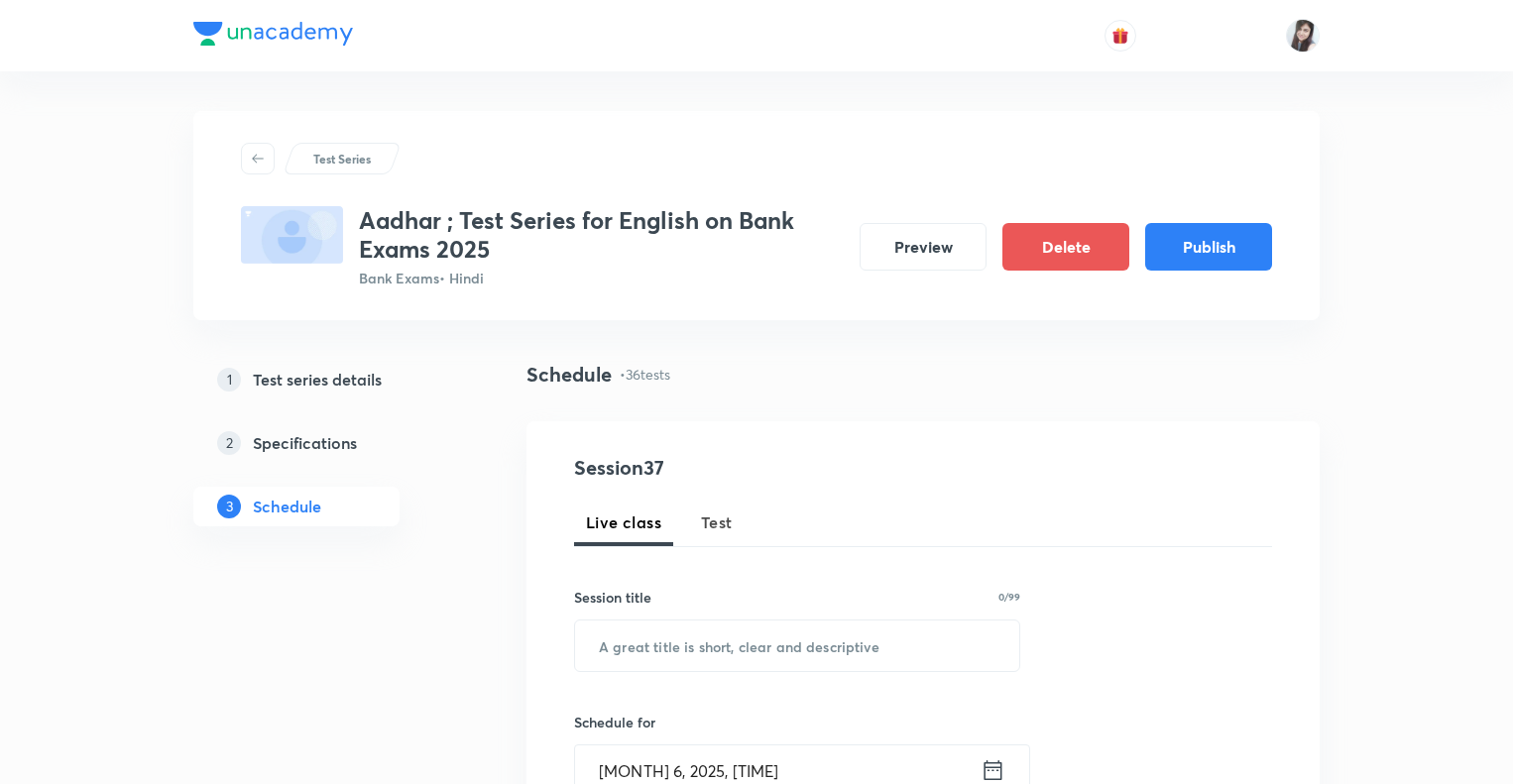 scroll, scrollTop: 0, scrollLeft: 0, axis: both 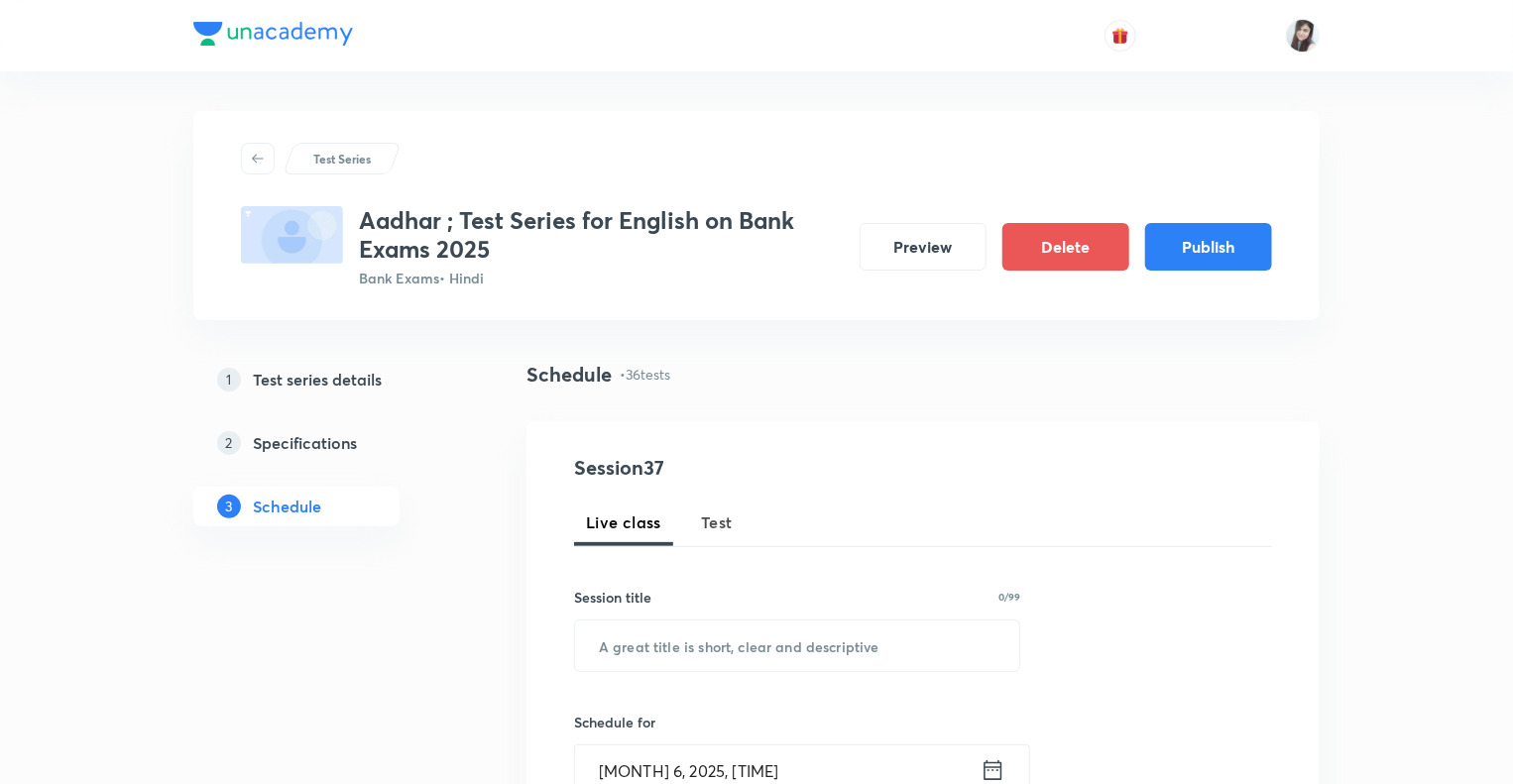 click on "Schedule •  36  tests" at bounding box center (923, 391) 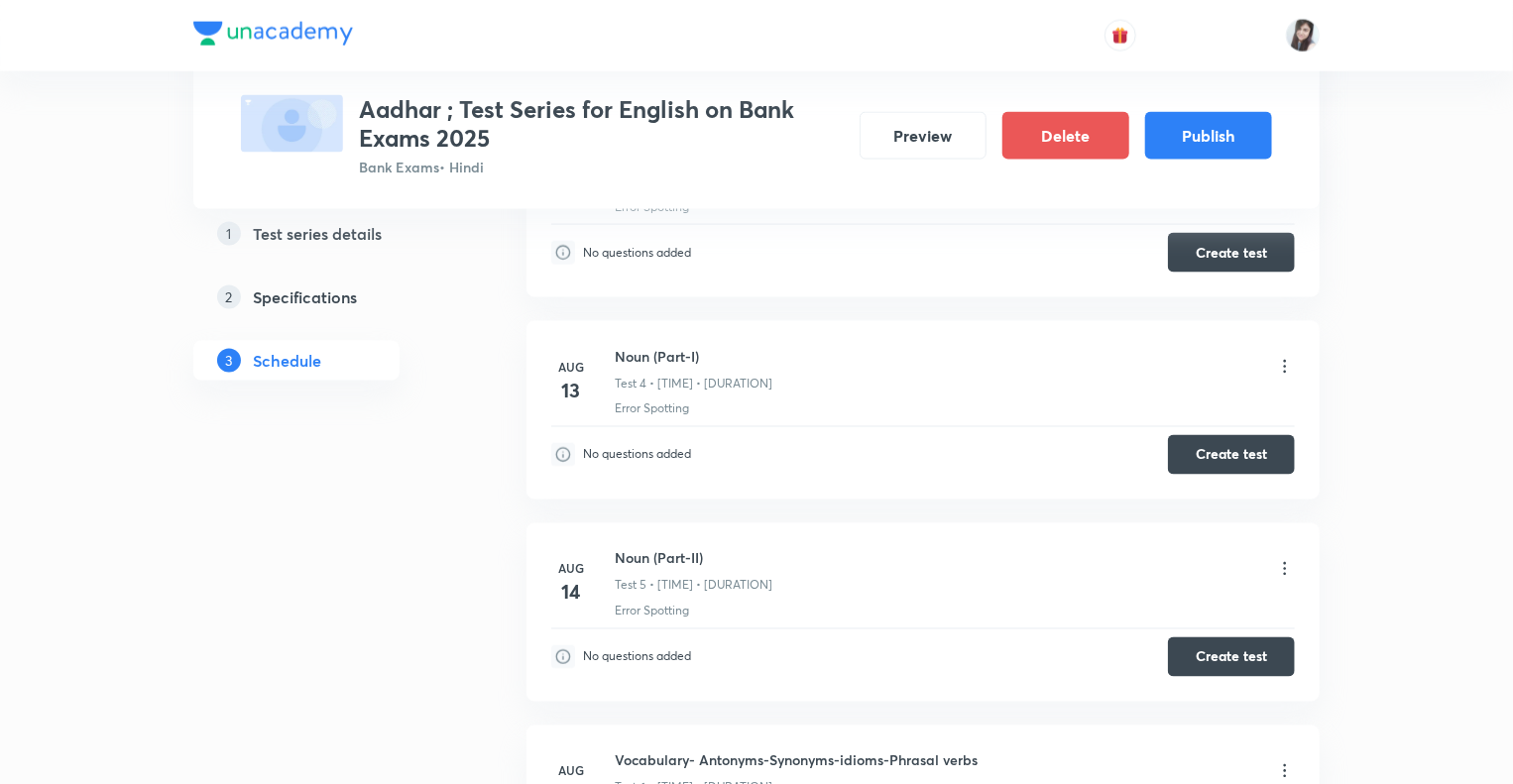 scroll, scrollTop: 1507, scrollLeft: 0, axis: vertical 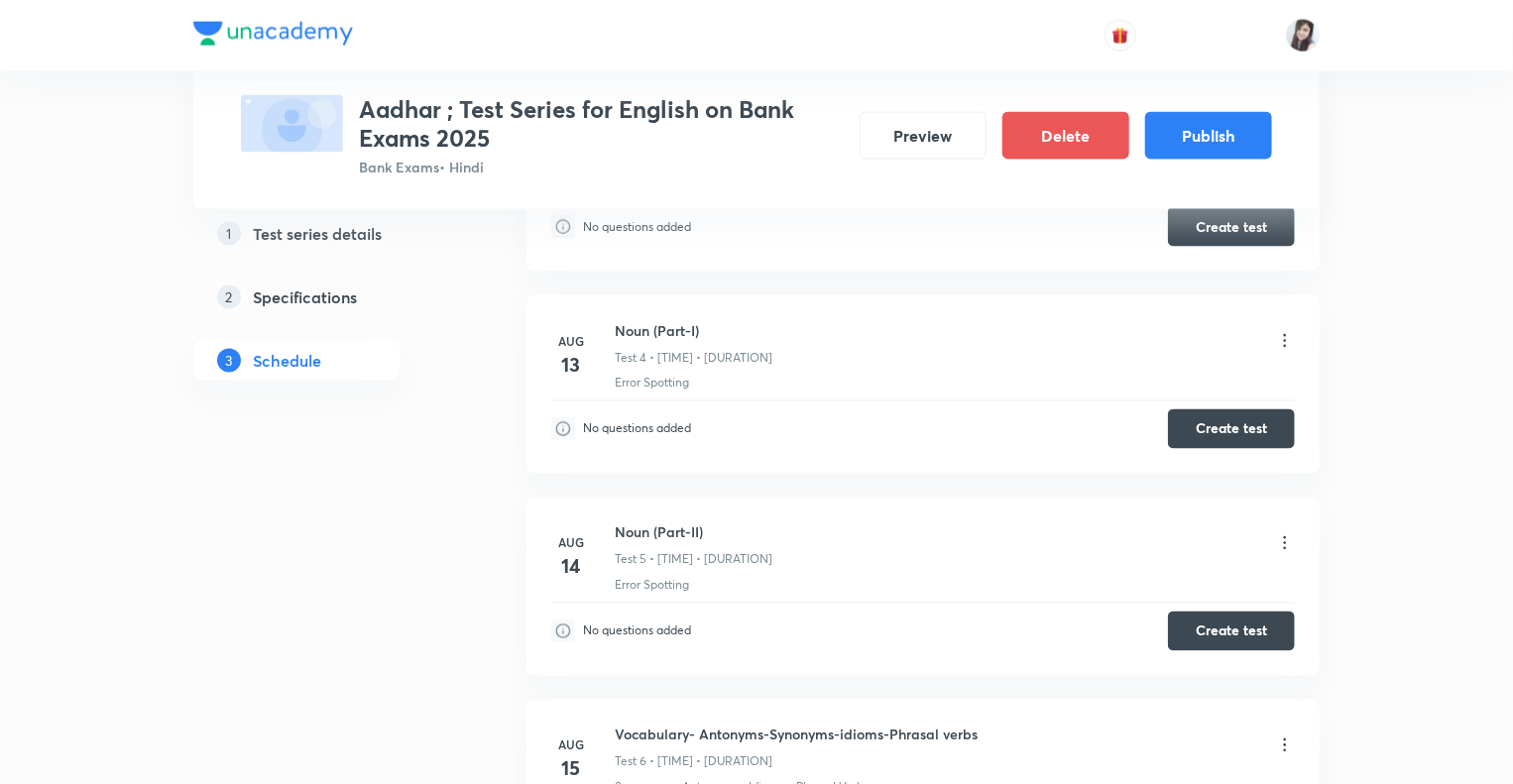 click on "1 Test series details 2 Specifications 3 Schedule" at bounding box center (328, 2973) 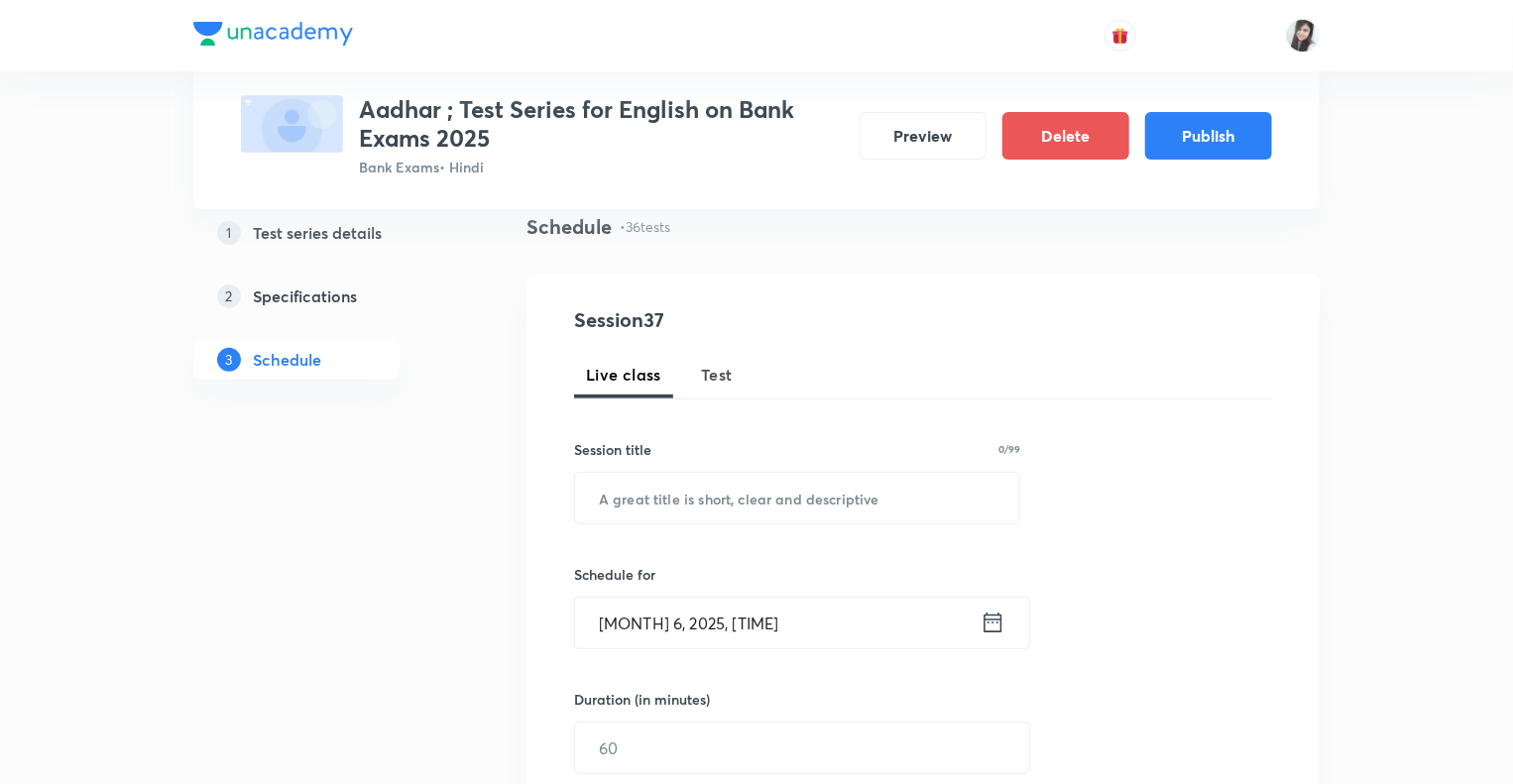 scroll, scrollTop: 0, scrollLeft: 0, axis: both 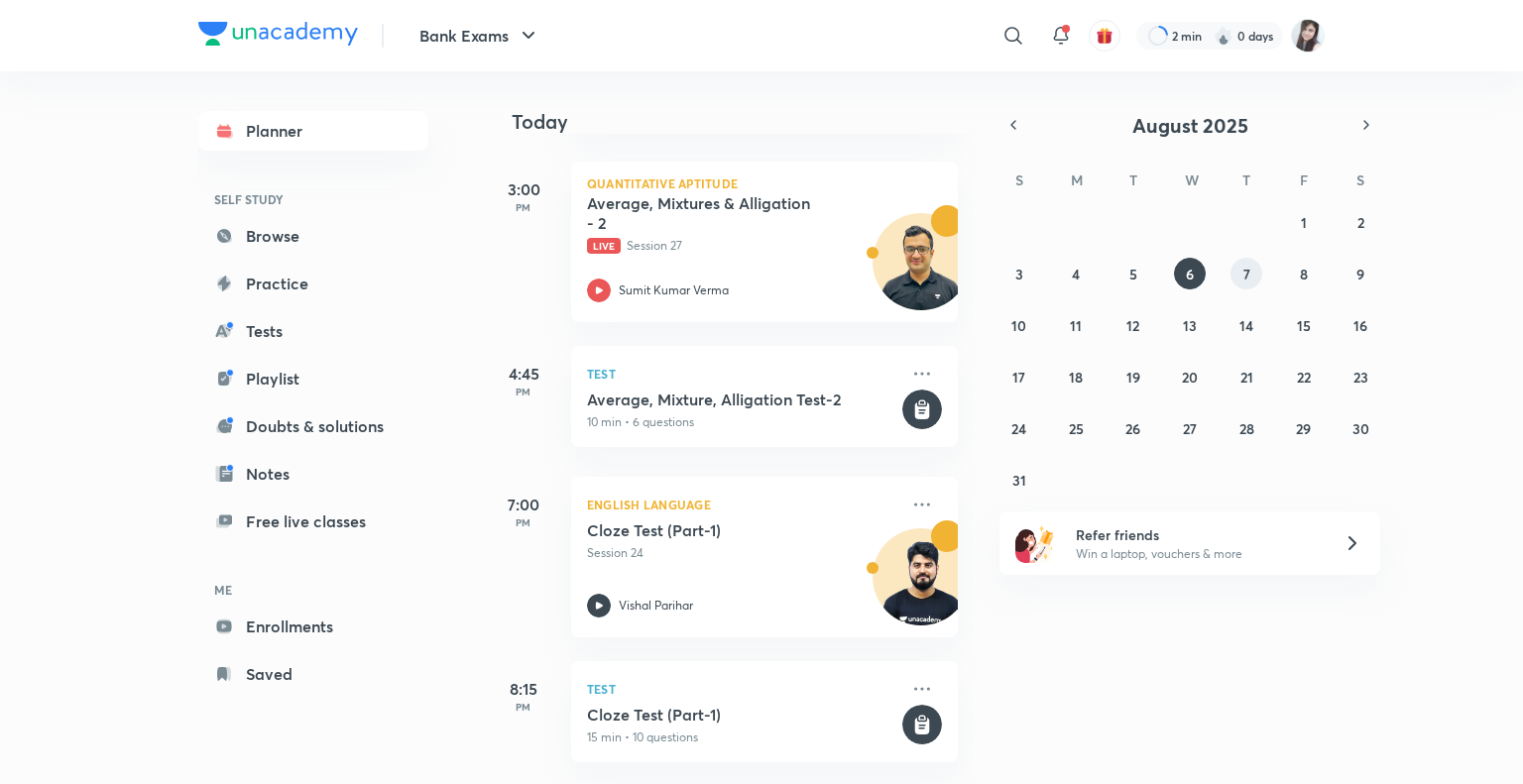 click on "7" at bounding box center (1246, 274) 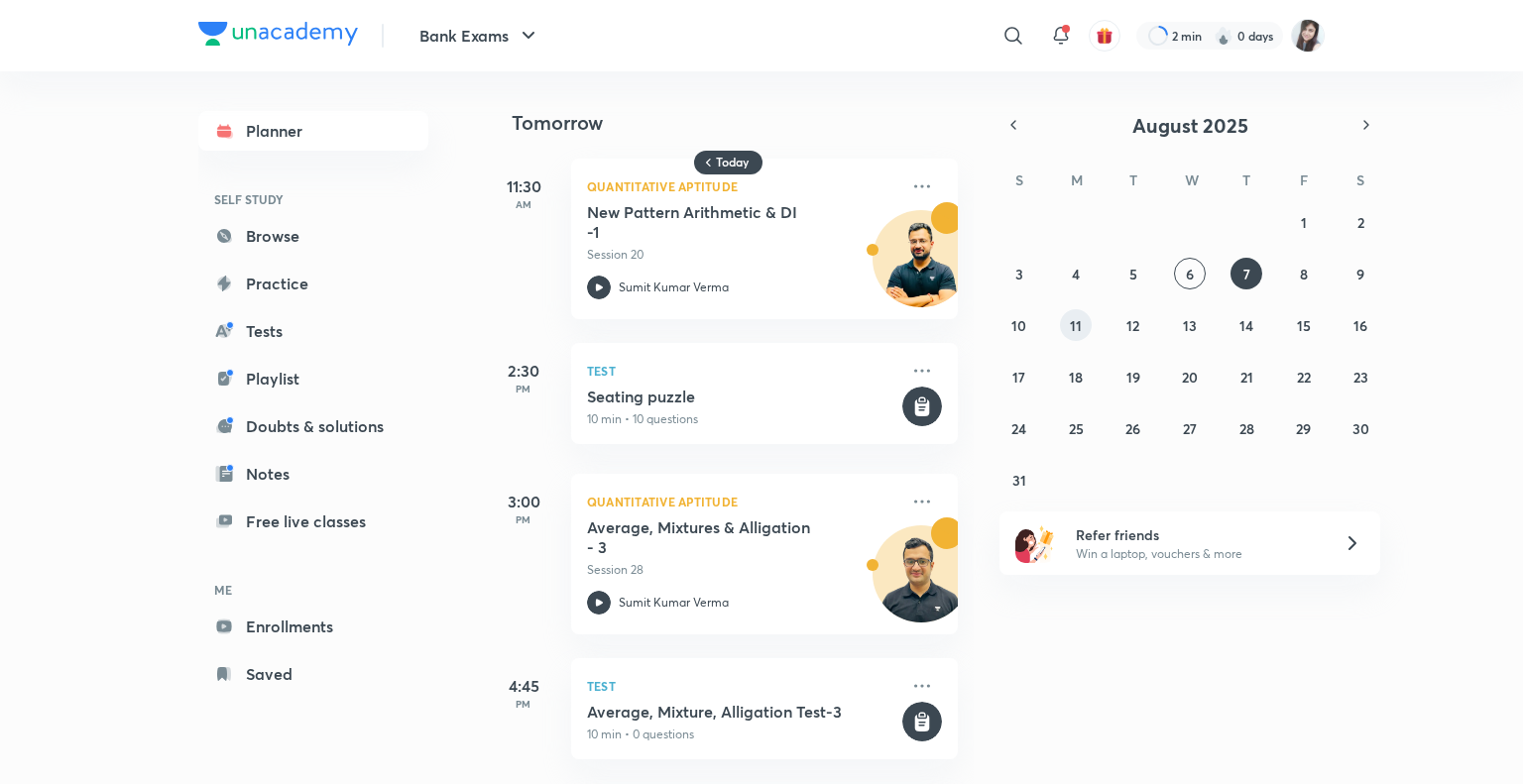 click on "11" at bounding box center [1076, 325] 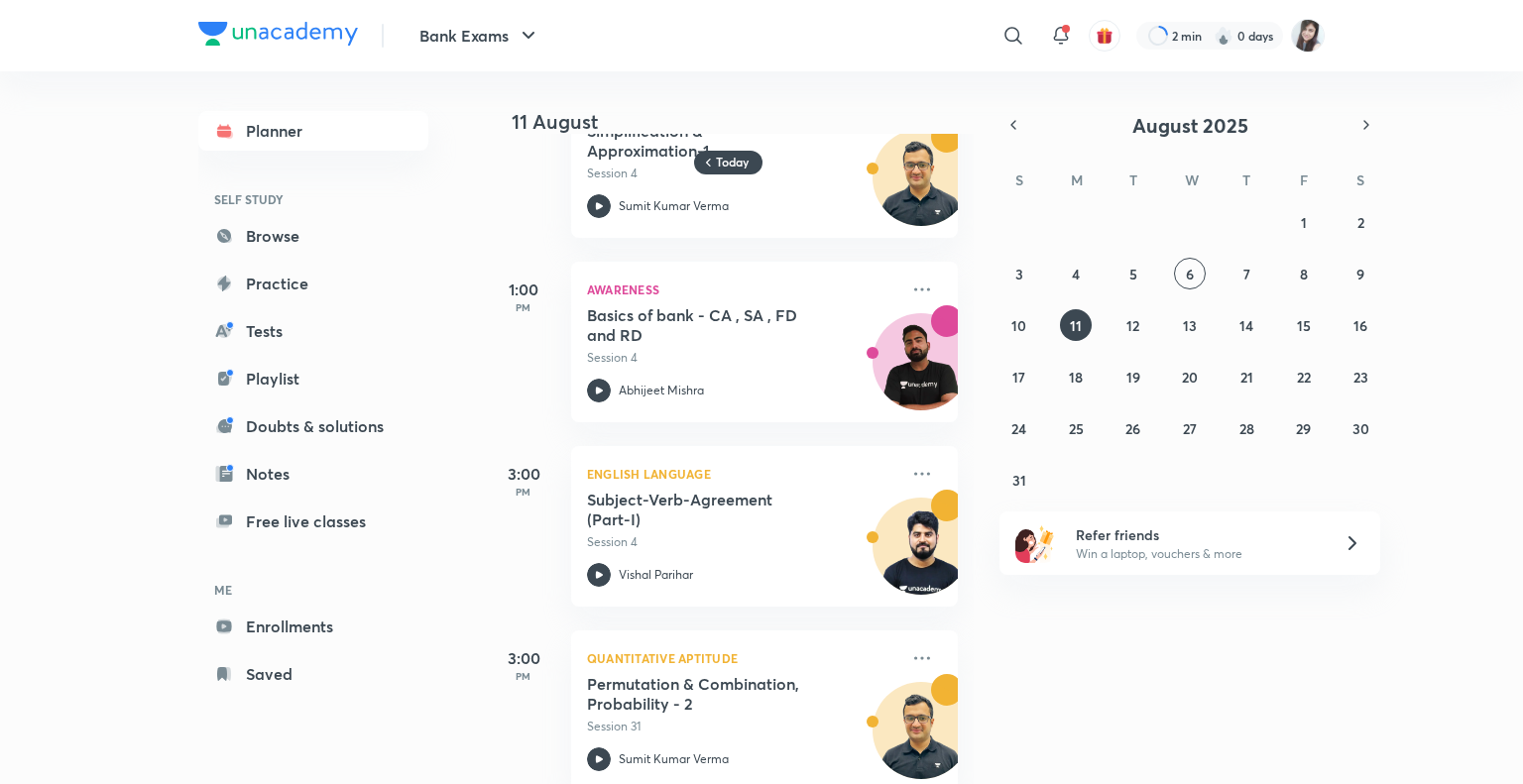 scroll, scrollTop: 82, scrollLeft: 0, axis: vertical 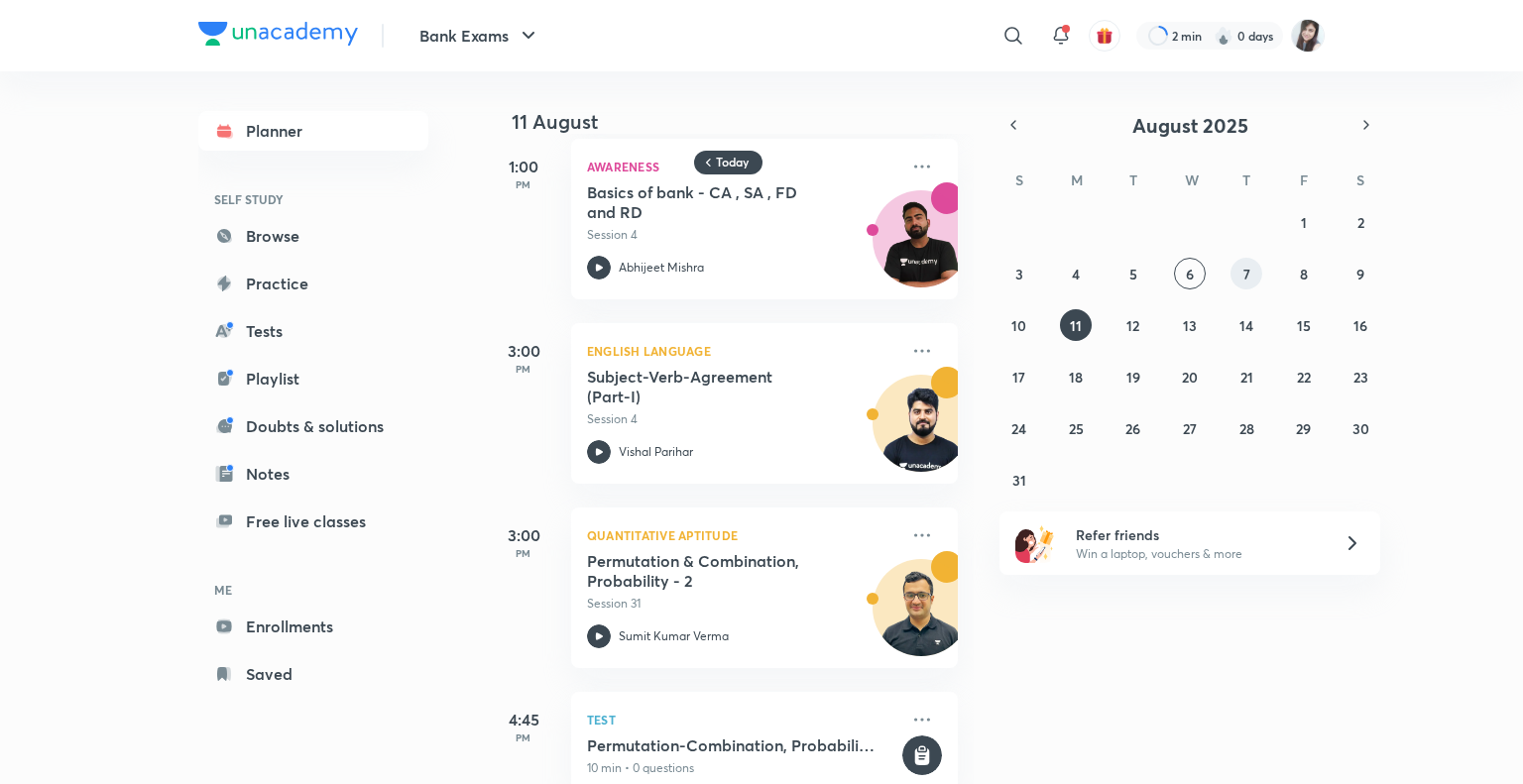 click on "7" at bounding box center [1246, 274] 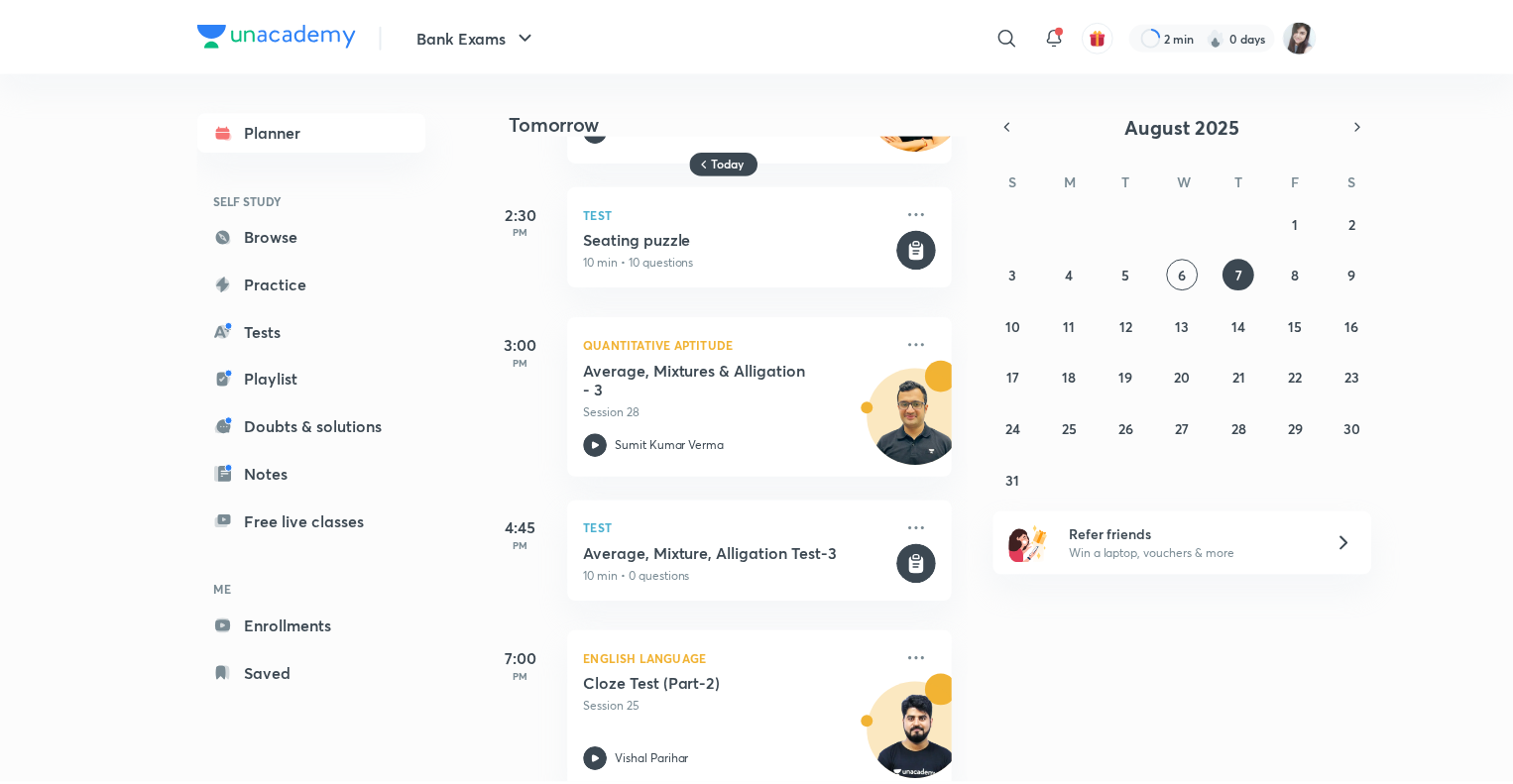 scroll, scrollTop: 0, scrollLeft: 0, axis: both 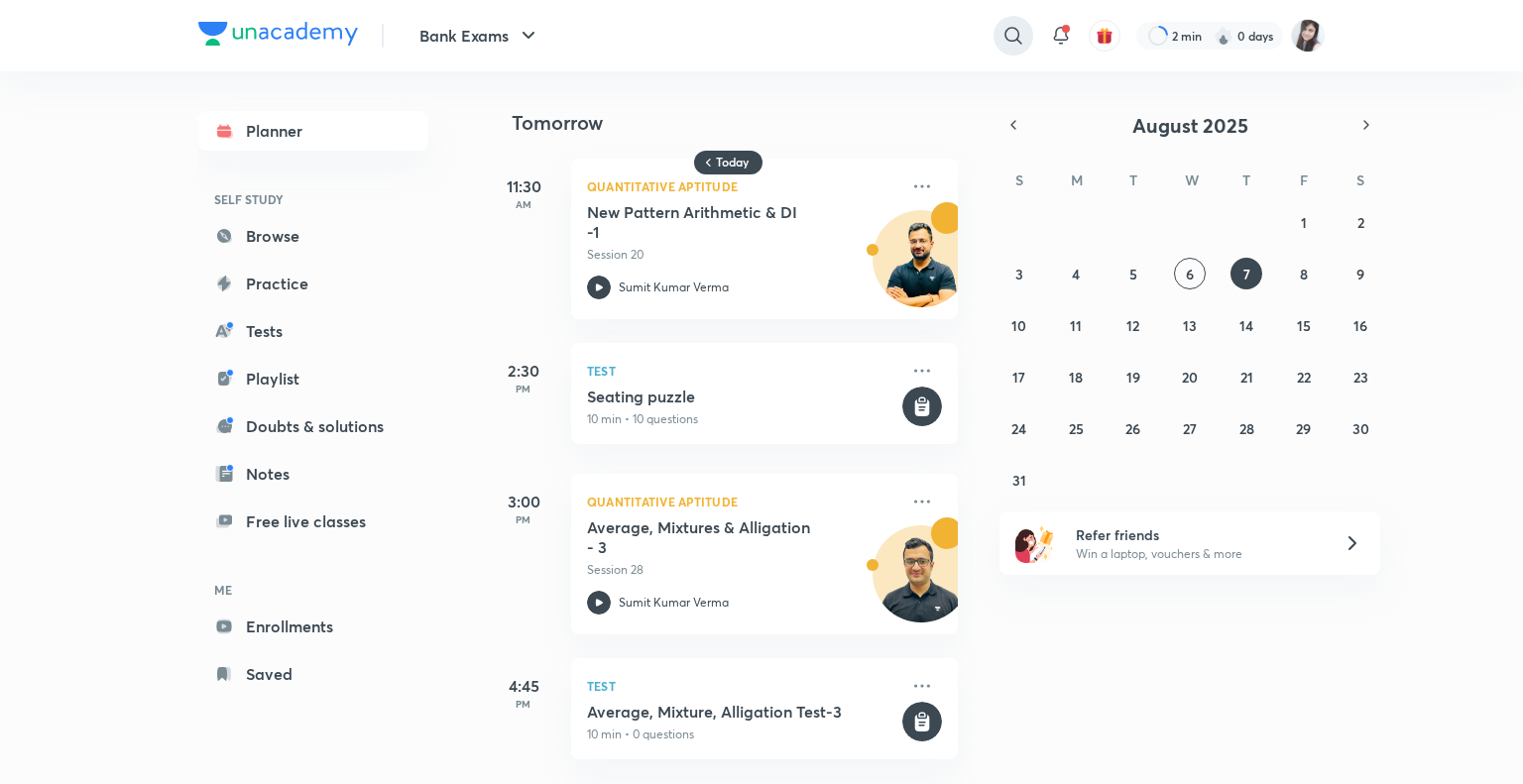 click 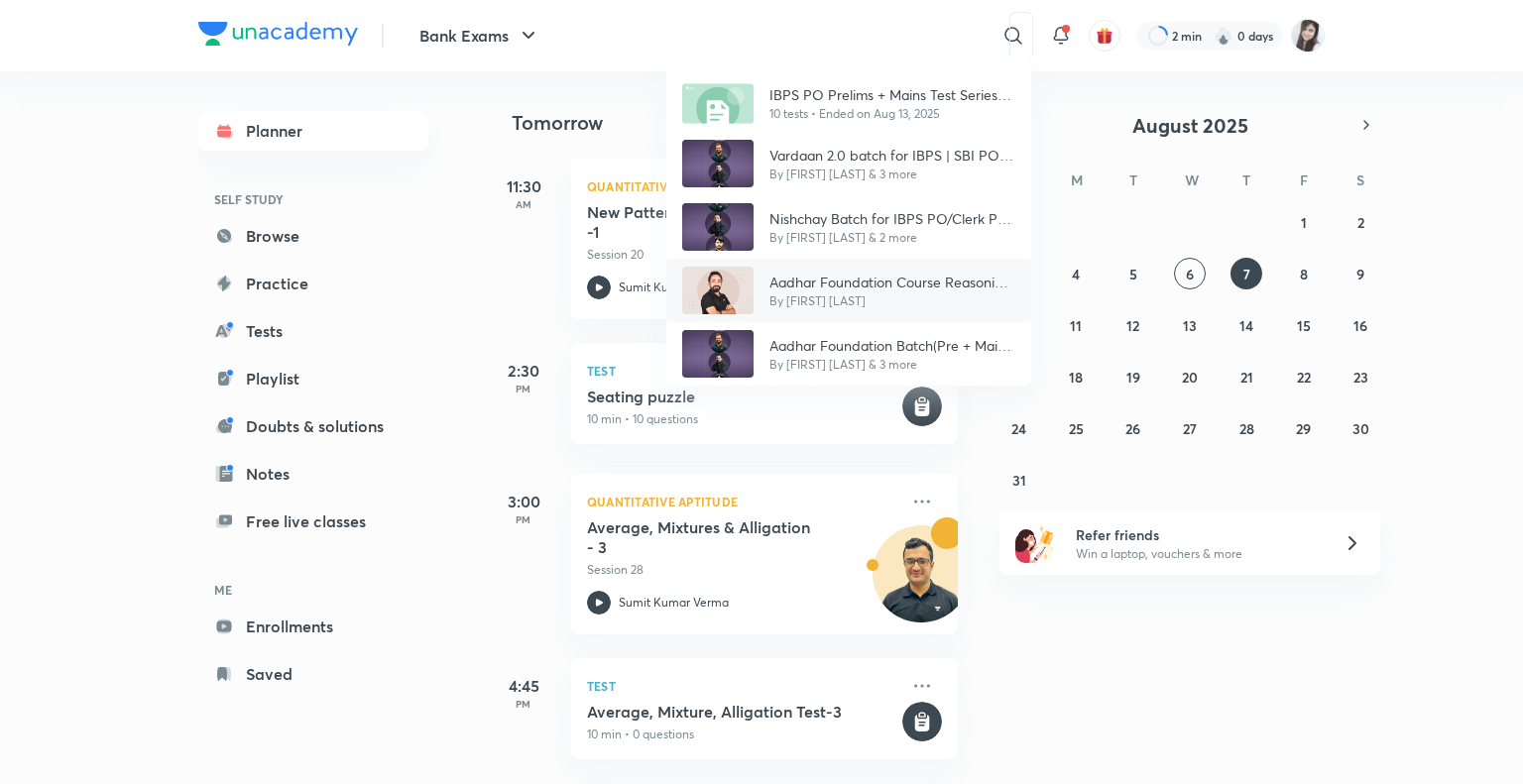 click on "Aadhar Foundation Course Reasoning (Pre + Mains) for all Bank Exams 2025-26" at bounding box center (892, 281) 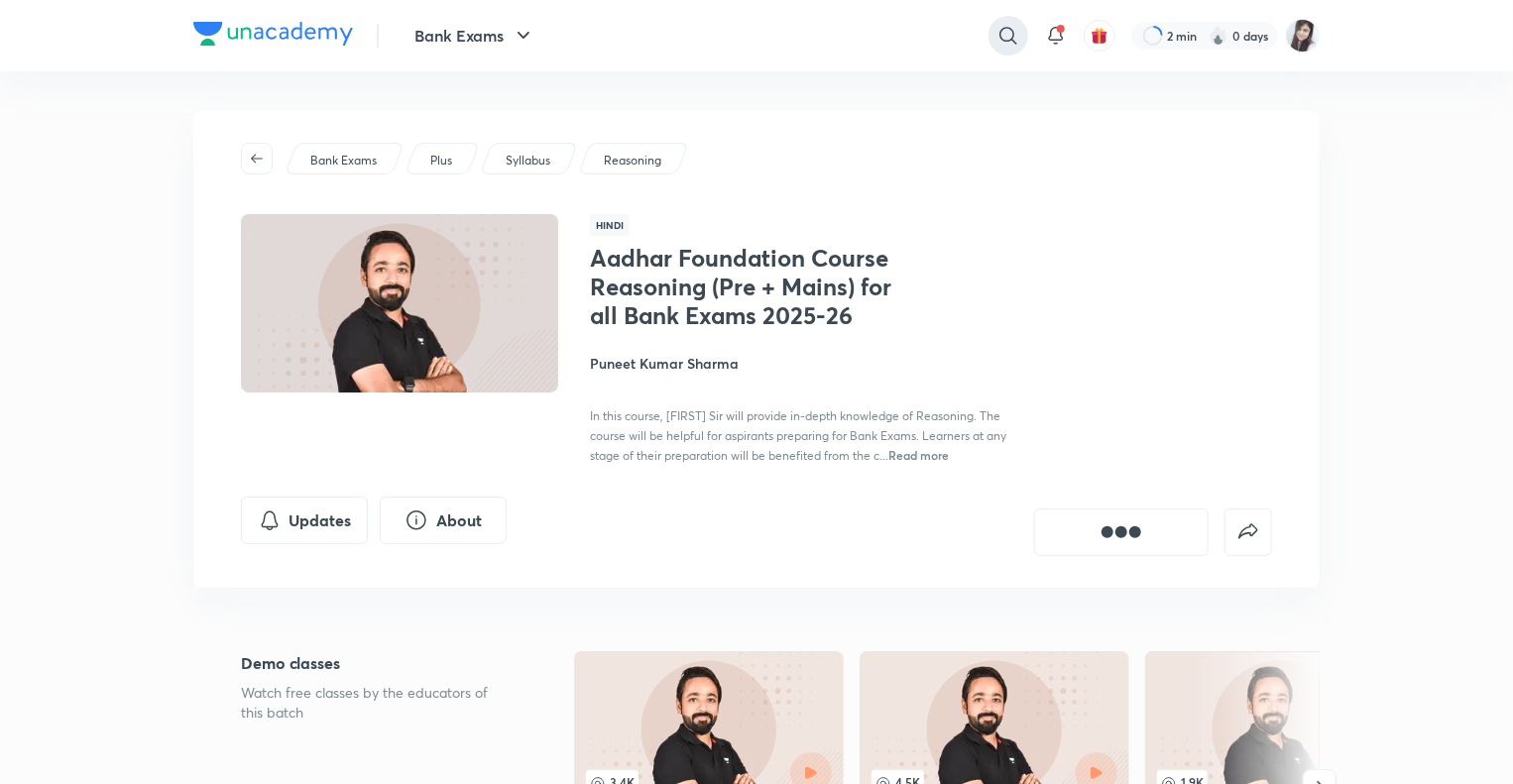 click 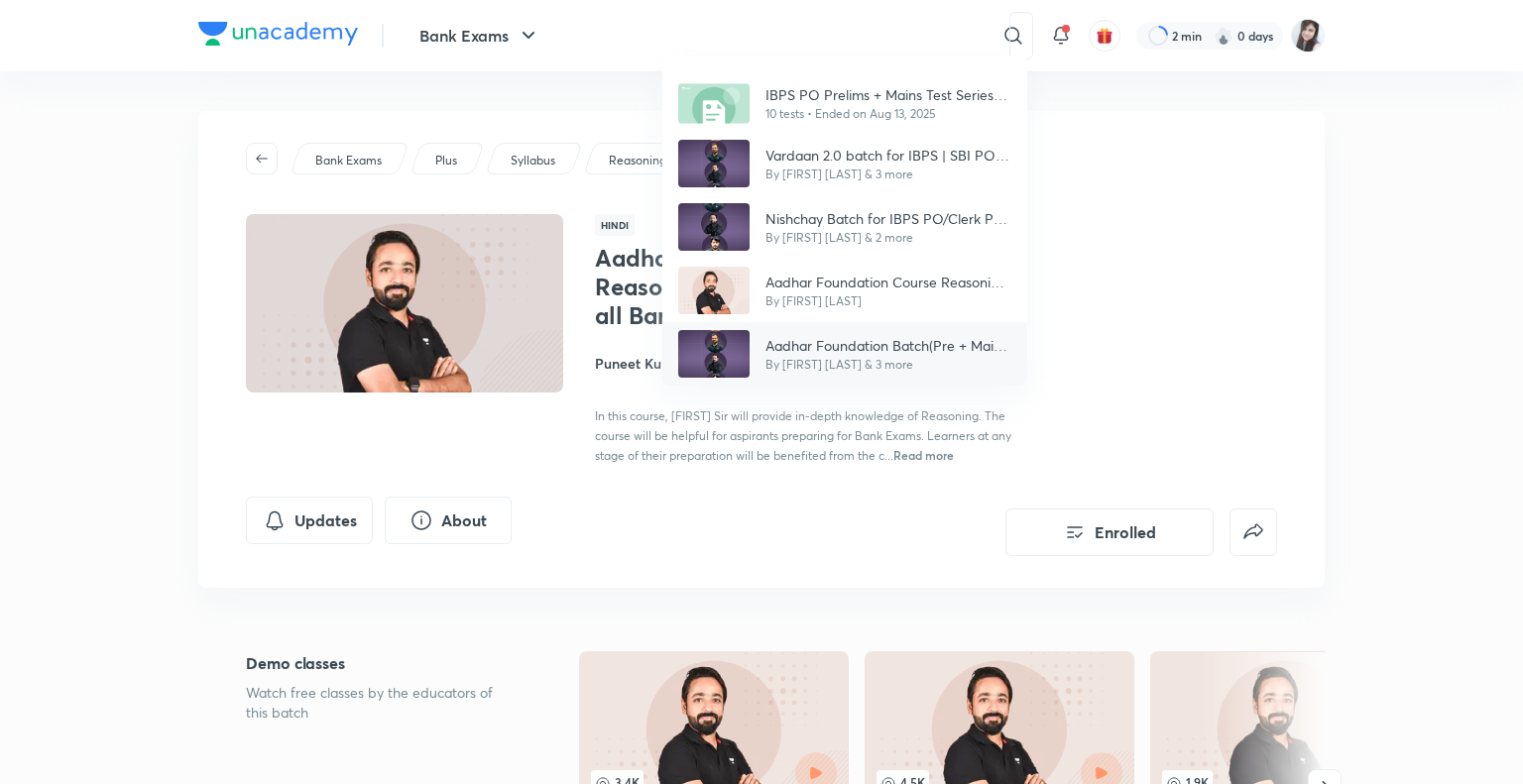 click on "Aadhar Foundation Batch(Pre + Mains) for all Bank Exams 2025-26" at bounding box center [888, 345] 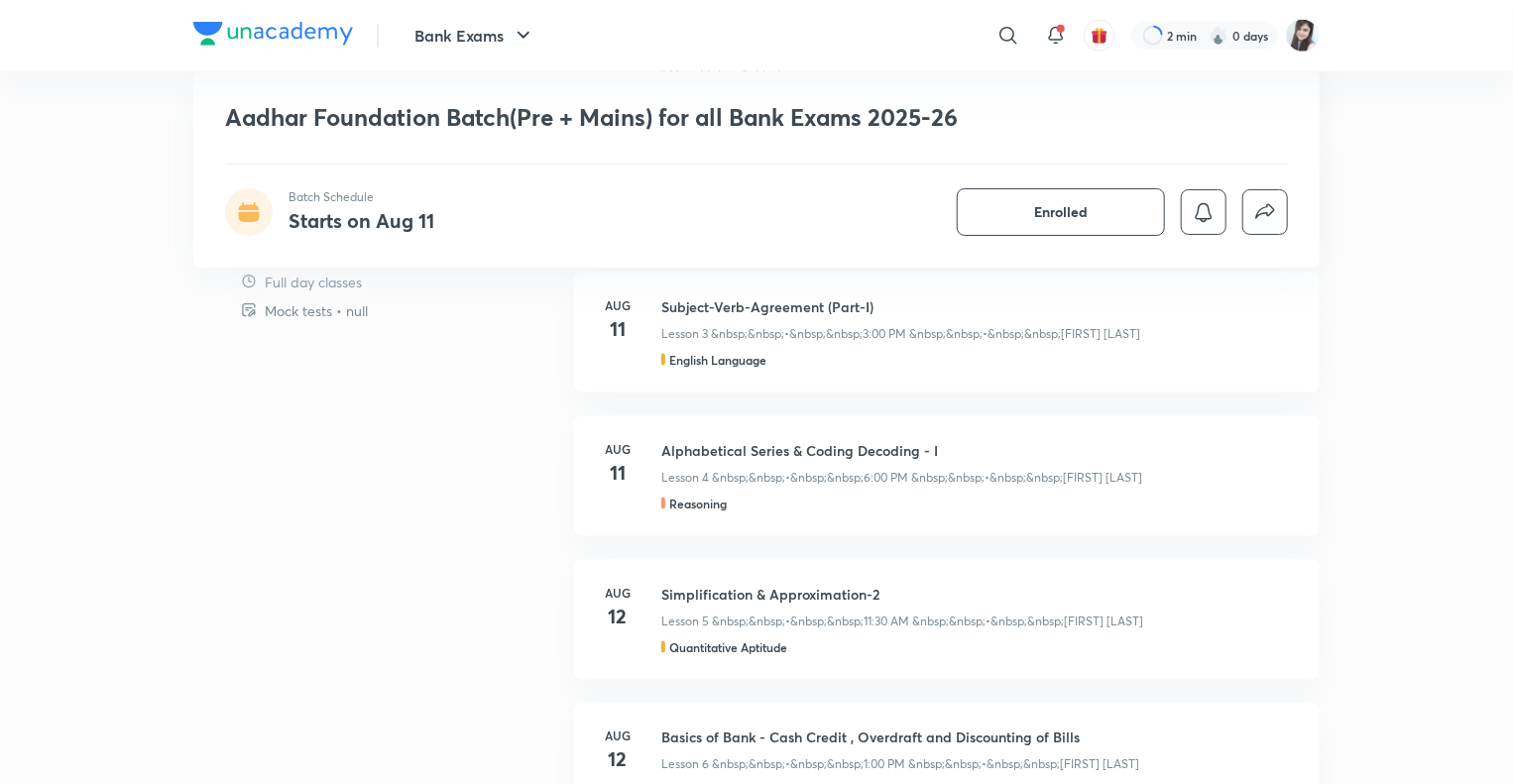 scroll, scrollTop: 1208, scrollLeft: 0, axis: vertical 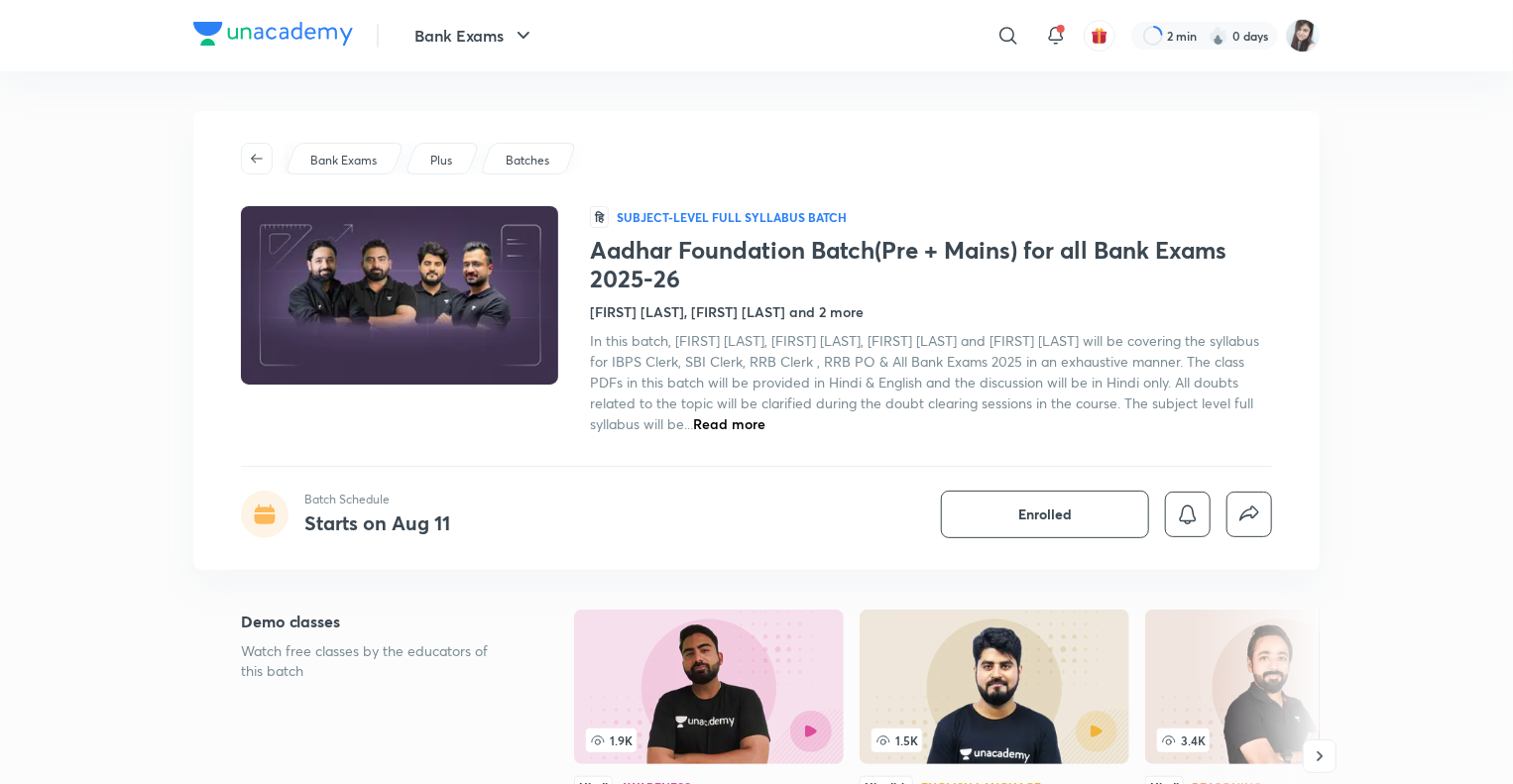 click on "Read more" at bounding box center [729, 423] 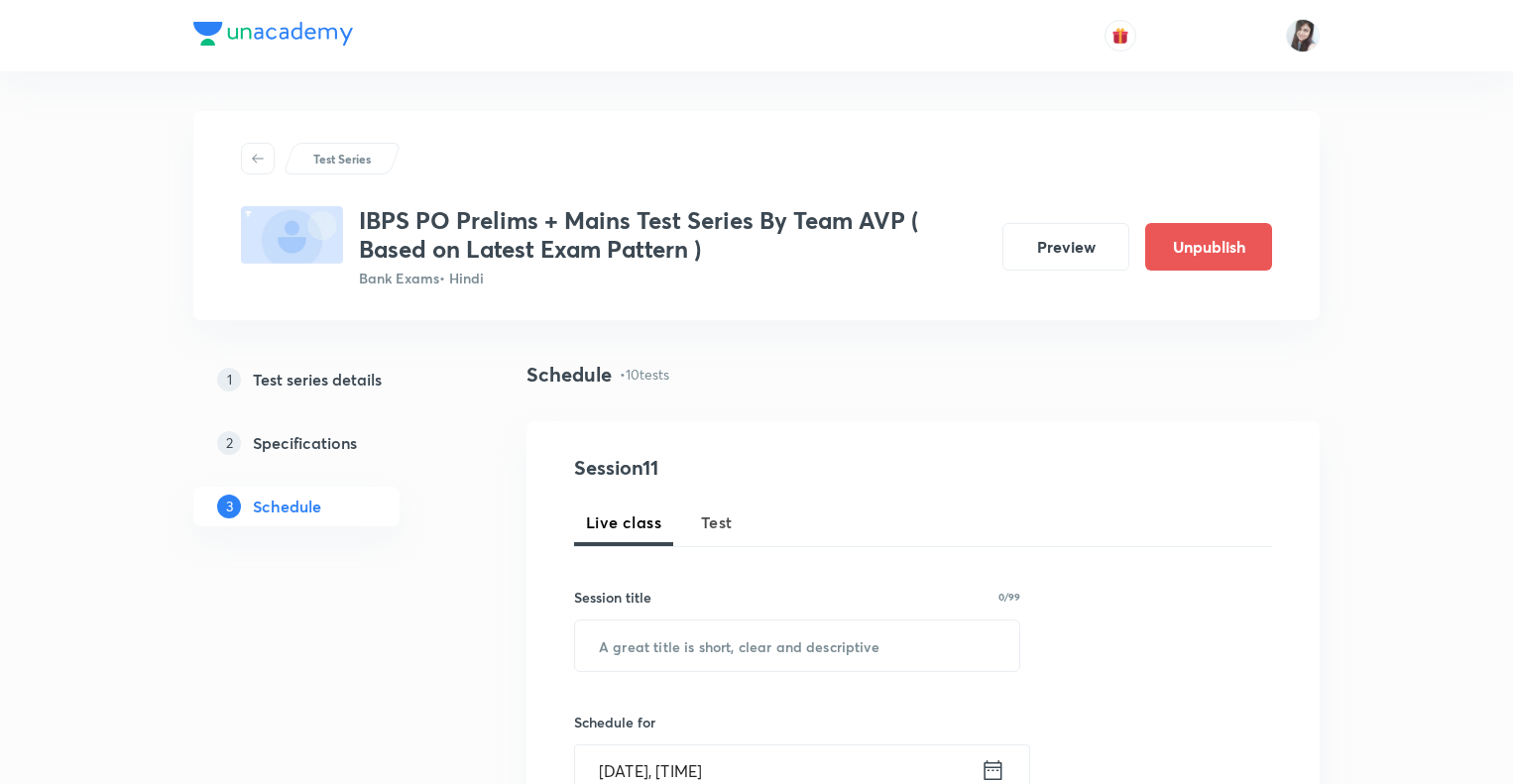 scroll, scrollTop: 0, scrollLeft: 0, axis: both 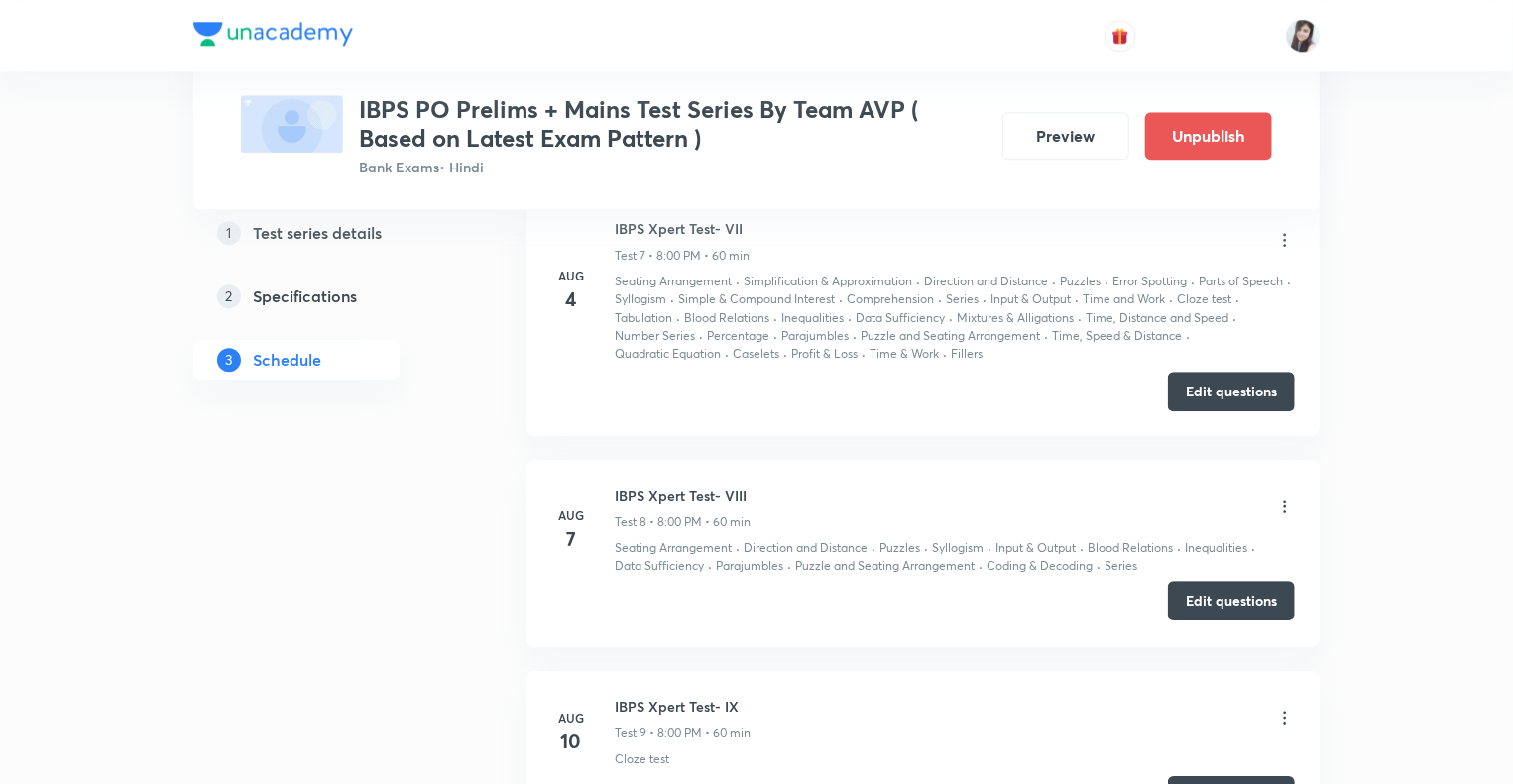 click on "Edit questions" at bounding box center (1231, 601) 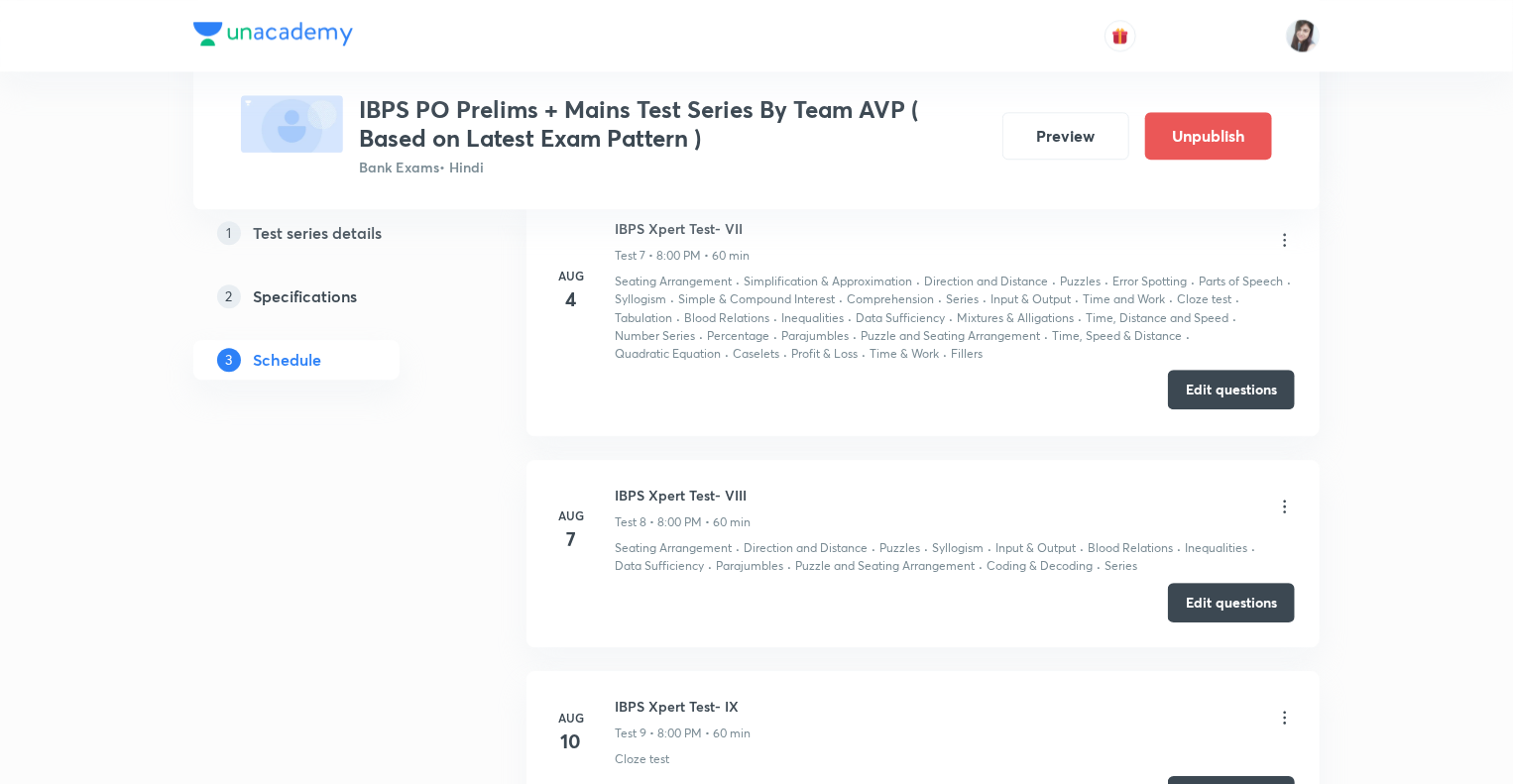 click on "Edit questions" at bounding box center (1231, 390) 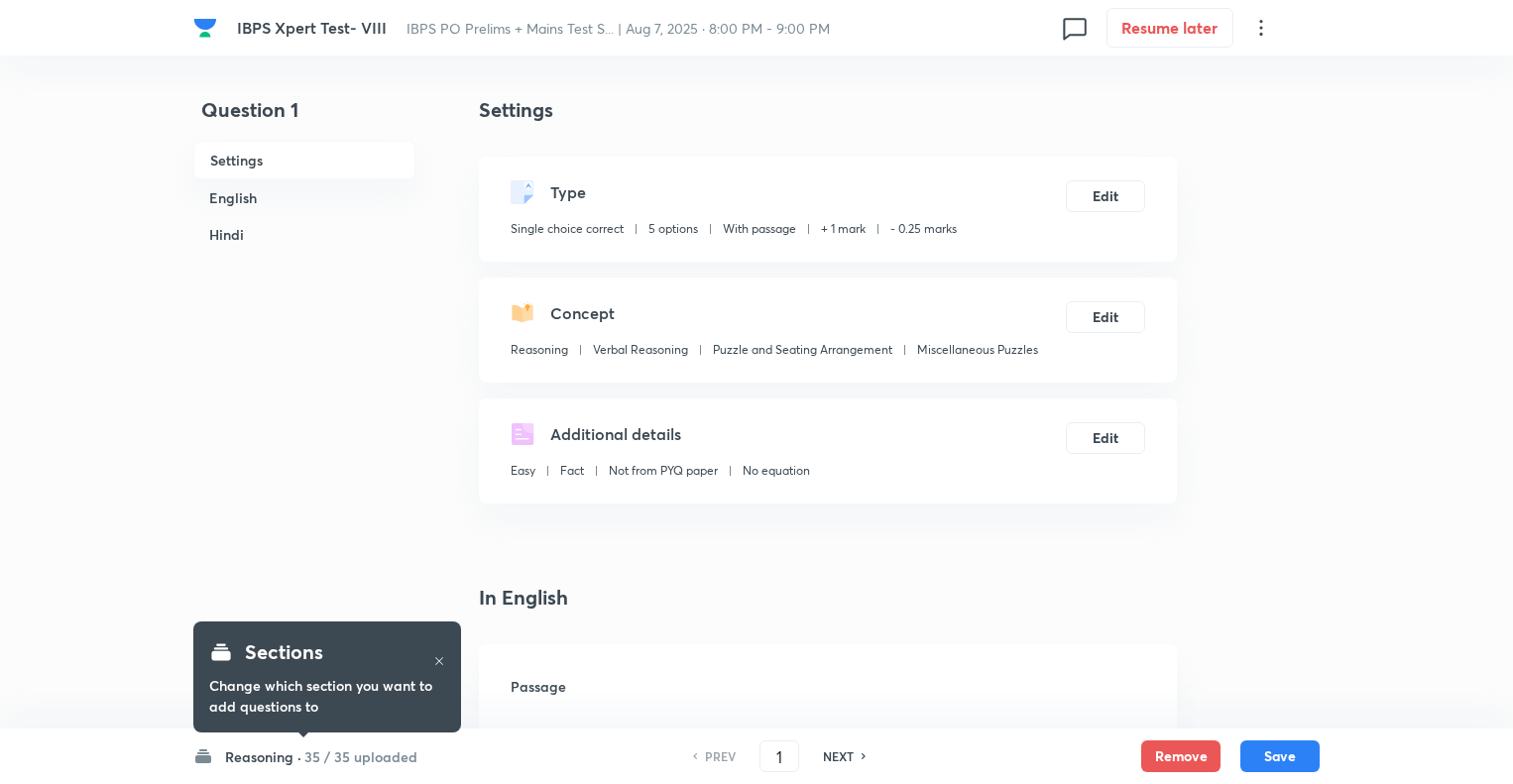 click on "Question 1 Settings English Hindi" at bounding box center [304, 3049] 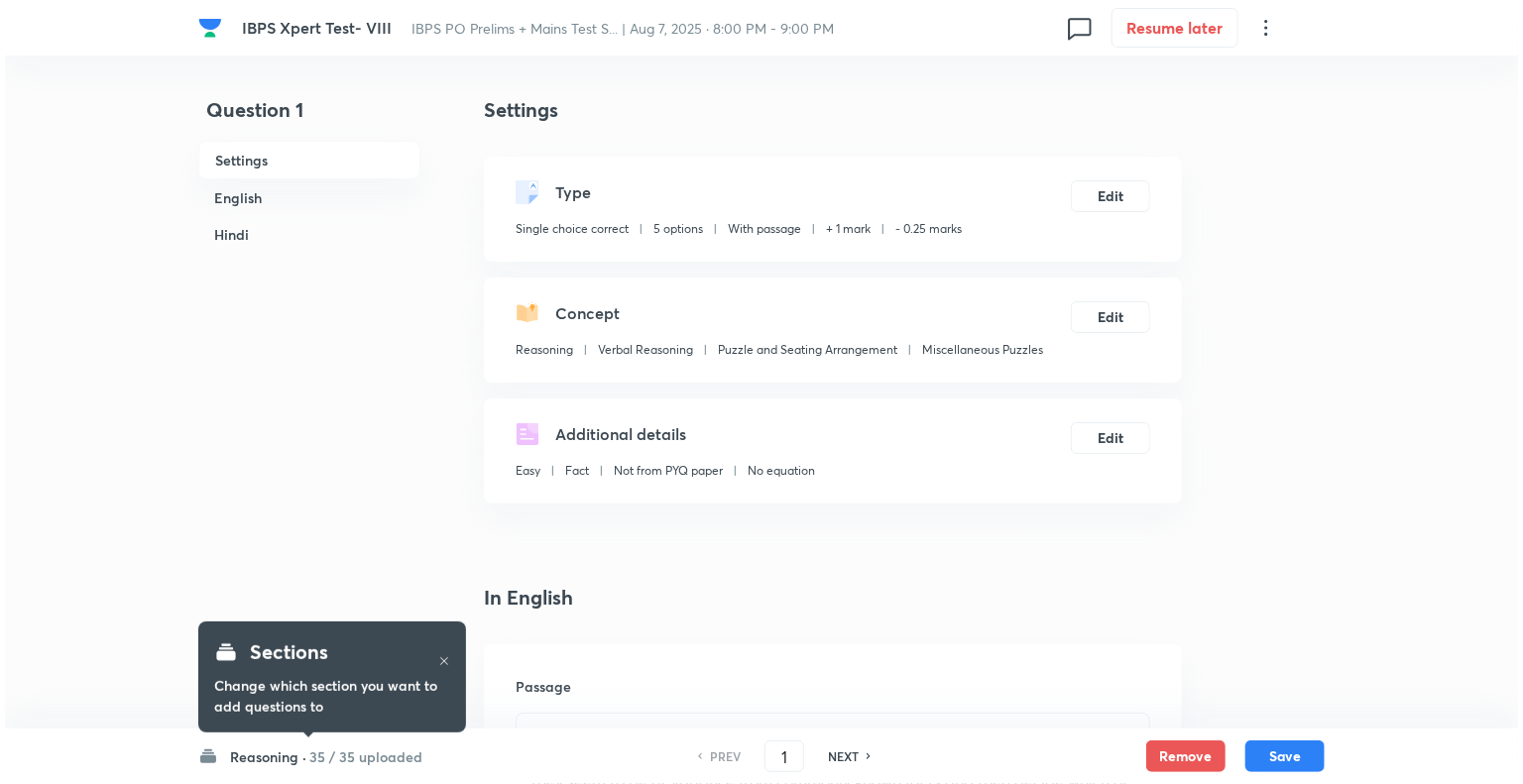 scroll, scrollTop: 0, scrollLeft: 0, axis: both 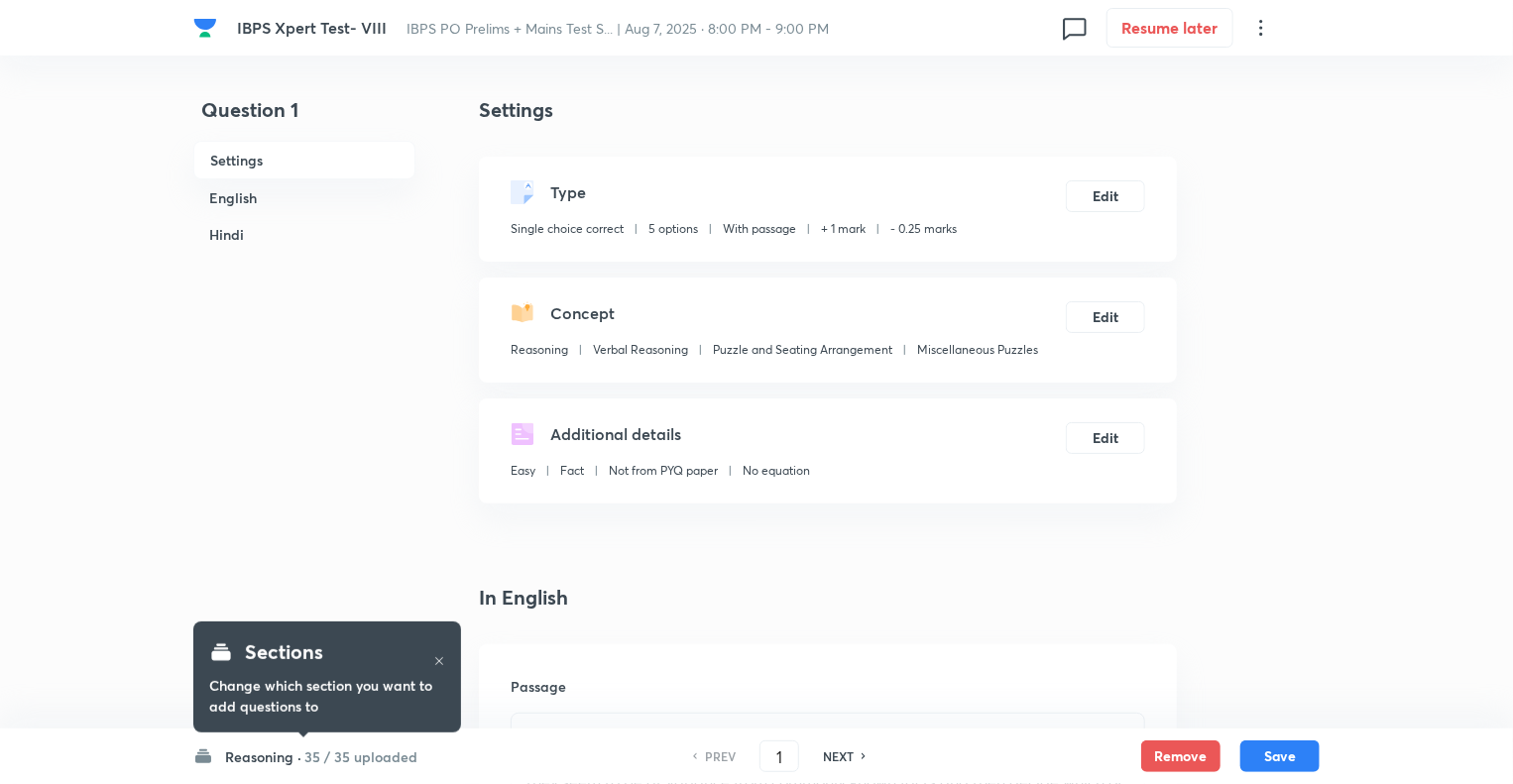 click on "Reasoning  ·" at bounding box center [263, 756] 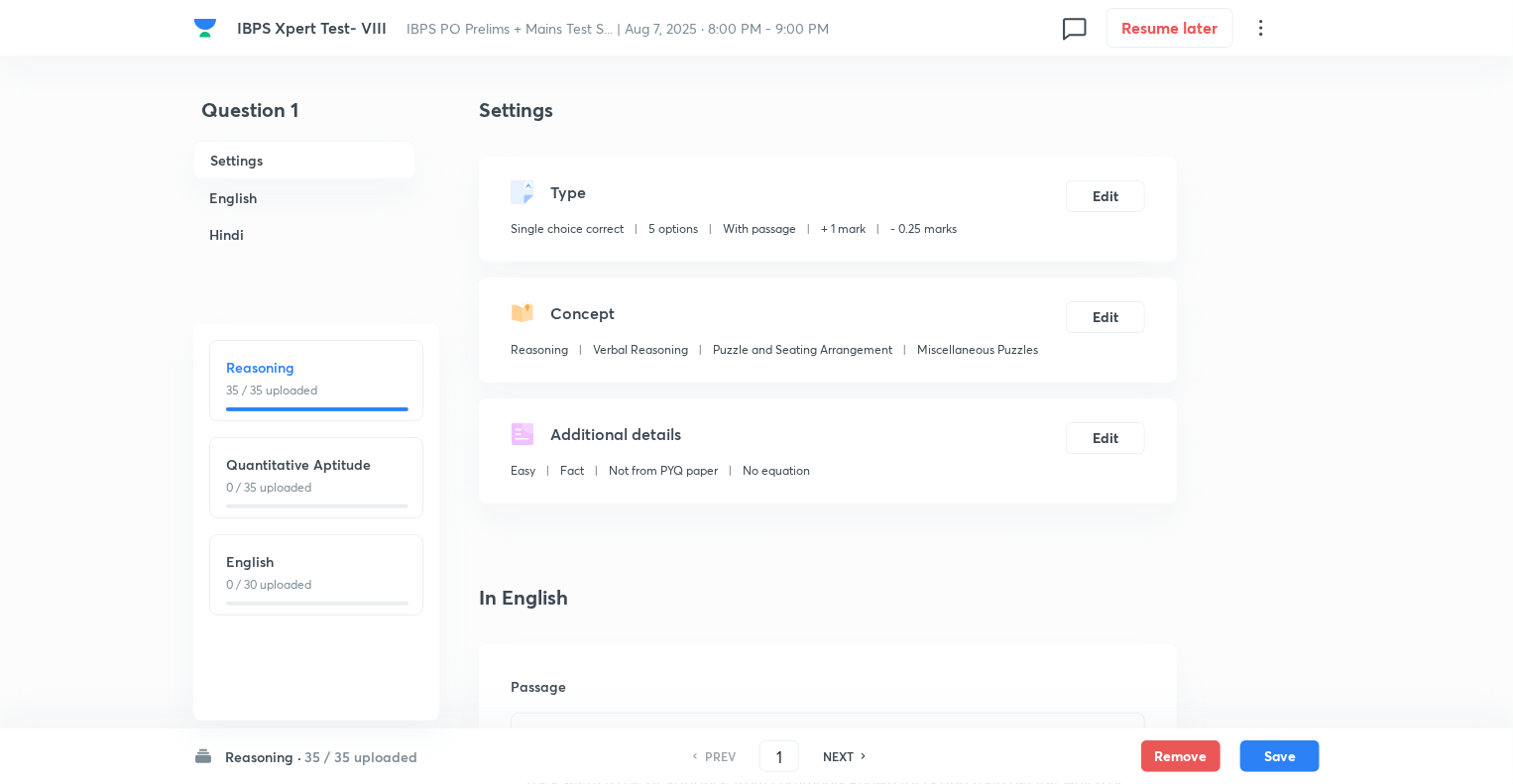 click on "English" at bounding box center [316, 561] 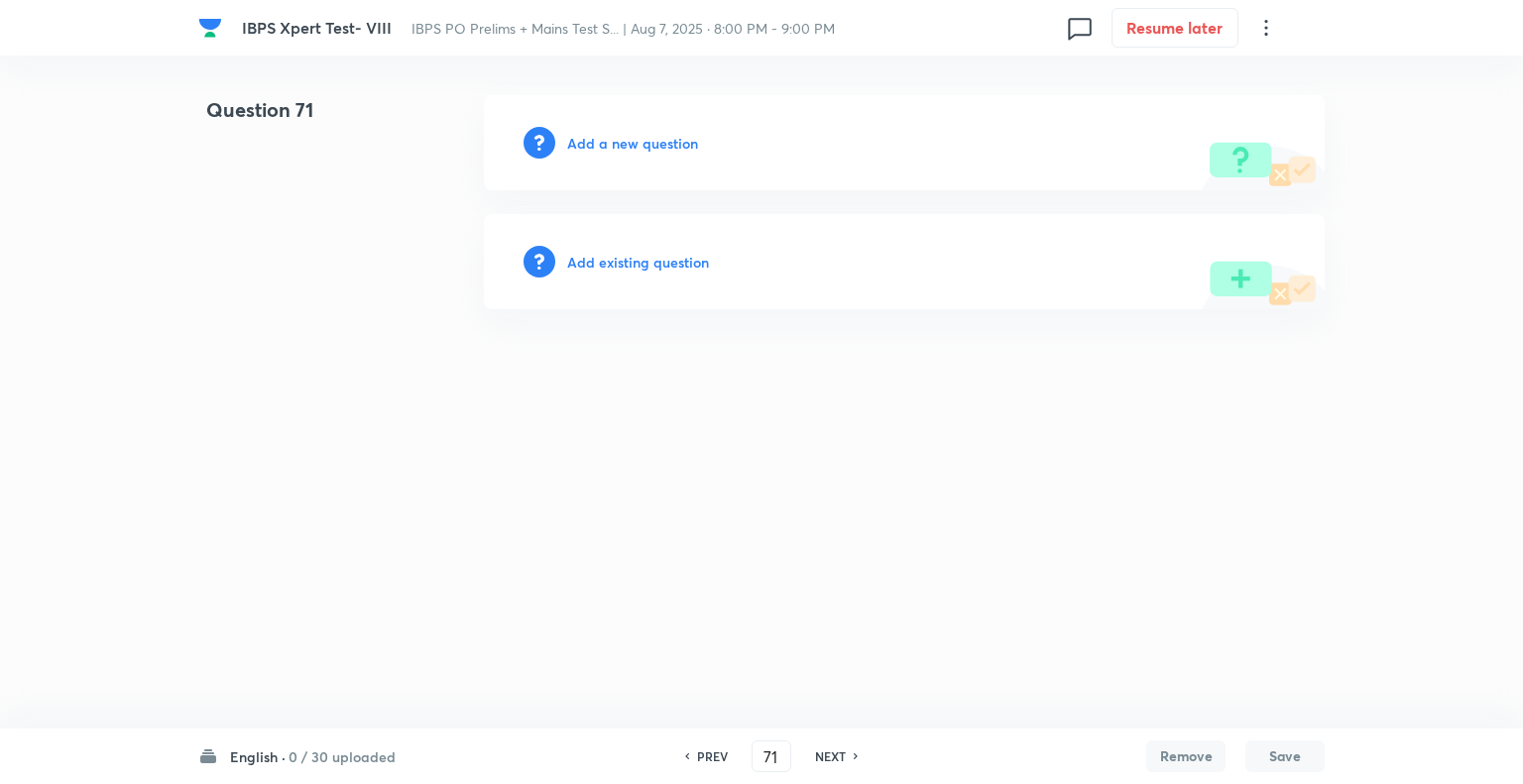 click on "Add a new question" at bounding box center (633, 143) 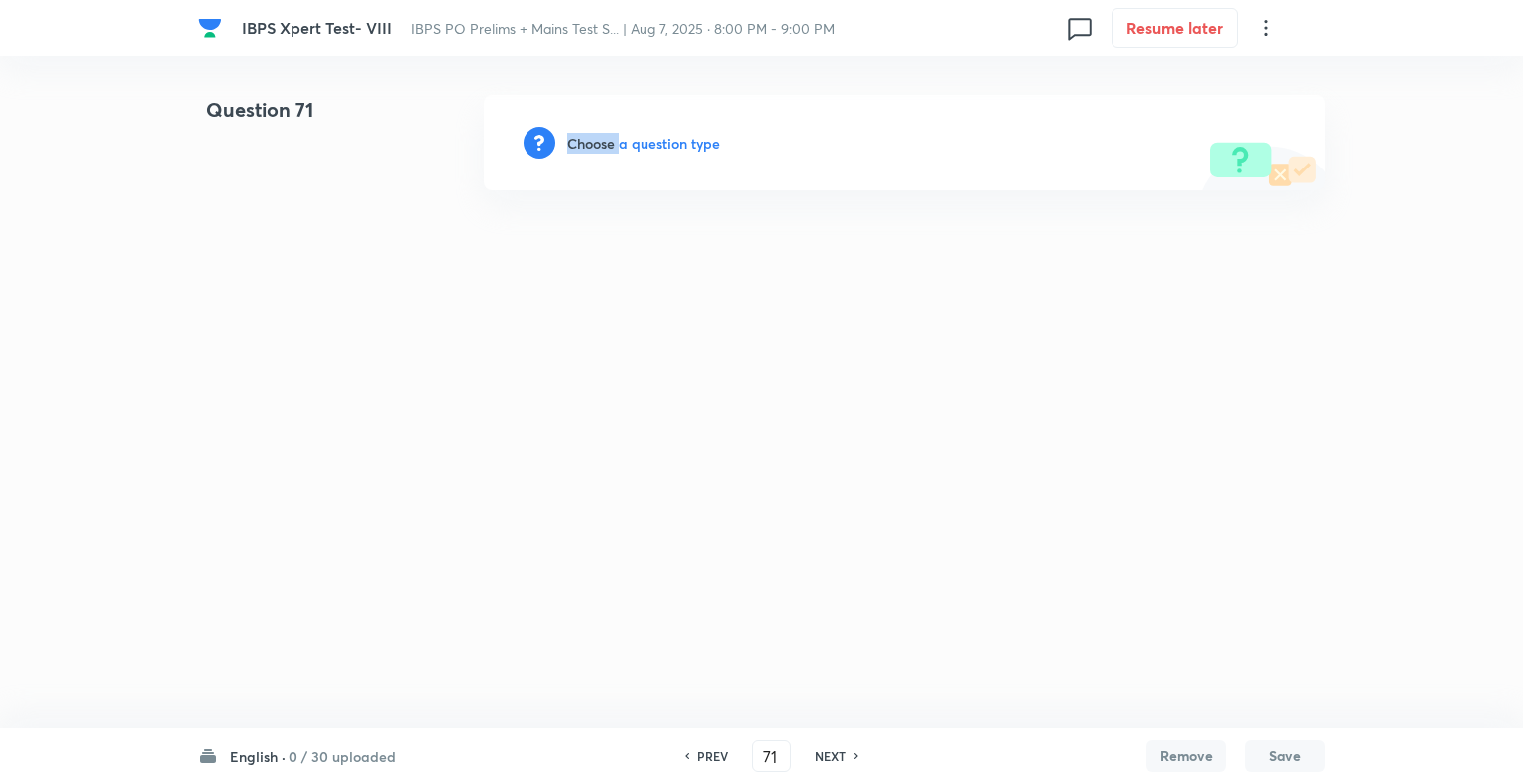 click on "Choose a question type" at bounding box center (644, 143) 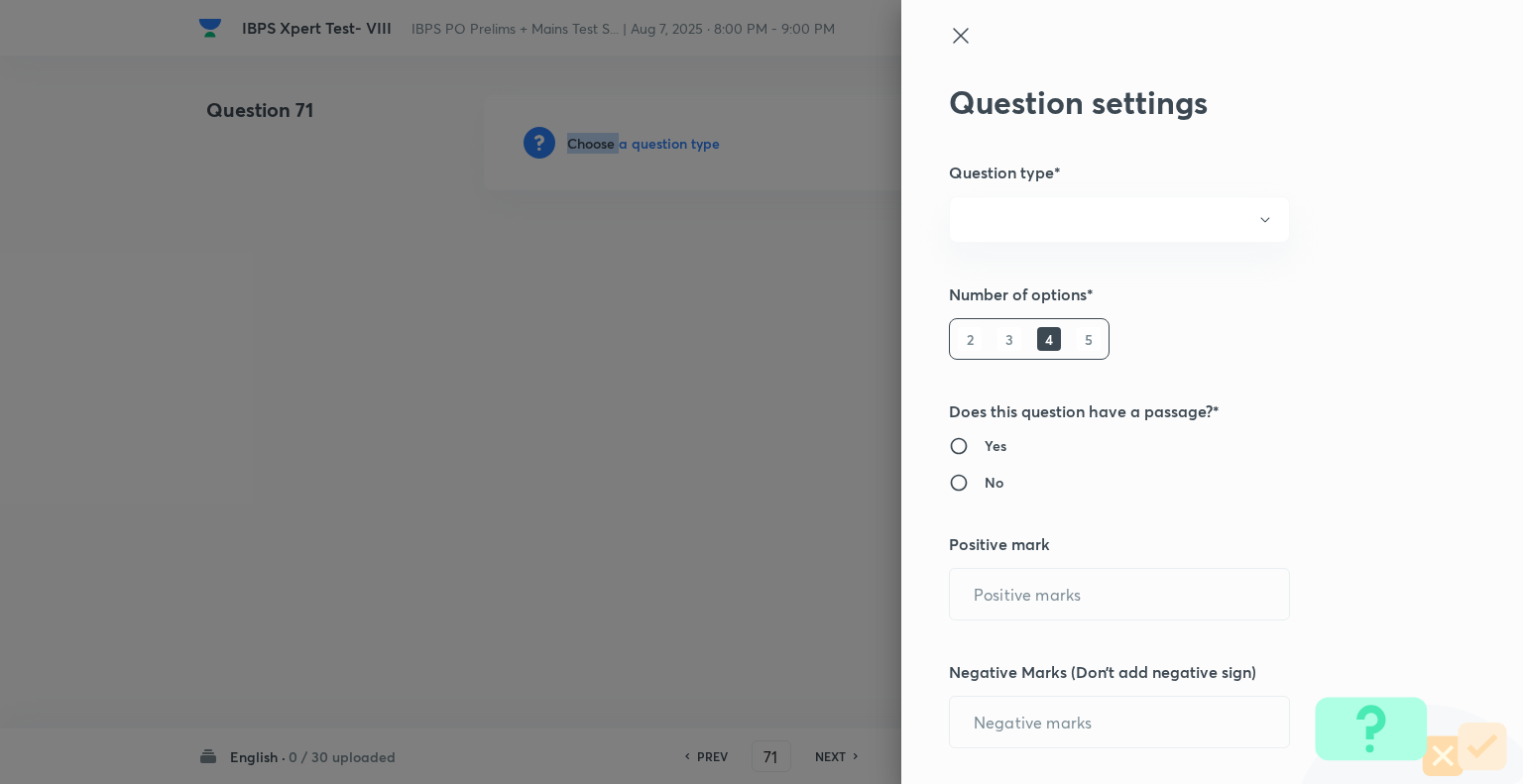 click at bounding box center [762, 392] 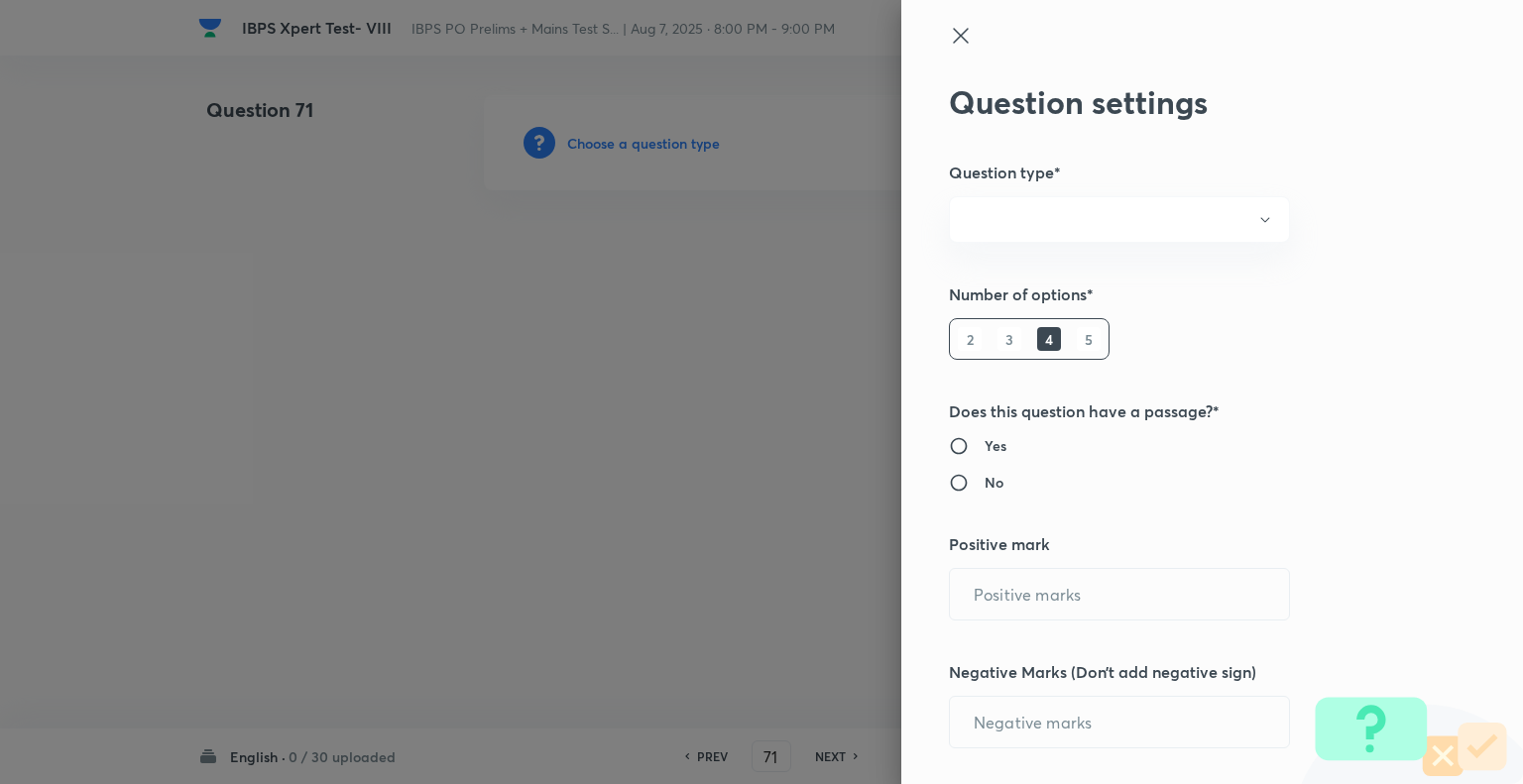 type on "1" 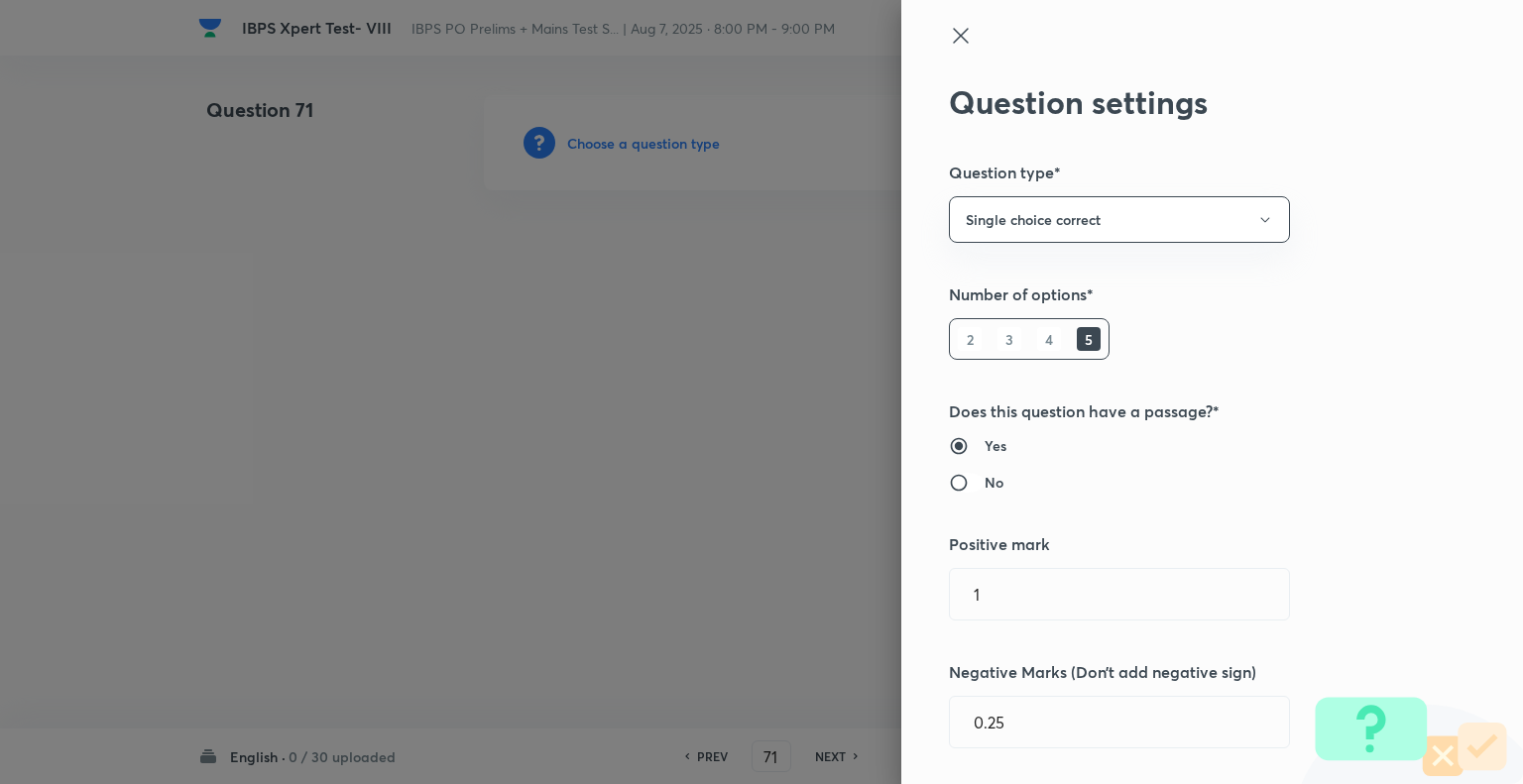 click on "No" at bounding box center (967, 483) 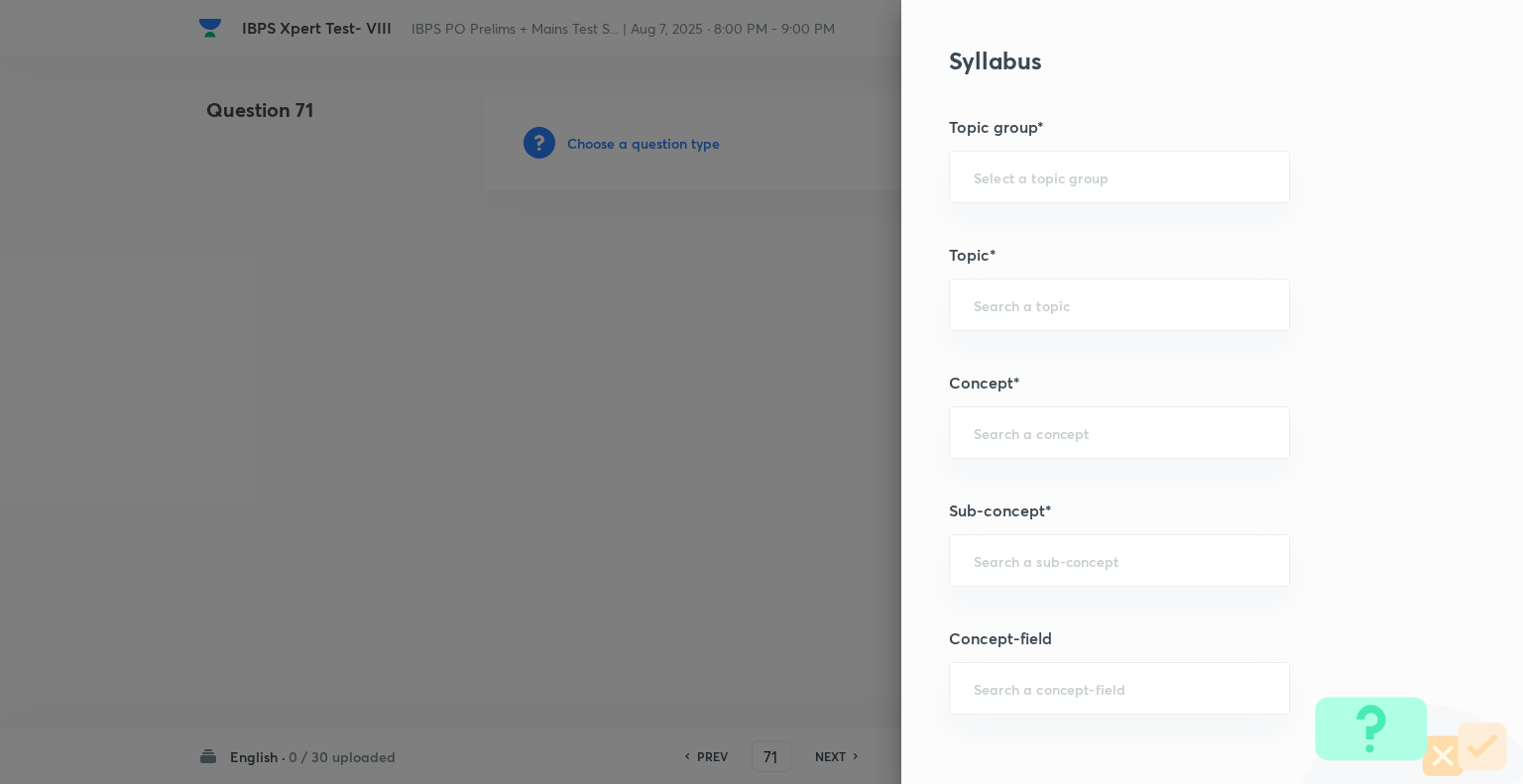 scroll, scrollTop: 858, scrollLeft: 0, axis: vertical 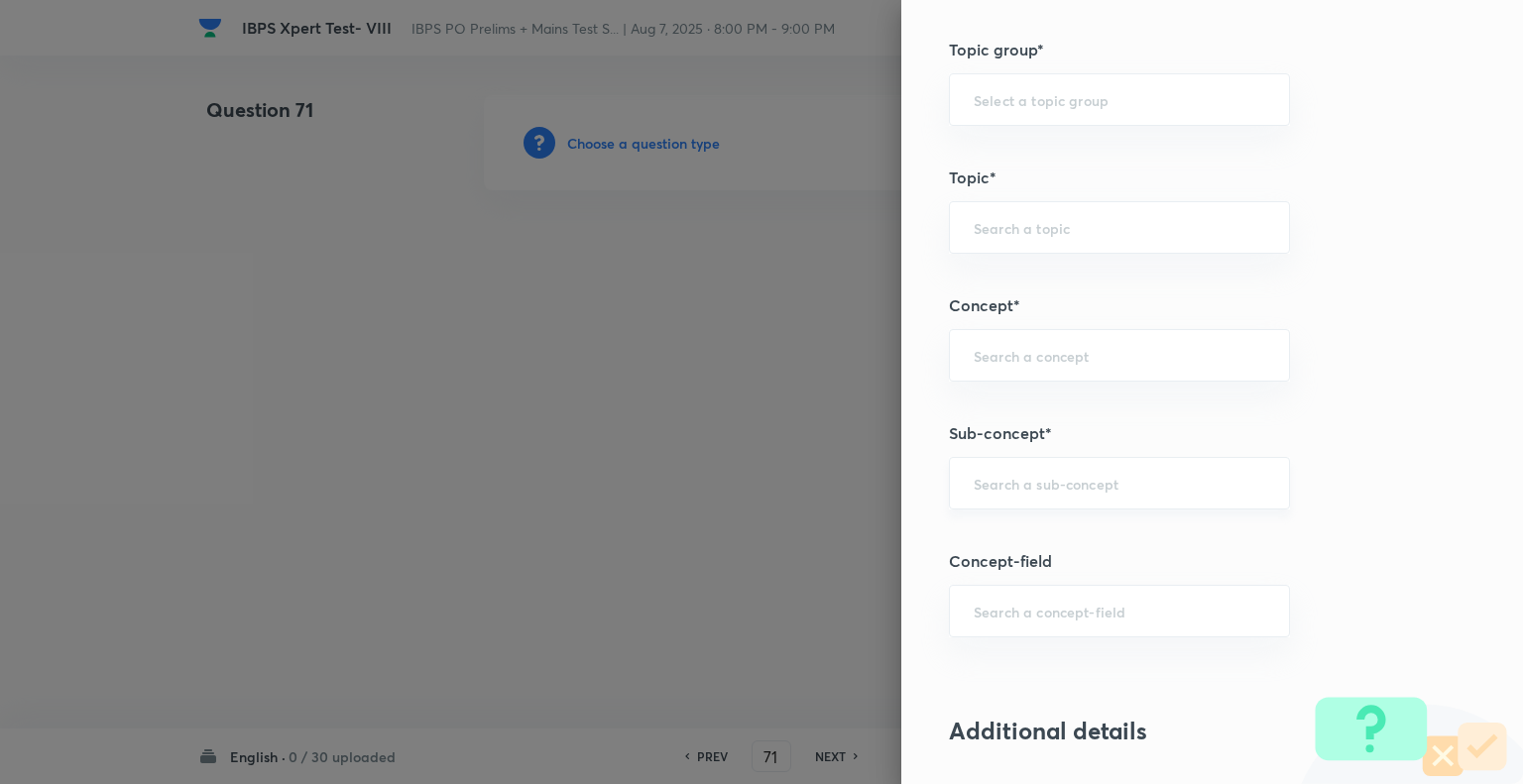 click on "​" at bounding box center [1119, 483] 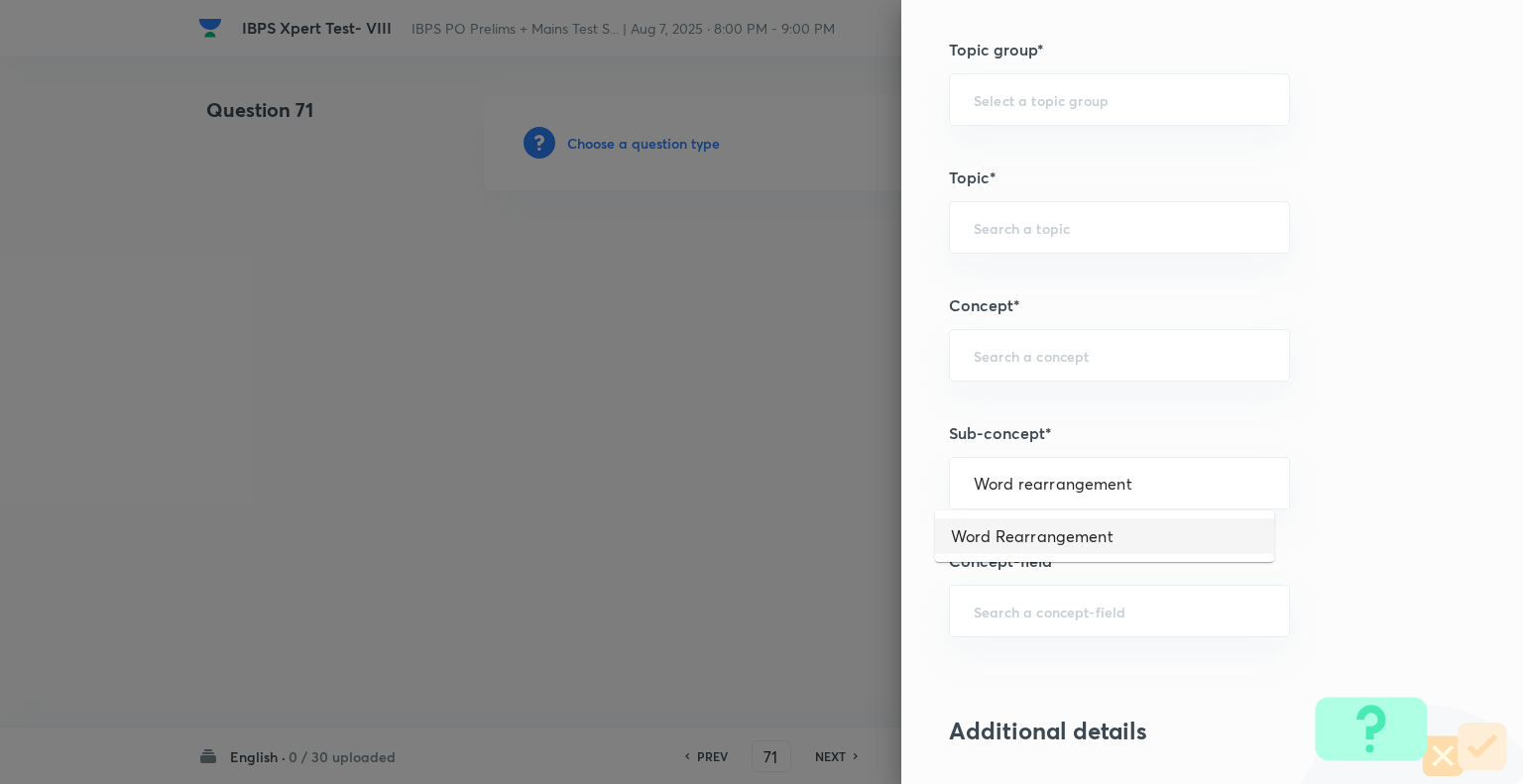 click on "Word Rearrangement" at bounding box center (1105, 536) 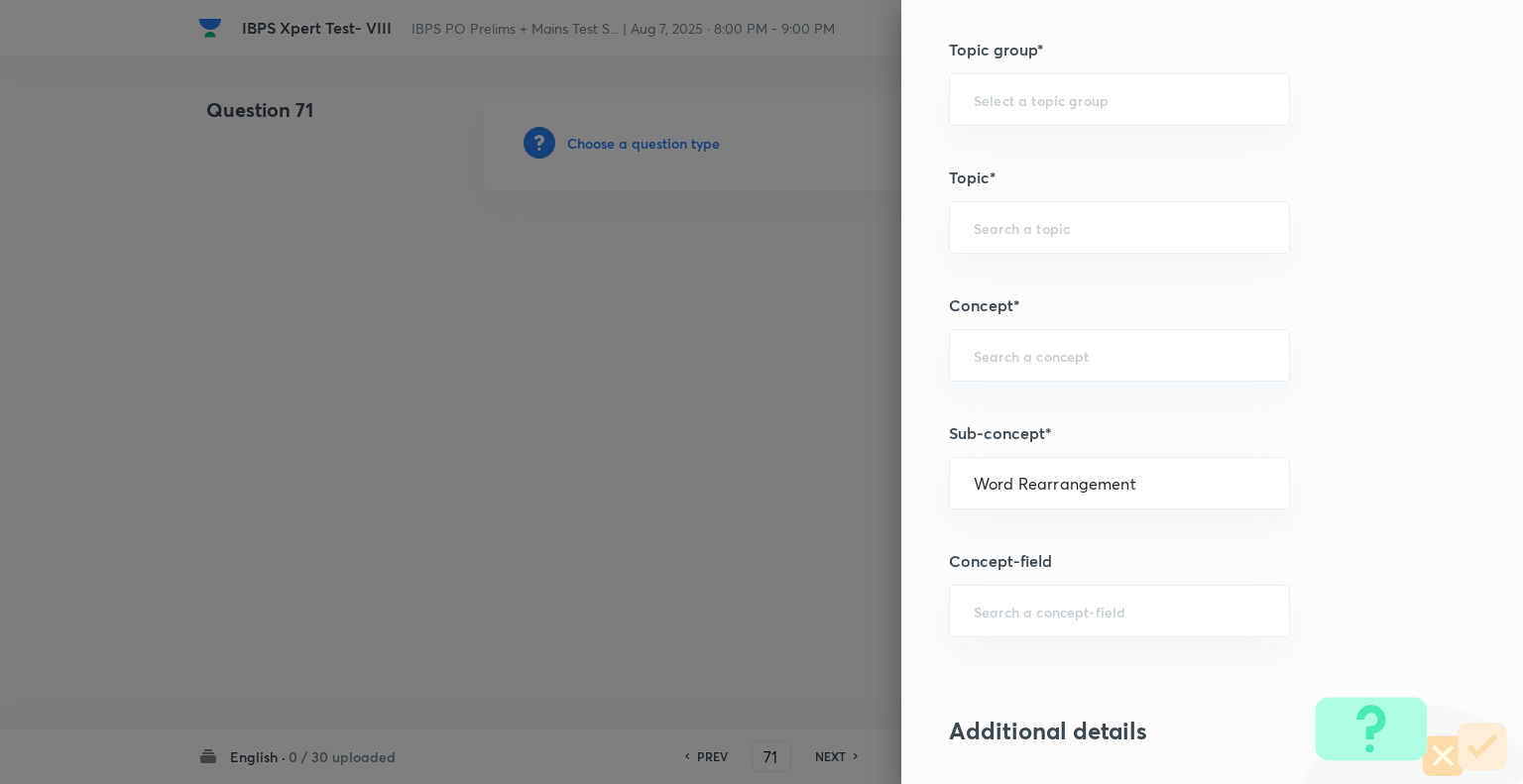 type on "English Language" 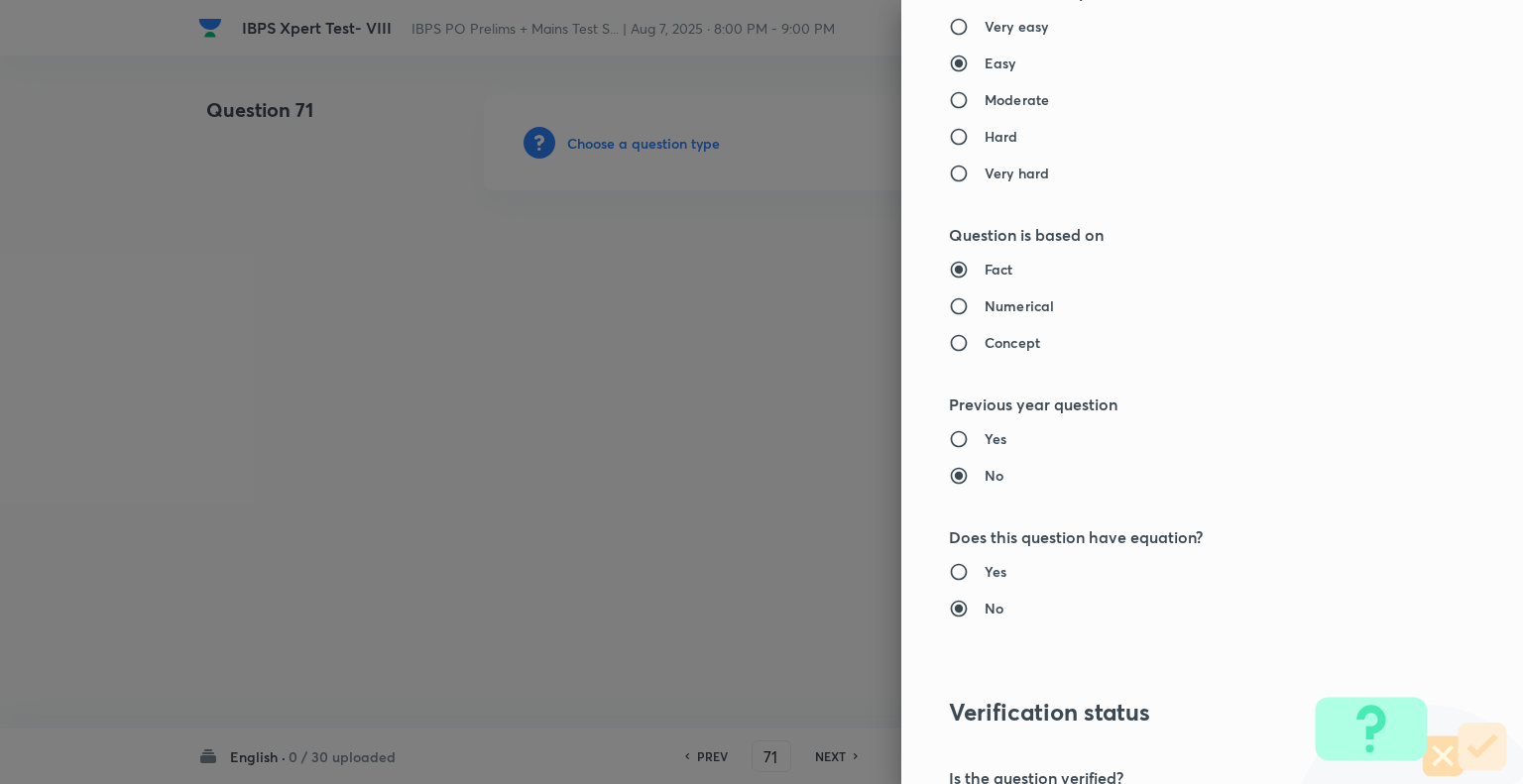 scroll, scrollTop: 1914, scrollLeft: 0, axis: vertical 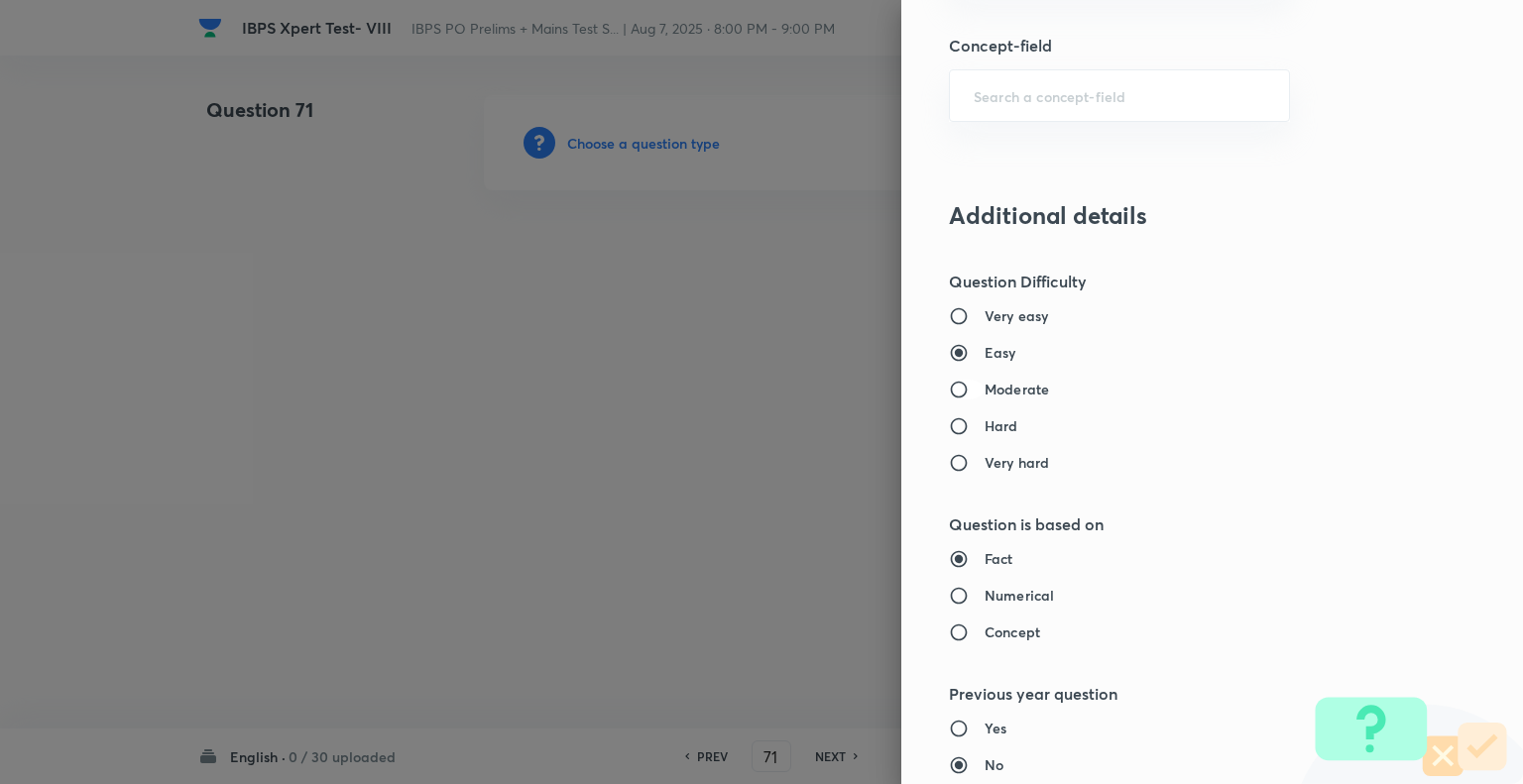 click on "Moderate" at bounding box center [967, 390] 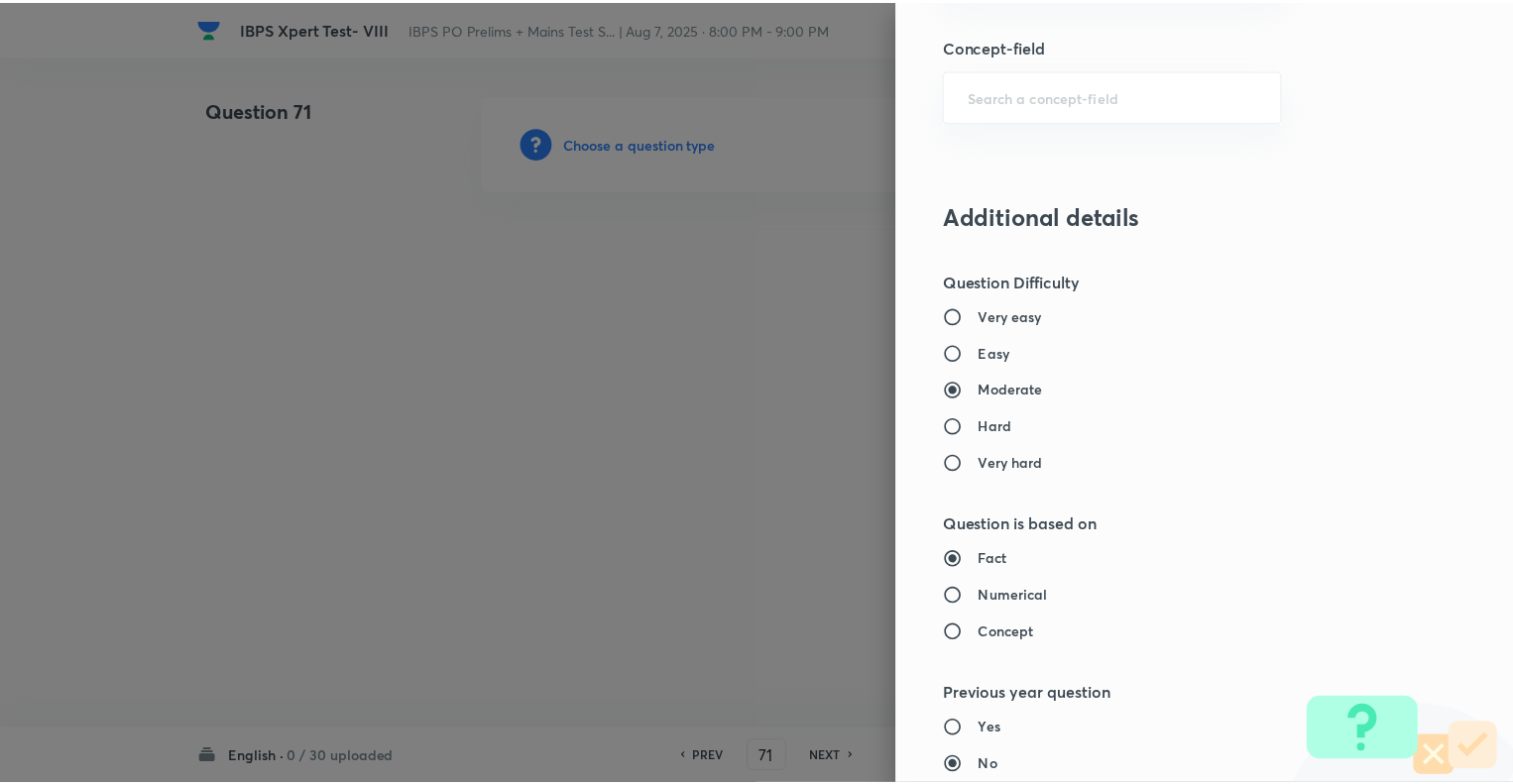 scroll, scrollTop: 1914, scrollLeft: 0, axis: vertical 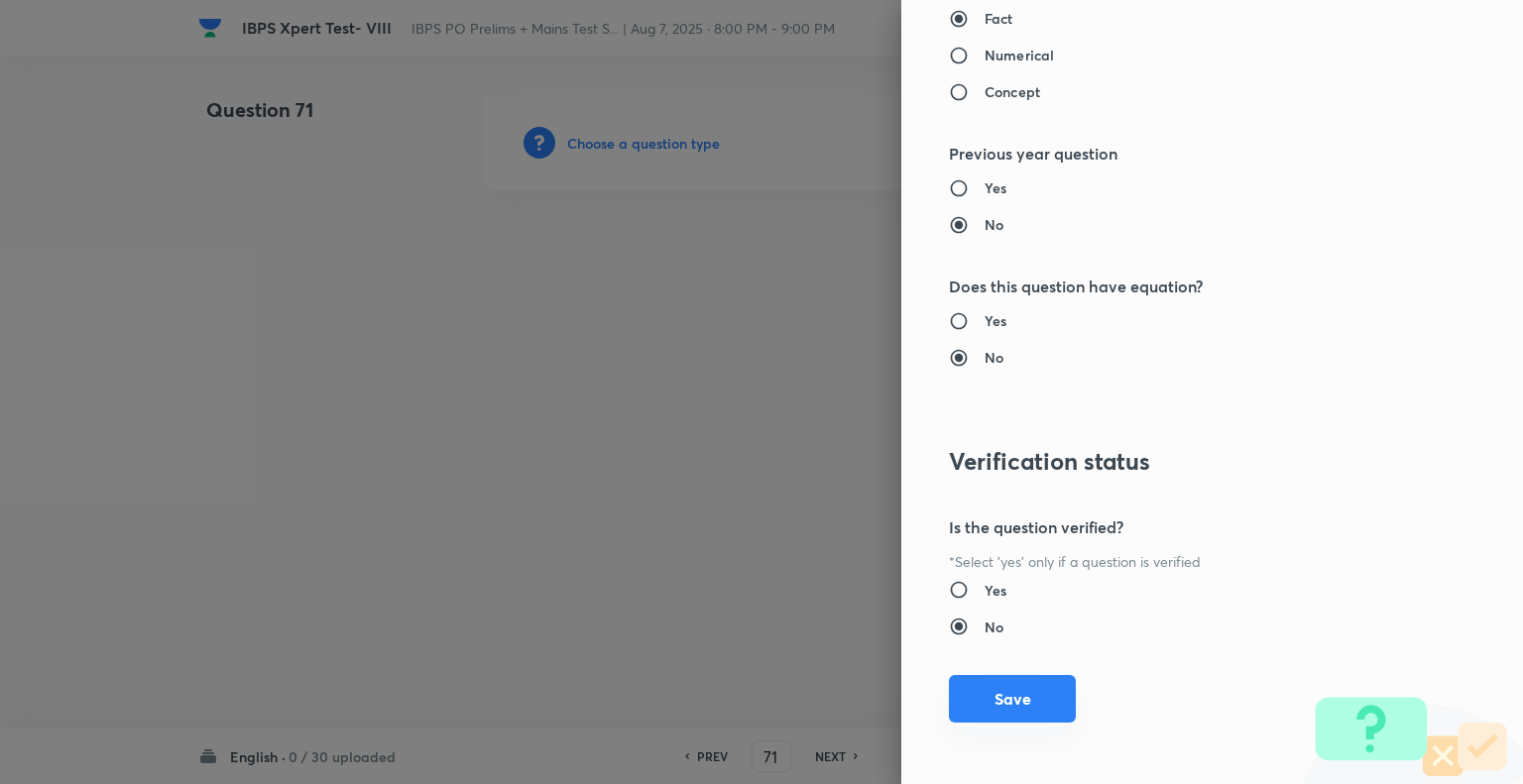 click on "Save" at bounding box center (1012, 699) 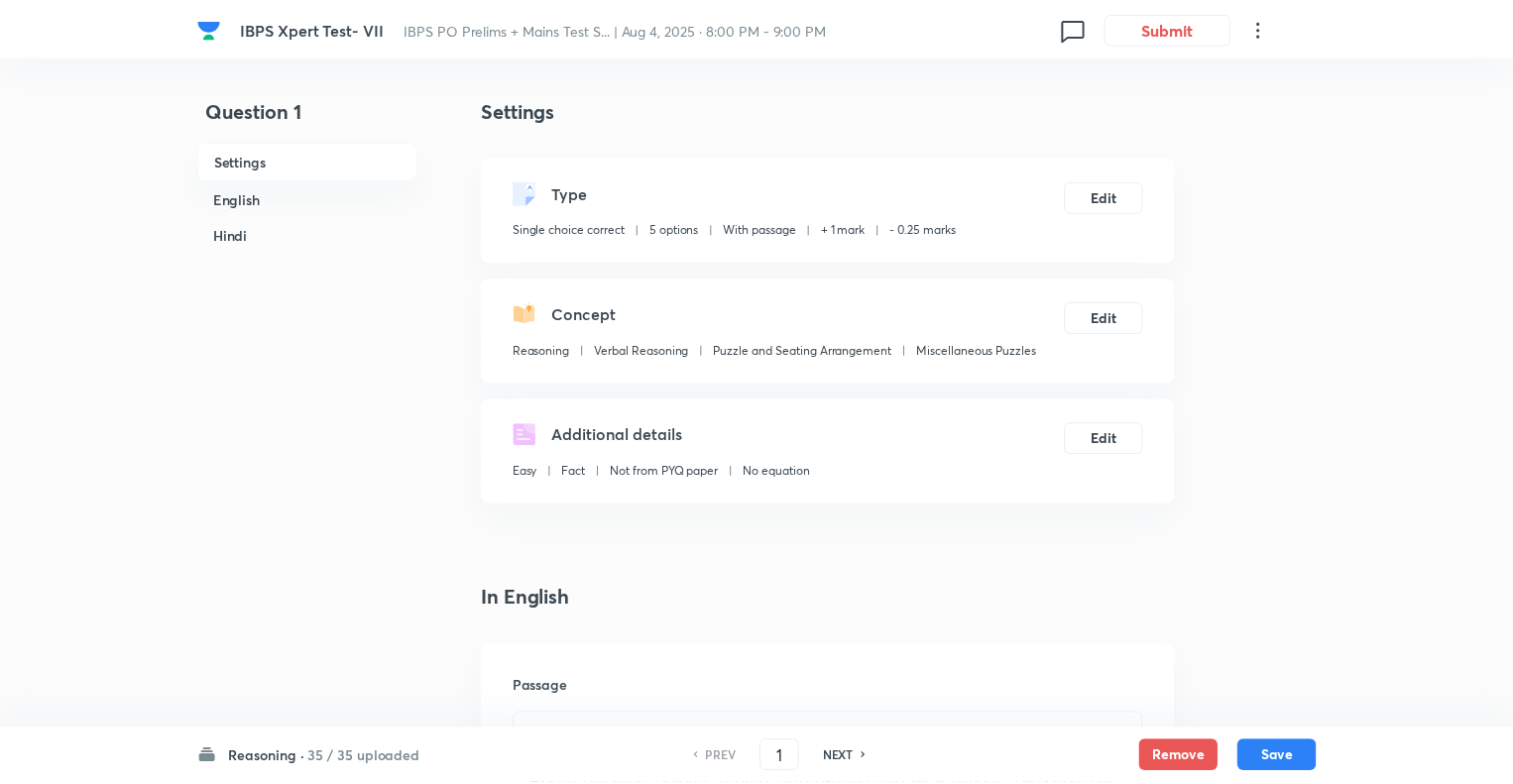 scroll, scrollTop: 0, scrollLeft: 0, axis: both 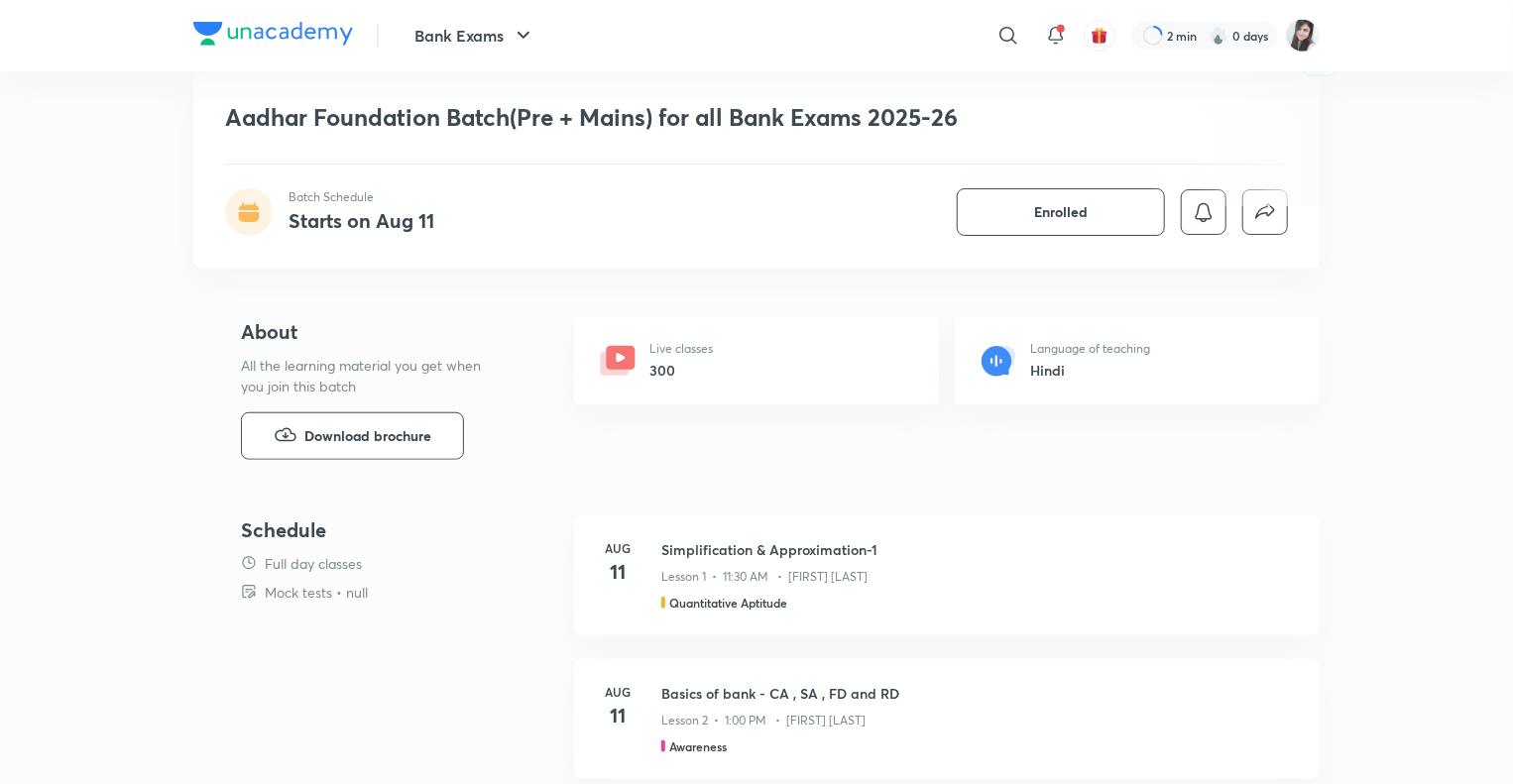 click on "Bank Exams ​ 2 min 0 days Aadhar Foundation Batch(Pre + Mains) for all Bank Exams 2025-26 Batch Schedule Starts on Aug 11 Enrolled Bank Exams Plus Batches हि Subject-level full syllabus Batch Aadhar Foundation Batch(Pre + Mains) for all Bank Exams 2025-26  [FIRST] [LAST], [FIRST] [LAST] and 2 more In this batch, [FIRST] [LAST], [FIRST] [LAST], [FIRST] [LAST] and [FIRST] [LAST] will be covering the syllabus for IBPS Clerk, SBI Clerk, RRB Clerk , RRB PO & All Bank Exams 2025 in an exhaustive manner. The class PDFs in this batch will be provided in Hindi & English and the discussion will be in Hindi only. All doubts related to the topic will be clarified during the doubt clearing sessions in the course. The subject level full syllabus will be...  Read more Batch Schedule Starts on Aug 11 Enrolled Demo classes   Watch free classes by the educators of this batch   1.9K Hindi Awareness Daily Current Affairs MCQs 17th June [FIRST] [LAST] 17th Jun • 45m   1.5K Hinglish English Language [FIRST] [LAST]   300" at bounding box center [756, 1732] 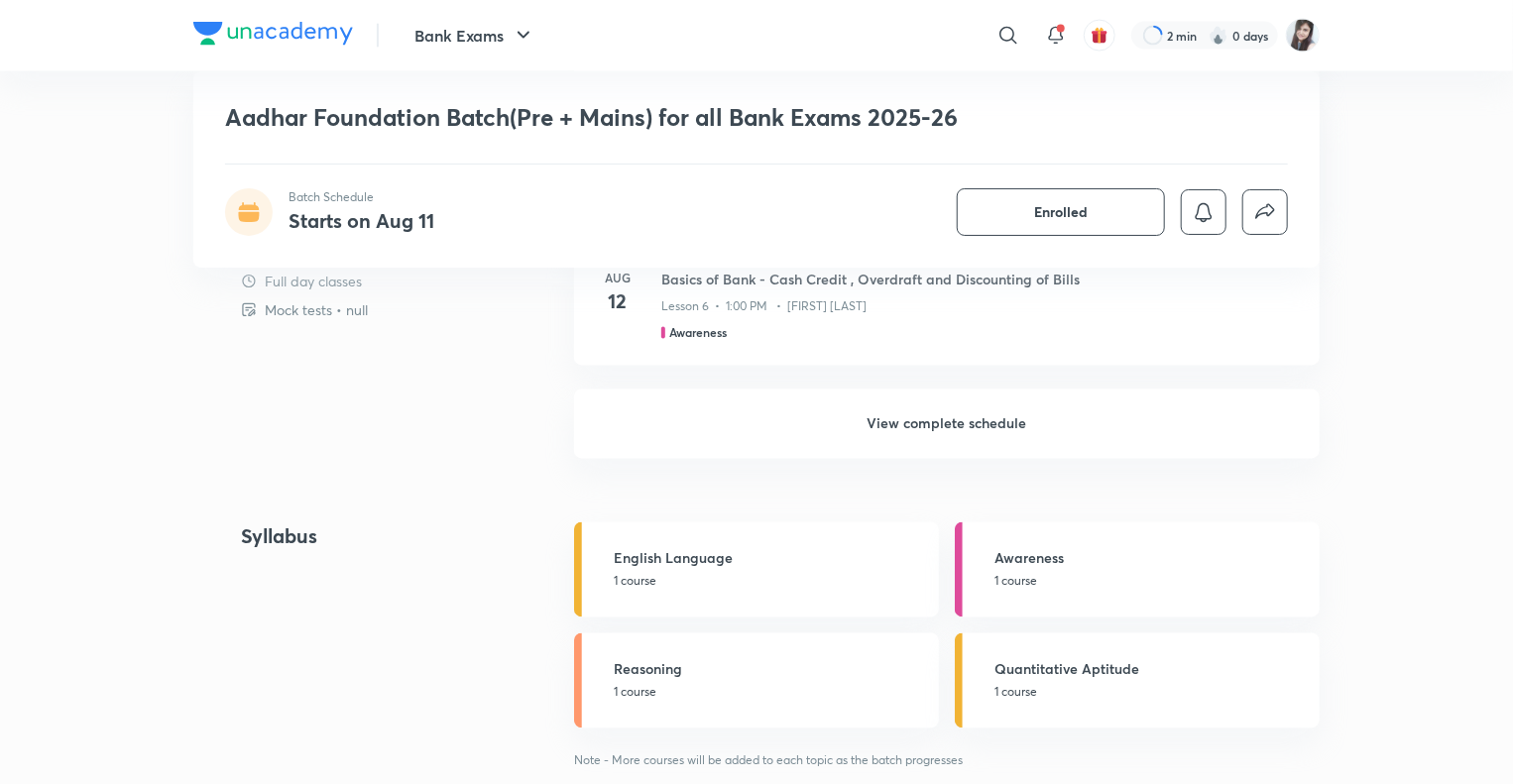 scroll, scrollTop: 1724, scrollLeft: 0, axis: vertical 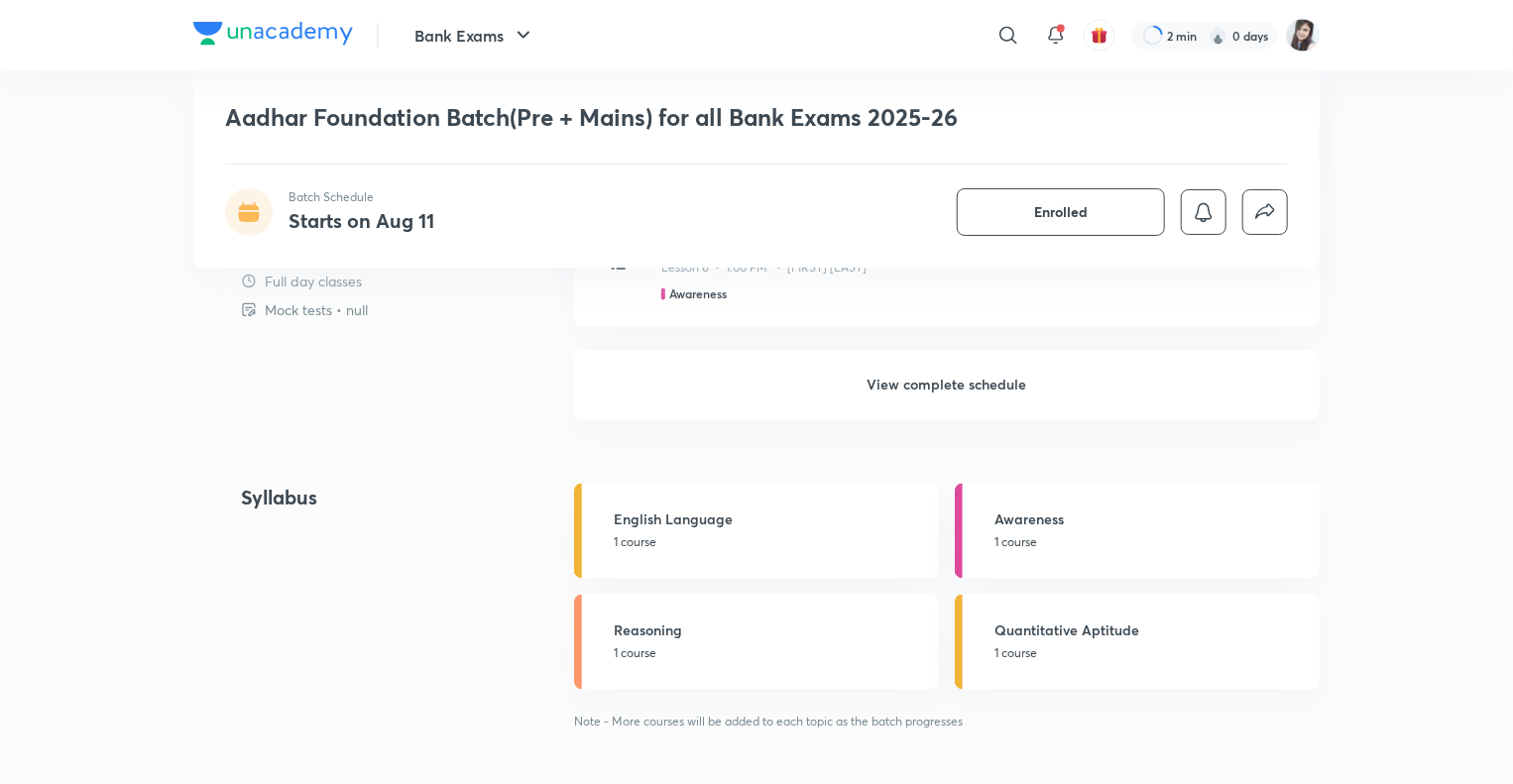 click on "View complete schedule" at bounding box center (947, 386) 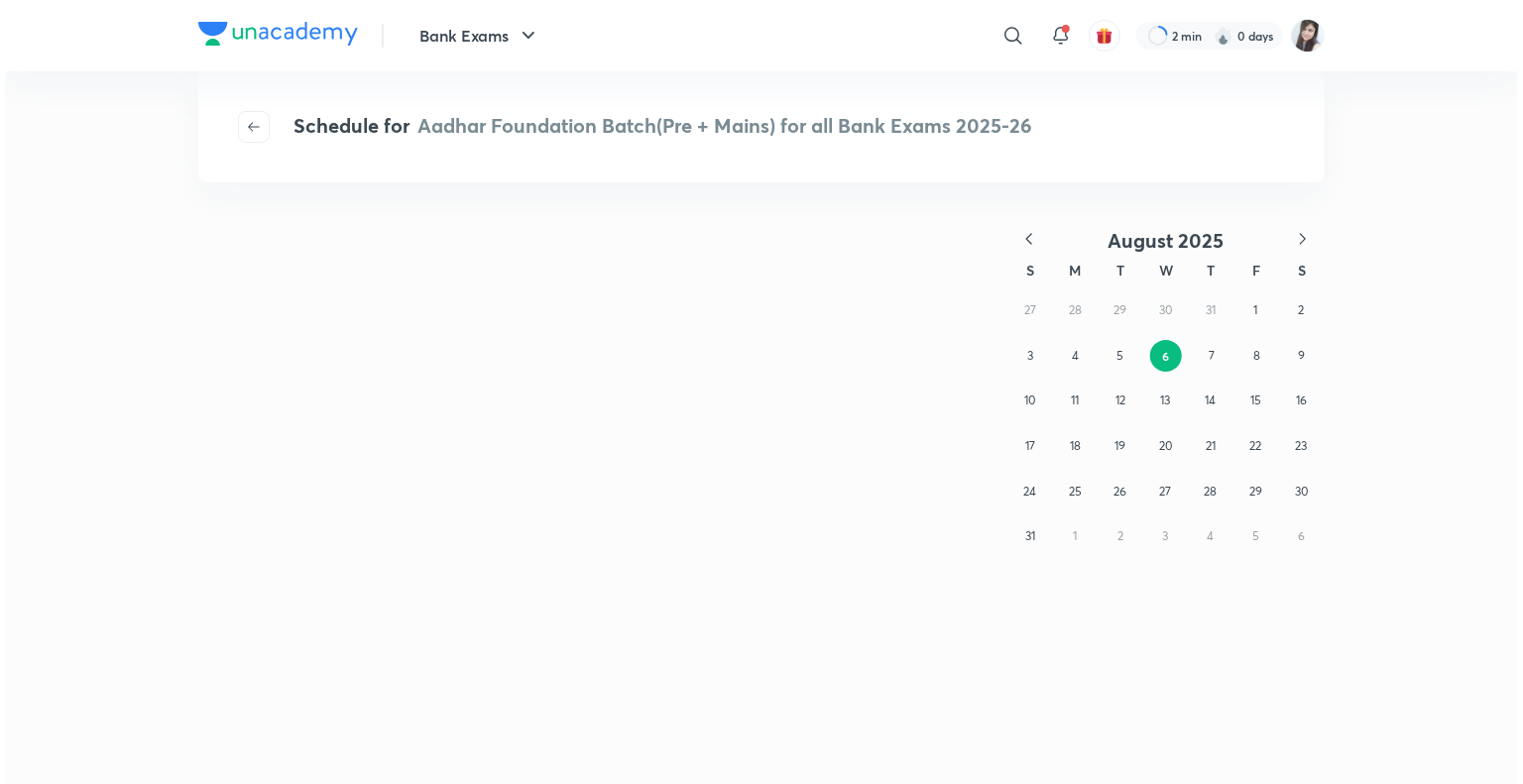scroll, scrollTop: 0, scrollLeft: 0, axis: both 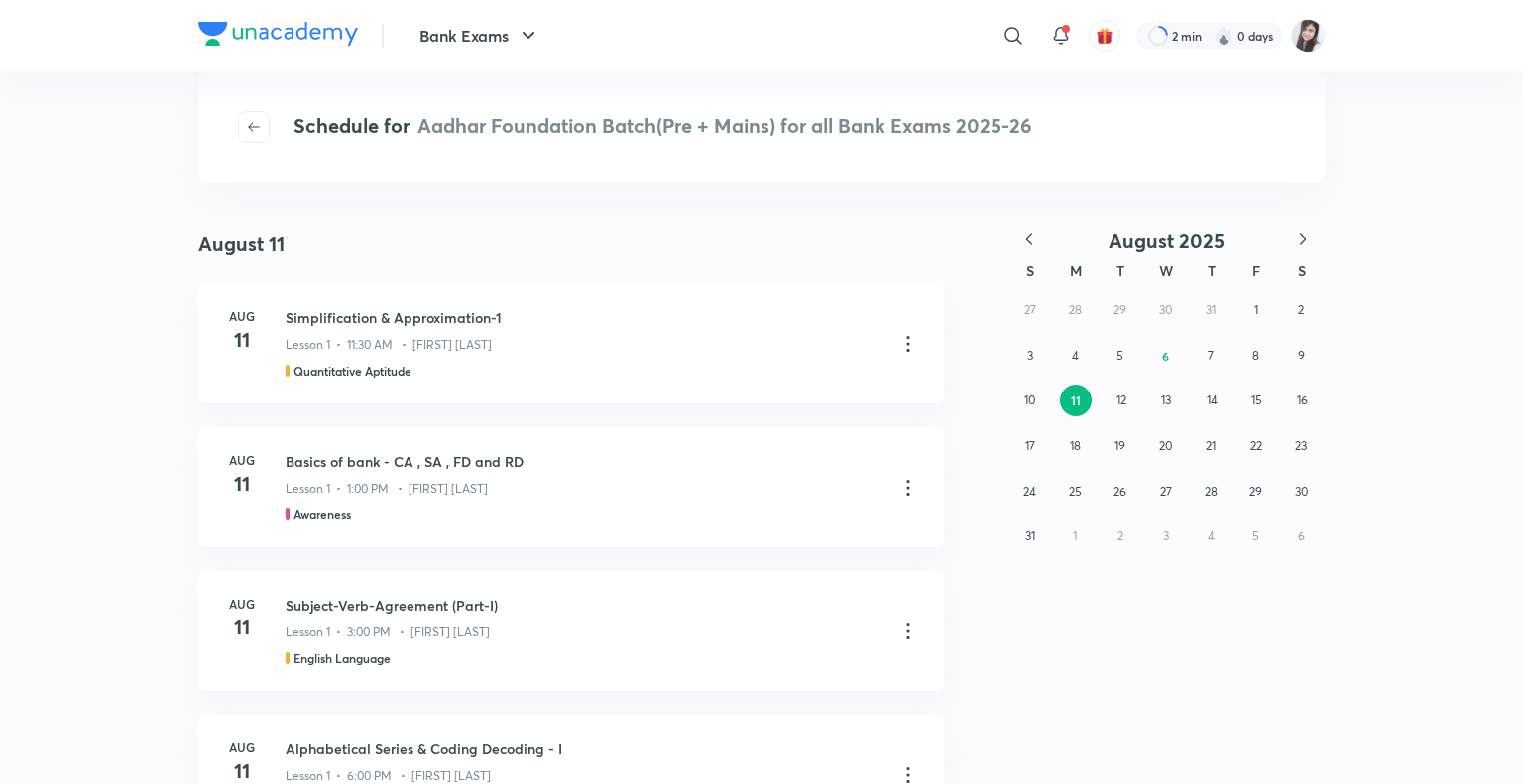 click on "August 11 August 11 Aug 11 Simplification & Approximation-1 Lesson 1  •  11:30 AM   •  [FIRST] [LAST] Quantitative Aptitude Aug 11 Basics of bank - CA , SA , FD and RD Lesson 1  •  1:00 PM   •  [FIRST] [LAST] Awareness Aug 11 Subject-Verb-Agreement (Part-I) Lesson 1  •  3:00 PM   •  [FIRST] [LAST] English Language Aug 11 Alphabetical Series & Coding Decoding - I Lesson 1  •  6:00 PM   •  [FIRST] [LAST] Reasoning August 12 Aug 12 Simplification & Approximation-2 Lesson 2  •  11:30 AM   •  [FIRST] [LAST] Quantitative Aptitude Aug 12 Basics of Bank - Cash Credit , Overdraft and Discounting of Bills Lesson 2  •  1:00 PM   •  [FIRST] [LAST] Awareness Aug 12 Subject-Verb-Agreement (Part-II) Lesson 2  •  3:00 PM   •  [FIRST] [LAST] English Language Aug 12 Alphabetical Series & Coding Decoding - II Lesson 2  •  6:00 PM   •  [FIRST] [LAST] Reasoning August 13 Aug 13 Missing Number Series Aug 13 Awareness S" at bounding box center (762, 503) 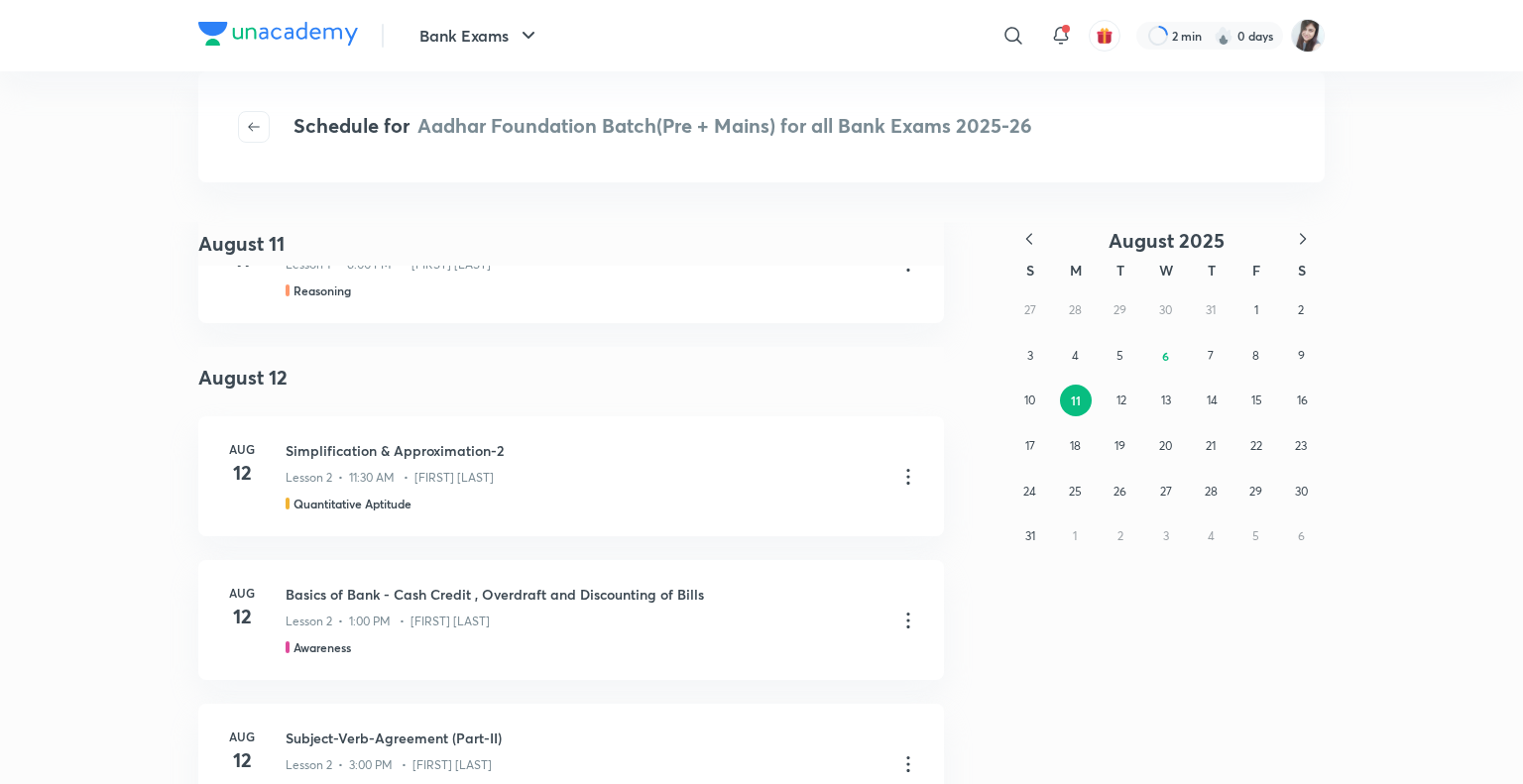 scroll, scrollTop: 714, scrollLeft: 0, axis: vertical 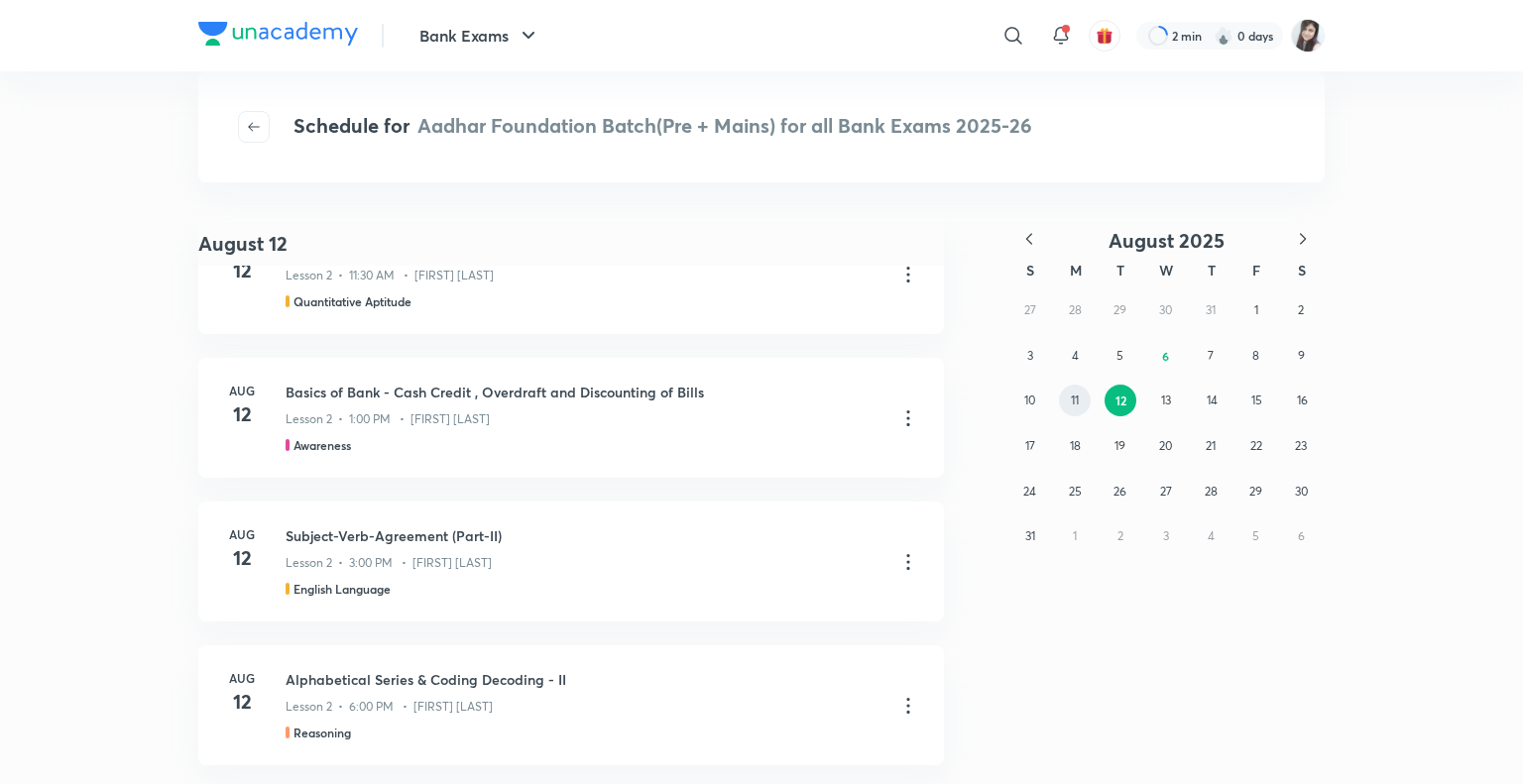 click on "11" at bounding box center (1075, 399) 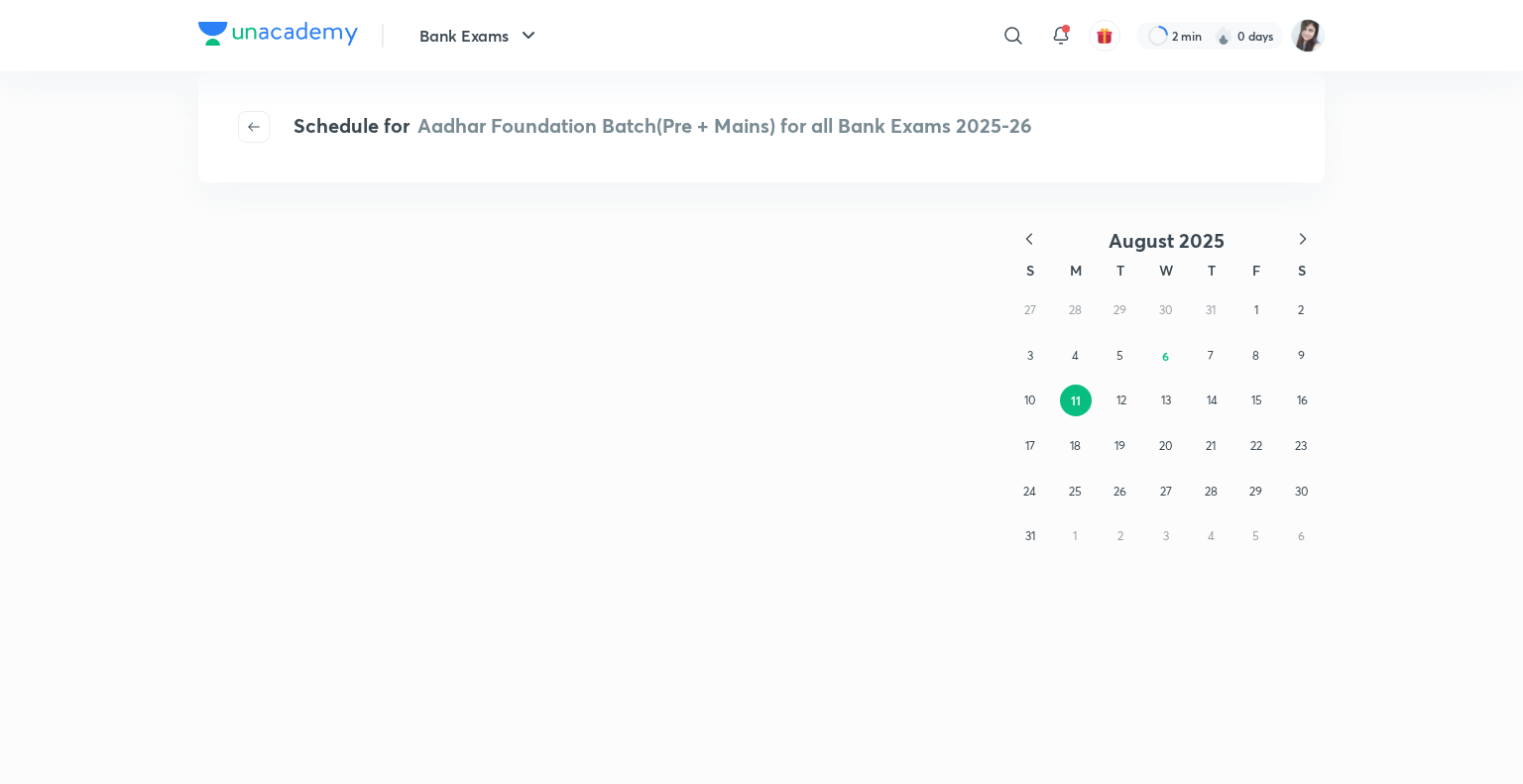 scroll, scrollTop: 0, scrollLeft: 0, axis: both 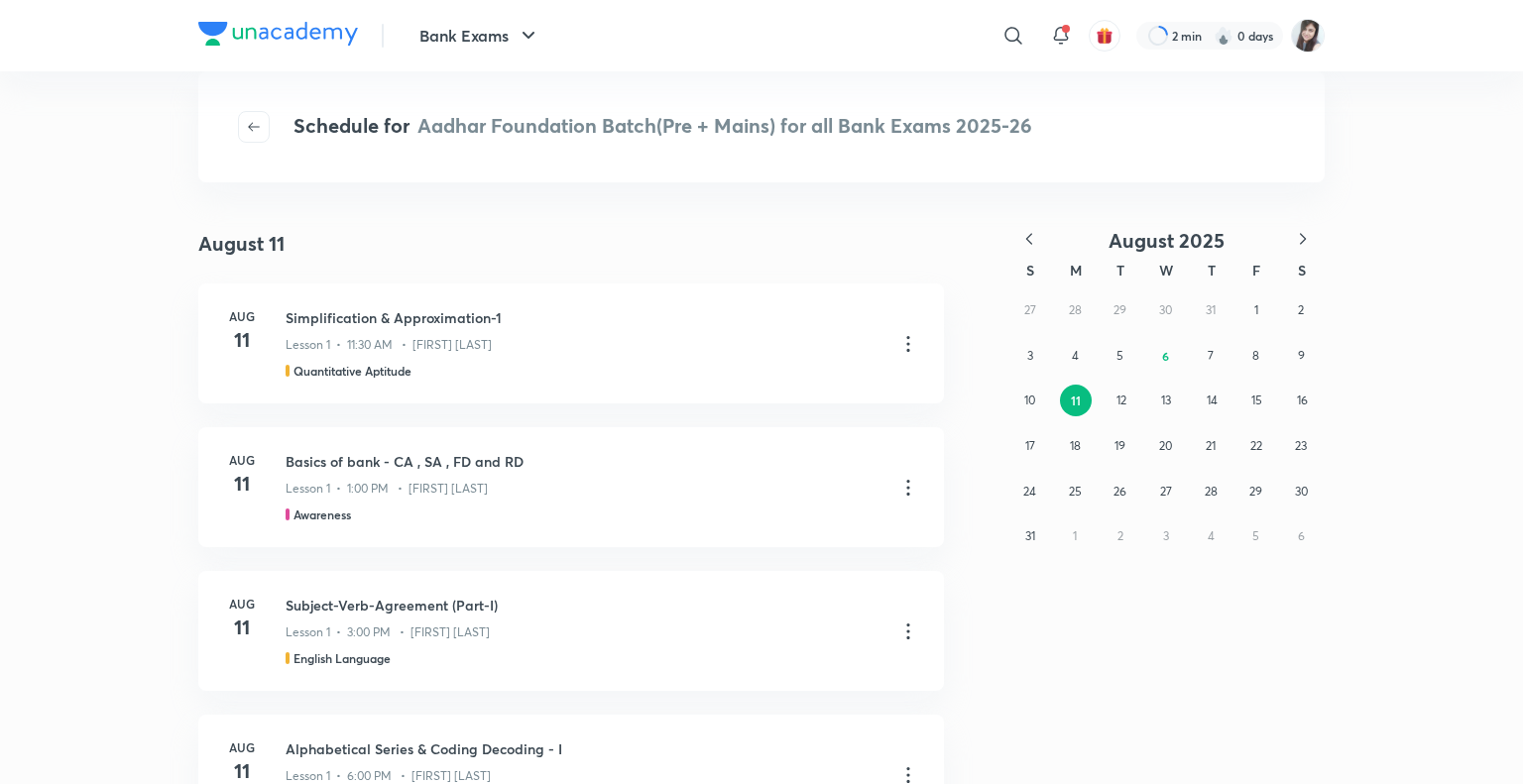 click on "August 2025 S M T W T F S 27 28 29 30 31 1 2 3 4 5 6 7 8 9 10 11 12 13 14 15 16 17 18 19 20 21 22 23 24 25 26 27 28 29 30 31 1 2 3 4 5 6" at bounding box center (1118, 1445) 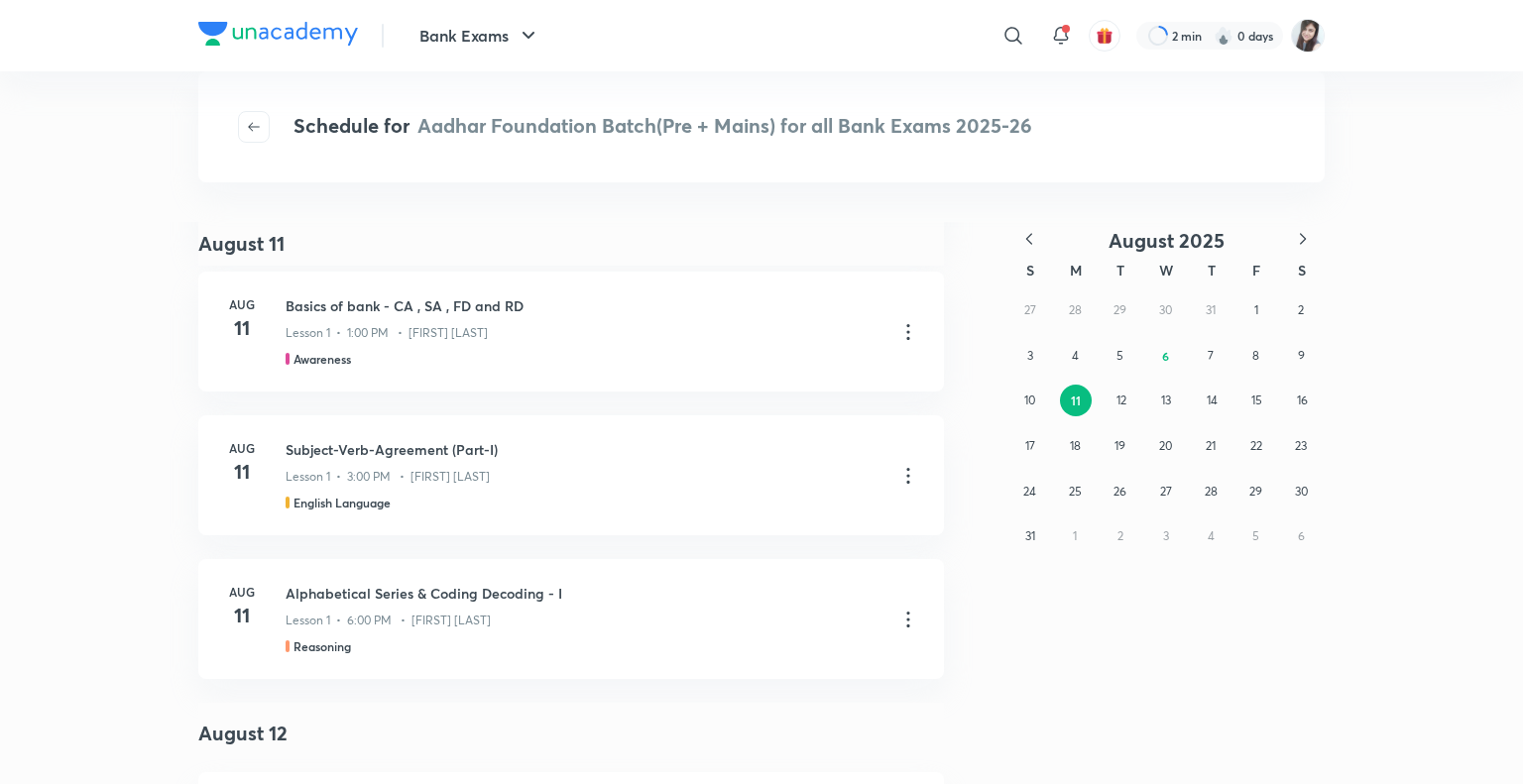 scroll, scrollTop: 159, scrollLeft: 0, axis: vertical 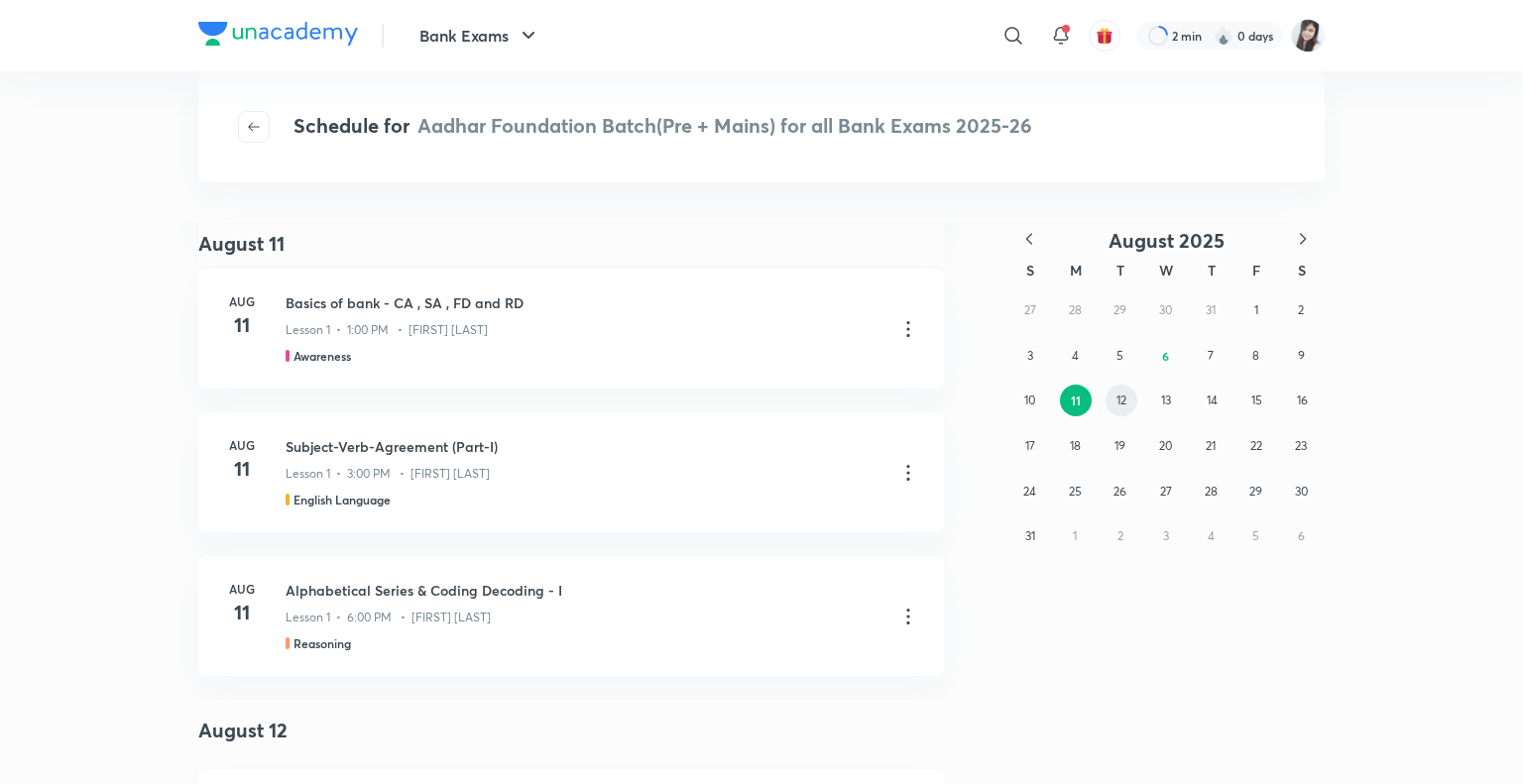 click on "12" at bounding box center (1121, 399) 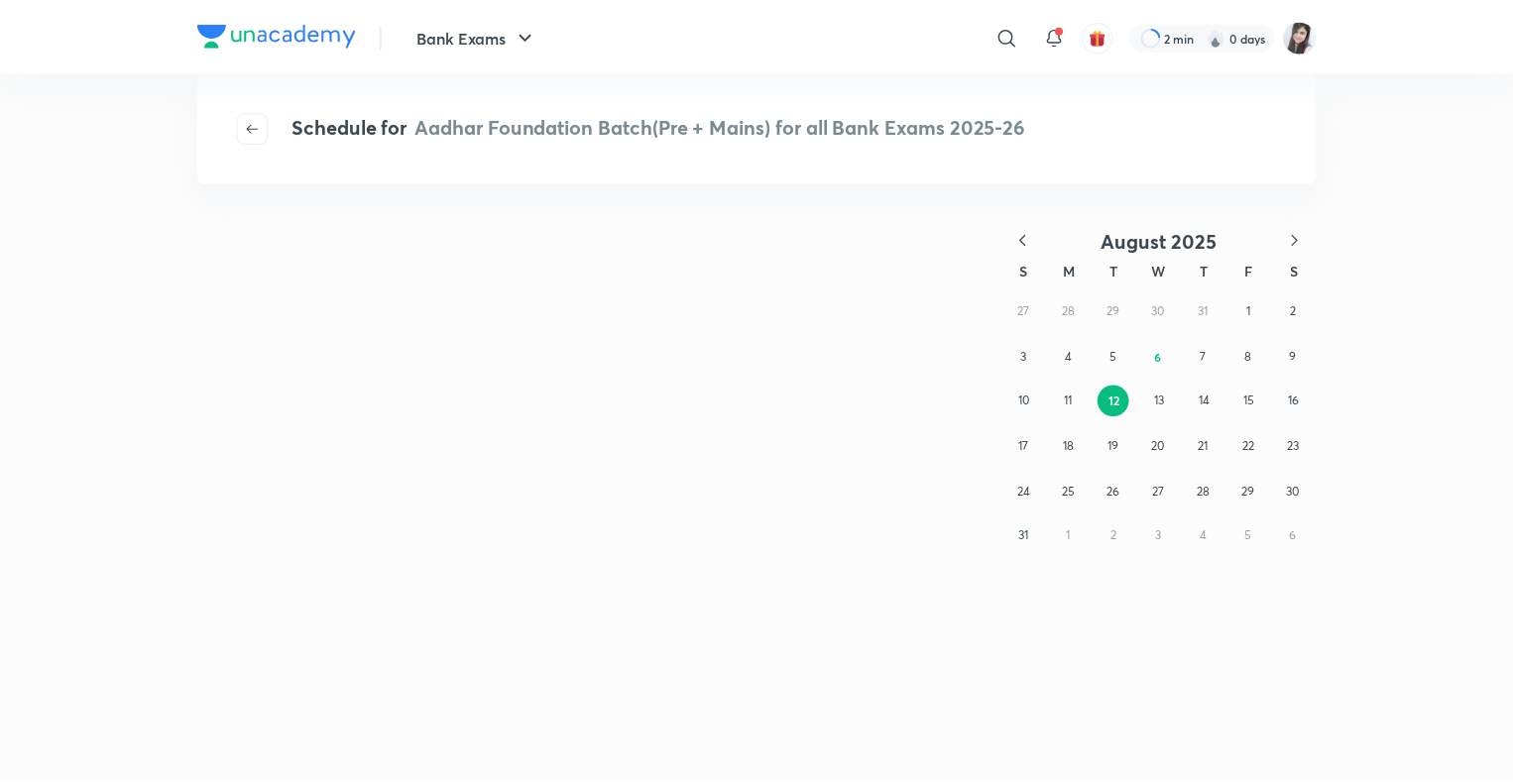 scroll, scrollTop: 0, scrollLeft: 0, axis: both 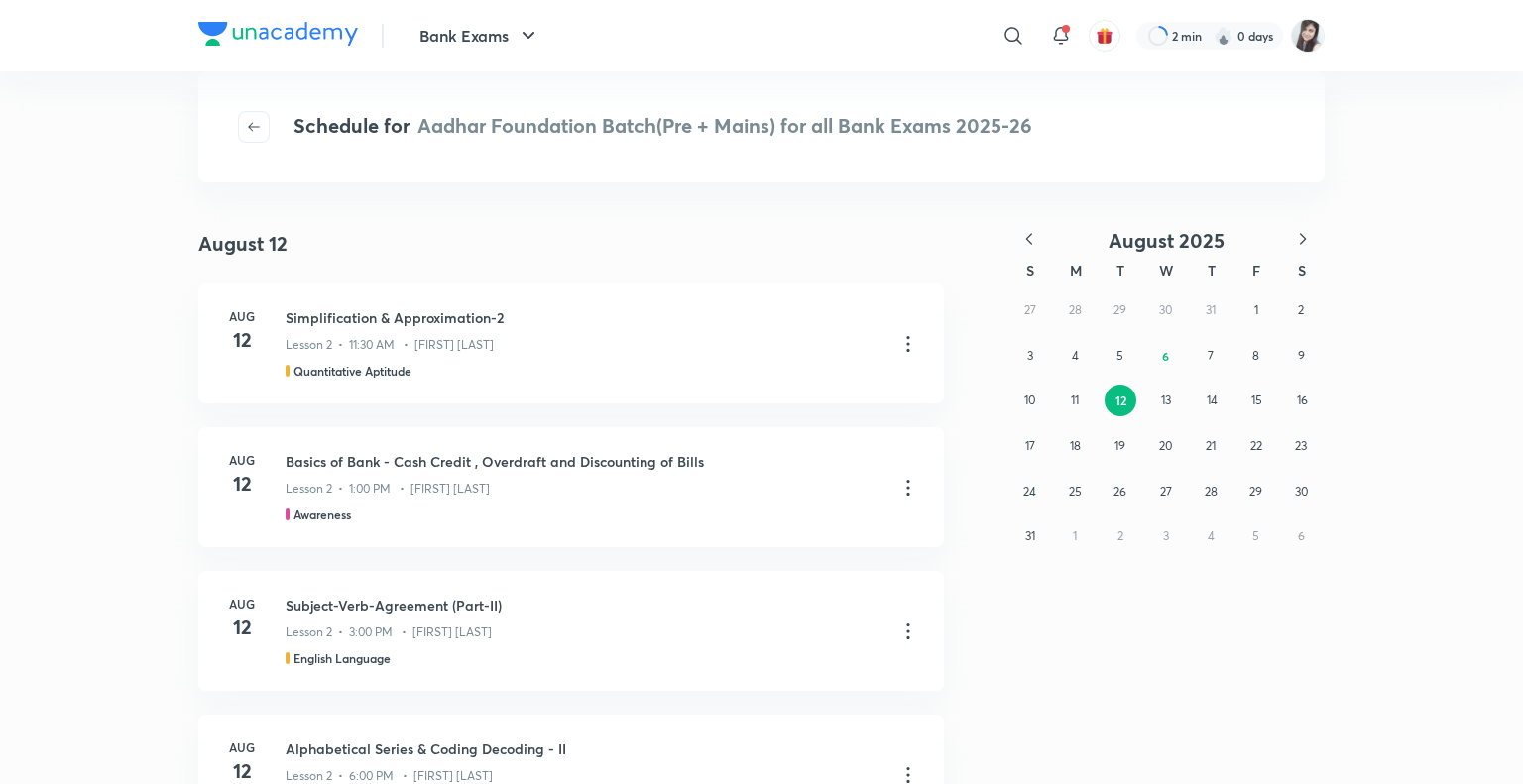 type 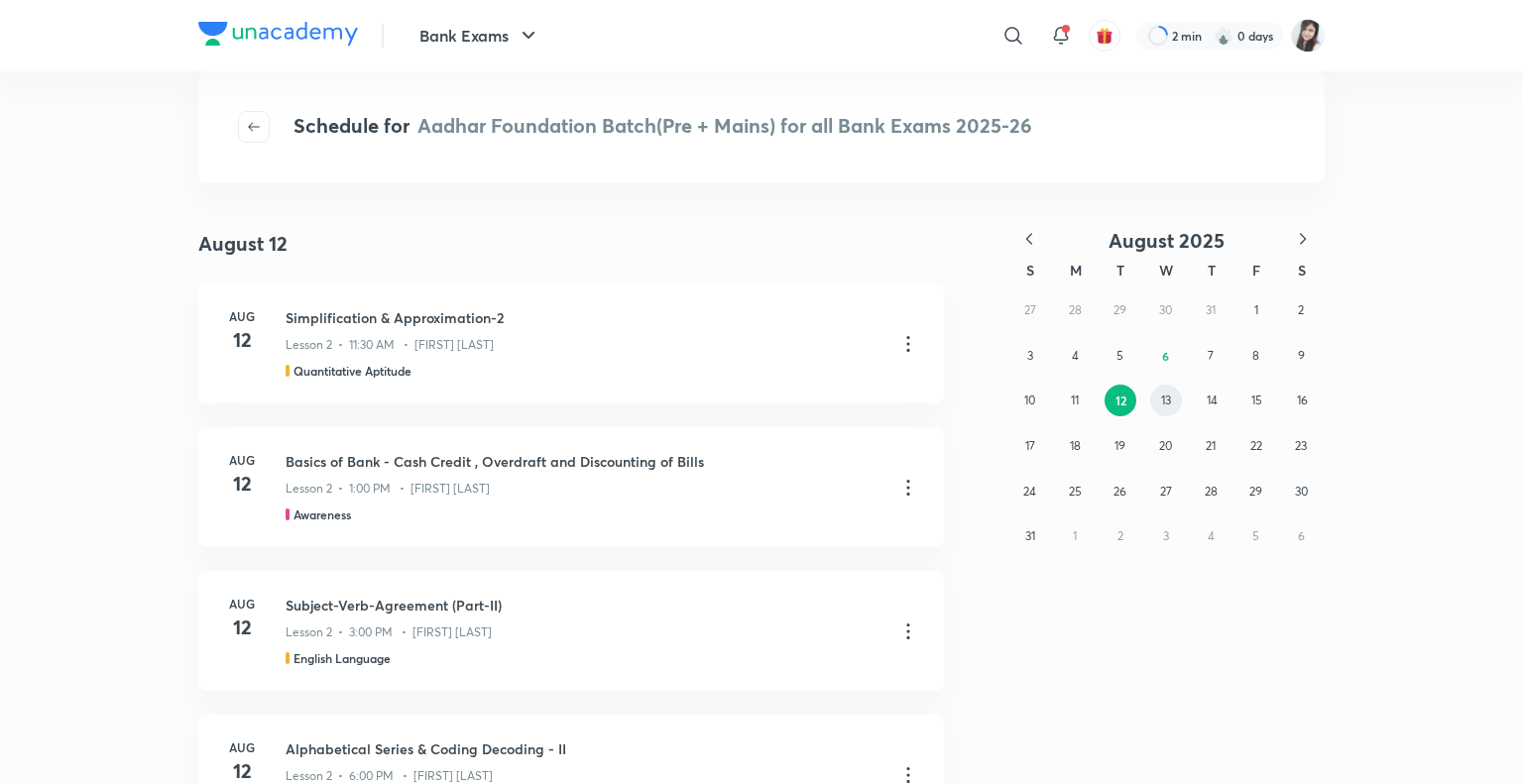 click on "13" at bounding box center (1166, 399) 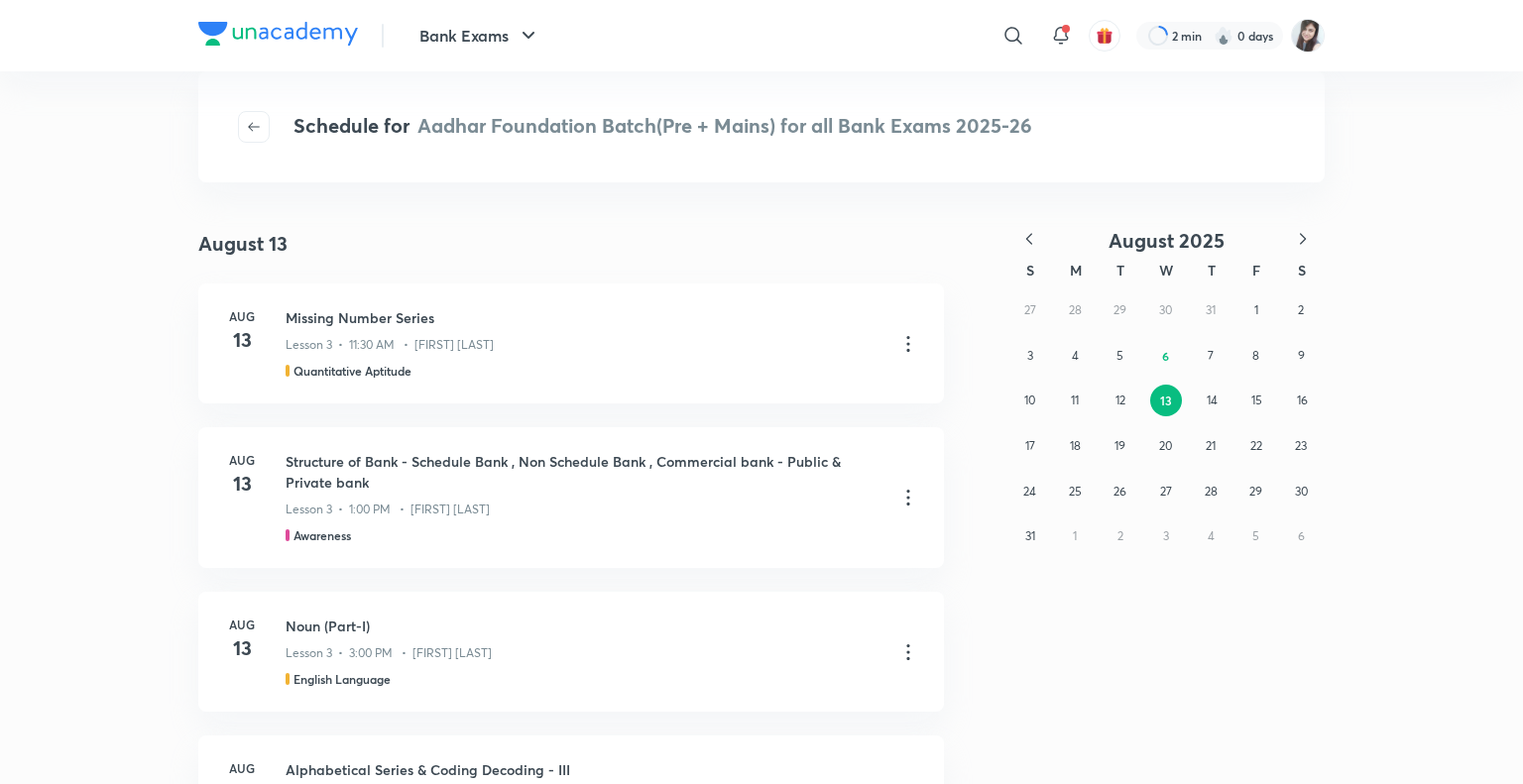 type 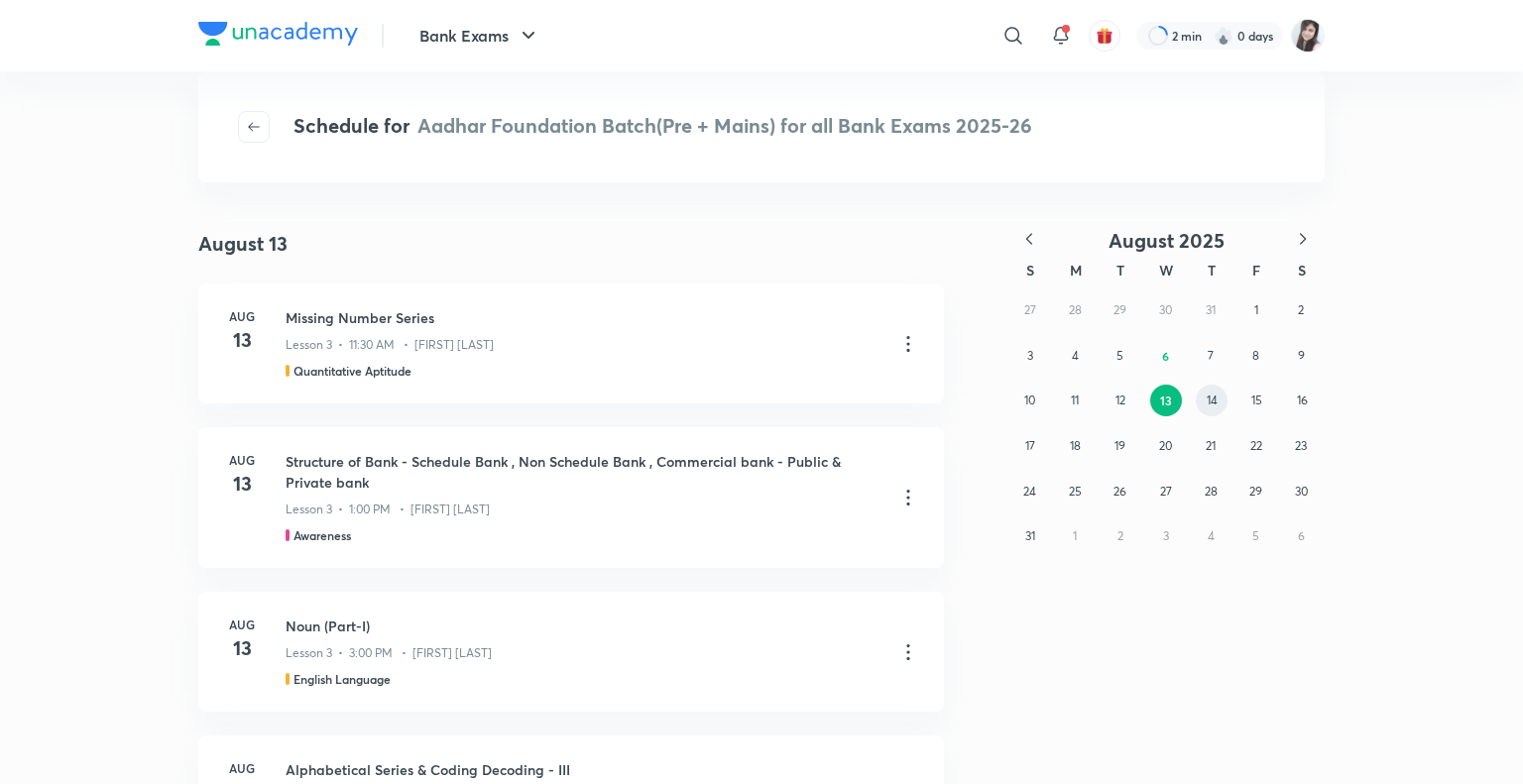 click on "14" at bounding box center [1212, 399] 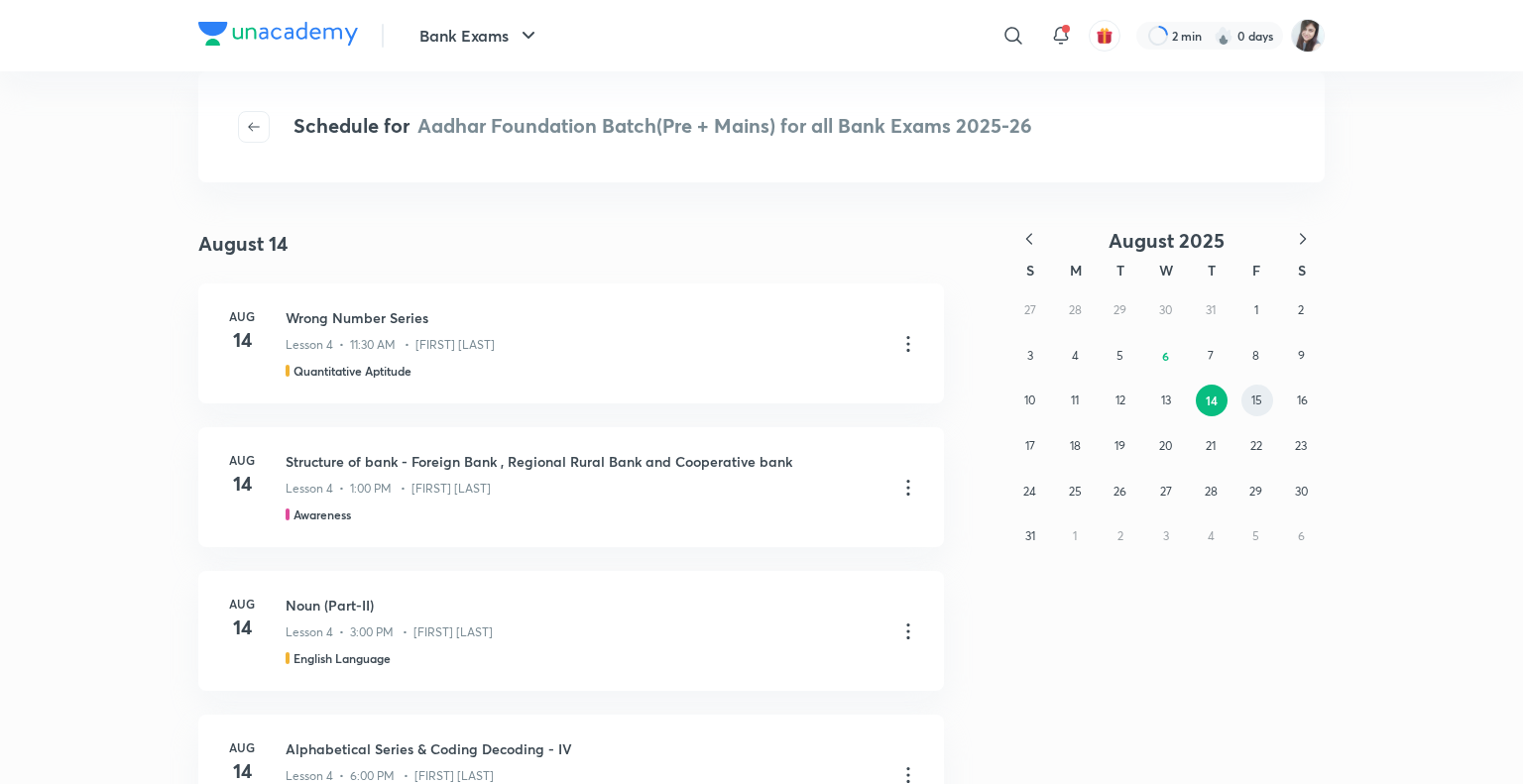 click on "15" at bounding box center (1256, 399) 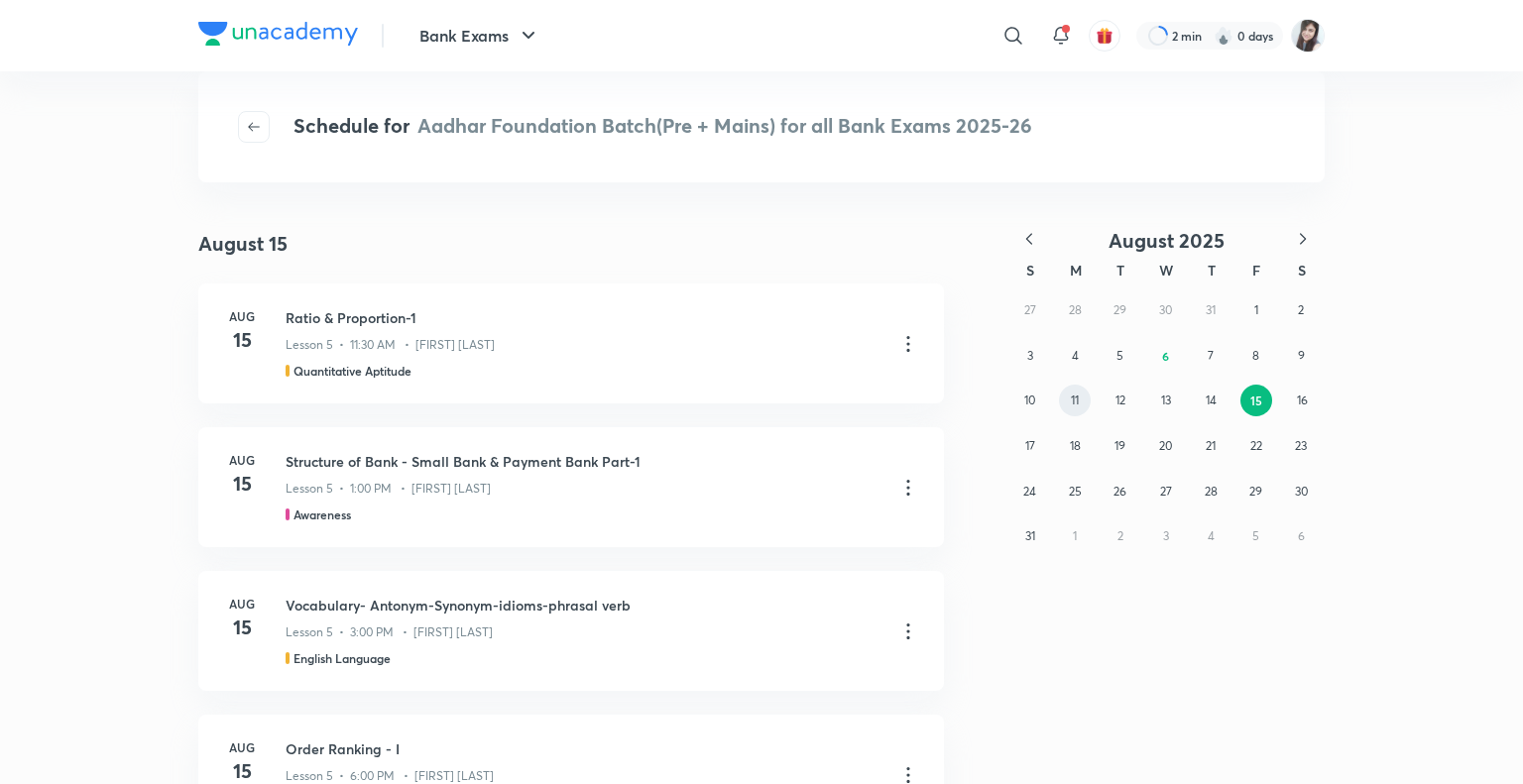 click on "11" at bounding box center (1075, 400) 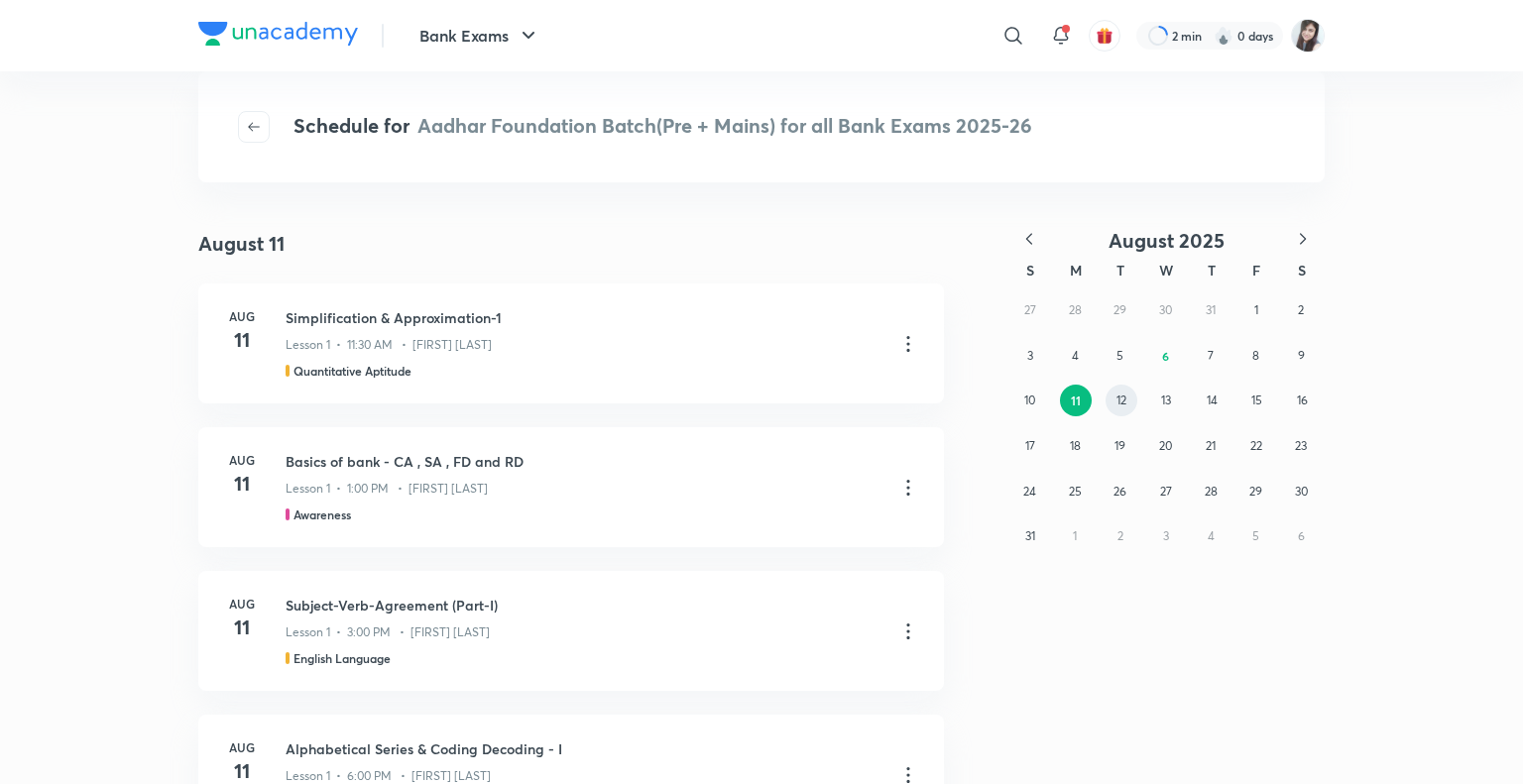 click on "12" at bounding box center [1121, 399] 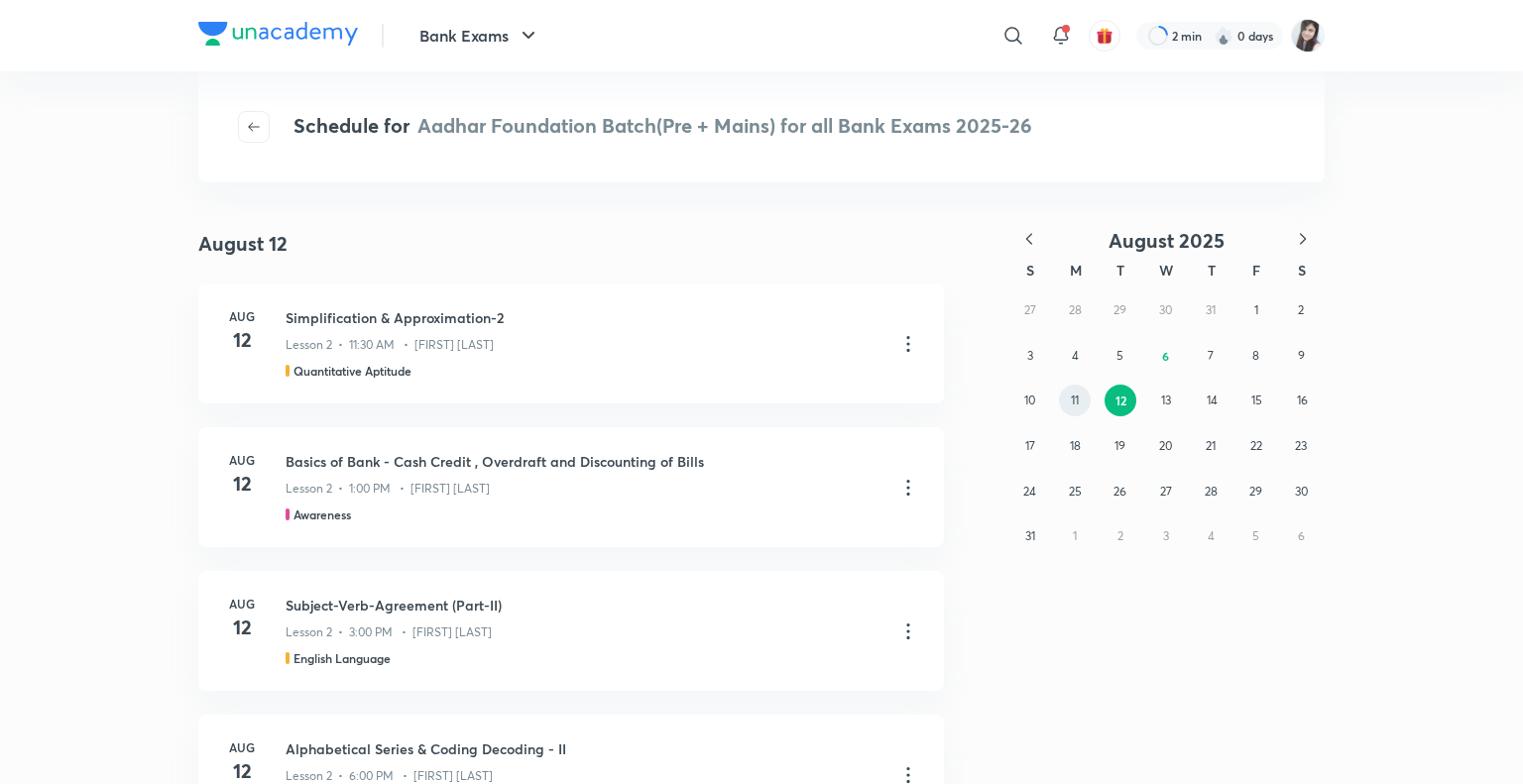 click on "11" at bounding box center [1075, 400] 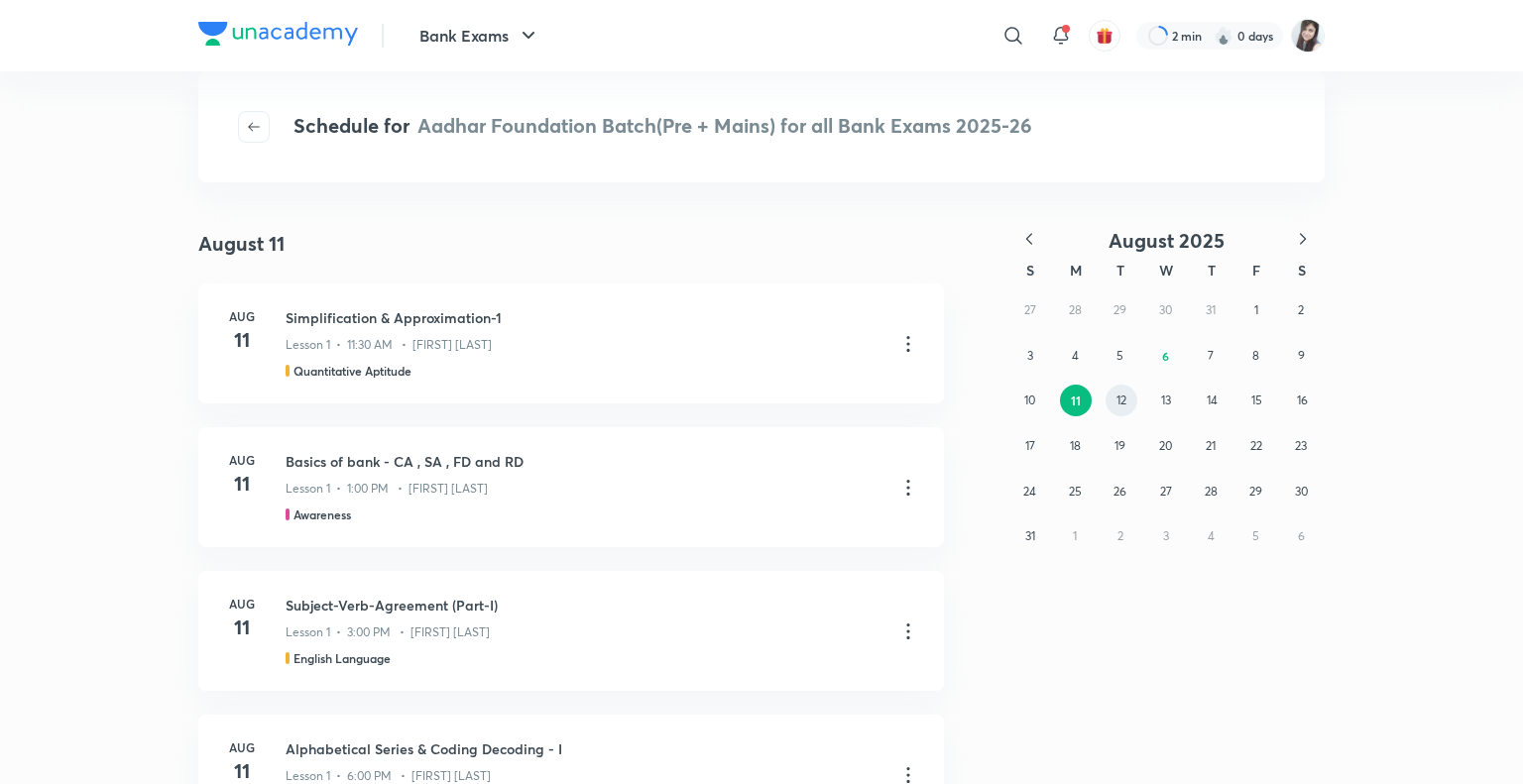 click on "12" at bounding box center (1121, 399) 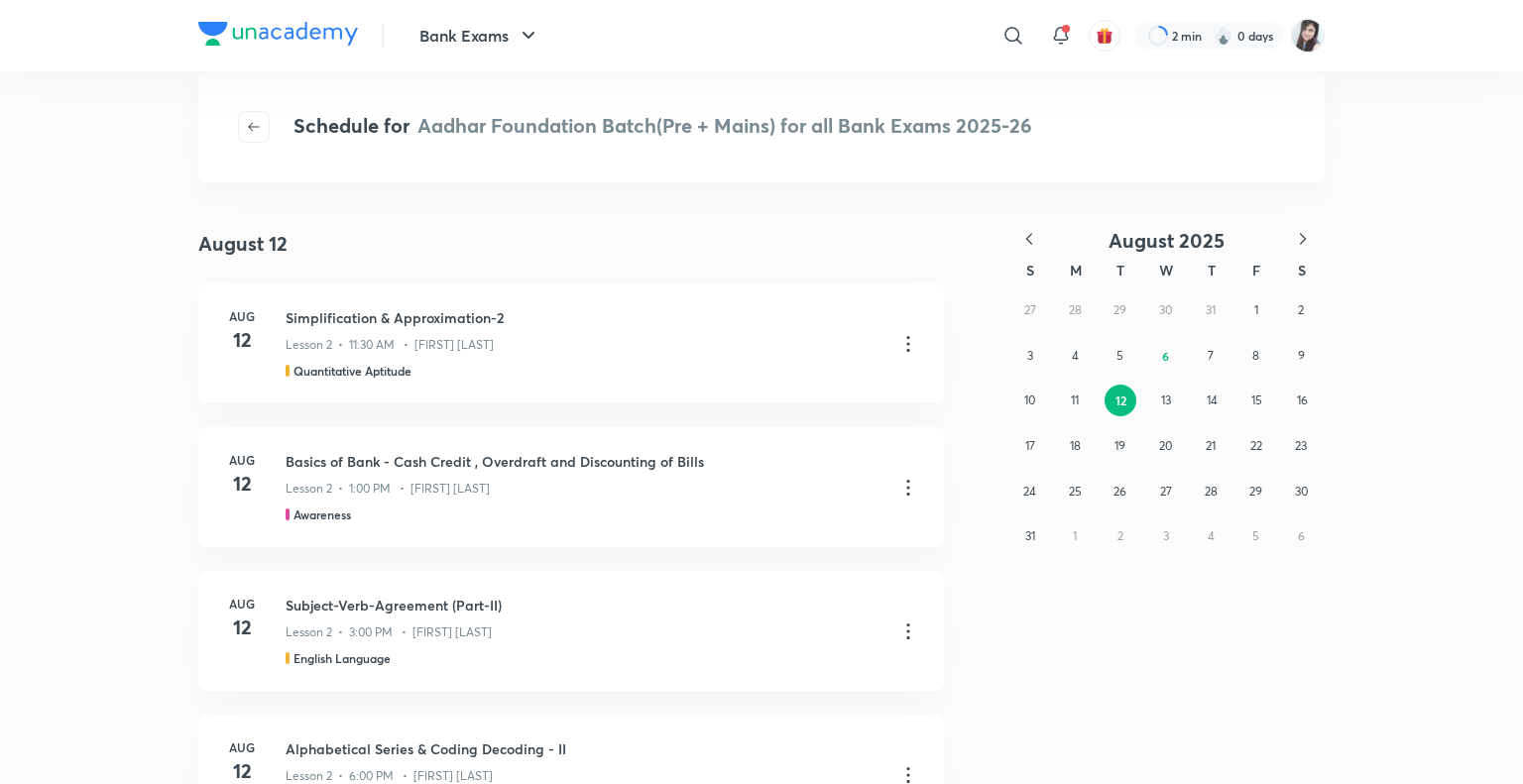 click on "​" at bounding box center [851, 36] 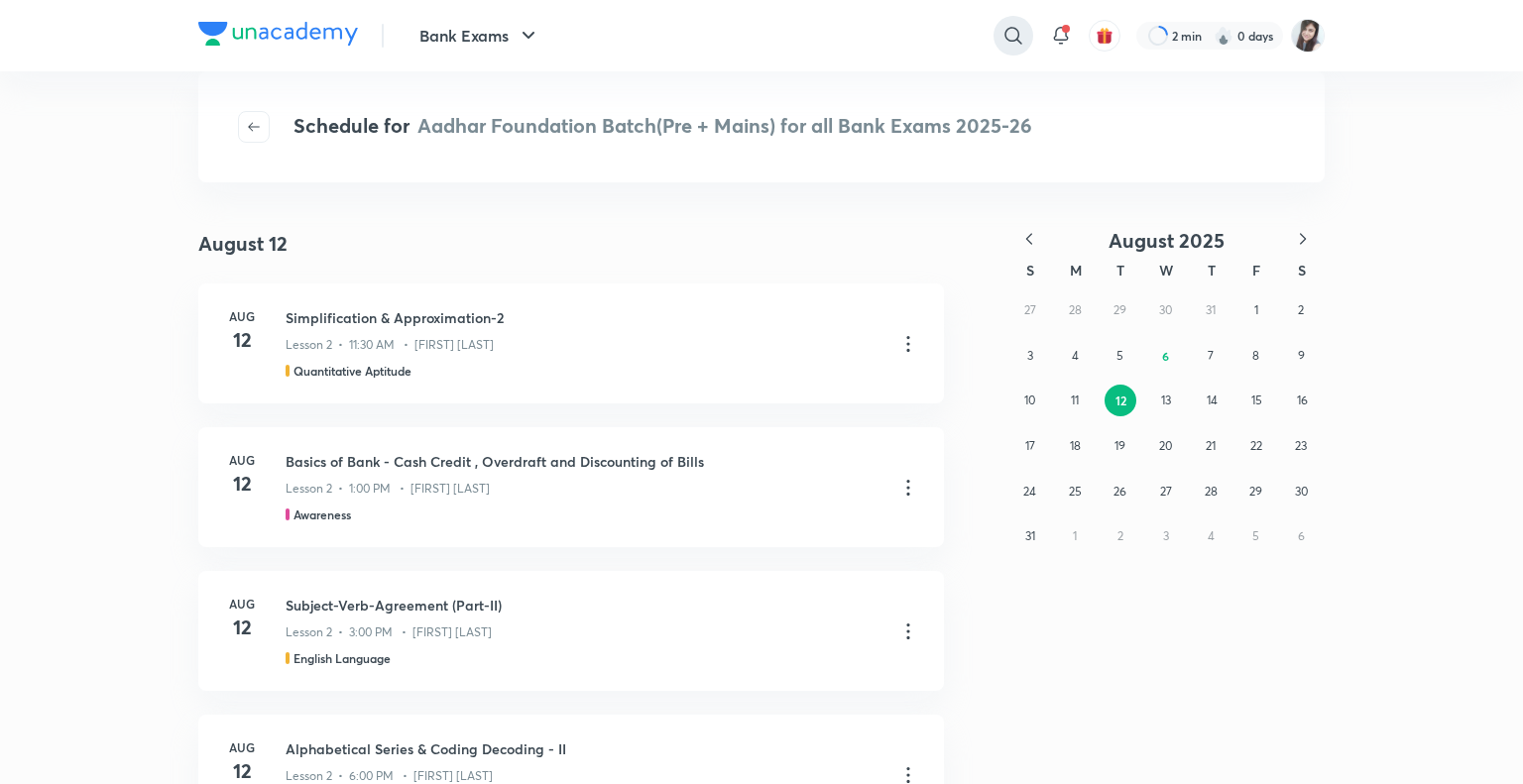 click 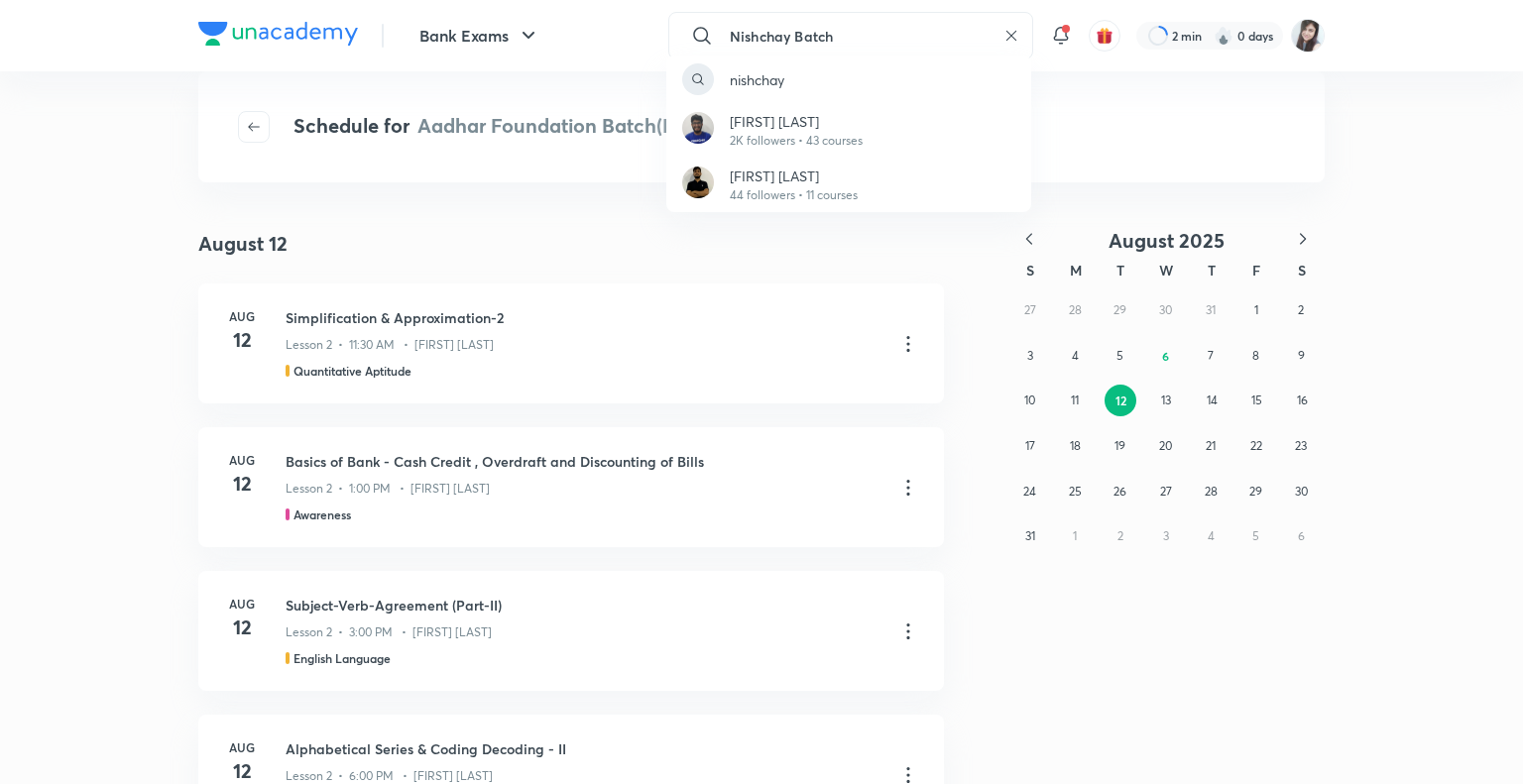 type on "Nishchay Batch" 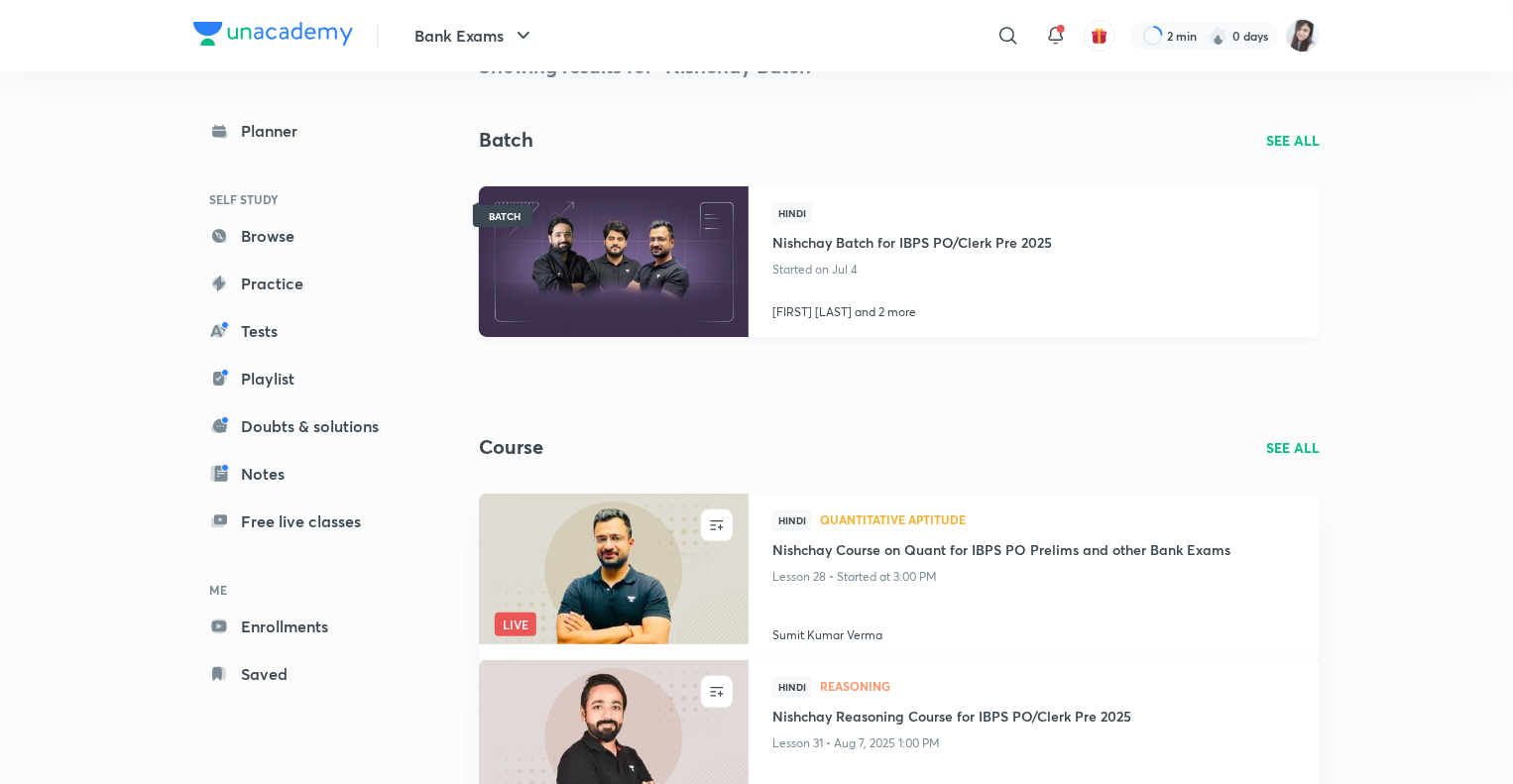 scroll, scrollTop: 44, scrollLeft: 0, axis: vertical 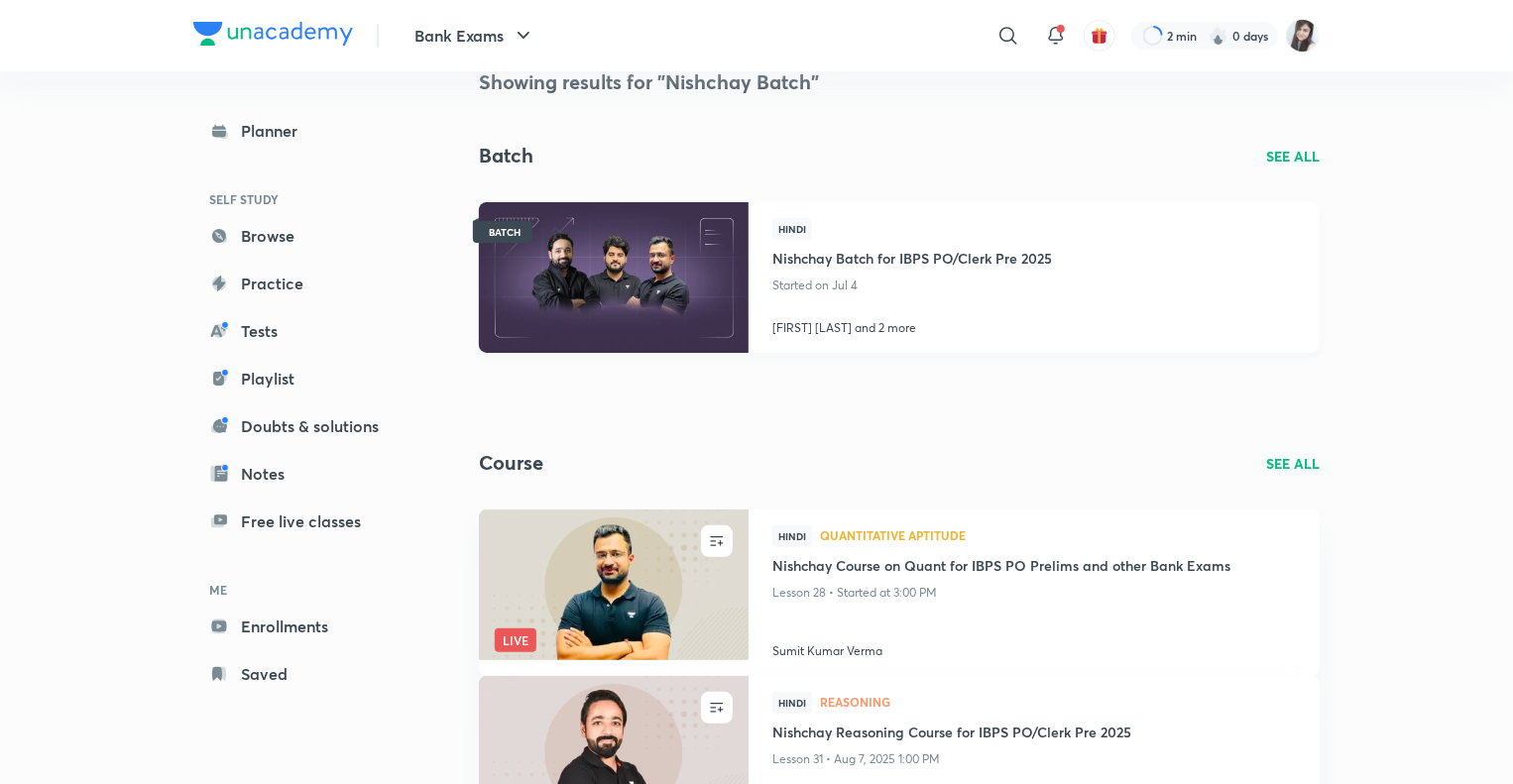 click at bounding box center [613, 277] 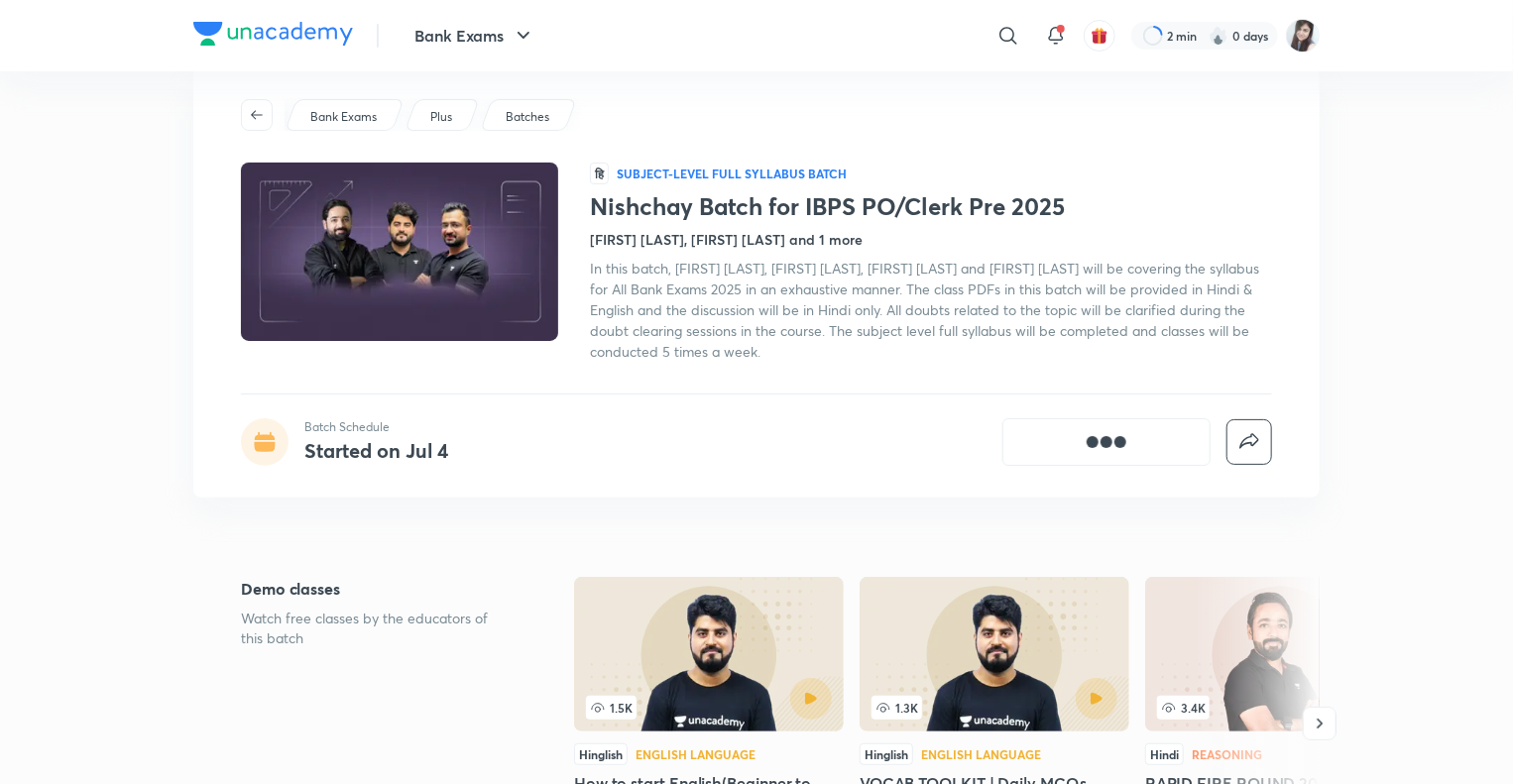 scroll, scrollTop: 0, scrollLeft: 0, axis: both 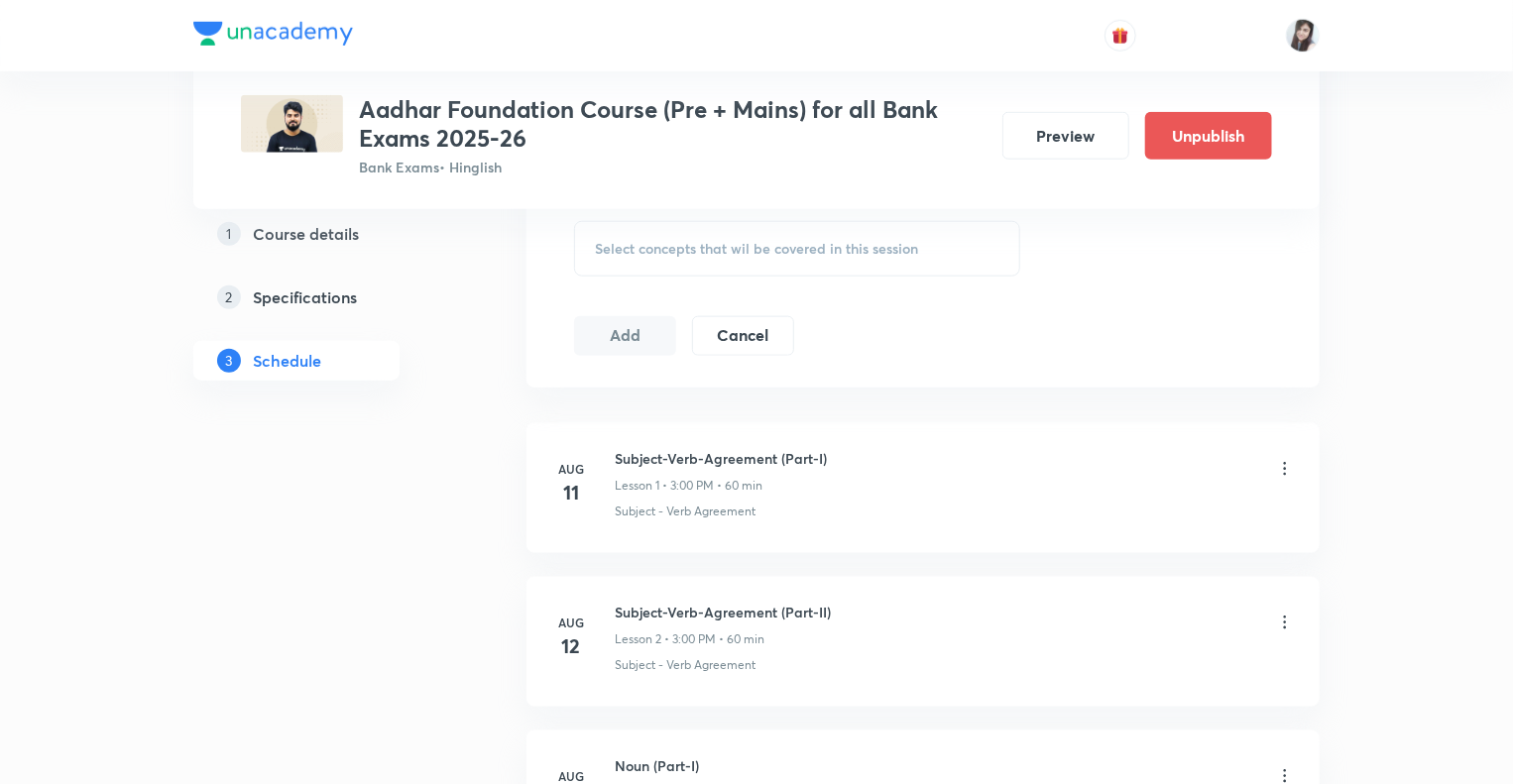 click 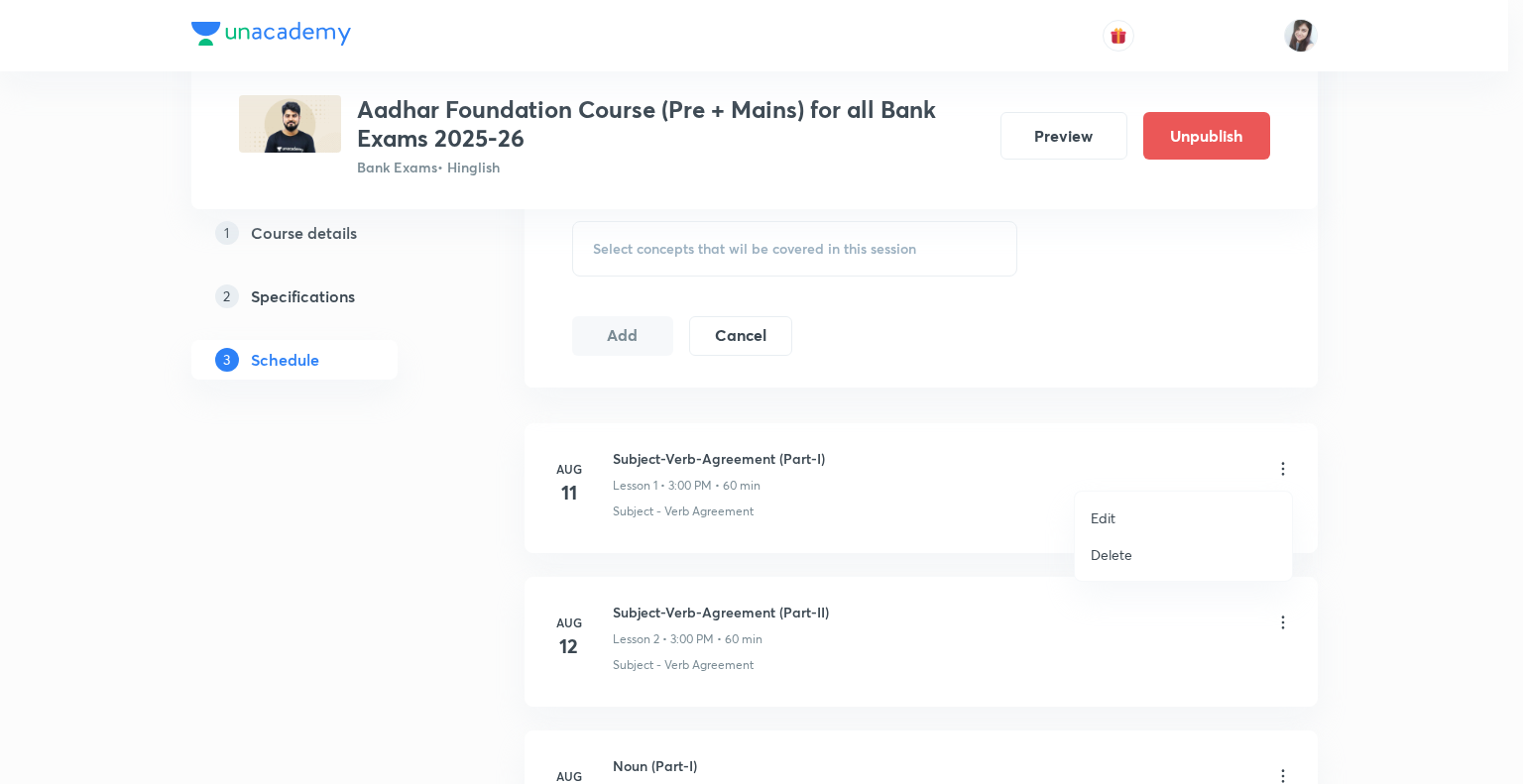 click on "Edit" at bounding box center (1103, 517) 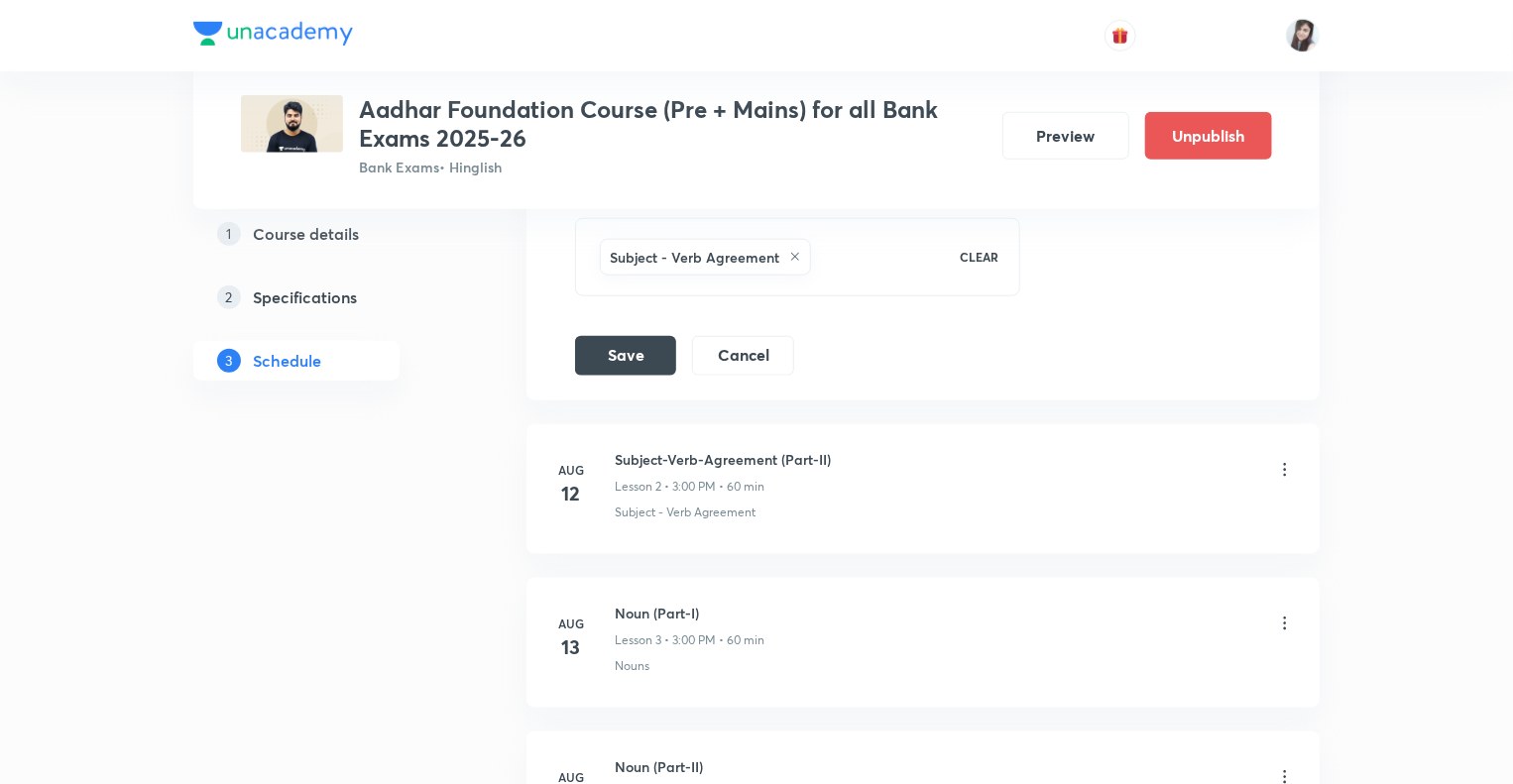 click on "1 Course details 2 Specifications 3 Schedule" at bounding box center [328, 2602] 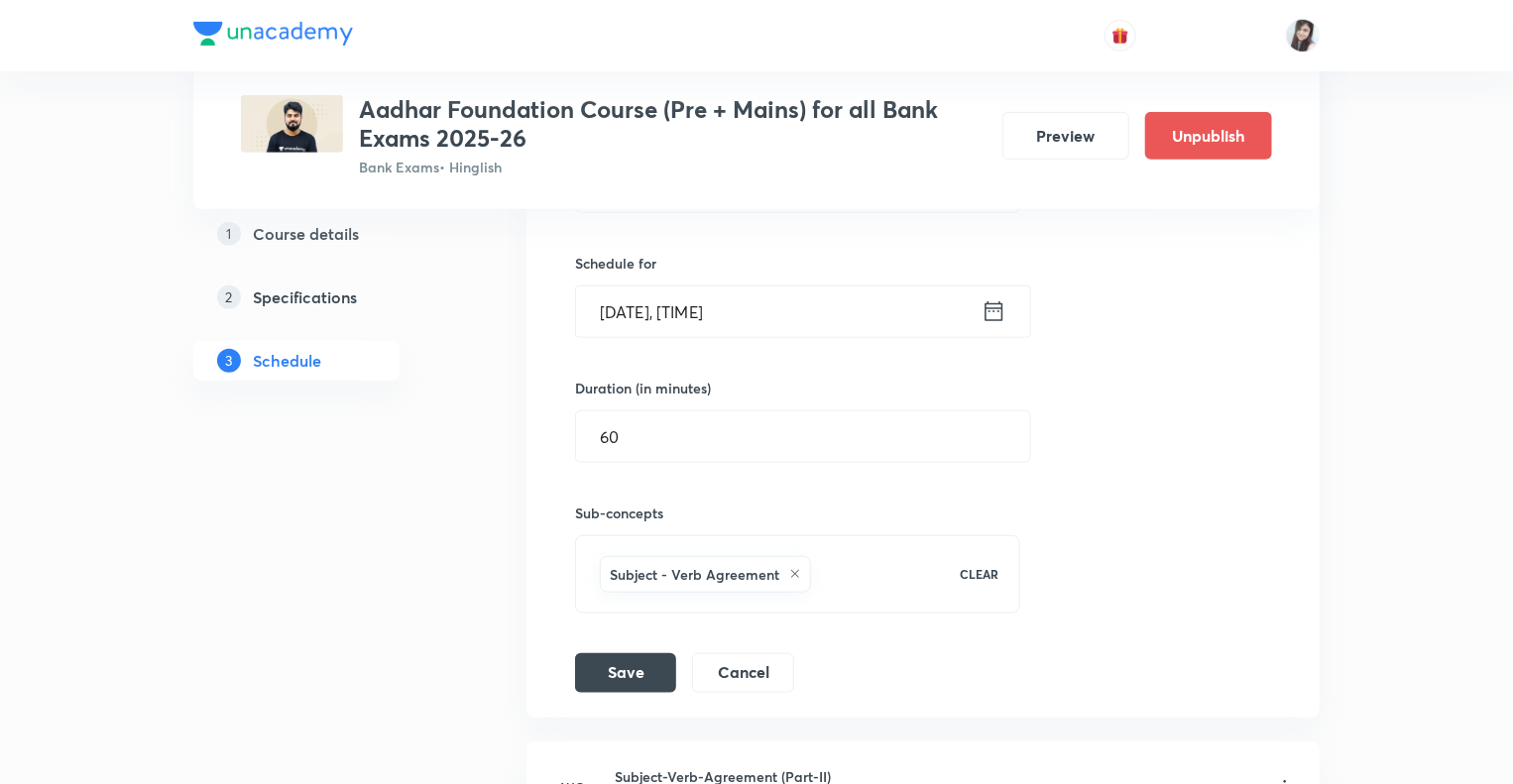 scroll, scrollTop: 575, scrollLeft: 0, axis: vertical 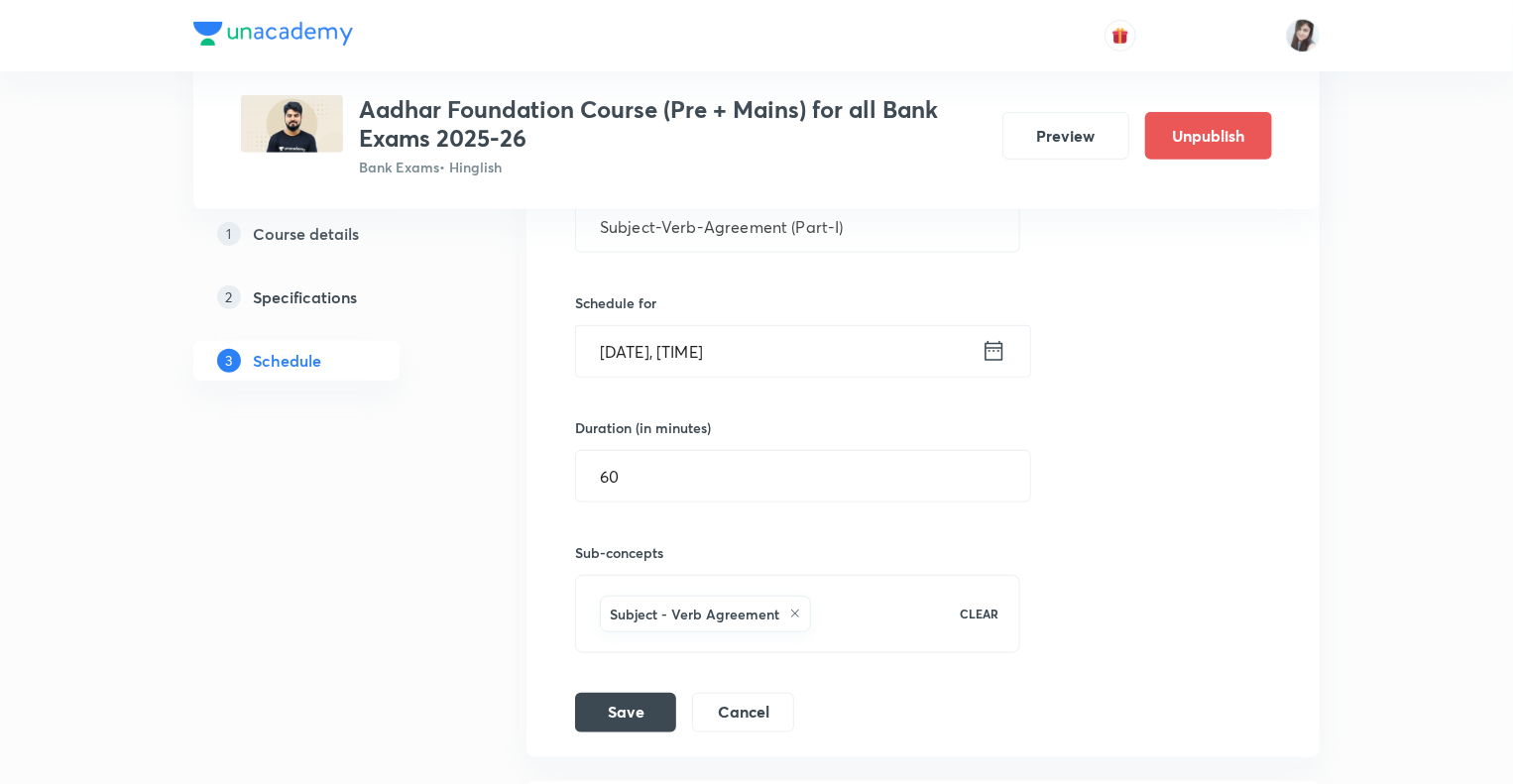 click on "Plus Courses Aadhar Foundation Course (Pre + Mains) for all Bank Exams 2025-26 Bank Exams  • Hinglish Preview Unpublish 1 Course details 2 Specifications 3 Schedule Schedule 35  classes Topic coverage Grammar/Sentence Correction, Vocabulary, Reading Comprehension, Connectors Cover at least  60 % View details Subject-Verb-Agreement (Part-I) Lesson 1 Subject - Verb Agreement Session  1 Live class Session title 31/99 Subject-Verb-Agreement (Part-I) ​ Schedule for Aug 11, 2025, 3:00 PM ​ Duration (in minutes) 60 ​ Sub-concepts Subject - Verb Agreement CLEAR Save Cancel Aug 12 Subject-Verb-Agreement (Part-II) Lesson 2 • 3:00 PM • 60 min Subject - Verb Agreement Aug 13 Noun (Part-I) Lesson 3 • 3:00 PM • 60 min Nouns Aug 14 Noun (Part-II) Lesson 4 • 3:00 PM • 60 min Nouns Aug 15 Vocabulary- Antonym-Synonym-idioms-phrasal verb Lesson 5 • 3:00 PM • 60 min Antonyms Aug 18 Pronoun (Part-I) Lesson 6 • 3:00 PM • 60 min Pronouns Aug 19 Pronoun (Part-II) Lesson 7 • 3:00 PM • 60 min Pronouns 1" at bounding box center [756, 2834] 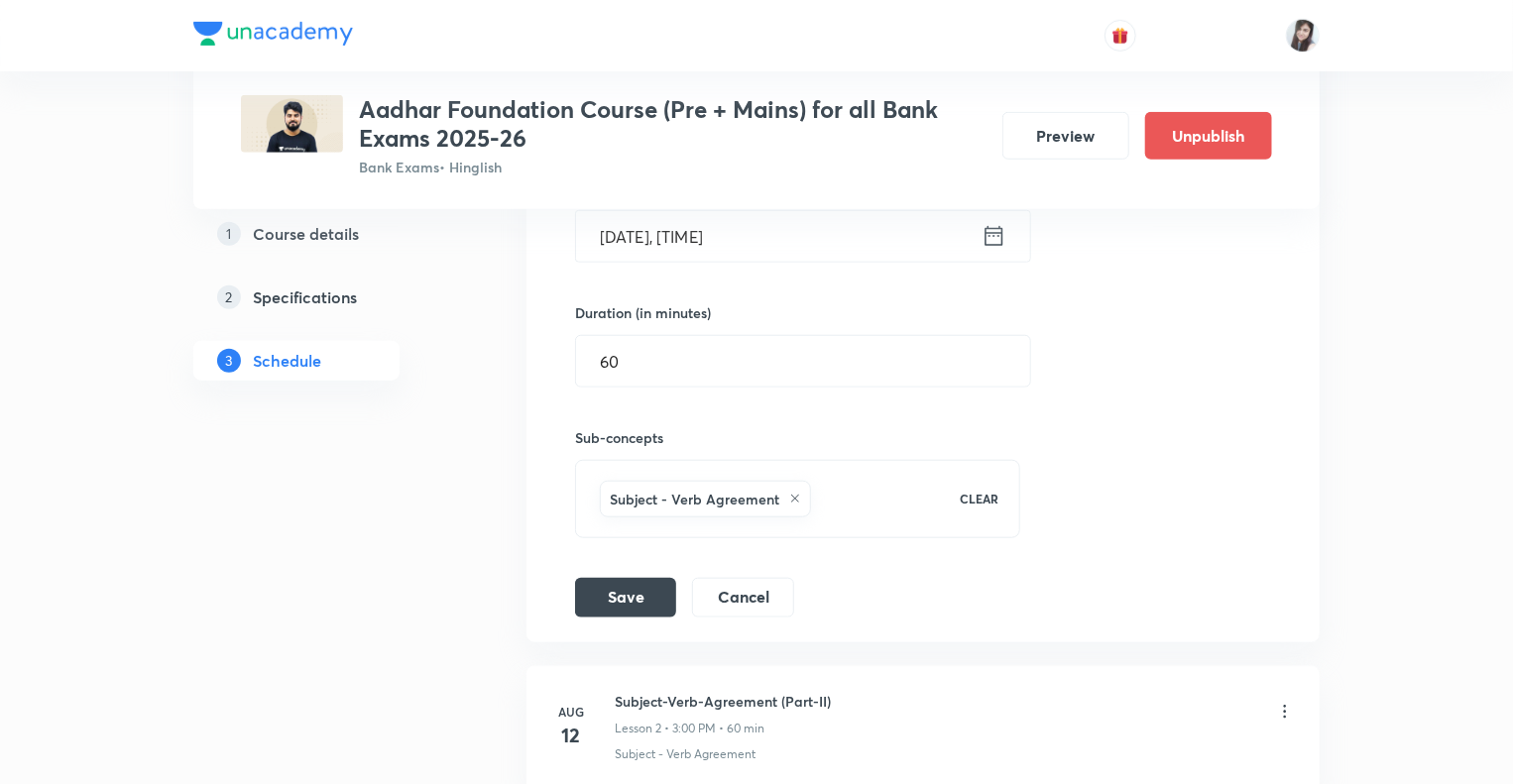 scroll, scrollTop: 694, scrollLeft: 0, axis: vertical 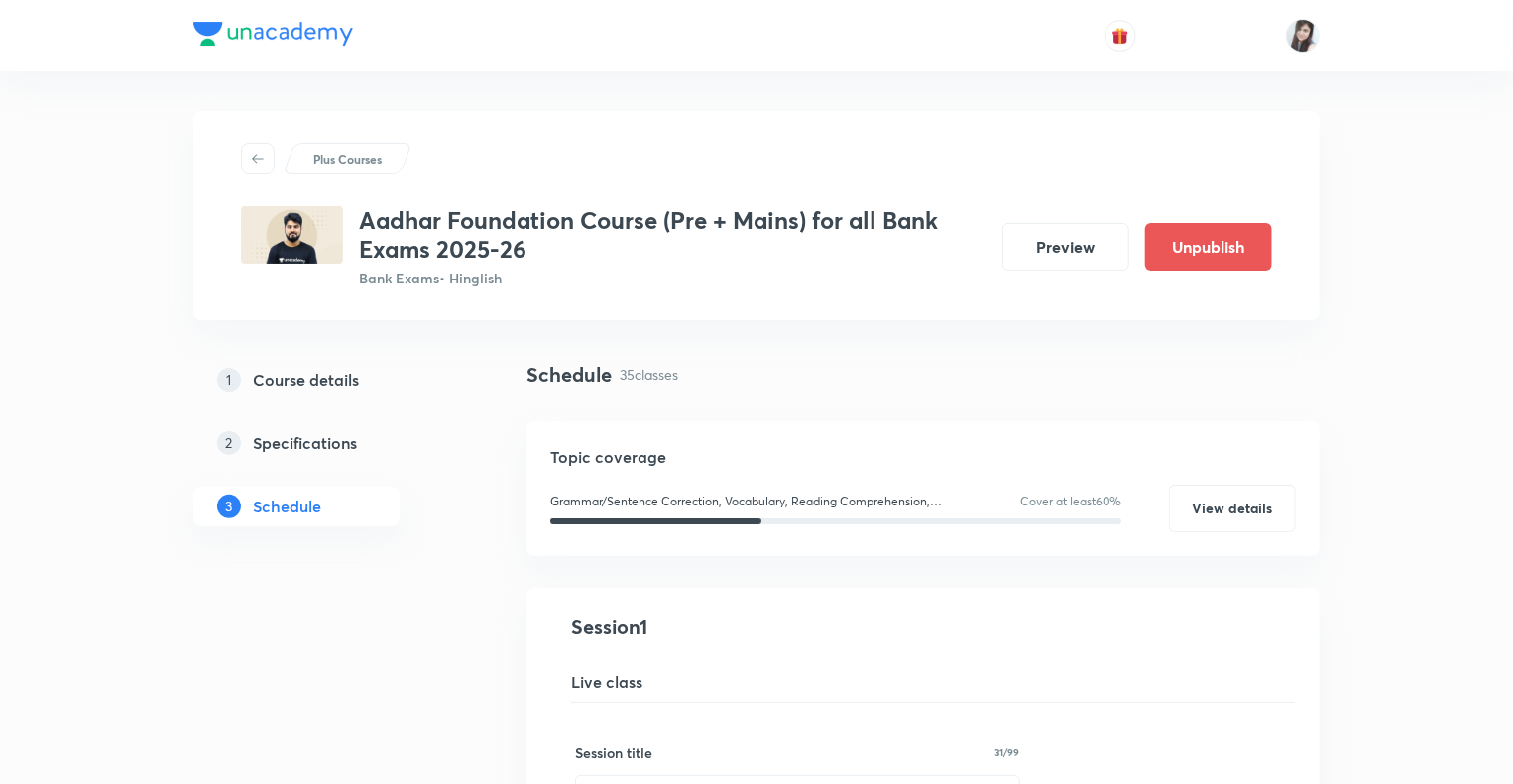 click on "Plus Courses Aadhar Foundation Course (Pre + Mains) for all Bank Exams 2025-26 Bank Exams  • Hinglish Preview Unpublish" at bounding box center (756, 215) 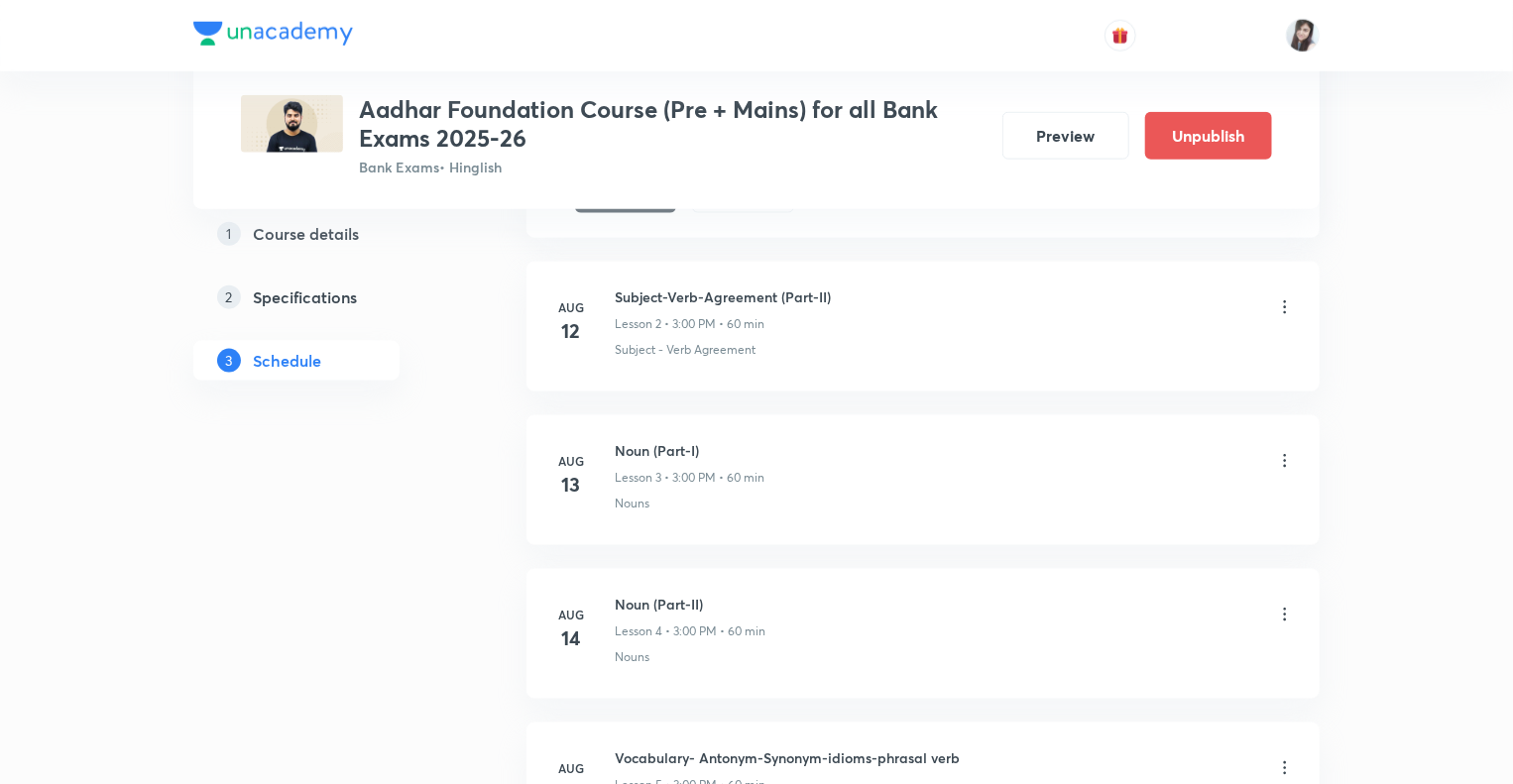 scroll, scrollTop: 1080, scrollLeft: 0, axis: vertical 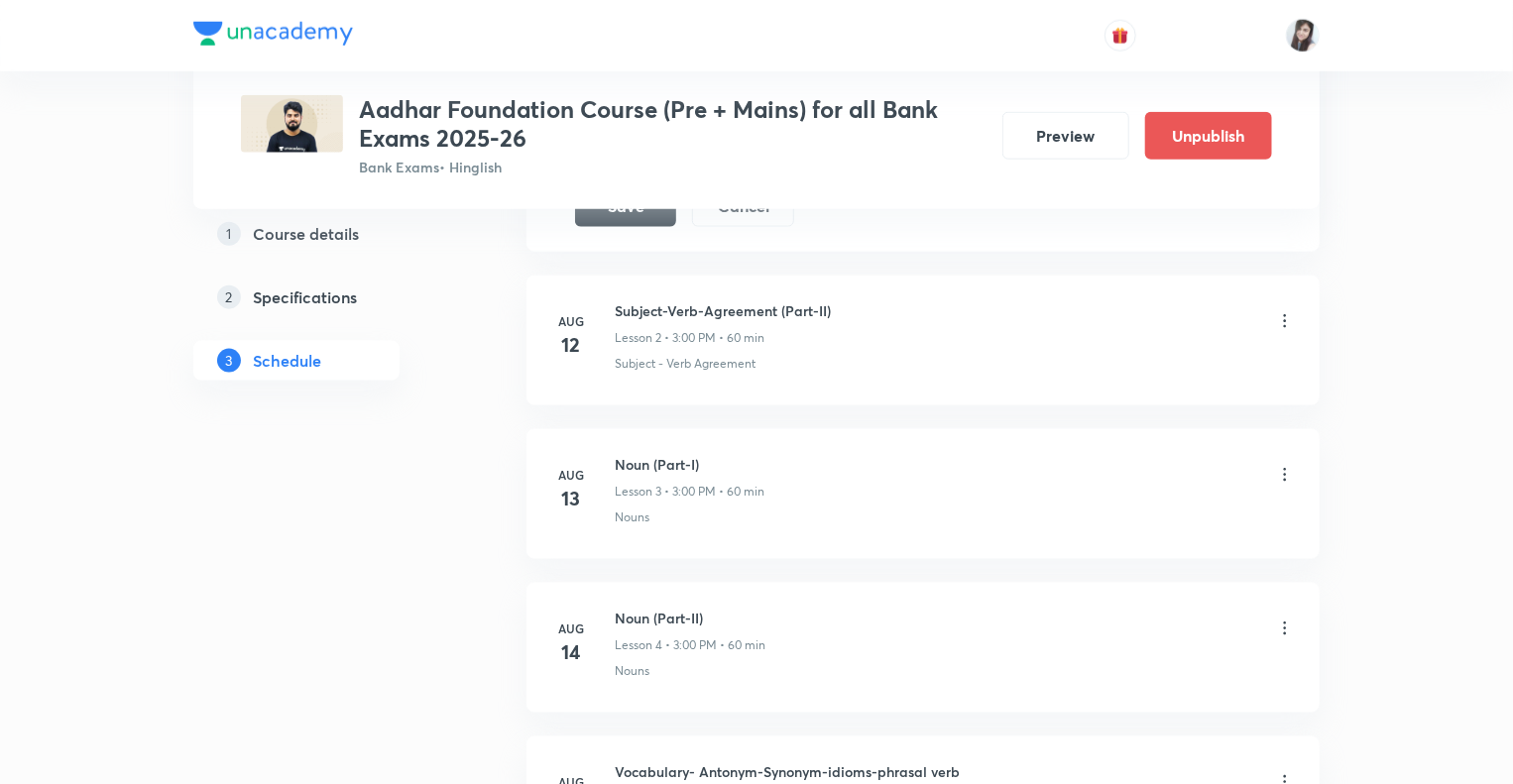 click 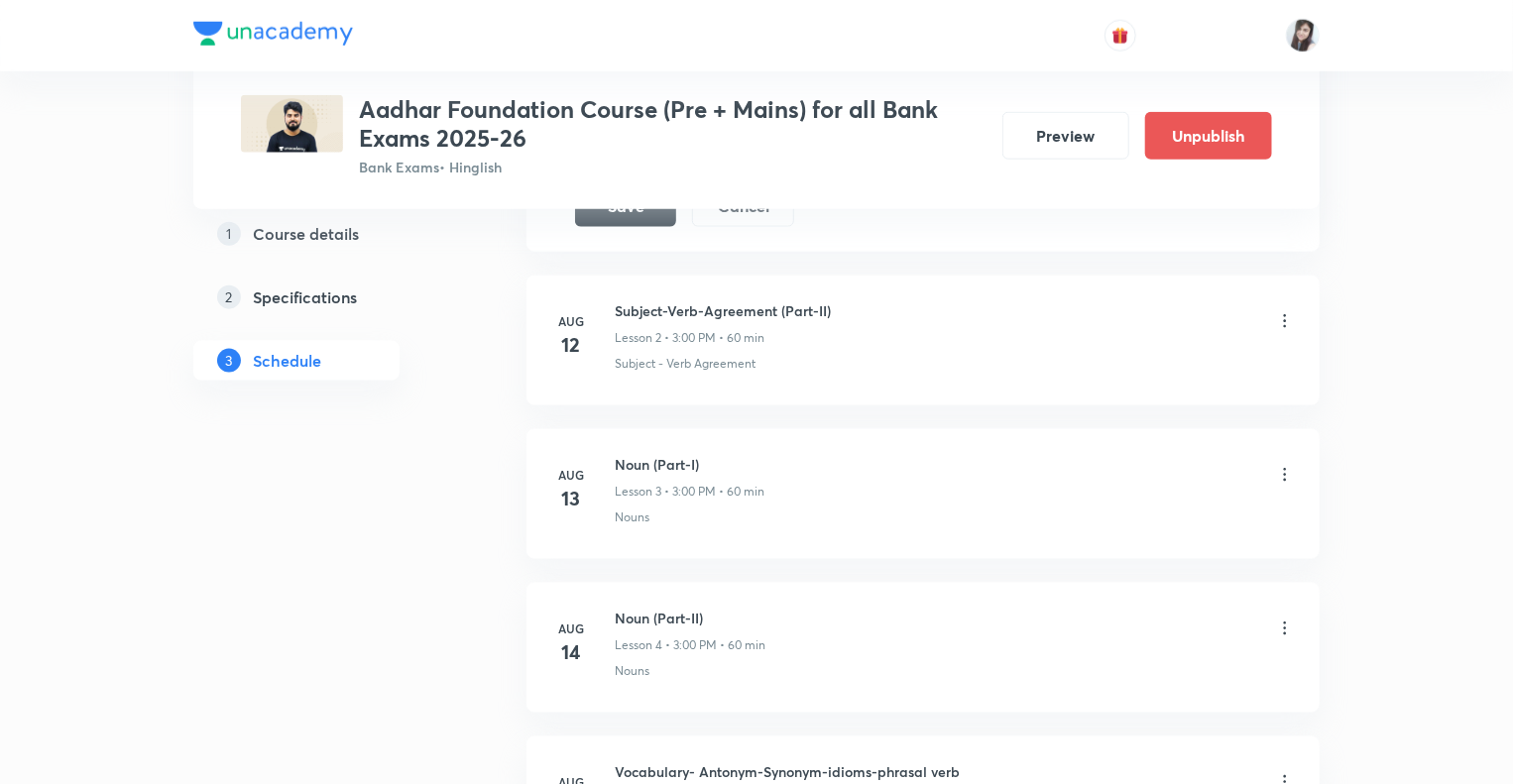 click 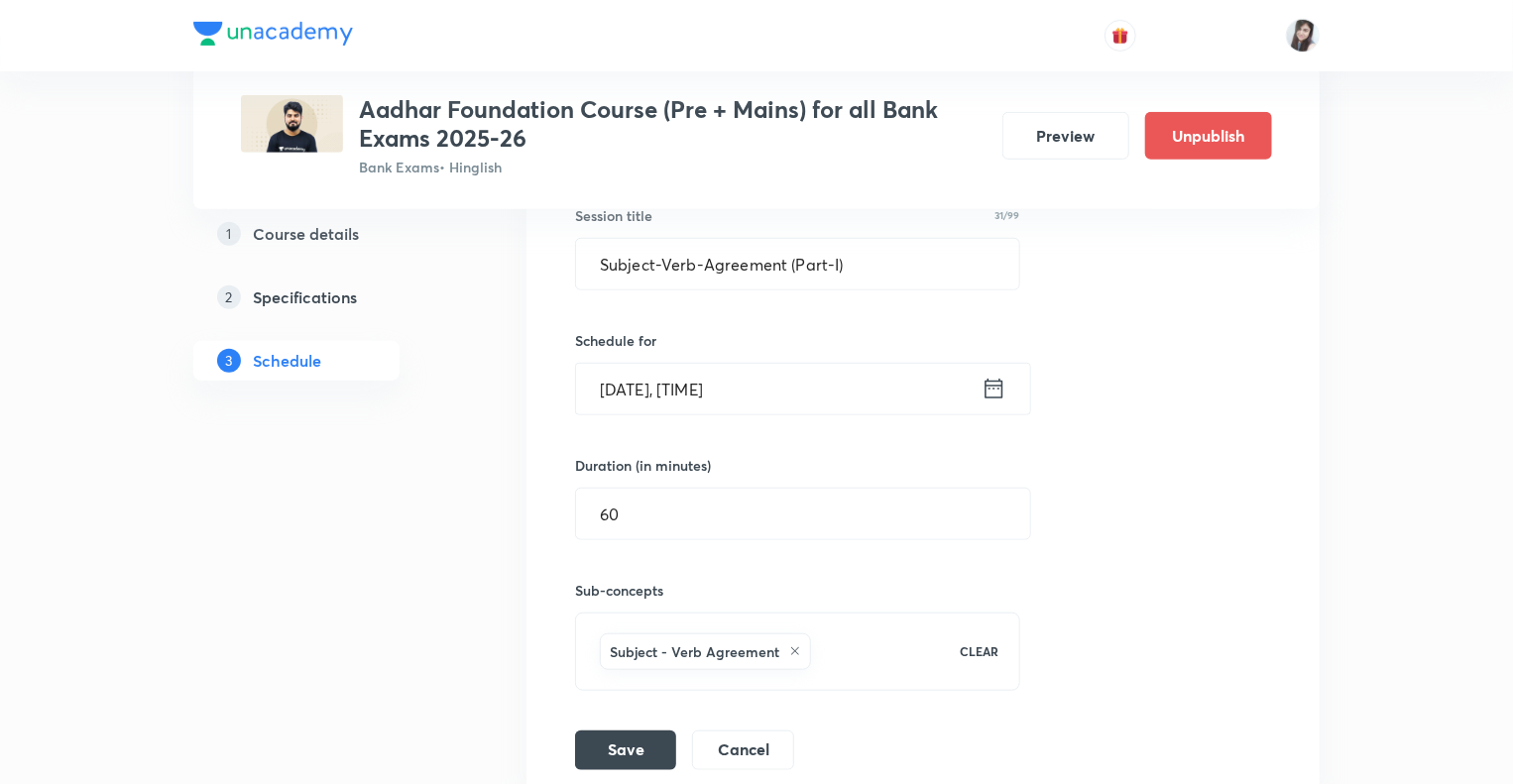 scroll, scrollTop: 523, scrollLeft: 0, axis: vertical 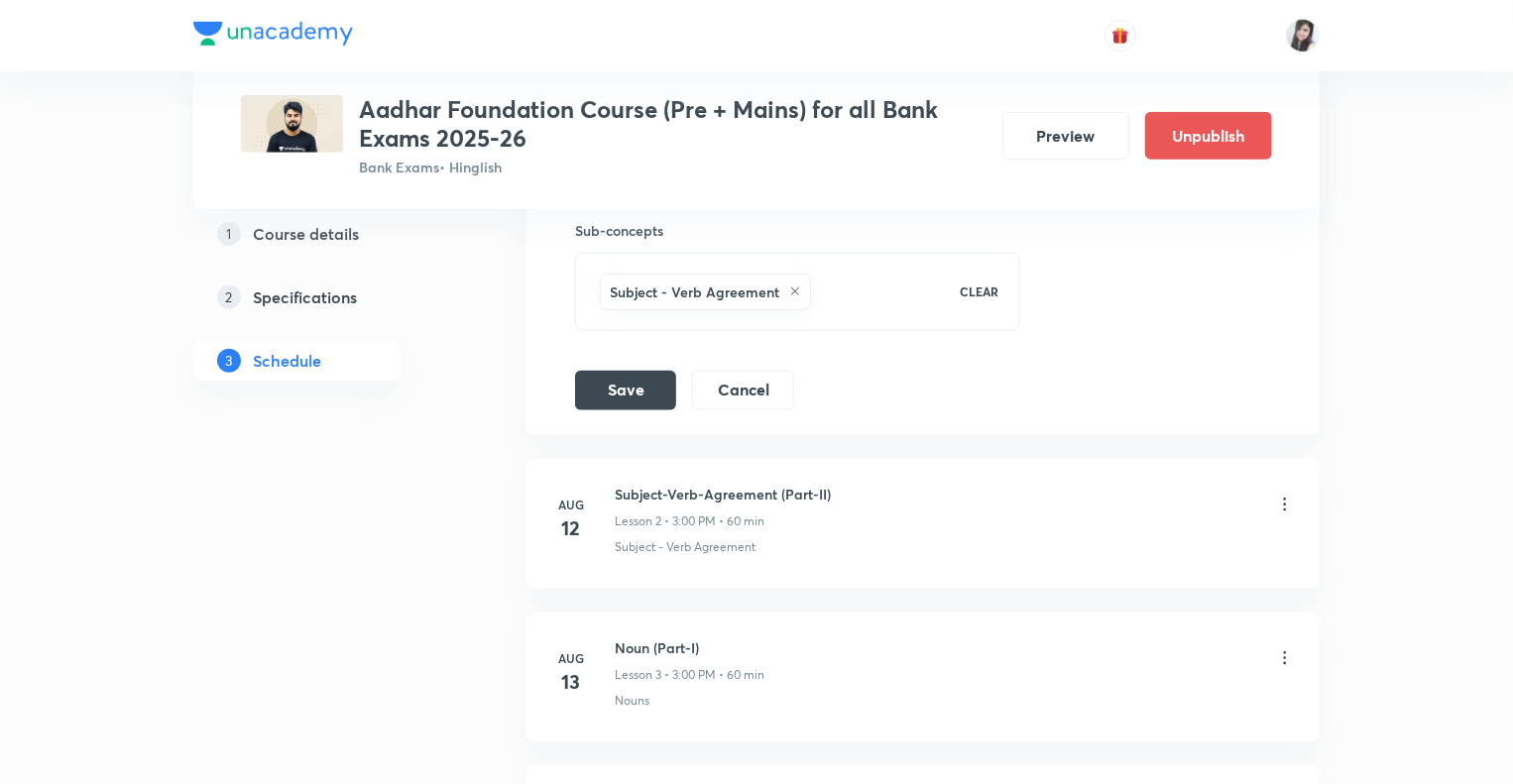 click on "Plus Courses Aadhar Foundation Course (Pre + Mains) for all Bank Exams 2025-26 Bank Exams  • Hinglish Preview Unpublish 1 Course details 2 Specifications 3 Schedule Schedule 35  classes Topic coverage Grammar/Sentence Correction, Vocabulary, Reading Comprehension, Connectors Cover at least  60 % View details Subject-Verb-Agreement (Part-I) Lesson 1 Subject - Verb Agreement Session  1 Live class Session title 31/99 Subject-Verb-Agreement (Part-I) ​ Schedule for Aug 11, 2025, 3:00 PM ​ Duration (in minutes) 60 ​ Sub-concepts Subject - Verb Agreement CLEAR Save Cancel Aug 12 Subject-Verb-Agreement (Part-II) Lesson 2 • 3:00 PM • 60 min Subject - Verb Agreement Aug 13 Noun (Part-I) Lesson 3 • 3:00 PM • 60 min Nouns Aug 14 Noun (Part-II) Lesson 4 • 3:00 PM • 60 min Nouns Aug 15 Vocabulary- Antonym-Synonym-idioms-phrasal verb Lesson 5 • 3:00 PM • 60 min Antonyms Aug 18 Pronoun (Part-I) Lesson 6 • 3:00 PM • 60 min Pronouns Aug 19 Pronoun (Part-II) Lesson 7 • 3:00 PM • 60 min Pronouns 1" at bounding box center [756, 2512] 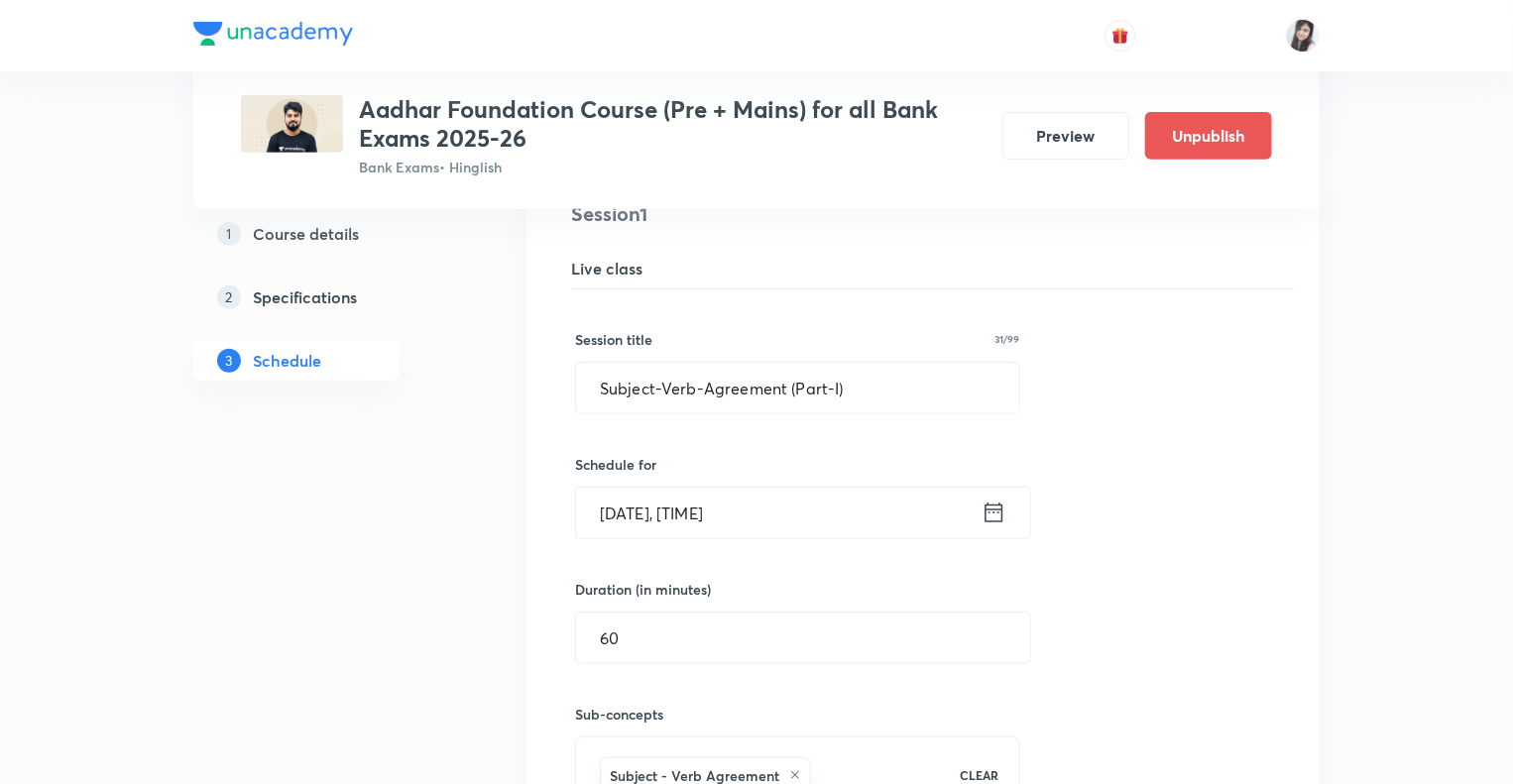 scroll, scrollTop: 382, scrollLeft: 0, axis: vertical 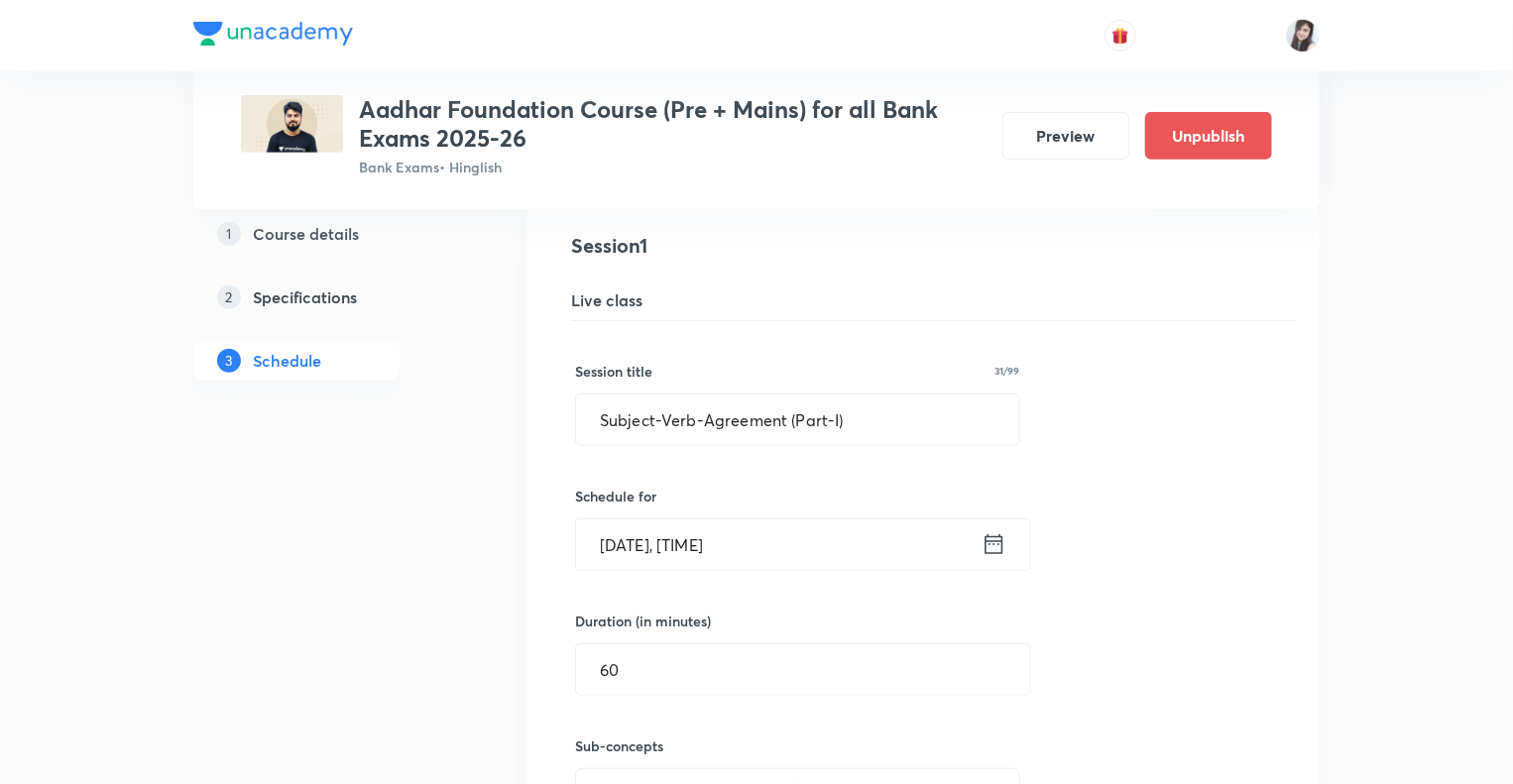 click 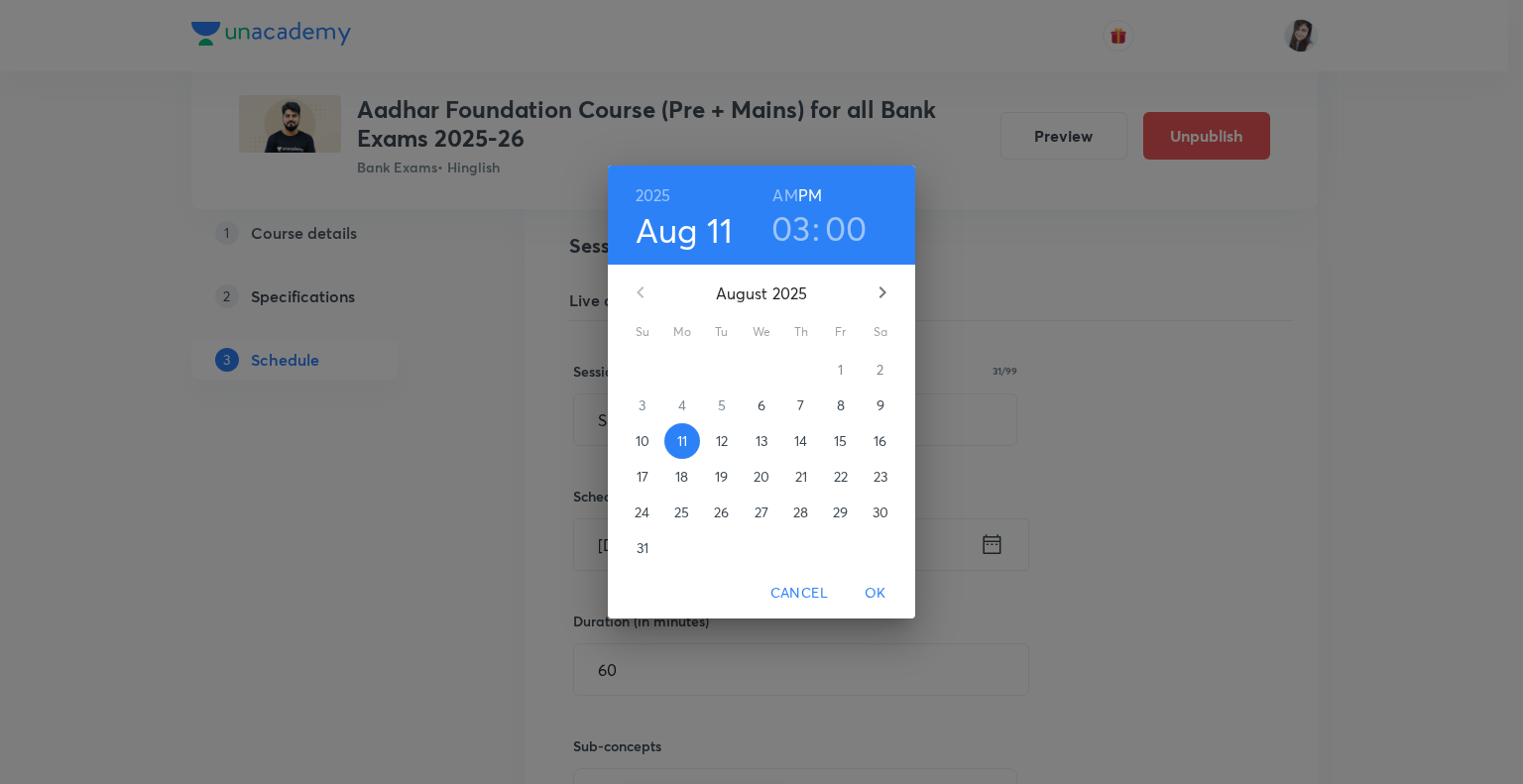 click on "13" at bounding box center (762, 441) 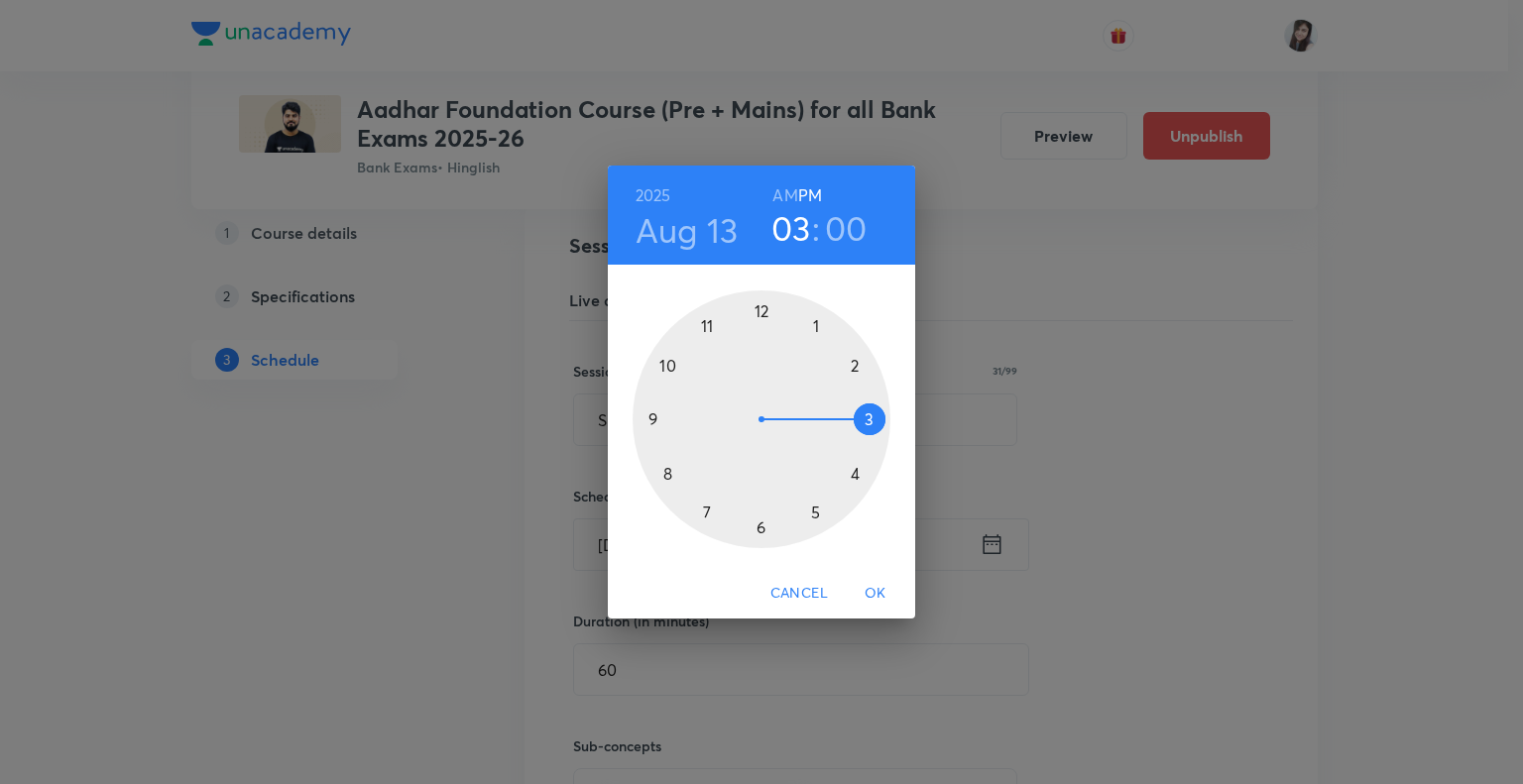 click on "OK" at bounding box center [876, 593] 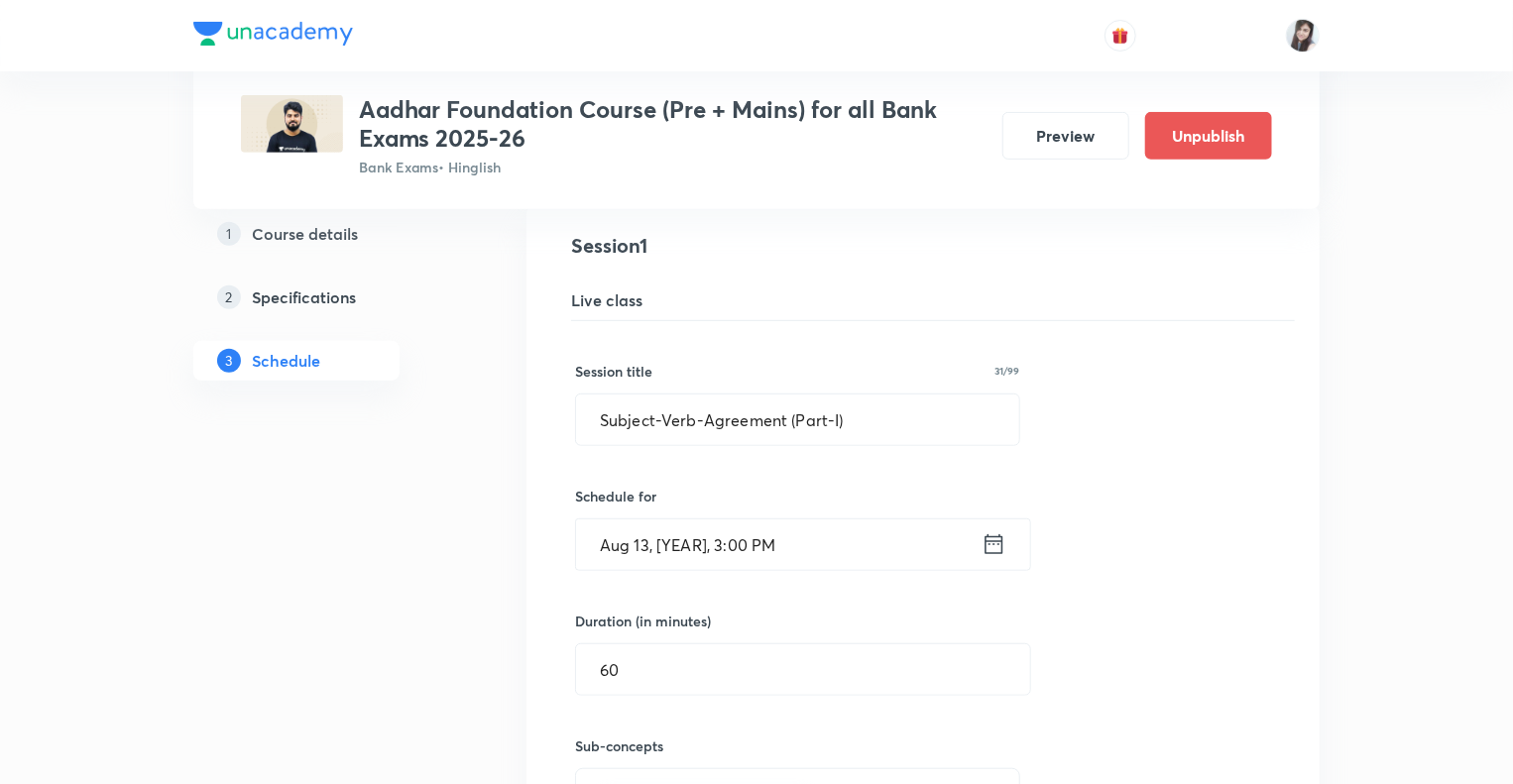click on "1 Course details 2 Specifications 3 Schedule" at bounding box center (328, 3152) 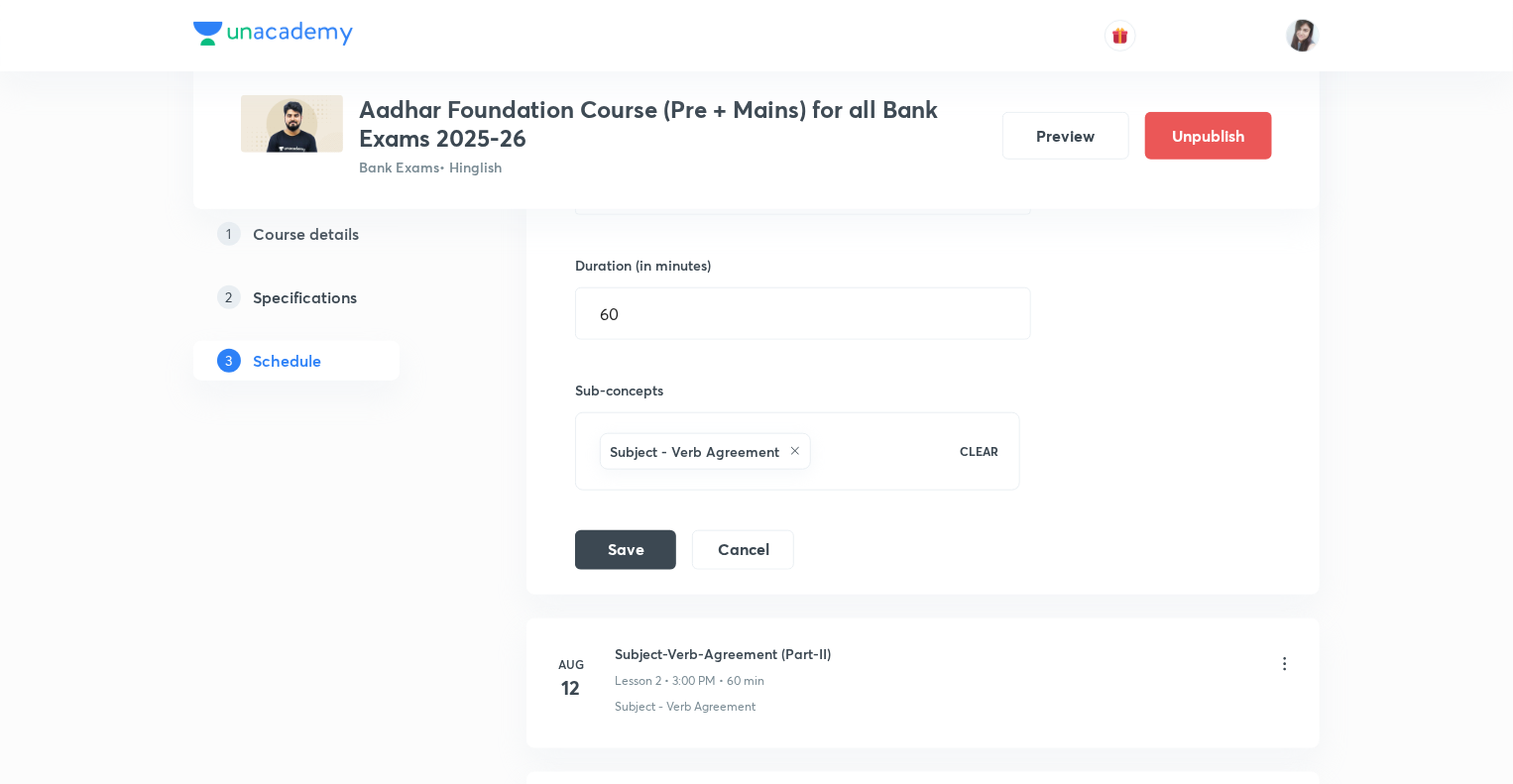 scroll, scrollTop: 738, scrollLeft: 0, axis: vertical 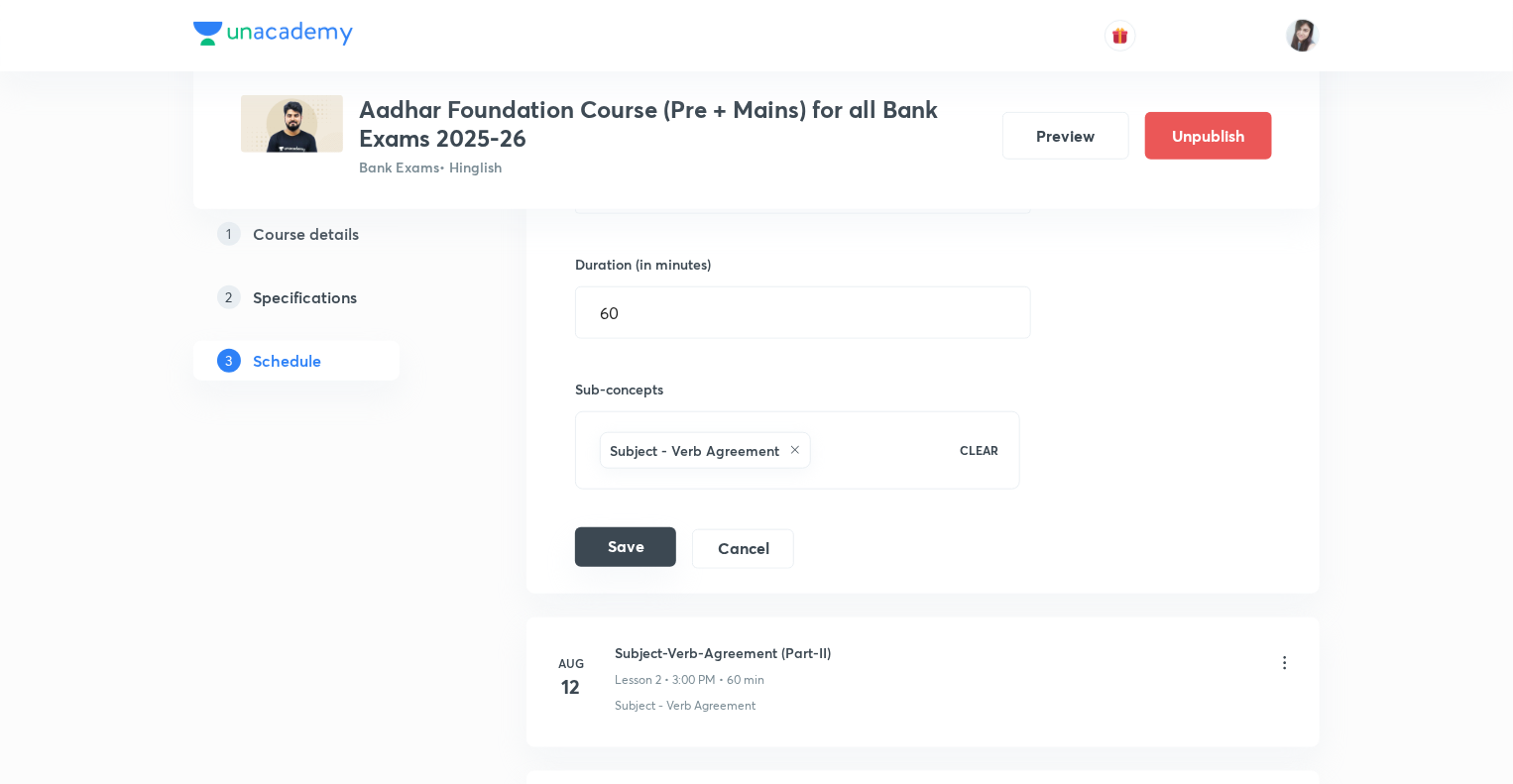 click on "Save" at bounding box center (626, 547) 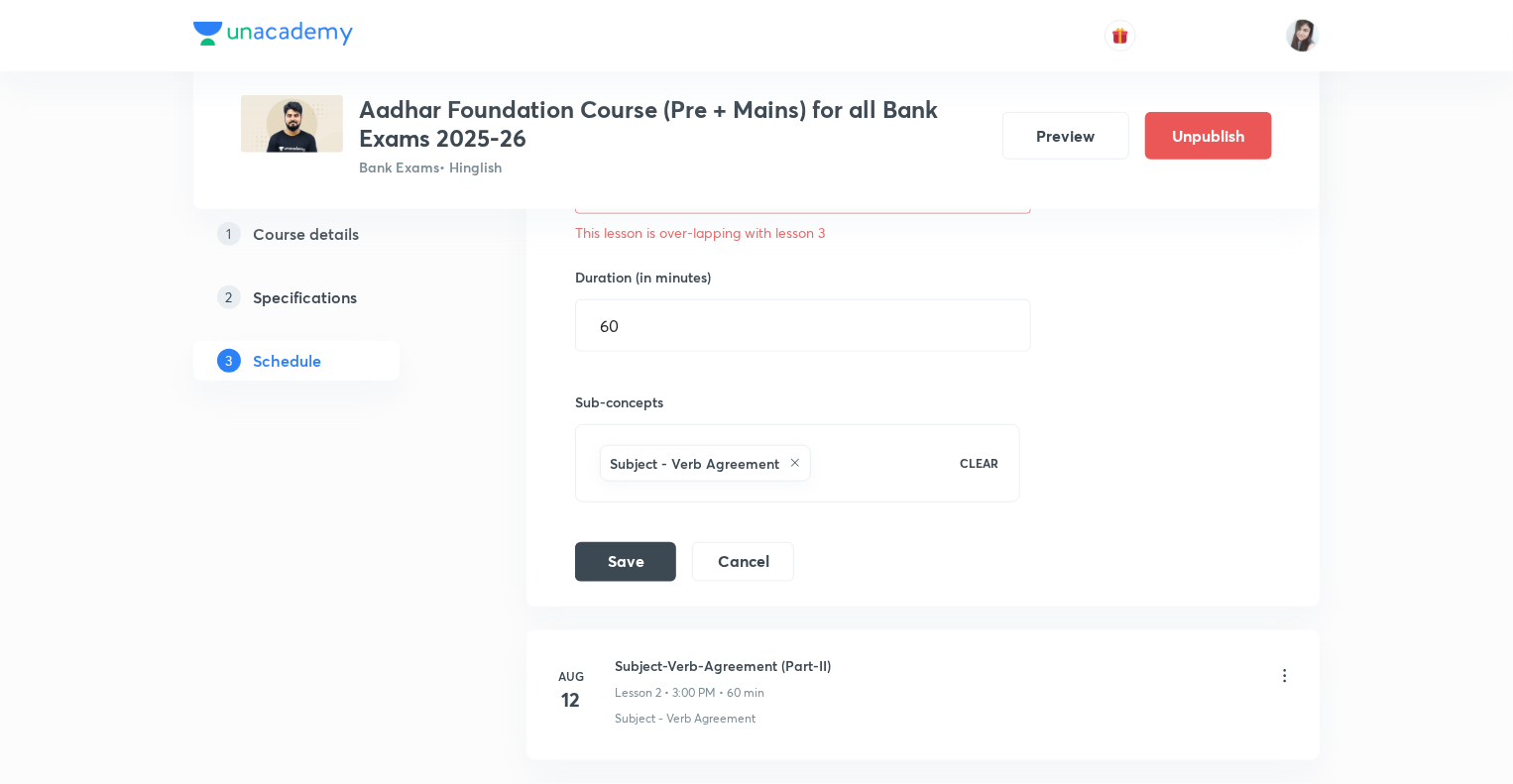 click on "1 Course details 2 Specifications 3 Schedule" at bounding box center (328, 2801) 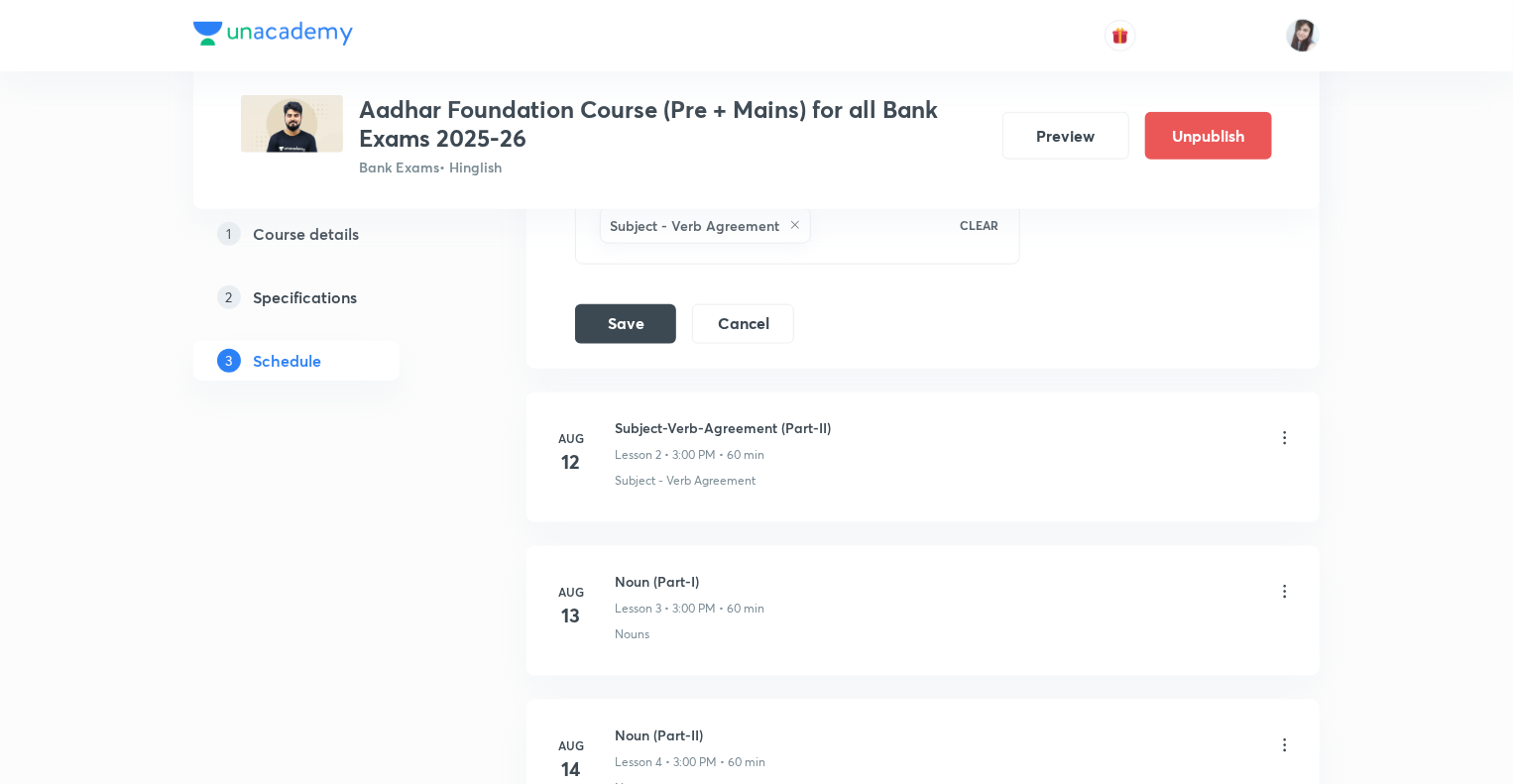 scroll, scrollTop: 1016, scrollLeft: 0, axis: vertical 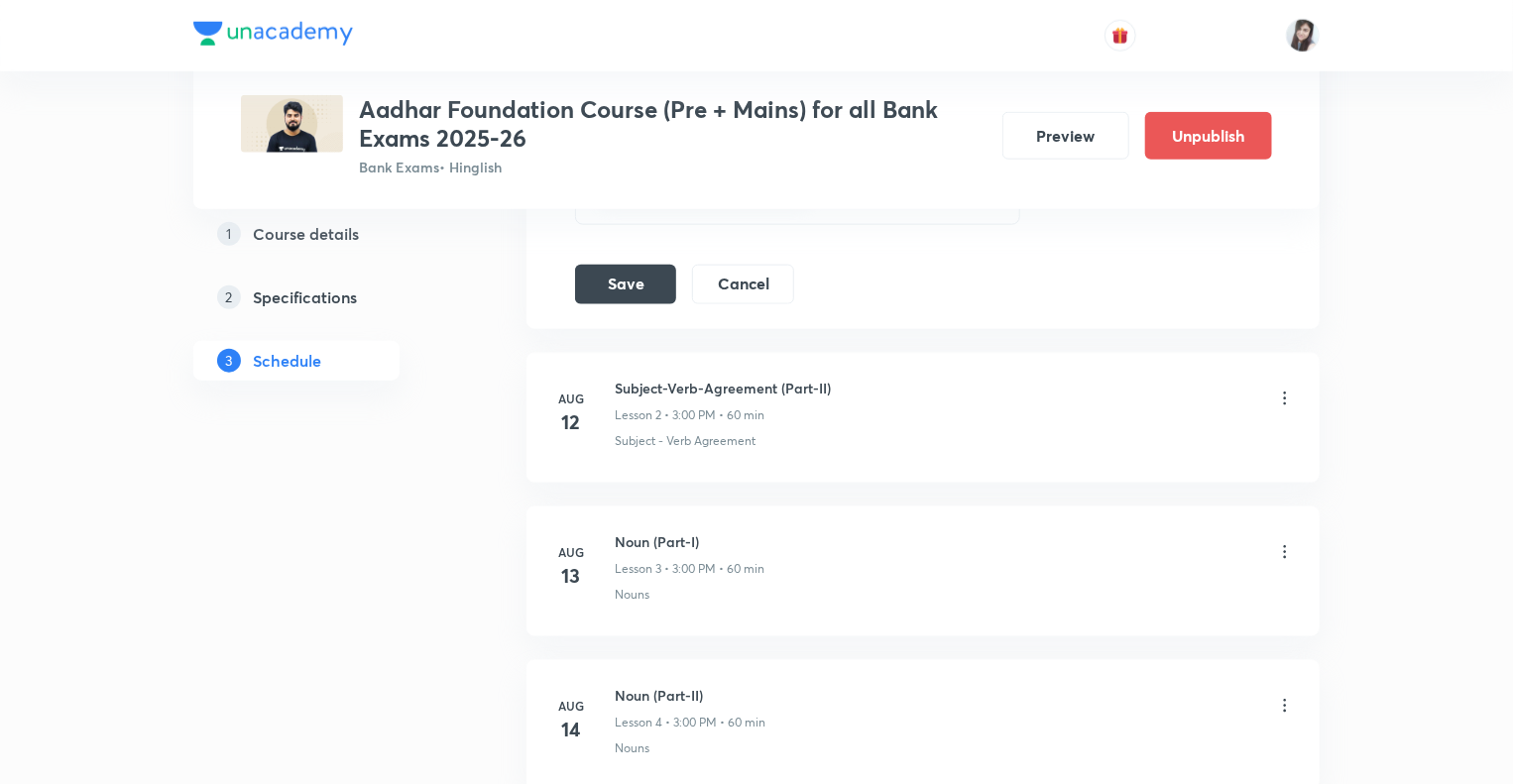 click on "Aug 12 Subject-Verb-Agreement (Part-II) Lesson 2 • 3:00 PM • 60 min Subject - Verb Agreement" at bounding box center [923, 417] 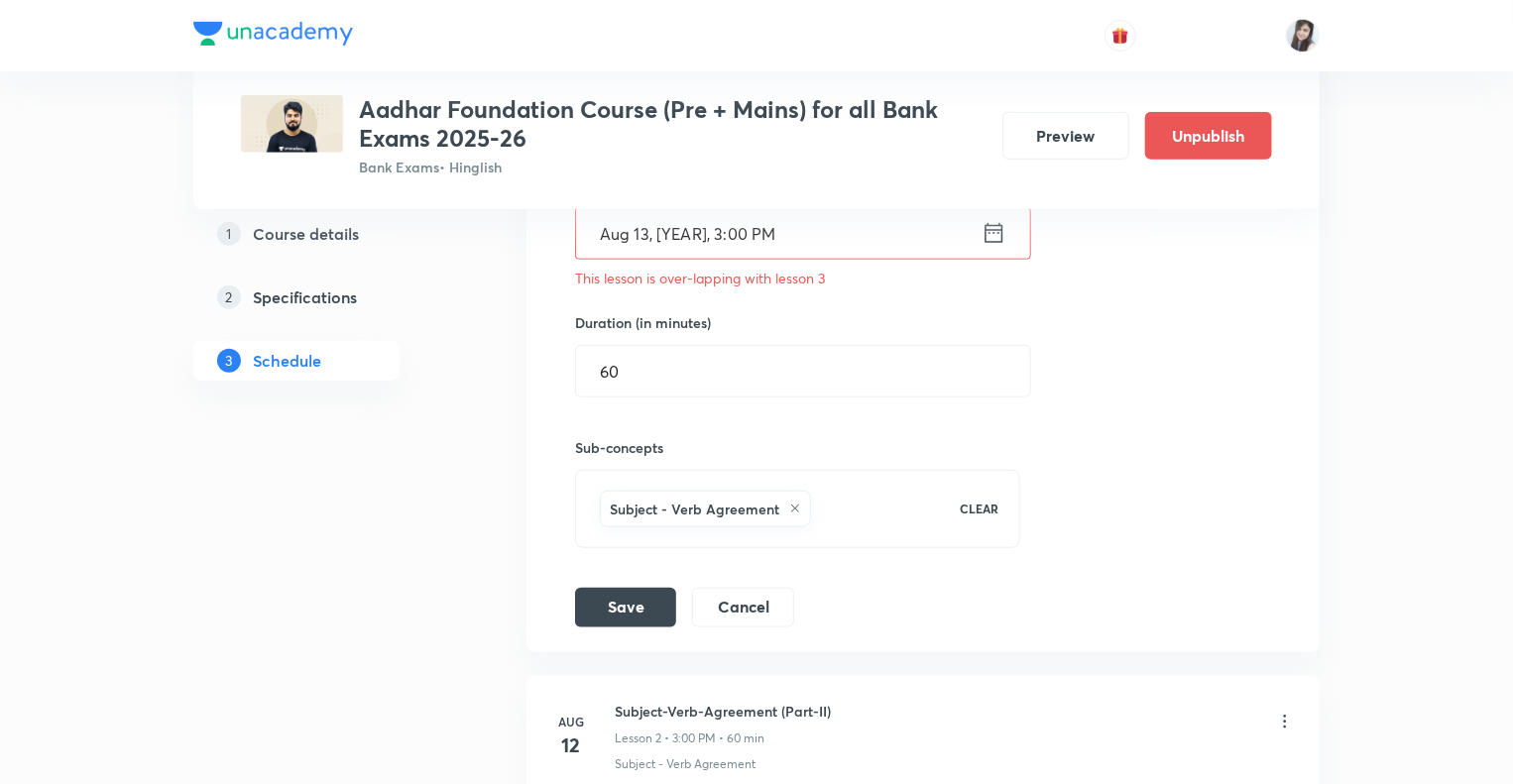 scroll, scrollTop: 818, scrollLeft: 0, axis: vertical 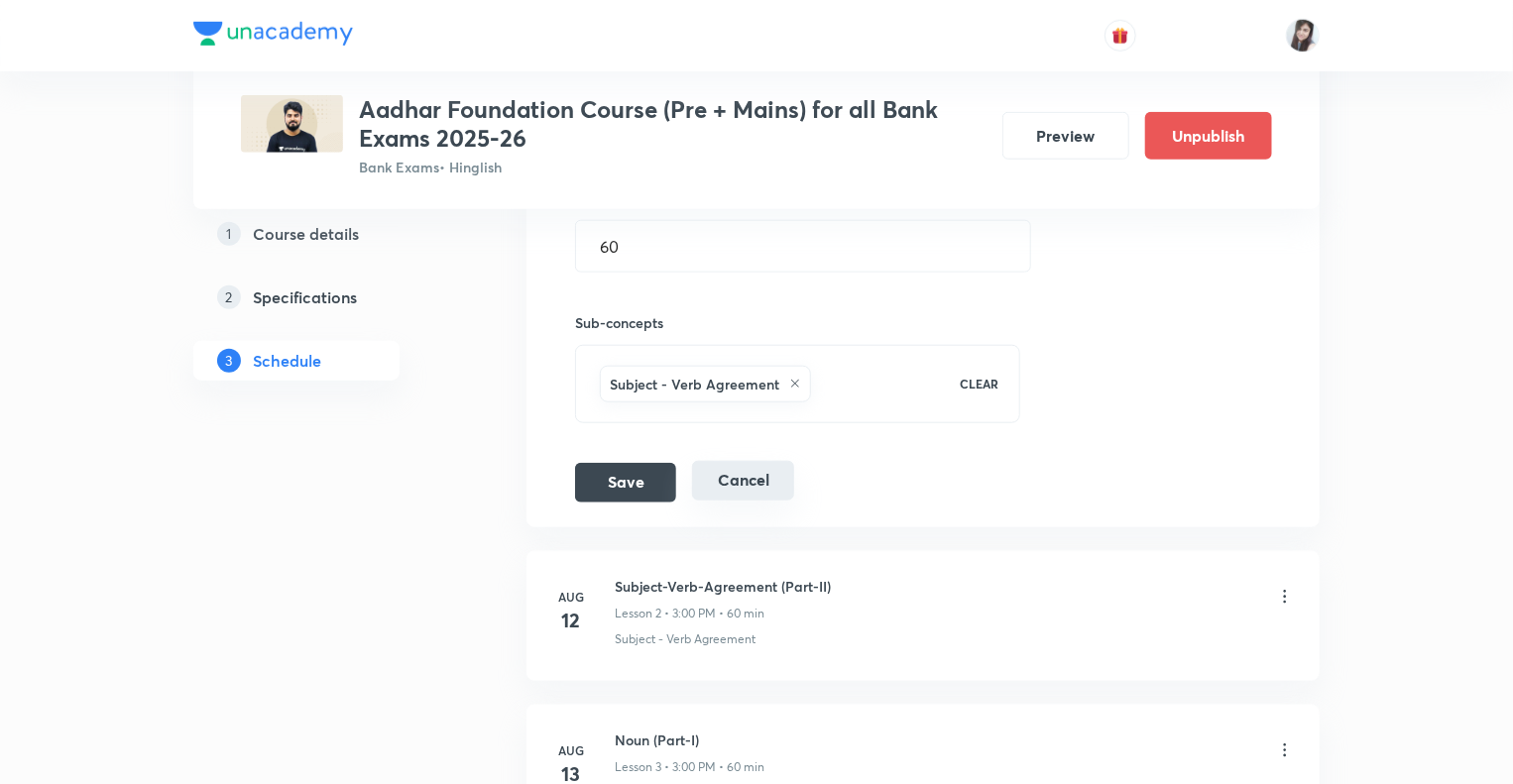 click on "Cancel" at bounding box center [743, 481] 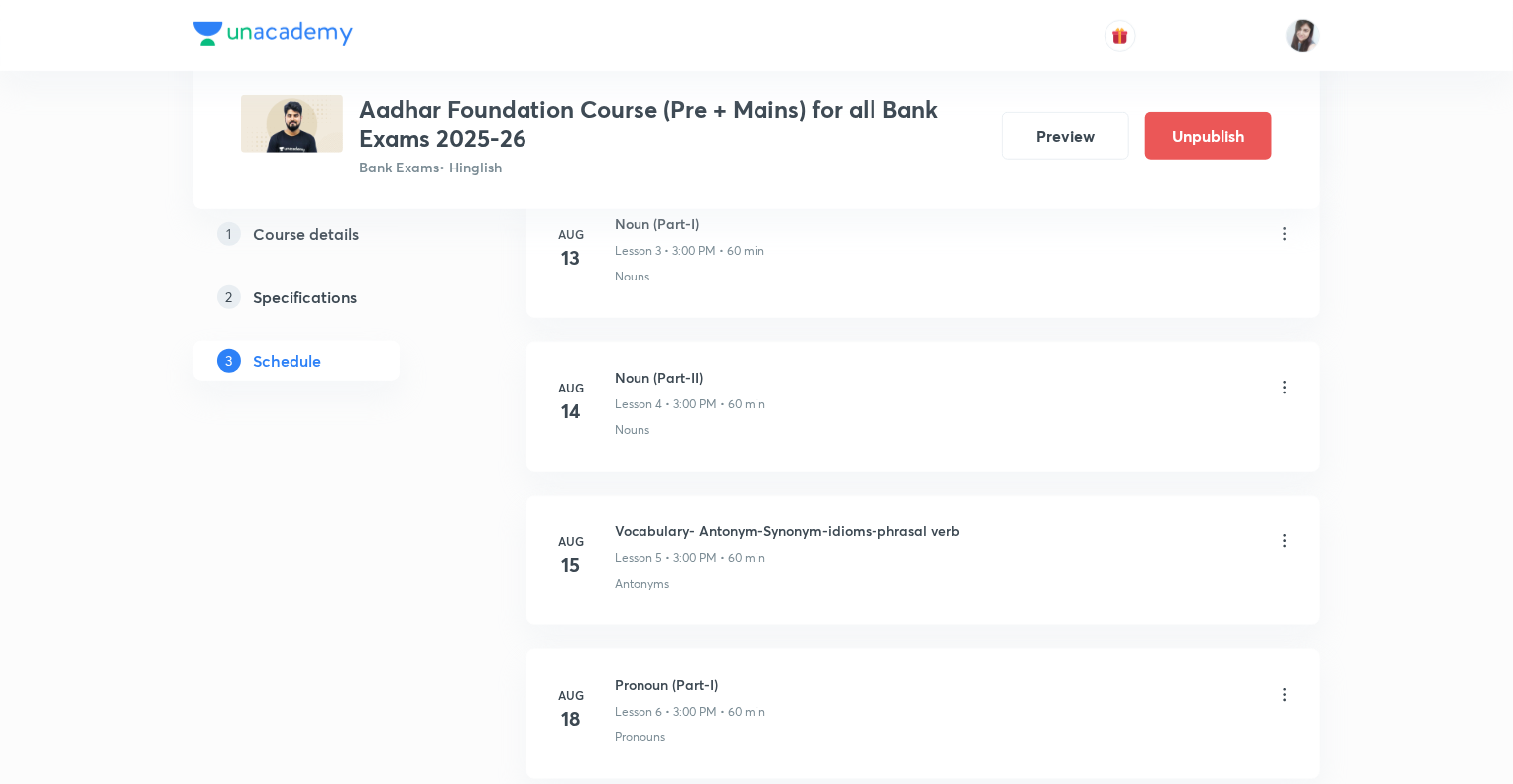 click on "1 Course details 2 Specifications 3 Schedule" at bounding box center [328, 2464] 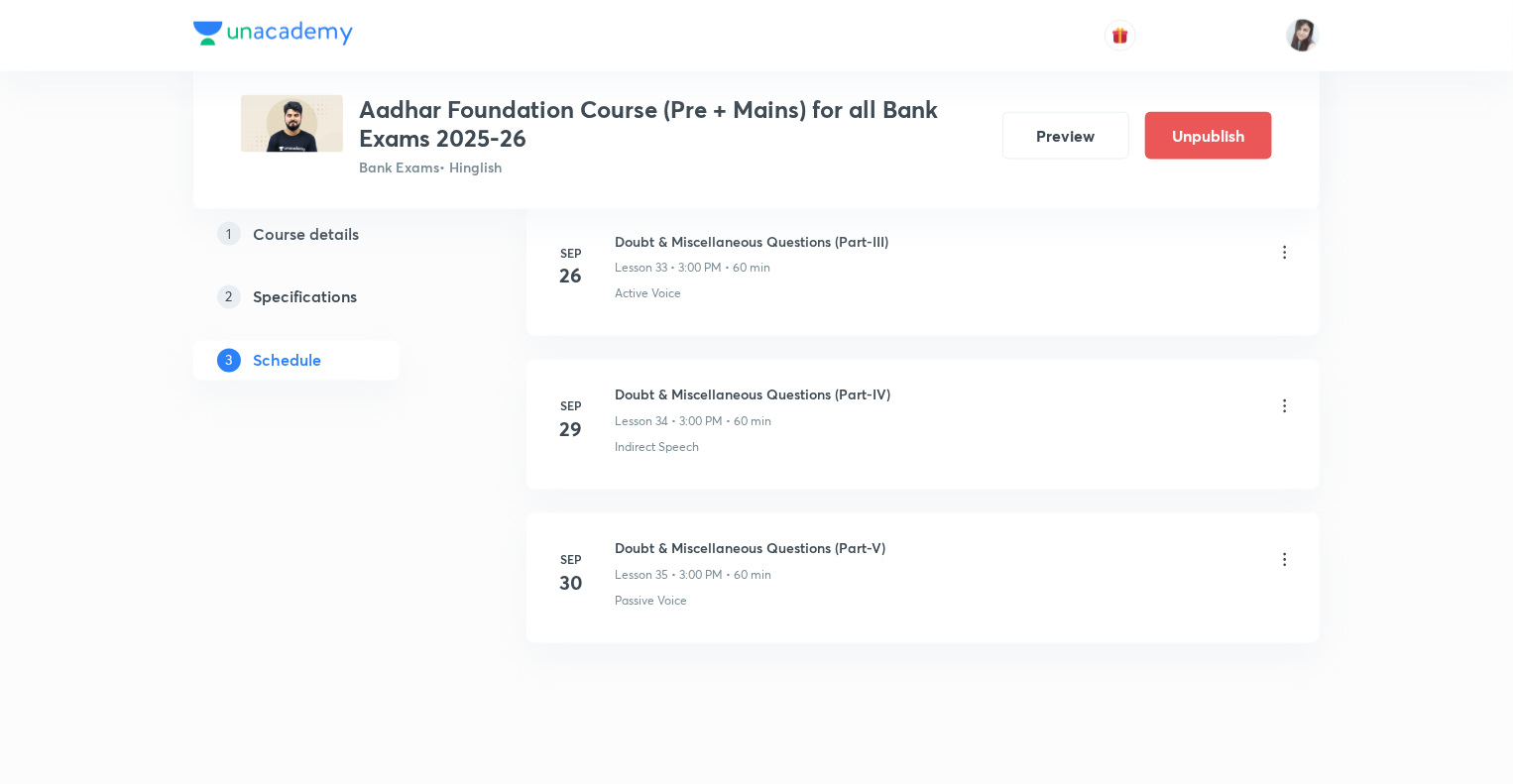 scroll, scrollTop: 5440, scrollLeft: 0, axis: vertical 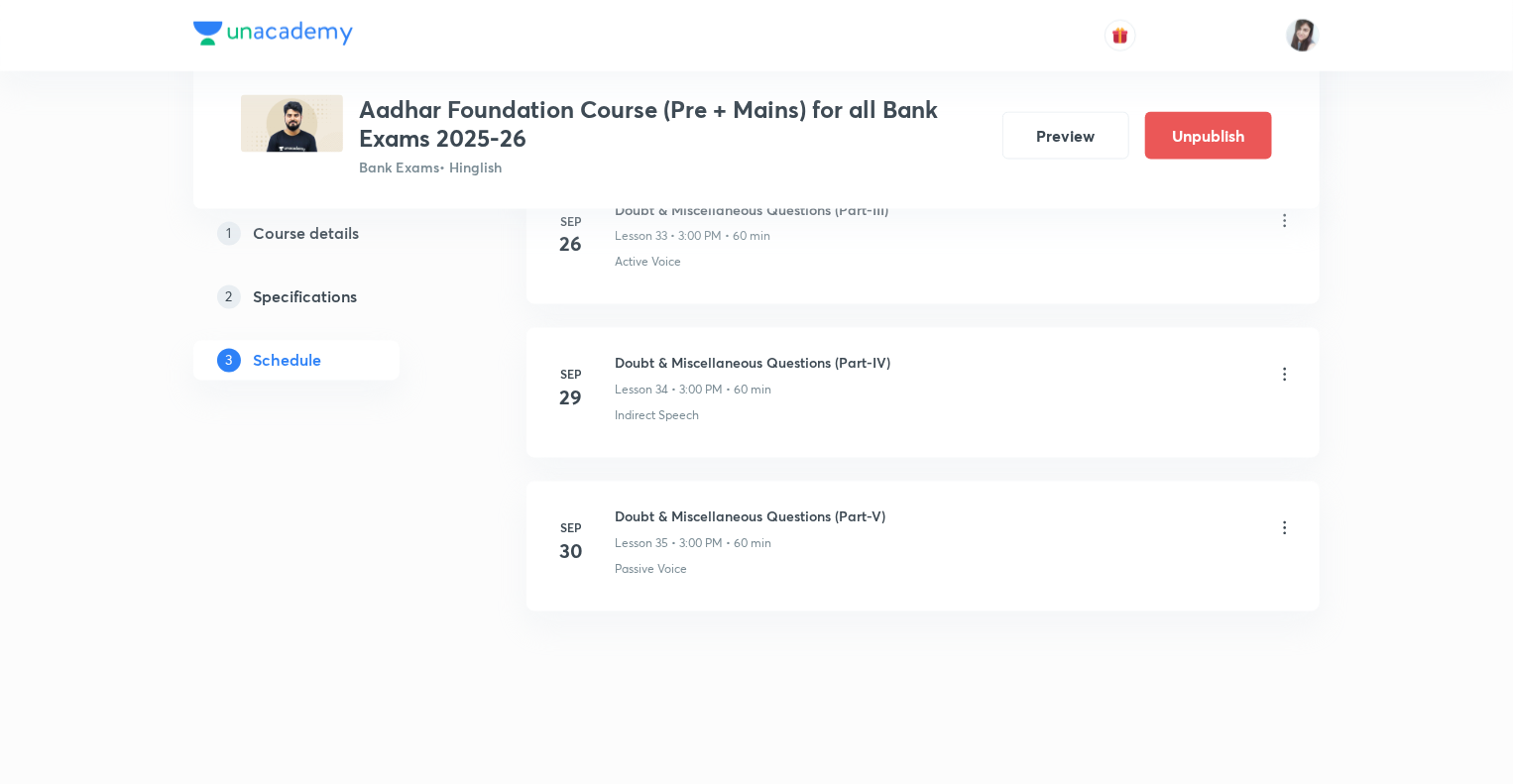 click 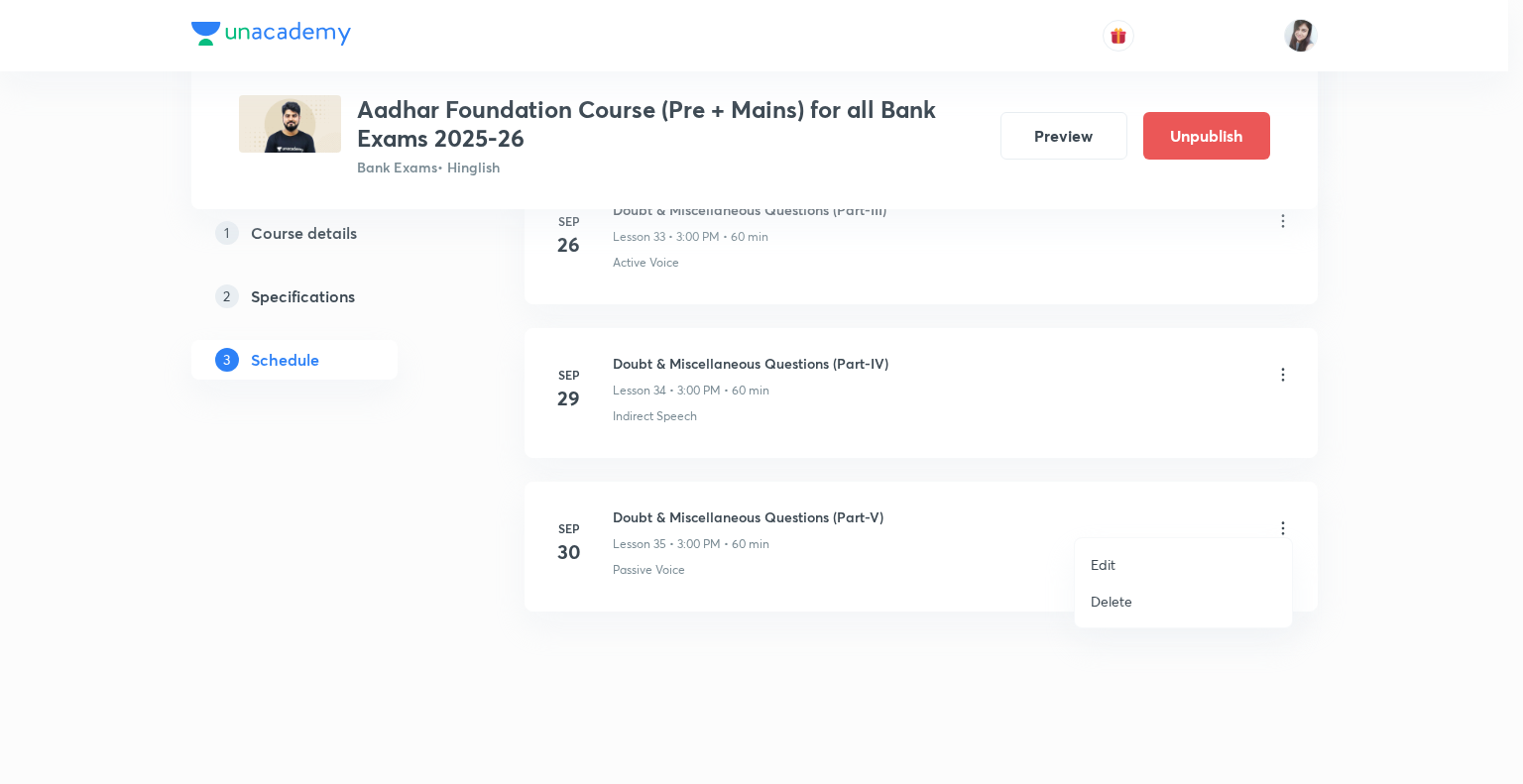 click on "Edit" at bounding box center (1103, 564) 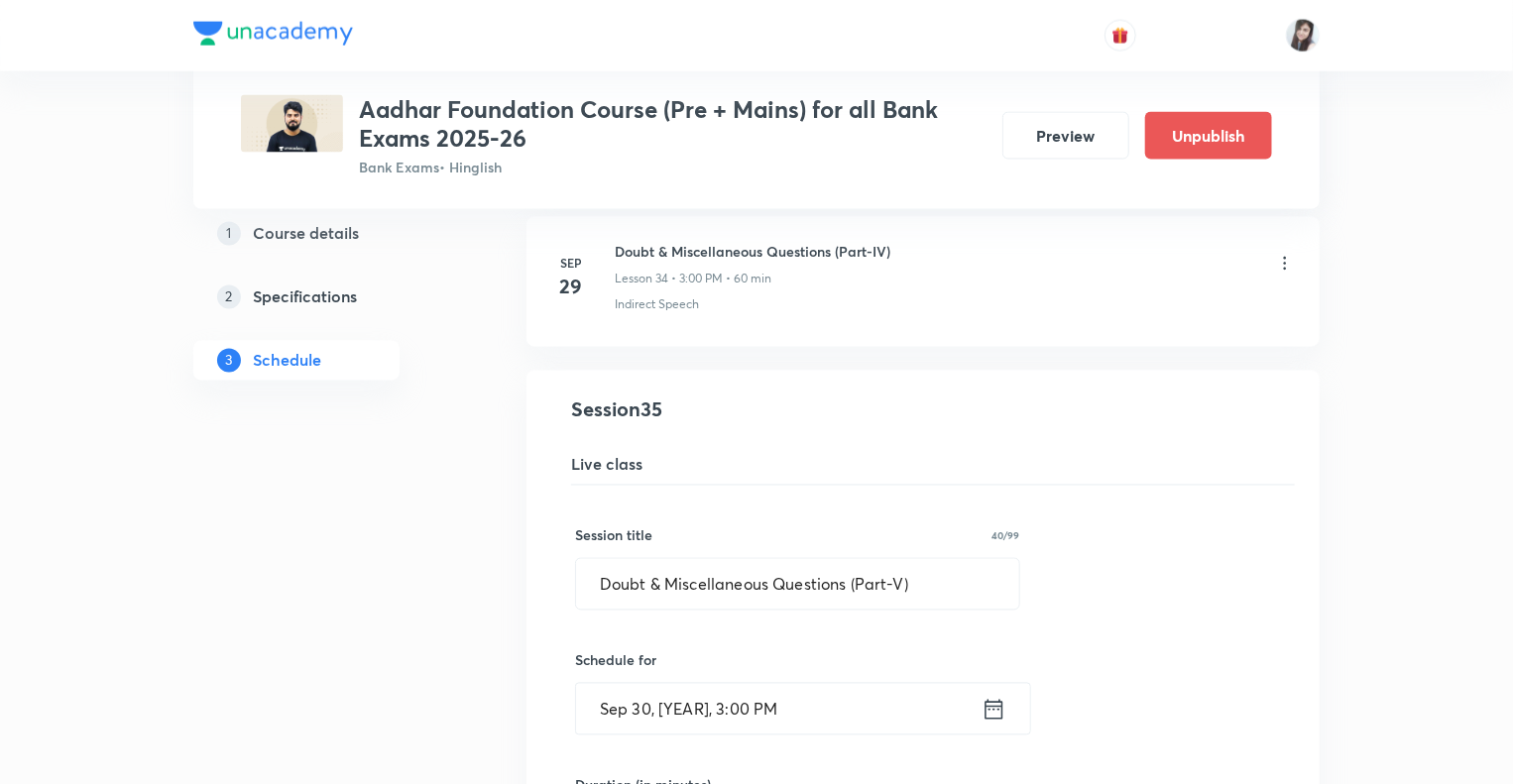 click on "Plus Courses Aadhar Foundation Course (Pre + Mains) for all Bank Exams 2025-26 Bank Exams  • Hinglish Preview Unpublish 1 Course details 2 Specifications 3 Schedule Schedule 35  classes Topic coverage Grammar/Sentence Correction, Vocabulary, Reading Comprehension, Connectors Cover at least  60 % View details Aug 11 Subject-Verb-Agreement (Part-I) Lesson 1 • 3:00 PM • 60 min Subject - Verb Agreement Aug 12 Subject-Verb-Agreement (Part-II) Lesson 2 • 3:00 PM • 60 min Subject - Verb Agreement Aug 13 Noun (Part-I) Lesson 3 • 3:00 PM • 60 min Nouns Aug 14 Noun (Part-II) Lesson 4 • 3:00 PM • 60 min Nouns Aug 15 Vocabulary- Antonym-Synonym-idioms-phrasal verb Lesson 5 • 3:00 PM • 60 min Antonyms Aug 18 Pronoun (Part-I) Lesson 6 • 3:00 PM • 60 min Pronouns Aug 19 Pronoun (Part-II) Lesson 7 • 3:00 PM • 60 min Pronouns Aug 20 Parajumbles (Part-I) Lesson 8 • 3:00 PM • 60 min Passage Rearrangement Aug 21 Parajumbles (Part-II) Lesson 9 • 3:00 PM • 60 min Passage Rearrangement Aug 22 1" at bounding box center [756, -2032] 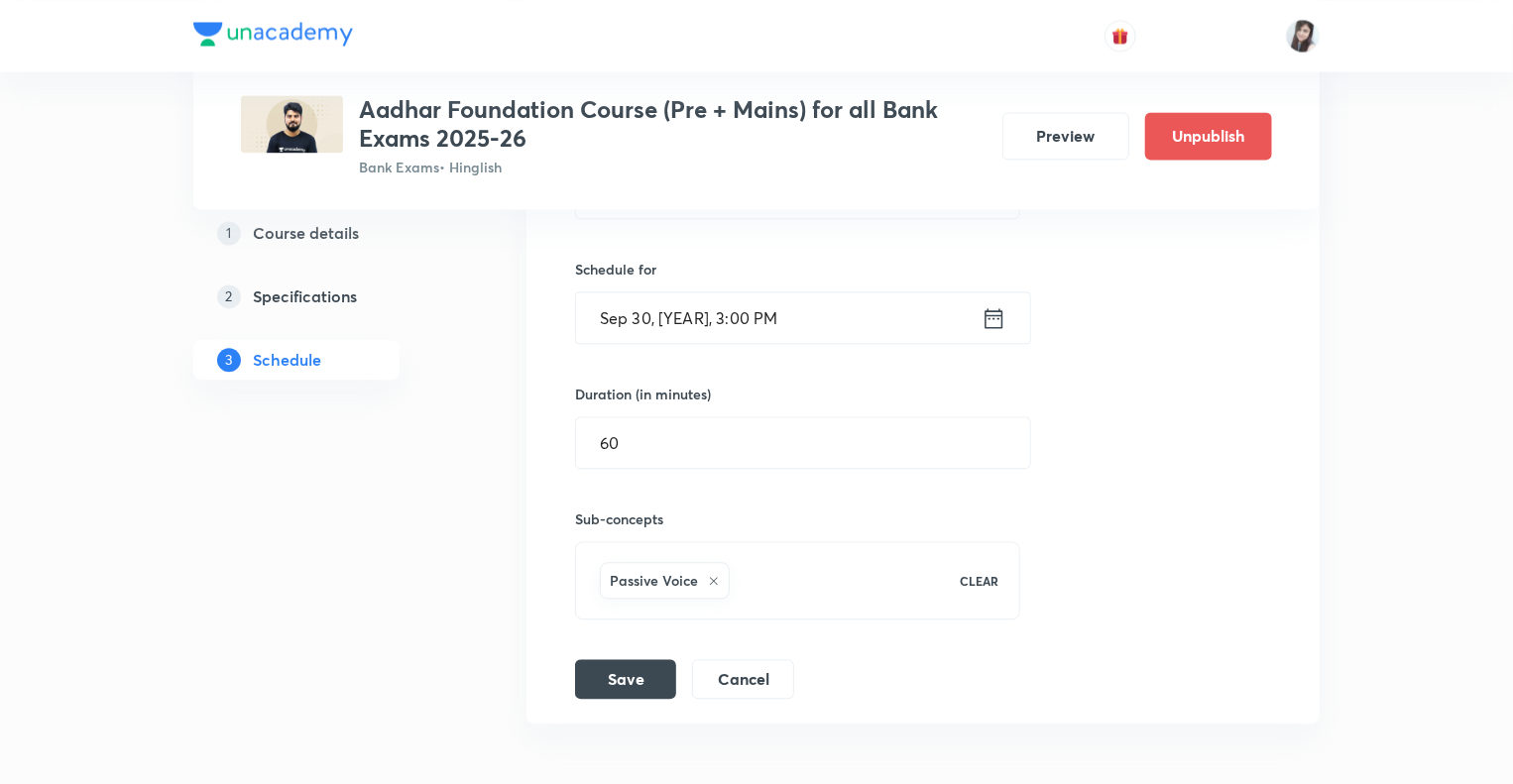 scroll, scrollTop: 5837, scrollLeft: 0, axis: vertical 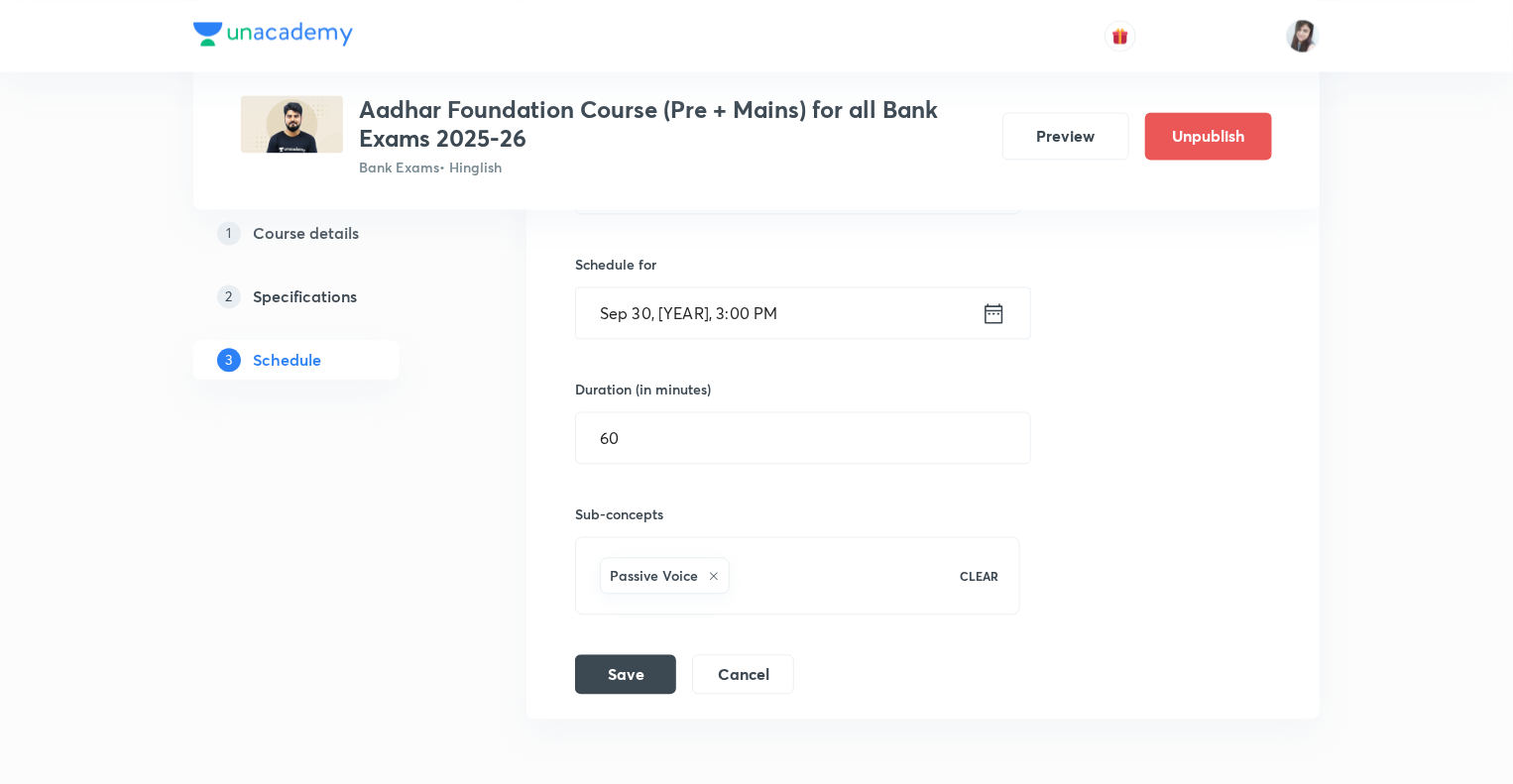 click 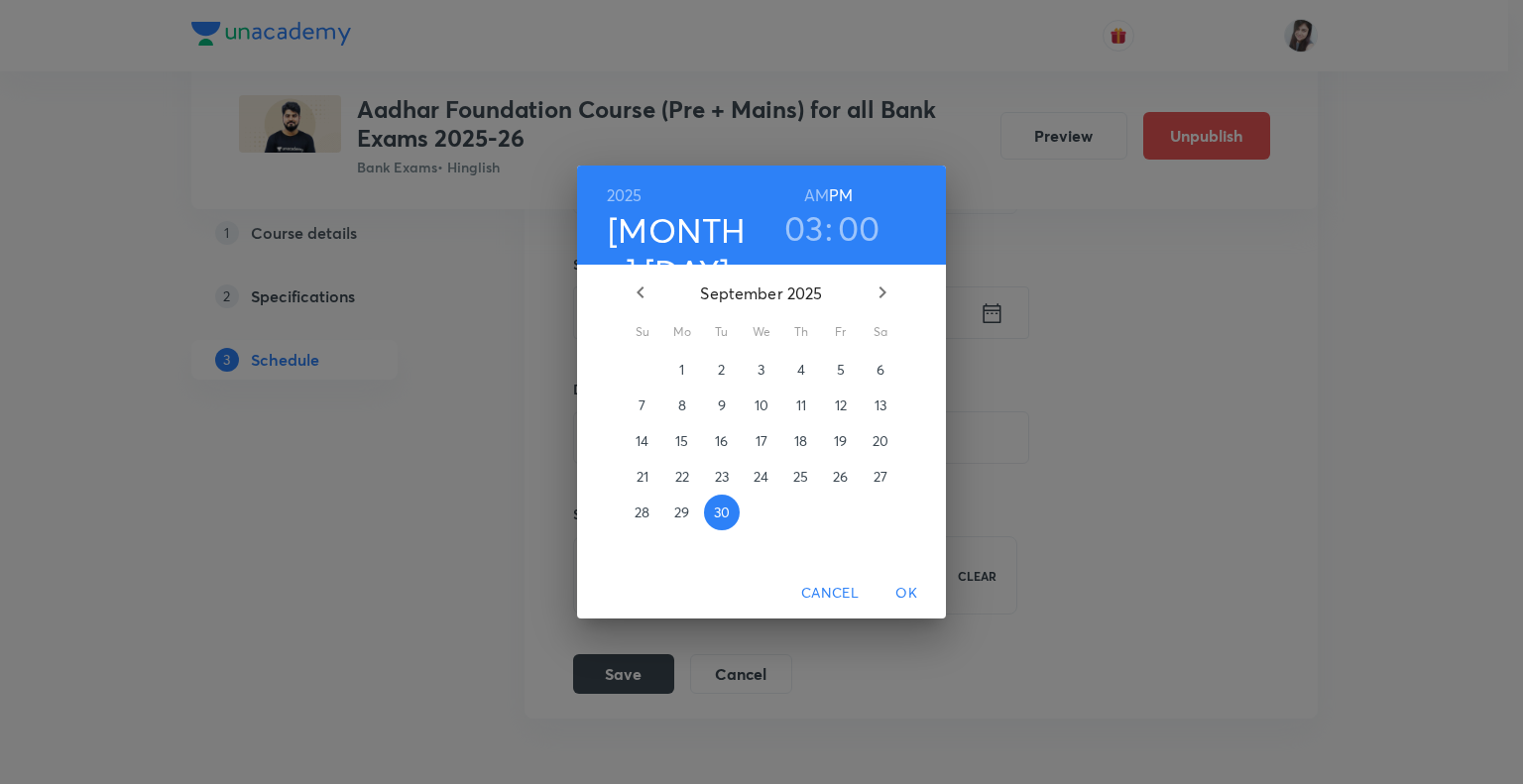 click 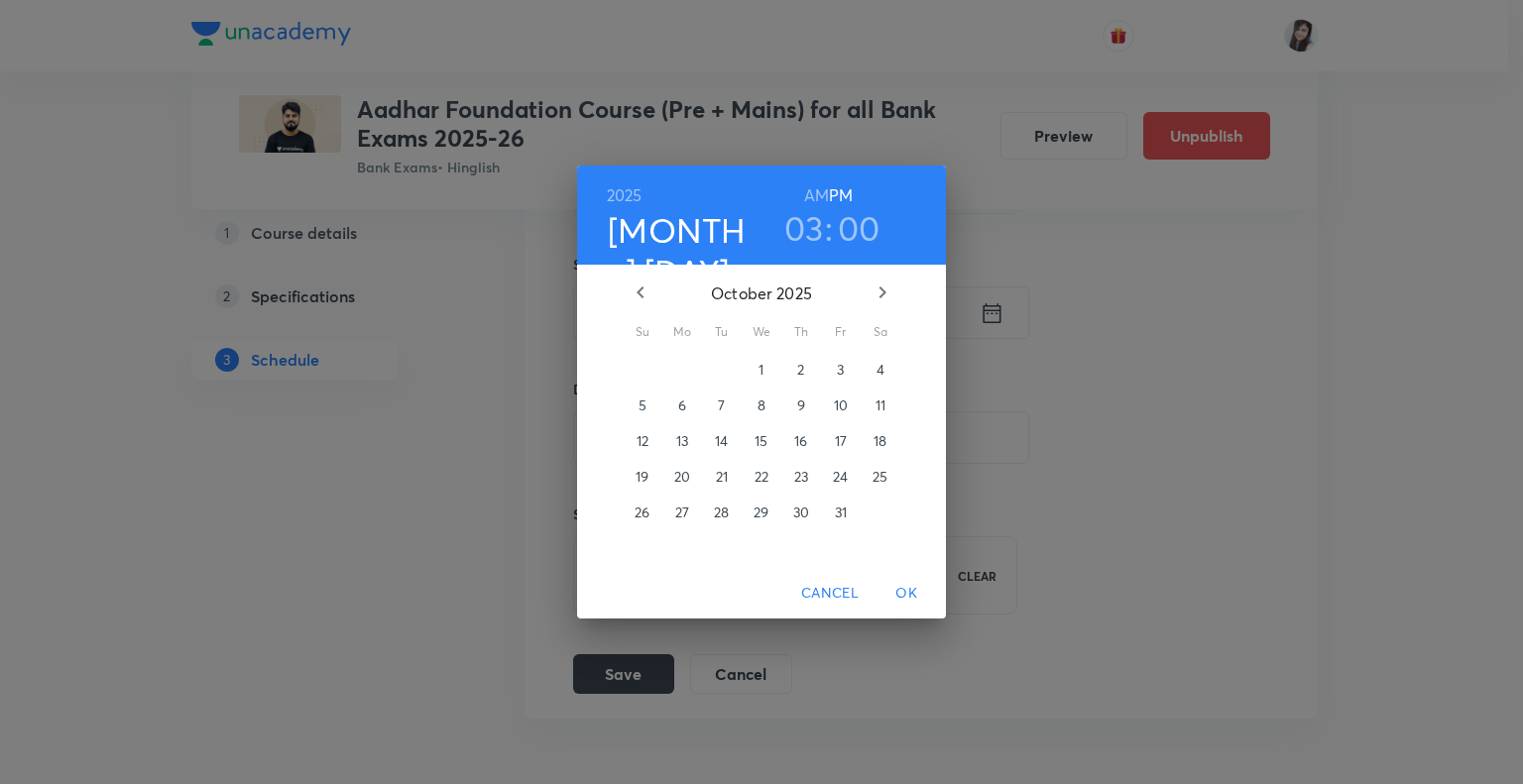 click on "2" at bounding box center (800, 370) 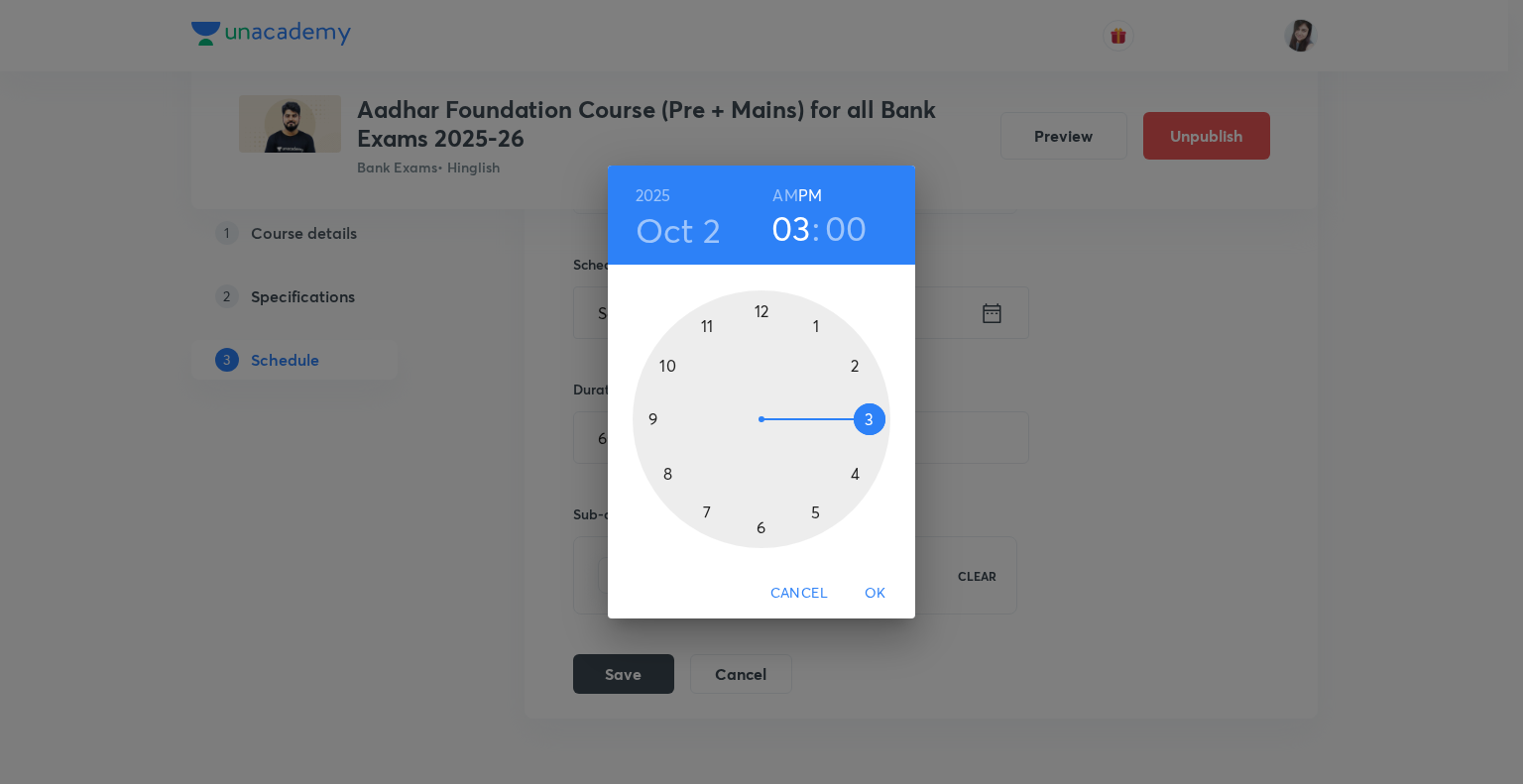 click on "OK" at bounding box center [876, 593] 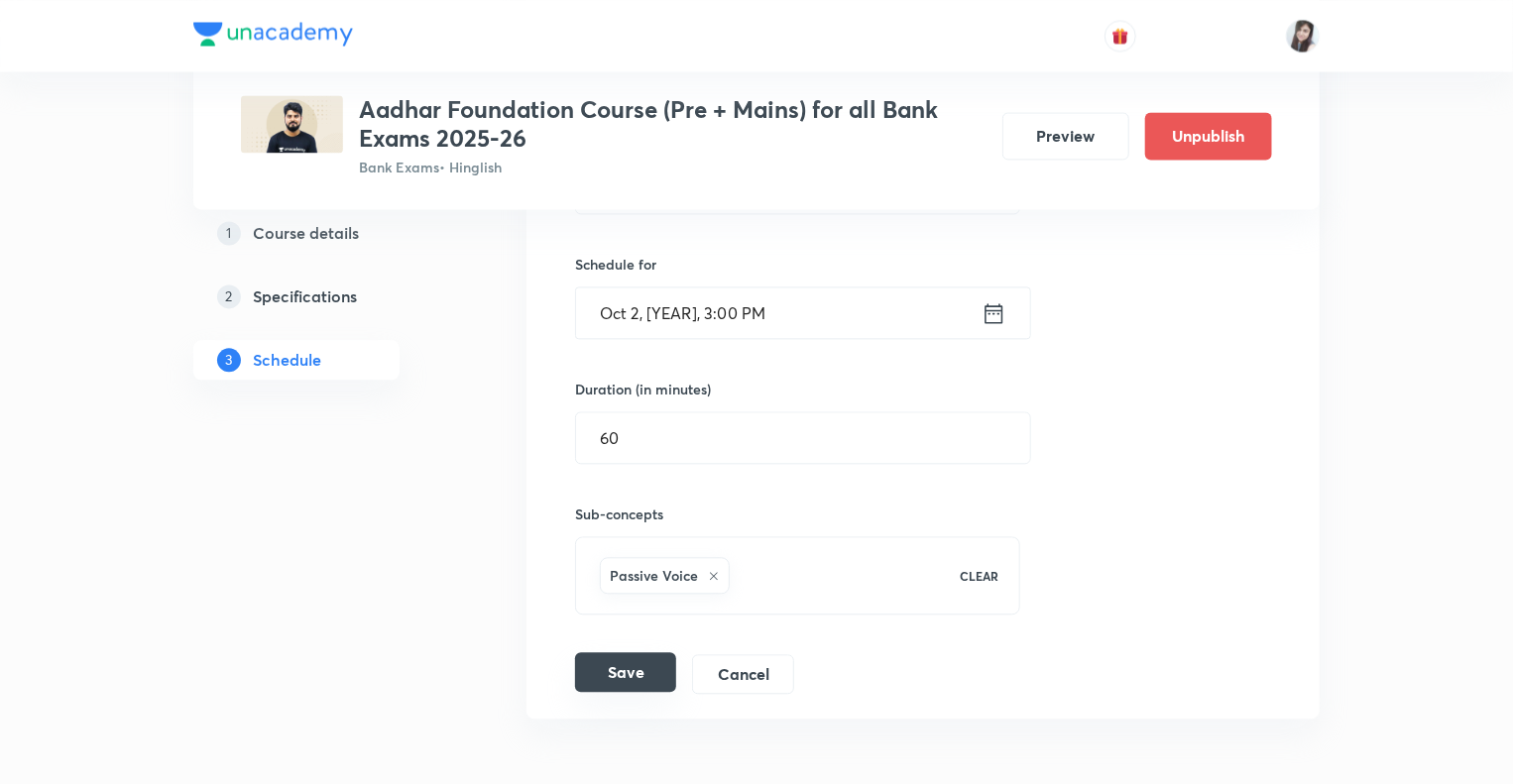click on "Save" at bounding box center (626, 672) 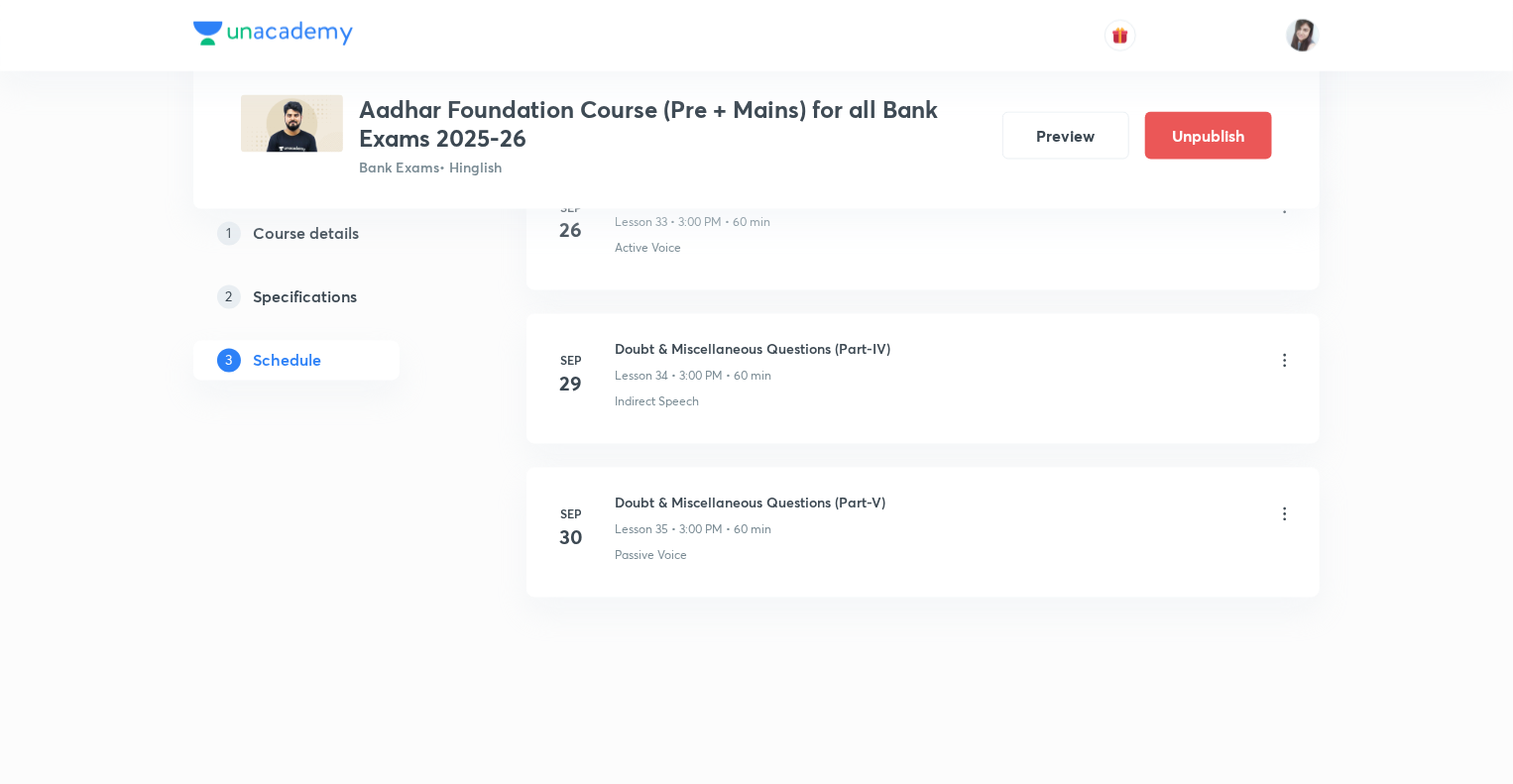 scroll, scrollTop: 5440, scrollLeft: 0, axis: vertical 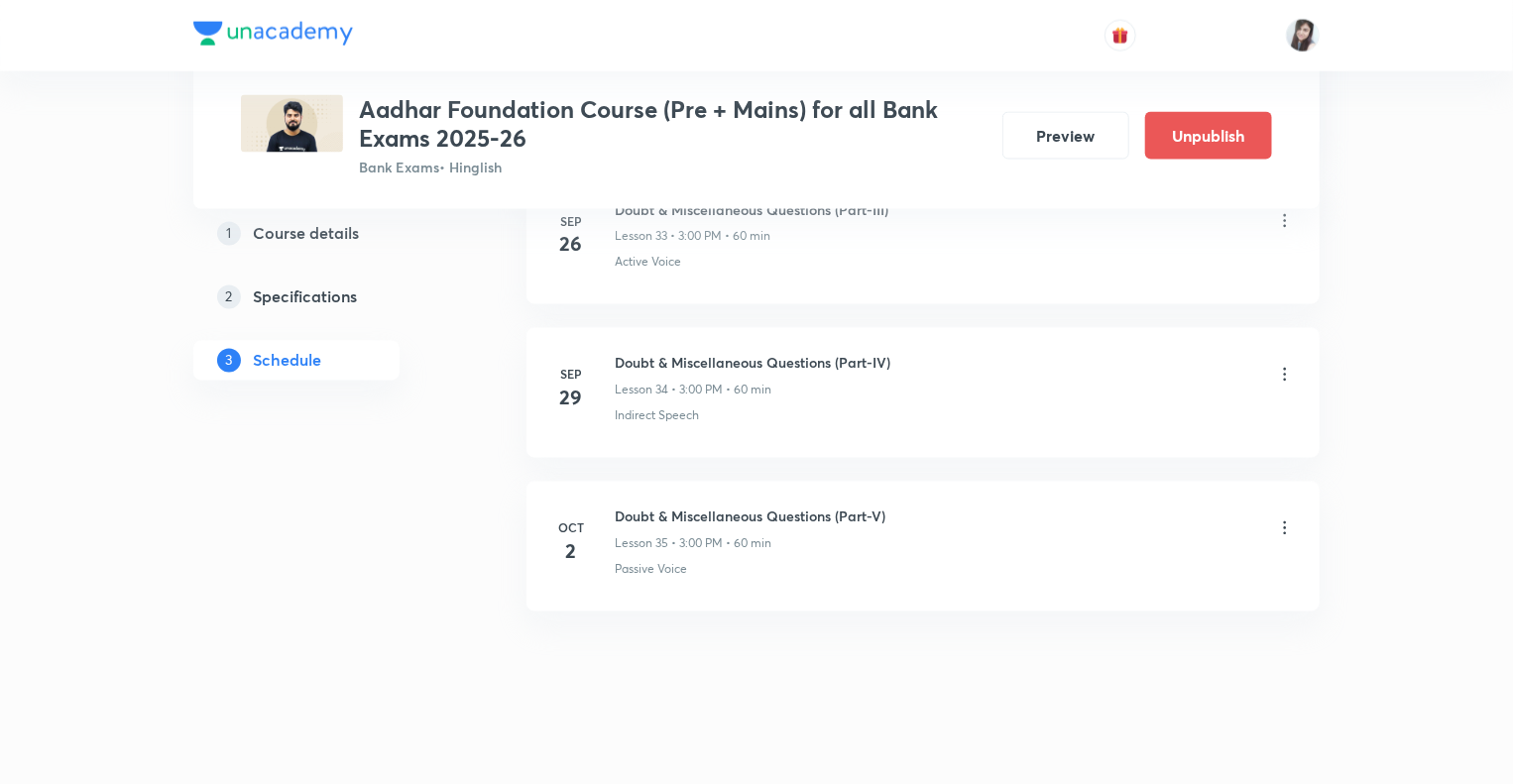 click 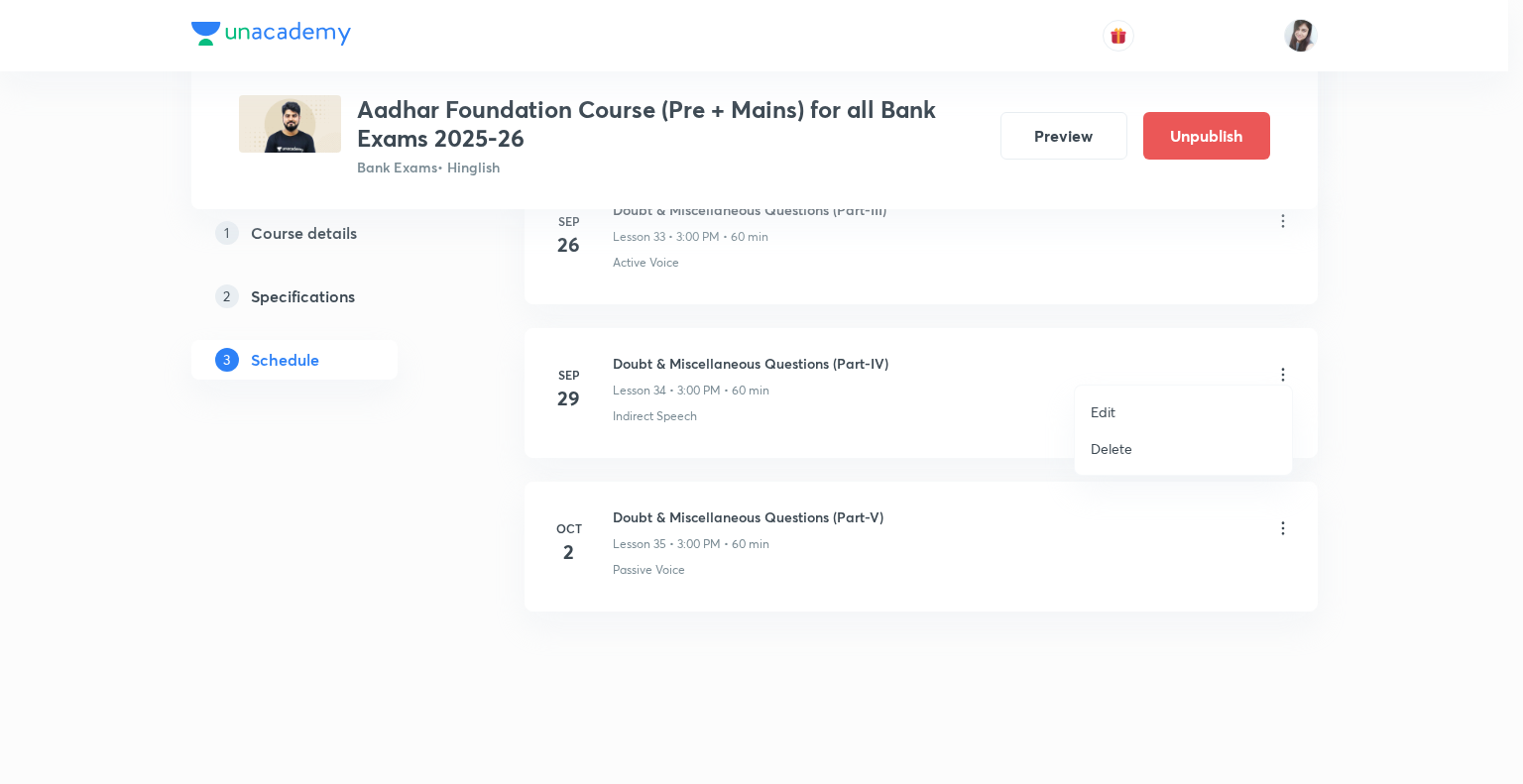 click on "Edit" at bounding box center [1103, 411] 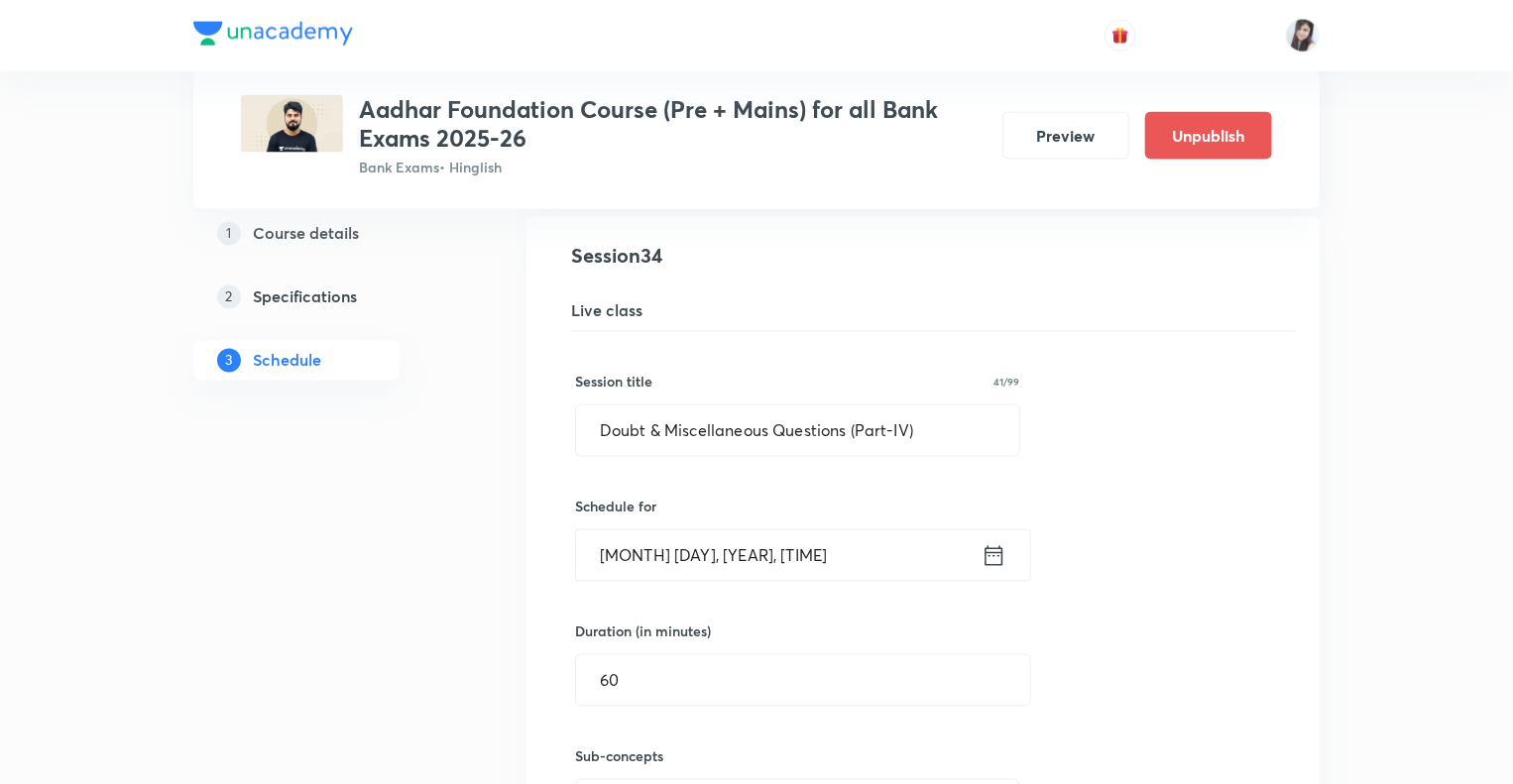 click 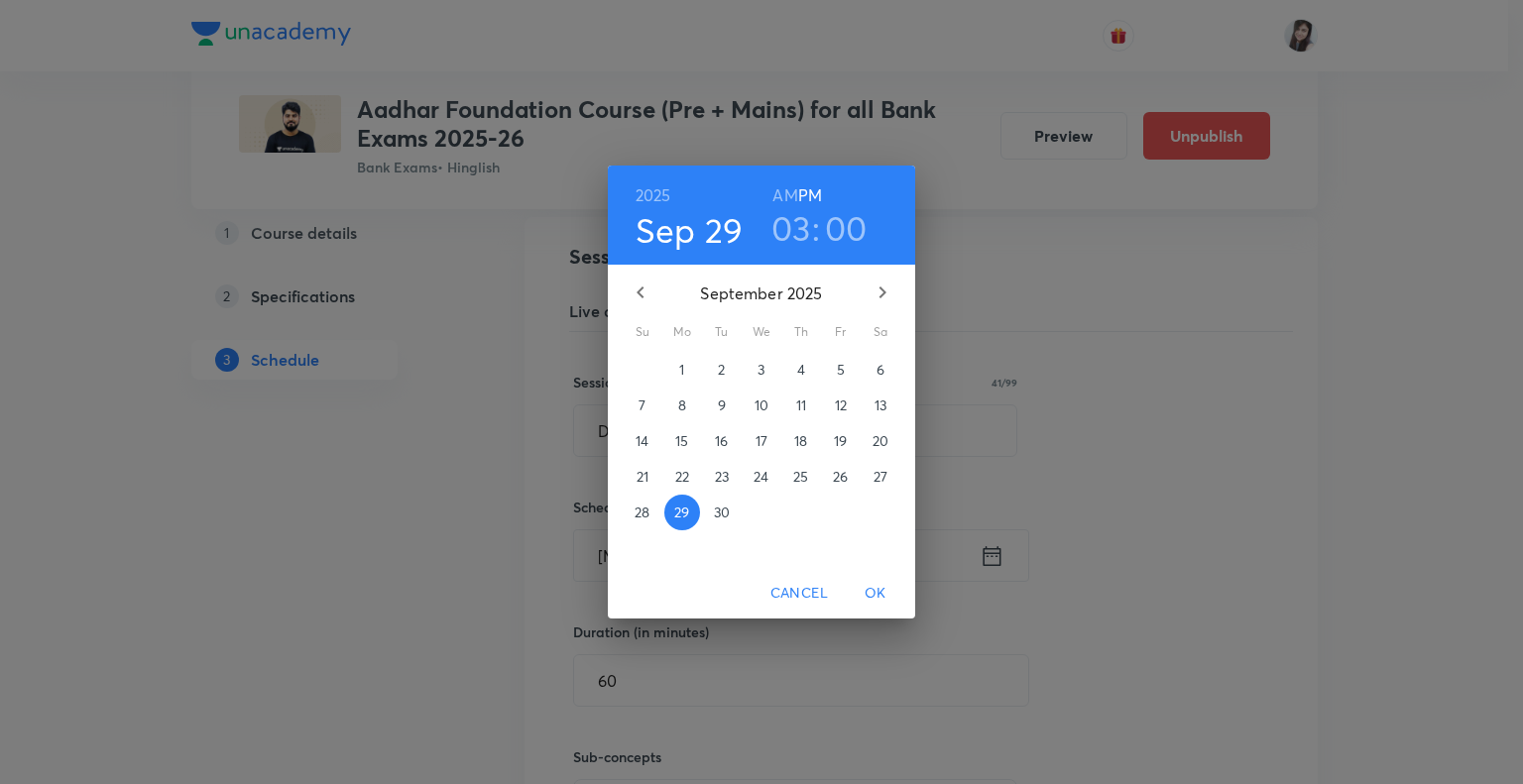 click 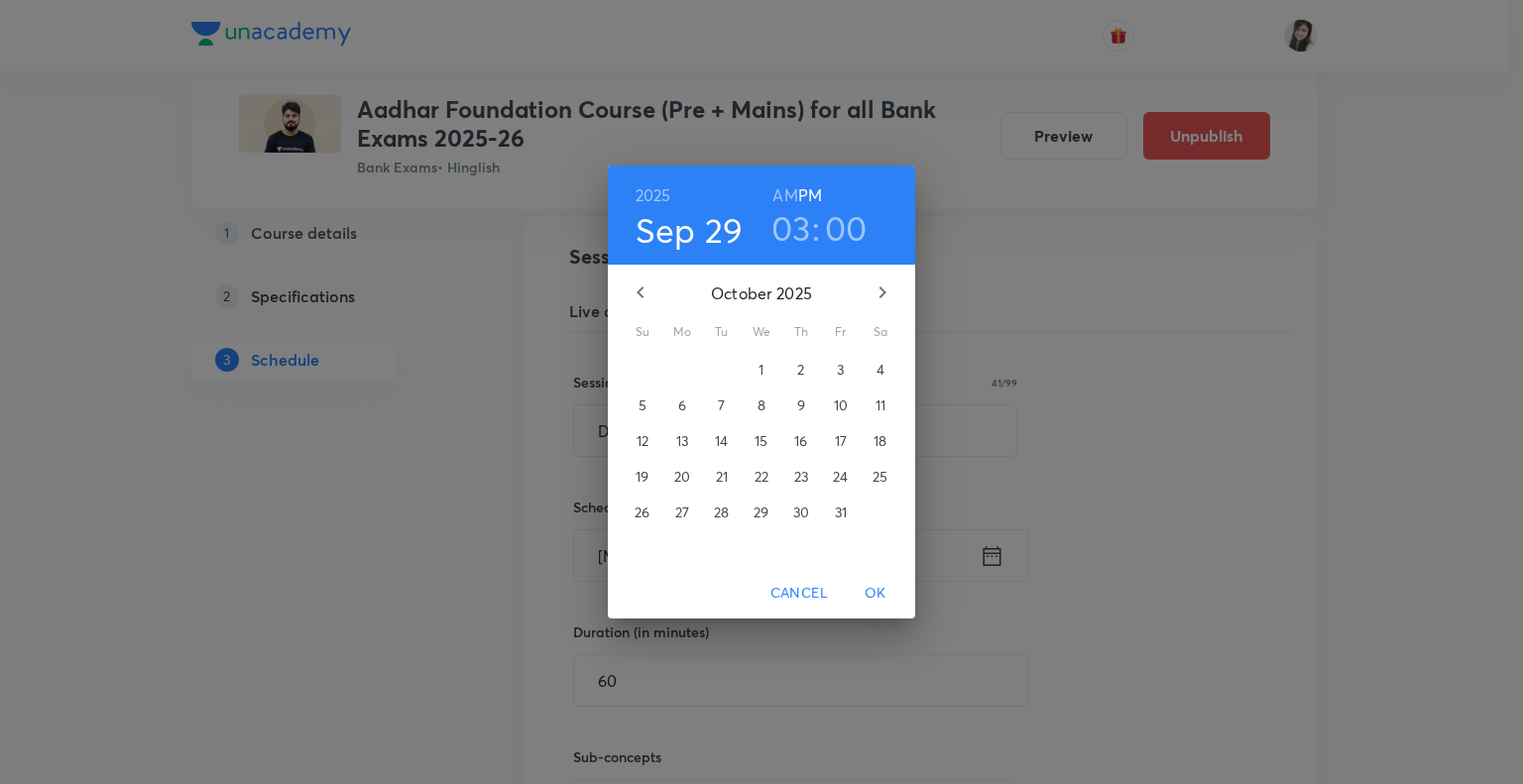 click on "1" at bounding box center (761, 370) 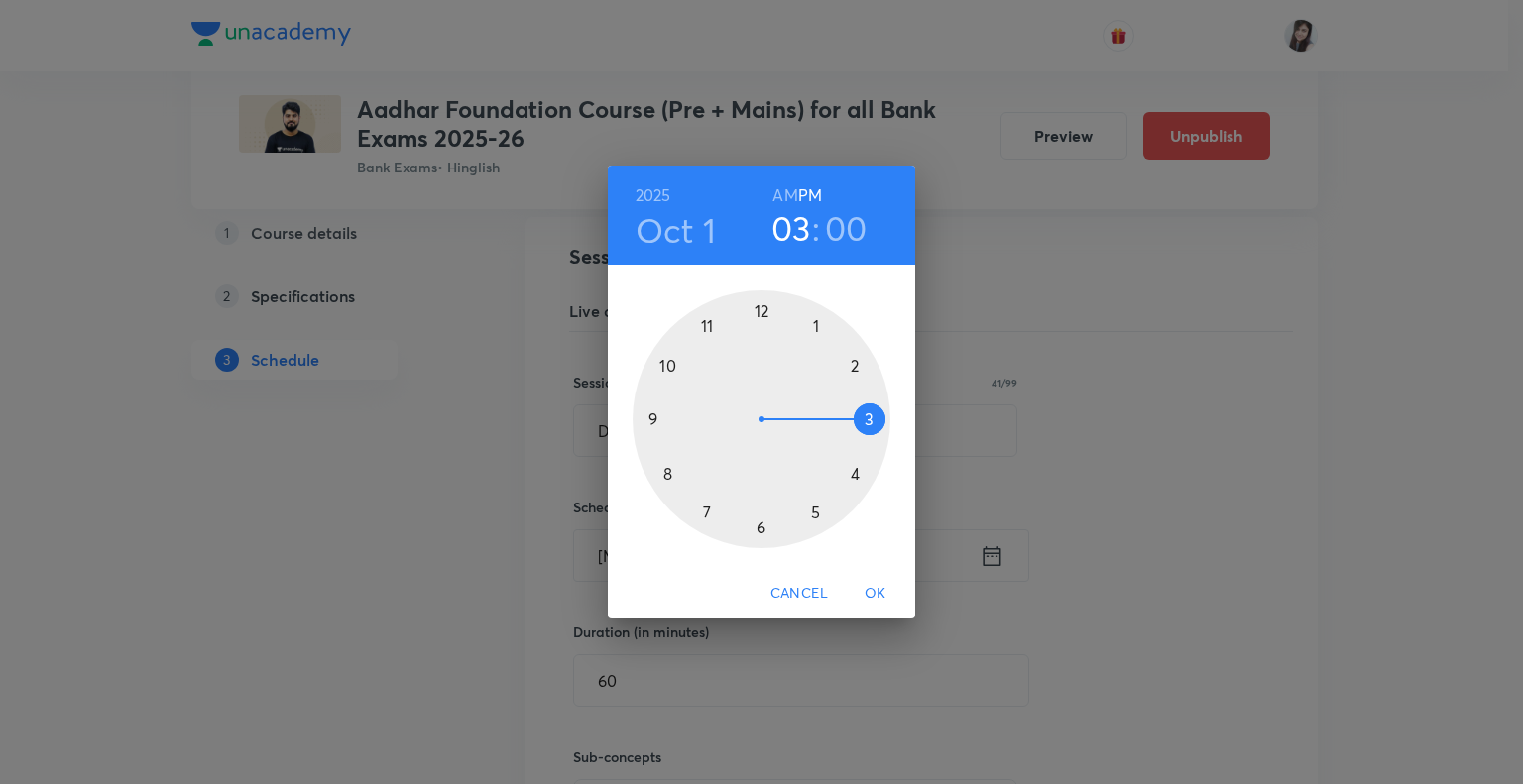click on "OK" at bounding box center (876, 593) 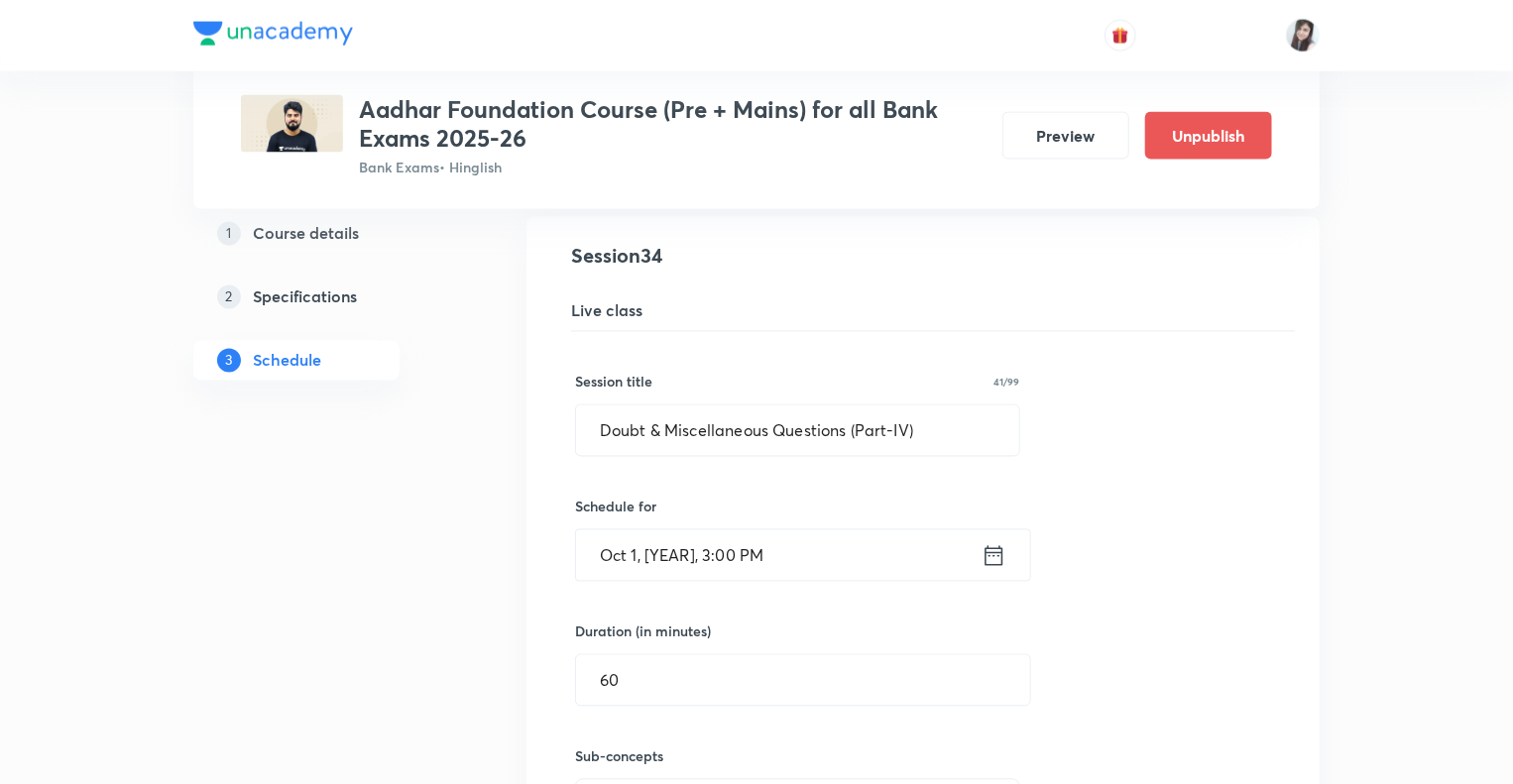 click on "1 Course details 2 Specifications 3 Schedule" at bounding box center [328, -1907] 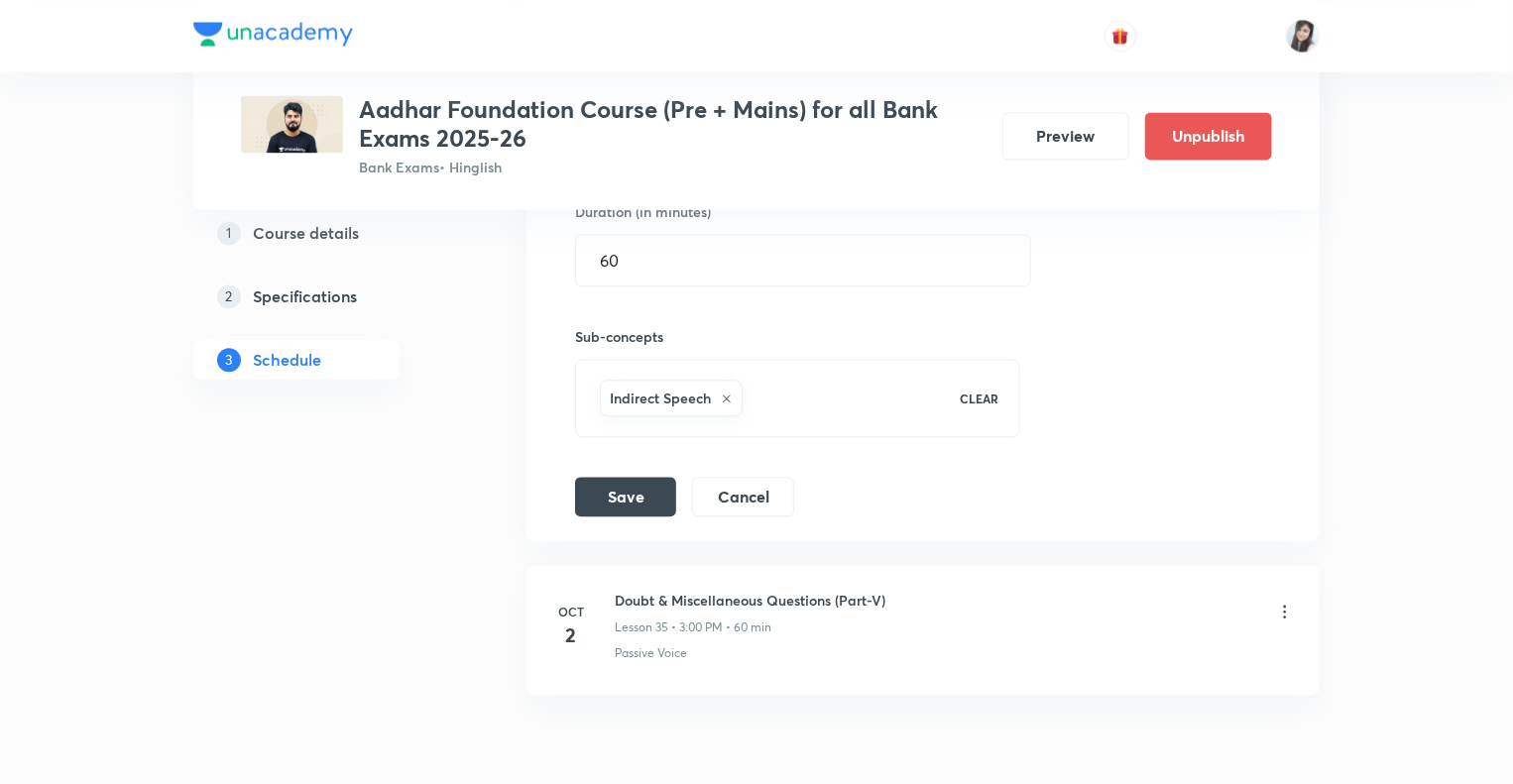 scroll, scrollTop: 5916, scrollLeft: 0, axis: vertical 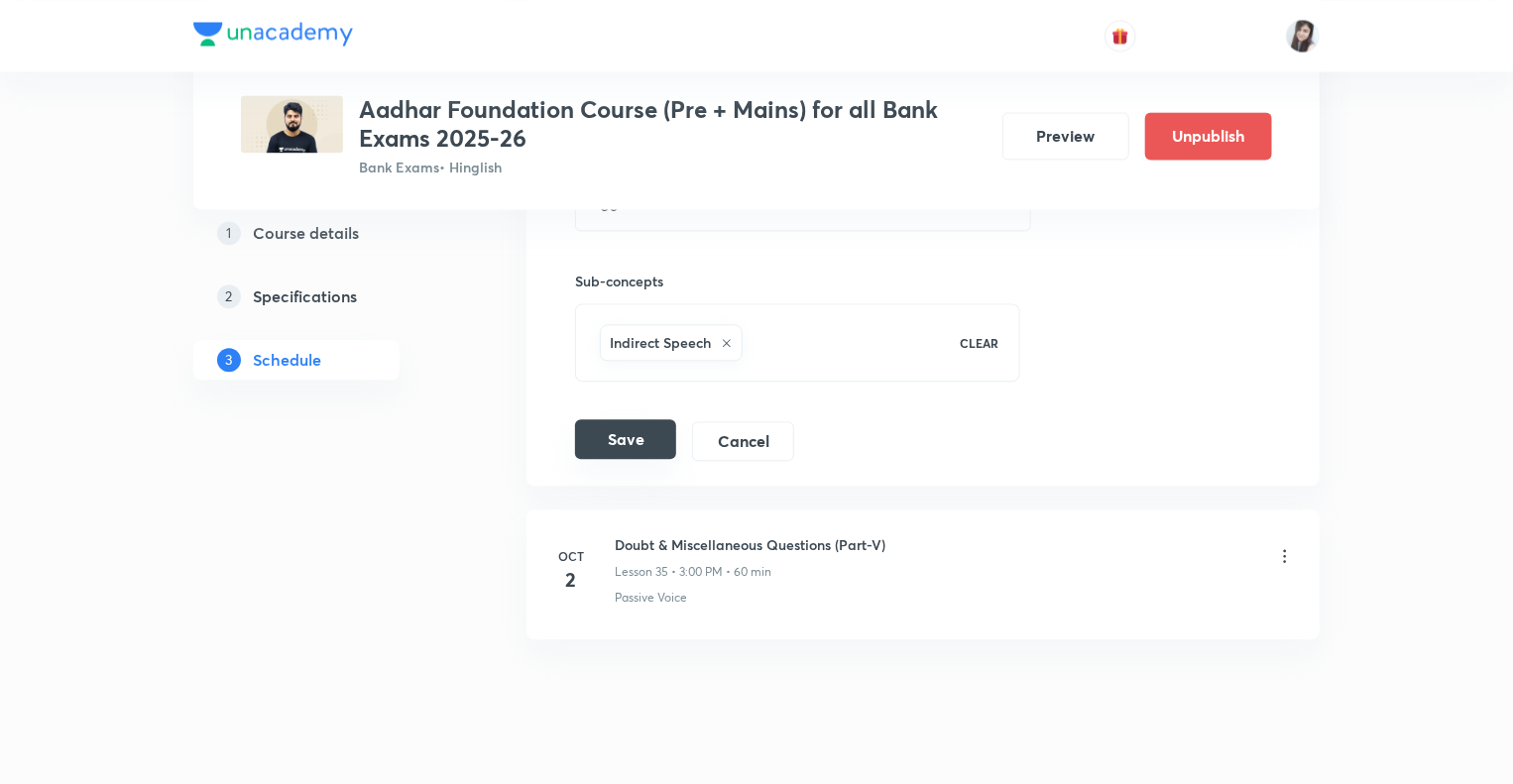 click on "Save" at bounding box center (626, 439) 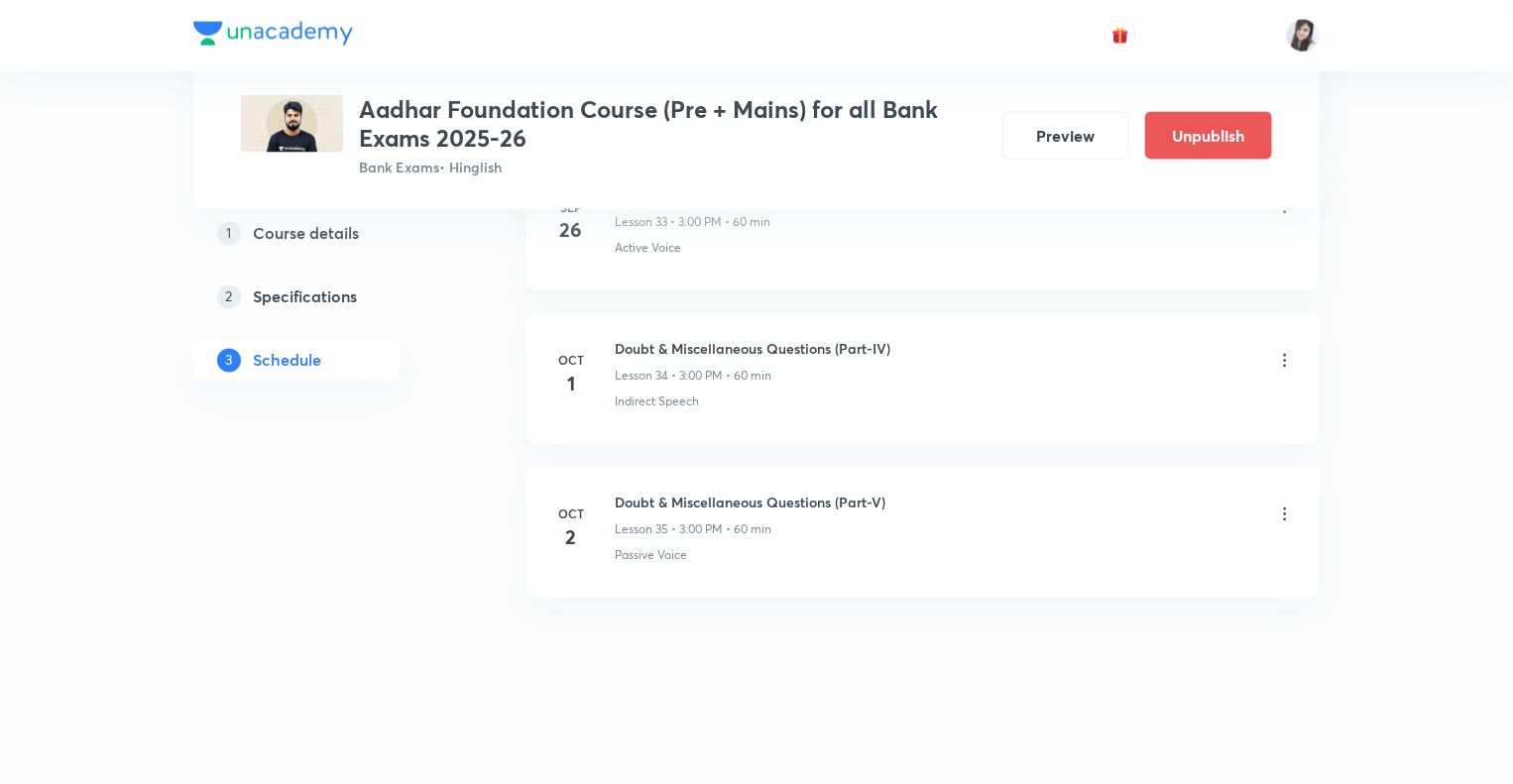 scroll, scrollTop: 5440, scrollLeft: 0, axis: vertical 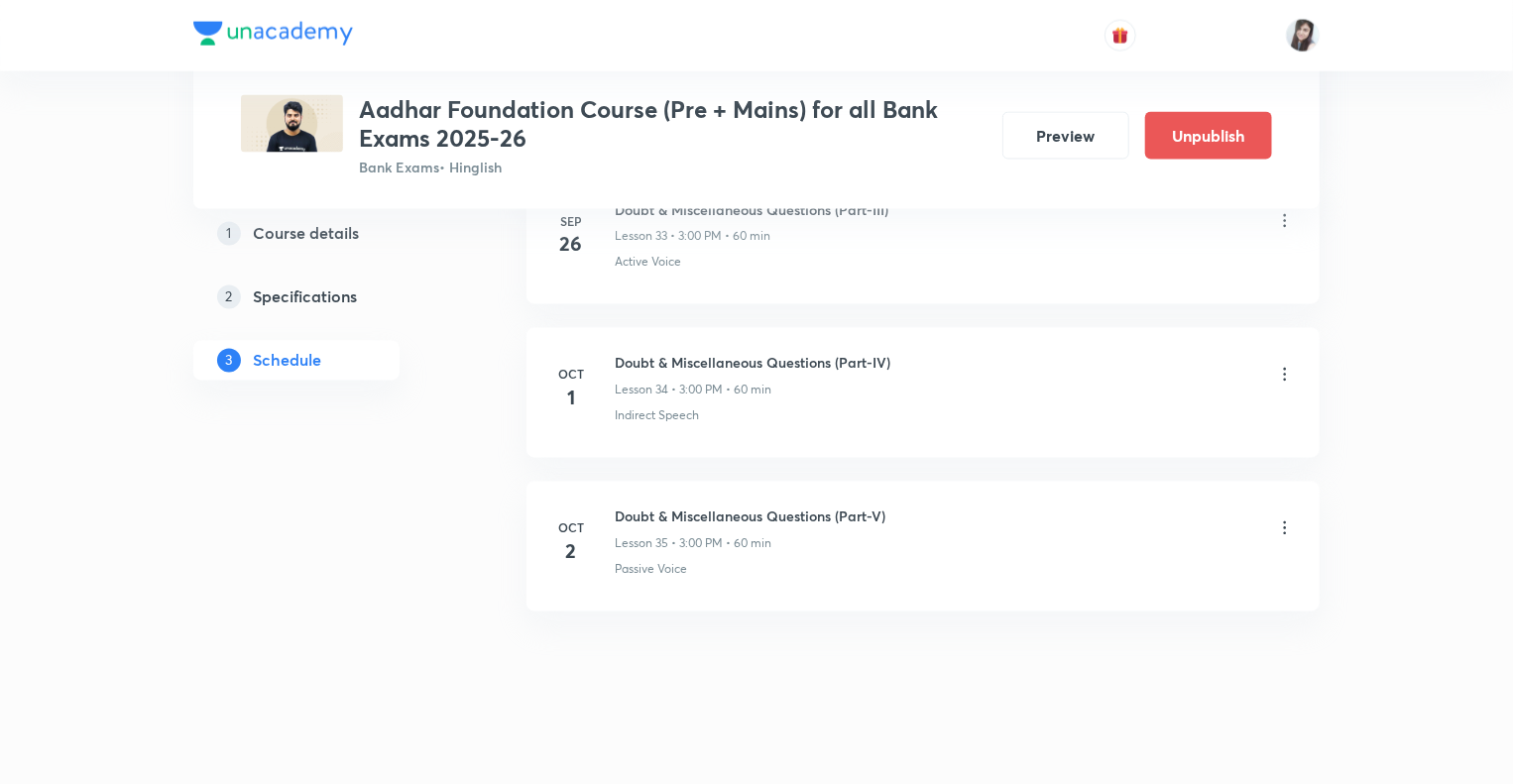 click on "Oct 1 Doubt & Miscellaneous Questions (Part-IV) Lesson 34 • 3:00 PM • 60 min Indirect Speech" at bounding box center [923, 392] 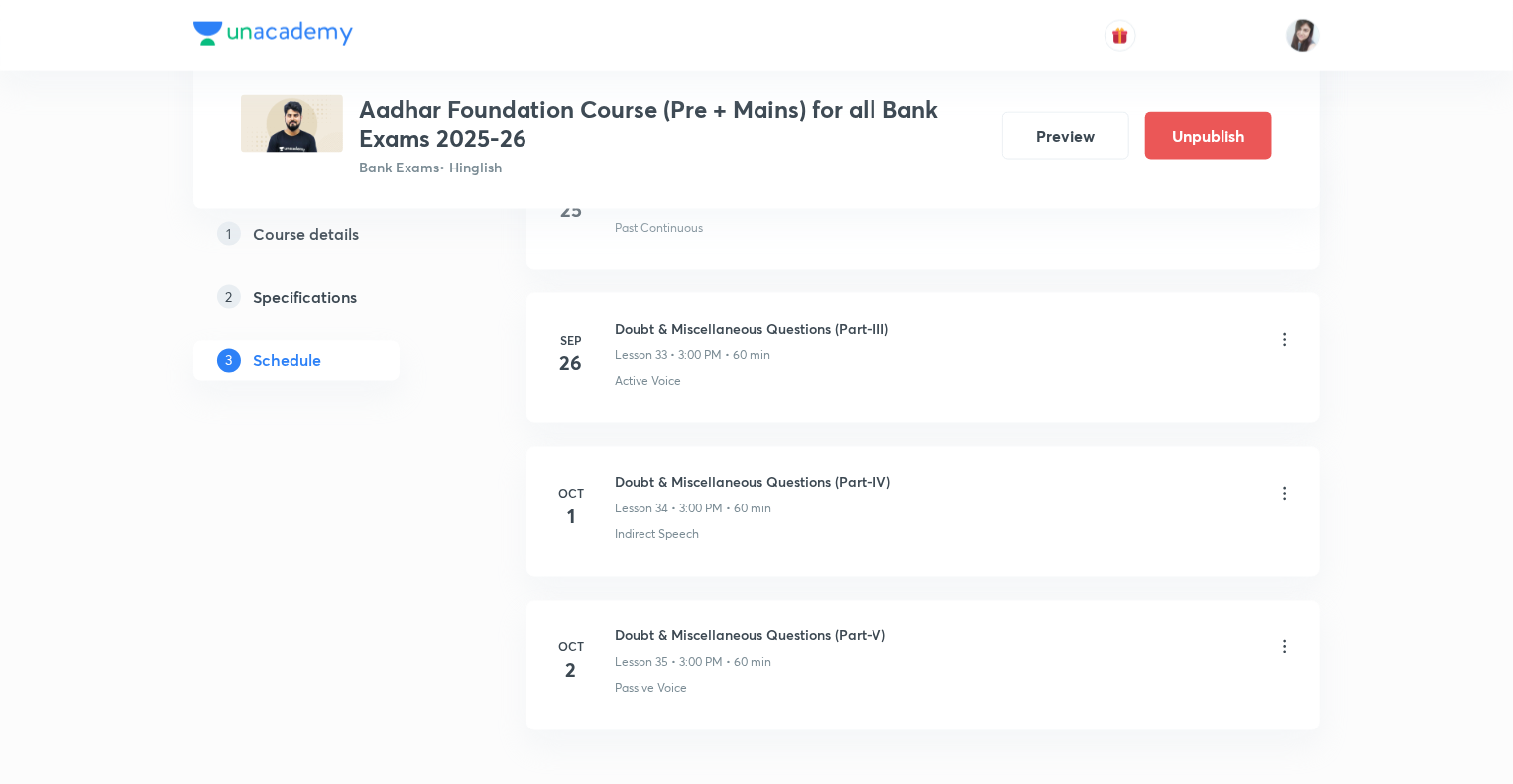 scroll, scrollTop: 5282, scrollLeft: 0, axis: vertical 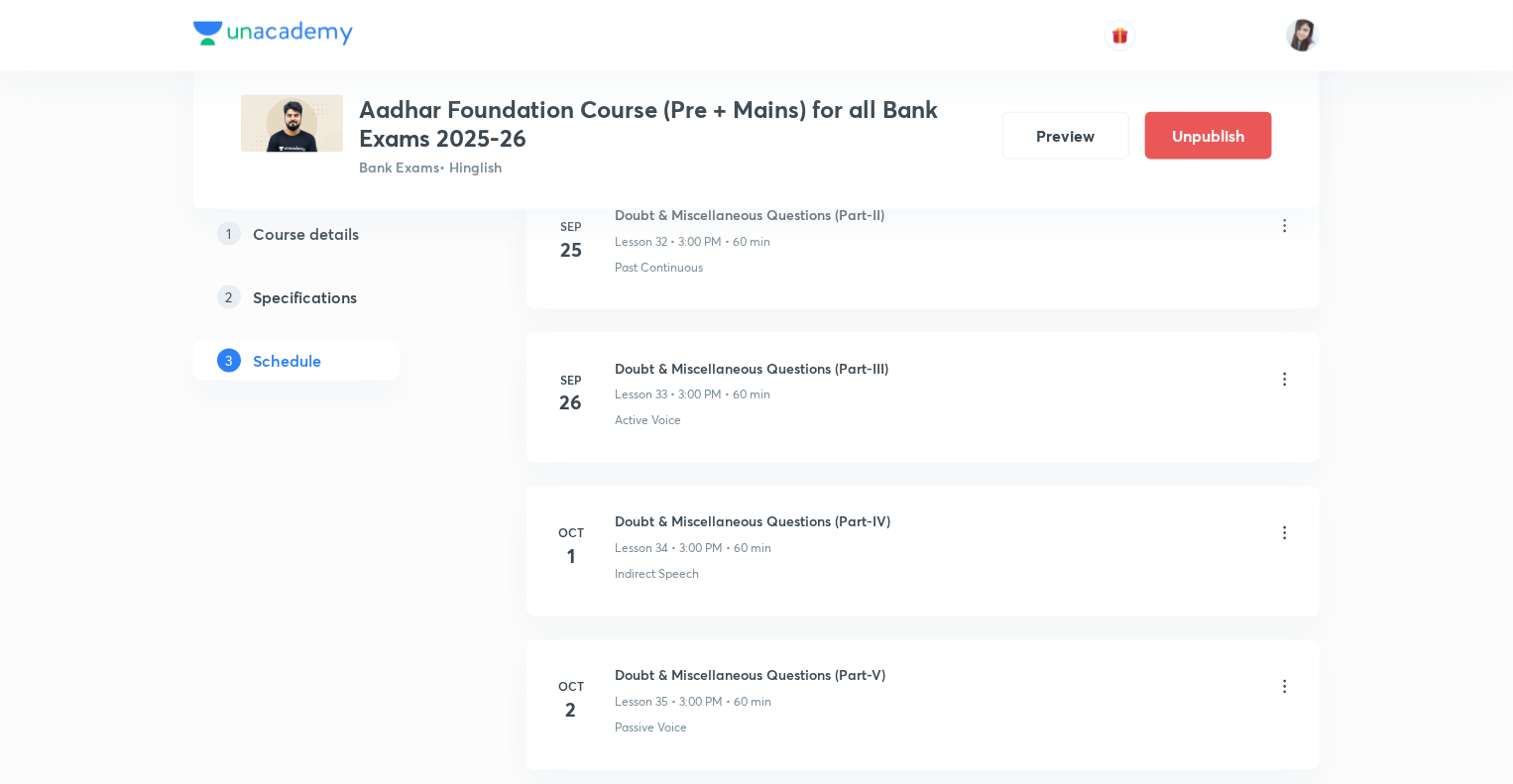 click on "1 Course details 2 Specifications 3 Schedule" at bounding box center (328, -2000) 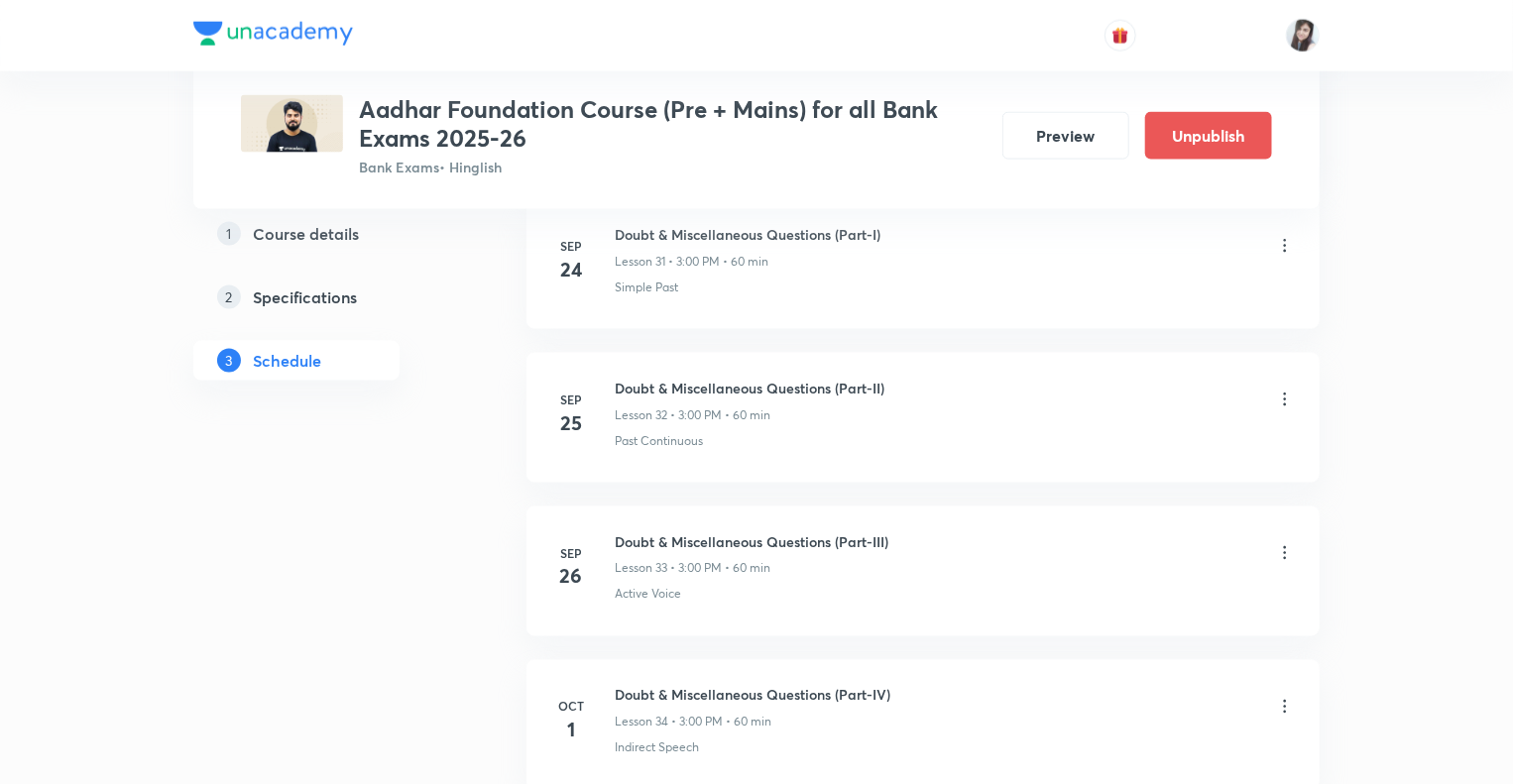 scroll, scrollTop: 5084, scrollLeft: 0, axis: vertical 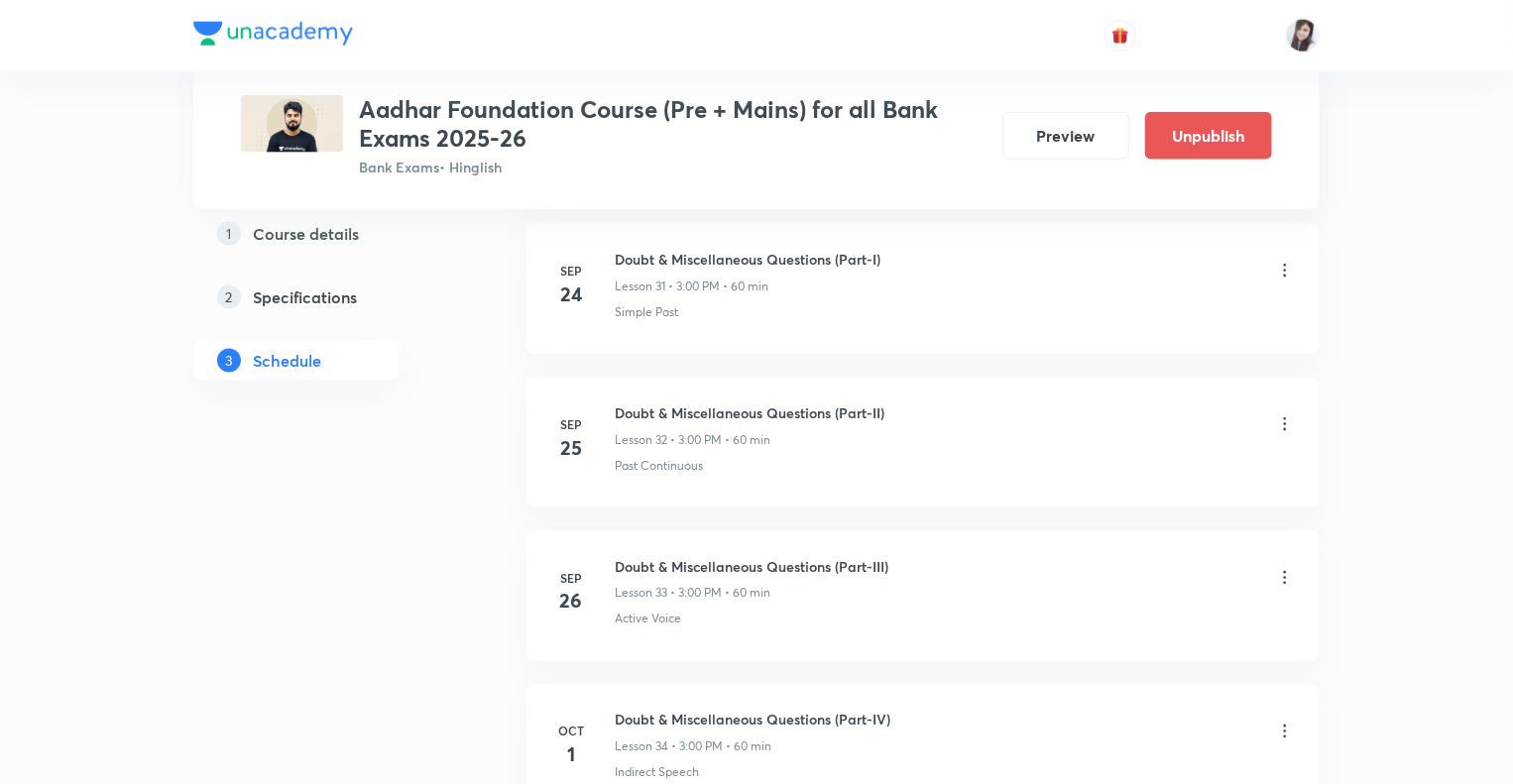 click 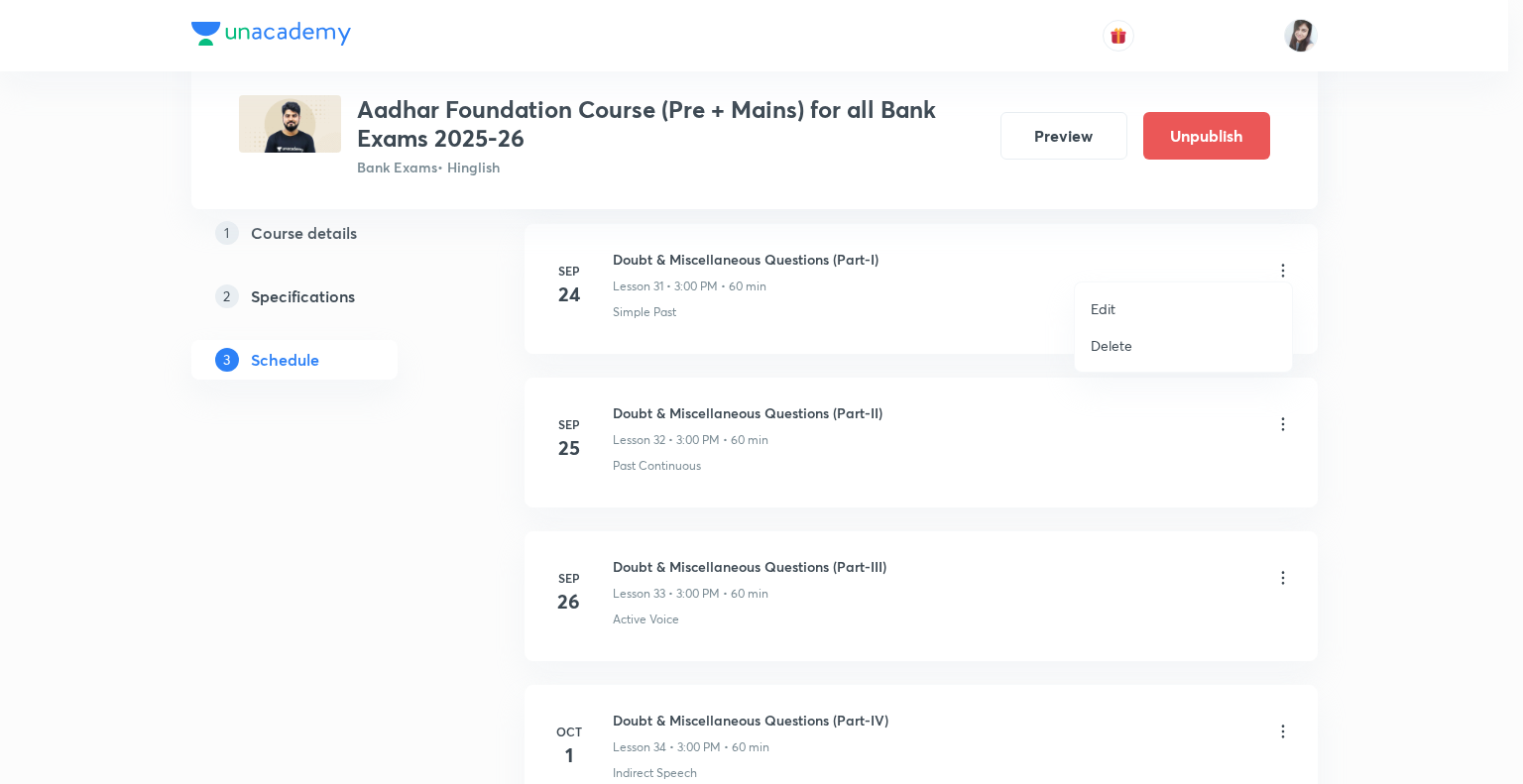 click on "Edit" at bounding box center [1103, 308] 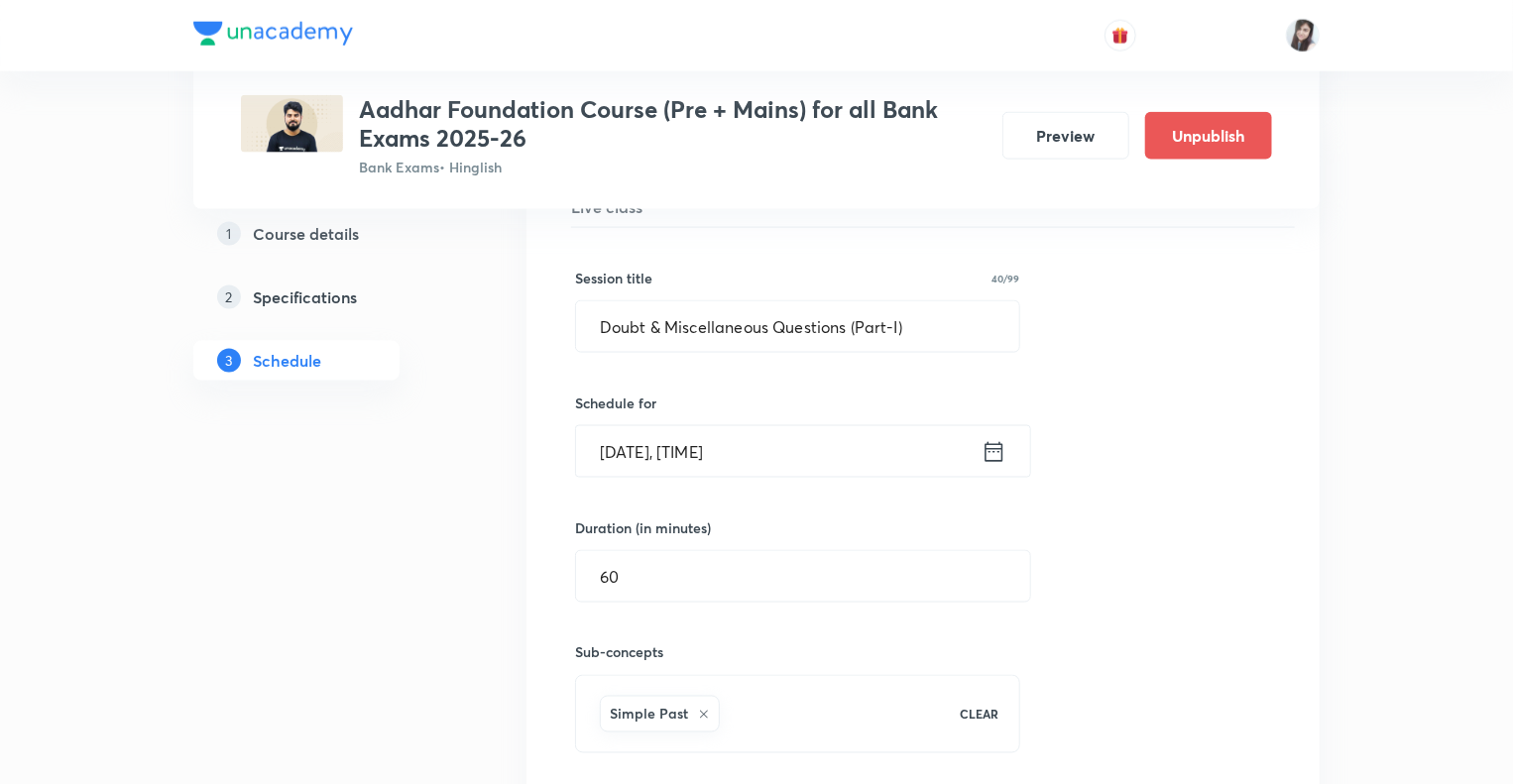 click 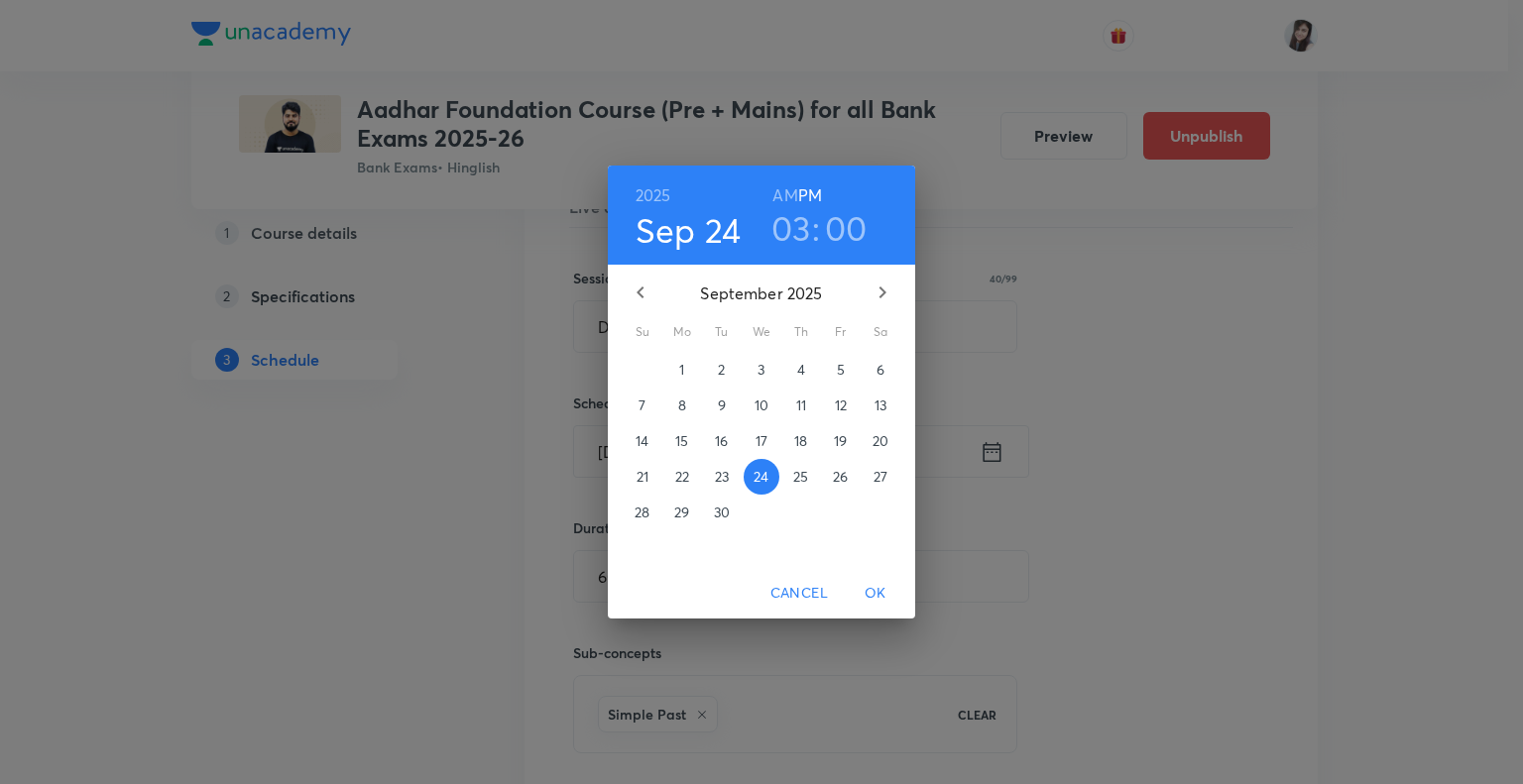 click on "26" at bounding box center (840, 477) 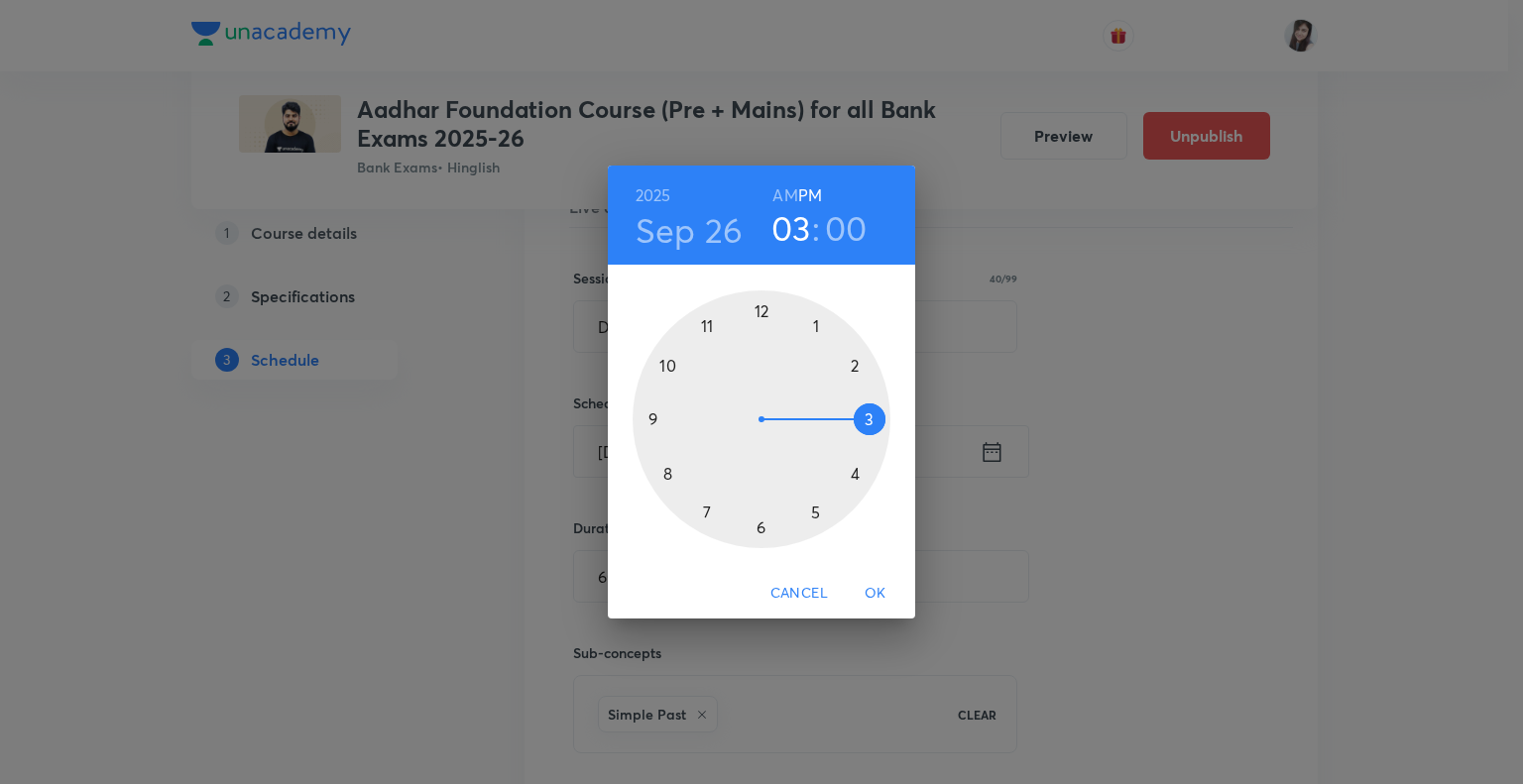 click on "OK" at bounding box center (876, 593) 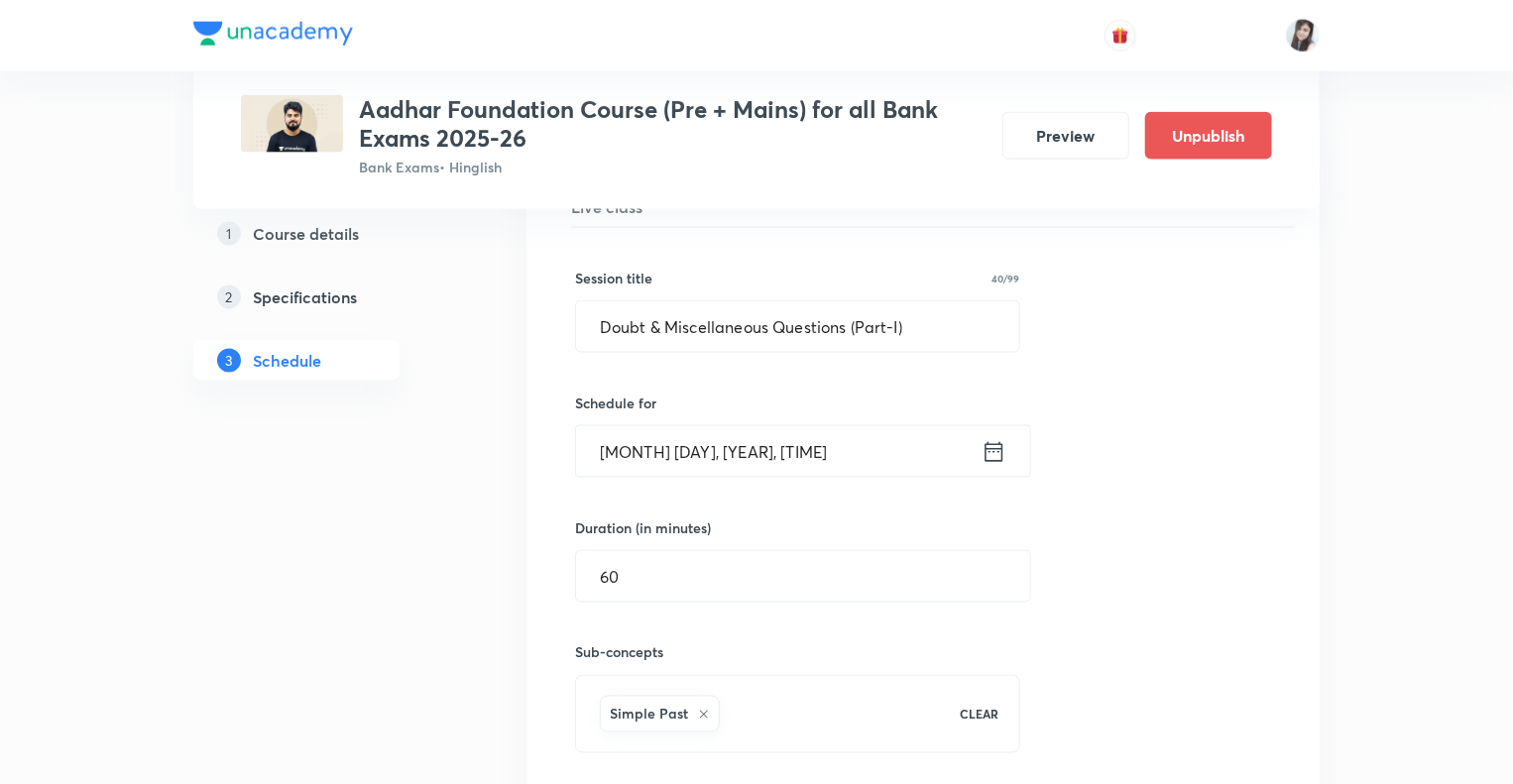 click on "1 Course details 2 Specifications 3 Schedule" at bounding box center (328, -1550) 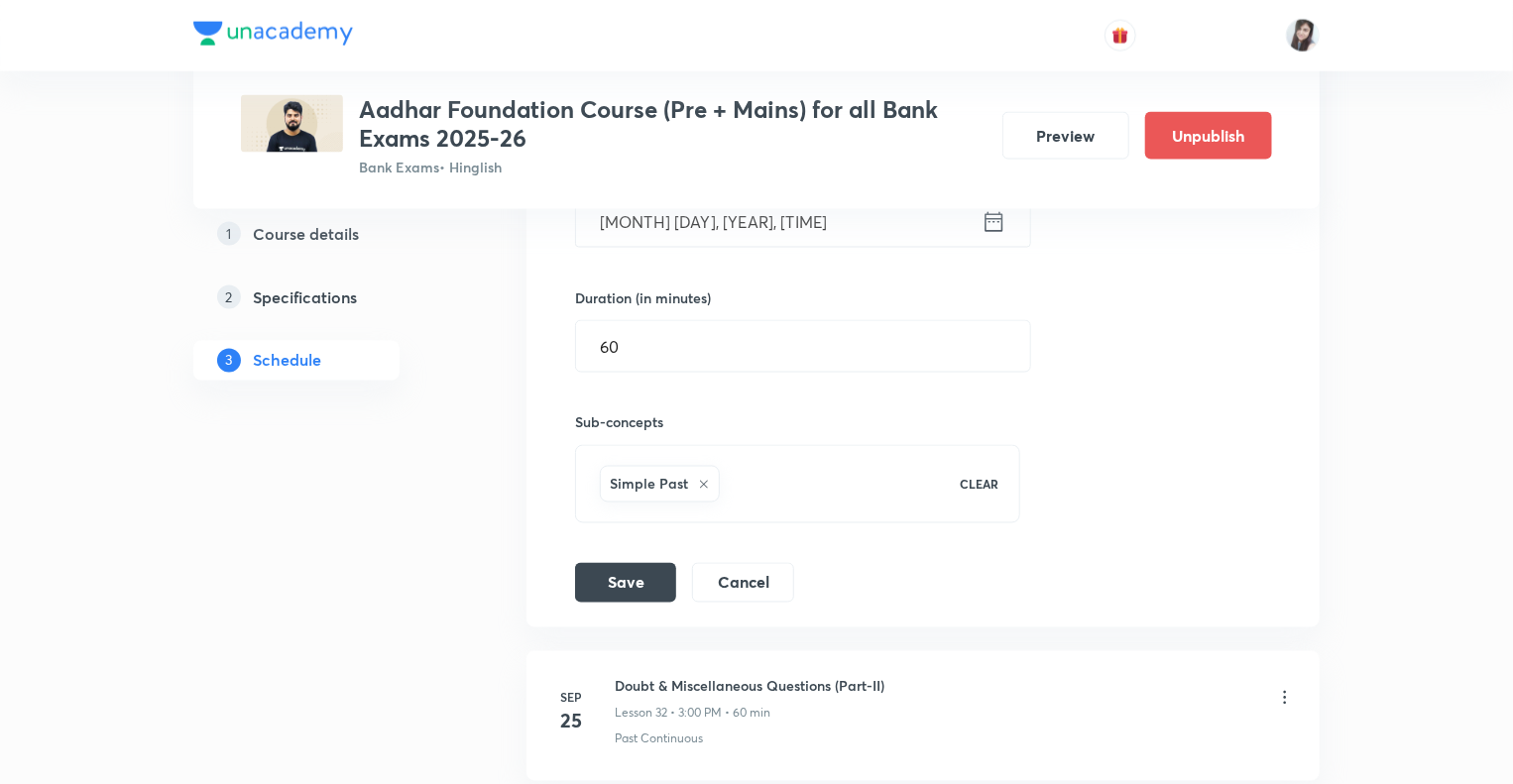 scroll, scrollTop: 5440, scrollLeft: 0, axis: vertical 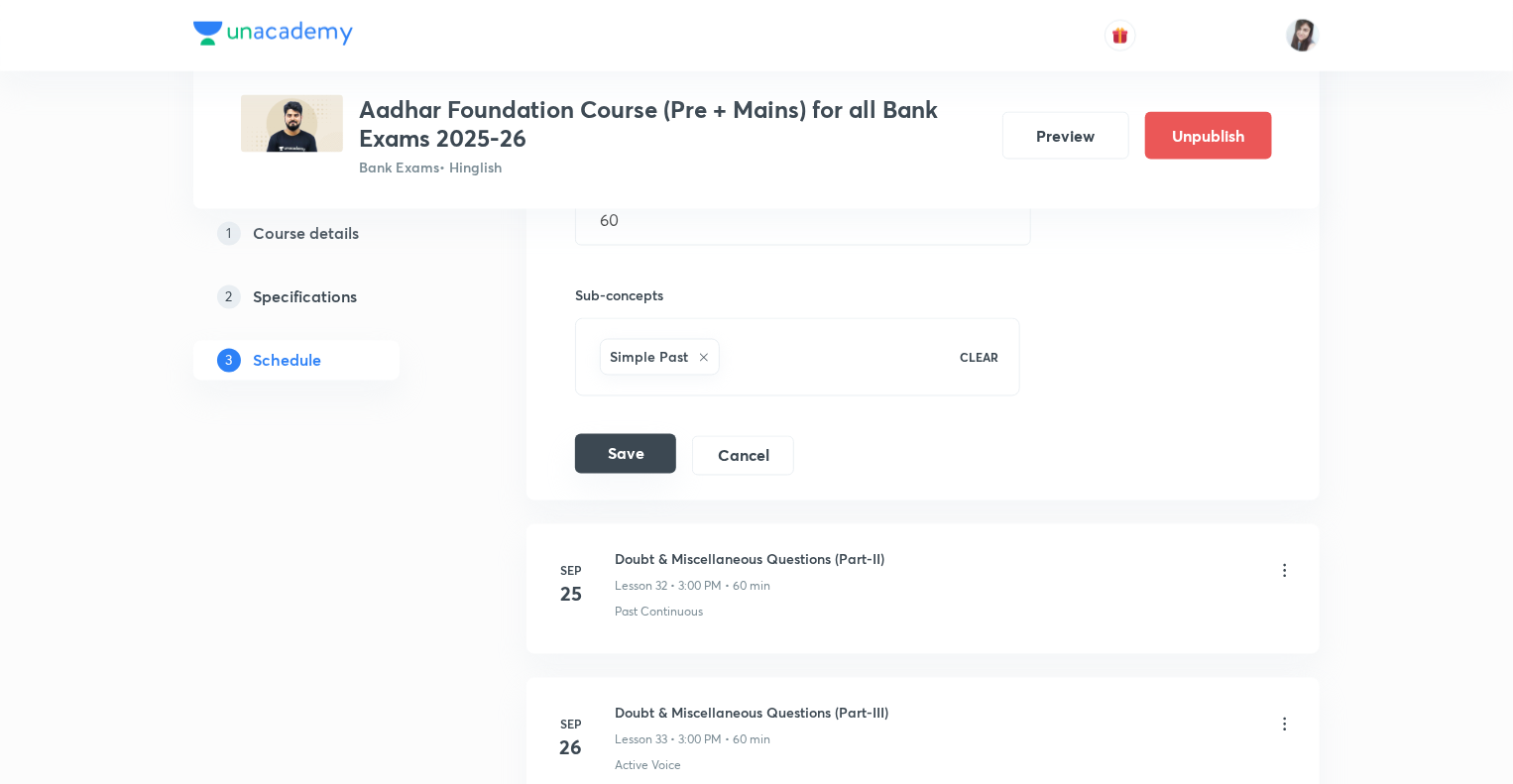 click on "Save" at bounding box center [626, 454] 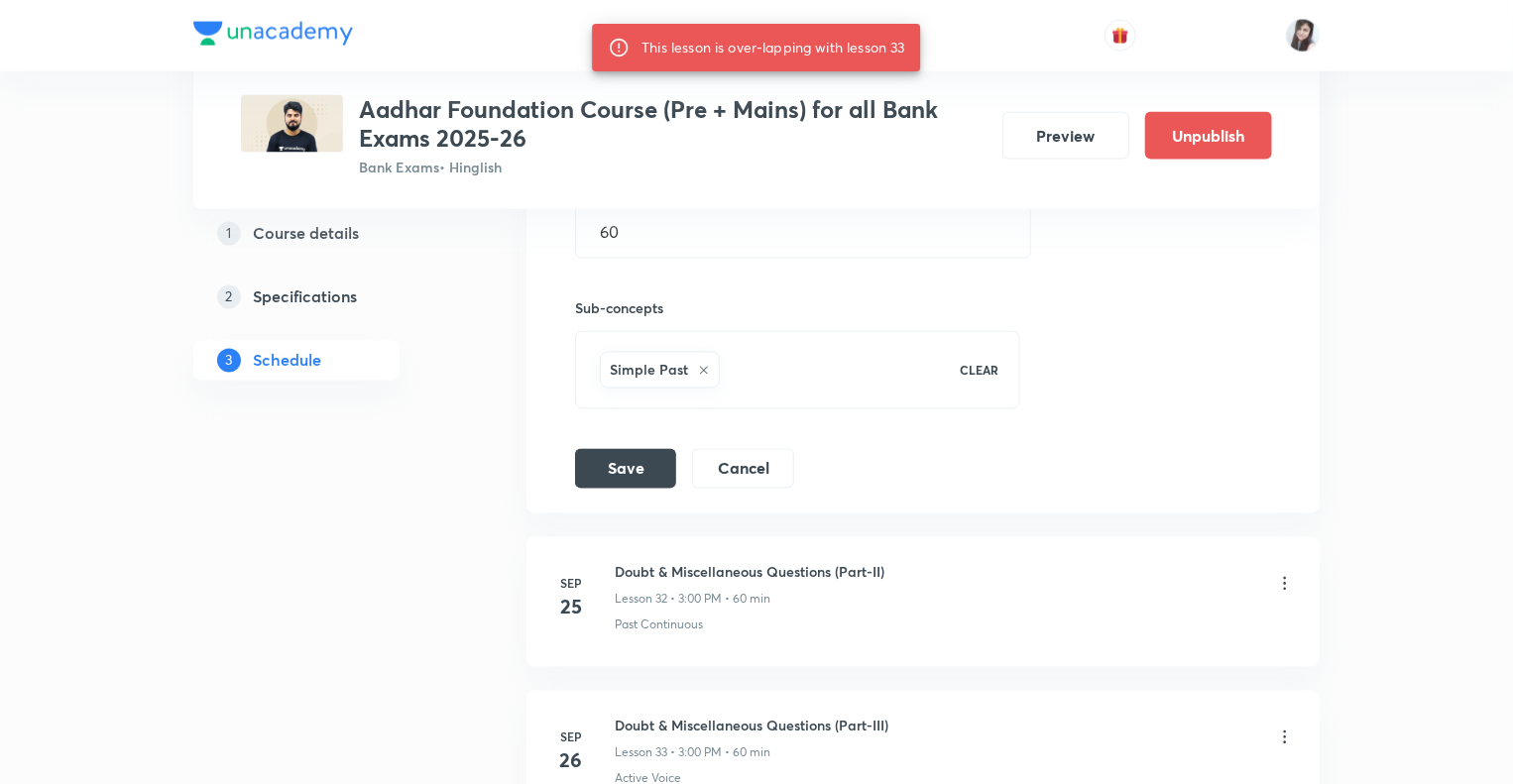 click on "1 Course details 2 Specifications 3 Schedule" at bounding box center [328, -1901] 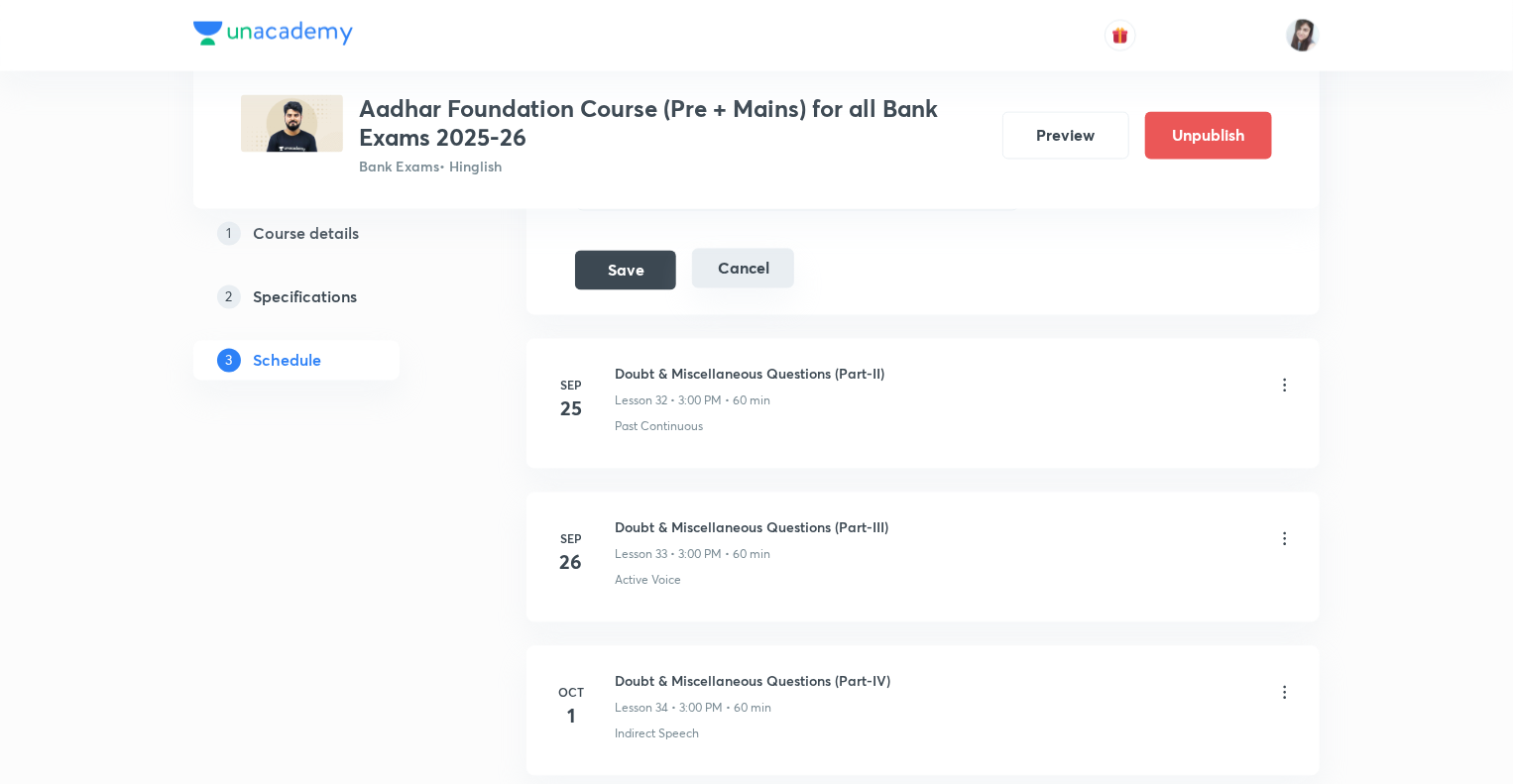 click on "Cancel" at bounding box center (743, 269) 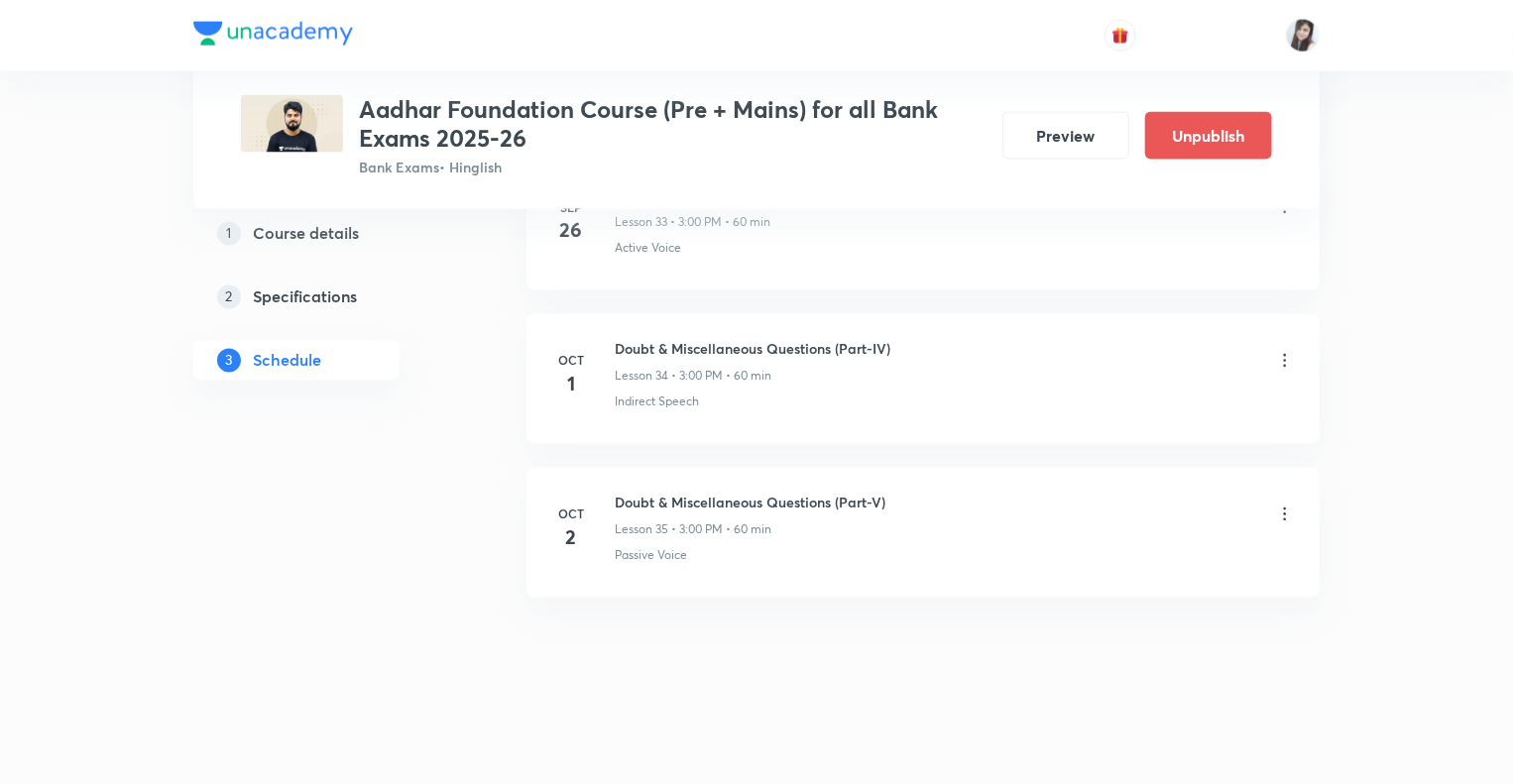 scroll, scrollTop: 5440, scrollLeft: 0, axis: vertical 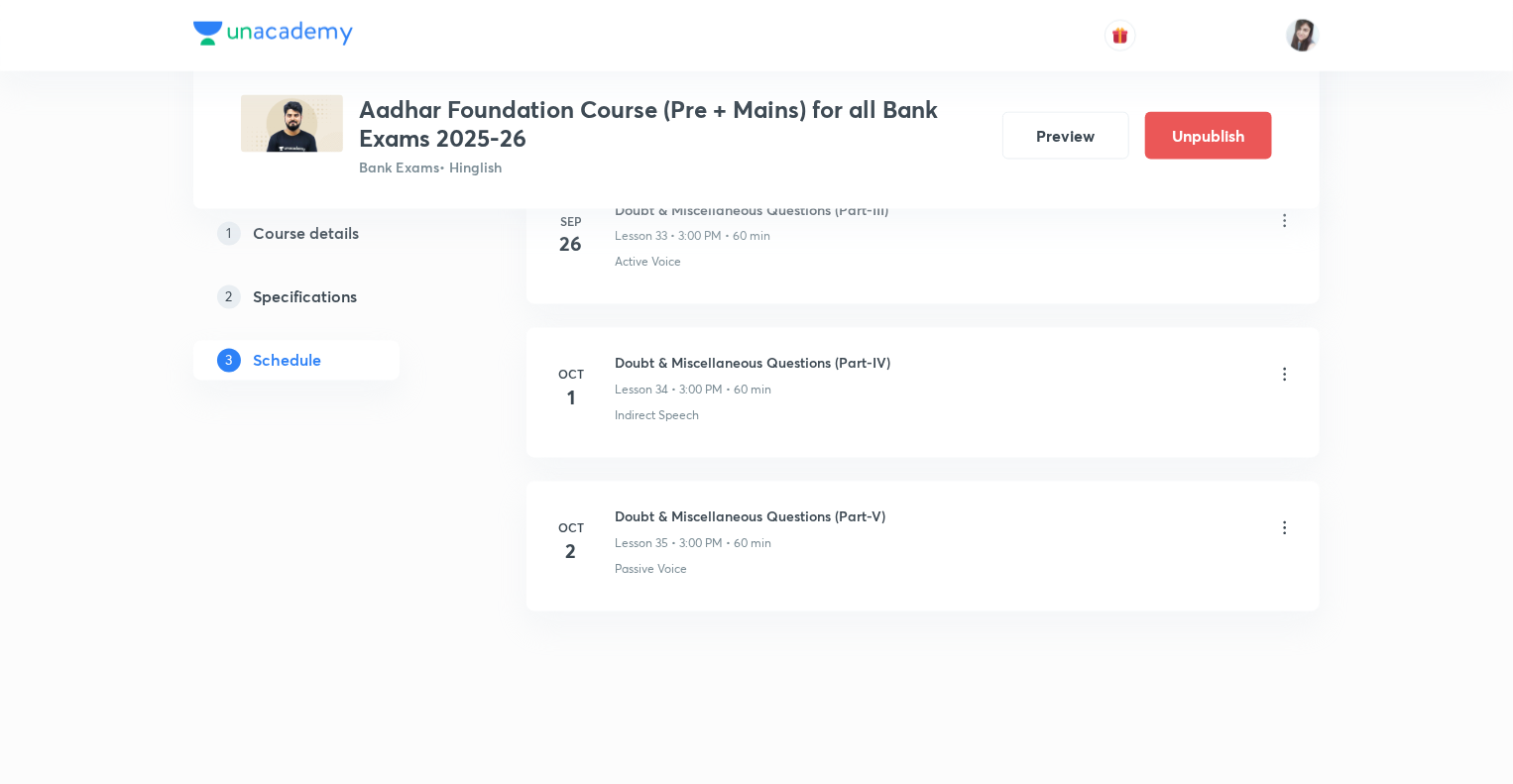 click on "1 Course details 2 Specifications 3 Schedule" at bounding box center [328, -2159] 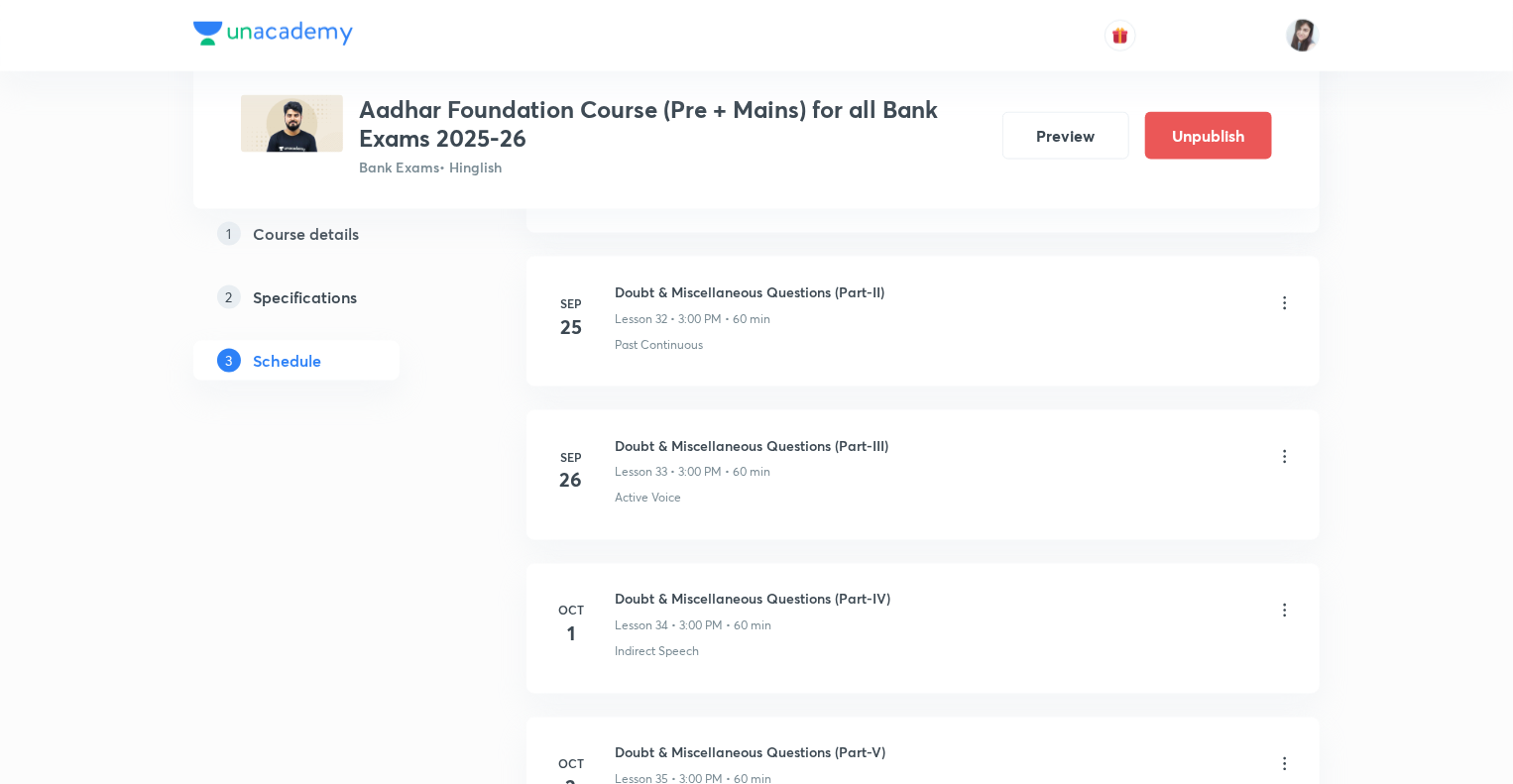 scroll, scrollTop: 5203, scrollLeft: 0, axis: vertical 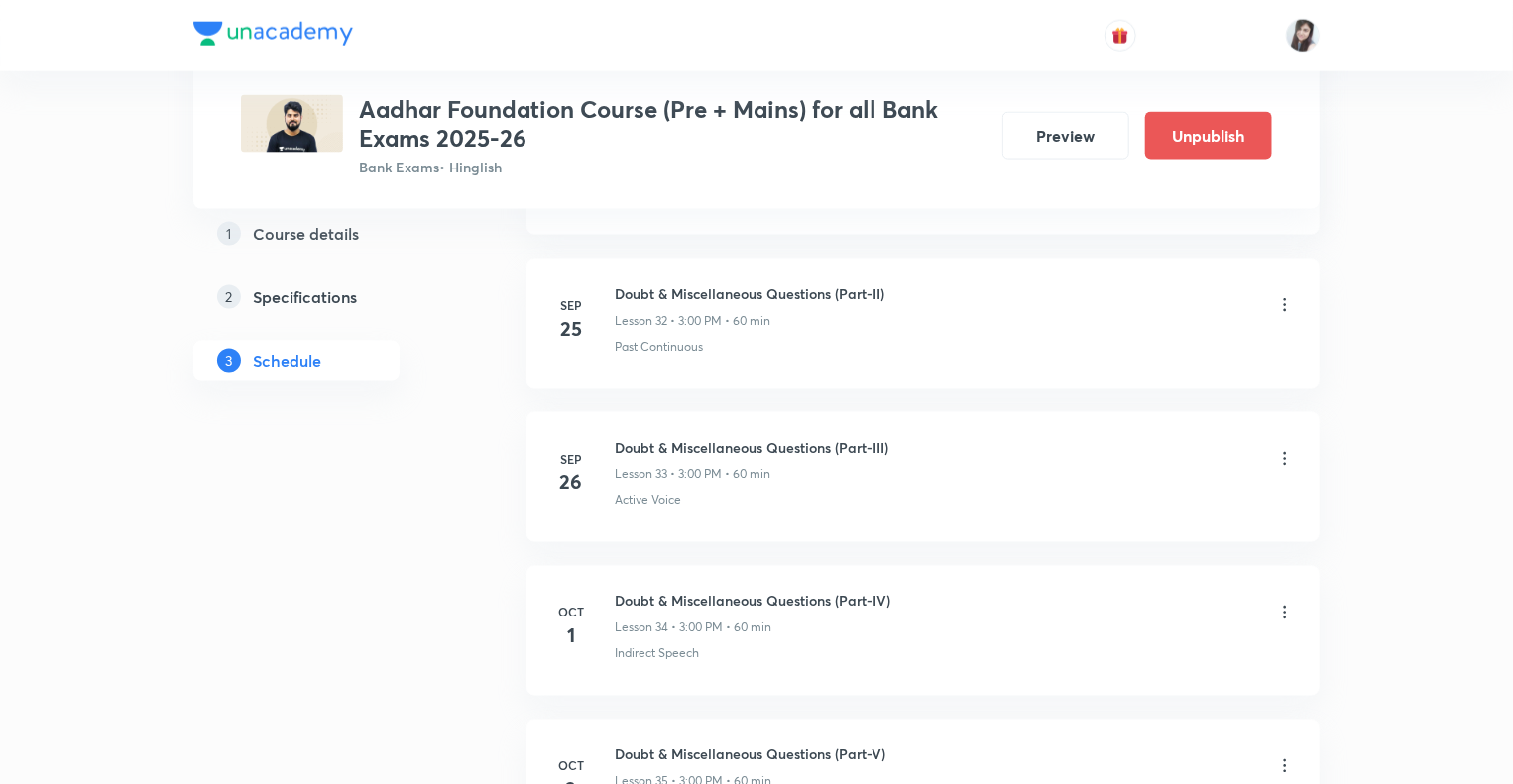 click 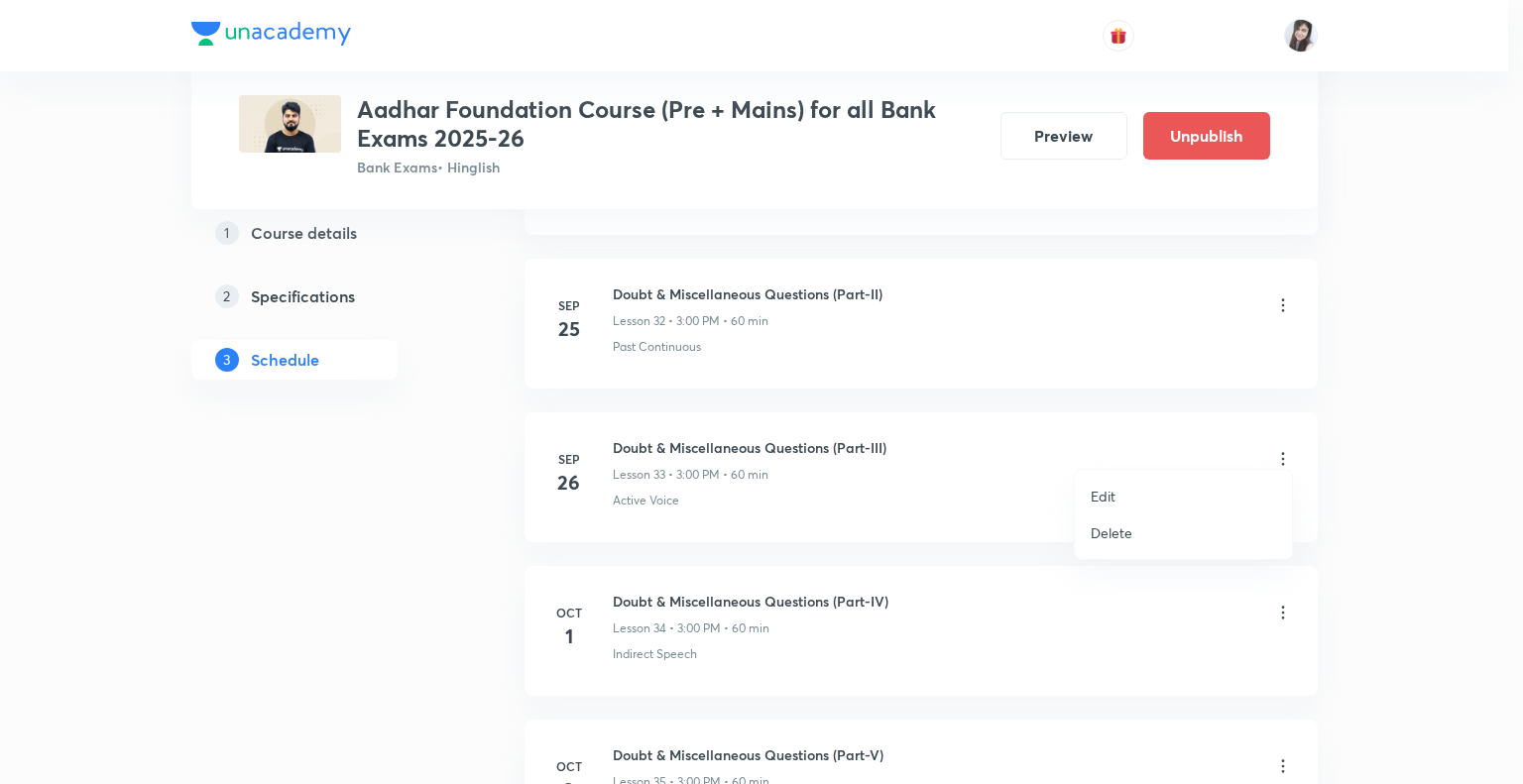 click on "Edit" at bounding box center (1103, 496) 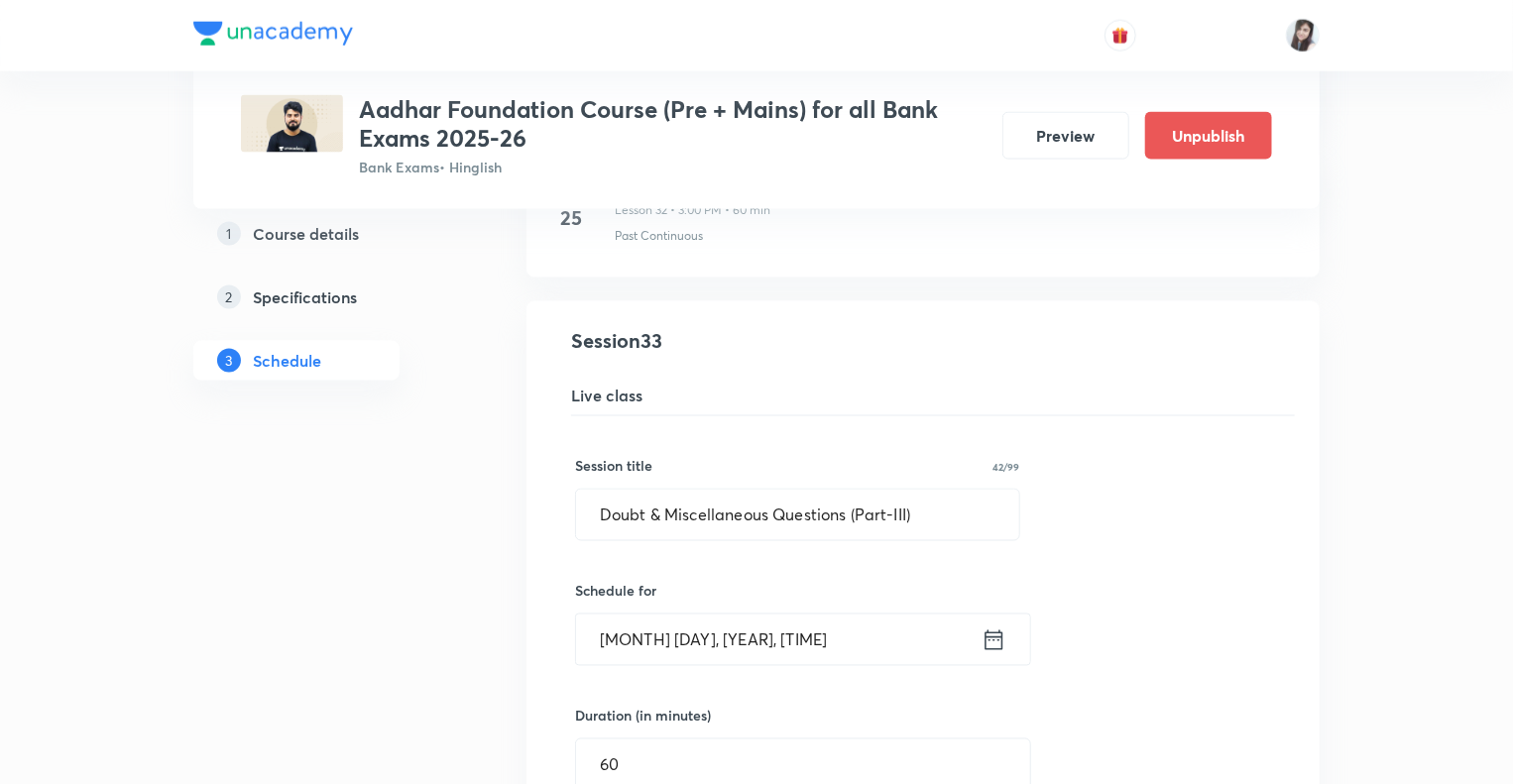 click on "Plus Courses Aadhar Foundation Course (Pre + Mains) for all Bank Exams 2025-26 Bank Exams  • Hinglish Preview Unpublish 1 Course details 2 Specifications 3 Schedule Schedule 35  classes Topic coverage Grammar/Sentence Correction, Vocabulary, Reading Comprehension, Connectors Cover at least  60 % View details Aug 11 Subject-Verb-Agreement (Part-I) Lesson 1 • 3:00 PM • 60 min Subject - Verb Agreement Aug 12 Subject-Verb-Agreement (Part-II) Lesson 2 • 3:00 PM • 60 min Subject - Verb Agreement Aug 13 Noun (Part-I) Lesson 3 • 3:00 PM • 60 min Nouns Aug 14 Noun (Part-II) Lesson 4 • 3:00 PM • 60 min Nouns Aug 15 Vocabulary- Antonym-Synonym-idioms-phrasal verb Lesson 5 • 3:00 PM • 60 min Antonyms Aug 18 Pronoun (Part-I) Lesson 6 • 3:00 PM • 60 min Pronouns Aug 19 Pronoun (Part-II) Lesson 7 • 3:00 PM • 60 min Pronouns Aug 20 Parajumbles (Part-I) Lesson 8 • 3:00 PM • 60 min Passage Rearrangement Aug 21 Parajumbles (Part-II) Lesson 9 • 3:00 PM • 60 min Passage Rearrangement Aug 22 1" at bounding box center (756, -1794) 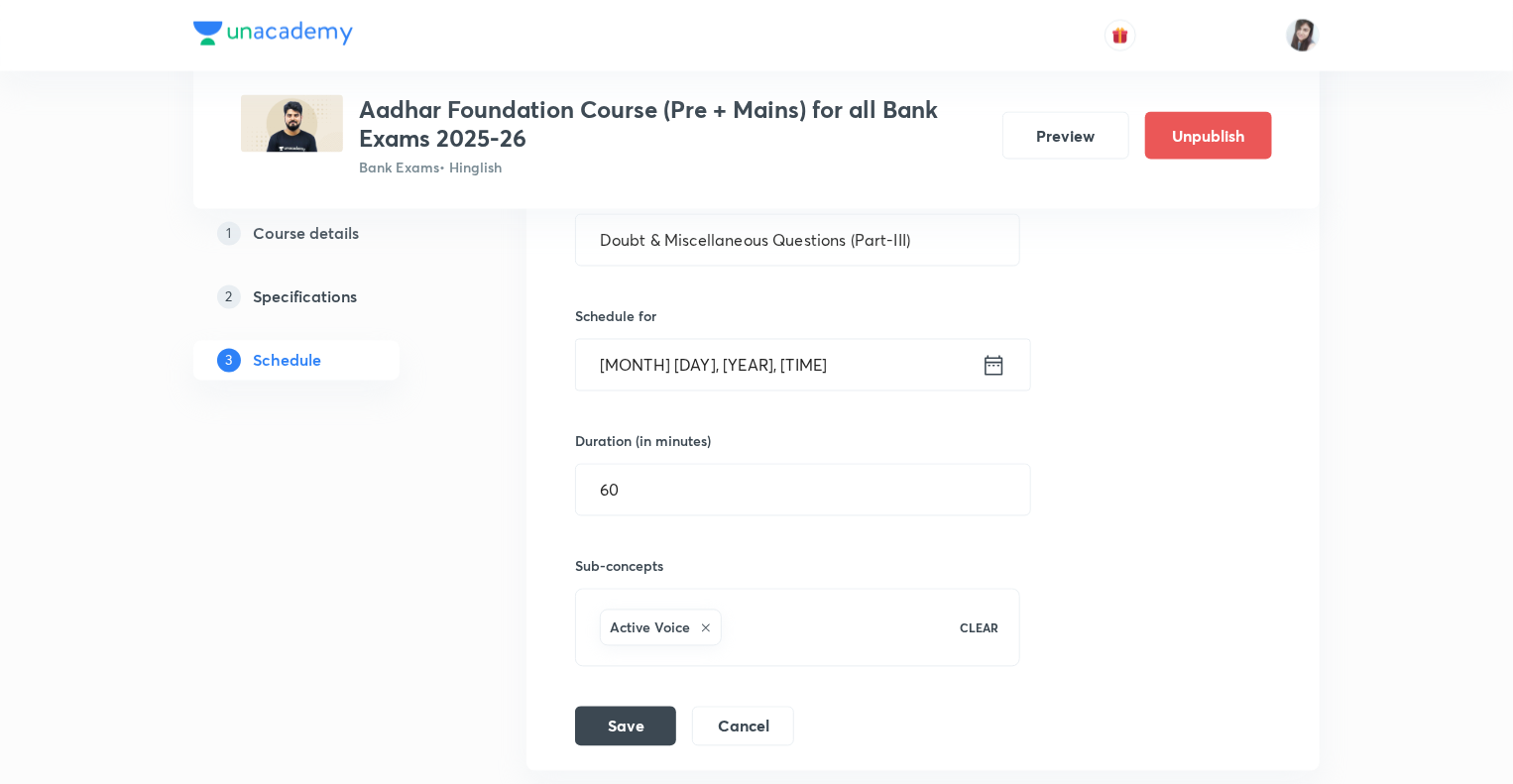 scroll, scrollTop: 5440, scrollLeft: 0, axis: vertical 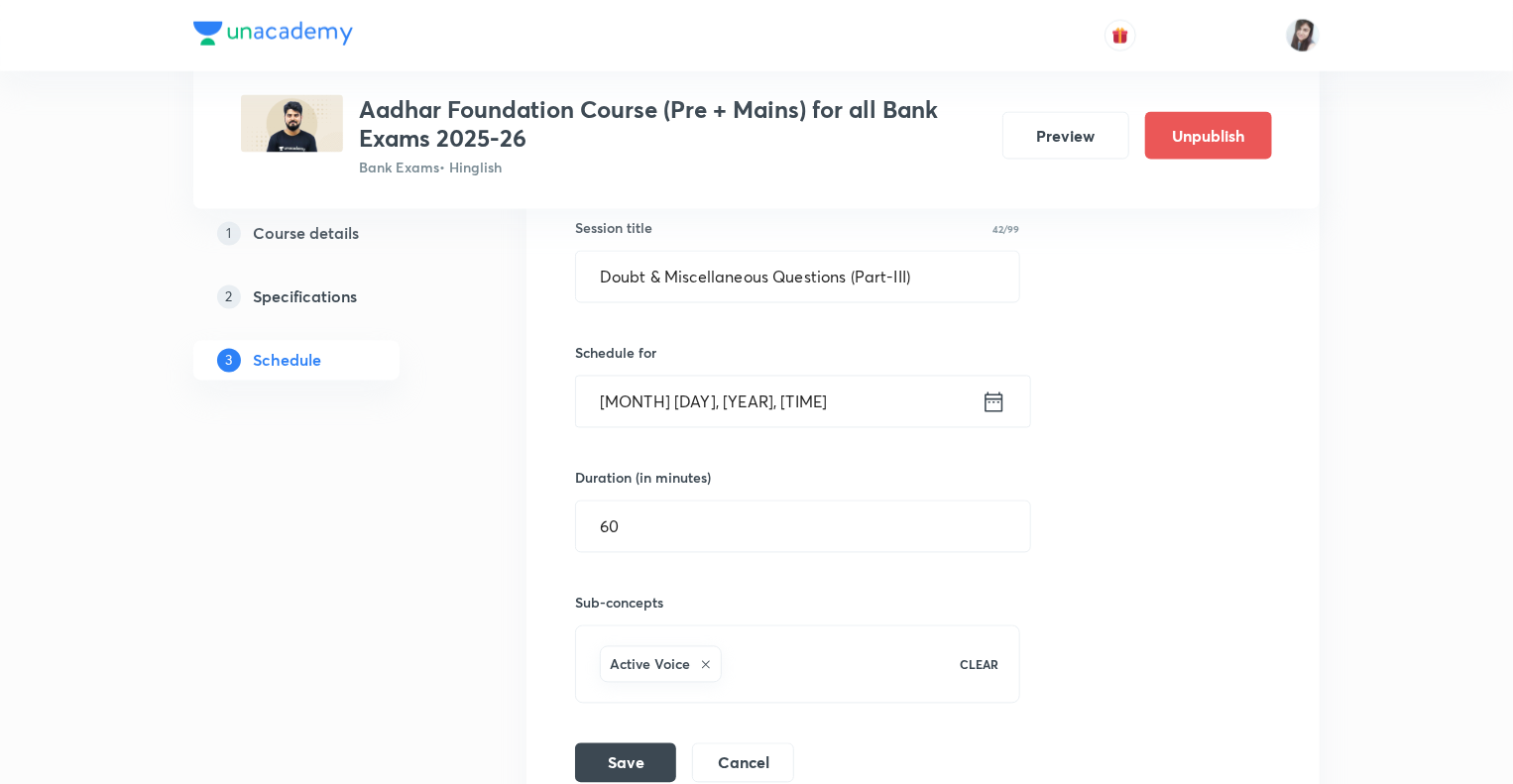 click 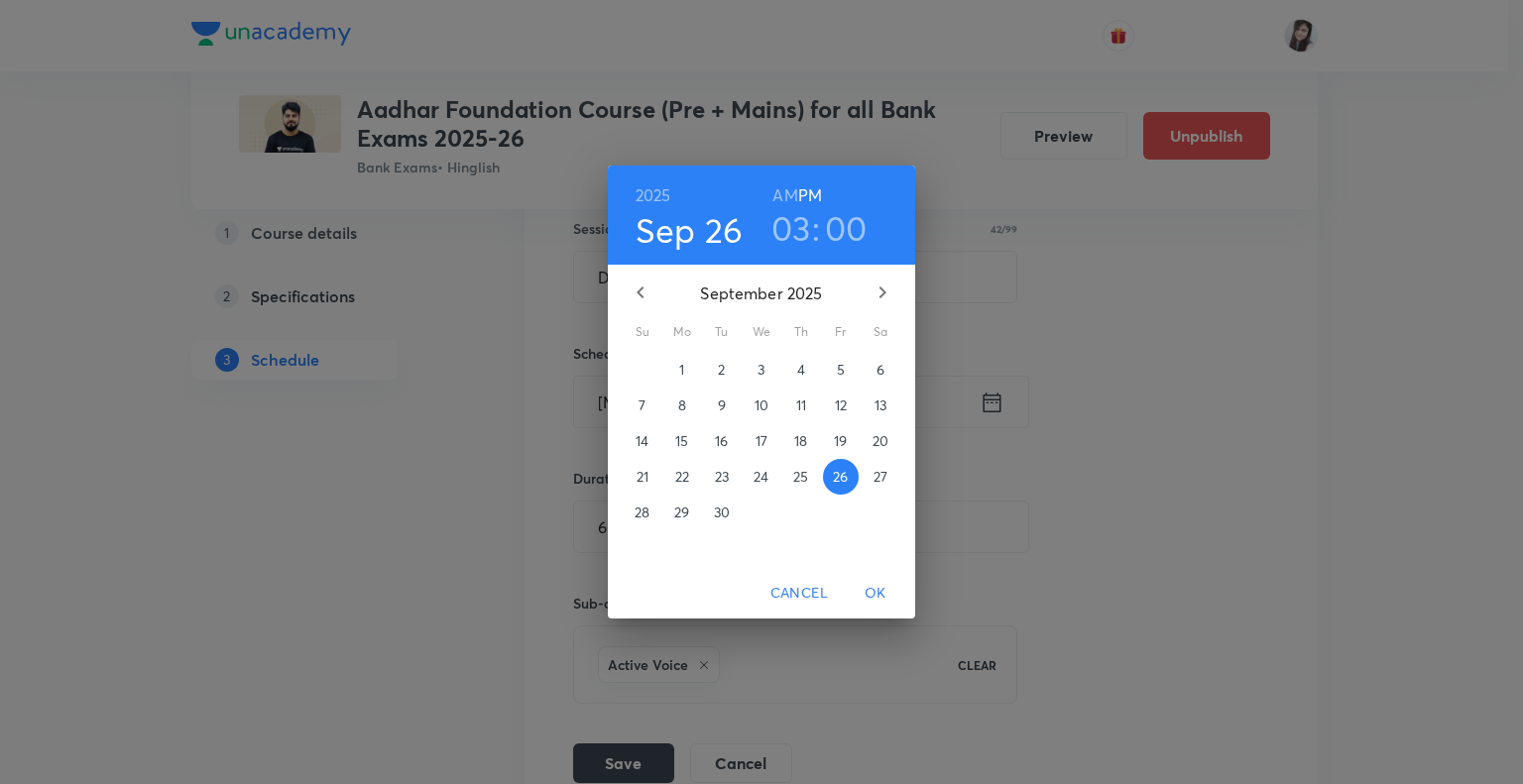 click on "29" at bounding box center [681, 512] 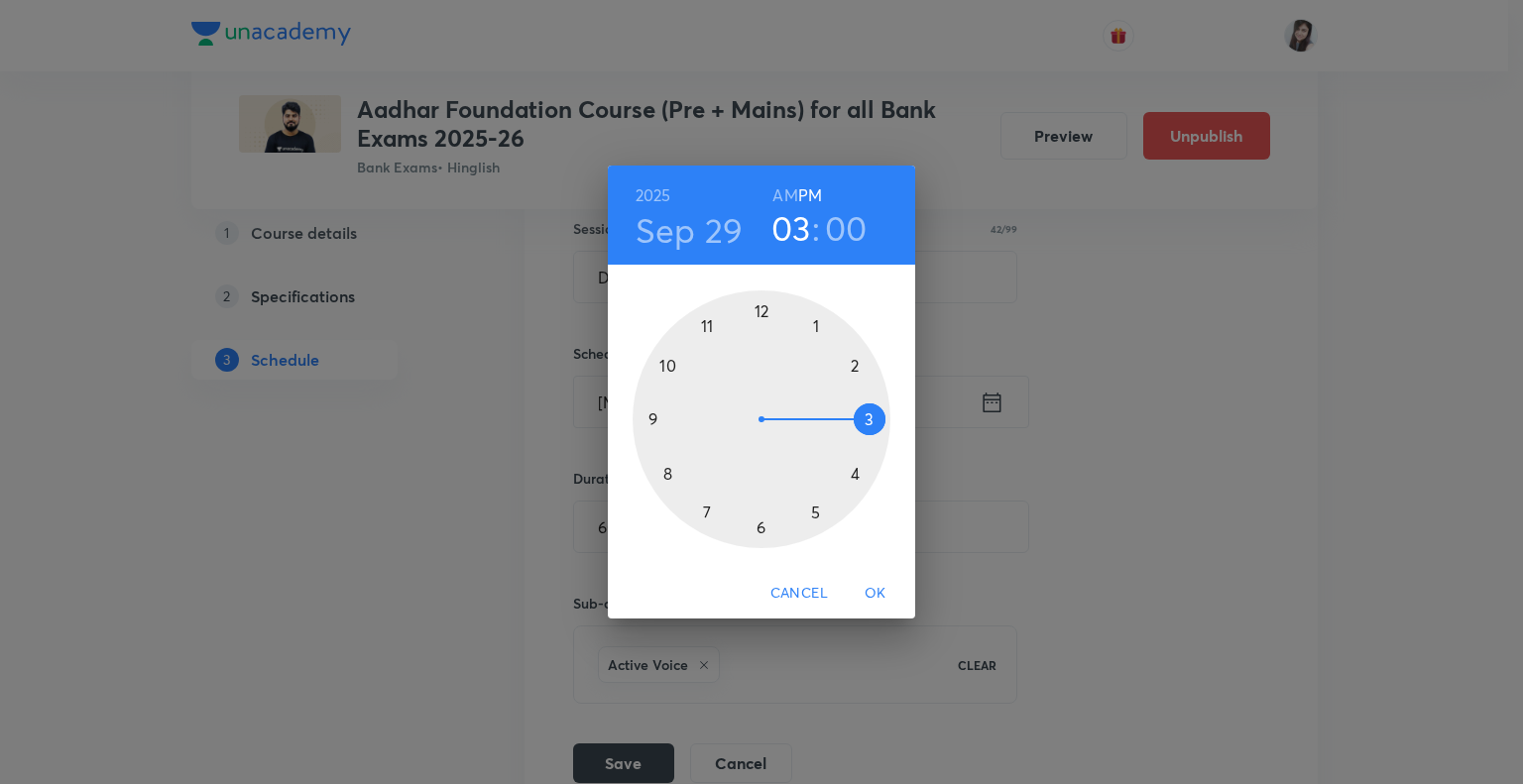 click on "OK" at bounding box center [876, 593] 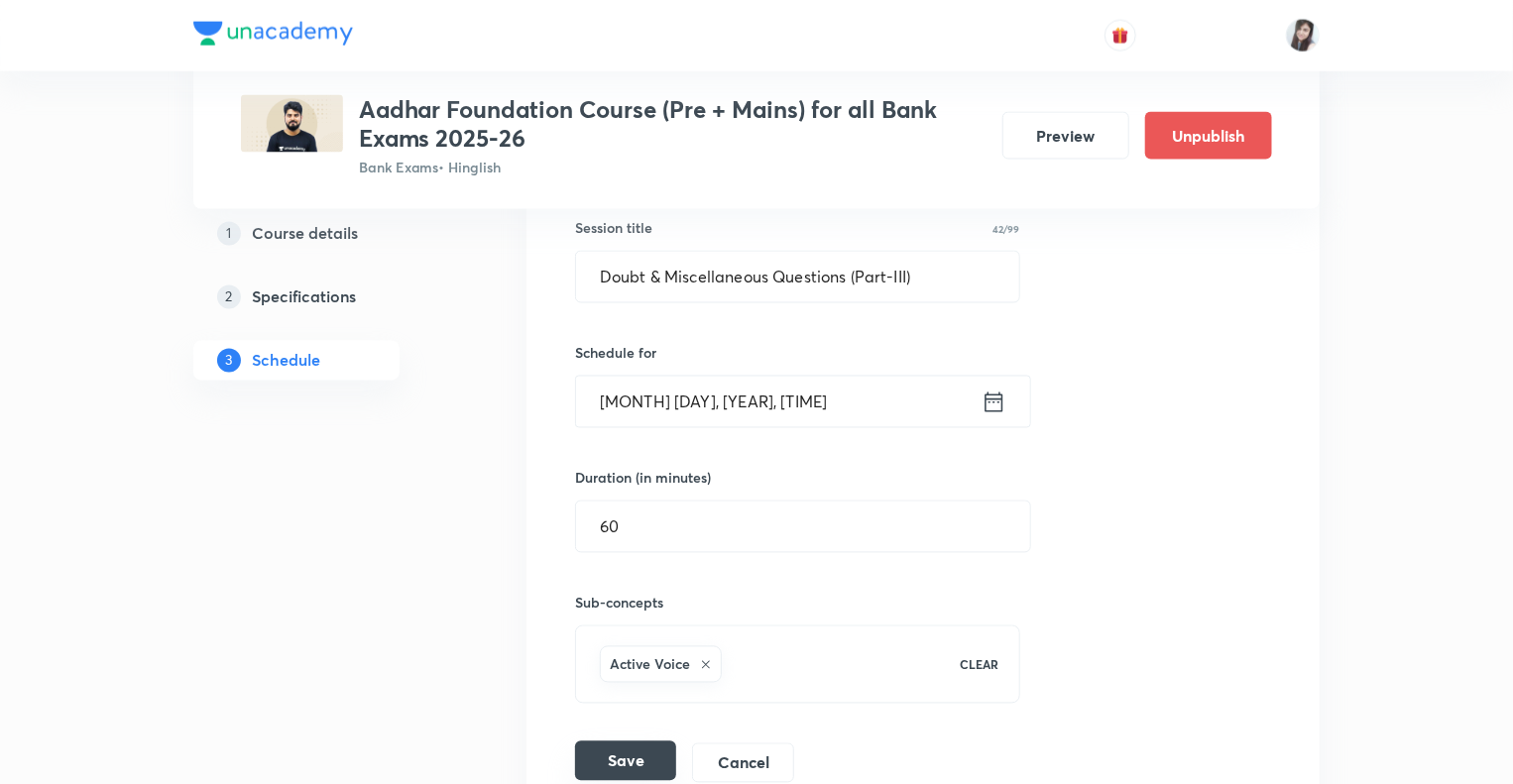 click on "Save" at bounding box center (626, 761) 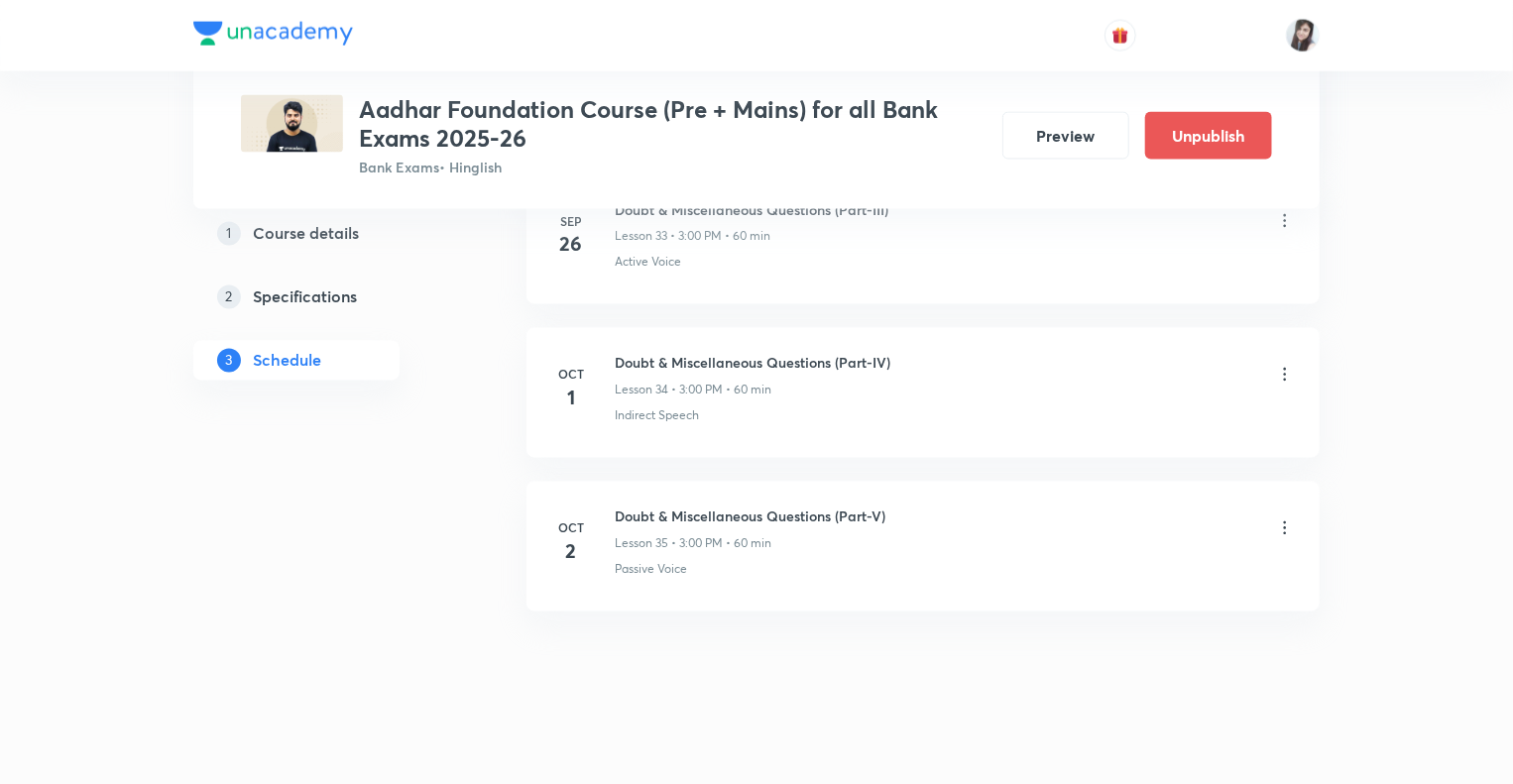 click on "1 Course details 2 Specifications 3 Schedule" at bounding box center (328, -2159) 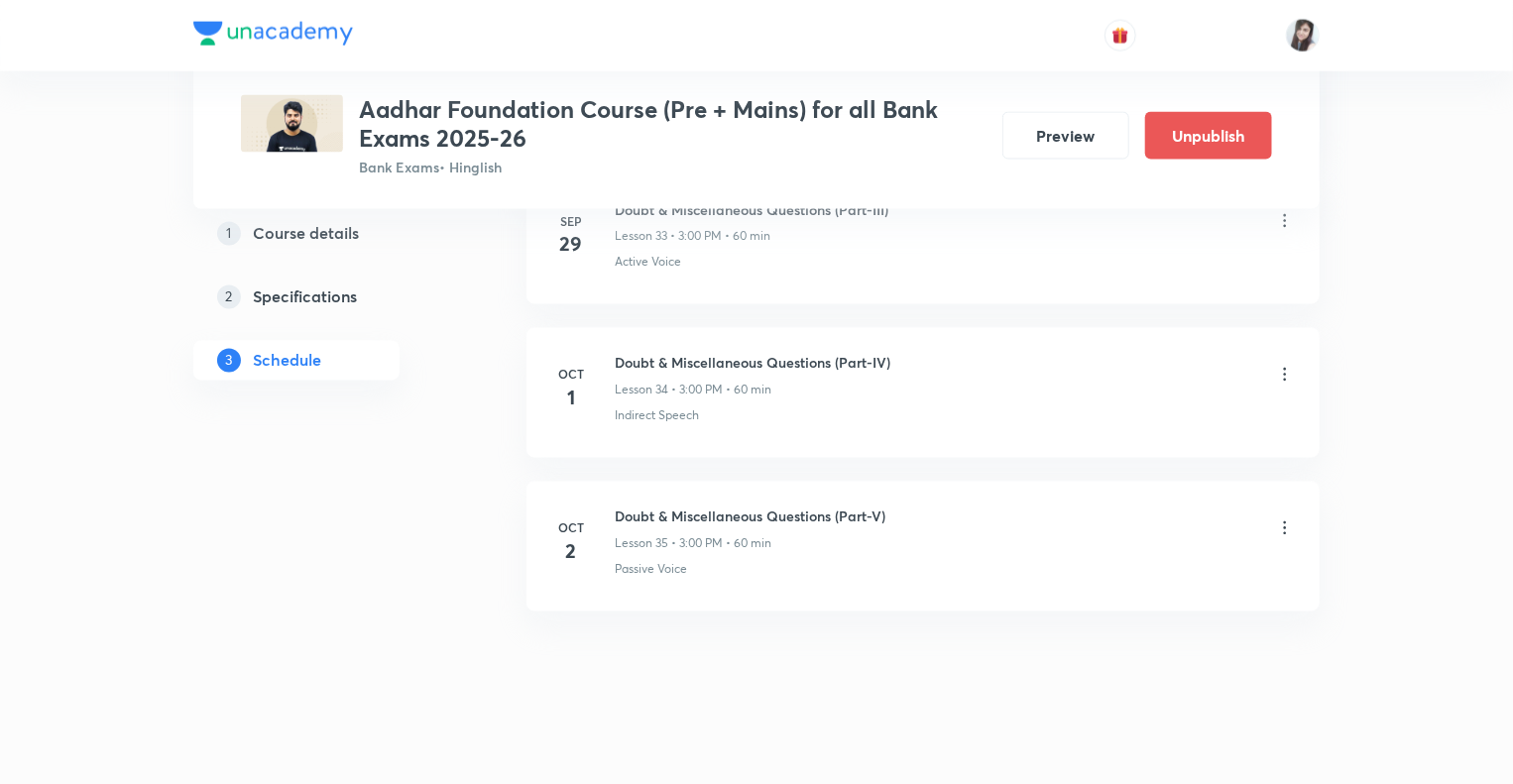 click on "1 Course details 2 Specifications 3 Schedule" at bounding box center [328, -2159] 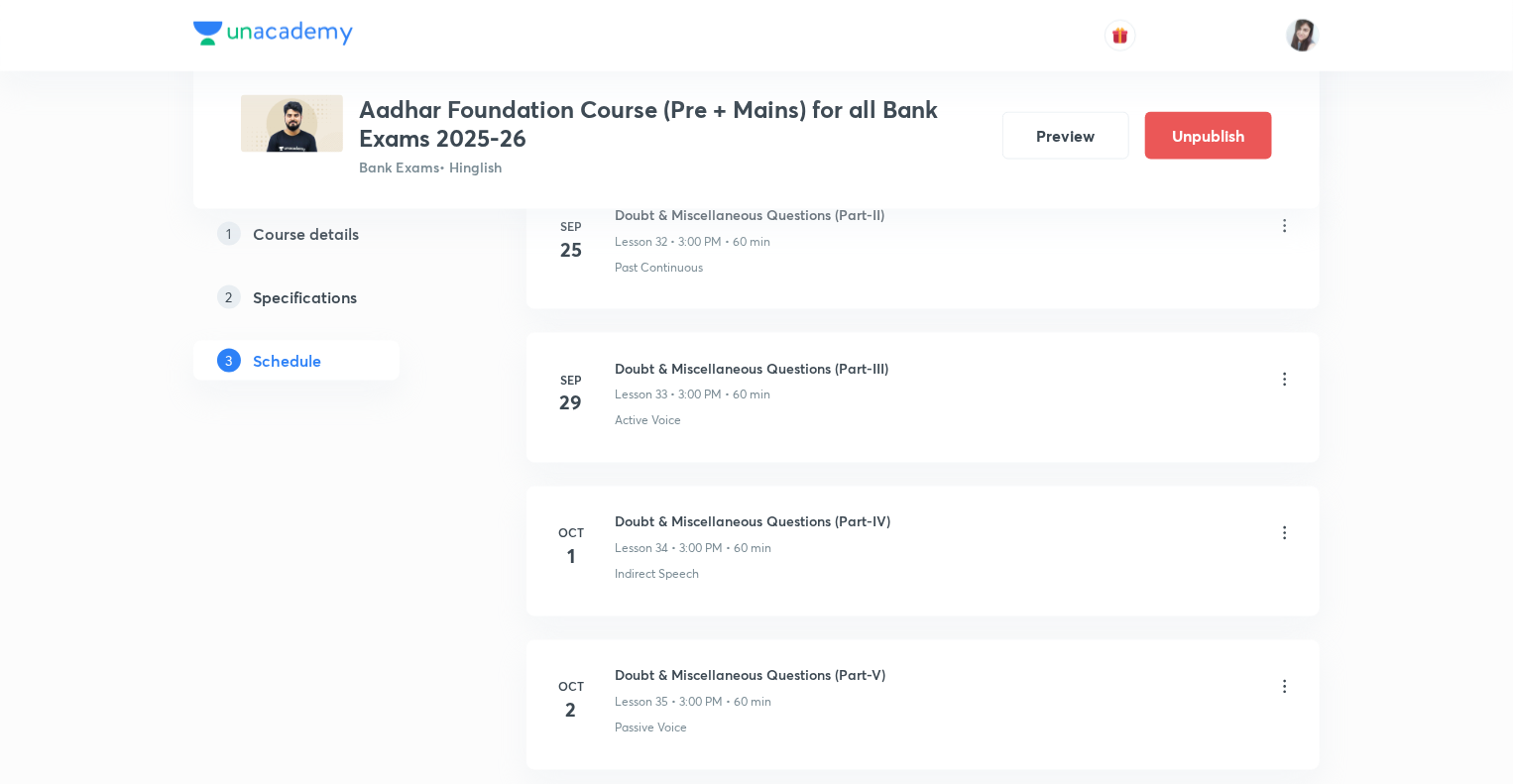 scroll, scrollTop: 5242, scrollLeft: 0, axis: vertical 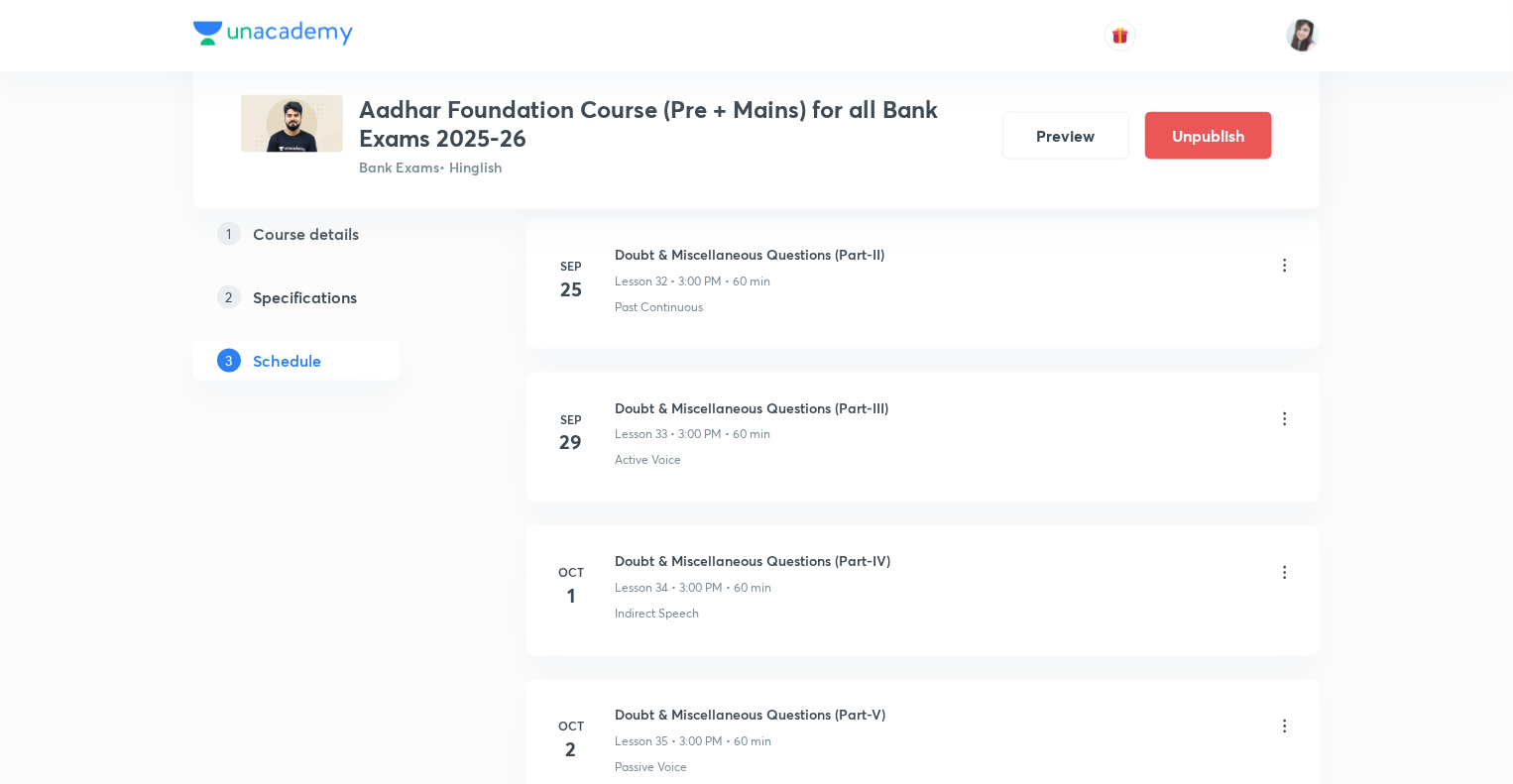 click 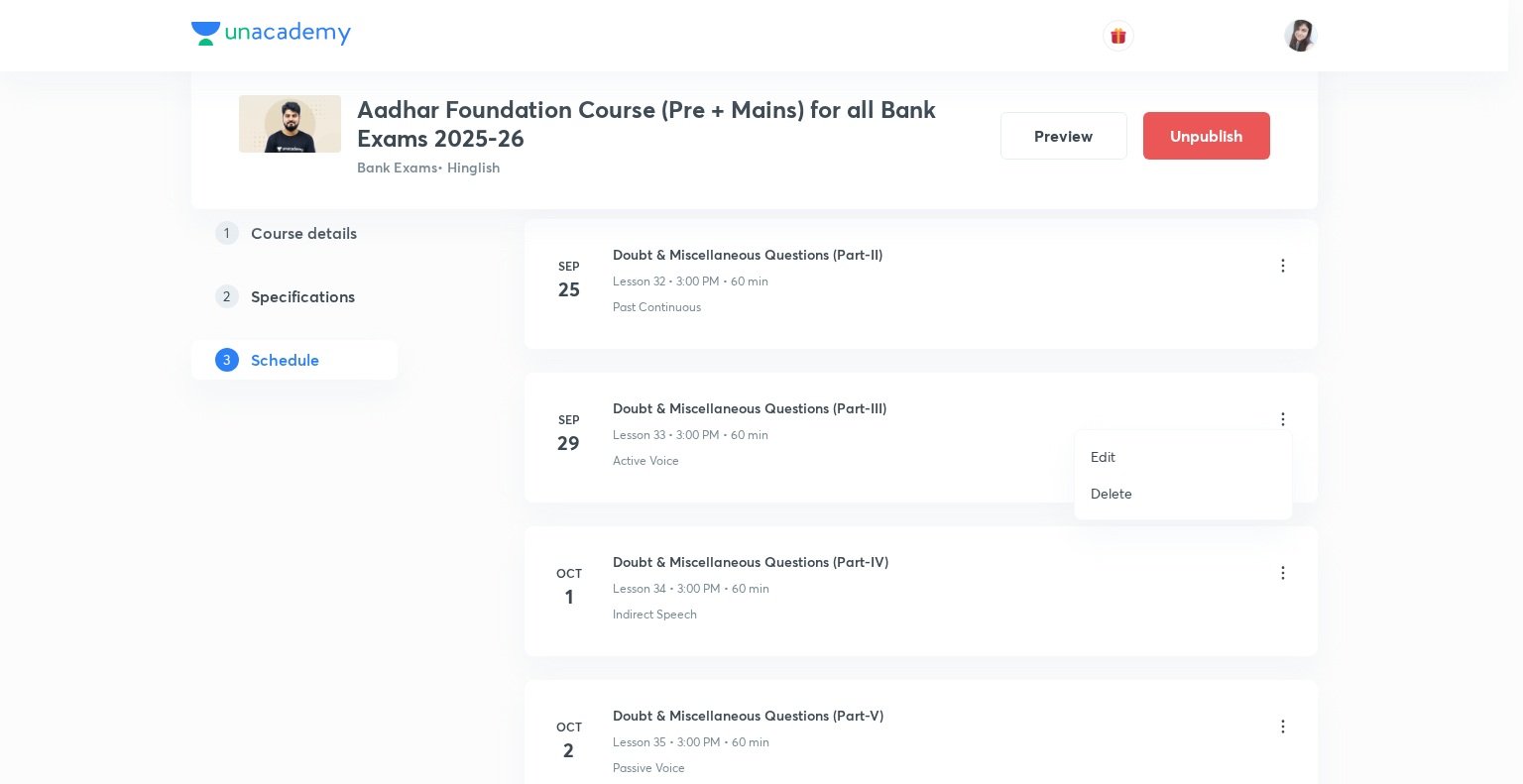 click on "Edit" at bounding box center [1103, 456] 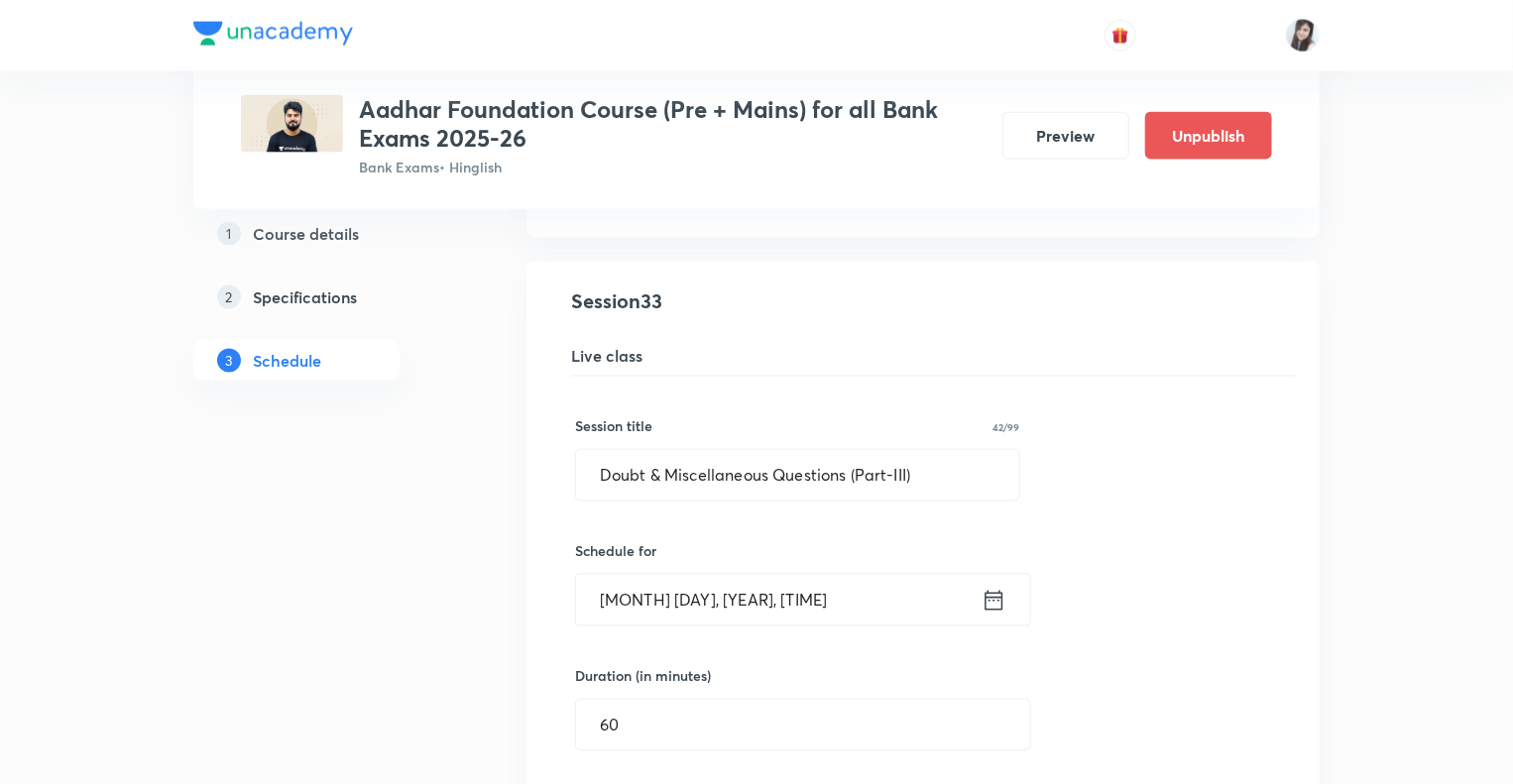 click 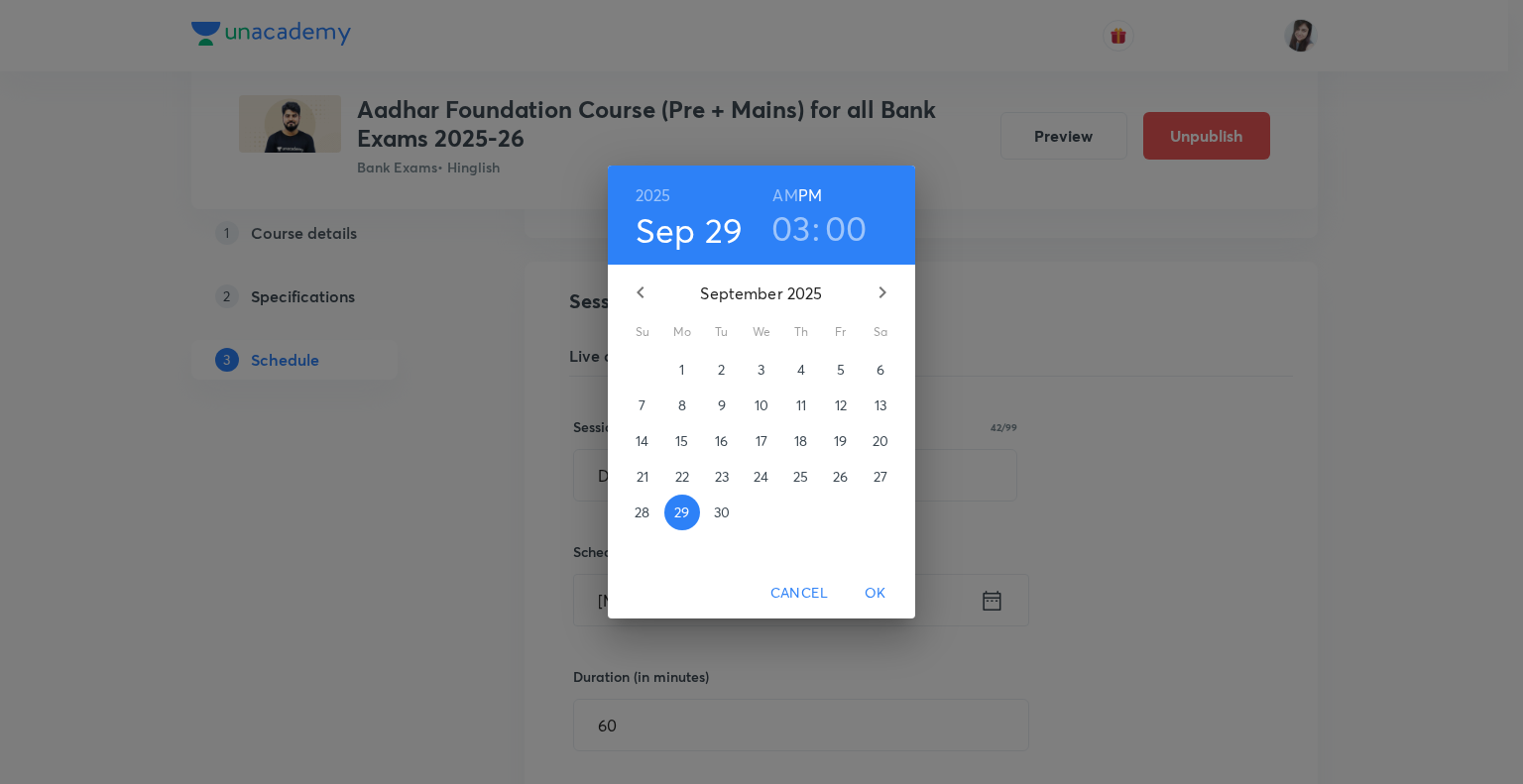 click on "30" at bounding box center [722, 512] 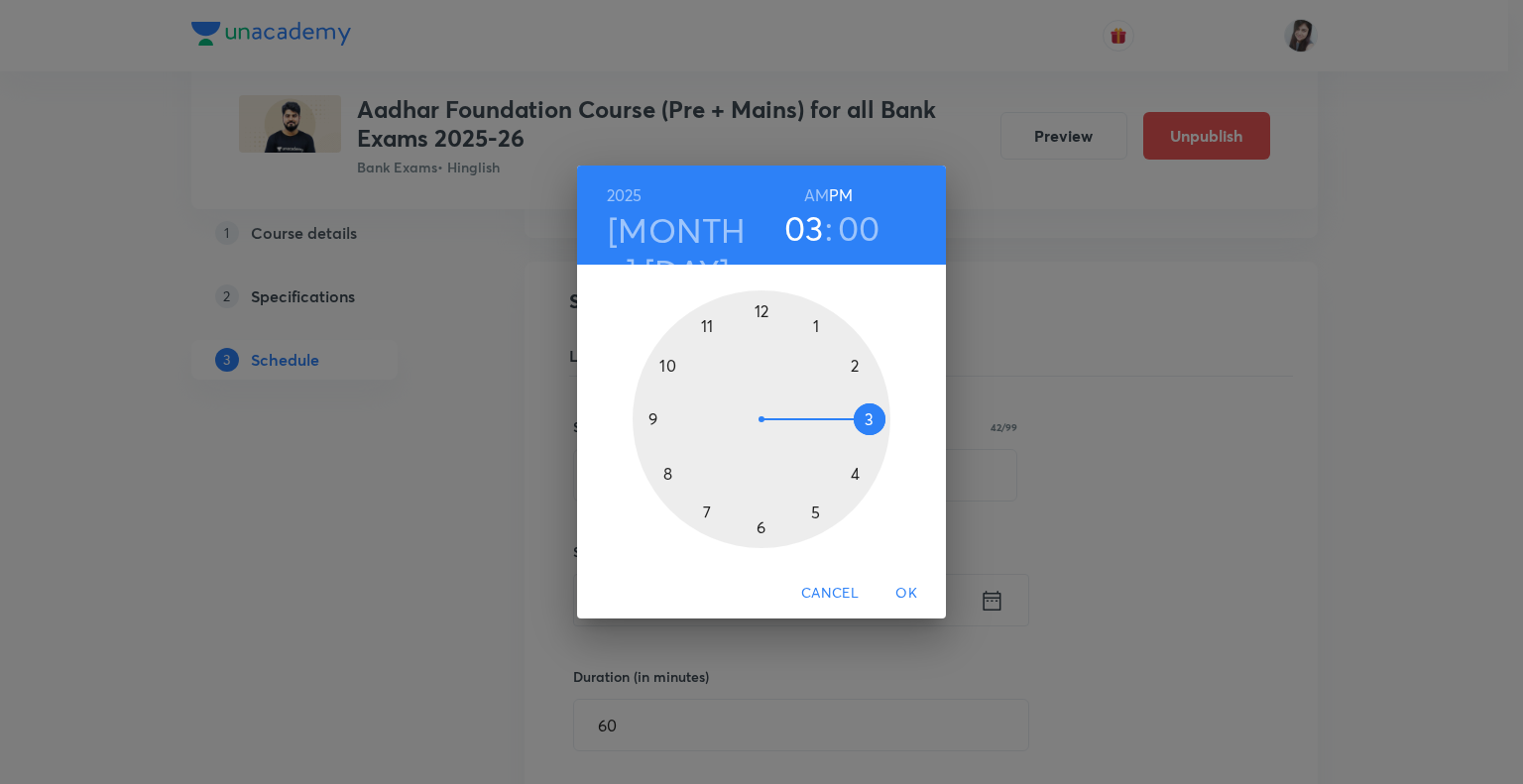 click on "OK" at bounding box center (906, 593) 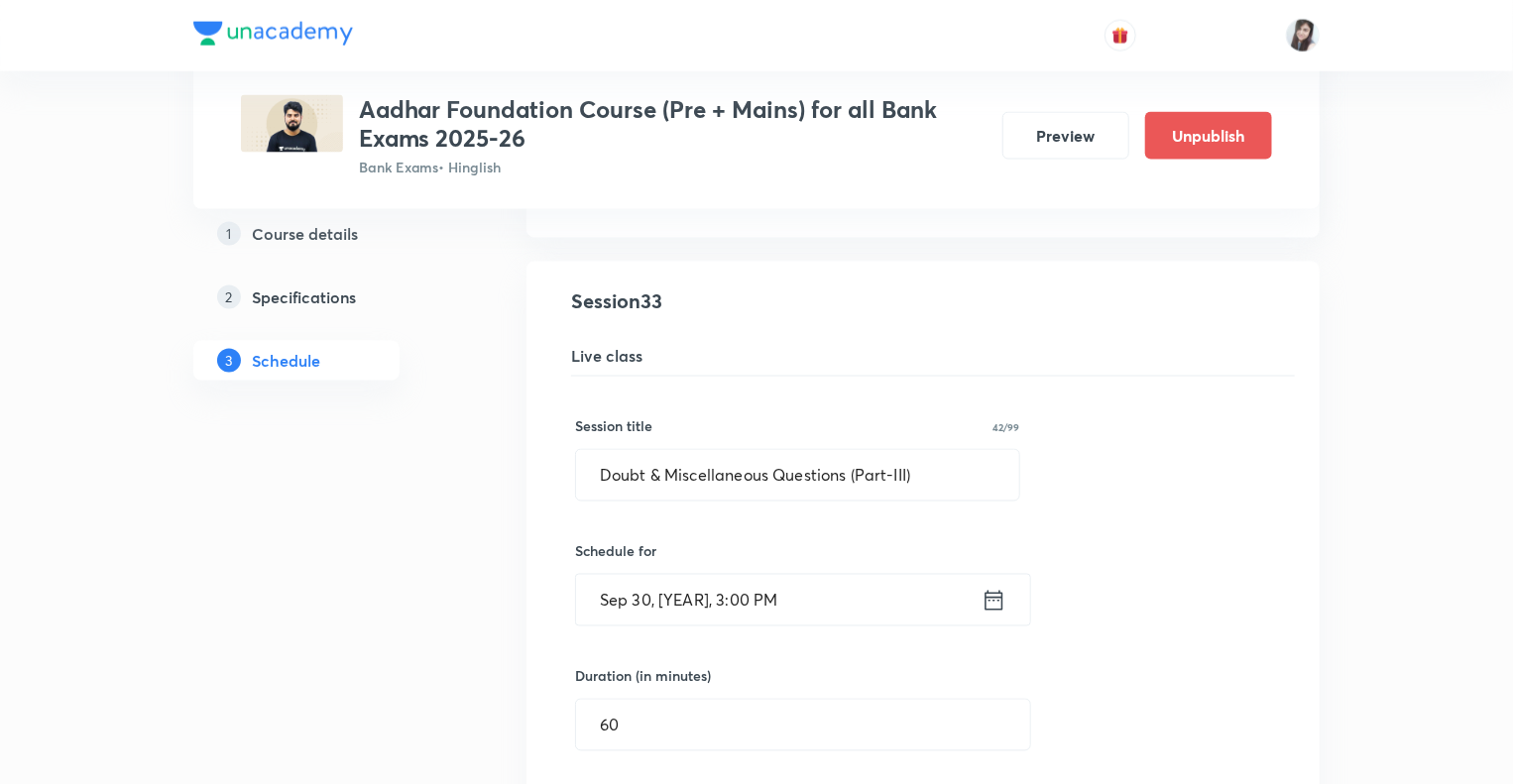click on "1 Course details 2 Specifications 3 Schedule" at bounding box center [328, -1709] 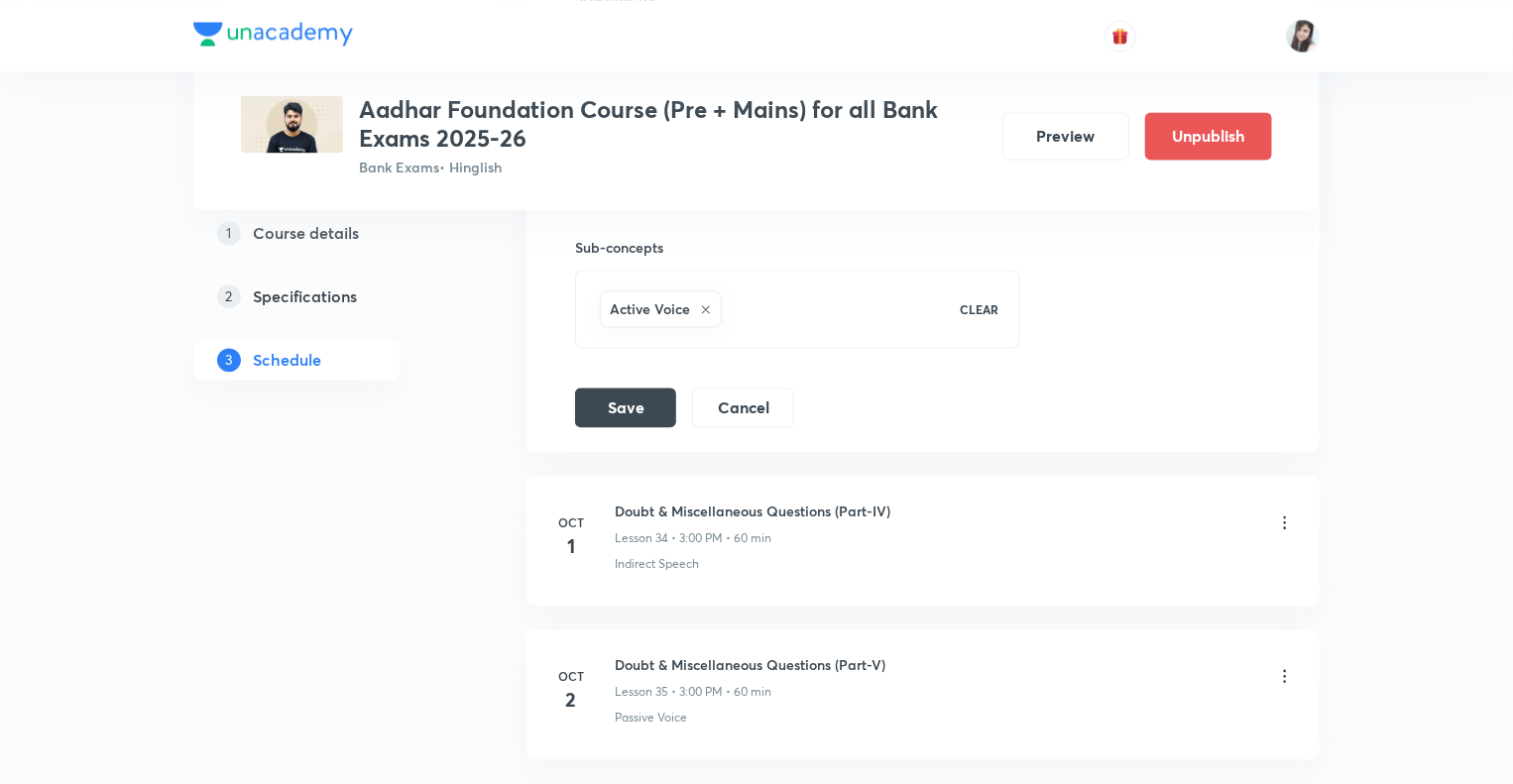 scroll, scrollTop: 5797, scrollLeft: 0, axis: vertical 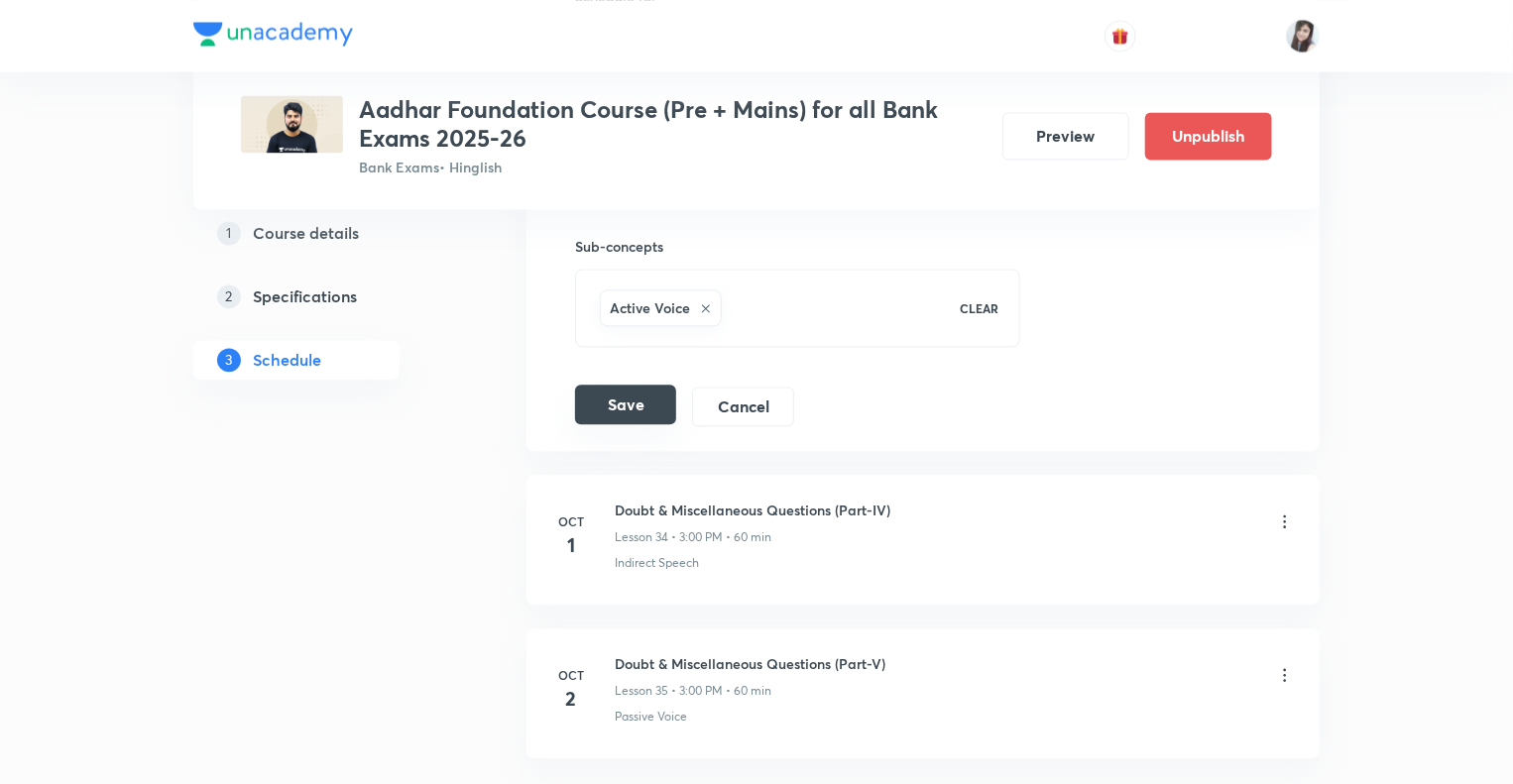 click on "Save" at bounding box center (626, 404) 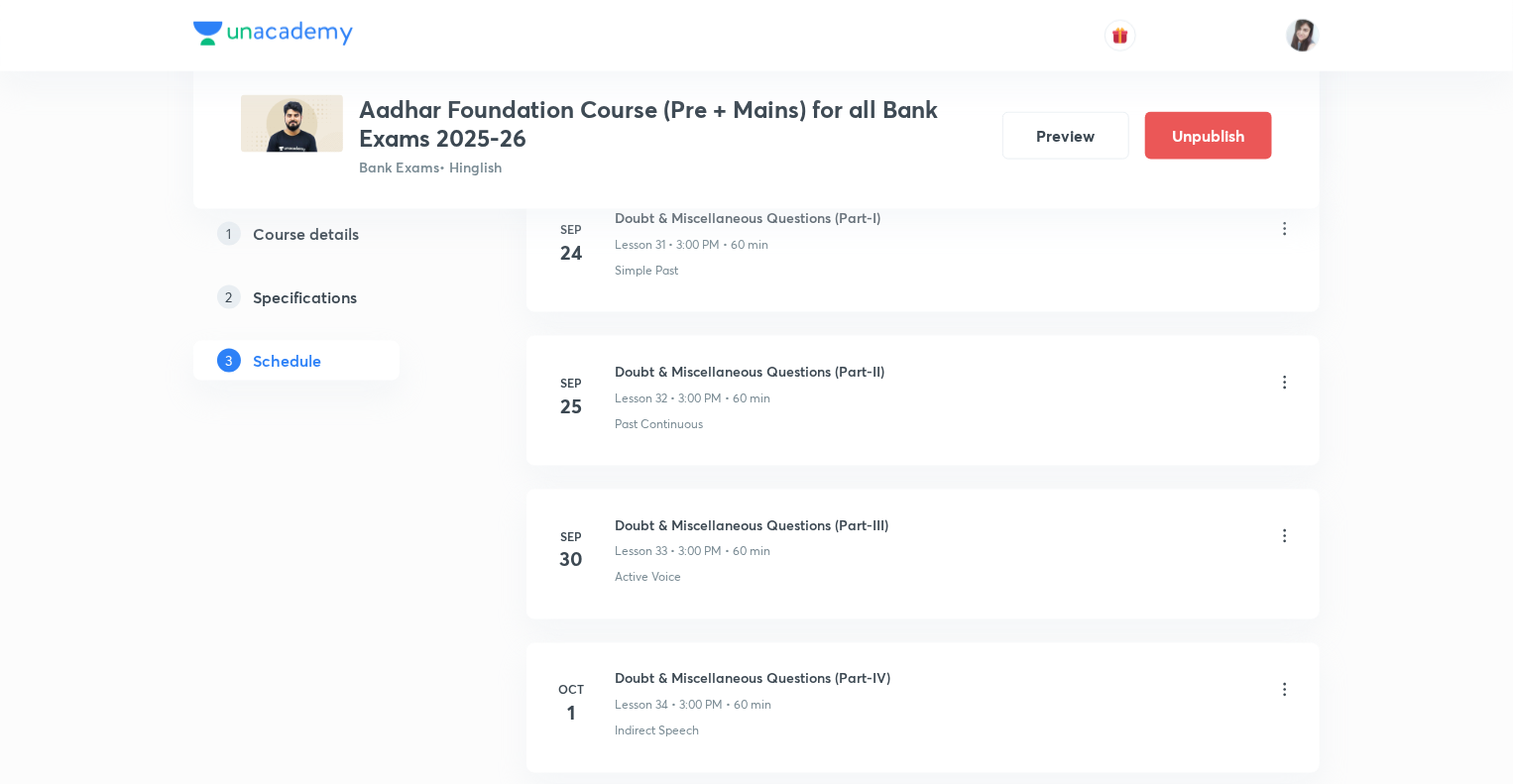 scroll, scrollTop: 5123, scrollLeft: 0, axis: vertical 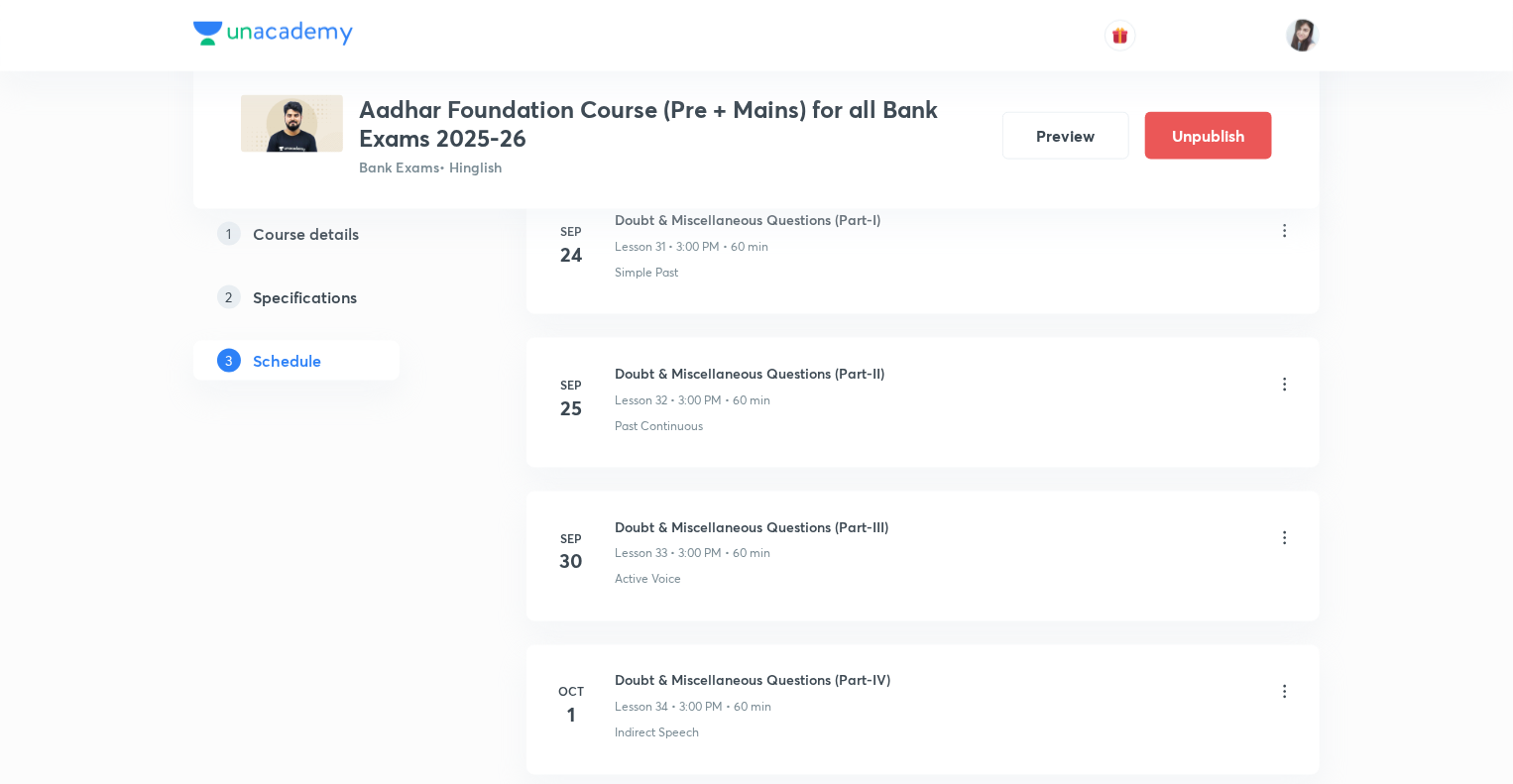 click 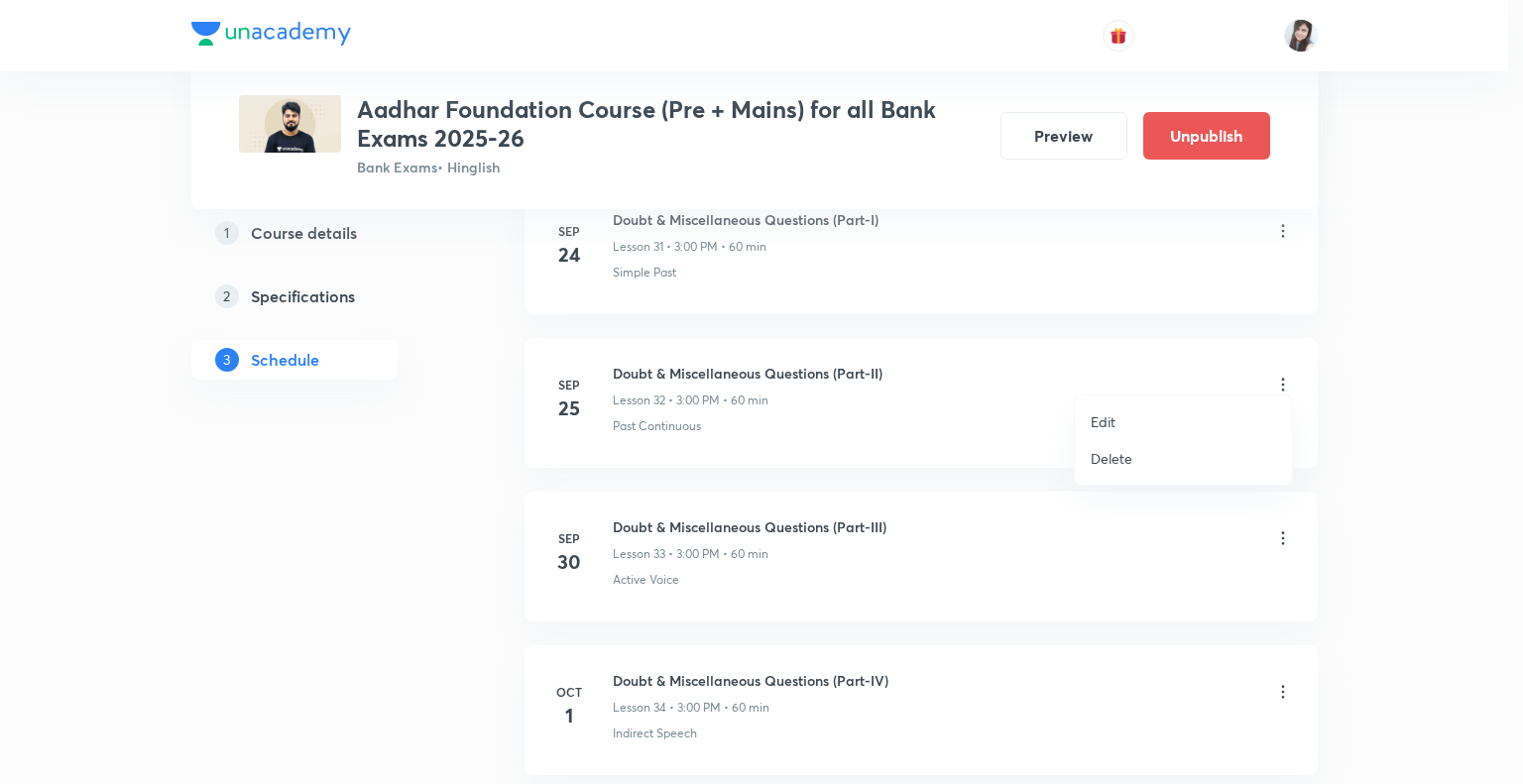 click on "Edit" at bounding box center (1103, 421) 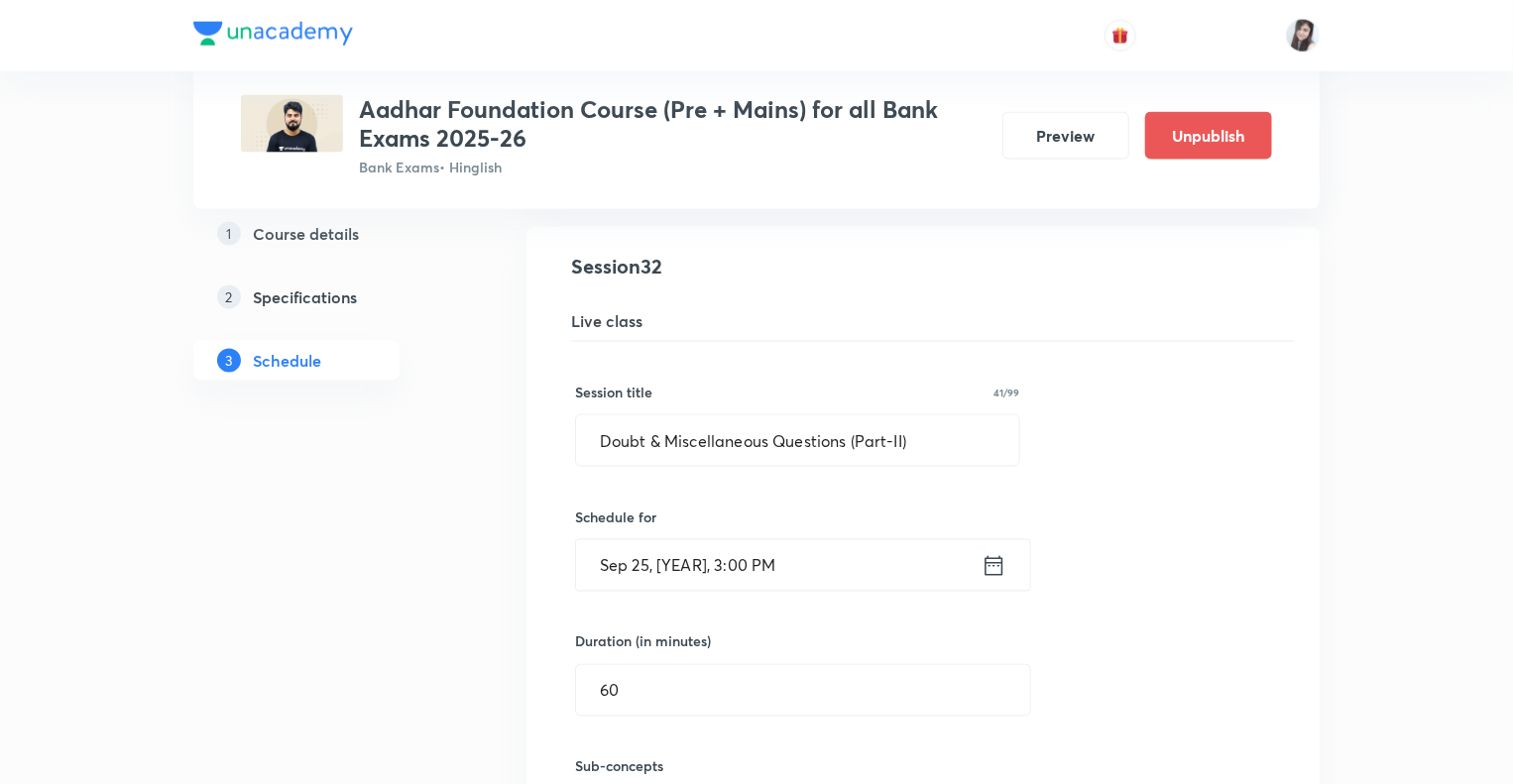 click 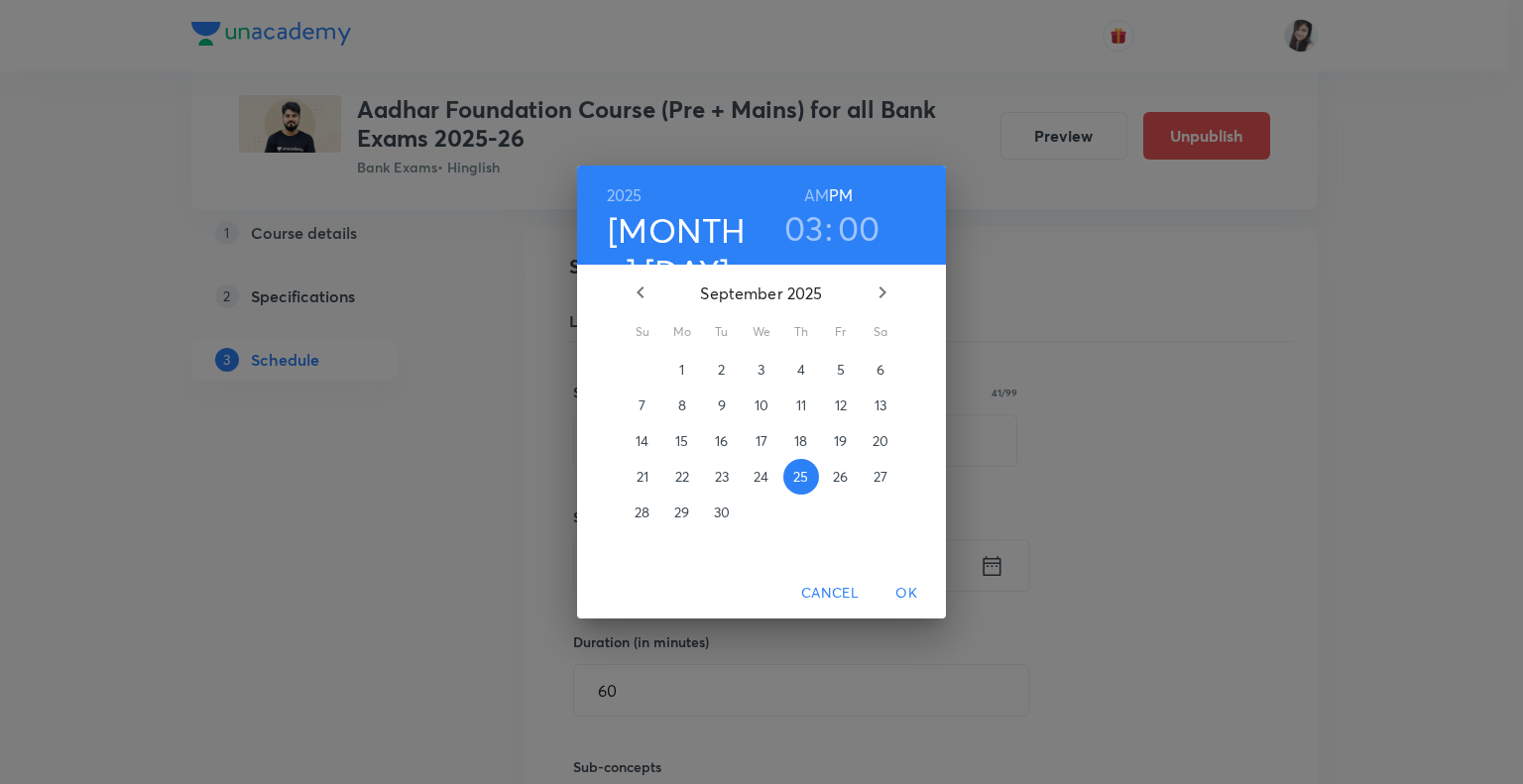 click on "29" at bounding box center [681, 512] 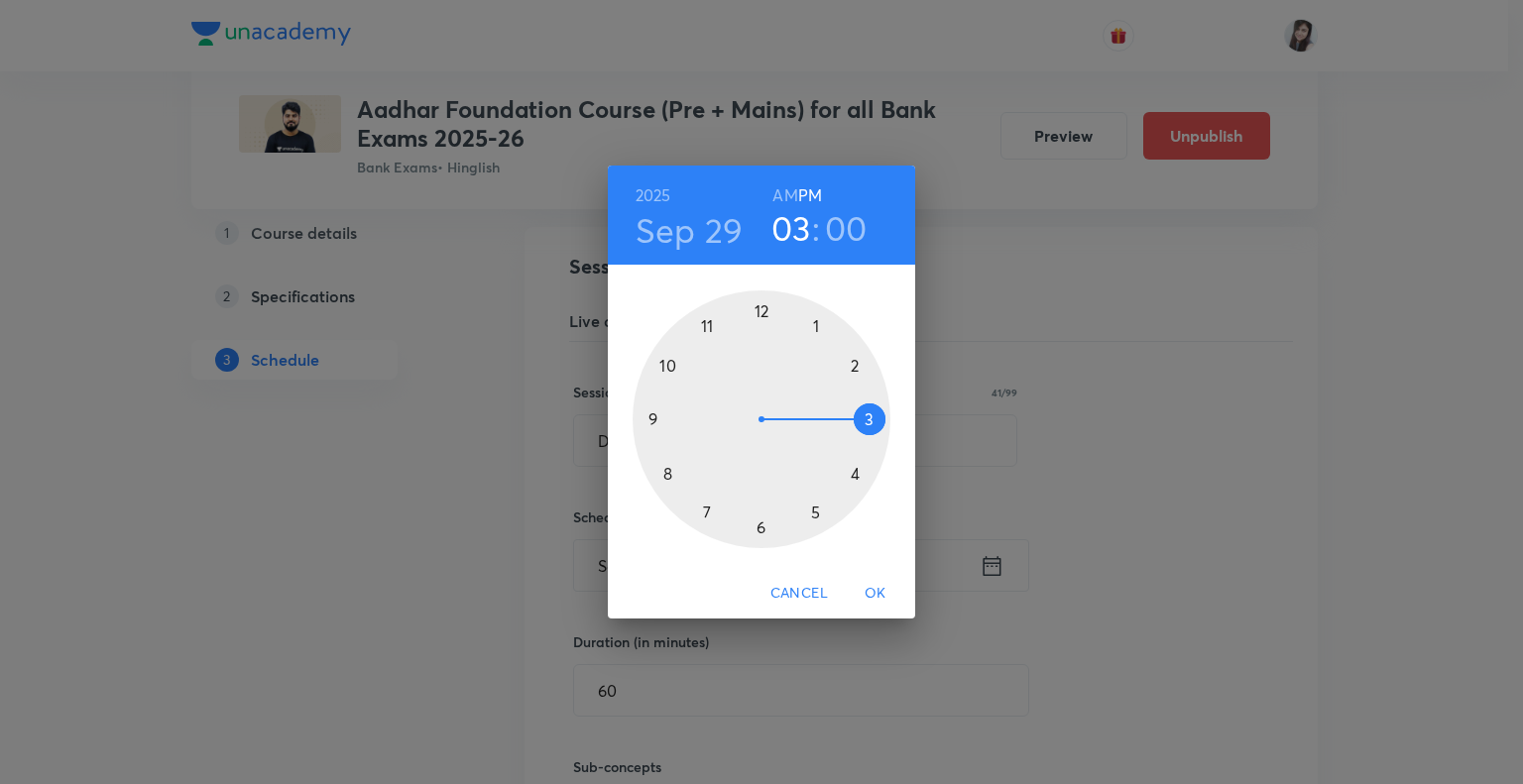 click on "OK" at bounding box center [876, 593] 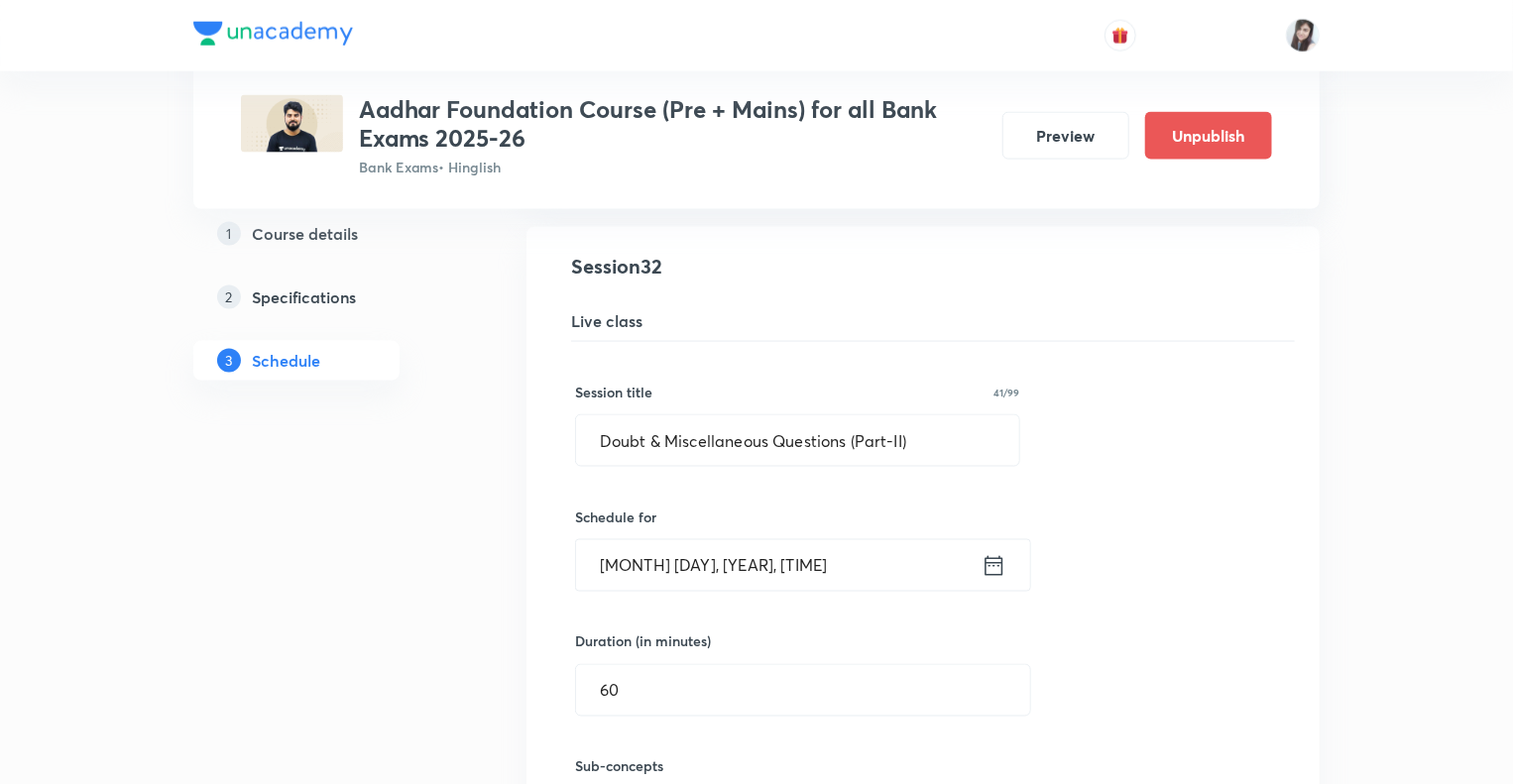 click on "1 Course details 2 Specifications 3 Schedule" at bounding box center [328, -1590] 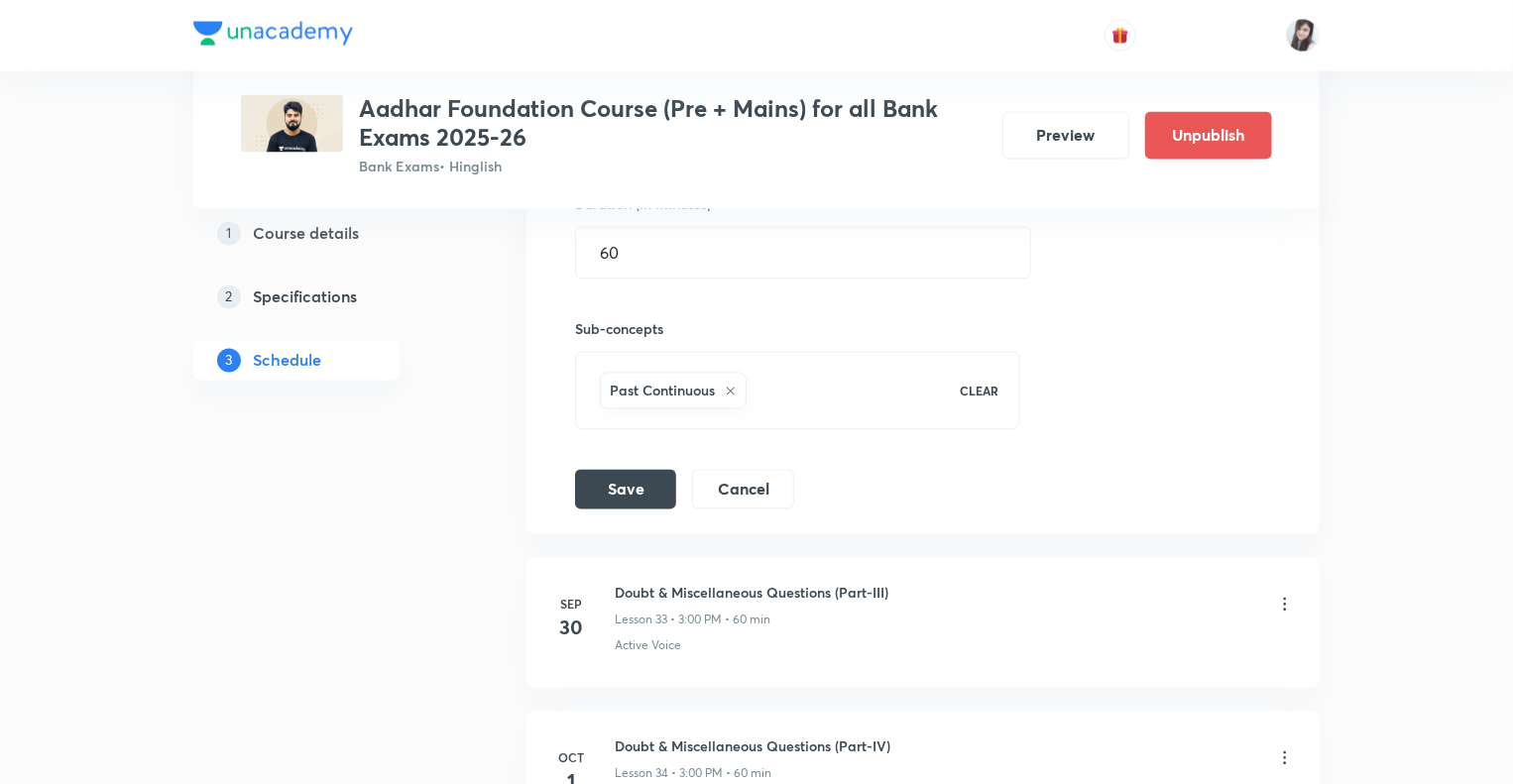 scroll, scrollTop: 5599, scrollLeft: 0, axis: vertical 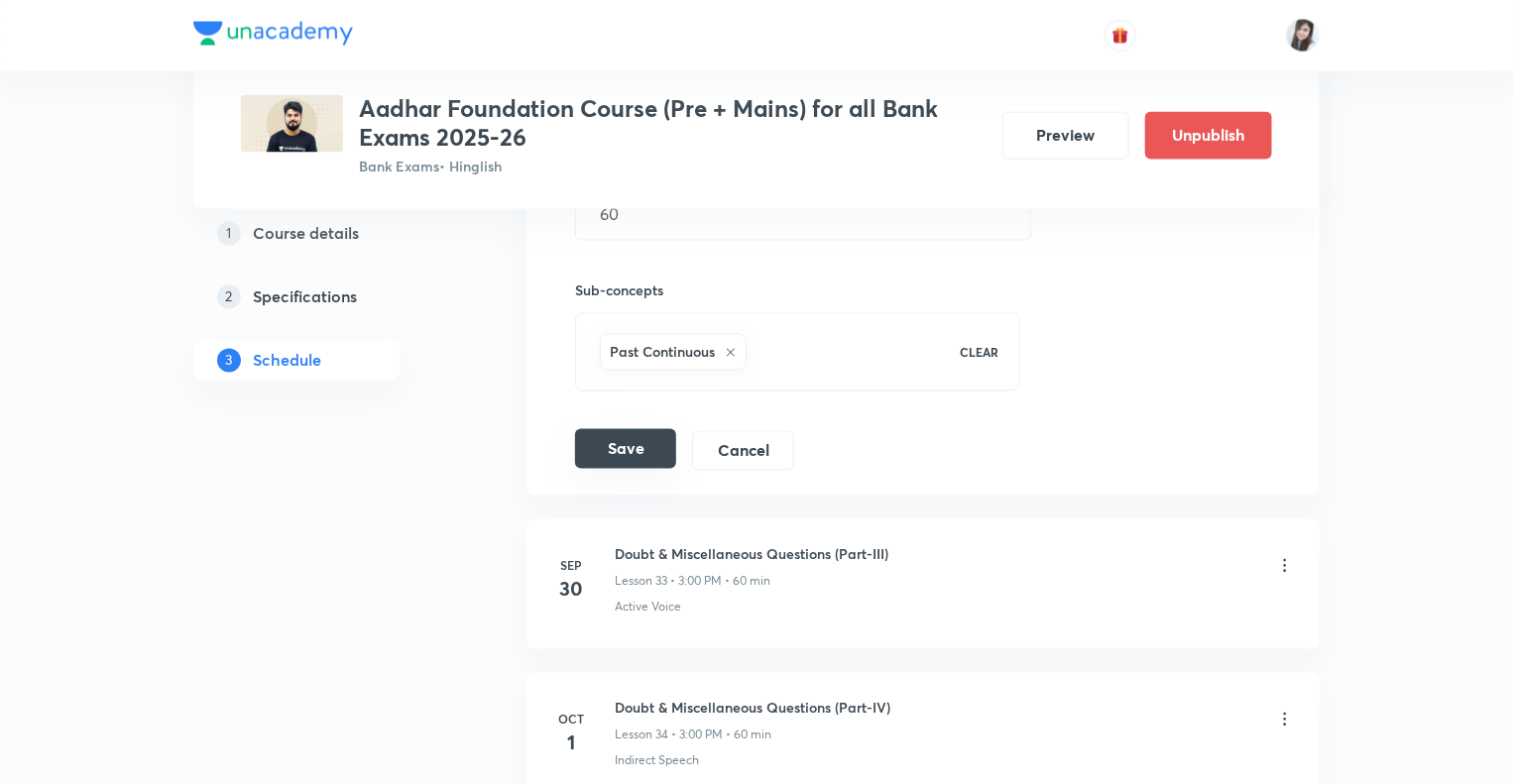 click on "Save" at bounding box center (626, 449) 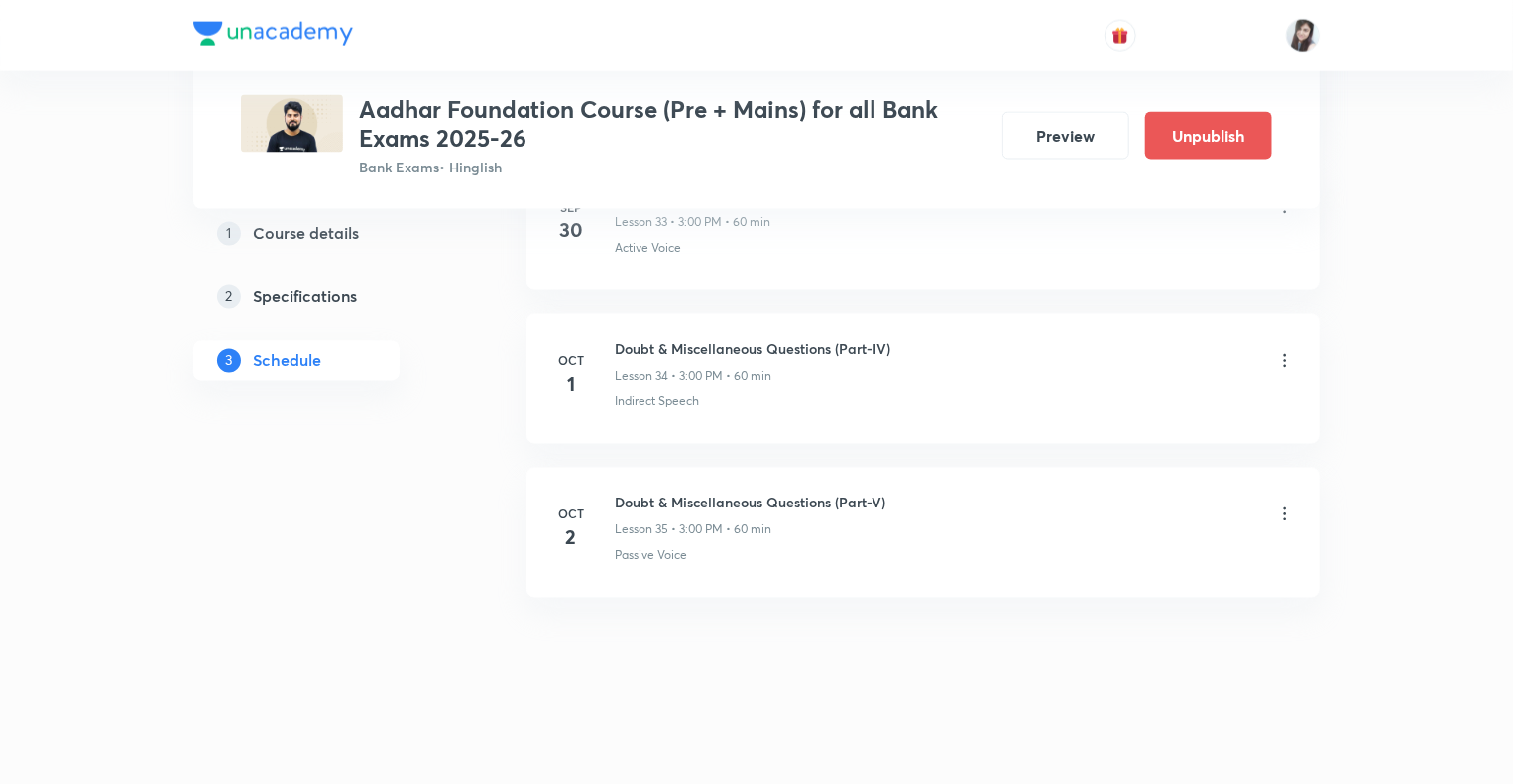 scroll, scrollTop: 5440, scrollLeft: 0, axis: vertical 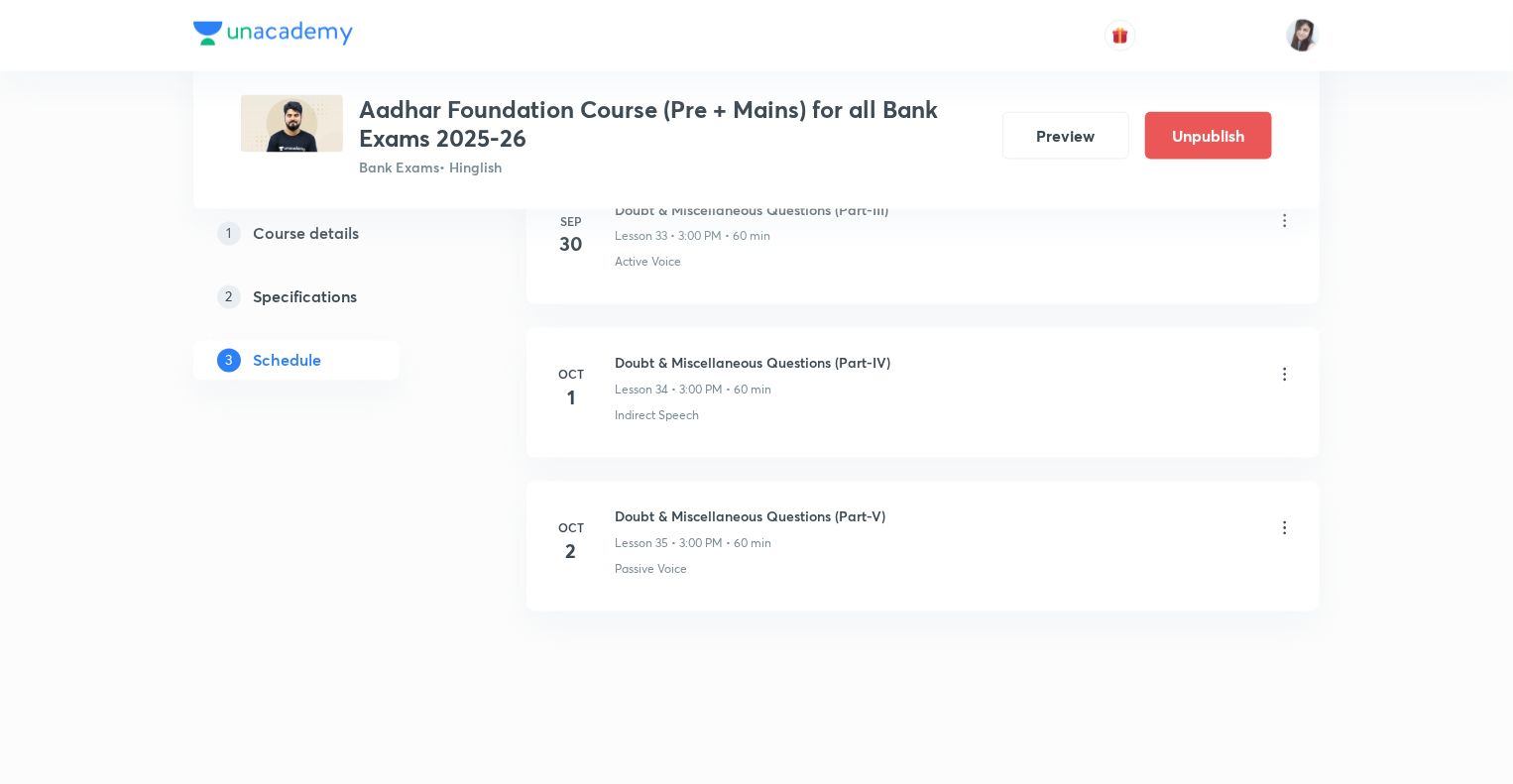 click on "1 Course details 2 Specifications 3 Schedule" at bounding box center [328, -2159] 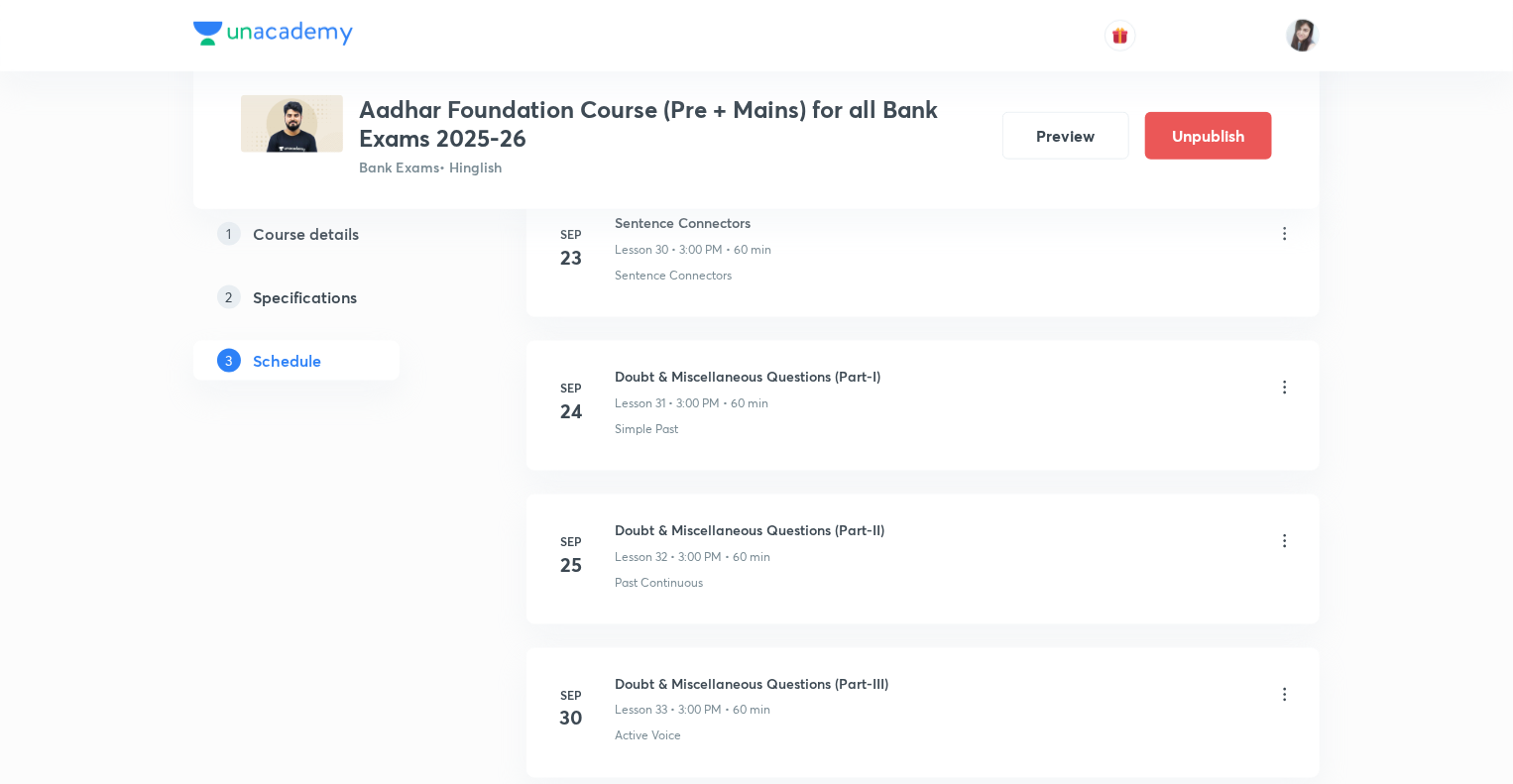 scroll, scrollTop: 4965, scrollLeft: 0, axis: vertical 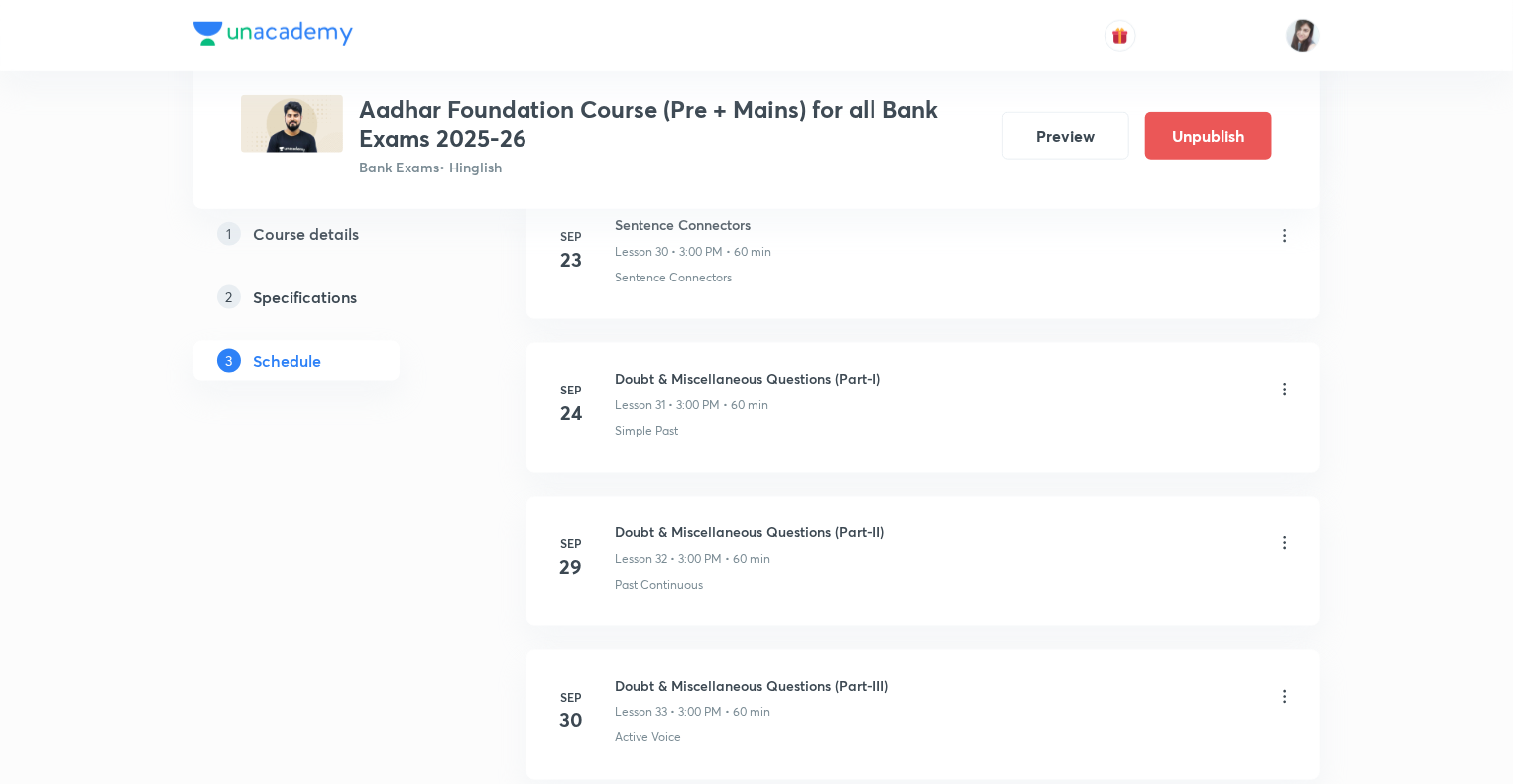 click 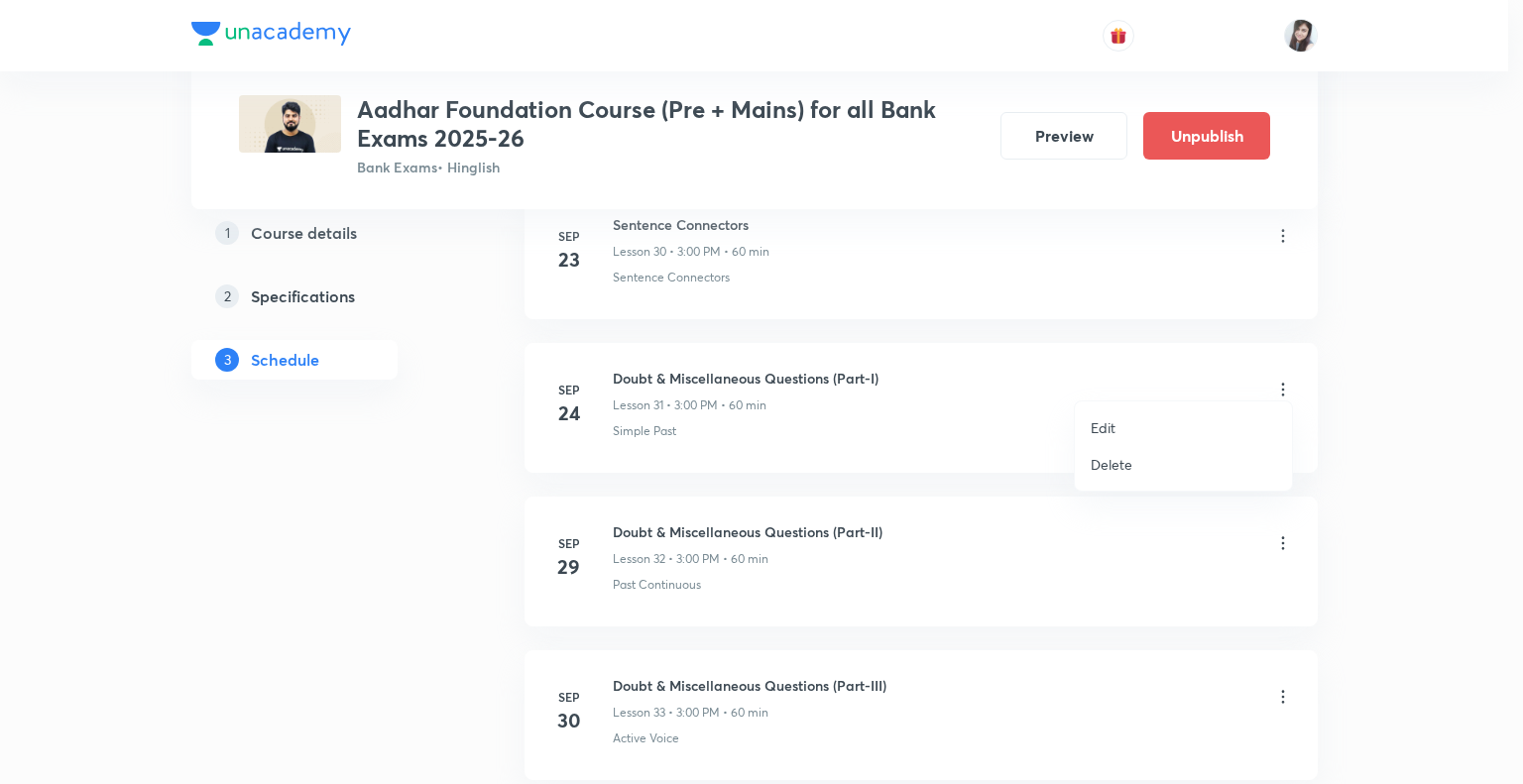 click on "Edit" at bounding box center [1103, 427] 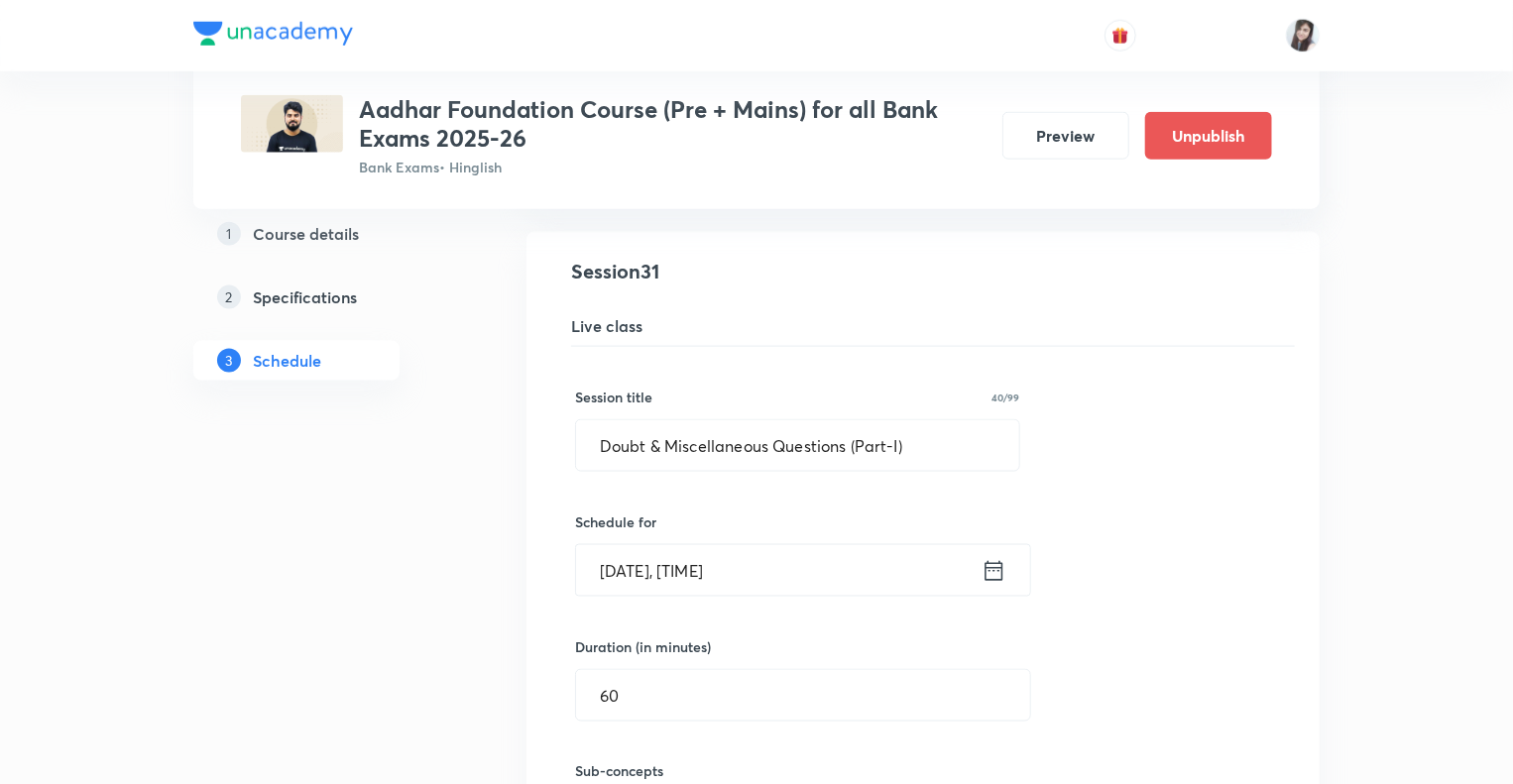 click 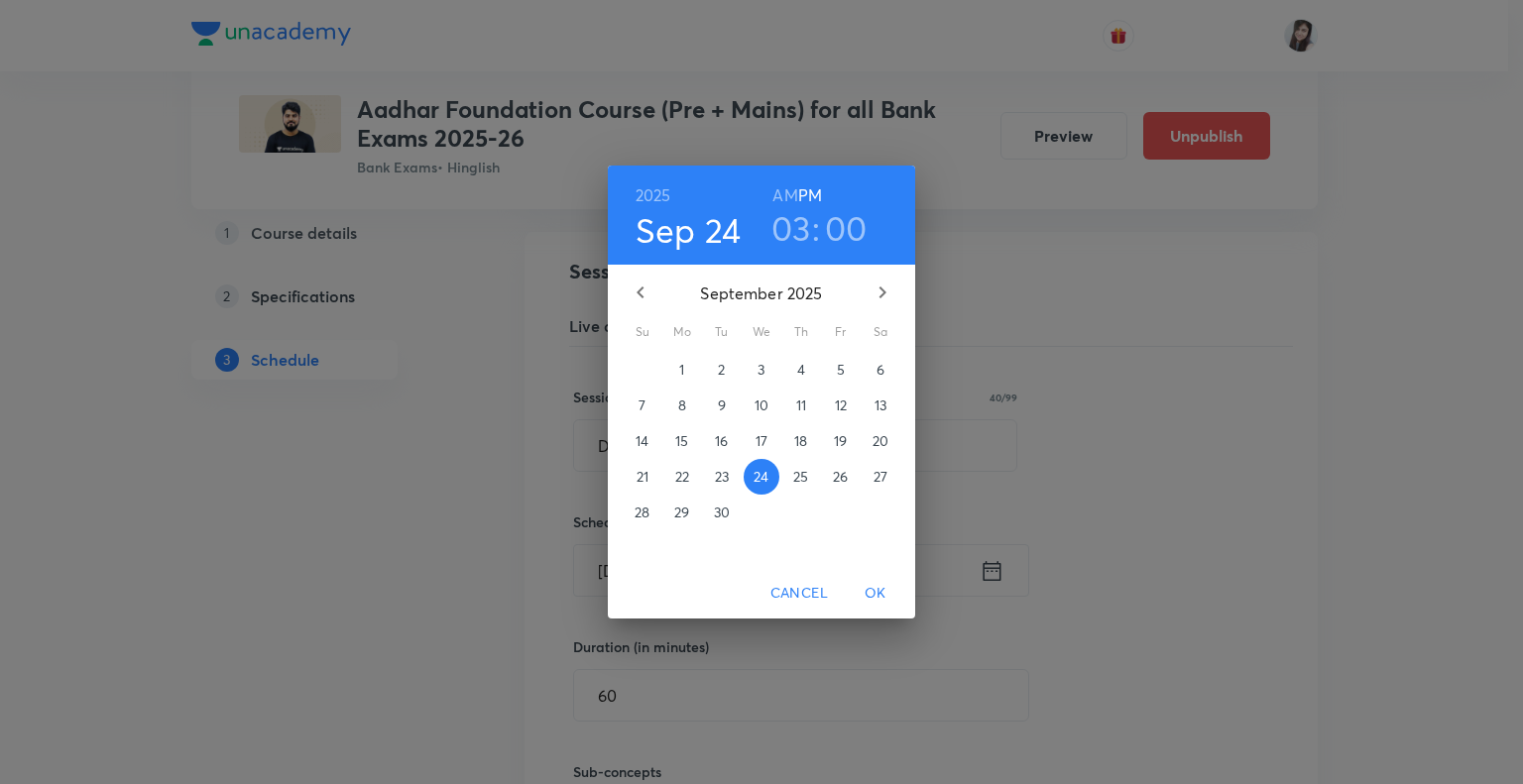 click on "26" at bounding box center (840, 477) 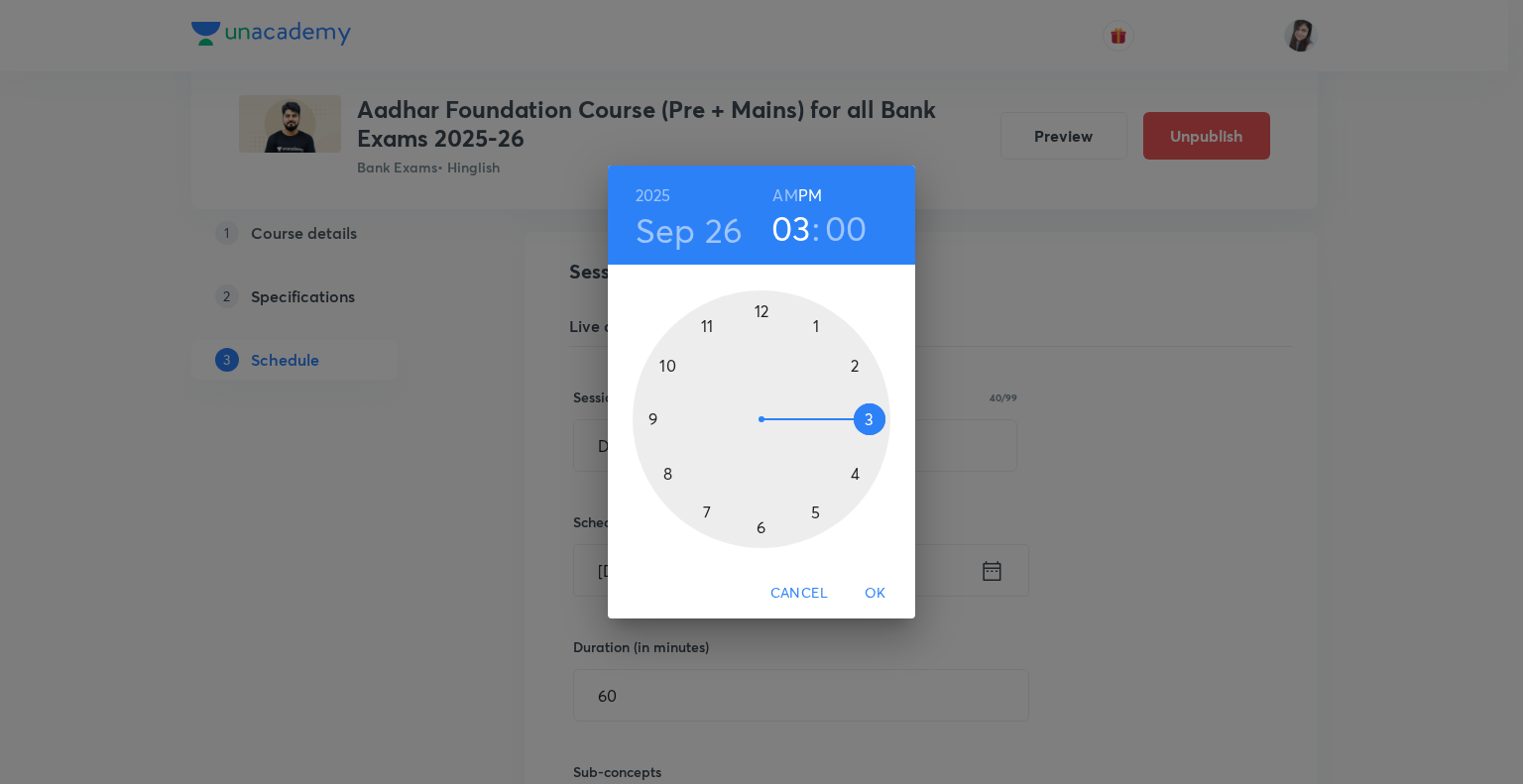 click on "OK" at bounding box center [876, 593] 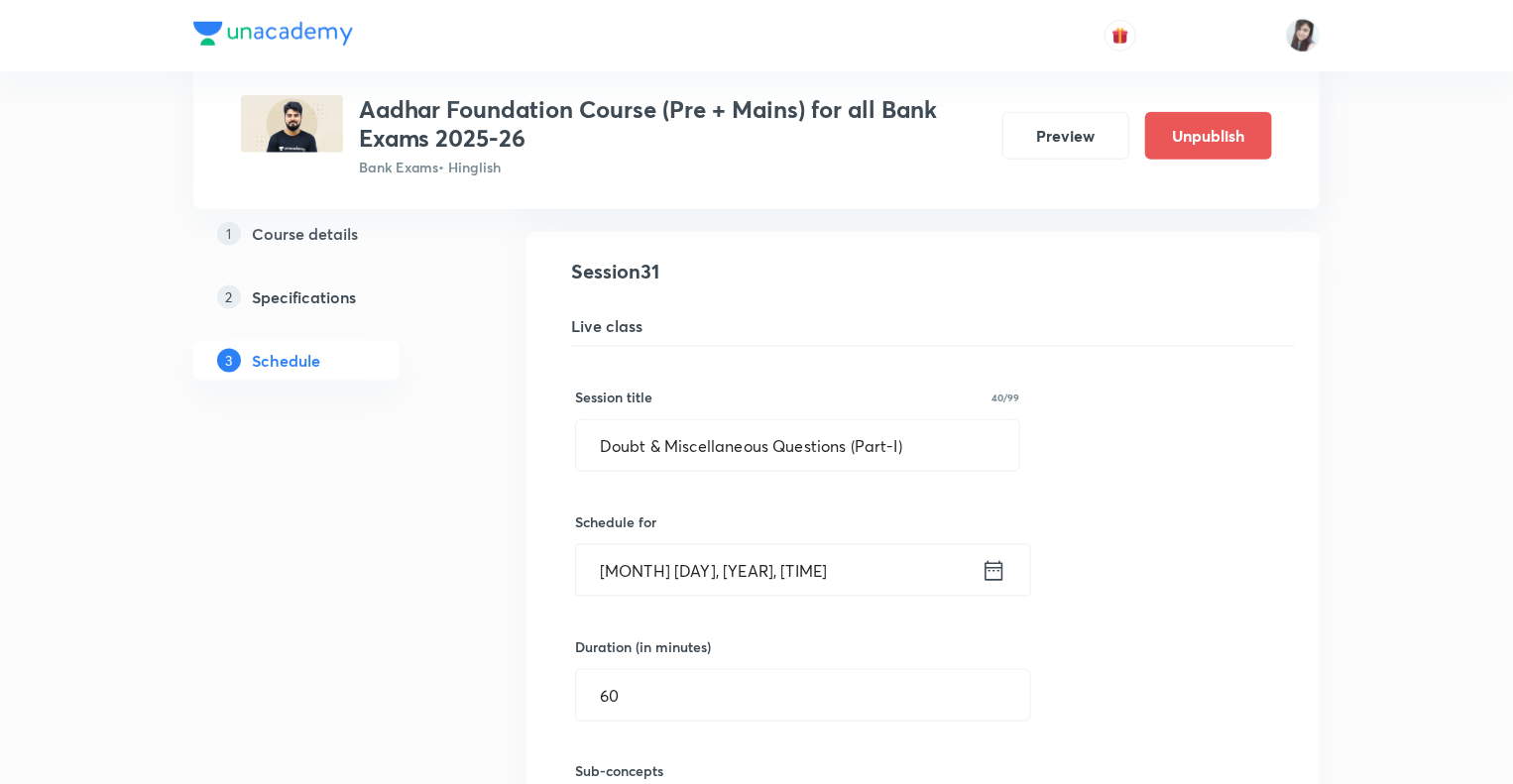 click on "1 Course details 2 Specifications 3 Schedule" at bounding box center (328, -1431) 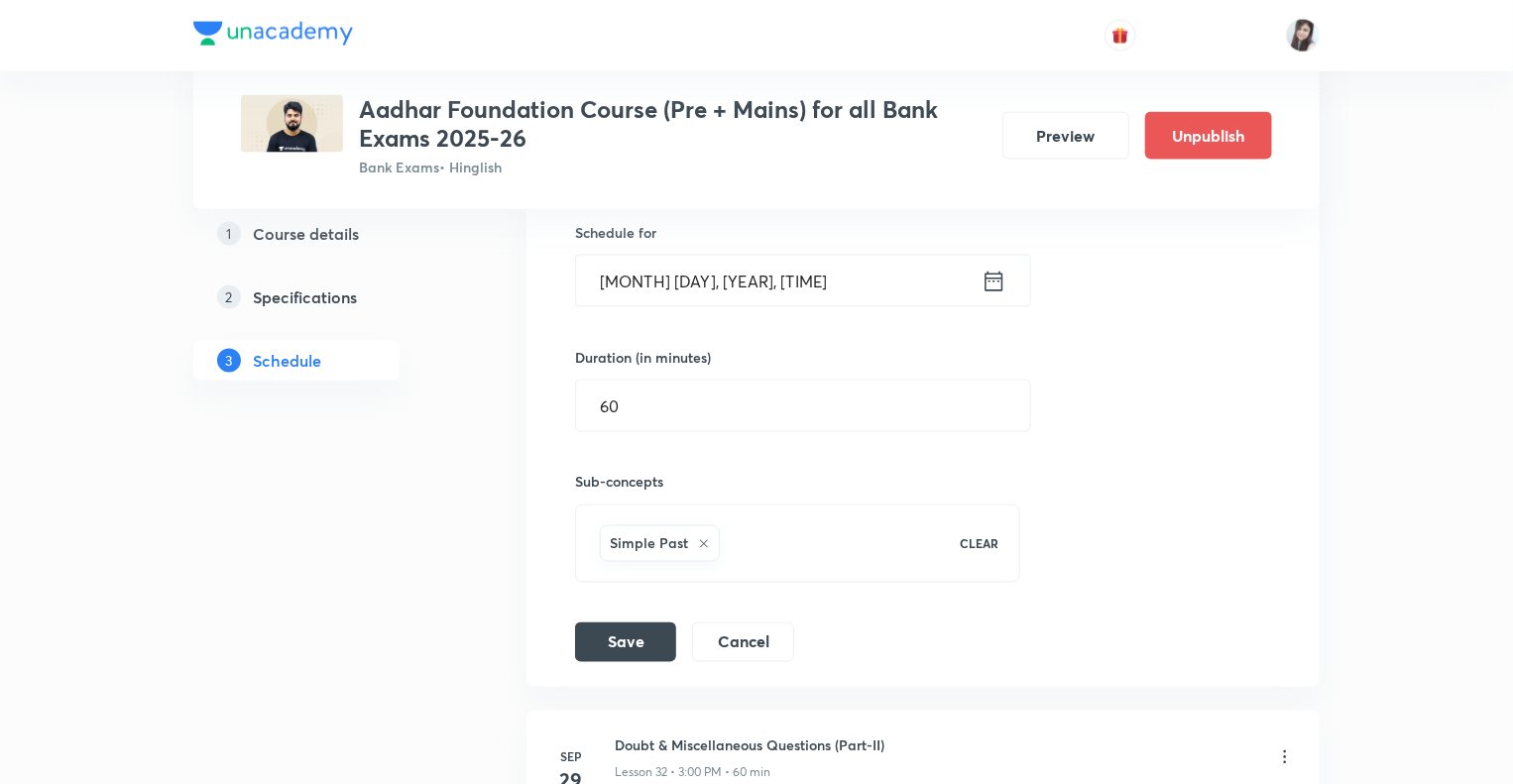 scroll, scrollTop: 5361, scrollLeft: 0, axis: vertical 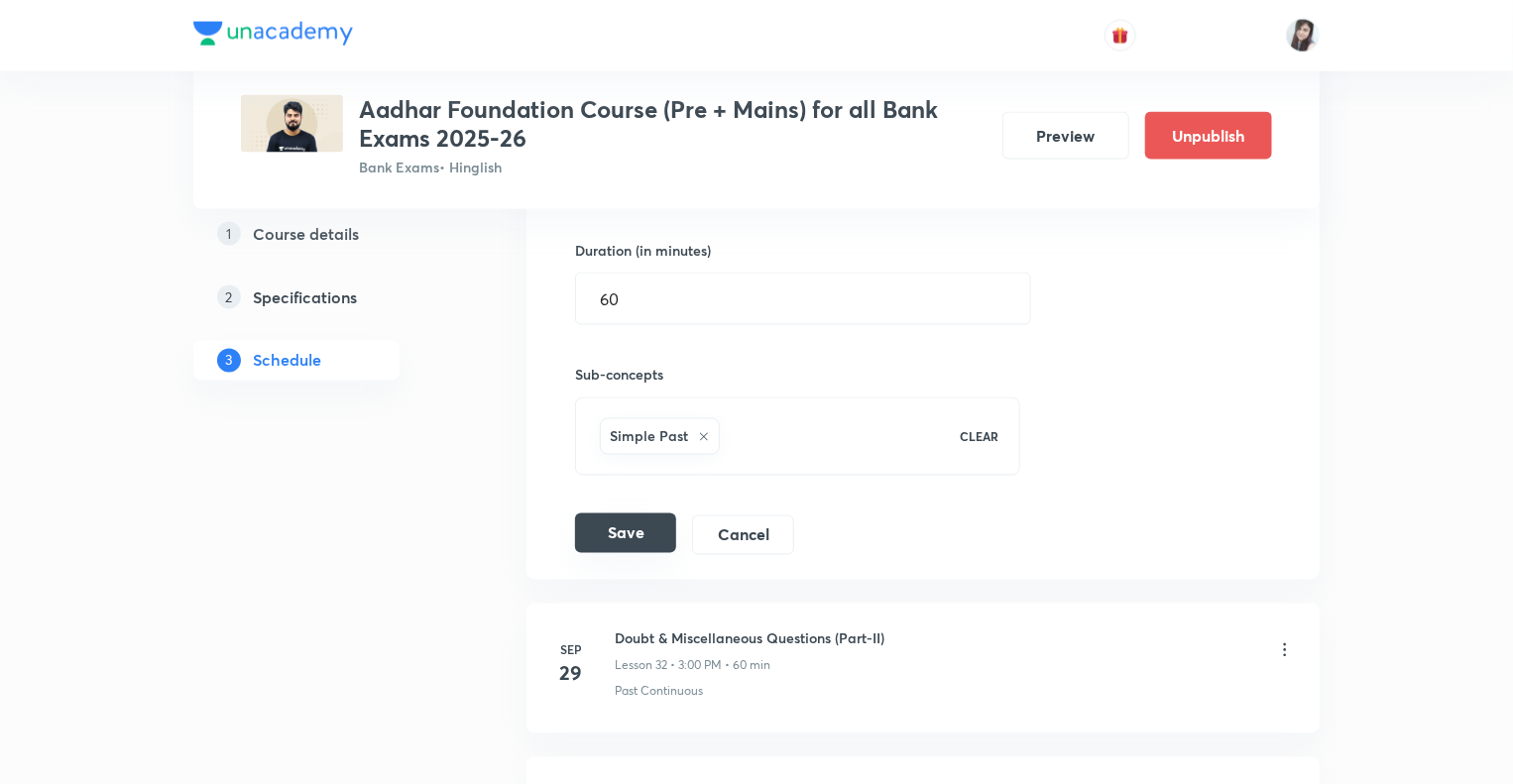 click on "Save" at bounding box center [626, 533] 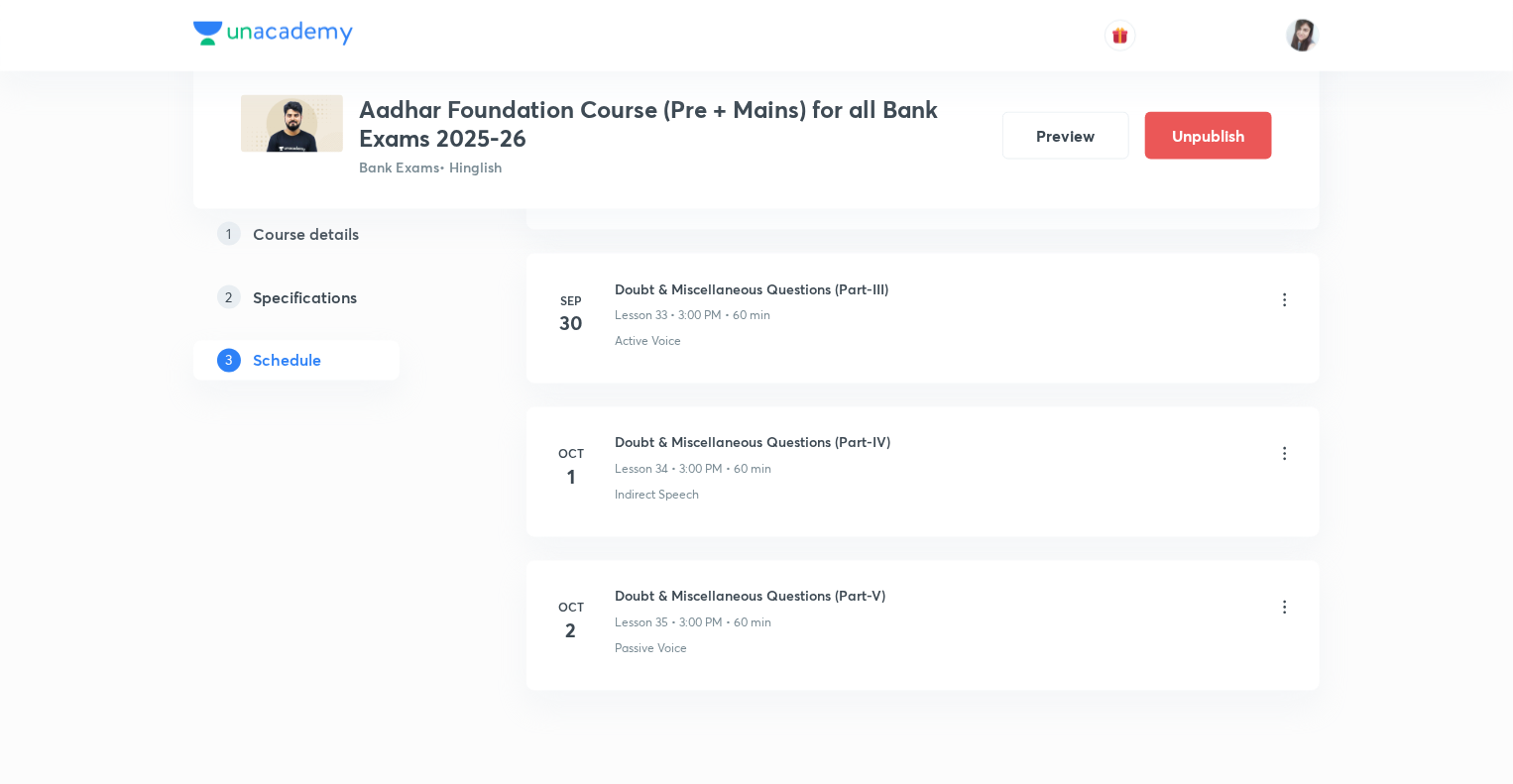 click on "1 Course details 2 Specifications 3 Schedule" at bounding box center (328, -2079) 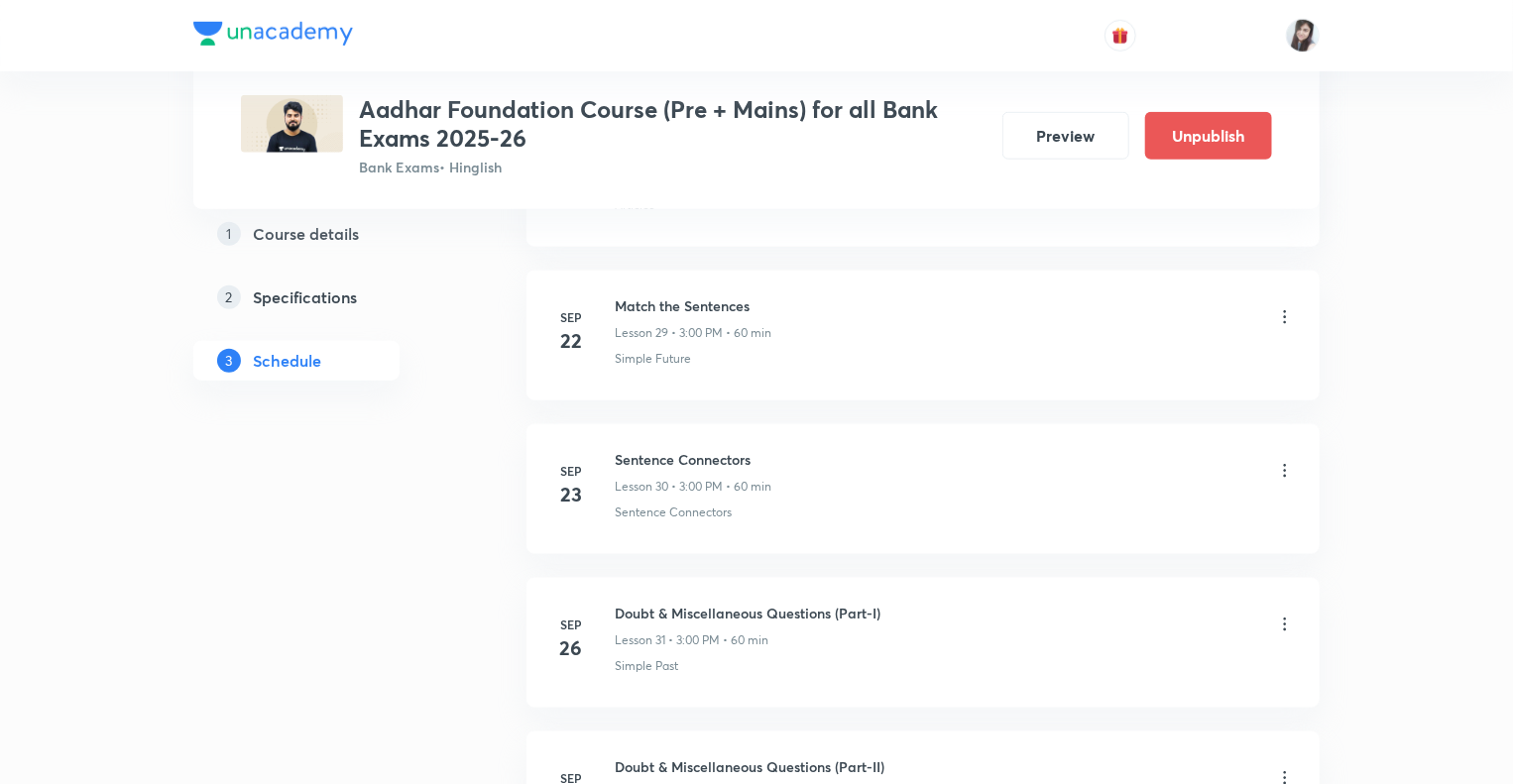scroll, scrollTop: 4727, scrollLeft: 0, axis: vertical 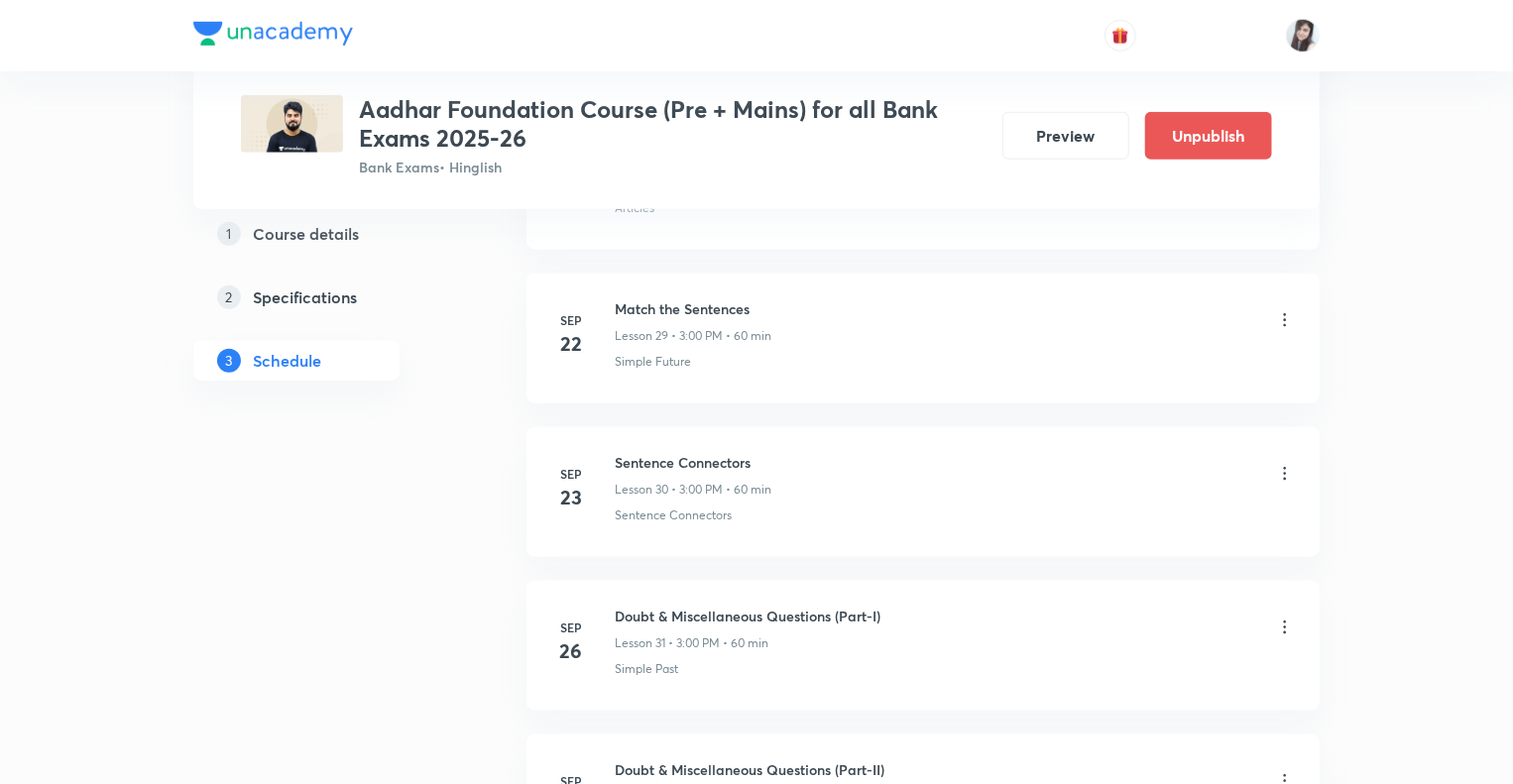 click on "1 Course details 2 Specifications 3 Schedule" at bounding box center [328, -1445] 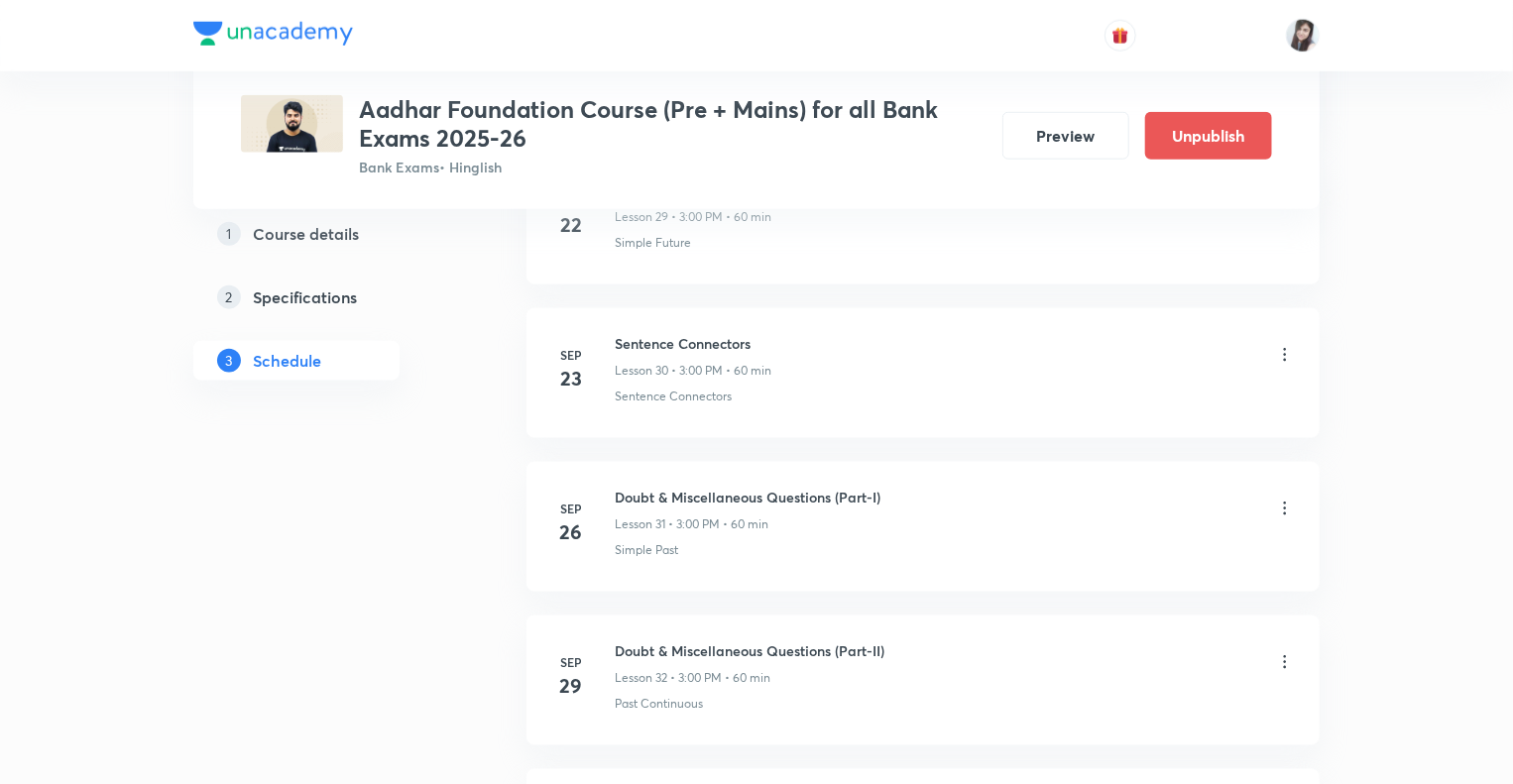 scroll, scrollTop: 4806, scrollLeft: 0, axis: vertical 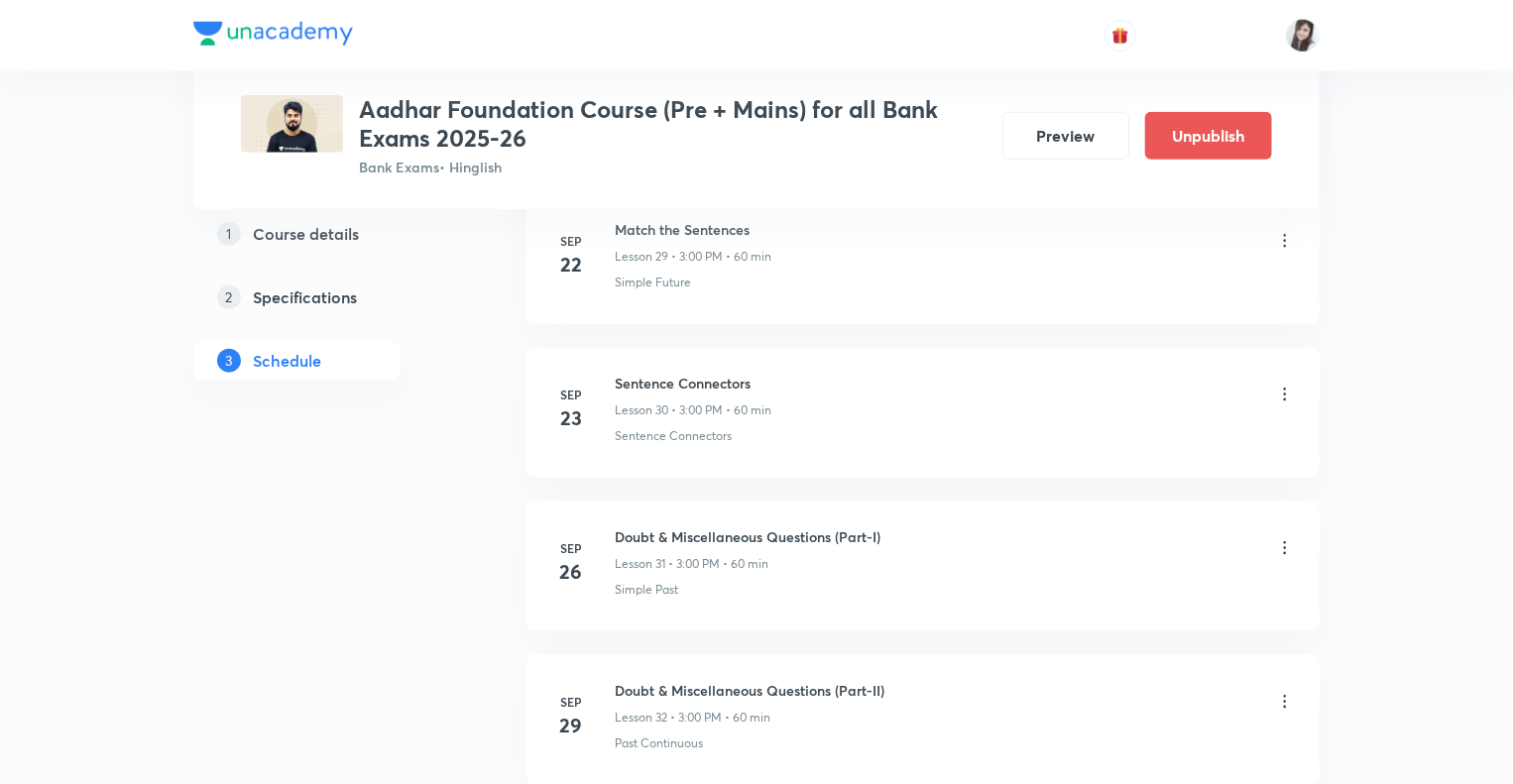 click 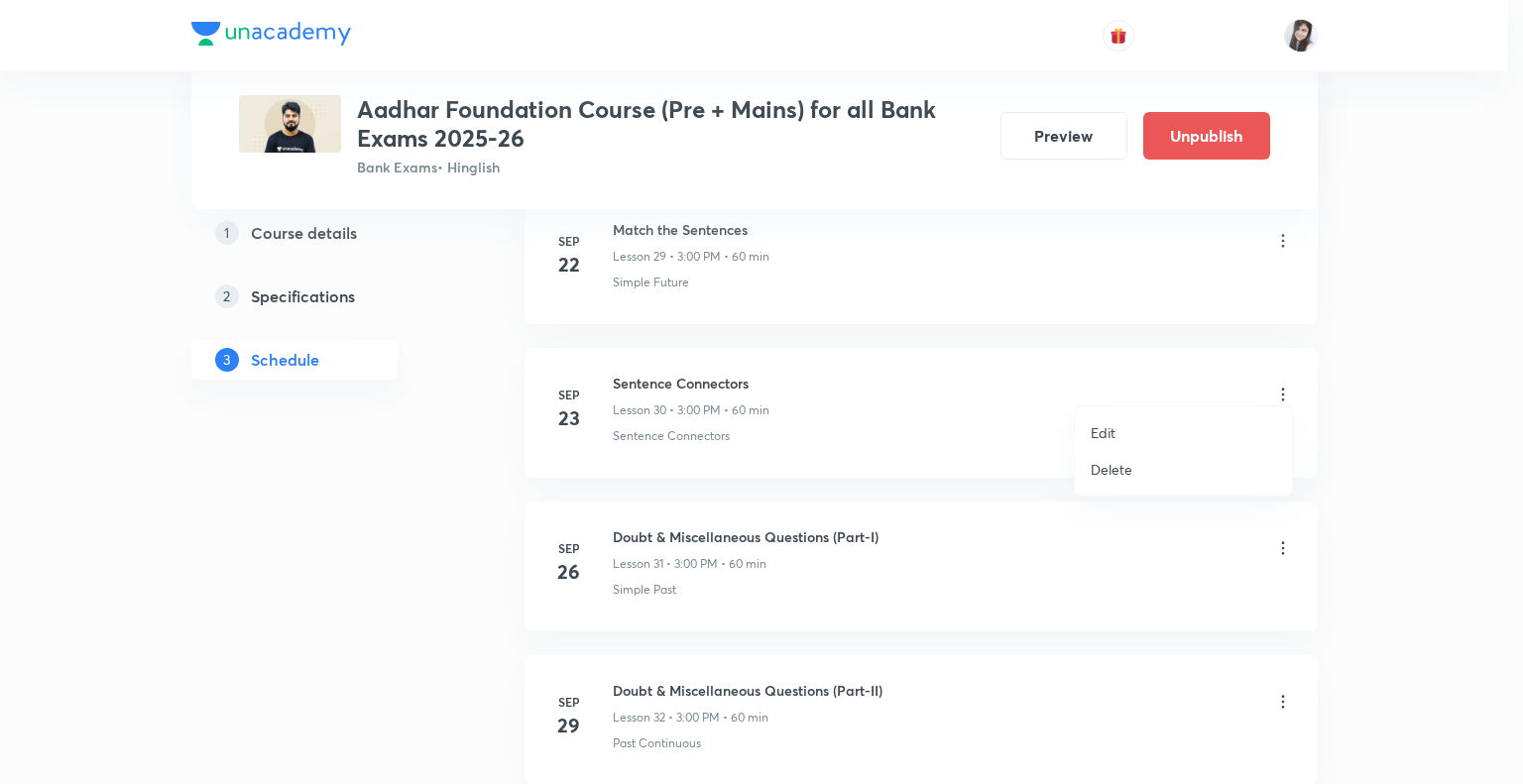 click on "Edit" at bounding box center (1103, 432) 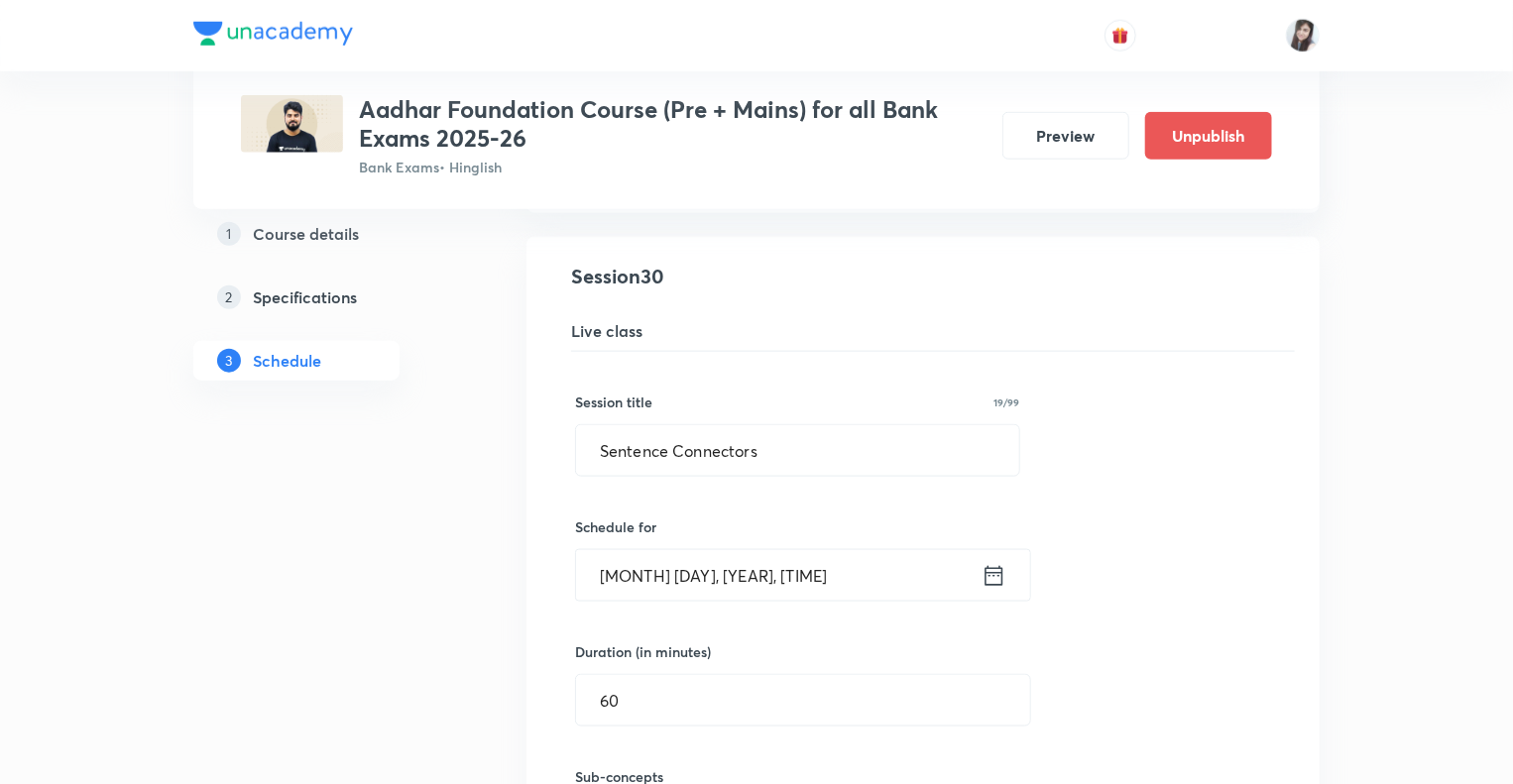 click 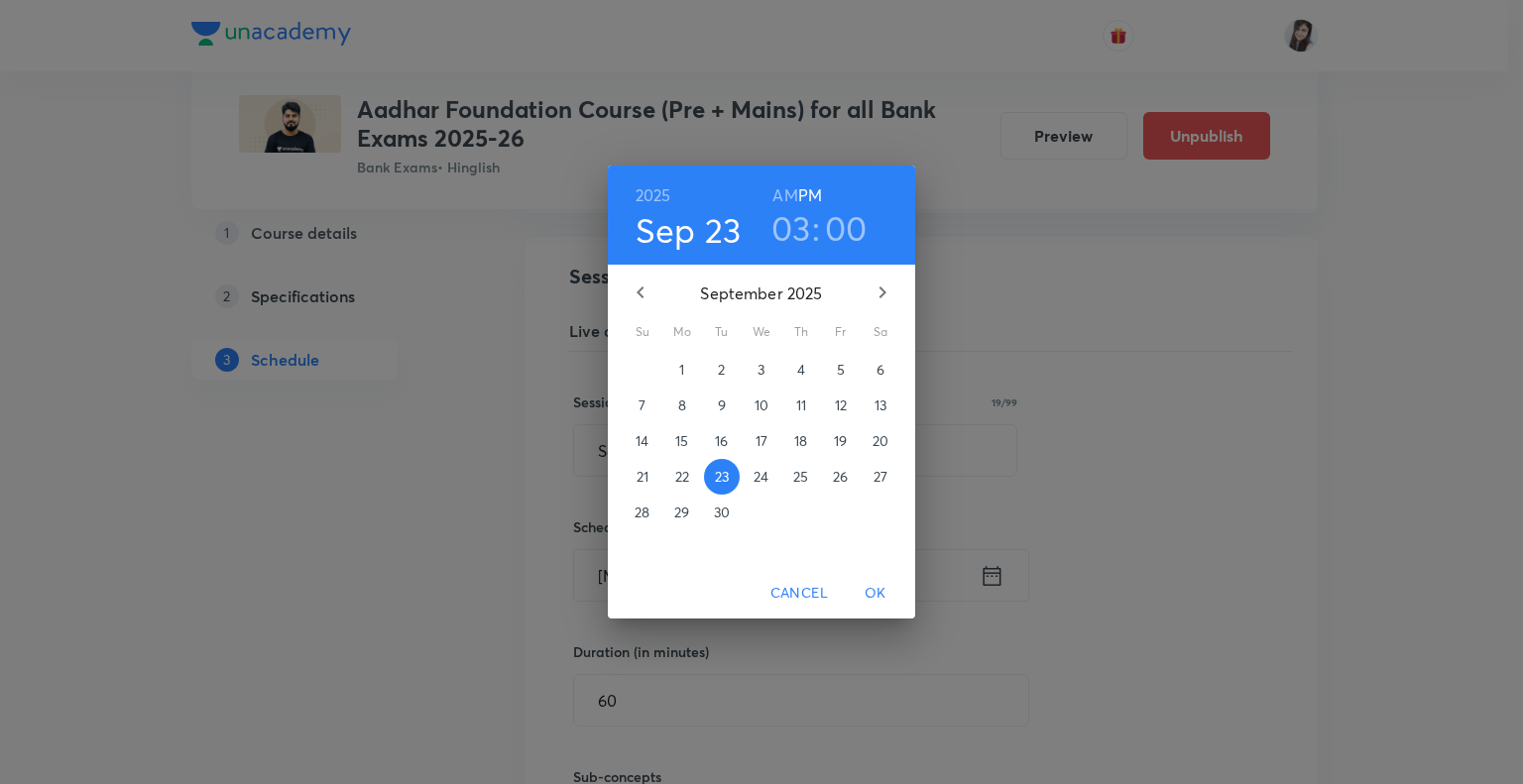 click on "25" at bounding box center (800, 477) 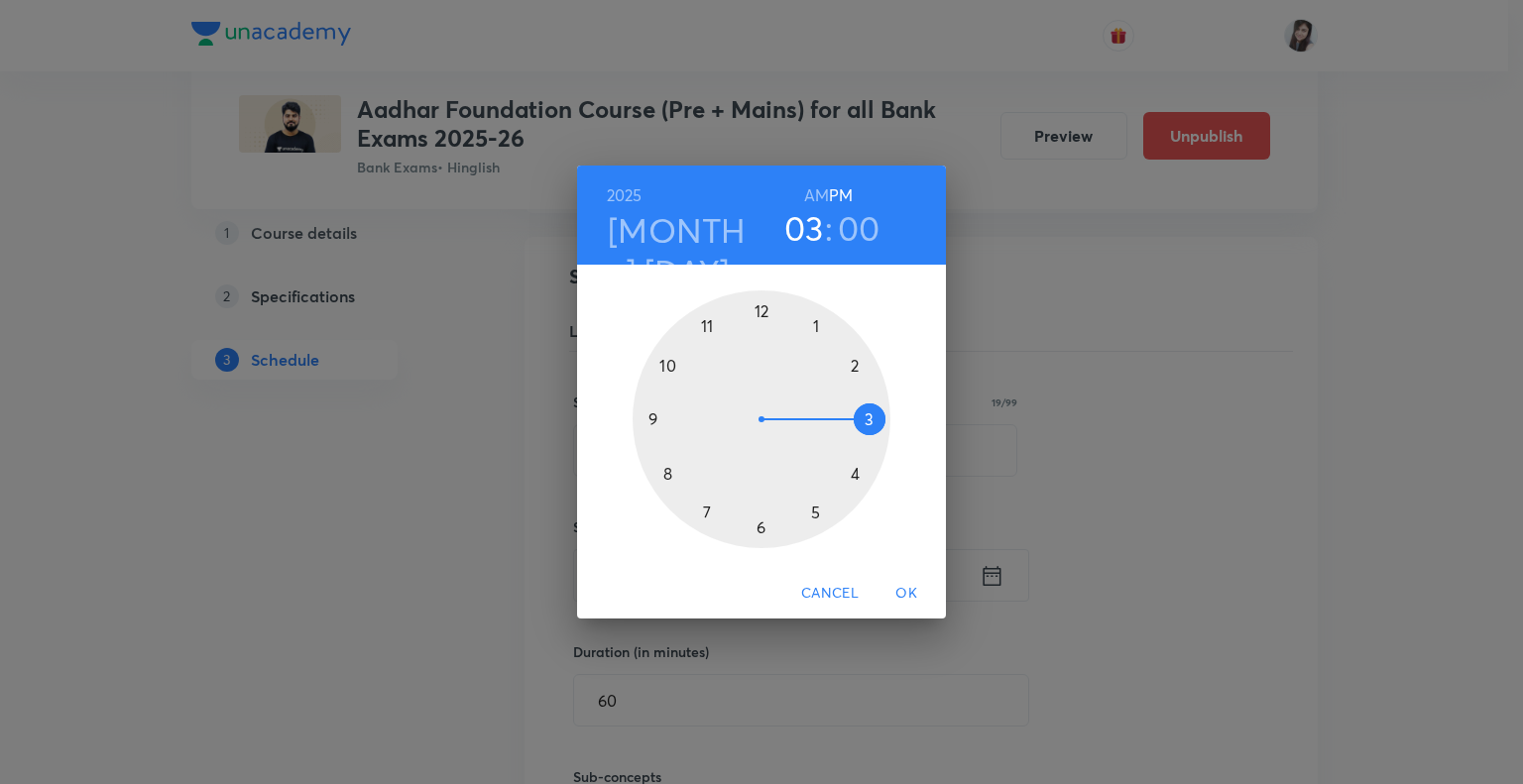 click on "OK" at bounding box center [906, 593] 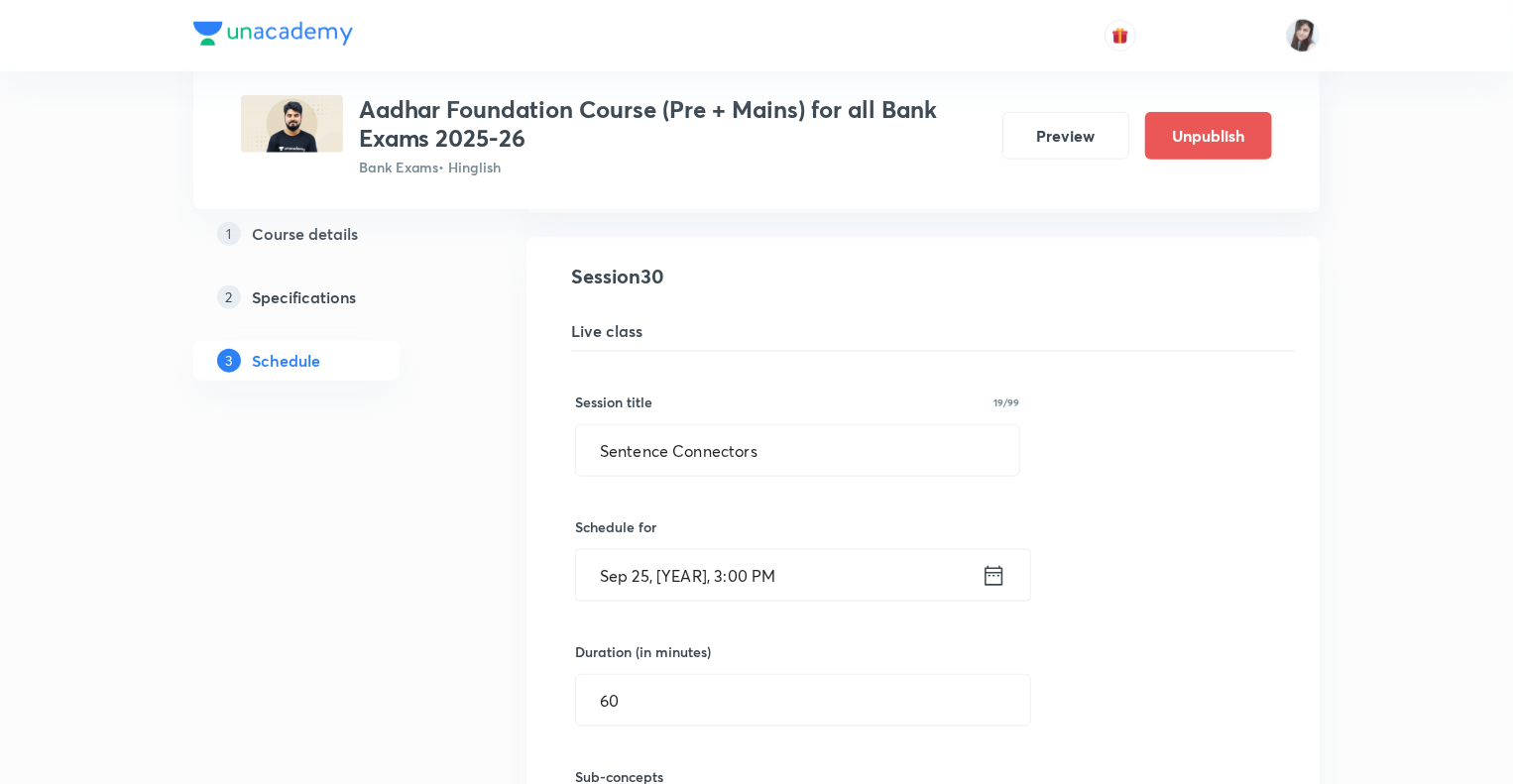 click on "1 Course details 2 Specifications 3 Schedule" at bounding box center (328, -1273) 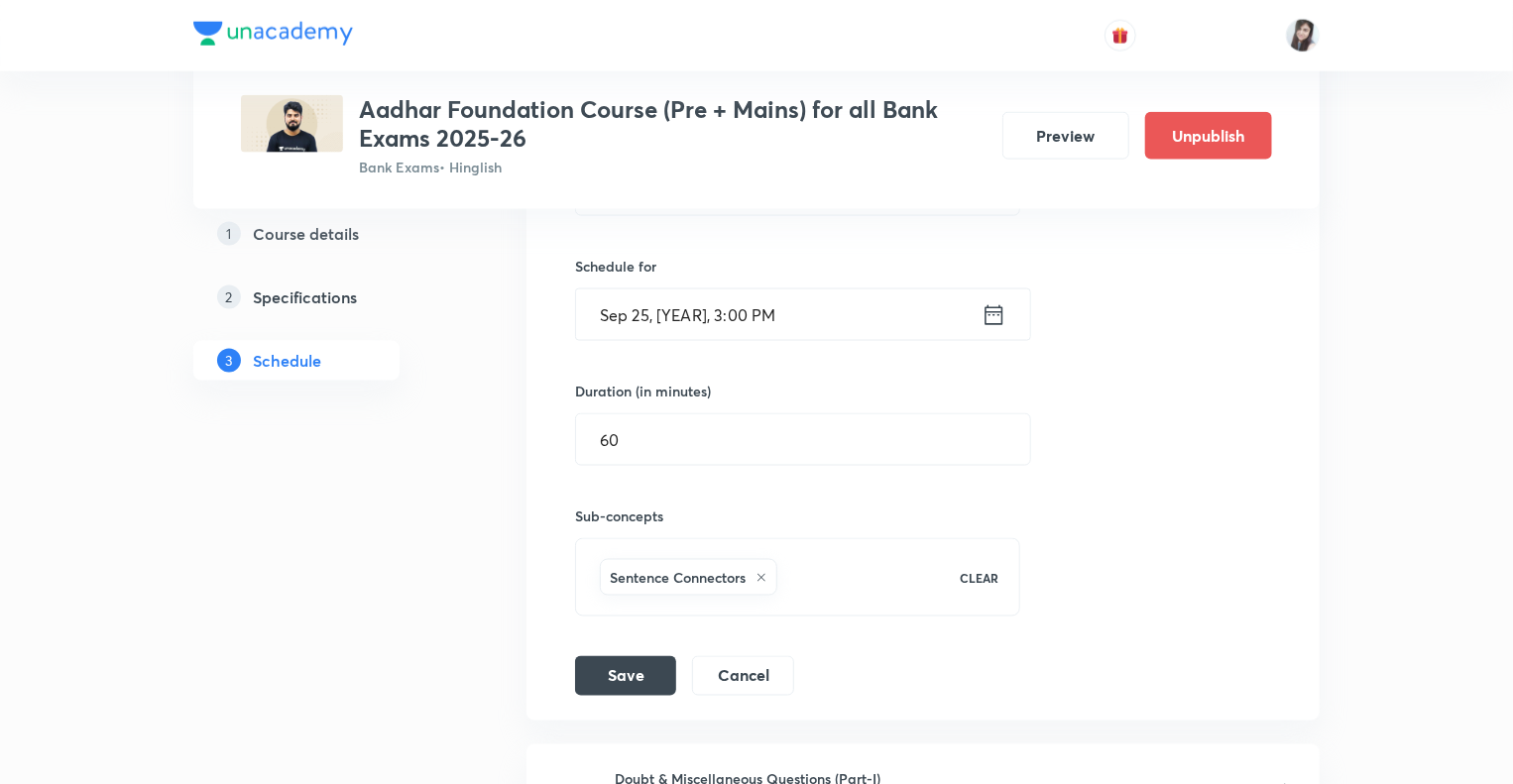 scroll, scrollTop: 5242, scrollLeft: 0, axis: vertical 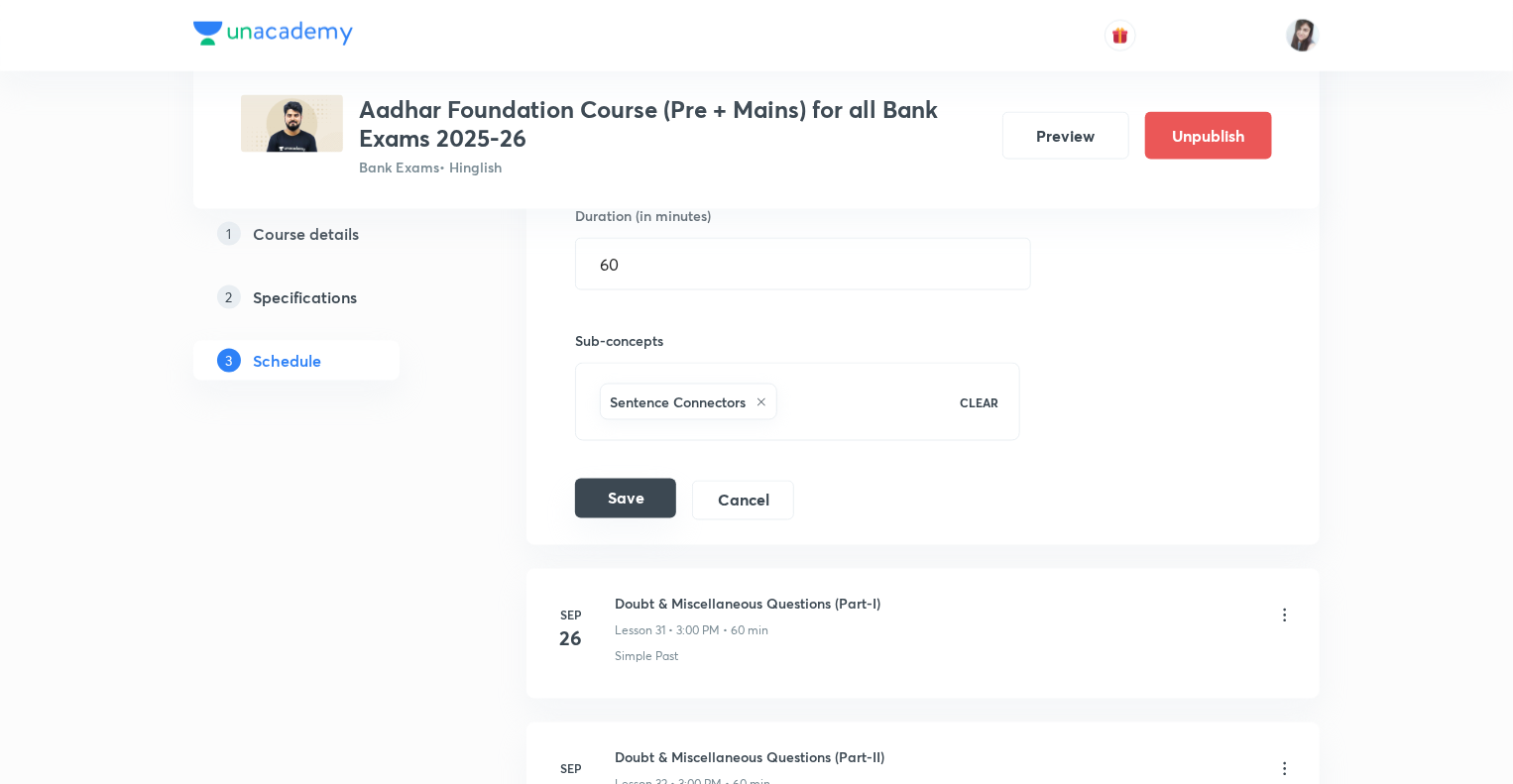 click on "Save" at bounding box center (626, 499) 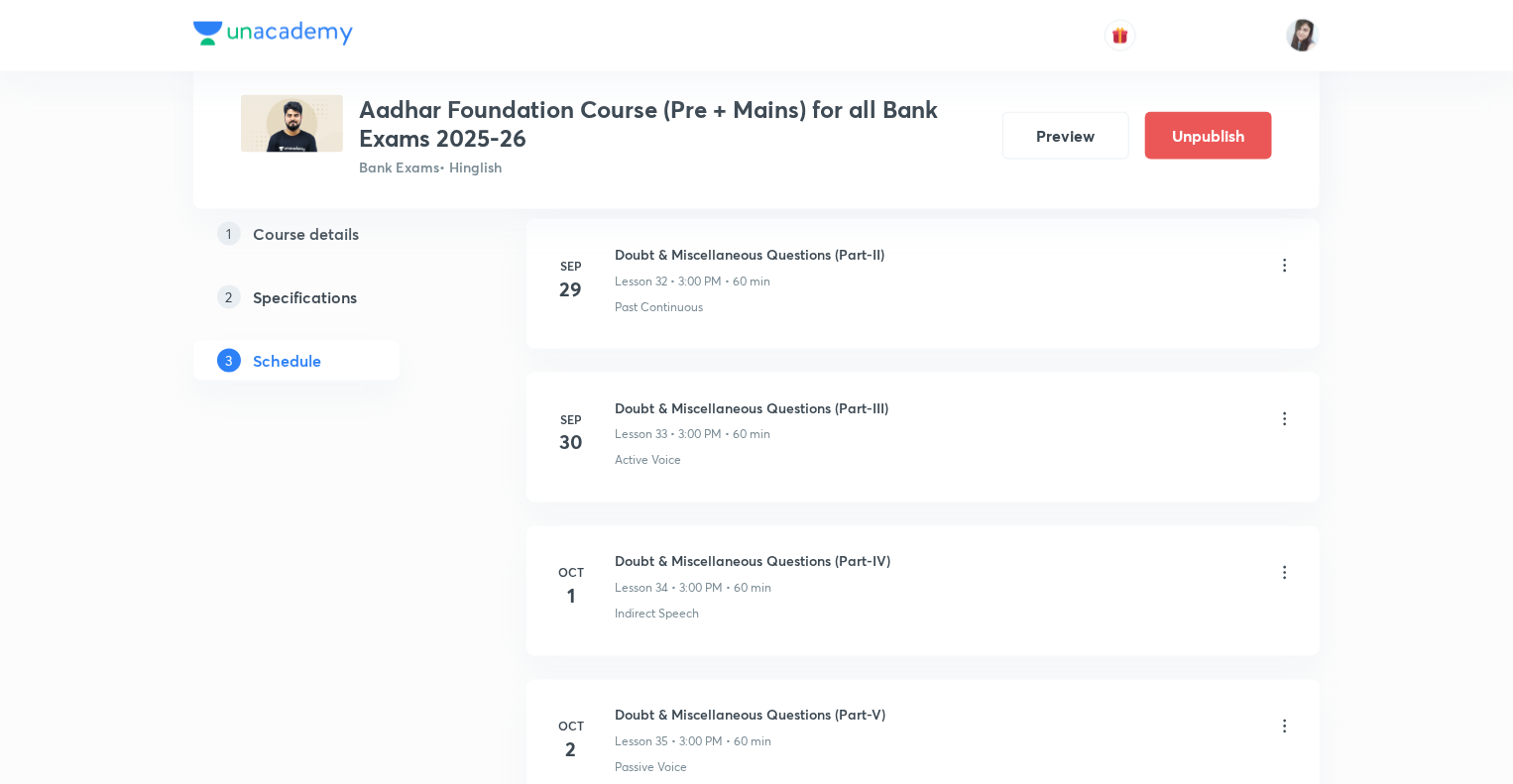 click on "1 Course details 2 Specifications 3 Schedule" at bounding box center [328, -1960] 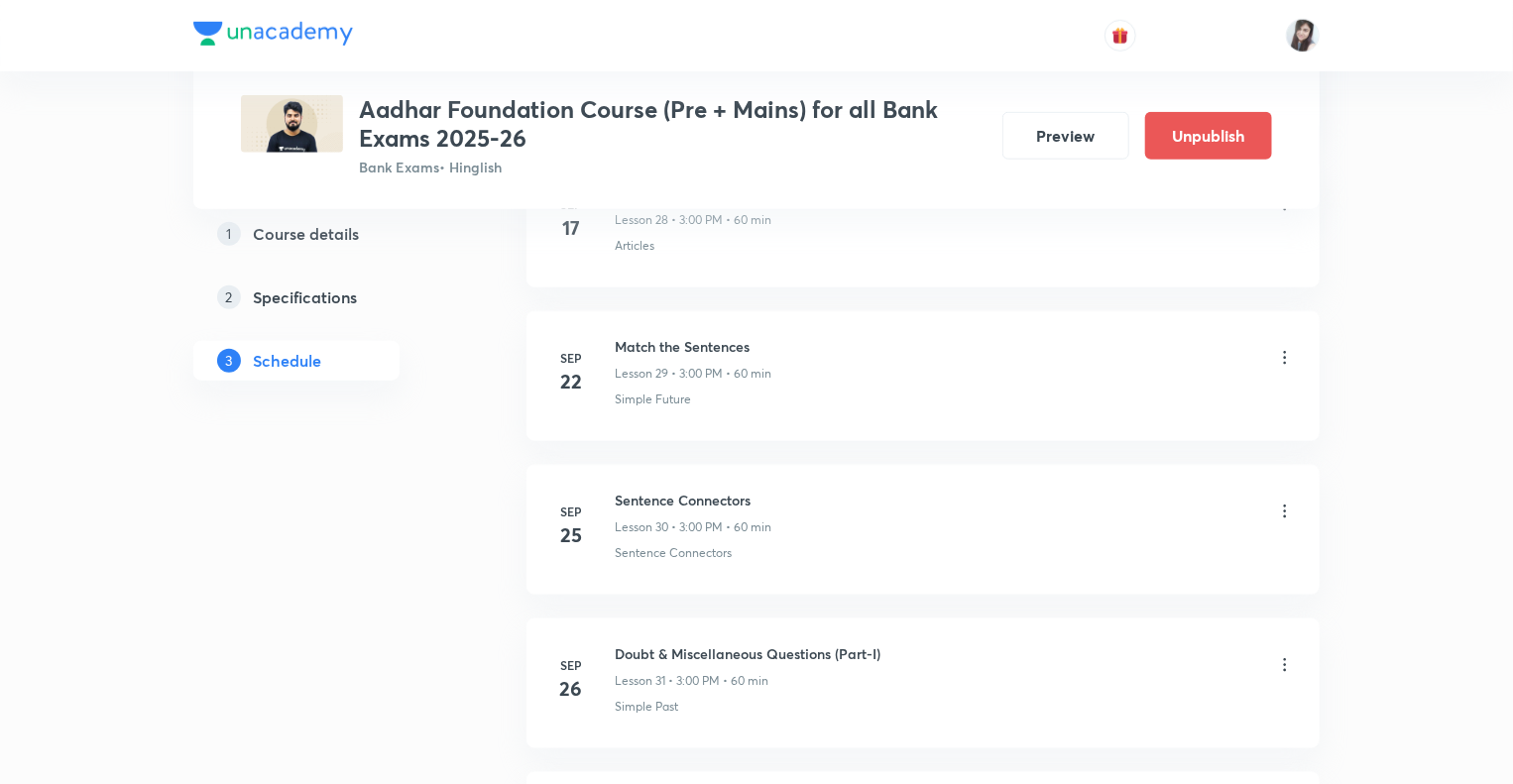 scroll, scrollTop: 4687, scrollLeft: 0, axis: vertical 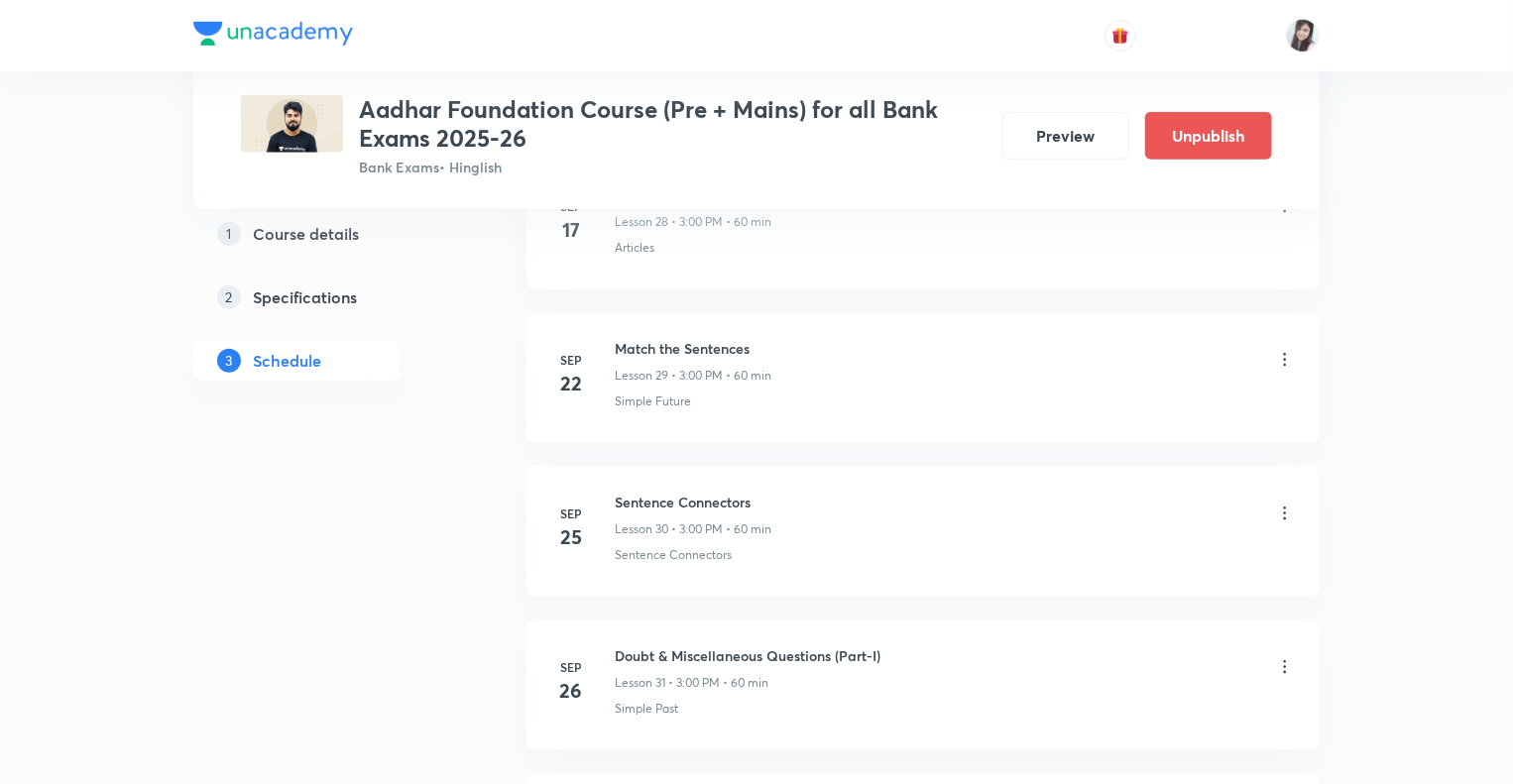 click 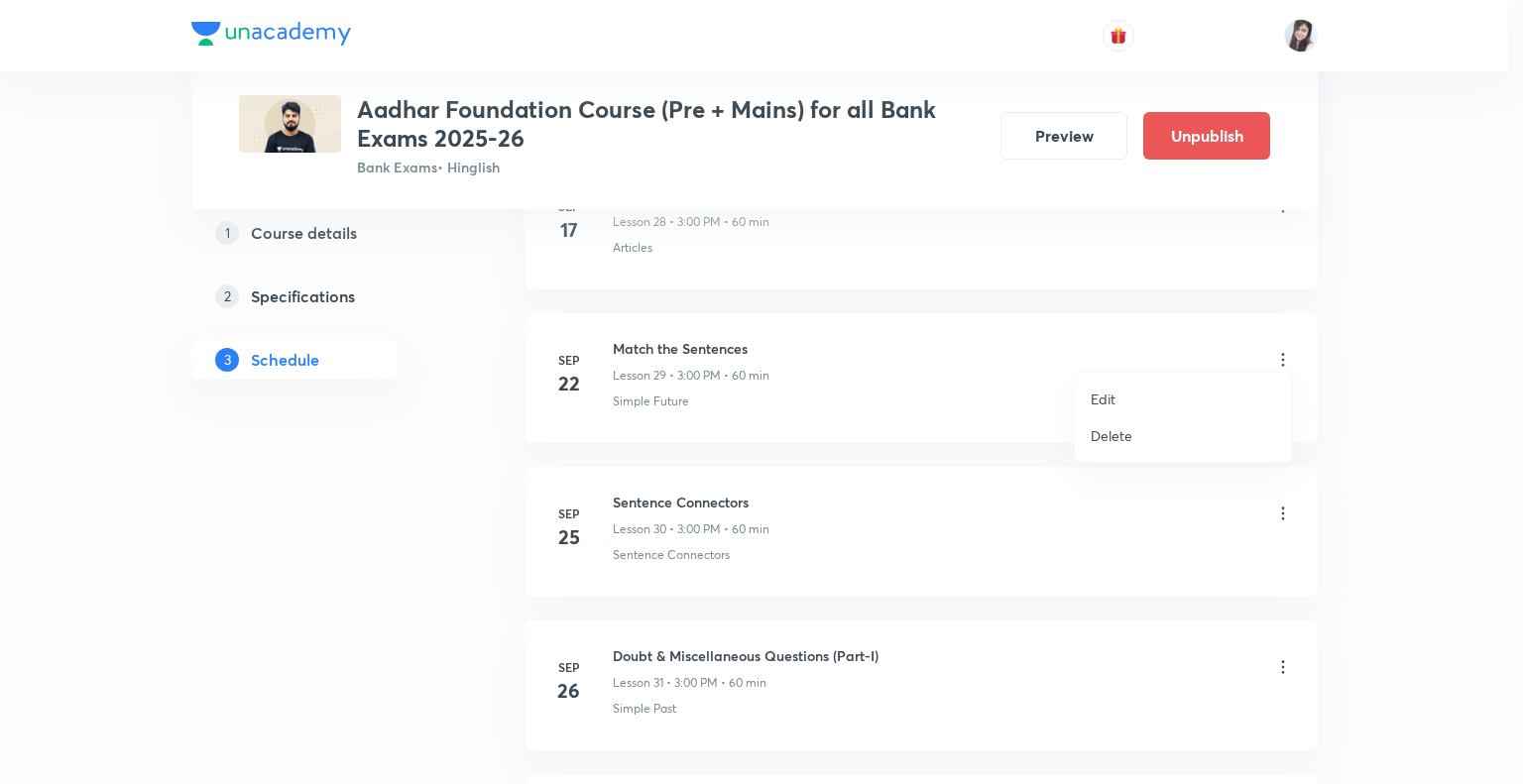 click on "Edit" at bounding box center (1103, 398) 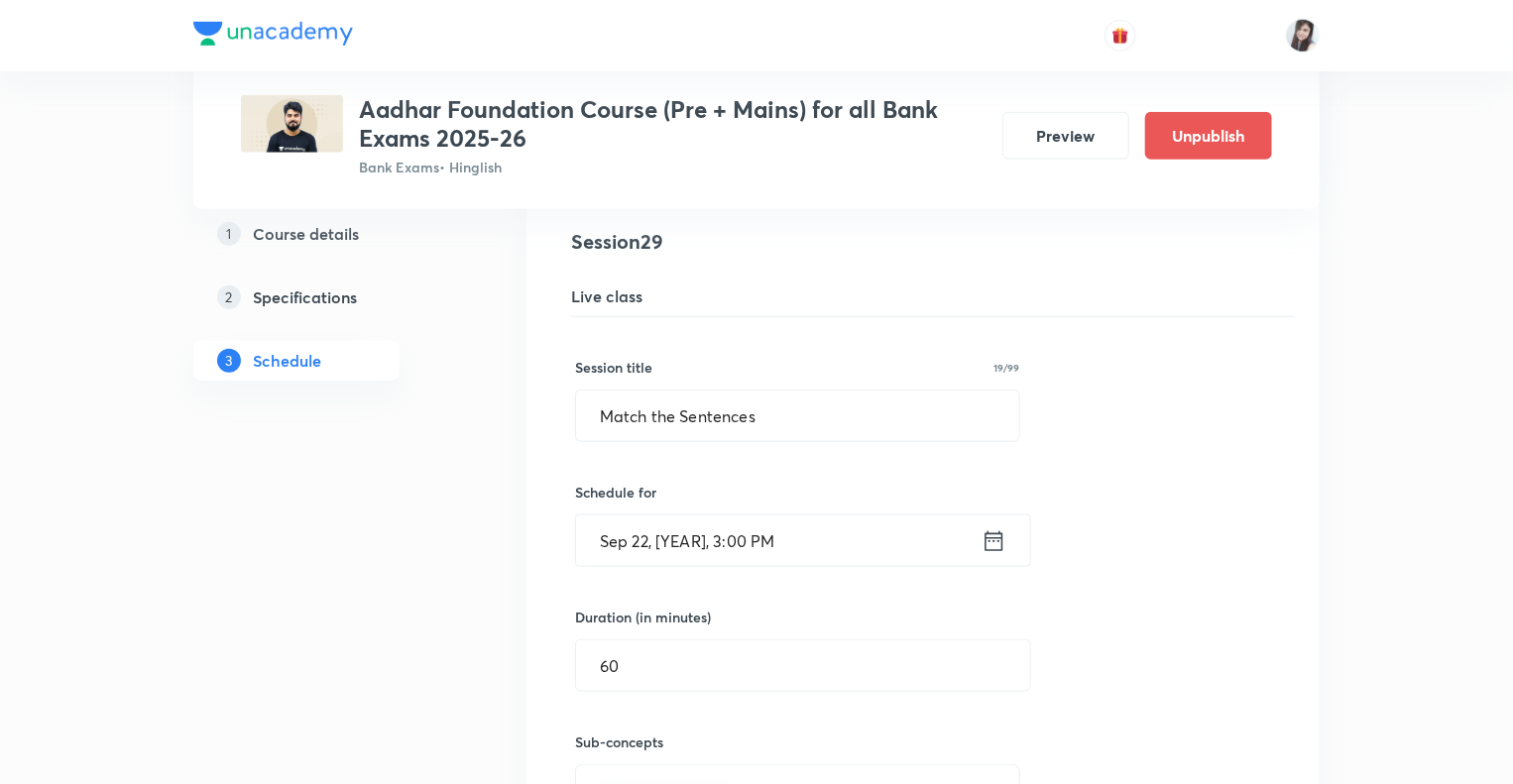 click 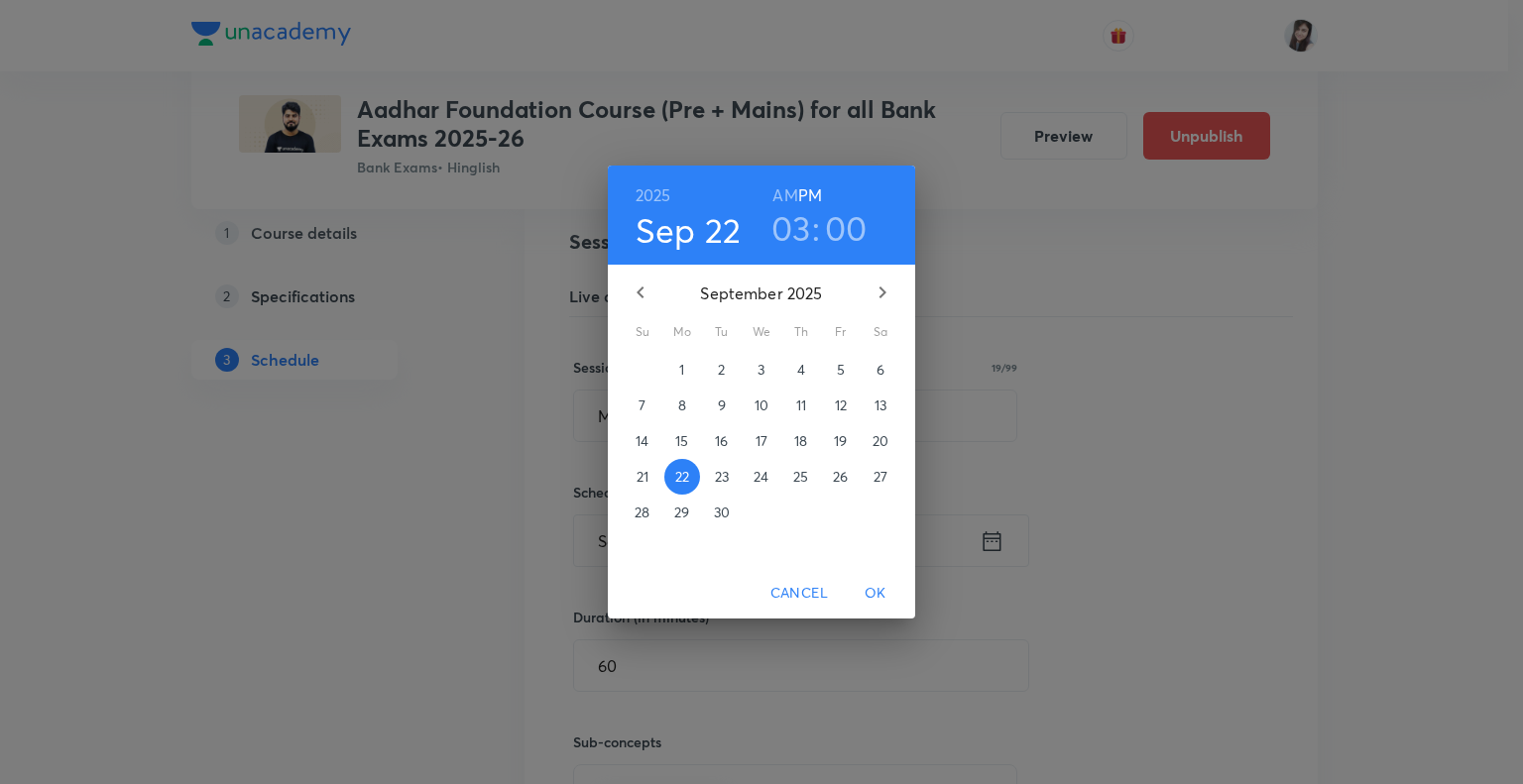 click on "24" at bounding box center (761, 477) 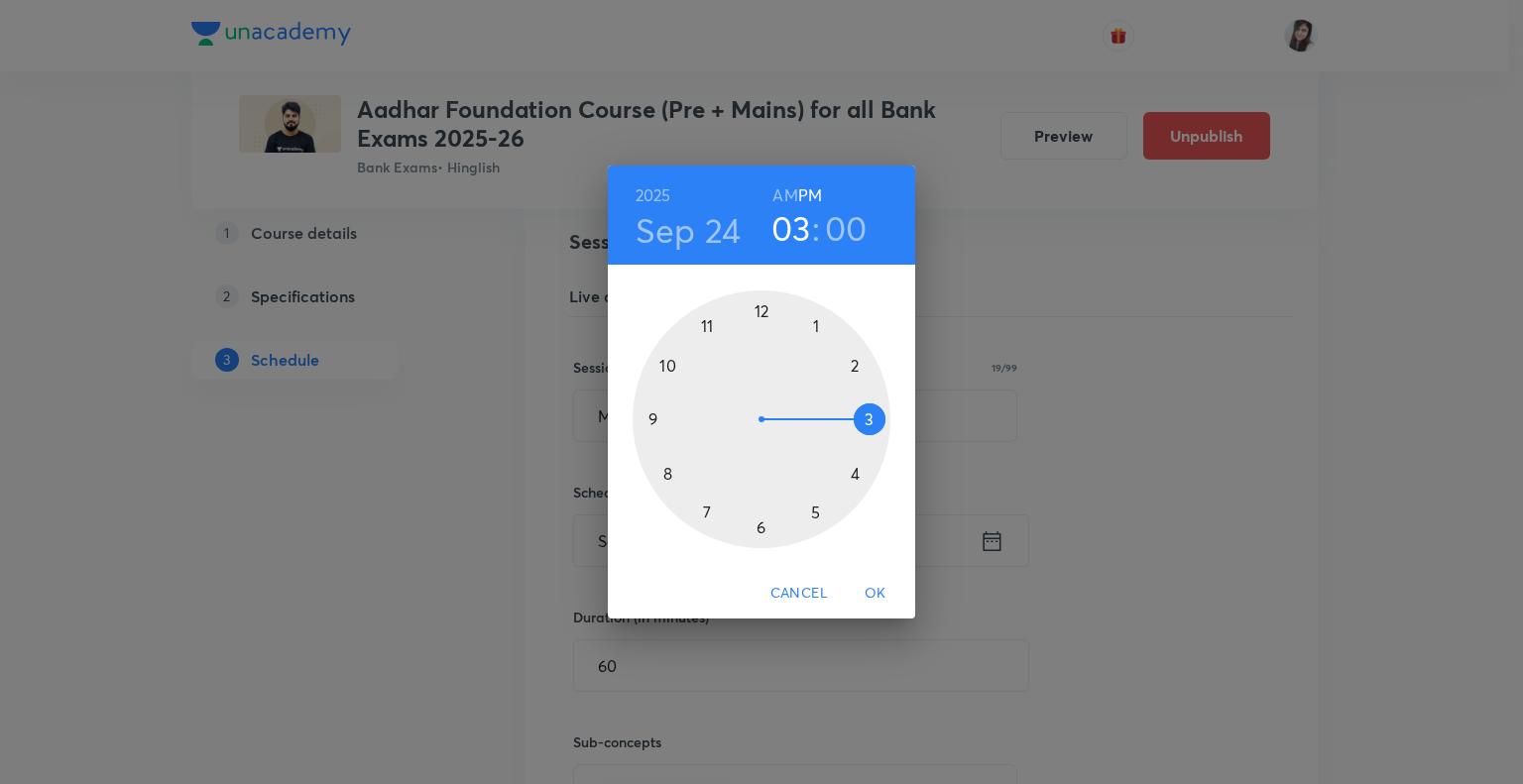 click on "OK" at bounding box center [876, 593] 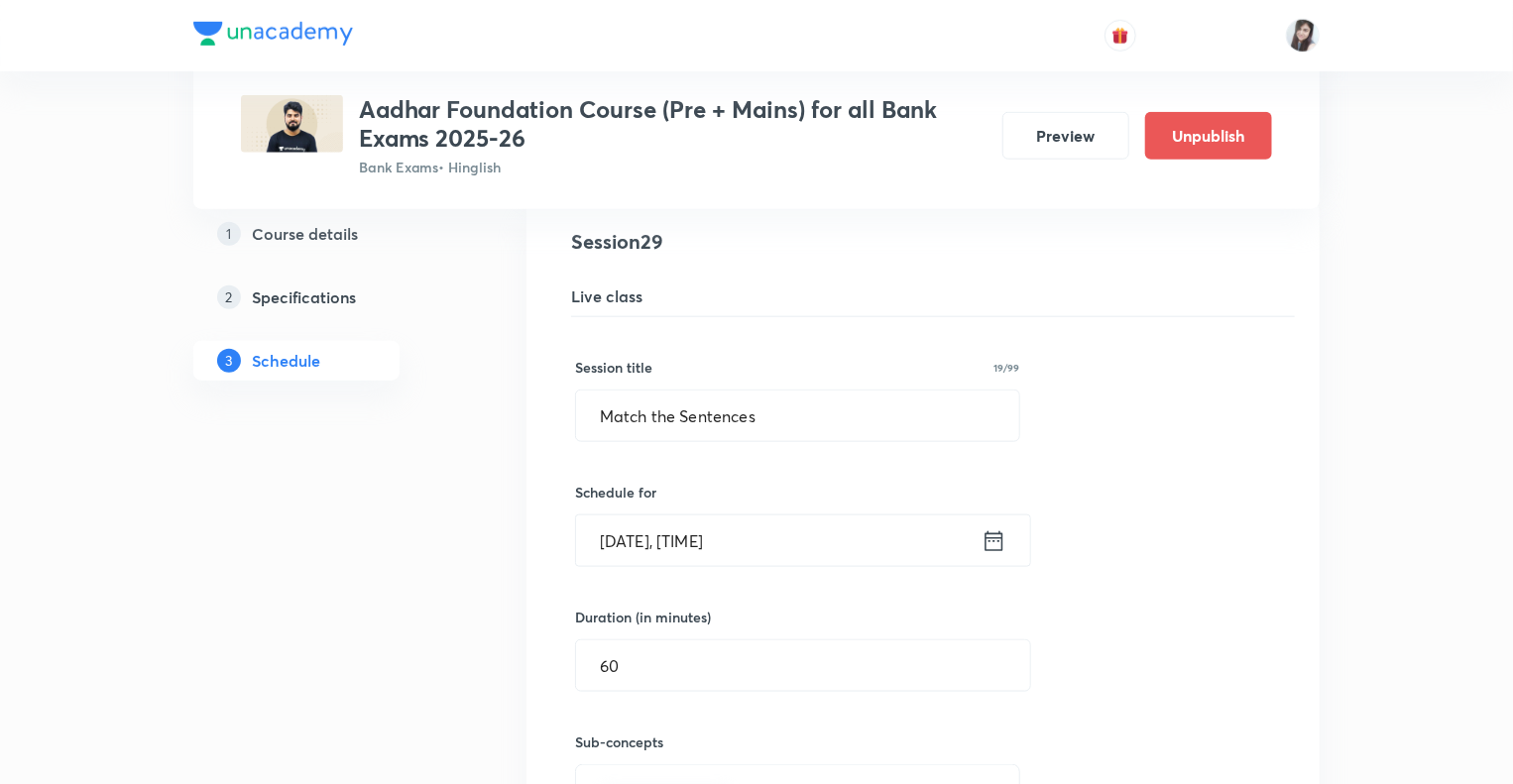 click on "1 Course details 2 Specifications 3 Schedule" at bounding box center [328, -1154] 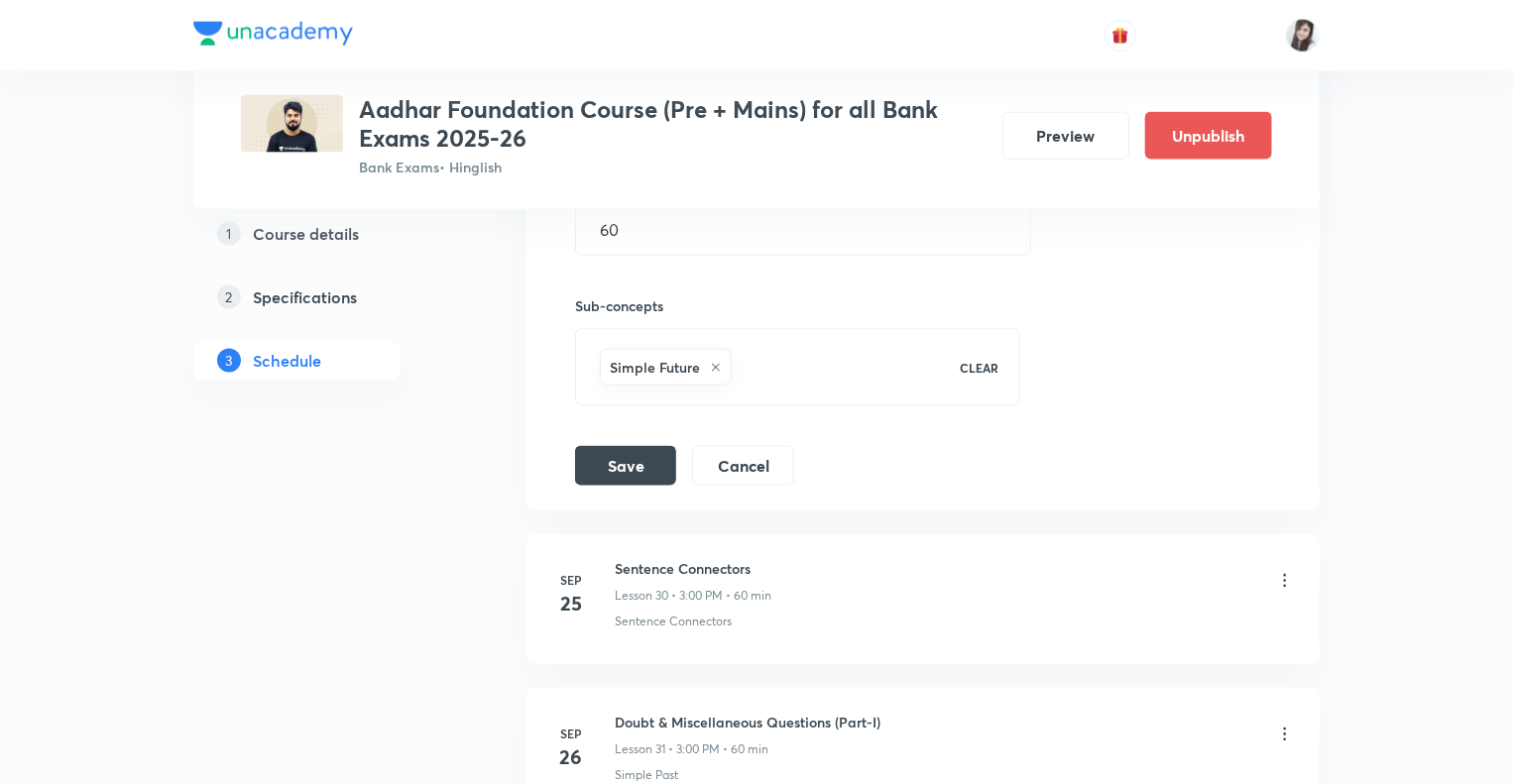 scroll, scrollTop: 5203, scrollLeft: 0, axis: vertical 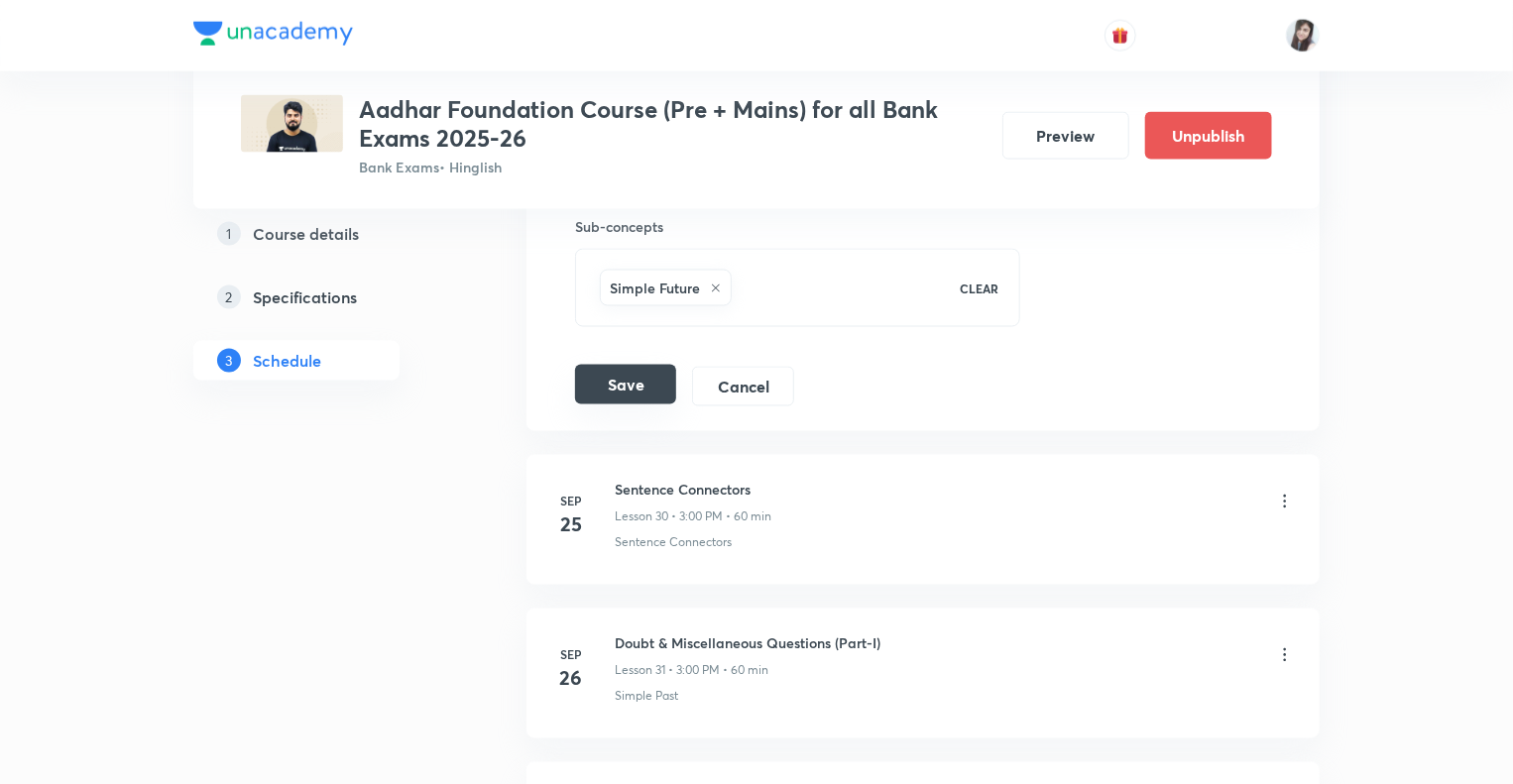 click on "Save" at bounding box center (626, 385) 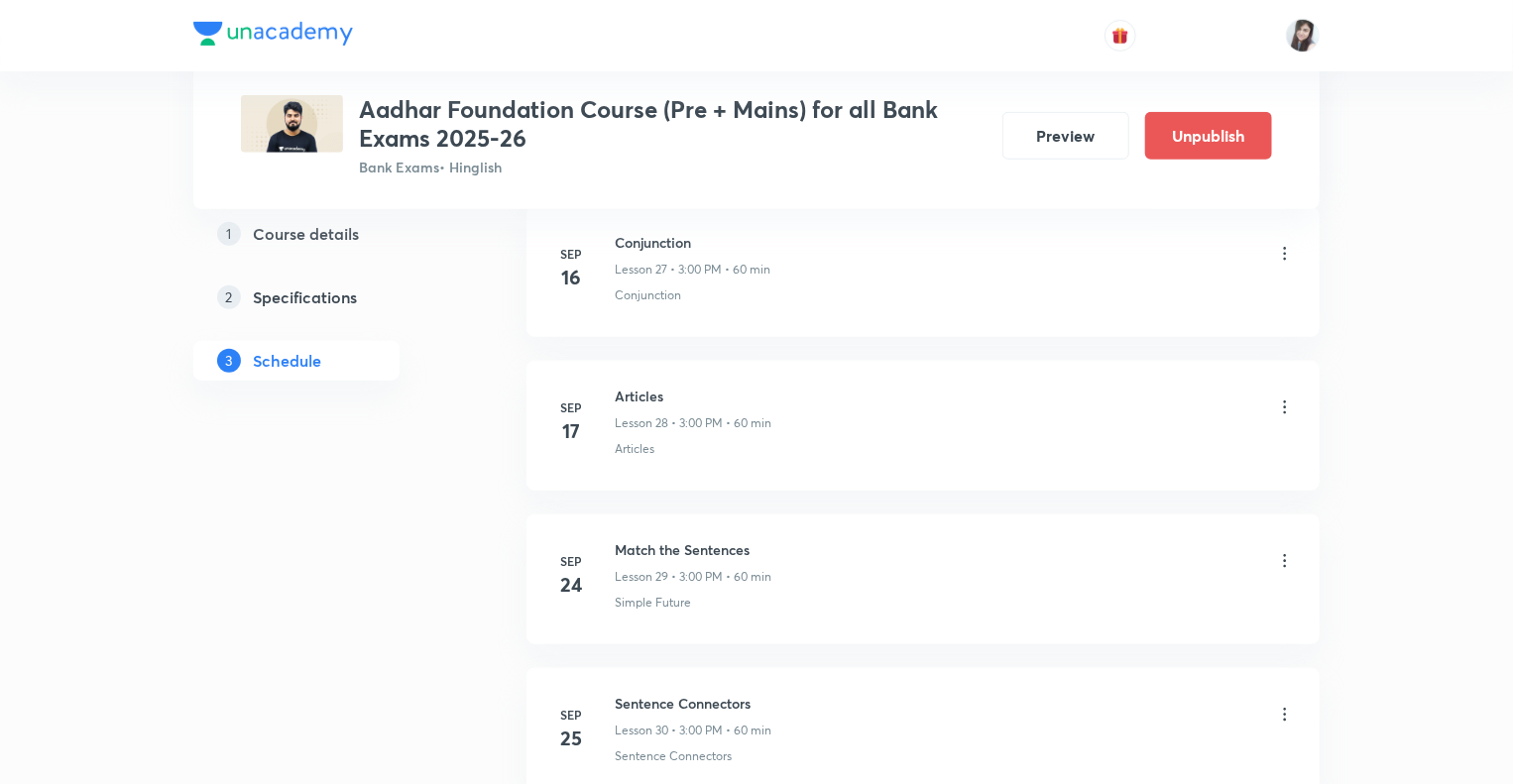 scroll, scrollTop: 4489, scrollLeft: 0, axis: vertical 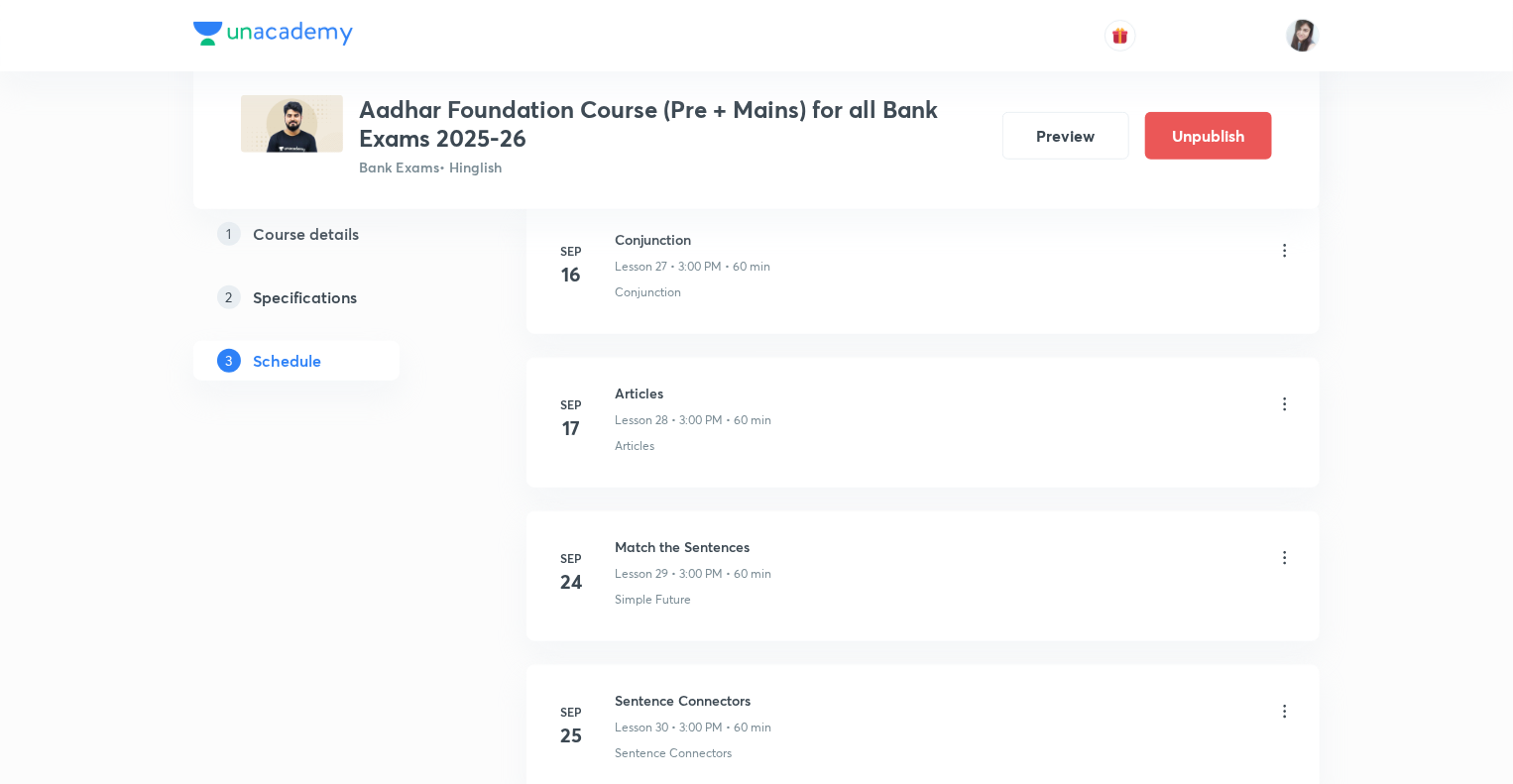 click on "1 Course details 2 Specifications 3 Schedule" at bounding box center [328, -1207] 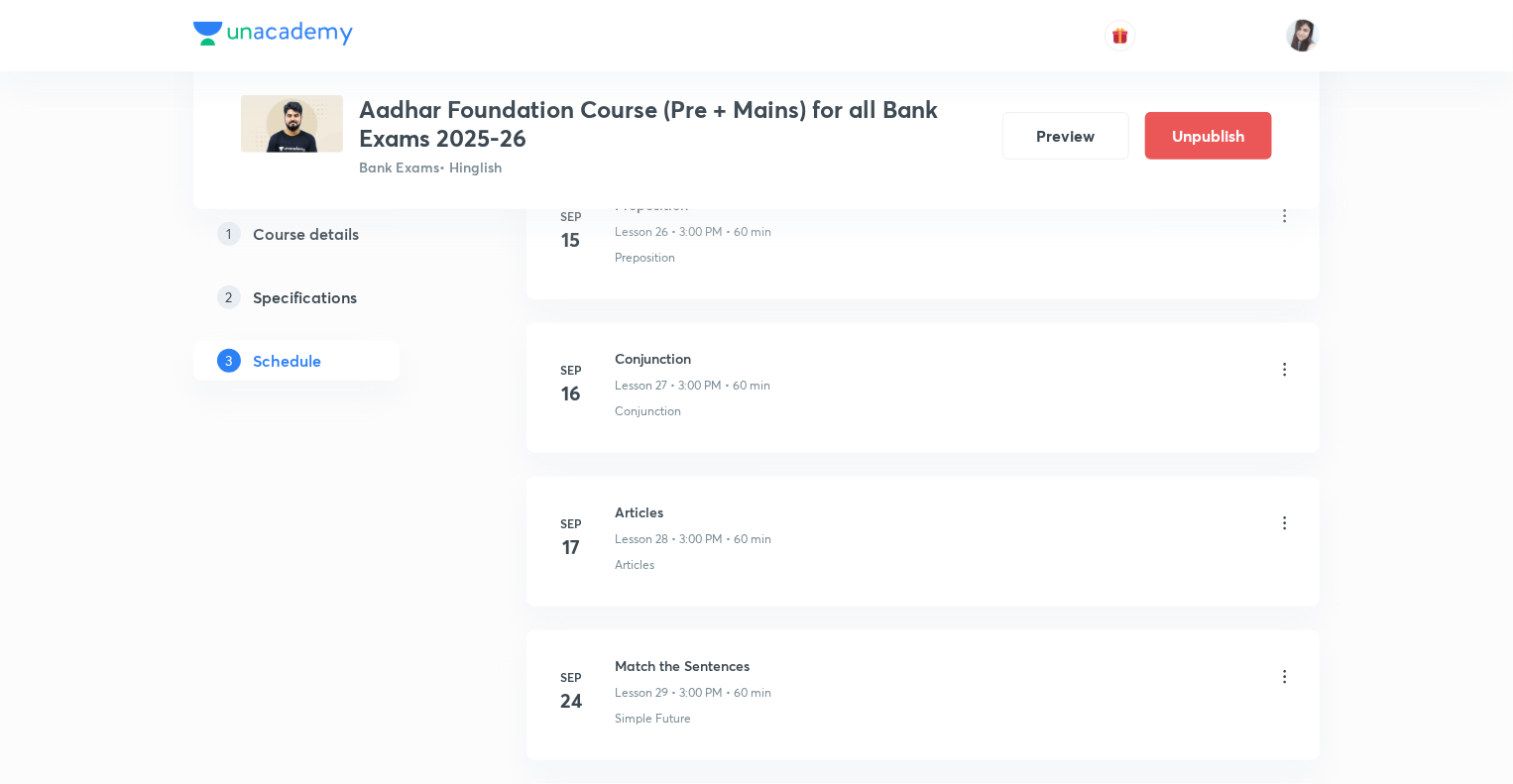 scroll, scrollTop: 4330, scrollLeft: 0, axis: vertical 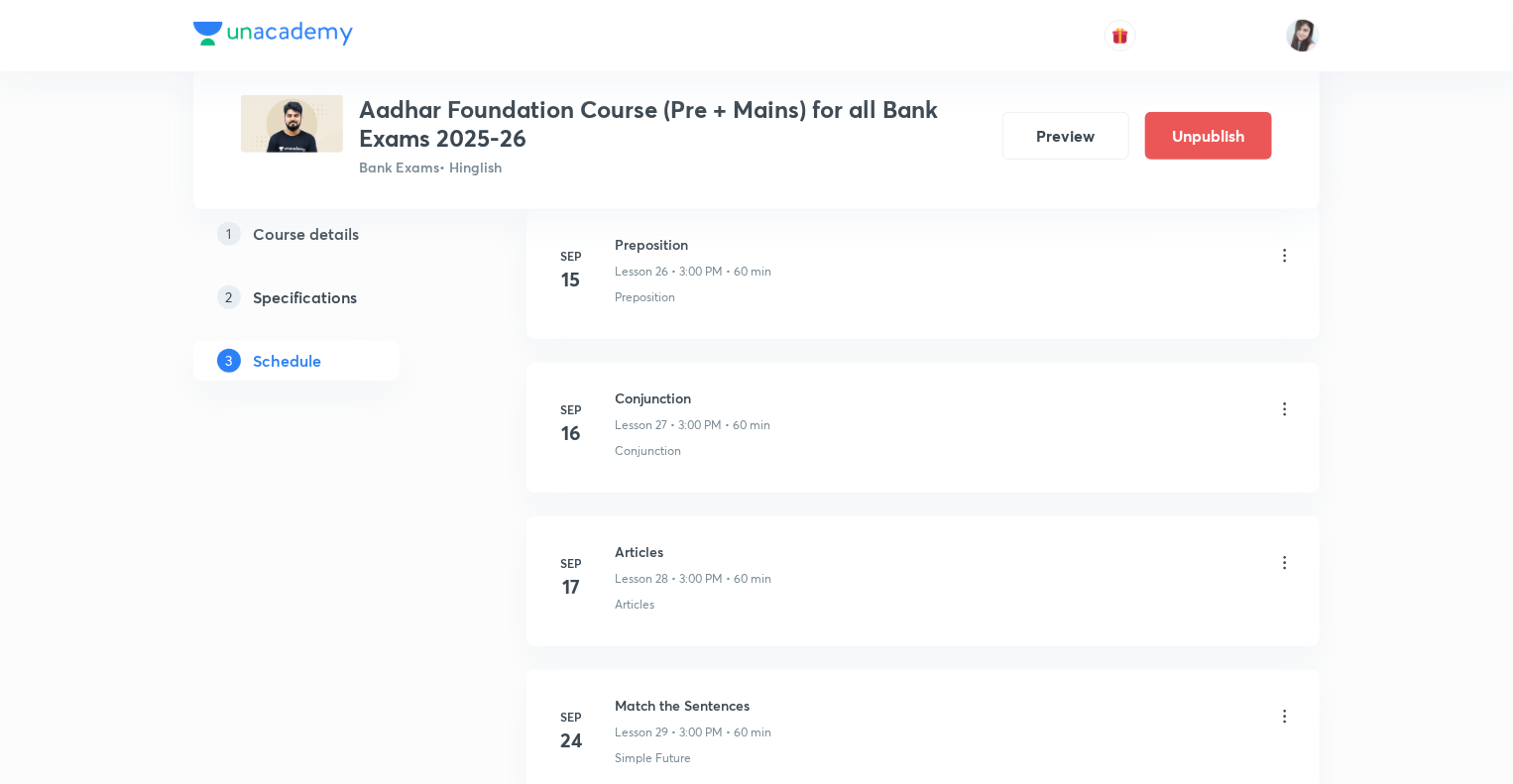 click 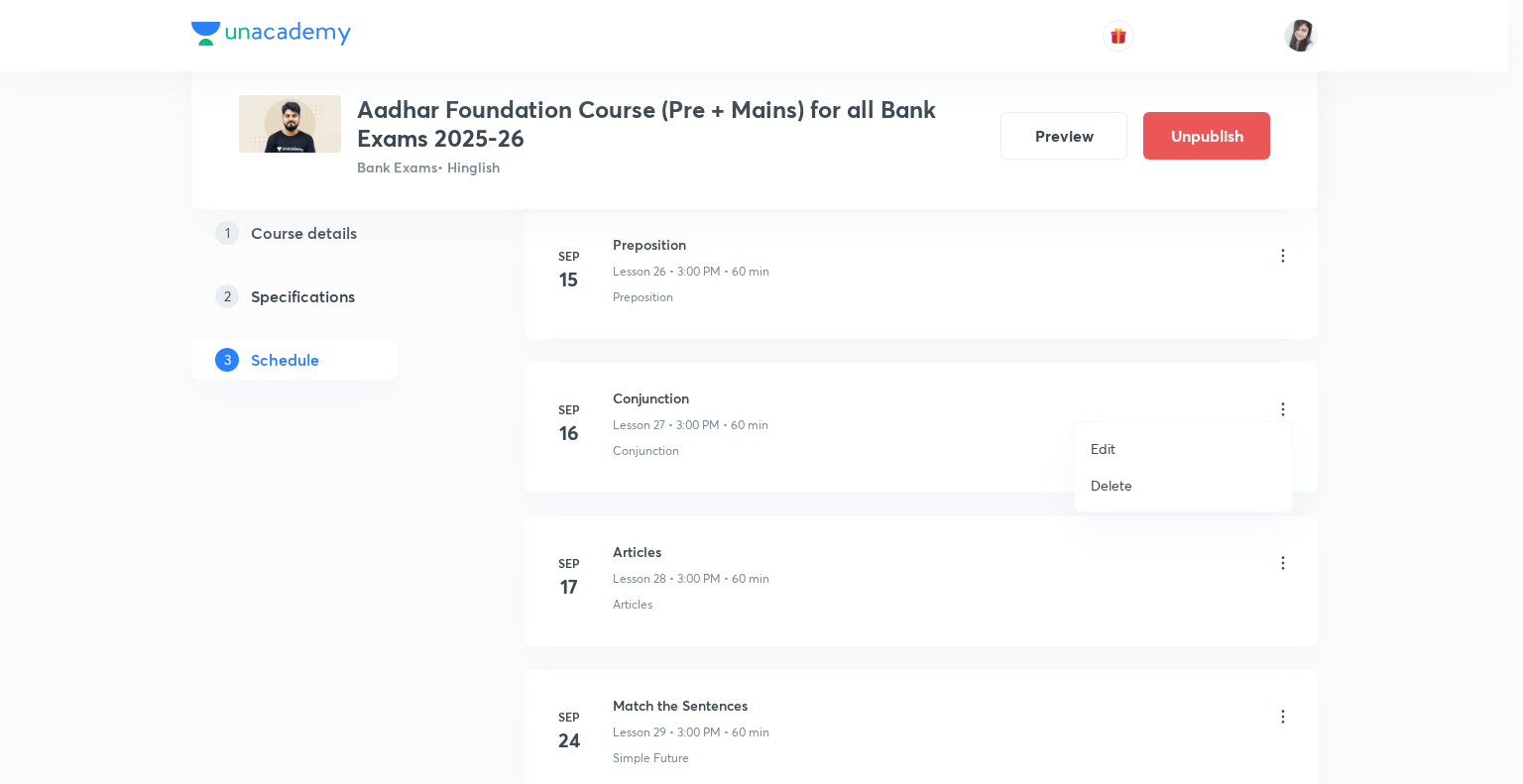 click on "Edit" at bounding box center (1103, 448) 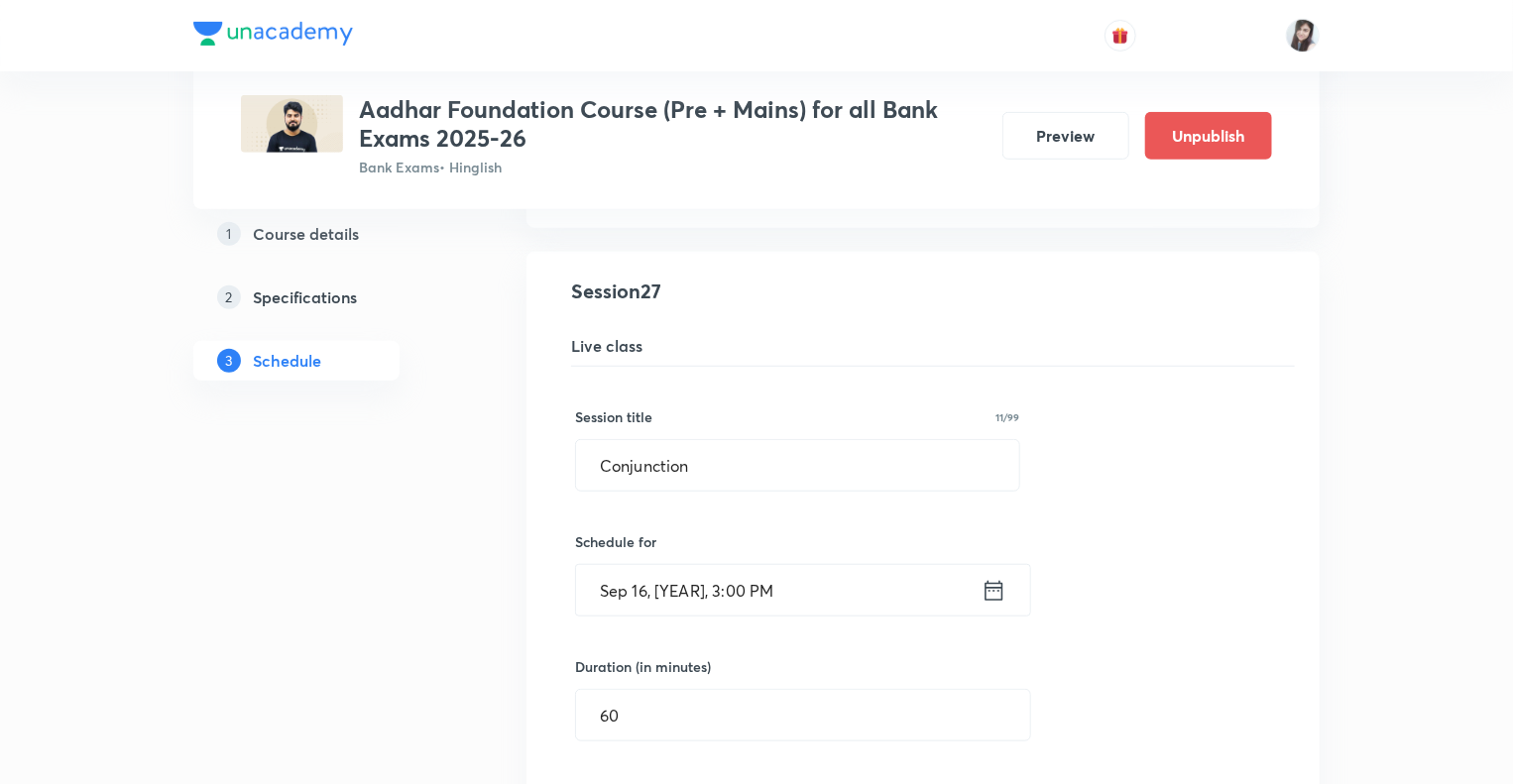 click 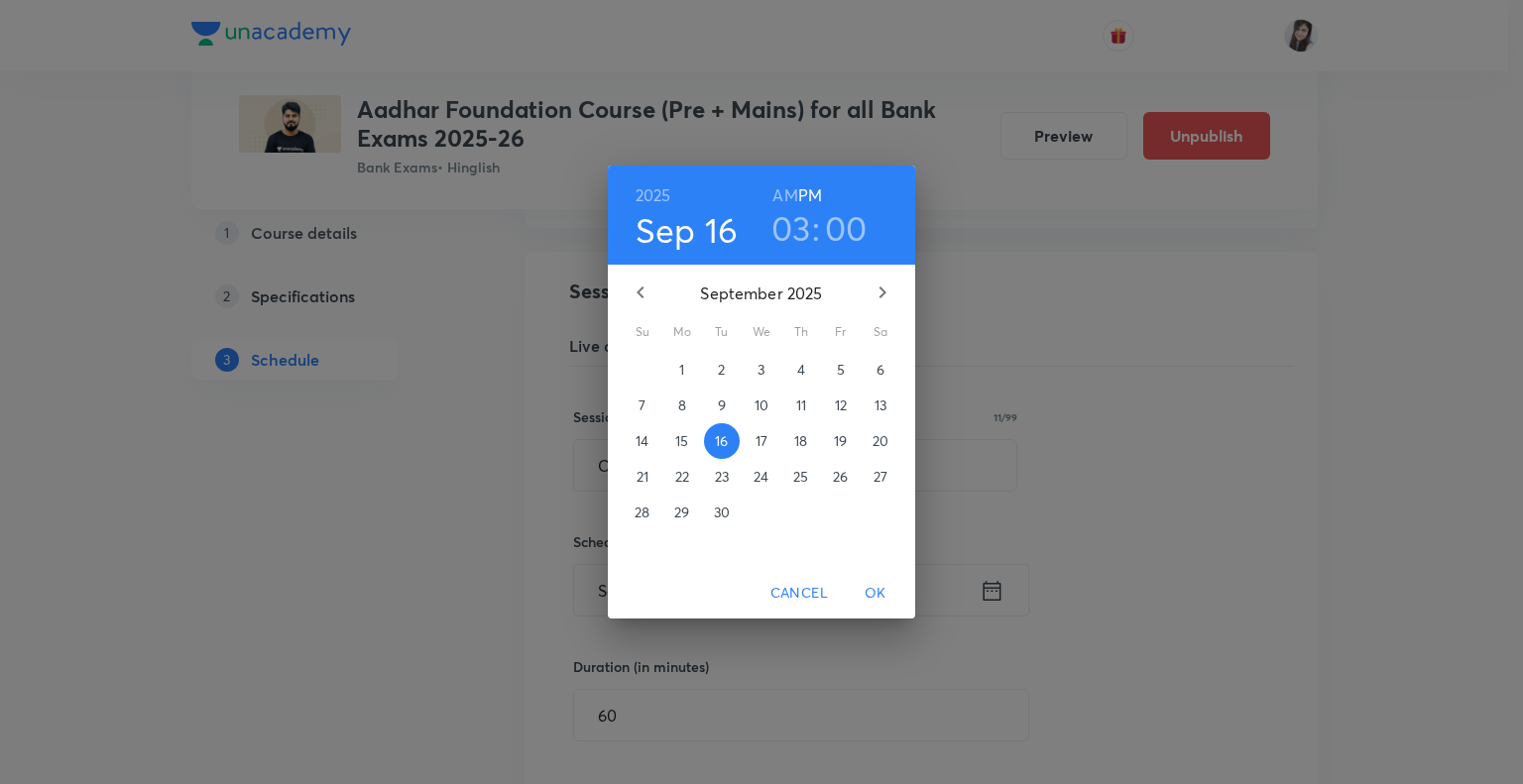 click on "22" at bounding box center (682, 477) 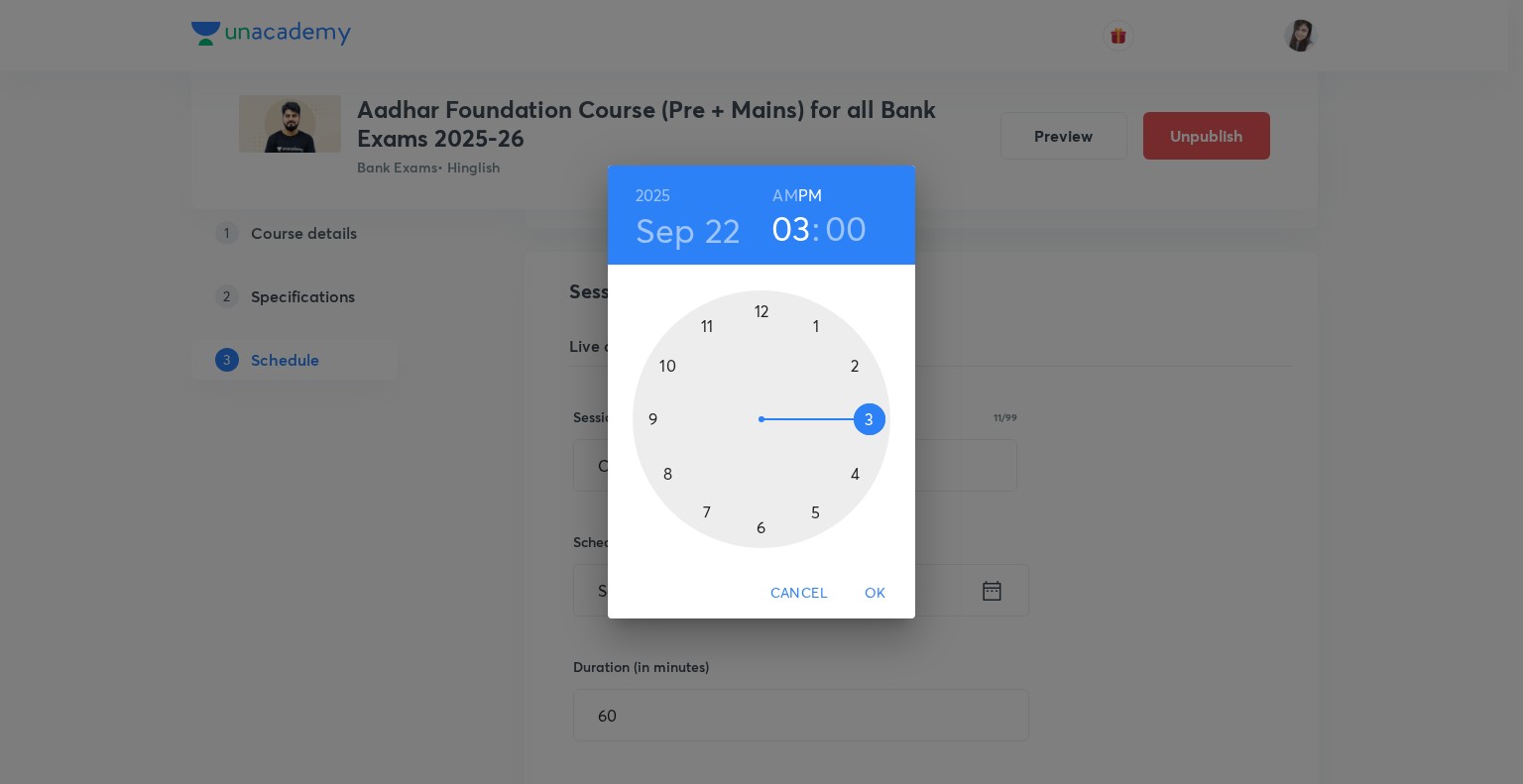 click on "OK" at bounding box center [876, 593] 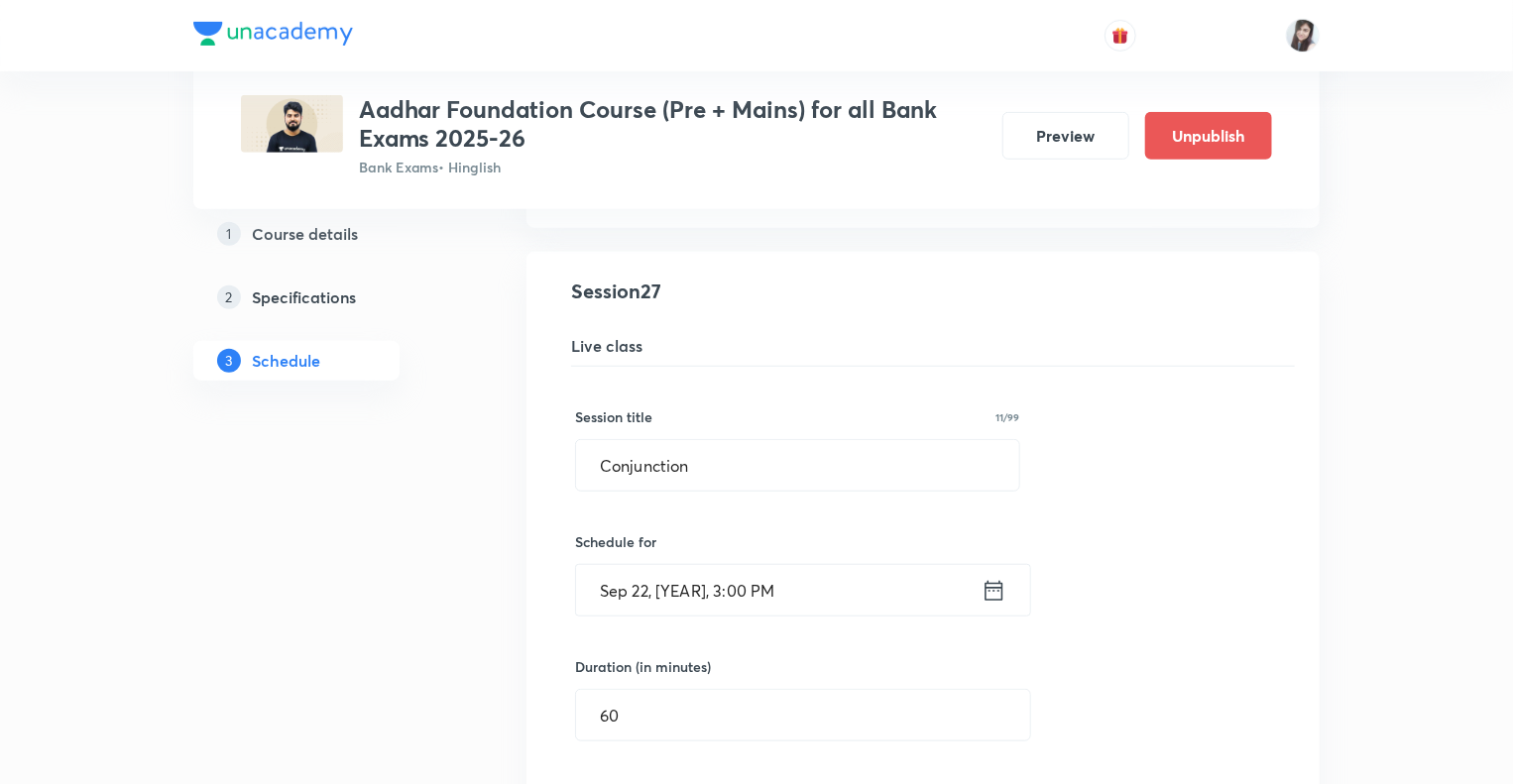 click on "1 Course details 2 Specifications 3 Schedule" at bounding box center (328, -797) 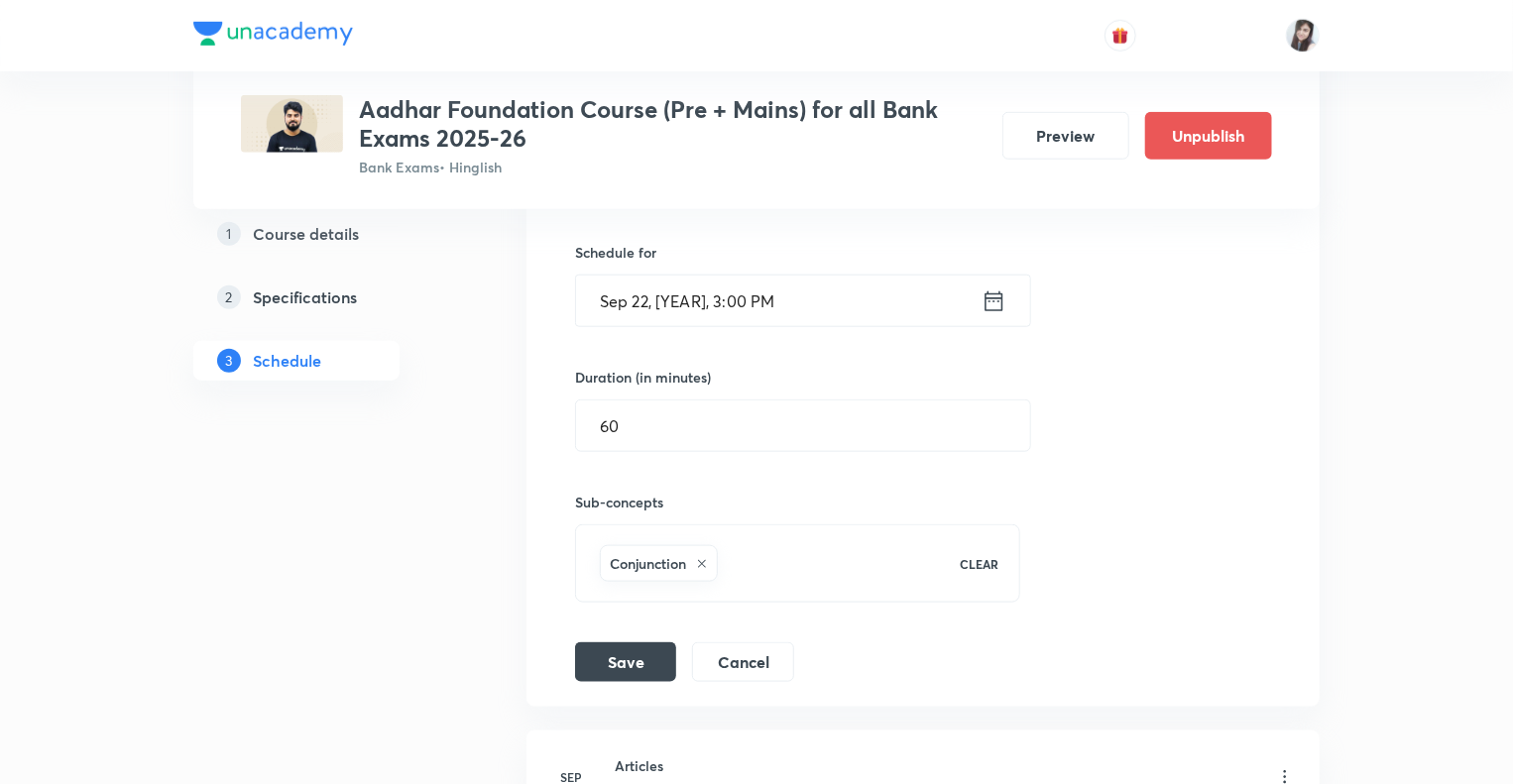 scroll, scrollTop: 4727, scrollLeft: 0, axis: vertical 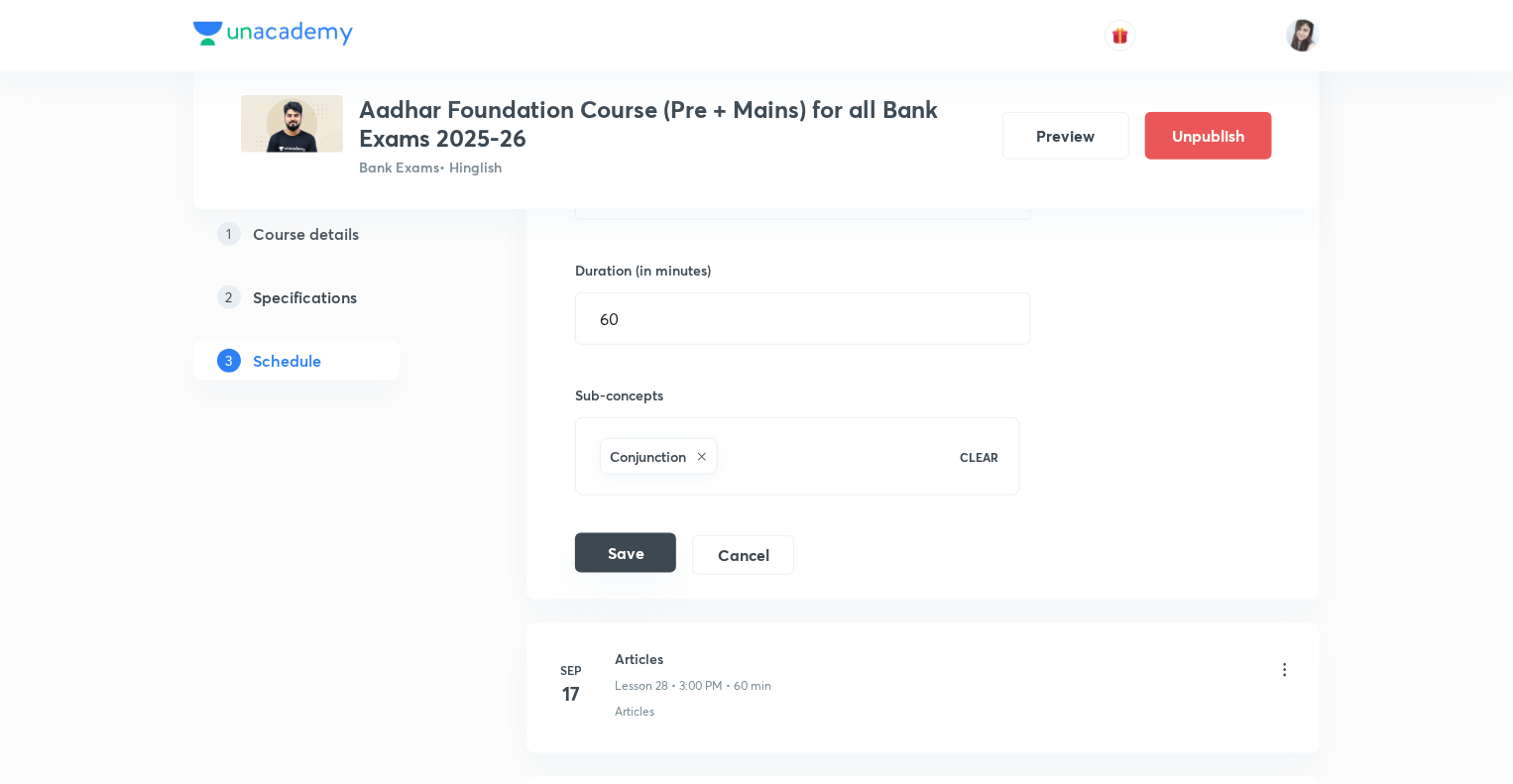 click on "Save" at bounding box center [626, 553] 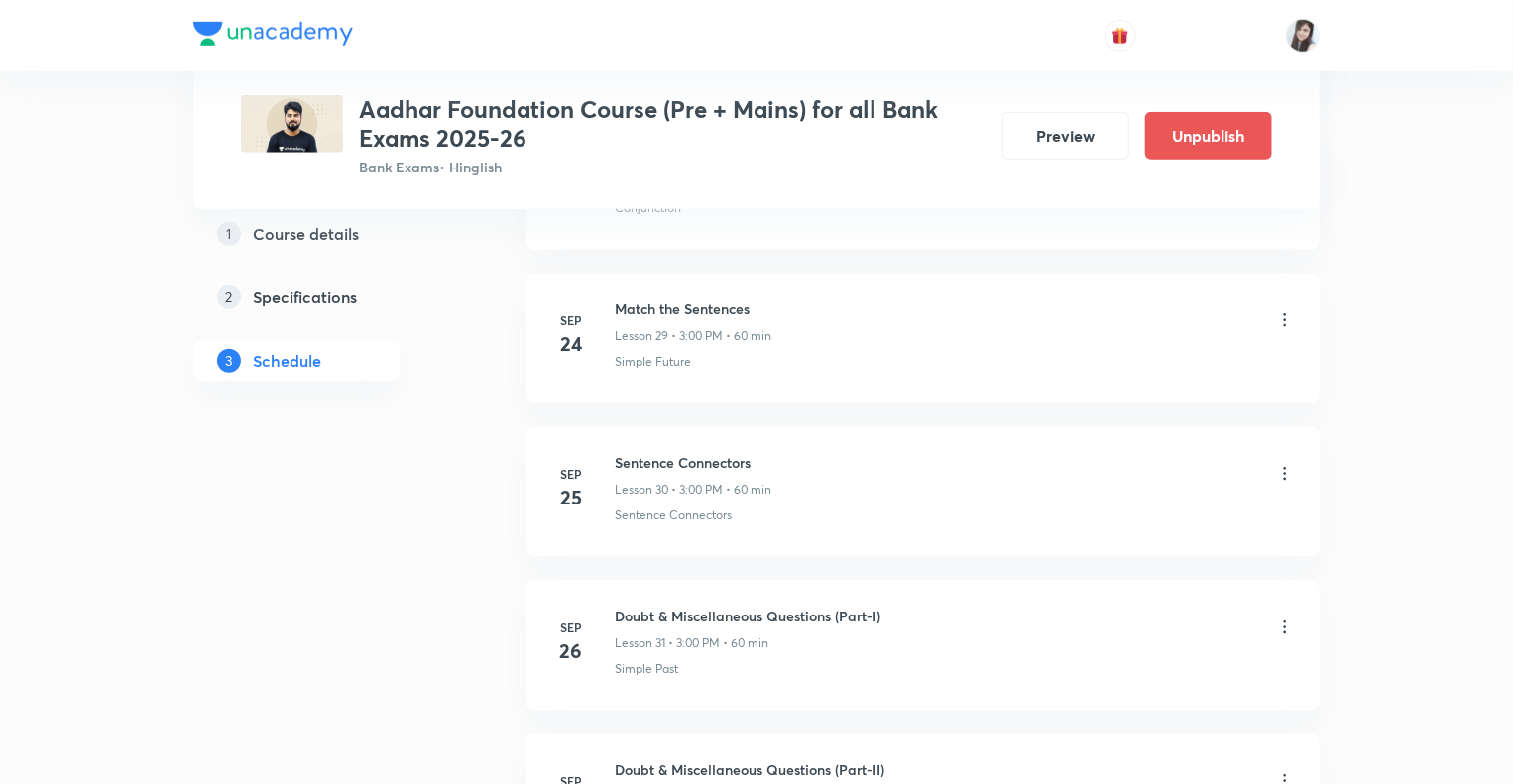 click on "1 Course details 2 Specifications 3 Schedule" at bounding box center [328, -1445] 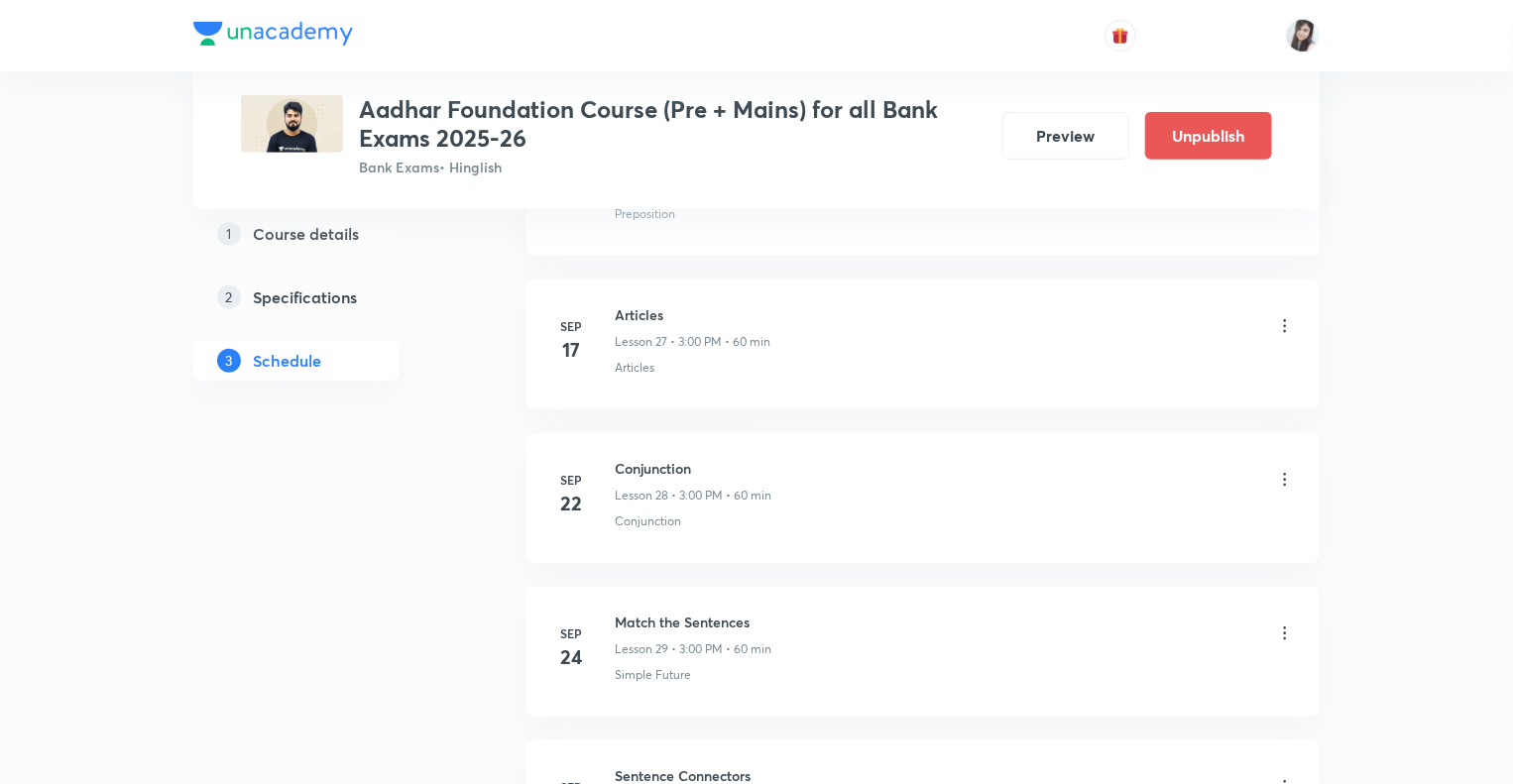 scroll, scrollTop: 4410, scrollLeft: 0, axis: vertical 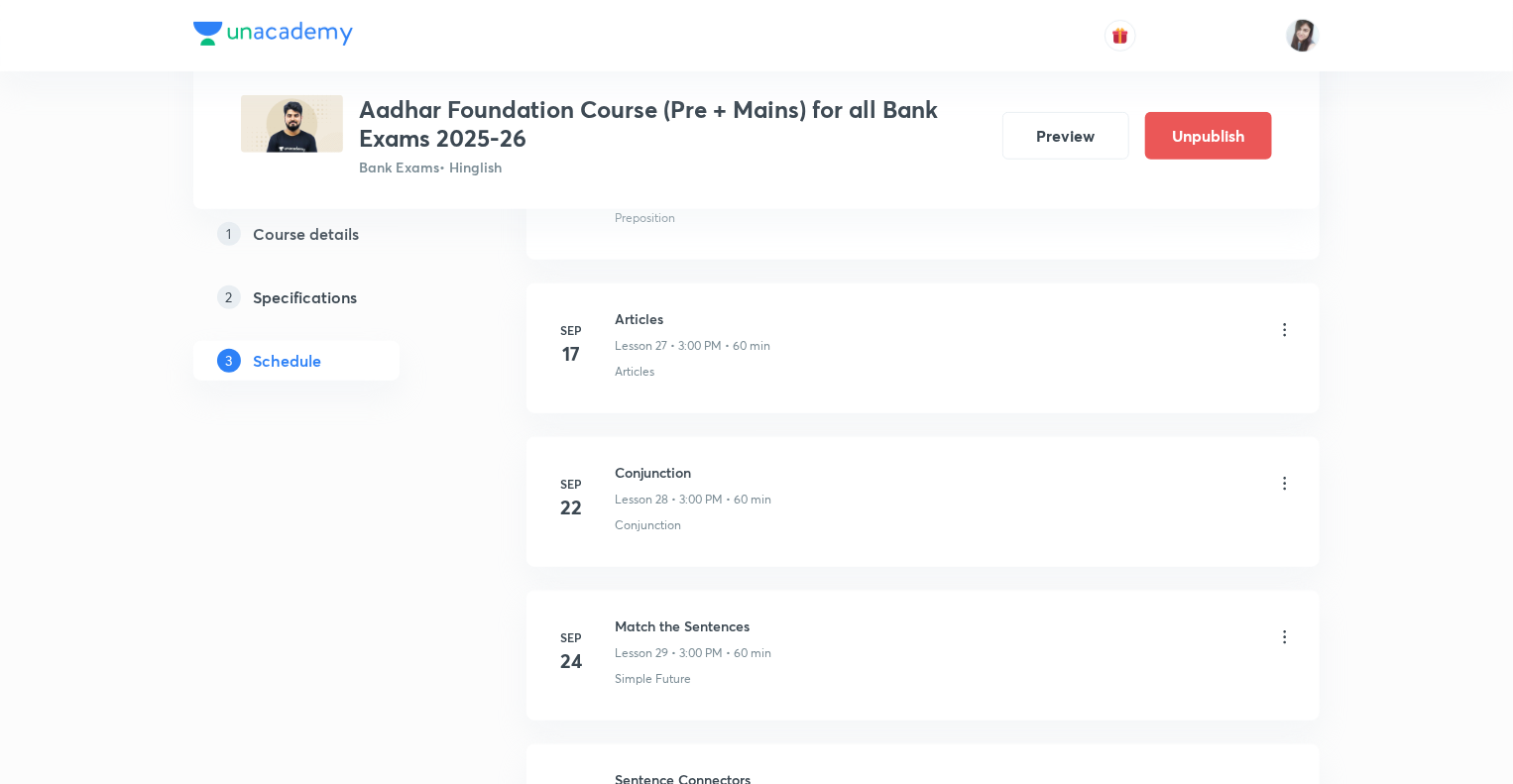 click 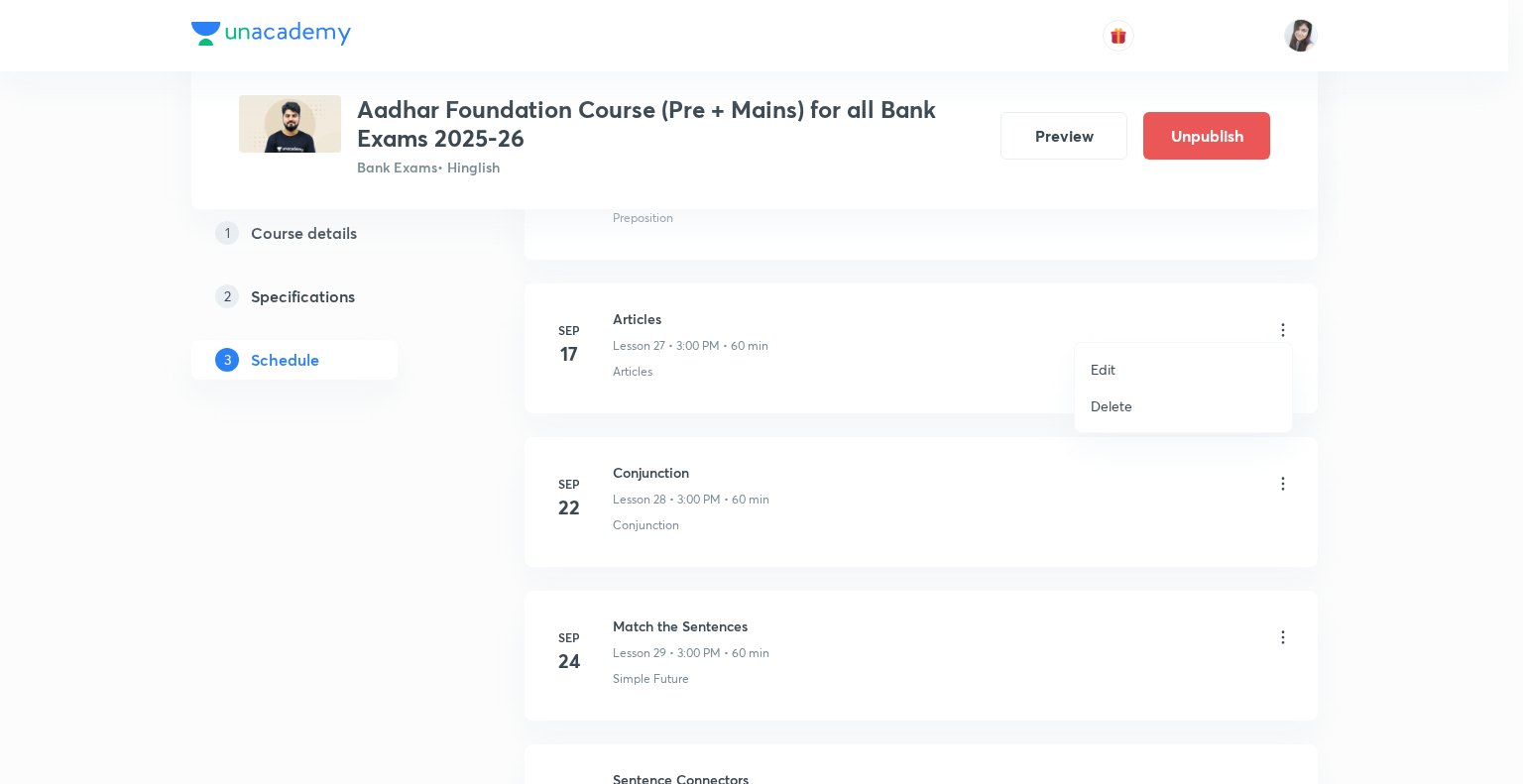 click on "Edit" at bounding box center (1103, 369) 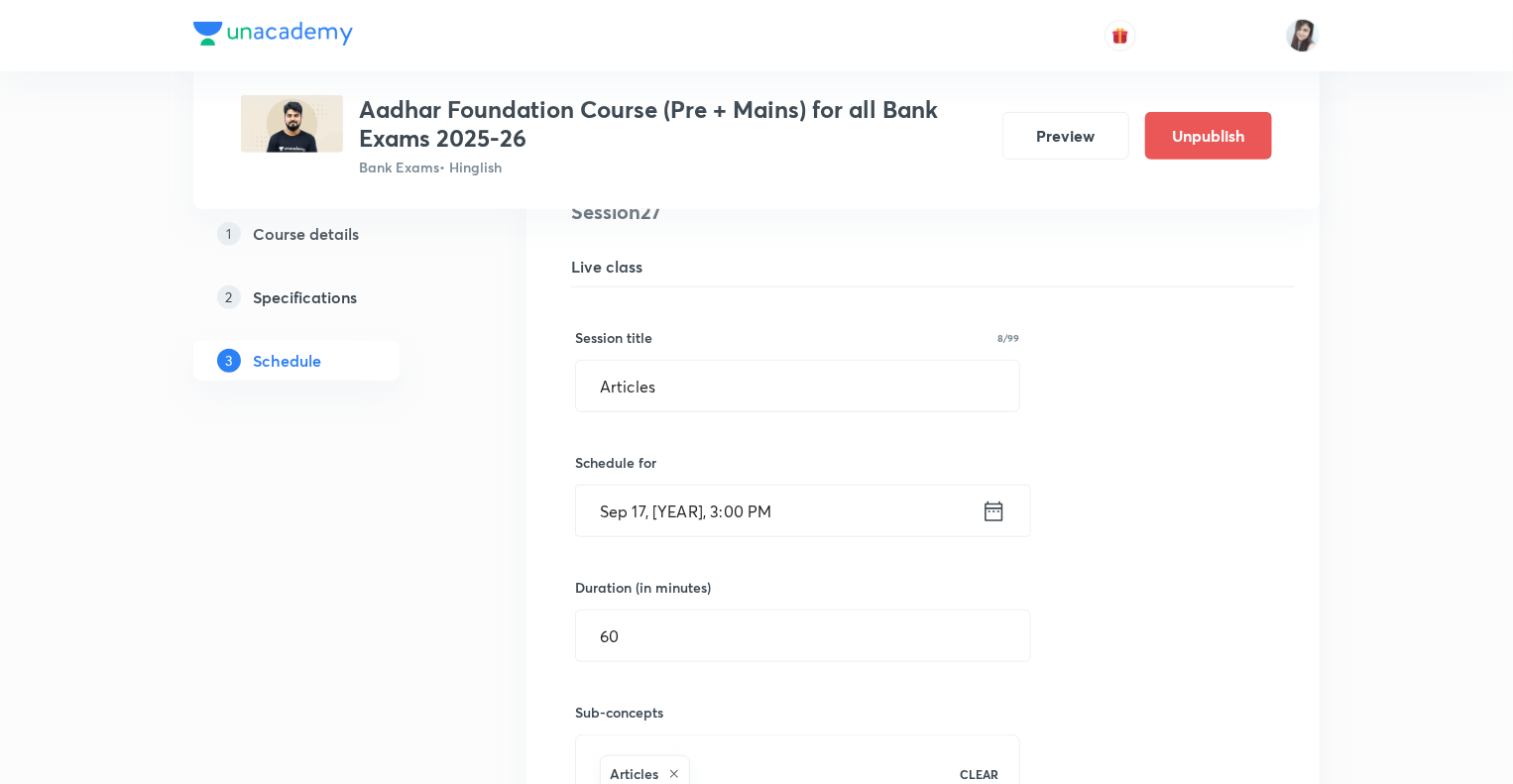 click 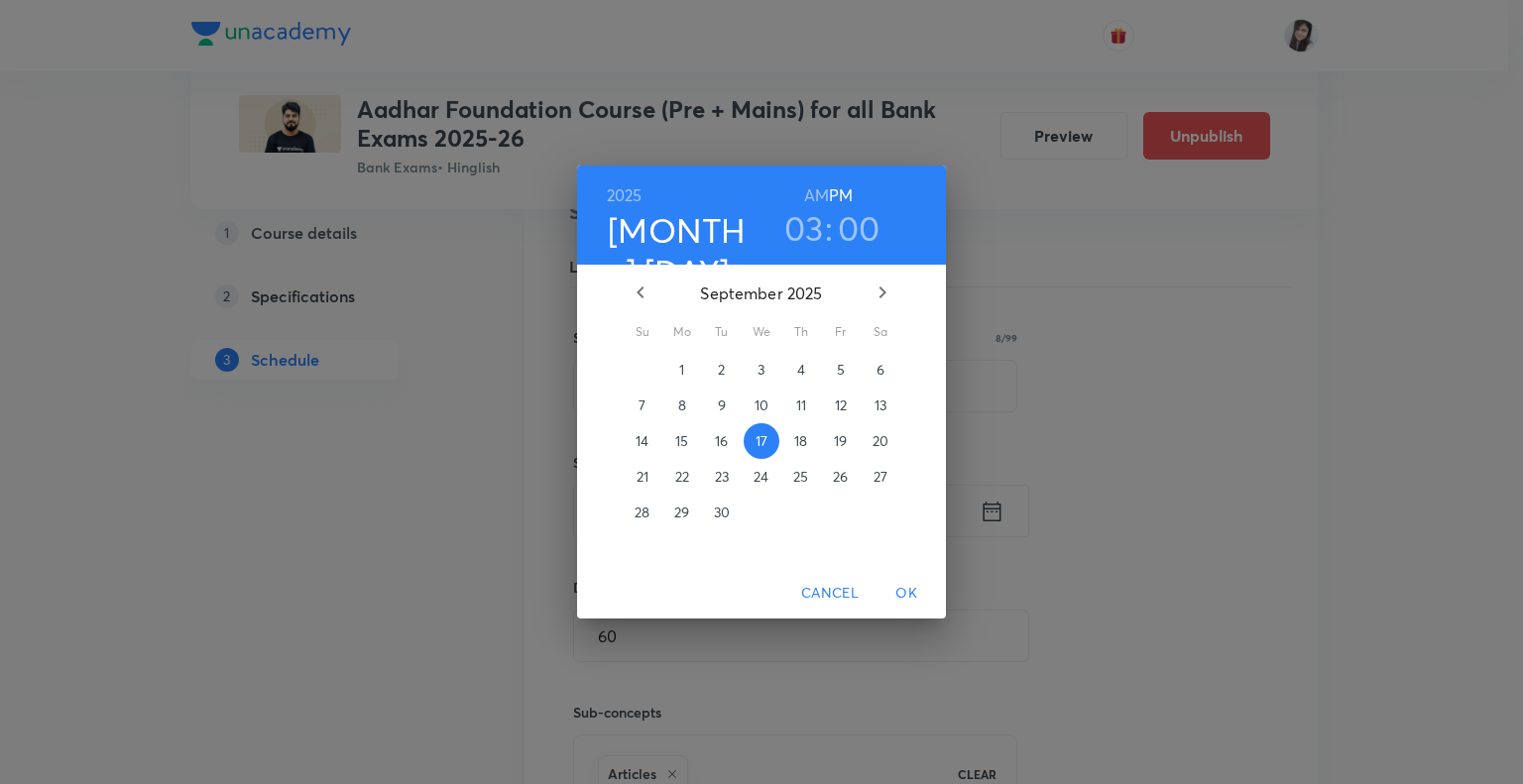 click on "23" at bounding box center (722, 477) 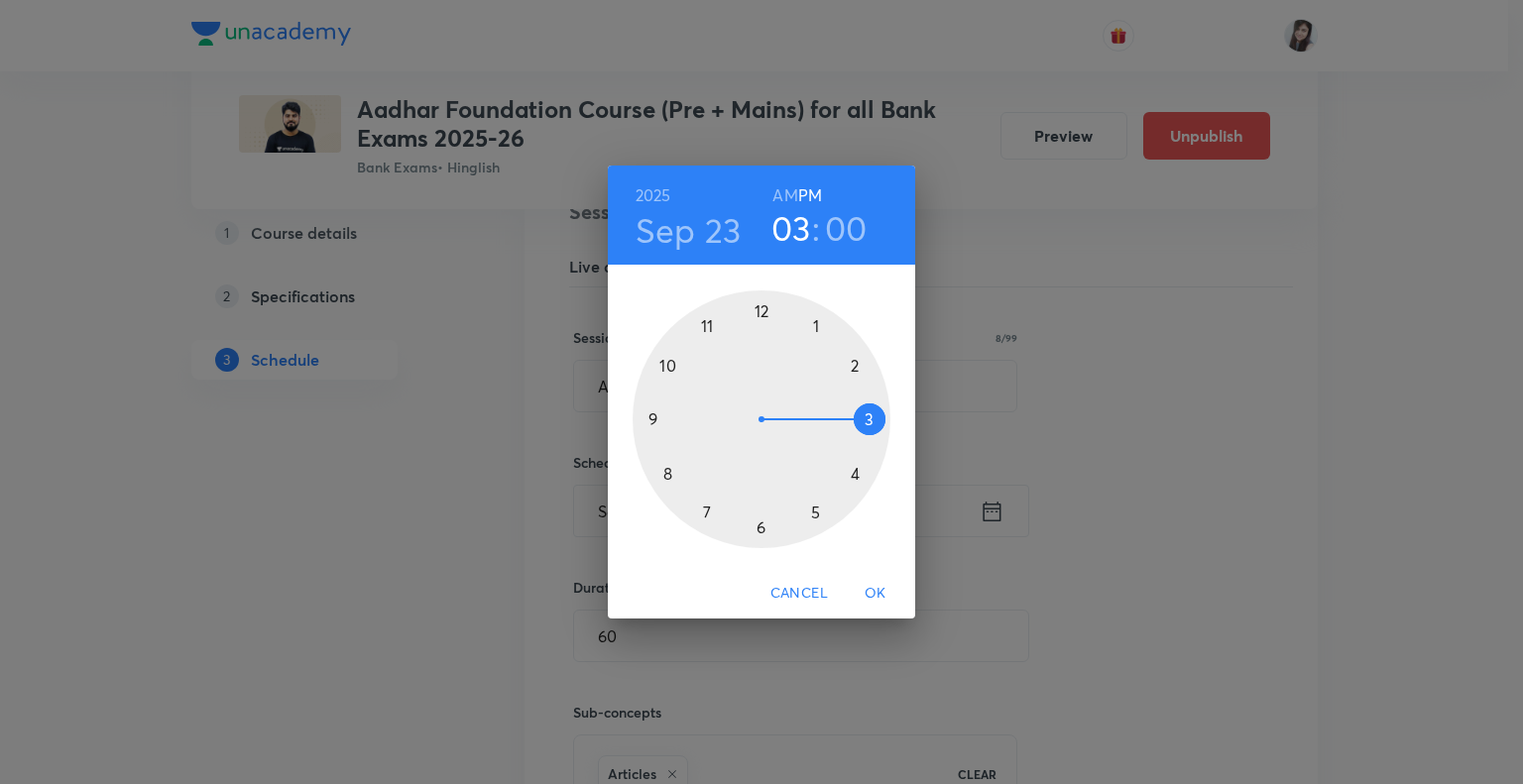 click on "OK" at bounding box center (876, 593) 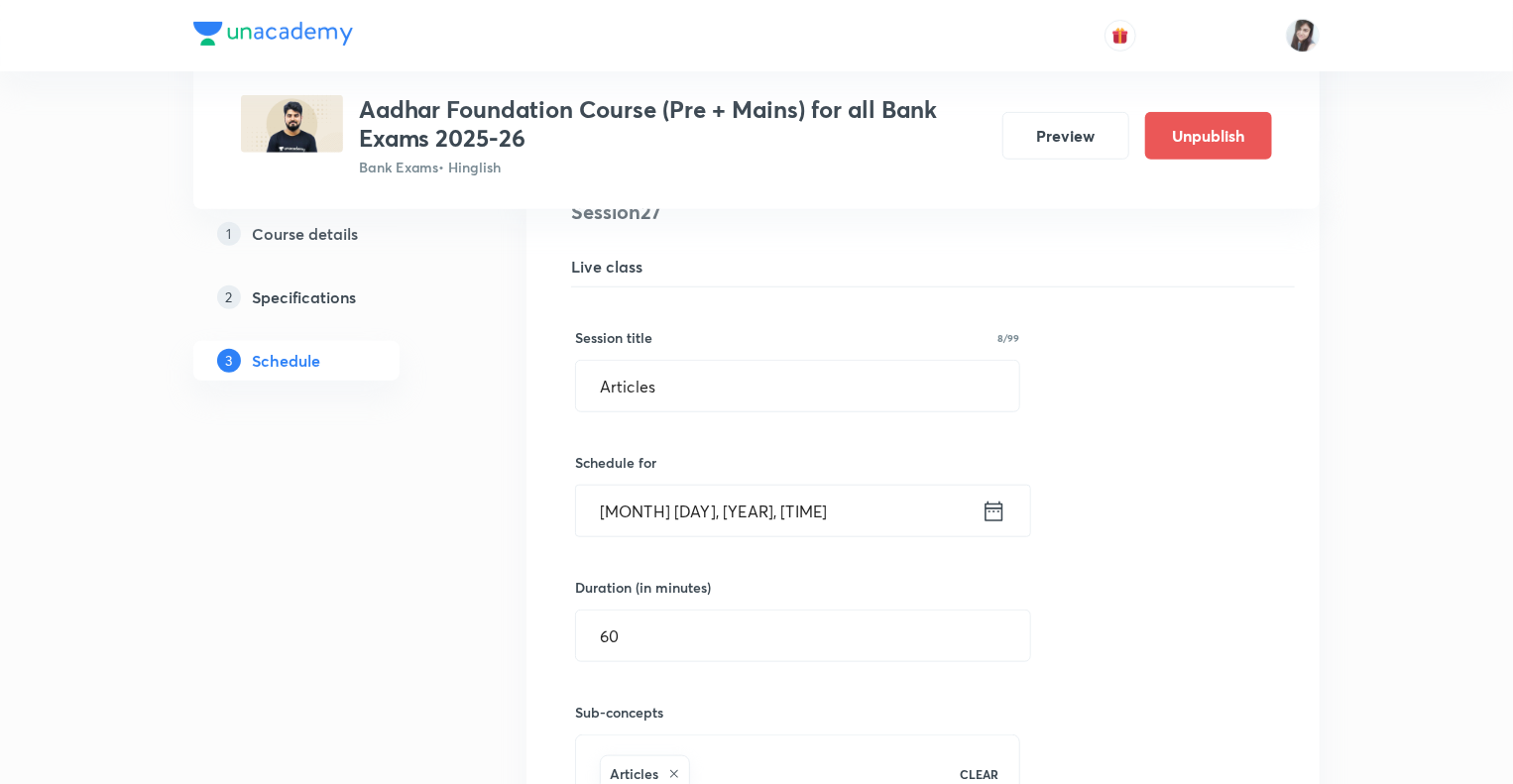 click on "Plus Courses Aadhar Foundation Course (Pre + Mains) for all Bank Exams 2025-26 Bank Exams  • Hinglish Preview Unpublish 1 Course details 2 Specifications 3 Schedule Schedule 35  classes Topic coverage Grammar/Sentence Correction, Vocabulary, Reading Comprehension, Connectors Cover at least  60 % View details Aug 11 Subject-Verb-Agreement (Part-I) Lesson 1 • 3:00 PM • 60 min Subject - Verb Agreement Aug 12 Subject-Verb-Agreement (Part-II) Lesson 2 • 3:00 PM • 60 min Subject - Verb Agreement Aug 13 Noun (Part-I) Lesson 3 • 3:00 PM • 60 min Nouns Aug 14 Noun (Part-II) Lesson 4 • 3:00 PM • 60 min Nouns Aug 15 Vocabulary- Antonym-Synonym-idioms-phrasal verb Lesson 5 • 3:00 PM • 60 min Antonyms Aug 18 Pronoun (Part-I) Lesson 6 • 3:00 PM • 60 min Pronouns Aug 19 Pronoun (Part-II) Lesson 7 • 3:00 PM • 60 min Pronouns Aug 20 Parajumbles (Part-I) Lesson 8 • 3:00 PM • 60 min Passage Rearrangement Aug 21 Parajumbles (Part-II) Lesson 9 • 3:00 PM • 60 min Passage Rearrangement Aug 22 1" at bounding box center (756, -1001) 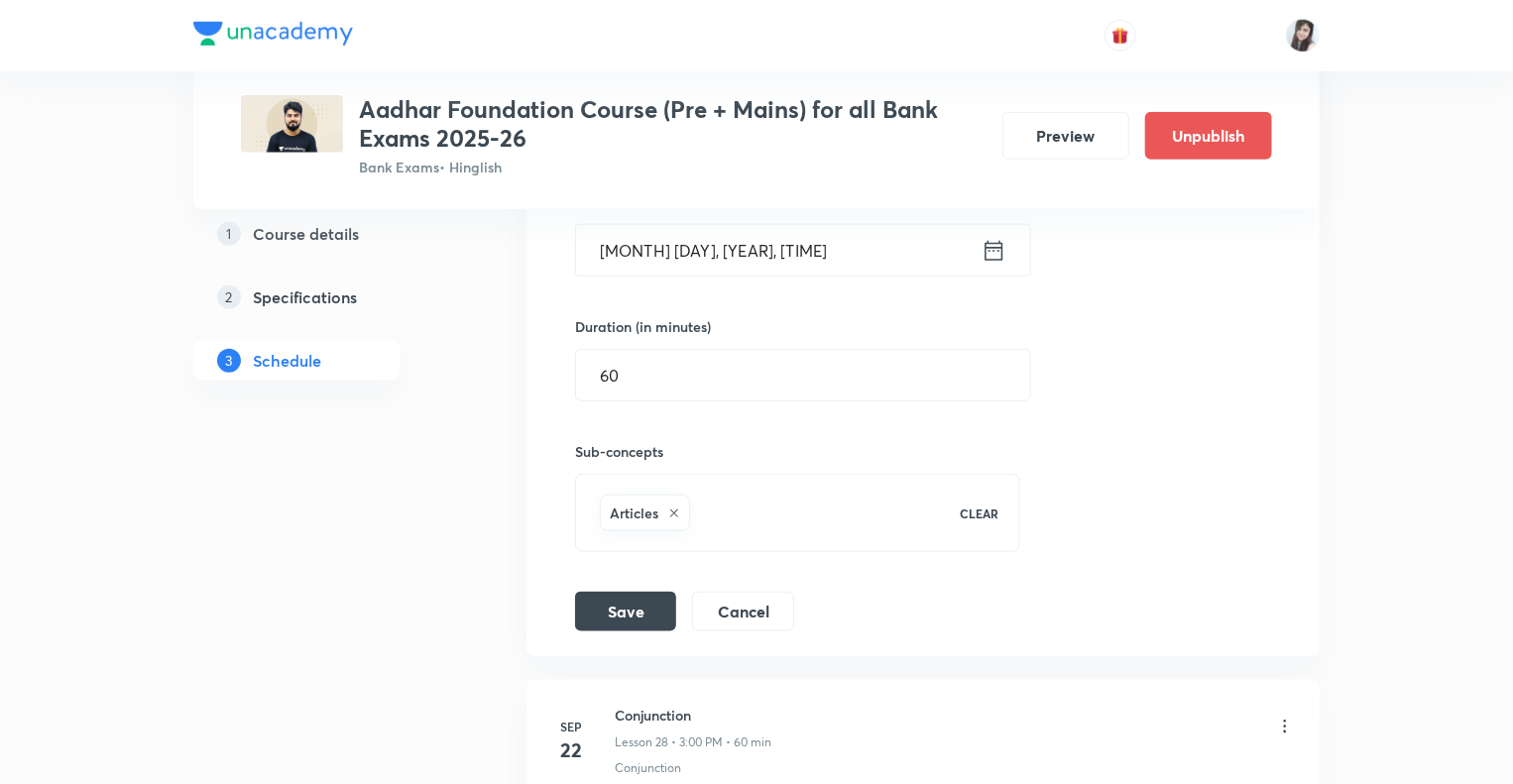 scroll, scrollTop: 4766, scrollLeft: 0, axis: vertical 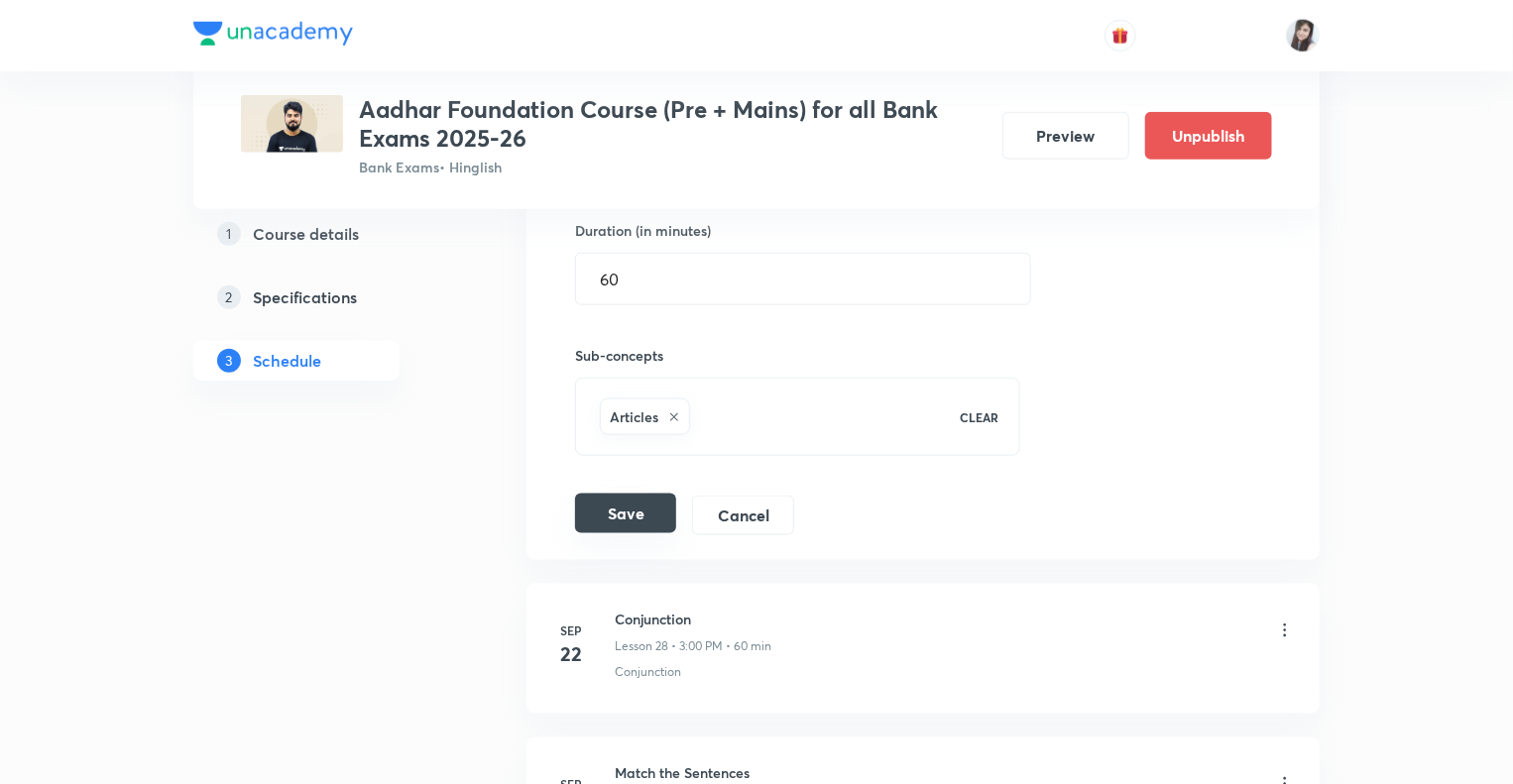 click on "Save" at bounding box center [626, 513] 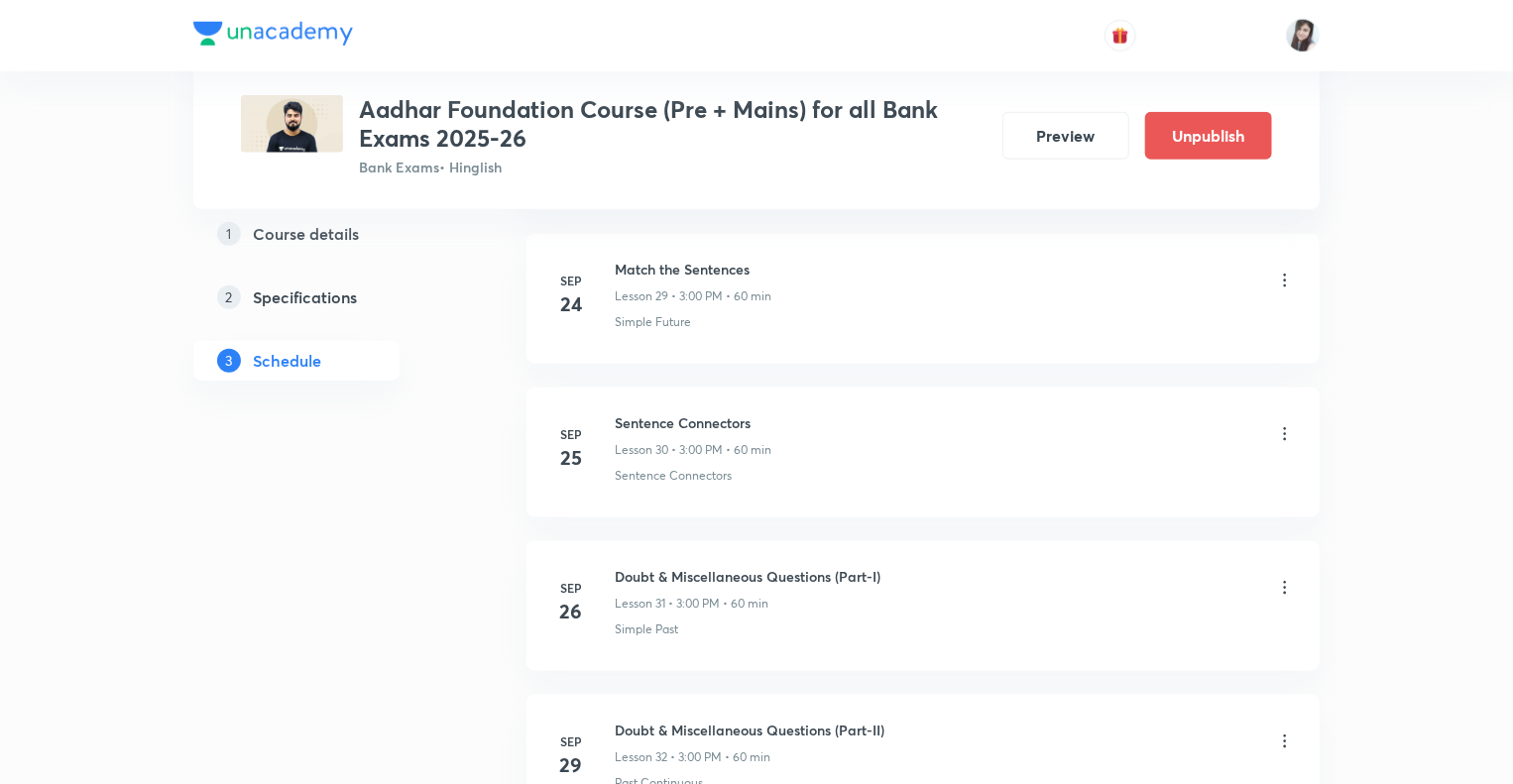 click on "1 Course details 2 Specifications 3 Schedule" at bounding box center (328, -1485) 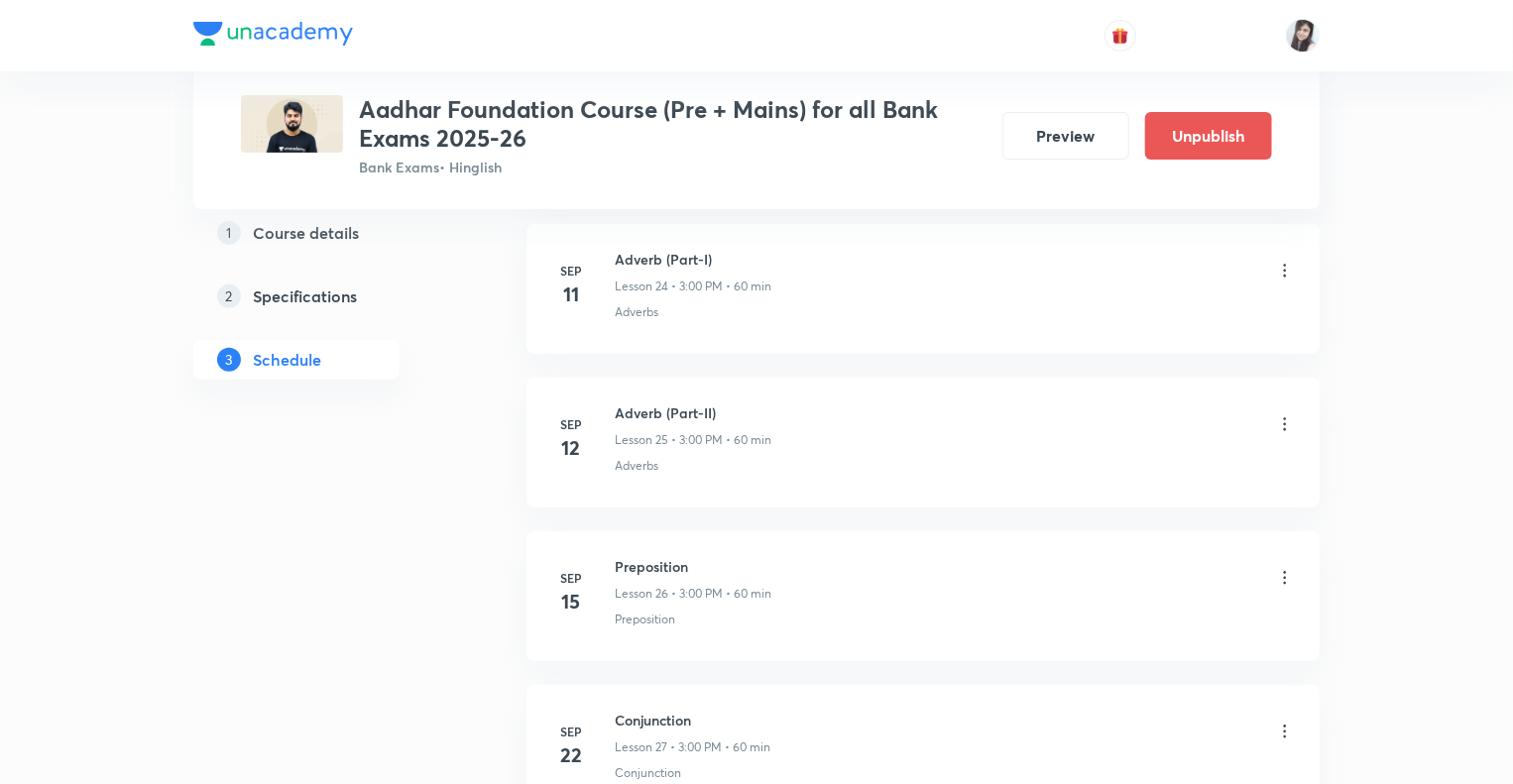 scroll, scrollTop: 3974, scrollLeft: 0, axis: vertical 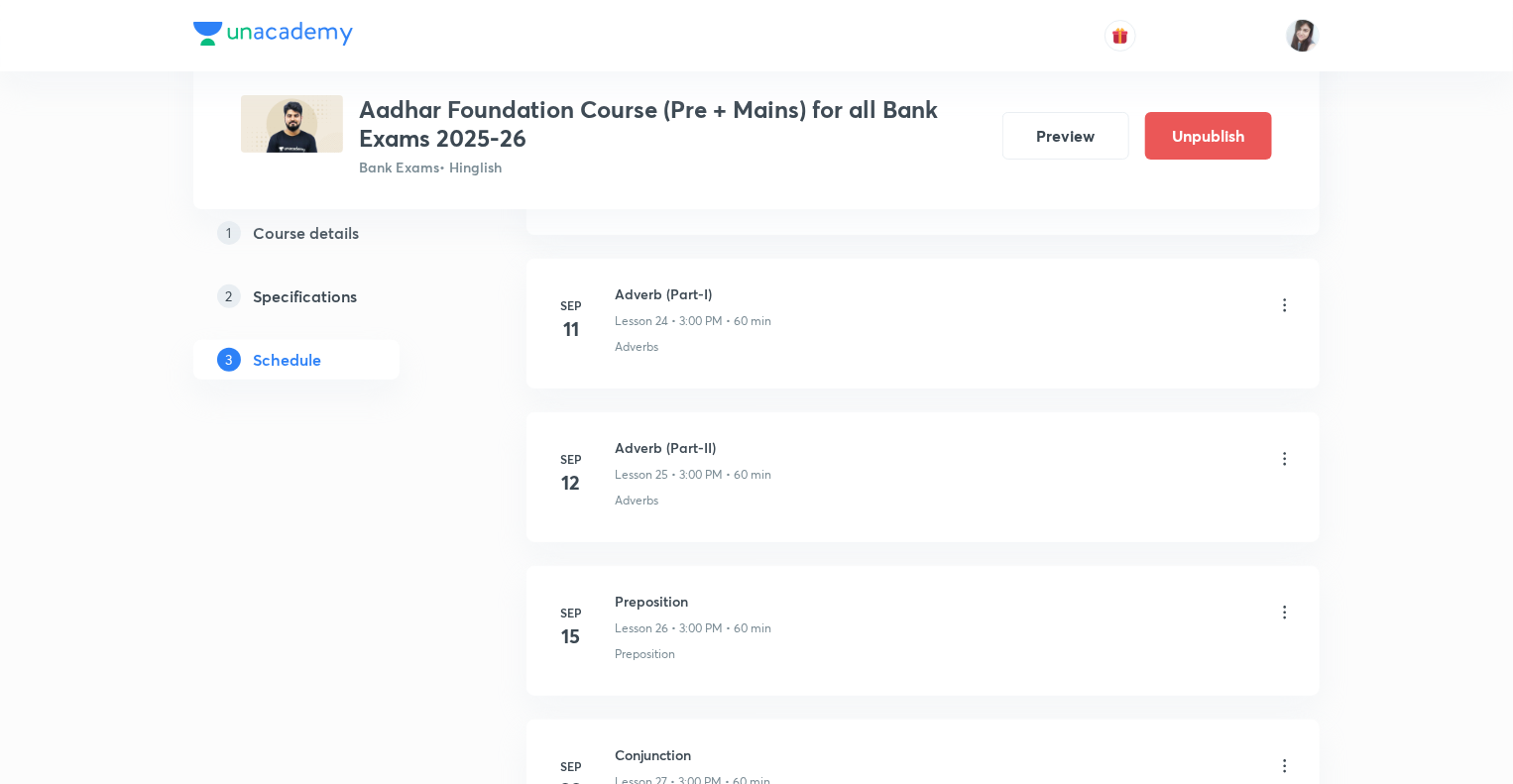 click 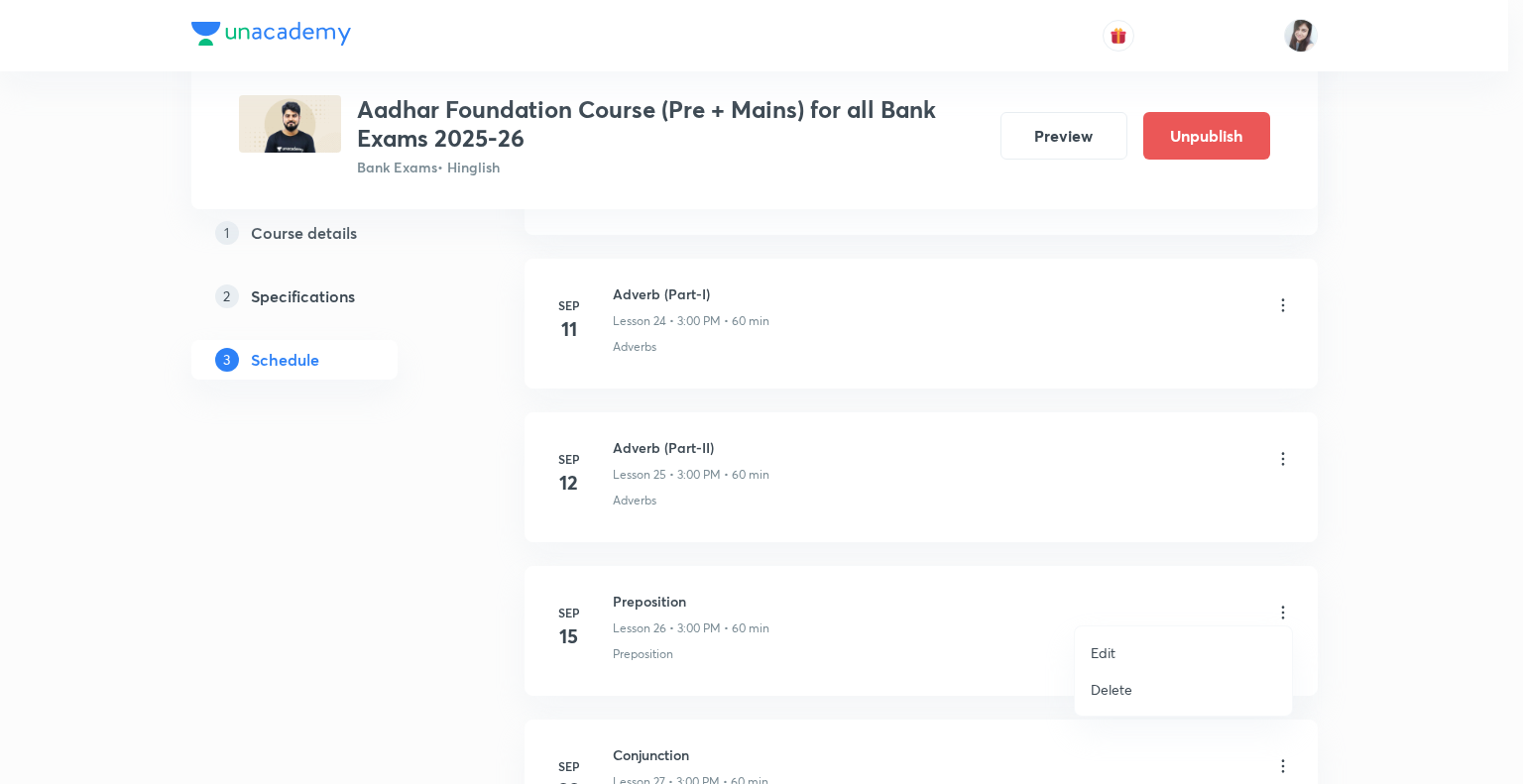click on "Edit" at bounding box center (1183, 652) 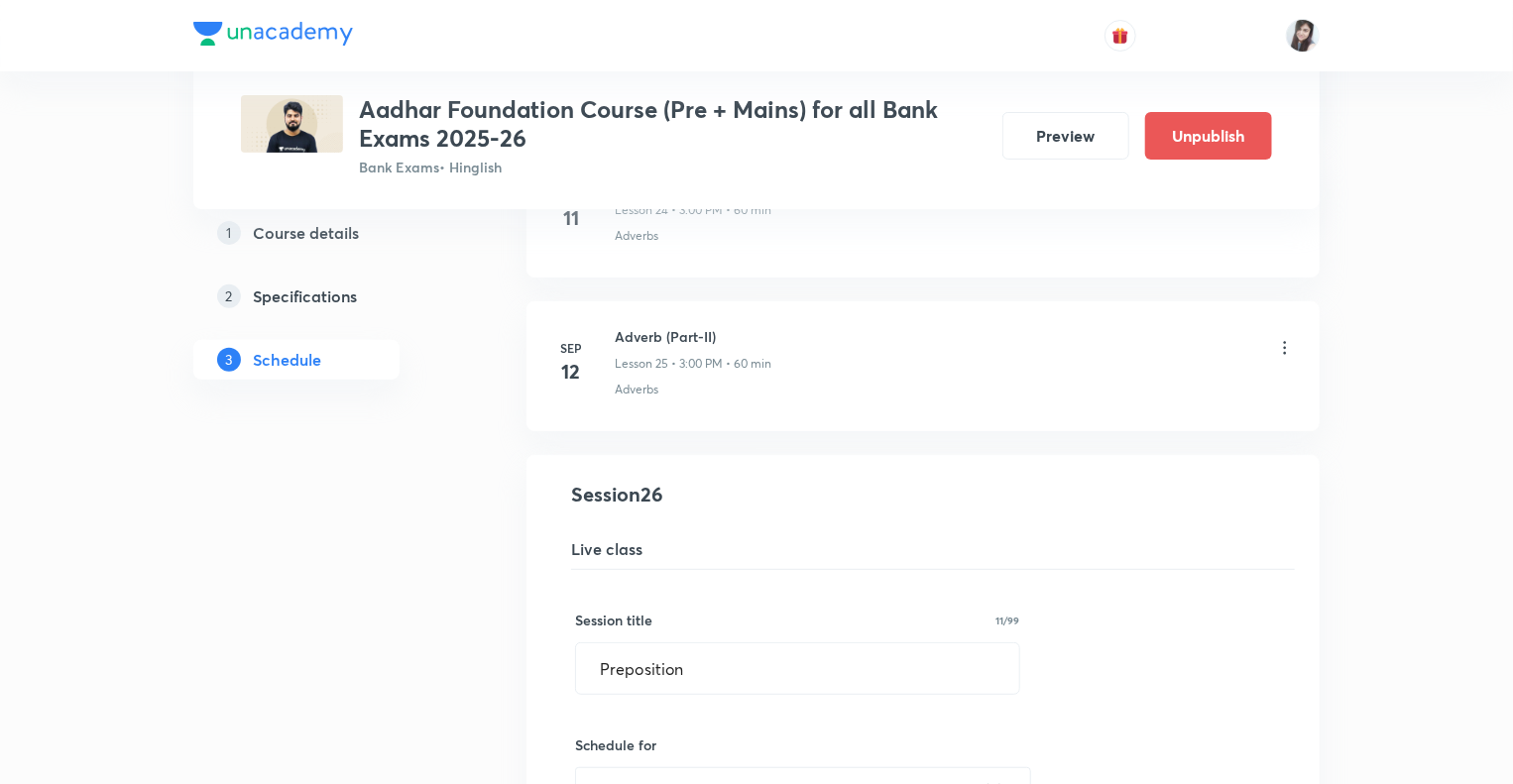 click on "1 Course details 2 Specifications 3 Schedule" at bounding box center [328, -440] 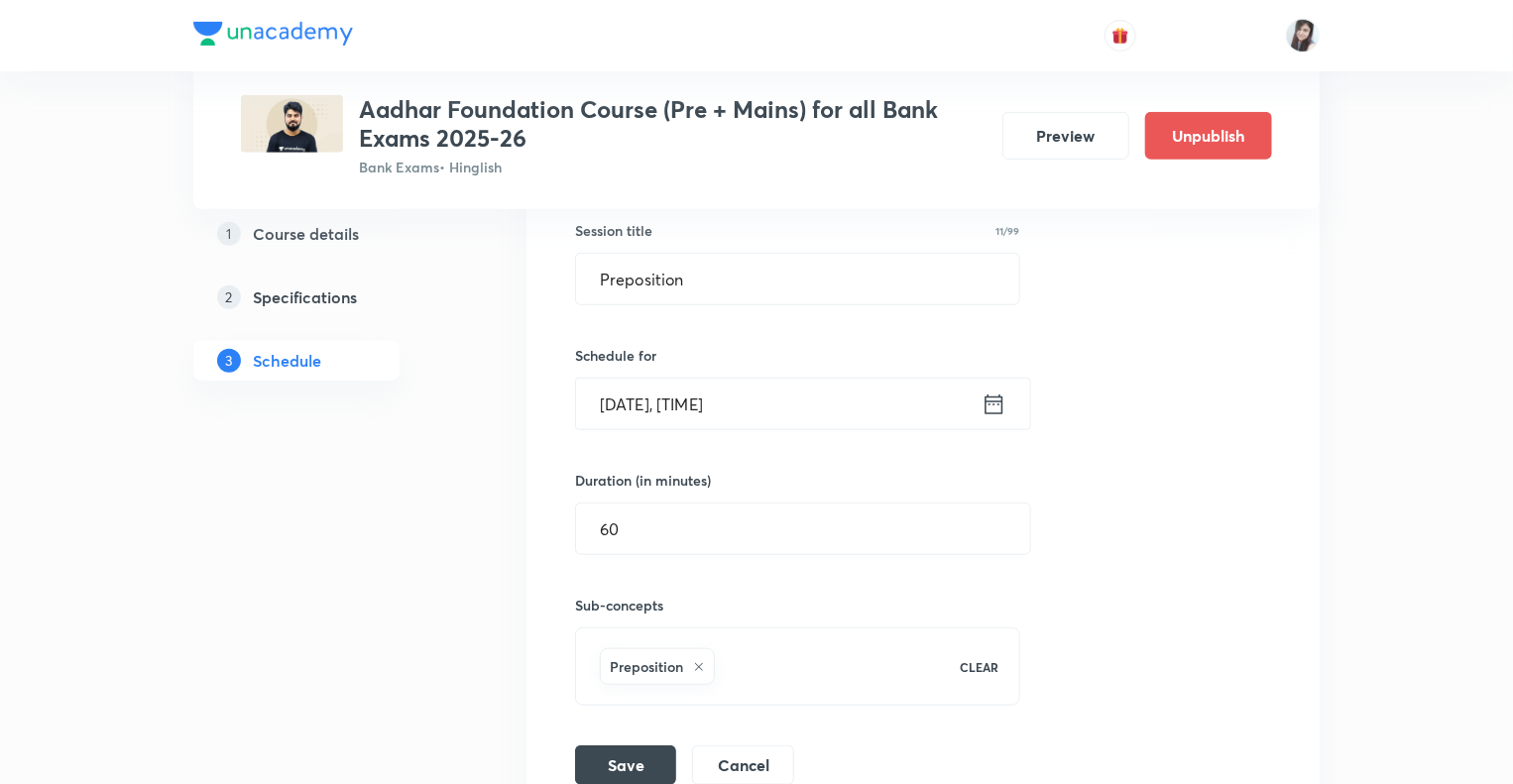scroll, scrollTop: 4370, scrollLeft: 0, axis: vertical 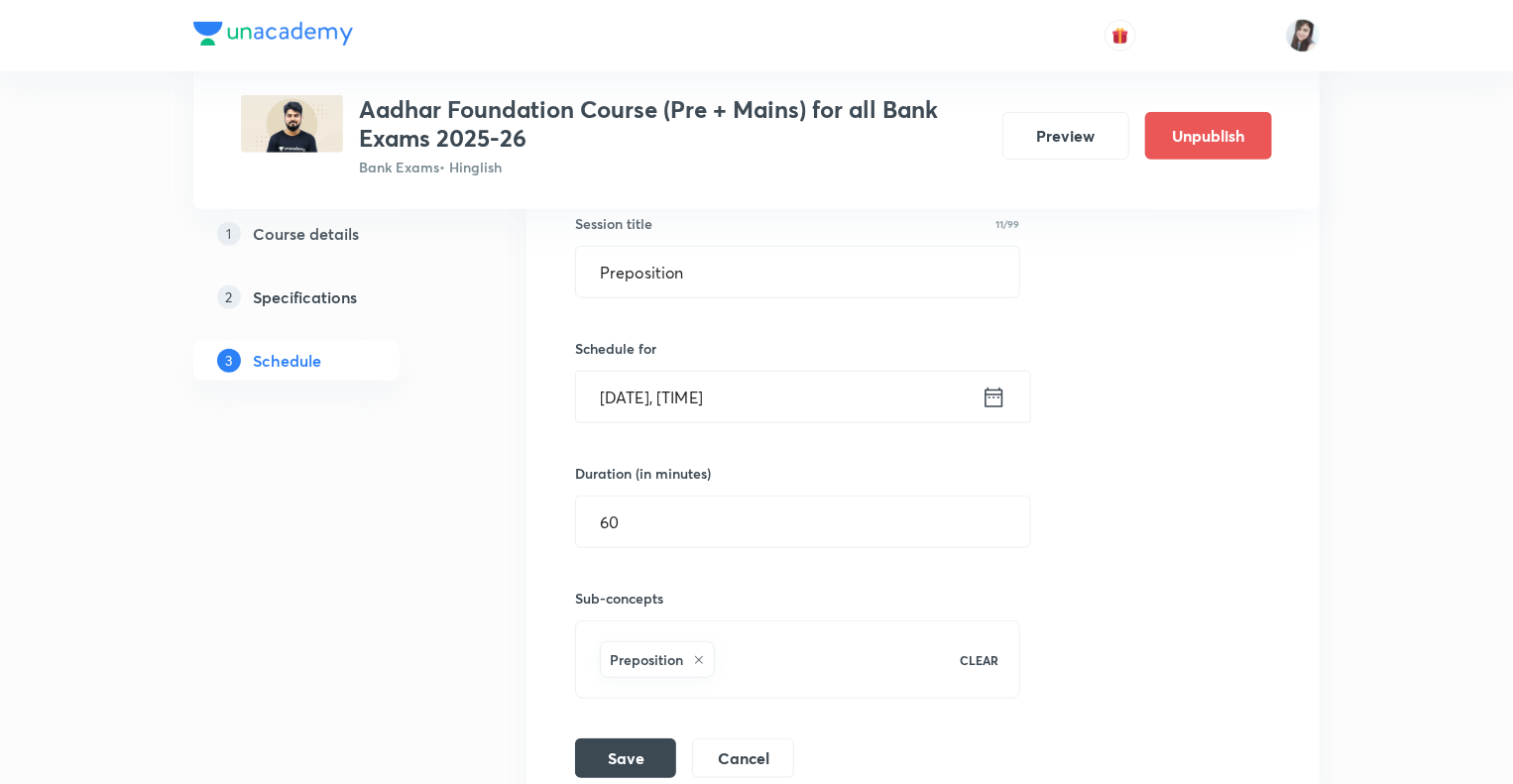 click 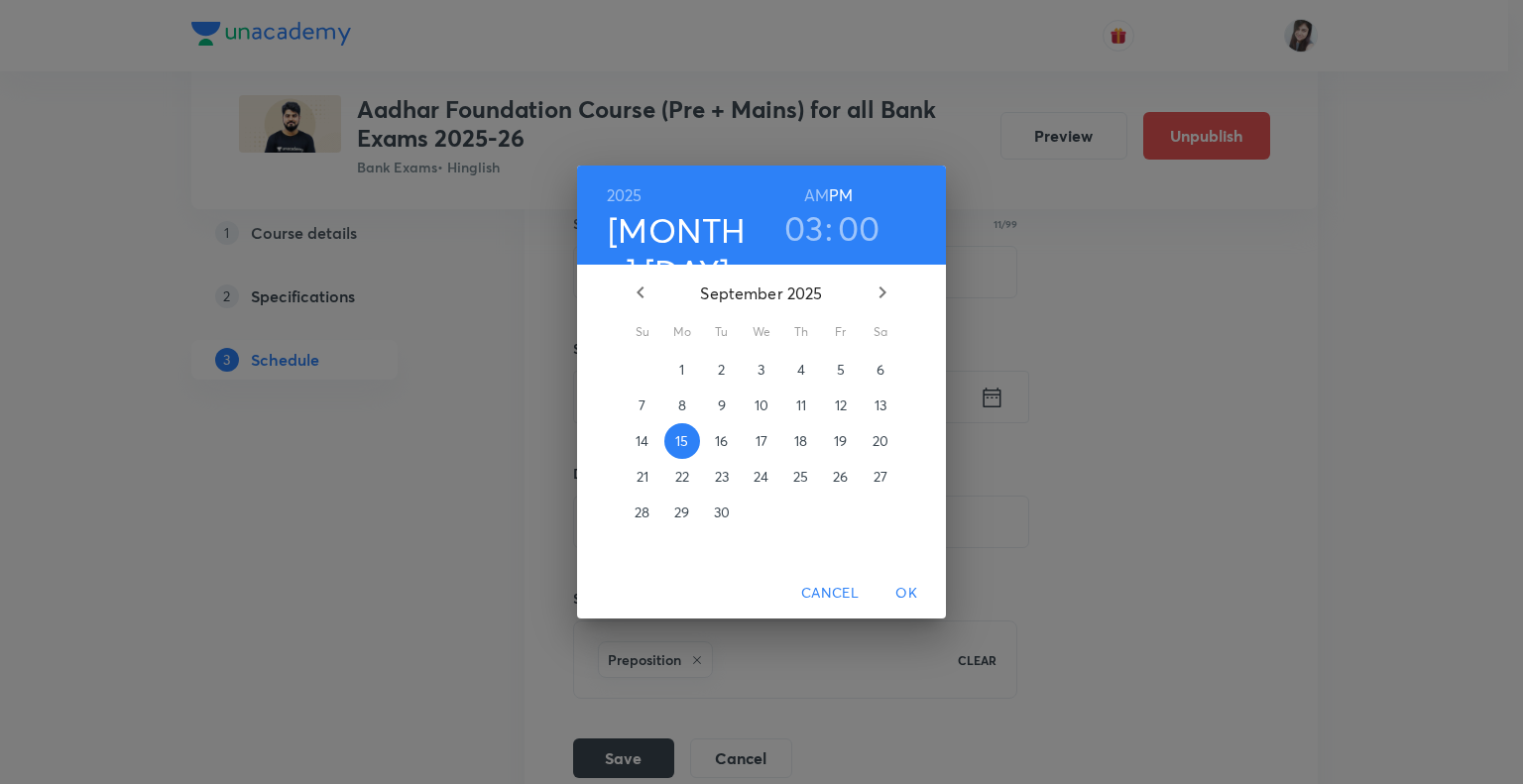 click on "17" at bounding box center [762, 441] 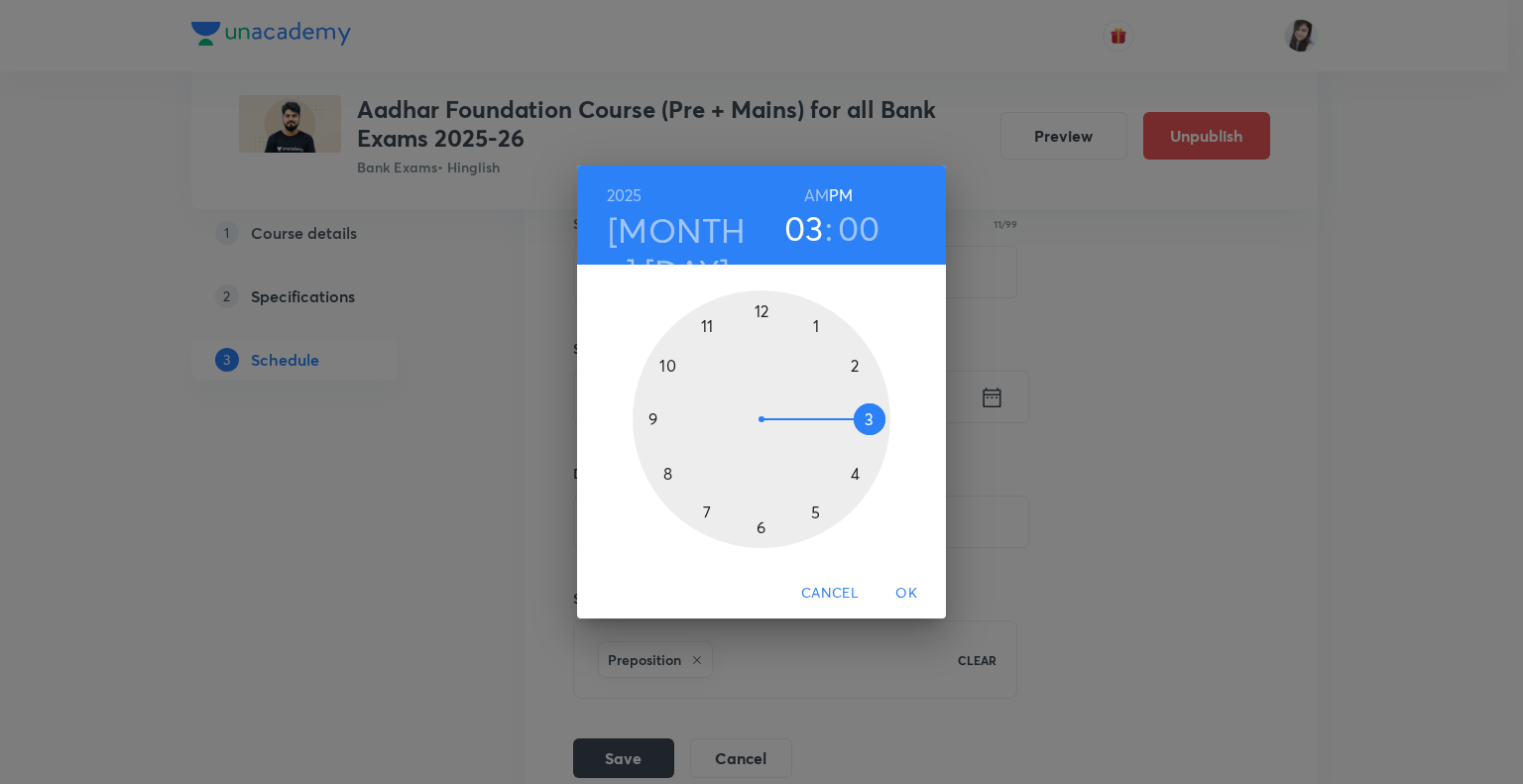 click on "OK" at bounding box center (906, 593) 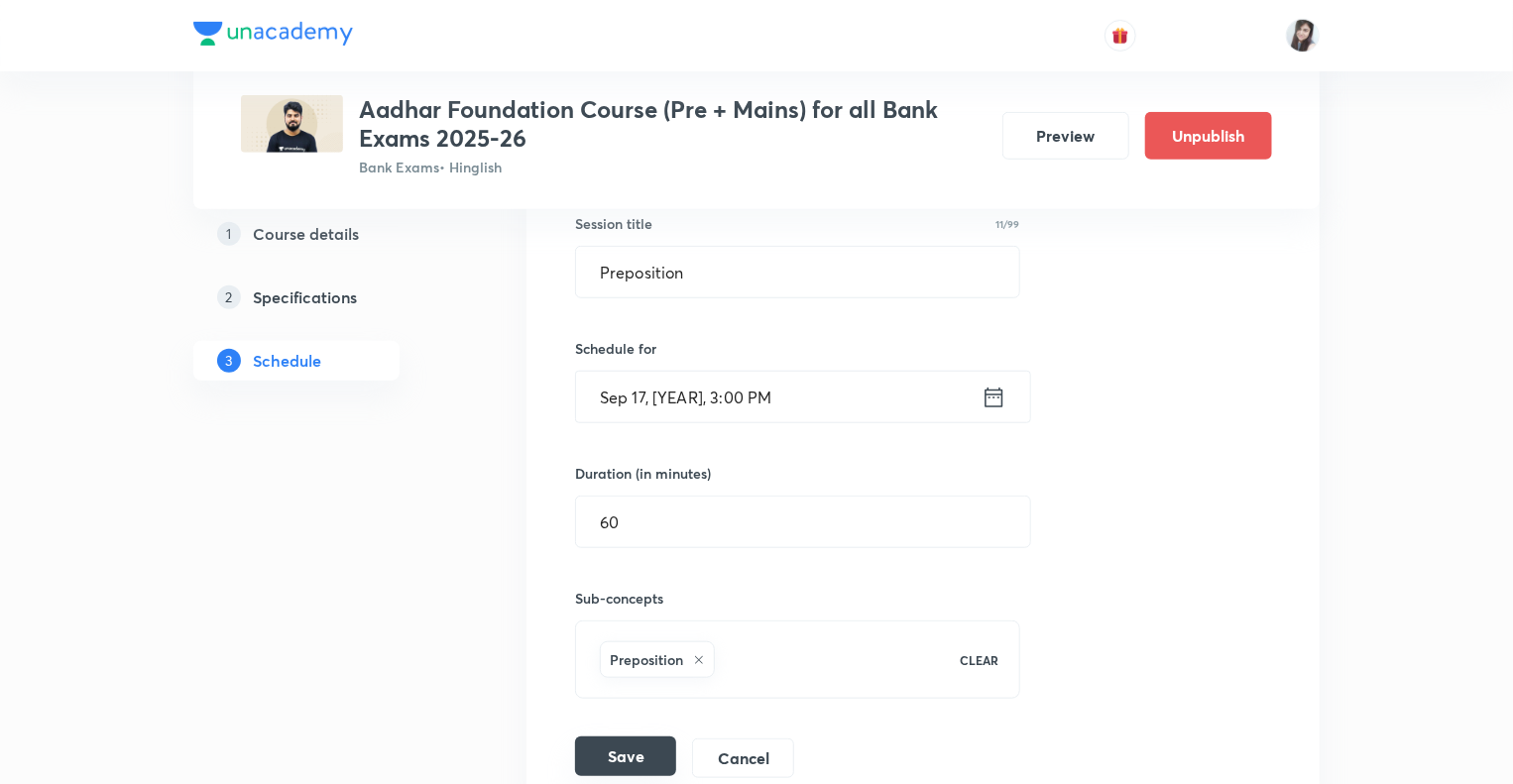 click on "Save" at bounding box center [626, 756] 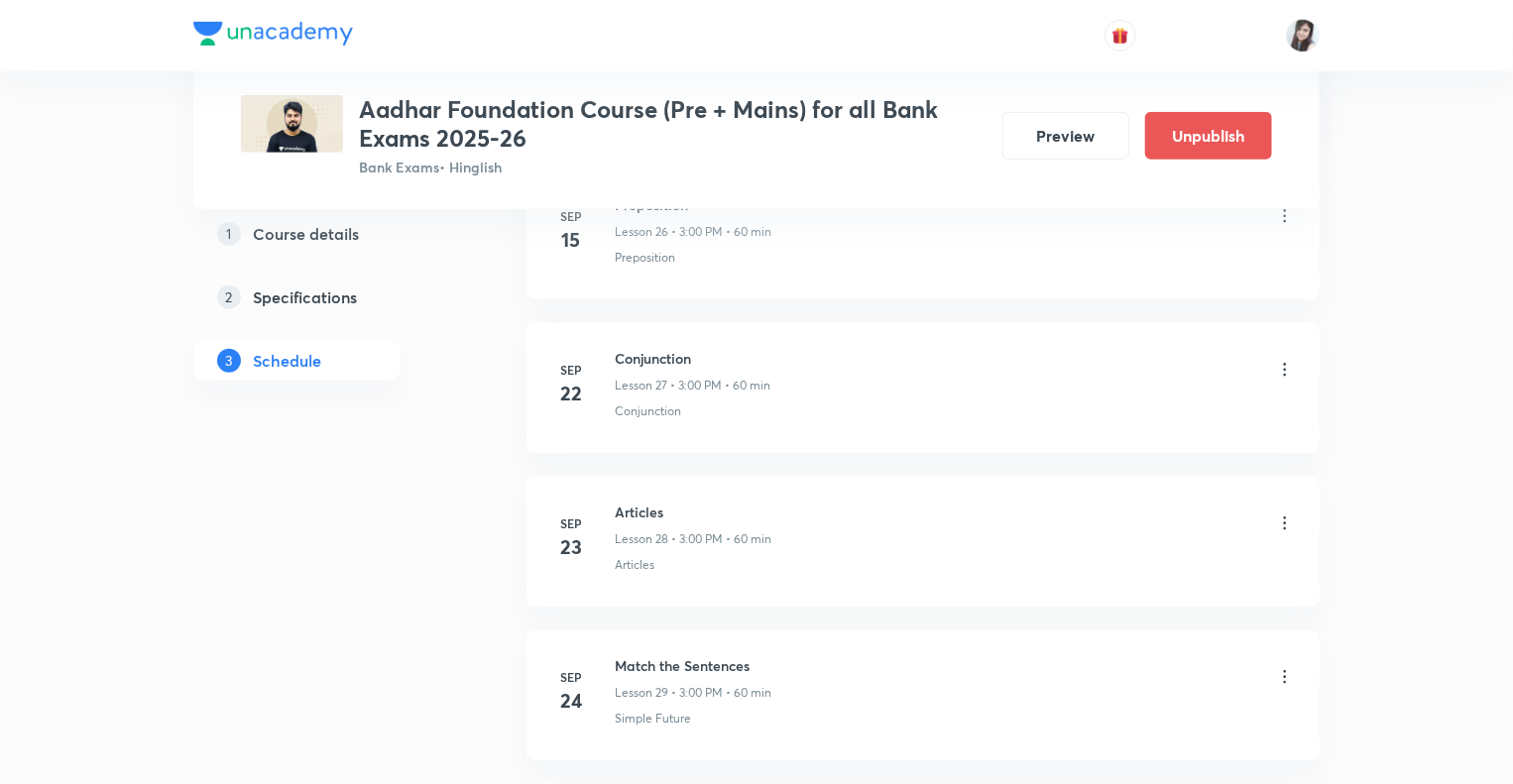 click on "1 Course details 2 Specifications 3 Schedule" at bounding box center [328, -1088] 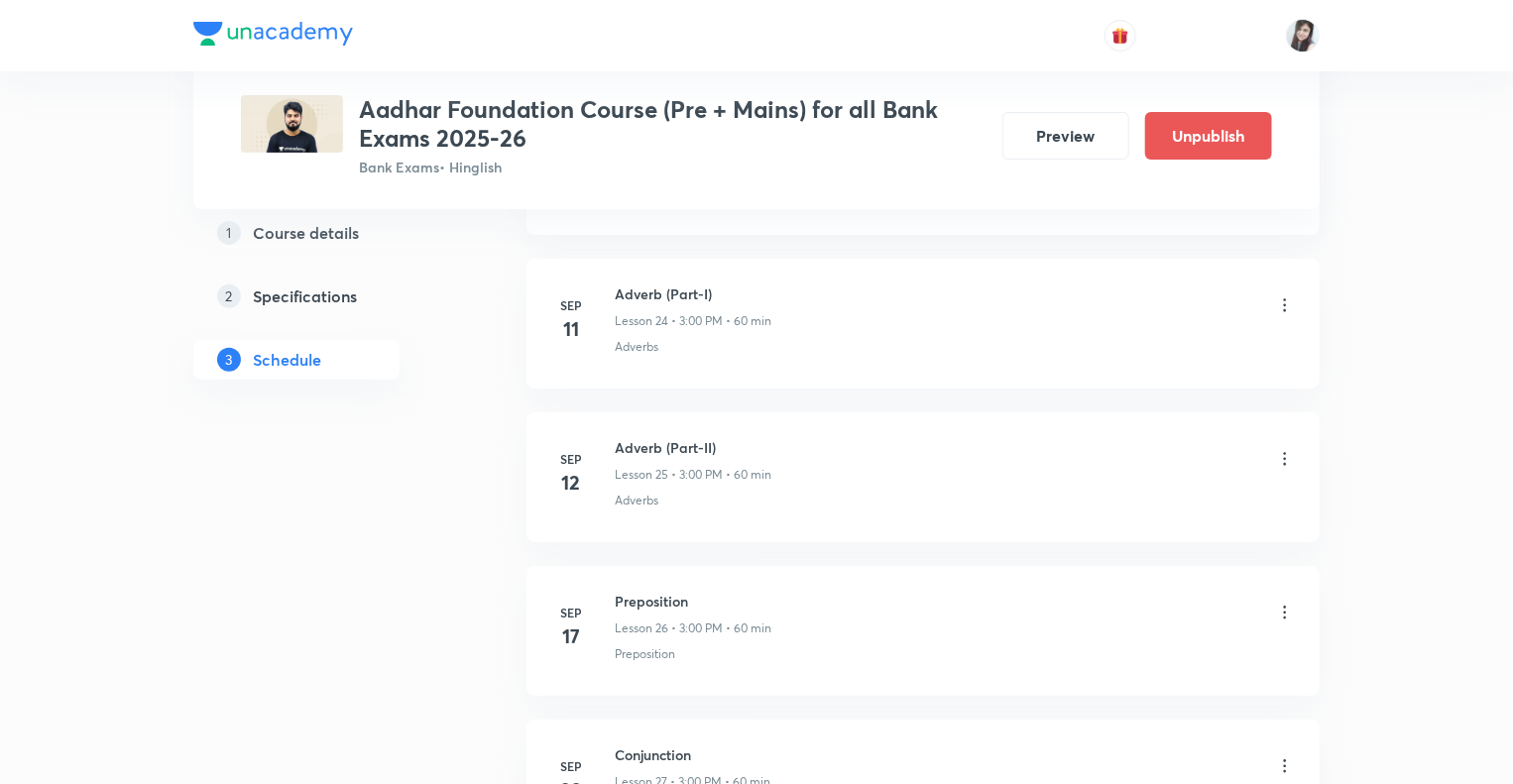 scroll, scrollTop: 3934, scrollLeft: 0, axis: vertical 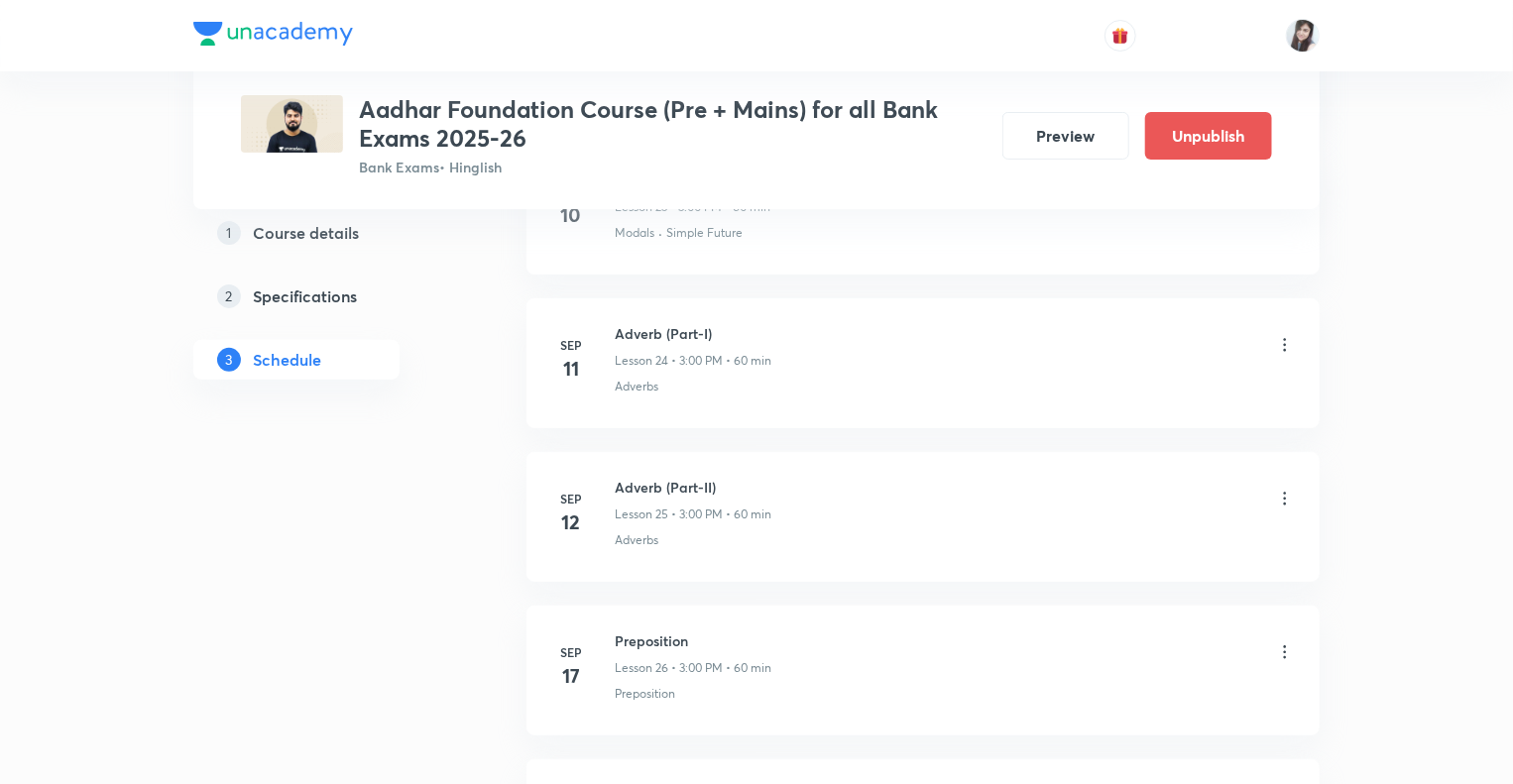 click 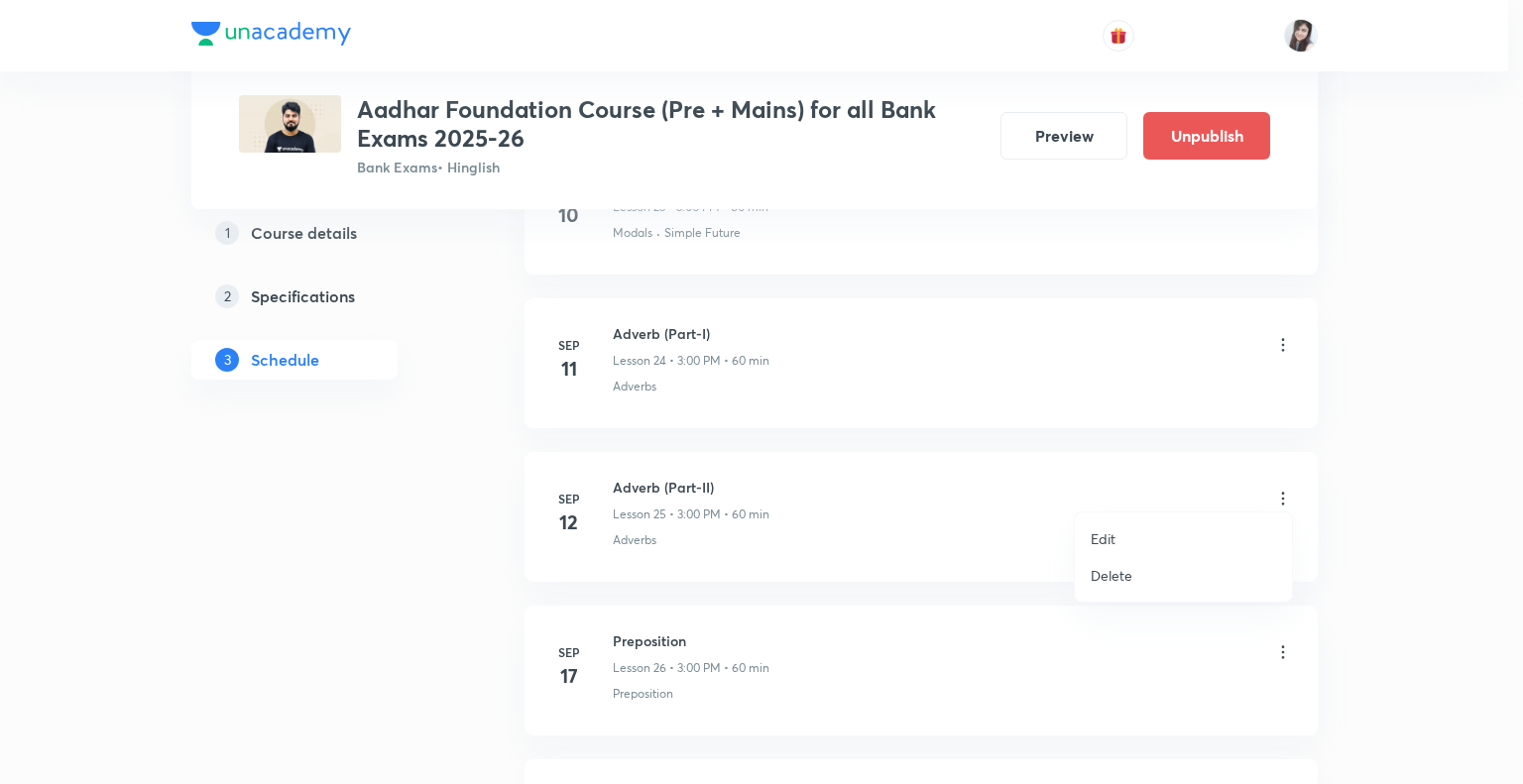 click on "Edit" at bounding box center (1103, 538) 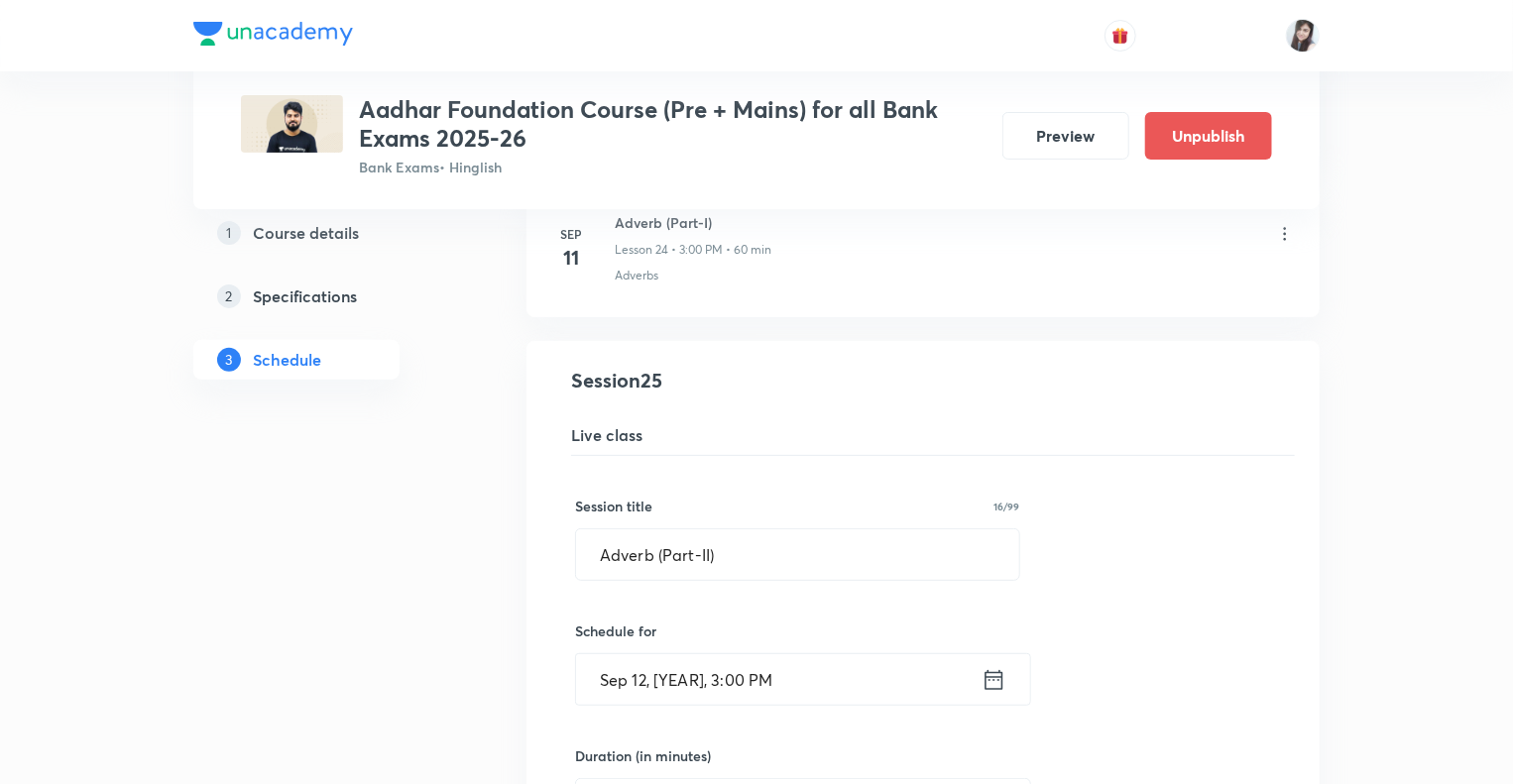 click on "1 Course details 2 Specifications 3 Schedule" at bounding box center (328, -400) 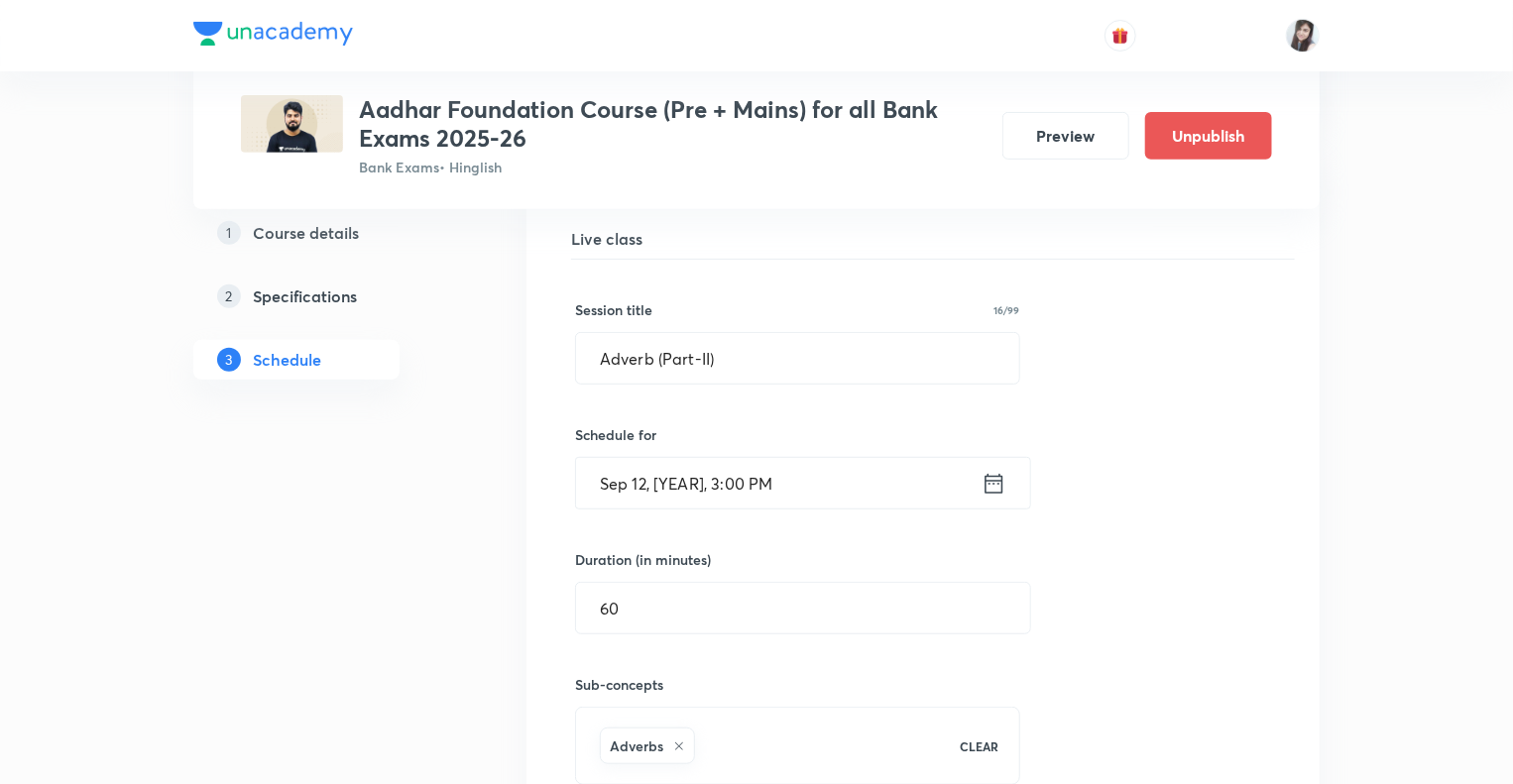 scroll, scrollTop: 4132, scrollLeft: 0, axis: vertical 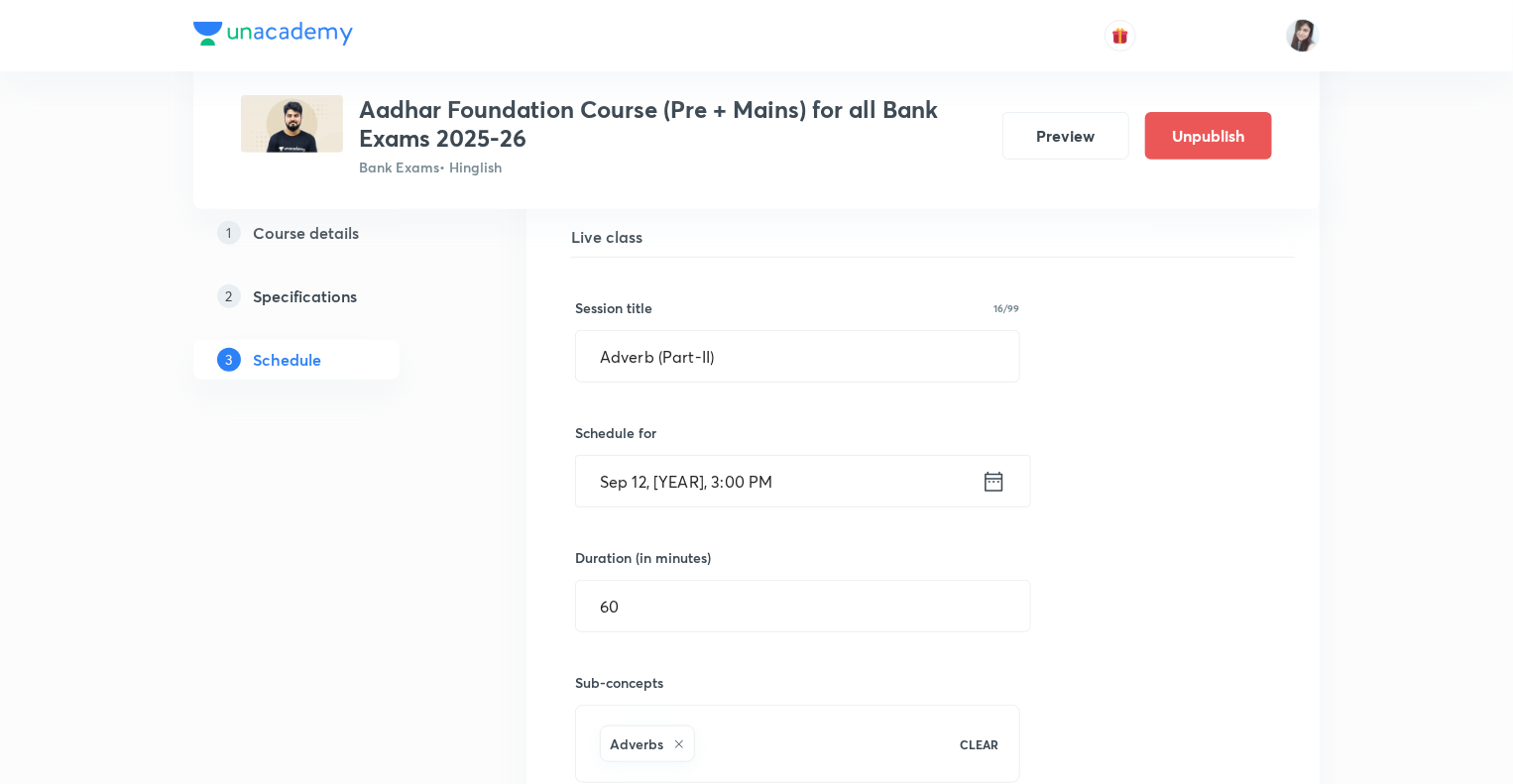 click 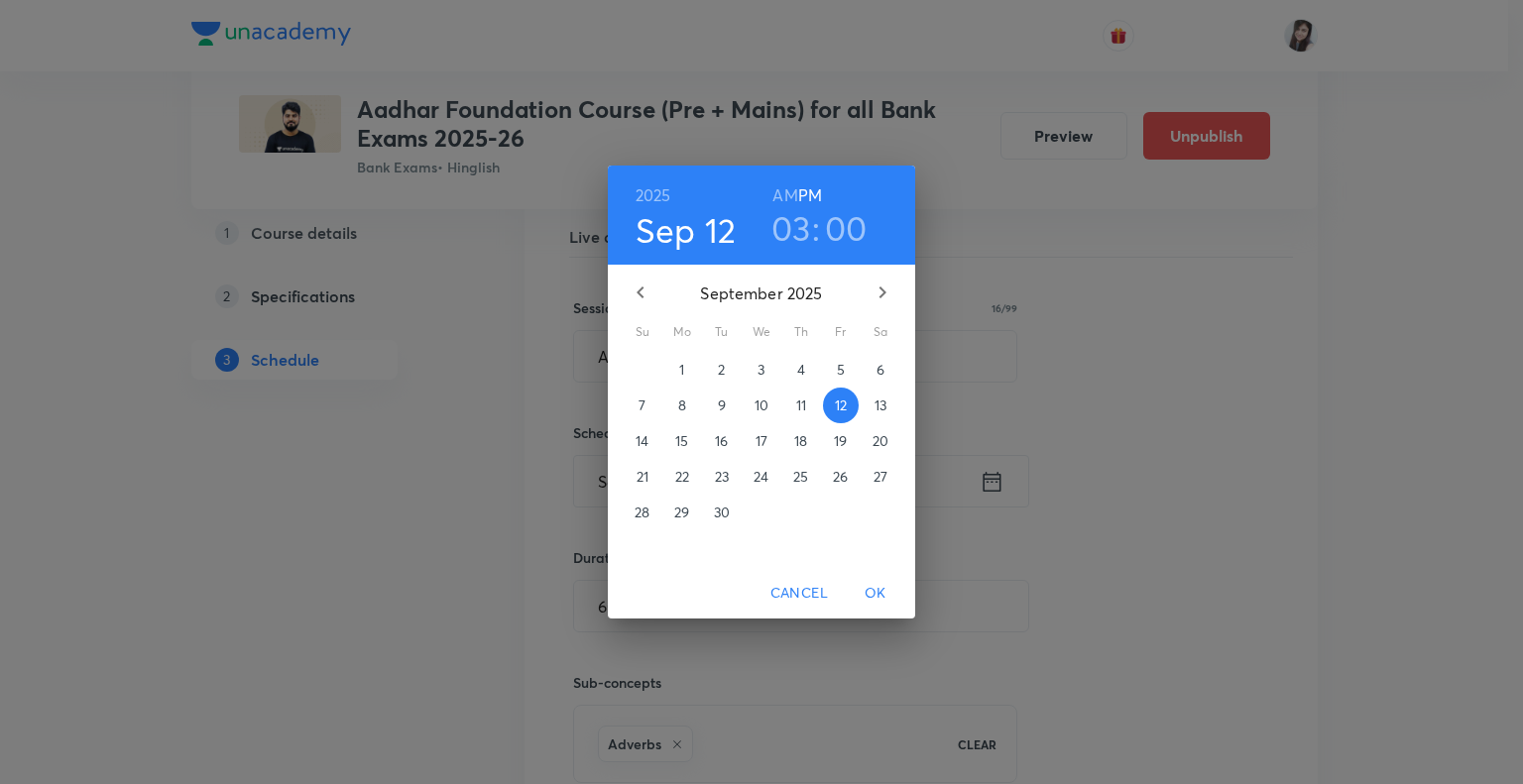 click on "16" at bounding box center (721, 441) 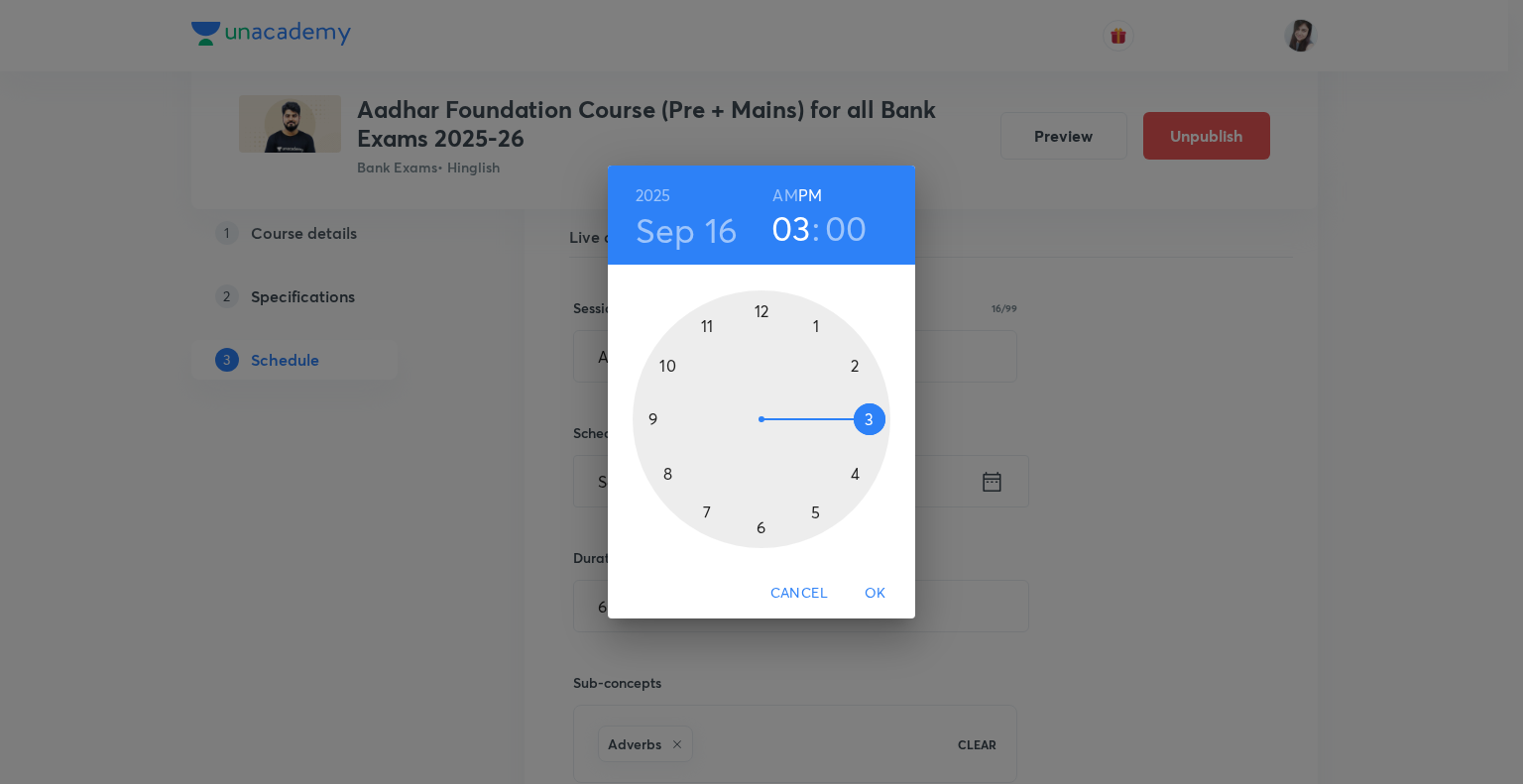 click on "OK" at bounding box center [876, 593] 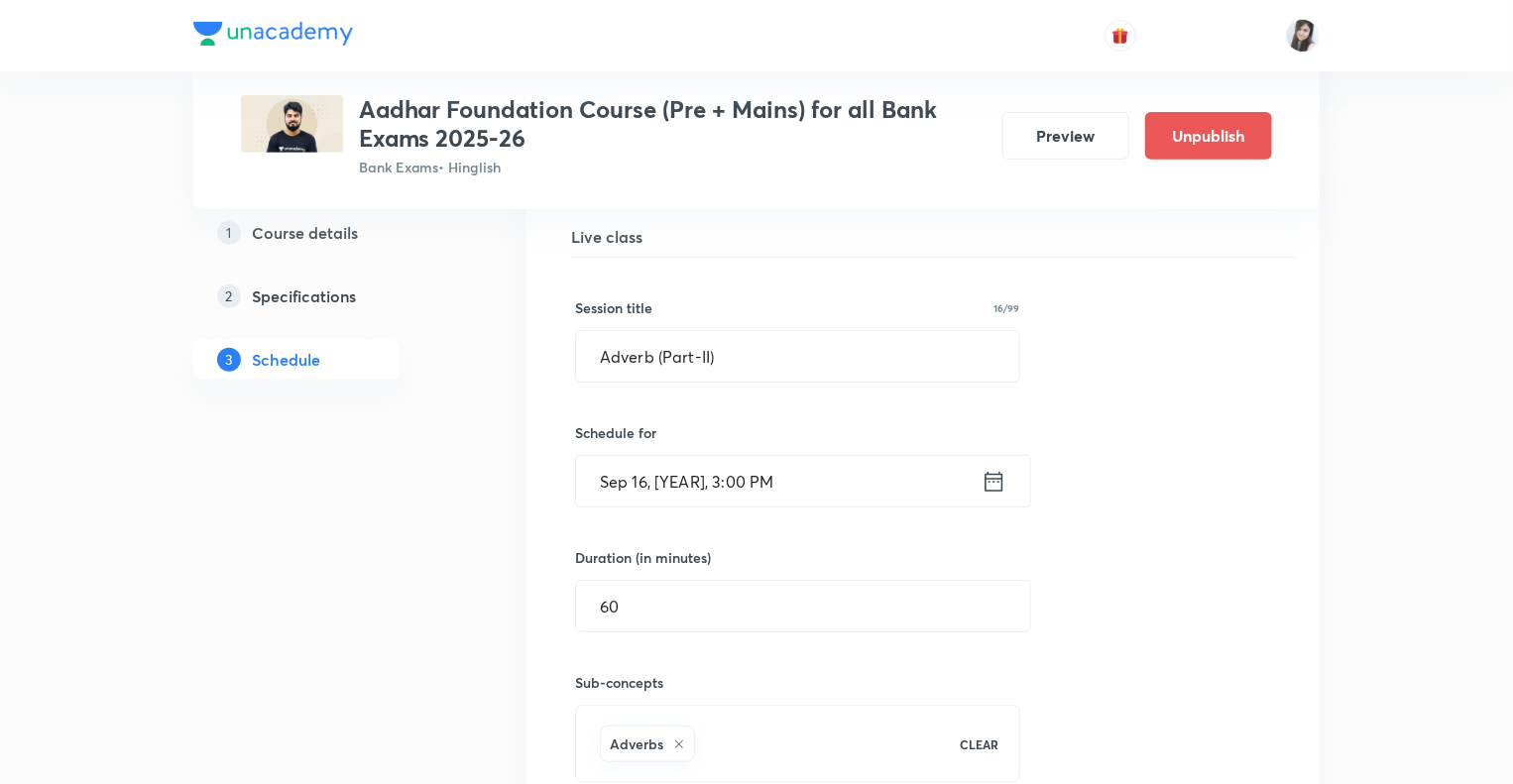 click on "Adverb (Part-II) Lesson 25 Adverbs Session  25 Live class Session title 16/99 Adverb (Part-II) ​ Schedule for Sep 16, 2025, 3:00 PM ​ Duration (in minutes) 60 ​ Sub-concepts Adverbs CLEAR Save Cancel" at bounding box center [923, 514] 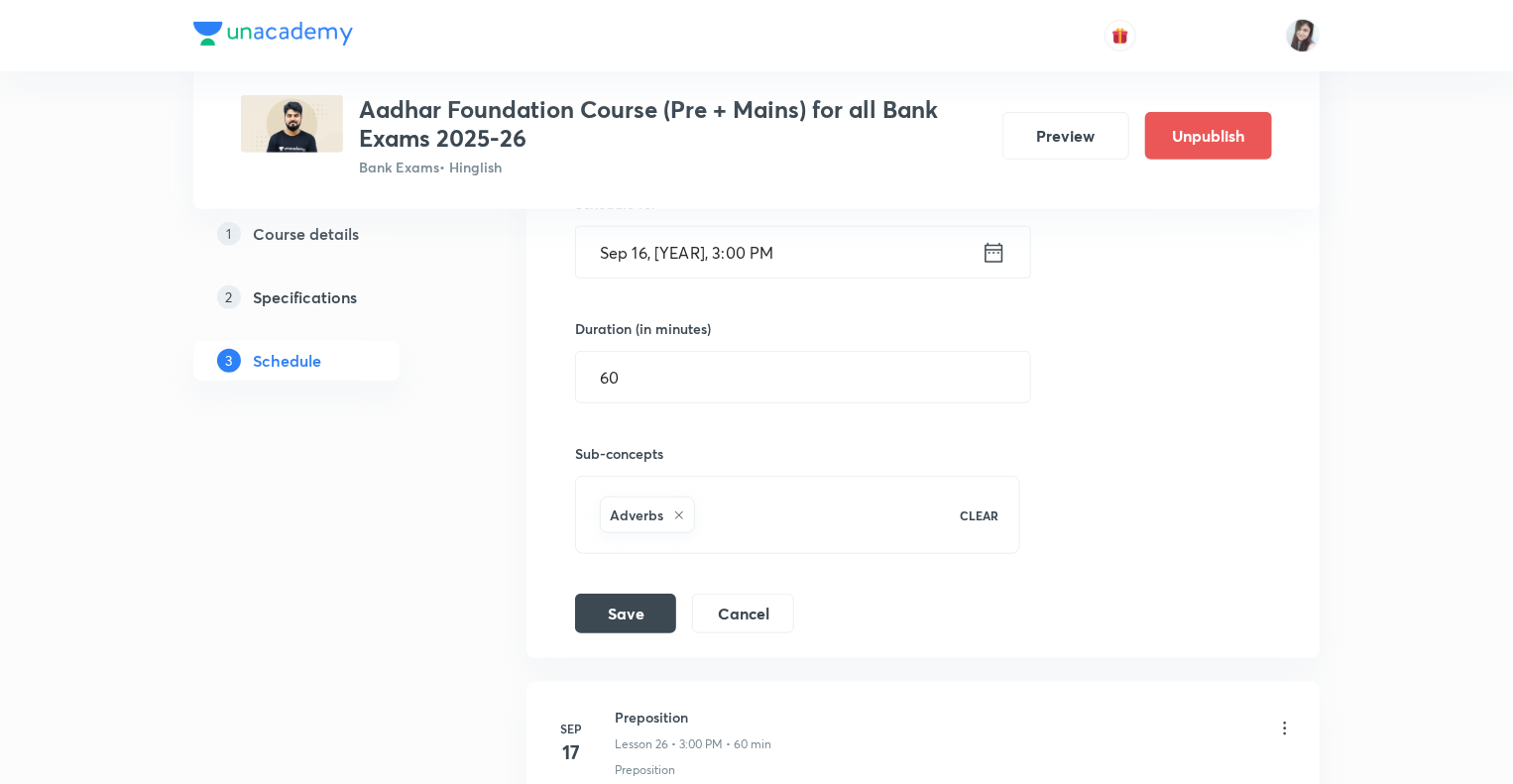 scroll, scrollTop: 4370, scrollLeft: 0, axis: vertical 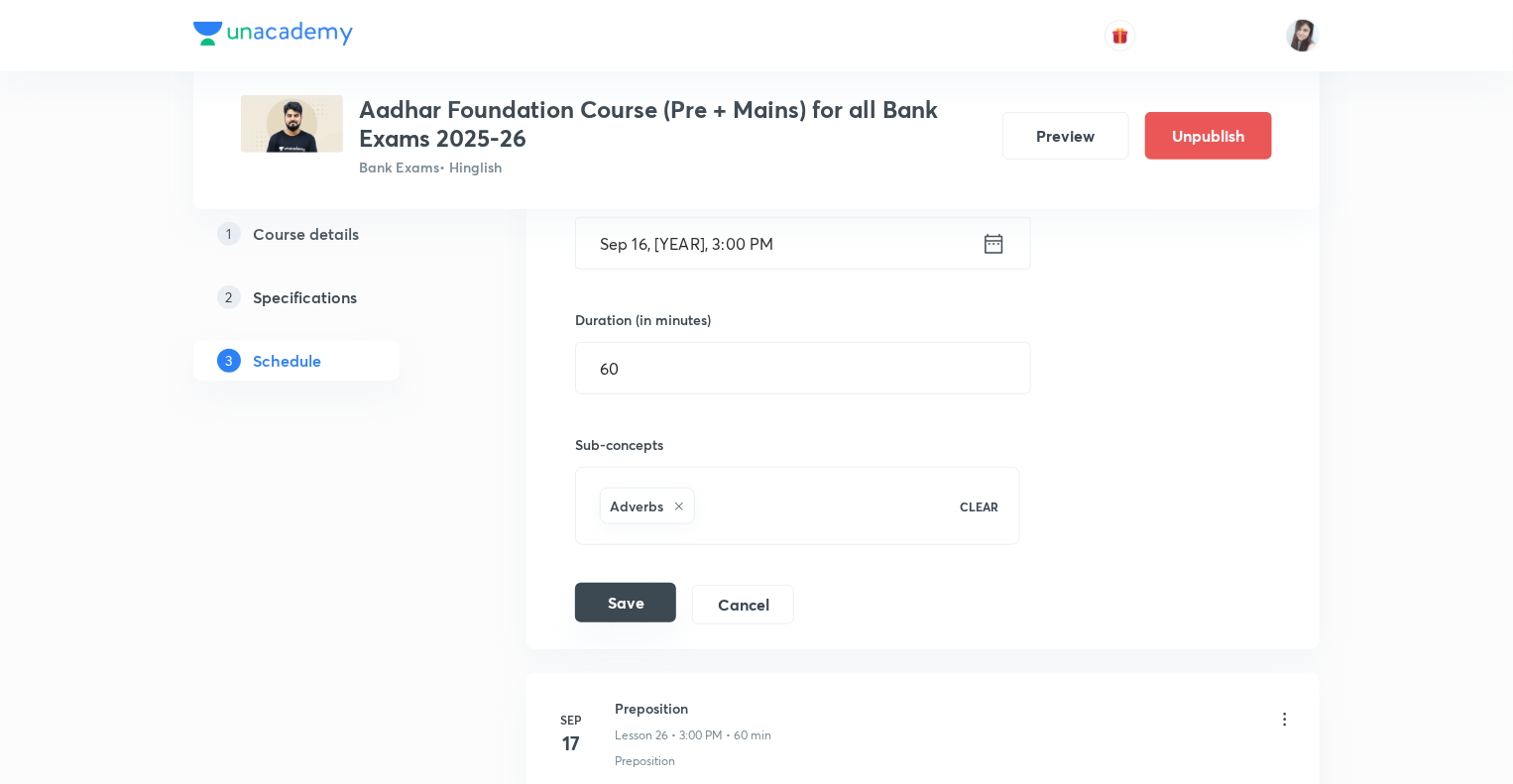 click on "Save" at bounding box center [626, 603] 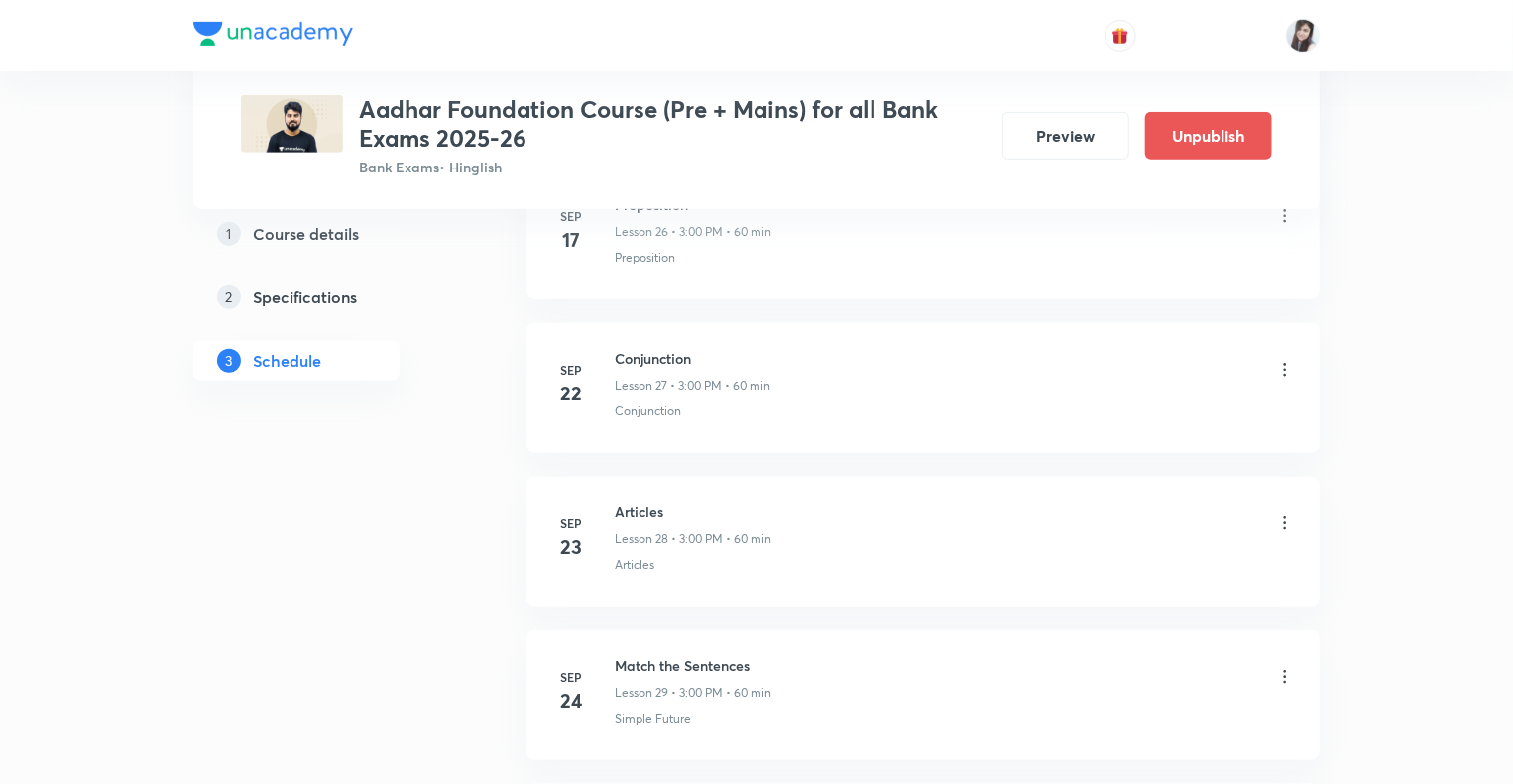 click on "1 Course details 2 Specifications 3 Schedule" at bounding box center (328, -1088) 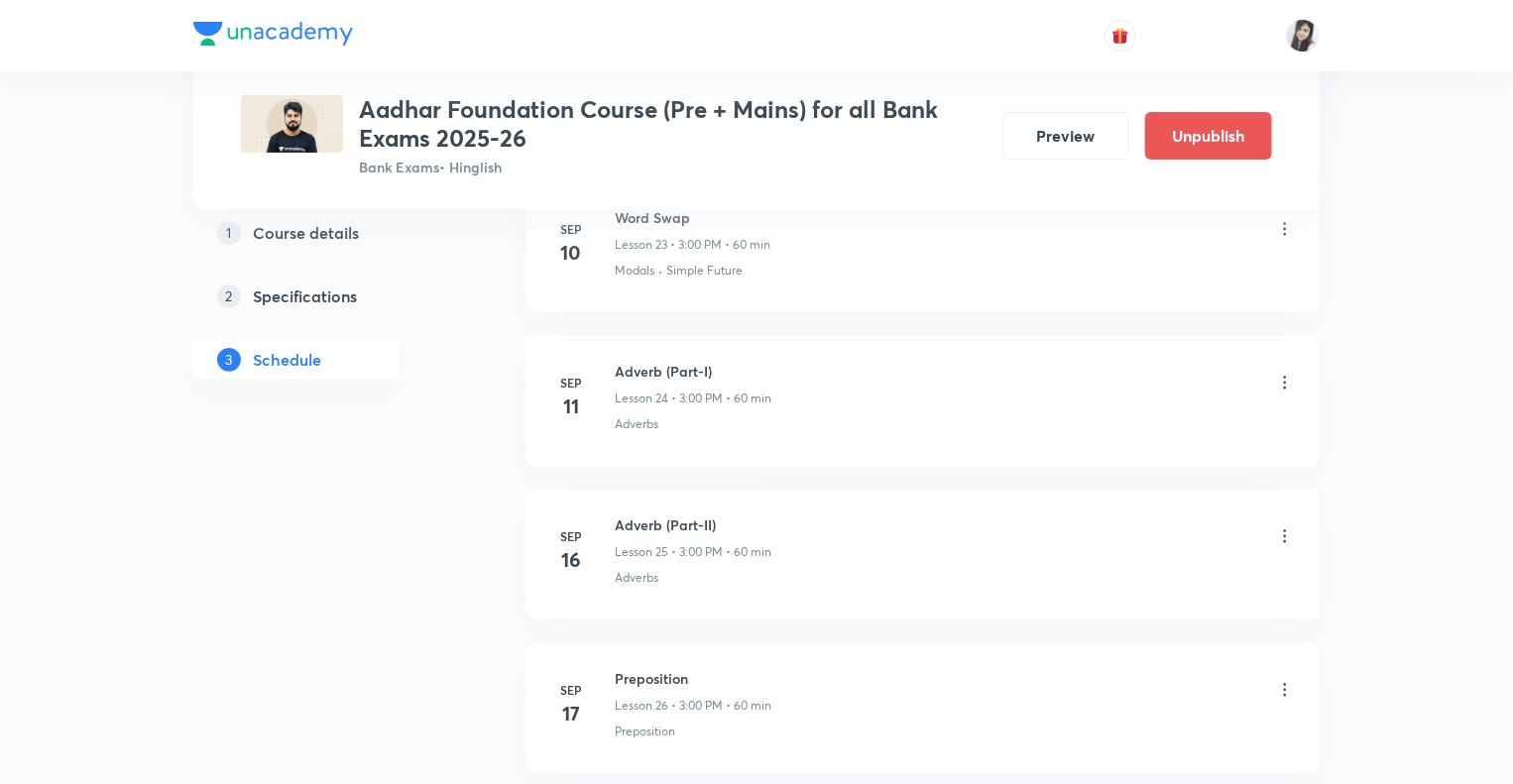 scroll, scrollTop: 3894, scrollLeft: 0, axis: vertical 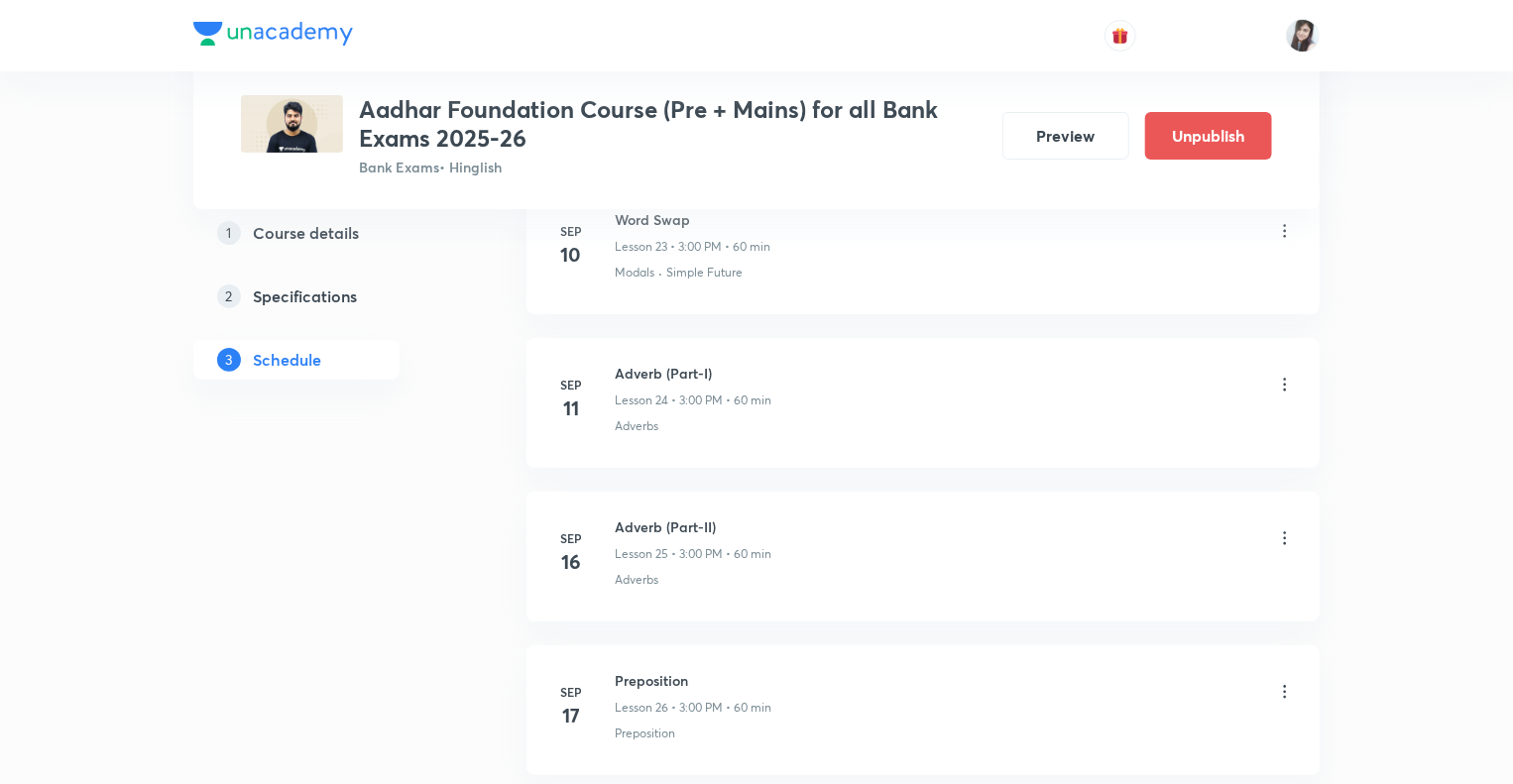 click 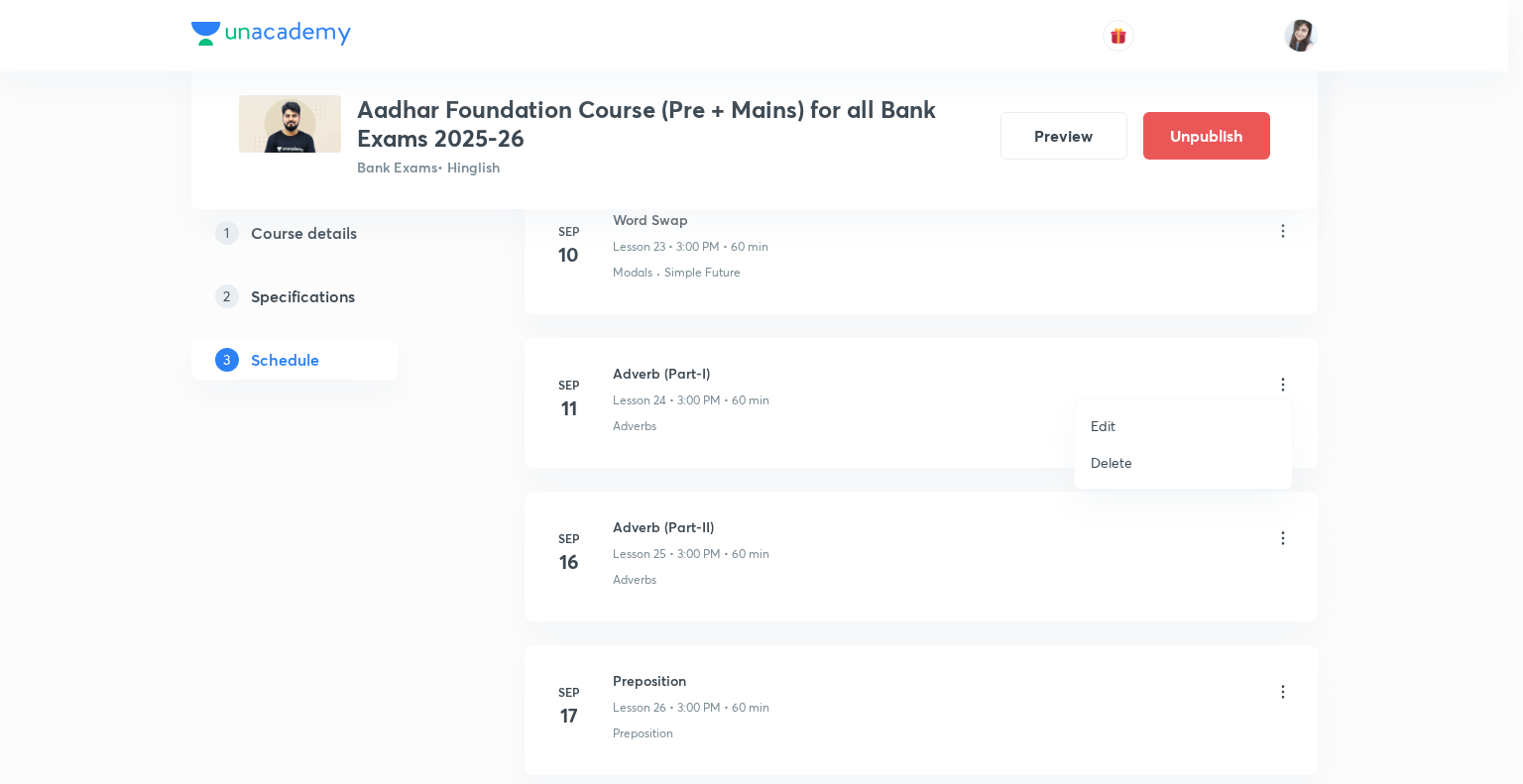 click on "Edit" at bounding box center [1103, 425] 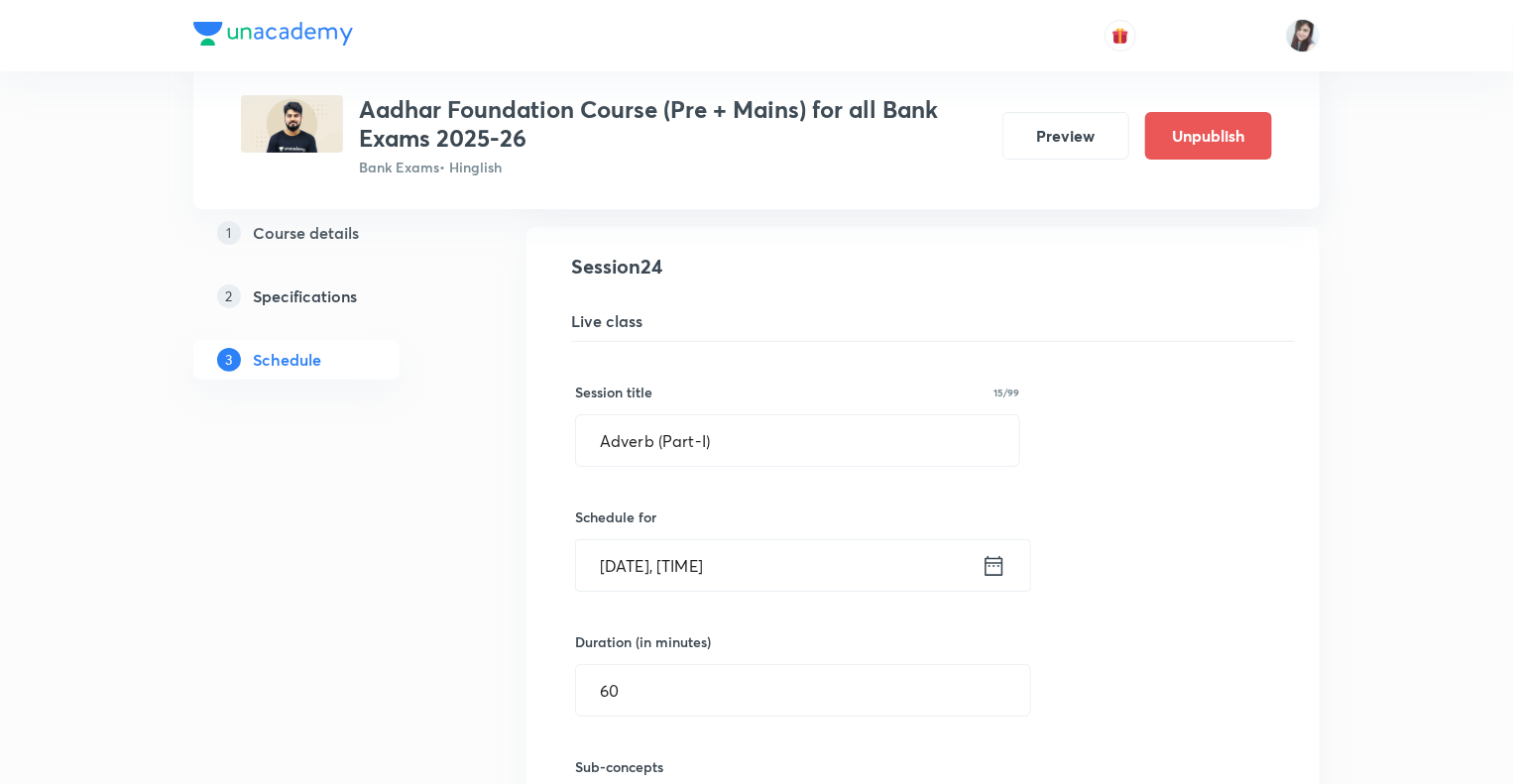 click 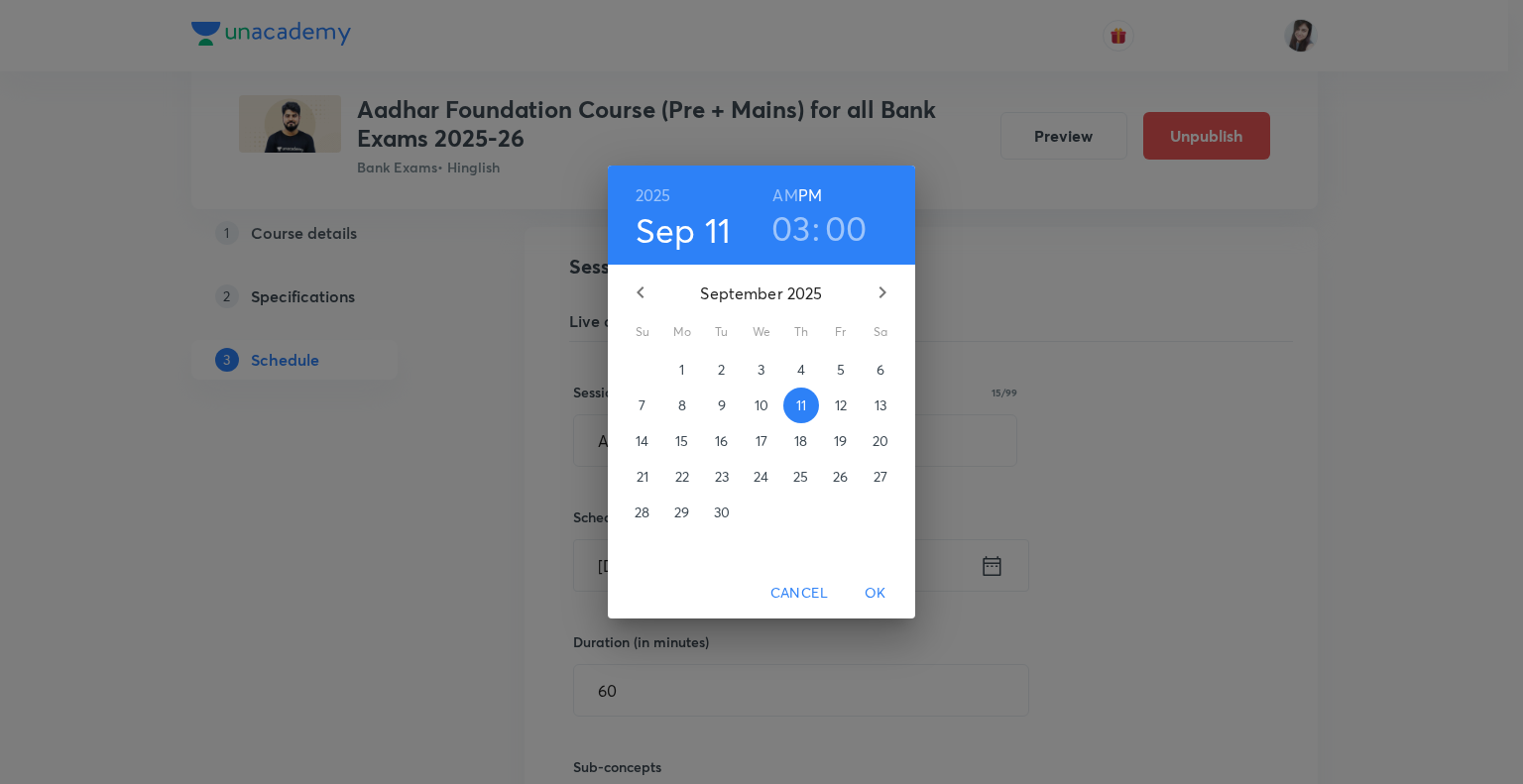 click on "15" at bounding box center (681, 441) 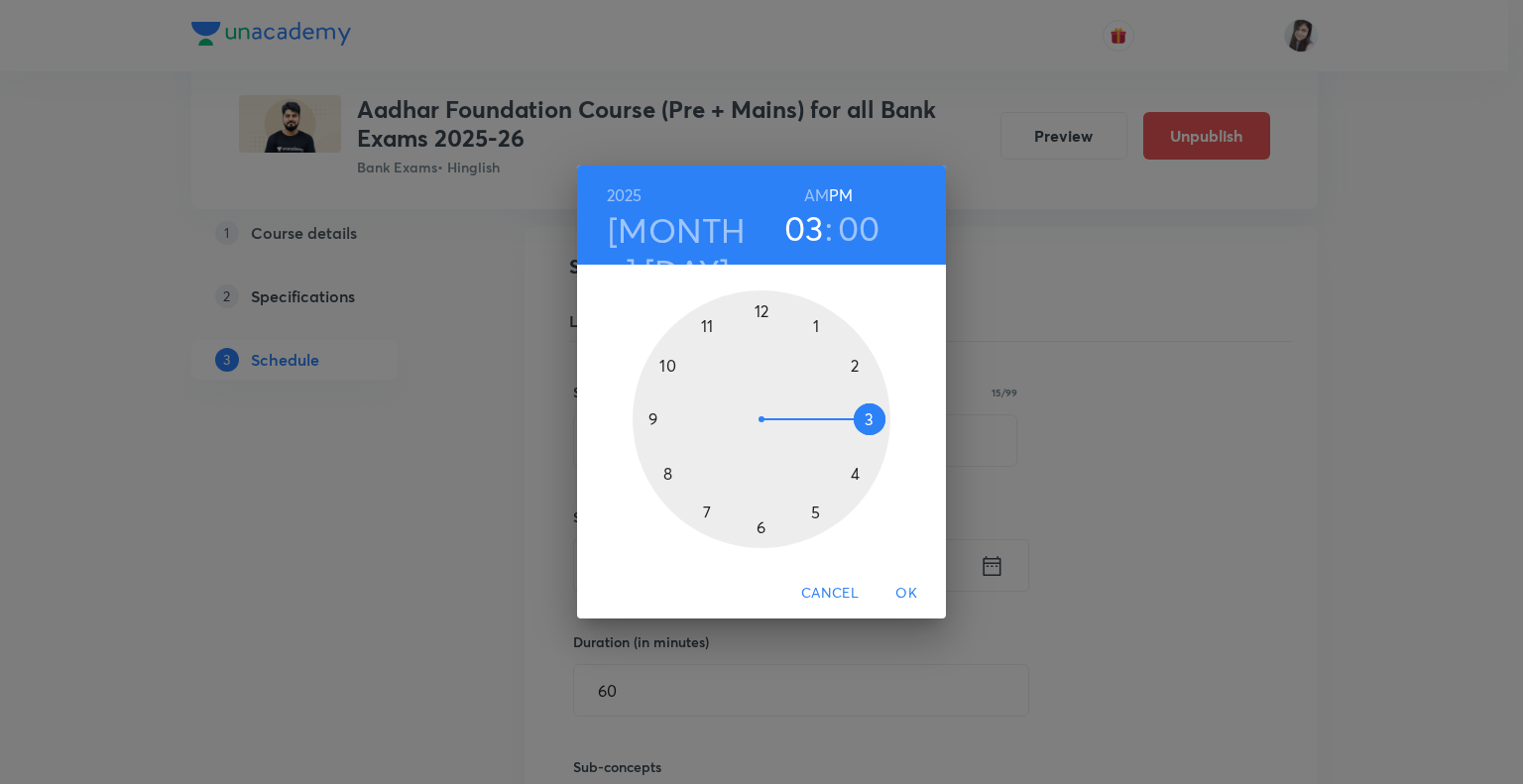 click on "OK" at bounding box center (906, 593) 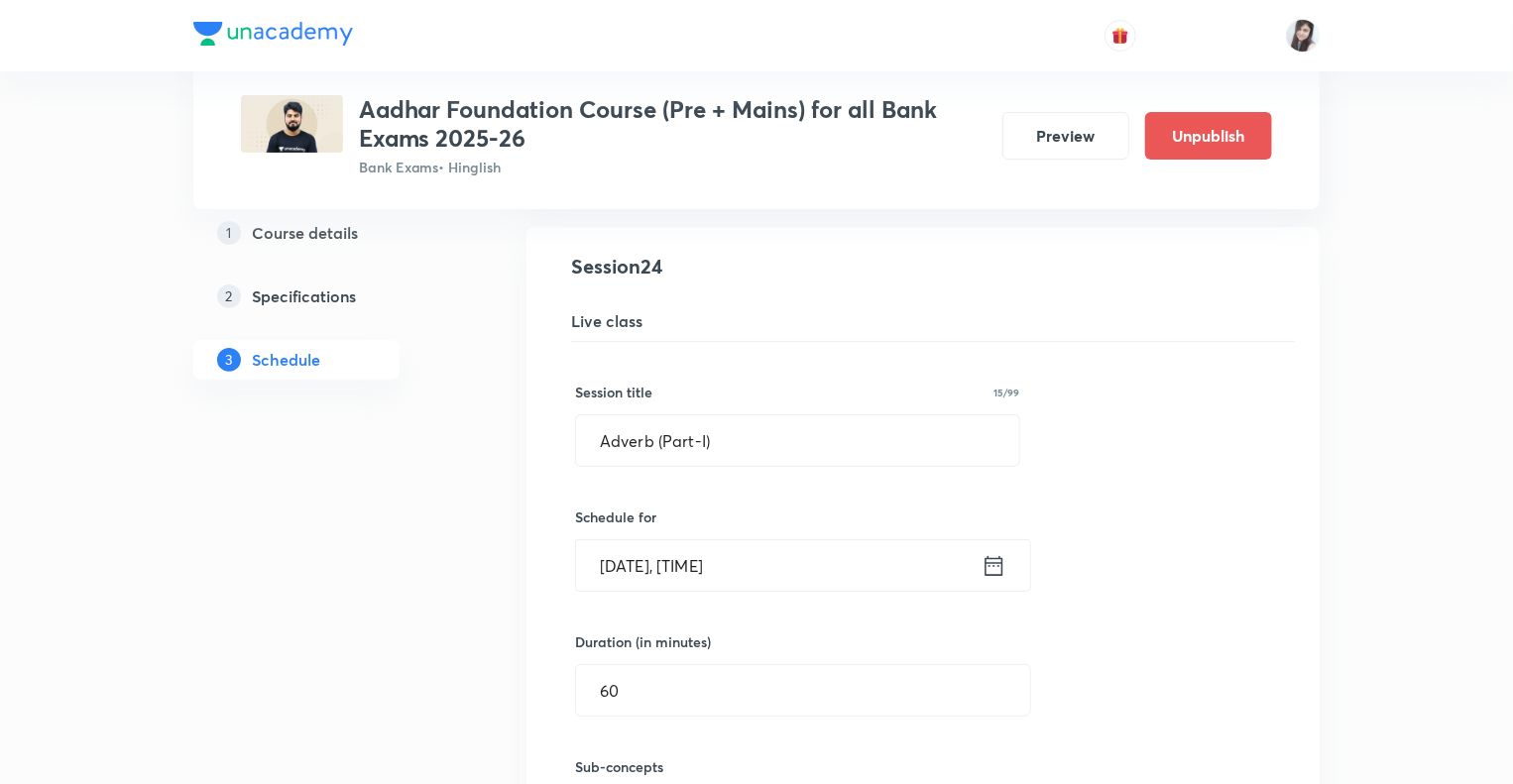 click on "Plus Courses Aadhar Foundation Course (Pre + Mains) for all Bank Exams 2025-26 Bank Exams  • Hinglish Preview Unpublish 1 Course details 2 Specifications 3 Schedule Schedule 35  classes Topic coverage Grammar/Sentence Correction, Vocabulary, Reading Comprehension, Connectors Cover at least  60 % View details Aug 11 Subject-Verb-Agreement (Part-I) Lesson 1 • 3:00 PM • 60 min Subject - Verb Agreement Aug 12 Subject-Verb-Agreement (Part-II) Lesson 2 • 3:00 PM • 60 min Subject - Verb Agreement Aug 13 Noun (Part-I) Lesson 3 • 3:00 PM • 60 min Nouns Aug 14 Noun (Part-II) Lesson 4 • 3:00 PM • 60 min Nouns Aug 15 Vocabulary- Antonym-Synonym-idioms-phrasal verb Lesson 5 • 3:00 PM • 60 min Antonyms Aug 18 Pronoun (Part-I) Lesson 6 • 3:00 PM • 60 min Pronouns Aug 19 Pronoun (Part-II) Lesson 7 • 3:00 PM • 60 min Pronouns Aug 20 Parajumbles (Part-I) Lesson 8 • 3:00 PM • 60 min Passage Rearrangement Aug 21 Parajumbles (Part-II) Lesson 9 • 3:00 PM • 60 min Passage Rearrangement Aug 22 1" at bounding box center [756, -486] 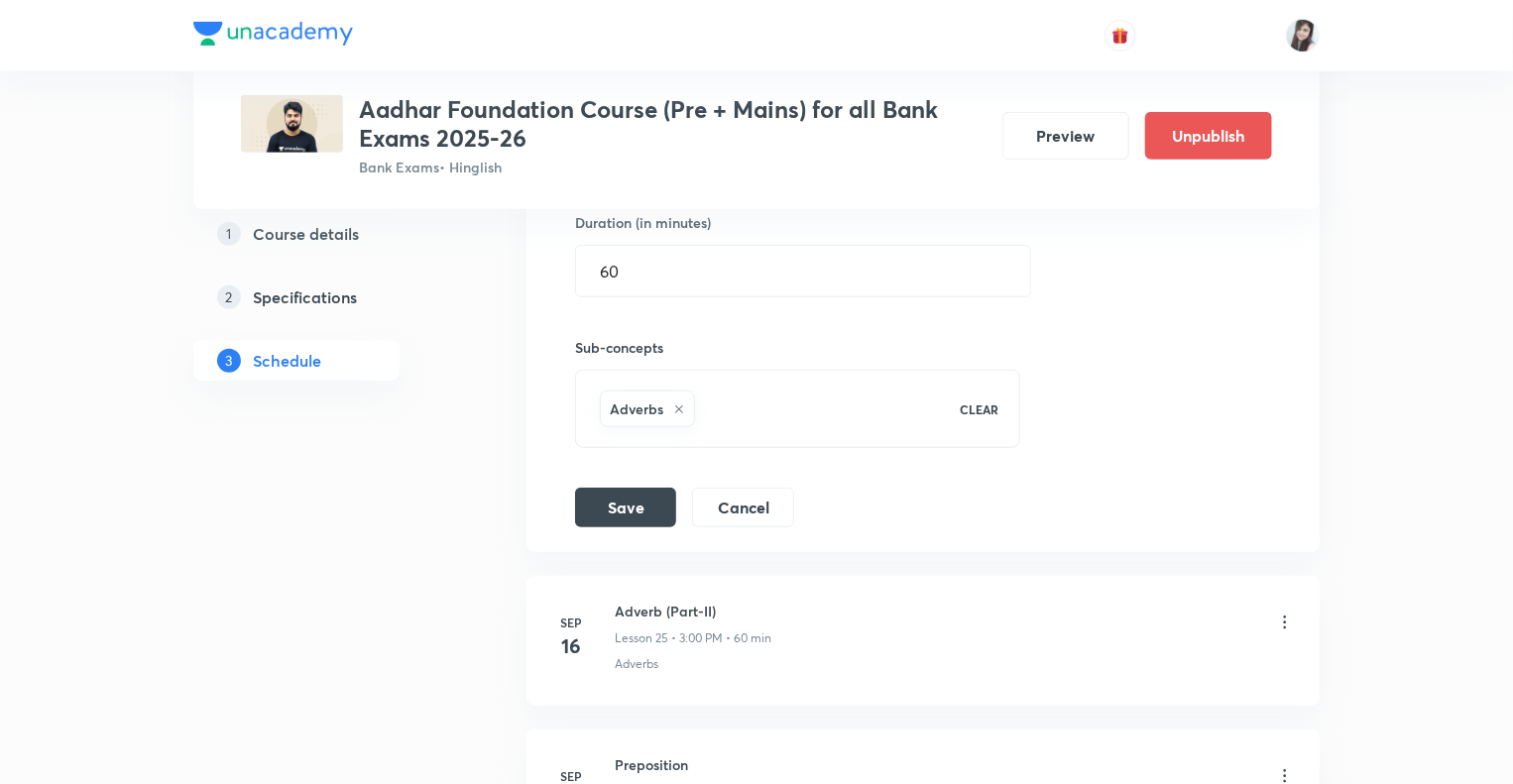 scroll, scrollTop: 4330, scrollLeft: 0, axis: vertical 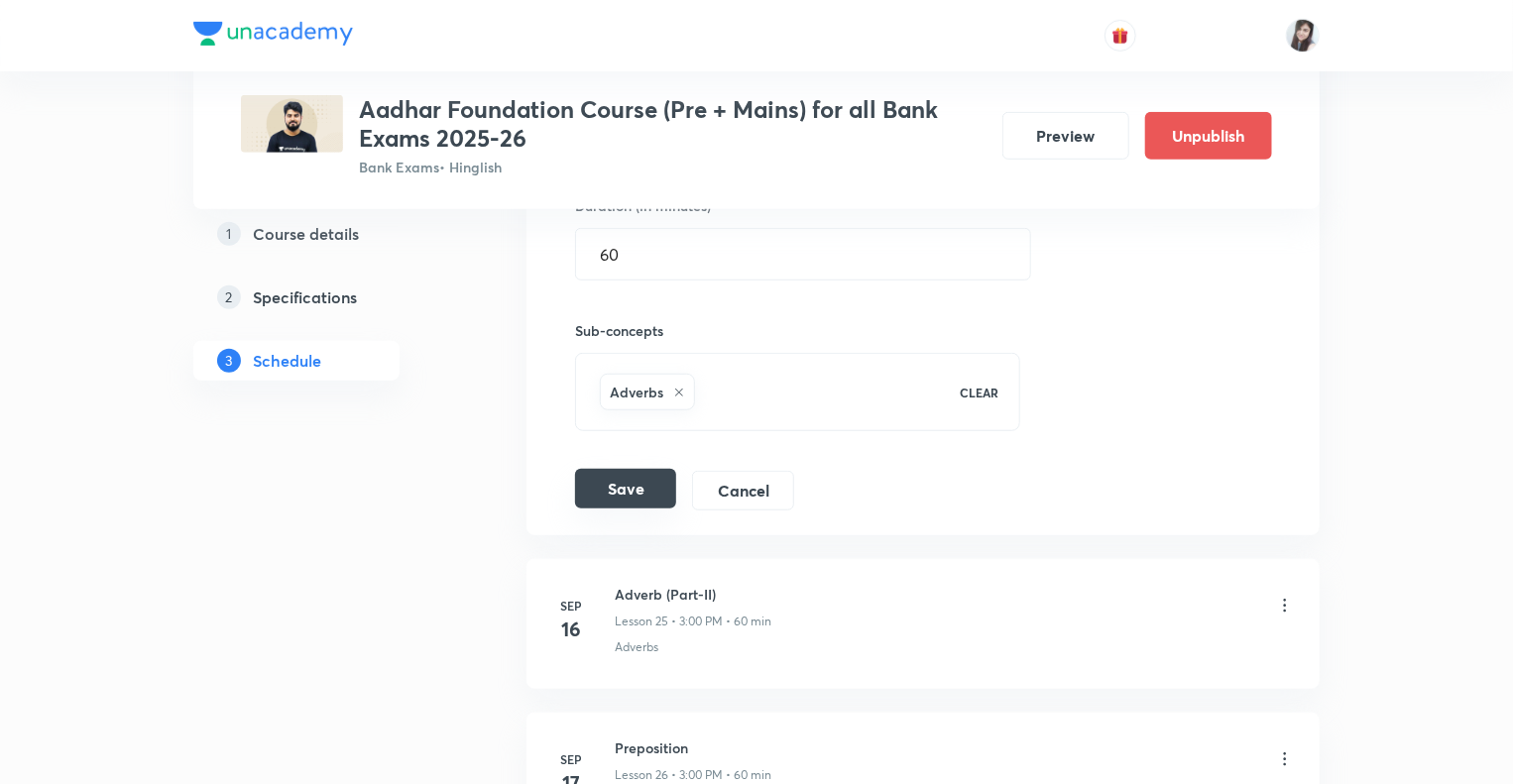 click on "Save" at bounding box center (626, 489) 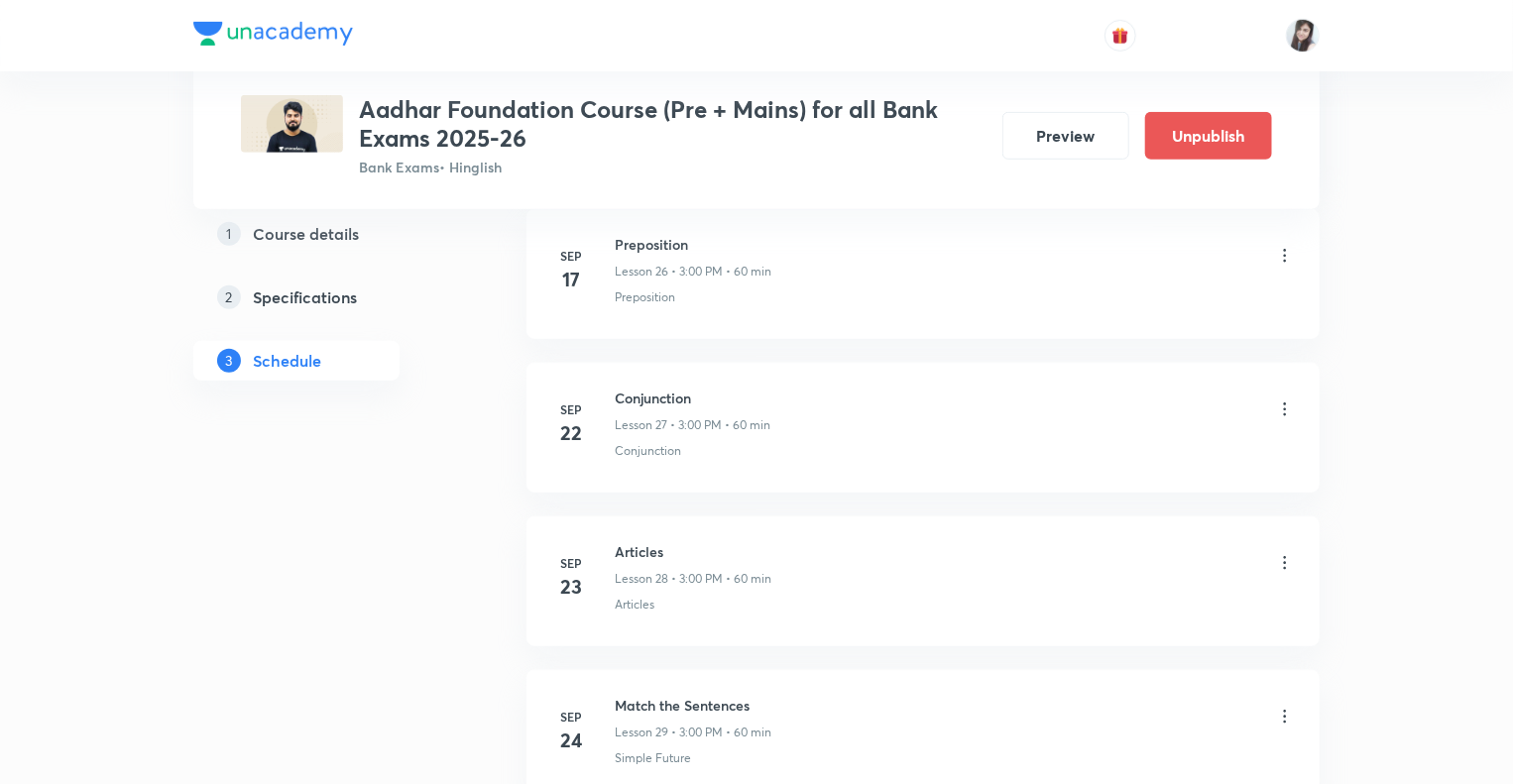 click on "1 Course details 2 Specifications 3 Schedule" at bounding box center (328, -1049) 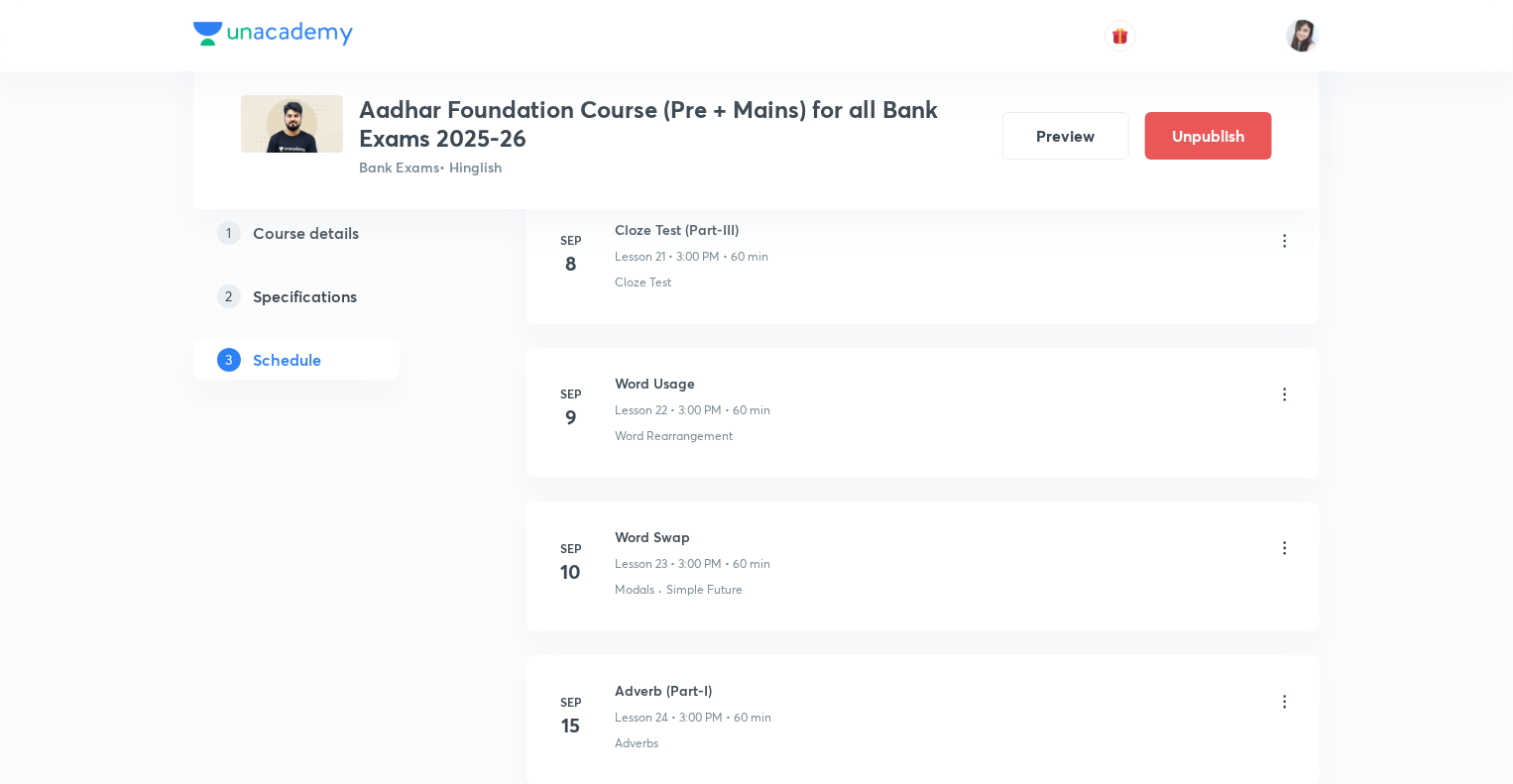 scroll, scrollTop: 3537, scrollLeft: 0, axis: vertical 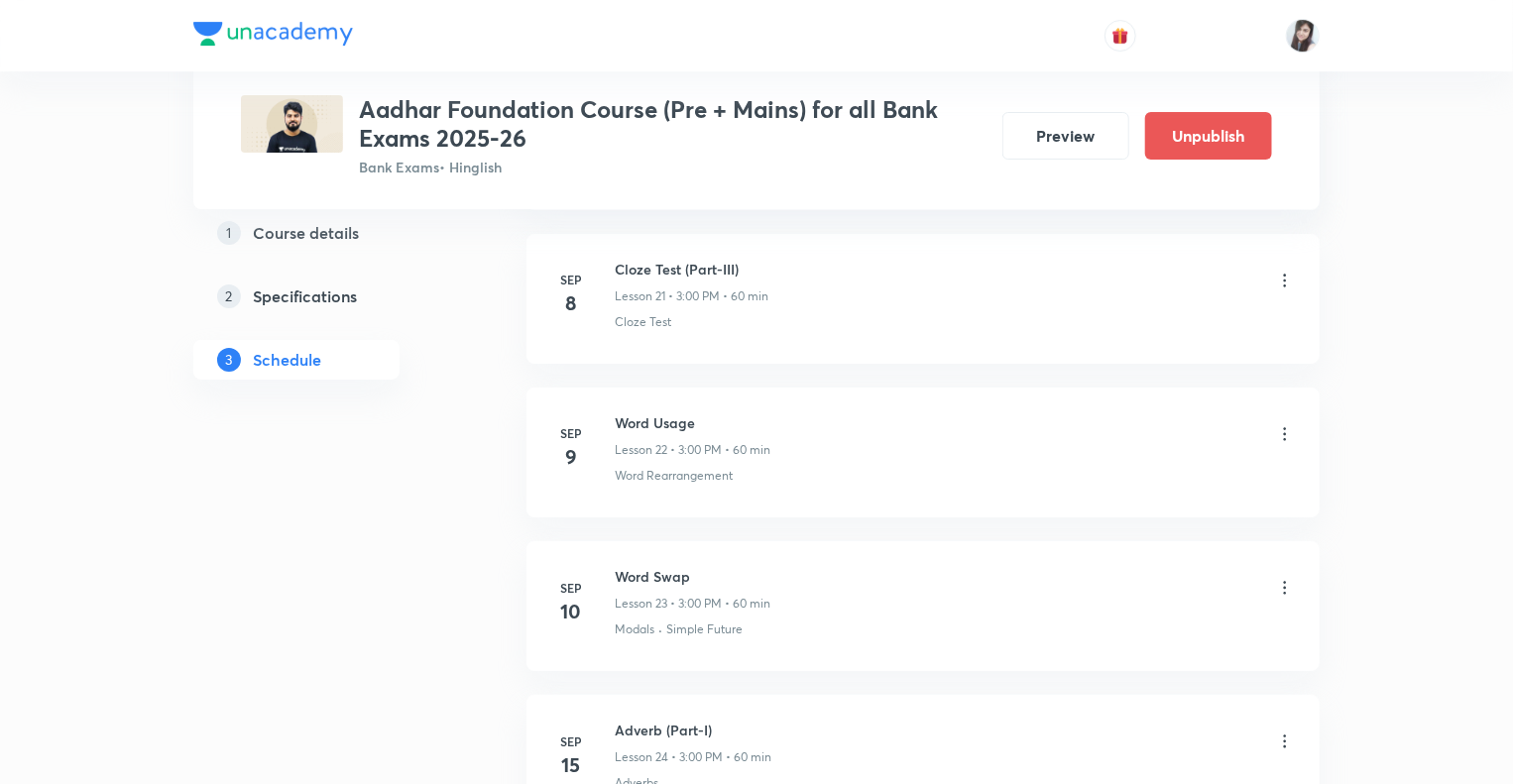 click 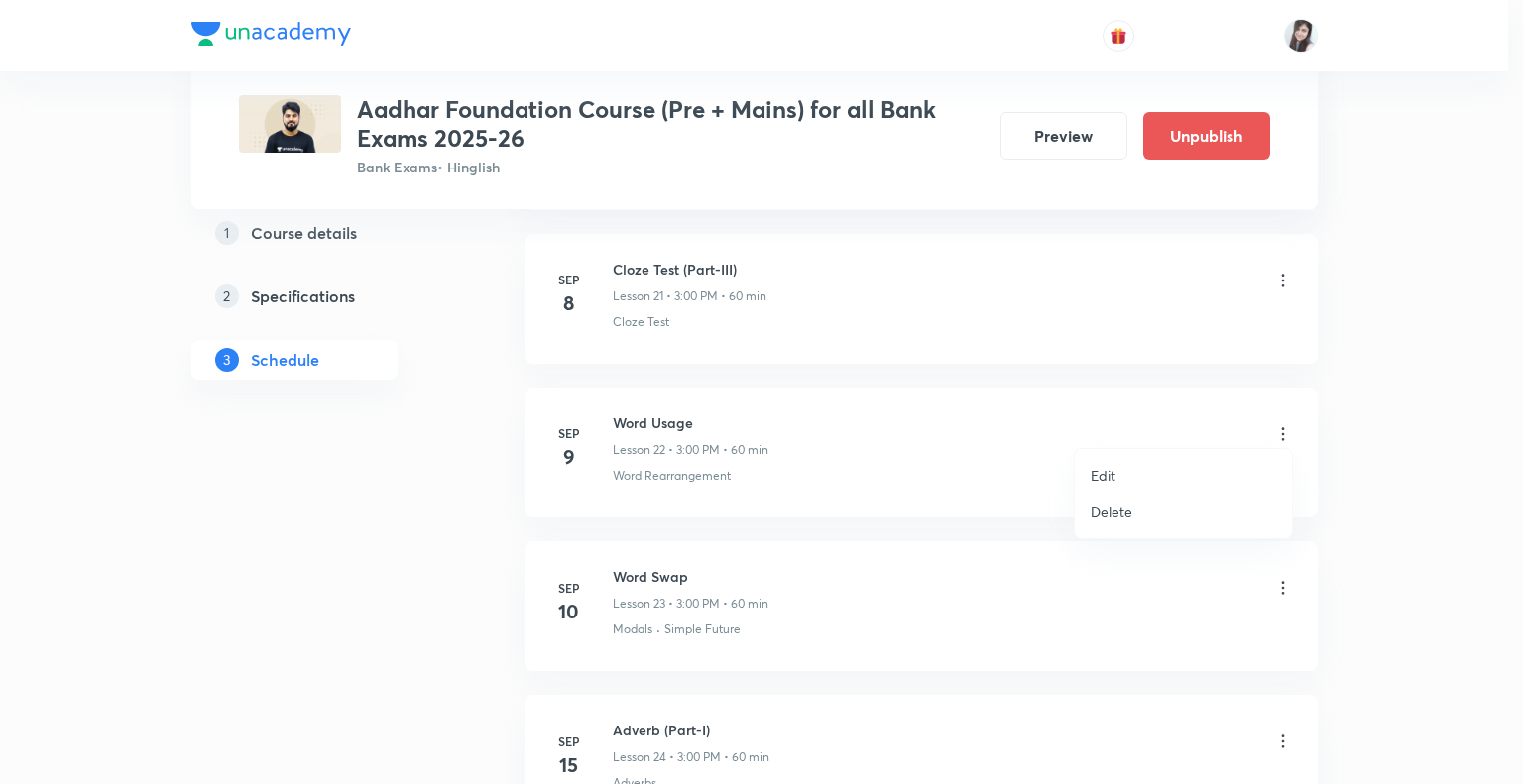 click on "Edit" at bounding box center (1103, 475) 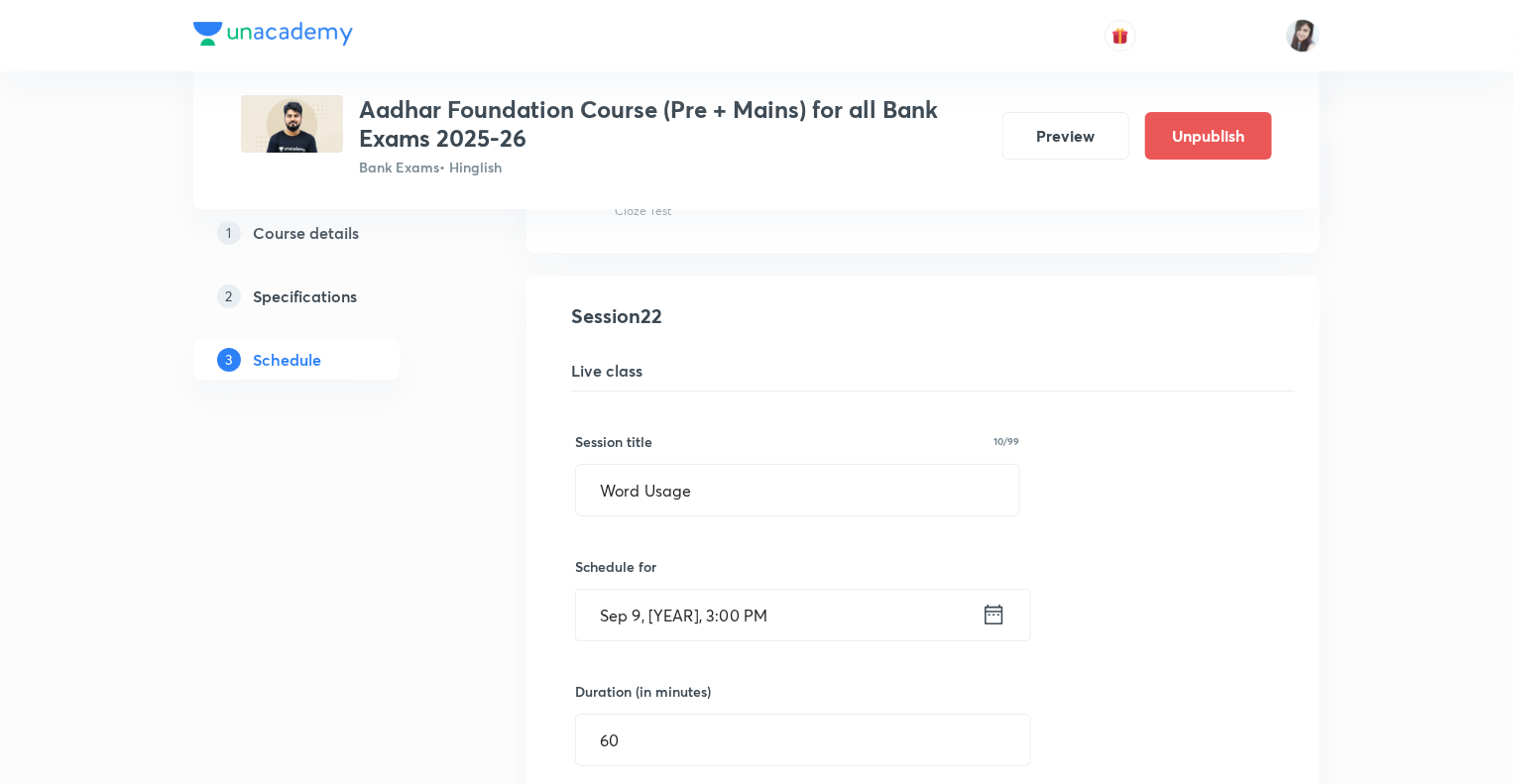 click 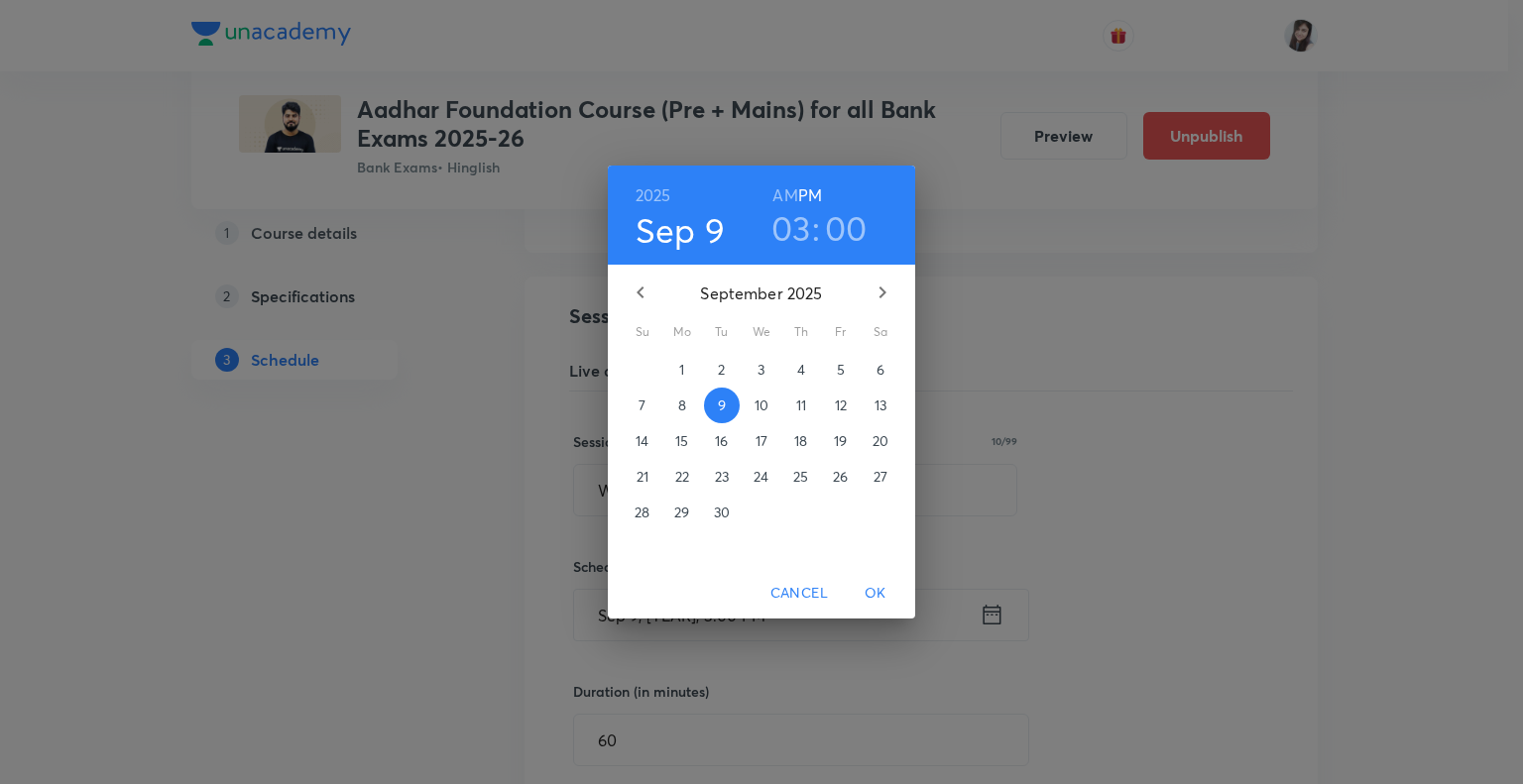 click on "11" at bounding box center [801, 405] 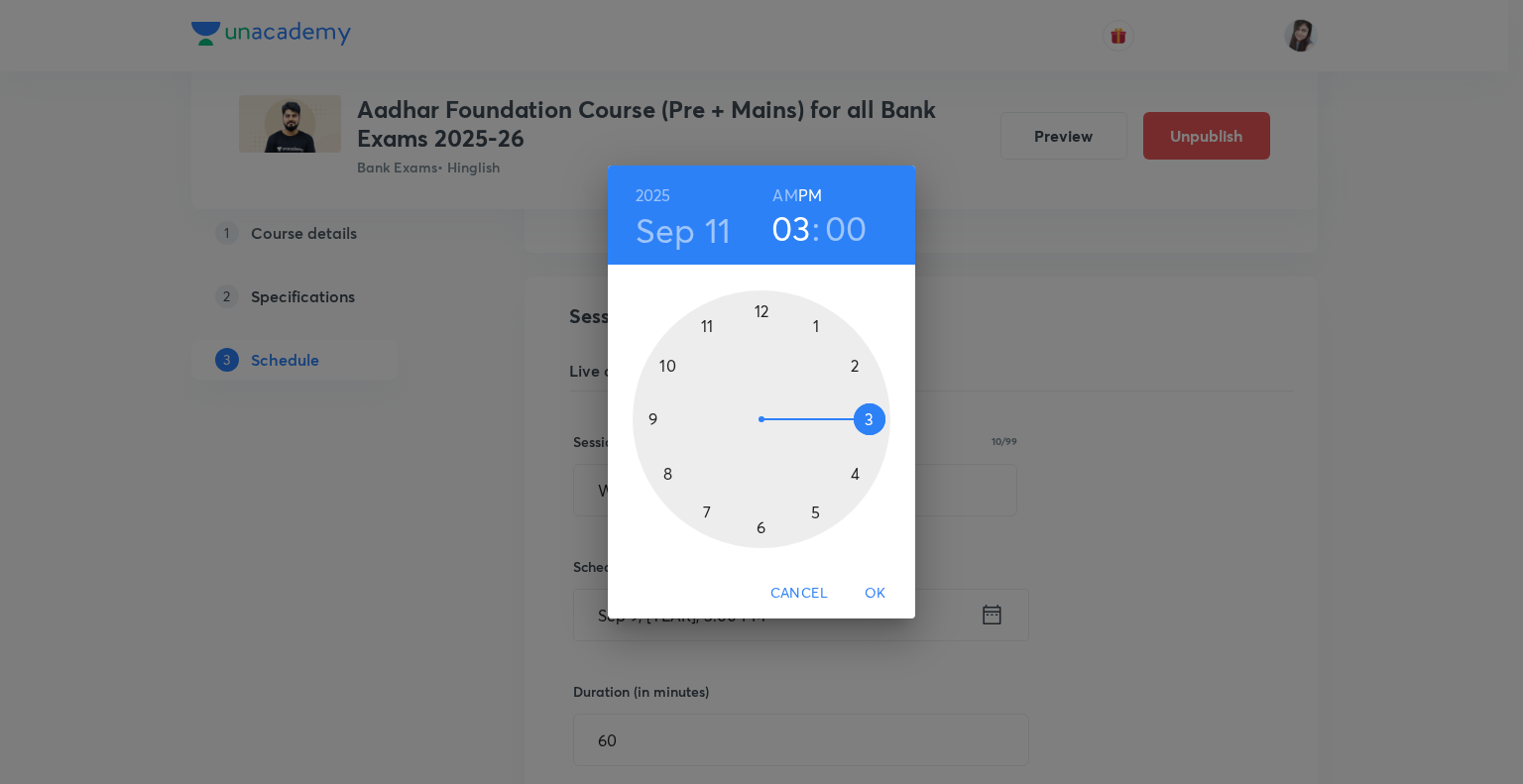 click on "OK" at bounding box center [876, 593] 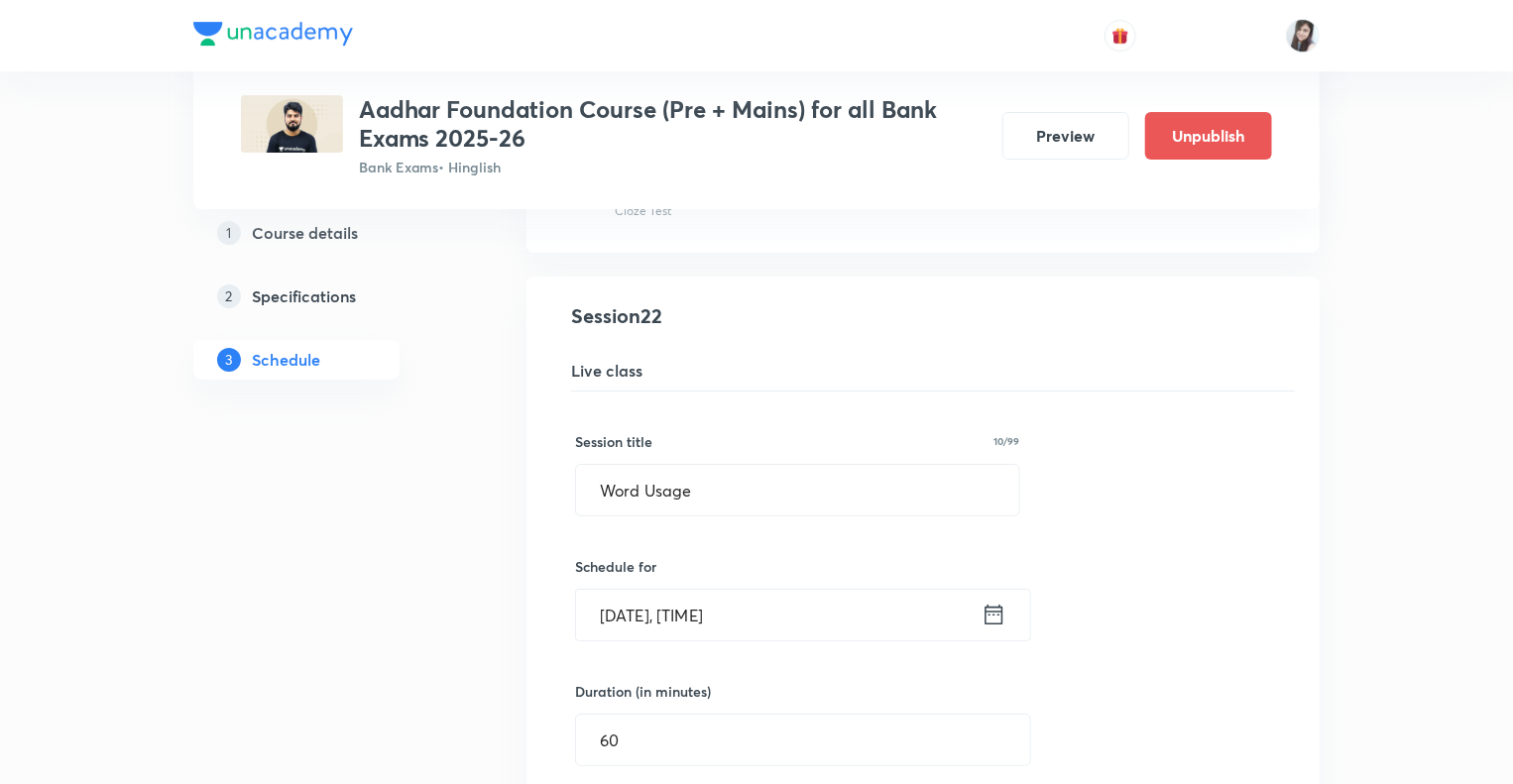 click on "Plus Courses Aadhar Foundation Course (Pre + Mains) for all Bank Exams 2025-26 Bank Exams  • Hinglish Preview Unpublish 1 Course details 2 Specifications 3 Schedule Schedule 35  classes Topic coverage Grammar/Sentence Correction, Vocabulary, Reading Comprehension, Connectors Cover at least  60 % View details Aug 11 Subject-Verb-Agreement (Part-I) Lesson 1 • 3:00 PM • 60 min Subject - Verb Agreement Aug 12 Subject-Verb-Agreement (Part-II) Lesson 2 • 3:00 PM • 60 min Subject - Verb Agreement Aug 13 Noun (Part-I) Lesson 3 • 3:00 PM • 60 min Nouns Aug 14 Noun (Part-II) Lesson 4 • 3:00 PM • 60 min Nouns Aug 15 Vocabulary- Antonym-Synonym-idioms-phrasal verb Lesson 5 • 3:00 PM • 60 min Antonyms Aug 18 Pronoun (Part-I) Lesson 6 • 3:00 PM • 60 min Pronouns Aug 19 Pronoun (Part-II) Lesson 7 • 3:00 PM • 60 min Pronouns Aug 20 Parajumbles (Part-I) Lesson 8 • 3:00 PM • 60 min Passage Rearrangement Aug 21 Parajumbles (Part-II) Lesson 9 • 3:00 PM • 60 min Passage Rearrangement Aug 22 1" at bounding box center (756, -129) 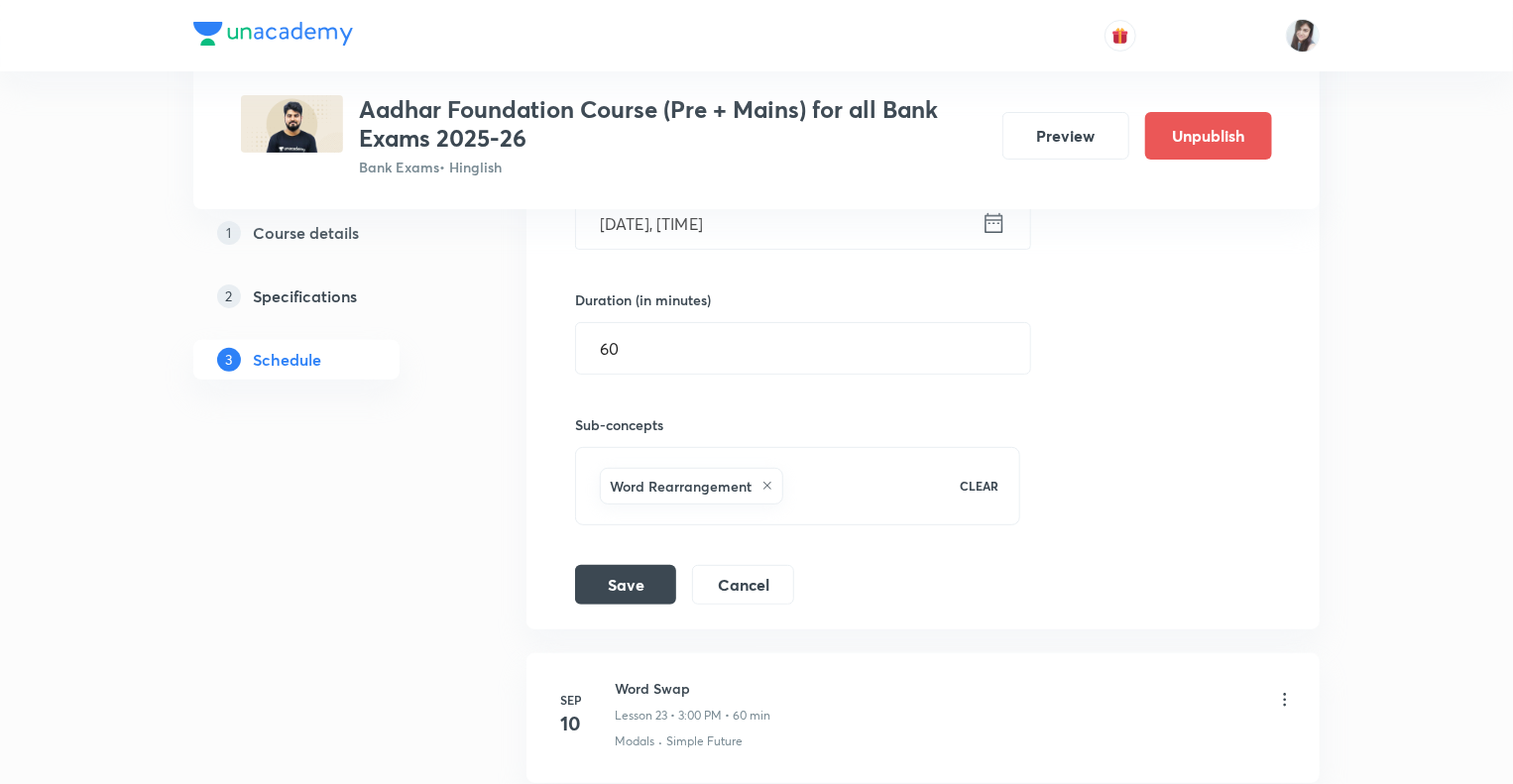 scroll, scrollTop: 3934, scrollLeft: 0, axis: vertical 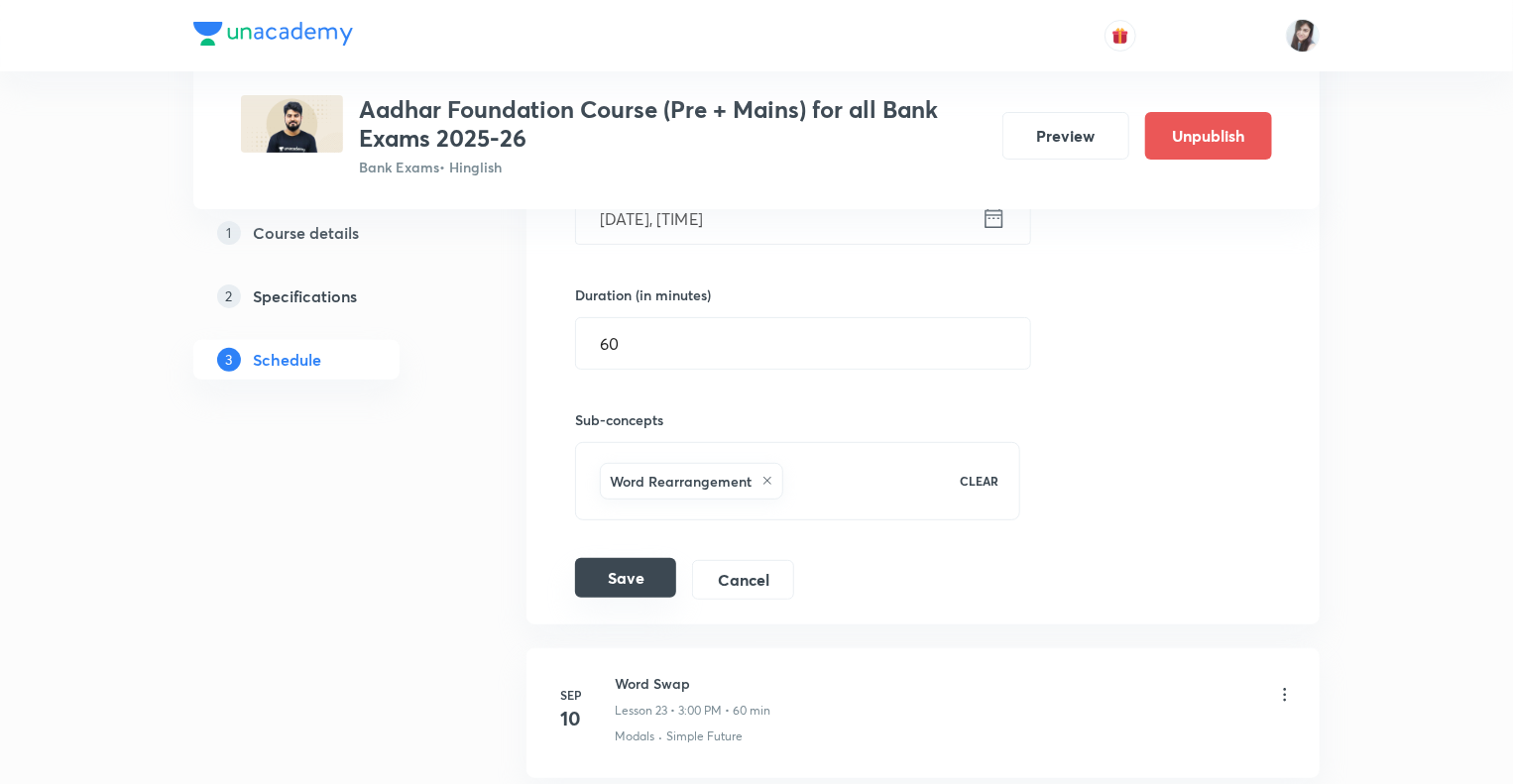 click on "Save" at bounding box center (626, 578) 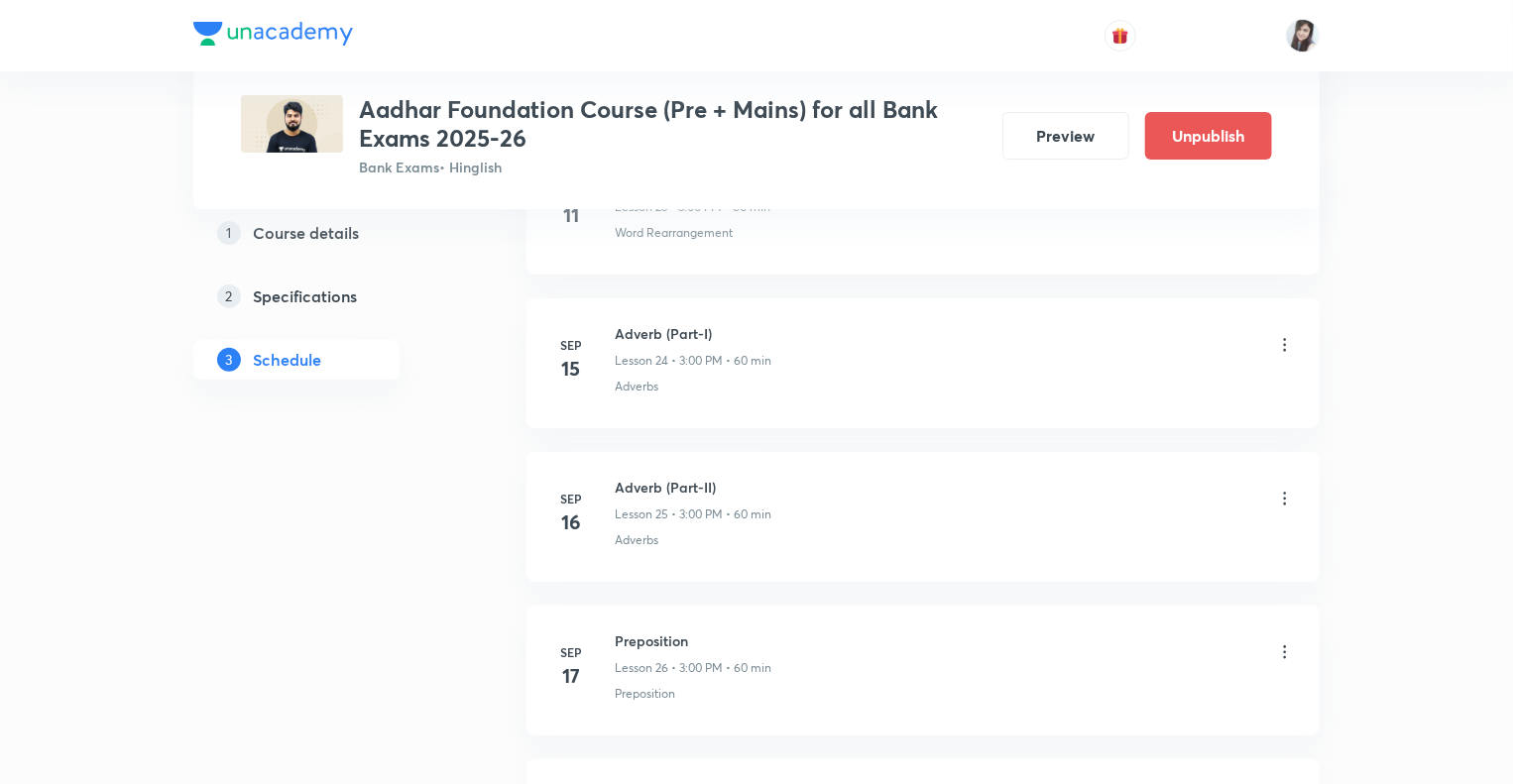 click on "1 Course details 2 Specifications 3 Schedule" at bounding box center [328, -652] 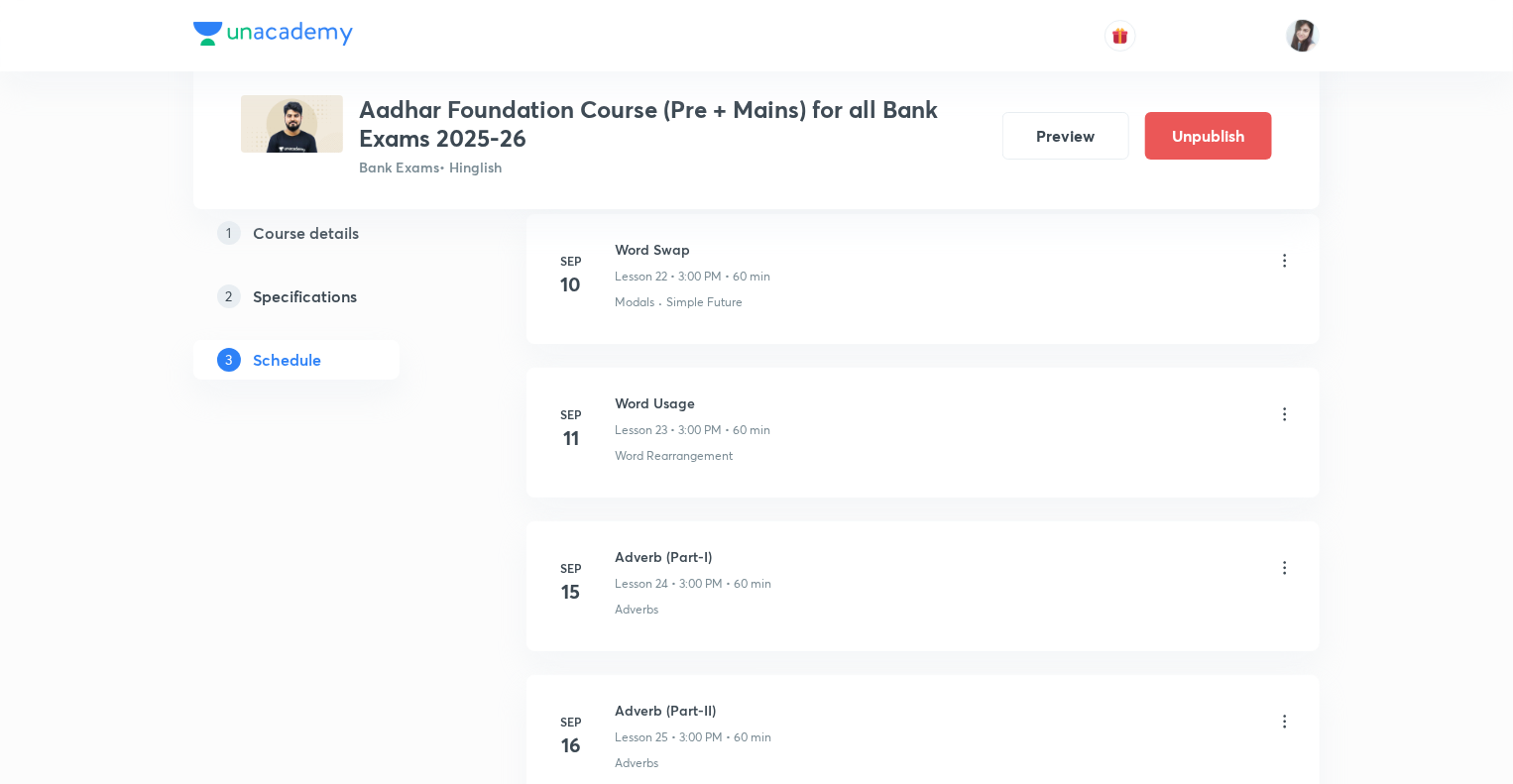 scroll, scrollTop: 3577, scrollLeft: 0, axis: vertical 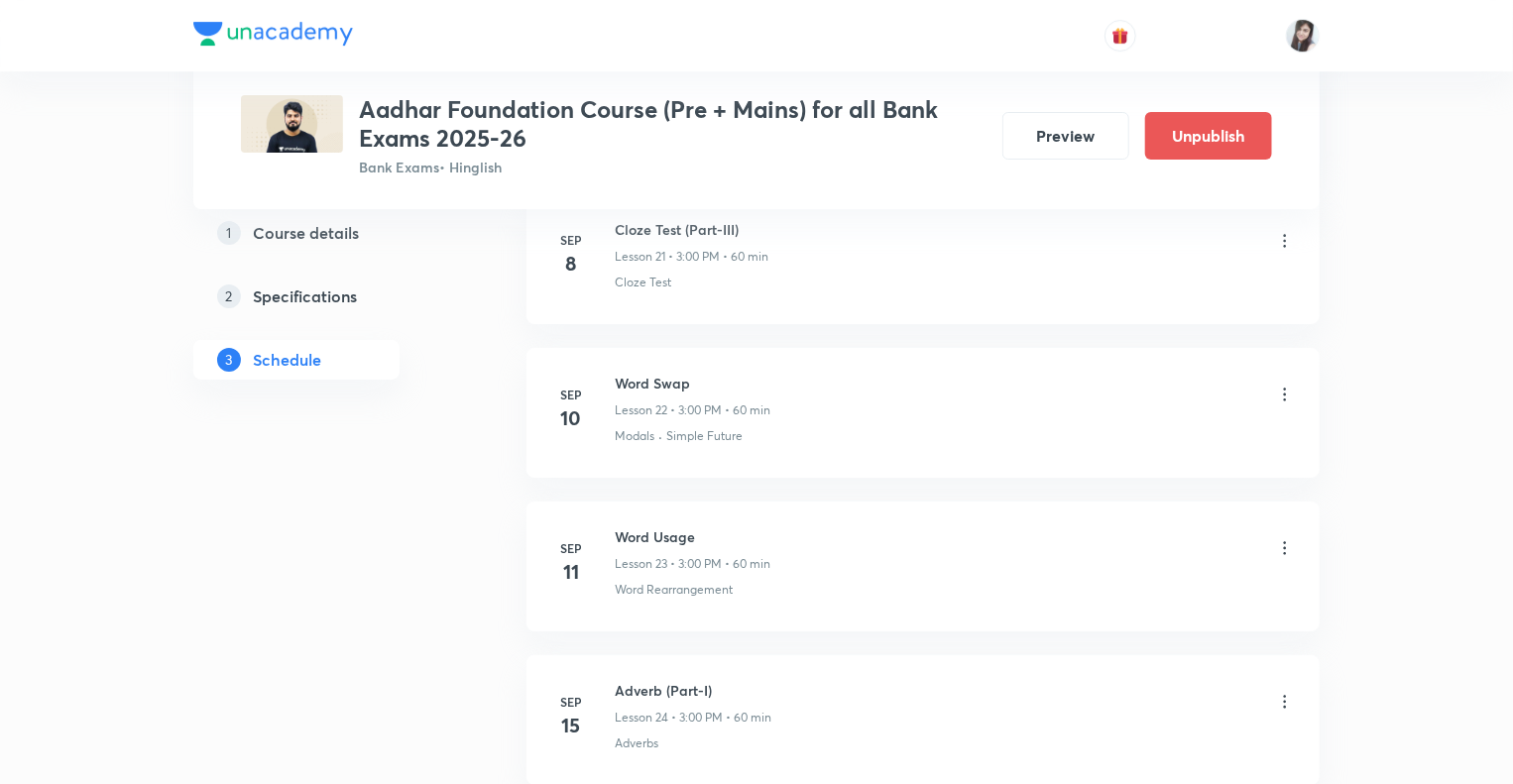 click 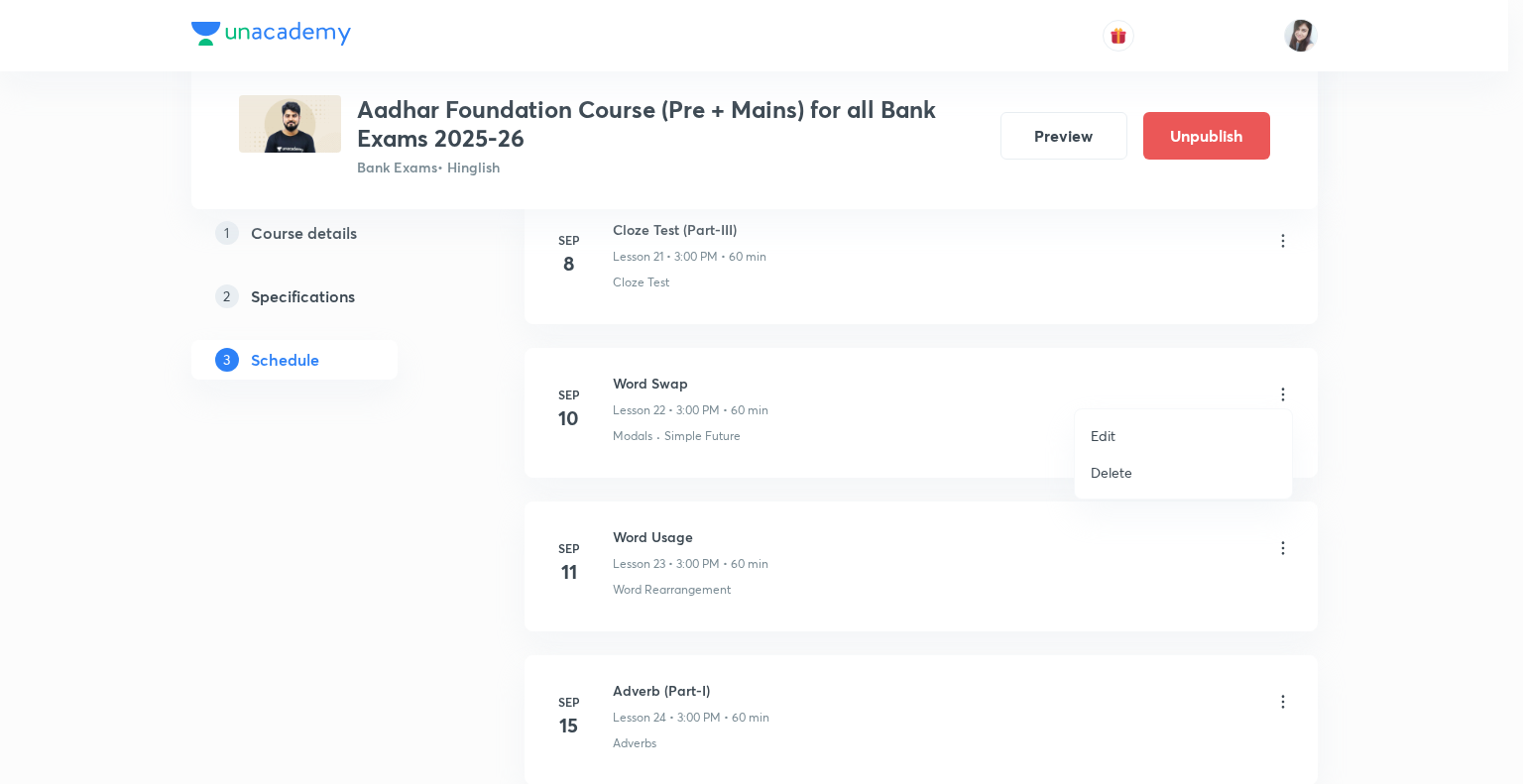 click on "Edit" at bounding box center (1103, 435) 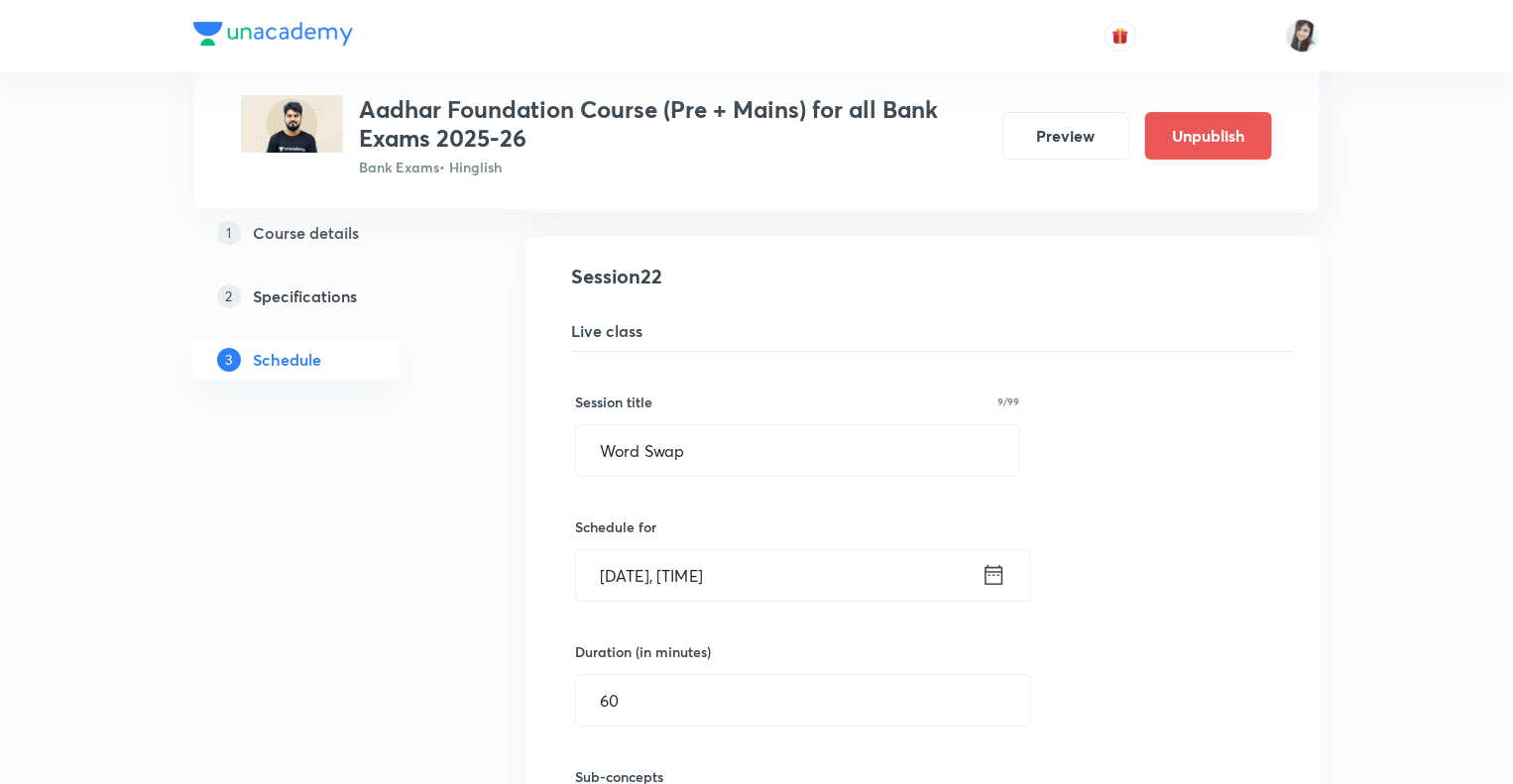 click 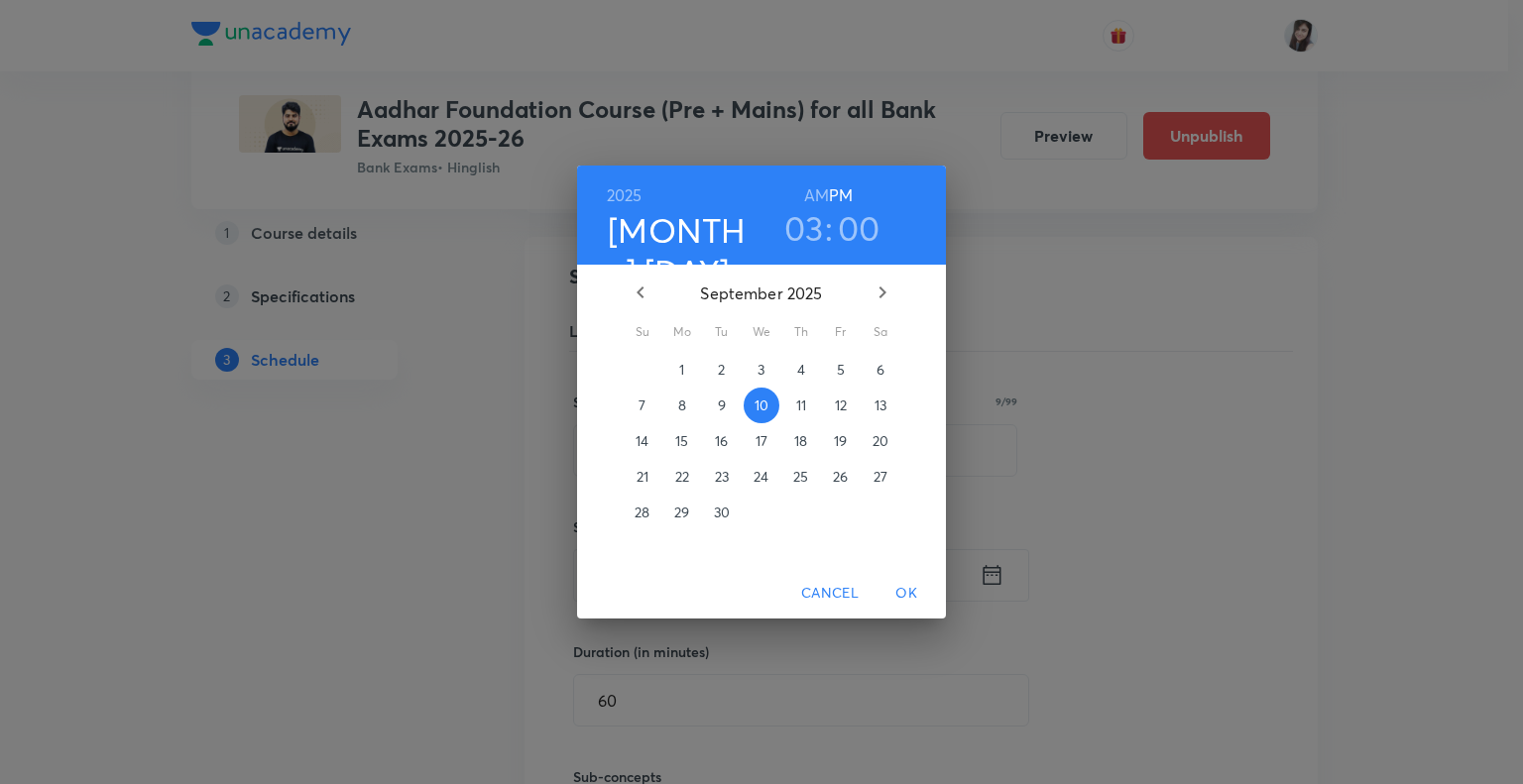 click on "12" at bounding box center [841, 405] 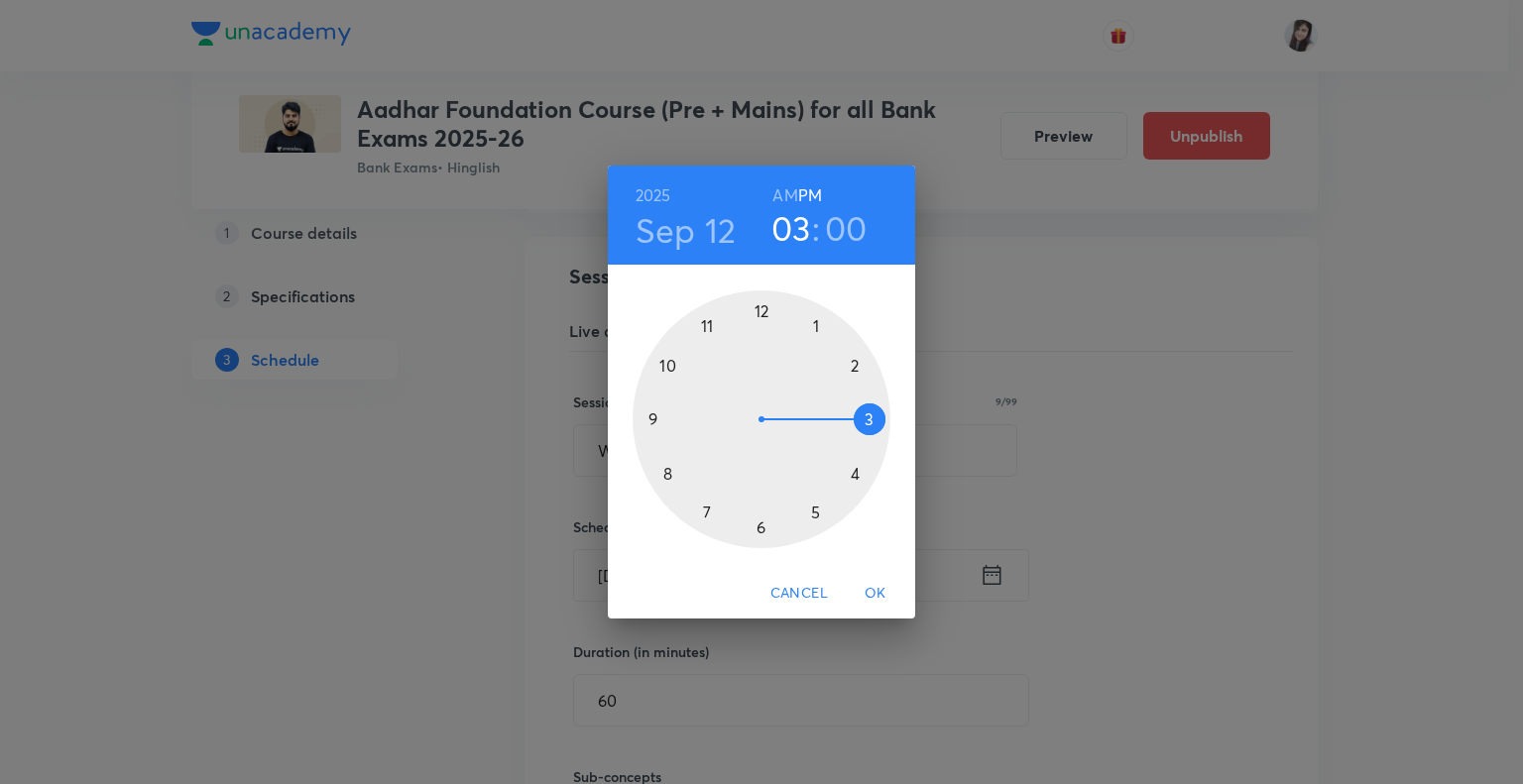 click on "OK" at bounding box center (876, 593) 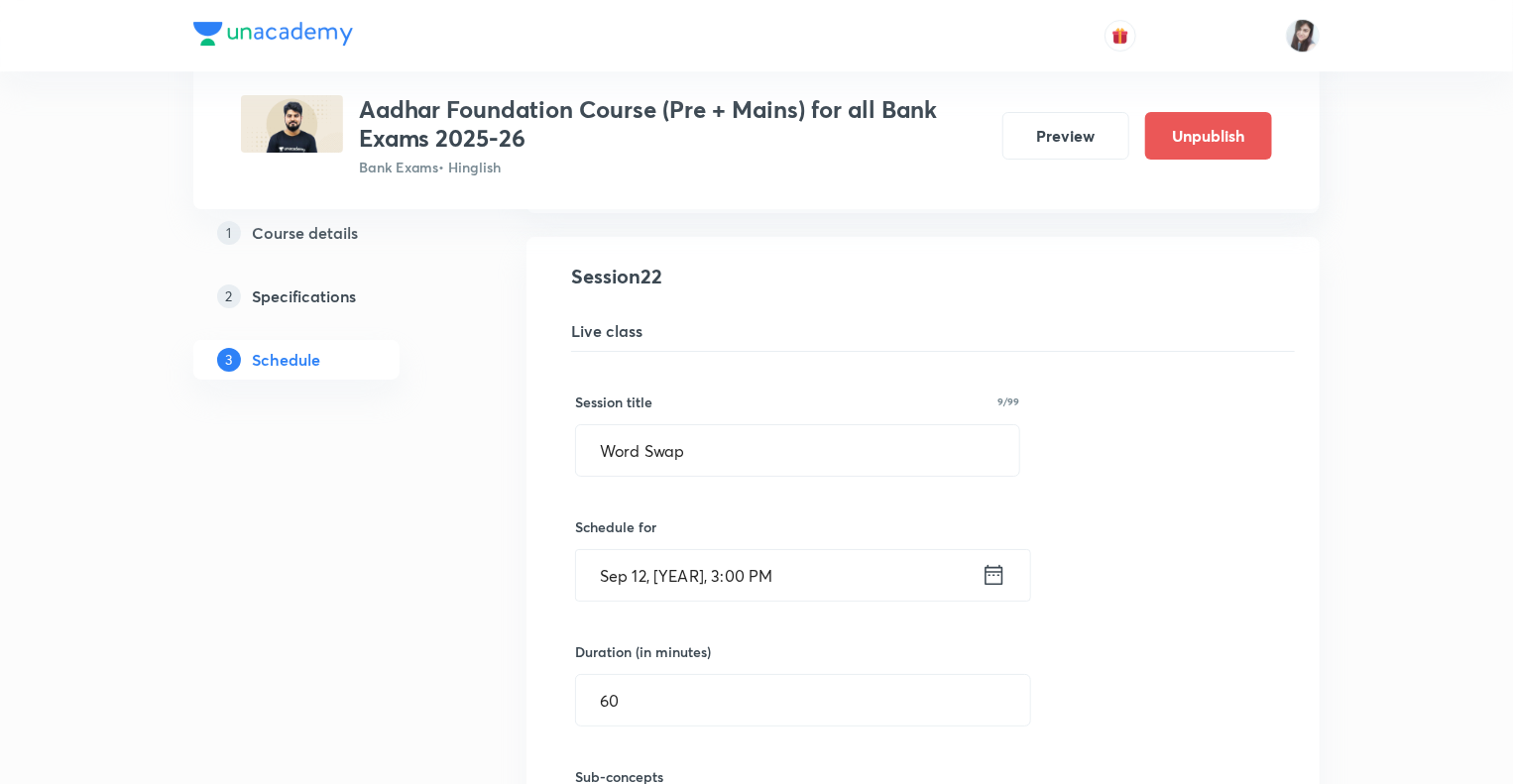 click on "1 Course details 2 Specifications 3 Schedule" at bounding box center [328, -45] 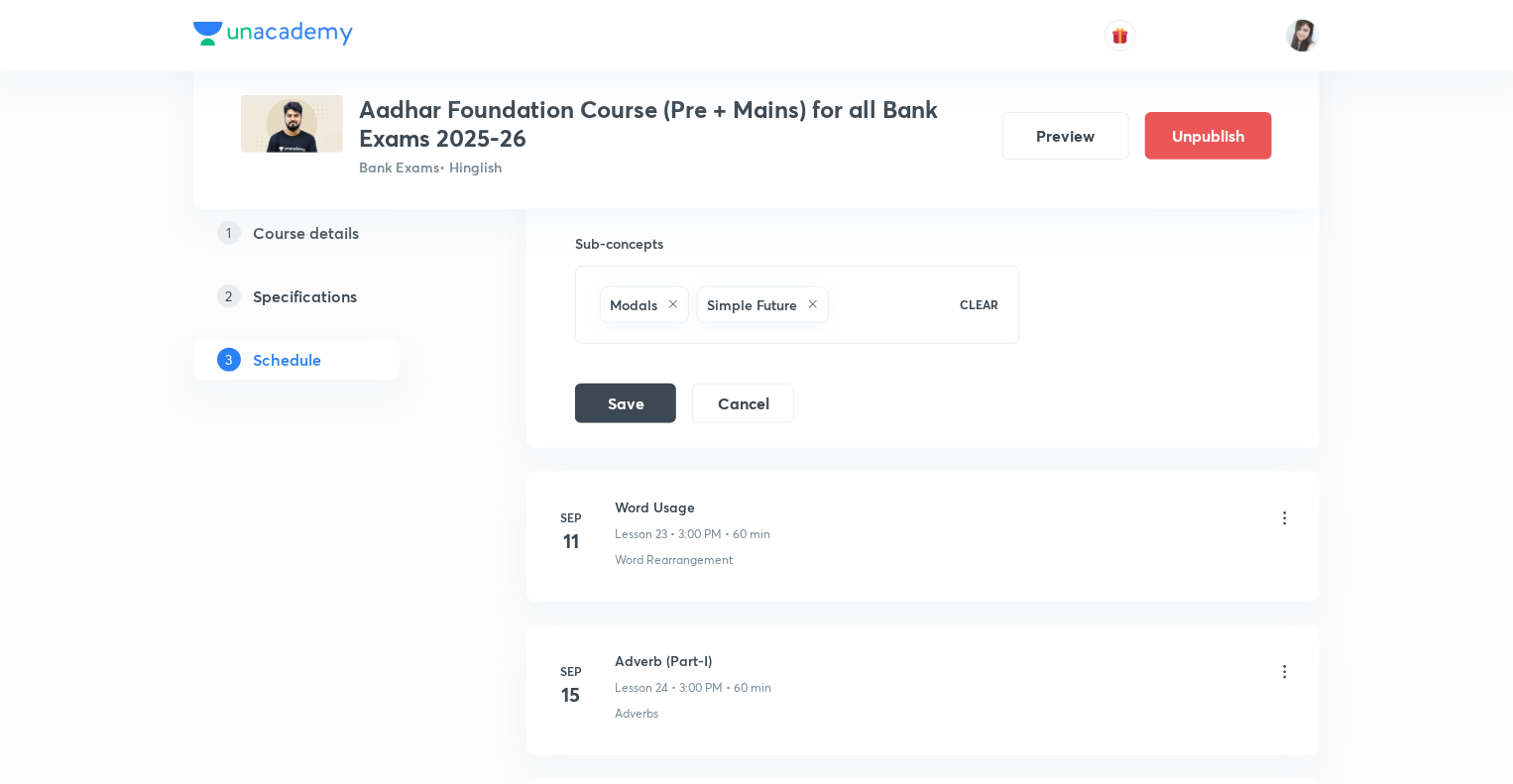 scroll, scrollTop: 4132, scrollLeft: 0, axis: vertical 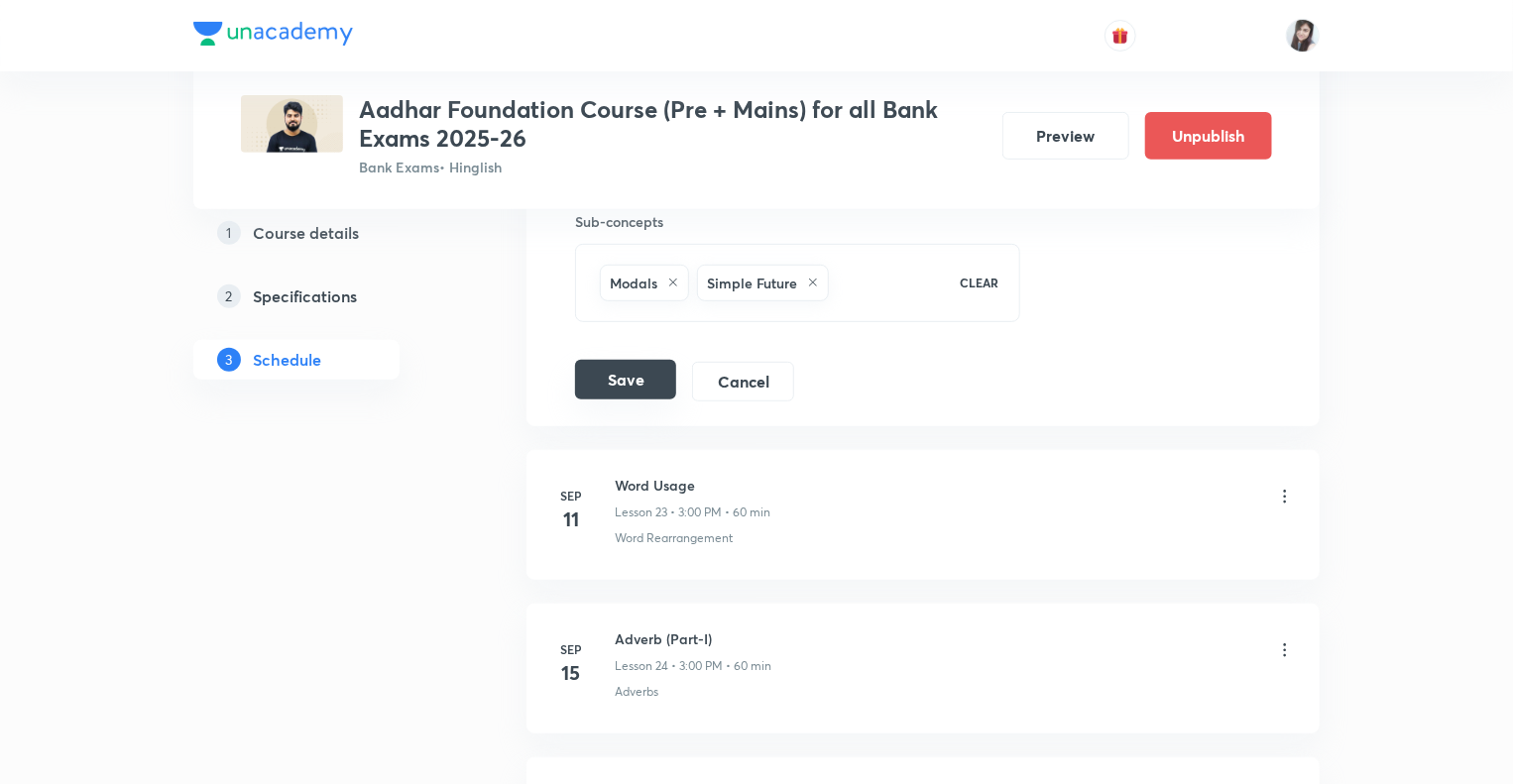 click on "Save" at bounding box center (626, 380) 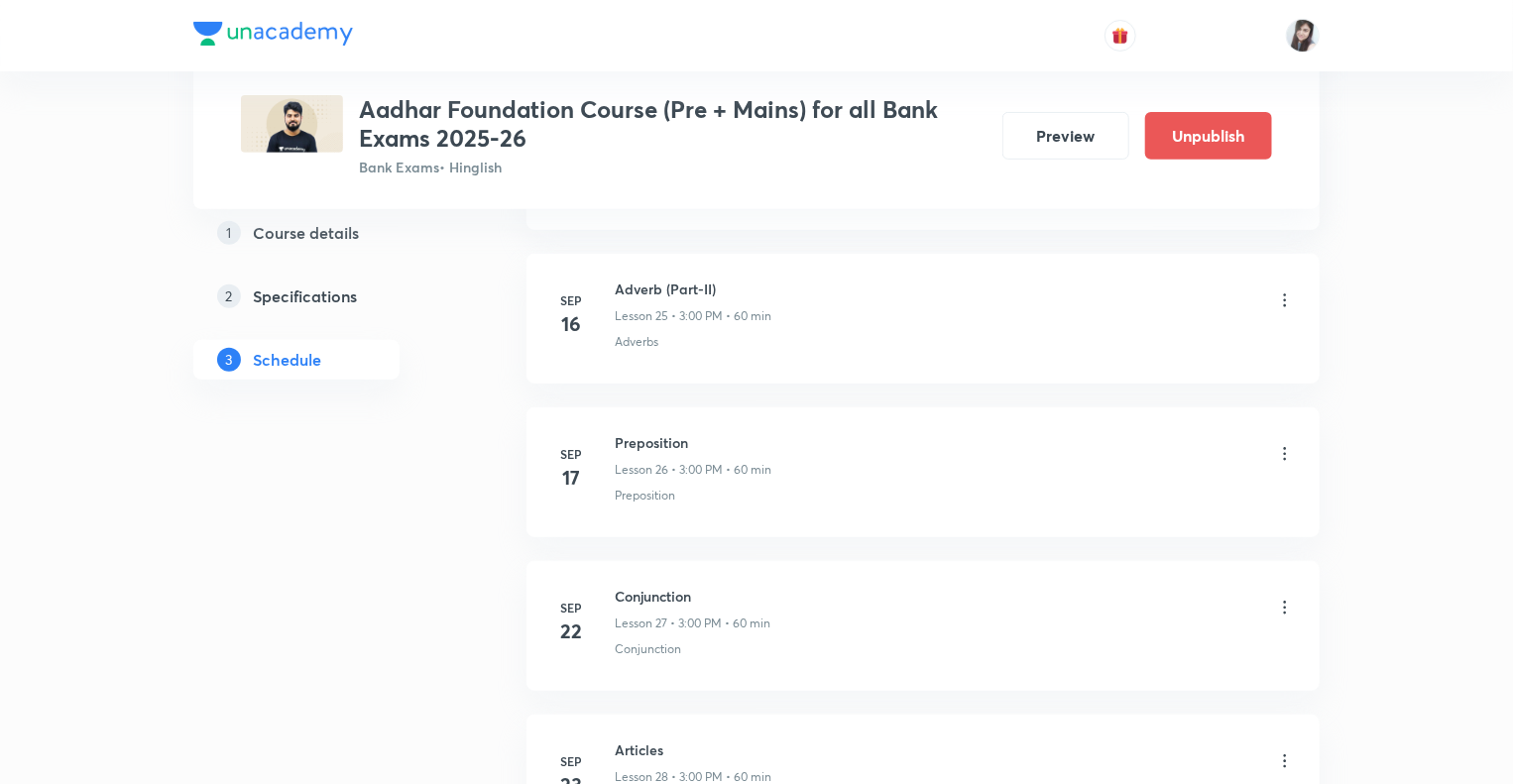 click on "1 Course details 2 Specifications 3 Schedule" at bounding box center (328, -850) 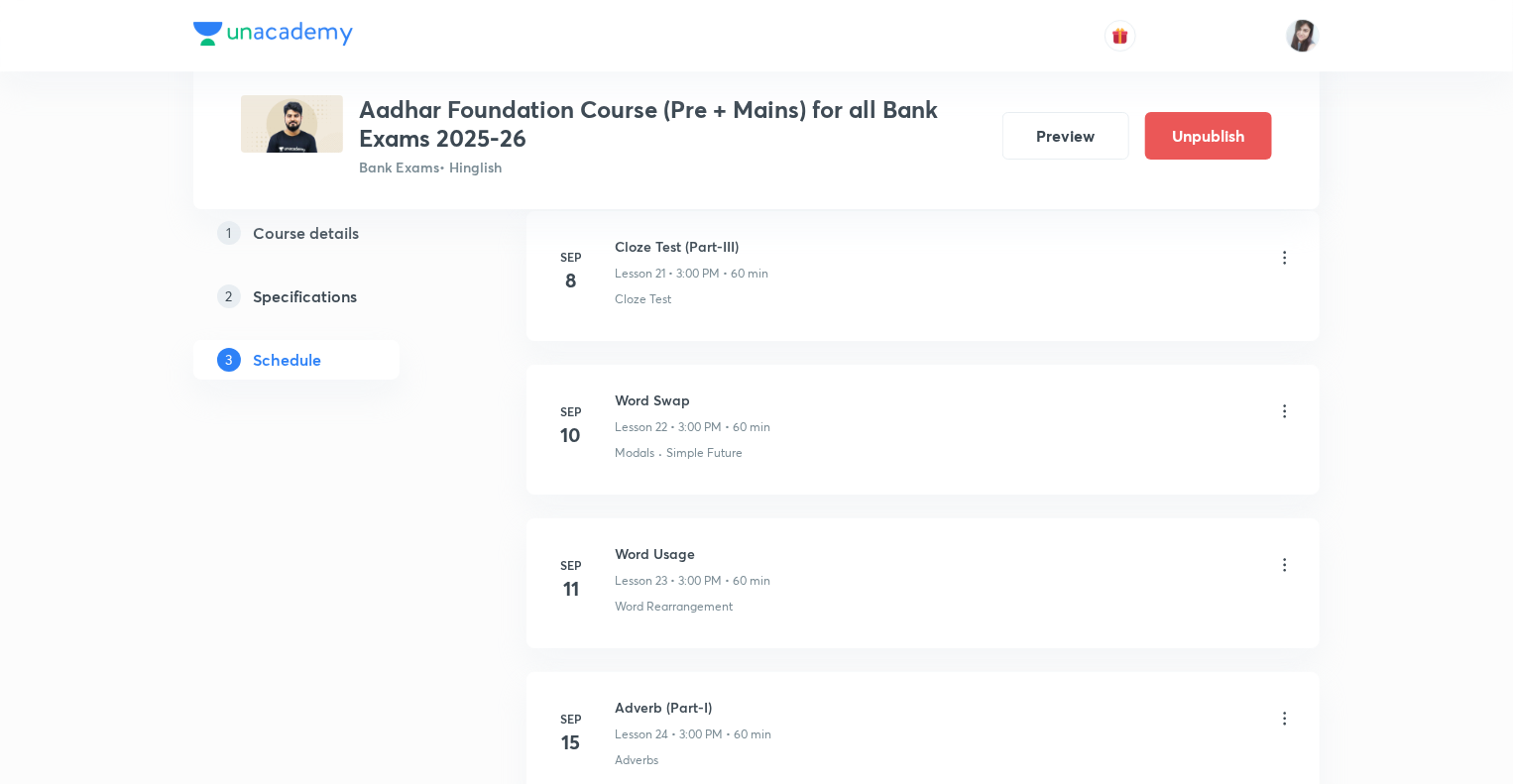 scroll, scrollTop: 3537, scrollLeft: 0, axis: vertical 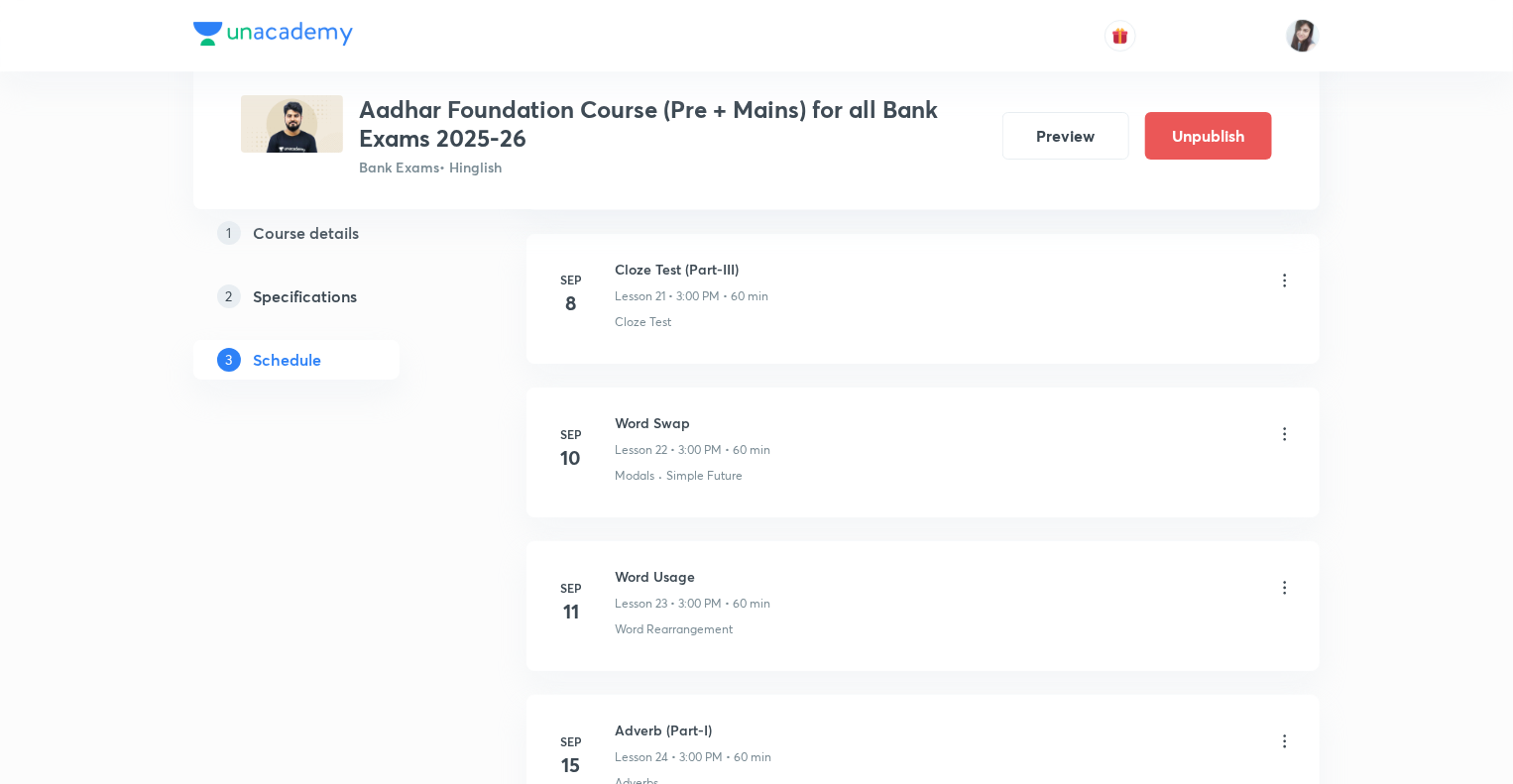 click 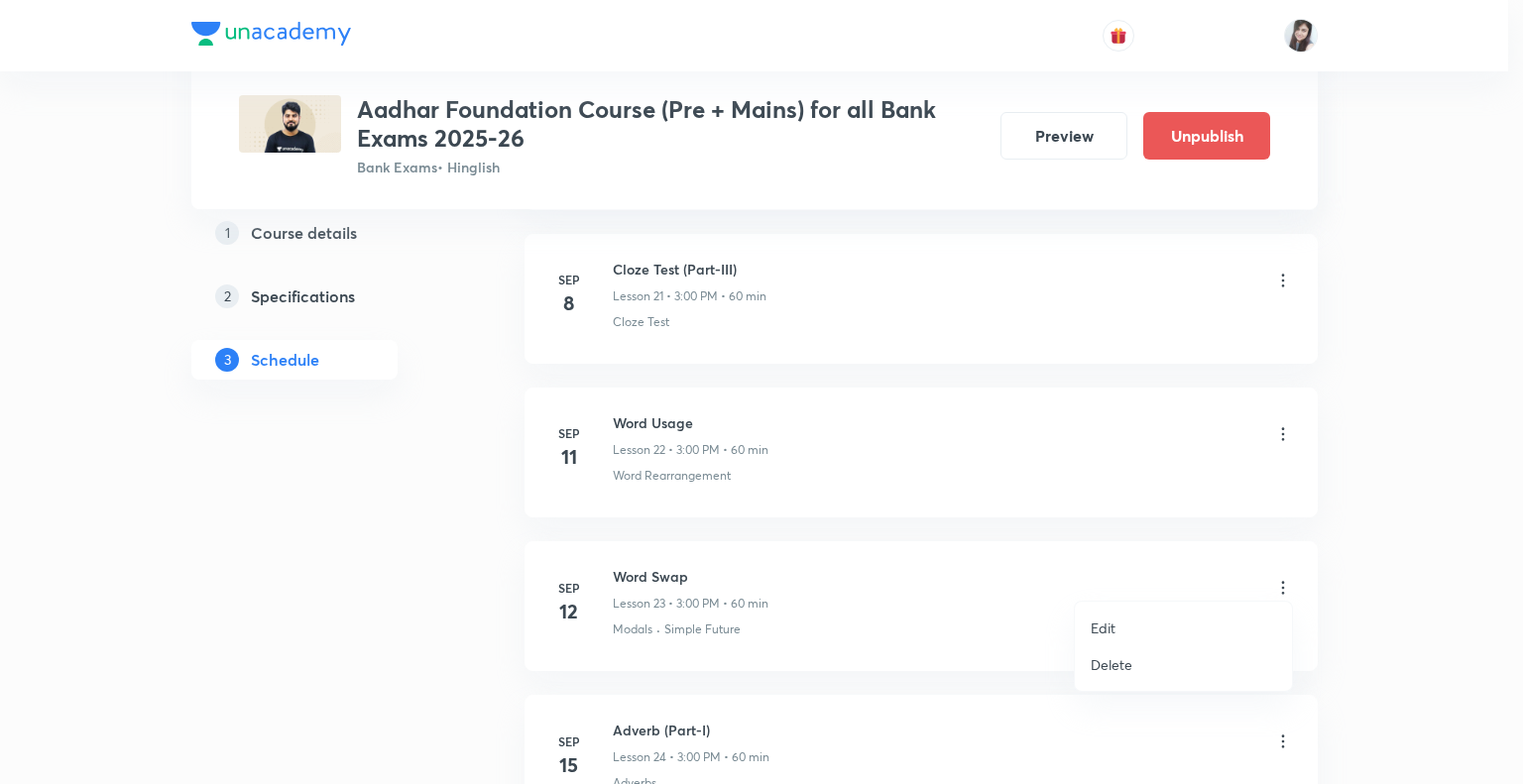click at bounding box center (762, 392) 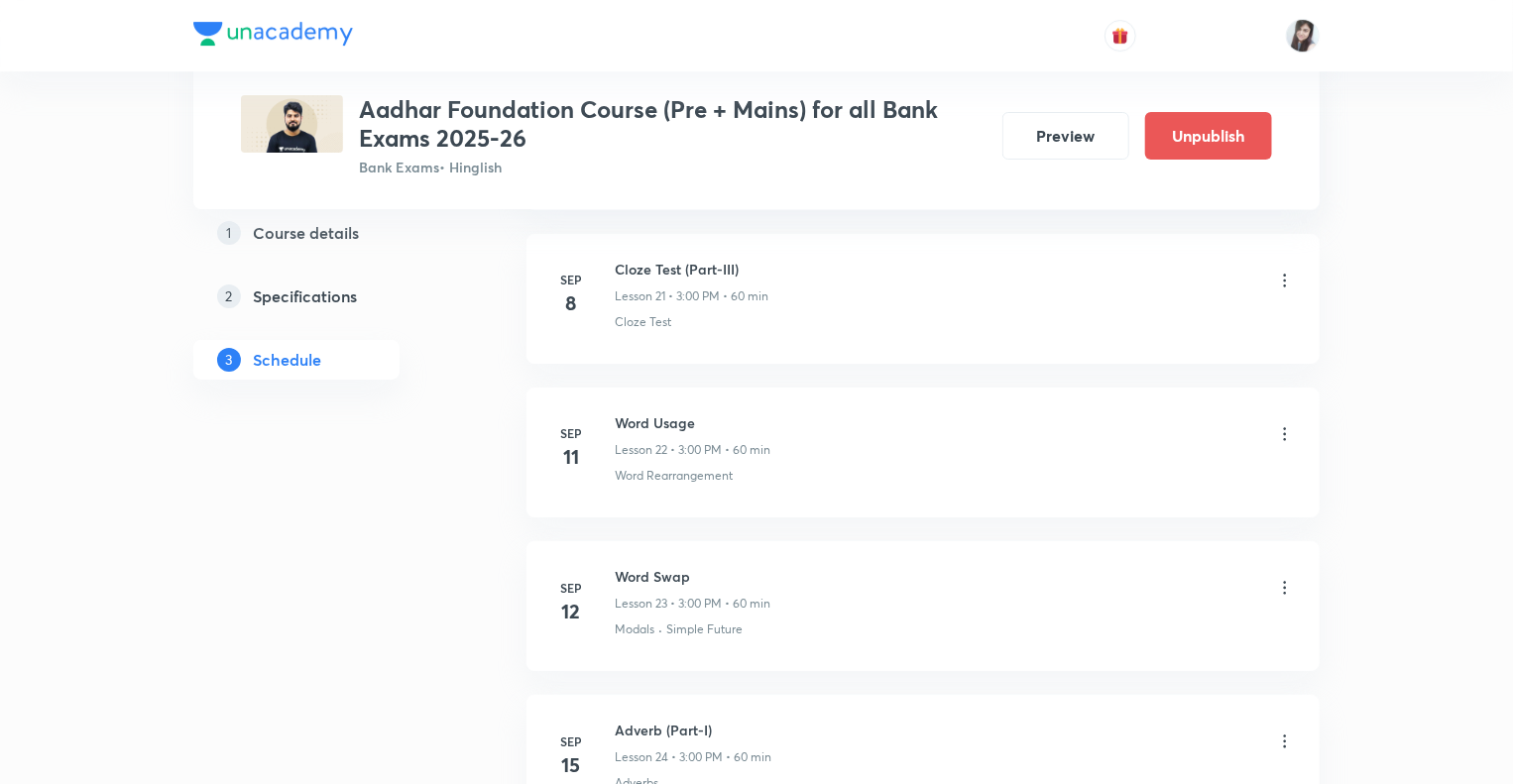 click 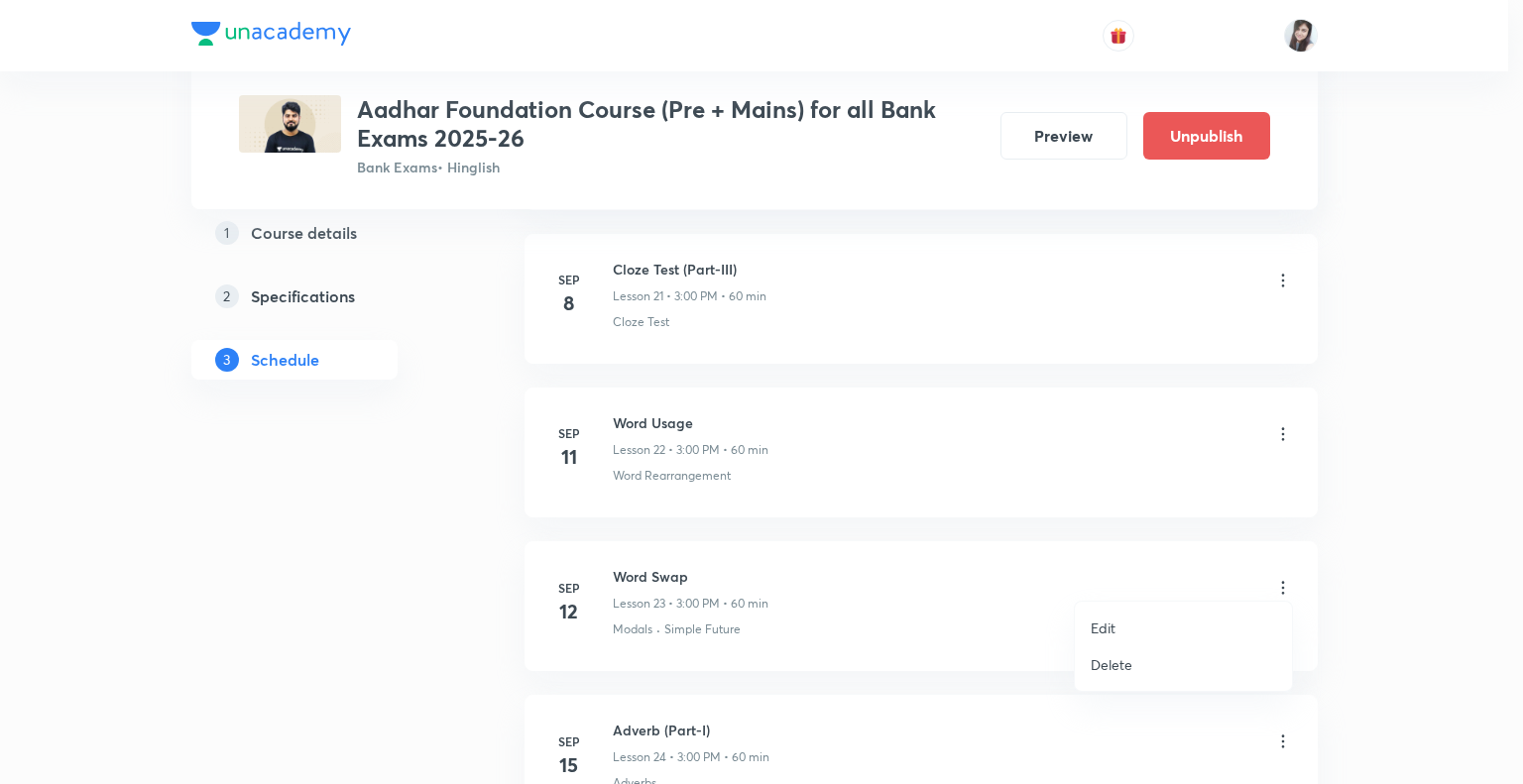 click on "Edit" at bounding box center [1103, 627] 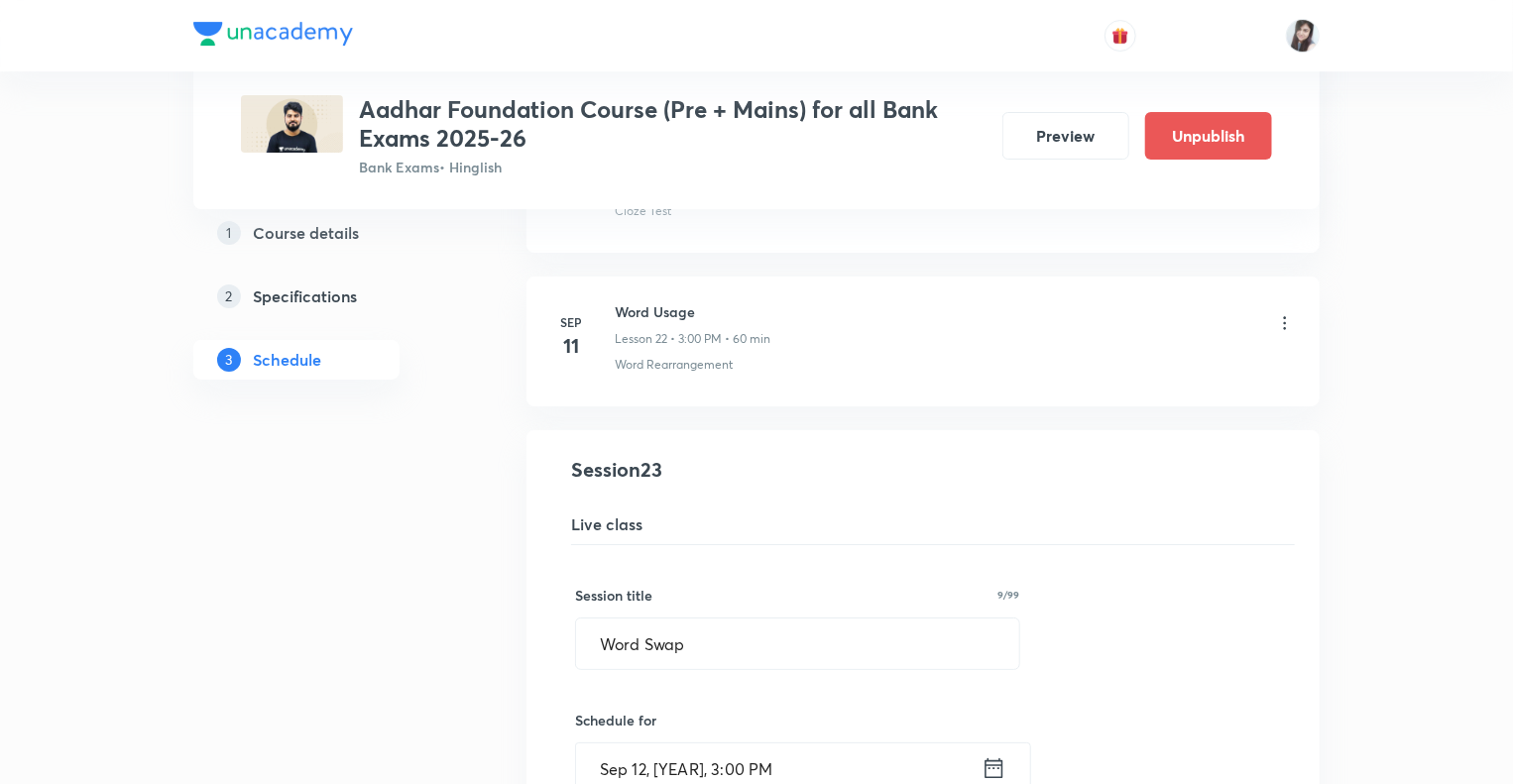 click on "1 Course details 2 Specifications 3 Schedule" at bounding box center [328, -5] 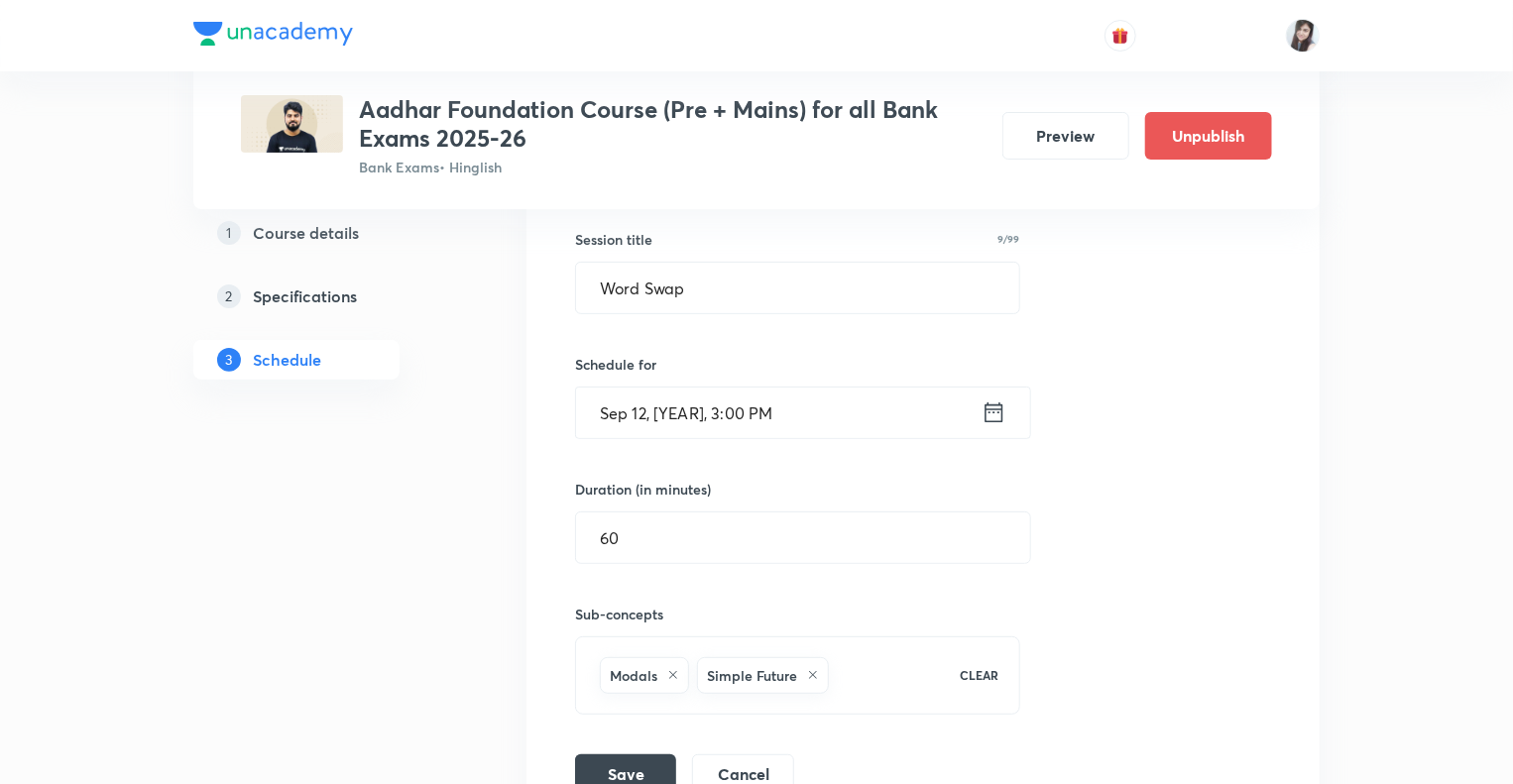 scroll, scrollTop: 3894, scrollLeft: 0, axis: vertical 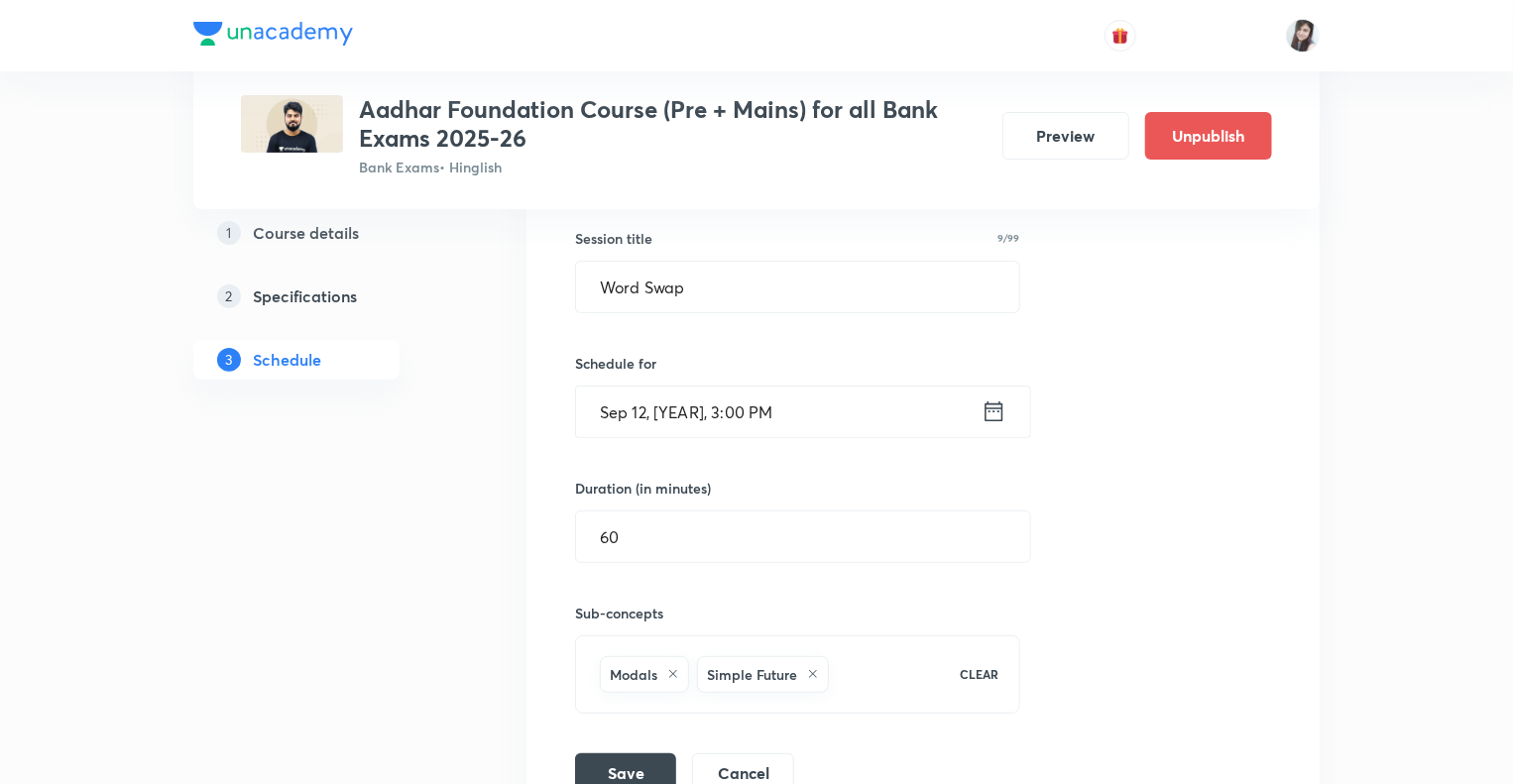 click on "CLEAR" at bounding box center (980, 674) 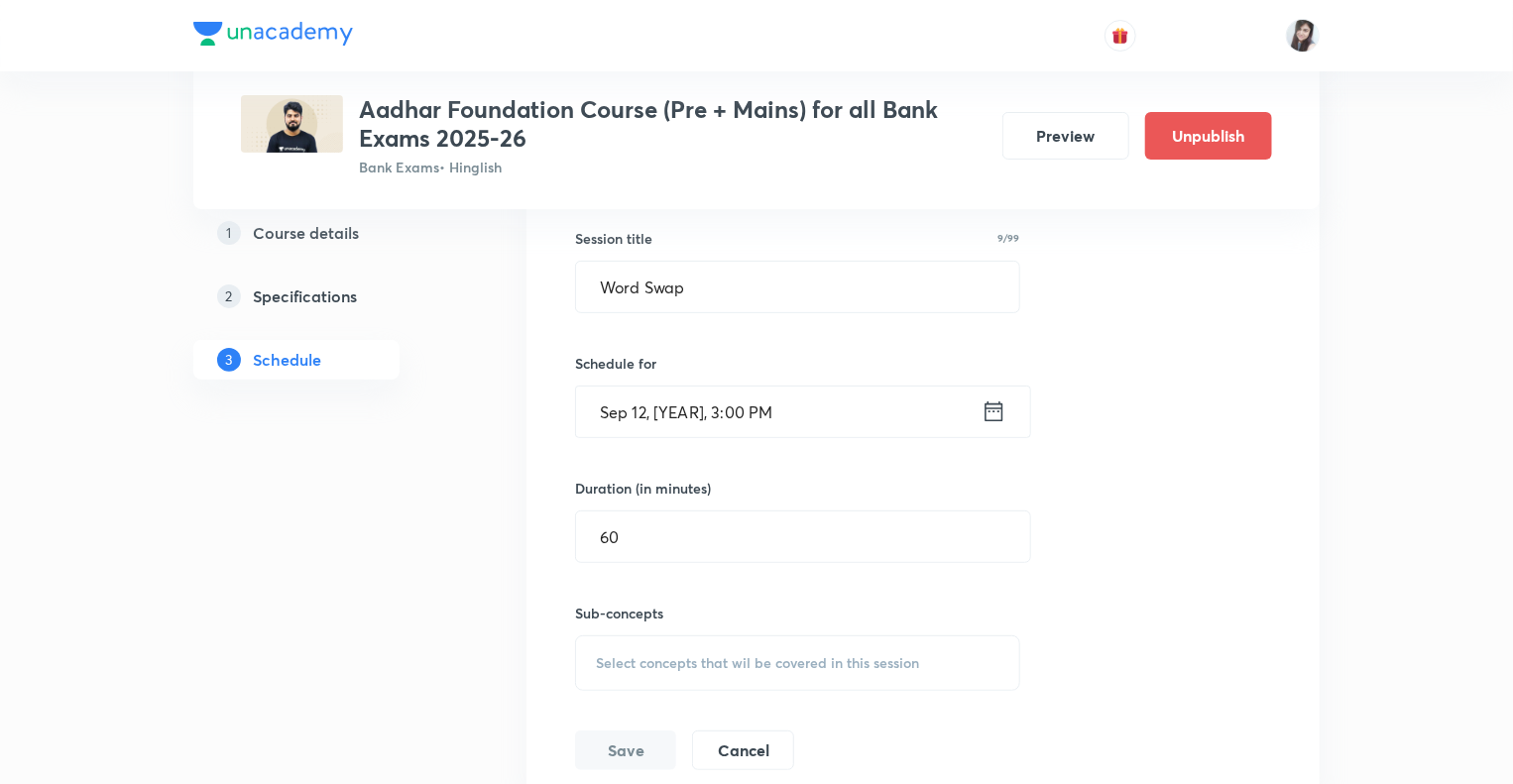 click on "Select concepts that wil be covered in this session" at bounding box center (757, 663) 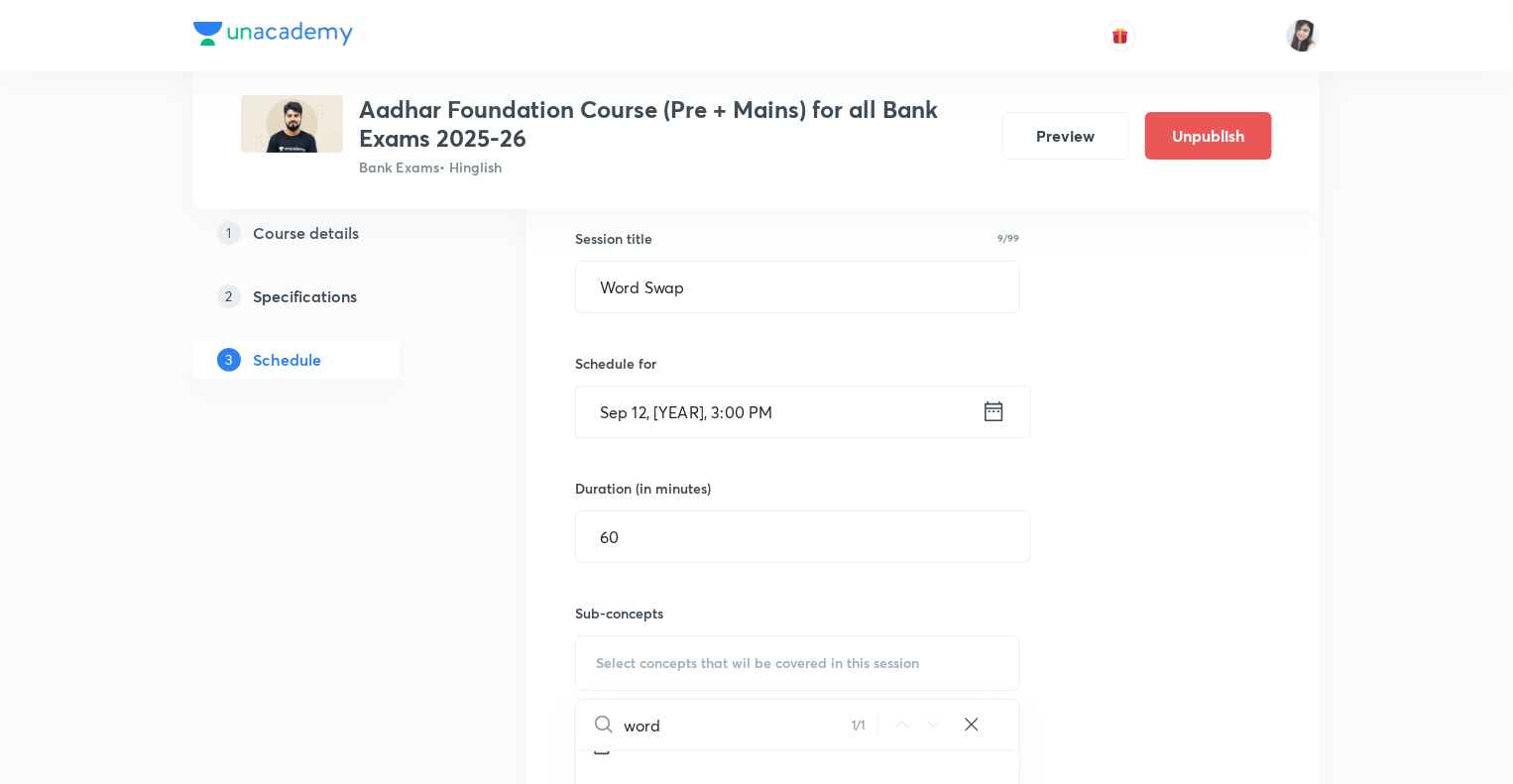 scroll, scrollTop: 2656, scrollLeft: 0, axis: vertical 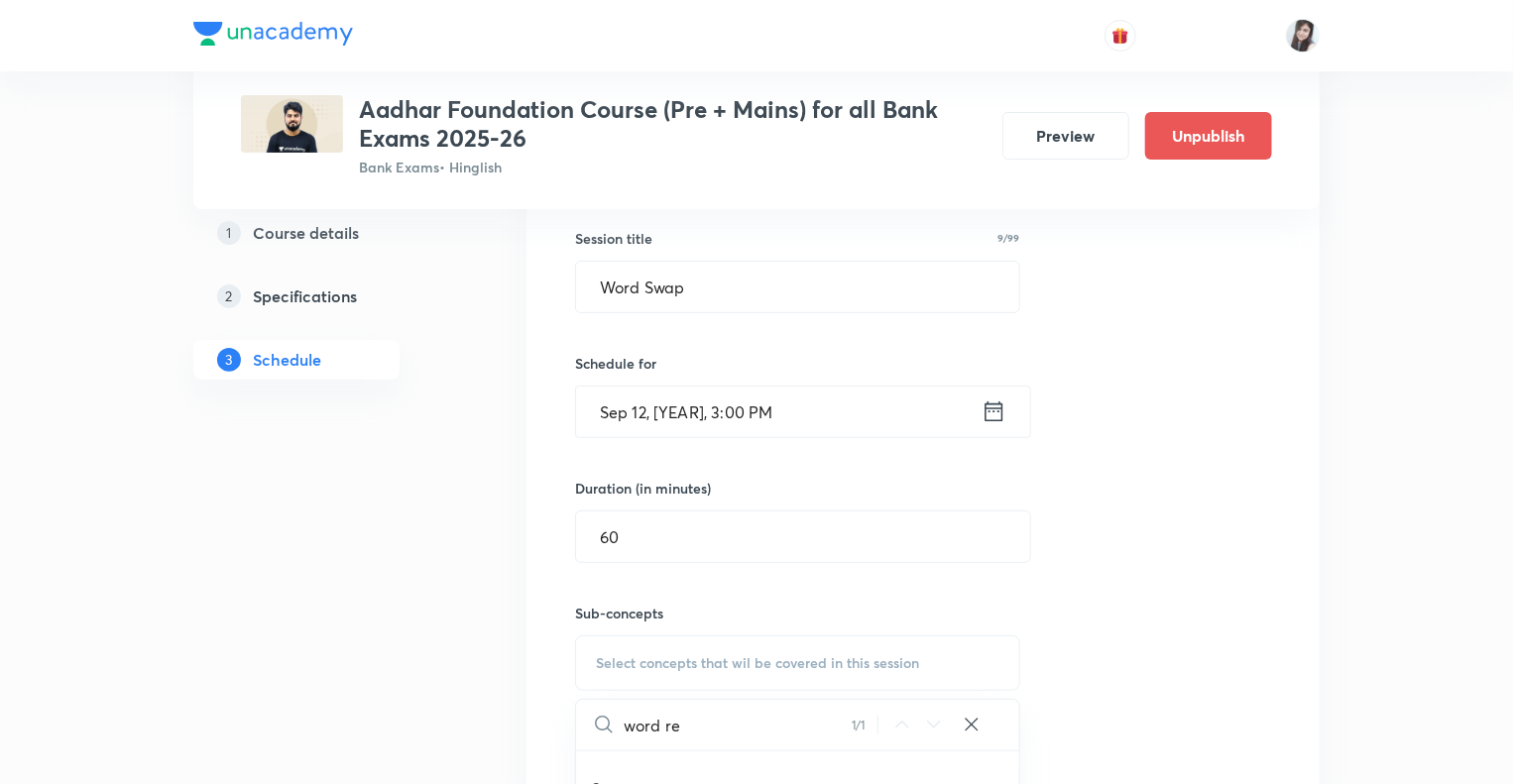 type on "word re" 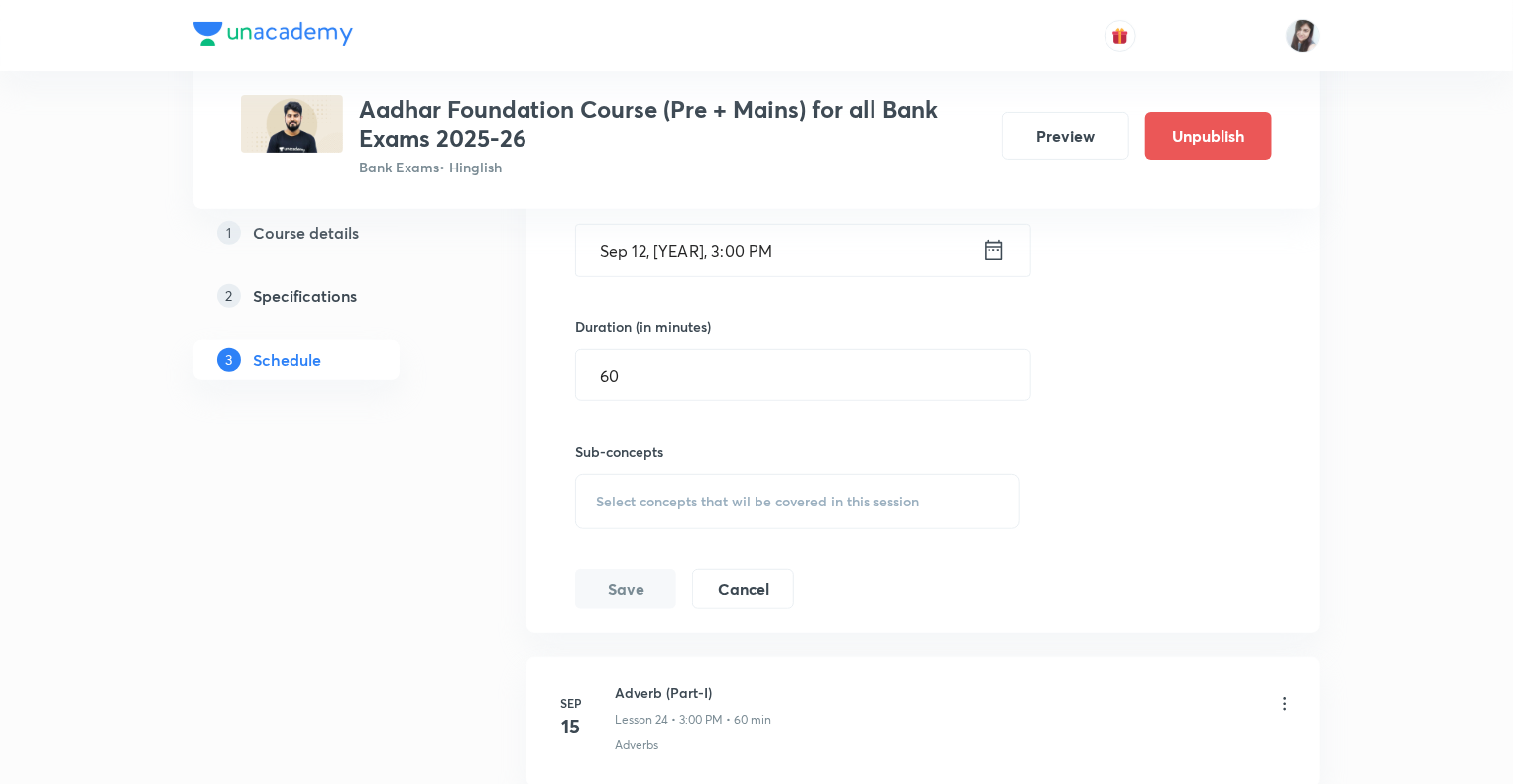 scroll, scrollTop: 4092, scrollLeft: 0, axis: vertical 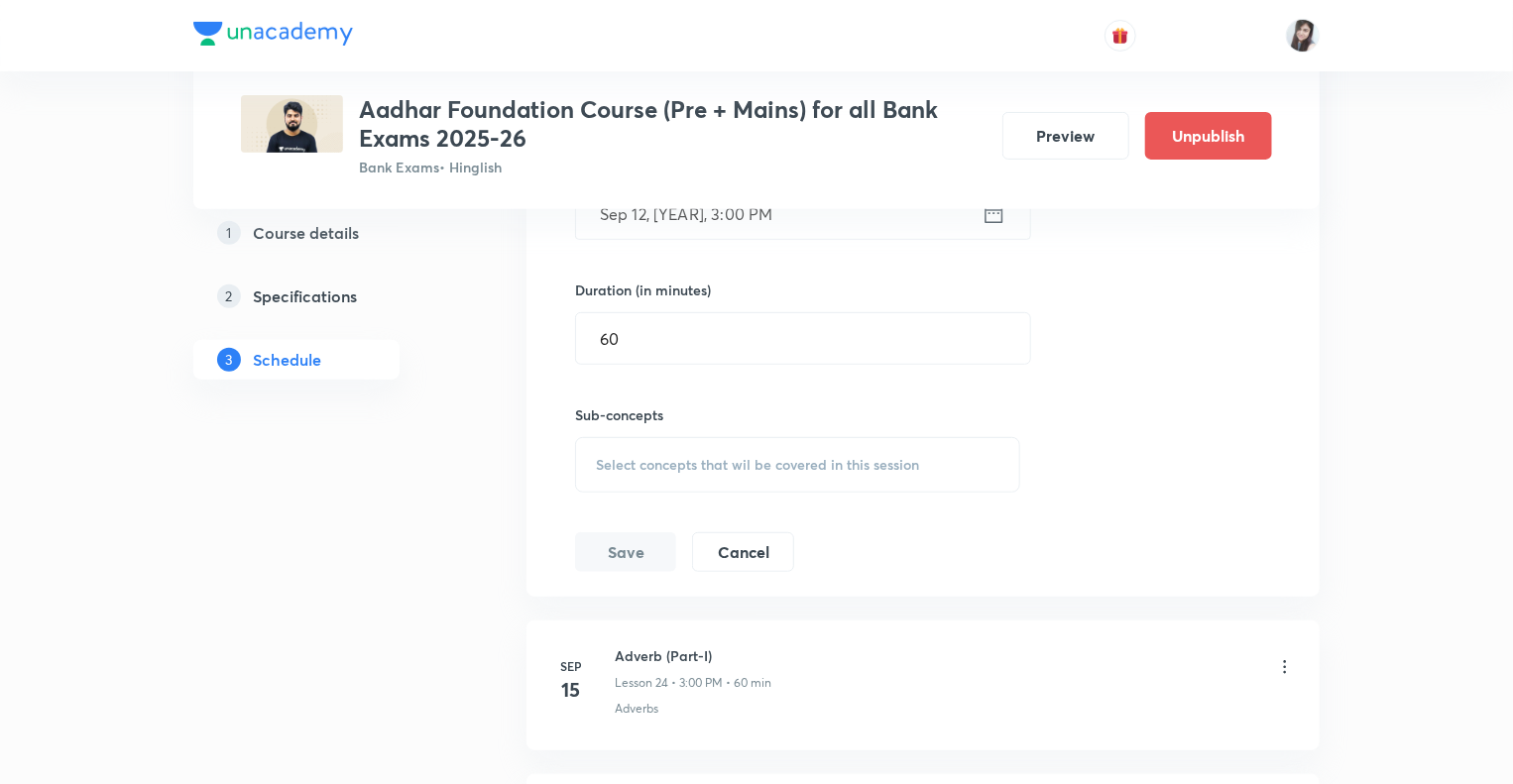 click on "Select concepts that wil be covered in this session" at bounding box center [757, 465] 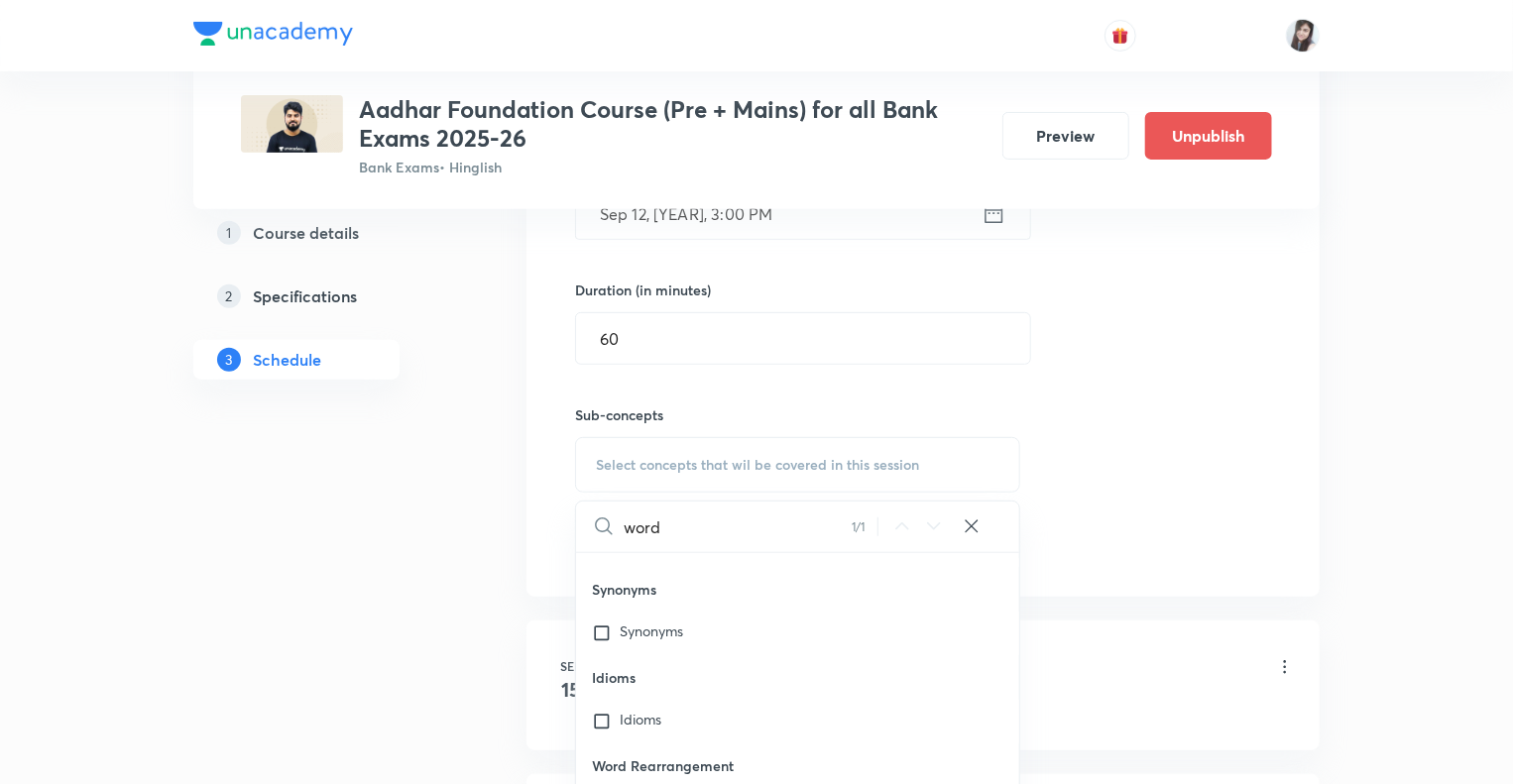 scroll, scrollTop: 2656, scrollLeft: 0, axis: vertical 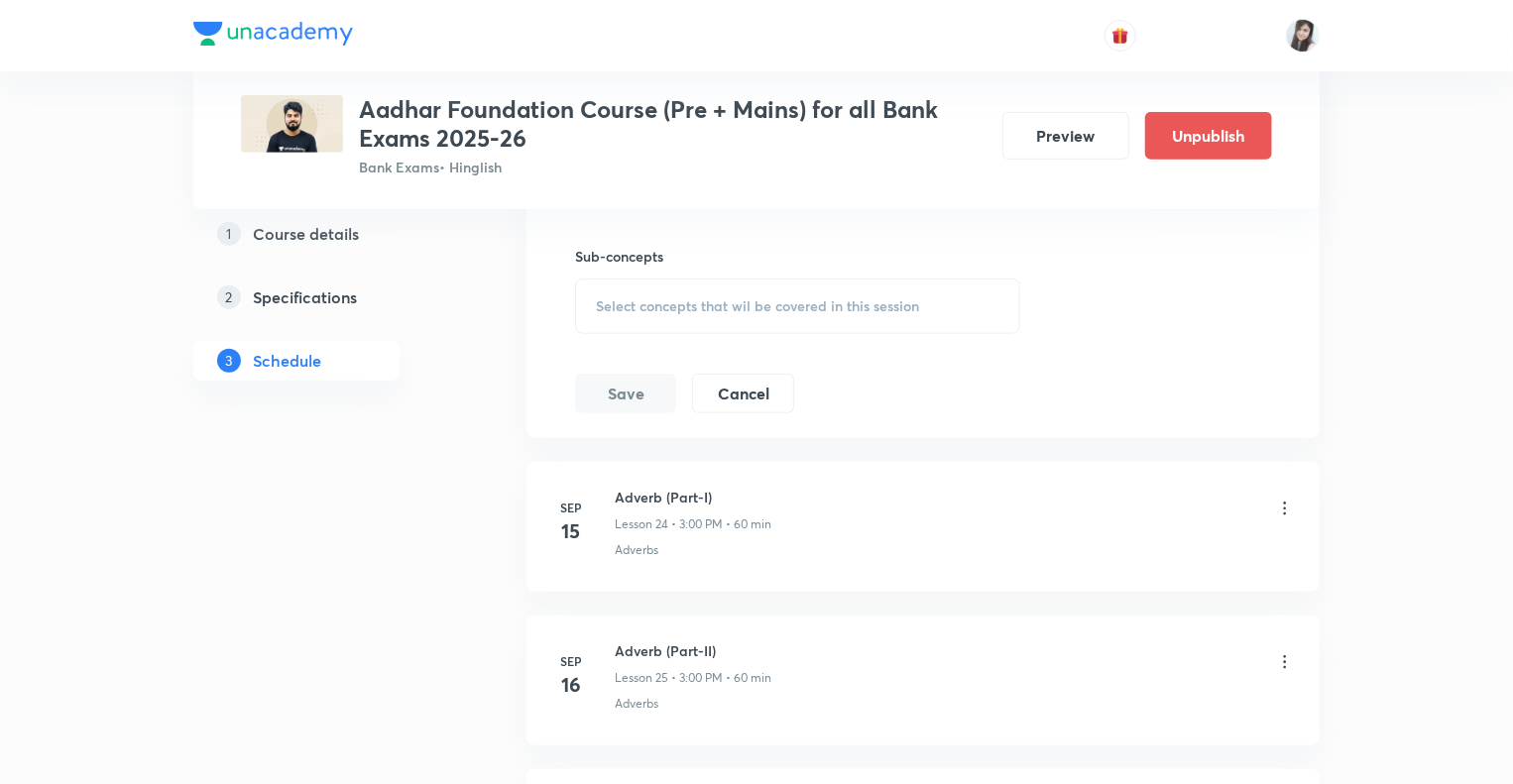 click on "Select concepts that wil be covered in this session" at bounding box center (757, 306) 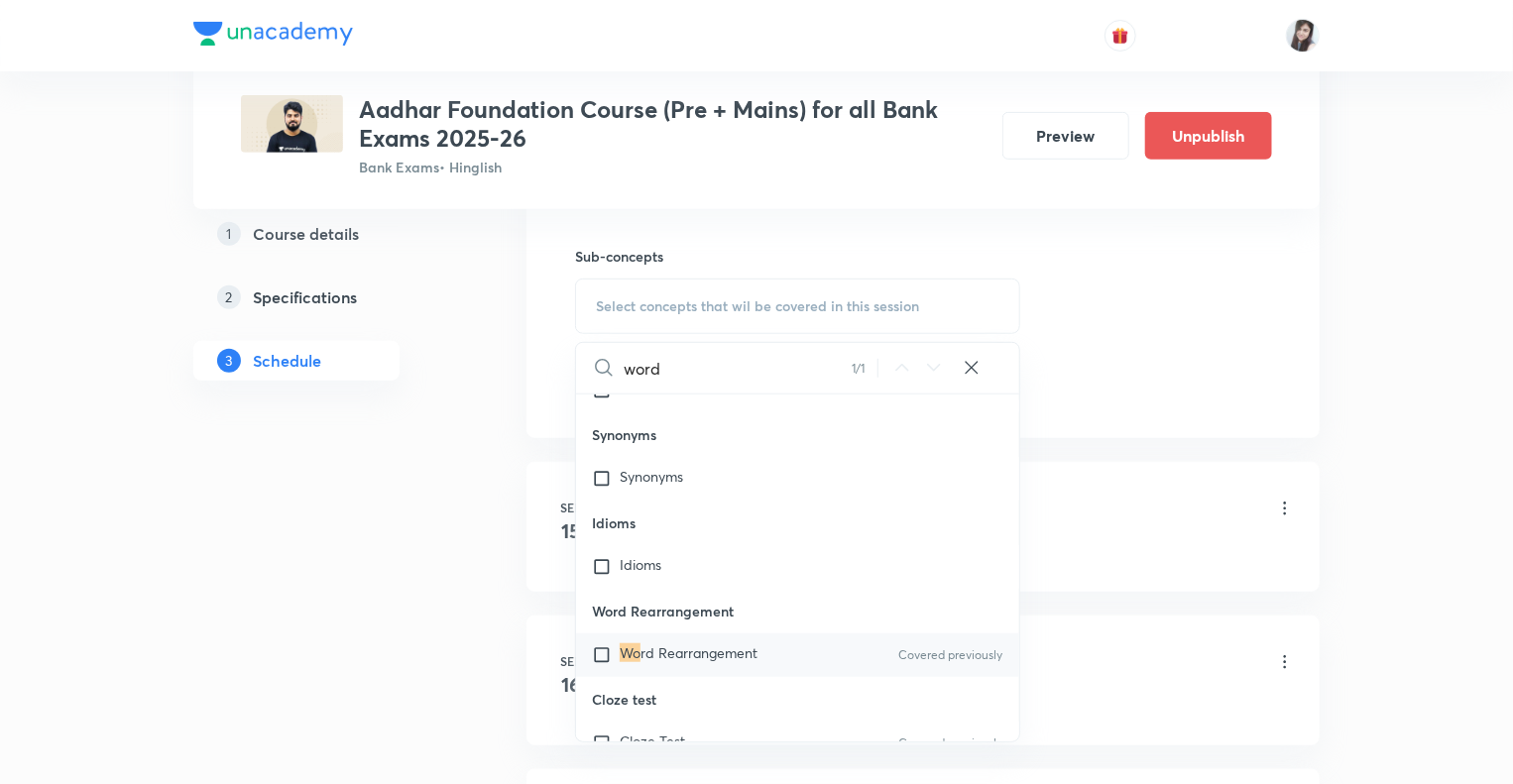 scroll, scrollTop: 2656, scrollLeft: 0, axis: vertical 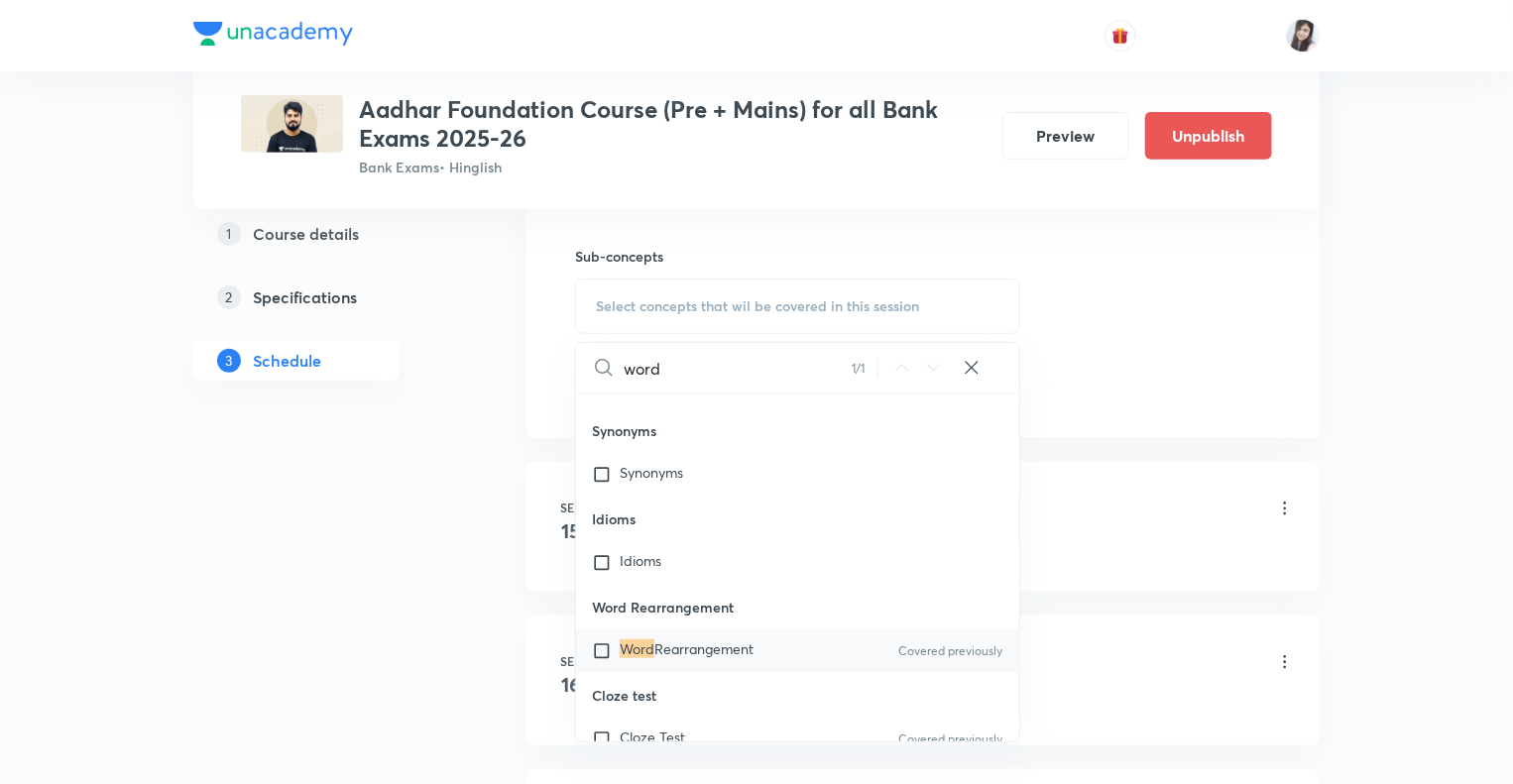 type on "word" 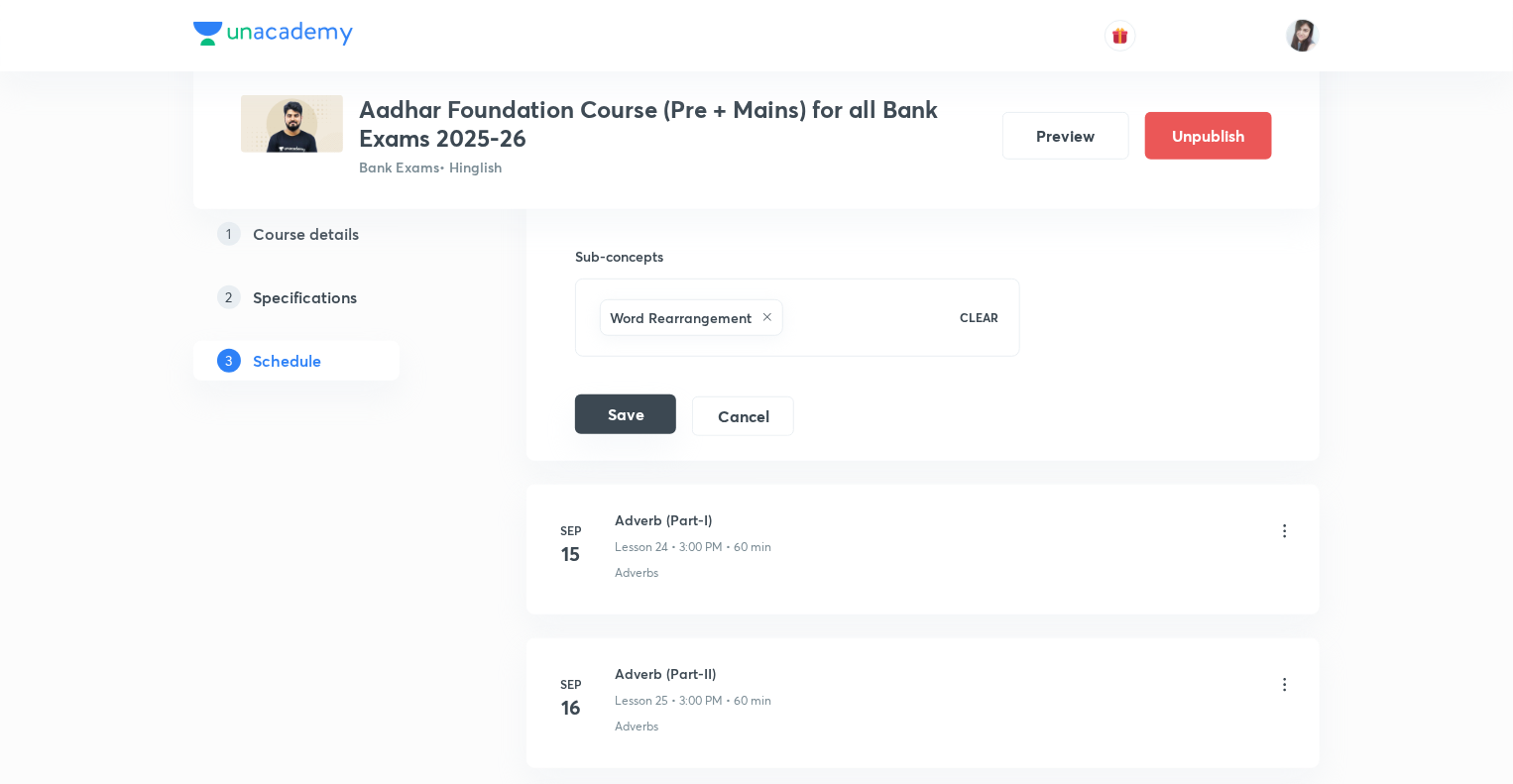 click on "Save" at bounding box center [626, 414] 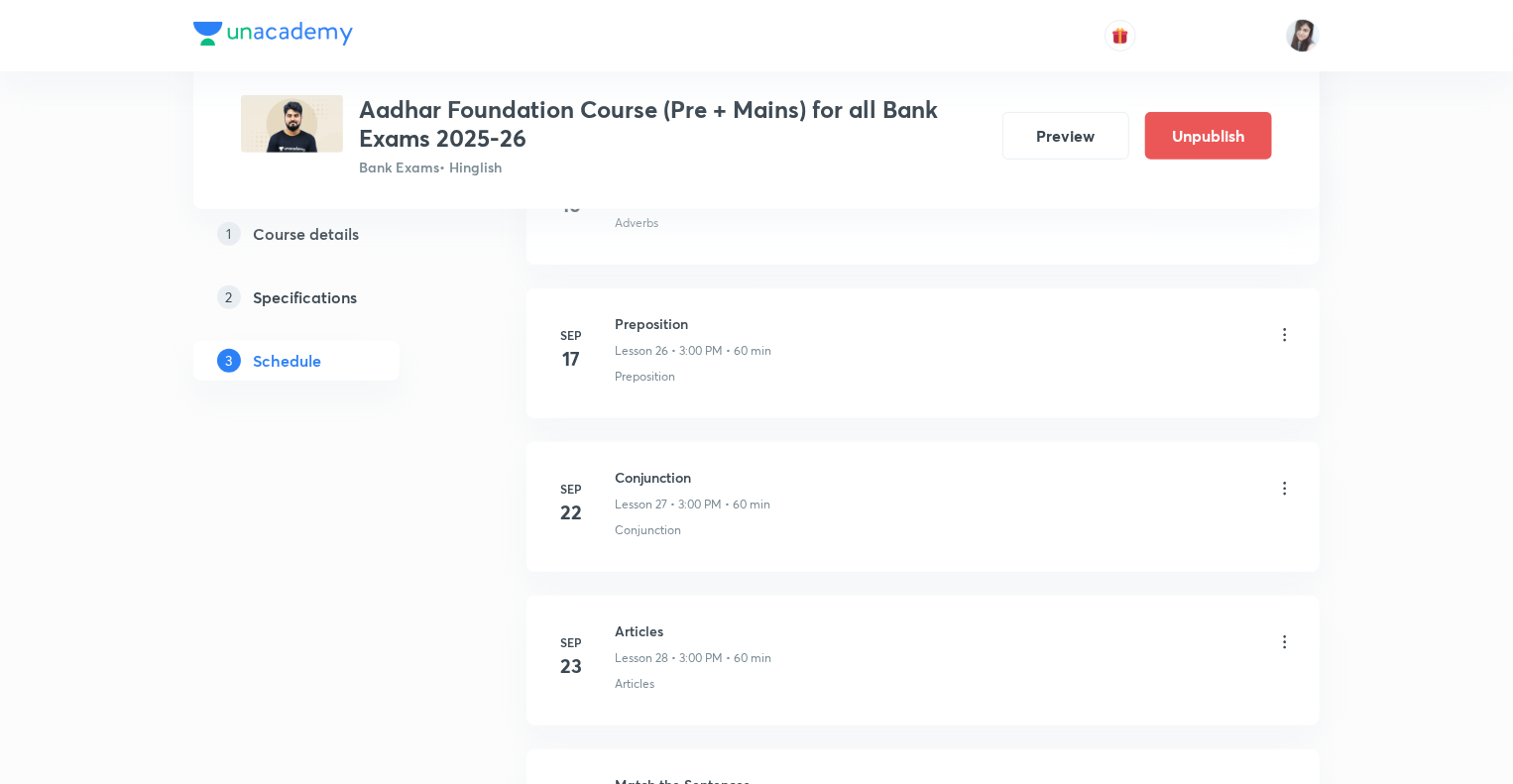 click on "1 Course details 2 Specifications 3 Schedule" at bounding box center [328, -969] 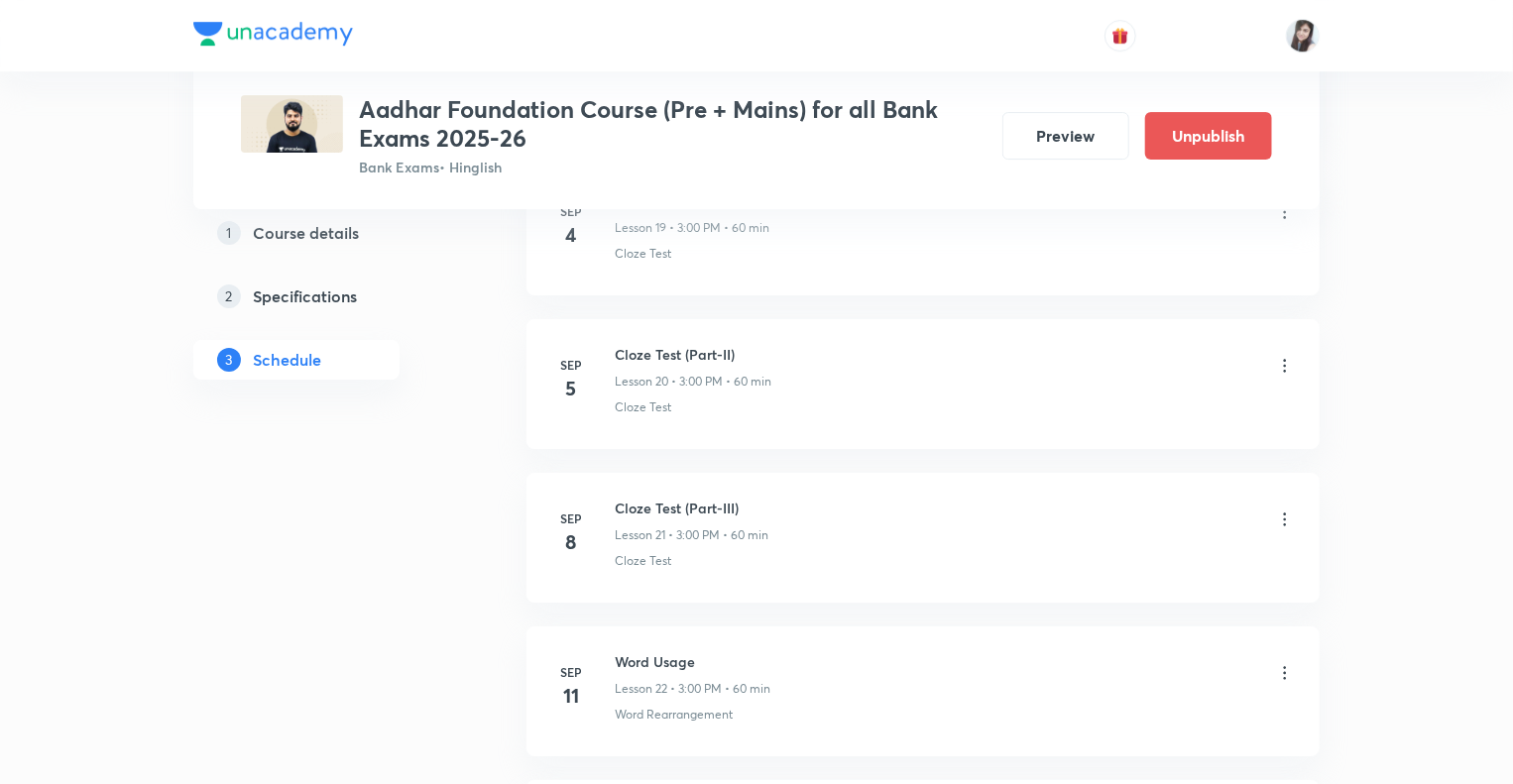 scroll, scrollTop: 3260, scrollLeft: 0, axis: vertical 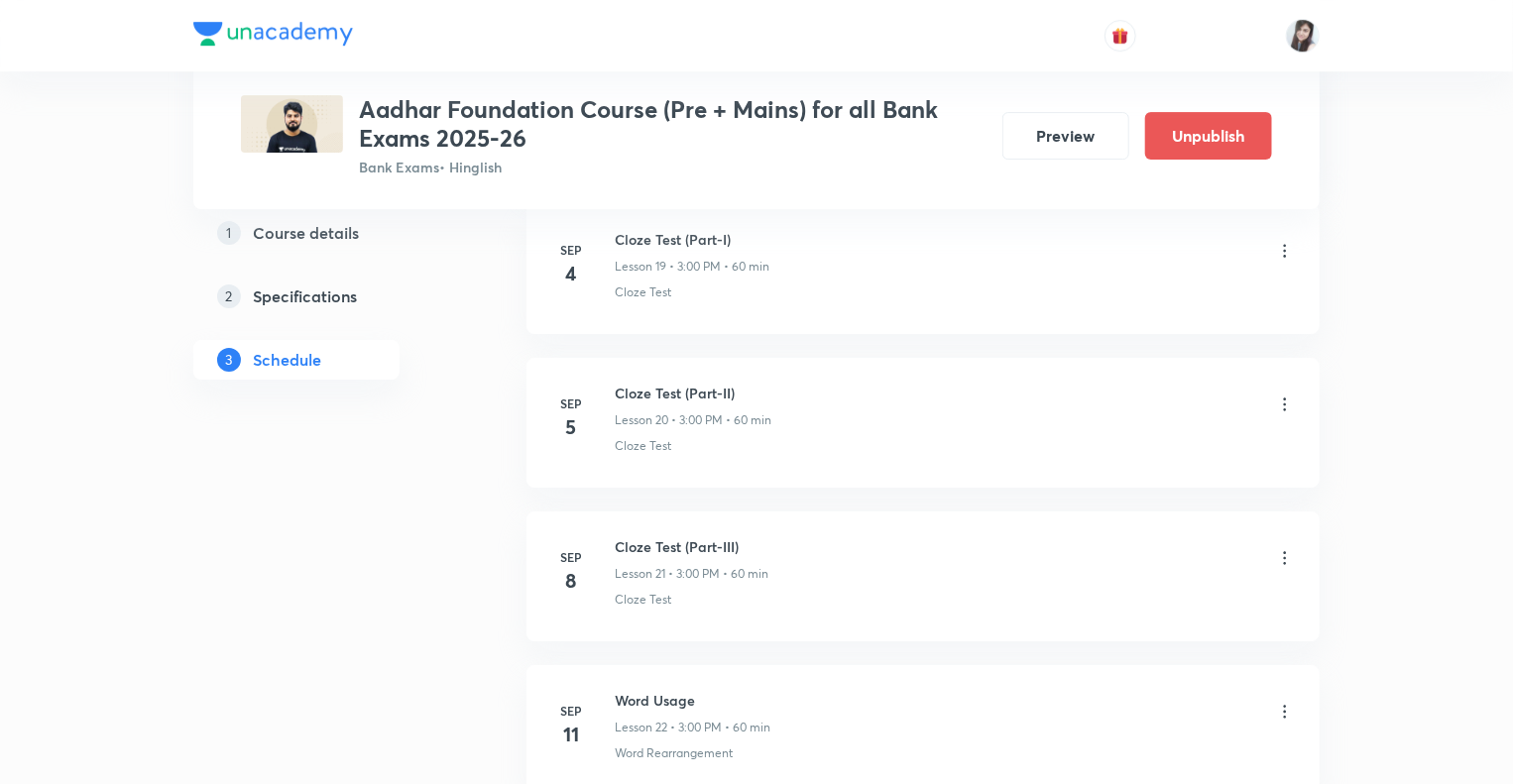 click 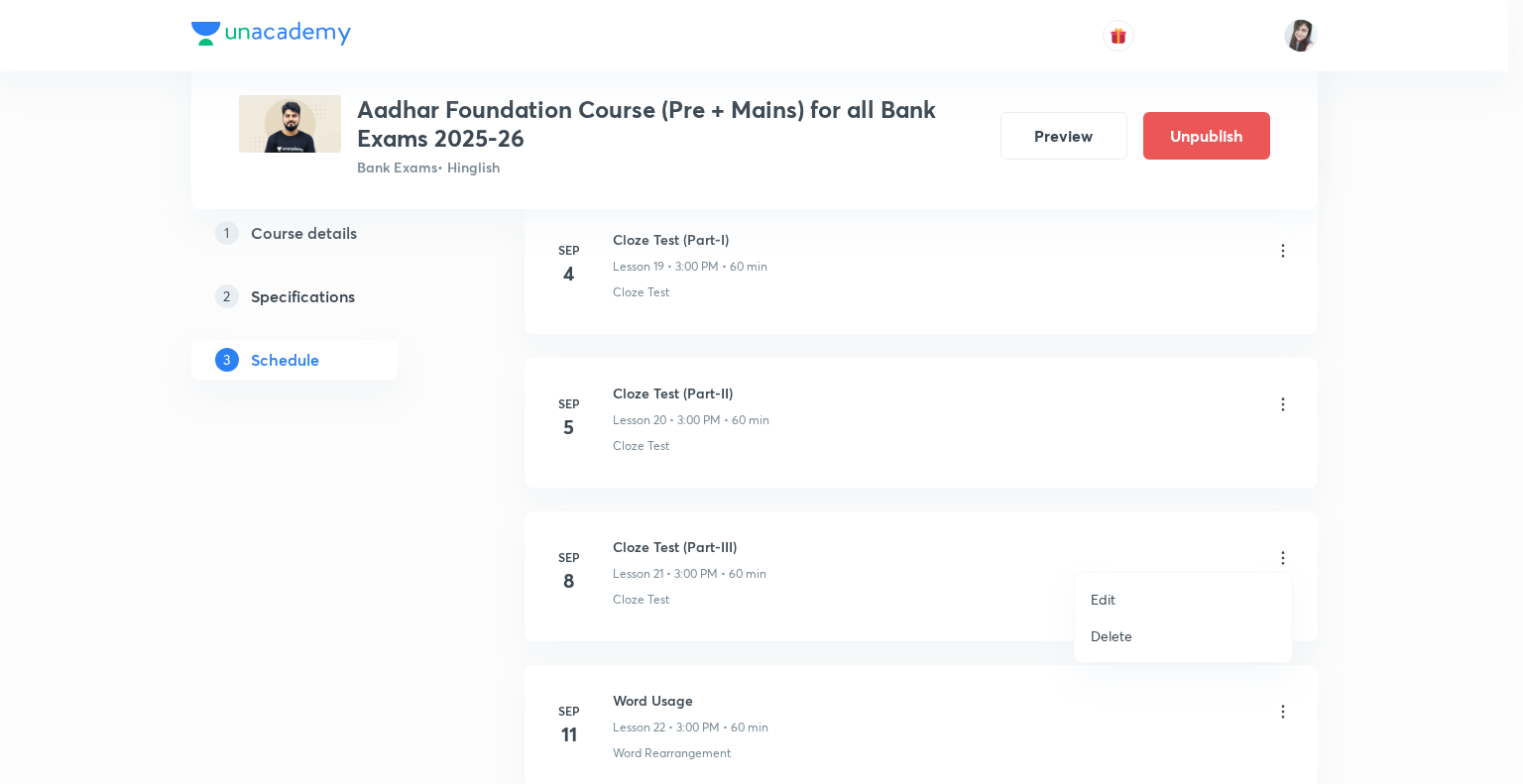 click on "Edit" at bounding box center [1103, 599] 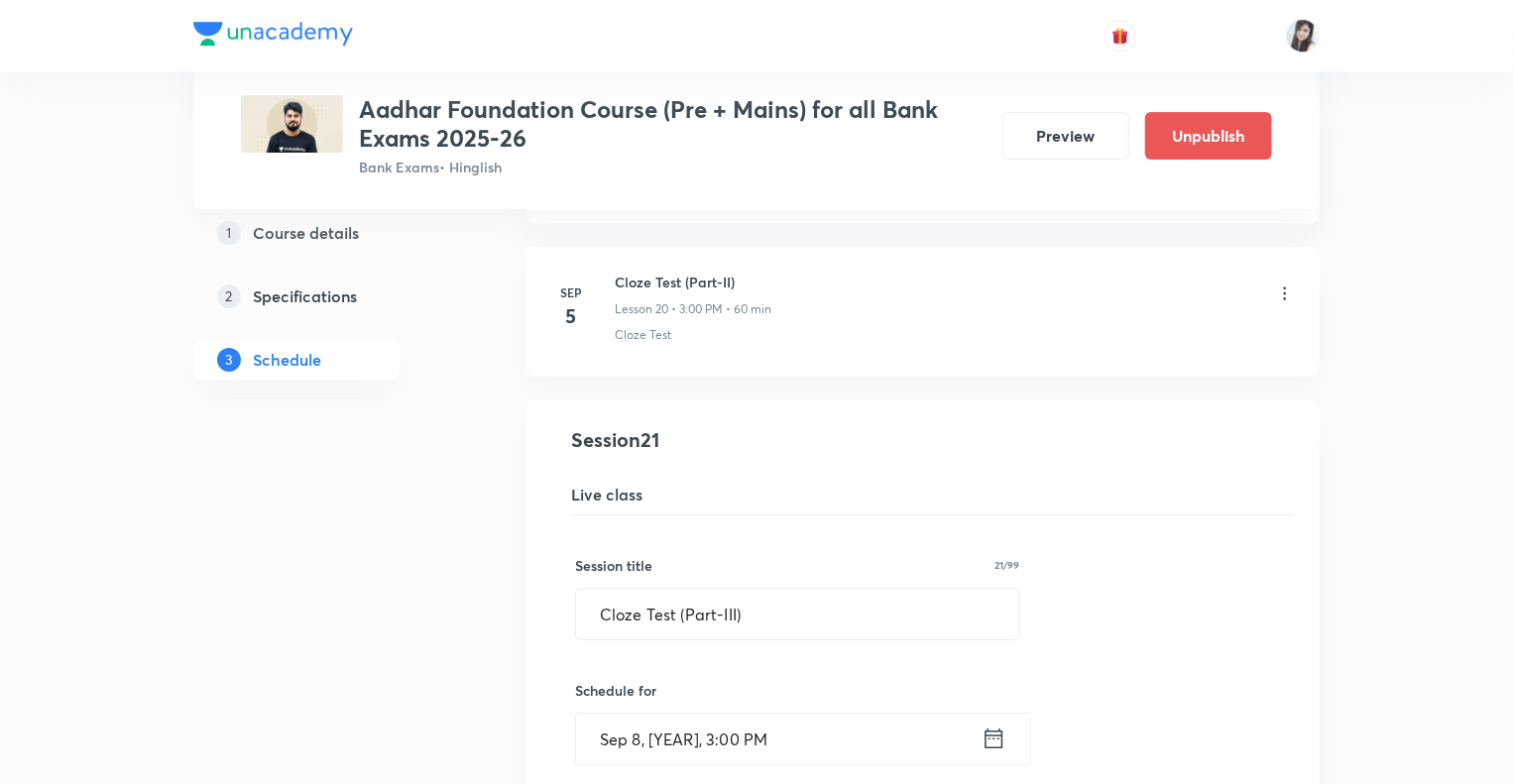click on "Plus Courses Aadhar Foundation Course (Pre + Mains) for all Bank Exams 2025-26 Bank Exams  • Hinglish Preview Unpublish 1 Course details 2 Specifications 3 Schedule Schedule 35  classes Topic coverage Grammar/Sentence Correction, Vocabulary, Reading Comprehension, Connectors Cover at least  60 % View details Aug 11 Subject-Verb-Agreement (Part-I) Lesson 1 • 3:00 PM • 60 min Subject - Verb Agreement Aug 12 Subject-Verb-Agreement (Part-II) Lesson 2 • 3:00 PM • 60 min Subject - Verb Agreement Aug 13 Noun (Part-I) Lesson 3 • 3:00 PM • 60 min Nouns Aug 14 Noun (Part-II) Lesson 4 • 3:00 PM • 60 min Nouns Aug 15 Vocabulary- Antonym-Synonym-idioms-phrasal verb Lesson 5 • 3:00 PM • 60 min Antonyms Aug 18 Pronoun (Part-I) Lesson 6 • 3:00 PM • 60 min Pronouns Aug 19 Pronoun (Part-II) Lesson 7 • 3:00 PM • 60 min Pronouns Aug 20 Parajumbles (Part-I) Lesson 8 • 3:00 PM • 60 min Passage Rearrangement Aug 21 Parajumbles (Part-II) Lesson 9 • 3:00 PM • 60 min Passage Rearrangement Aug 22 1" at bounding box center (756, 149) 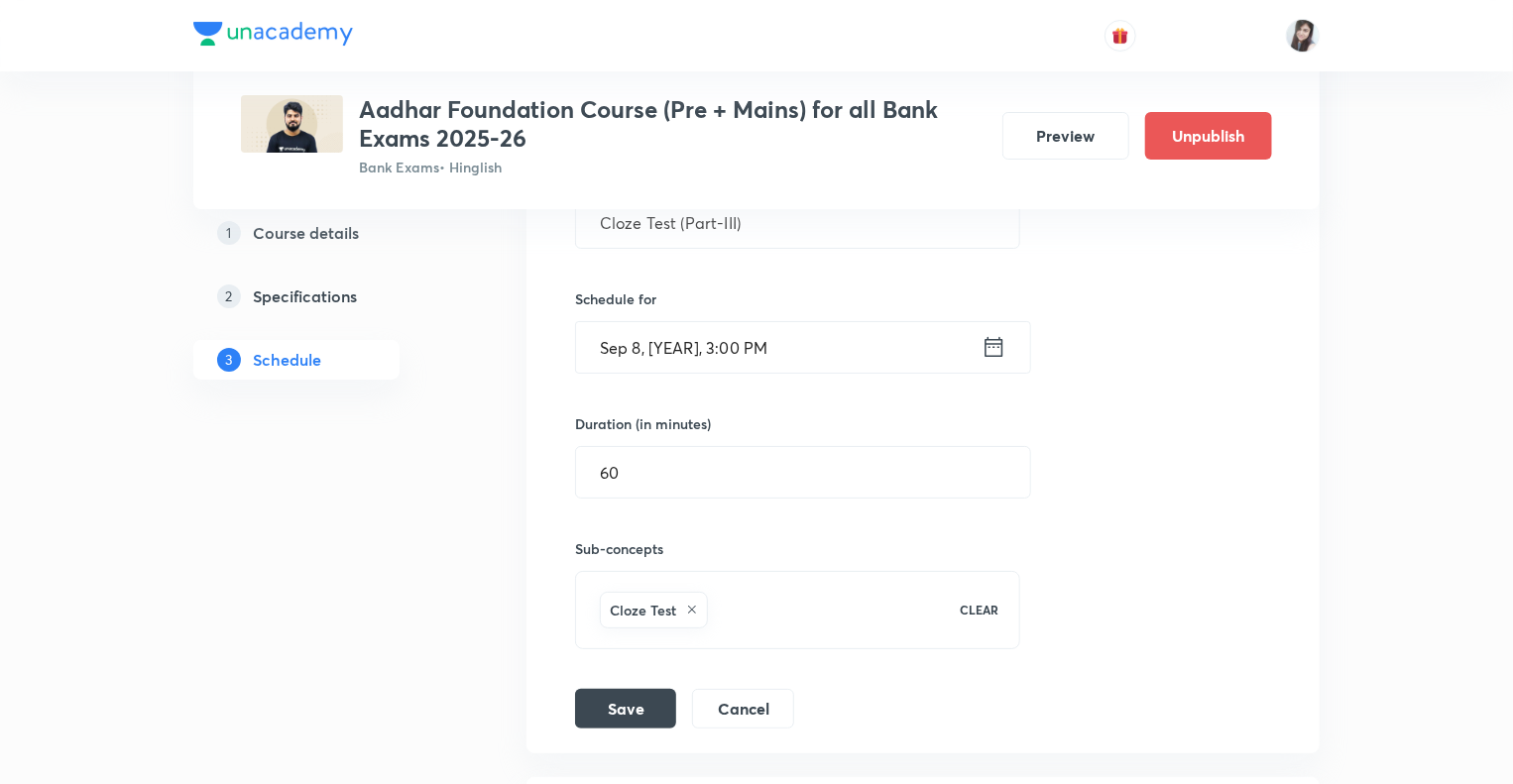 scroll, scrollTop: 3656, scrollLeft: 0, axis: vertical 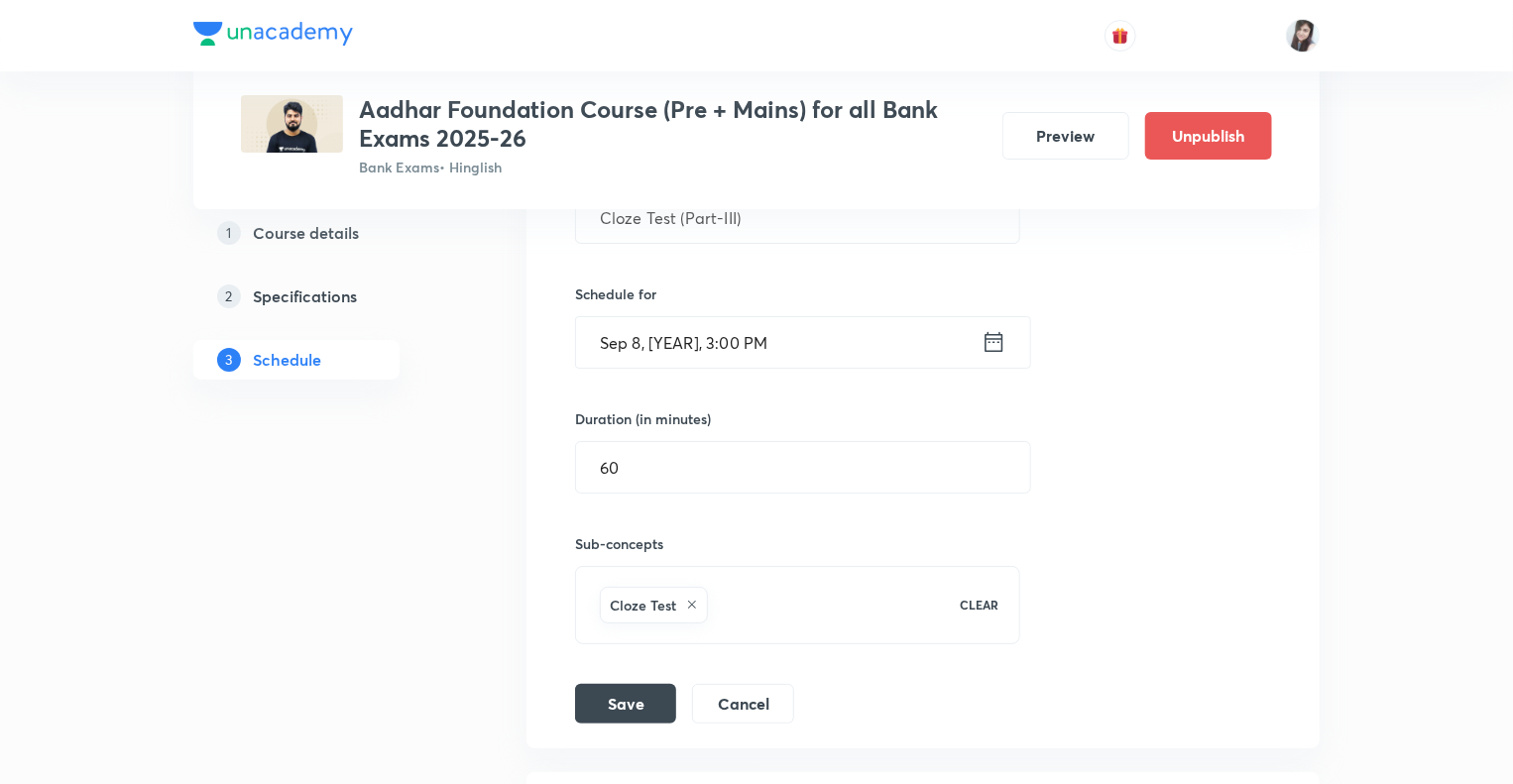 click 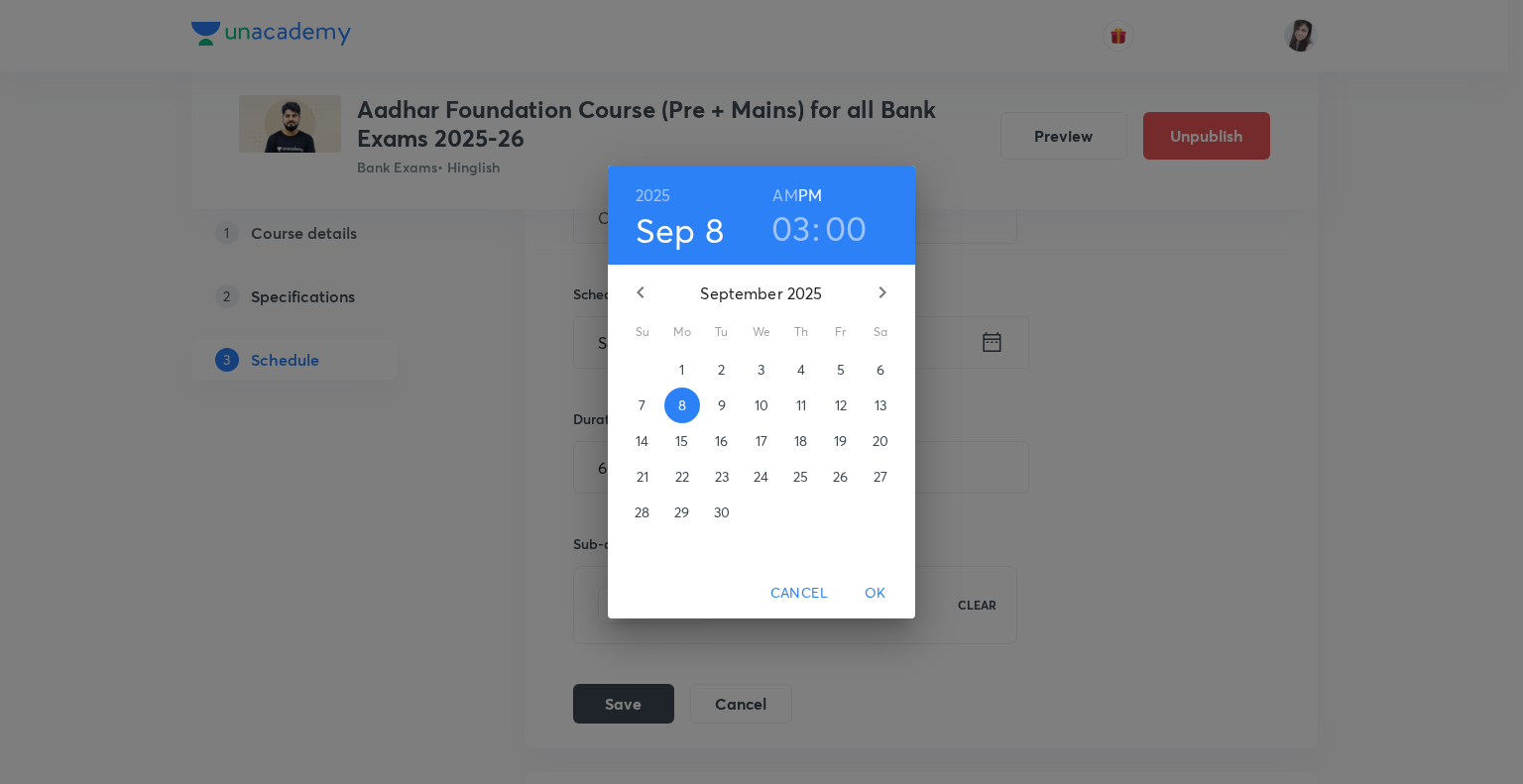 click on "10" at bounding box center [762, 405] 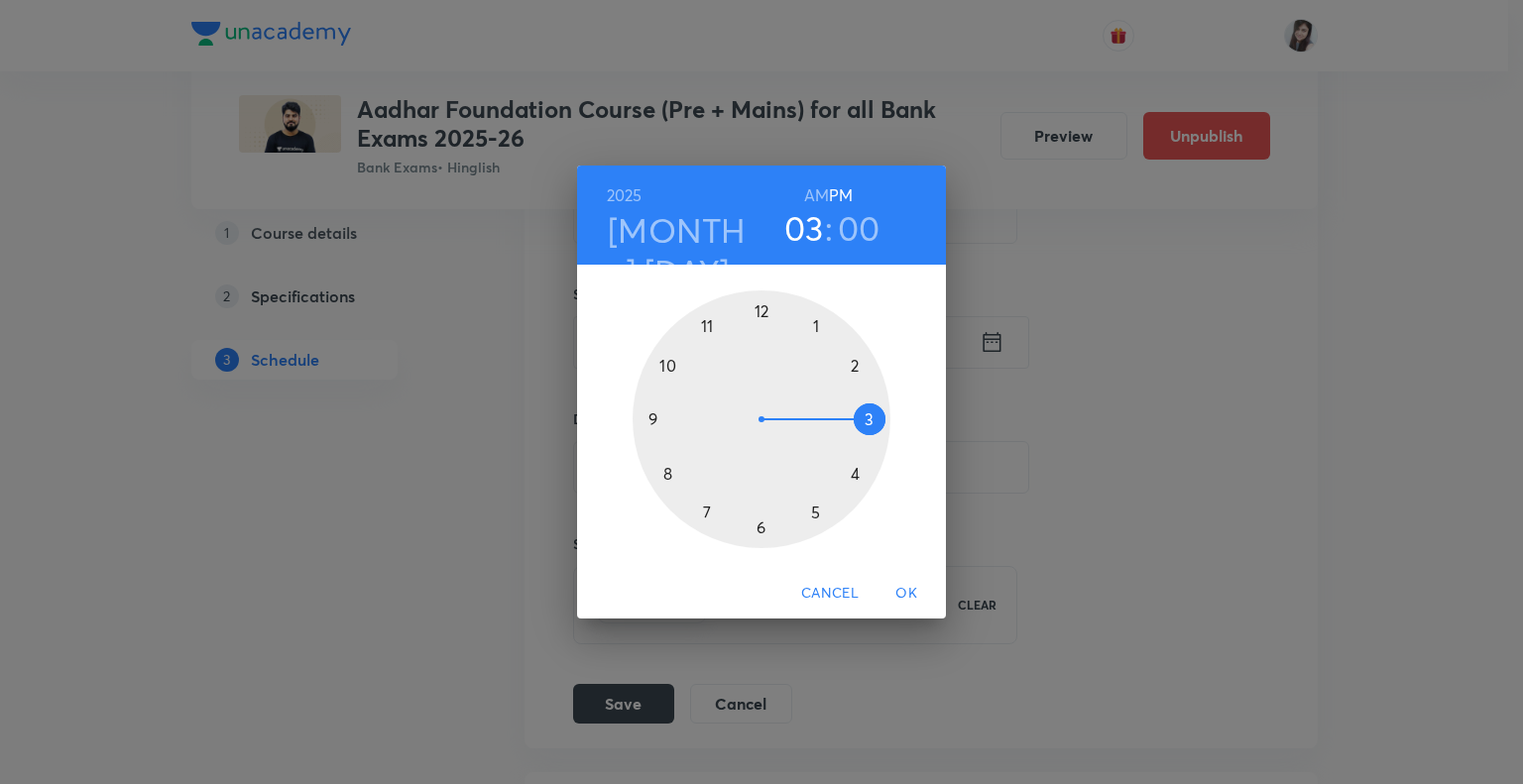 click on "OK" at bounding box center [906, 593] 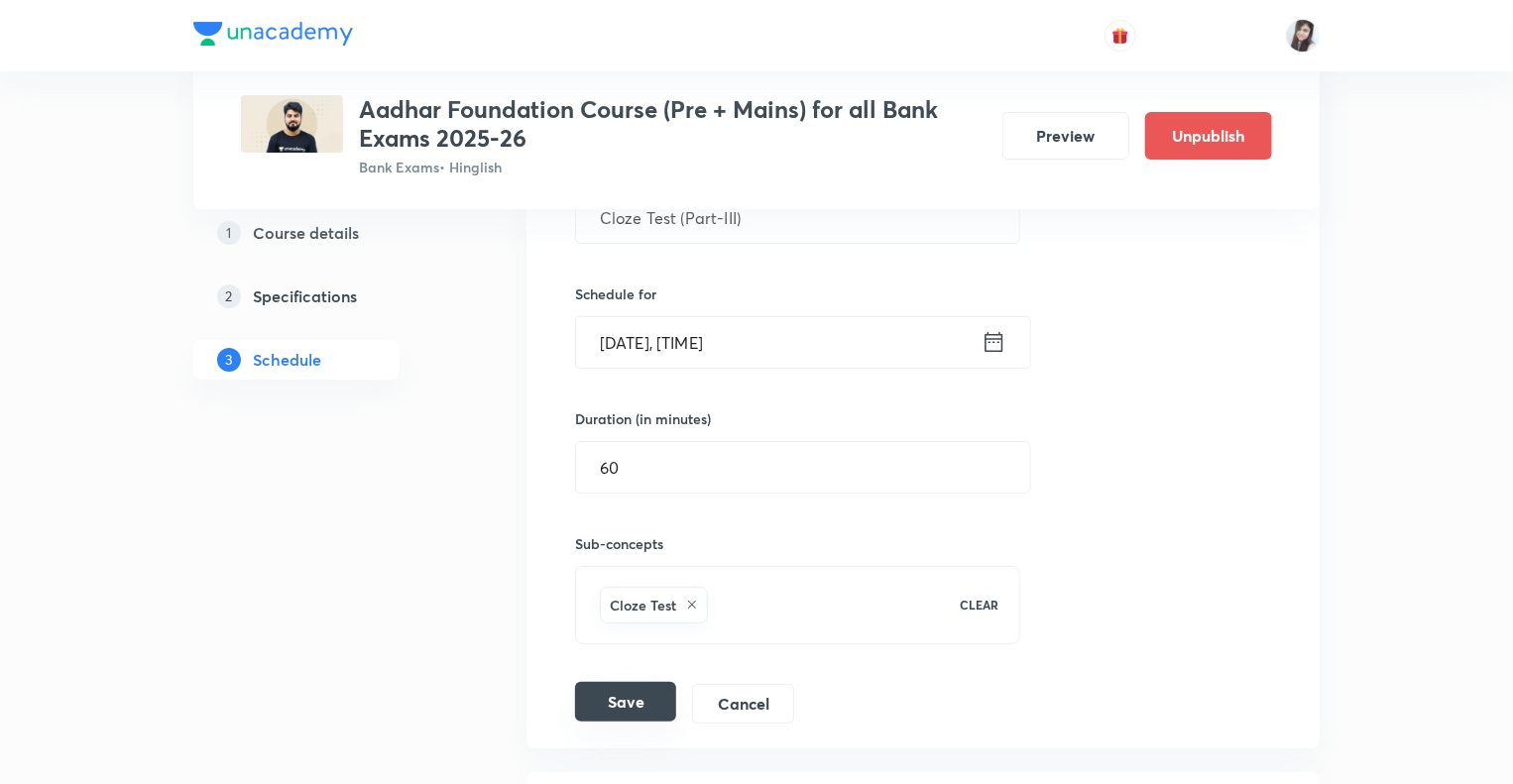 click on "Save" at bounding box center [626, 702] 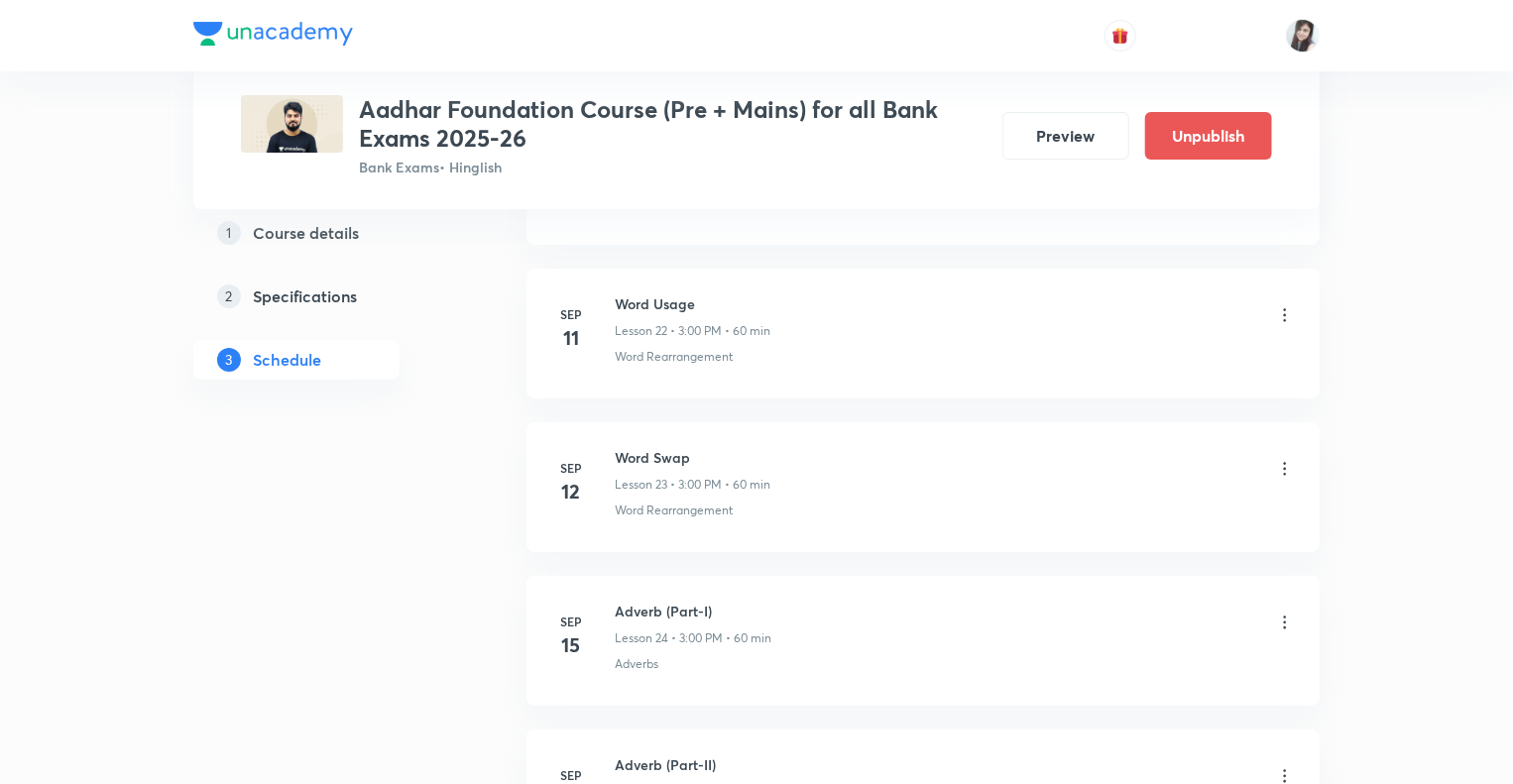 click on "1 Course details 2 Specifications 3 Schedule" at bounding box center [328, -376] 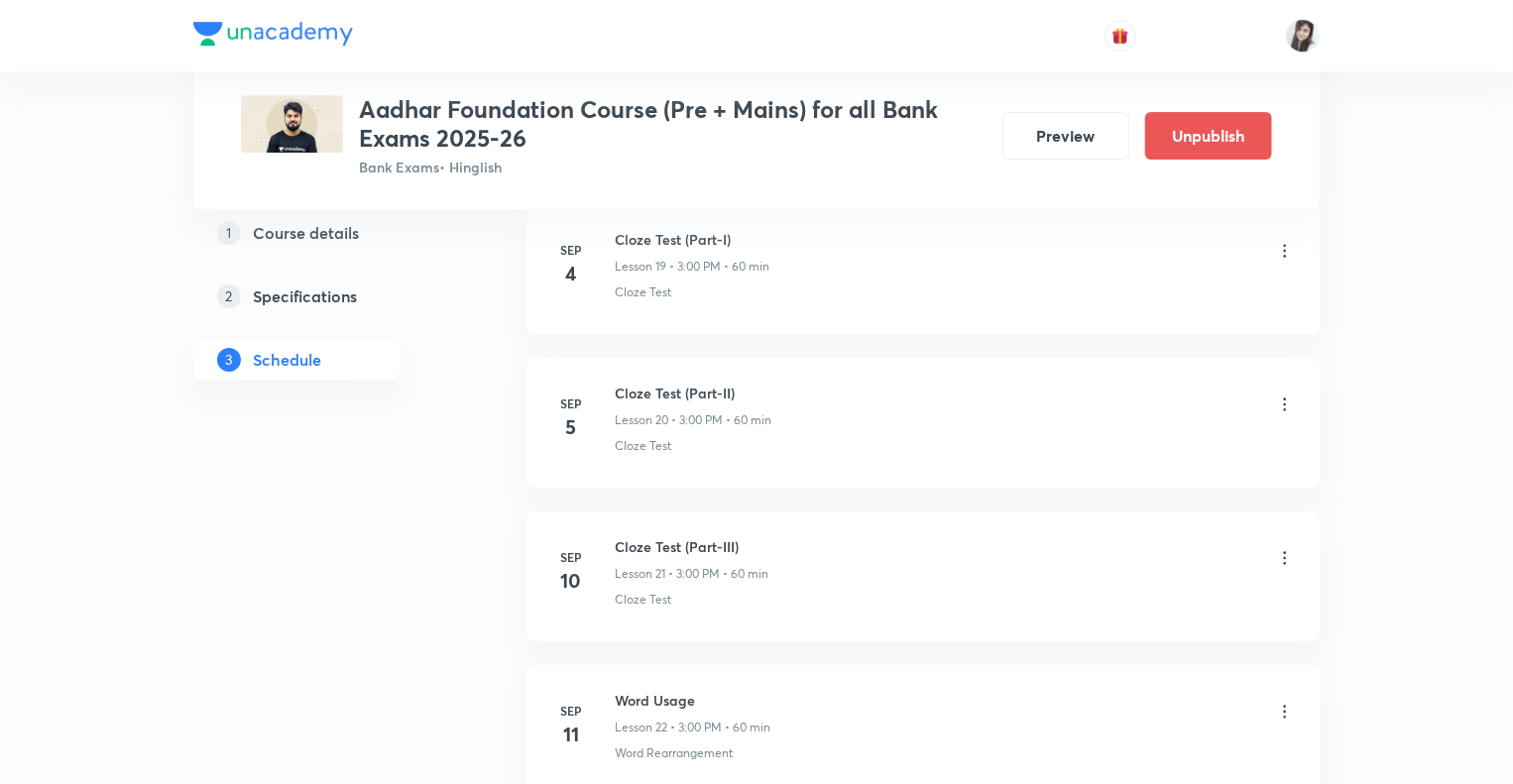scroll, scrollTop: 3220, scrollLeft: 0, axis: vertical 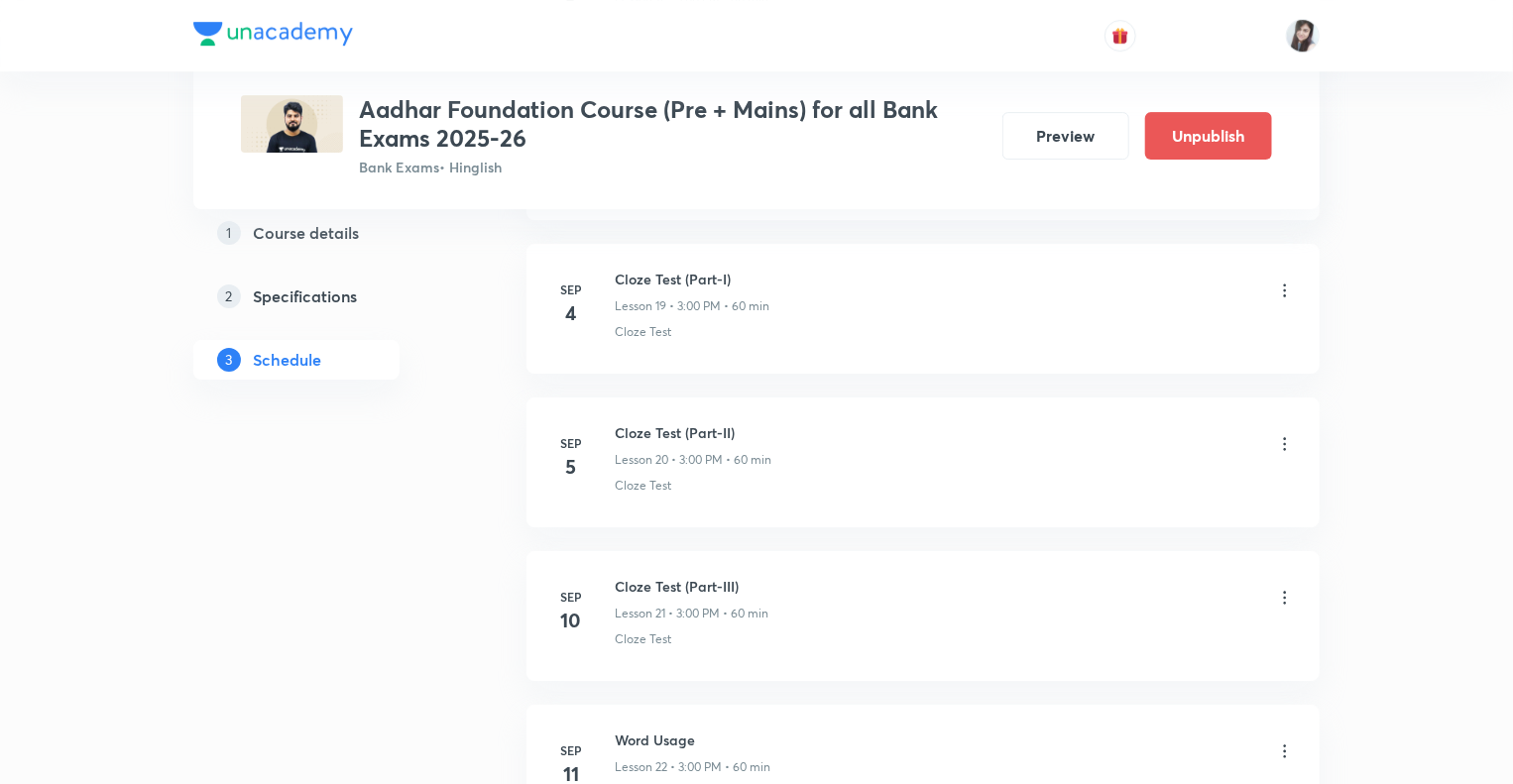 click 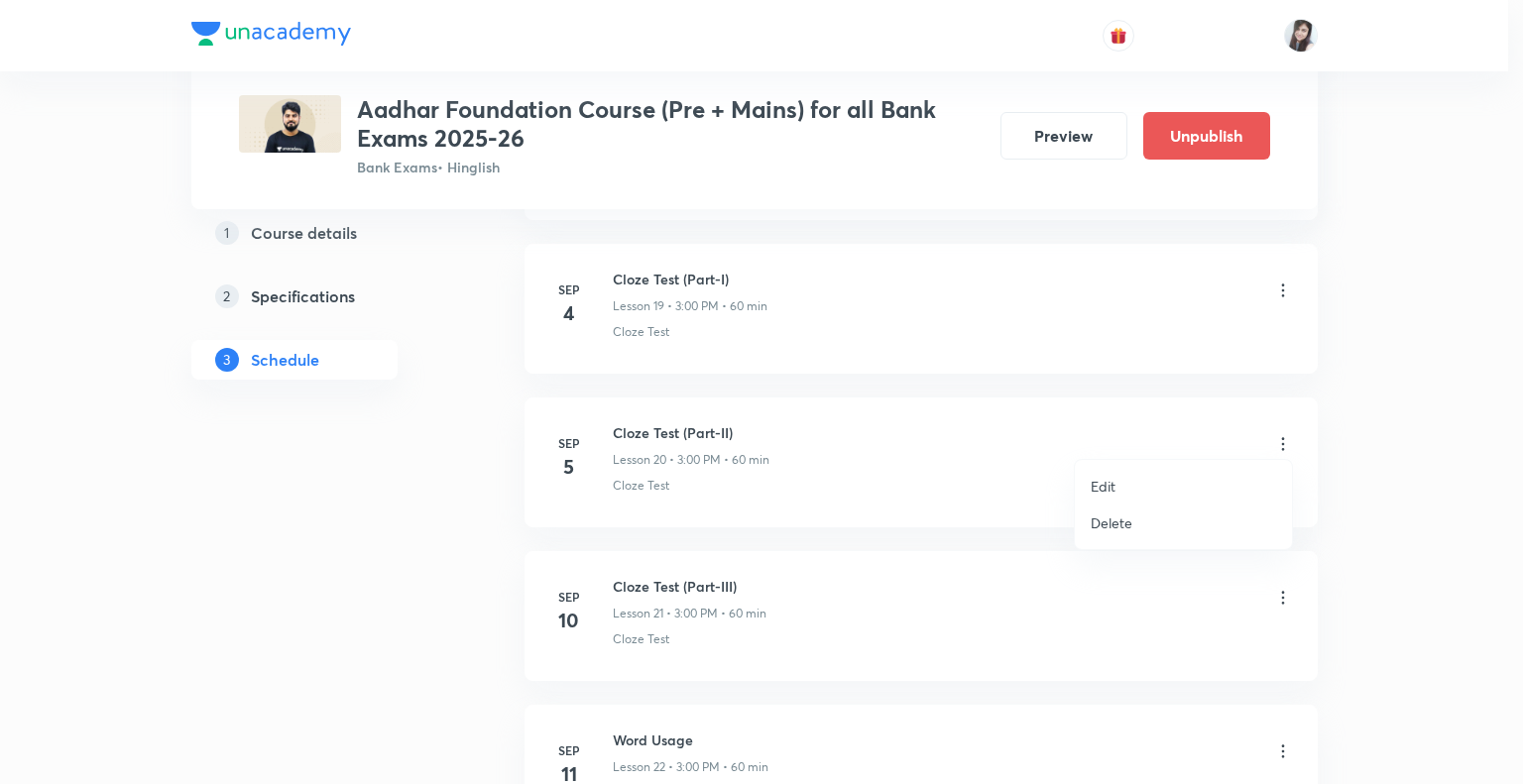 click on "Edit" at bounding box center [1103, 486] 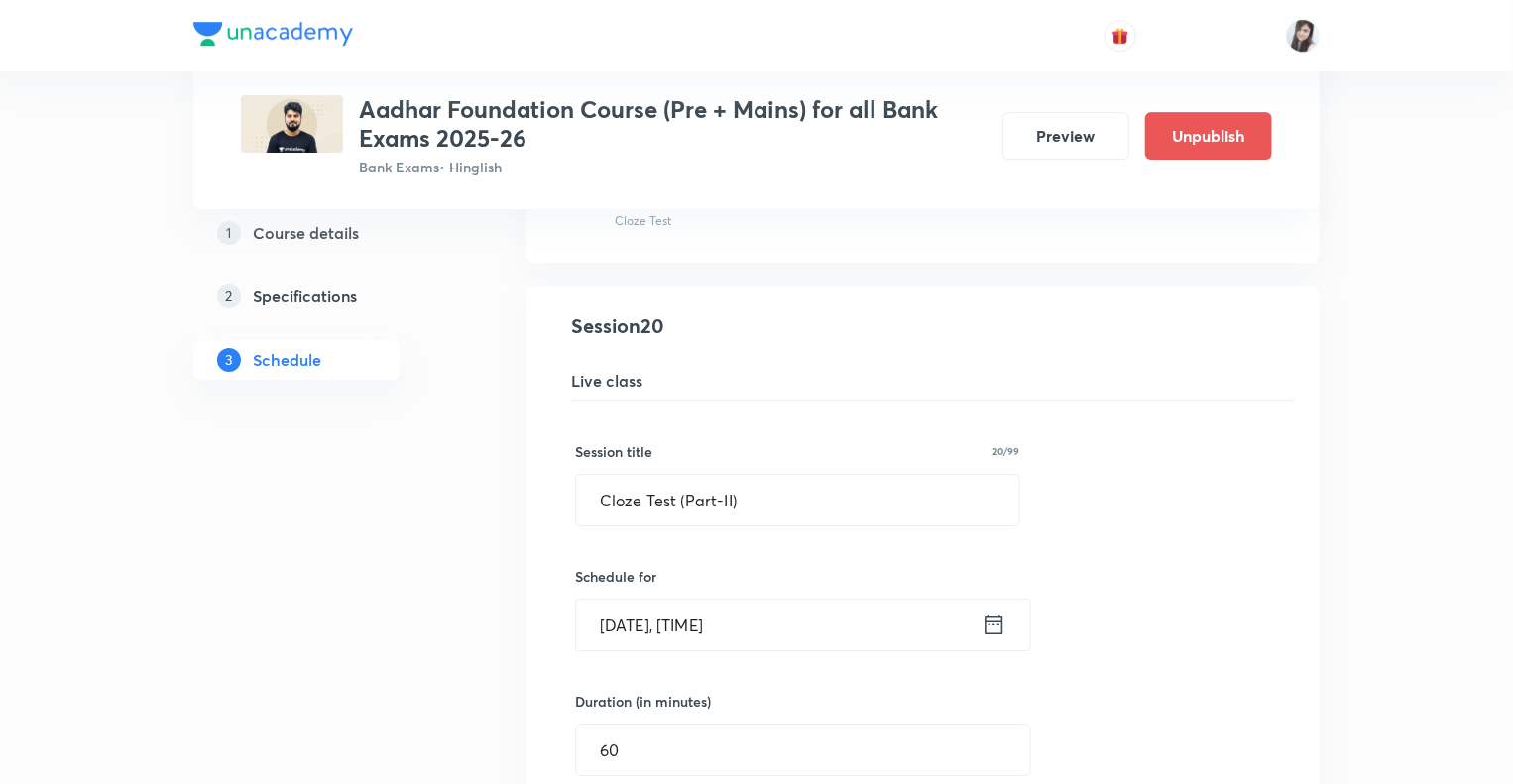 click 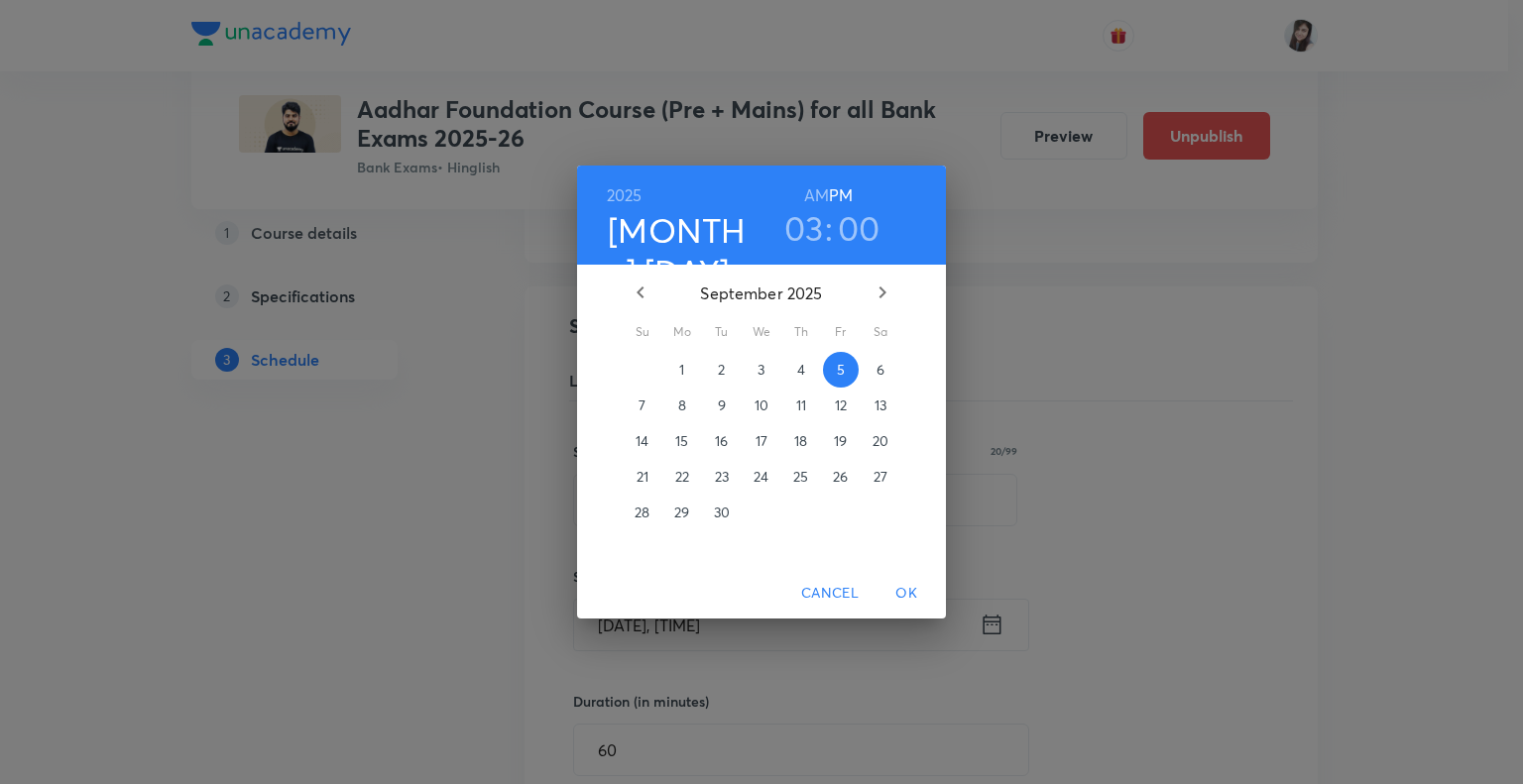 click on "9" at bounding box center [722, 405] 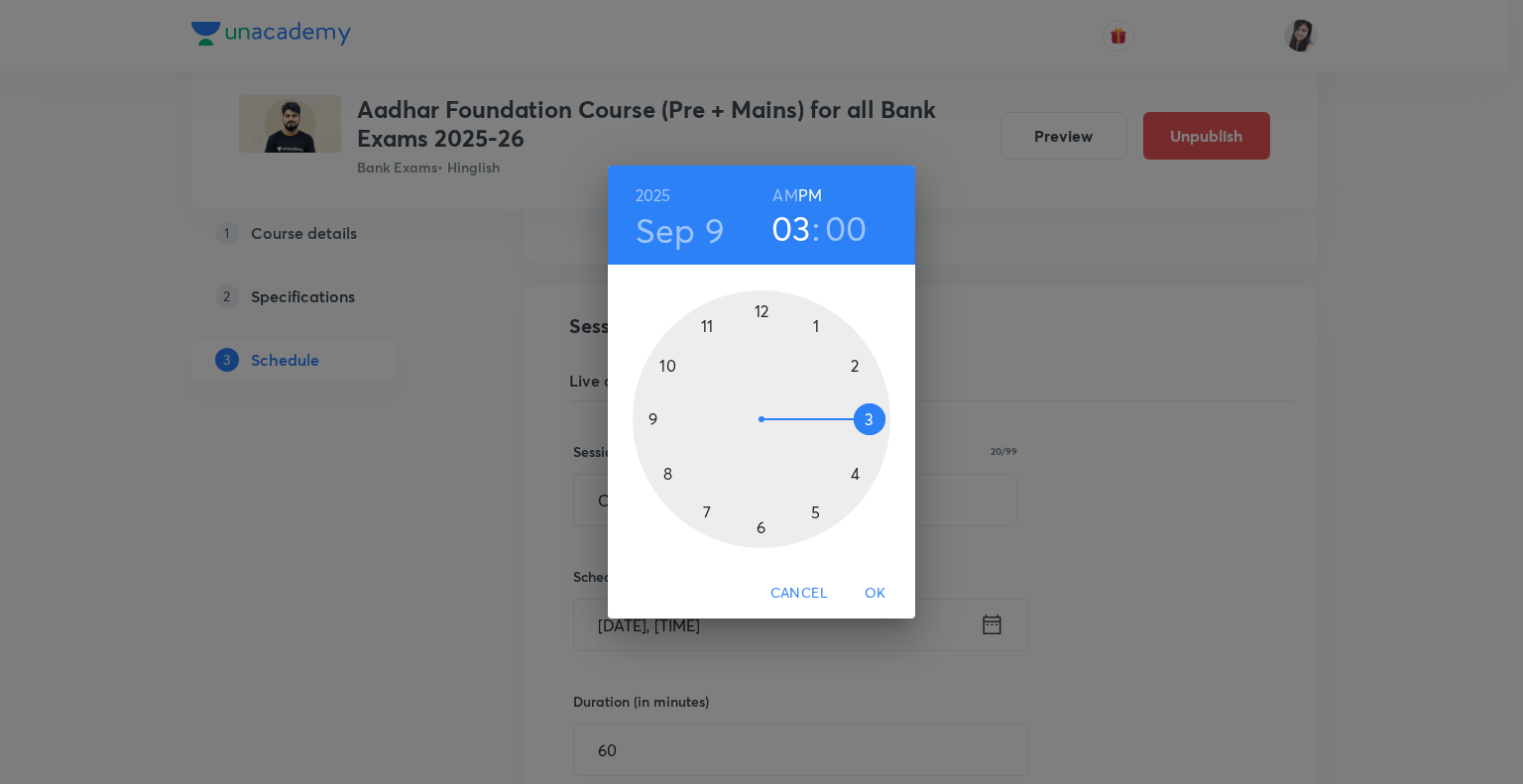 click on "OK" at bounding box center (876, 593) 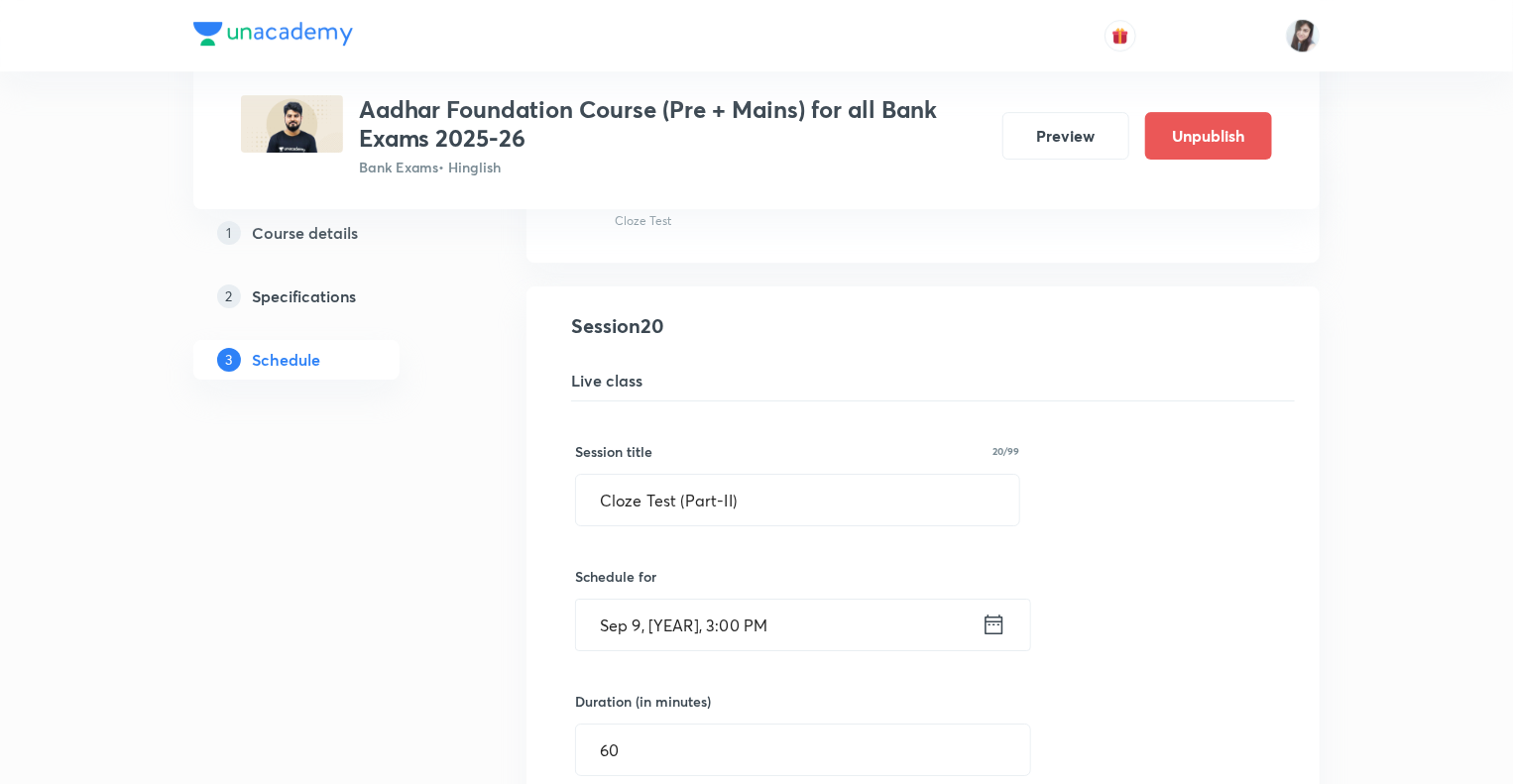 click on "Plus Courses Aadhar Foundation Course (Pre + Mains) for all Bank Exams 2025-26 Bank Exams  • Hinglish Preview Unpublish 1 Course details 2 Specifications 3 Schedule Schedule 35  classes Topic coverage Grammar/Sentence Correction, Vocabulary, Reading Comprehension, Connectors Cover at least  60 % View details Aug 11 Subject-Verb-Agreement (Part-I) Lesson 1 • 3:00 PM • 60 min Subject - Verb Agreement Aug 12 Subject-Verb-Agreement (Part-II) Lesson 2 • 3:00 PM • 60 min Subject - Verb Agreement Aug 13 Noun (Part-I) Lesson 3 • 3:00 PM • 60 min Nouns Aug 14 Noun (Part-II) Lesson 4 • 3:00 PM • 60 min Nouns Aug 15 Vocabulary- Antonym-Synonym-idioms-phrasal verb Lesson 5 • 3:00 PM • 60 min Antonyms Aug 18 Pronoun (Part-I) Lesson 6 • 3:00 PM • 60 min Pronouns Aug 19 Pronoun (Part-II) Lesson 7 • 3:00 PM • 60 min Pronouns Aug 20 Parajumbles (Part-I) Lesson 8 • 3:00 PM • 60 min Passage Rearrangement Aug 21 Parajumbles (Part-II) Lesson 9 • 3:00 PM • 60 min Passage Rearrangement Aug 22 1" at bounding box center (756, 188) 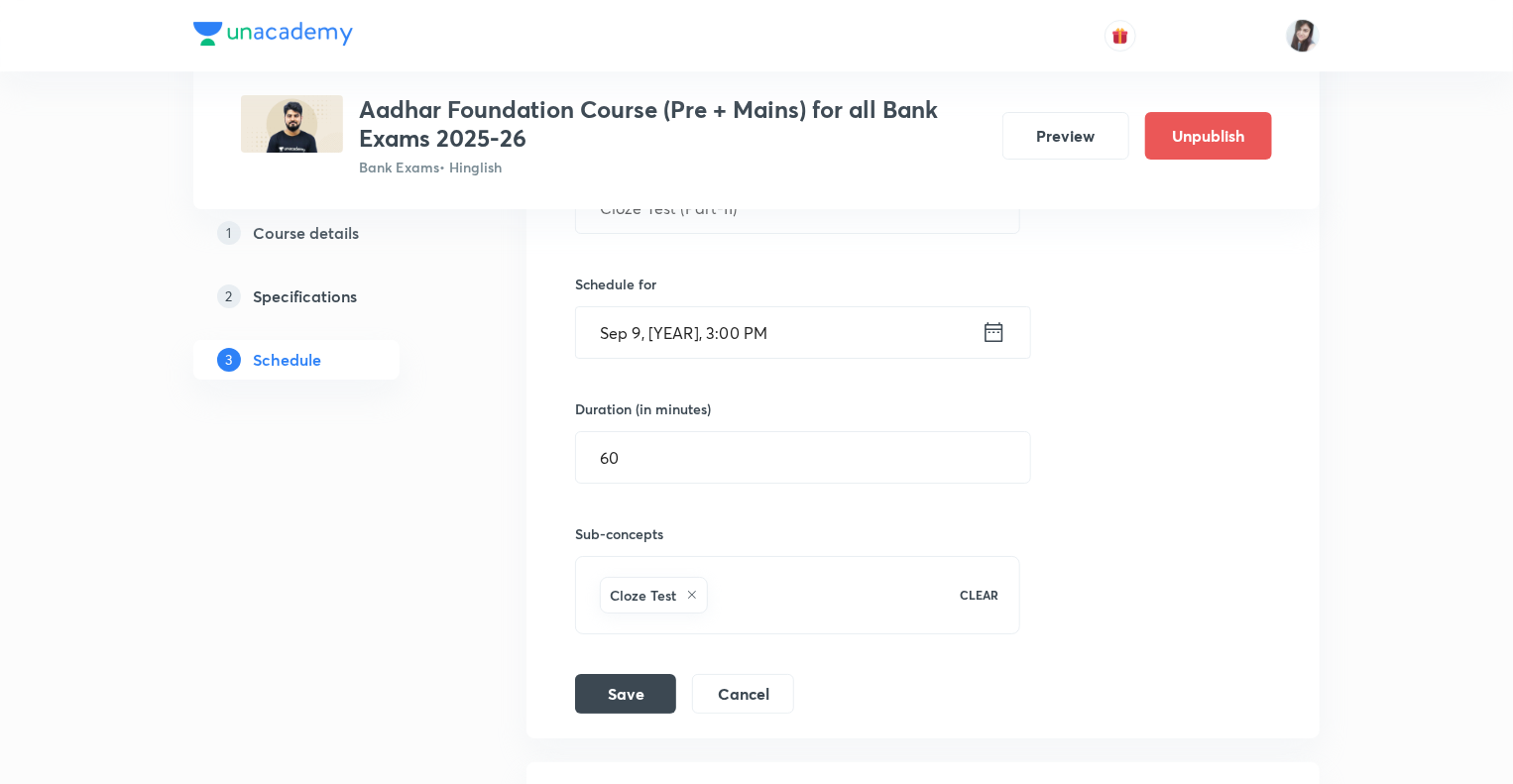 scroll, scrollTop: 3537, scrollLeft: 0, axis: vertical 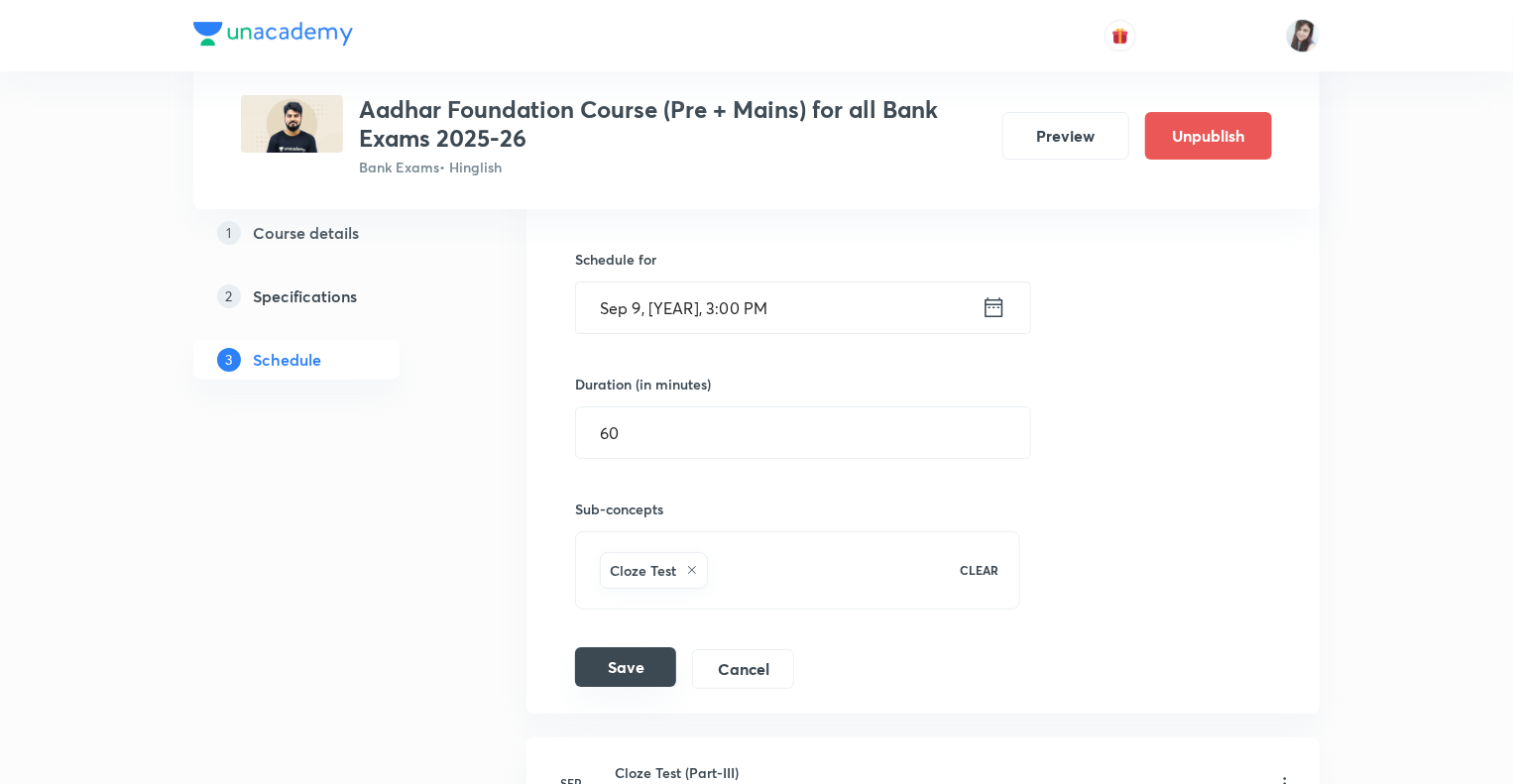 click on "Save" at bounding box center (626, 667) 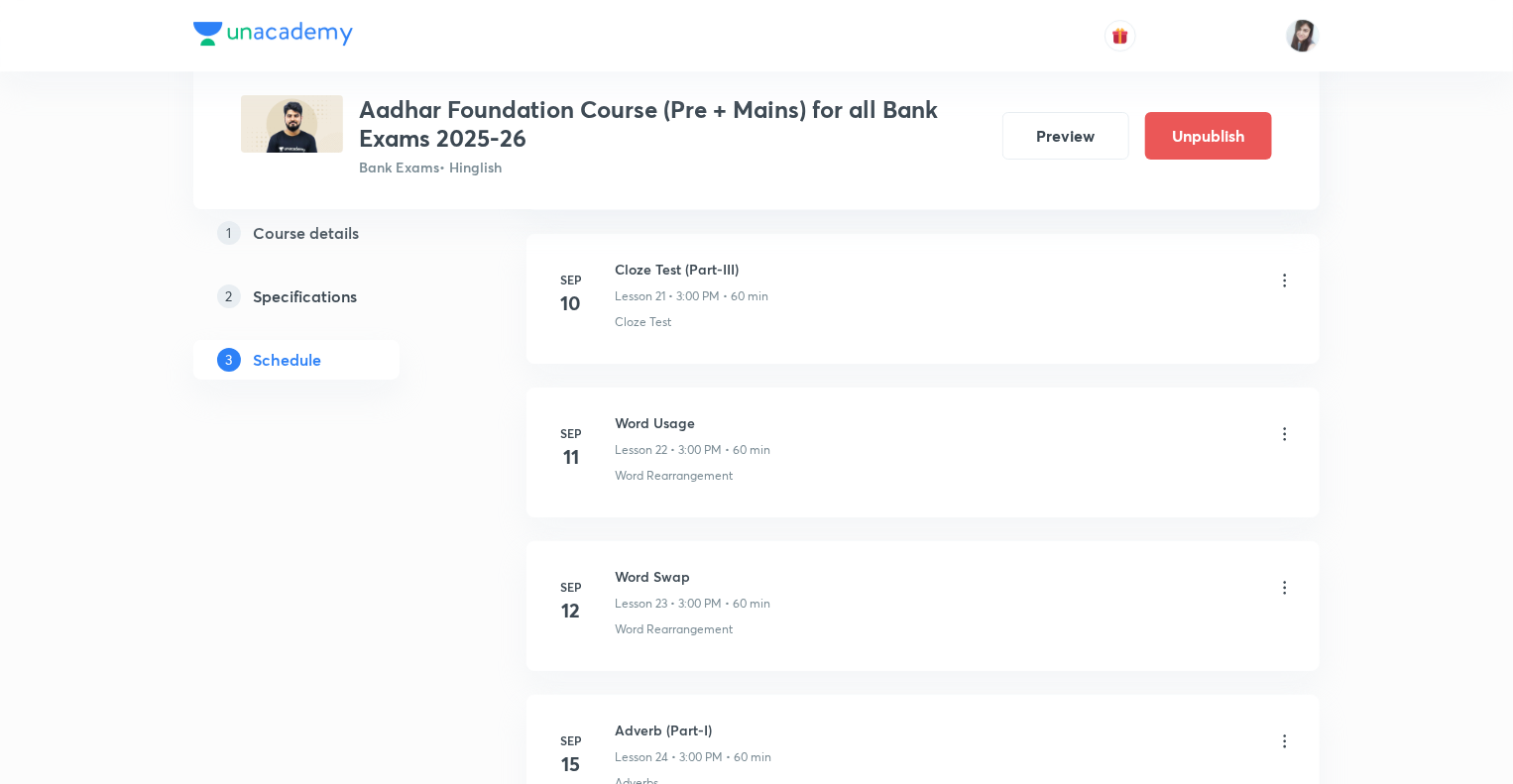 click on "1 Course details 2 Specifications 3 Schedule" at bounding box center (328, -257) 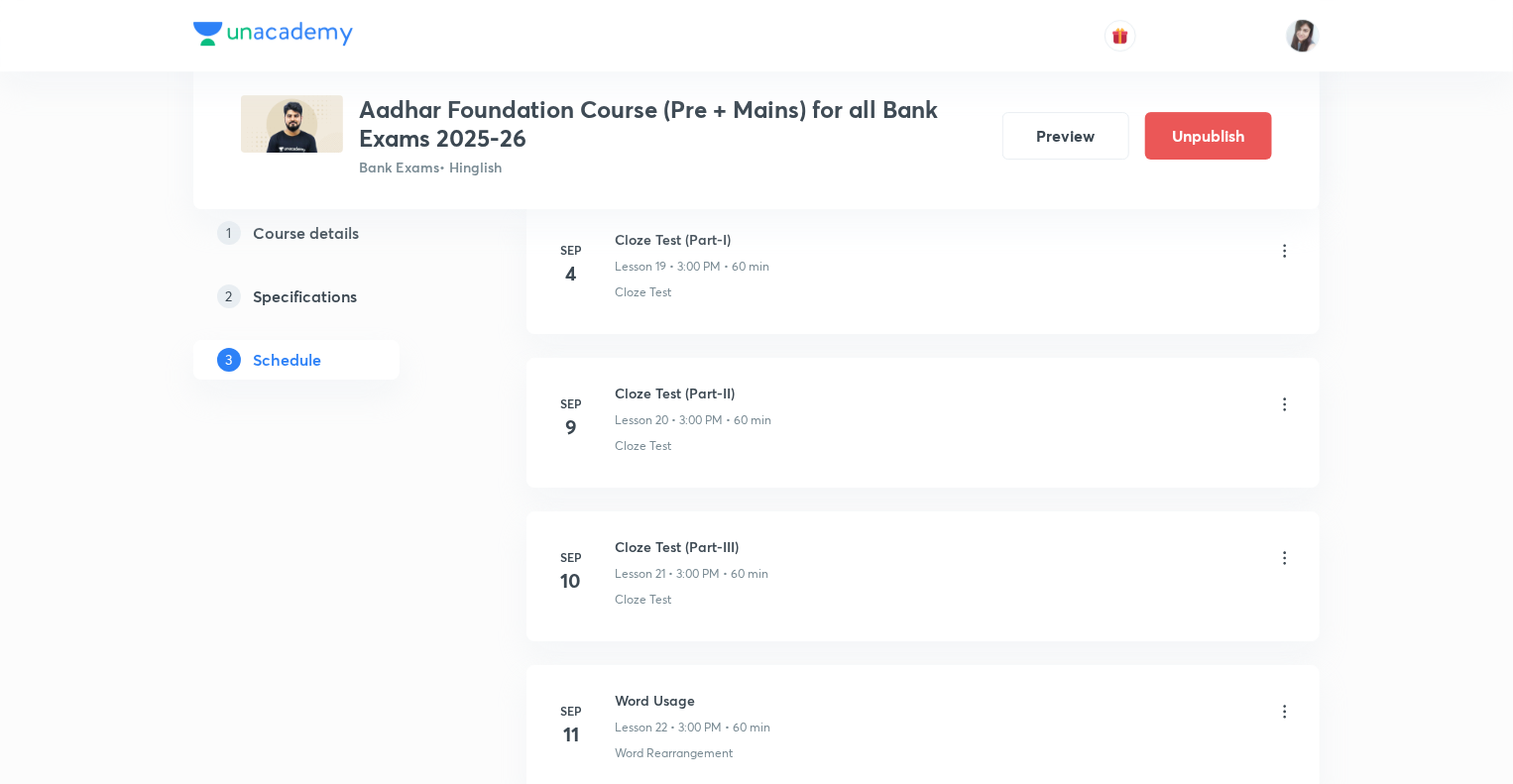 scroll, scrollTop: 3101, scrollLeft: 0, axis: vertical 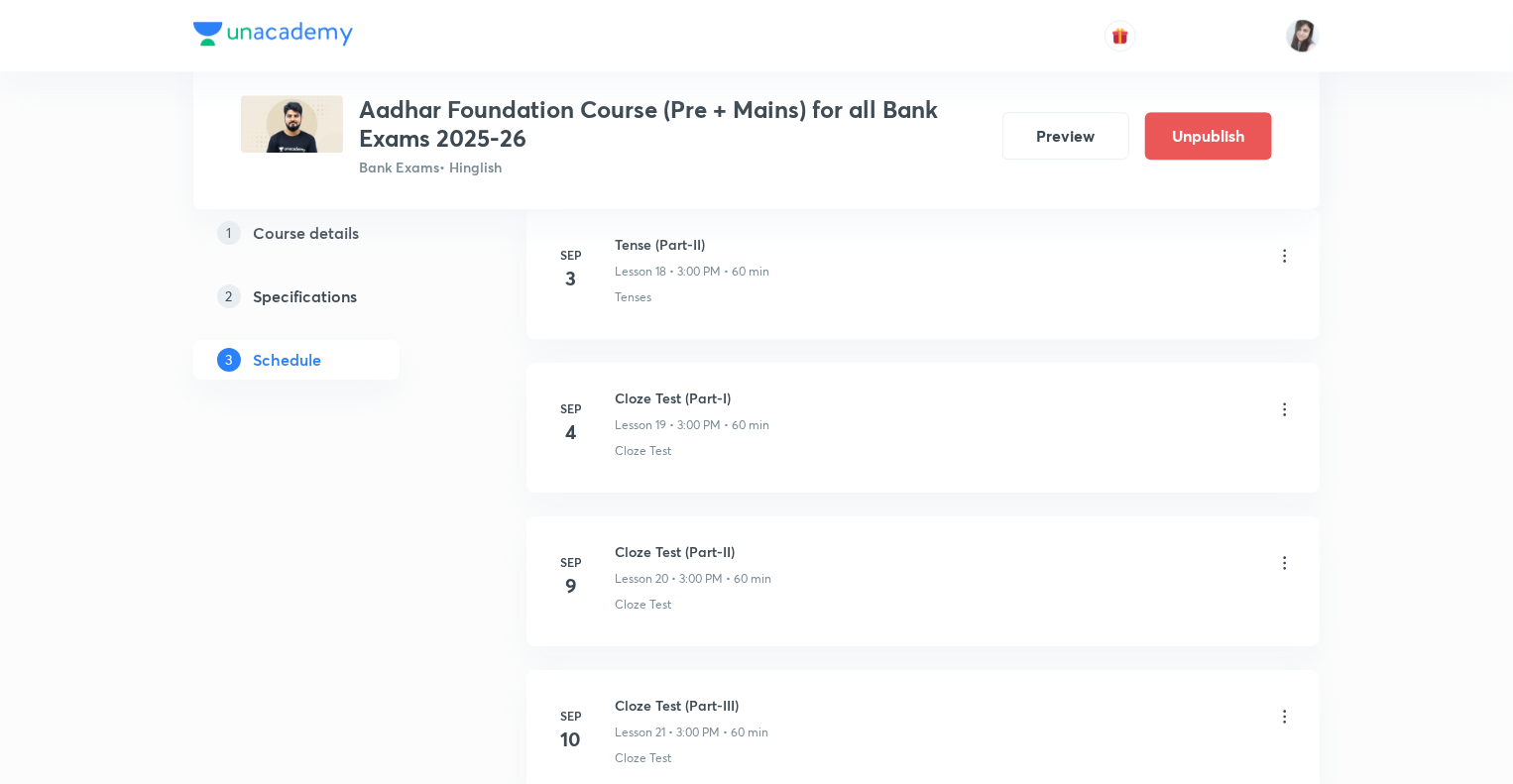 click 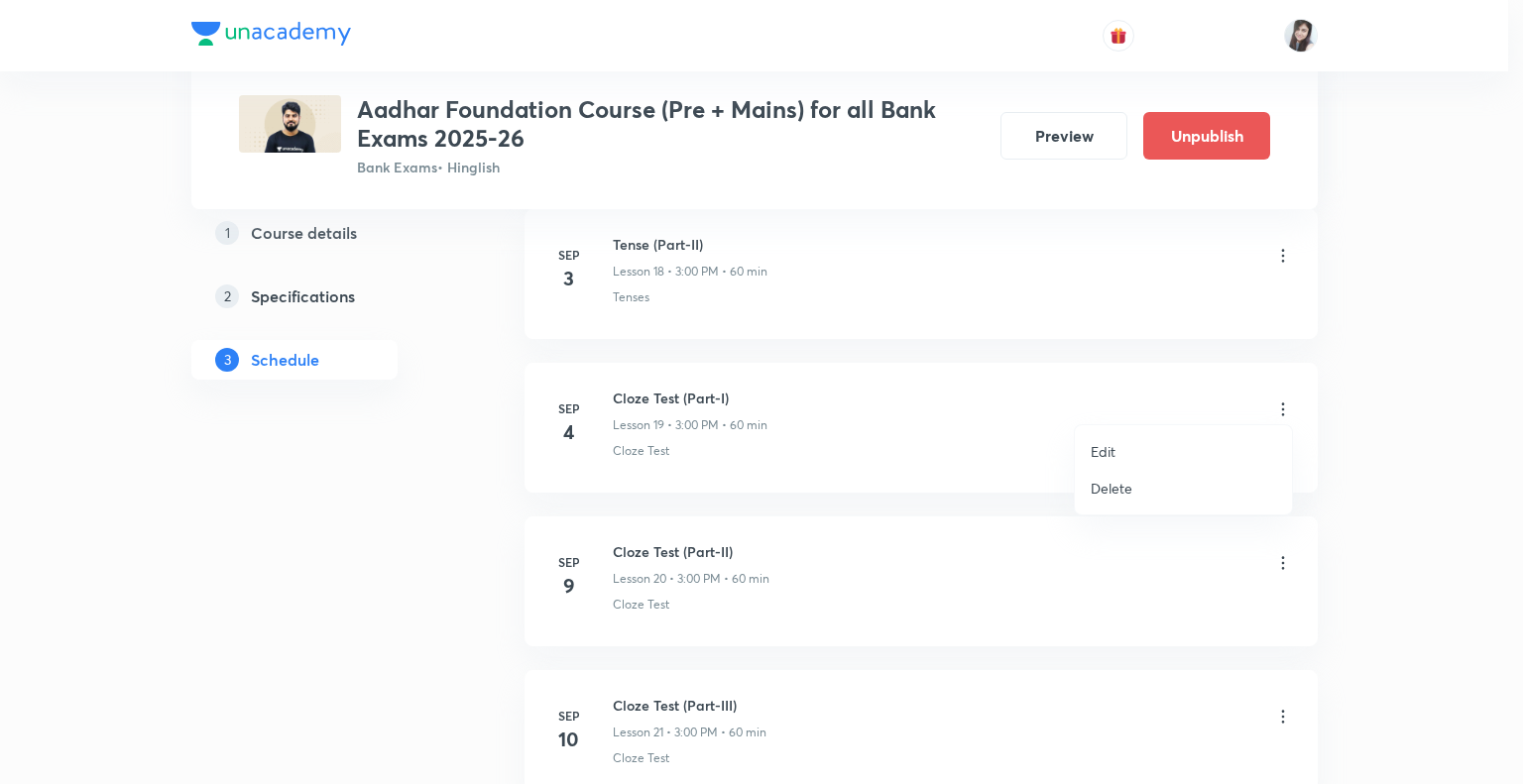 click on "Edit" at bounding box center [1103, 451] 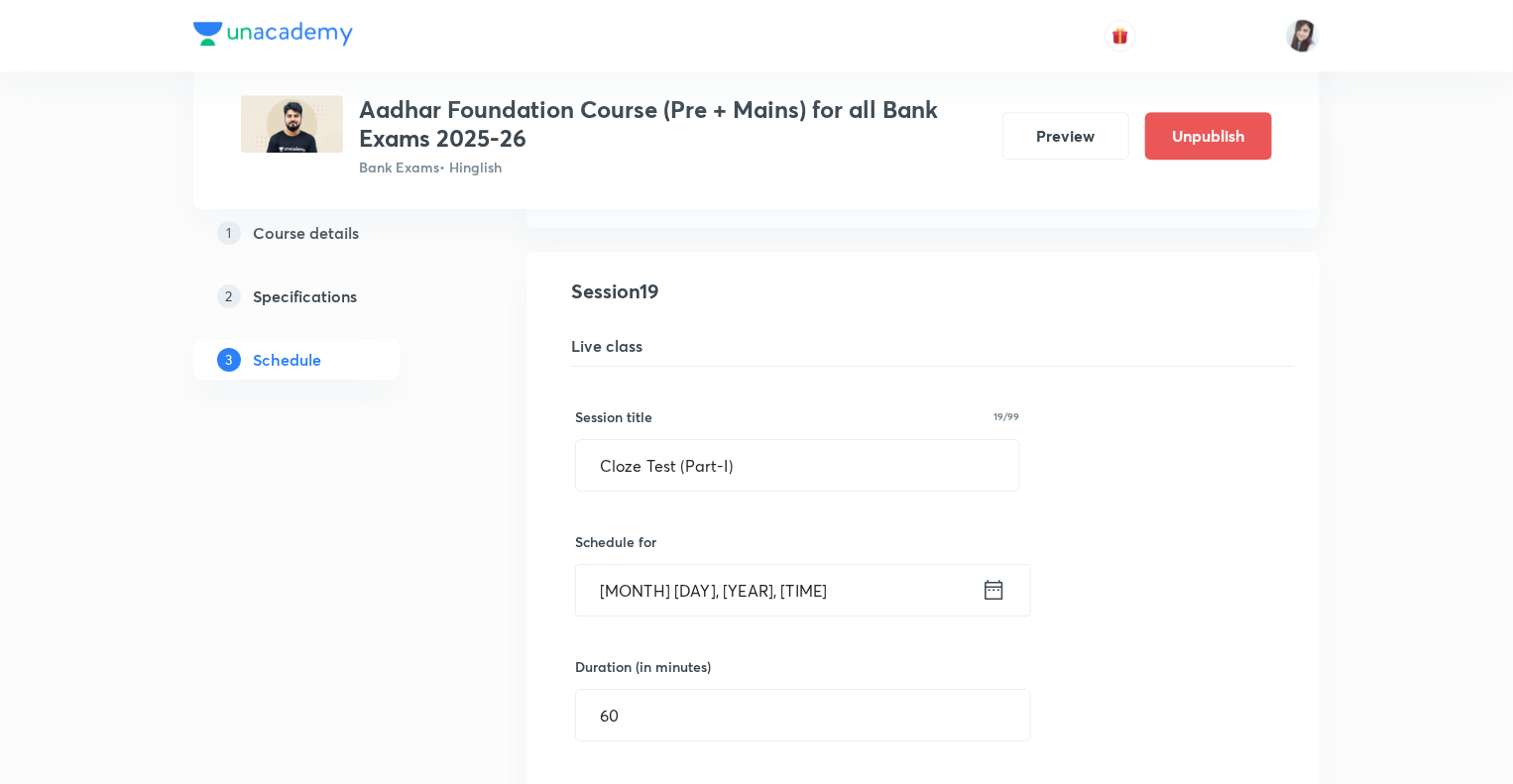 click 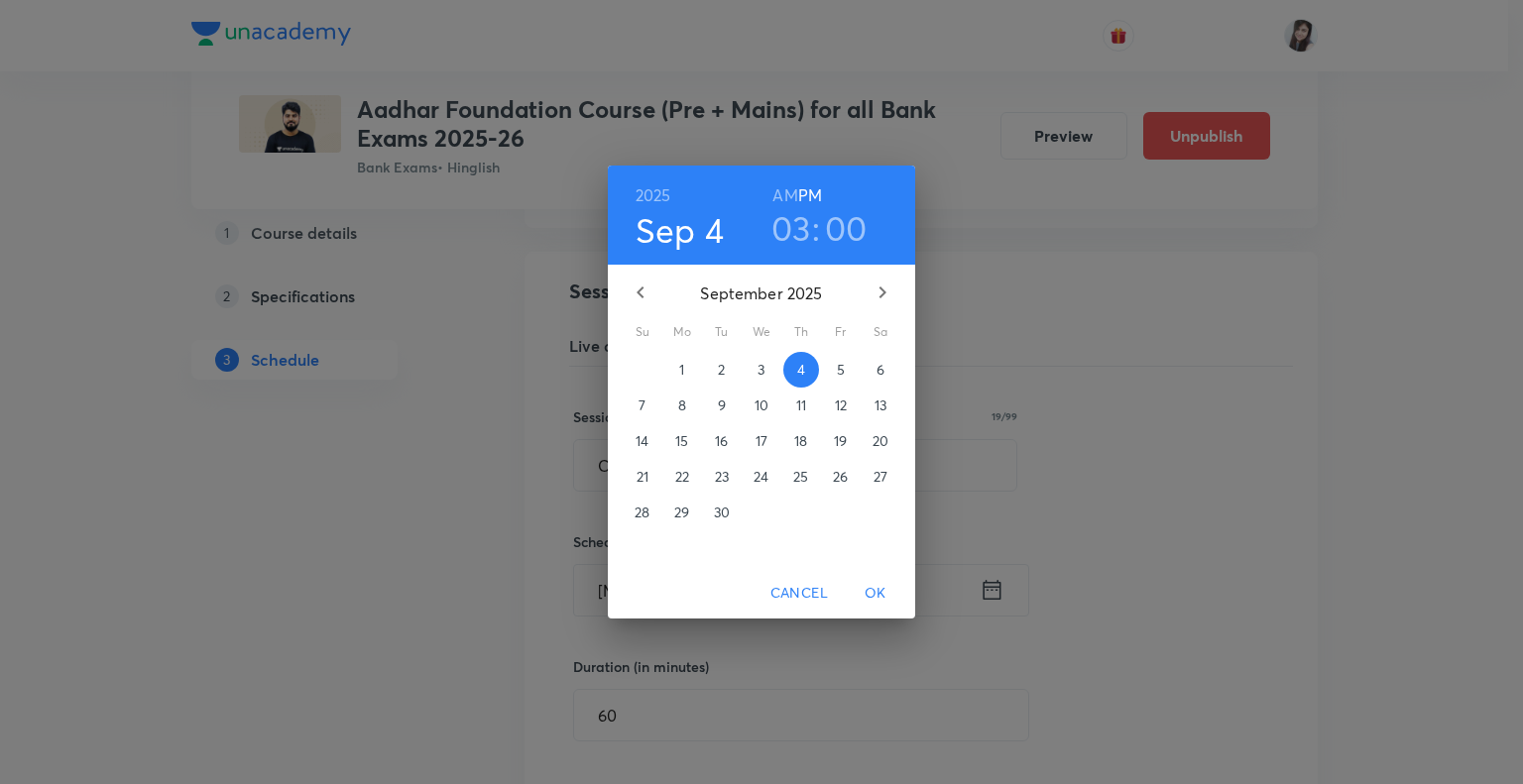 click on "8" at bounding box center (682, 405) 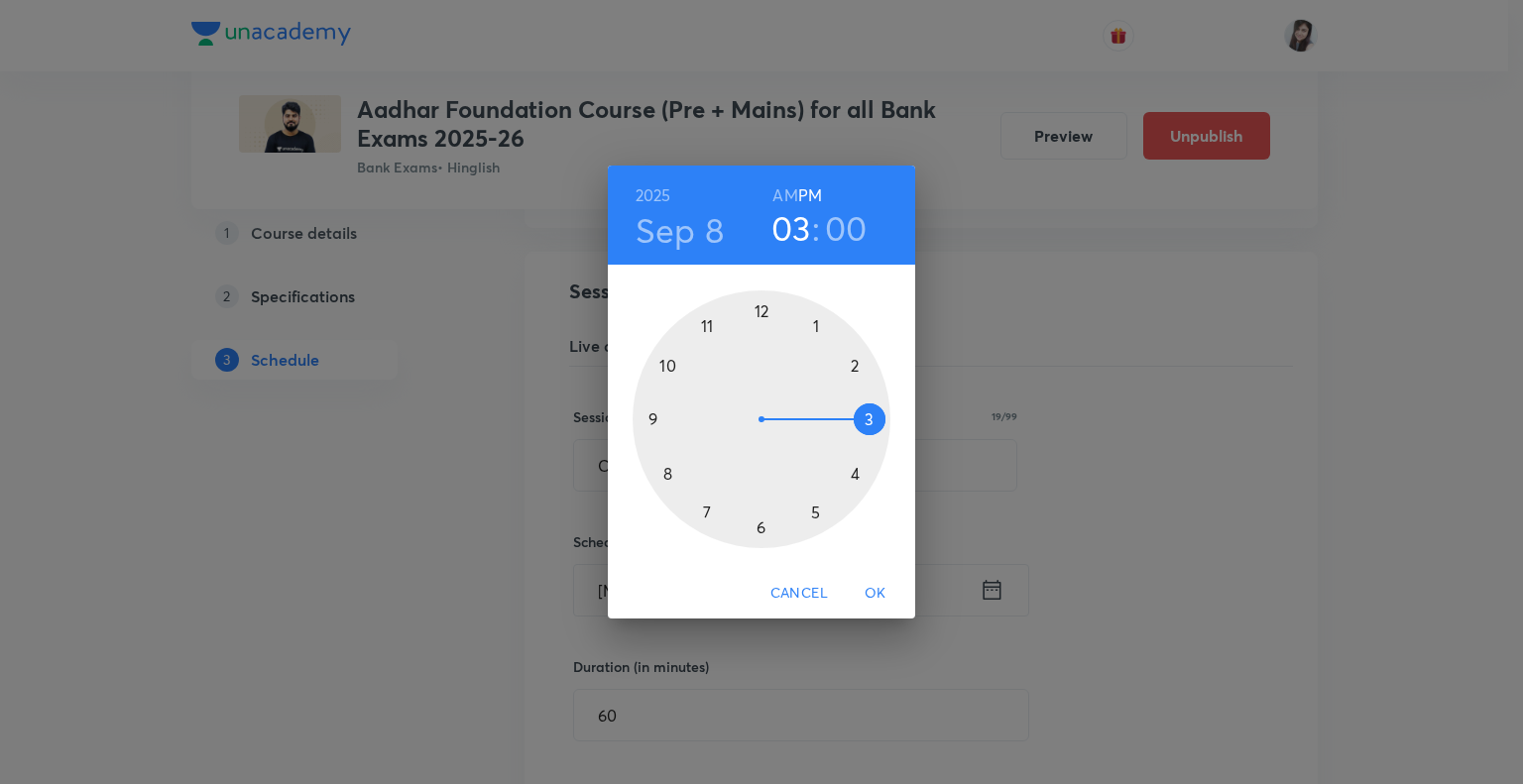 click on "OK" at bounding box center [876, 593] 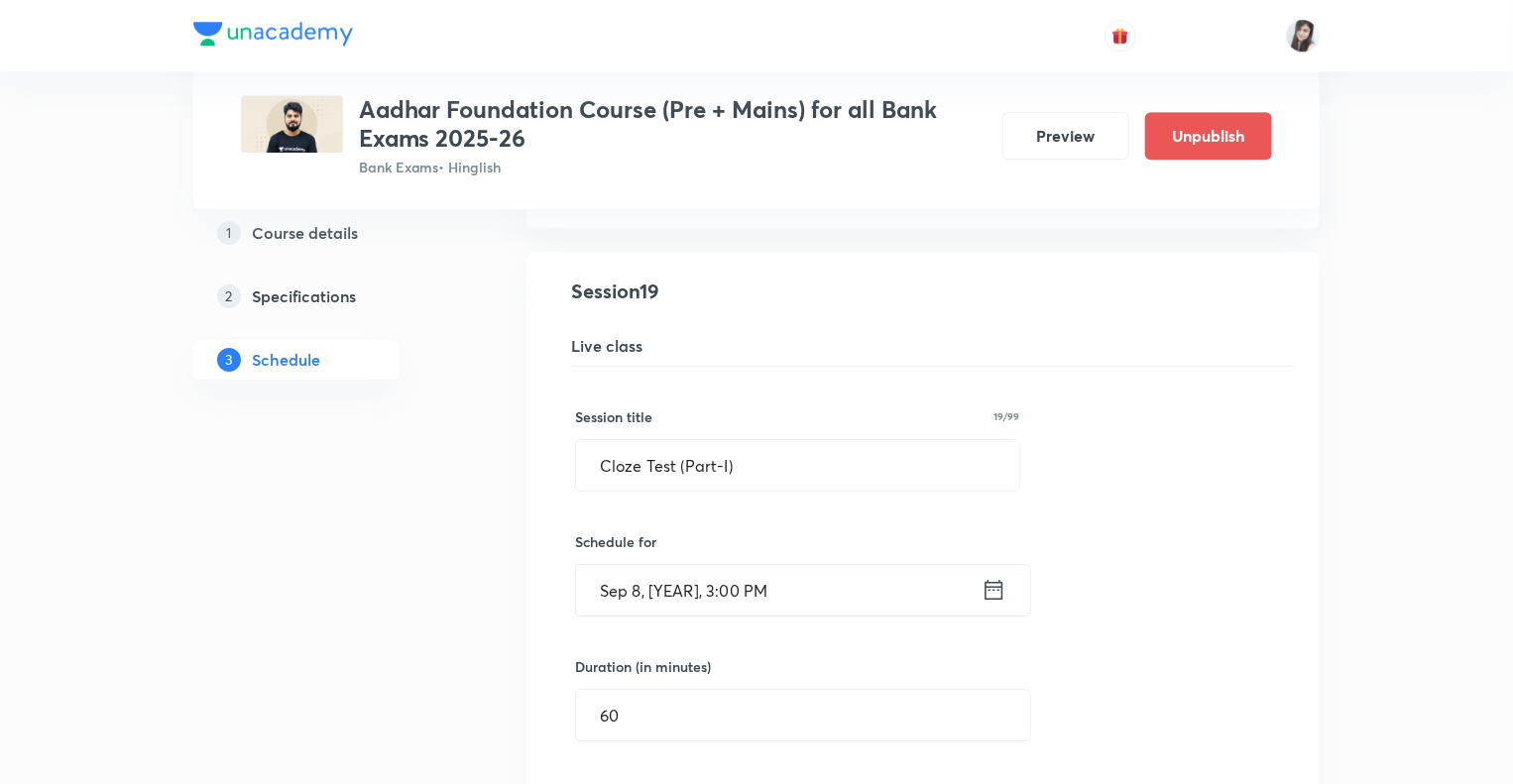 click on "1 Course details 2 Specifications 3 Schedule" at bounding box center [328, 431] 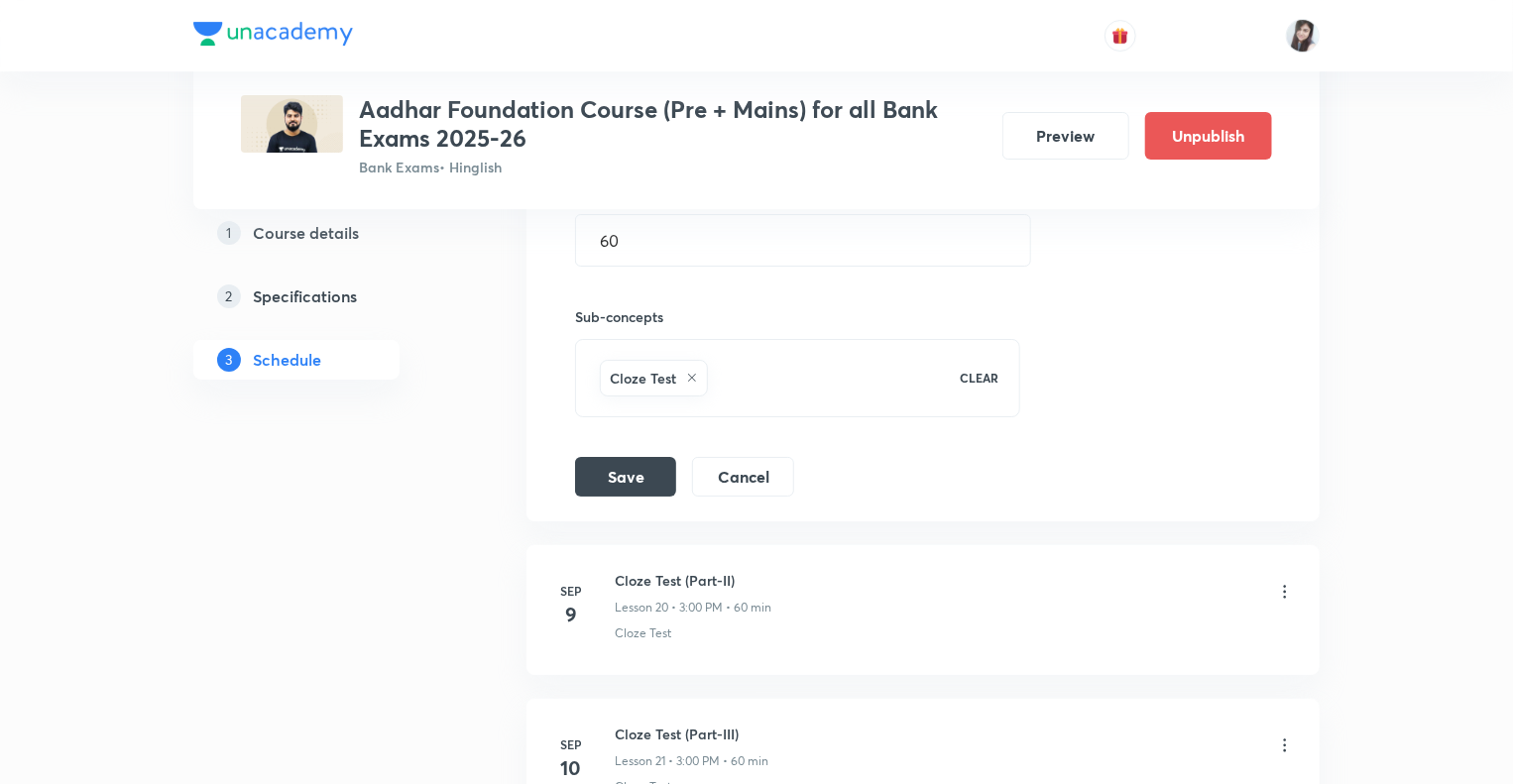 scroll, scrollTop: 3577, scrollLeft: 0, axis: vertical 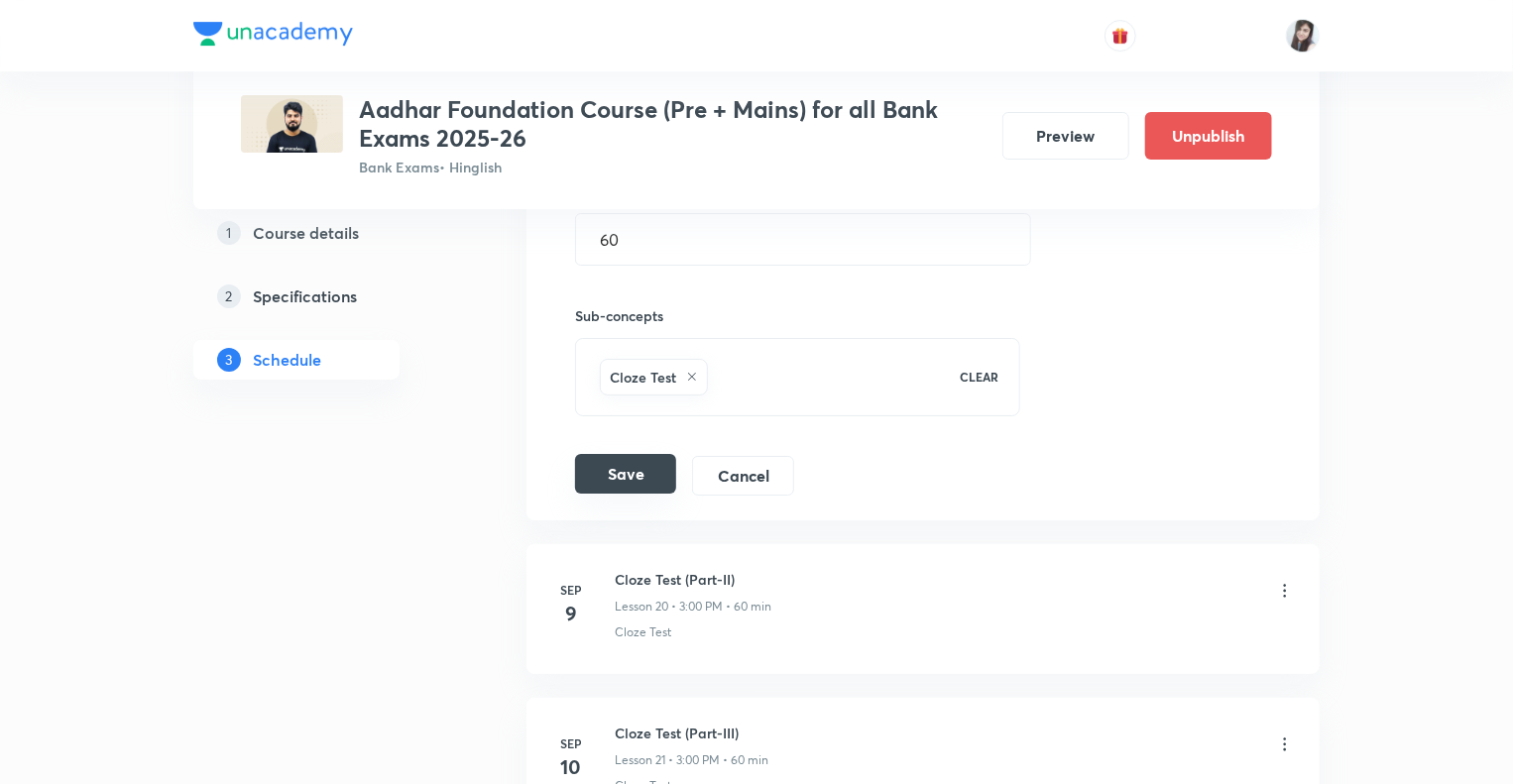 click on "Save" at bounding box center [626, 474] 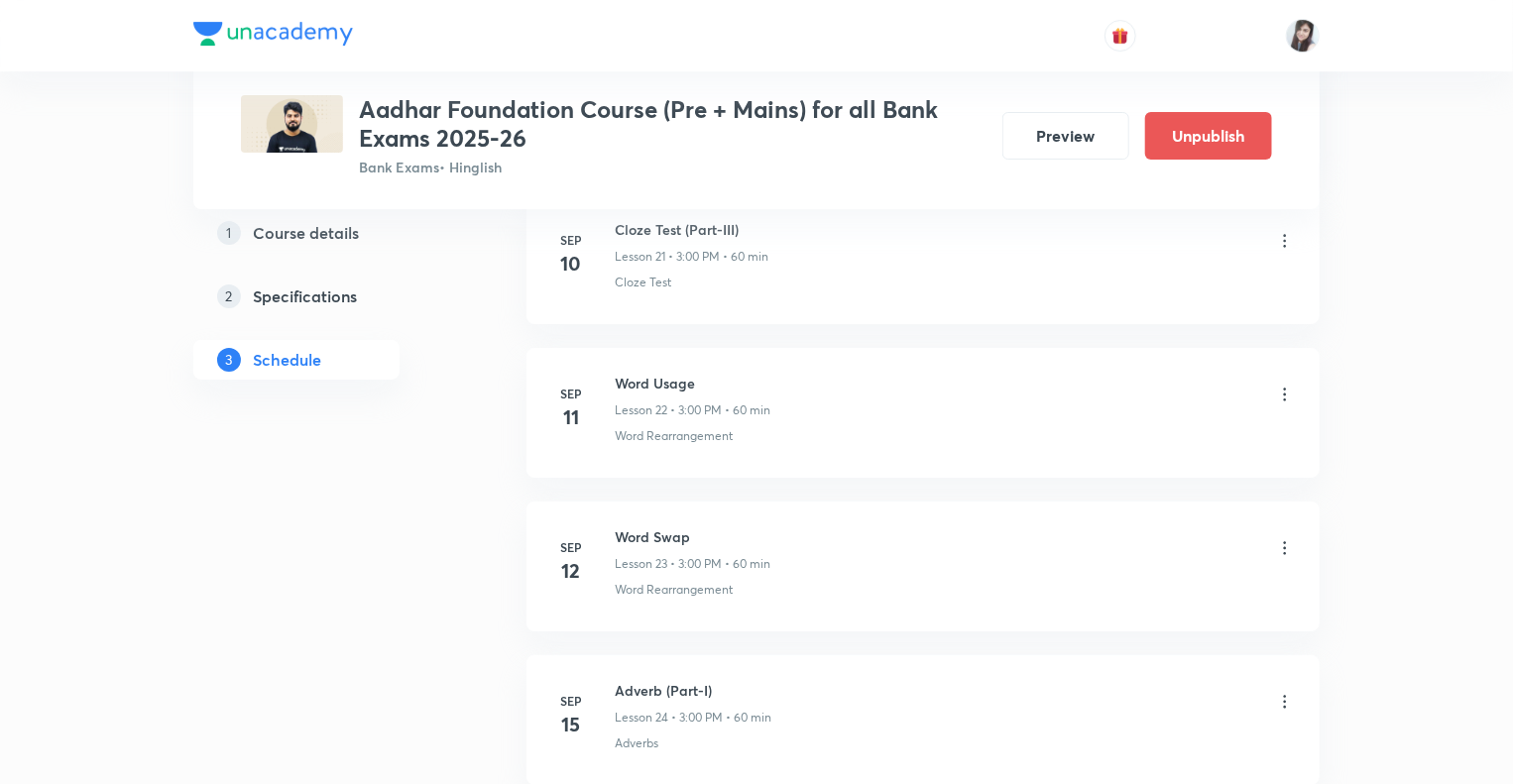 click on "1 Course details 2 Specifications 3 Schedule" at bounding box center (328, -296) 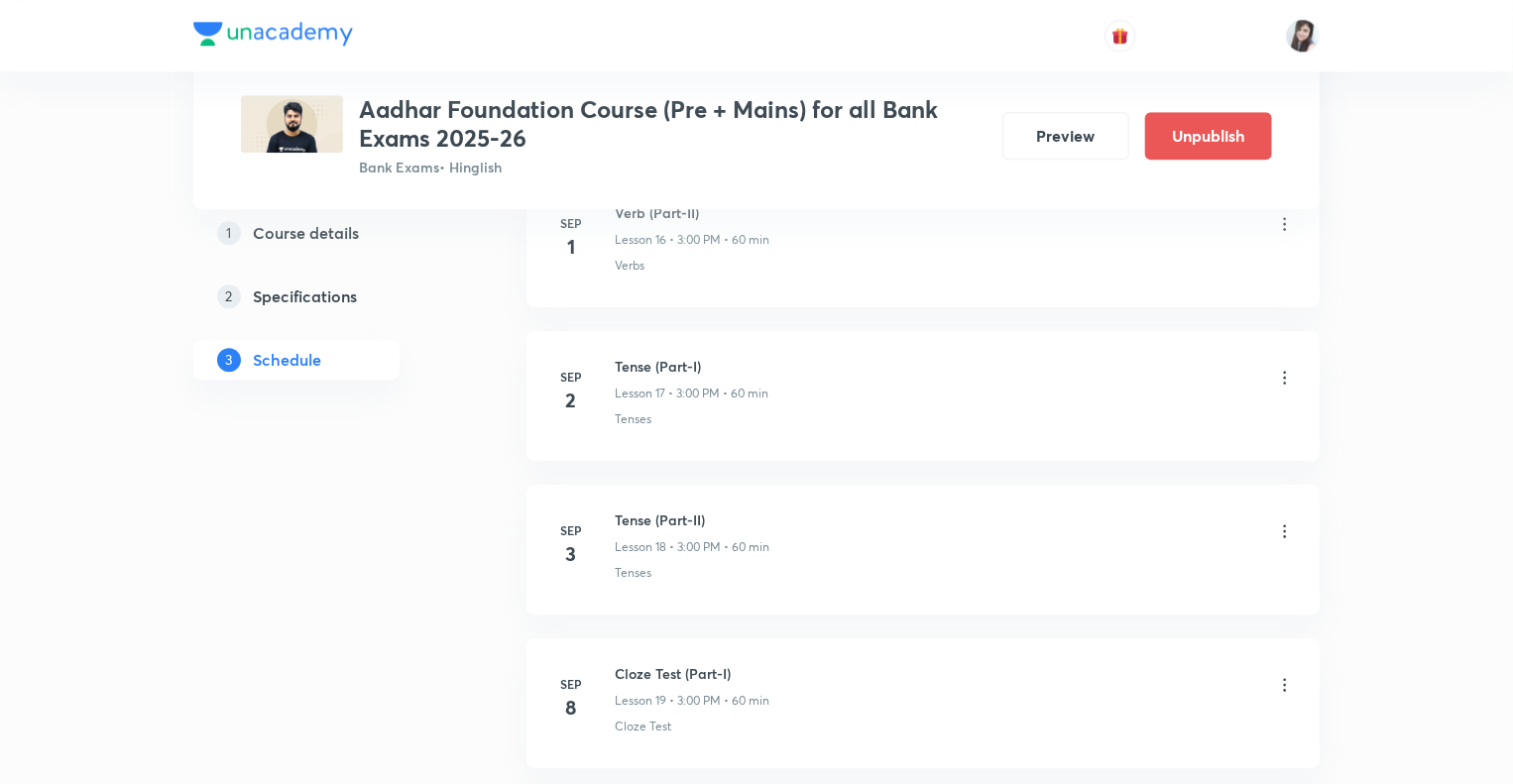 scroll, scrollTop: 2744, scrollLeft: 0, axis: vertical 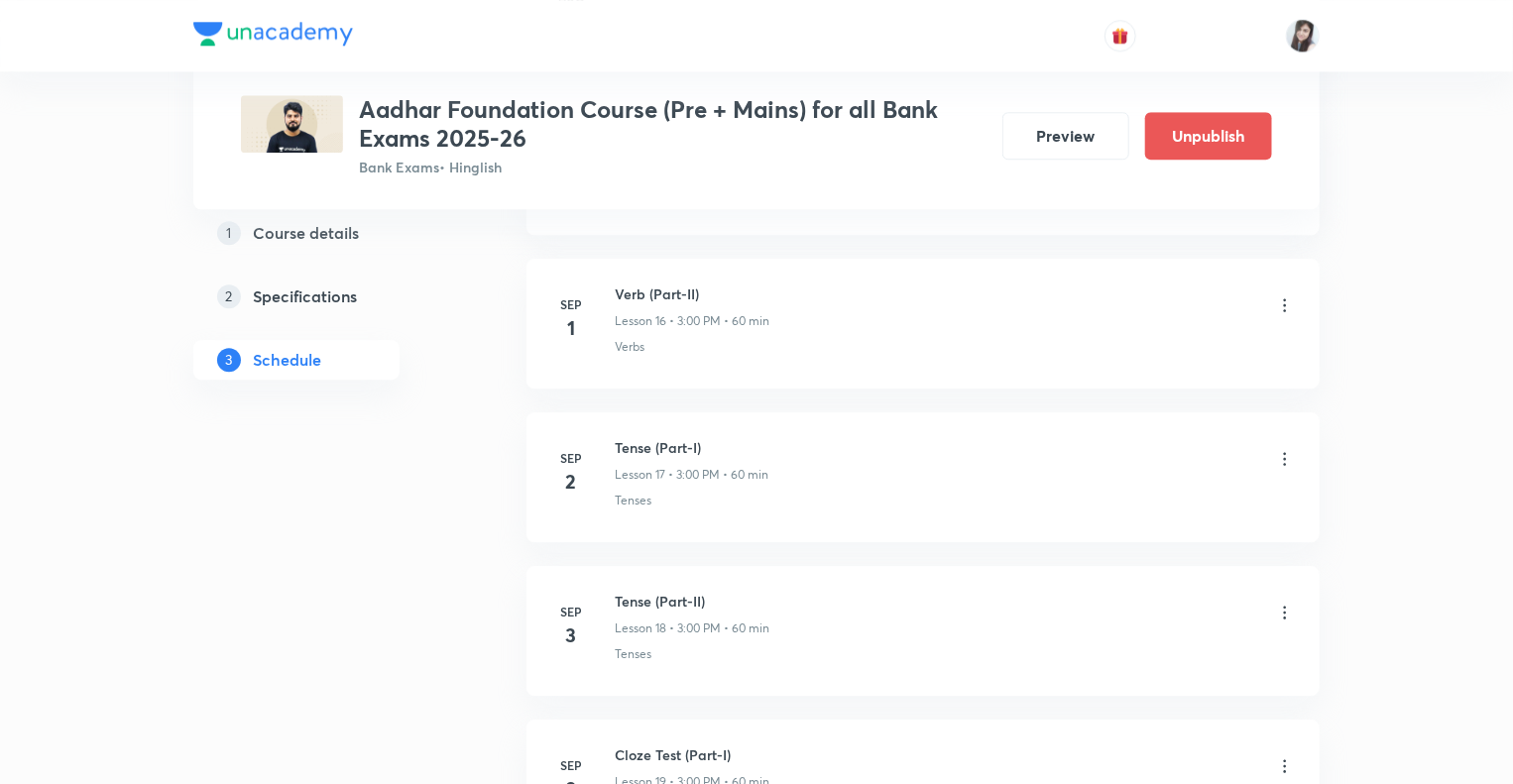 click 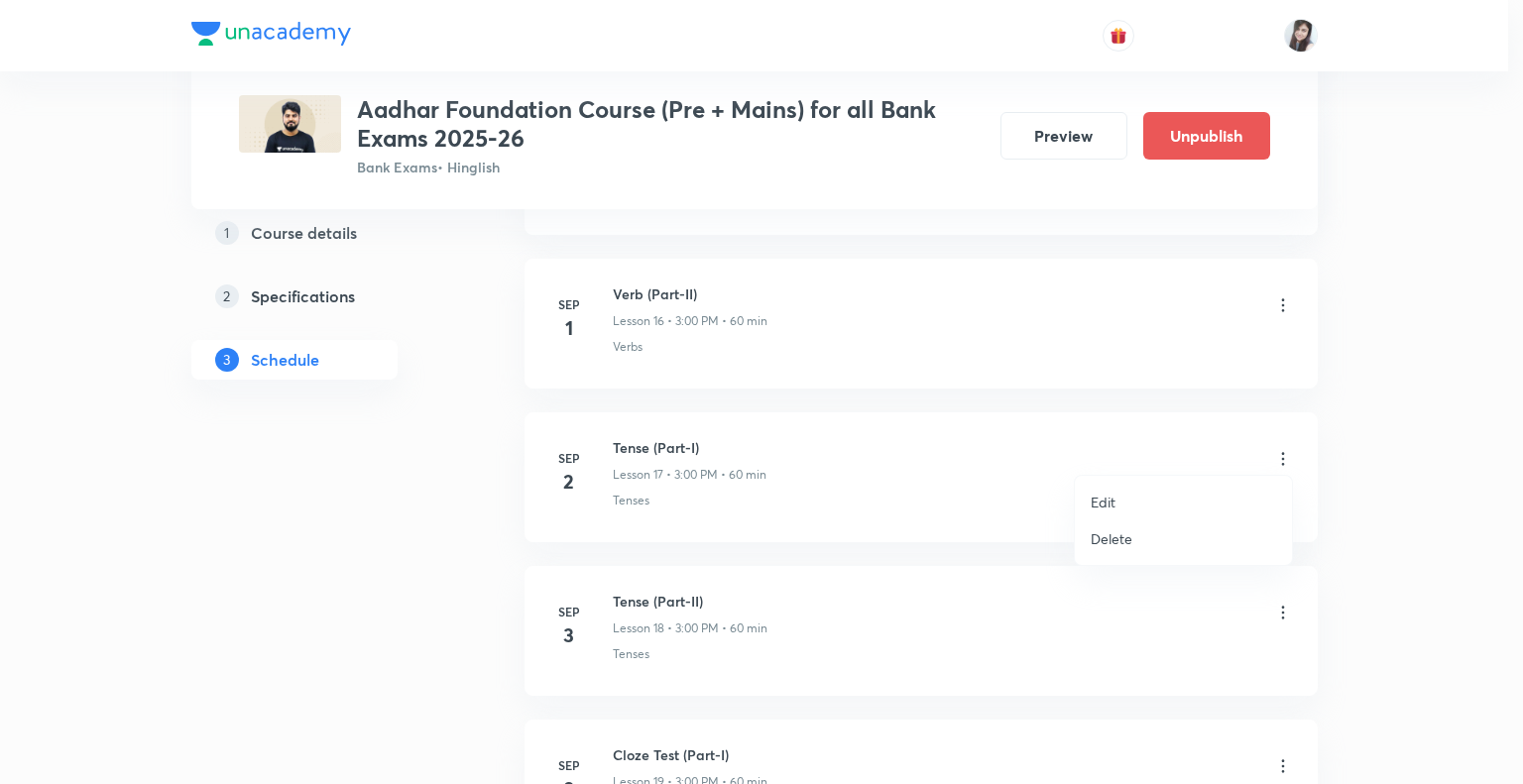 click on "Edit" at bounding box center [1183, 502] 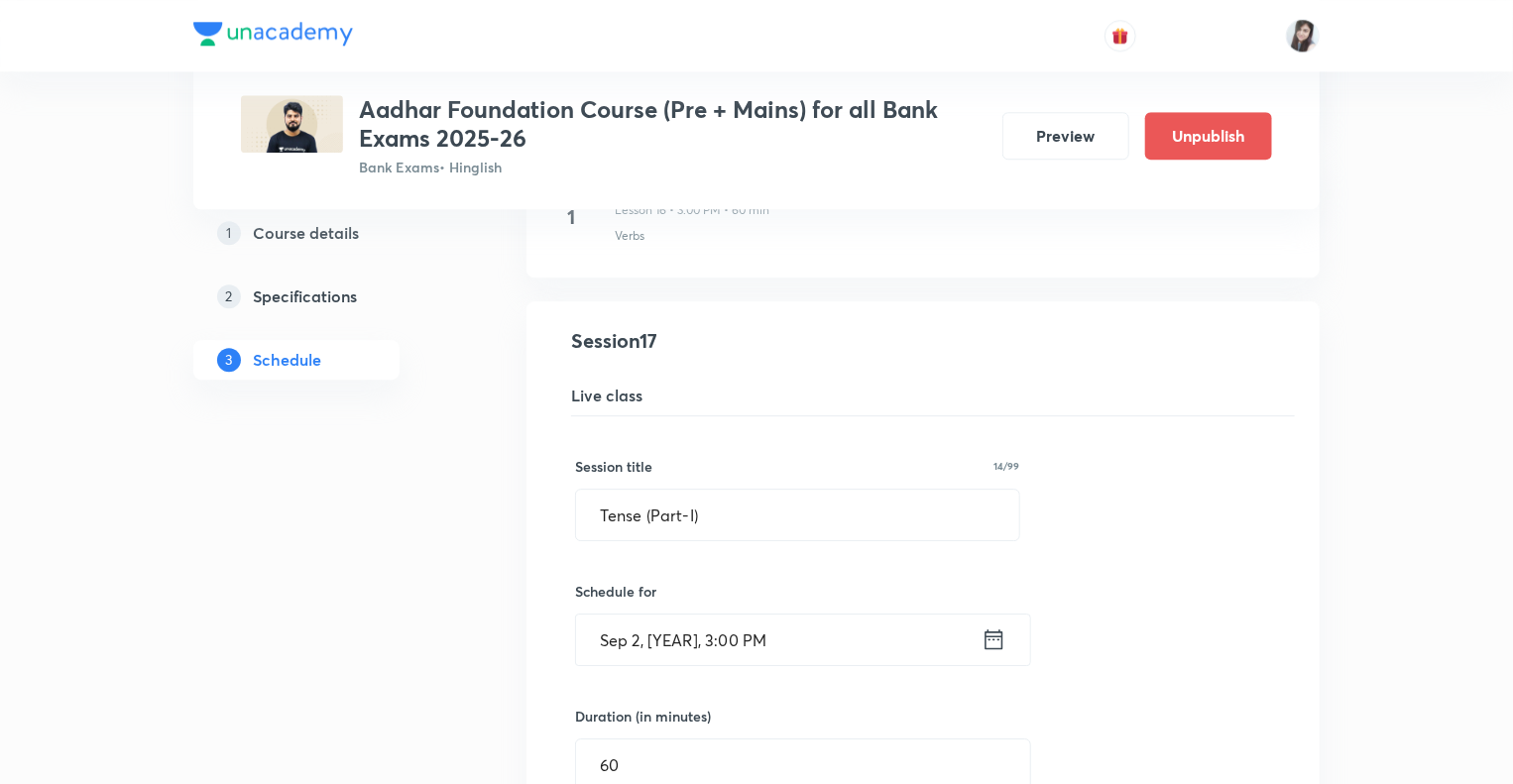 click 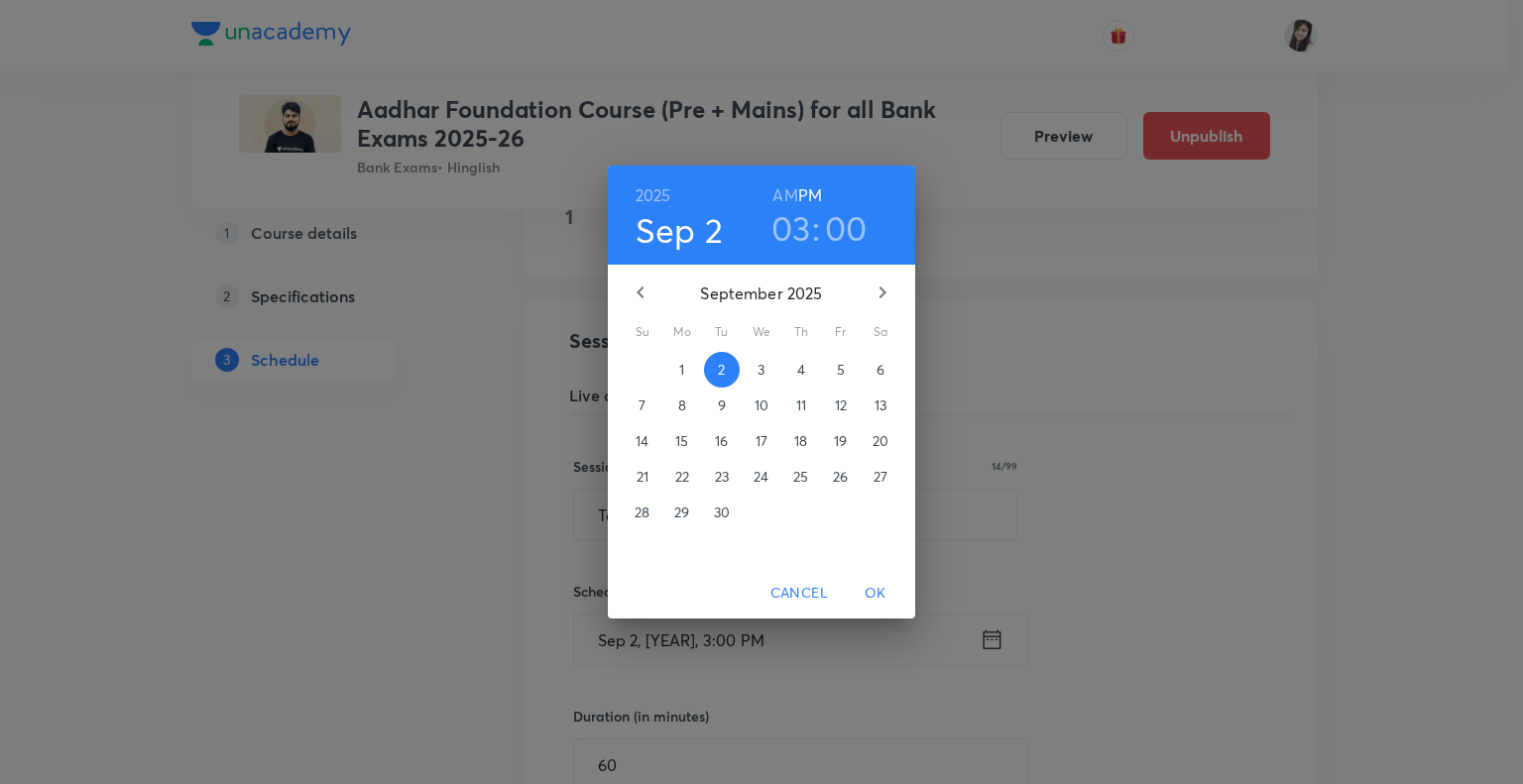 click on "4" at bounding box center [801, 370] 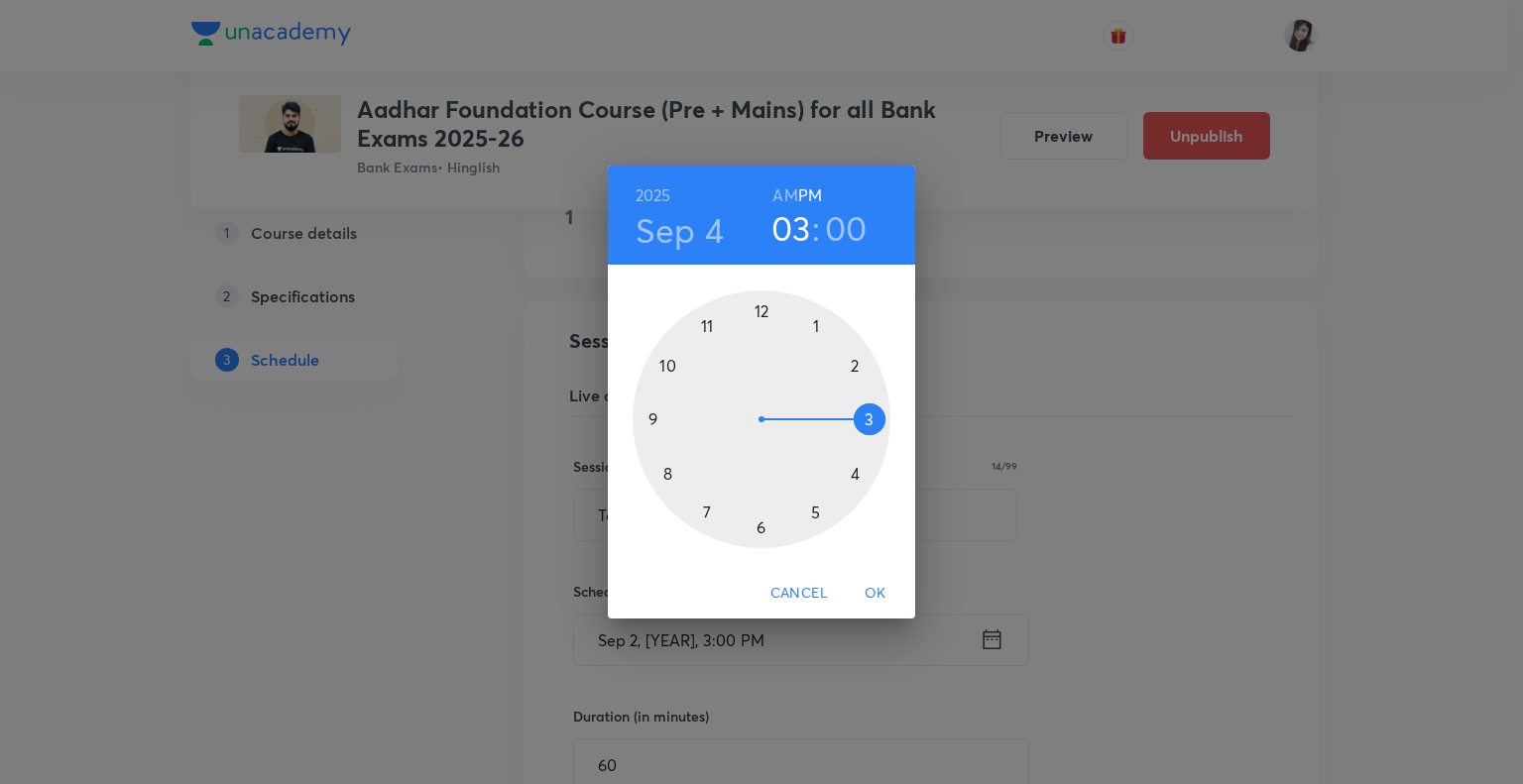 click on "OK" at bounding box center (876, 593) 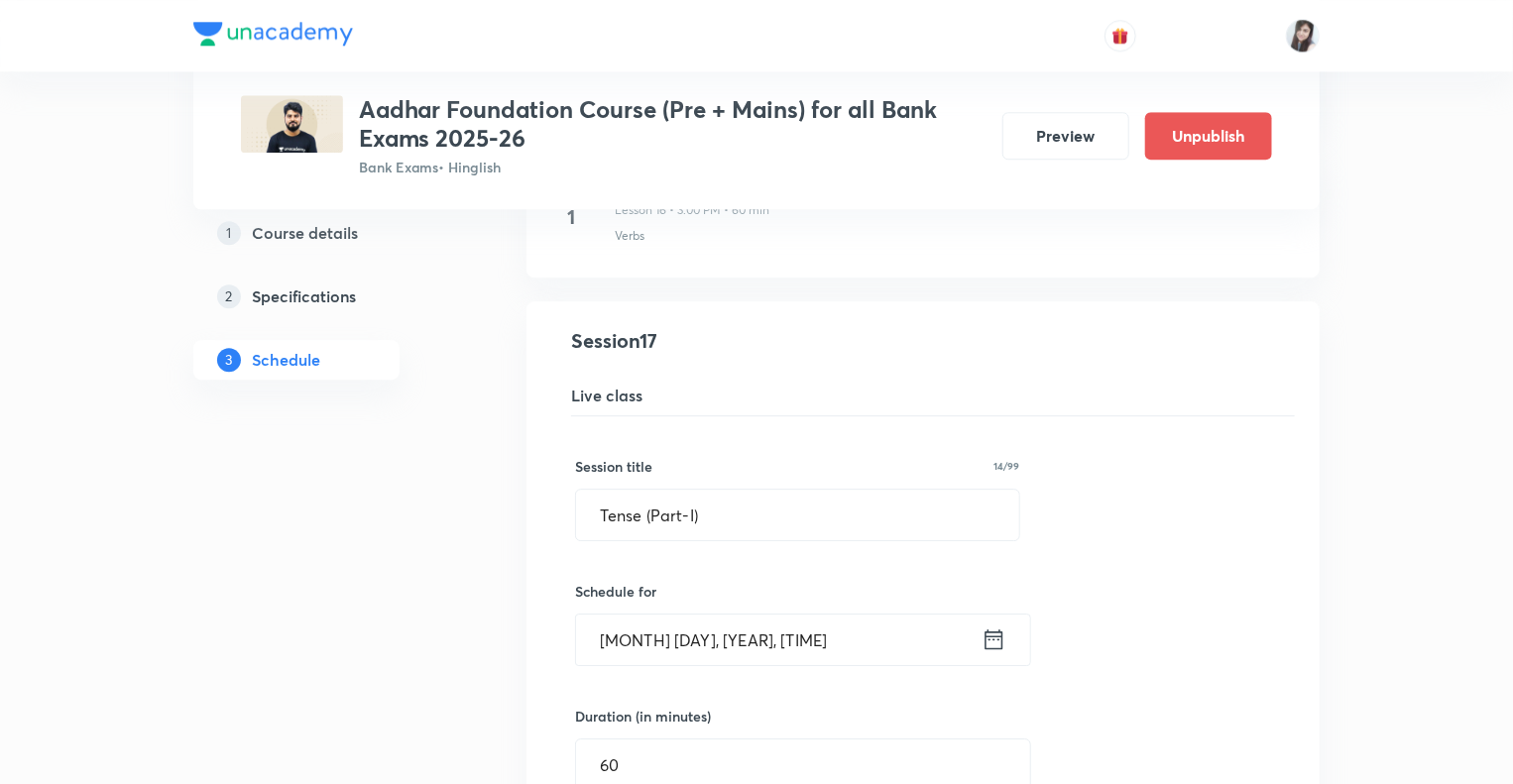 click on "Plus Courses Aadhar Foundation Course (Pre + Mains) for all Bank Exams 2025-26 Bank Exams  • Hinglish Preview Unpublish 1 Course details 2 Specifications 3 Schedule Schedule 35  classes Topic coverage Grammar/Sentence Correction, Vocabulary, Reading Comprehension, Connectors Cover at least  60 % View details Aug 11 Subject-Verb-Agreement (Part-I) Lesson 1 • 3:00 PM • 60 min Subject - Verb Agreement Aug 12 Subject-Verb-Agreement (Part-II) Lesson 2 • 3:00 PM • 60 min Subject - Verb Agreement Aug 13 Noun (Part-I) Lesson 3 • 3:00 PM • 60 min Nouns Aug 14 Noun (Part-II) Lesson 4 • 3:00 PM • 60 min Nouns Aug 15 Vocabulary- Antonym-Synonym-idioms-phrasal verb Lesson 5 • 3:00 PM • 60 min Antonyms Aug 18 Pronoun (Part-I) Lesson 6 • 3:00 PM • 60 min Pronouns Aug 19 Pronoun (Part-II) Lesson 7 • 3:00 PM • 60 min Pronouns Aug 20 Parajumbles (Part-I) Lesson 8 • 3:00 PM • 60 min Passage Rearrangement Aug 21 Parajumbles (Part-II) Lesson 9 • 3:00 PM • 60 min Passage Rearrangement Aug 22 1" at bounding box center [756, 664] 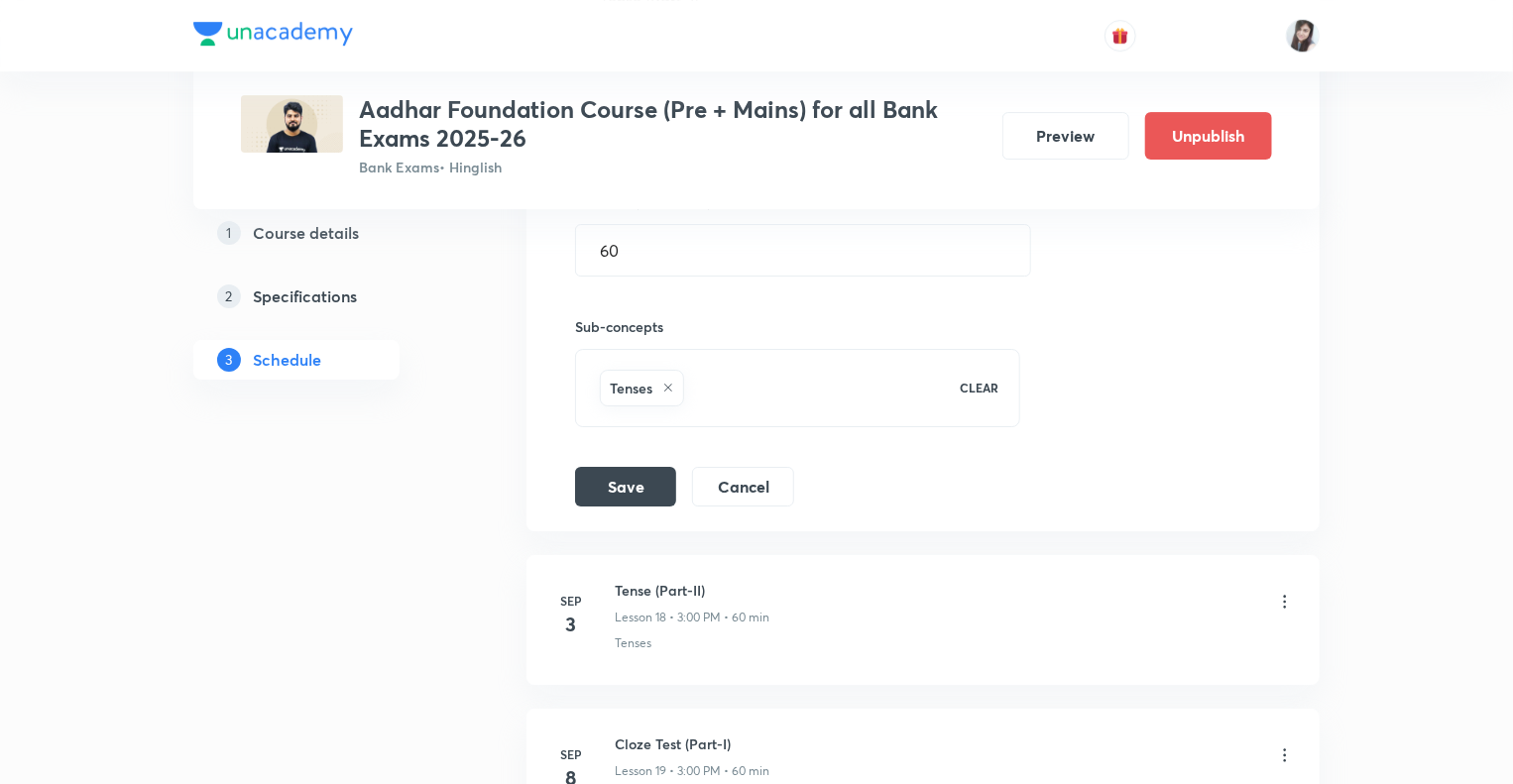 scroll, scrollTop: 3260, scrollLeft: 0, axis: vertical 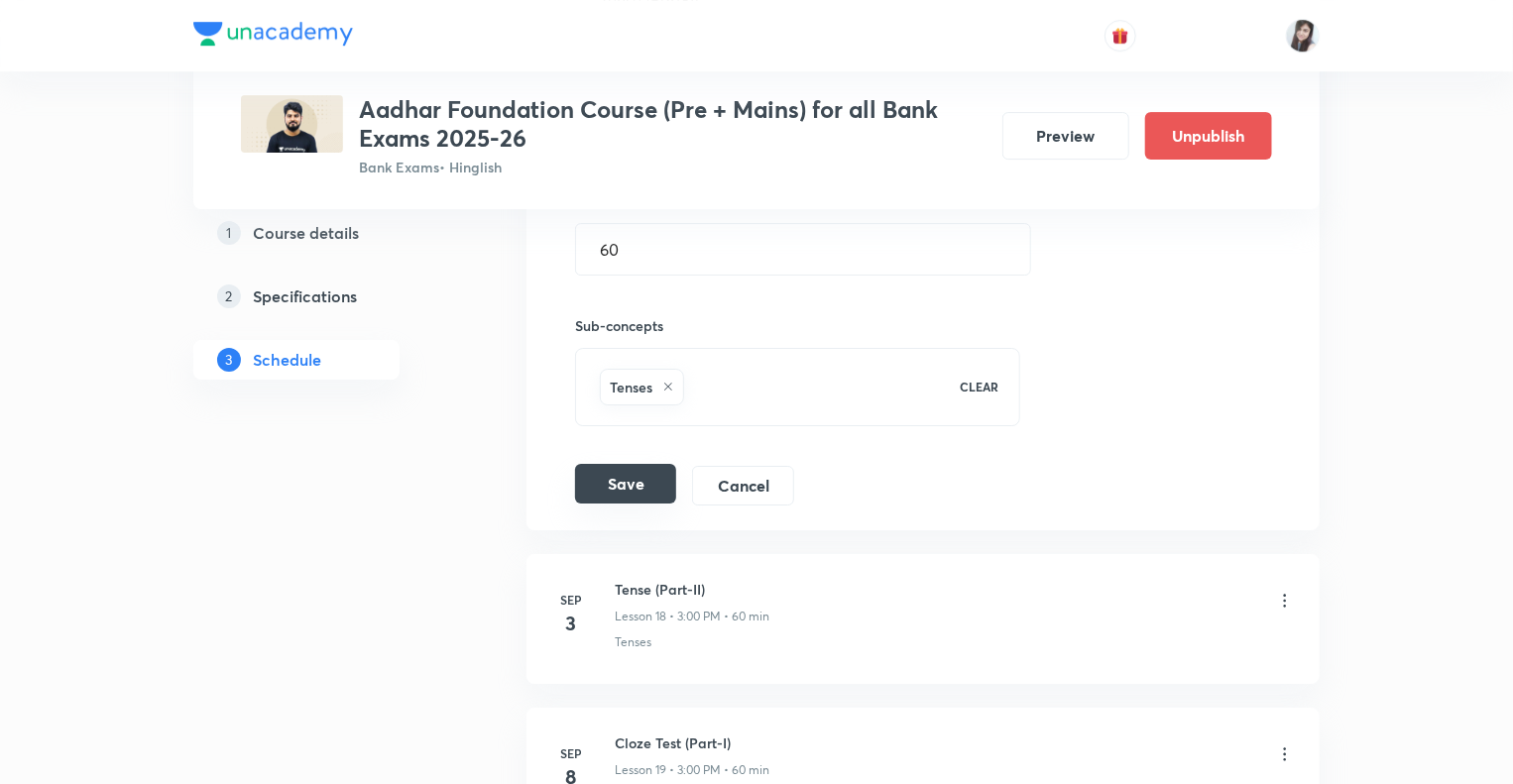 click on "Save" at bounding box center [626, 484] 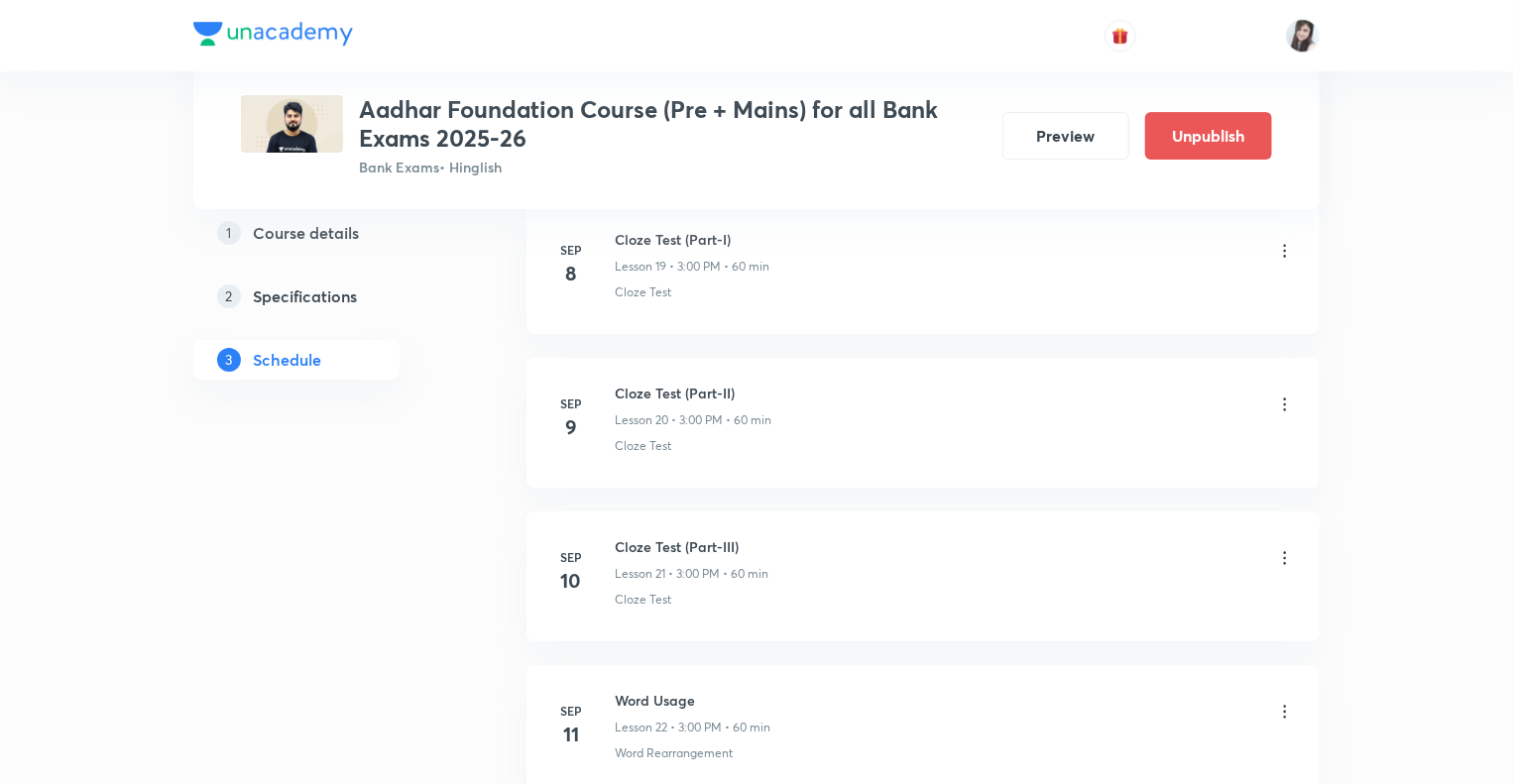 click on "1 Course details 2 Specifications 3 Schedule" at bounding box center [328, 21] 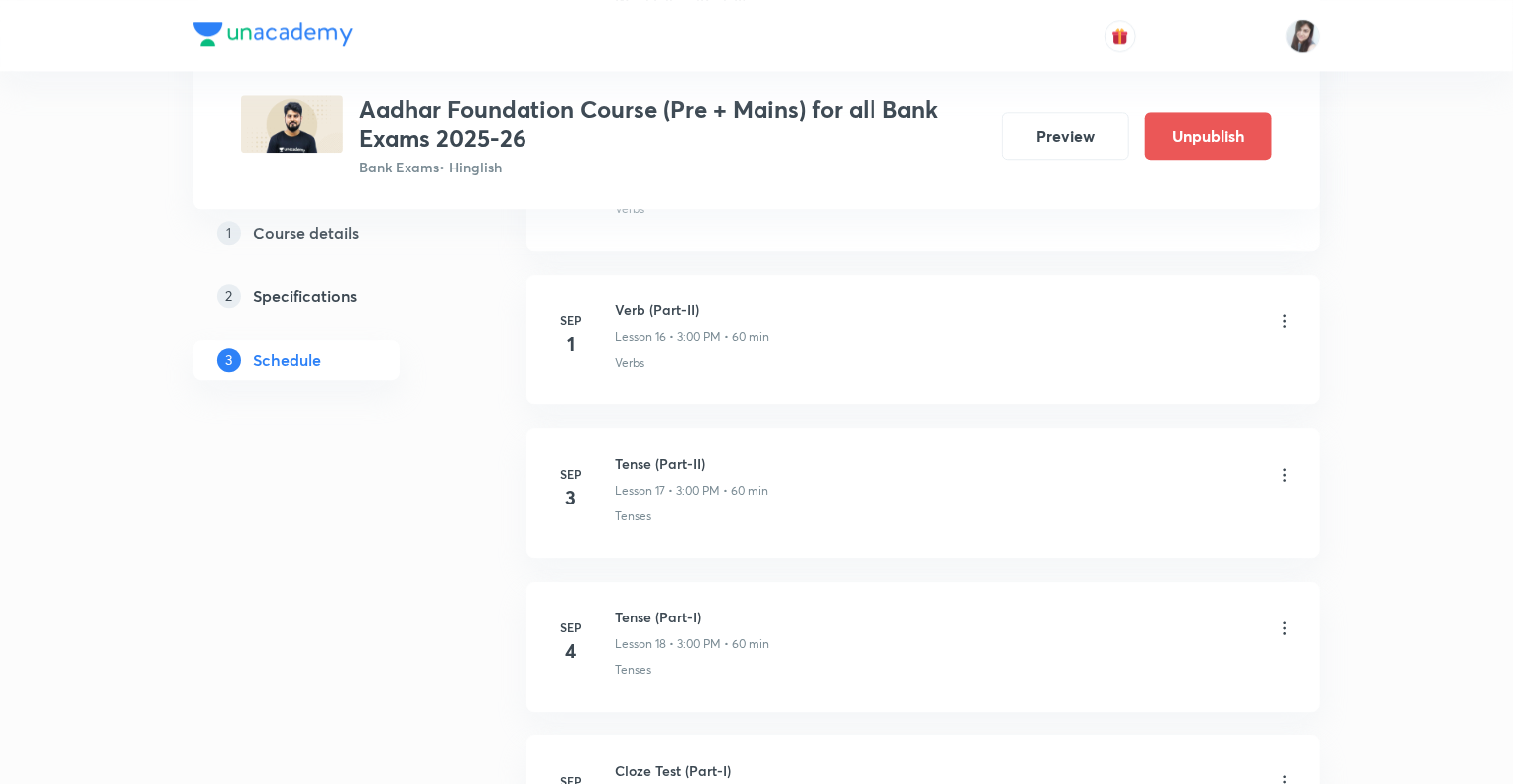 scroll, scrollTop: 2744, scrollLeft: 0, axis: vertical 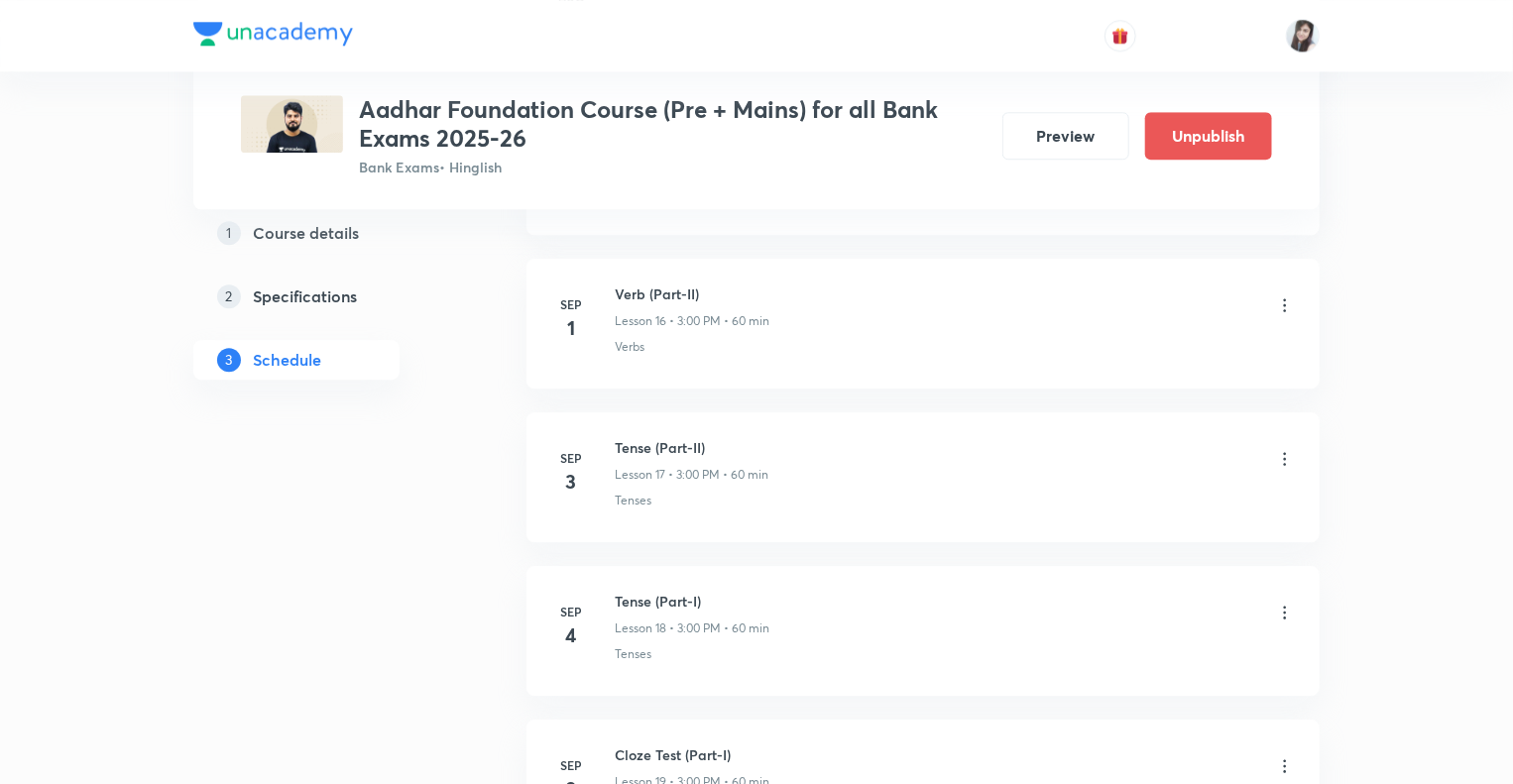 click 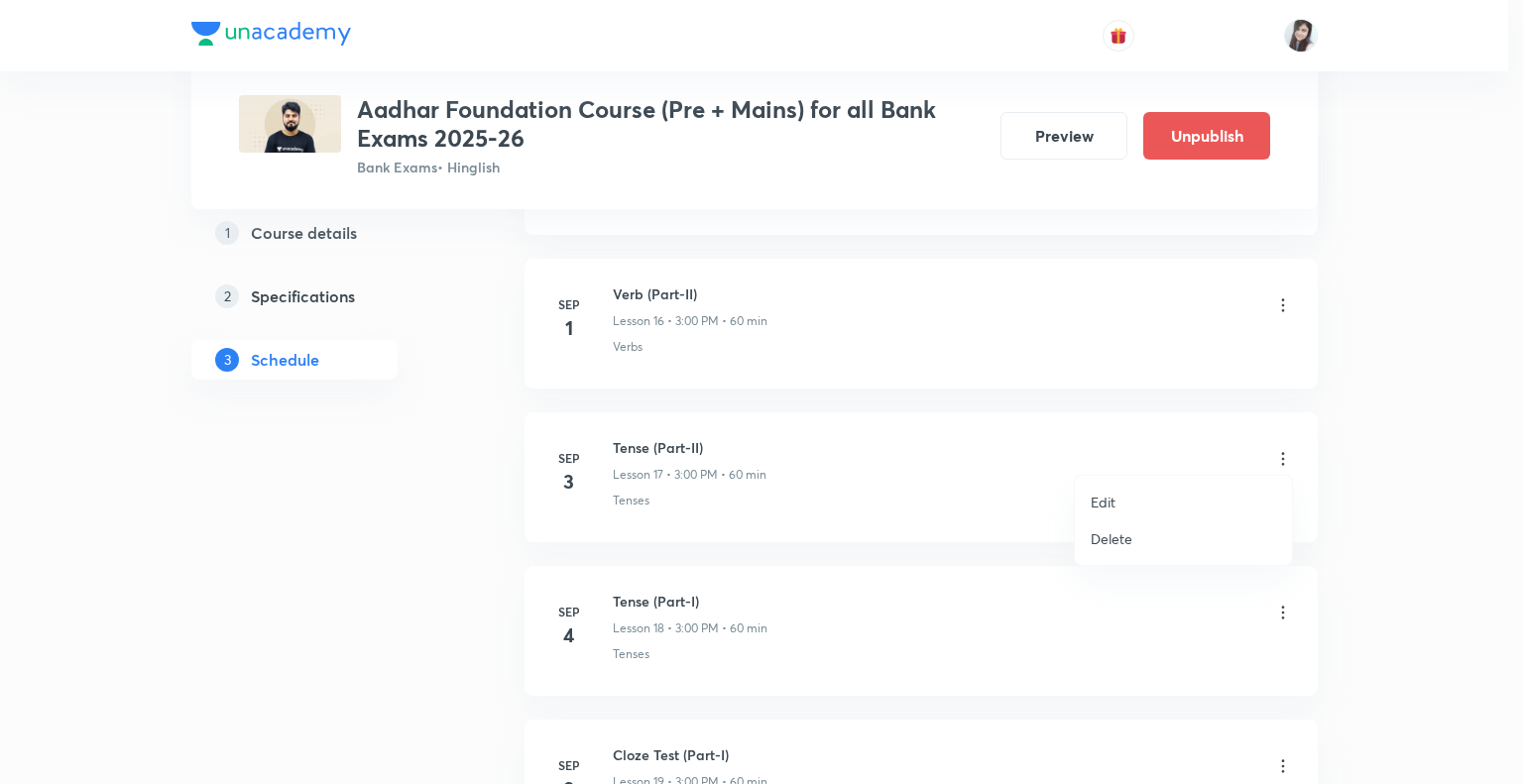 click on "Edit" at bounding box center (1103, 502) 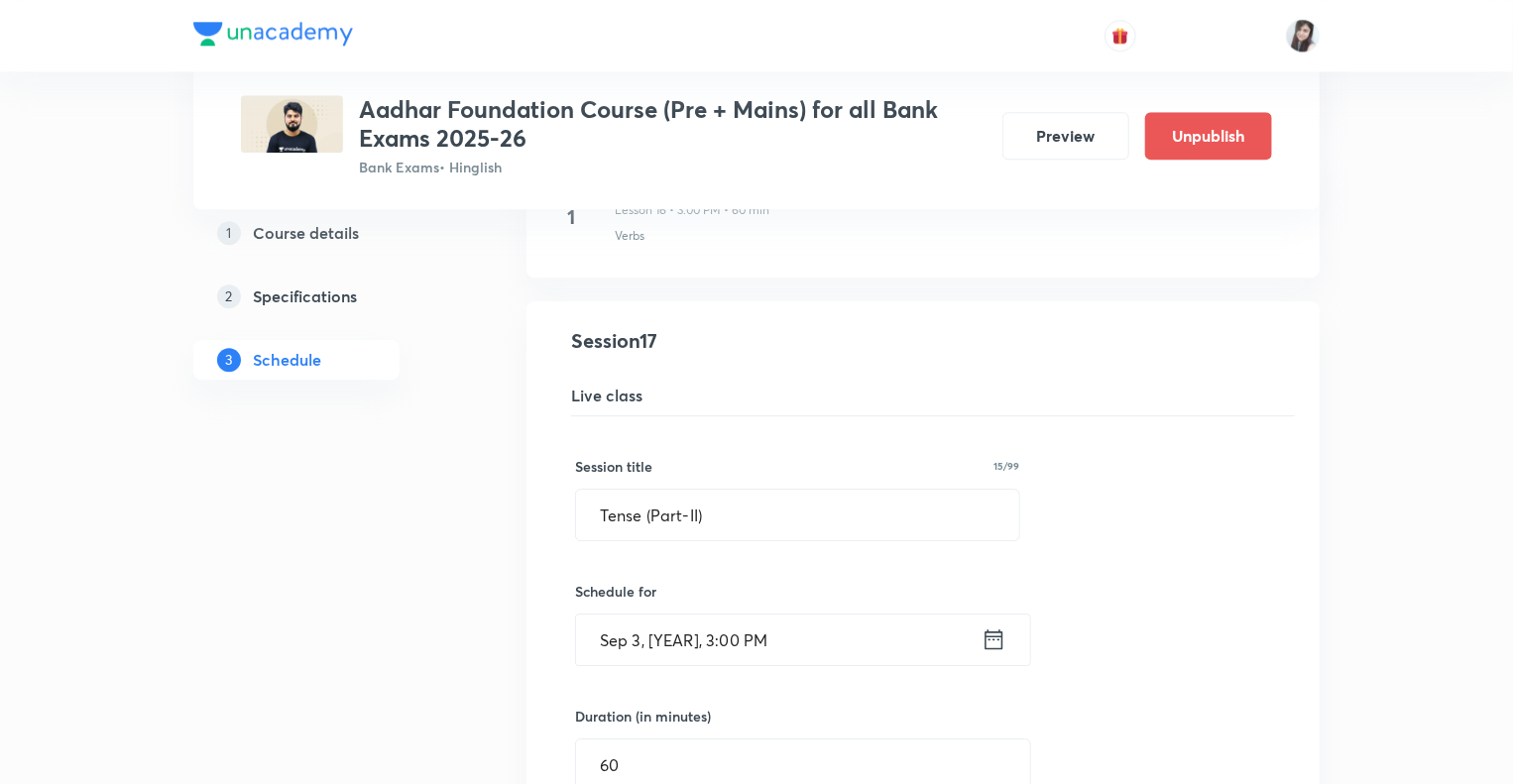 click 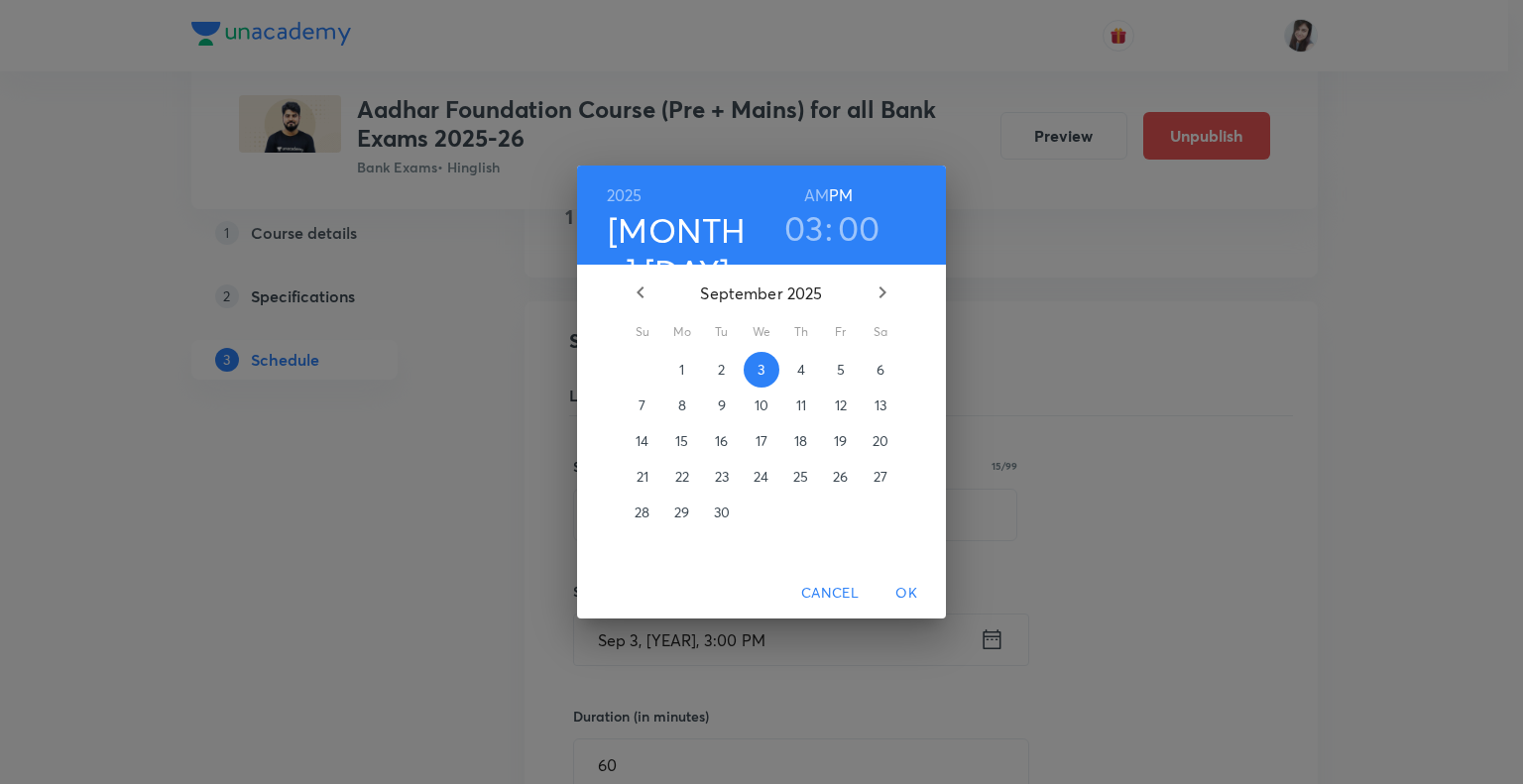 click on "5" at bounding box center [841, 370] 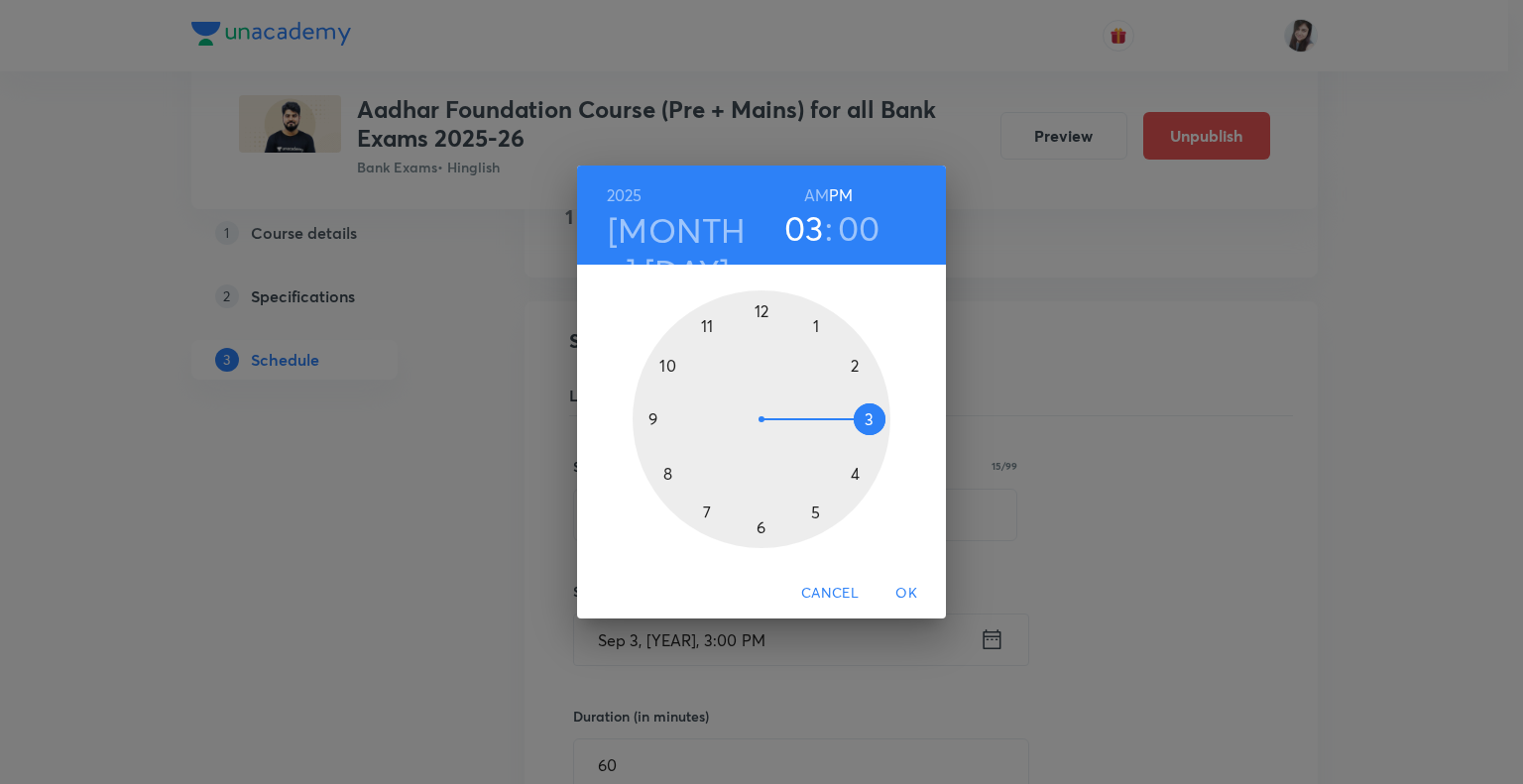 click on "OK" at bounding box center (906, 593) 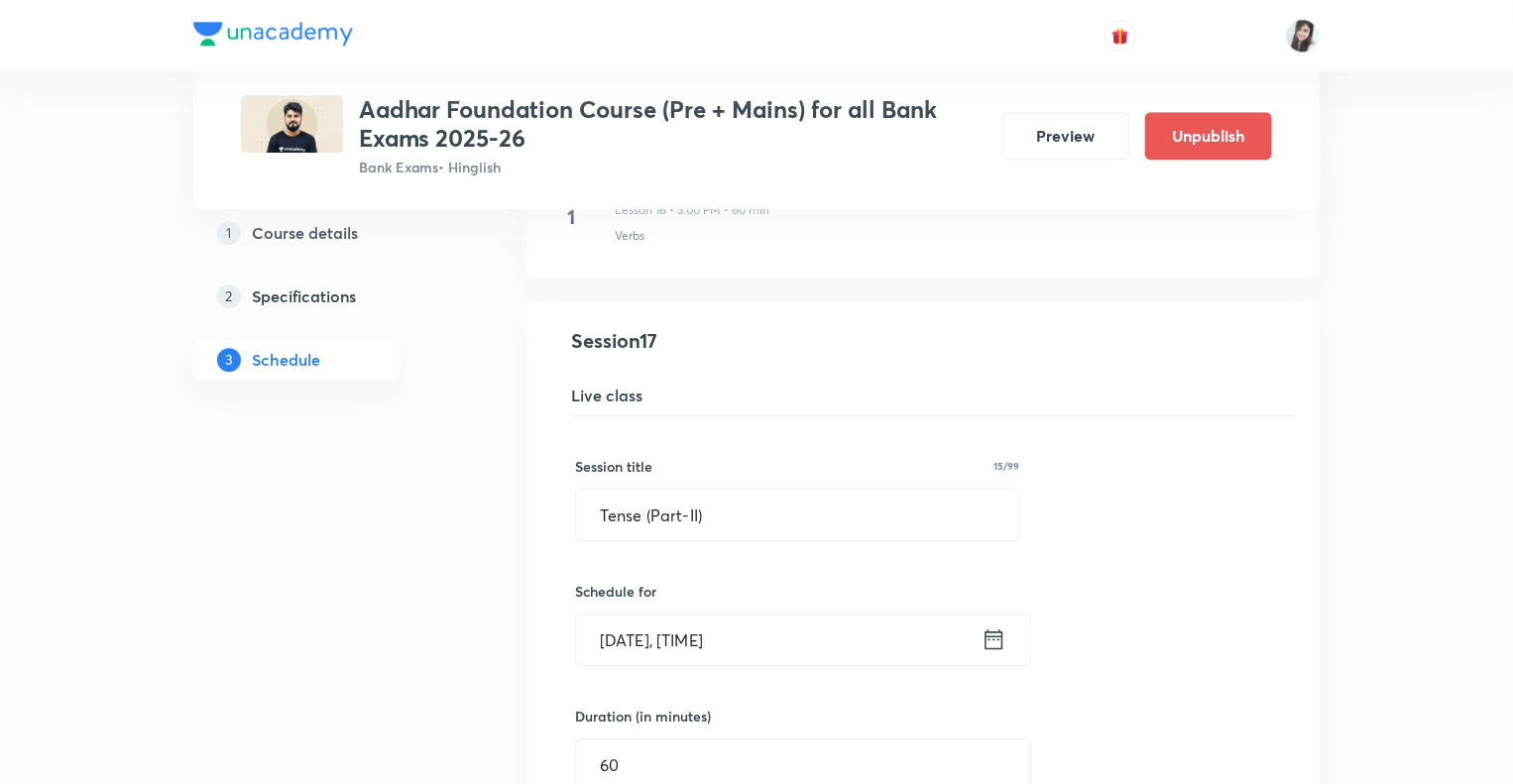 click on "1 Course details 2 Specifications 3 Schedule" at bounding box center [328, 788] 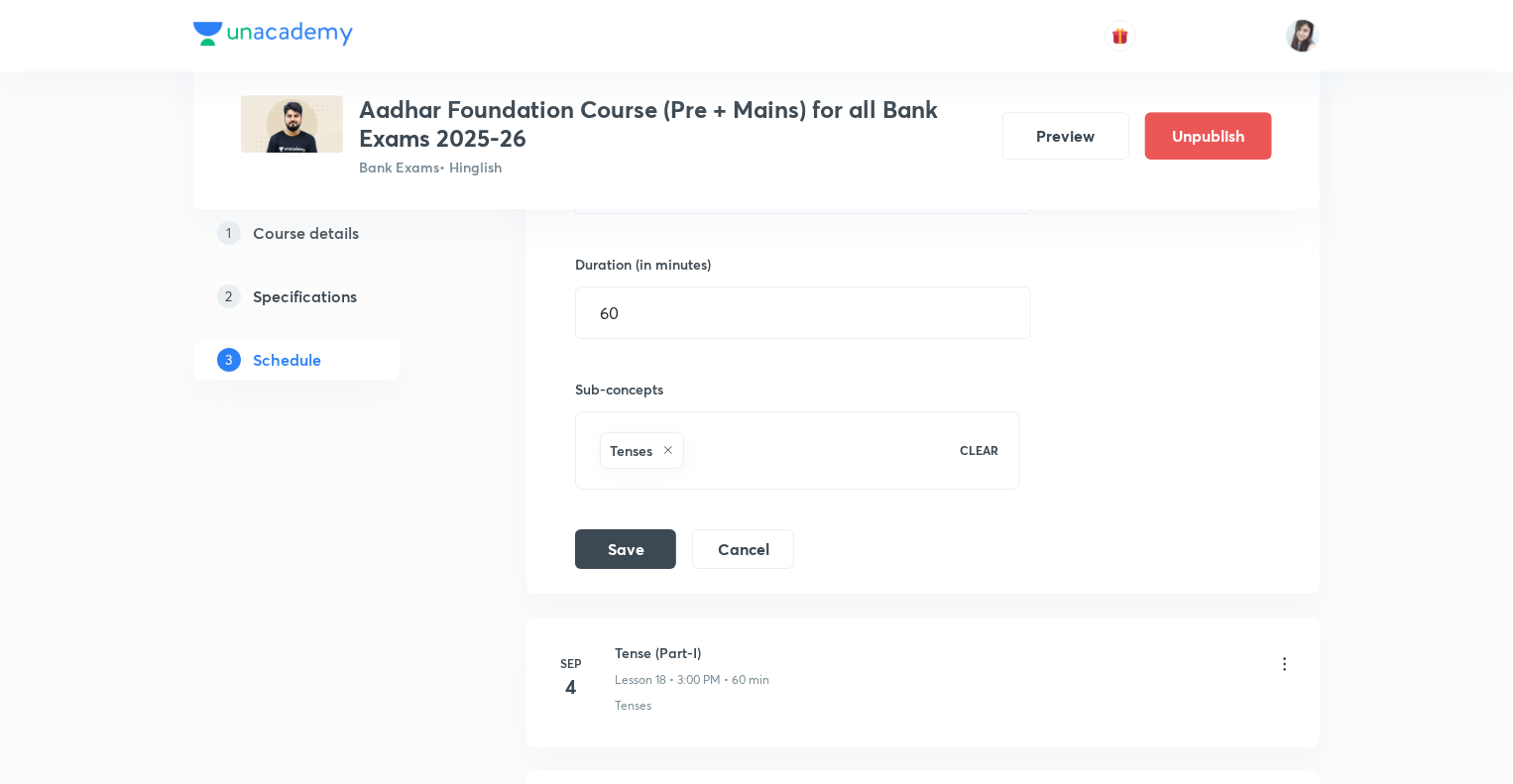 scroll, scrollTop: 3220, scrollLeft: 0, axis: vertical 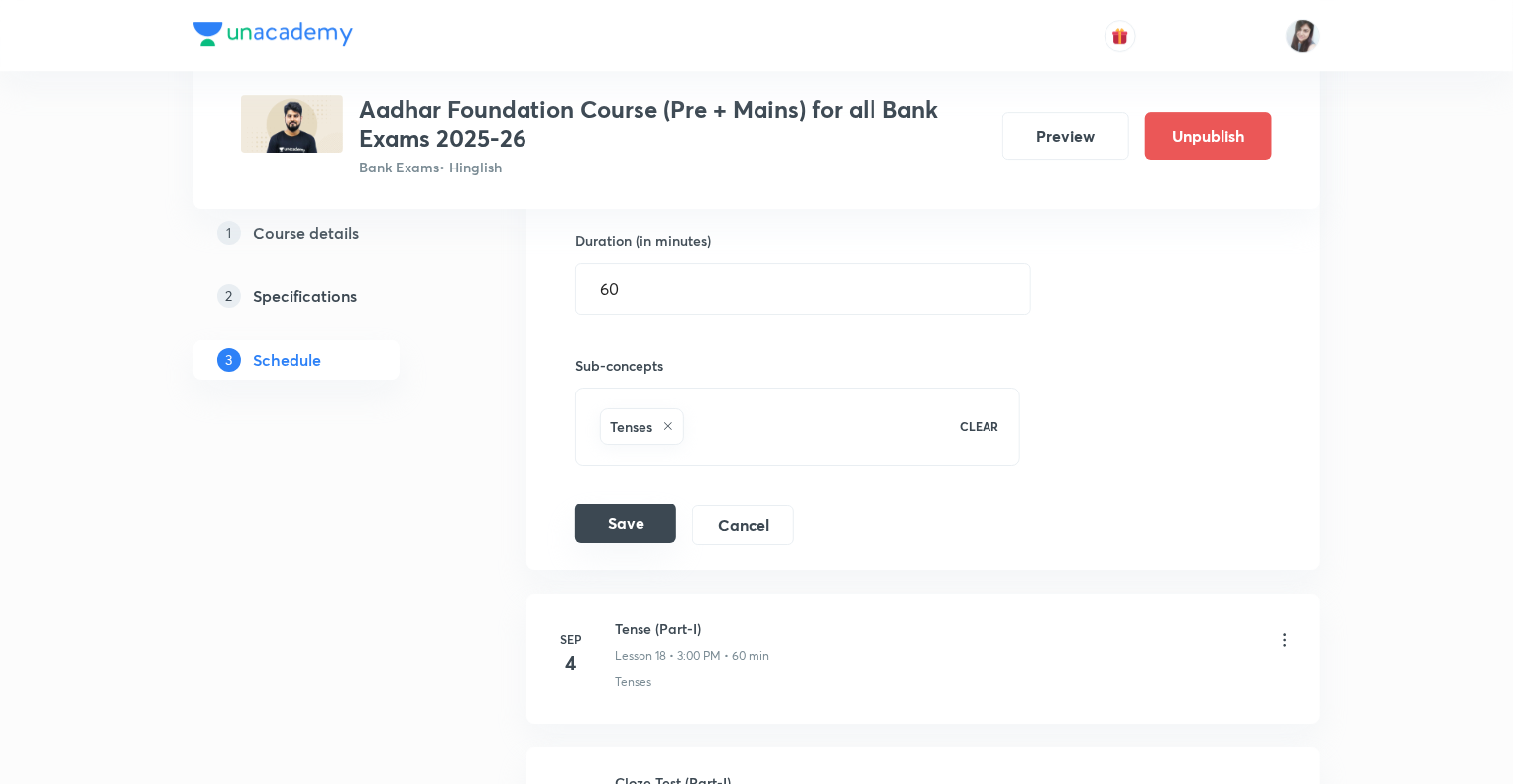 click on "Save" at bounding box center (626, 523) 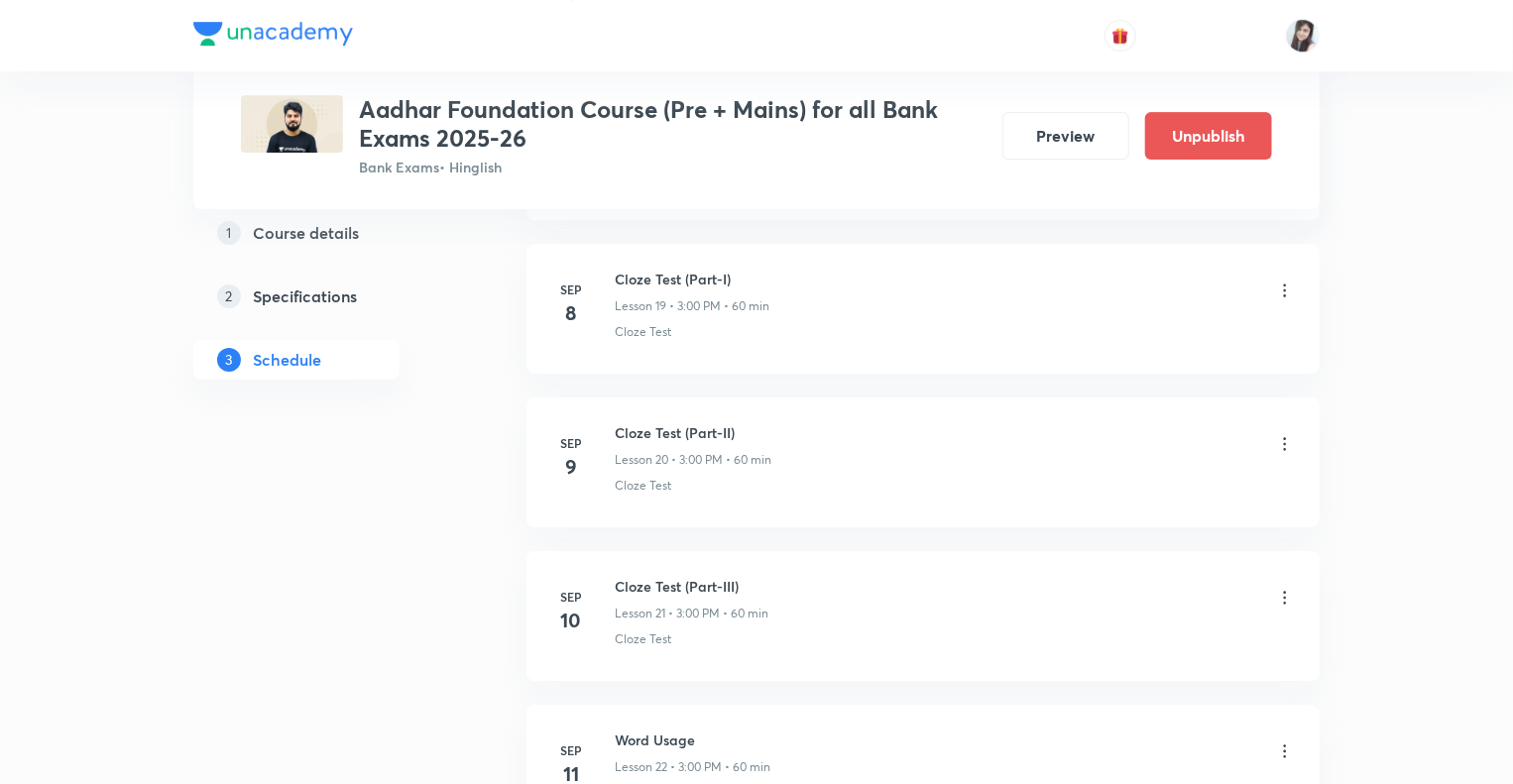 click on "1 Course details 2 Specifications 3 Schedule" at bounding box center (328, 60) 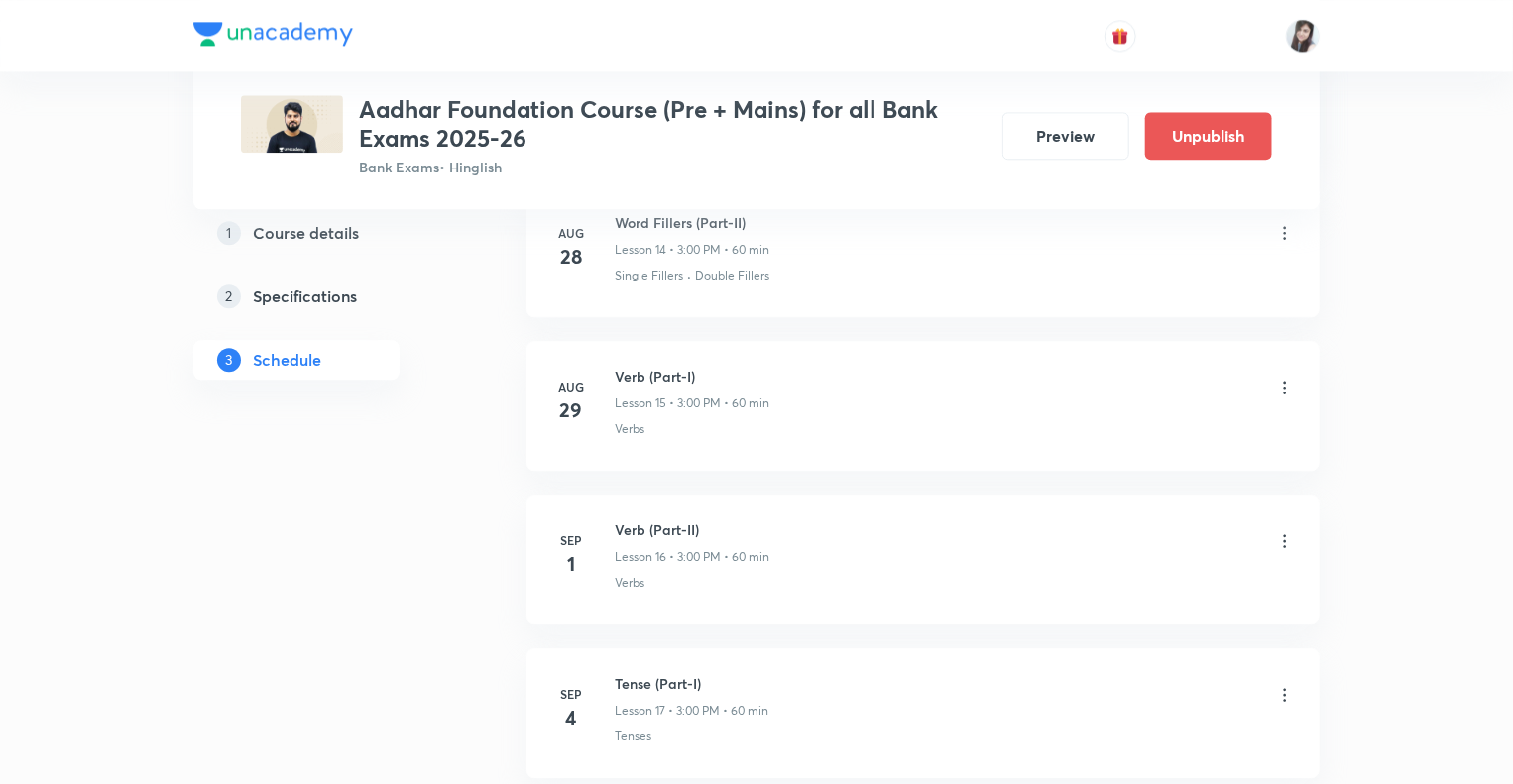 scroll, scrollTop: 2507, scrollLeft: 0, axis: vertical 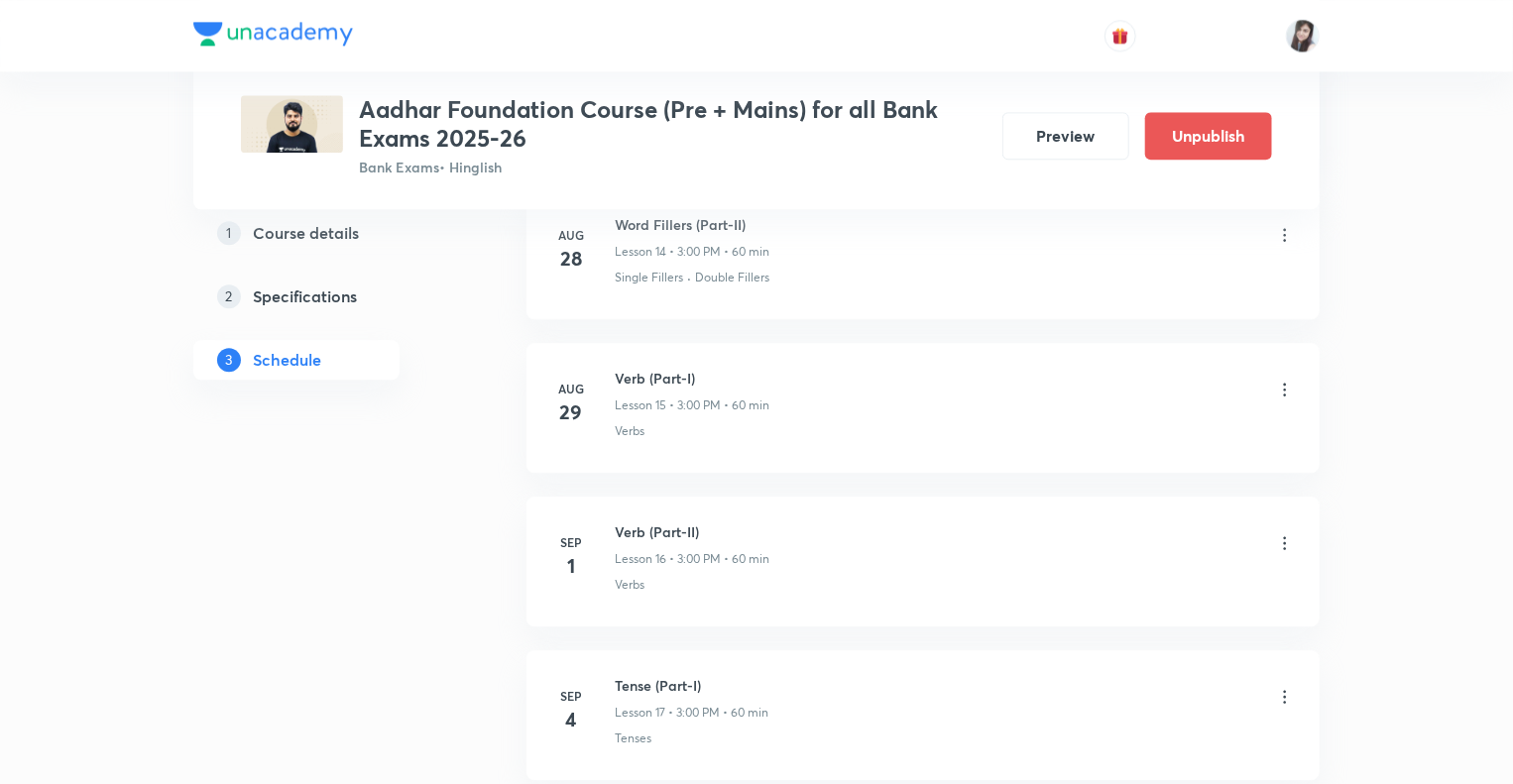 click 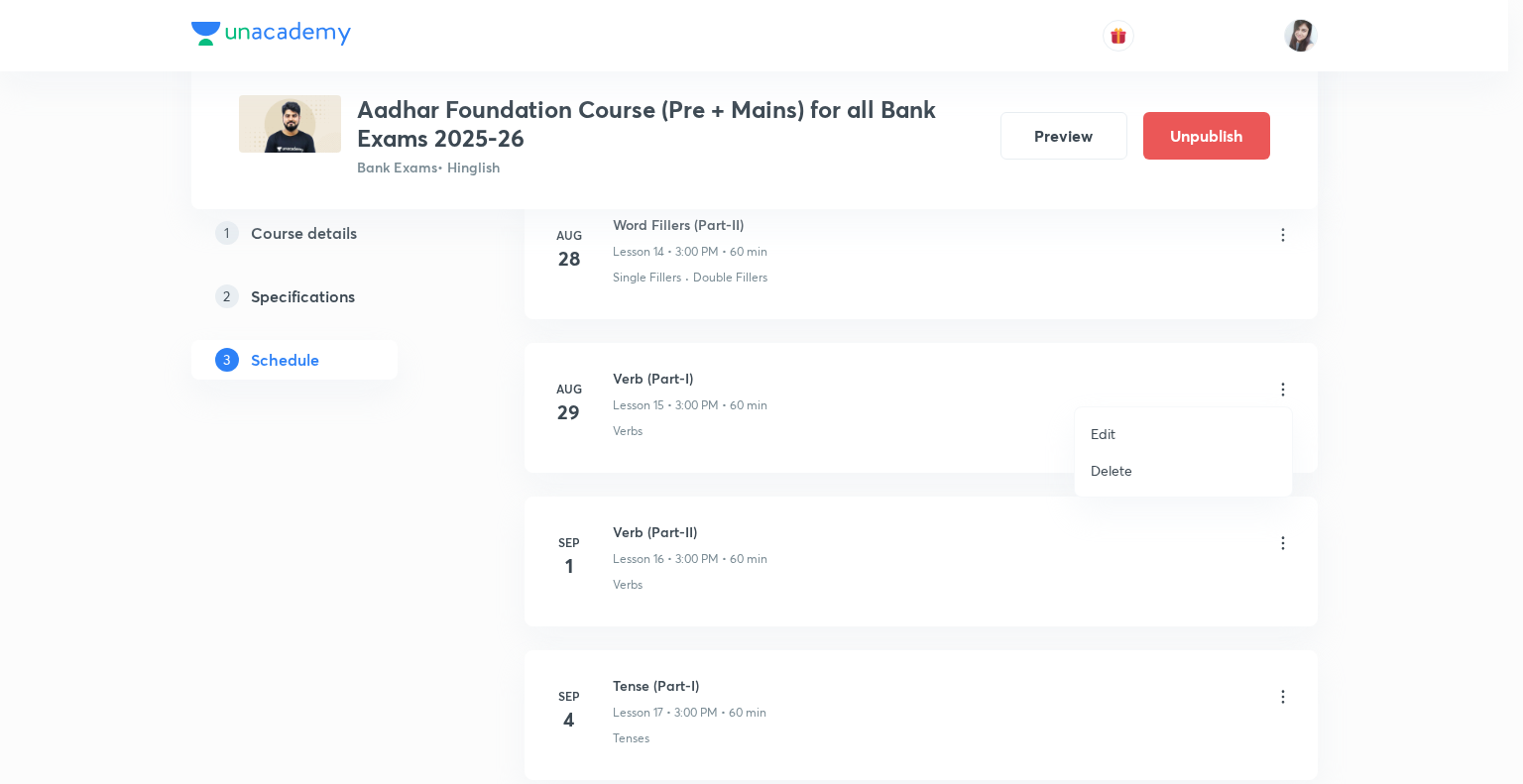 click on "Edit" at bounding box center (1103, 433) 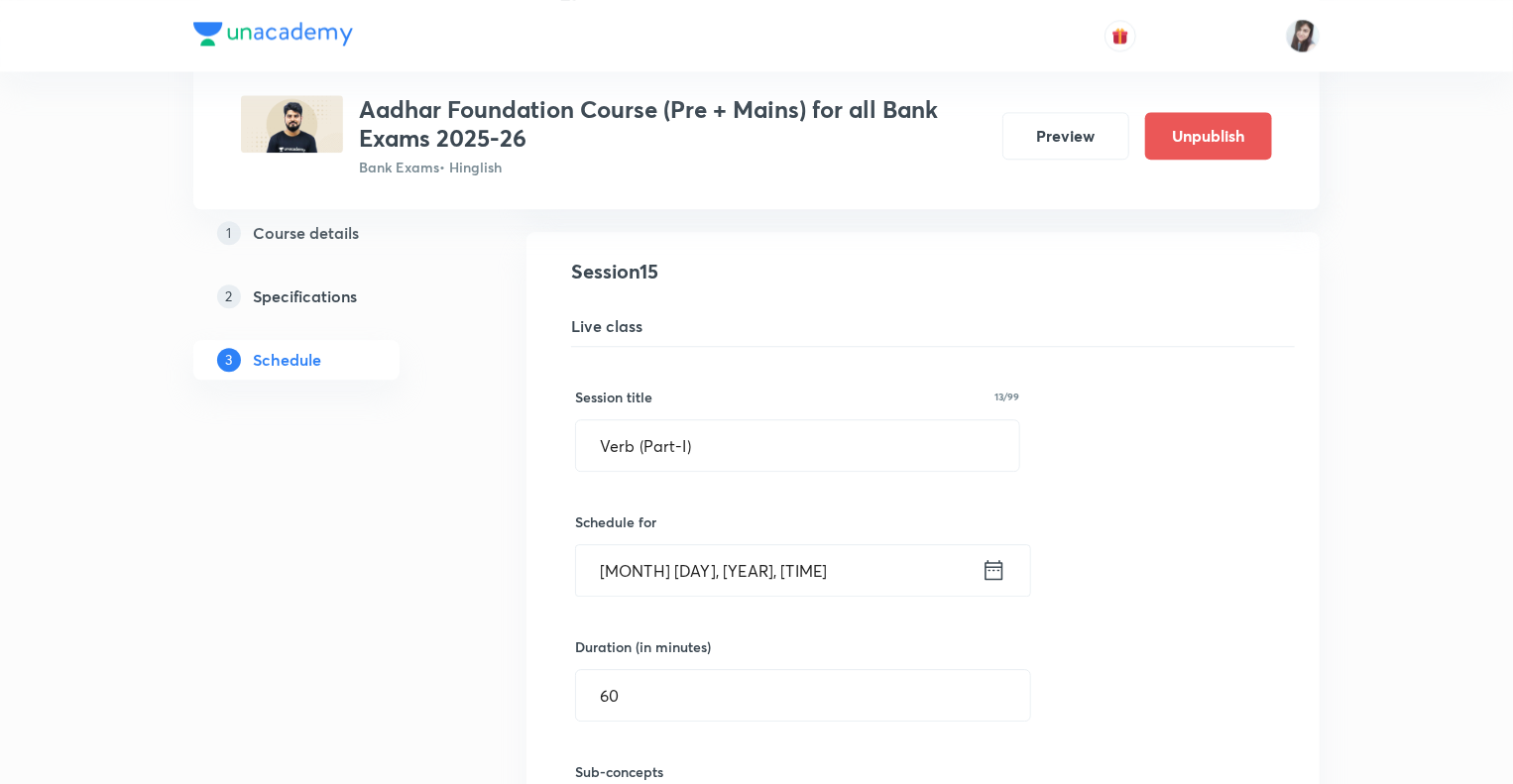 click 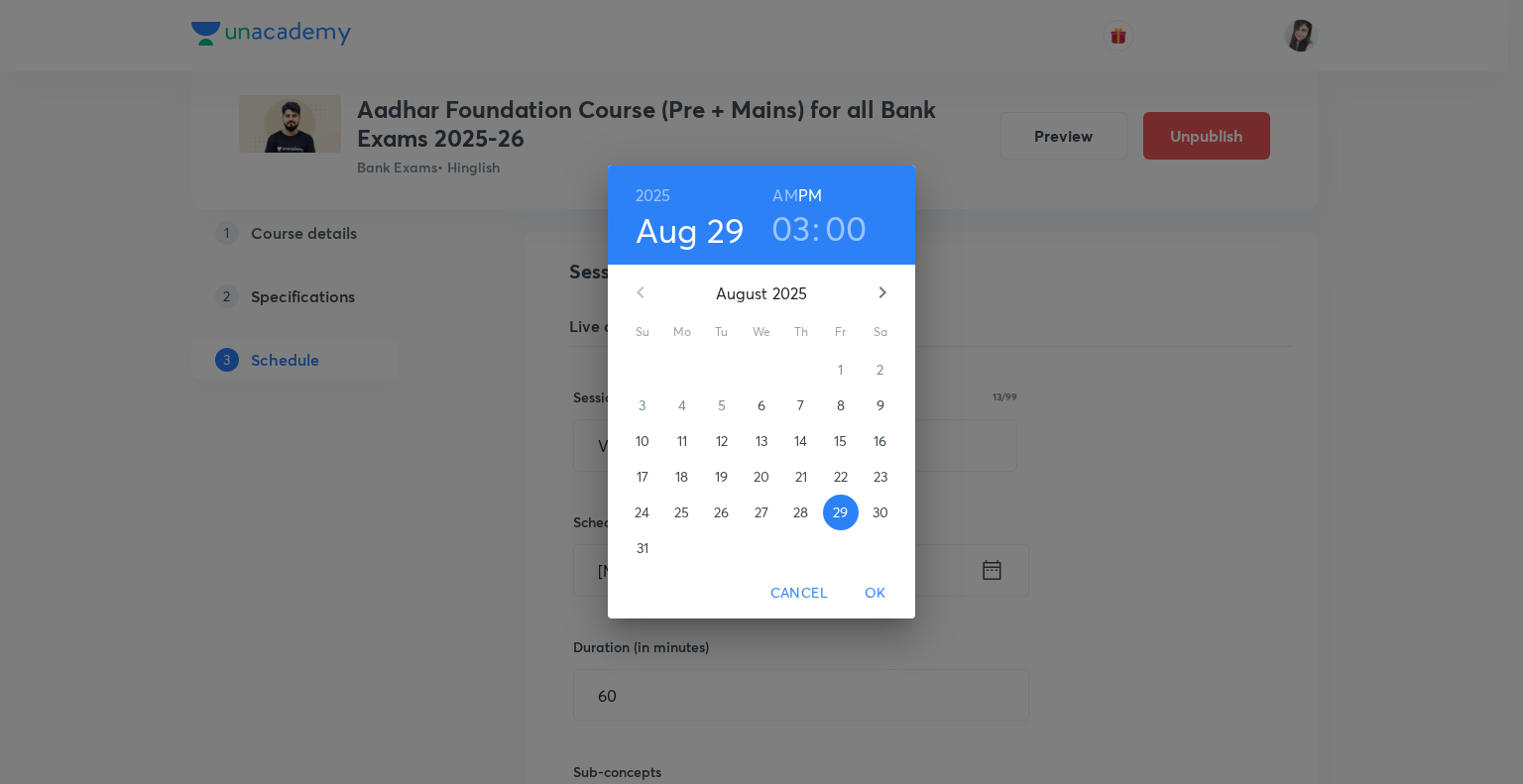 click on "2" at bounding box center [880, 370] 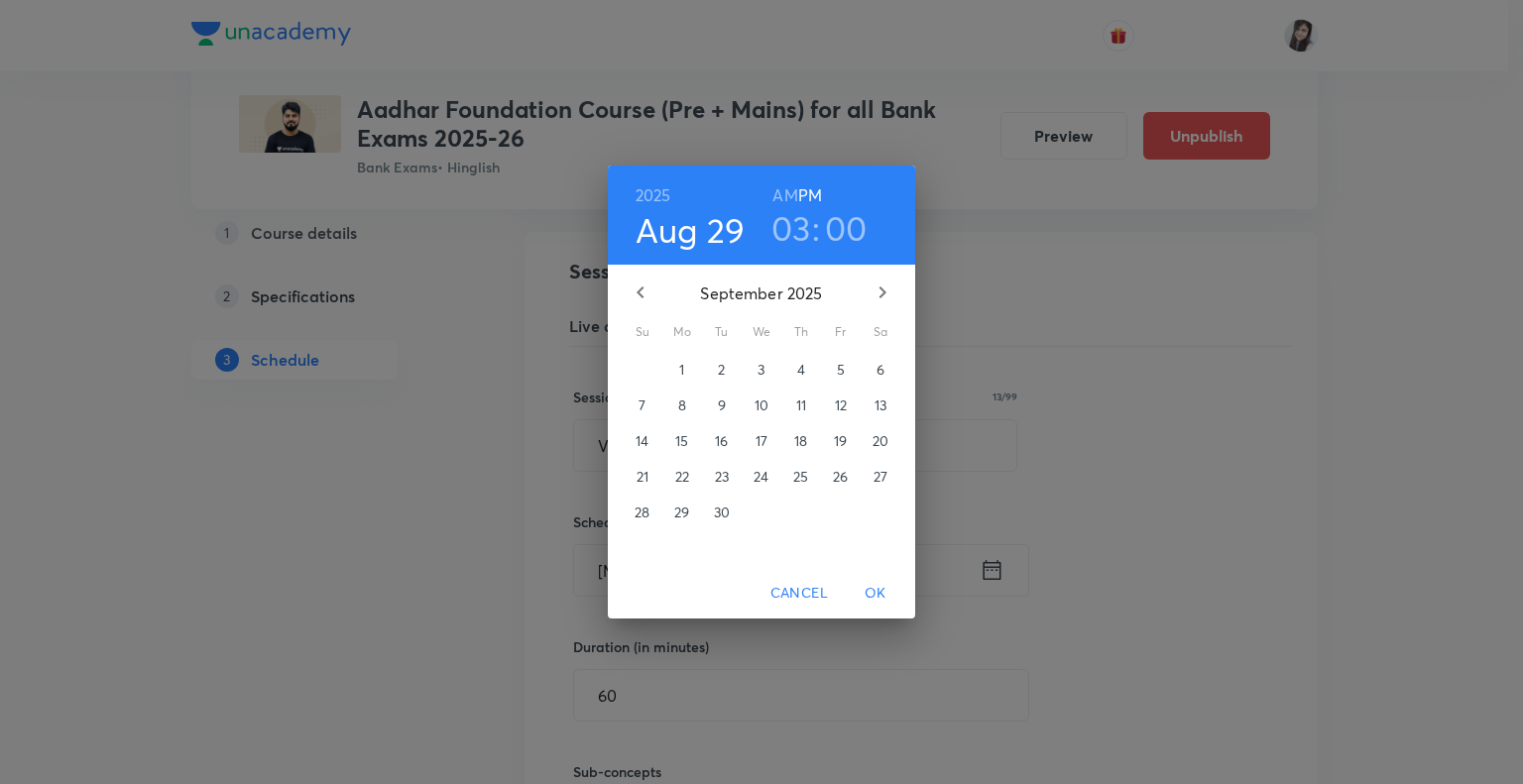 click on "2" at bounding box center [721, 370] 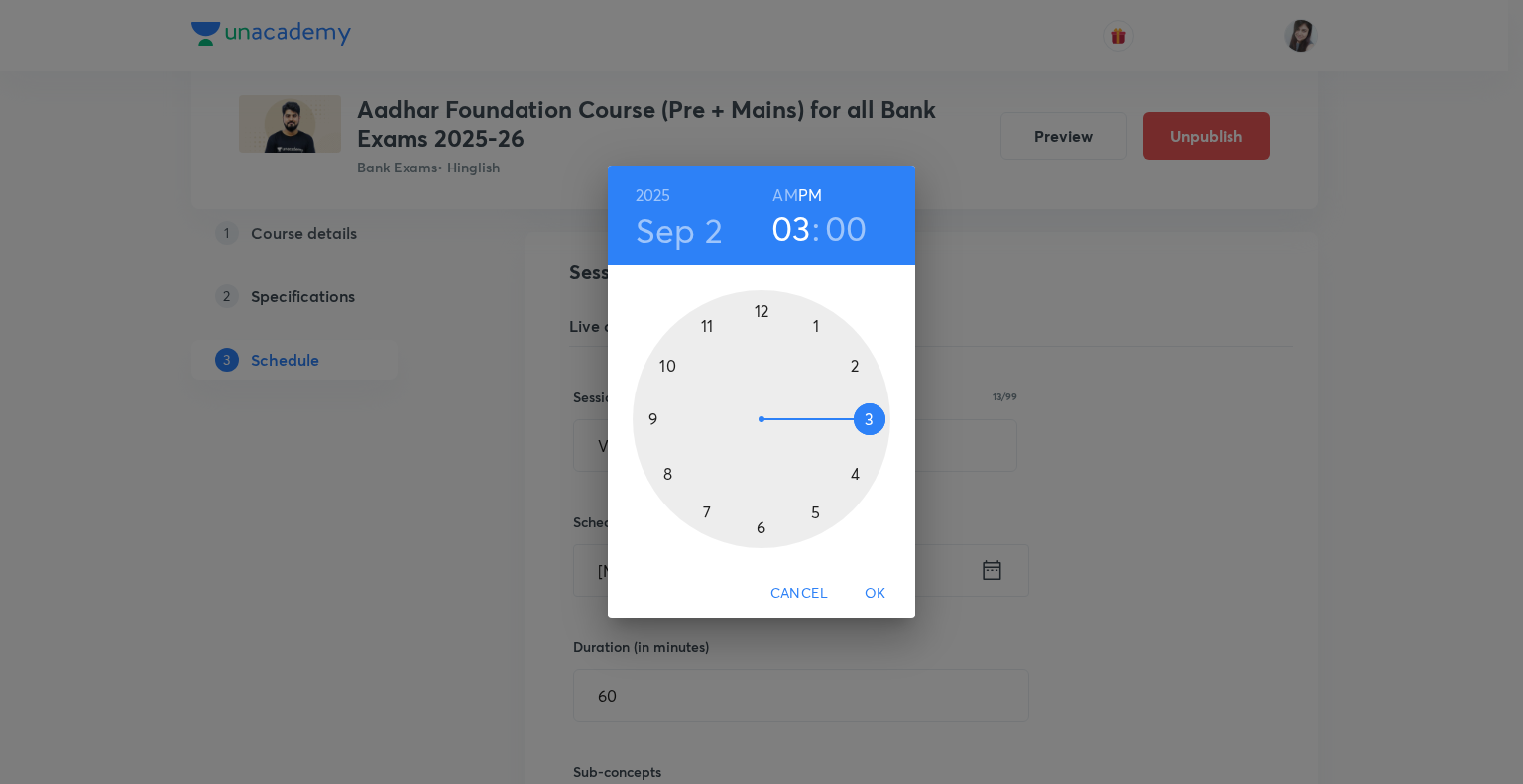 click on "OK" at bounding box center [876, 593] 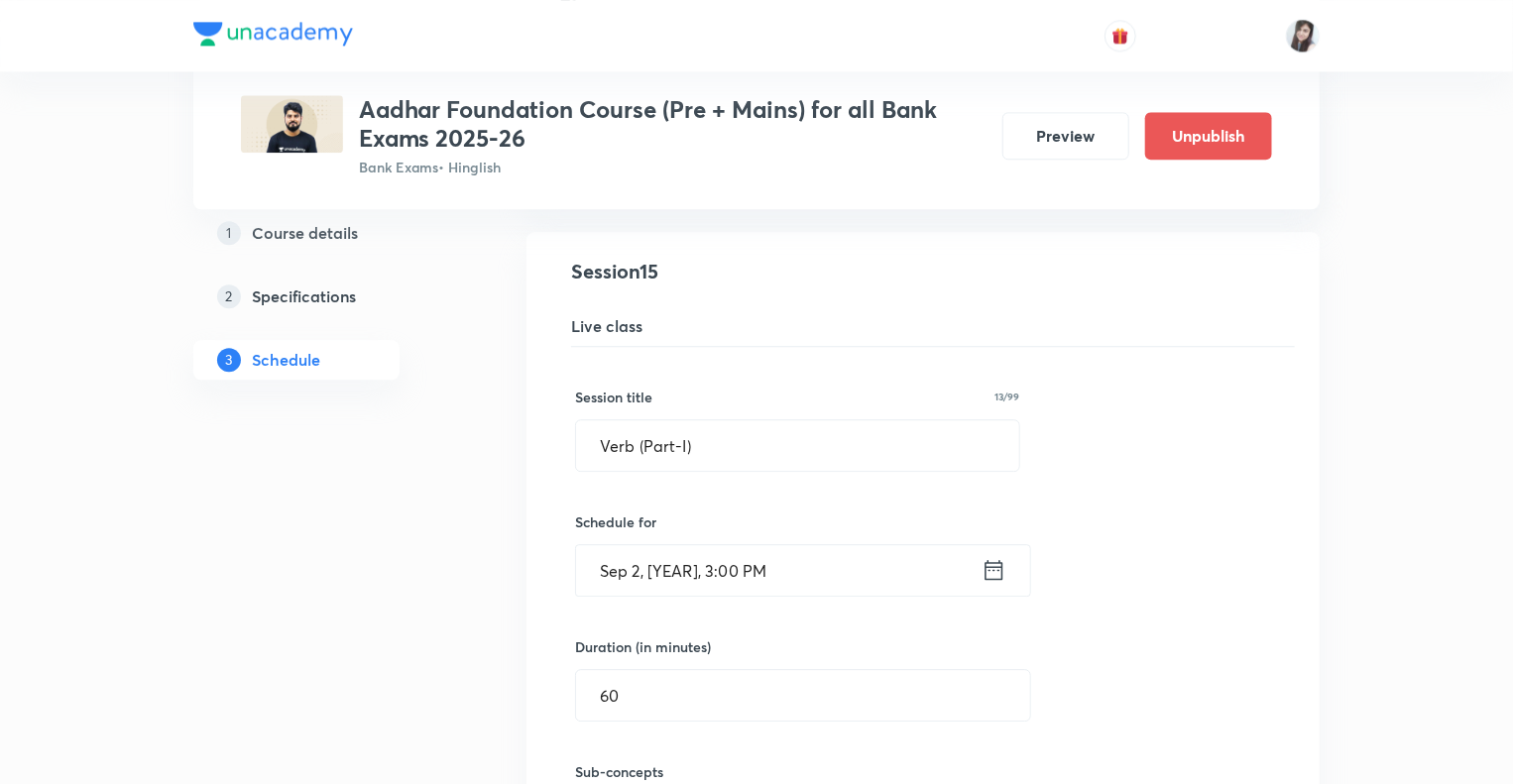 click on "Plus Courses Aadhar Foundation Course (Pre + Mains) for all Bank Exams 2025-26 Bank Exams  • Hinglish Preview Unpublish 1 Course details 2 Specifications 3 Schedule Schedule 35  classes Topic coverage Grammar/Sentence Correction, Vocabulary, Reading Comprehension, Connectors Cover at least  60 % View details Aug 11 Subject-Verb-Agreement (Part-I) Lesson 1 • 3:00 PM • 60 min Subject - Verb Agreement Aug 12 Subject-Verb-Agreement (Part-II) Lesson 2 • 3:00 PM • 60 min Subject - Verb Agreement Aug 13 Noun (Part-I) Lesson 3 • 3:00 PM • 60 min Nouns Aug 14 Noun (Part-II) Lesson 4 • 3:00 PM • 60 min Nouns Aug 15 Vocabulary- Antonym-Synonym-idioms-phrasal verb Lesson 5 • 3:00 PM • 60 min Antonyms Aug 18 Pronoun (Part-I) Lesson 6 • 3:00 PM • 60 min Pronouns Aug 19 Pronoun (Part-II) Lesson 7 • 3:00 PM • 60 min Pronouns Aug 20 Parajumbles (Part-I) Lesson 8 • 3:00 PM • 60 min Passage Rearrangement Aug 21 Parajumbles (Part-II) Lesson 9 • 3:00 PM • 60 min Passage Rearrangement Aug 22 1" at bounding box center [756, 902] 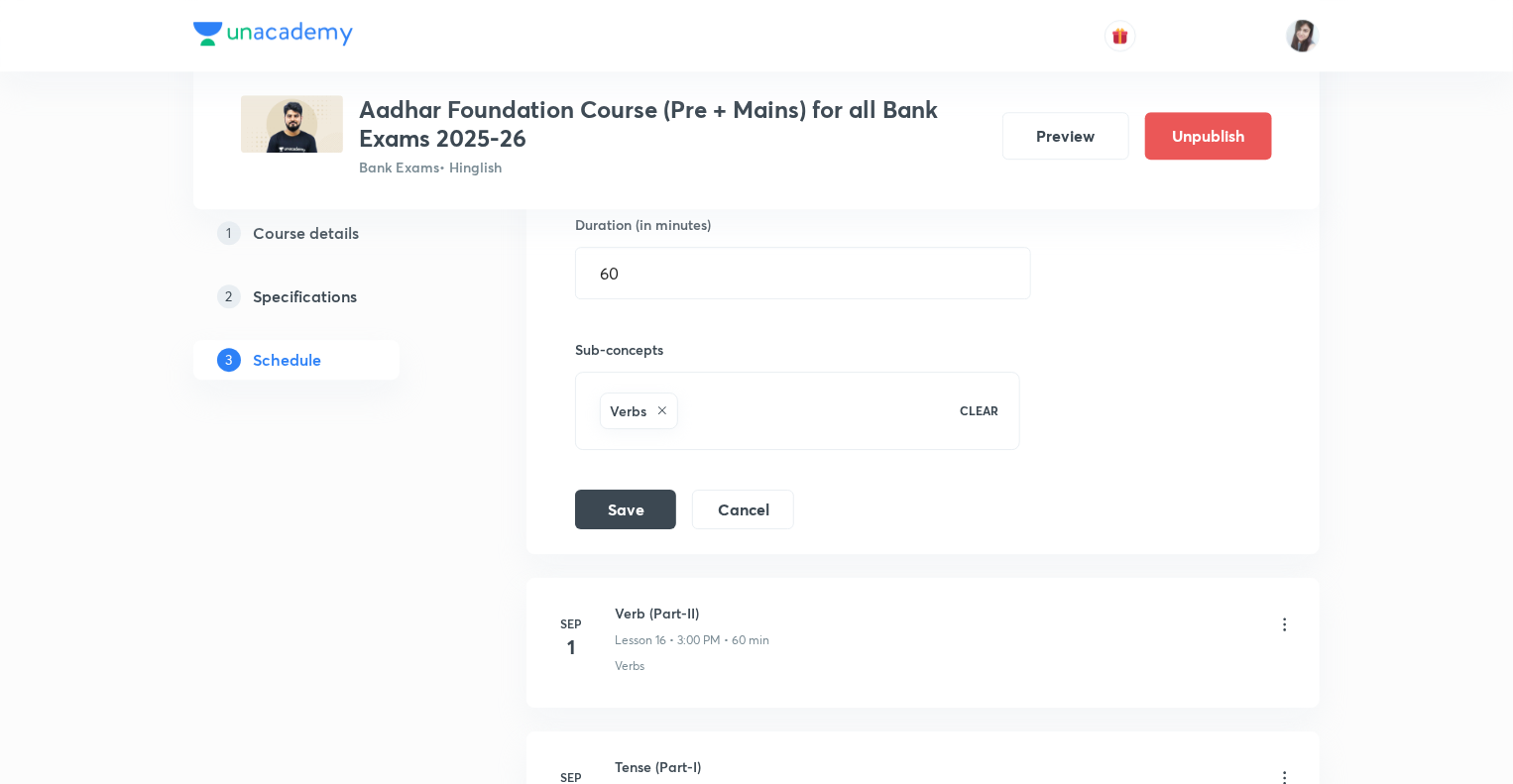 scroll, scrollTop: 2982, scrollLeft: 0, axis: vertical 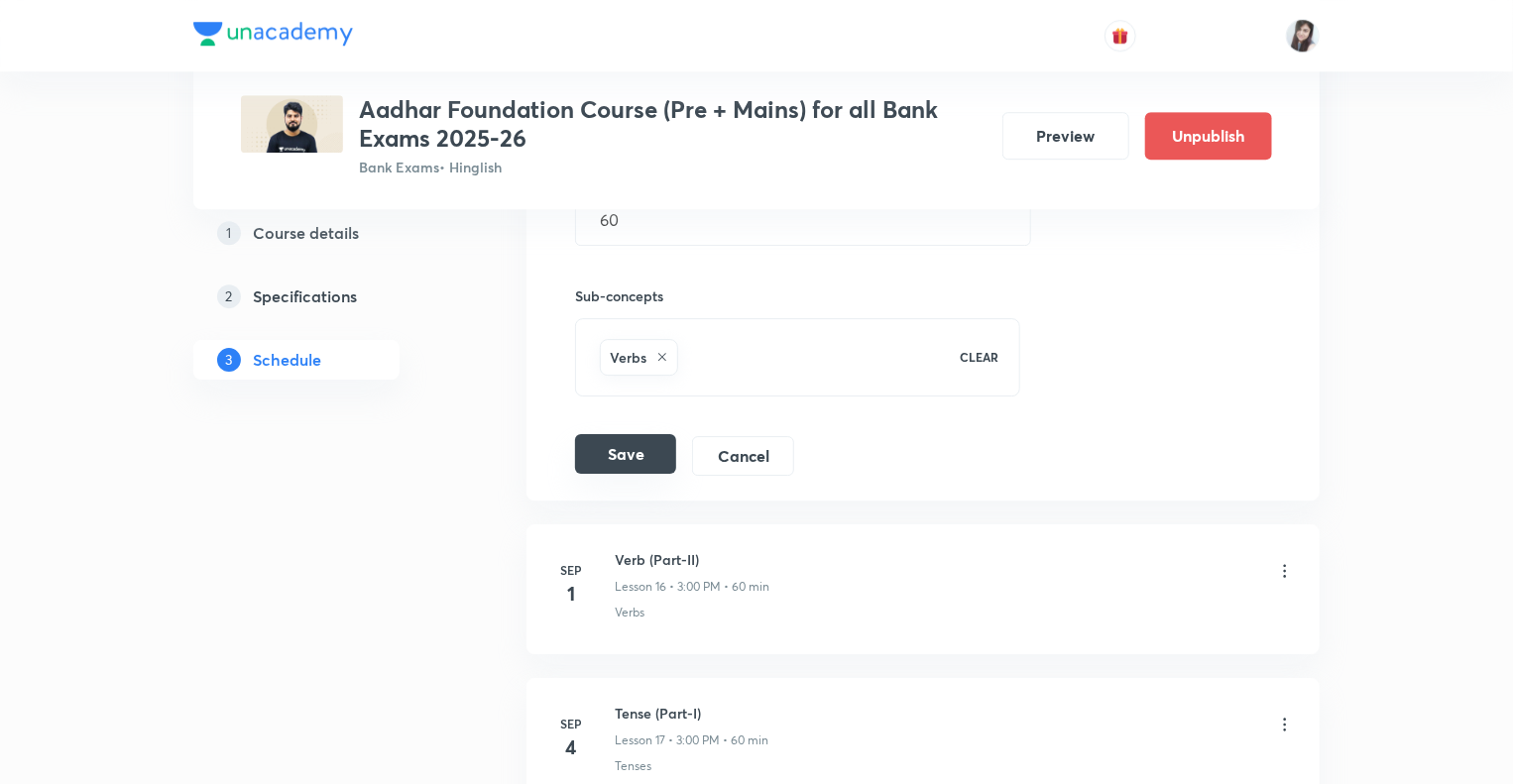 click on "Save" at bounding box center [626, 454] 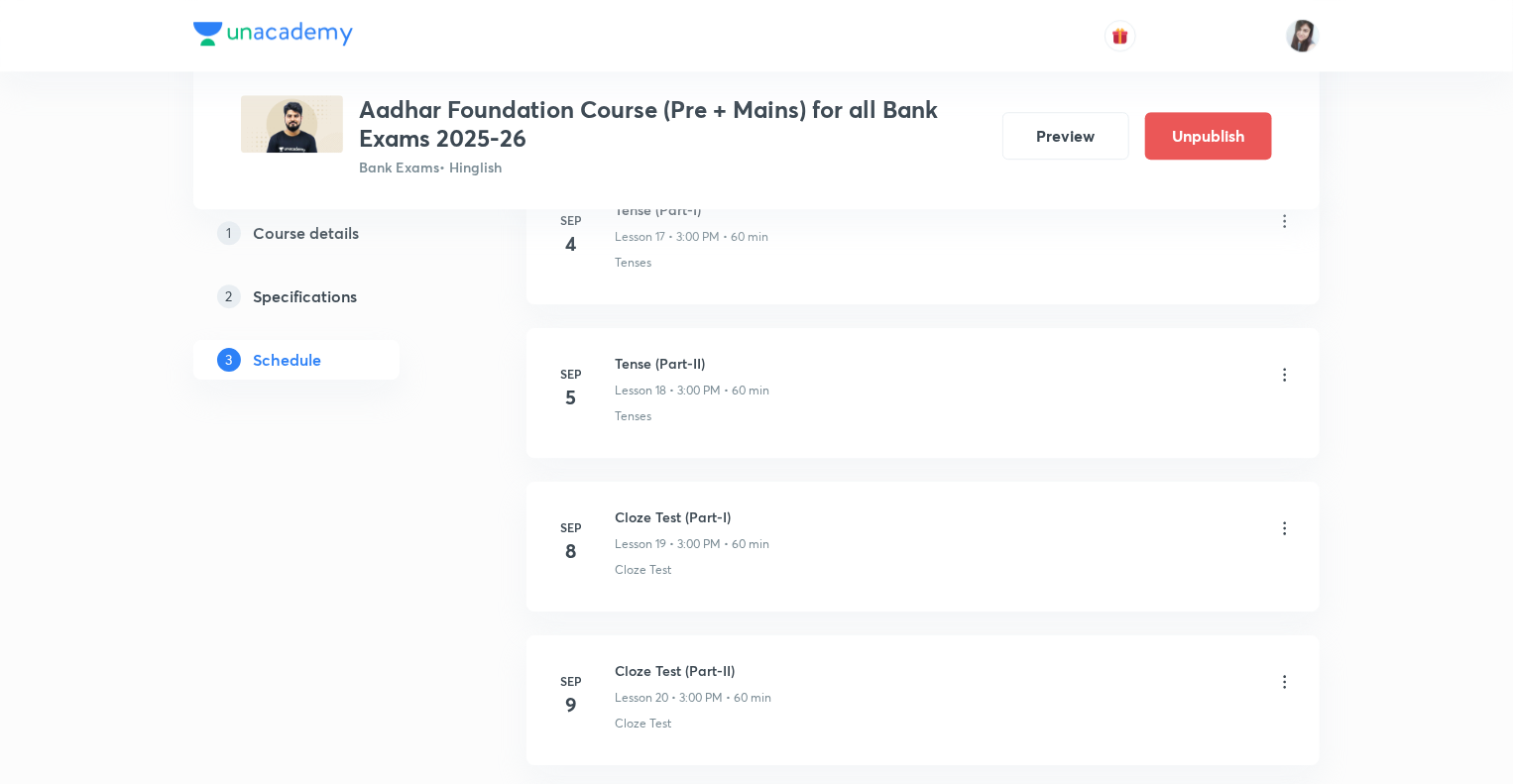 click on "Plus Courses Aadhar Foundation Course (Pre + Mains) for all Bank Exams 2025-26 Bank Exams  • Hinglish Preview Unpublish 1 Course details 2 Specifications 3 Schedule Schedule 35  classes Add new session Topic coverage Grammar/Sentence Correction, Vocabulary, Reading Comprehension, Connectors Cover at least  60 % View details Aug 11 Subject-Verb-Agreement (Part-I) Lesson 1 • 3:00 PM • 60 min Subject - Verb Agreement Aug 12 Subject-Verb-Agreement (Part-II) Lesson 2 • 3:00 PM • 60 min Subject - Verb Agreement Aug 13 Noun (Part-I) Lesson 3 • 3:00 PM • 60 min Nouns Aug 14 Noun (Part-II) Lesson 4 • 3:00 PM • 60 min Nouns Aug 15 Vocabulary- Antonym-Synonym-idioms-phrasal verb Lesson 5 • 3:00 PM • 60 min Antonyms Aug 18 Pronoun (Part-I) Lesson 6 • 3:00 PM • 60 min Pronouns Aug 19 Pronoun (Part-II) Lesson 7 • 3:00 PM • 60 min Pronouns Aug 20 Parajumbles (Part-I) Lesson 8 • 3:00 PM • 60 min Passage Rearrangement Aug 21 Parajumbles (Part-II) Lesson 9 • 3:00 PM • 60 min Aug 22 Aug 25" at bounding box center (756, 174) 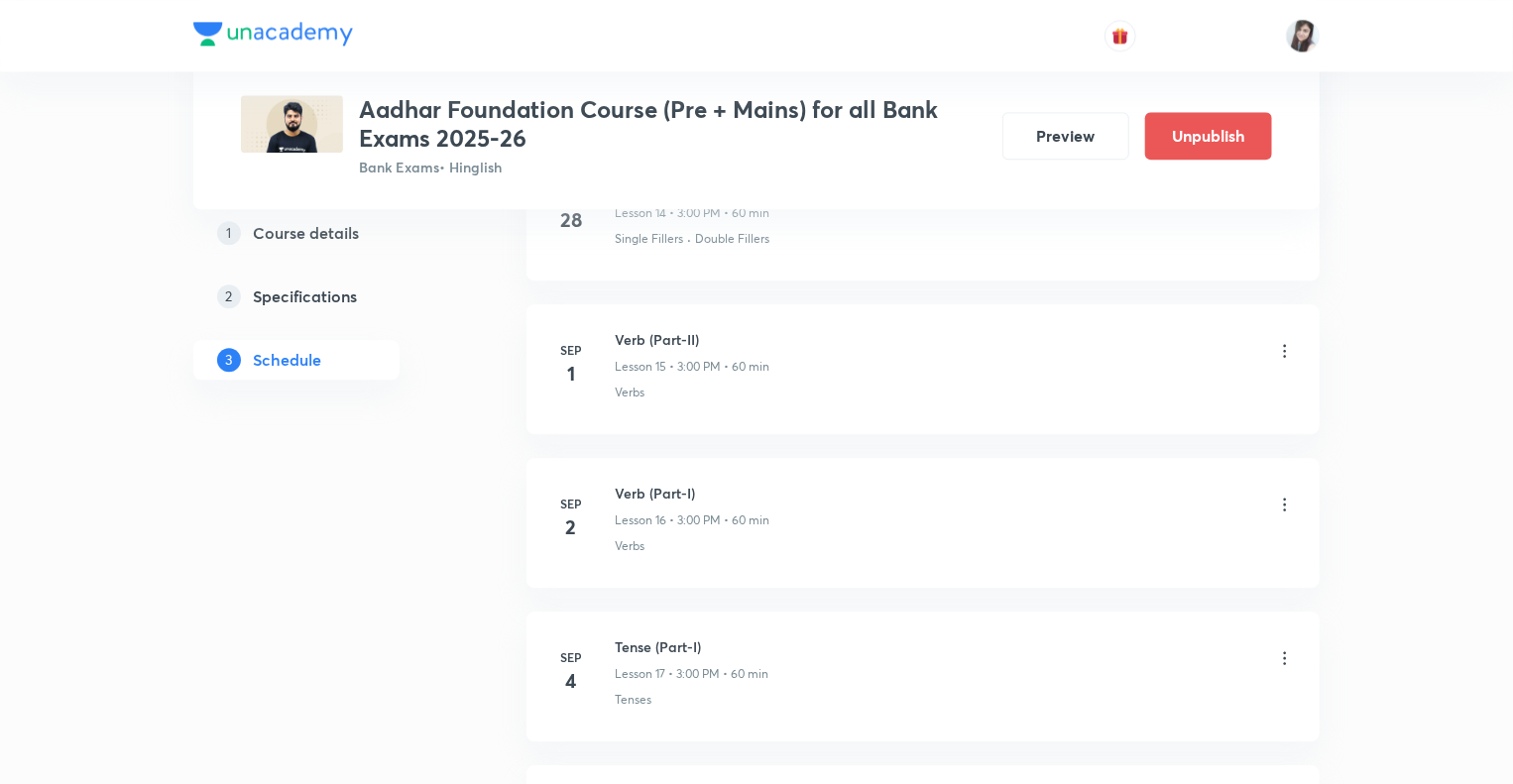 scroll, scrollTop: 2546, scrollLeft: 0, axis: vertical 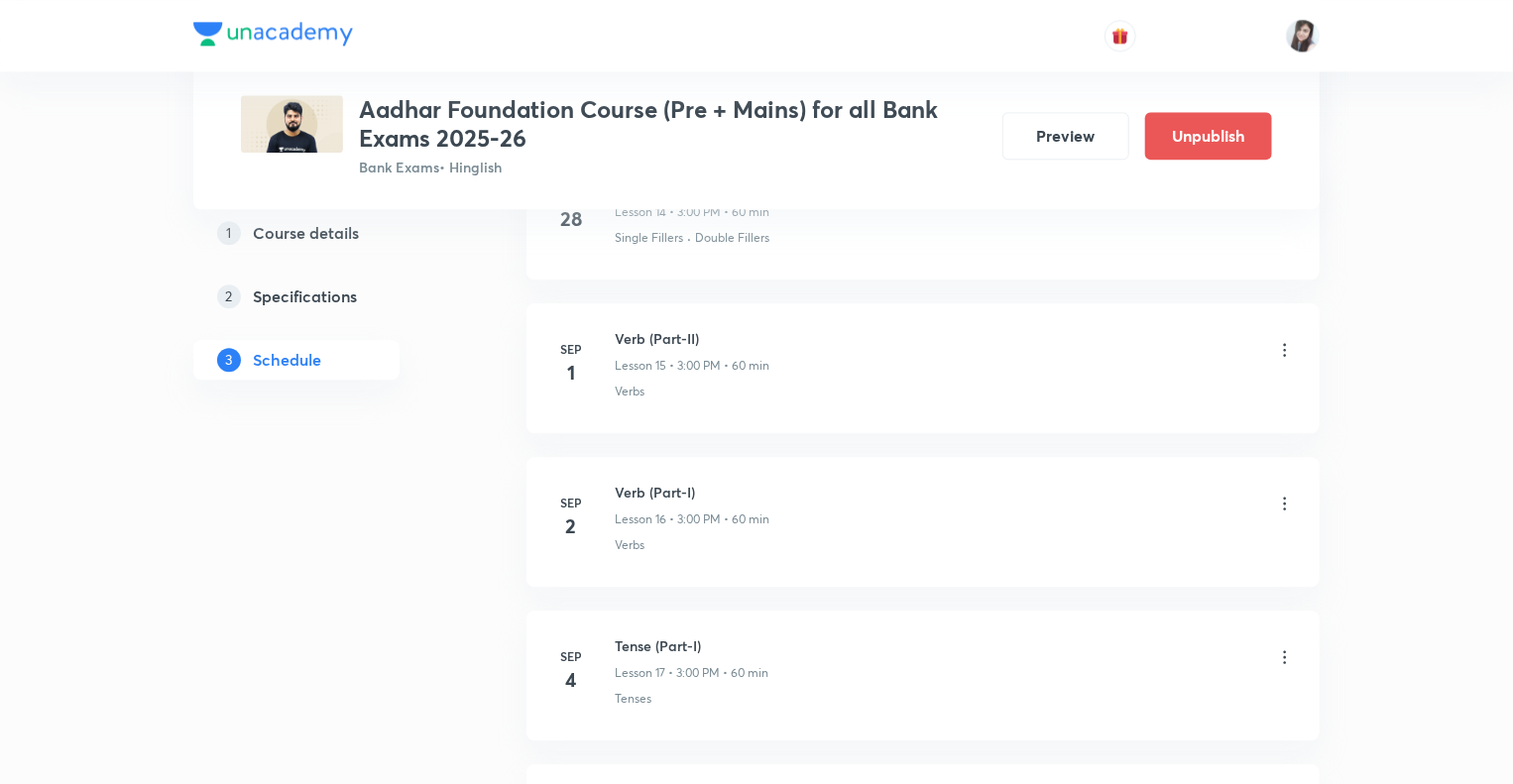 click 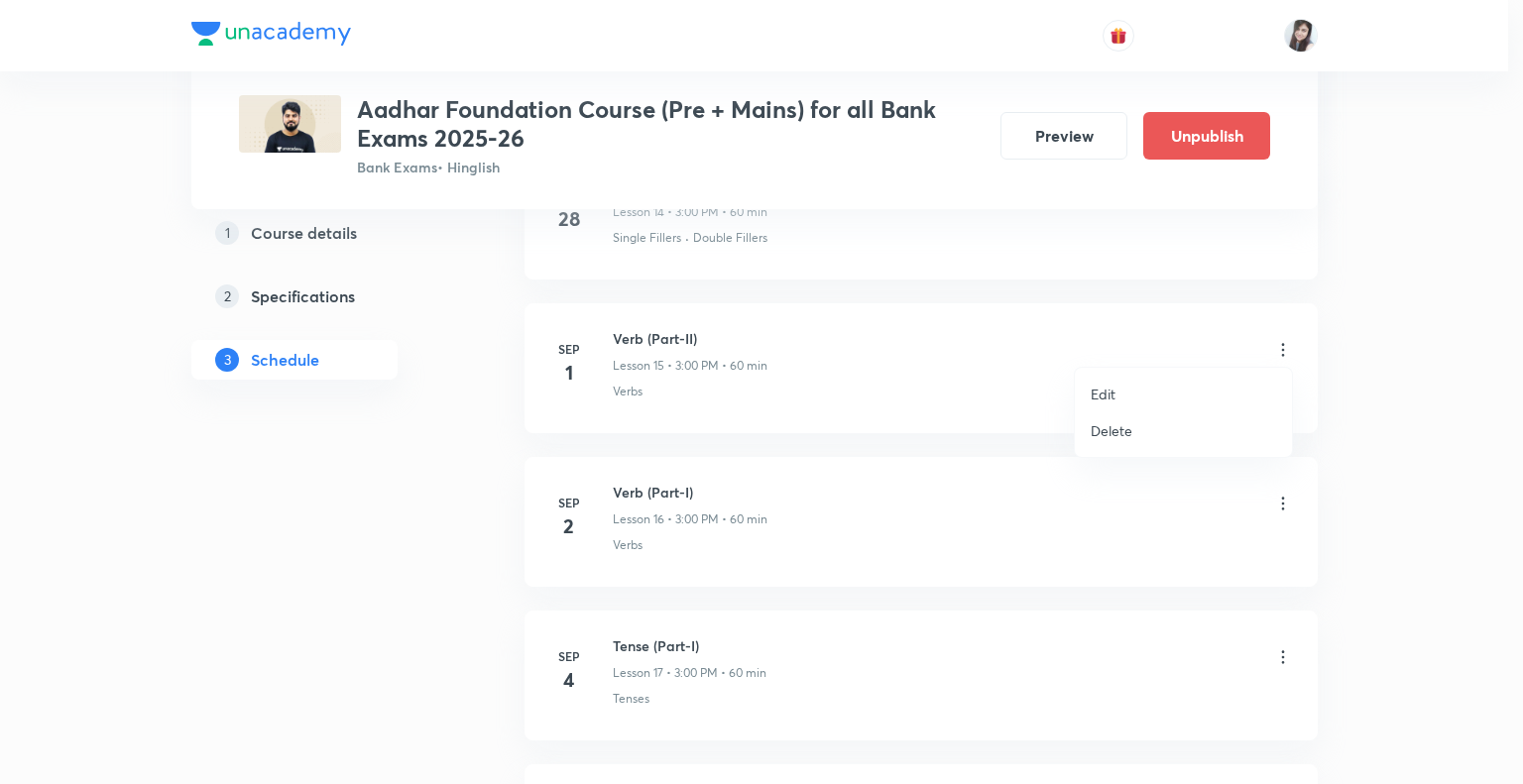click on "Edit" at bounding box center [1183, 393] 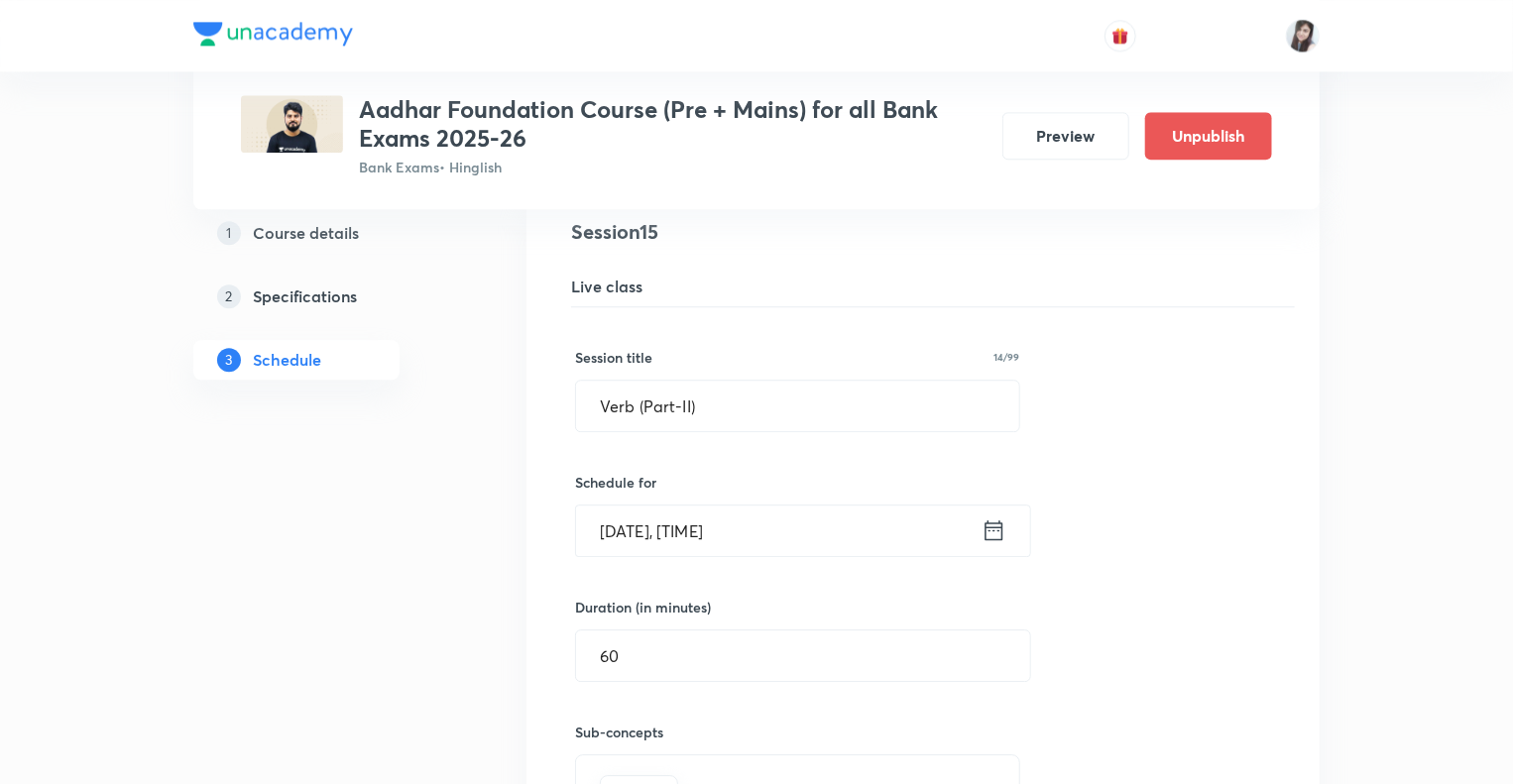 click 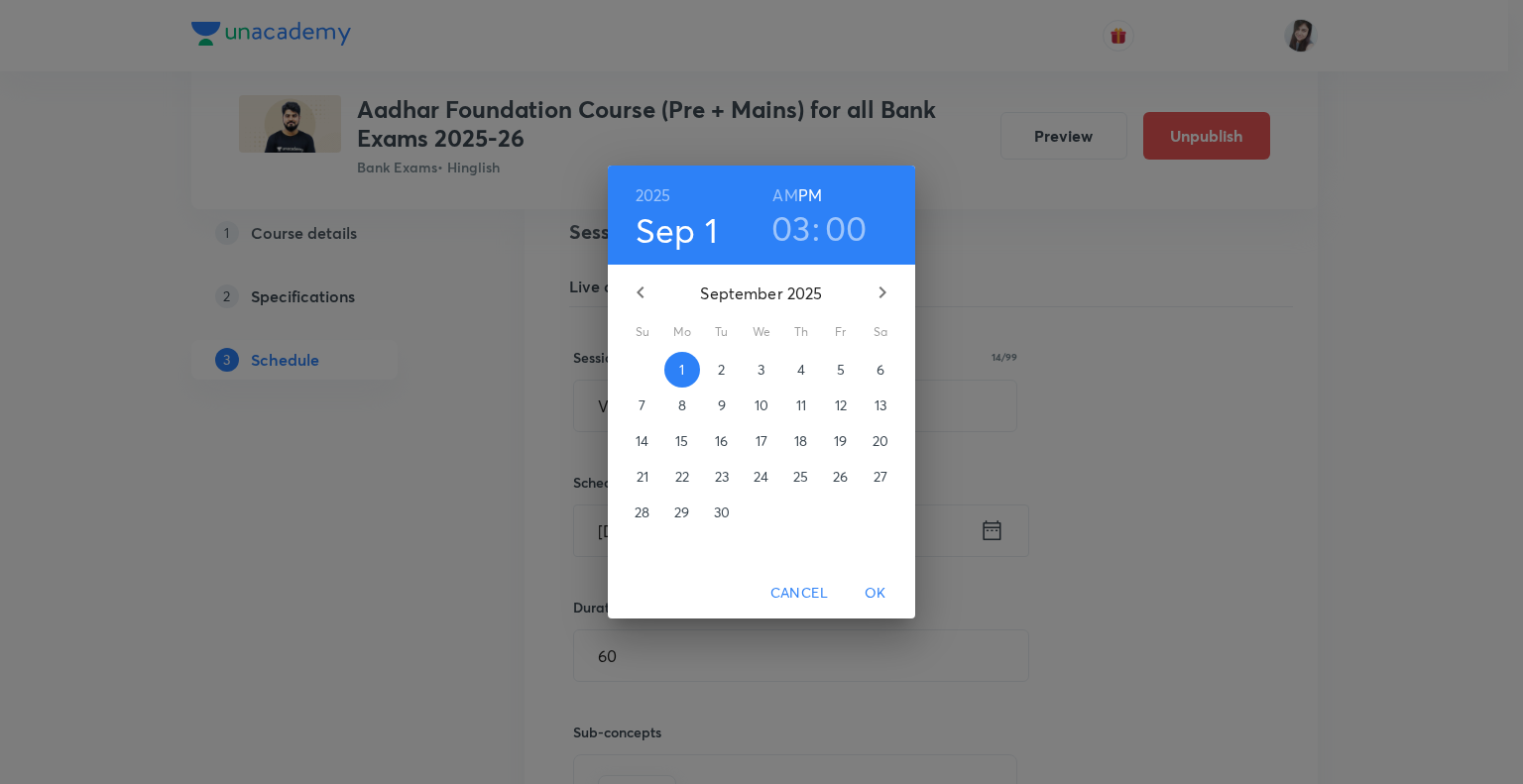 click on "3" at bounding box center (762, 370) 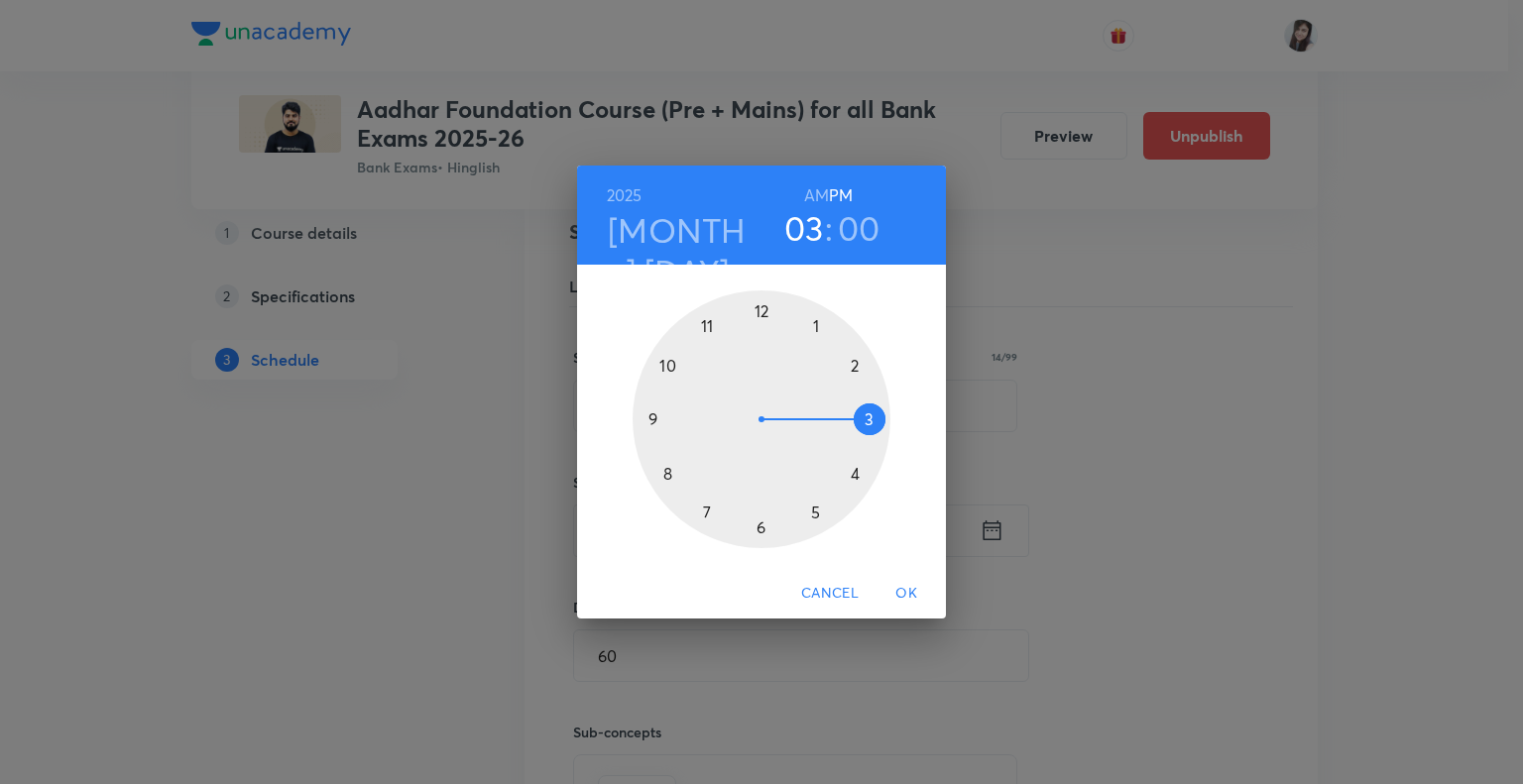 click on "OK" at bounding box center (906, 593) 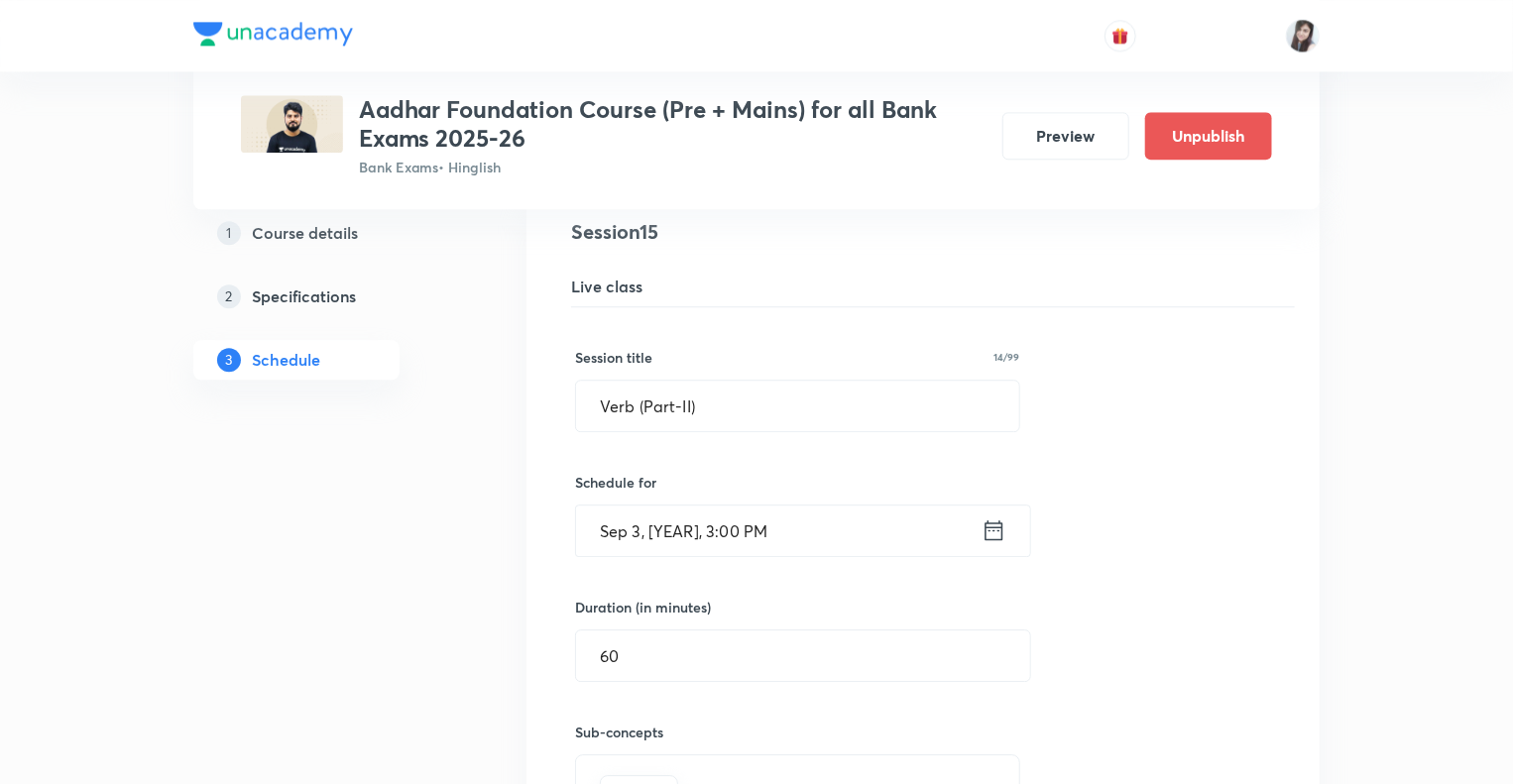 click on "1 Course details 2 Specifications 3 Schedule" at bounding box center (328, 986) 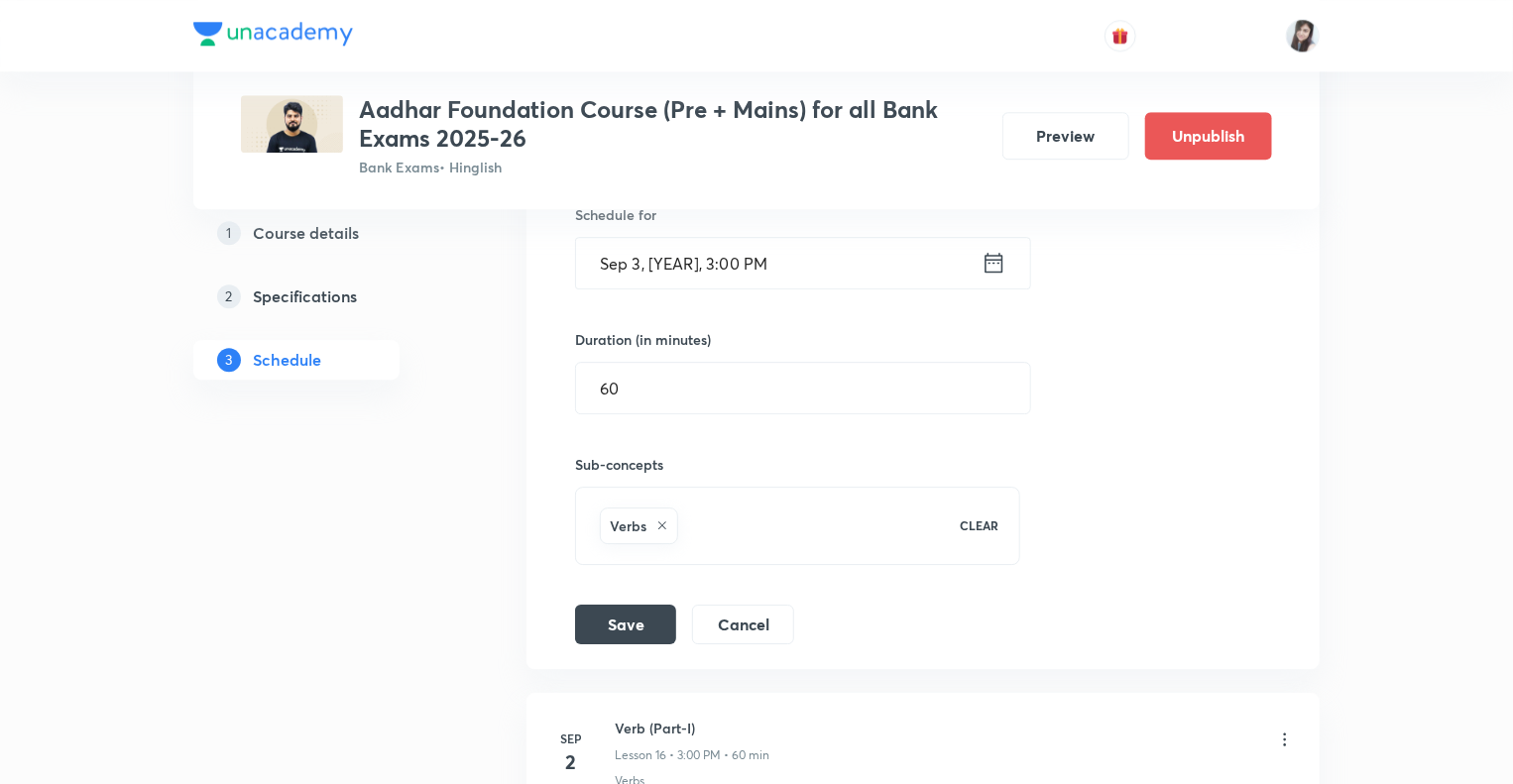 scroll, scrollTop: 2943, scrollLeft: 0, axis: vertical 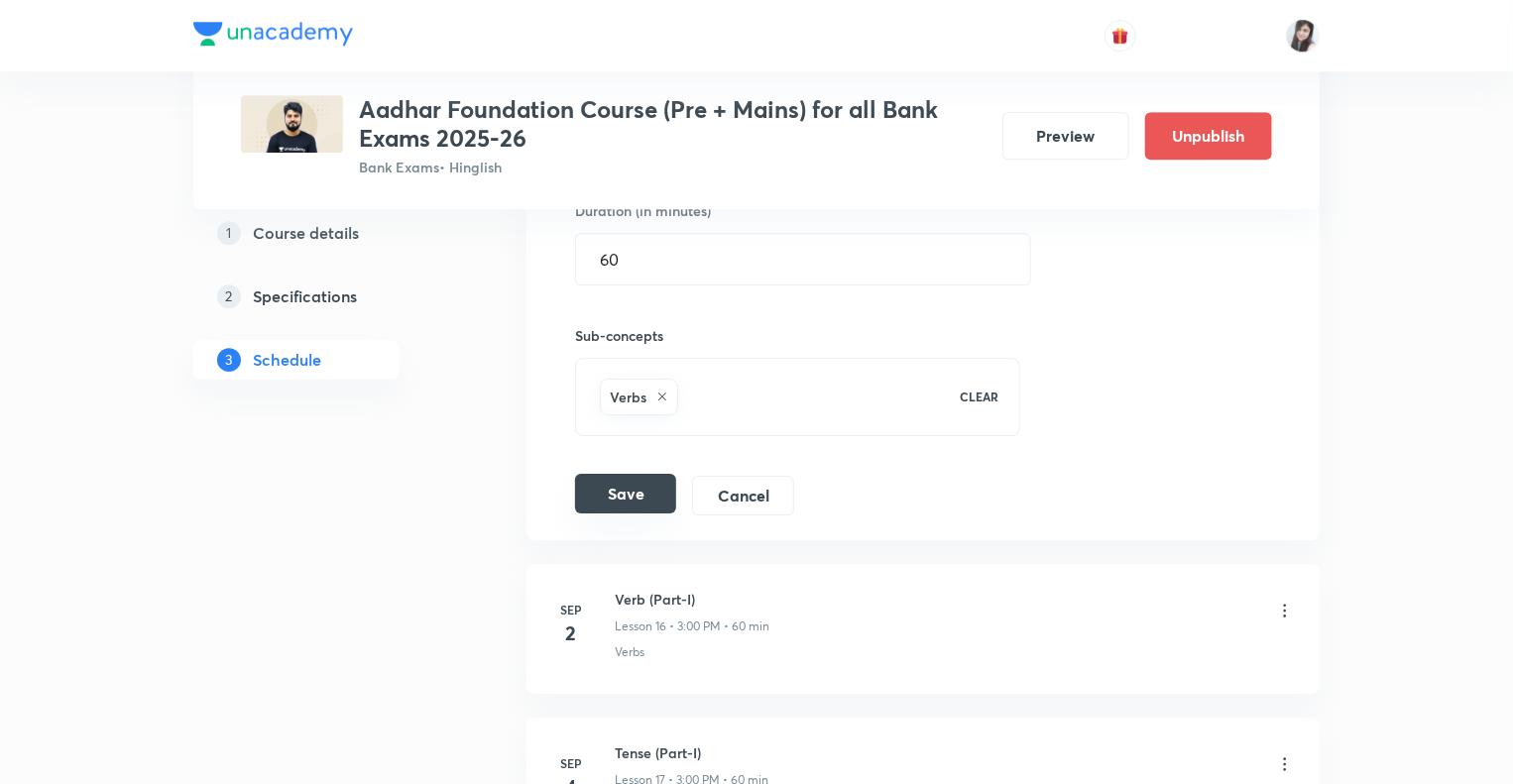 click on "Save" at bounding box center [626, 494] 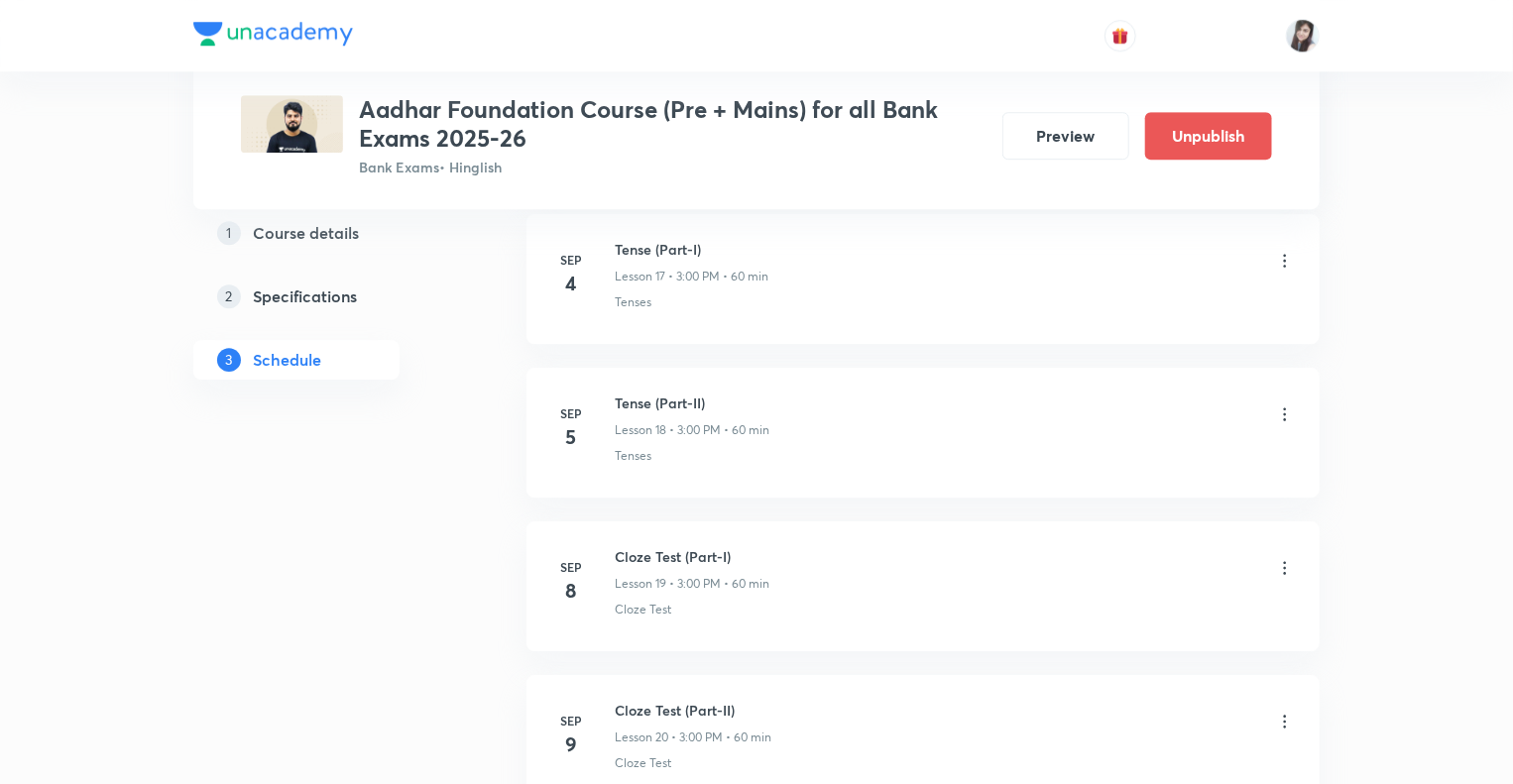 click on "1 Course details 2 Specifications 3 Schedule" at bounding box center [328, 338] 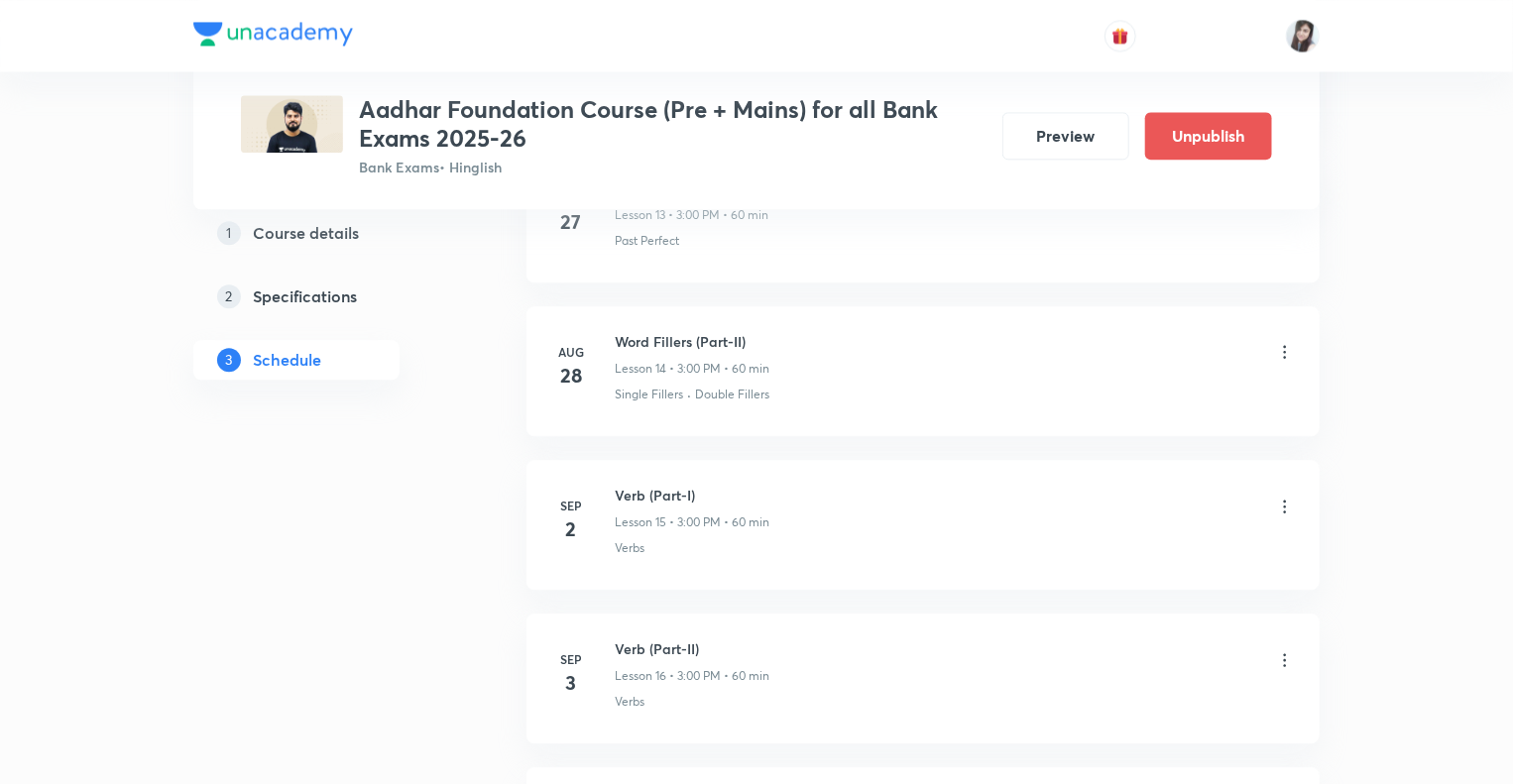 scroll, scrollTop: 2348, scrollLeft: 0, axis: vertical 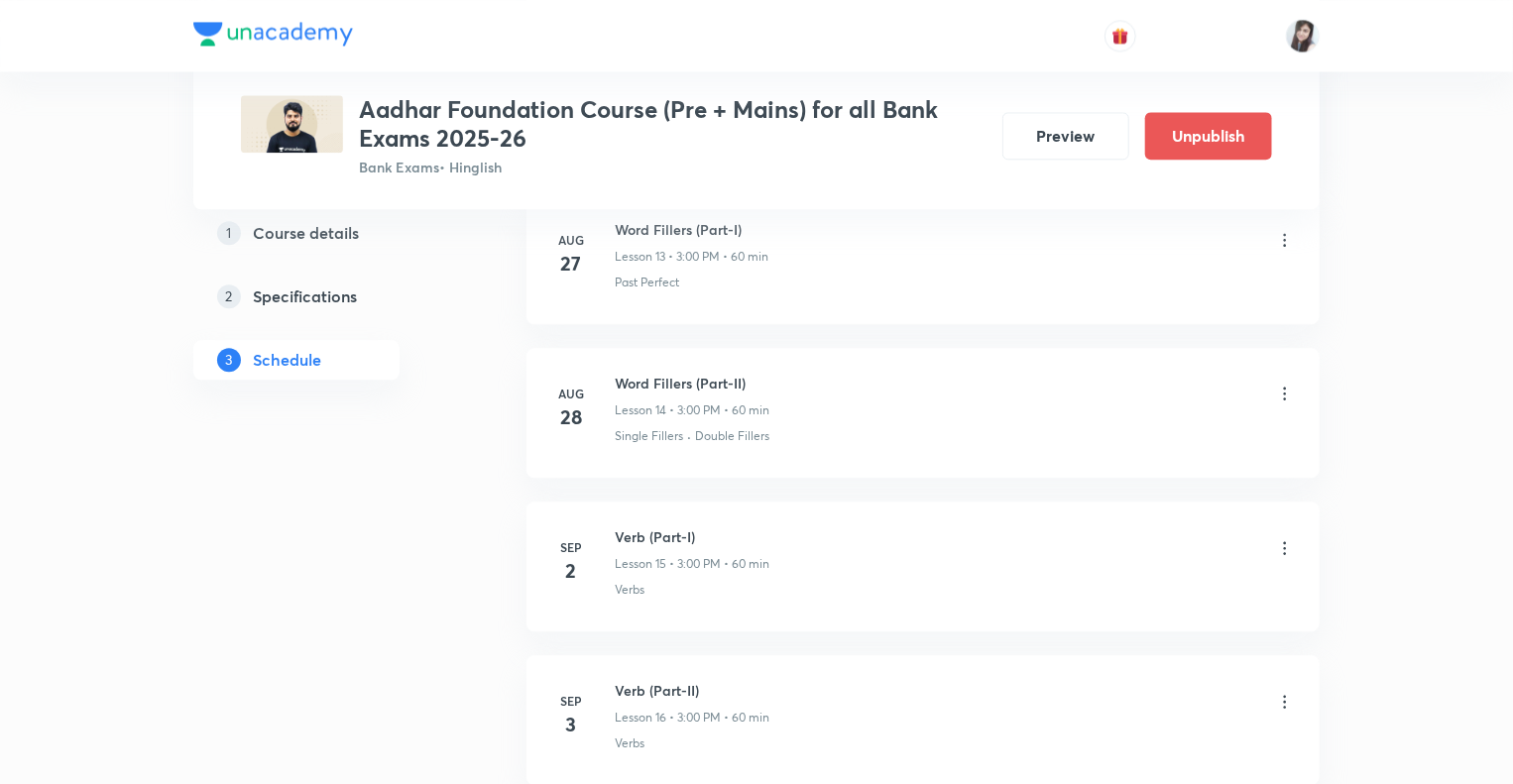 click 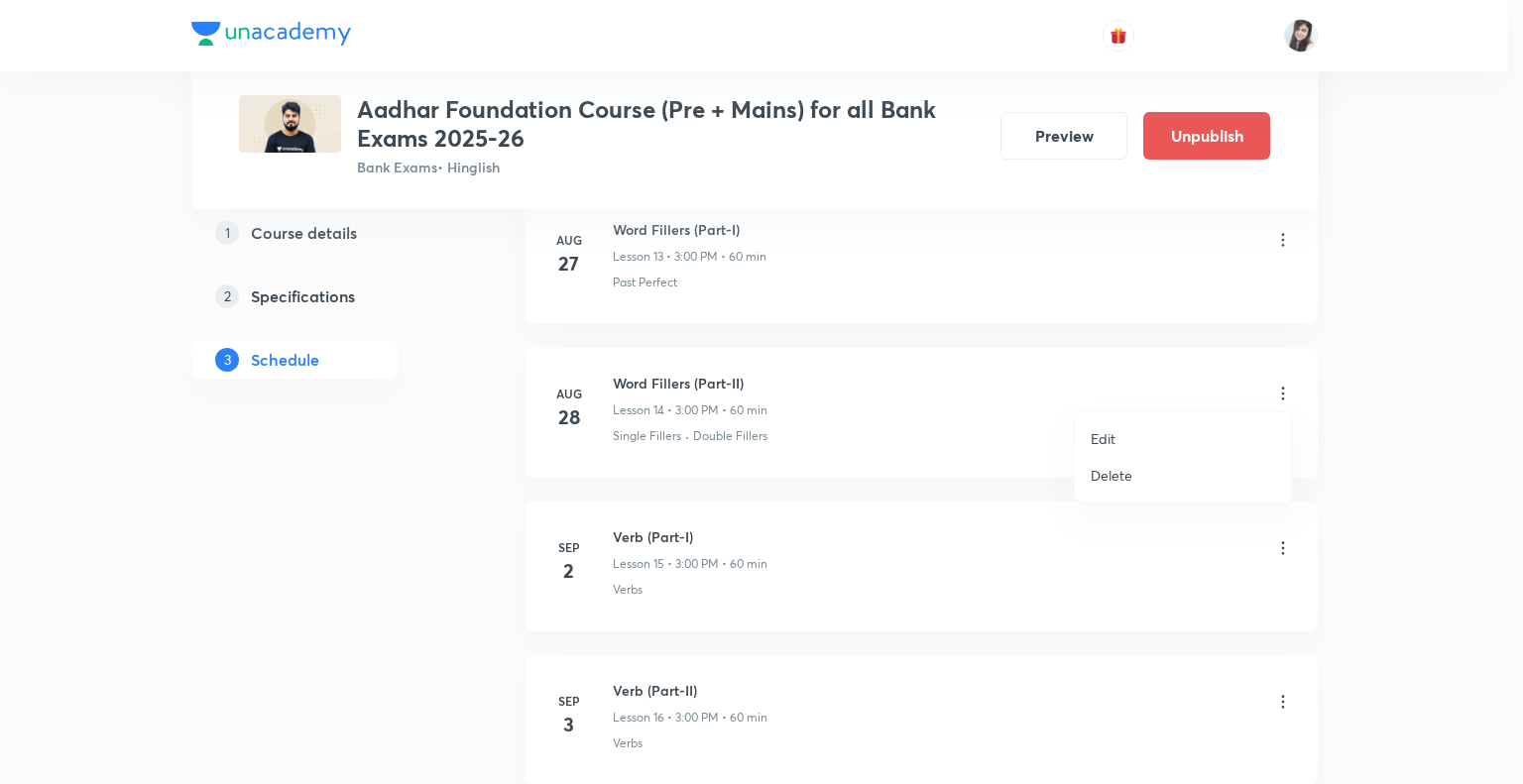 click on "Edit" at bounding box center (1103, 438) 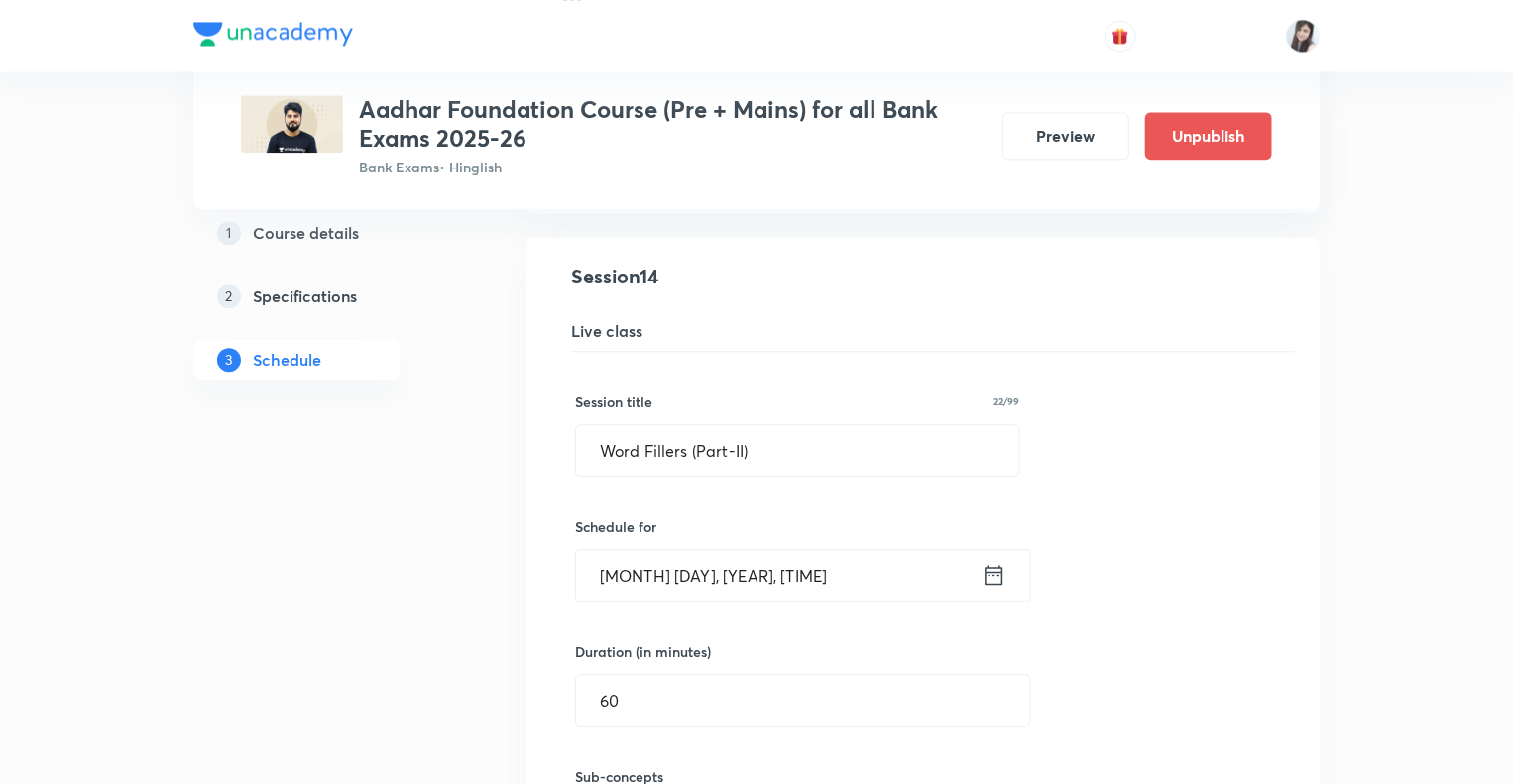 click 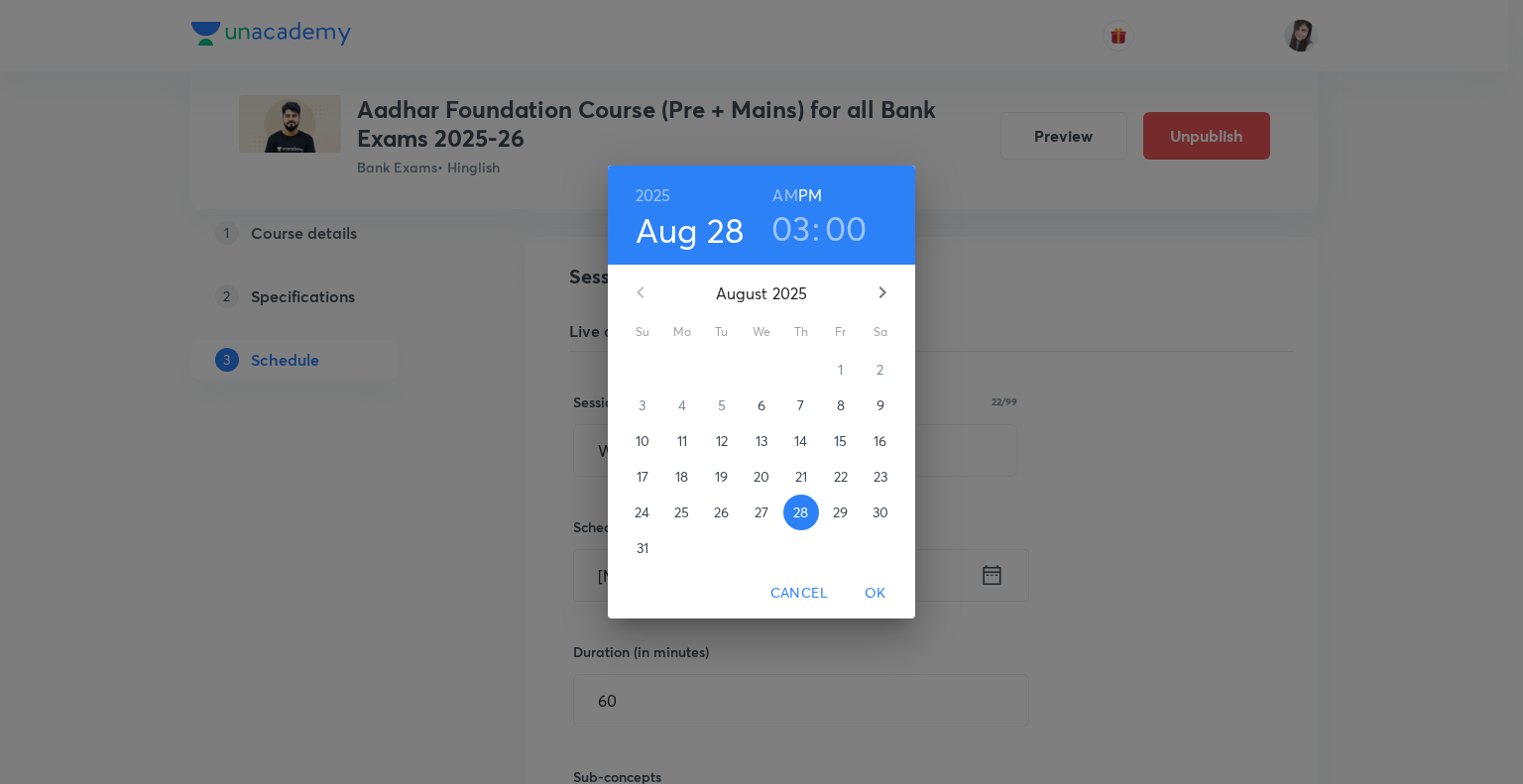click 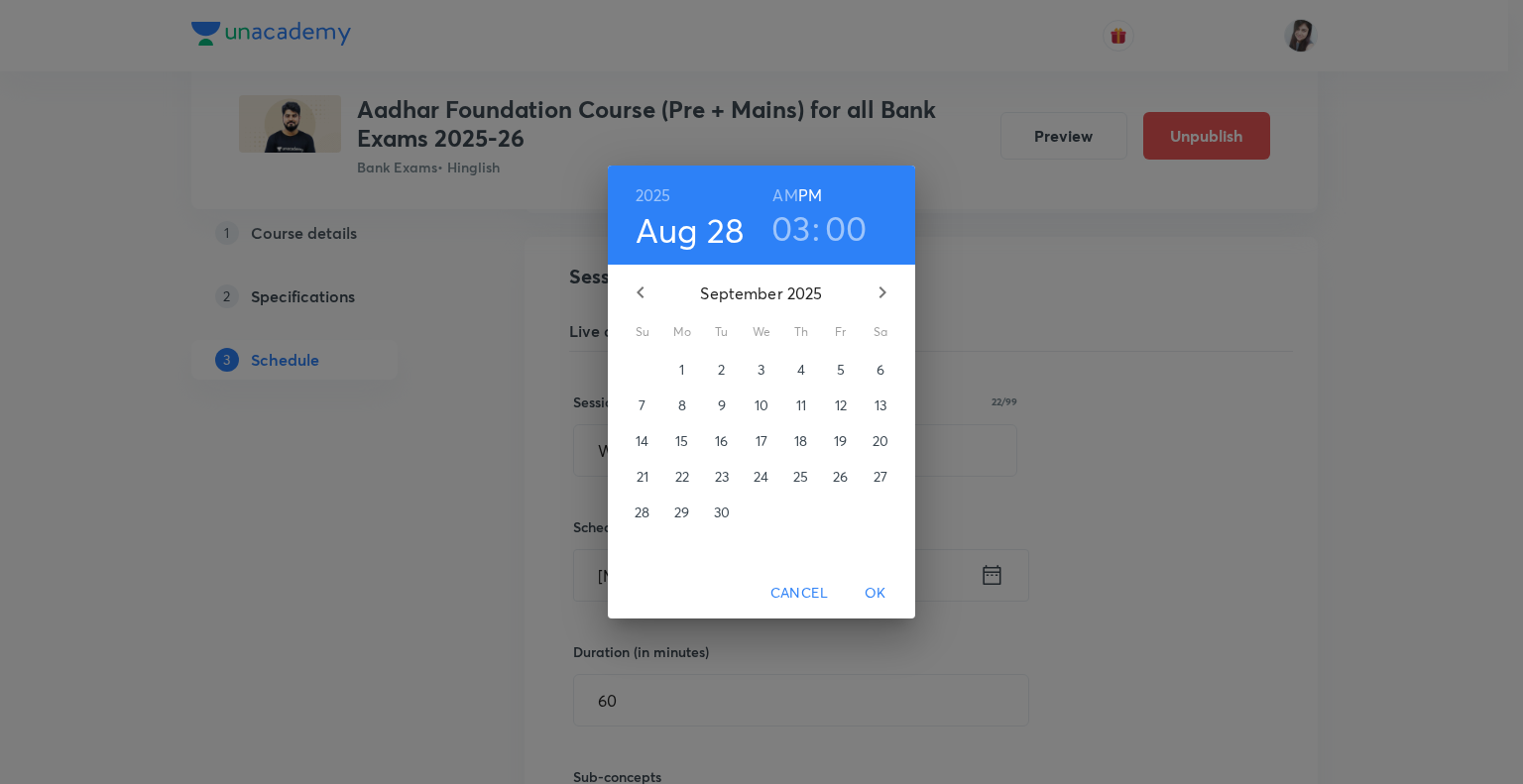 click on "1" at bounding box center (681, 370) 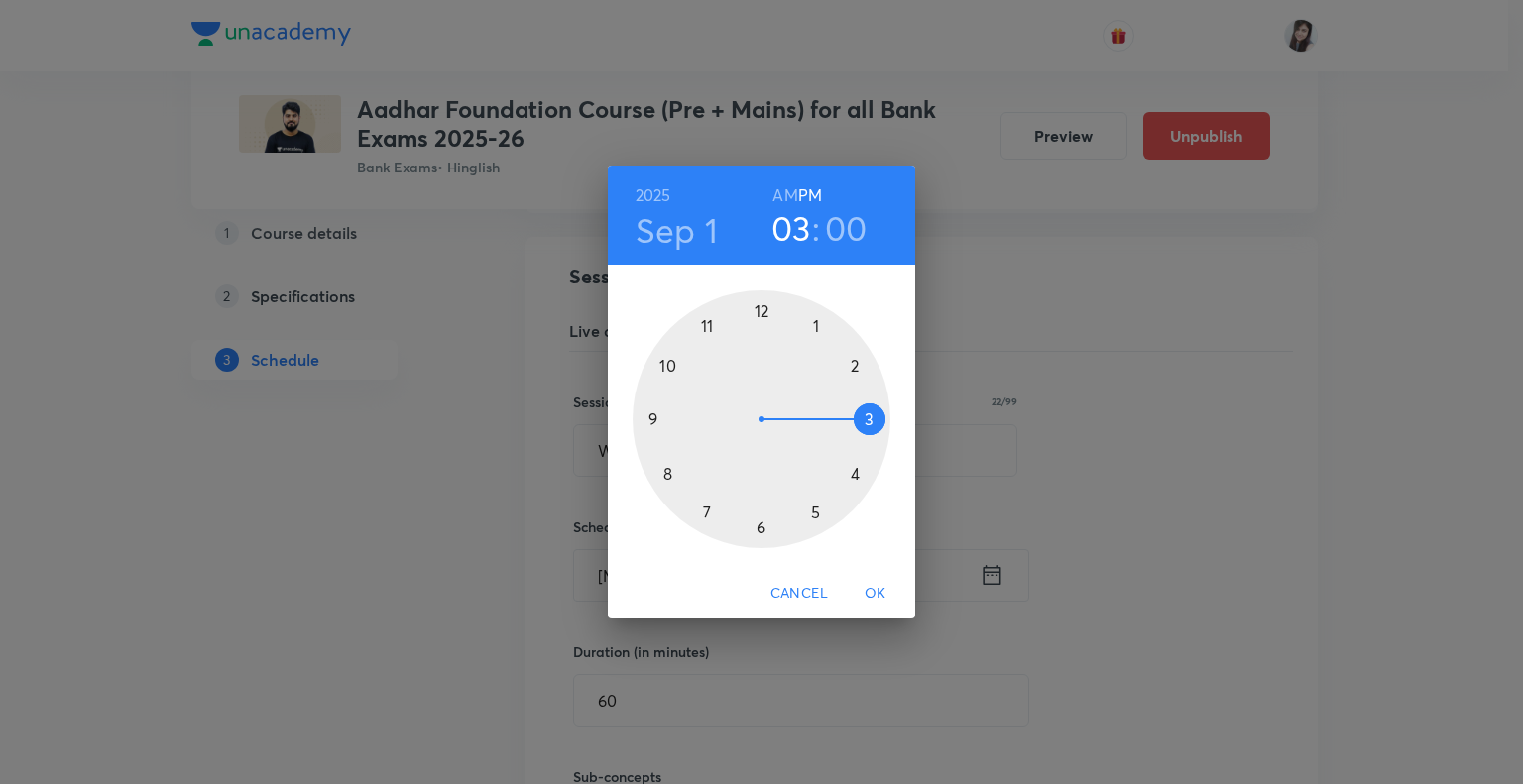 click on "OK" at bounding box center [876, 593] 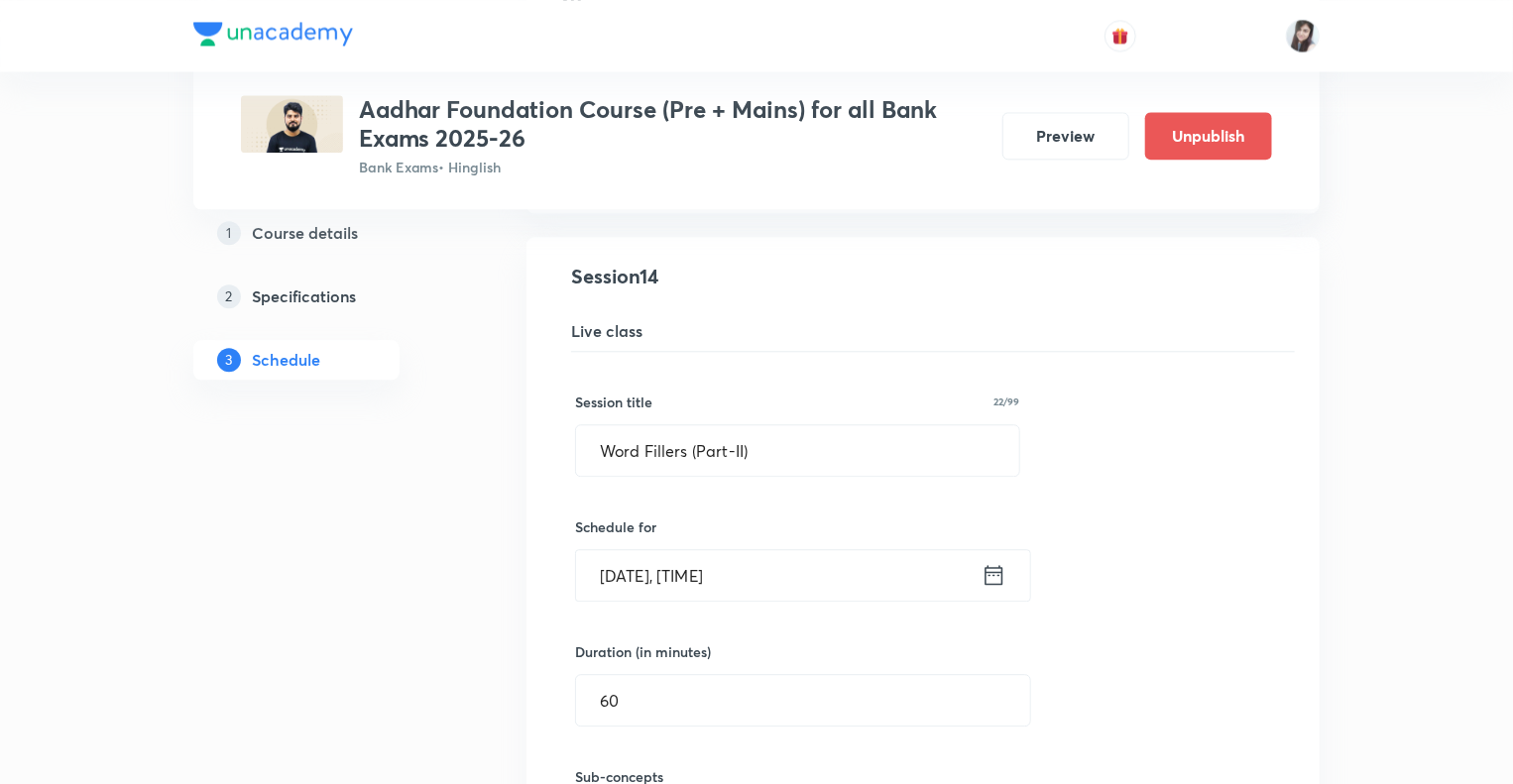 click on "1 Course details 2 Specifications 3 Schedule" at bounding box center (328, 1184) 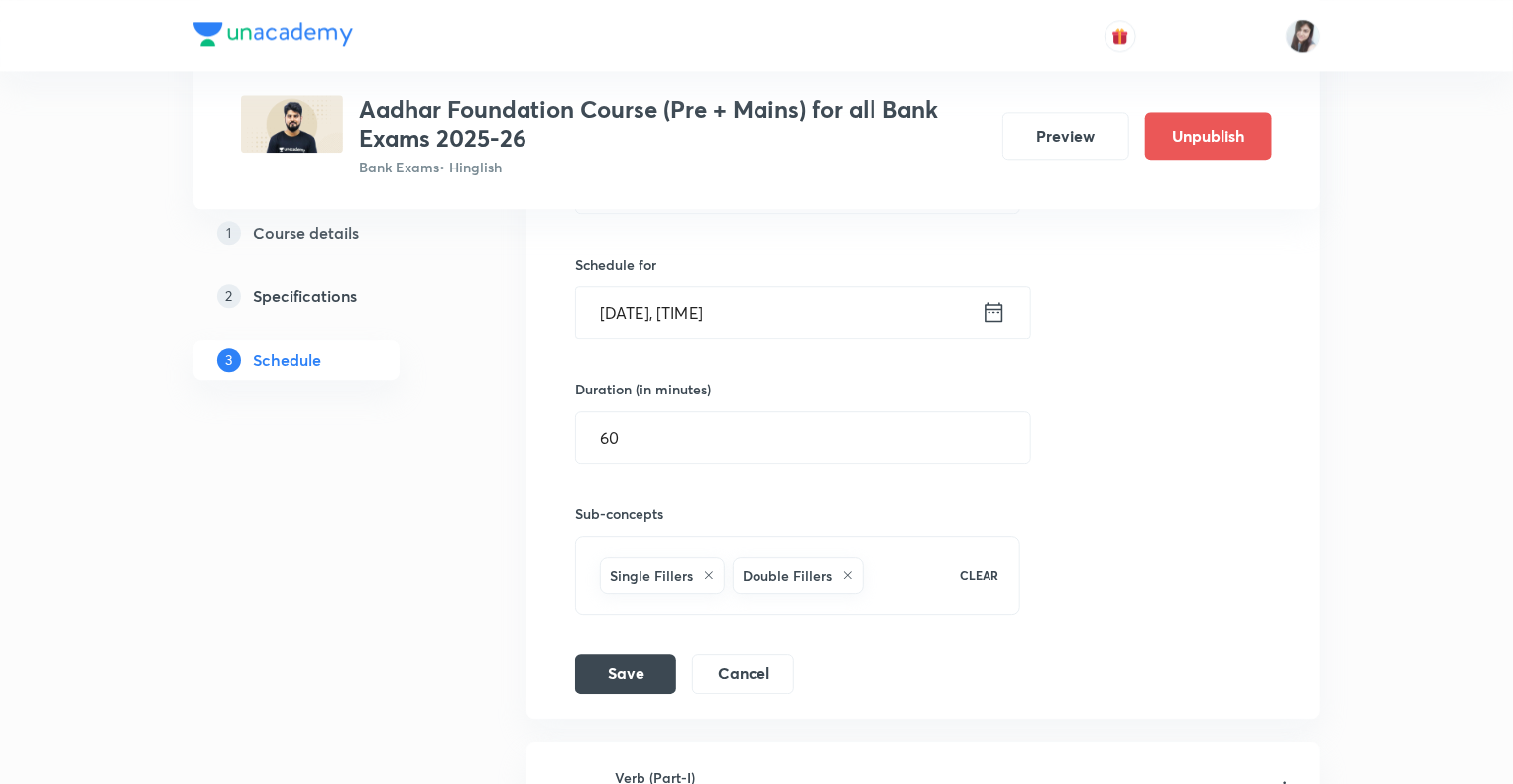 scroll, scrollTop: 2824, scrollLeft: 0, axis: vertical 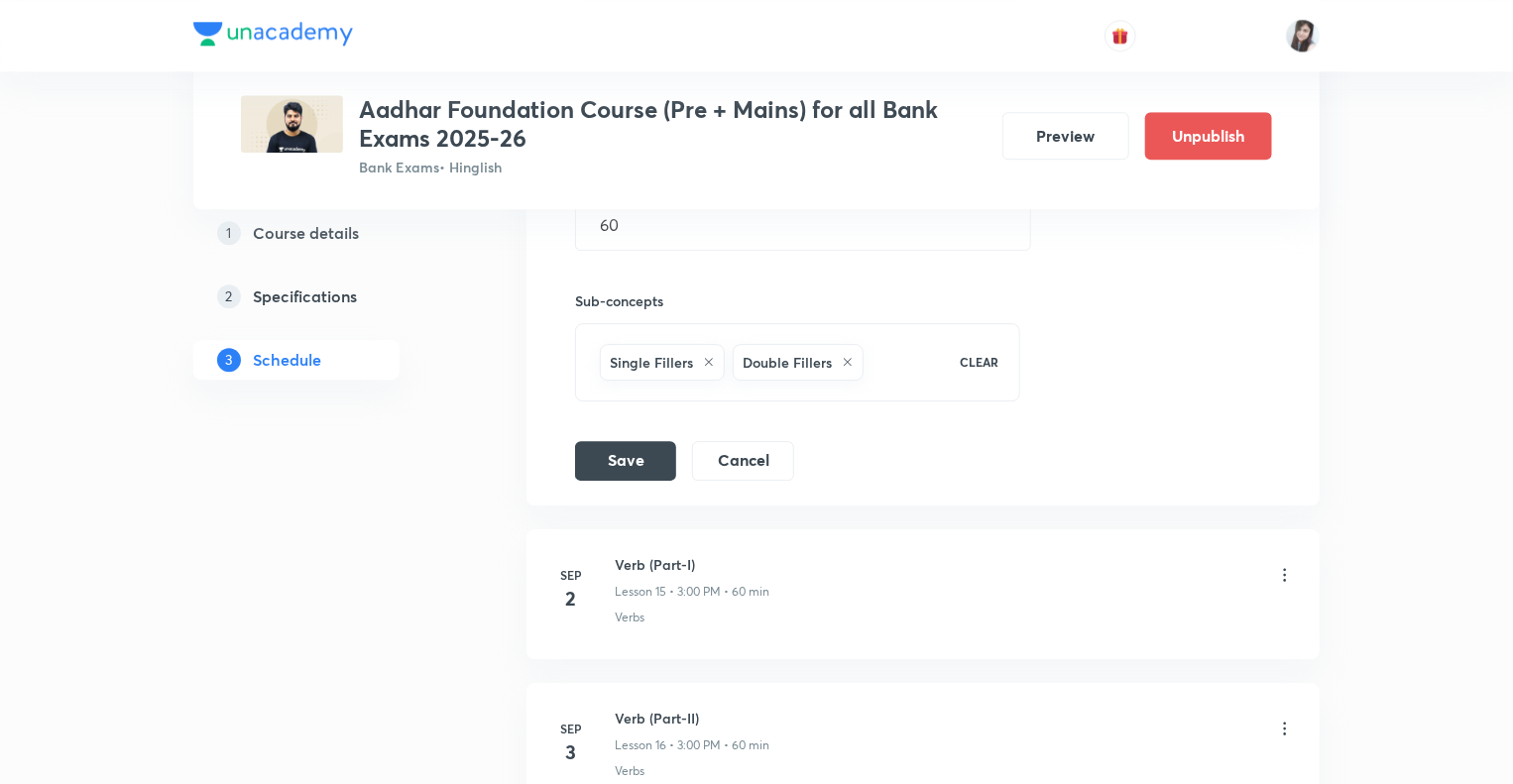 drag, startPoint x: 616, startPoint y: 457, endPoint x: 471, endPoint y: 537, distance: 165.60495 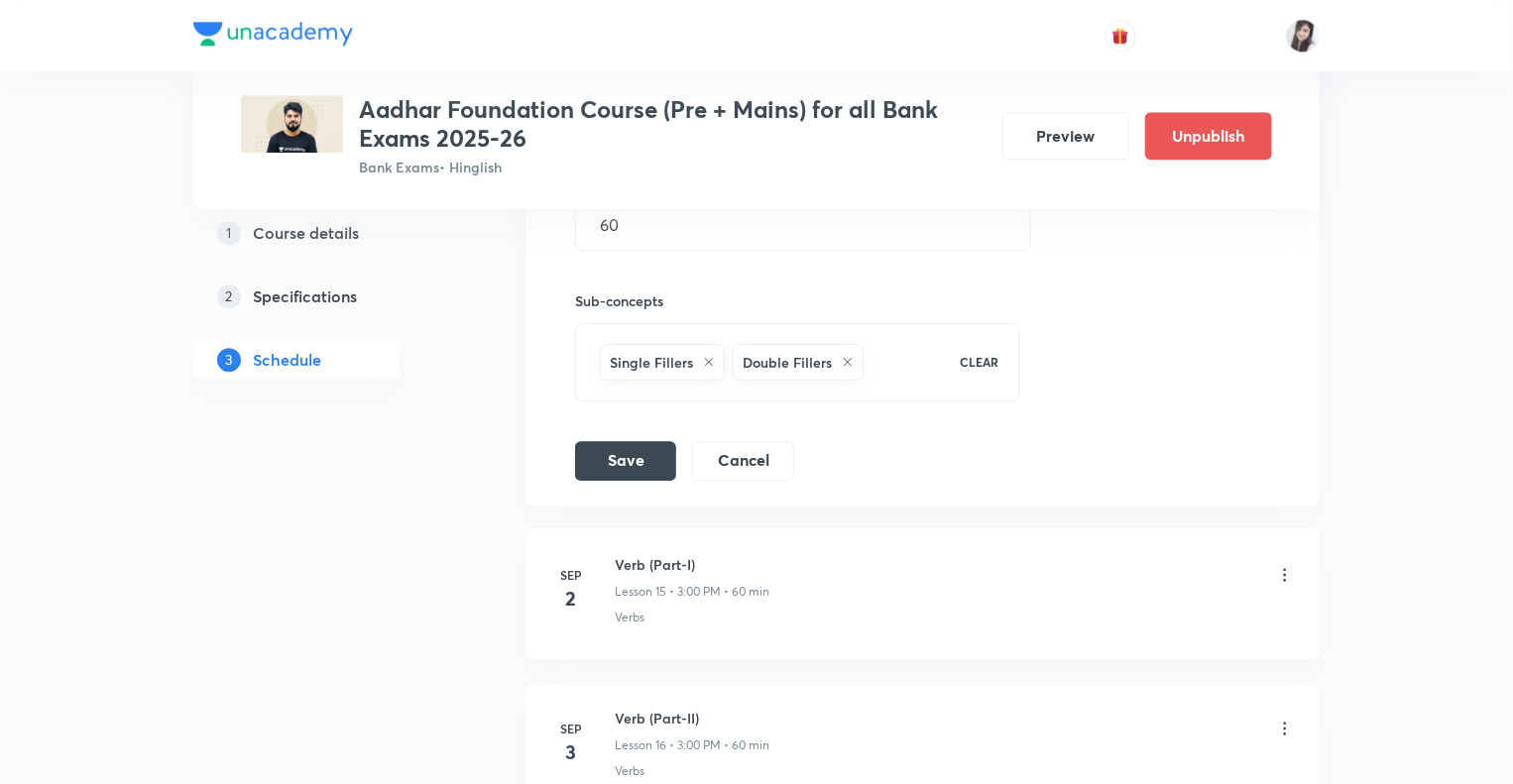click on "Plus Courses Aadhar Foundation Course (Pre + Mains) for all Bank Exams 2025-26 Bank Exams  • Hinglish Preview Unpublish 1 Course details 2 Specifications 3 Schedule Schedule 35  classes Topic coverage Grammar/Sentence Correction, Vocabulary, Reading Comprehension, Connectors Cover at least  60 % View details Aug 11 Subject-Verb-Agreement (Part-I) Lesson 1 • 3:00 PM • 60 min Subject - Verb Agreement Aug 12 Subject-Verb-Agreement (Part-II) Lesson 2 • 3:00 PM • 60 min Subject - Verb Agreement Aug 13 Noun (Part-I) Lesson 3 • 3:00 PM • 60 min Nouns Aug 14 Noun (Part-II) Lesson 4 • 3:00 PM • 60 min Nouns Aug 15 Vocabulary- Antonym-Synonym-idioms-phrasal verb Lesson 5 • 3:00 PM • 60 min Antonyms Aug 18 Pronoun (Part-I) Lesson 6 • 3:00 PM • 60 min Pronouns Aug 19 Pronoun (Part-II) Lesson 7 • 3:00 PM • 60 min Pronouns Aug 20 Parajumbles (Part-I) Lesson 8 • 3:00 PM • 60 min Passage Rearrangement Aug 21 Parajumbles (Part-II) Lesson 9 • 3:00 PM • 60 min Passage Rearrangement Aug 22 2" at bounding box center (756, 585) 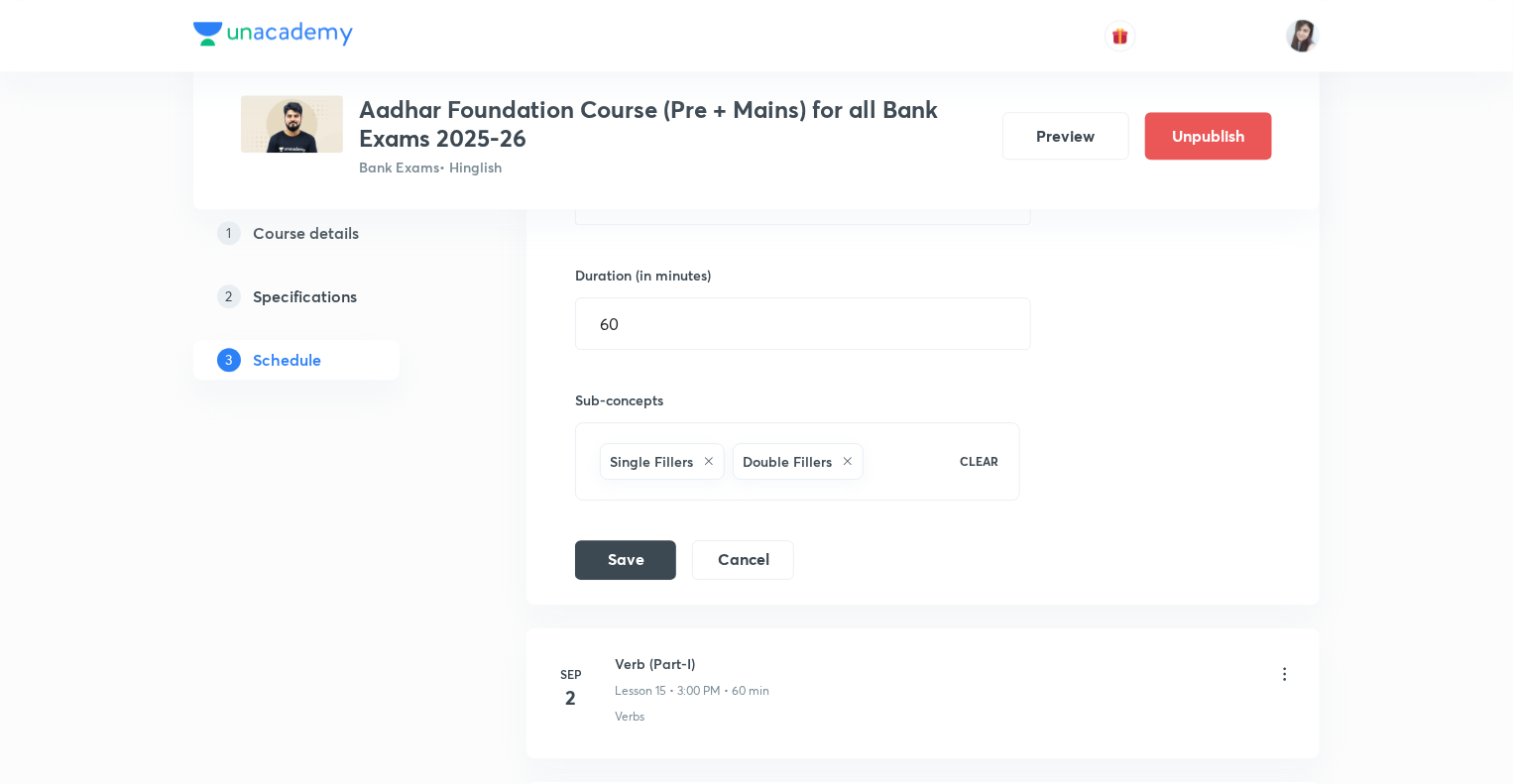 scroll, scrollTop: 2824, scrollLeft: 0, axis: vertical 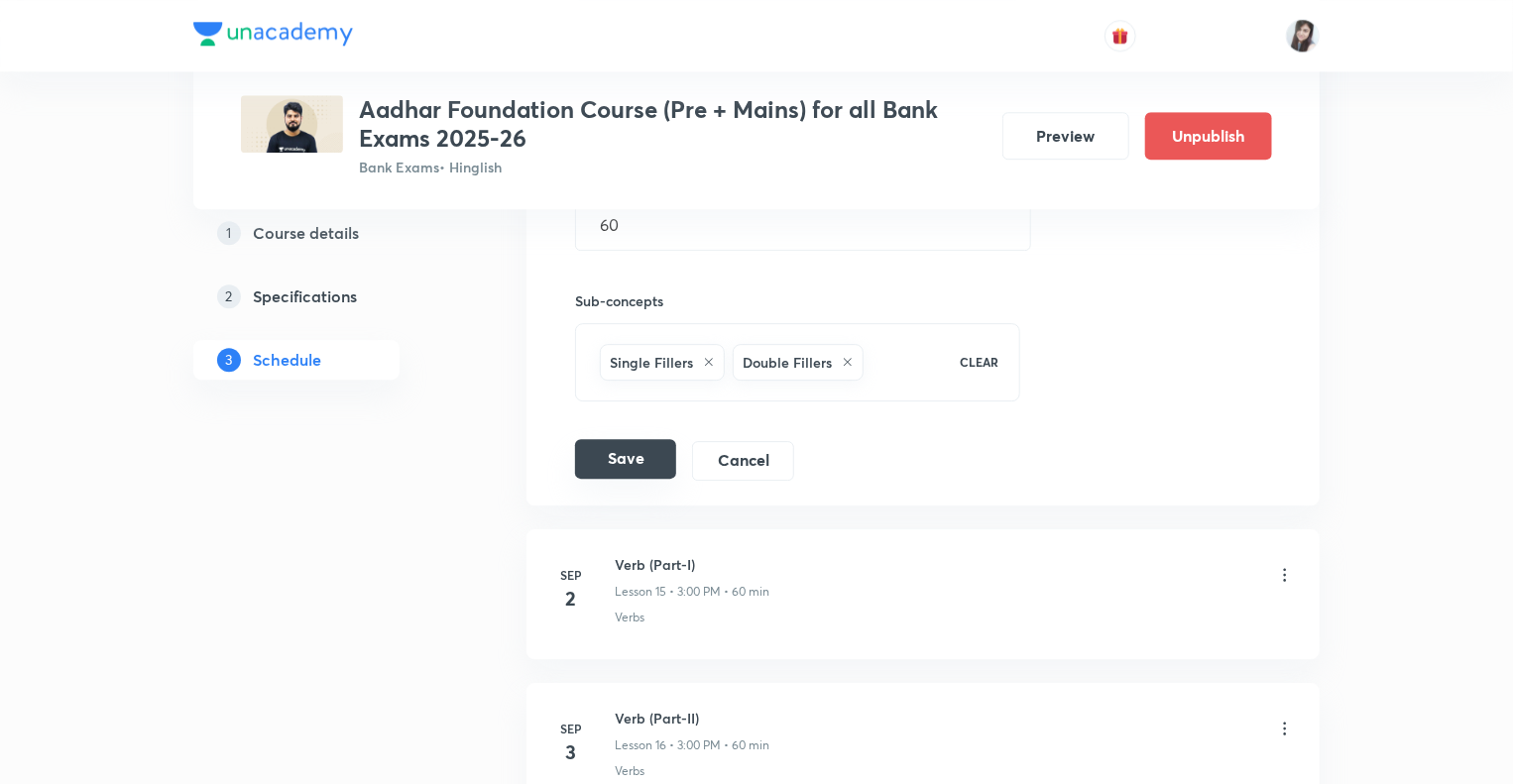 click on "Save" at bounding box center [626, 459] 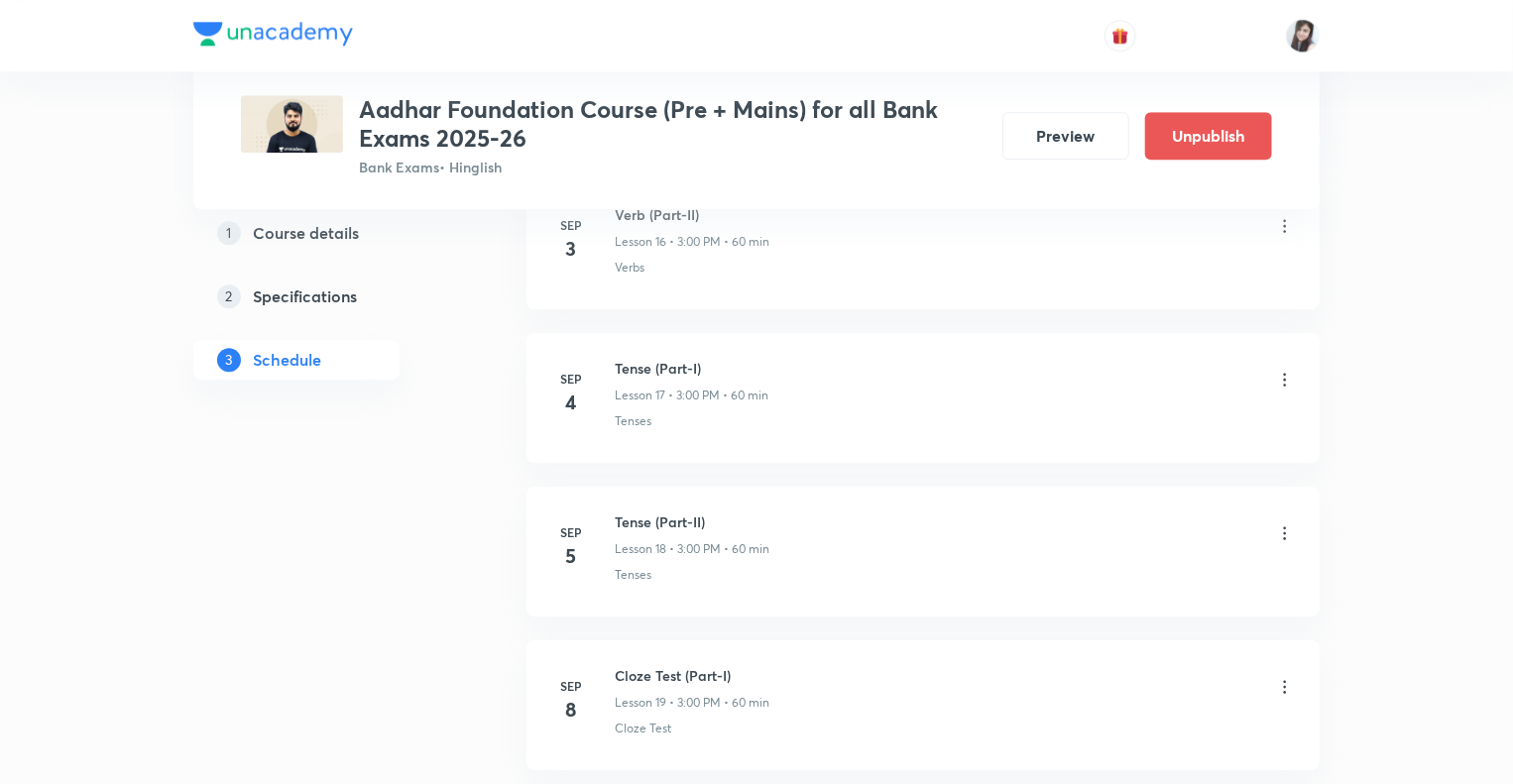 click on "1 Course details 2 Specifications 3 Schedule" at bounding box center (328, 457) 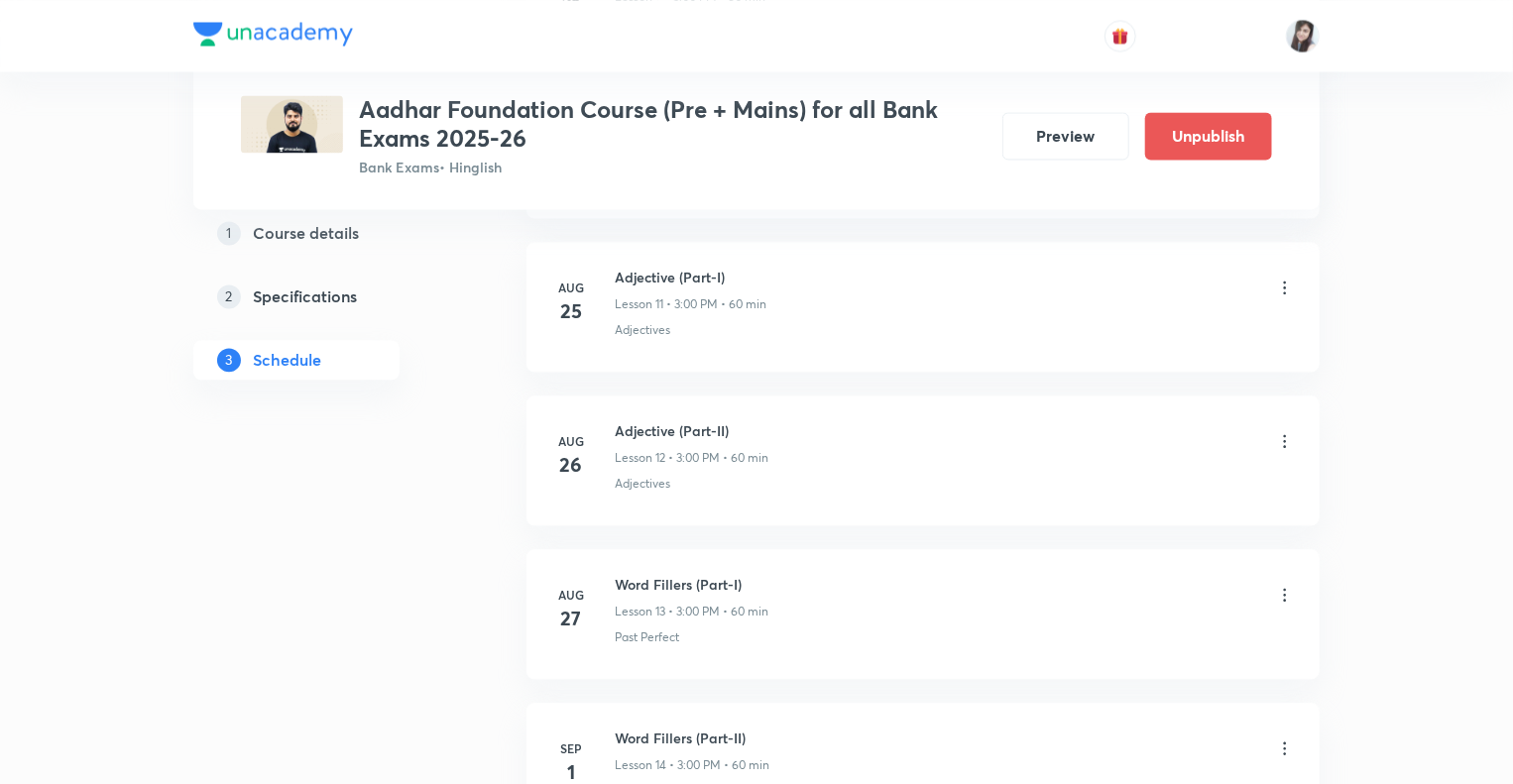 scroll, scrollTop: 1991, scrollLeft: 0, axis: vertical 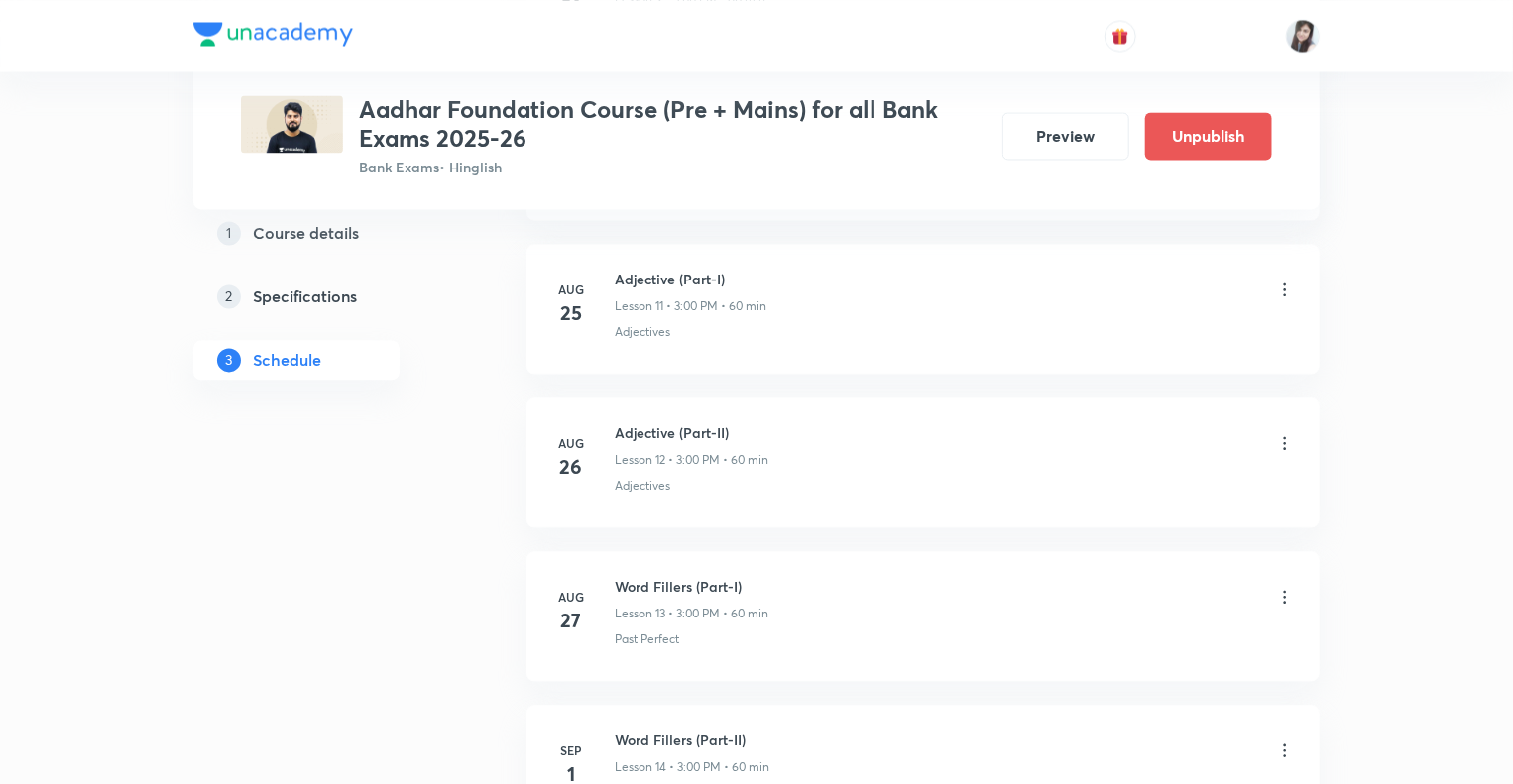 click 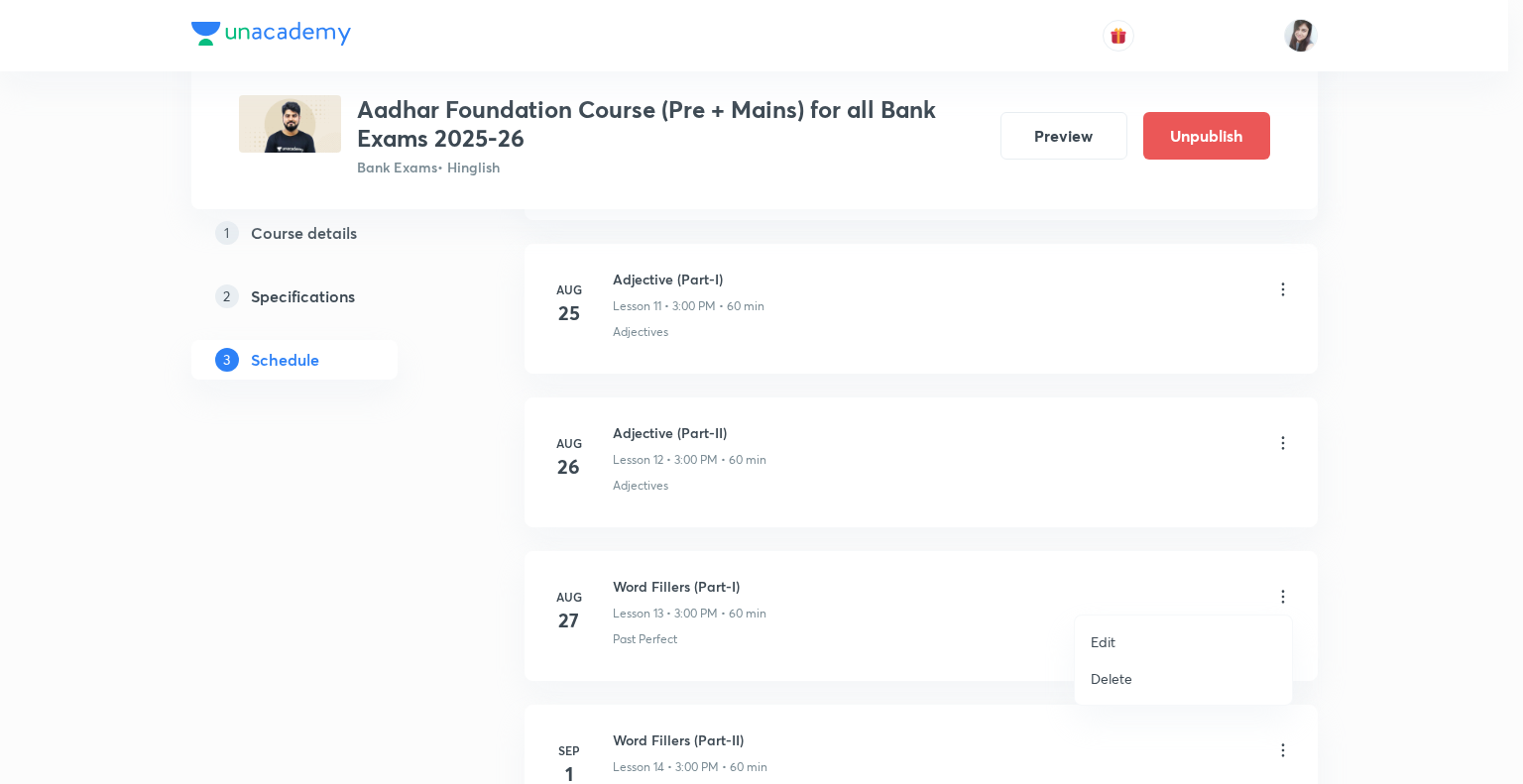 click on "Edit" at bounding box center (1103, 641) 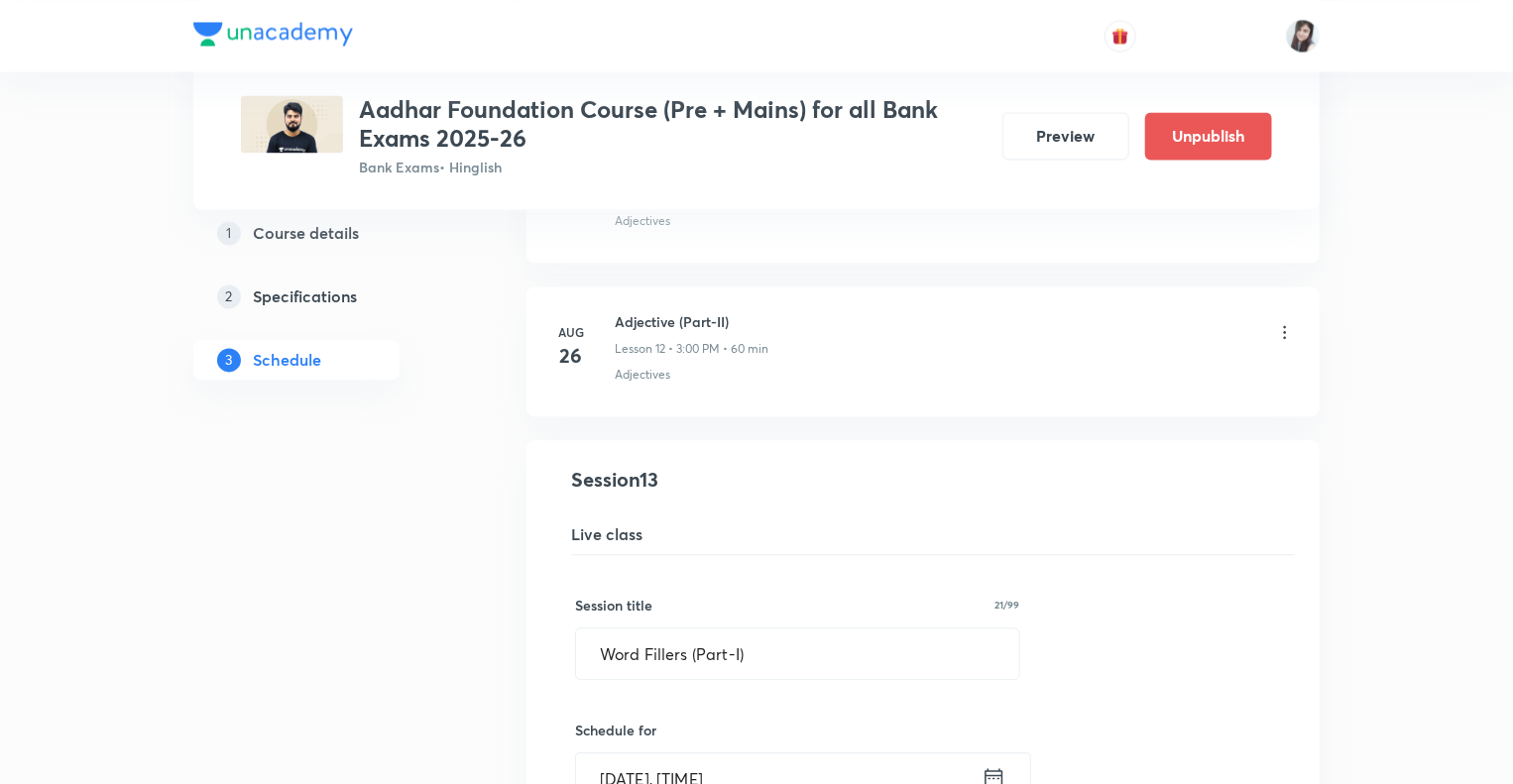 click on "1 Course details 2 Specifications 3 Schedule" at bounding box center (328, 1541) 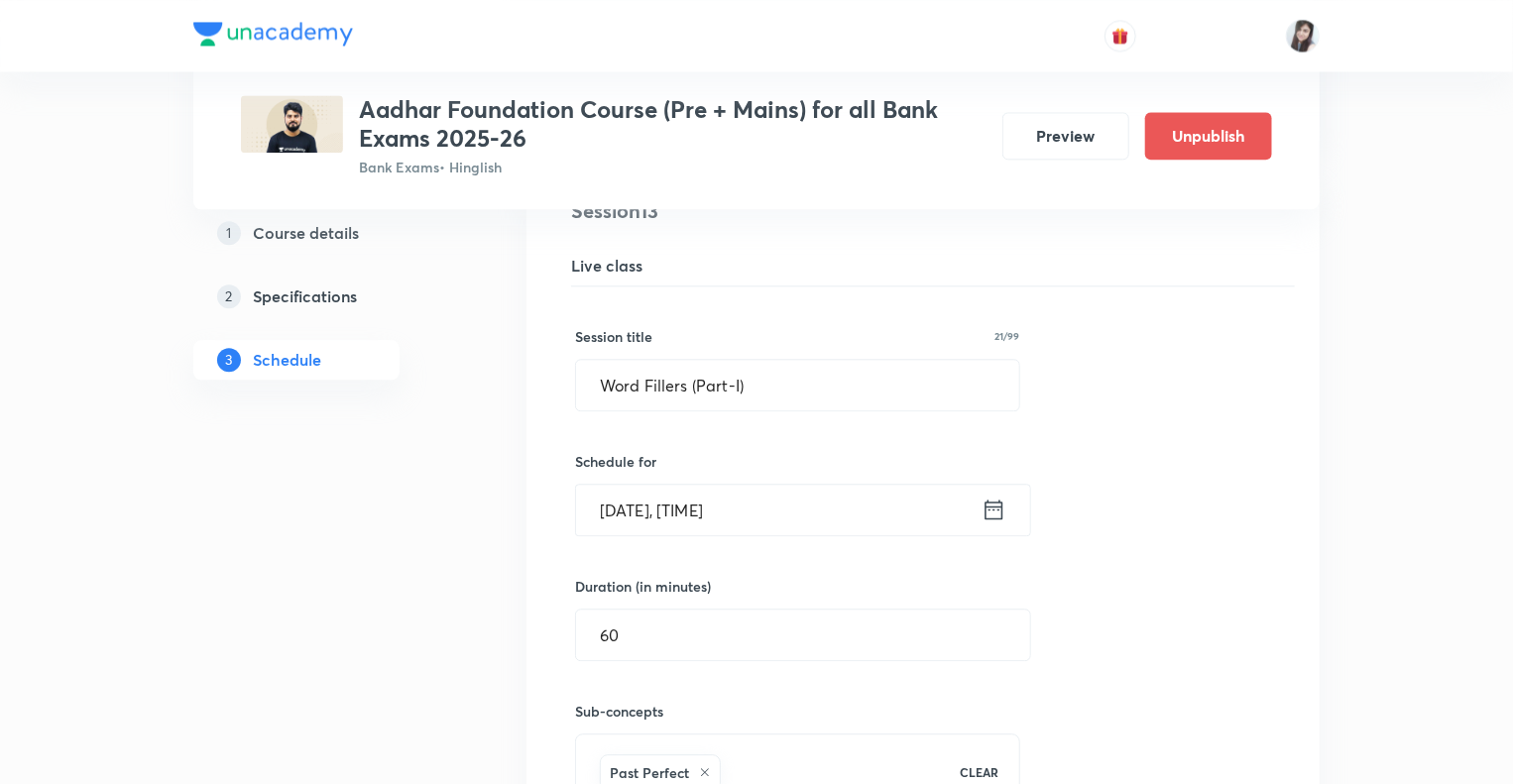 scroll, scrollTop: 2348, scrollLeft: 0, axis: vertical 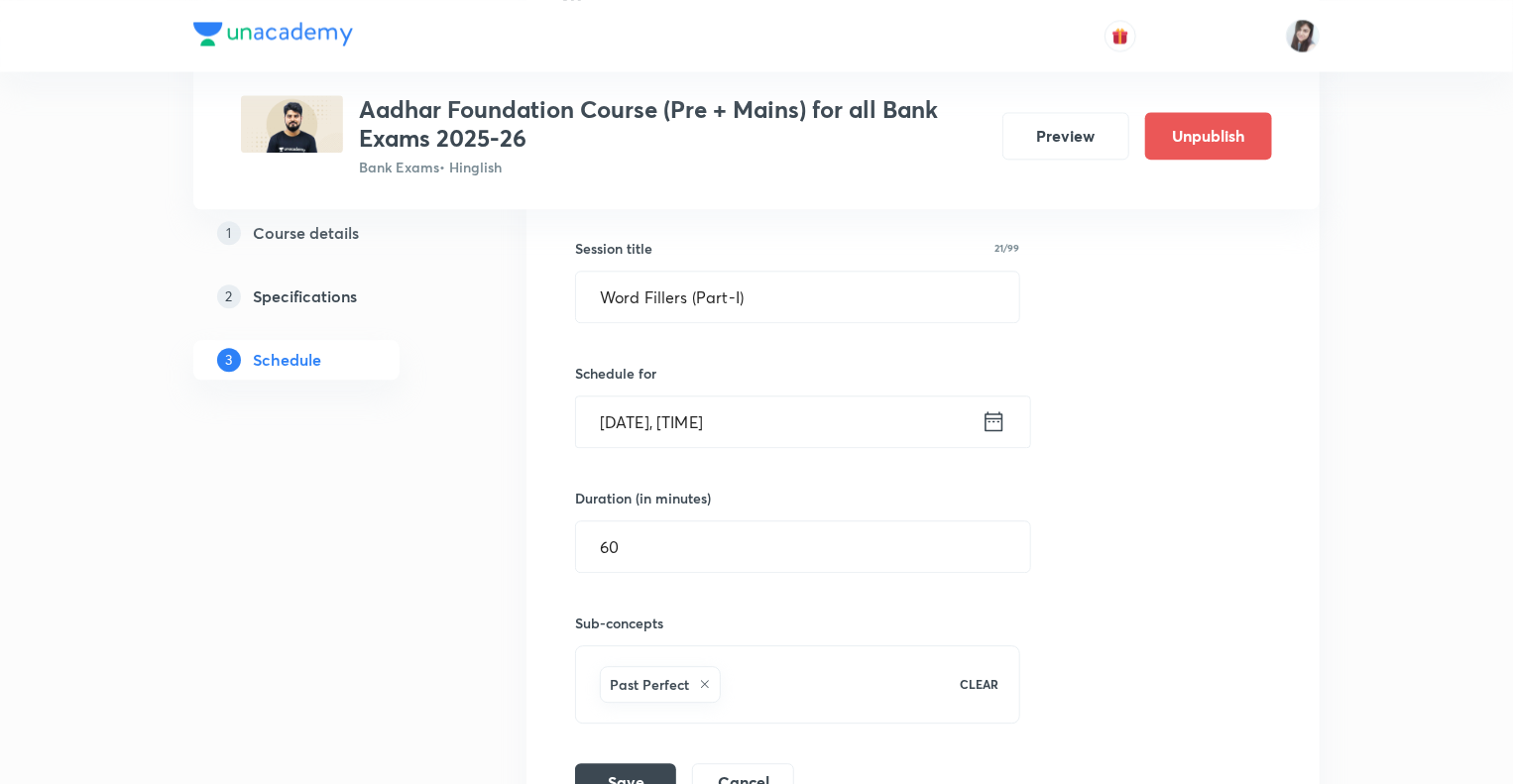 click 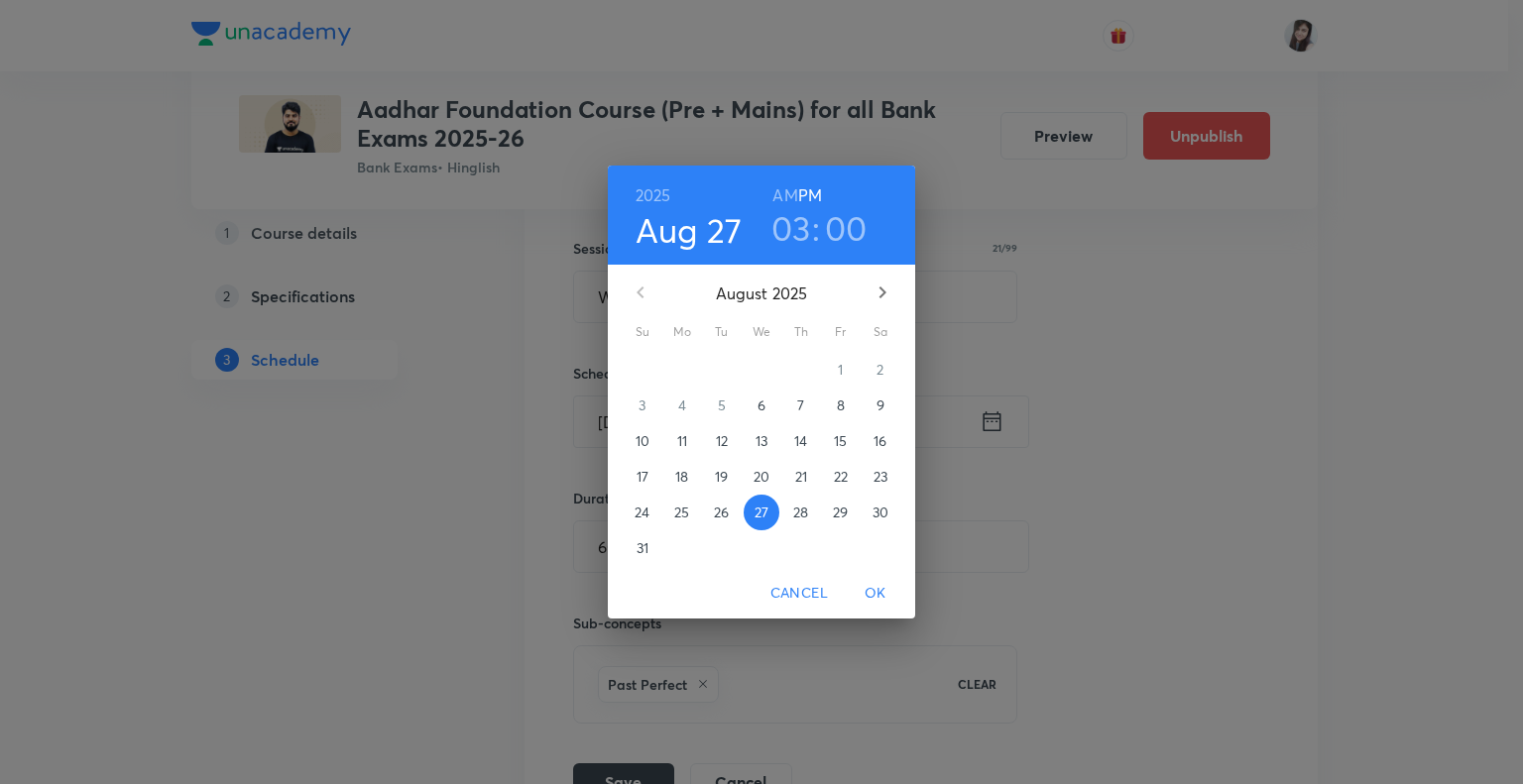 click on "29" at bounding box center [840, 512] 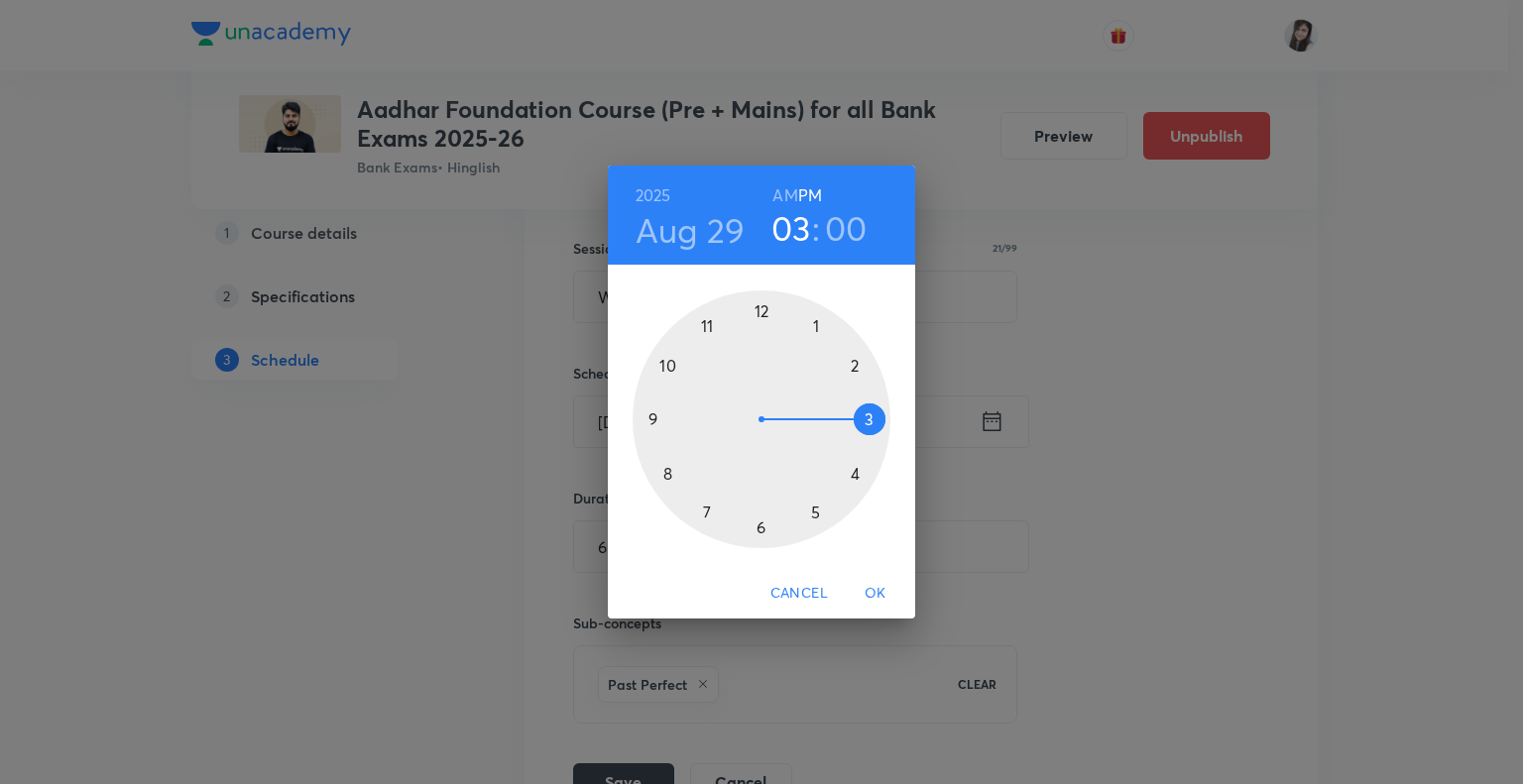click on "OK" at bounding box center (876, 593) 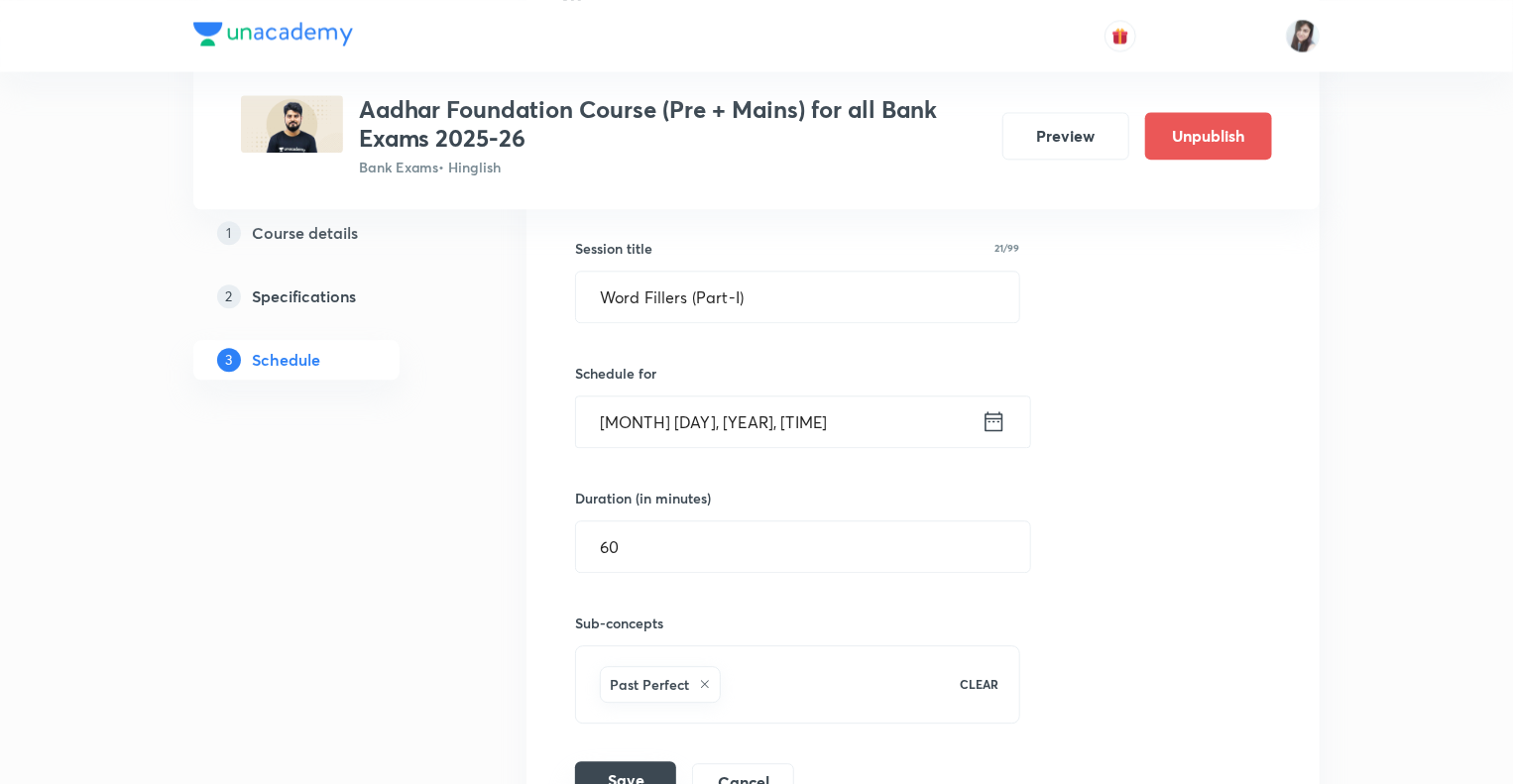 click on "Save" at bounding box center (626, 781) 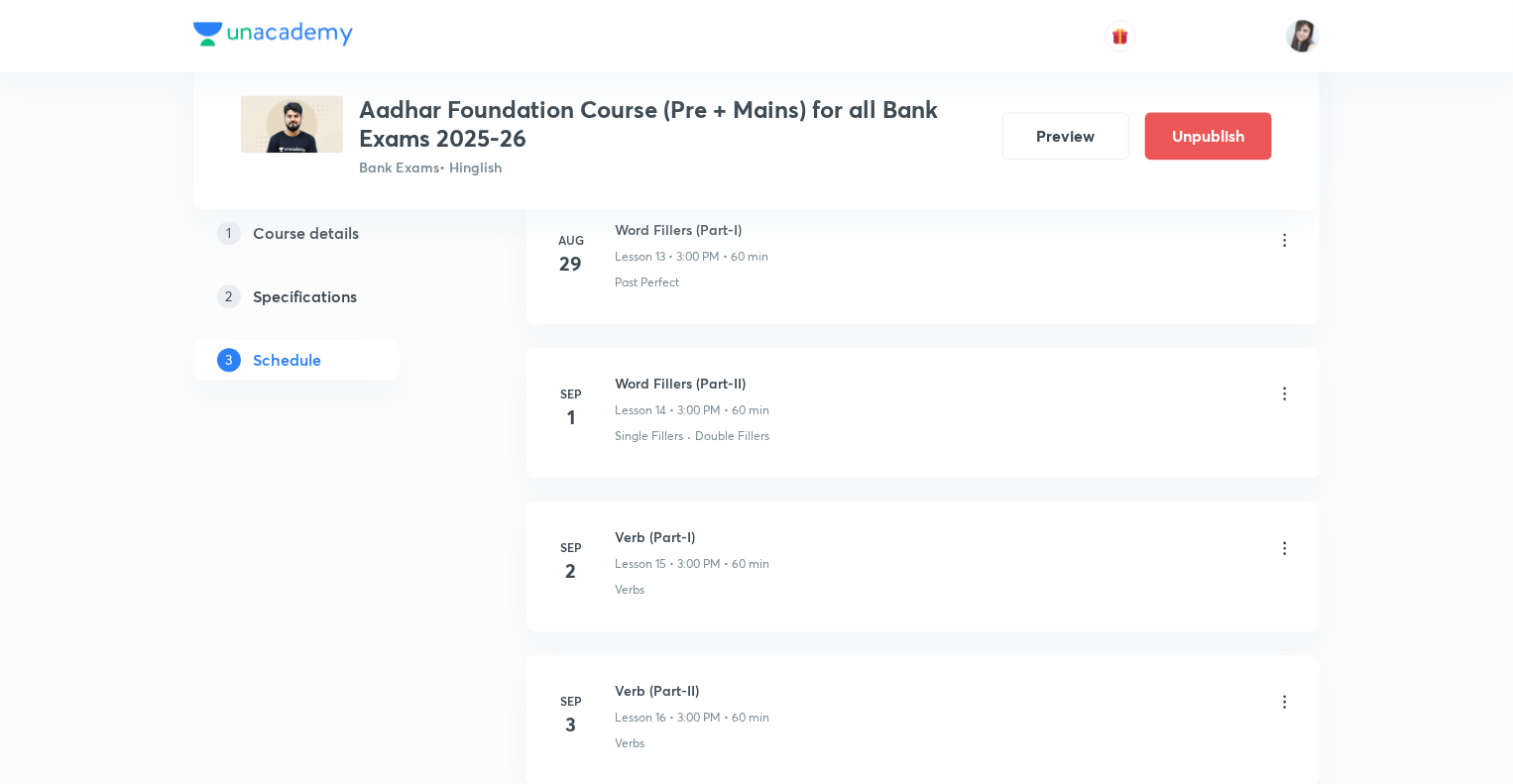 click on "Plus Courses Aadhar Foundation Course (Pre + Mains) for all Bank Exams 2025-26 Bank Exams  • Hinglish Preview Unpublish 1 Course details 2 Specifications 3 Schedule Schedule 35  classes Add new session Topic coverage Grammar/Sentence Correction, Vocabulary, Reading Comprehension, Connectors Cover at least  60 % View details Aug 11 Subject-Verb-Agreement (Part-I) Lesson 1 • 3:00 PM • 60 min Subject - Verb Agreement Aug 12 Subject-Verb-Agreement (Part-II) Lesson 2 • 3:00 PM • 60 min Subject - Verb Agreement Aug 13 Noun (Part-I) Lesson 3 • 3:00 PM • 60 min Nouns Aug 14 Noun (Part-II) Lesson 4 • 3:00 PM • 60 min Nouns Aug 15 Vocabulary- Antonym-Synonym-idioms-phrasal verb Lesson 5 • 3:00 PM • 60 min Antonyms Aug 18 Pronoun (Part-I) Lesson 6 • 3:00 PM • 60 min Pronouns Aug 19 Pronoun (Part-II) Lesson 7 • 3:00 PM • 60 min Pronouns Aug 20 Parajumbles (Part-I) Lesson 8 • 3:00 PM • 60 min Passage Rearrangement Aug 21 Parajumbles (Part-II) Lesson 9 • 3:00 PM • 60 min Aug 22 Aug 25" at bounding box center [756, 809] 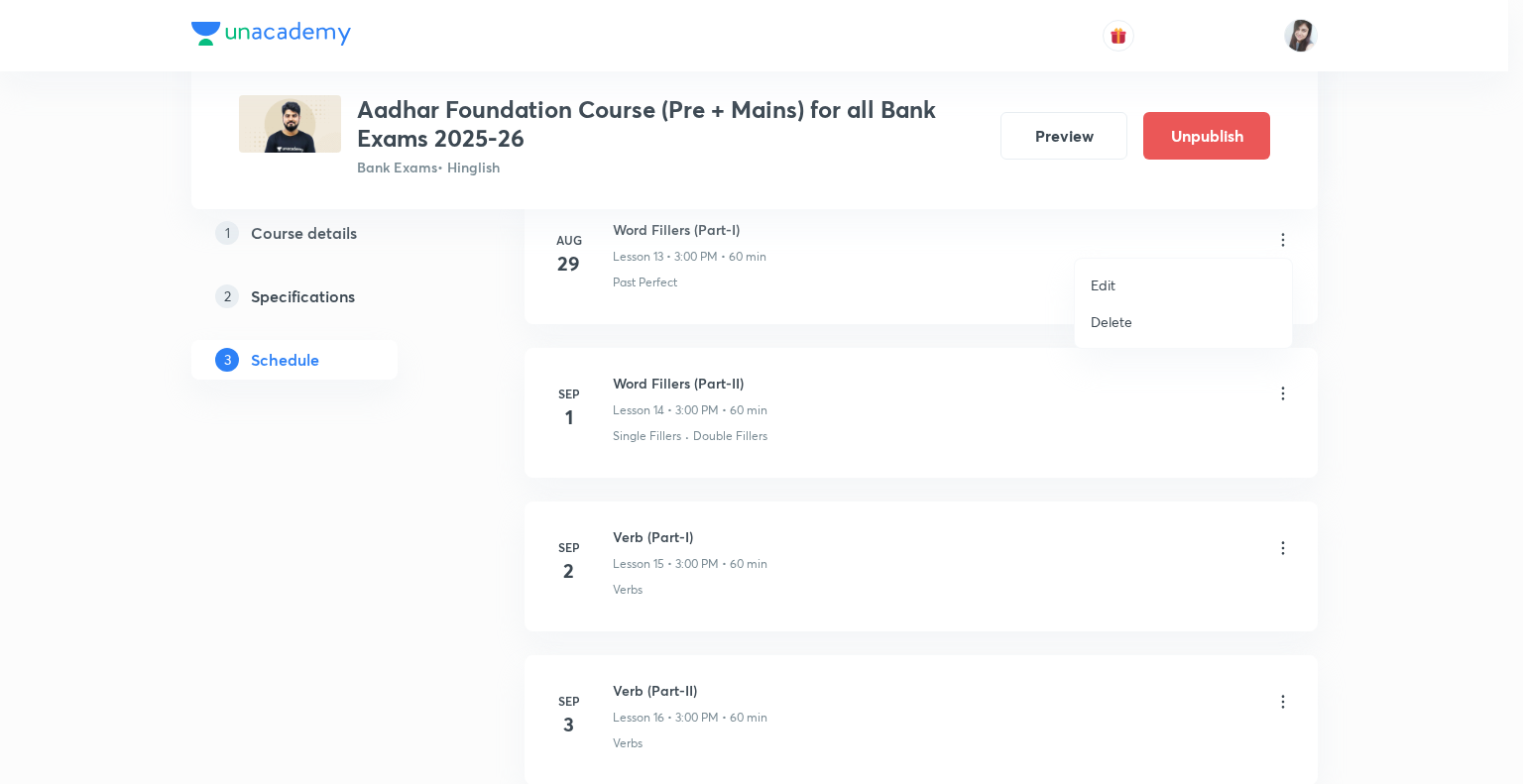 click on "Edit" at bounding box center (1103, 284) 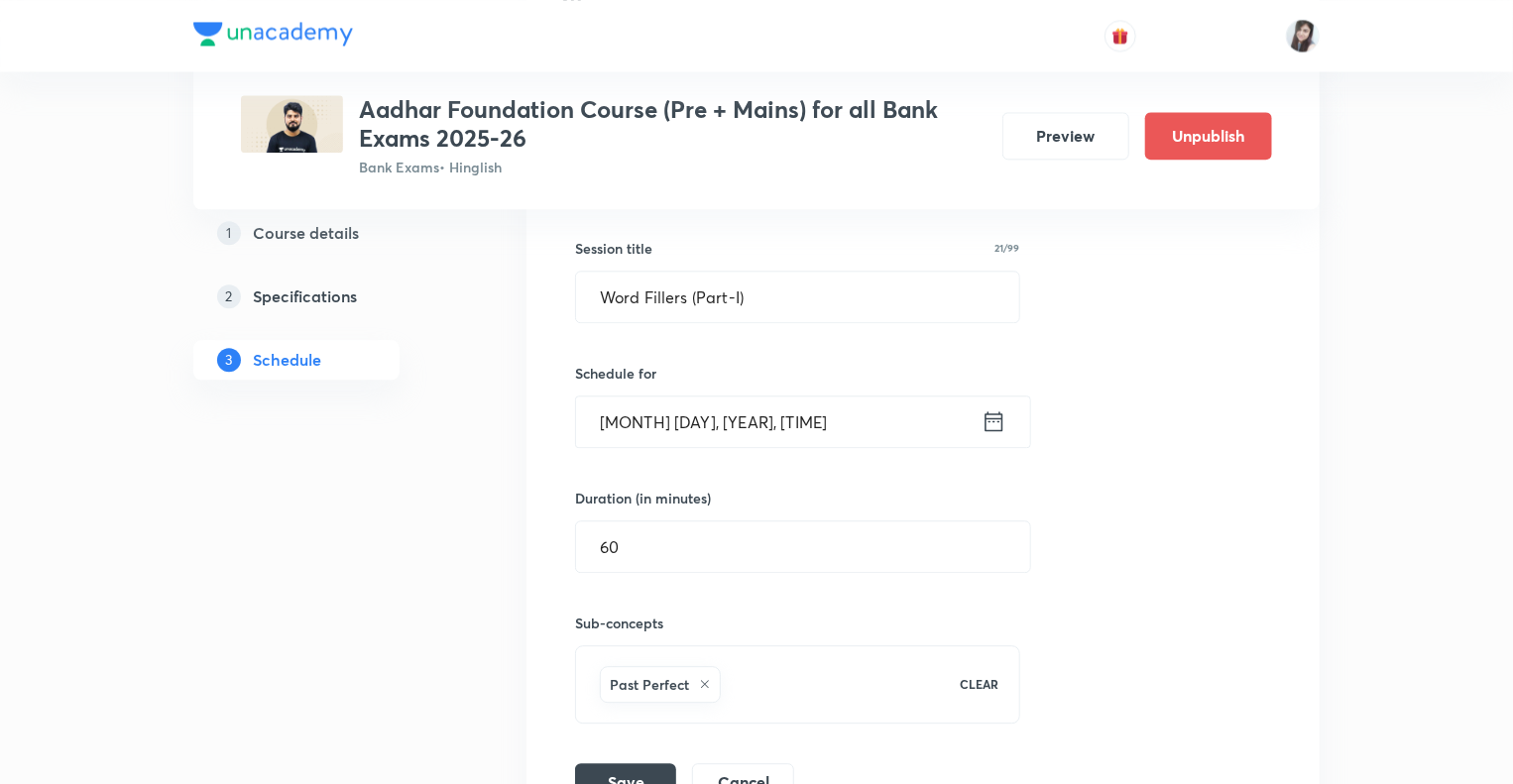 click 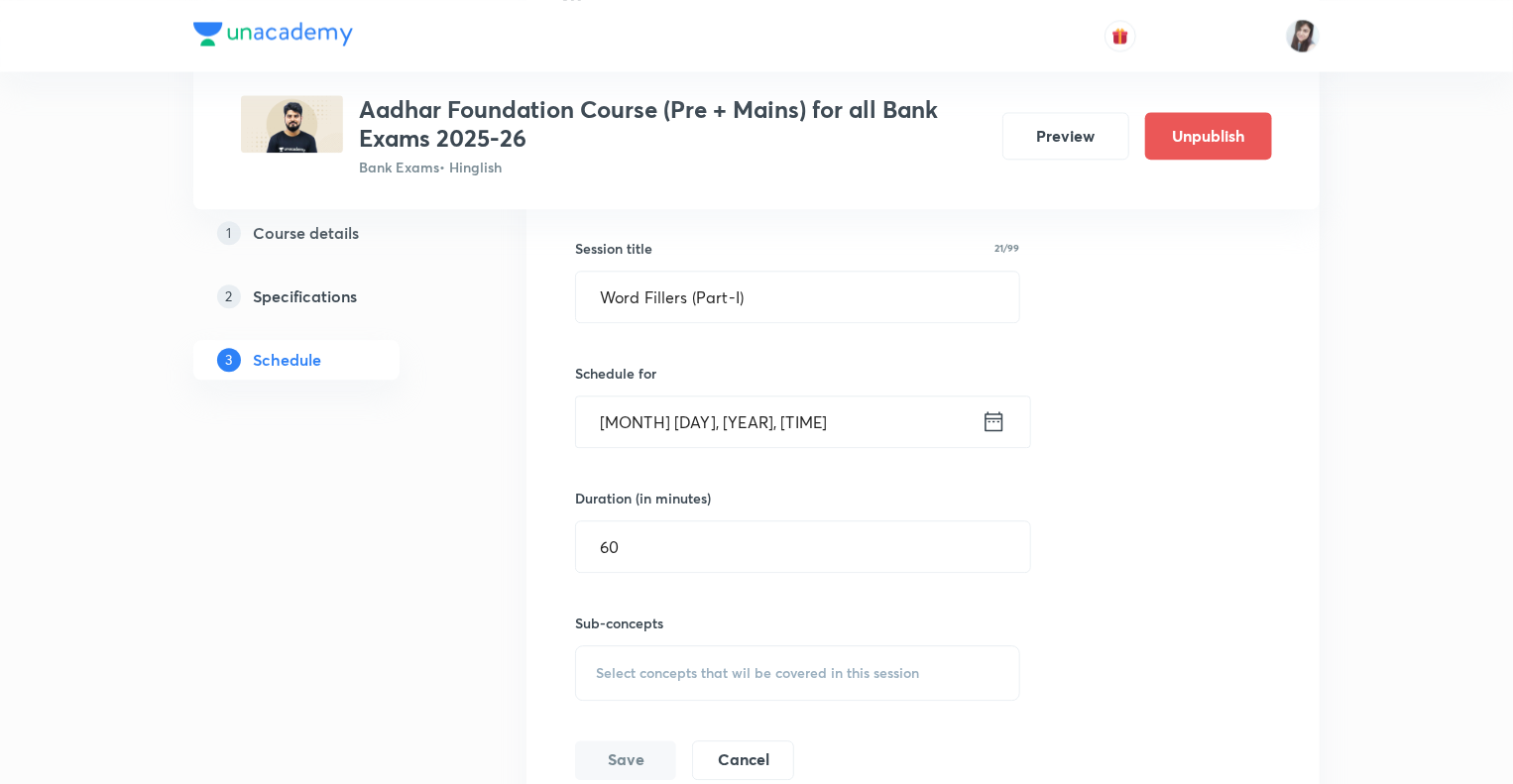 click on "Select concepts that wil be covered in this session" at bounding box center (757, 673) 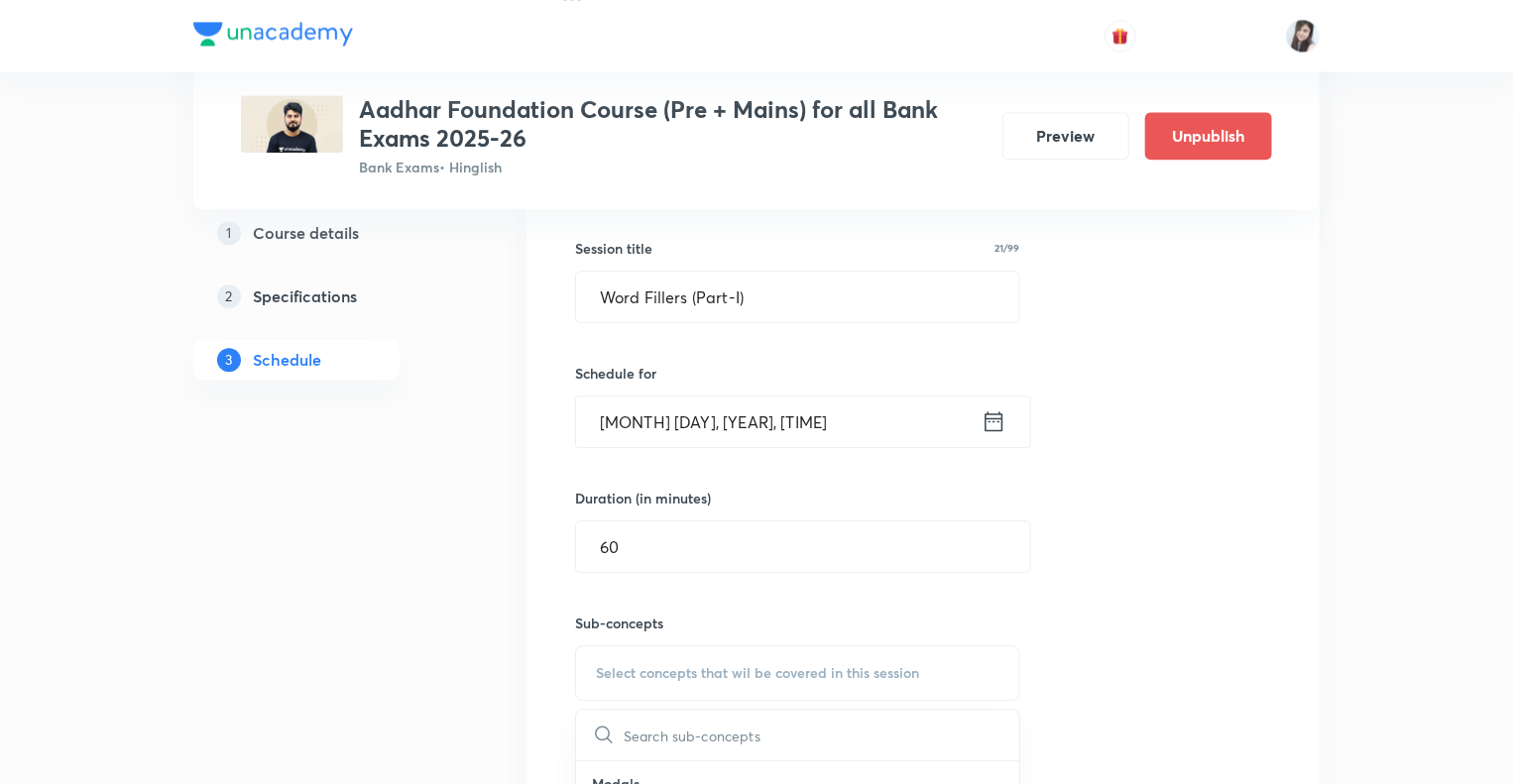 click on "1 Course details 2 Specifications 3 Schedule" at bounding box center [328, 1174] 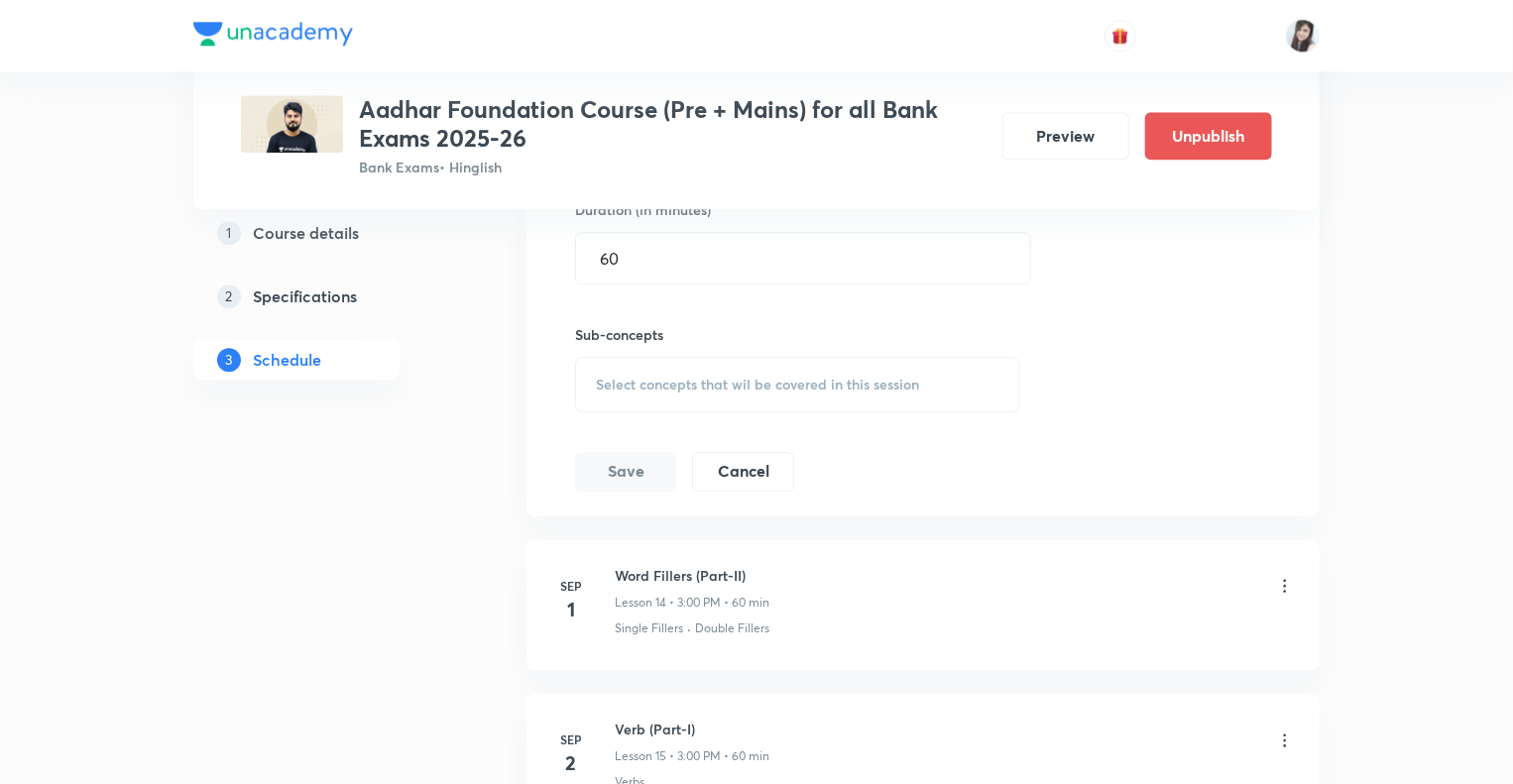 scroll, scrollTop: 2665, scrollLeft: 0, axis: vertical 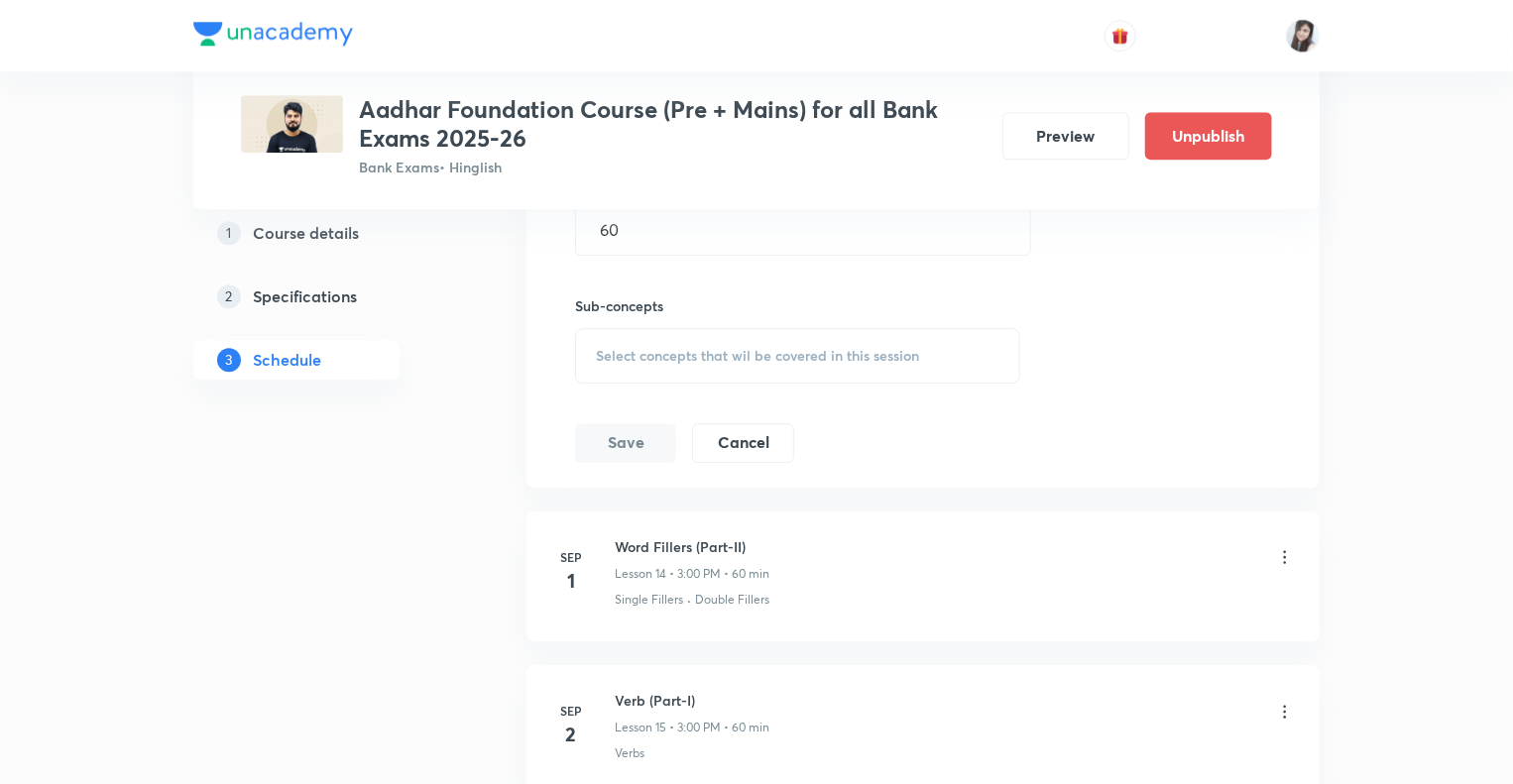 click on "Select concepts that wil be covered in this session" at bounding box center [757, 356] 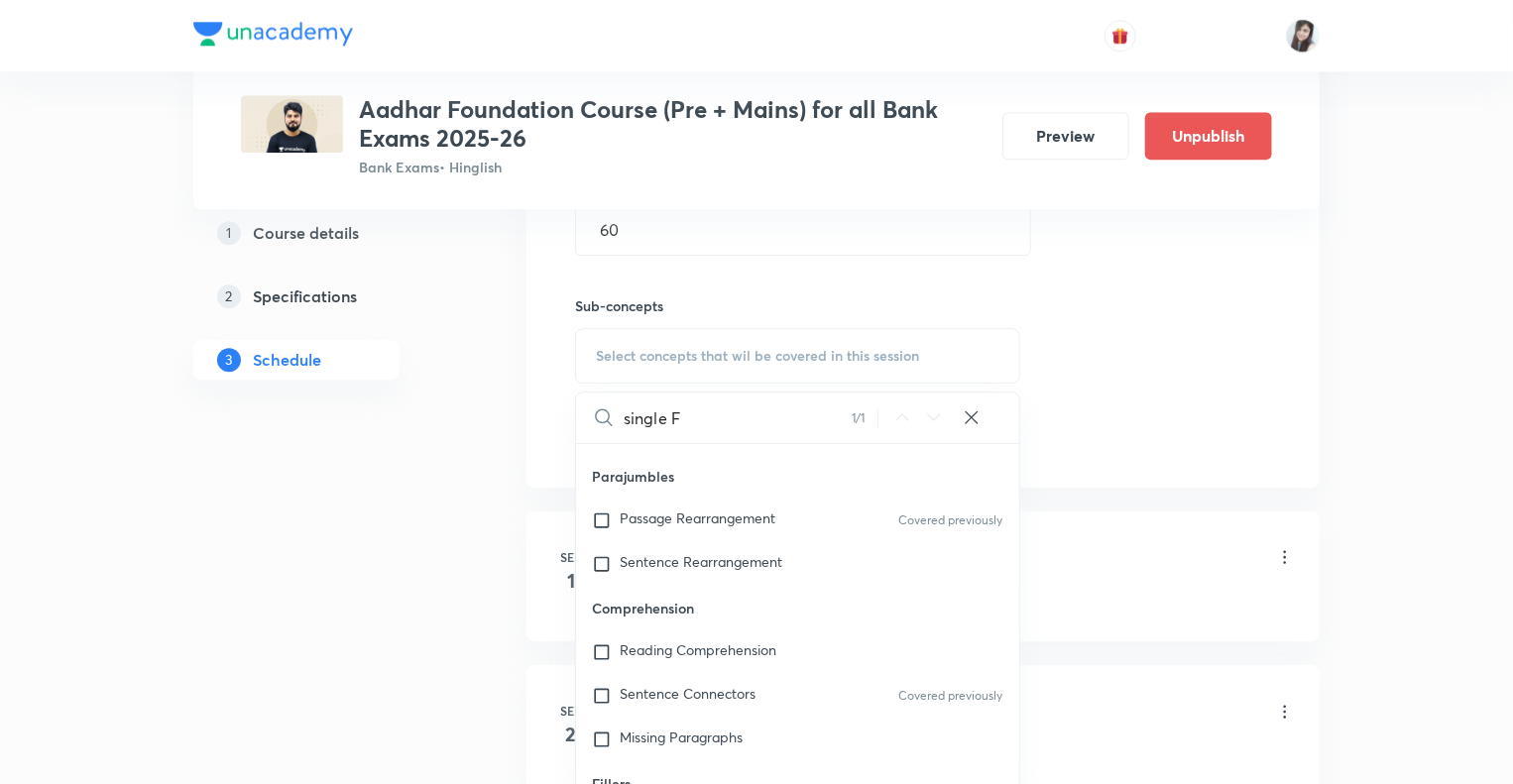 scroll, scrollTop: 3140, scrollLeft: 0, axis: vertical 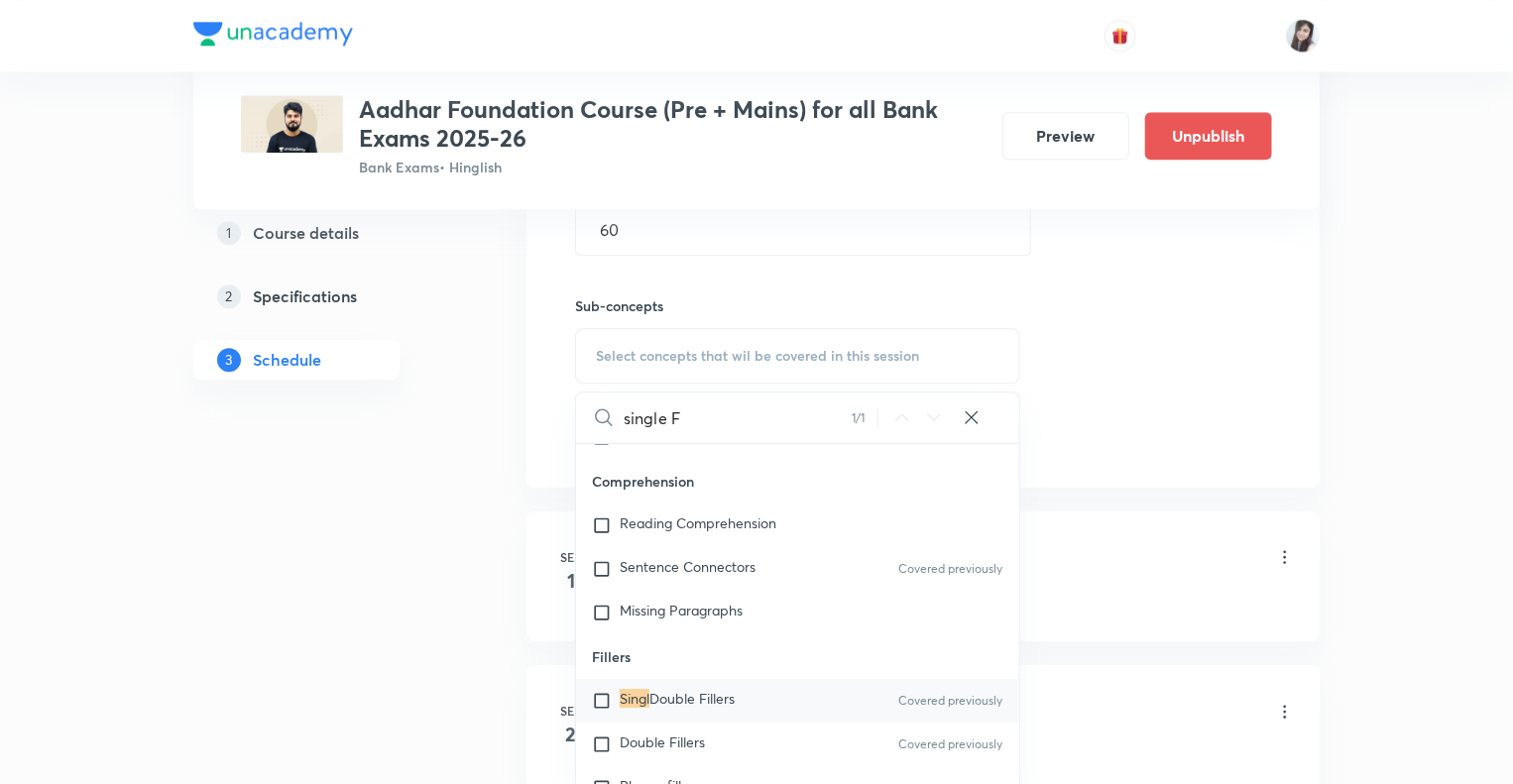 type on "singl" 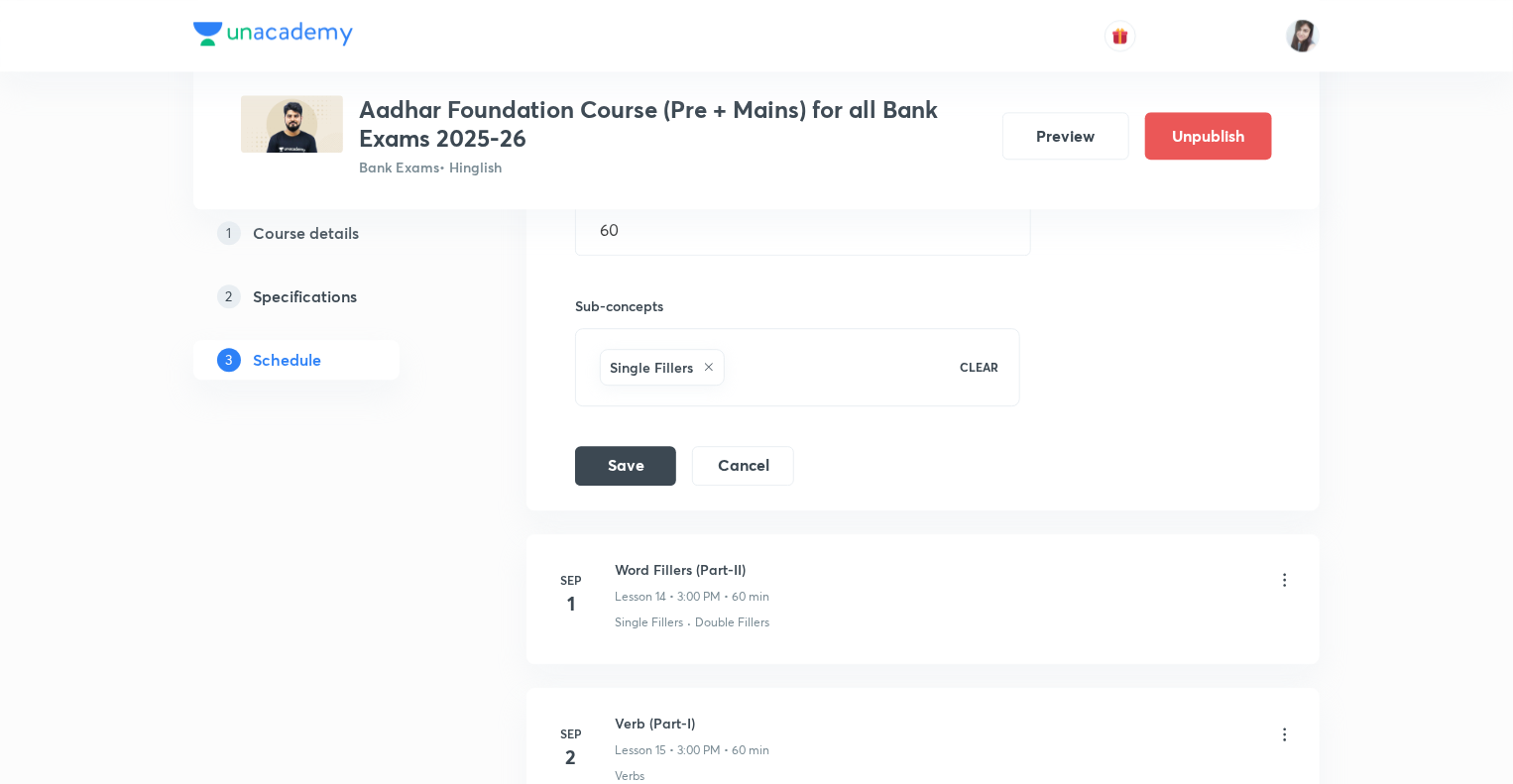 click on "Single Fillers" at bounding box center [767, 367] 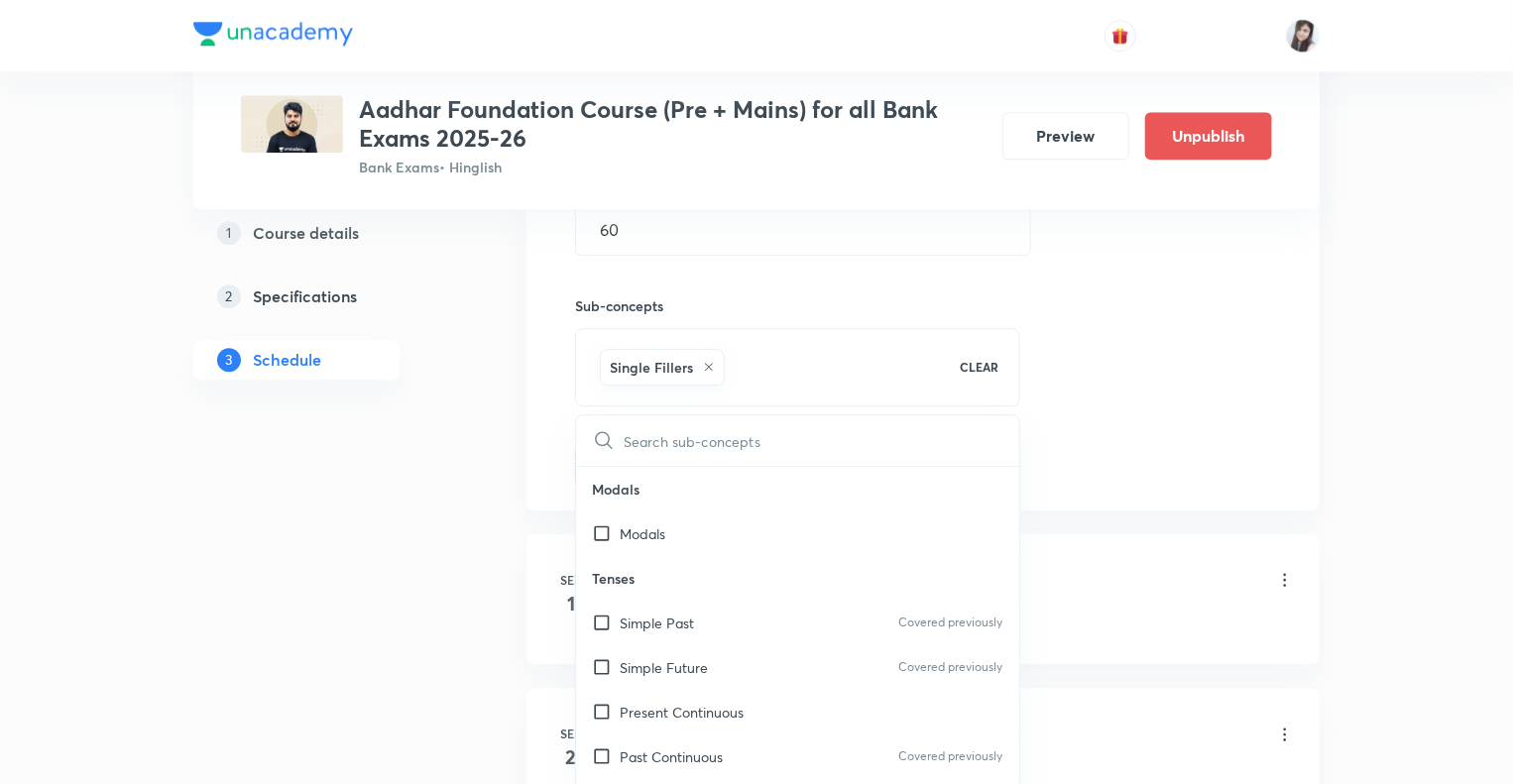 type on "d" 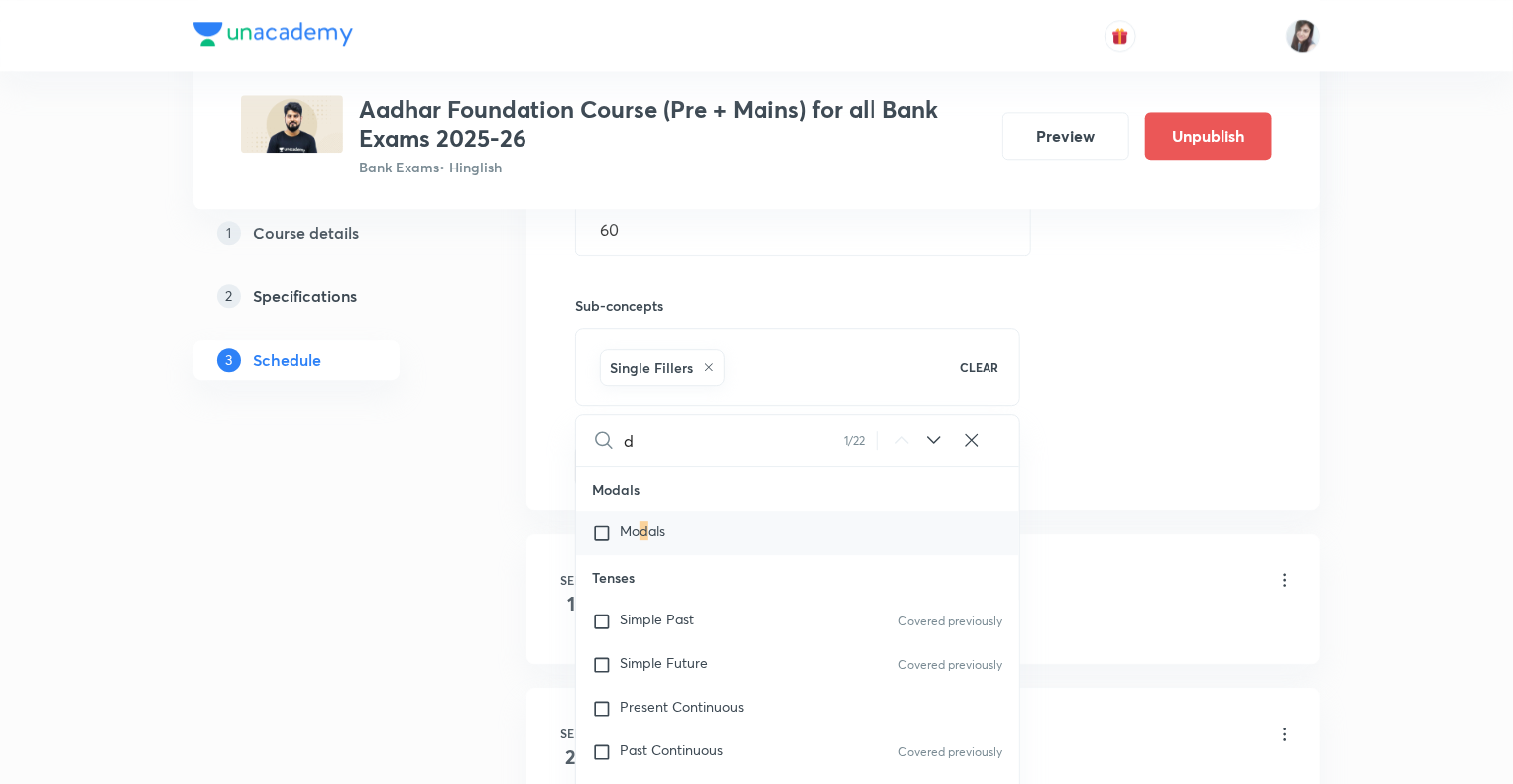 checkbox on "true" 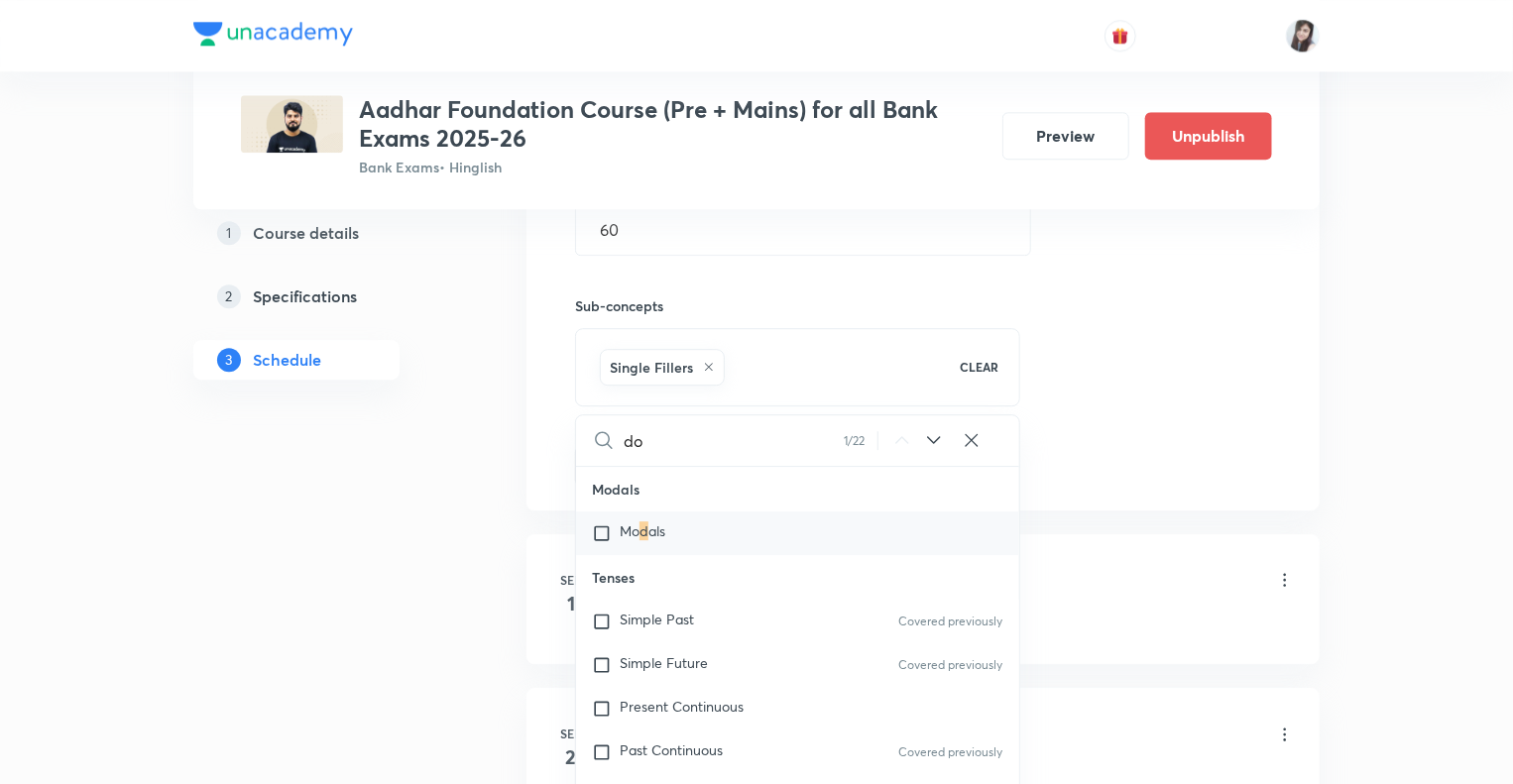 checkbox on "true" 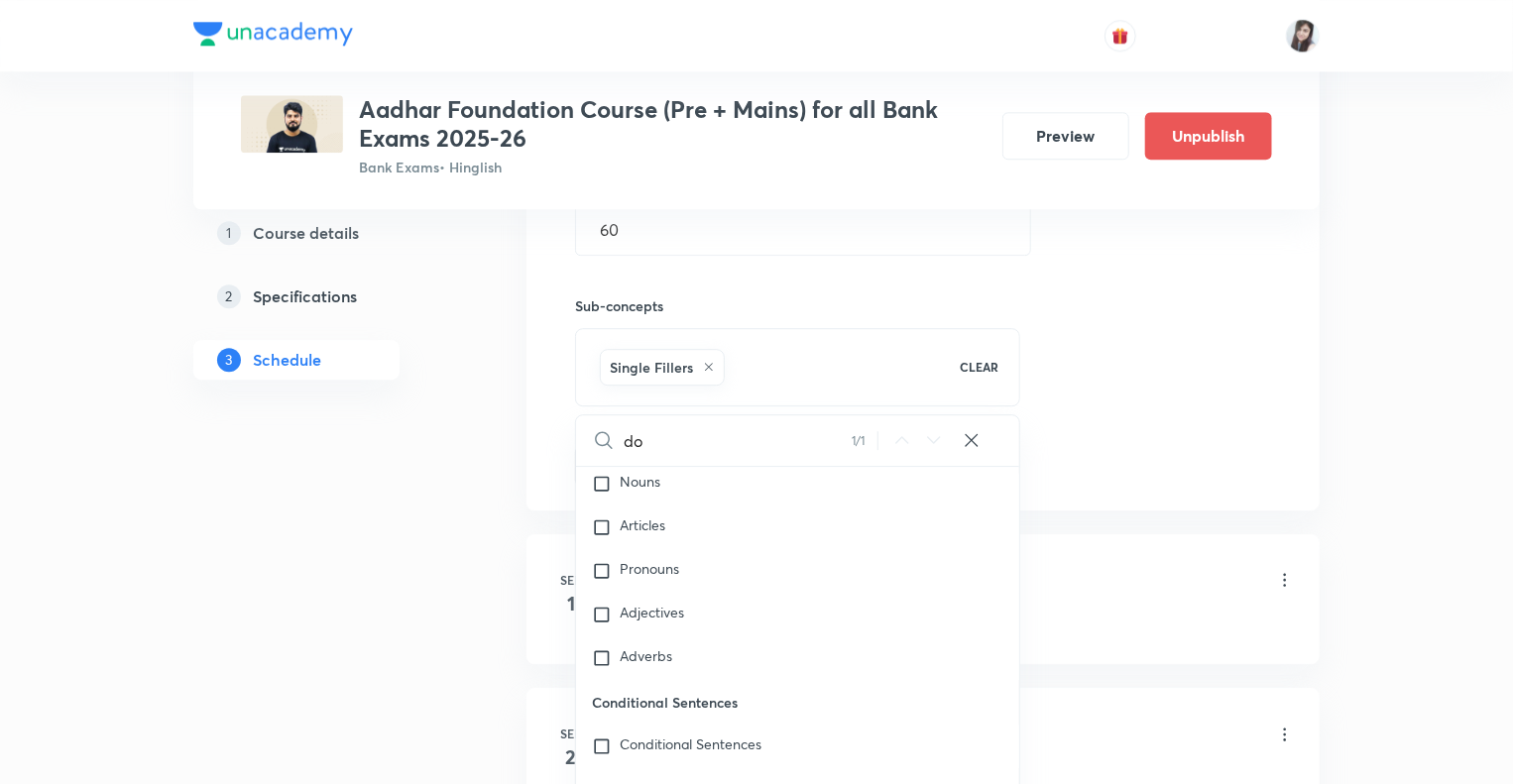 type on "dou" 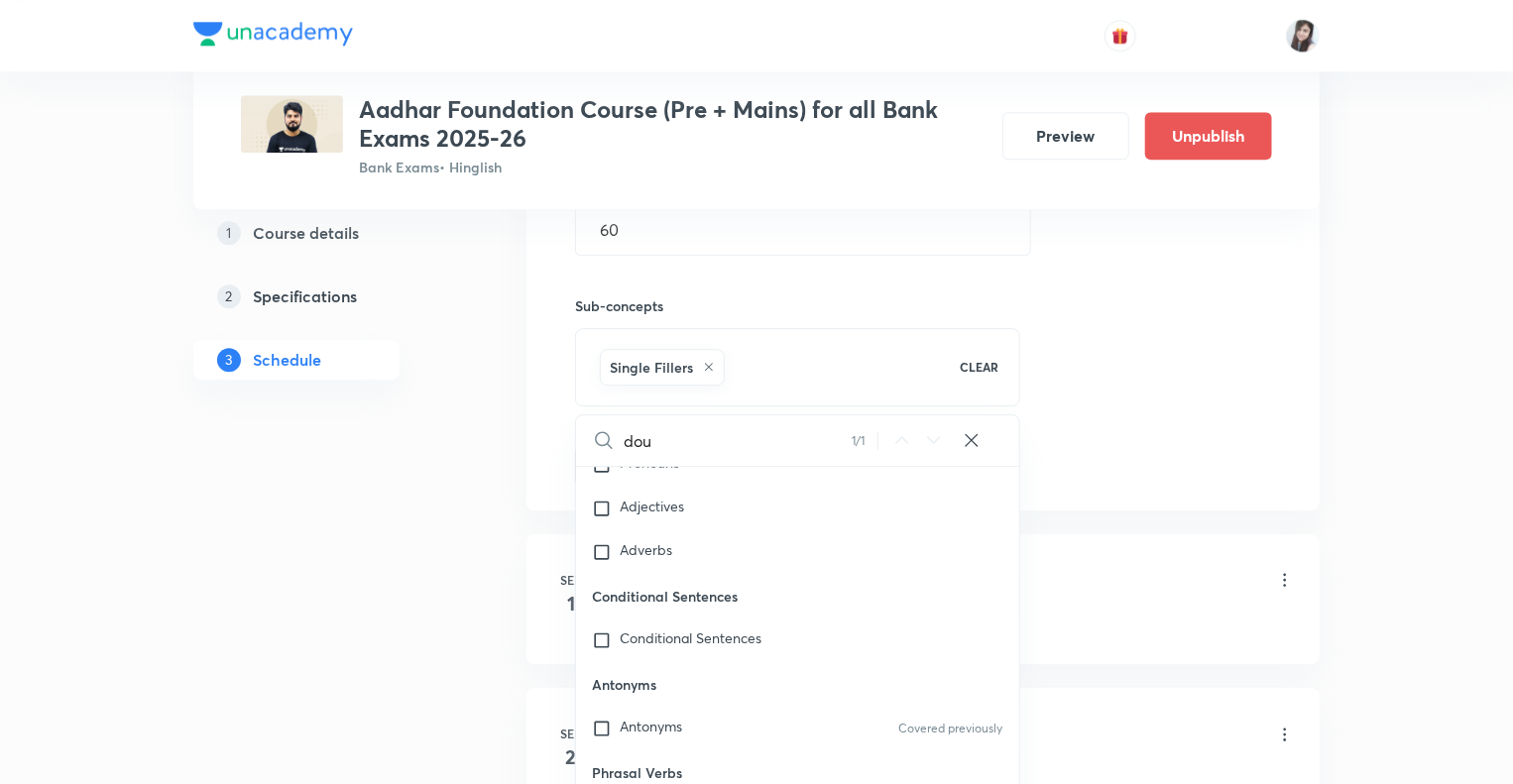 checkbox on "true" 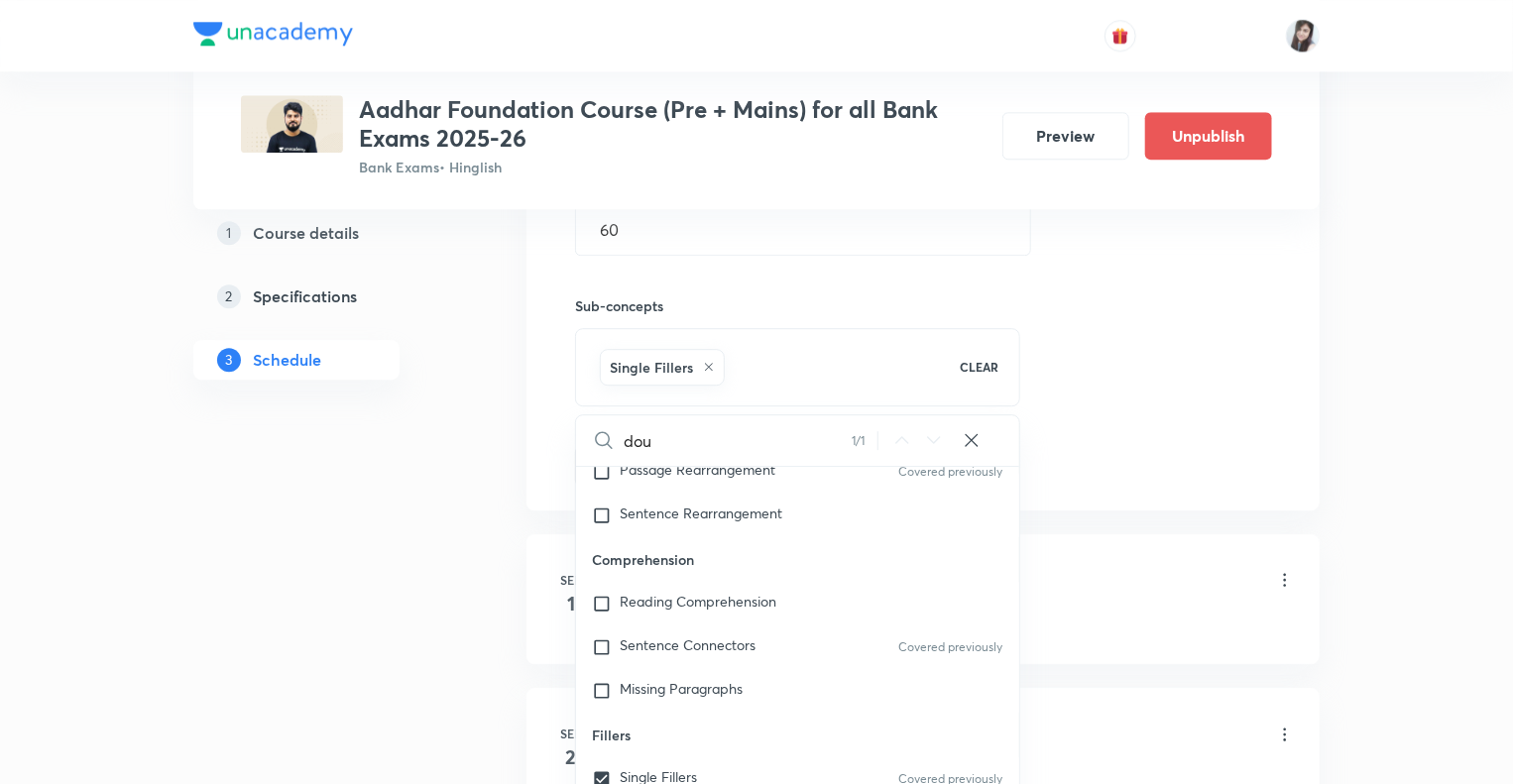 type on "doub" 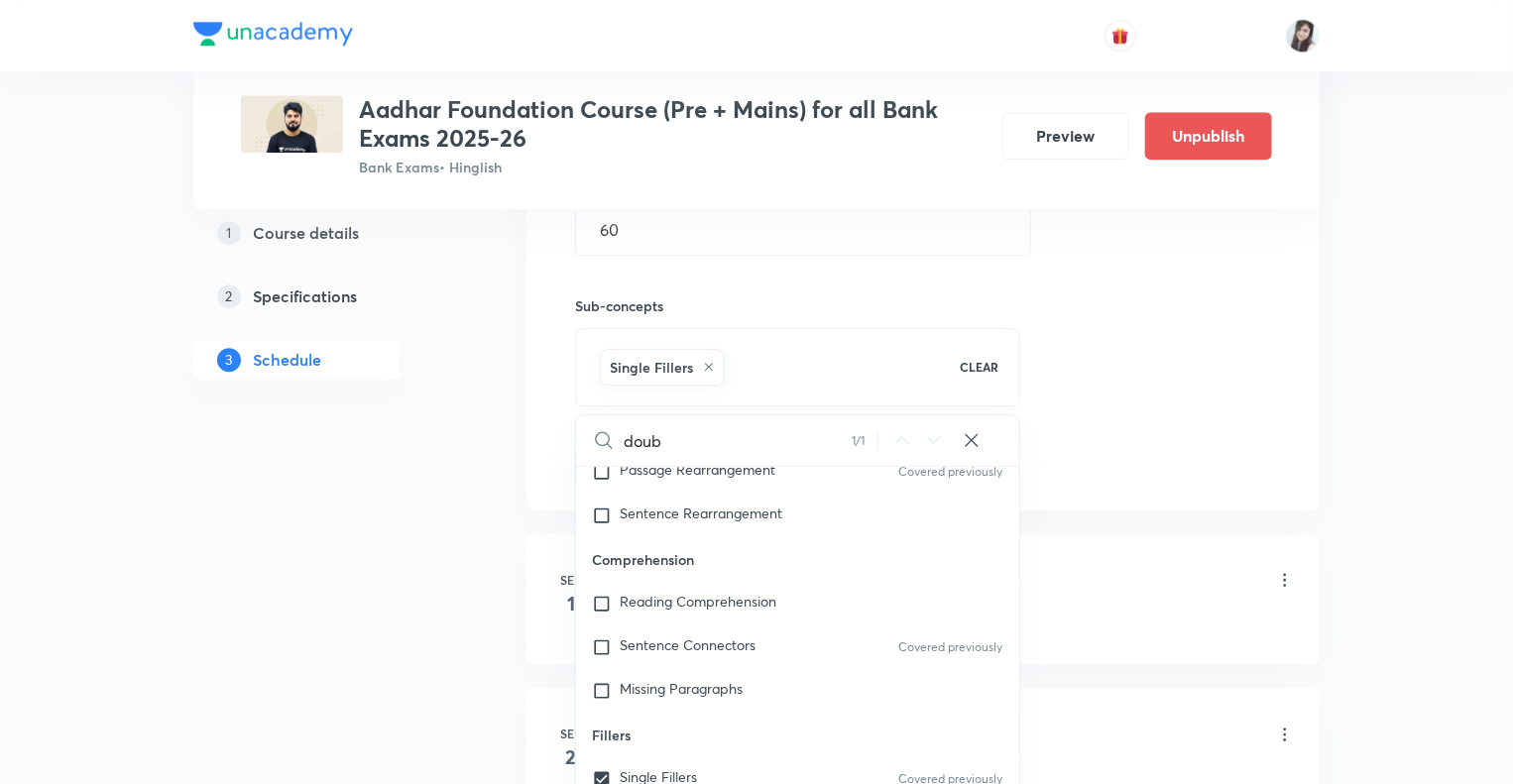 checkbox on "true" 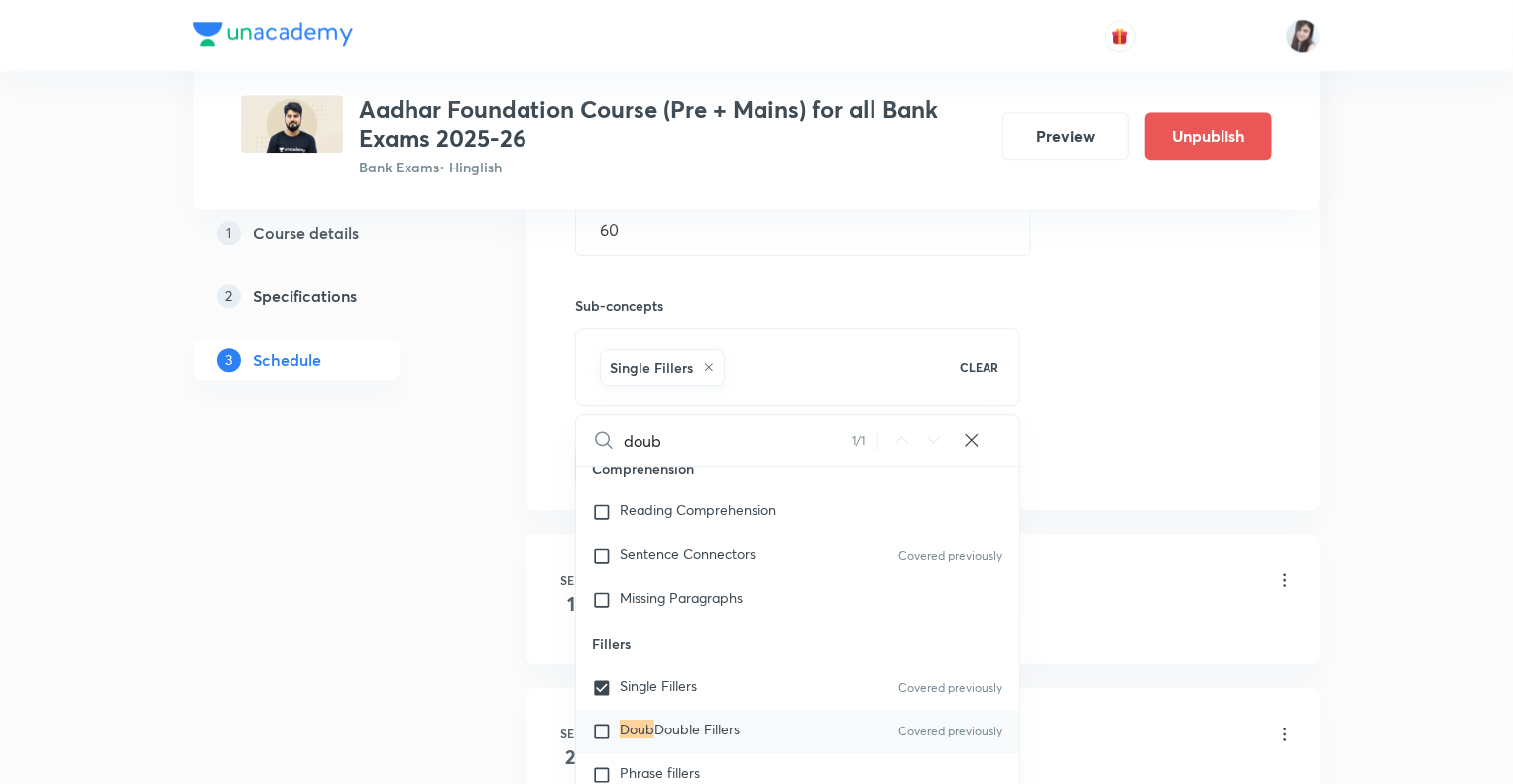 scroll, scrollTop: 3184, scrollLeft: 0, axis: vertical 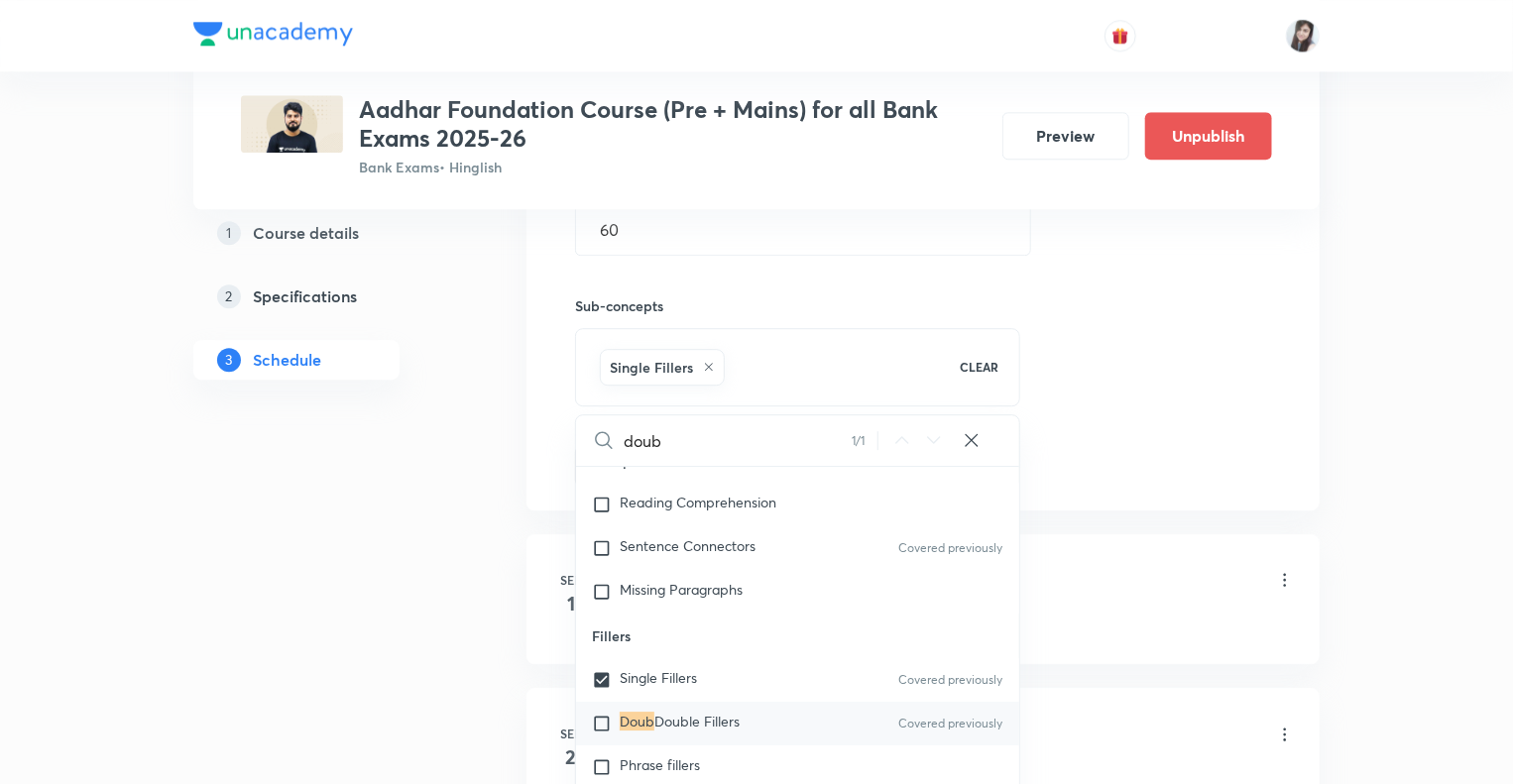 type on "doubl" 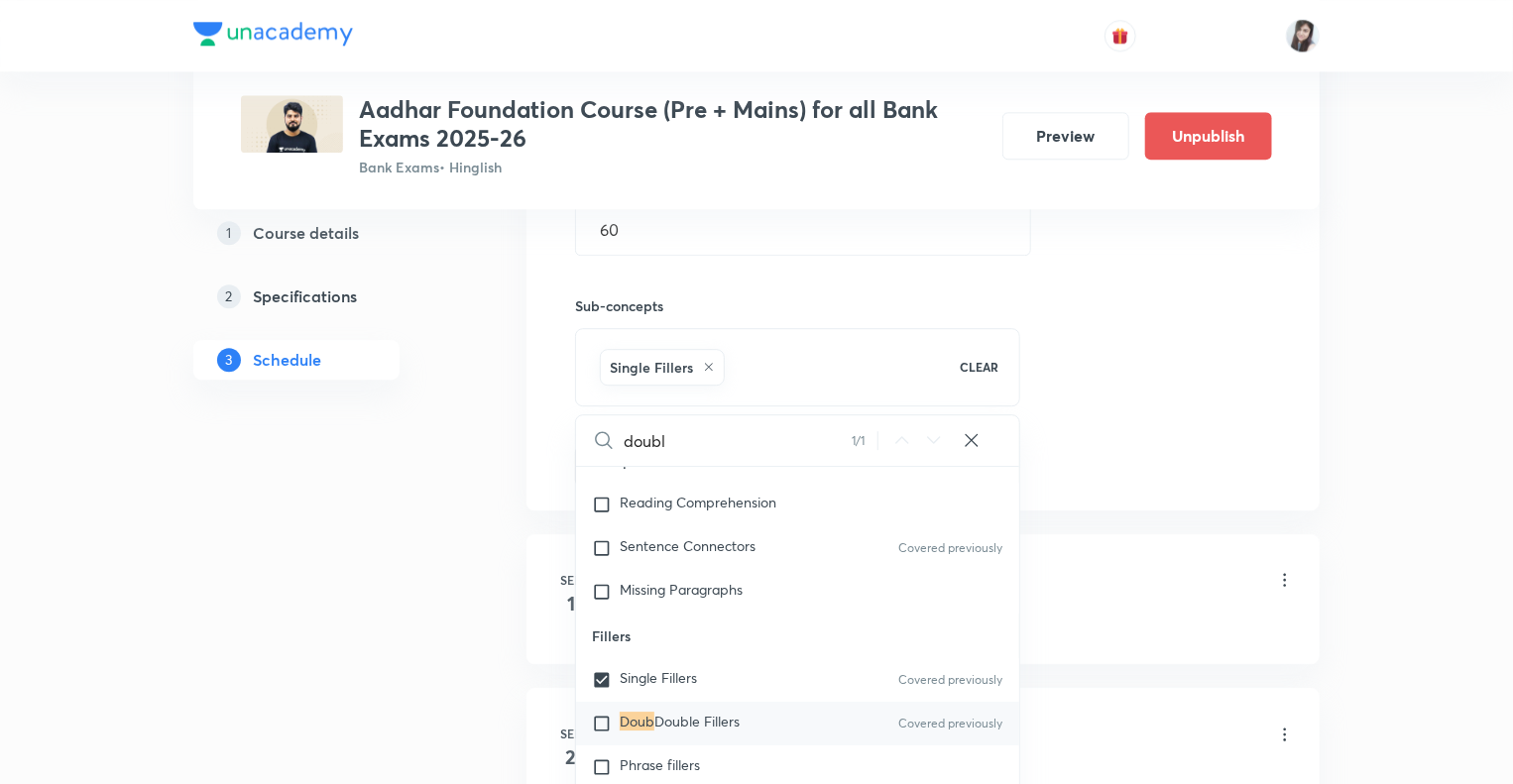 checkbox on "true" 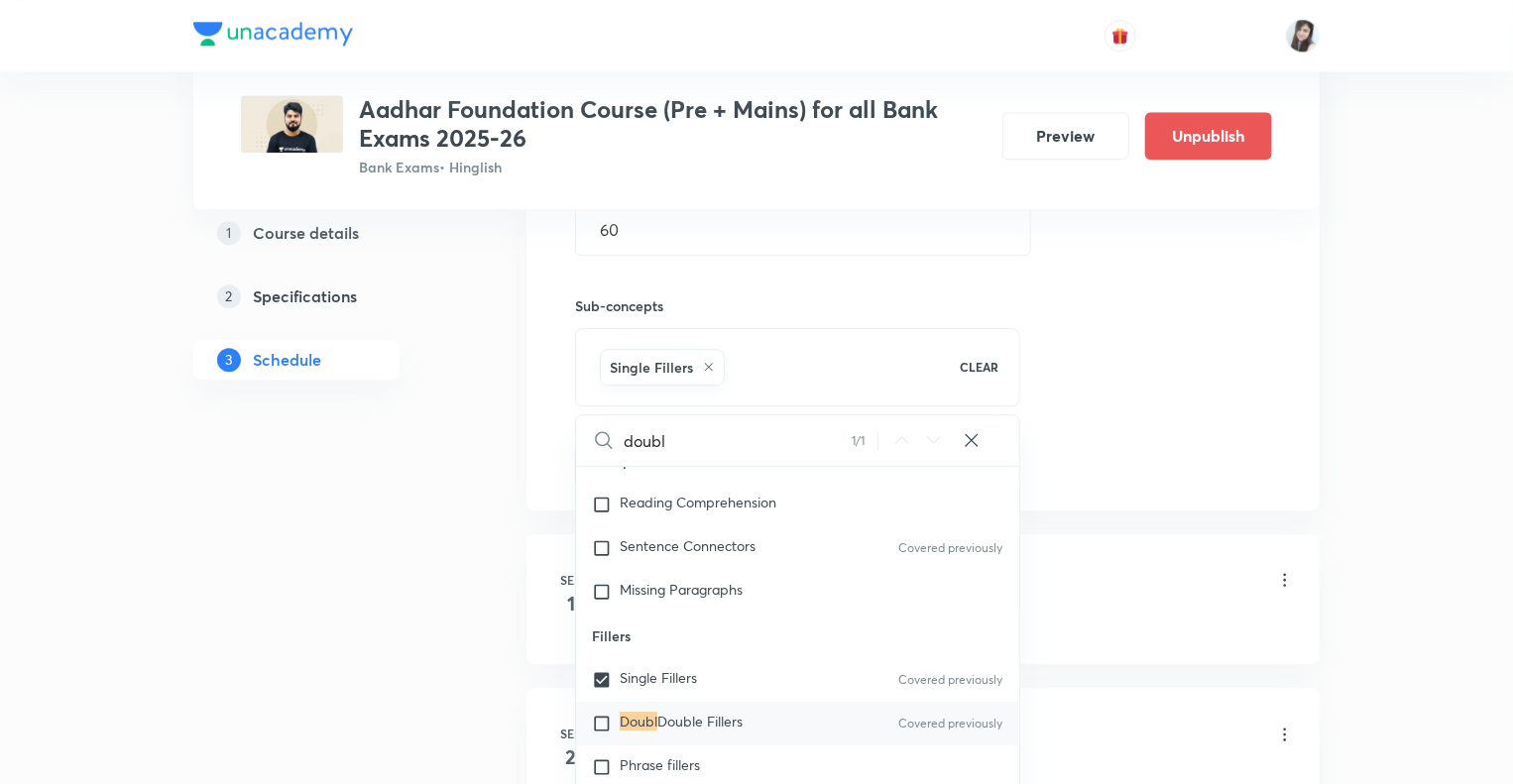 type on "double" 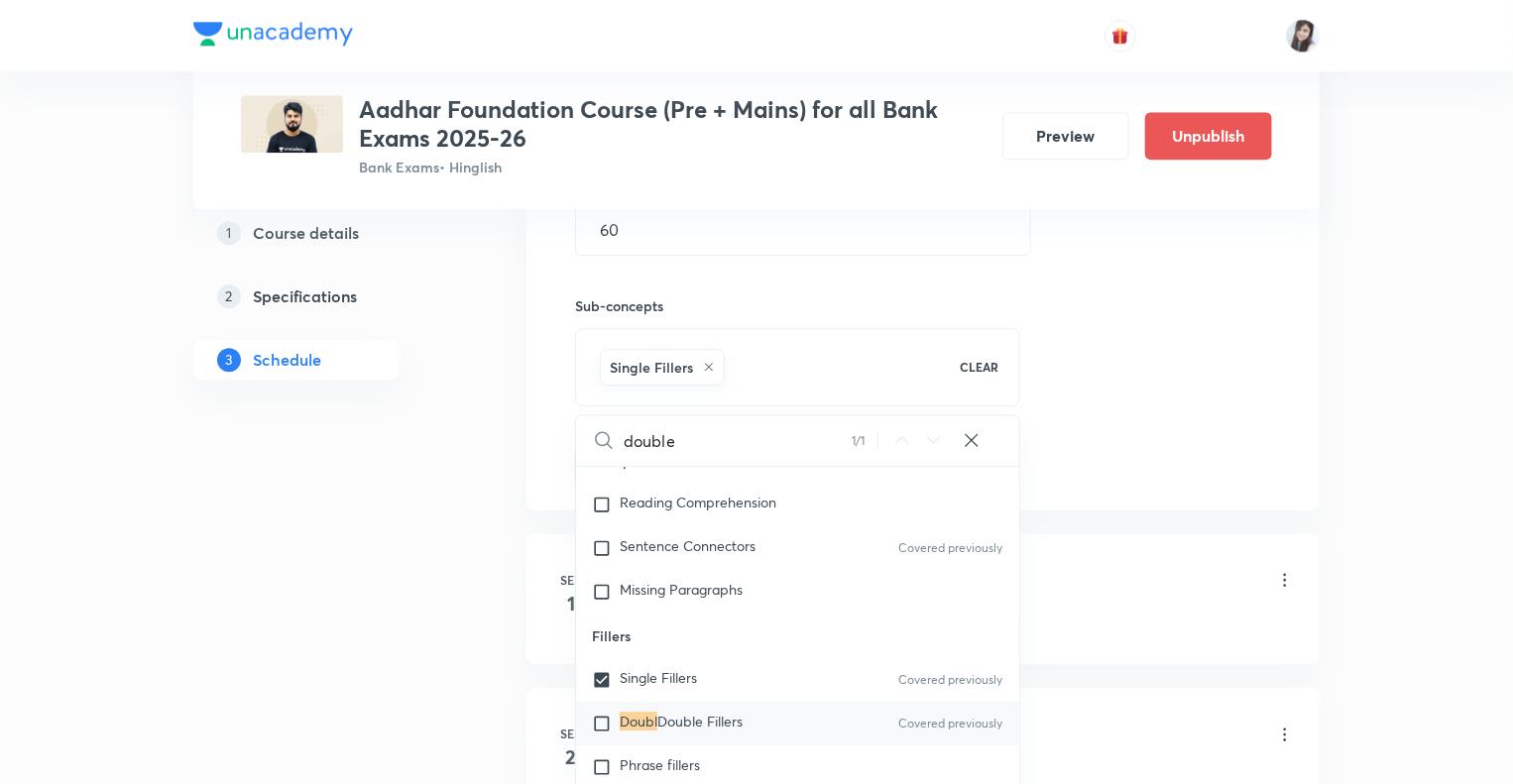 checkbox on "true" 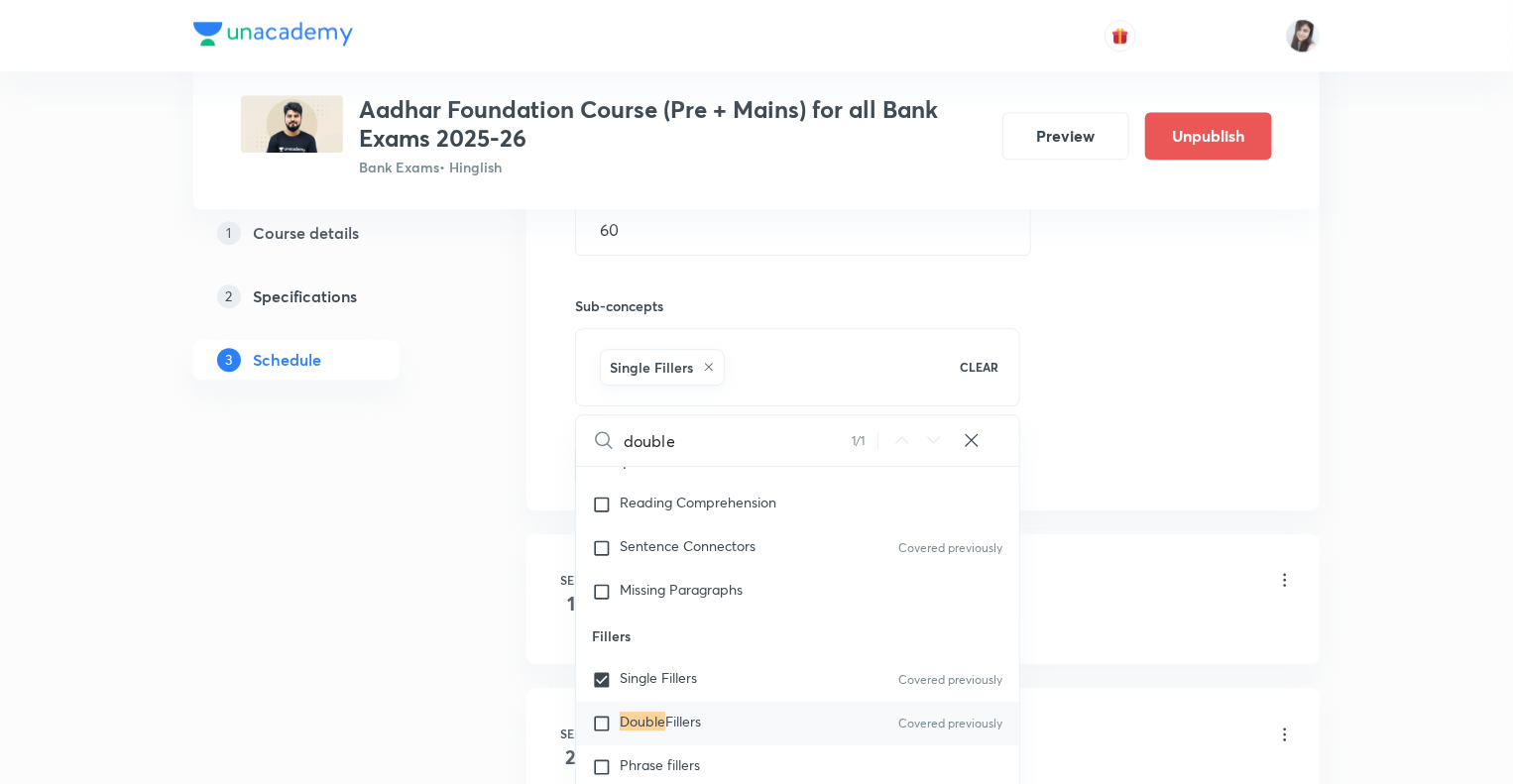 type on "double" 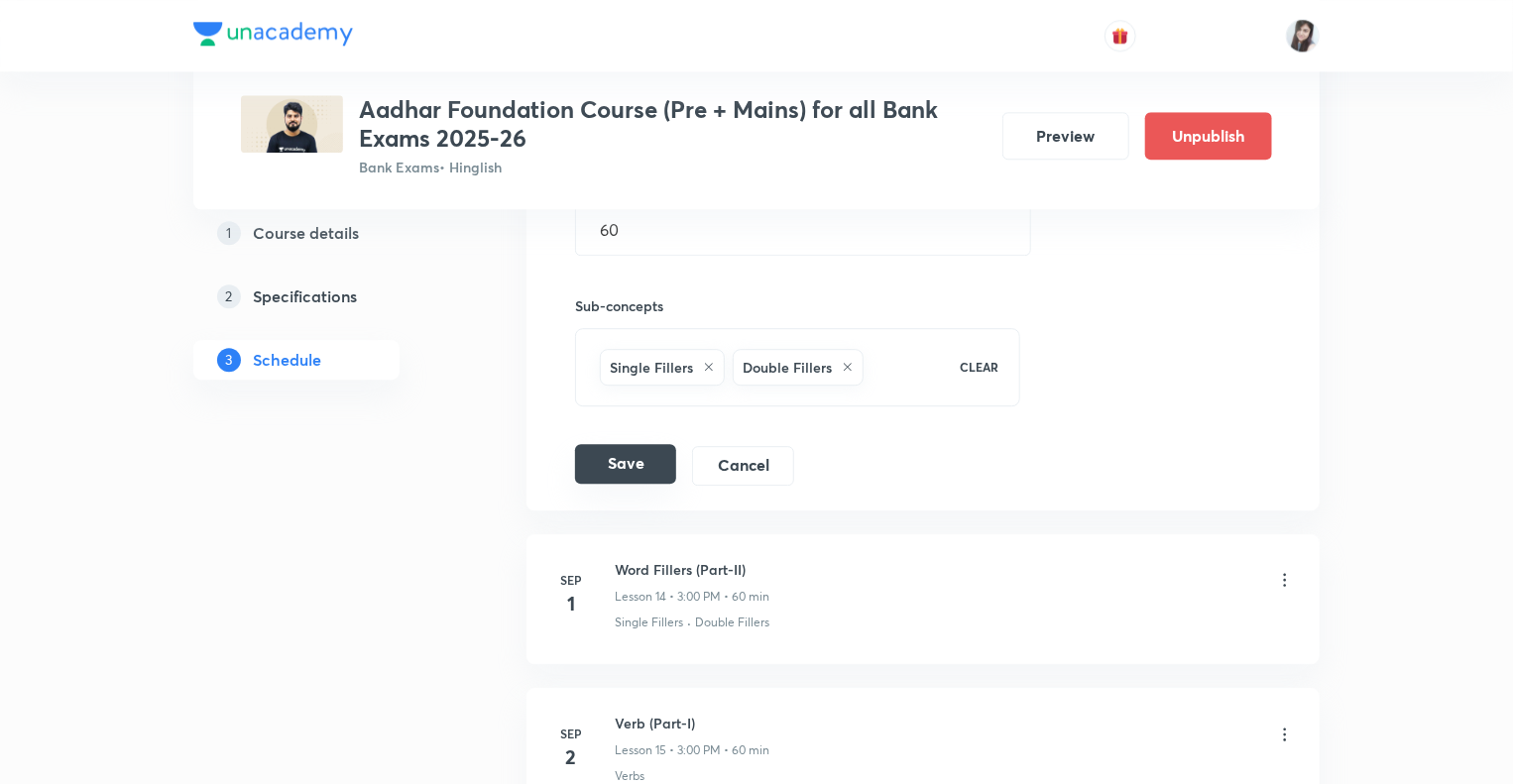 click on "Save" at bounding box center (626, 464) 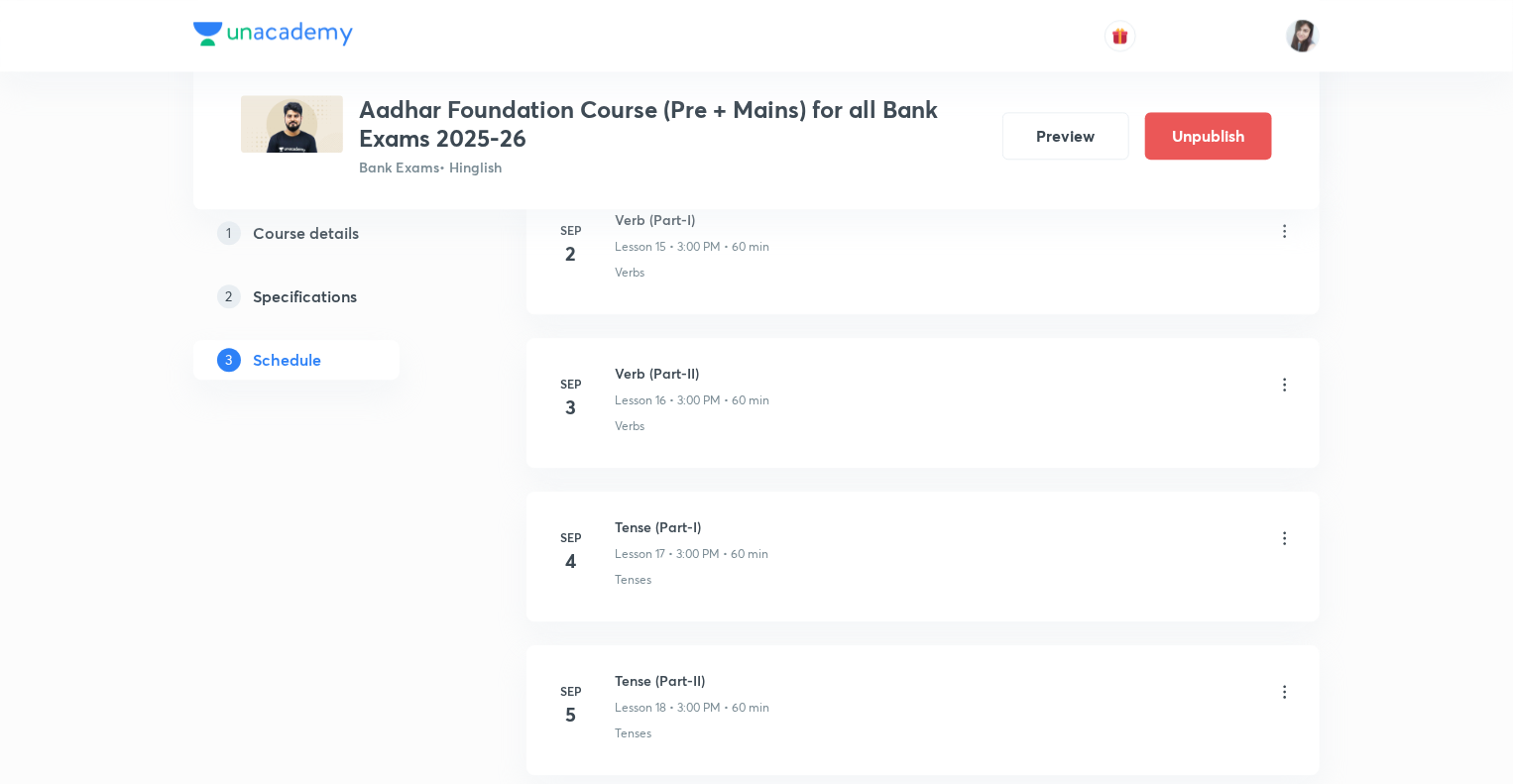 click on "1 Course details 2 Specifications 3 Schedule" at bounding box center [328, 616] 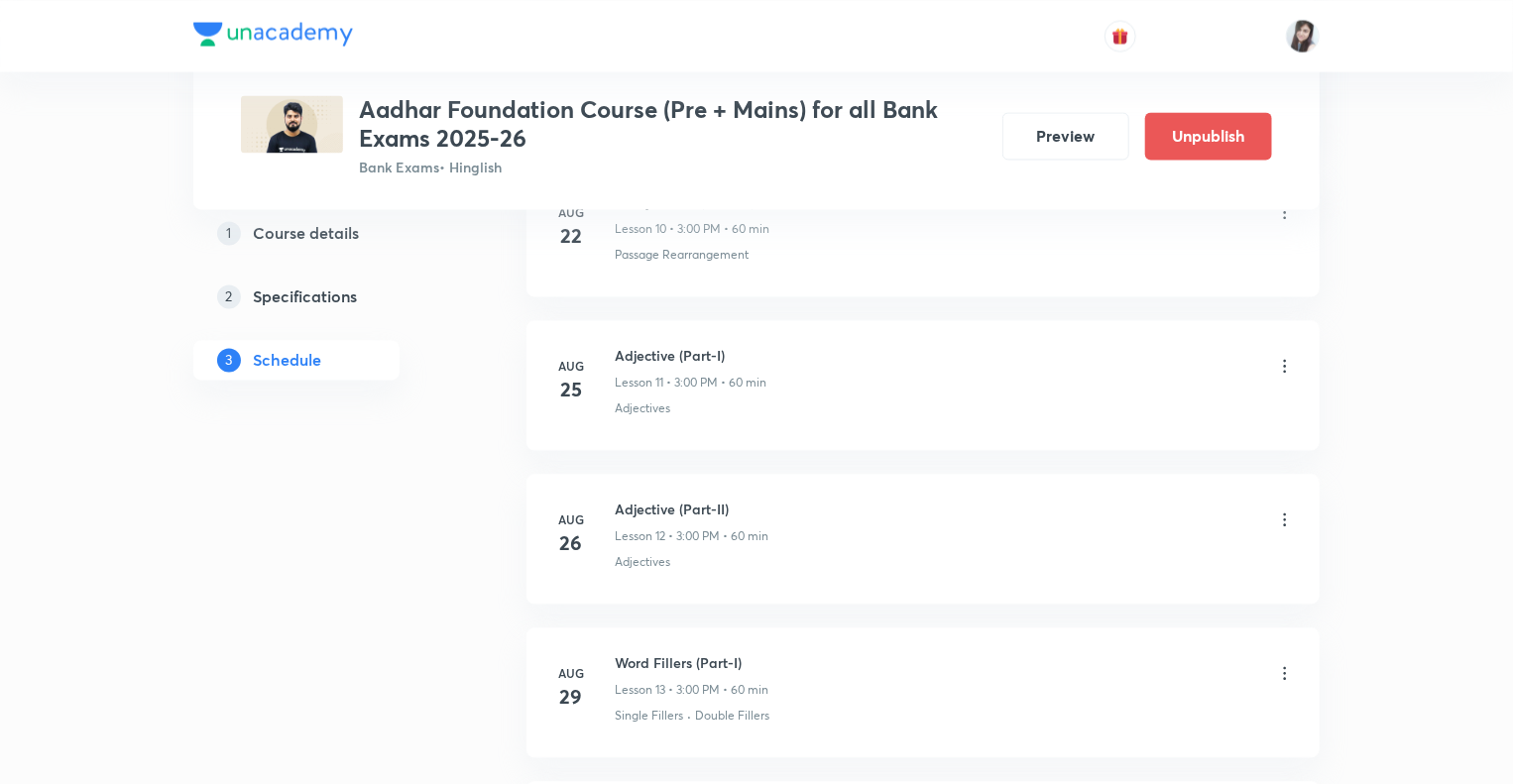 scroll, scrollTop: 1912, scrollLeft: 0, axis: vertical 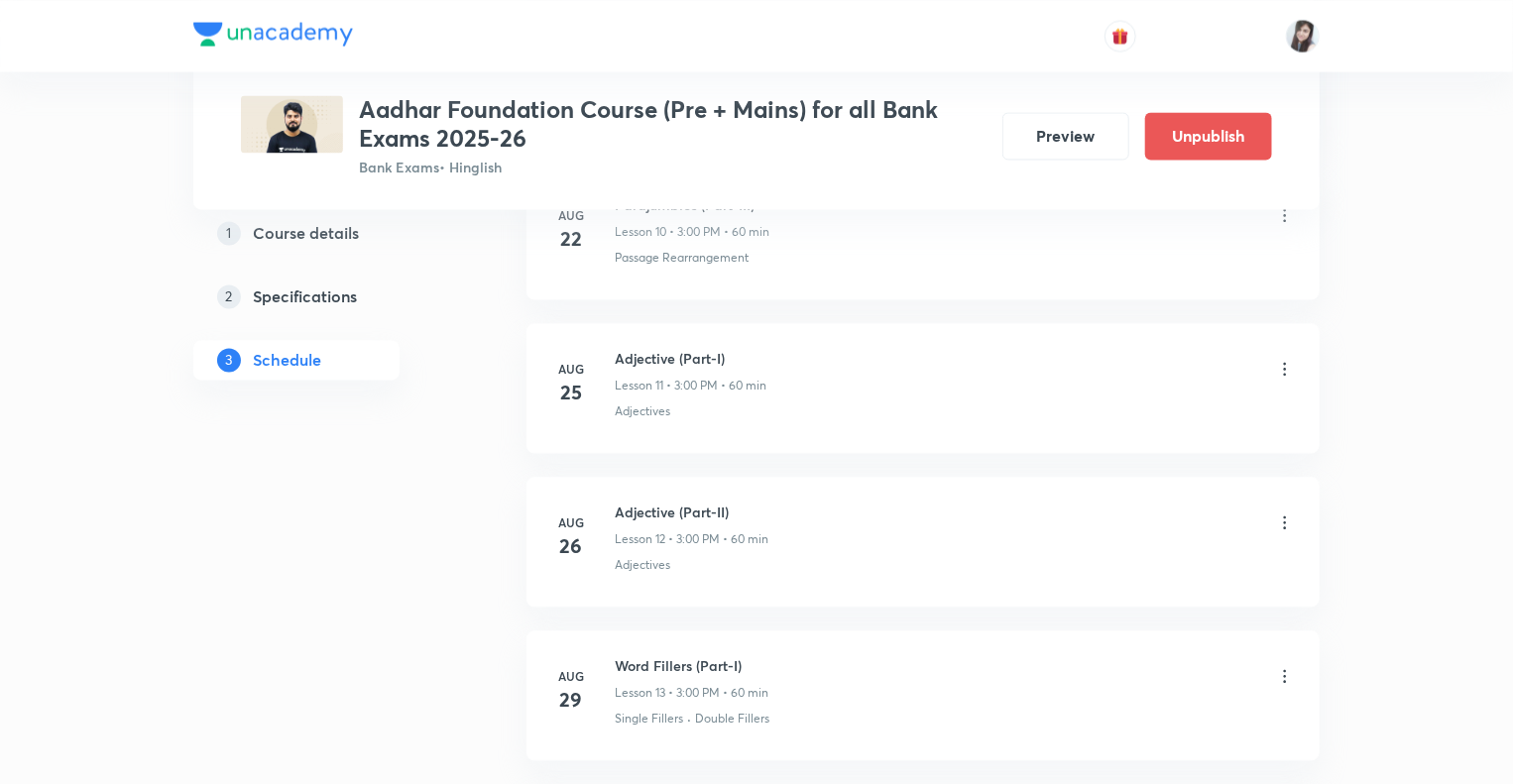 click 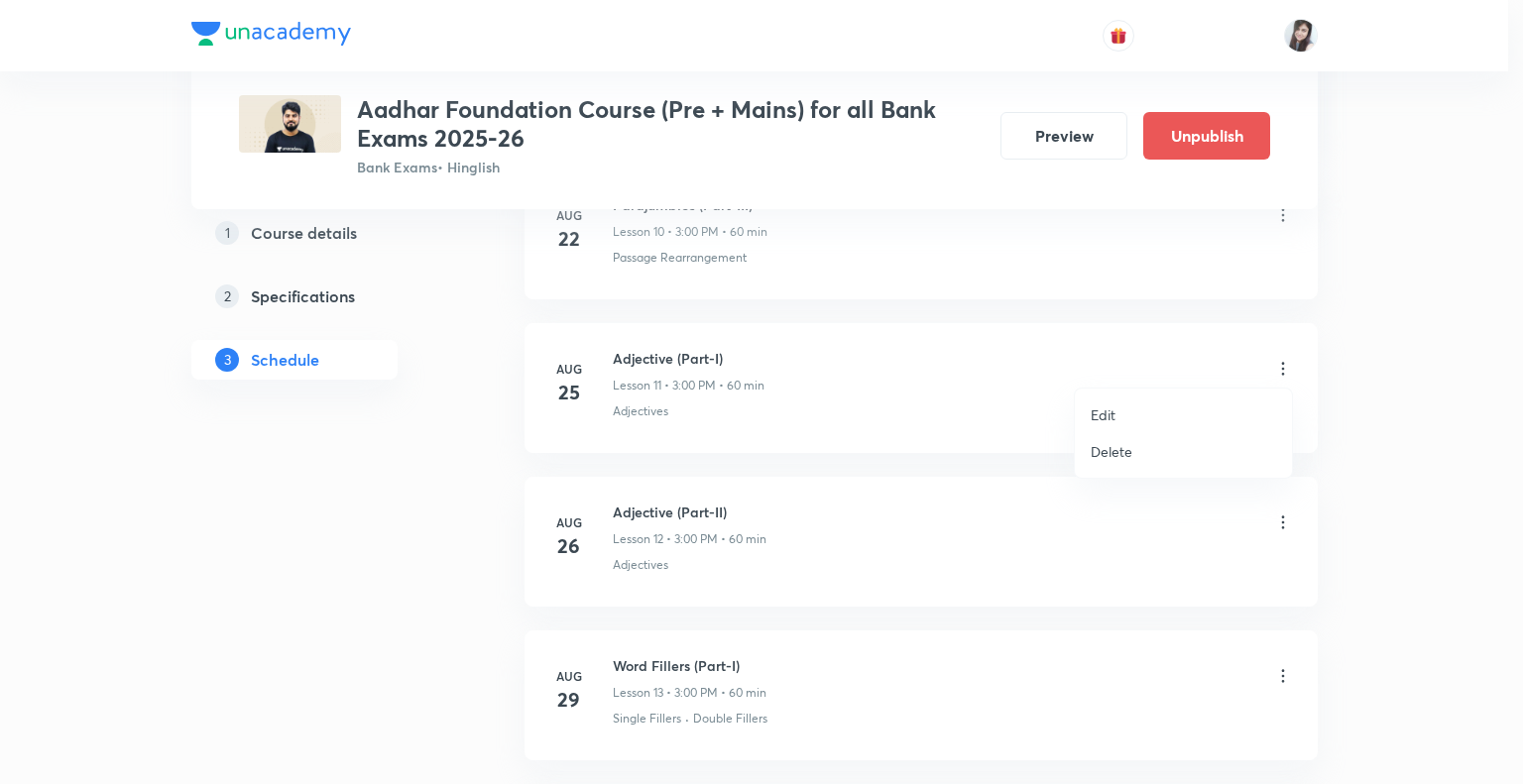 click on "Edit" at bounding box center (1103, 414) 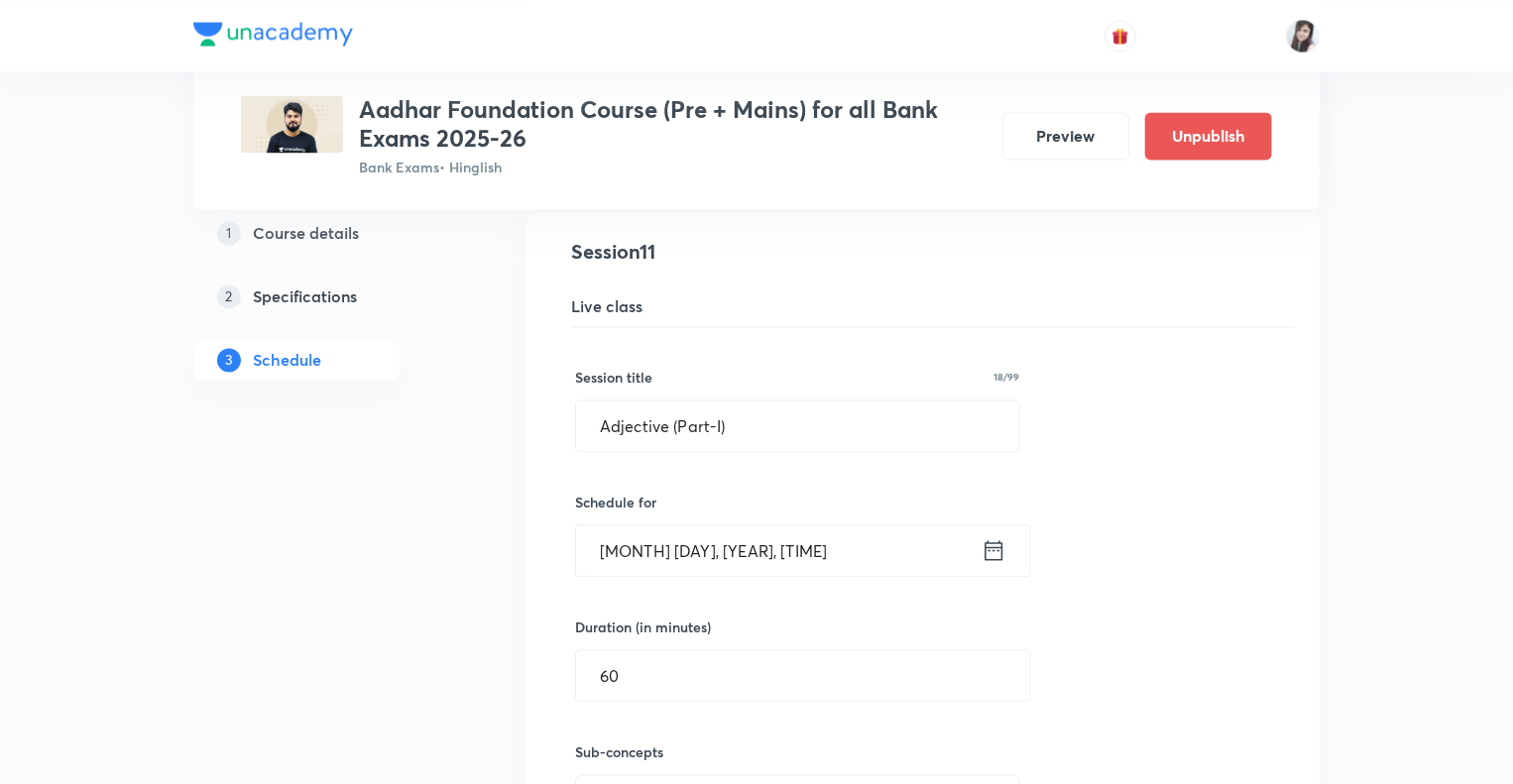 click 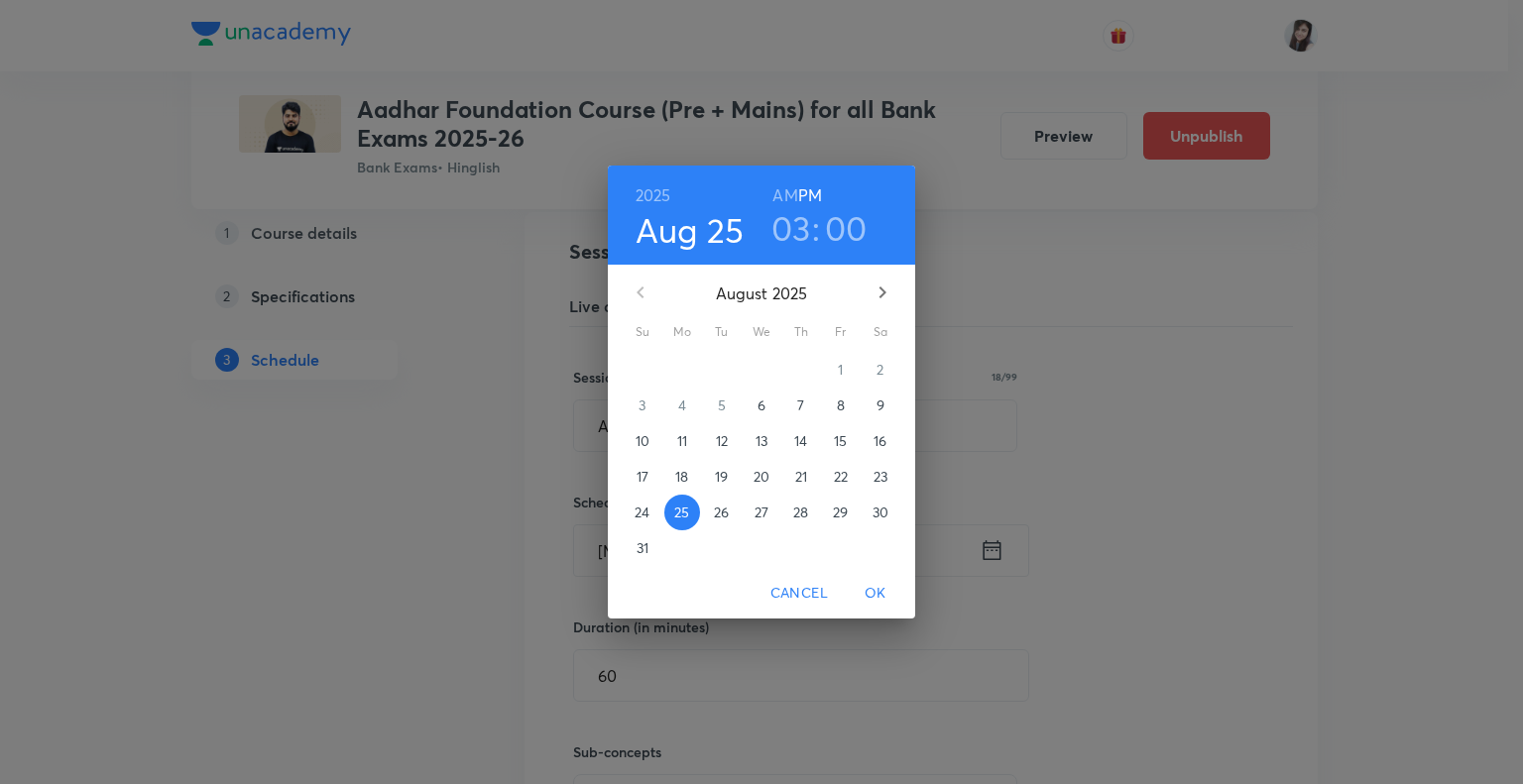 click on "27" at bounding box center [762, 512] 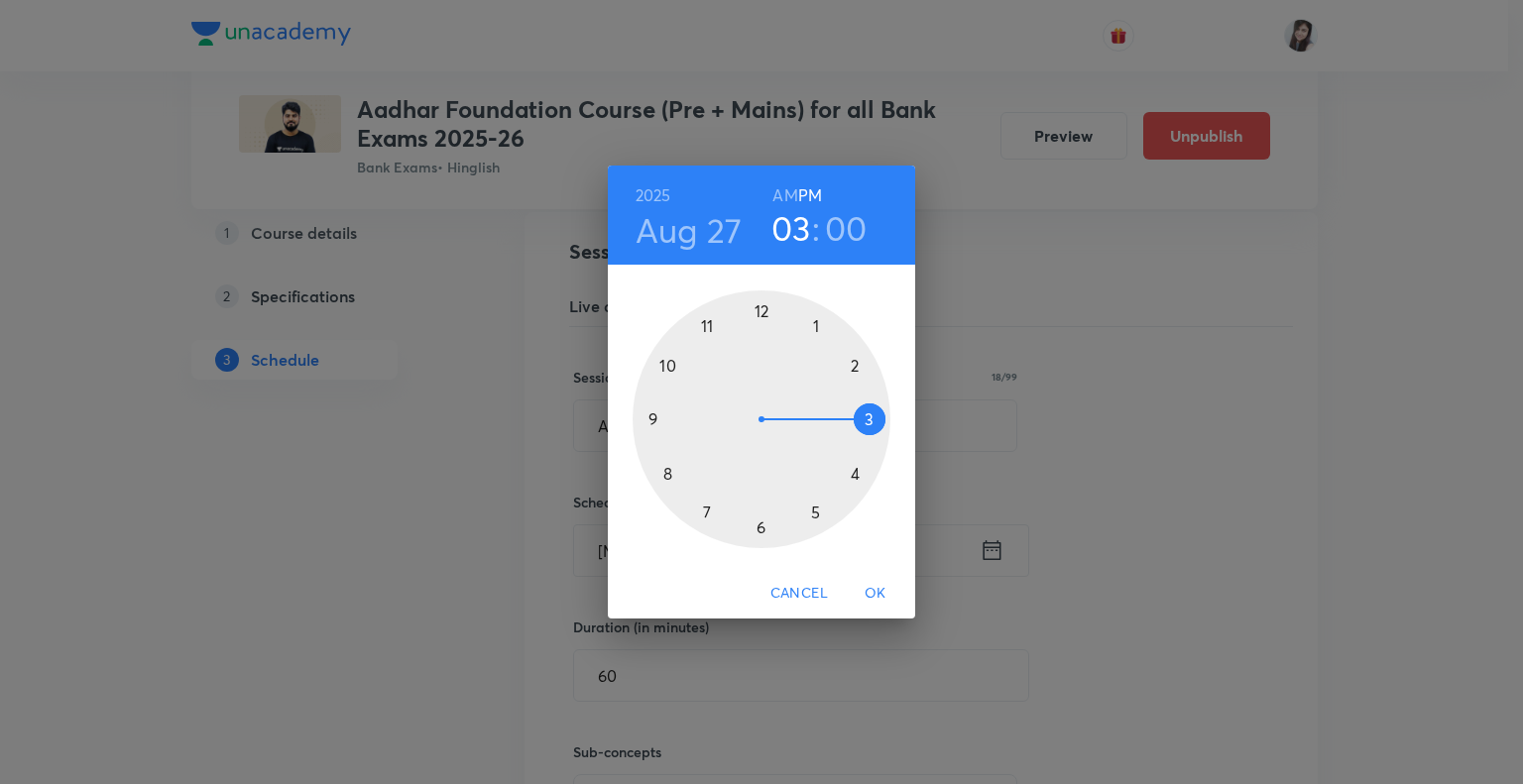 click on "OK" at bounding box center [876, 593] 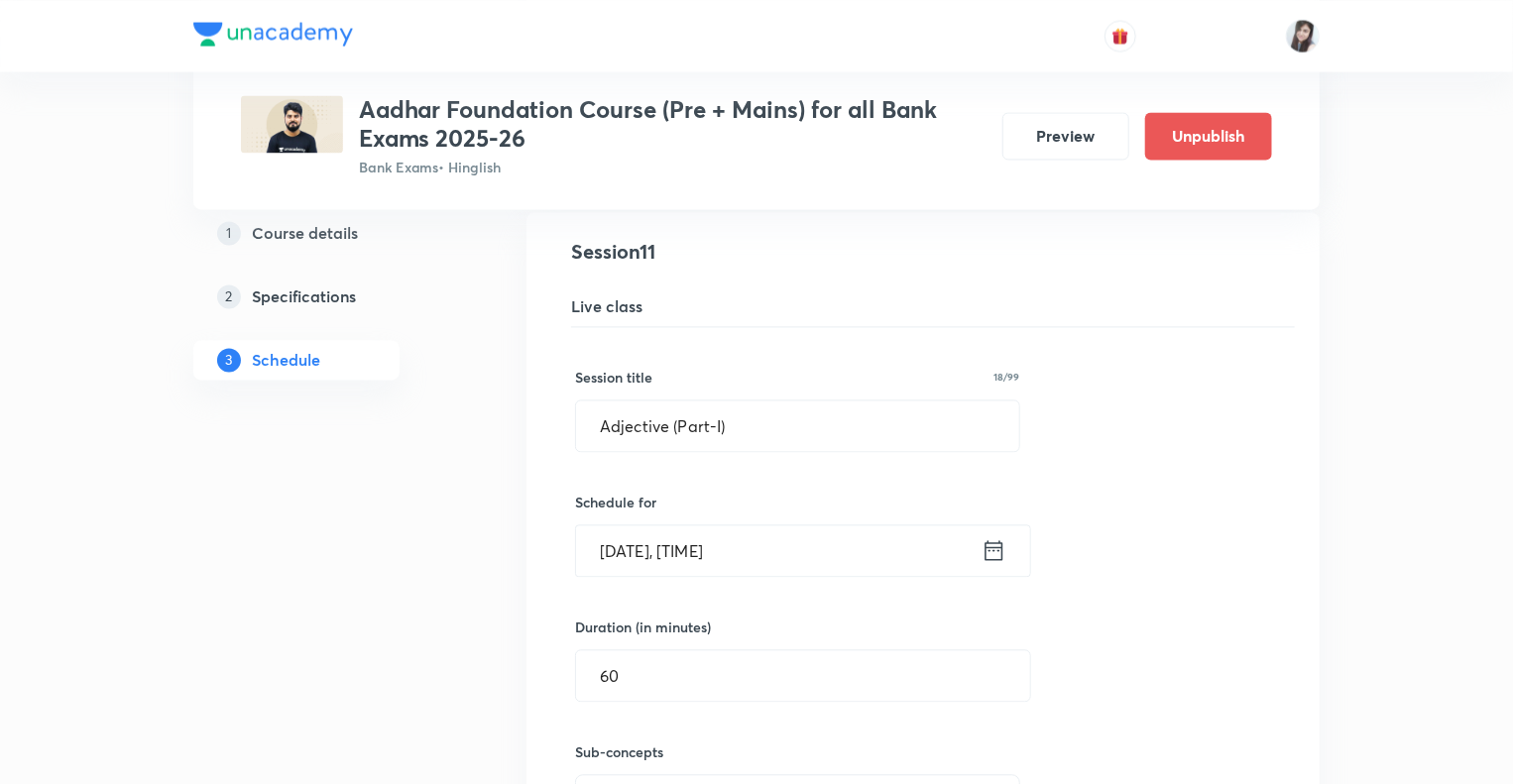 click on "Plus Courses Aadhar Foundation Course (Pre + Mains) for all Bank Exams 2025-26 Bank Exams  • Hinglish Preview Unpublish 1 Course details 2 Specifications 3 Schedule Schedule 35  classes Topic coverage Grammar/Sentence Correction, Vocabulary, Reading Comprehension, Connectors Cover at least  60 % View details Aug 11 Subject-Verb-Agreement (Part-I) Lesson 1 • 3:00 PM • 60 min Subject - Verb Agreement Aug 12 Subject-Verb-Agreement (Part-II) Lesson 2 • 3:00 PM • 60 min Subject - Verb Agreement Aug 13 Noun (Part-I) Lesson 3 • 3:00 PM • 60 min Nouns Aug 14 Noun (Part-II) Lesson 4 • 3:00 PM • 60 min Nouns Aug 15 Vocabulary- Antonym-Synonym-idioms-phrasal verb Lesson 5 • 3:00 PM • 60 min Antonyms Aug 18 Pronoun (Part-I) Lesson 6 • 3:00 PM • 60 min Pronouns Aug 19 Pronoun (Part-II) Lesson 7 • 3:00 PM • 60 min Pronouns Aug 20 Parajumbles (Part-I) Lesson 8 • 3:00 PM • 60 min Passage Rearrangement Aug 21 Parajumbles (Part-II) Lesson 9 • 3:00 PM • 60 min Passage Rearrangement Aug 22 1" at bounding box center (756, 1497) 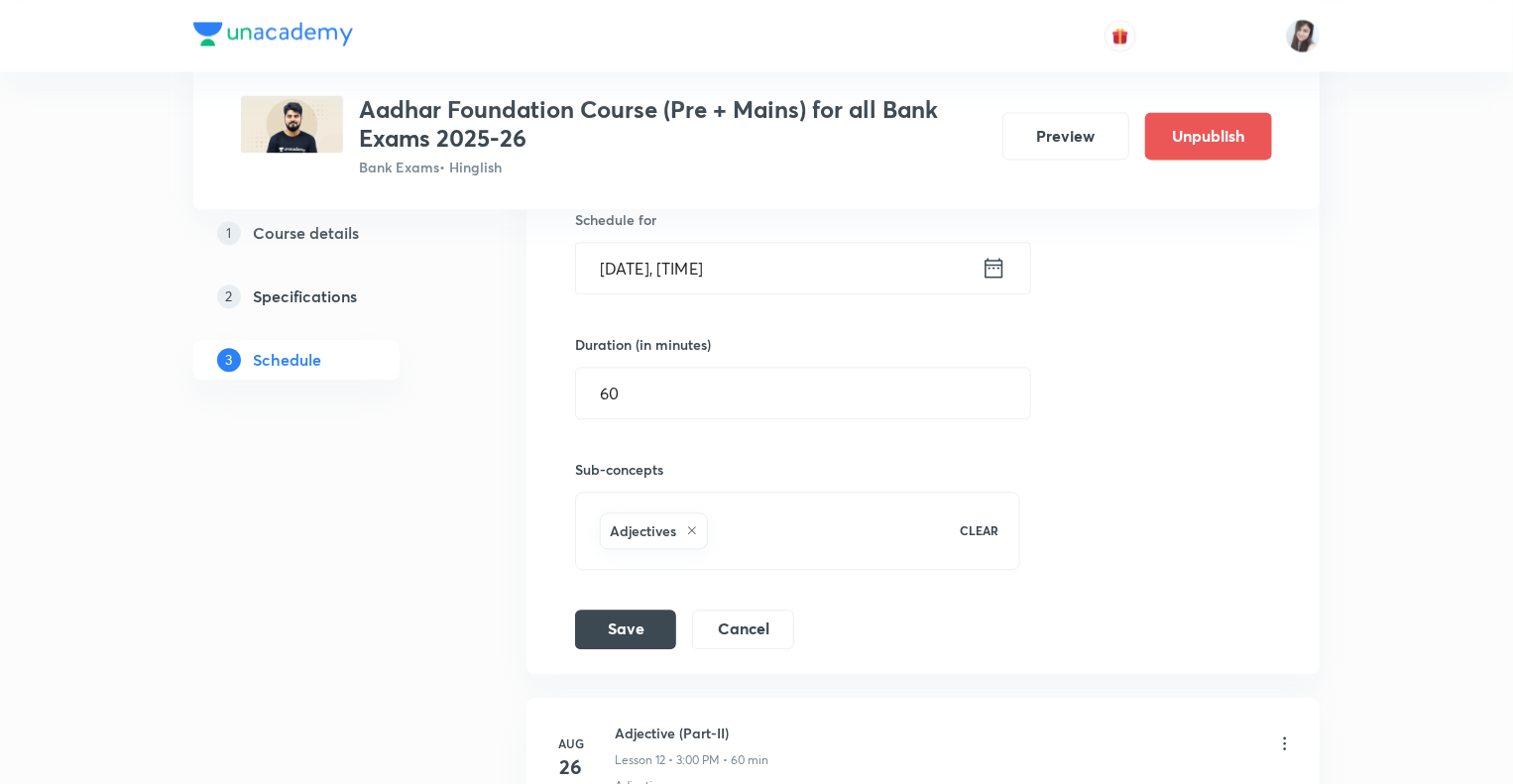 scroll, scrollTop: 2388, scrollLeft: 0, axis: vertical 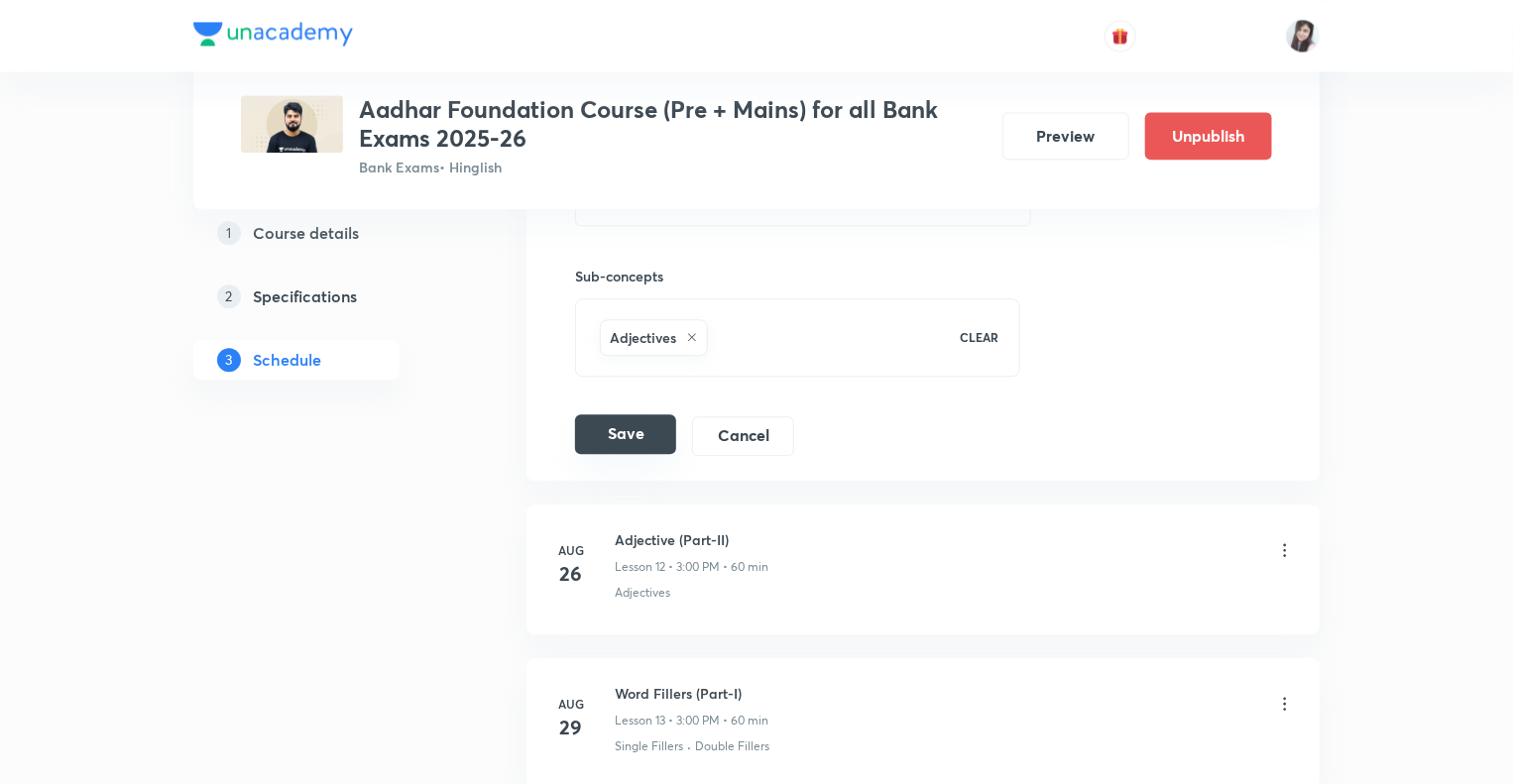 click on "Save" at bounding box center [626, 434] 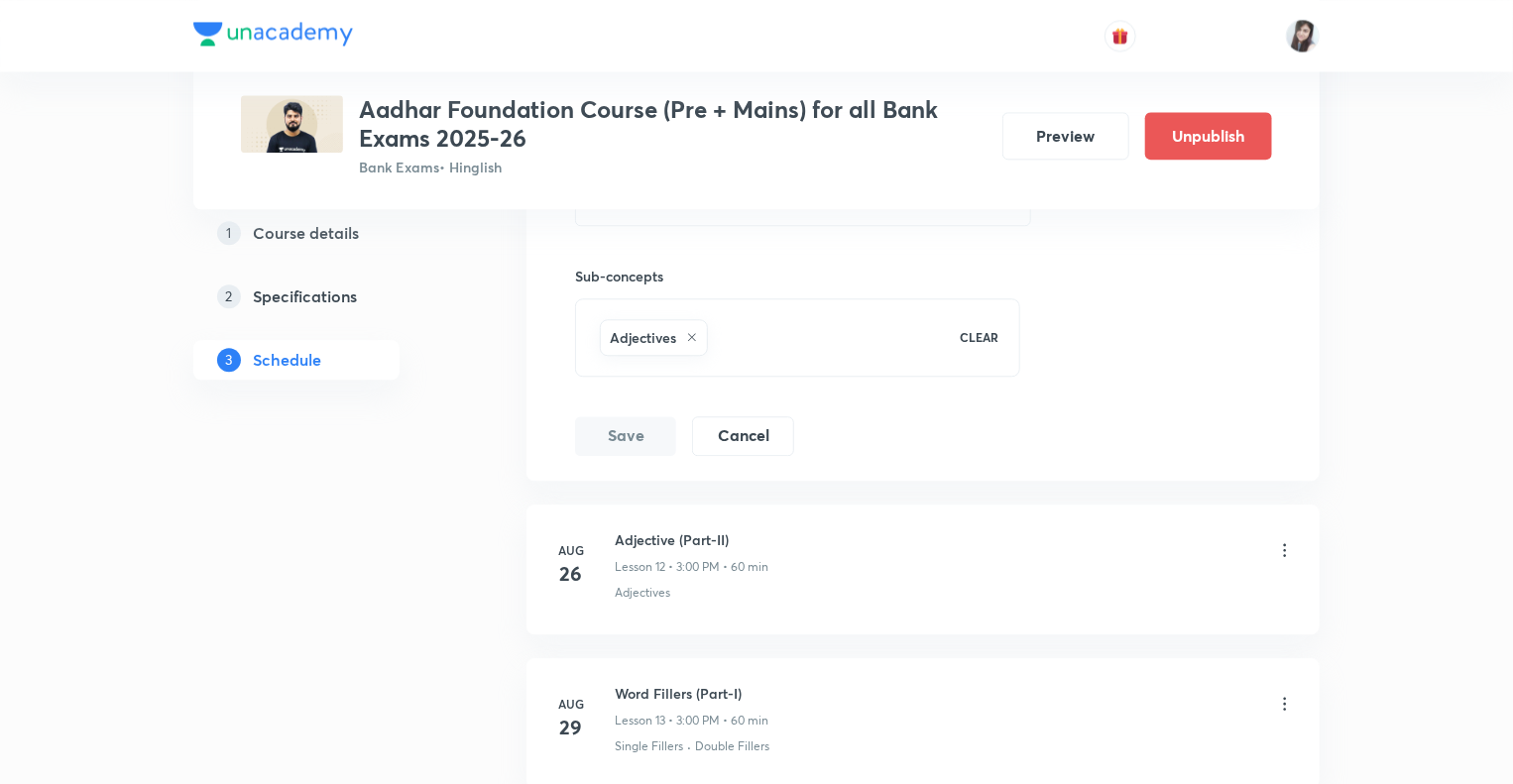 click 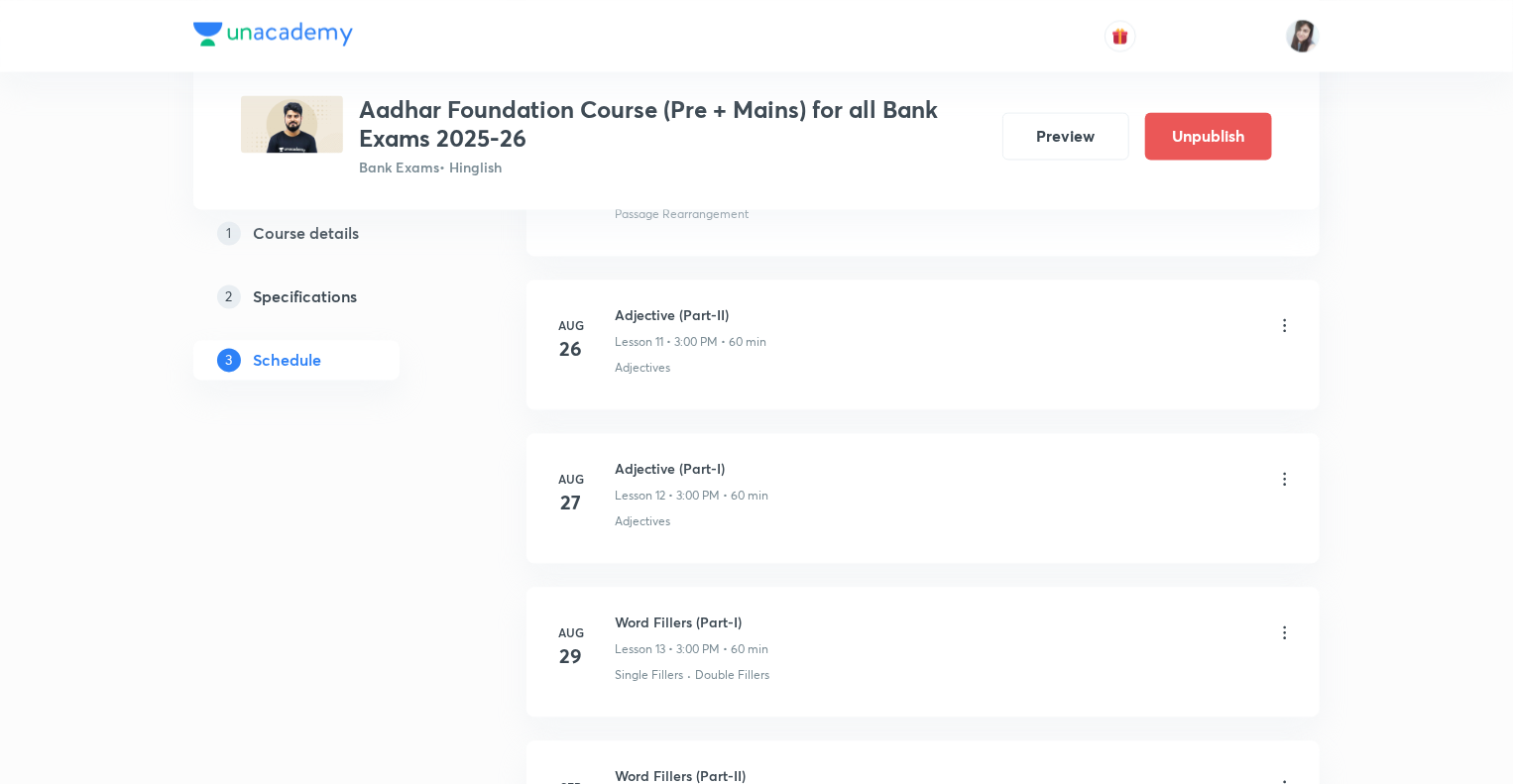 scroll, scrollTop: 1912, scrollLeft: 0, axis: vertical 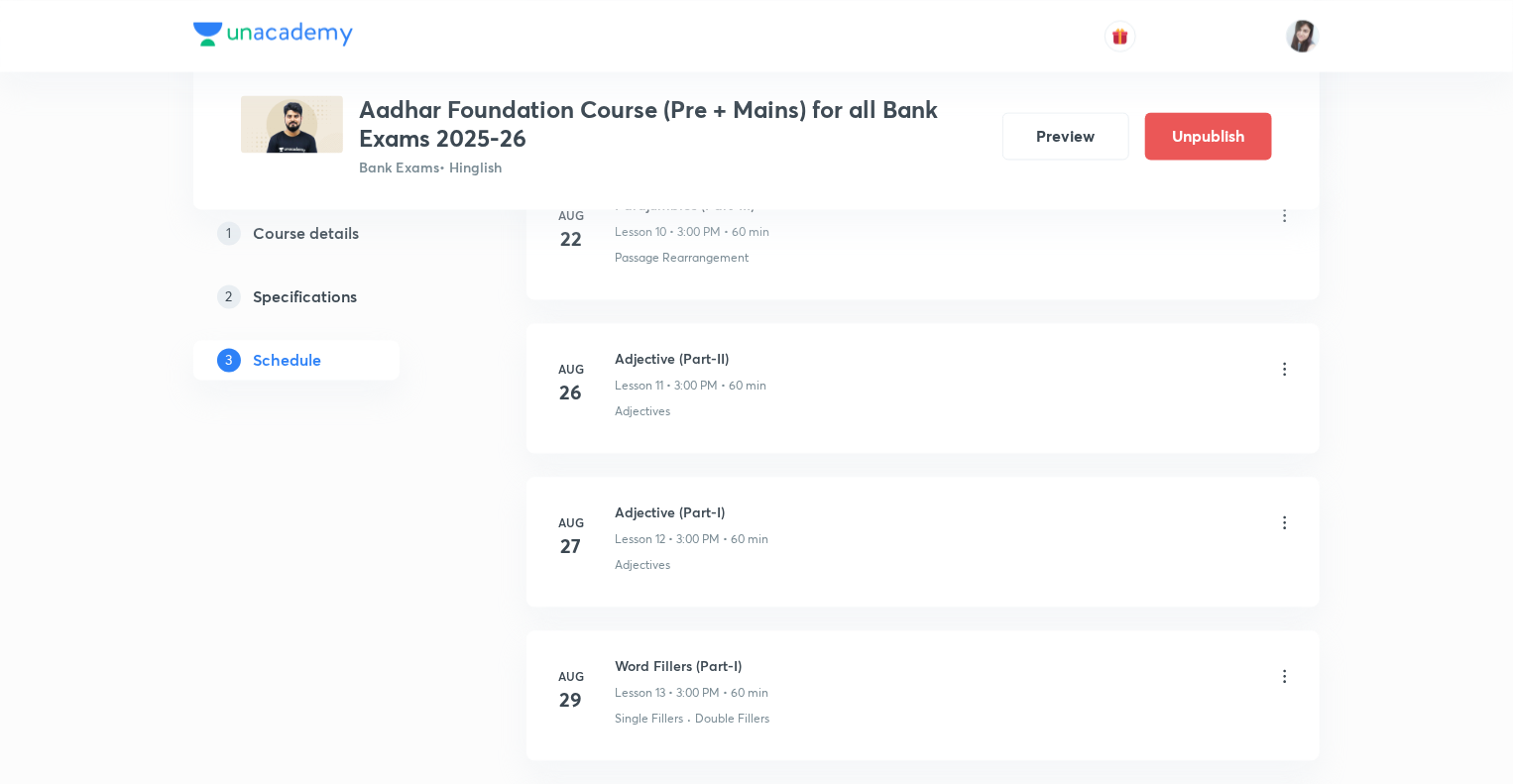 click 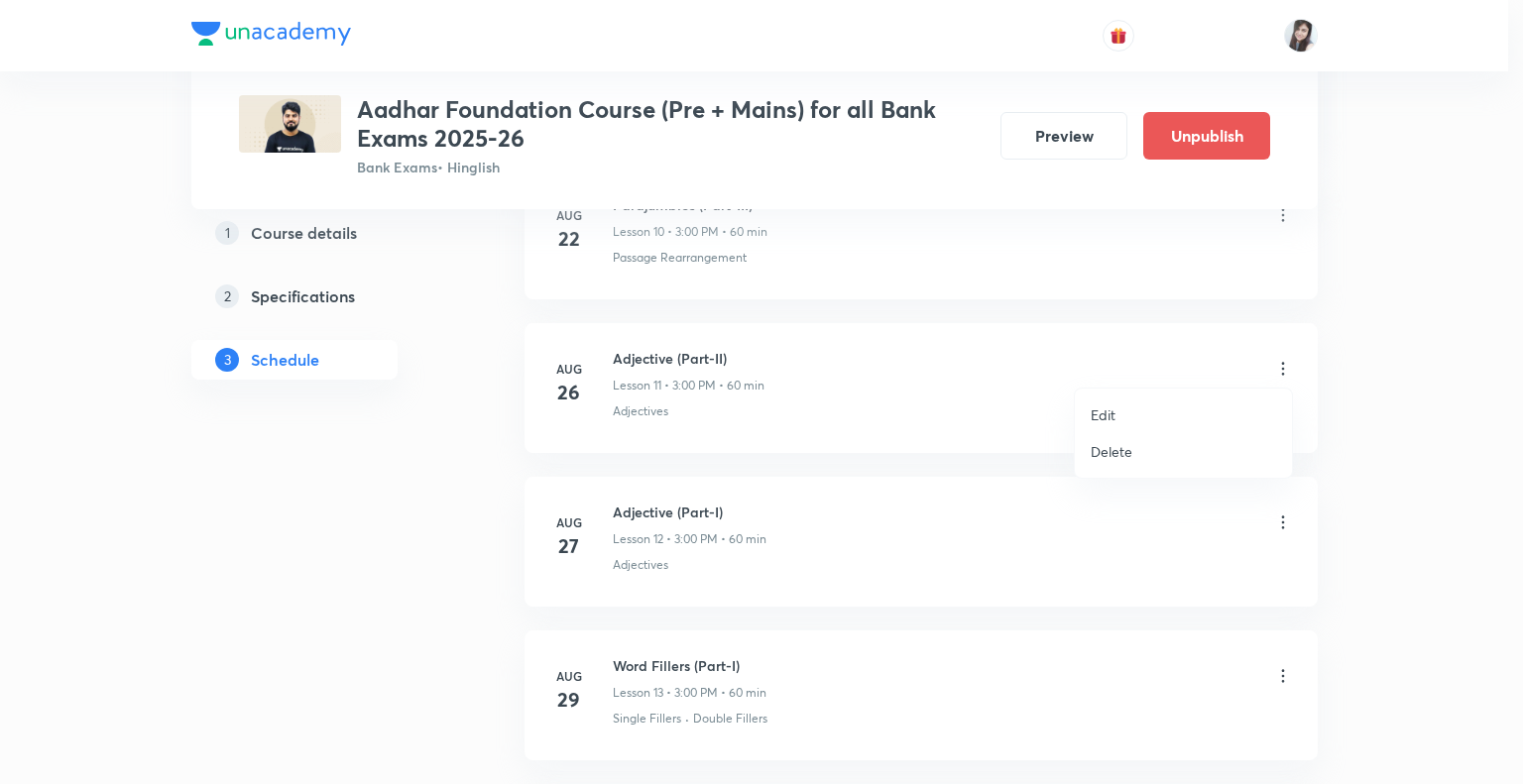 click on "Edit" at bounding box center [1103, 414] 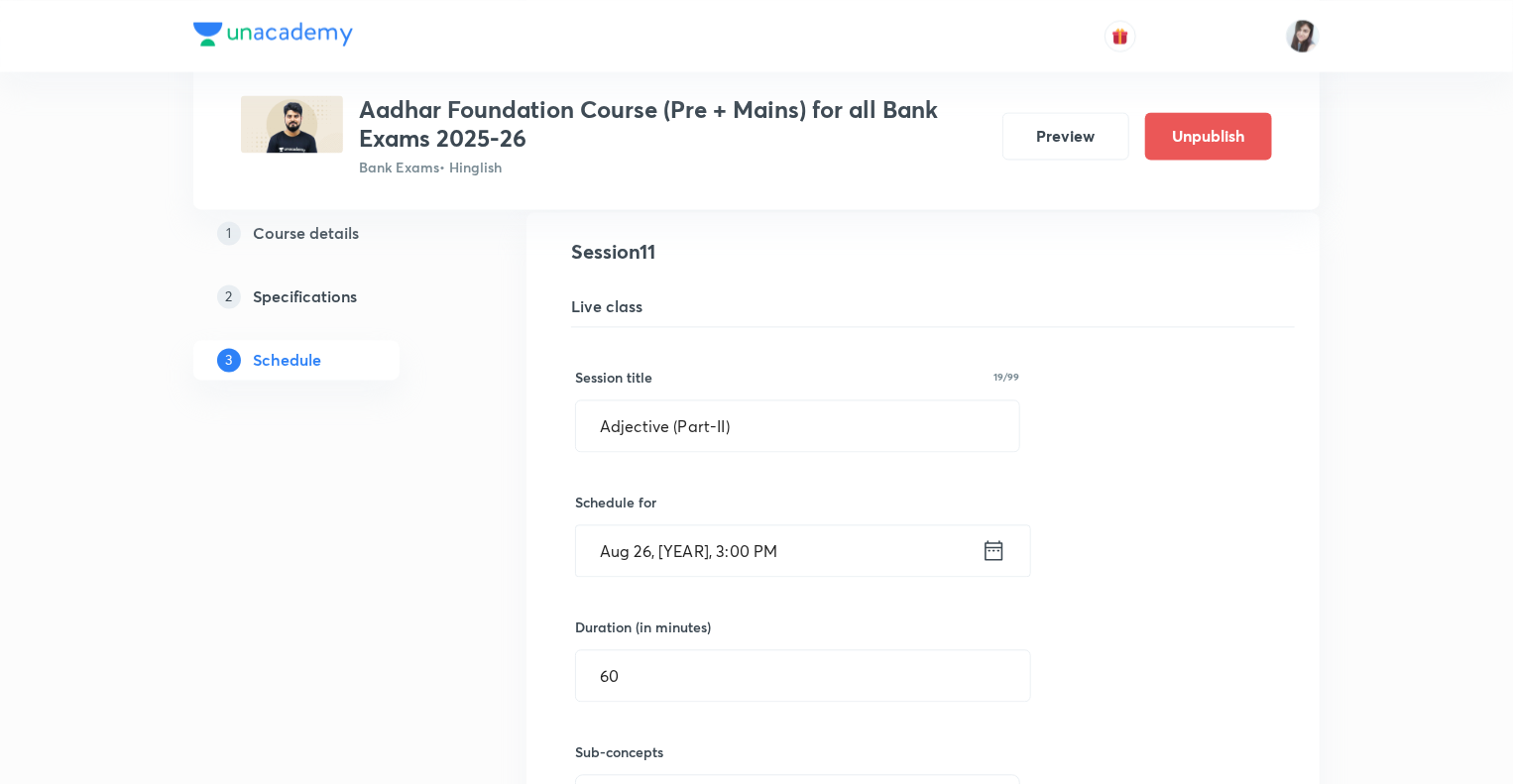 click 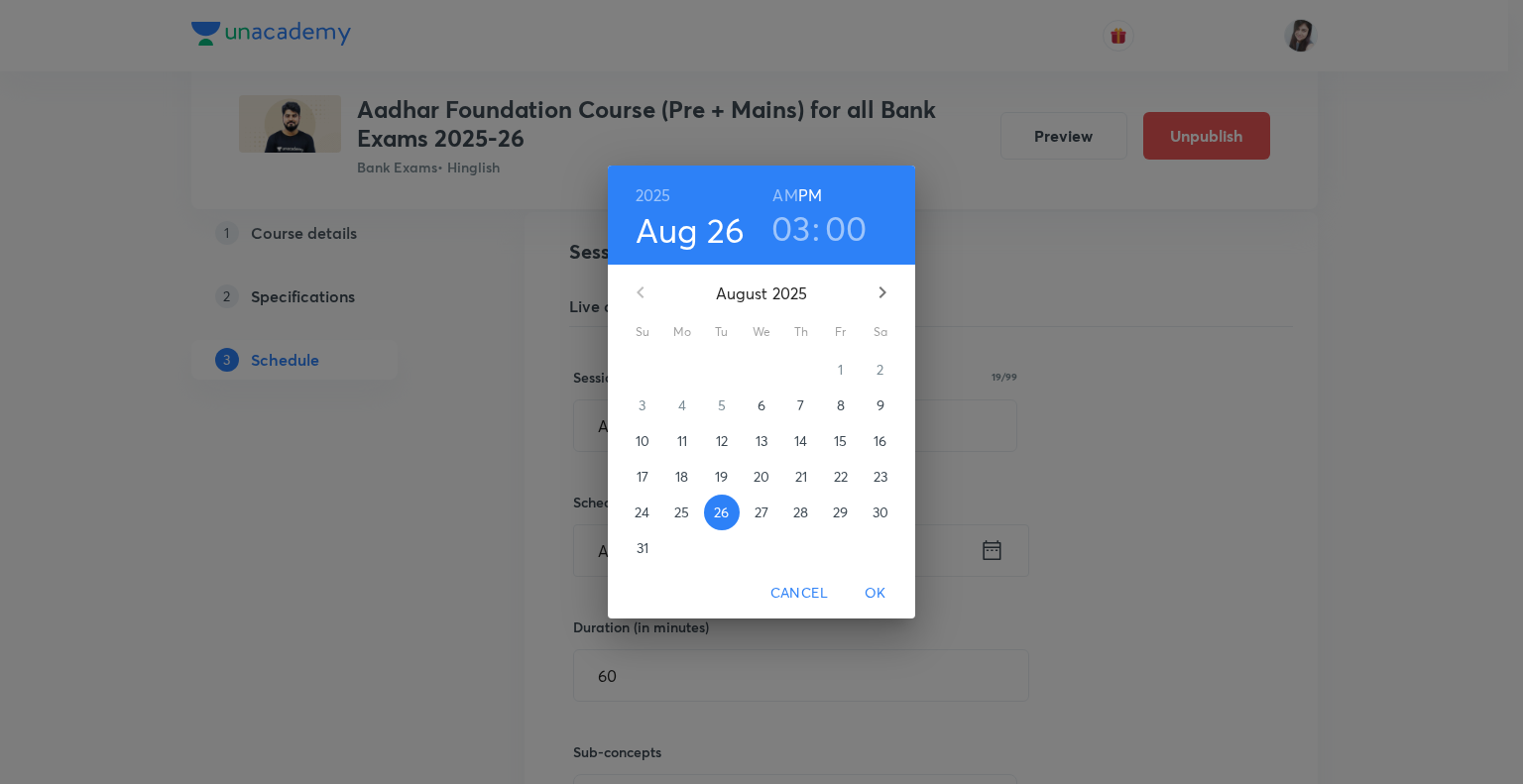 click on "28" at bounding box center [800, 512] 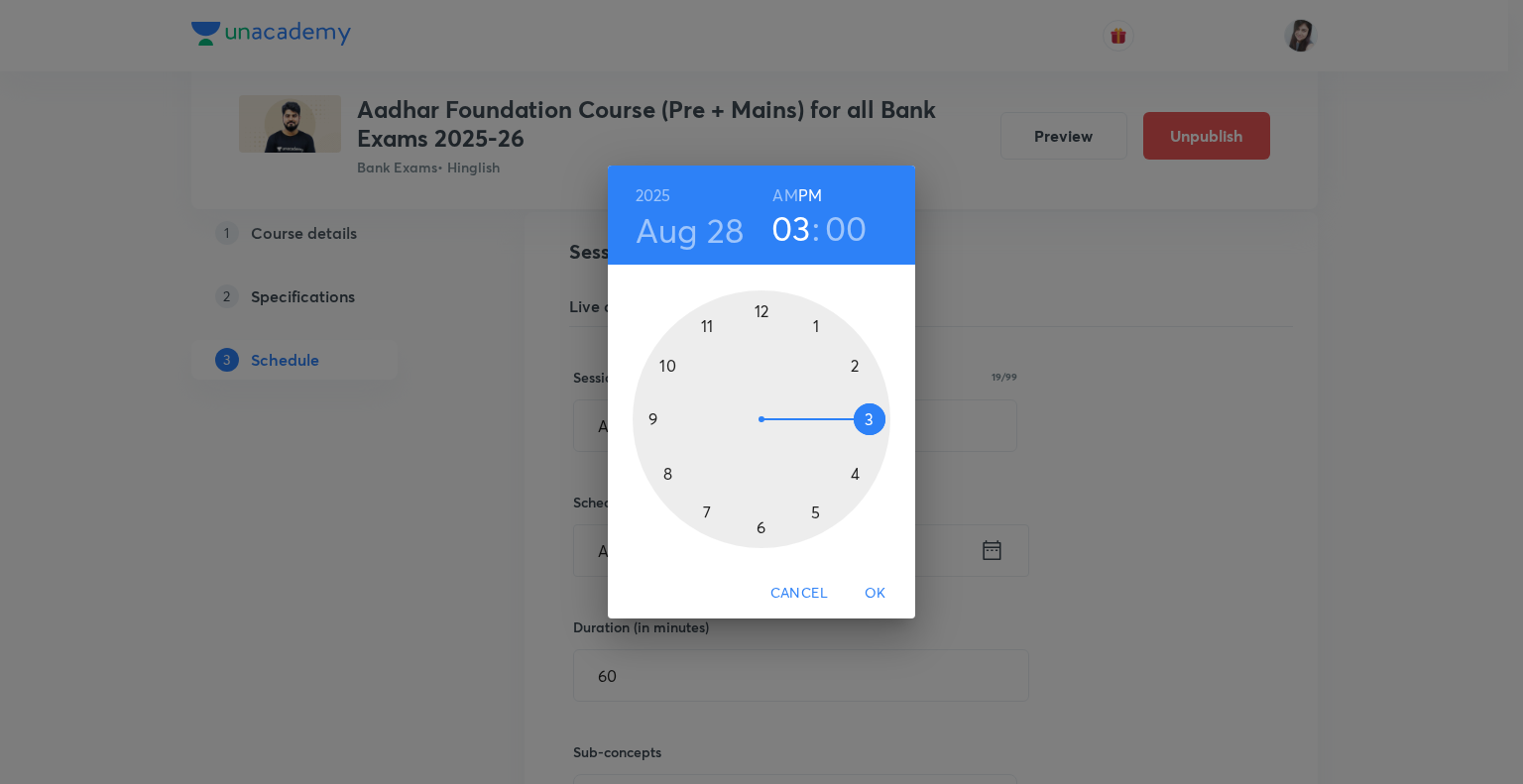 click on "OK" at bounding box center (876, 593) 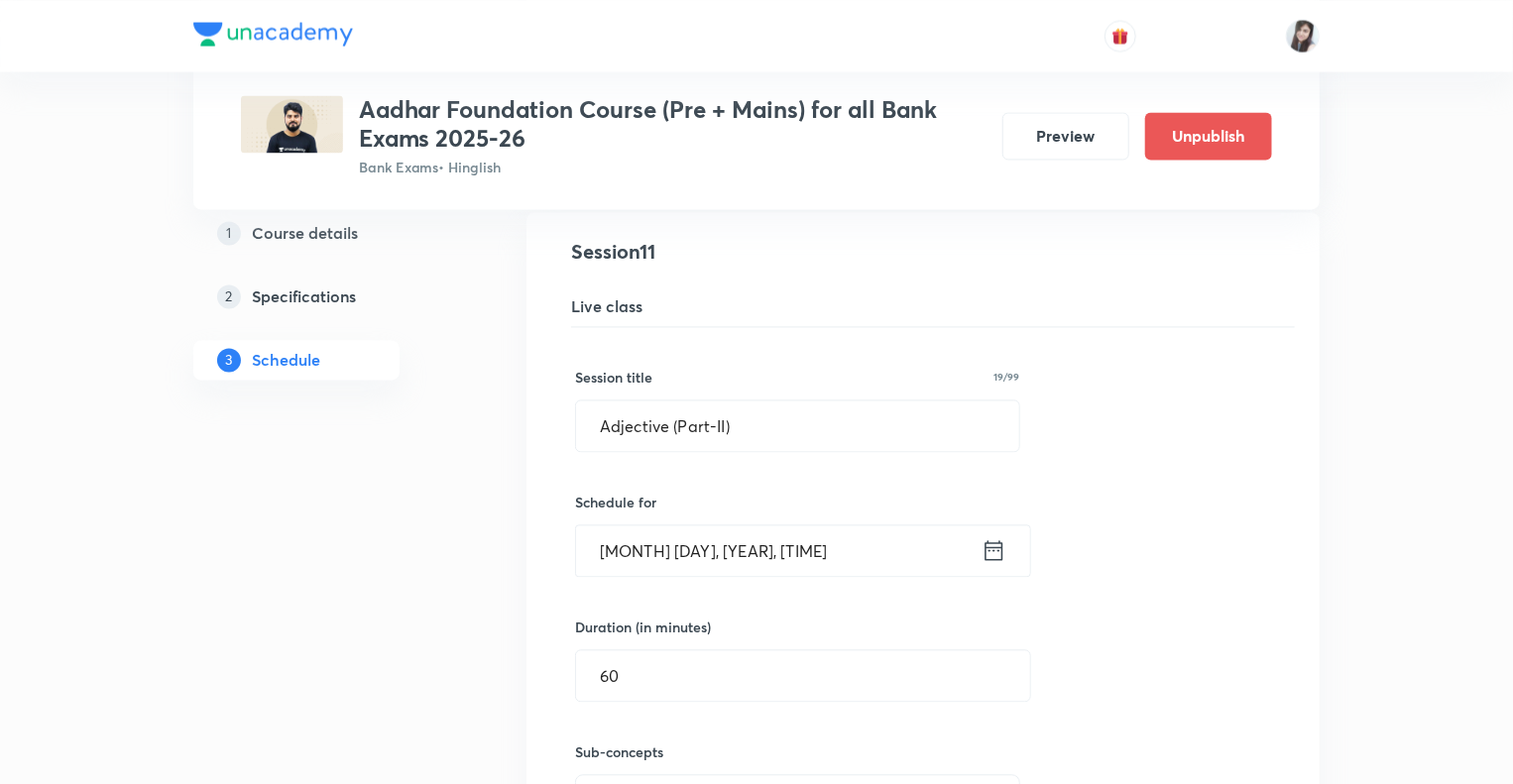 click on "1 Course details 2 Specifications 3 Schedule" at bounding box center (328, 1622) 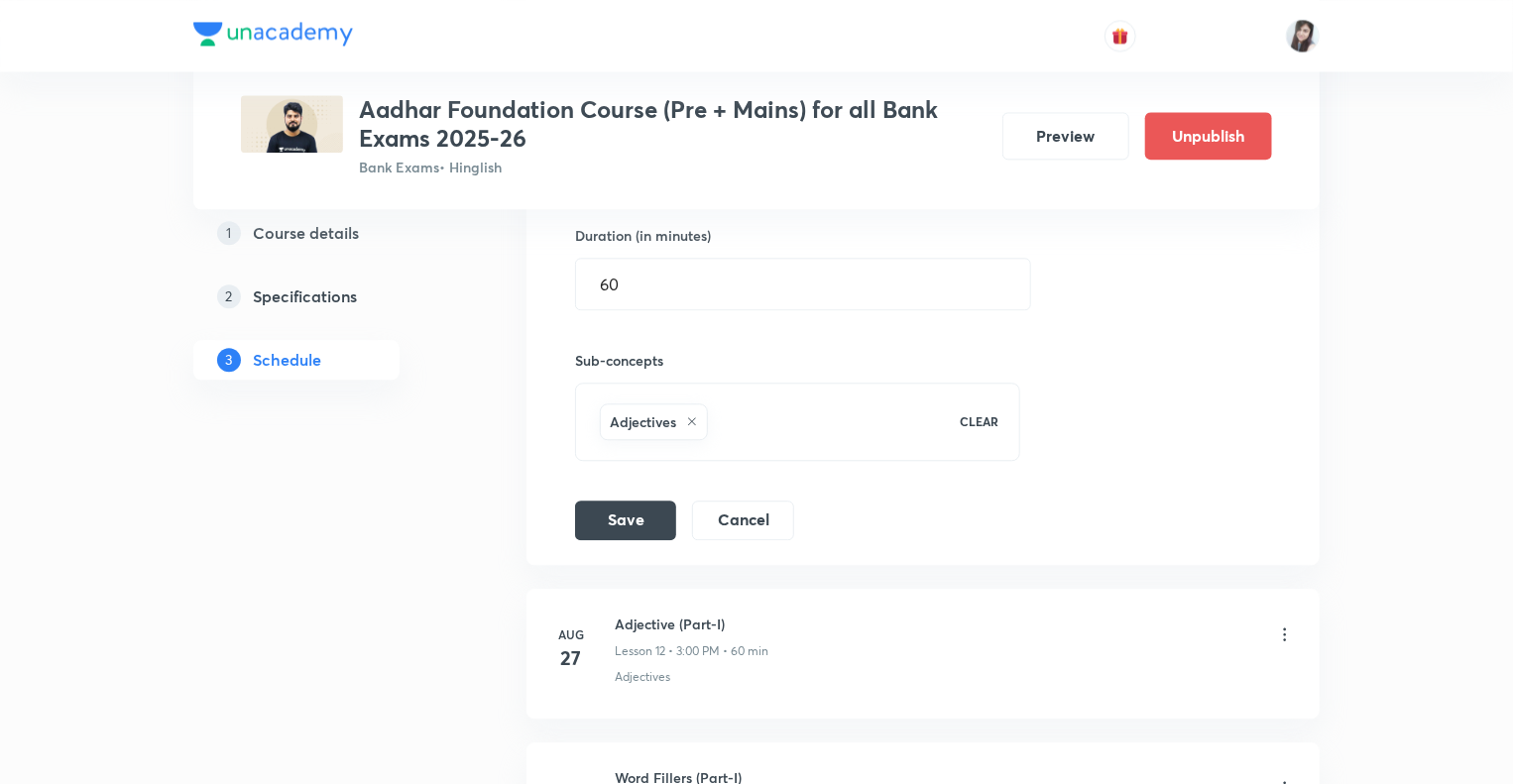 scroll, scrollTop: 2308, scrollLeft: 0, axis: vertical 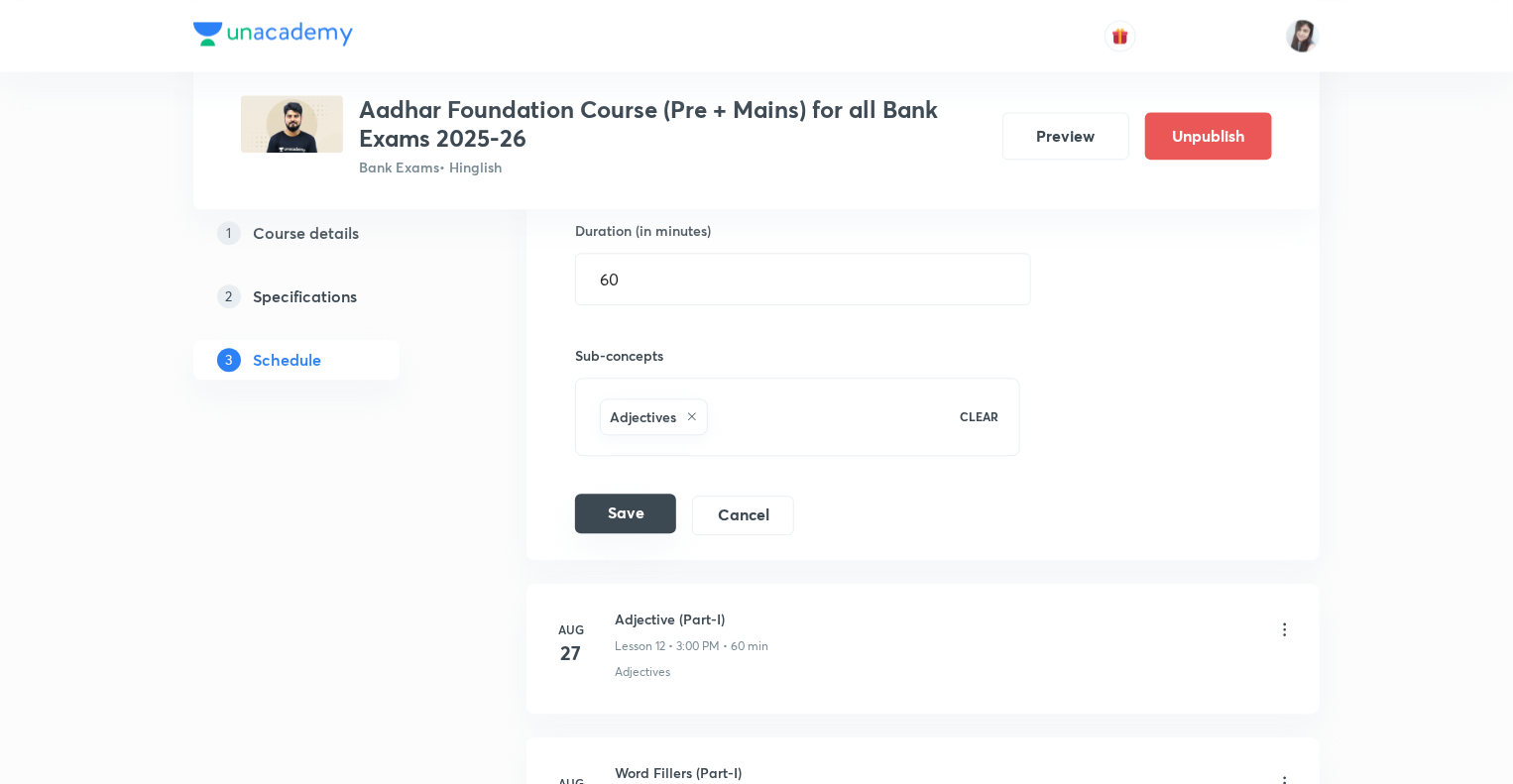 click on "Save" at bounding box center (626, 513) 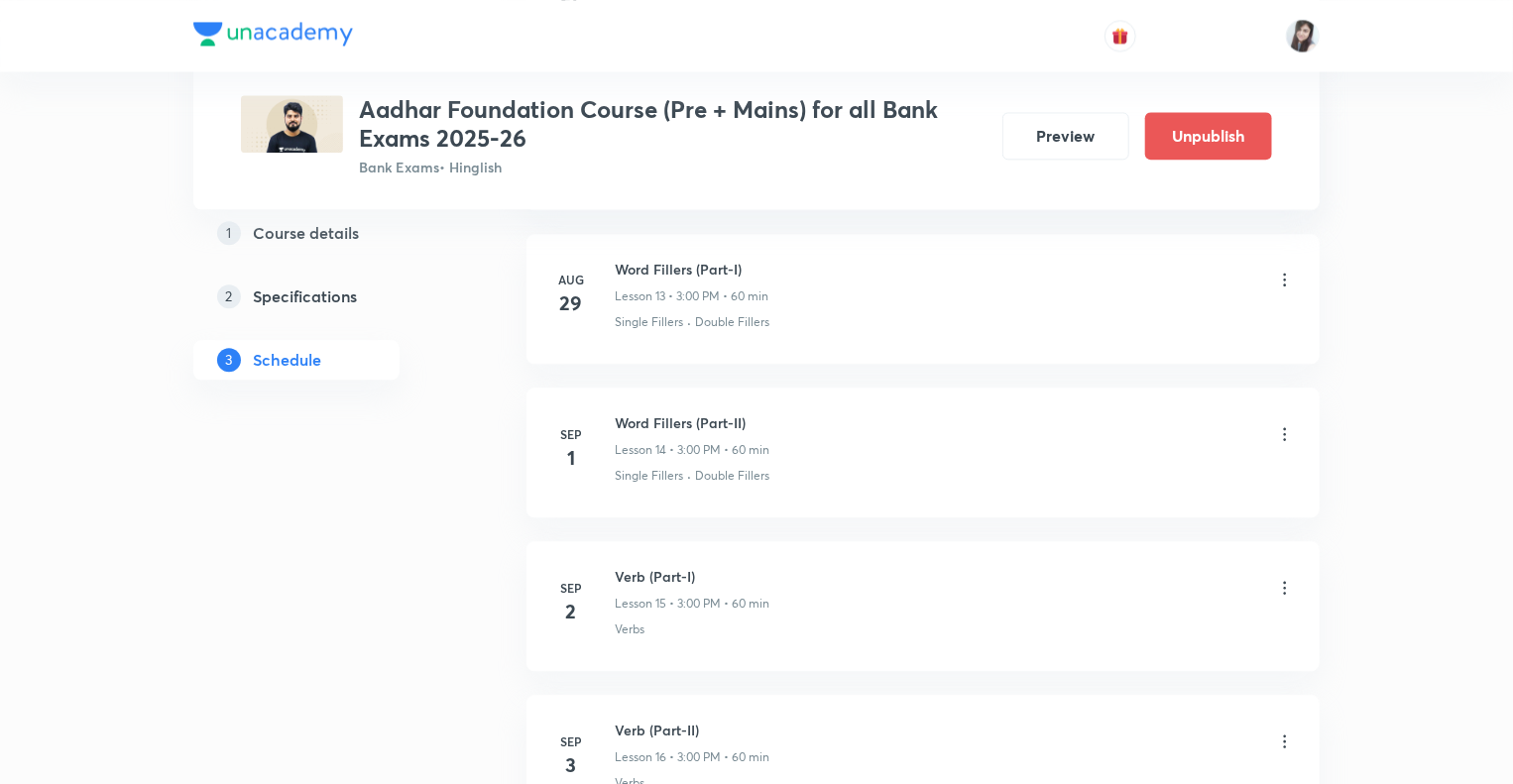 click on "1 Course details 2 Specifications 3 Schedule" at bounding box center [328, 973] 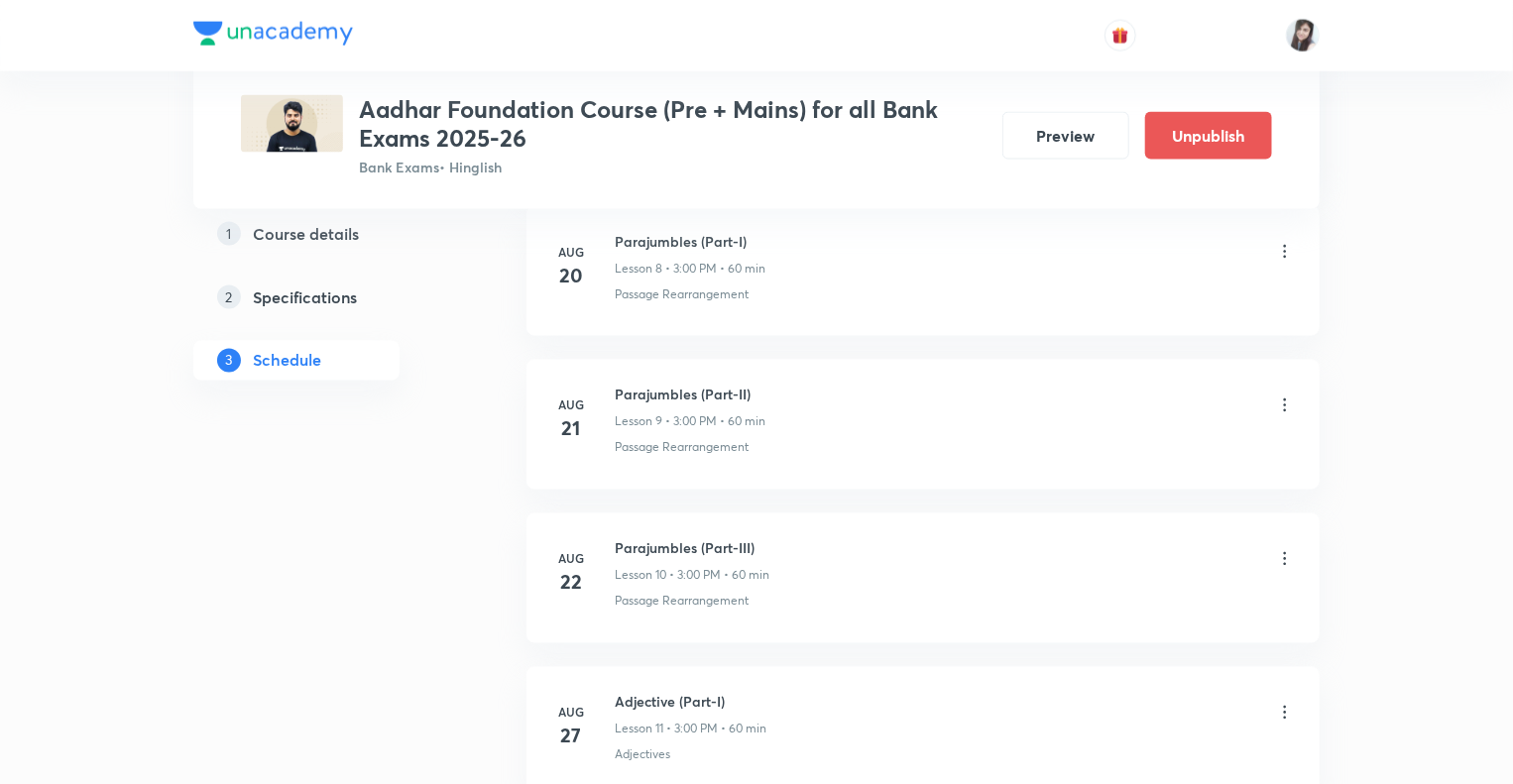 scroll, scrollTop: 1595, scrollLeft: 0, axis: vertical 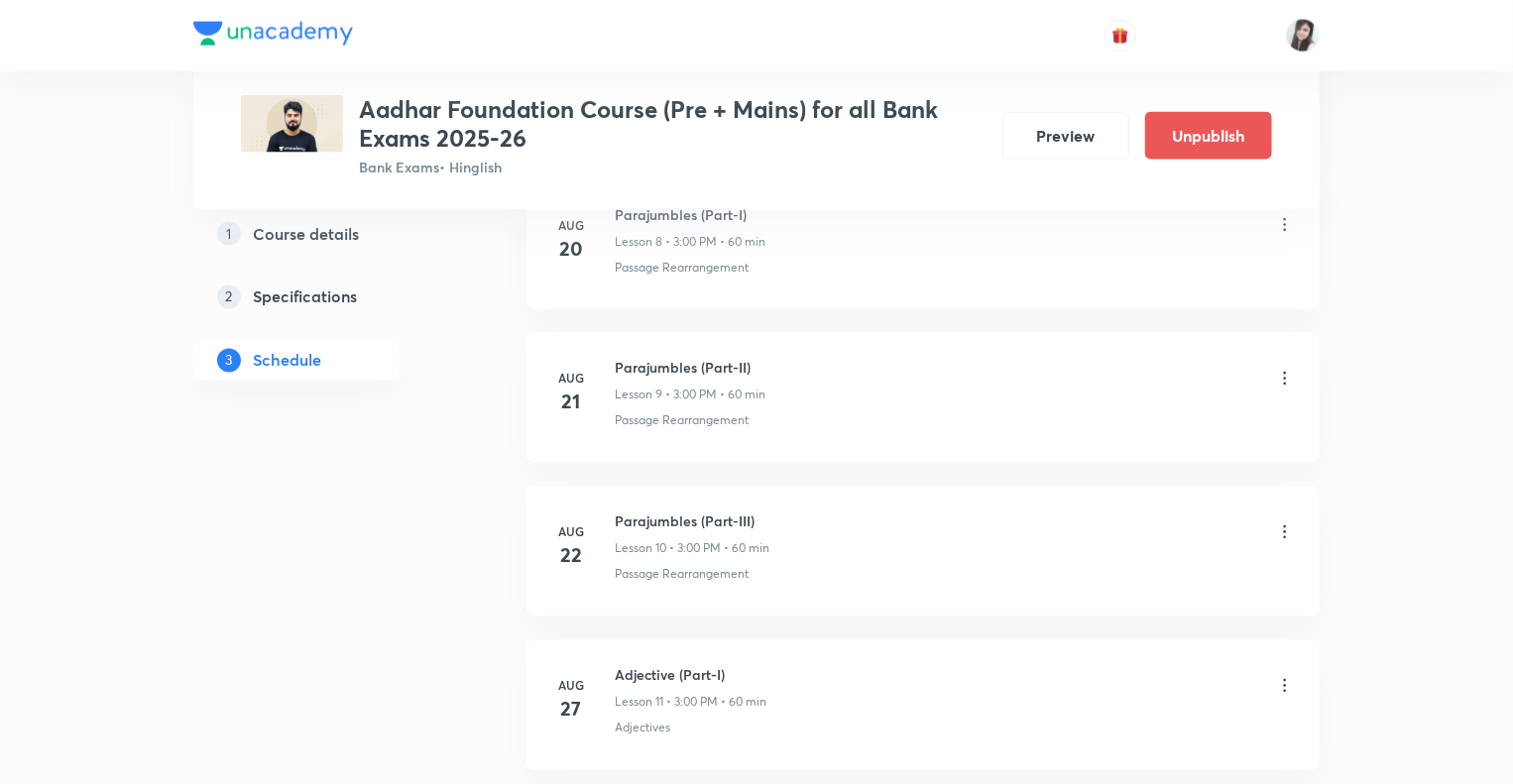 click 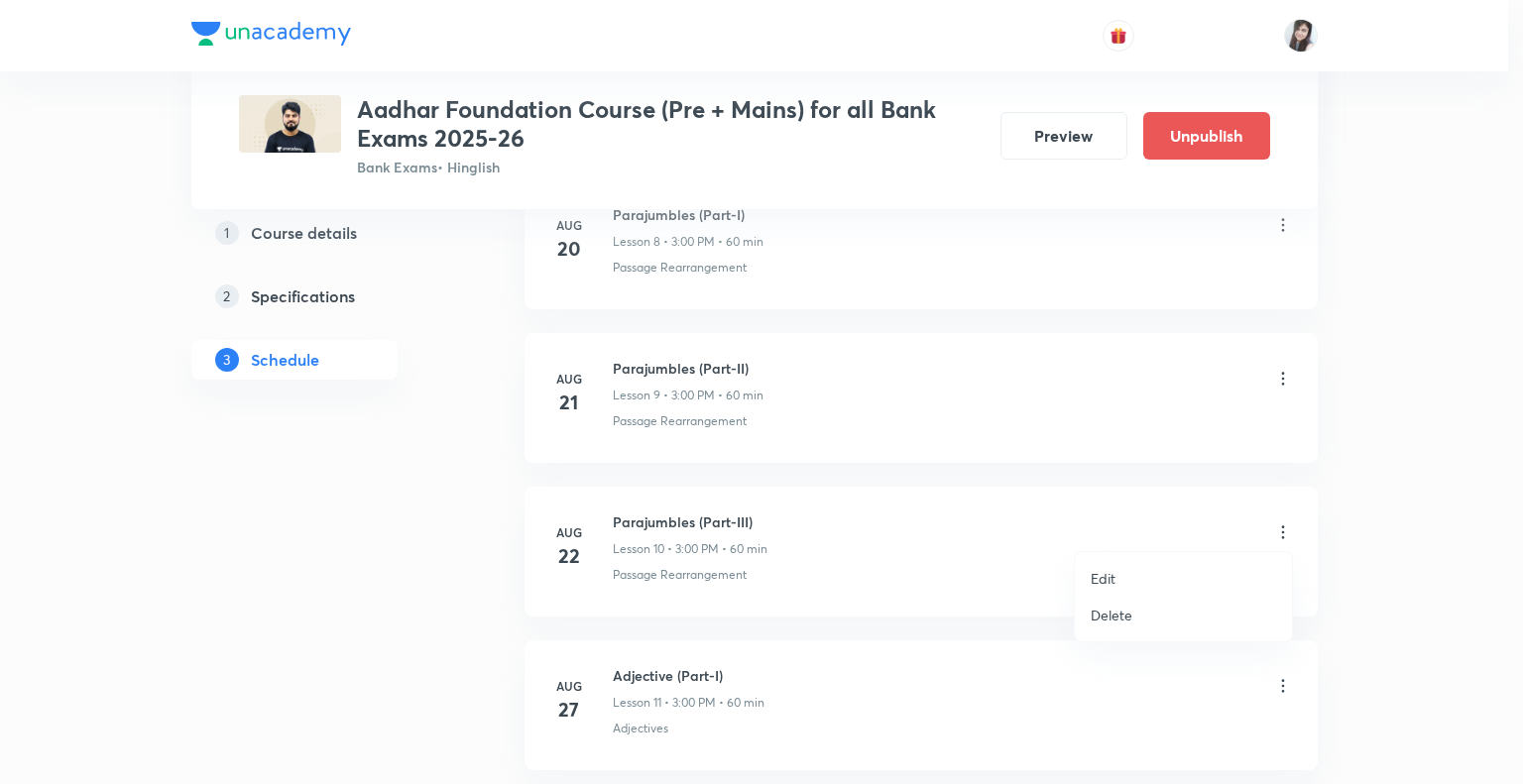 click on "Edit" at bounding box center (1103, 578) 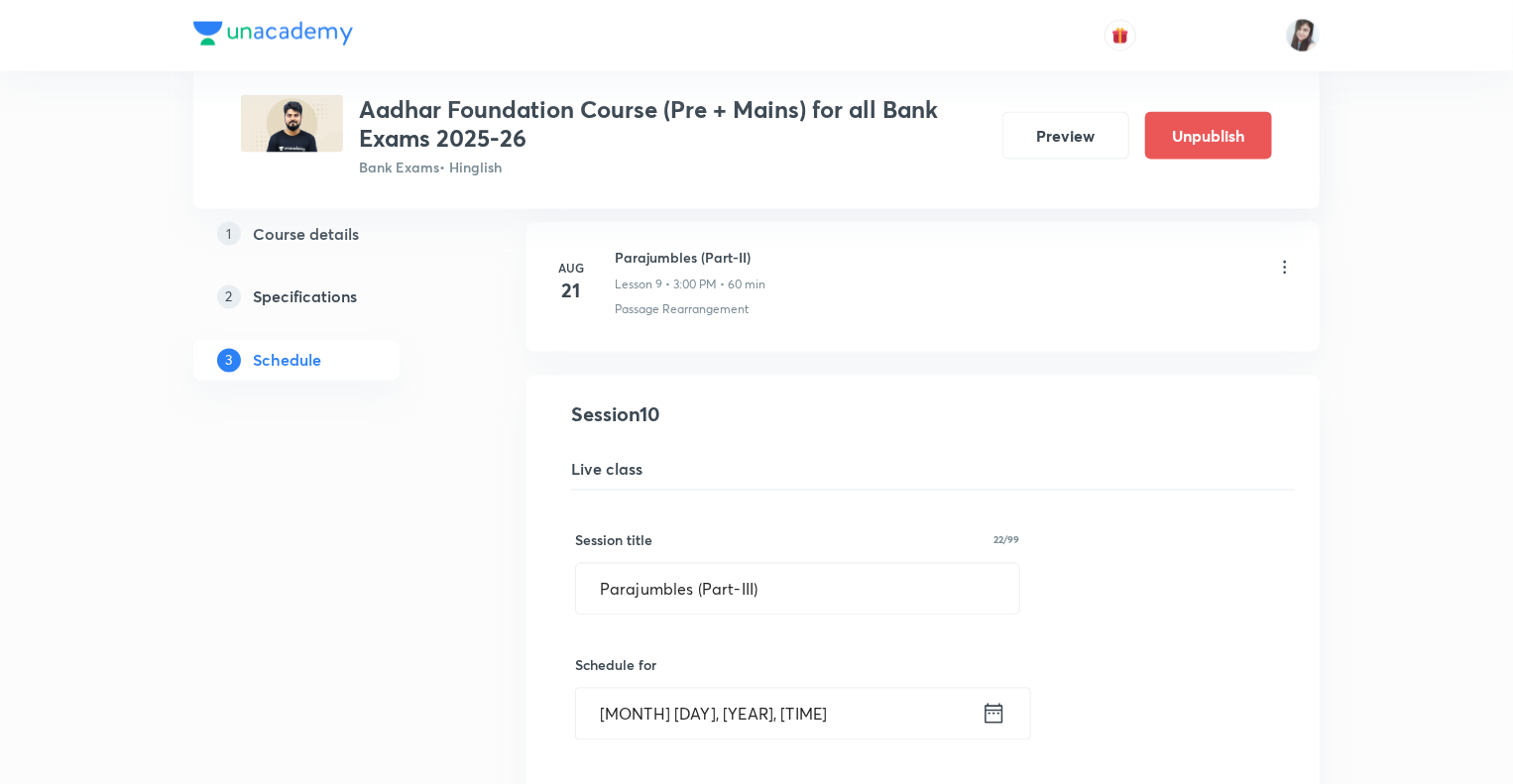 click on "1 Course details 2 Specifications 3 Schedule" at bounding box center [328, 1939] 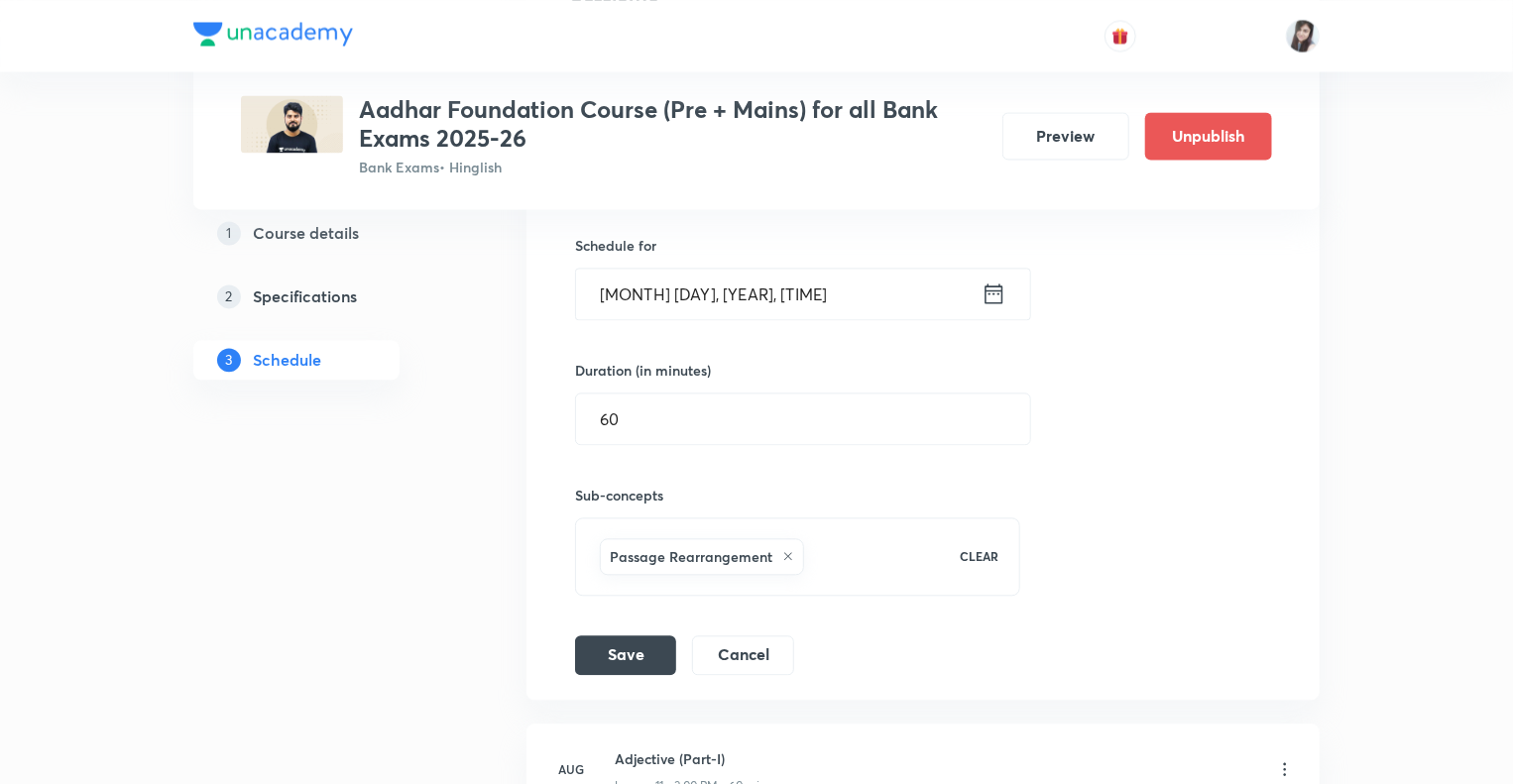 scroll, scrollTop: 2031, scrollLeft: 0, axis: vertical 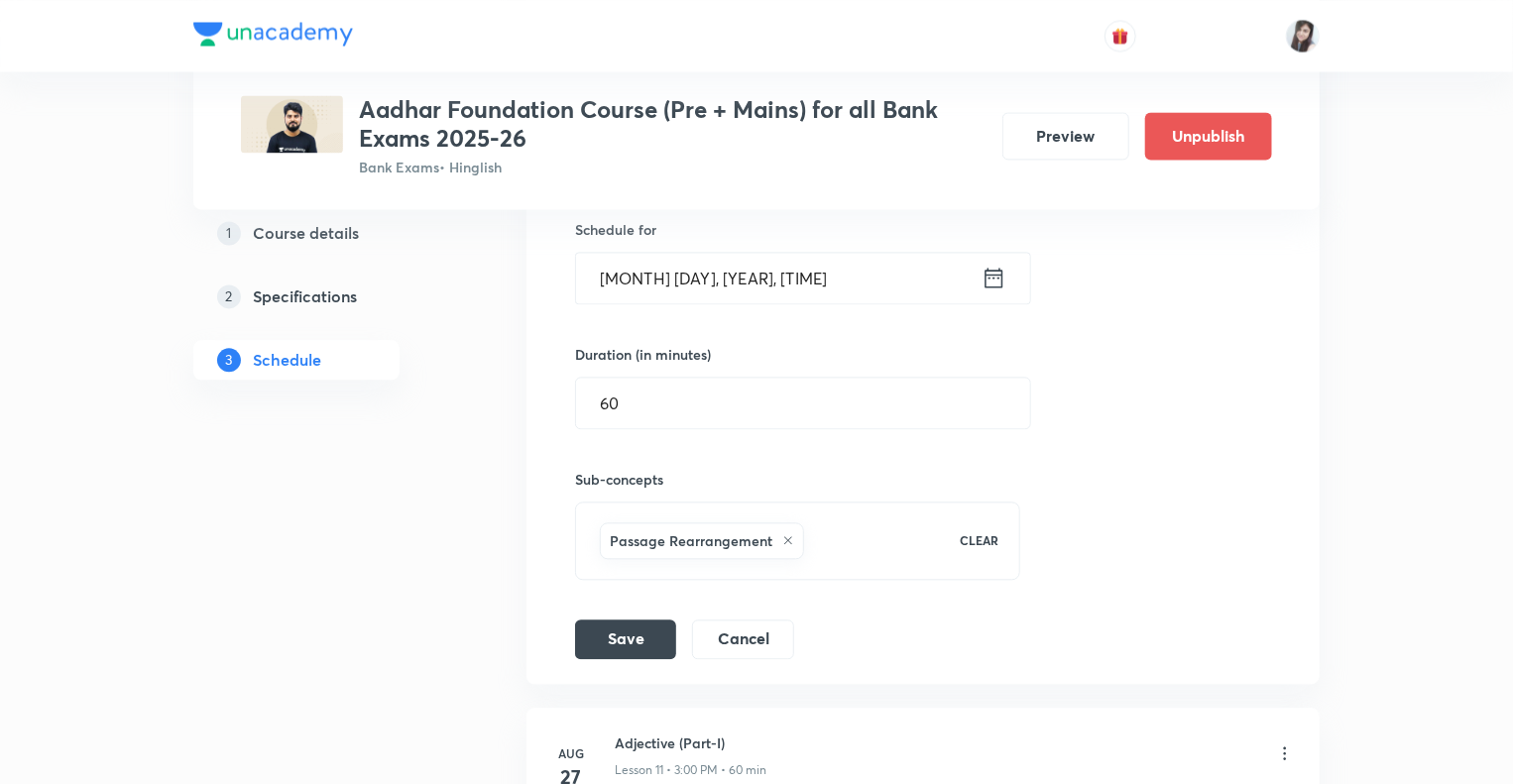click 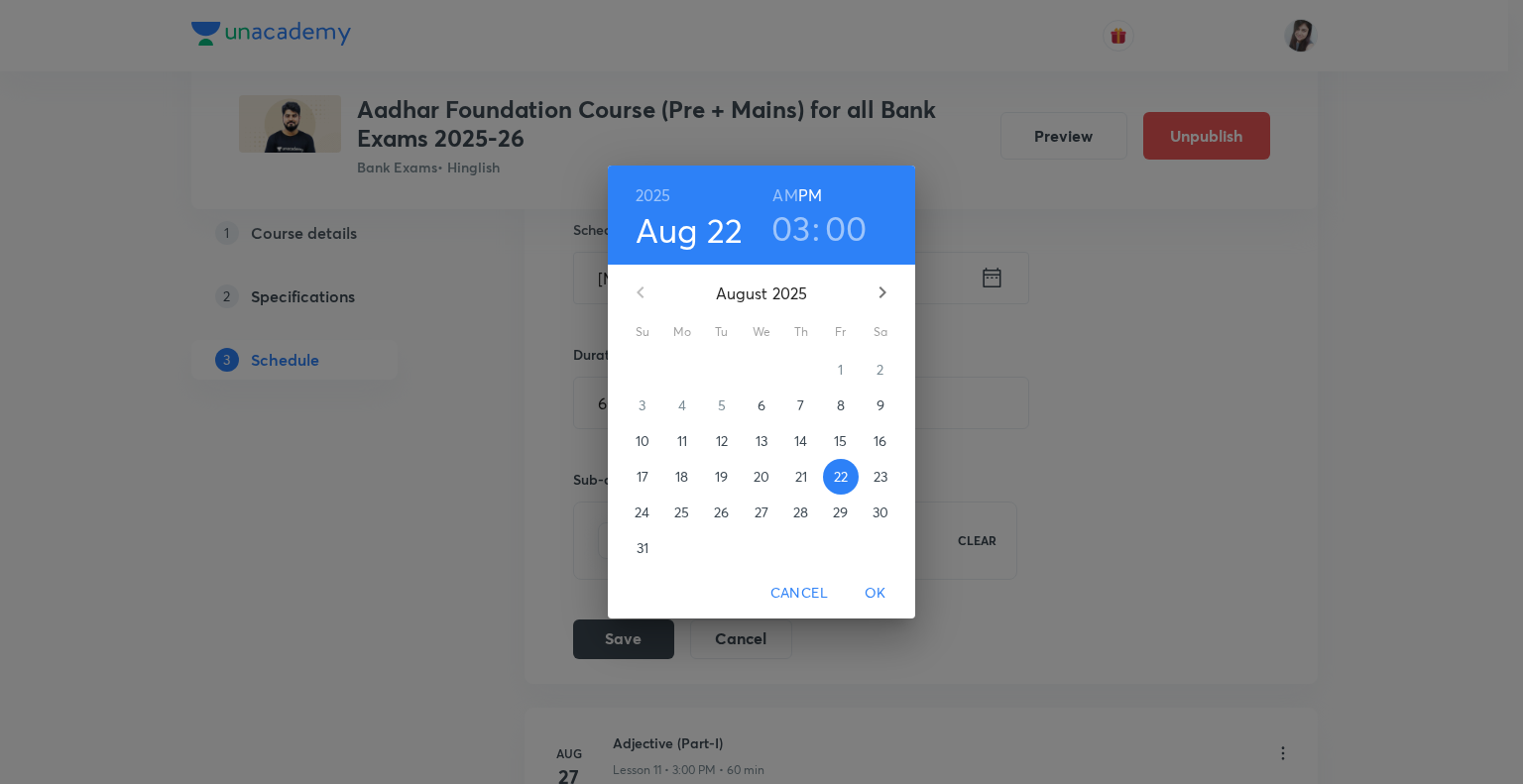 click on "26" at bounding box center (721, 512) 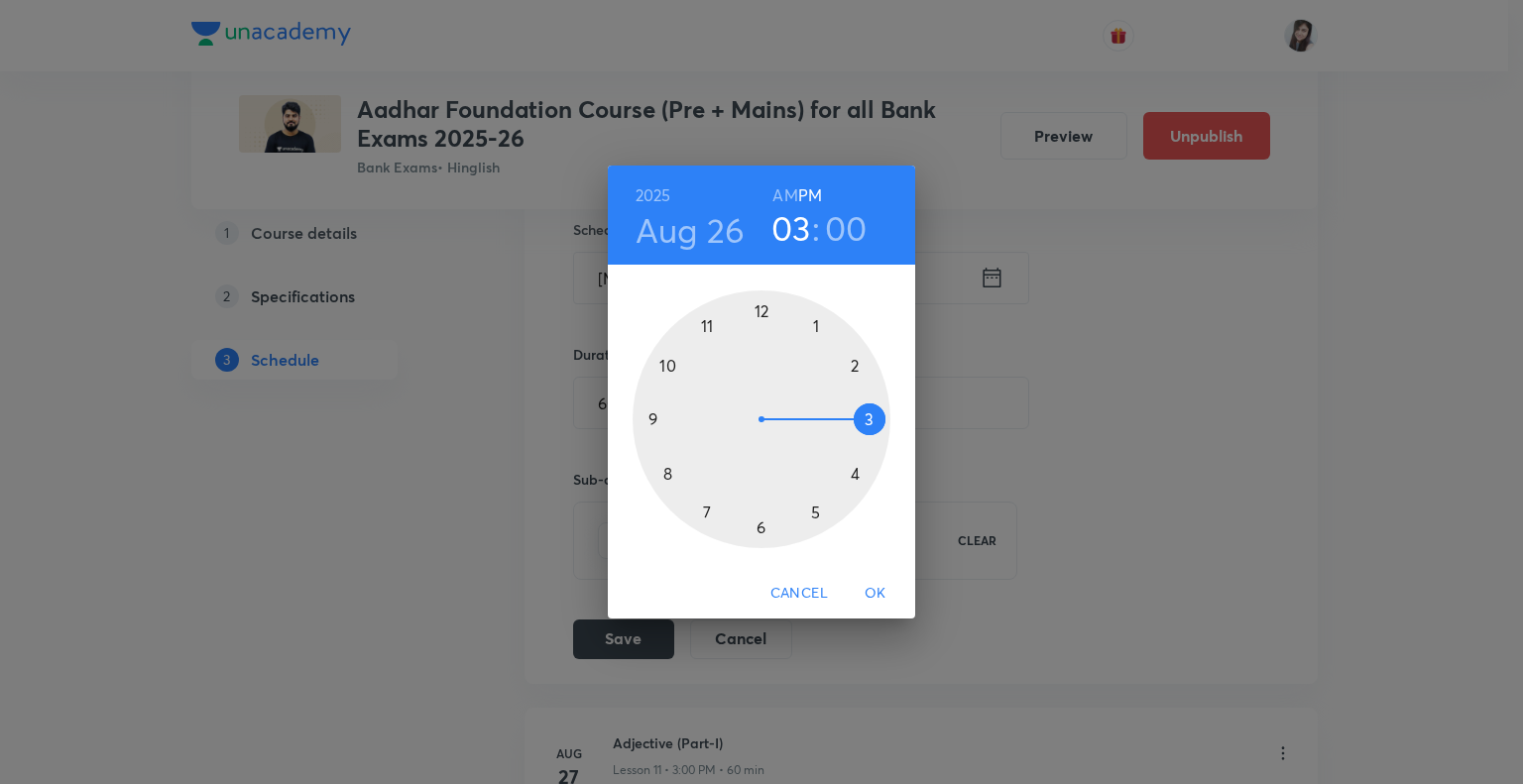 click on "OK" at bounding box center (876, 593) 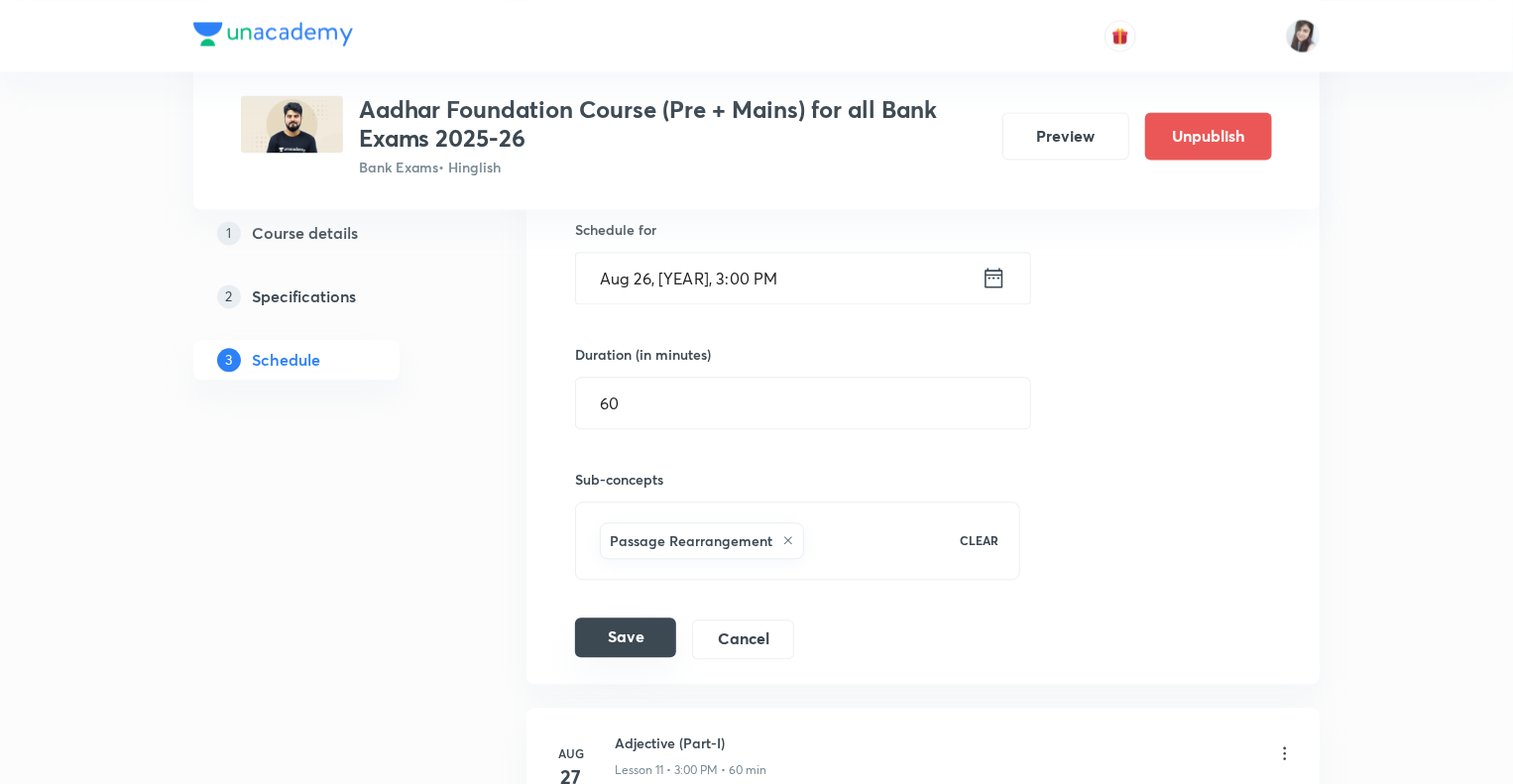 click on "Save" at bounding box center (626, 637) 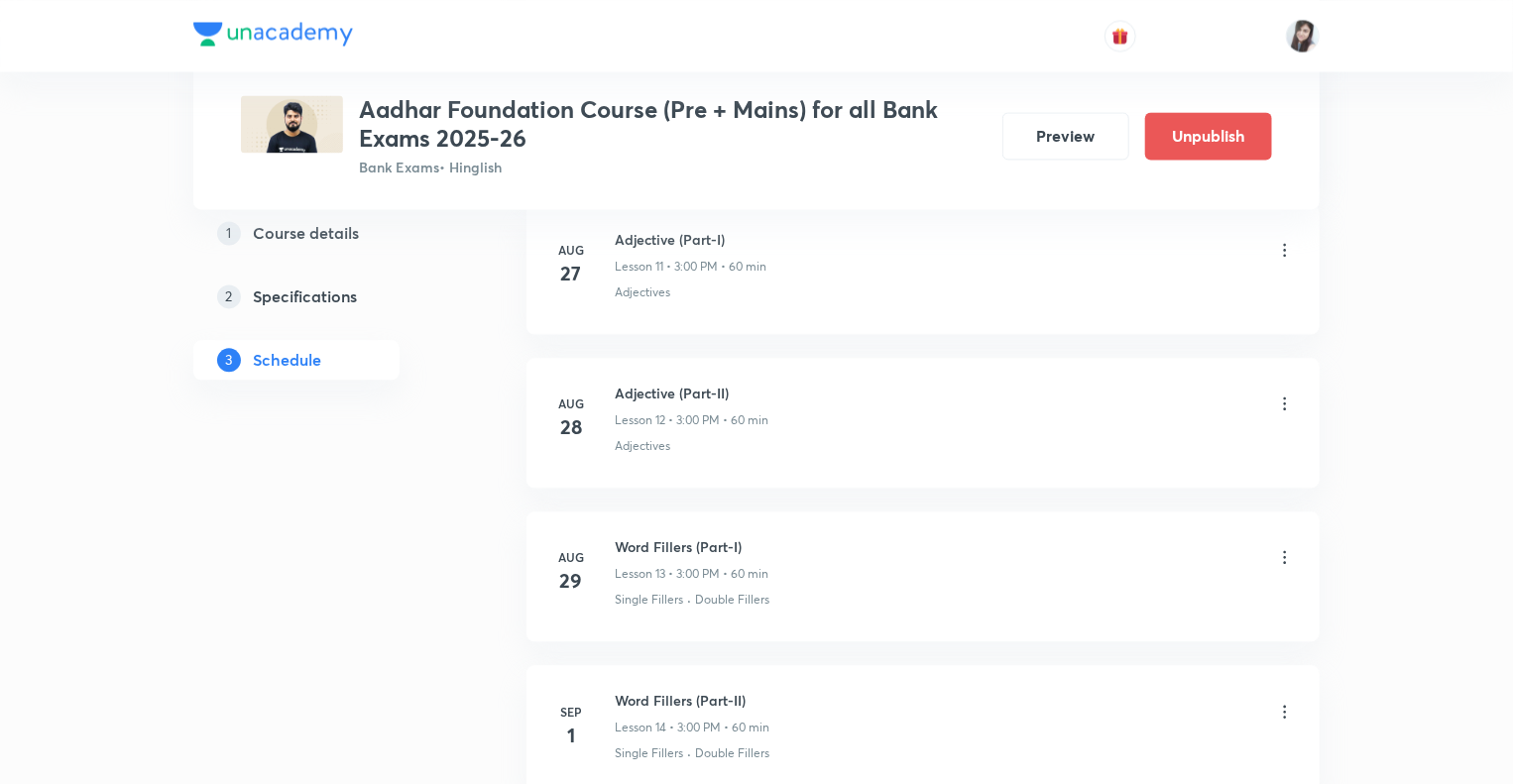 click on "1 Course details 2 Specifications 3 Schedule" at bounding box center (328, 1251) 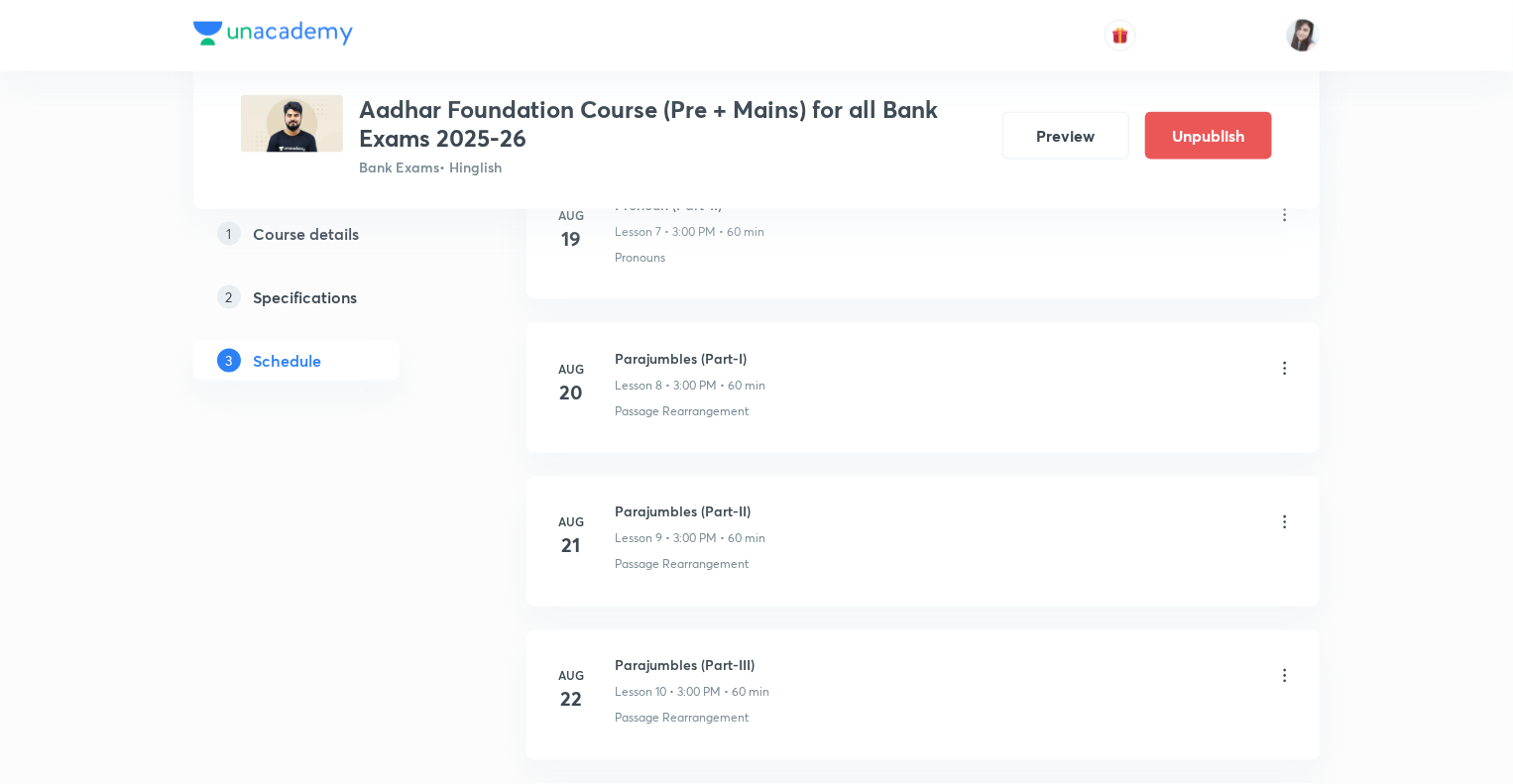 scroll, scrollTop: 1436, scrollLeft: 0, axis: vertical 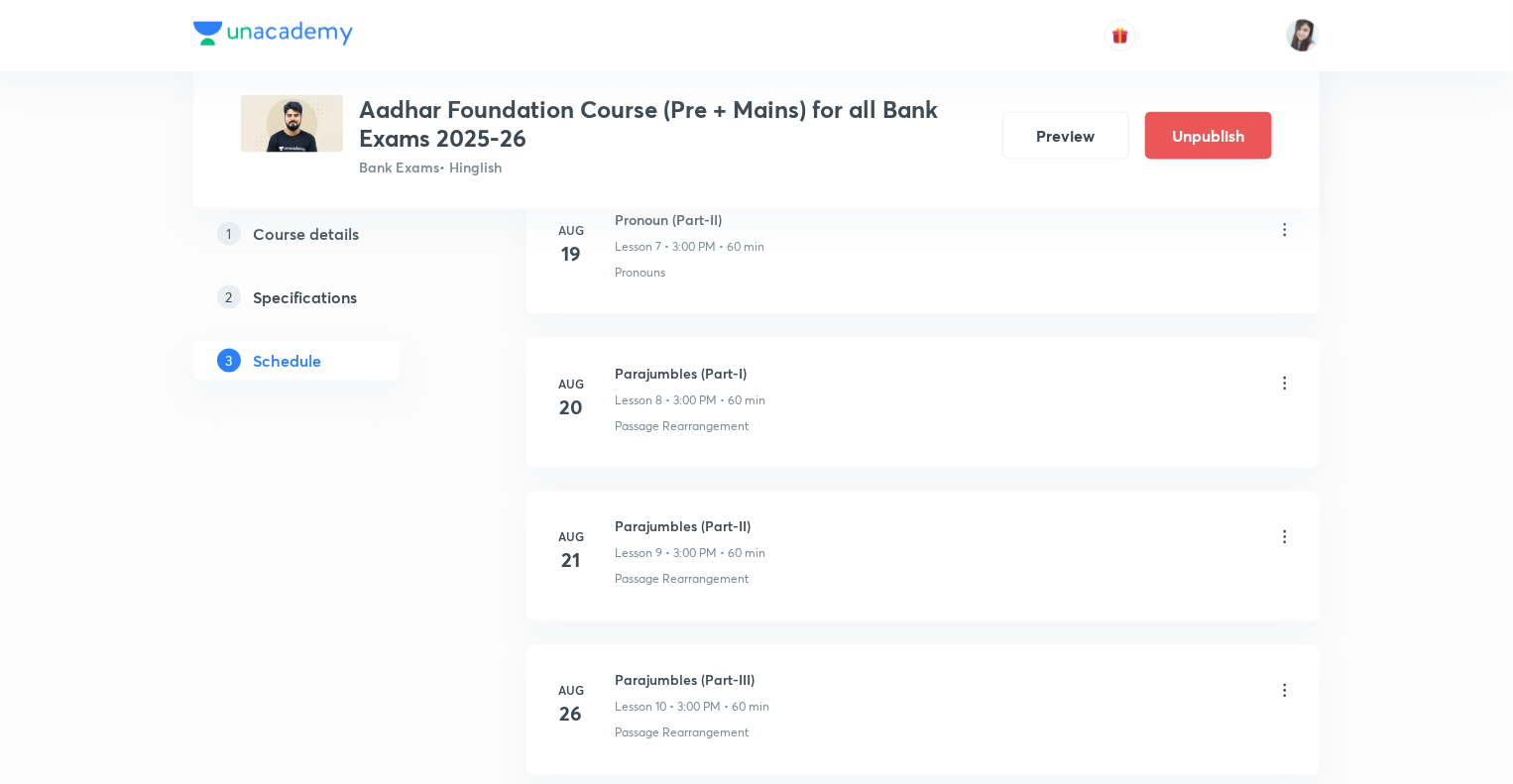 click 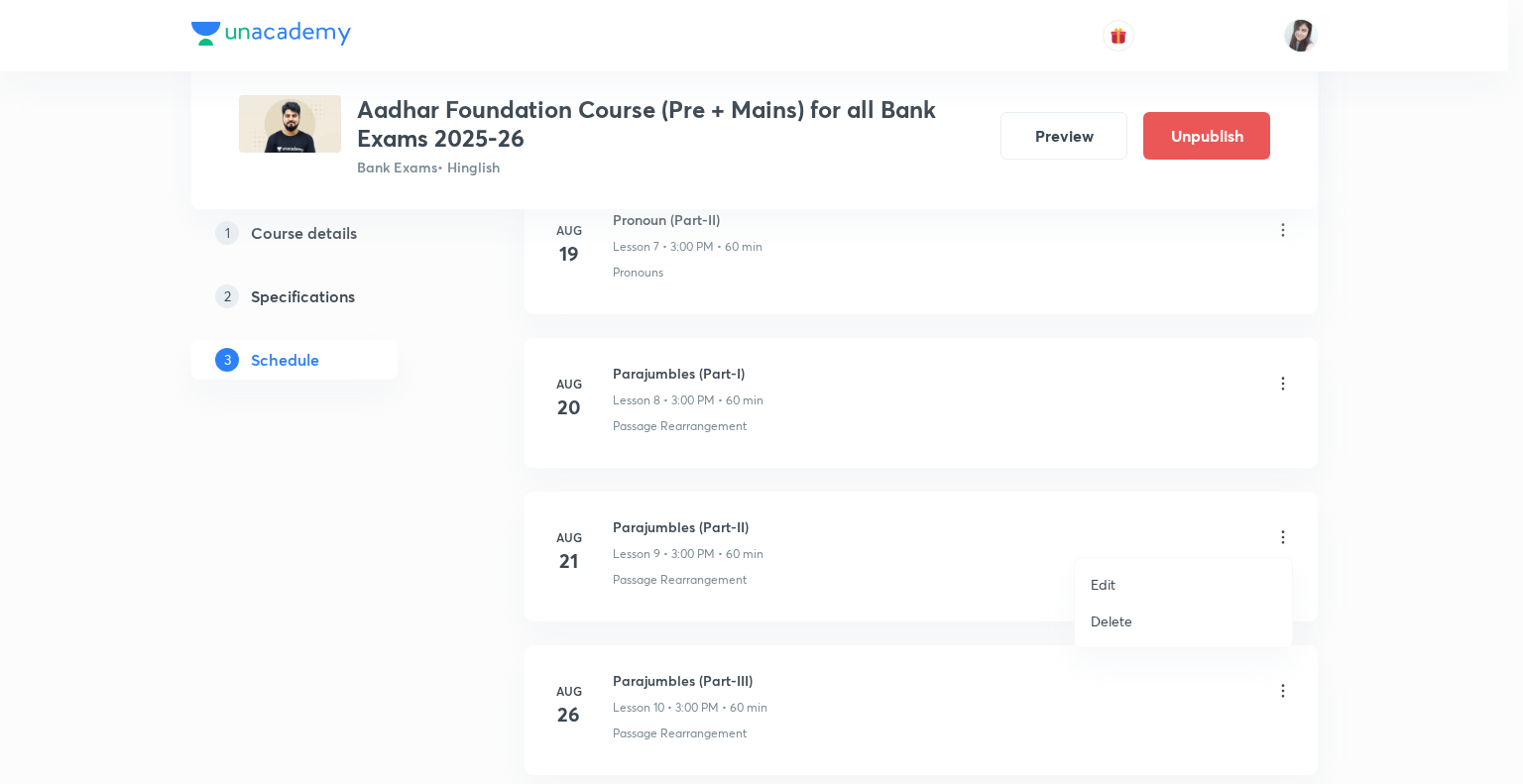 click on "Edit" at bounding box center (1103, 584) 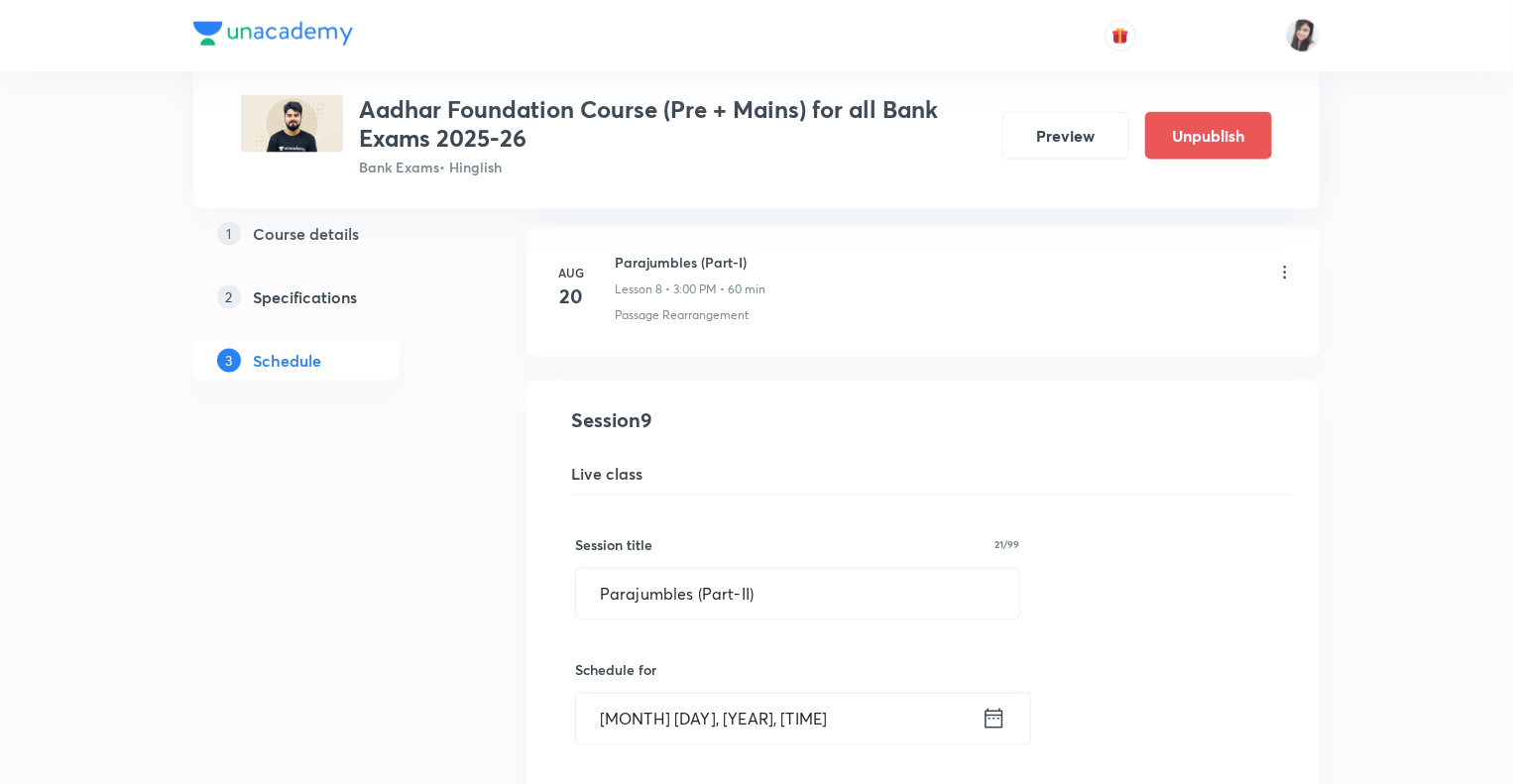 click on "Plus Courses Aadhar Foundation Course (Pre + Mains) for all Bank Exams 2025-26 Bank Exams  • Hinglish Preview Unpublish 1 Course details 2 Specifications 3 Schedule Schedule 35  classes Topic coverage Grammar/Sentence Correction, Vocabulary, Reading Comprehension, Connectors Cover at least  60 % View details Aug 11 Subject-Verb-Agreement (Part-I) Lesson 1 • 3:00 PM • 60 min Subject - Verb Agreement Aug 12 Subject-Verb-Agreement (Part-II) Lesson 2 • 3:00 PM • 60 min Subject - Verb Agreement Aug 13 Noun (Part-I) Lesson 3 • 3:00 PM • 60 min Nouns Aug 14 Noun (Part-II) Lesson 4 • 3:00 PM • 60 min Nouns Aug 15 Vocabulary- Antonym-Synonym-idioms-phrasal verb Lesson 5 • 3:00 PM • 60 min Antonyms Aug 18 Pronoun (Part-I) Lesson 6 • 3:00 PM • 60 min Pronouns Aug 19 Pronoun (Part-II) Lesson 7 • 3:00 PM • 60 min Pronouns Aug 20 Parajumbles (Part-I) Lesson 8 • 3:00 PM • 60 min Passage Rearrangement Parajumbles (Part-II) Lesson 9 Passage Rearrangement Session  9 Live class Session title 60" at bounding box center [756, 1972] 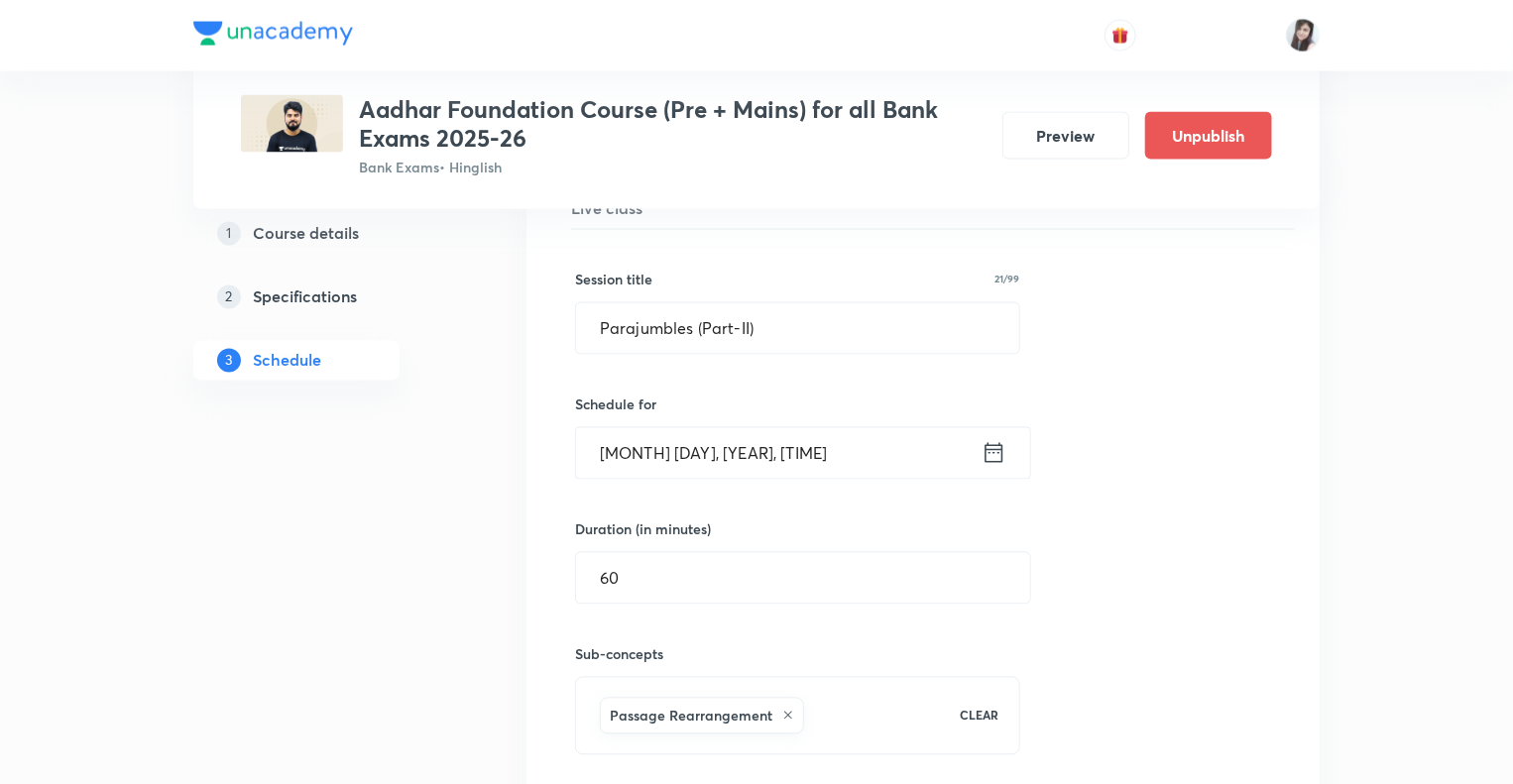 scroll, scrollTop: 1872, scrollLeft: 0, axis: vertical 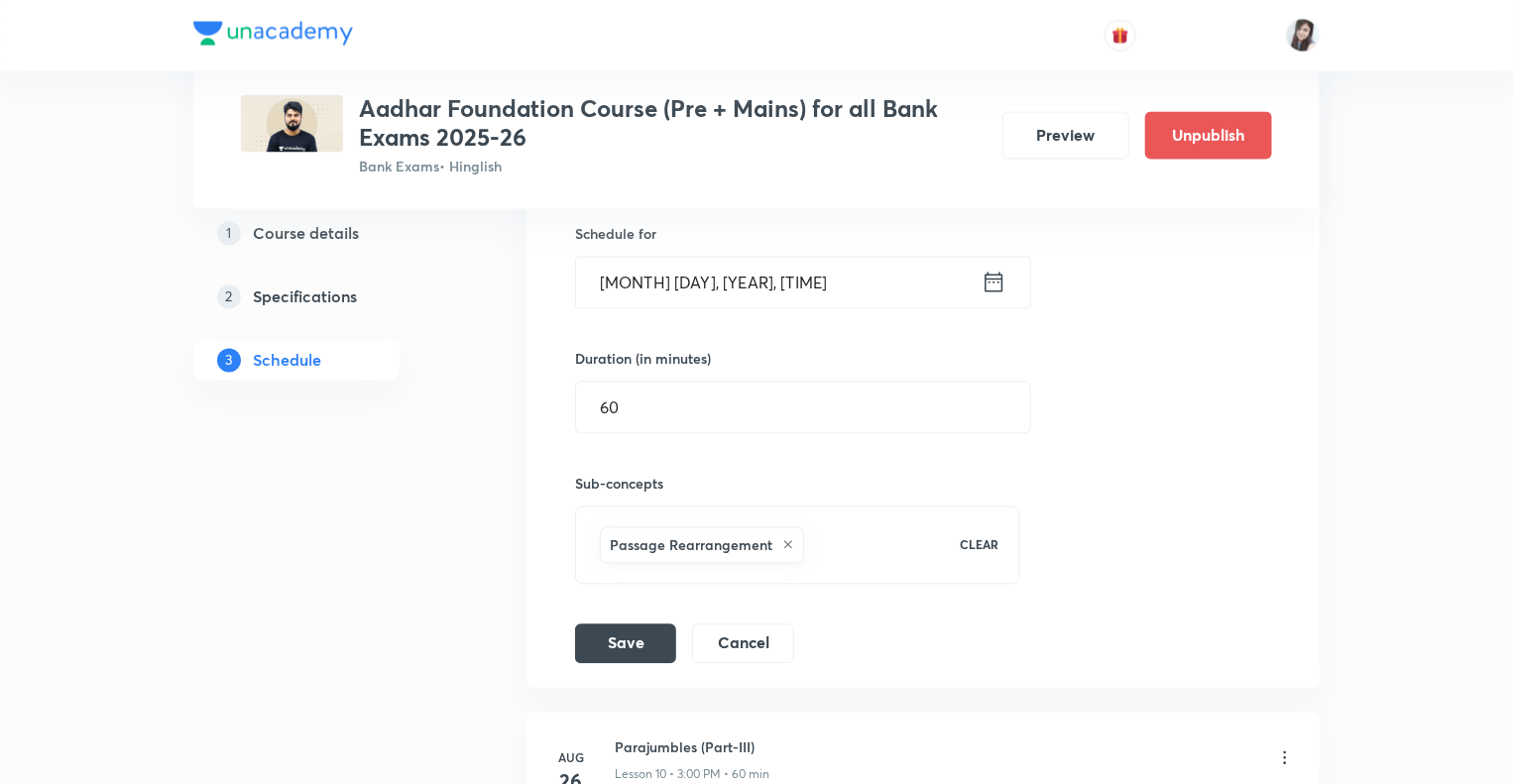 click 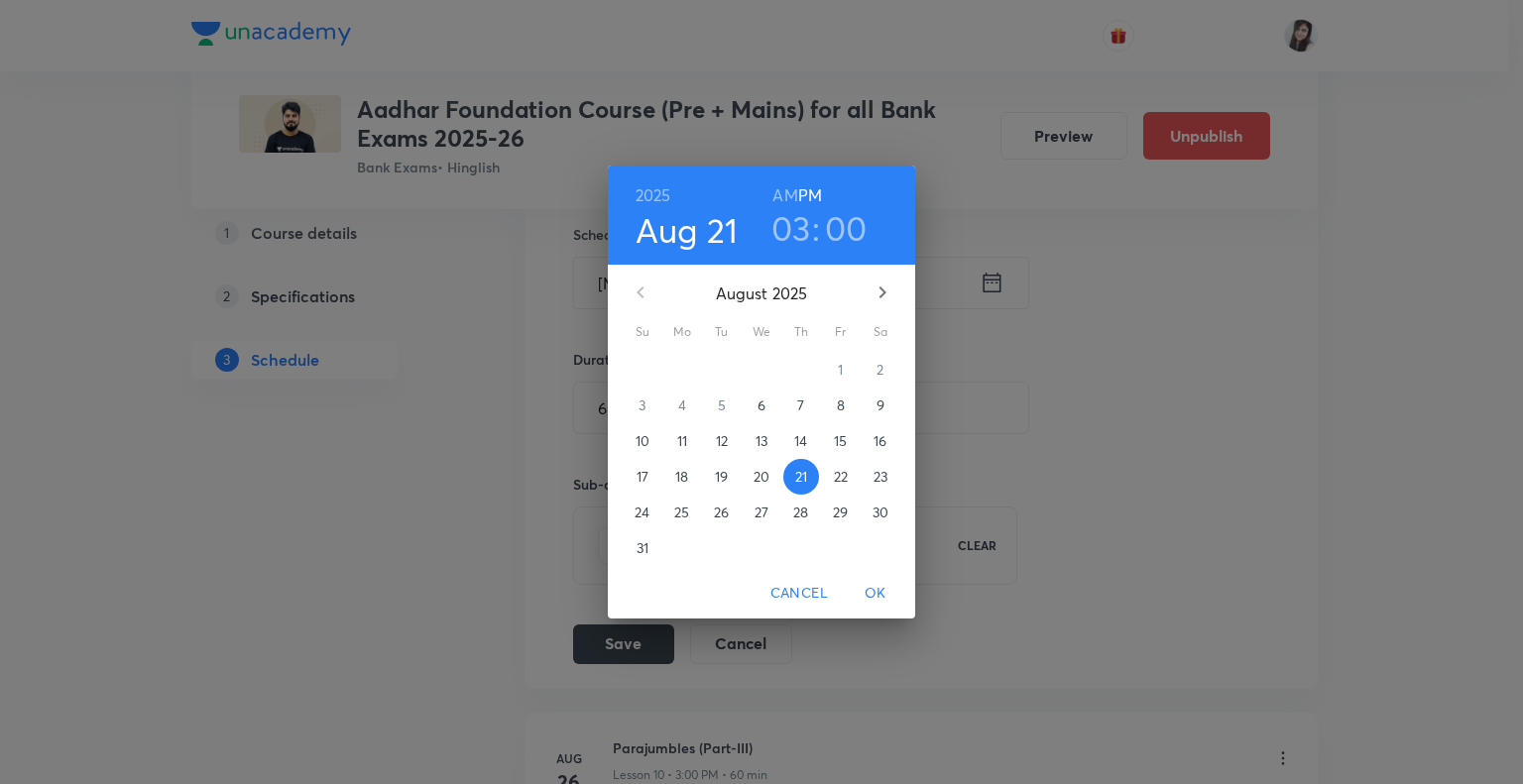 click on "25" at bounding box center [681, 512] 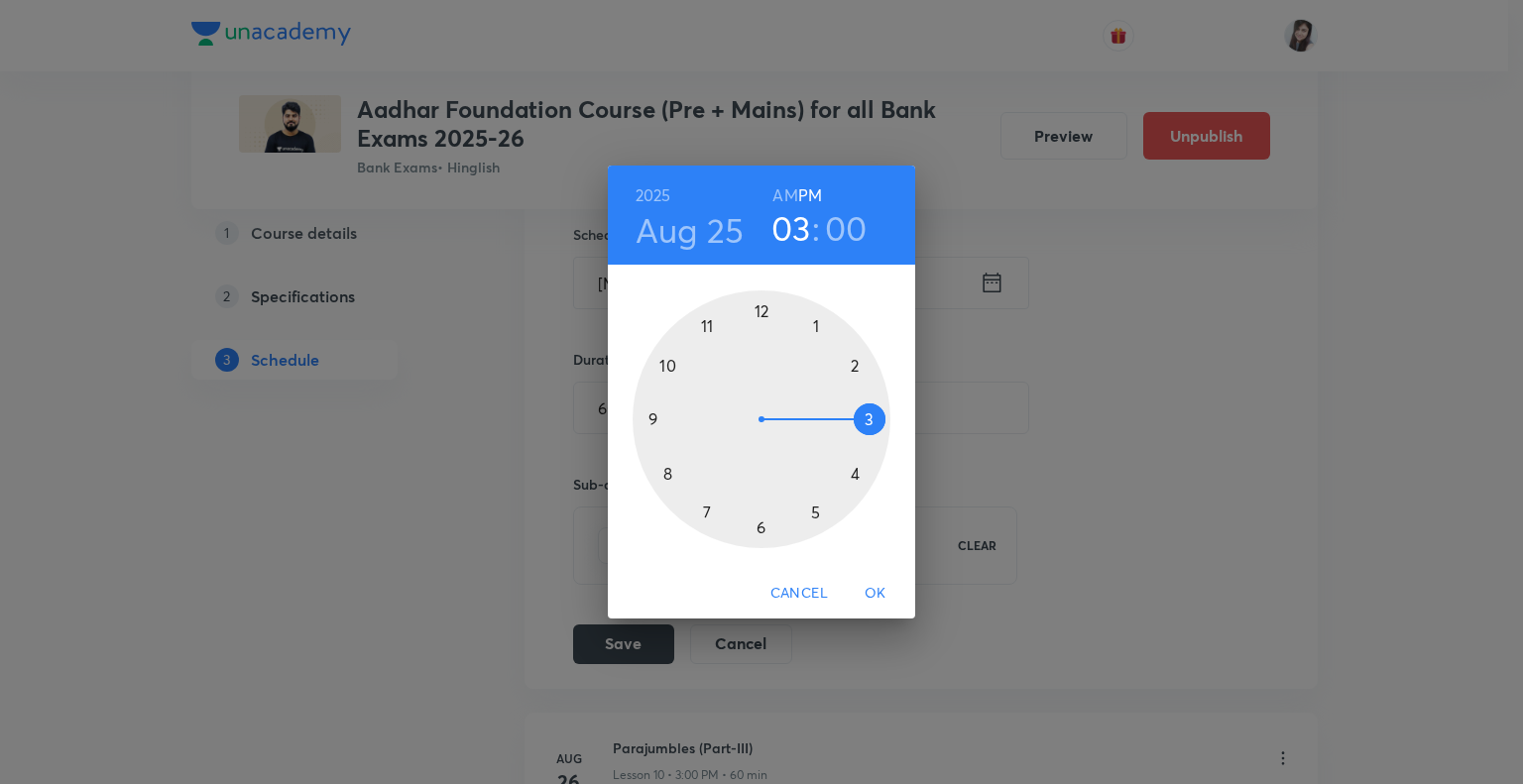 click on "OK" at bounding box center (876, 593) 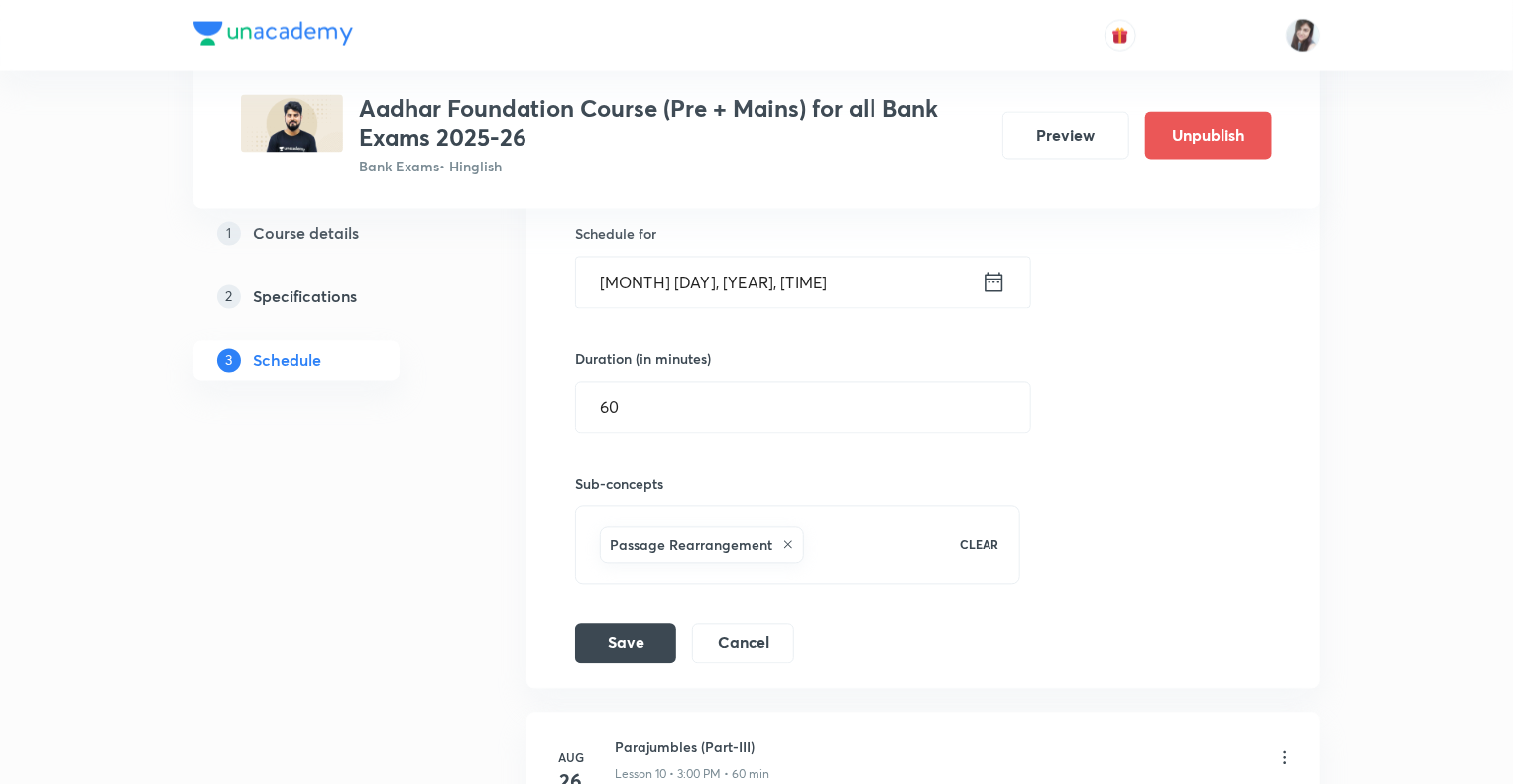 click on "Passage Rearrangement" at bounding box center (767, 545) 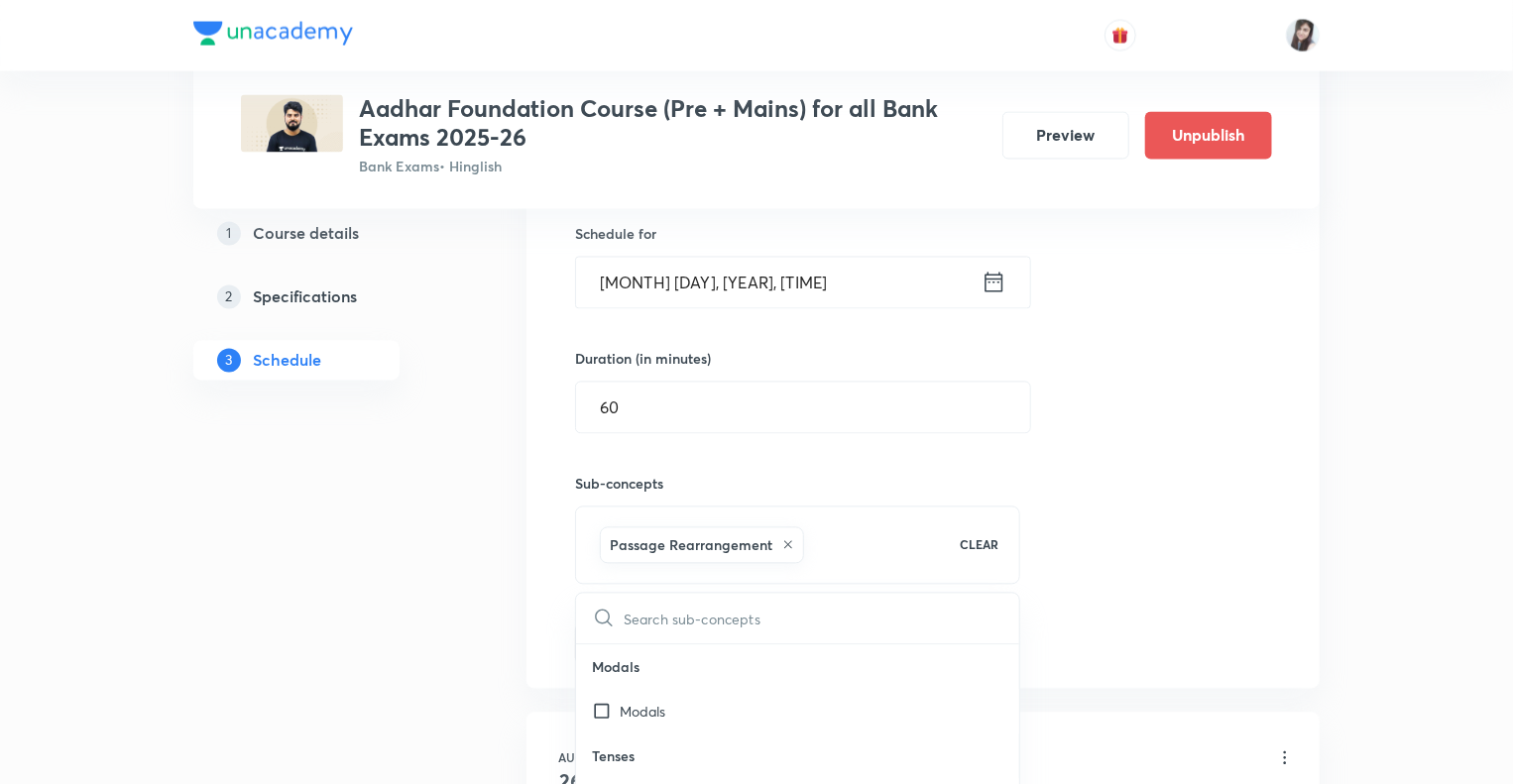 type on "r" 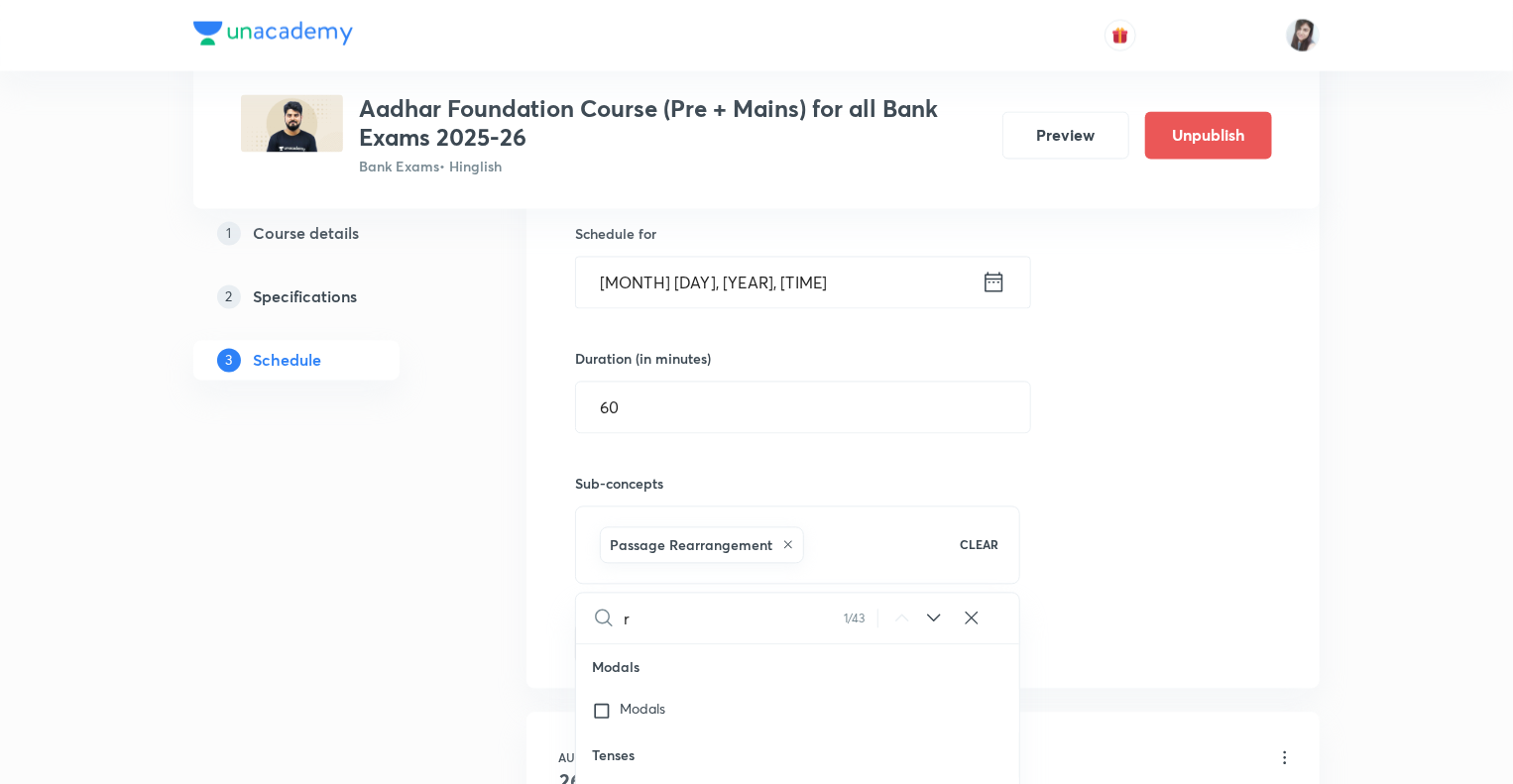 checkbox on "true" 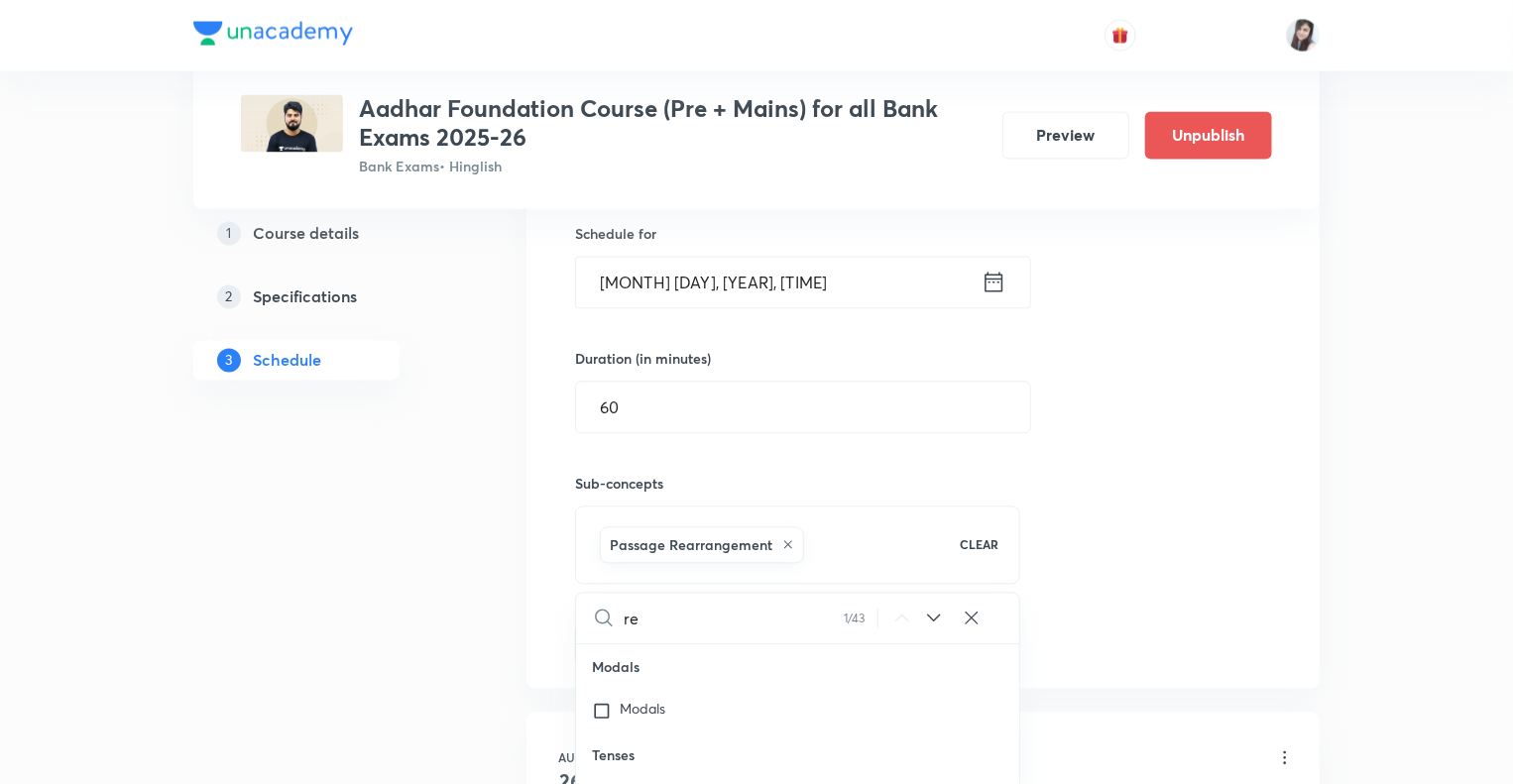 checkbox on "true" 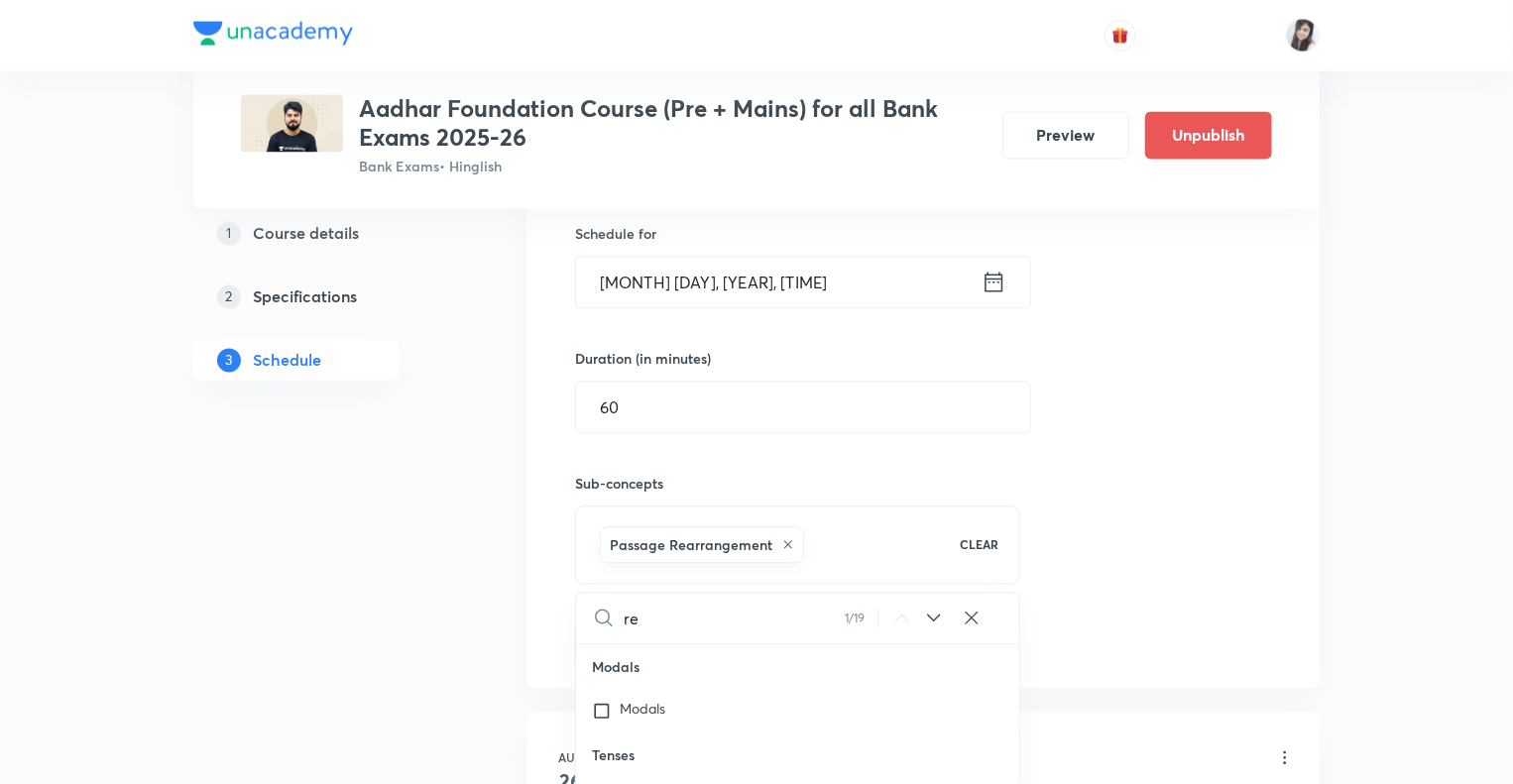 type on "rea" 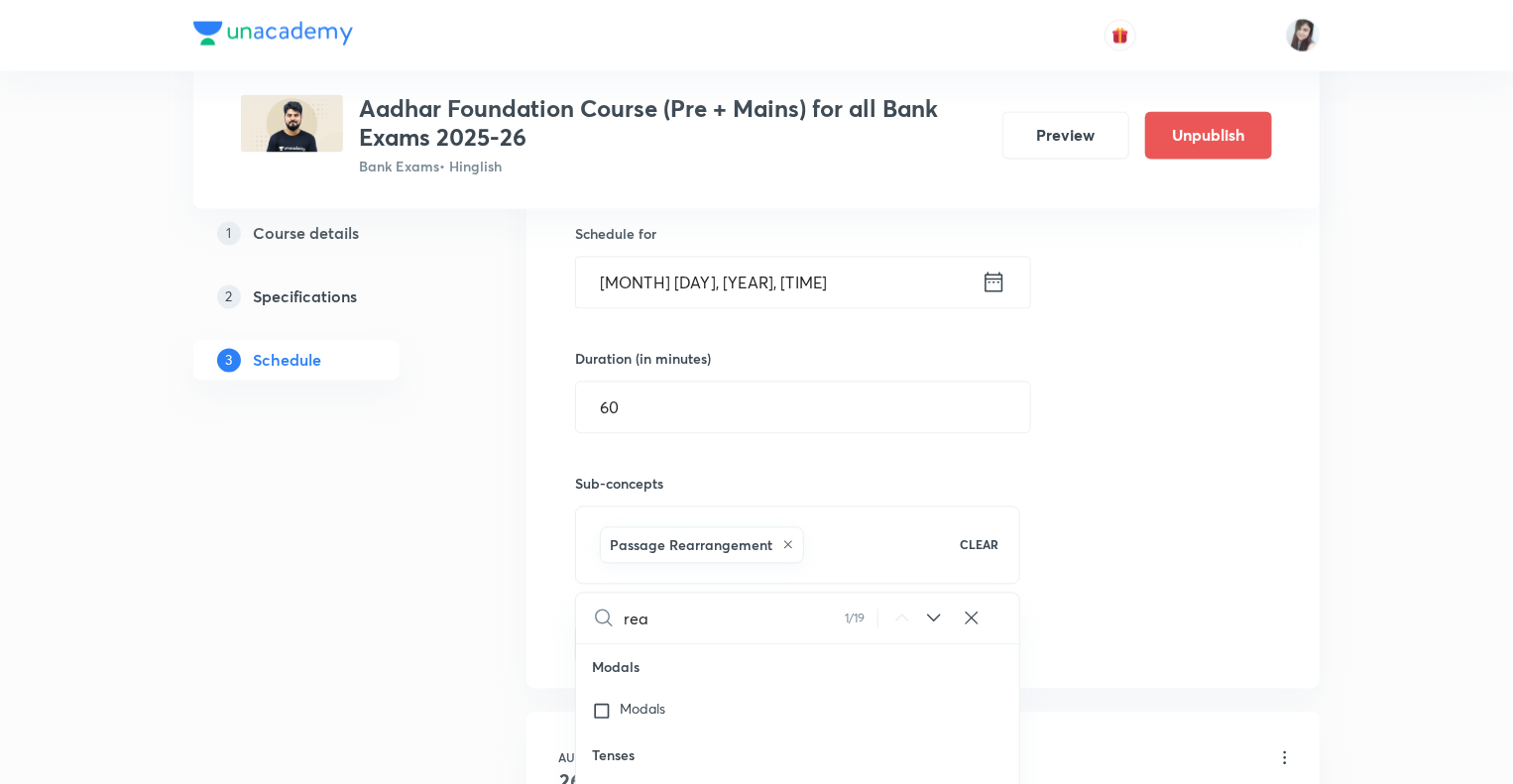checkbox on "true" 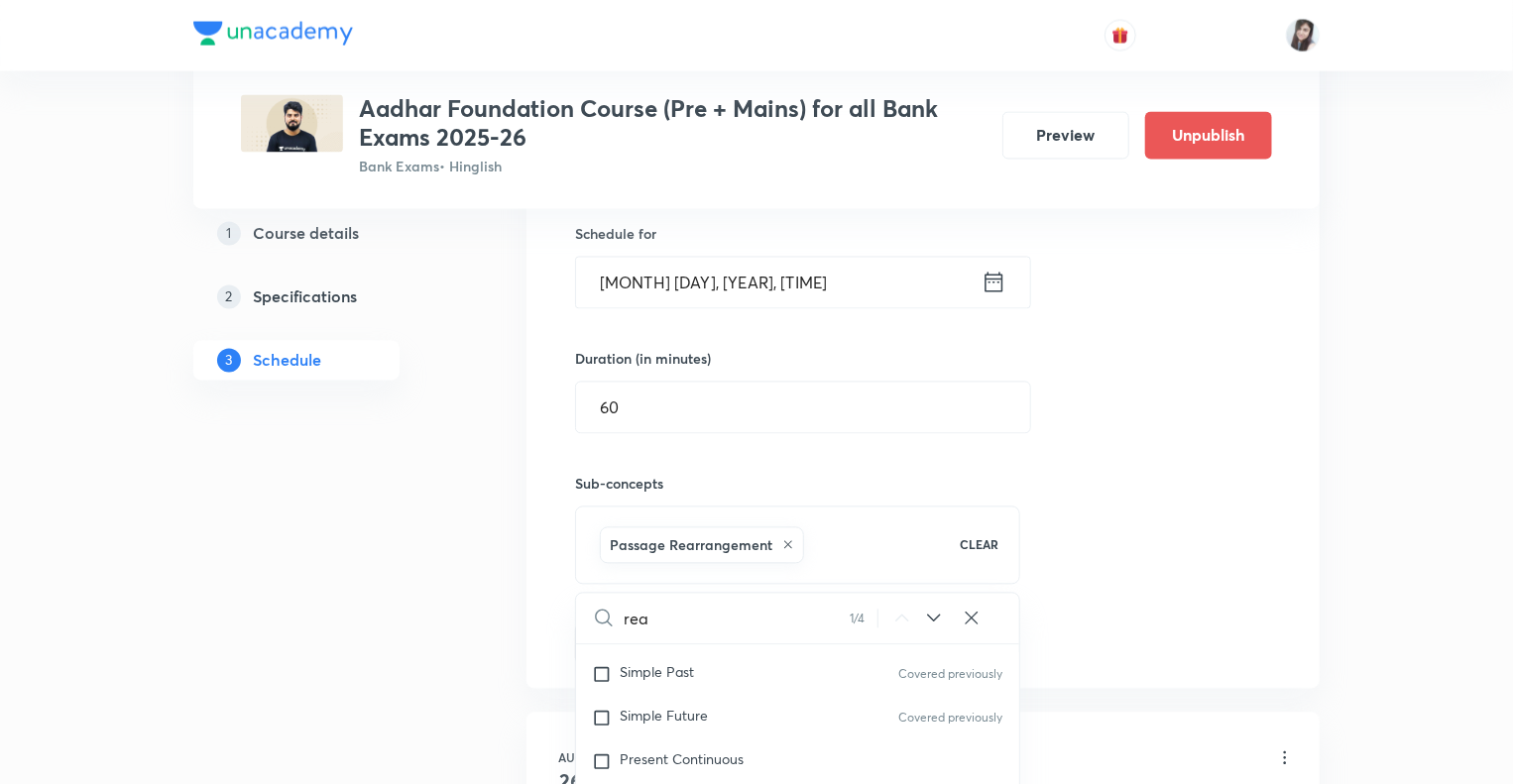 type on "rear" 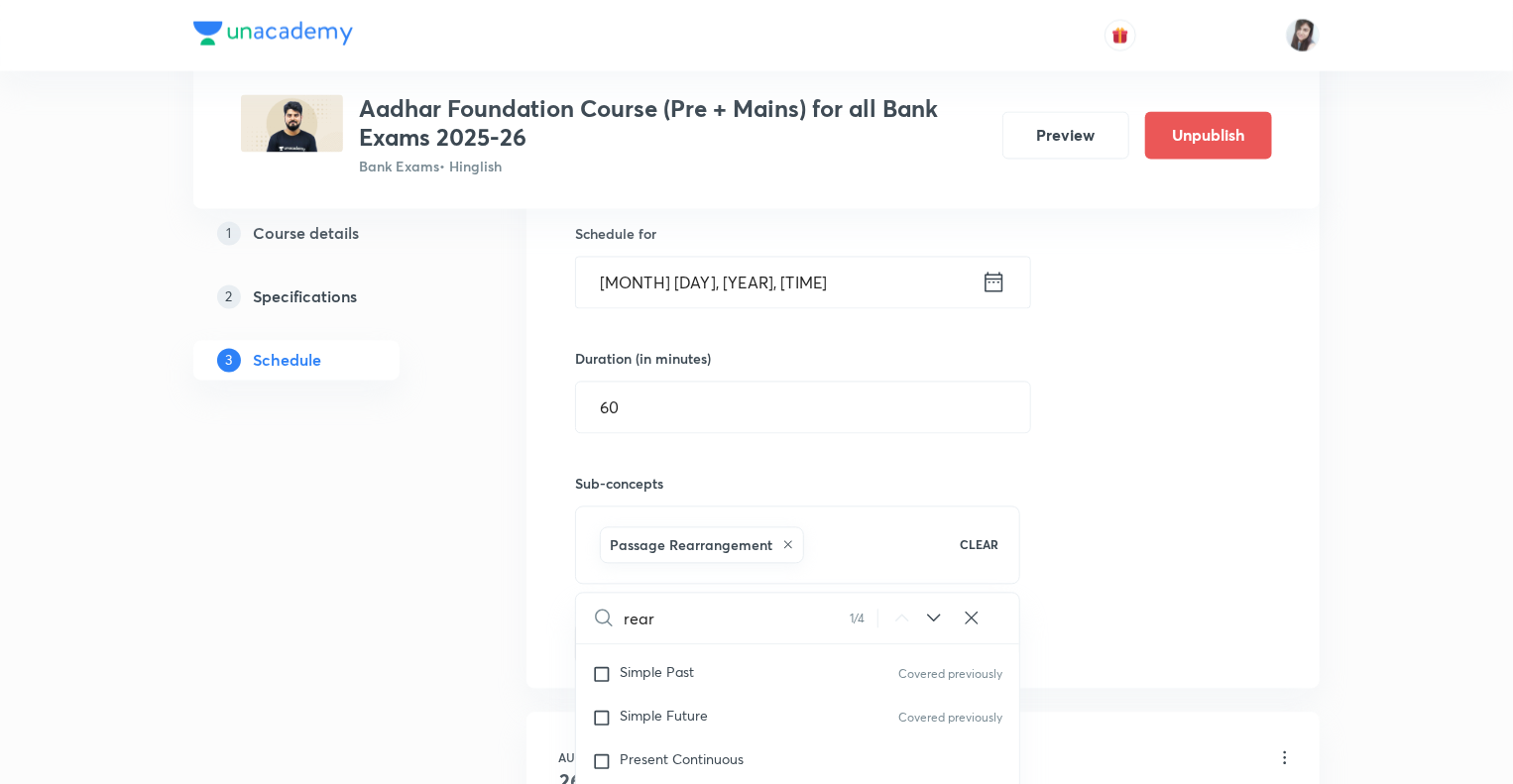 checkbox on "true" 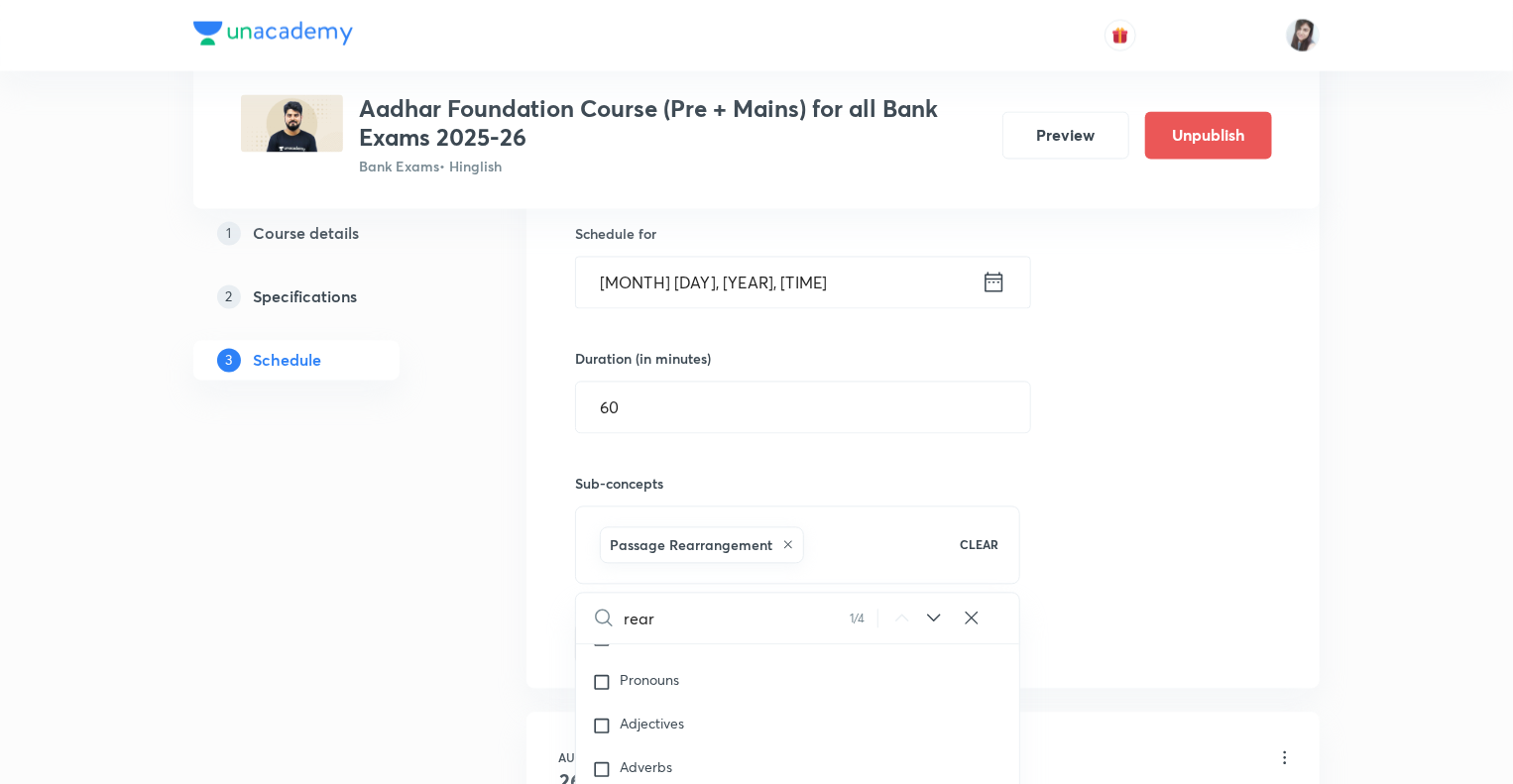 type on "rearr" 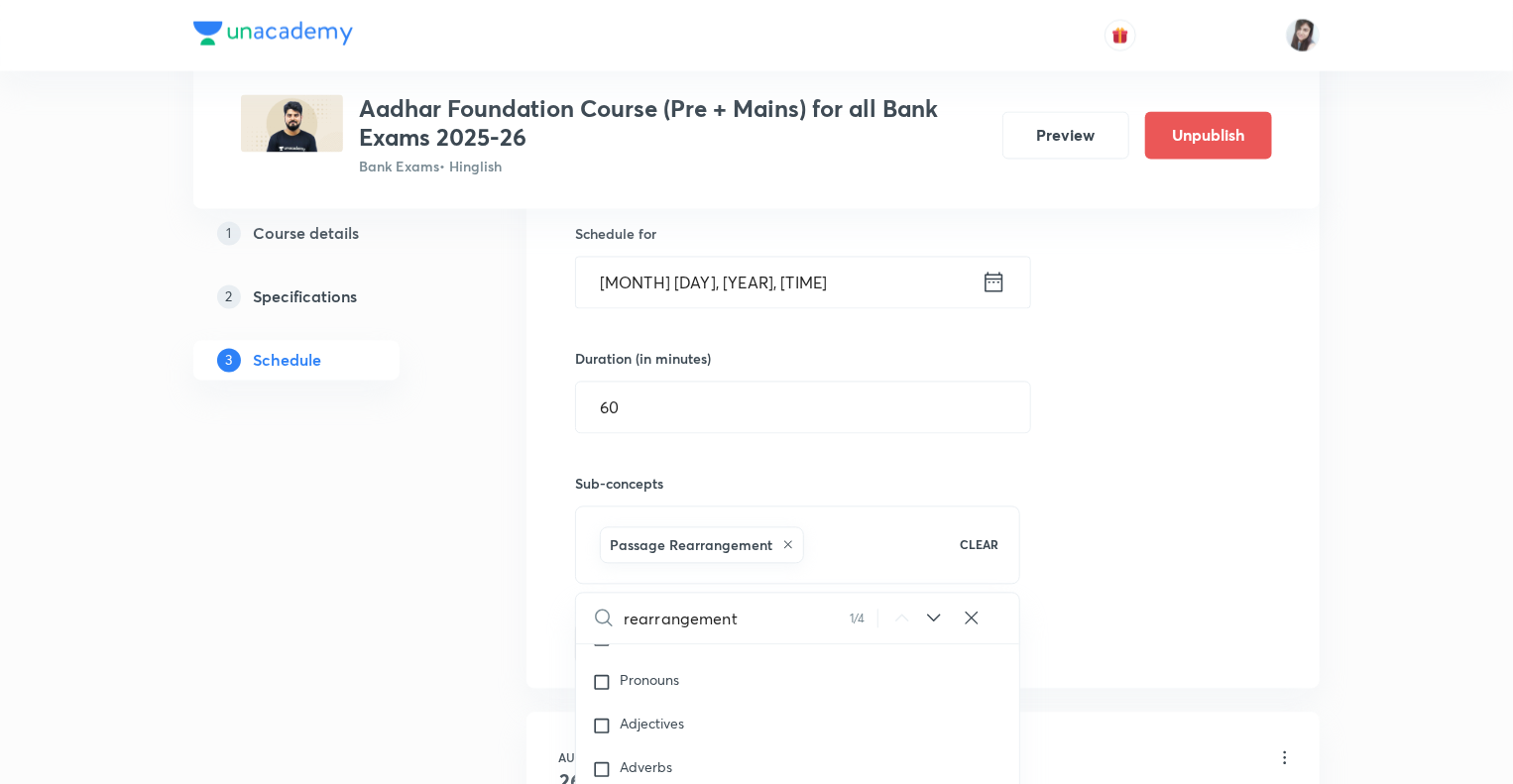 checkbox on "true" 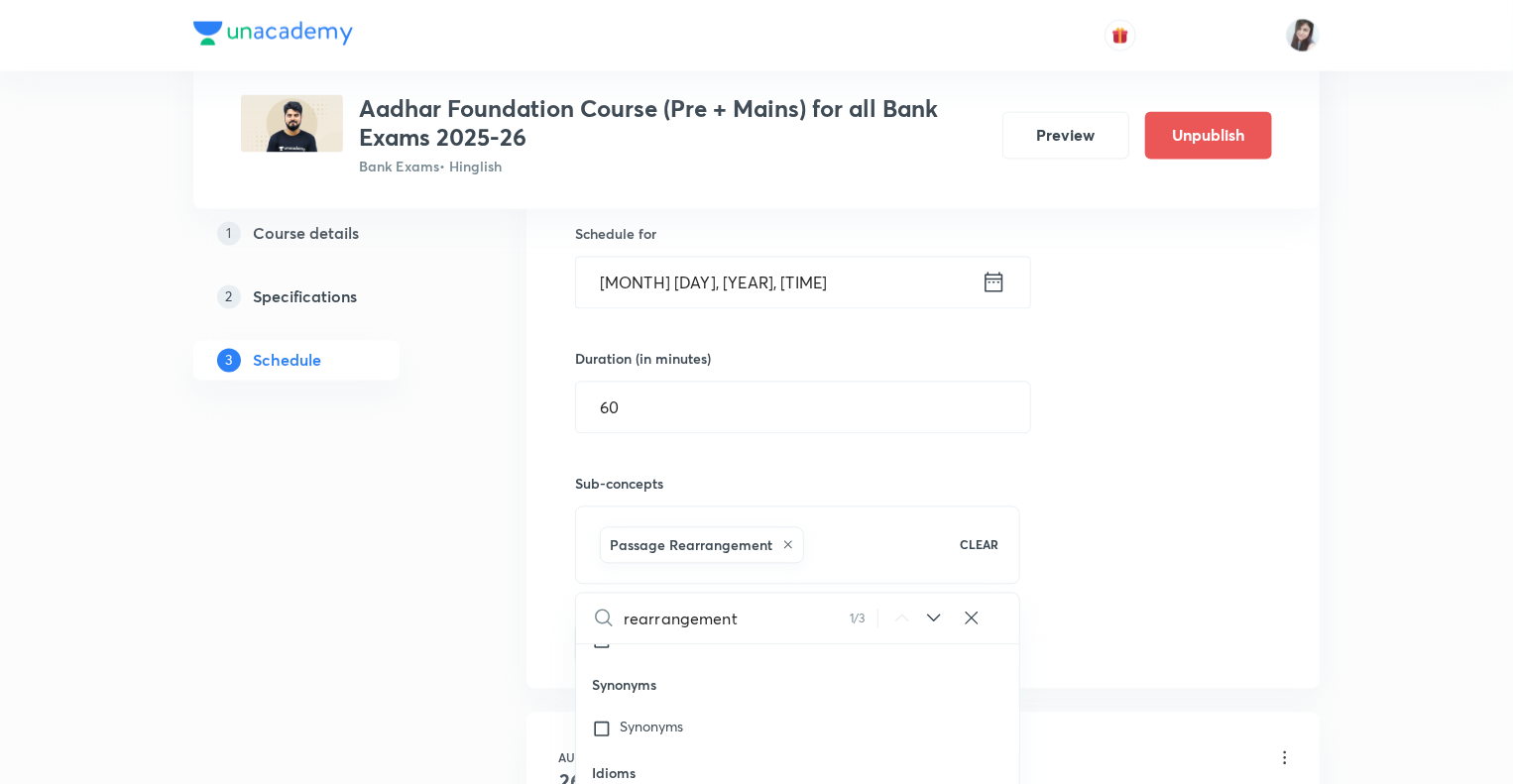 scroll, scrollTop: 2656, scrollLeft: 0, axis: vertical 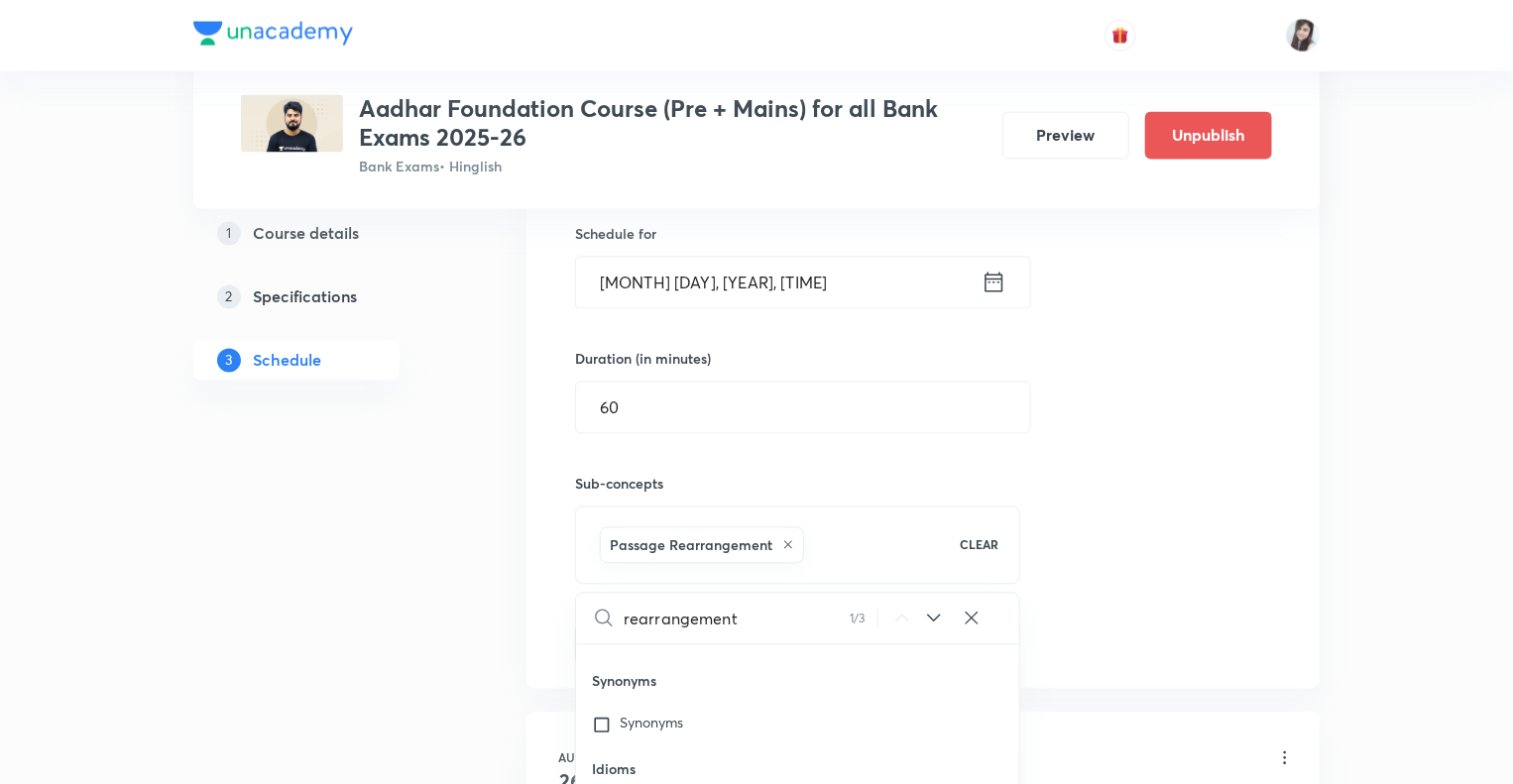 type on "rearra" 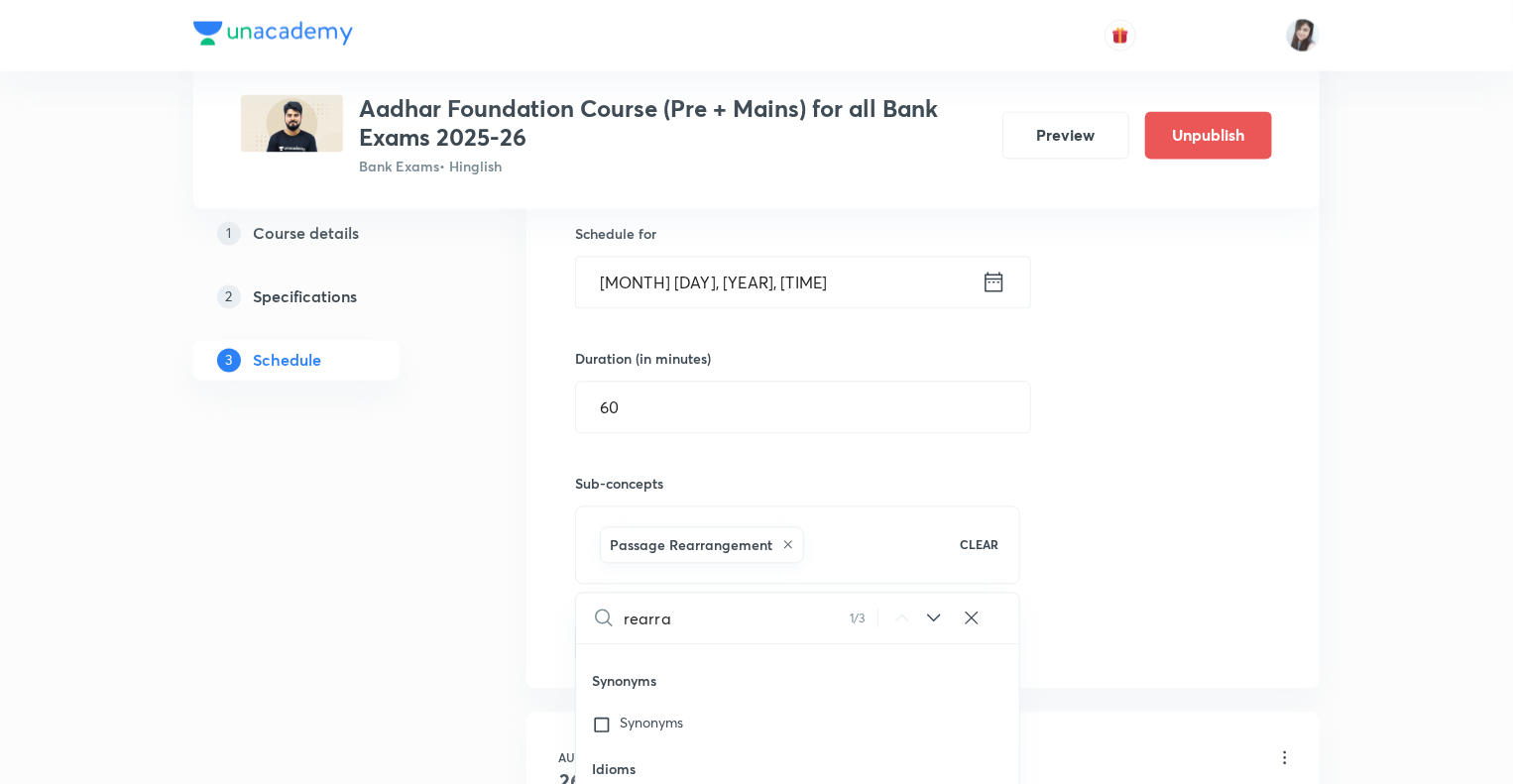 checkbox on "true" 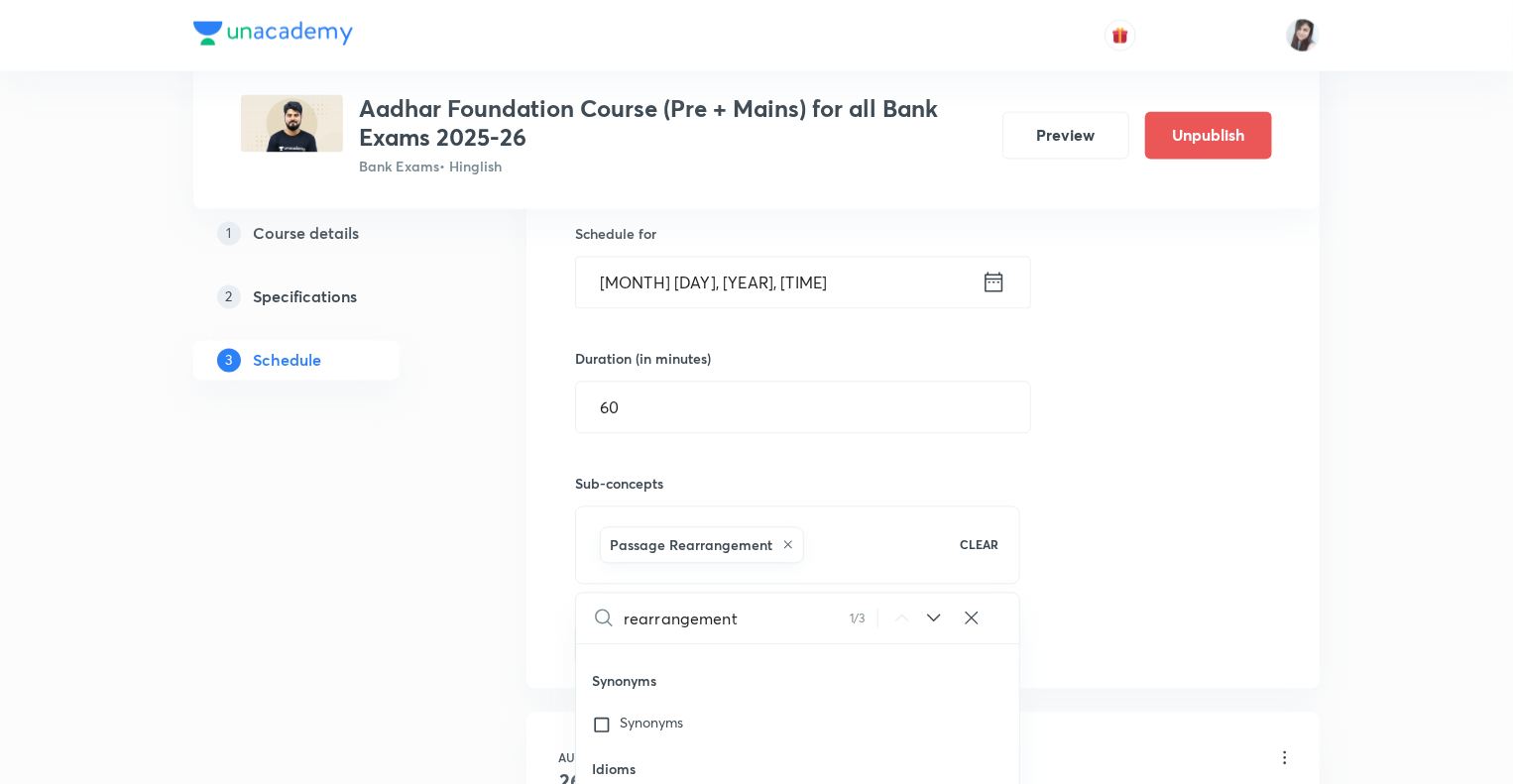 checkbox on "true" 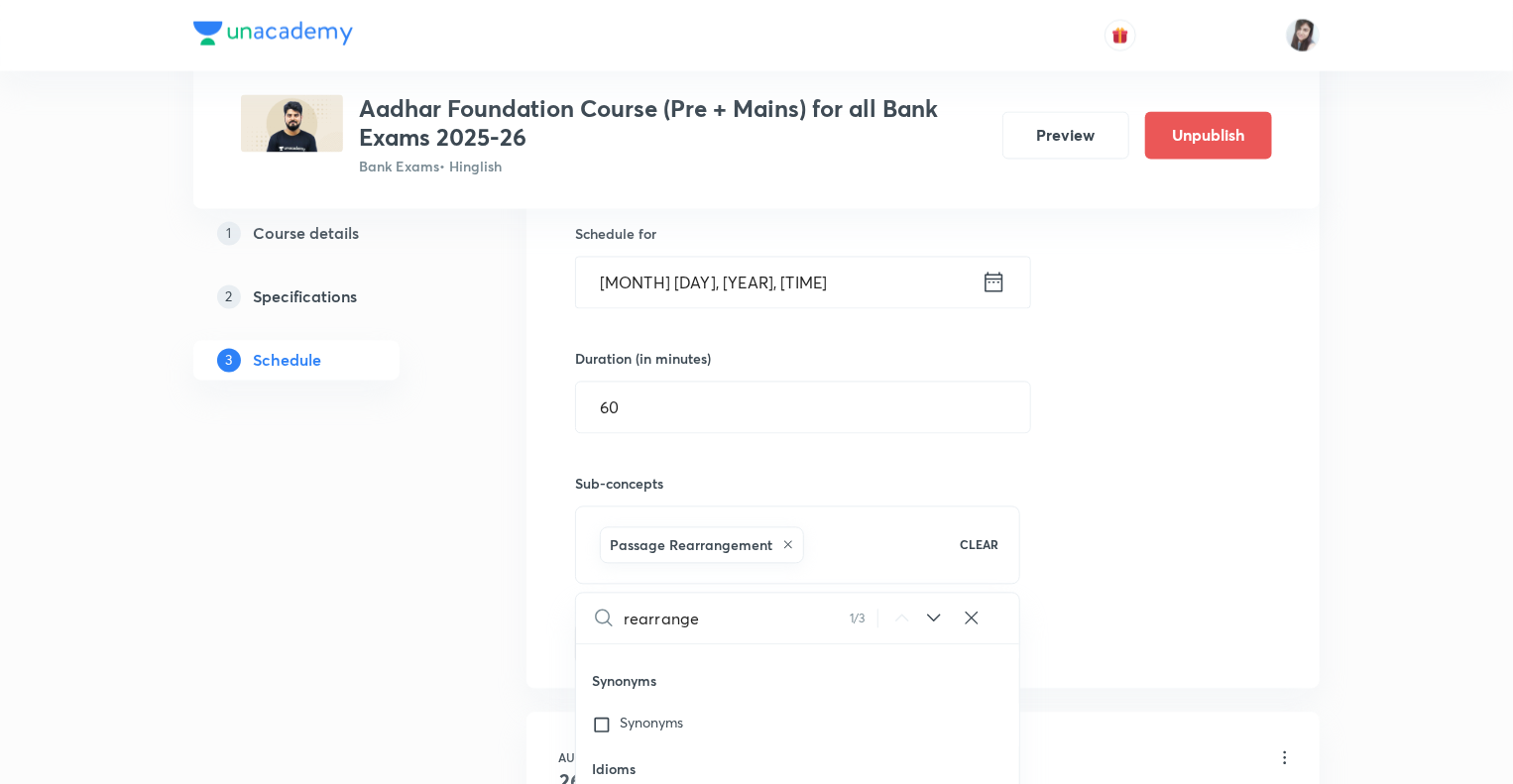 checkbox on "true" 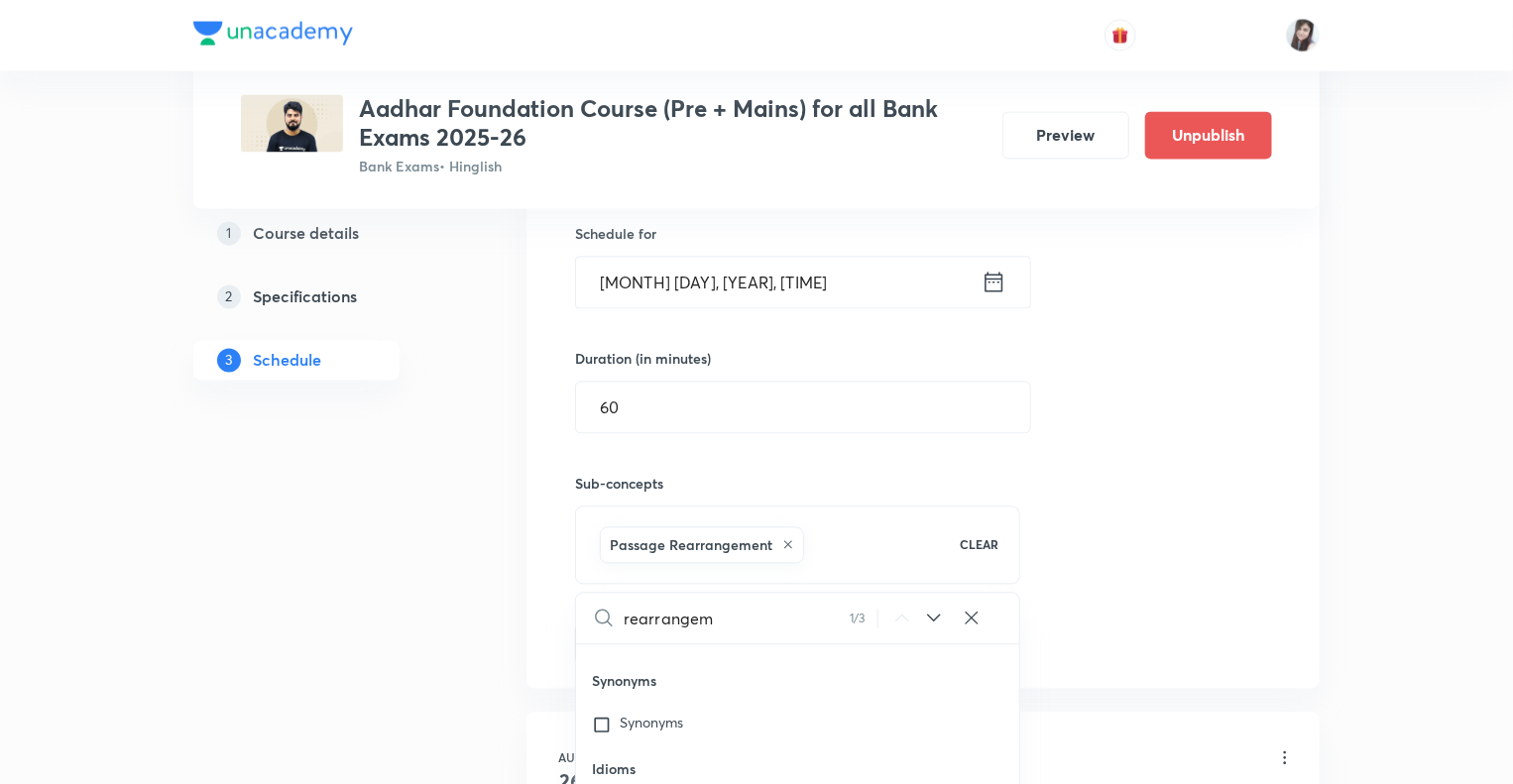 checkbox on "true" 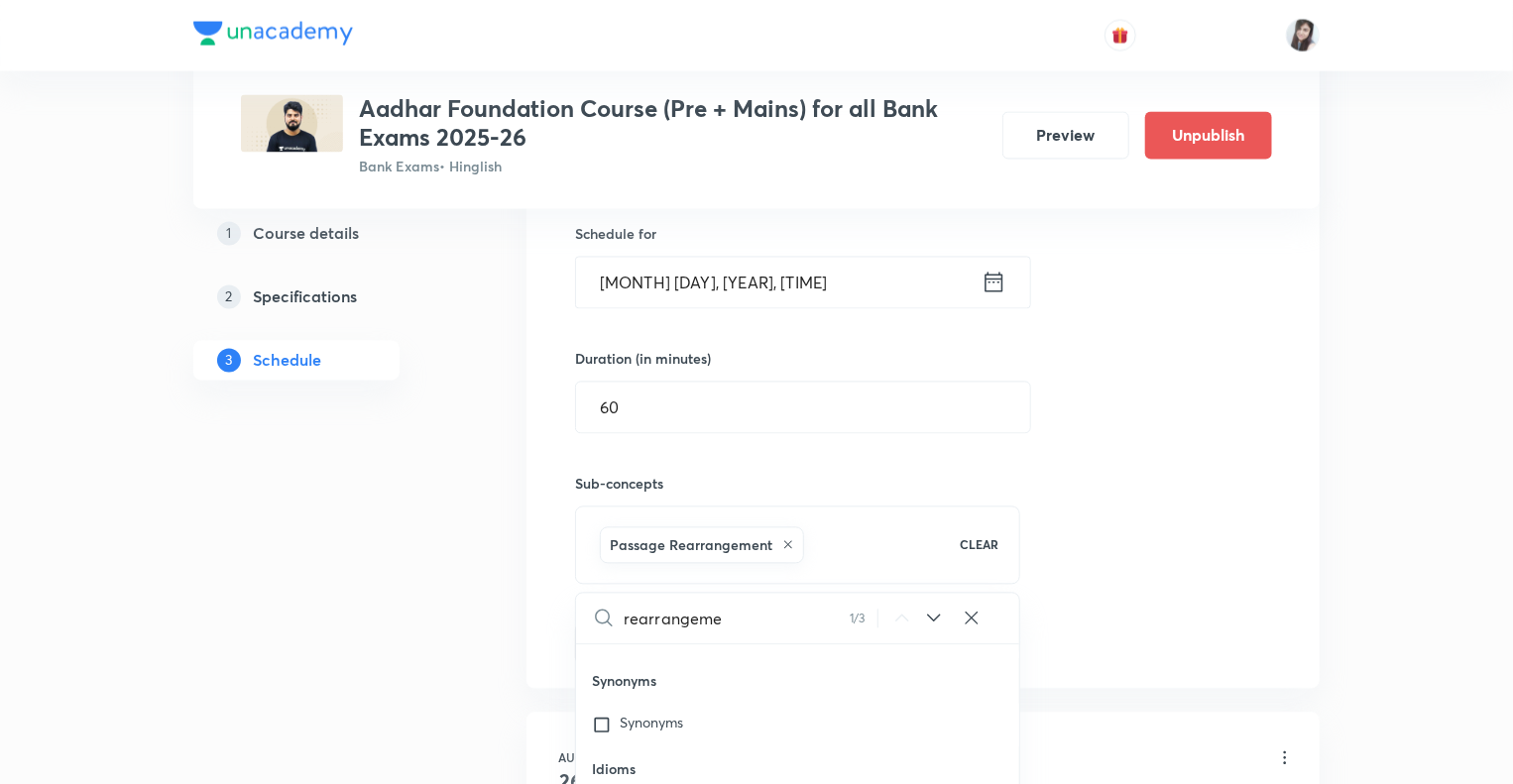 checkbox on "true" 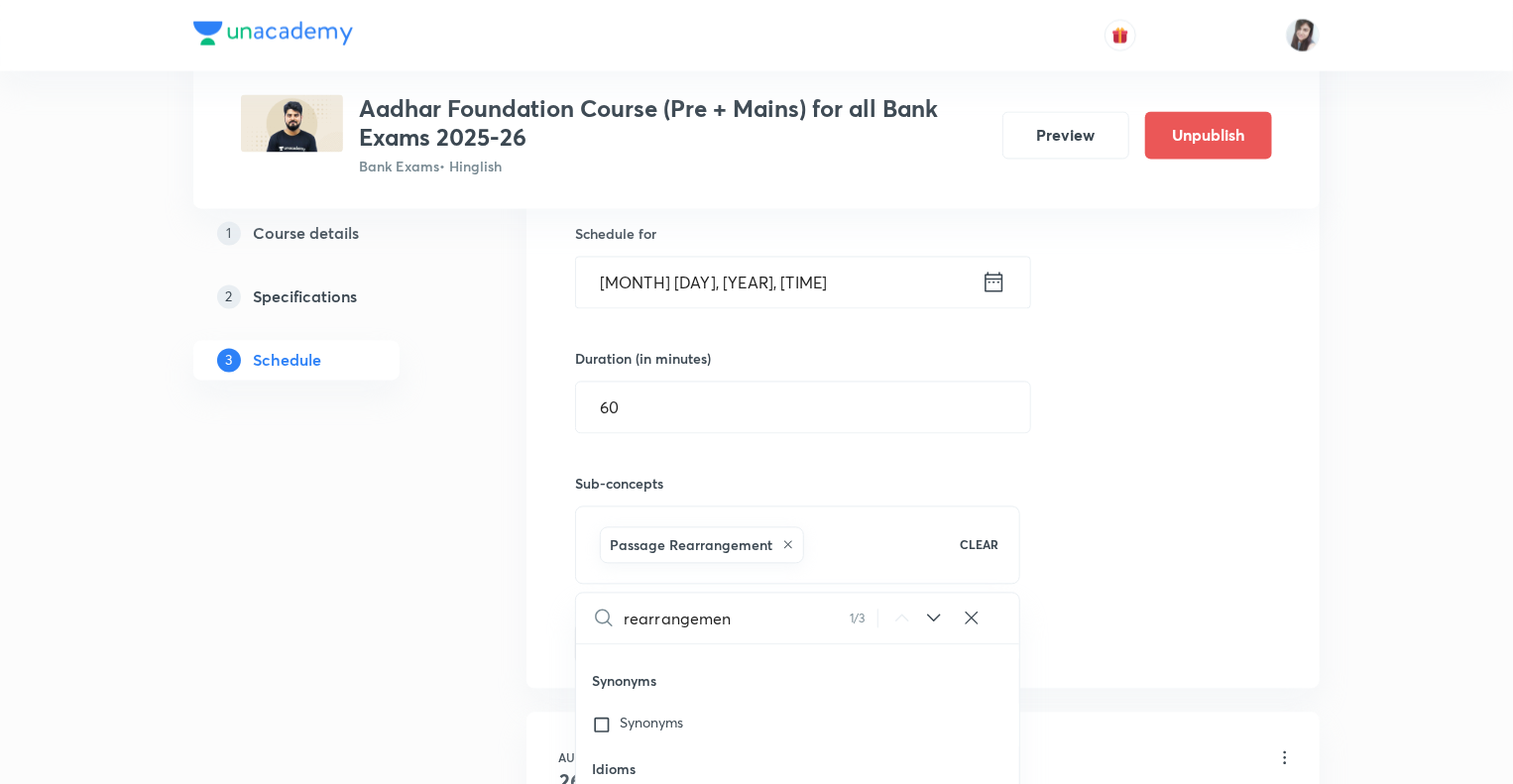 checkbox on "true" 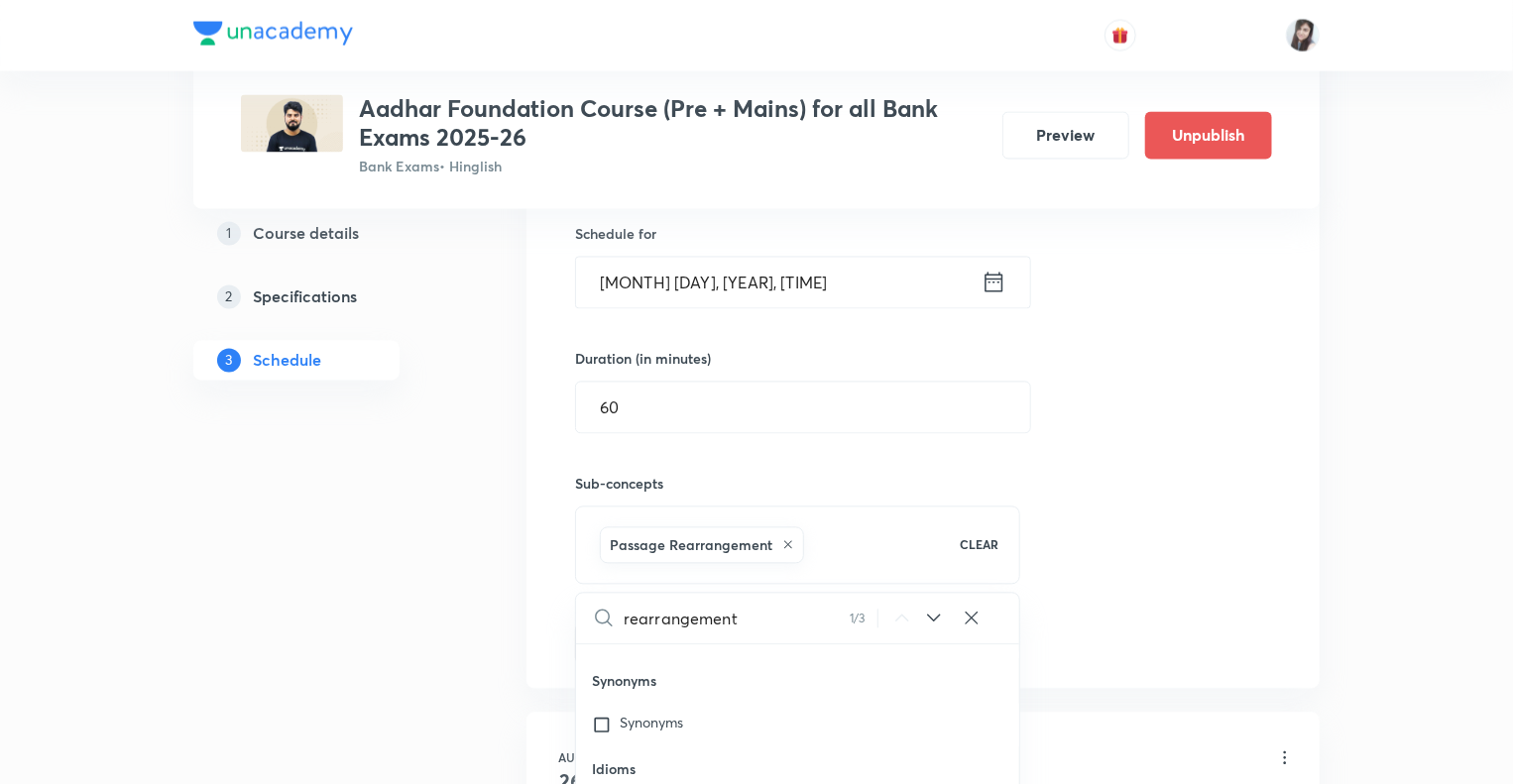 checkbox on "true" 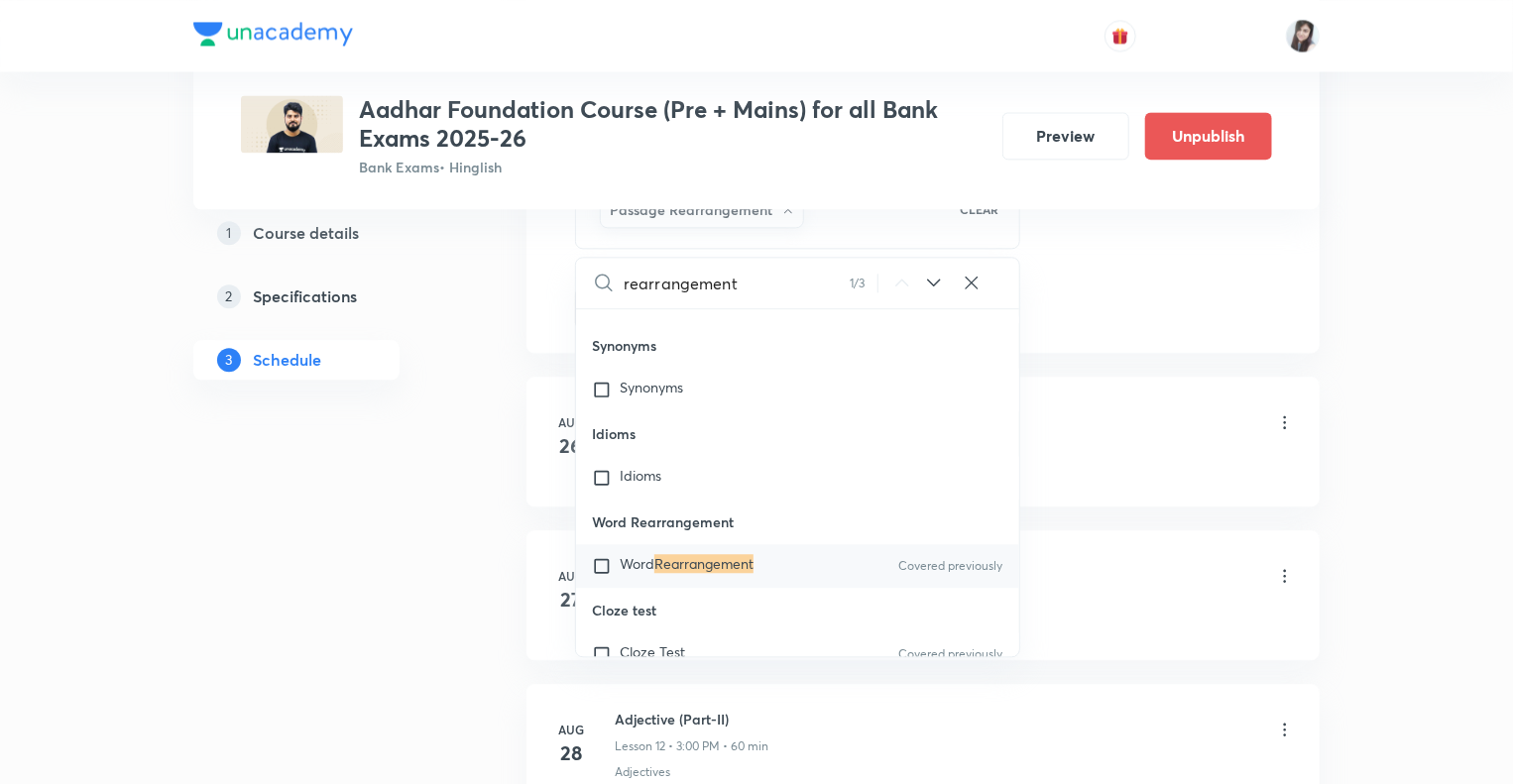 scroll, scrollTop: 2250, scrollLeft: 0, axis: vertical 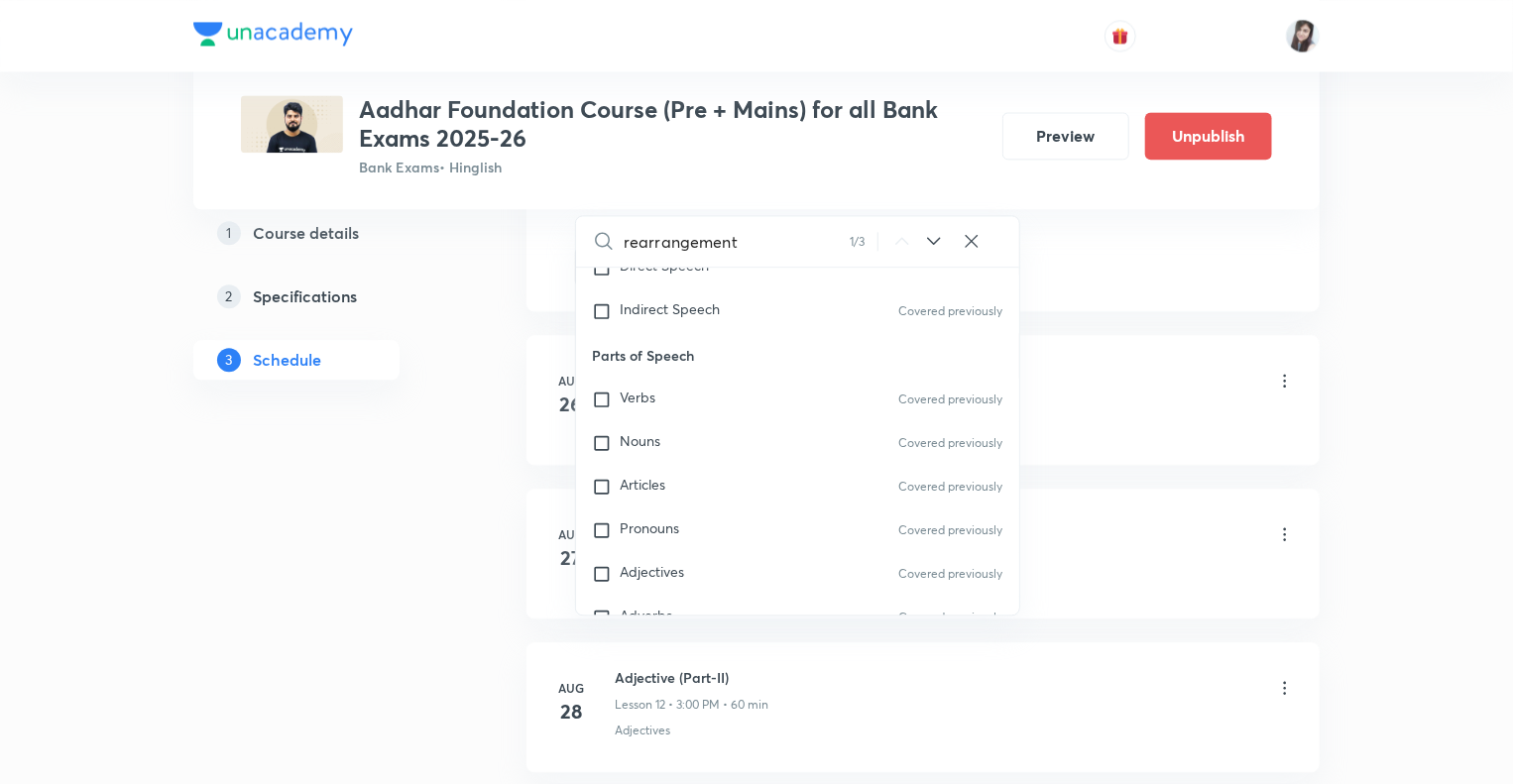 type on "rearrangement" 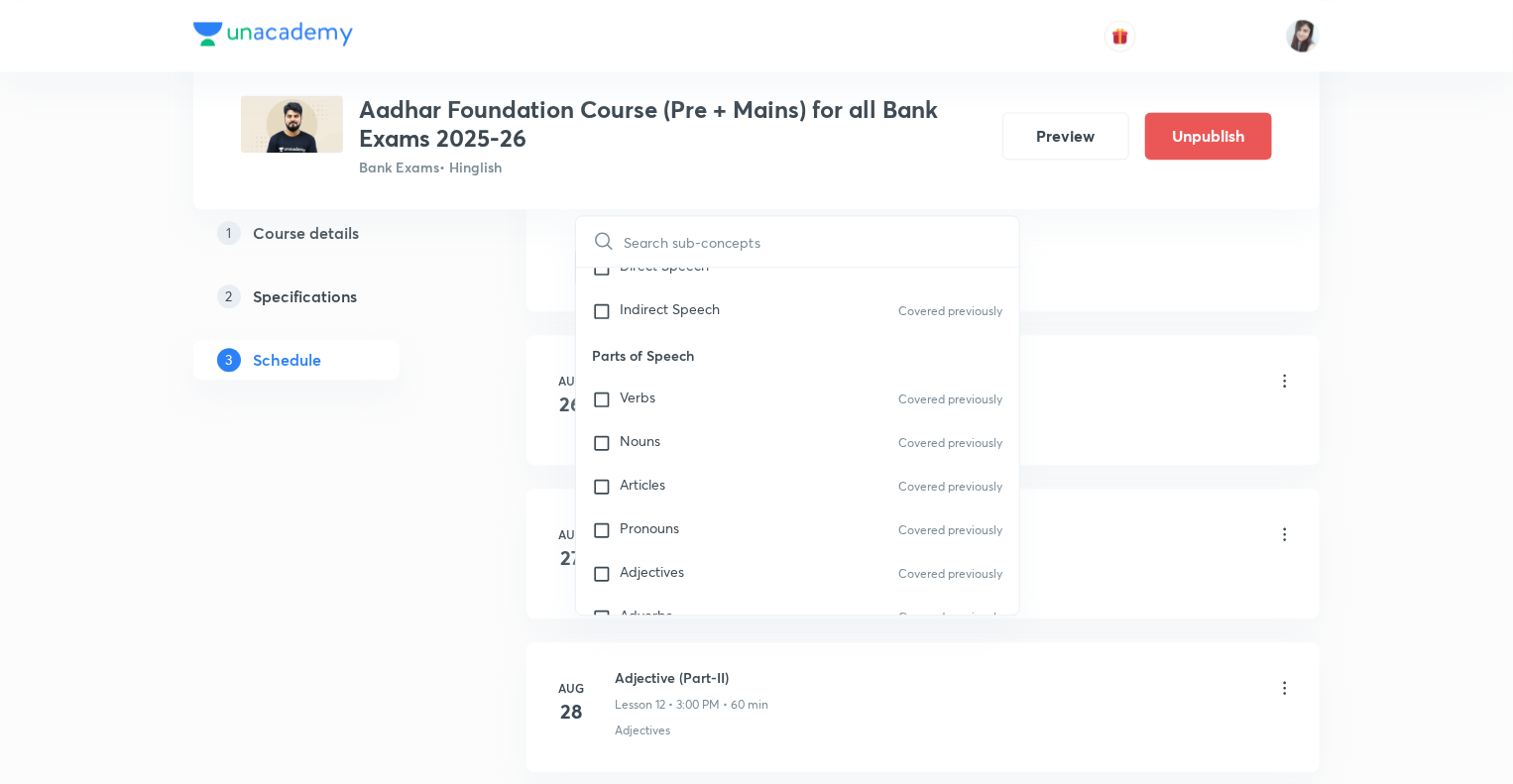 click on "1 Course details 2 Specifications 3 Schedule" at bounding box center (328, 1284) 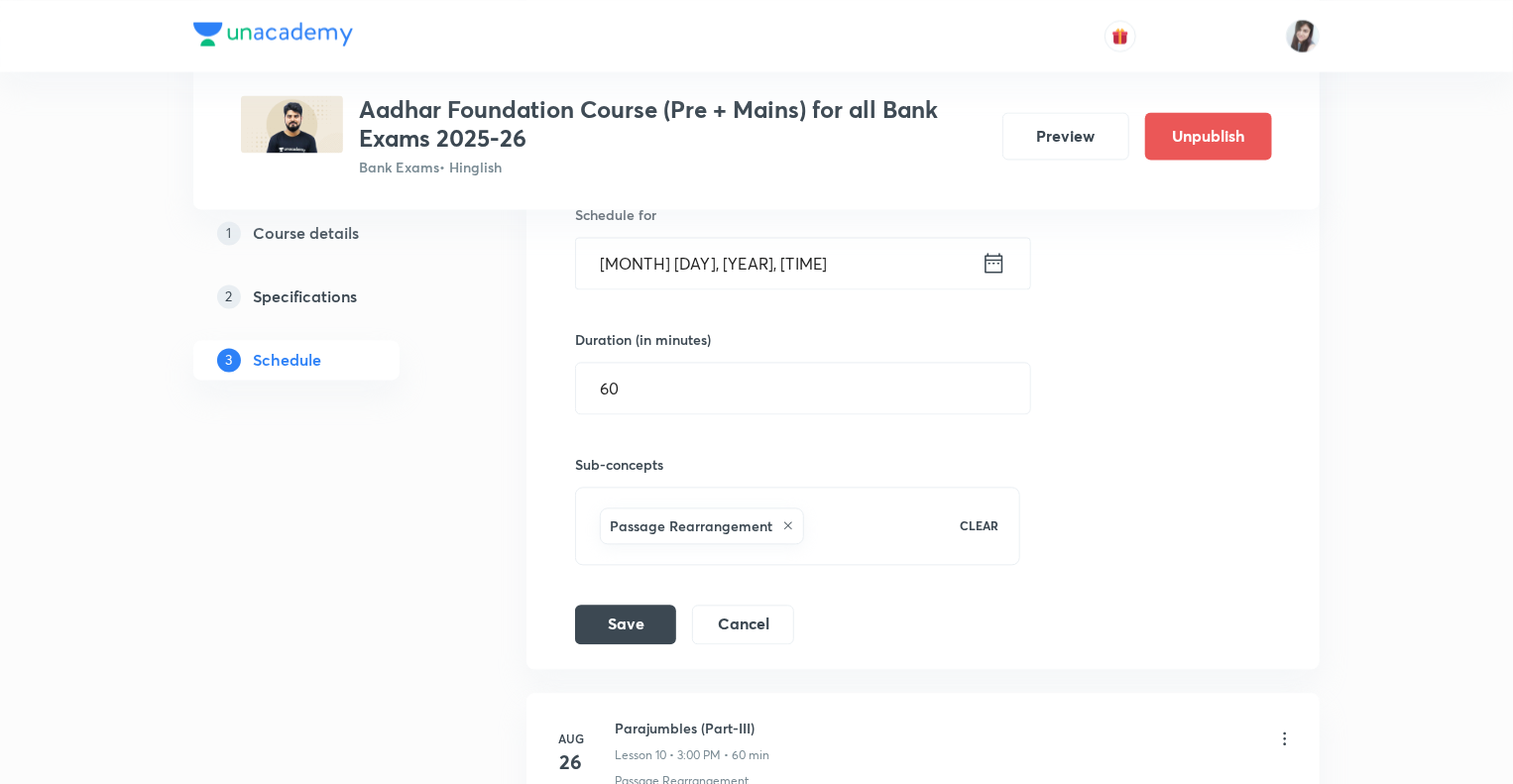 scroll, scrollTop: 1853, scrollLeft: 0, axis: vertical 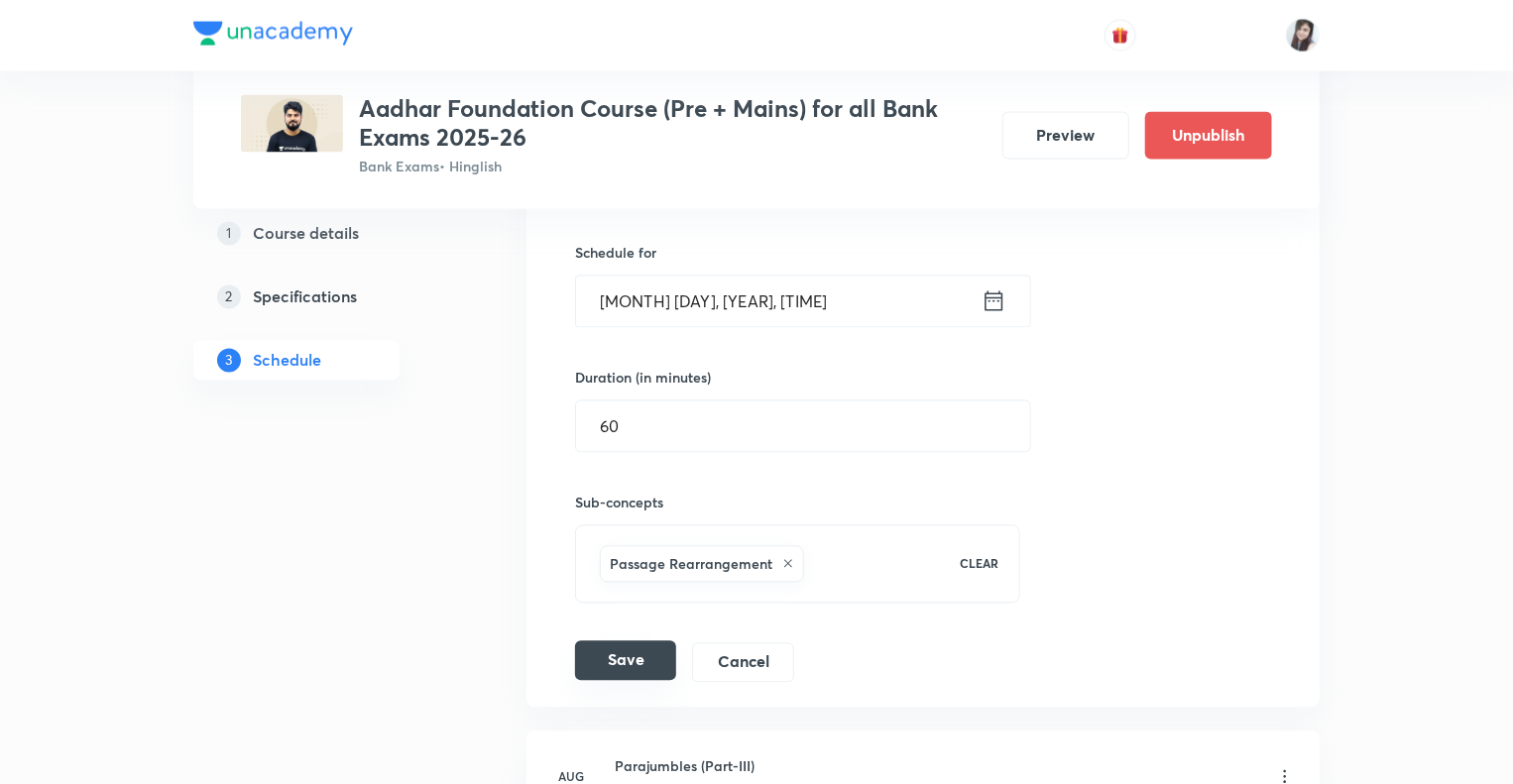 click on "Save" at bounding box center (626, 661) 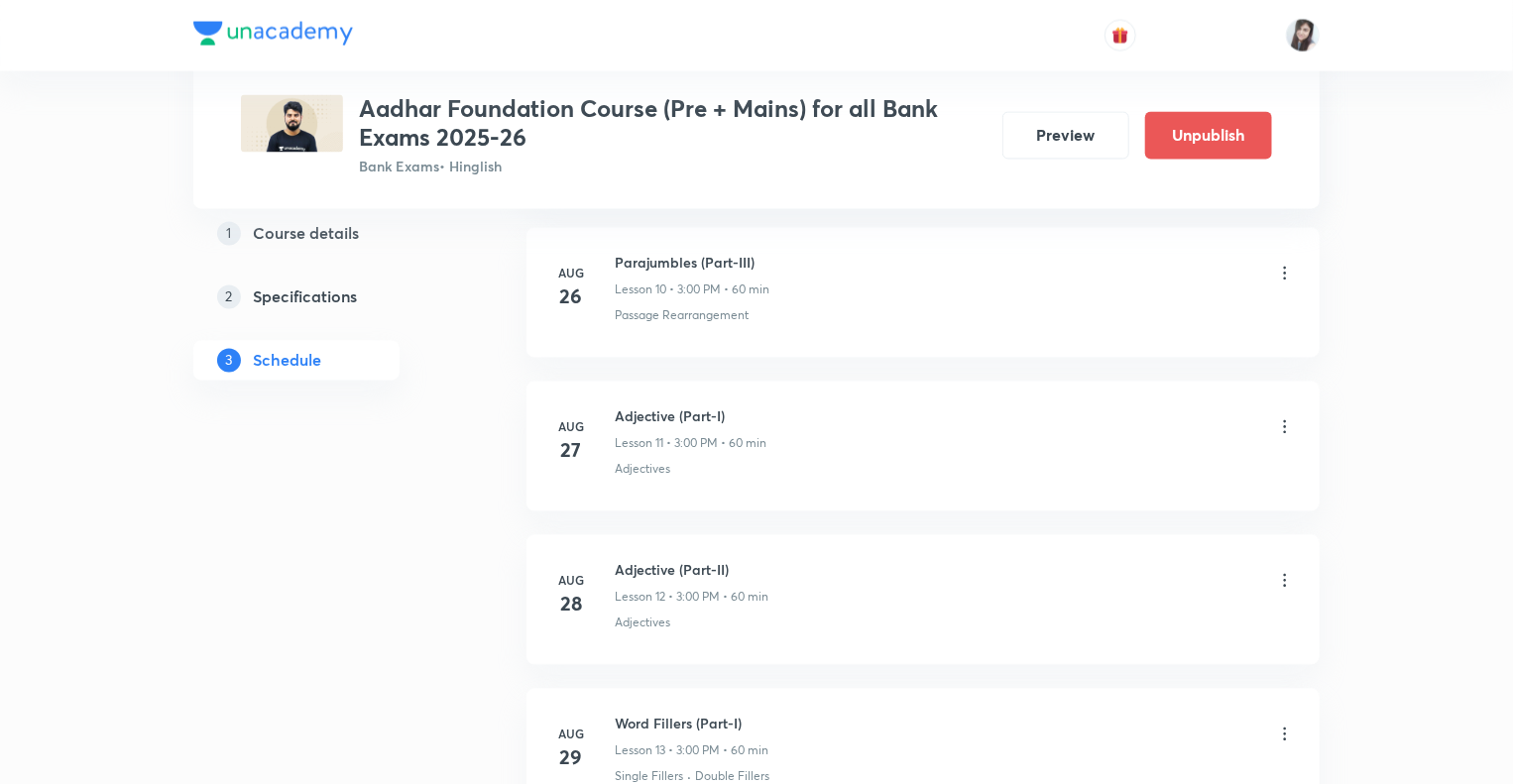 click on "1 Course details 2 Specifications 3 Schedule" at bounding box center [328, 1428] 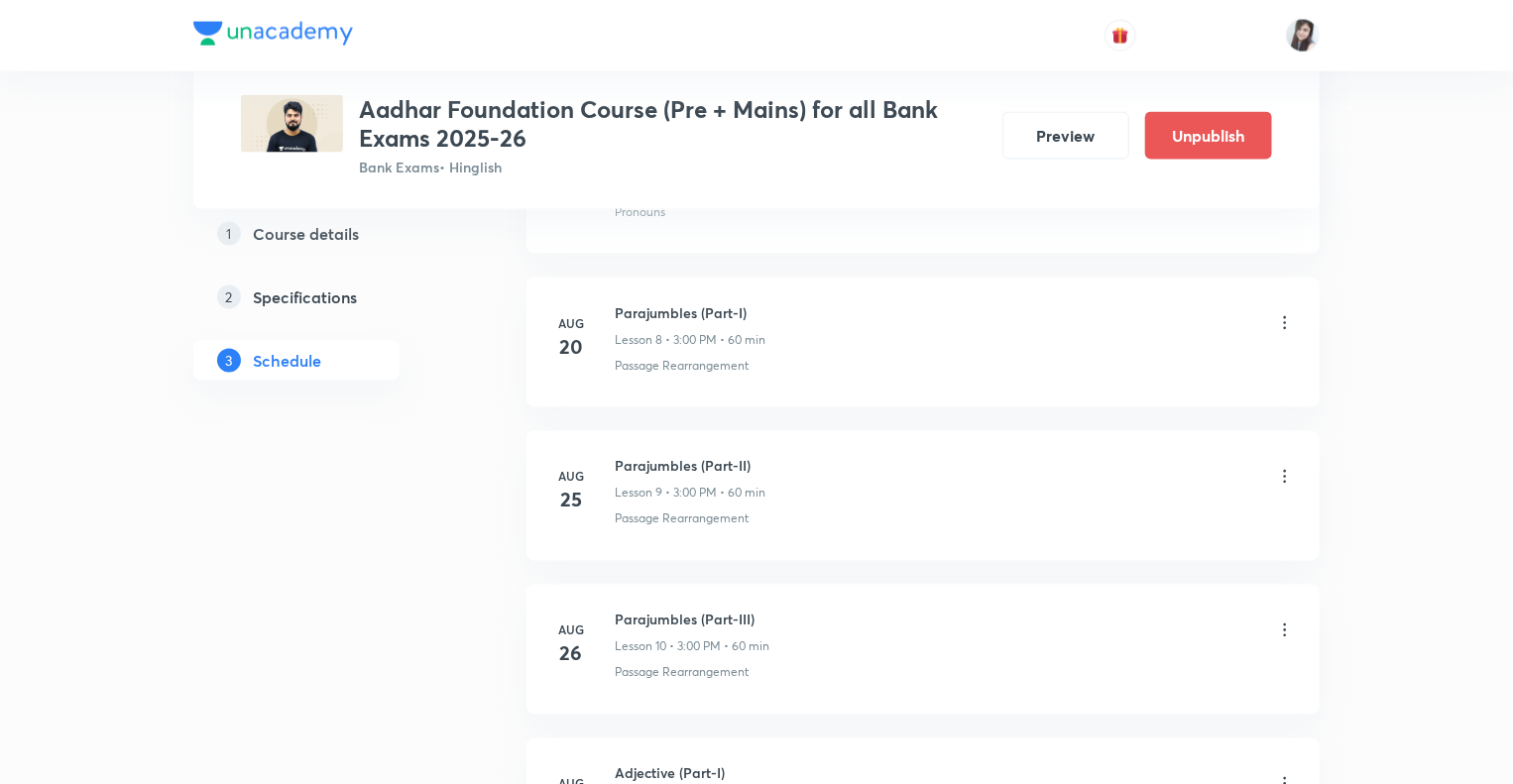 scroll, scrollTop: 1457, scrollLeft: 0, axis: vertical 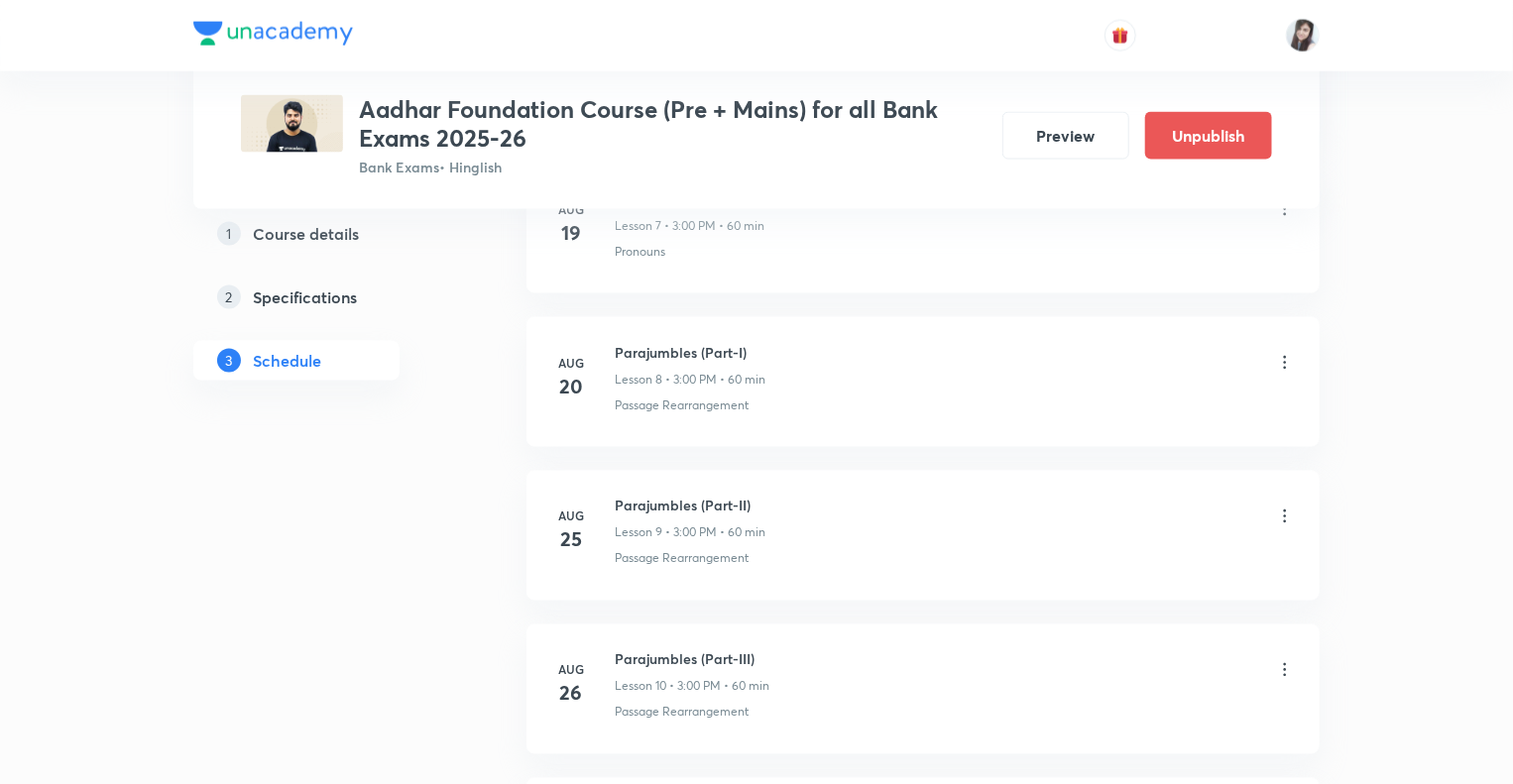 click 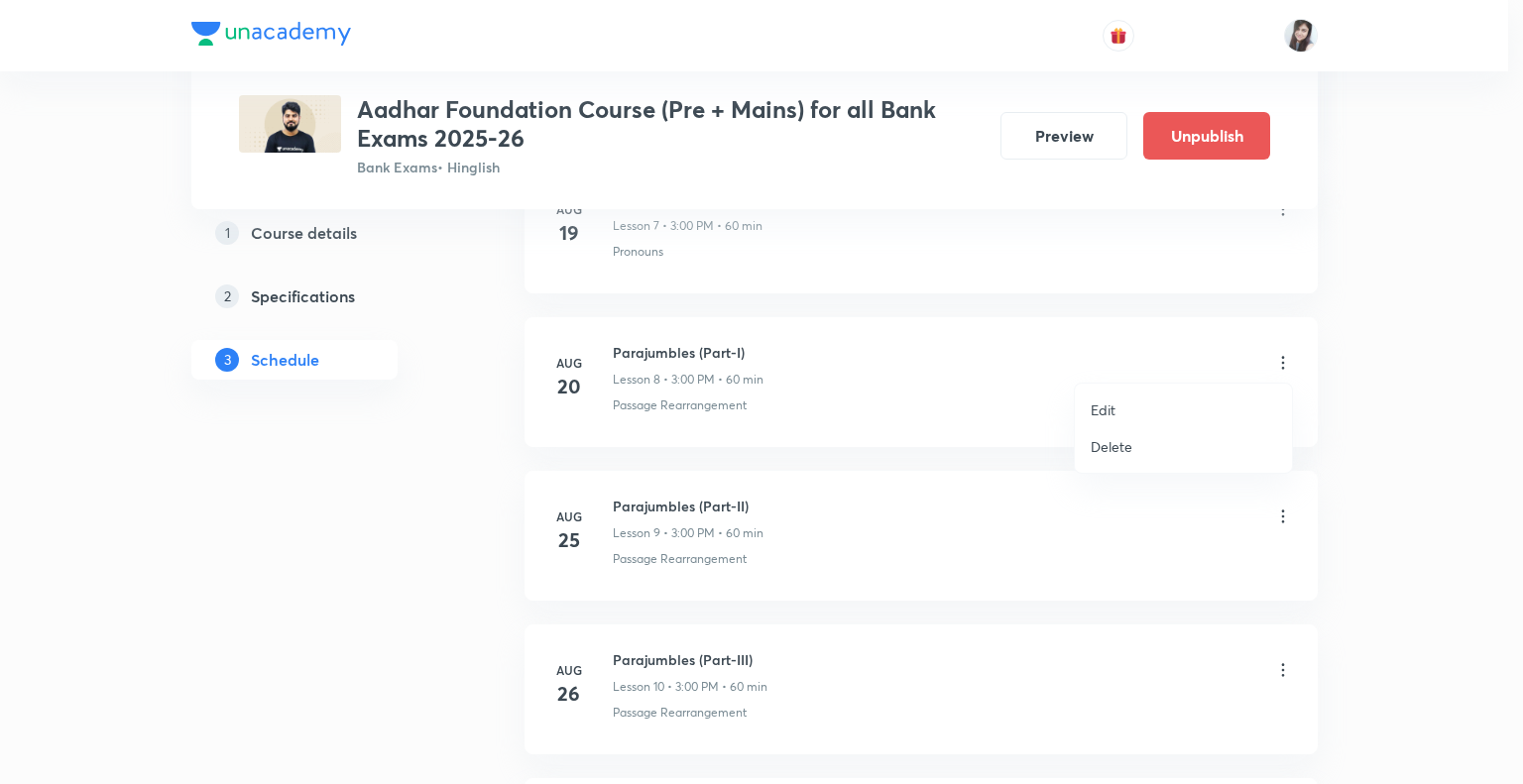 click on "Edit" at bounding box center (1103, 409) 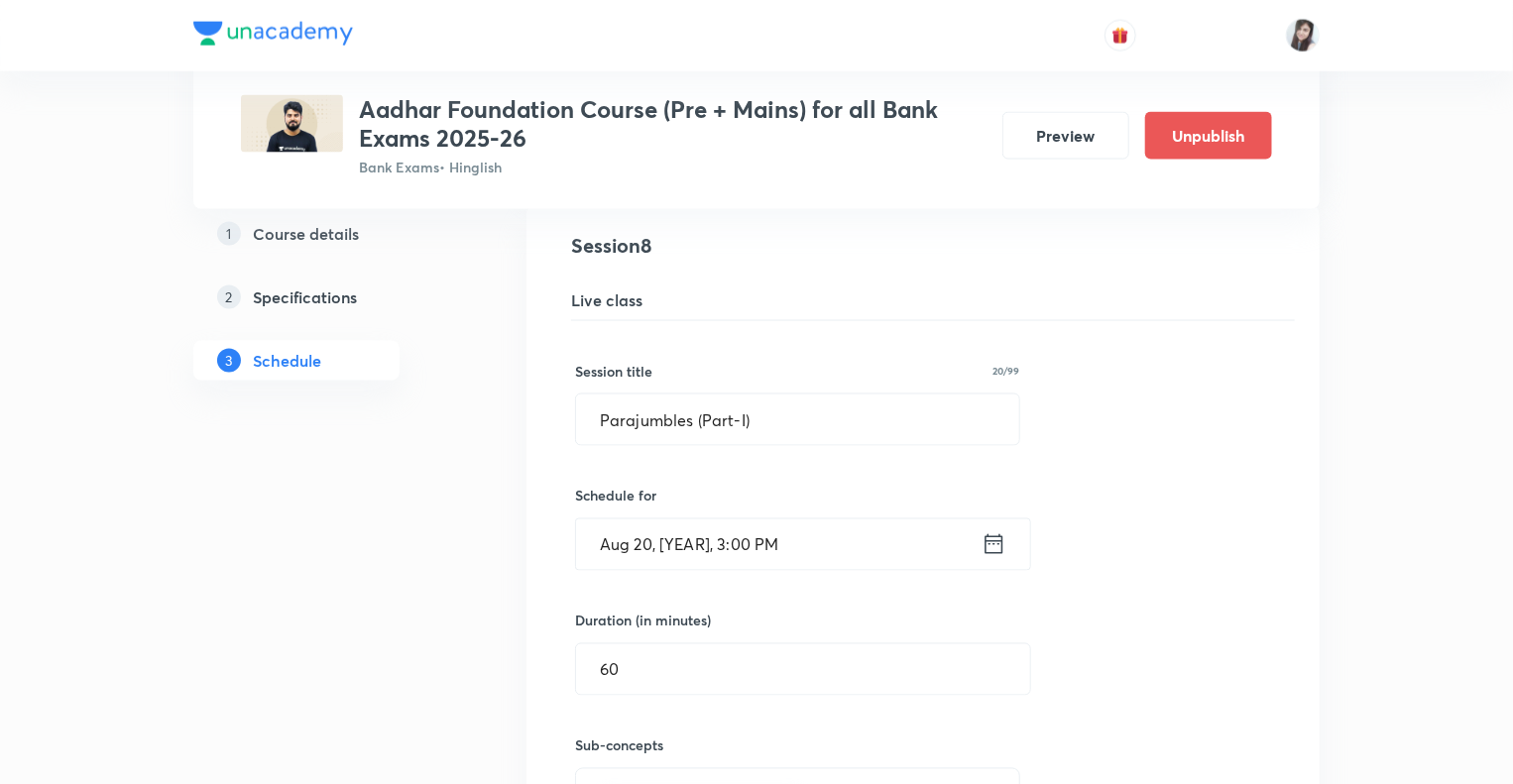 click 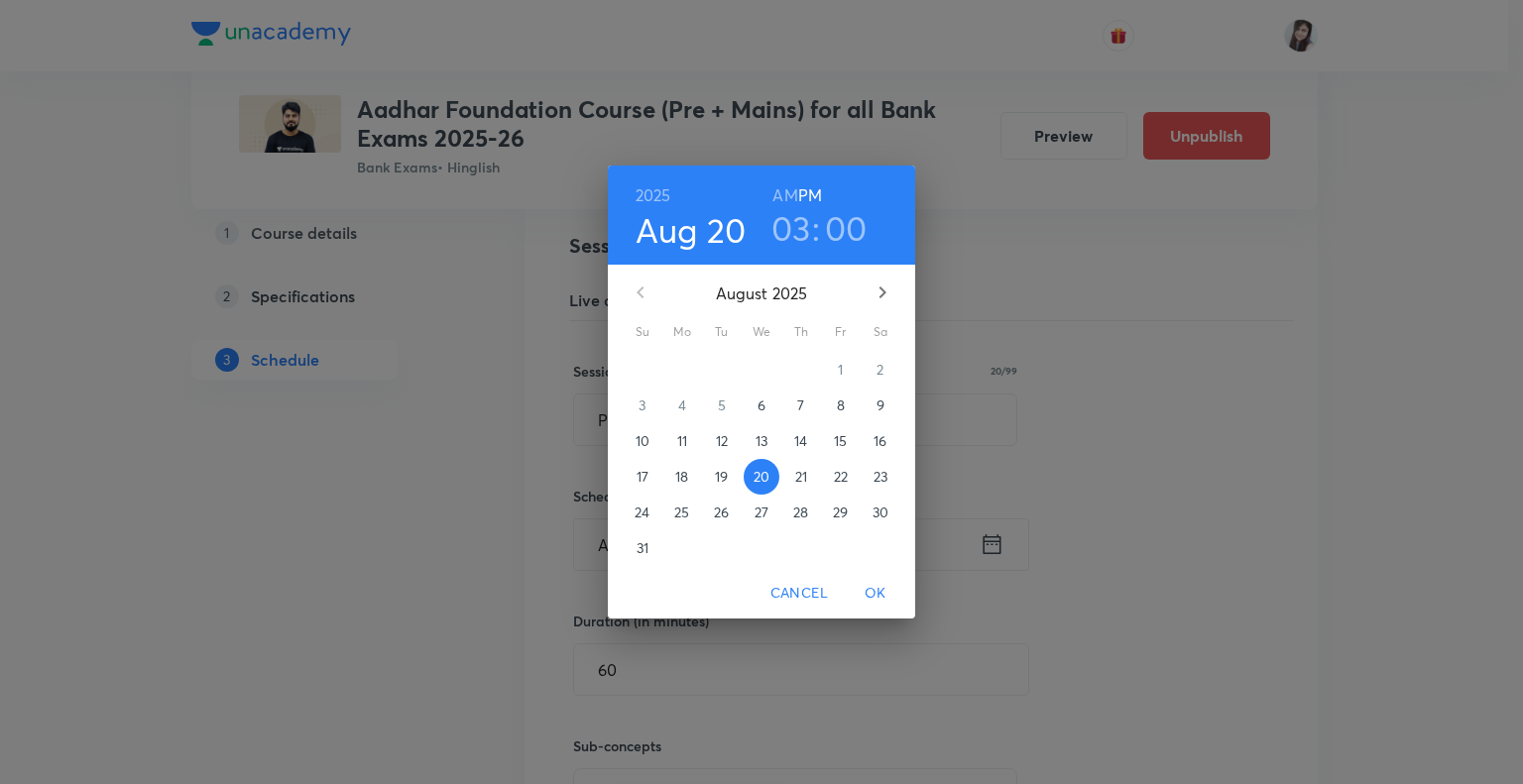 click on "22" at bounding box center (841, 477) 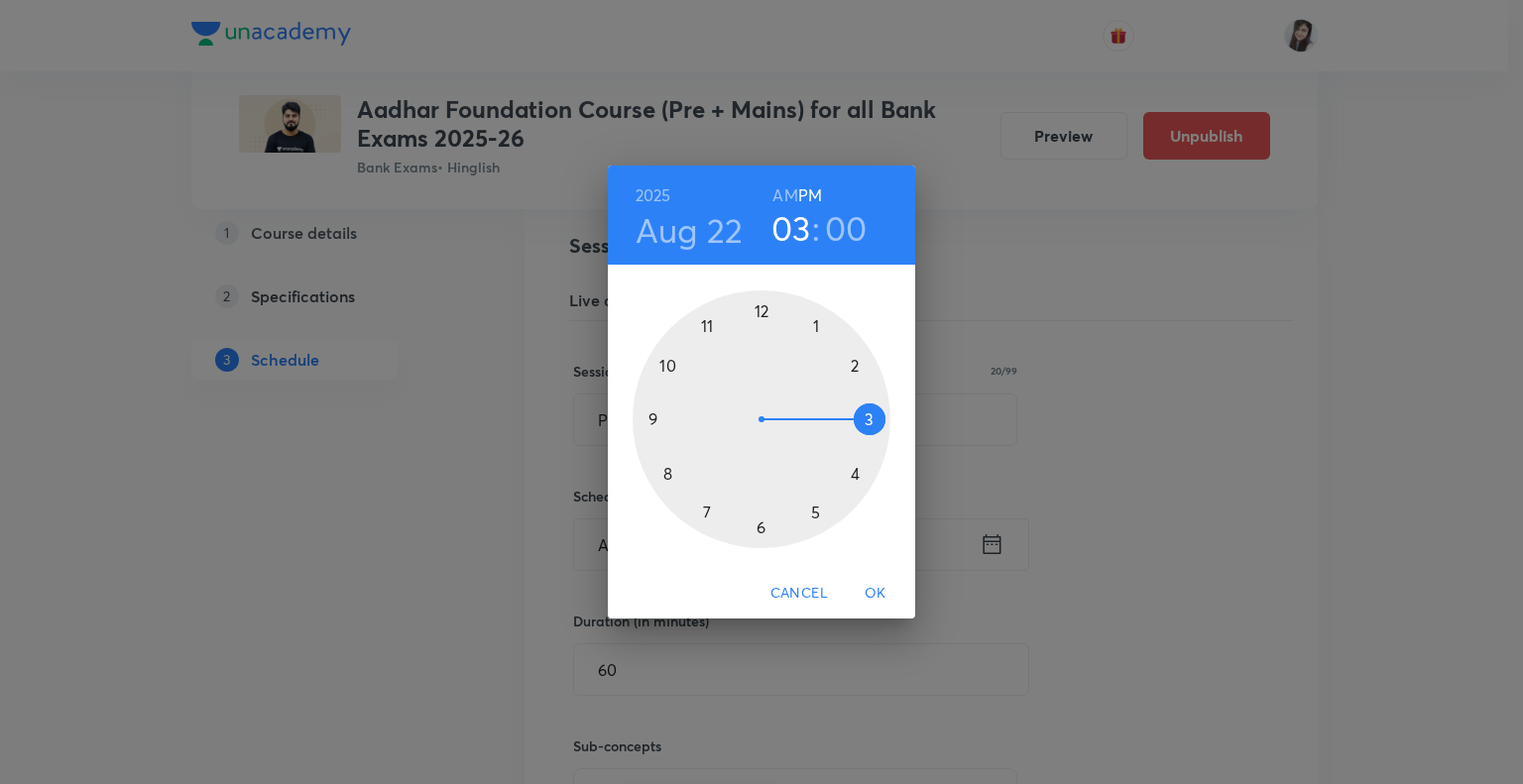 click on "OK" at bounding box center [876, 593] 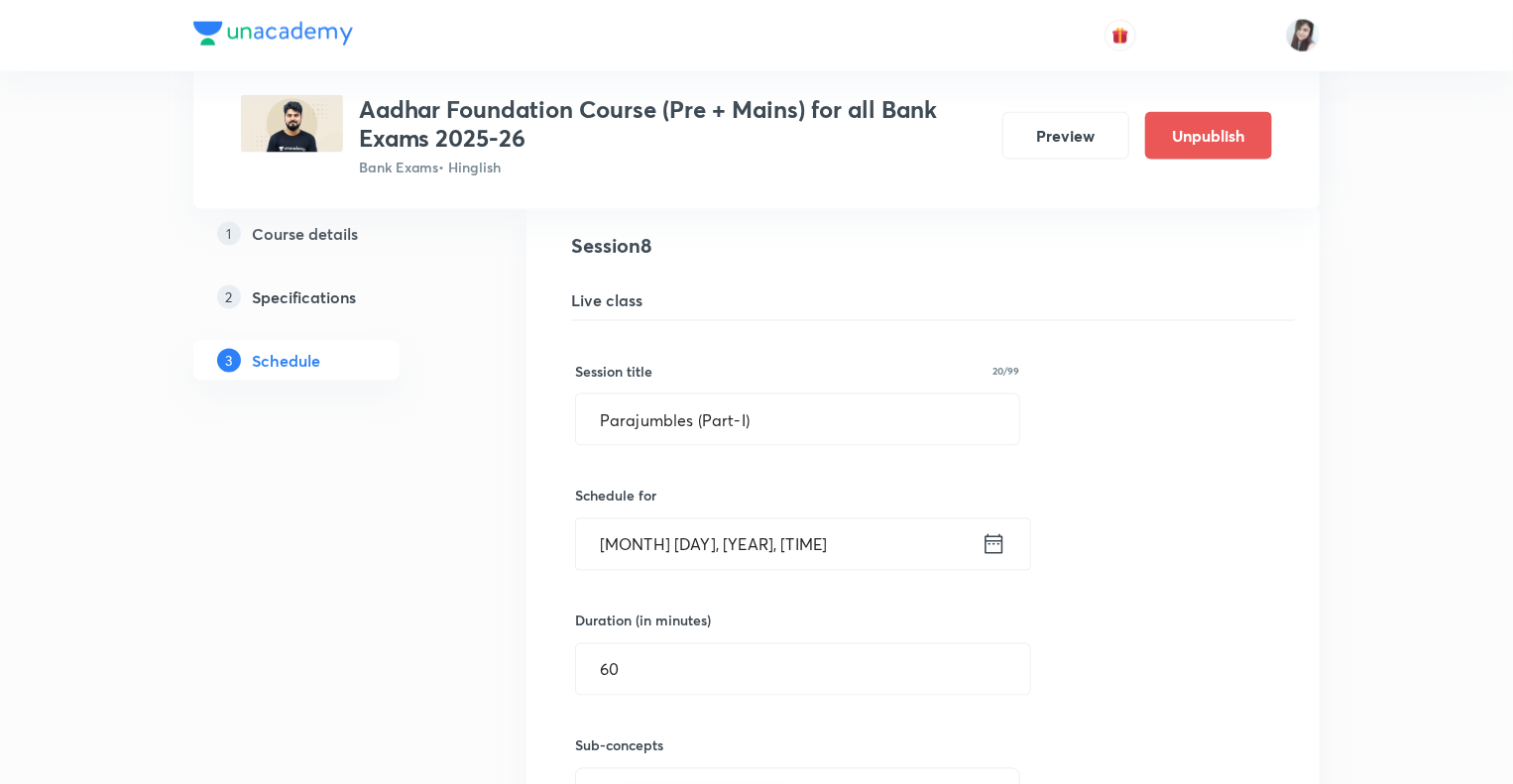 click on "Plus Courses Aadhar Foundation Course (Pre + Mains) for all Bank Exams 2025-26 Bank Exams  • Hinglish Preview Unpublish 1 Course details 2 Specifications 3 Schedule Schedule 35  classes Topic coverage Grammar/Sentence Correction, Vocabulary, Reading Comprehension, Connectors Cover at least  60 % View details Aug 11 Subject-Verb-Agreement (Part-I) Lesson 1 • 3:00 PM • 60 min Subject - Verb Agreement Aug 12 Subject-Verb-Agreement (Part-II) Lesson 2 • 3:00 PM • 60 min Subject - Verb Agreement Aug 13 Noun (Part-I) Lesson 3 • 3:00 PM • 60 min Nouns Aug 14 Noun (Part-II) Lesson 4 • 3:00 PM • 60 min Nouns Aug 15 Vocabulary- Antonym-Synonym-idioms-phrasal verb Lesson 5 • 3:00 PM • 60 min Antonyms Aug 18 Pronoun (Part-I) Lesson 6 • 3:00 PM • 60 min Pronouns Aug 19 Pronoun (Part-II) Lesson 7 • 3:00 PM • 60 min Pronouns Parajumbles (Part-I) Lesson 8 Passage Rearrangement Session  8 Live class Session title 20/99 Parajumbles (Part-I) ​ Schedule for Aug 22, 2025, 3:00 PM ​ 60 ​ CLEAR 25" at bounding box center [756, 1952] 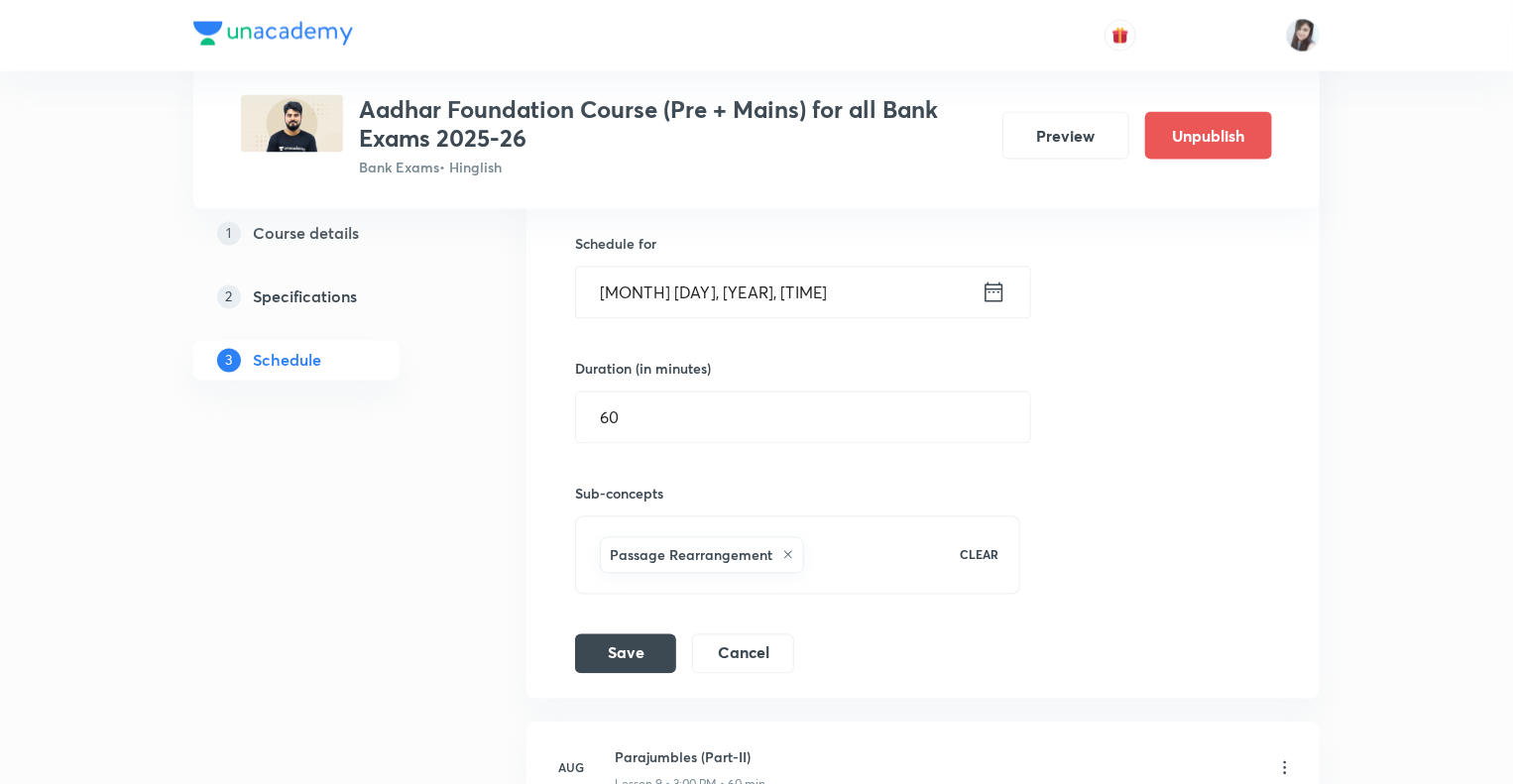 scroll, scrollTop: 1893, scrollLeft: 0, axis: vertical 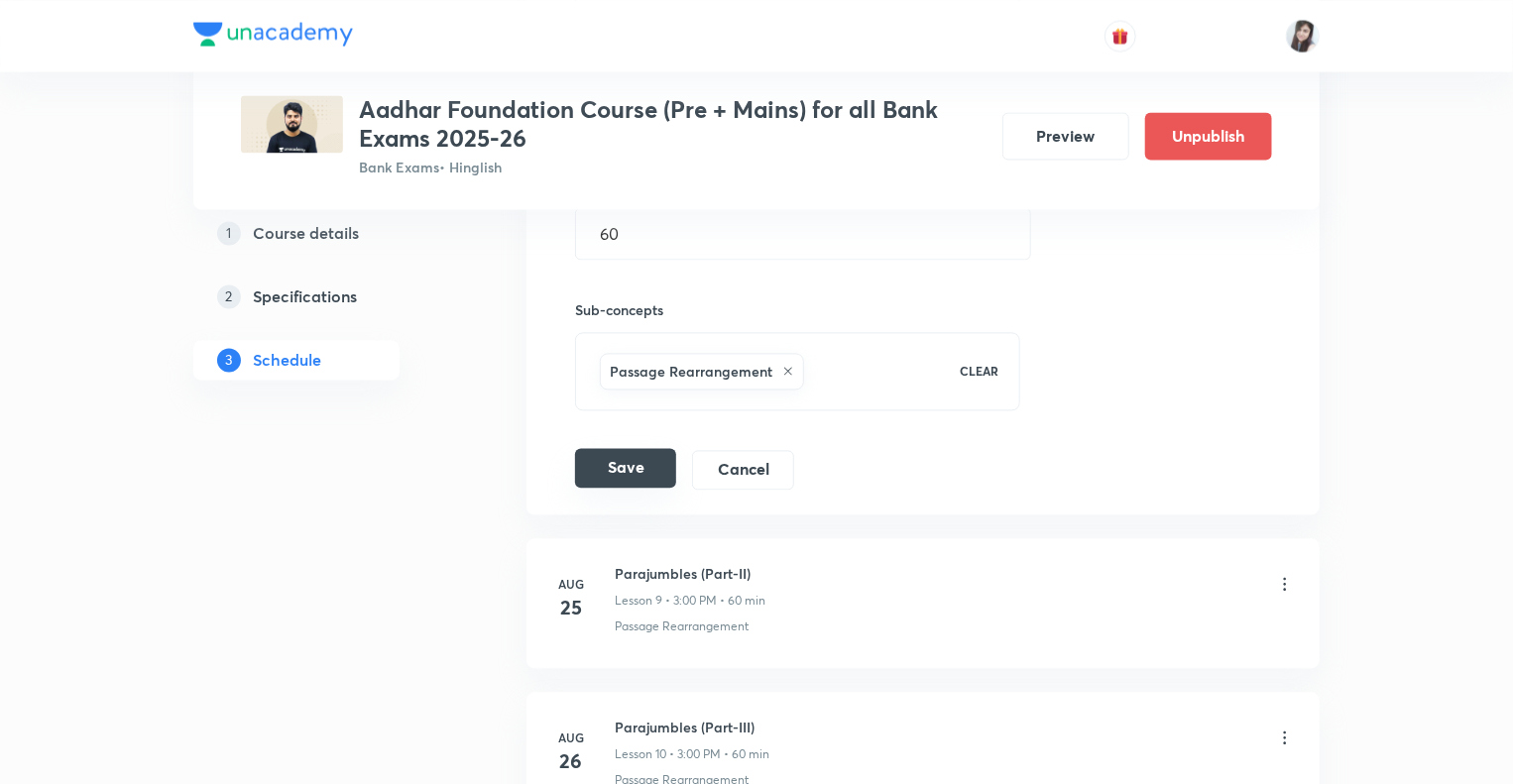 click on "Save" at bounding box center (626, 468) 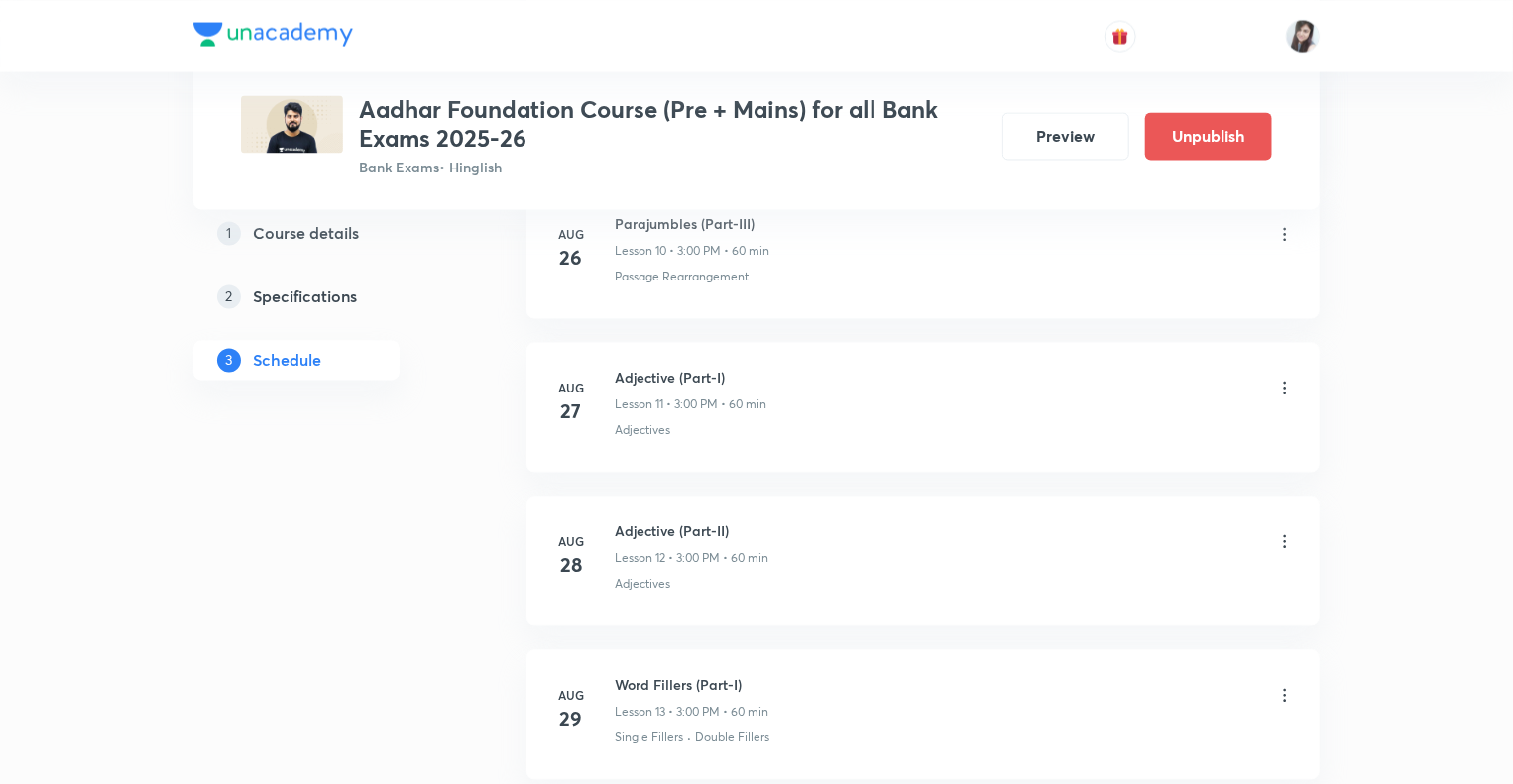 click on "Plus Courses Aadhar Foundation Course (Pre + Mains) for all Bank Exams 2025-26 Bank Exams  • Hinglish Preview Unpublish 1 Course details 2 Specifications 3 Schedule Schedule 35  classes Add new session Topic coverage Grammar/Sentence Correction, Vocabulary, Reading Comprehension, Connectors Cover at least  60 % View details Aug 11 Subject-Verb-Agreement (Part-I) Lesson 1 • 3:00 PM • 60 min Subject - Verb Agreement Aug 12 Subject-Verb-Agreement (Part-II) Lesson 2 • 3:00 PM • 60 min Subject - Verb Agreement Aug 13 Noun (Part-I) Lesson 3 • 3:00 PM • 60 min Nouns Aug 14 Noun (Part-II) Lesson 4 • 3:00 PM • 60 min Nouns Aug 15 Vocabulary- Antonym-Synonym-idioms-phrasal verb Lesson 5 • 3:00 PM • 60 min Antonyms Aug 18 Pronoun (Part-I) Lesson 6 • 3:00 PM • 60 min Pronouns Aug 19 Pronoun (Part-II) Lesson 7 • 3:00 PM • 60 min Pronouns Aug 20 Parajumbles (Part-I) Lesson 8 • 3:00 PM • 60 min Passage Rearrangement Aug 25 Parajumbles (Part-II) Lesson 9 • 3:00 PM • 60 min Aug 26 Aug 27" at bounding box center [756, 1264] 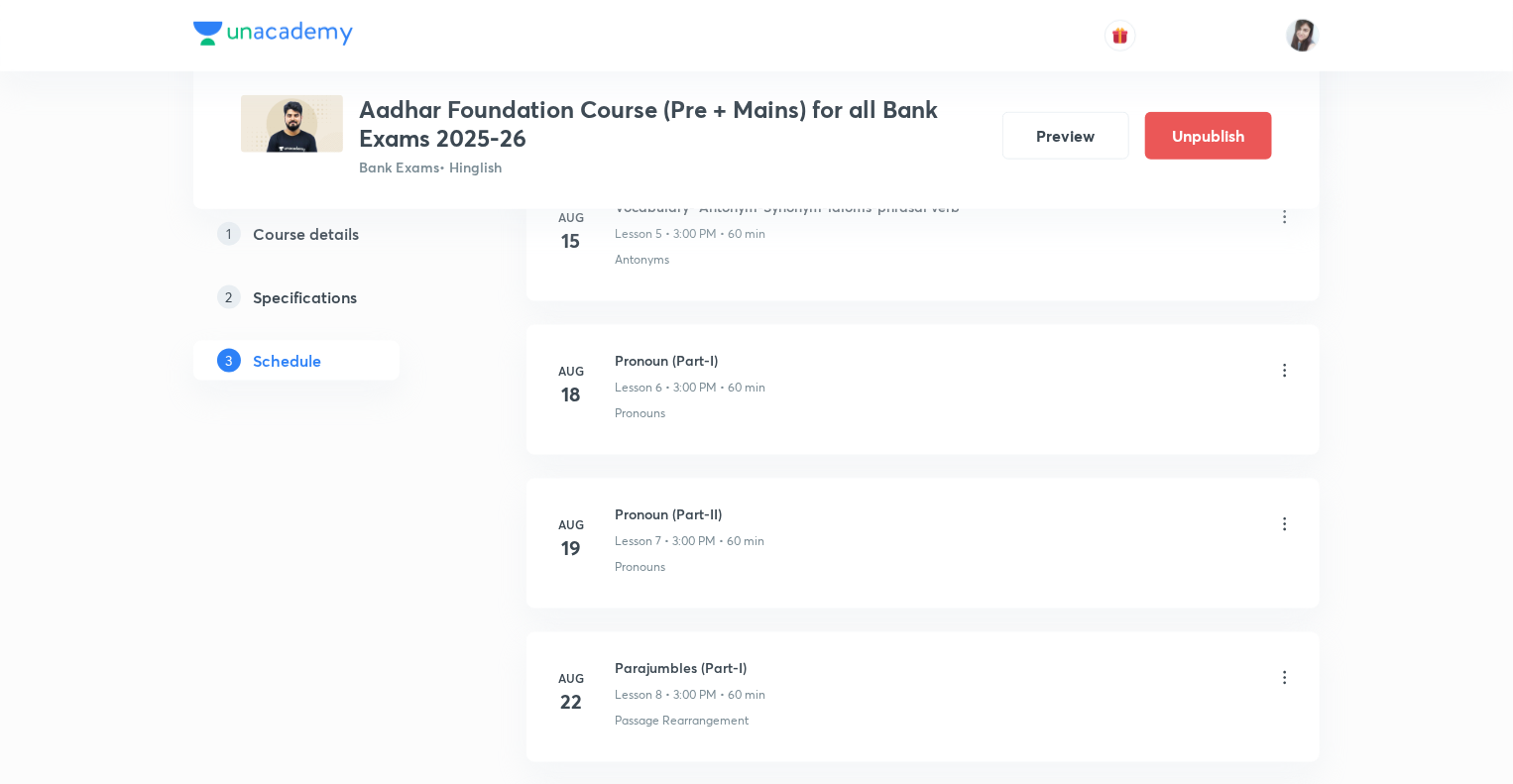scroll, scrollTop: 1140, scrollLeft: 0, axis: vertical 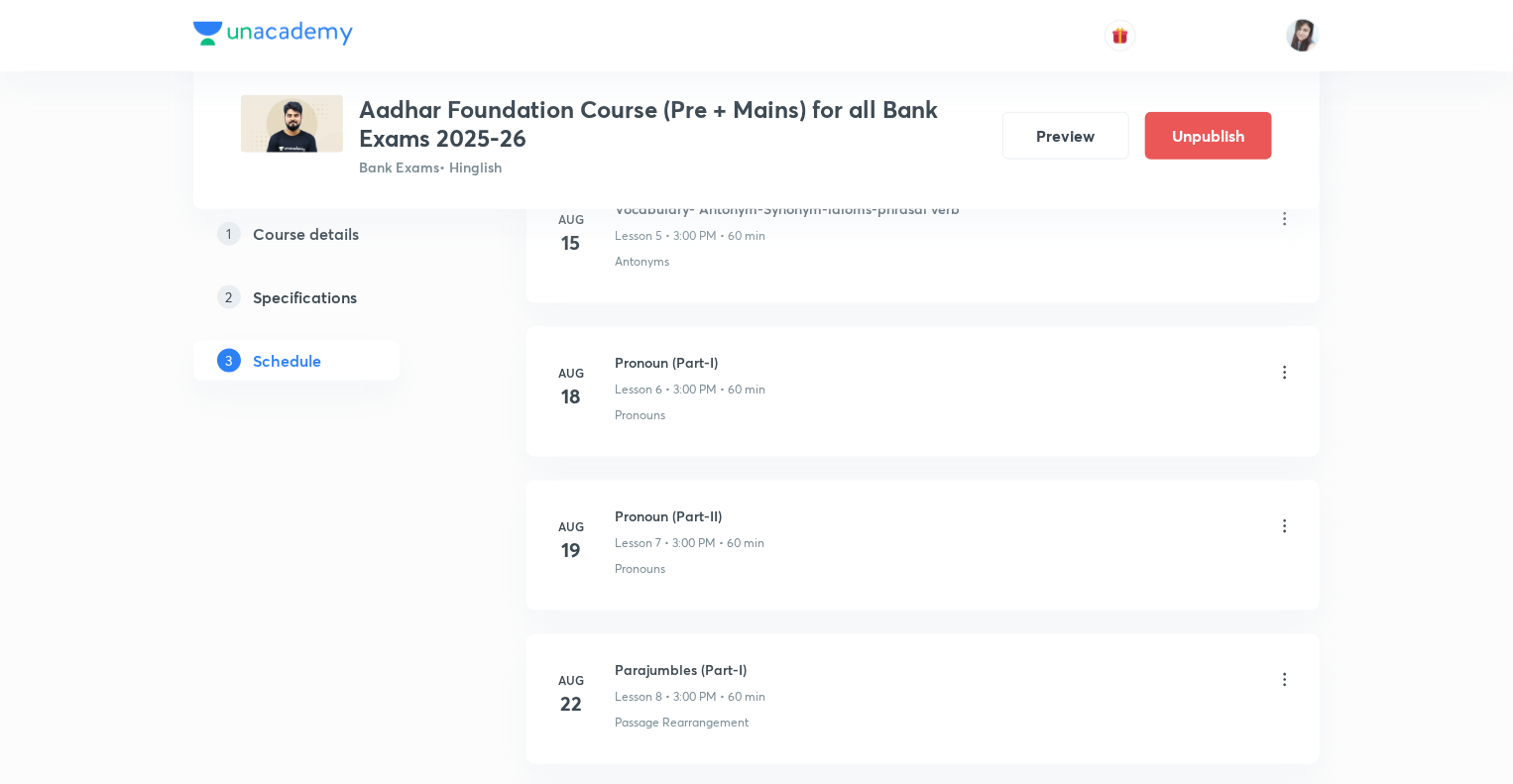 click 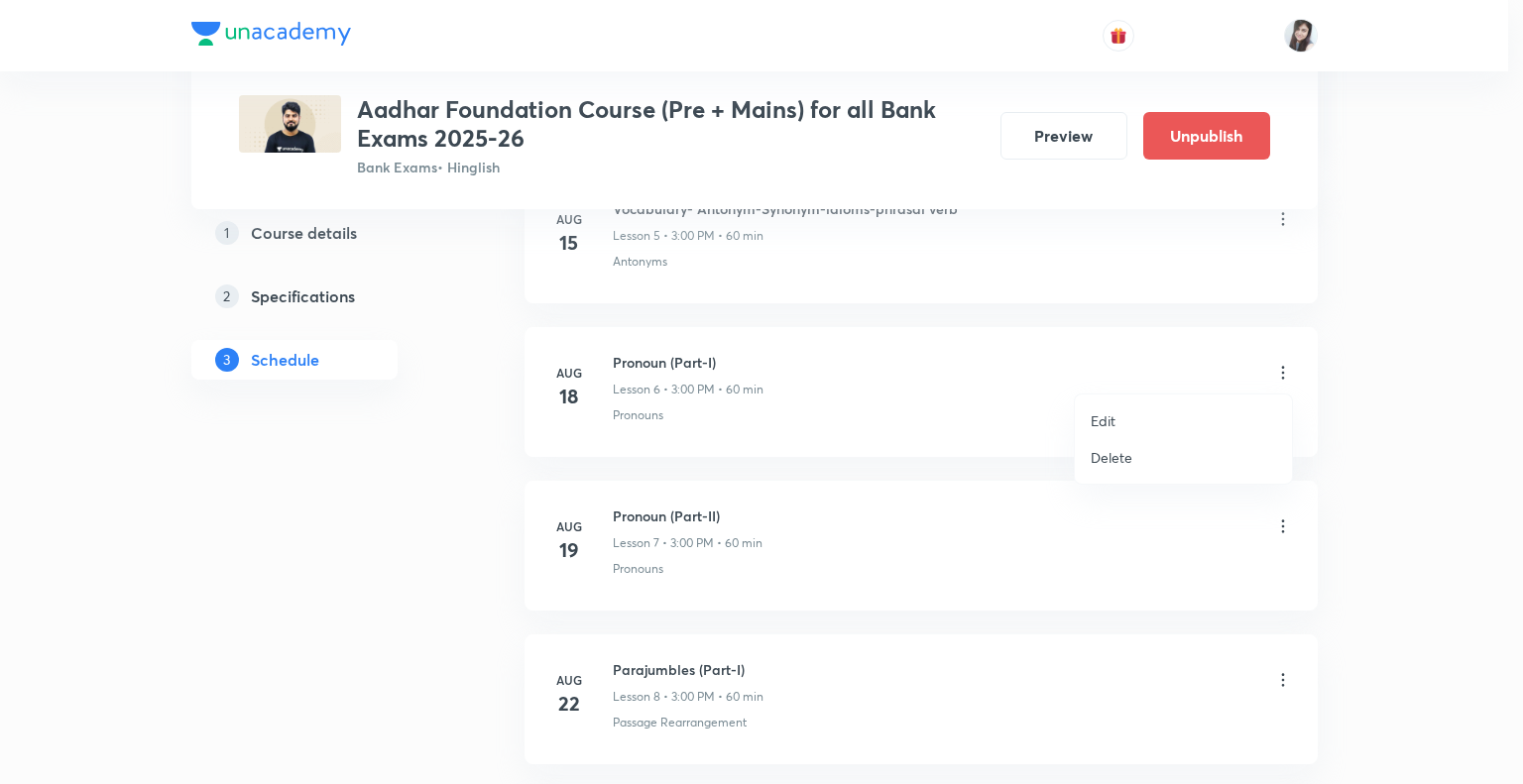 click on "Edit" at bounding box center [1103, 420] 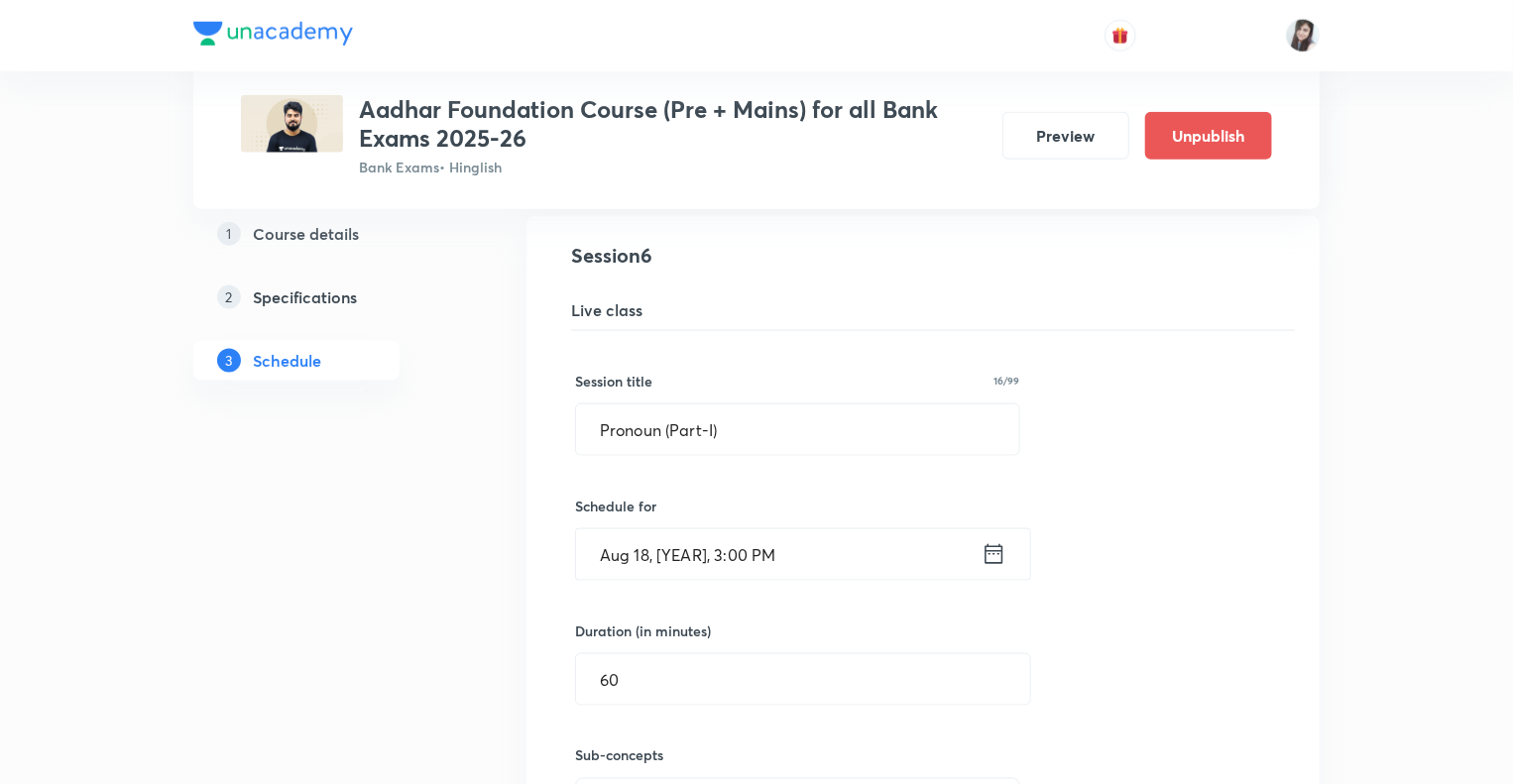 click 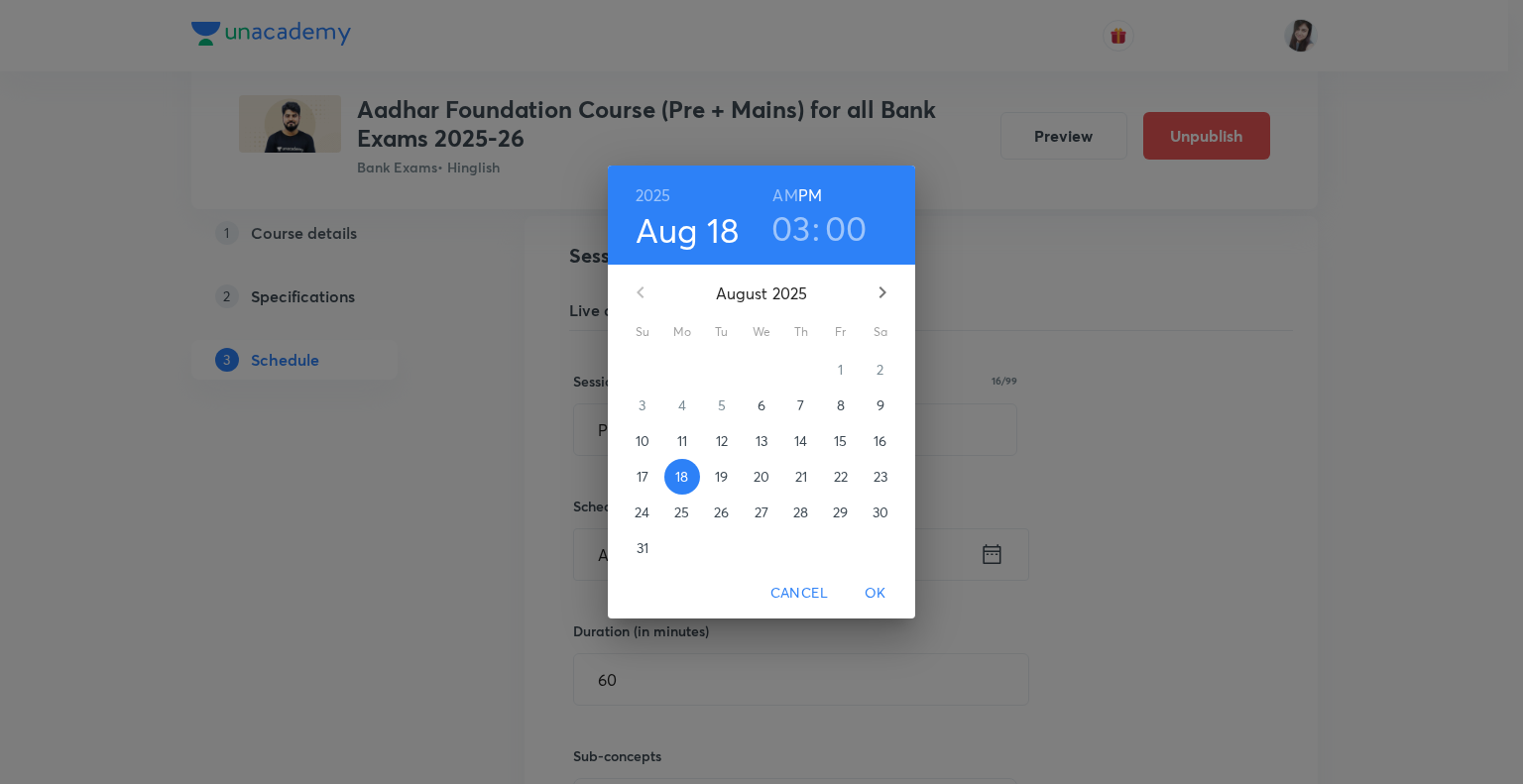 click on "20" at bounding box center (762, 477) 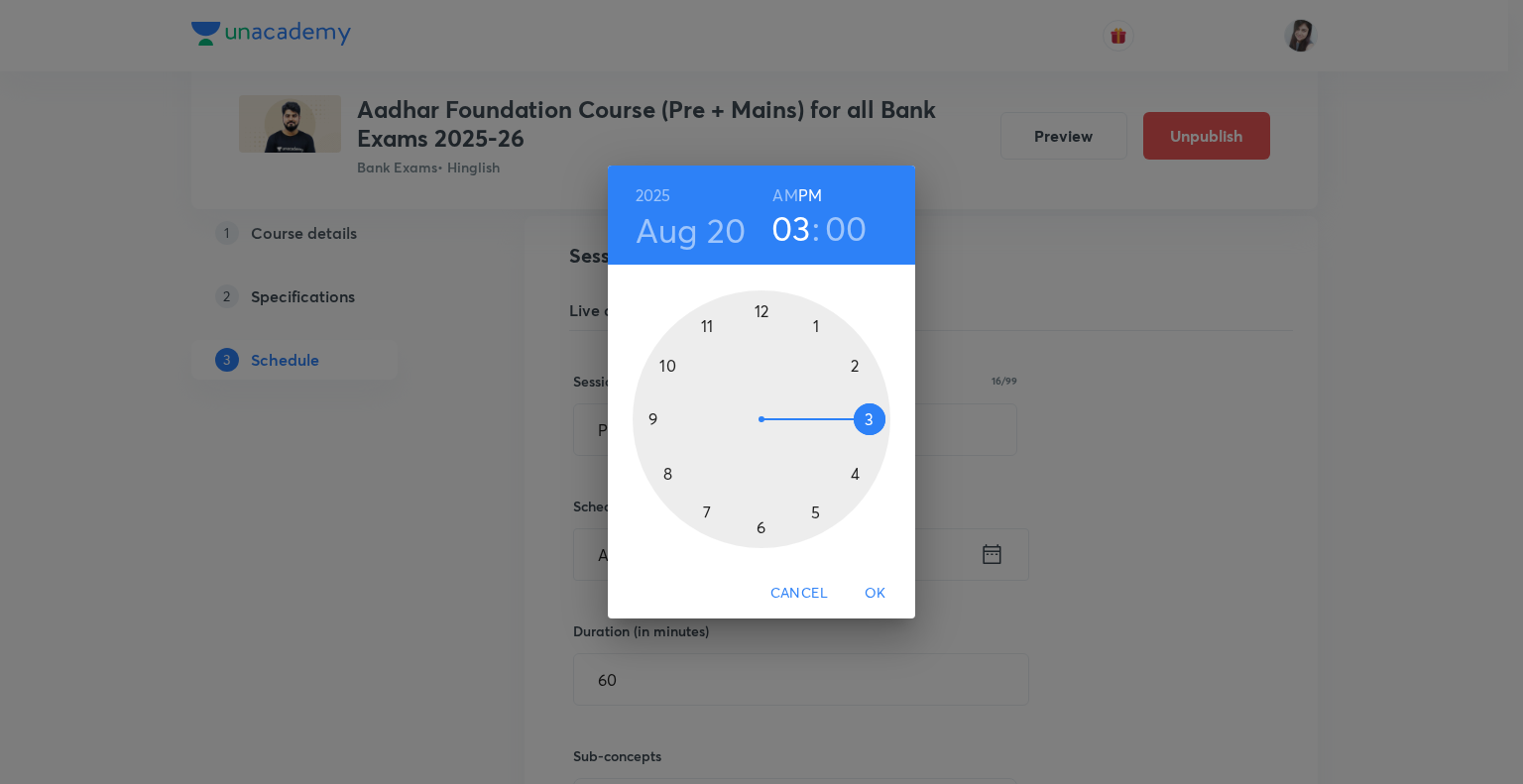 click on "OK" at bounding box center (876, 593) 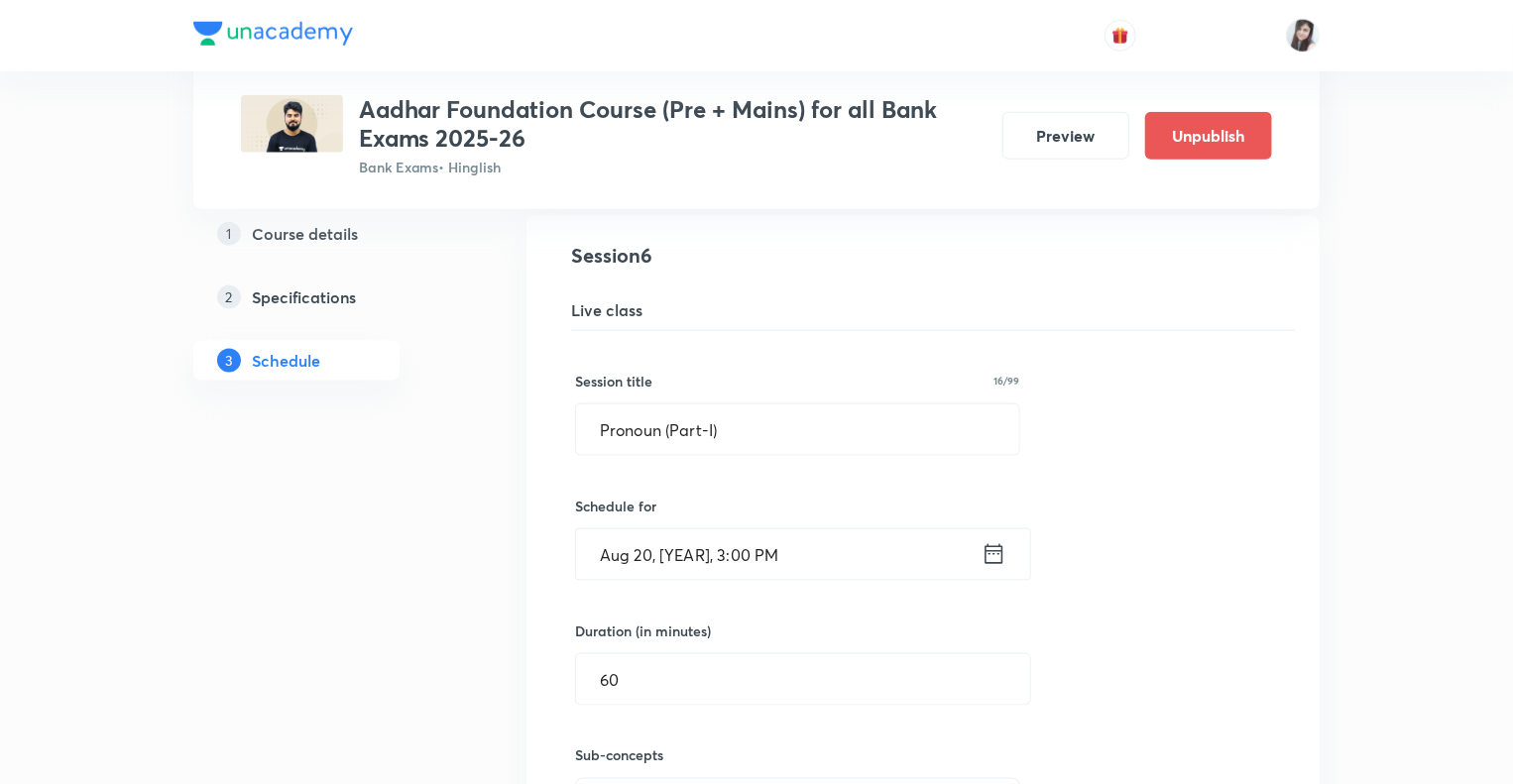 click on "Plus Courses Aadhar Foundation Course (Pre + Mains) for all Bank Exams 2025-26 Bank Exams  • Hinglish Preview Unpublish 1 Course details 2 Specifications 3 Schedule Schedule 35  classes Topic coverage Grammar/Sentence Correction, Vocabulary, Reading Comprehension, Connectors Cover at least  60 % View details Aug 11 Subject-Verb-Agreement (Part-I) Lesson 1 • 3:00 PM • 60 min Subject - Verb Agreement Aug 12 Subject-Verb-Agreement (Part-II) Lesson 2 • 3:00 PM • 60 min Subject - Verb Agreement Aug 13 Noun (Part-I) Lesson 3 • 3:00 PM • 60 min Nouns Aug 14 Noun (Part-II) Lesson 4 • 3:00 PM • 60 min Nouns Aug 15 Vocabulary- Antonym-Synonym-idioms-phrasal verb Lesson 5 • 3:00 PM • 60 min Antonyms Pronoun (Part-I) Lesson 6 Pronouns Session  6 Live class Session title 16/99 Pronoun (Part-I) ​ Schedule for Aug 20, 2025, 3:00 PM ​ Duration (in minutes) 60 ​ Sub-concepts Pronouns CLEAR Save Cancel Aug 19 Pronoun (Part-II) Lesson 7 • 3:00 PM • 60 min Pronouns Aug 22 Parajumbles (Part-I) Aug" at bounding box center [756, 2269] 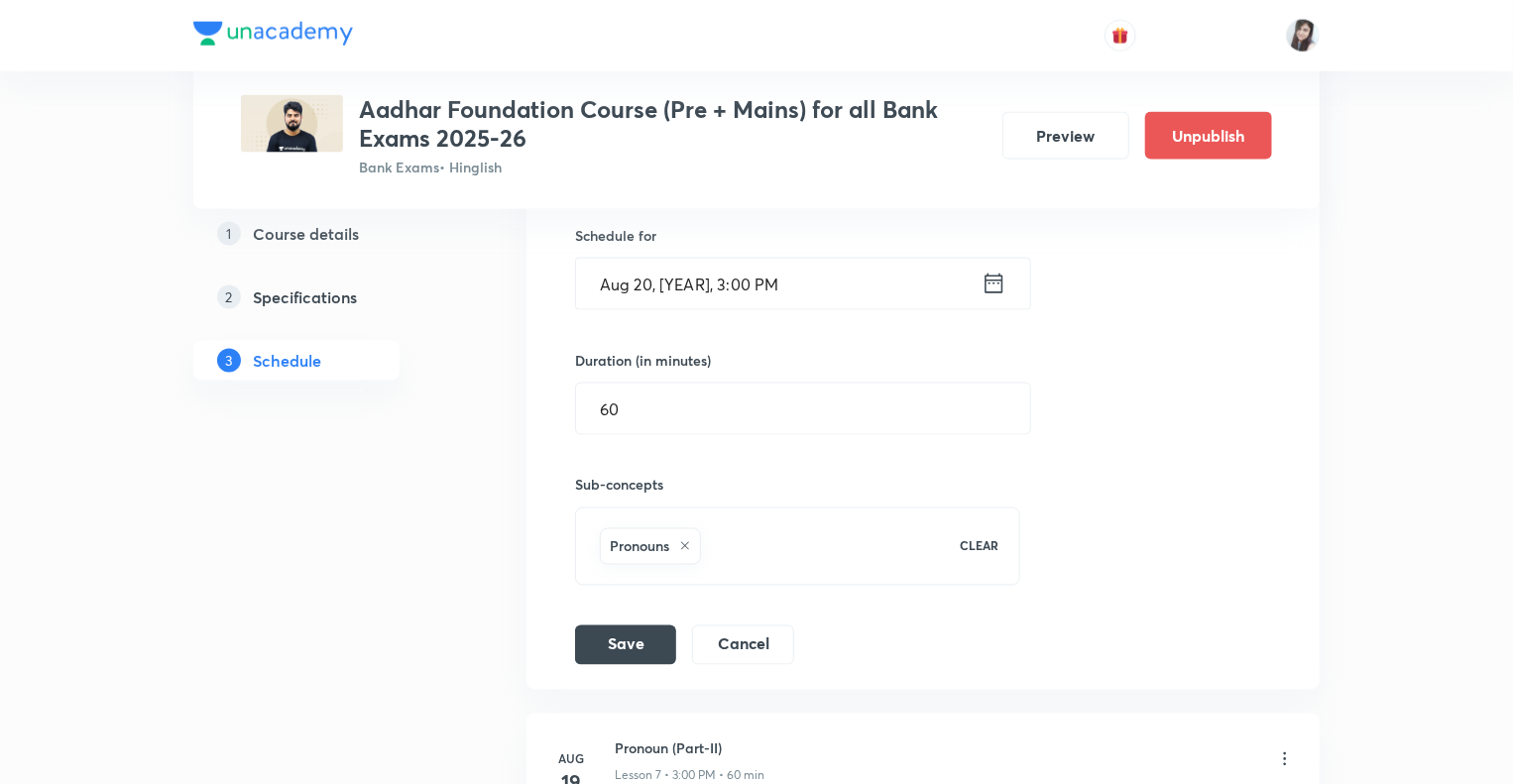 scroll, scrollTop: 1616, scrollLeft: 0, axis: vertical 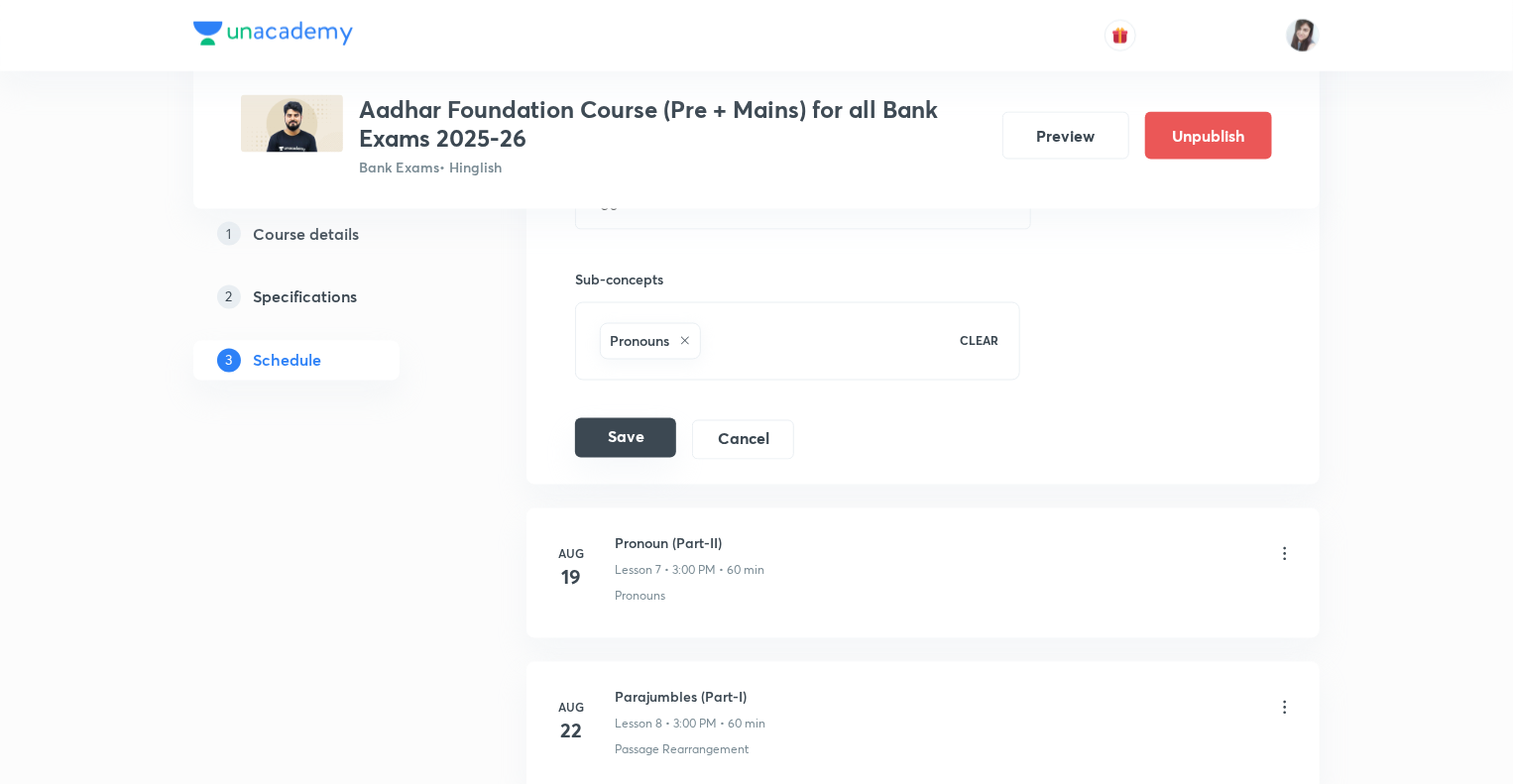 click on "Save" at bounding box center (626, 438) 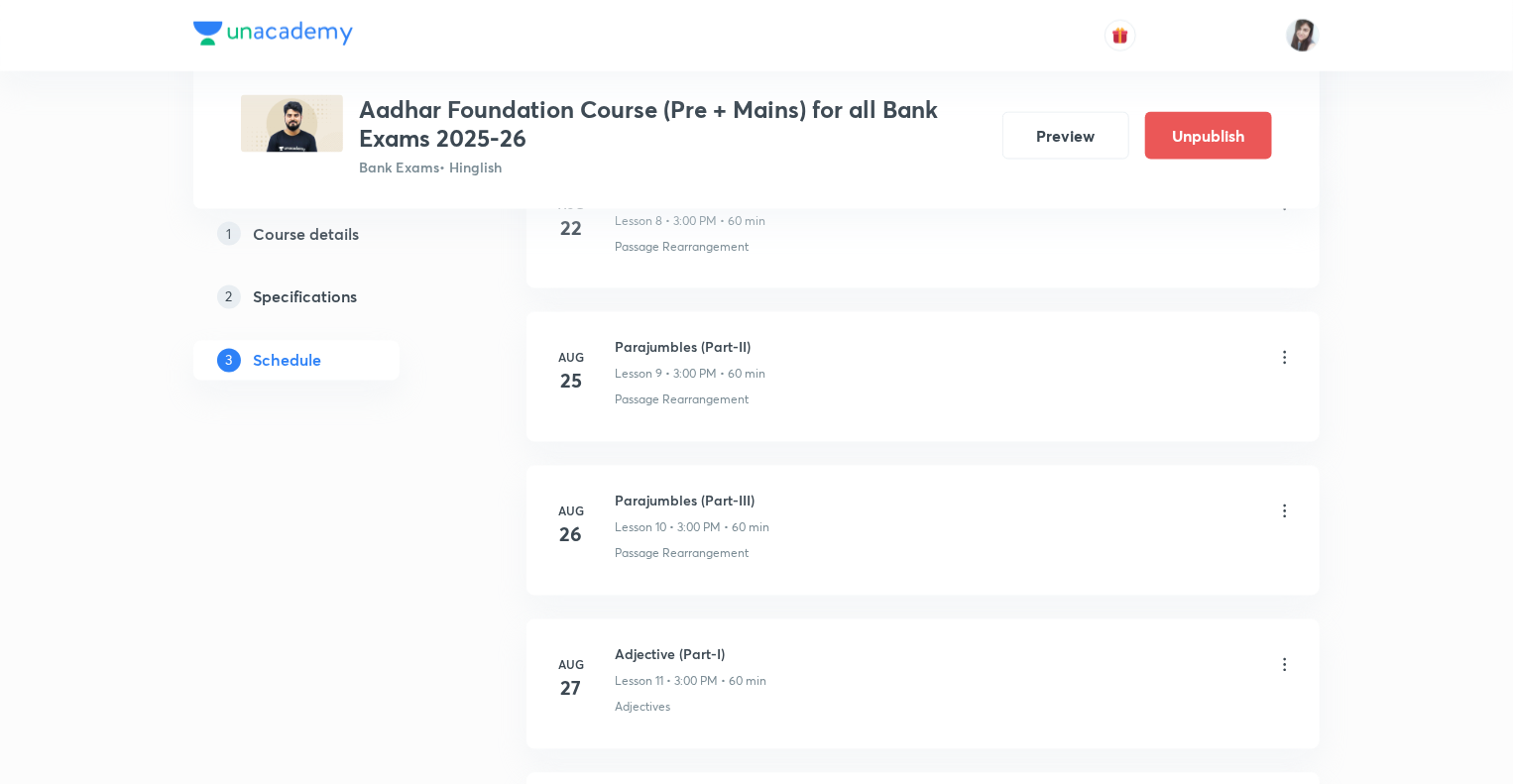 click on "1 Course details 2 Specifications 3 Schedule" at bounding box center (328, 1666) 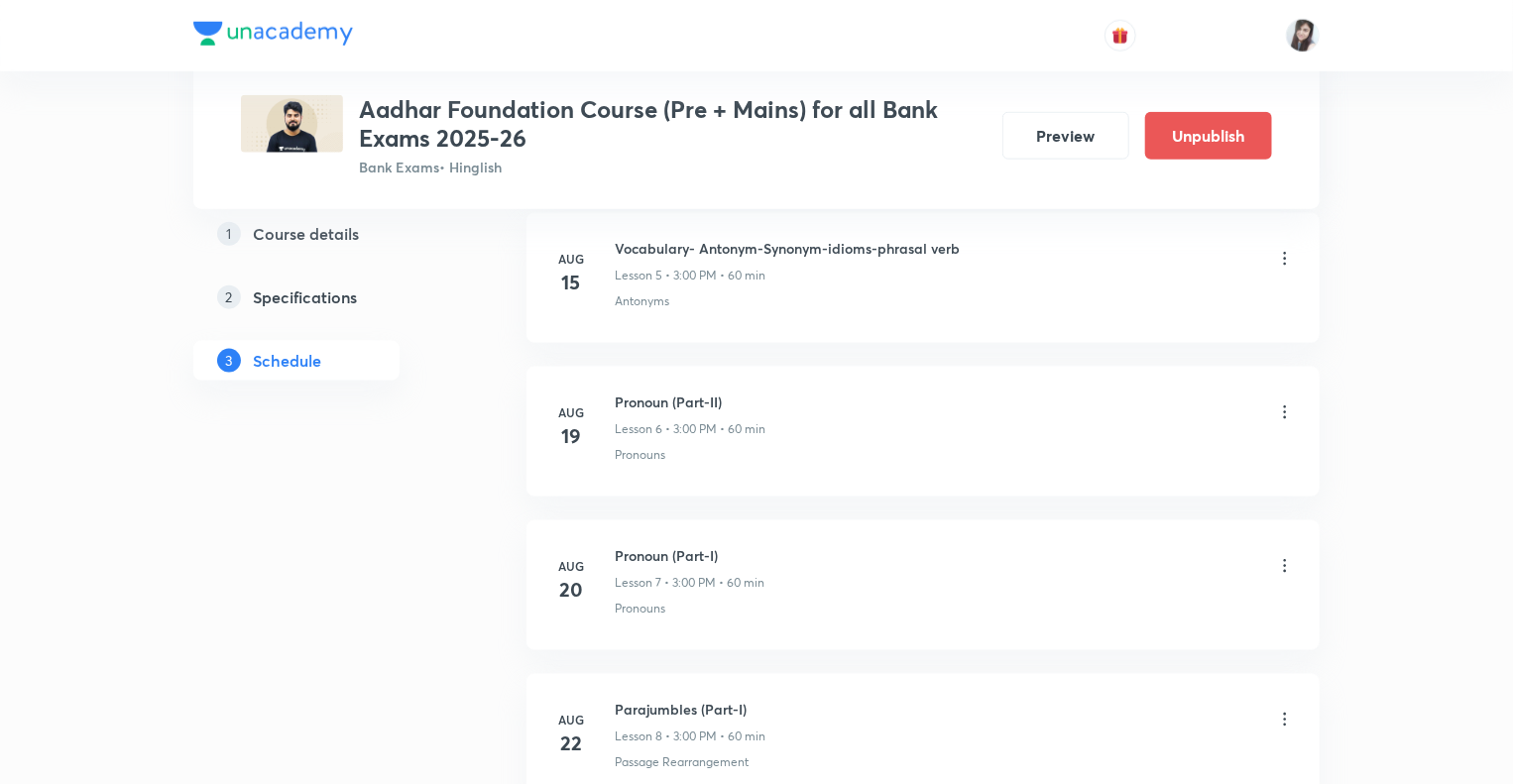 scroll, scrollTop: 1140, scrollLeft: 0, axis: vertical 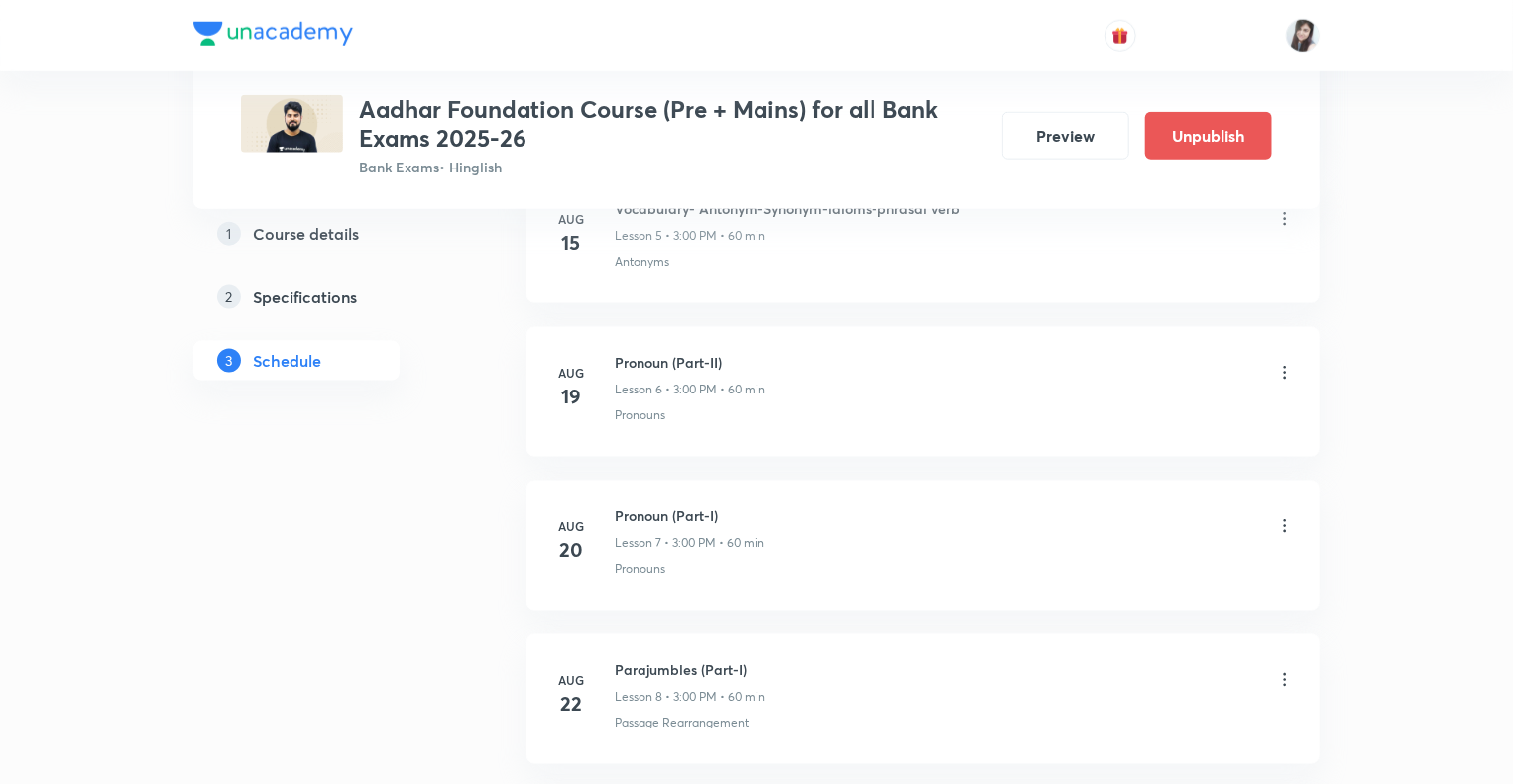 click 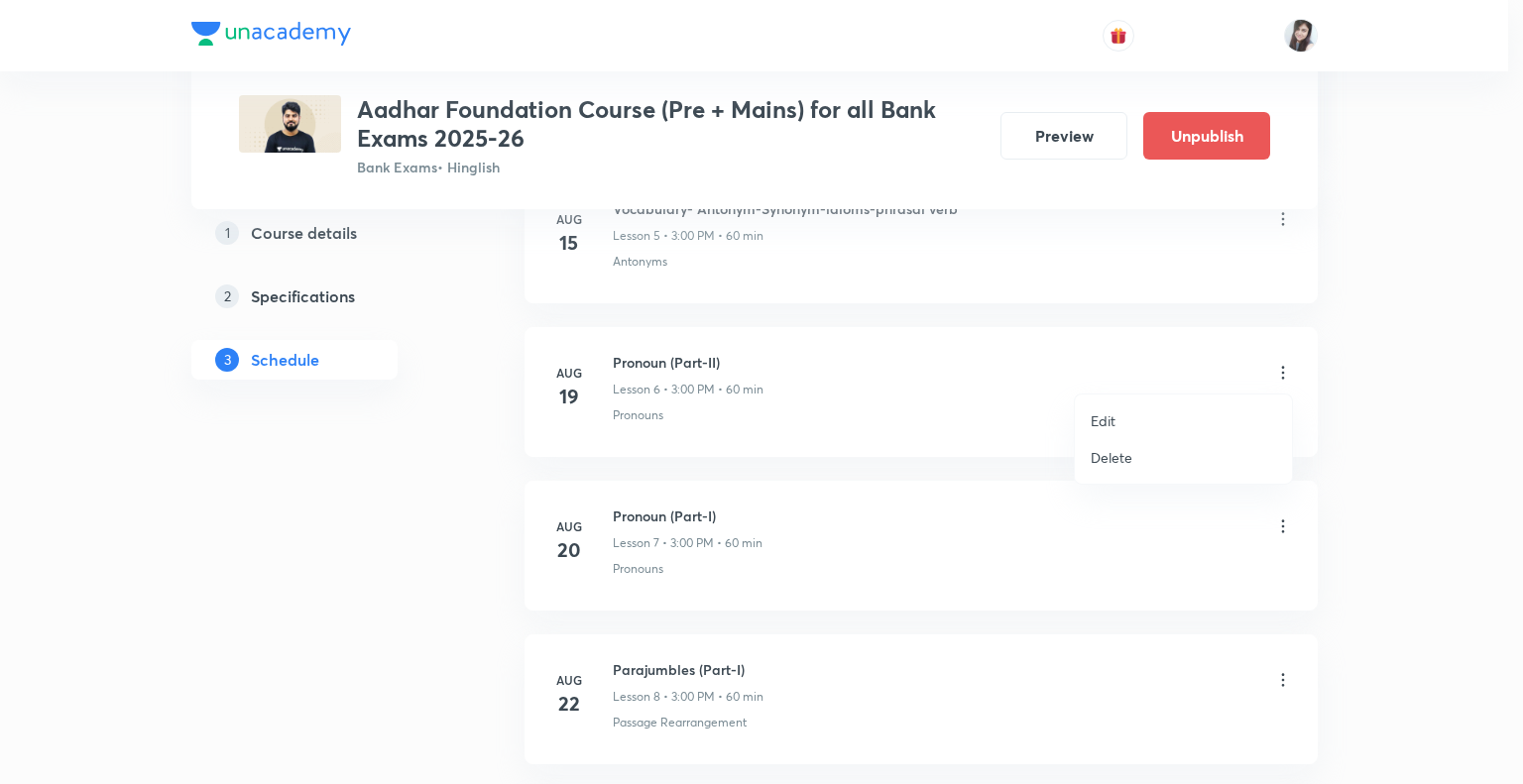 click on "Edit" at bounding box center (1103, 420) 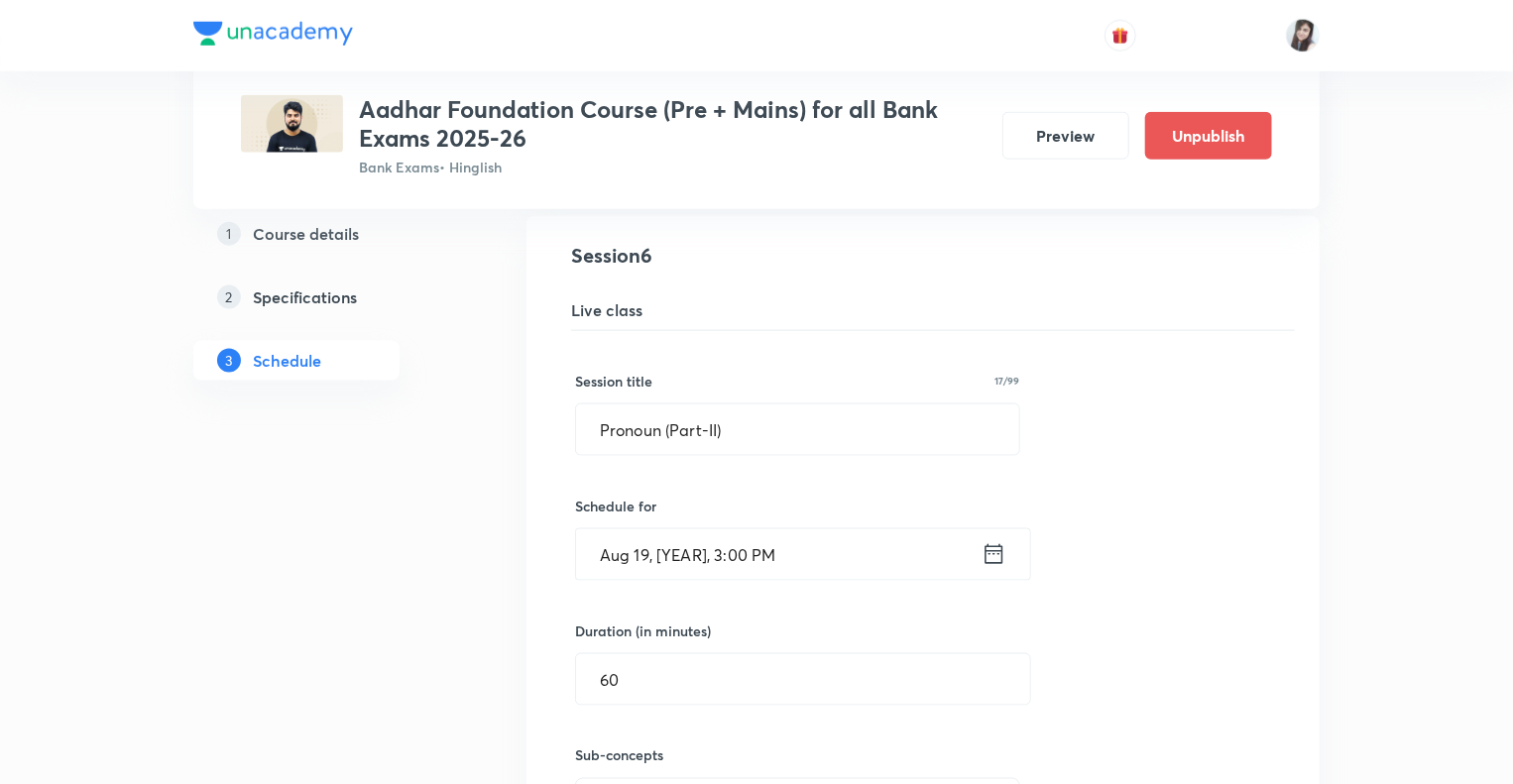 click 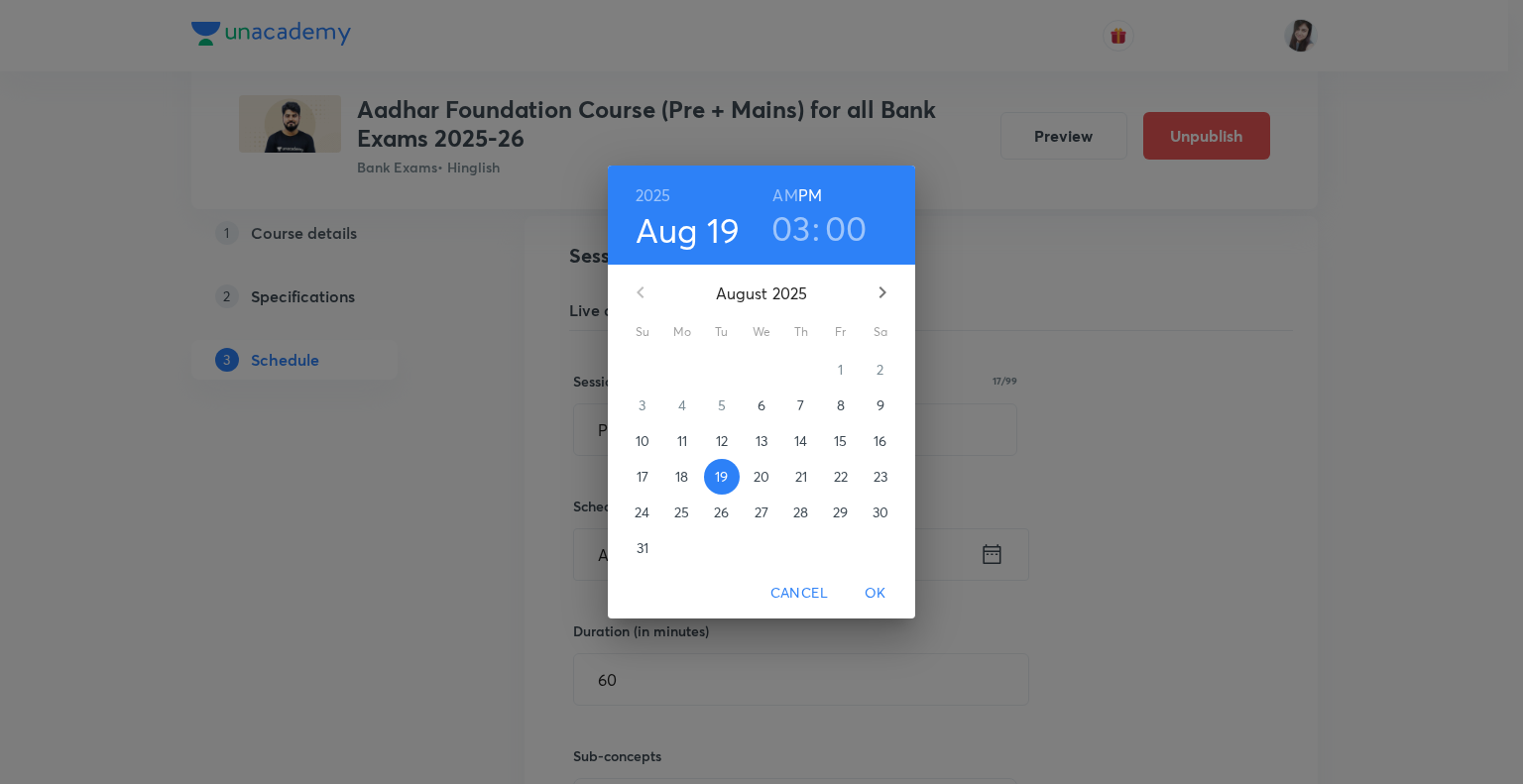 click on "21" at bounding box center (801, 477) 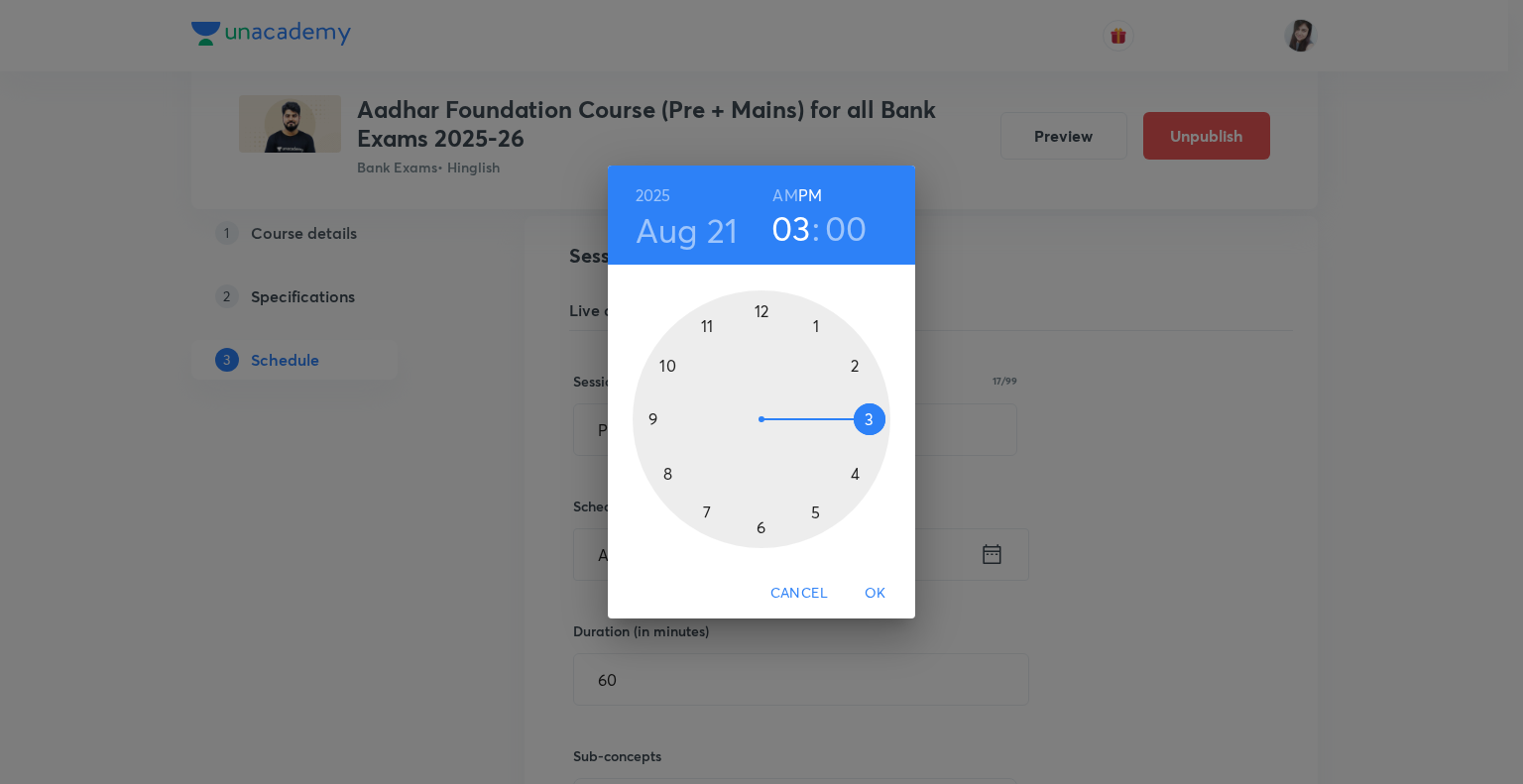 click on "OK" at bounding box center [876, 593] 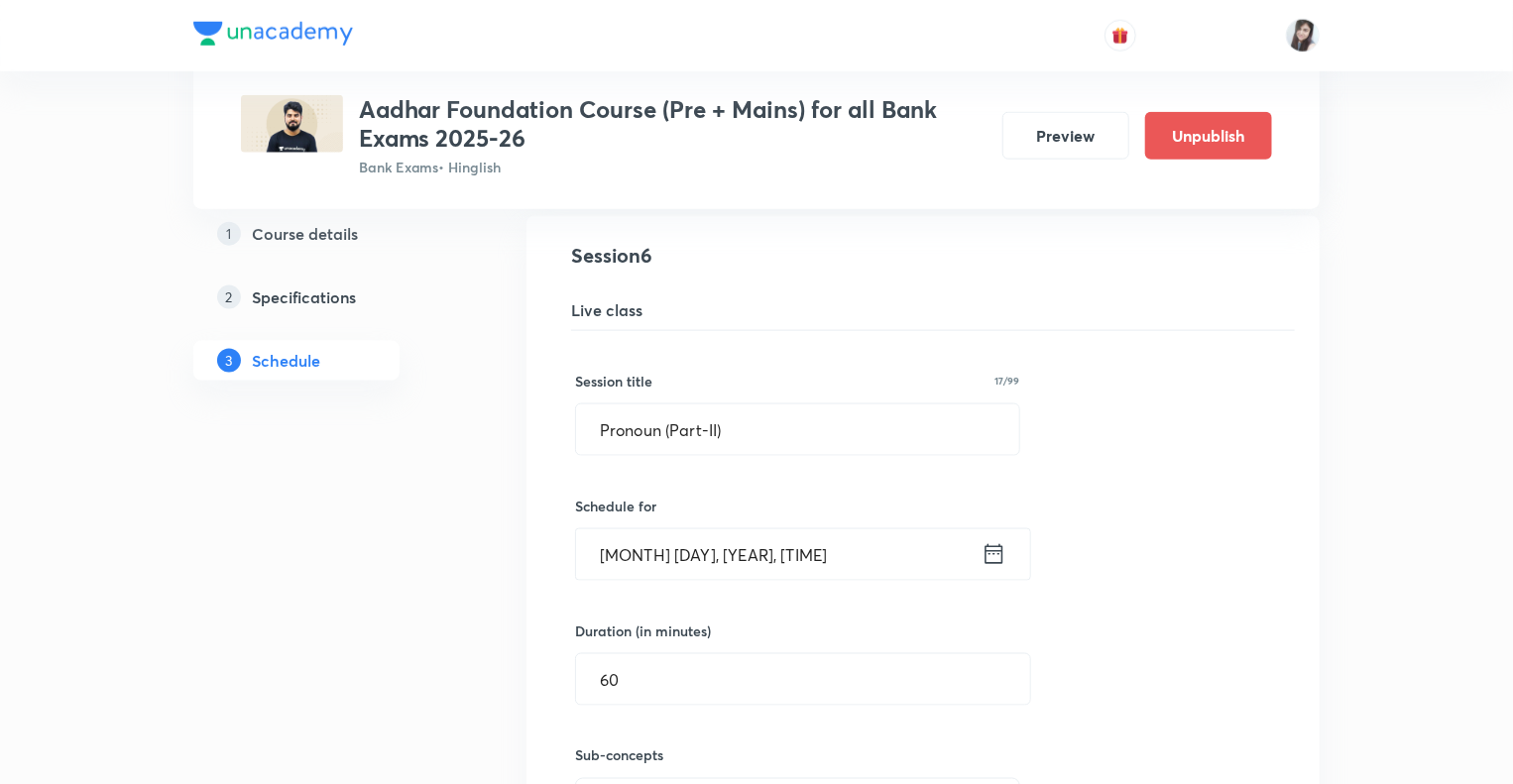 click on "Plus Courses Aadhar Foundation Course (Pre + Mains) for all Bank Exams 2025-26 Bank Exams  • Hinglish Preview Unpublish 1 Course details 2 Specifications 3 Schedule Schedule 35  classes Topic coverage Grammar/Sentence Correction, Vocabulary, Reading Comprehension, Connectors Cover at least  60 % View details Aug 11 Subject-Verb-Agreement (Part-I) Lesson 1 • 3:00 PM • 60 min Subject - Verb Agreement Aug 12 Subject-Verb-Agreement (Part-II) Lesson 2 • 3:00 PM • 60 min Subject - Verb Agreement Aug 13 Noun (Part-I) Lesson 3 • 3:00 PM • 60 min Nouns Aug 14 Noun (Part-II) Lesson 4 • 3:00 PM • 60 min Nouns Aug 15 Vocabulary- Antonym-Synonym-idioms-phrasal verb Lesson 5 • 3:00 PM • 60 min Antonyms Pronoun (Part-II) Lesson 6 Pronouns Session  6 Live class Session title 17/99 Pronoun (Part-II) ​ Schedule for Aug 21, 2025, 3:00 PM ​ Duration (in minutes) 60 ​ Sub-concepts Pronouns CLEAR Save Cancel Aug 20 Pronoun (Part-I) Lesson 7 • 3:00 PM • 60 min Pronouns Aug 22 Parajumbles (Part-I) Aug" at bounding box center (756, 2269) 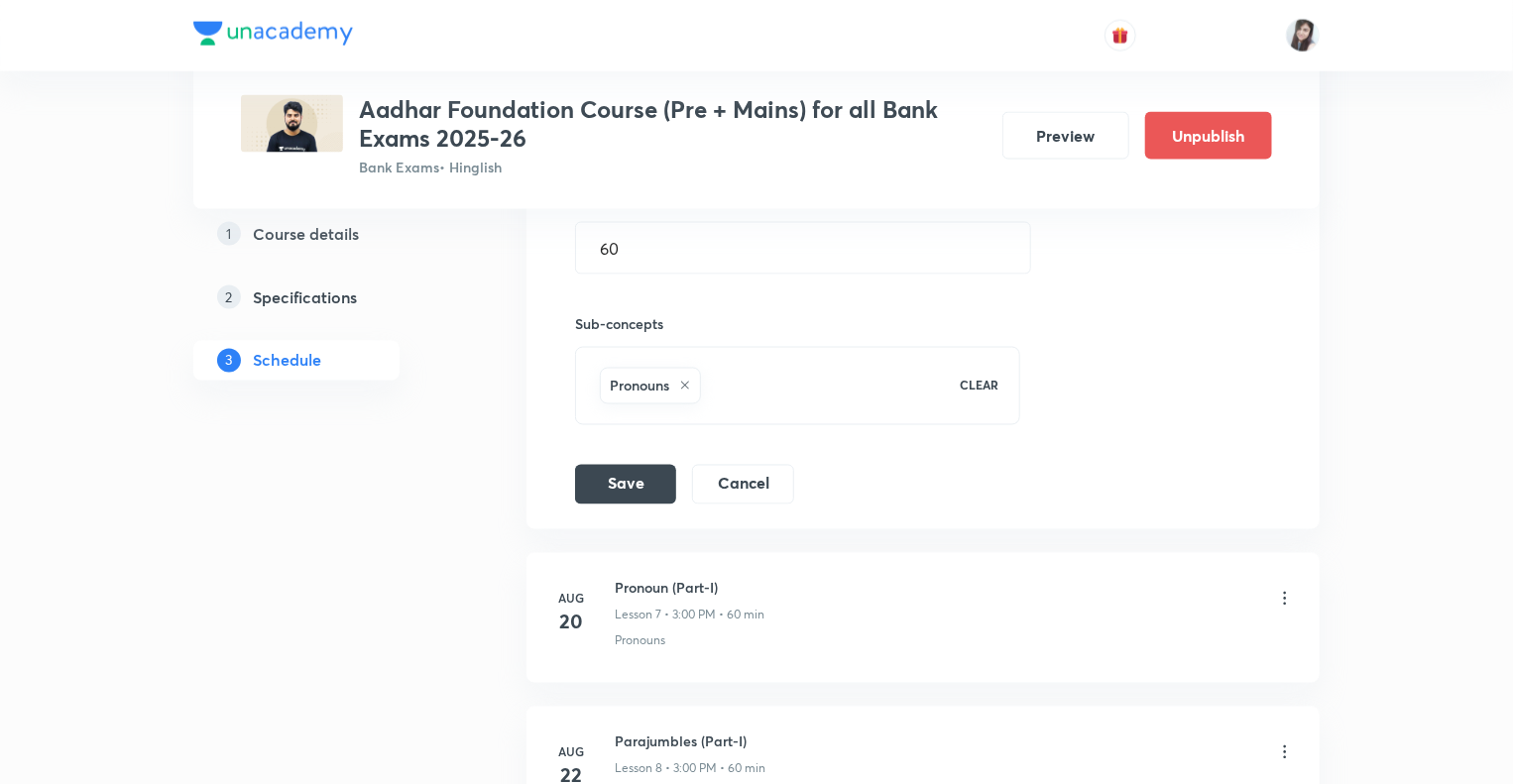 scroll, scrollTop: 1616, scrollLeft: 0, axis: vertical 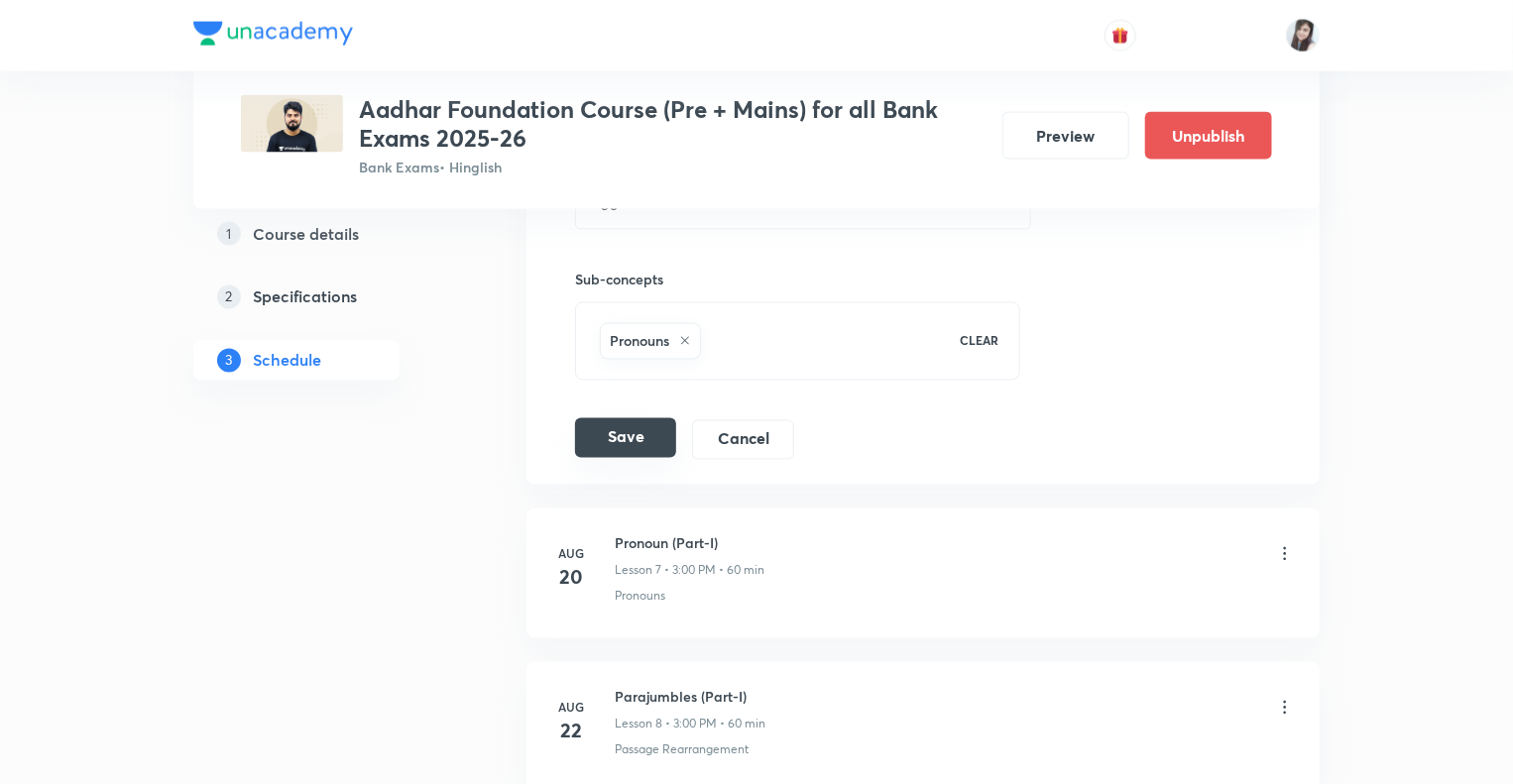 click on "Save" at bounding box center (626, 438) 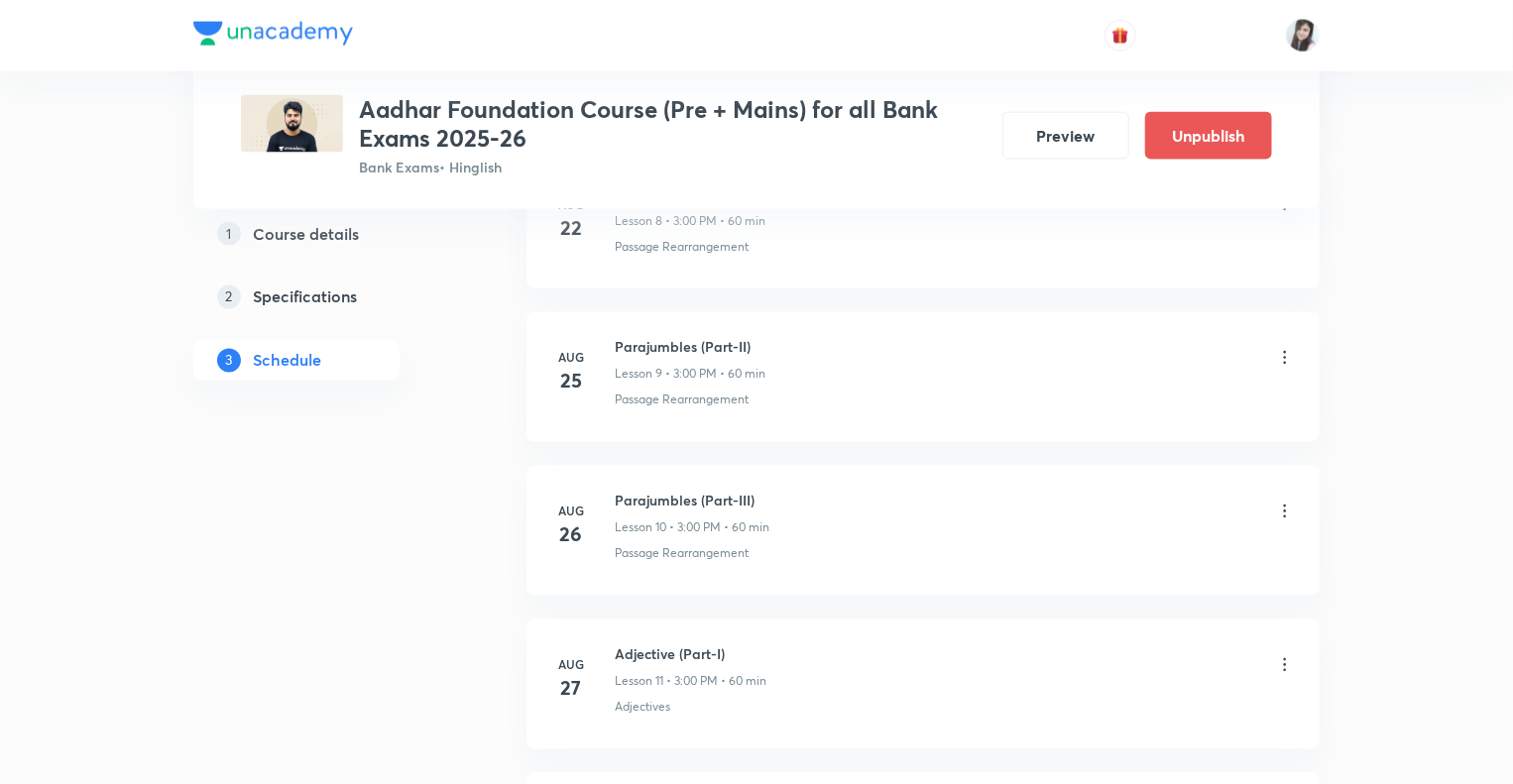 click on "1 Course details 2 Specifications 3 Schedule" at bounding box center [328, 1666] 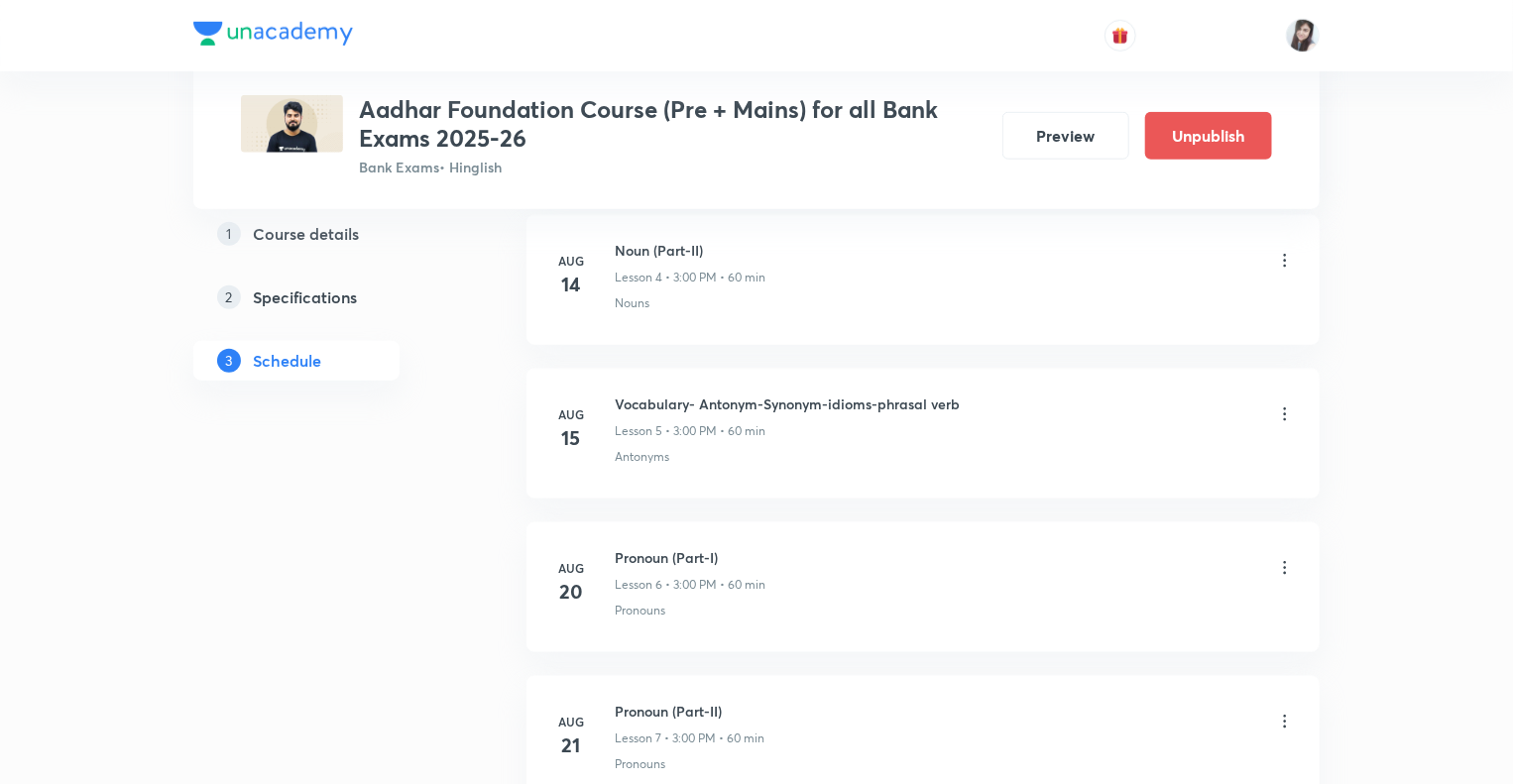 scroll, scrollTop: 942, scrollLeft: 0, axis: vertical 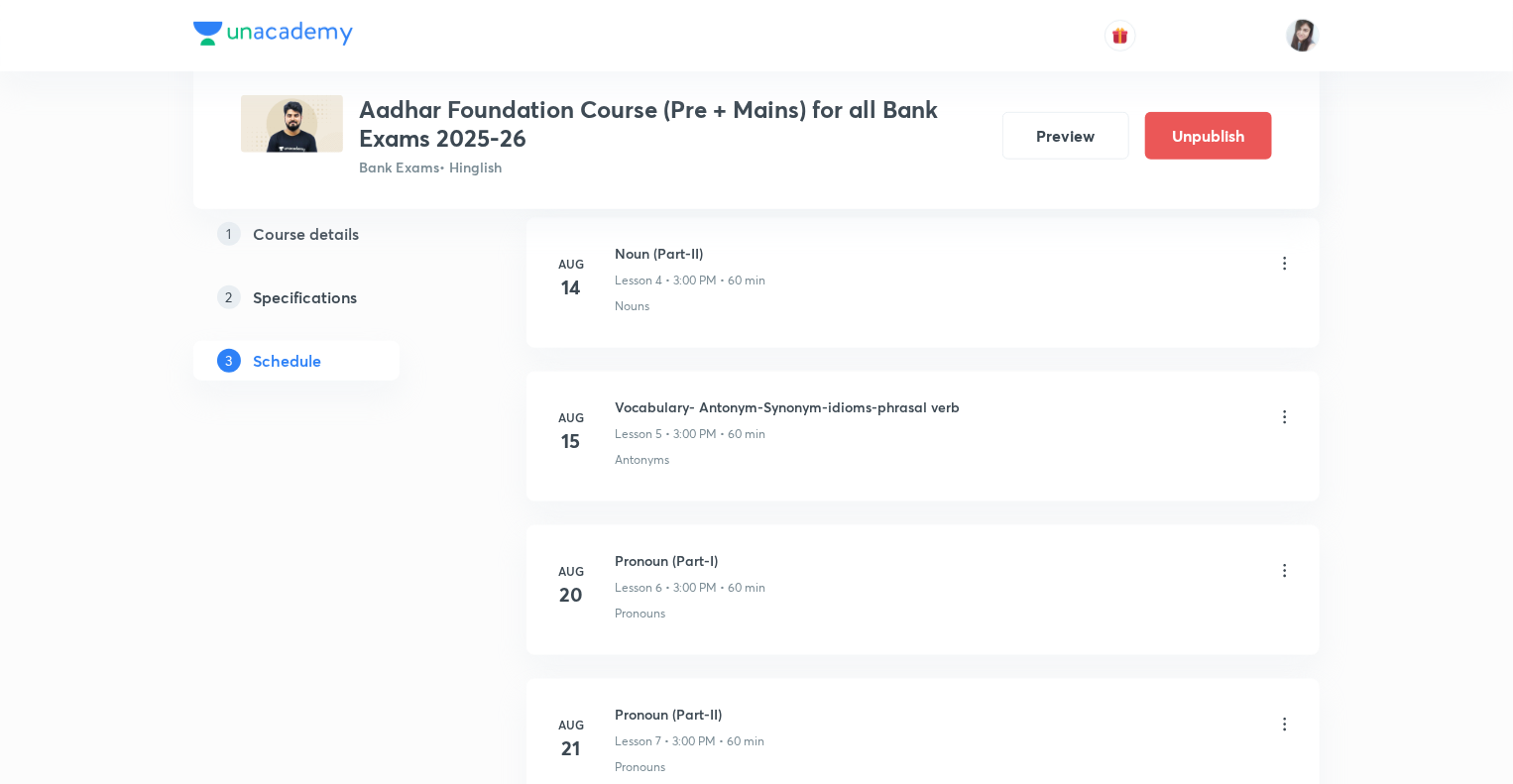 click 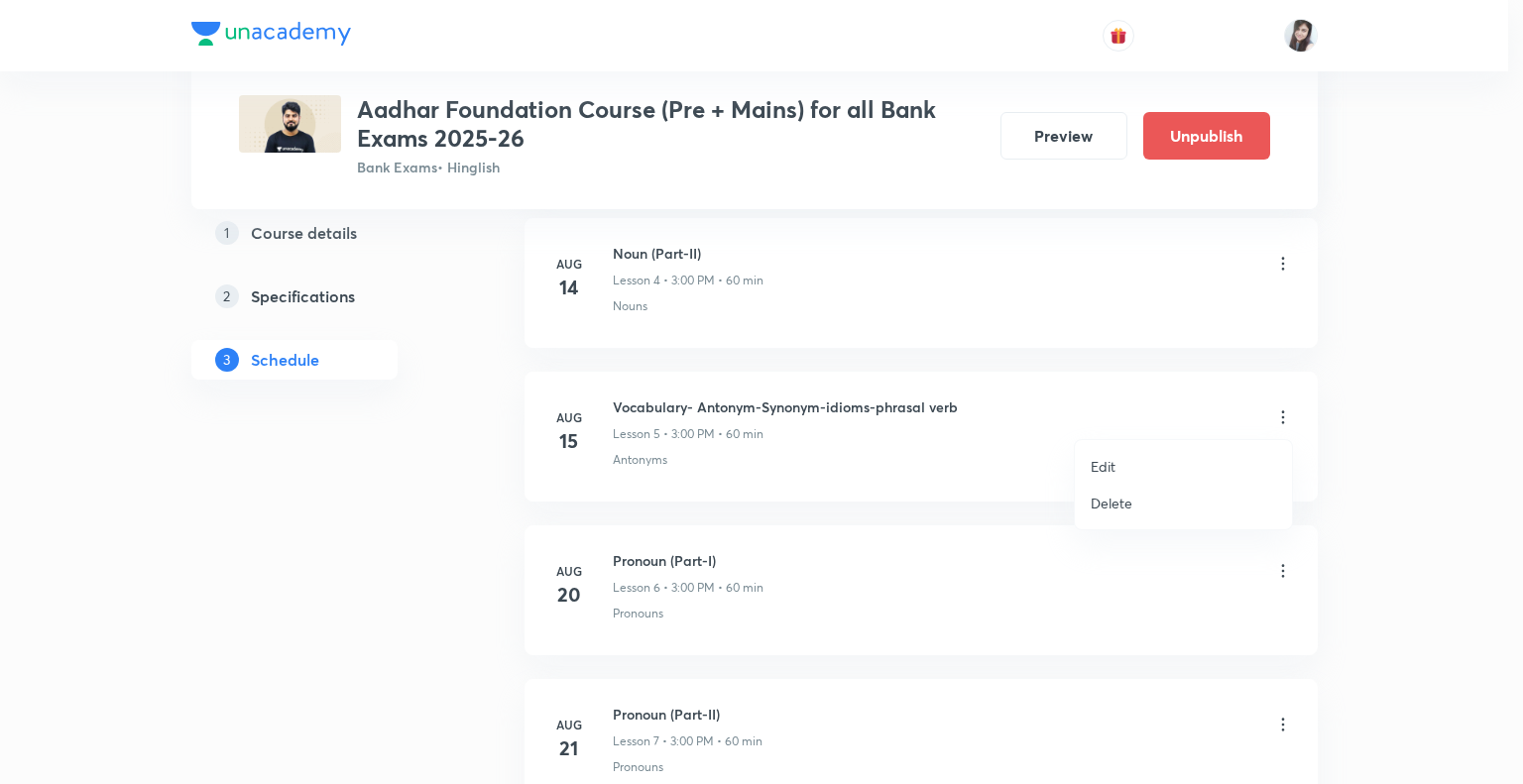 click on "Edit" at bounding box center [1103, 466] 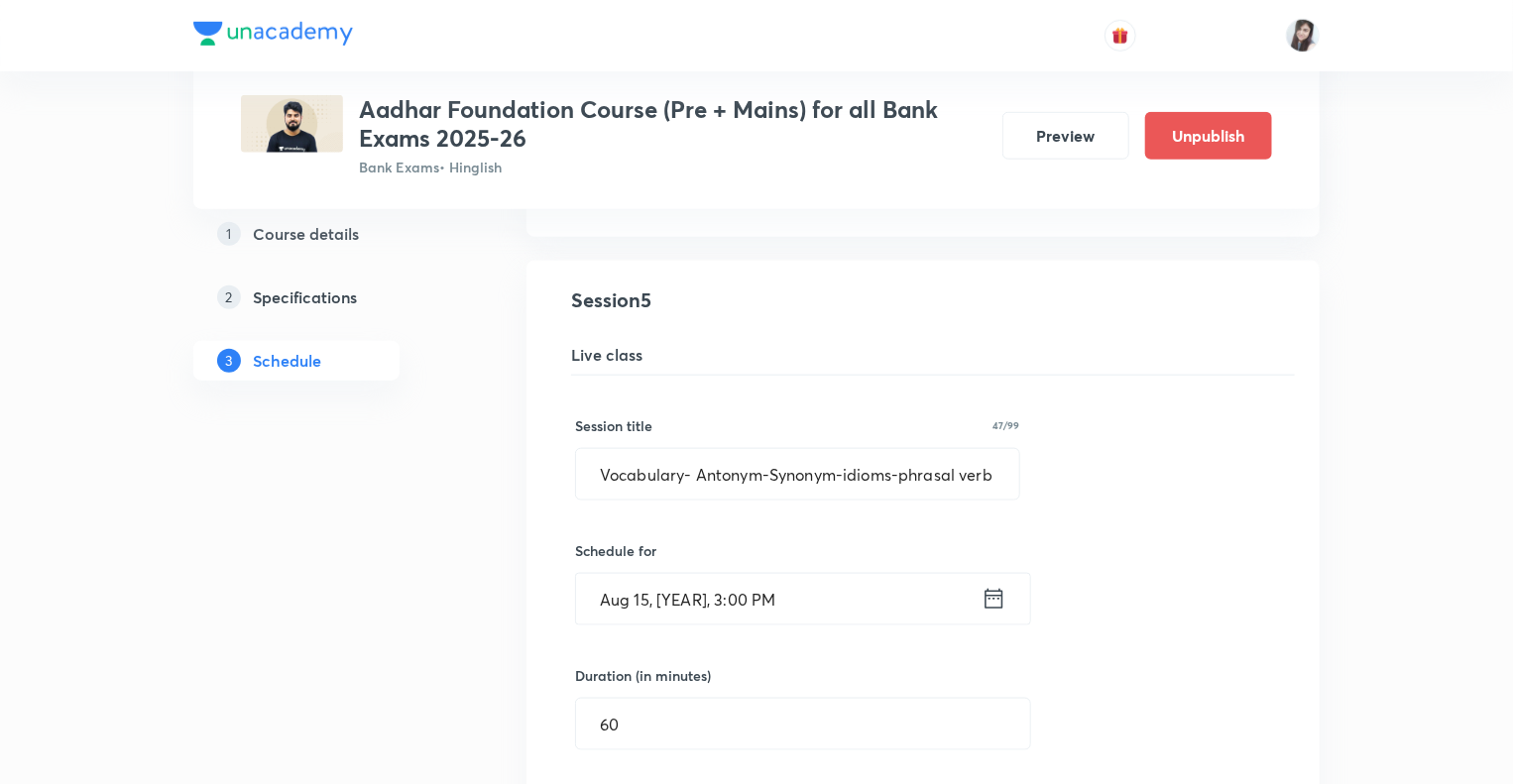 click 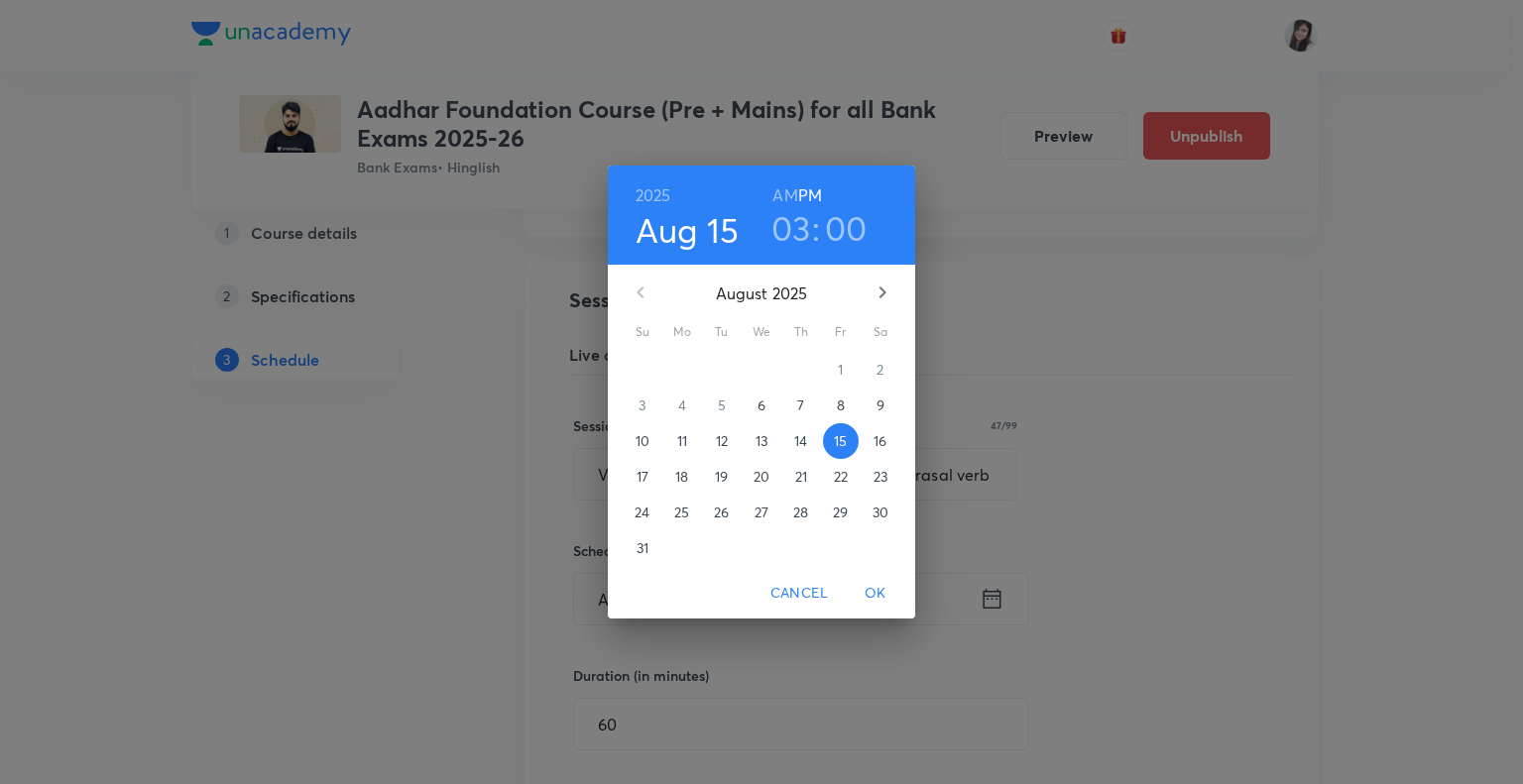 click on "19" at bounding box center (721, 477) 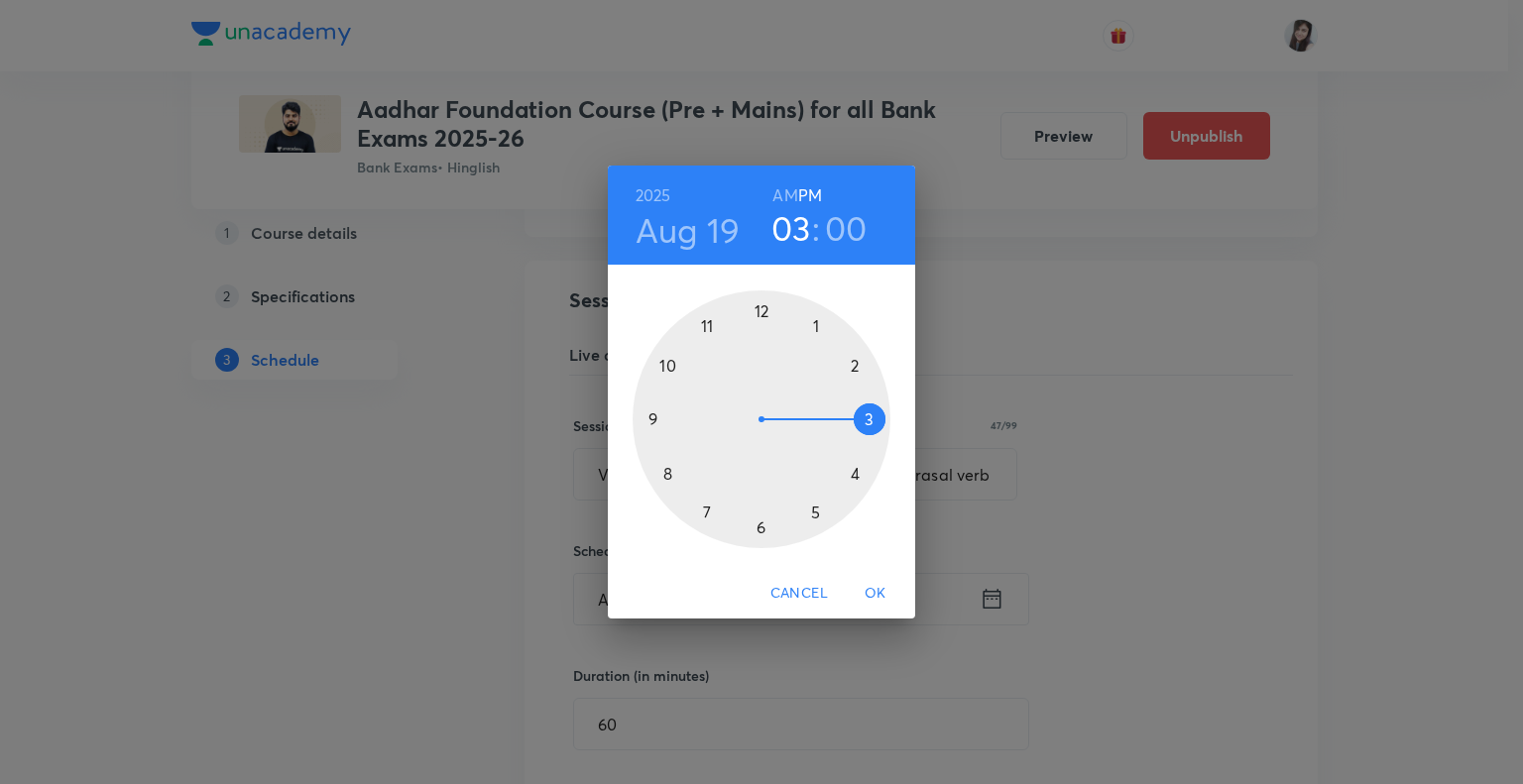 click on "OK" at bounding box center [876, 593] 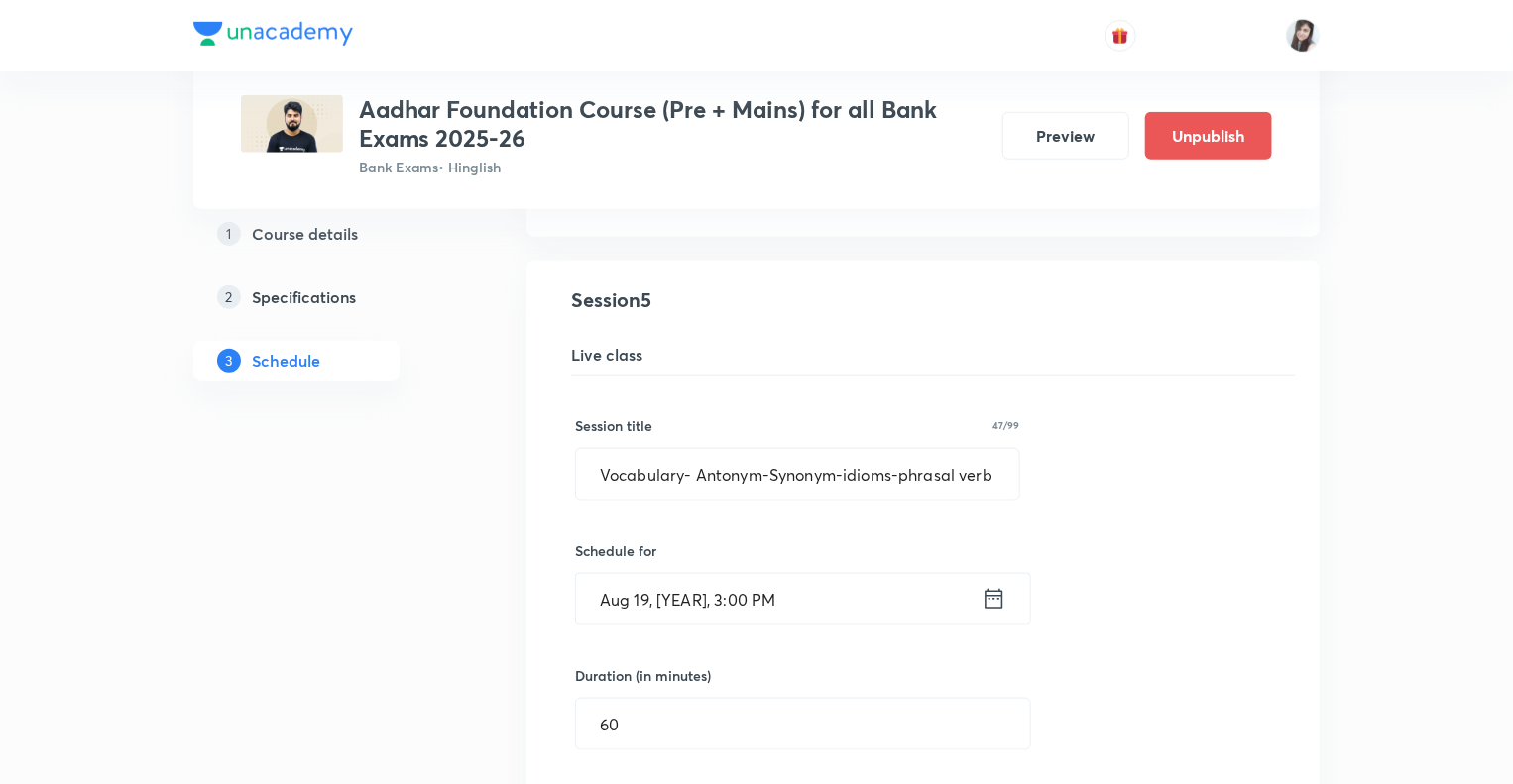 click on "Plus Courses Aadhar Foundation Course (Pre + Mains) for all Bank Exams 2025-26 Bank Exams  • Hinglish Preview Unpublish 1 Course details 2 Specifications 3 Schedule Schedule 35  classes Topic coverage Grammar/Sentence Correction, Vocabulary, Reading Comprehension, Connectors Cover at least  60 % View details Aug 11 Subject-Verb-Agreement (Part-I) Lesson 1 • 3:00 PM • 60 min Subject - Verb Agreement Aug 12 Subject-Verb-Agreement (Part-II) Lesson 2 • 3:00 PM • 60 min Subject - Verb Agreement Aug 13 Noun (Part-I) Lesson 3 • 3:00 PM • 60 min Nouns Aug 14 Noun (Part-II) Lesson 4 • 3:00 PM • 60 min Nouns Vocabulary- Antonym-Synonym-idioms-phrasal verb Lesson 5 Antonyms Session  5 Live class Session title 47/99 Vocabulary- Antonym-Synonym-idioms-phrasal verb ​ Schedule for Aug 19, 2025, 3:00 PM ​ Duration (in minutes) 60 ​ Sub-concepts Antonyms CLEAR Save Cancel Aug 20 Pronoun (Part-I) Lesson 6 • 3:00 PM • 60 min Pronouns Aug 21 Pronoun (Part-II) Lesson 7 • 3:00 PM • 60 min Pronouns 1" at bounding box center [756, 2467] 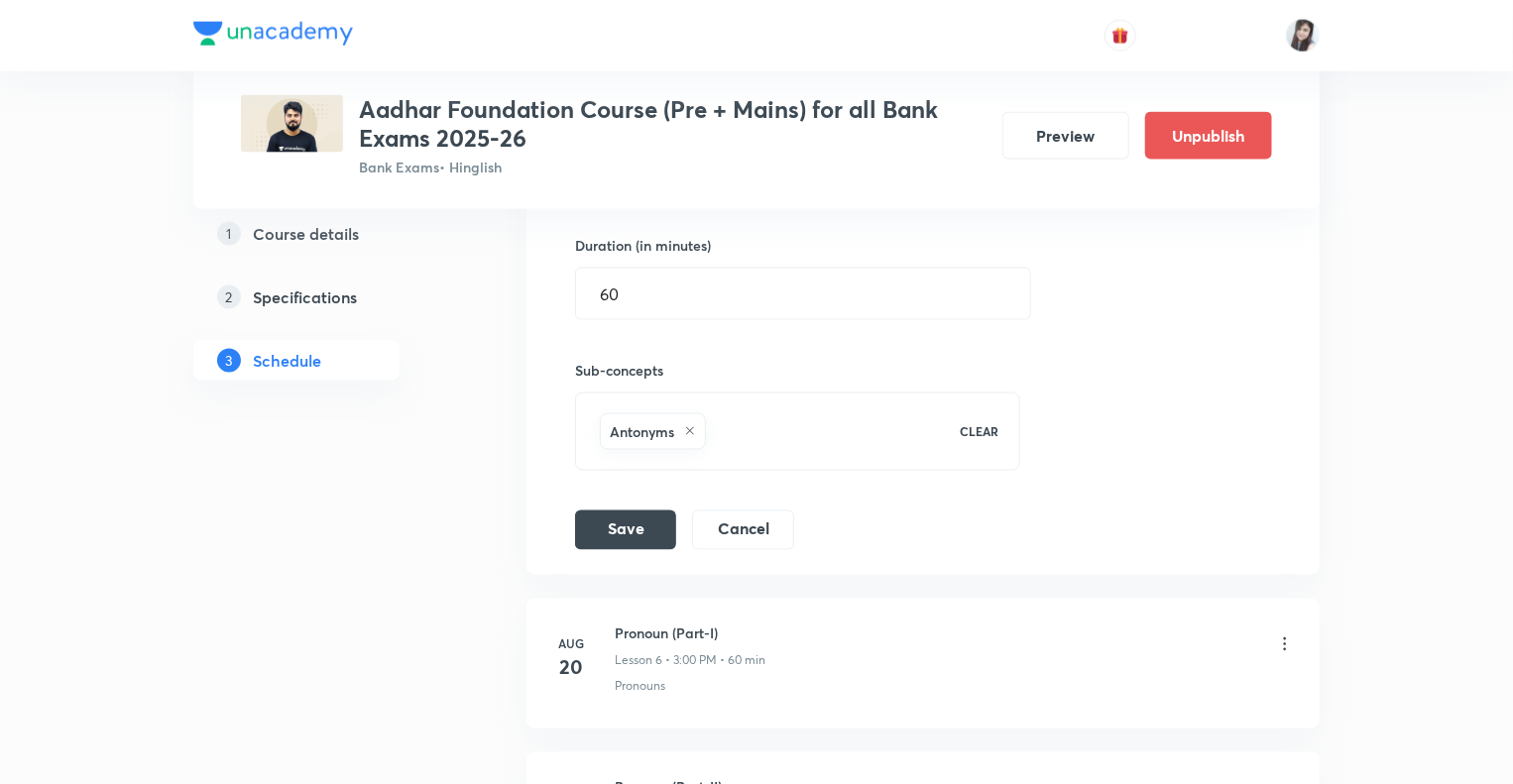 scroll, scrollTop: 1417, scrollLeft: 0, axis: vertical 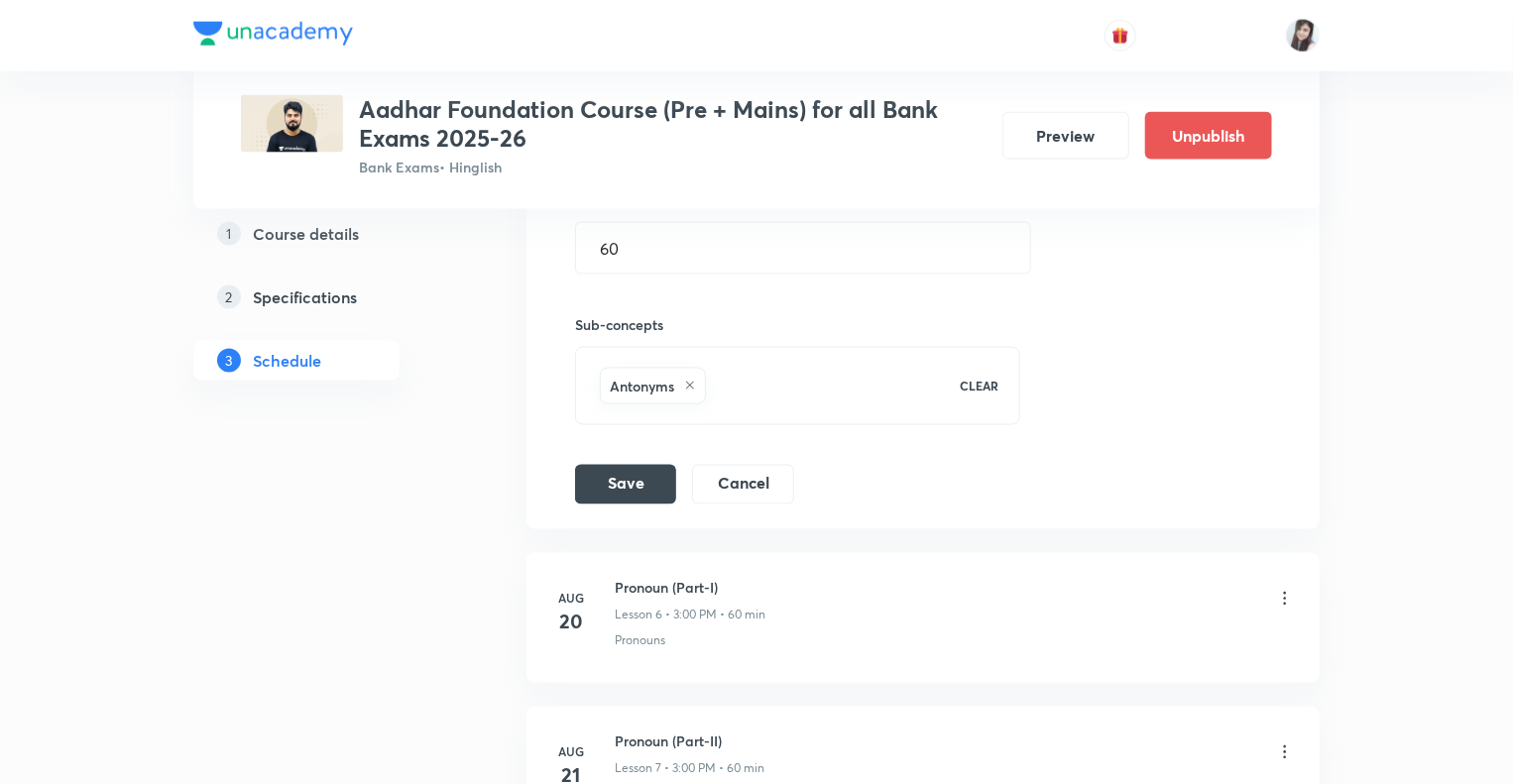 click on "Antonyms" at bounding box center [767, 386] 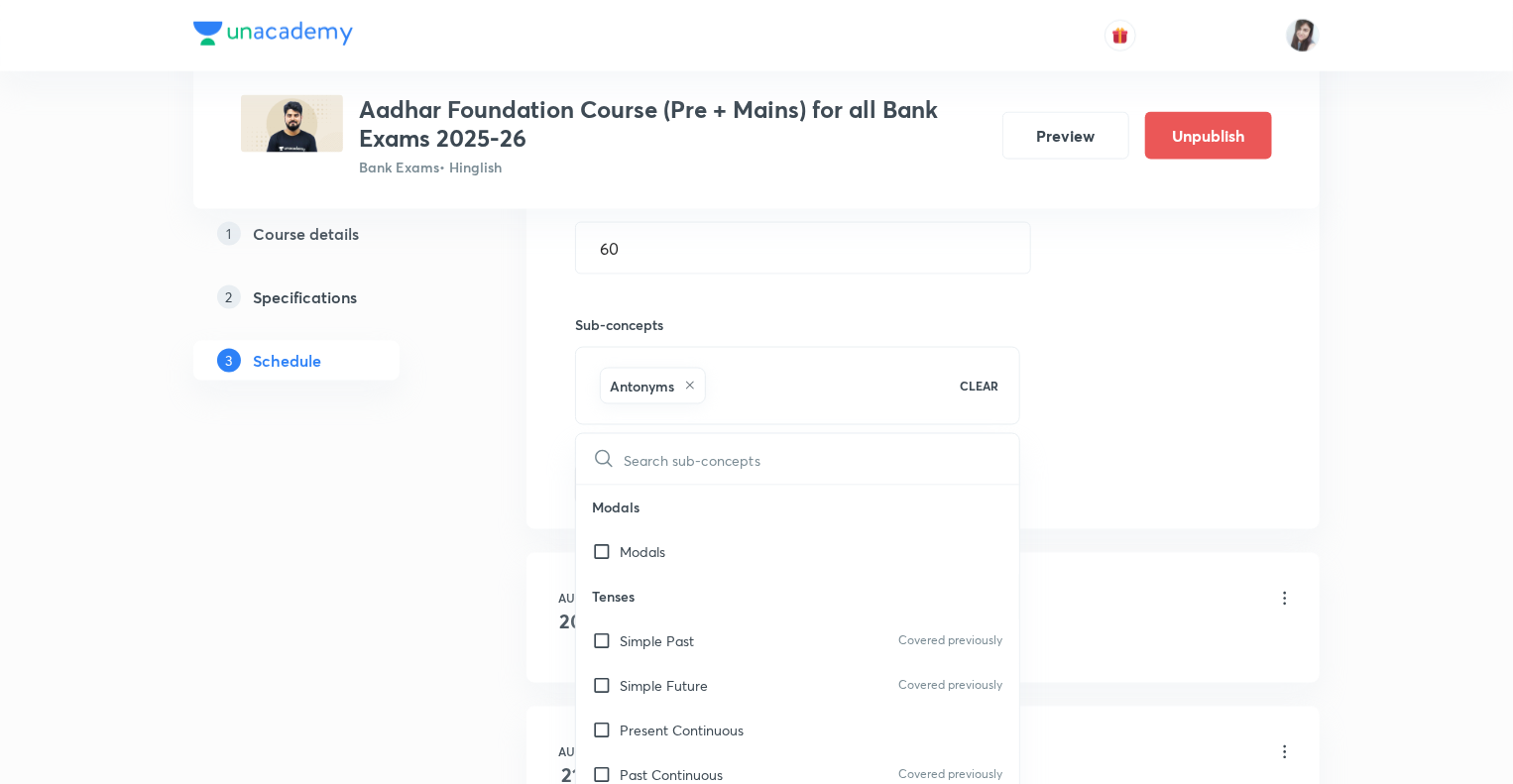checkbox on "true" 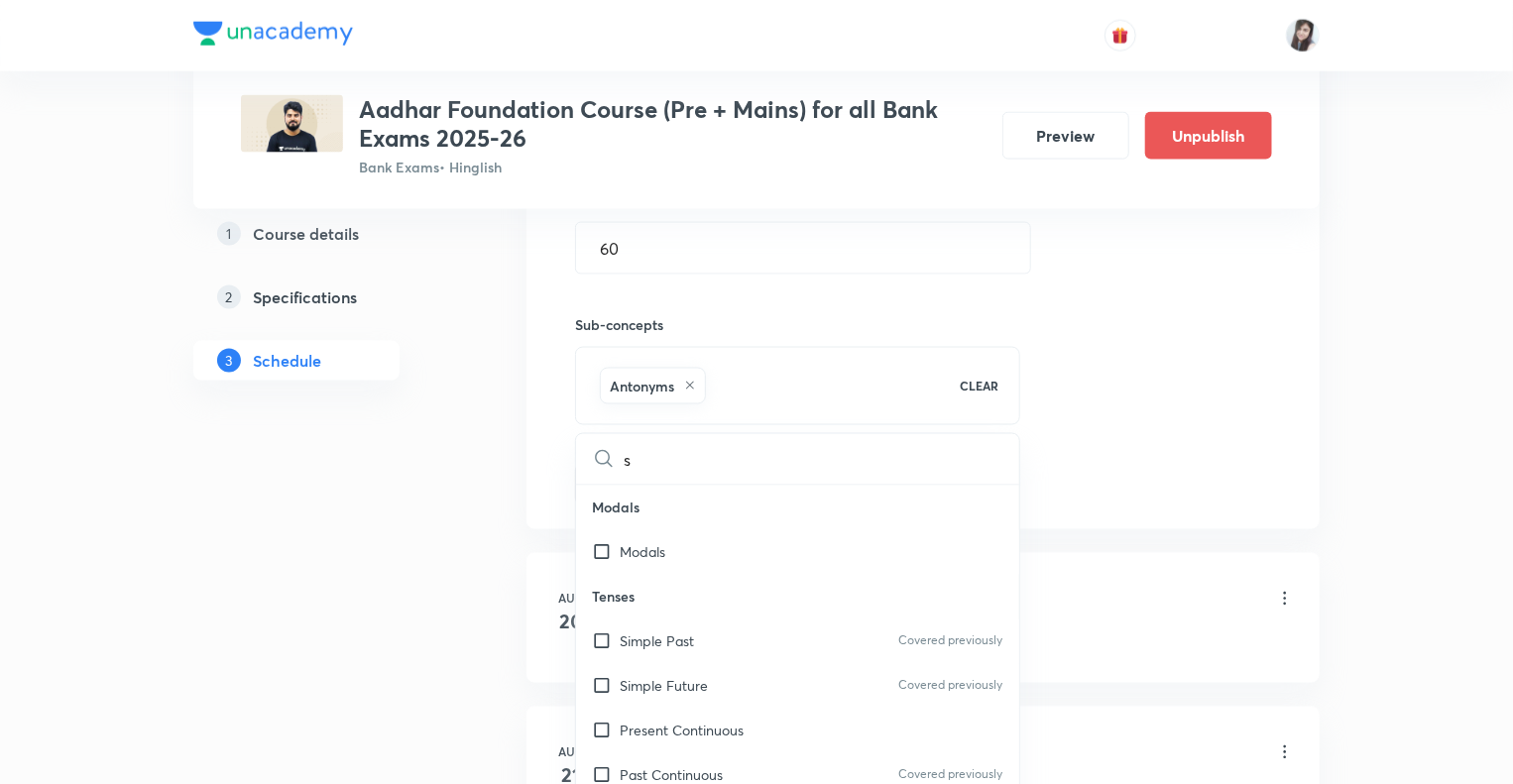 checkbox on "true" 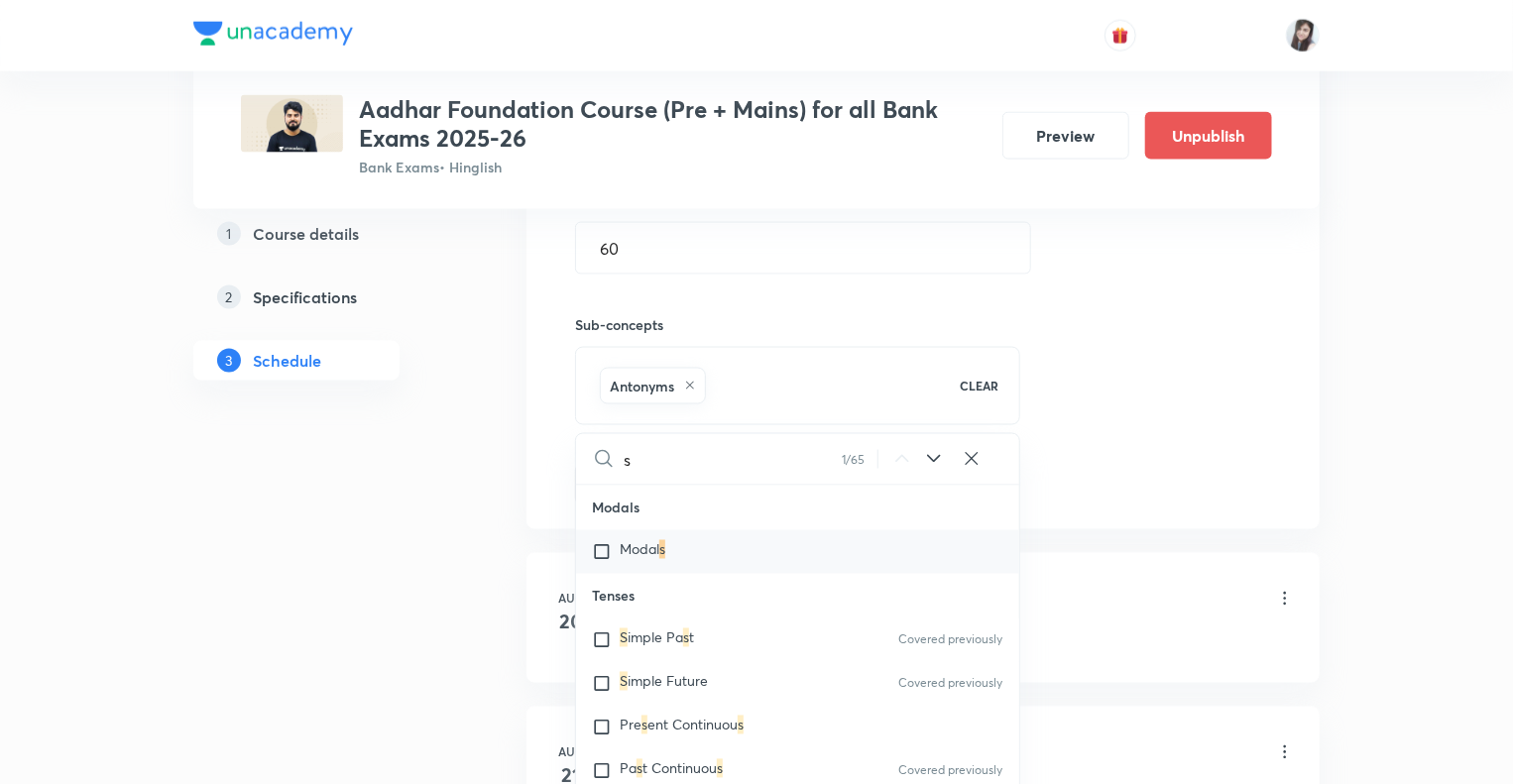 type on "sy" 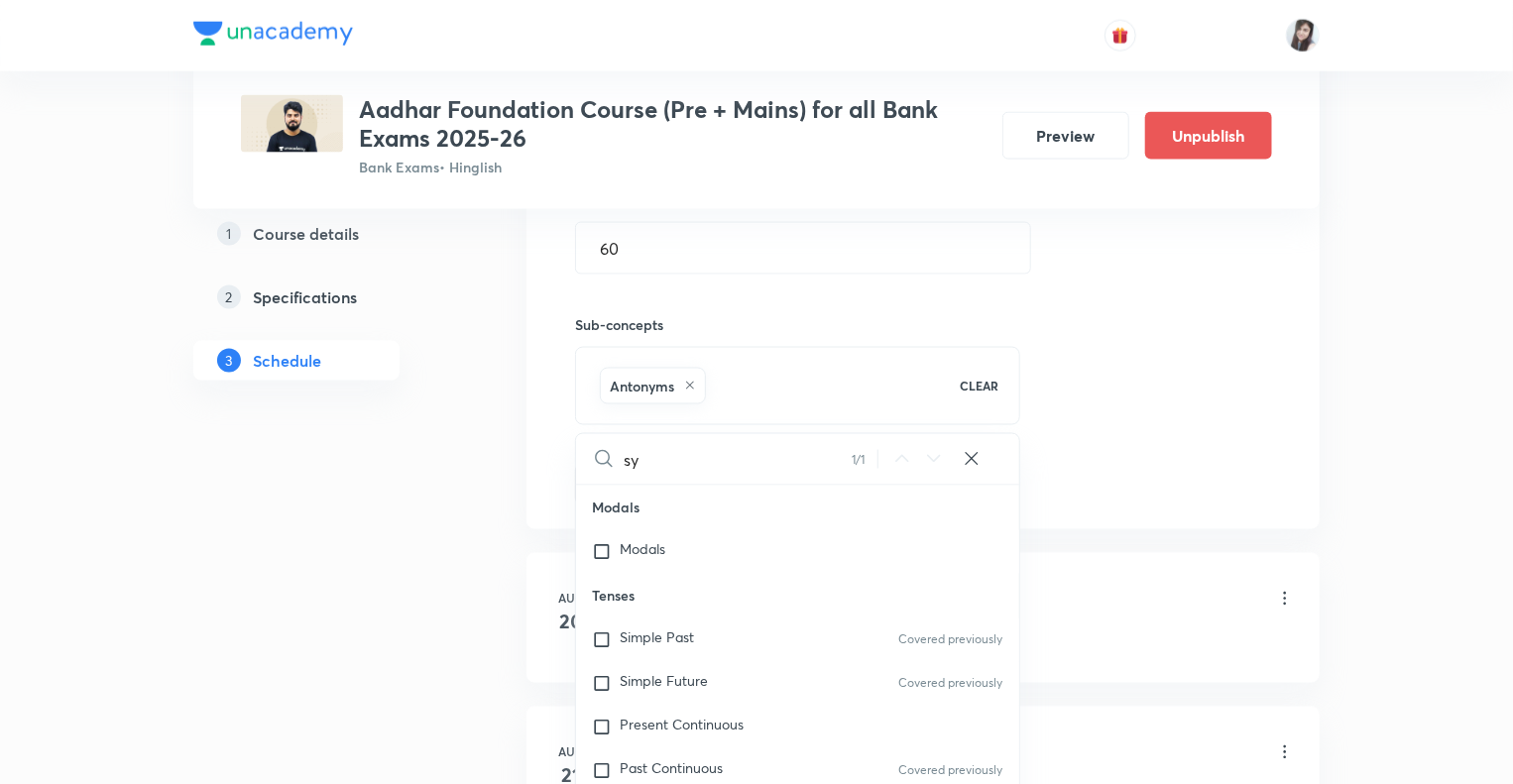 checkbox on "true" 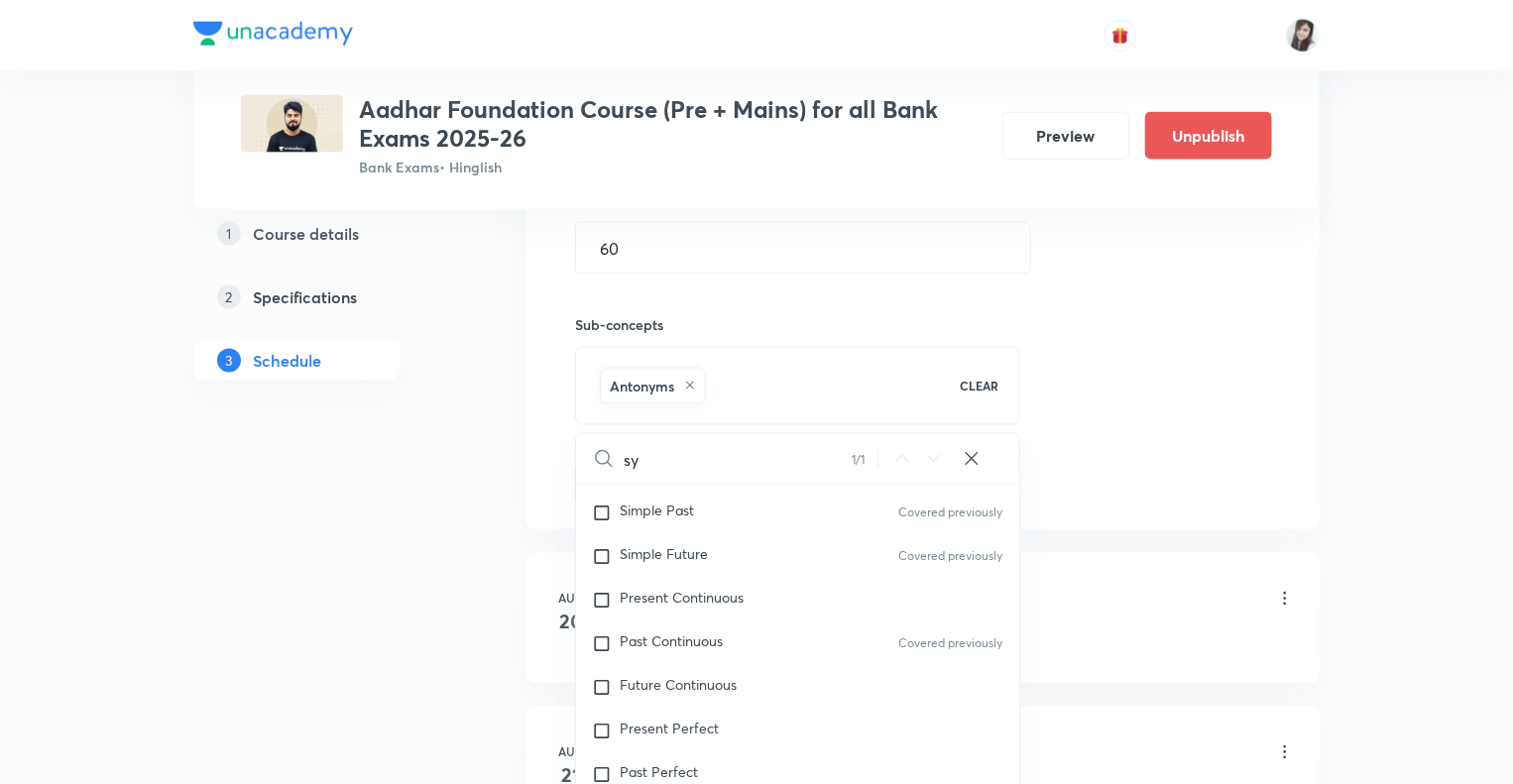 type on "syn" 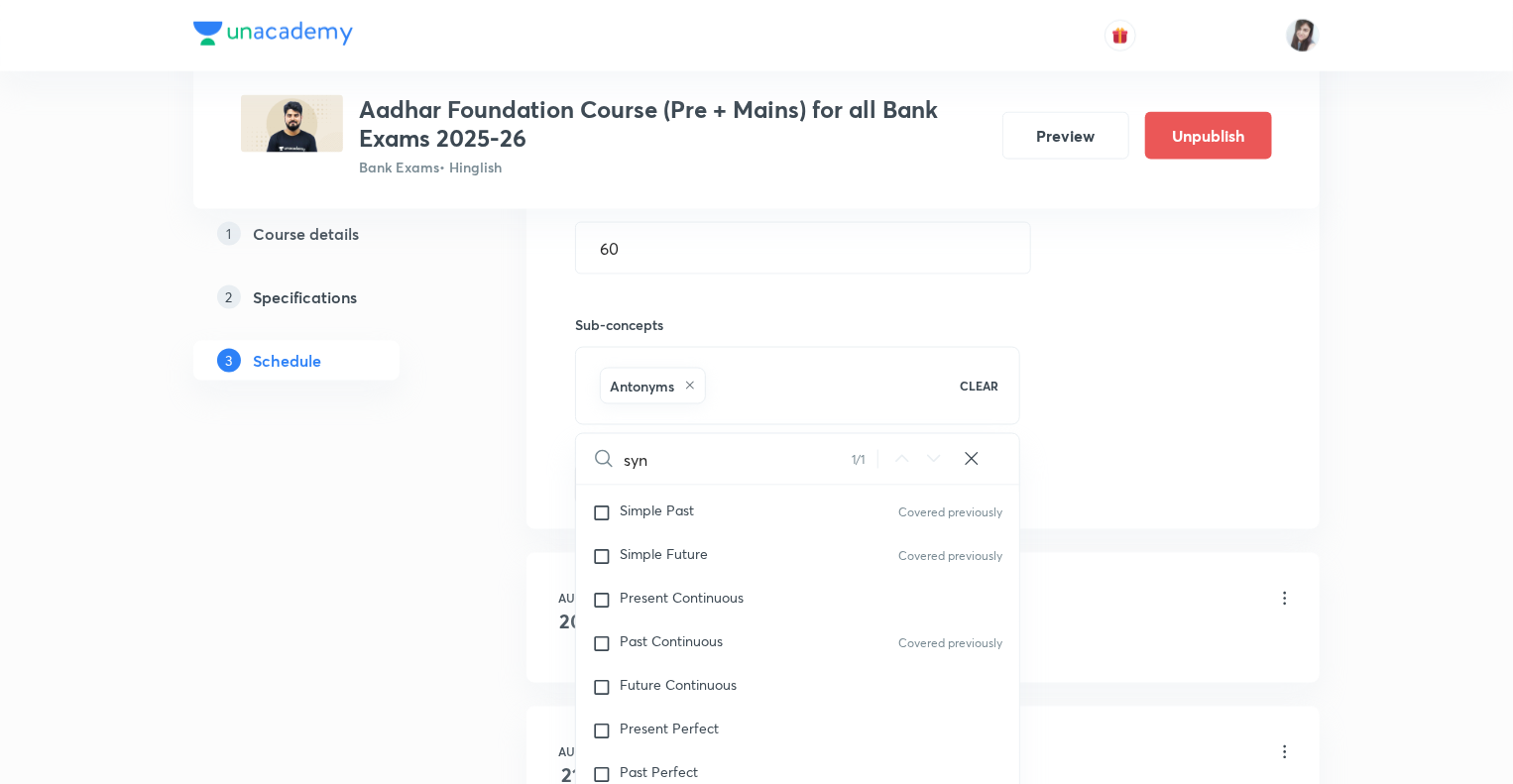 checkbox on "true" 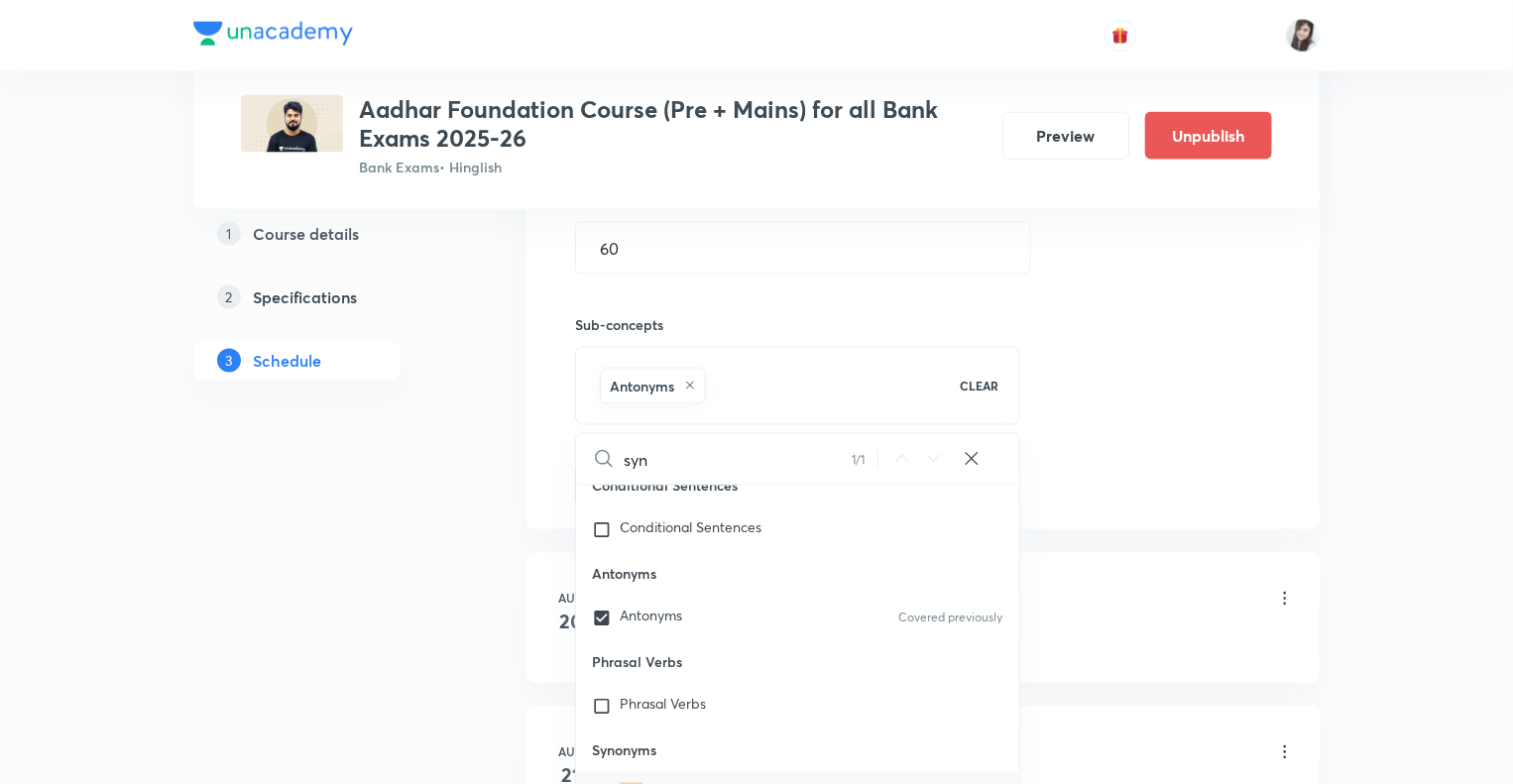 scroll, scrollTop: 2481, scrollLeft: 0, axis: vertical 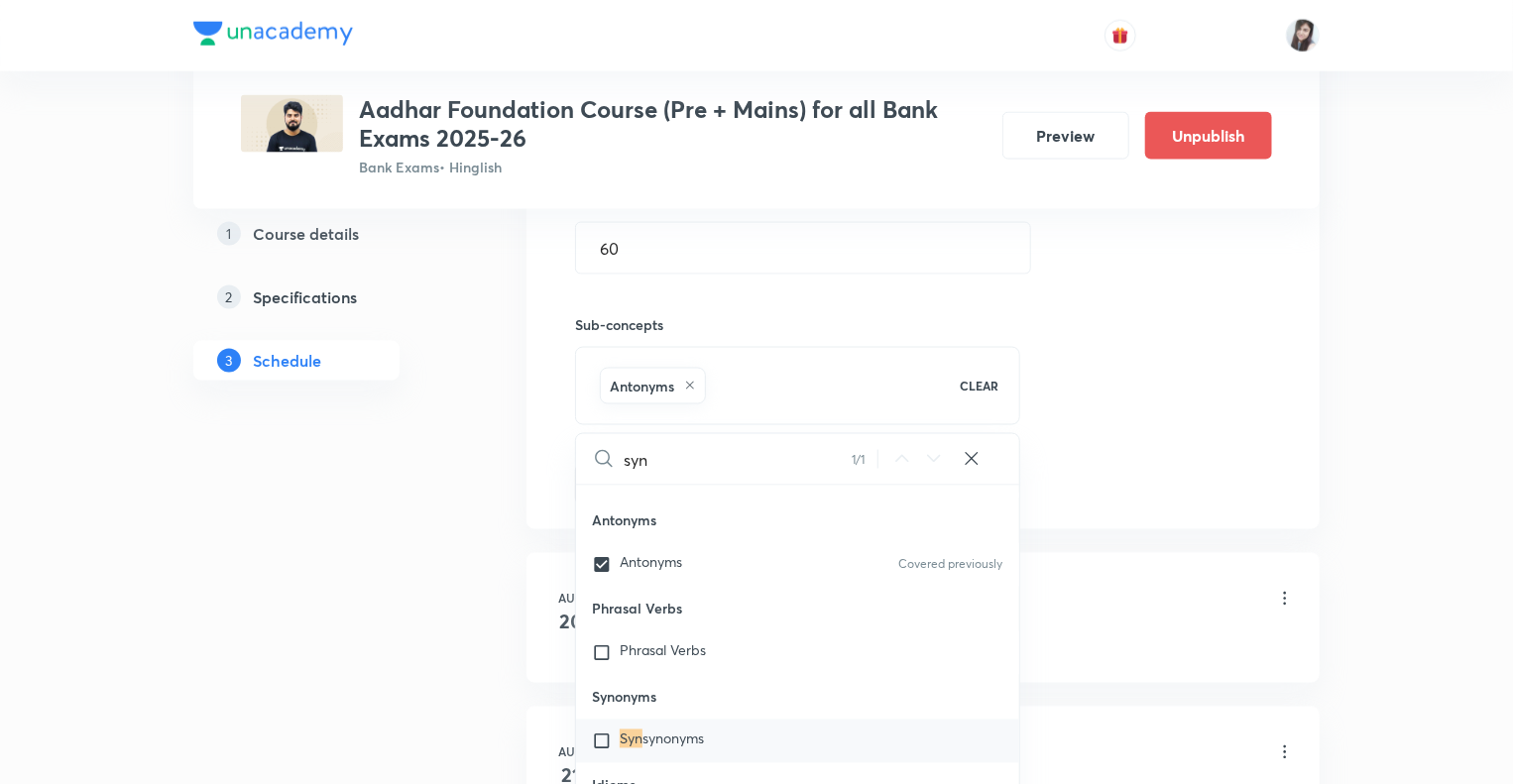 type on "syno" 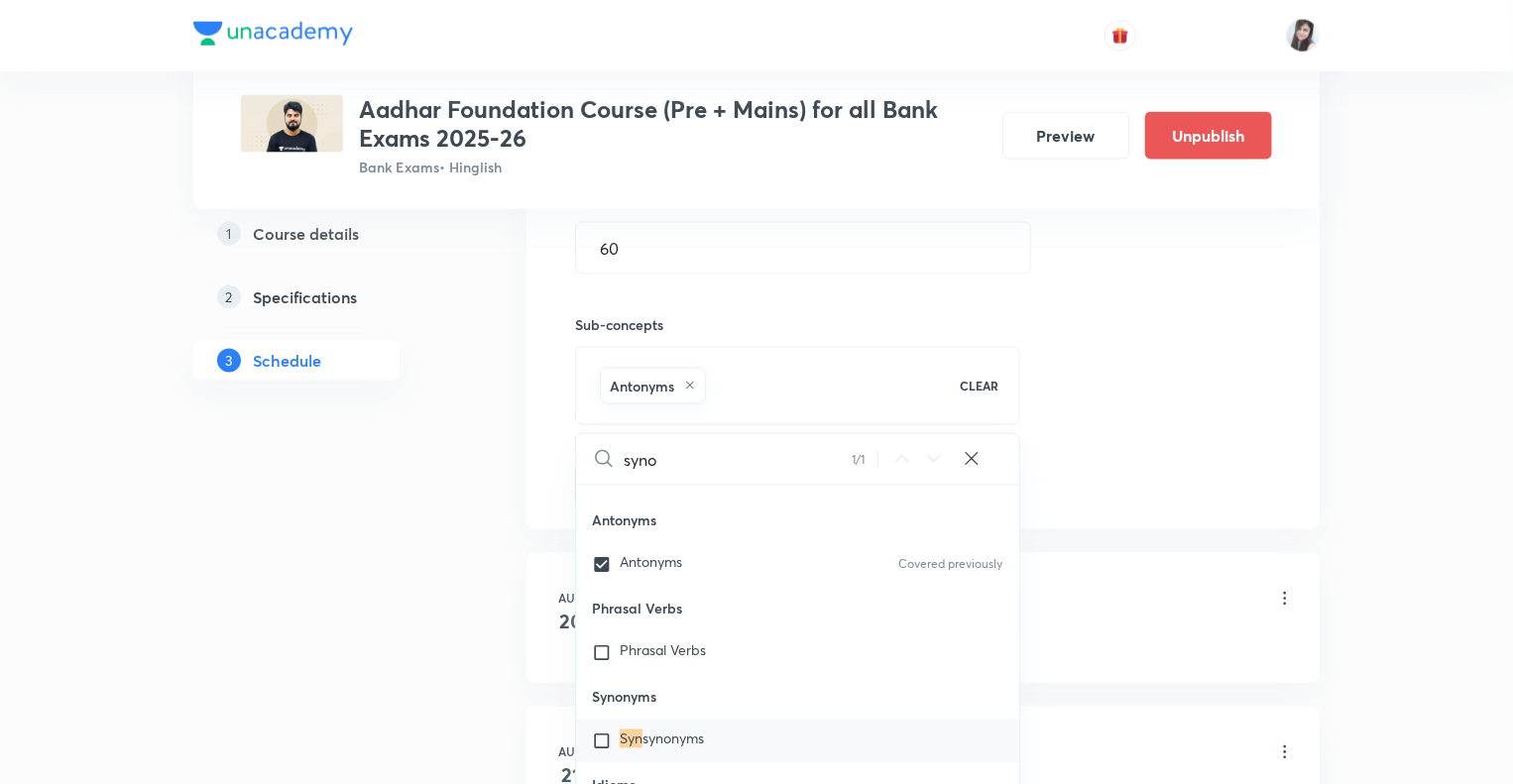 checkbox on "true" 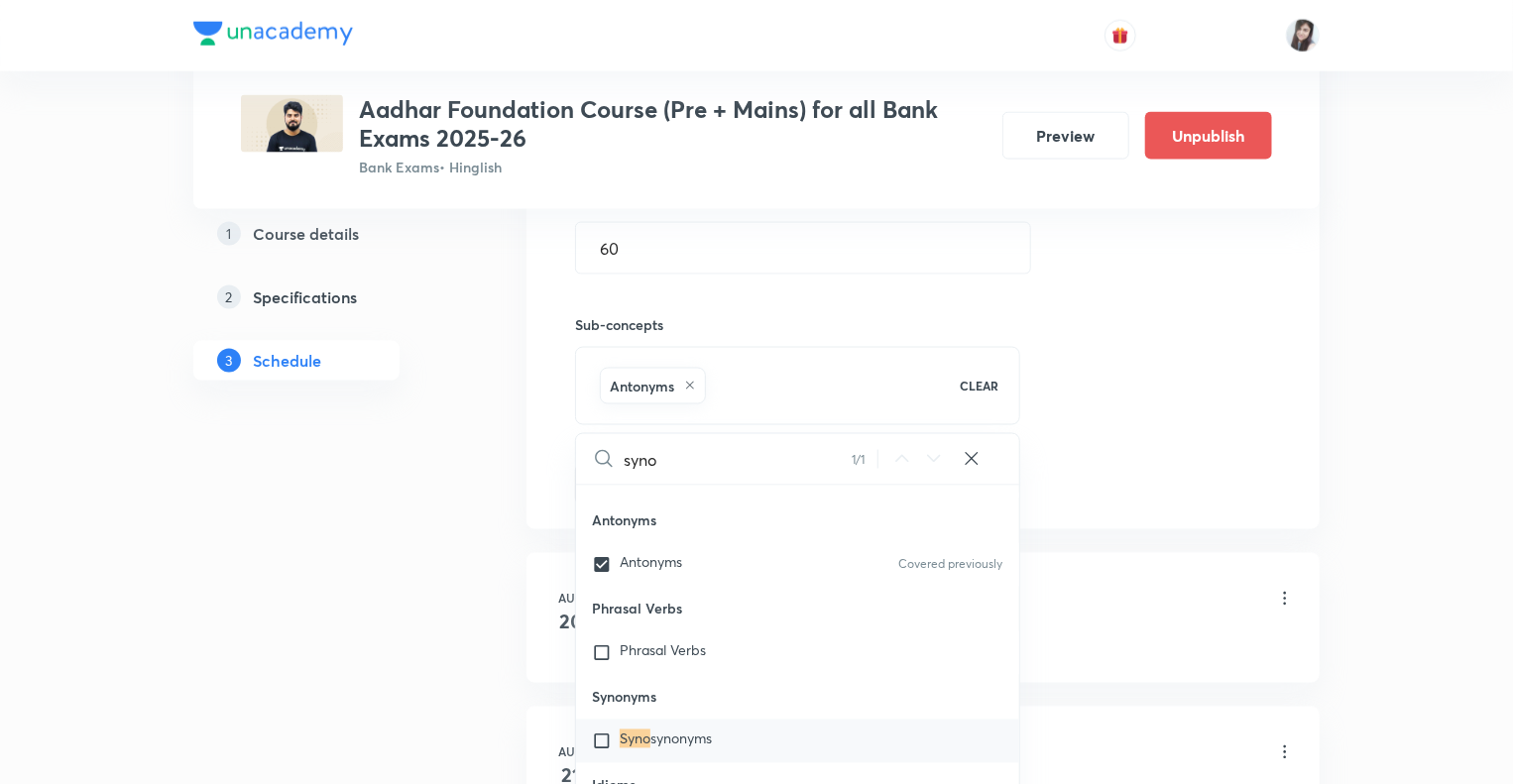 type on "synon" 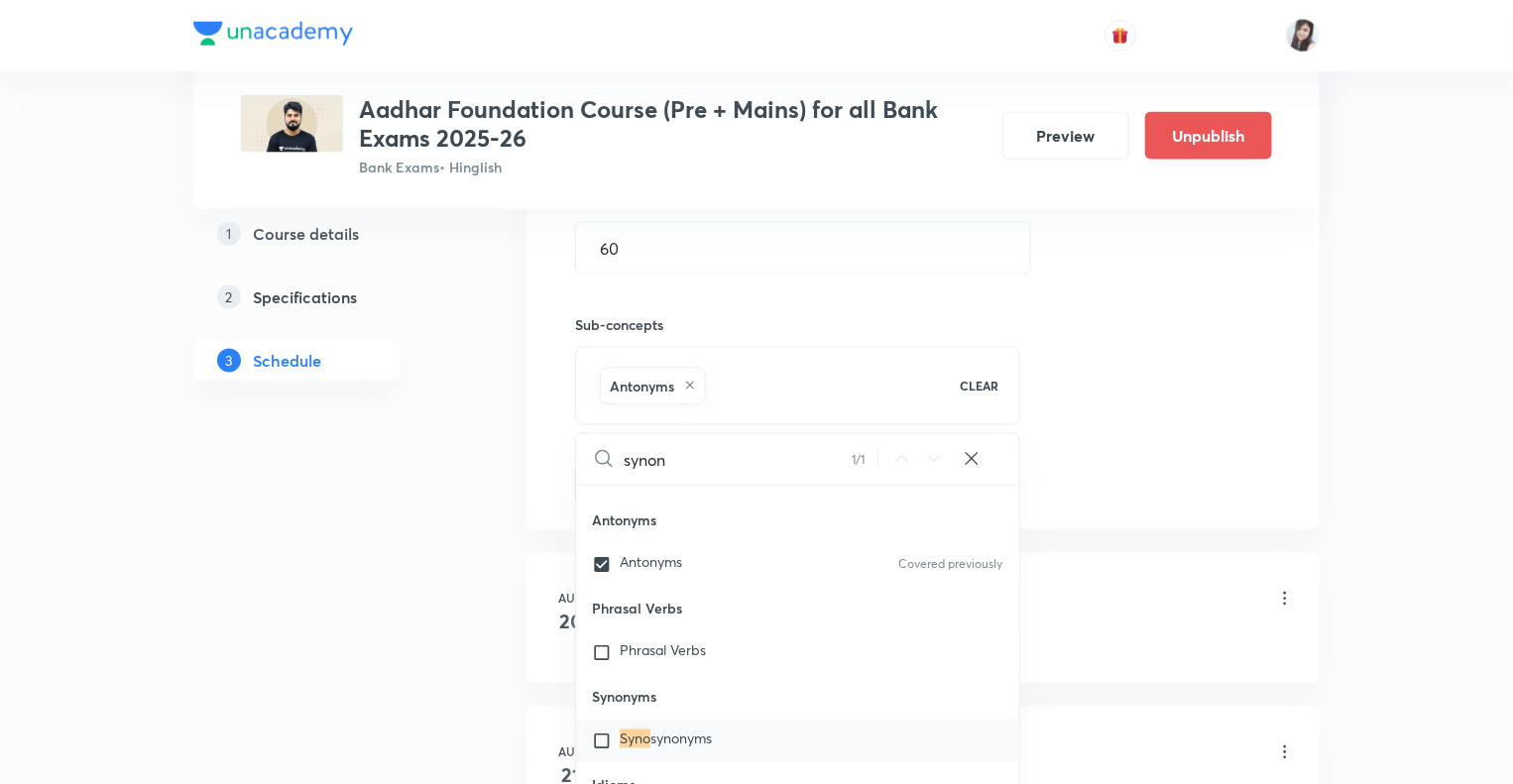 checkbox on "true" 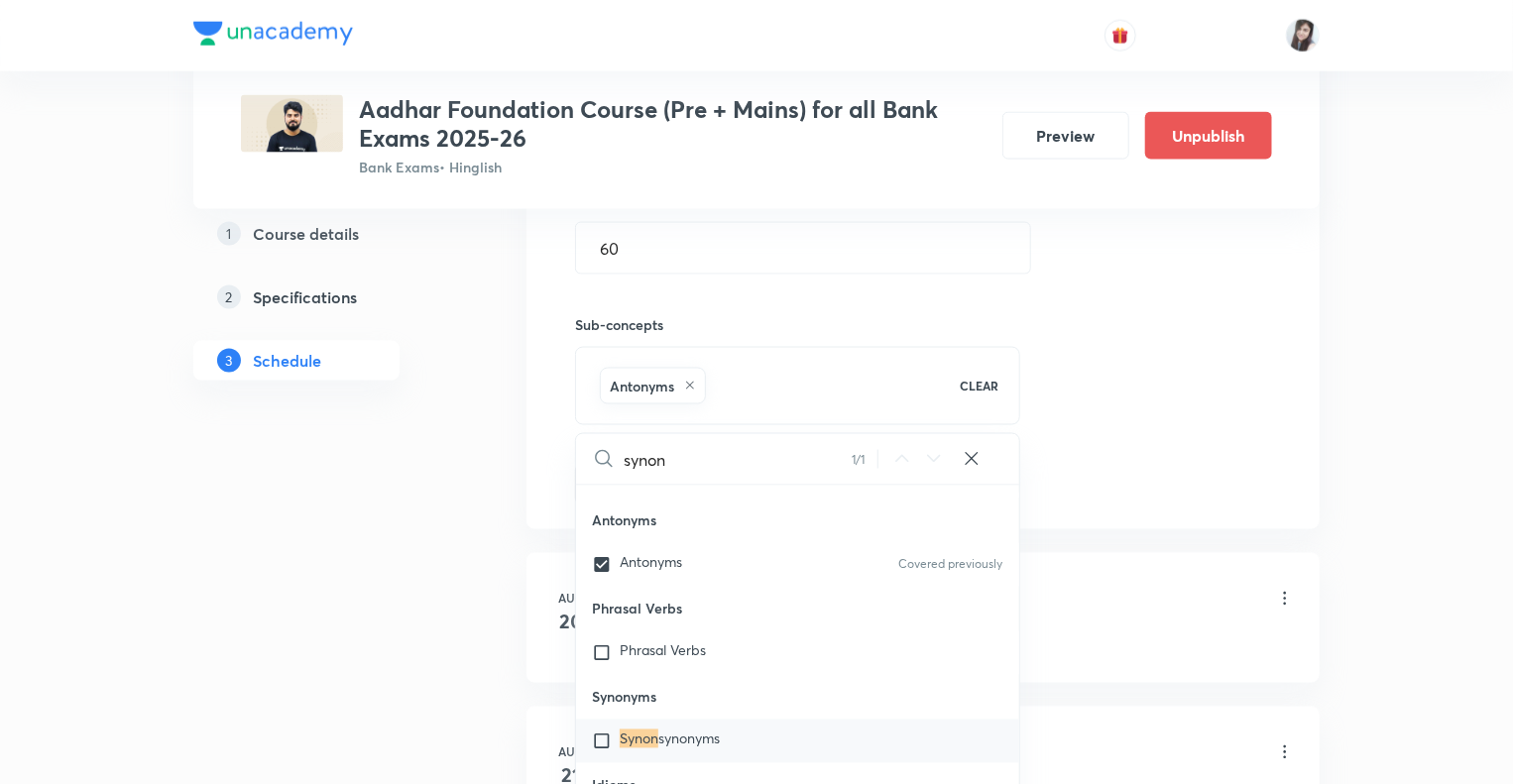 type on "synony" 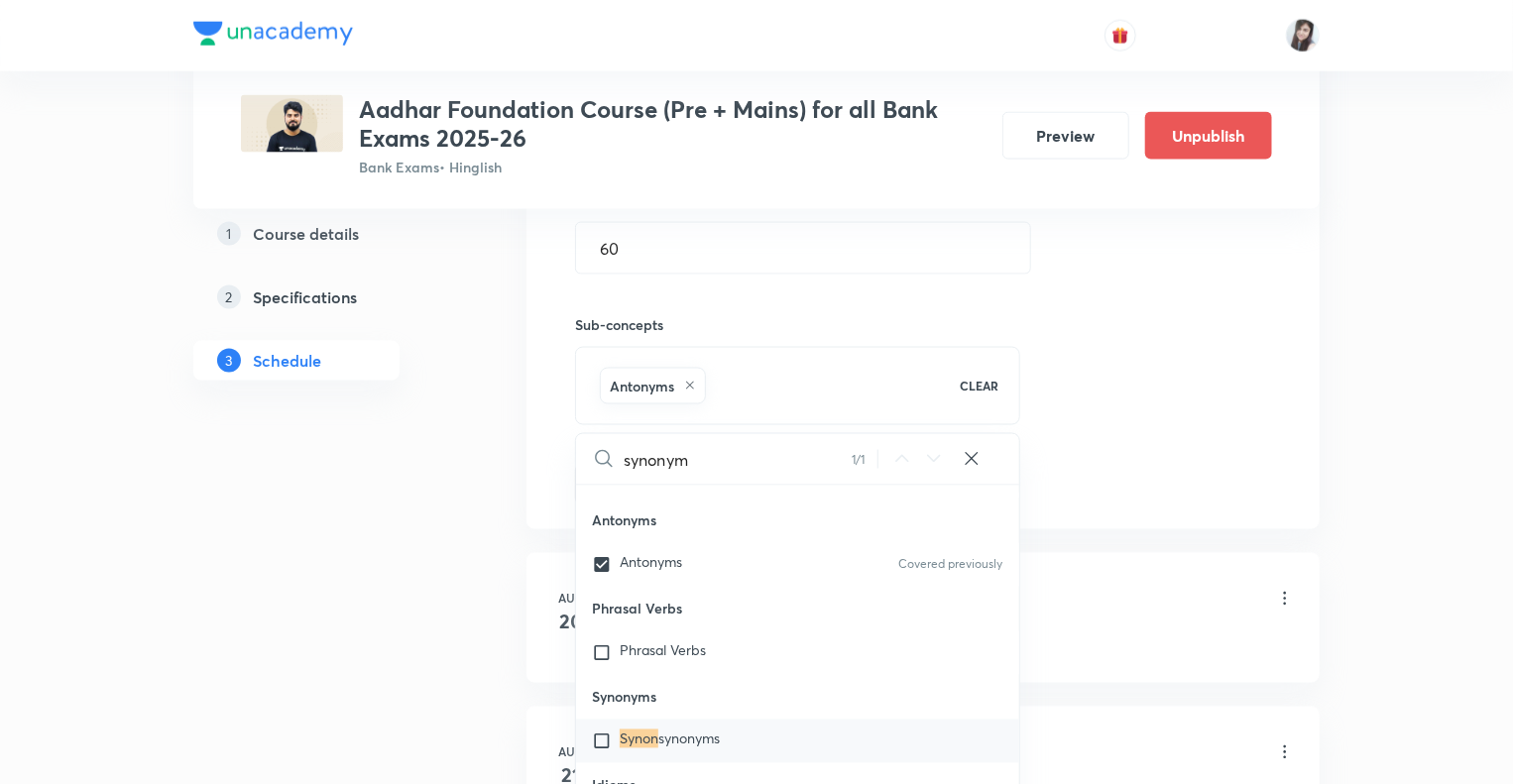 checkbox on "true" 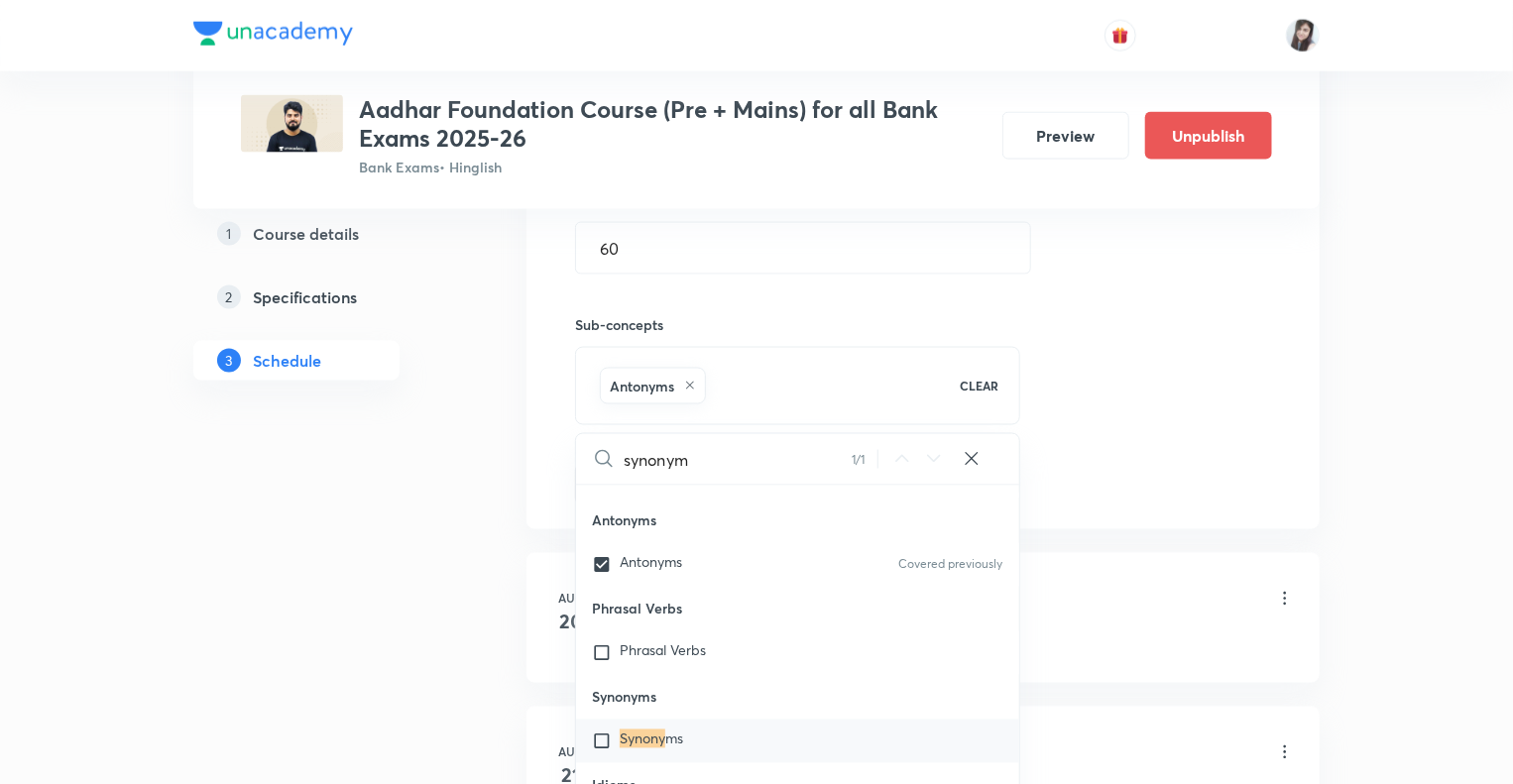 type on "synonym" 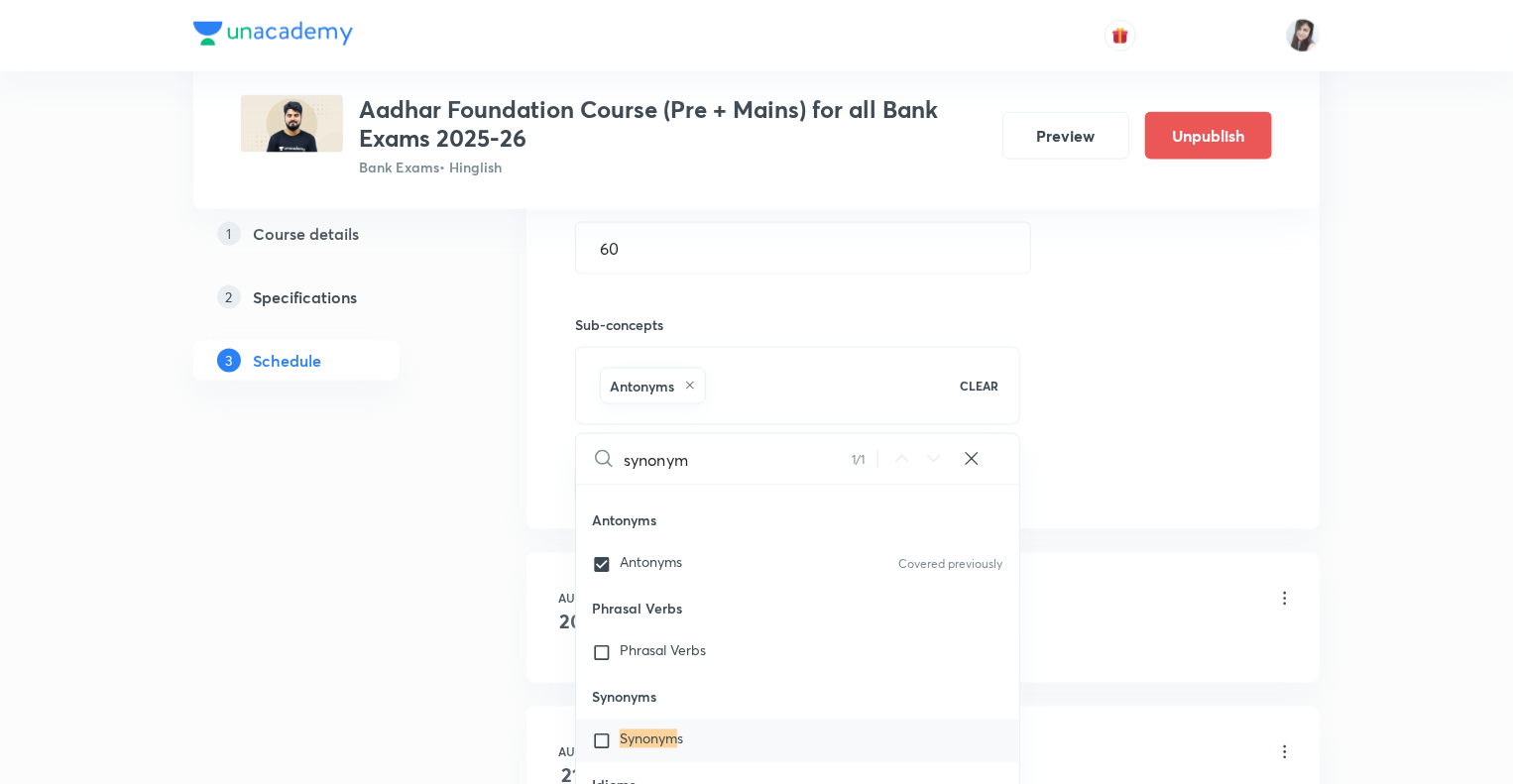 type on "synonym" 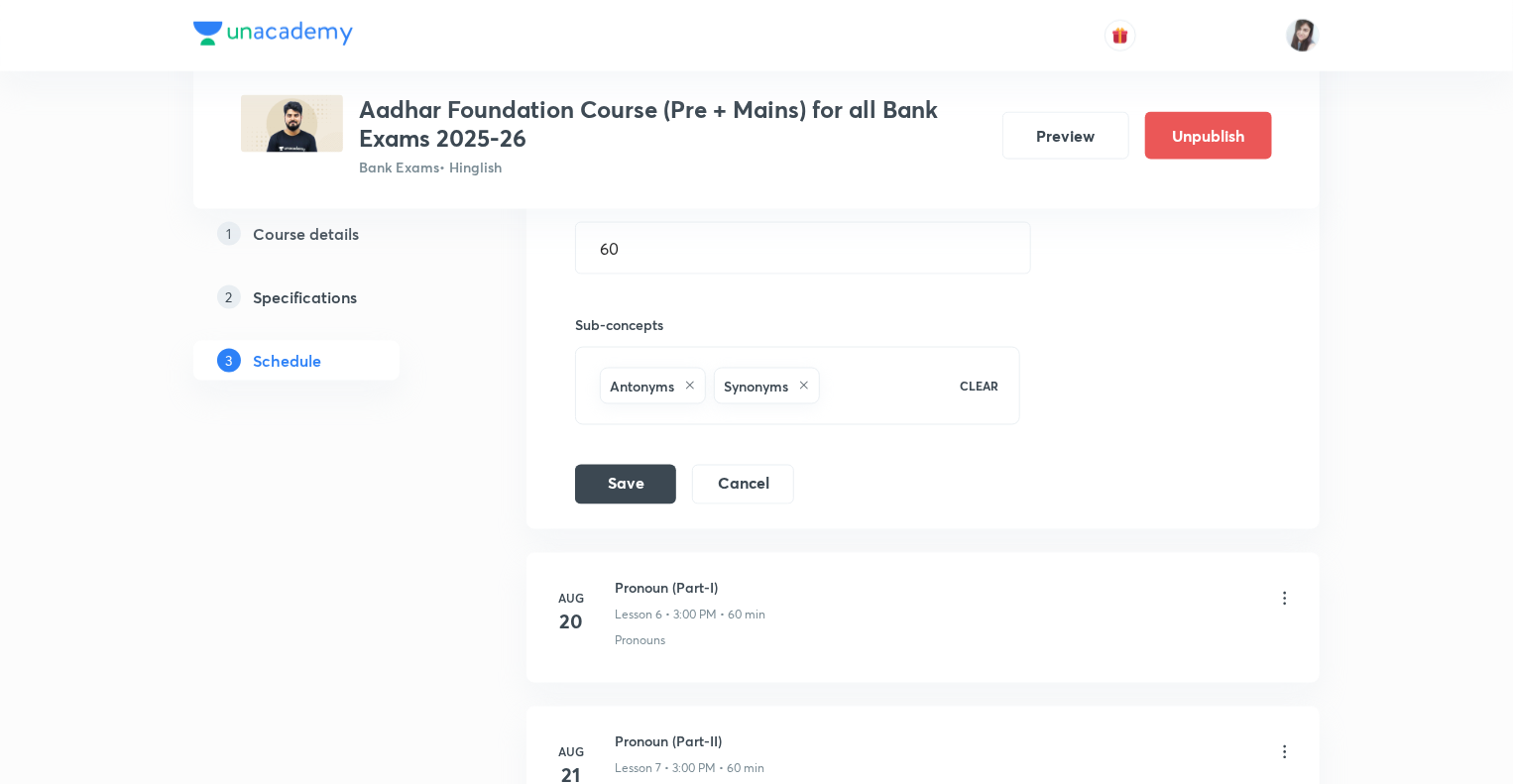 click on "Antonyms Synonyms" at bounding box center (767, 386) 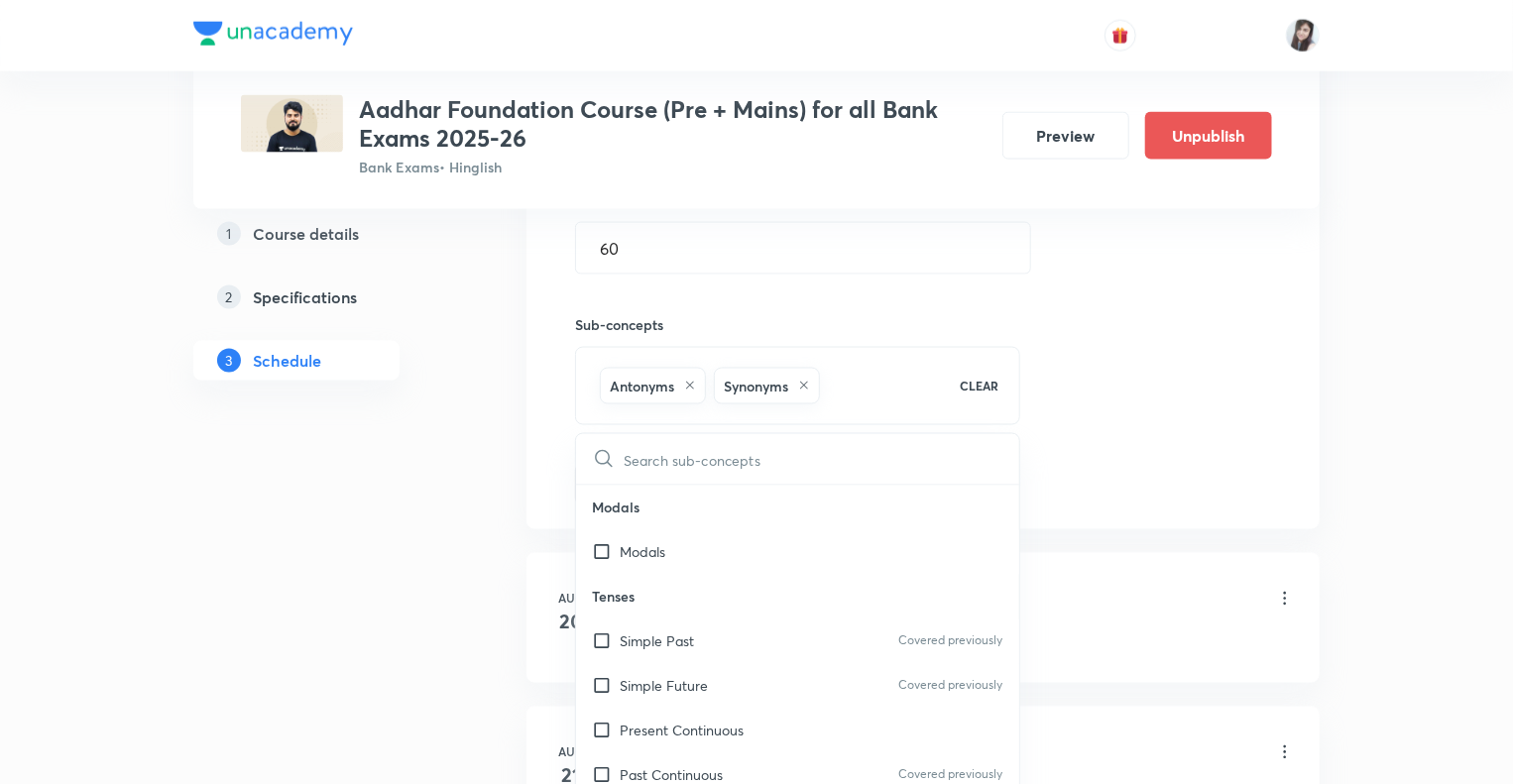 type on "i" 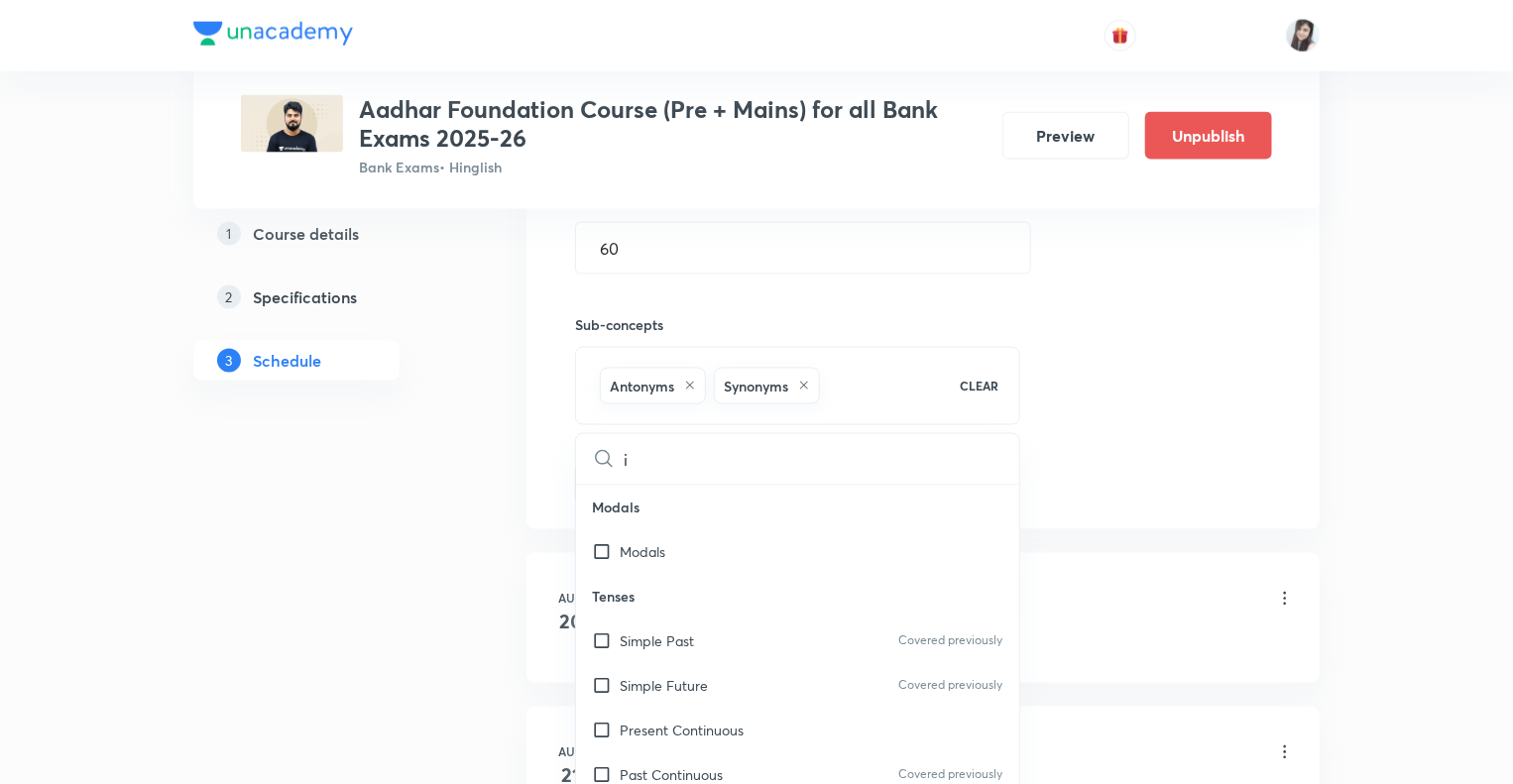 checkbox on "true" 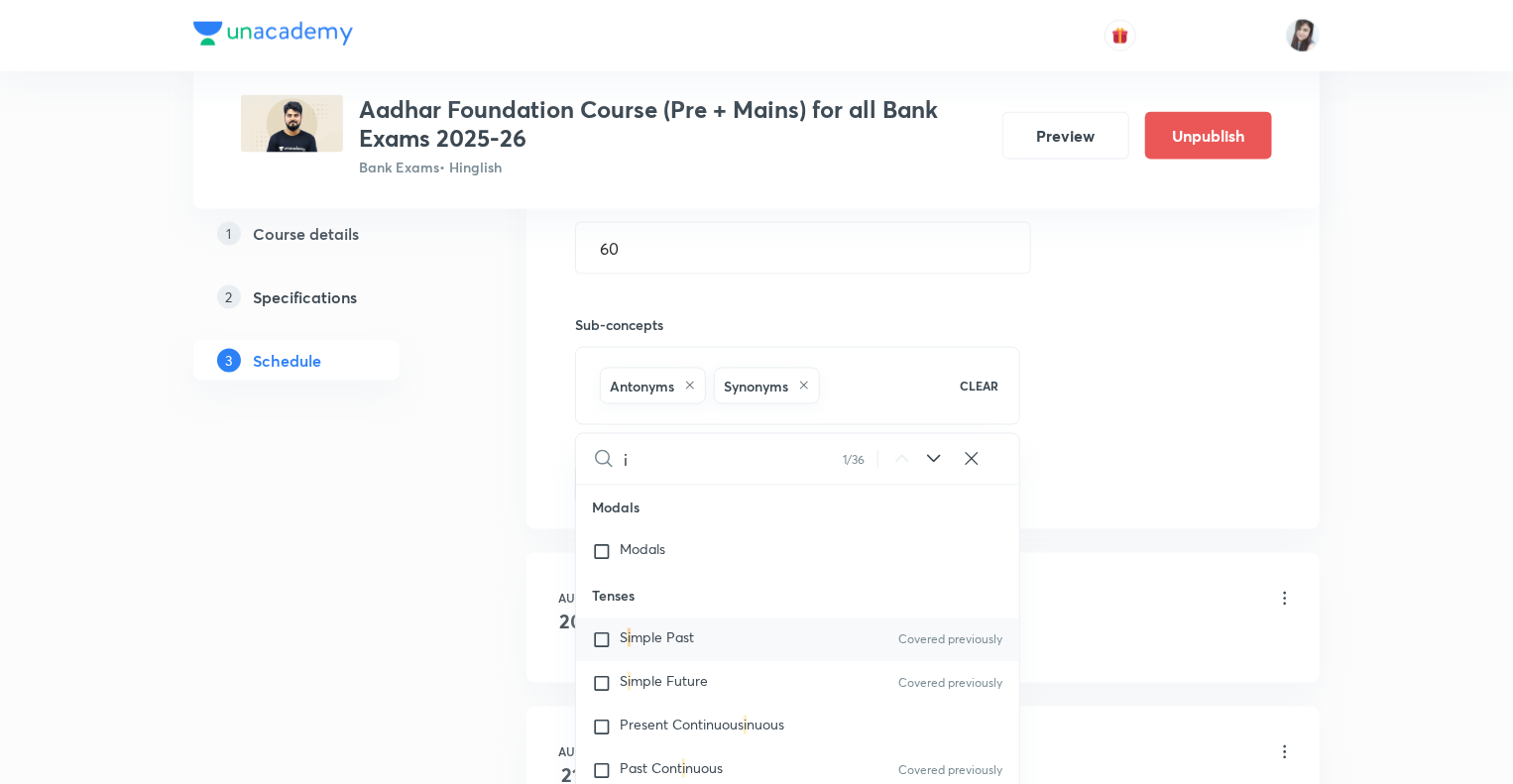checkbox on "true" 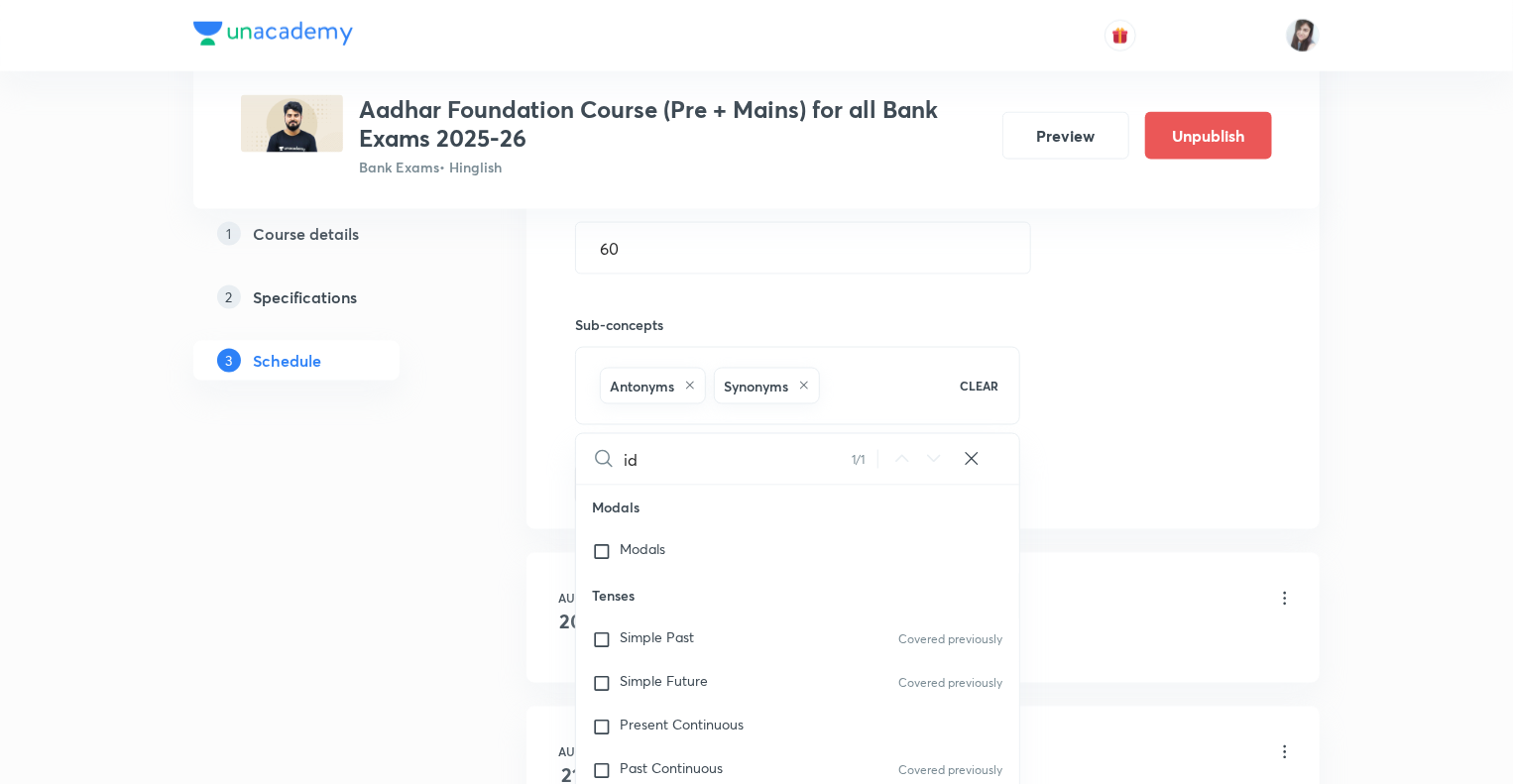 checkbox on "true" 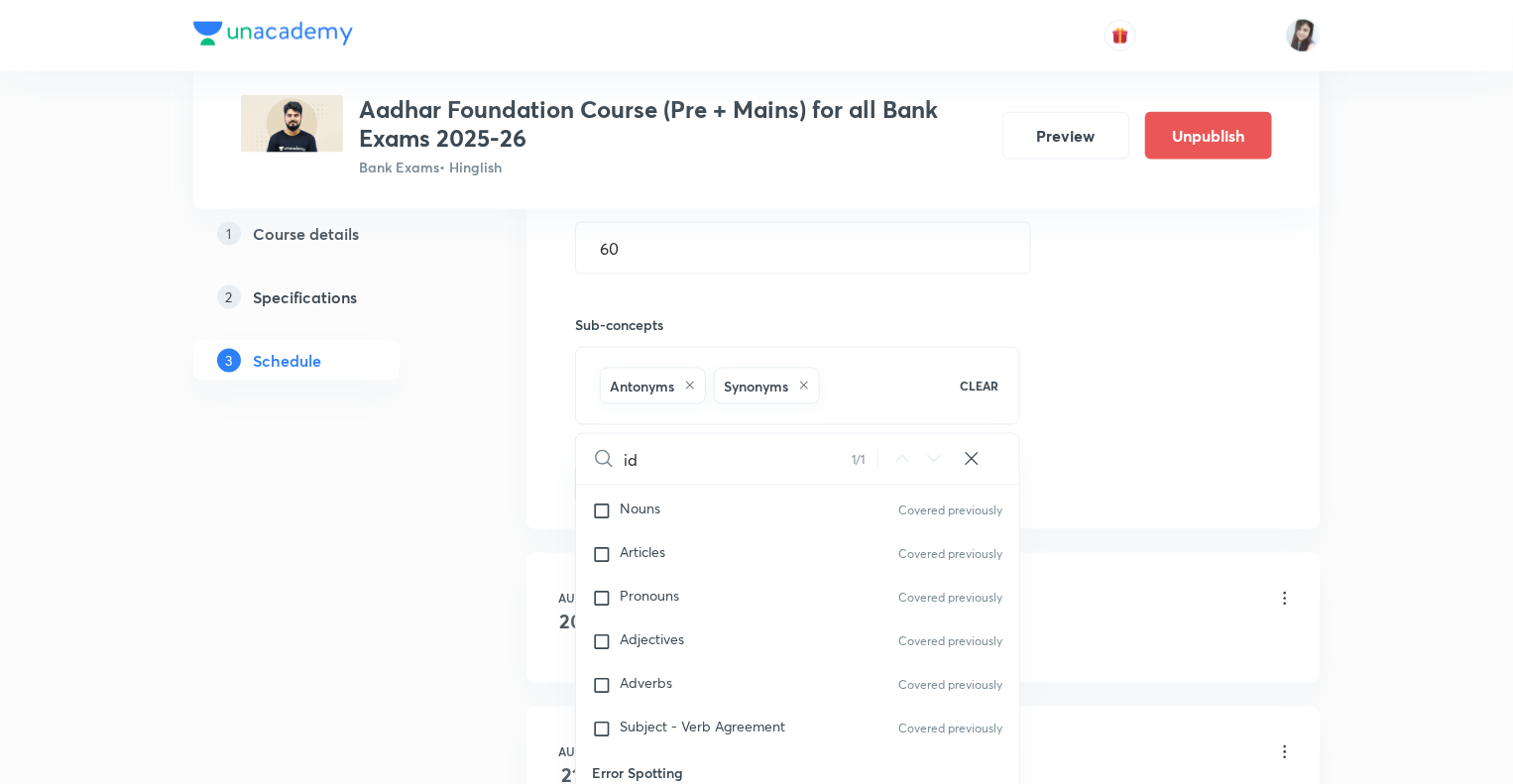type on "idi" 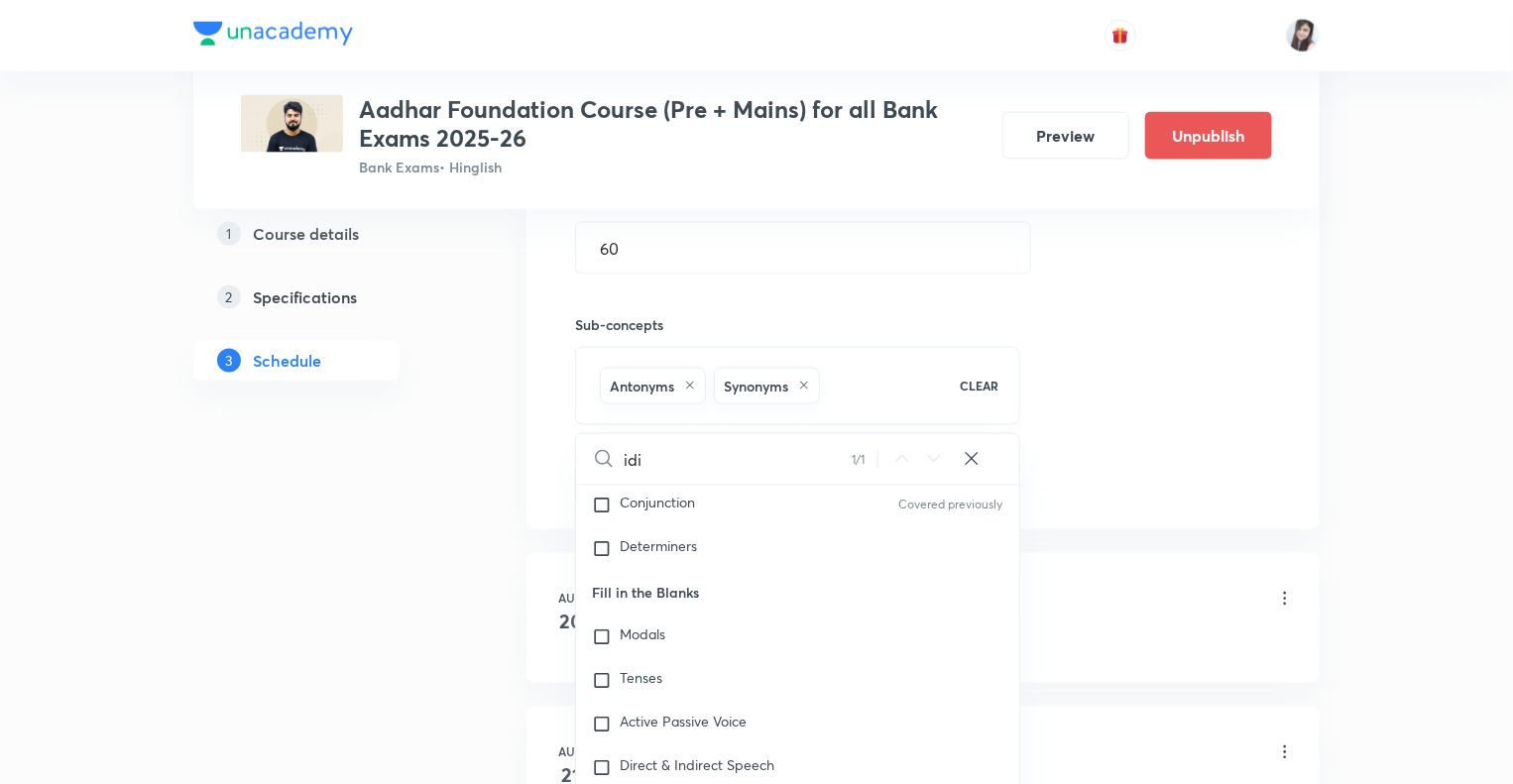 checkbox on "true" 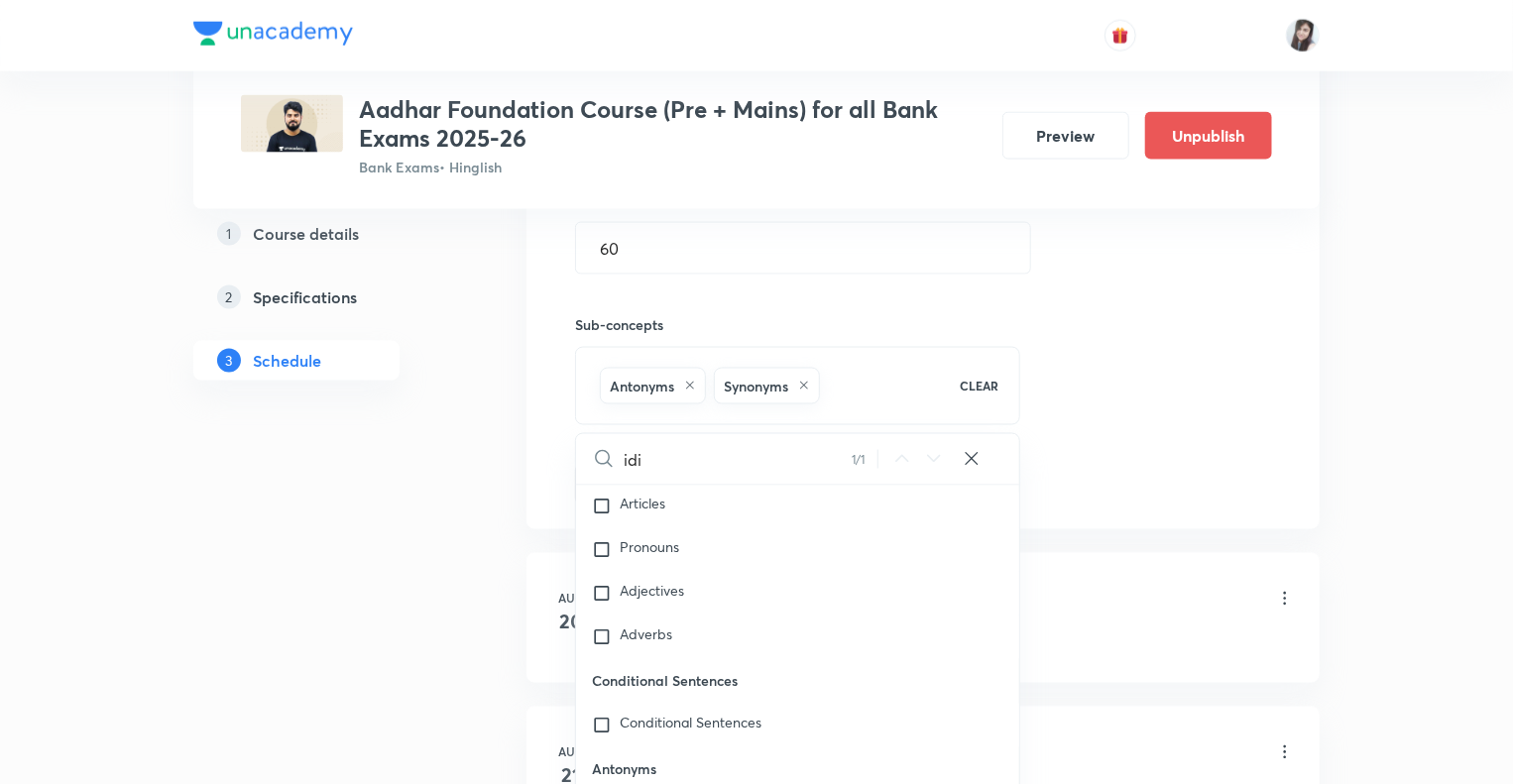 type on "idio" 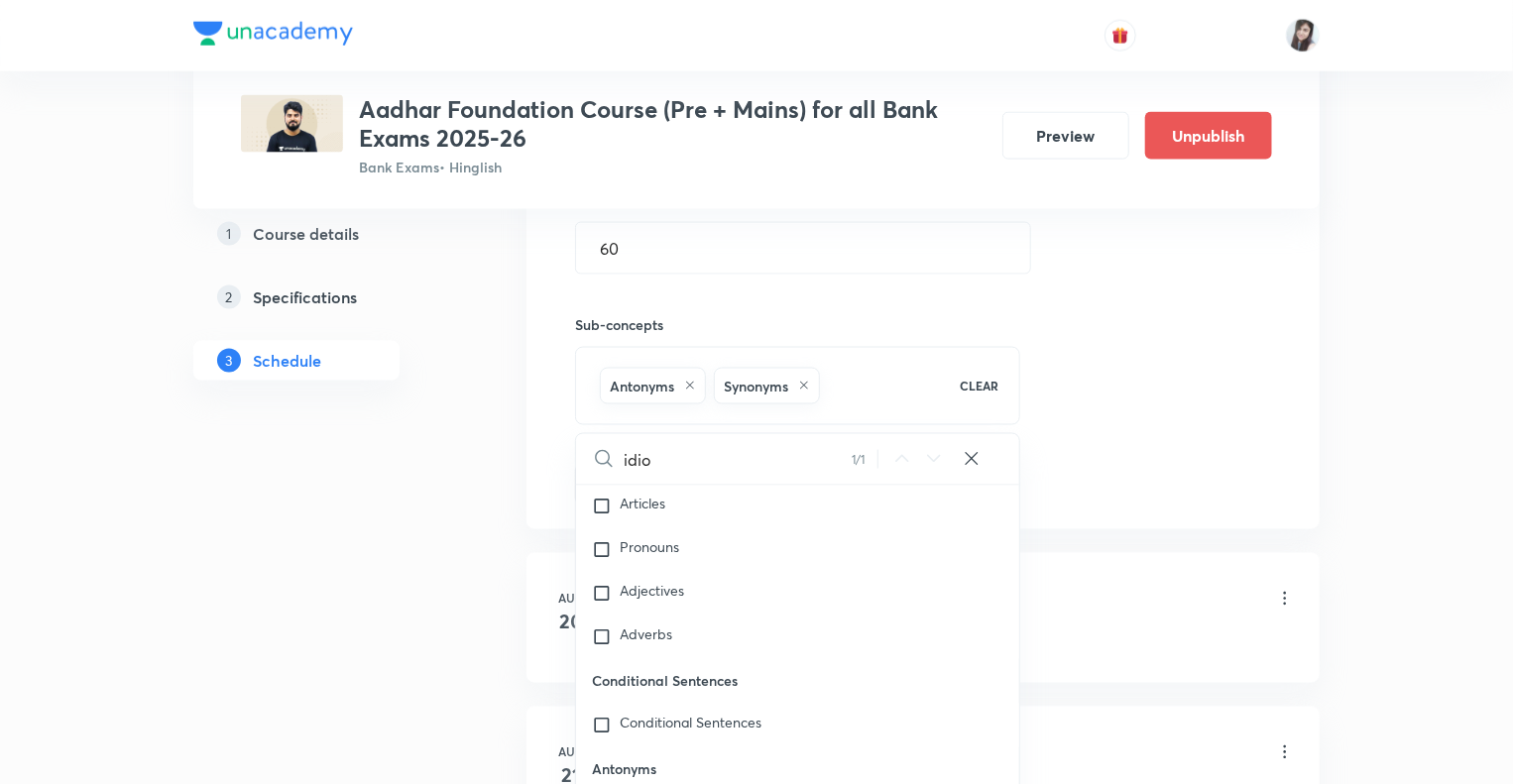 checkbox on "true" 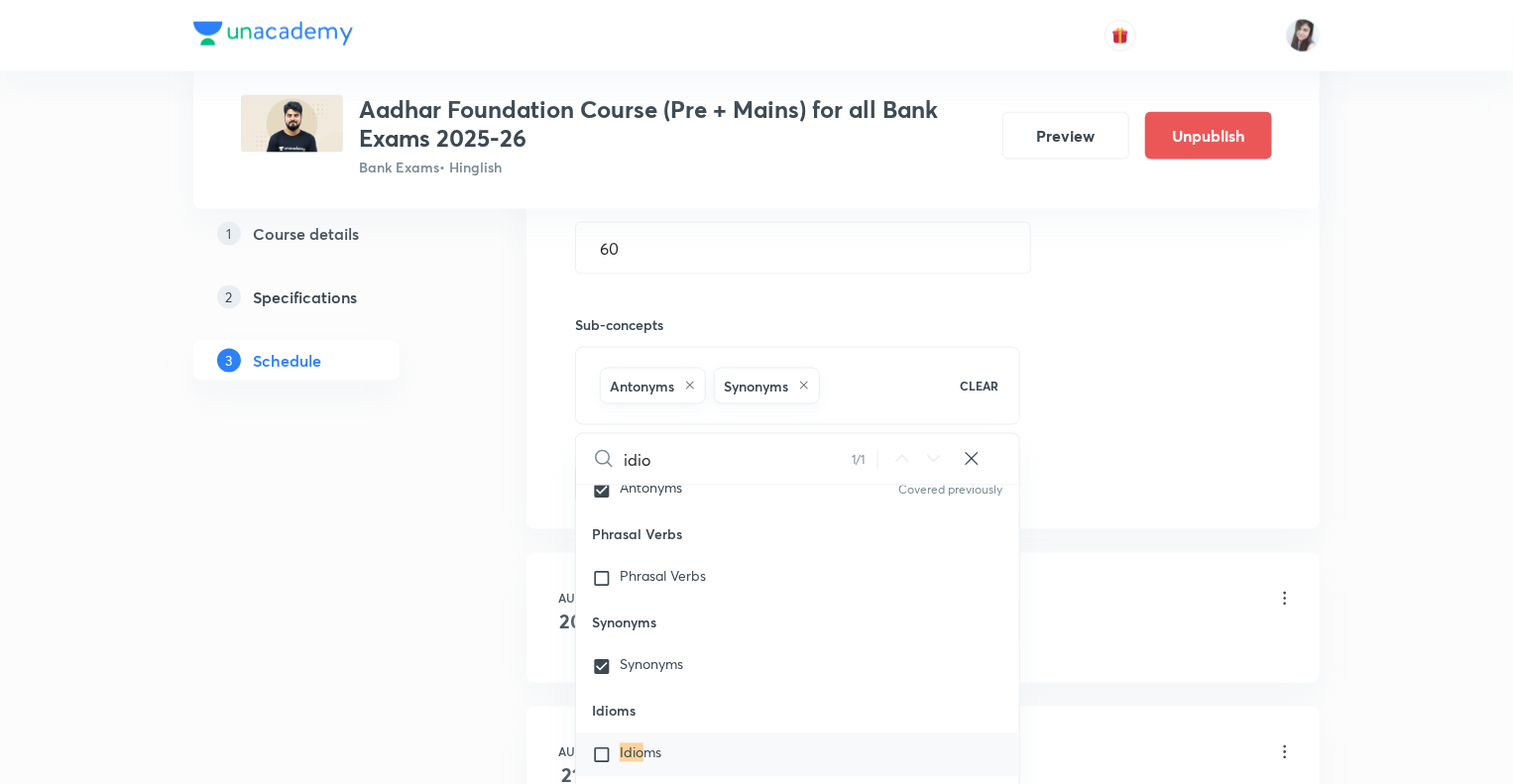 type on "idiom" 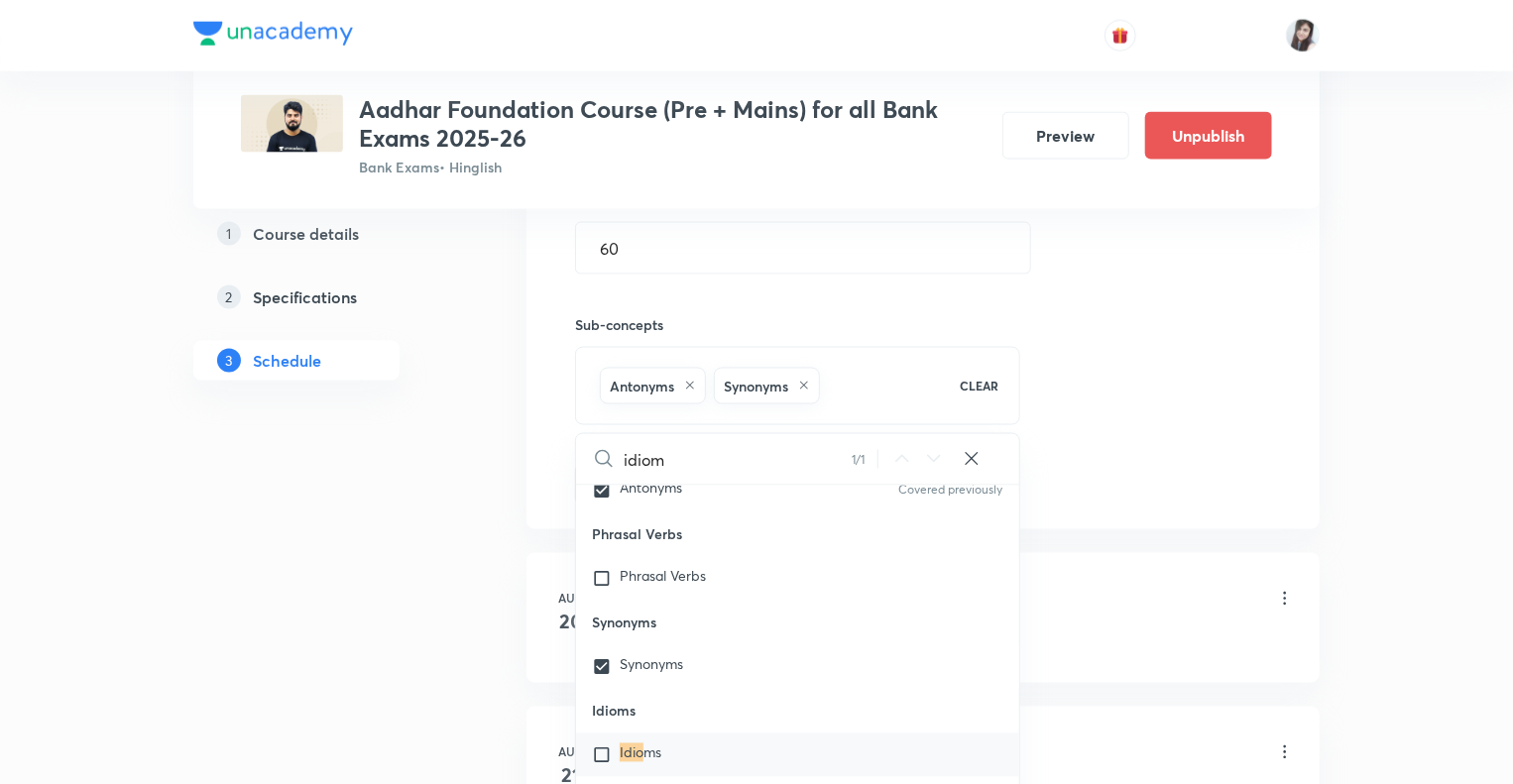 checkbox on "true" 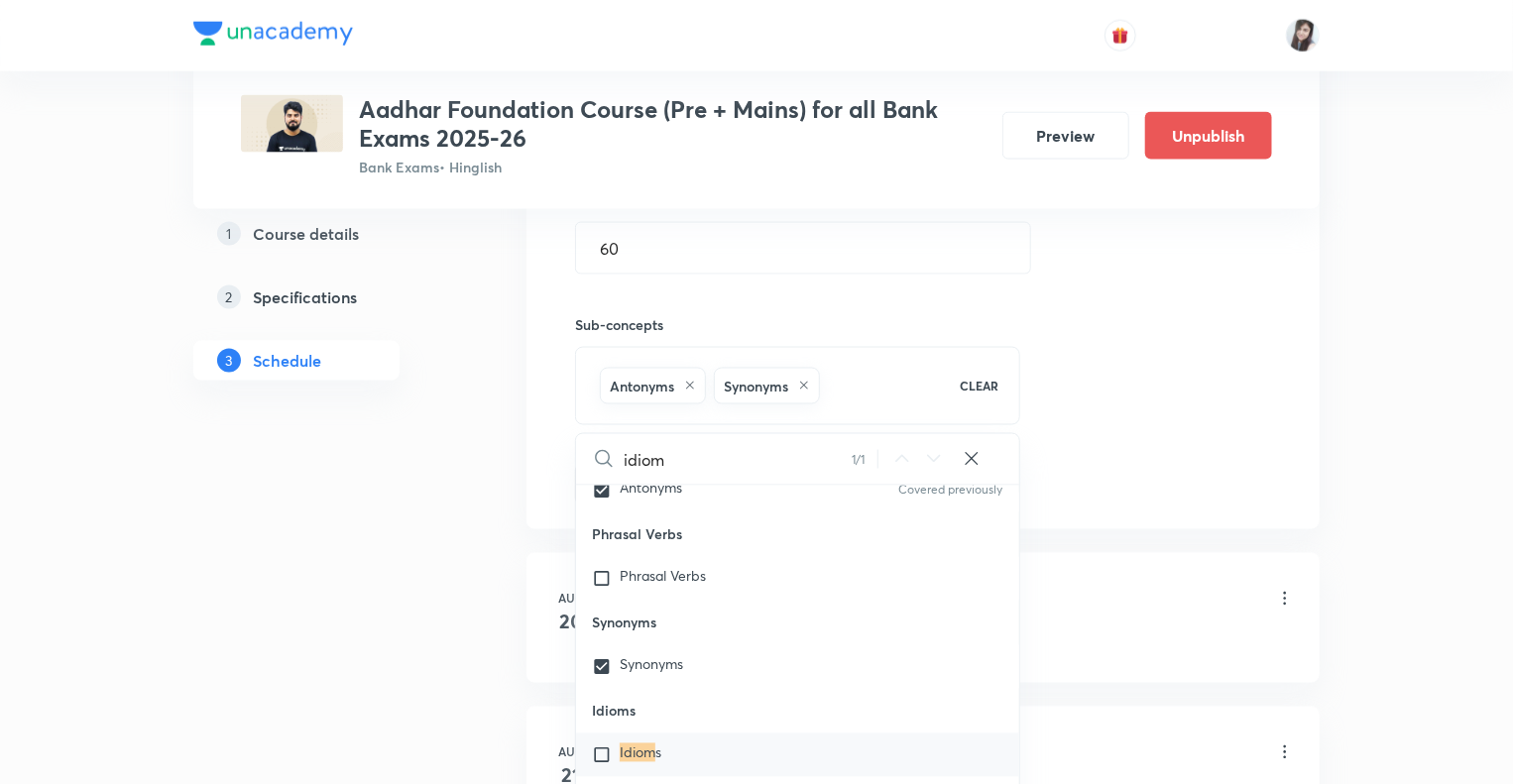 scroll, scrollTop: 2569, scrollLeft: 0, axis: vertical 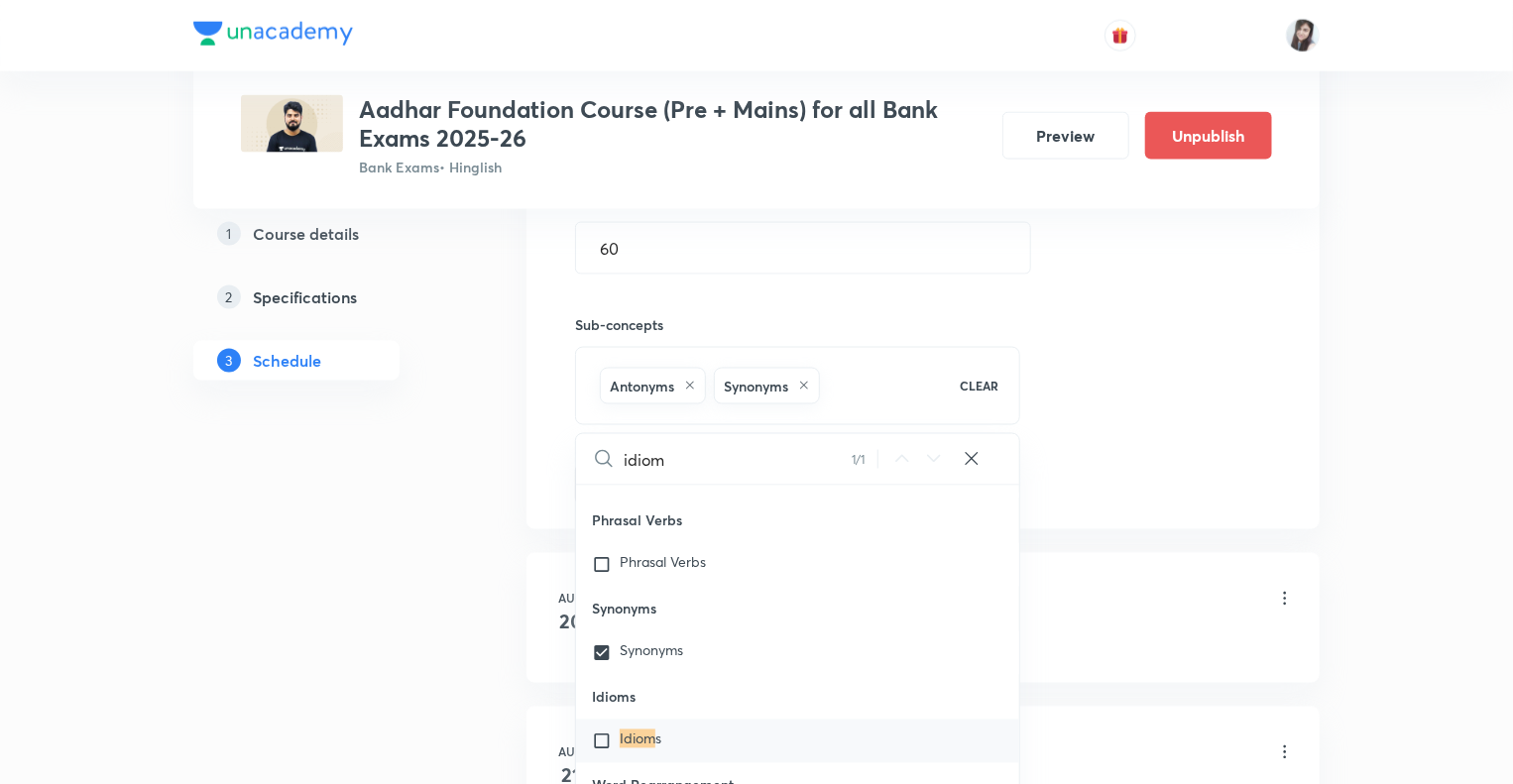 type on "idiom" 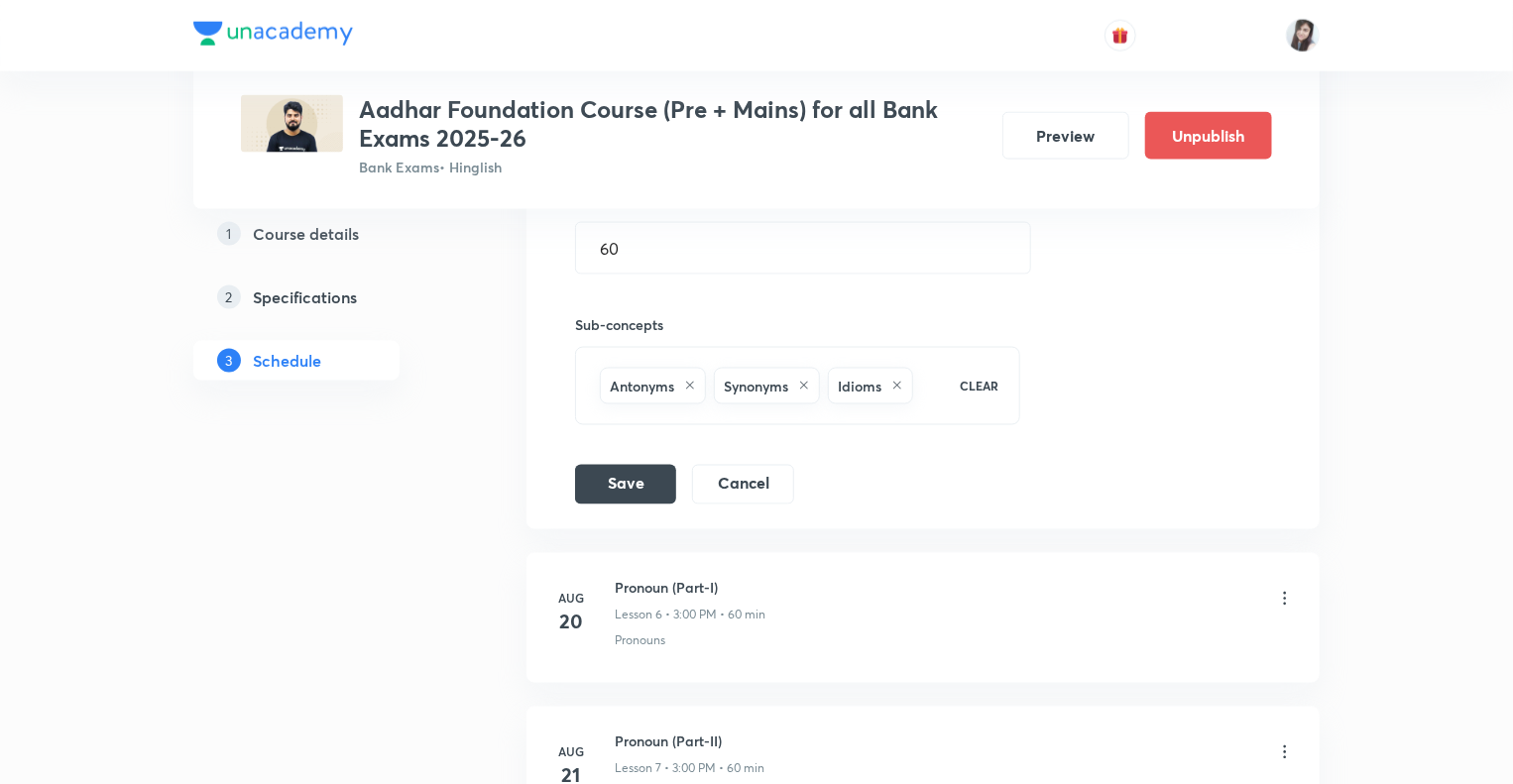click on "1 Course details 2 Specifications 3 Schedule" at bounding box center [328, 2116] 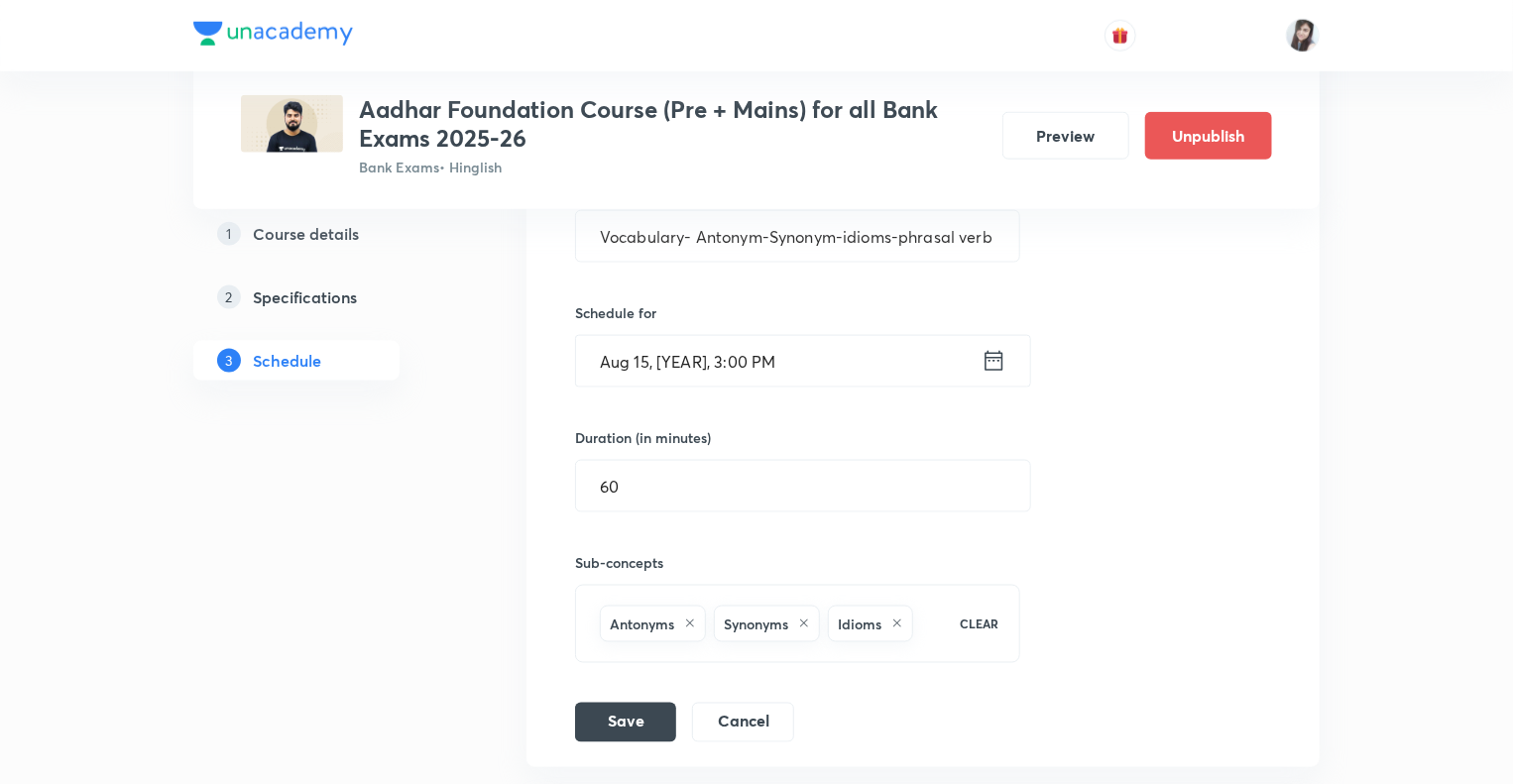 scroll, scrollTop: 1298, scrollLeft: 0, axis: vertical 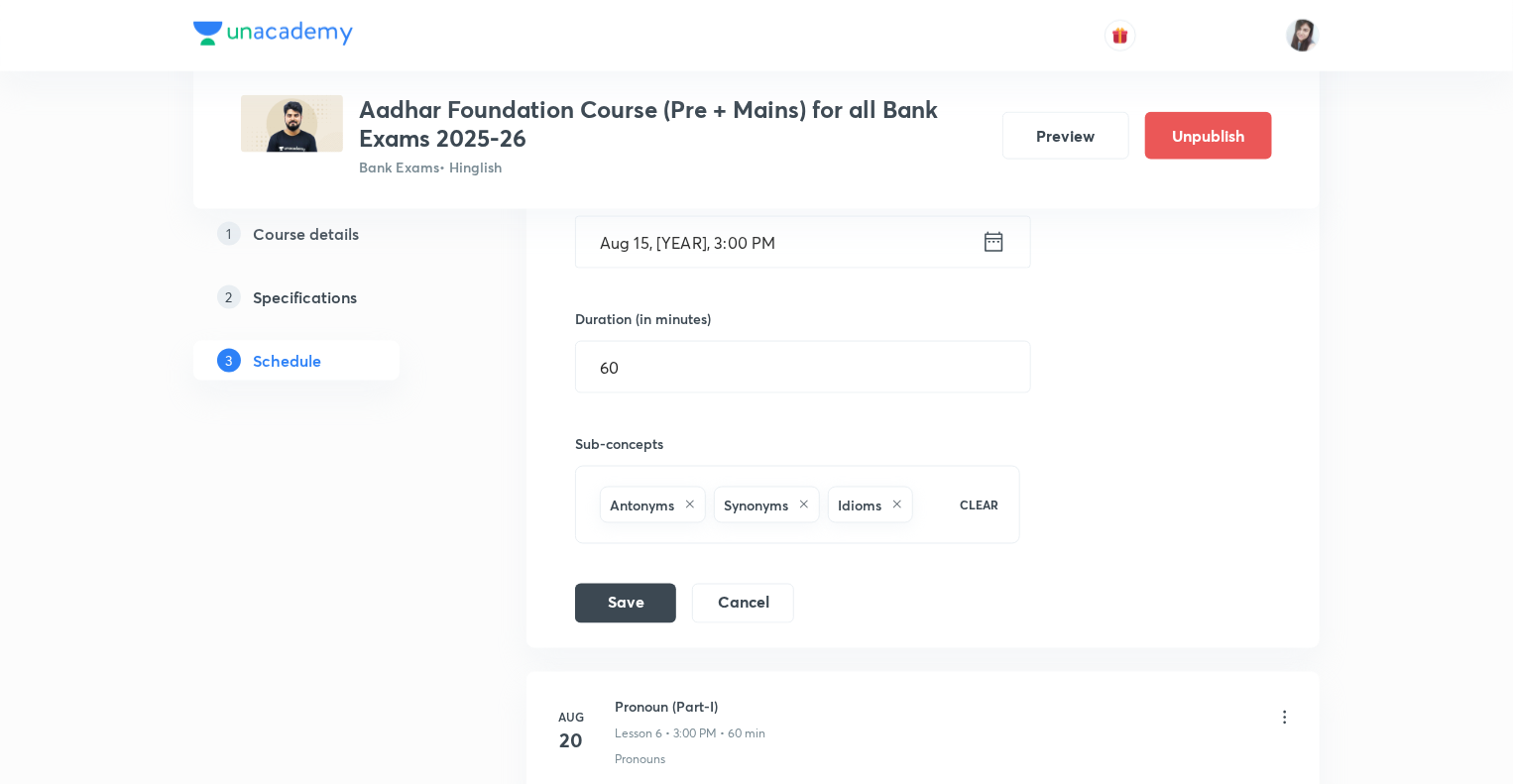 click on "Antonyms Synonyms Idioms" at bounding box center (767, 504) 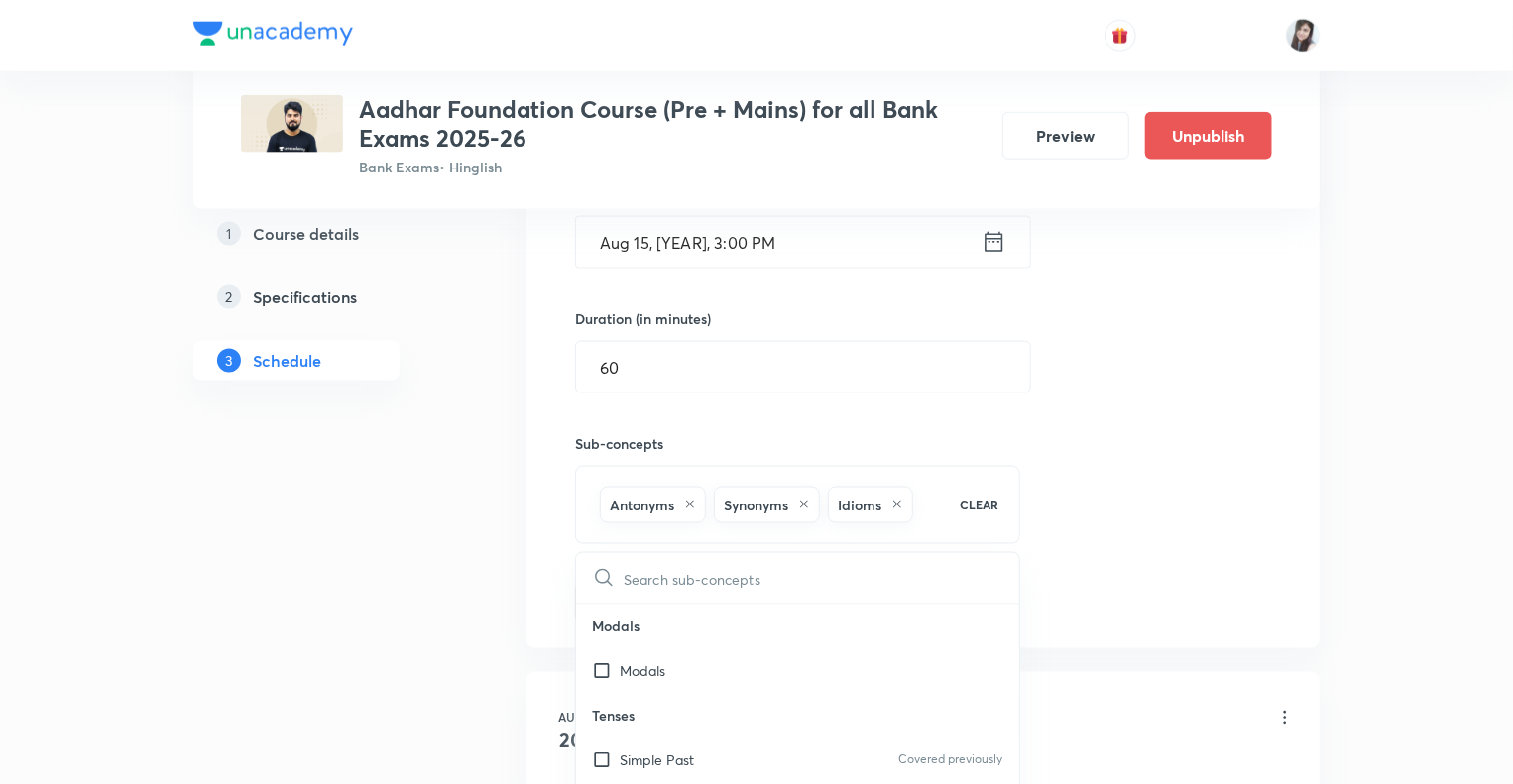 checkbox on "true" 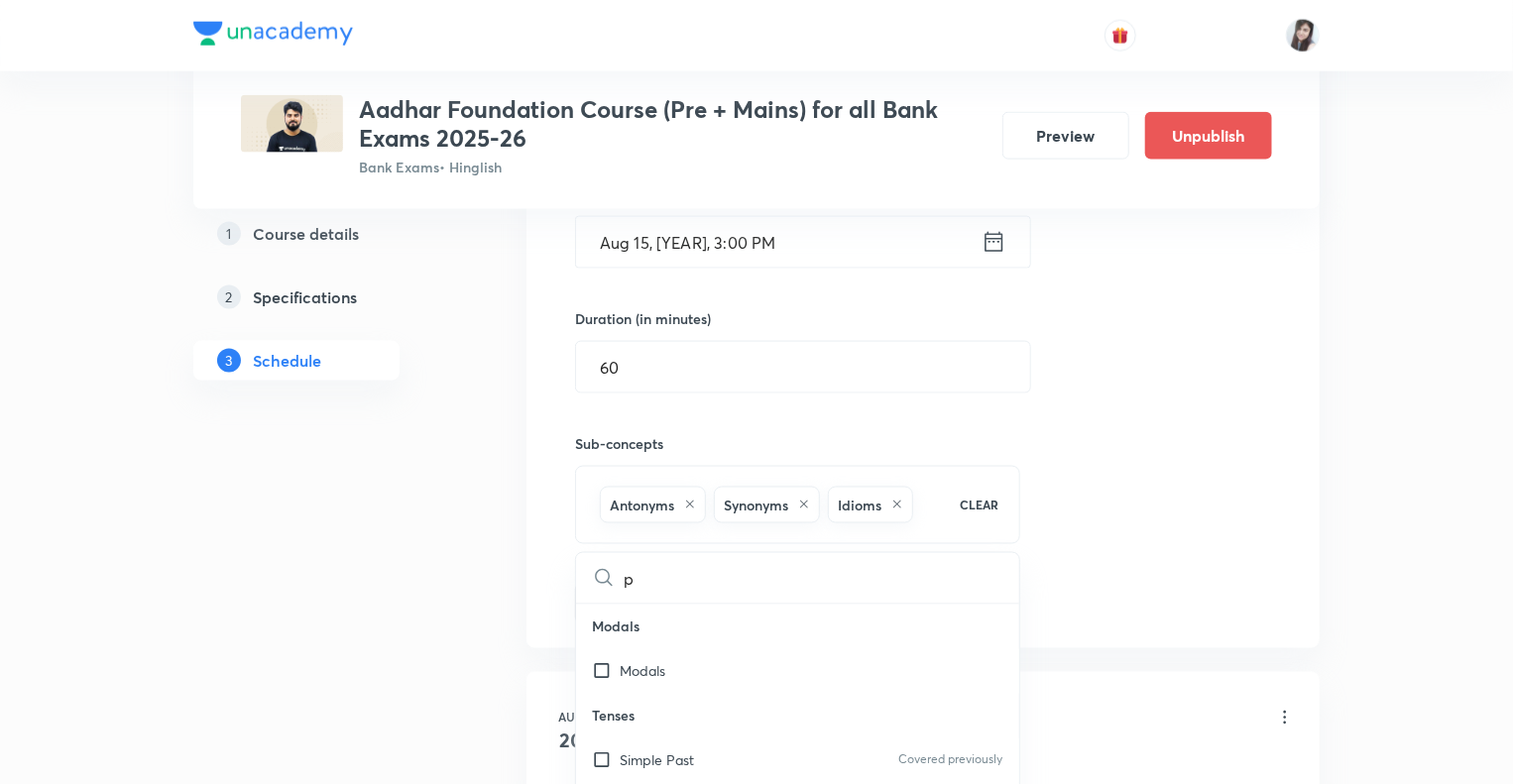 checkbox on "true" 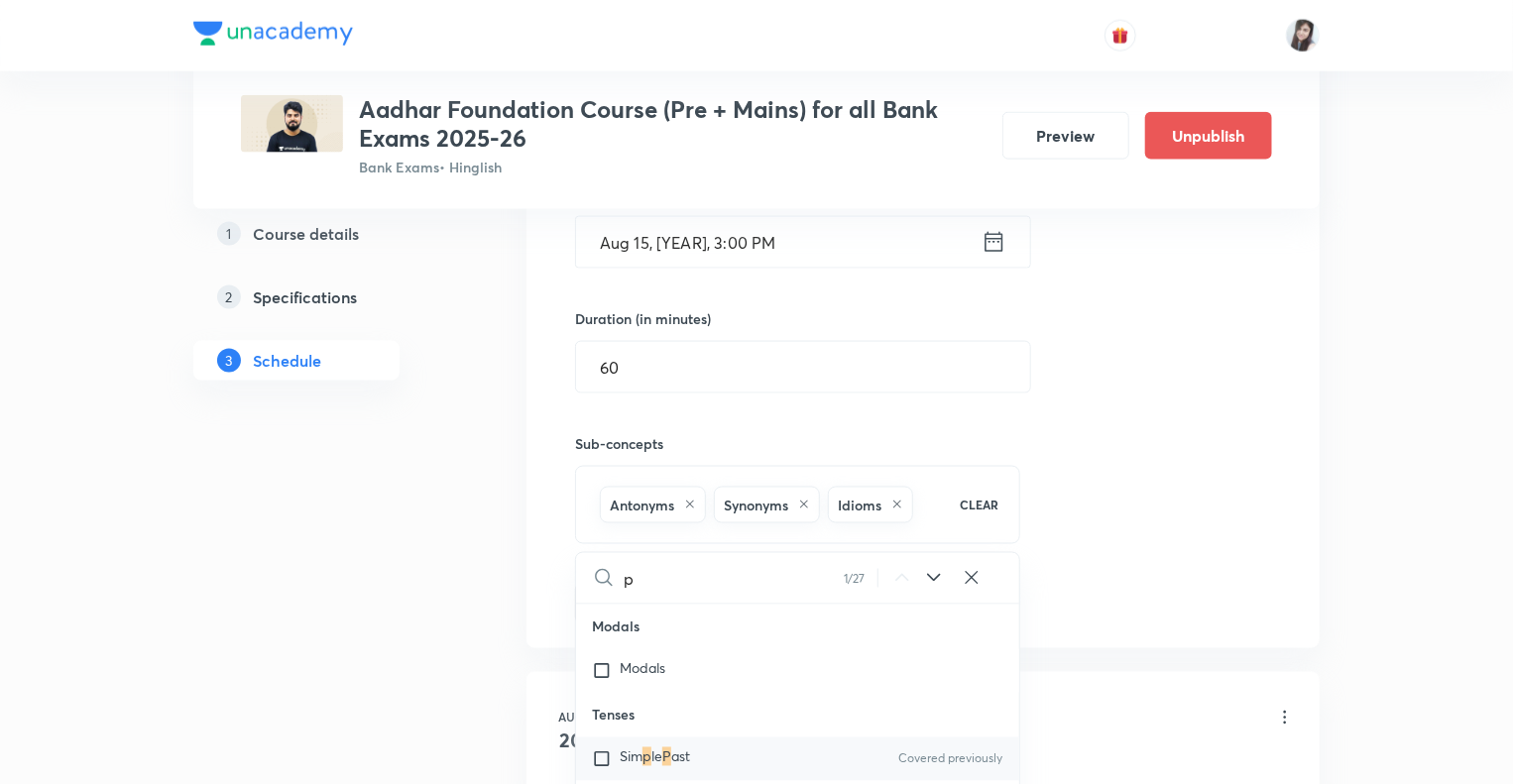 type on "ph" 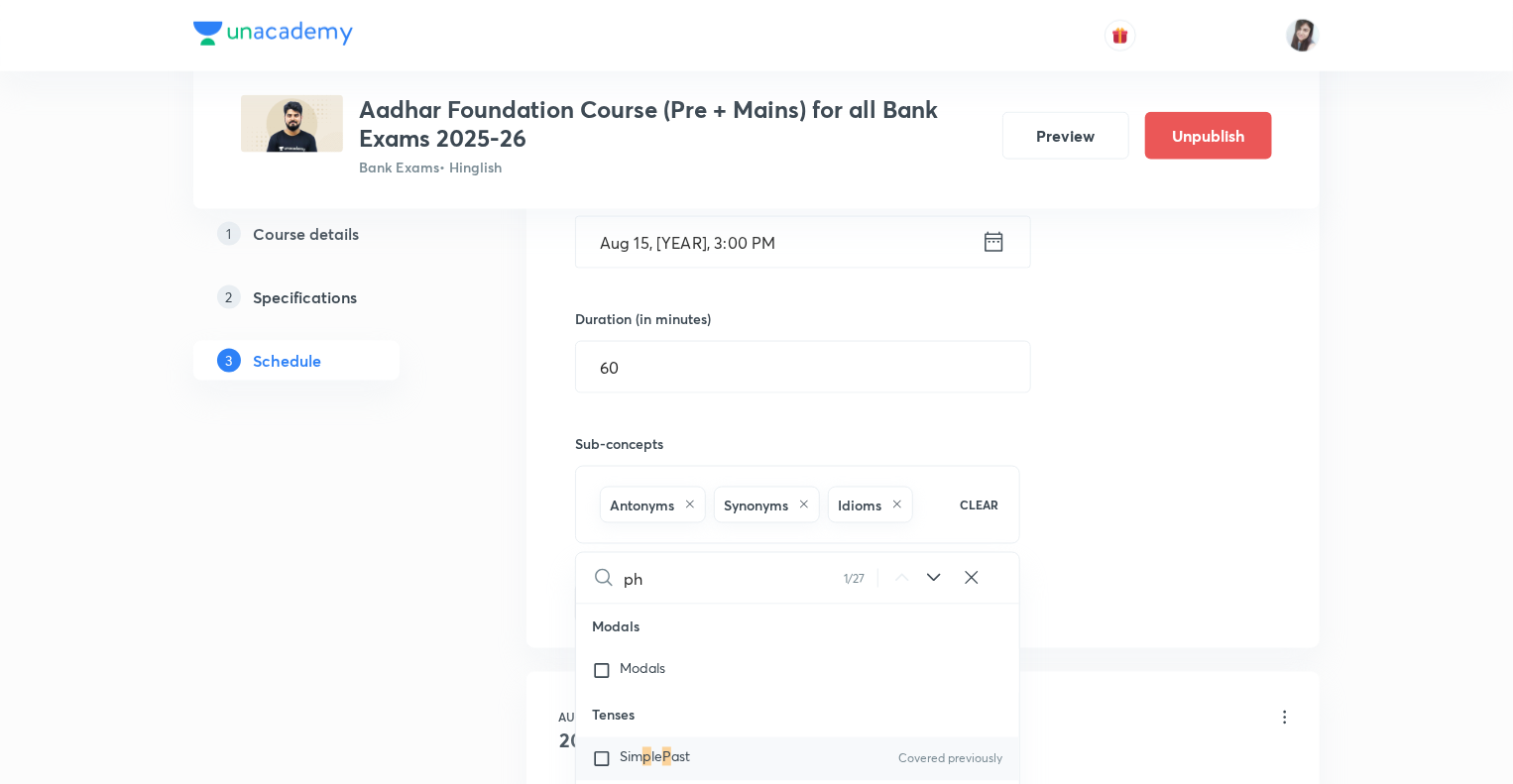checkbox on "true" 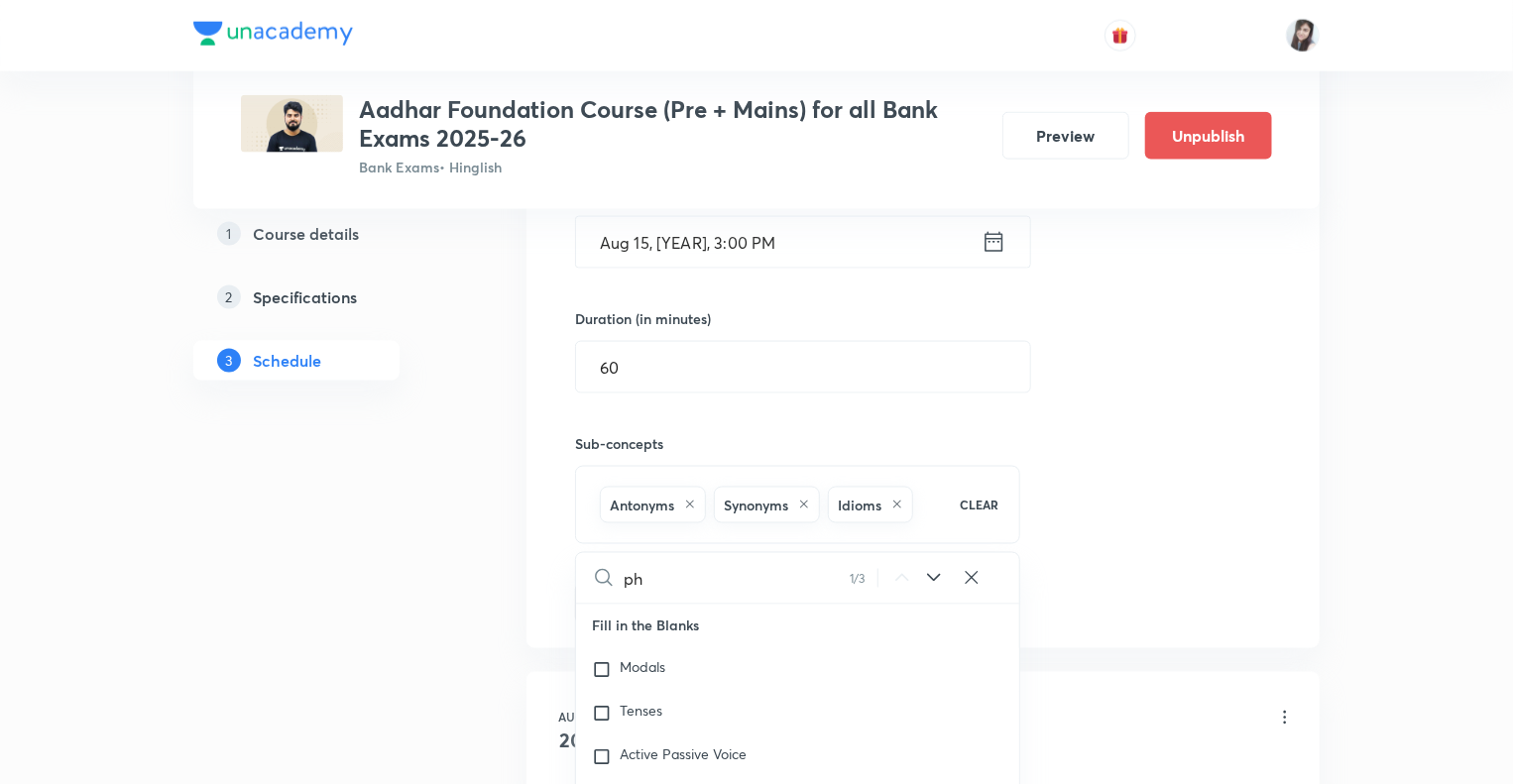 type on "pha" 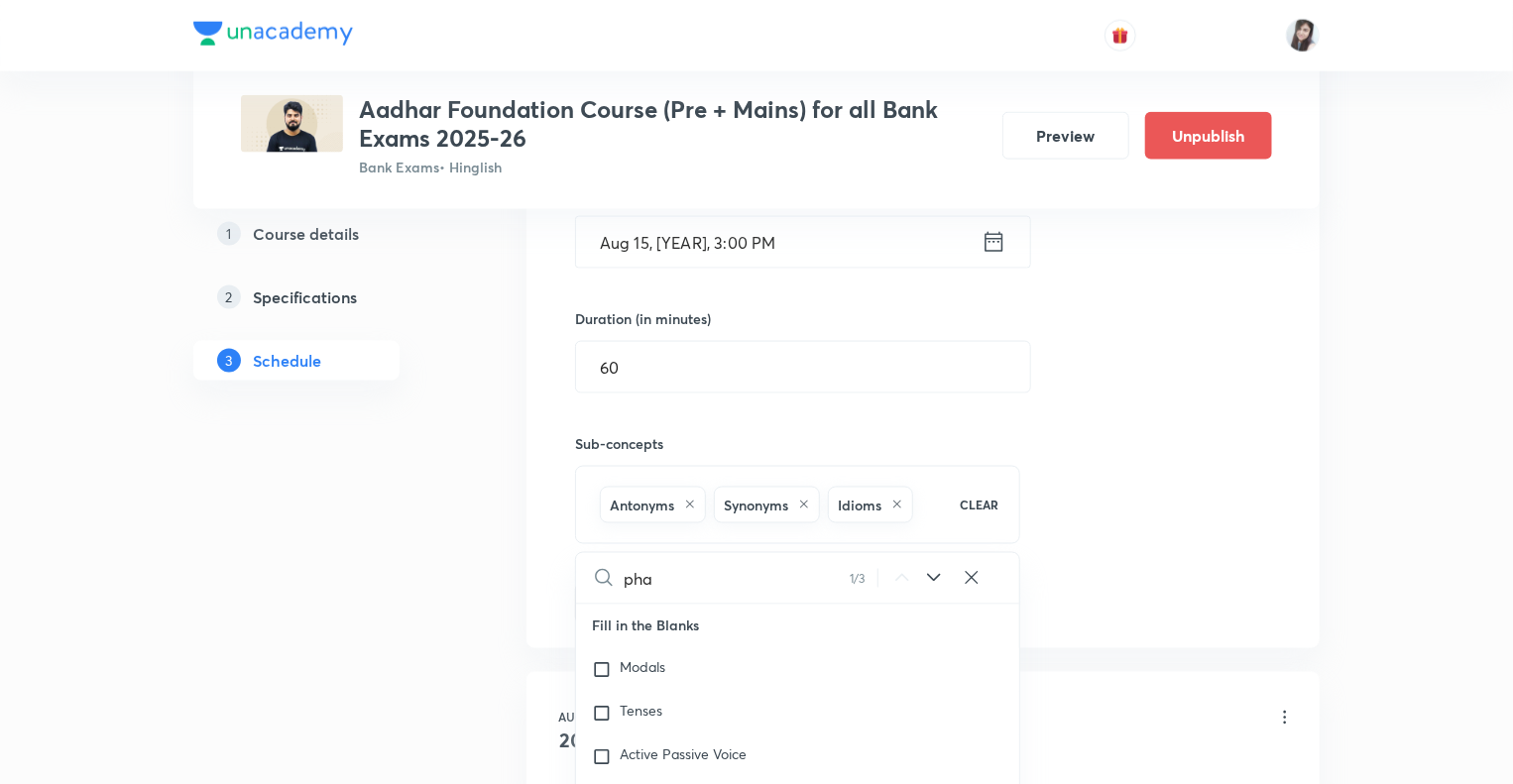 checkbox on "true" 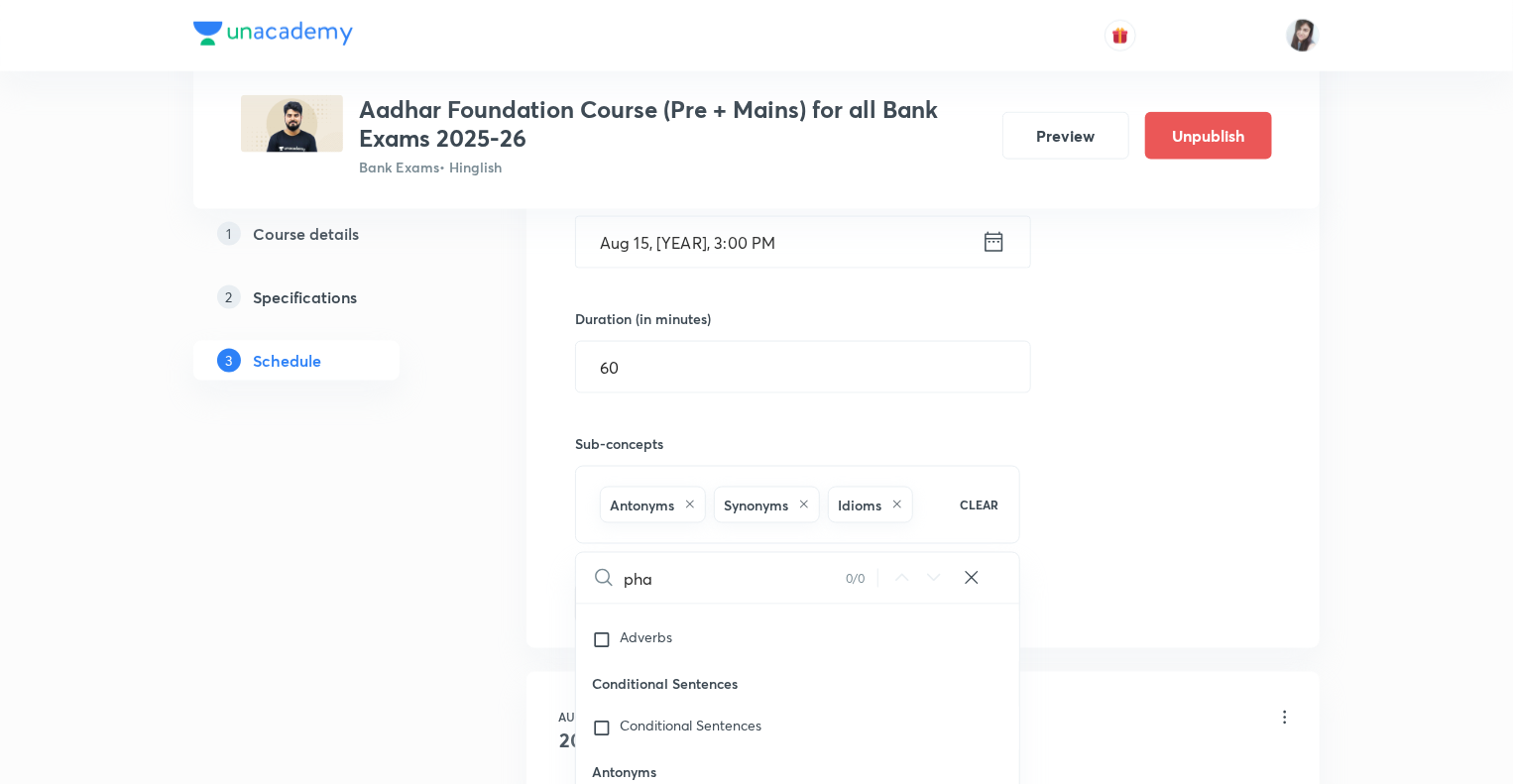 type on "phar" 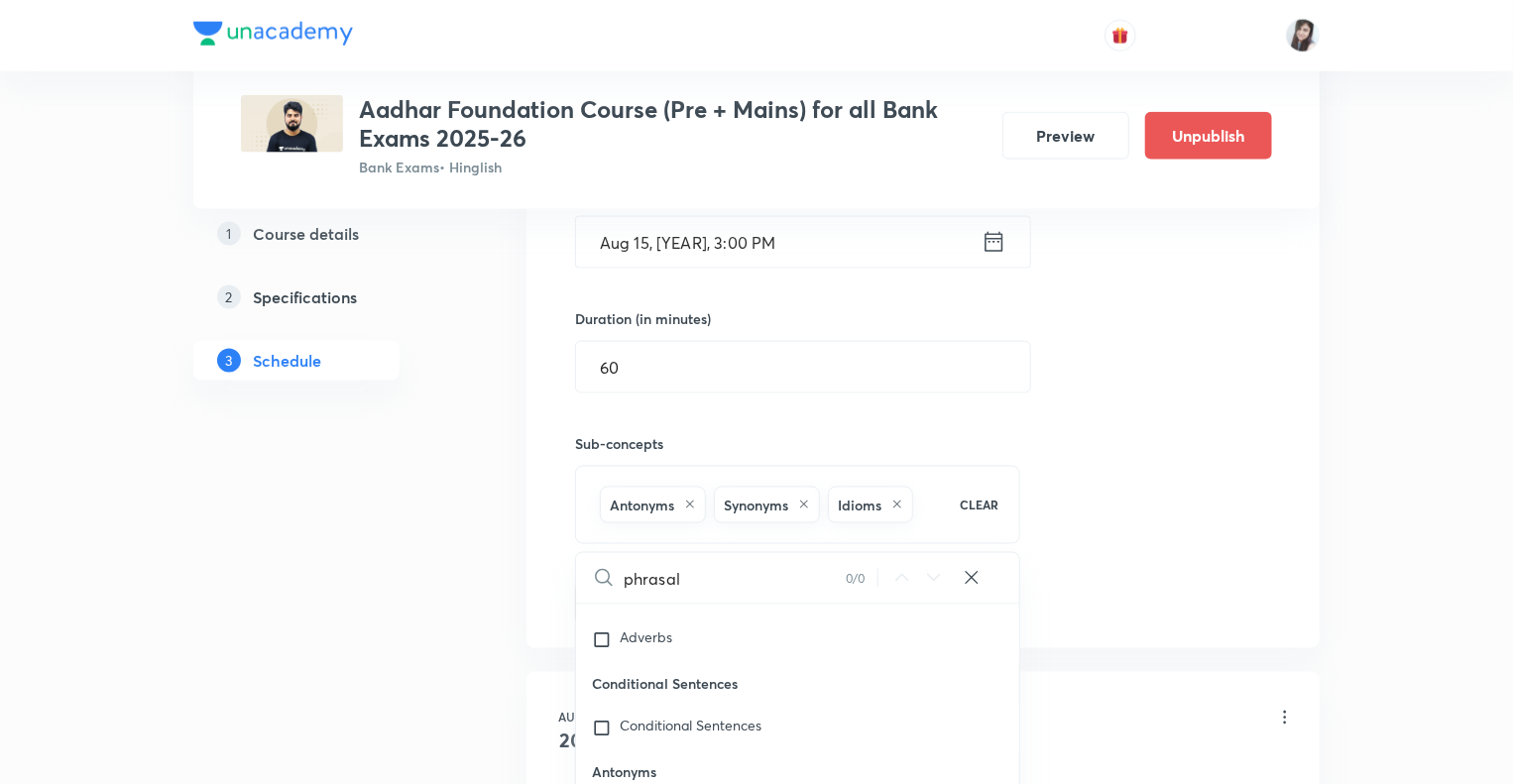 checkbox on "true" 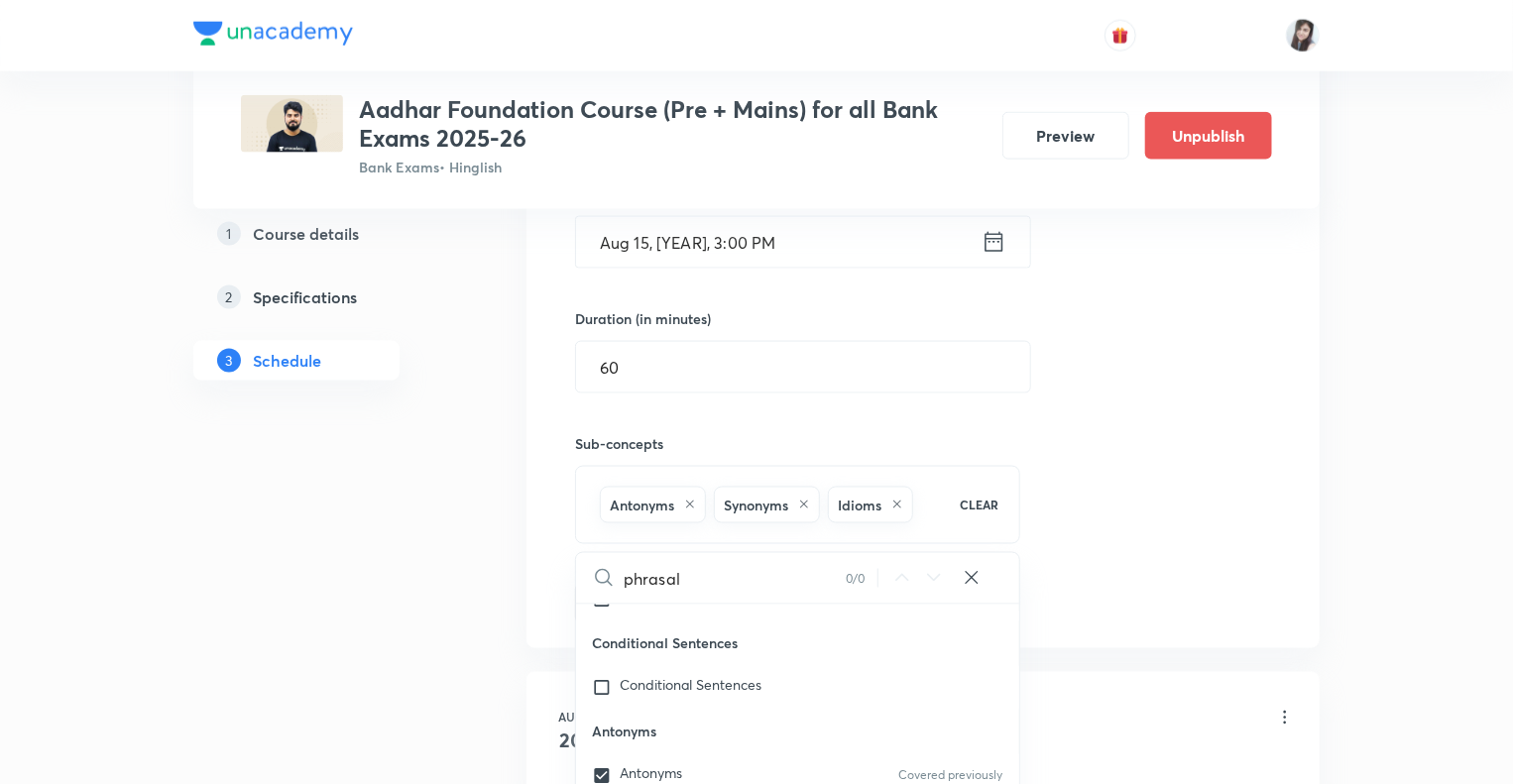 scroll, scrollTop: 2393, scrollLeft: 0, axis: vertical 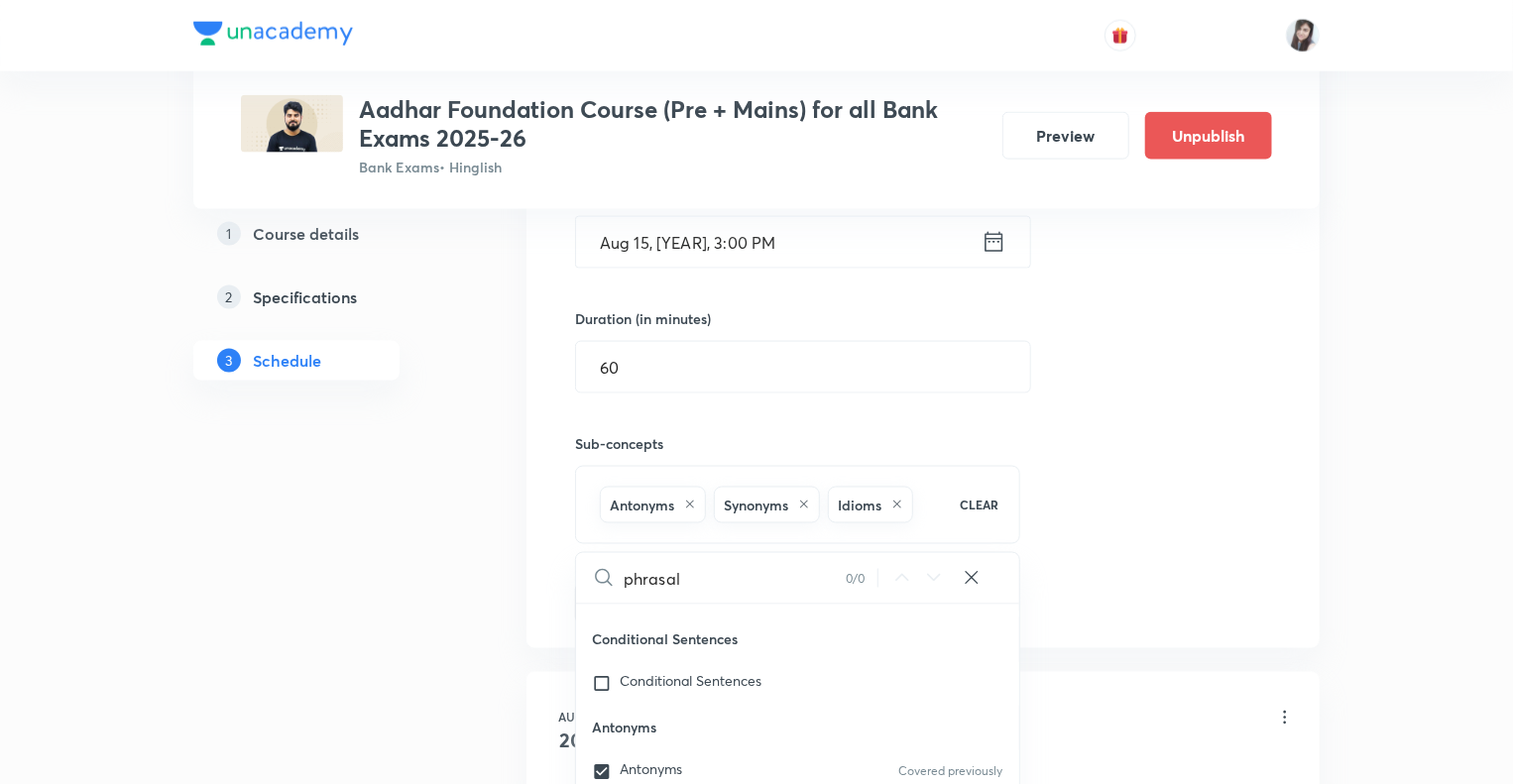 type on "phara" 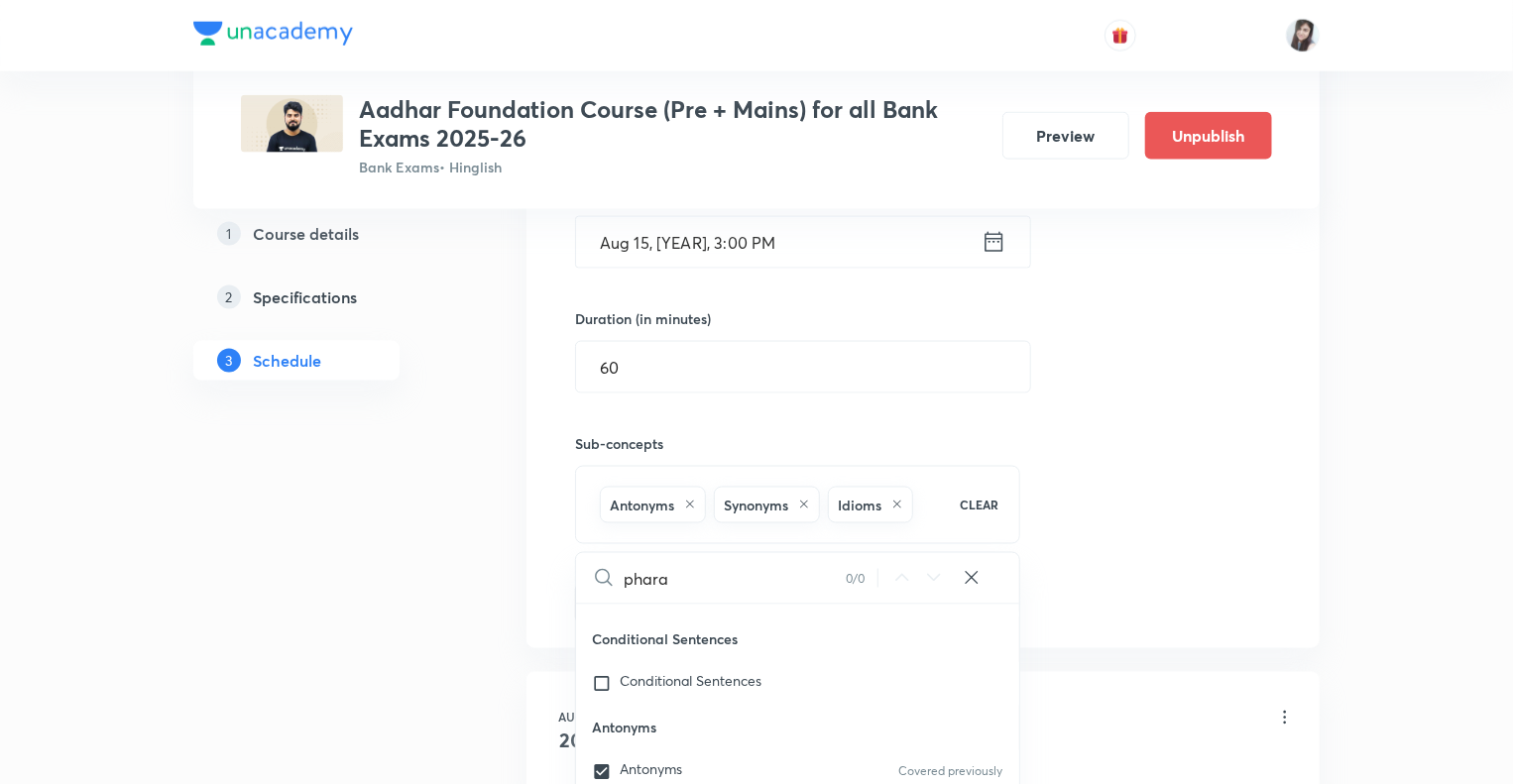 checkbox on "true" 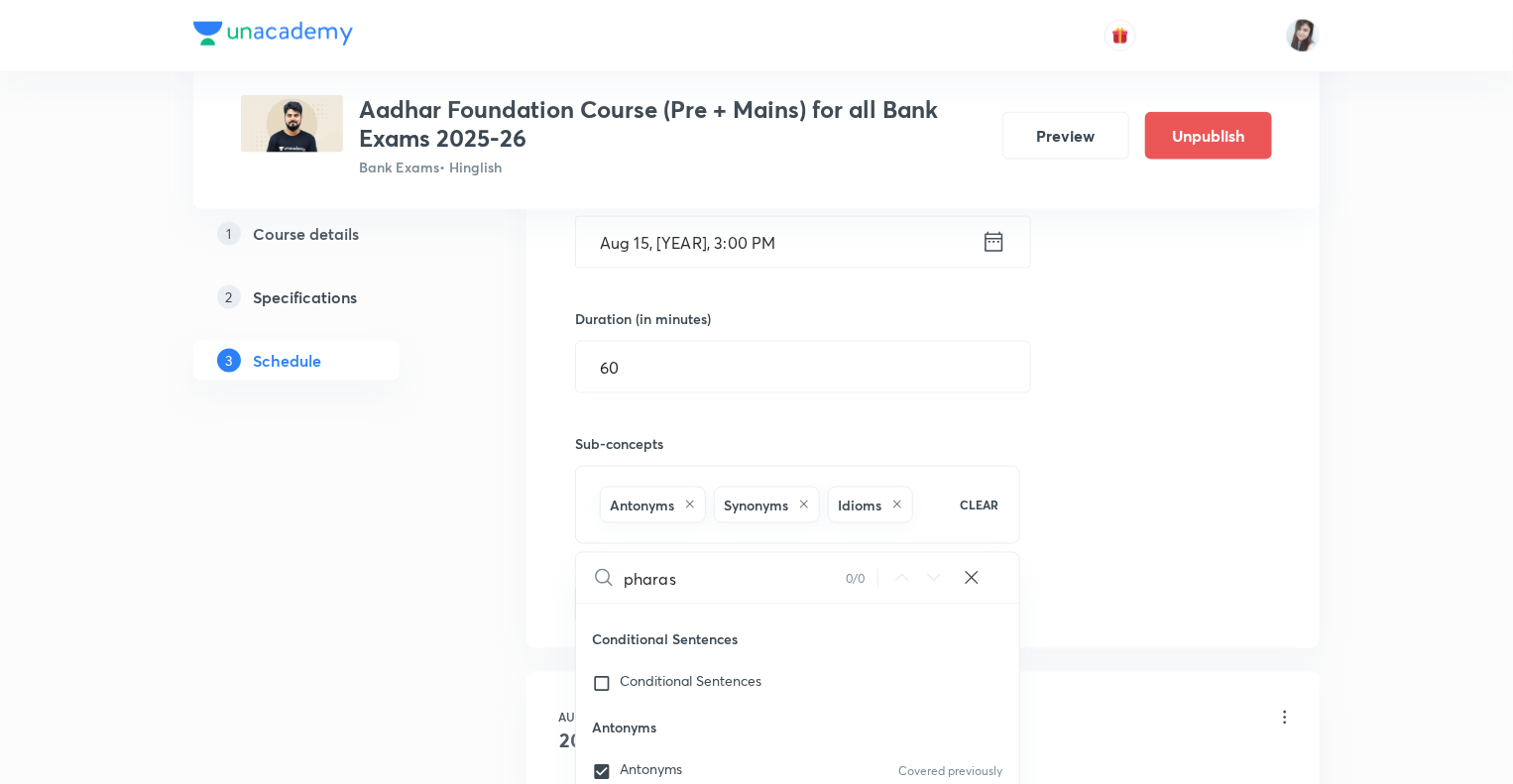 checkbox on "true" 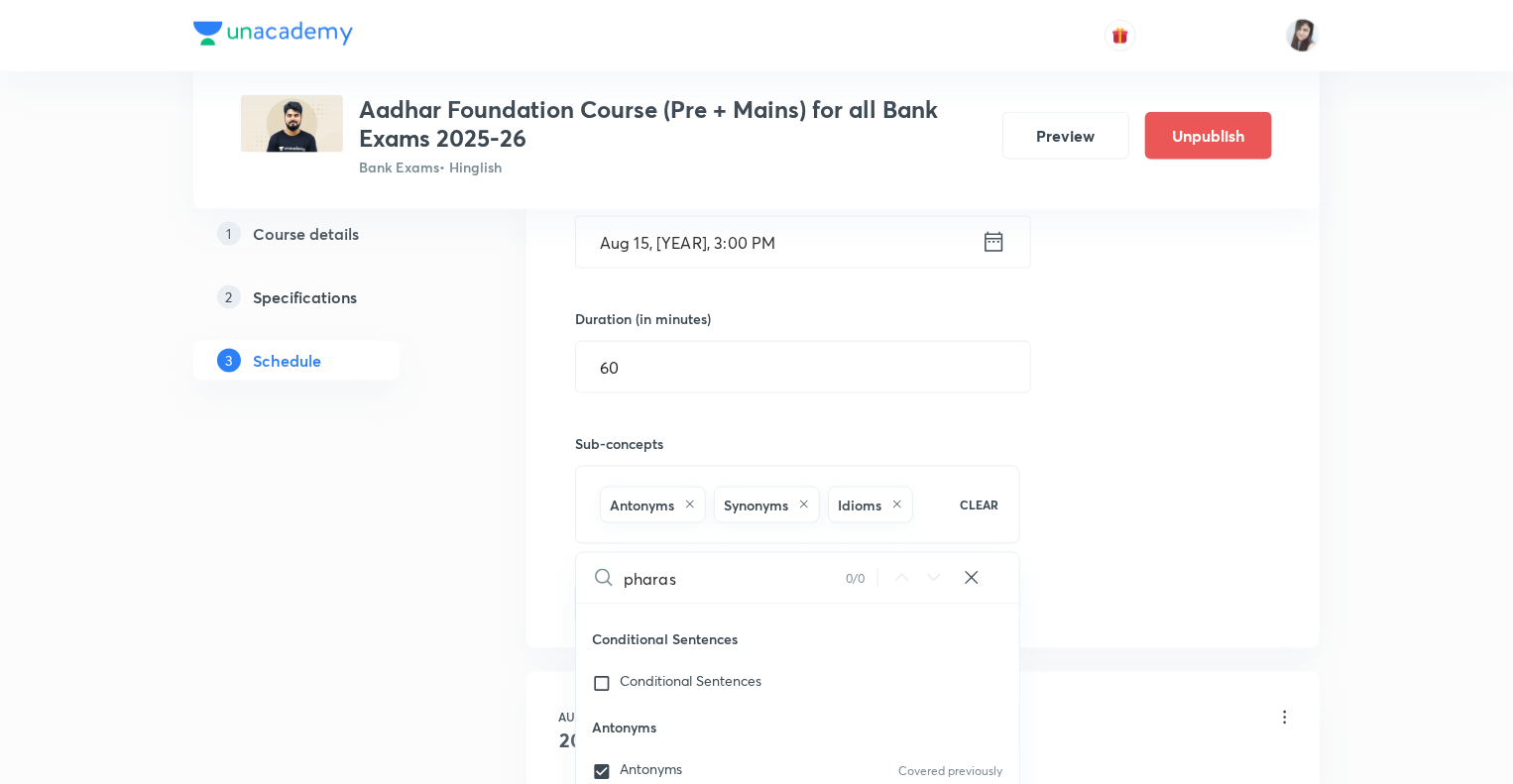 type on "pharasl" 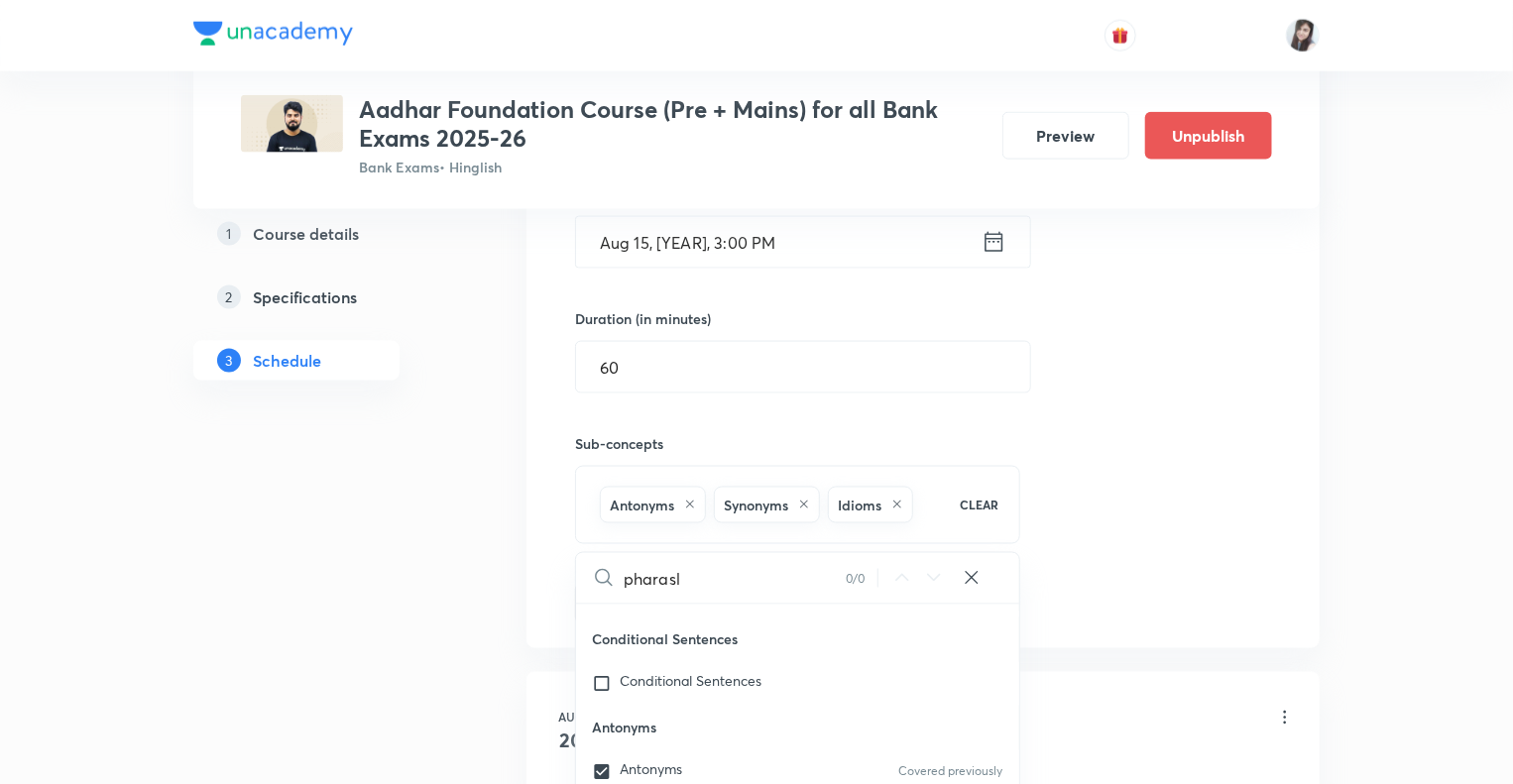 checkbox on "true" 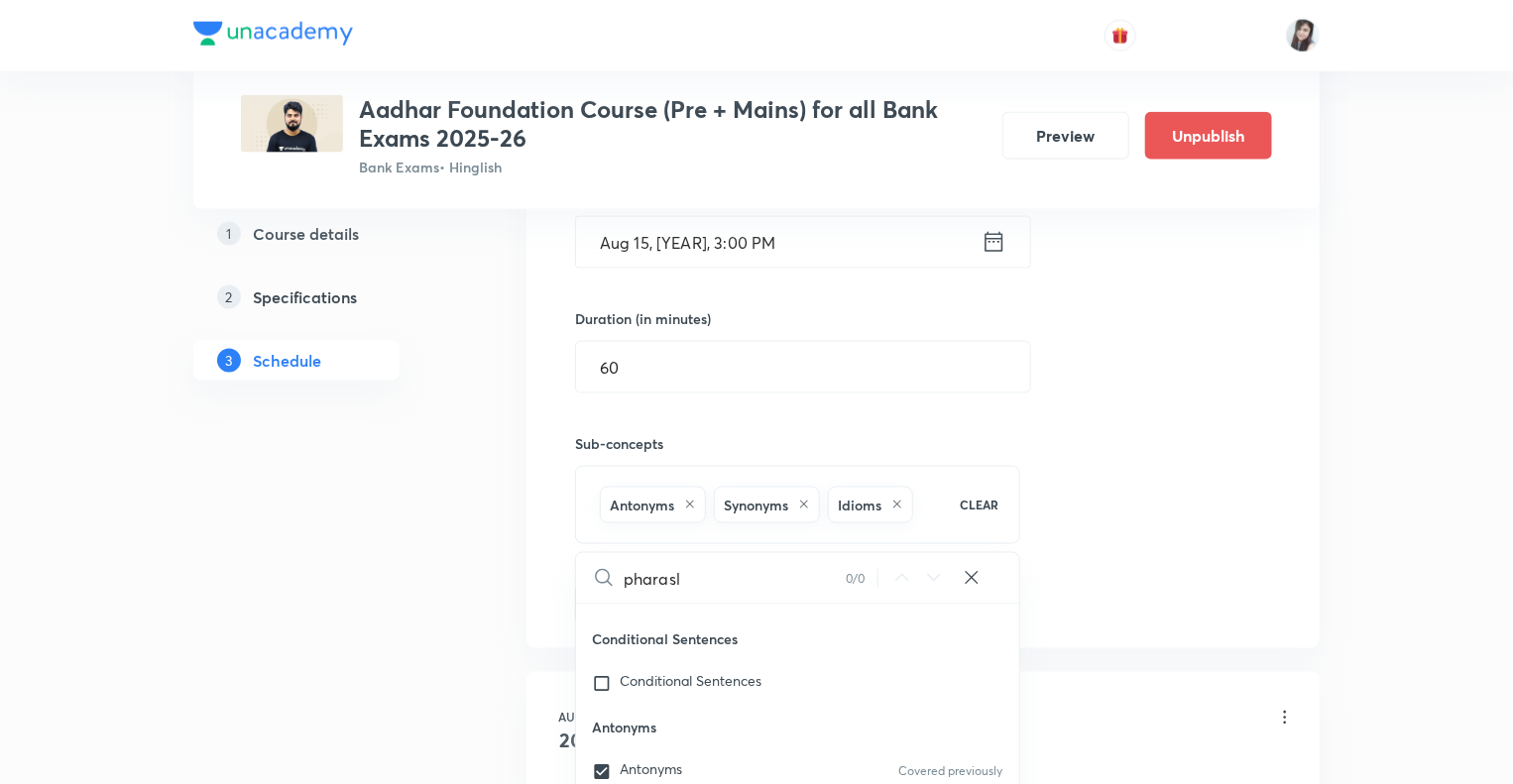 type on "pharas" 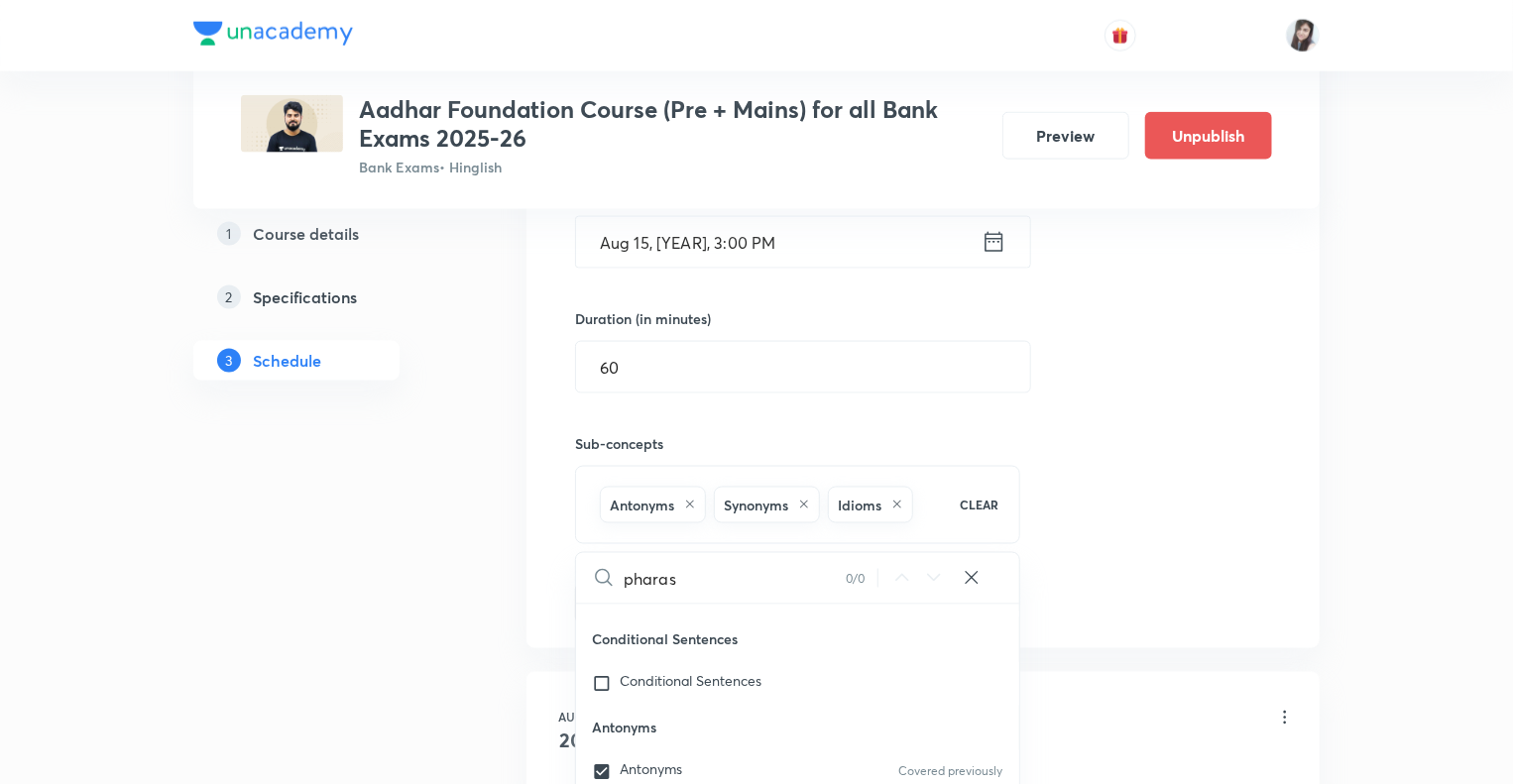 checkbox on "true" 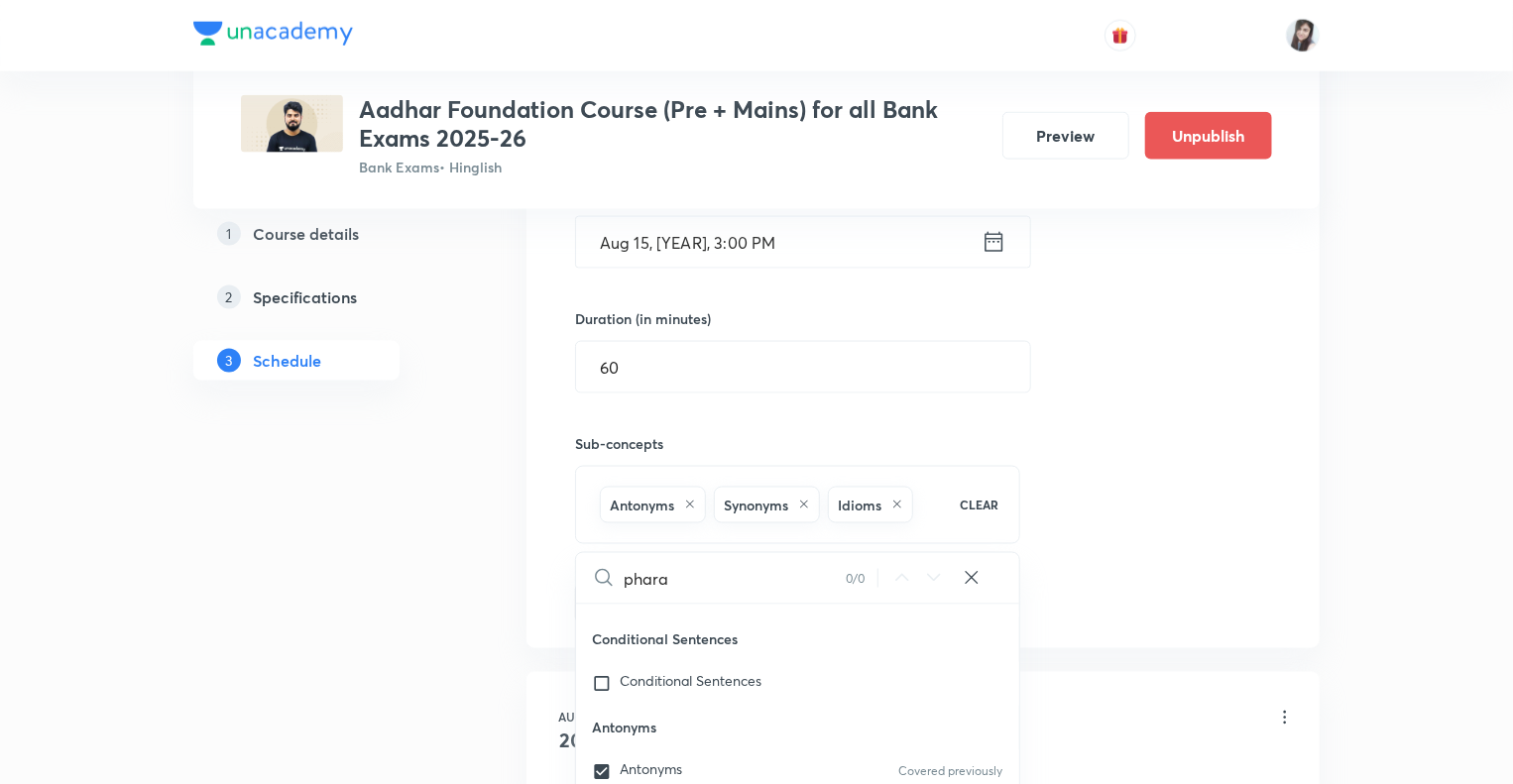checkbox on "true" 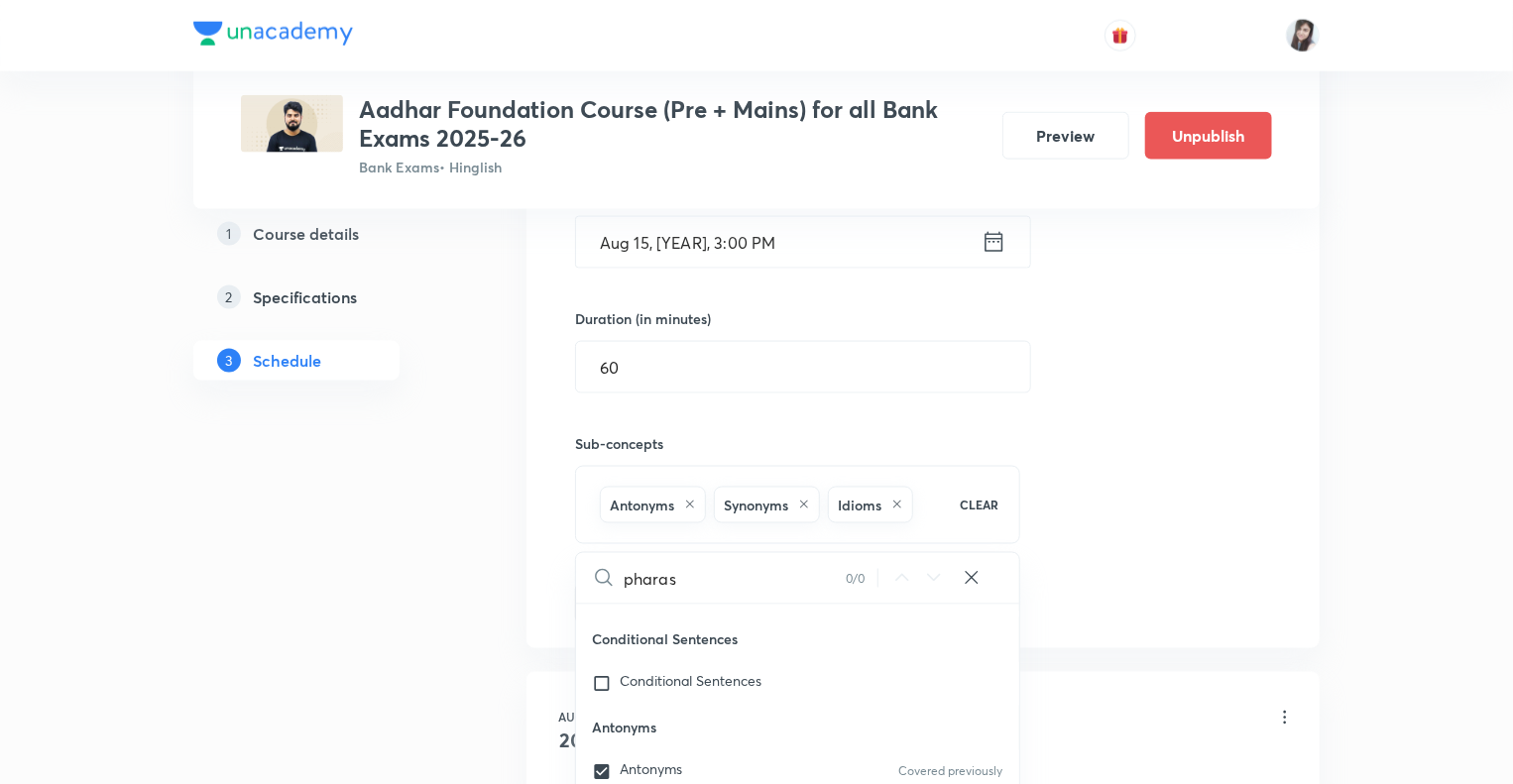 checkbox on "true" 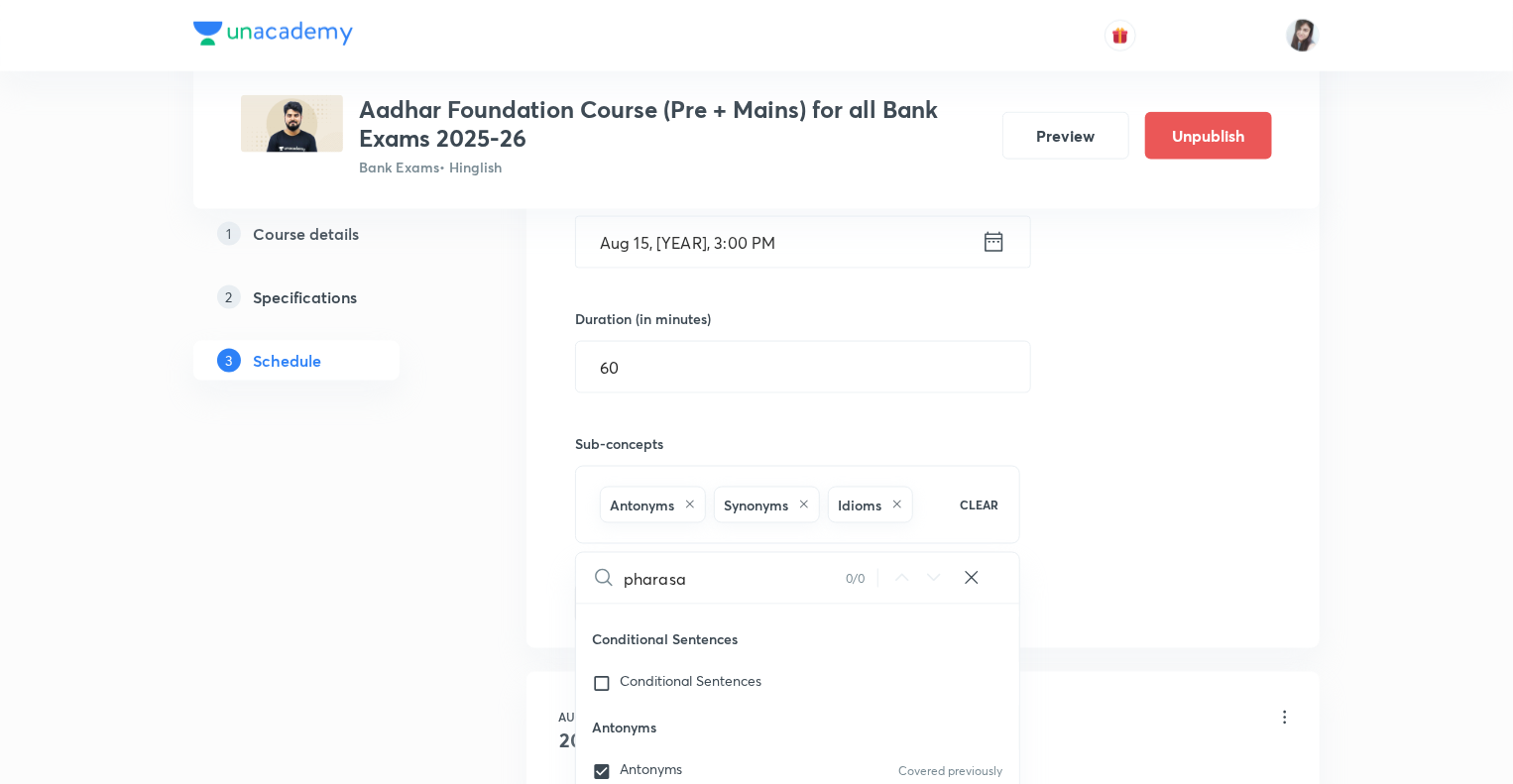 checkbox on "true" 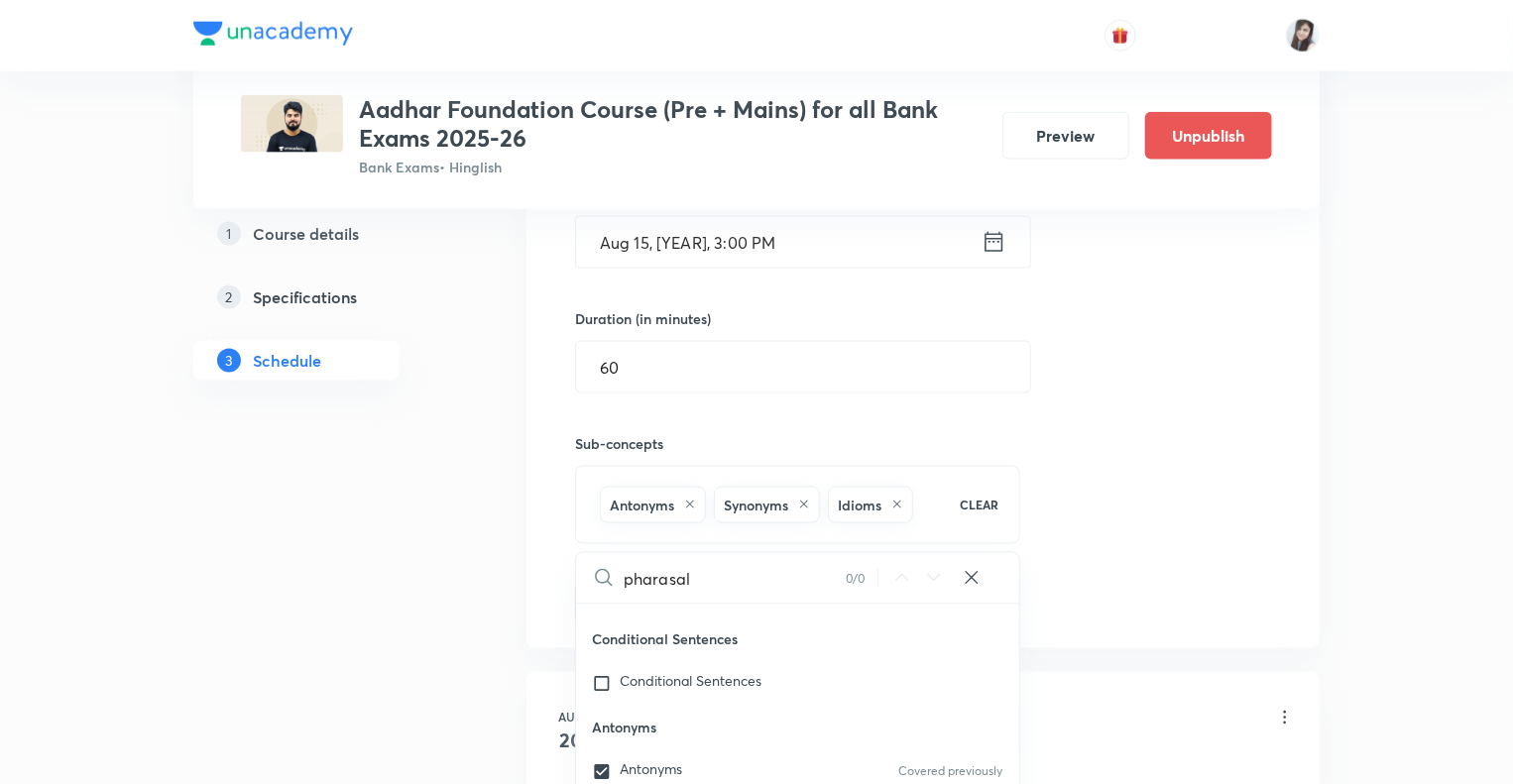 checkbox on "true" 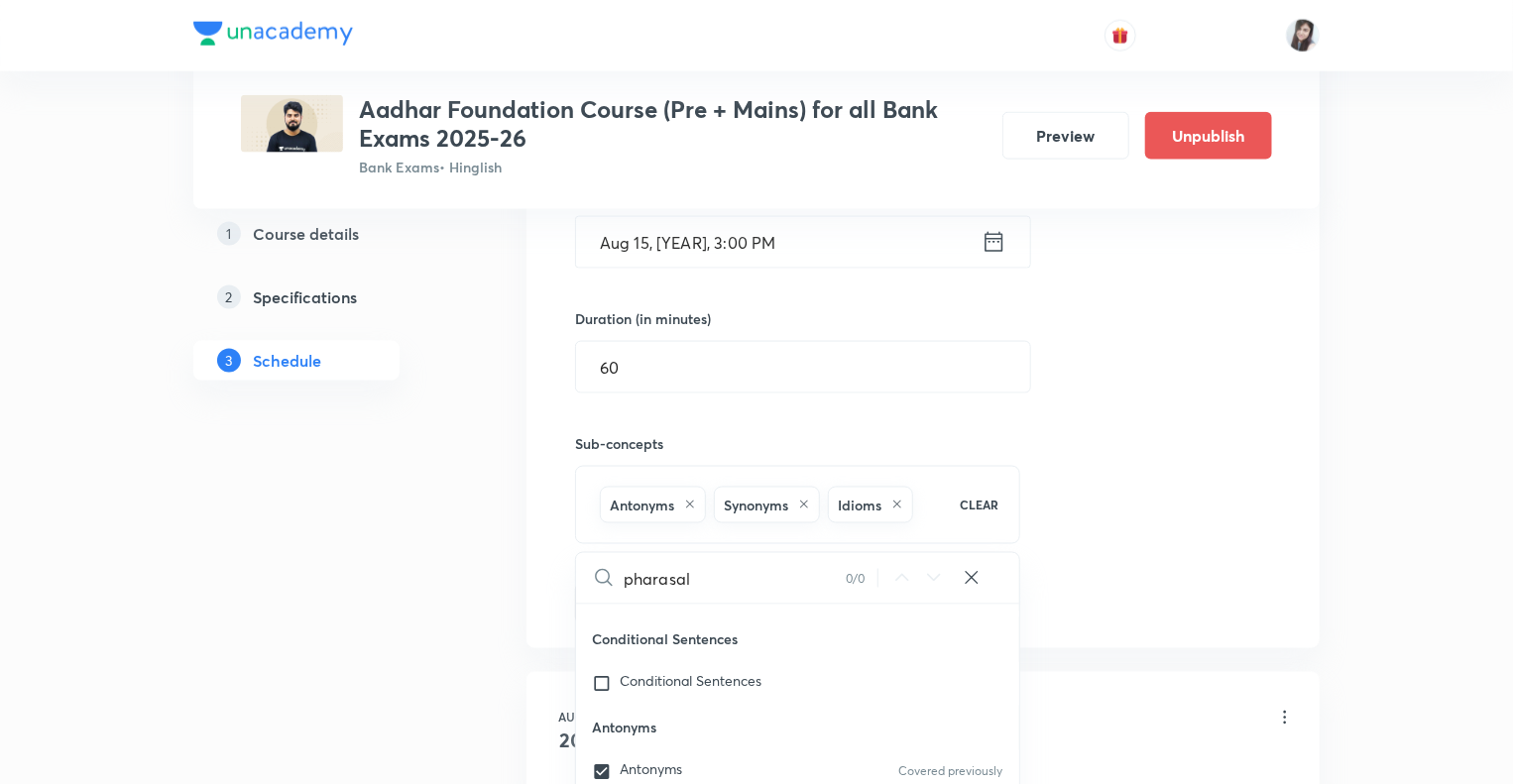 type on "pharsal" 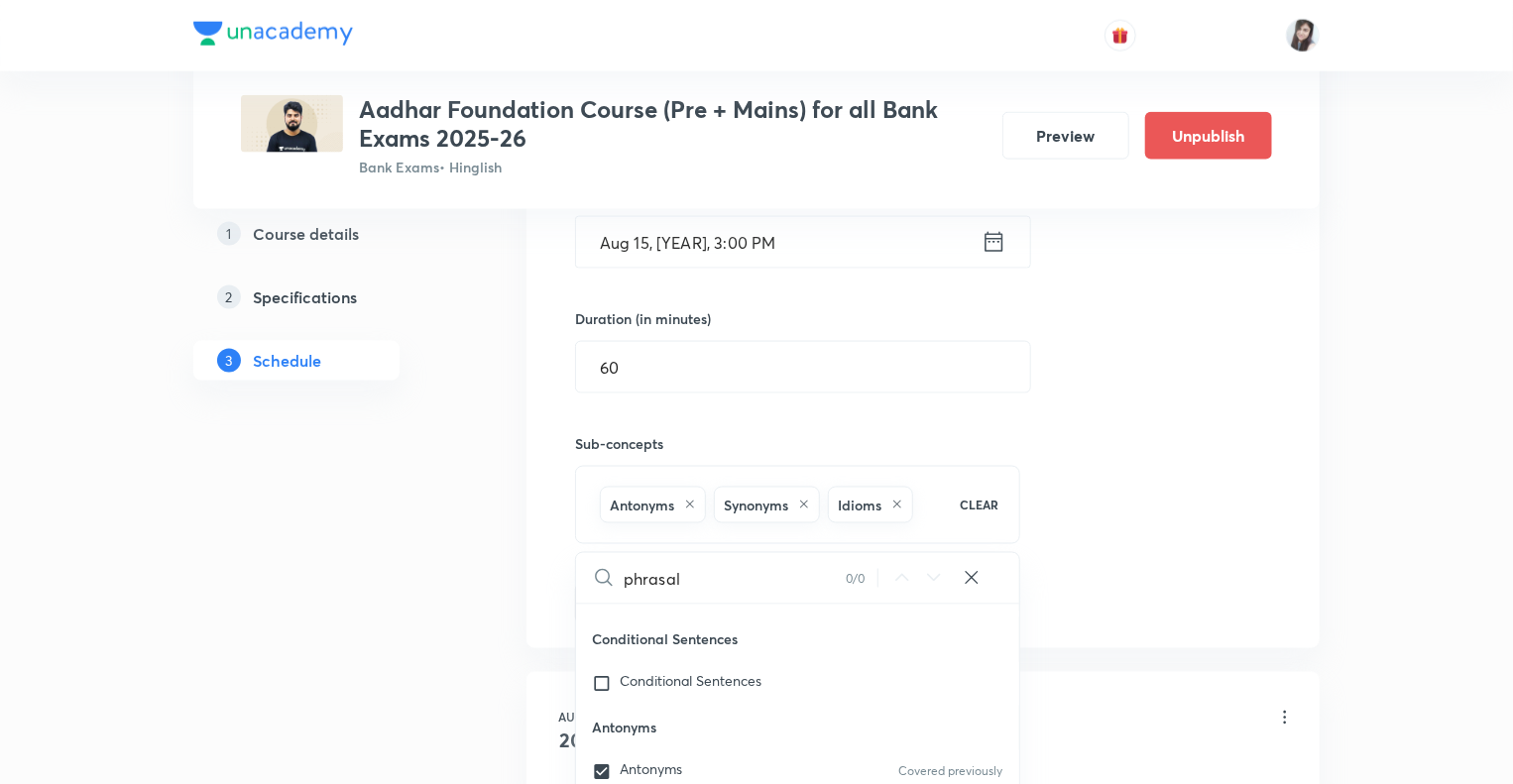 checkbox on "true" 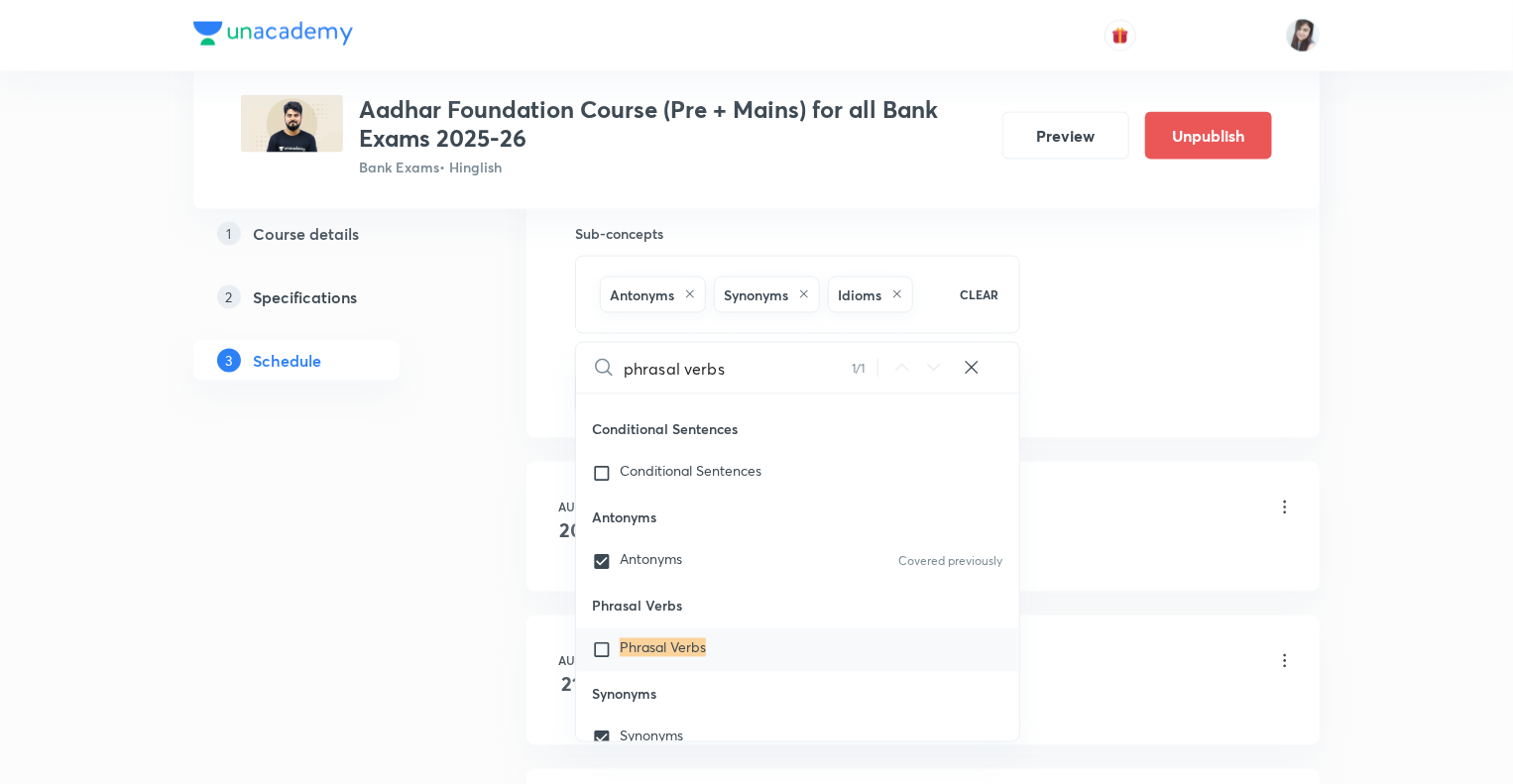 scroll, scrollTop: 1542, scrollLeft: 0, axis: vertical 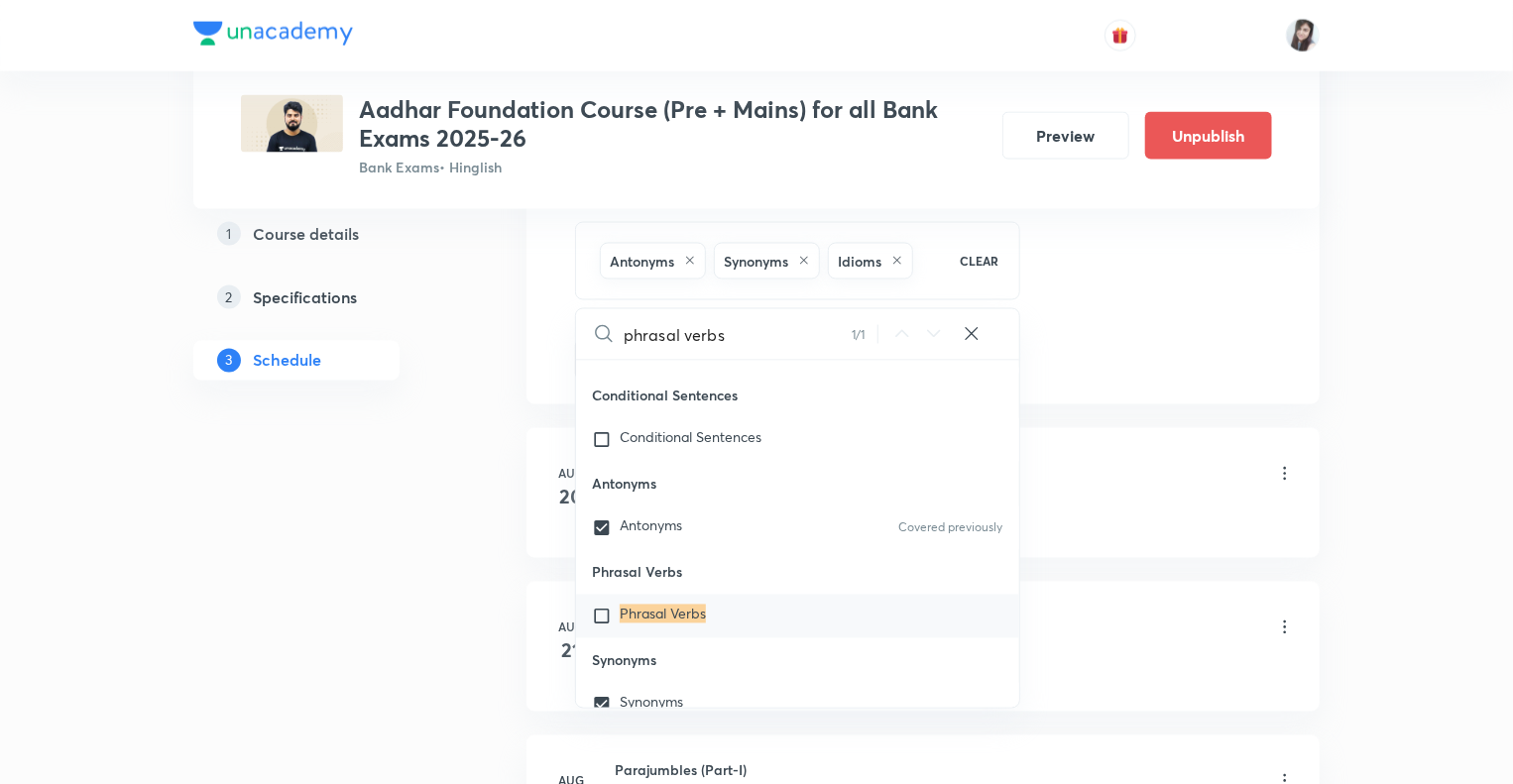 click at bounding box center (606, 616) 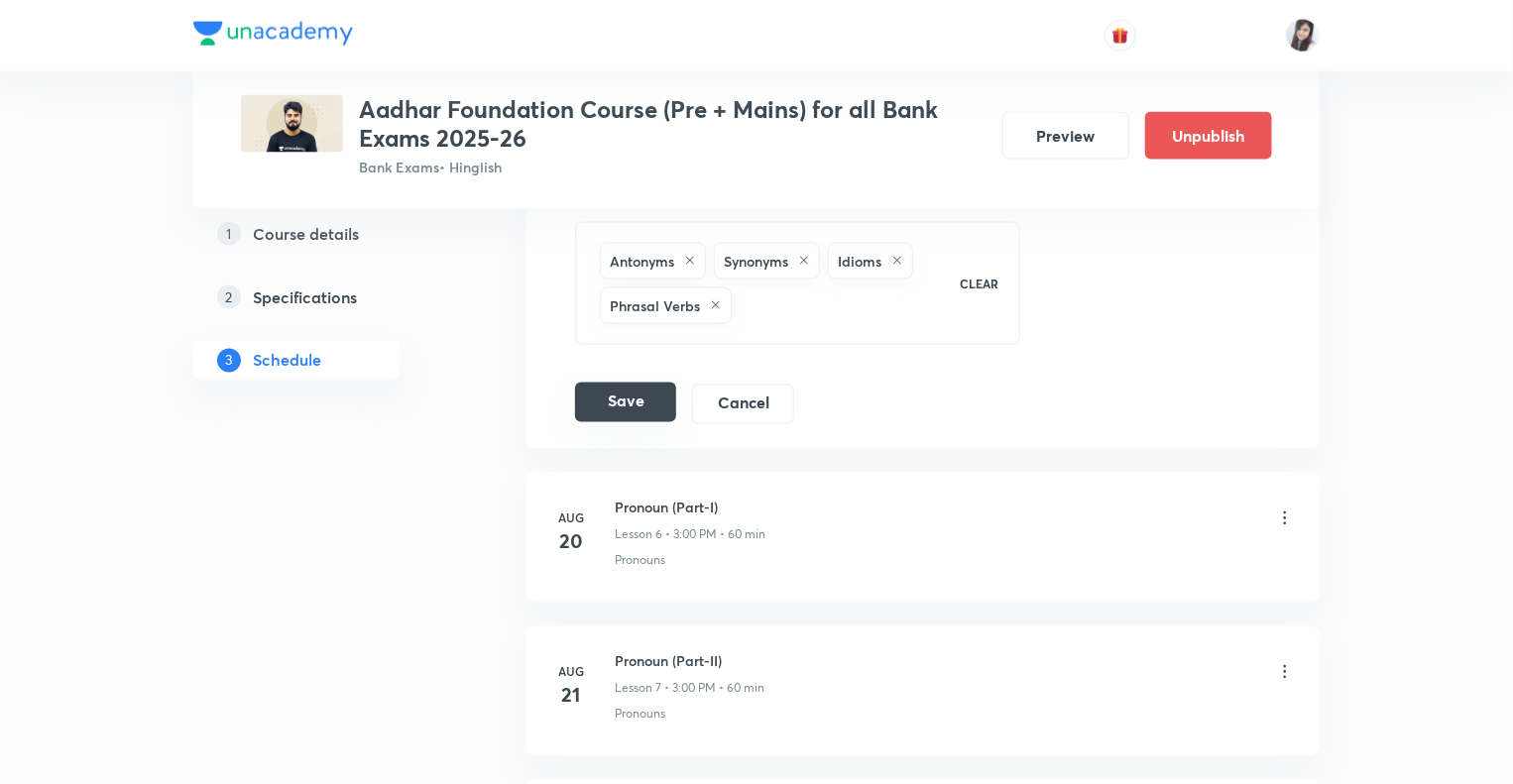 click on "Save" at bounding box center (626, 402) 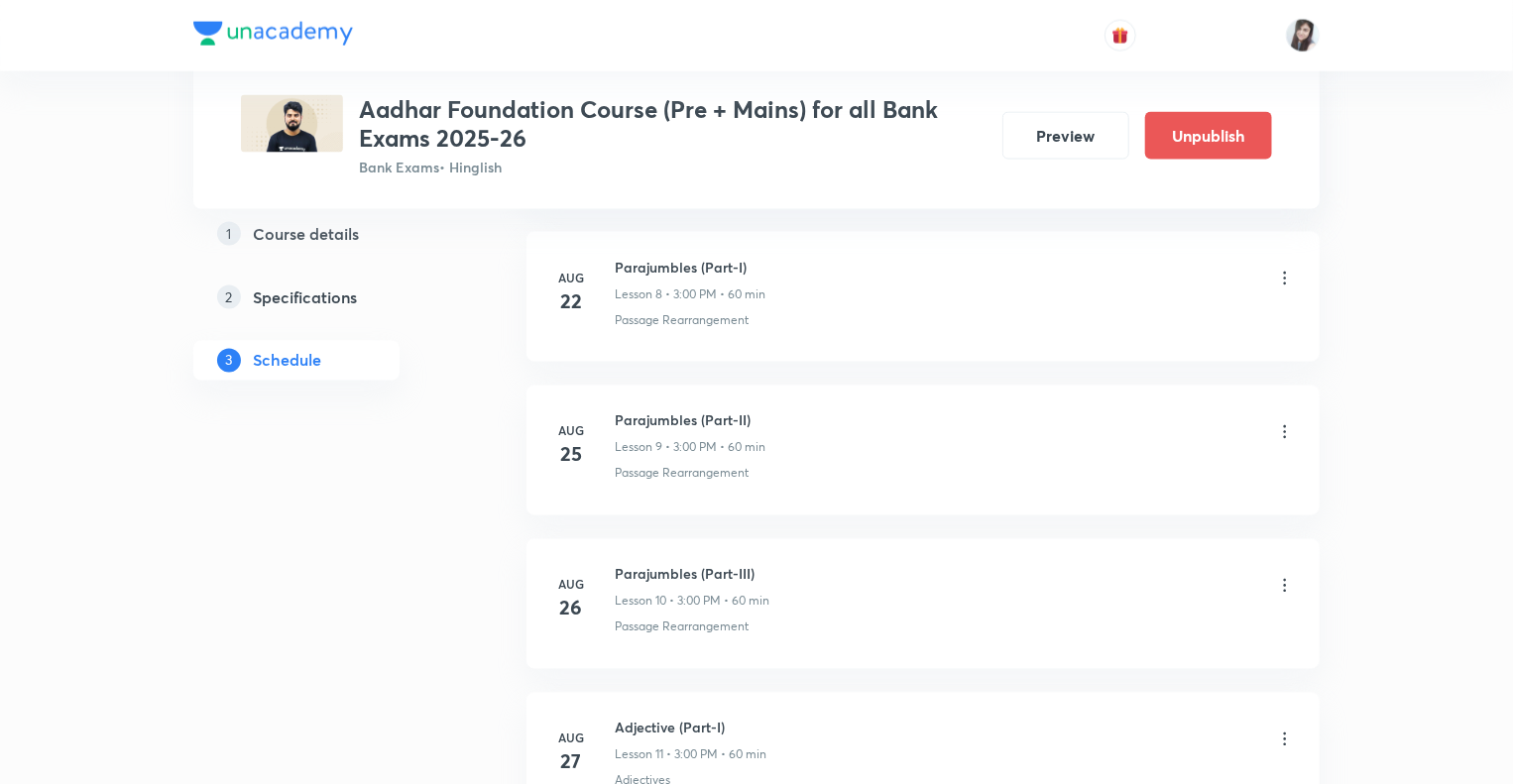 click on "Plus Courses Aadhar Foundation Course (Pre + Mains) for all Bank Exams 2025-26 Bank Exams  • Hinglish Preview Unpublish 1 Course details 2 Specifications 3 Schedule Schedule 35  classes Add new session Topic coverage Grammar/Sentence Correction, Vocabulary, Reading Comprehension, Connectors Cover at least  60 % View details Aug 11 Subject-Verb-Agreement (Part-I) Lesson 1 • 3:00 PM • 60 min Subject - Verb Agreement Aug 12 Subject-Verb-Agreement (Part-II) Lesson 2 • 3:00 PM • 60 min Subject - Verb Agreement Aug 13 Noun (Part-I) Lesson 3 • 3:00 PM • 60 min Nouns Aug 14 Noun (Part-II) Lesson 4 • 3:00 PM • 60 min Nouns Aug 15 Vocabulary- Antonym-Synonym-idioms-phrasal verb Lesson 5 • 3:00 PM • 60 min Antonyms · Synonyms · Phrasal Verbs · Idioms Aug 20 Pronoun (Part-I) Lesson 6 • 3:00 PM • 60 min Pronouns Aug 21 Pronoun (Part-II) Lesson 7 • 3:00 PM • 60 min Pronouns Aug 22 Parajumbles (Part-I) Lesson 8 • 3:00 PM • 60 min Passage Rearrangement Aug 25 Parajumbles (Part-II) Aug 26" at bounding box center [756, 1615] 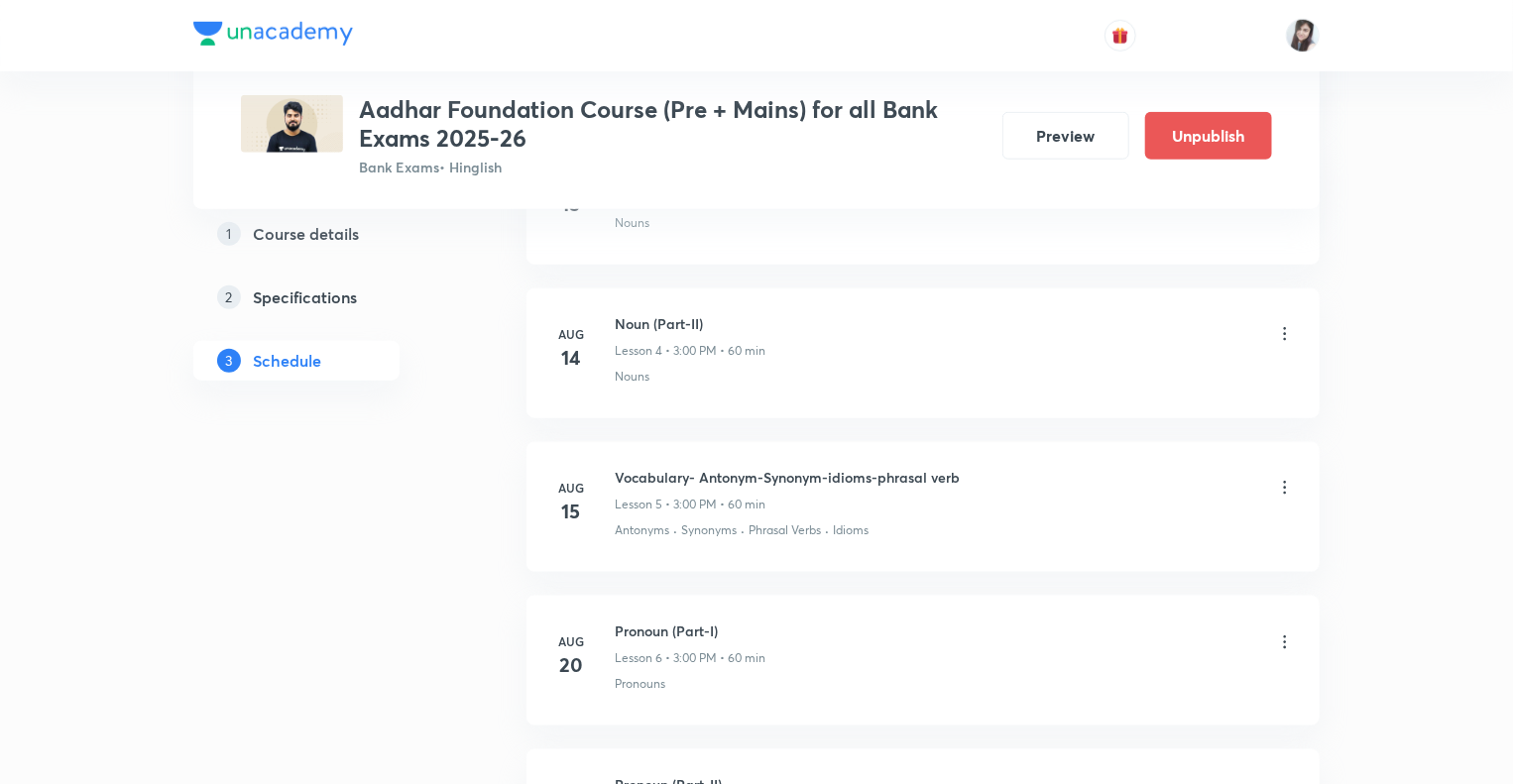 scroll, scrollTop: 868, scrollLeft: 0, axis: vertical 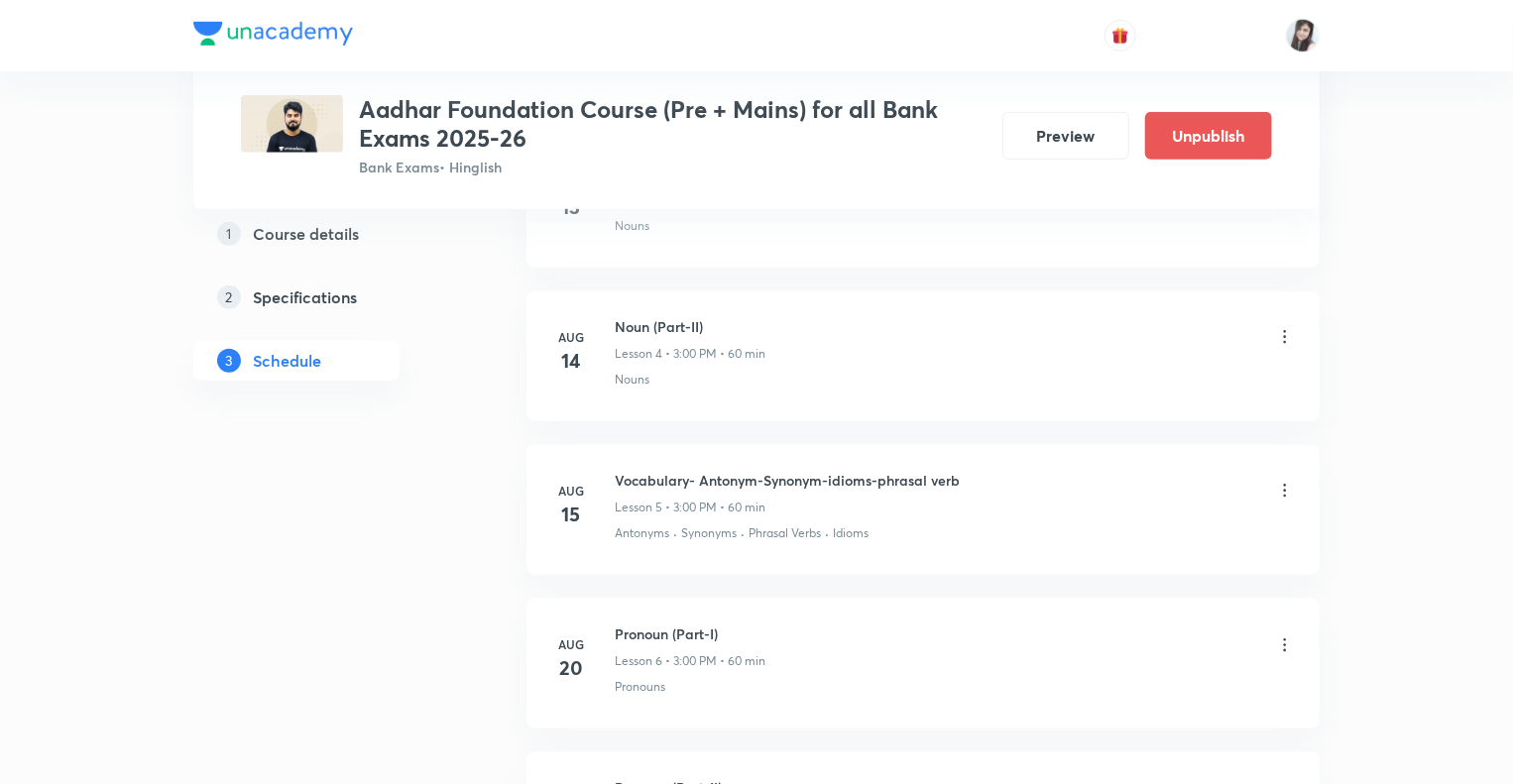 click 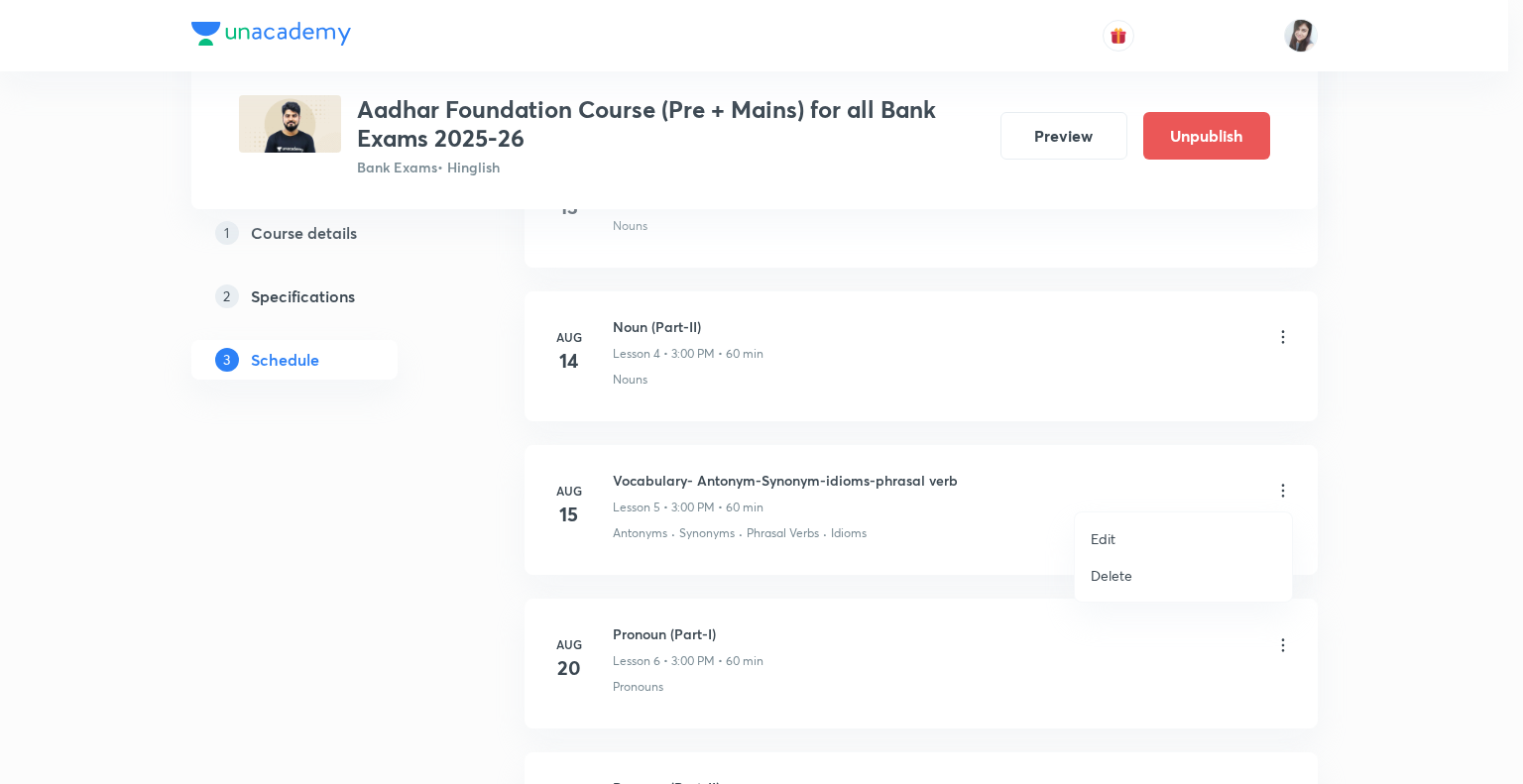 click on "Edit" at bounding box center [1103, 538] 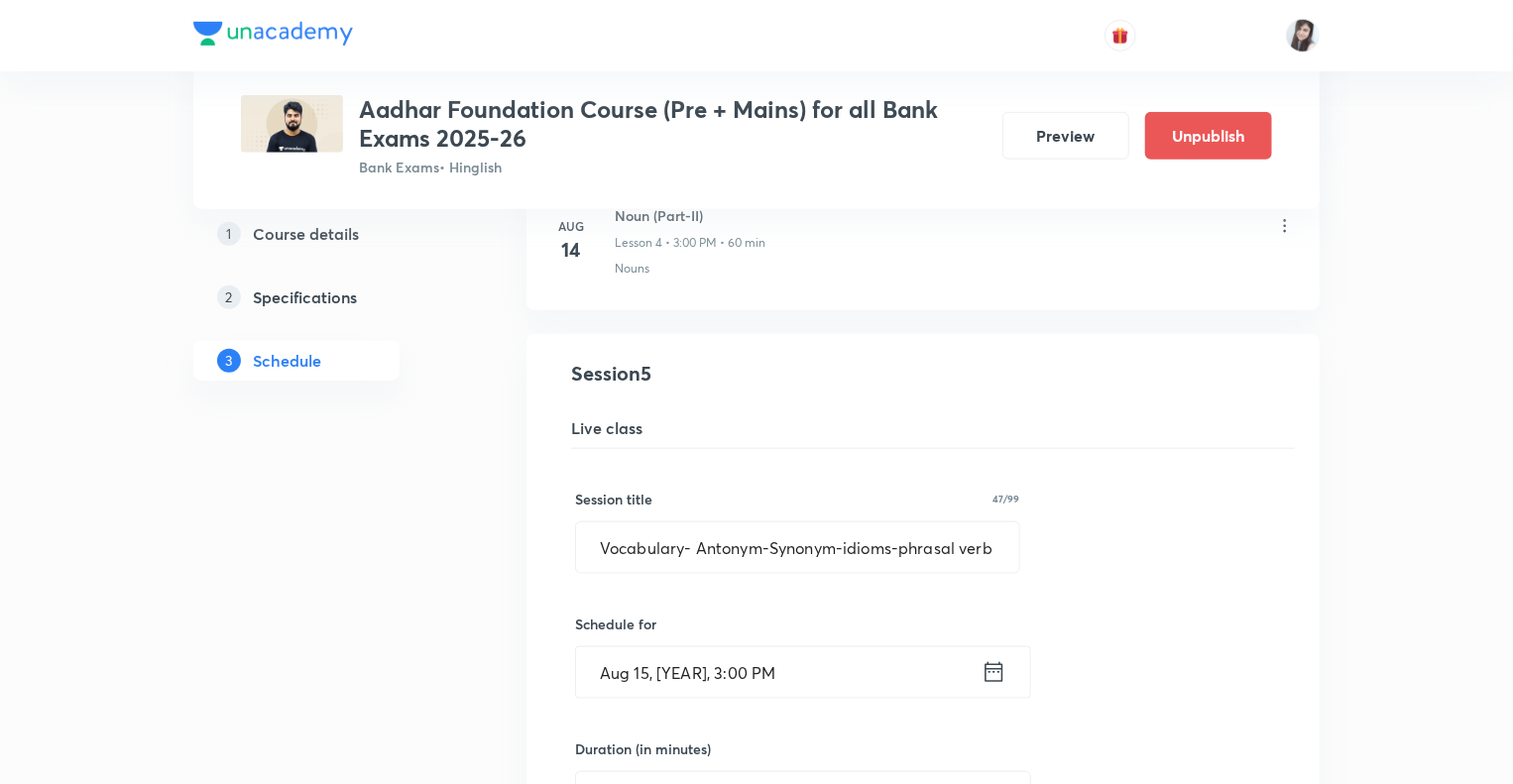 click 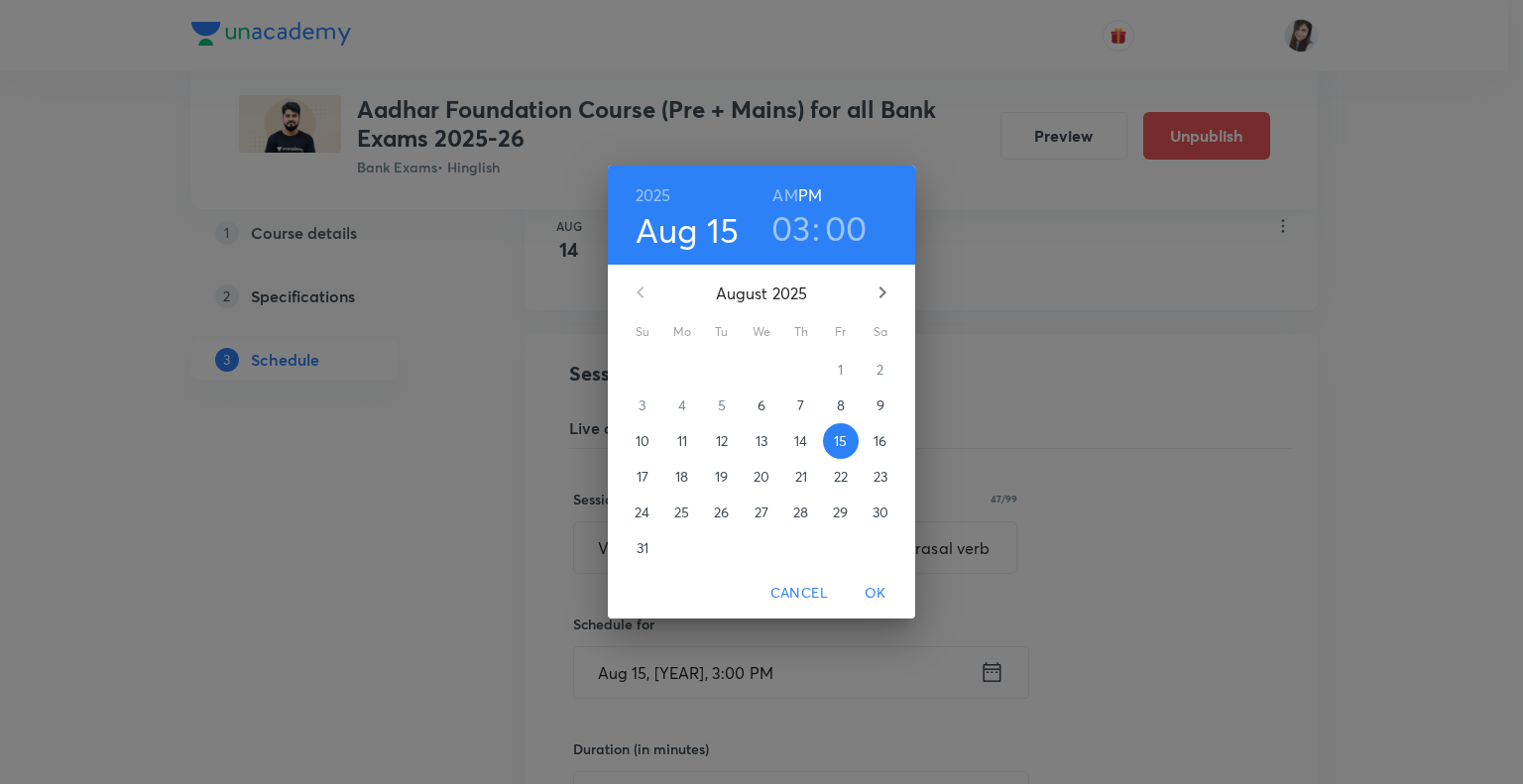 click on "19" at bounding box center [722, 477] 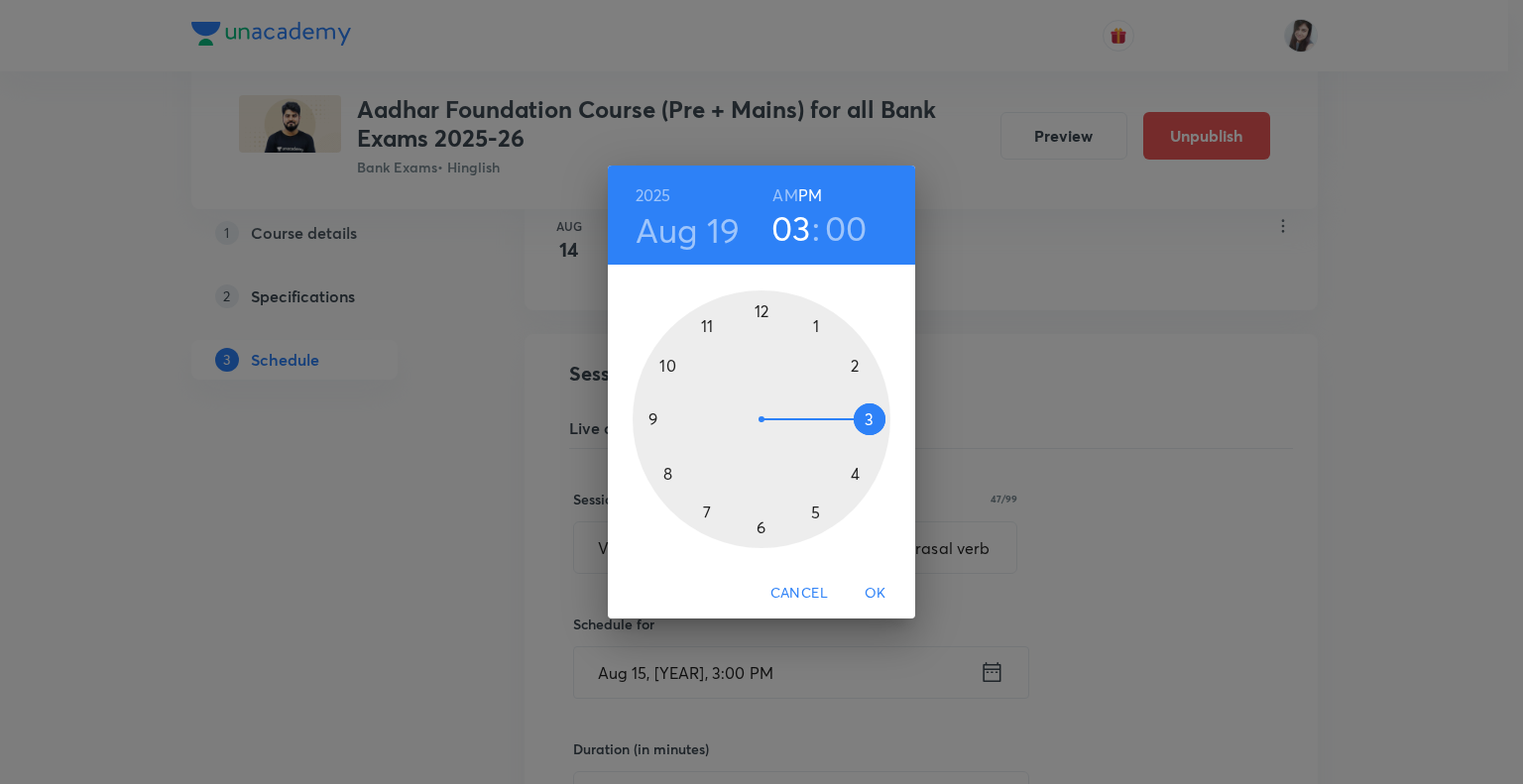 click on "OK" at bounding box center [876, 593] 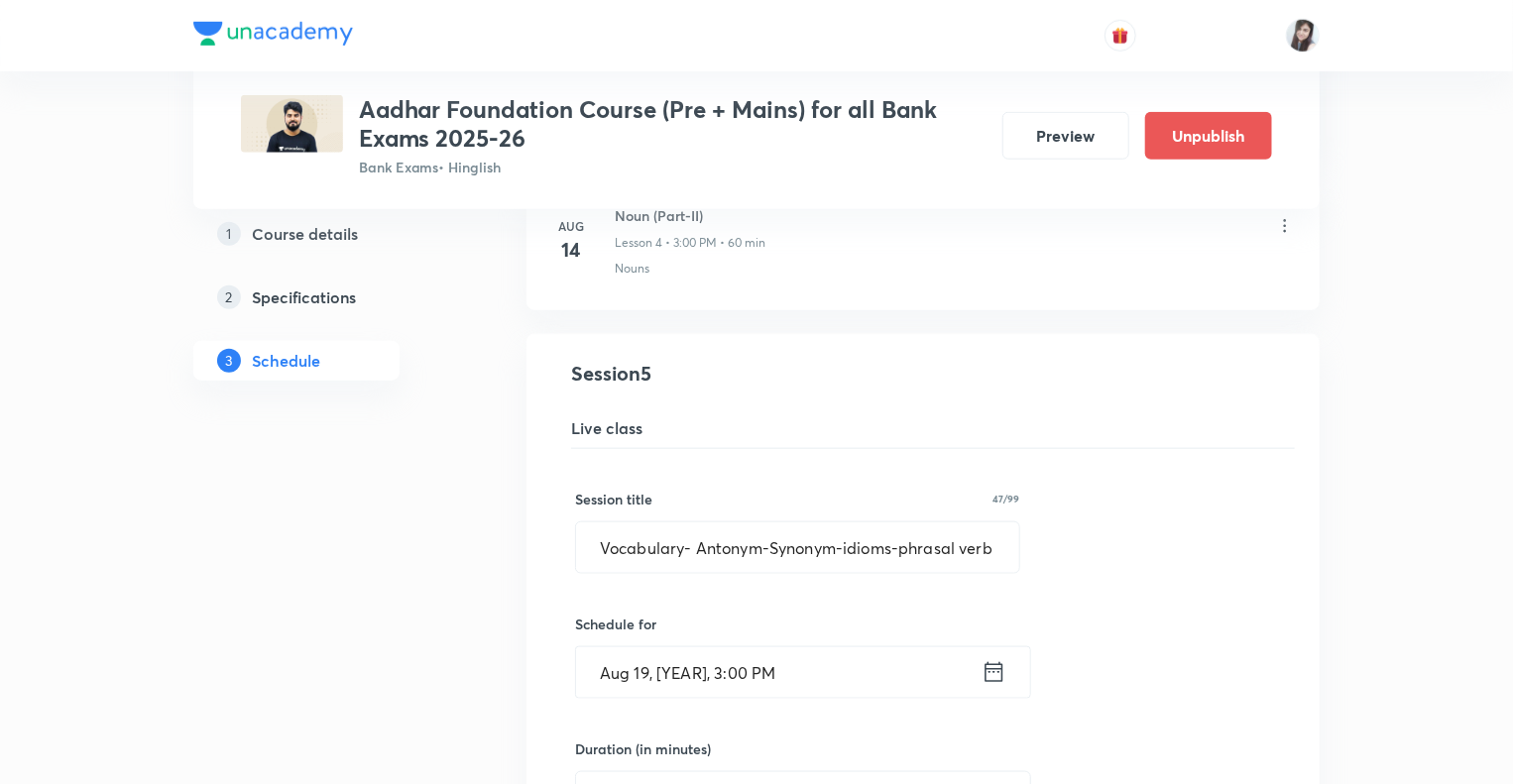 click on "Plus Courses Aadhar Foundation Course (Pre + Mains) for all Bank Exams 2025-26 Bank Exams  • Hinglish Preview Unpublish 1 Course details 2 Specifications 3 Schedule Schedule 35  classes Topic coverage Grammar/Sentence Correction, Vocabulary, Reading Comprehension, Connectors Cover at least  60 % View details Aug 11 Subject-Verb-Agreement (Part-I) Lesson 1 • 3:00 PM • 60 min Subject - Verb Agreement Aug 12 Subject-Verb-Agreement (Part-II) Lesson 2 • 3:00 PM • 60 min Subject - Verb Agreement Aug 13 Noun (Part-I) Lesson 3 • 3:00 PM • 60 min Nouns Aug 14 Noun (Part-II) Lesson 4 • 3:00 PM • 60 min Nouns Vocabulary- Antonym-Synonym-idioms-phrasal verb Lesson 5 Antonyms · Synonyms · Phrasal Verbs · Idioms Session  5 Live class Session title 47/99 Vocabulary- Antonym-Synonym-idioms-phrasal verb ​ Schedule for Aug 19, 2025, 3:00 PM ​ Duration (in minutes) 60 ​ Sub-concepts Antonyms Synonyms Phrasal Verbs Idioms CLEAR Save Cancel Aug 20 Pronoun (Part-I) Lesson 6 • 3:00 PM • 60 min Aug 21" at bounding box center (756, 2562) 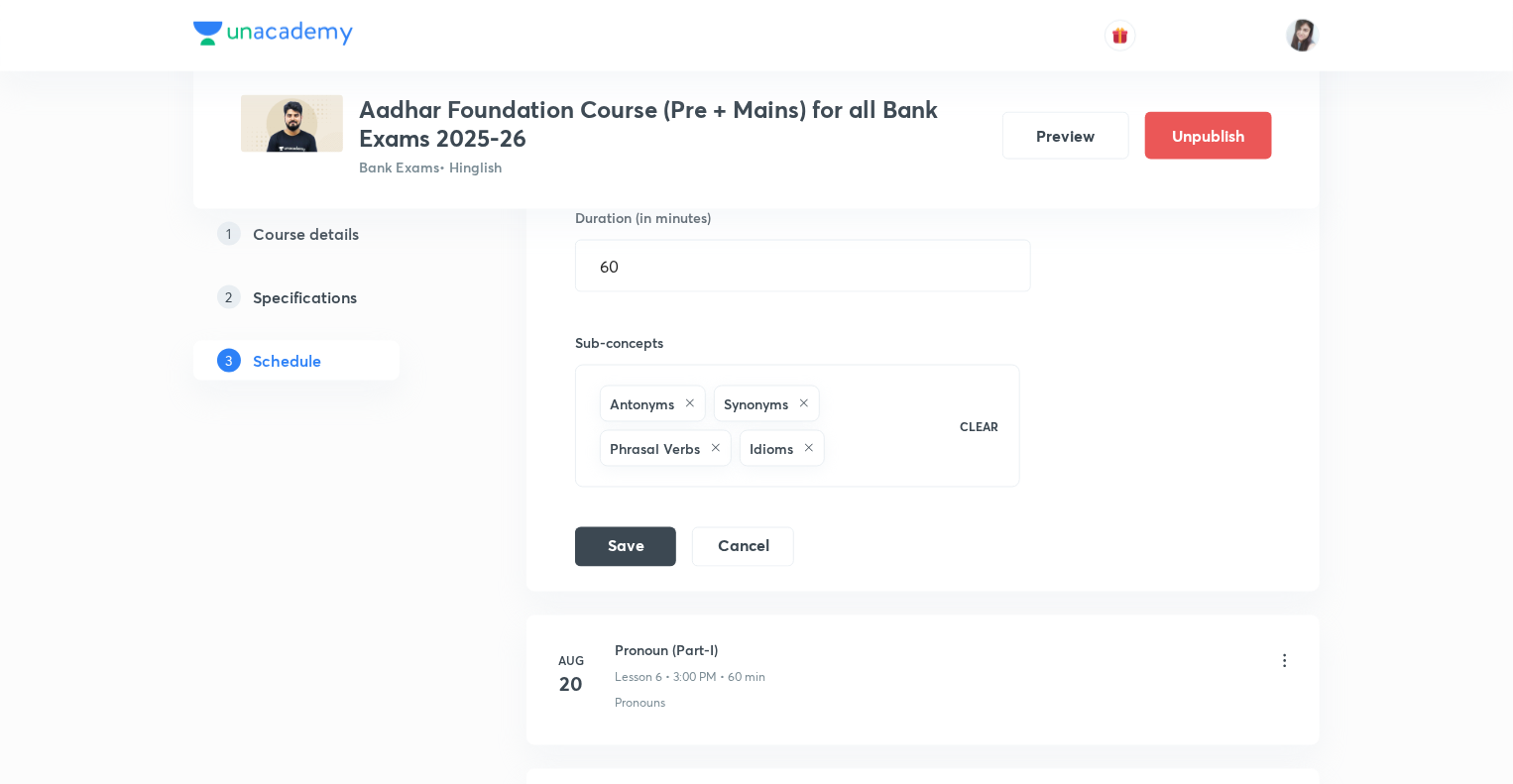 scroll, scrollTop: 1423, scrollLeft: 0, axis: vertical 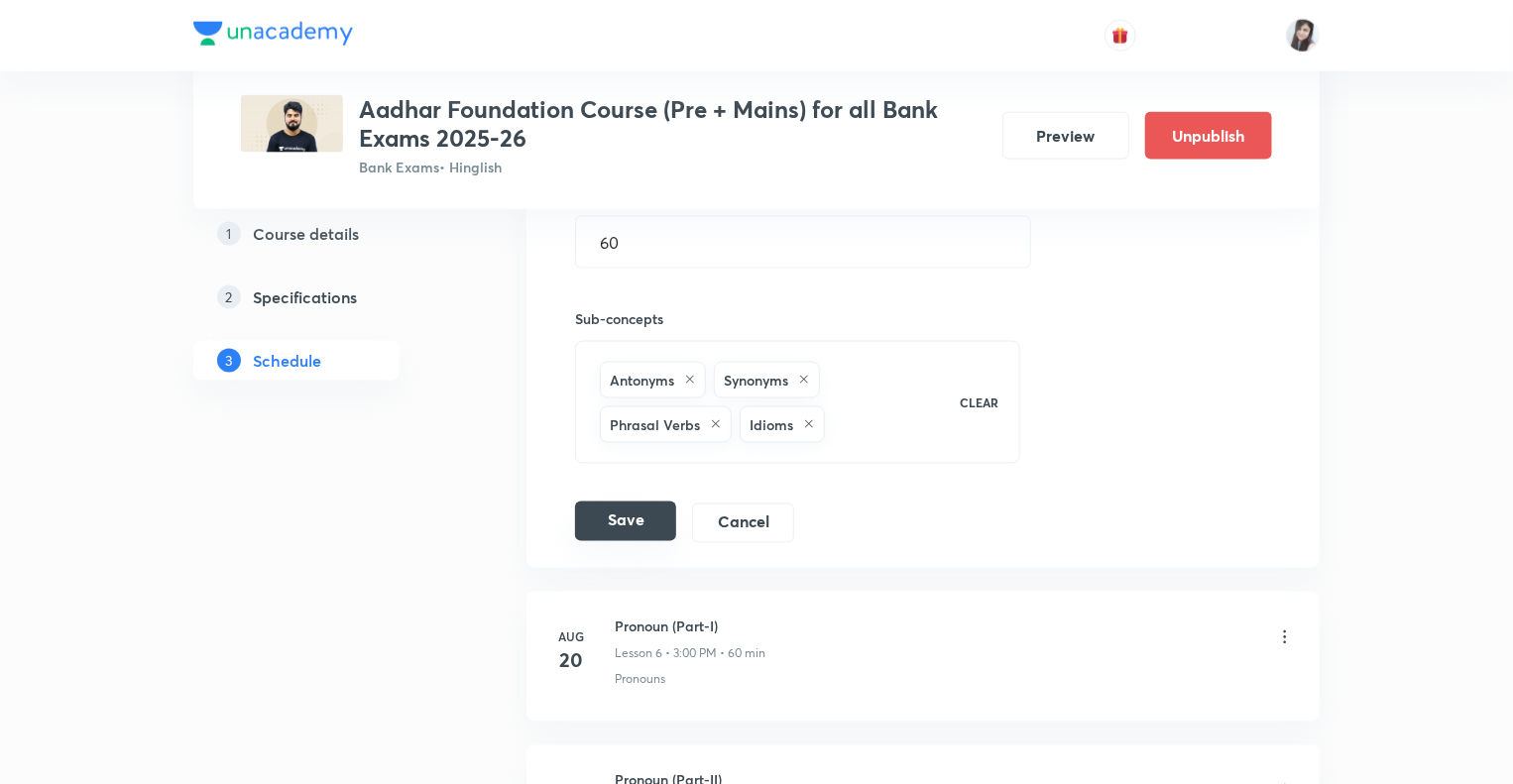 click on "Save" at bounding box center (626, 521) 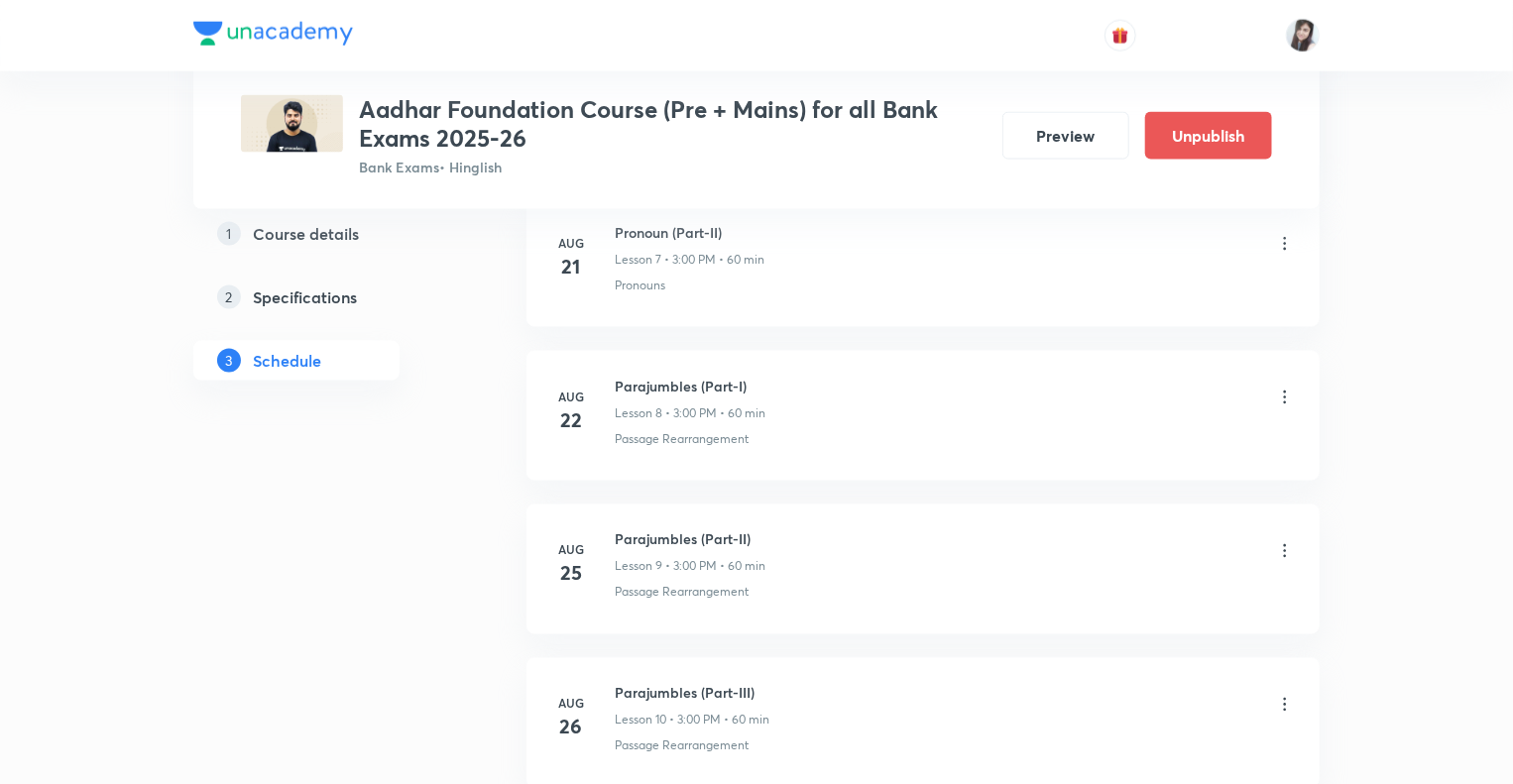 click on "1 Course details 2 Specifications 3 Schedule" at bounding box center (328, 1858) 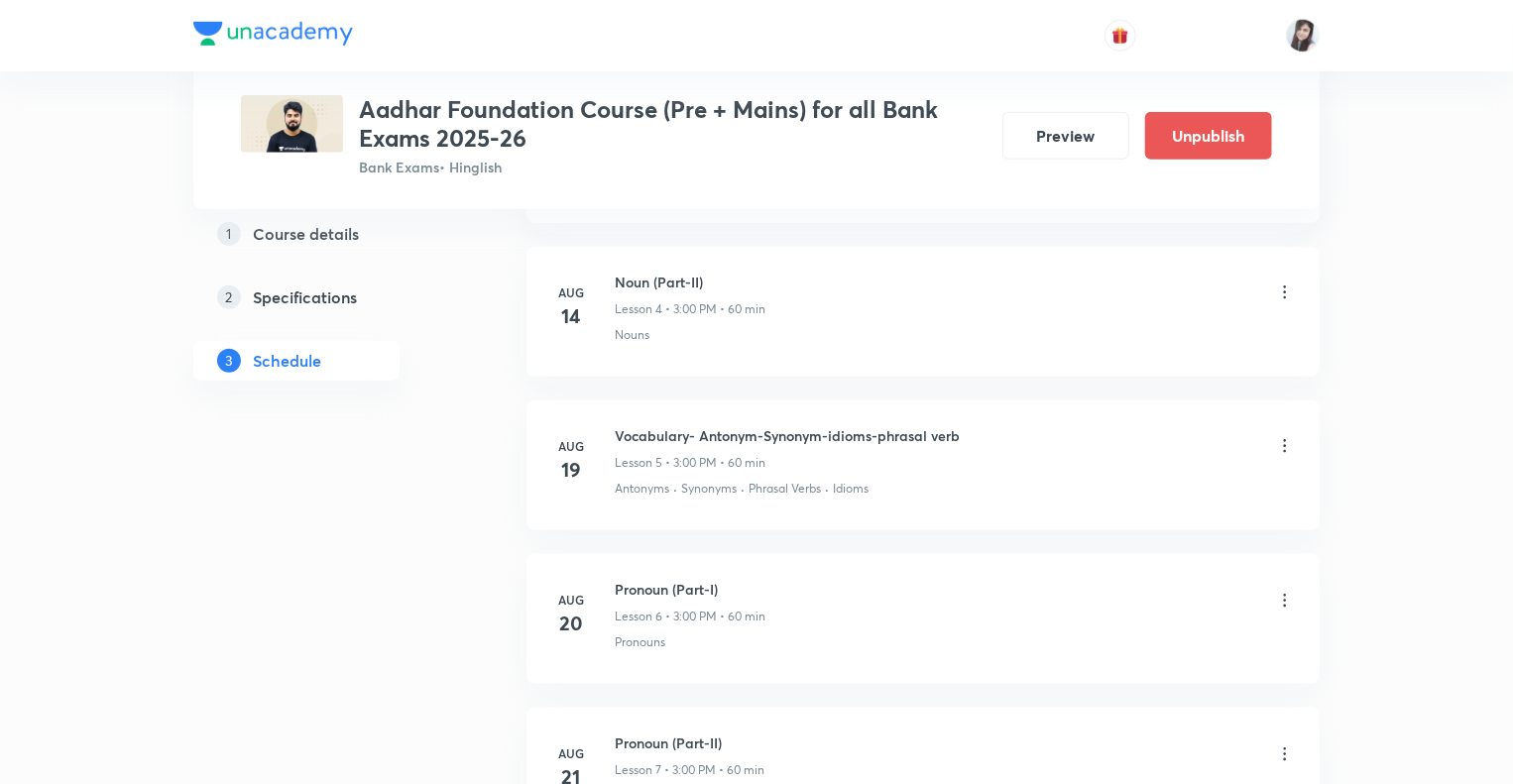 scroll, scrollTop: 710, scrollLeft: 0, axis: vertical 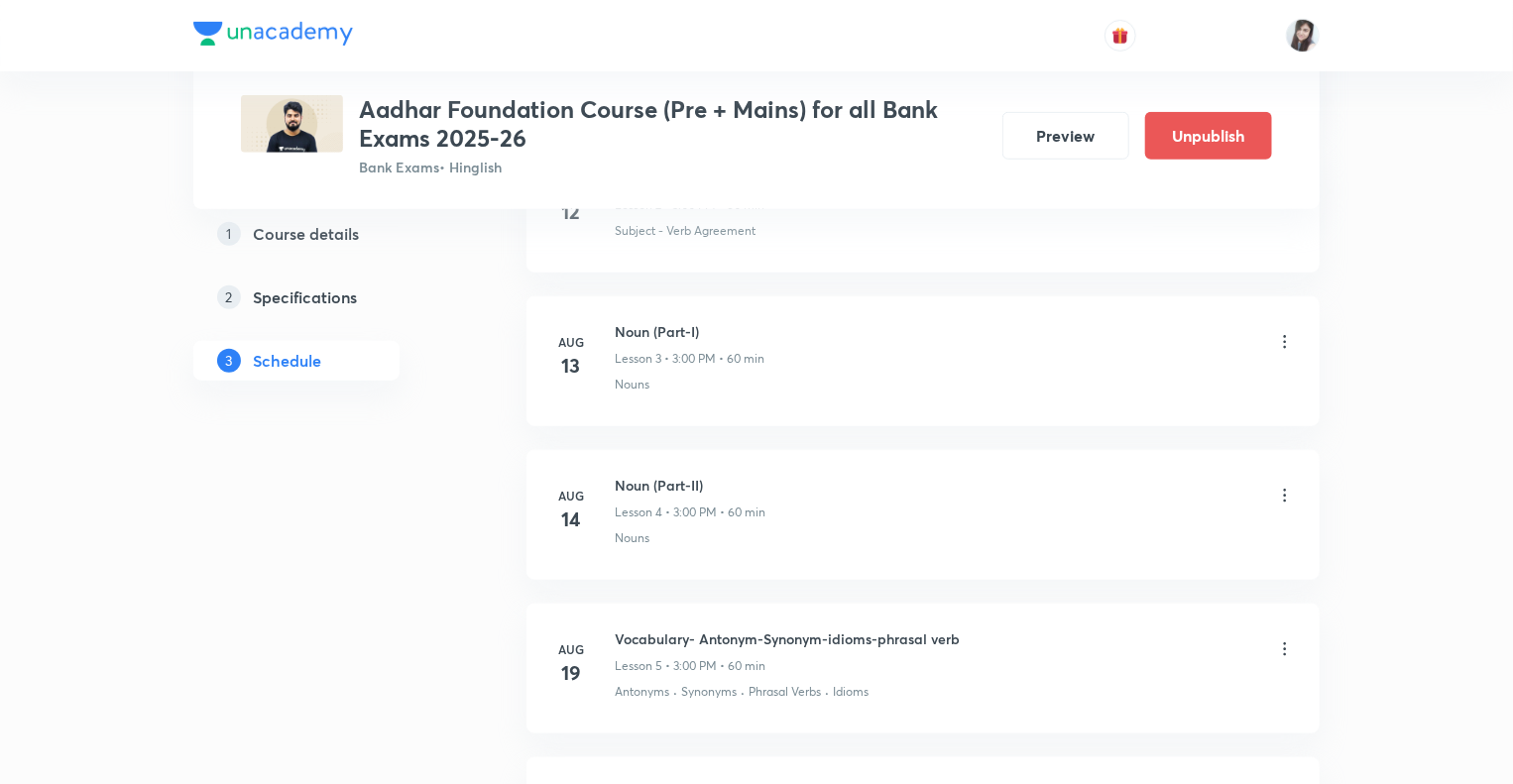 click 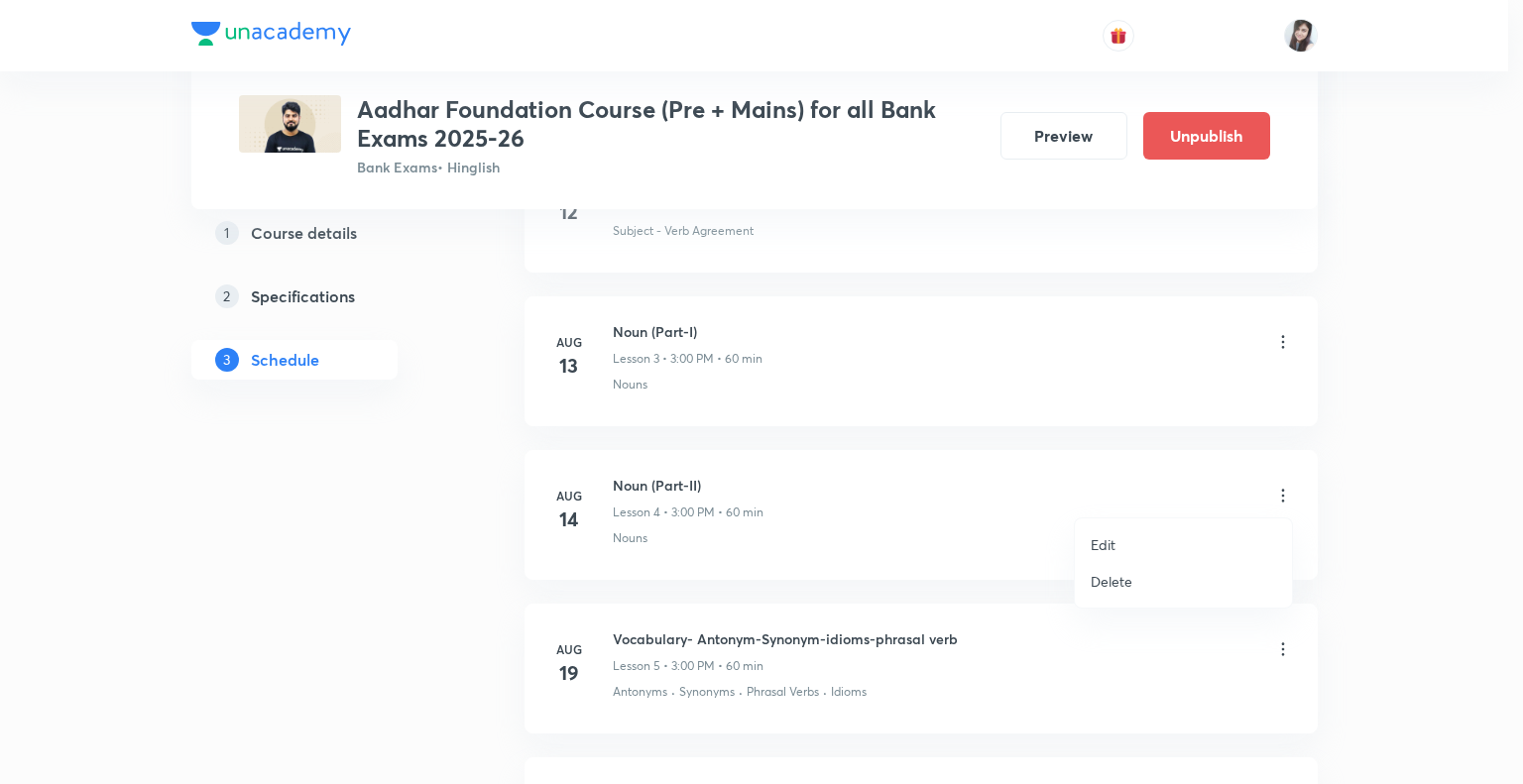 click on "Edit" at bounding box center (1103, 544) 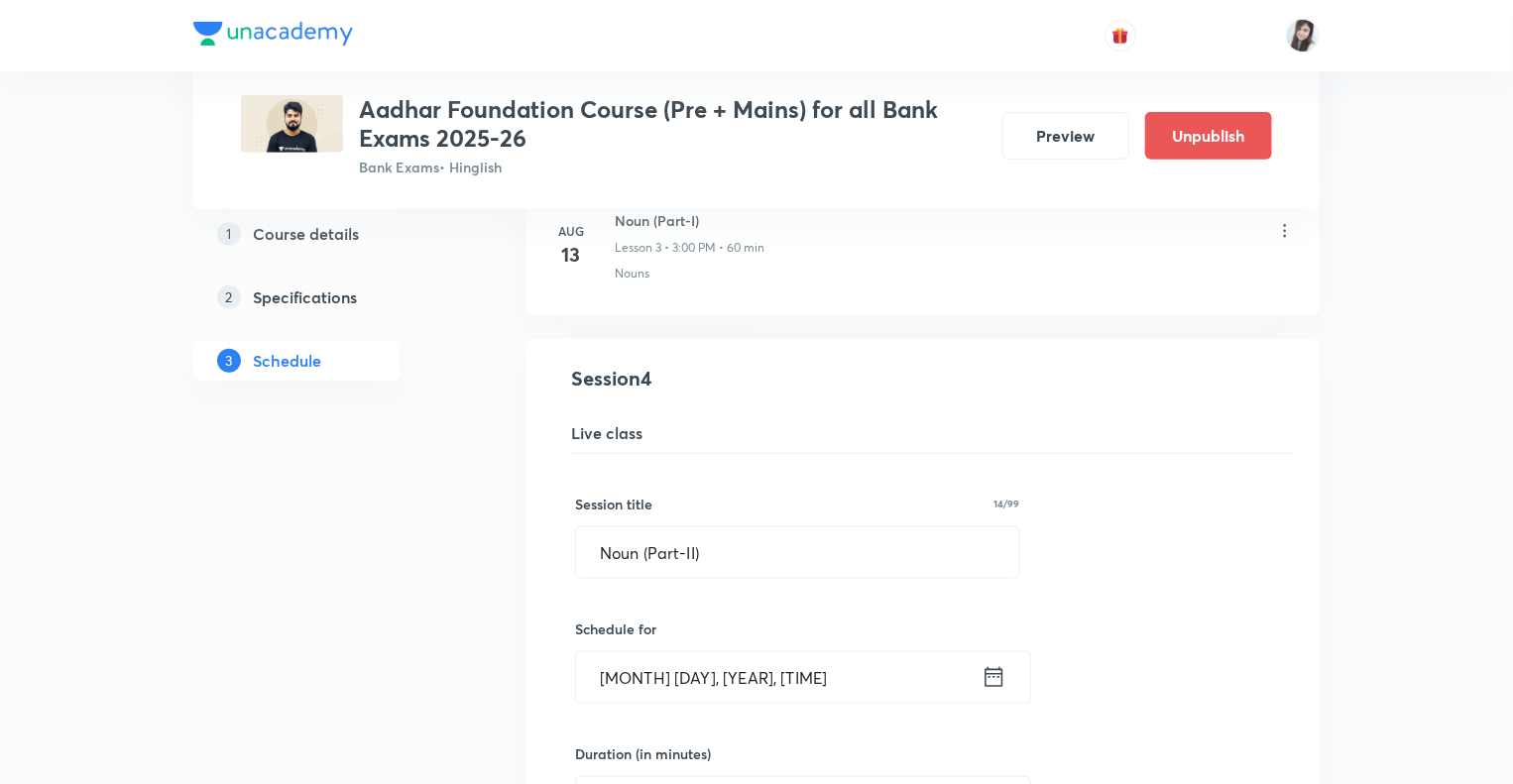 click on "Plus Courses Aadhar Foundation Course (Pre + Mains) for all Bank Exams 2025-26 Bank Exams  • Hinglish Preview Unpublish 1 Course details 2 Specifications 3 Schedule Schedule 35  classes Topic coverage Grammar/Sentence Correction, Vocabulary, Reading Comprehension, Connectors Cover at least  60 % View details Aug 11 Subject-Verb-Agreement (Part-I) Lesson 1 • 3:00 PM • 60 min Subject - Verb Agreement Aug 12 Subject-Verb-Agreement (Part-II) Lesson 2 • 3:00 PM • 60 min Subject - Verb Agreement Aug 13 Noun (Part-I) Lesson 3 • 3:00 PM • 60 min Nouns Noun (Part-II) Lesson 4 Nouns Session  4 Live class Session title 14/99 Noun (Part-II) ​ Schedule for Aug 14, 2025, 3:00 PM ​ Duration (in minutes) 60 ​ Sub-concepts Nouns CLEAR Save Cancel Aug 19 Vocabulary- Antonym-Synonym-idioms-phrasal verb Lesson 5 • 3:00 PM • 60 min Antonyms · Synonyms · Phrasal Verbs · Idioms Aug 20 Pronoun (Part-I) Lesson 6 • 3:00 PM • 60 min Pronouns Aug 21 Pronoun (Part-II) Lesson 7 • 3:00 PM • 60 min Aug 22" at bounding box center [756, 2699] 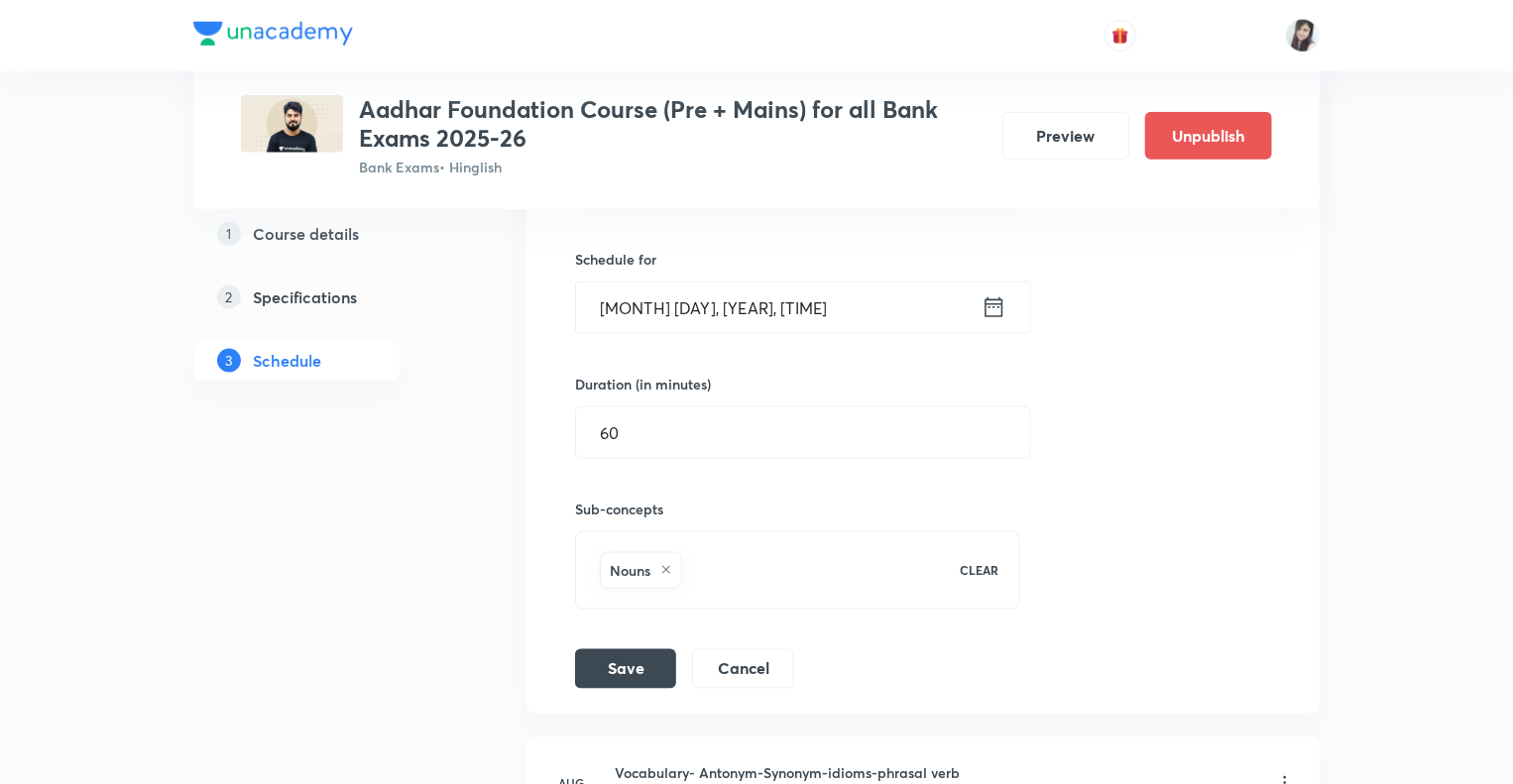 scroll, scrollTop: 1106, scrollLeft: 0, axis: vertical 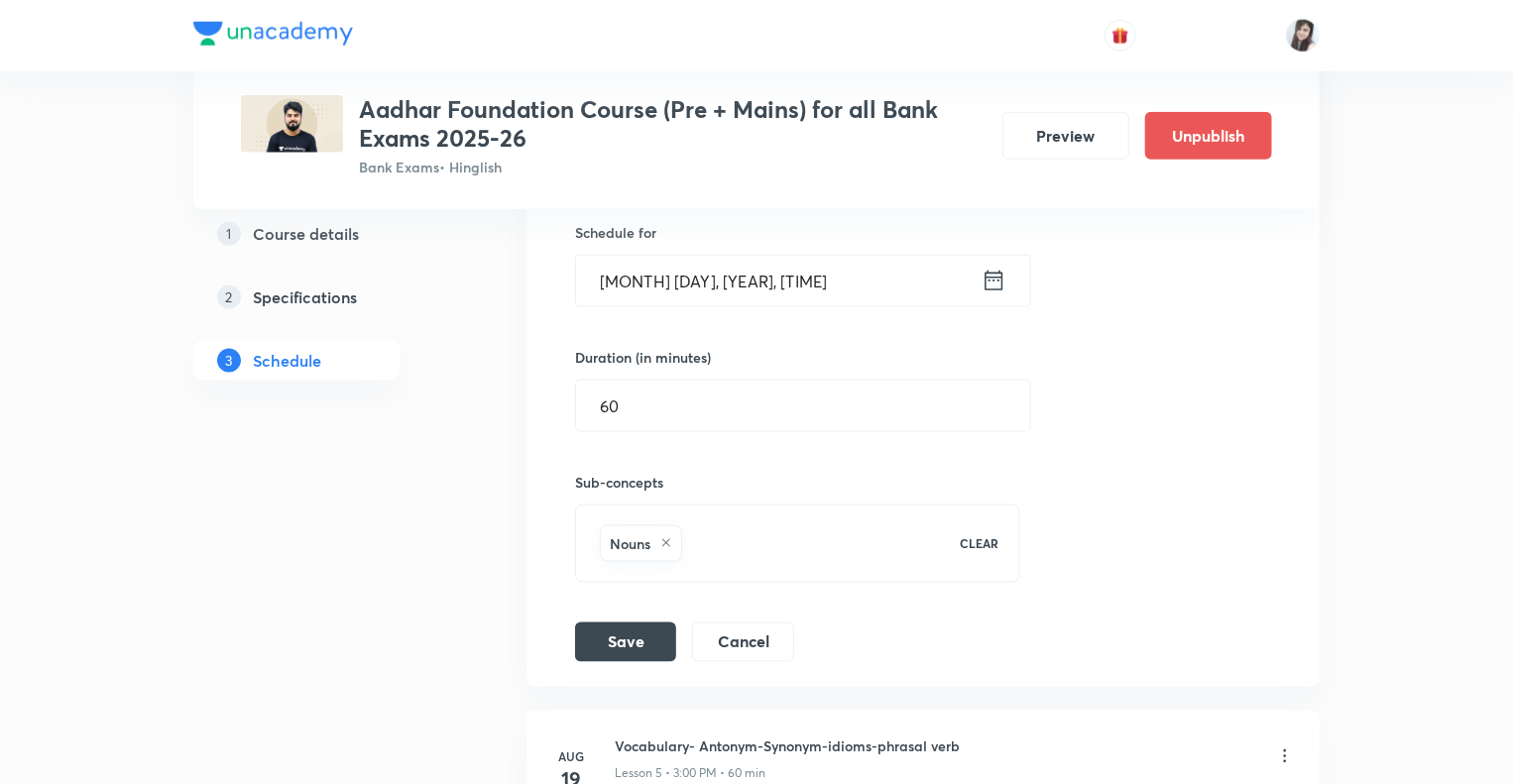 click 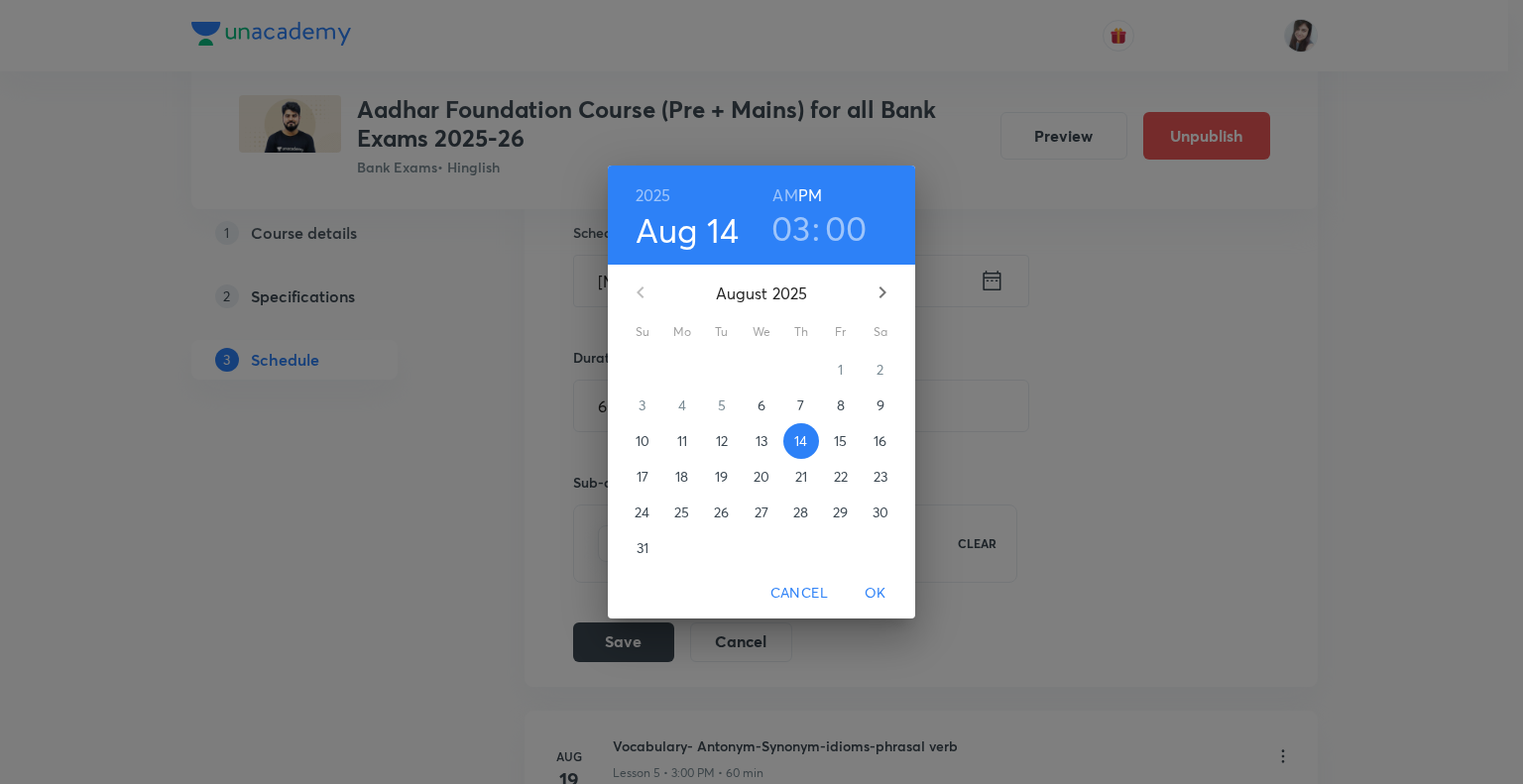 click on "18" at bounding box center (681, 477) 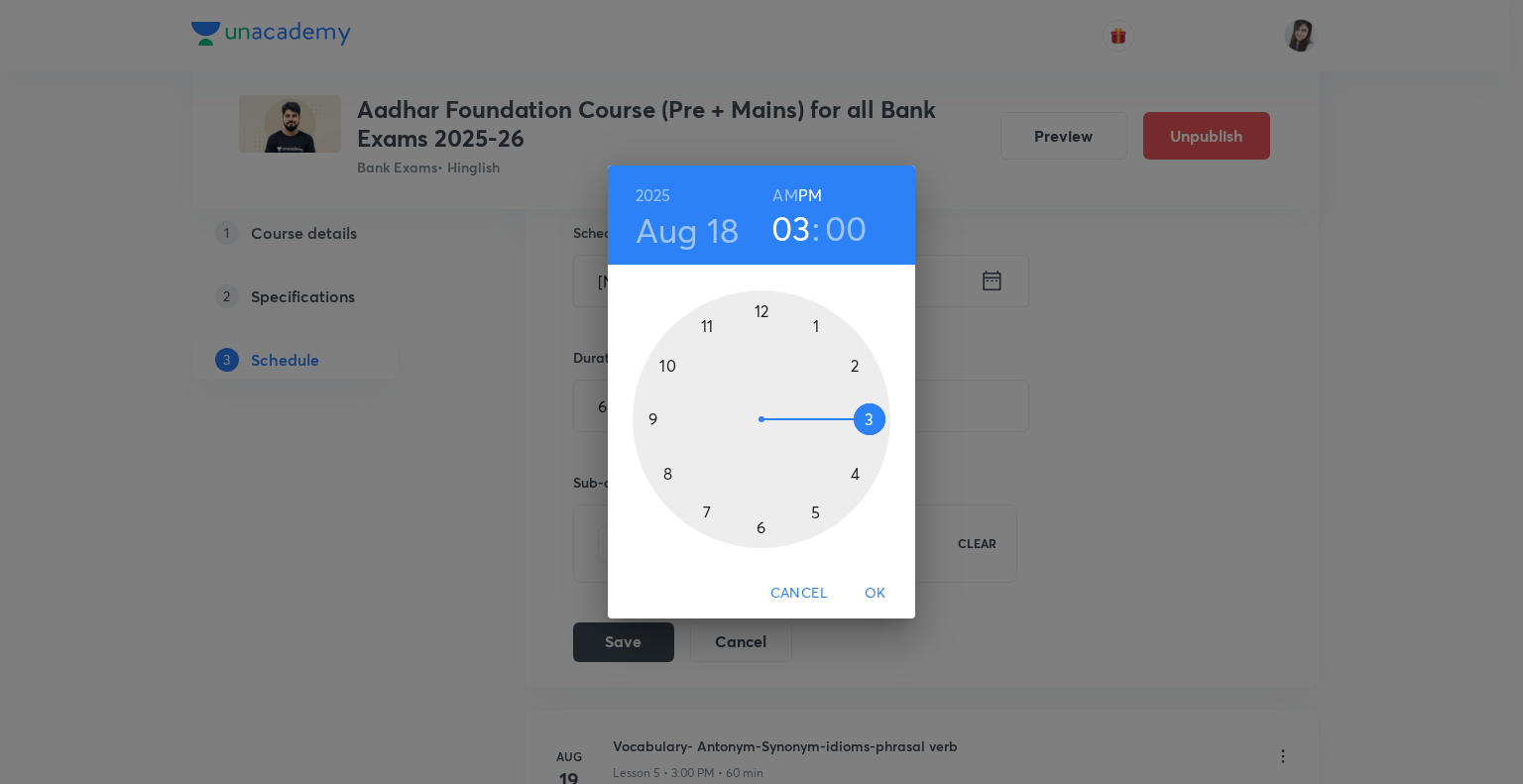 click on "OK" at bounding box center (876, 593) 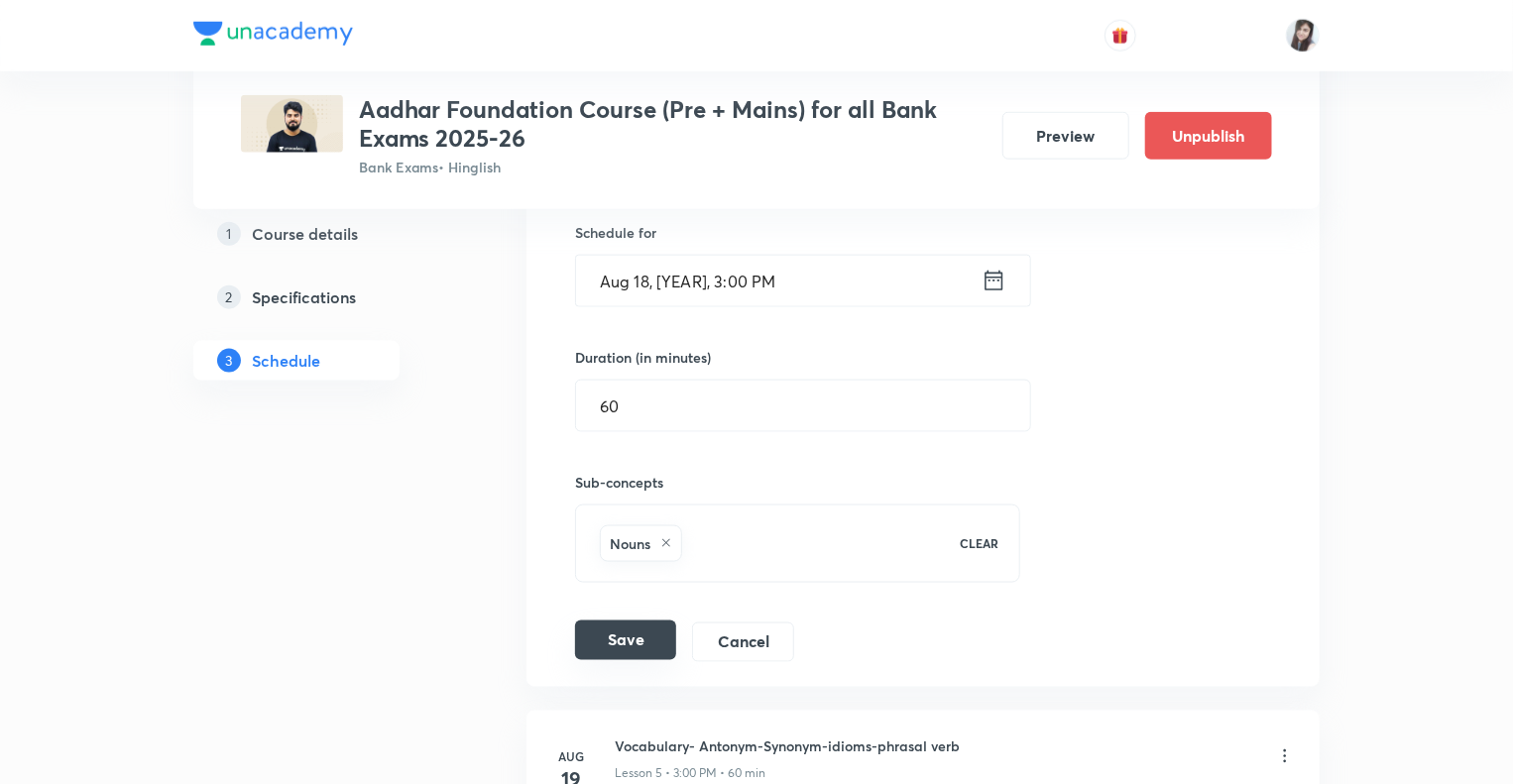 click on "Save" at bounding box center [626, 640] 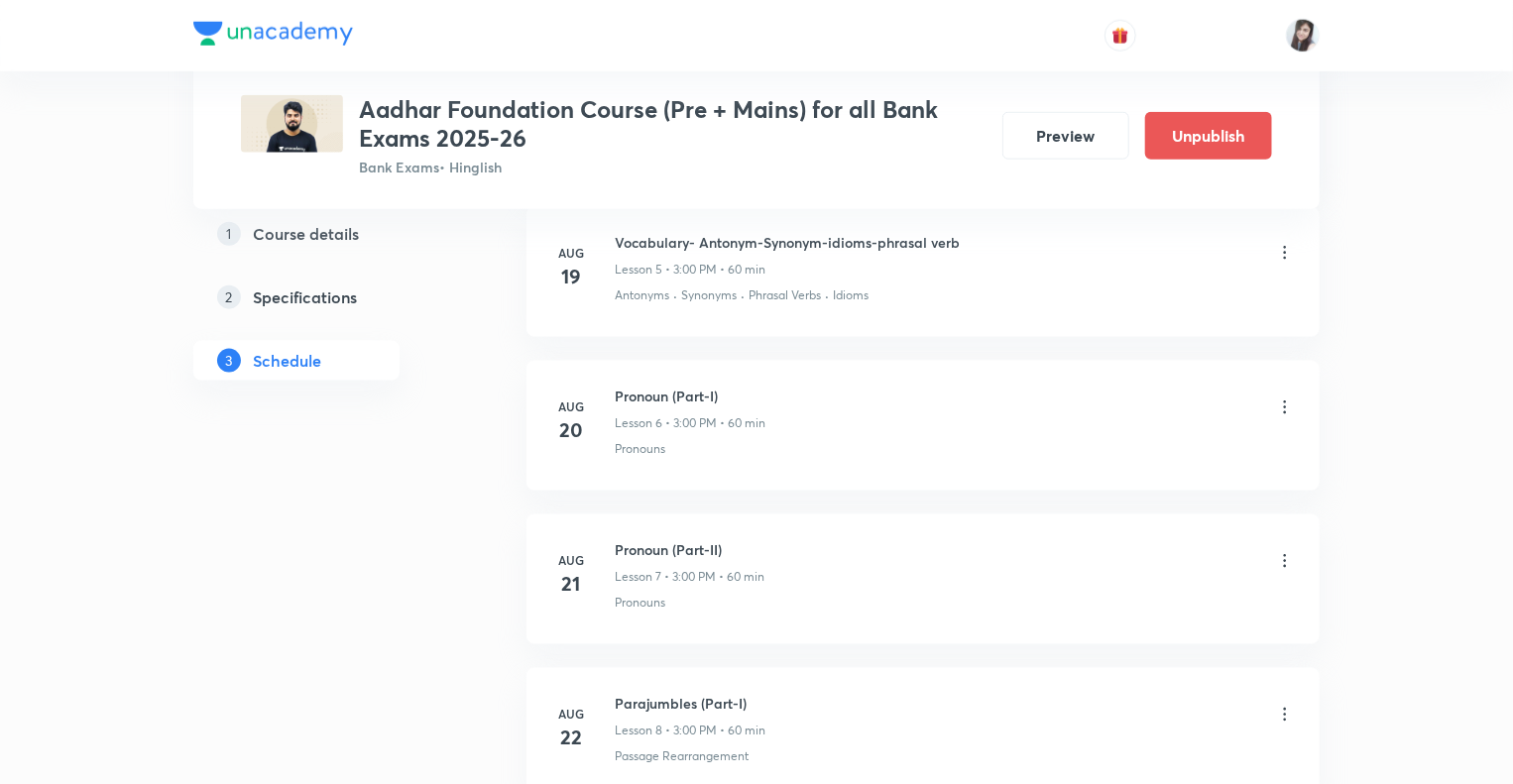 click on "Plus Courses Aadhar Foundation Course (Pre + Mains) for all Bank Exams 2025-26 Bank Exams  • Hinglish Preview Unpublish 1 Course details 2 Specifications 3 Schedule Schedule 35  classes Add new session Topic coverage Grammar/Sentence Correction, Vocabulary, Reading Comprehension, Connectors Cover at least  60 % View details Aug 11 Subject-Verb-Agreement (Part-I) Lesson 1 • 3:00 PM • 60 min Subject - Verb Agreement Aug 12 Subject-Verb-Agreement (Part-II) Lesson 2 • 3:00 PM • 60 min Subject - Verb Agreement Aug 13 Noun (Part-I) Lesson 3 • 3:00 PM • 60 min Nouns Aug 14 Noun (Part-II) Lesson 4 • 3:00 PM • 60 min Nouns Aug 19 Vocabulary- Antonym-Synonym-idioms-phrasal verb Lesson 5 • 3:00 PM • 60 min Antonyms · Synonyms · Phrasal Verbs · Idioms Aug 20 Pronoun (Part-I) Lesson 6 • 3:00 PM • 60 min Pronouns Aug 21 Pronoun (Part-II) Lesson 7 • 3:00 PM • 60 min Pronouns Aug 22 Parajumbles (Part-I) Lesson 8 • 3:00 PM • 60 min Passage Rearrangement Aug 25 Parajumbles (Part-II) Aug 26" at bounding box center (756, 2051) 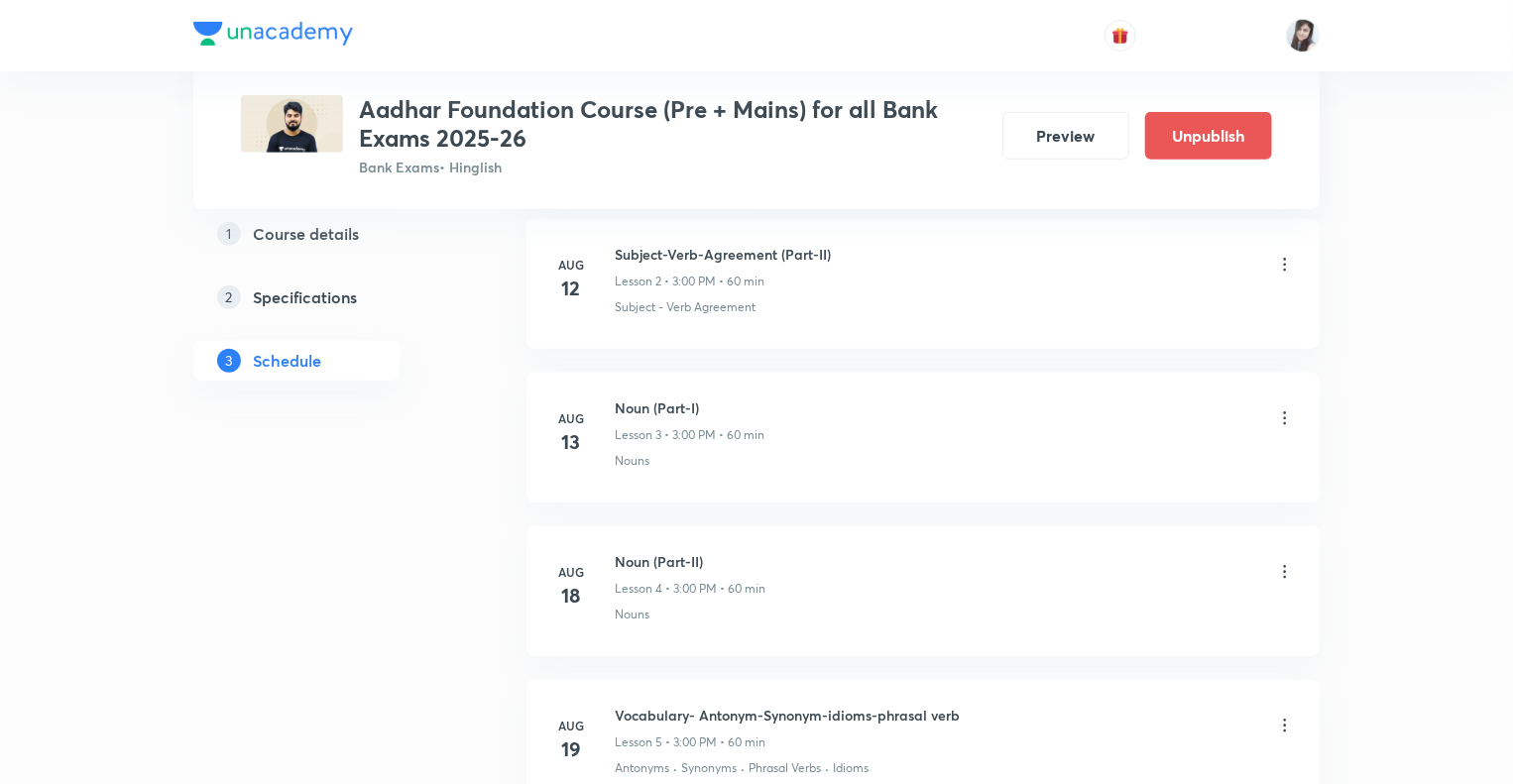 scroll, scrollTop: 630, scrollLeft: 0, axis: vertical 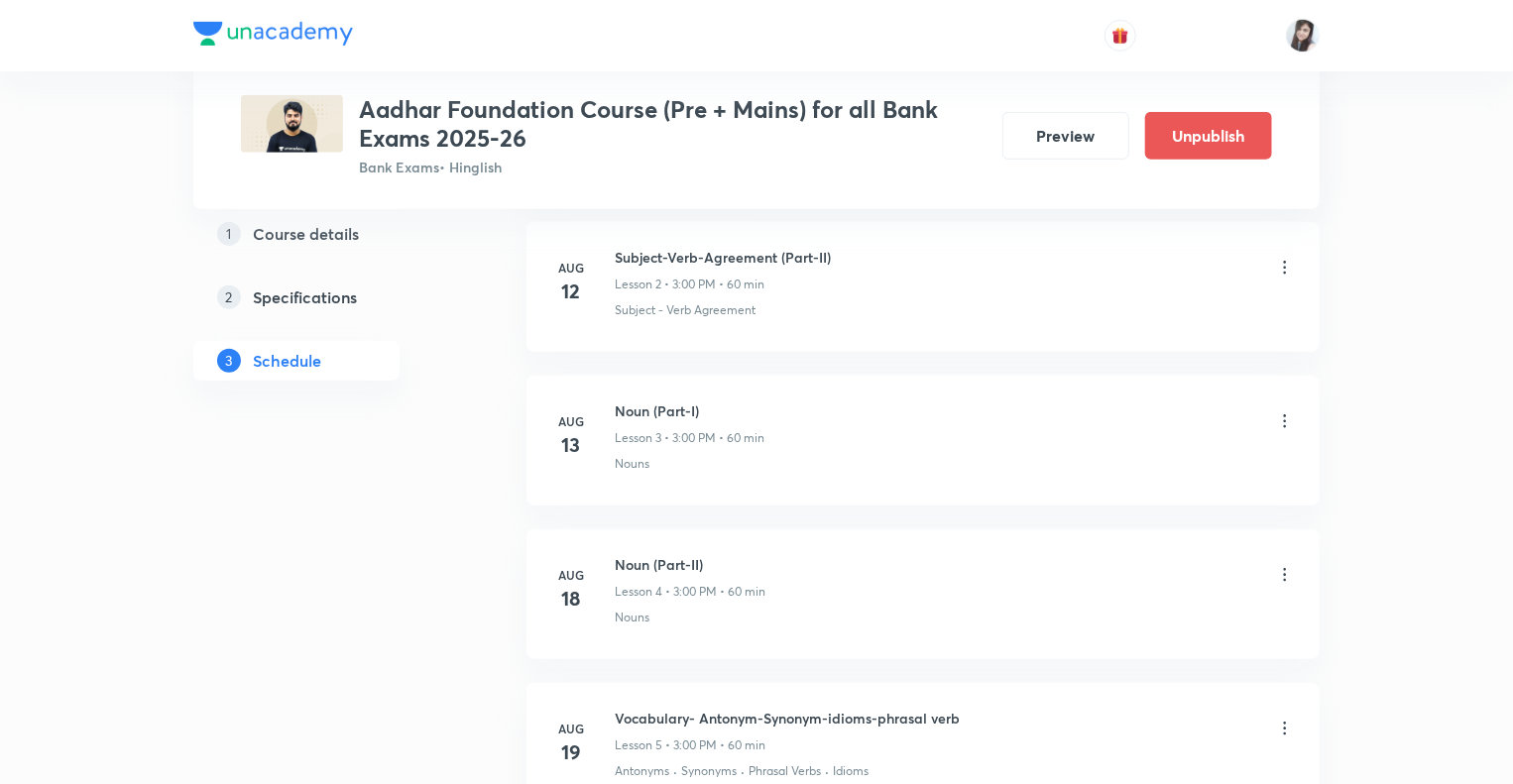 click 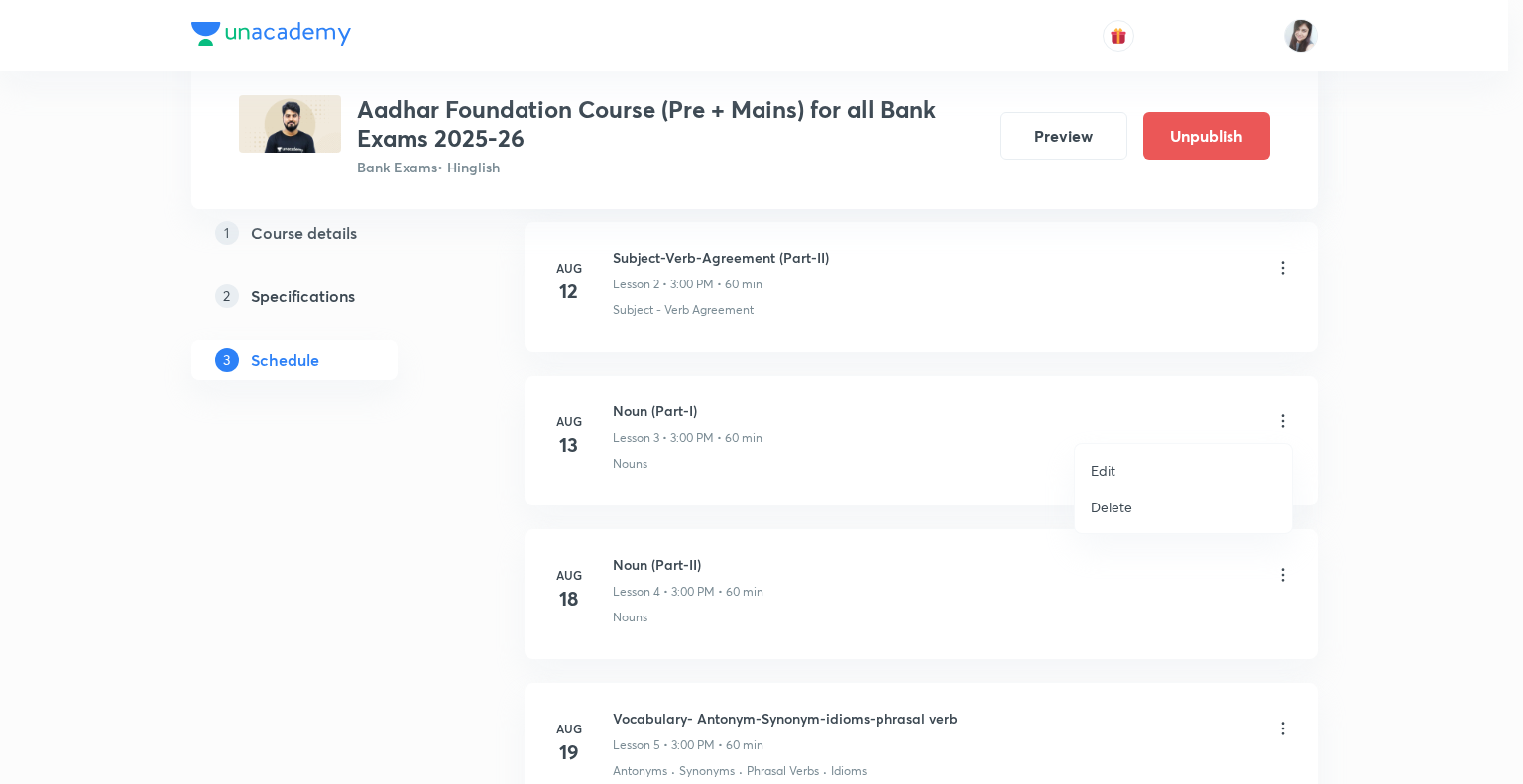 click on "Edit" at bounding box center [1103, 470] 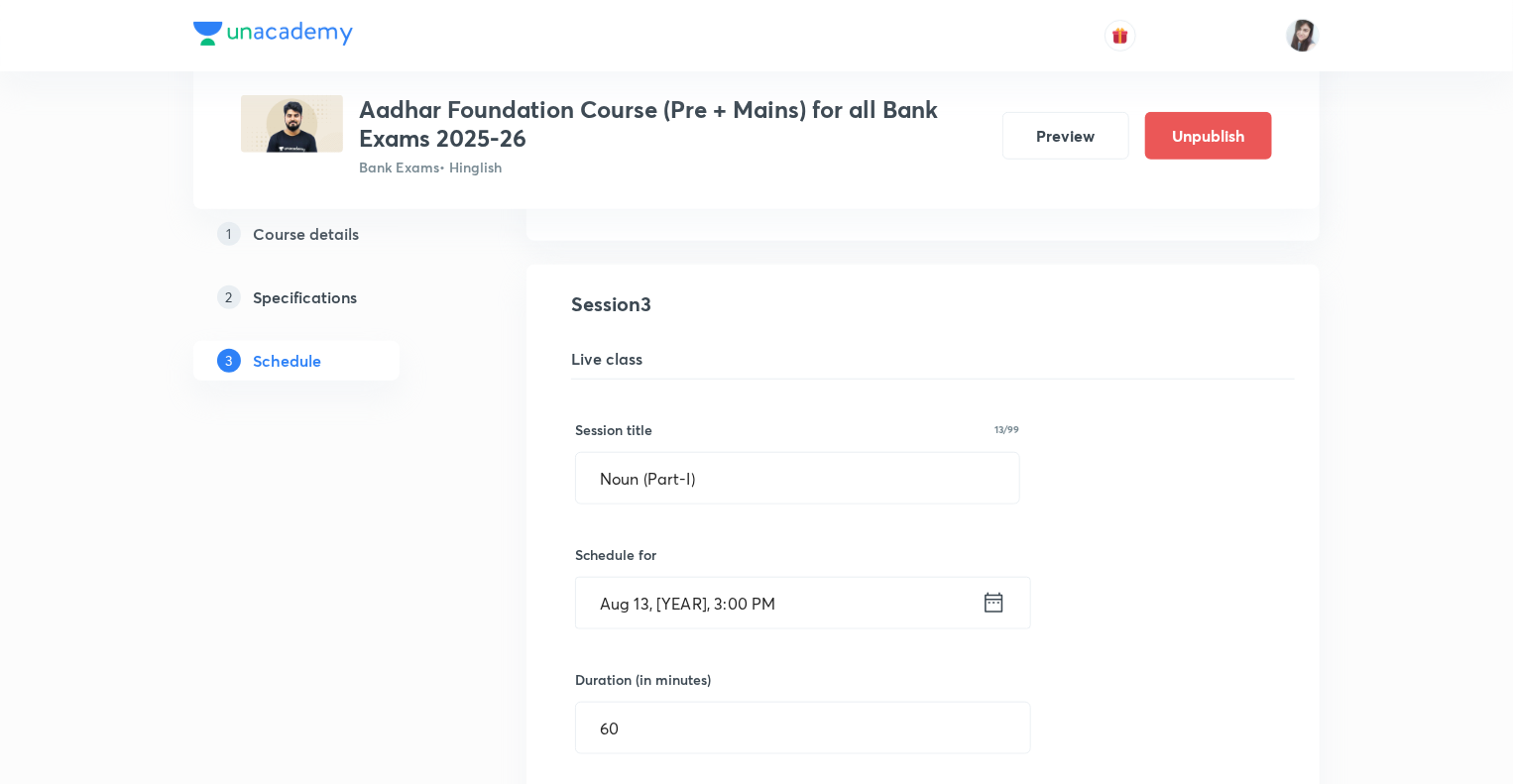 click 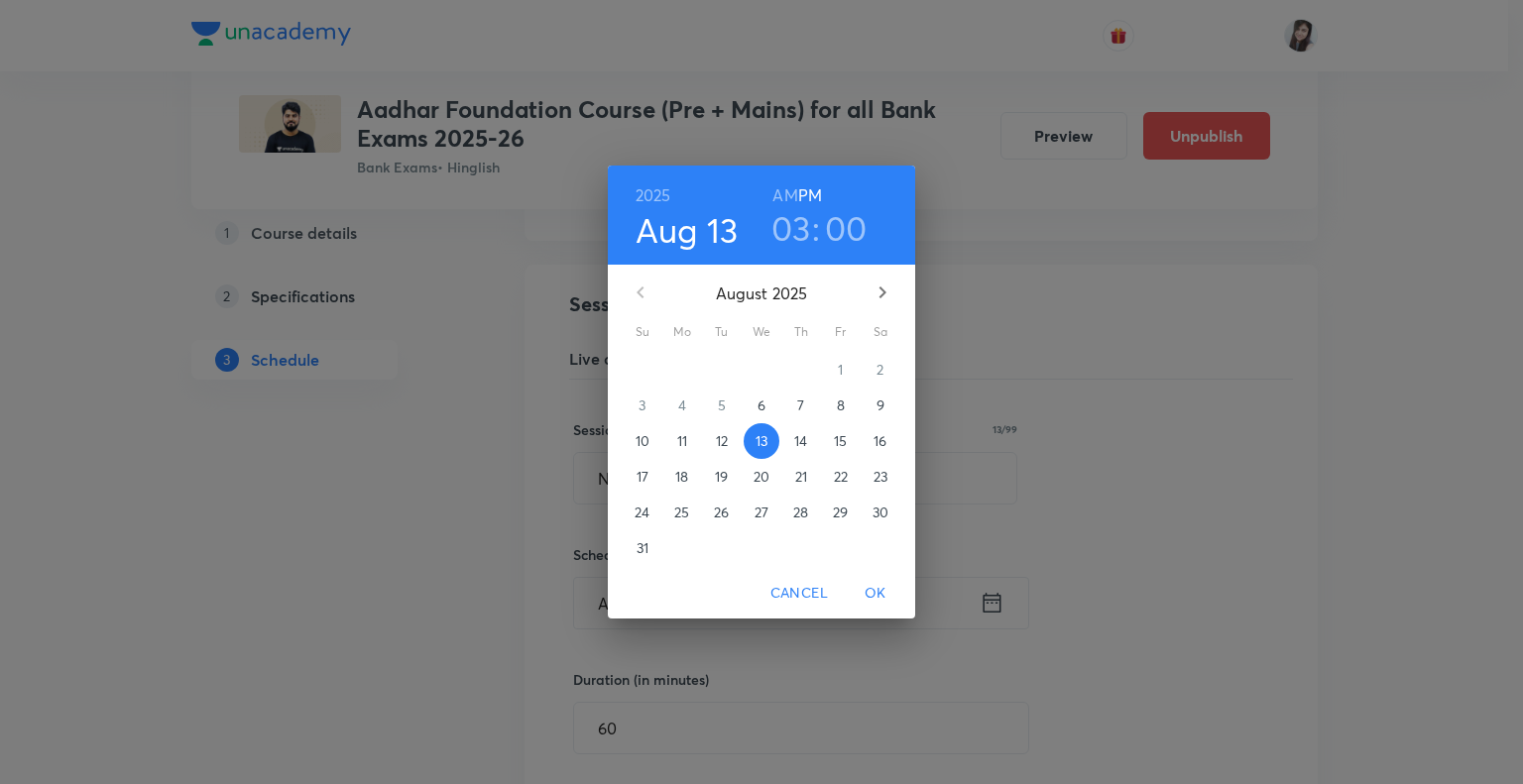 click on "15" at bounding box center [840, 441] 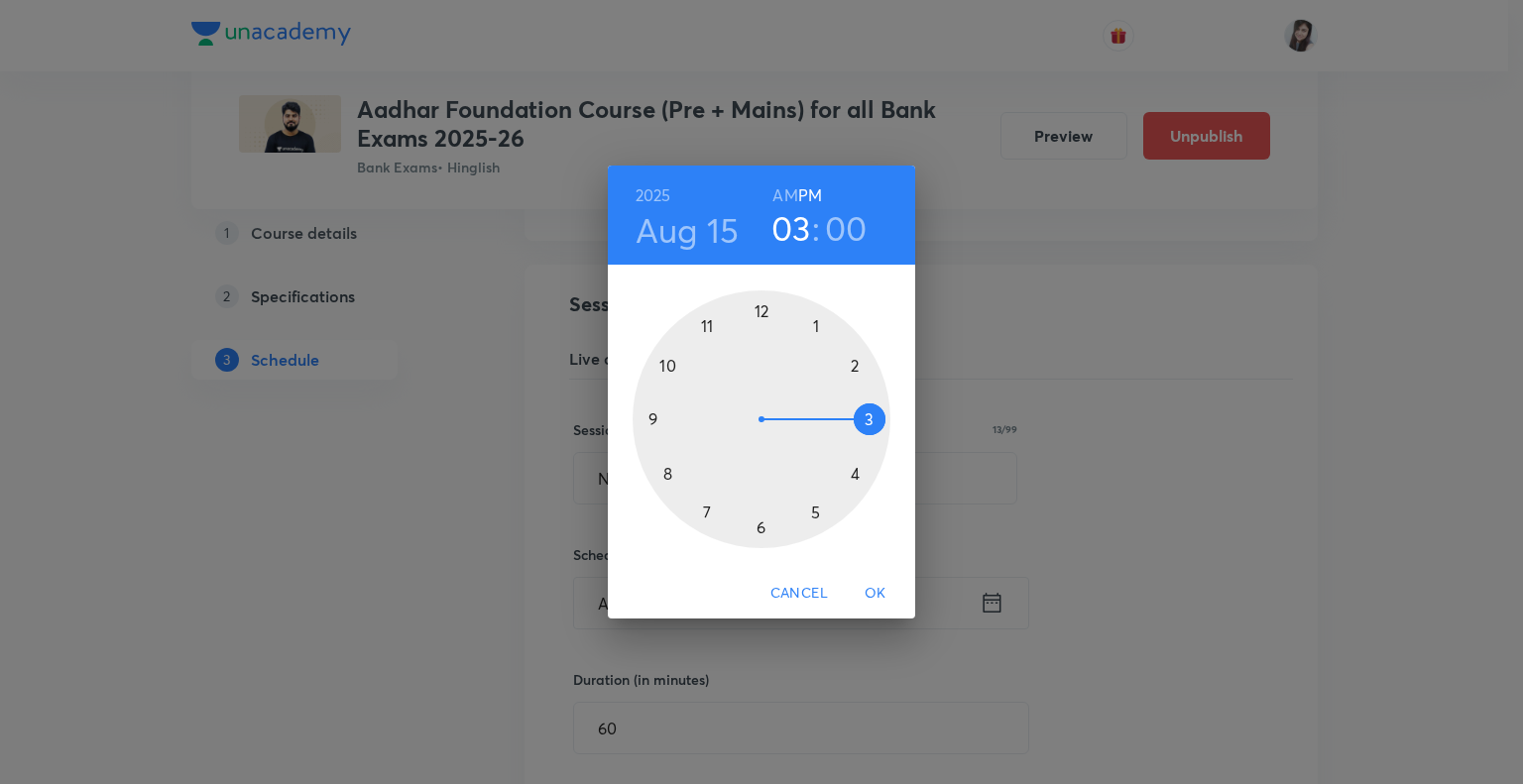 click on "OK" at bounding box center (876, 593) 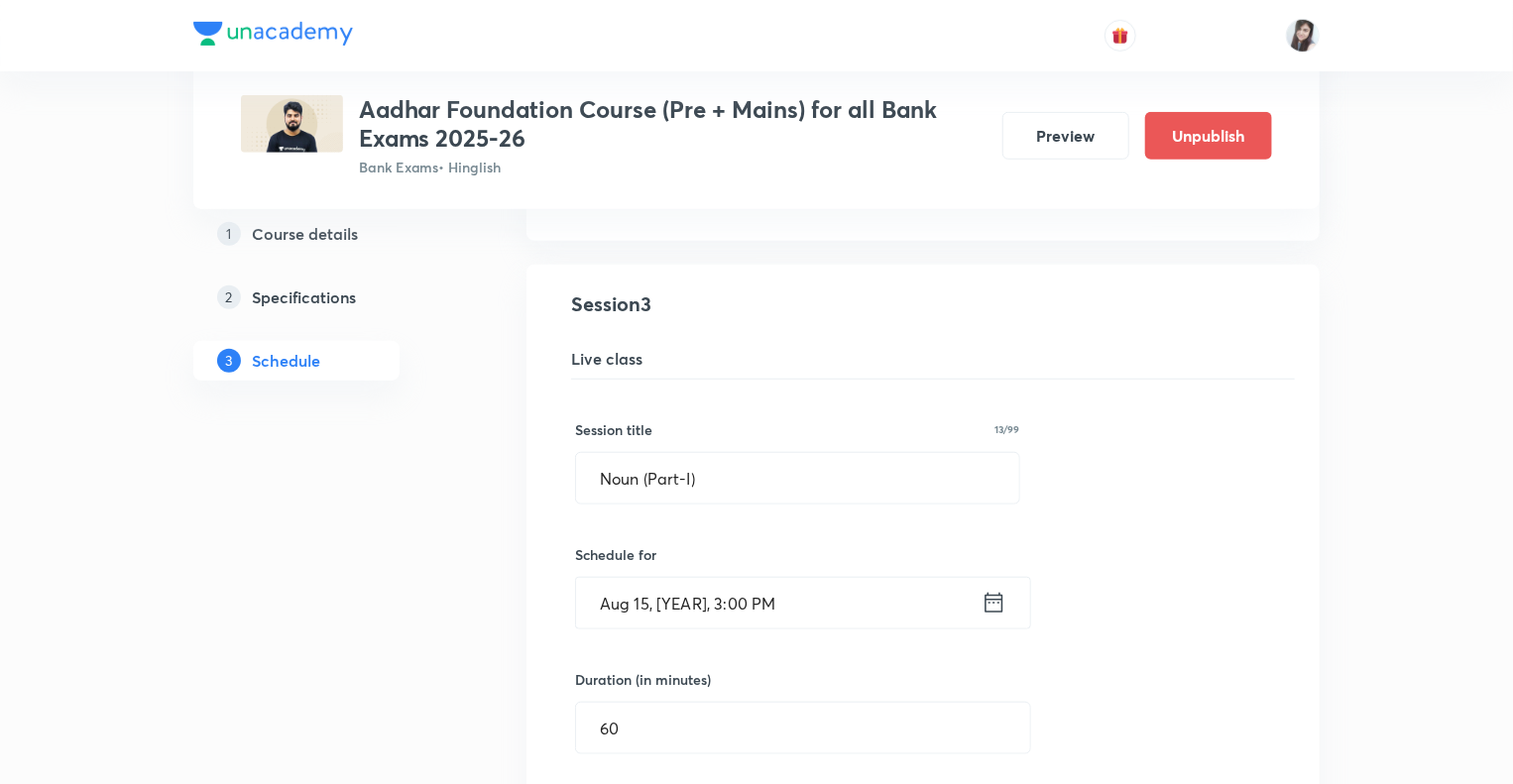 click on "1 Course details 2 Specifications 3 Schedule" at bounding box center (328, 2903) 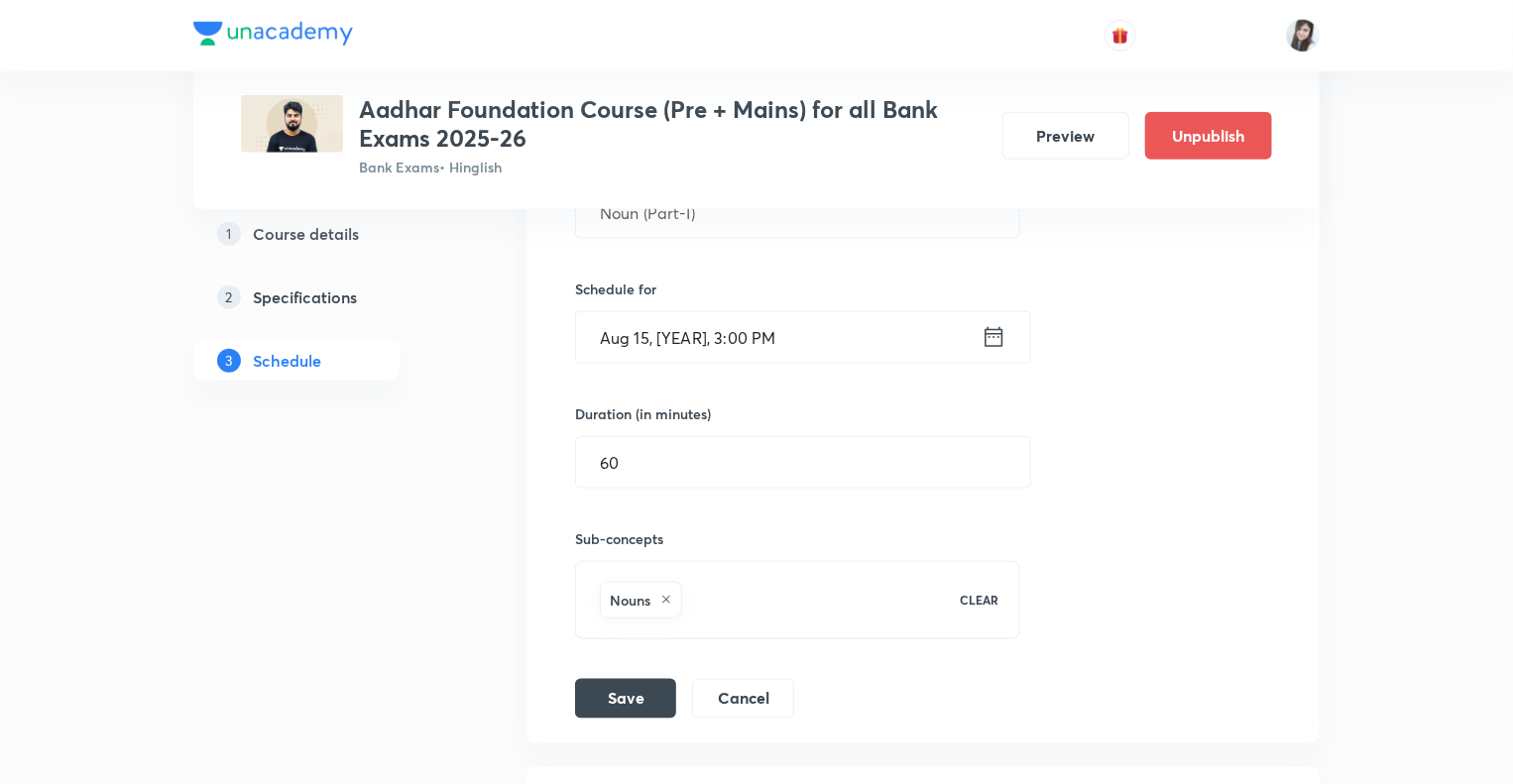 scroll, scrollTop: 1146, scrollLeft: 0, axis: vertical 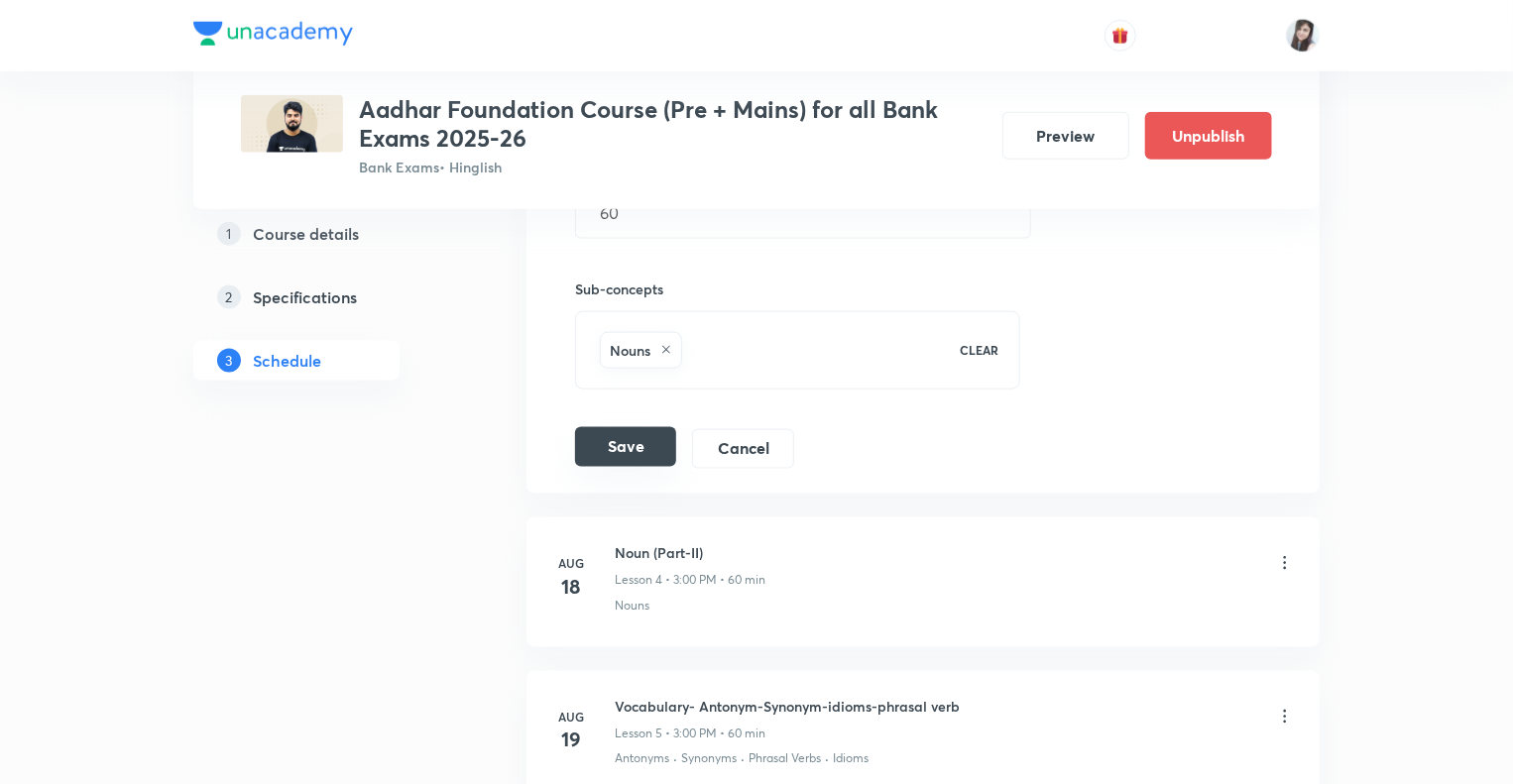 click on "Save" at bounding box center (626, 447) 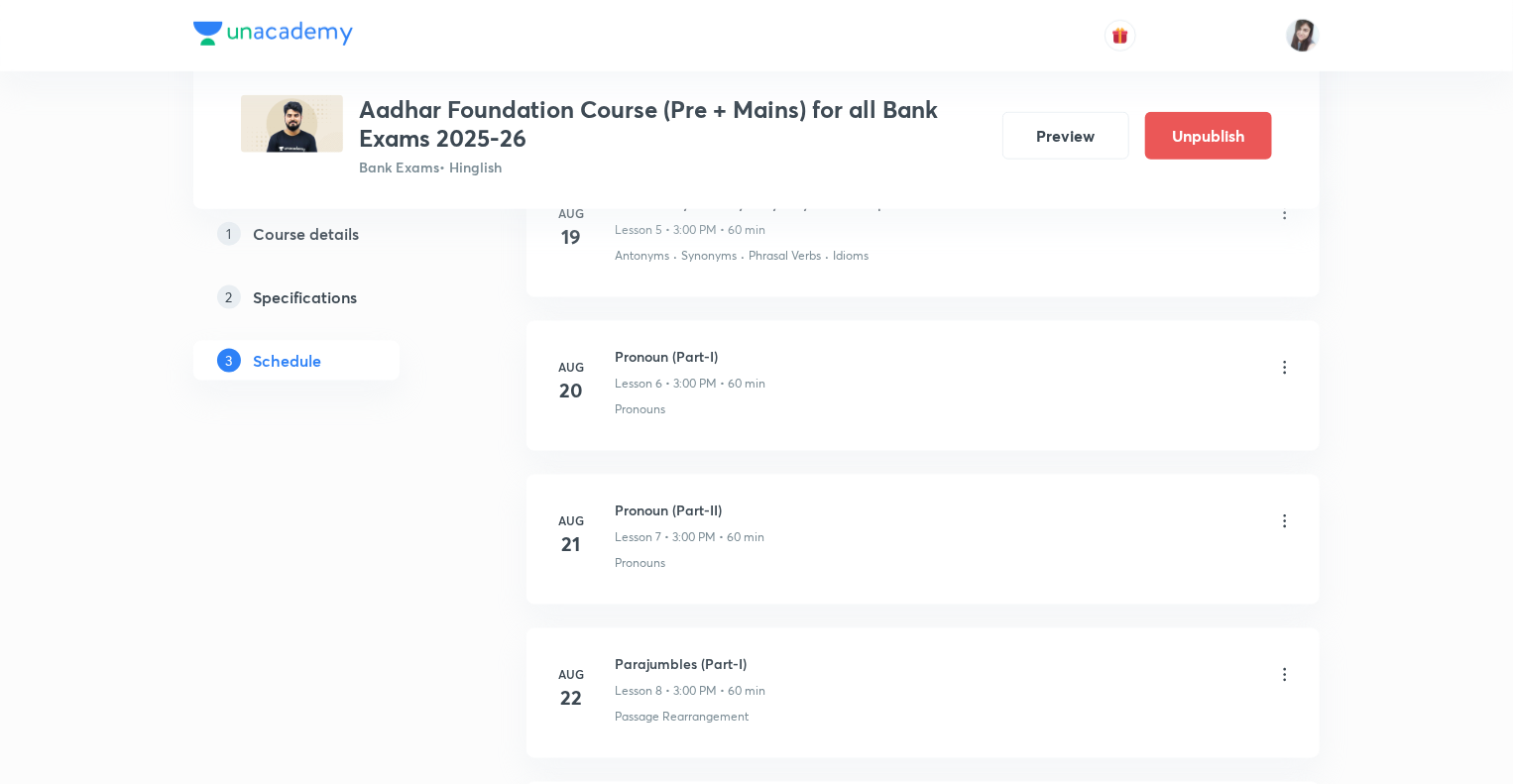 click on "Plus Courses Aadhar Foundation Course (Pre + Mains) for all Bank Exams 2025-26 Bank Exams  • Hinglish Preview Unpublish 1 Course details 2 Specifications 3 Schedule Schedule 35  classes Add new session Topic coverage Grammar/Sentence Correction, Vocabulary, Reading Comprehension, Connectors Cover at least  60 % View details Aug 11 Subject-Verb-Agreement (Part-I) Lesson 1 • 3:00 PM • 60 min Subject - Verb Agreement Aug 12 Subject-Verb-Agreement (Part-II) Lesson 2 • 3:00 PM • 60 min Subject - Verb Agreement Aug 13 Noun (Part-I) Lesson 3 • 3:00 PM • 60 min Nouns Aug 18 Noun (Part-II) Lesson 4 • 3:00 PM • 60 min Nouns Aug 19 Vocabulary- Antonym-Synonym-idioms-phrasal verb Lesson 5 • 3:00 PM • 60 min Antonyms · Synonyms · Phrasal Verbs · Idioms Aug 20 Pronoun (Part-I) Lesson 6 • 3:00 PM • 60 min Pronouns Aug 21 Pronoun (Part-II) Lesson 7 • 3:00 PM • 60 min Pronouns Aug 22 Parajumbles (Part-I) Lesson 8 • 3:00 PM • 60 min Passage Rearrangement Aug 25 Parajumbles (Part-II) Aug 26" at bounding box center (756, 2011) 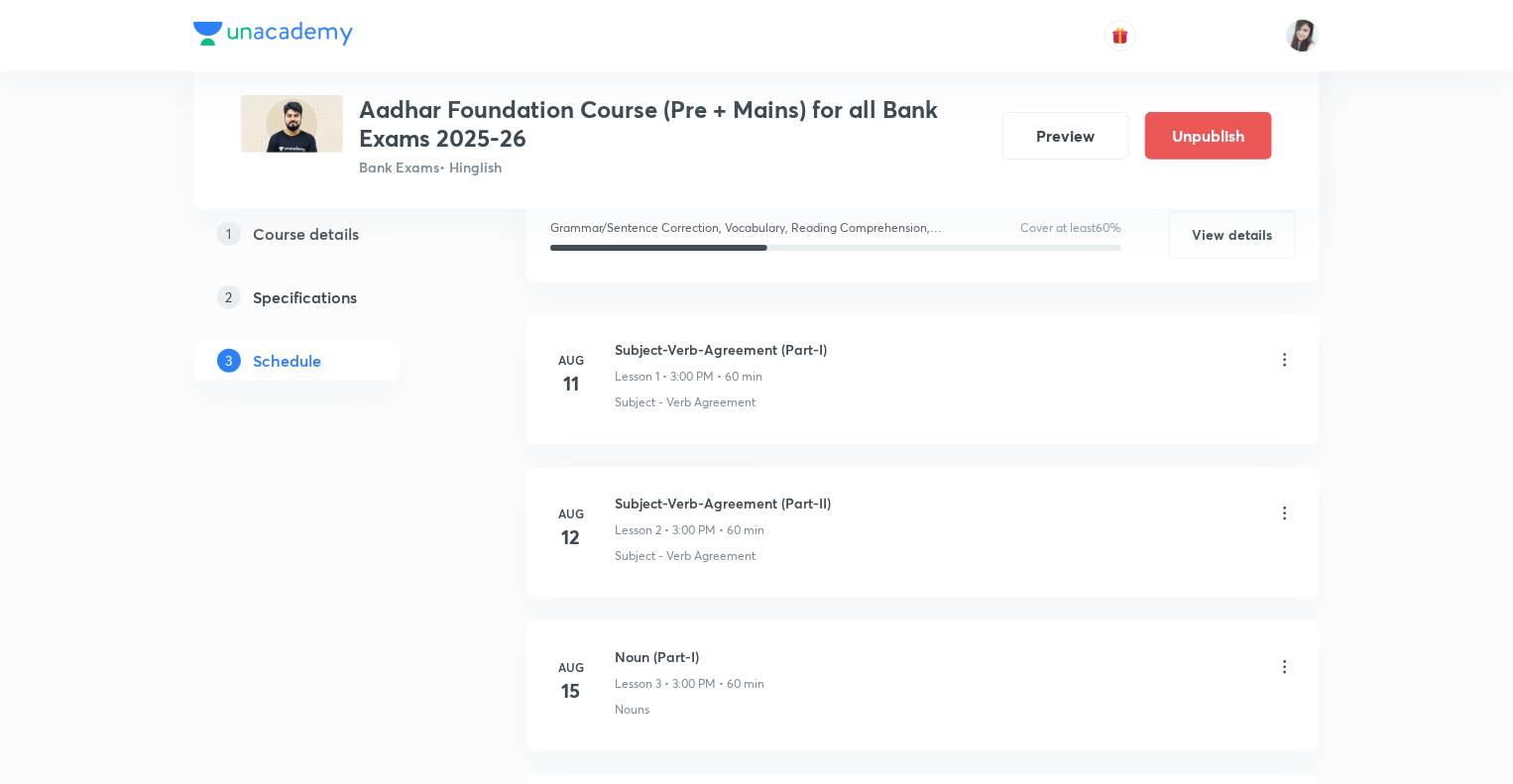 scroll, scrollTop: 392, scrollLeft: 0, axis: vertical 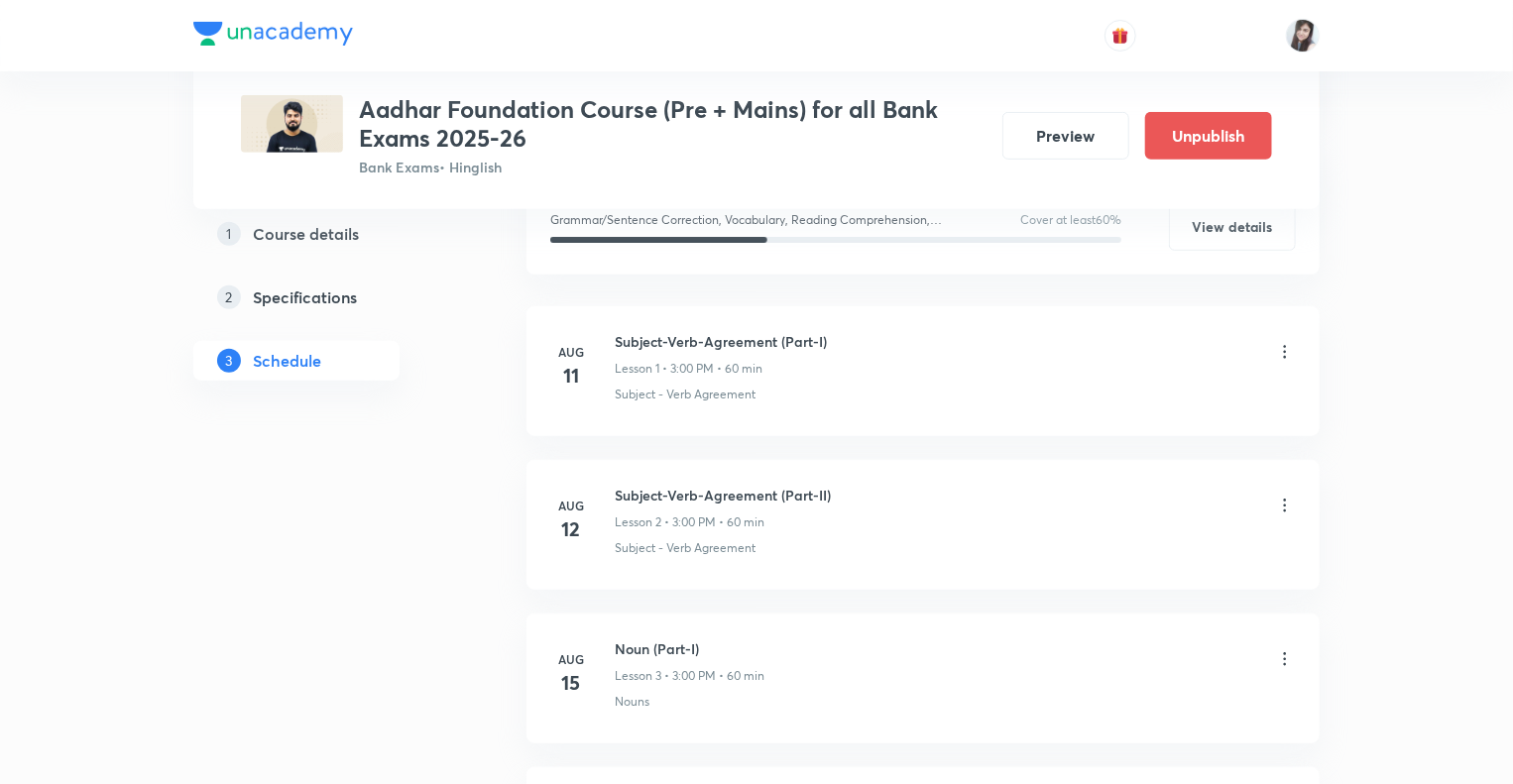 click 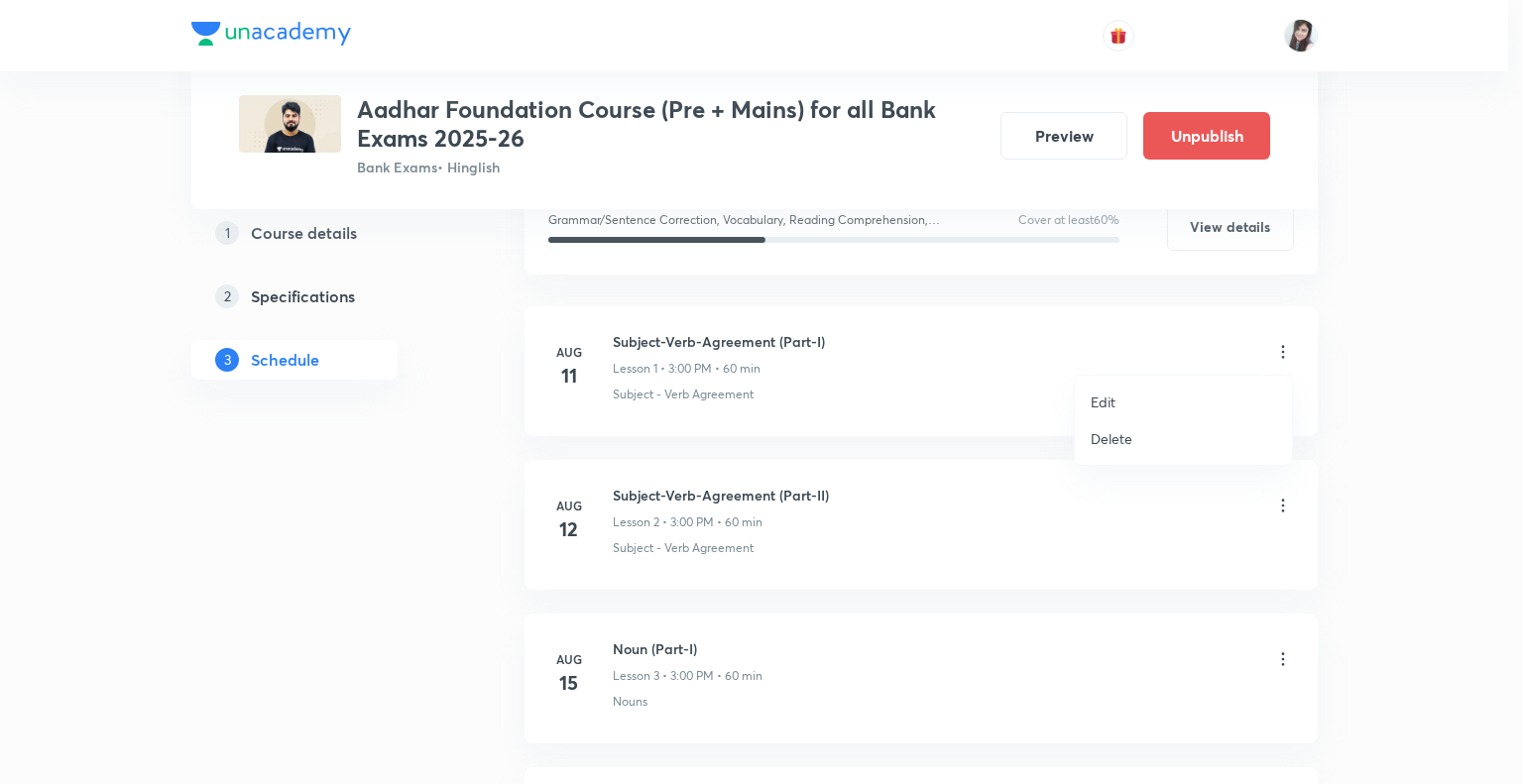 click on "Edit" at bounding box center (1103, 401) 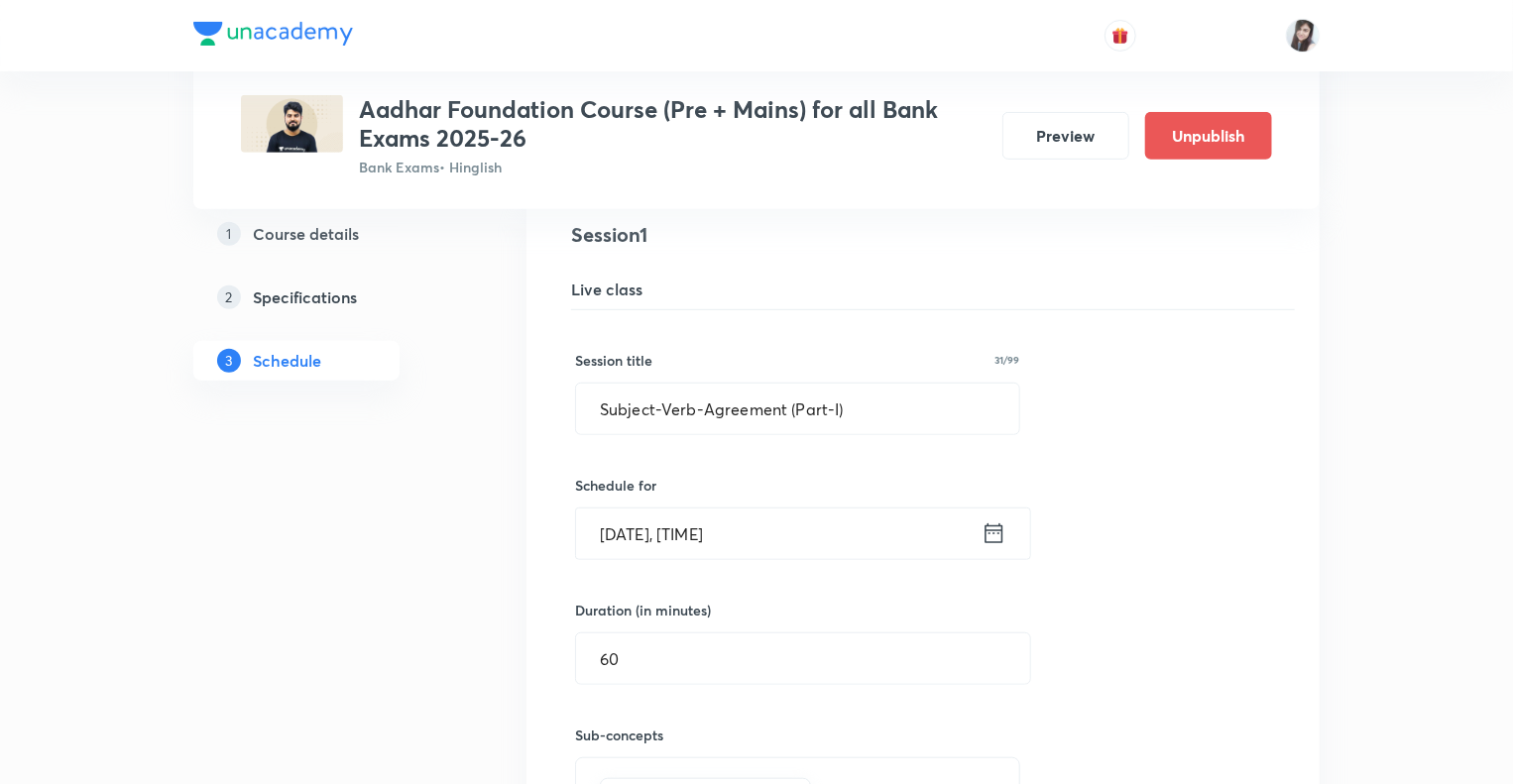 click 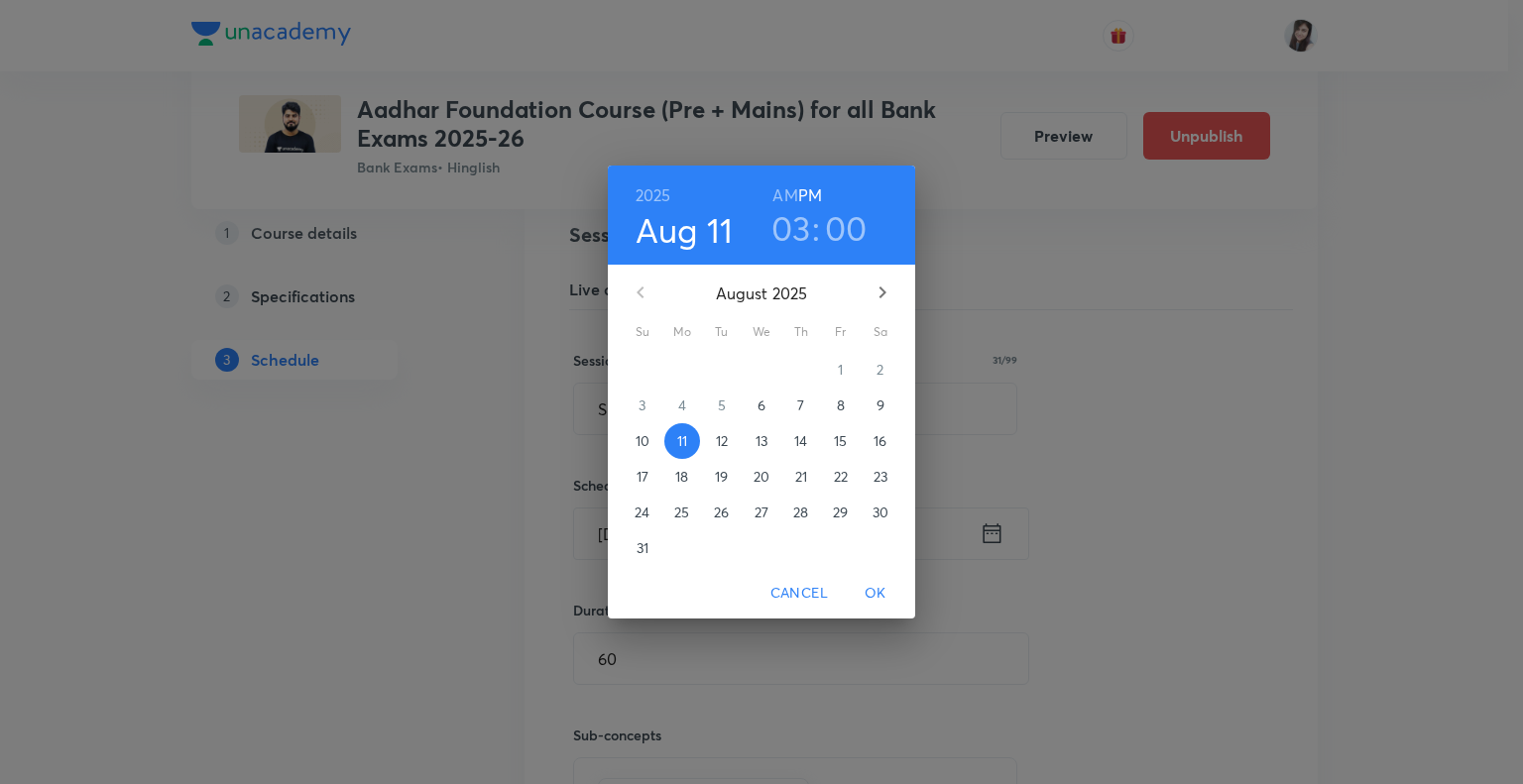click on "13" at bounding box center (762, 441) 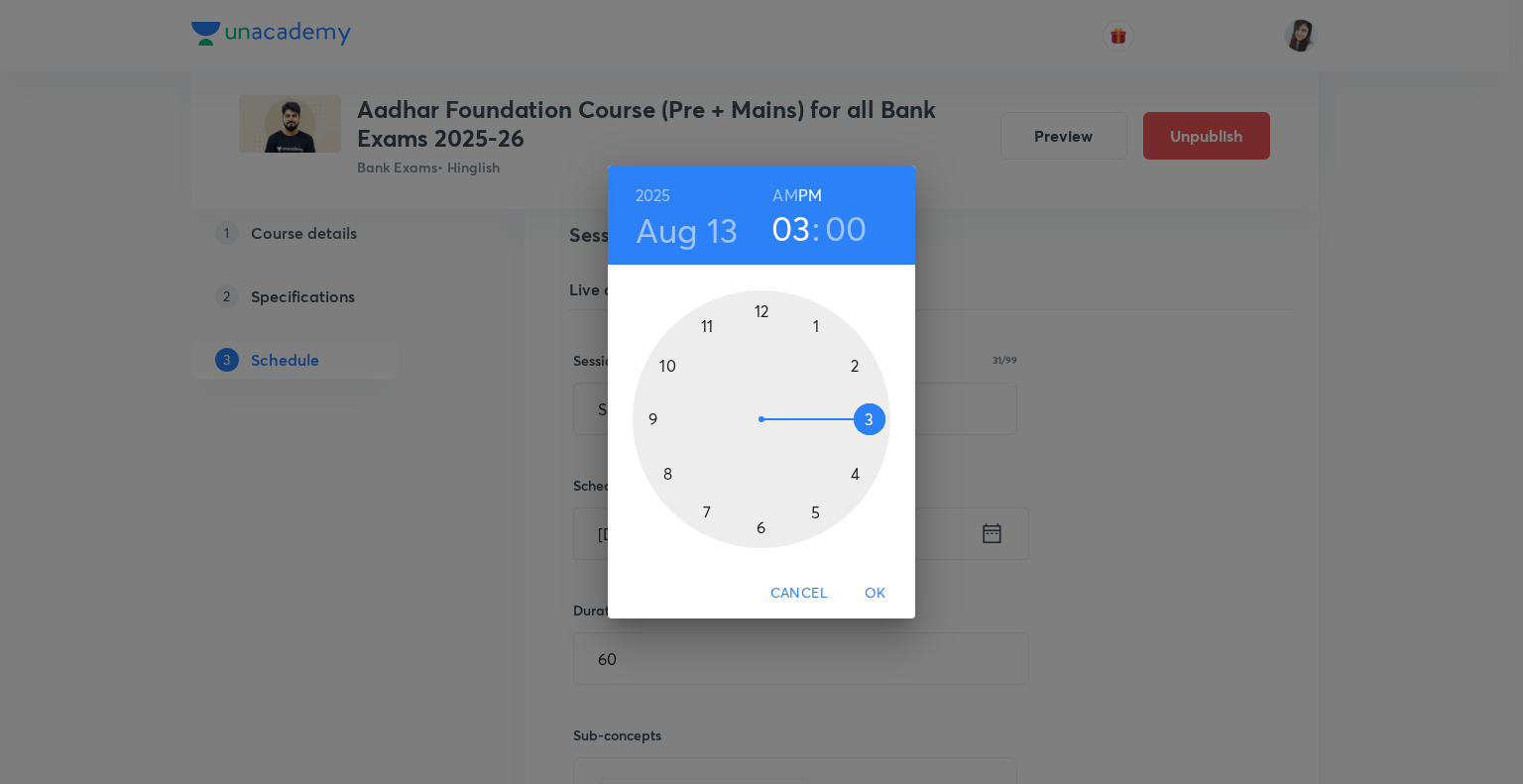 click on "OK" at bounding box center (876, 593) 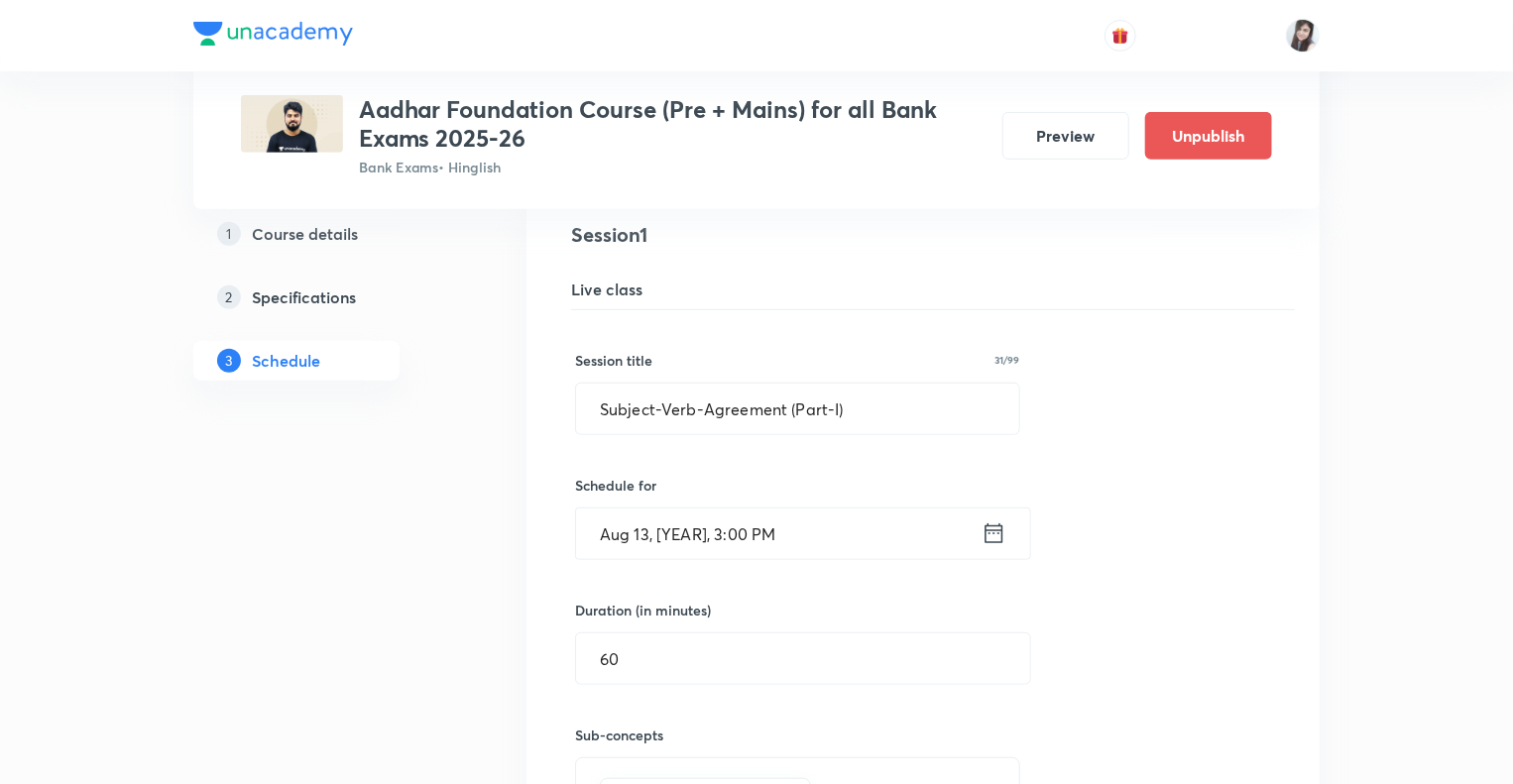 click on "Plus Courses Aadhar Foundation Course (Pre + Mains) for all Bank Exams 2025-26 Bank Exams  • Hinglish Preview Unpublish 1 Course details 2 Specifications 3 Schedule Schedule 35  classes Topic coverage Grammar/Sentence Correction, Vocabulary, Reading Comprehension, Connectors Cover at least  60 % View details Subject-Verb-Agreement (Part-I) Lesson 1 Subject - Verb Agreement Session  1 Live class Session title 31/99 Subject-Verb-Agreement (Part-I) ​ Schedule for Aug 13, 2025, 3:00 PM ​ Duration (in minutes) 60 ​ Sub-concepts Subject - Verb Agreement CLEAR Save Cancel Aug 12 Subject-Verb-Agreement (Part-II) Lesson 2 • 3:00 PM • 60 min Subject - Verb Agreement Aug 15 Noun (Part-I) Lesson 3 • 3:00 PM • 60 min Nouns Aug 18 Noun (Part-II) Lesson 4 • 3:00 PM • 60 min Nouns Aug 19 Vocabulary- Antonym-Synonym-idioms-phrasal verb Lesson 5 • 3:00 PM • 60 min Antonyms · Synonyms · Phrasal Verbs · Idioms Aug 20 Pronoun (Part-I) Lesson 6 • 3:00 PM • 60 min Pronouns Aug 21 Pronoun (Part-II) Aug" at bounding box center [756, 3016] 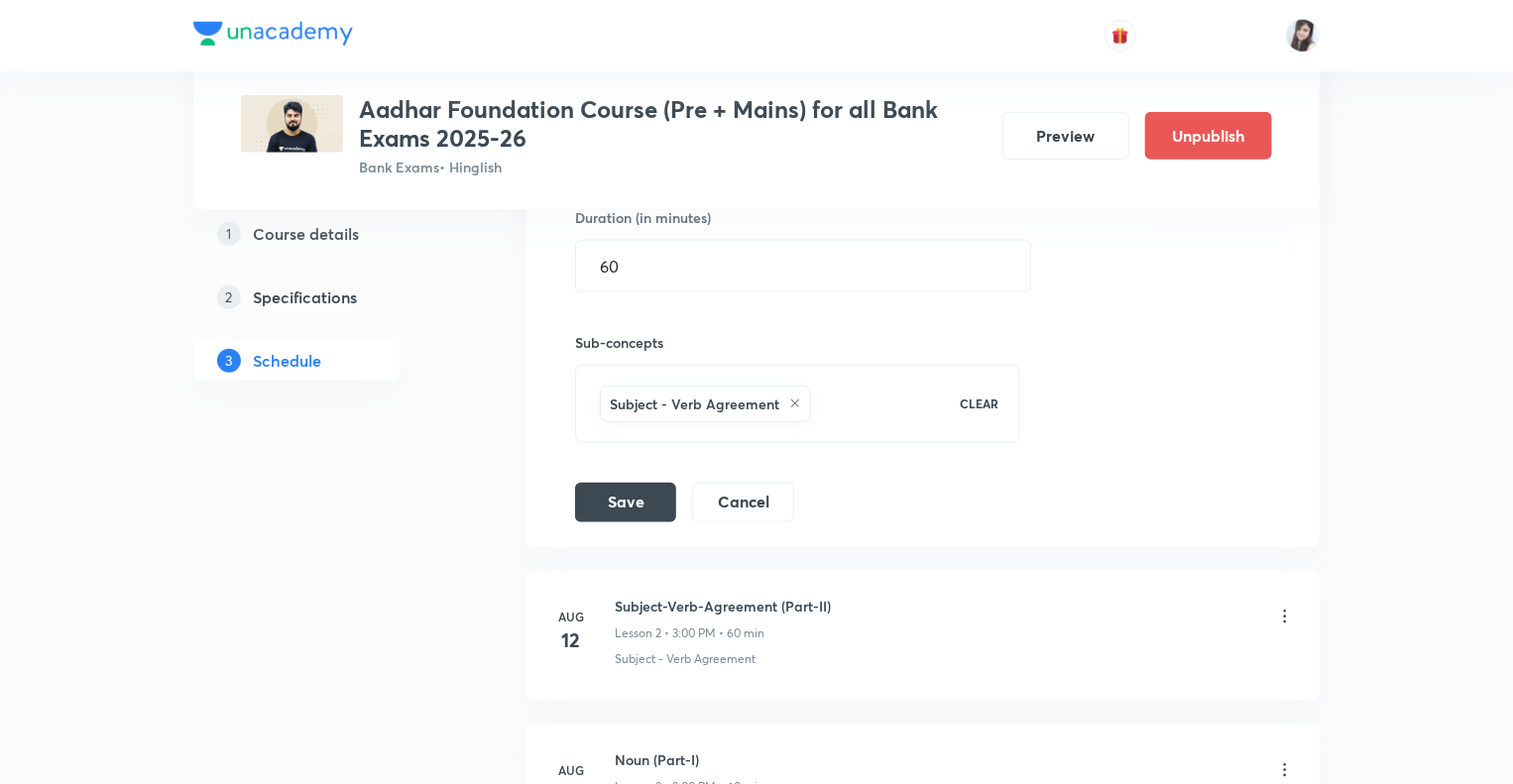 scroll, scrollTop: 868, scrollLeft: 0, axis: vertical 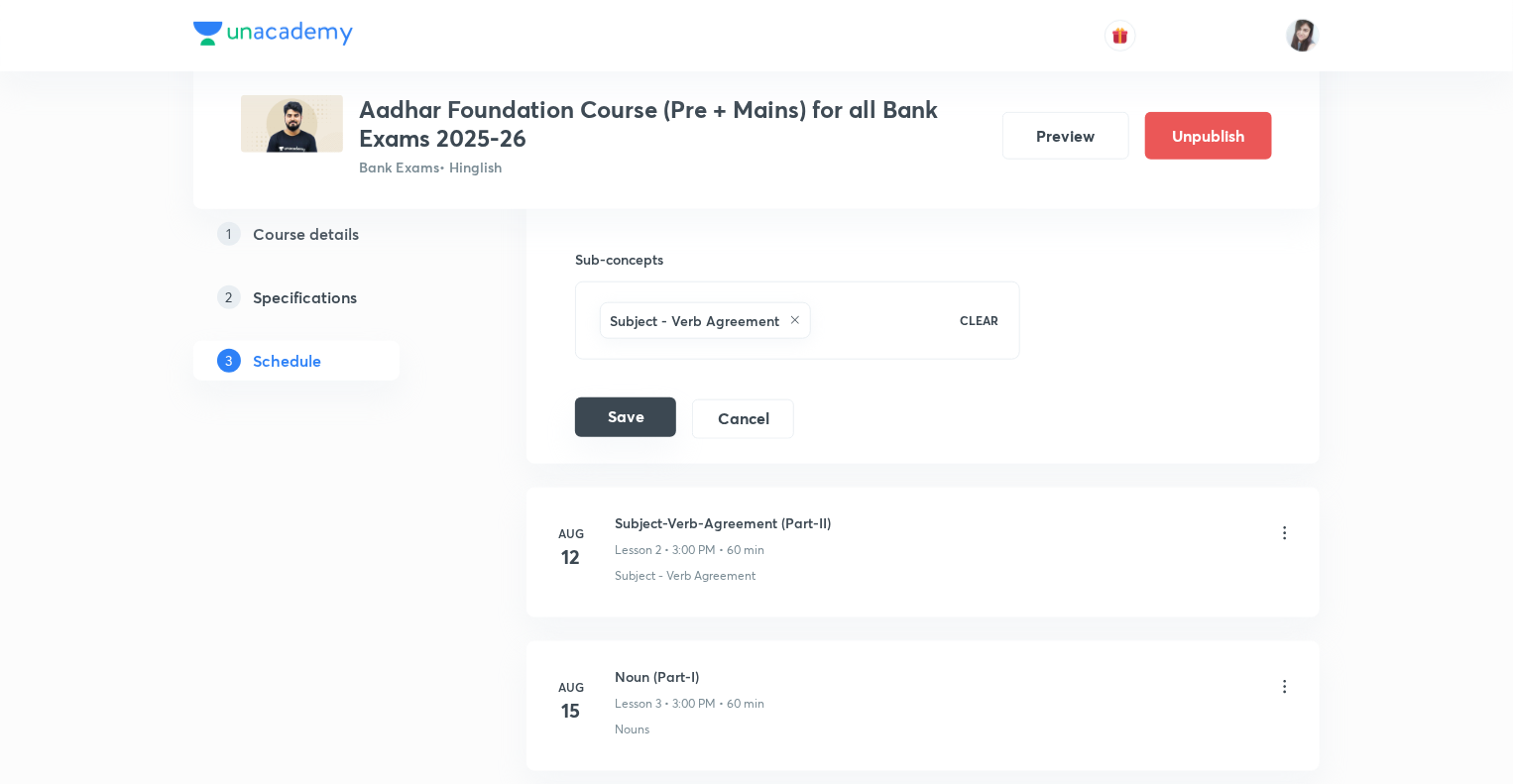 click on "Save" at bounding box center (626, 417) 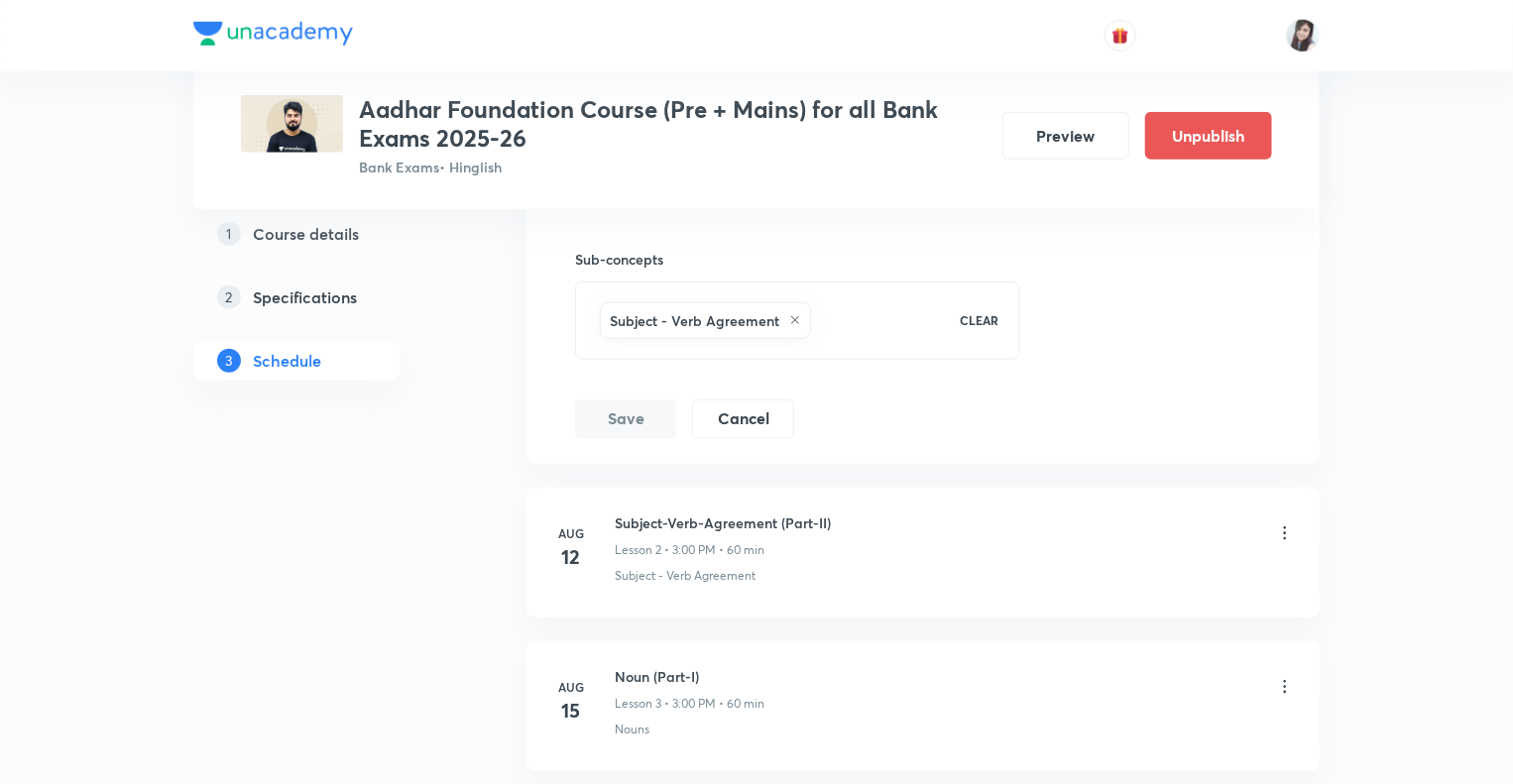 click 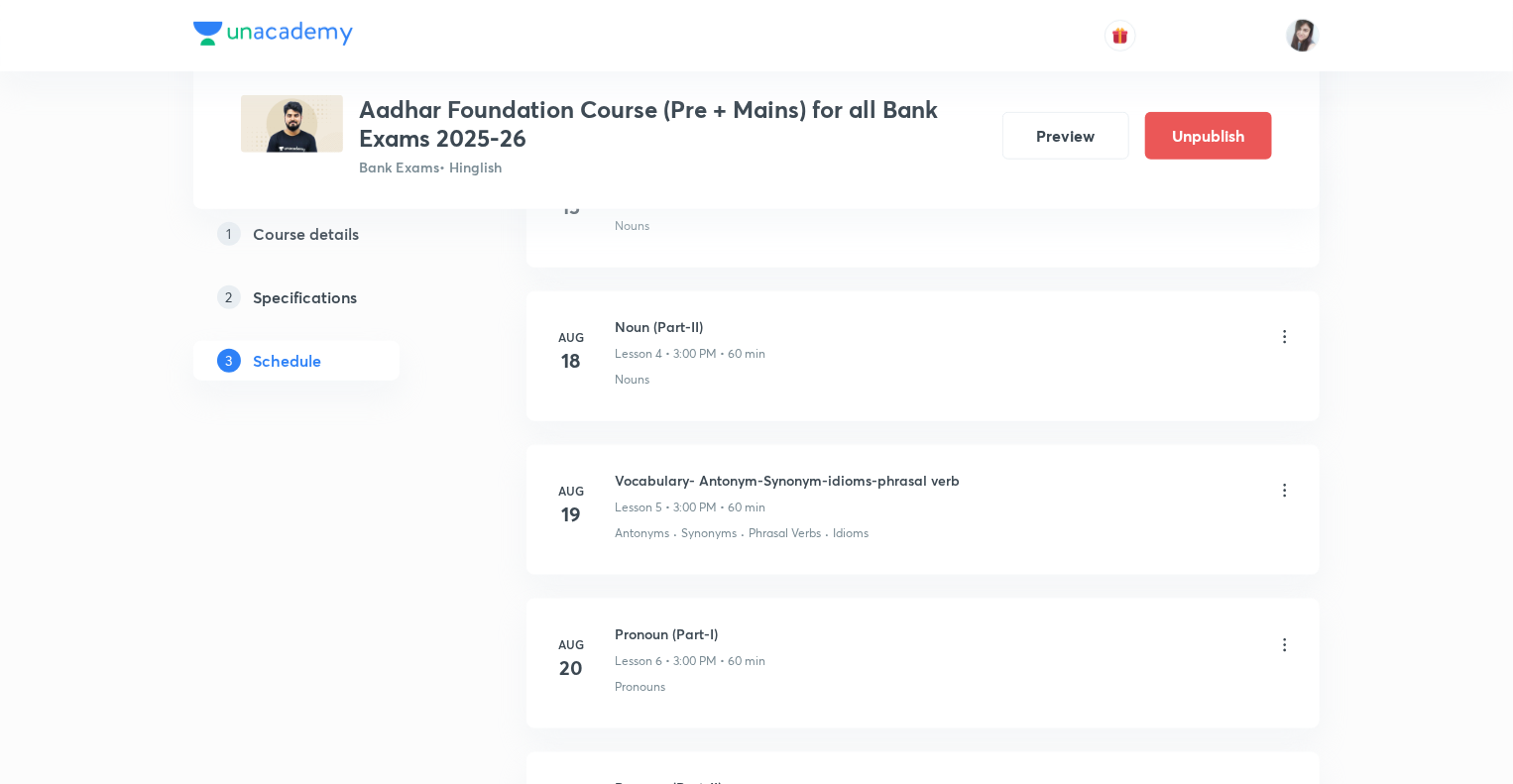 click on "Plus Courses Aadhar Foundation Course (Pre + Mains) for all Bank Exams 2025-26 Bank Exams  • Hinglish Preview Unpublish 1 Course details 2 Specifications 3 Schedule Schedule 35  classes Add new session Topic coverage Grammar/Sentence Correction, Vocabulary, Reading Comprehension, Connectors Cover at least  60 % View details Aug 11 Subject-Verb-Agreement (Part-I) Lesson 1 • 3:00 PM • 60 min Subject - Verb Agreement Aug 12 Subject-Verb-Agreement (Part-II) Lesson 2 • 3:00 PM • 60 min Subject - Verb Agreement Aug 15 Noun (Part-I) Lesson 3 • 3:00 PM • 60 min Nouns Aug 18 Noun (Part-II) Lesson 4 • 3:00 PM • 60 min Nouns Aug 19 Vocabulary- Antonym-Synonym-idioms-phrasal verb Lesson 5 • 3:00 PM • 60 min Antonyms · Synonyms · Phrasal Verbs · Idioms Aug 20 Pronoun (Part-I) Lesson 6 • 3:00 PM • 60 min Pronouns Aug 21 Pronoun (Part-II) Lesson 7 • 3:00 PM • 60 min Pronouns Aug 22 Parajumbles (Part-I) Lesson 8 • 3:00 PM • 60 min Passage Rearrangement Aug 25 Parajumbles (Part-II) Aug 26" at bounding box center [756, 2251] 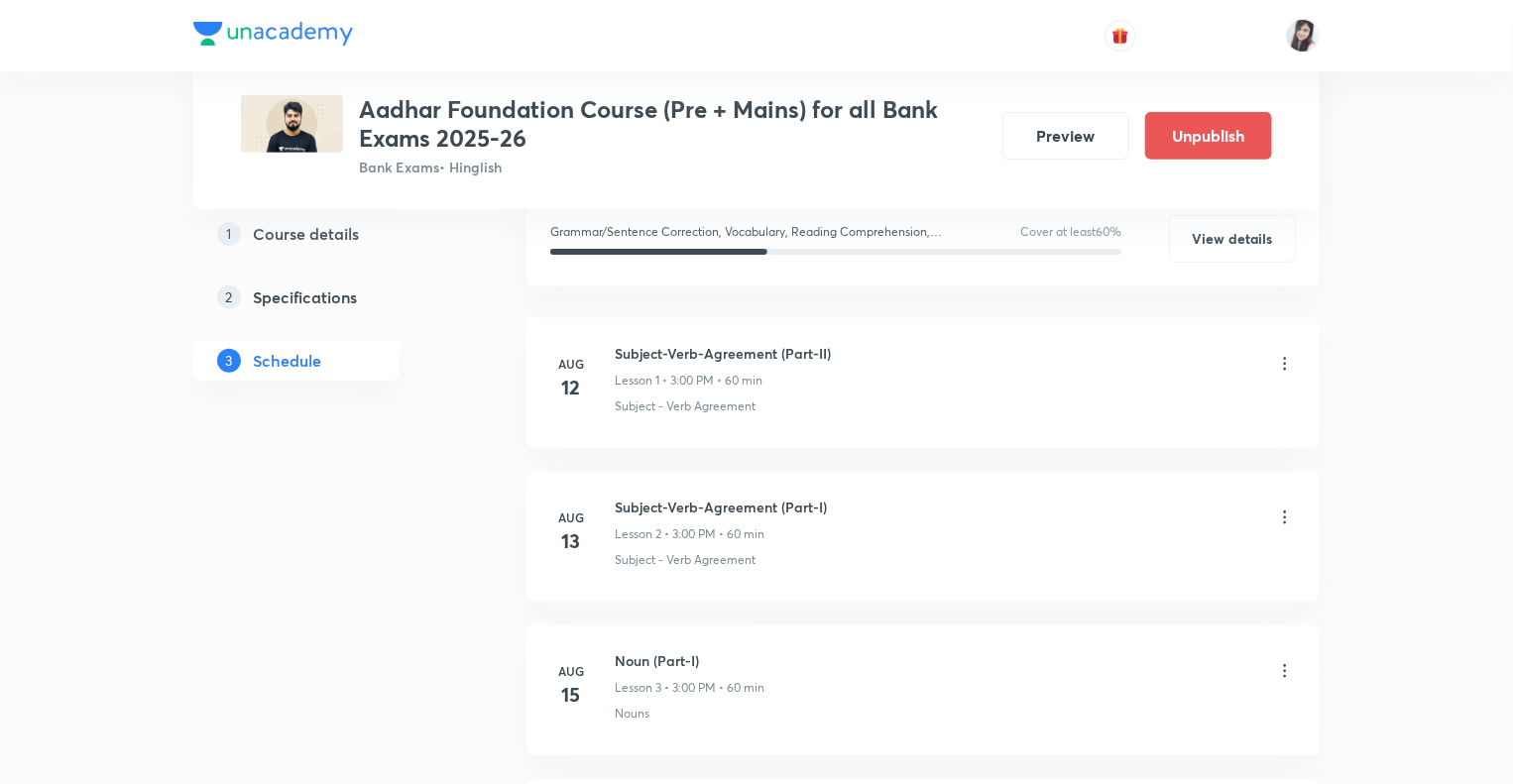 scroll, scrollTop: 432, scrollLeft: 0, axis: vertical 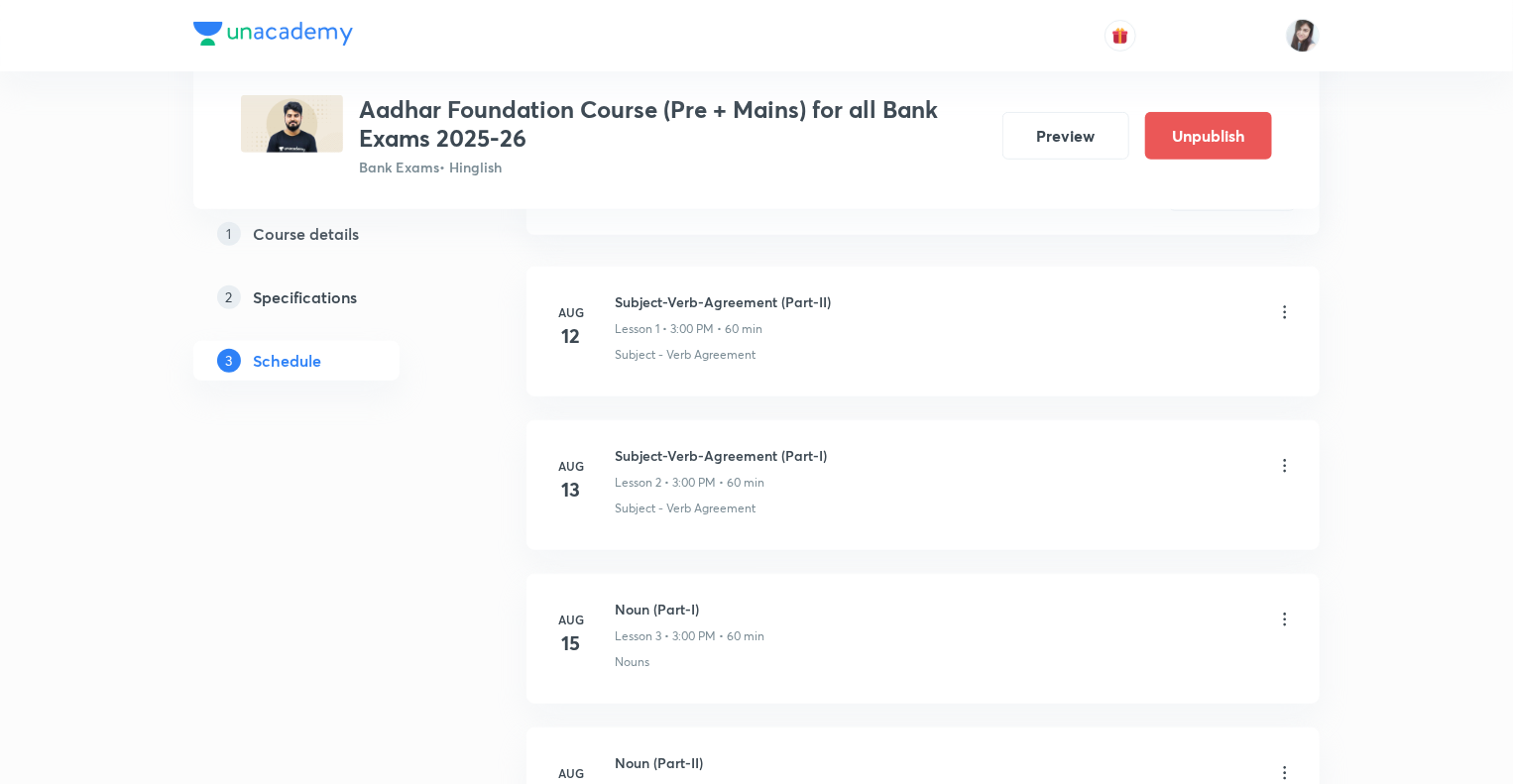 click 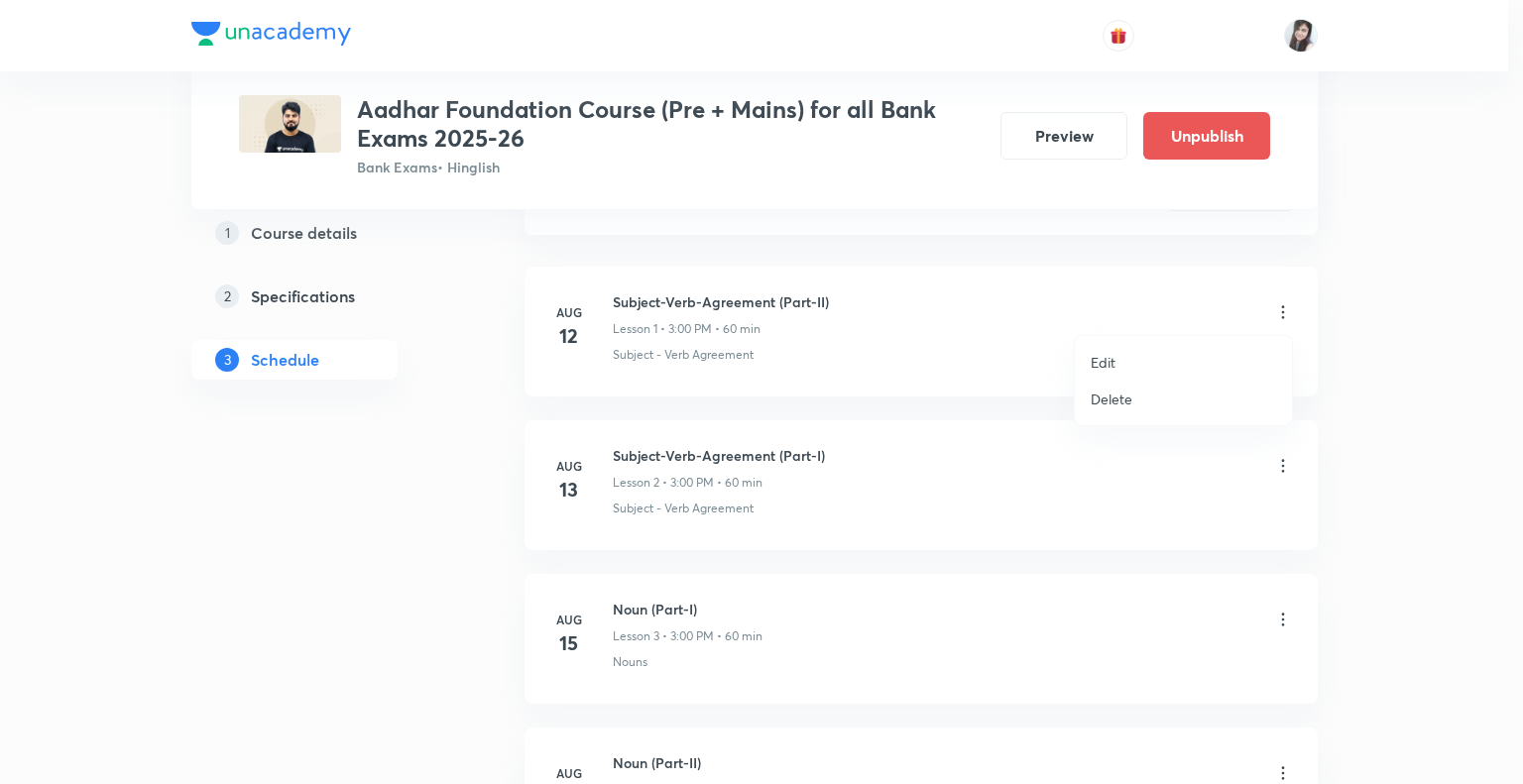 click on "Edit" at bounding box center (1103, 362) 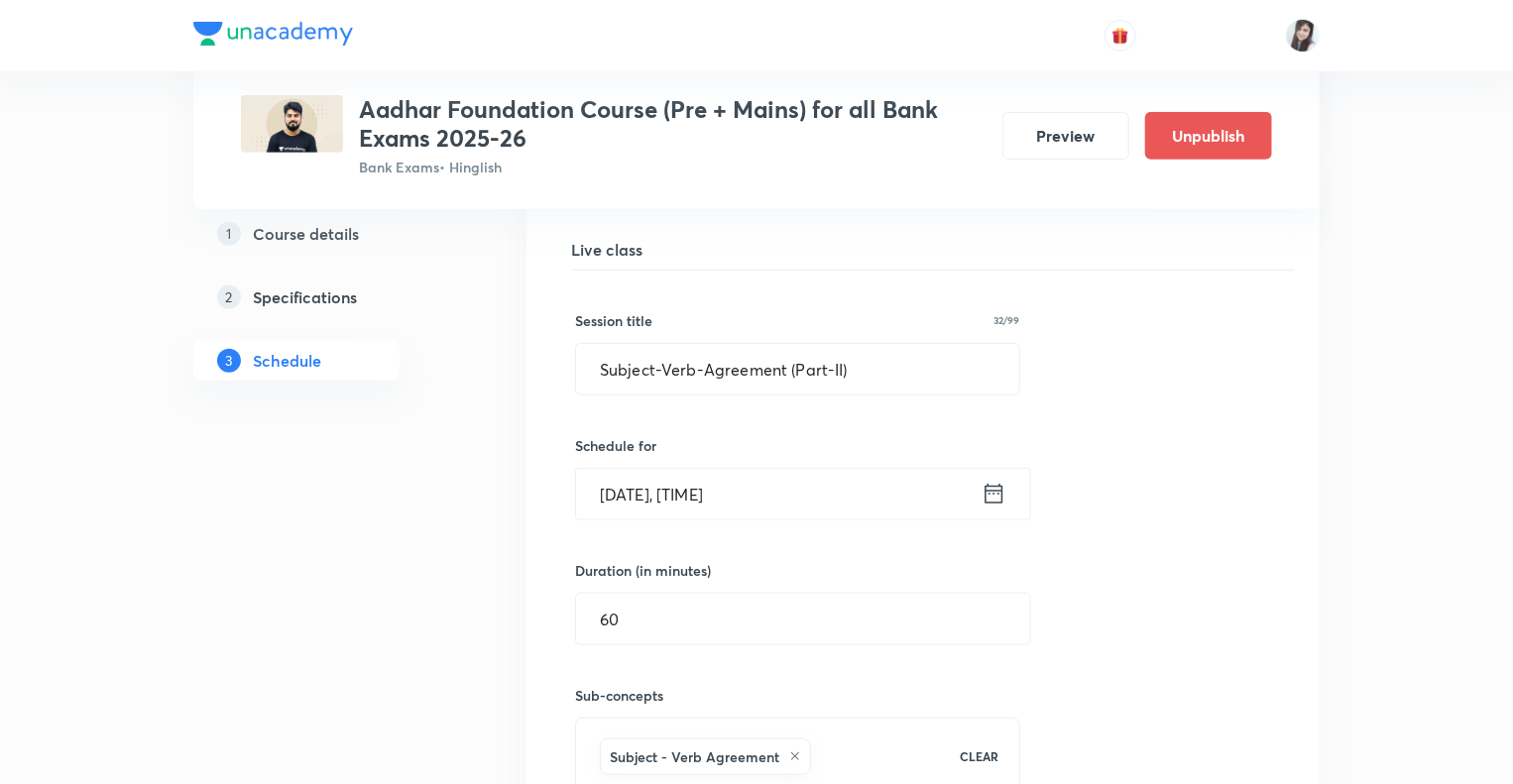 click 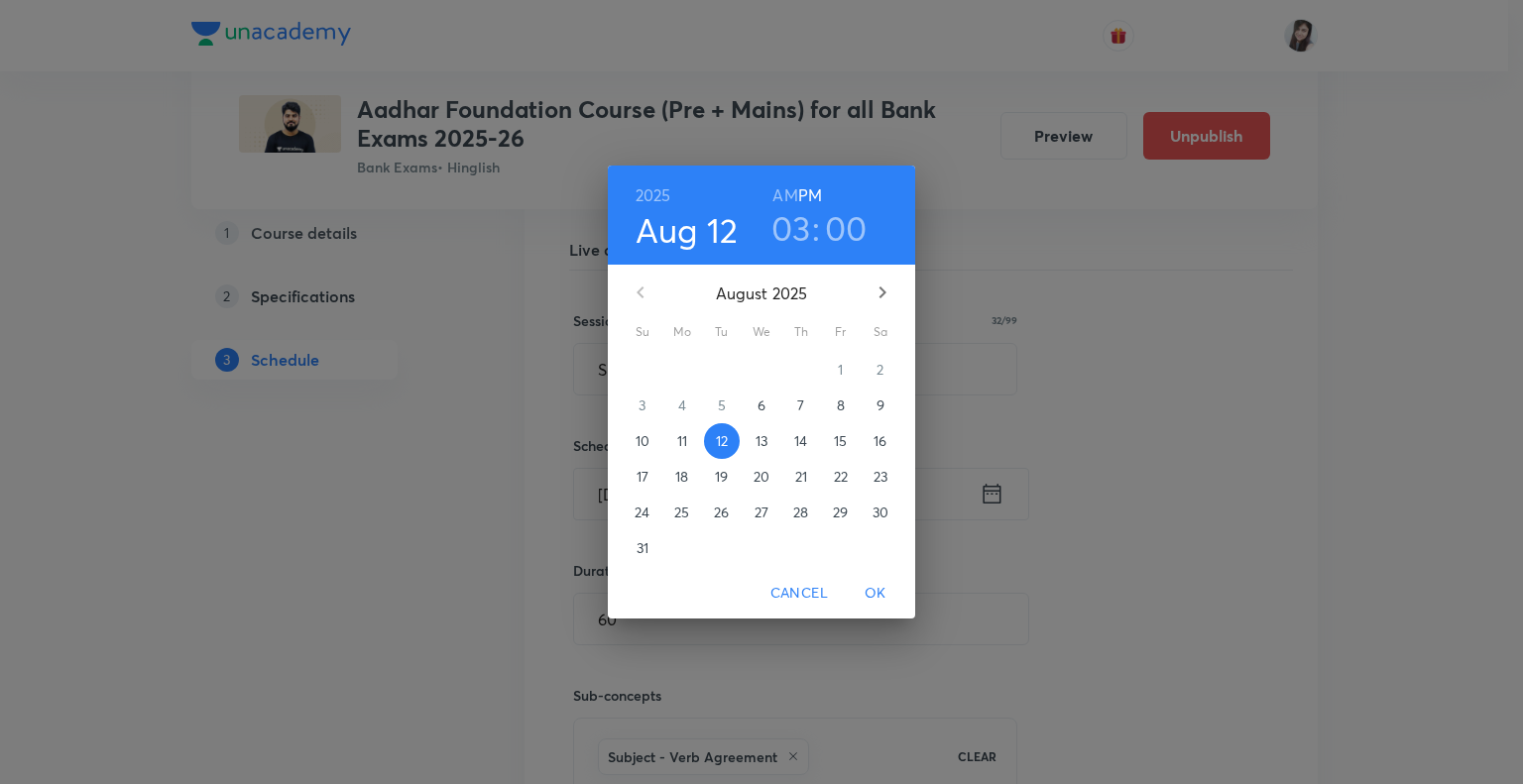click on "14" at bounding box center (800, 441) 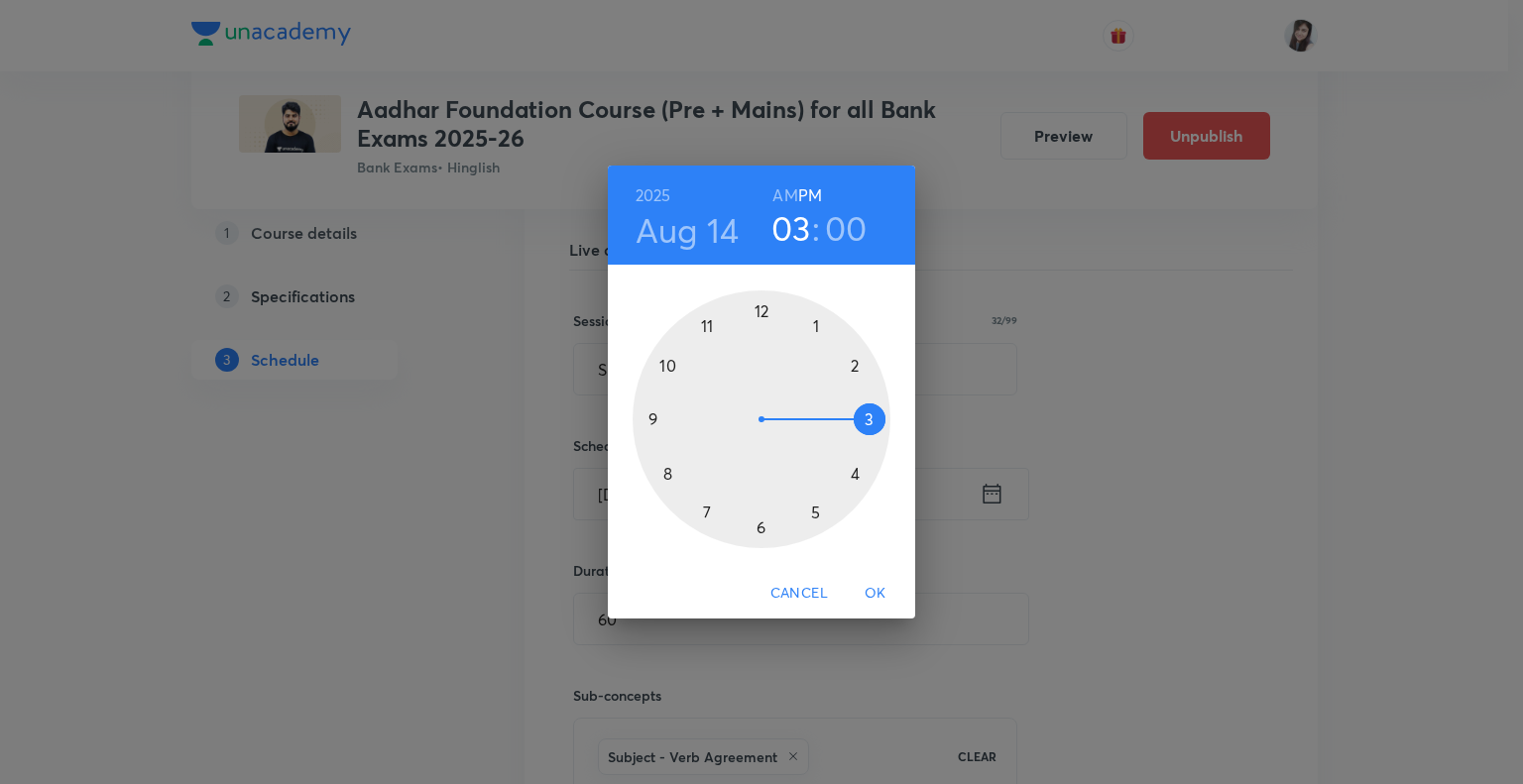 click on "OK" at bounding box center [876, 593] 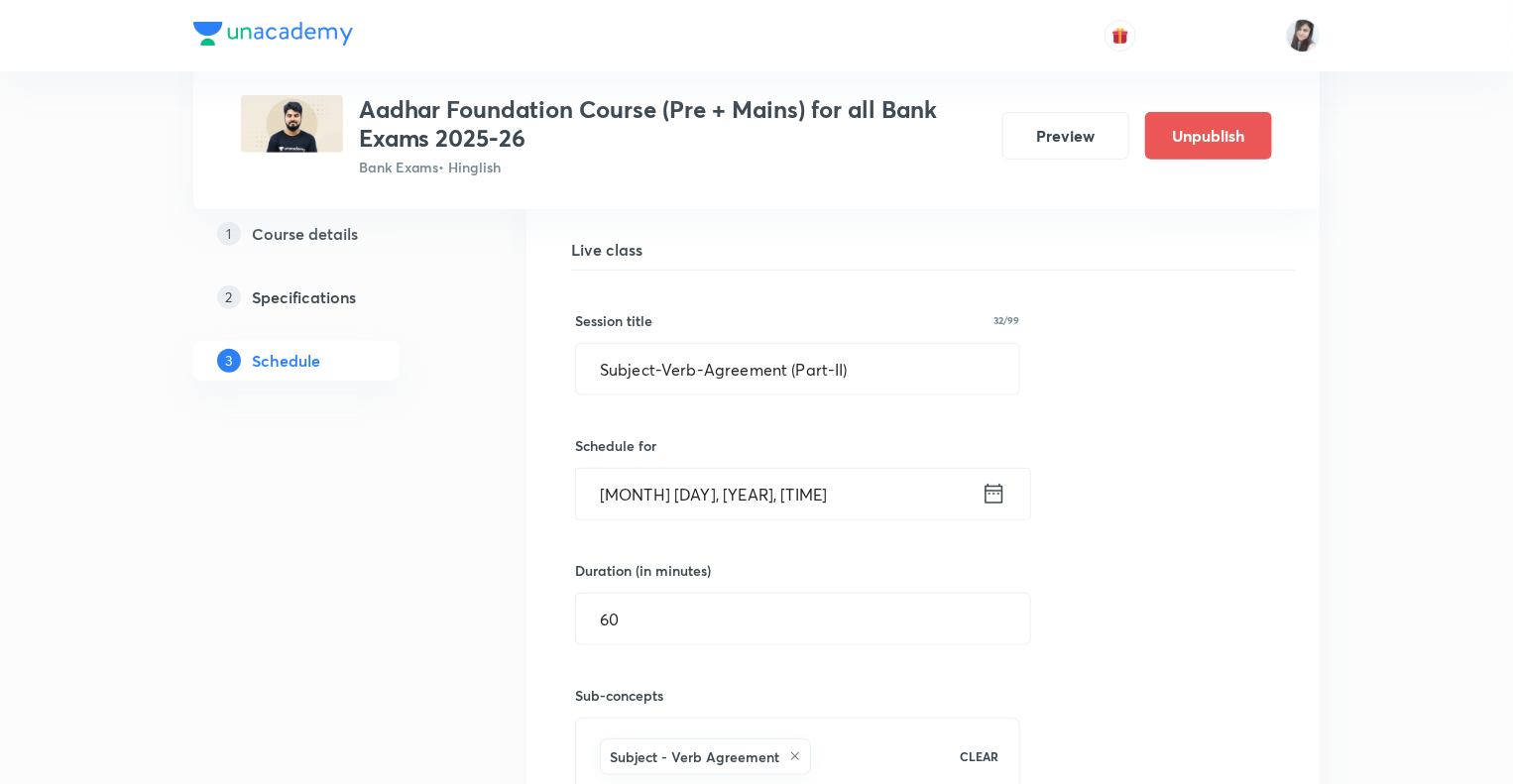 click on "1 Course details 2 Specifications 3 Schedule" at bounding box center (328, 3101) 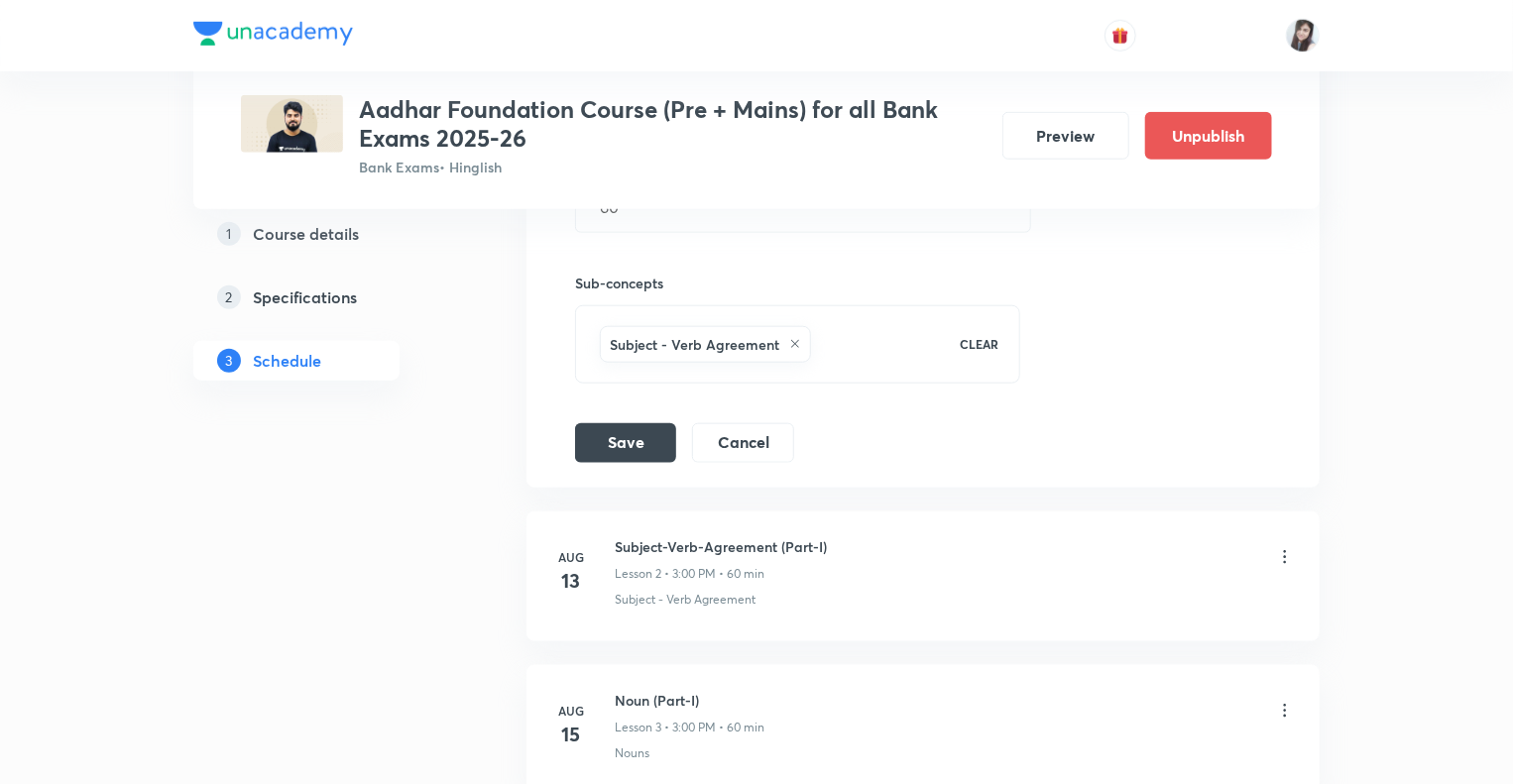 scroll, scrollTop: 868, scrollLeft: 0, axis: vertical 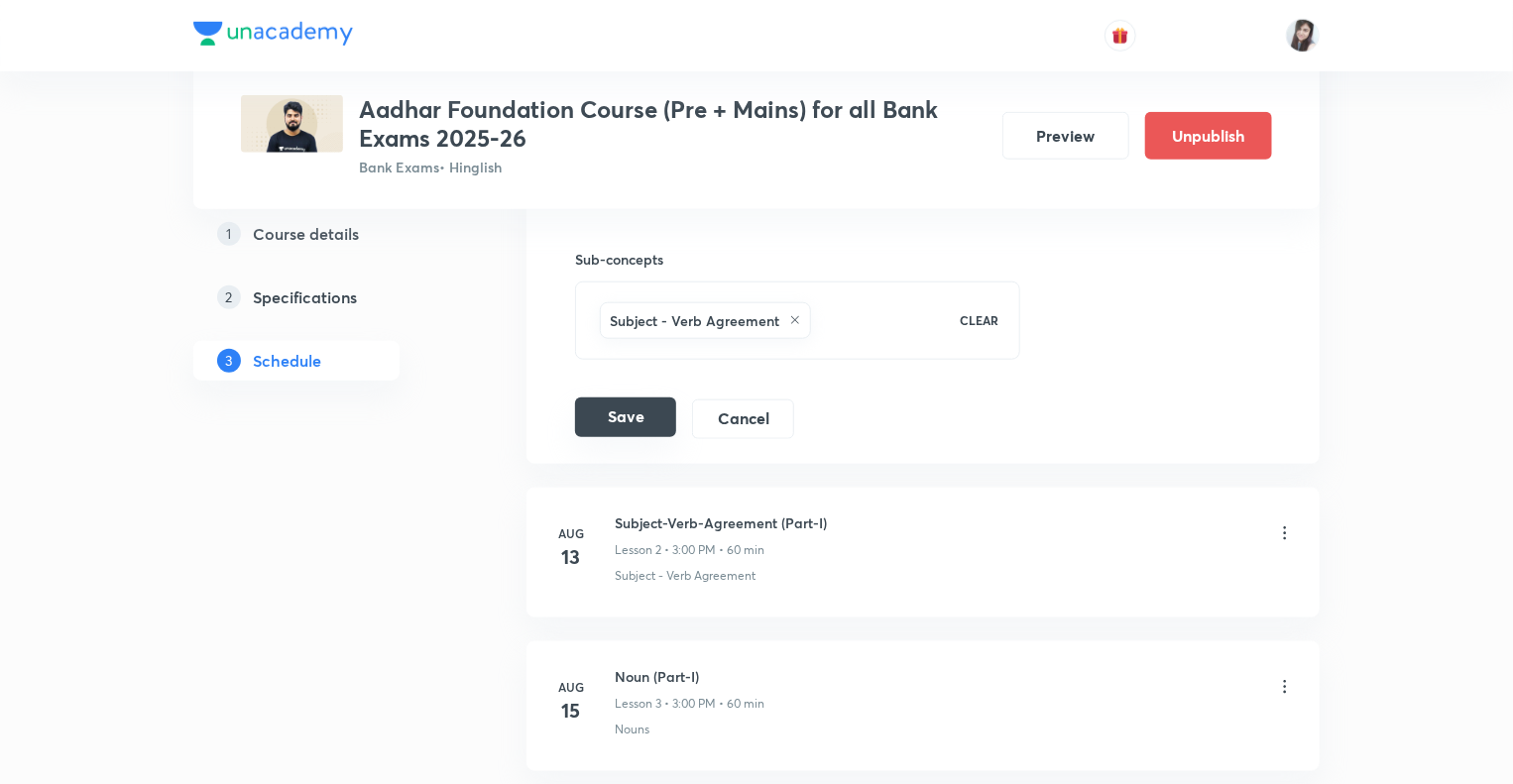 click on "Save" at bounding box center [626, 417] 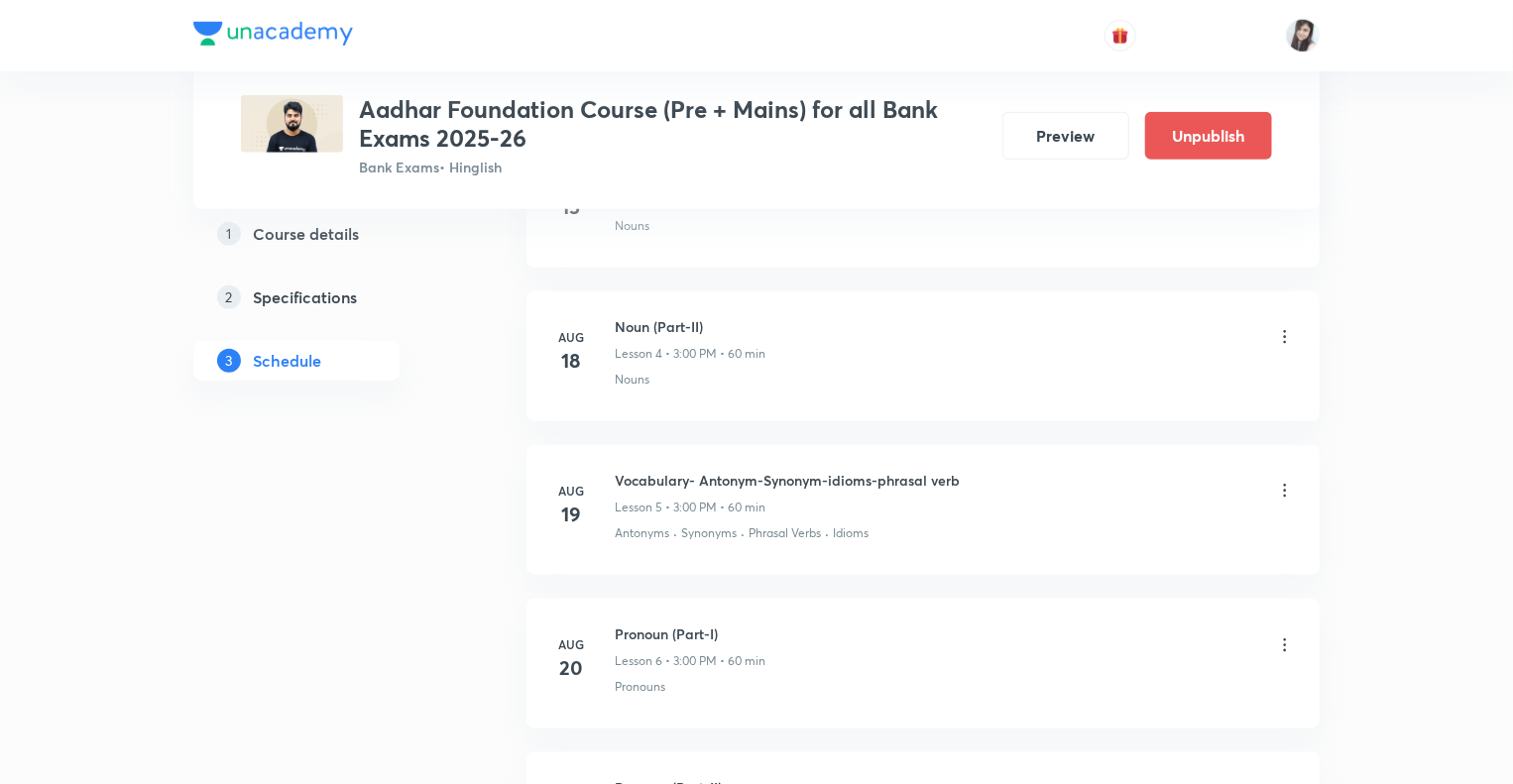 click on "1 Course details 2 Specifications 3 Schedule" at bounding box center (328, 2413) 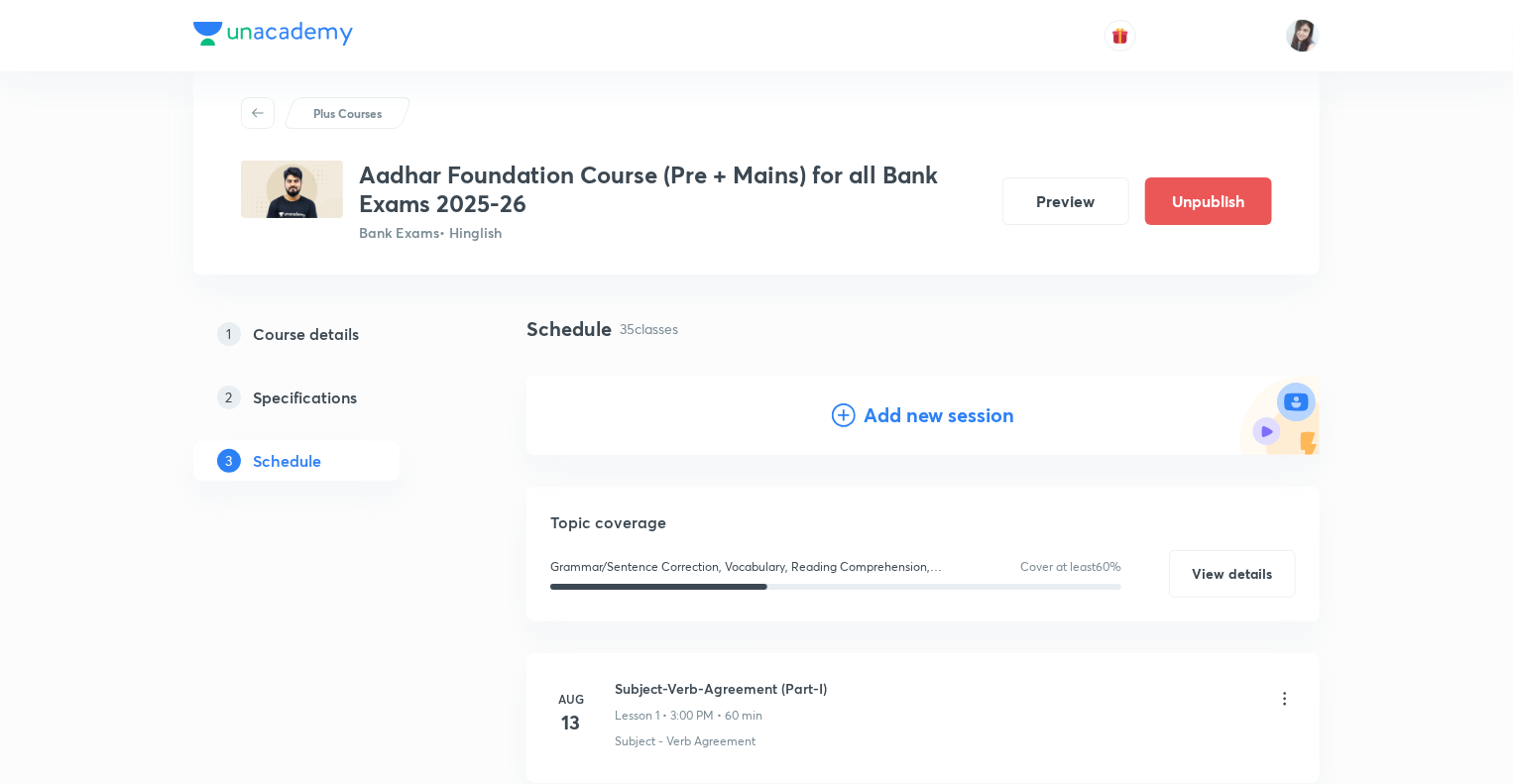 scroll, scrollTop: 0, scrollLeft: 0, axis: both 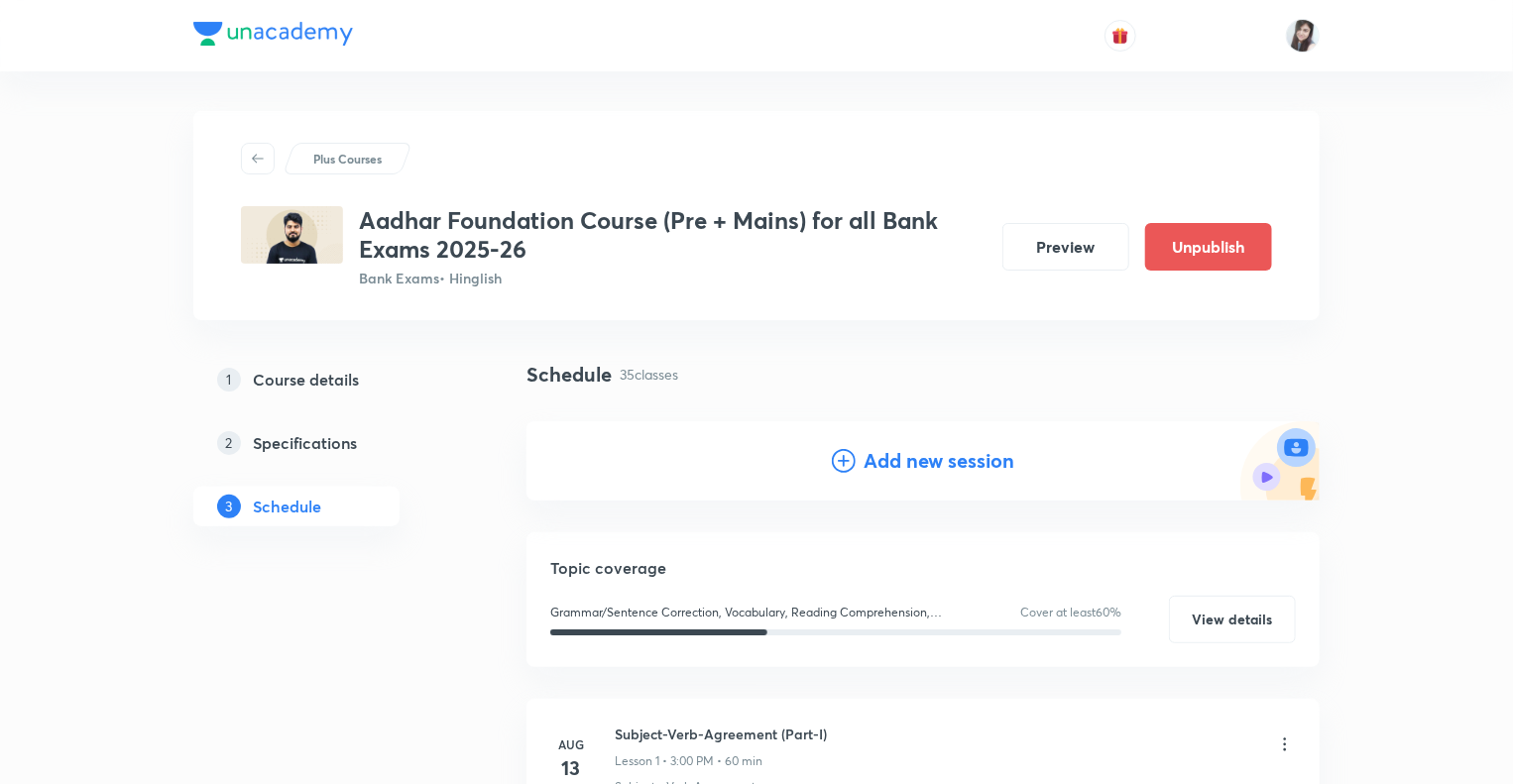 click on "Add new session" at bounding box center (939, 461) 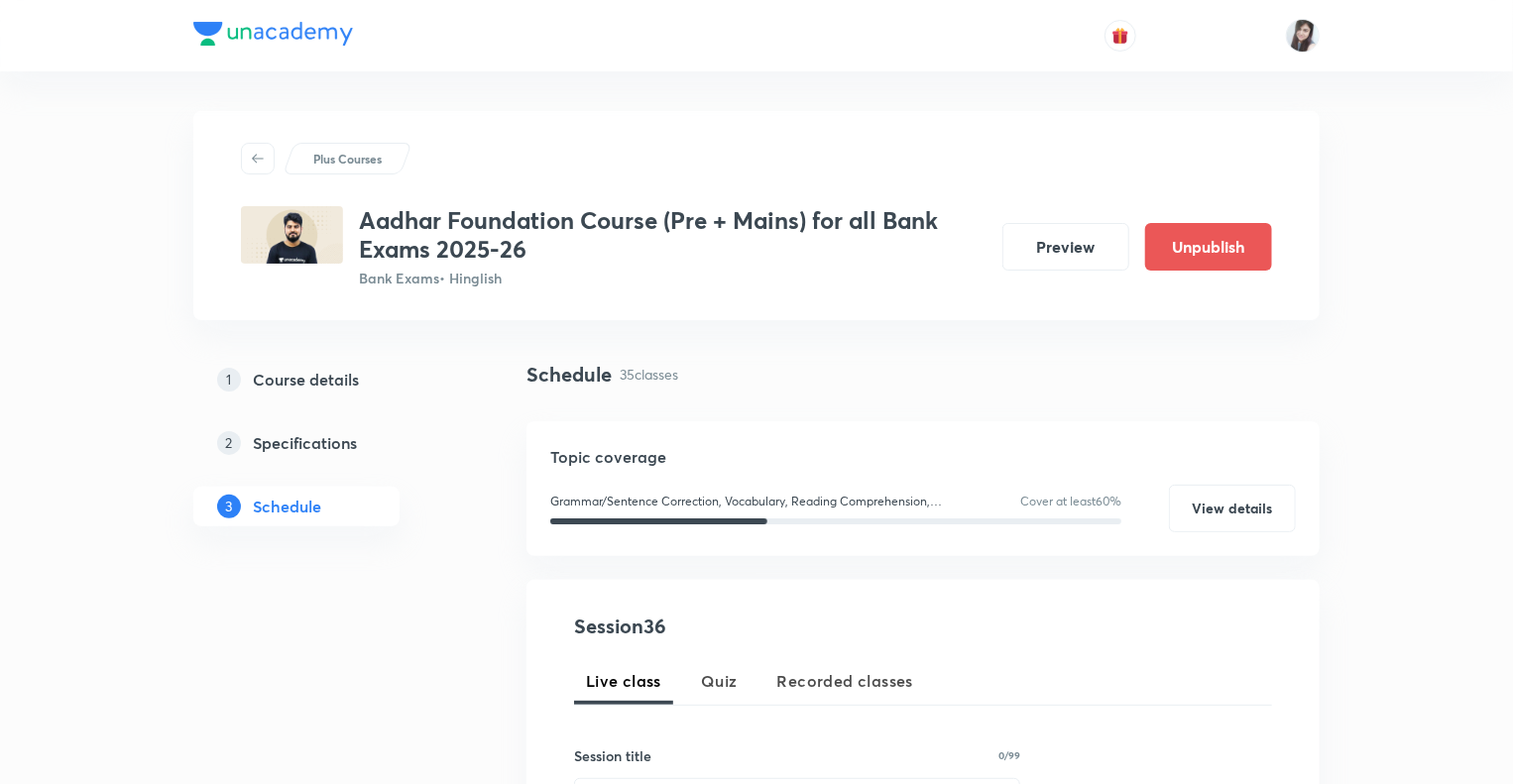 click on "1 Course details 2 Specifications 3 Schedule" at bounding box center [328, 3610] 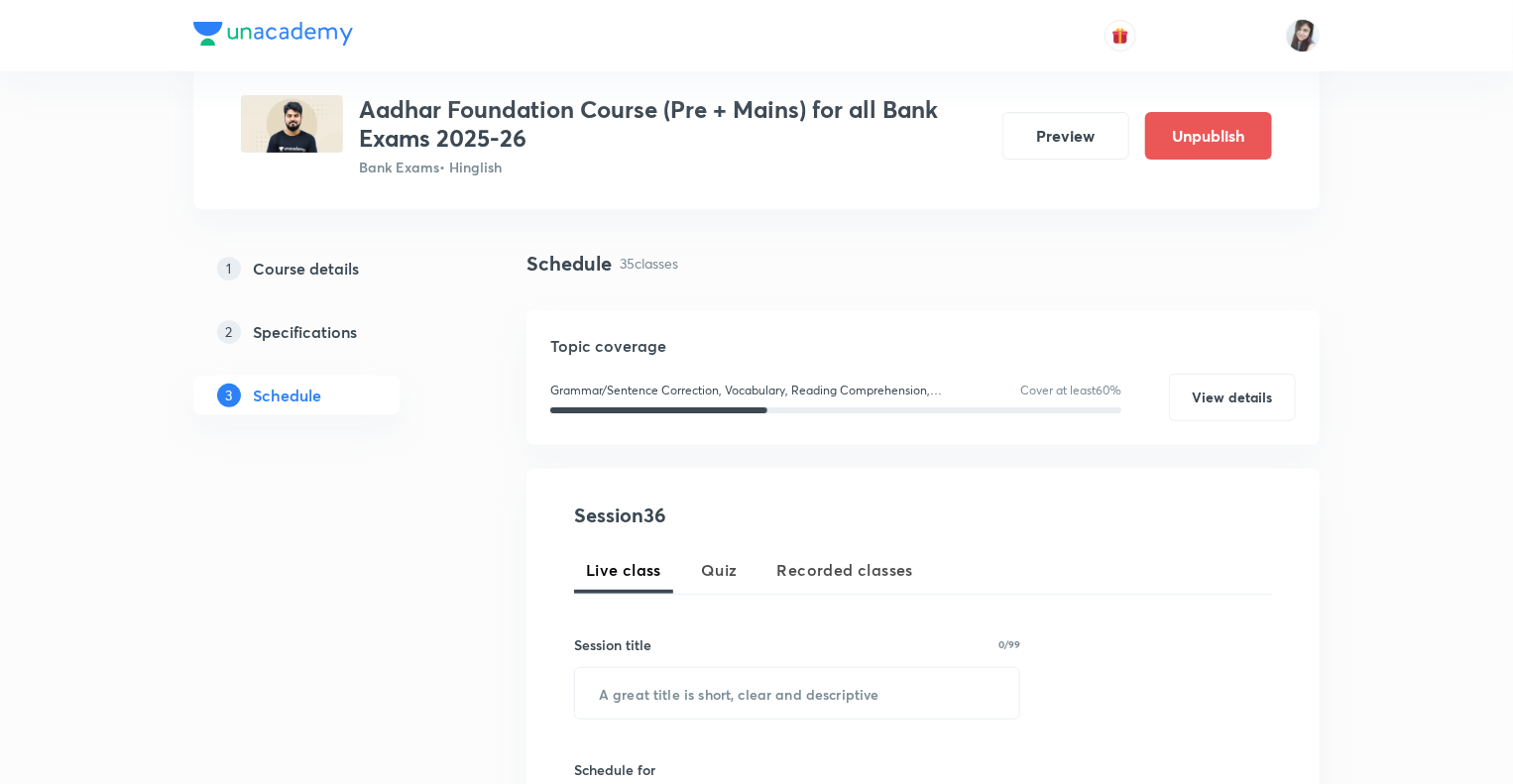 scroll, scrollTop: 238, scrollLeft: 0, axis: vertical 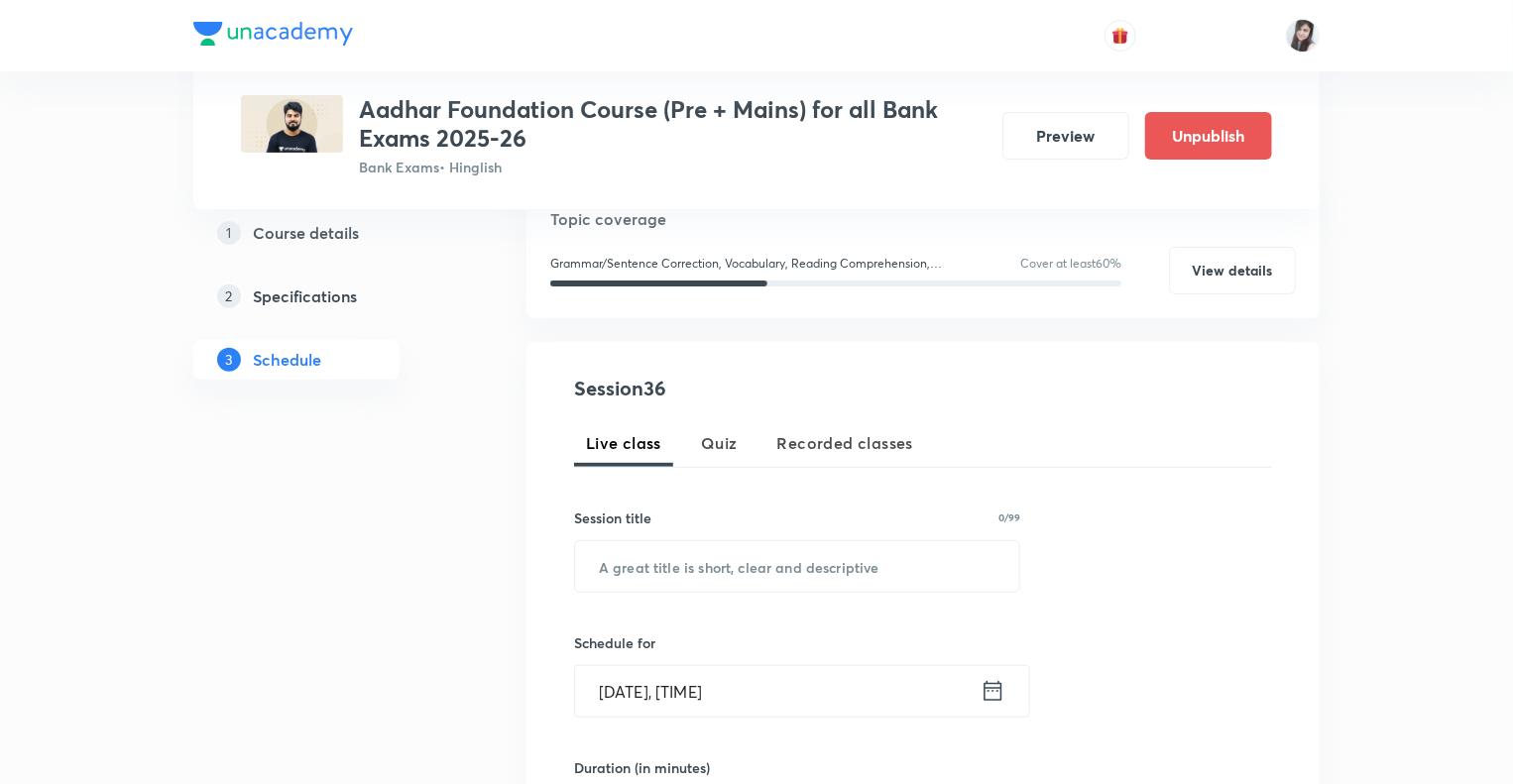 click on "1 Course details 2 Specifications 3 Schedule" at bounding box center (328, 3372) 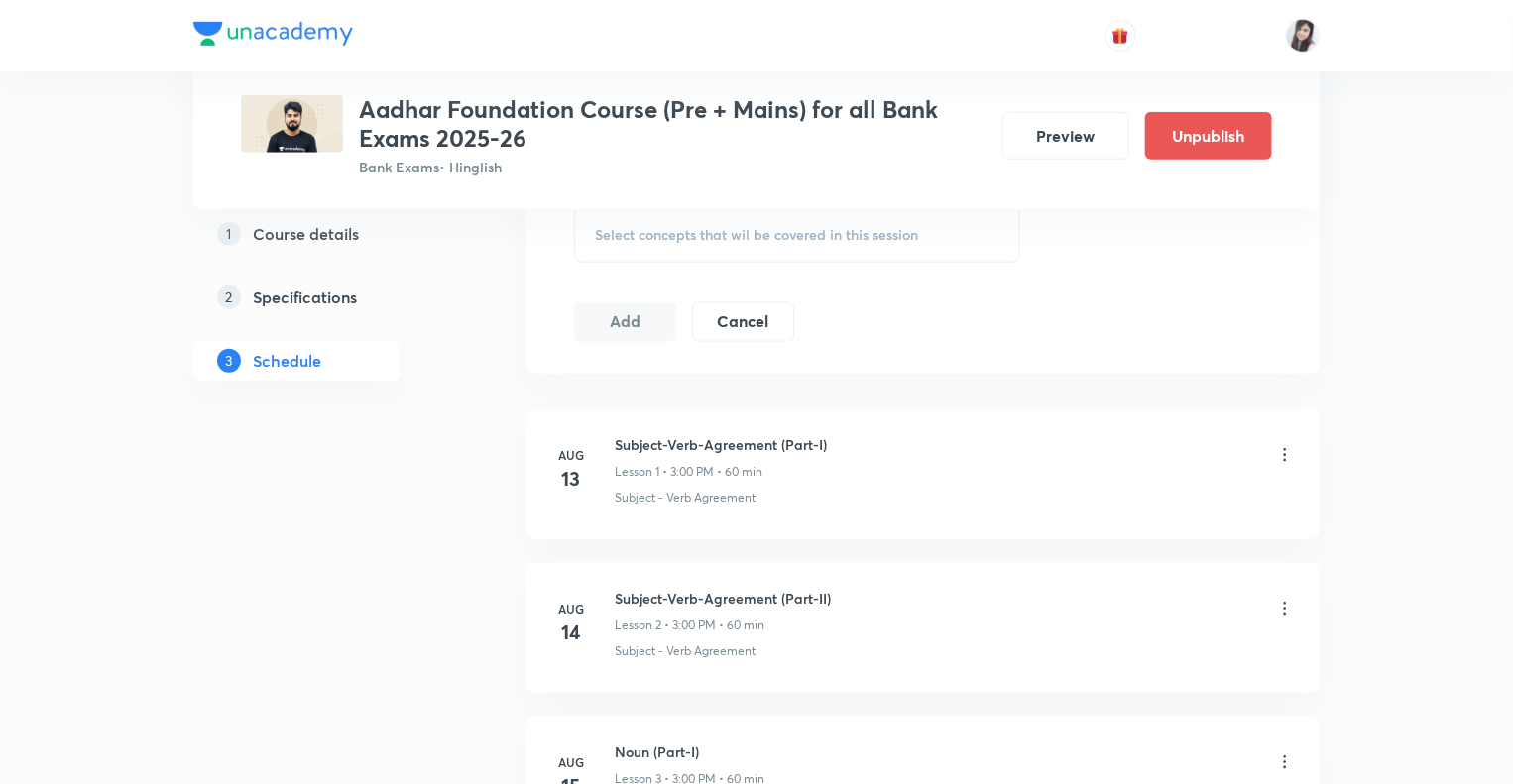 scroll, scrollTop: 952, scrollLeft: 0, axis: vertical 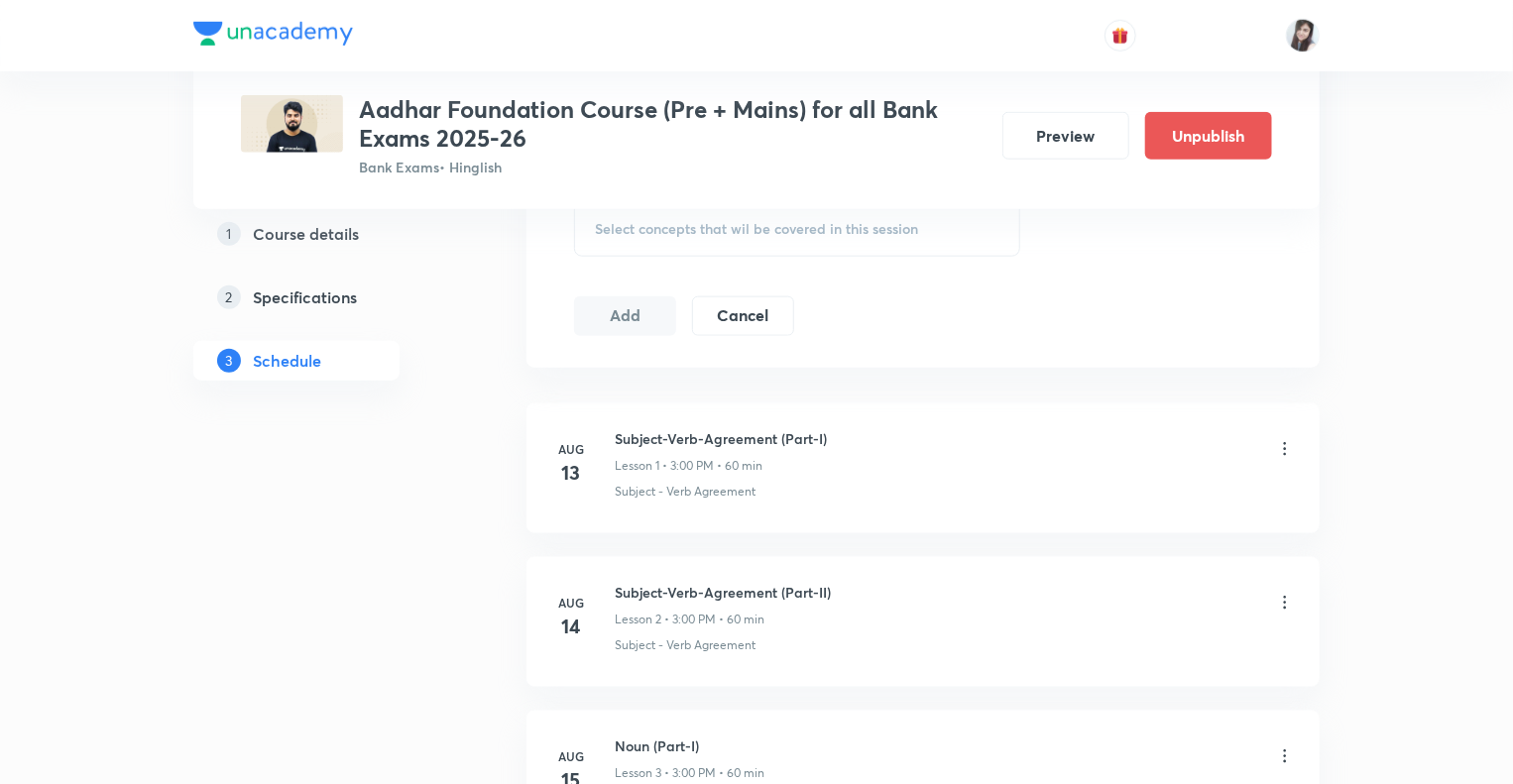 click 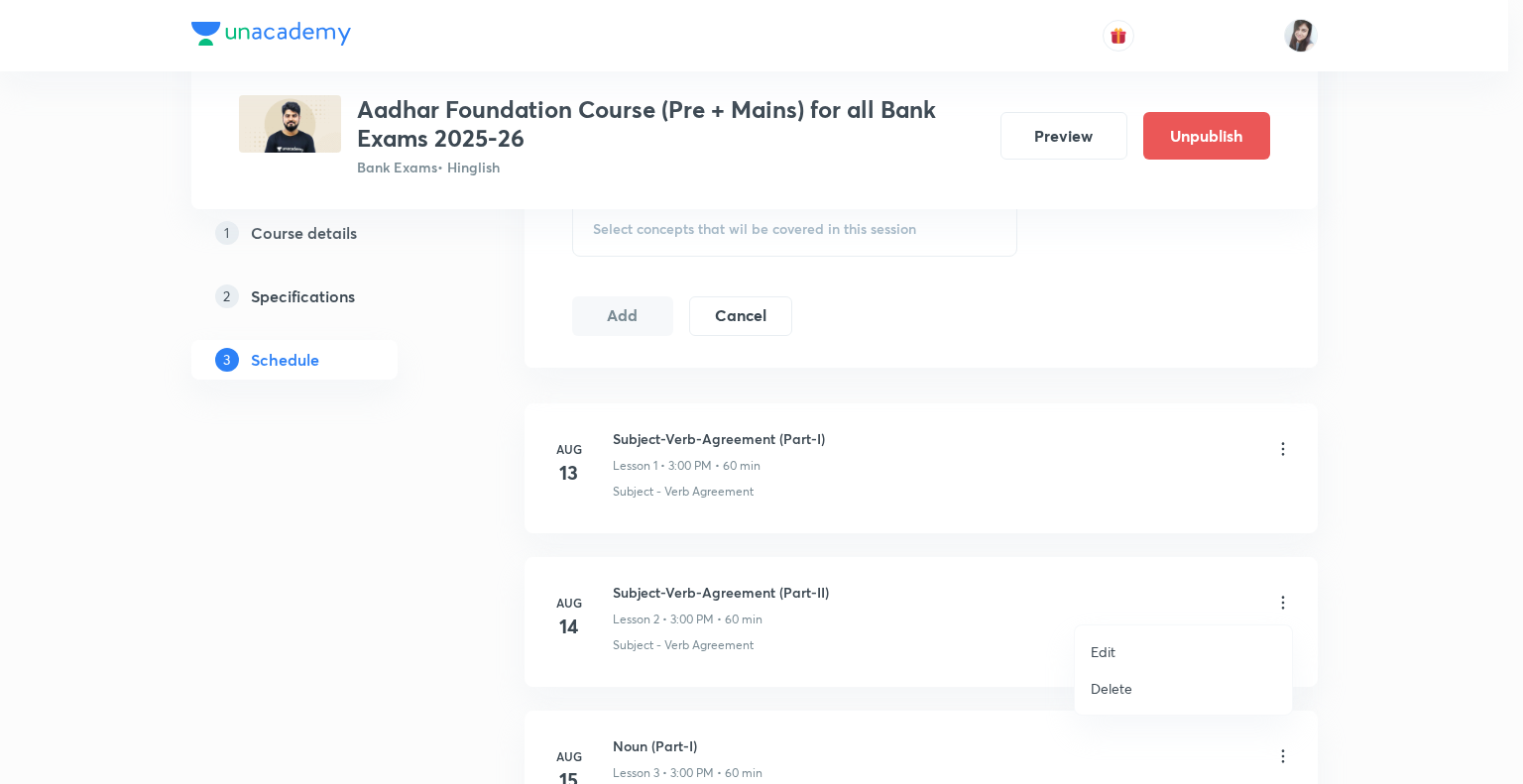 click on "Edit" at bounding box center (1103, 651) 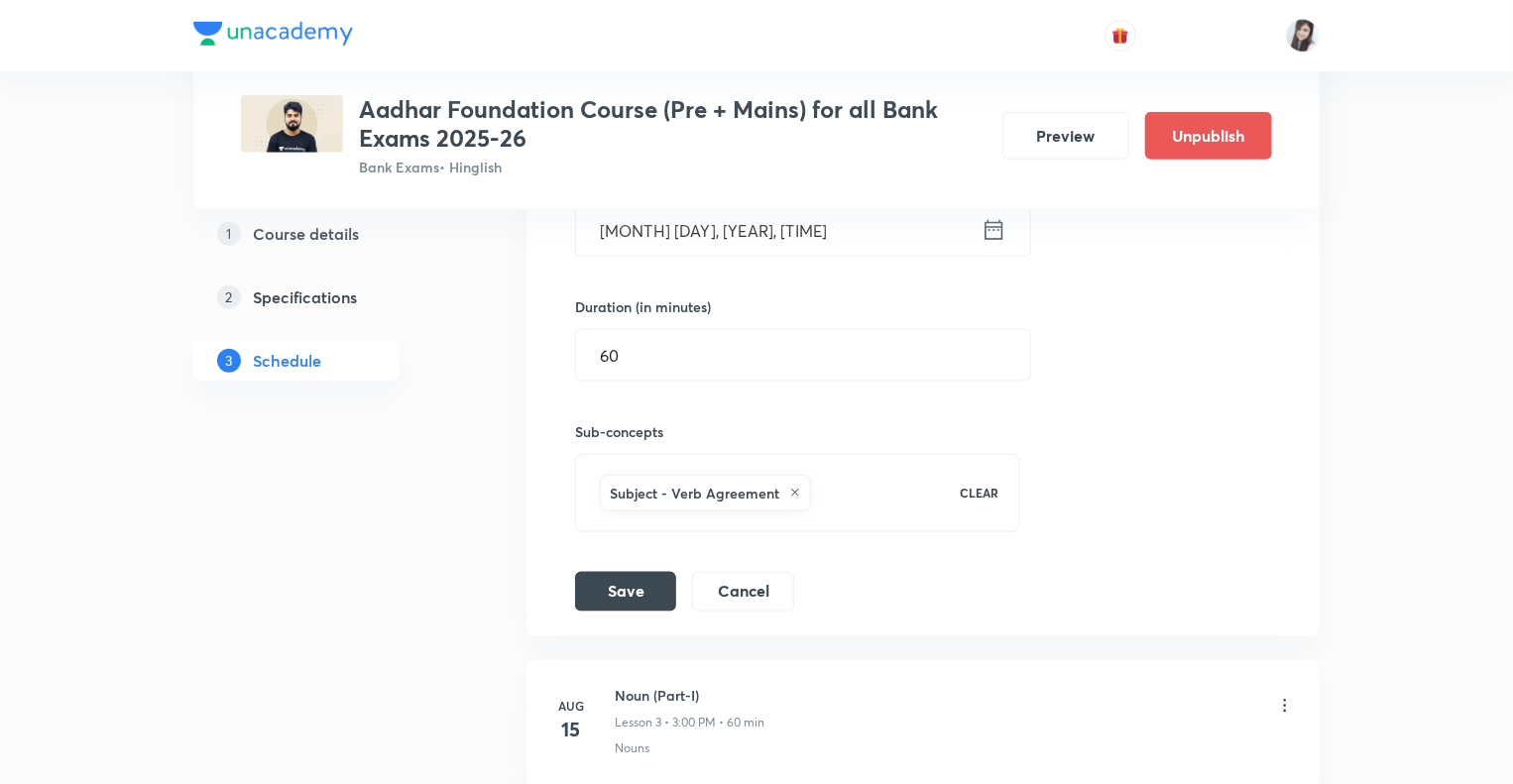 scroll, scrollTop: 856, scrollLeft: 0, axis: vertical 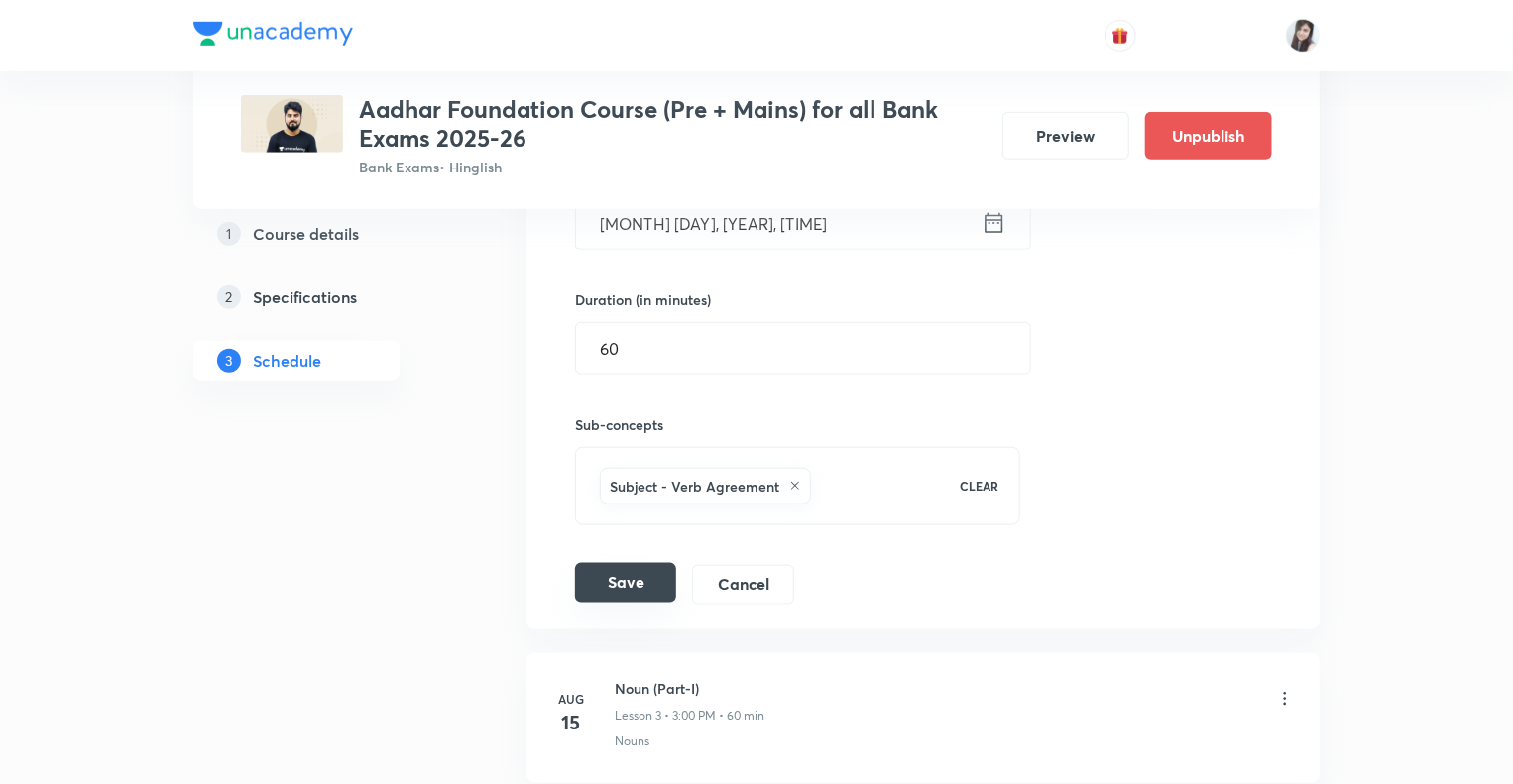 click on "Save" at bounding box center (626, 583) 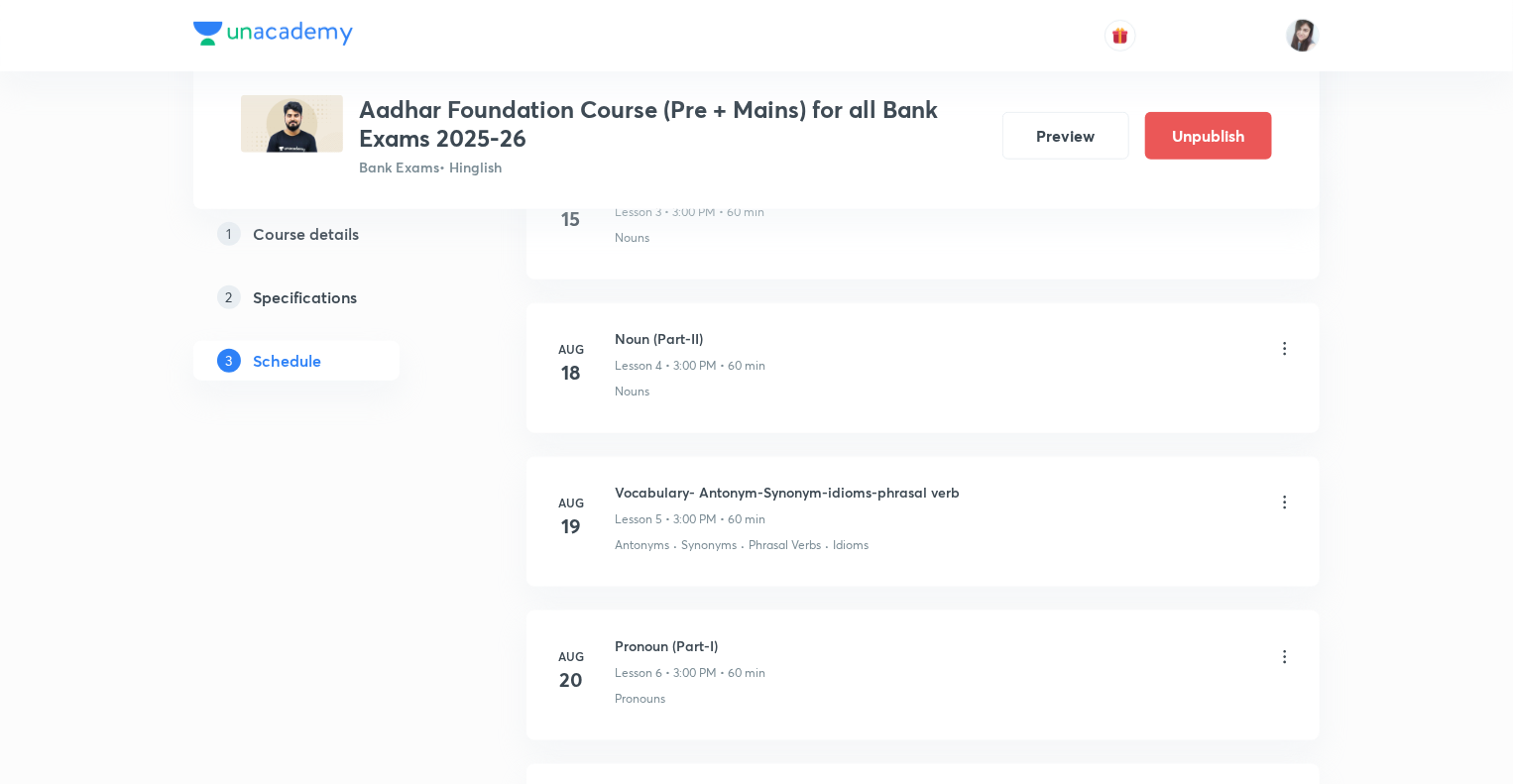 click on "1 Course details 2 Specifications 3 Schedule" at bounding box center [328, 2425] 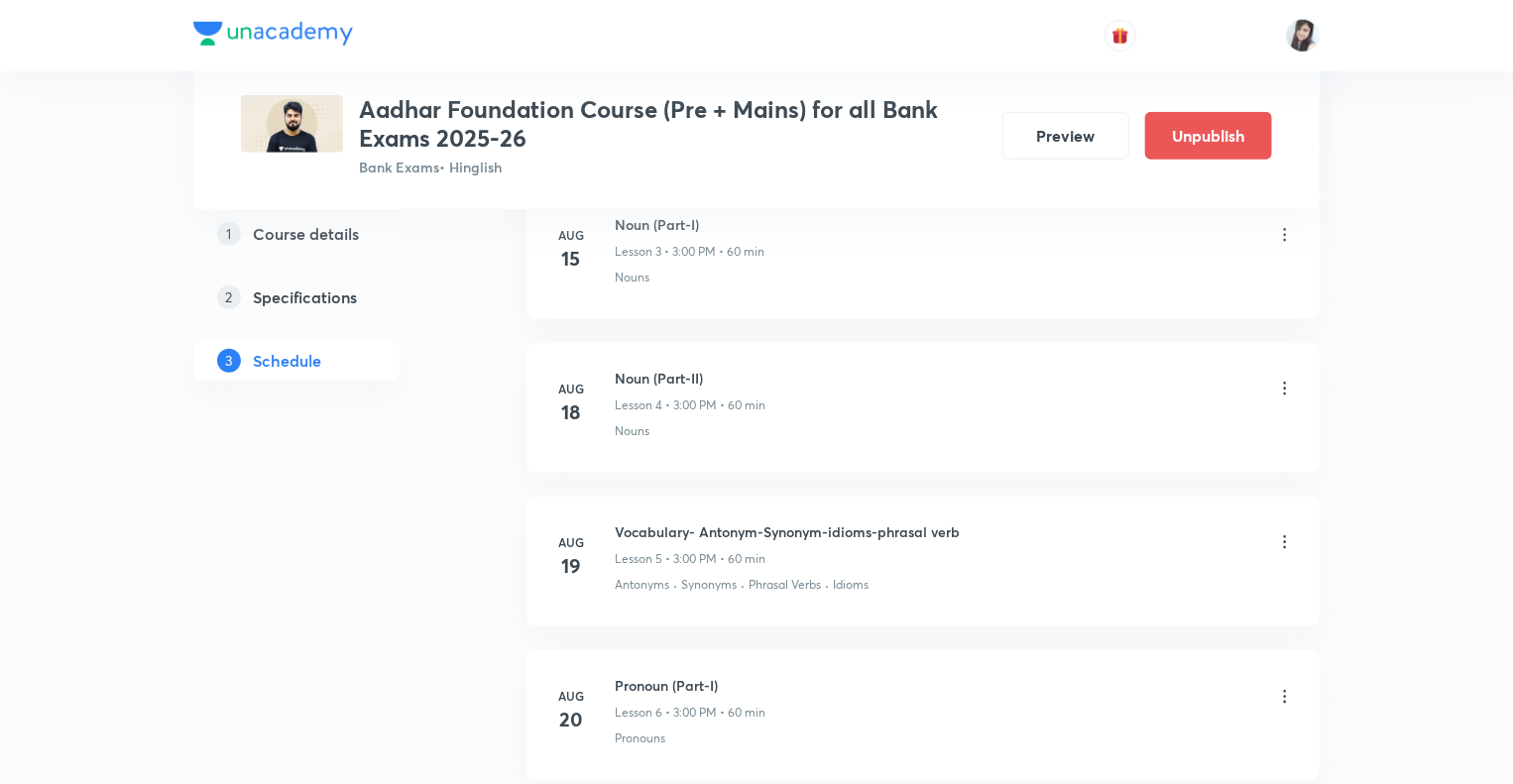 click on "1 Course details 2 Specifications 3 Schedule" at bounding box center [328, 2465] 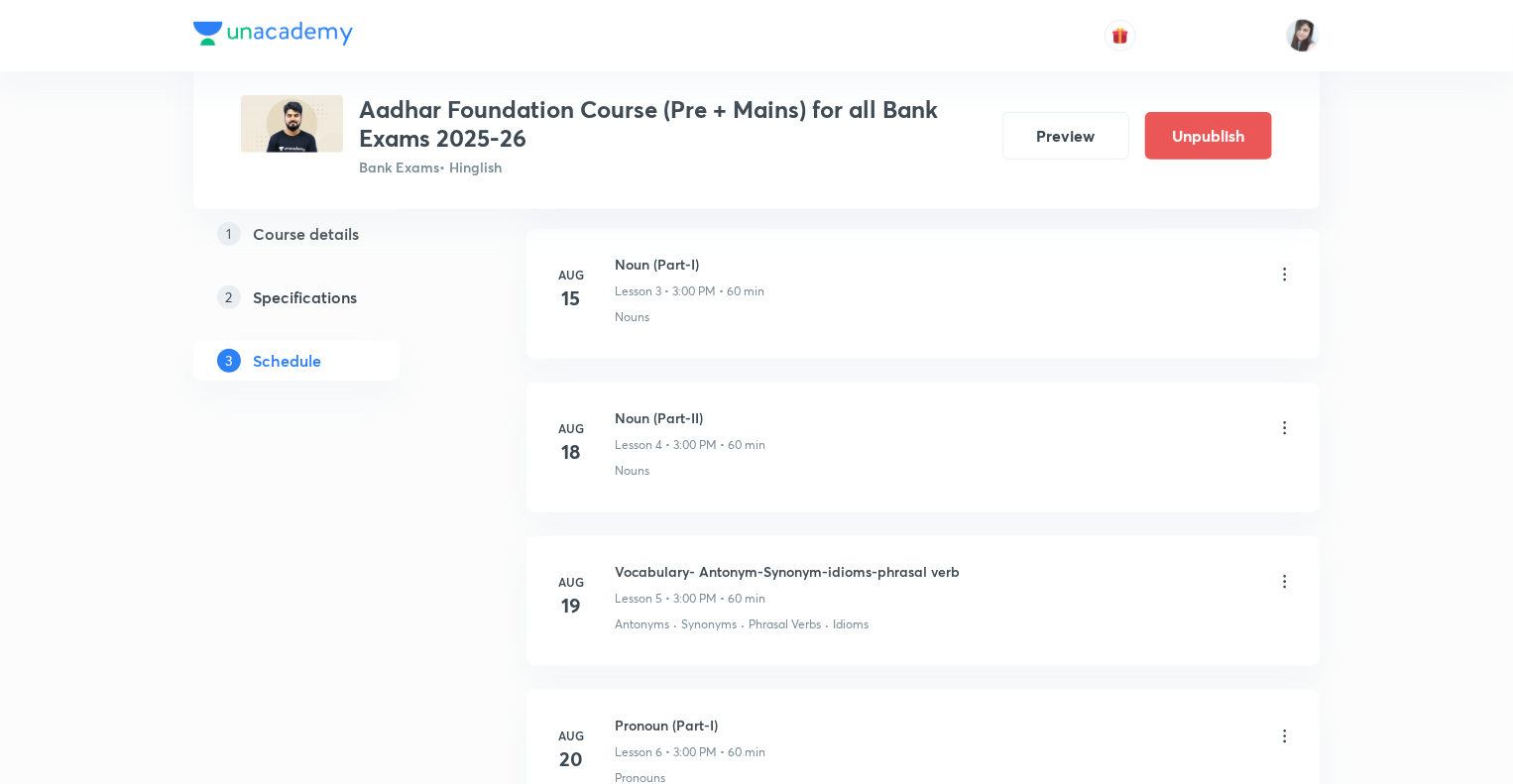 click on "Lesson 5 • 3:00 PM • 60 min" at bounding box center (690, 599) 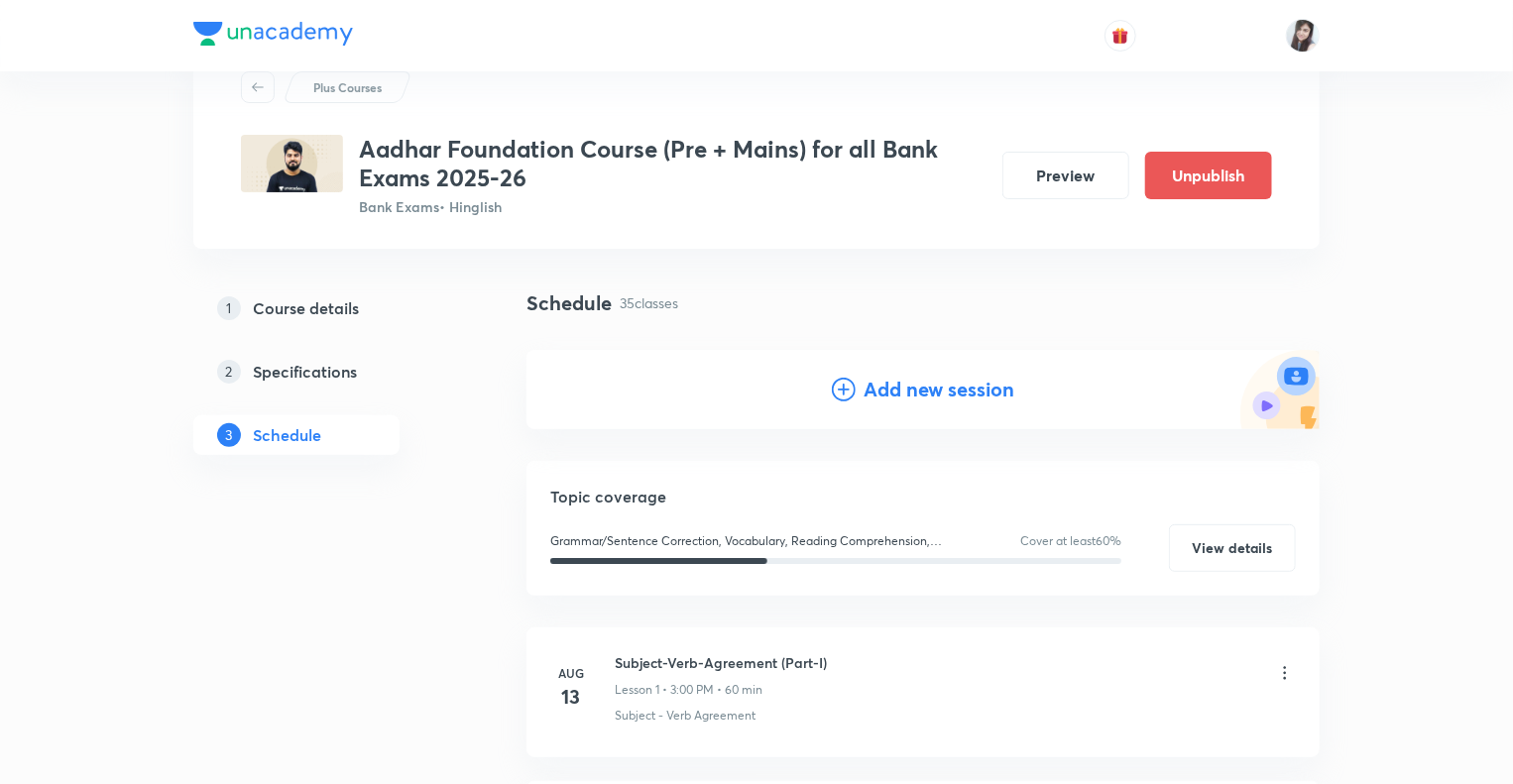 scroll, scrollTop: 0, scrollLeft: 0, axis: both 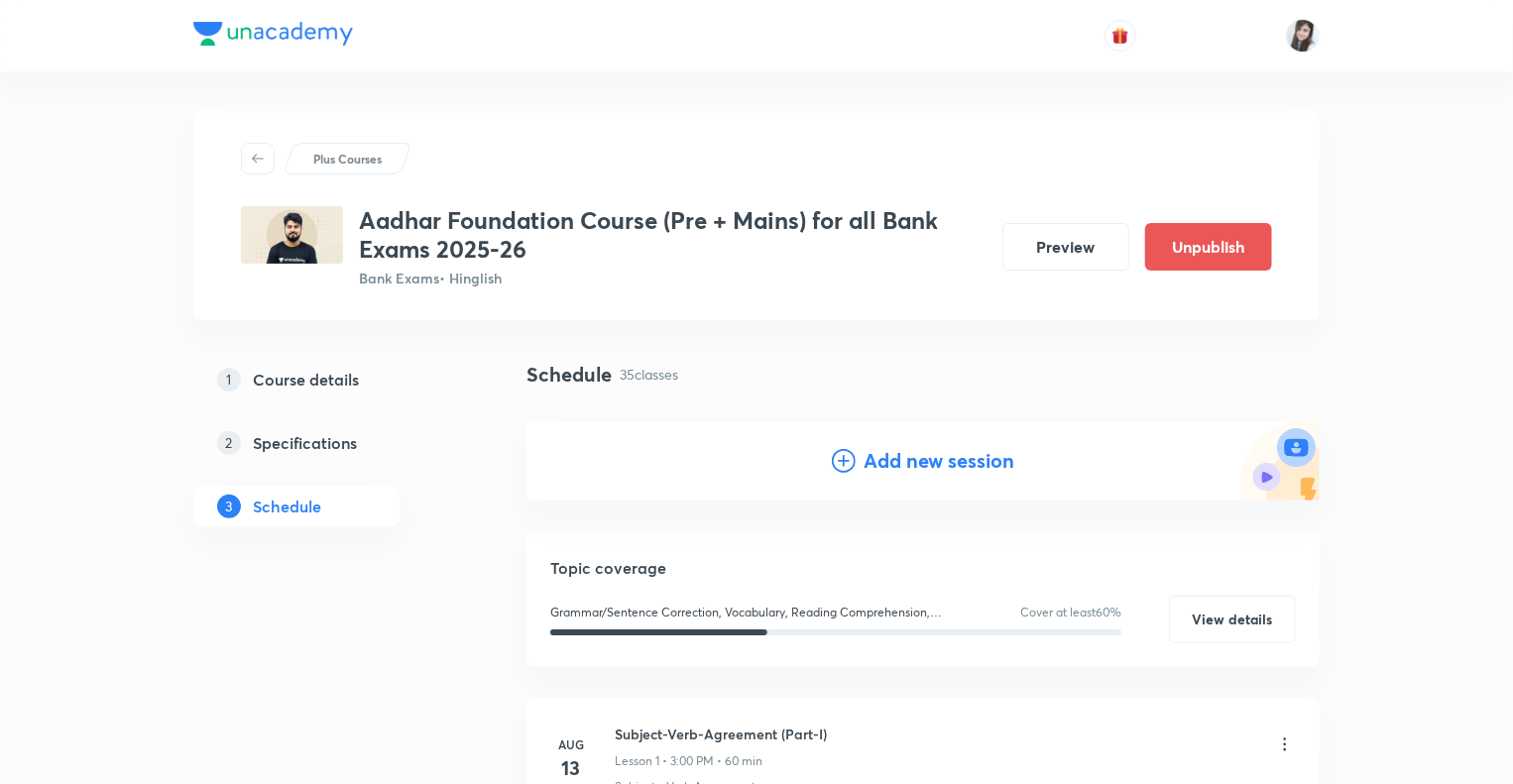 click 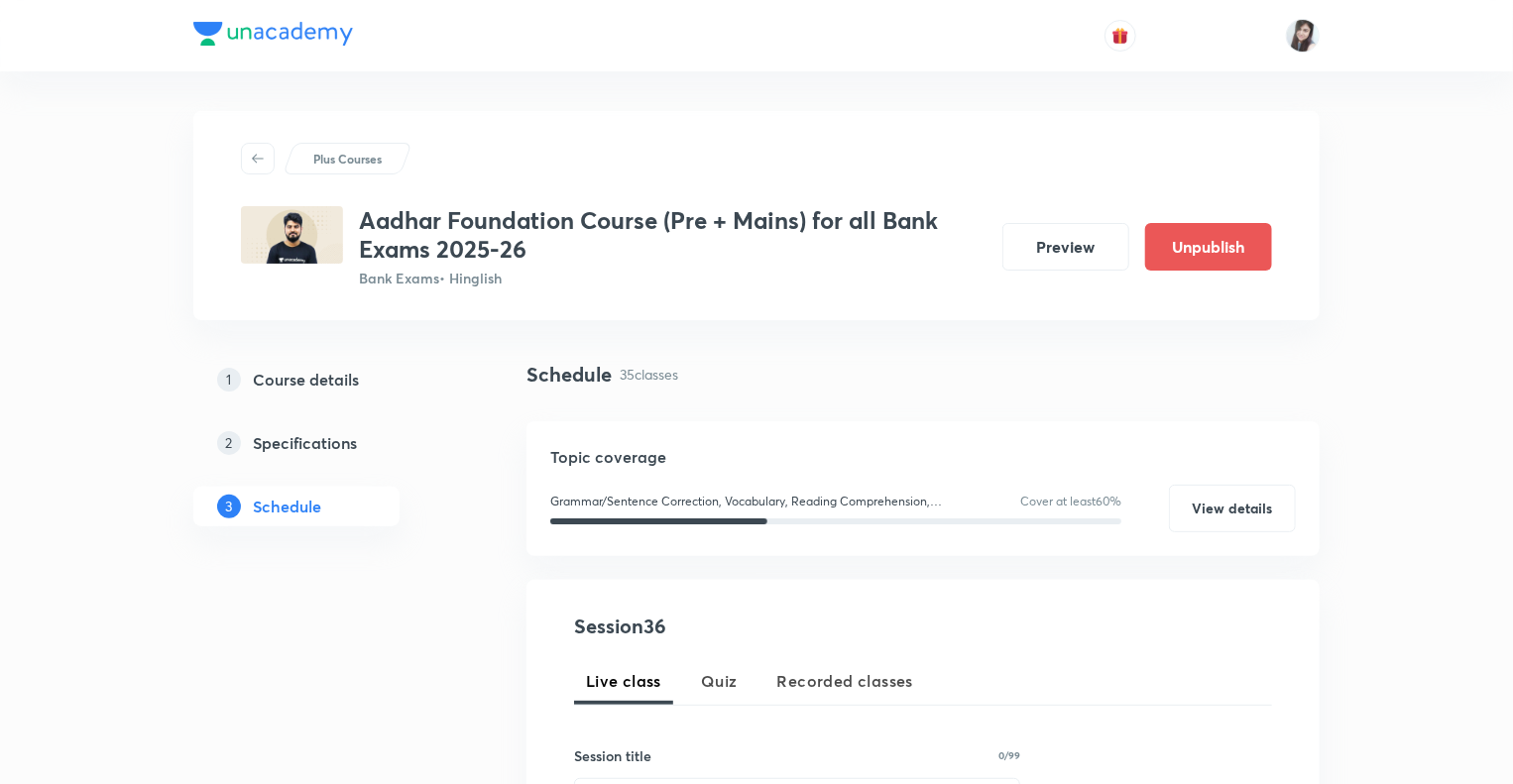 click on "1 Course details 2 Specifications 3 Schedule" at bounding box center (328, 3610) 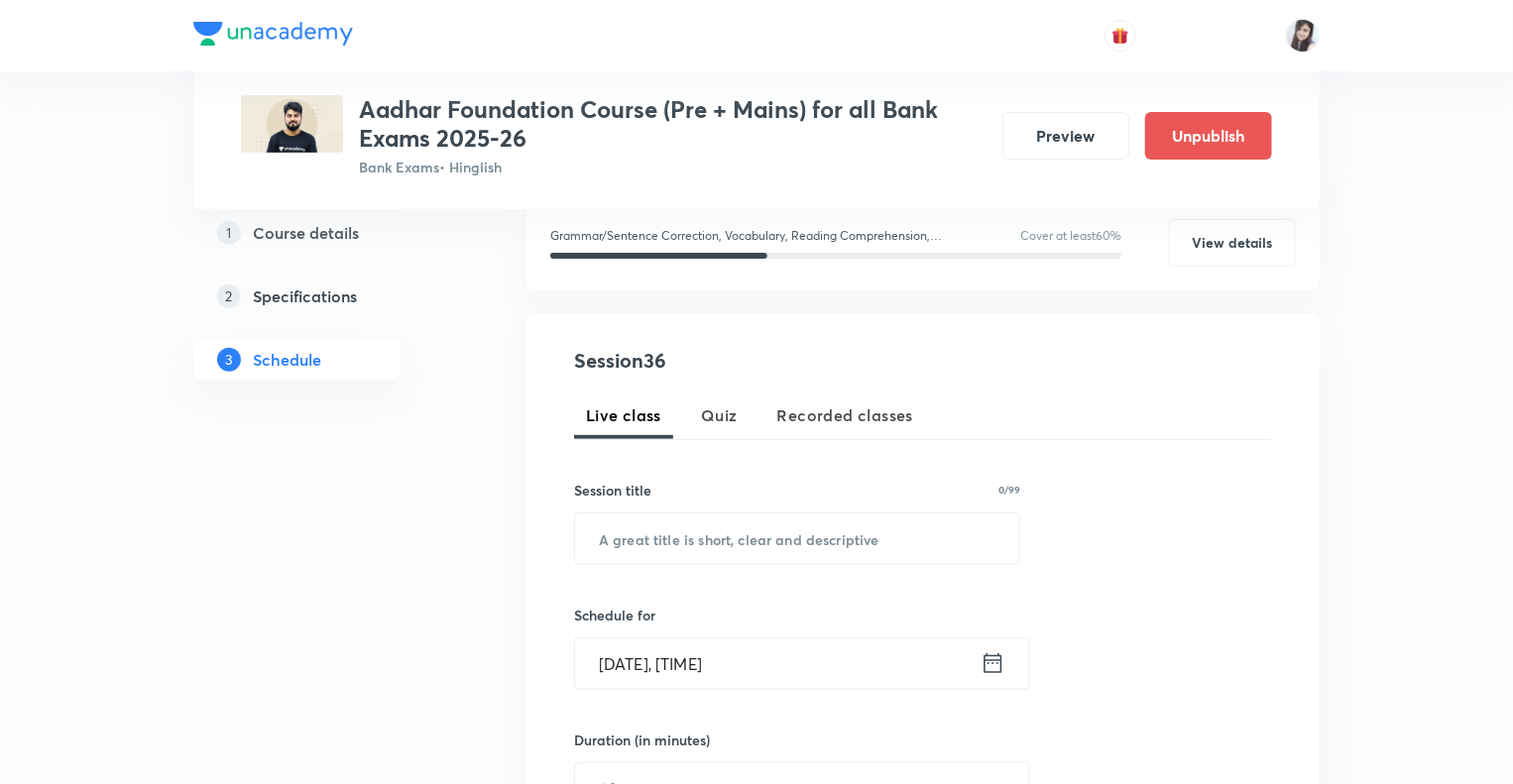 scroll, scrollTop: 357, scrollLeft: 0, axis: vertical 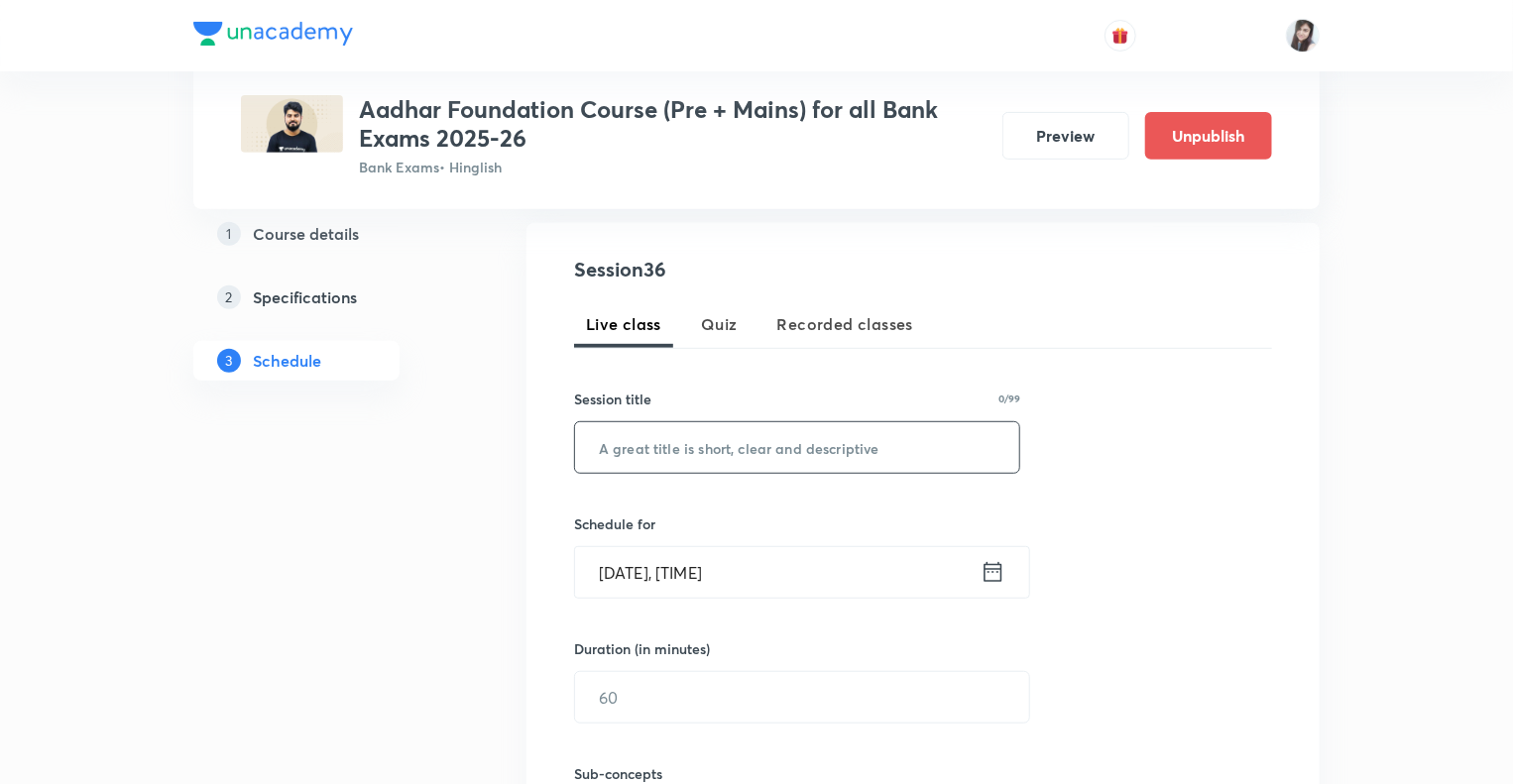 click at bounding box center (797, 447) 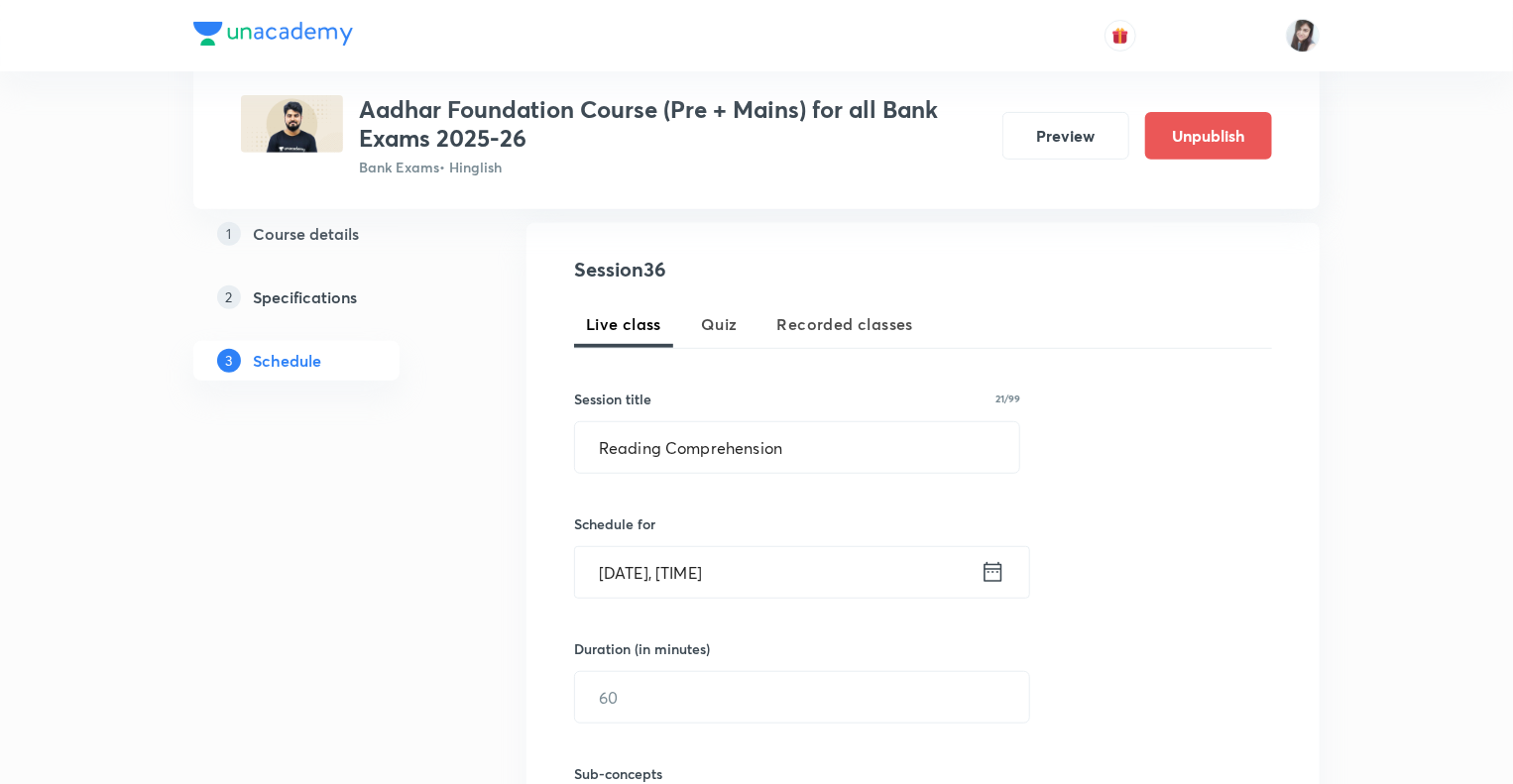 click 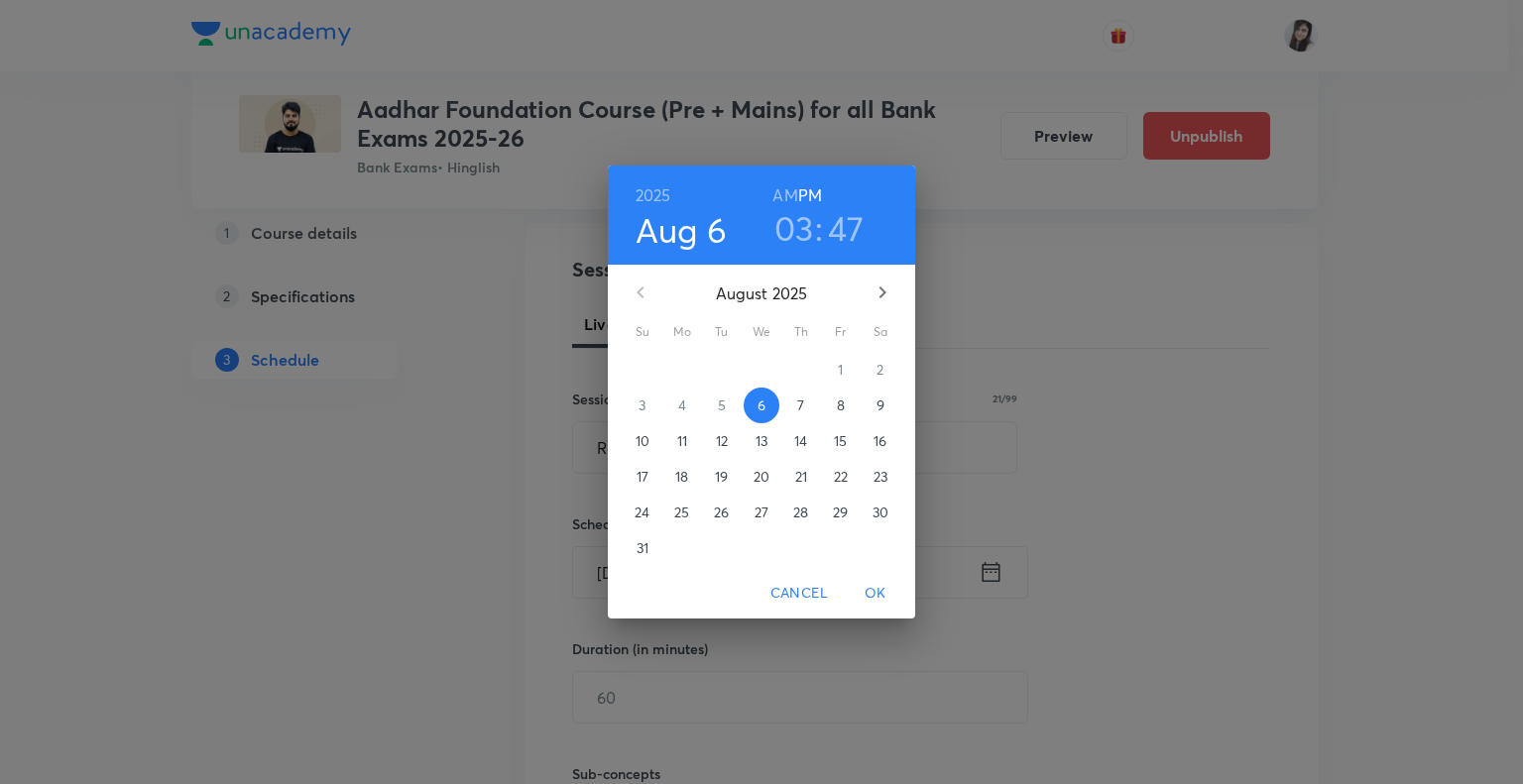 click on "12" at bounding box center (722, 441) 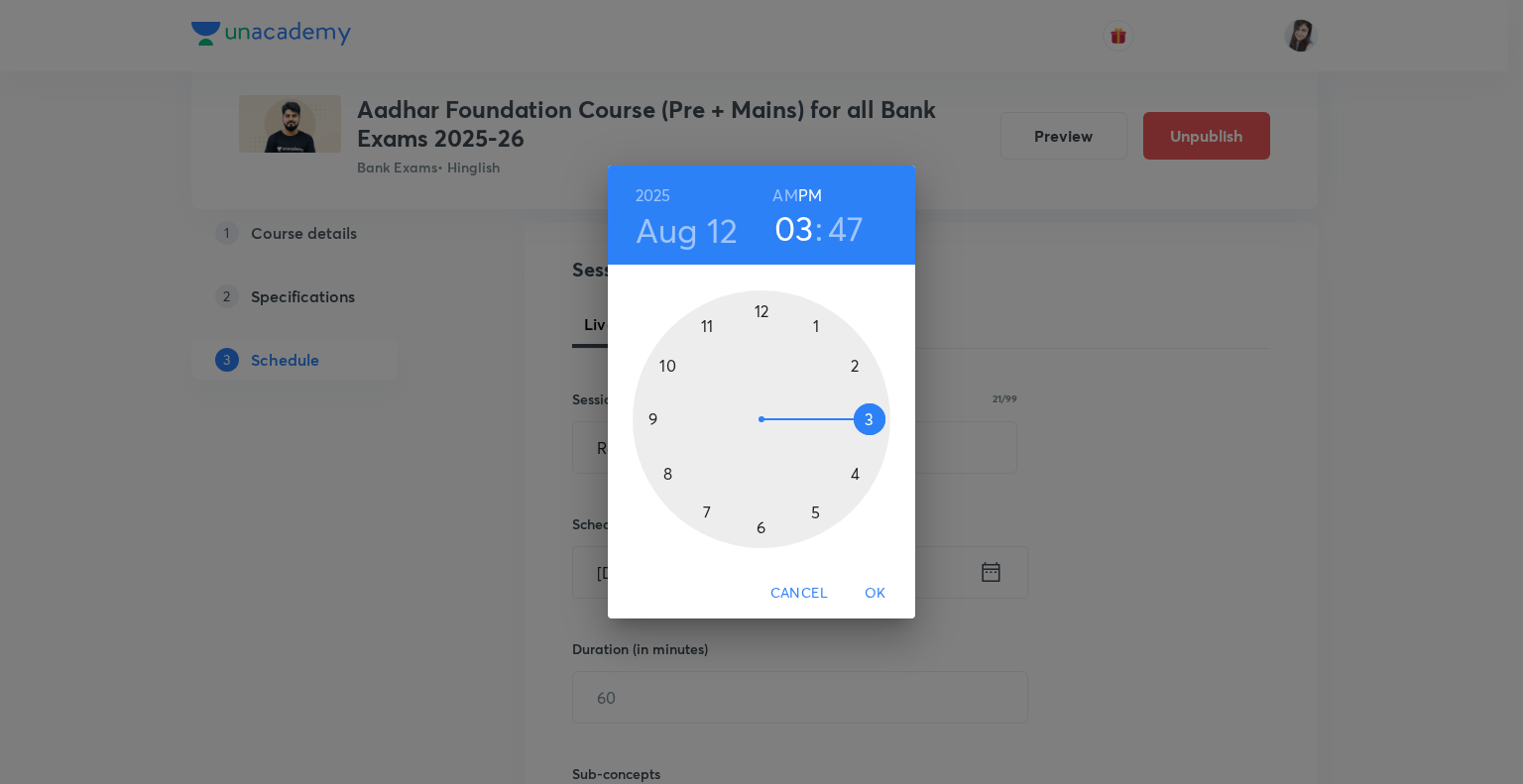 click on "47" at bounding box center (846, 228) 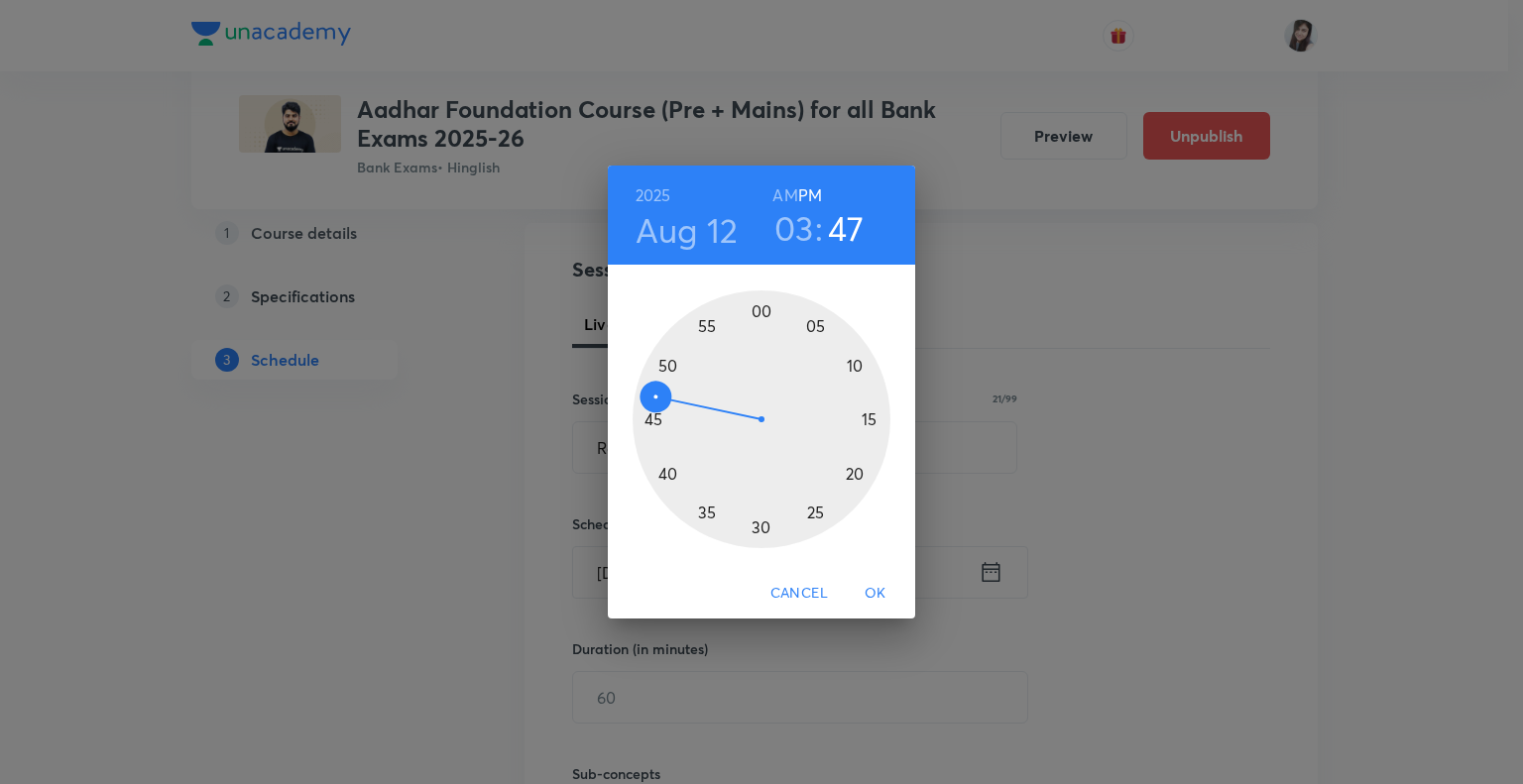 click at bounding box center [762, 419] 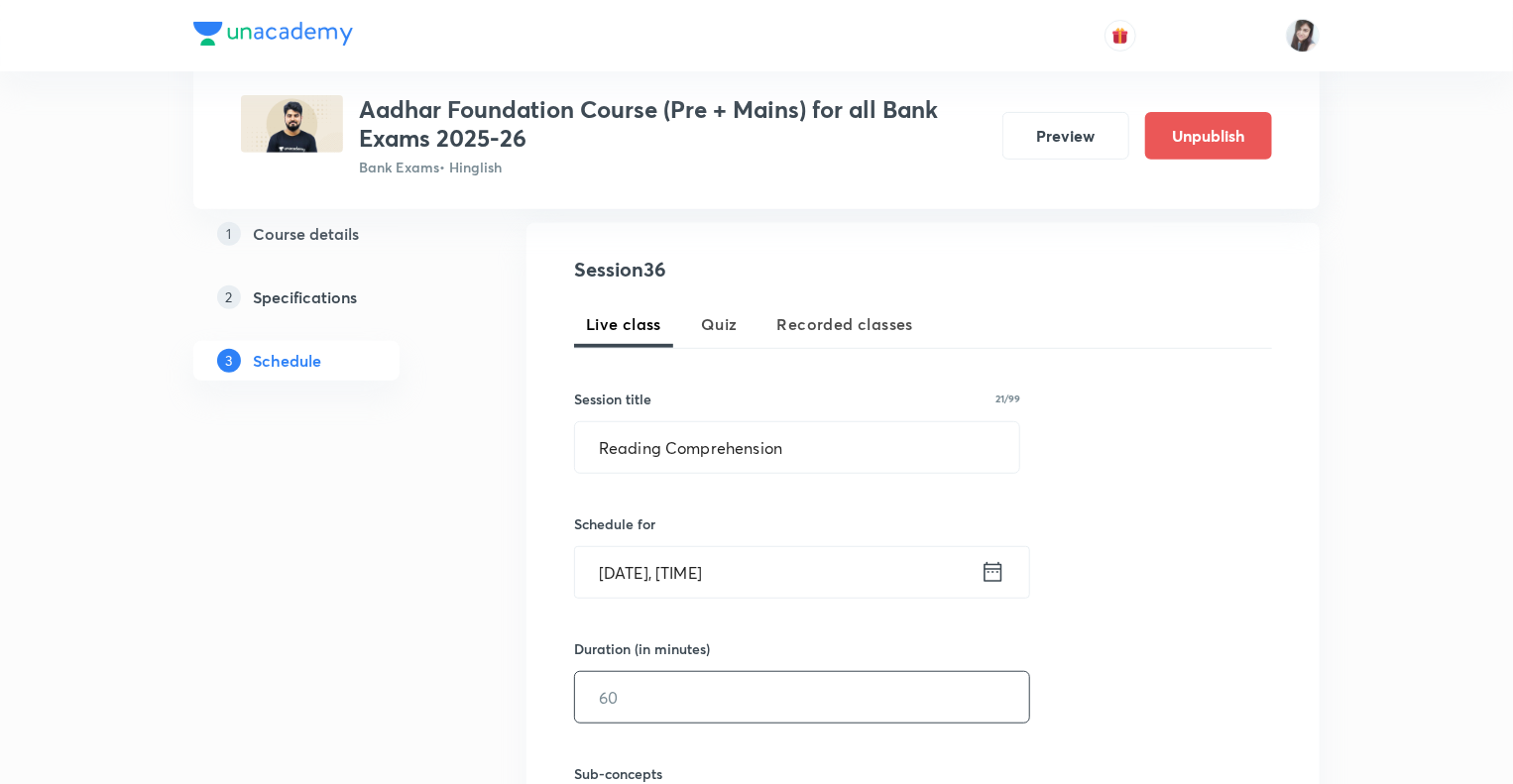 click at bounding box center [802, 697] 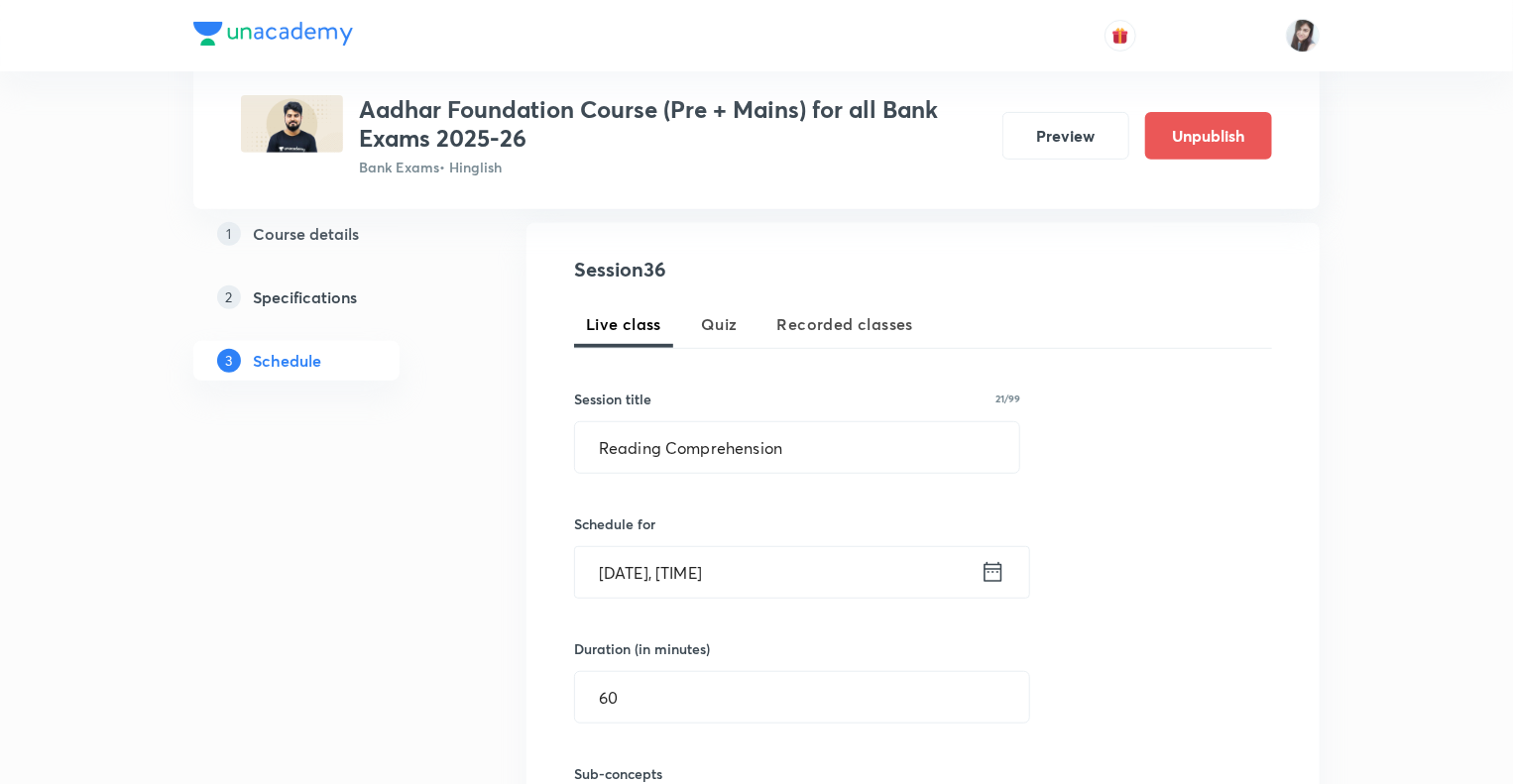click on "1 Course details 2 Specifications 3 Schedule" at bounding box center [328, 3253] 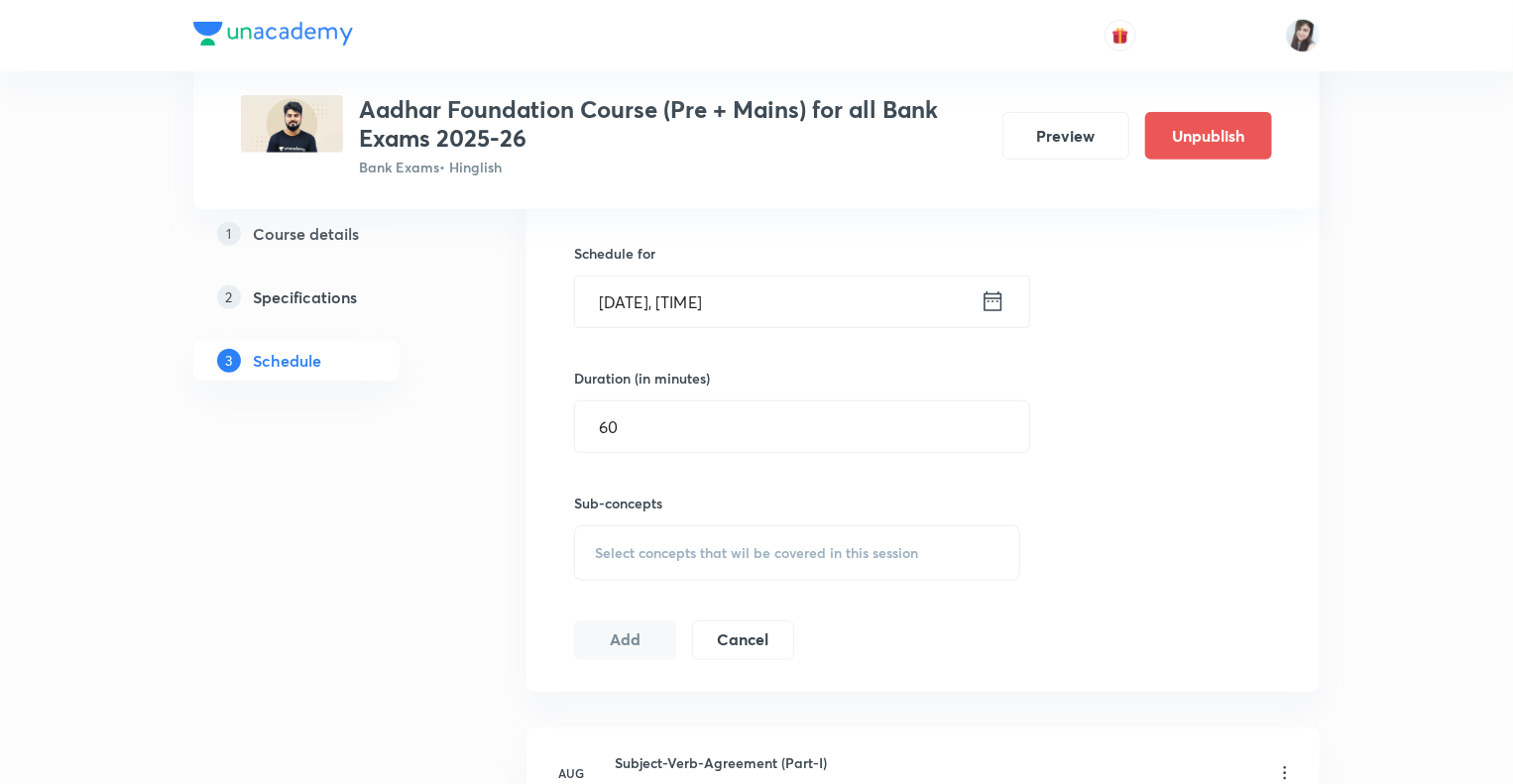 scroll, scrollTop: 753, scrollLeft: 0, axis: vertical 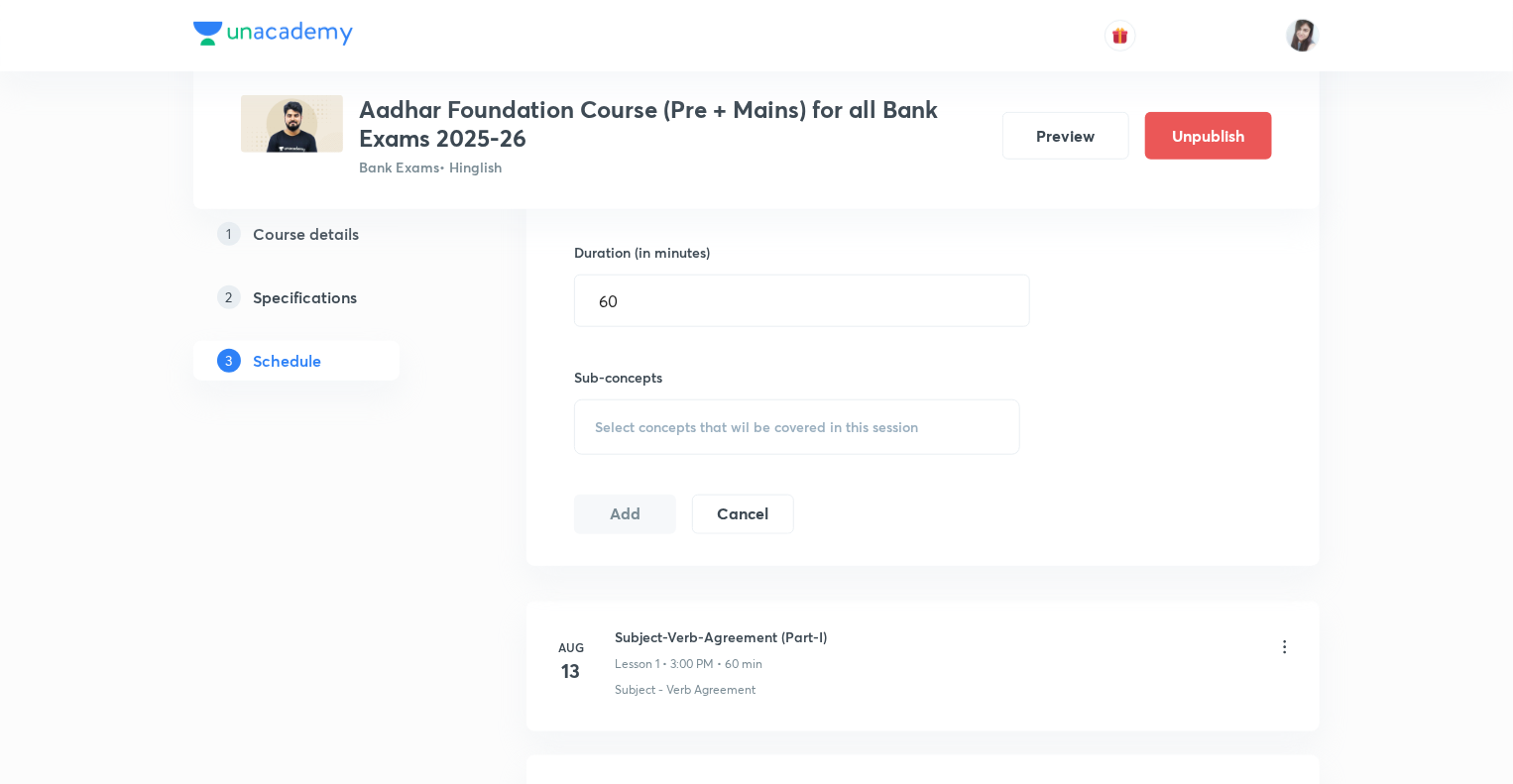 click on "Select concepts that wil be covered in this session" at bounding box center (756, 427) 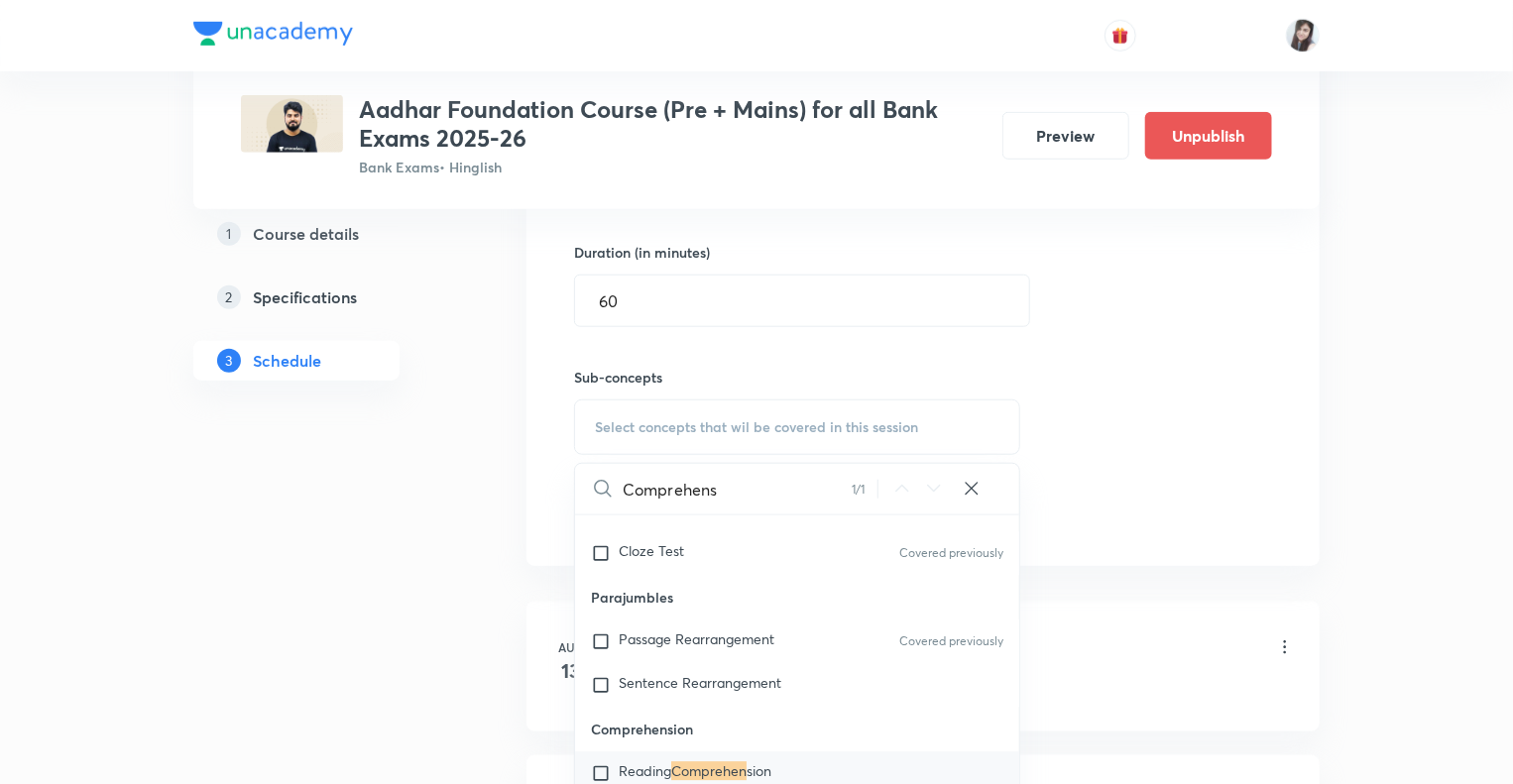scroll, scrollTop: 2966, scrollLeft: 0, axis: vertical 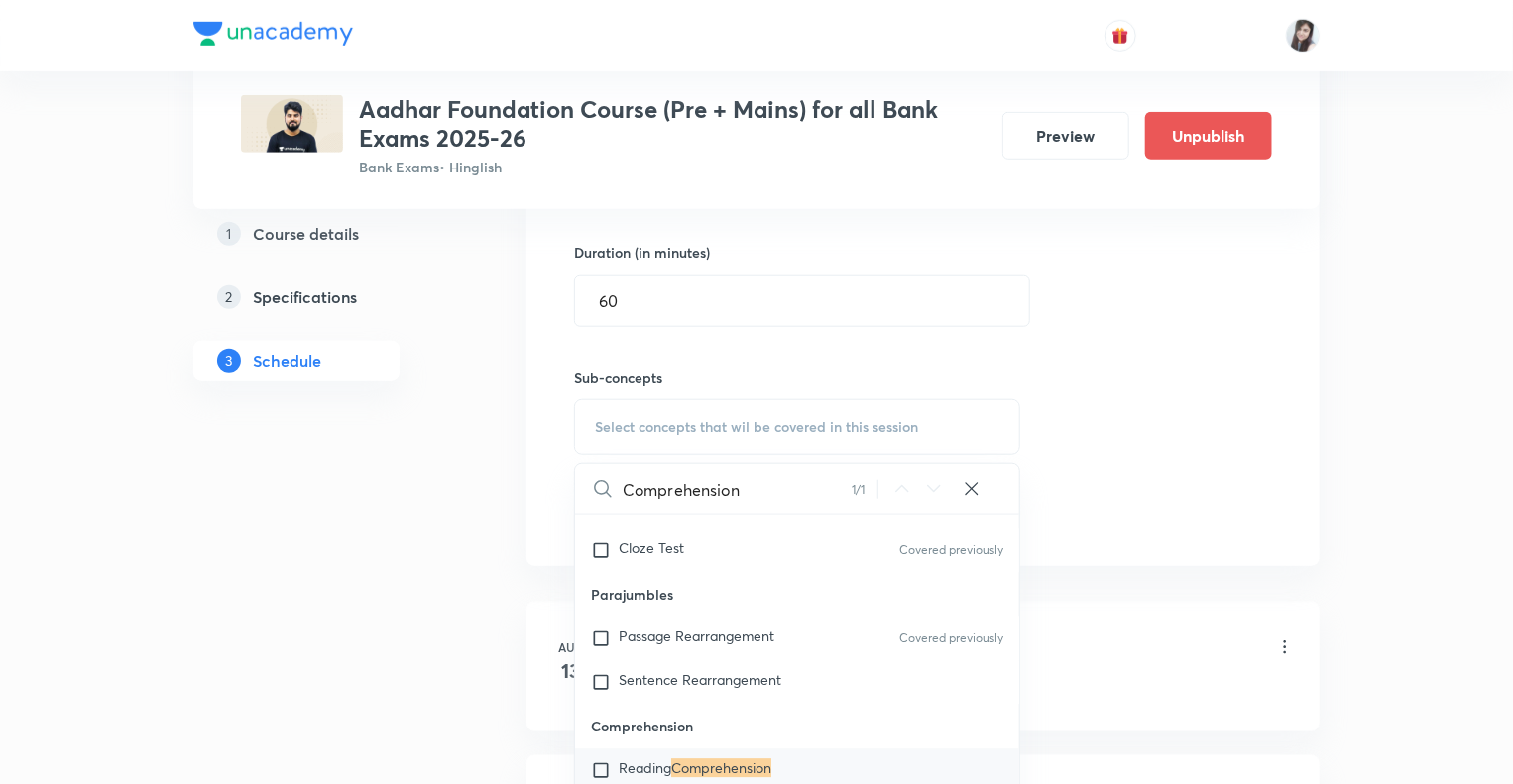 click at bounding box center (605, 771) 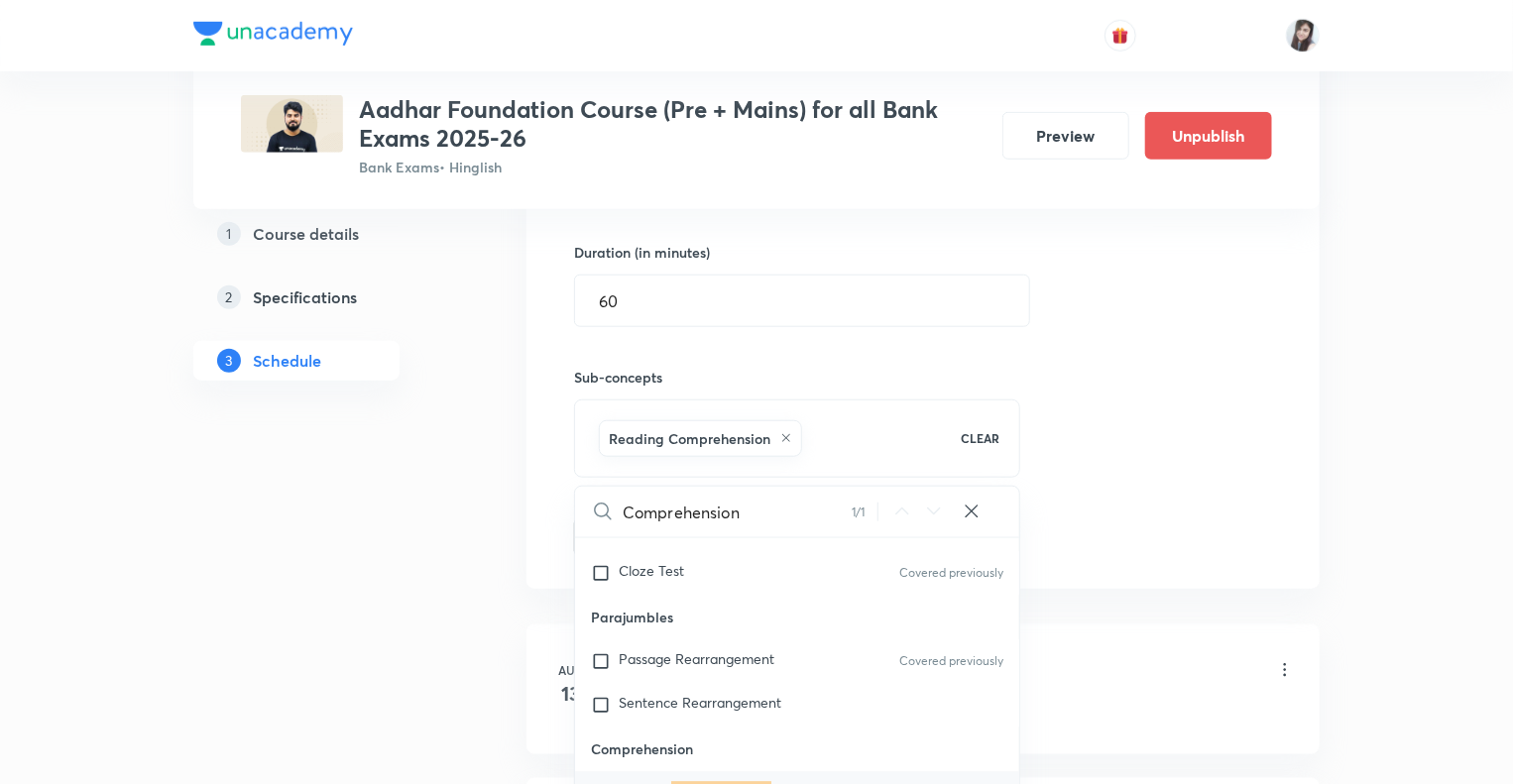 click on "1 Course details 2 Specifications 3 Schedule" at bounding box center [328, 2867] 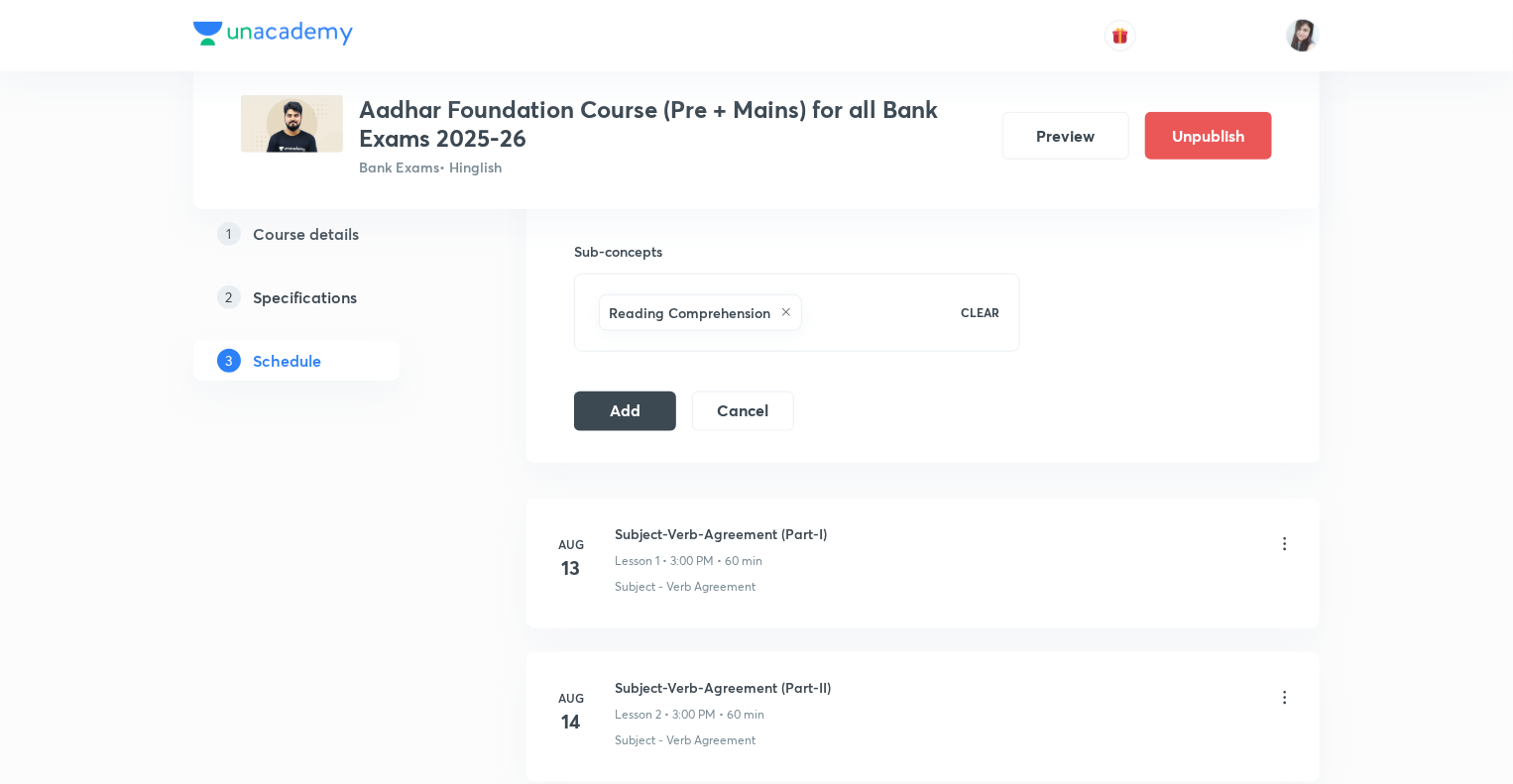 scroll, scrollTop: 912, scrollLeft: 0, axis: vertical 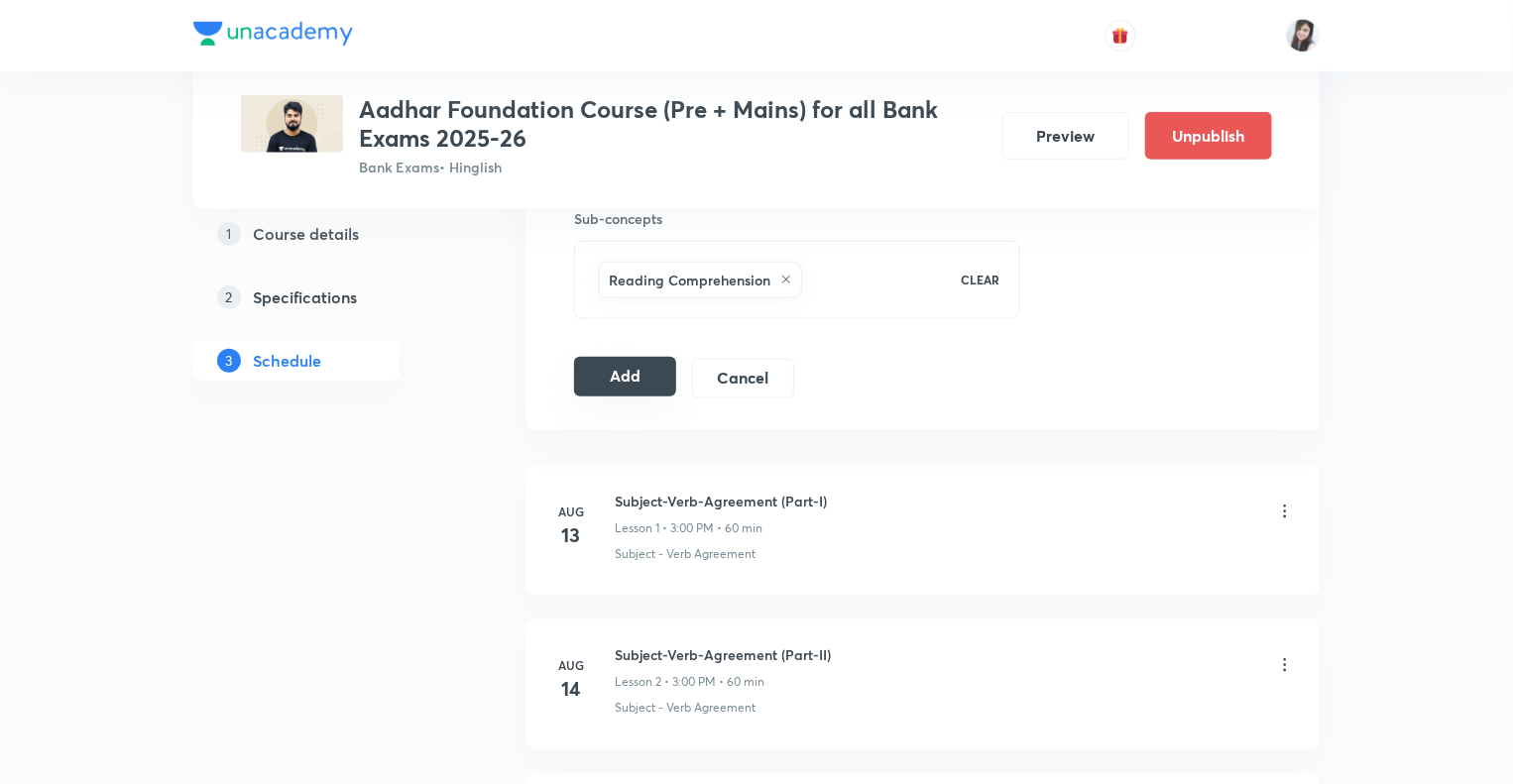 click on "Add" at bounding box center [625, 377] 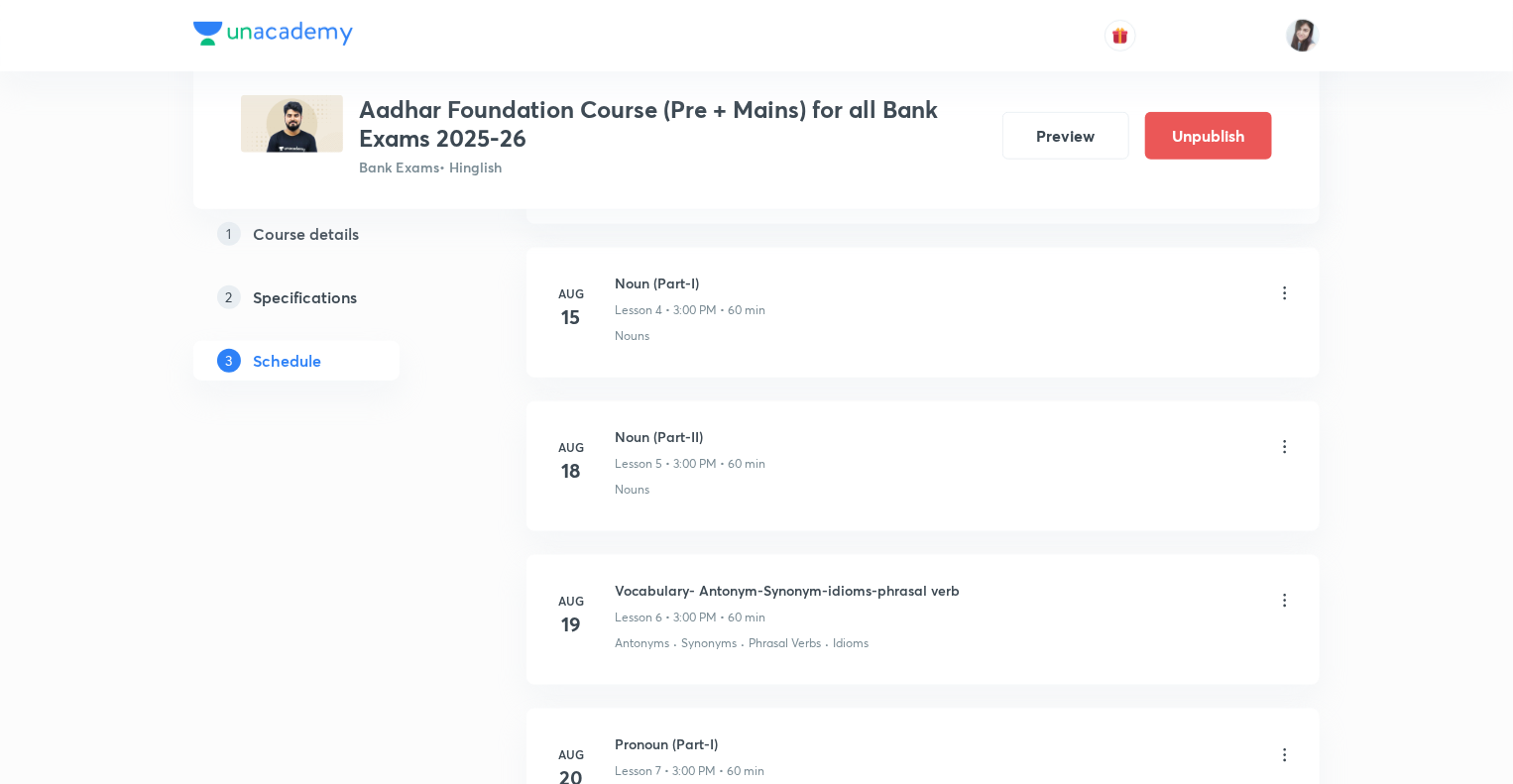 click on "1 Course details 2 Specifications 3 Schedule" at bounding box center (328, 2446) 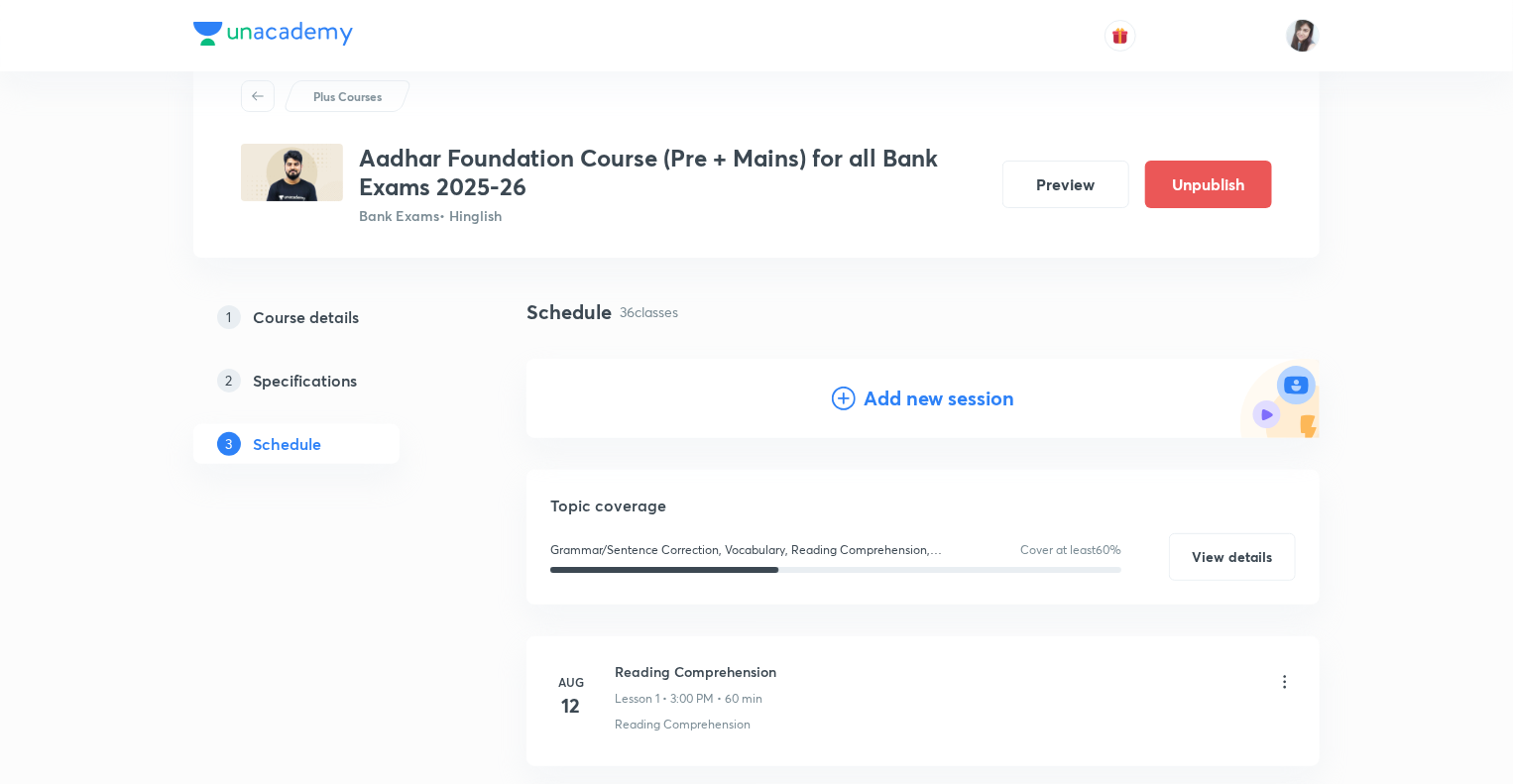 scroll, scrollTop: 40, scrollLeft: 0, axis: vertical 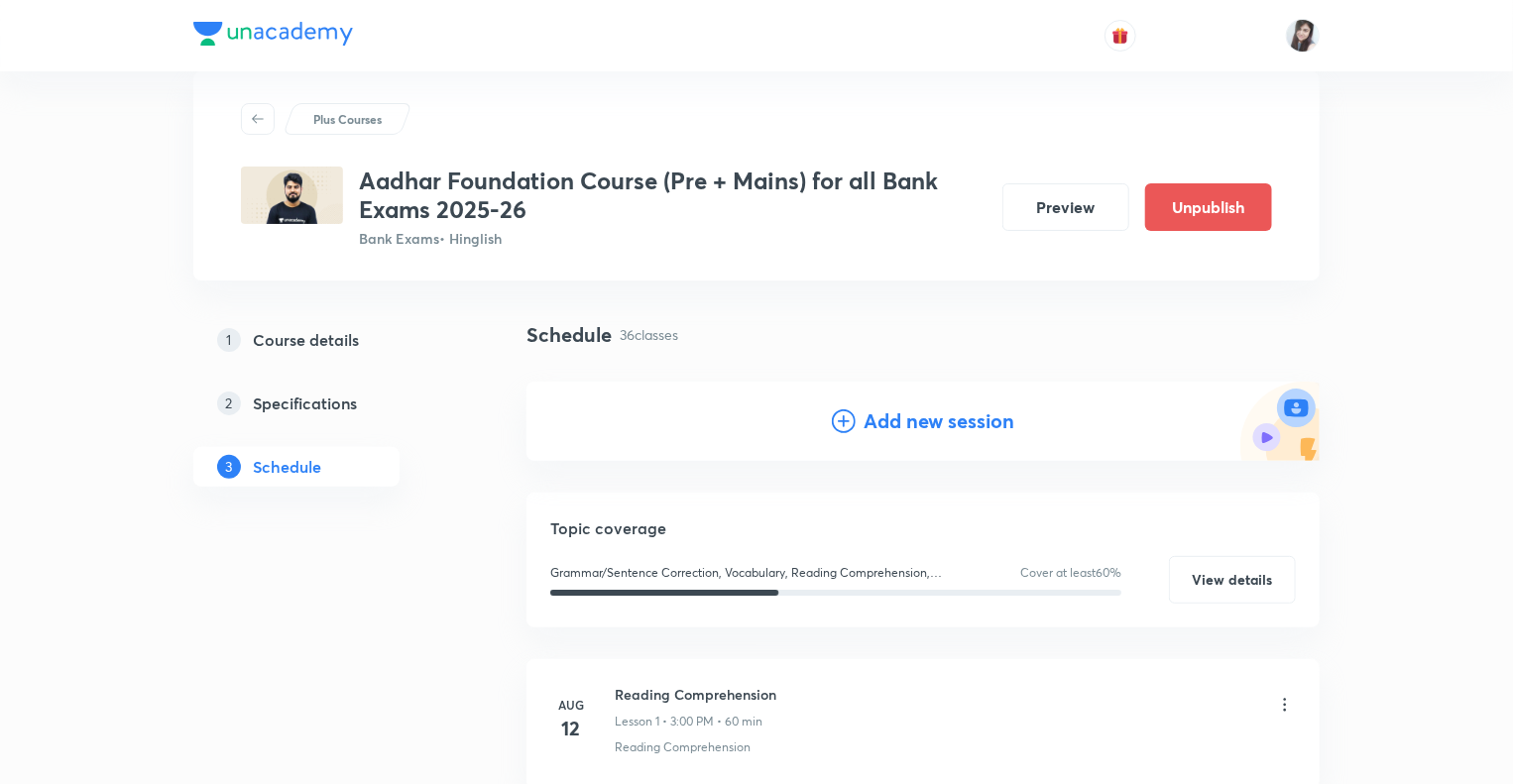 click 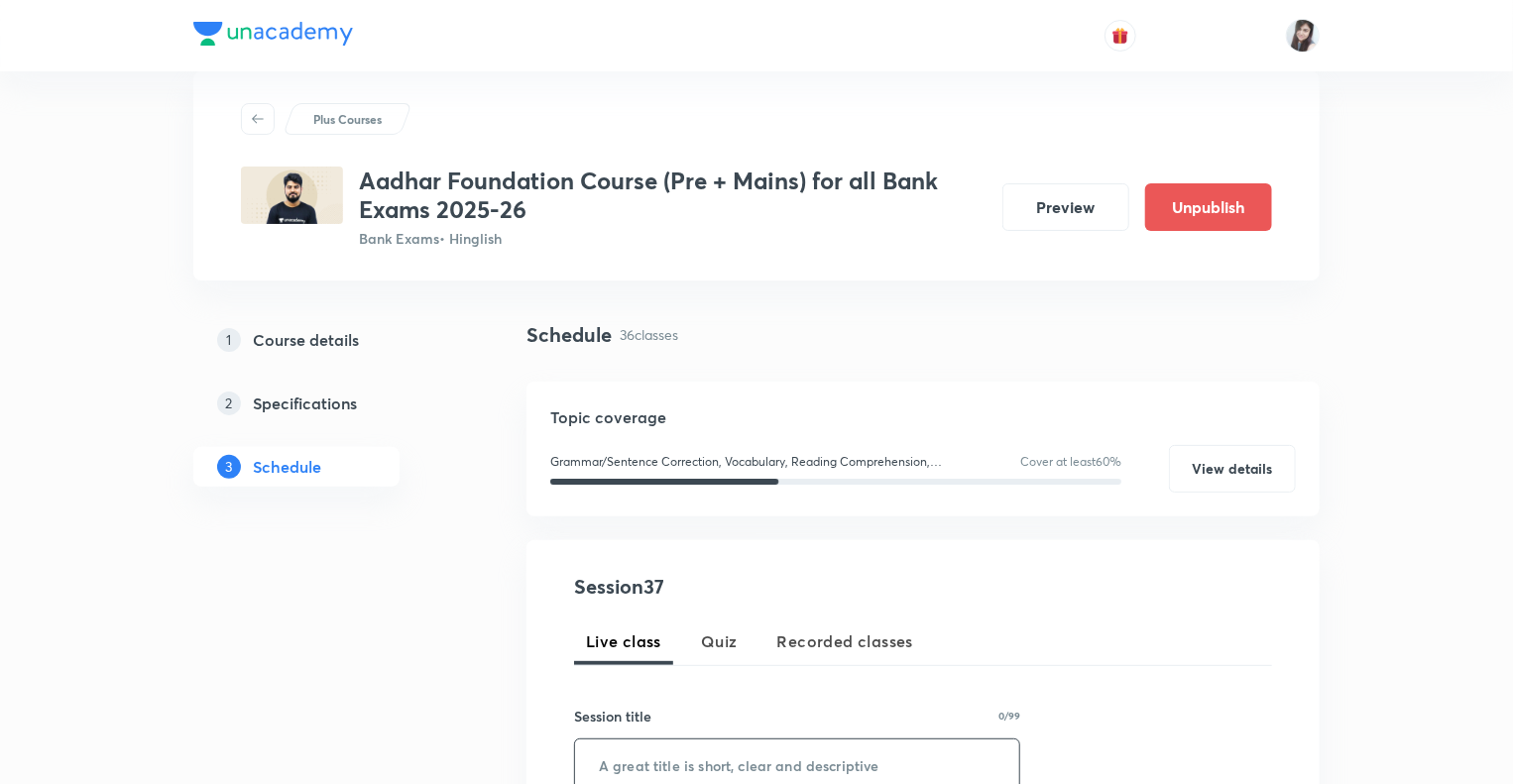 click at bounding box center (797, 764) 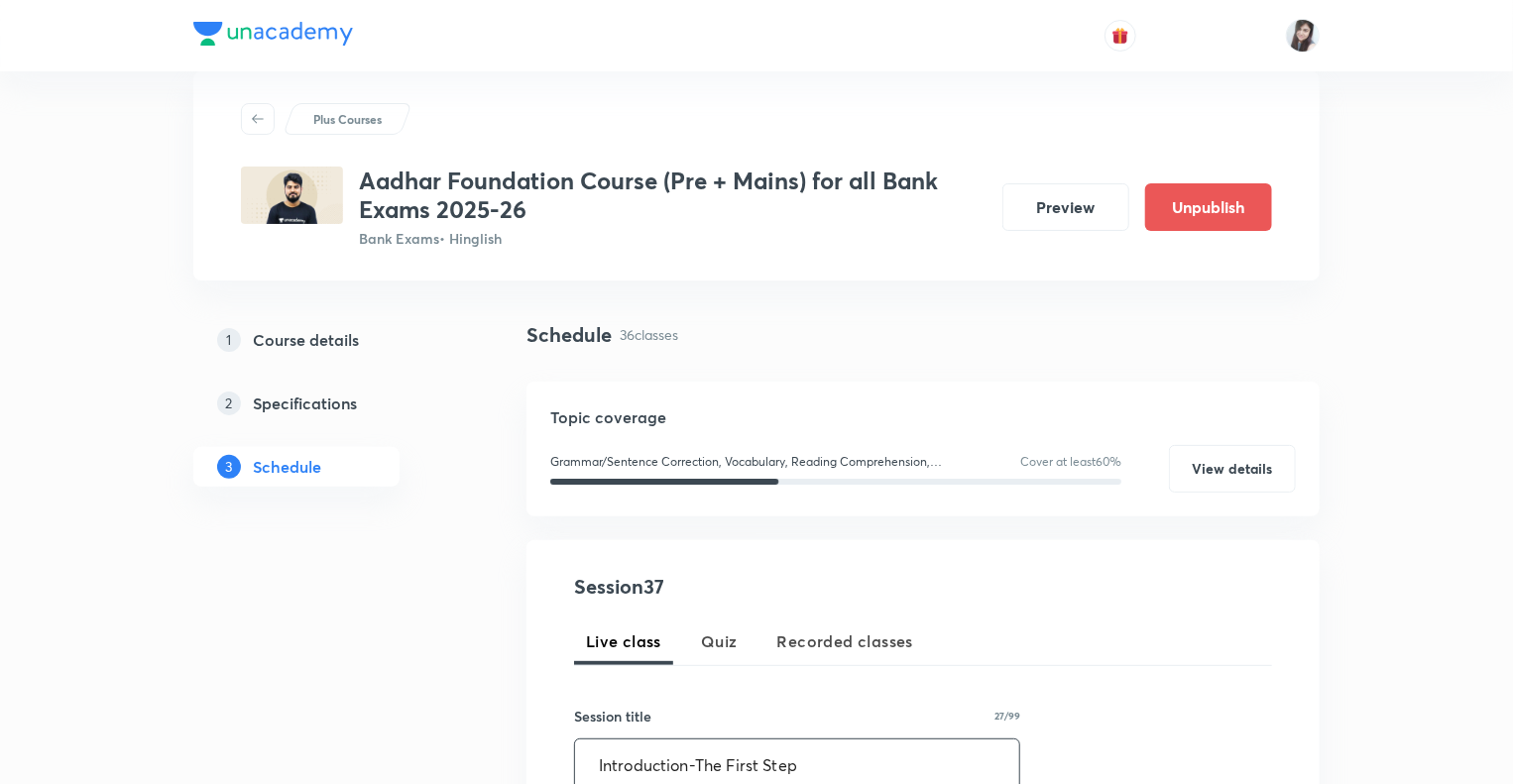 click on "1 Course details 2 Specifications 3 Schedule" at bounding box center [328, 3646] 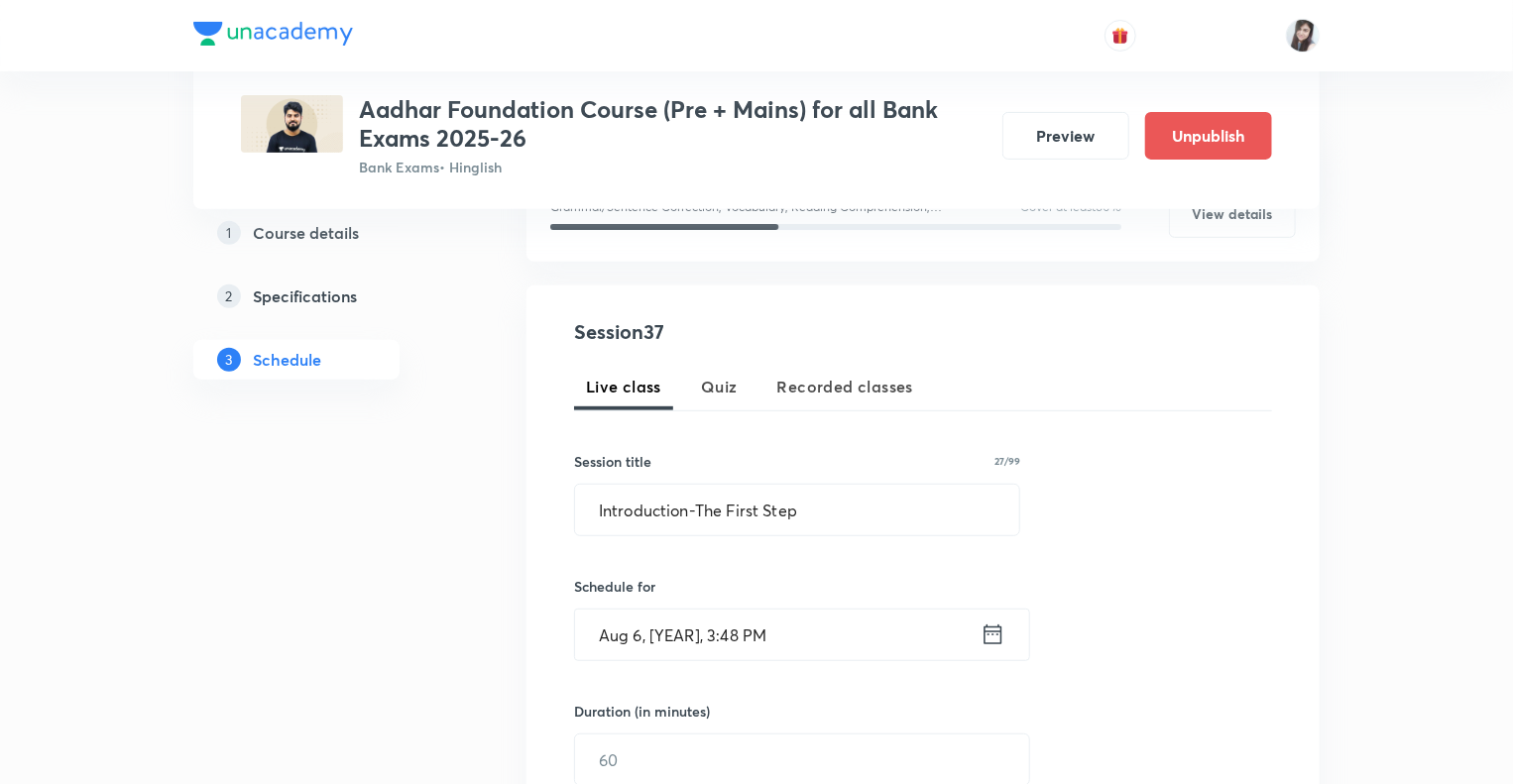 scroll, scrollTop: 515, scrollLeft: 0, axis: vertical 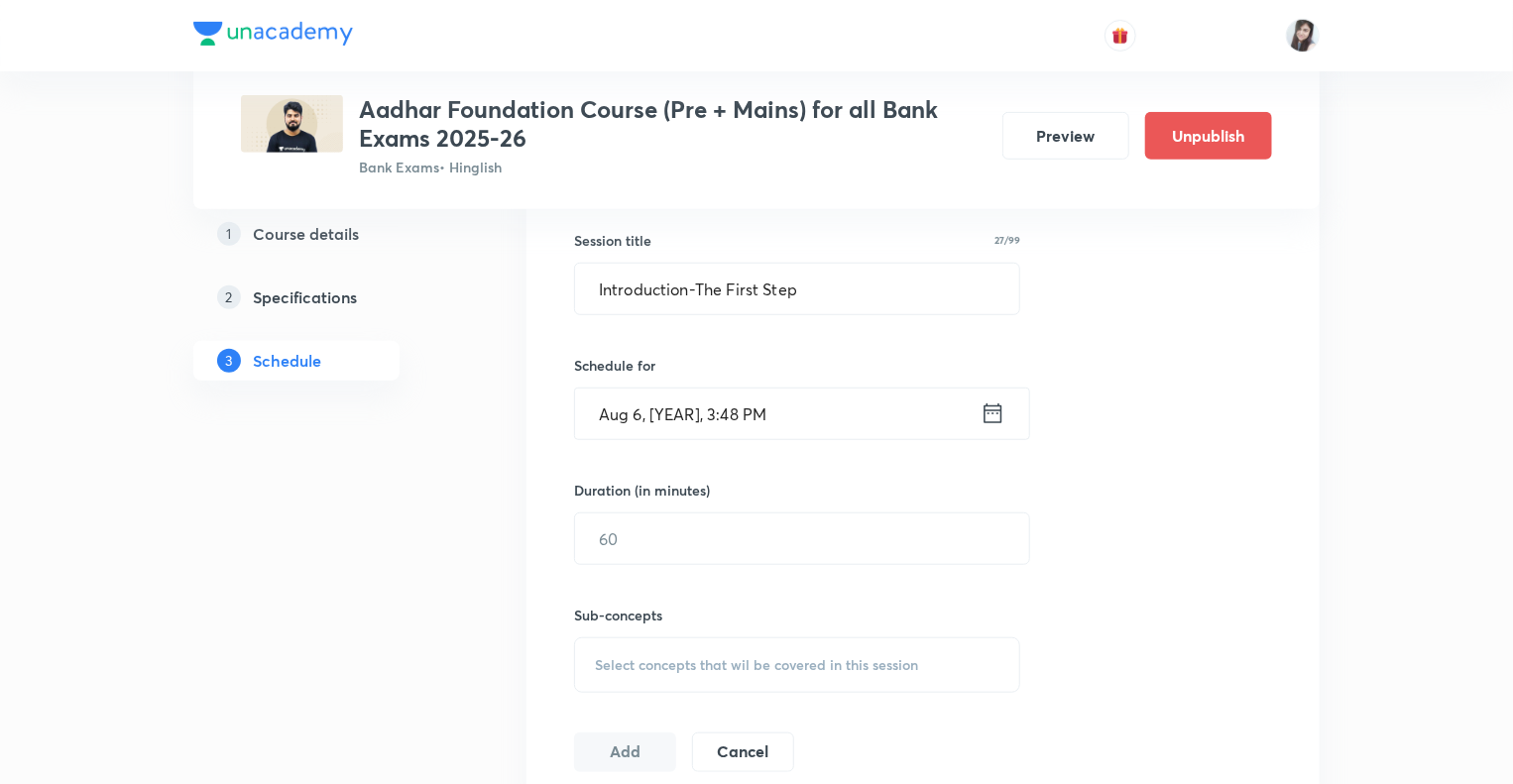click 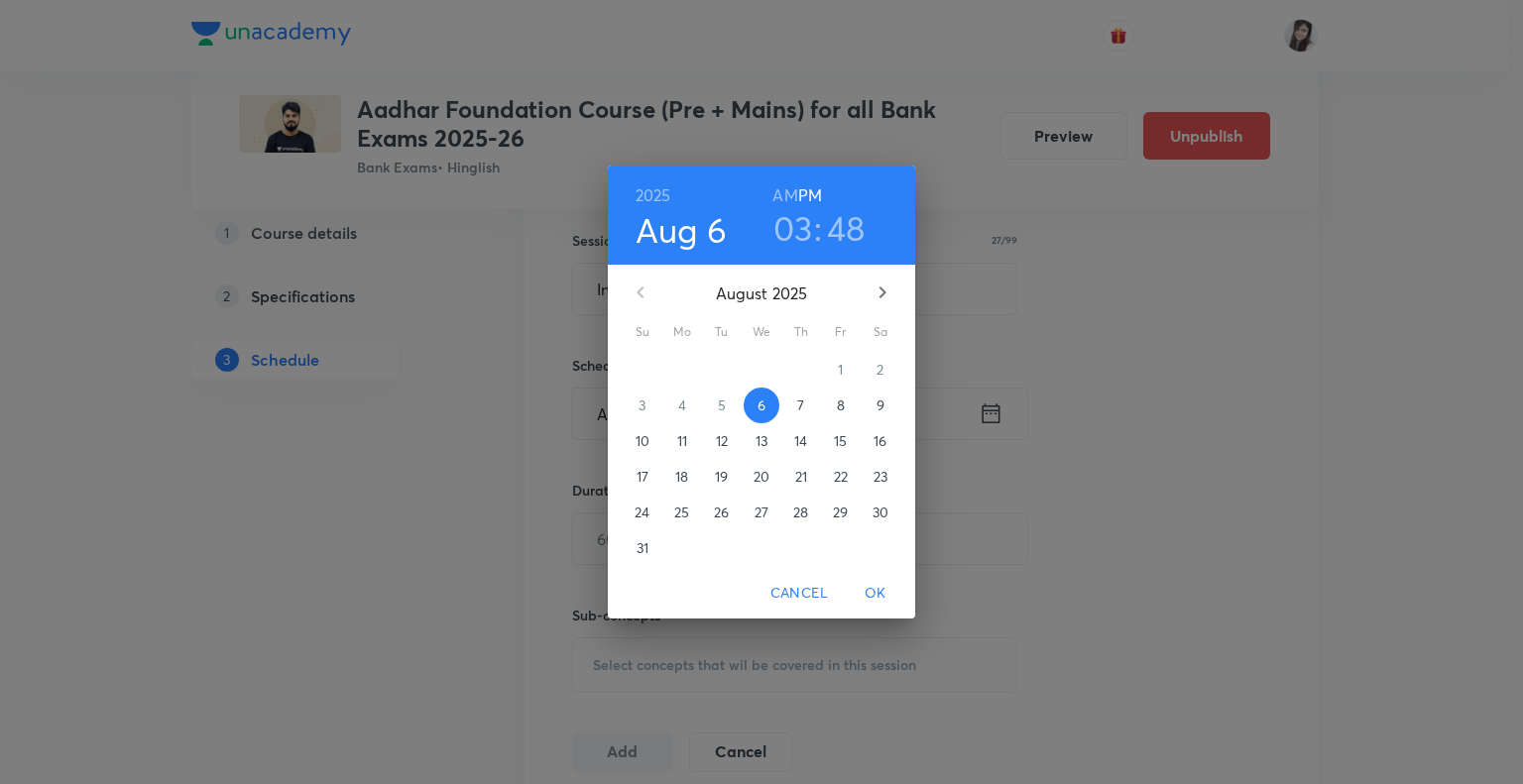 click on "11" at bounding box center [682, 441] 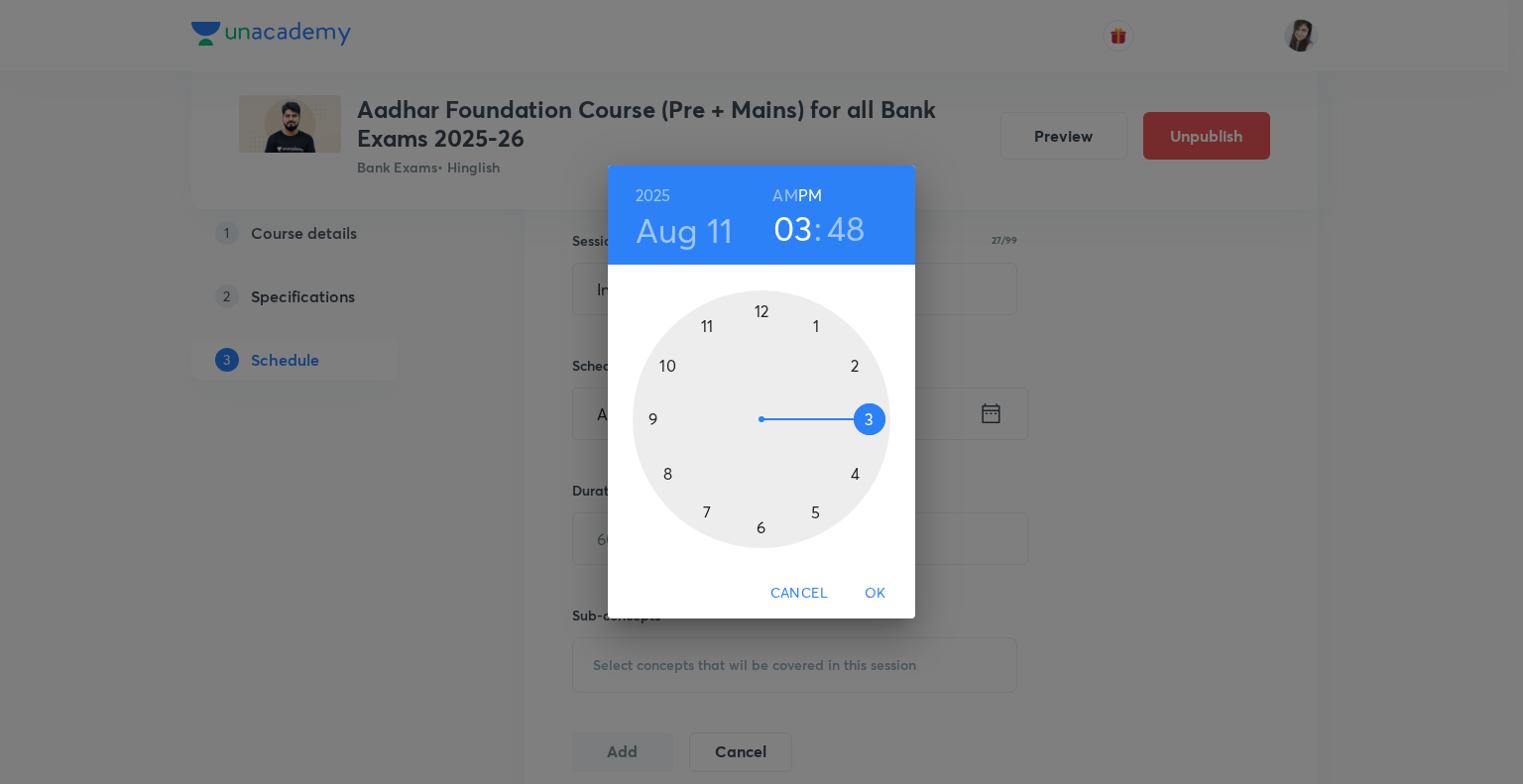 click on "48" at bounding box center (846, 228) 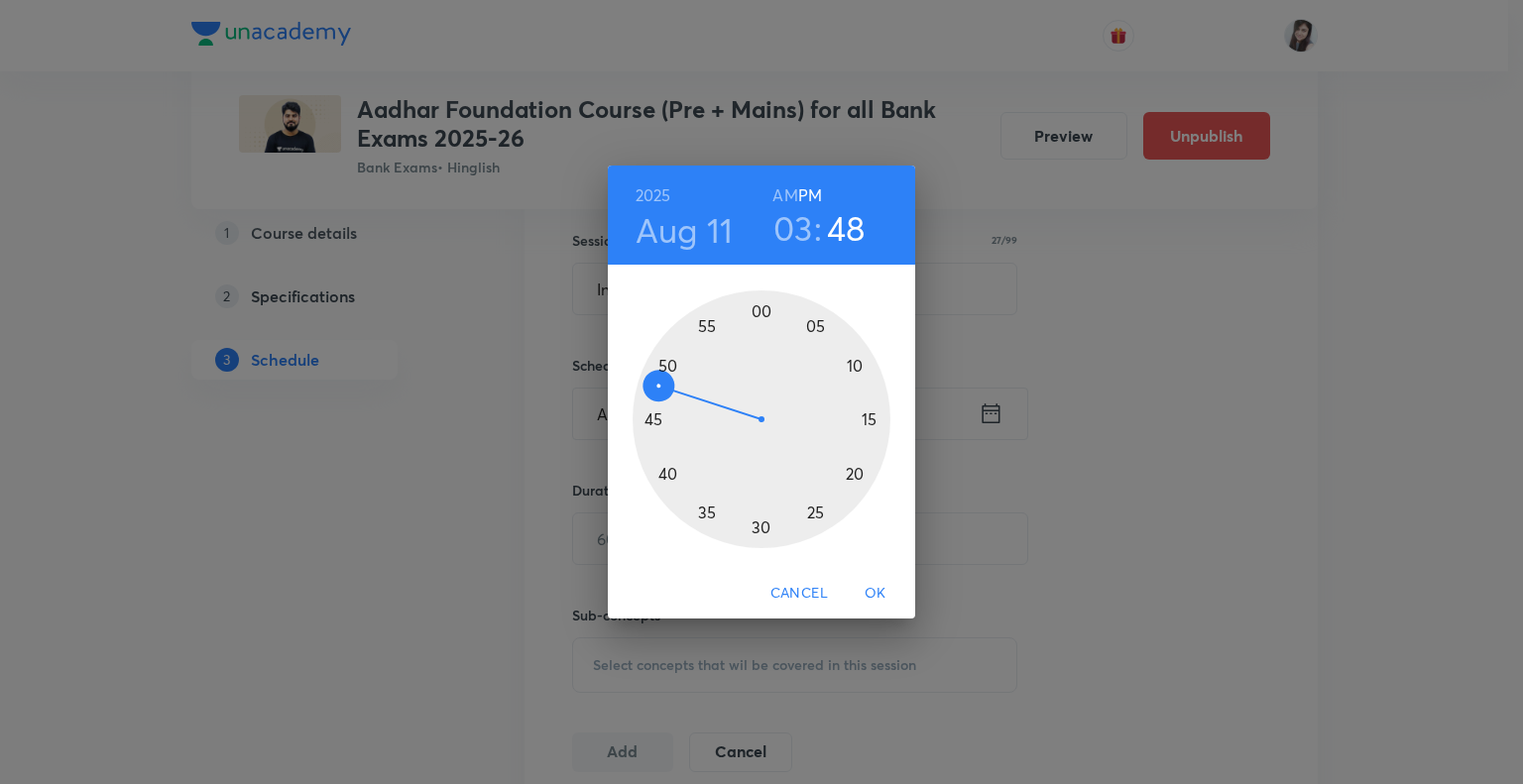 click at bounding box center [762, 419] 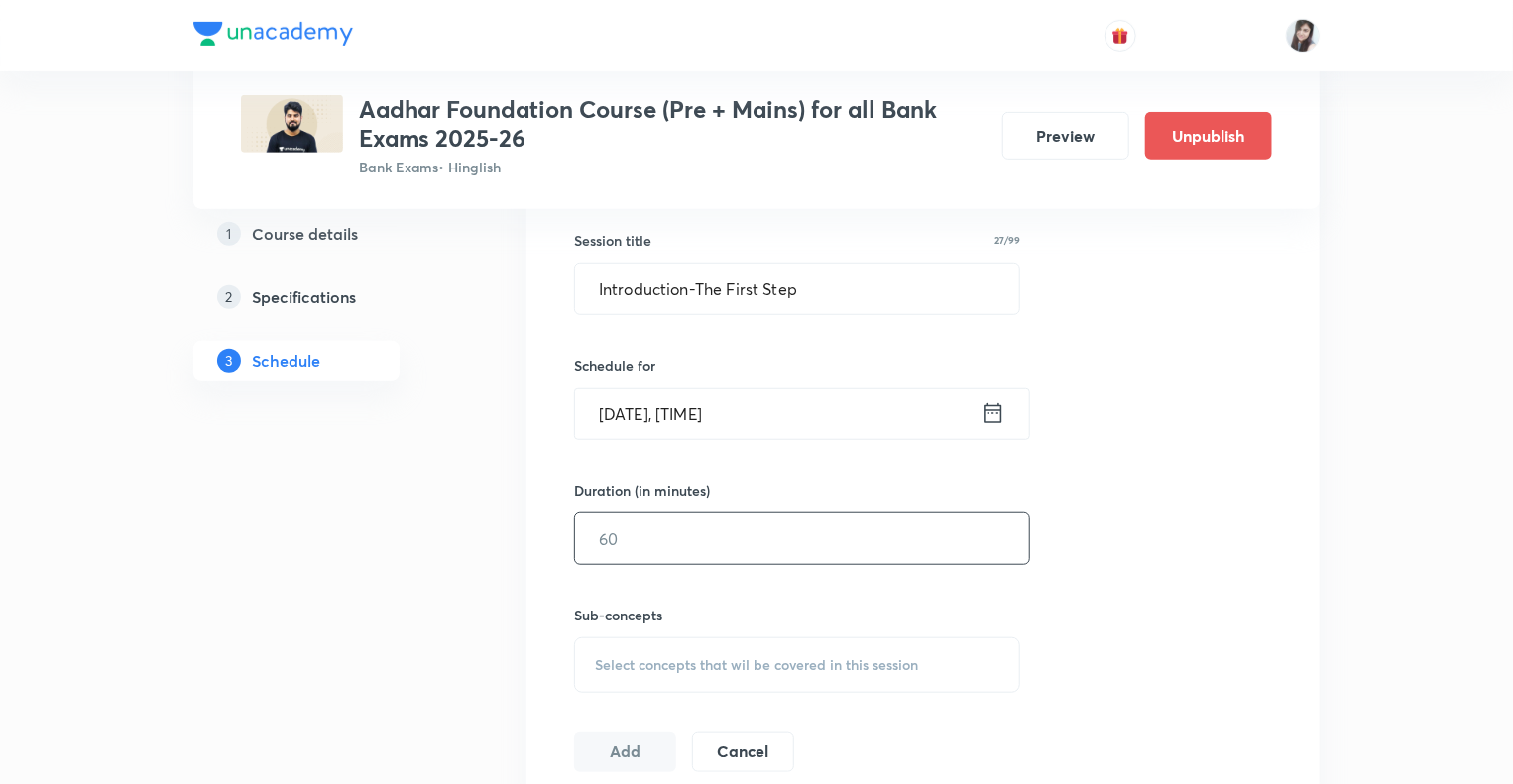 click at bounding box center [802, 538] 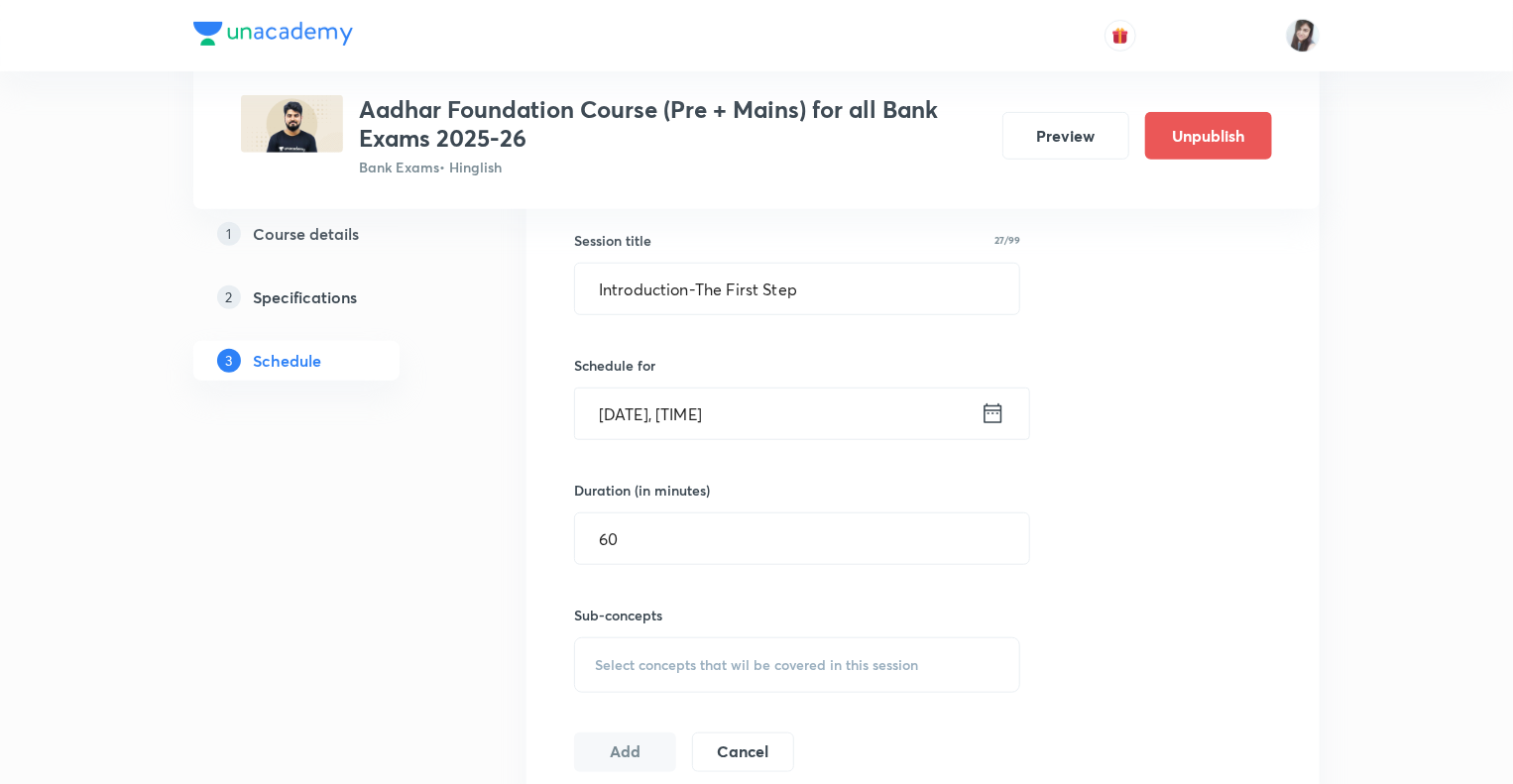 click on "Select concepts that wil be covered in this session" at bounding box center [797, 665] 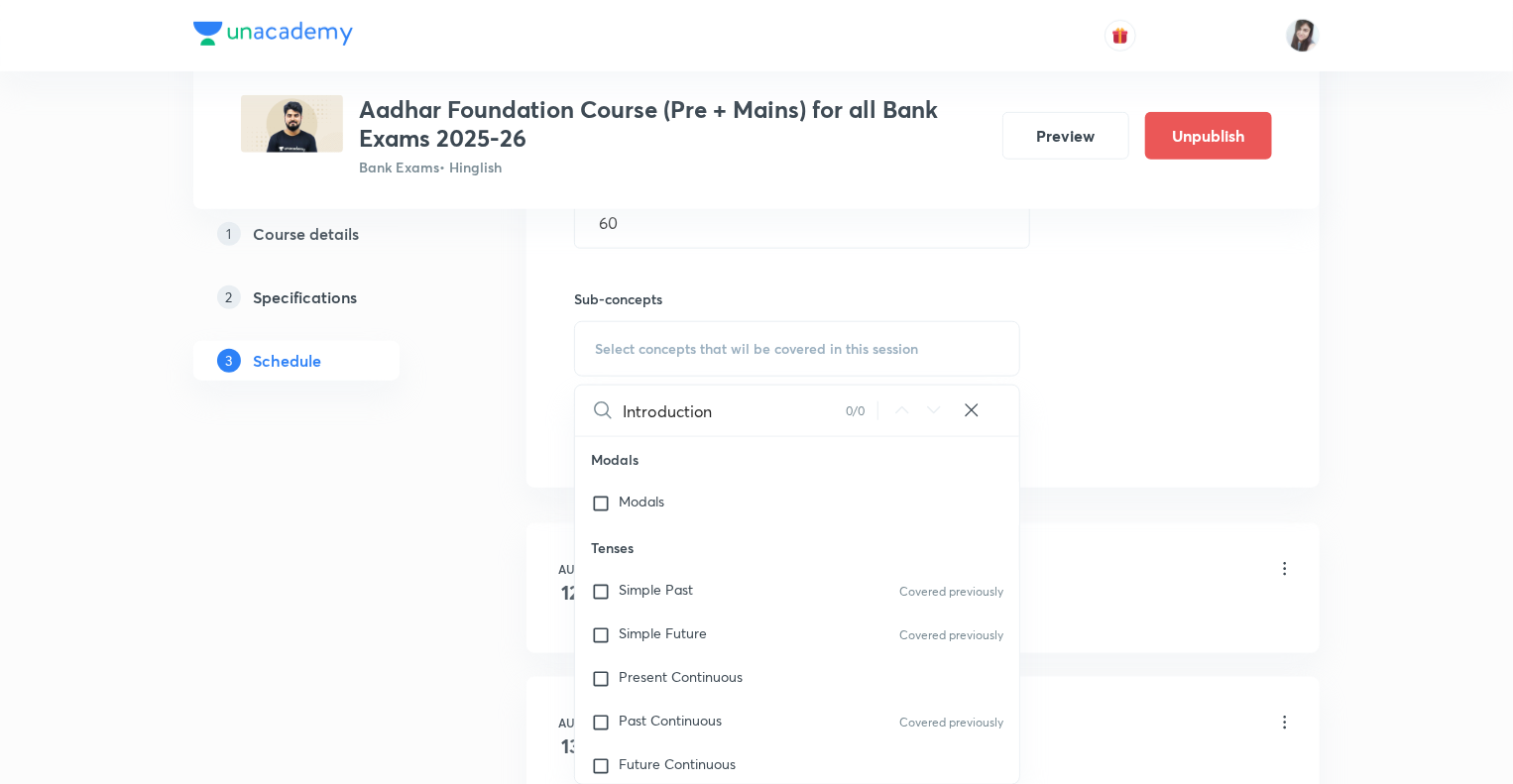 scroll, scrollTop: 817, scrollLeft: 0, axis: vertical 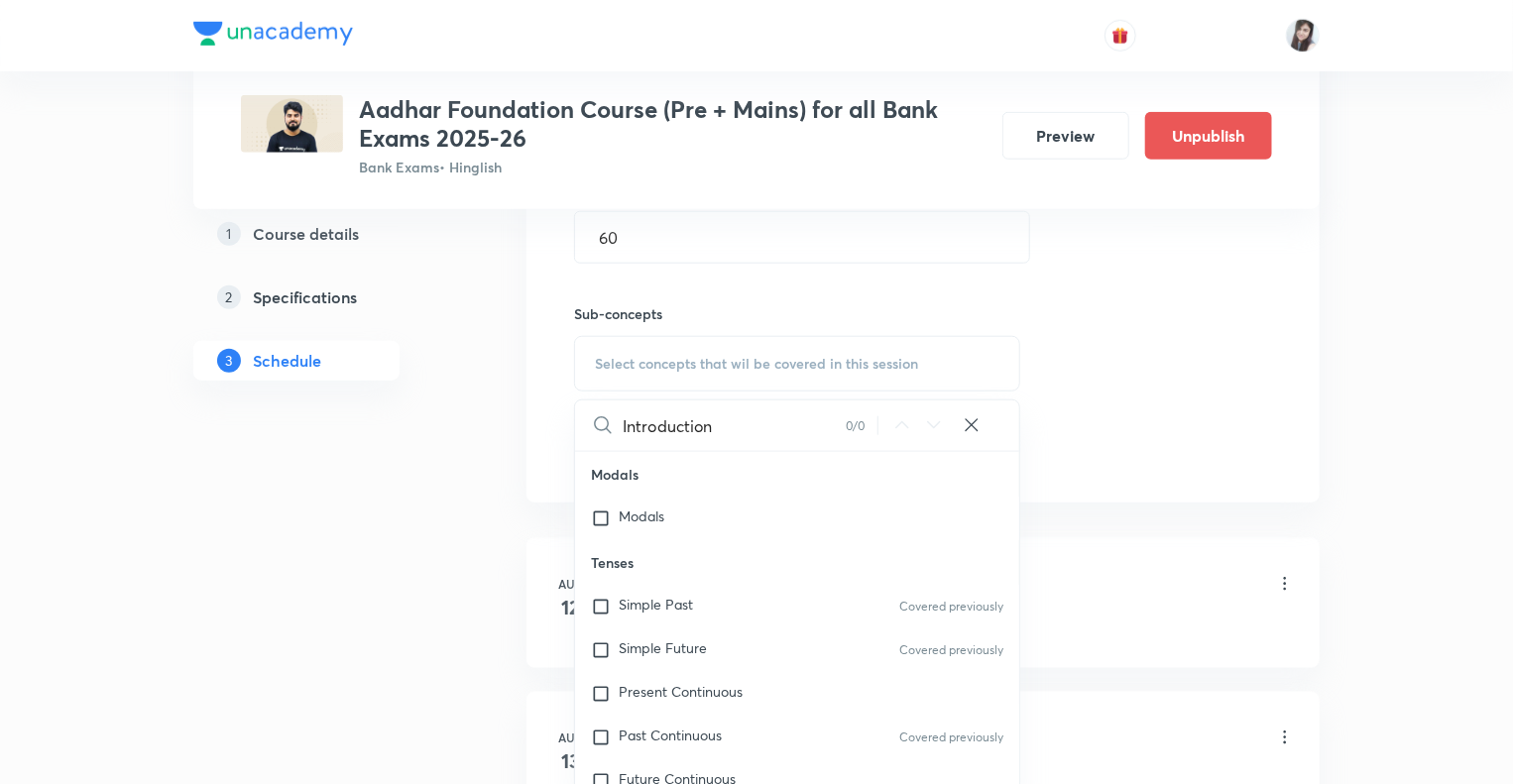 click on "Introduction" at bounding box center [734, 425] 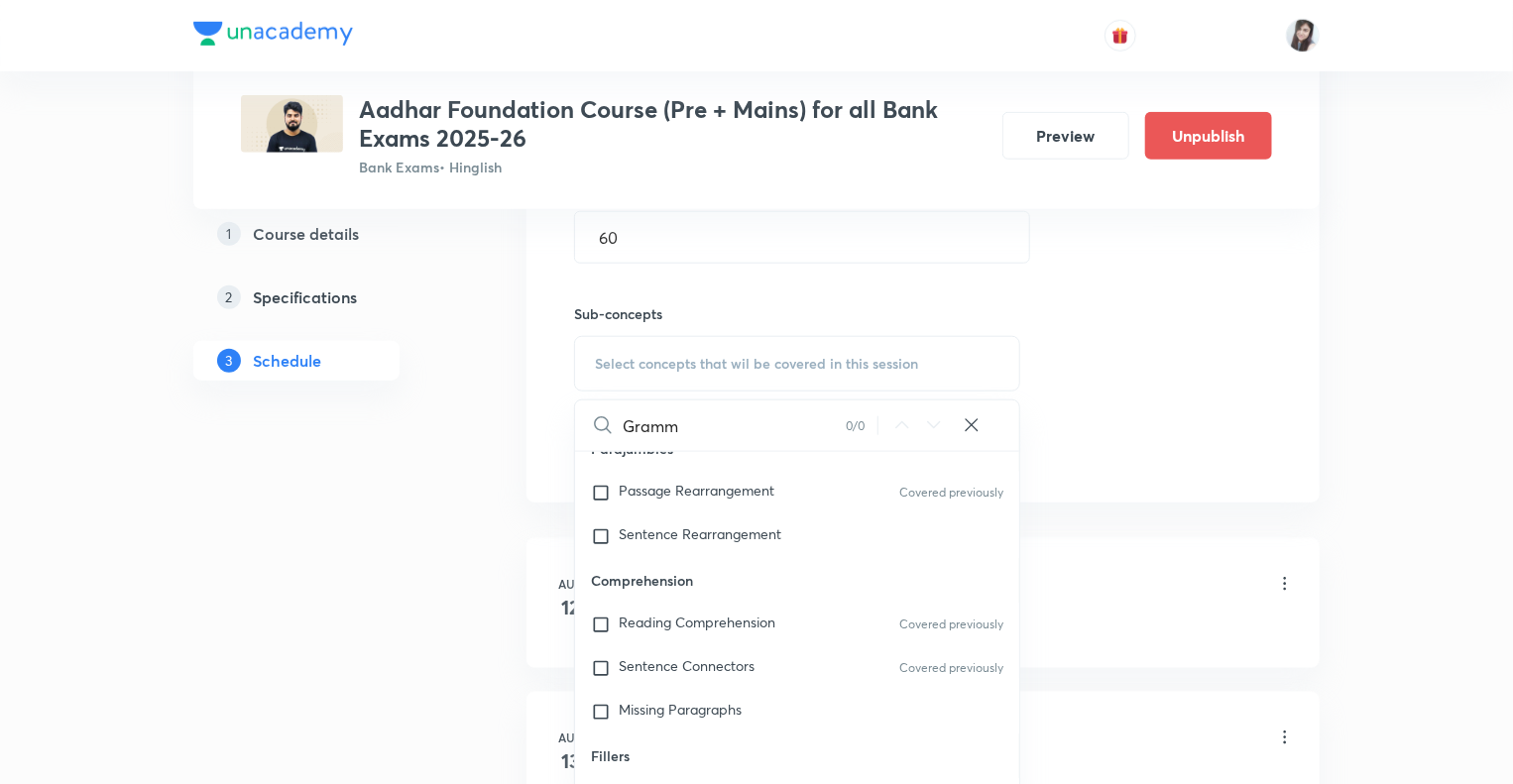 scroll, scrollTop: 3053, scrollLeft: 0, axis: vertical 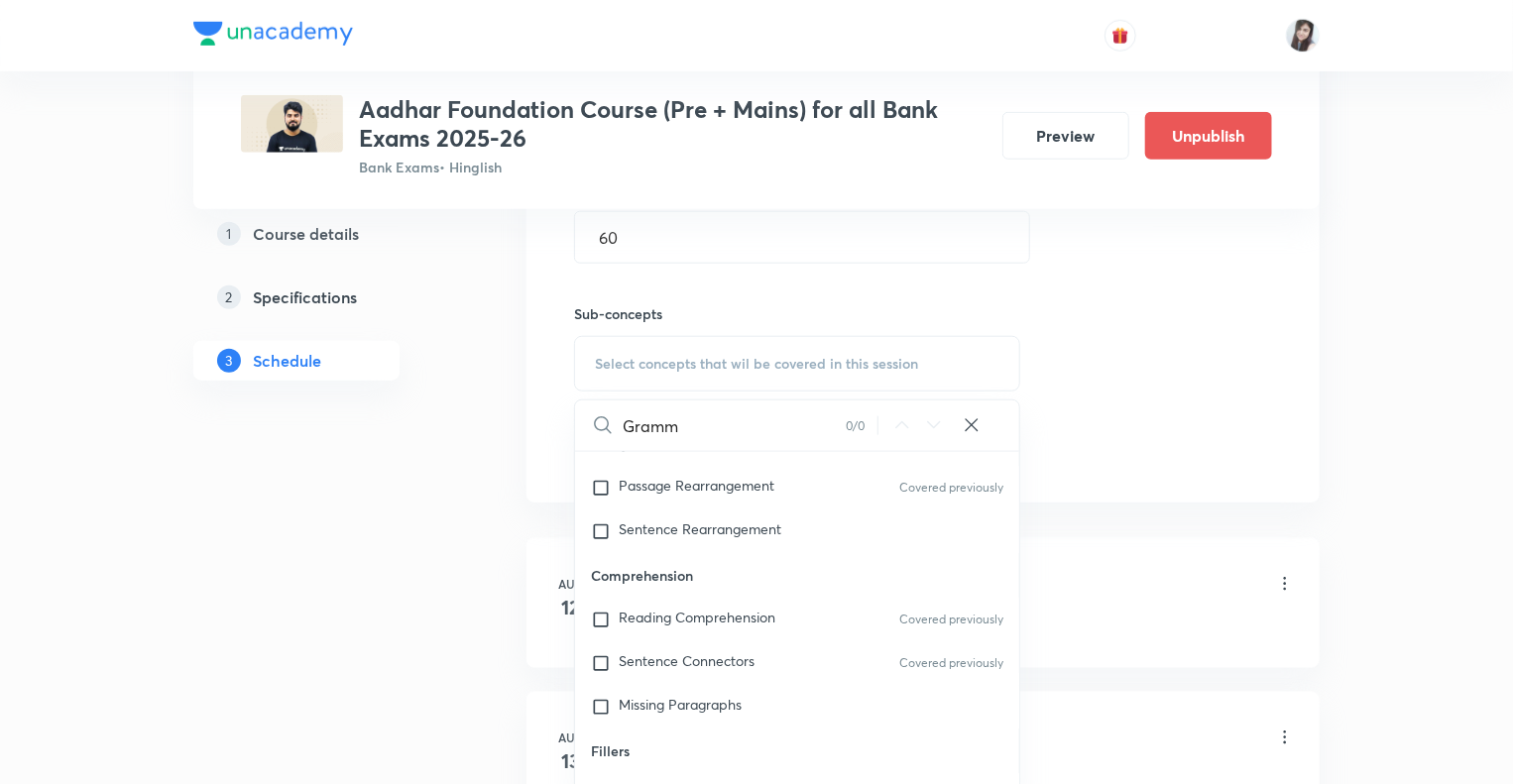 click on "Gramm" at bounding box center (734, 425) 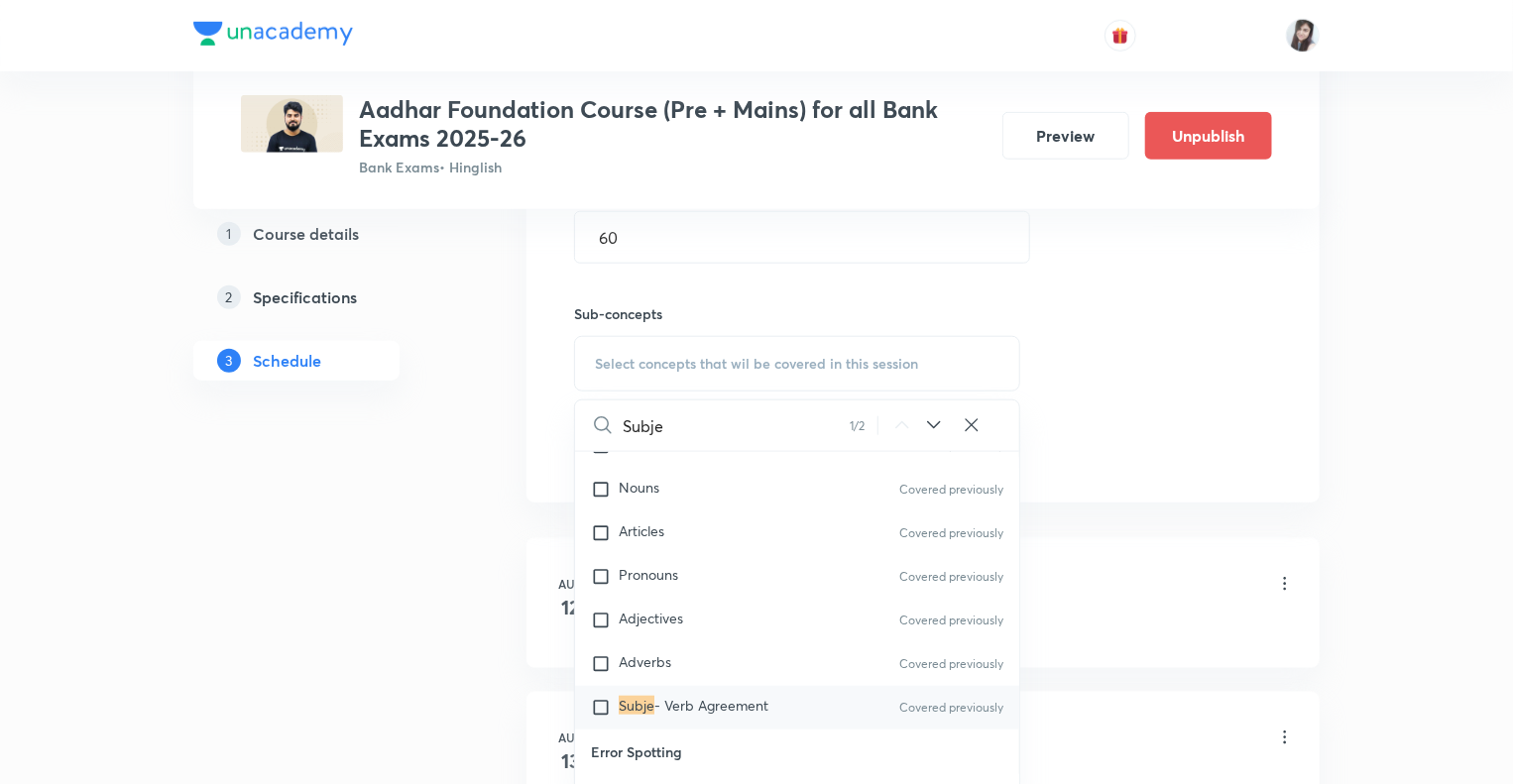 scroll, scrollTop: 991, scrollLeft: 0, axis: vertical 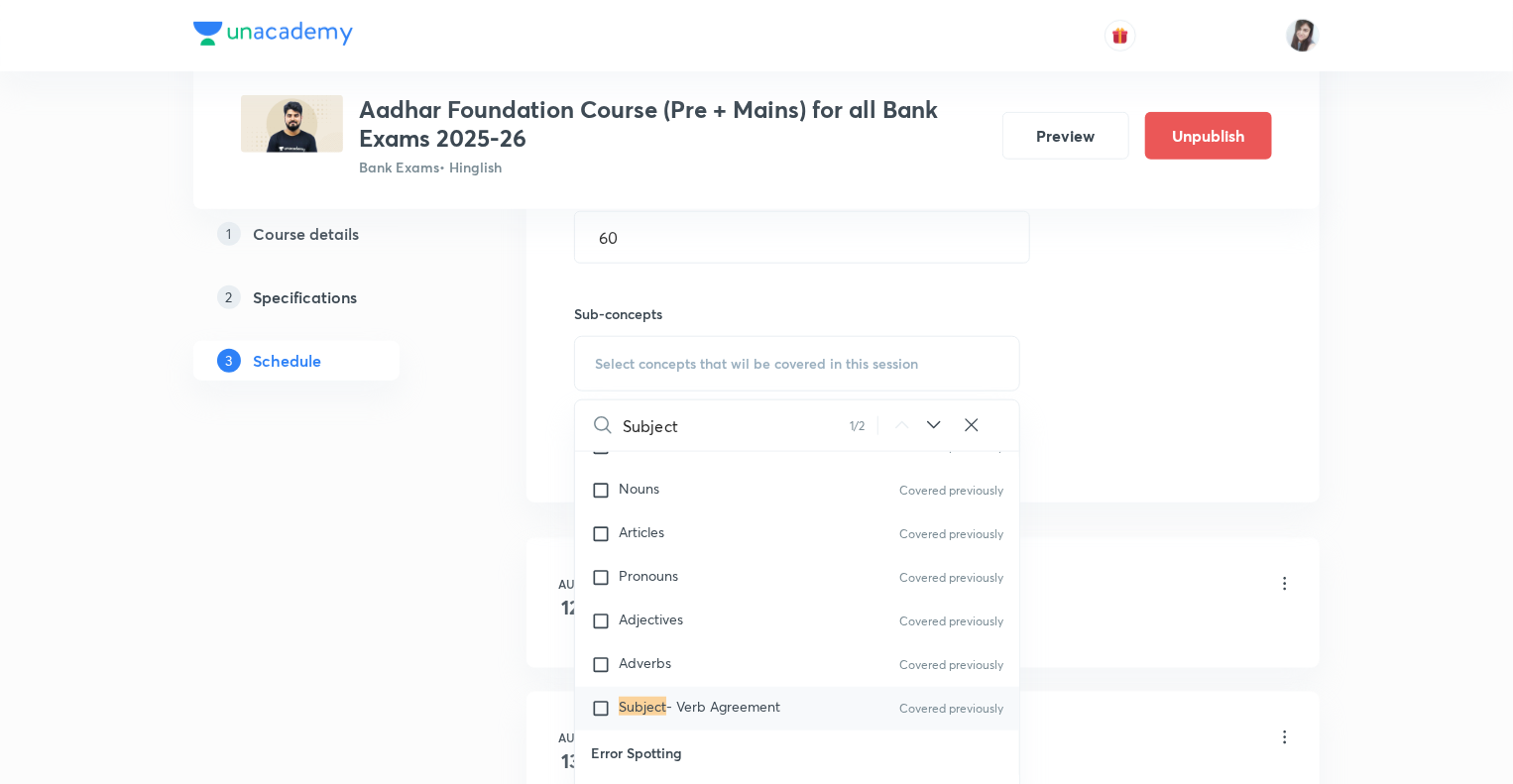 click at bounding box center [605, 709] 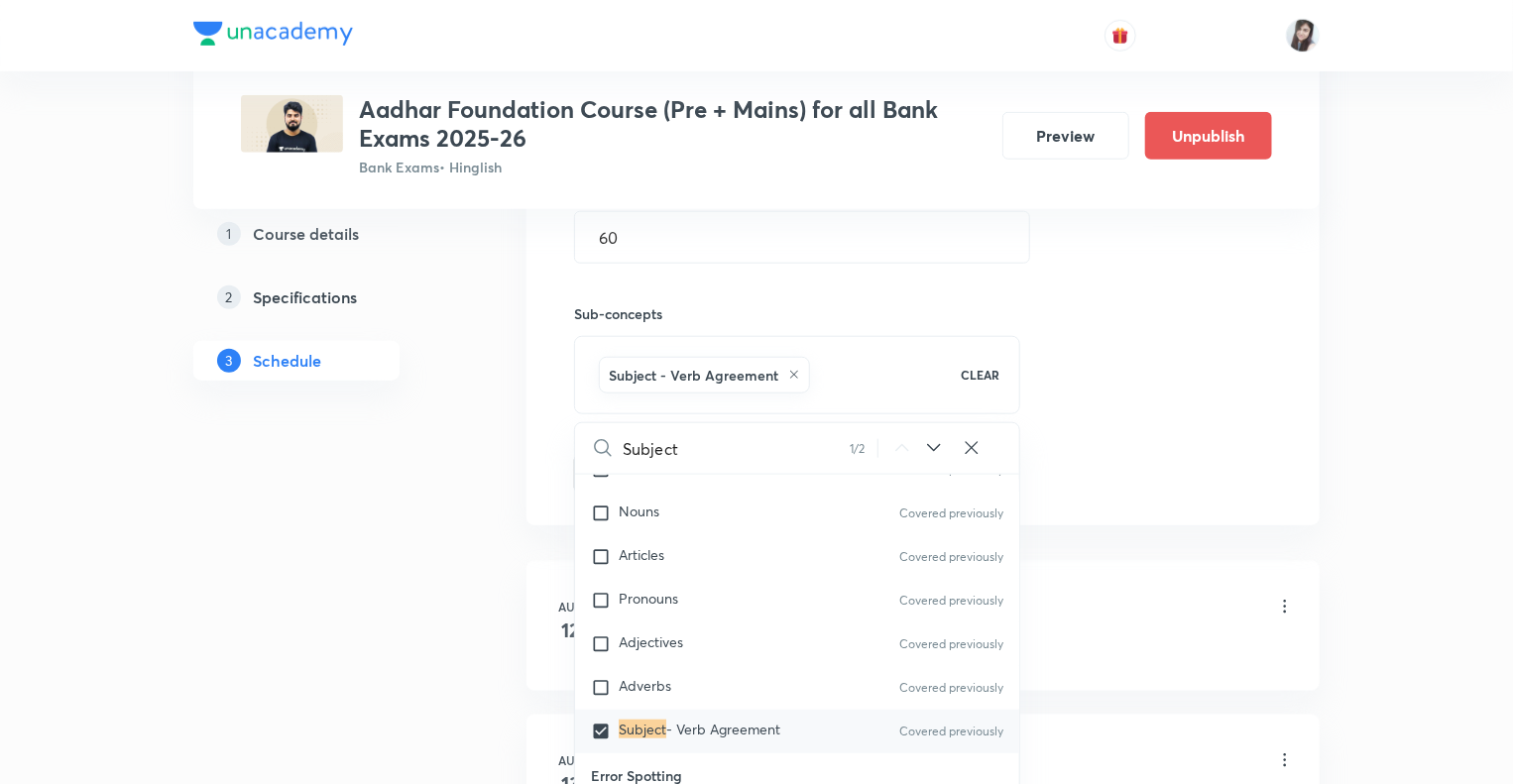click on "1 Course details 2 Specifications 3 Schedule" at bounding box center [328, 2881] 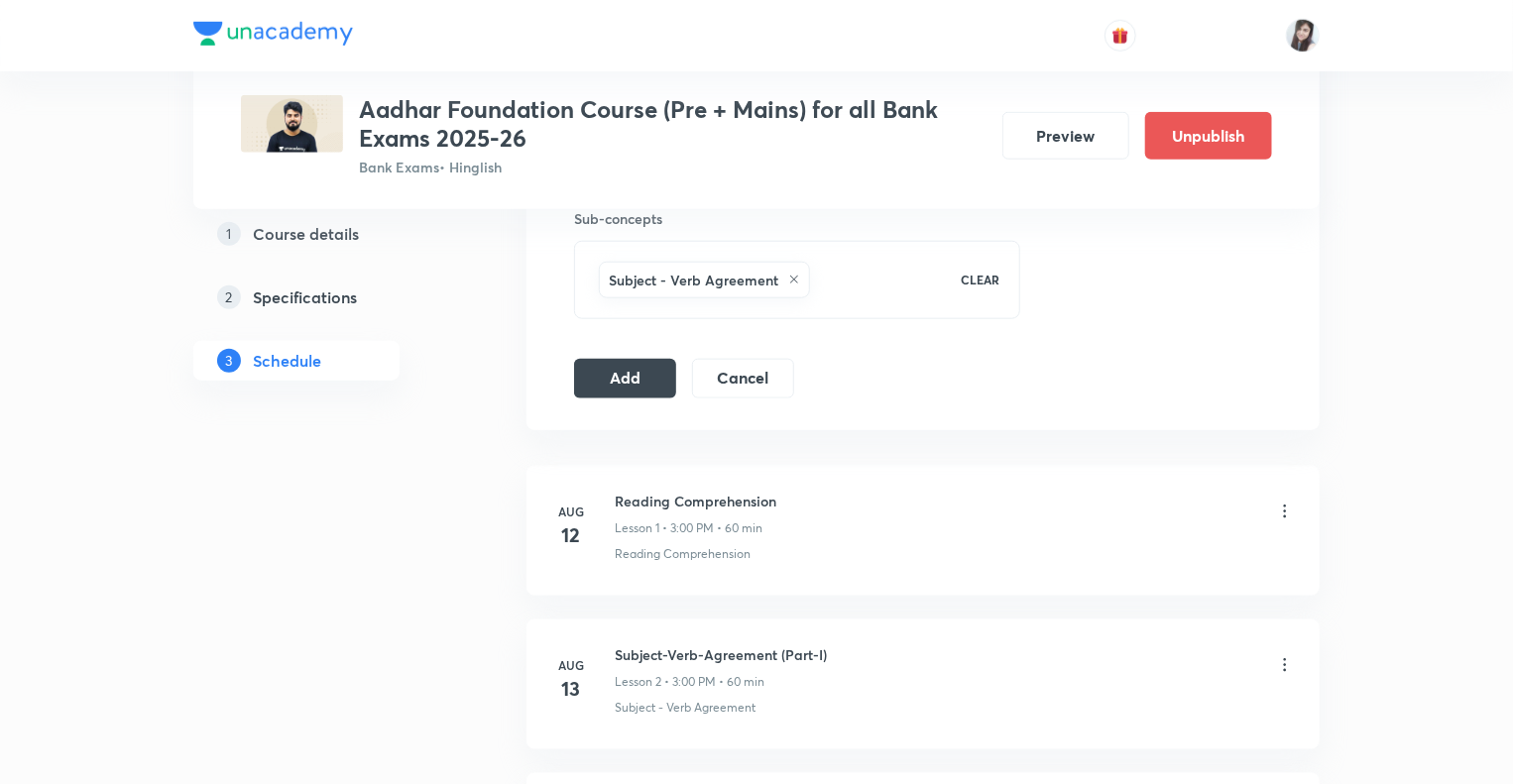 scroll, scrollTop: 936, scrollLeft: 0, axis: vertical 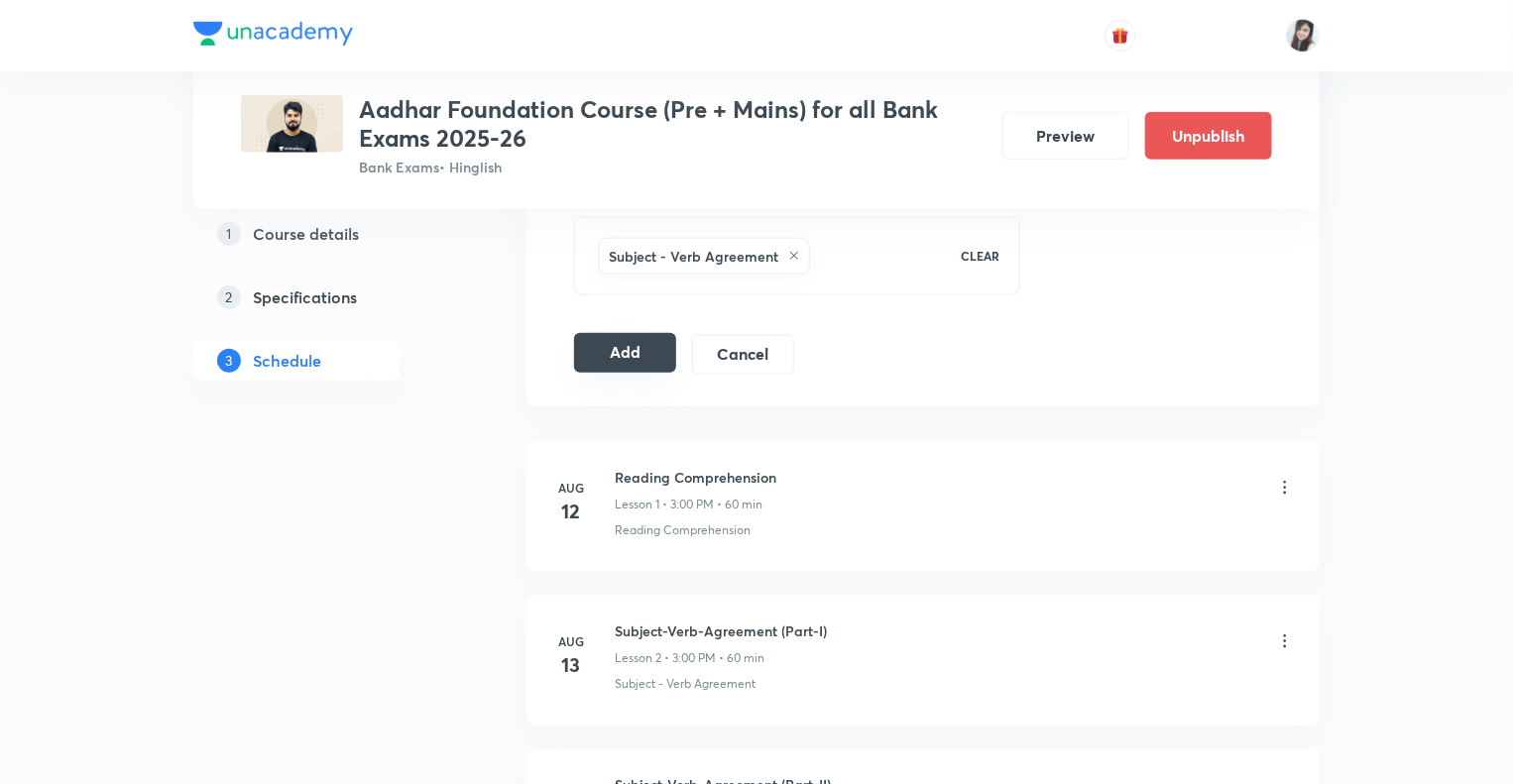 click on "Add" at bounding box center [625, 353] 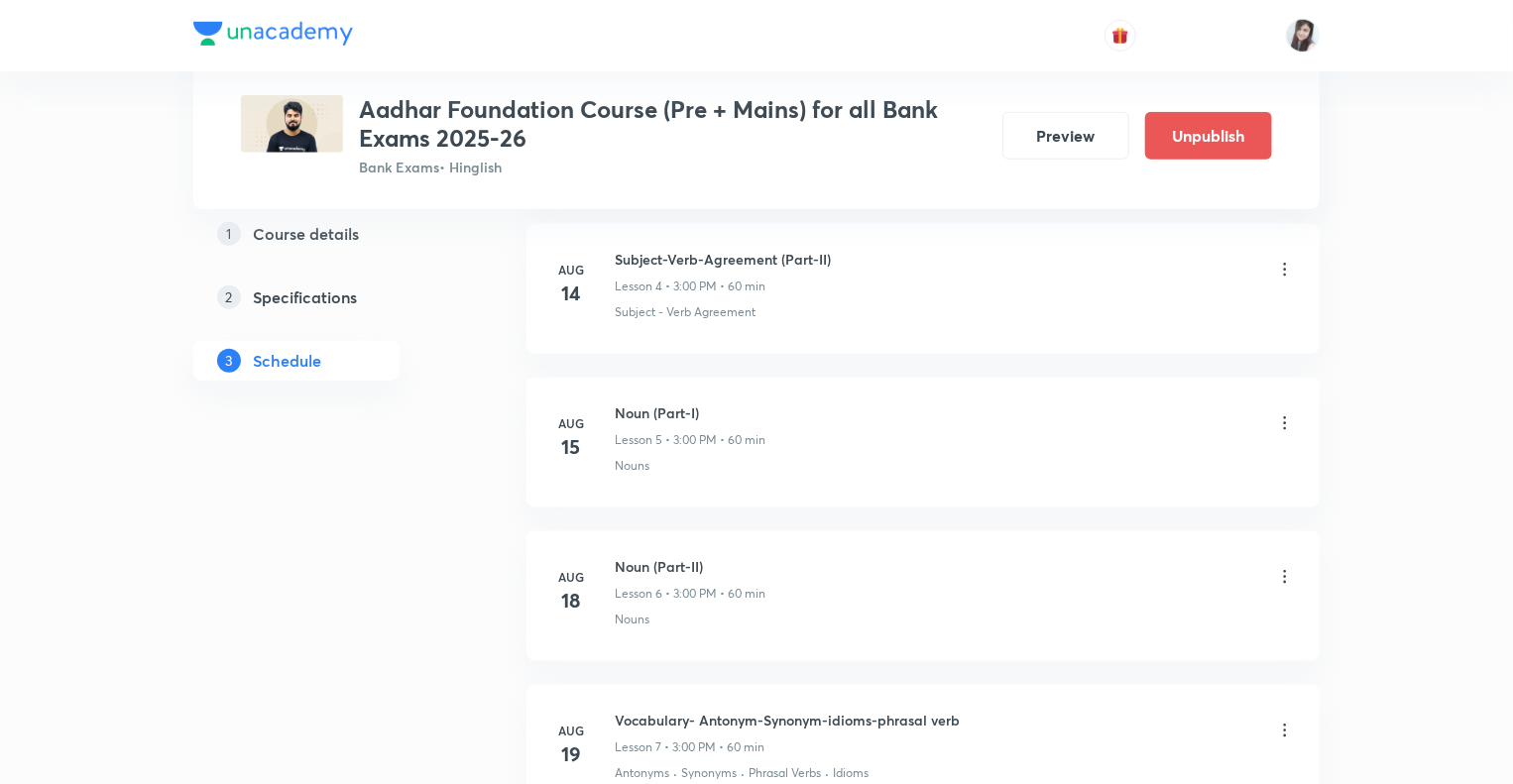 click on "1 Course details 2 Specifications 3 Schedule" at bounding box center (328, 308) 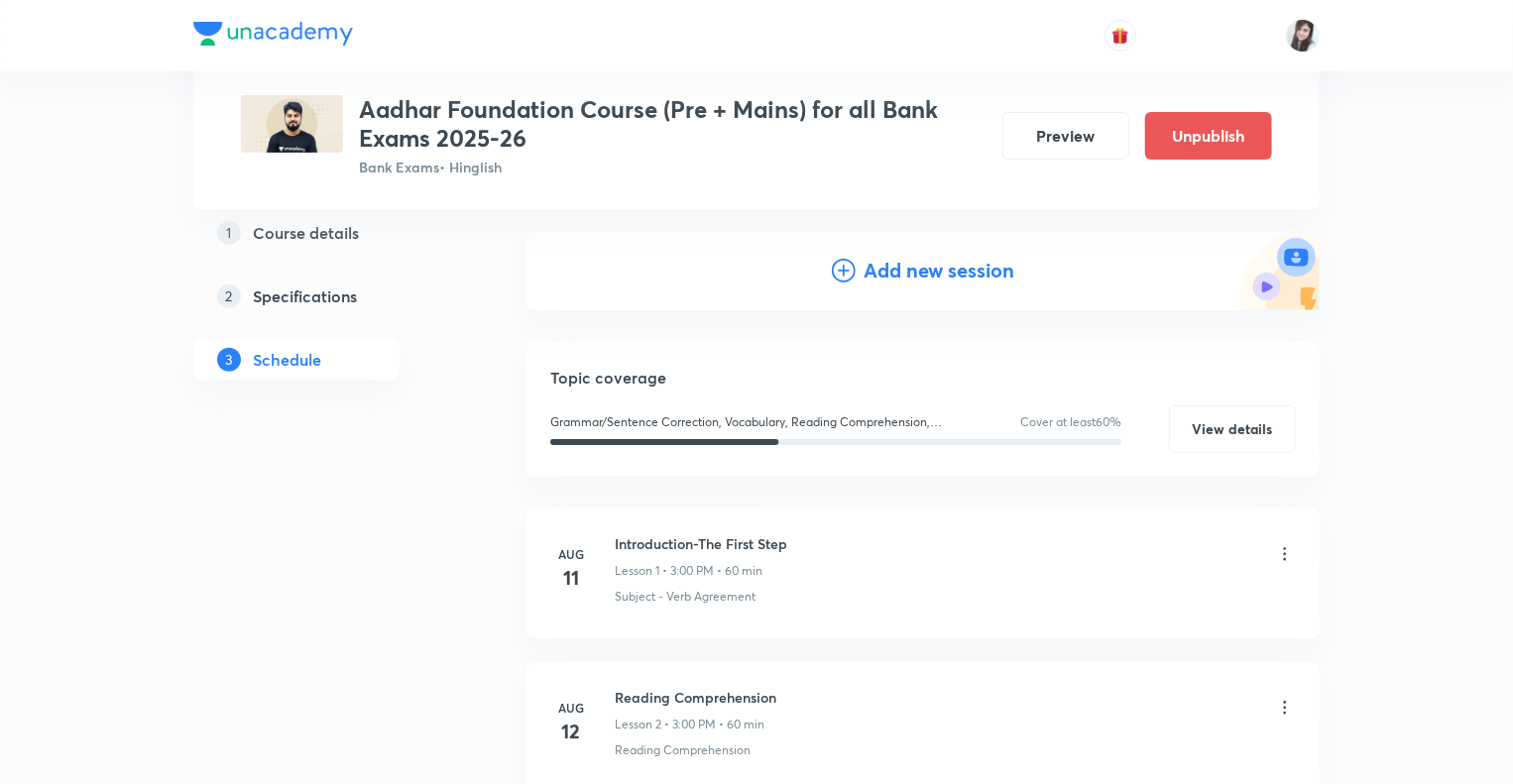 scroll, scrollTop: 258, scrollLeft: 0, axis: vertical 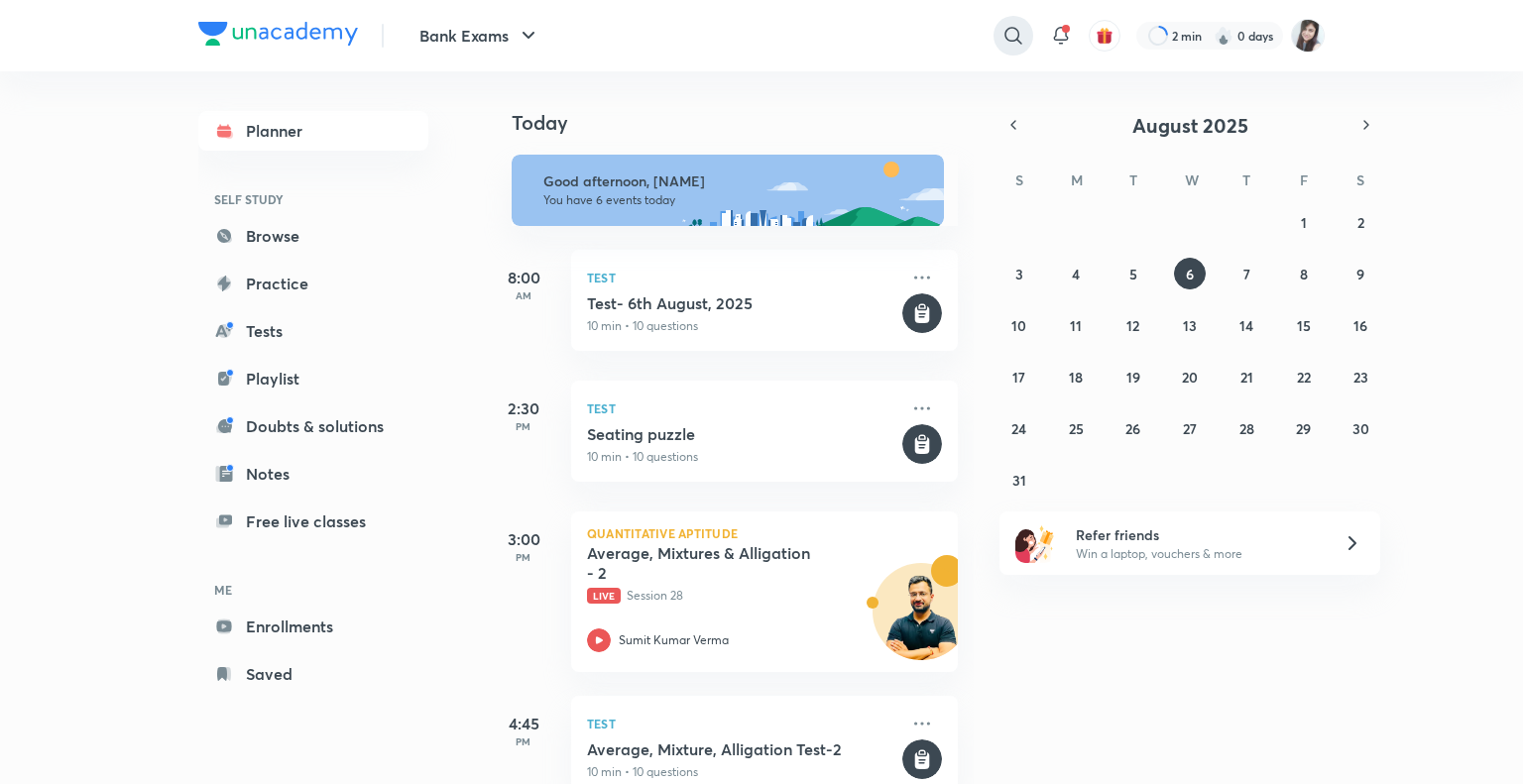 click 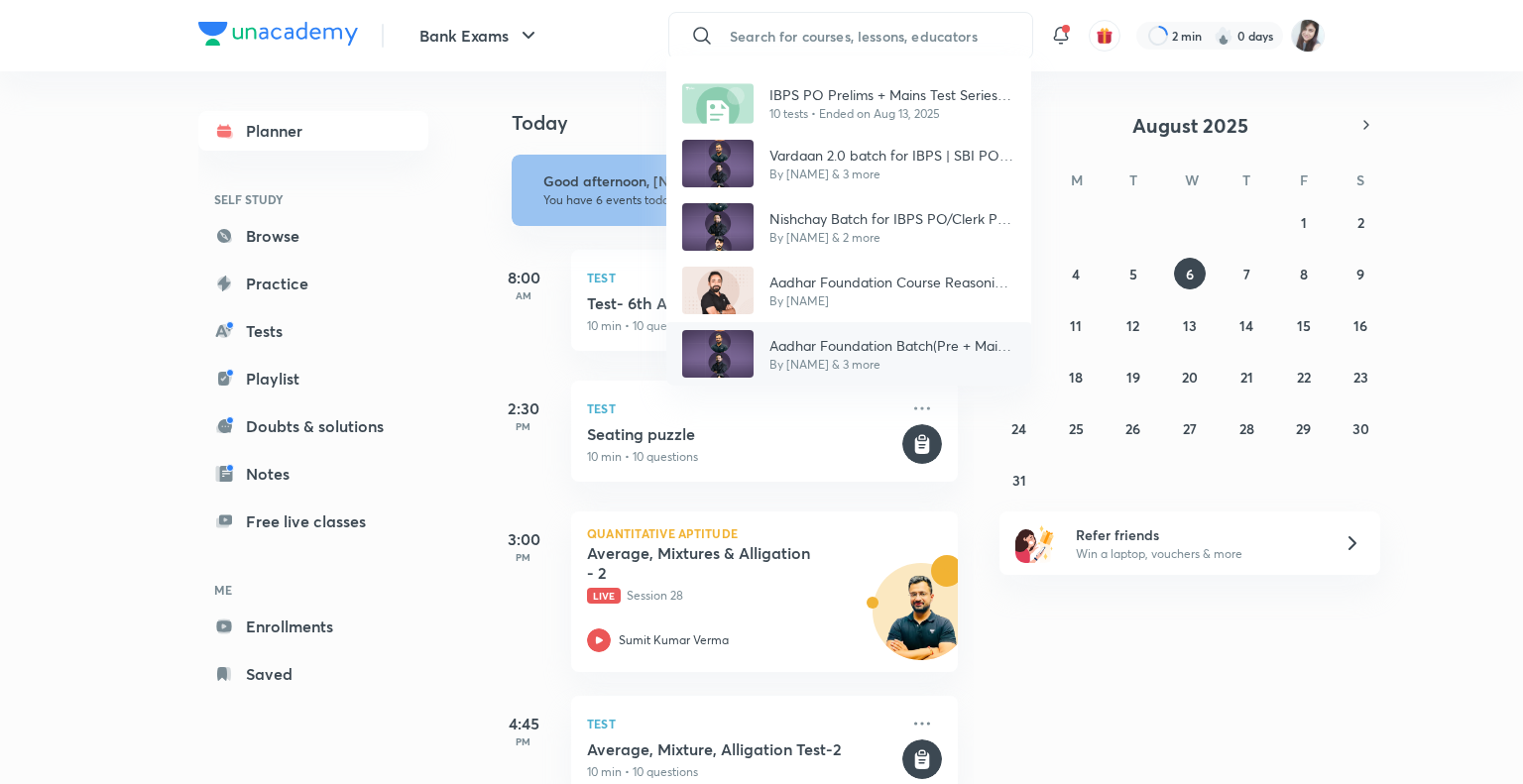 click on "Aadhar Foundation Batch(Pre + Mains) for all Bank Exams 2025-26" at bounding box center (892, 345) 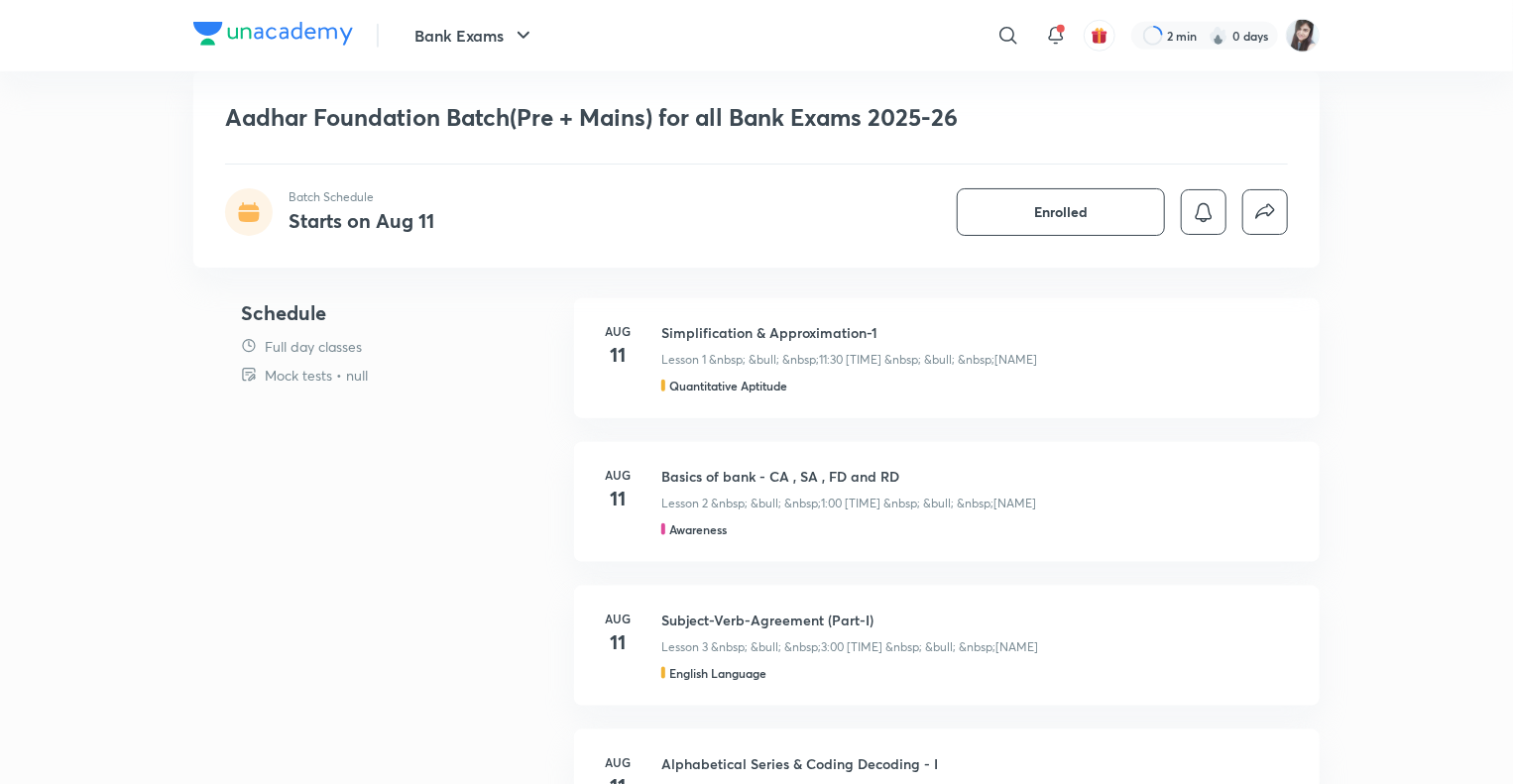 scroll, scrollTop: 884, scrollLeft: 0, axis: vertical 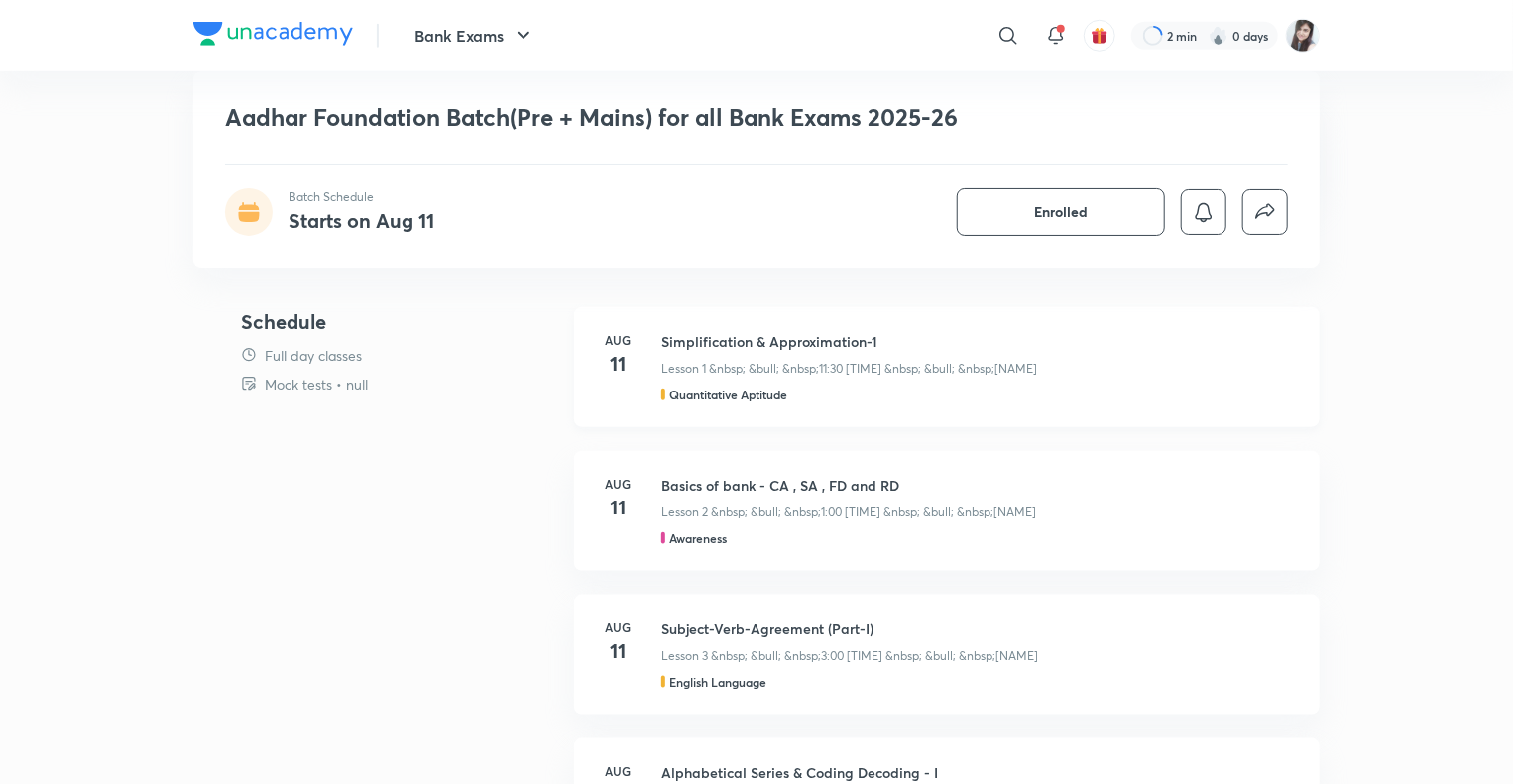 click on "Simplification & Approximation-1" at bounding box center [979, 341] 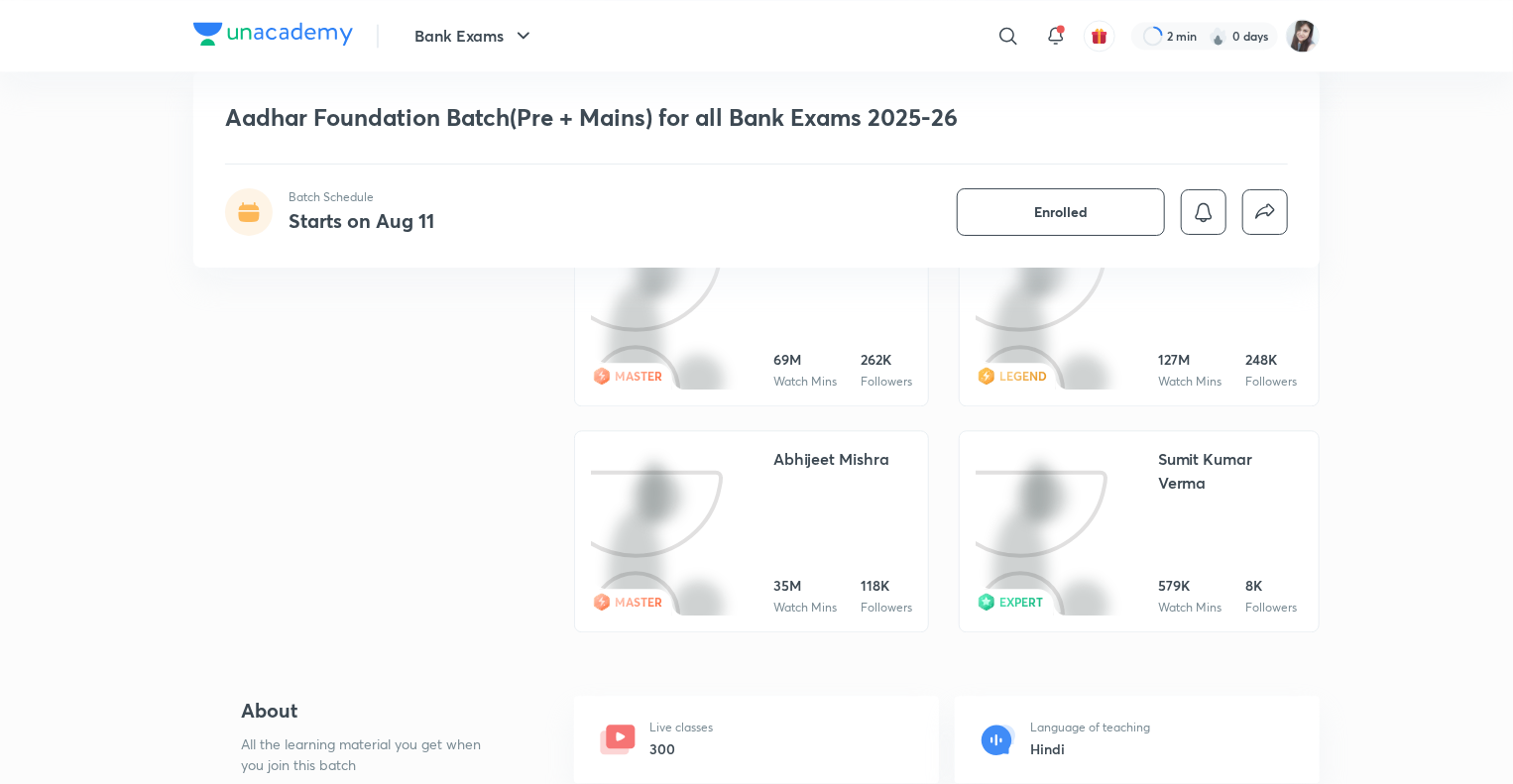 scroll, scrollTop: 2234, scrollLeft: 0, axis: vertical 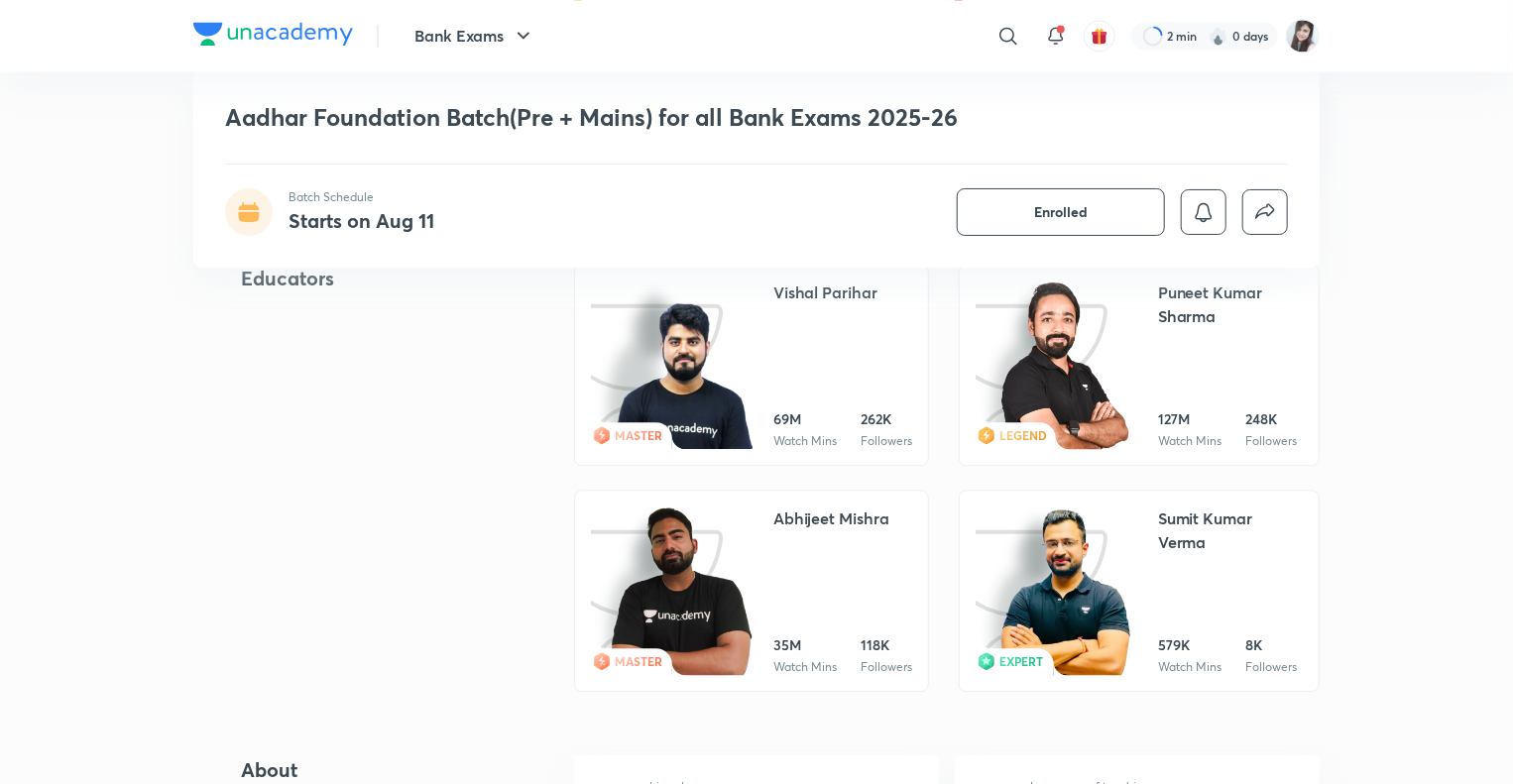 click at bounding box center (1065, 592) 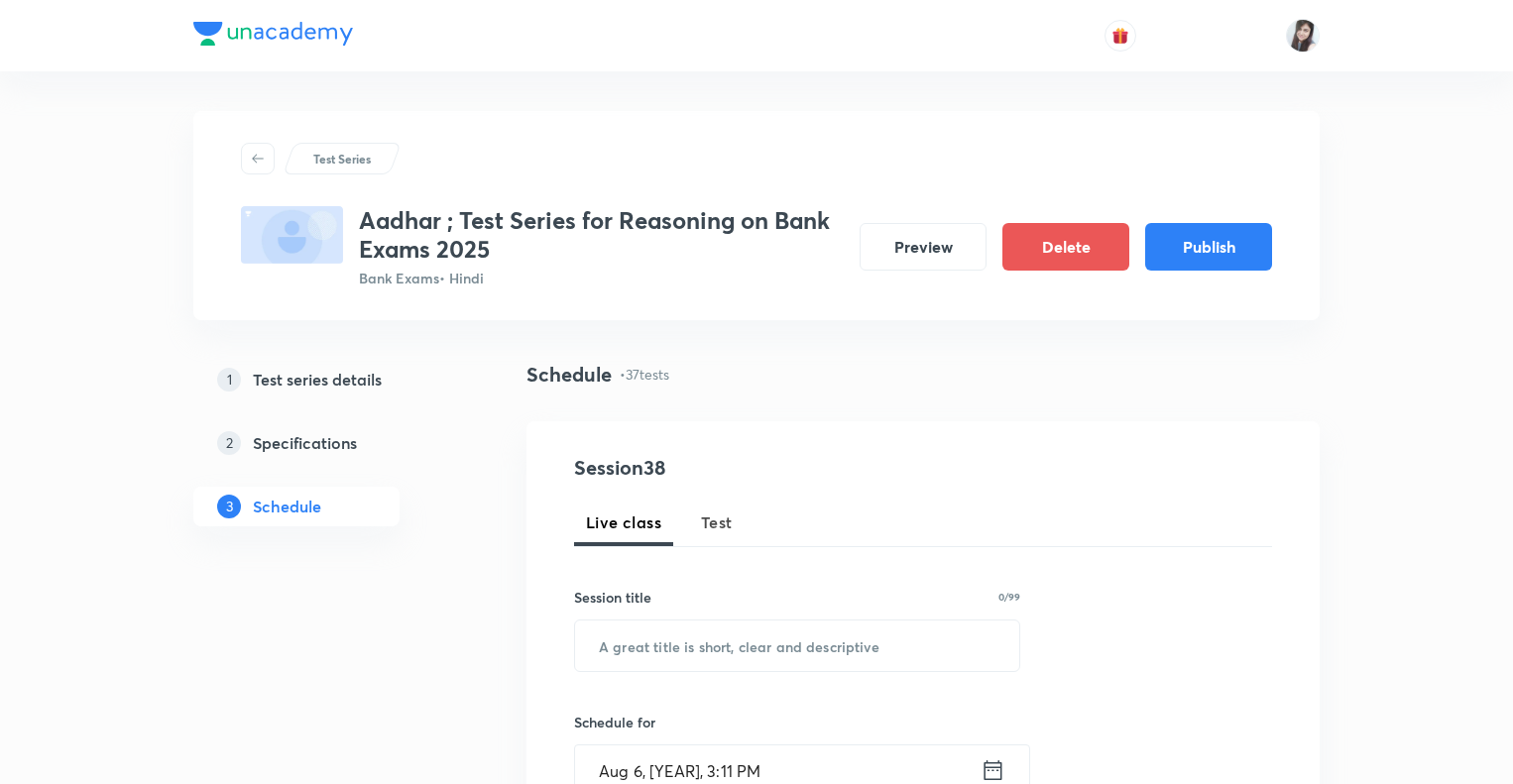scroll, scrollTop: 413, scrollLeft: 0, axis: vertical 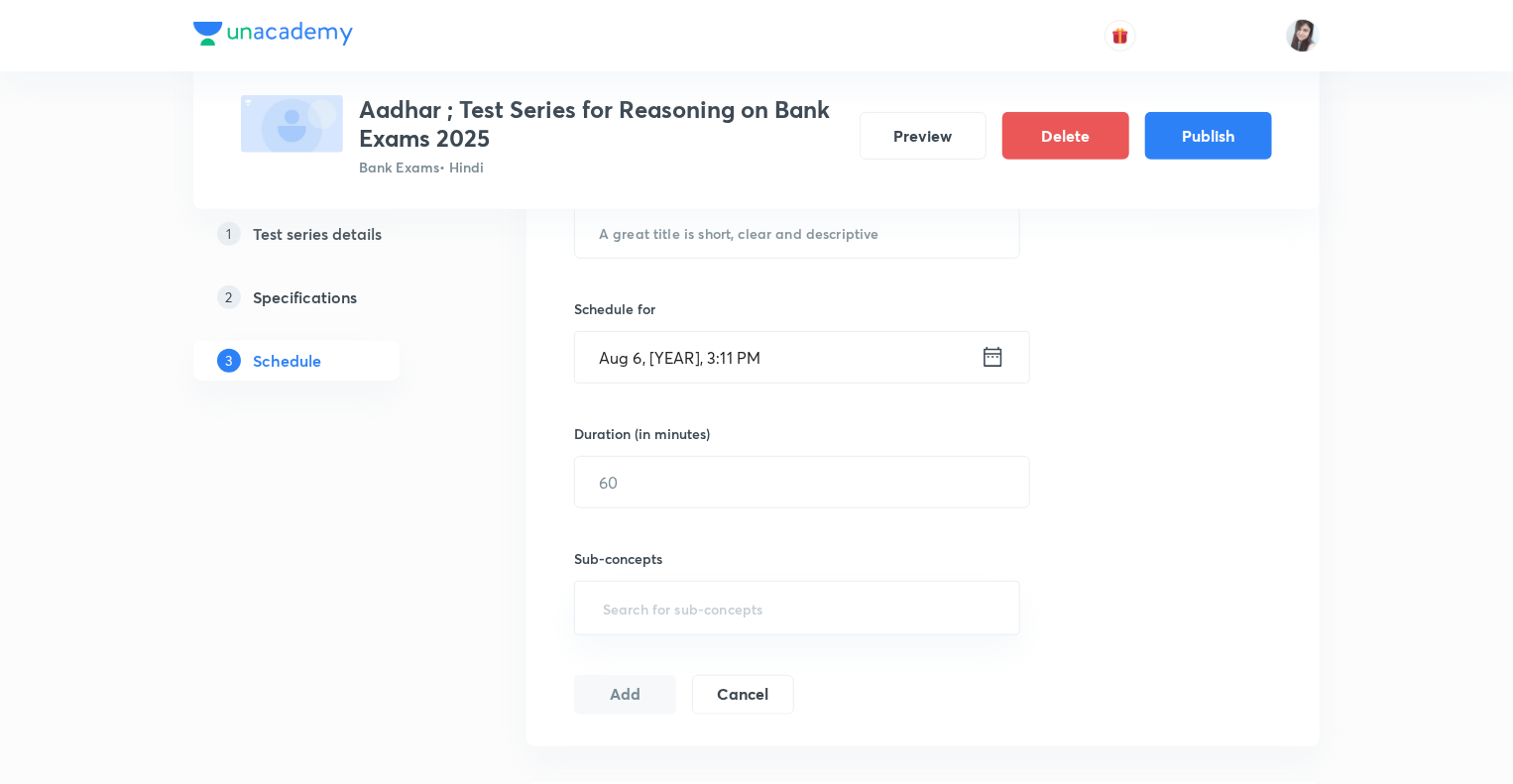 click on "Test Series Aadhar ; Test Series for Reasoning on Bank Exams 2025 Bank Exams  • Hindi Preview Delete Publish 1 Test series details 2 Specifications 3 Schedule Schedule •  37  tests Session  38 Live class Test Session title 0/99 ​ Schedule for Aug 6, 2025, 3:11 PM ​ Duration (in minutes) ​ Sub-concepts ​ Add Cancel Aug 11 ALPHABETICAL SERIES AND CODING DECODING Test 1 • 8:00 PM • 10 min Series No questions added  Create test Aug 12 ALPHABETICAL SERIES AND CODING DECODING Test 2 • 8:00 PM • 10 min Series No questions added  Create test Aug 13 ALPHABETICAL SERIES AND CODING DECODING Test 3 • 8:00 PM • 10 min Series No questions added  Create test Aug 14 ALPHABETICAL SERIES AND CODING DECODING Test 4 • 8:00 PM • 10 min Series No questions added  Create test Aug 15 ORDER RANK Test 5 • 8:00 PM • 10 min Different Types Of Tests No questions added  Create test Aug 18 ORDER RANK Test 6 • 8:00 PM • 10 min Different Types Of Tests No questions added  Create test Aug 20 DIRECTION Aug 1" at bounding box center [756, 4006] 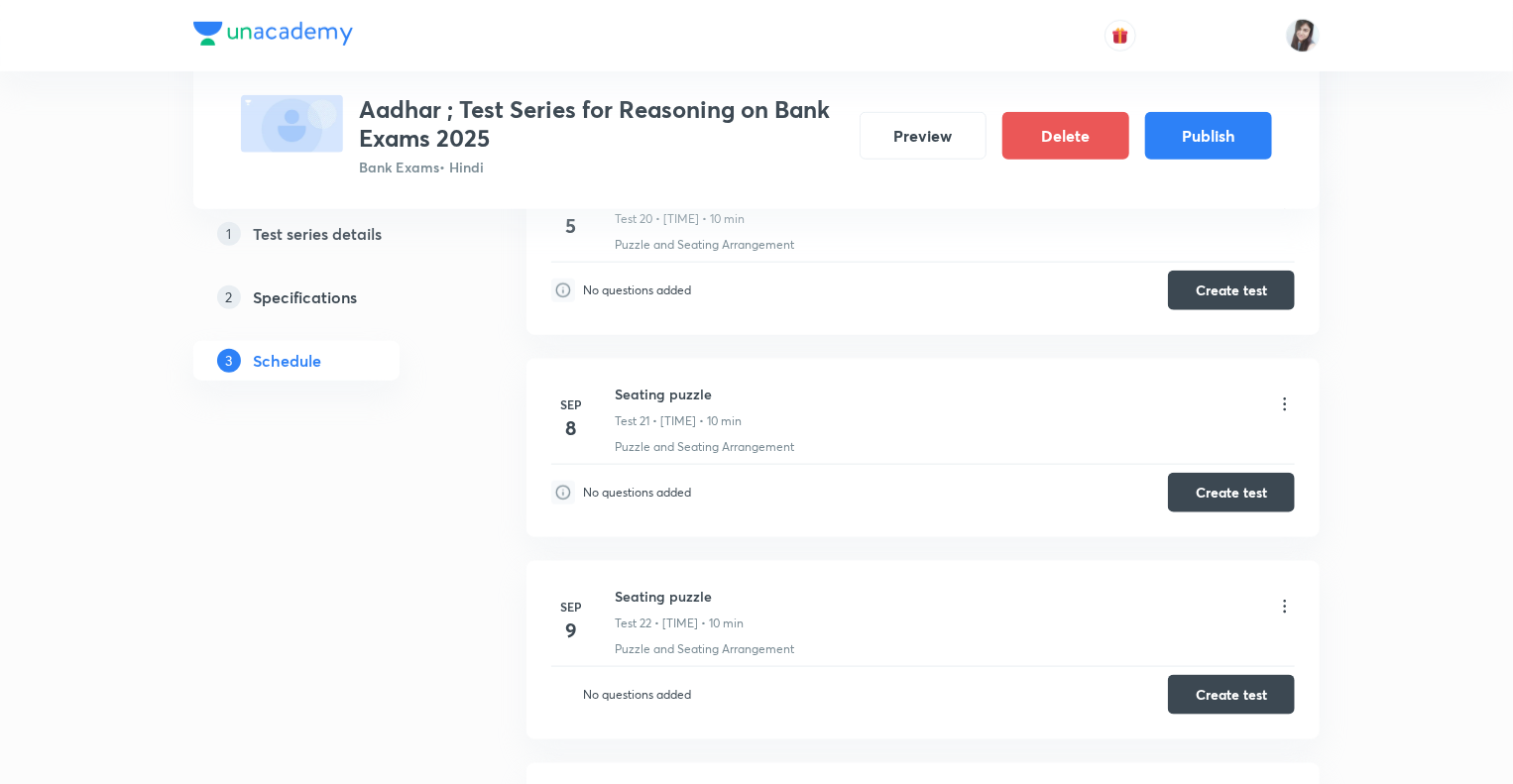 scroll, scrollTop: 5017, scrollLeft: 0, axis: vertical 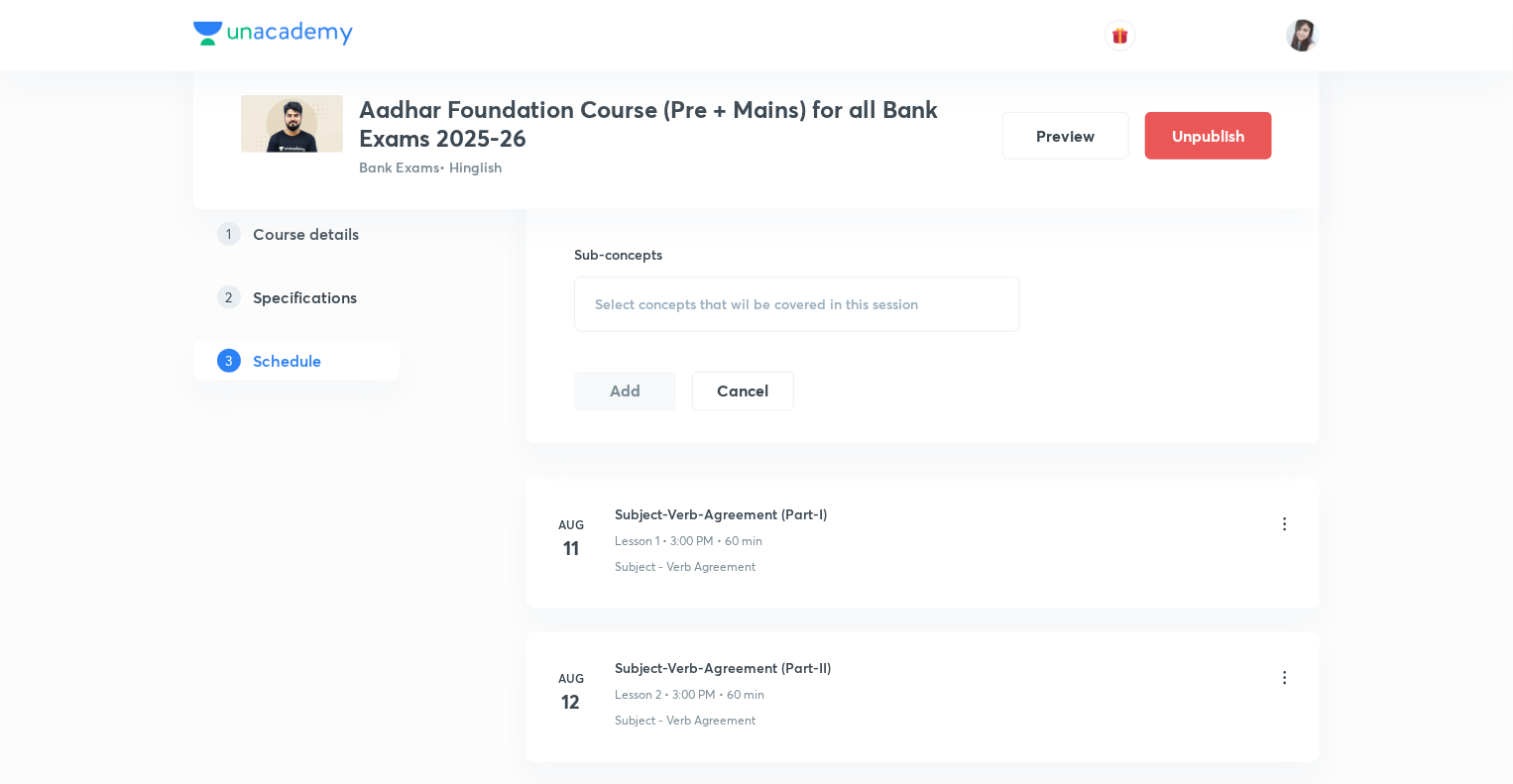 click on "Plus Courses Aadhar Foundation Course (Pre + Mains) for all Bank Exams 2025-26 Bank Exams  • Hinglish Preview Unpublish 1 Course details 2 Specifications 3 Schedule Schedule 35  classes Topic coverage Grammar/Sentence Correction, Vocabulary, Reading Comprehension, Connectors Cover at least  60 % View details Session  36 Live class Quiz Recorded classes Session title 0/99 ​ Schedule for Aug 6, 2025, 3:12 PM ​ Duration (in minutes) ​ Sub-concepts Select concepts that wil be covered in this session Add Cancel Aug 11 Subject-Verb-Agreement (Part-I) Lesson 1 • 3:00 PM • 60 min Subject - Verb Agreement Aug 12 Subject-Verb-Agreement (Part-II) Lesson 2 • 3:00 PM • 60 min Subject - Verb Agreement Aug 13 Noun (Part-I) Lesson 3 • 3:00 PM • 60 min Nouns Aug 14 Noun (Part-II) Lesson 4 • 3:00 PM • 60 min Nouns Aug 15 Vocabulary- Antonym-Synonym-idioms-phrasal verb Lesson 5 • 3:00 PM • 60 min Antonyms Aug 18 Pronoun (Part-I) Lesson 6 • 3:00 PM • 60 min Pronouns Aug 19 Pronoun (Part-II) Aug 20" at bounding box center (756, 2571) 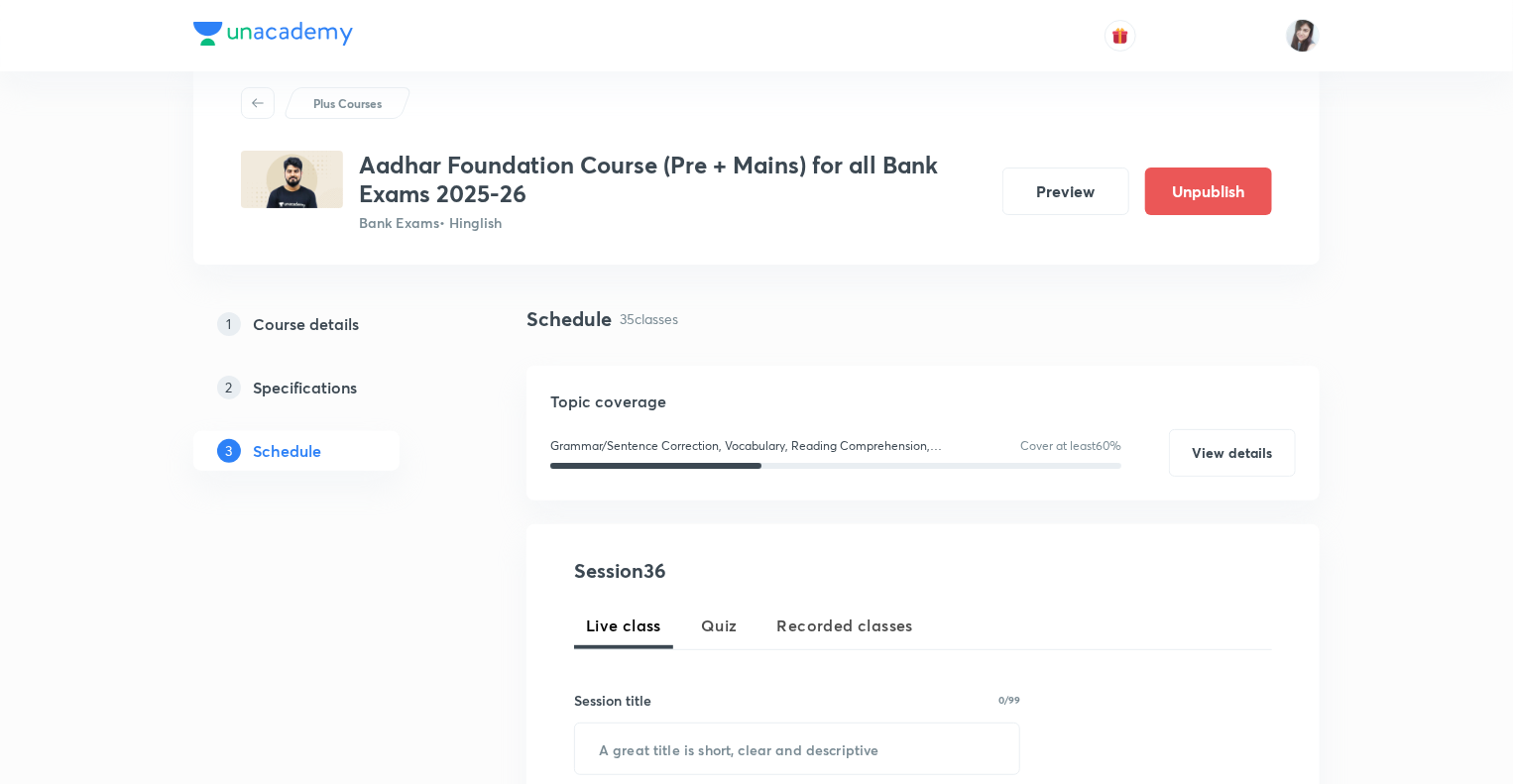 scroll, scrollTop: 0, scrollLeft: 0, axis: both 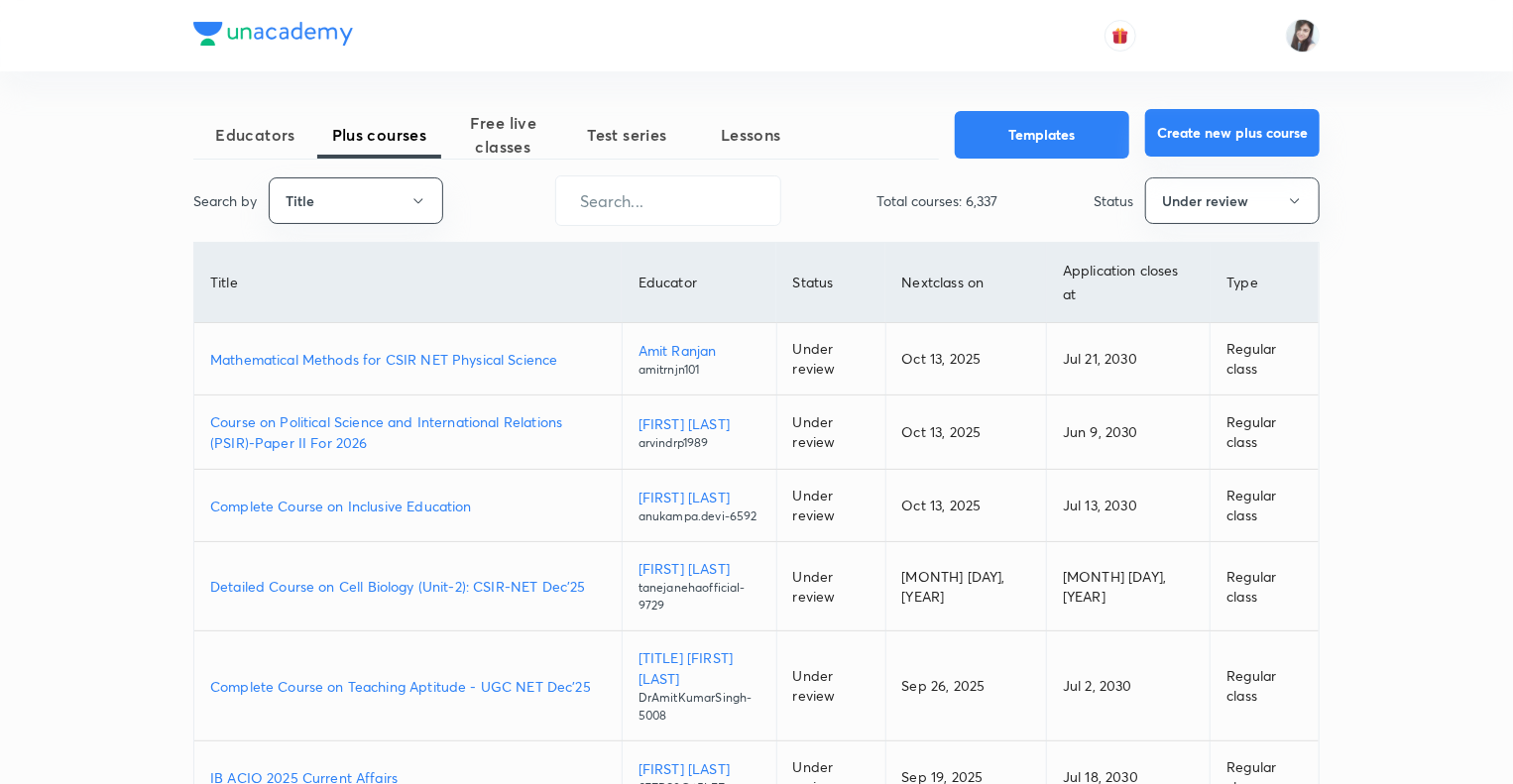 click on "Create new plus course" at bounding box center (1232, 133) 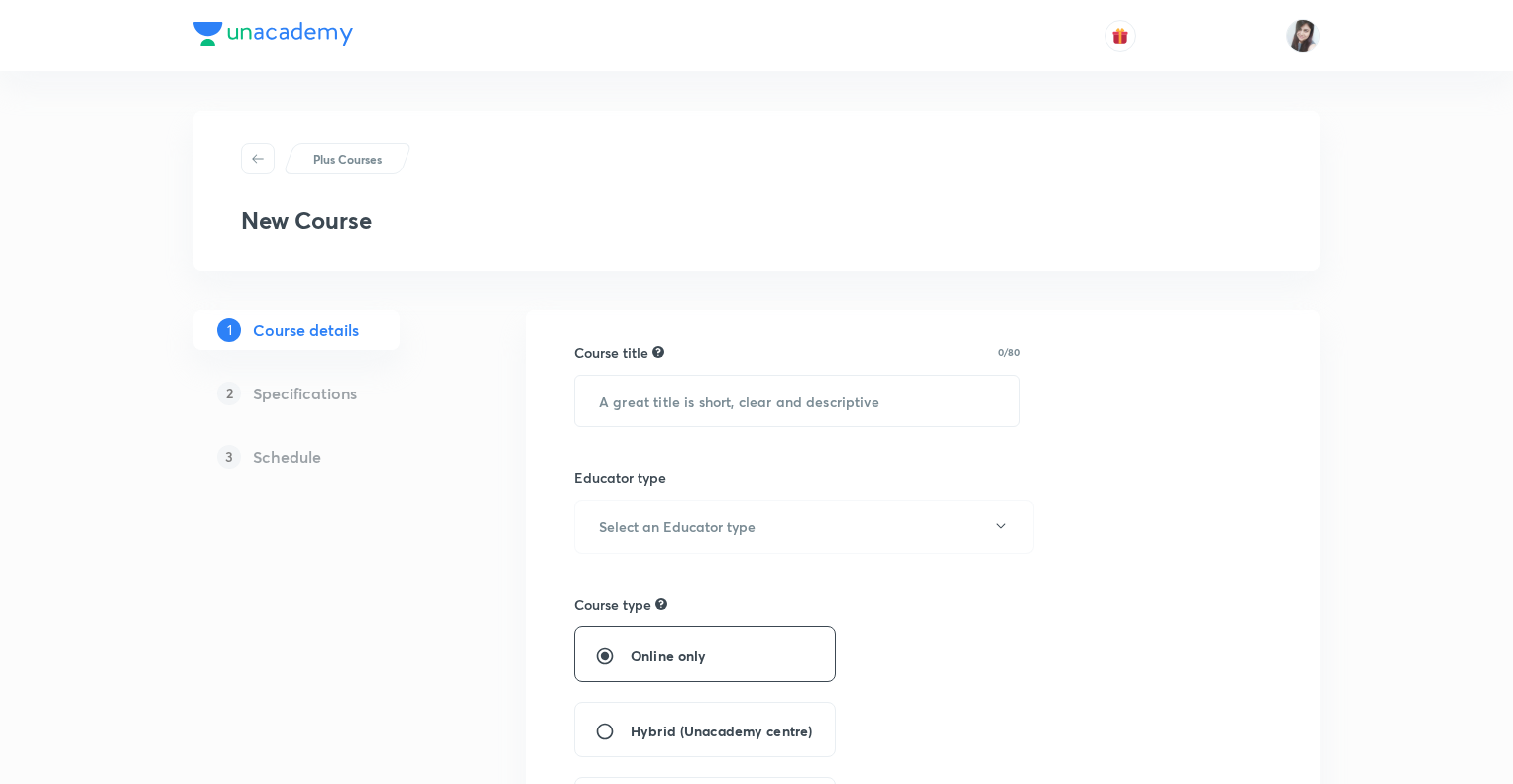 scroll, scrollTop: 0, scrollLeft: 0, axis: both 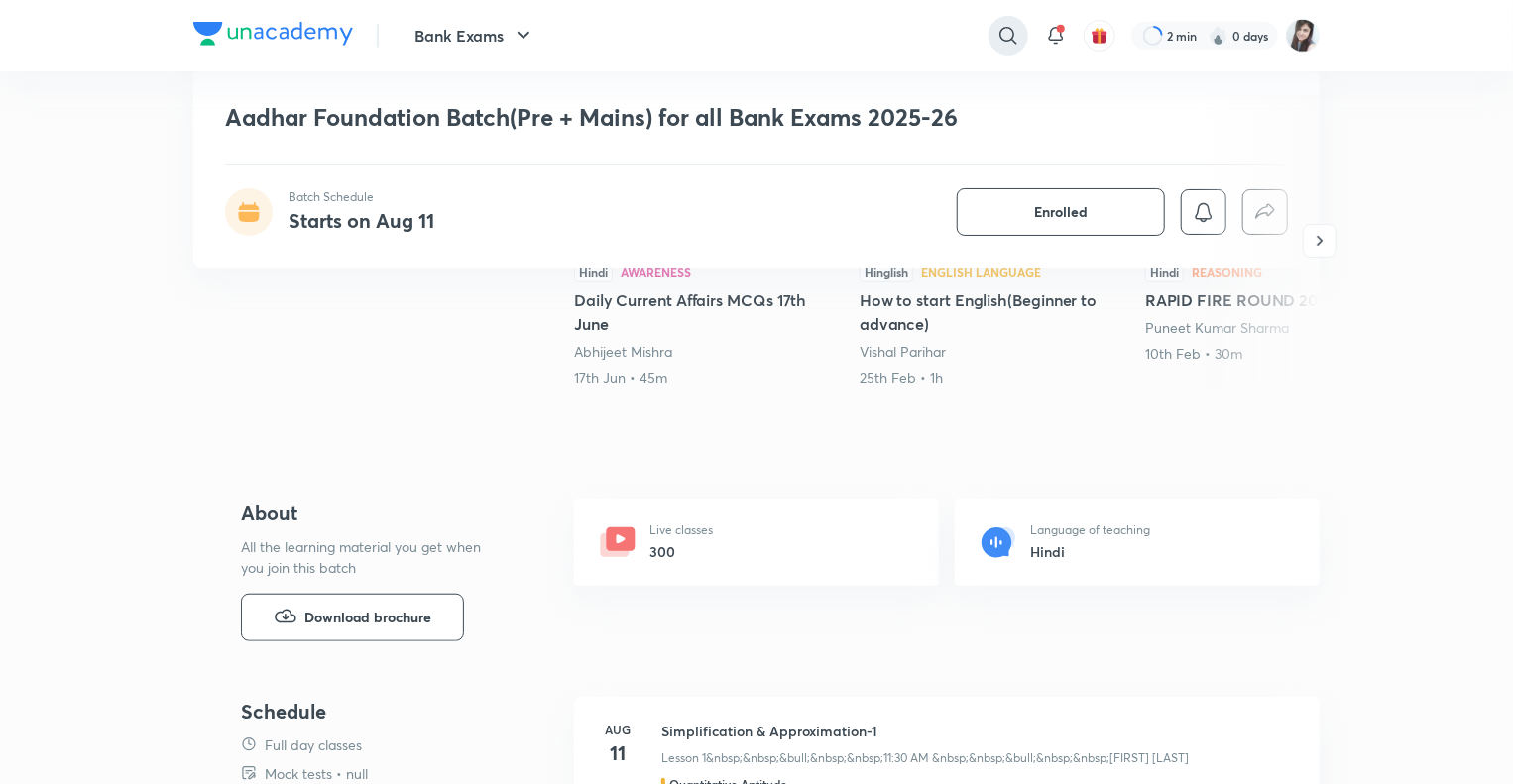 click 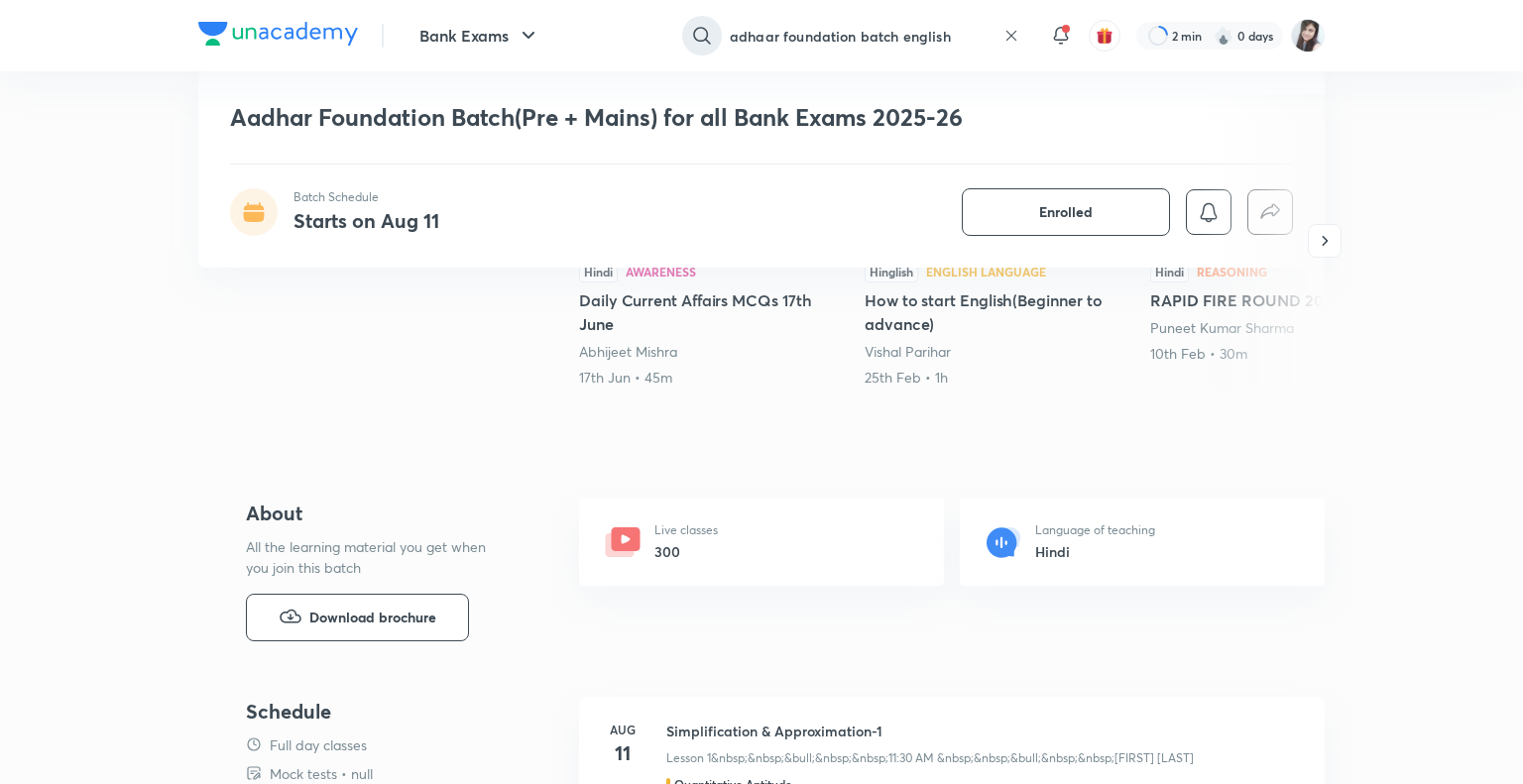 type on "adhaar foundation batch english" 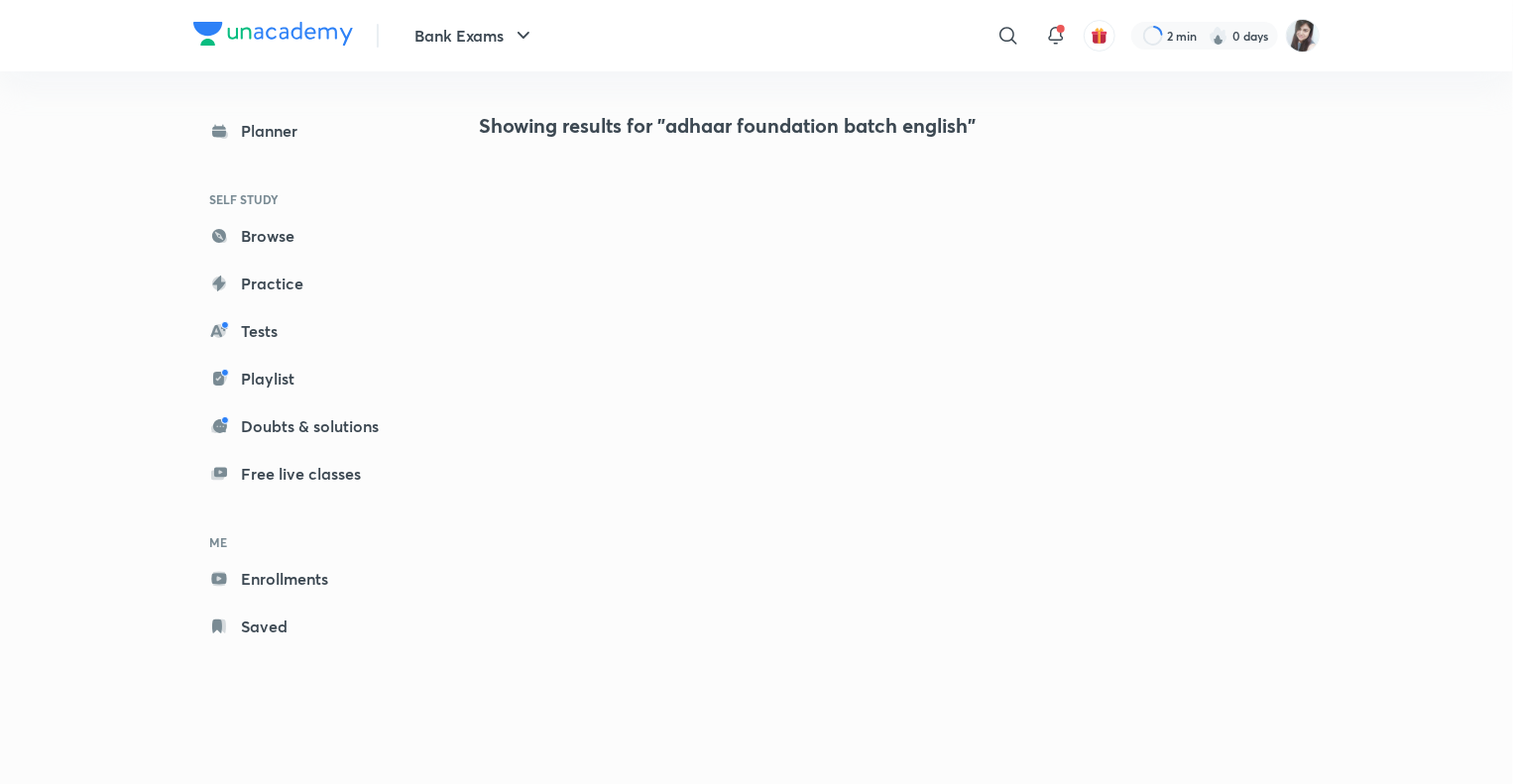 scroll, scrollTop: 0, scrollLeft: 0, axis: both 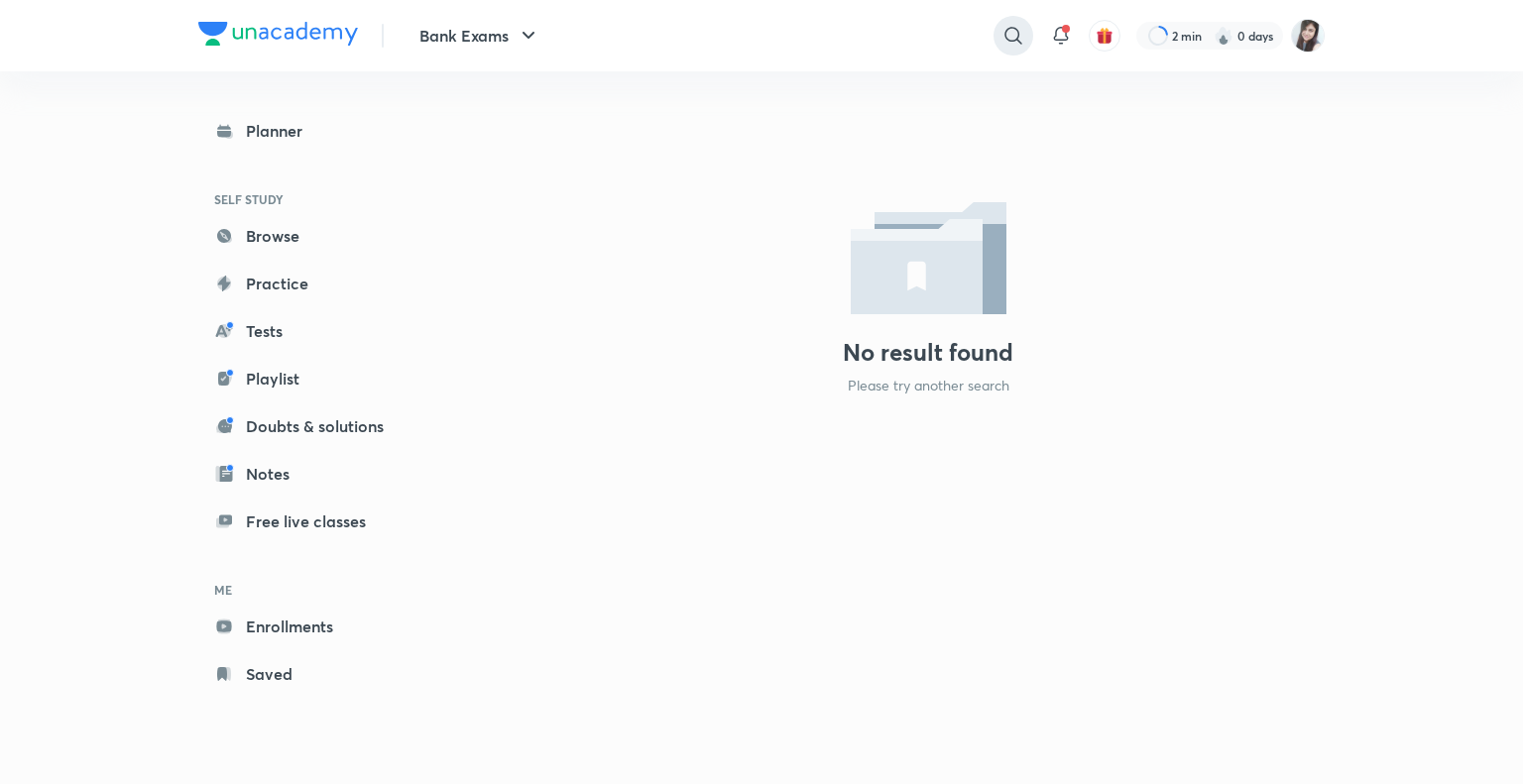 click 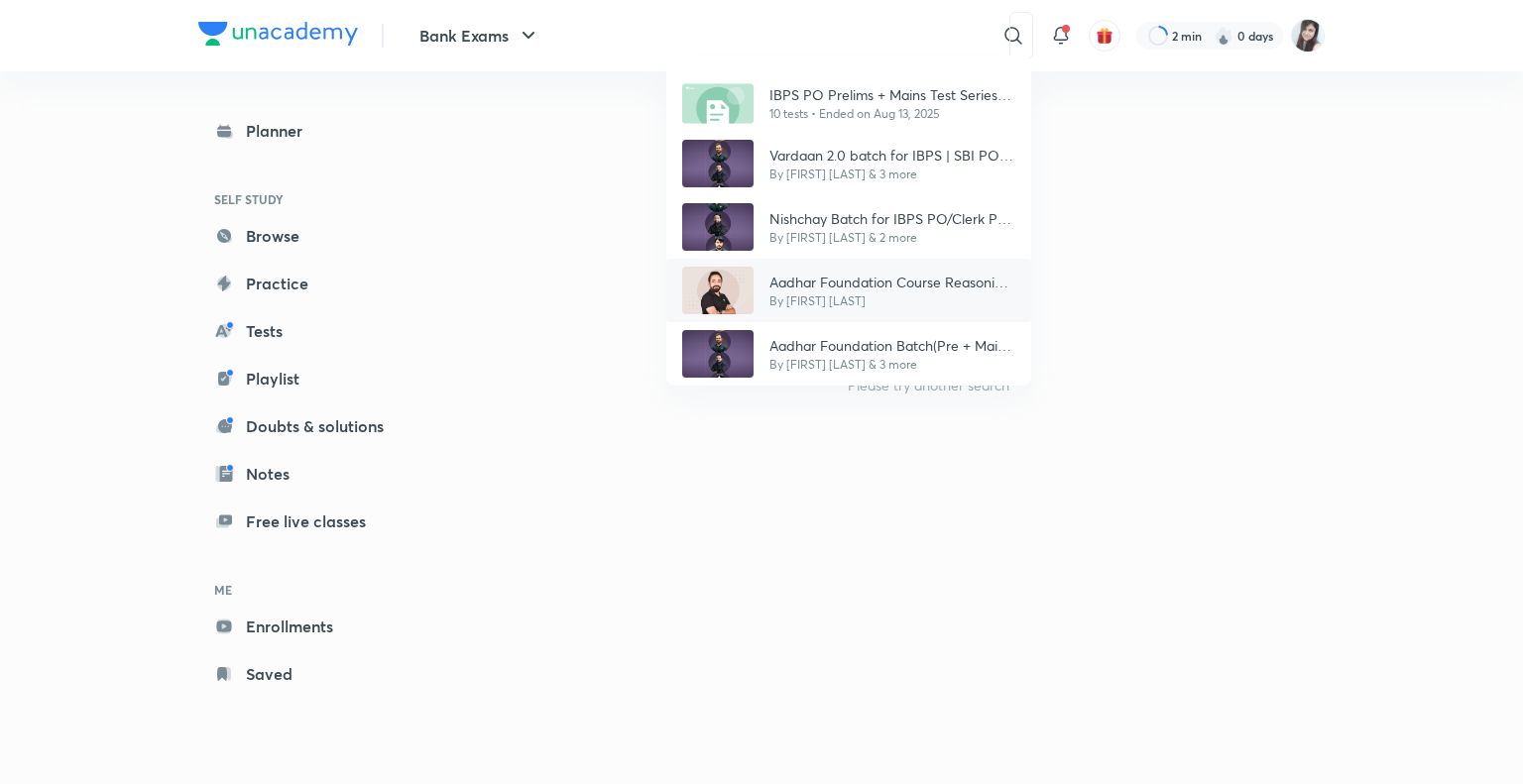 click on "Aadhar Foundation Course Reasoning (Pre + Mains) for all Bank Exams 2025-26" at bounding box center (892, 281) 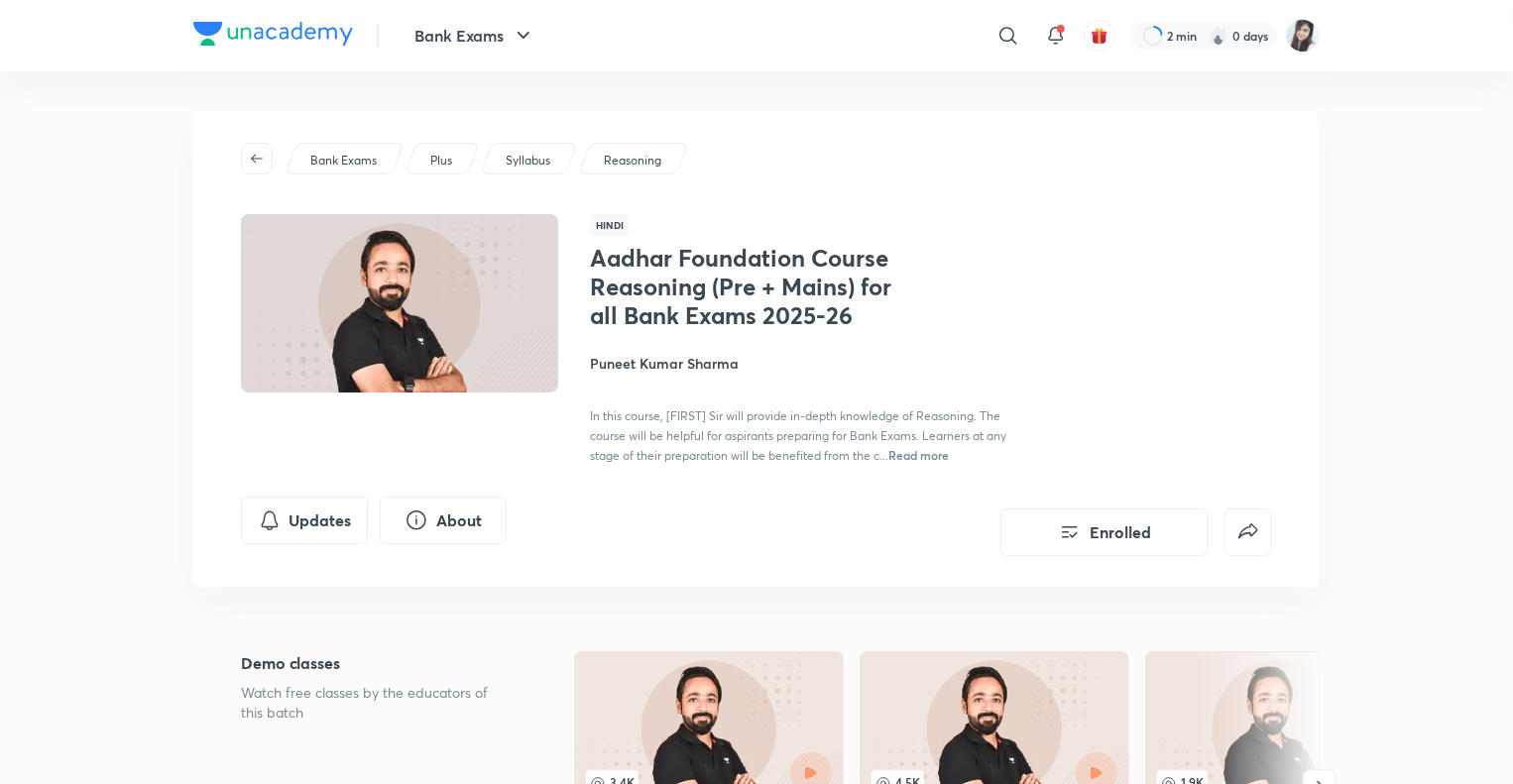 click on "Aadhar Foundation Course Reasoning (Pre + Mains) for all Bank Exams 2025-26 Enrolled Bank Exams Plus Syllabus Reasoning Hindi Aadhar Foundation Course Reasoning (Pre + Mains) for all Bank Exams 2025-26 Puneet Kumar Sharma In this course, Puneet Sir will provide in-depth knowledge of Reasoning. The course will be helpful for aspirants preparing for Bank Exams. Learners at any stage of their preparation will be benefited from the c...  Read more Updates About Enrolled Demo classes   Watch free classes by the educators of this batch   3.4K Hindi Reasoning RAPID FIRE ROUND 20 QUESTIONS Puneet Kumar Sharma 10th Feb • 30m   4.5K Hindi Reasoning SBI PO MAINS DAY-01 Puneet Kumar Sharma 17th Apr • 1h 15m   1.9K Hindi Reasoning SBI PO MAINS DAY-02 Puneet Kumar Sharma 18th Apr • 1h 15m   1.3K Hindi Reasoning SBI PO MAINS DAY-03 Puneet Kumar Sharma 21st Apr • 1h 10m Week 1 Aug 11 - 17 5 lessons Aug 11 Alphabetical Series & Coding Decoding - I Lesson 1  •  6:00 PM  Aug 12 Lesson 2  •  6:00 PM  Aug 13 1" at bounding box center [756, 3488] 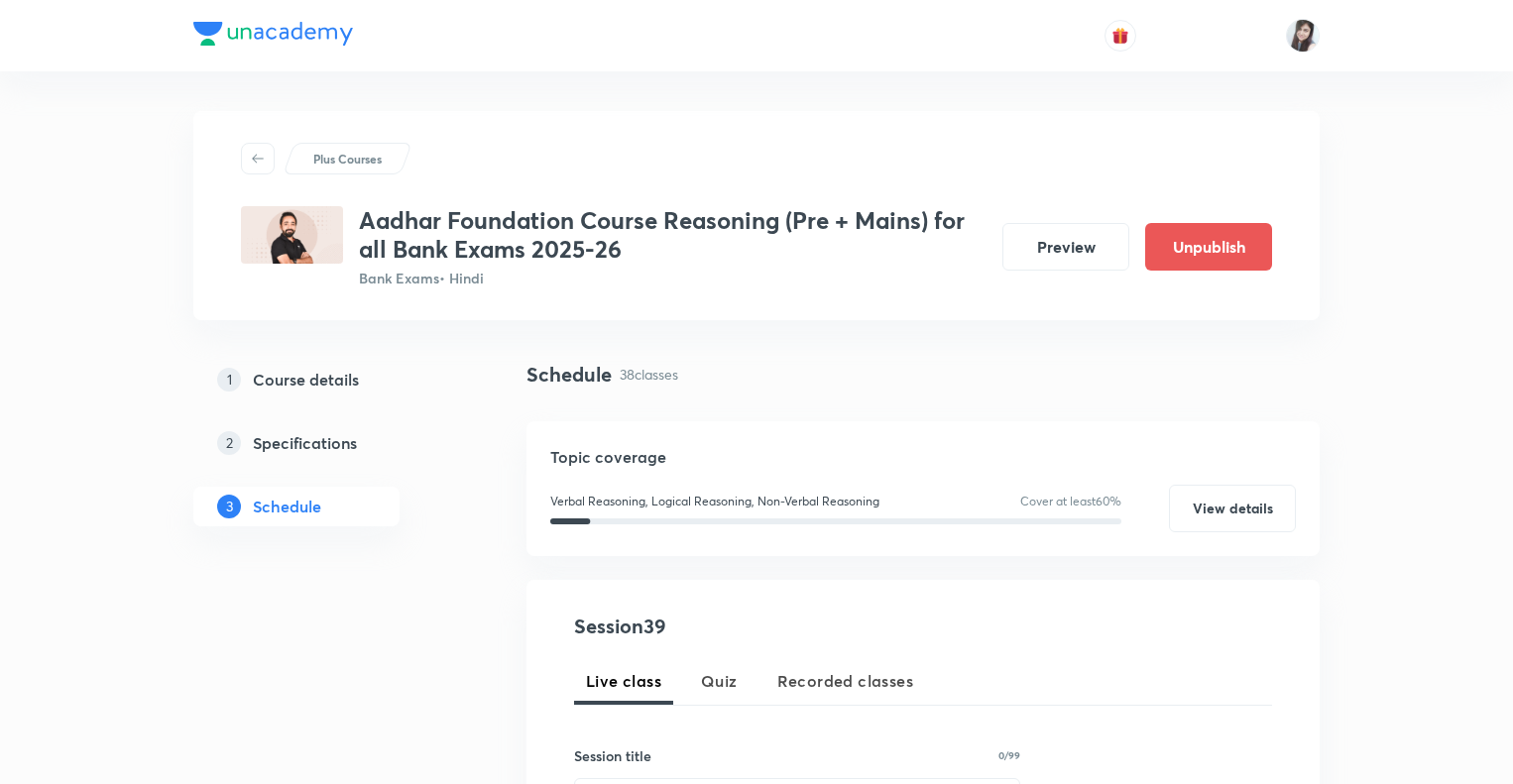 scroll, scrollTop: 0, scrollLeft: 0, axis: both 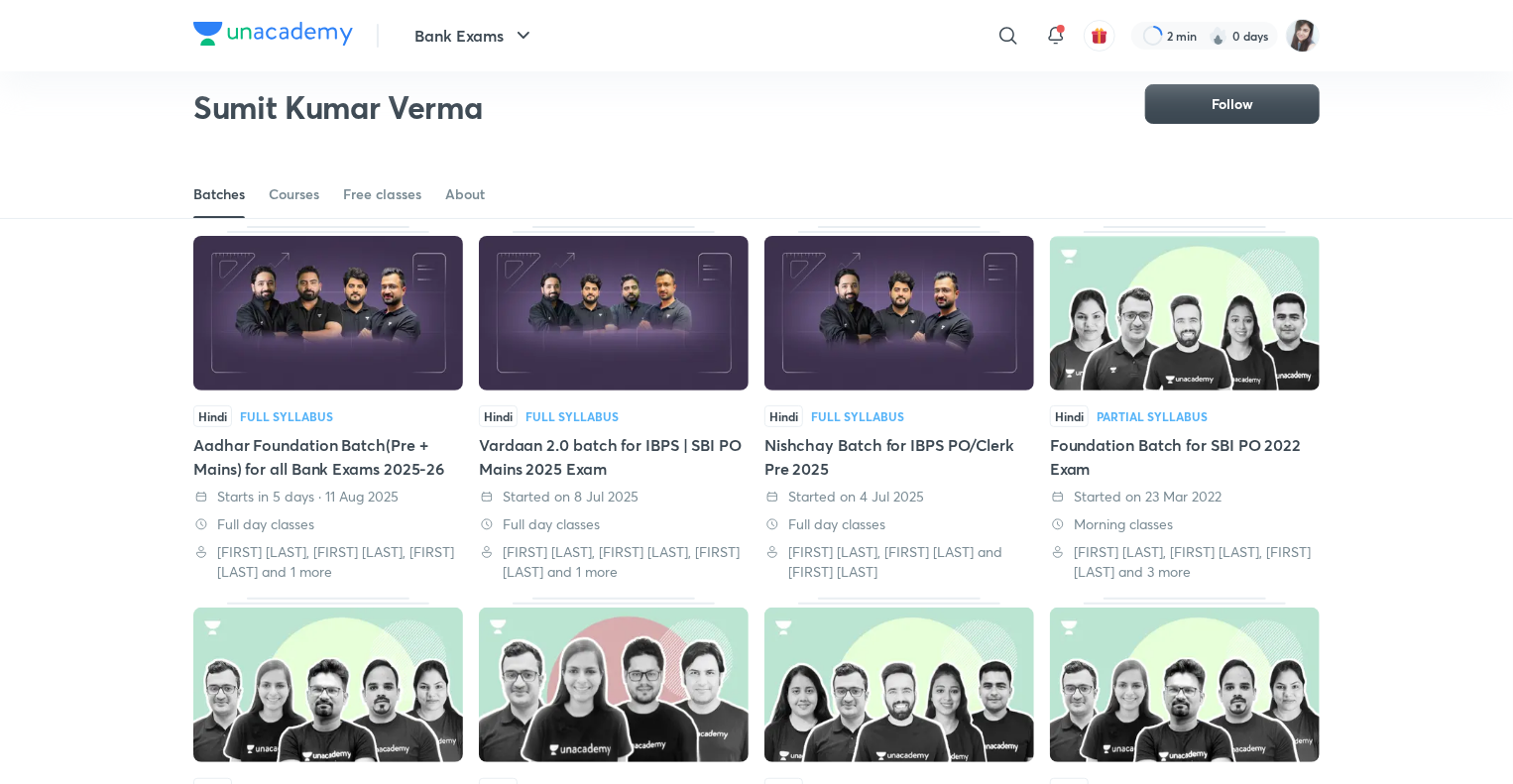 click on "Aadhar Foundation Batch(Pre + Mains) for all Bank Exams 2025-26" at bounding box center [328, 457] 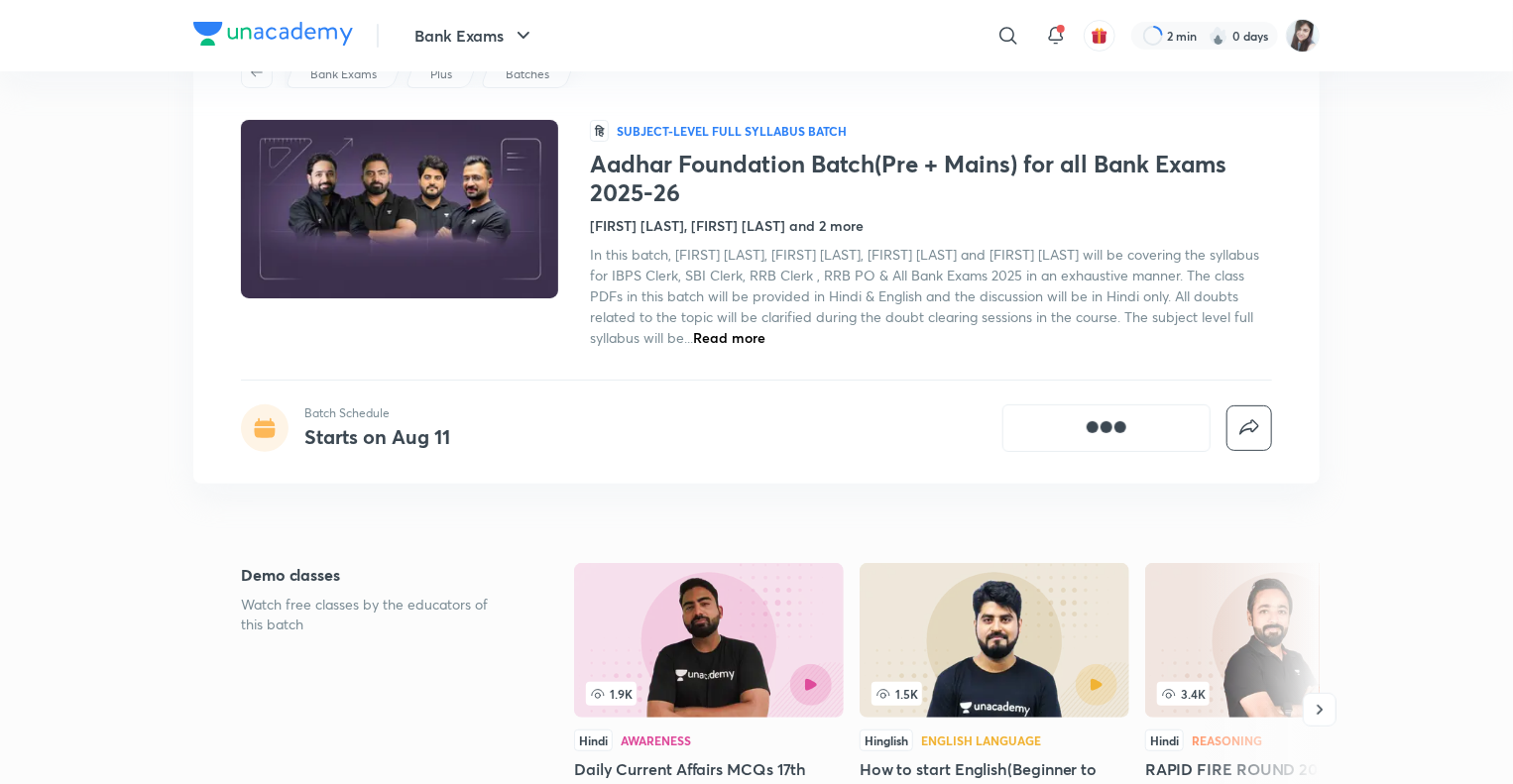 scroll, scrollTop: 0, scrollLeft: 0, axis: both 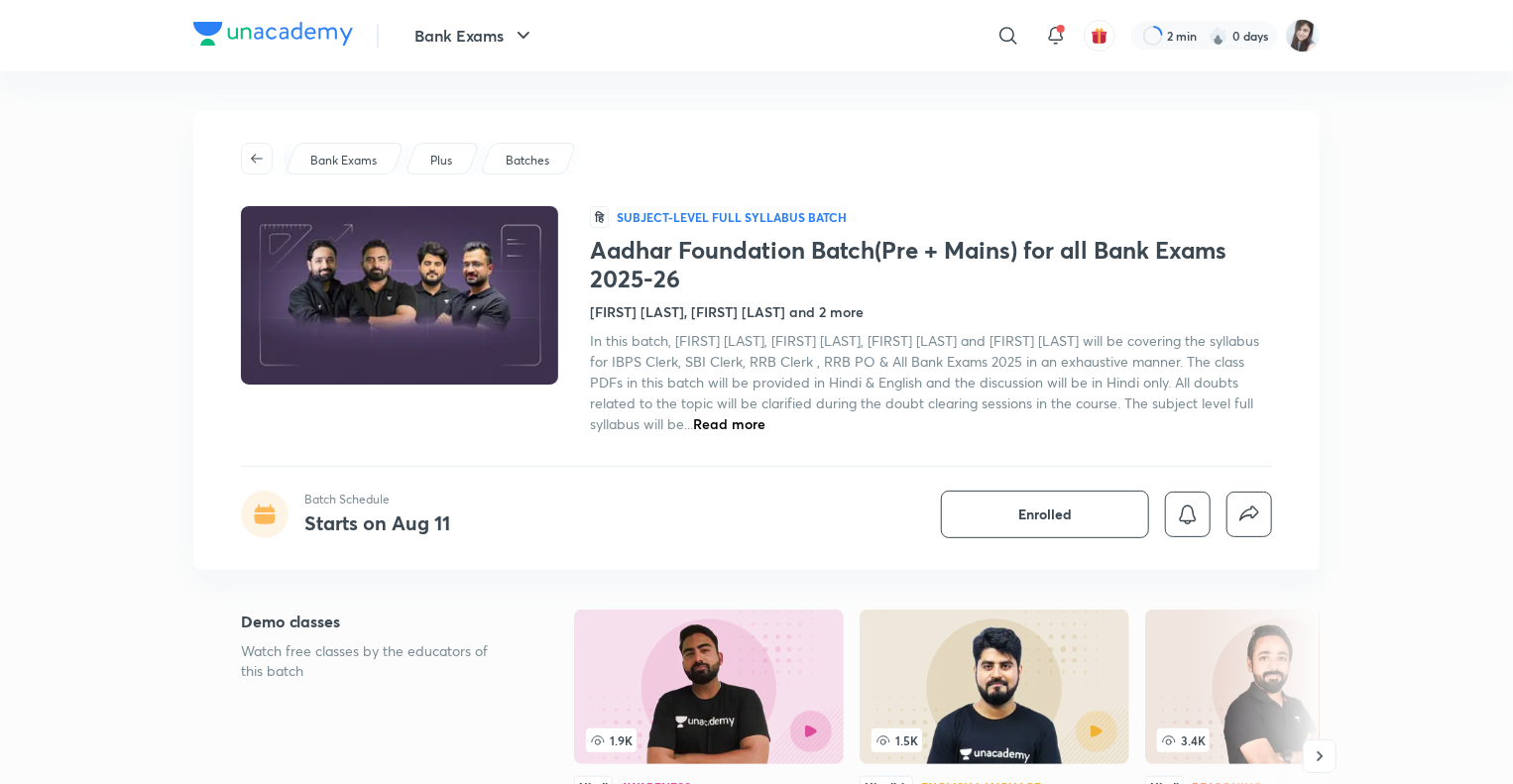 click on "Batch Schedule Starts on Aug 11 Enrolled" at bounding box center (756, 514) 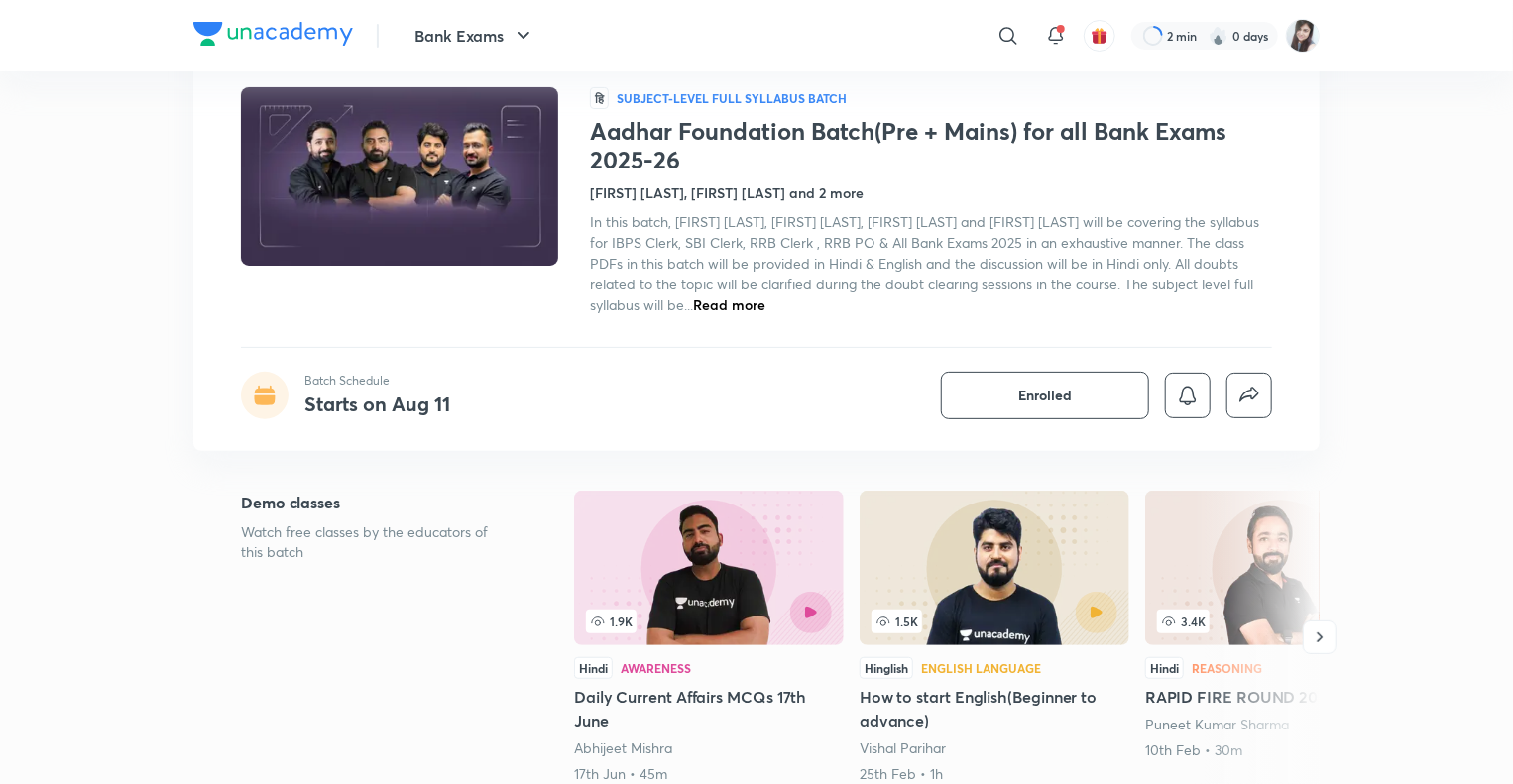 scroll, scrollTop: 0, scrollLeft: 0, axis: both 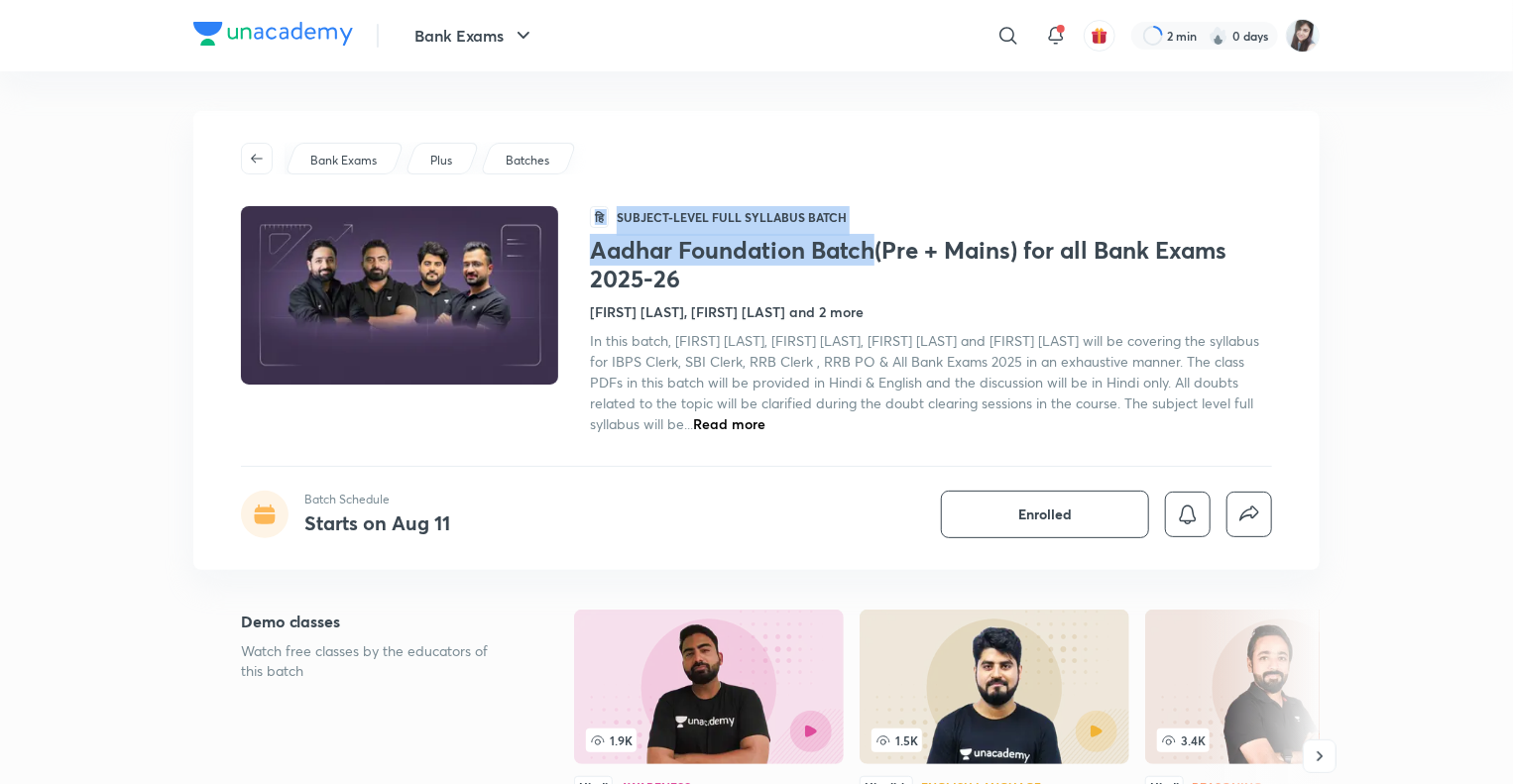 drag, startPoint x: 876, startPoint y: 253, endPoint x: 587, endPoint y: 243, distance: 289.17296 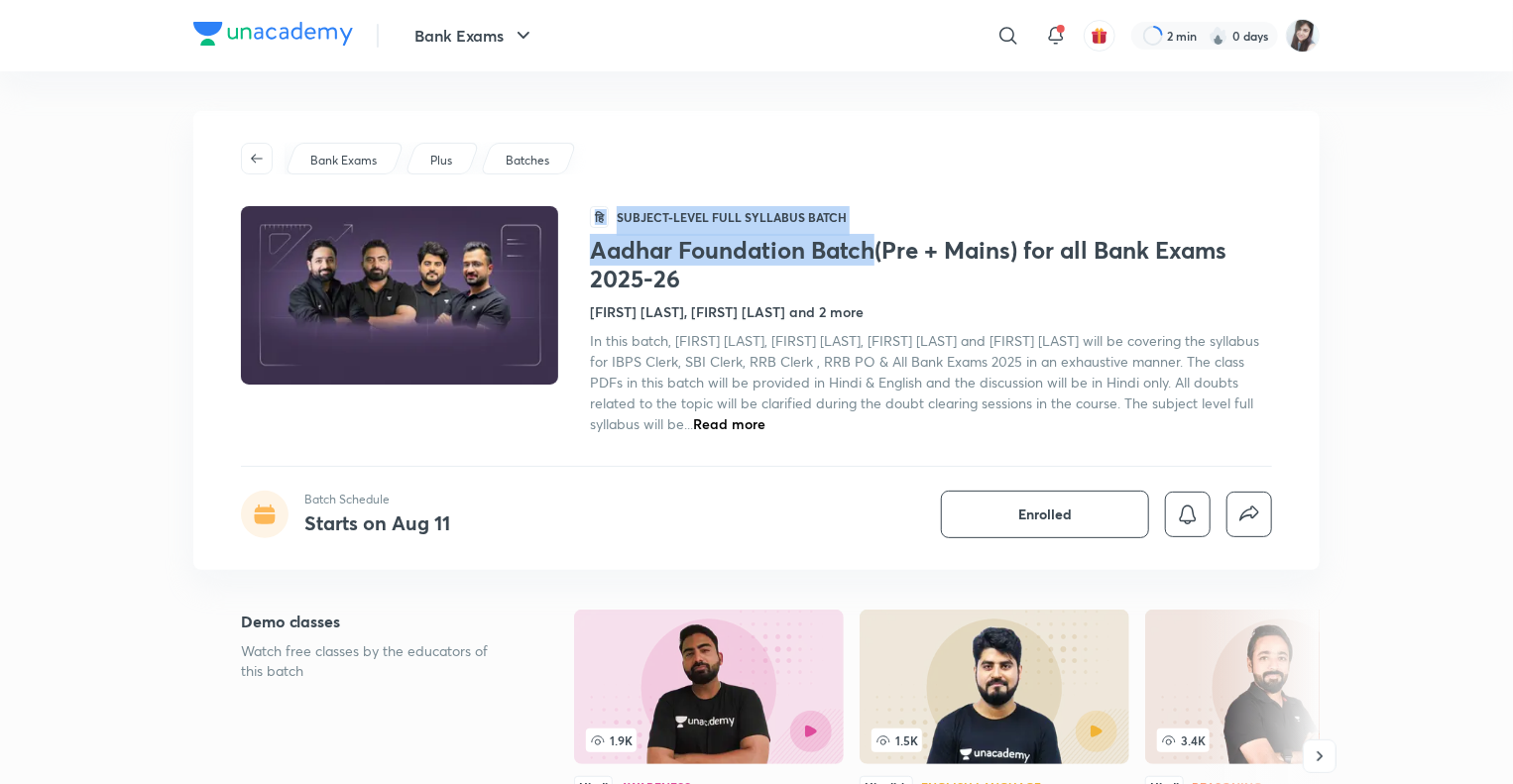 click on "Aadhar Foundation Batch(Pre + Mains) for all Bank Exams 2025-26" at bounding box center (931, 265) 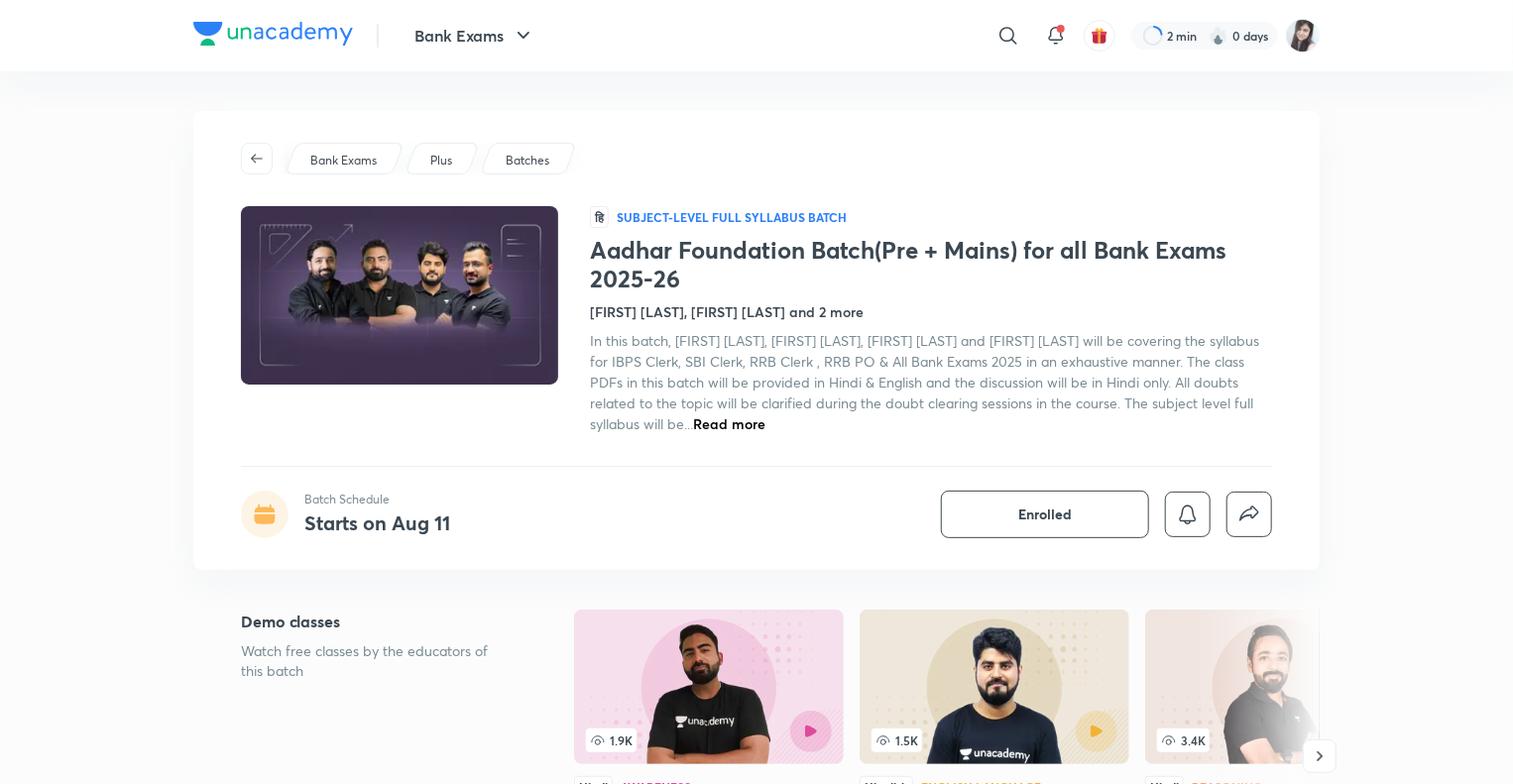 click on "Aadhar Foundation Batch(Pre + Mains) for all Bank Exams 2025-26" at bounding box center (931, 265) 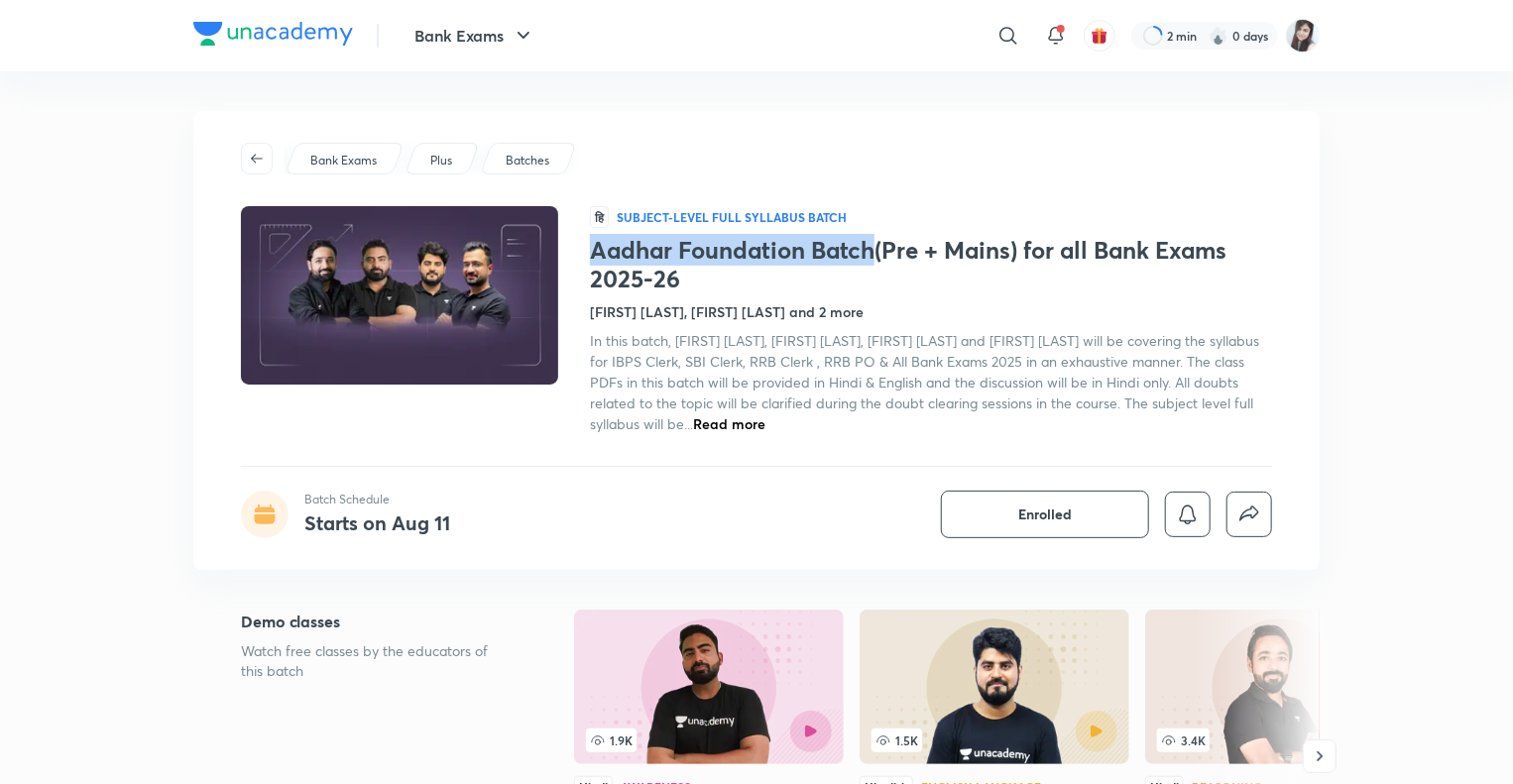drag, startPoint x: 879, startPoint y: 251, endPoint x: 597, endPoint y: 261, distance: 282.17725 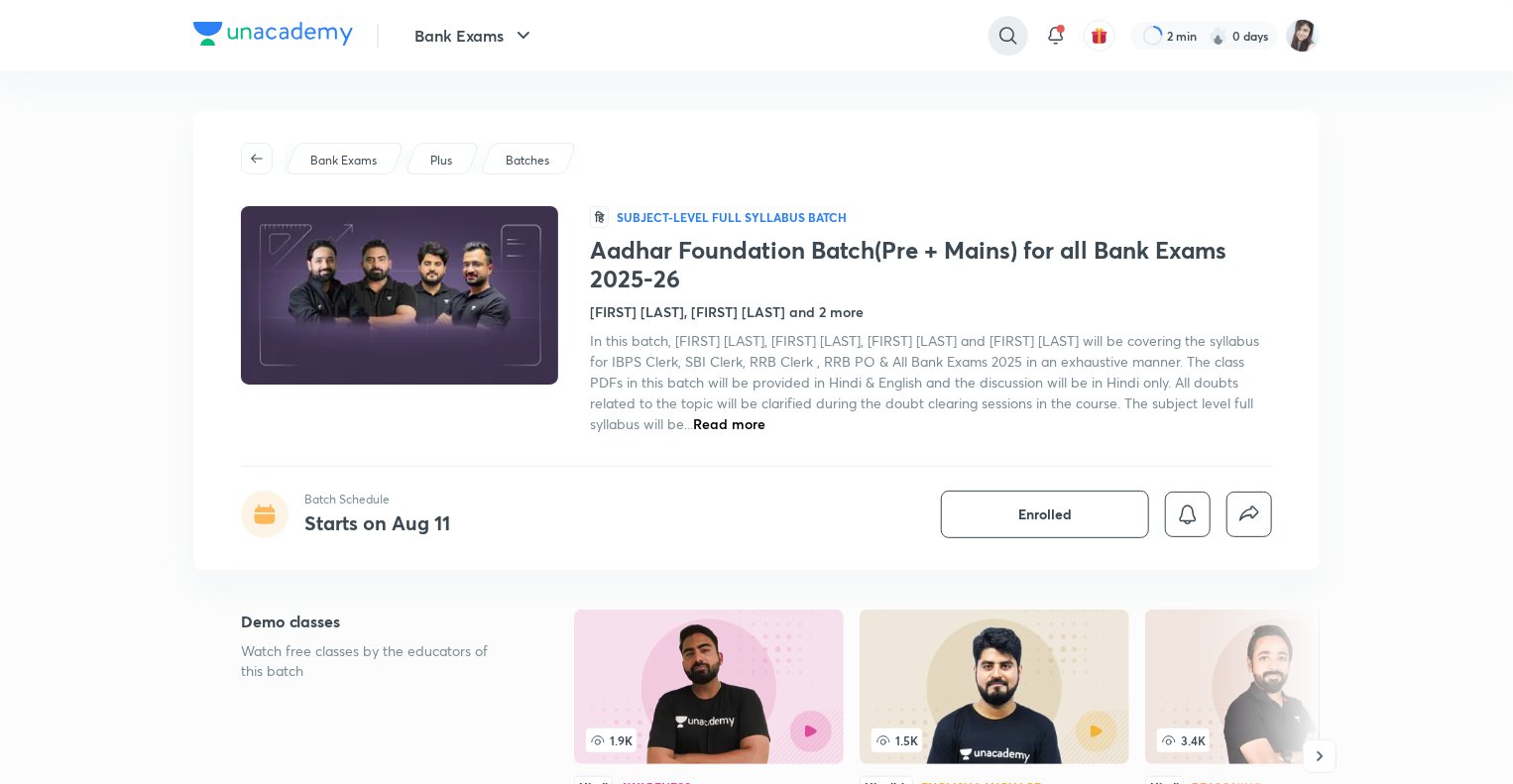 click 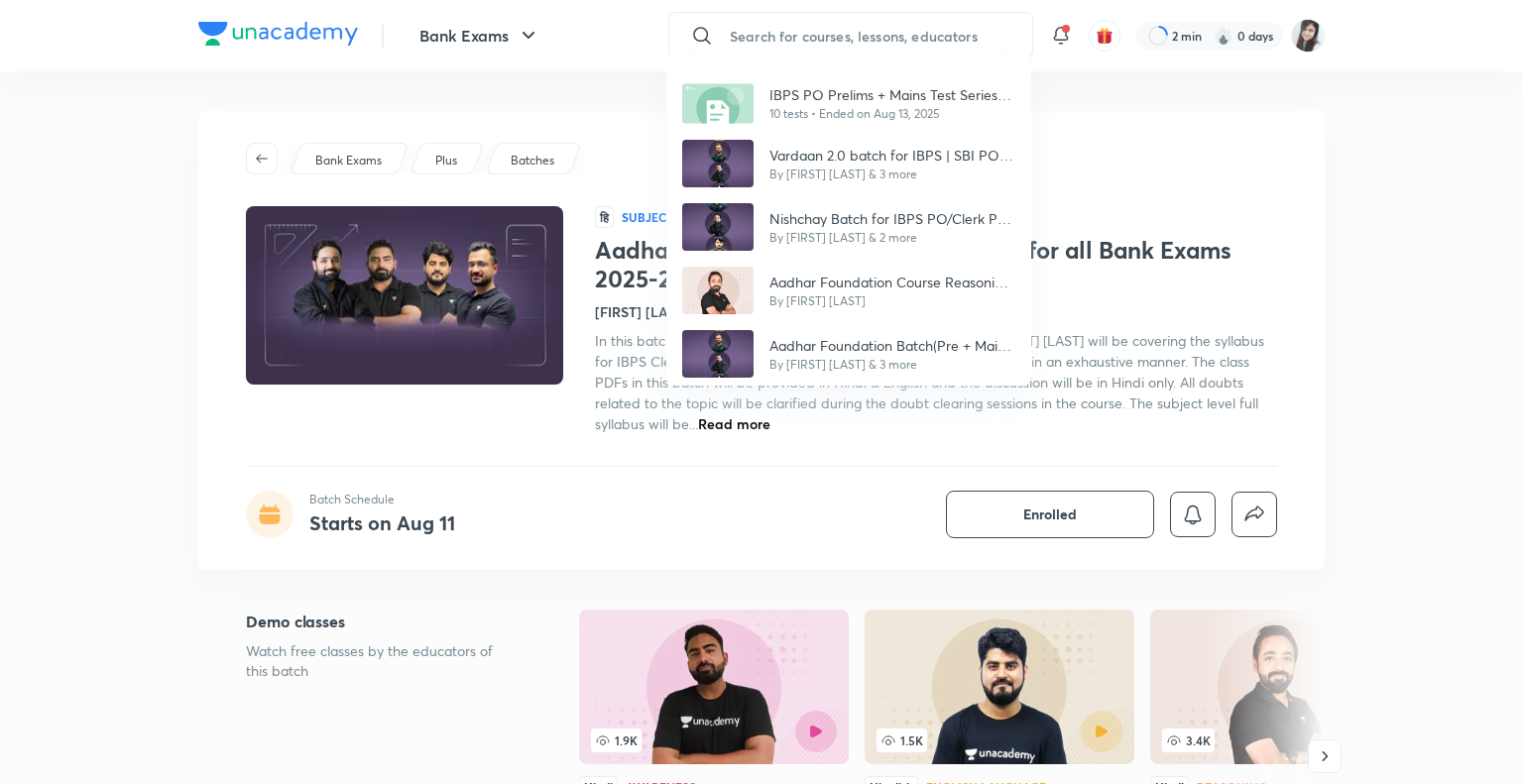 paste on "Aadhar Foundation Batch" 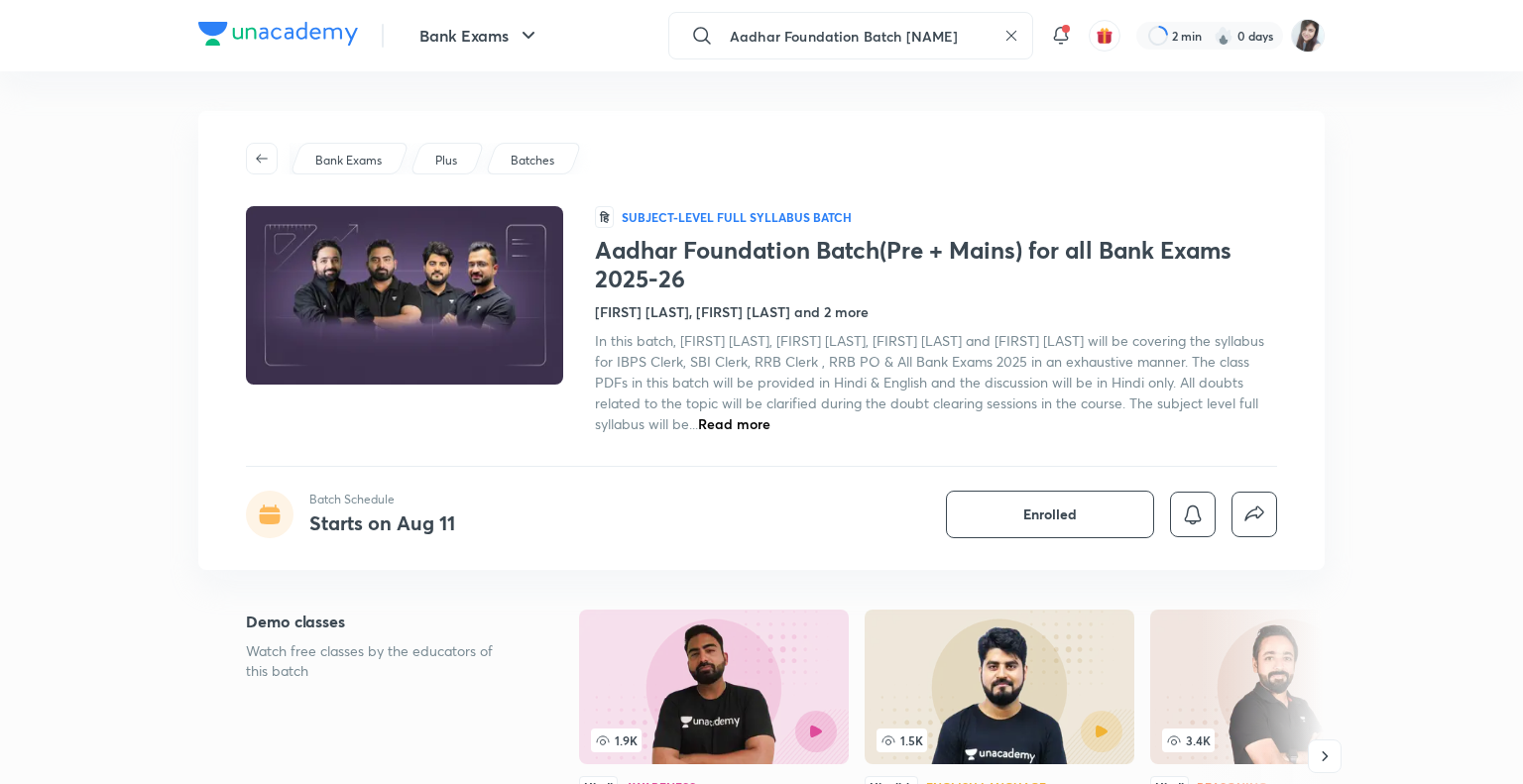 type on "Aadhar Foundation Batch [NAME]" 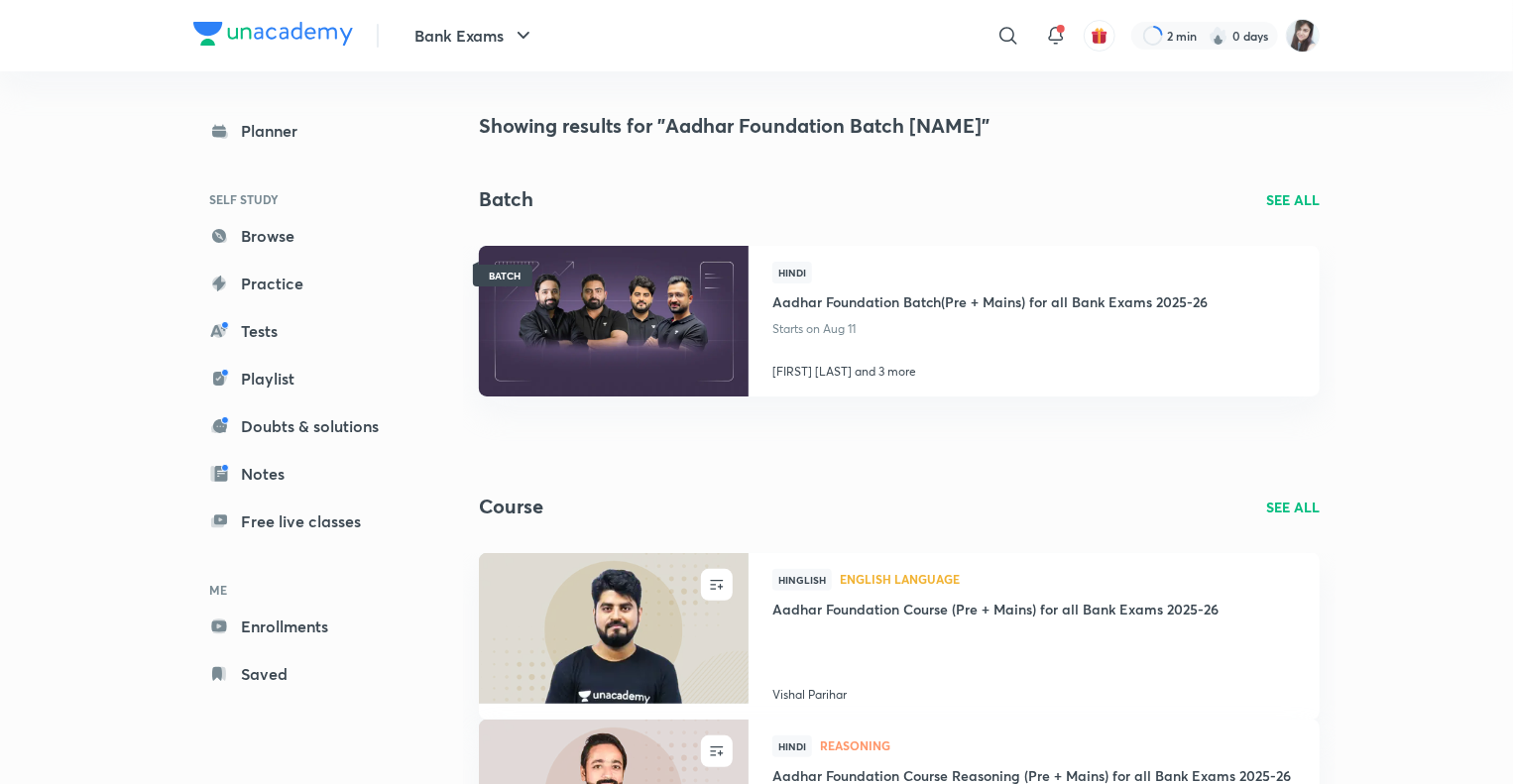click on "Showing results for "Aadhar Foundation Batch [NAME]" Batch SEE ALL BATCH Hindi Aadhar Foundation Batch(Pre + Mains) for all Bank Exams 2025-26 Starts on Aug 11 [FIRST] [LAST] and 3 more See All Course SEE ALL ENROLL Hinglish English Language Aadhar Foundation Course (Pre + Mains) for all Bank Exams 2025-26 [FIRST] [LAST] ENROLL Hindi Reasoning Aadhar Foundation Course Reasoning (Pre + Mains) for all Bank Exams 2025-26 [FIRST] [LAST] ENROLL Hindi Awareness Aadhar Foundation Course for General Awareness Starts on Aug 11, 2025 • 32 lessons [FIRST] [LAST] See All" at bounding box center [899, 600] 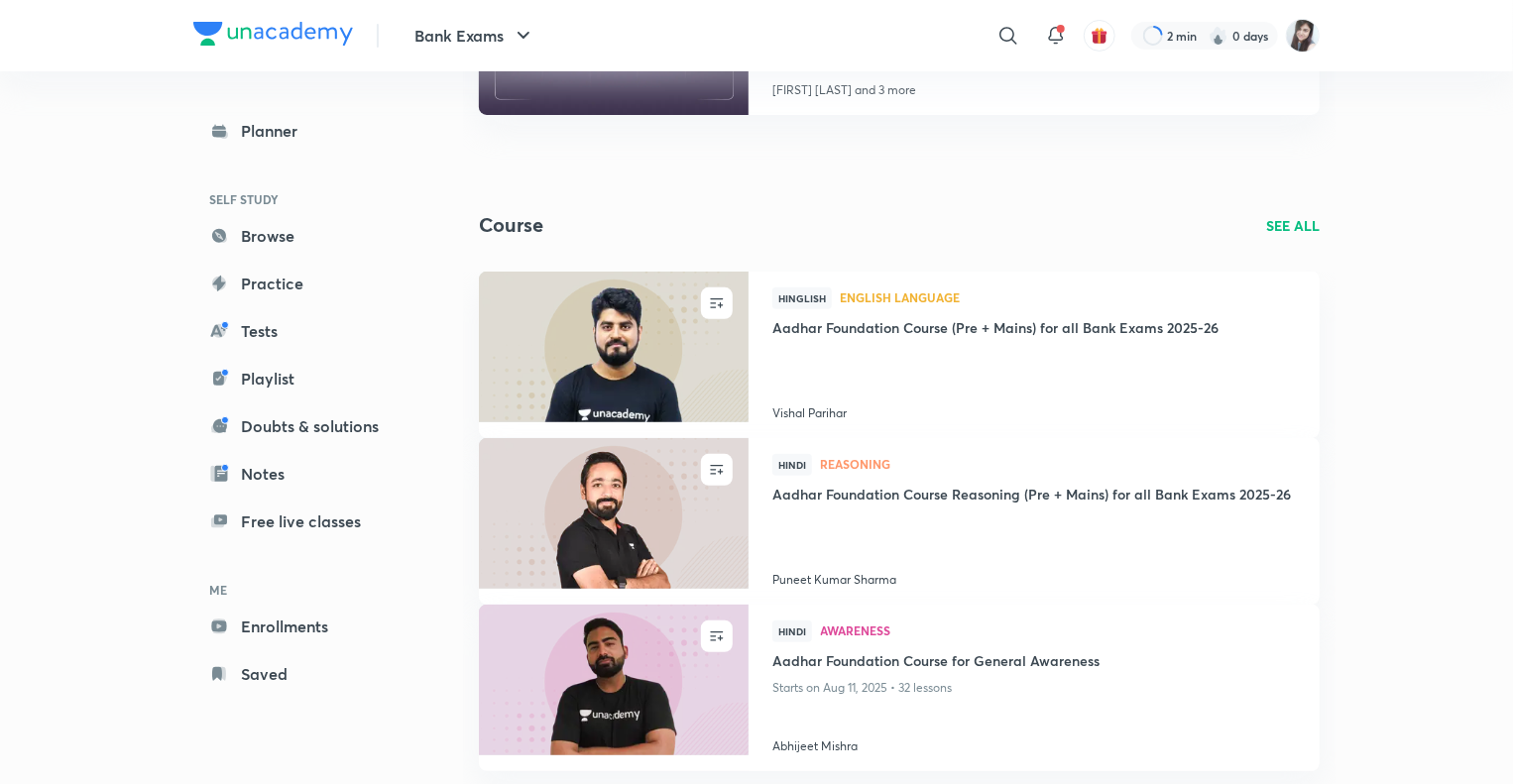 scroll, scrollTop: 304, scrollLeft: 0, axis: vertical 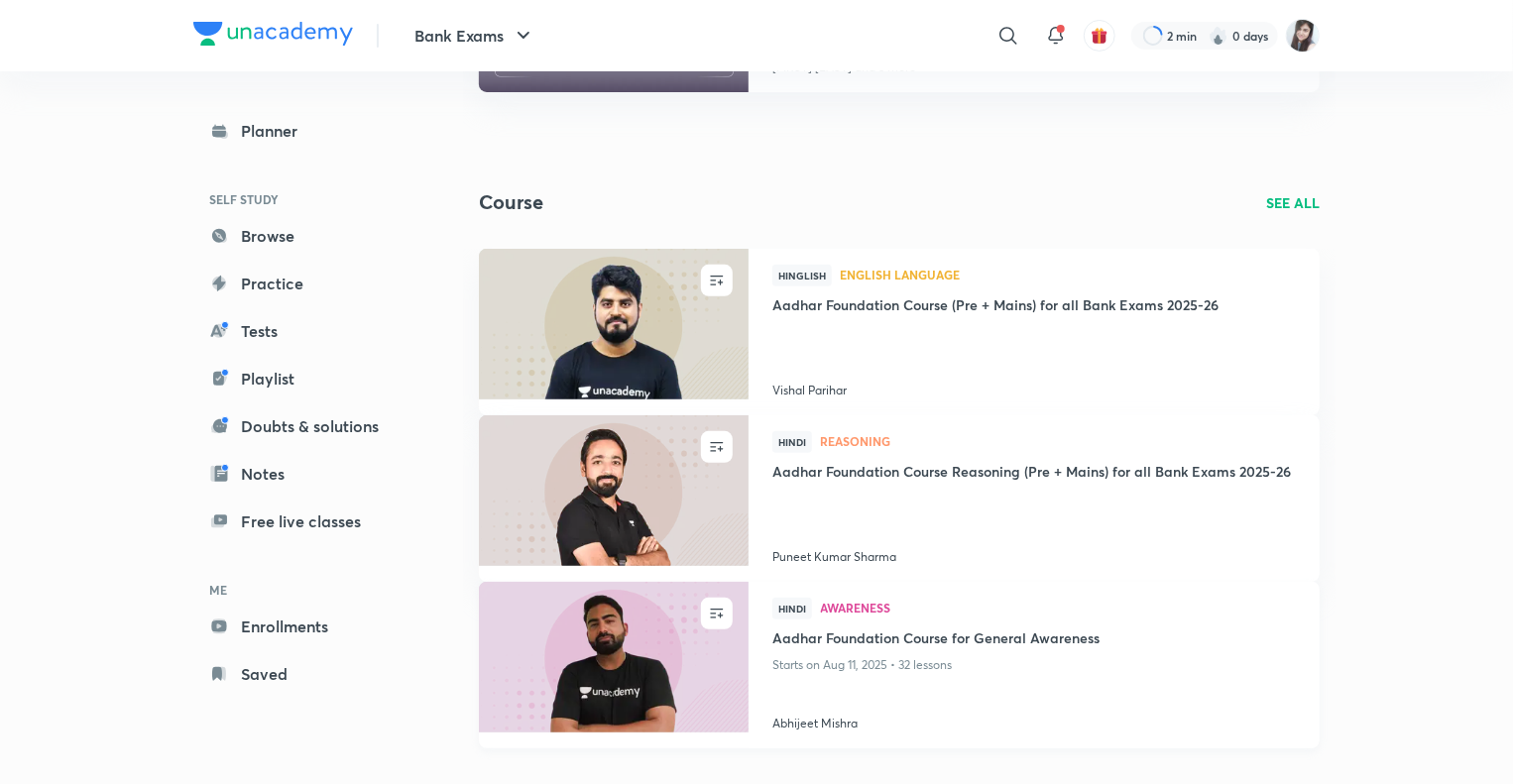click on "Aadhar Foundation Course for General Awareness" at bounding box center (1034, 639) 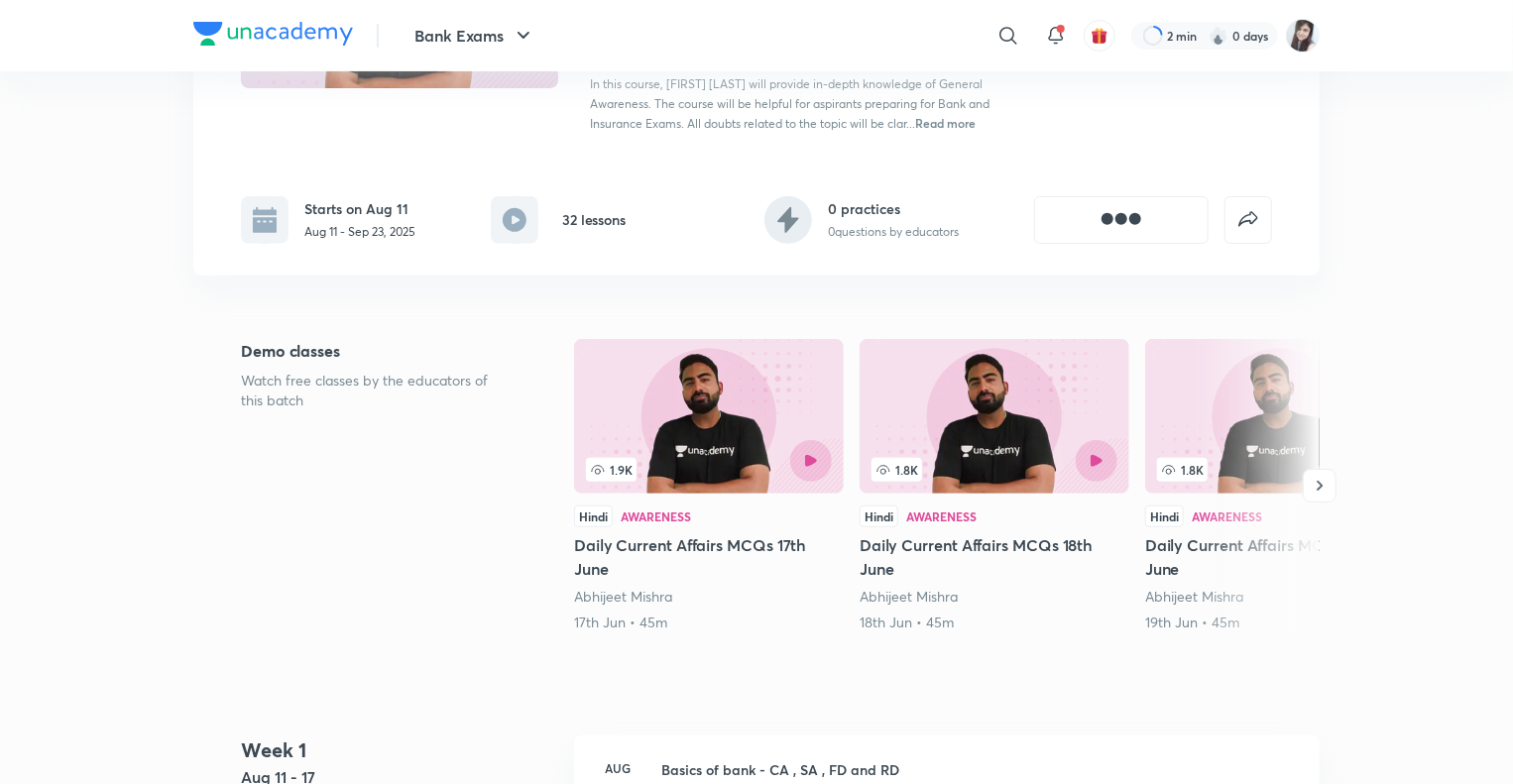 scroll, scrollTop: 0, scrollLeft: 0, axis: both 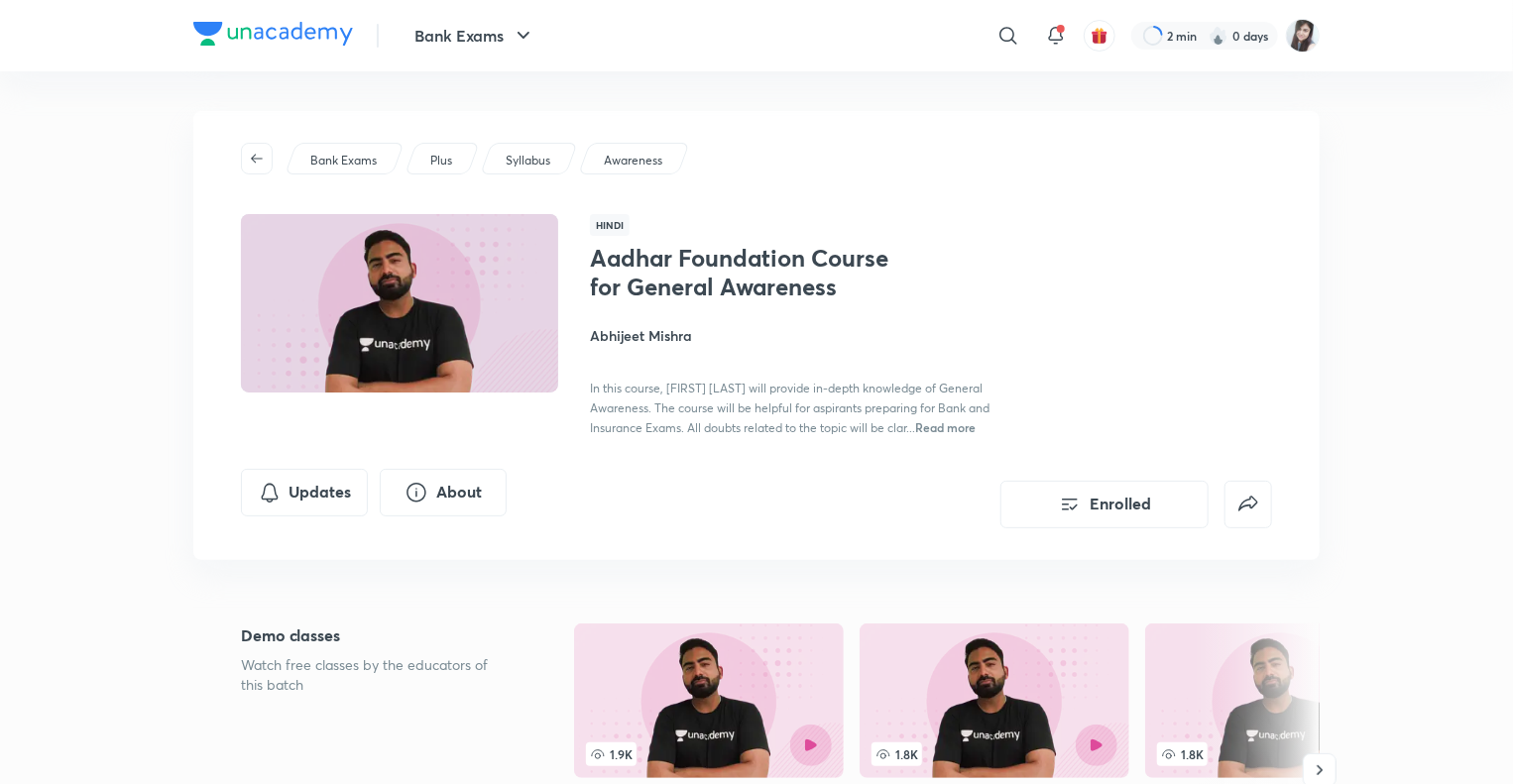 click on "Bank Exams Plus Syllabus Awareness Hindi Aadhar Foundation Course for General Awareness [FIRST] [LAST] In this course, [FIRST] [LAST] will provide in-depth knowledge of General Awareness. The course will be helpful for aspirants preparing for Bank and Insurance Exams. All doubts related to the topic will be clar... Read more Updates About Enrolled" at bounding box center (756, 335) 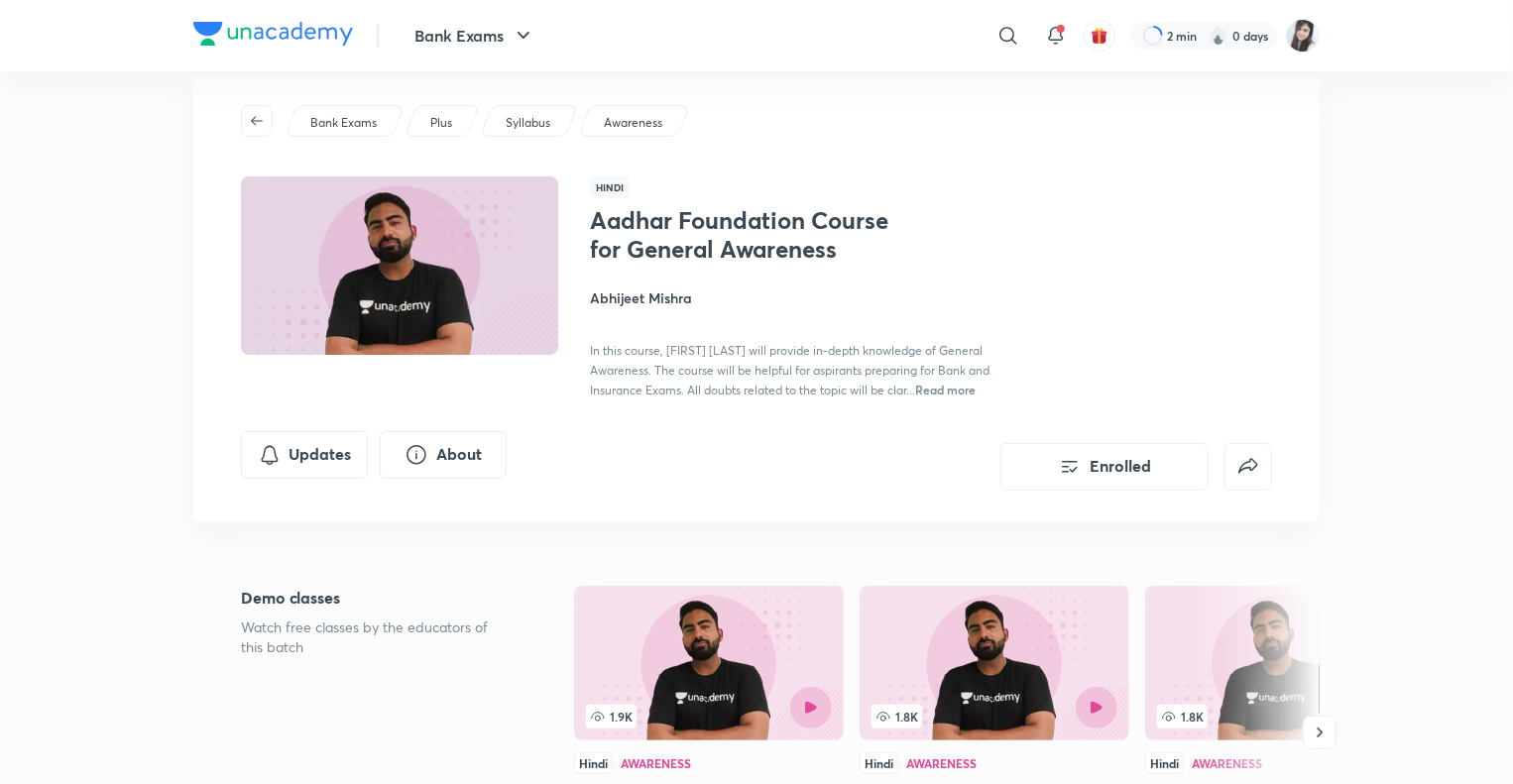 scroll, scrollTop: 0, scrollLeft: 0, axis: both 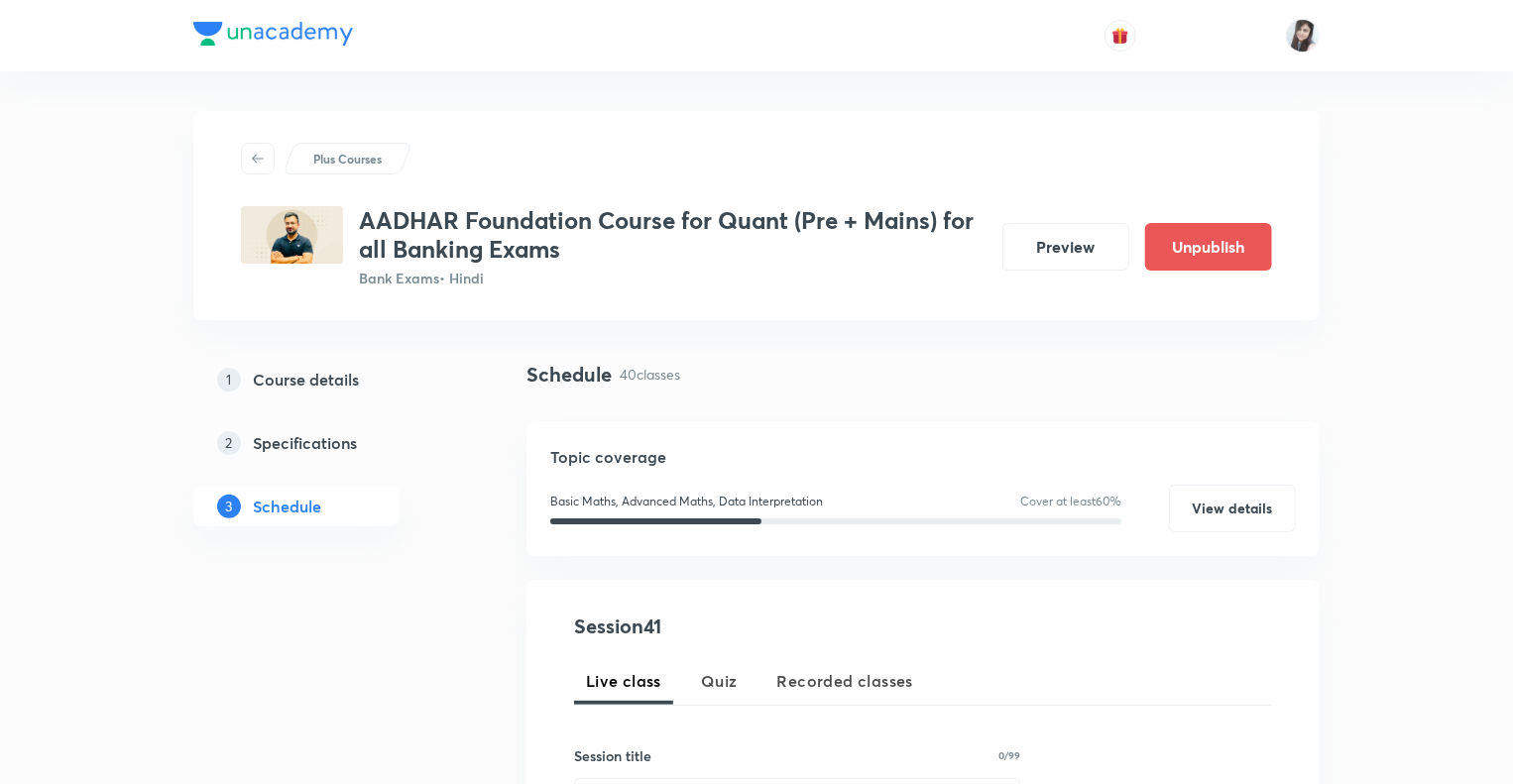 click on "1 Course details 2 Specifications 3 Schedule" at bounding box center [328, 4007] 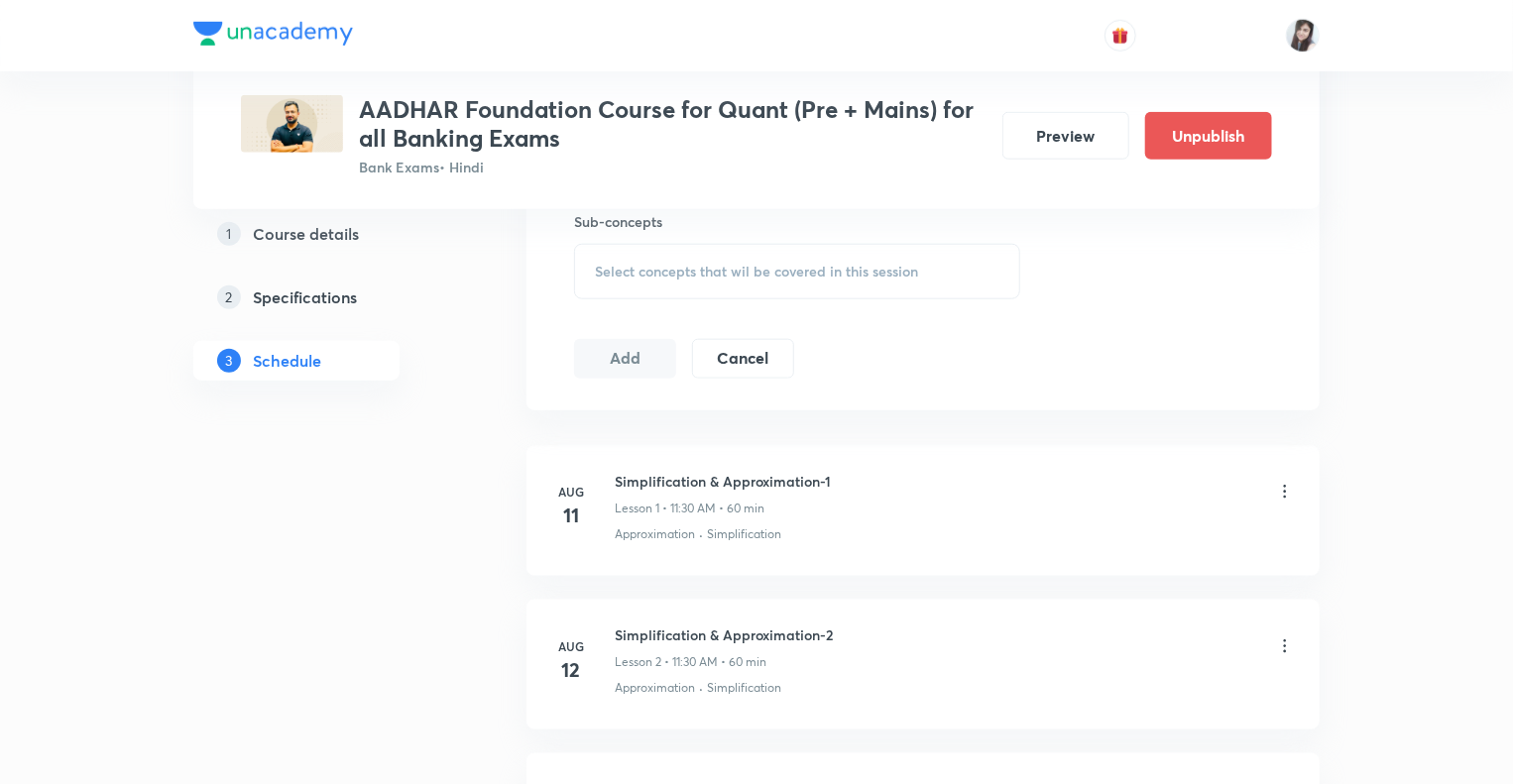 scroll, scrollTop: 912, scrollLeft: 0, axis: vertical 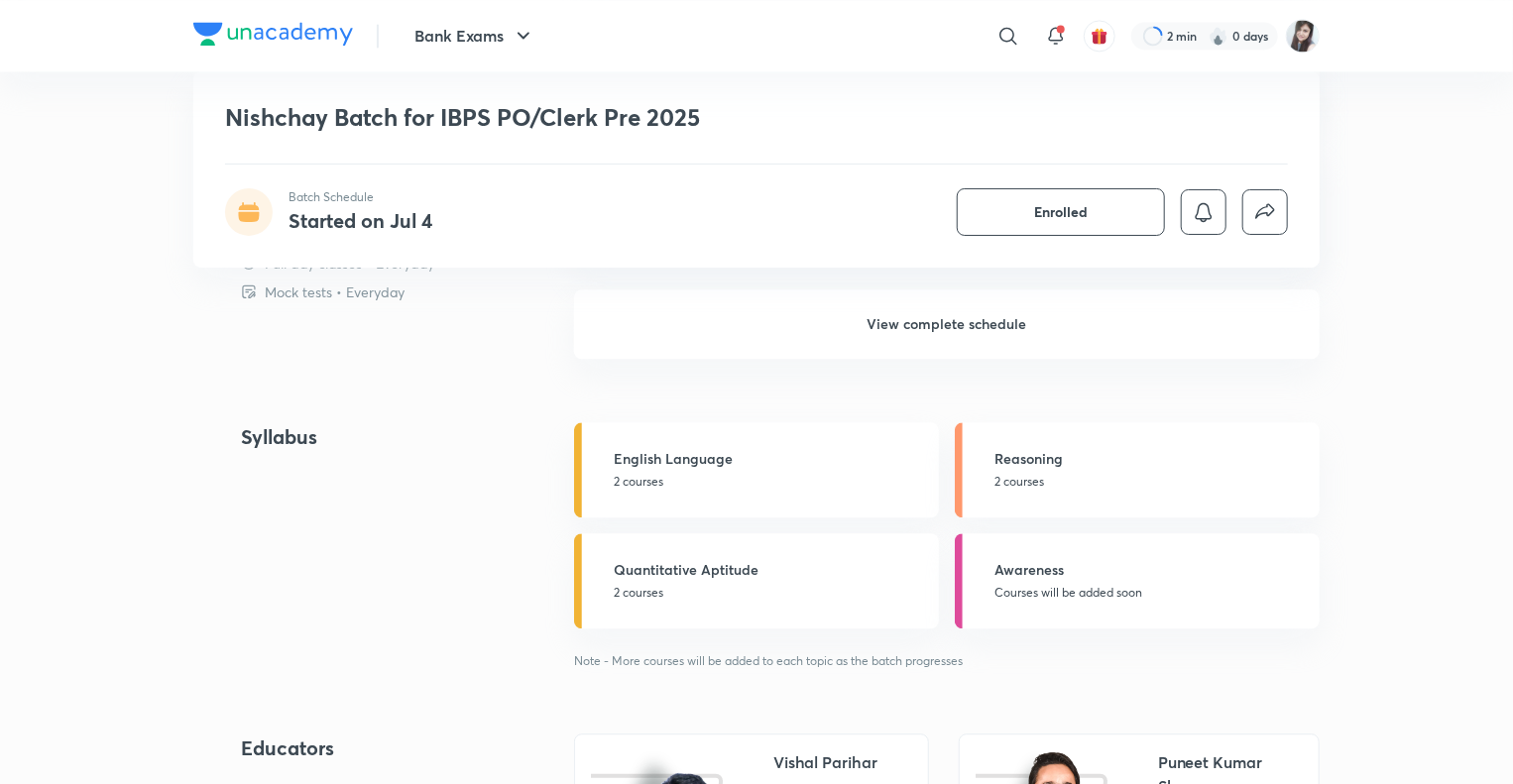 click on "View complete schedule" at bounding box center [947, 324] 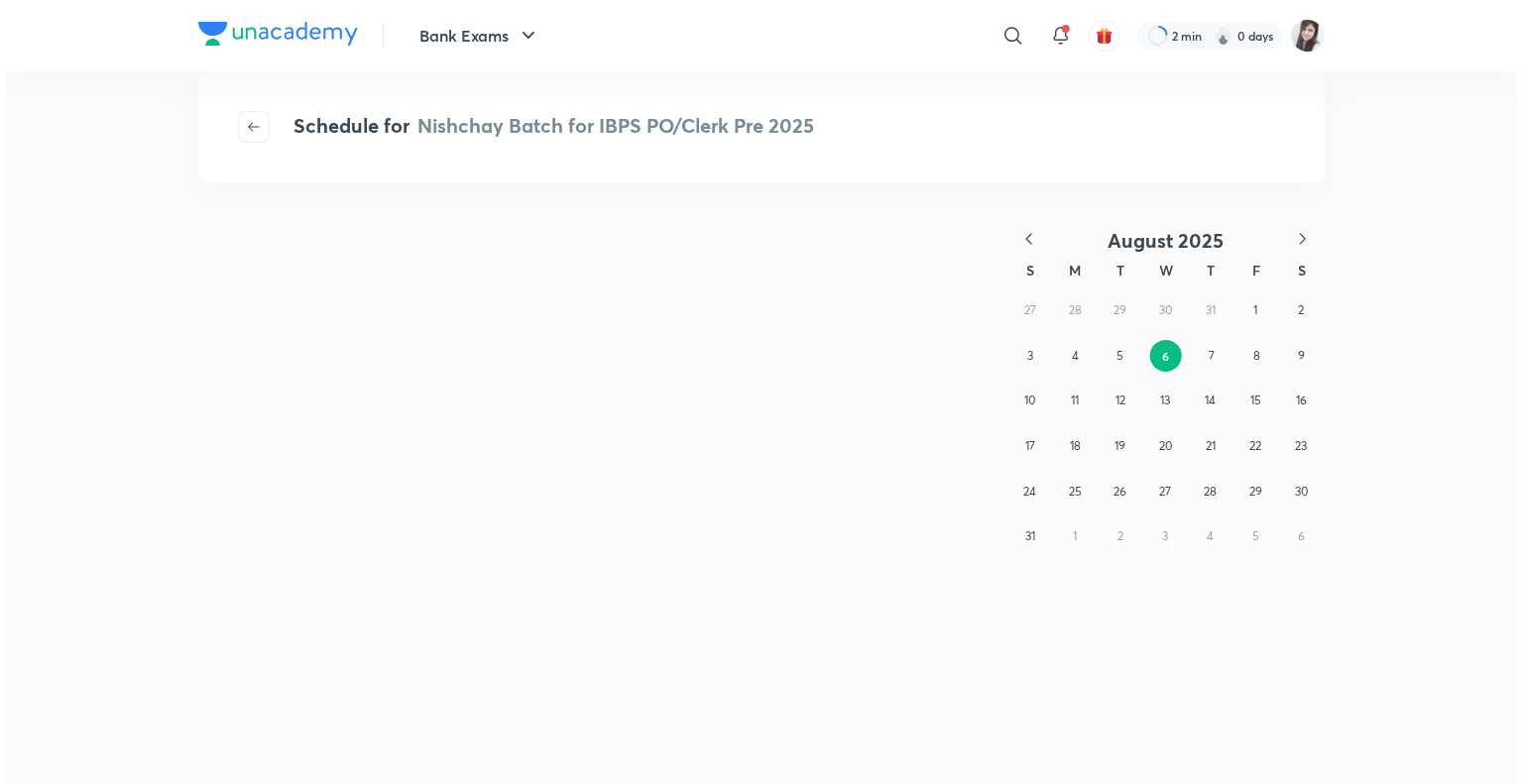 scroll, scrollTop: 0, scrollLeft: 0, axis: both 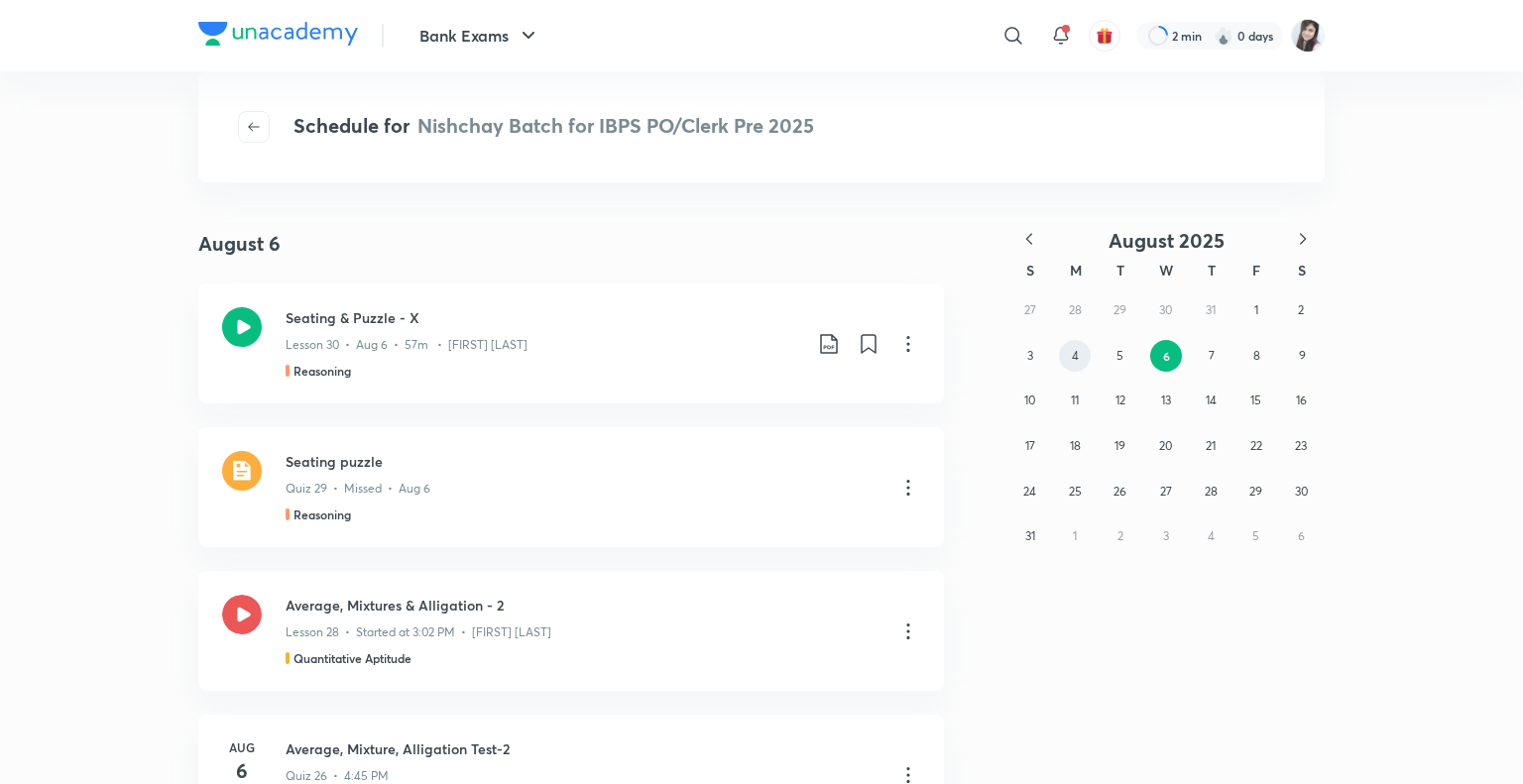 click on "4" at bounding box center (1075, 356) 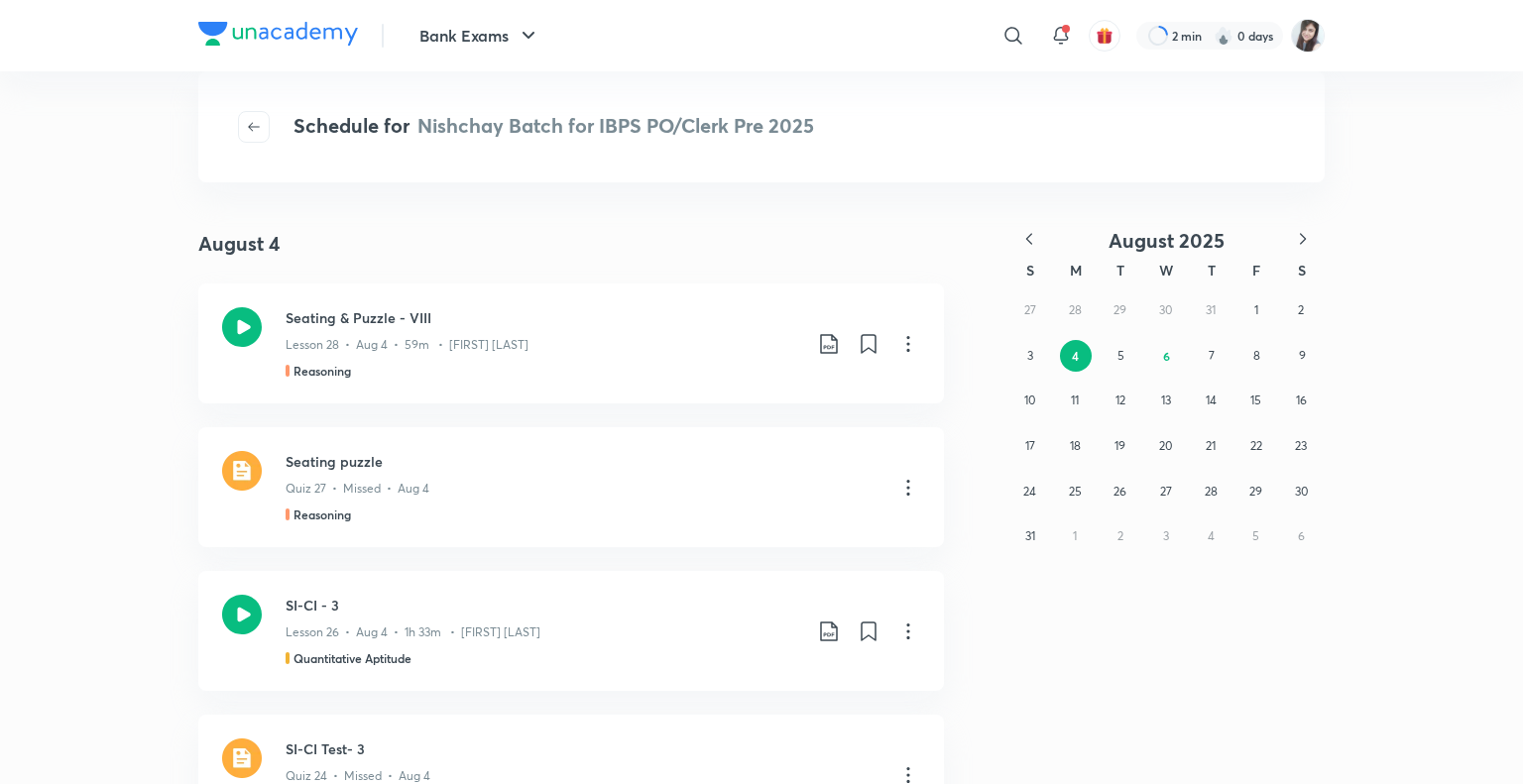 click on "August 2025 S M T W T F S 27 28 29 30 31 1 2 3 4 5 6 7 8 9 10 11 12 13 14 15 16 17 18 19 20 21 22 23 24 25 26 27 28 29 30 31 1 2 3 4 5 6" at bounding box center [1118, 1400] 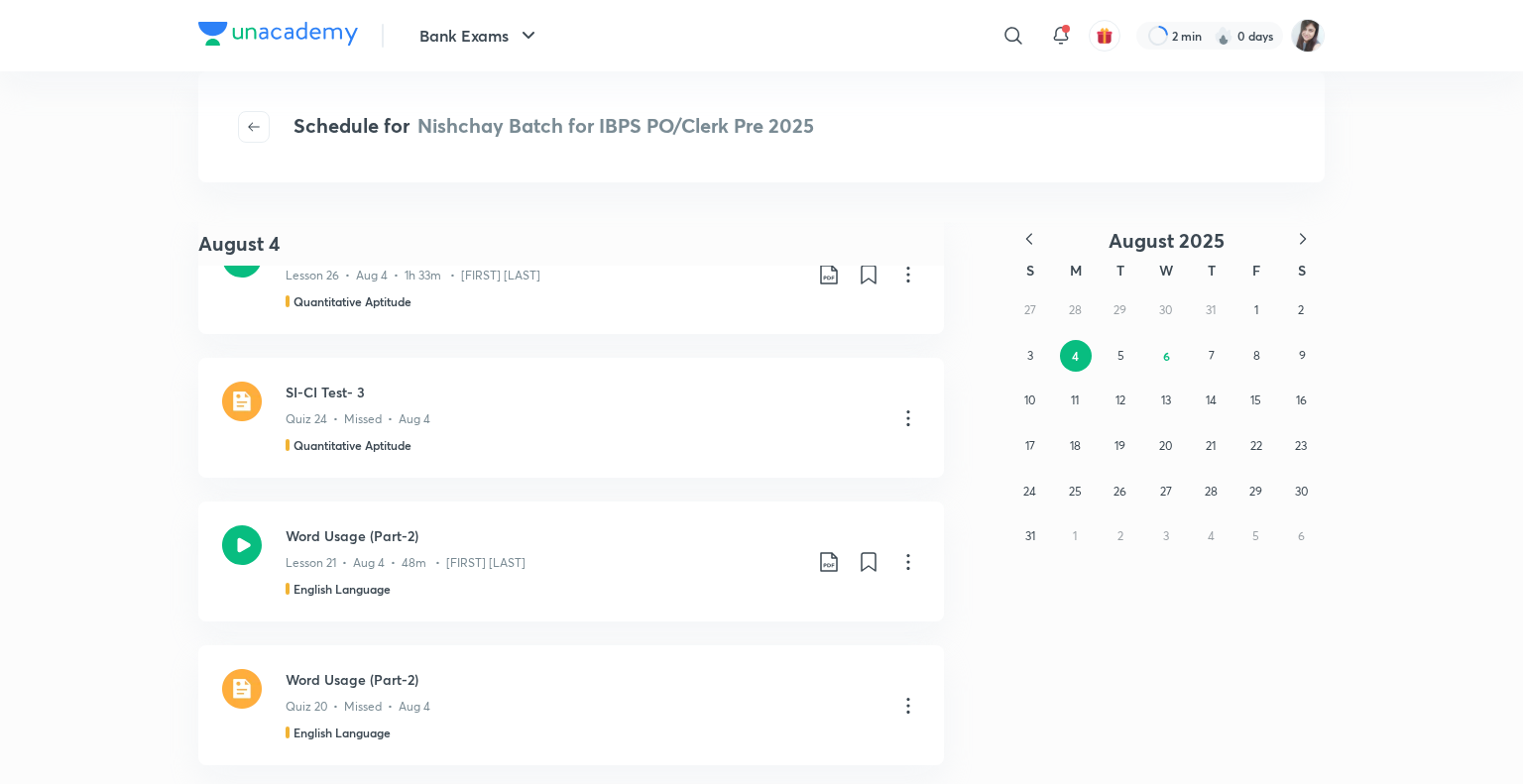 scroll, scrollTop: 396, scrollLeft: 0, axis: vertical 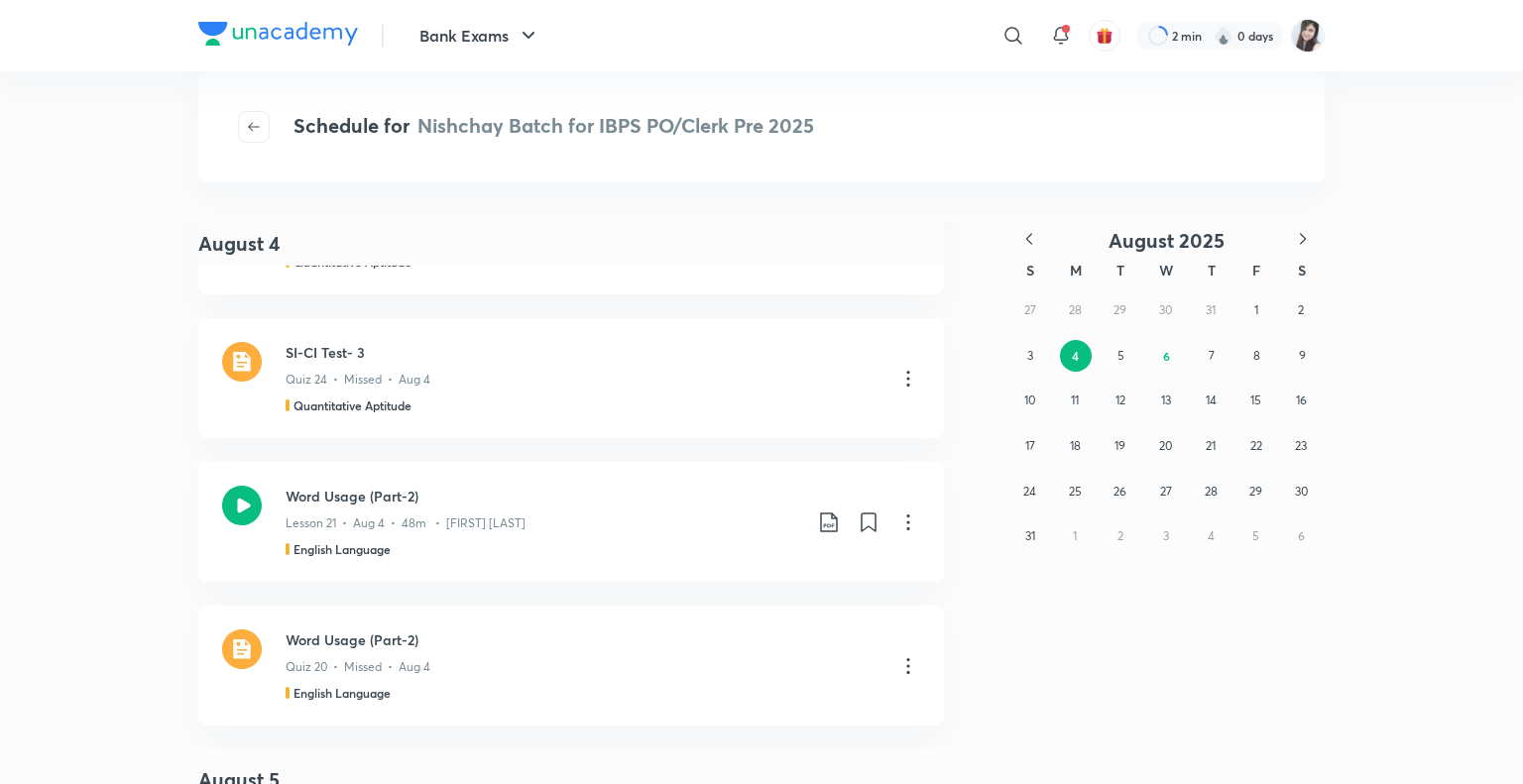 click 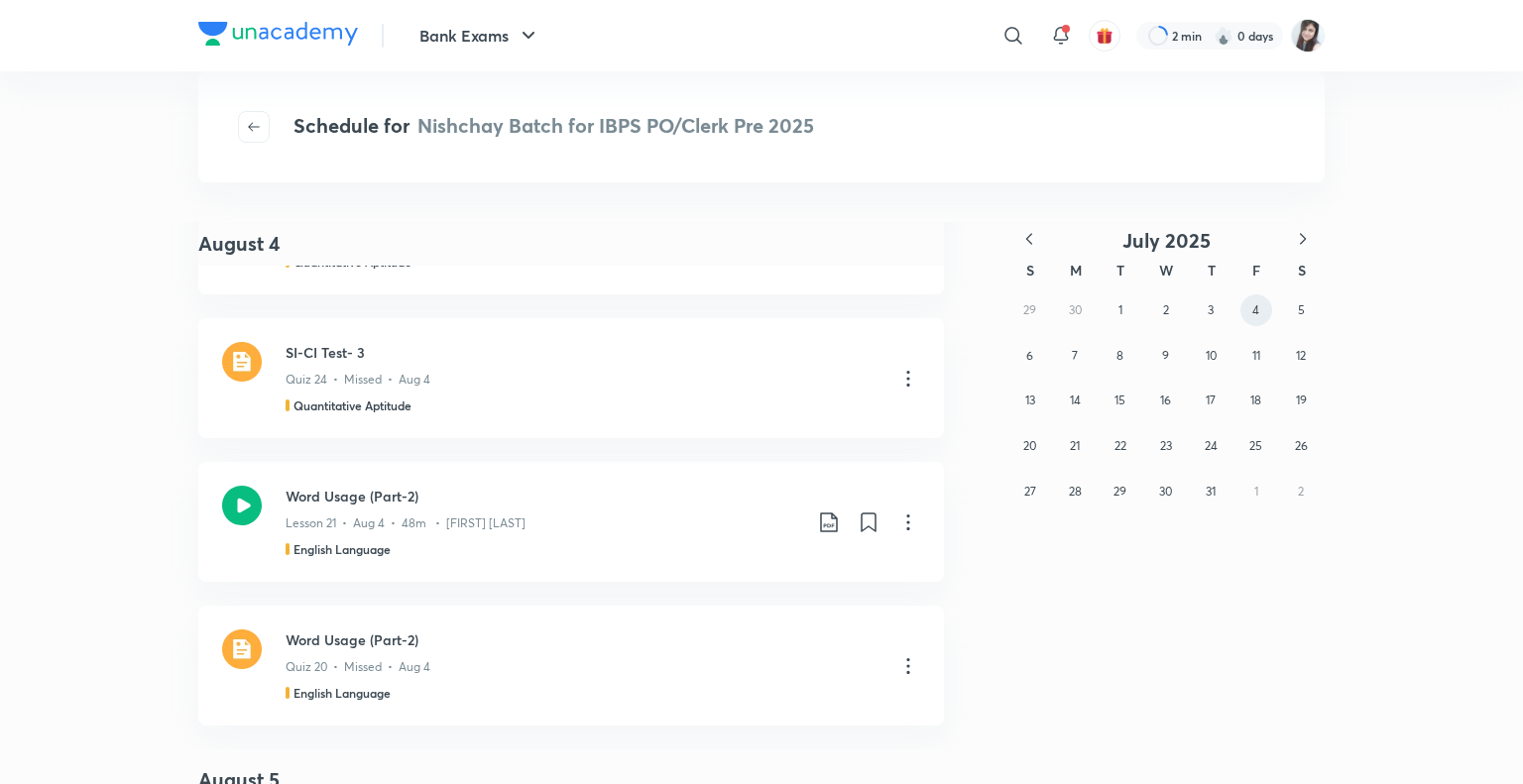 click on "4" at bounding box center [1256, 310] 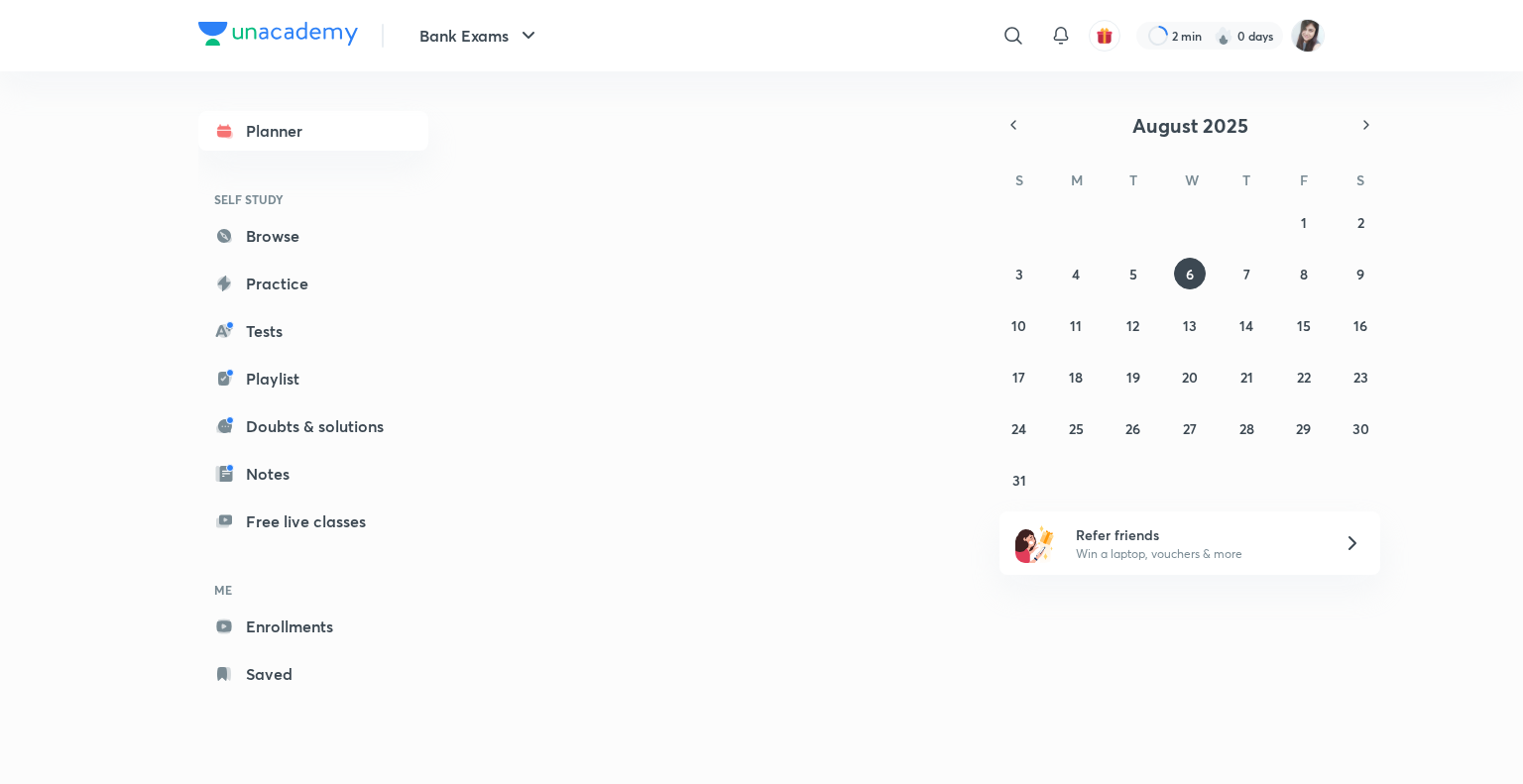 scroll, scrollTop: 0, scrollLeft: 0, axis: both 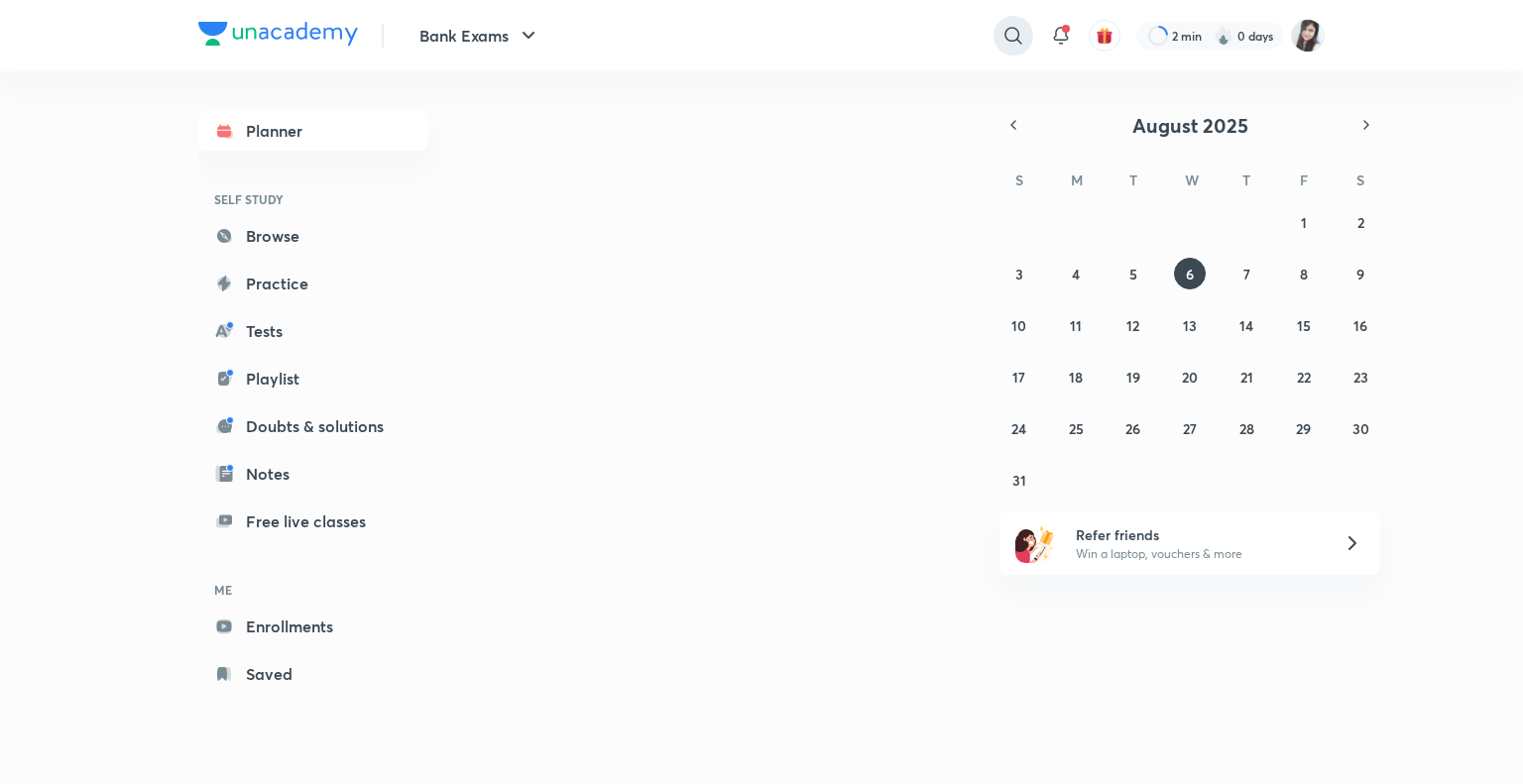 click 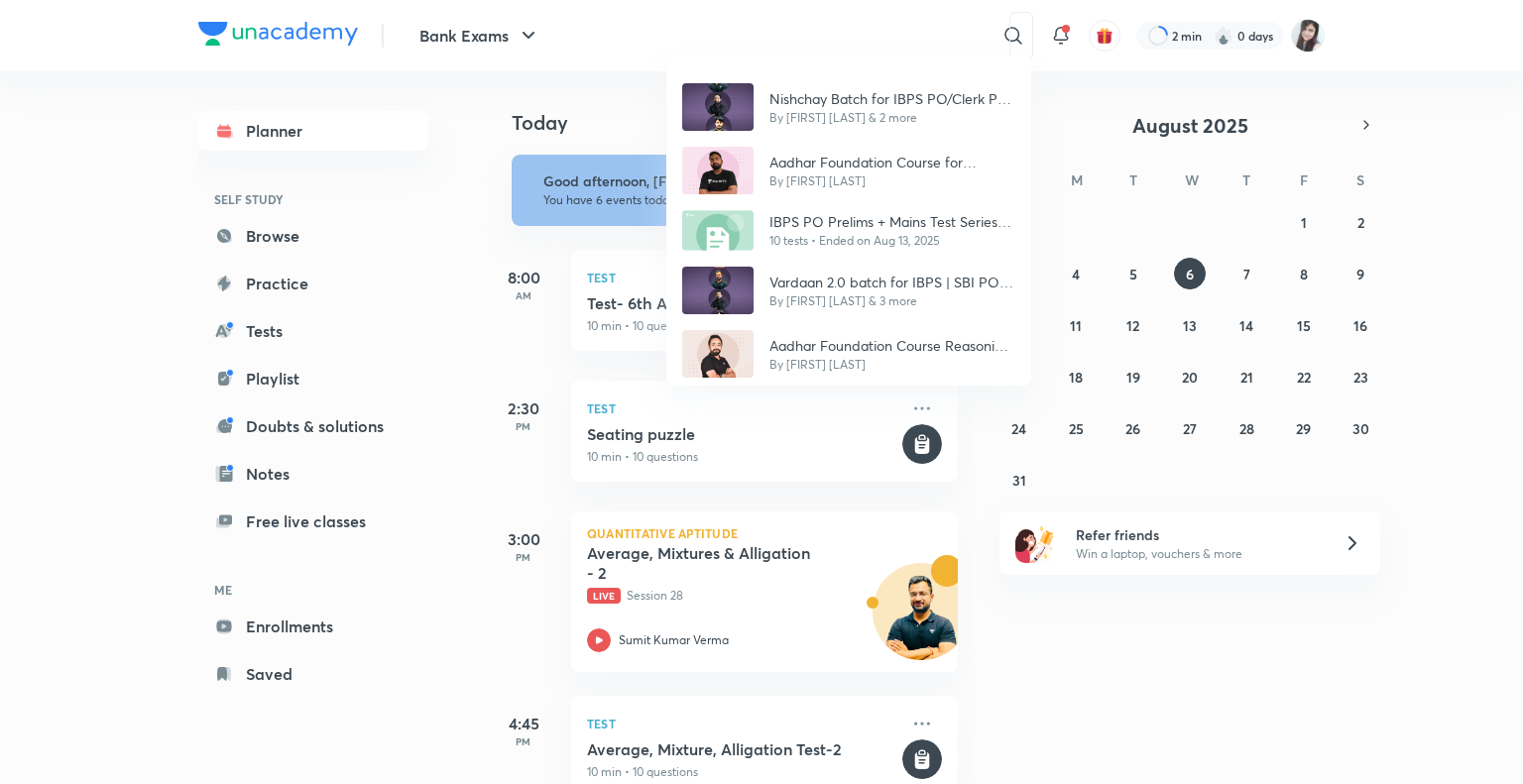 click on "[BATCH_NAME] for IBPS PO/Clerk Pre 2025 By [FIRST] [LAST] & 2 more Aadhar Foundation Course for General Awareness By [FIRST] [LAST] IBPS PO Prelims + Mains Test Series By Team AVP ( Based on Latest Exam Pattern ) 10 tests • Ended on [DATE], [YEAR] [BATCH_NAME] batch for IBPS | SBI PO Mains 2025 Exam By [FIRST] [LAST] & 3 more Aadhar Foundation Course Reasoning (Pre + Mains) for all Bank Exams 2025-26 By [FIRST] [LAST]" at bounding box center [762, 392] 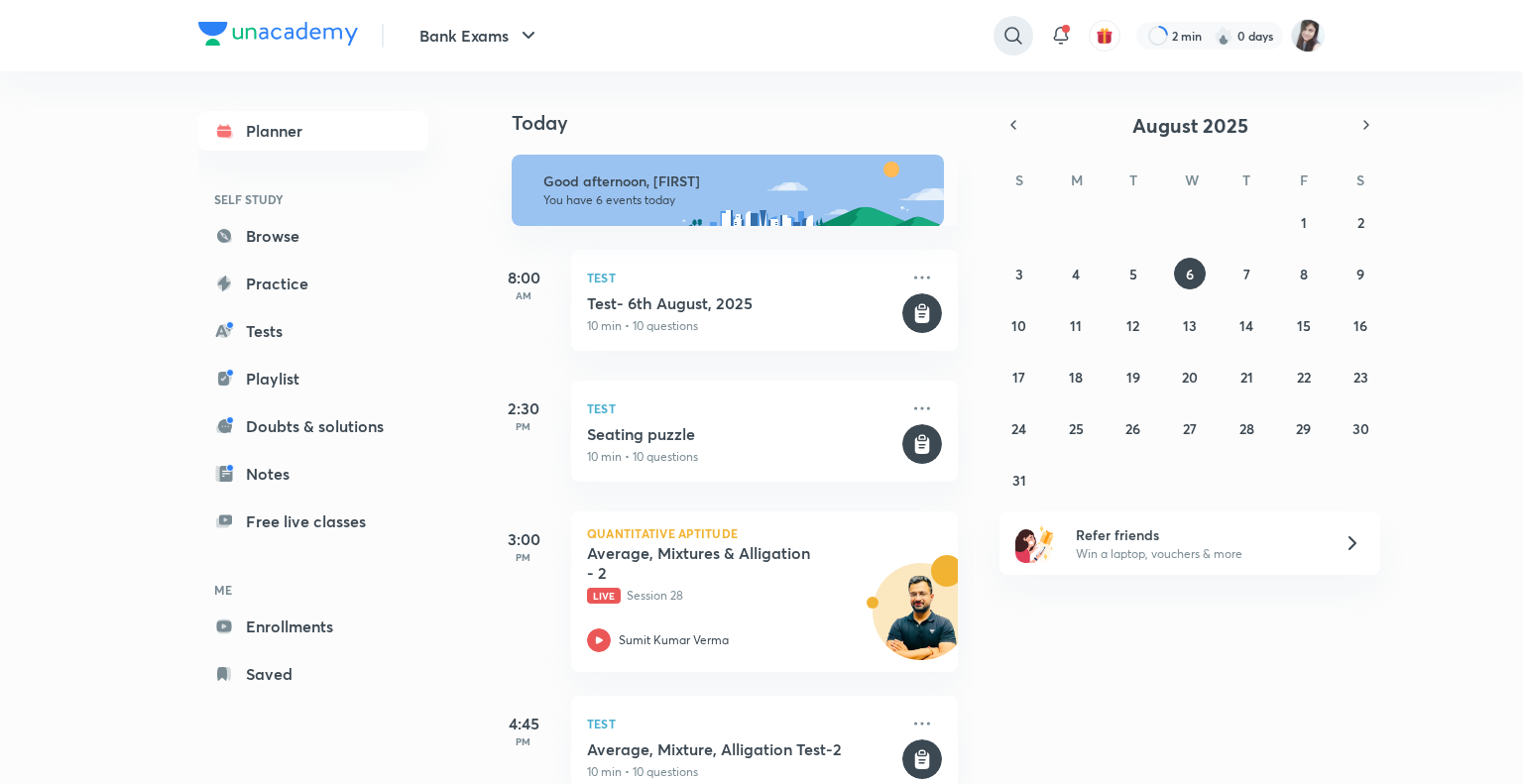 click at bounding box center (1013, 36) 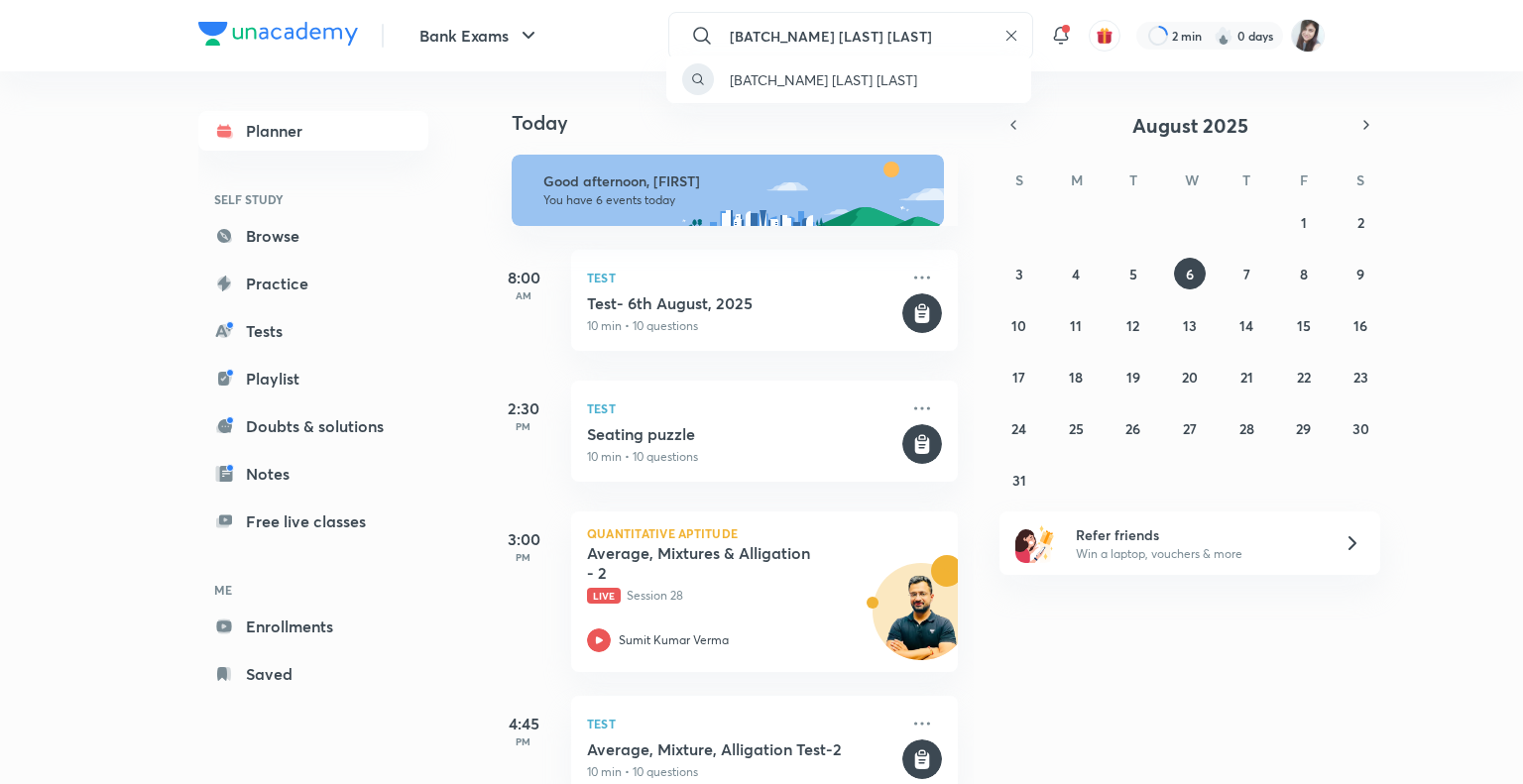 type on "[BATCH_NAME] [LAST] [LAST]" 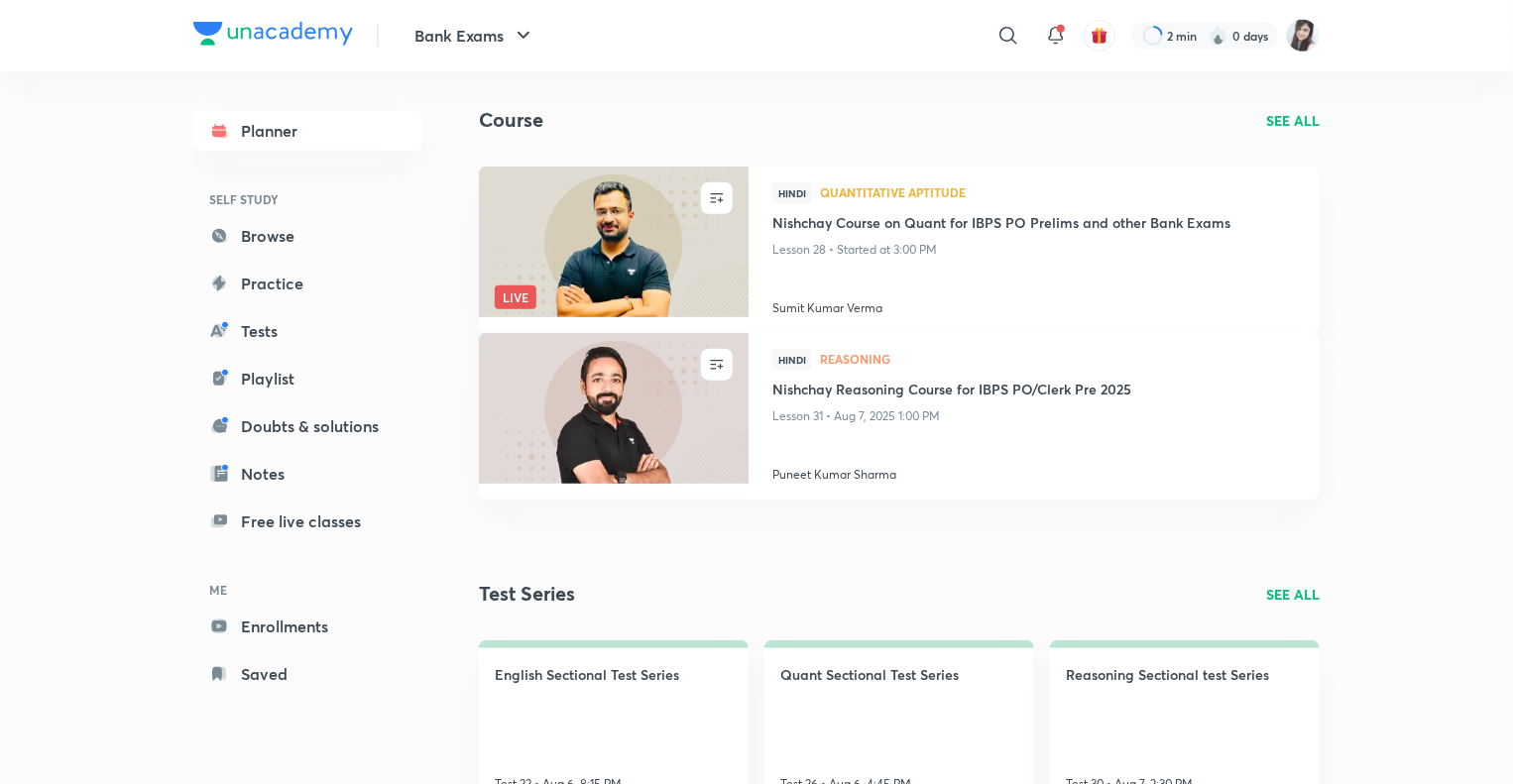 scroll, scrollTop: 718, scrollLeft: 0, axis: vertical 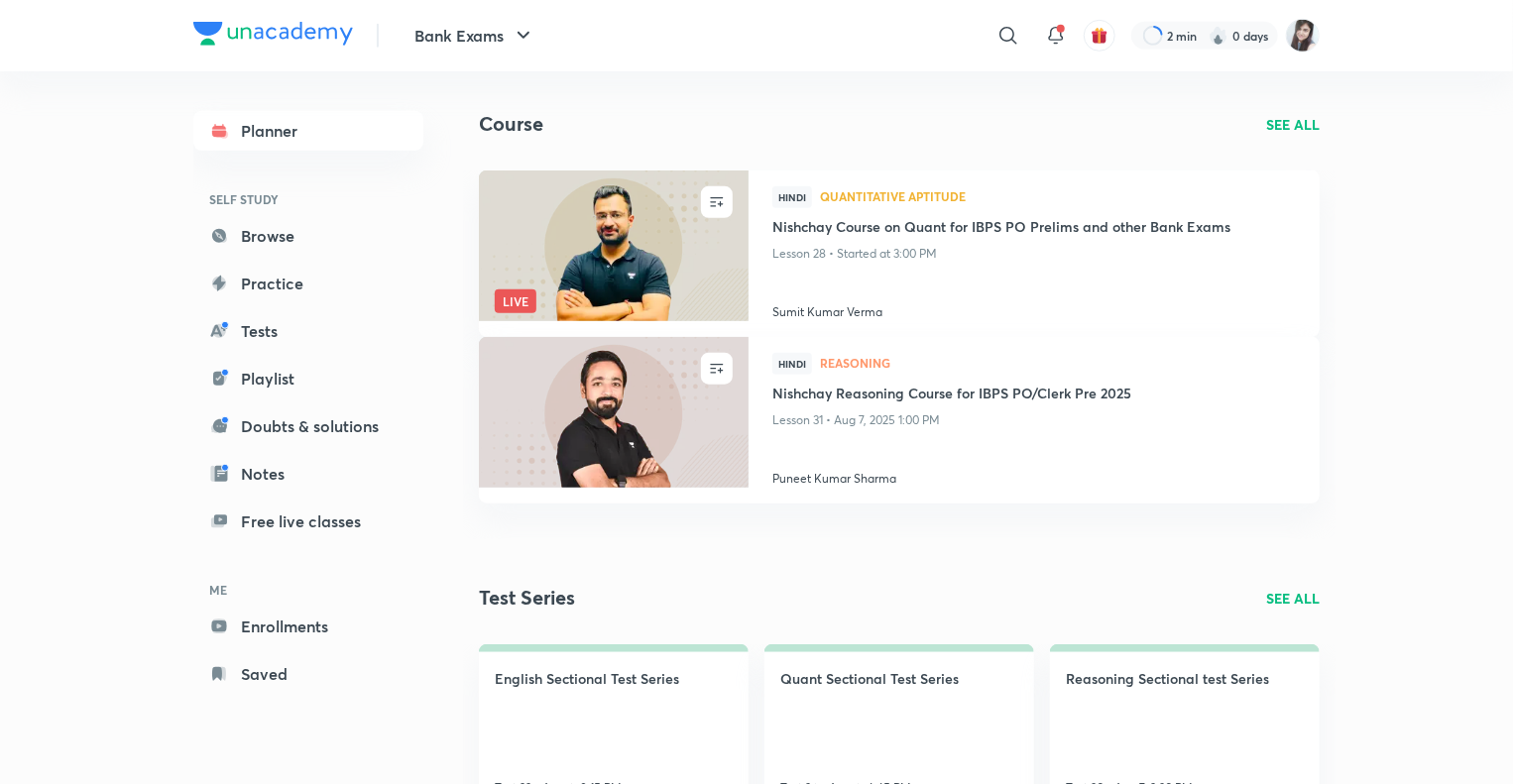 click on "SEE ALL" at bounding box center [1293, 124] 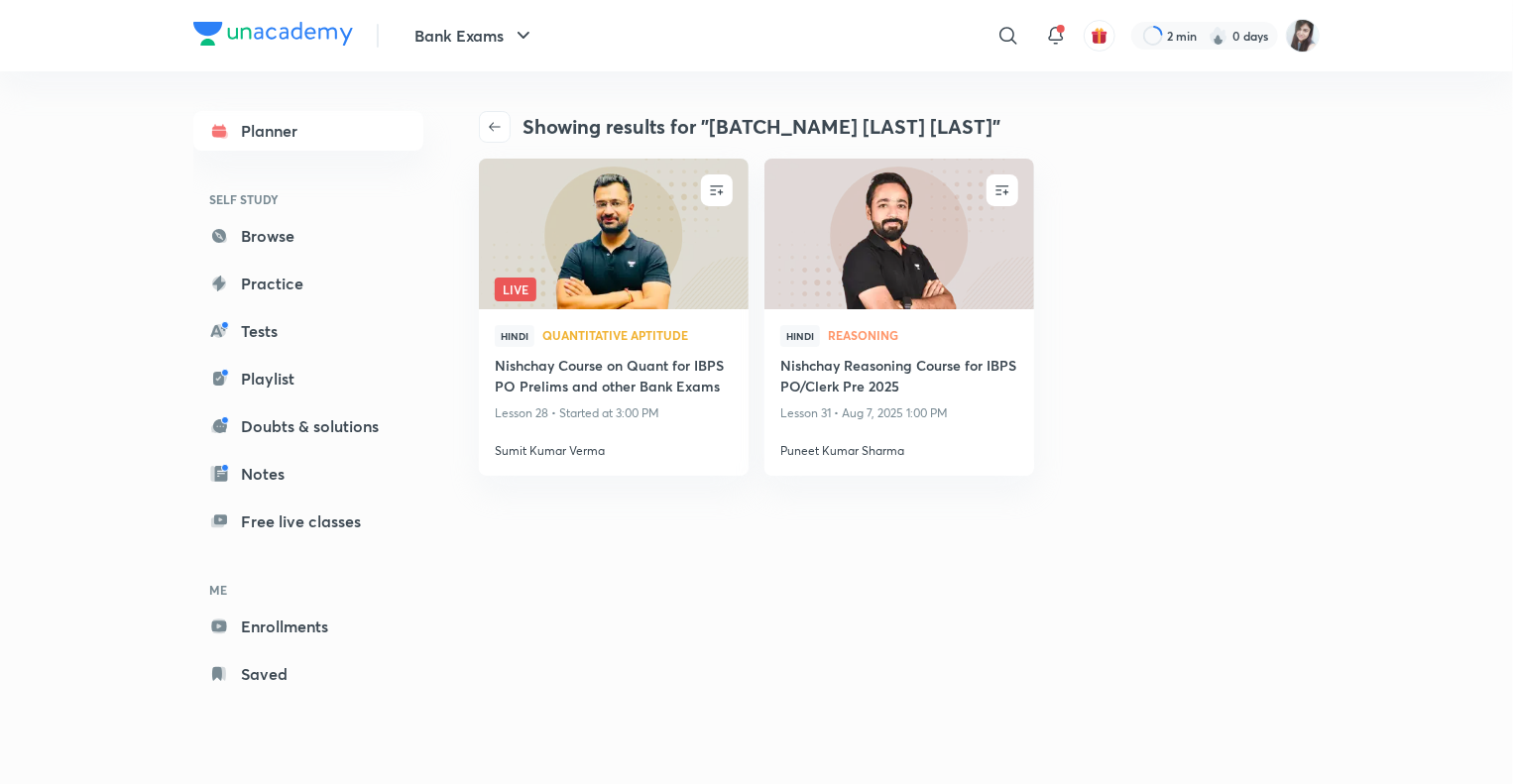 scroll, scrollTop: 0, scrollLeft: 0, axis: both 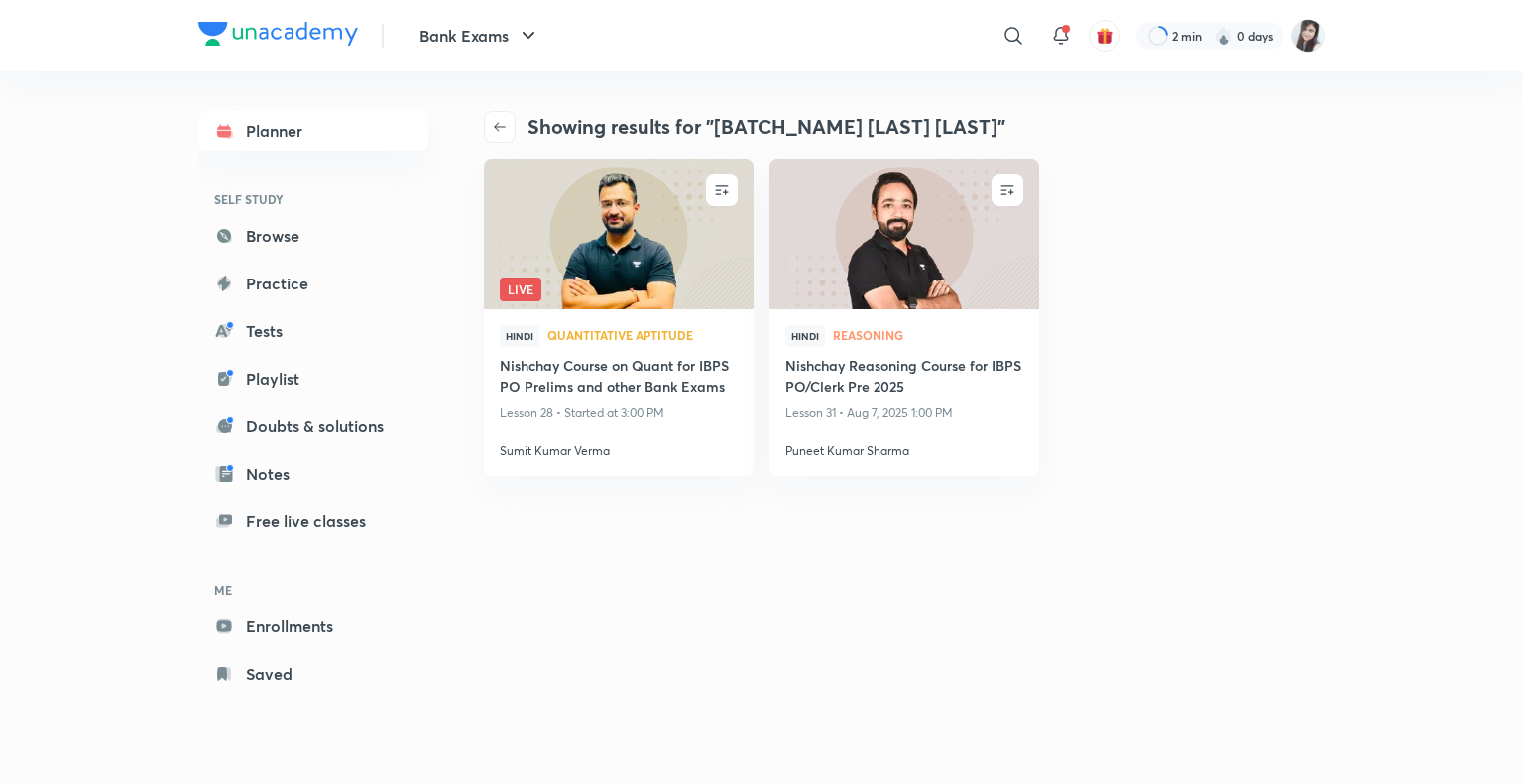 click on "Showing results for "Nischay Batch Vishal Parihar" ENROLL Live Hindi Quantitative Aptitude Nishchay Course on Quant for IBPS PO Prelims and other Bank Exams Lesson 28 • Started at 3:00 PM Sumit Kumar Verma ENROLL Hindi Reasoning Nishchay Reasoning Course for IBPS PO/Clerk Pre 2025 Lesson 31 • Aug 7, 2025 1:00 PM Puneet Kumar Sharma" at bounding box center (904, 427) 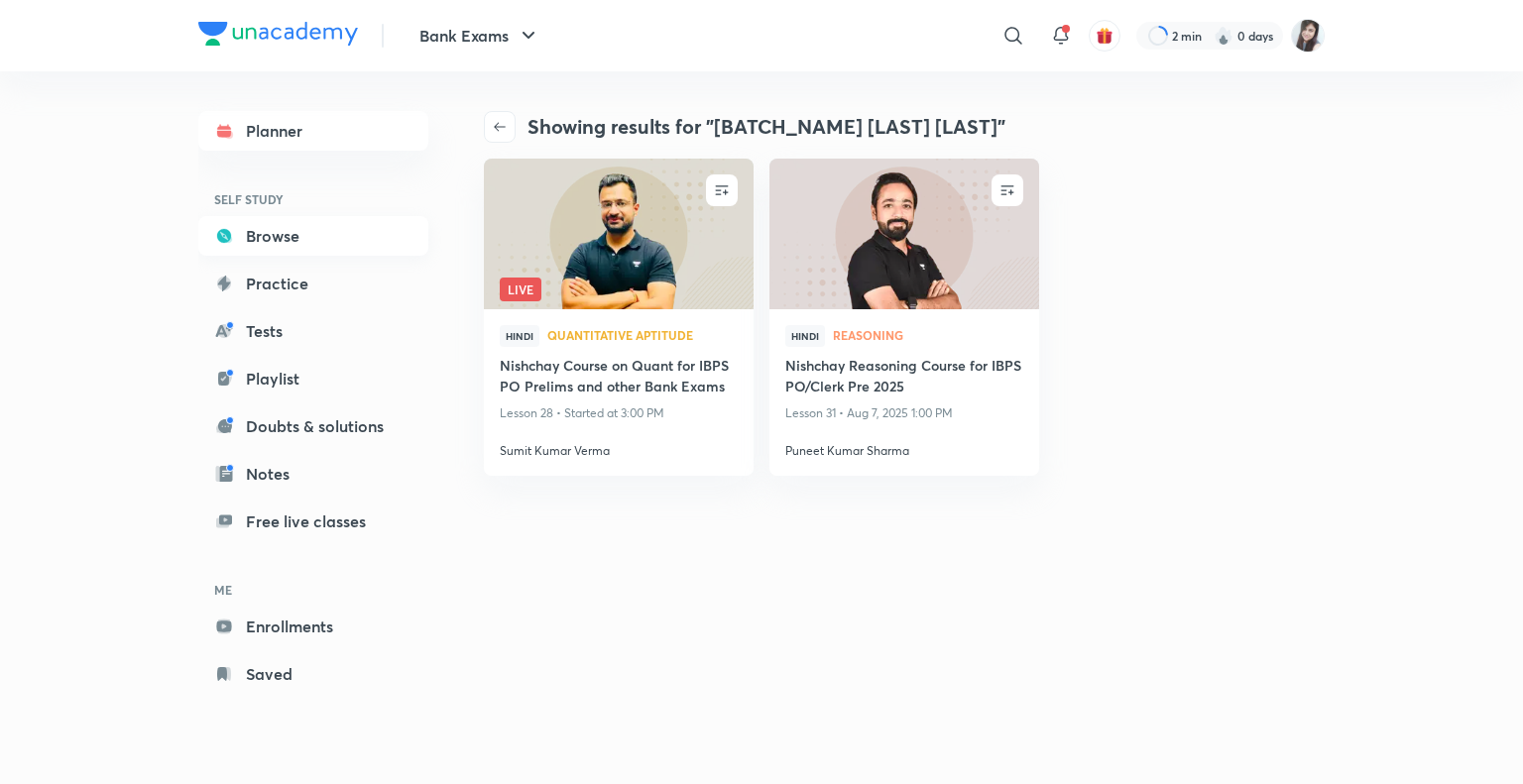 click on "Browse" at bounding box center (313, 236) 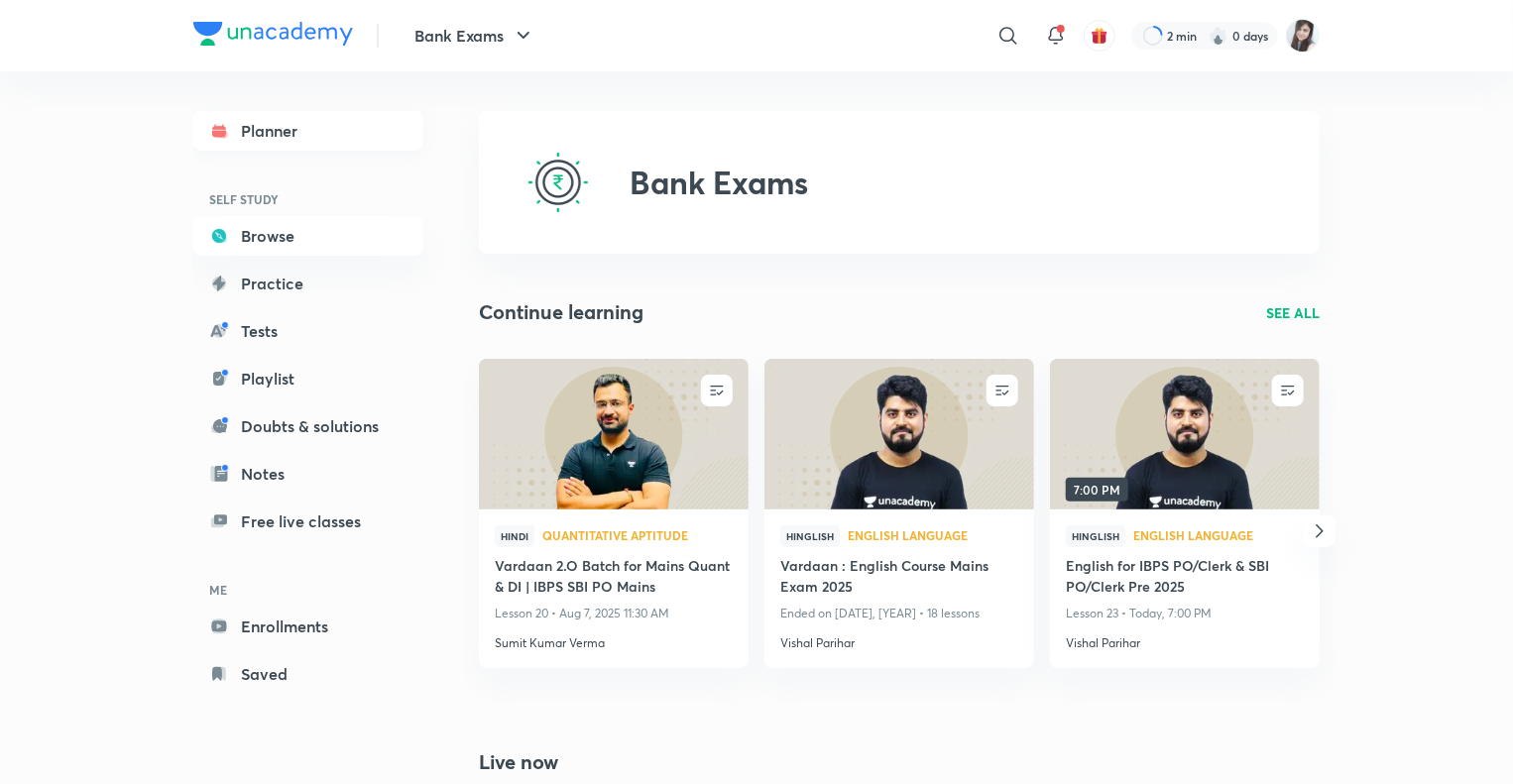 click on "Planner" at bounding box center [308, 131] 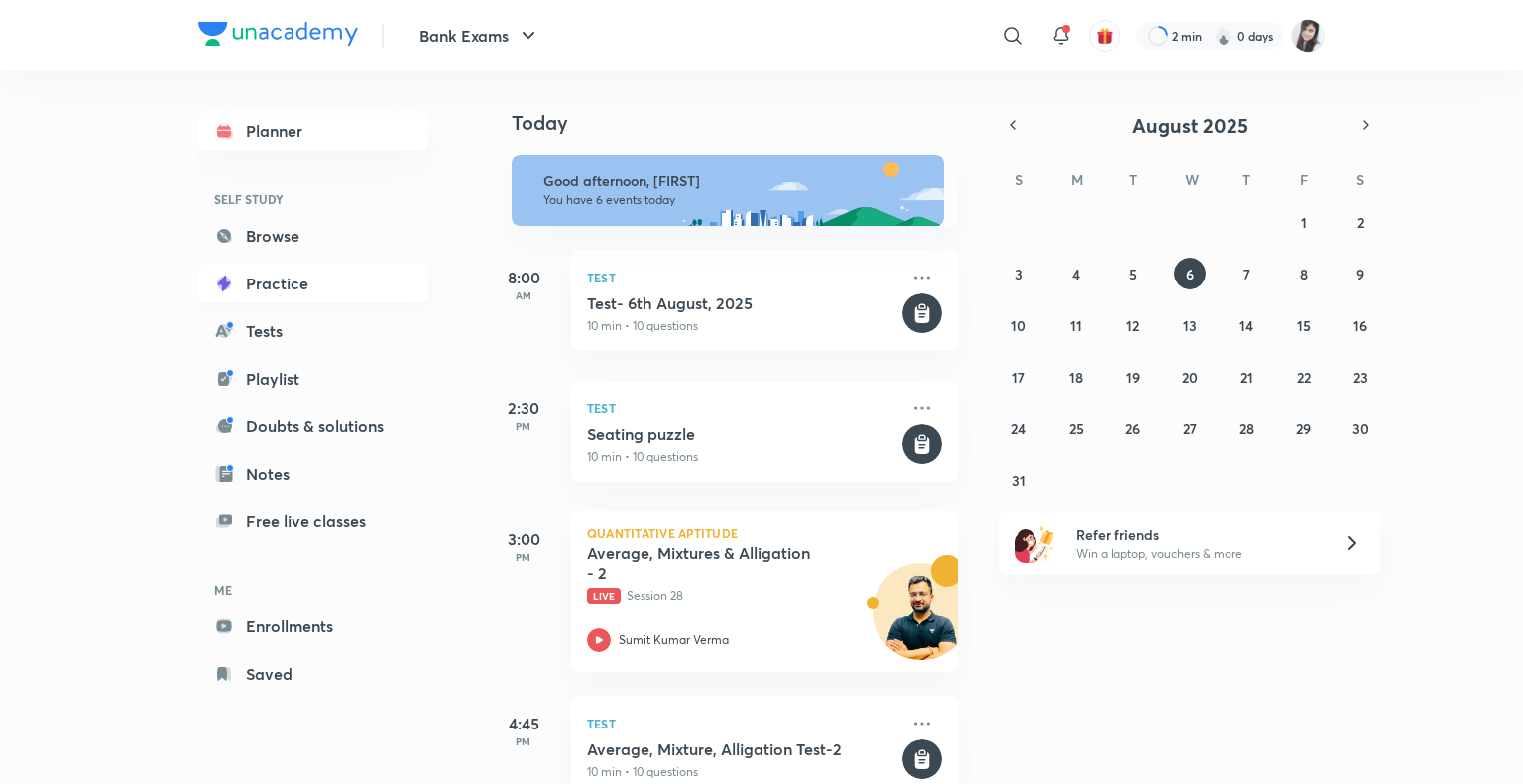 click on "Practice" at bounding box center (313, 283) 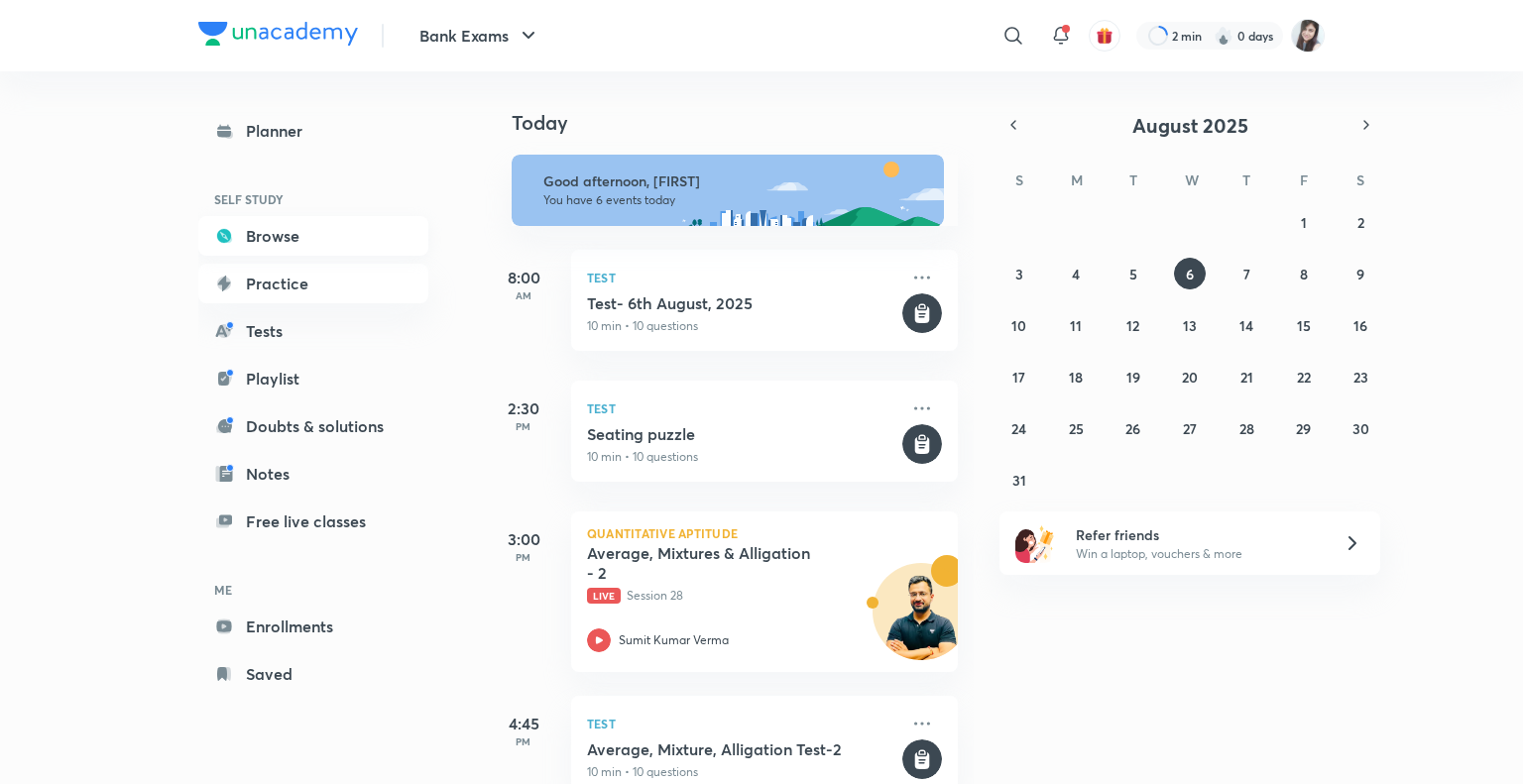 click on "Browse" at bounding box center (313, 236) 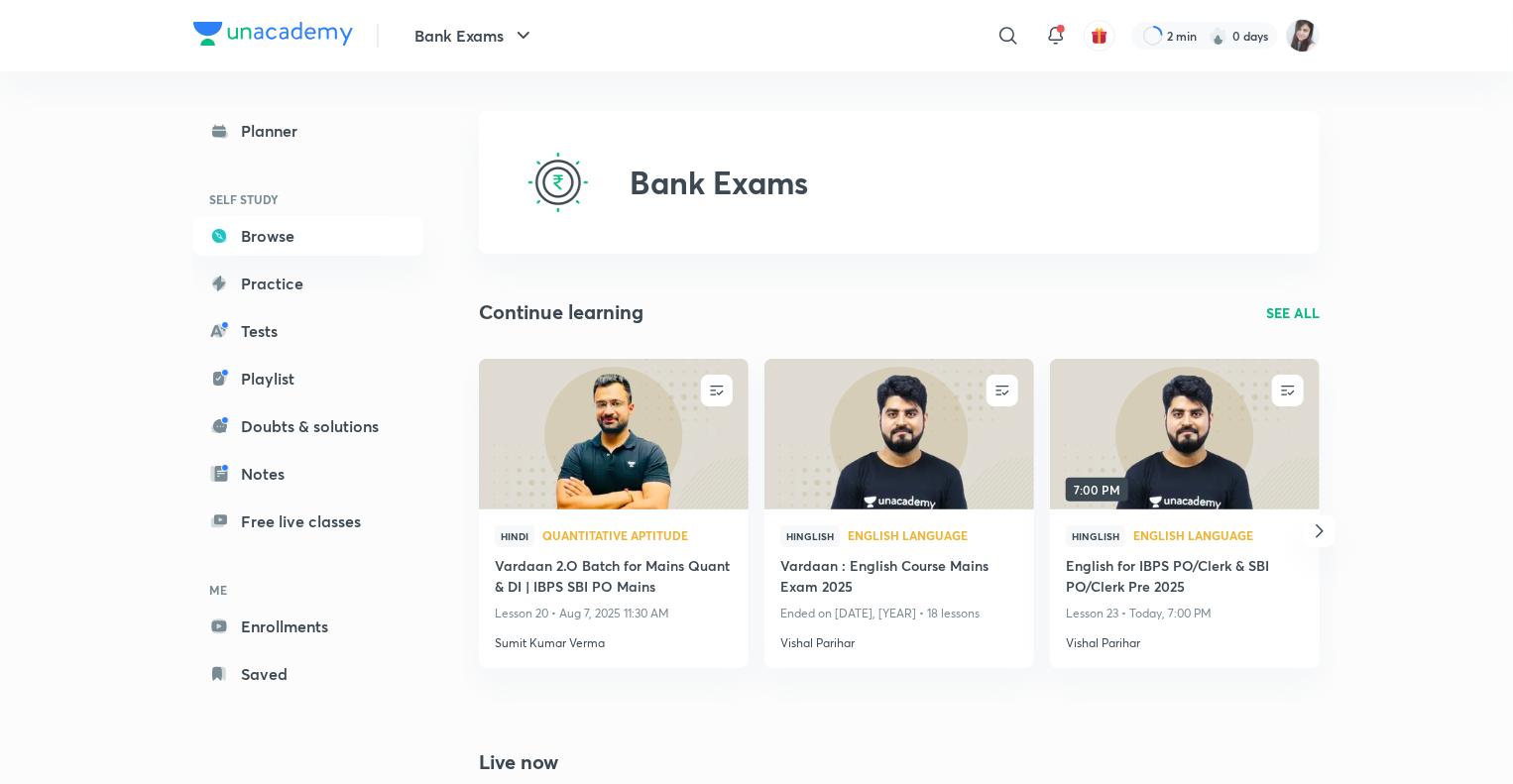 click 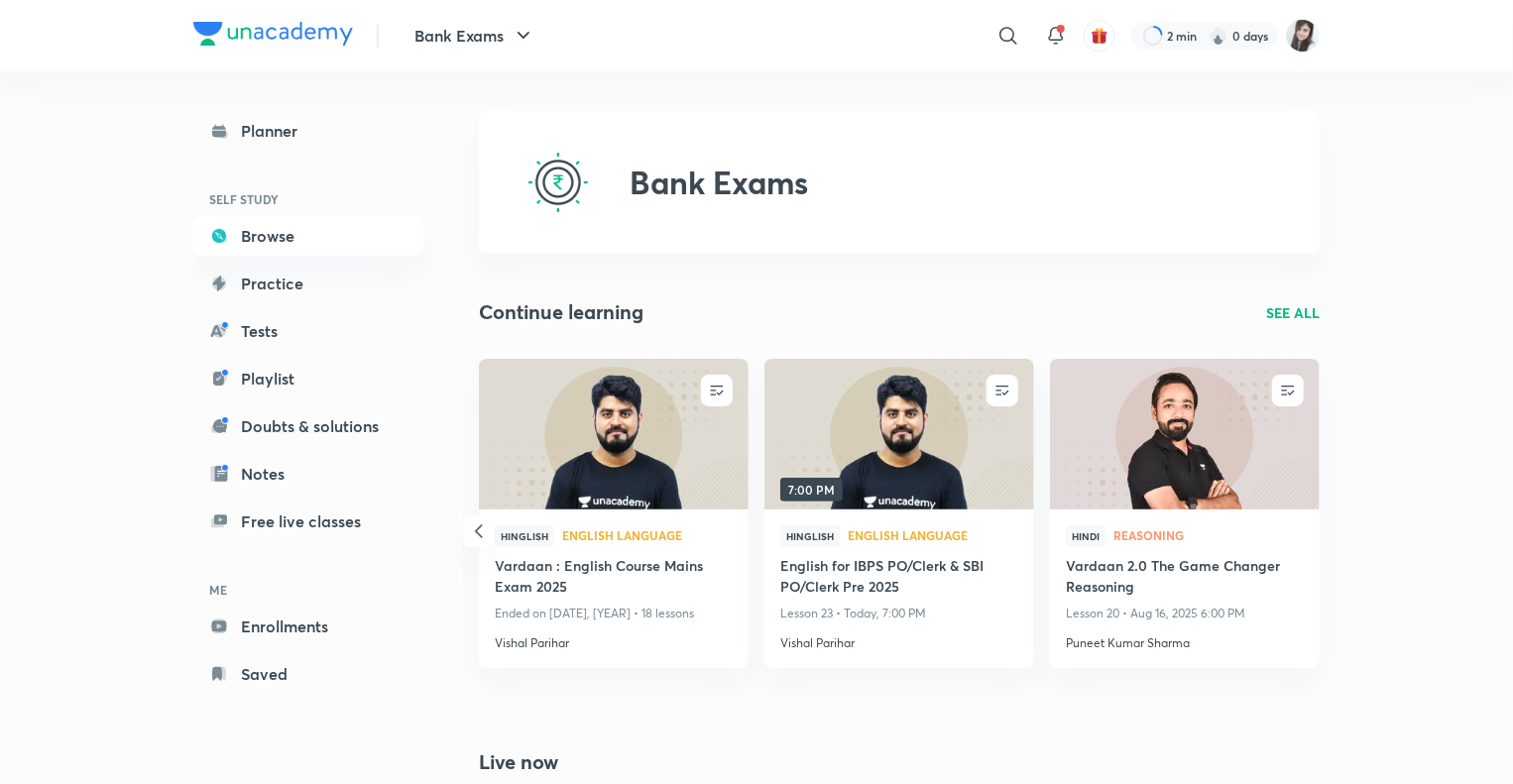 click on "SEE ALL" at bounding box center [1293, 312] 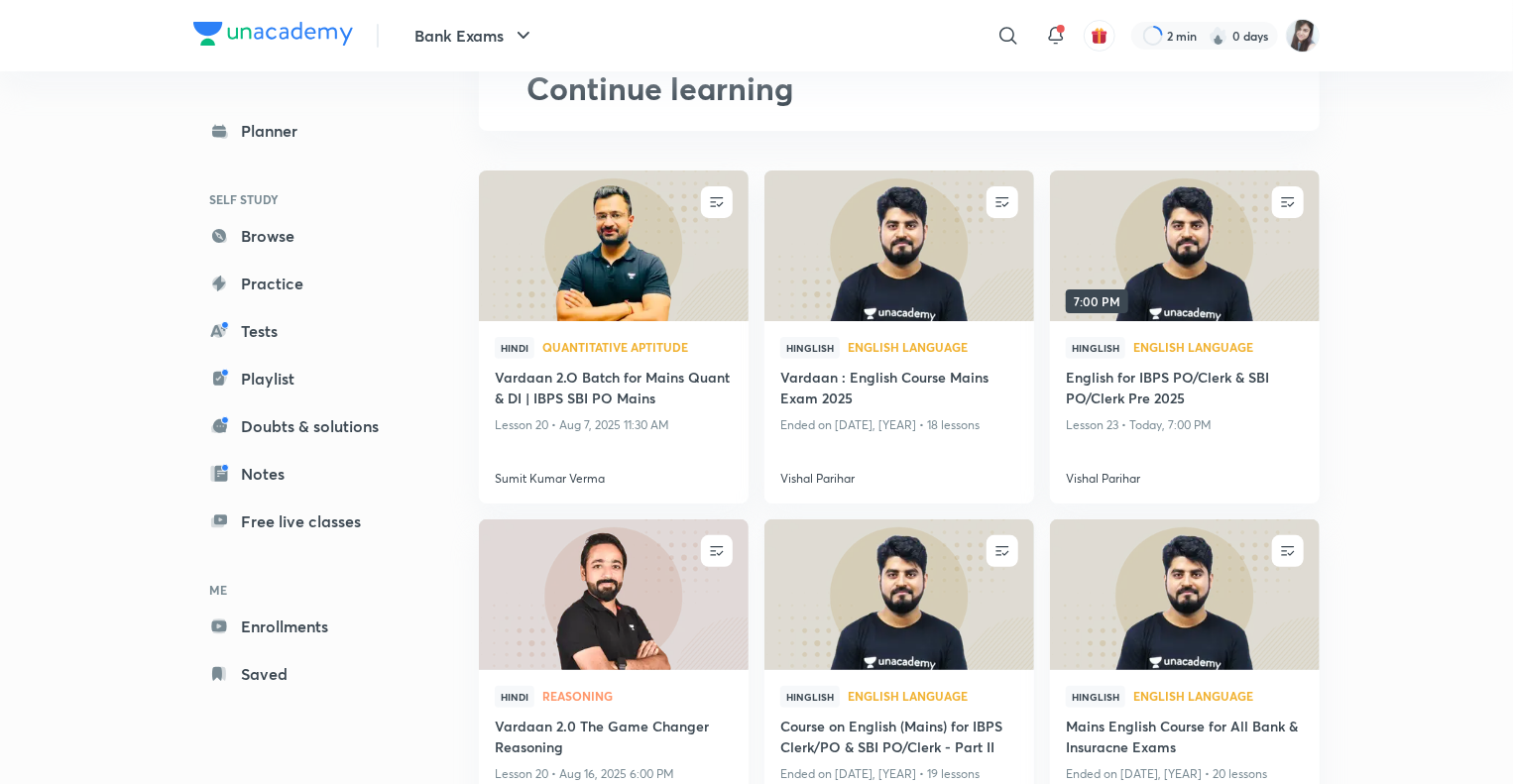 scroll, scrollTop: 119, scrollLeft: 0, axis: vertical 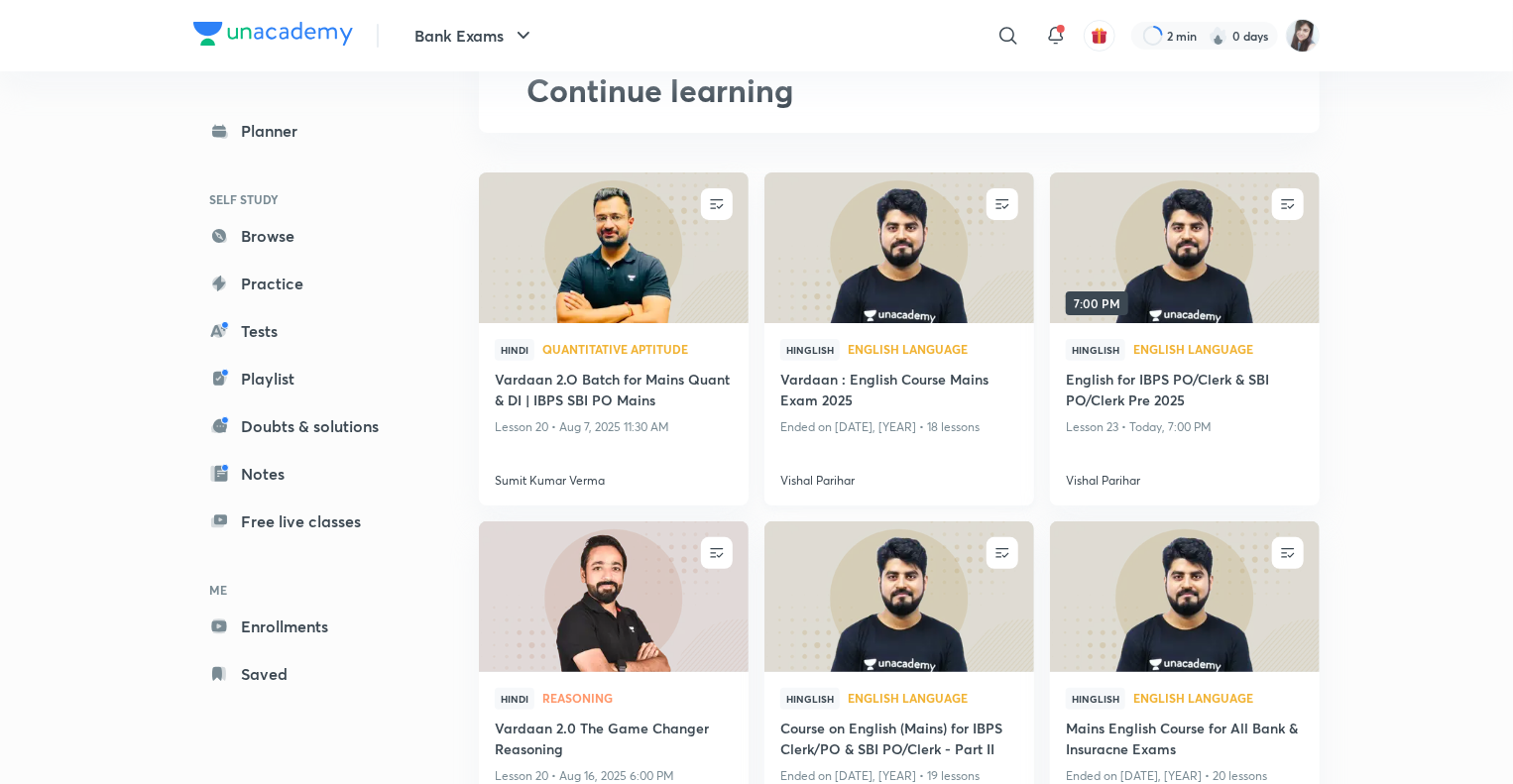 click on "Vardaan : English Course Mains Exam 2025" at bounding box center (899, 392) 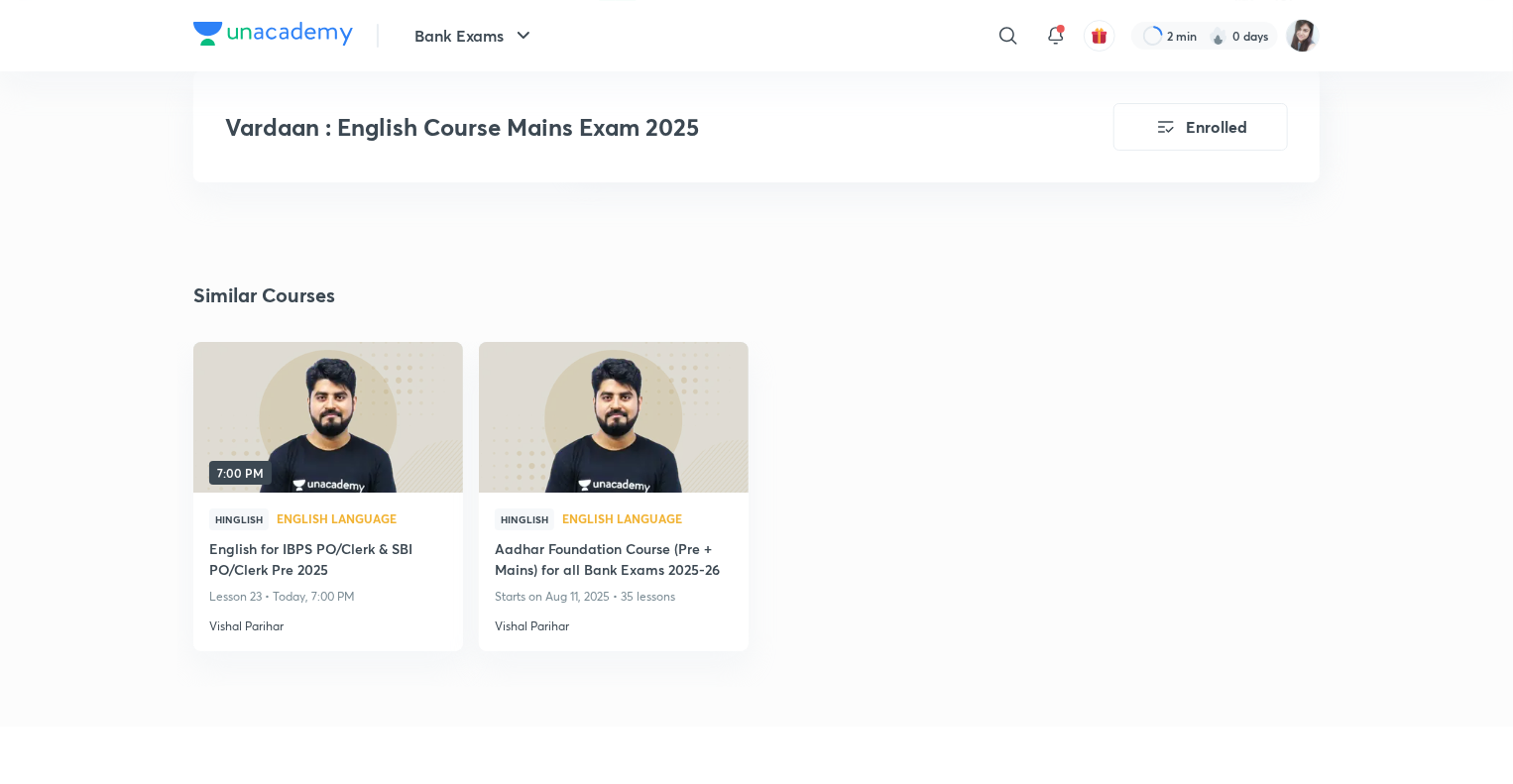 scroll, scrollTop: 3647, scrollLeft: 0, axis: vertical 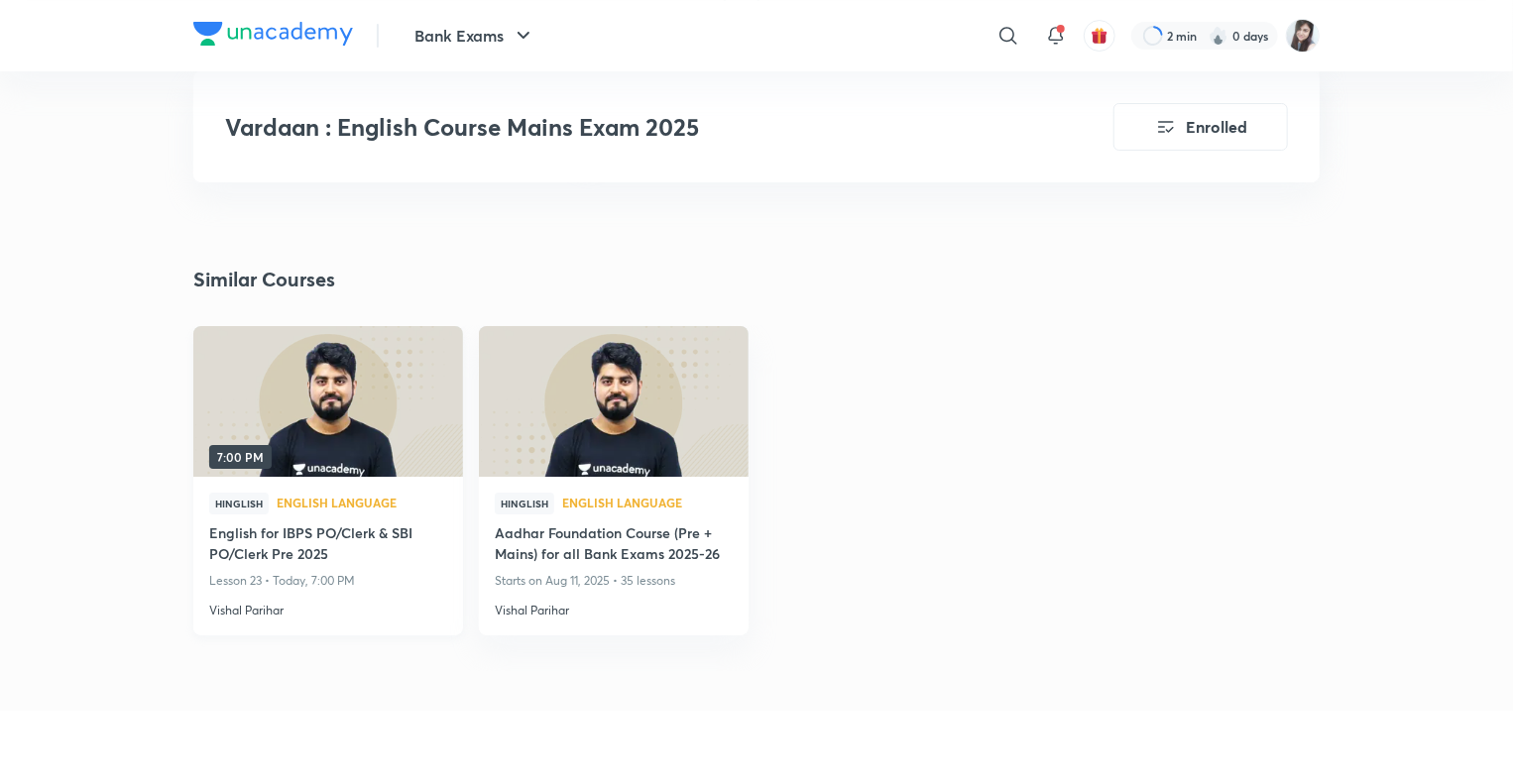 click on "English for IBPS PO/Clerk & SBI PO/Clerk Pre 2025" at bounding box center [328, 545] 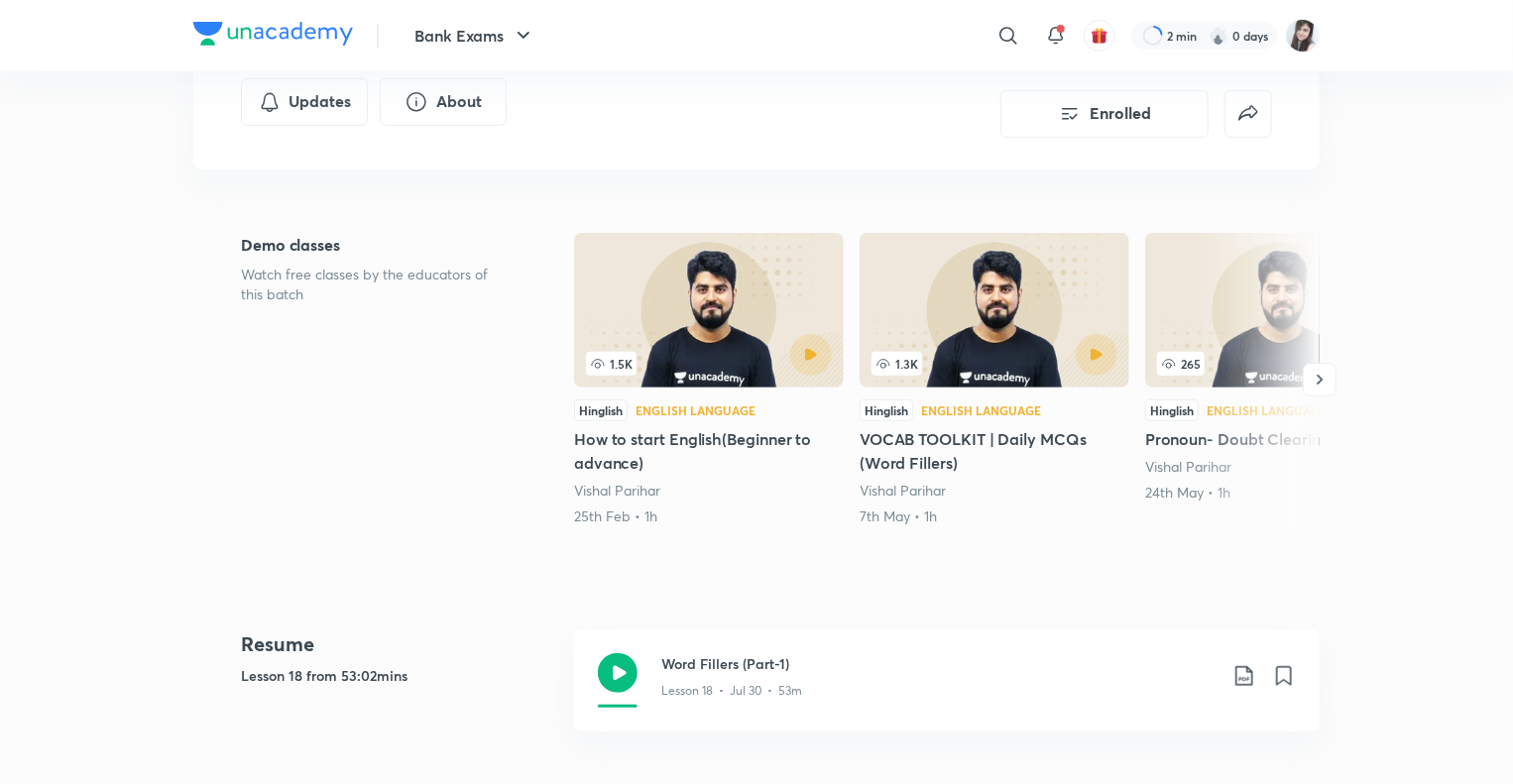 scroll, scrollTop: 396, scrollLeft: 0, axis: vertical 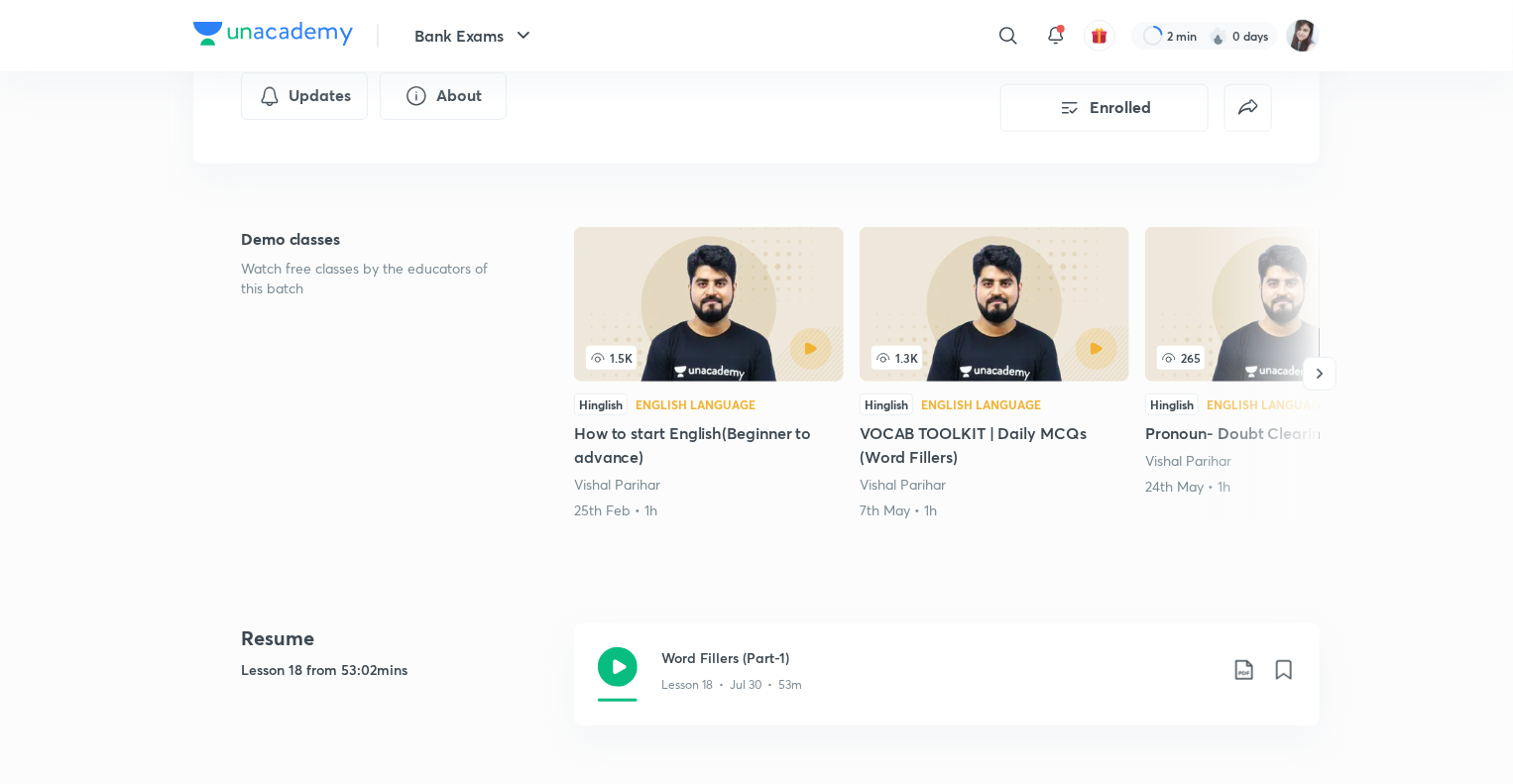 click on "English for IBPS PO/Clerk & SBI PO/Clerk Pre 2025 Enrolled Bank Exams Plus Syllabus English Language Hinglish English for IBPS PO/Clerk & SBI PO/Clerk Pre 2025 Vishal Parihar Crack IBPS & SBI PO/Clerk Prelims with this course covering all key chapters, smart strategies & exam-focused concepts. Every class brings you closer to selection.  Read more Updates About Enrolled Demo classes   Watch free classes by the educators of this batch   1.5K Hinglish English Language How to start English(Beginner to advance) Vishal Parihar 25th Feb • 1h    1.3K Hinglish English Language VOCAB TOOLKIT | Daily MCQs (Word Fillers) Vishal Parihar 7th May • 1h    265 Hinglish English Language Pronoun- Doubt Clearing Session Vishal Parihar 24th May • 1h    521 English English Language VOCAB TOOLKIT | Daily MCQs (Word Fillers) Vishal Parihar 19th May • 1h  Resume Lesson 18 from 53:02mins Word Fillers (Part-1) Lesson 18  •  Jul 30  •  53m  Week 1 Jun 30 - Jul 6 1 lesson Introduction Week 2 Jul 7 - 13 5 lessons Aug" at bounding box center (756, 2571) 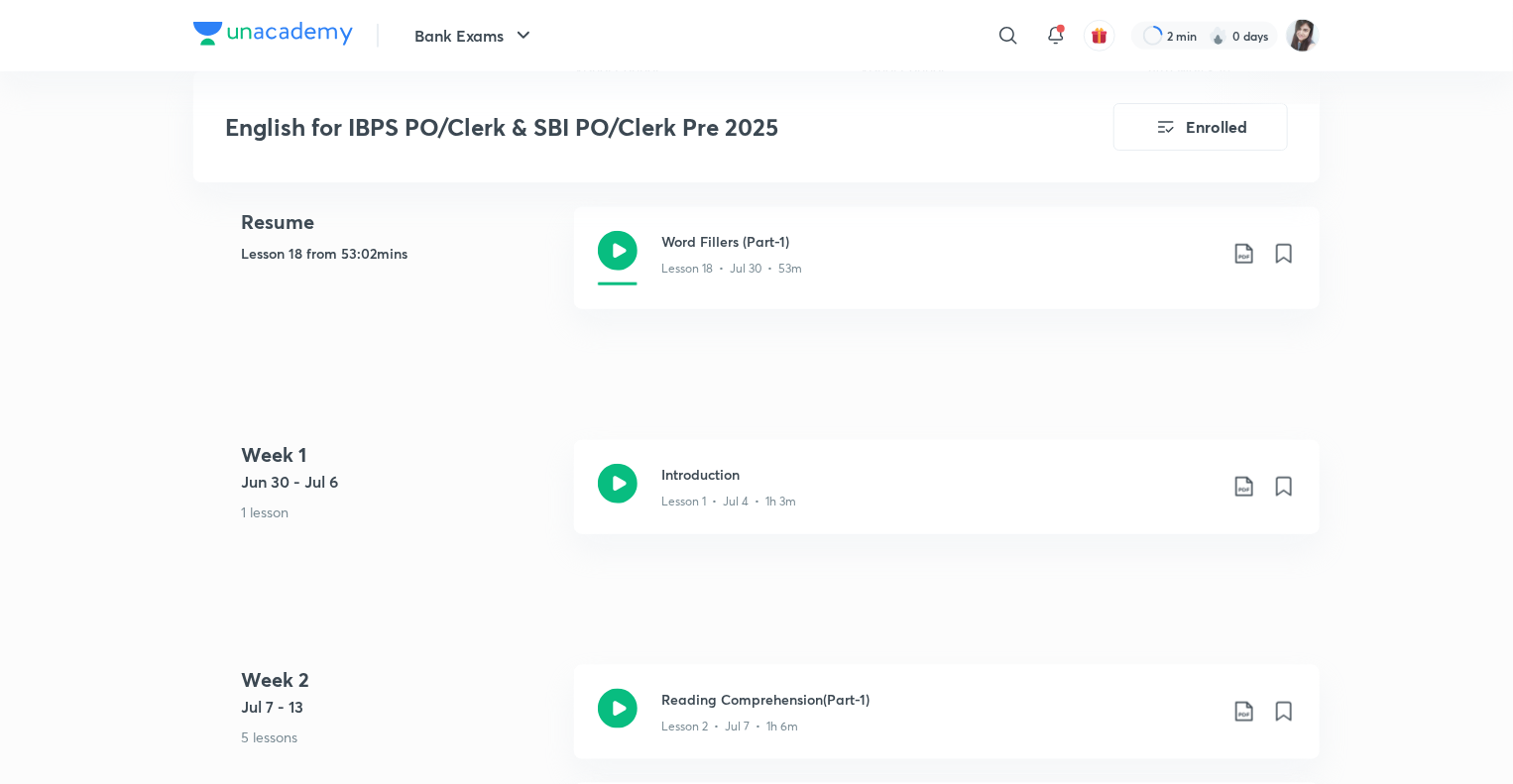 scroll, scrollTop: 833, scrollLeft: 0, axis: vertical 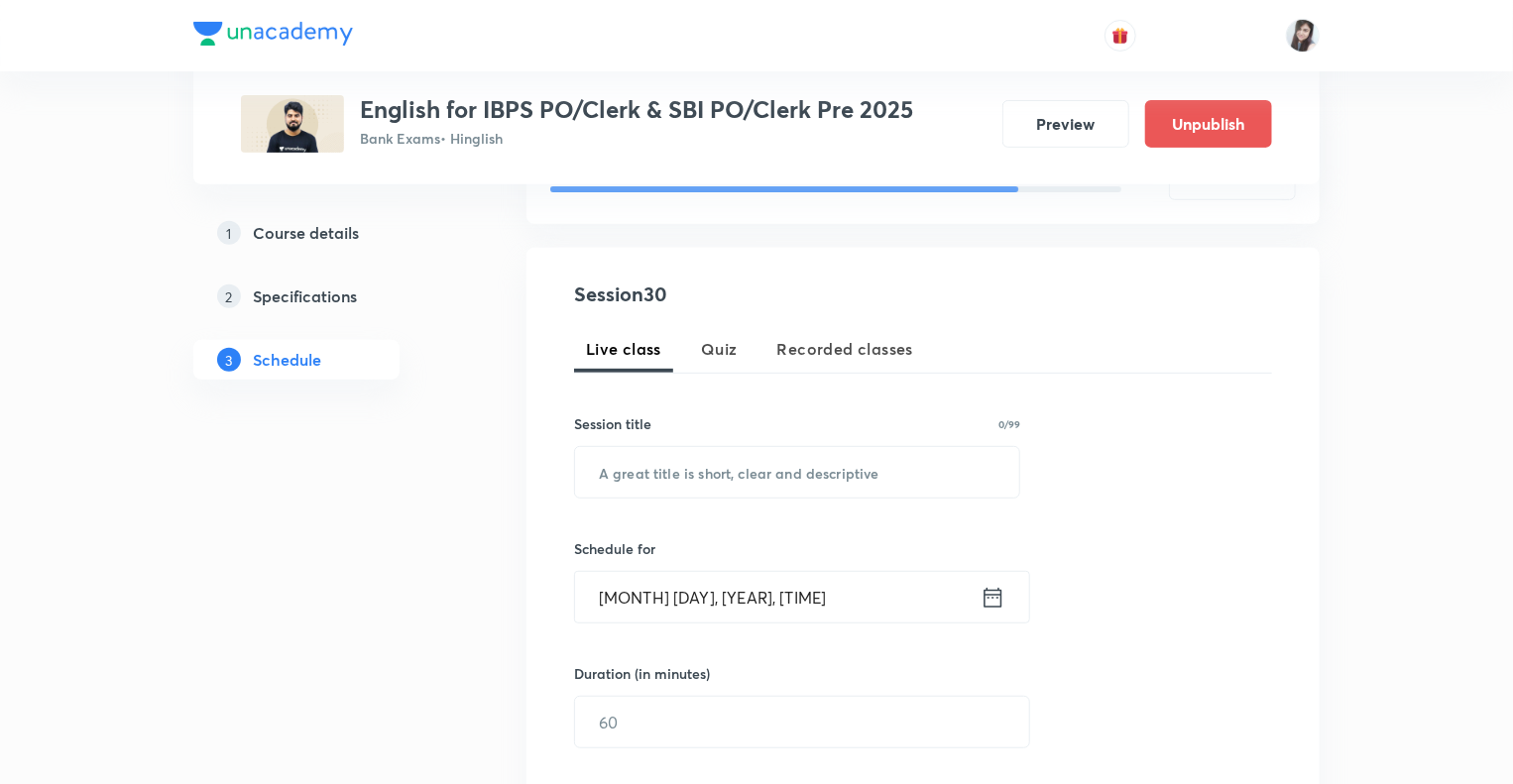 click on "Plus Courses English for IBPS PO/Clerk & SBI PO/Clerk Pre [YEAR] Bank Exams • Hinglish Preview Unpublish 1 Course details 2 Specifications 3 Schedule Schedule 29 classes Topic coverage Grammar/Sentence Correction, Vocabulary, Reading Comprehension, Connectors Cover at least 60 % View details Session 30 Live class Quiz Recorded classes Session title 0/99 ​ Schedule for [MONTH] [DAY], [YEAR], [TIME] ​ Duration (in minutes) ​ Sub-concepts Select concepts that wil be covered in this session Add Cancel [MONTH] [DAY] Introduction Lesson 1 • [TIME] • 60 min Present Continuous · Modals · Simple Future · Simple Past · Past Continuous [MONTH] [DAY] Reading Comprehension(Part-1) Lesson 2 • [TIME] • 60 min Reading Comprehension [MONTH] [DAY] Reading Comprehension(Part-2) Lesson 3 • [TIME] • 60 min Reading Comprehension [MONTH] [DAY] Reading Comprehension(part-3) Lesson 4 • [TIME] • 60 min Reading Comprehension [MONTH] [DAY] Reading Comprehension(Part-4) Lesson 5 • [TIME] • 60 min Reading Comprehension [MONTH] [DAY] Reading Comprehension" at bounding box center [756, 2707] 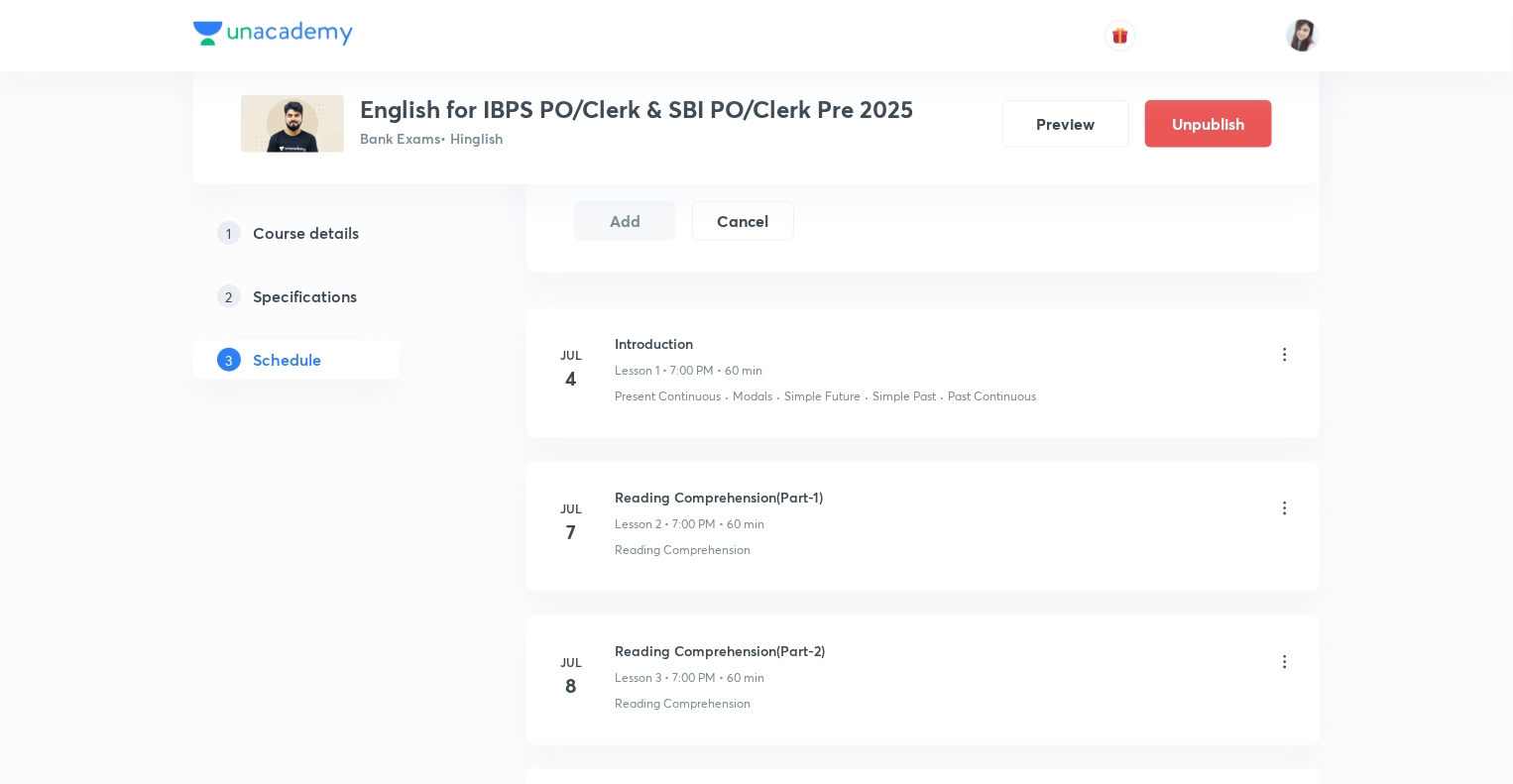 scroll, scrollTop: 1028, scrollLeft: 0, axis: vertical 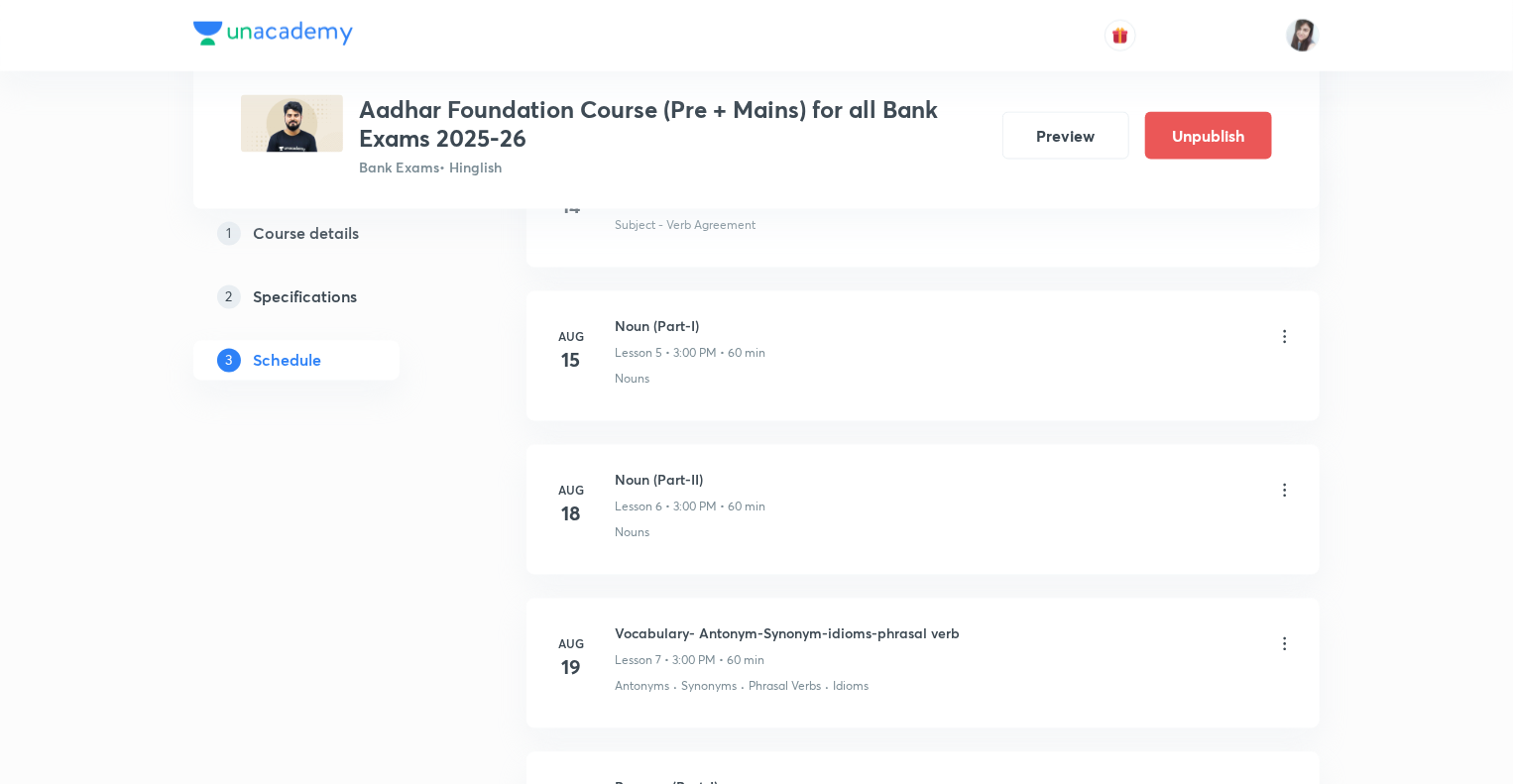 click on "Plus Courses Aadhar Foundation Course (Pre + Mains) for all Bank Exams [YEAR]-[YEAR] Bank Exams • Hinglish Preview Unpublish 1 Course details 2 Specifications 3 Schedule Schedule [NUMBER] classes Topic coverage Grammar/Sentence Correction, Vocabulary, Reading Comprehension, Connectors Cover at least [PERCENTAGE] % View details Session [NUMBER] Live class Quiz Recorded classes Session title 0/99 ​ Schedule for [MONTH] [DAY], [YEAR], [TIME] ​ Duration (in minutes) ​ Sub-concepts Select concepts that wil be covered in this session Add Cancel [MONTH] [DAY] Introduction-The First Step Lesson [NUMBER] • [TIME] • [DURATION] min Subject - Verb Agreement [MONTH] [DAY] Reading Comprehension Lesson [NUMBER] • [TIME] • [DURATION] min Reading Comprehension [MONTH] [DAY] Subject-Verb-Agreement (Part-[NUMBER]) Lesson [NUMBER] • [TIME] • [DURATION] min Subject - Verb Agreement [MONTH] [DAY] Subject-Verb-Agreement (Part-[NUMBER]) Lesson [NUMBER] • [TIME] • [DURATION] min Subject - Verb Agreement [MONTH] [DAY] Noun (Part-[NUMBER]) Lesson [NUMBER] • [TIME] • [DURATION] min Nouns [MONTH] [DAY] Noun (Part-[NUMBER]) Lesson [NUMBER] • [TIME] • [DURATION] min Nouns [MONTH] [DAY] Antonyms [NUMBER]" at bounding box center [756, 1960] 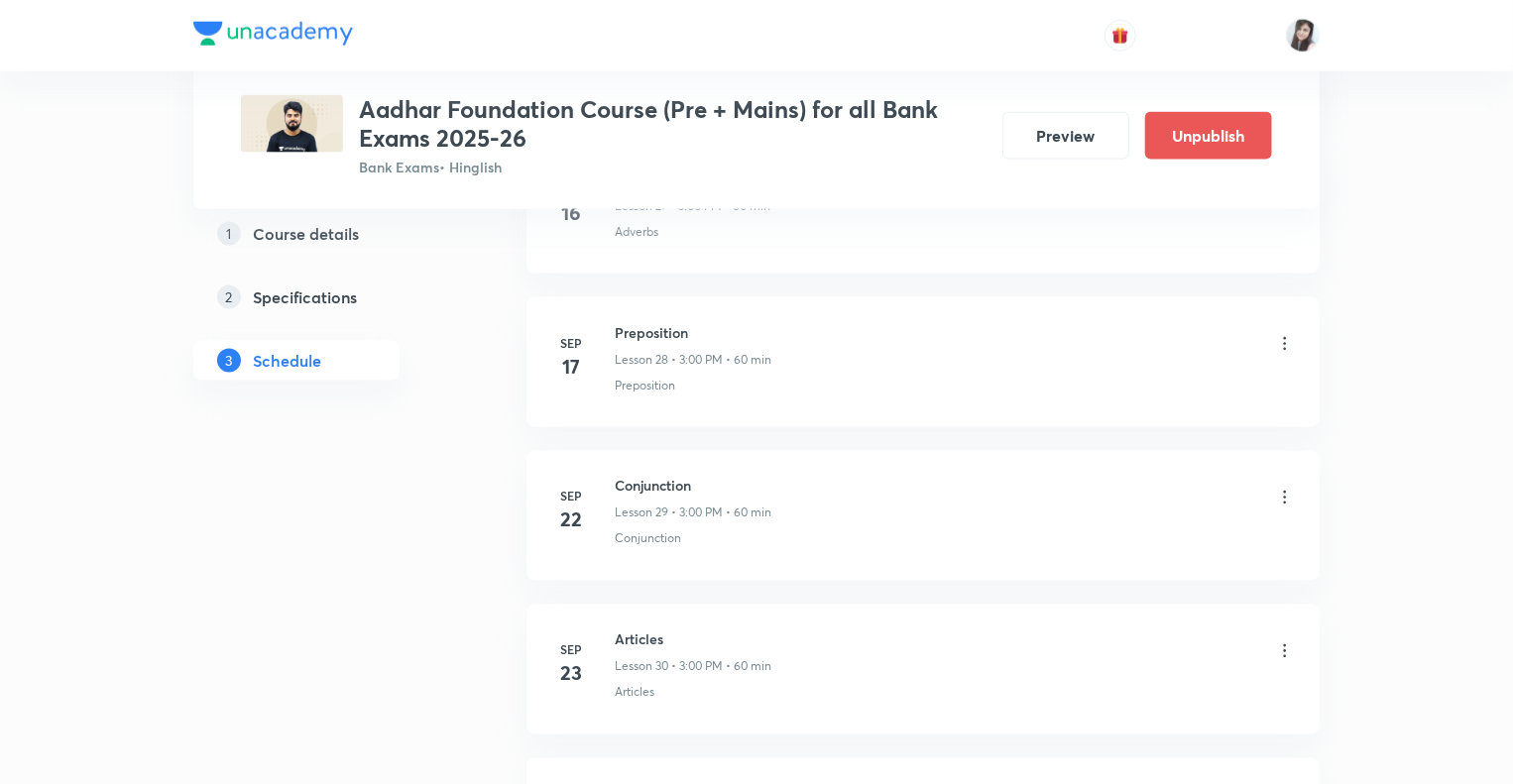 scroll, scrollTop: 5246, scrollLeft: 0, axis: vertical 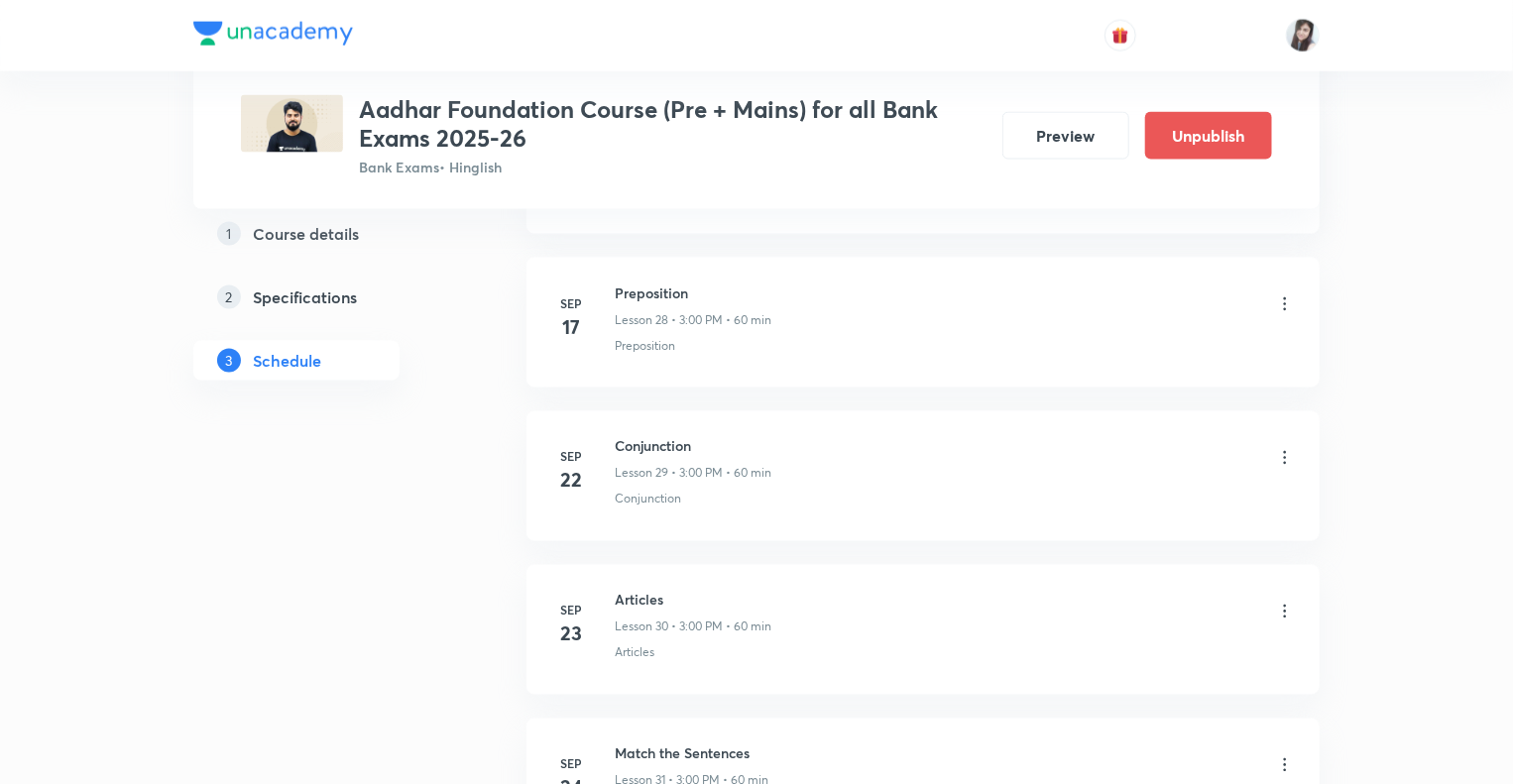 click on "[MONTH] [DAY] Articles Lesson [NUMBER] • [TIME] • [DURATION] min Articles" at bounding box center (923, 629) 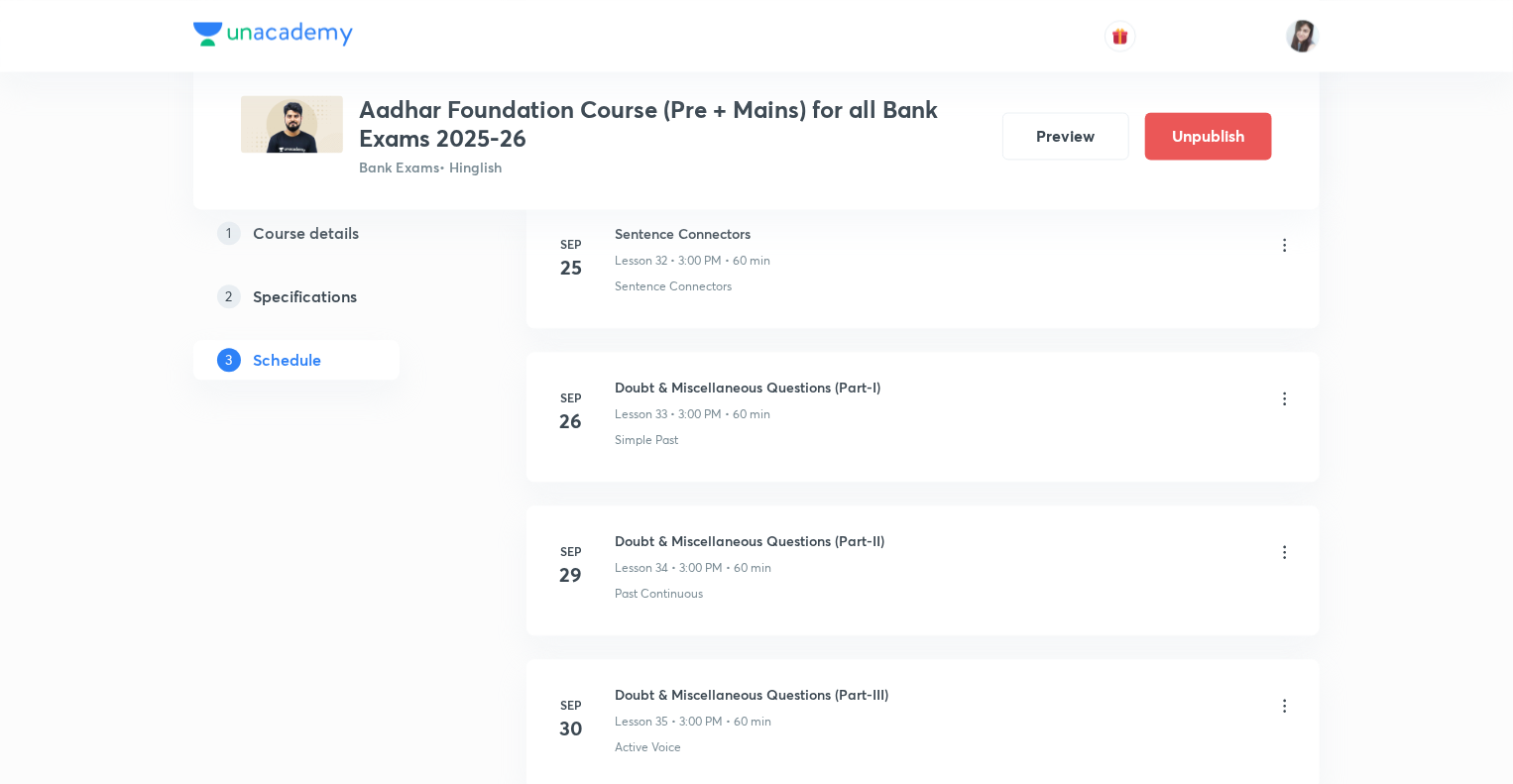 scroll, scrollTop: 5960, scrollLeft: 0, axis: vertical 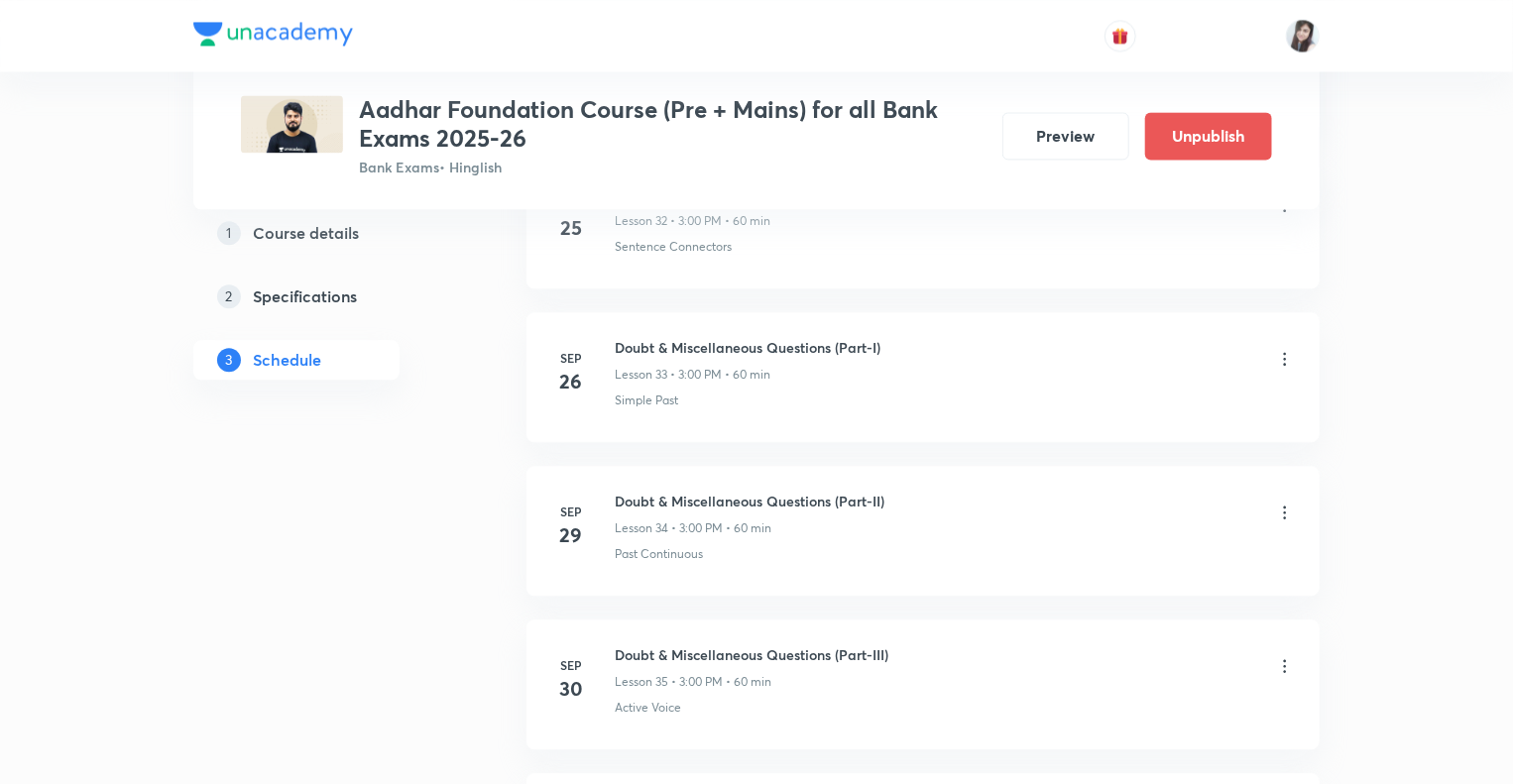 click on "1 Course details 2 Specifications 3 Schedule" at bounding box center (328, -2196) 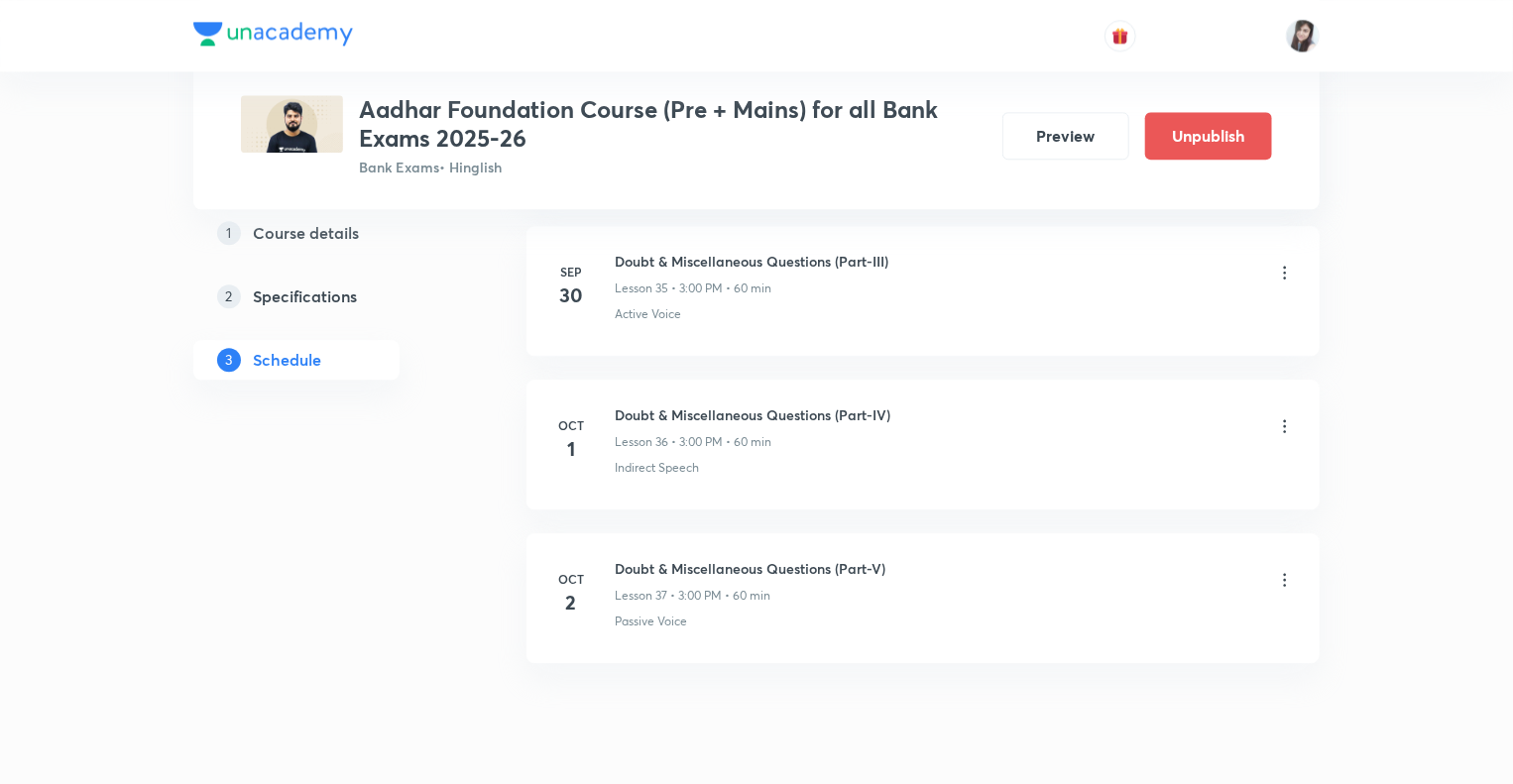 scroll, scrollTop: 6356, scrollLeft: 0, axis: vertical 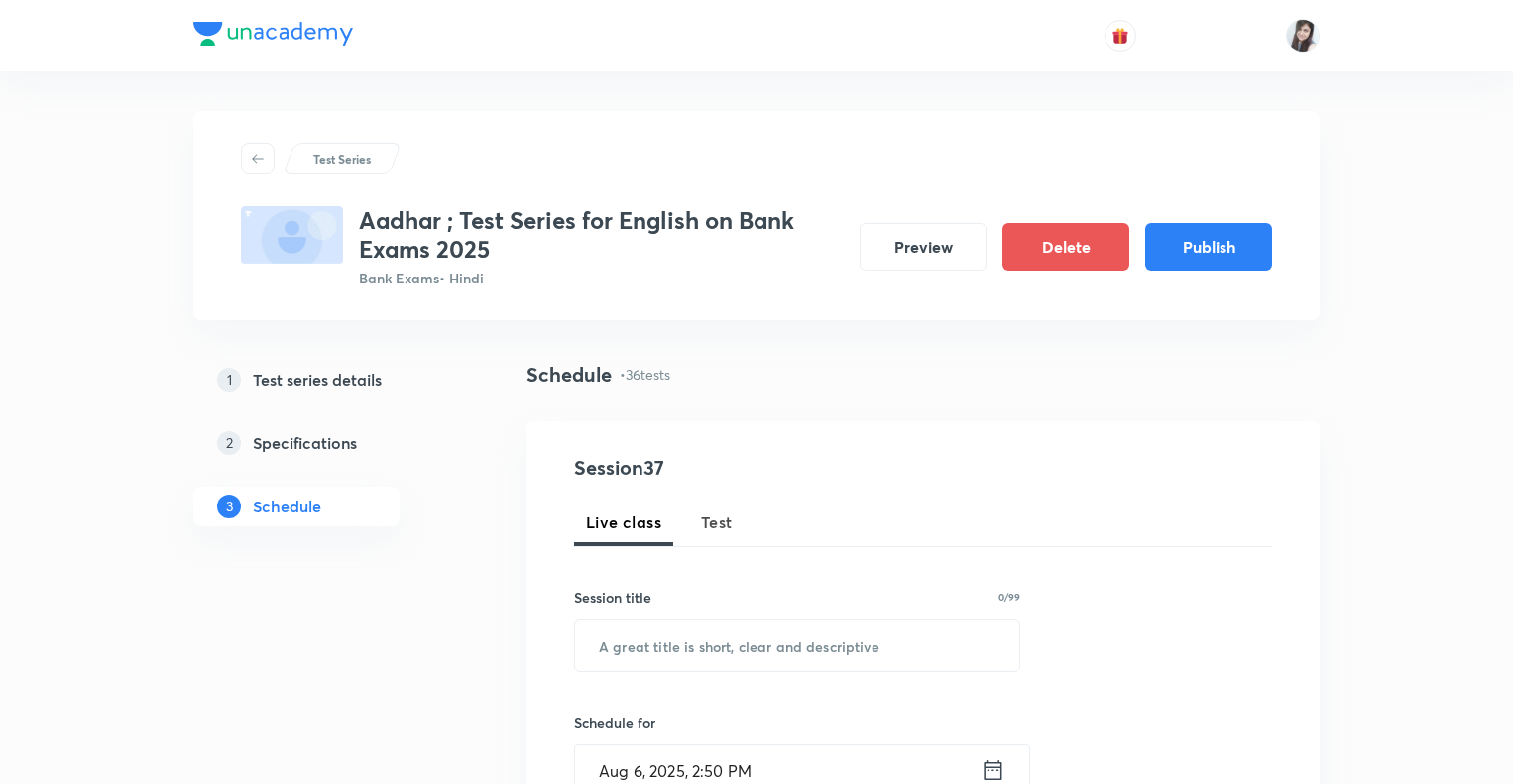 click on "Test Series Aadhar ; Test Series for English on Bank Exams [YEAR] Bank Exams  • Hindi Preview Delete Publish 1 Test series details 2 Specifications 3 Schedule Schedule •  36  tests Session  37 Live class Test Session title 0/99 ​ Schedule for [MONTH] [DAY], [YEAR], [TIME] ​ Duration (in minutes) ​ Sub-concepts ​ Add Cancel [MONTH] [DAY] Reading Comprehension Test Test 1 • [TIME] • 10 min Comprehension No questions added  Create test [MONTH] [DAY] Subject-Verb-Agreement (Part-I) Test 2 • [TIME] • 10 min Error Spotting No questions added  Create test [MONTH] [DAY] Subject-Verb-Agreement (Part-II) Test 3 • [TIME] • 10 min Error Spotting No questions added  Create test [MONTH] [DAY] Noun (Part-I) Test 4 • [TIME] • 10 min Error Spotting No questions added  Create test [MONTH] [DAY] Noun (Part-II) Test 5 • [TIME] • 10 min Error Spotting No questions added  Create test [MONTH] [DAY] Vocabulary- Antonyms-Synonyms-idioms-Phrasal verbs Test 6 • [TIME] • 10 min Synonyms · Antonyms · Idioms · Phrasal Verbs No questions added  [MONTH]" at bounding box center (756, 4356) 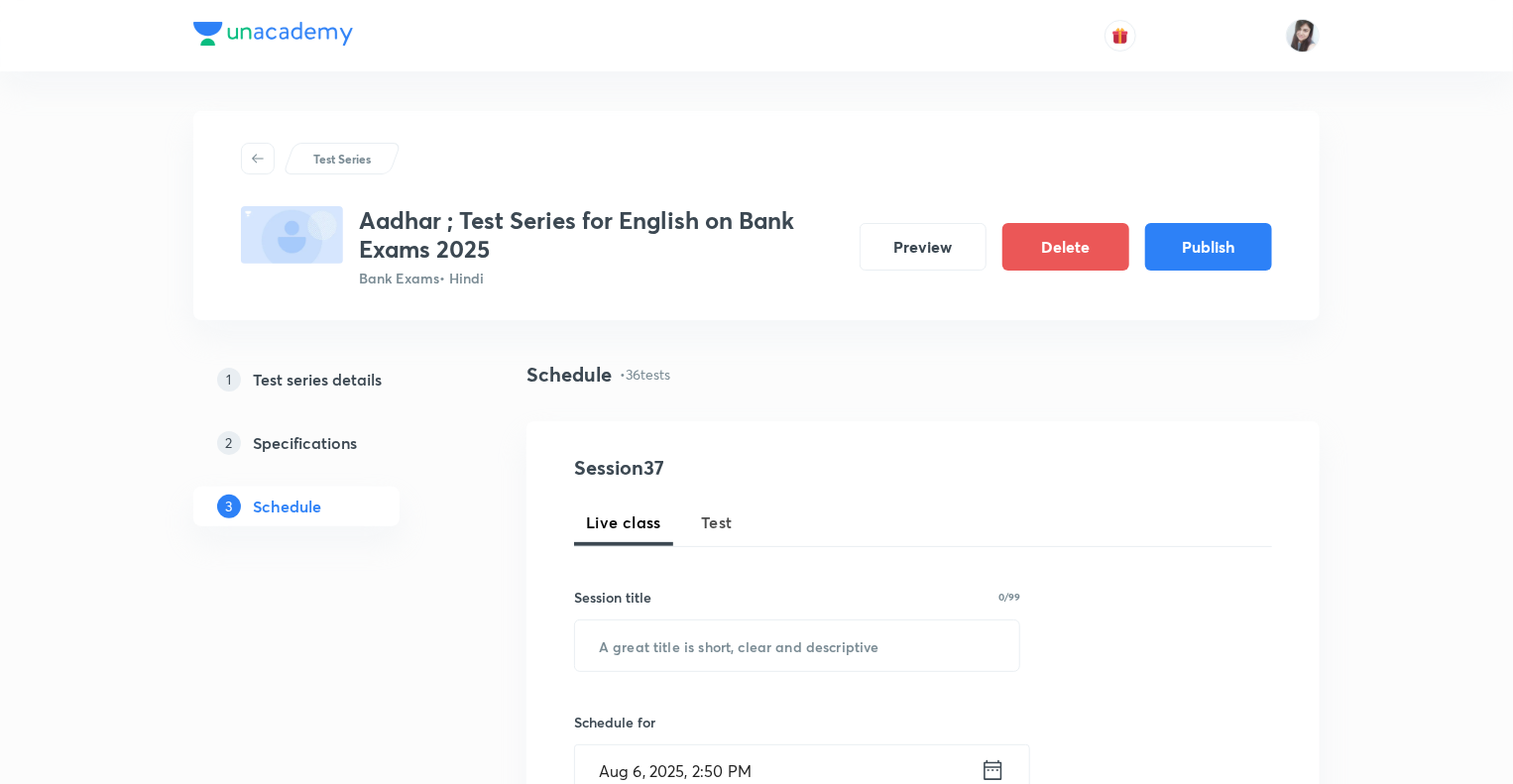 scroll, scrollTop: 0, scrollLeft: 0, axis: both 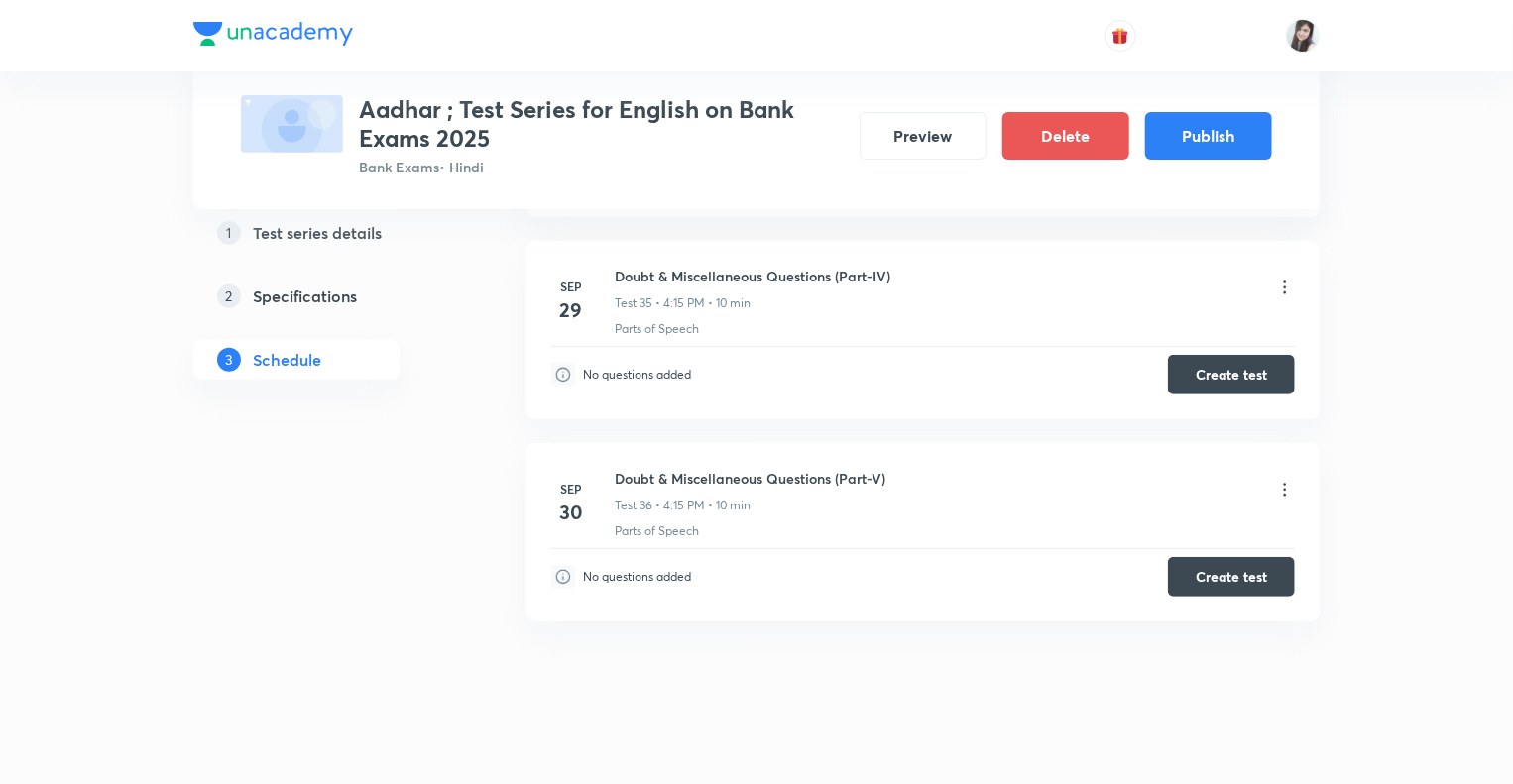 click 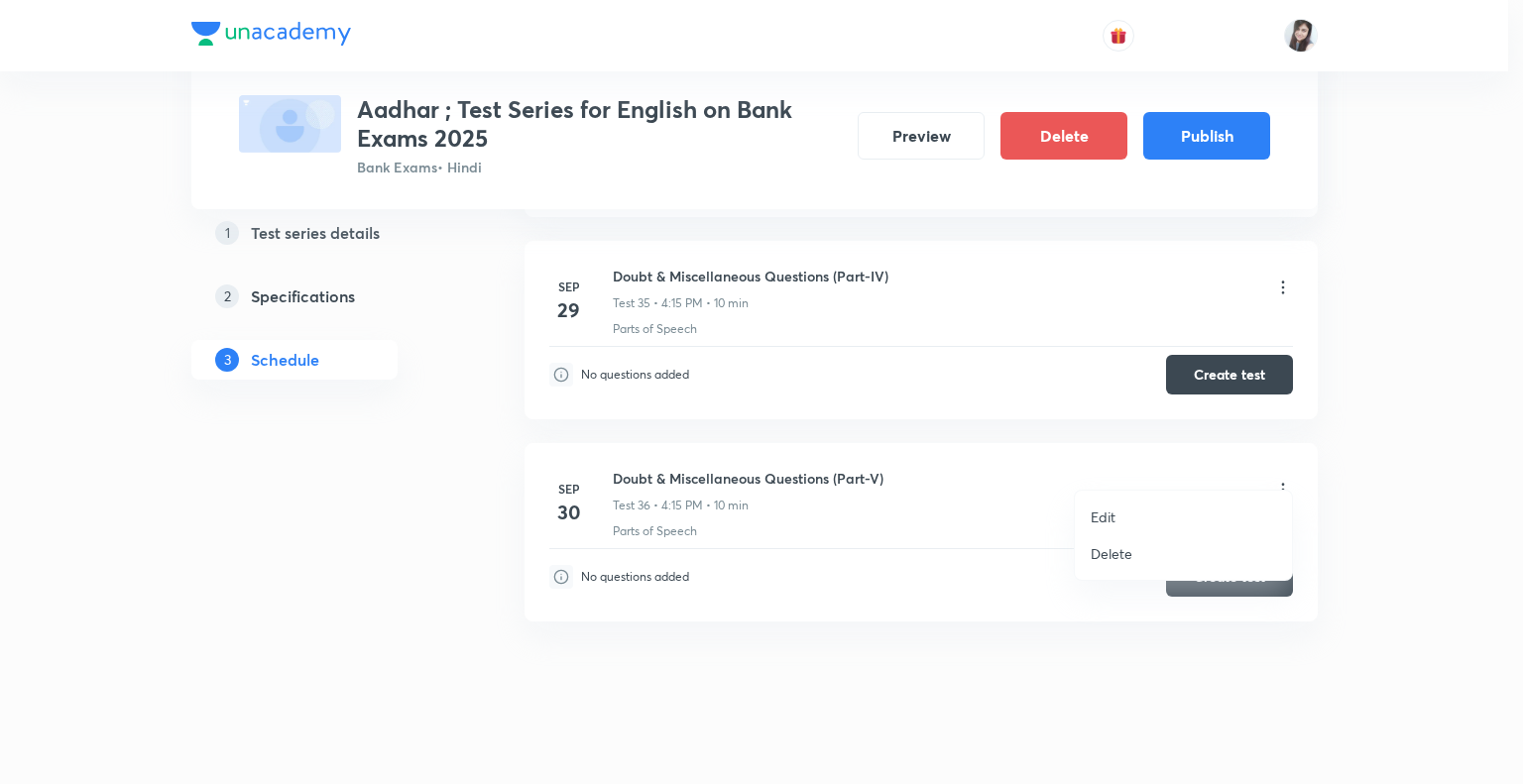 click on "Edit" at bounding box center (1103, 516) 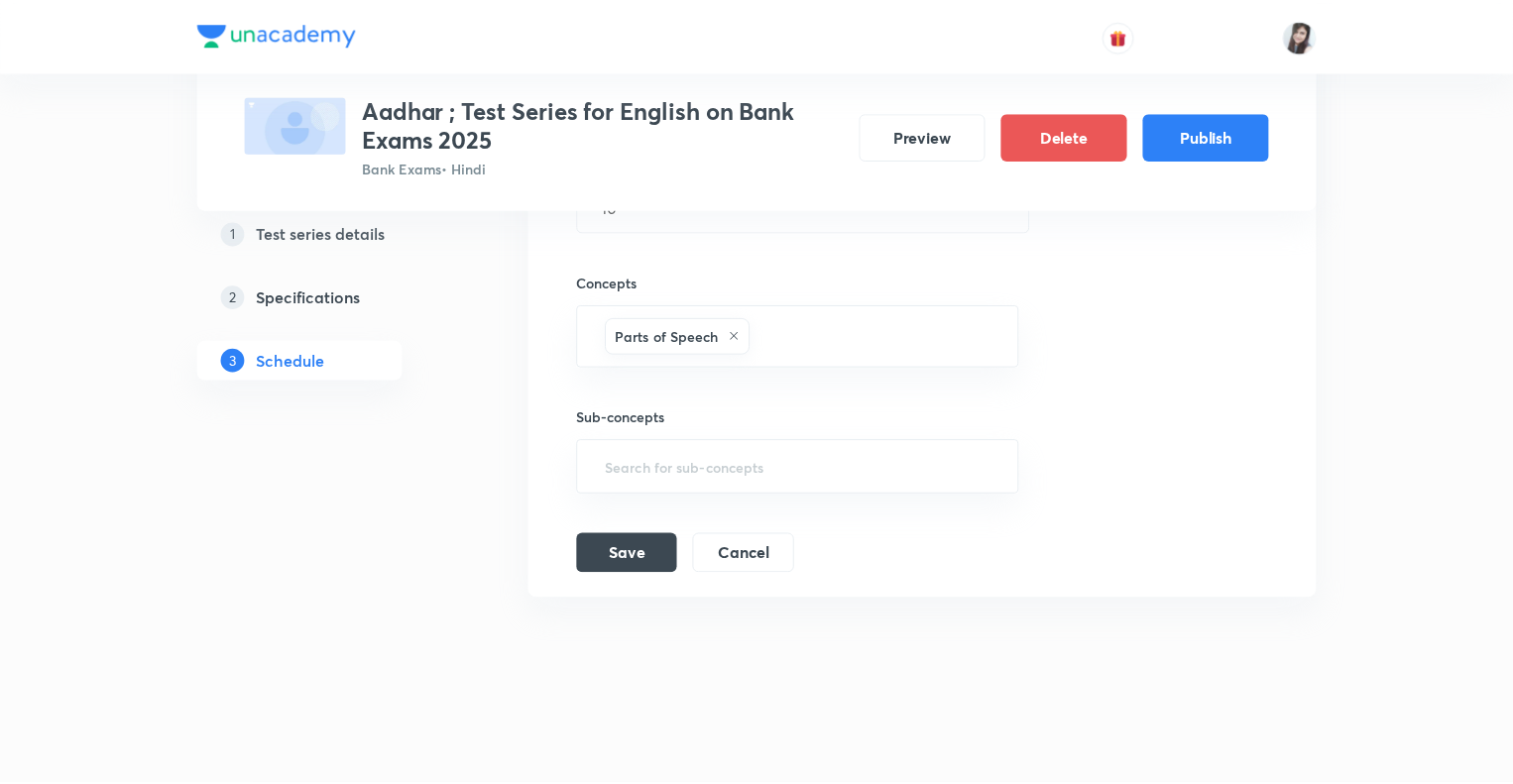 scroll, scrollTop: 7739, scrollLeft: 0, axis: vertical 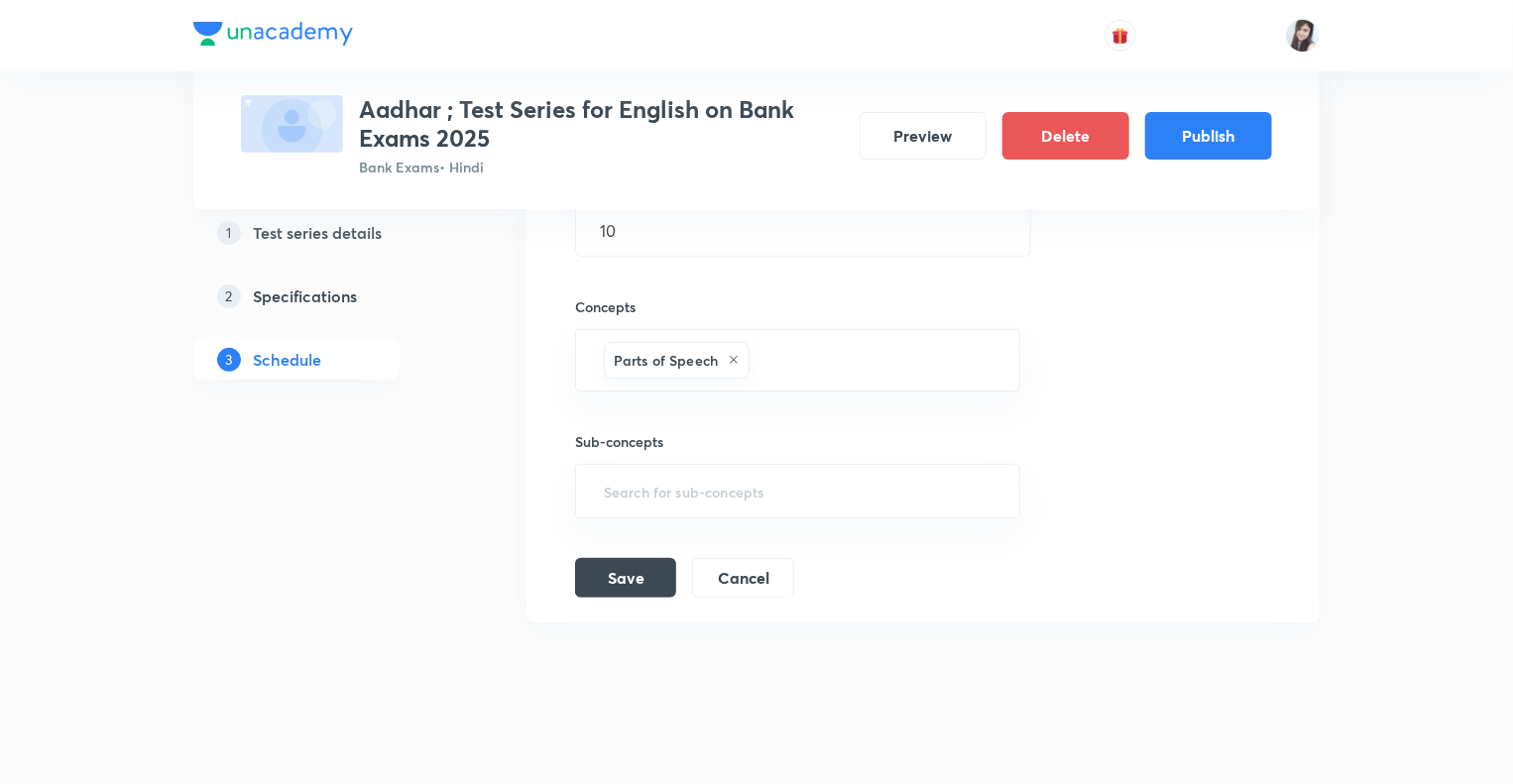click on "Test Series Aadhar ; Test Series for English on Bank Exams [YEAR] Bank Exams  • Hindi Preview Delete Publish 1 Test series details 2 Specifications 3 Schedule Schedule •  36  tests [MONTH] [DAY] Reading Comprehension Test Test 1 • [TIME] • 10 min Comprehension No questions added  Create test [MONTH] [DAY] Subject-Verb-Agreement (Part-I) Test 2 • [TIME] • 10 min Error Spotting No questions added  Create test [MONTH] [DAY] Subject-Verb-Agreement (Part-II) Test 3 • [TIME] • 10 min Error Spotting No questions added  Create test [MONTH] [DAY] Noun (Part-I) Test 4 • [TIME] • 10 min Error Spotting No questions added  Create test [MONTH] [DAY] Noun (Part-II) Test 5 • [TIME] • 10 min Error Spotting No questions added  Create test [MONTH] [DAY] Vocabulary- Antonyms-Synonyms-idioms-Phrasal verbs Test 6 • [TIME] • 10 min Synonyms · Antonyms · Idioms · Phrasal Verbs No questions added  Create test [MONTH] [DAY] Pronoun (Part-I) Test 7 • [TIME] • 10 min Error Spotting No questions added  Create test [MONTH] [DAY] Pronoun (Part-II) [MONTH] [DAY] 1" at bounding box center [756, -3427] 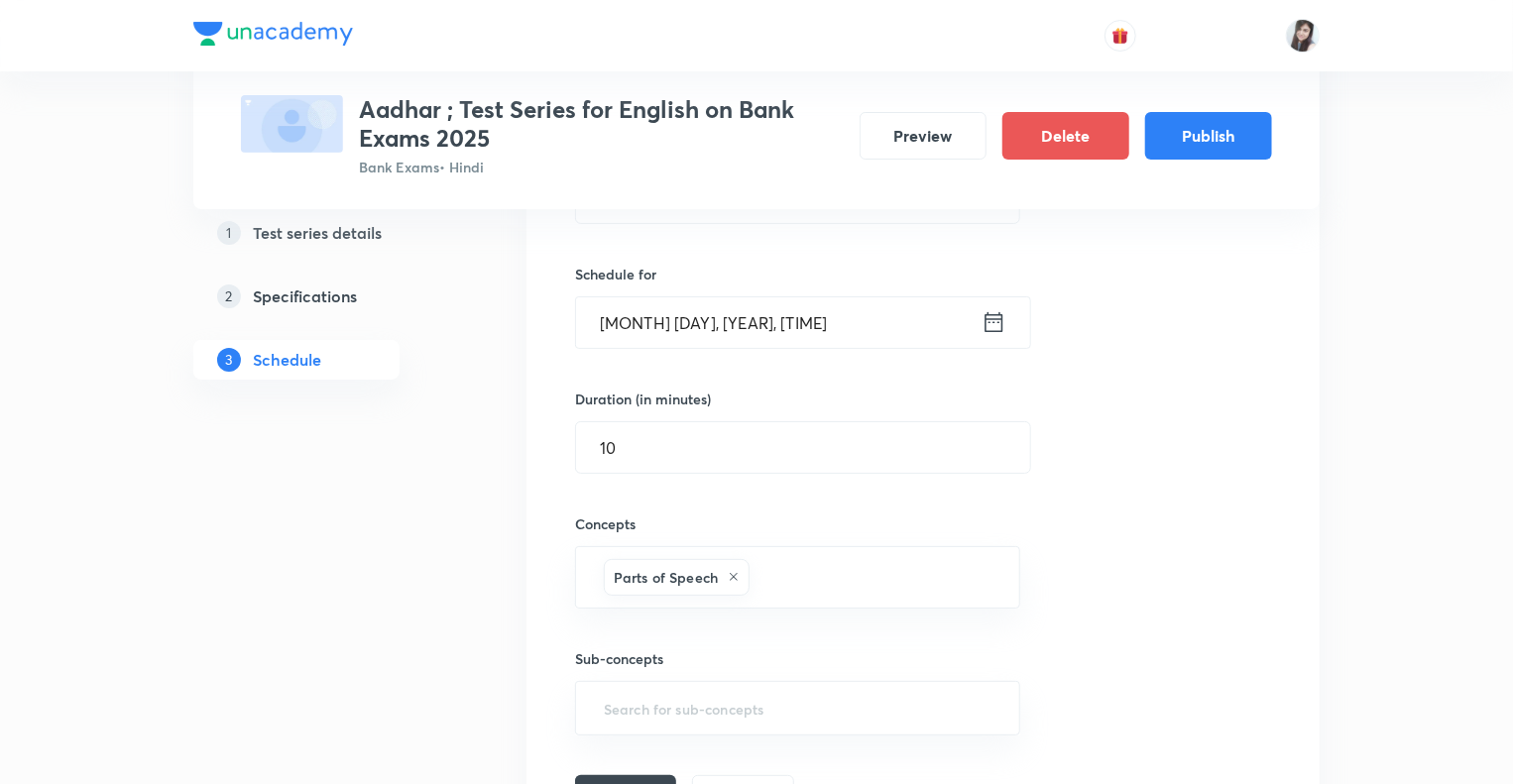 scroll, scrollTop: 7461, scrollLeft: 0, axis: vertical 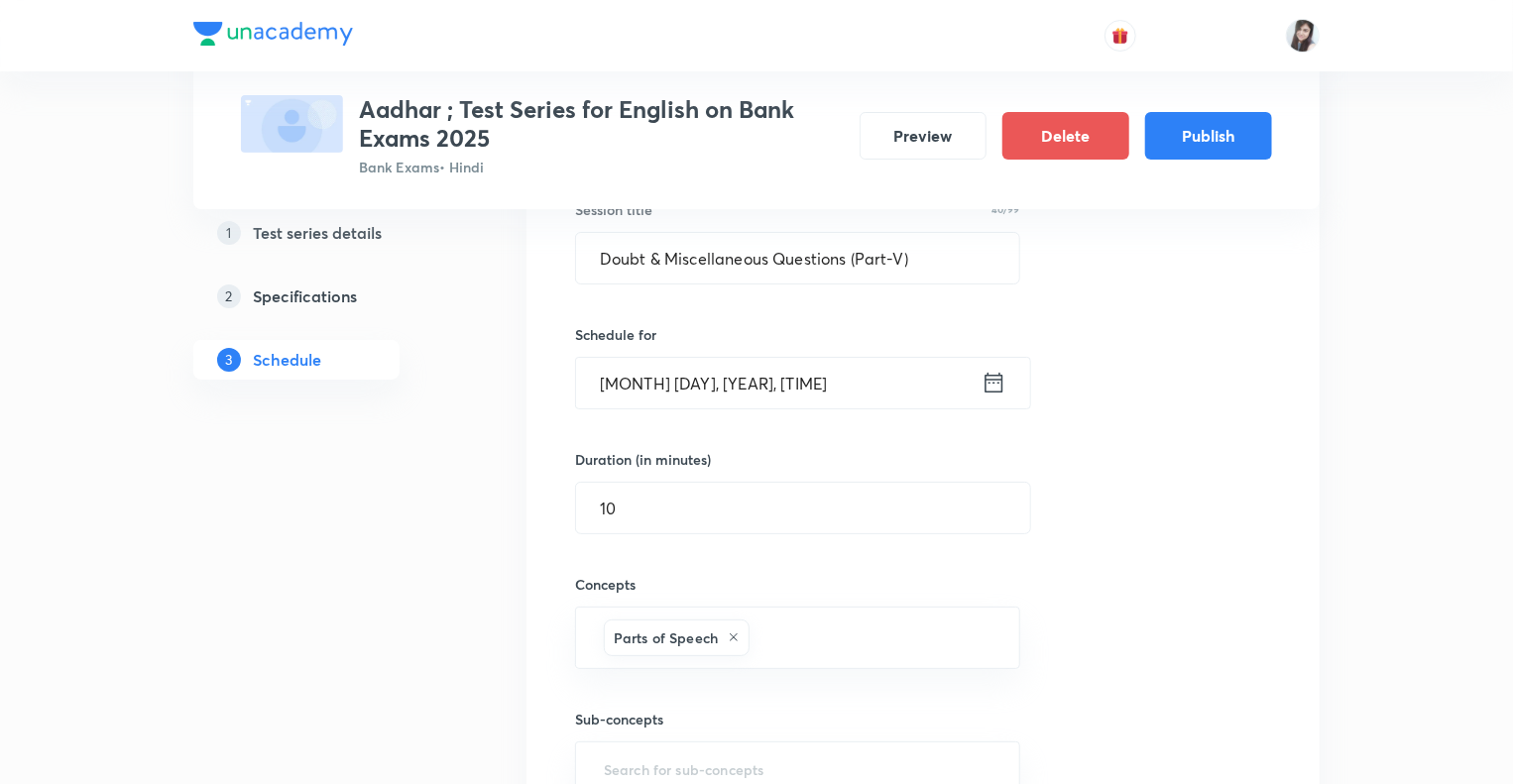 click 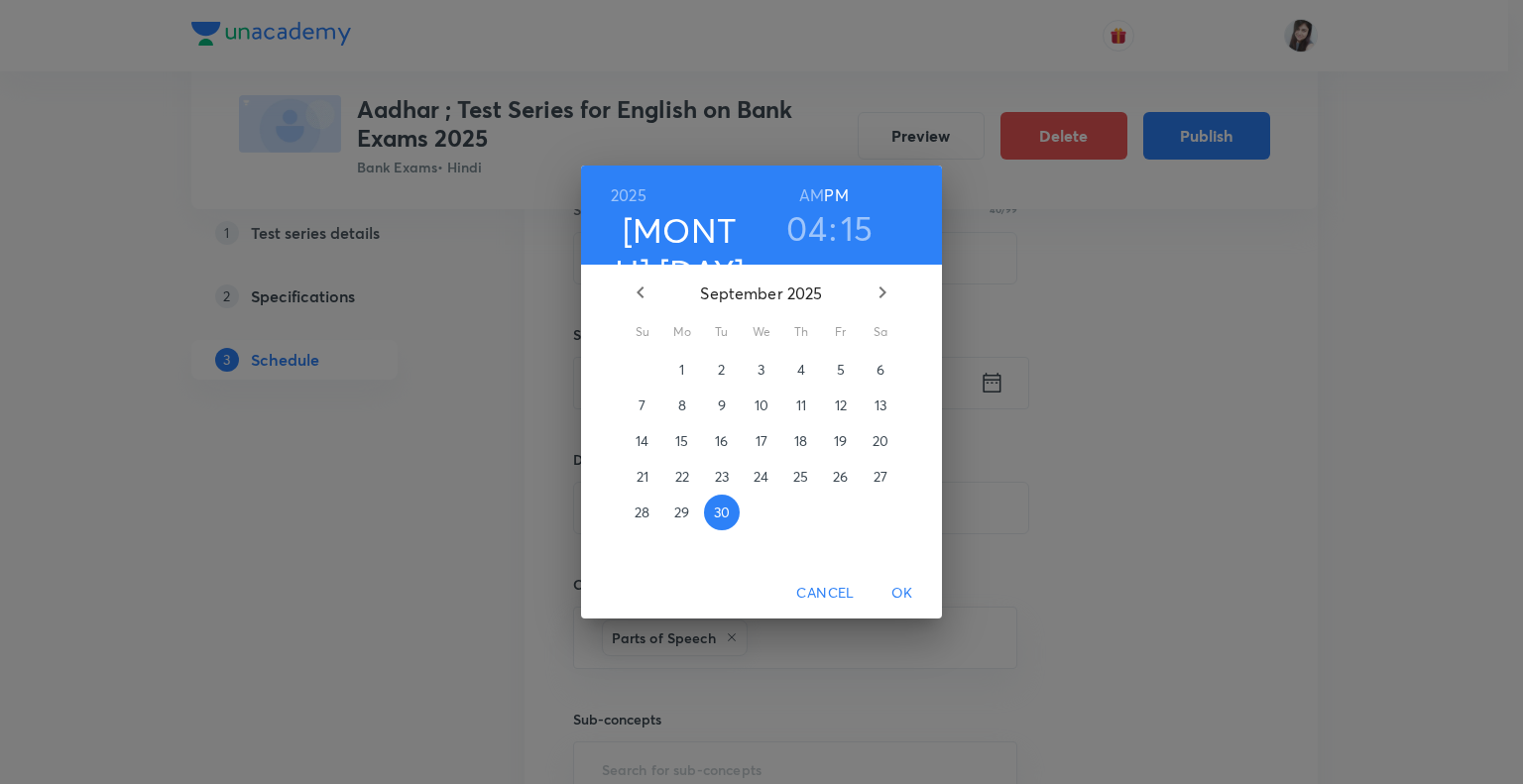 click 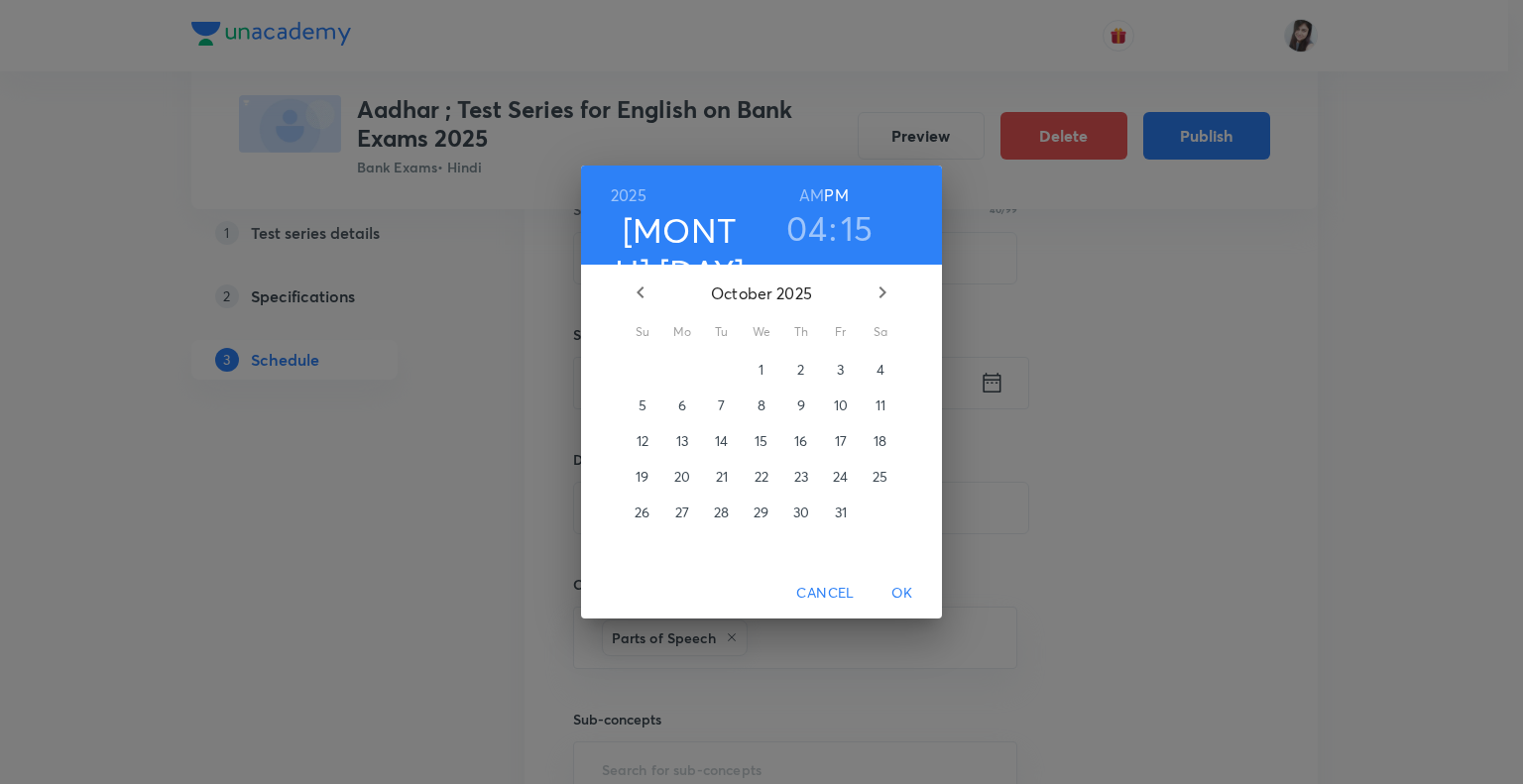 click on "2" at bounding box center [800, 370] 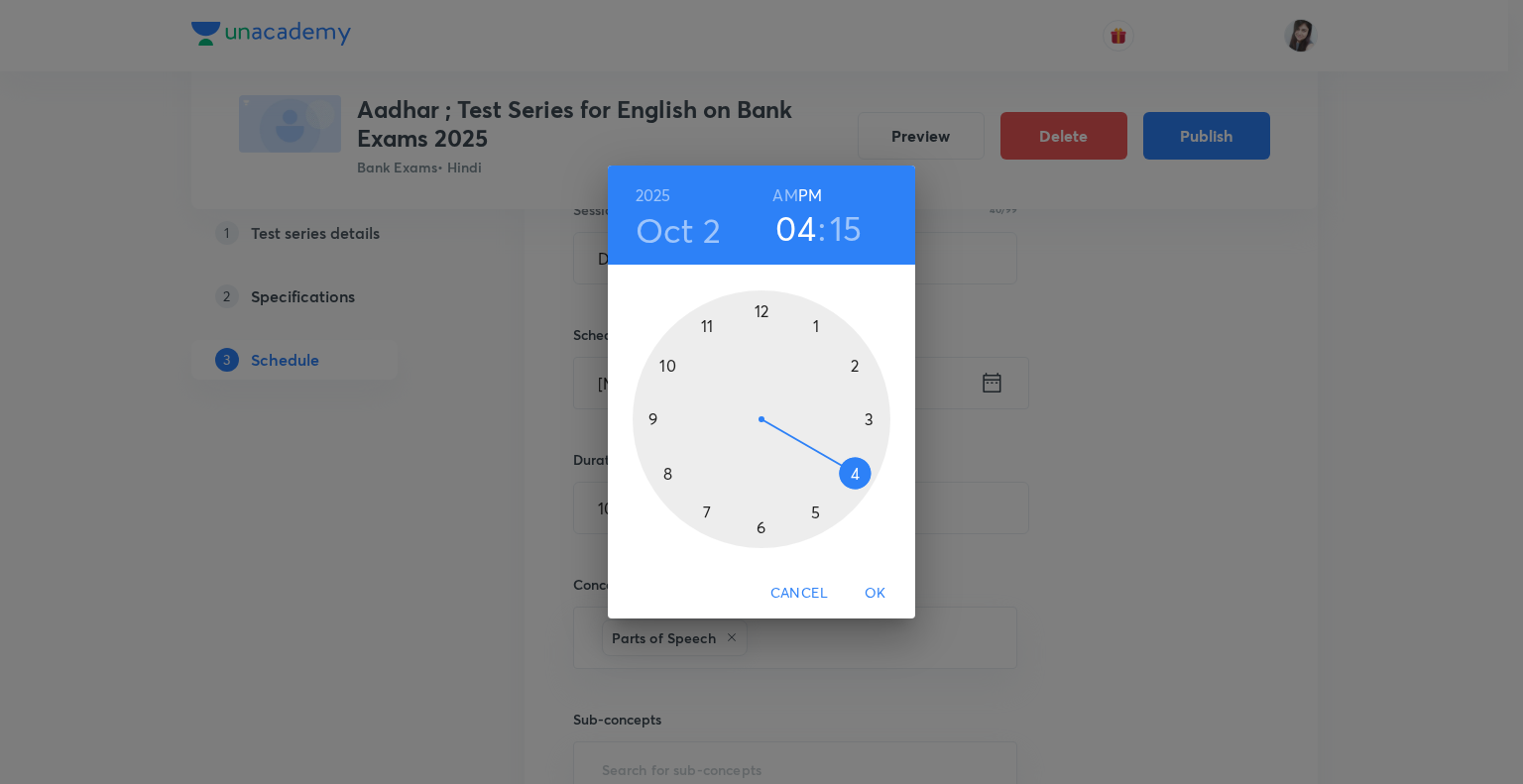 click on "OK" at bounding box center [876, 593] 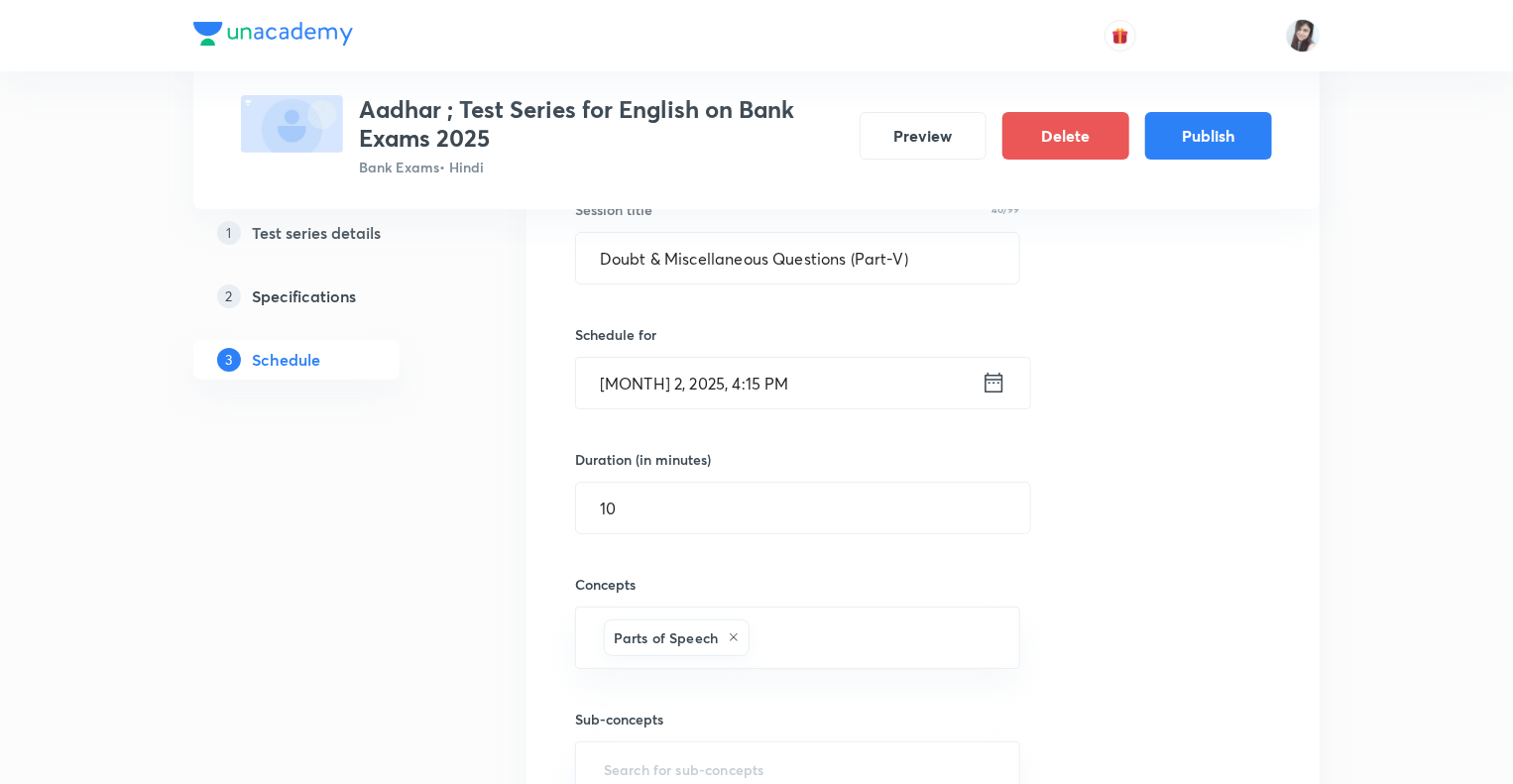 click on "Test Series Aadhar ; Test Series for English on Bank Exams [YEAR] Bank Exams  • Hindi Preview Delete Publish 1 Test series details 2 Specifications 3 Schedule Schedule •  36  tests [MONTH] [DAY] Reading Comprehension Test Test 1 • [TIME] • 10 min Comprehension No questions added  Create test [MONTH] [DAY] Subject-Verb-Agreement (Part-I) Test 2 • [TIME] • 10 min Error Spotting No questions added  Create test [MONTH] [DAY] Subject-Verb-Agreement (Part-II) Test 3 • [TIME] • 10 min Error Spotting No questions added  Create test [MONTH] [DAY] Noun (Part-I) Test 4 • [TIME] • 10 min Error Spotting No questions added  Create test [MONTH] [DAY] Noun (Part-II) Test 5 • [TIME] • 10 min Error Spotting No questions added  Create test [MONTH] [DAY] Vocabulary- Antonyms-Synonyms-idioms-Phrasal verbs Test 6 • [TIME] • 10 min Synonyms · Antonyms · Idioms · Phrasal Verbs No questions added  Create test [MONTH] [DAY] Pronoun (Part-I) Test 7 • [TIME] • 10 min Error Spotting No questions added  Create test [MONTH] [DAY] Pronoun (Part-II) [MONTH] [DAY] 1" at bounding box center (756, -3150) 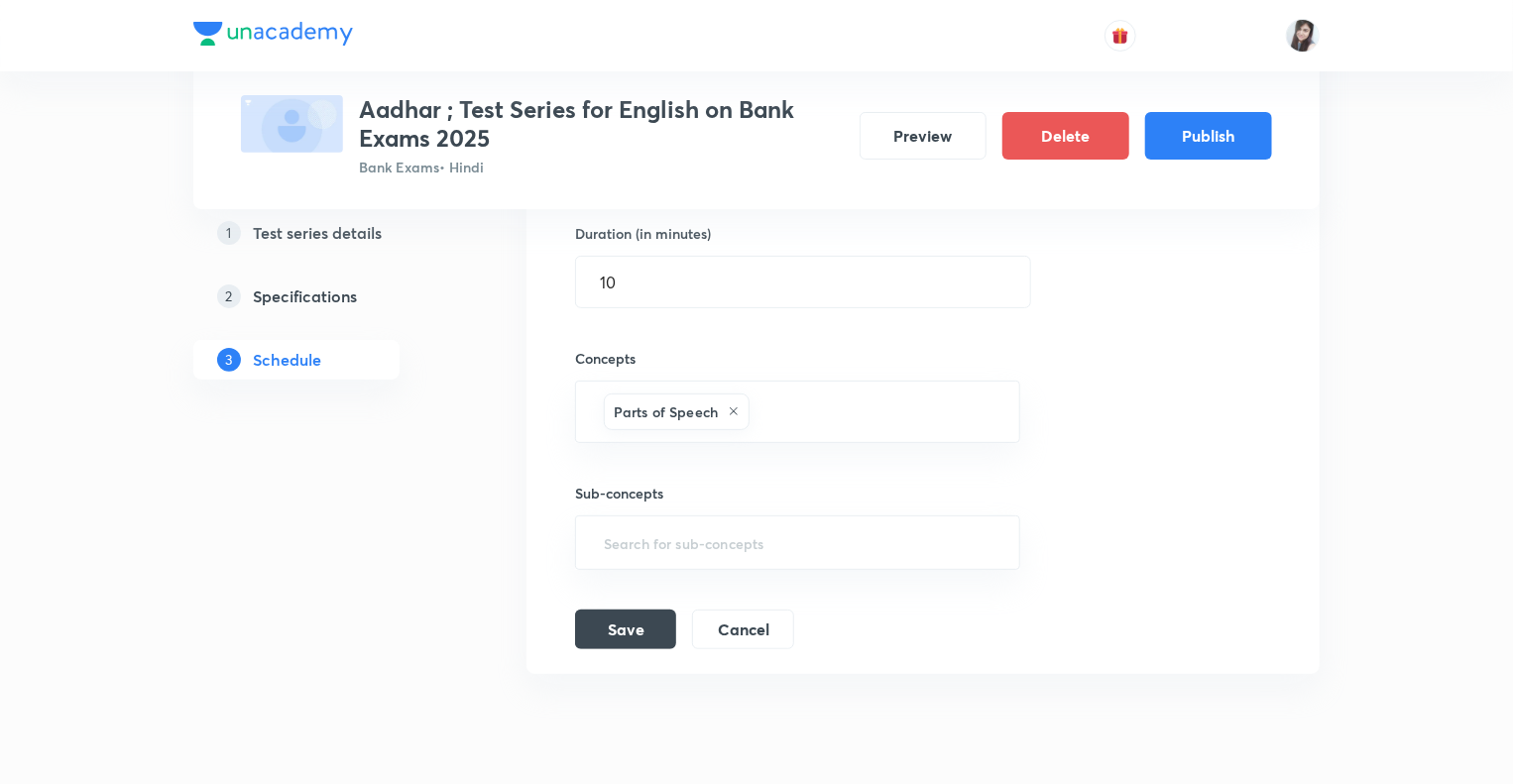 scroll, scrollTop: 7699, scrollLeft: 0, axis: vertical 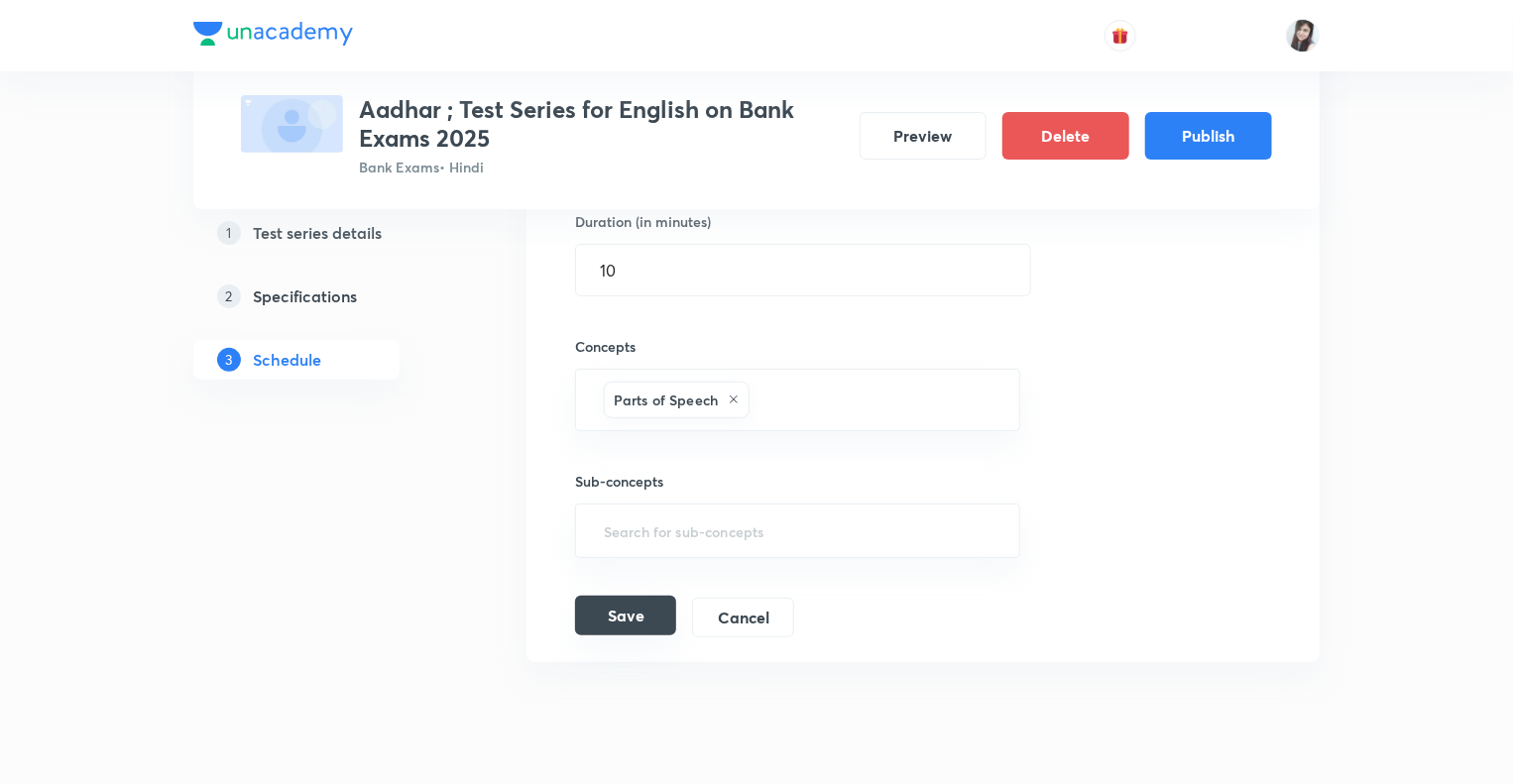 click on "Save" at bounding box center [626, 616] 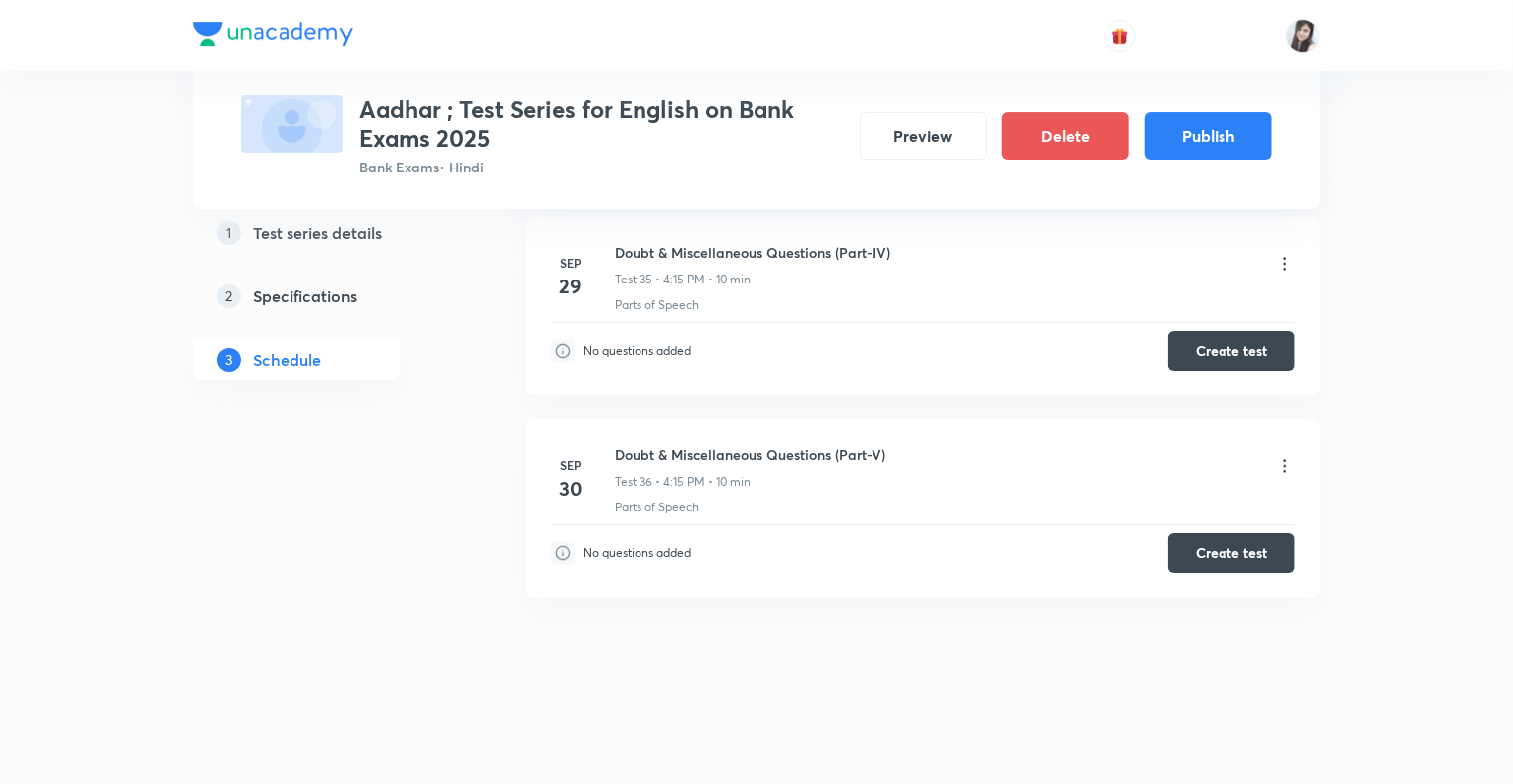 scroll, scrollTop: 7176, scrollLeft: 0, axis: vertical 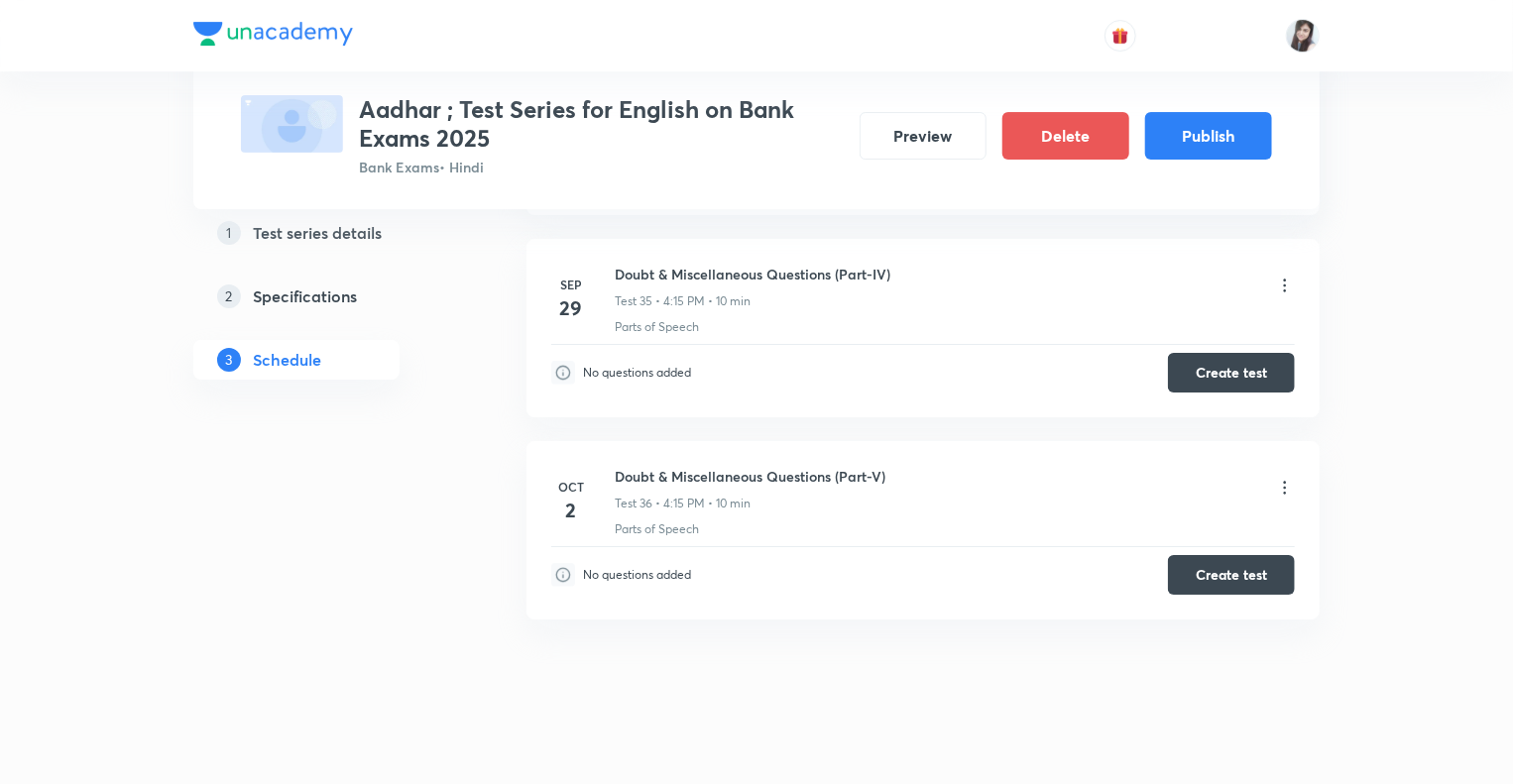 click 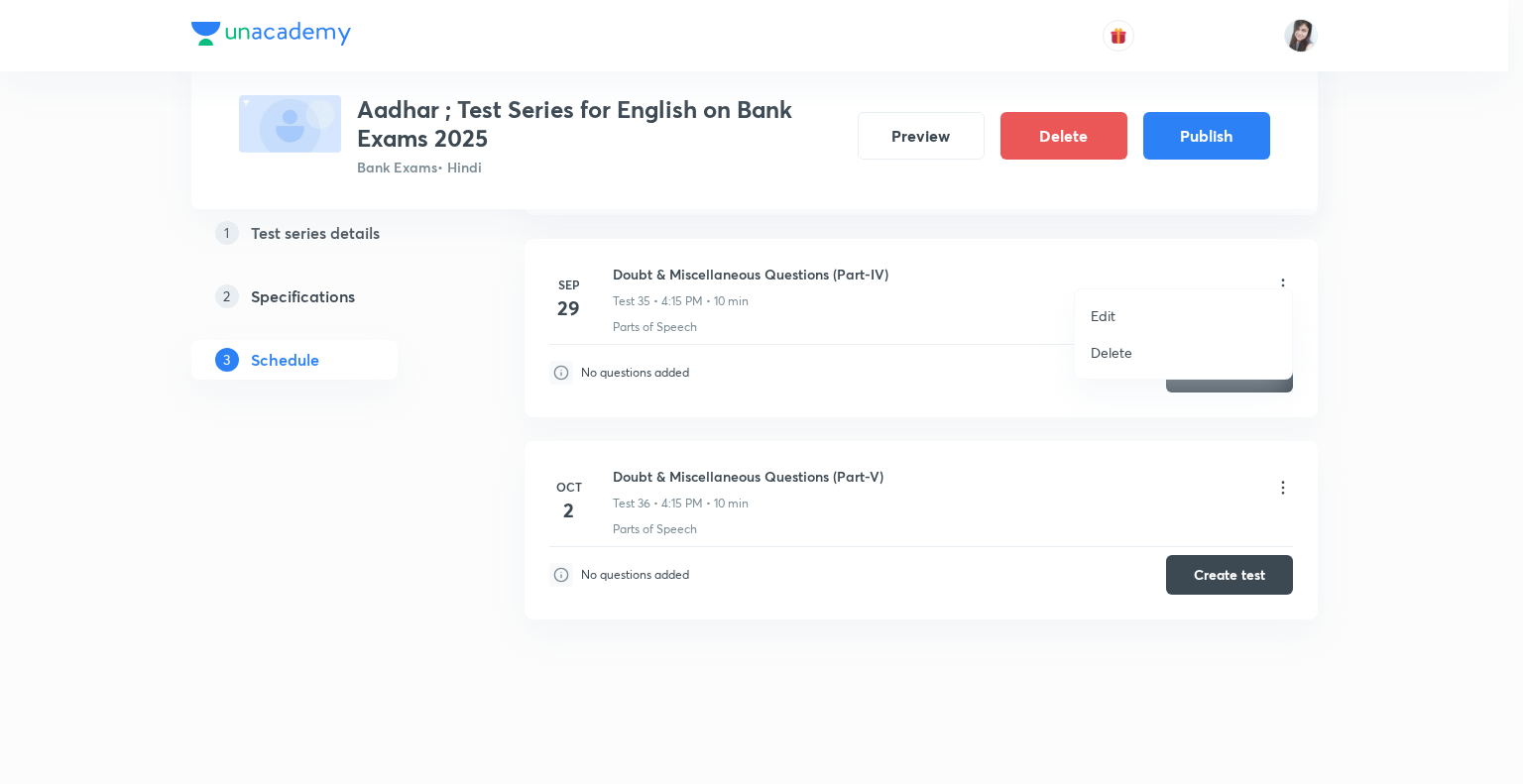 click on "Edit" at bounding box center (1103, 315) 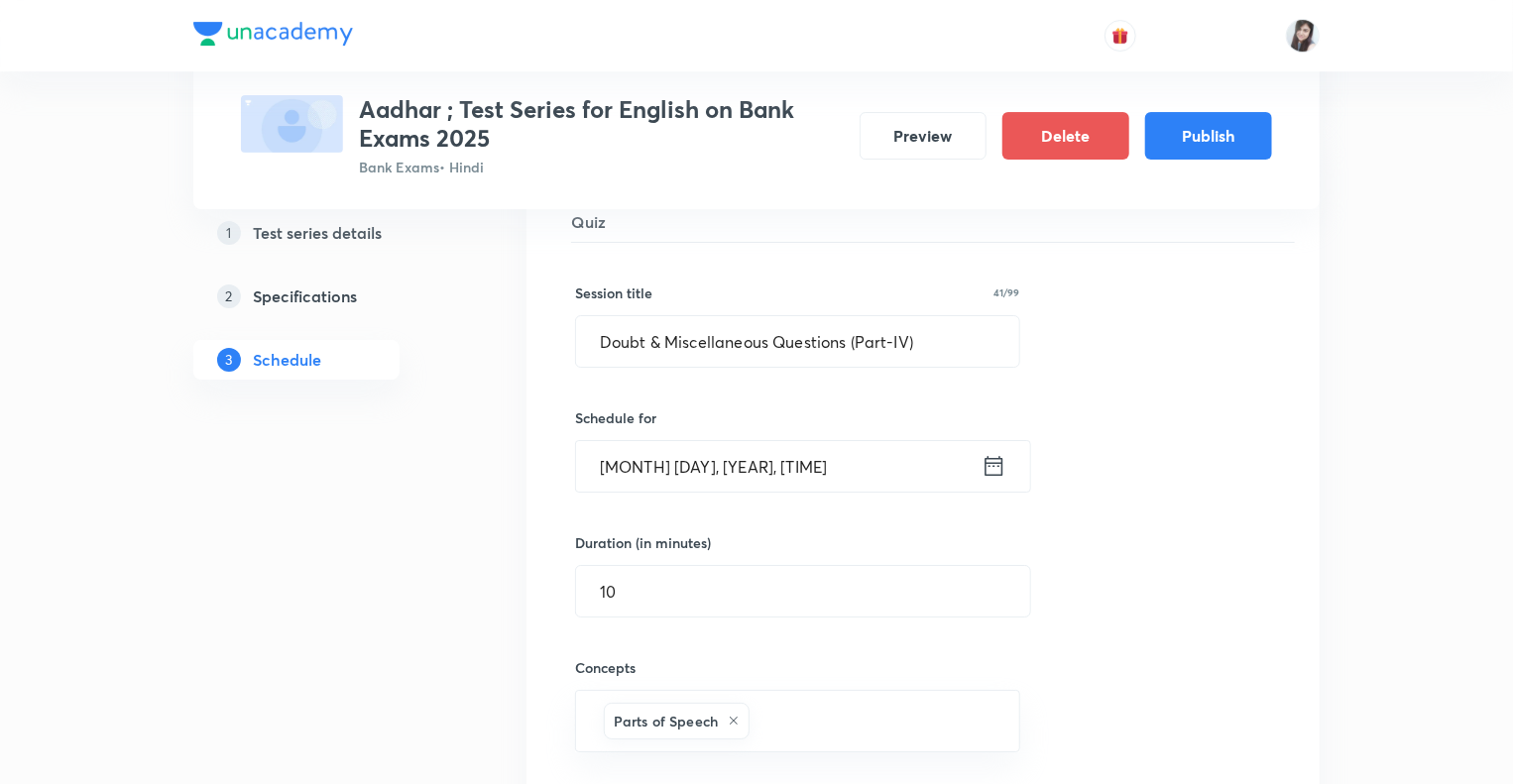 click 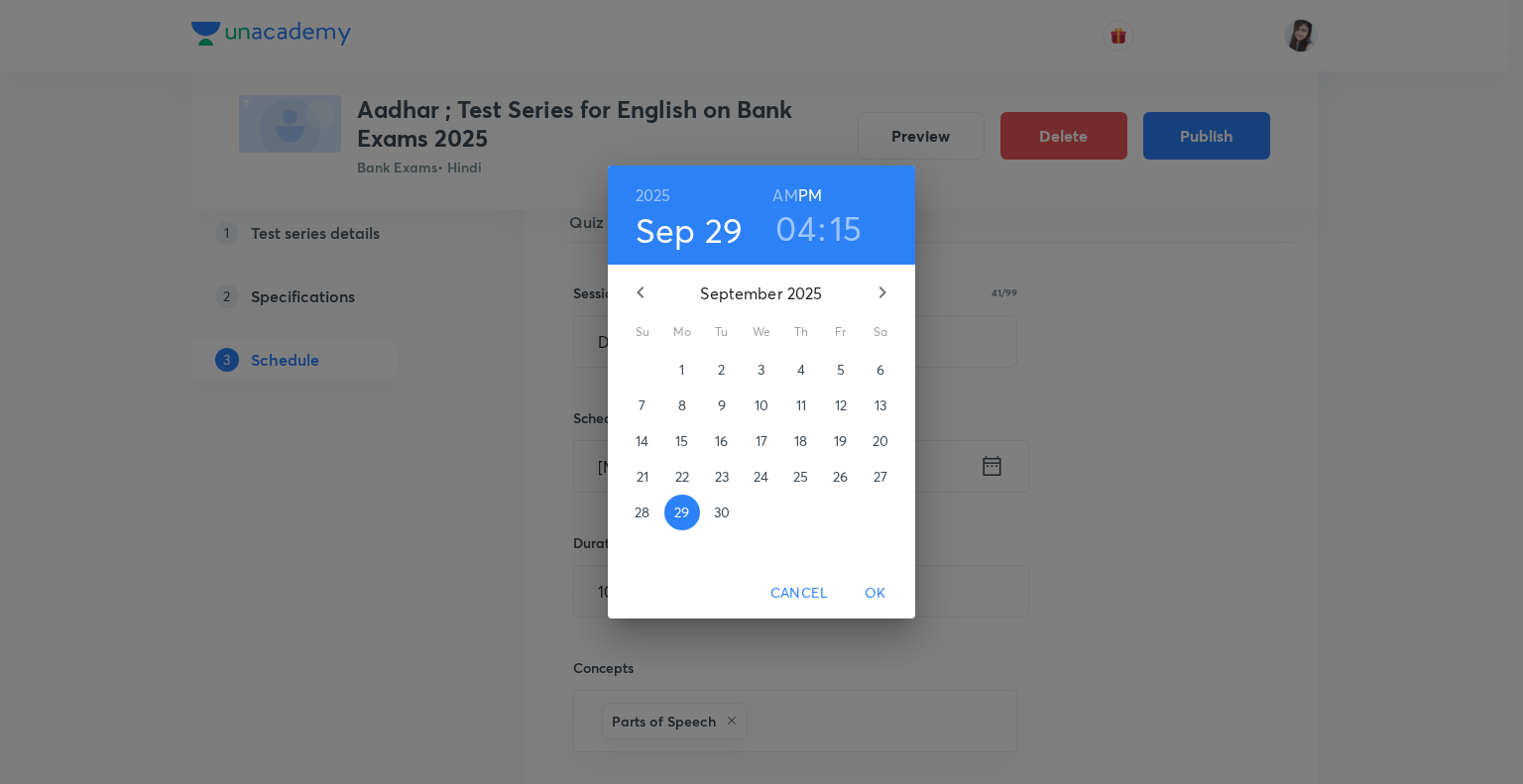click 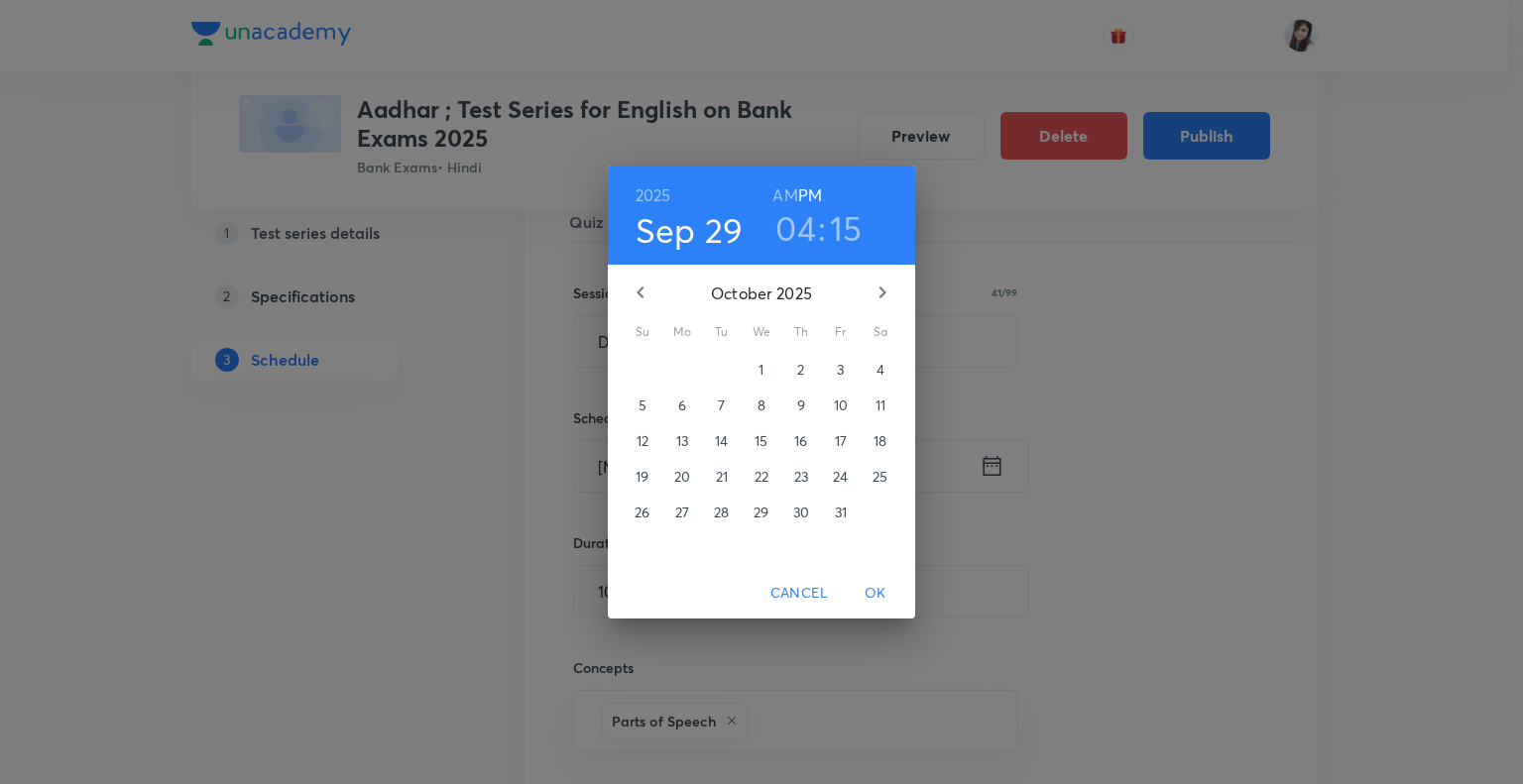 click on "1" at bounding box center (761, 370) 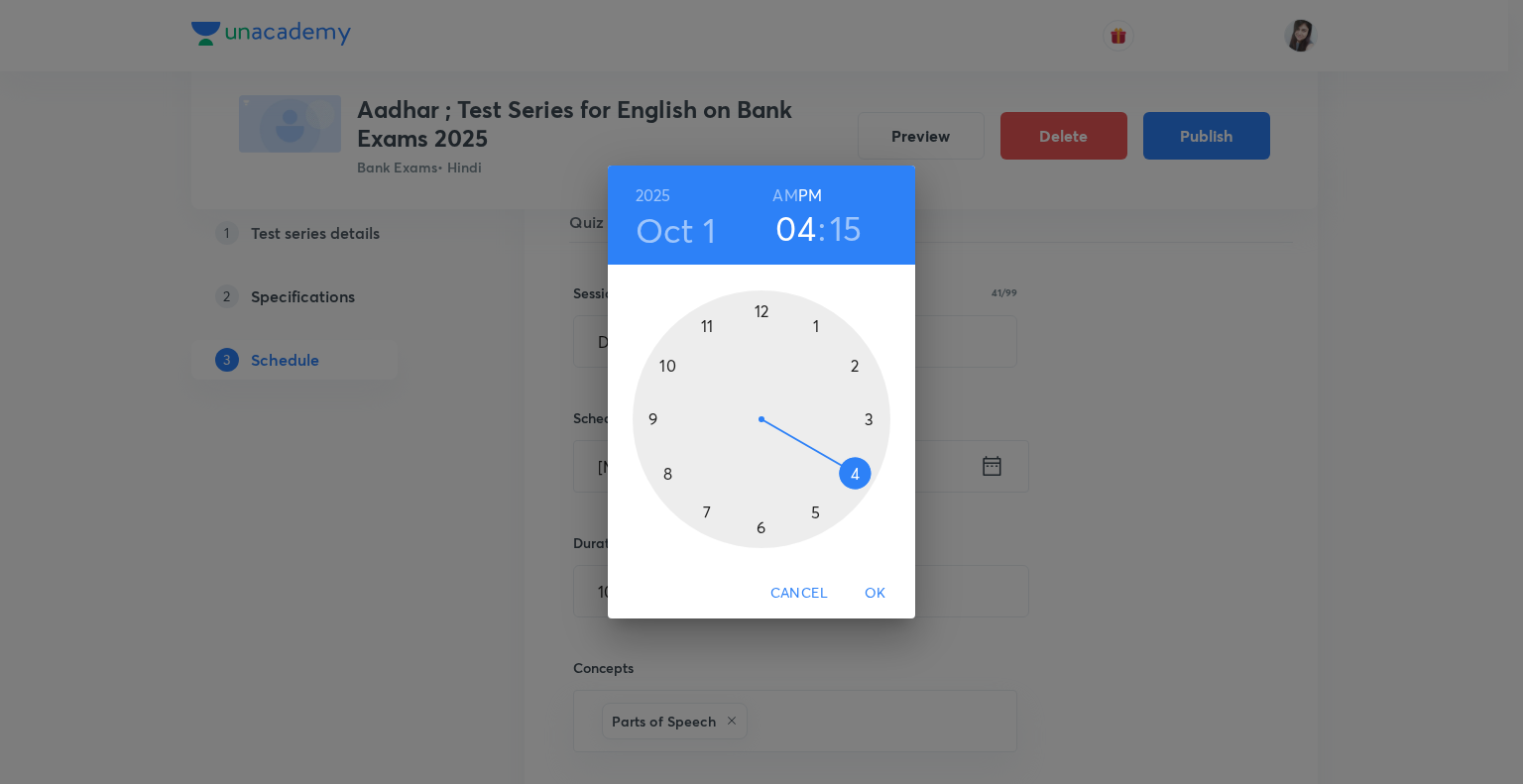 click on "OK" at bounding box center (876, 593) 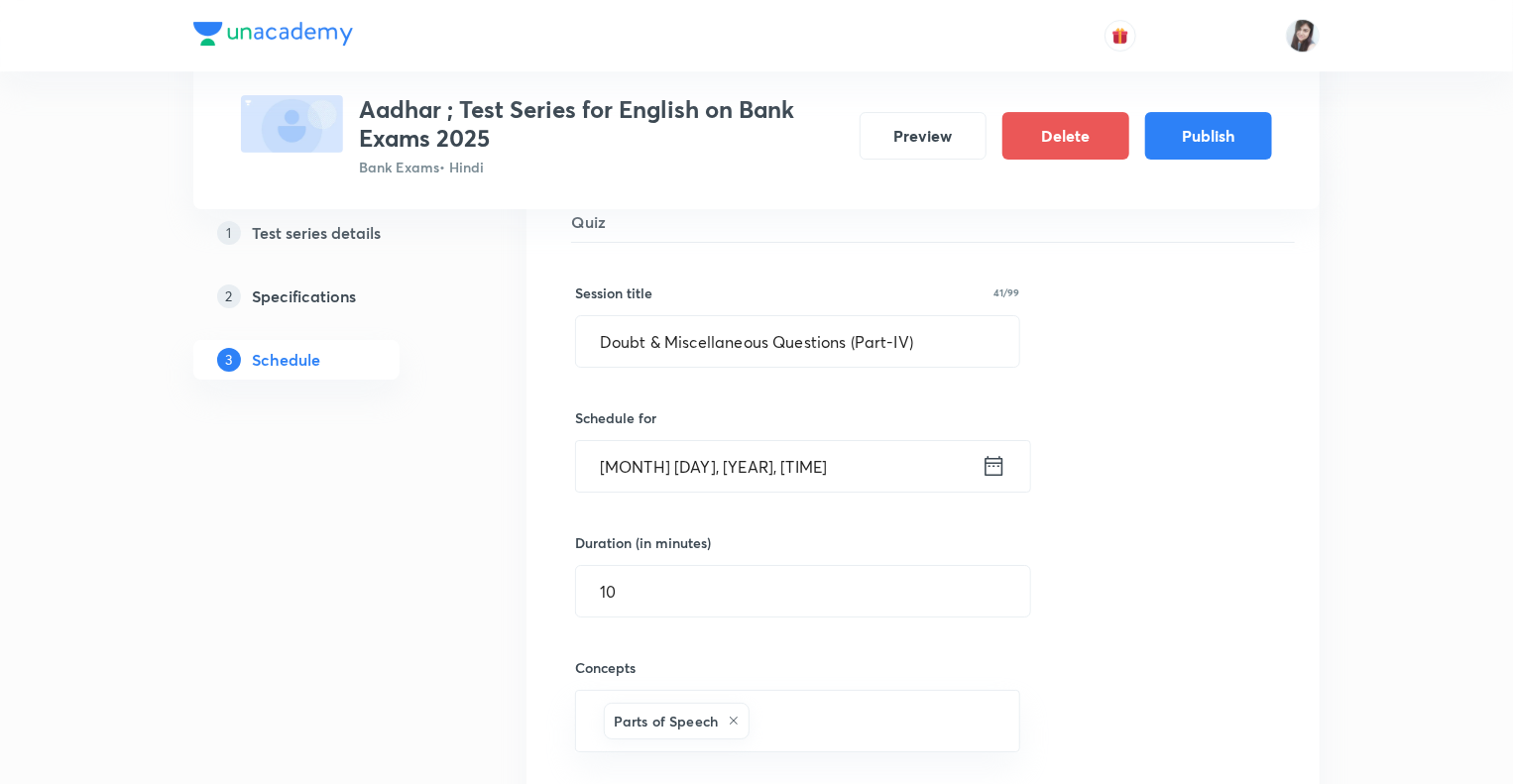 click on "1 Test series details 2 Specifications 3 Schedule" at bounding box center [328, -2741] 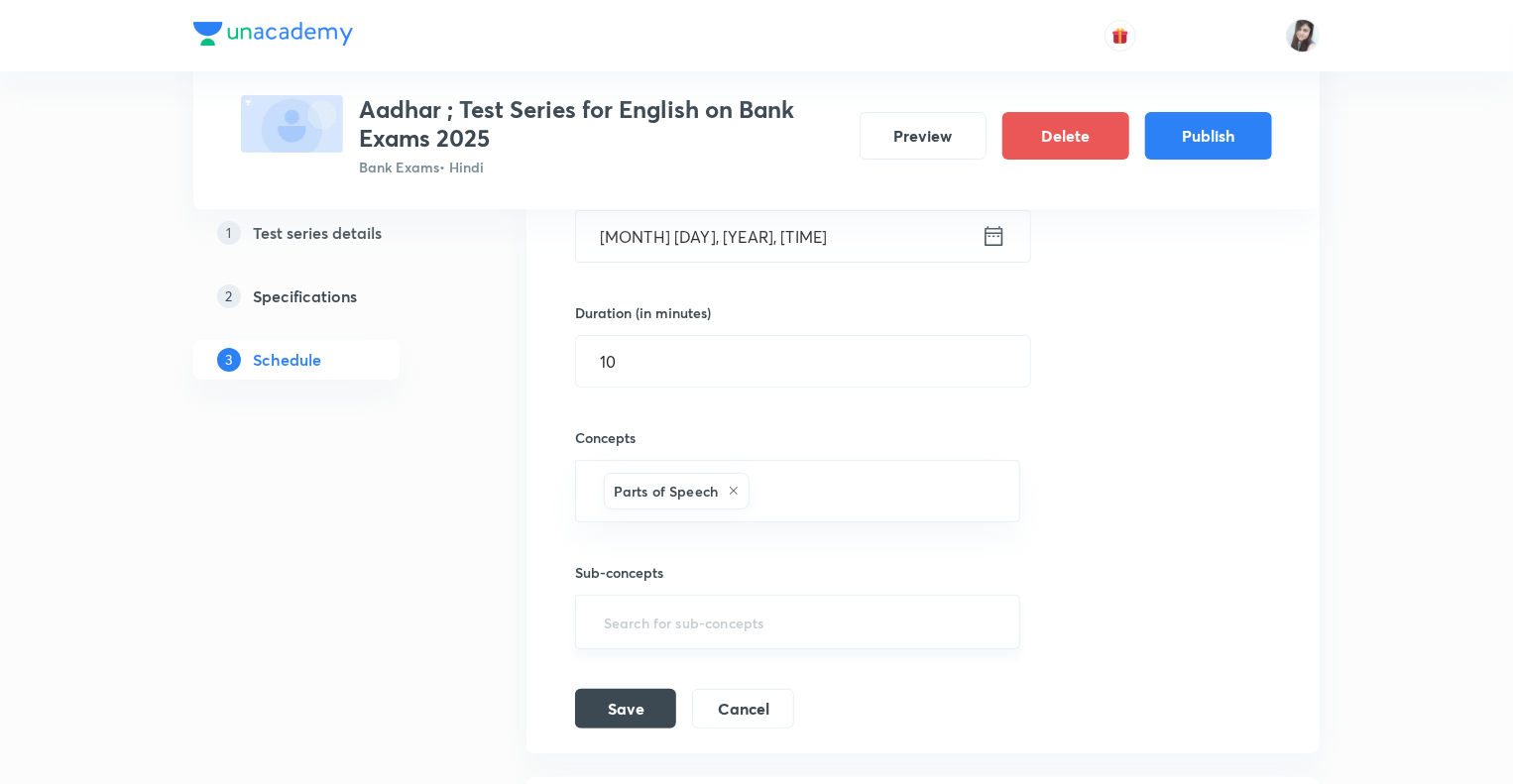 scroll, scrollTop: 7414, scrollLeft: 0, axis: vertical 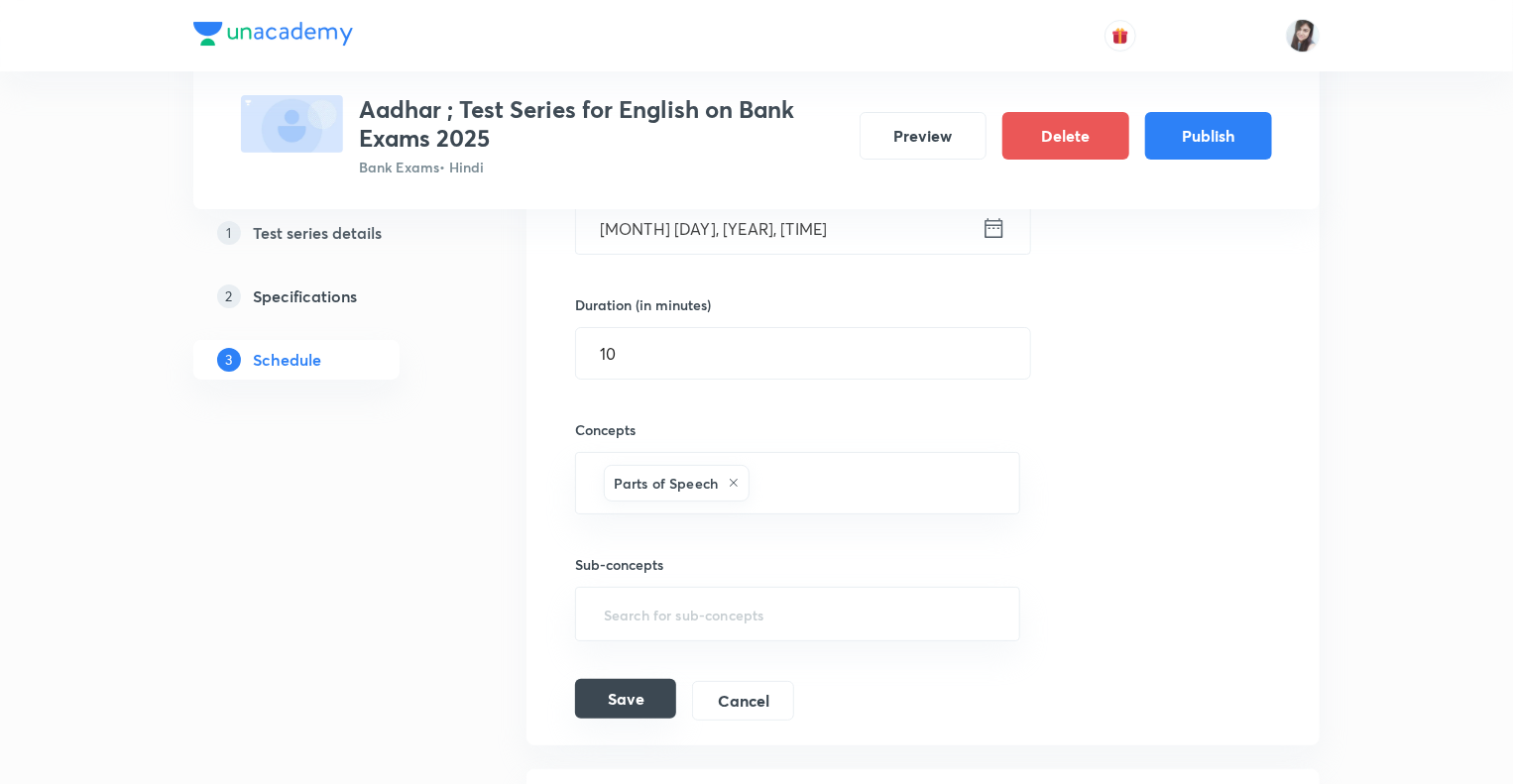 click on "Save" at bounding box center [626, 699] 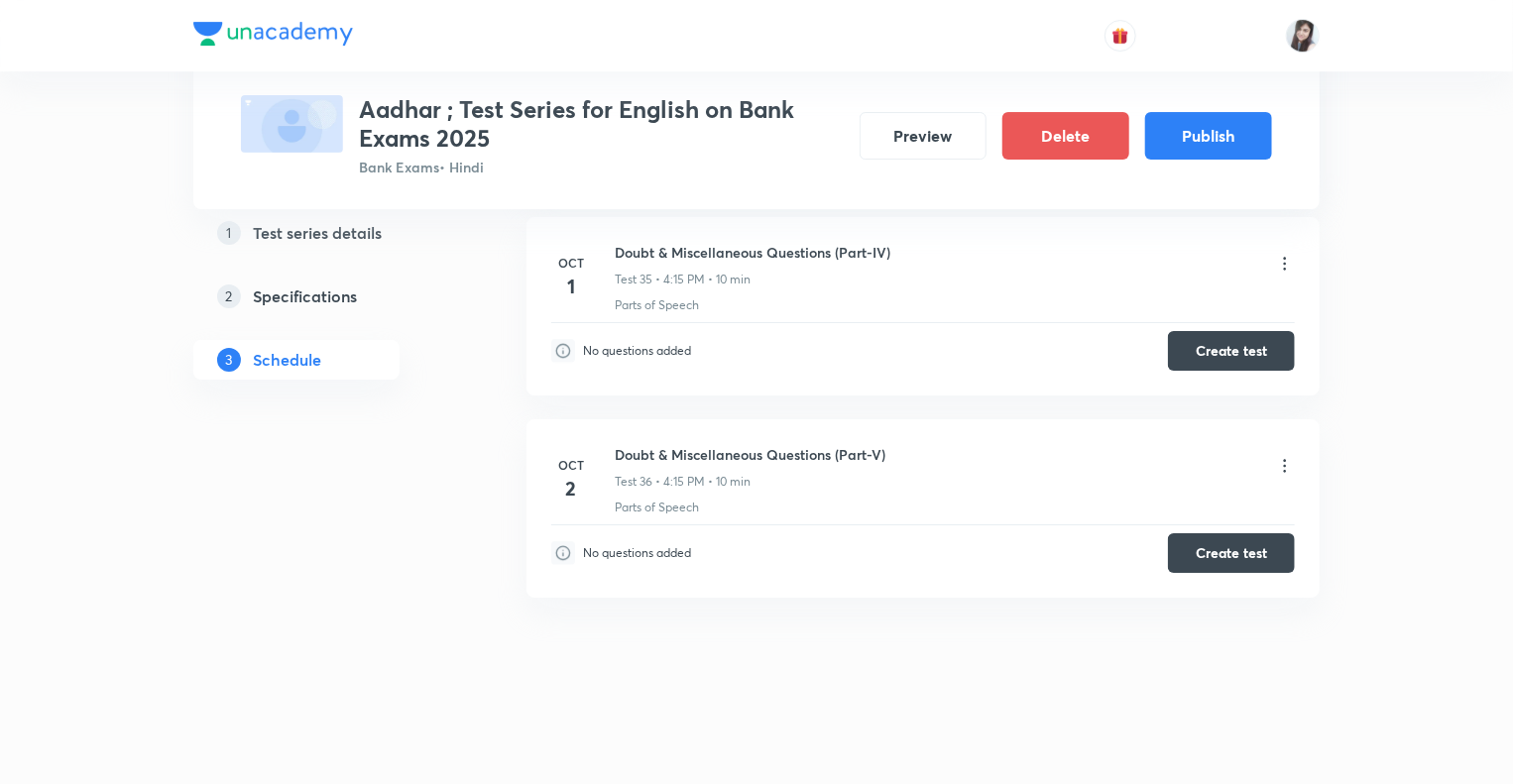 scroll, scrollTop: 7176, scrollLeft: 0, axis: vertical 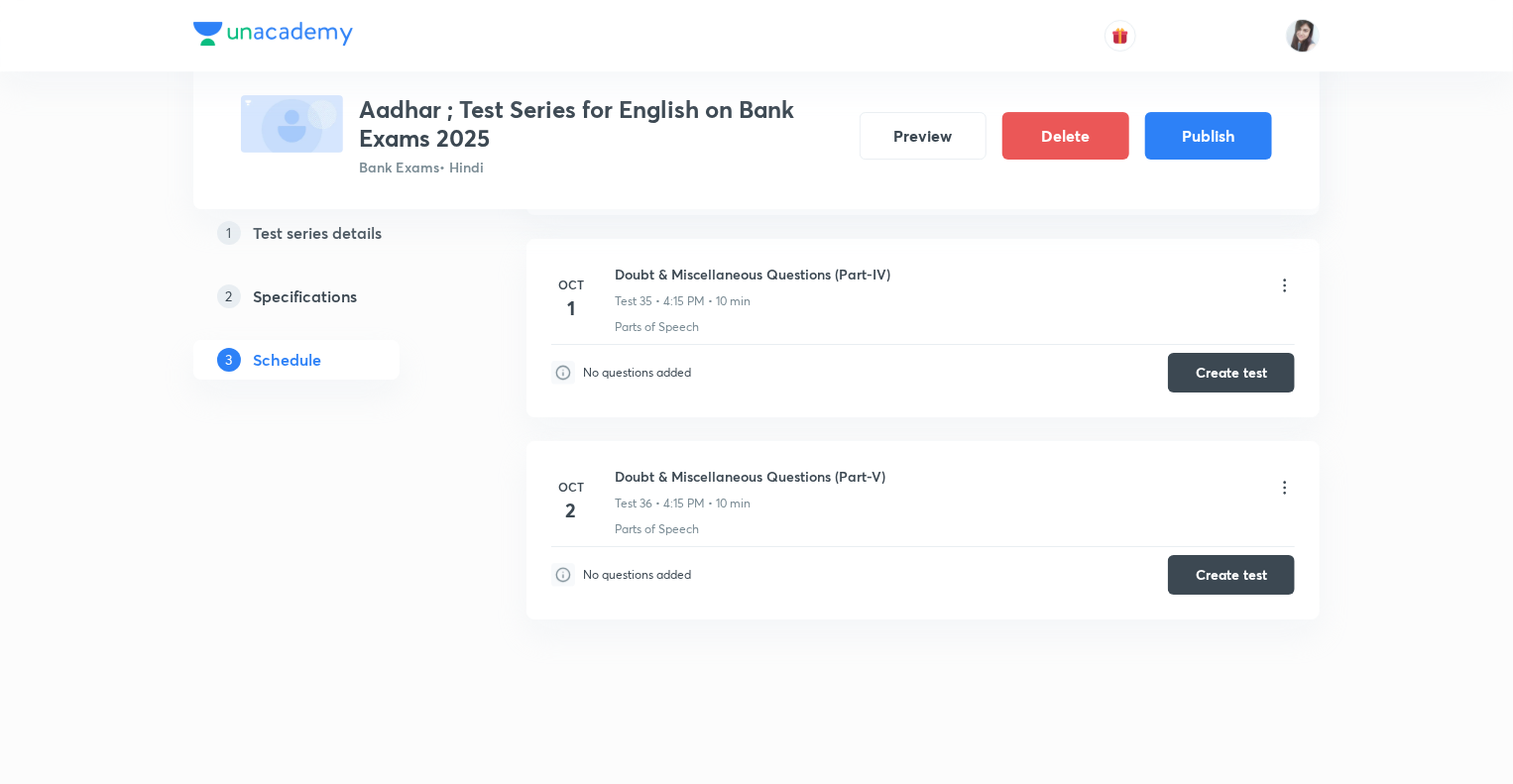 click on "Test Series Aadhar ; Test Series for English on Bank Exams [YEAR] Bank Exams  • Hindi Preview Delete Publish 1 Test series details 2 Specifications 3 Schedule Schedule •  36  tests Add a new session [MONTH] [DAY] Reading Comprehension Test Test 1 • [TIME] • 10 min Comprehension No questions added  Create test [MONTH] [DAY] Subject-Verb-Agreement (Part-I) Test 2 • [TIME] • 10 min Error Spotting No questions added  Create test [MONTH] [DAY] Subject-Verb-Agreement (Part-II) Test 3 • [TIME] • 10 min Error Spotting No questions added  Create test [MONTH] [DAY] Noun (Part-I) Test 4 • [TIME] • 10 min Error Spotting No questions added  Create test [MONTH] [DAY] Noun (Part-II) Test 5 • [TIME] • 10 min Error Spotting No questions added  Create test [MONTH] [DAY] Vocabulary- Antonyms-Synonyms-idioms-Phrasal verbs Test 6 • [TIME] • 10 min Synonyms · Antonyms · Idioms · Phrasal Verbs No questions added  Create test [MONTH] [DAY] Pronoun (Part-I) Test 7 • [TIME] • 10 min Error Spotting No questions added  Create test [MONTH] [DAY] [MONTH] [DAY] 1" at bounding box center (756, -3148) 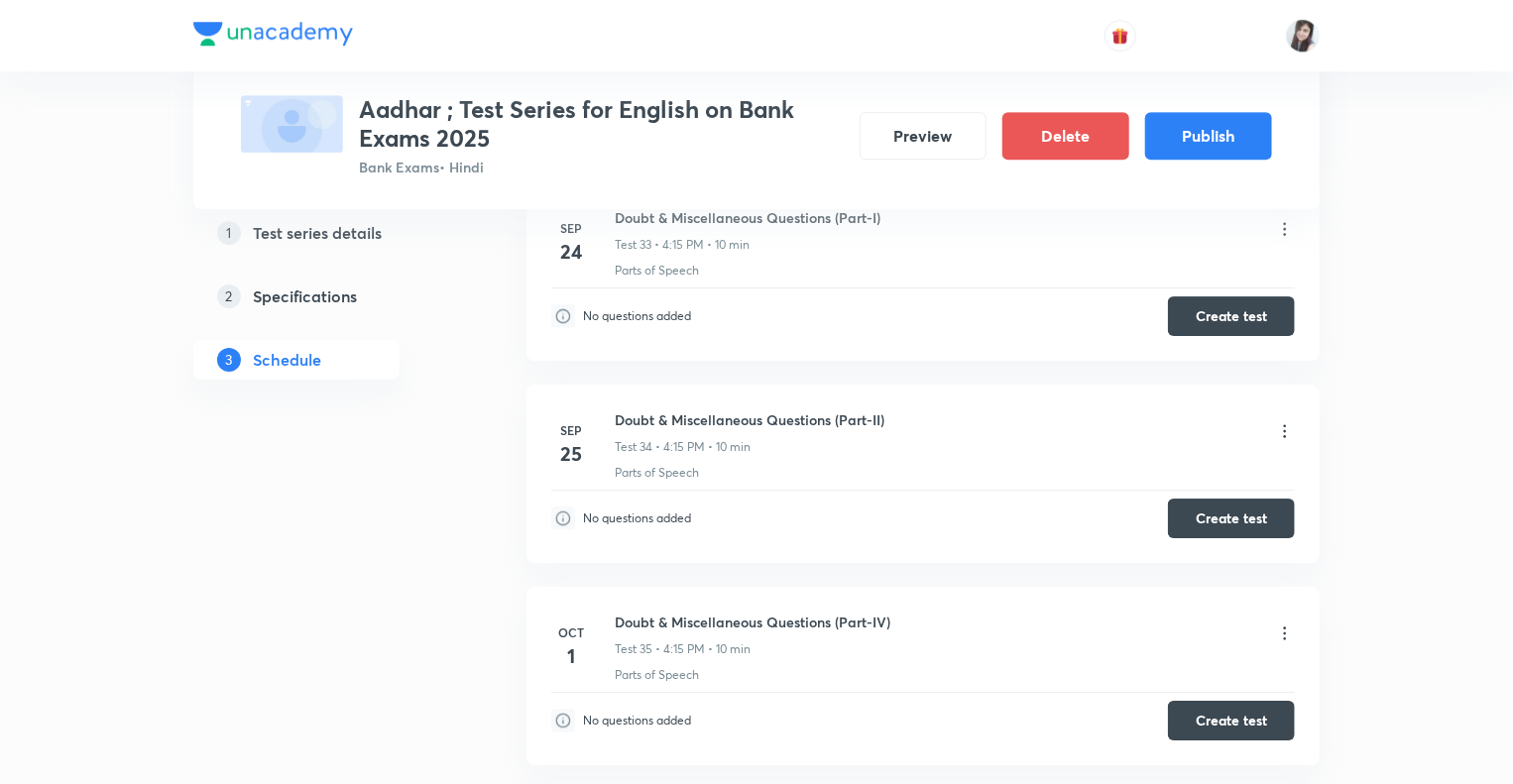 scroll, scrollTop: 6859, scrollLeft: 0, axis: vertical 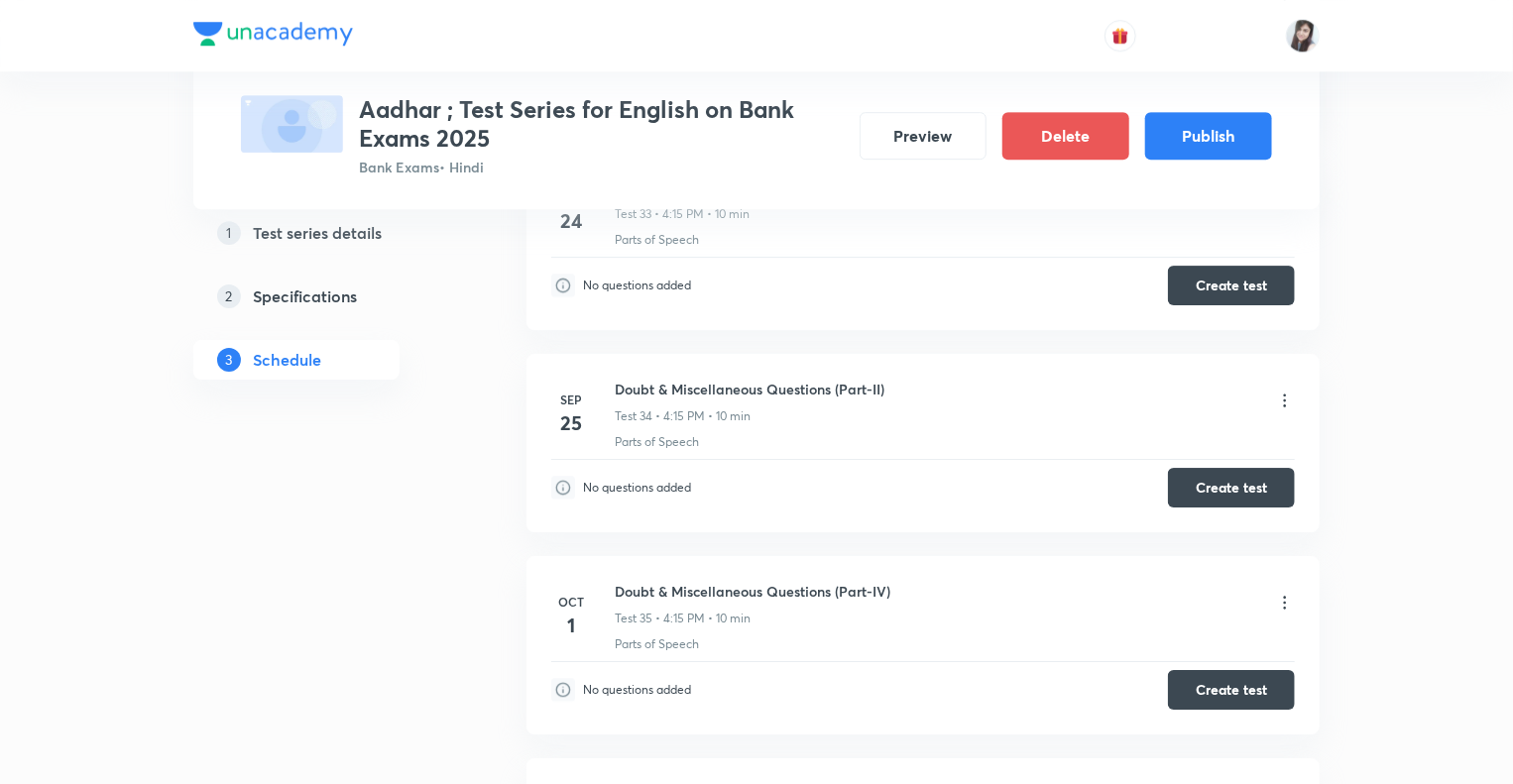 click on "1 Test series details 2 Specifications 3 Schedule" at bounding box center (328, -2706) 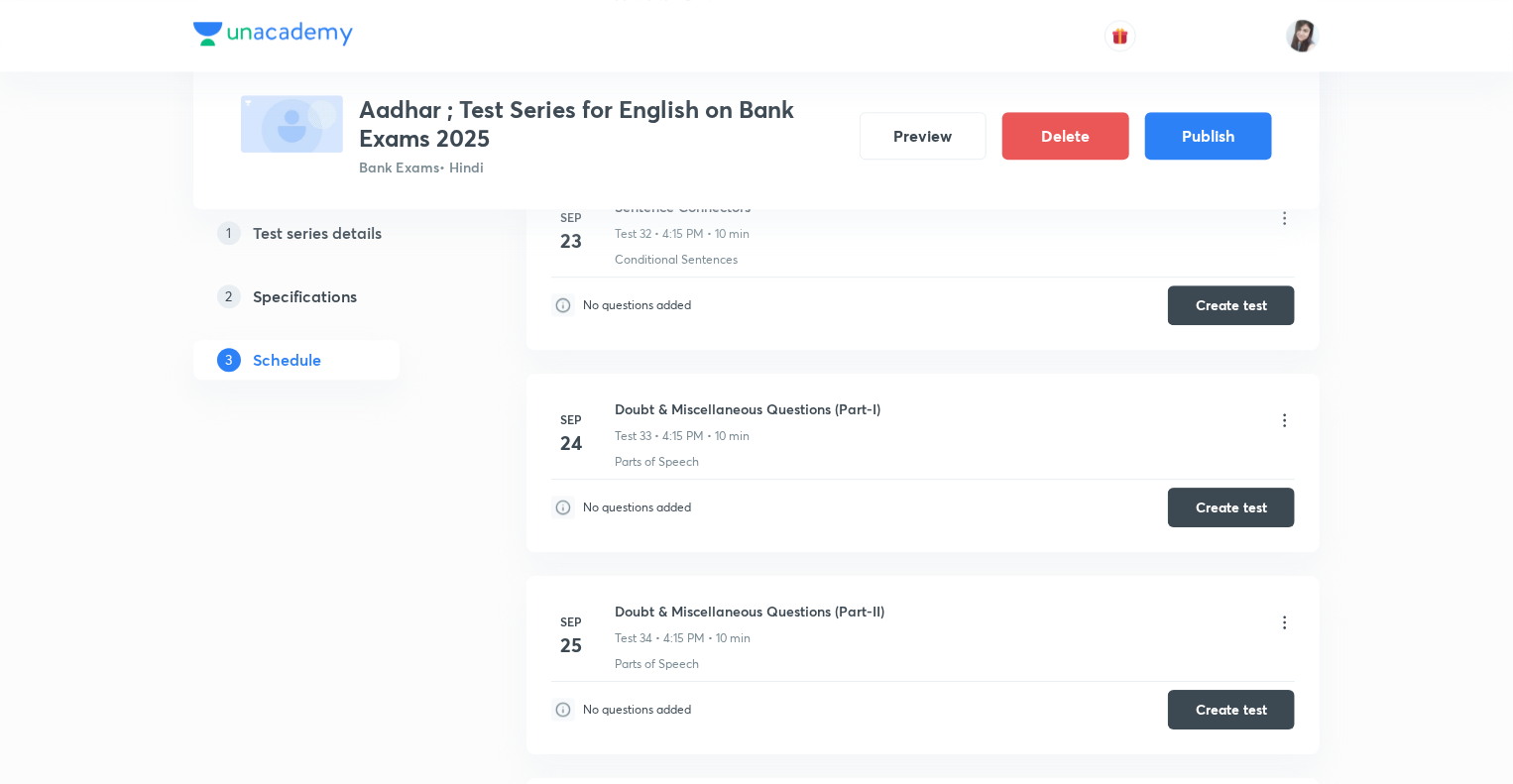 scroll, scrollTop: 6621, scrollLeft: 0, axis: vertical 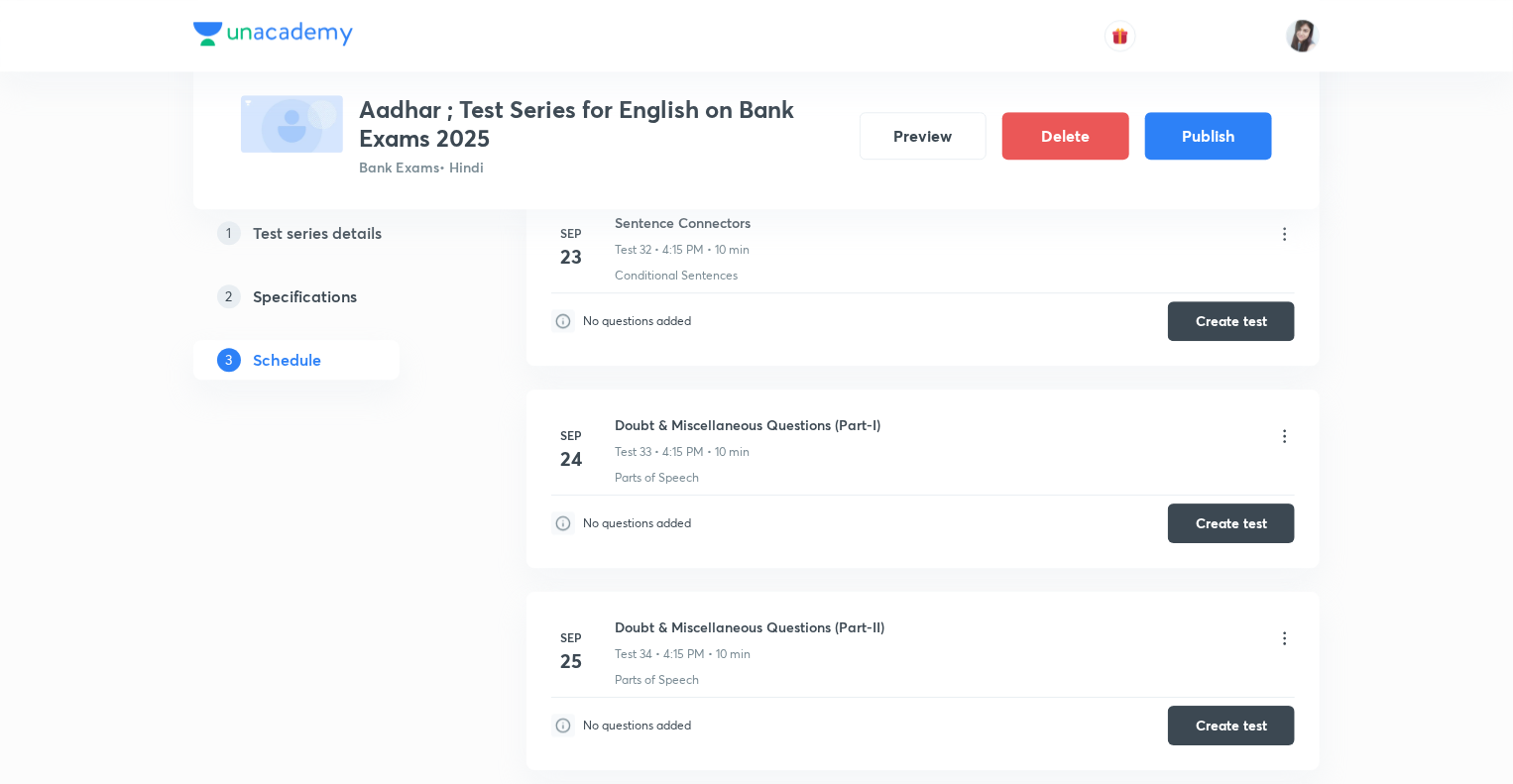 click 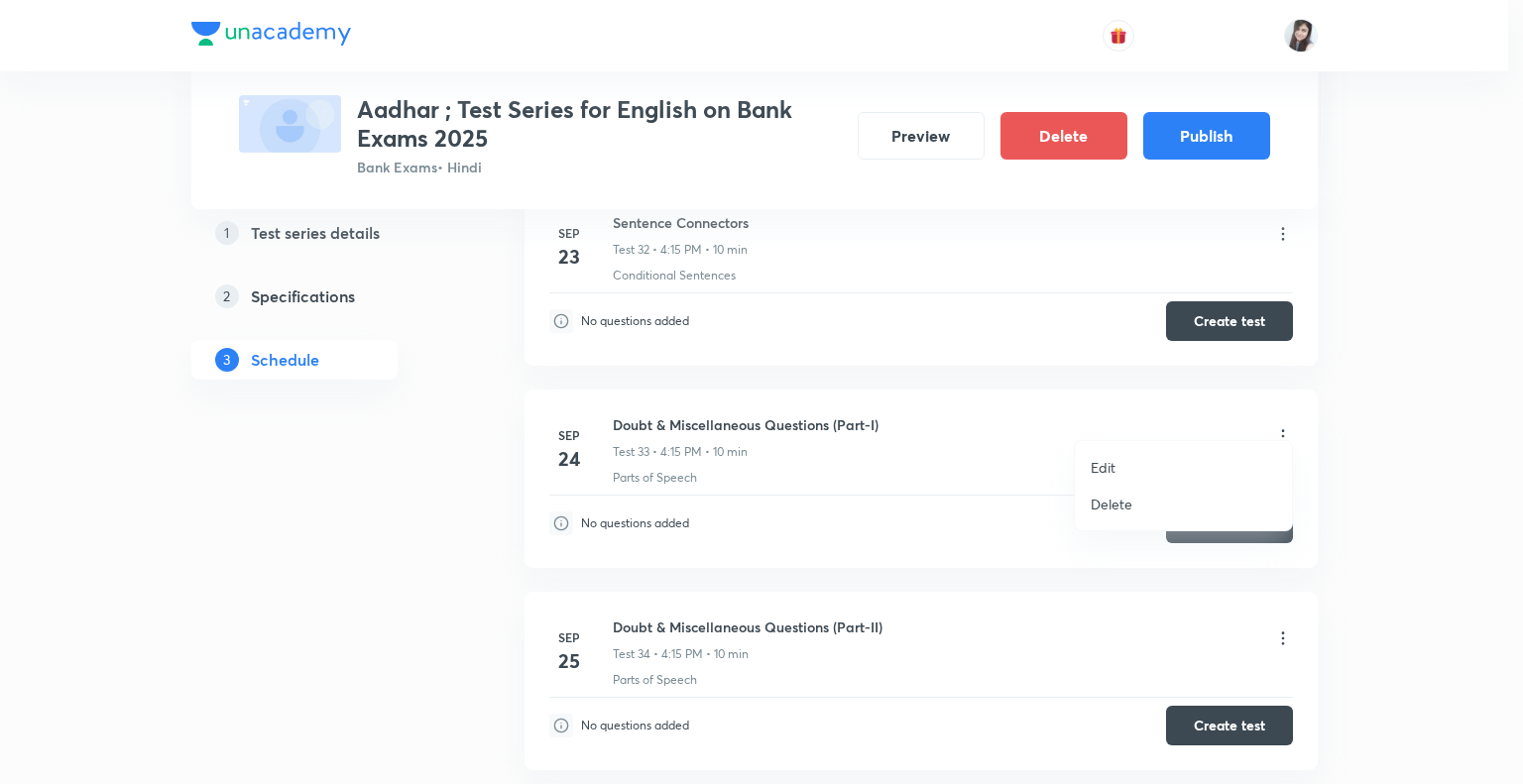 click on "Edit" at bounding box center (1103, 467) 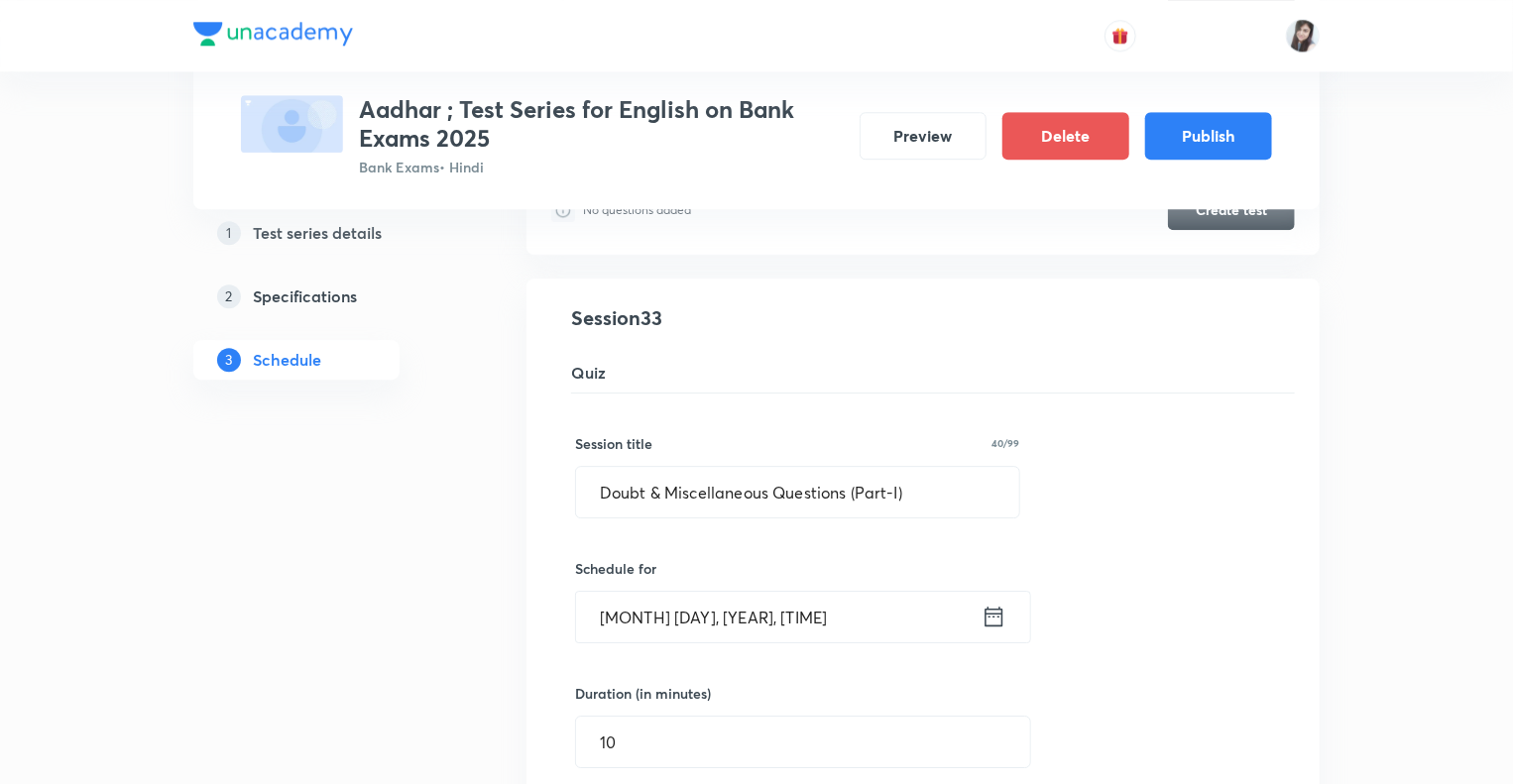 click 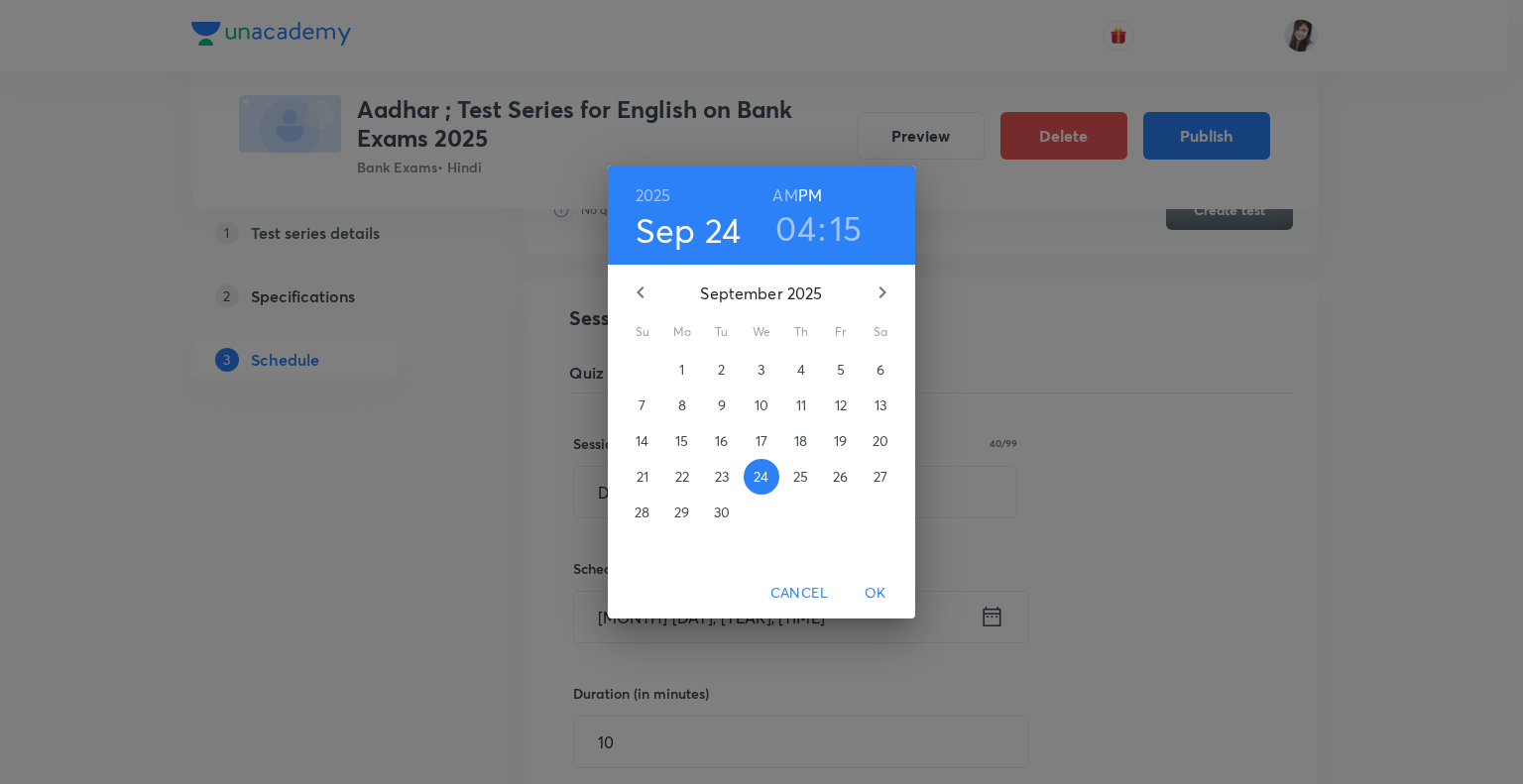 click on "26" at bounding box center (840, 477) 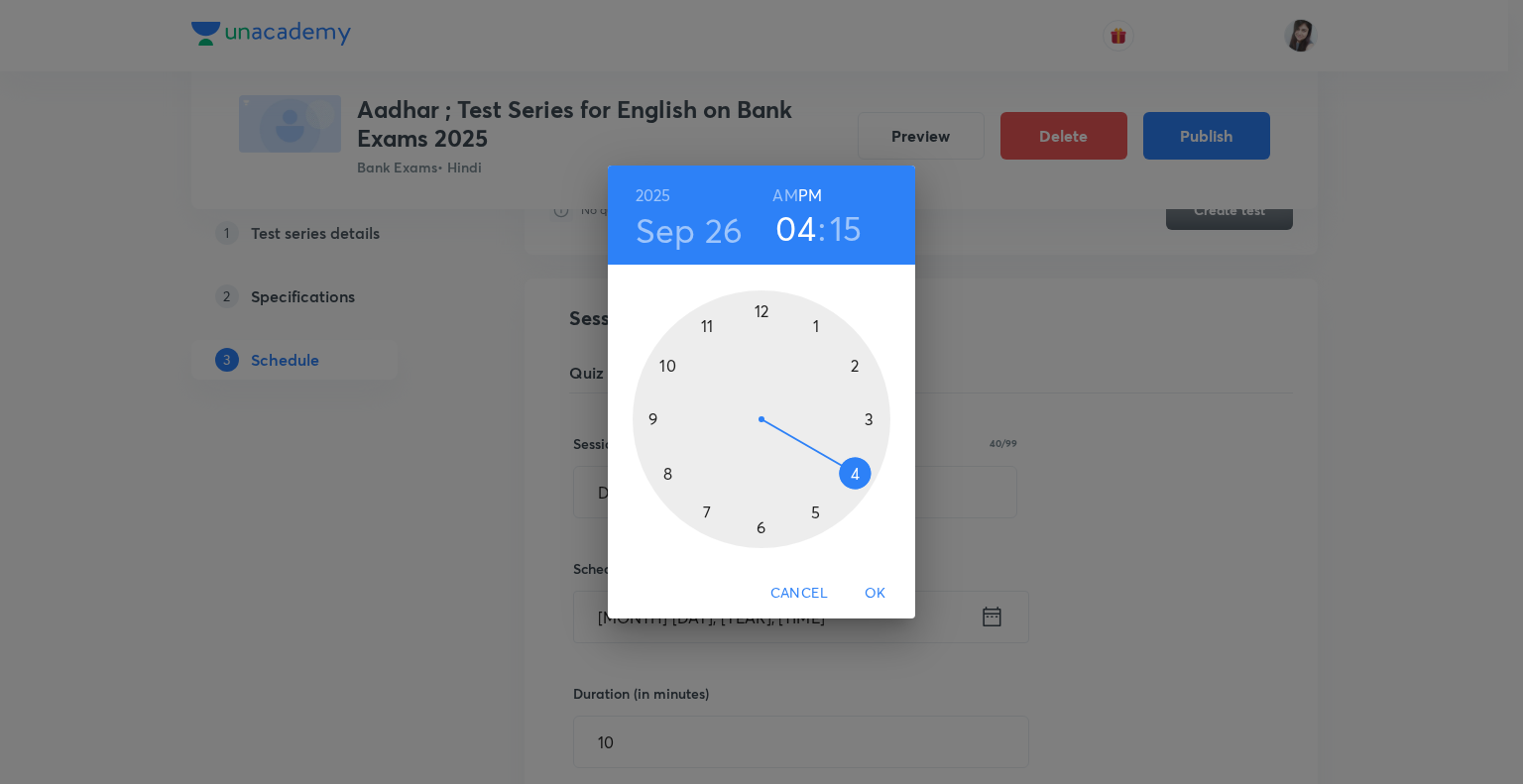 click on "OK" at bounding box center (876, 593) 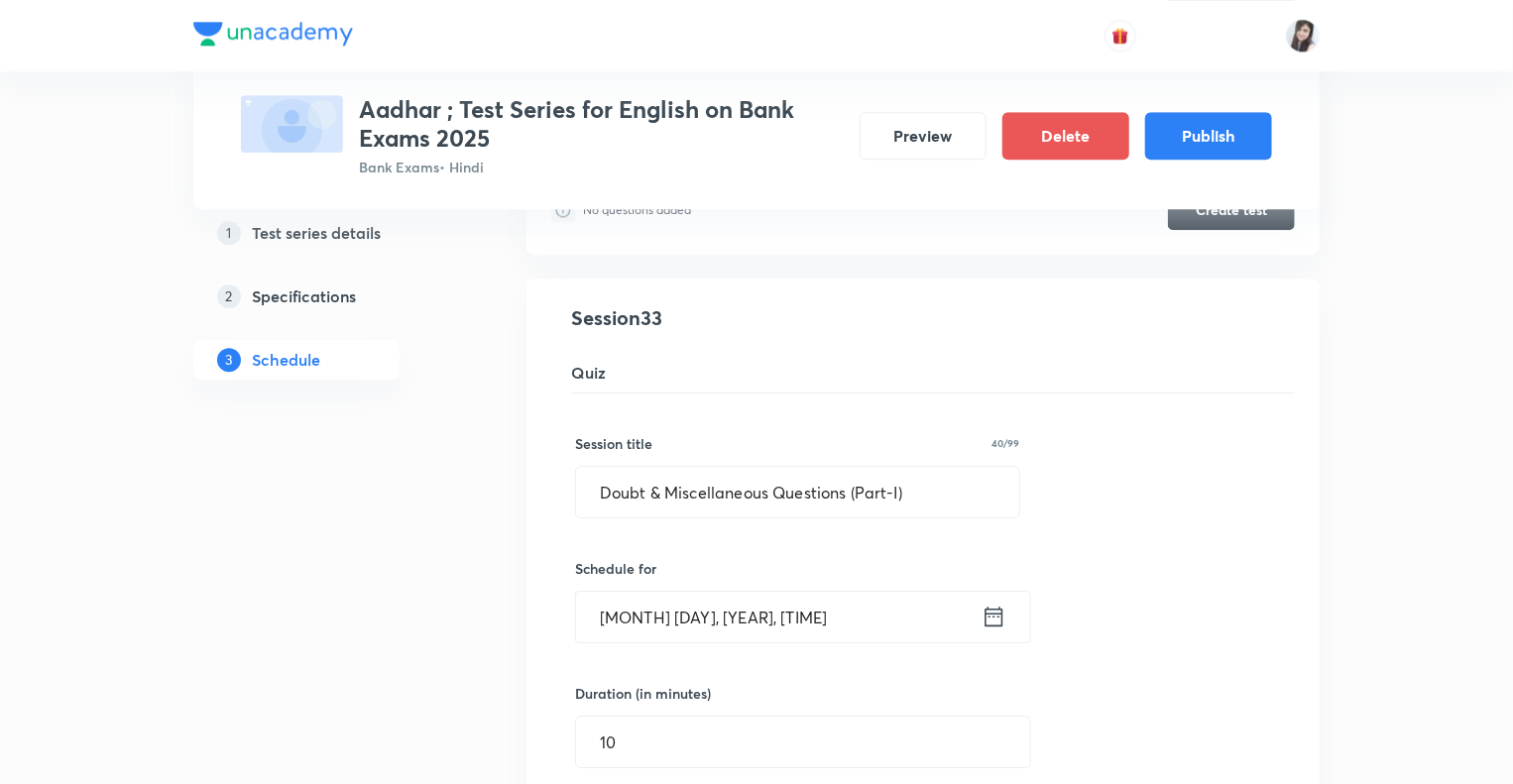 click on "1 Test series details 2 Specifications 3 Schedule" at bounding box center (328, -2185) 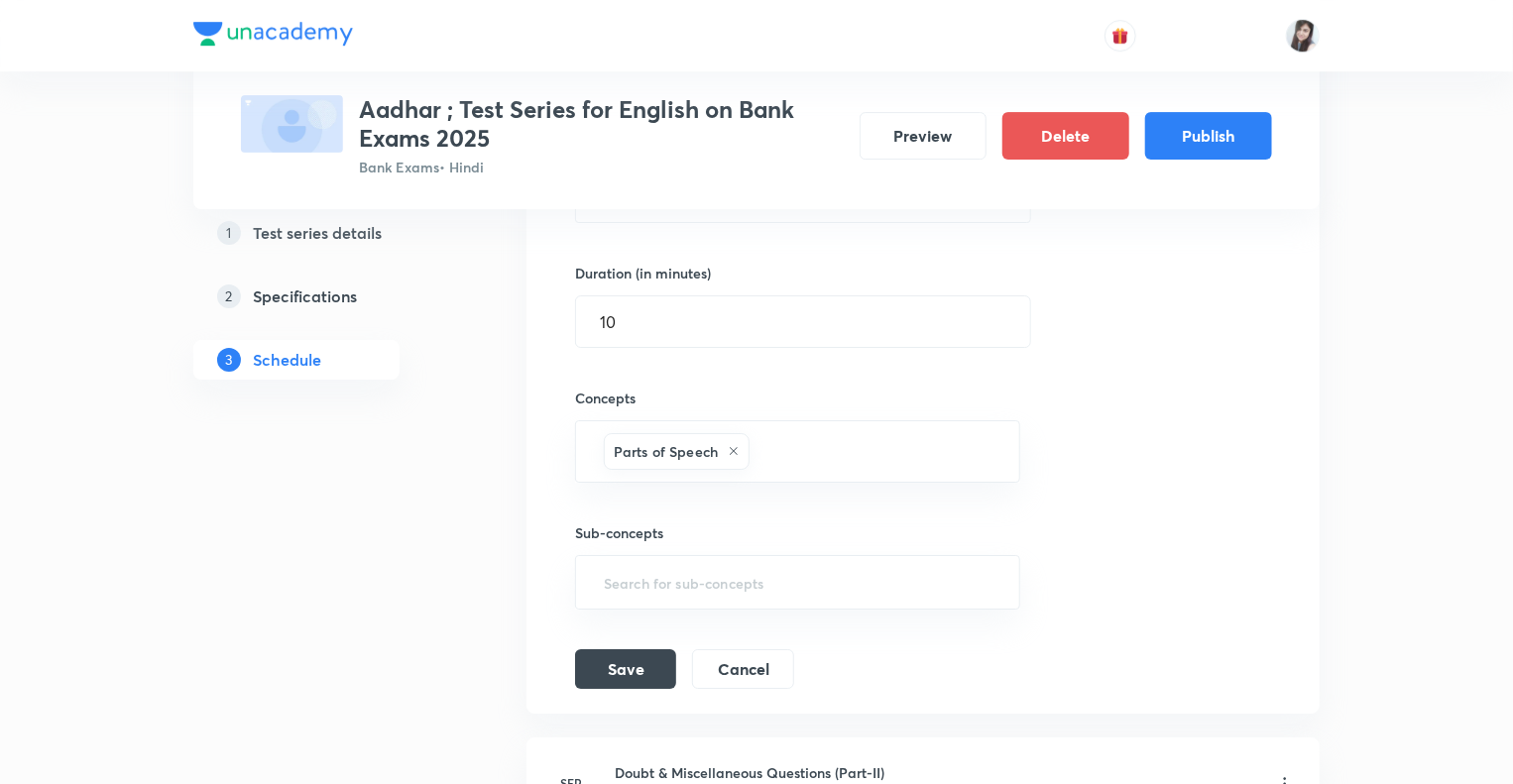 scroll, scrollTop: 7057, scrollLeft: 0, axis: vertical 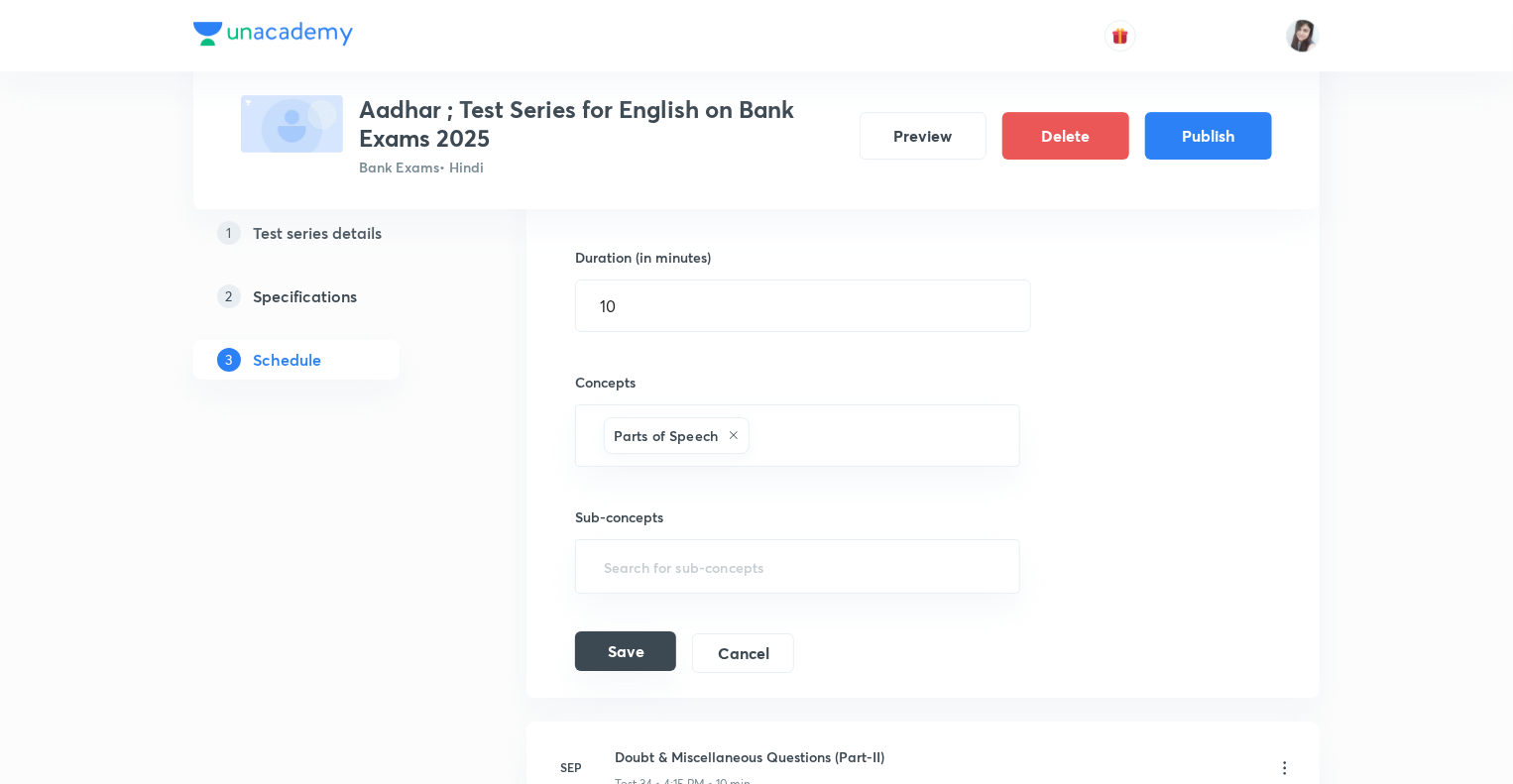click on "Save" at bounding box center [626, 651] 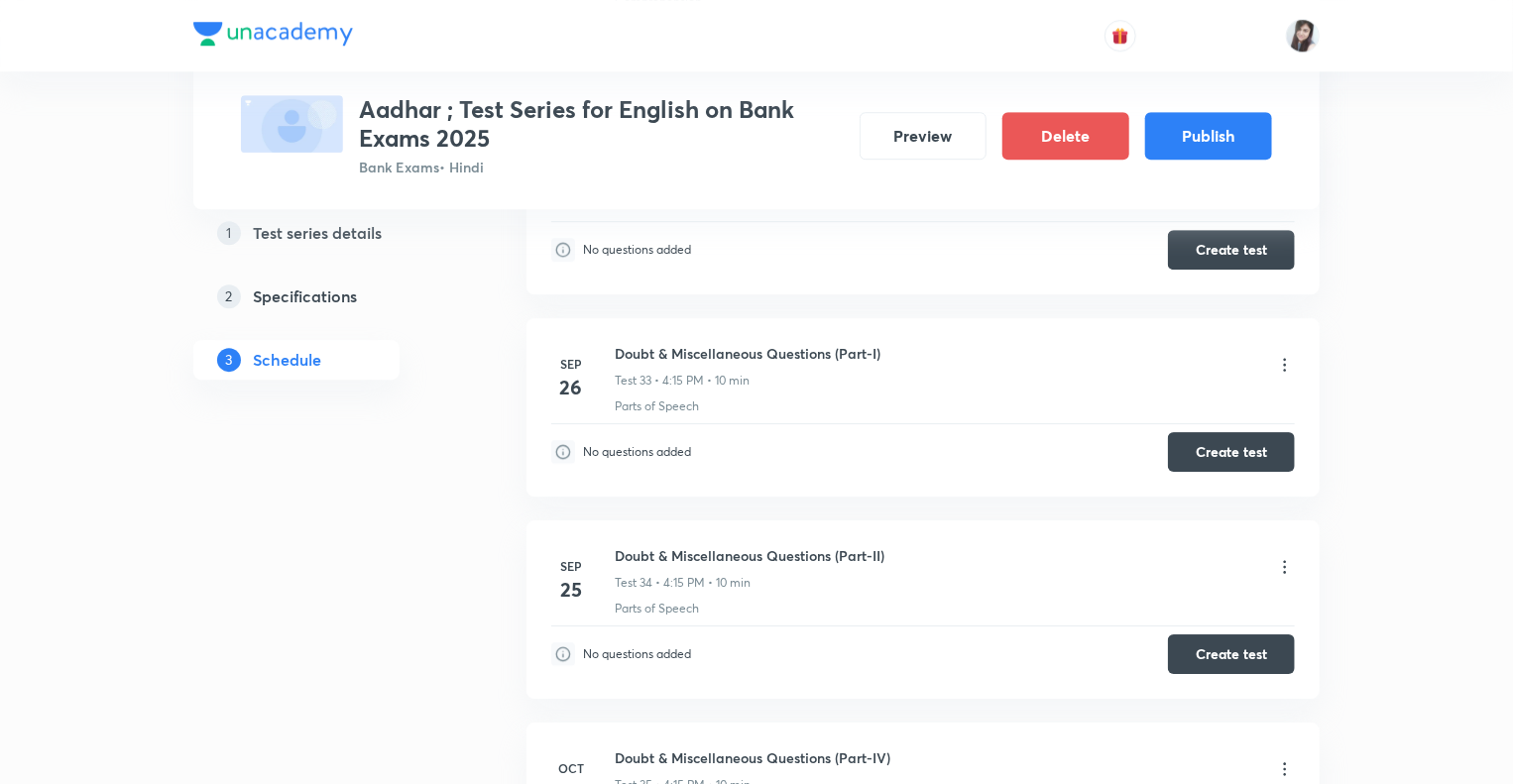 scroll, scrollTop: 6661, scrollLeft: 0, axis: vertical 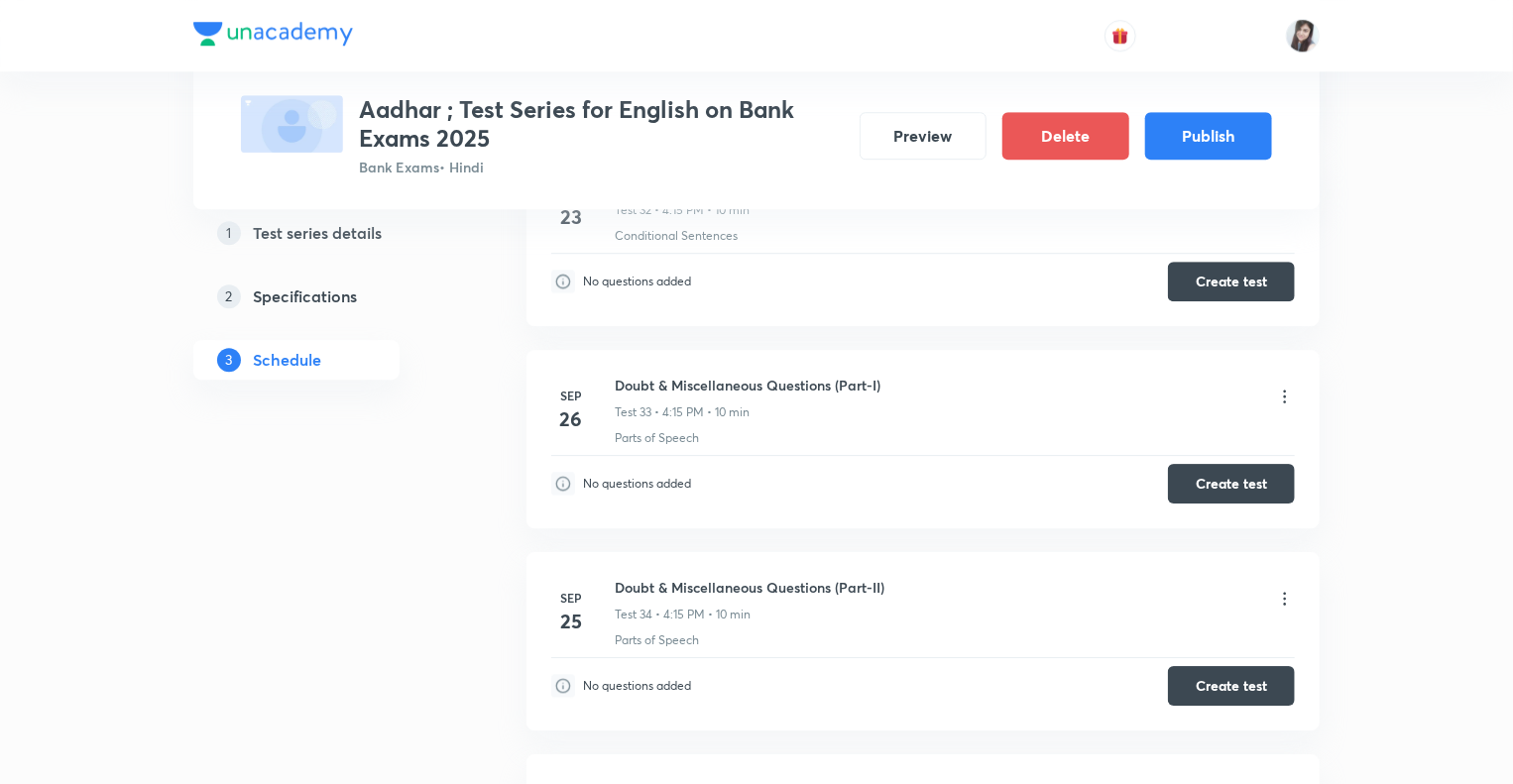click 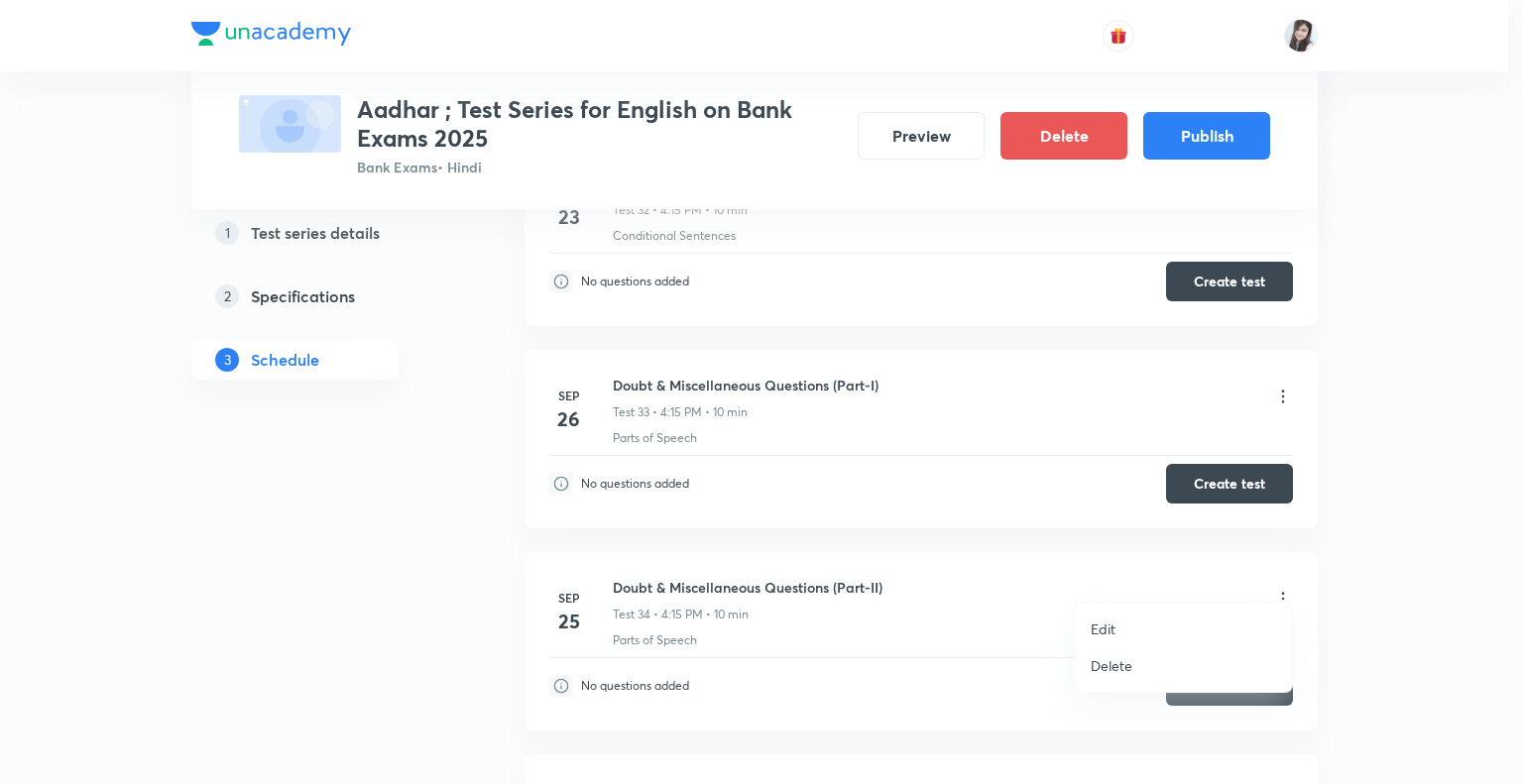 click on "Edit" at bounding box center [1103, 628] 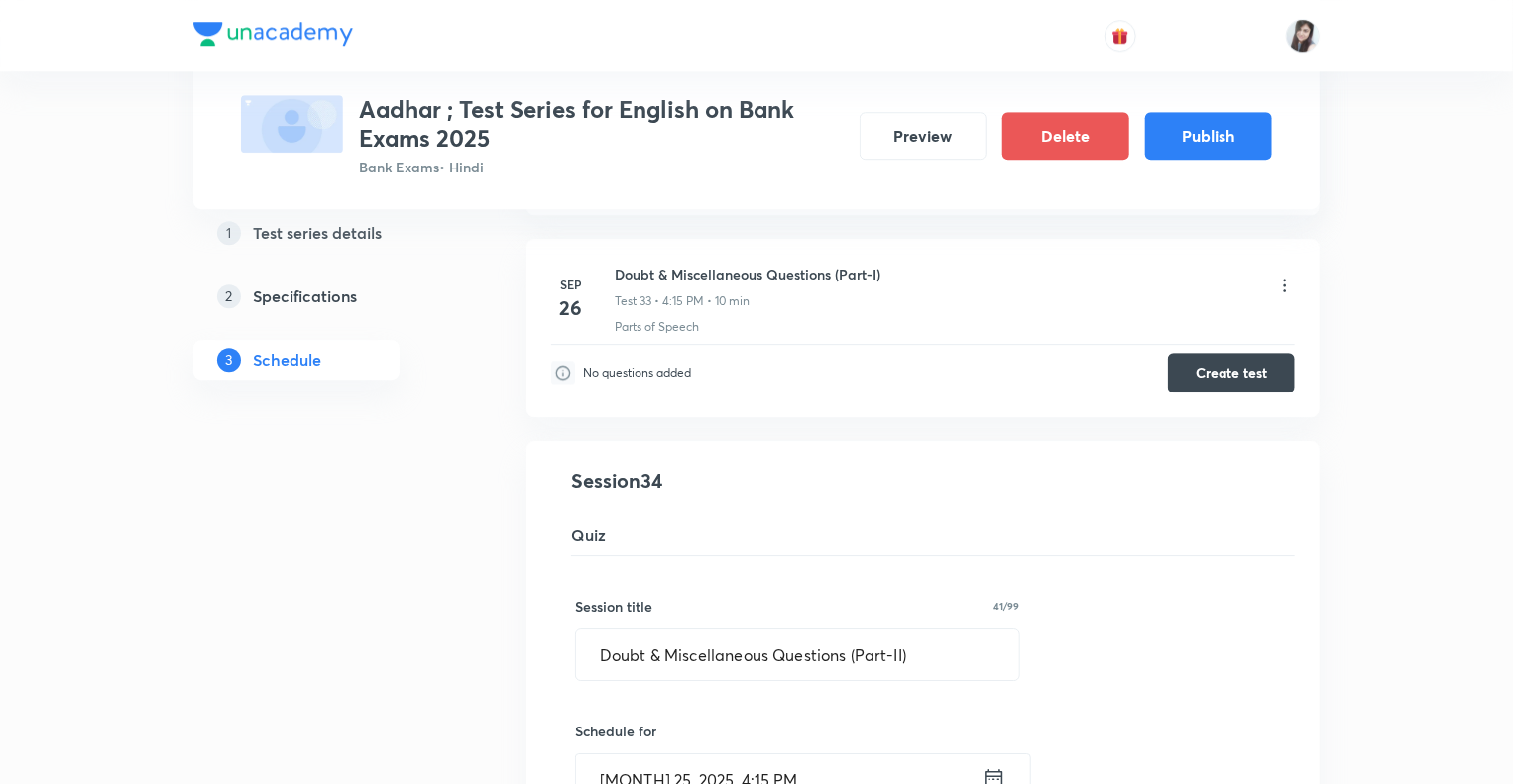 click on "1 Test series details 2 Specifications 3 Schedule" at bounding box center (328, -2225) 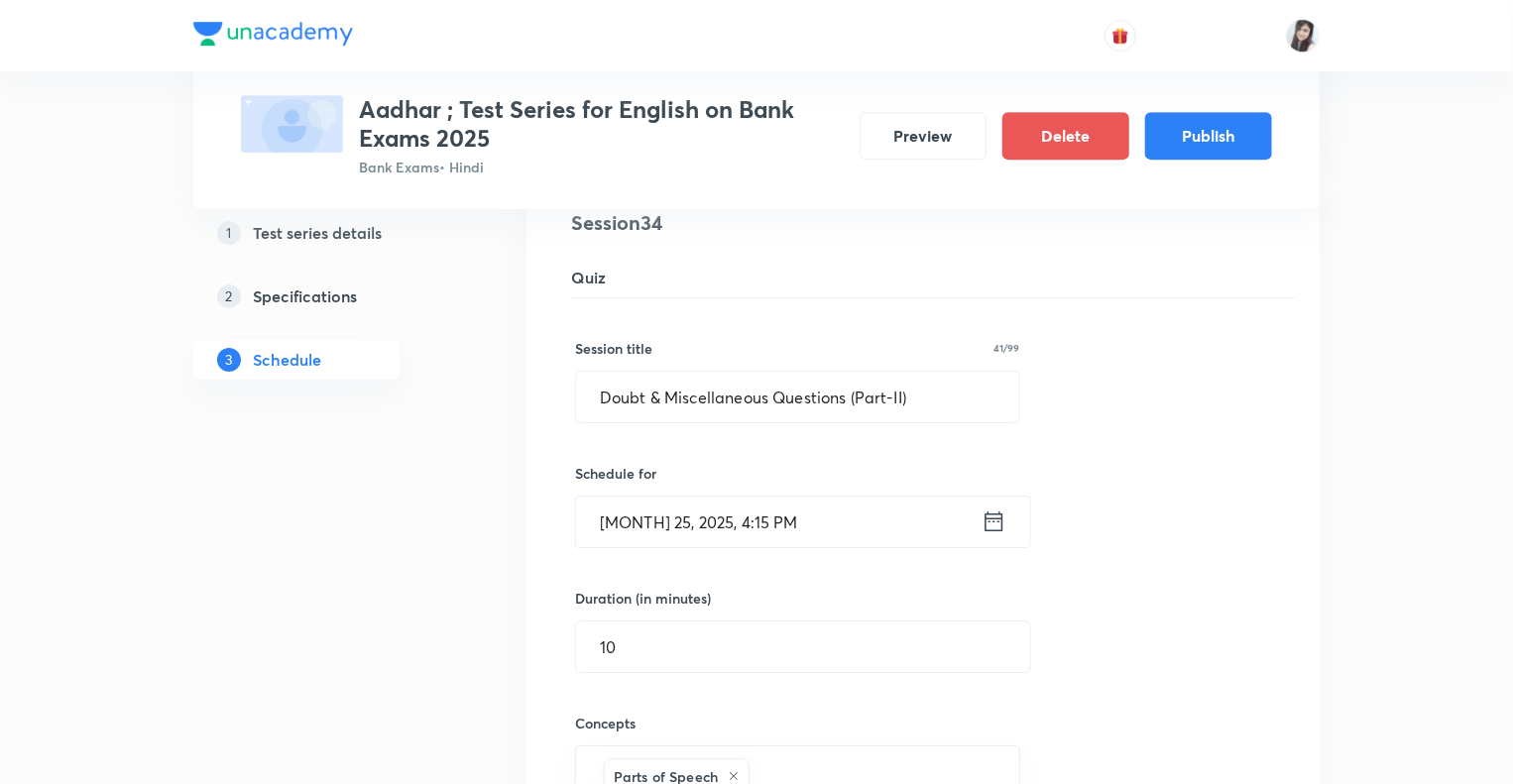 scroll, scrollTop: 6938, scrollLeft: 0, axis: vertical 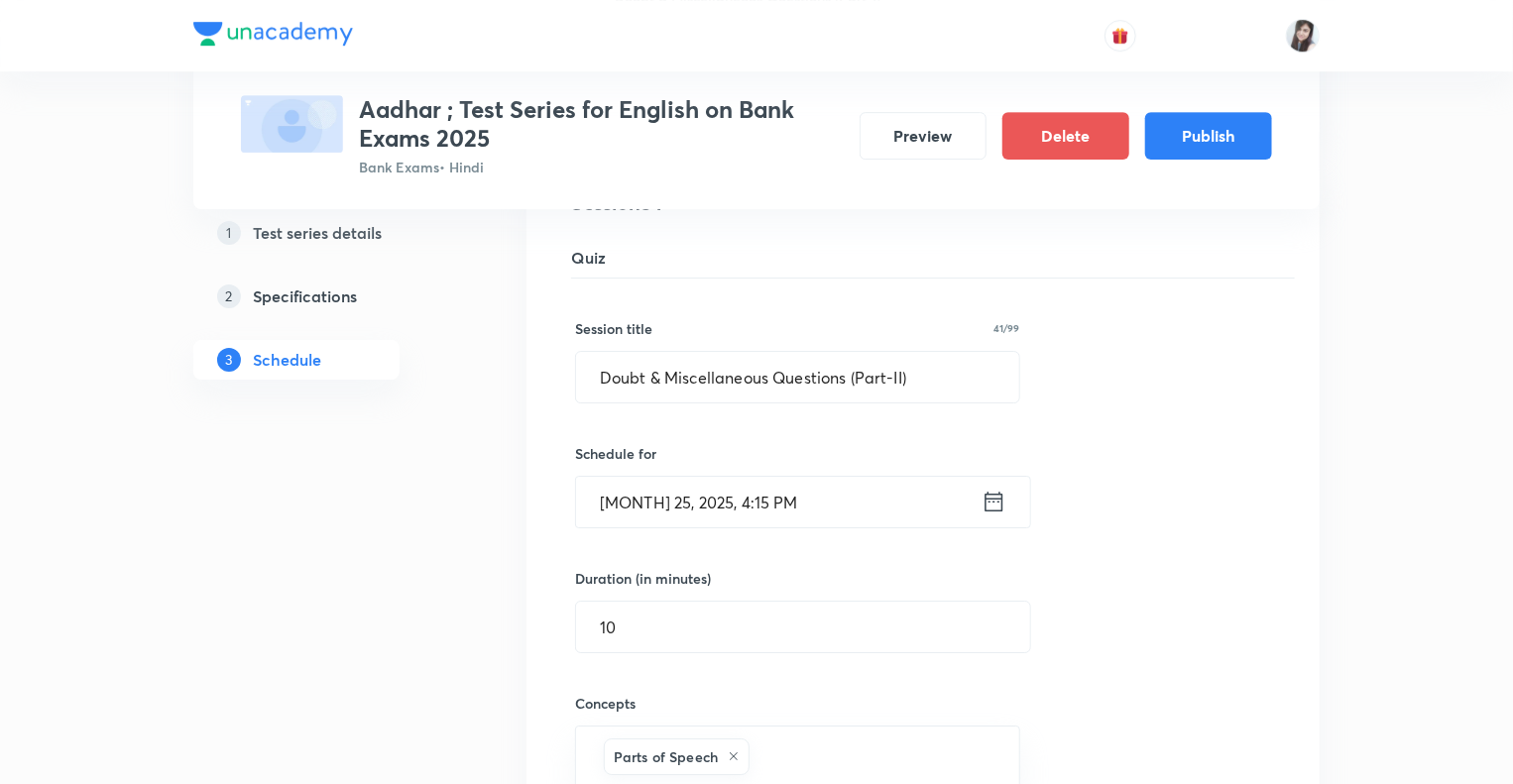 click 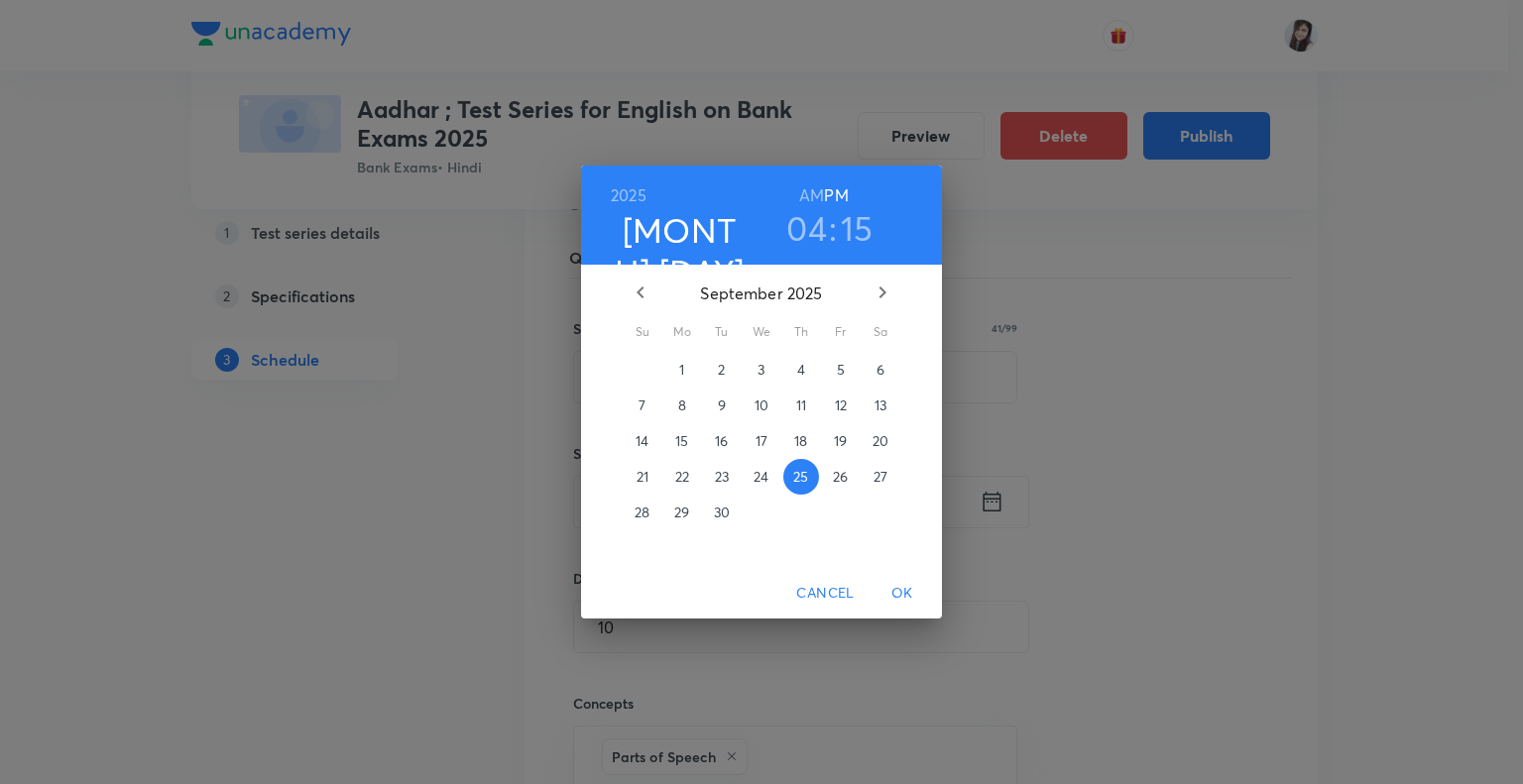 click on "29" at bounding box center [681, 512] 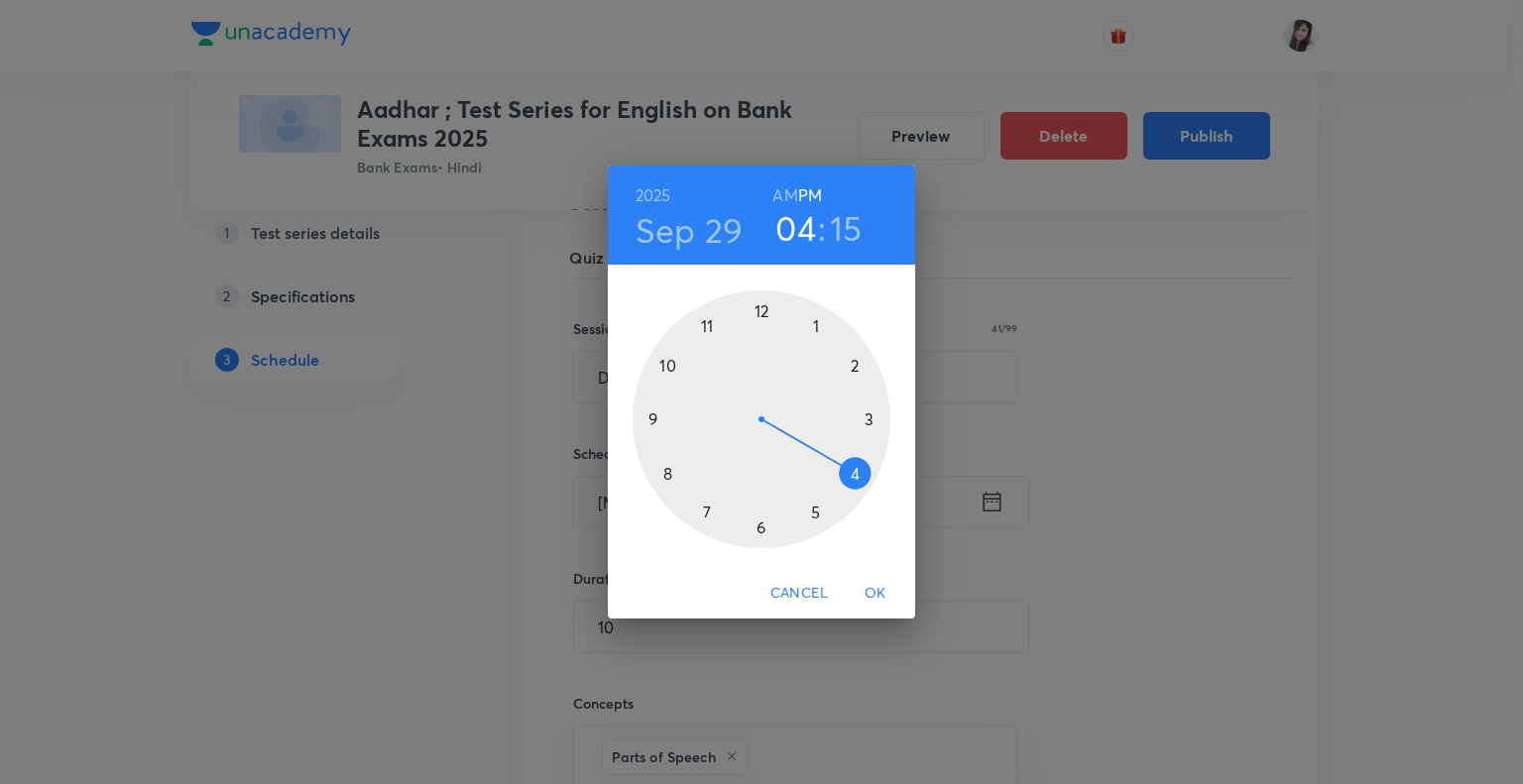 click on "OK" at bounding box center [876, 593] 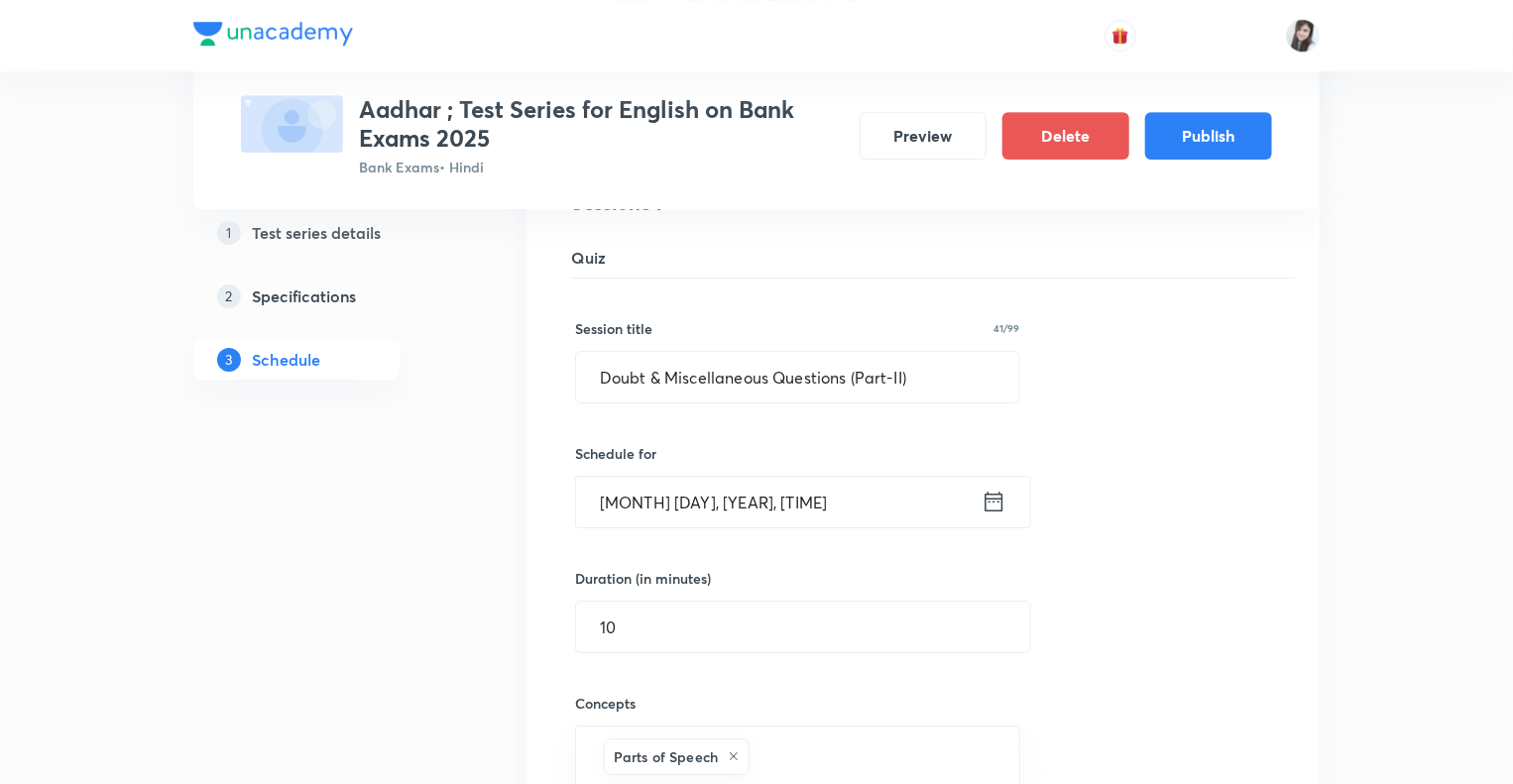 click on "Test Series Aadhar ; Test Series for English on Bank Exams [YEAR] Bank Exams  • Hindi Preview Delete Publish 1 Test series details 2 Specifications 3 Schedule Schedule •  36  tests [MONTH] [DAY] Reading Comprehension Test Test 1 • [TIME] • 10 min Comprehension No questions added  Create test [MONTH] [DAY] Subject-Verb-Agreement (Part-I) Test 2 • [TIME] • 10 min Error Spotting No questions added  Create test [MONTH] [DAY] Subject-Verb-Agreement (Part-II) Test 3 • [TIME] • 10 min Error Spotting No questions added  Create test [MONTH] [DAY] Noun (Part-I) Test 4 • [TIME] • 10 min Error Spotting No questions added  Create test [MONTH] [DAY] Noun (Part-II) Test 5 • [TIME] • 10 min Error Spotting No questions added  Create test [MONTH] [DAY] Vocabulary- Antonyms-Synonyms-idioms-Phrasal verbs Test 6 • [TIME] • 10 min Synonyms · Antonyms · Idioms · Phrasal Verbs No questions added  Create test [MONTH] [DAY] Pronoun (Part-I) Test 7 • [TIME] • 10 min Error Spotting No questions added  Create test [MONTH] [DAY] Pronoun (Part-II) [MONTH] [DAY] 1" at bounding box center [756, -2627] 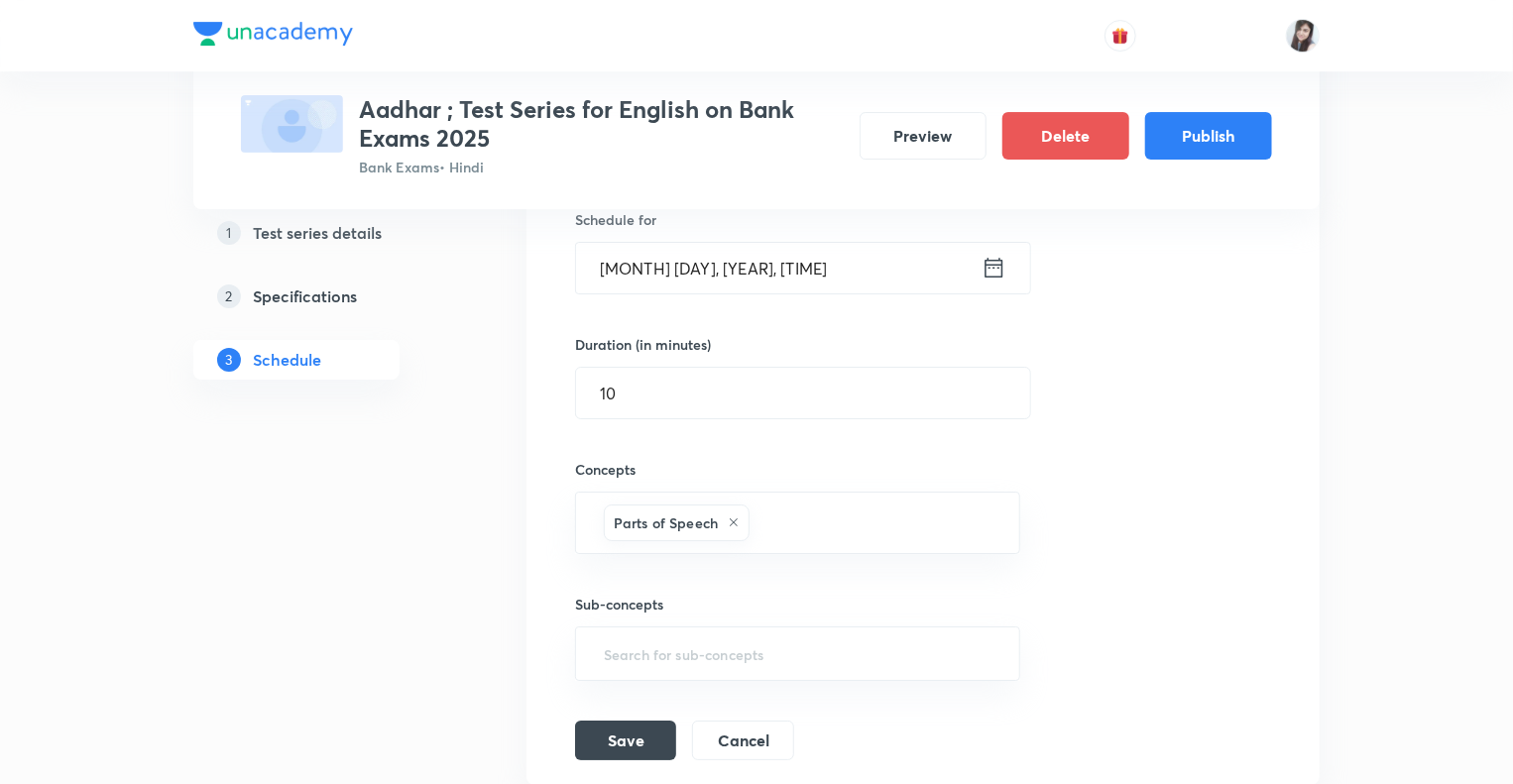 scroll, scrollTop: 7176, scrollLeft: 0, axis: vertical 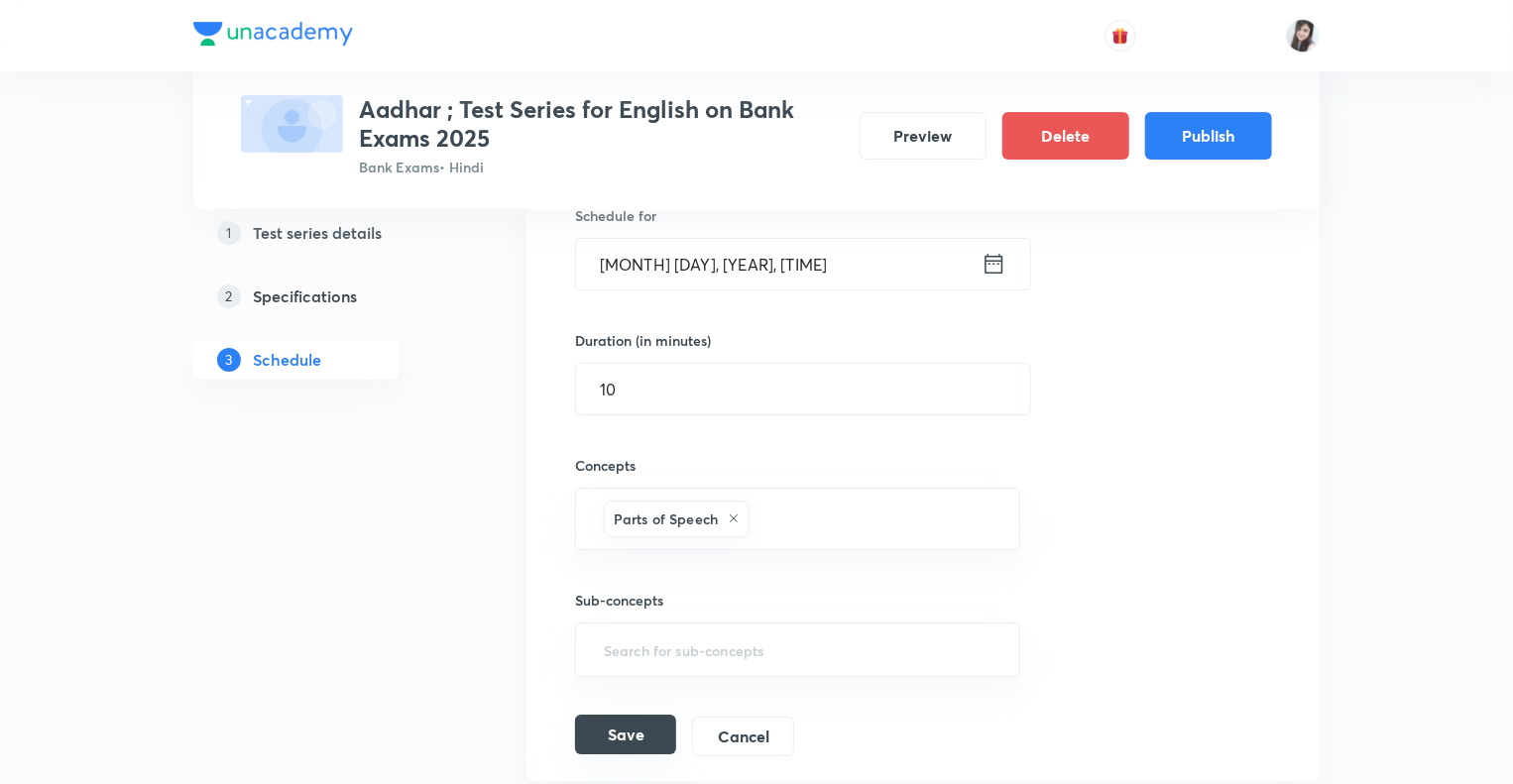 click on "Save" at bounding box center (626, 734) 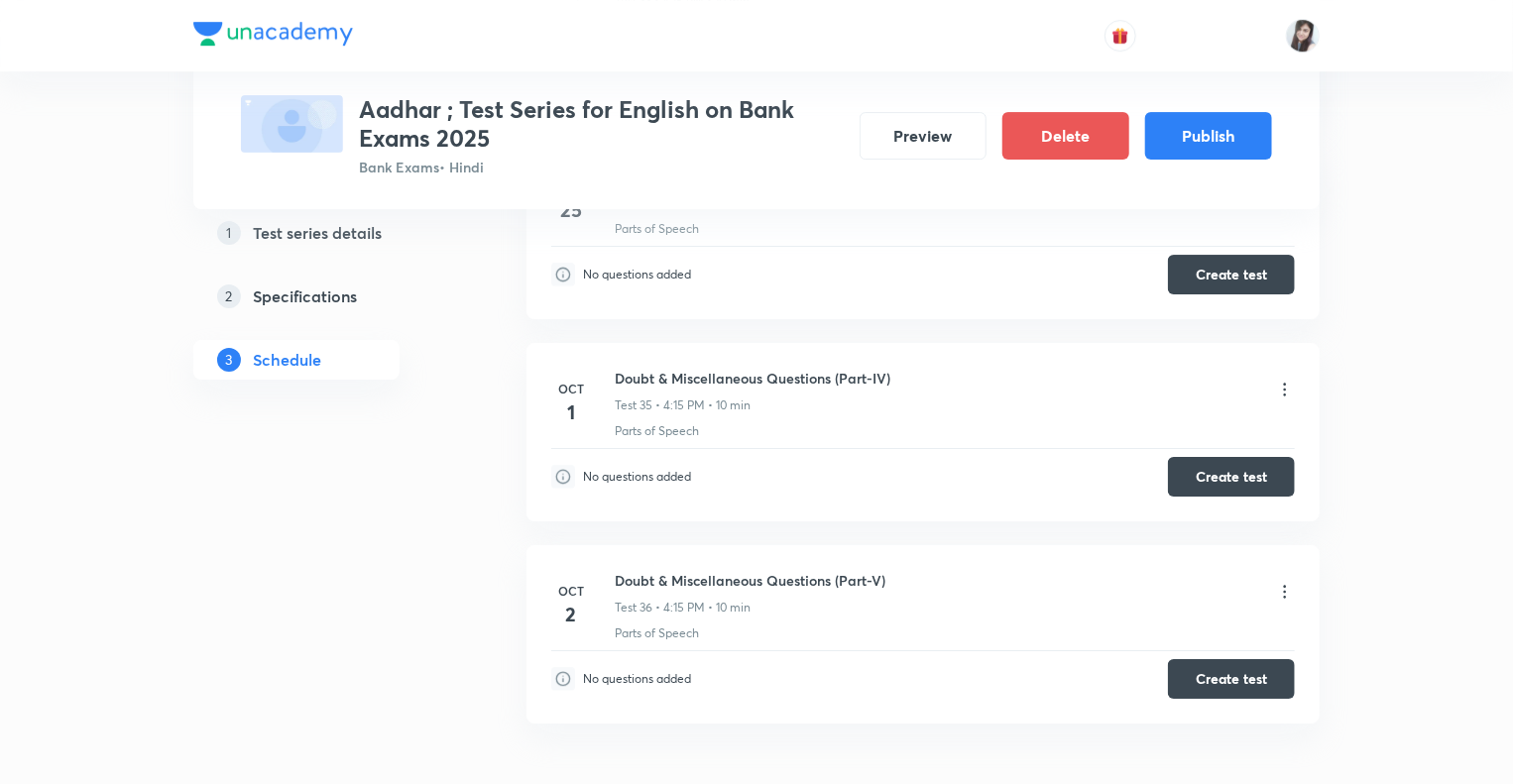 scroll, scrollTop: 6978, scrollLeft: 0, axis: vertical 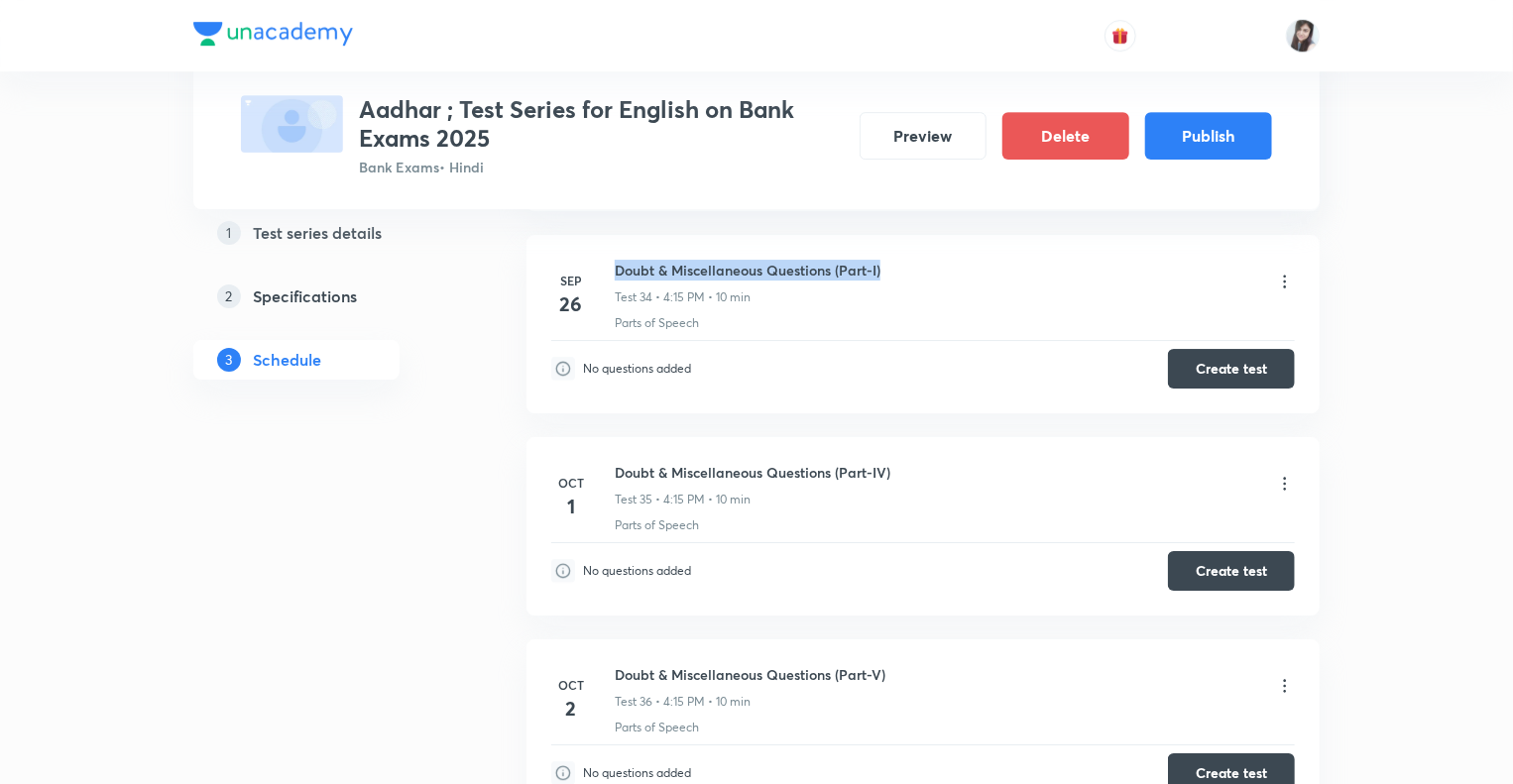 click on "Doubt & Miscellaneous Questions (Part-I) Test 34 • [TIME] • 10 min" at bounding box center (955, 282) 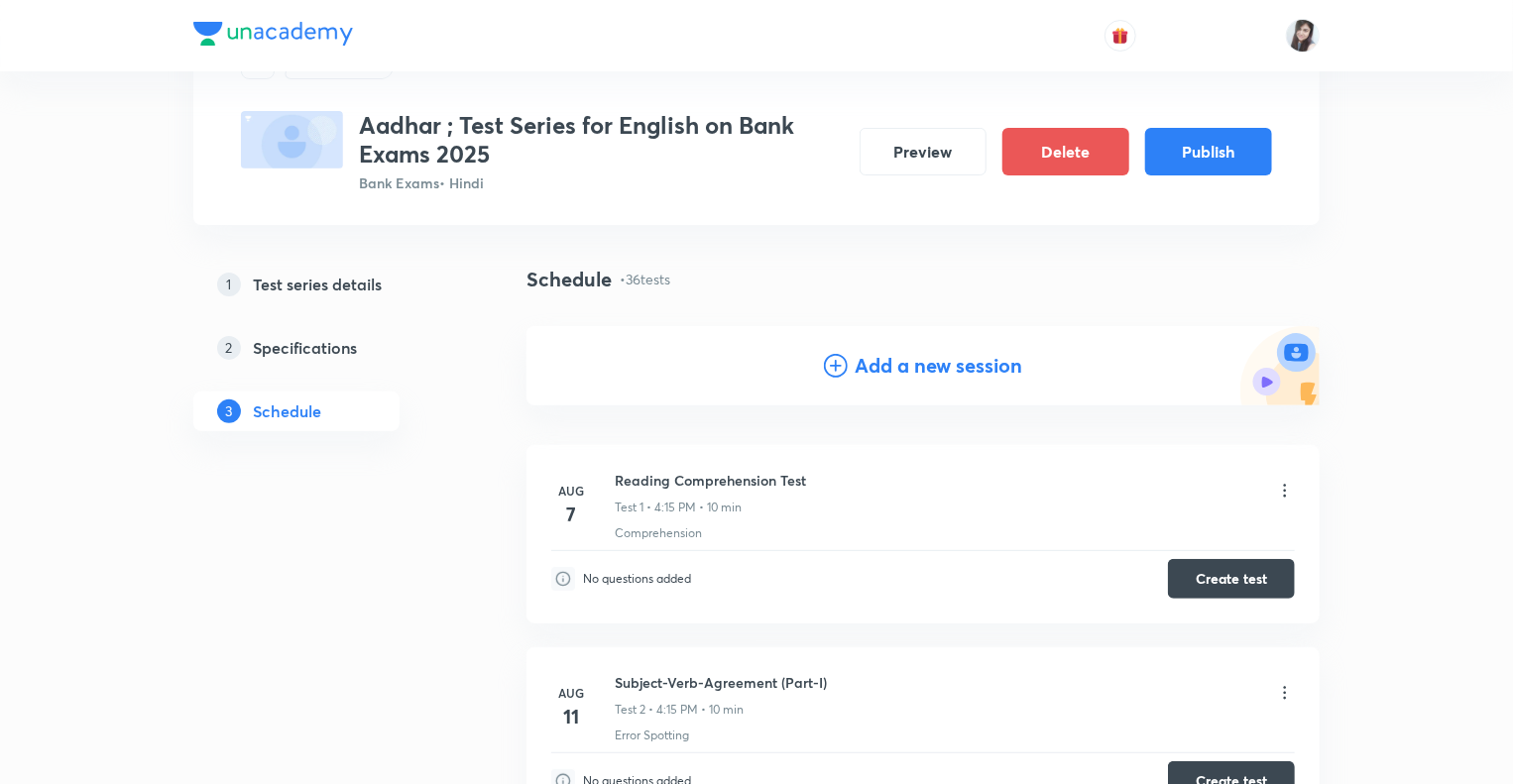 scroll, scrollTop: 0, scrollLeft: 0, axis: both 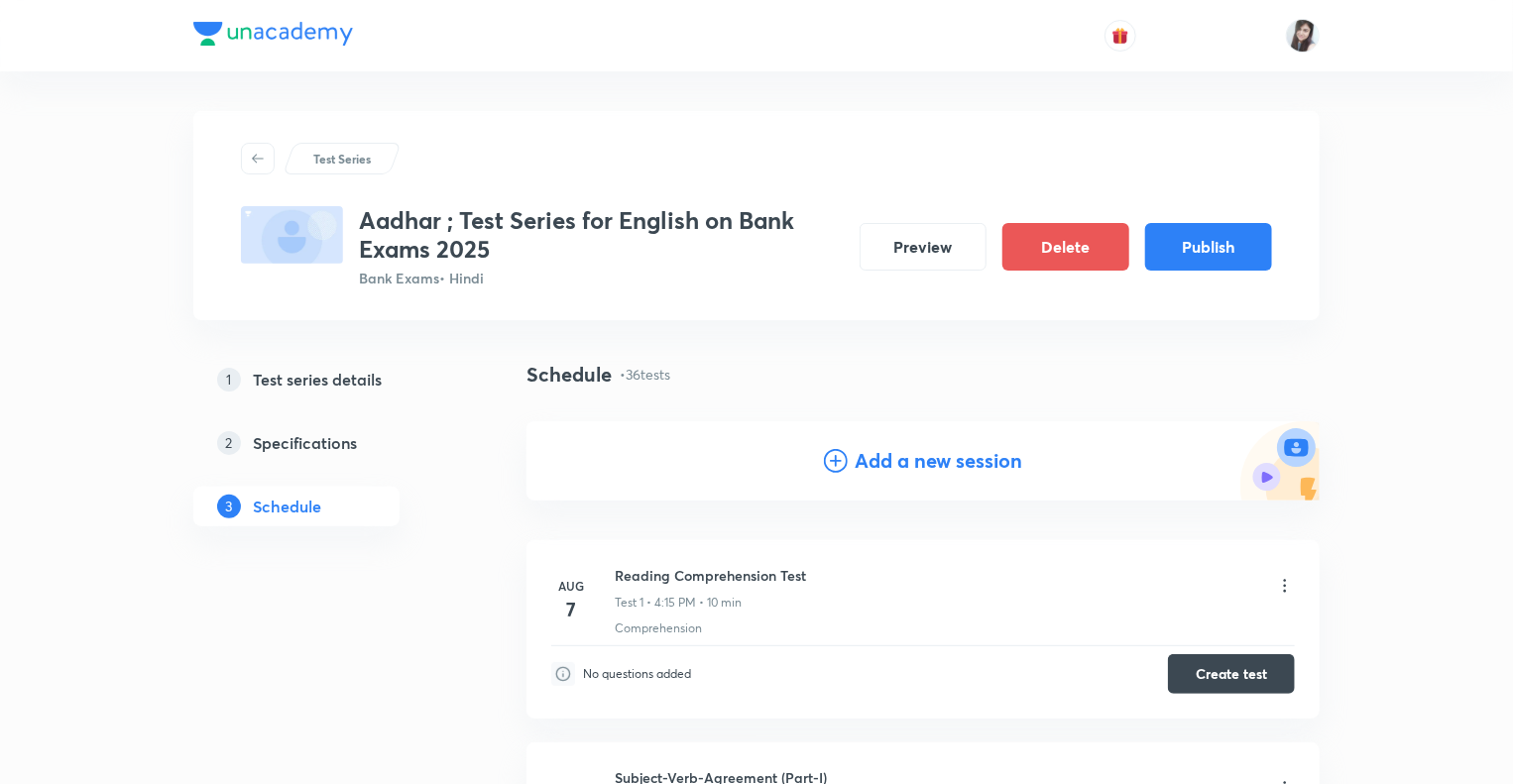 click on "Add a new session" at bounding box center (939, 461) 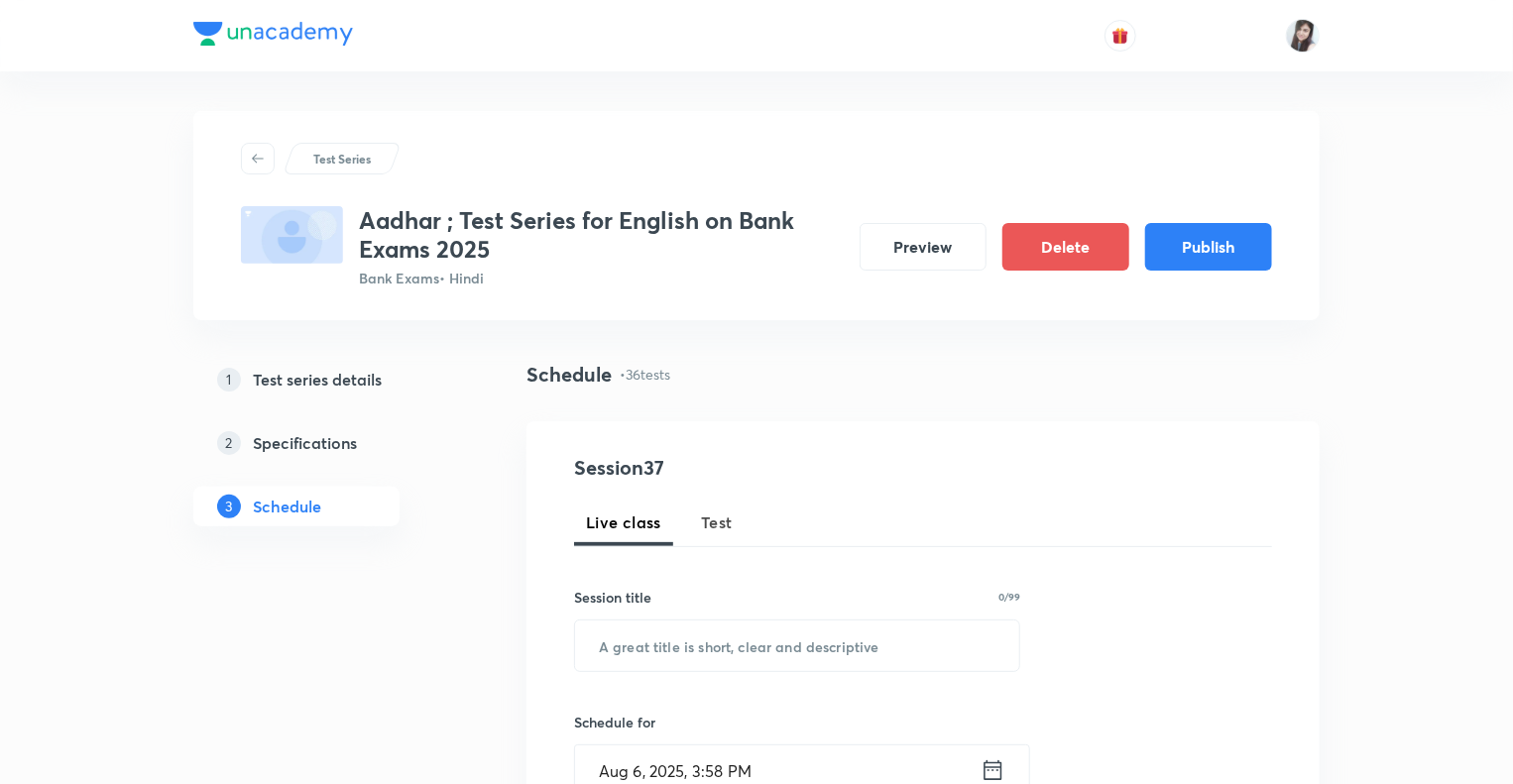 click on "Test" at bounding box center [717, 522] 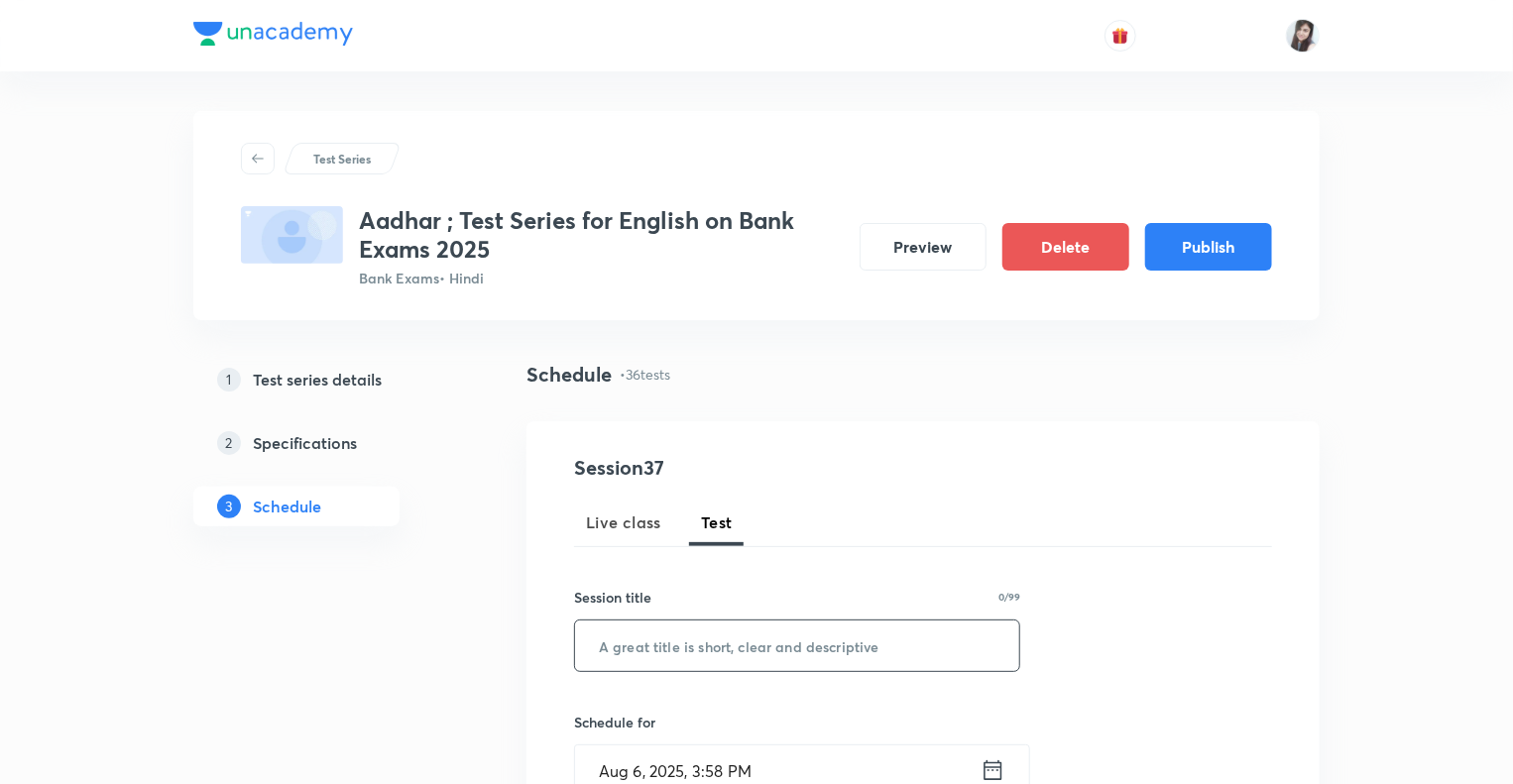 click at bounding box center [797, 645] 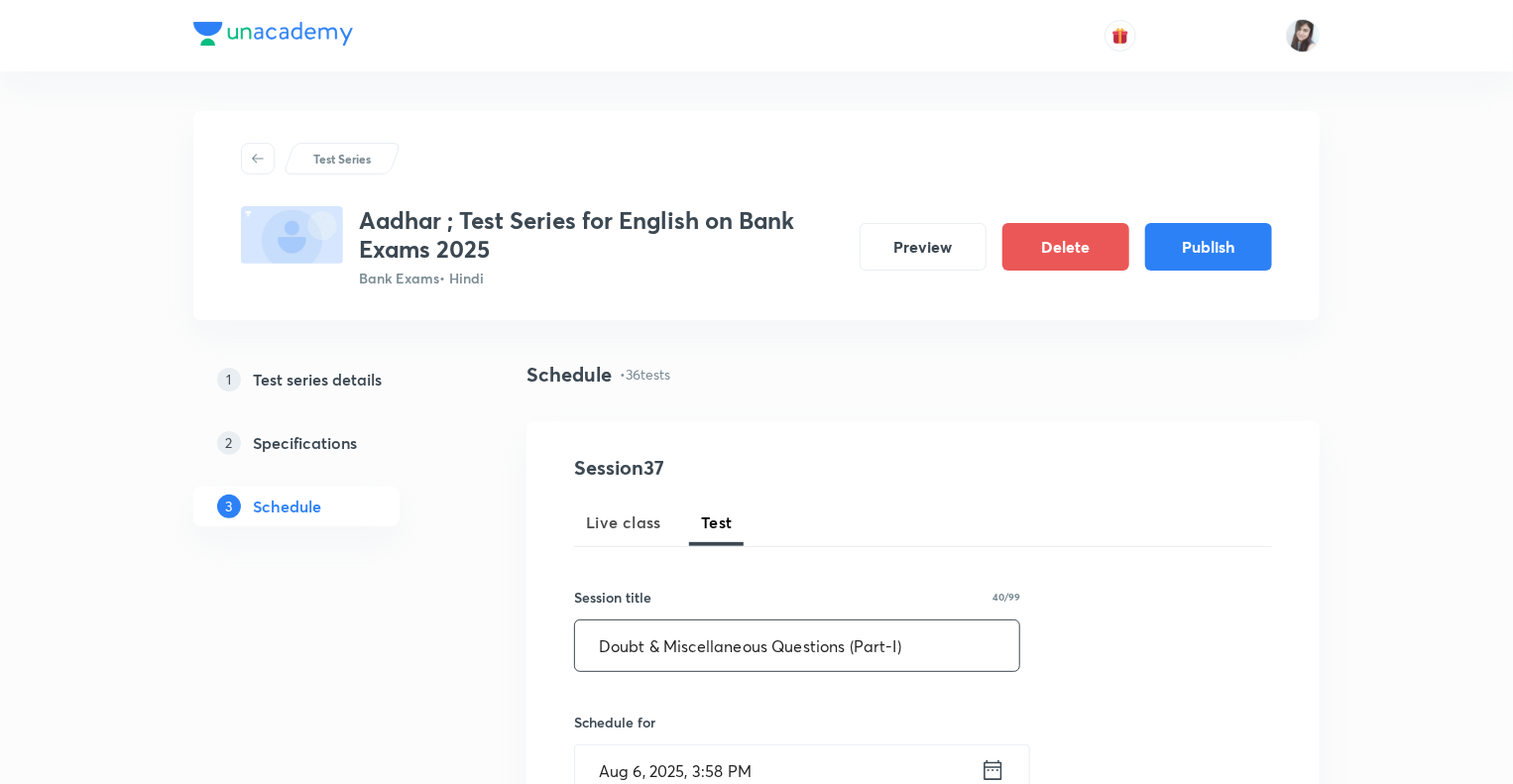 click on "1 Test series details 2 Specifications 3 Schedule" at bounding box center (328, 4543) 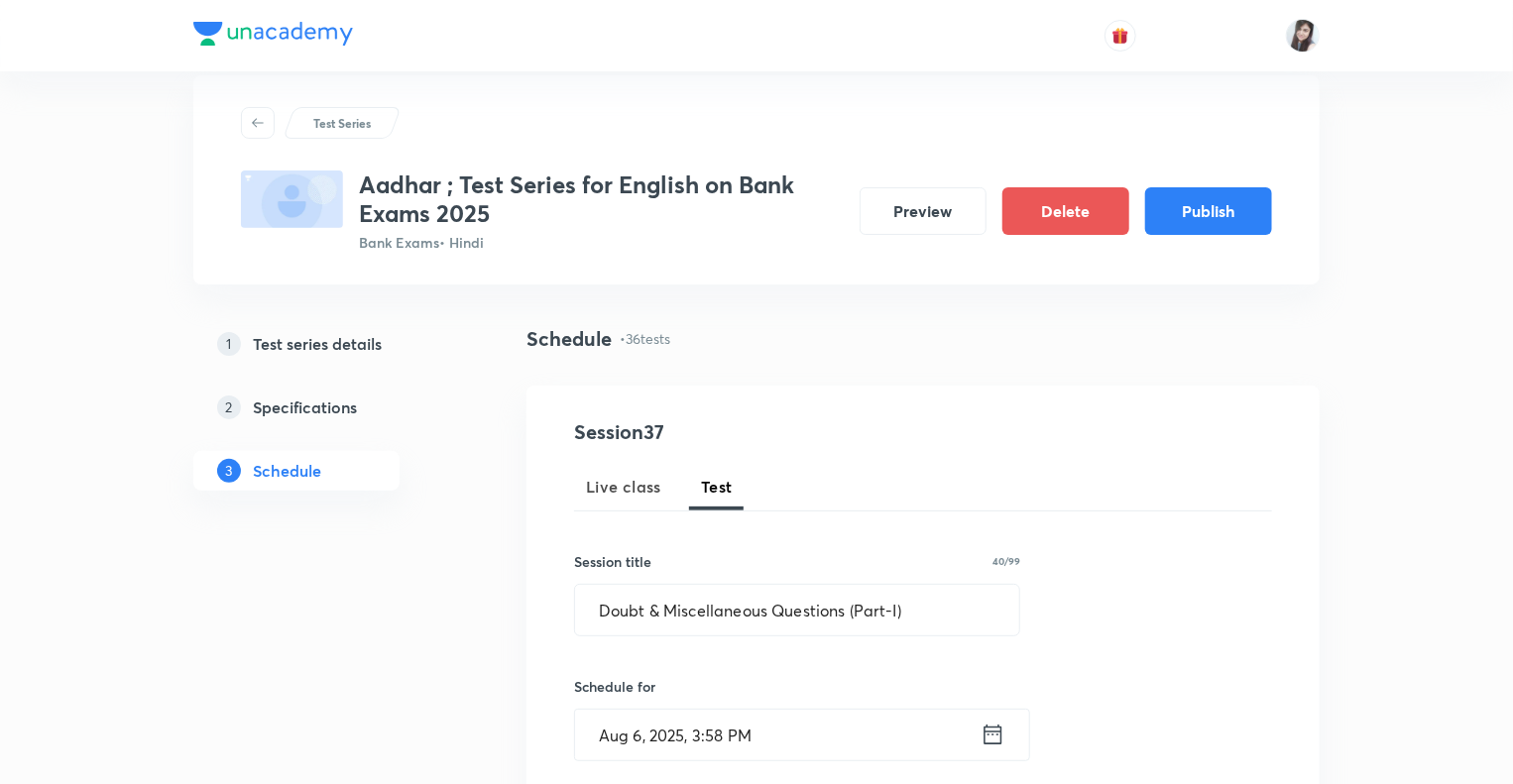 scroll, scrollTop: 40, scrollLeft: 0, axis: vertical 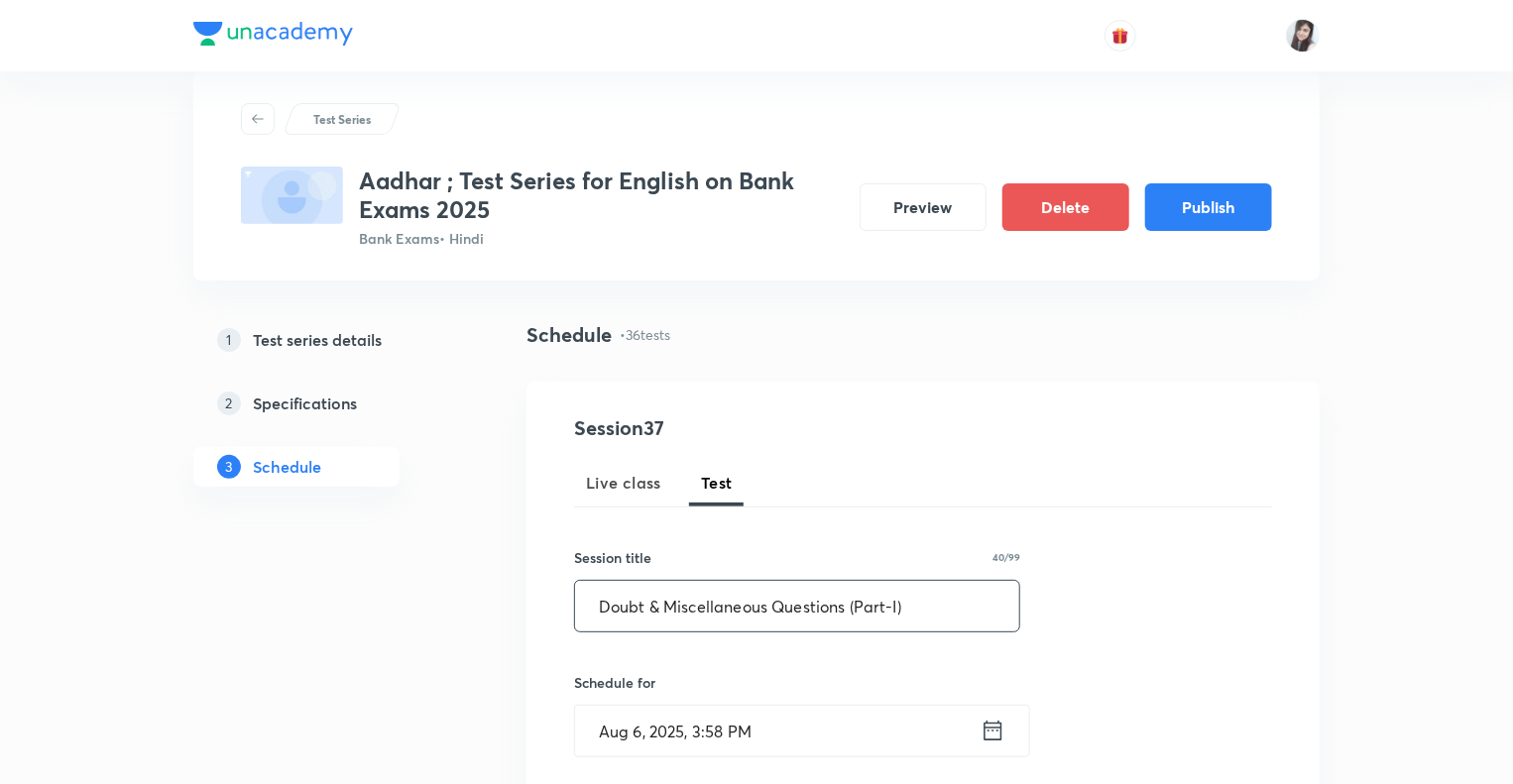 click on "Doubt & Miscellaneous Questions (Part-I)" at bounding box center (797, 606) 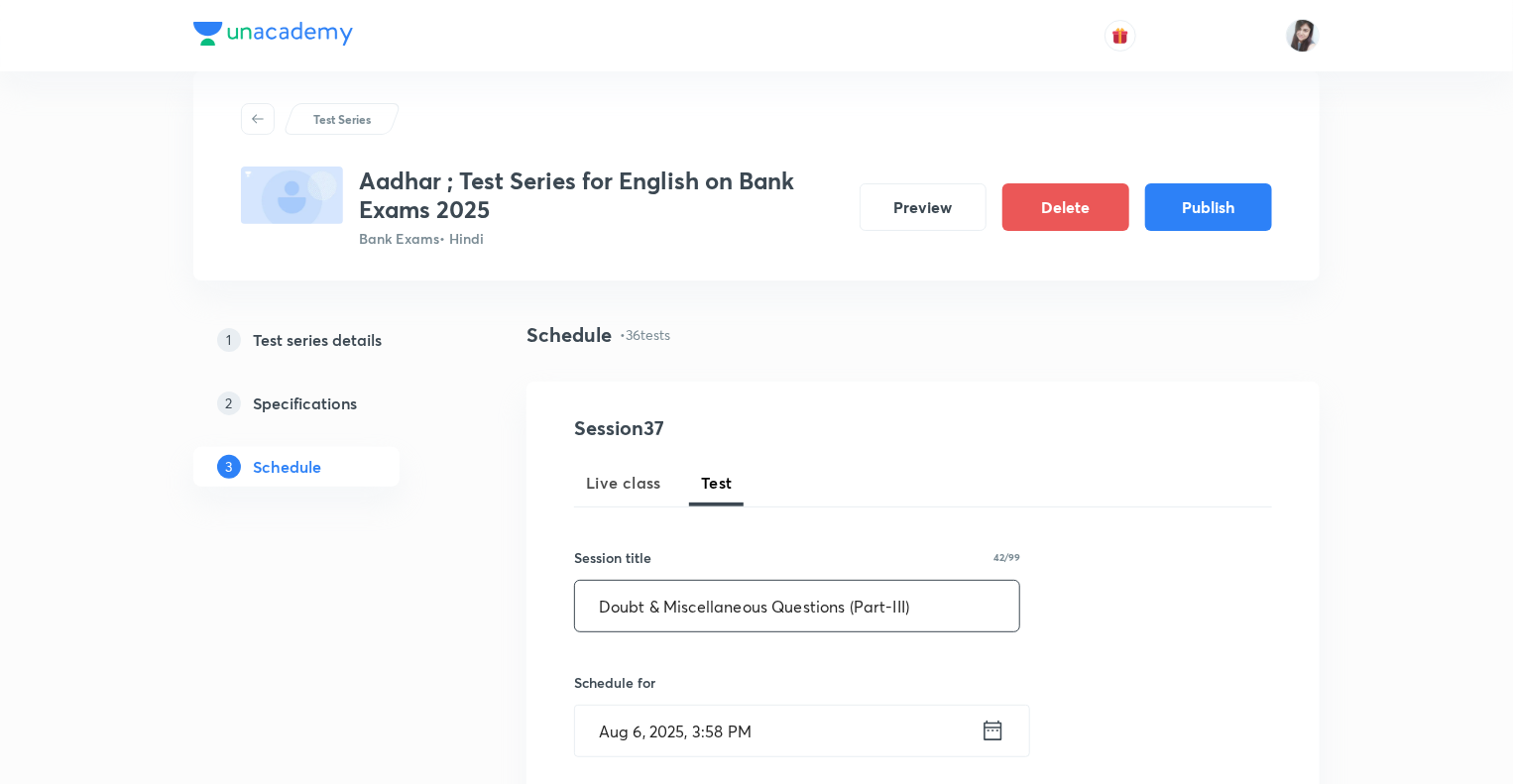 type on "Doubt & Miscellaneous Questions (Part-III)" 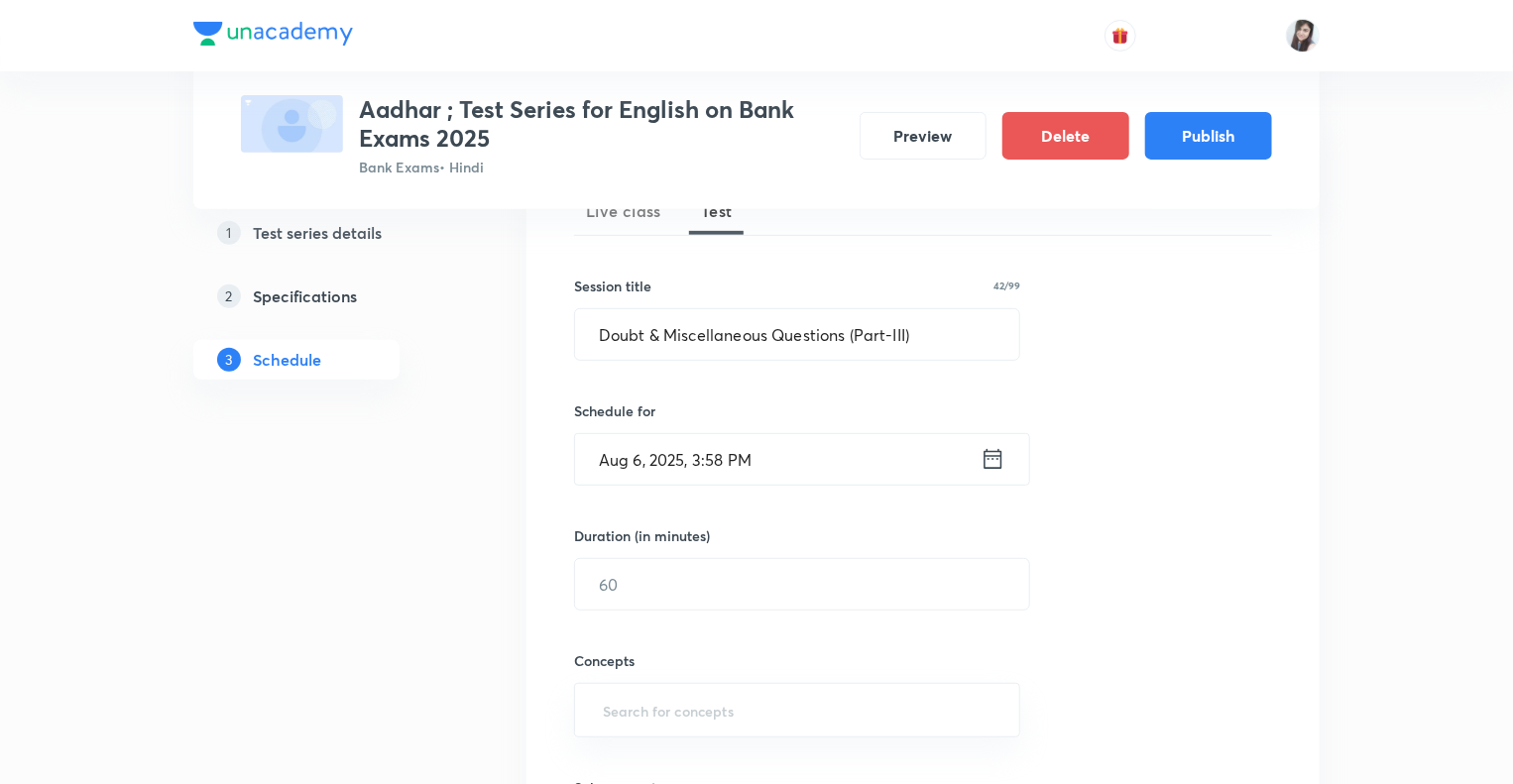 scroll, scrollTop: 396, scrollLeft: 0, axis: vertical 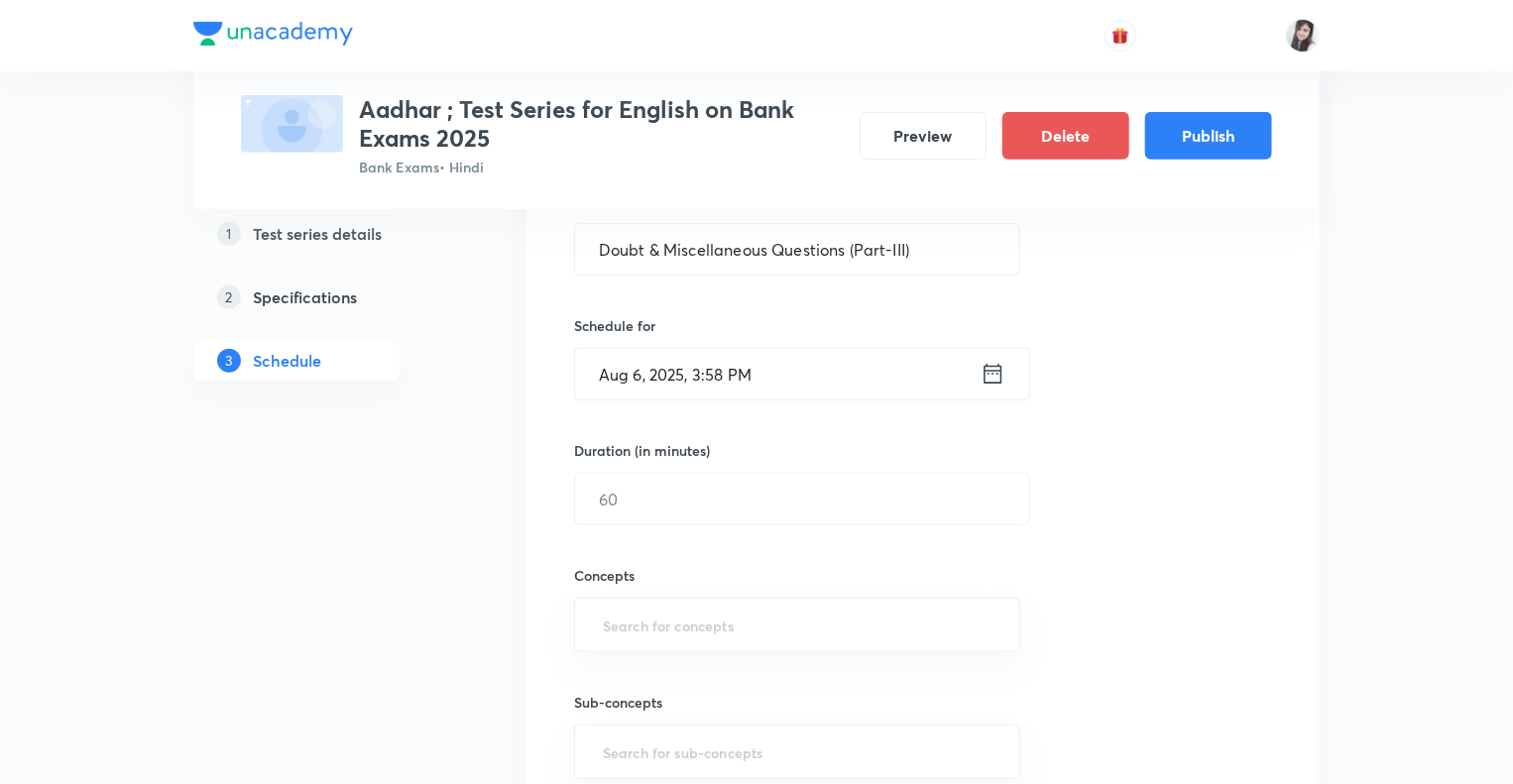 click 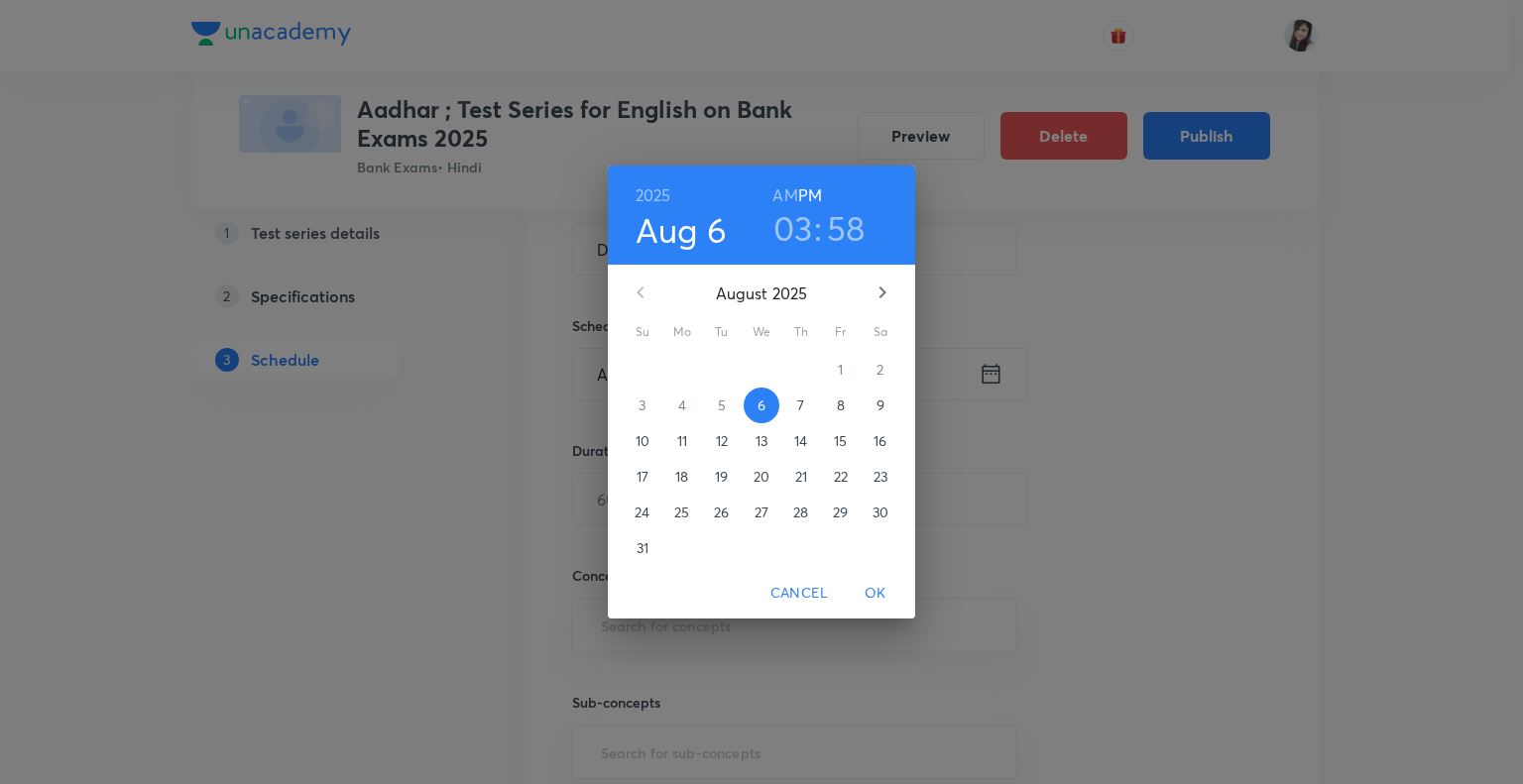 click 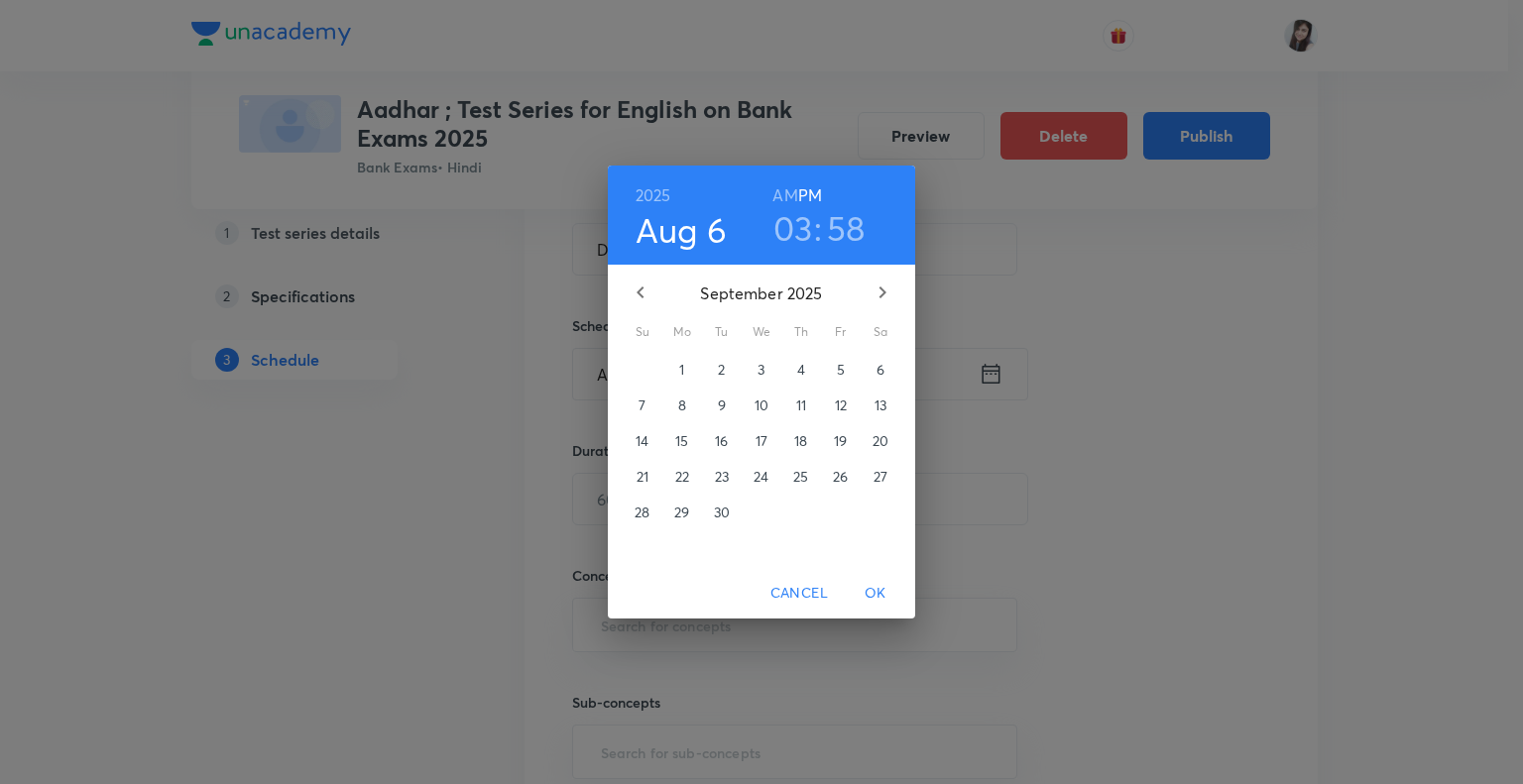 click on "30" at bounding box center [722, 512] 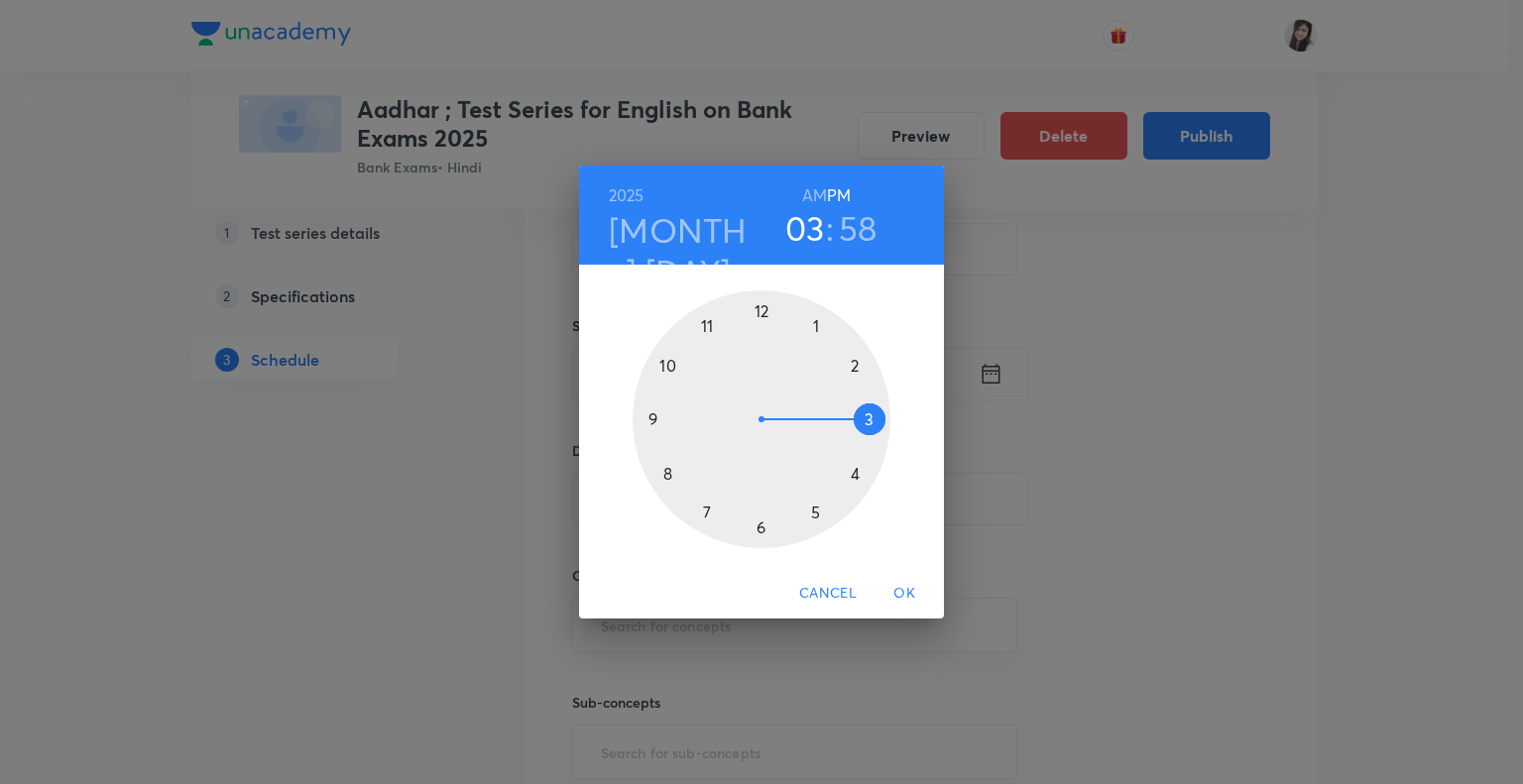 click at bounding box center (762, 419) 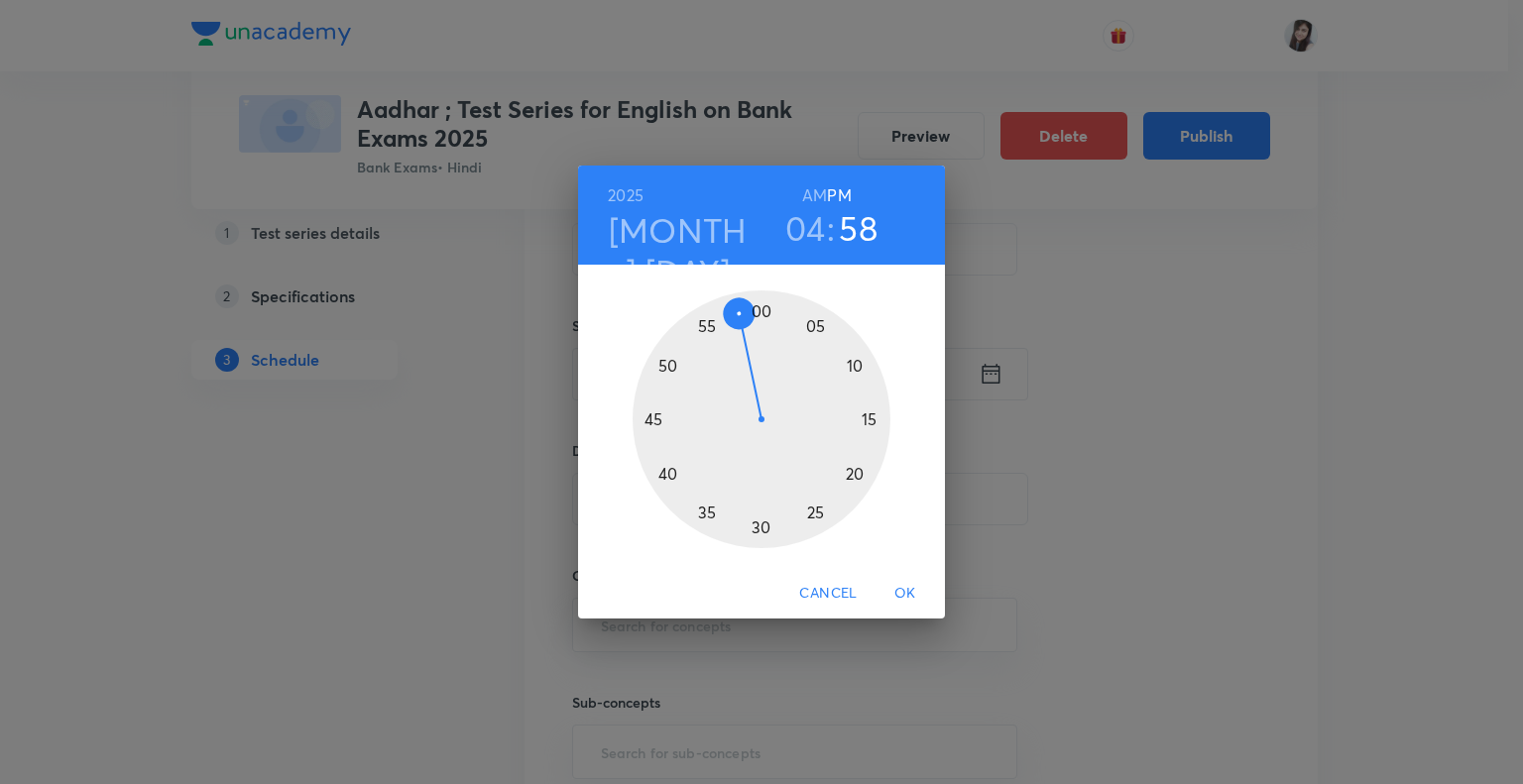 click at bounding box center (762, 419) 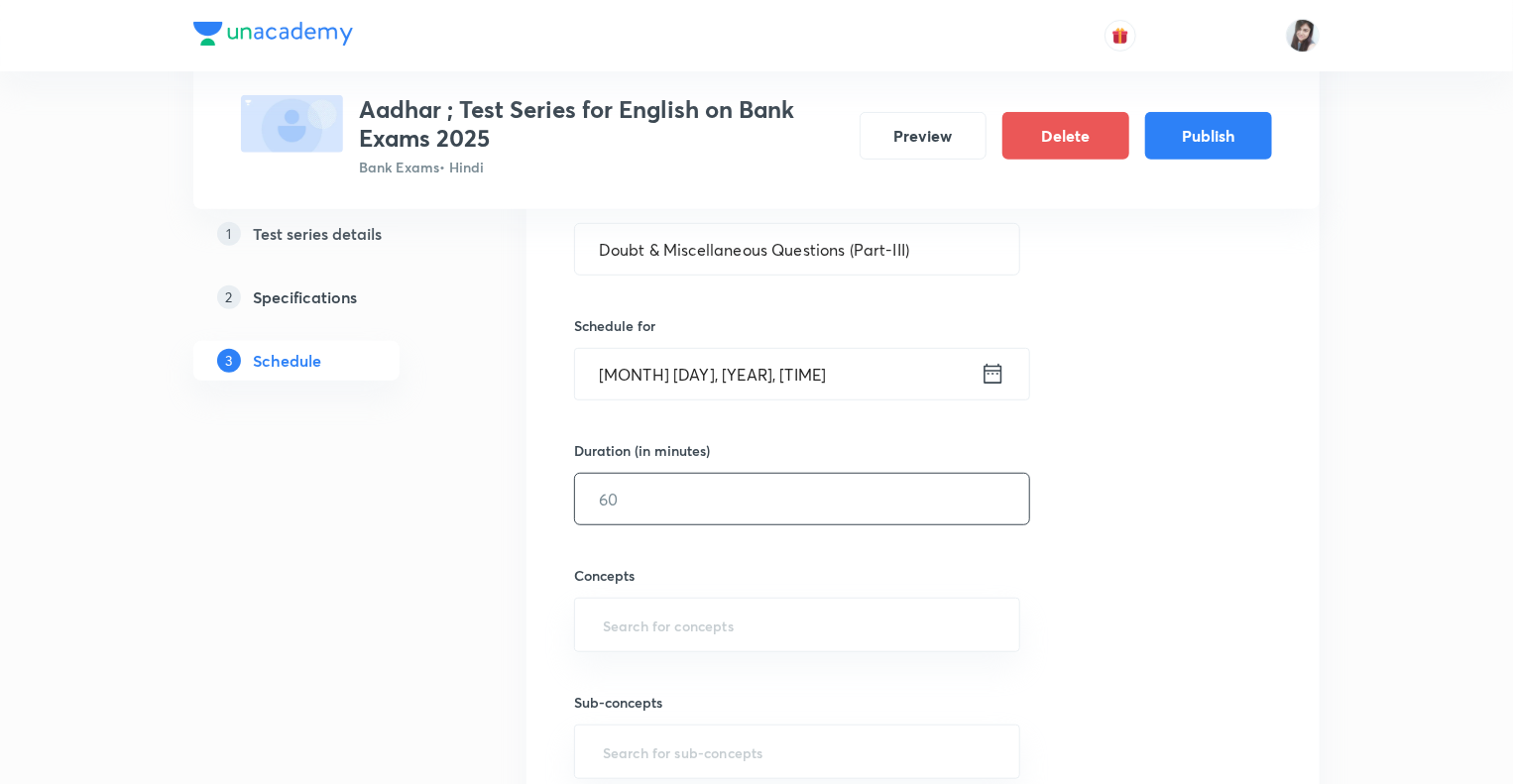 click at bounding box center [802, 499] 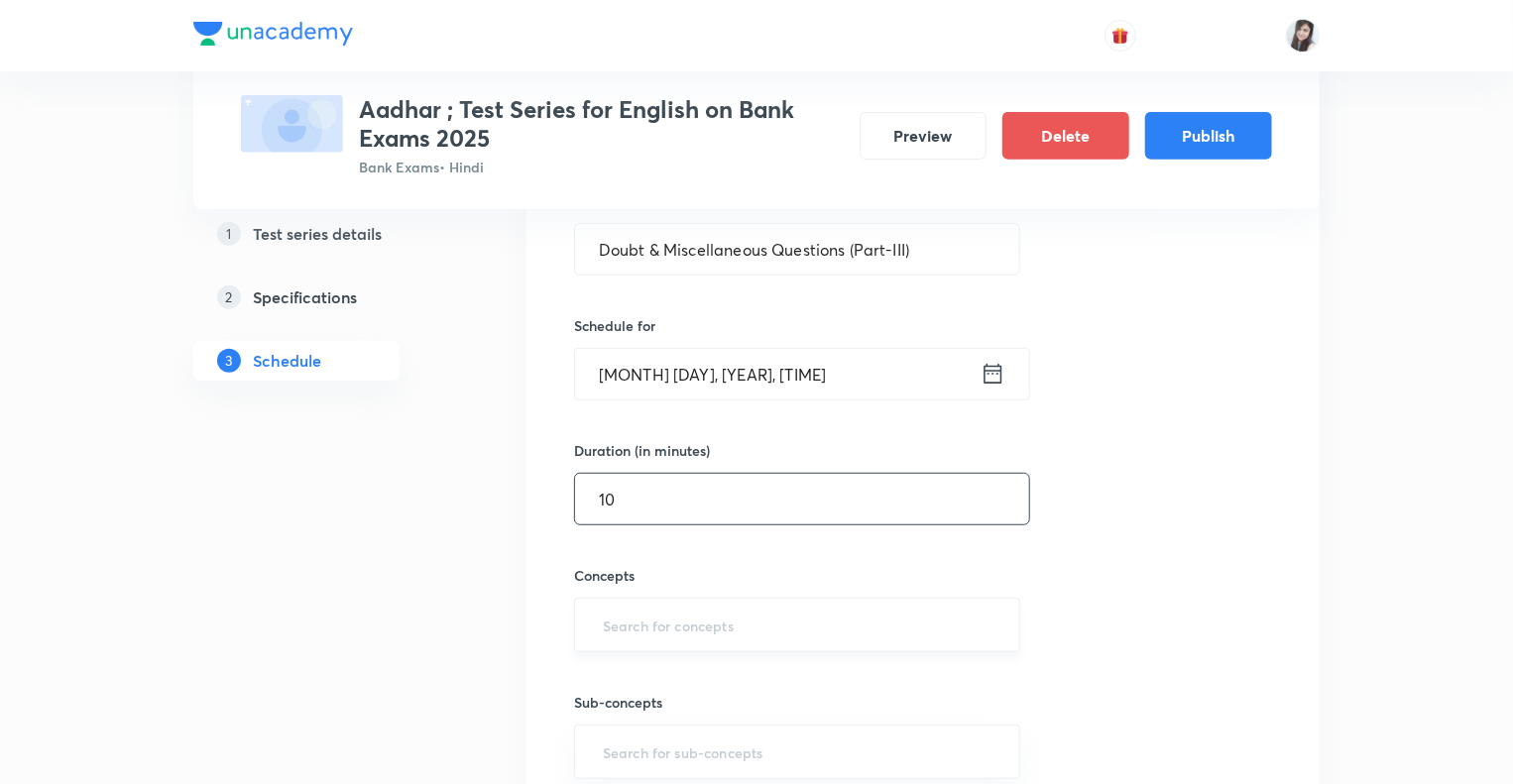type on "10" 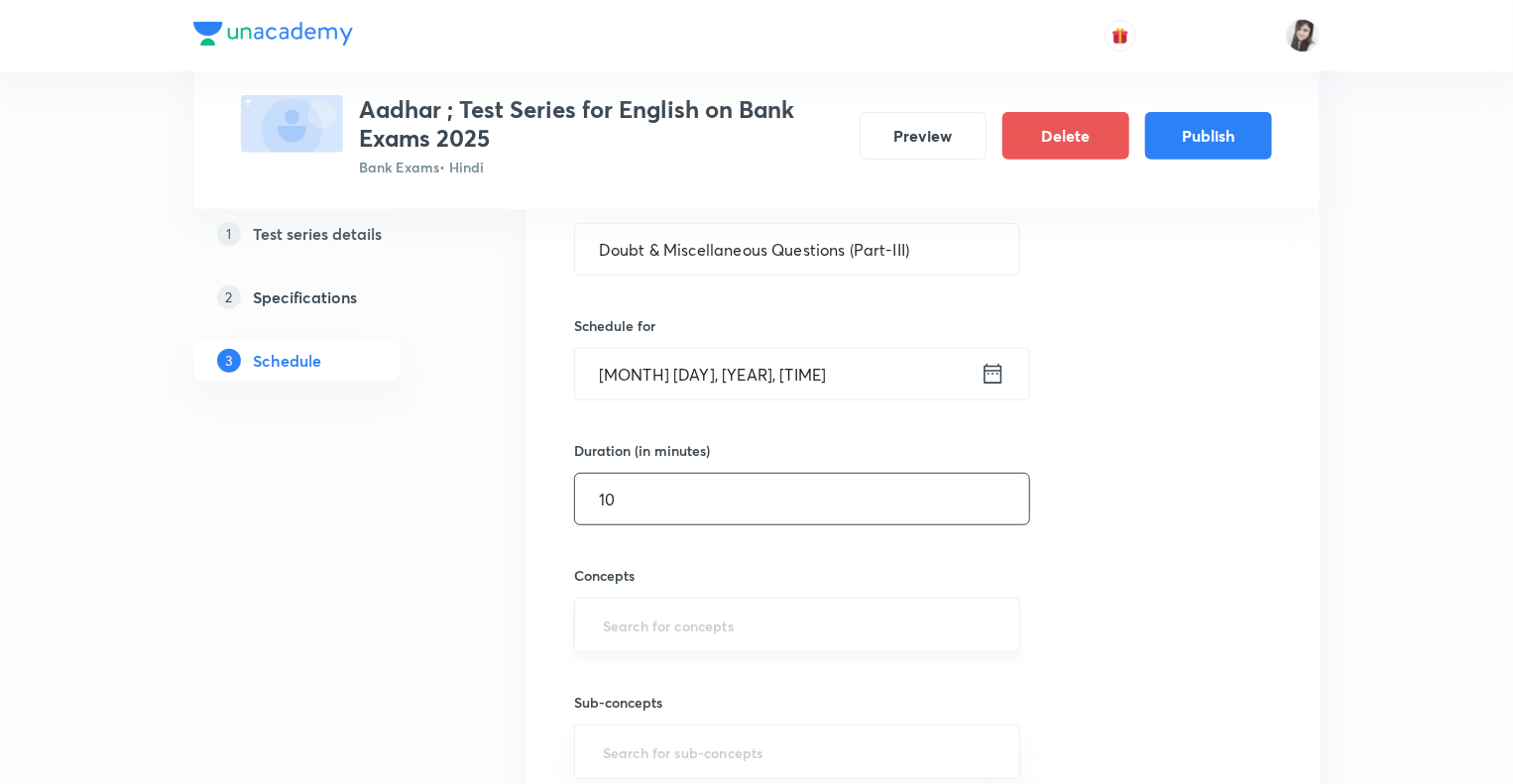 click at bounding box center [797, 624] 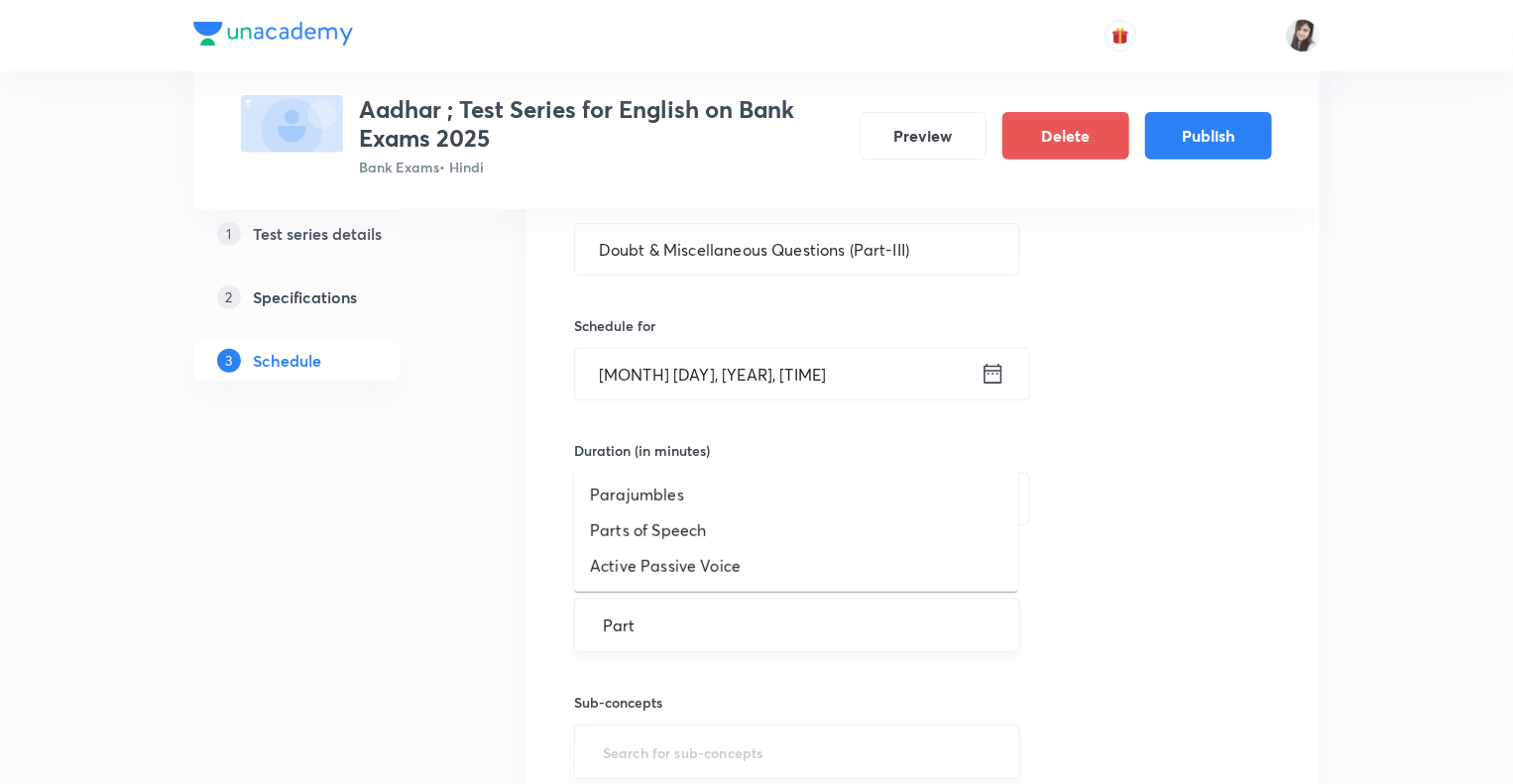 type on "Parts" 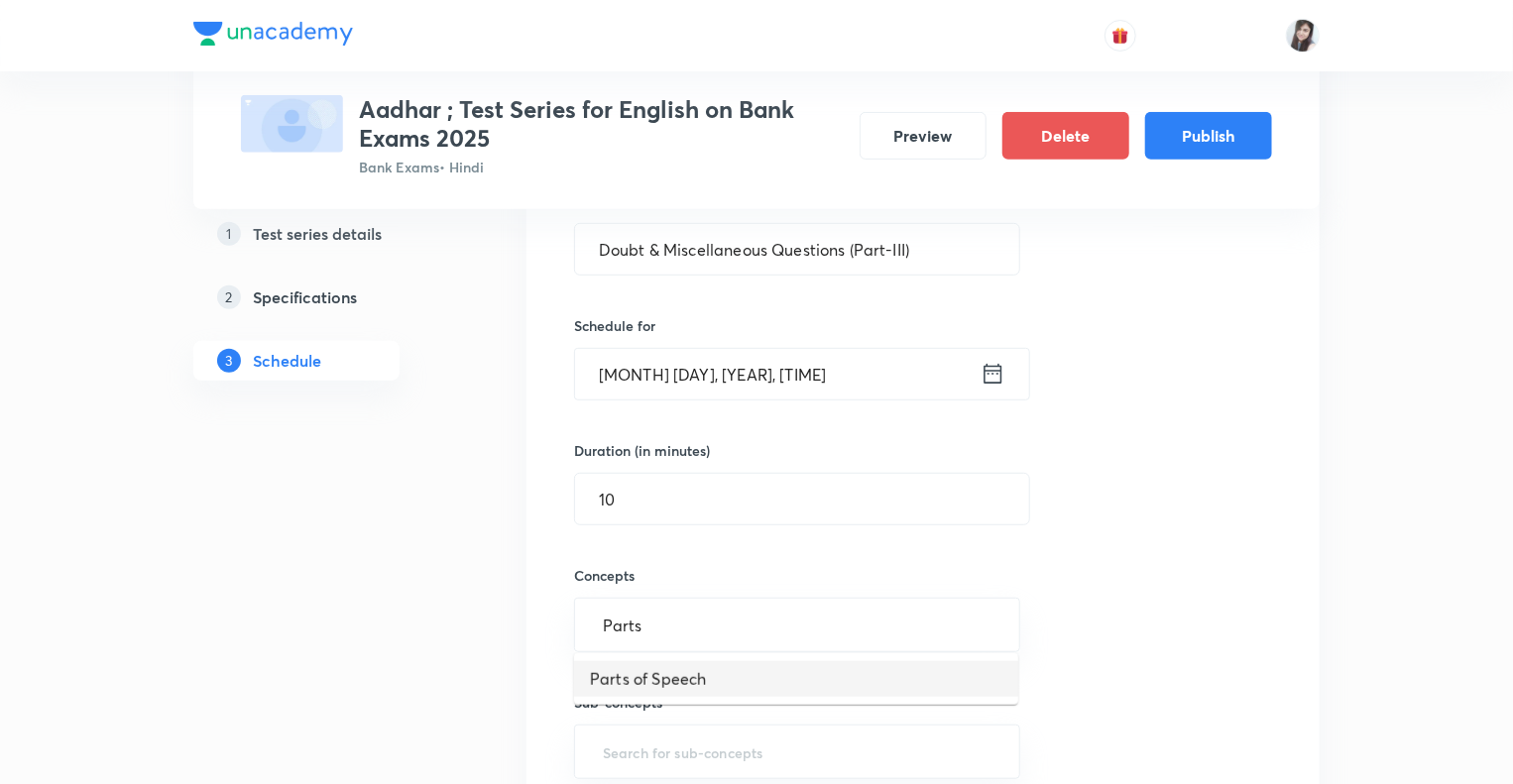 click on "Parts of Speech" at bounding box center [796, 679] 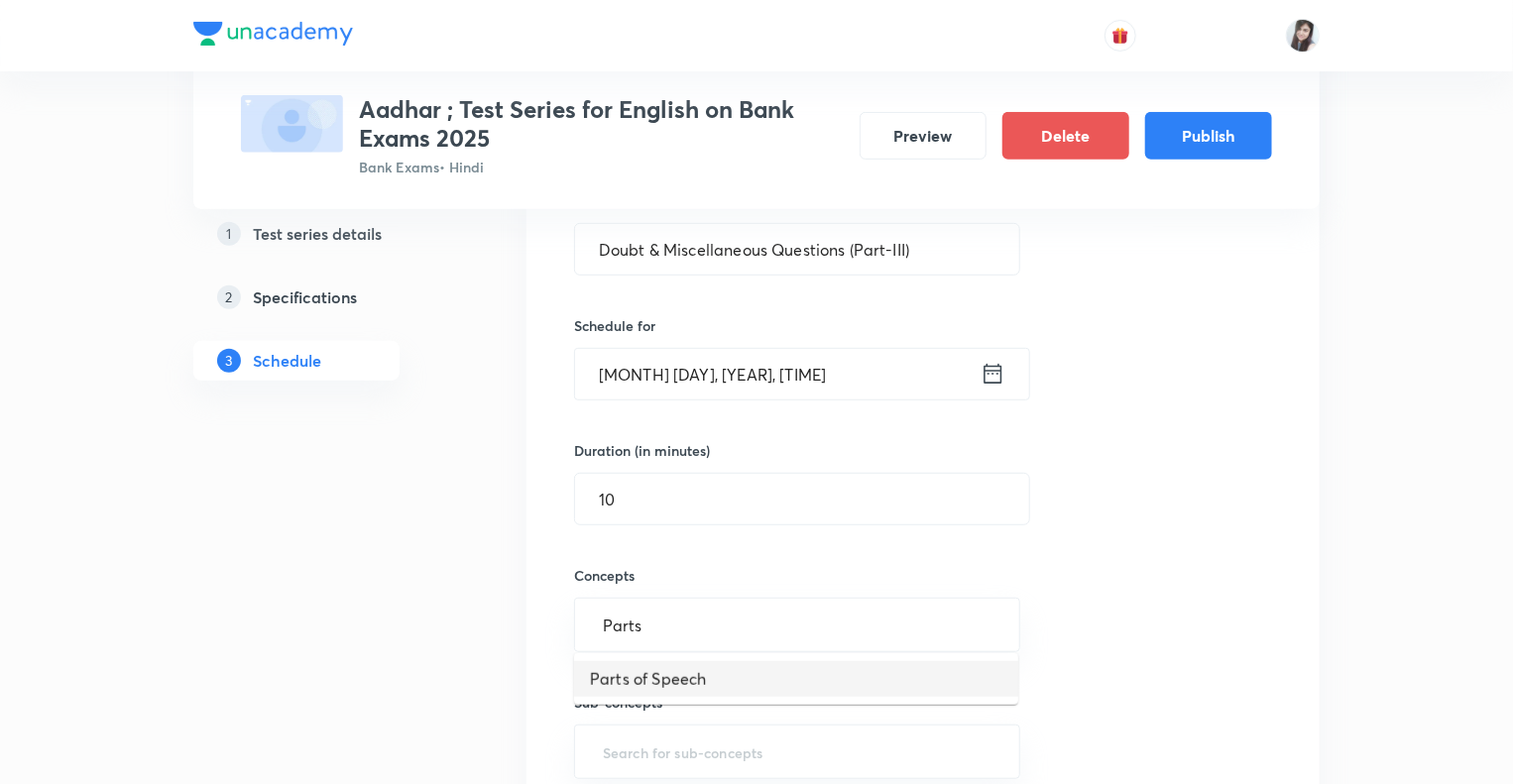 type 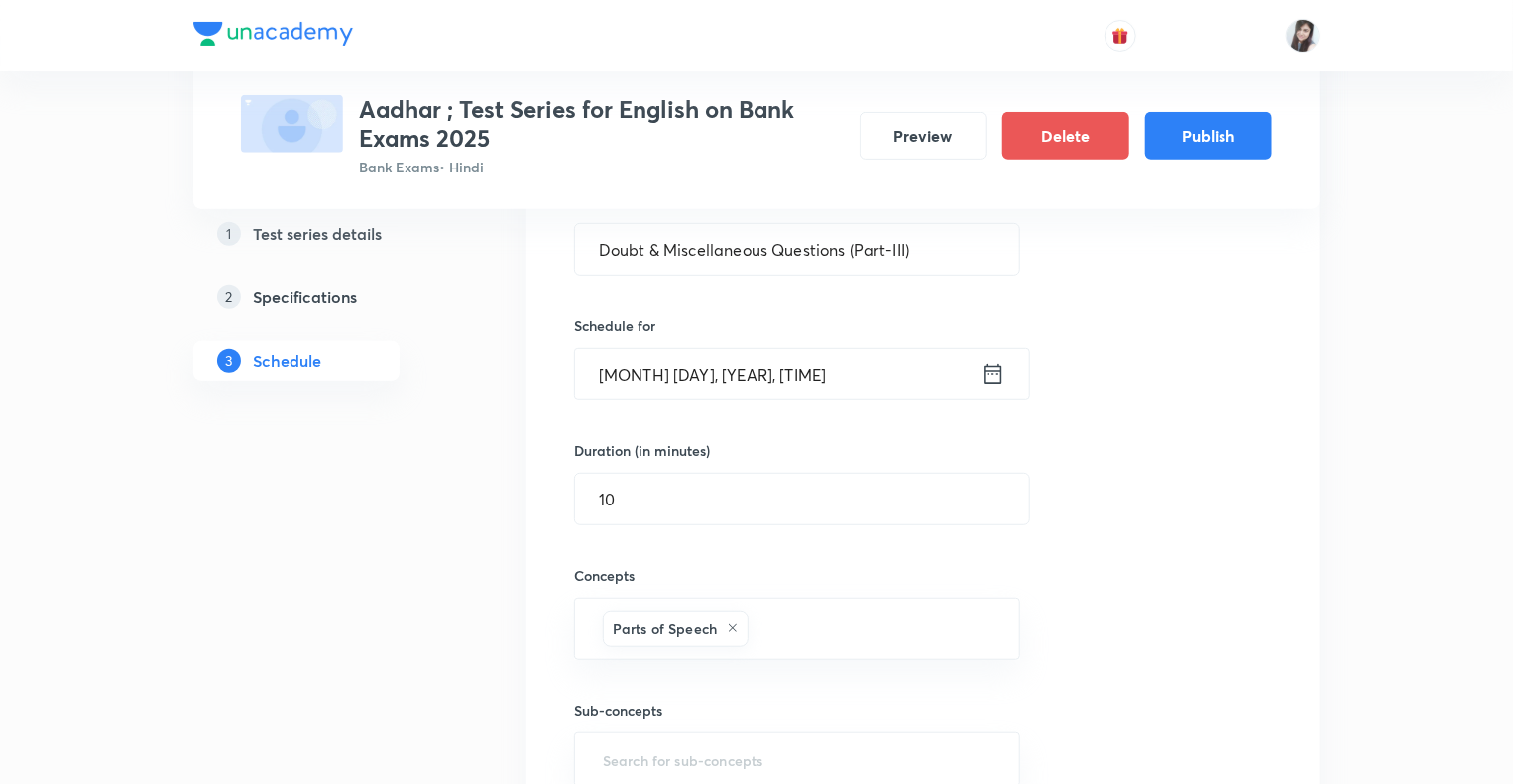 click on "1 Test series details 2 Specifications 3 Schedule" at bounding box center [328, 4151] 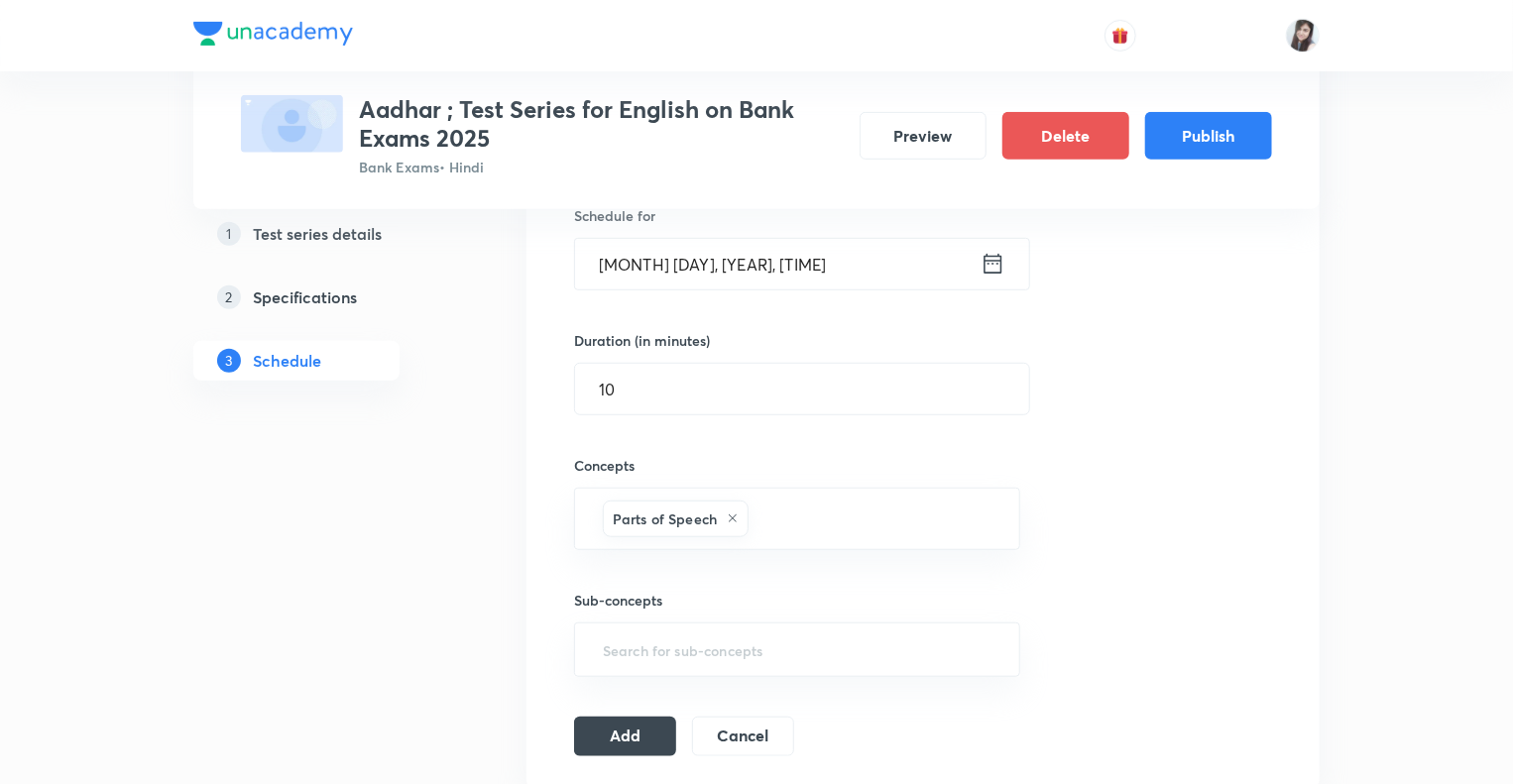 scroll, scrollTop: 714, scrollLeft: 0, axis: vertical 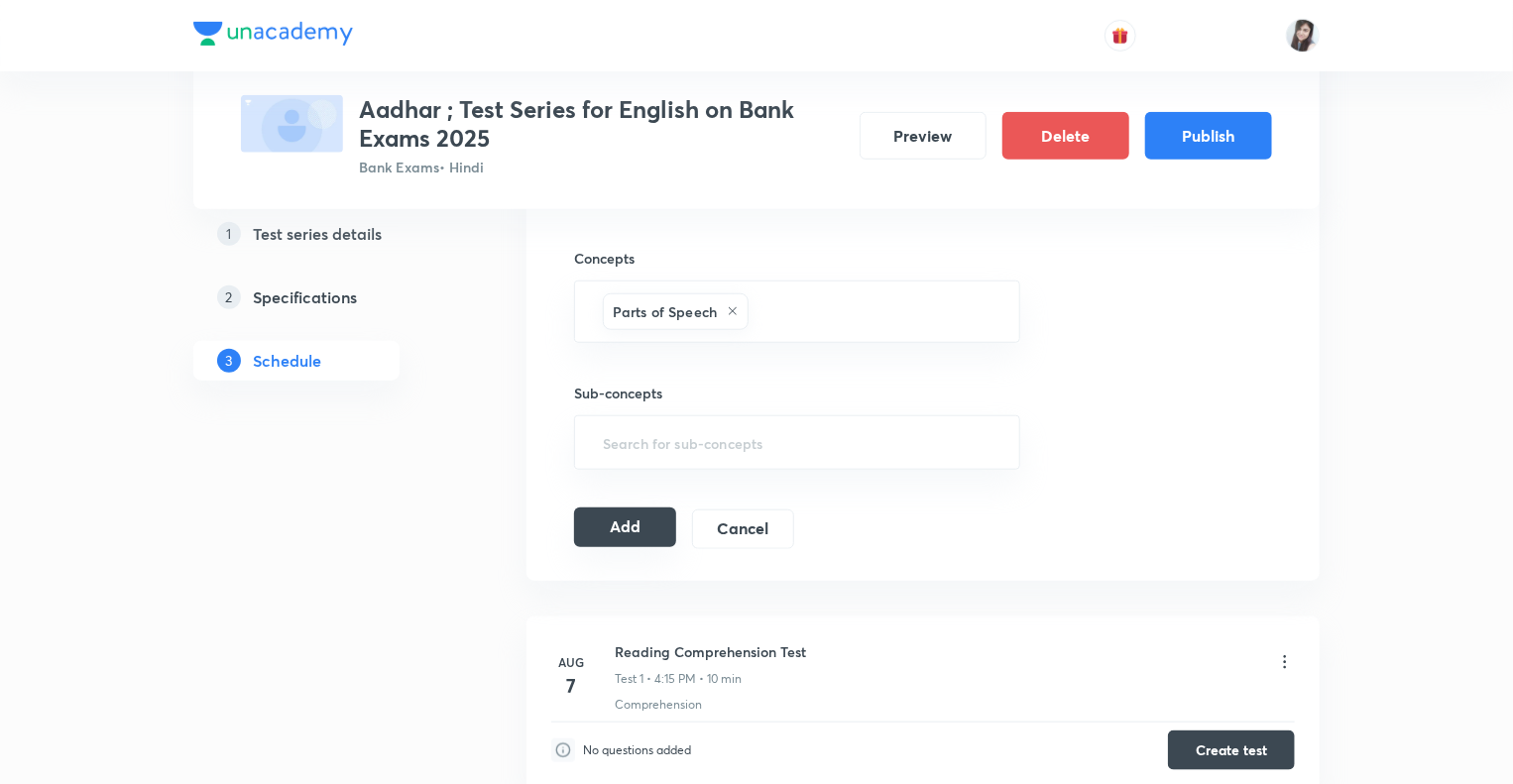 click on "Add" at bounding box center (625, 527) 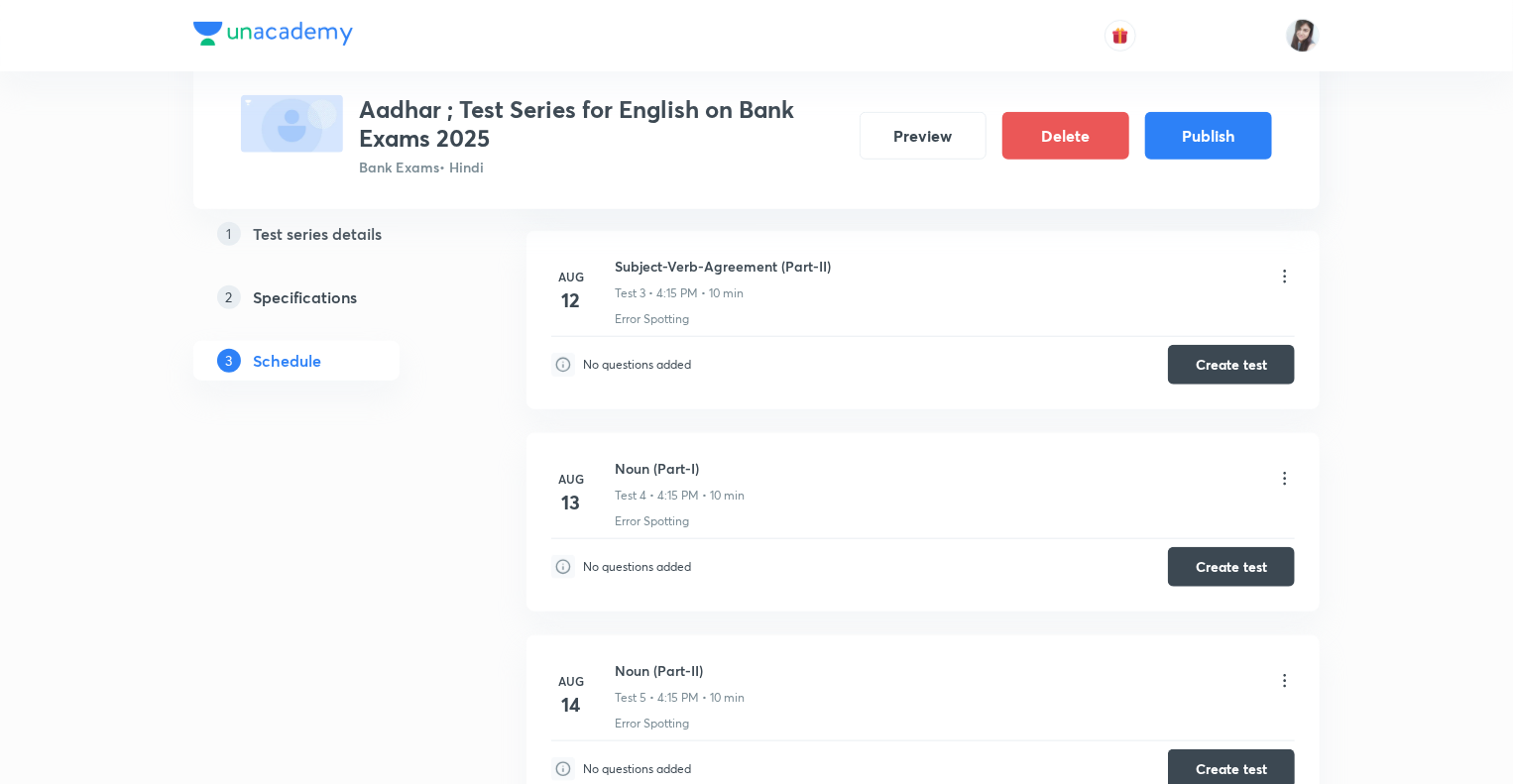 click on "Test Series Aadhar ; Test Series for English on Bank Exams [YEAR] Bank Exams  • Hindi Preview Delete Publish 1 Test series details 2 Specifications 3 Schedule Schedule •  37  tests Add a new session [MONTH] [DAY] Reading Comprehension Test Test 1 • [TIME] • 10 min Comprehension No questions added  Create test [MONTH] [DAY] Subject-Verb-Agreement (Part-I) Test 2 • [TIME] • 10 min Error Spotting No questions added  Create test [MONTH] [DAY] Subject-Verb-Agreement (Part-II) Test 3 • [TIME] • 10 min Error Spotting No questions added  Create test [MONTH] [DAY] Noun (Part-I) Test 4 • [TIME] • 10 min Error Spotting No questions added  Create test [MONTH] [DAY] Noun (Part-II) Test 5 • [TIME] • 10 min Error Spotting No questions added  Create test [MONTH] [DAY] Vocabulary- Antonyms-Synonyms-idioms-Phrasal verbs Test 6 • [TIME] • 10 min Synonyms · Antonyms · Idioms · Phrasal Verbs No questions added  Create test [MONTH] [DAY] Pronoun (Part-I) Test 7 • [TIME] • 10 min Error Spotting No questions added  Create test [MONTH] [DAY] [MONTH] [DAY] 1" at bounding box center [756, 3416] 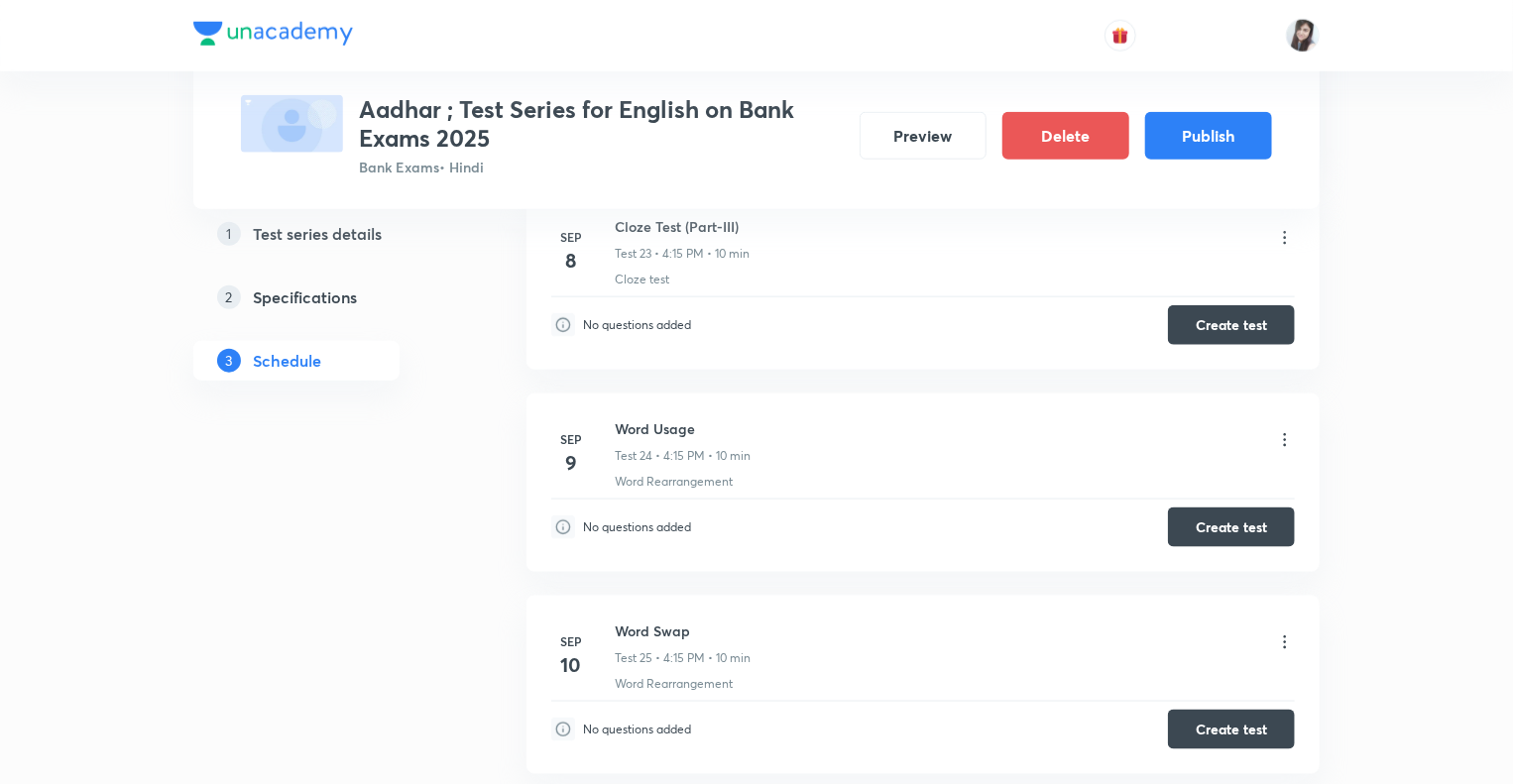 scroll, scrollTop: 7378, scrollLeft: 0, axis: vertical 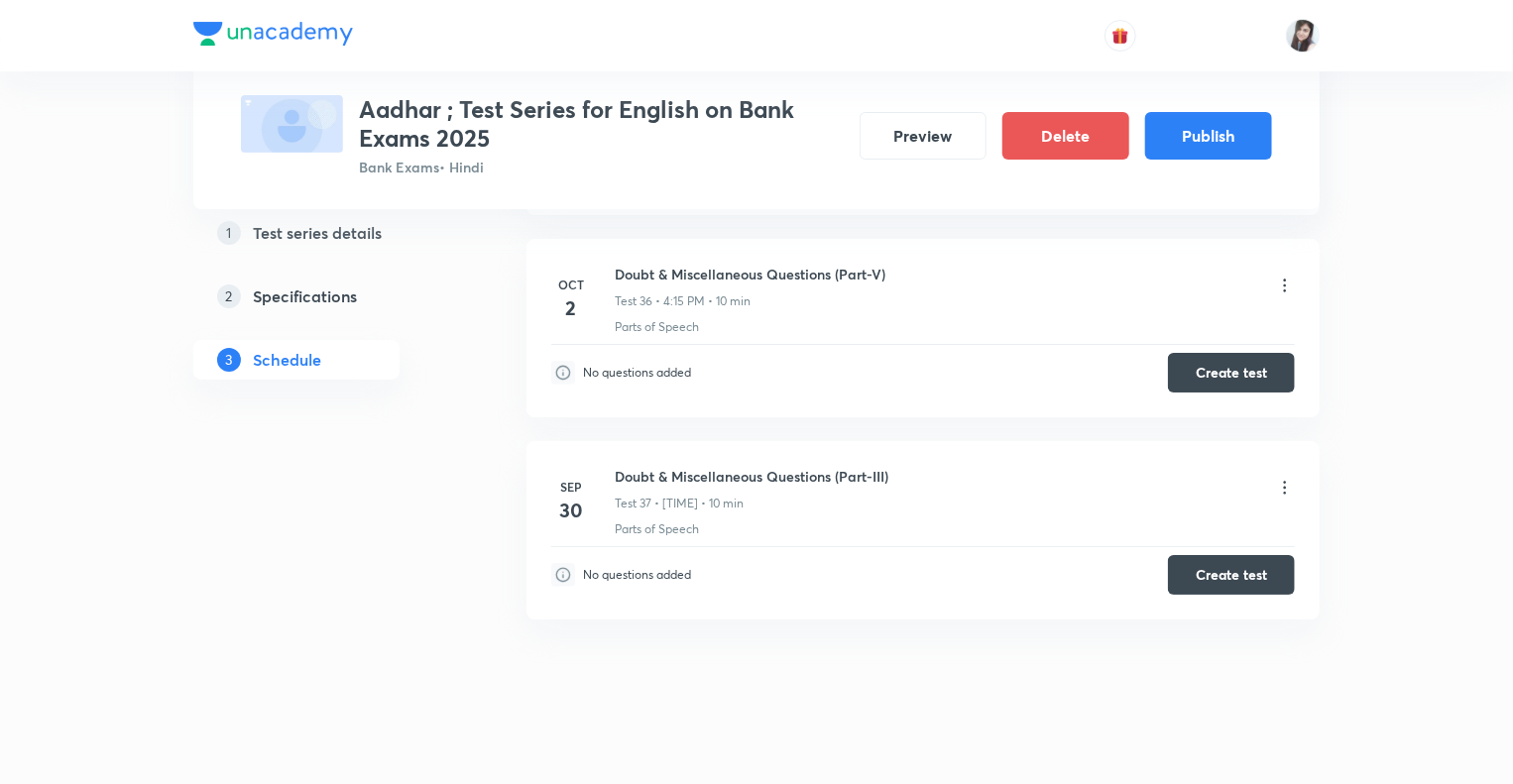 click on "Schedule •  37  tests Add a new session [MONTH] [DAY] Reading Comprehension Test Test 1 • [TIME] • 10 min Comprehension No questions added  Create test [MONTH] [DAY] Subject-Verb-Agreement (Part-I) Test 2 • [TIME] • 10 min Error Spotting No questions added  Create test [MONTH] [DAY] Subject-Verb-Agreement (Part-II) Test 3 • [TIME] • 10 min Error Spotting No questions added  Create test [MONTH] [DAY] Noun (Part-I) Test 4 • [TIME] • 10 min Error Spotting No questions added  Create test [MONTH] [DAY] Noun (Part-II) Test 5 • [TIME] • 10 min Error Spotting No questions added  Create test [MONTH] [DAY] Vocabulary- Antonyms-Synonyms-idioms-Phrasal verbs Test 6 • [TIME] • 10 min Synonyms · Antonyms · Idioms · Phrasal Verbs No questions added  Create test [MONTH] [DAY] Pronoun (Part-I) Test 7 • [TIME] • 10 min Error Spotting No questions added  Create test [MONTH] [DAY] Pronoun (Part-II) Test 8 • [TIME] • 10 min Error Spotting No questions added  Create test [MONTH] [DAY] Parajumbles (Part-I) Test 9 • [TIME] • 10 min Parajumbles 21" at bounding box center [923, -3124] 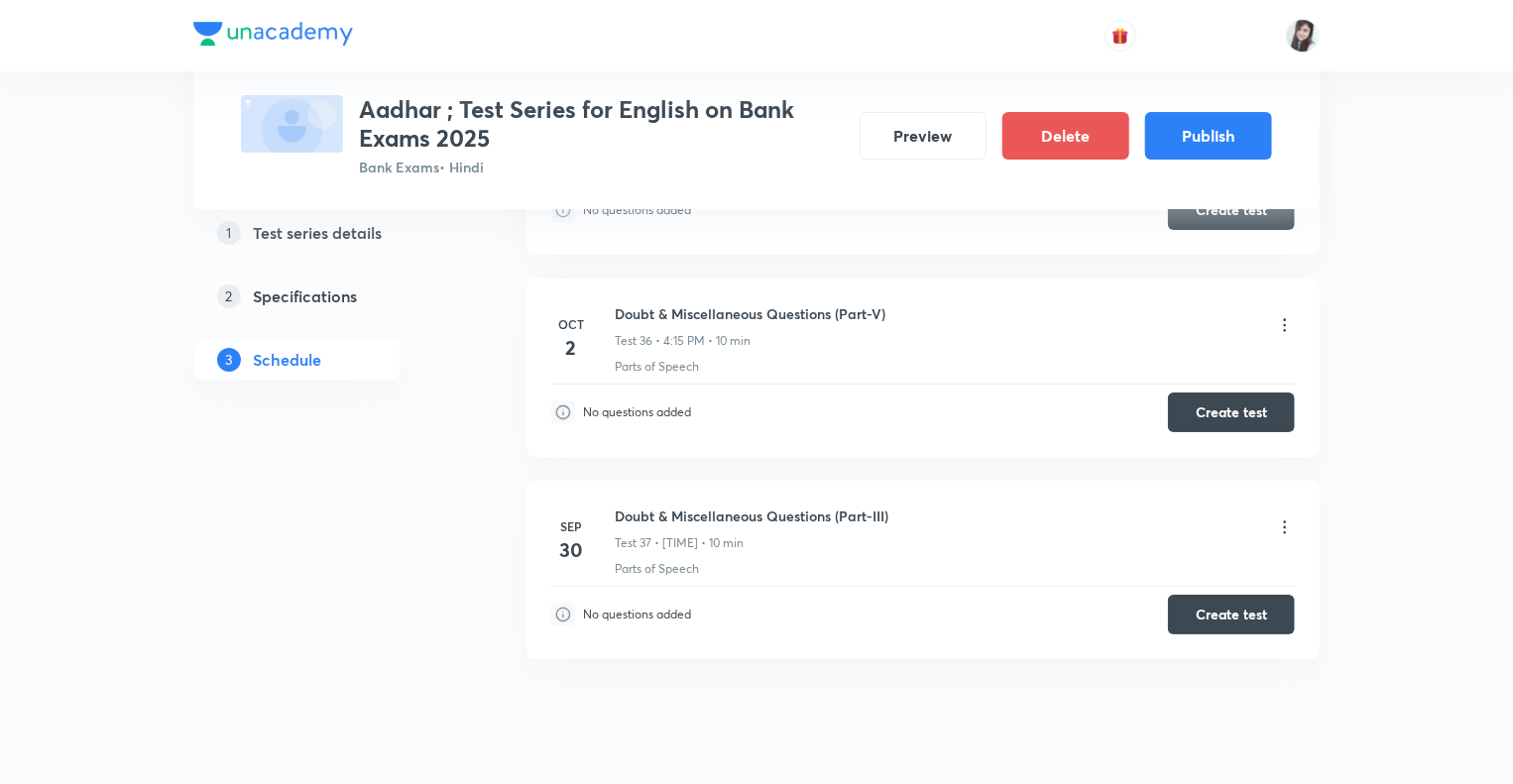 click on "1 Test series details 2 Specifications 3 Schedule" at bounding box center (328, -3084) 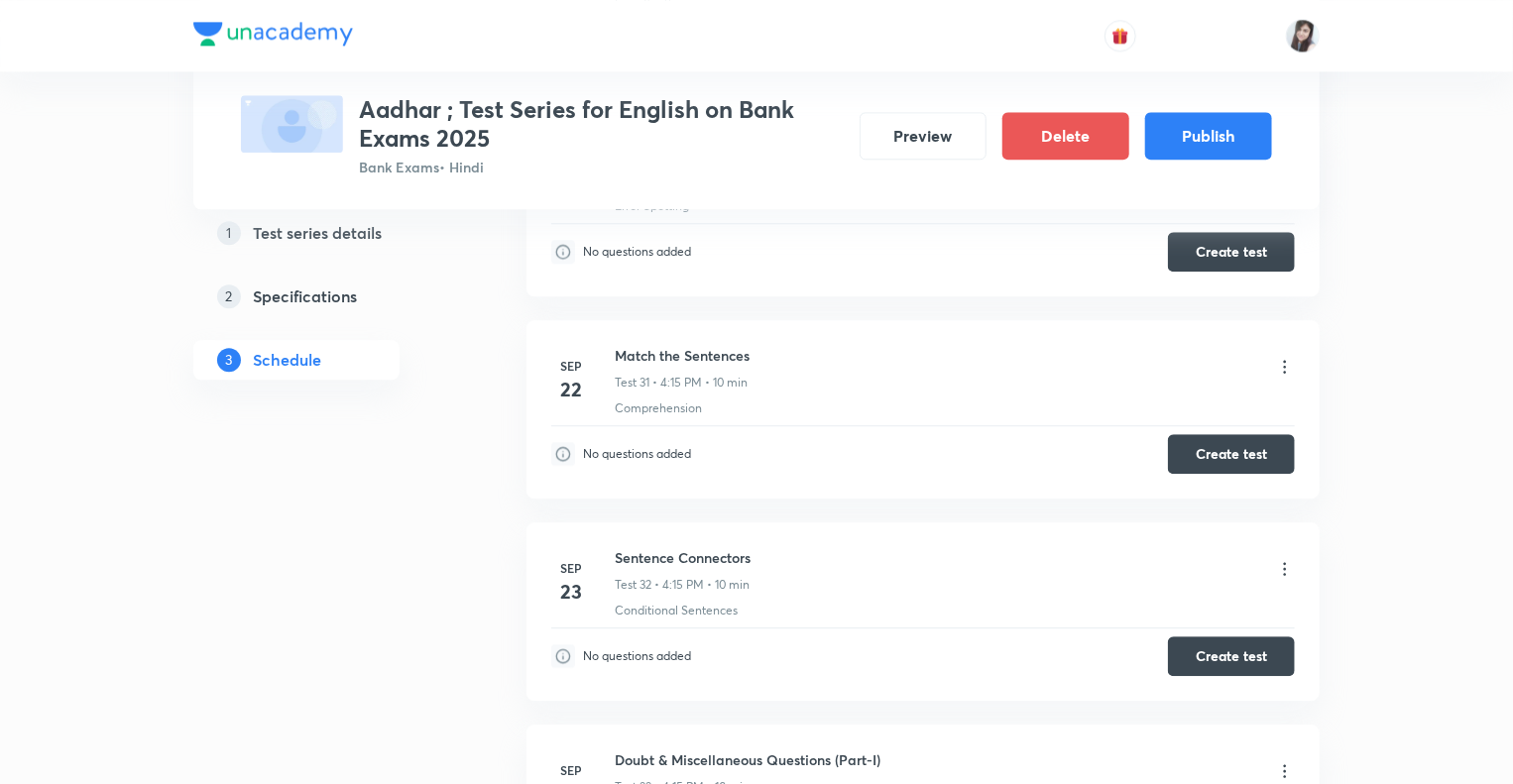 scroll, scrollTop: 6268, scrollLeft: 0, axis: vertical 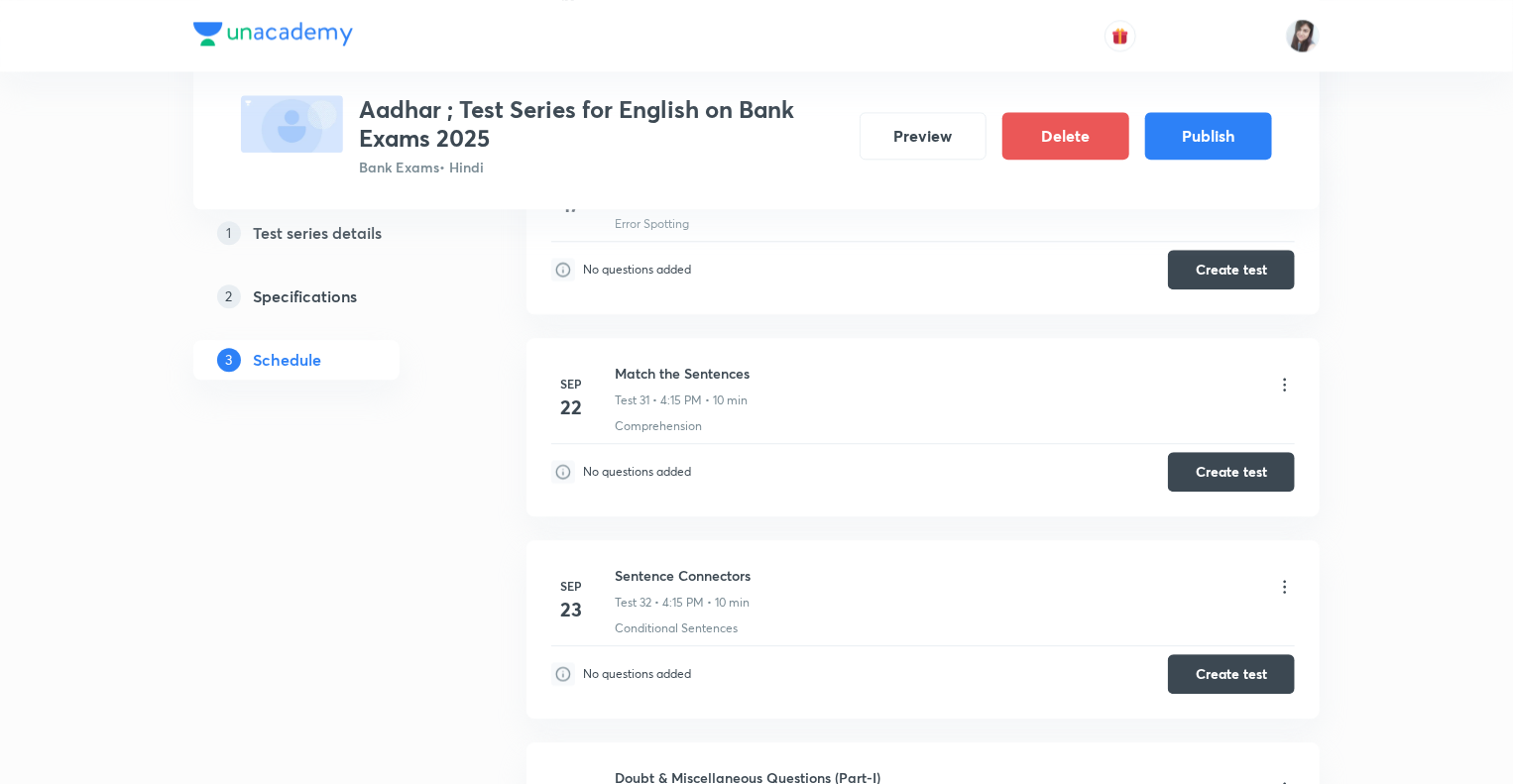 click 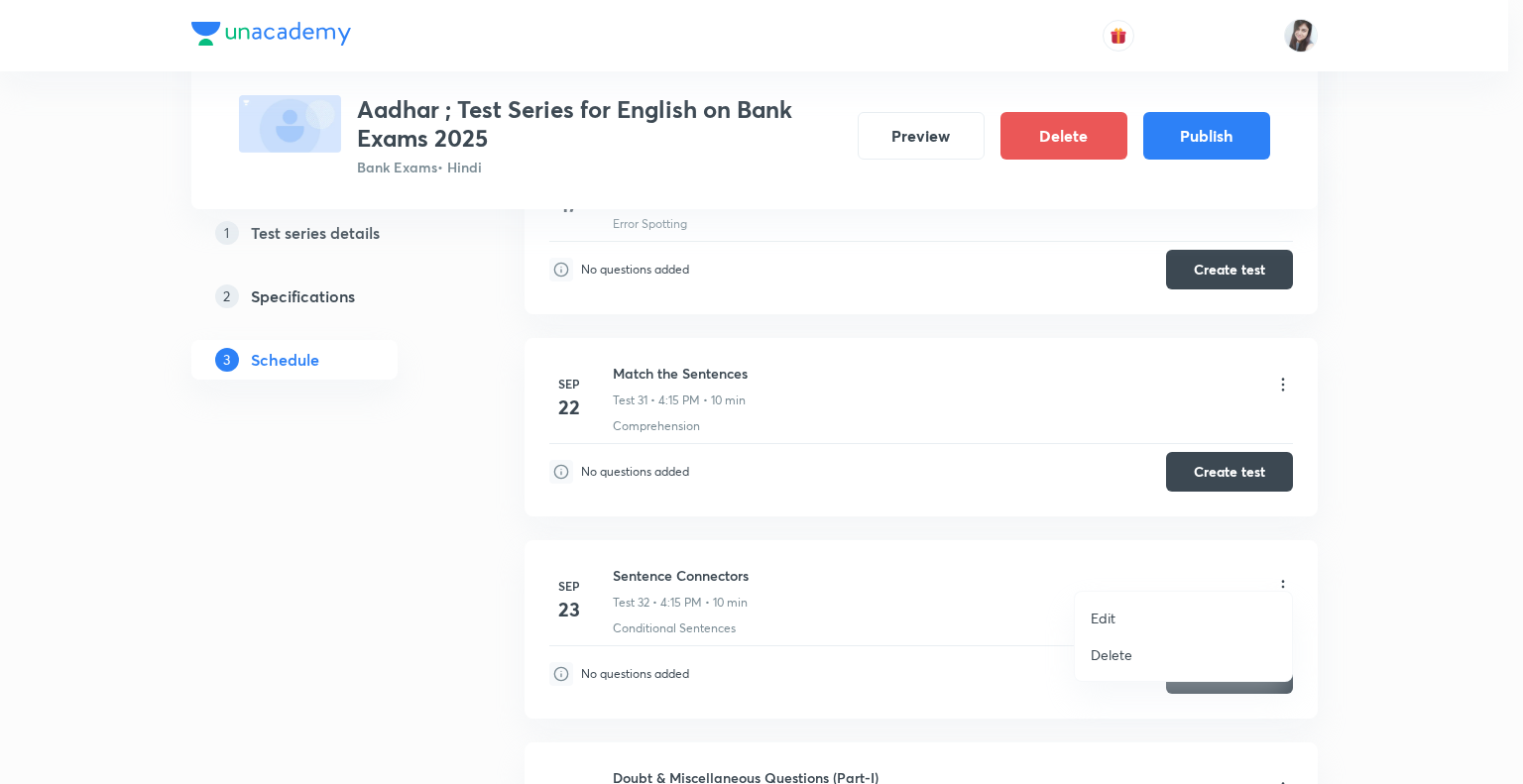 click on "Edit" at bounding box center (1103, 617) 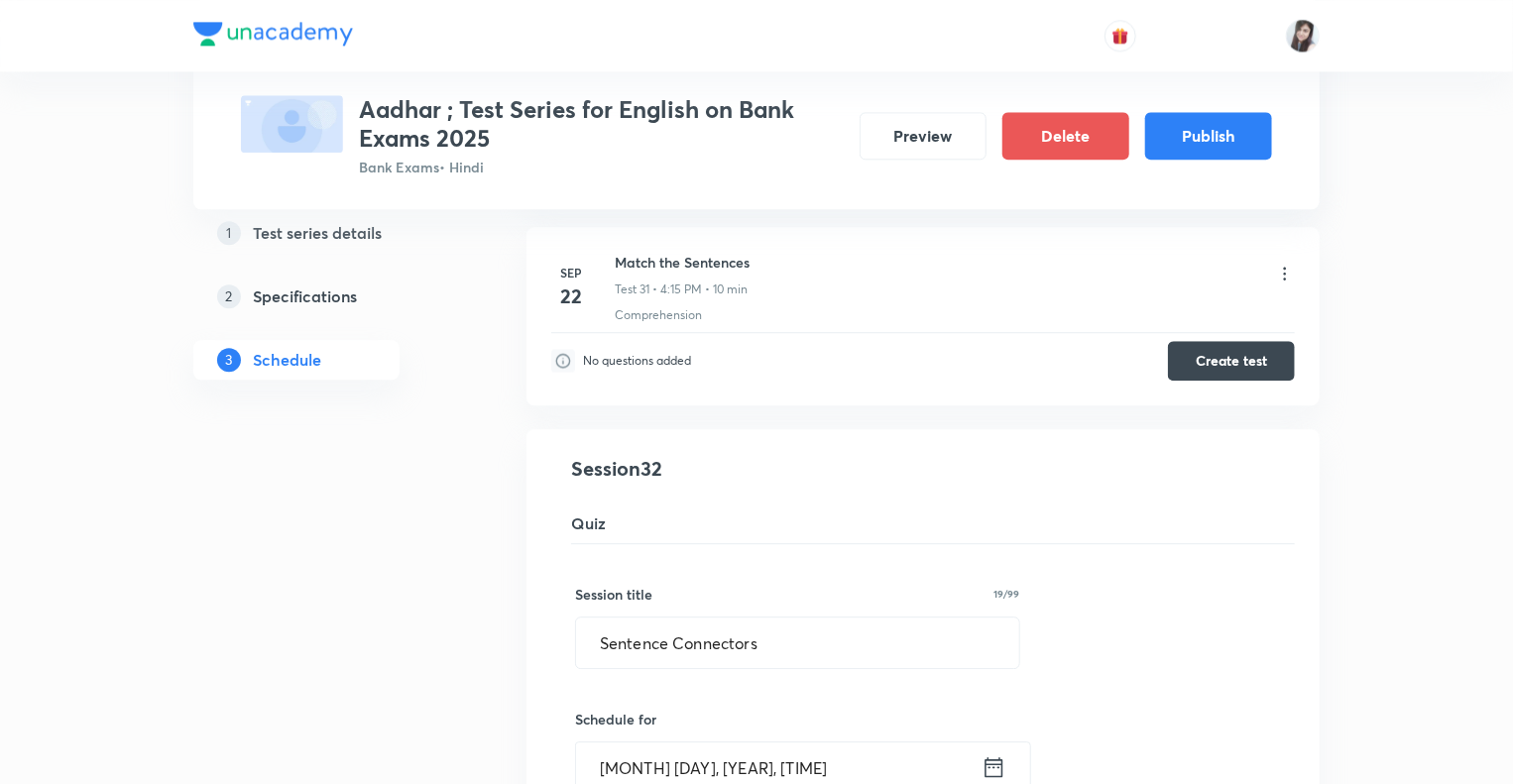 click on "1 Test series details 2 Specifications 3 Schedule" at bounding box center (328, -1732) 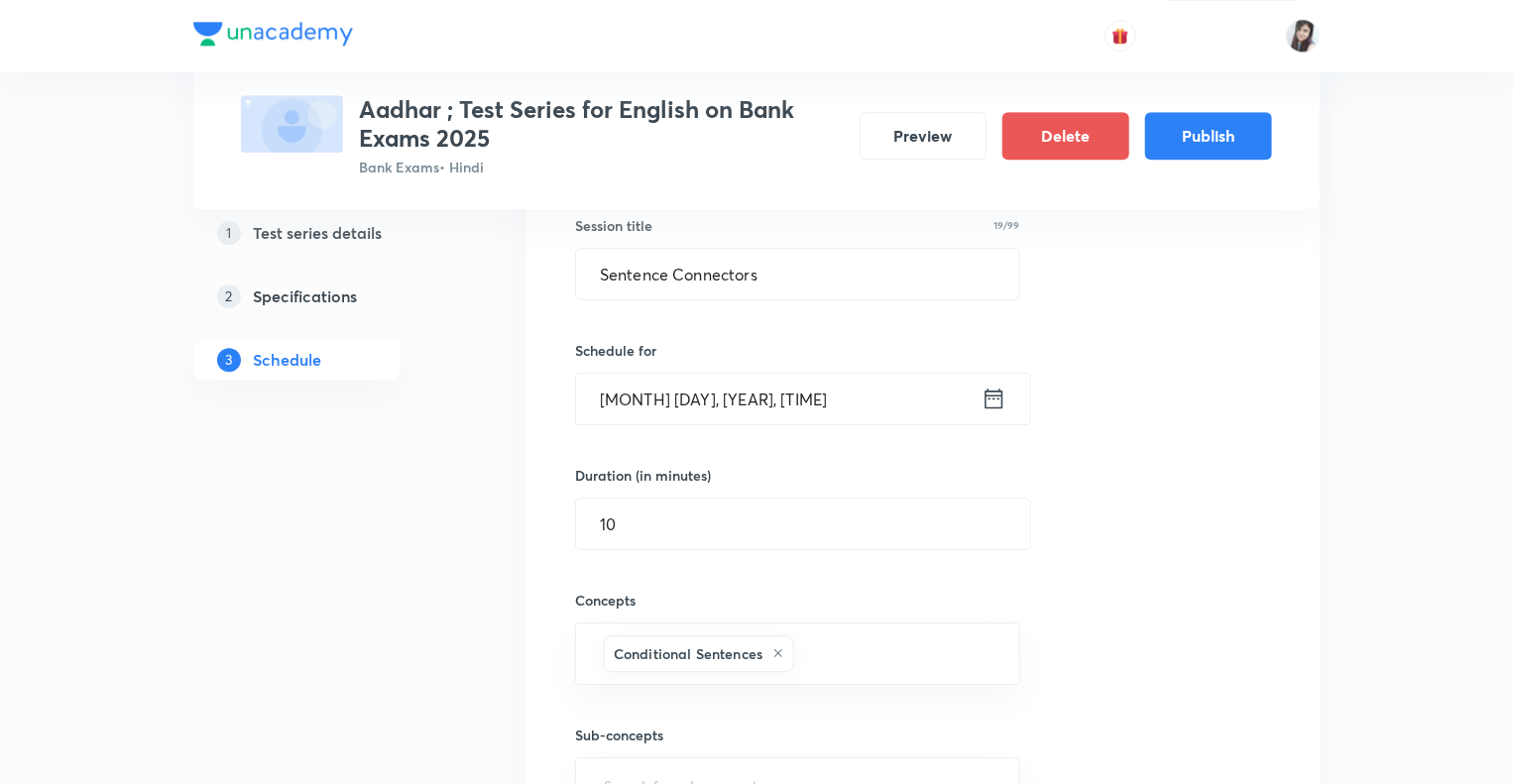 scroll, scrollTop: 6664, scrollLeft: 0, axis: vertical 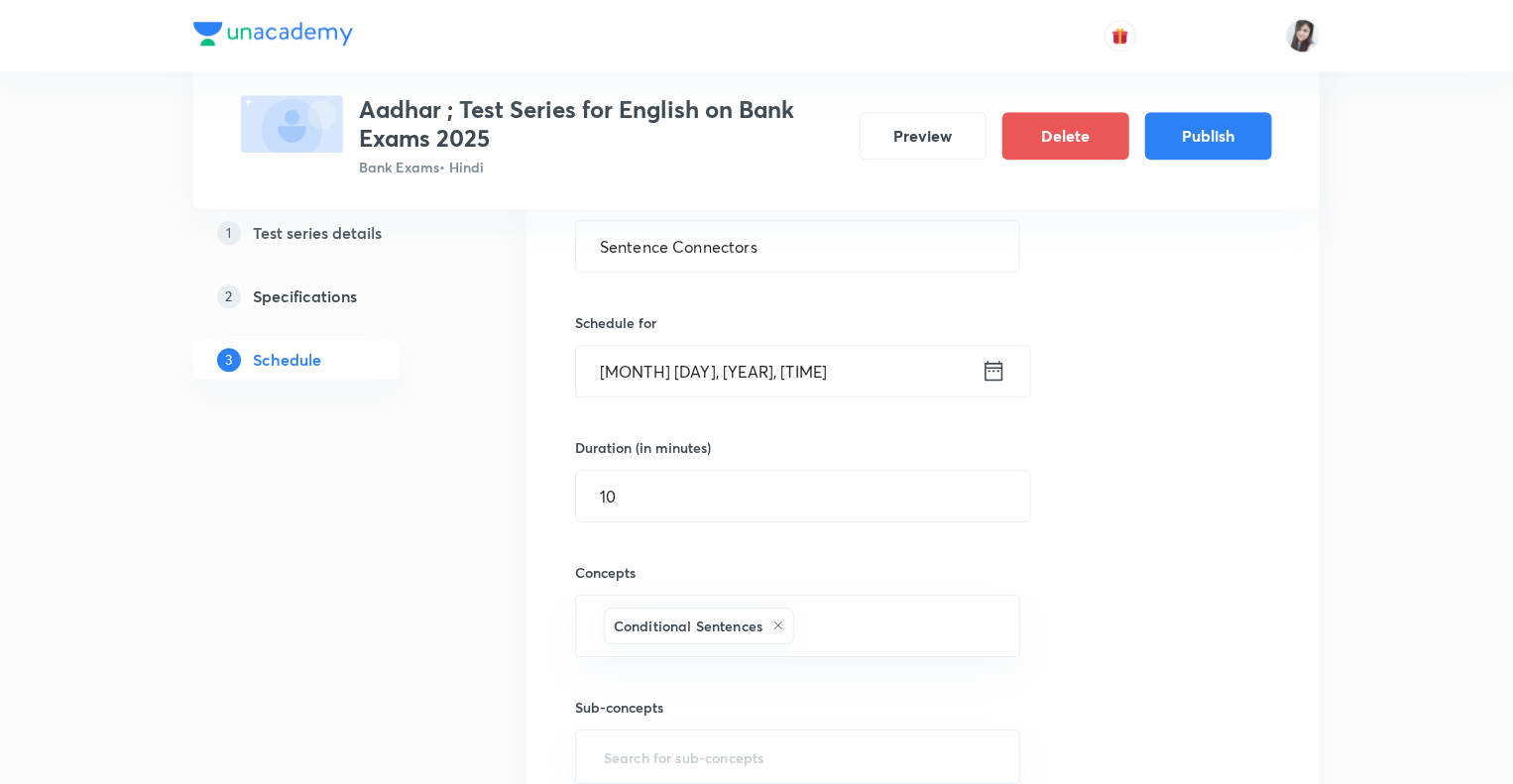 click 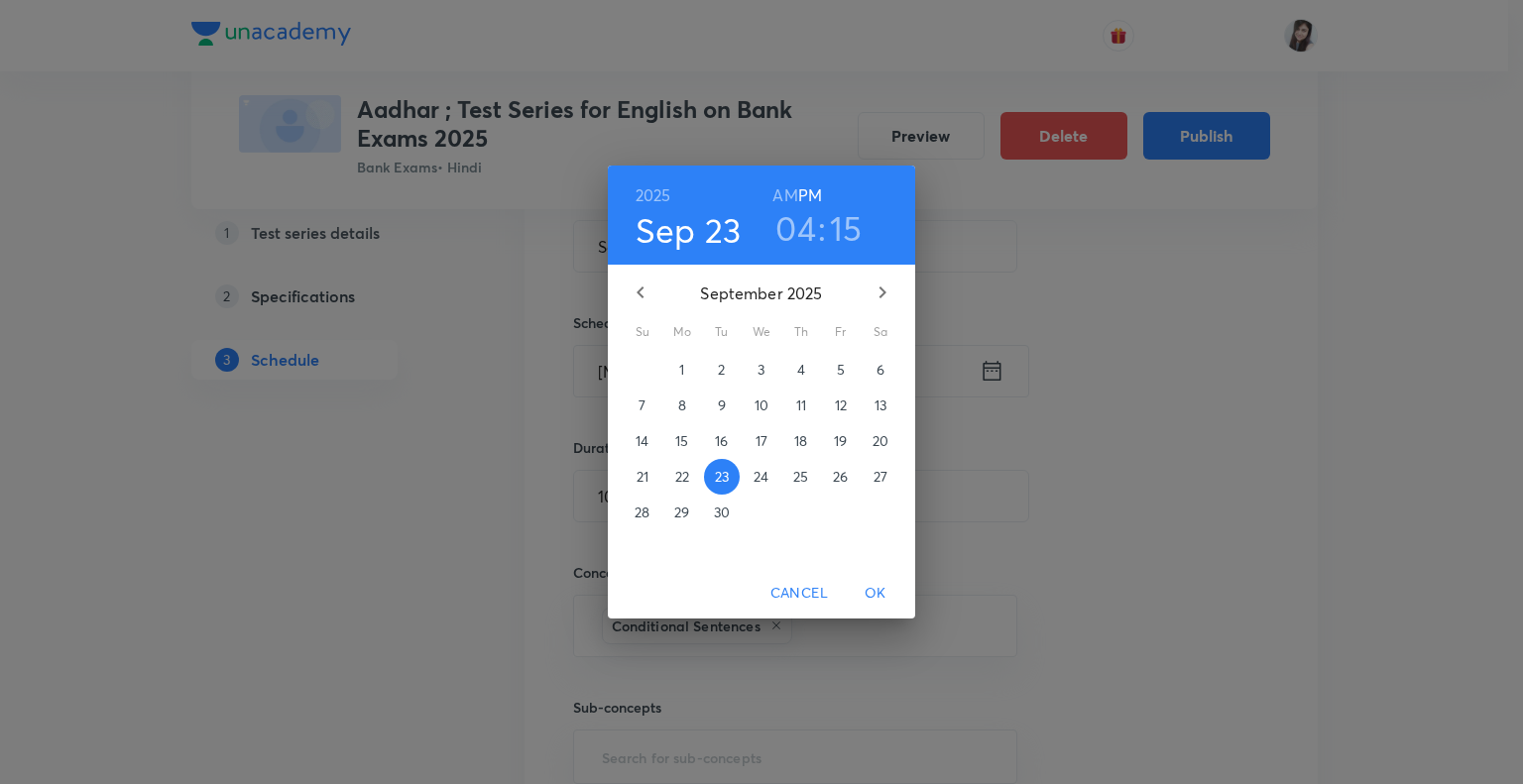 click on "25" at bounding box center (800, 477) 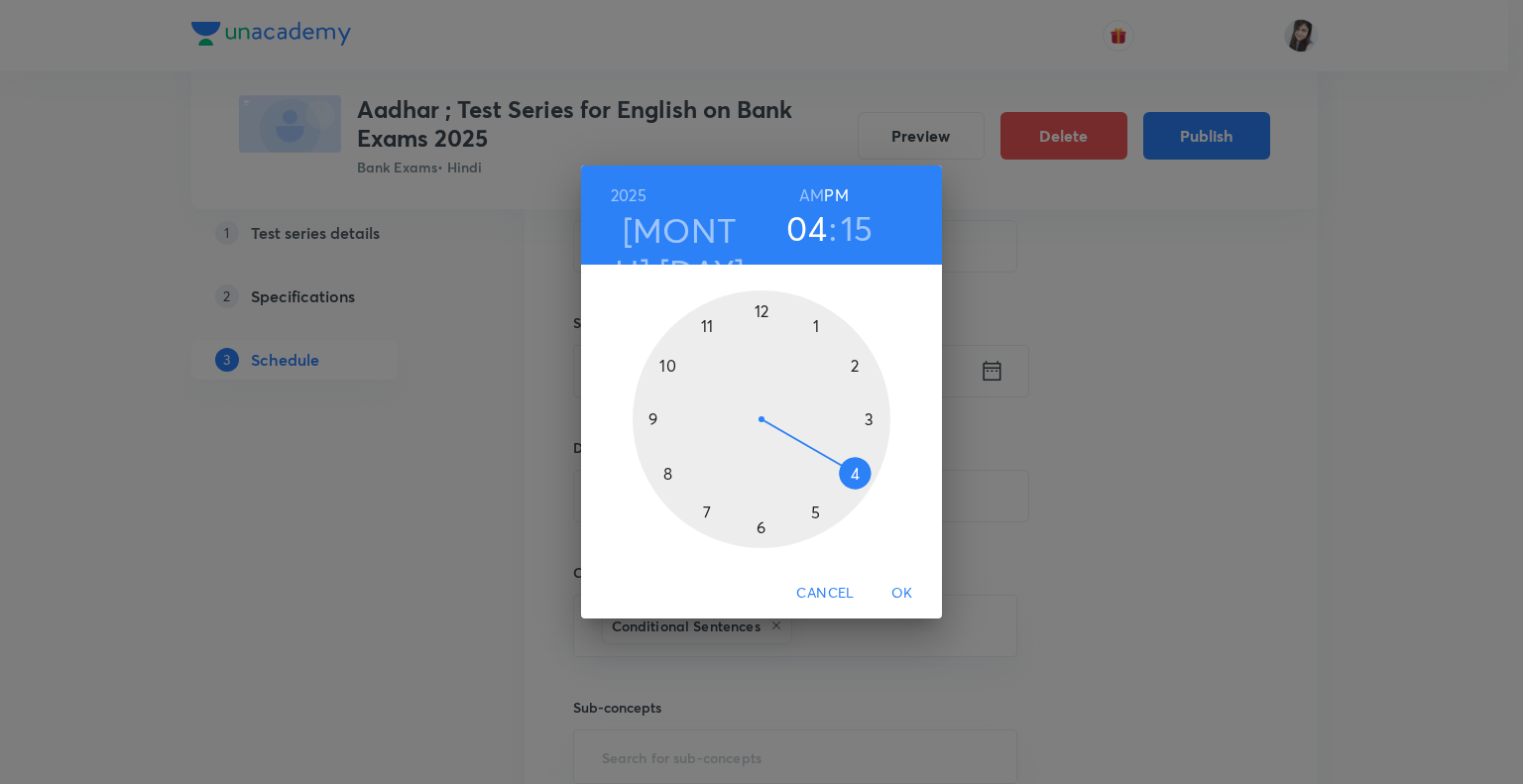click on "OK" at bounding box center (902, 593) 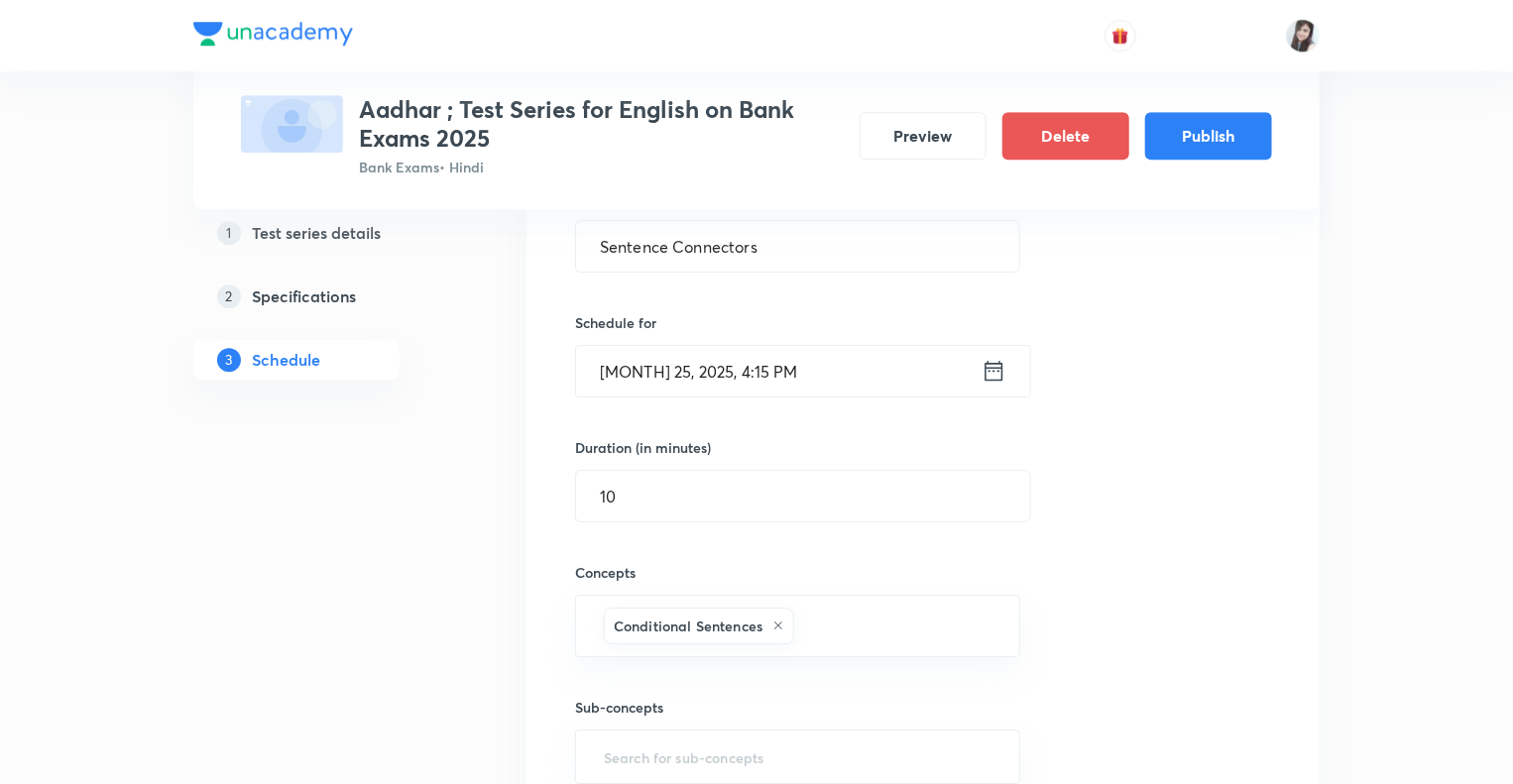click on "1 Test series details 2 Specifications 3 Schedule" at bounding box center (328, -2128) 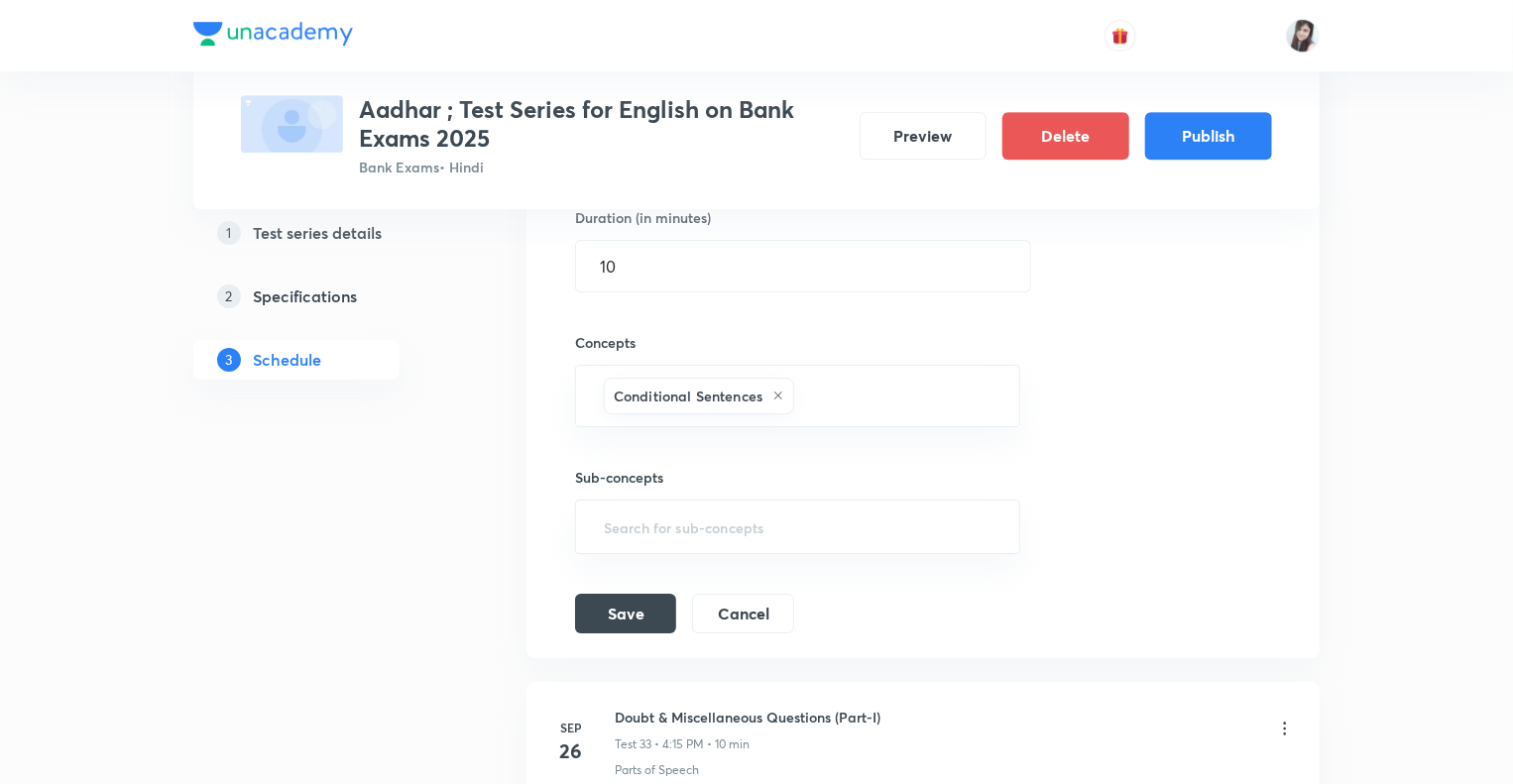 scroll, scrollTop: 6902, scrollLeft: 0, axis: vertical 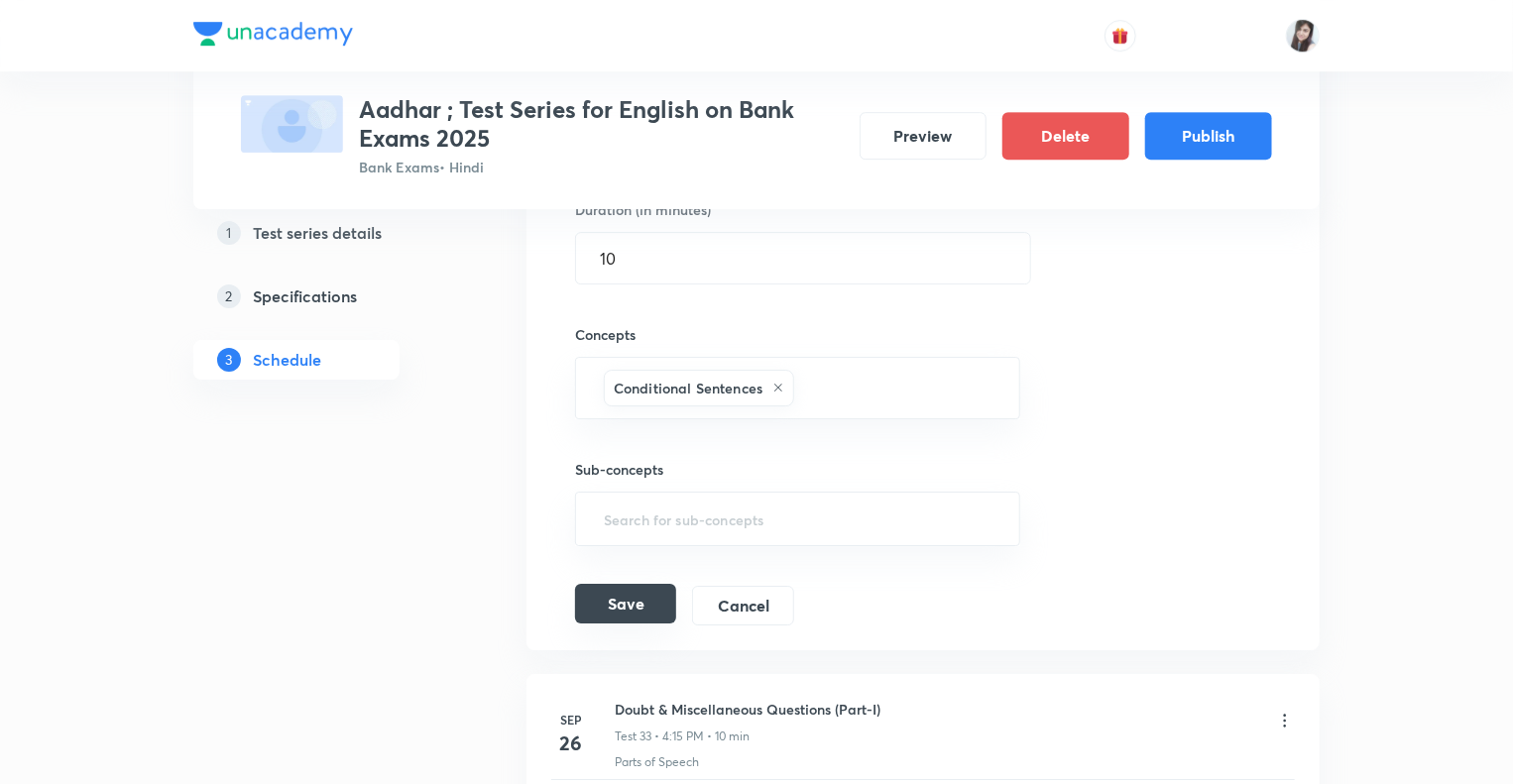 click on "Save" at bounding box center [626, 604] 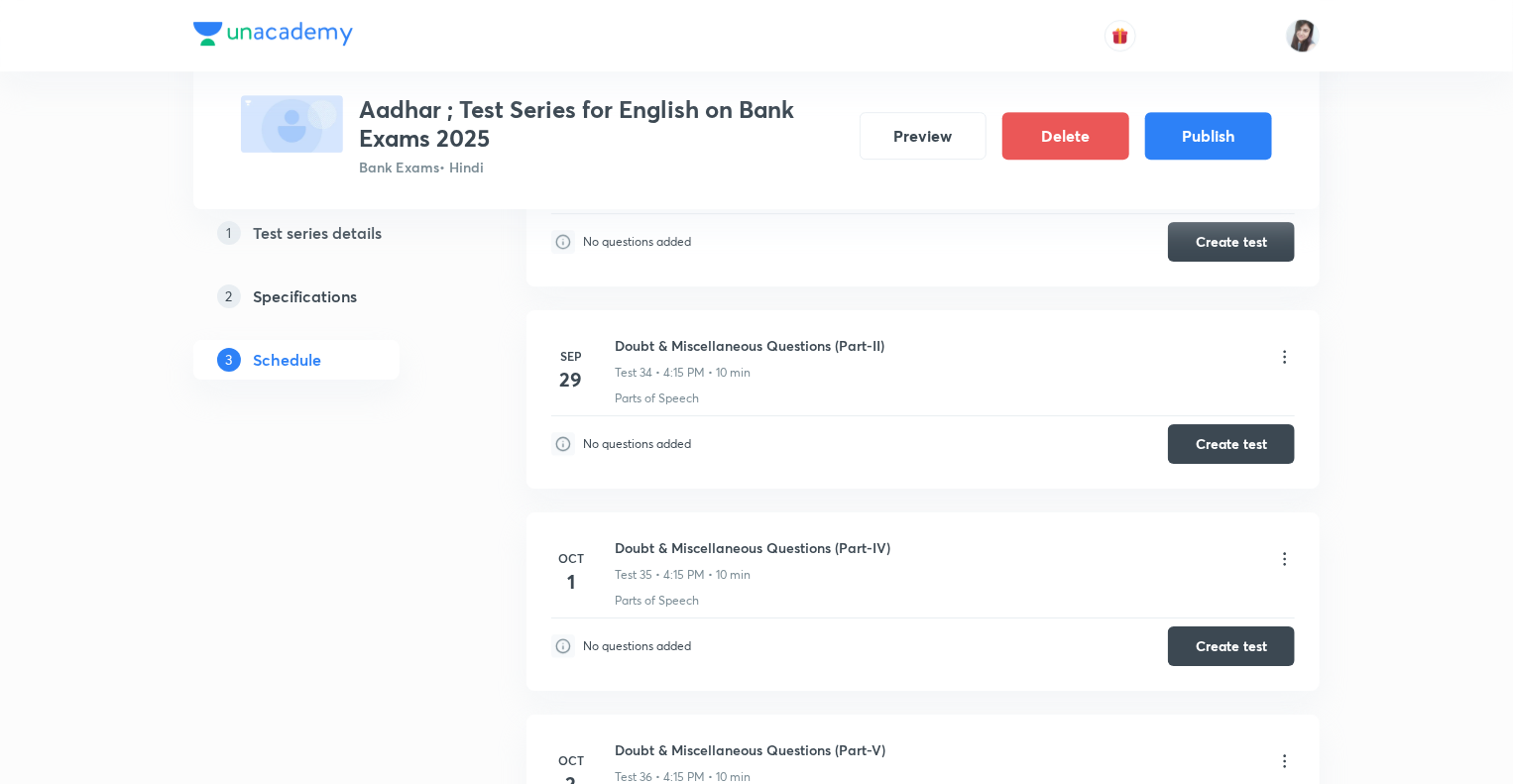click on "Test Series Aadhar ; Test Series for English on Bank Exams [YEAR] Bank Exams  • Hindi Preview Delete Publish 1 Test series details 2 Specifications 3 Schedule Schedule •  37  tests Add a new session [MONTH] [DAY] Reading Comprehension Test Test 1 • [TIME] • 10 min Comprehension No questions added  Create test [MONTH] [DAY] Subject-Verb-Agreement (Part-I) Test 2 • [TIME] • 10 min Error Spotting No questions added  Create test [MONTH] [DAY] Subject-Verb-Agreement (Part-II) Test 3 • [TIME] • 10 min Error Spotting No questions added  Create test [MONTH] [DAY] Noun (Part-I) Test 4 • [TIME] • 10 min Error Spotting No questions added  Create test [MONTH] [DAY] Noun (Part-II) Test 5 • [TIME] • 10 min Error Spotting No questions added  Create test [MONTH] [DAY] Vocabulary- Antonyms-Synonyms-idioms-Phrasal verbs Test 6 • [TIME] • 10 min Synonyms · Antonyms · Idioms · Phrasal Verbs No questions added  Create test [MONTH] [DAY] Pronoun (Part-I) Test 7 • [TIME] • 10 min Error Spotting No questions added  Create test [MONTH] [DAY] [MONTH] [DAY] 1" at bounding box center [756, -2773] 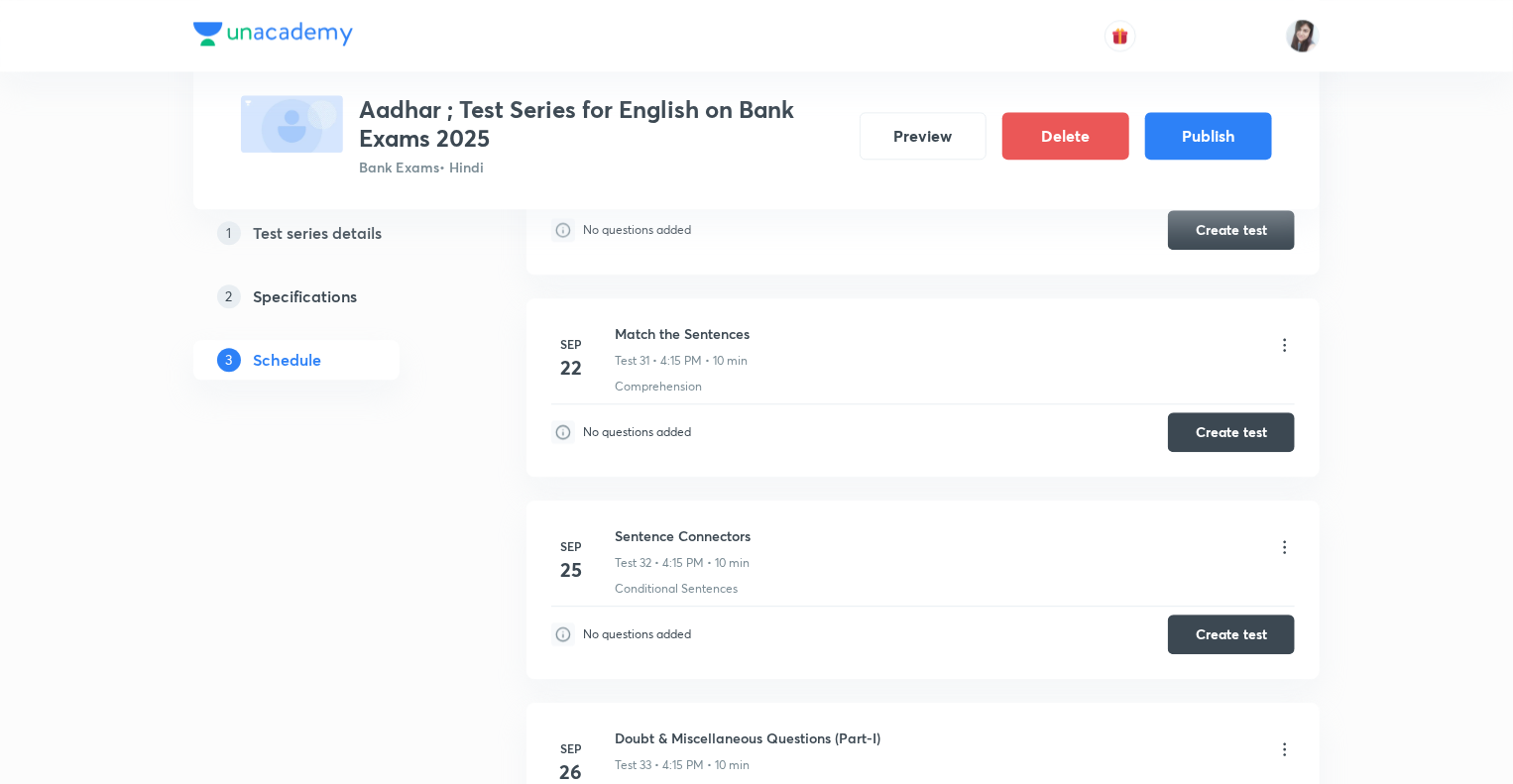 scroll, scrollTop: 6268, scrollLeft: 0, axis: vertical 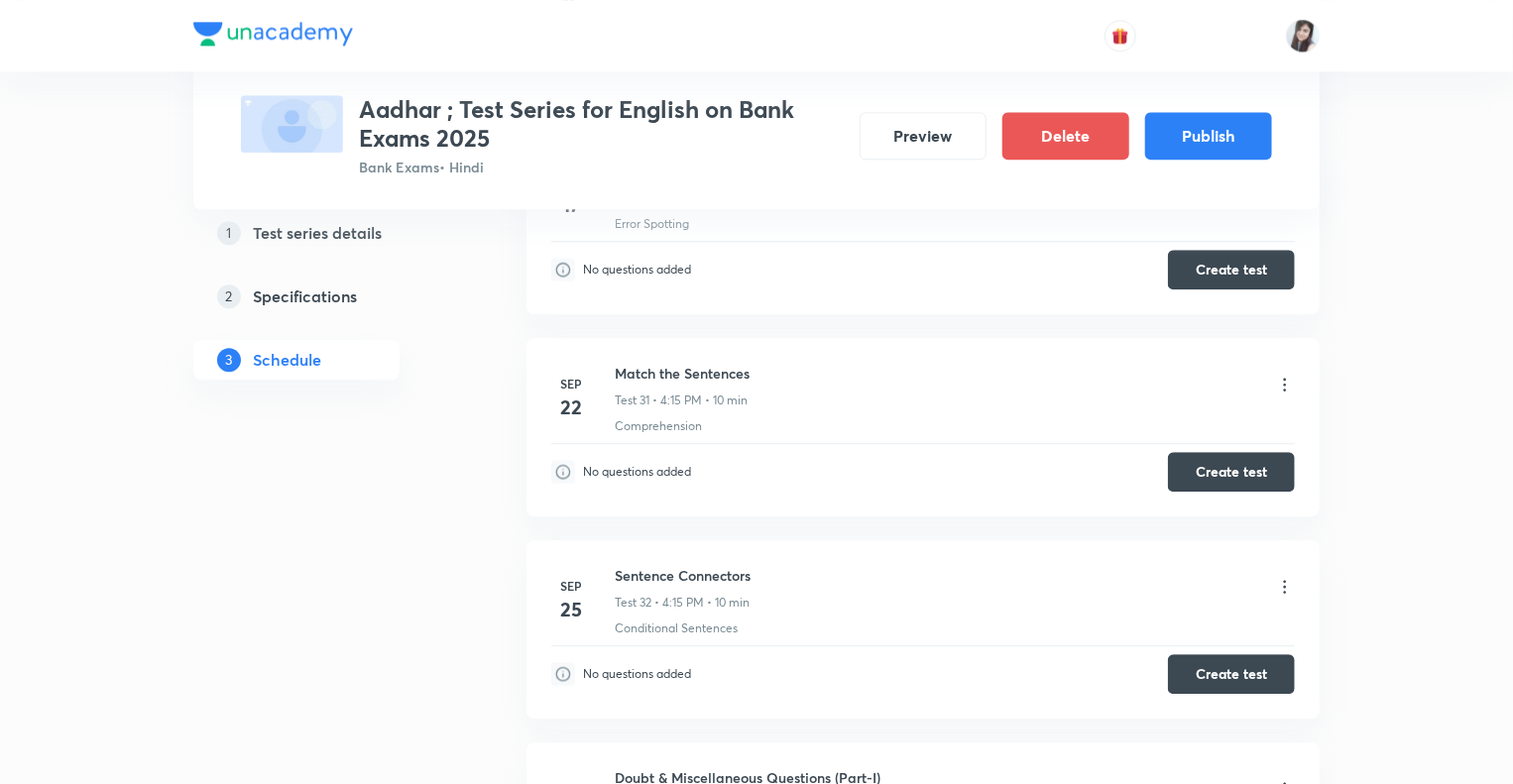 click 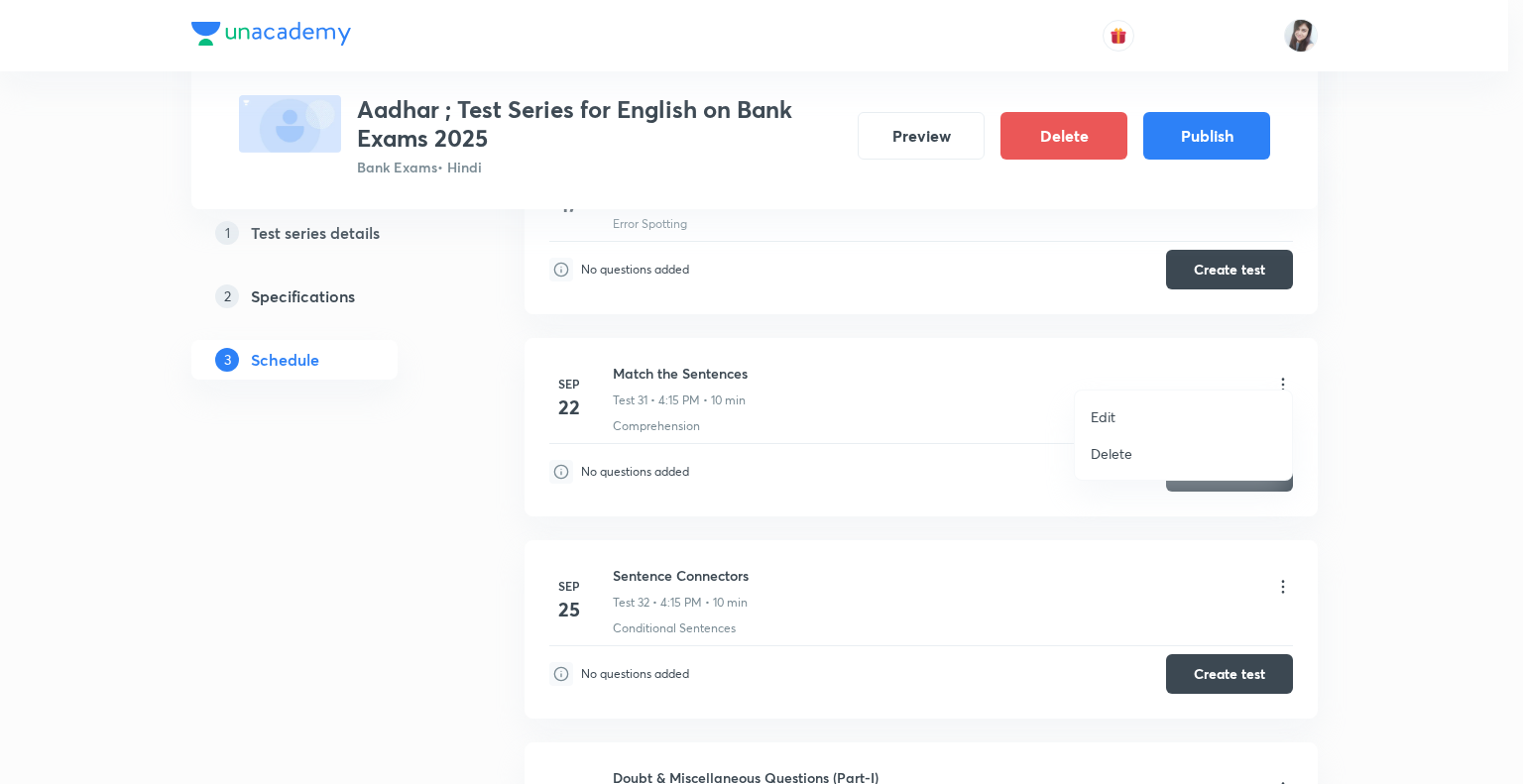 click on "Edit" at bounding box center [1103, 416] 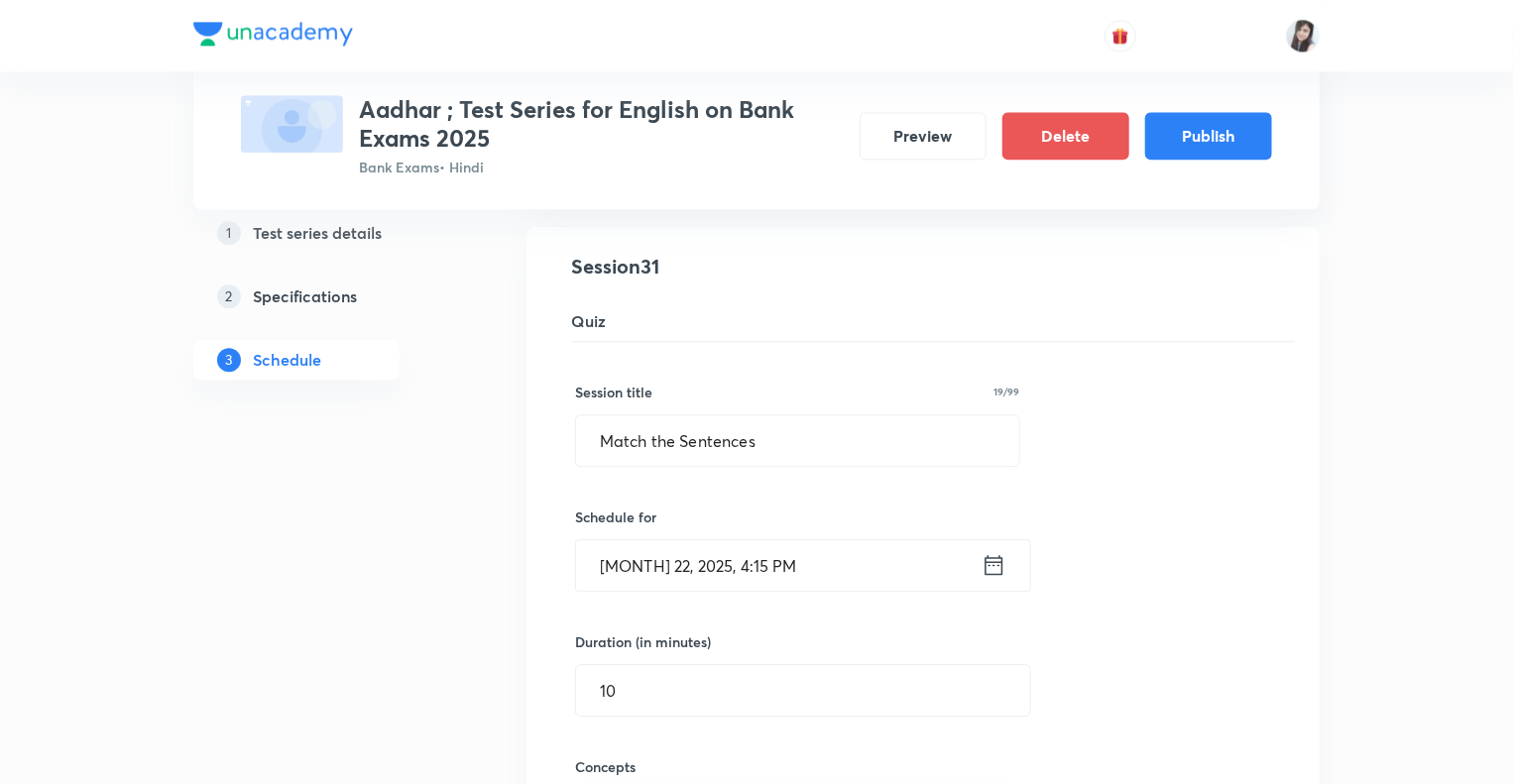 click 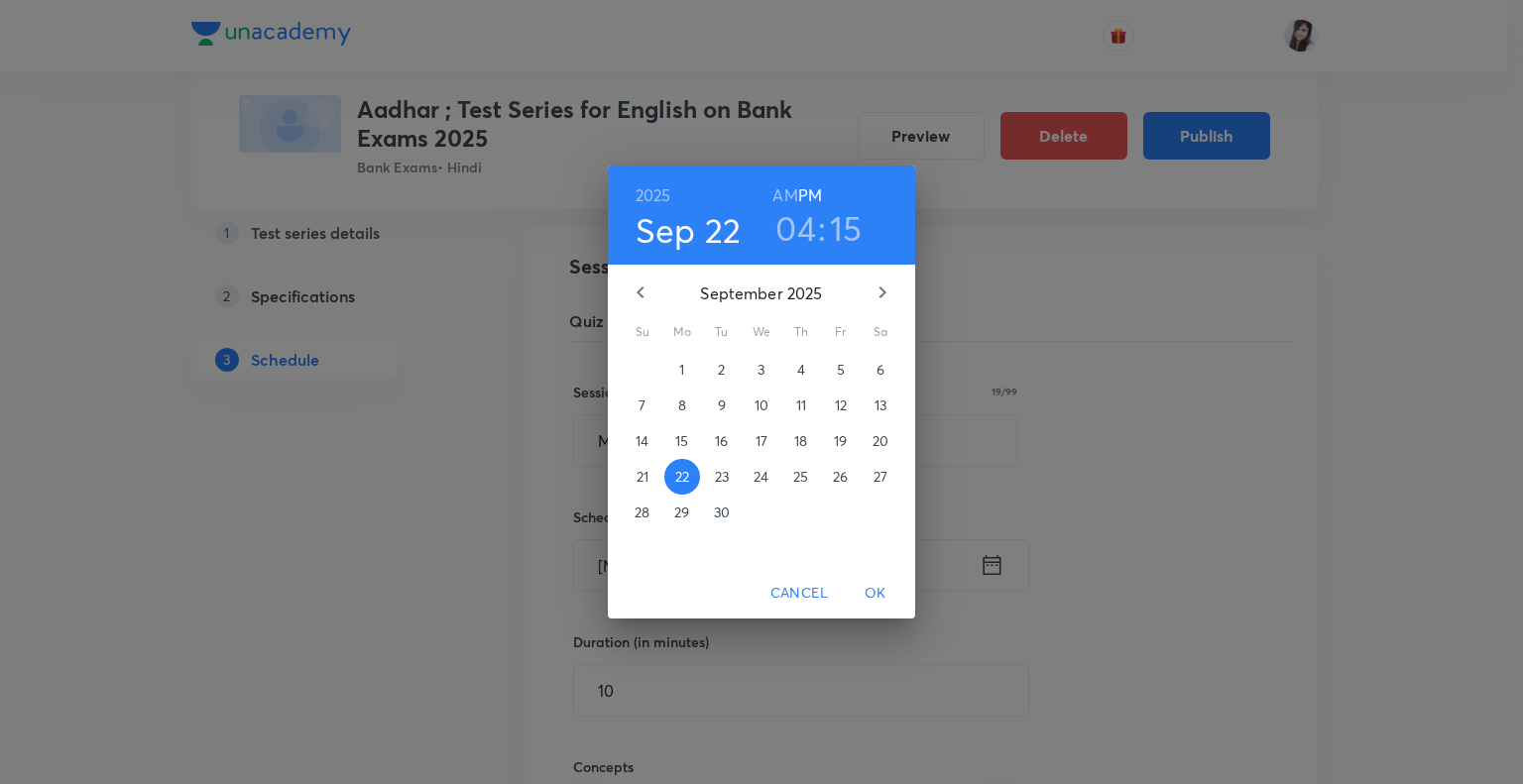 click on "24" at bounding box center [761, 477] 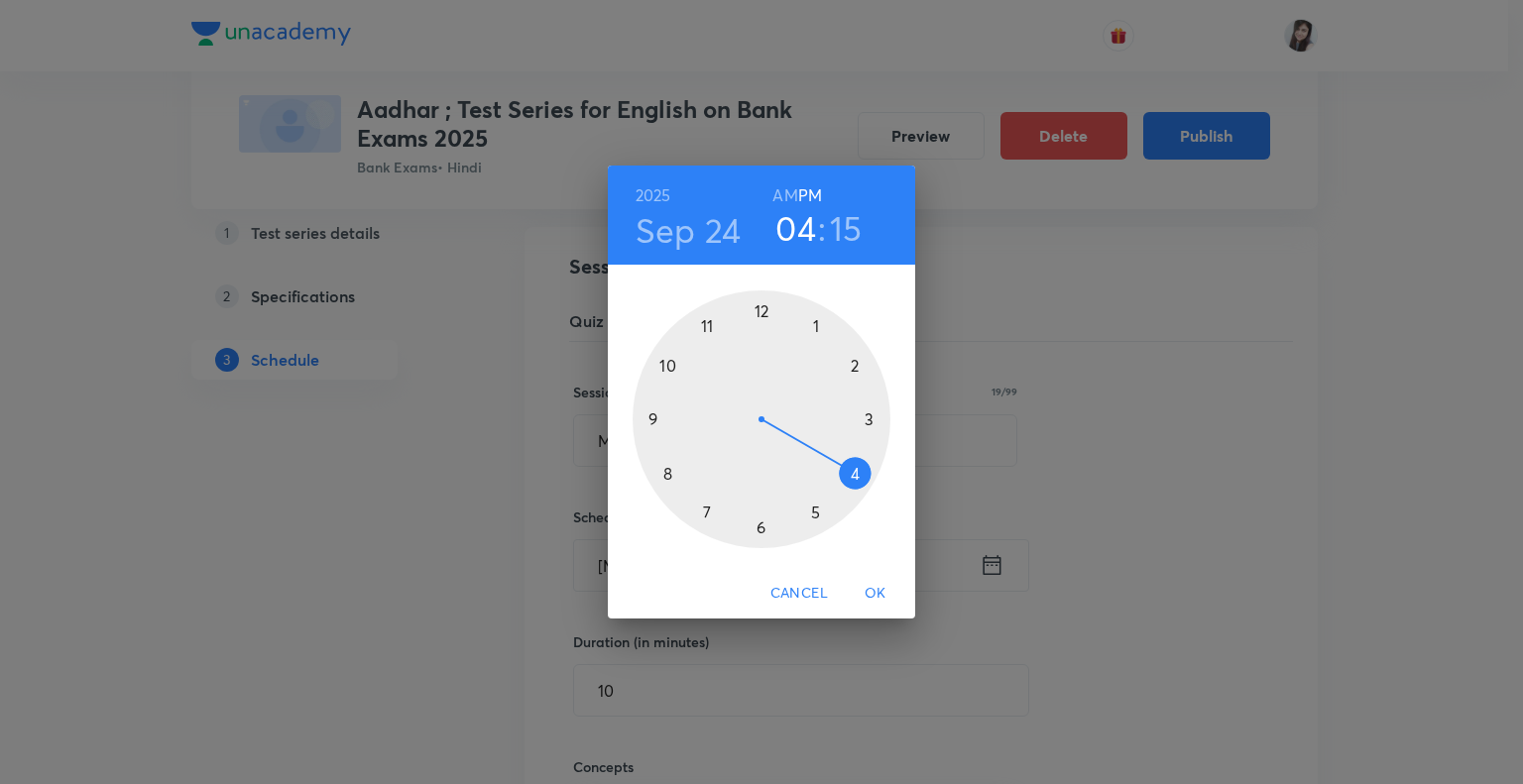 click on "OK" at bounding box center (876, 593) 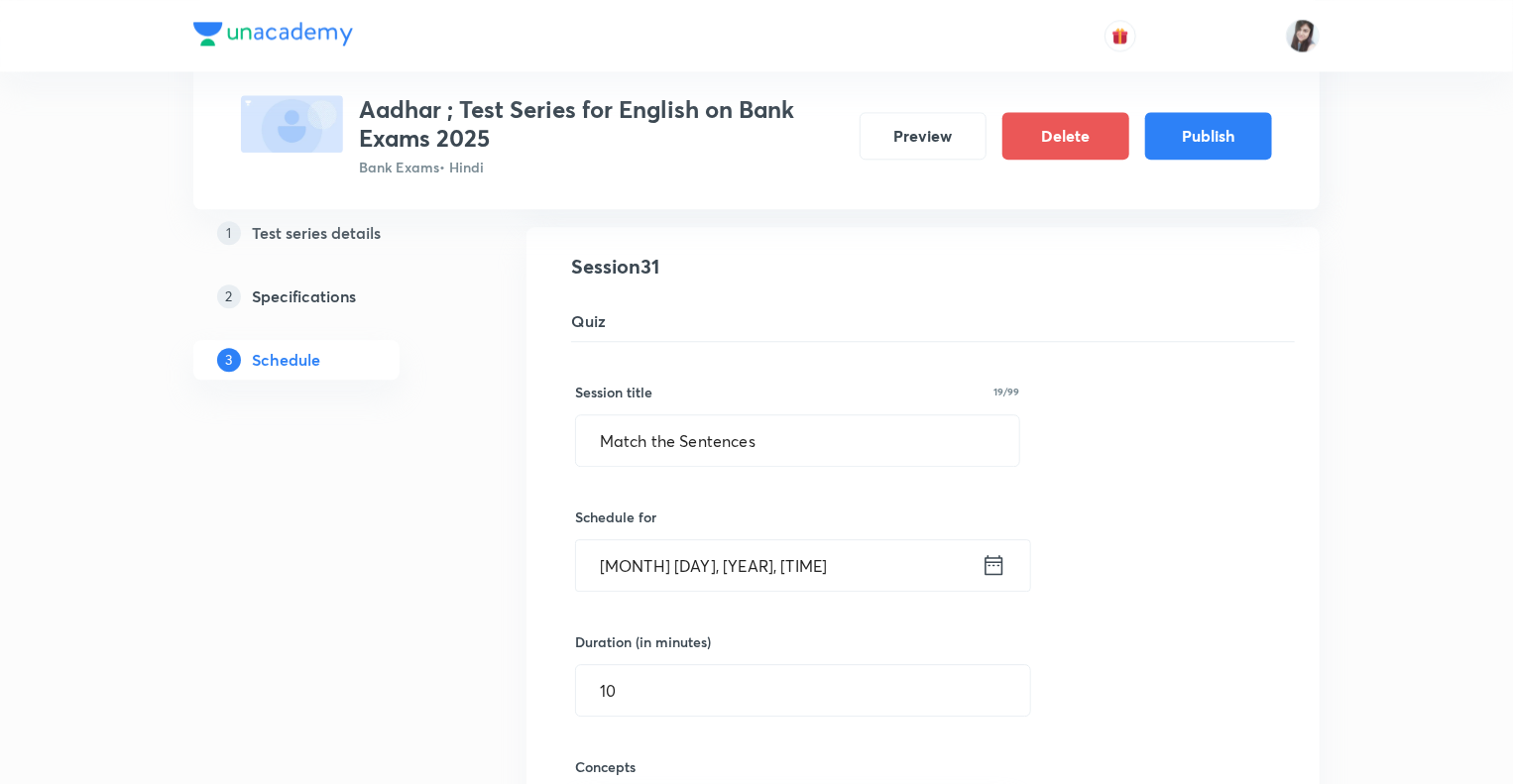 click on "Test Series Aadhar ; Test Series for English on Bank Exams 2025 Bank Exams  • Hindi Preview Delete Publish 1 Test series details 2 Specifications 3 Schedule Schedule •  37  tests Aug 7 Reading Comprehension Test Test 1 • 4:15 PM • 10 min Comprehension No questions added  Create test Aug 11 Subject-Verb-Agreement (Part-I) Test 2 • 4:15 PM • 10 min Error Spotting No questions added  Create test Aug 12 Subject-Verb-Agreement (Part-II) Test 3 • 4:15 PM • 10 min Error Spotting No questions added  Create test Aug 13 Noun (Part-I) Test 4 • 4:15 PM • 10 min Error Spotting No questions added  Create test Aug 14 Noun (Part-II) Test 5 • 4:15 PM • 10 min Error Spotting No questions added  Create test Aug 15 Vocabulary- Antonyms-Synonyms-idioms-Phrasal verbs Test 6 • 4:15 PM • 10 min Synonyms · Antonyms · Idioms · Phrasal Verbs No questions added  Create test Aug 18 Pronoun (Part-I) Test 7 • 4:15 PM • 10 min Error Spotting No questions added  Create test Aug 19 Pronoun (Part-II) Aug 20 1" at bounding box center [756, -1855] 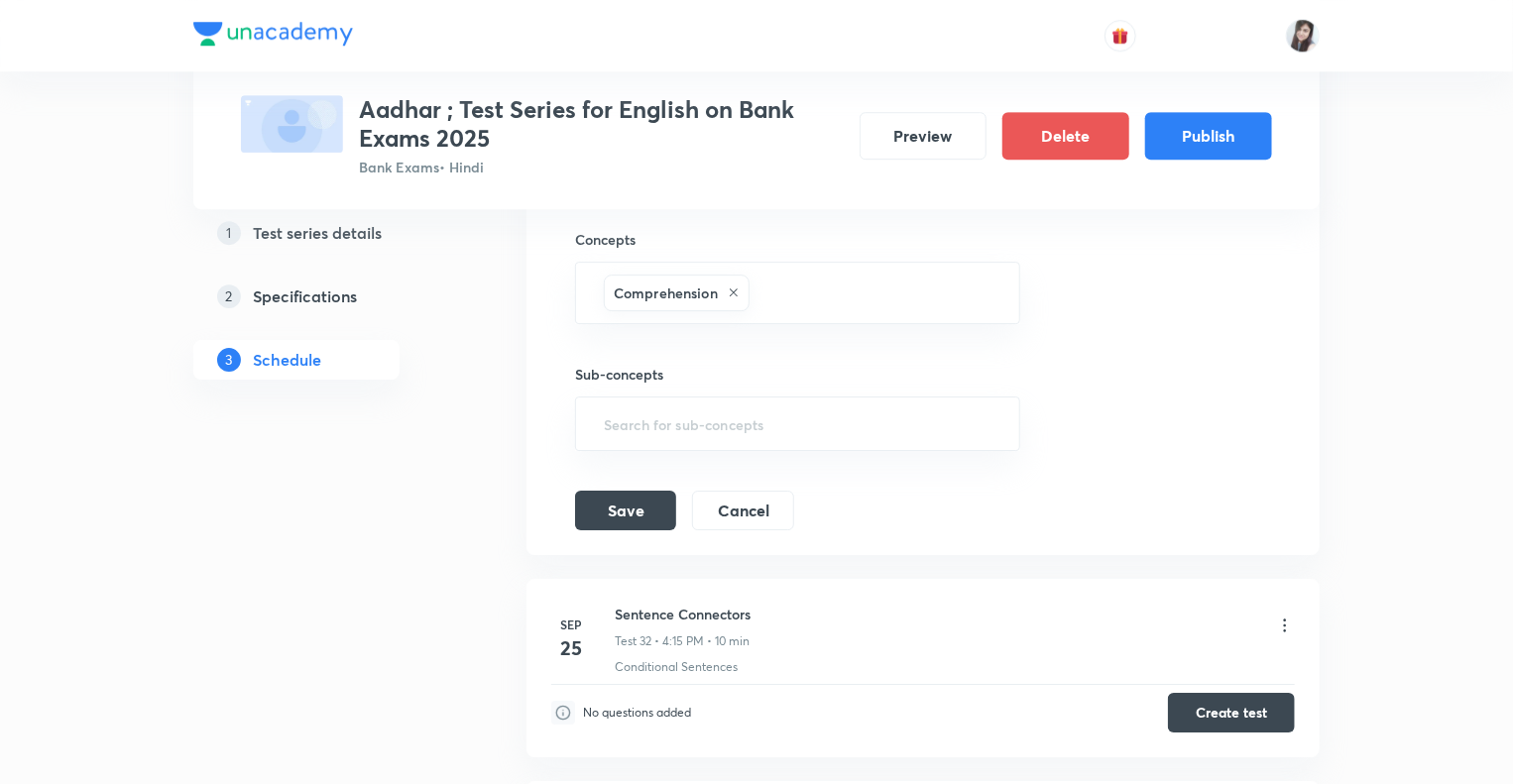scroll, scrollTop: 6823, scrollLeft: 0, axis: vertical 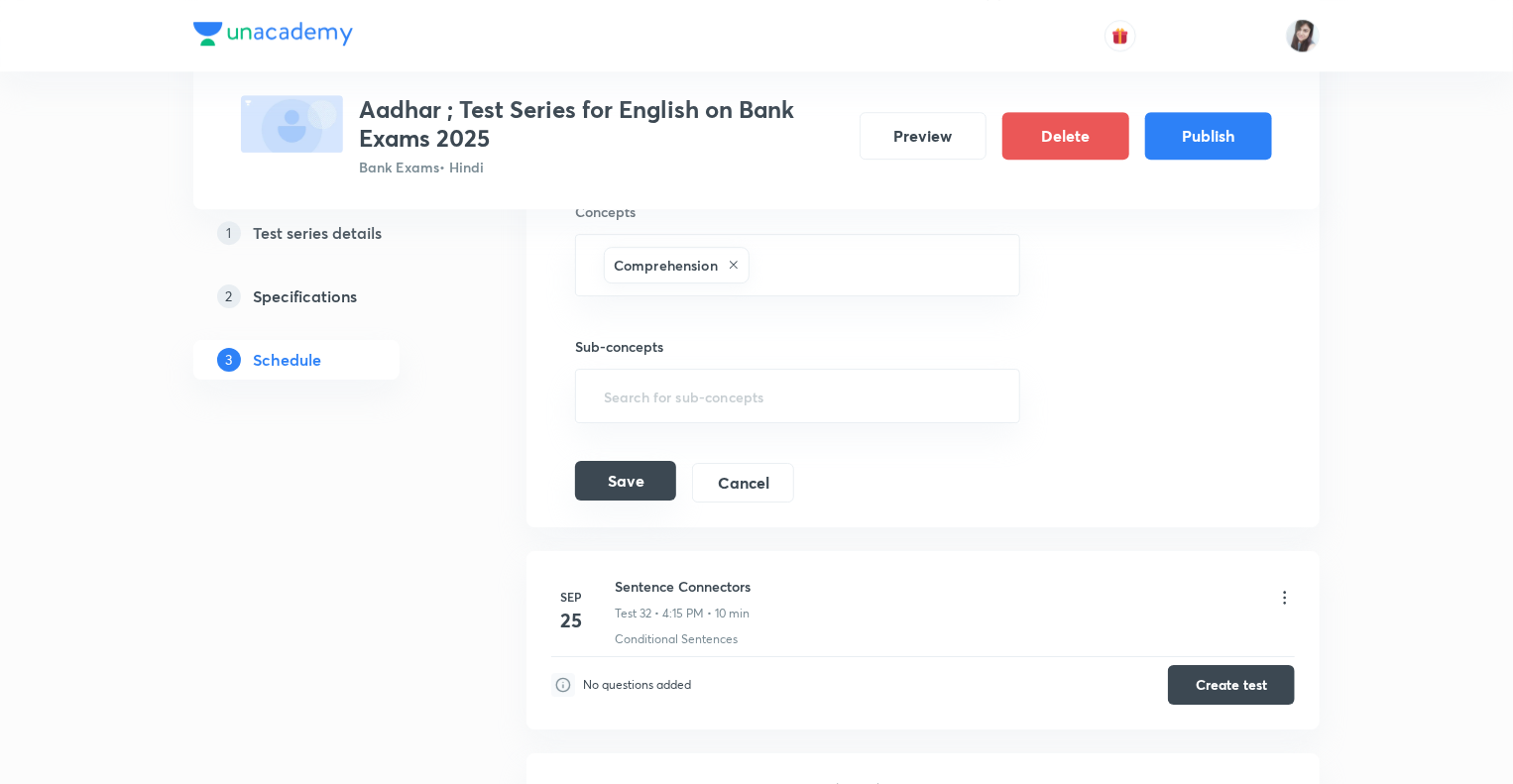 click on "Save" at bounding box center (626, 481) 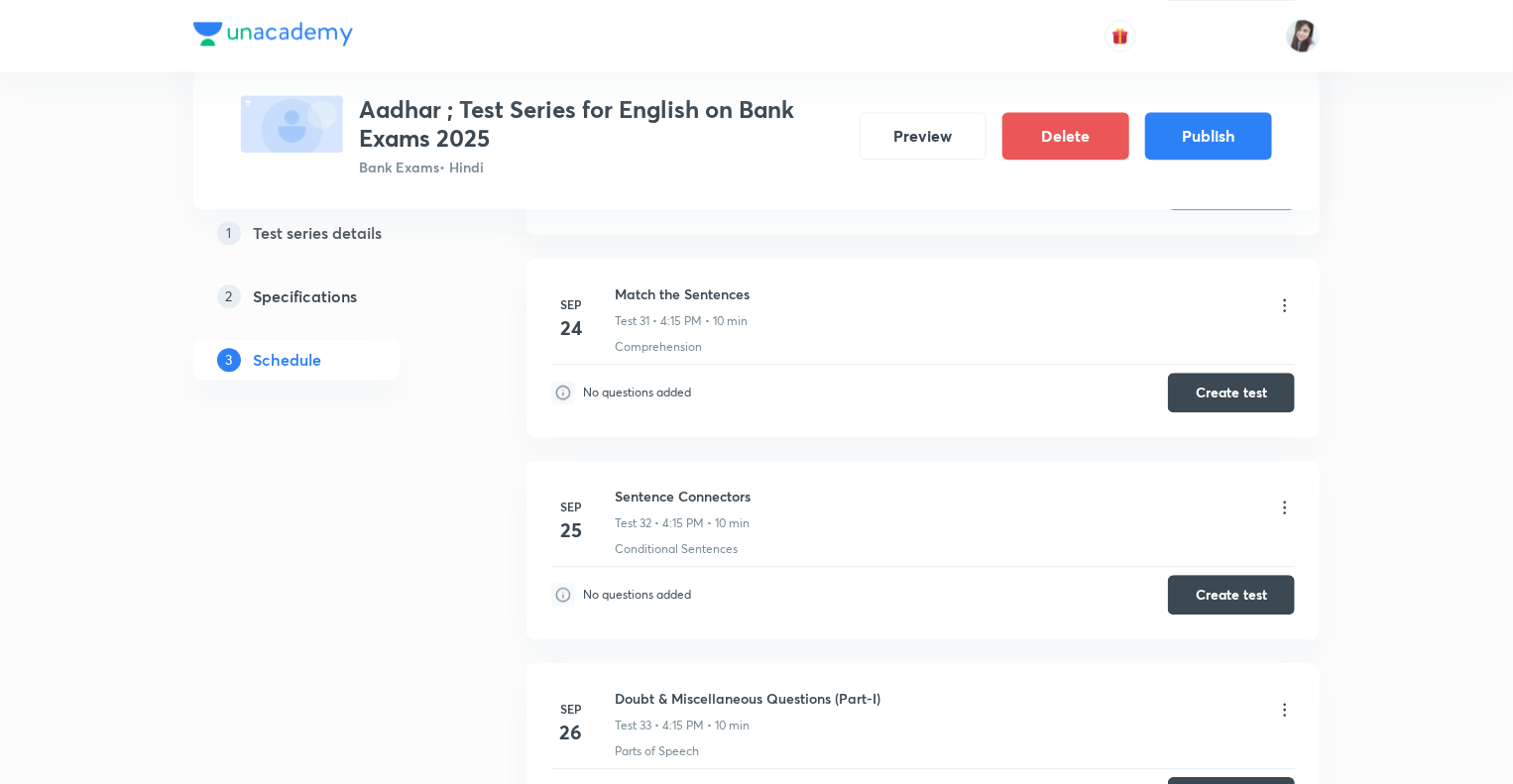 scroll, scrollTop: 6308, scrollLeft: 0, axis: vertical 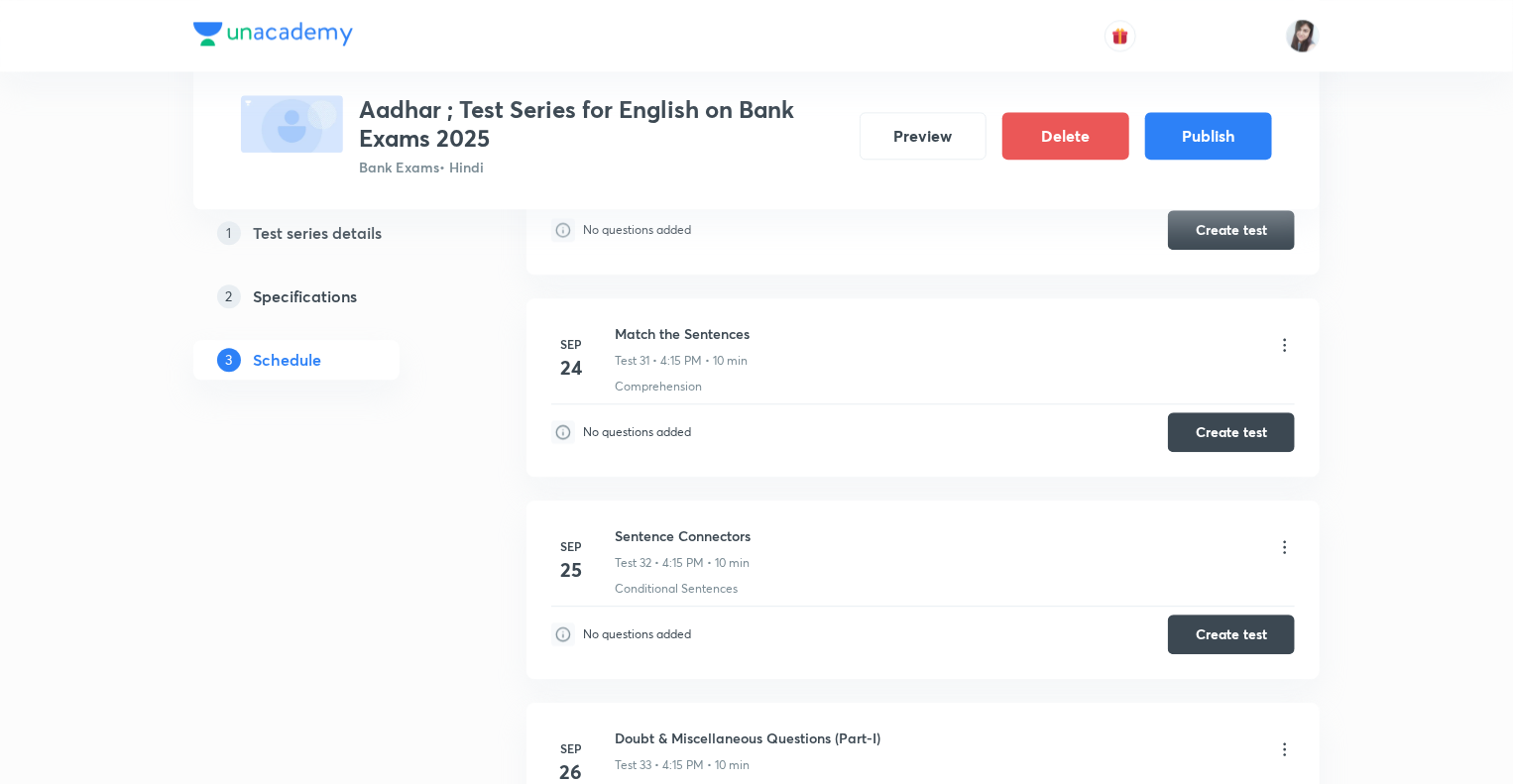 click on "Test Series Aadhar ; Test Series for English on Bank Exams [YEAR] Bank Exams  • Hindi Preview Delete Publish 1 Test series details 2 Specifications 3 Schedule Schedule •  37  tests Add a new session [MONTH] [DAY] Reading Comprehension Test Test 1 • [TIME] • 10 min Comprehension No questions added  Create test [MONTH] [DAY] Subject-Verb-Agreement (Part-I) Test 2 • [TIME] • 10 min Error Spotting No questions added  Create test [MONTH] [DAY] Subject-Verb-Agreement (Part-II) Test 3 • [TIME] • 10 min Error Spotting No questions added  Create test [MONTH] [DAY] Noun (Part-I) Test 4 • [TIME] • 10 min Error Spotting No questions added  Create test [MONTH] [DAY] Noun (Part-II) Test 5 • [TIME] • 10 min Error Spotting No questions added  Create test [MONTH] [DAY] Vocabulary- Antonyms-Synonyms-idioms-Phrasal verbs Test 6 • [TIME] • 10 min Synonyms · Antonyms · Idioms · Phrasal Verbs No questions added  Create test [MONTH] [DAY] Pronoun (Part-I) Test 7 • [TIME] • 10 min Error Spotting No questions added  Create test [MONTH] [DAY] [MONTH] [DAY] 1" at bounding box center [756, -2179] 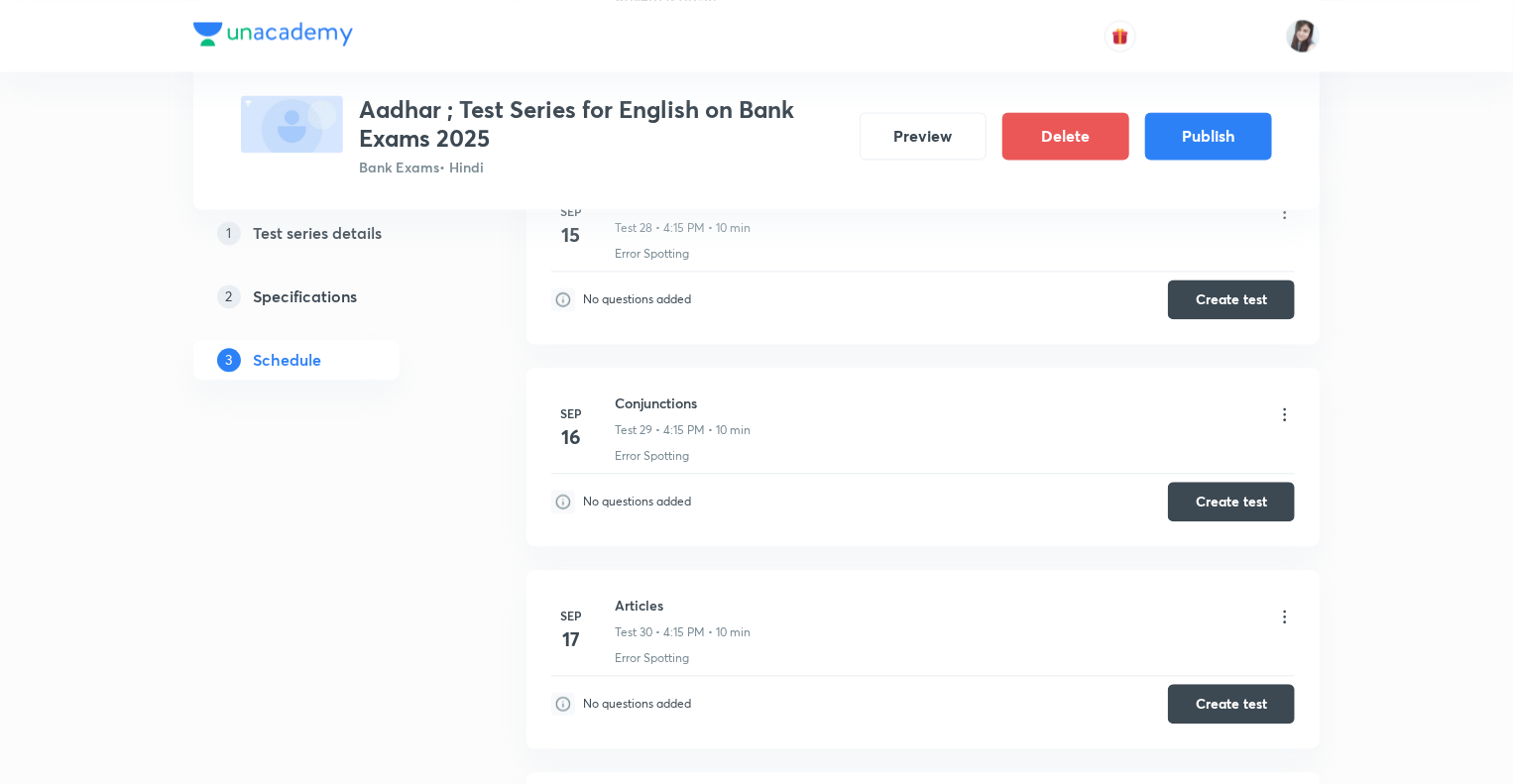 scroll, scrollTop: 5832, scrollLeft: 0, axis: vertical 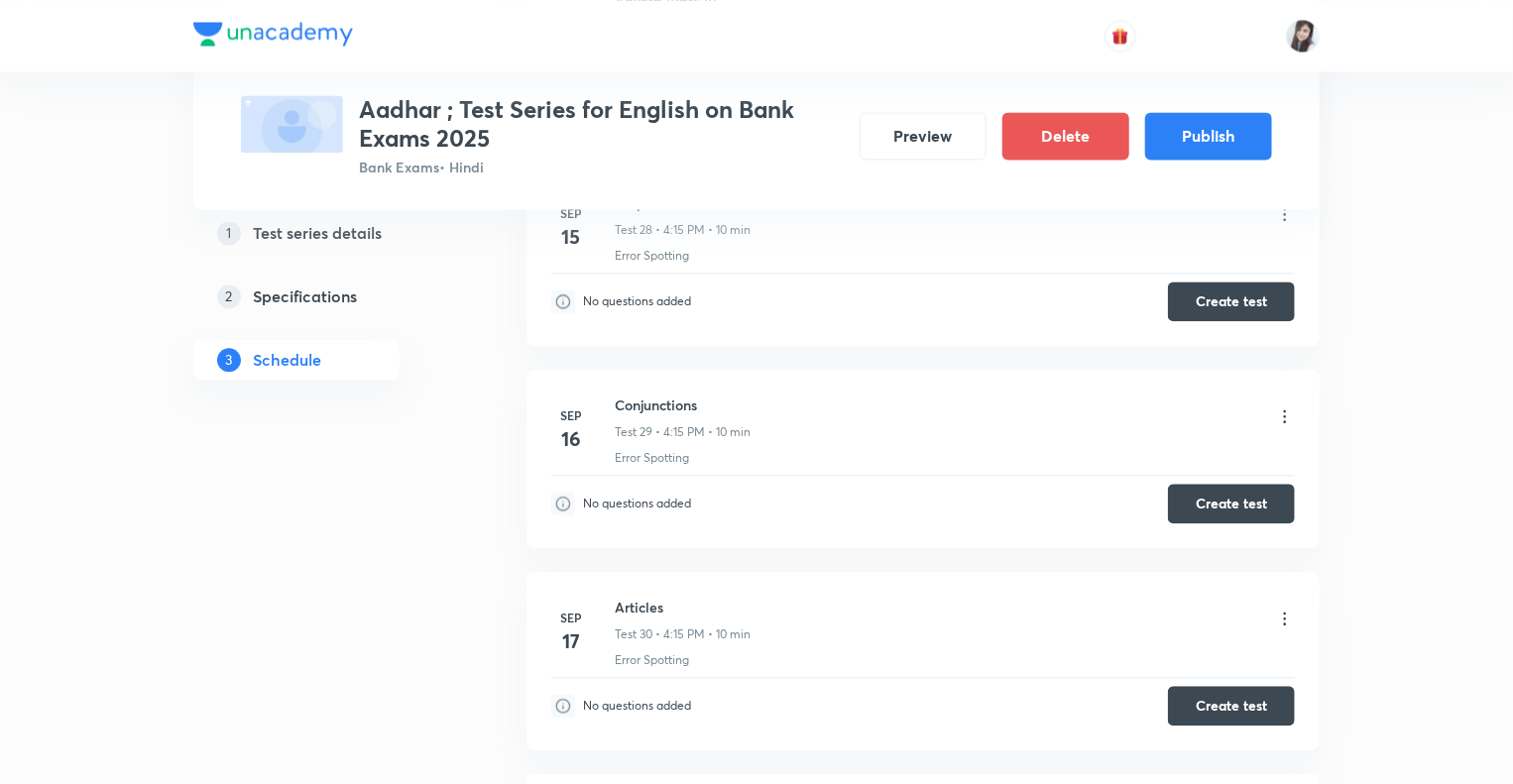 click 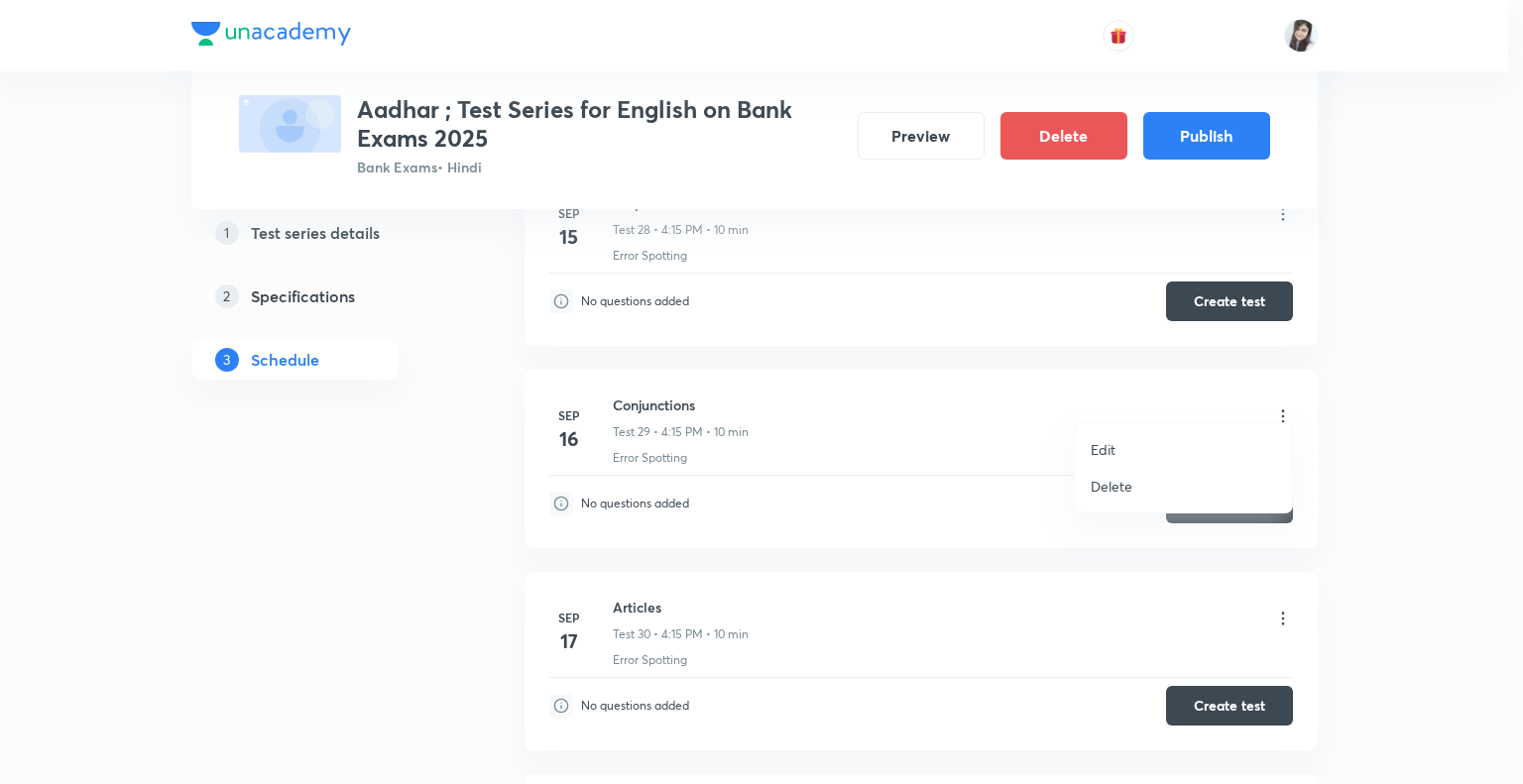 click on "Edit" at bounding box center [1103, 449] 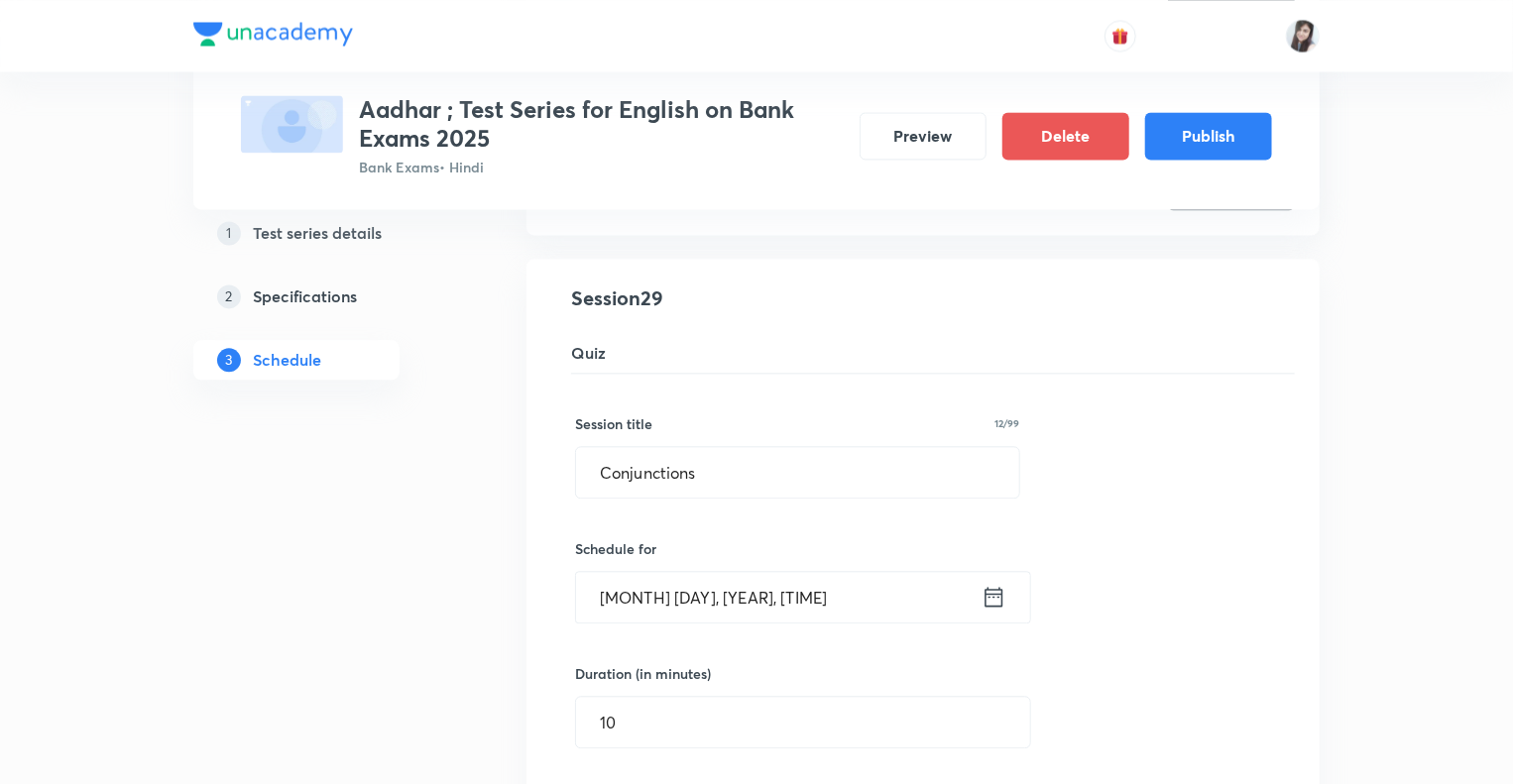 click 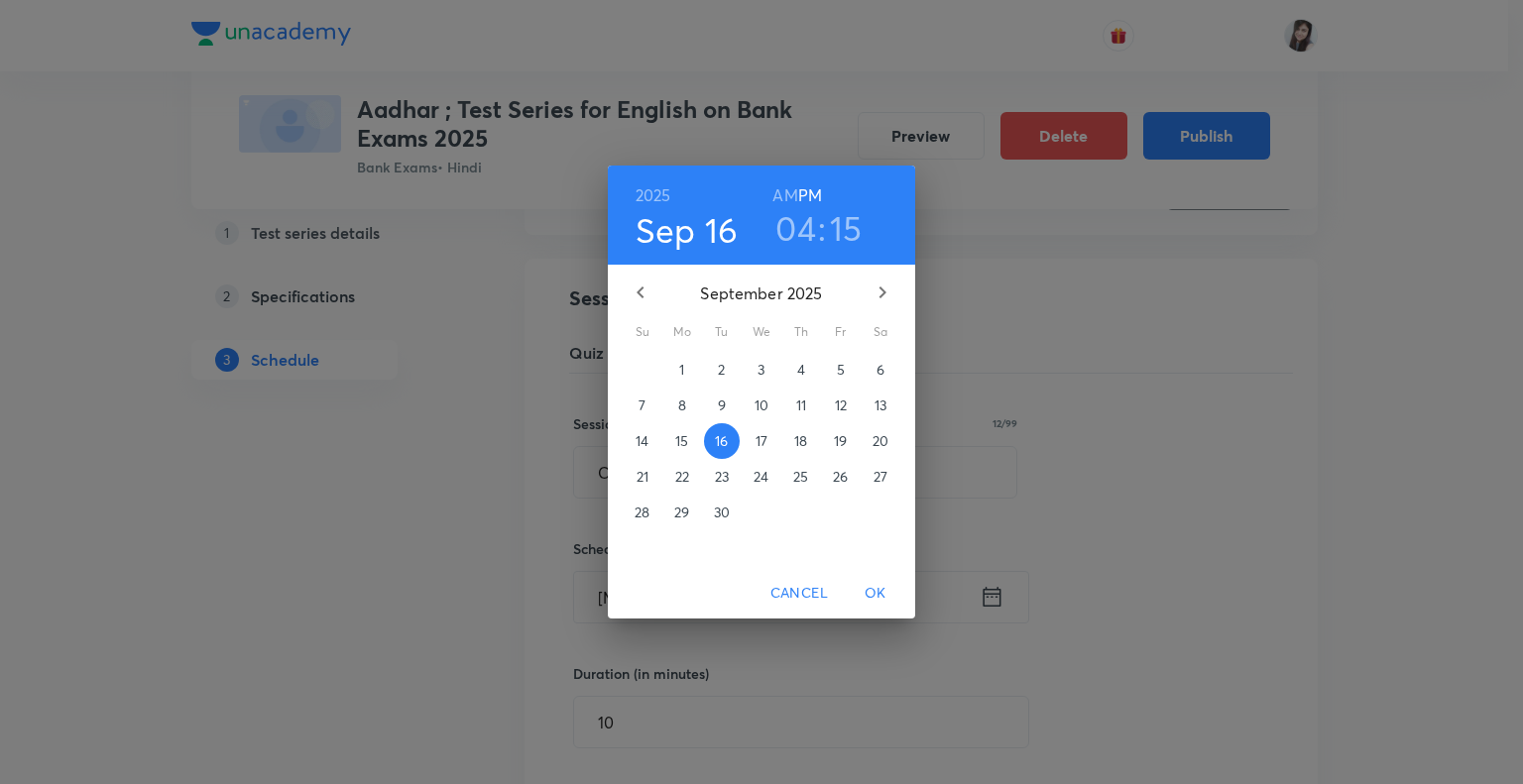 click on "22" at bounding box center (682, 477) 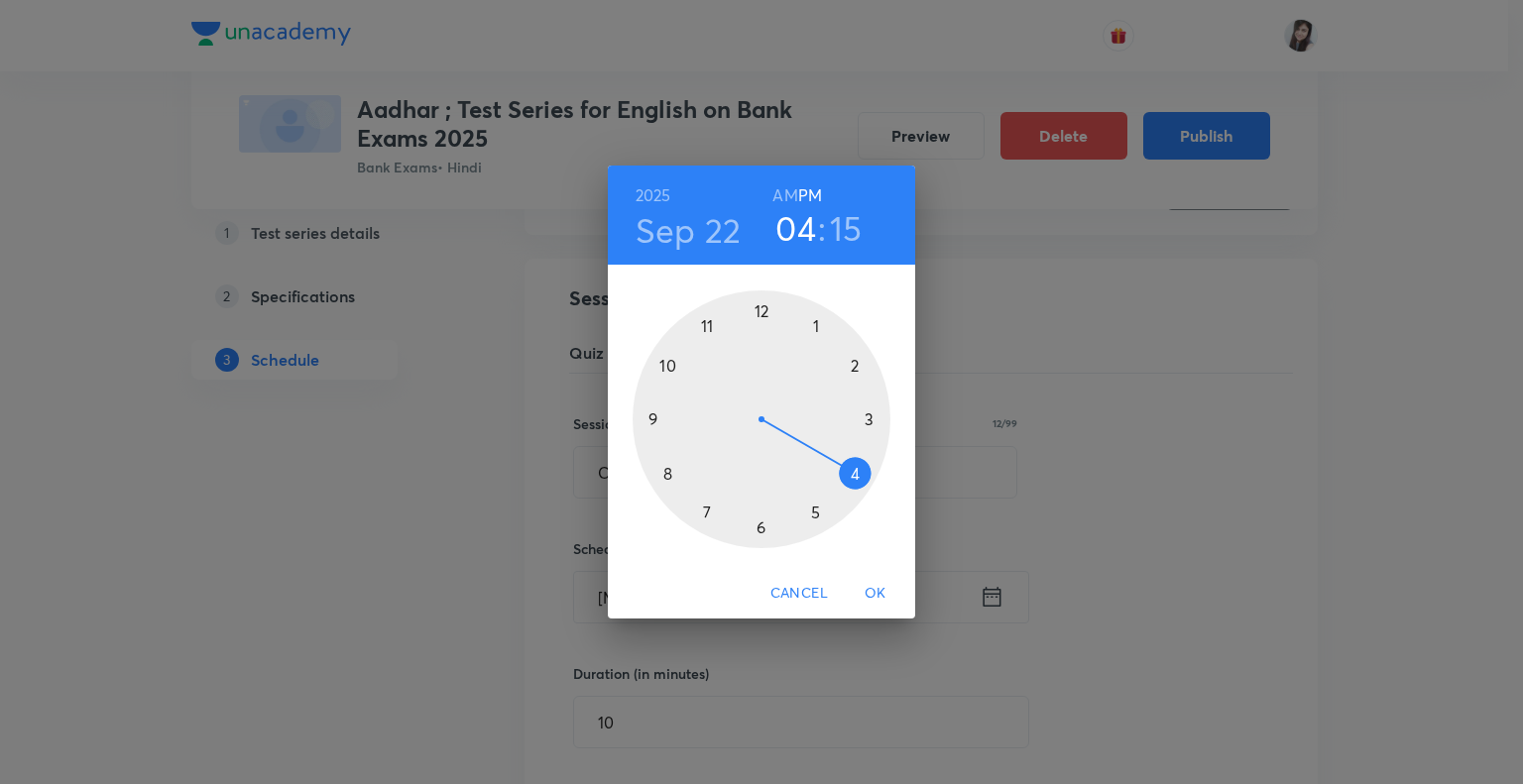 click on "OK" at bounding box center (876, 593) 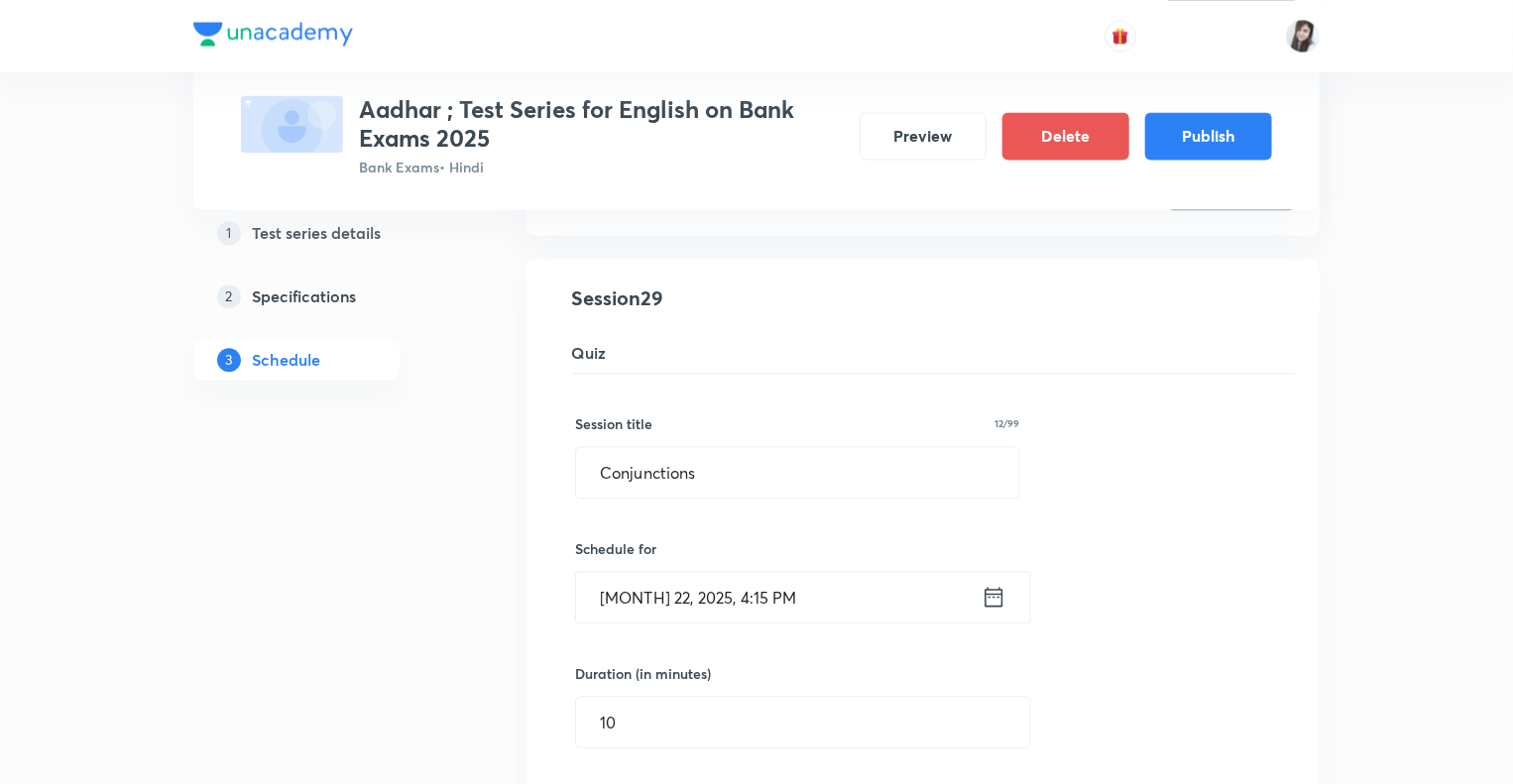 click on "Test Series Aadhar ; Test Series for English on Bank Exams 2025 Bank Exams  • Hindi Preview Delete Publish 1 Test series details 2 Specifications 3 Schedule Schedule •  37  tests Aug 7 Reading Comprehension Test Test 1 • 4:15 PM • 10 min Comprehension No questions added  Create test Aug 11 Subject-Verb-Agreement (Part-I) Test 2 • 4:15 PM • 10 min Error Spotting No questions added  Create test Aug 12 Subject-Verb-Agreement (Part-II) Test 3 • 4:15 PM • 10 min Error Spotting No questions added  Create test Aug 13 Noun (Part-I) Test 4 • 4:15 PM • 10 min Error Spotting No questions added  Create test Aug 14 Noun (Part-II) Test 5 • 4:15 PM • 10 min Error Spotting No questions added  Create test Aug 15 Vocabulary- Antonyms-Synonyms-idioms-Phrasal verbs Test 6 • 4:15 PM • 10 min Synonyms · Antonyms · Idioms · Phrasal Verbs No questions added  Create test Aug 18 Pronoun (Part-I) Test 7 • 4:15 PM • 10 min Error Spotting No questions added  Create test Aug 19 Pronoun (Part-II) Aug 20 1" at bounding box center [756, -1419] 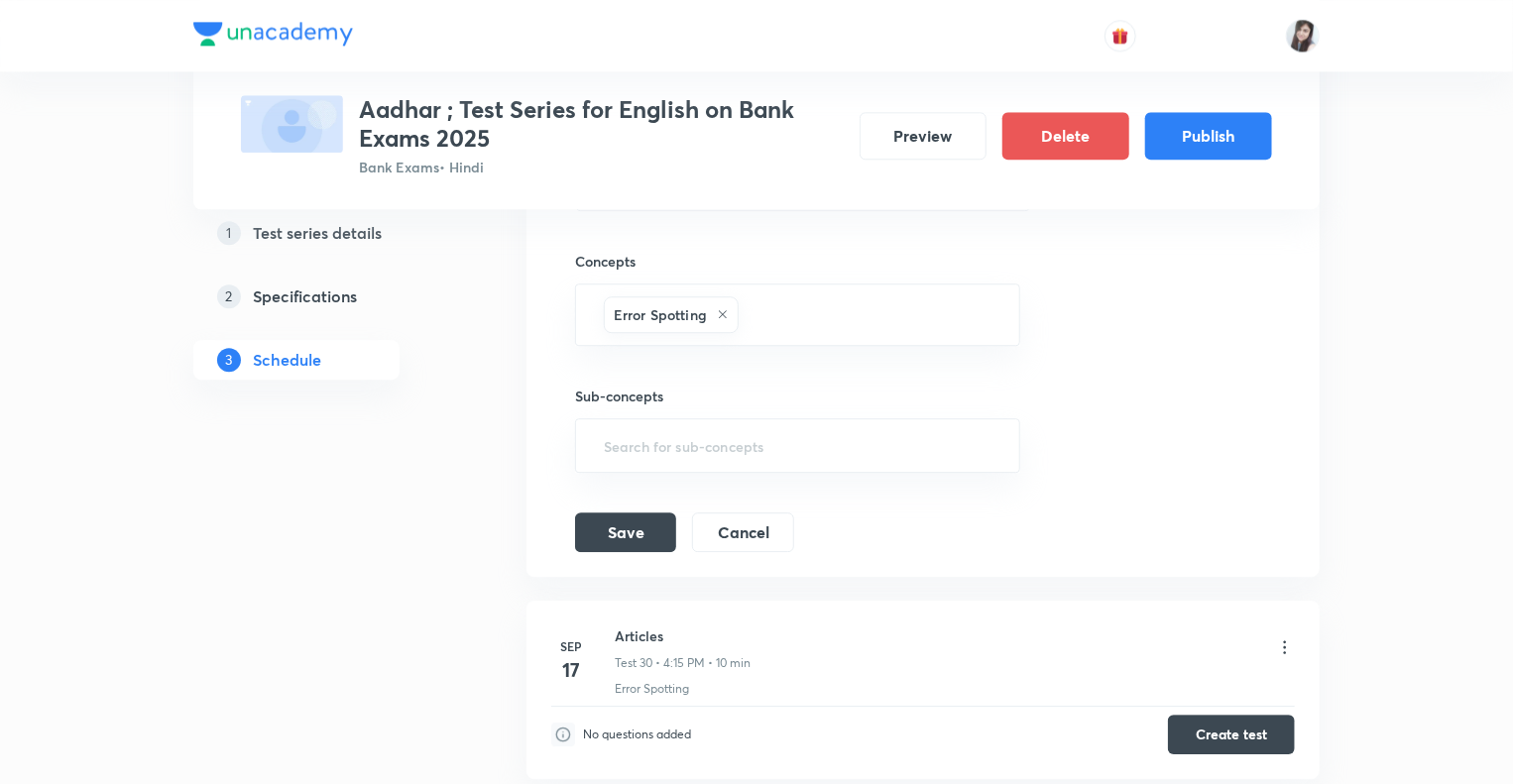 scroll, scrollTop: 6387, scrollLeft: 0, axis: vertical 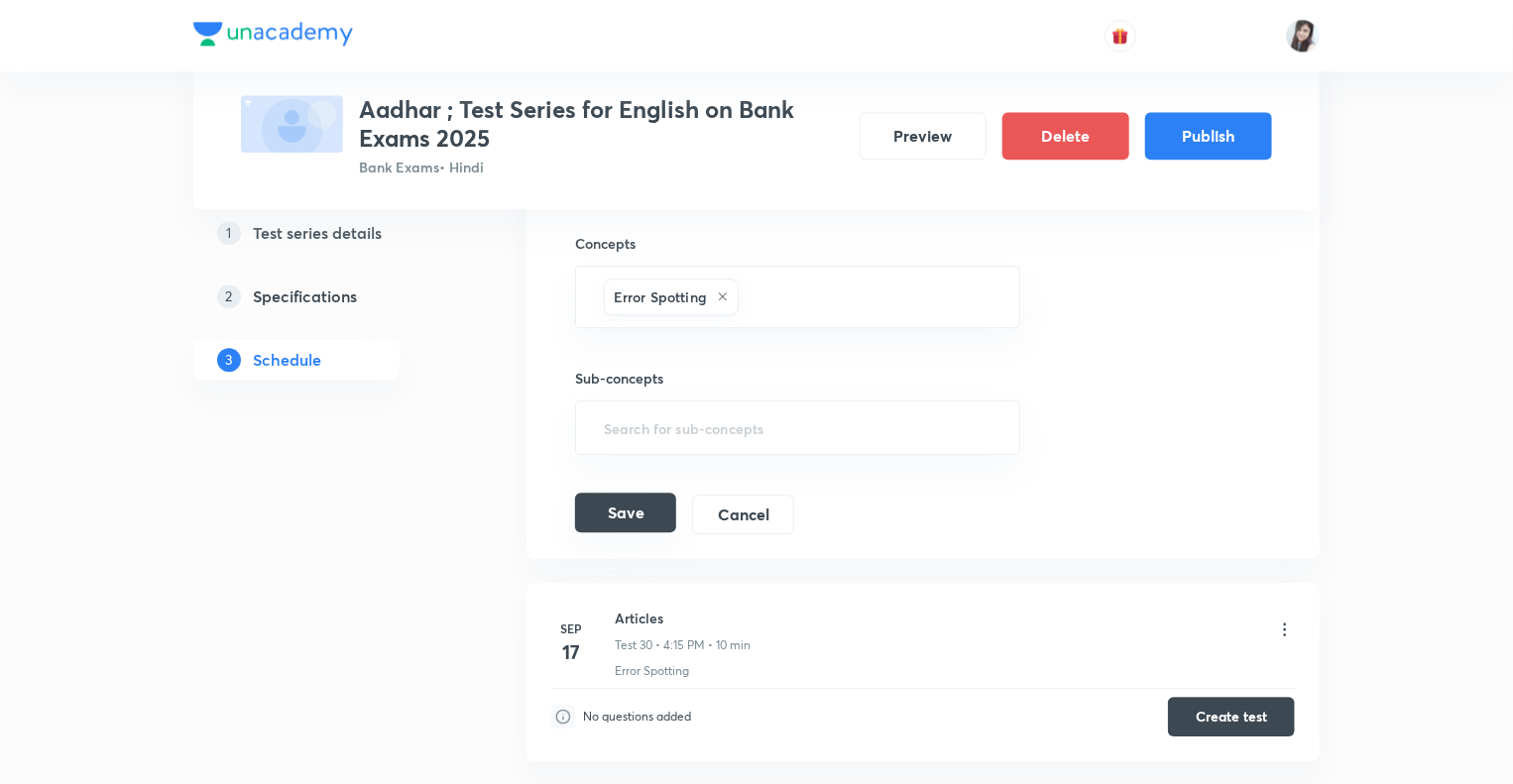 click on "Save" at bounding box center (626, 512) 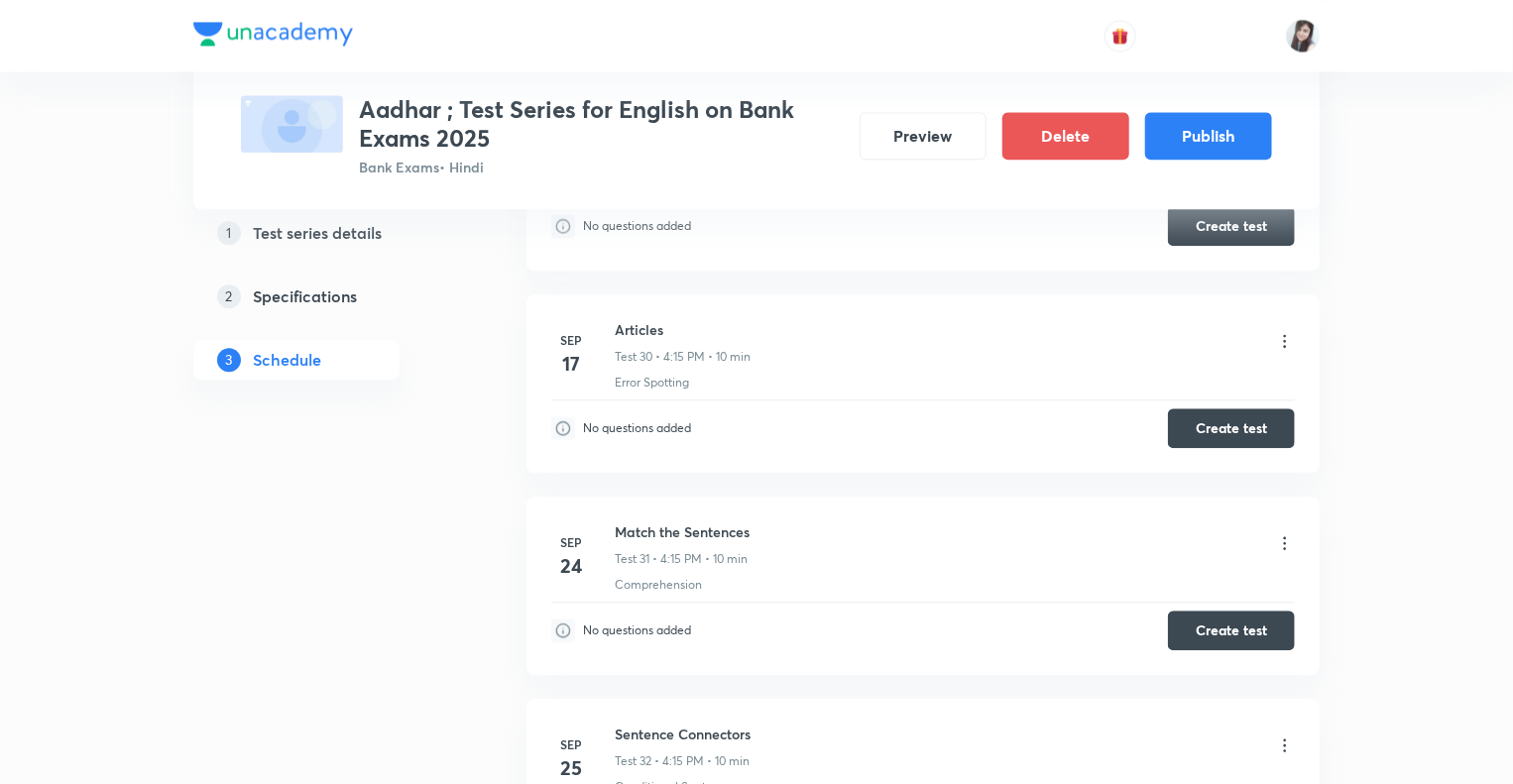 scroll, scrollTop: 5911, scrollLeft: 0, axis: vertical 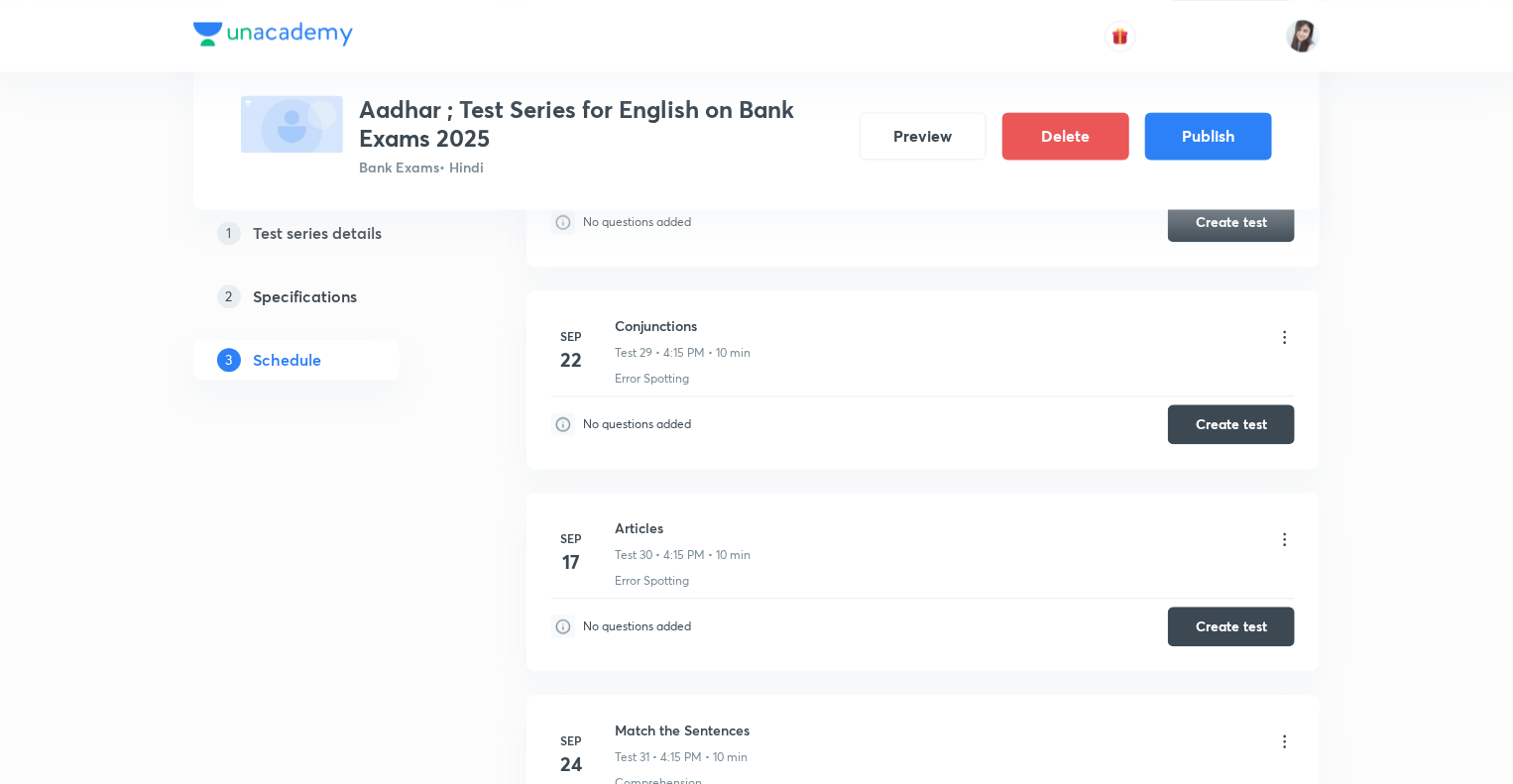 click 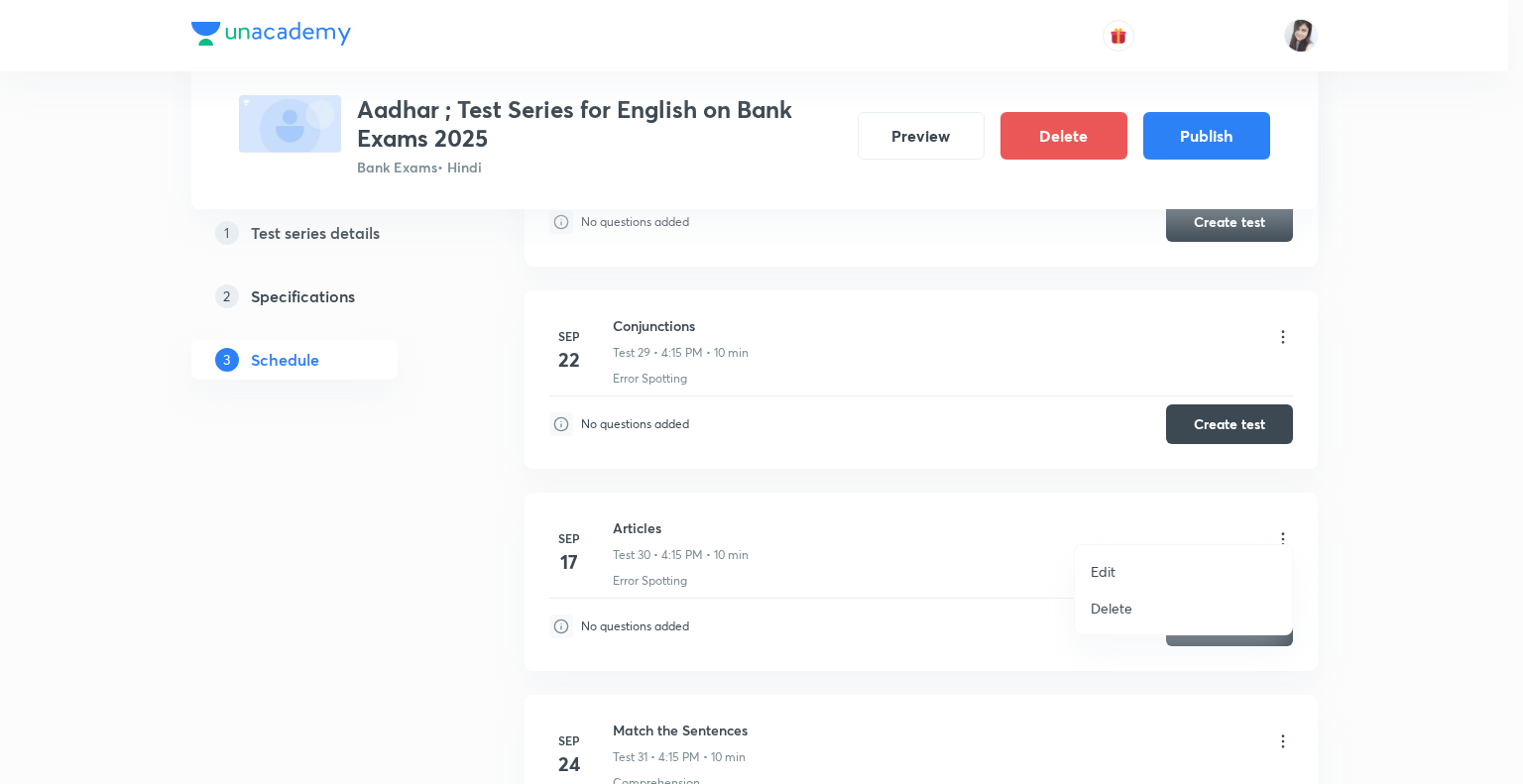 click on "Edit" at bounding box center [1103, 571] 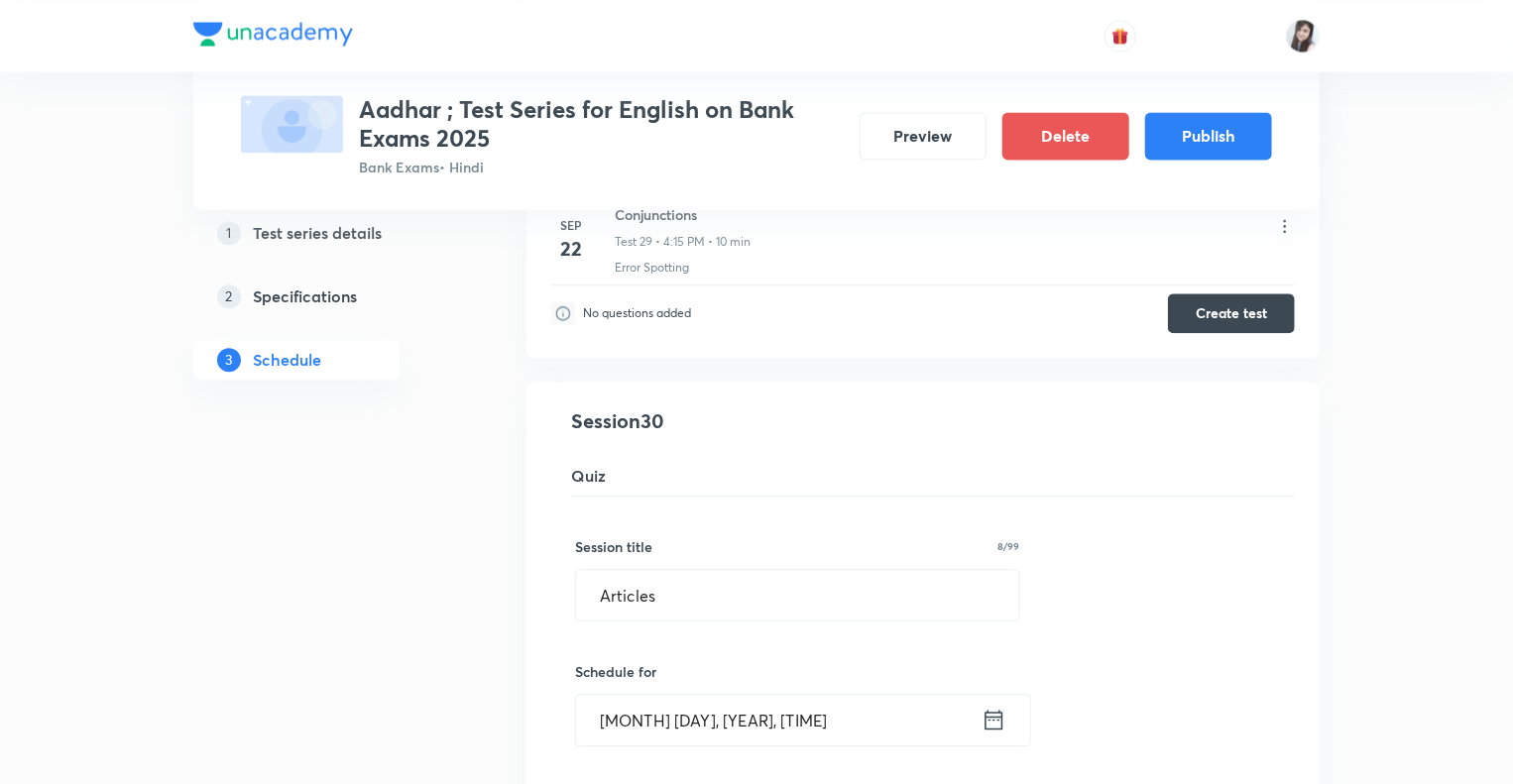 click 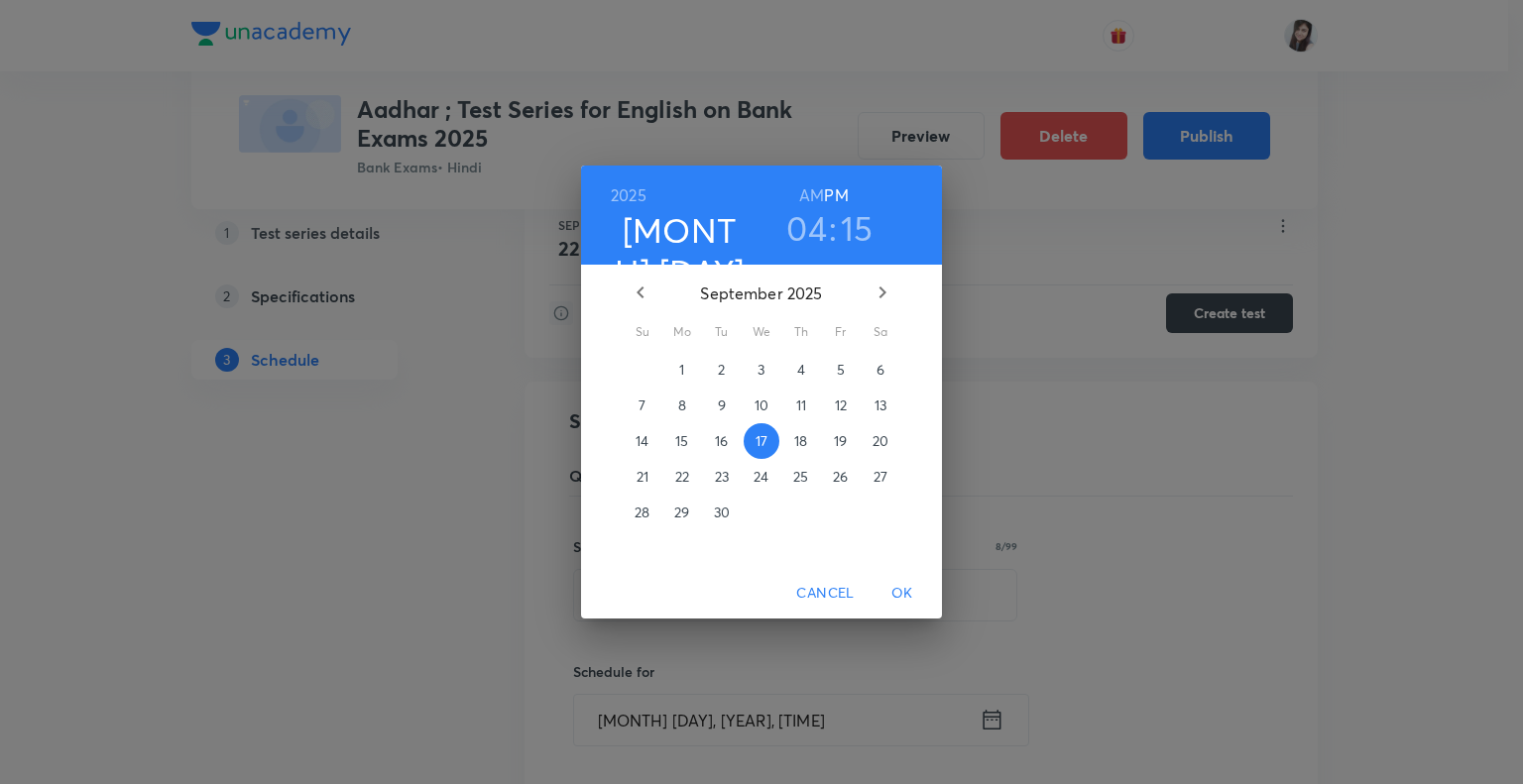 click on "23" at bounding box center (722, 477) 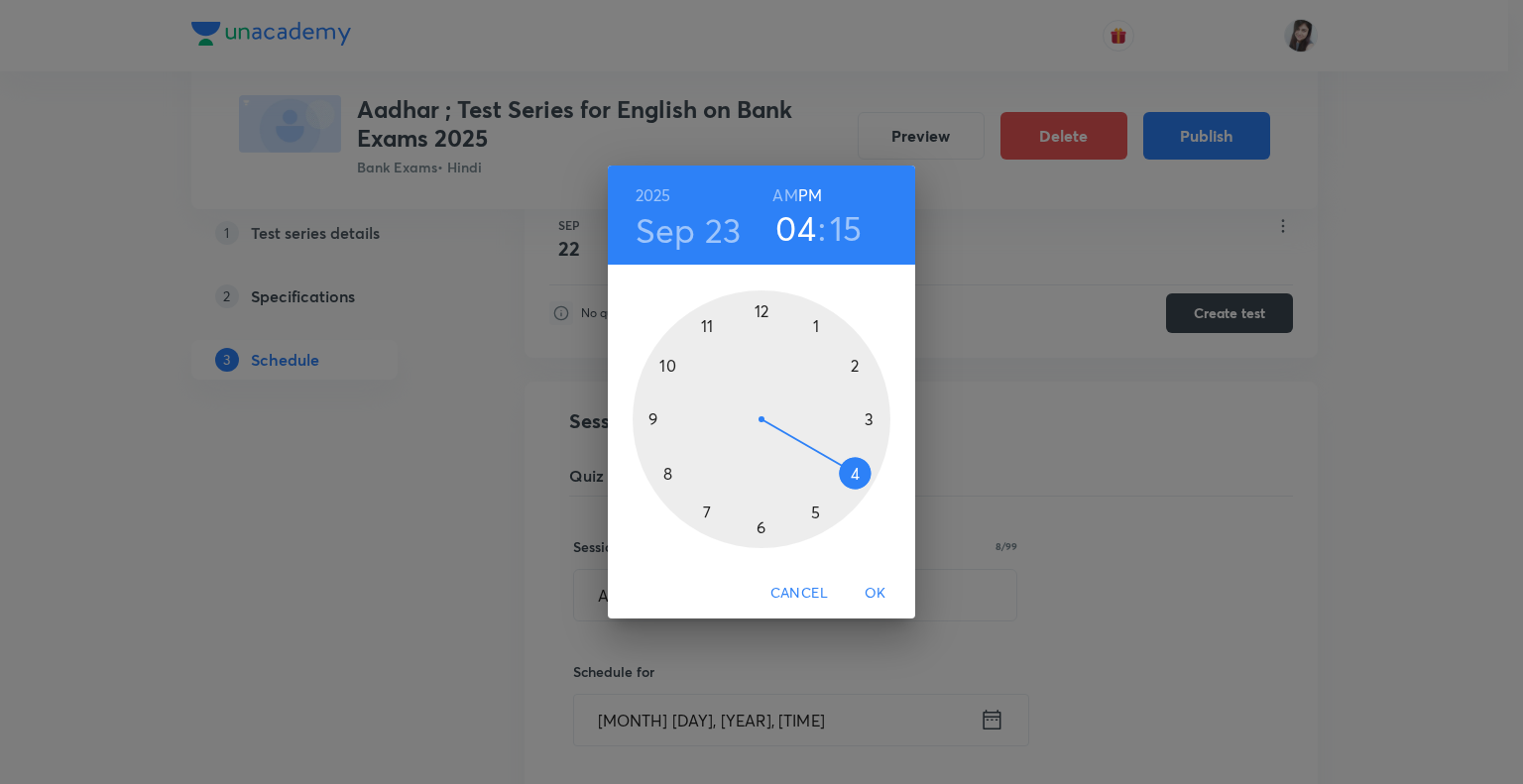 click on "OK" at bounding box center (876, 593) 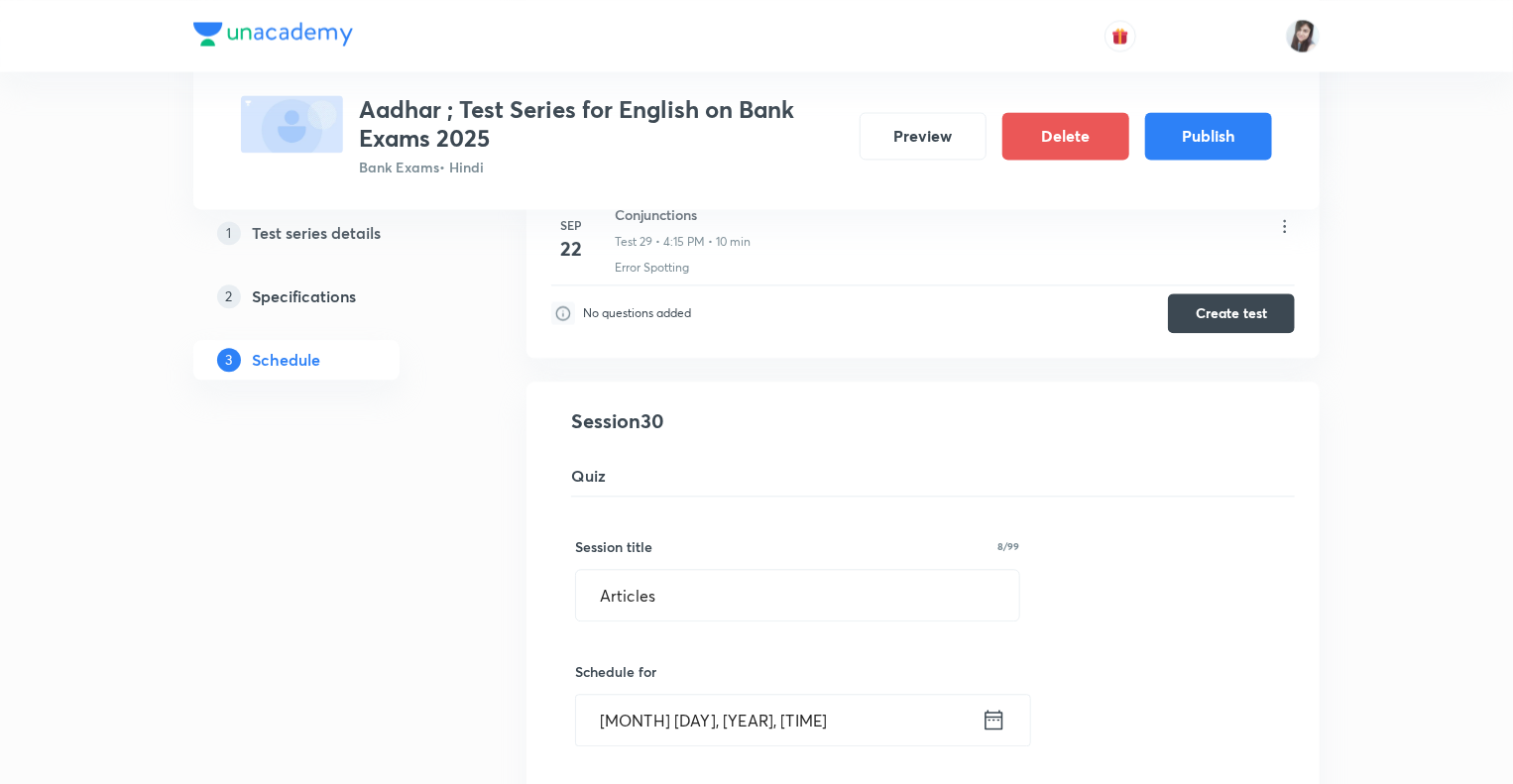 click on "1 Test series details 2 Specifications 3 Schedule" at bounding box center (328, -1375) 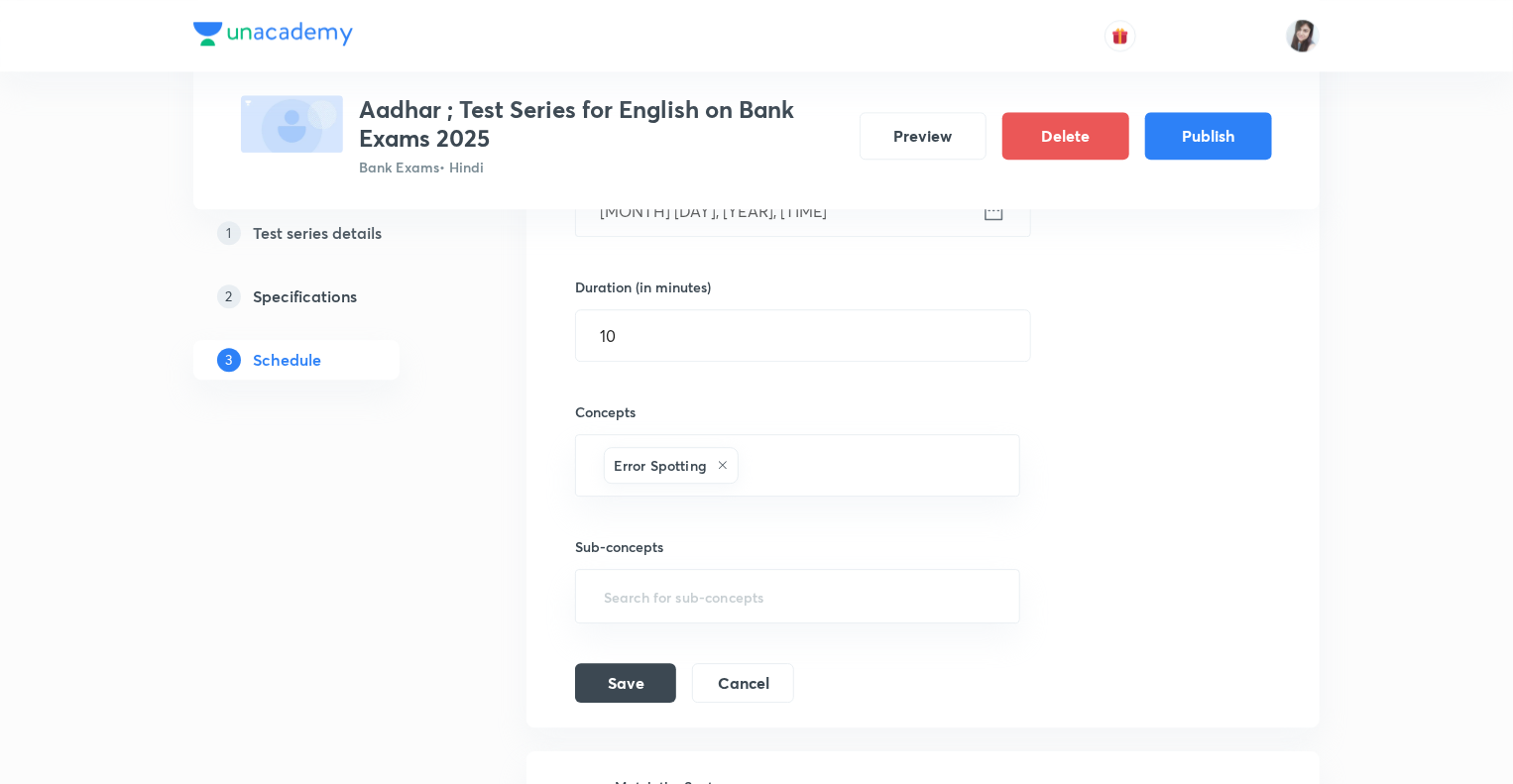 scroll, scrollTop: 6427, scrollLeft: 0, axis: vertical 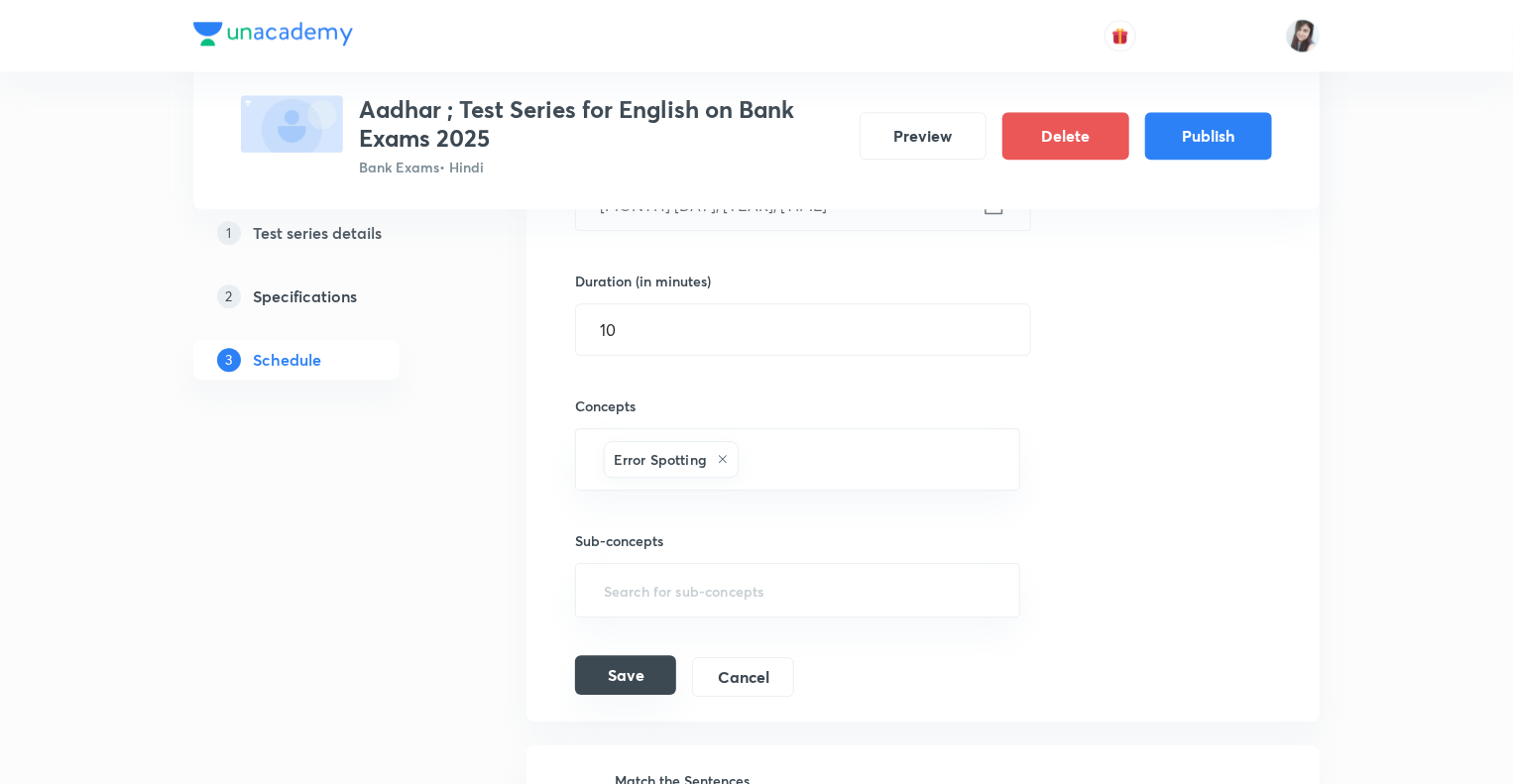 click on "Save" at bounding box center (626, 675) 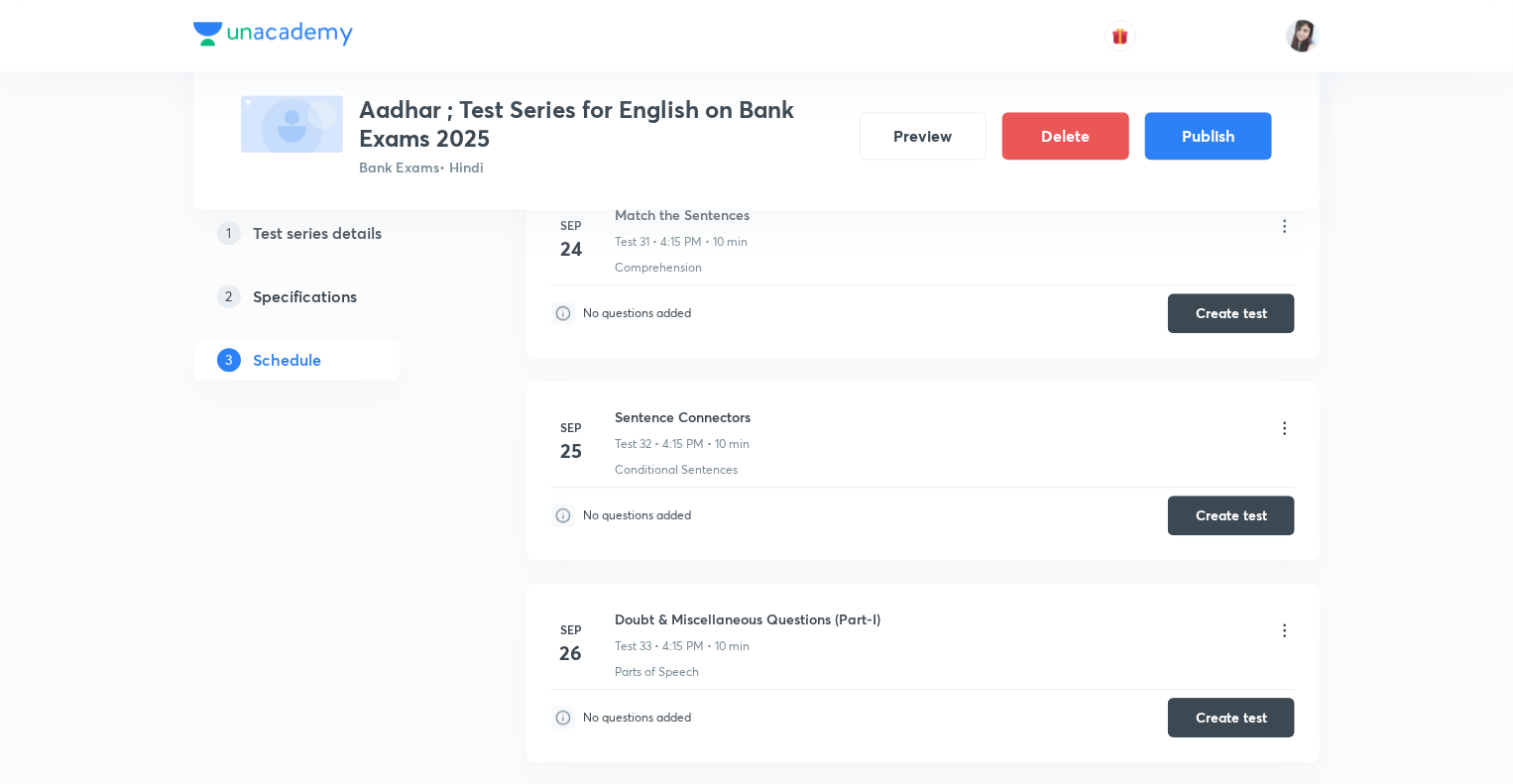 click on "1 Test series details 2 Specifications 3 Schedule" at bounding box center (328, -2173) 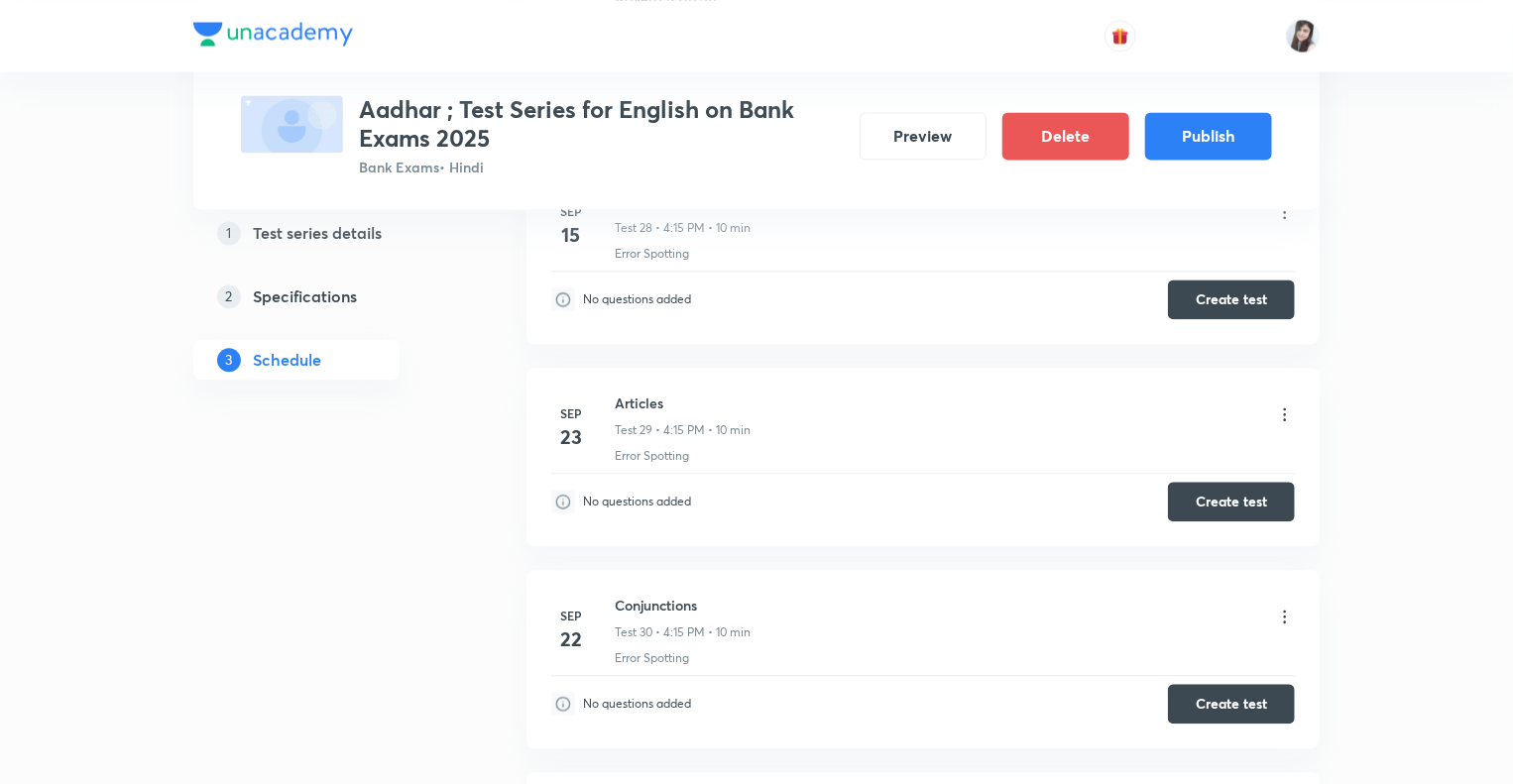 scroll, scrollTop: 5832, scrollLeft: 0, axis: vertical 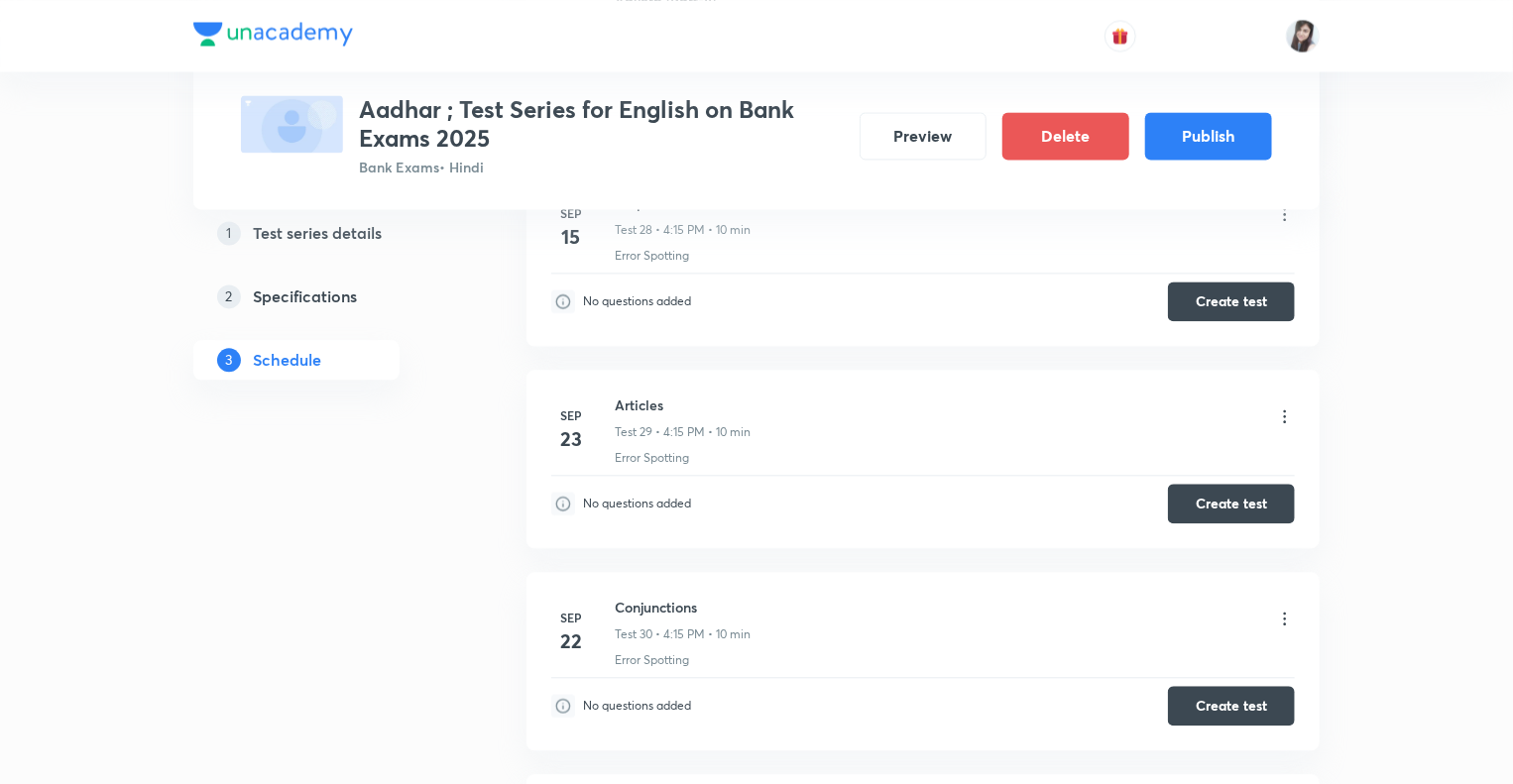 click 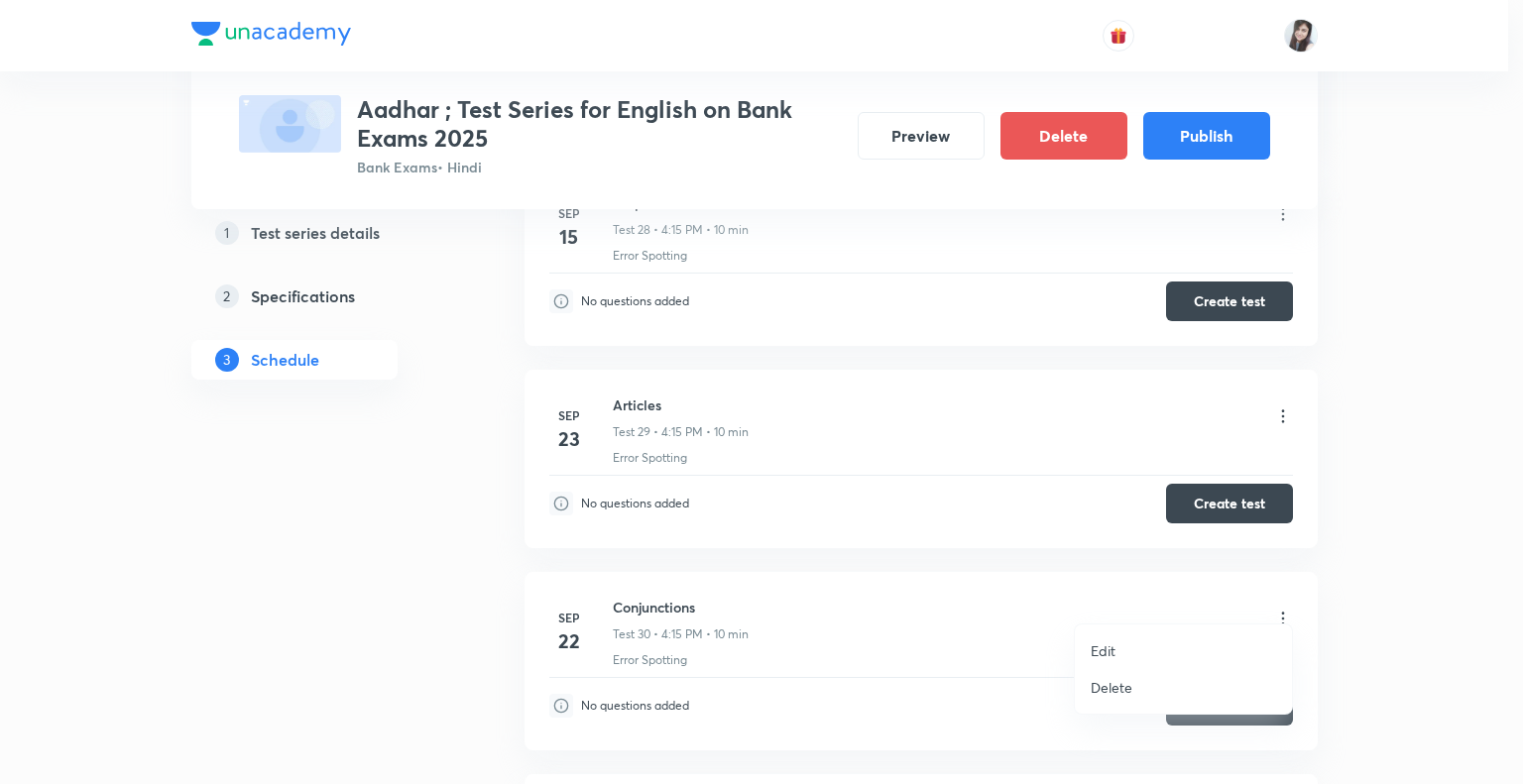 click on "Edit" at bounding box center (1103, 650) 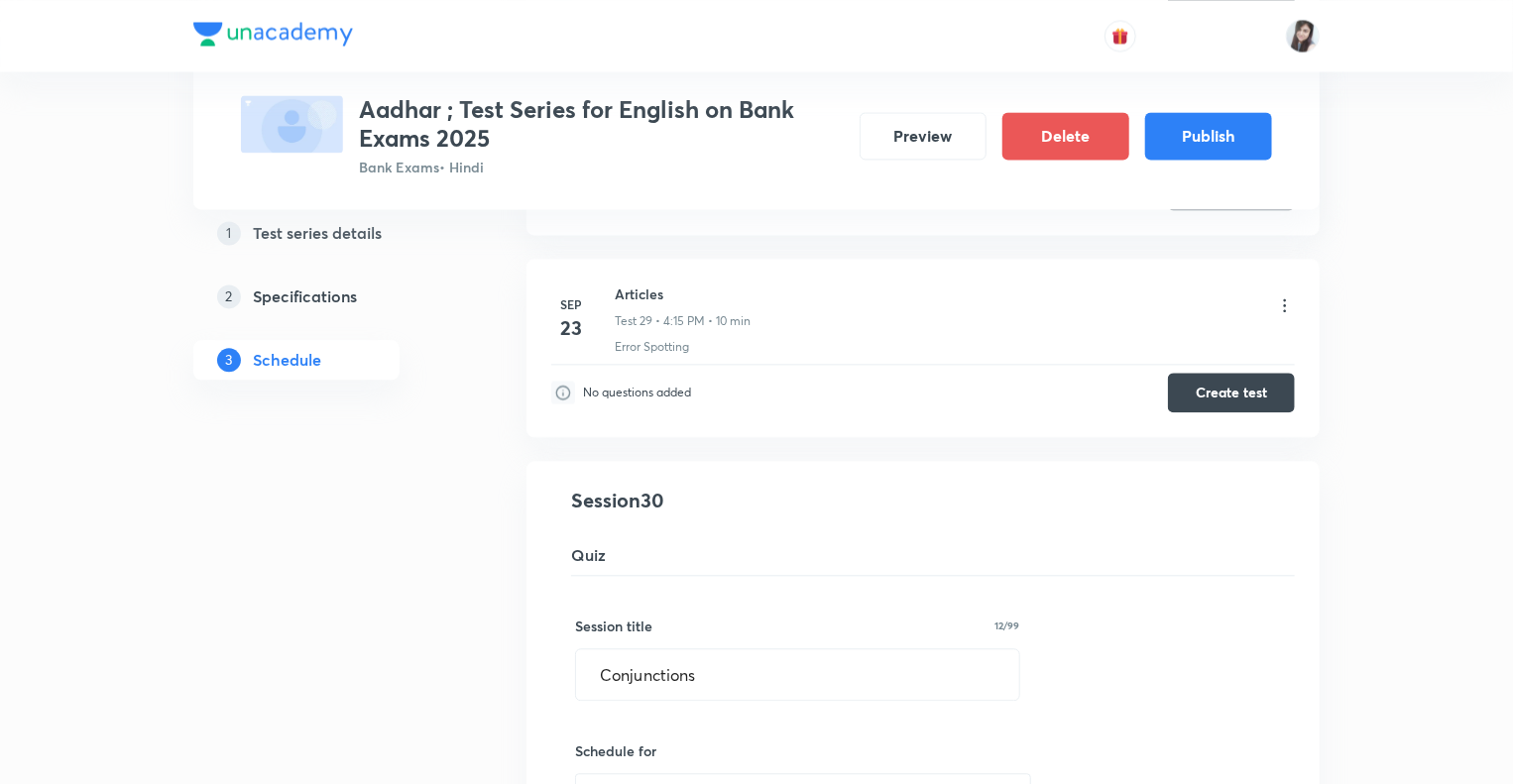 click on "1 Test series details 2 Specifications 3 Schedule" at bounding box center [328, -1295] 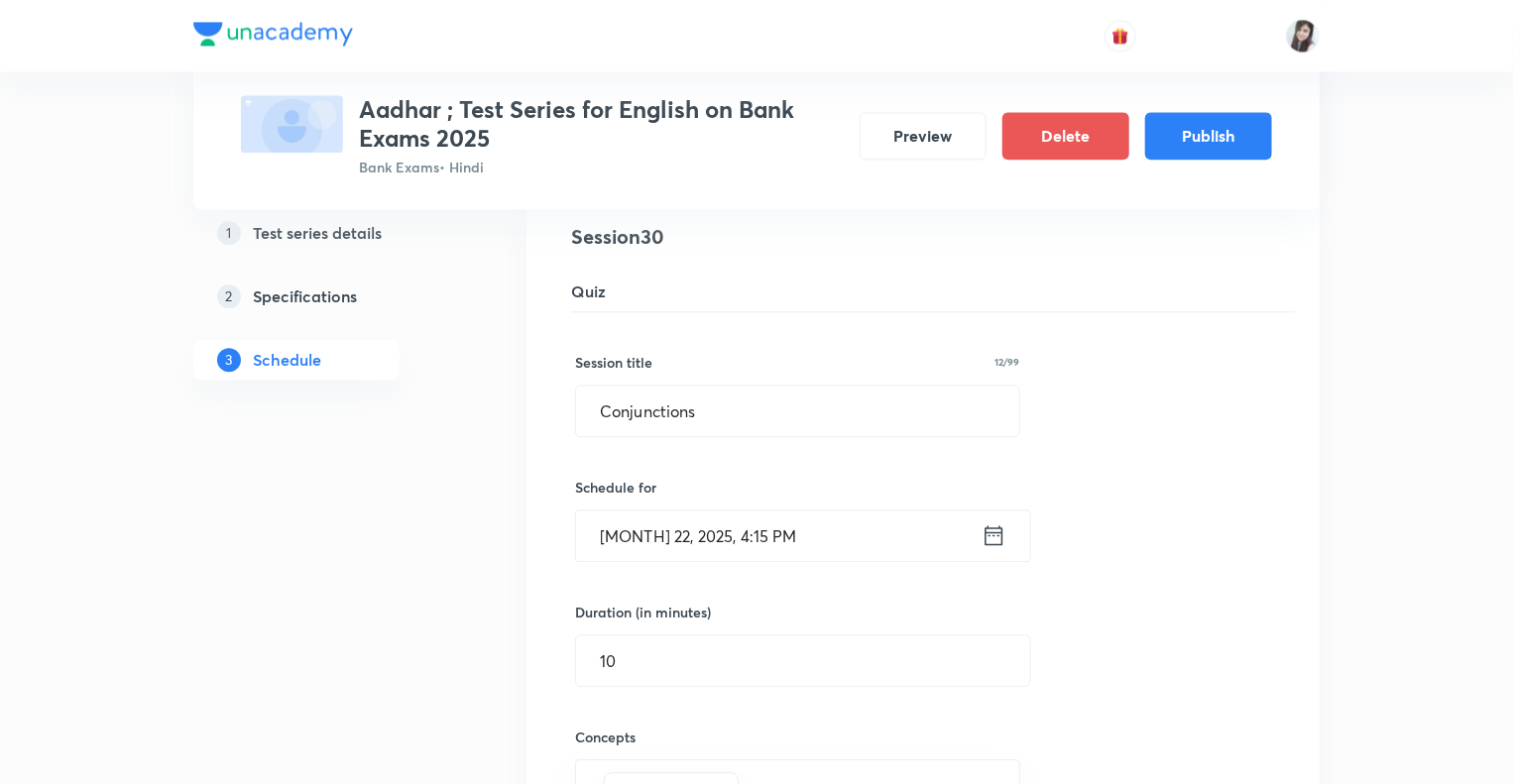 scroll, scrollTop: 6308, scrollLeft: 0, axis: vertical 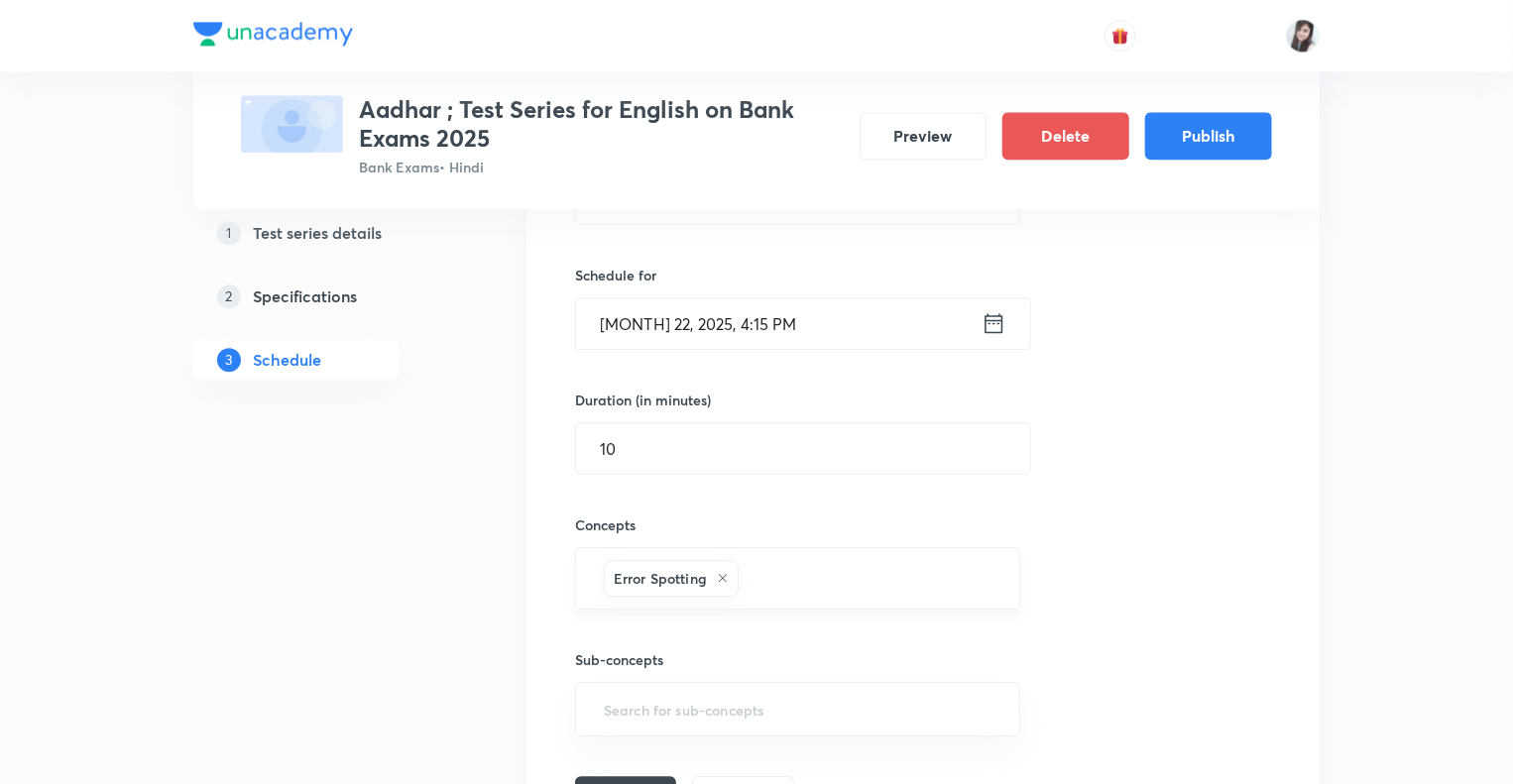 click at bounding box center [869, 578] 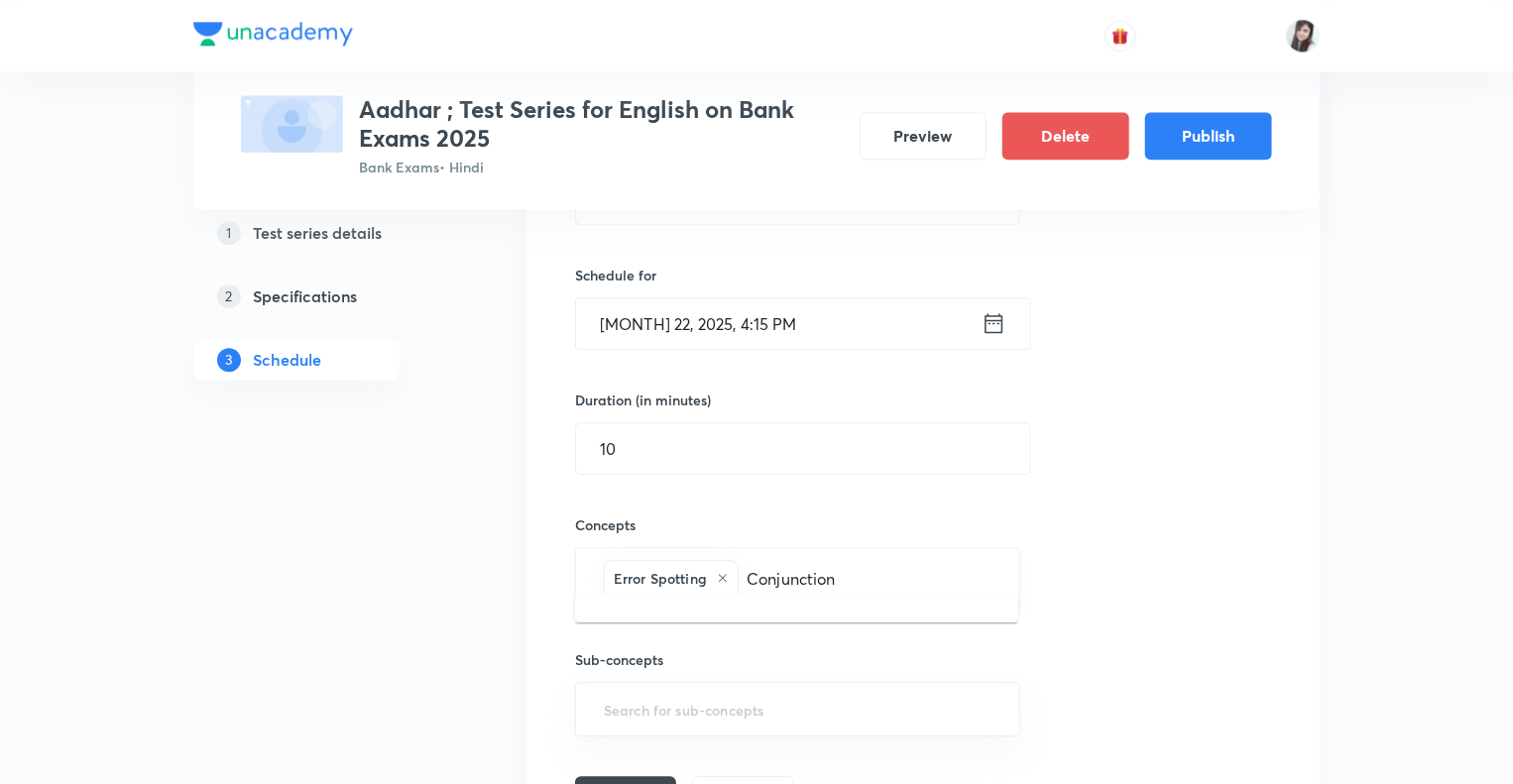 drag, startPoint x: 851, startPoint y: 562, endPoint x: 753, endPoint y: 562, distance: 98 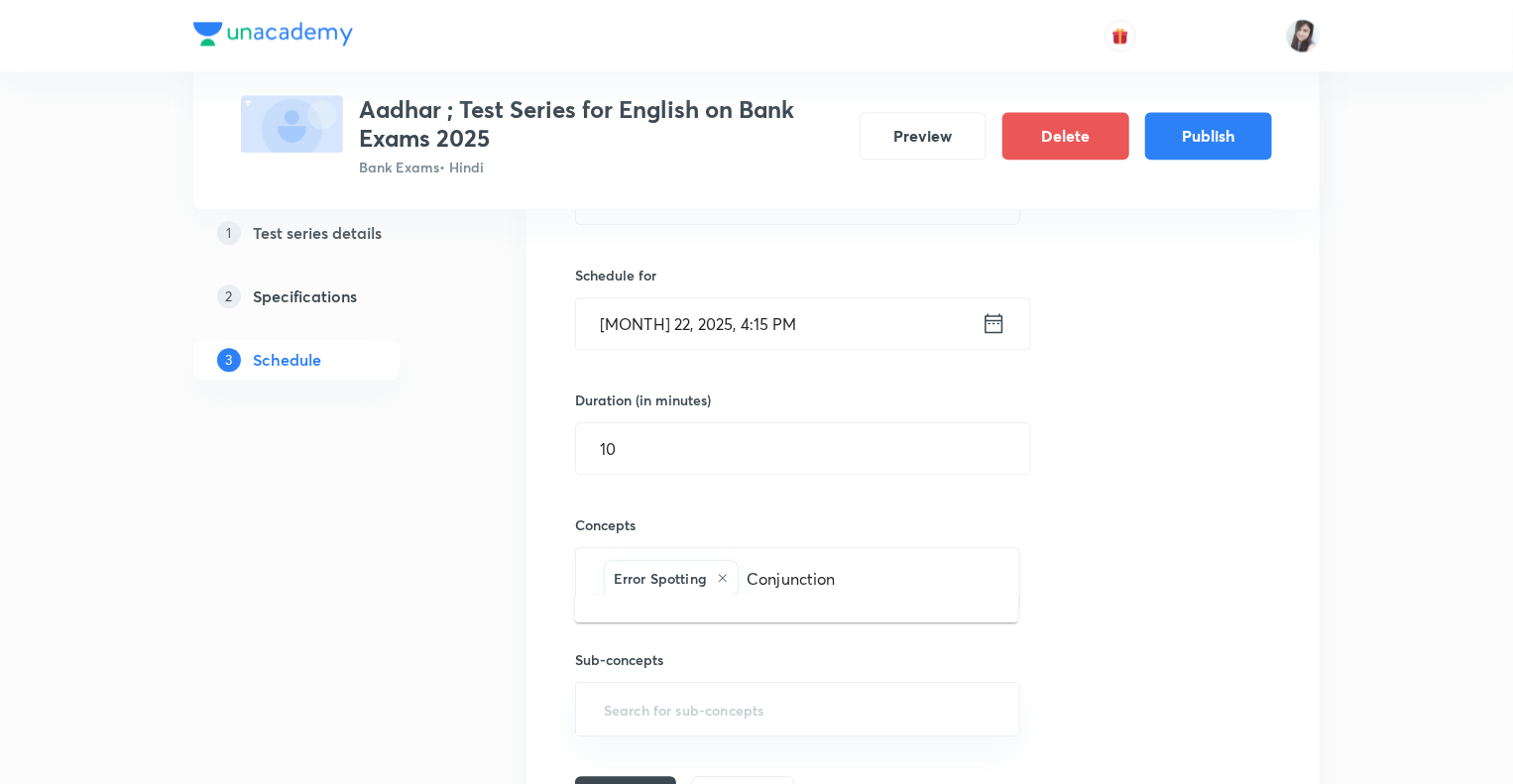 click on "Conjunction" at bounding box center (869, 578) 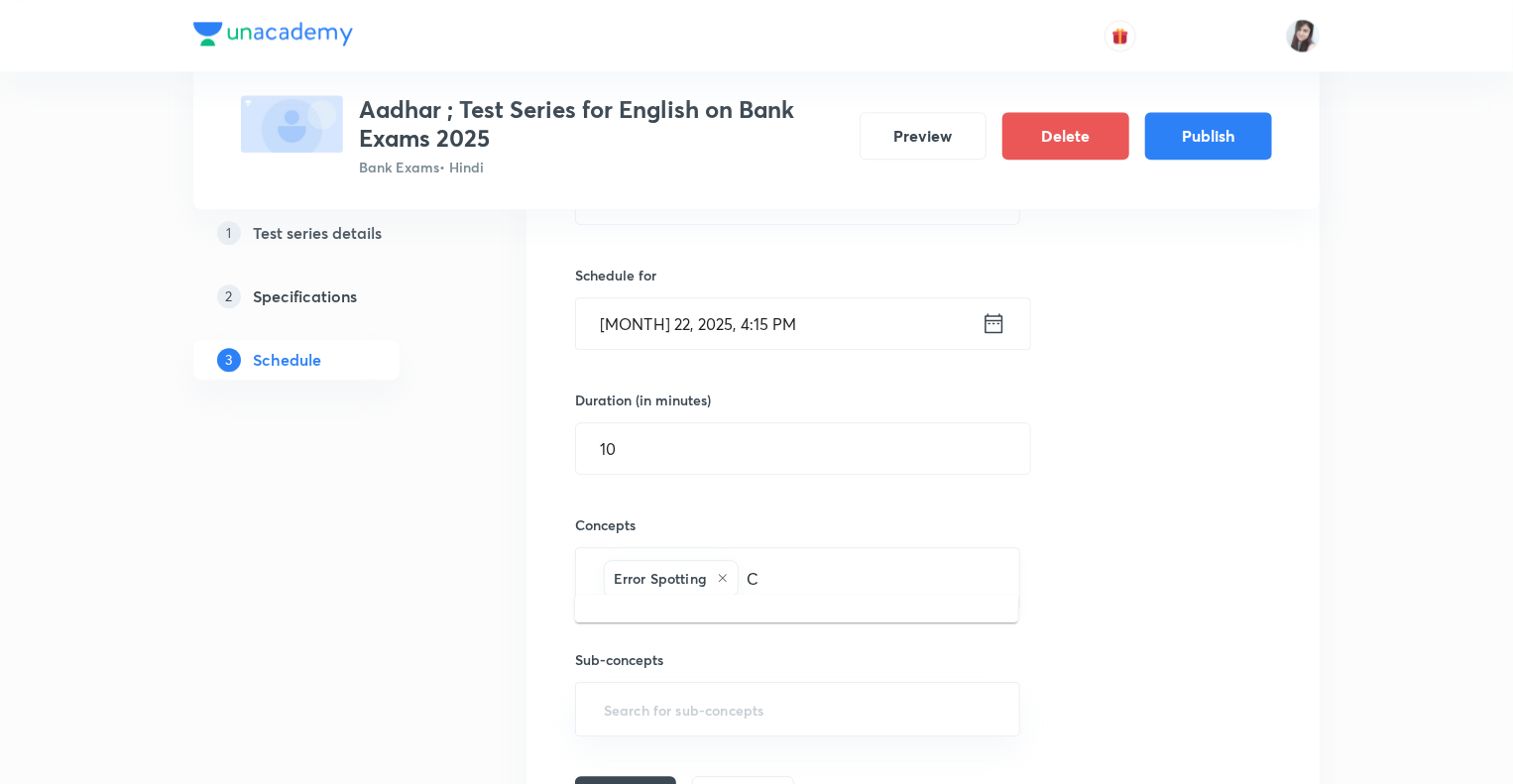 type 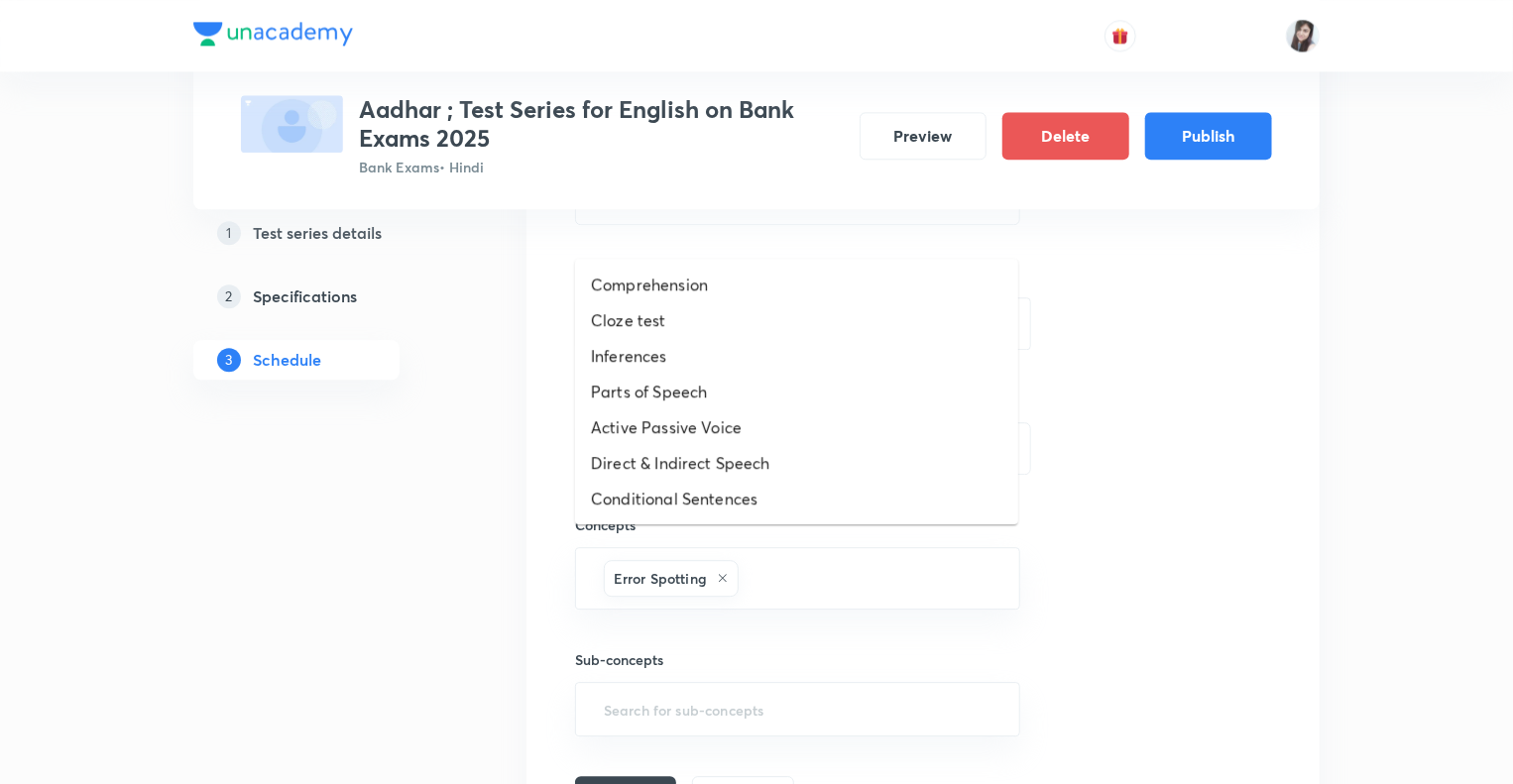 click on "1 Test series details 2 Specifications 3 Schedule" at bounding box center (328, -1771) 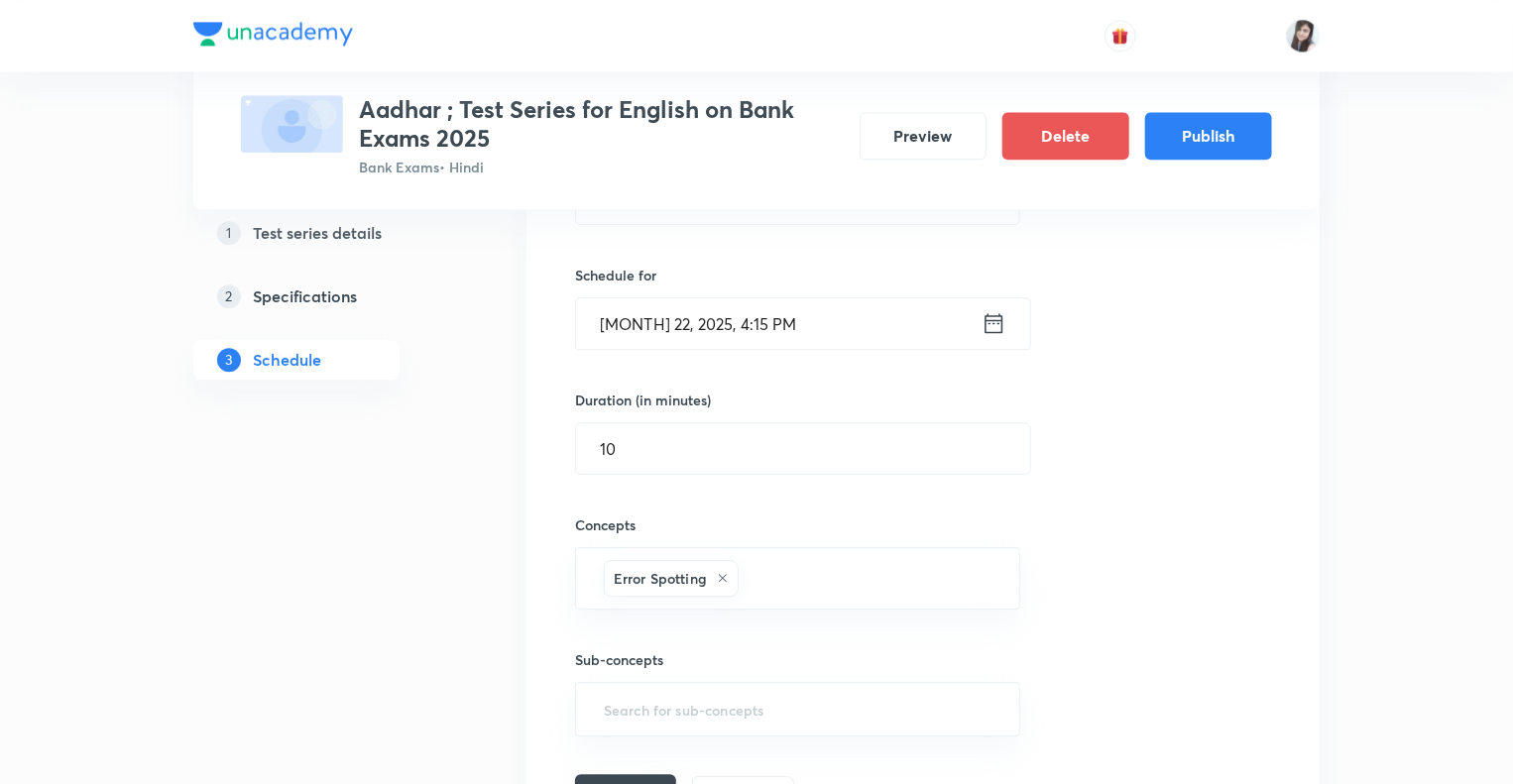 click on "Save" at bounding box center (626, 794) 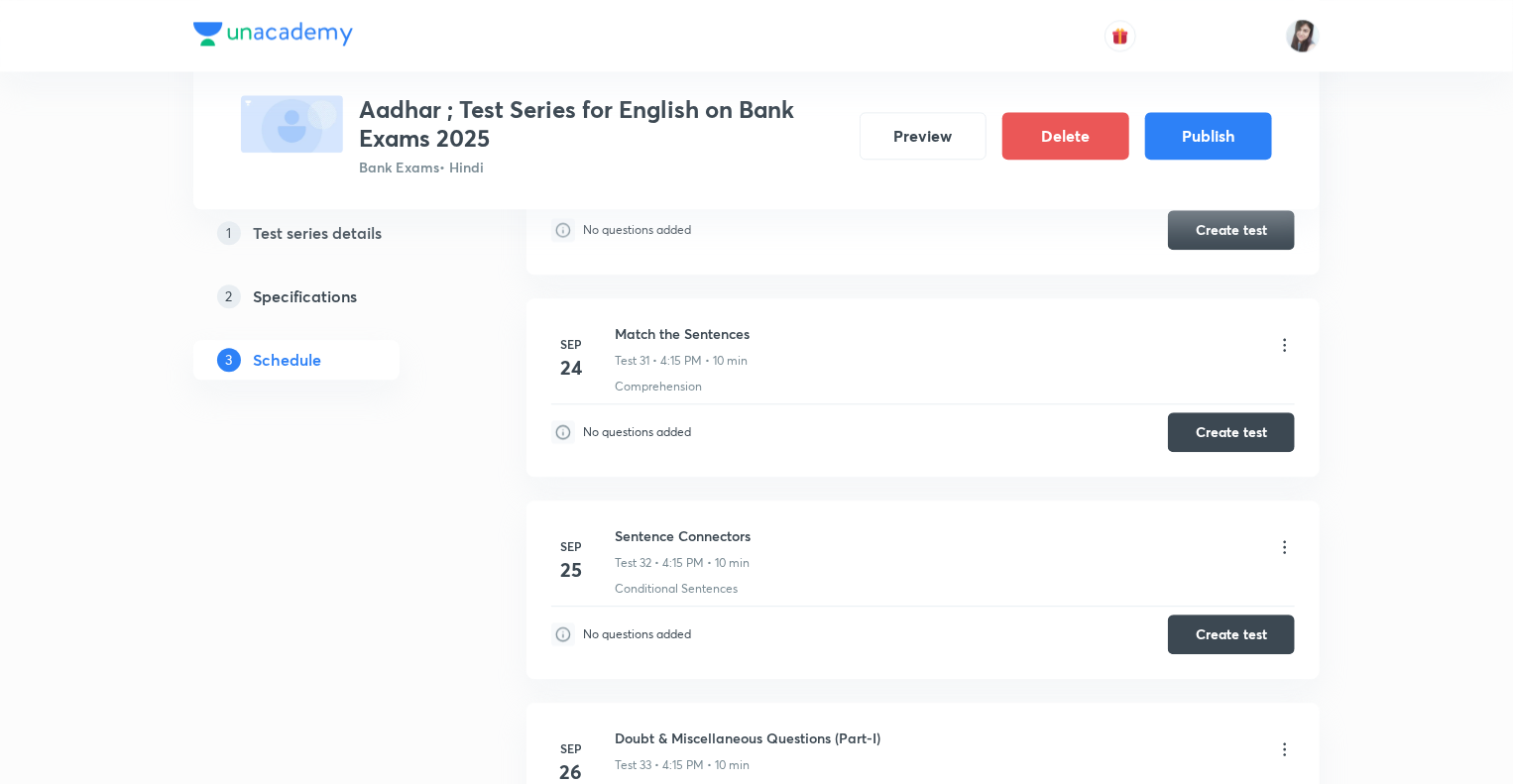 click on "1 Test series details 2 Specifications 3 Schedule" at bounding box center [328, -2054] 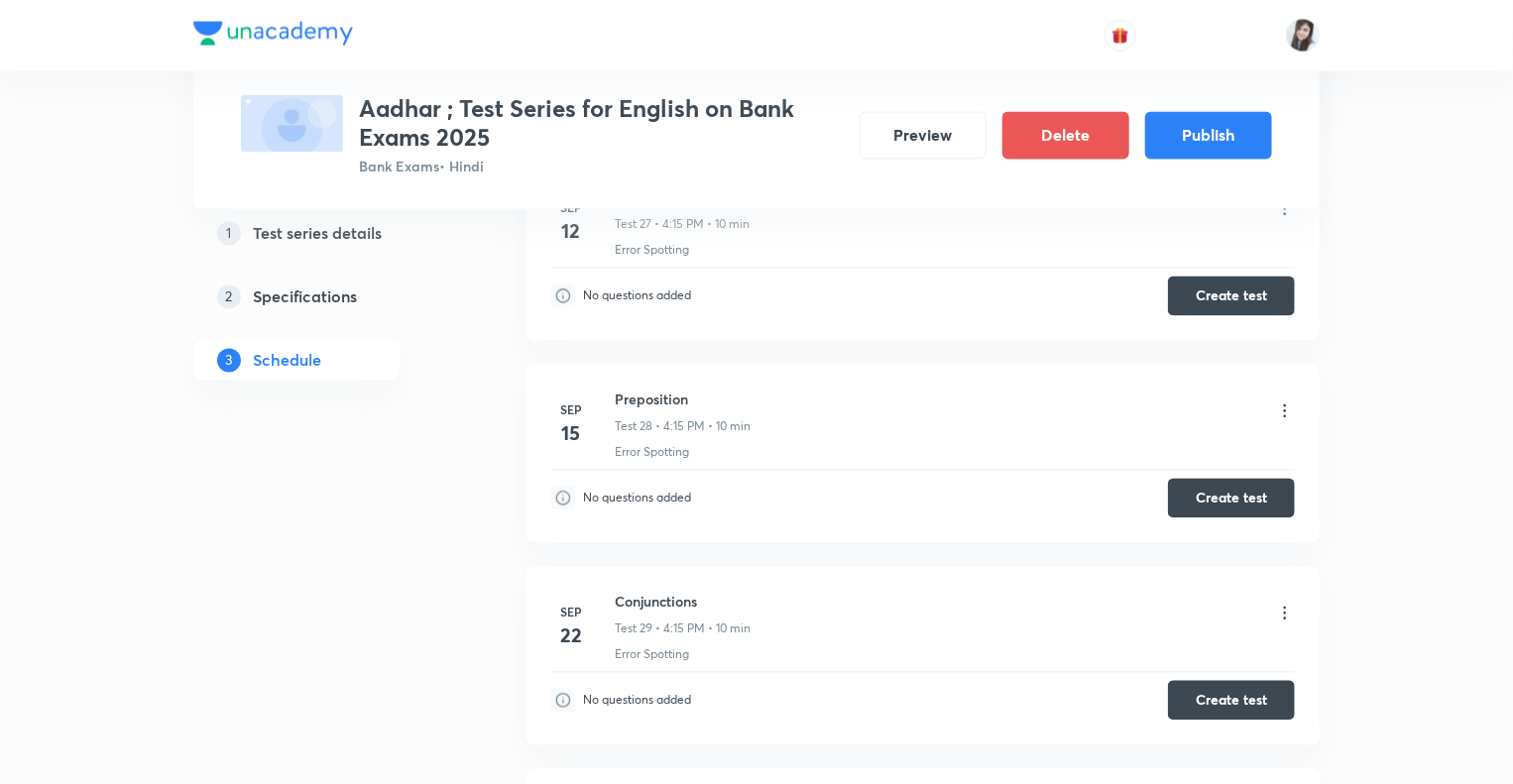 scroll, scrollTop: 5594, scrollLeft: 0, axis: vertical 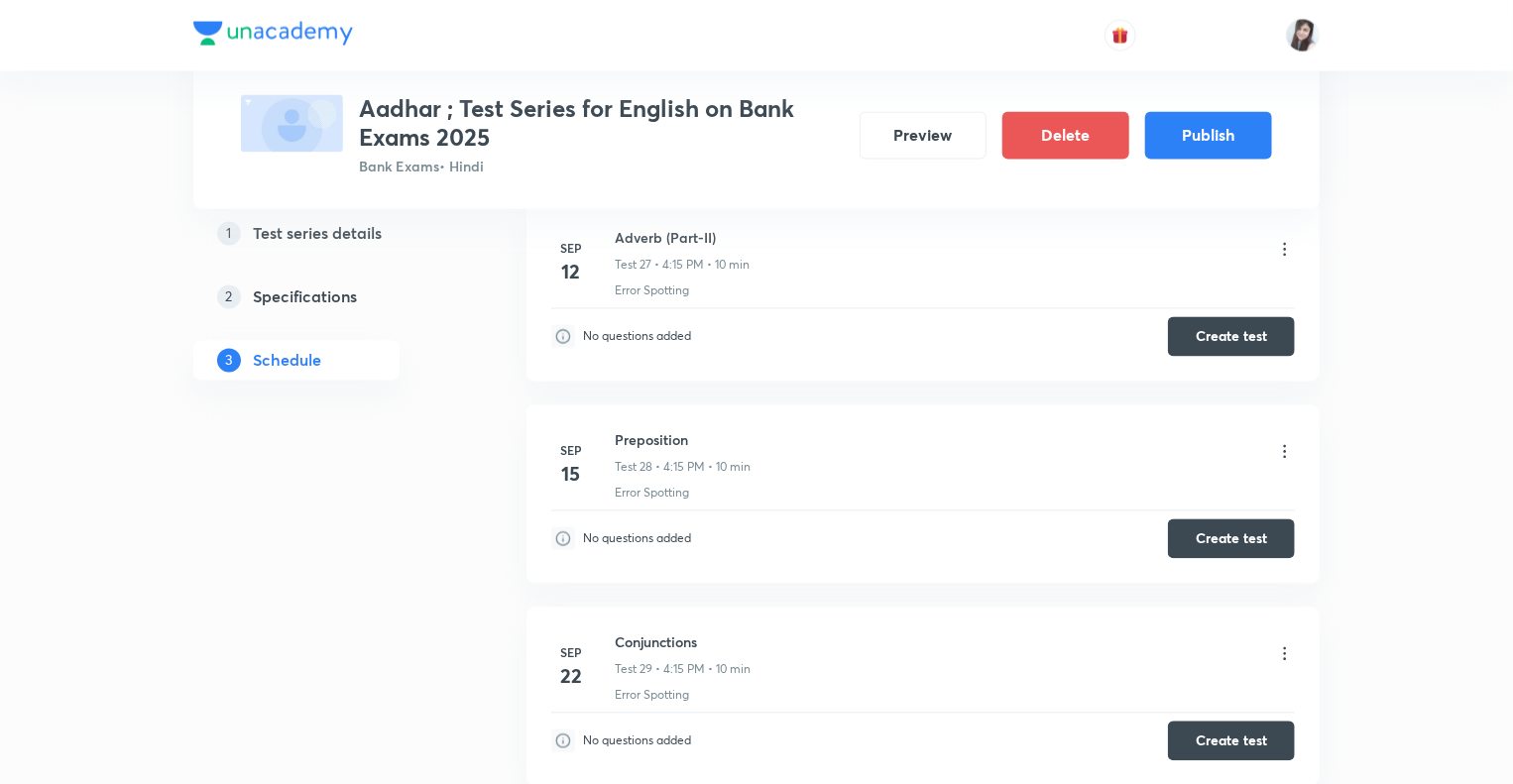 click 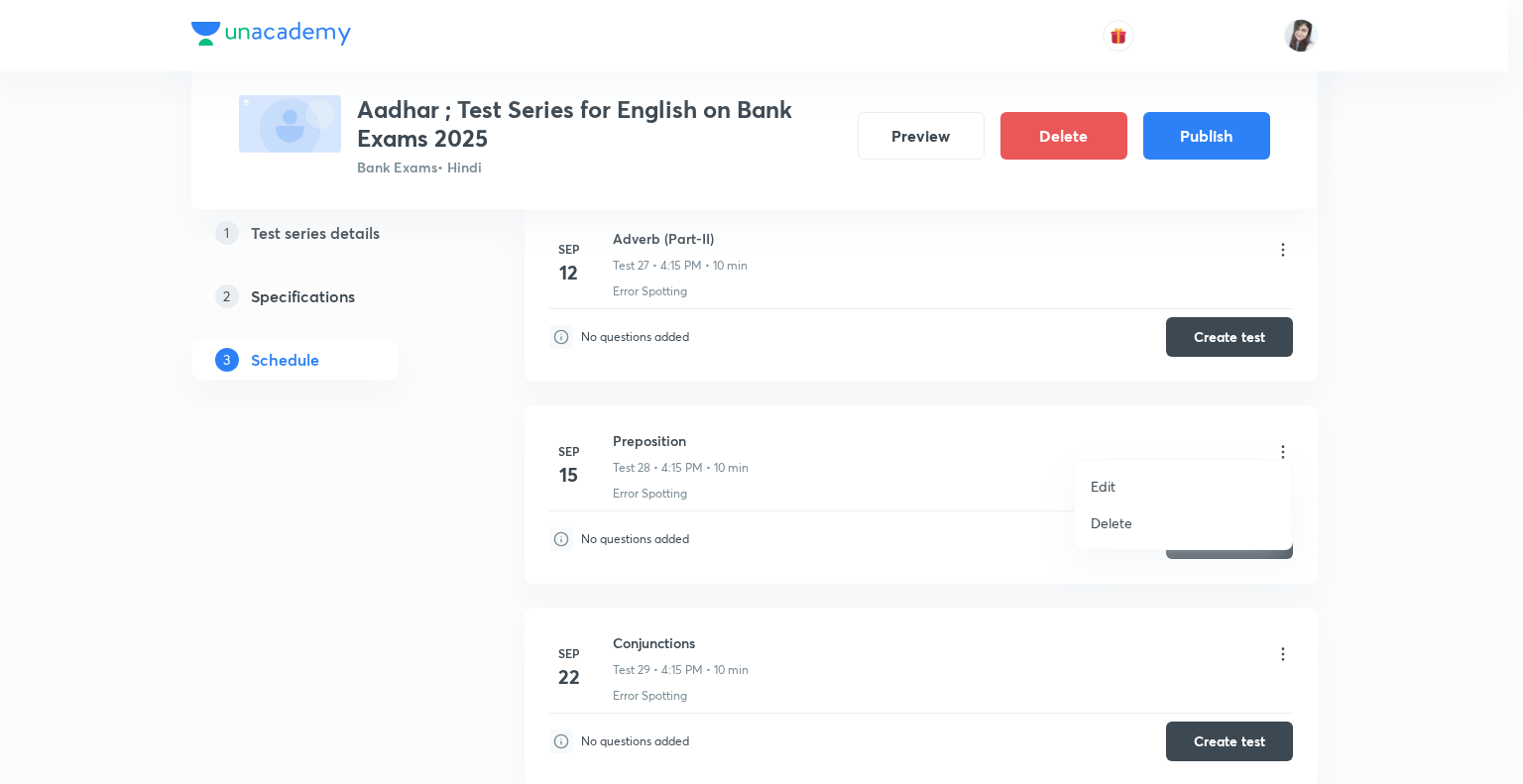 click on "Edit" at bounding box center [1103, 486] 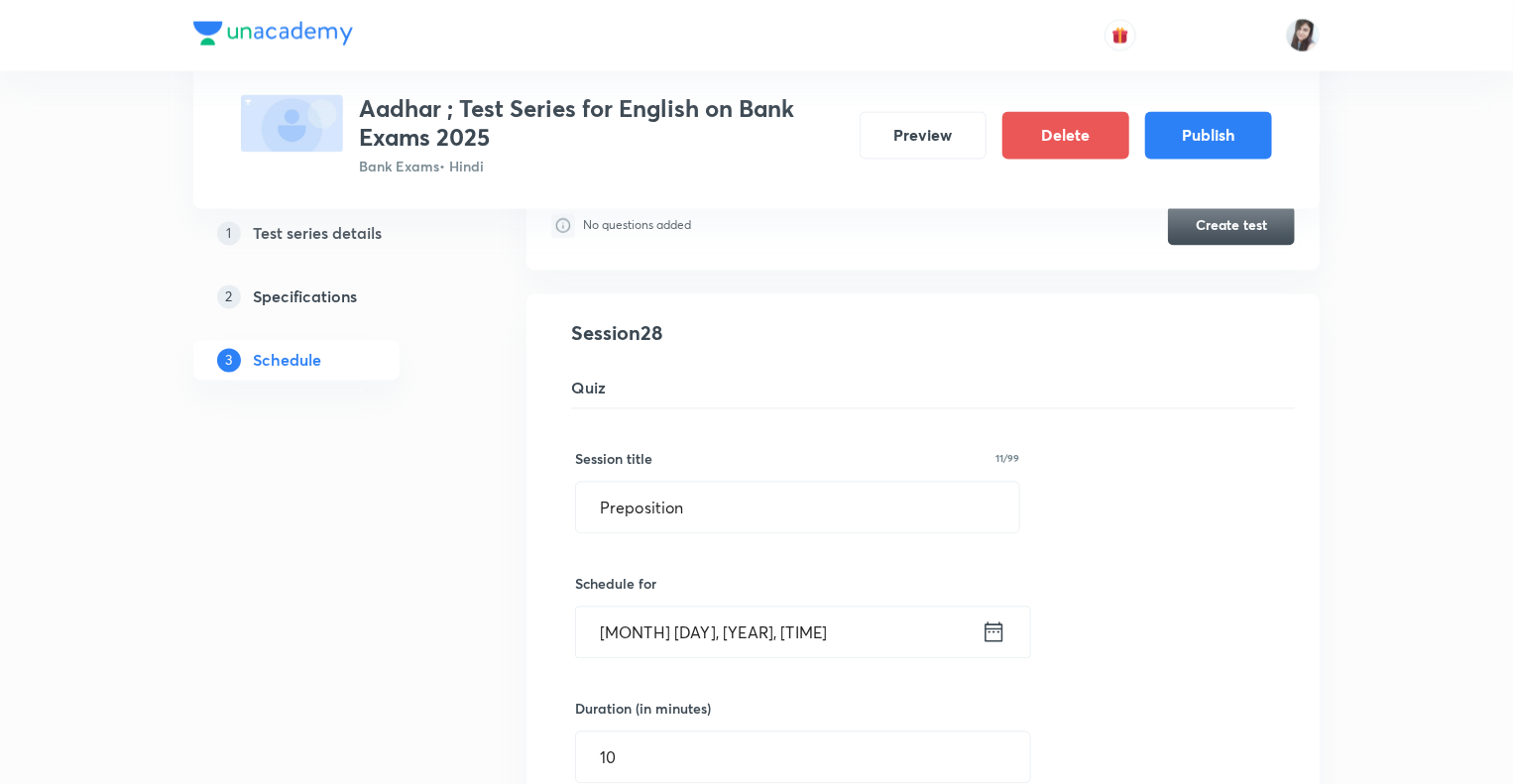 click 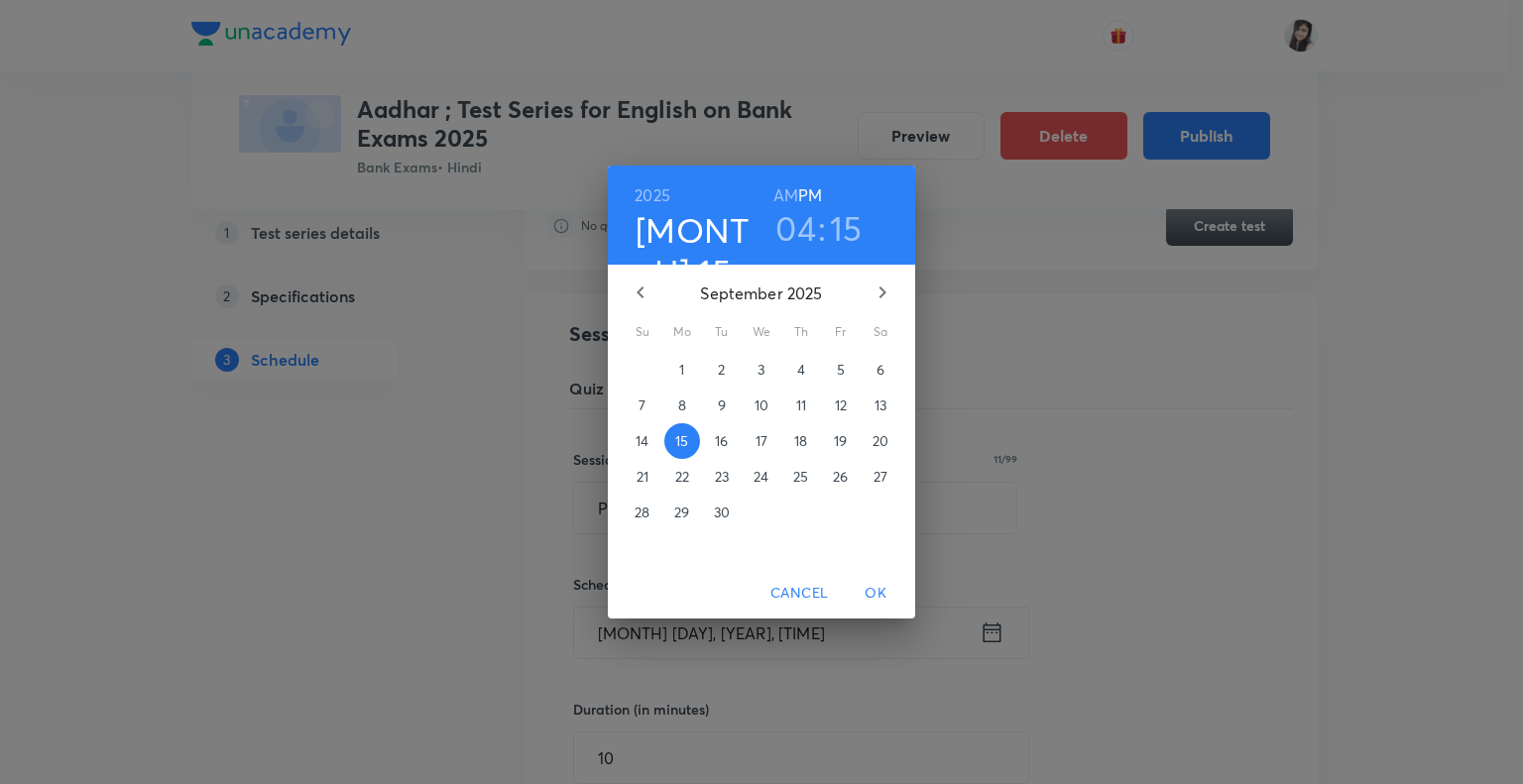 click on "17" at bounding box center [762, 441] 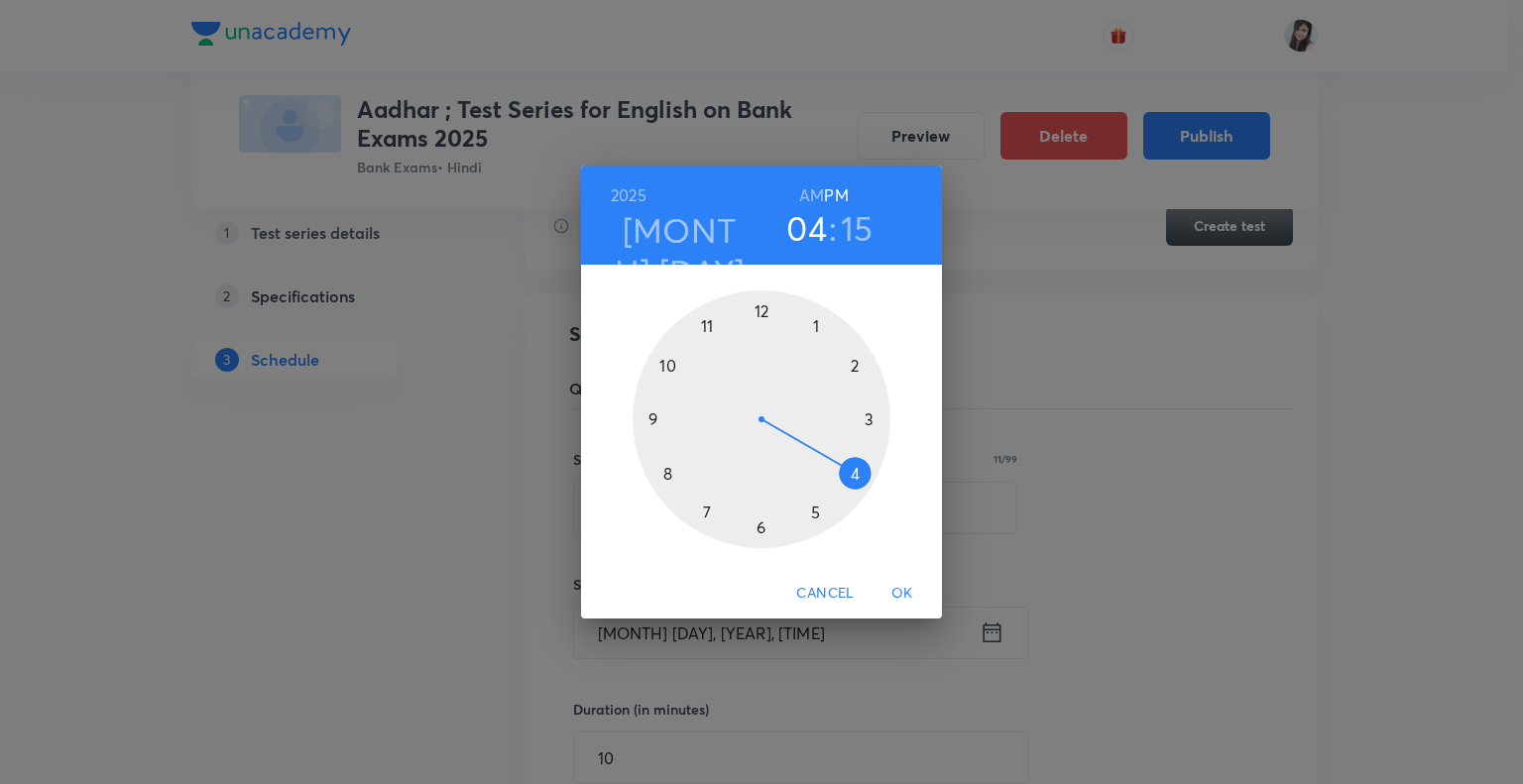 click on "OK" at bounding box center (902, 593) 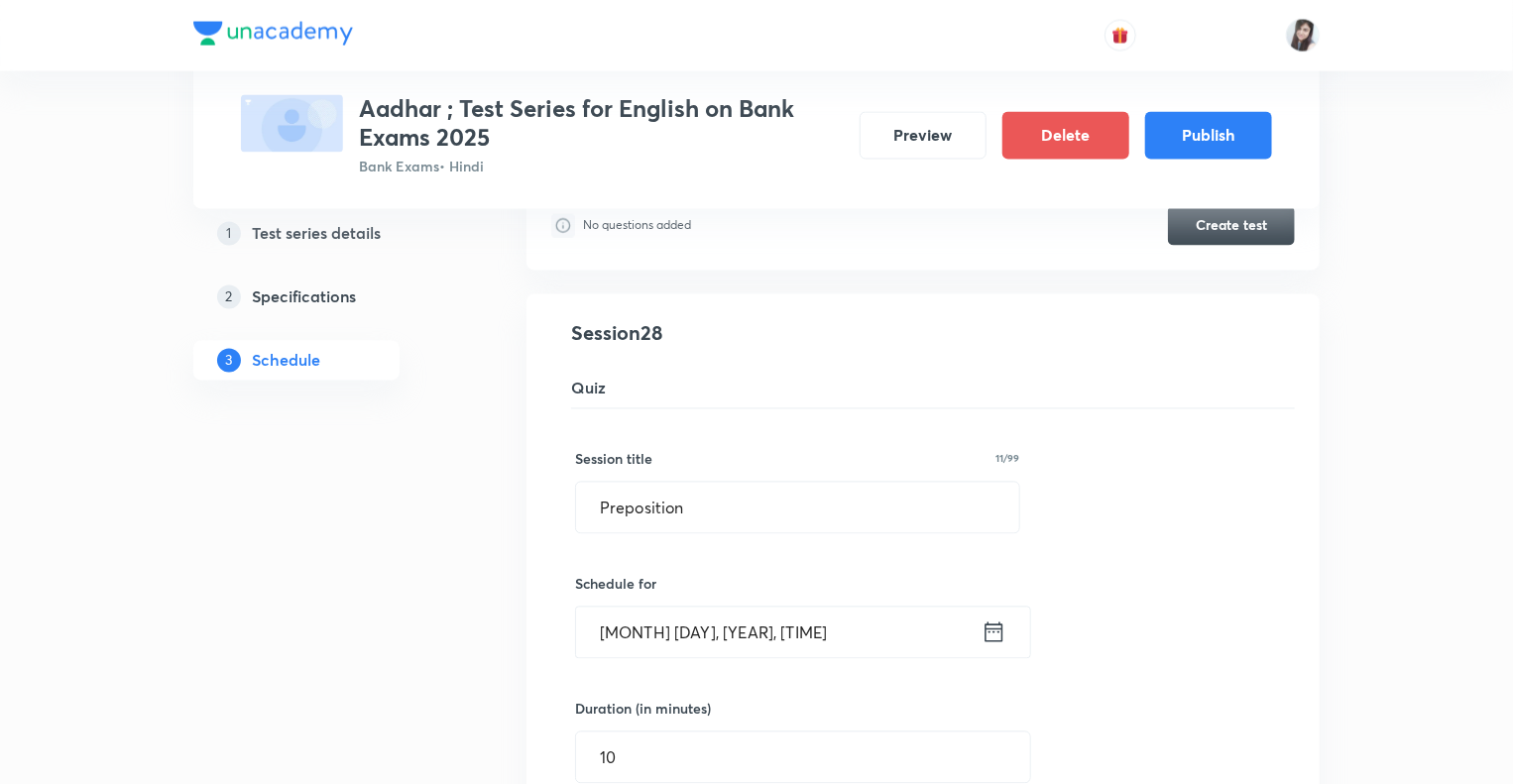 click on "1 Test series details 2 Specifications 3 Schedule" at bounding box center (328, -1058) 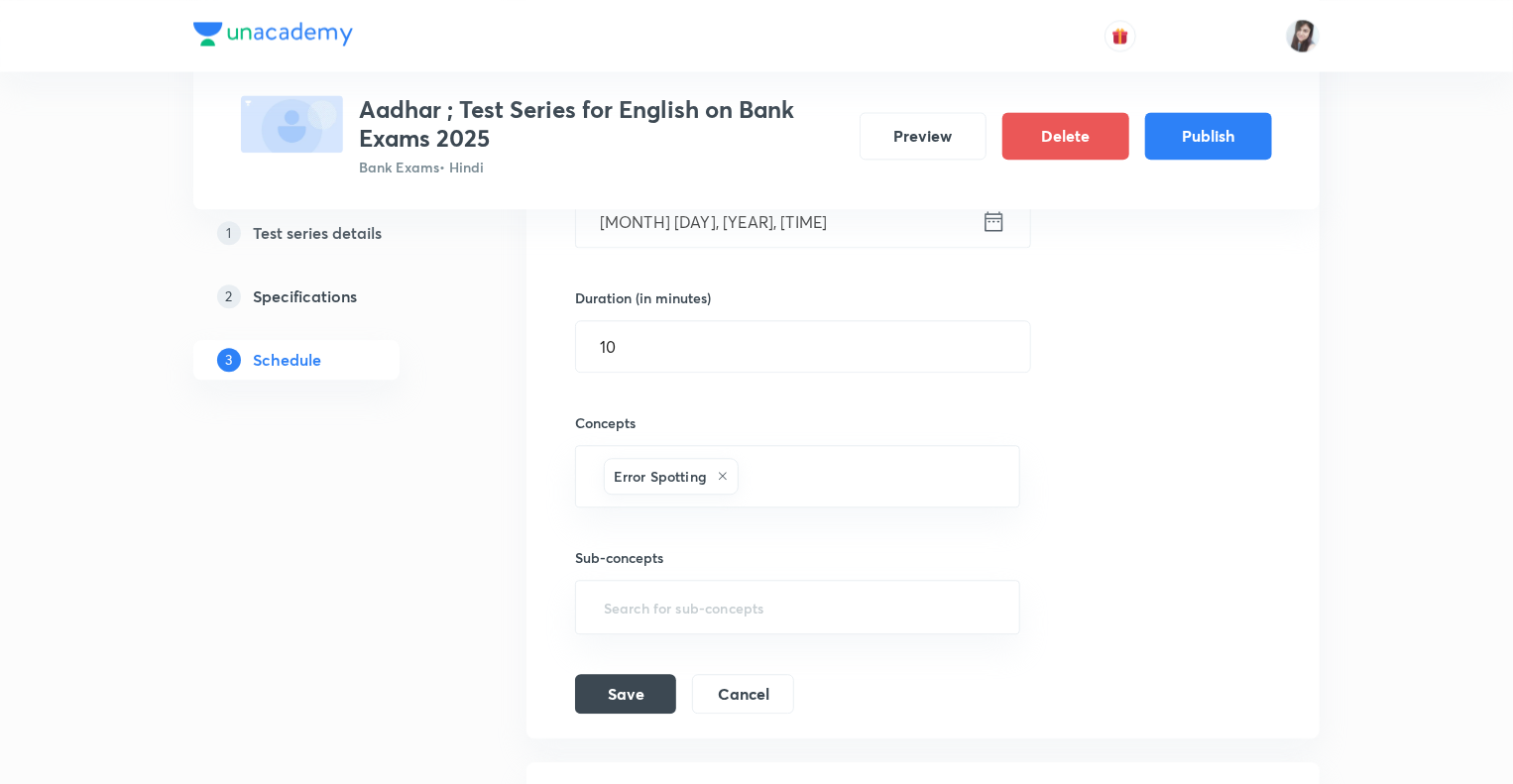 scroll, scrollTop: 6030, scrollLeft: 0, axis: vertical 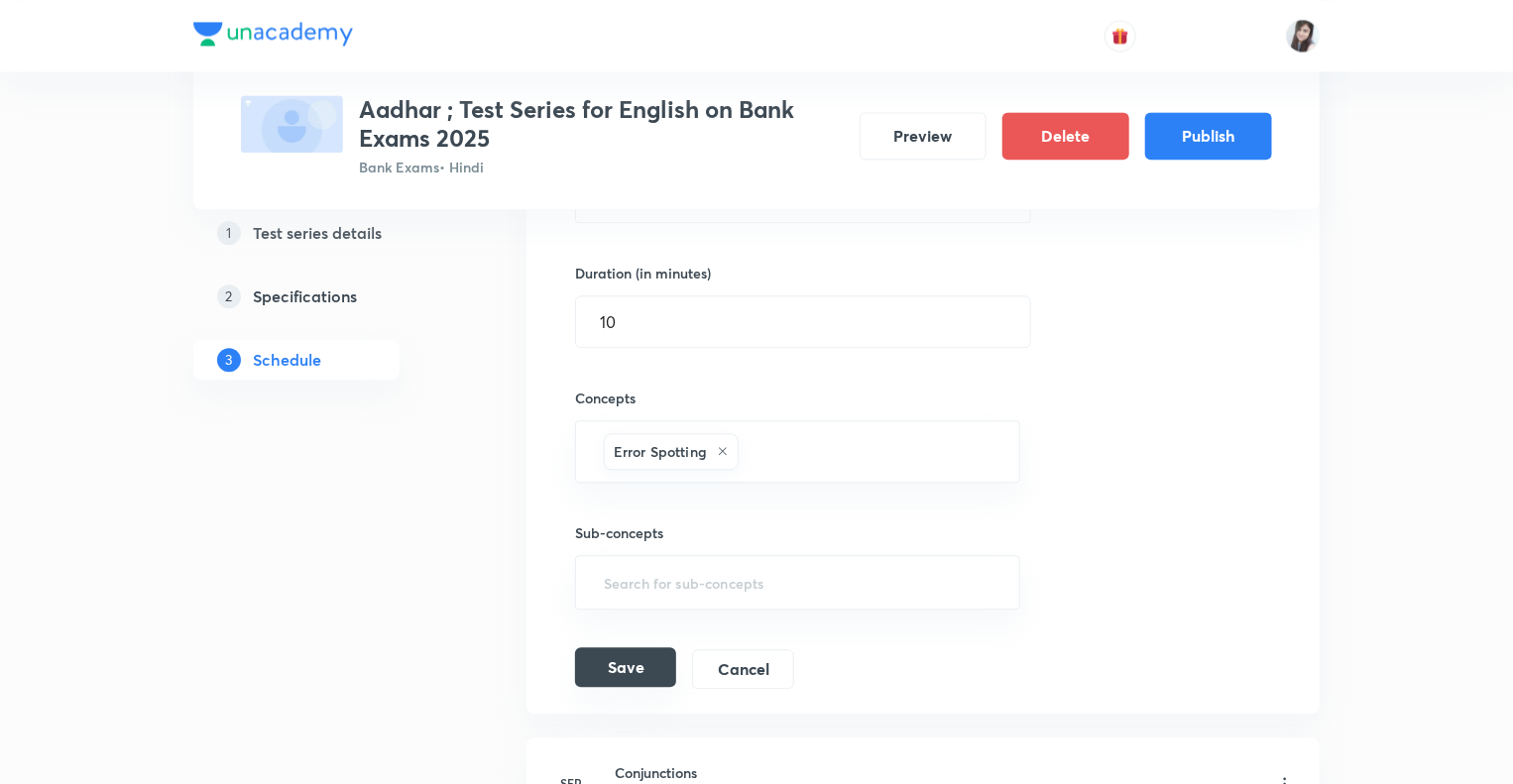 click on "Save" at bounding box center [626, 667] 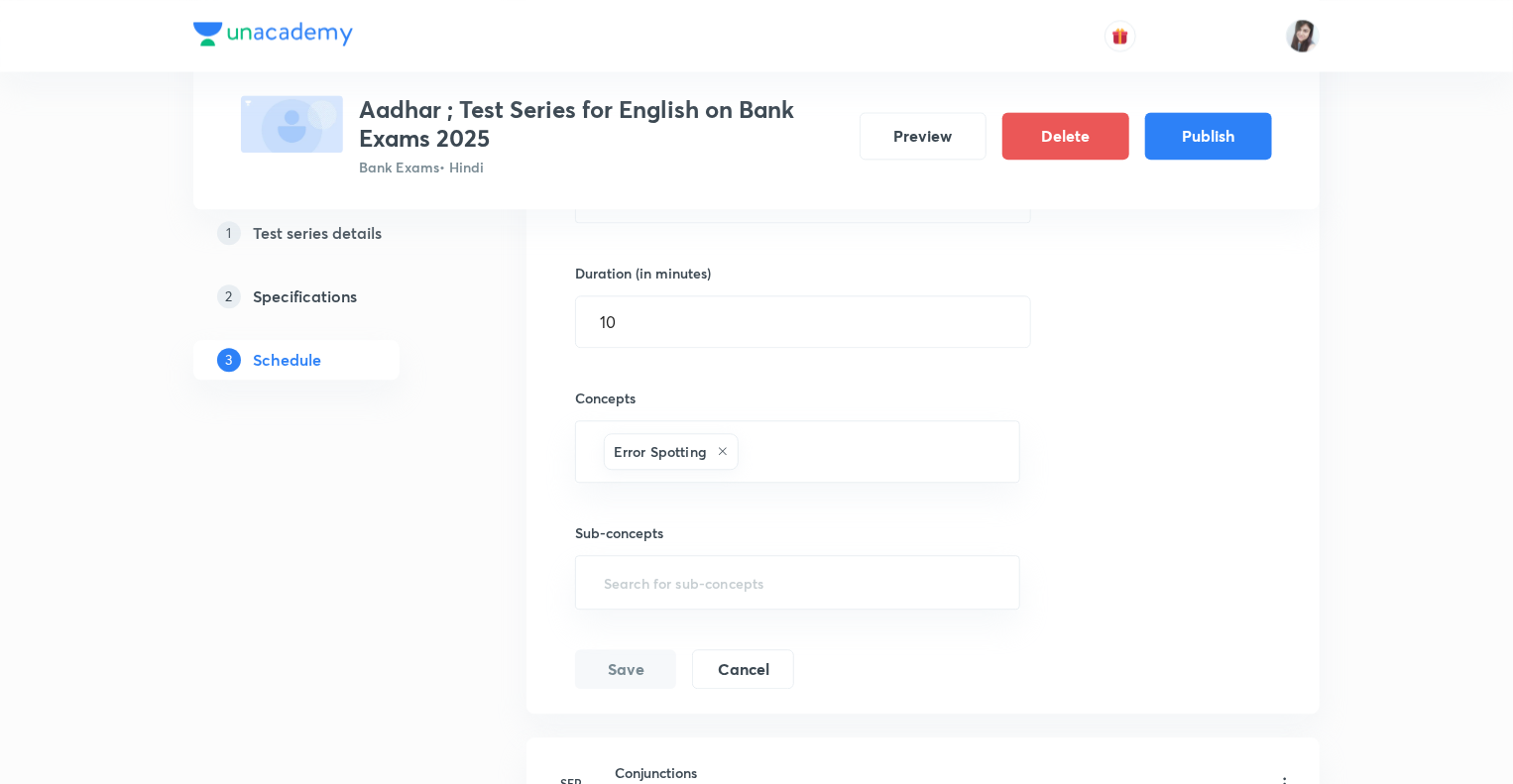 click on "1 Test series details 2 Specifications 3 Schedule" at bounding box center (328, -1494) 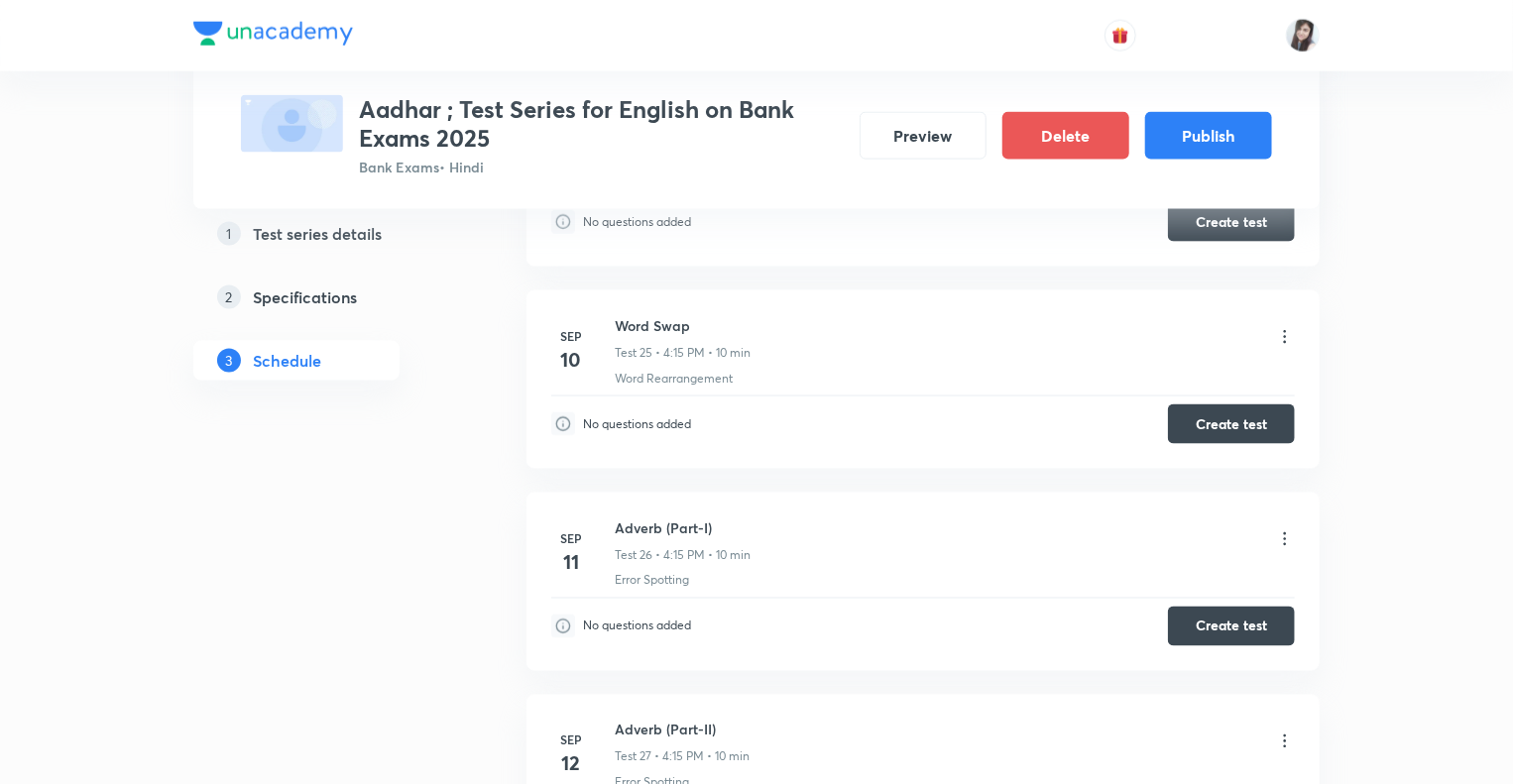 scroll, scrollTop: 5118, scrollLeft: 0, axis: vertical 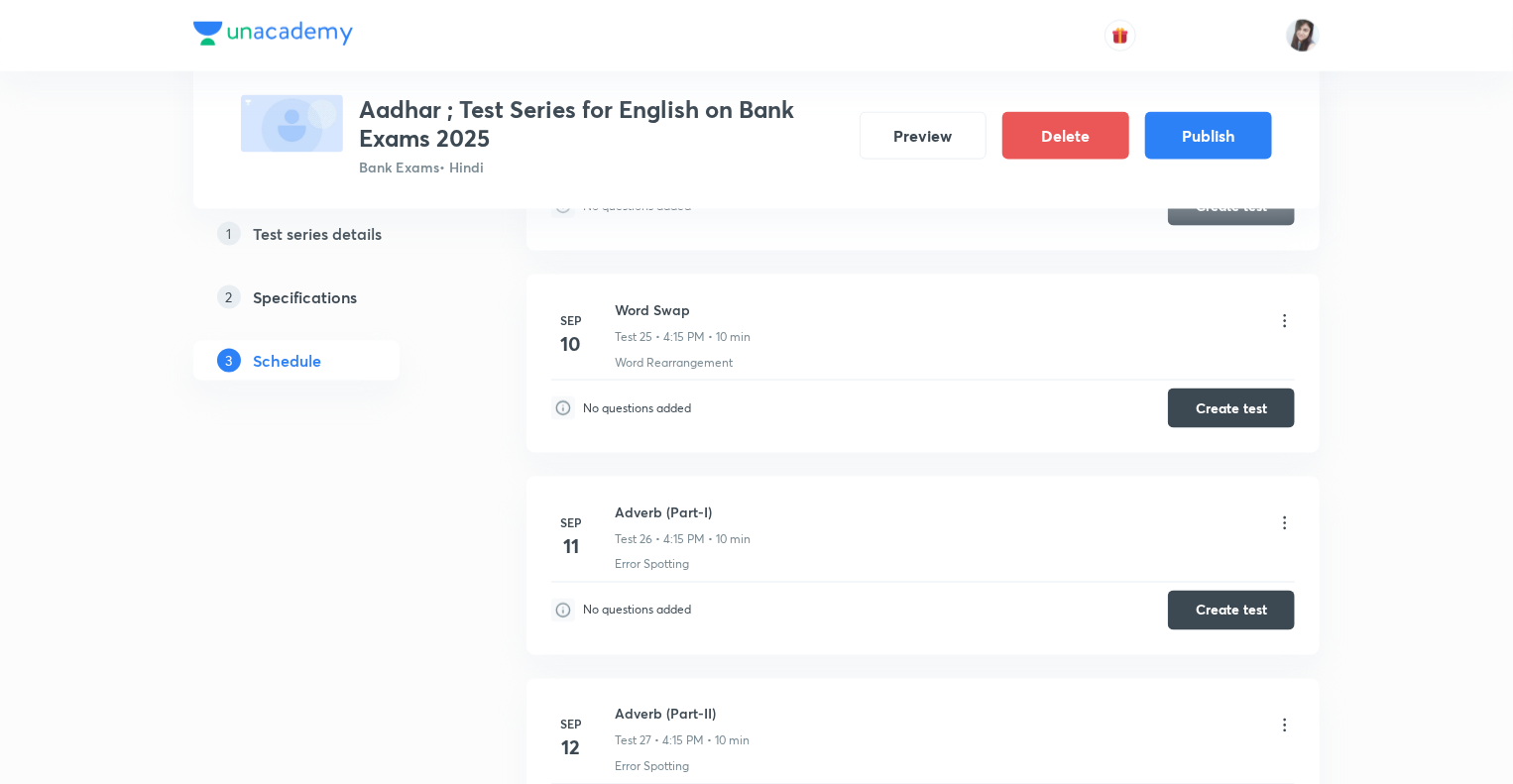 click on "1 Test series details 2 Specifications 3 Schedule" at bounding box center (328, -864) 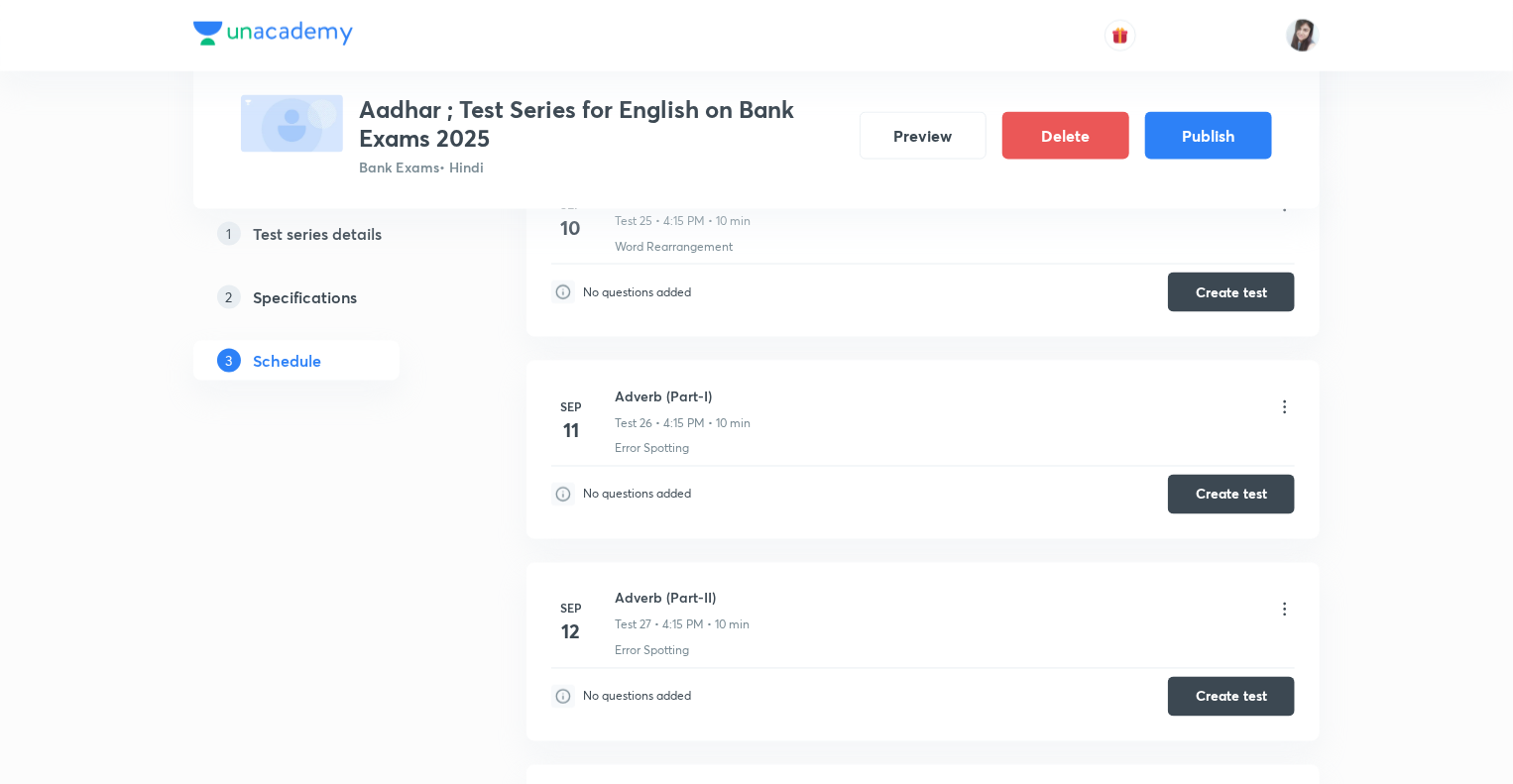 scroll, scrollTop: 5237, scrollLeft: 0, axis: vertical 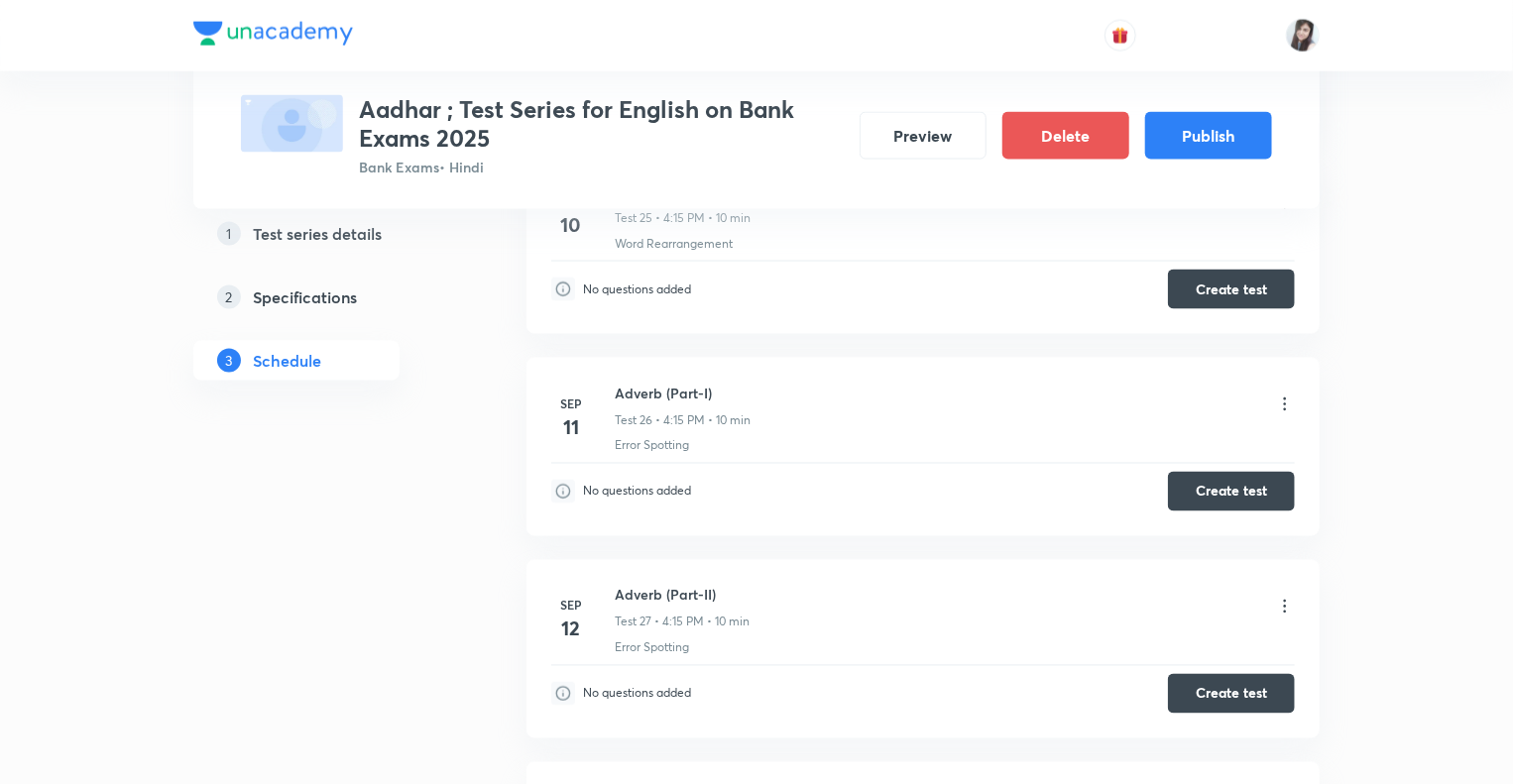 click 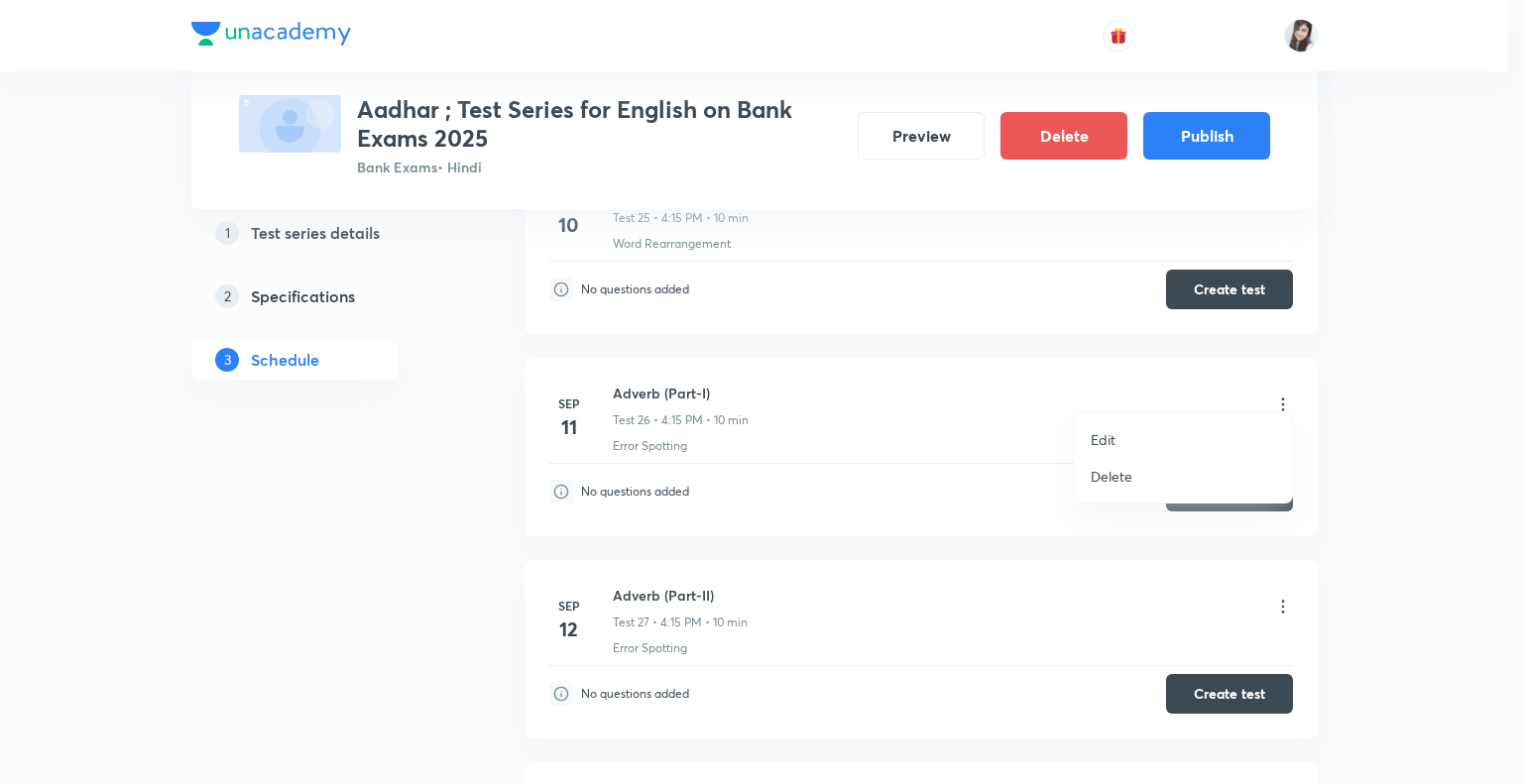 click on "Edit" at bounding box center [1103, 439] 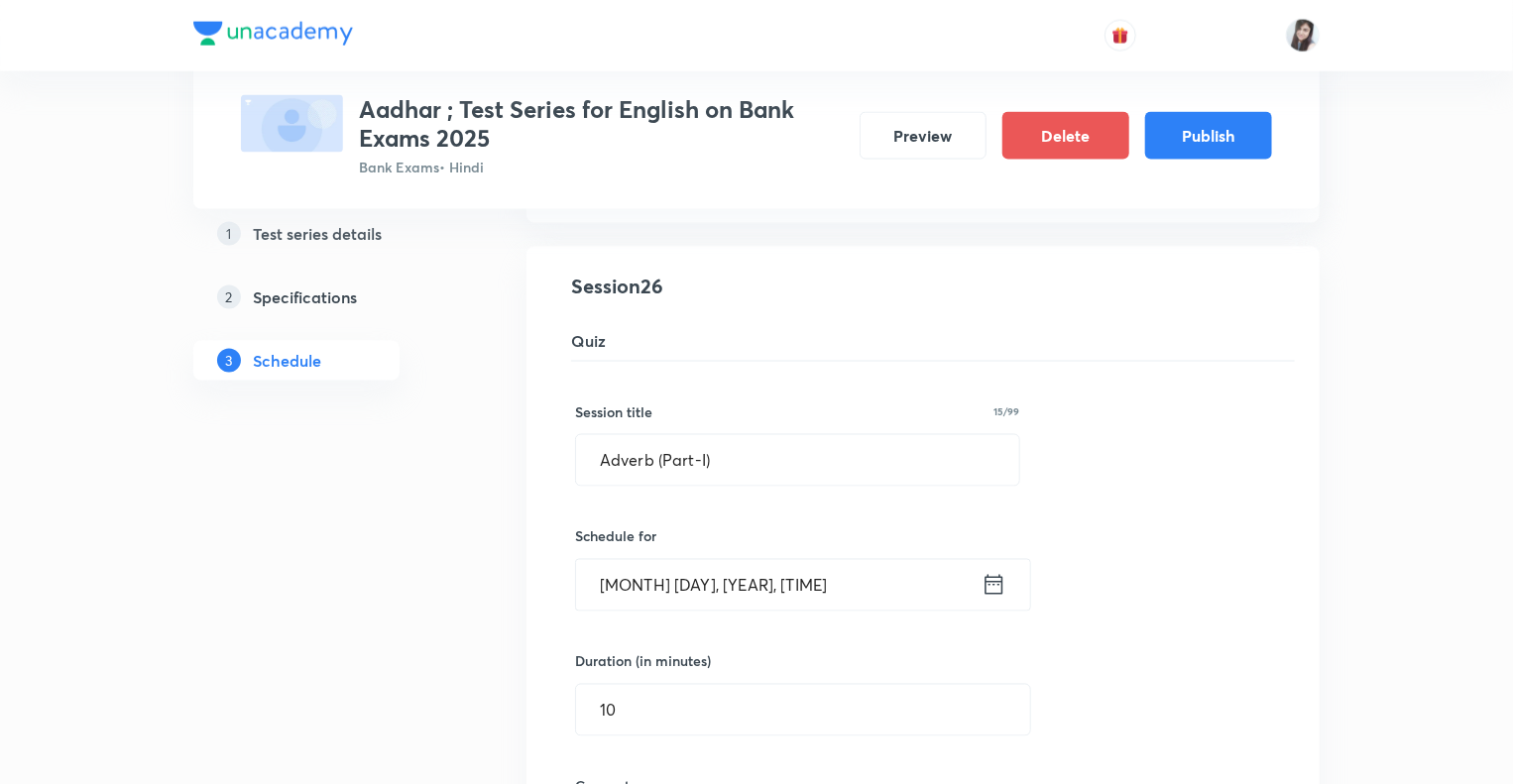 click 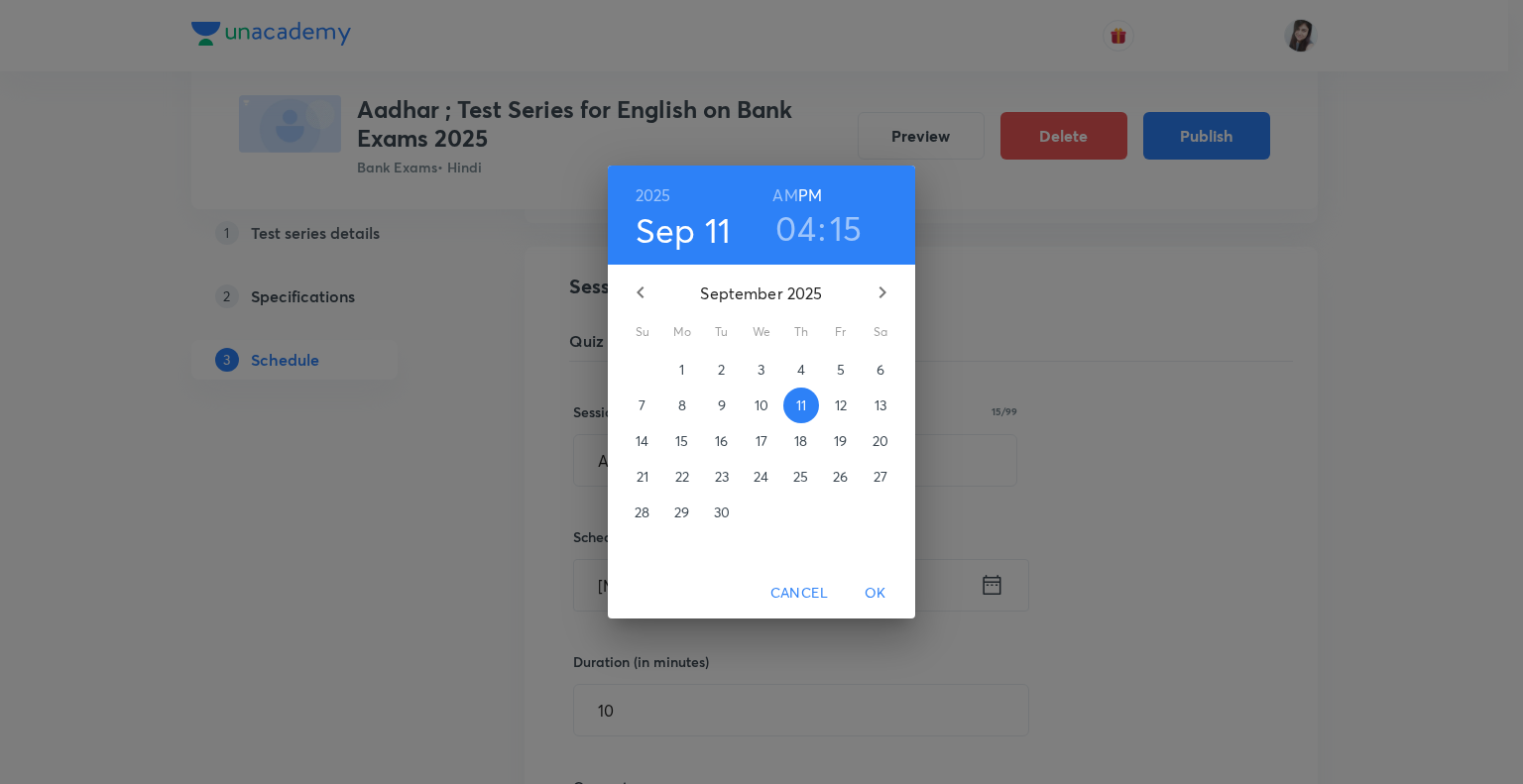 click on "15" at bounding box center (681, 441) 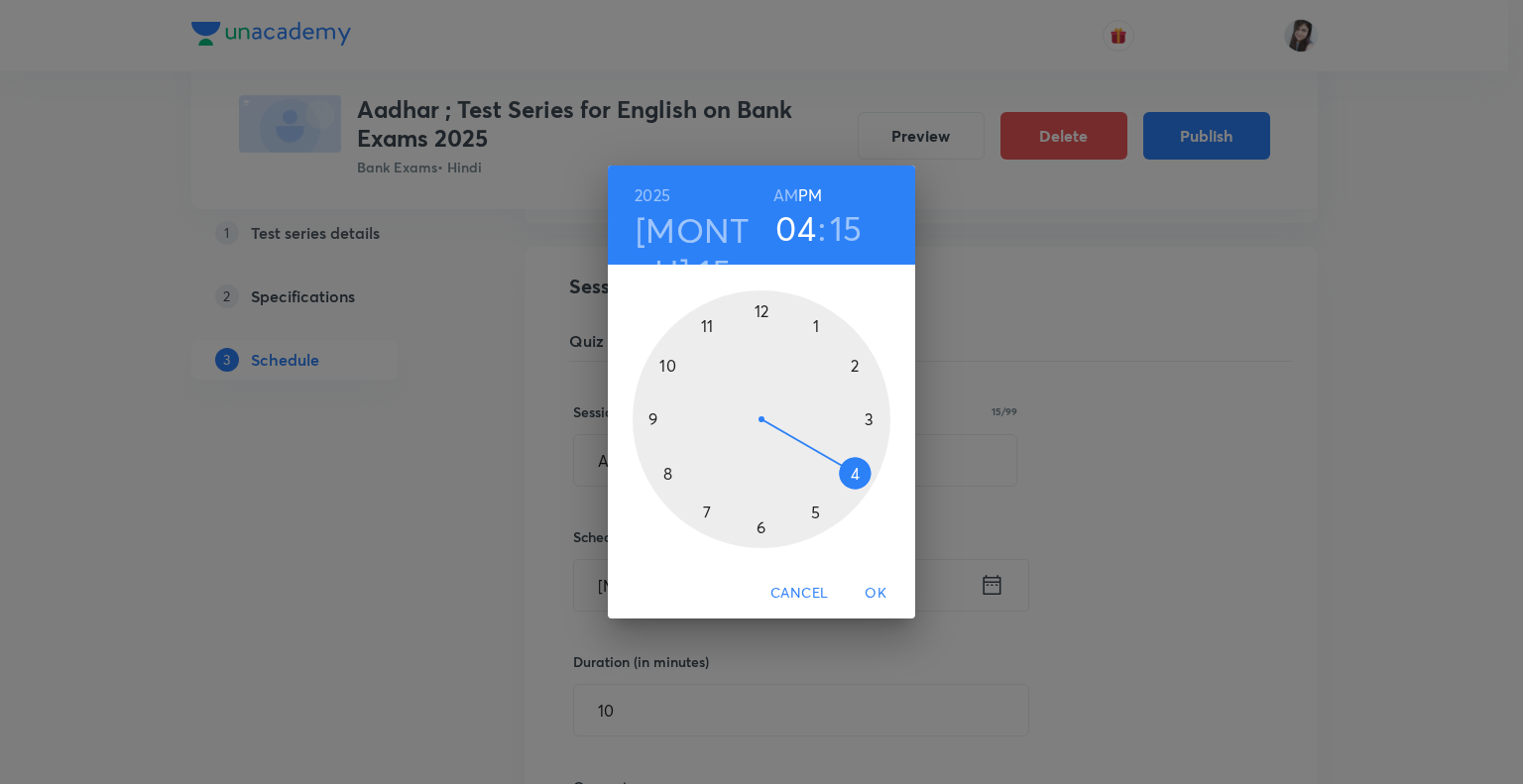 click on "OK" at bounding box center (876, 593) 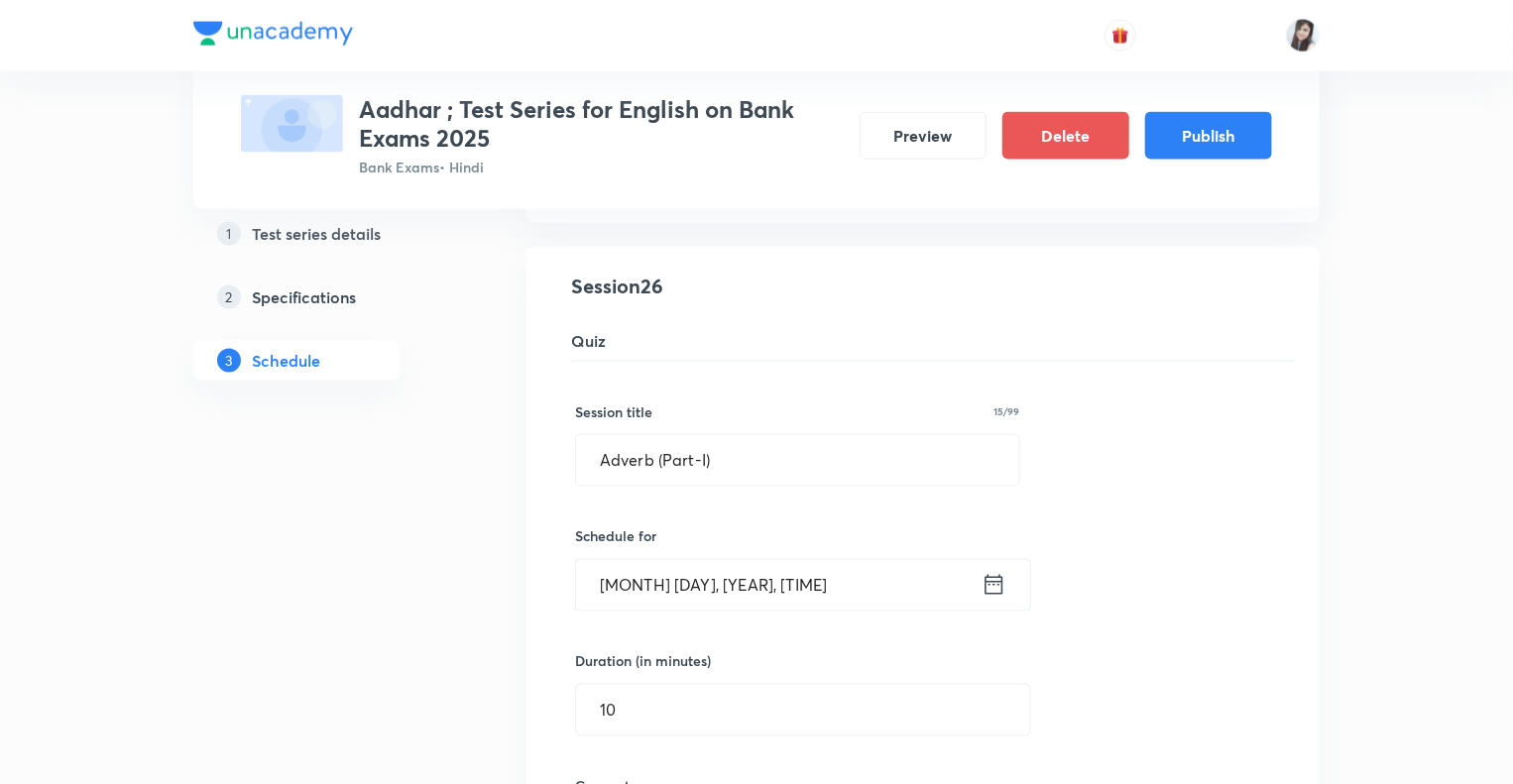 click on "1 Test series details 2 Specifications 3 Schedule" at bounding box center [328, -701] 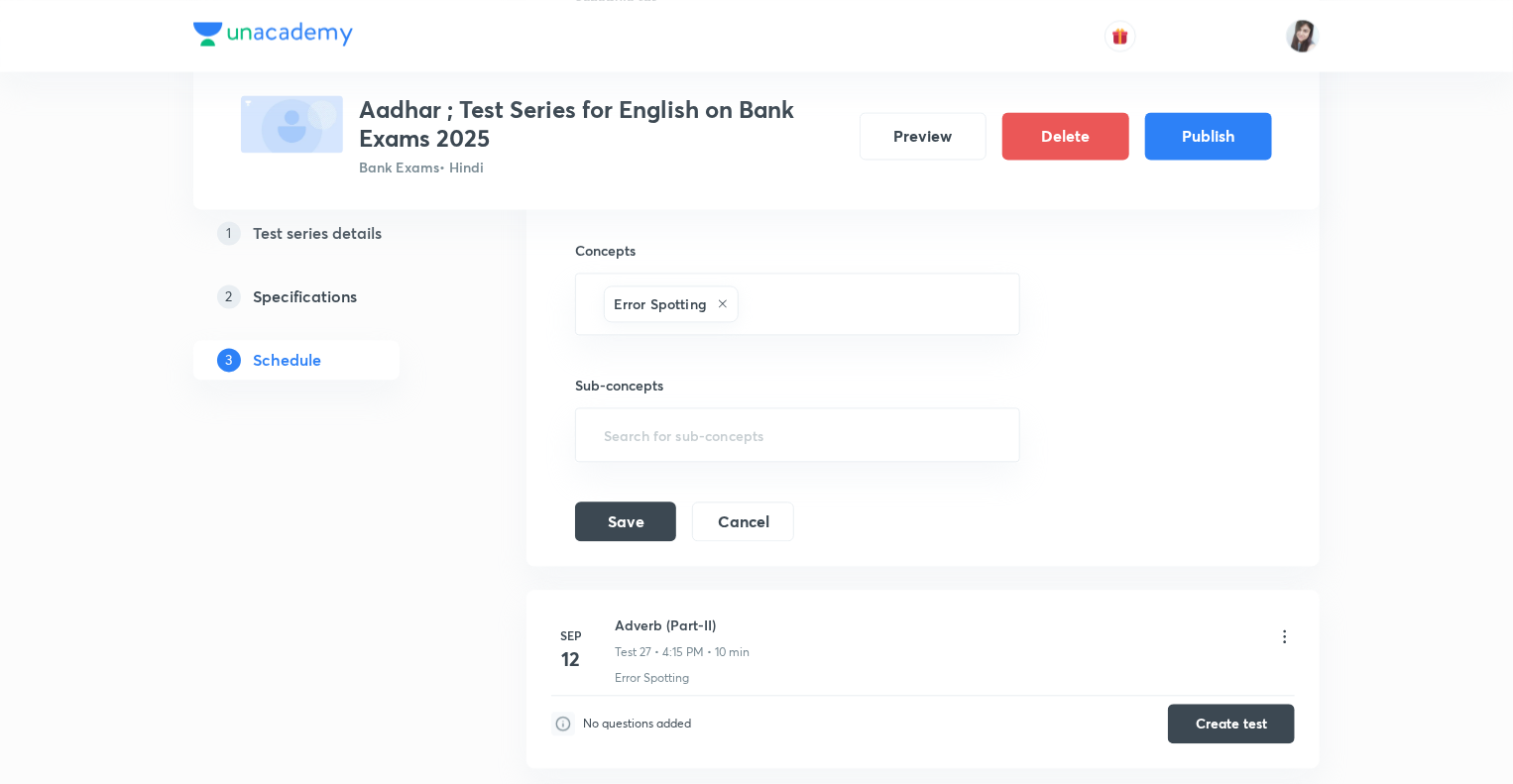 scroll, scrollTop: 5832, scrollLeft: 0, axis: vertical 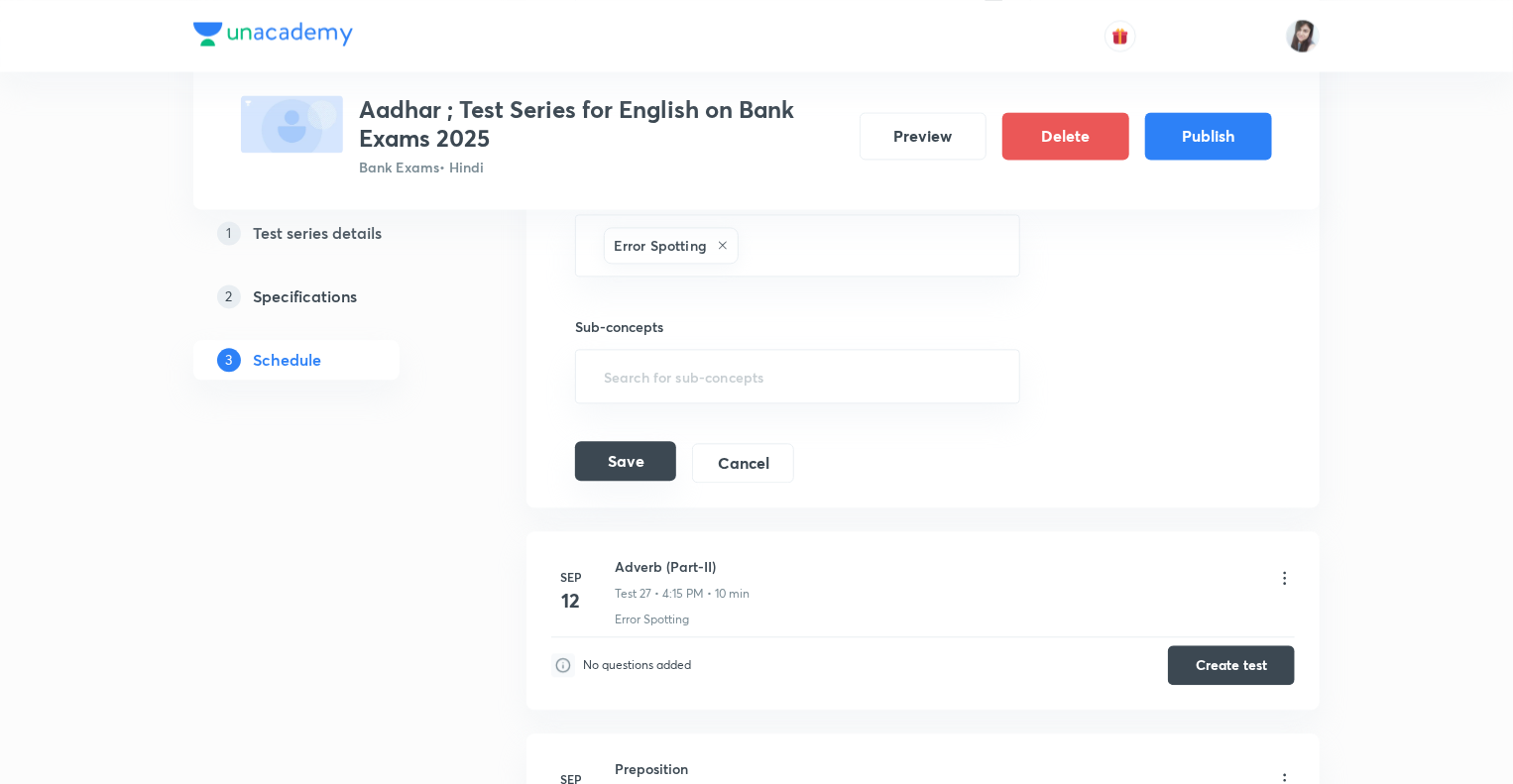 click on "Save" at bounding box center [626, 461] 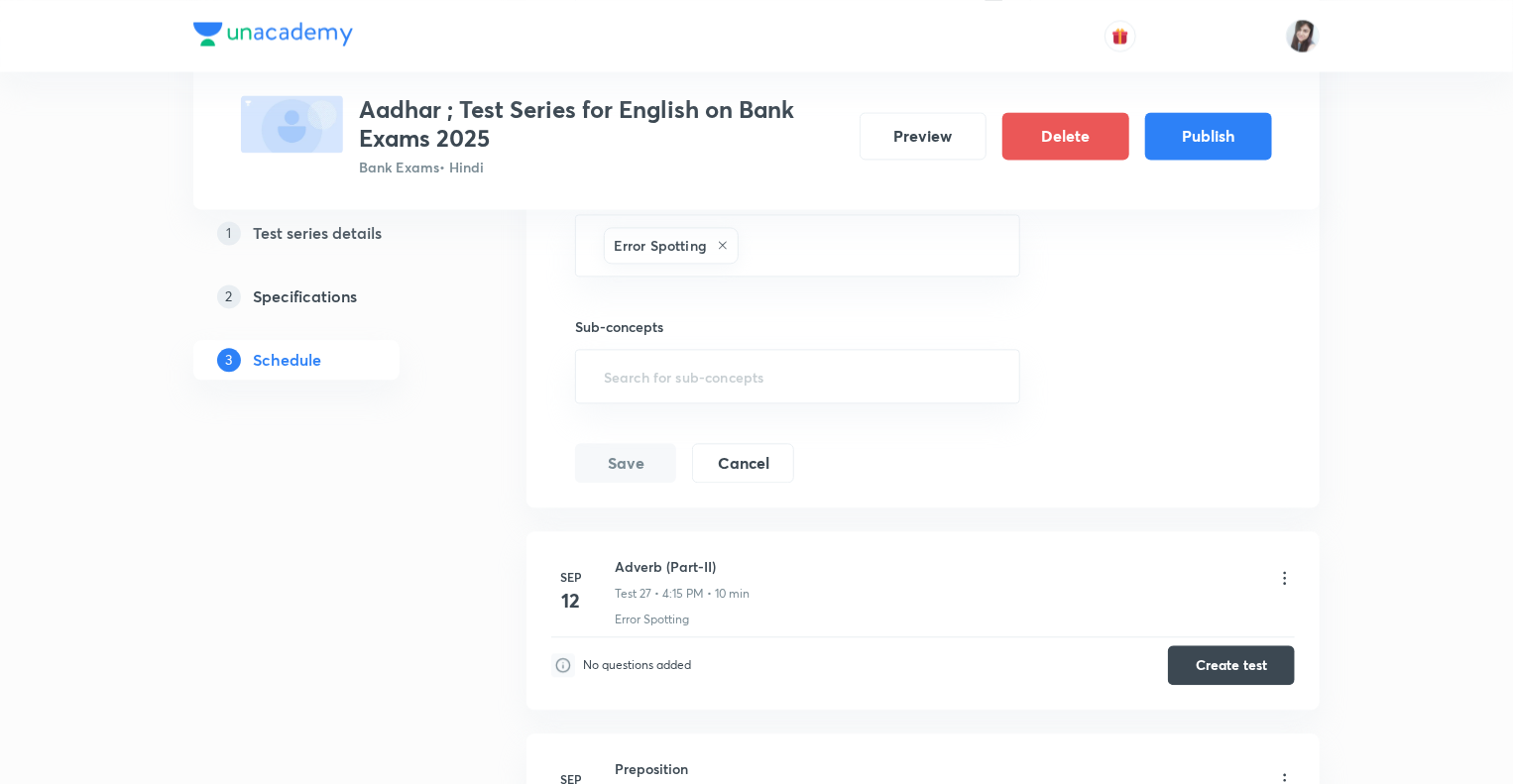 click 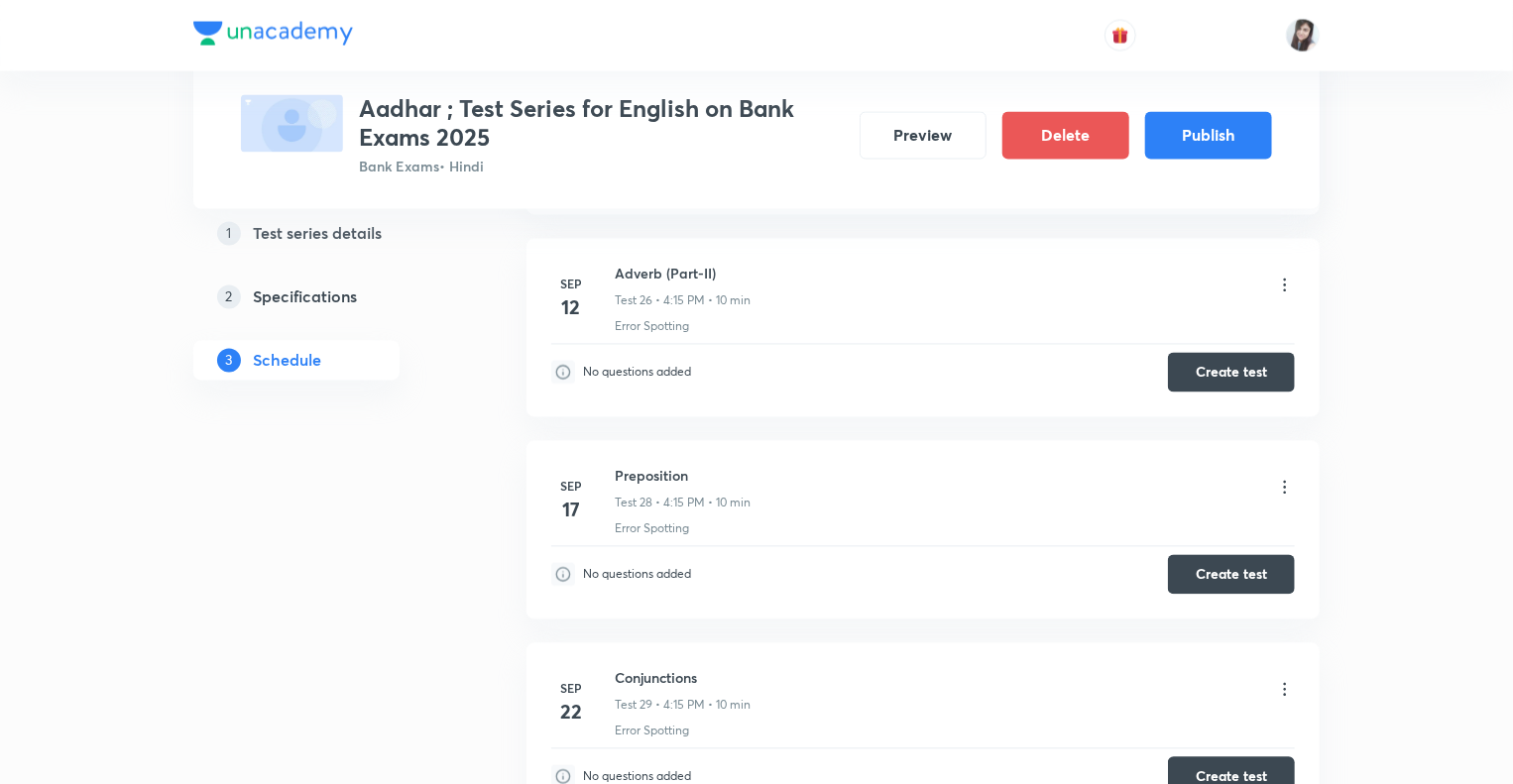 scroll, scrollTop: 5317, scrollLeft: 0, axis: vertical 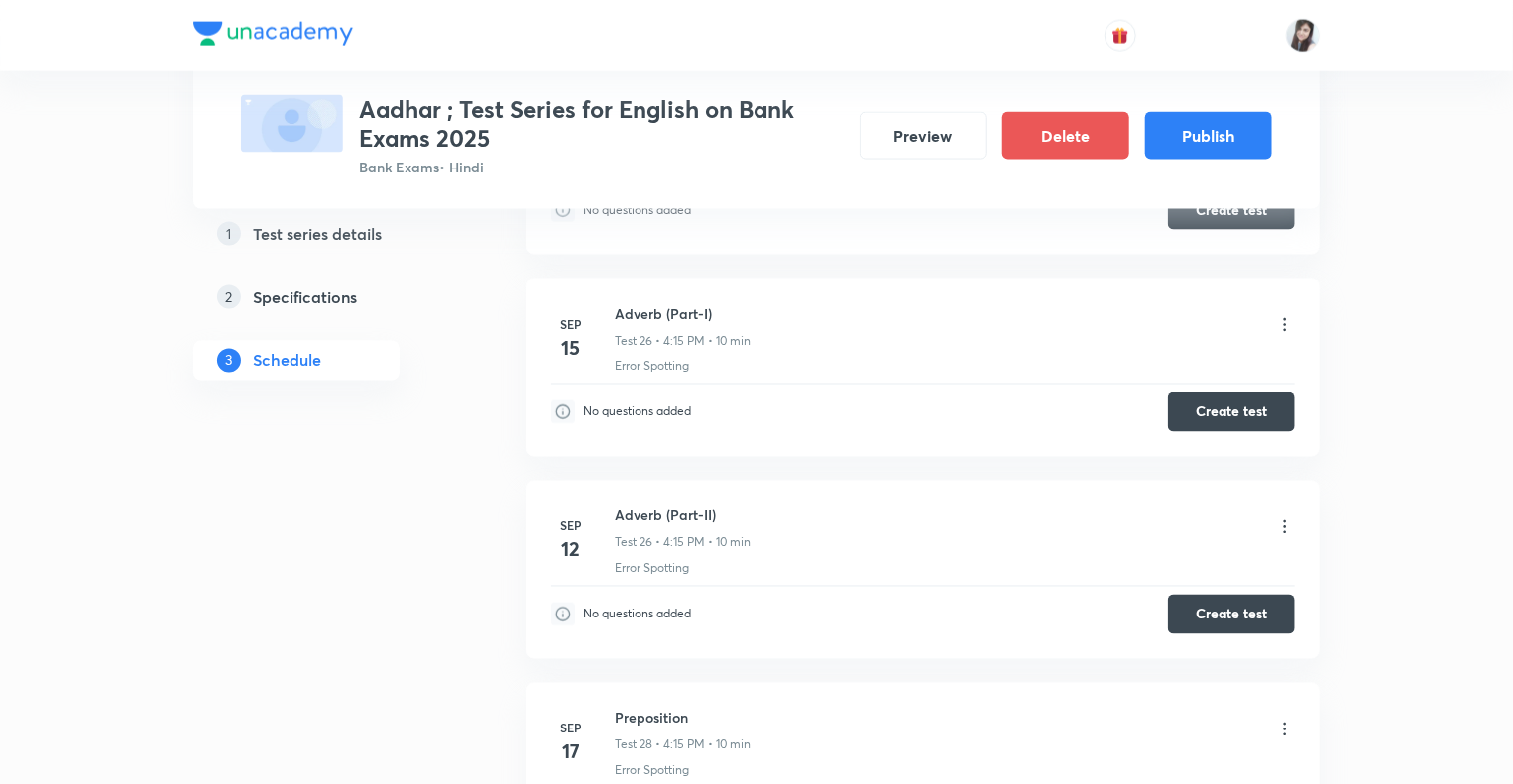 click 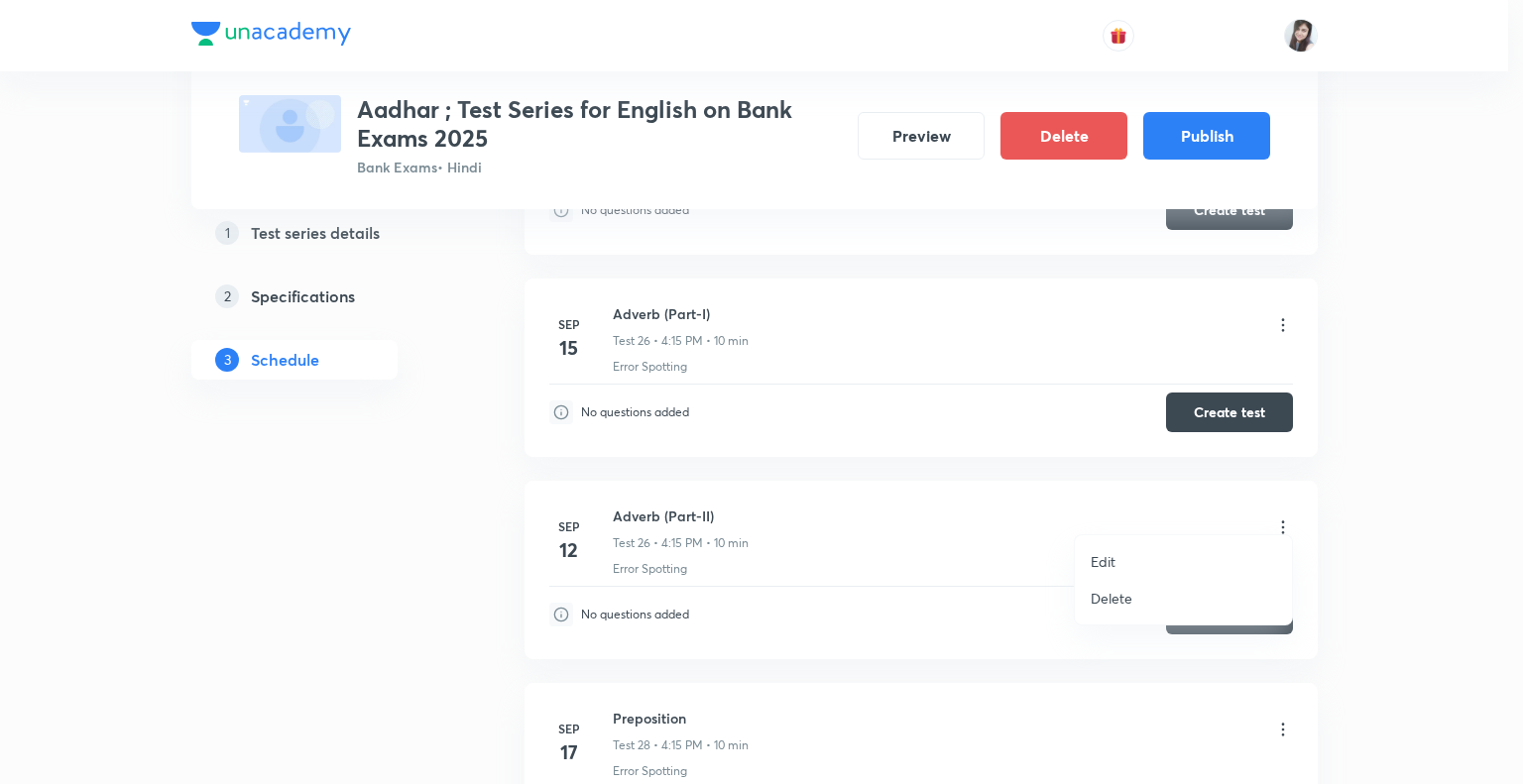 click on "Edit" at bounding box center (1103, 561) 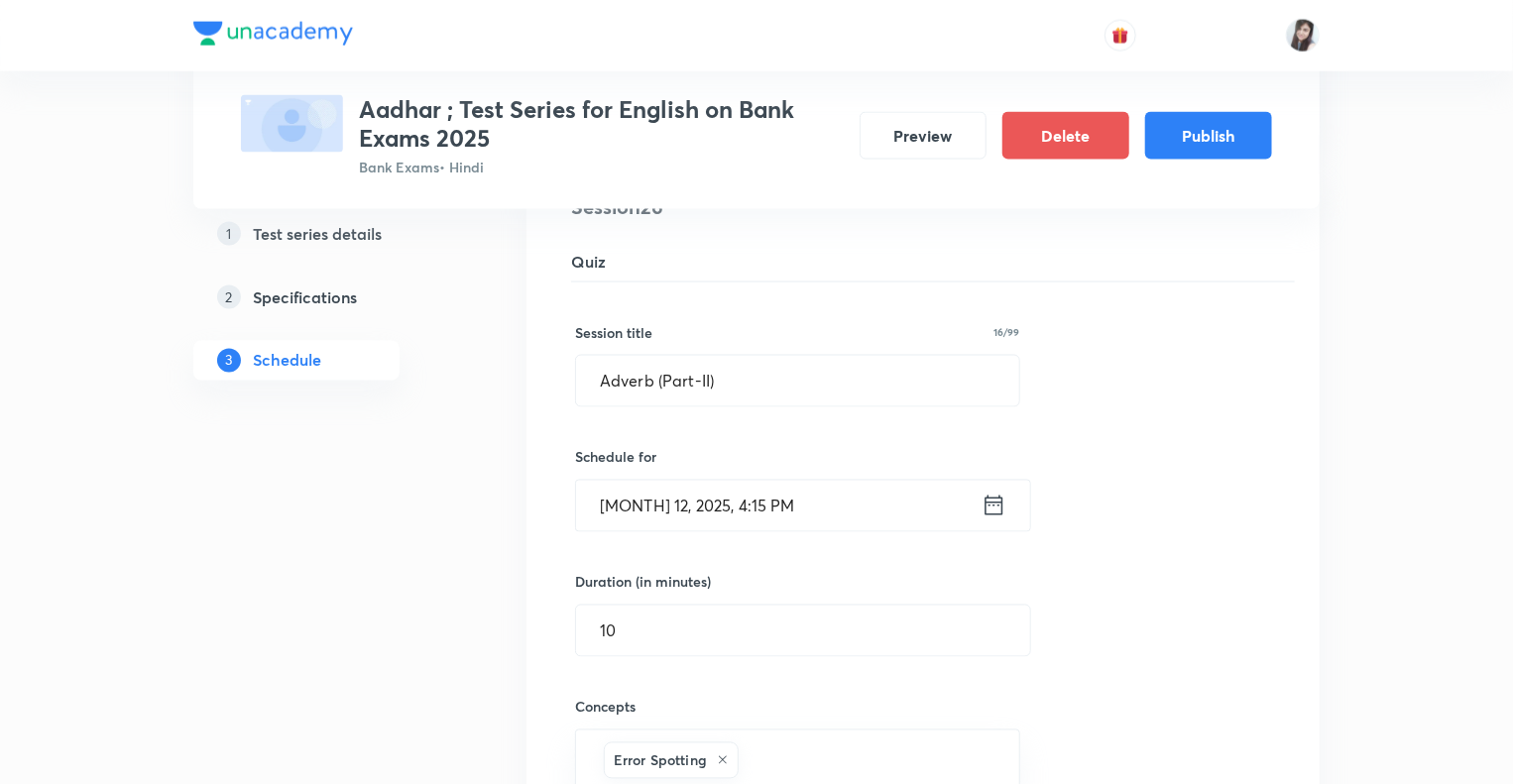 click 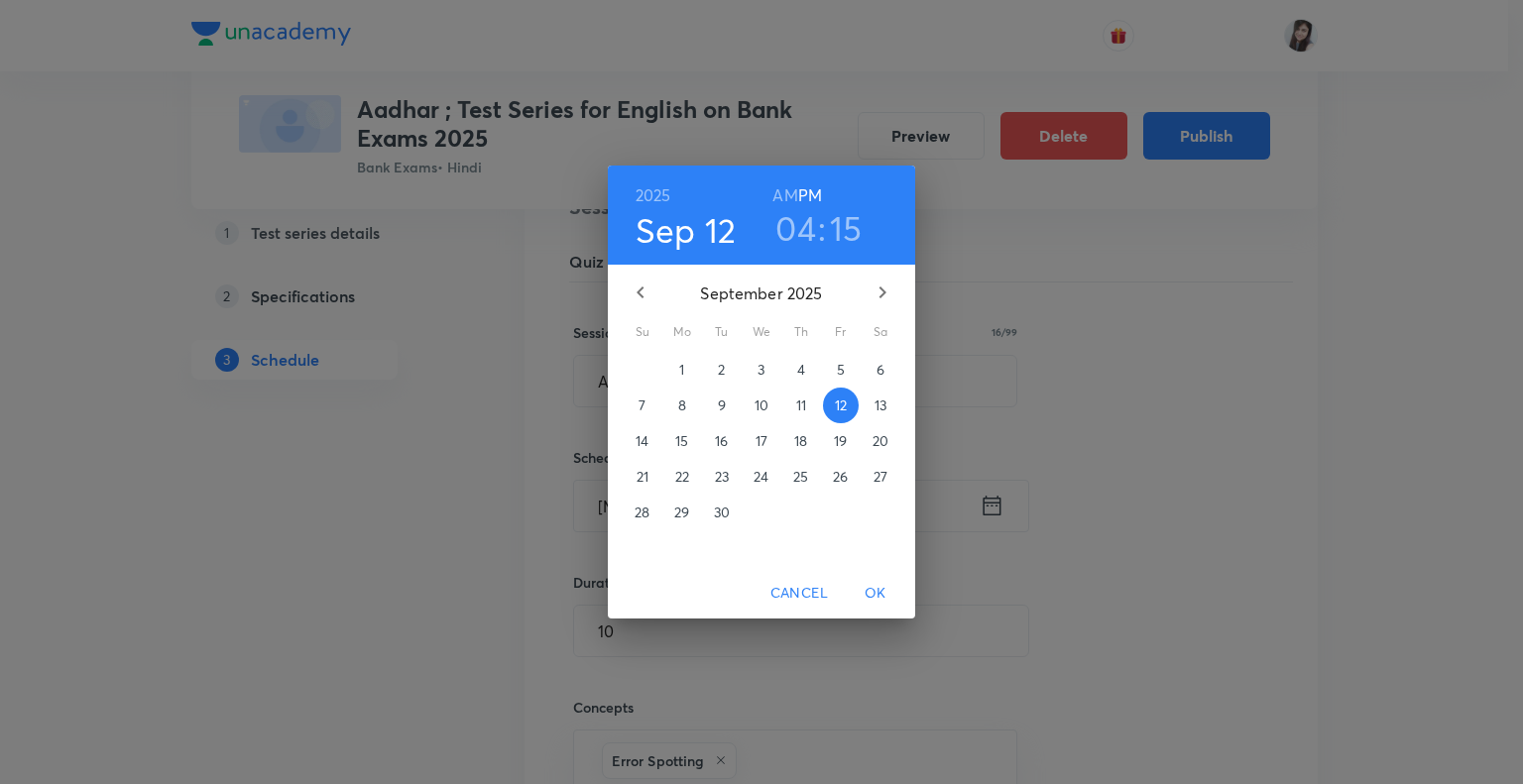 click on "16" at bounding box center [721, 441] 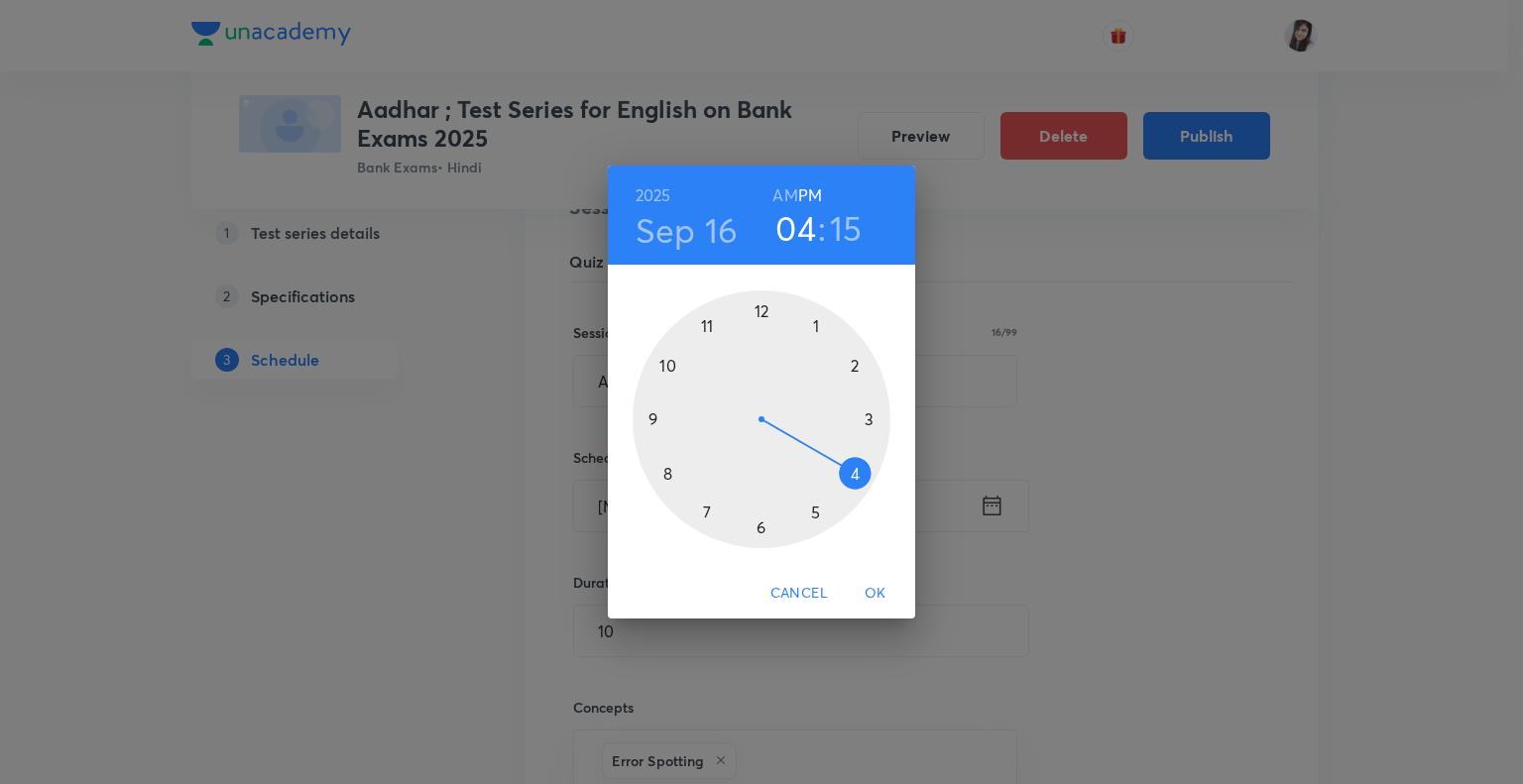 click on "OK" at bounding box center [876, 593] 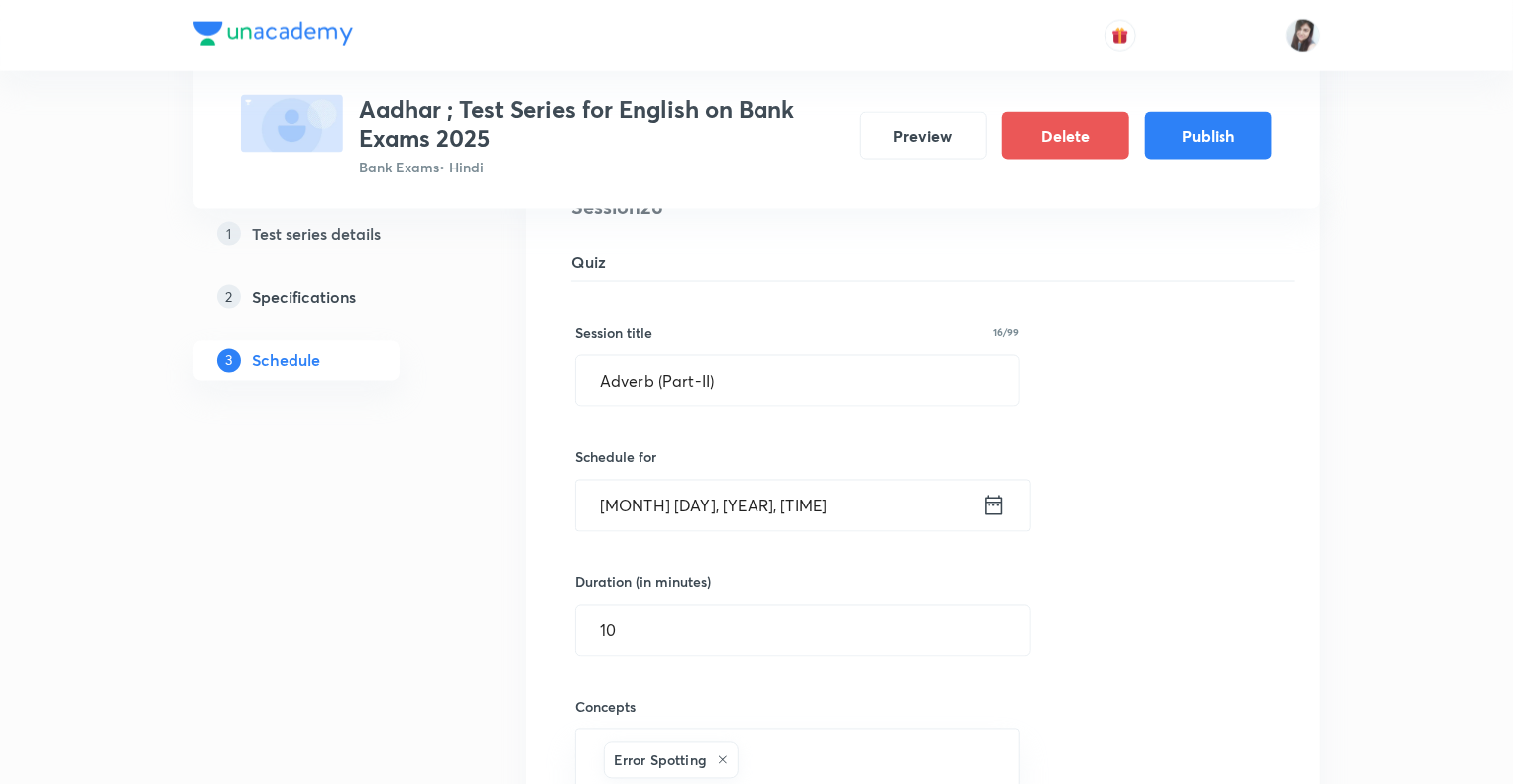 click on "Test Series Aadhar ; Test Series for English on Bank Exams 2025 Bank Exams  • Hindi Preview Delete Publish 1 Test series details 2 Specifications 3 Schedule Schedule •  37  tests Aug 7 Reading Comprehension Test Test 1 • 4:15 PM • 10 min Comprehension No questions added  Create test Aug 11 Subject-Verb-Agreement (Part-I) Test 2 • 4:15 PM • 10 min Error Spotting No questions added  Create test Aug 12 Subject-Verb-Agreement (Part-II) Test 3 • 4:15 PM • 10 min Error Spotting No questions added  Create test Aug 13 Noun (Part-I) Test 4 • 4:15 PM • 10 min Error Spotting No questions added  Create test Aug 14 Noun (Part-II) Test 5 • 4:15 PM • 10 min Error Spotting No questions added  Create test Aug 15 Vocabulary- Antonyms-Synonyms-idioms-Phrasal verbs Test 6 • 4:15 PM • 10 min Synonyms · Antonyms · Idioms · Phrasal Verbs No questions added  Create test Aug 18 Pronoun (Part-I) Test 7 • 4:15 PM • 10 min Error Spotting No questions added  Create test Aug 19 Pronoun (Part-II) Aug 20 1" at bounding box center (756, -566) 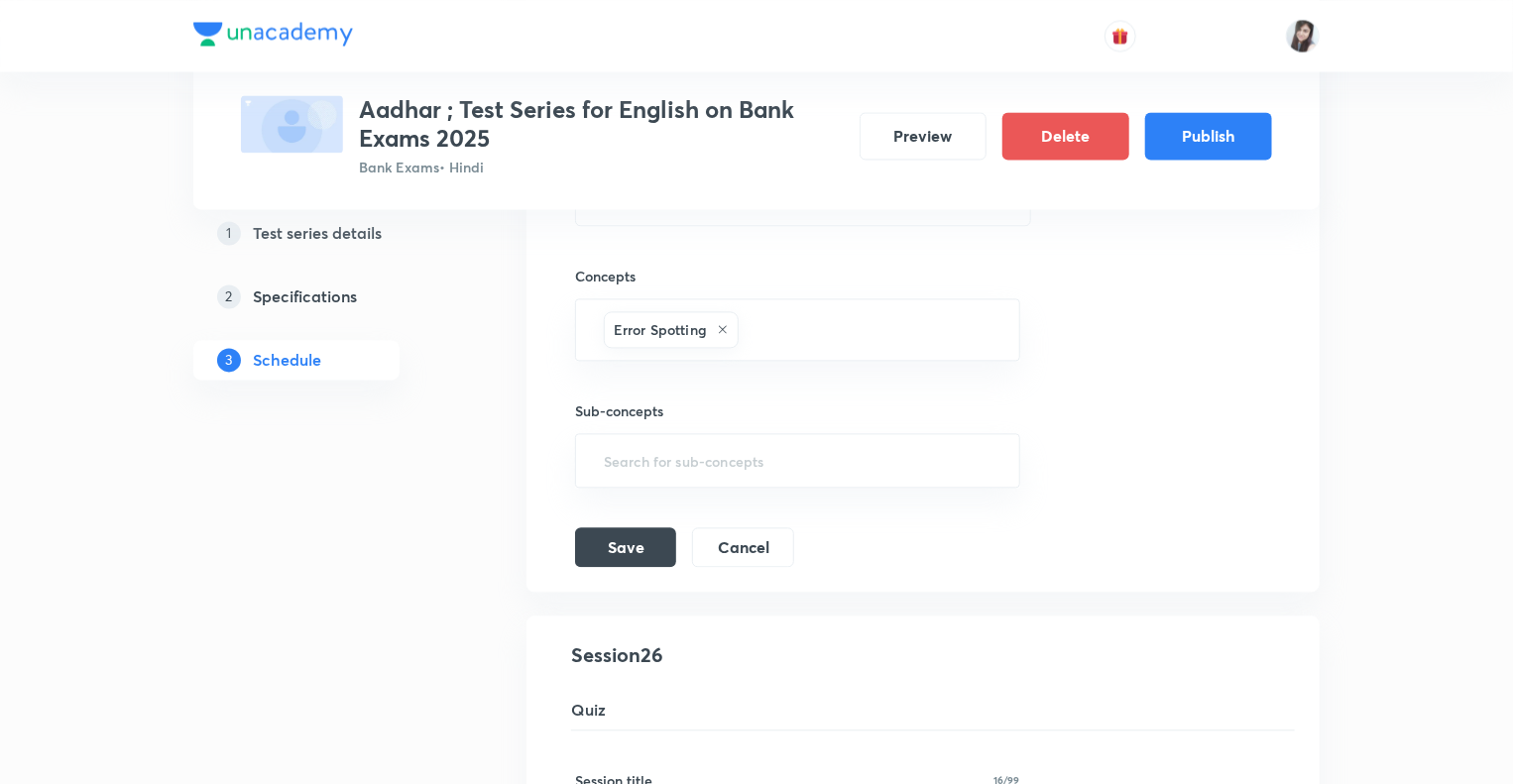 scroll, scrollTop: 5832, scrollLeft: 0, axis: vertical 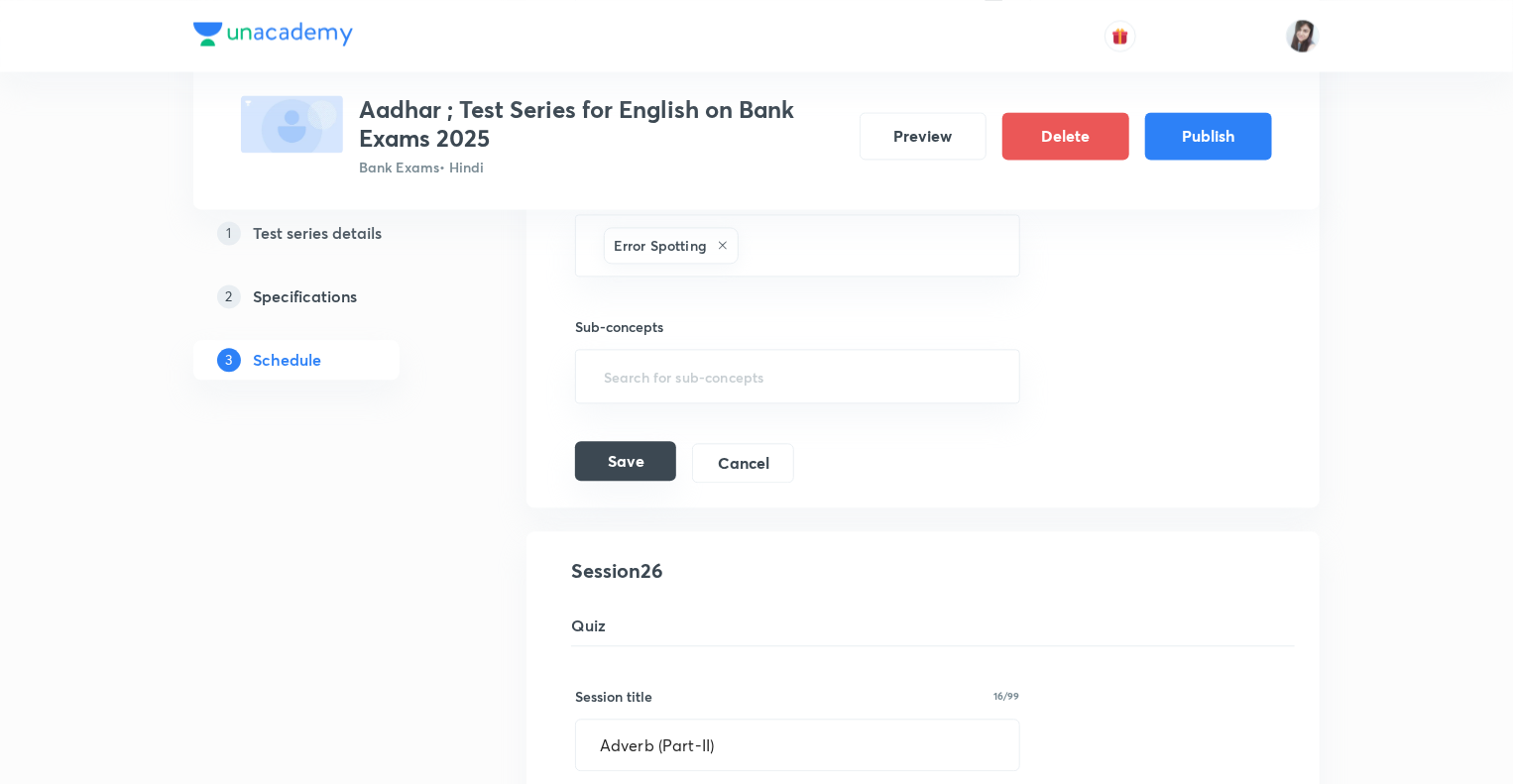 click on "Save" at bounding box center [626, 461] 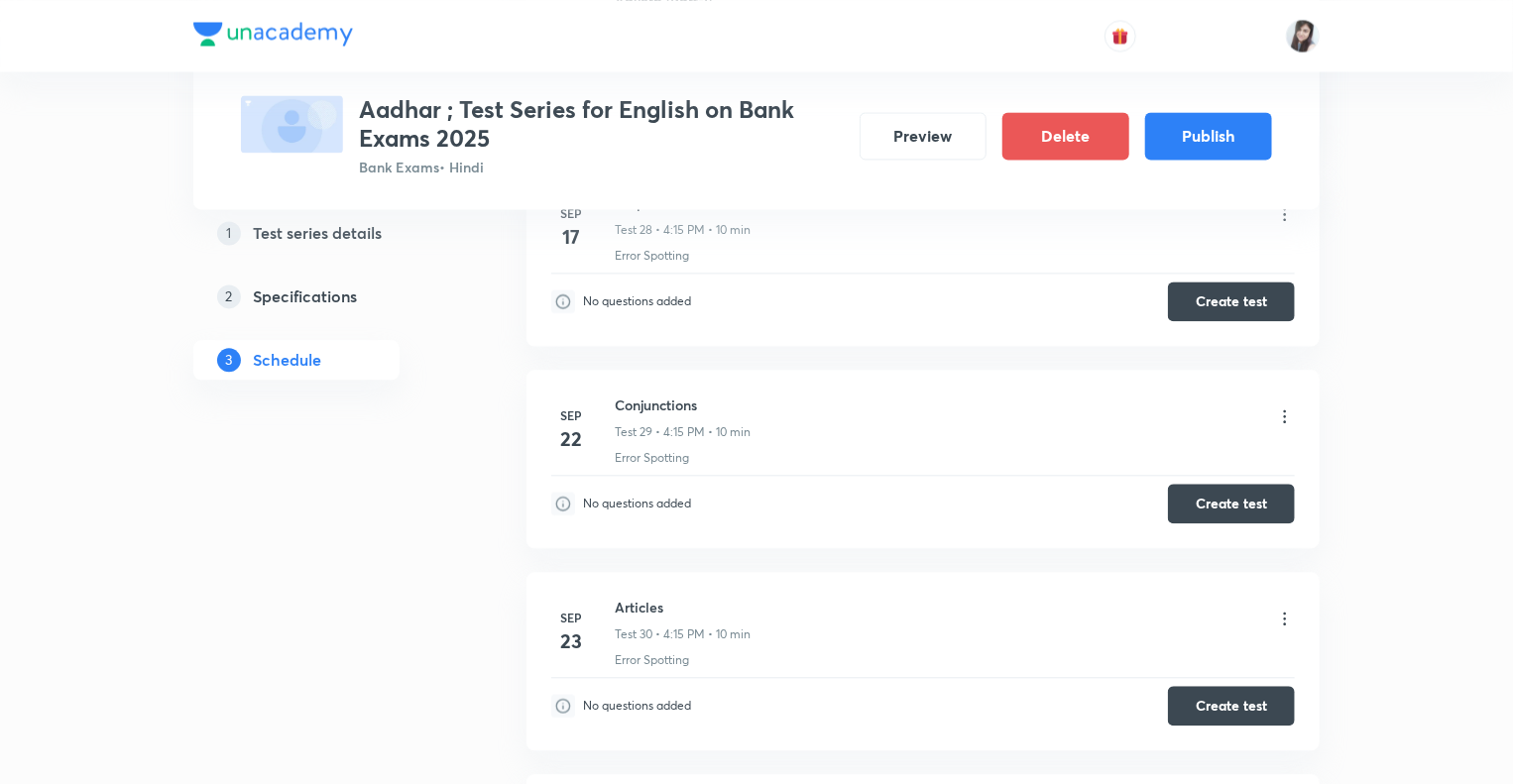 click on "1 Test series details 2 Specifications 3 Schedule" at bounding box center [328, -1578] 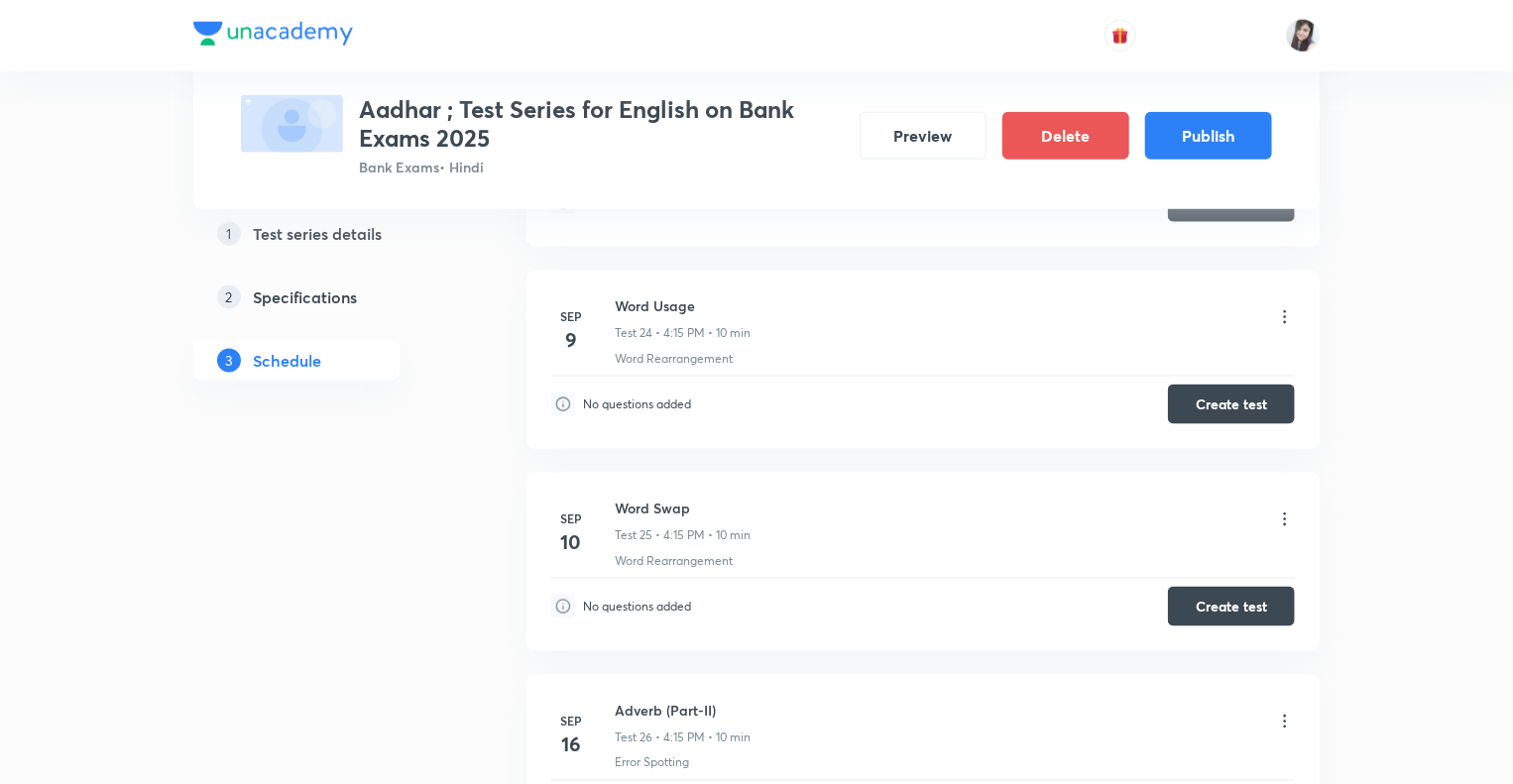scroll, scrollTop: 4880, scrollLeft: 0, axis: vertical 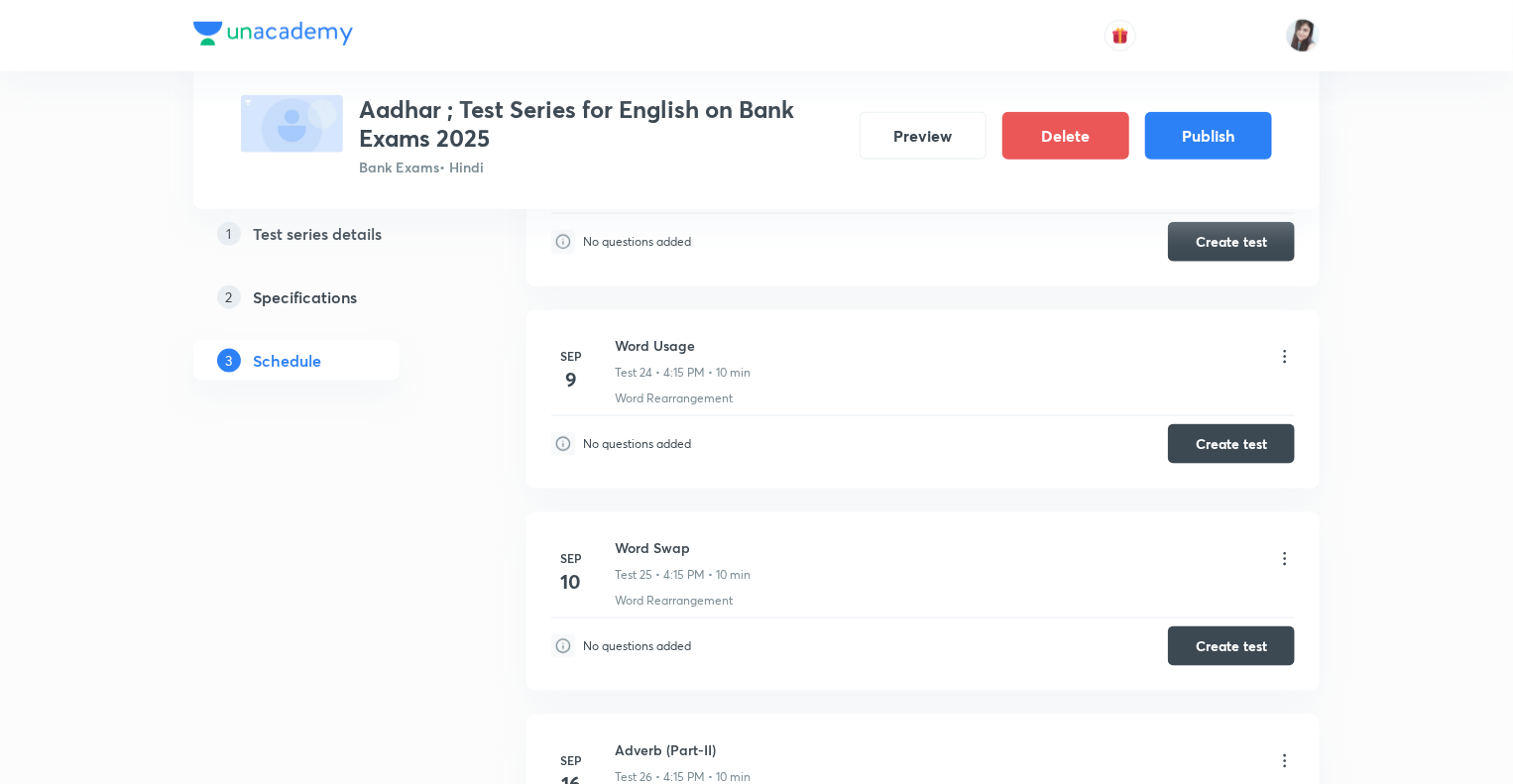 click 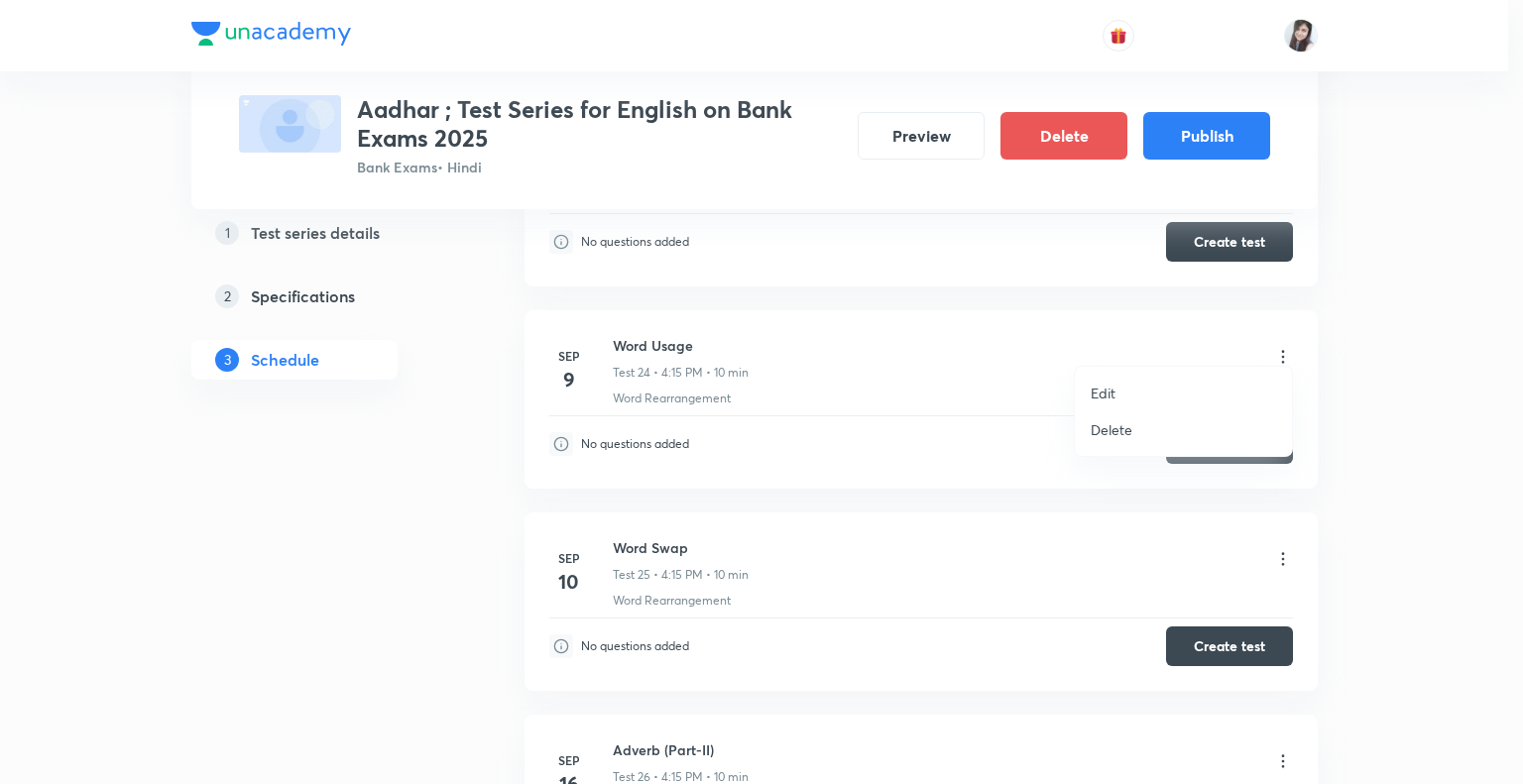 click on "Edit" at bounding box center [1103, 392] 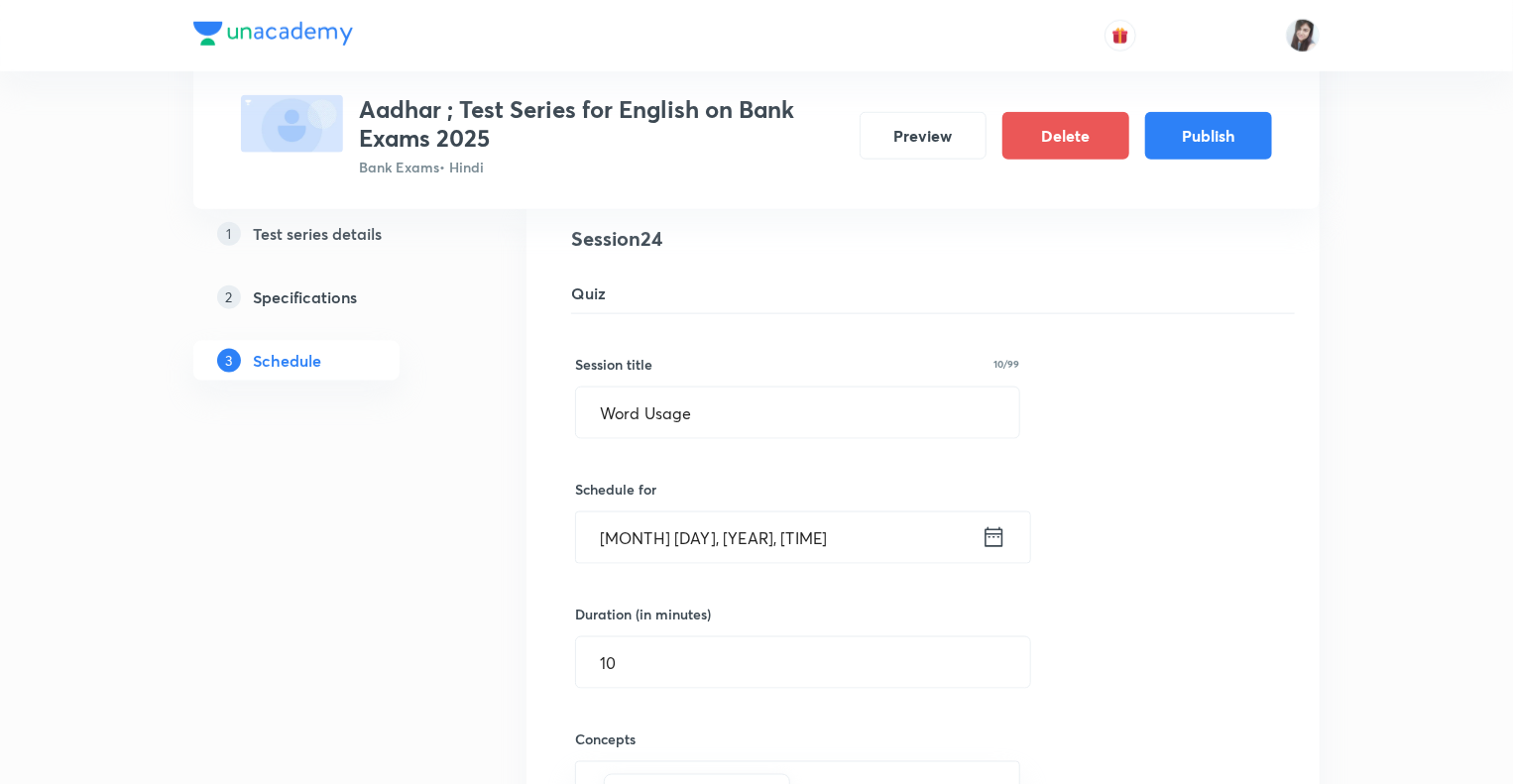 click 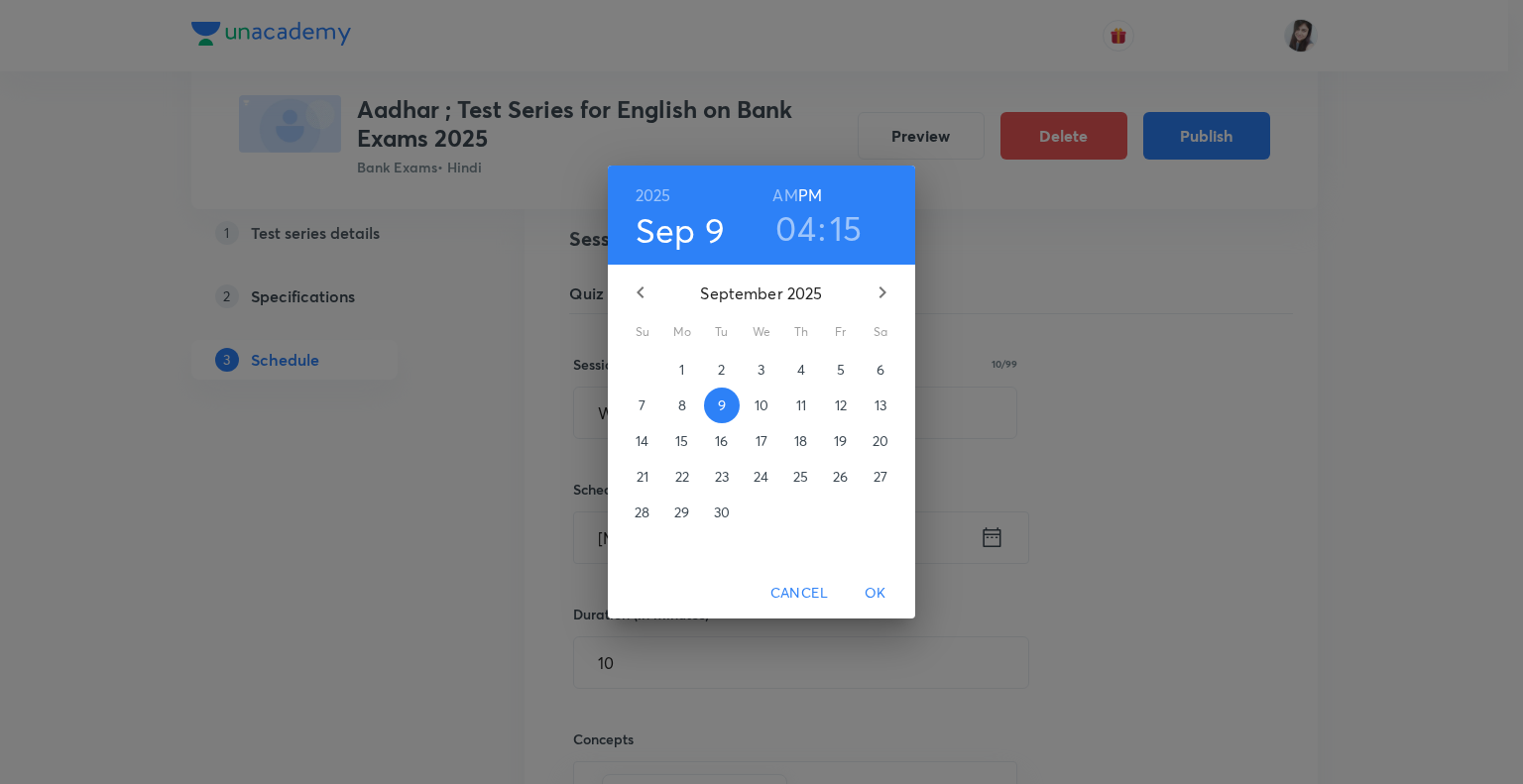 click on "11" at bounding box center [801, 405] 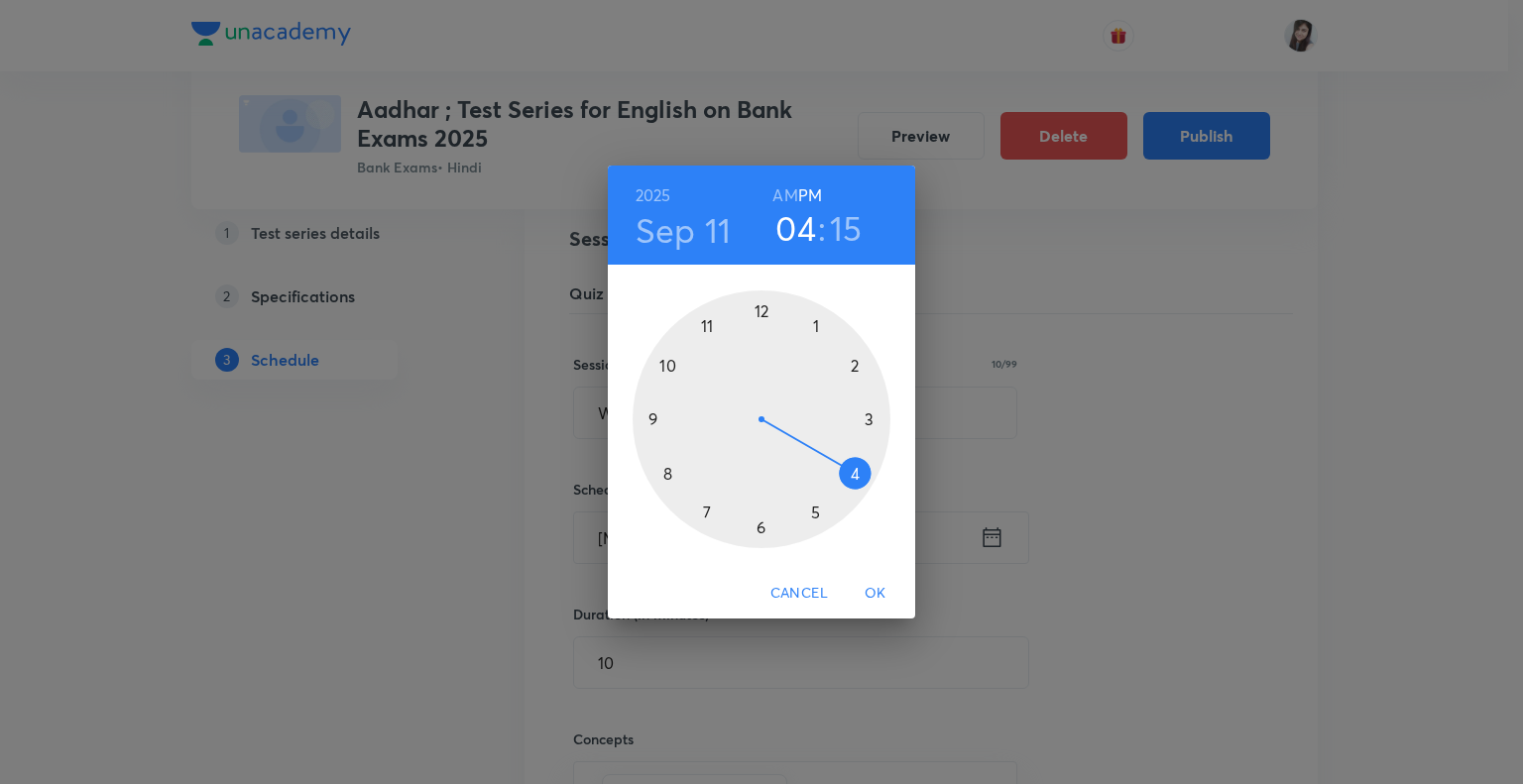 click on "OK" at bounding box center [876, 593] 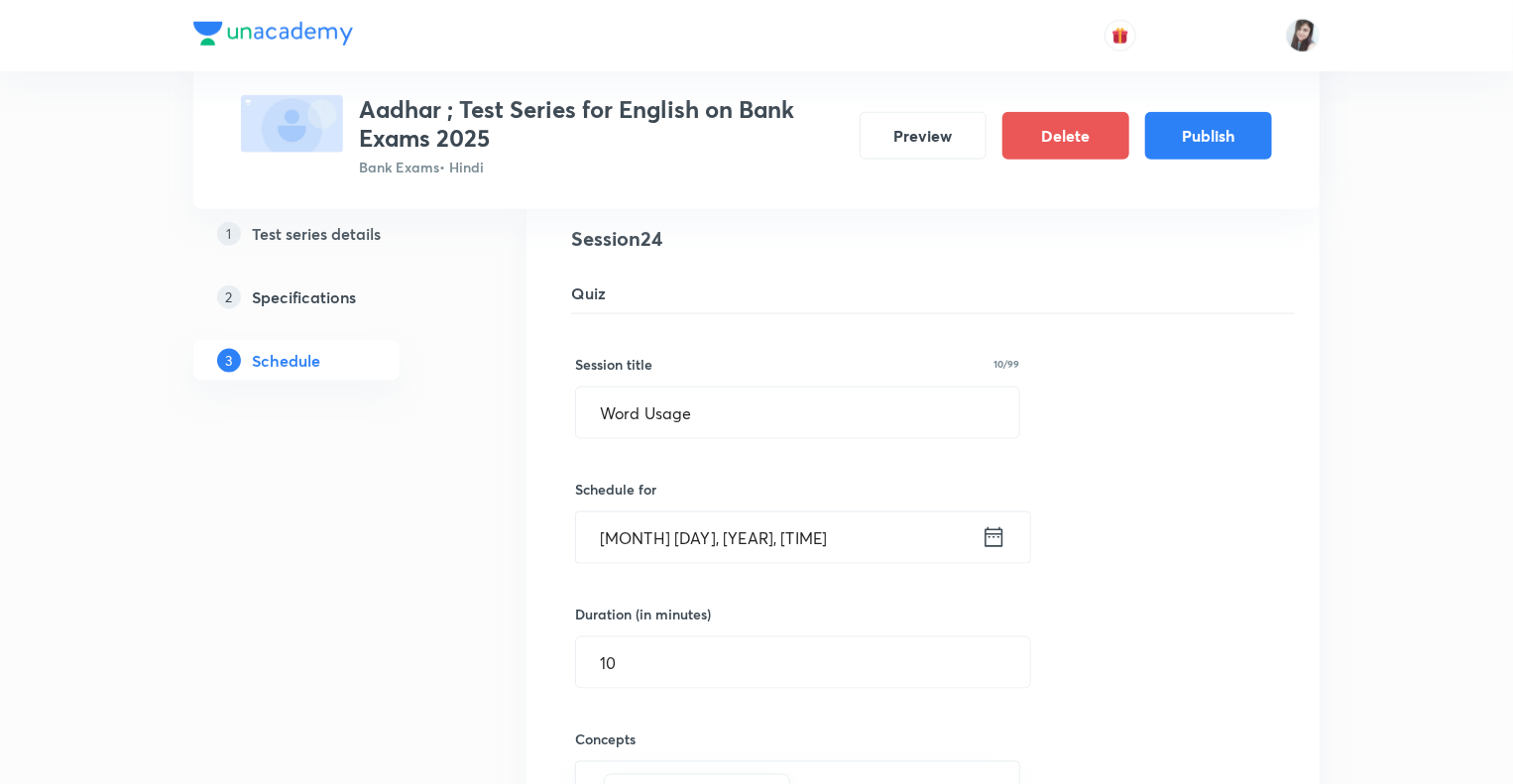 click on "Test Series Aadhar ; Test Series for English on Bank Exams 2025 Bank Exams  • Hindi Preview Delete Publish 1 Test series details 2 Specifications 3 Schedule Schedule •  37  tests Aug 7 Reading Comprehension Test Test 1 • 4:15 PM • 10 min Comprehension No questions added  Create test Aug 11 Subject-Verb-Agreement (Part-I) Test 2 • 4:15 PM • 10 min Error Spotting No questions added  Create test Aug 12 Subject-Verb-Agreement (Part-II) Test 3 • 4:15 PM • 10 min Error Spotting No questions added  Create test Aug 13 Noun (Part-I) Test 4 • 4:15 PM • 10 min Error Spotting No questions added  Create test Aug 14 Noun (Part-II) Test 5 • 4:15 PM • 10 min Error Spotting No questions added  Create test Aug 15 Vocabulary- Antonyms-Synonyms-idioms-Phrasal verbs Test 6 • 4:15 PM • 10 min Synonyms · Antonyms · Idioms · Phrasal Verbs No questions added  Create test Aug 18 Pronoun (Part-I) Test 7 • 4:15 PM • 10 min Error Spotting No questions added  Create test Aug 19 Pronoun (Part-II) Aug 20 1" at bounding box center [756, -468] 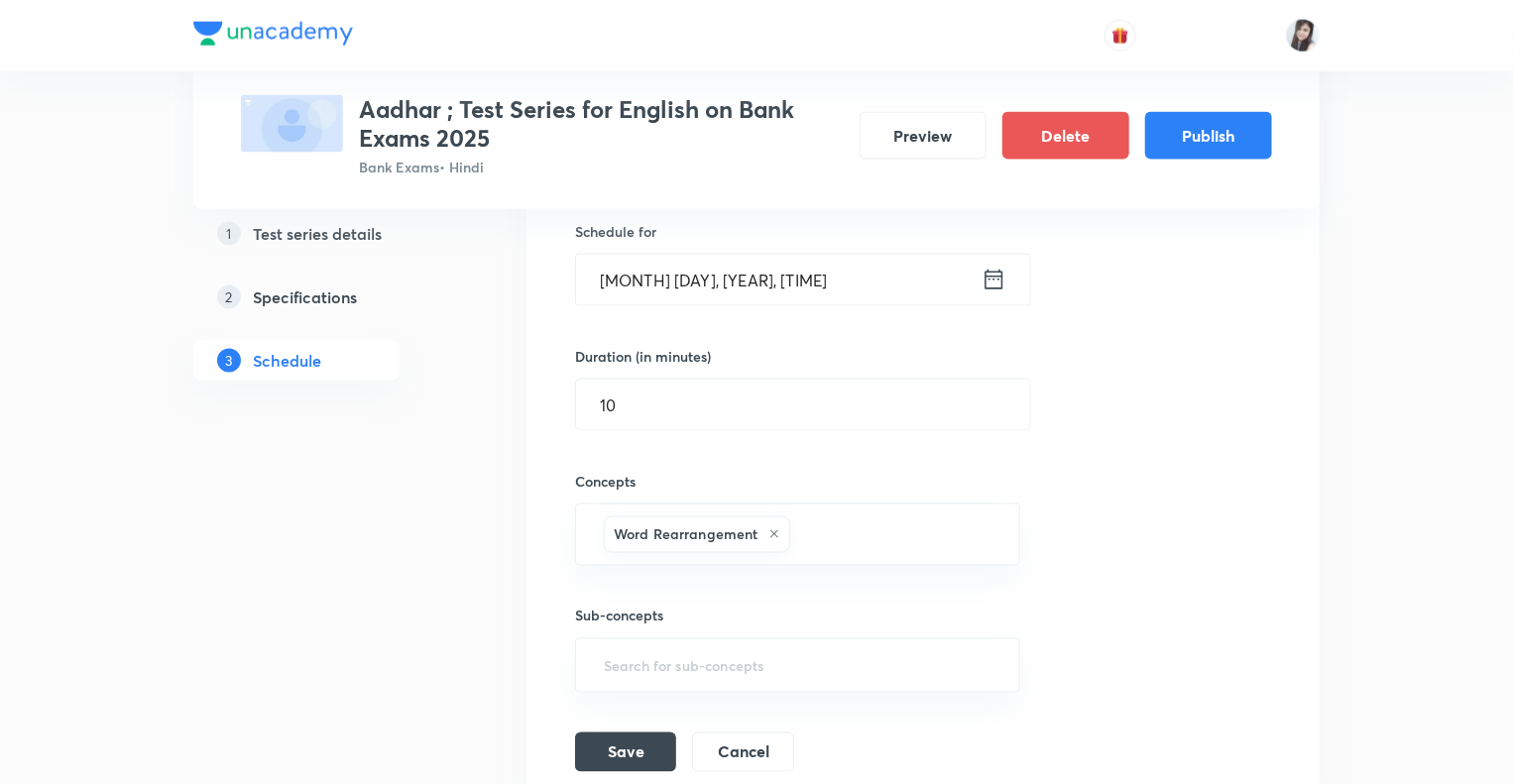 scroll, scrollTop: 5317, scrollLeft: 0, axis: vertical 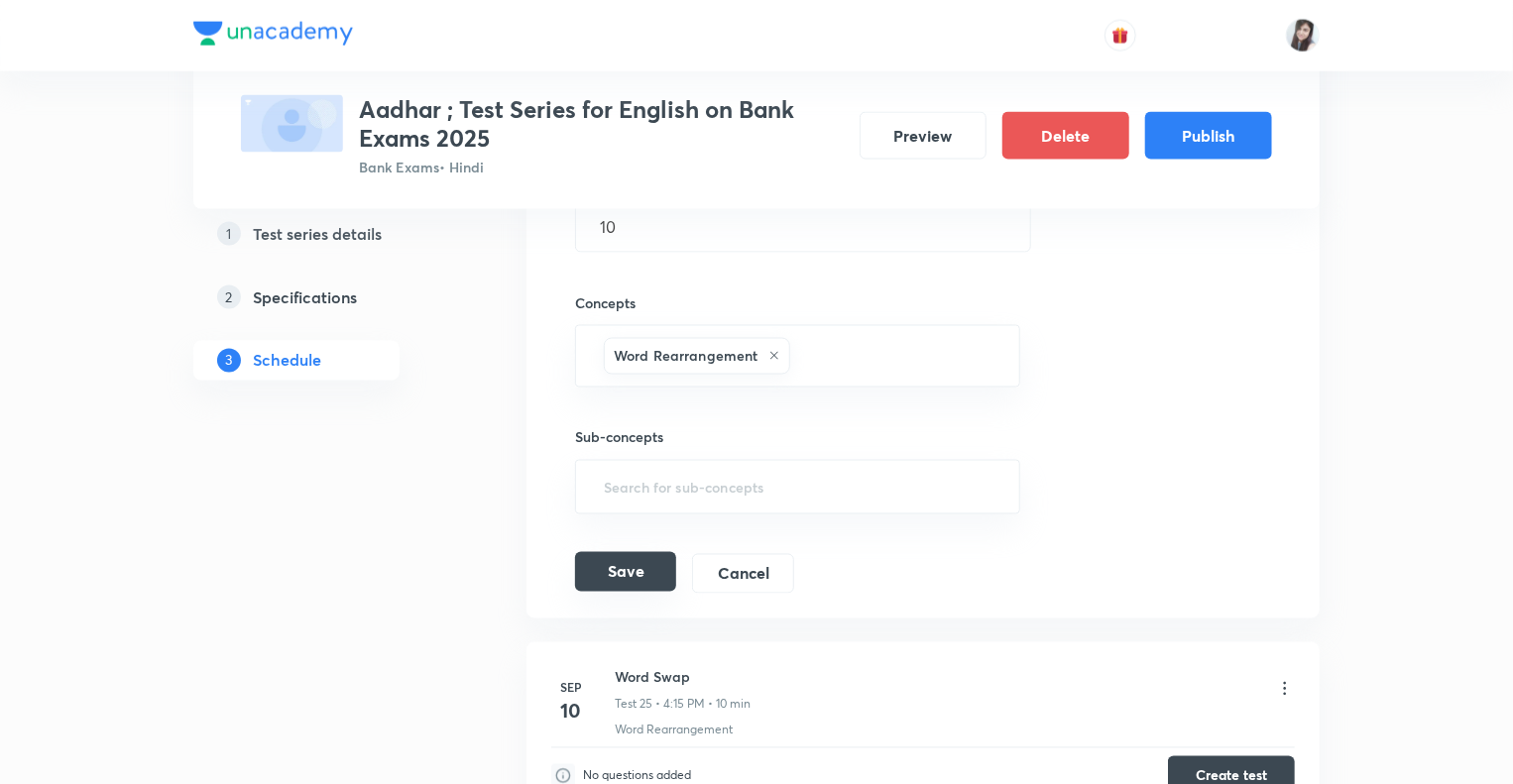 click on "Save" at bounding box center [626, 572] 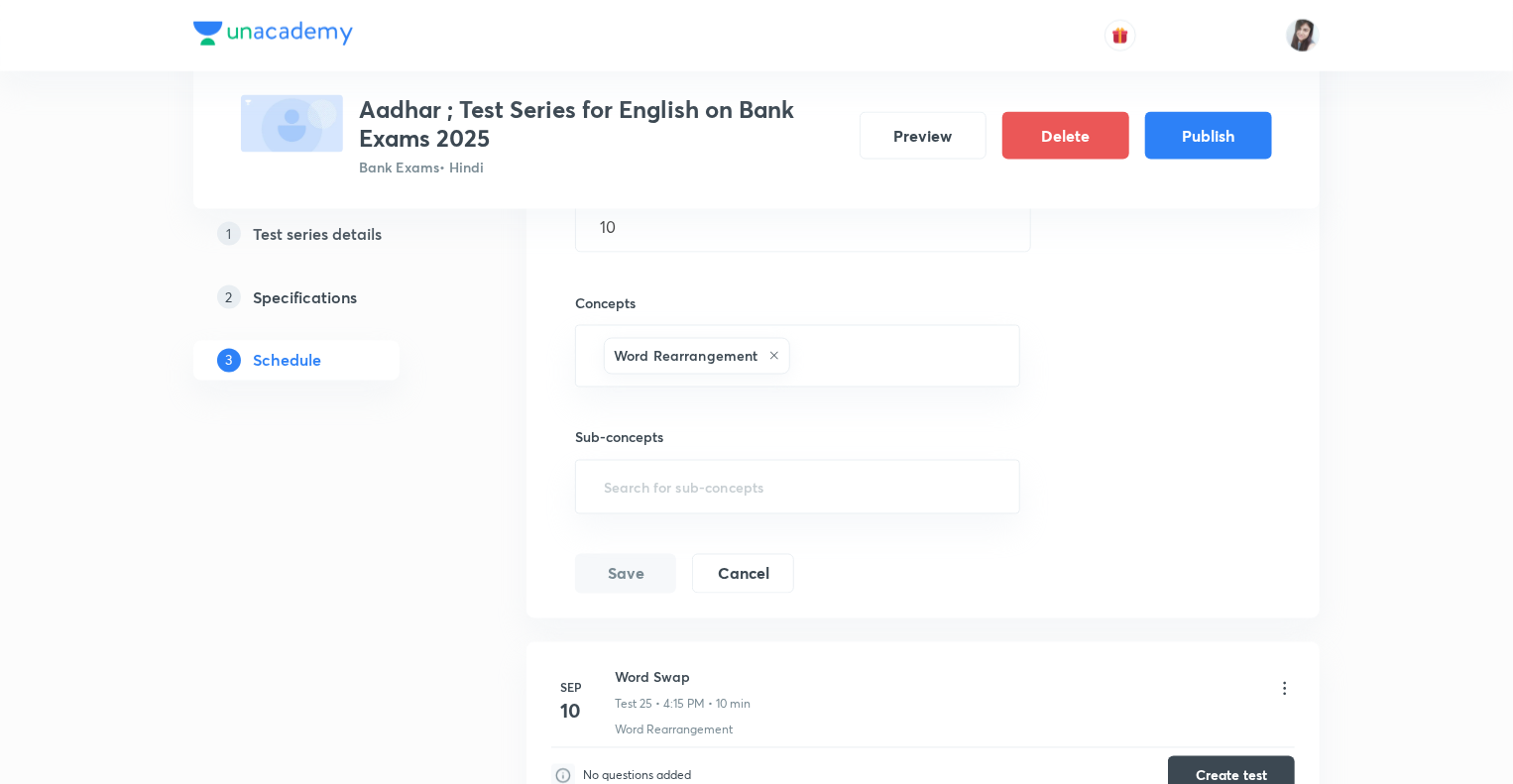 drag, startPoint x: 634, startPoint y: 555, endPoint x: 1134, endPoint y: 773, distance: 545.4576 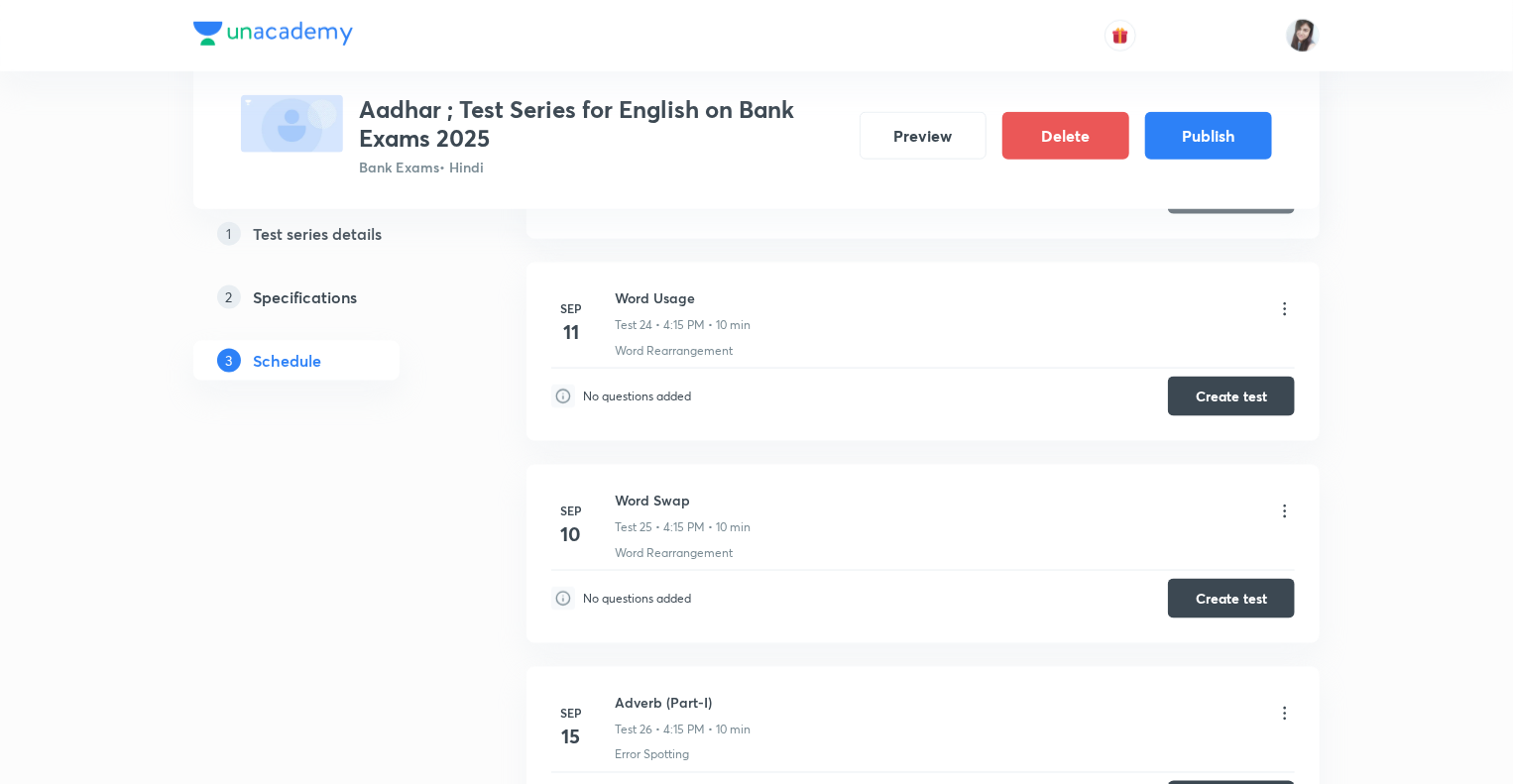 scroll, scrollTop: 4880, scrollLeft: 0, axis: vertical 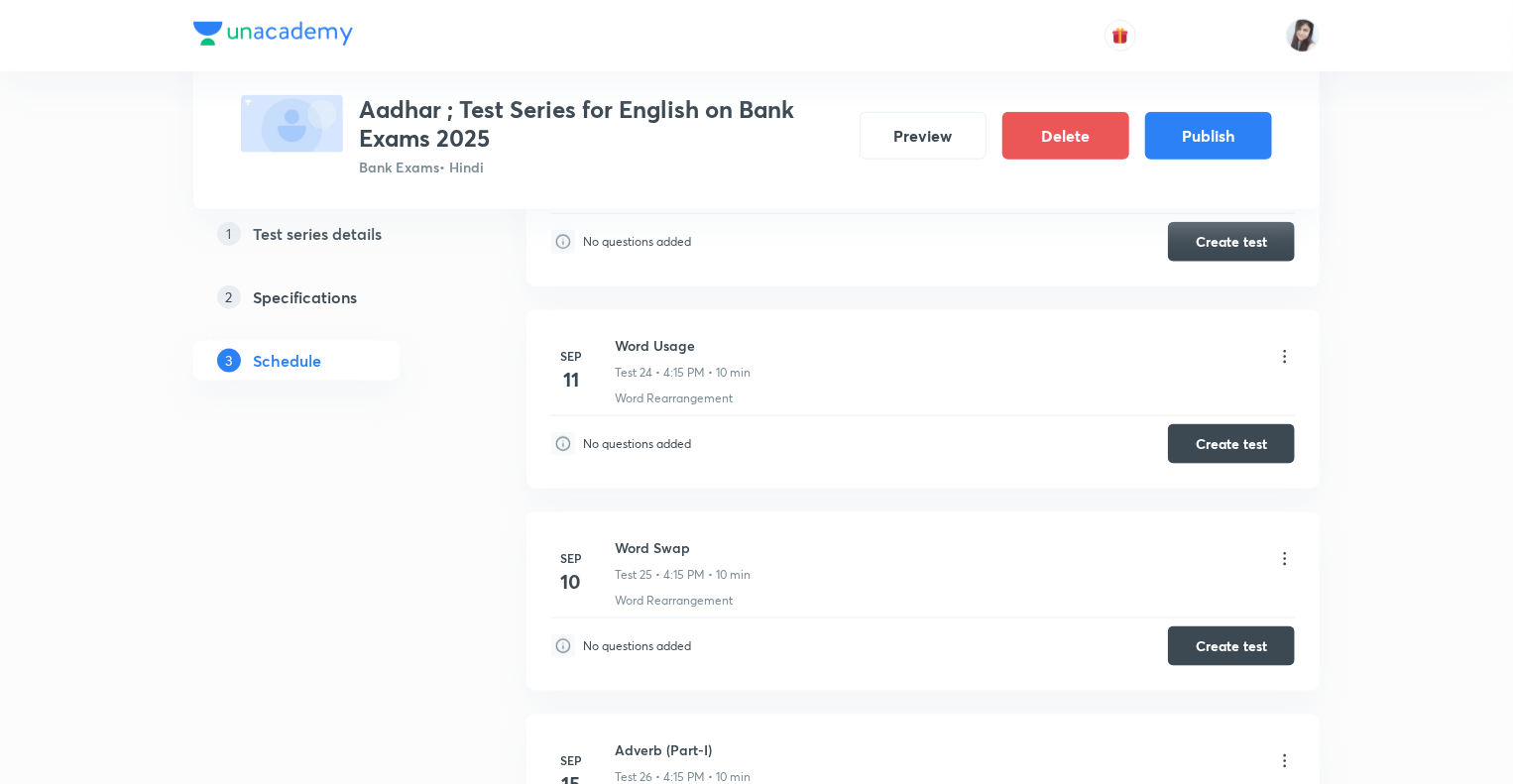 click 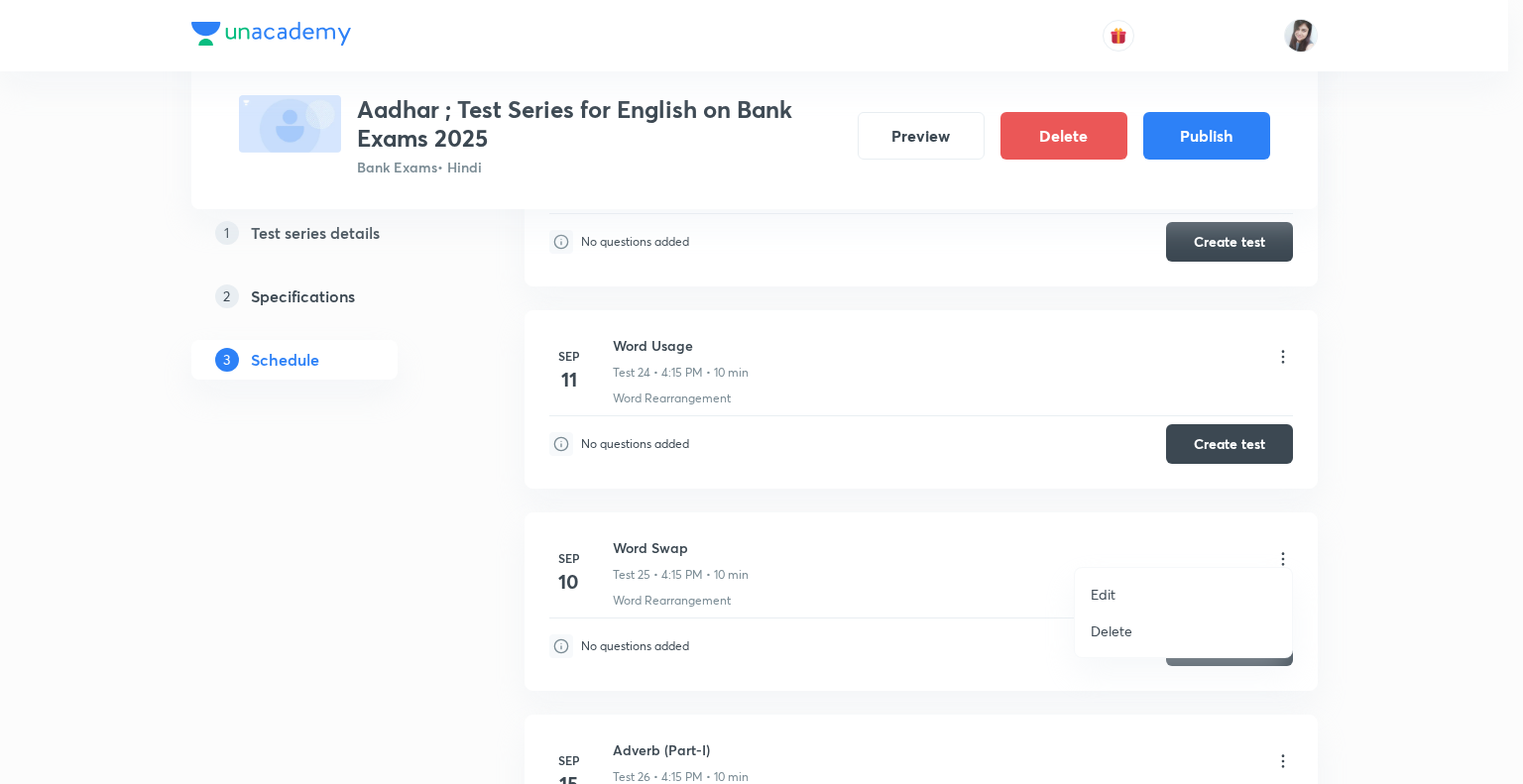 click on "Edit" at bounding box center [1103, 594] 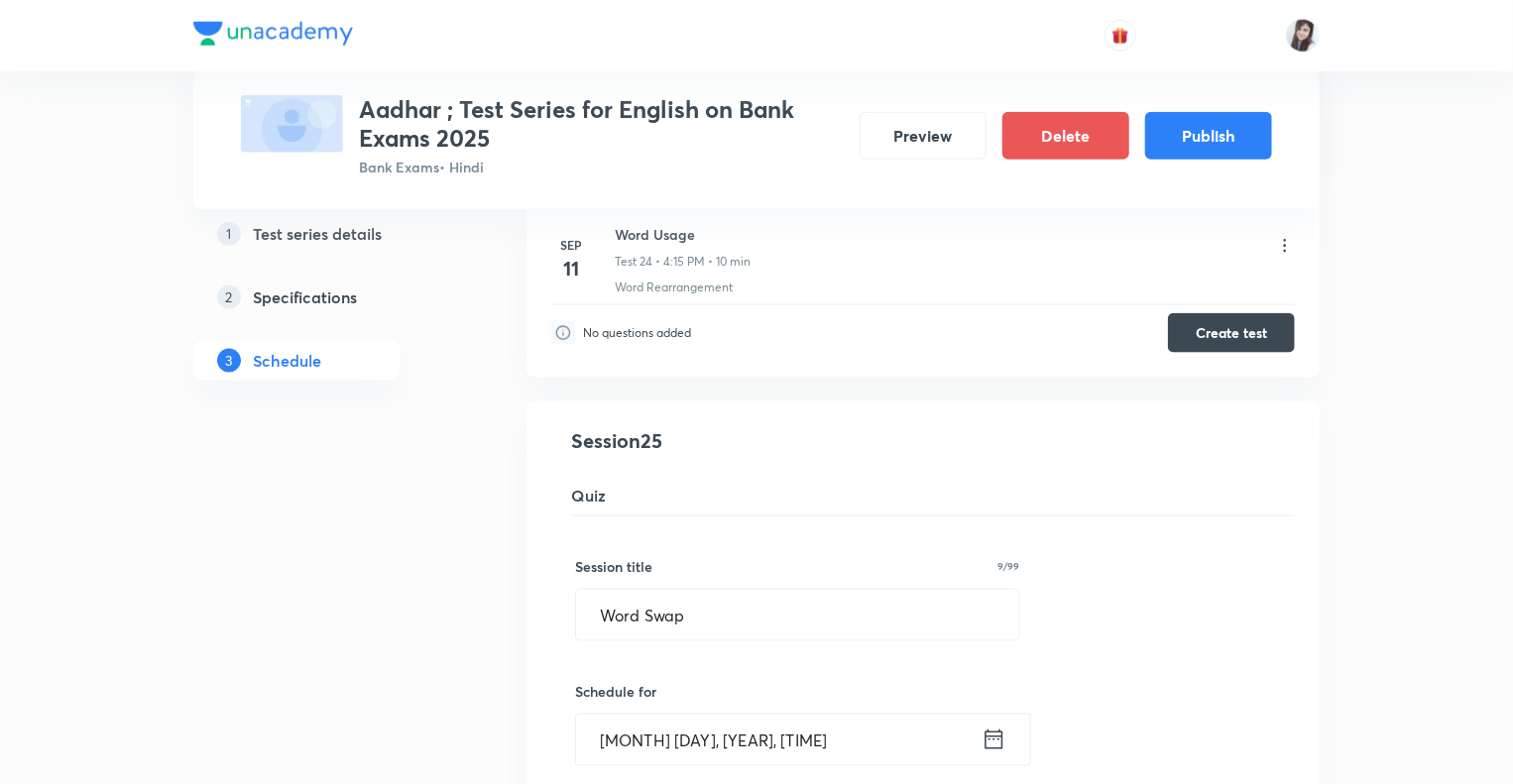 click on "Test Series Aadhar ; Test Series for English on Bank Exams 2025 Bank Exams  • Hindi Preview Delete Publish 1 Test series details 2 Specifications 3 Schedule Schedule •  37  tests Aug 7 Reading Comprehension Test Test 1 • 4:15 PM • 10 min Comprehension No questions added  Create test Aug 11 Subject-Verb-Agreement (Part-I) Test 2 • 4:15 PM • 10 min Error Spotting No questions added  Create test Aug 12 Subject-Verb-Agreement (Part-II) Test 3 • 4:15 PM • 10 min Error Spotting No questions added  Create test Aug 13 Noun (Part-I) Test 4 • 4:15 PM • 10 min Error Spotting No questions added  Create test Aug 14 Noun (Part-II) Test 5 • 4:15 PM • 10 min Error Spotting No questions added  Create test Aug 15 Vocabulary- Antonyms-Synonyms-idioms-Phrasal verbs Test 6 • 4:15 PM • 10 min Synonyms · Antonyms · Idioms · Phrasal Verbs No questions added  Create test Aug 18 Pronoun (Part-I) Test 7 • 4:15 PM • 10 min Error Spotting No questions added  Create test Aug 19 Pronoun (Part-II) Aug 20 1" at bounding box center (756, -468) 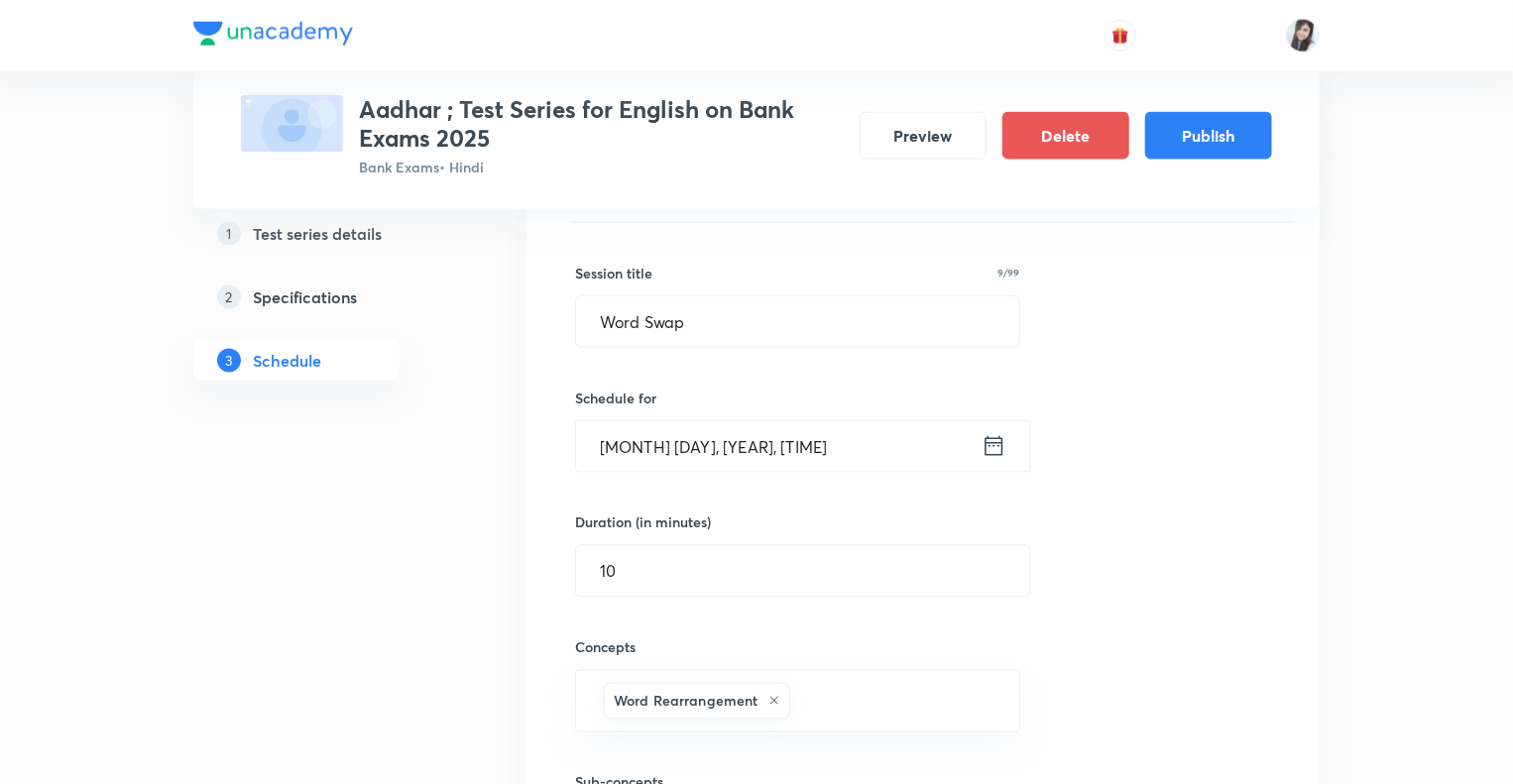 scroll, scrollTop: 5237, scrollLeft: 0, axis: vertical 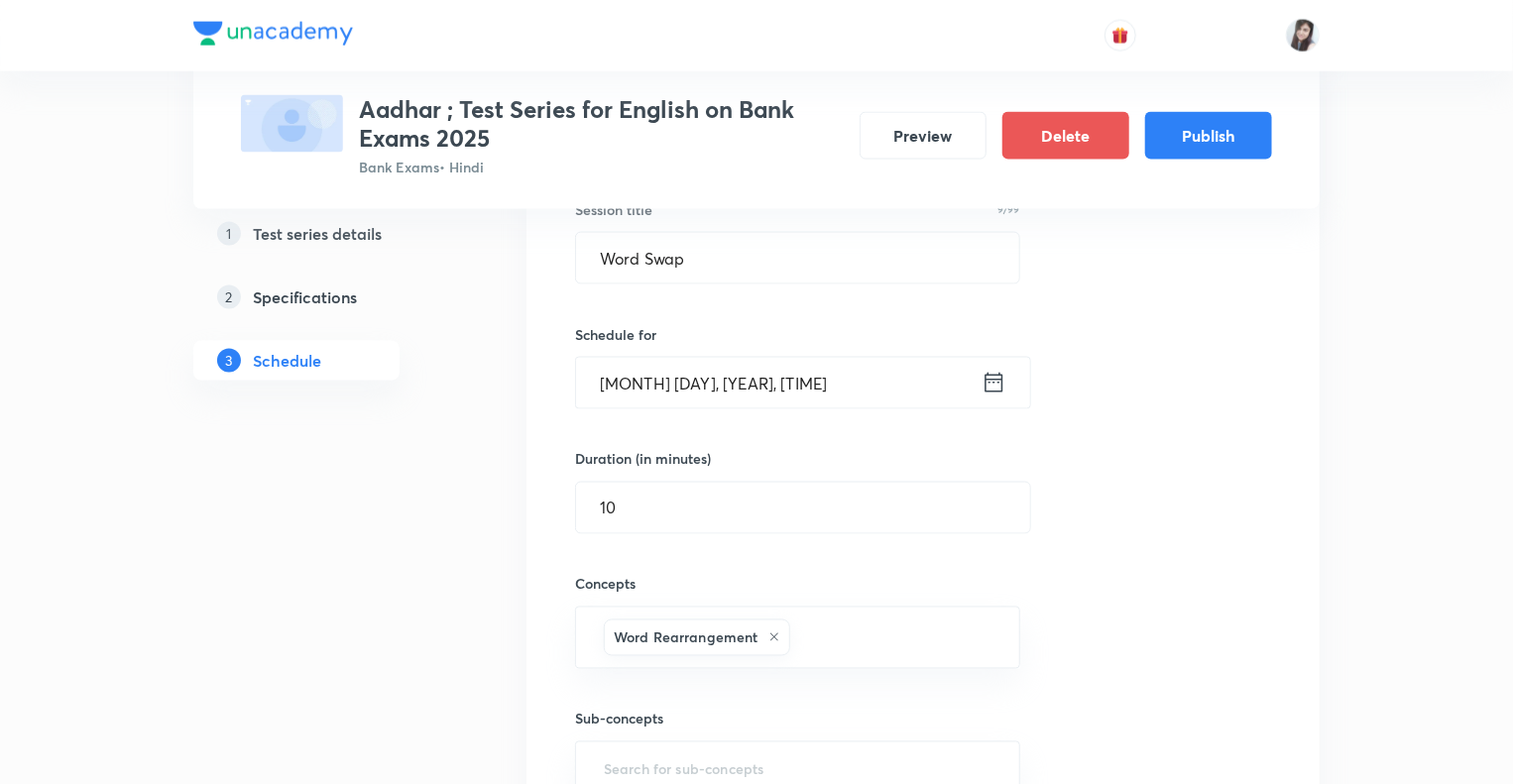 click 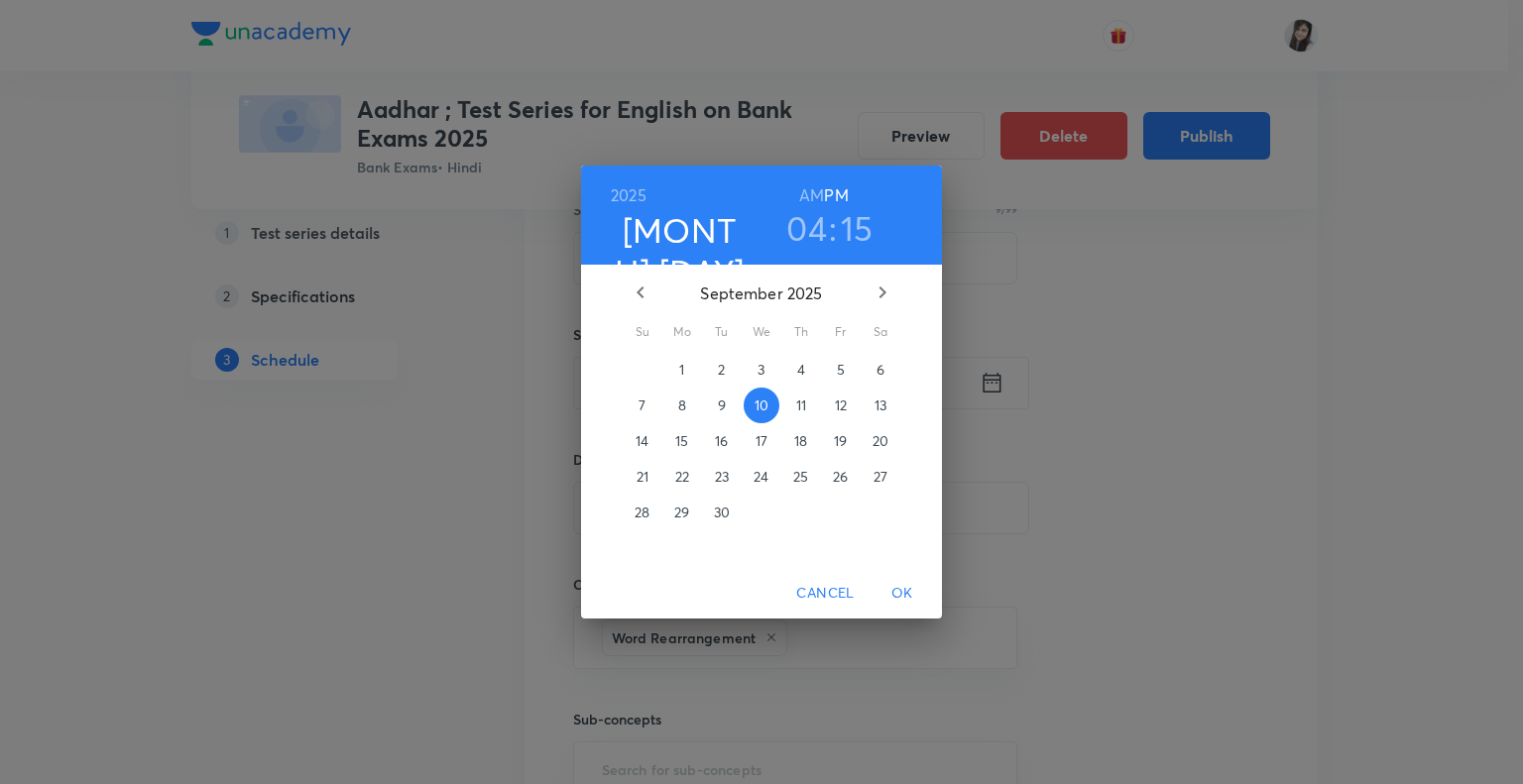 click on "12" at bounding box center [841, 405] 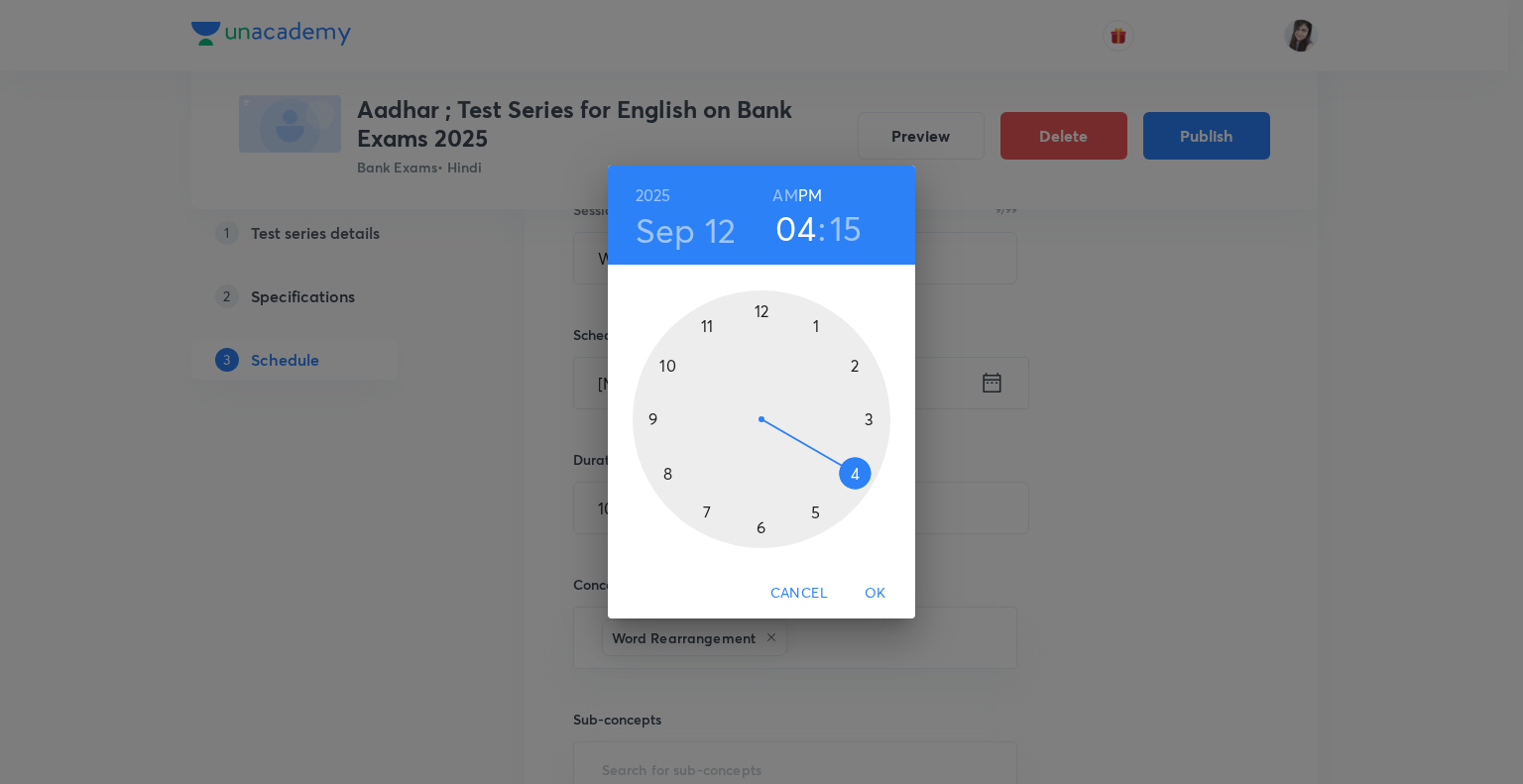 click on "OK" at bounding box center [876, 593] 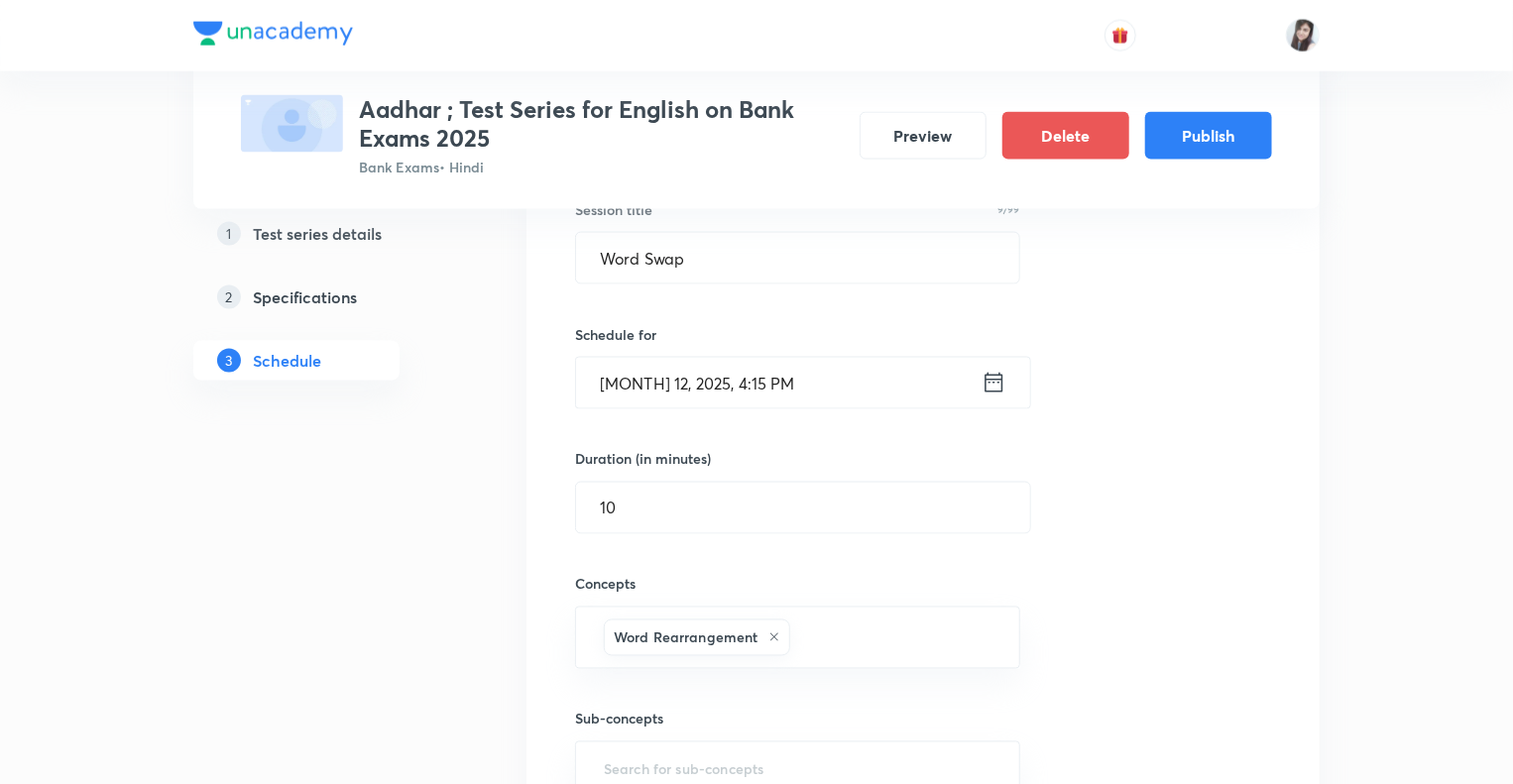 click on "Word Swap Test 25 Word Rearrangement Session  25 Quiz Session title 9/99 Word Swap ​ Schedule for [MONTH] [DAY], [YEAR], [TIME] ​ Duration (in minutes) 10 ​ Concepts Word Rearrangement ​ Sub-concepts ​ Save Cancel" at bounding box center (923, 472) 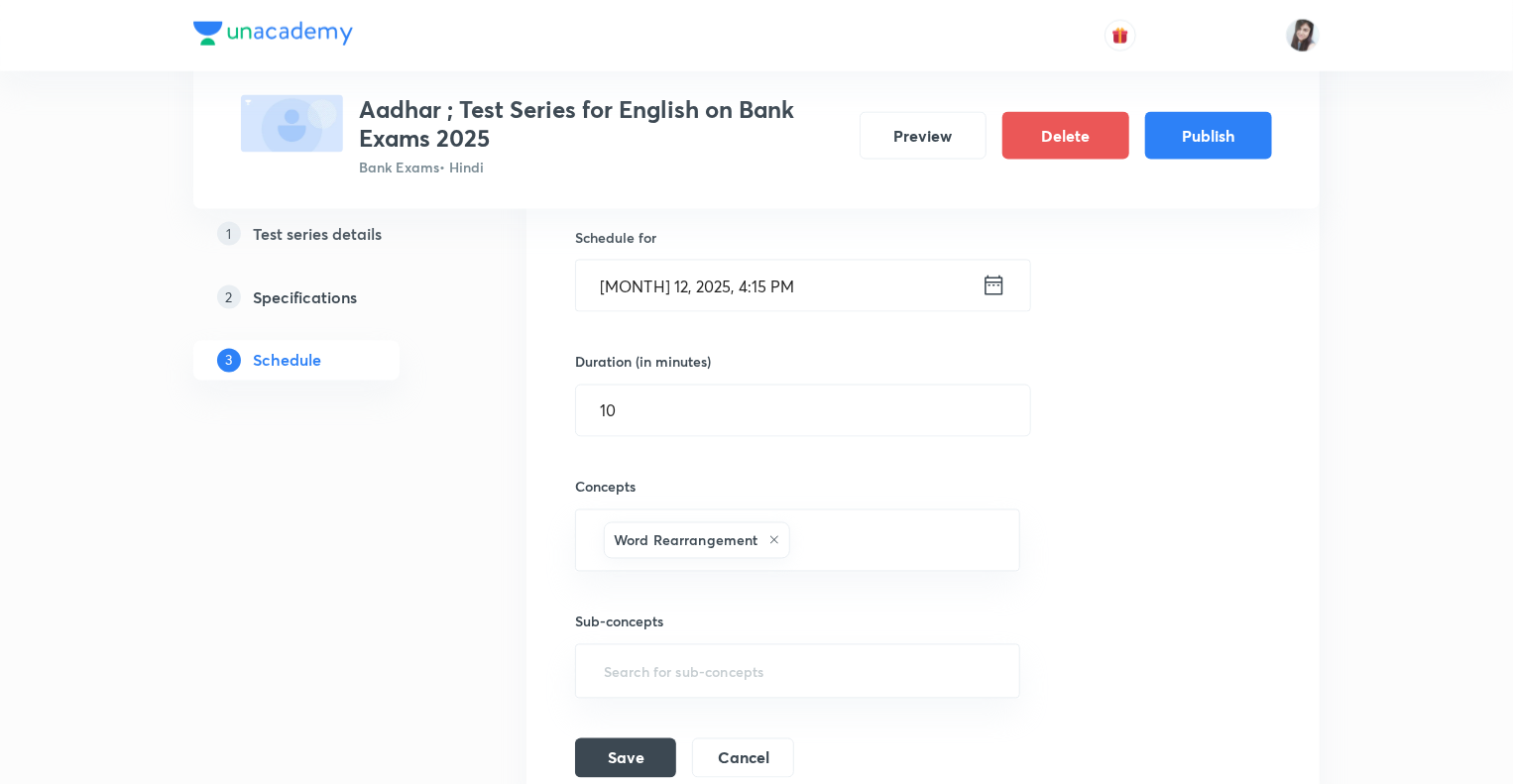 scroll, scrollTop: 5594, scrollLeft: 0, axis: vertical 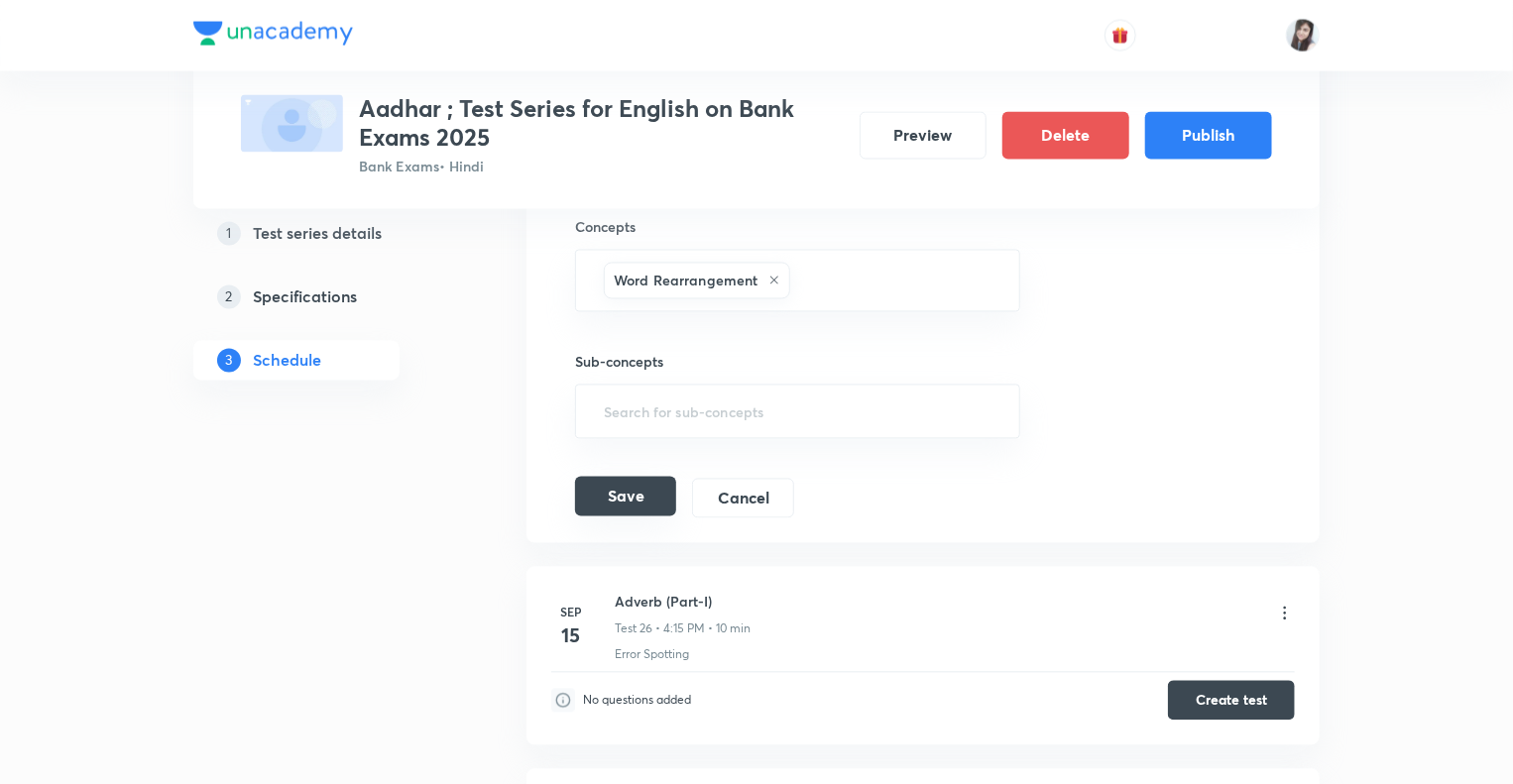 click on "Save" at bounding box center (626, 497) 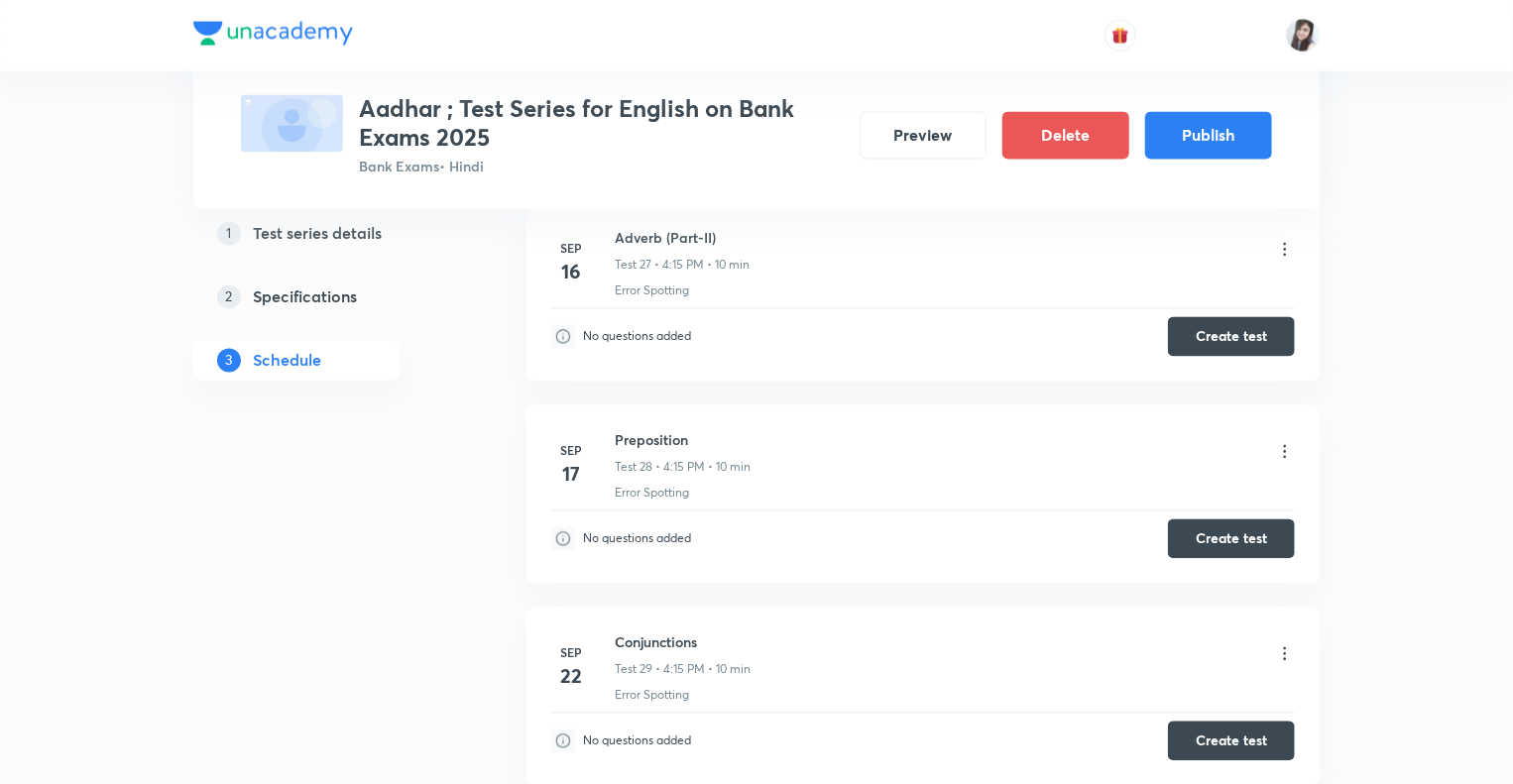 click on "1 Test series details 2 Specifications 3 Schedule" at bounding box center (328, -1340) 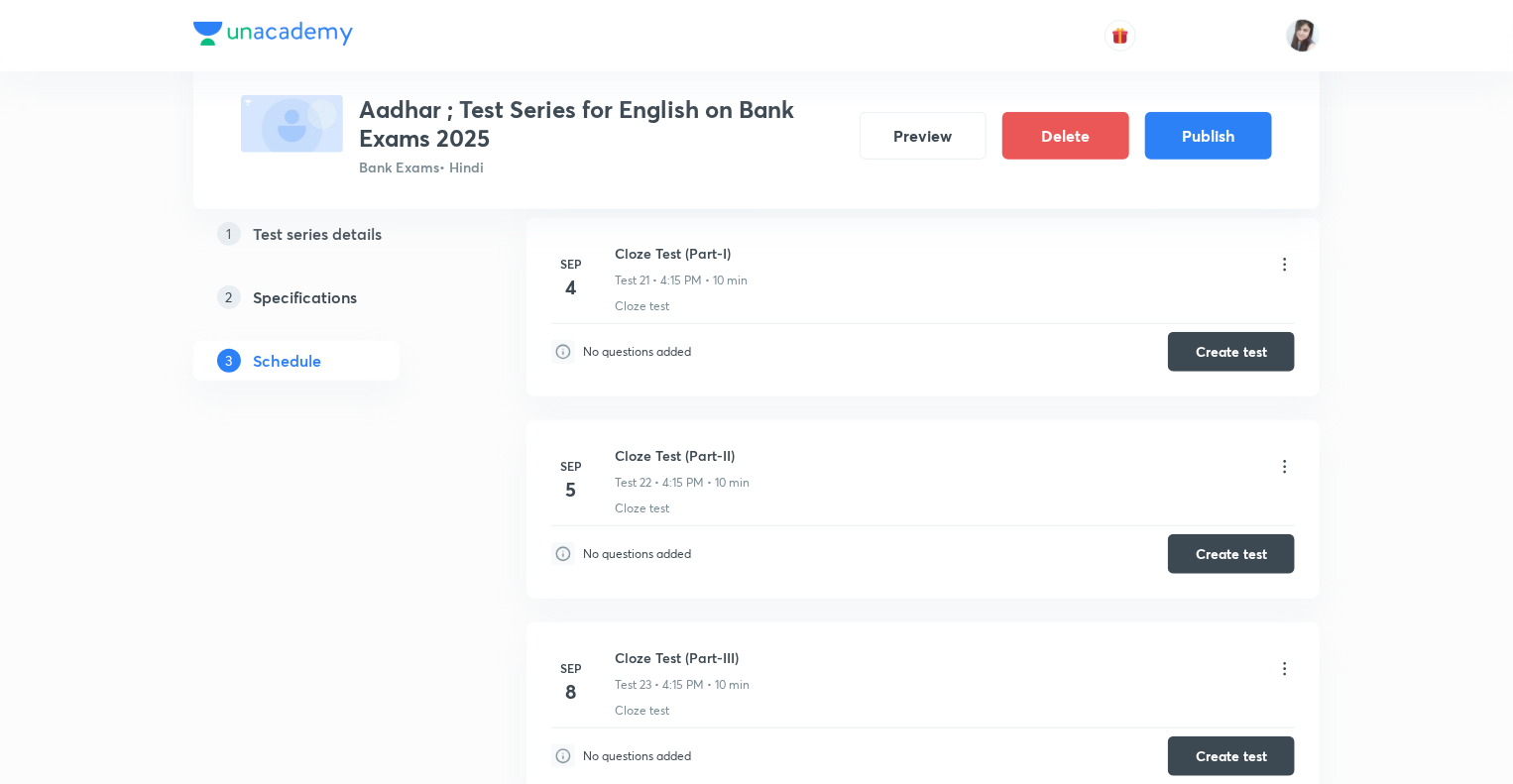 scroll, scrollTop: 4365, scrollLeft: 0, axis: vertical 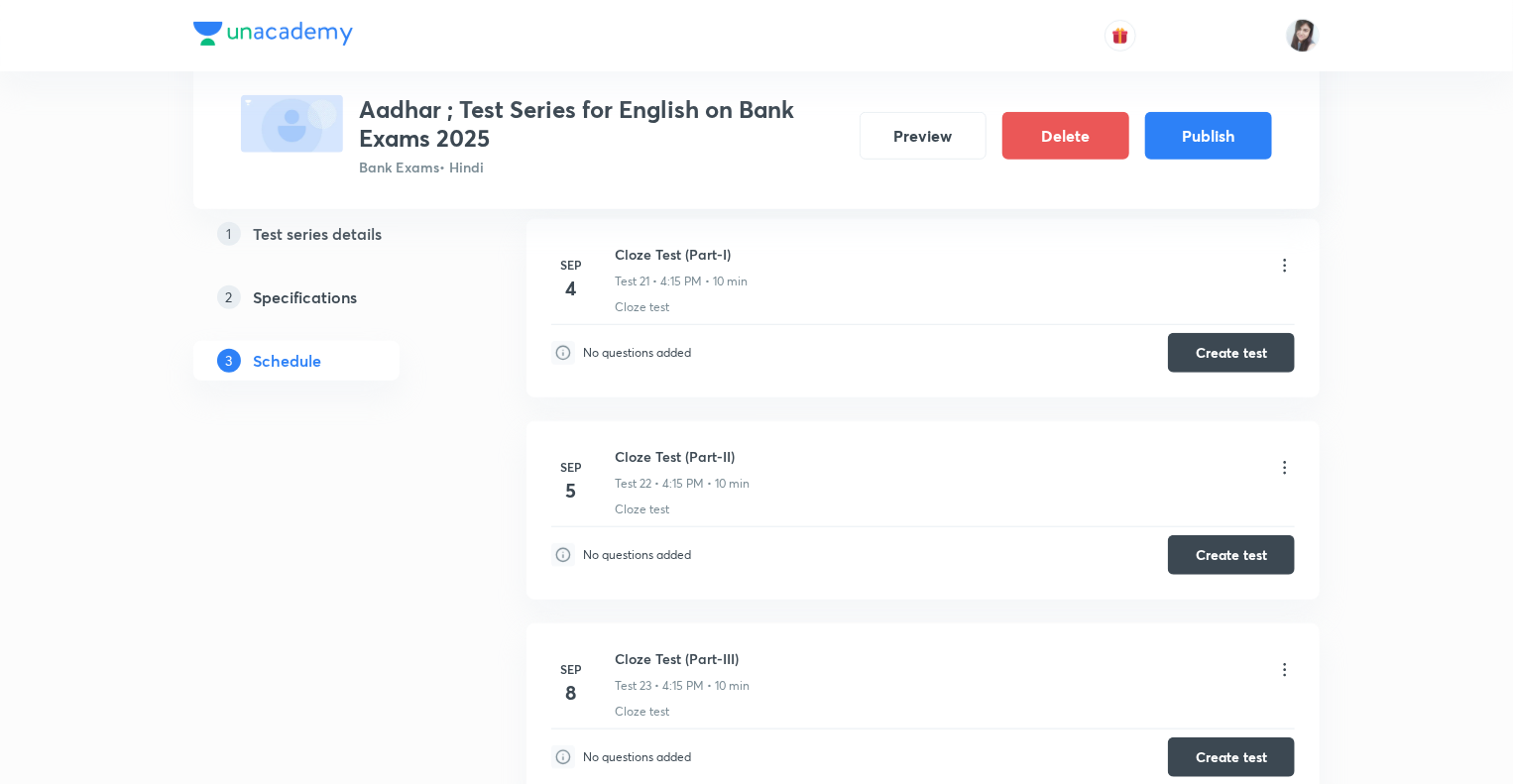 click 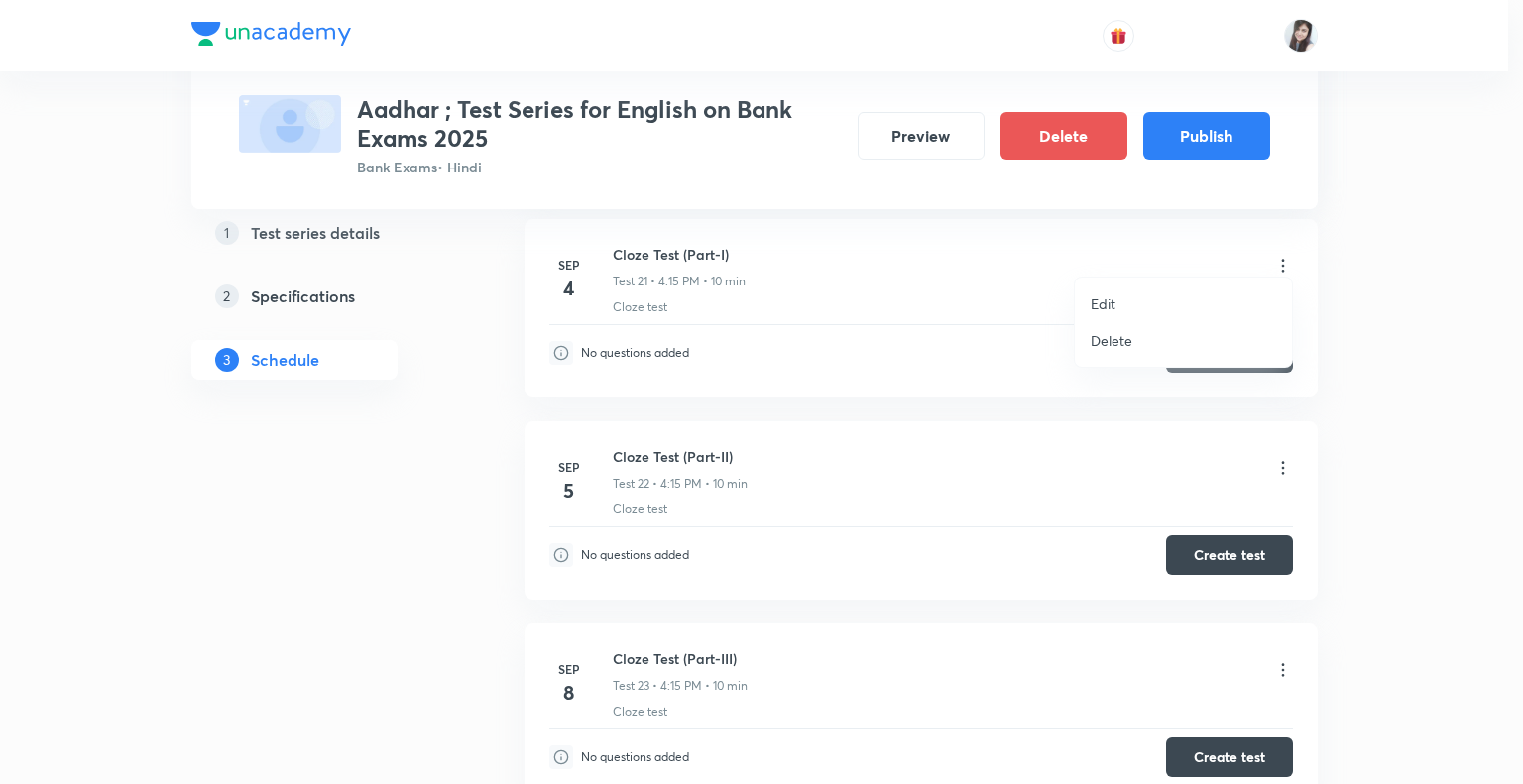 click at bounding box center (762, 392) 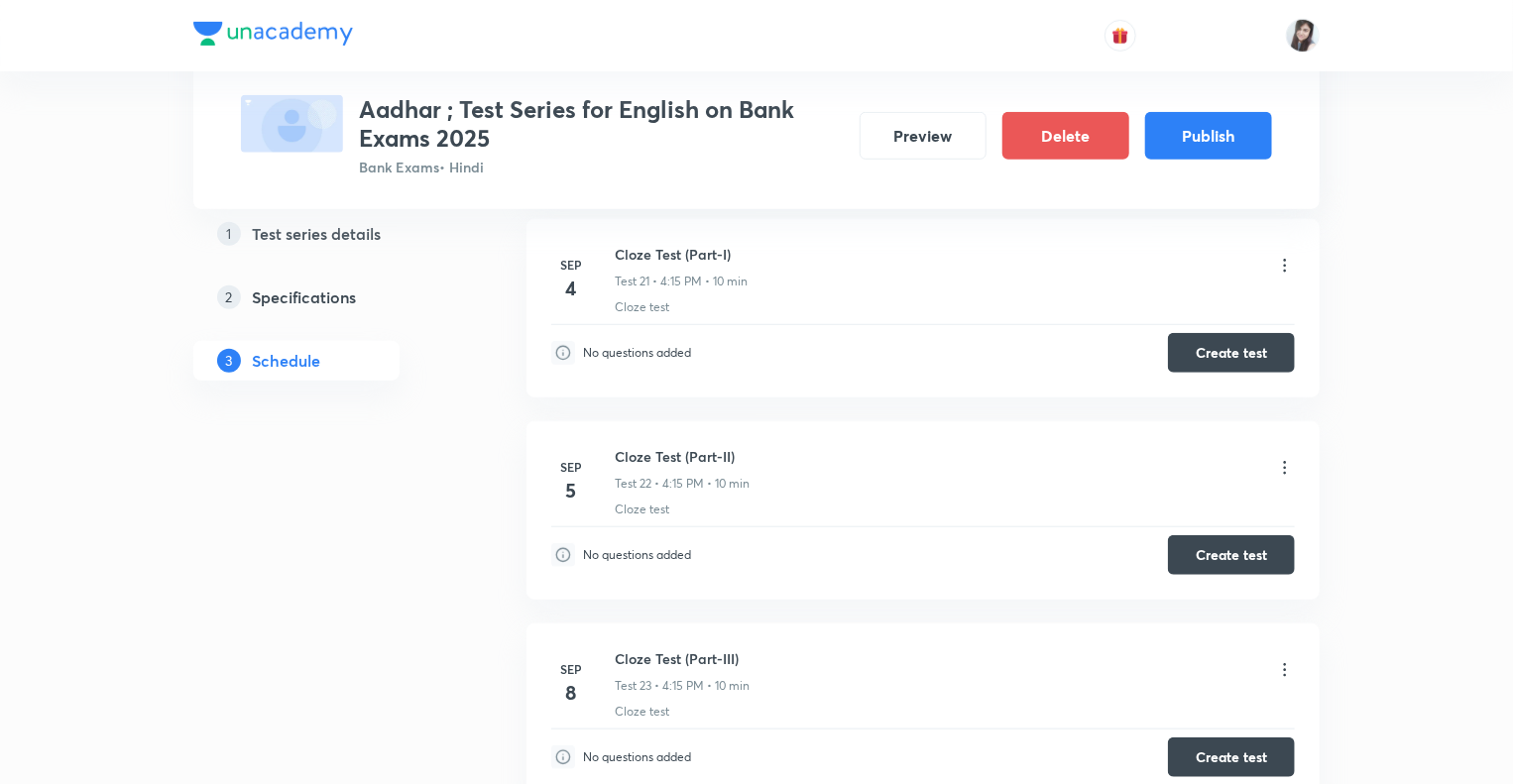 click 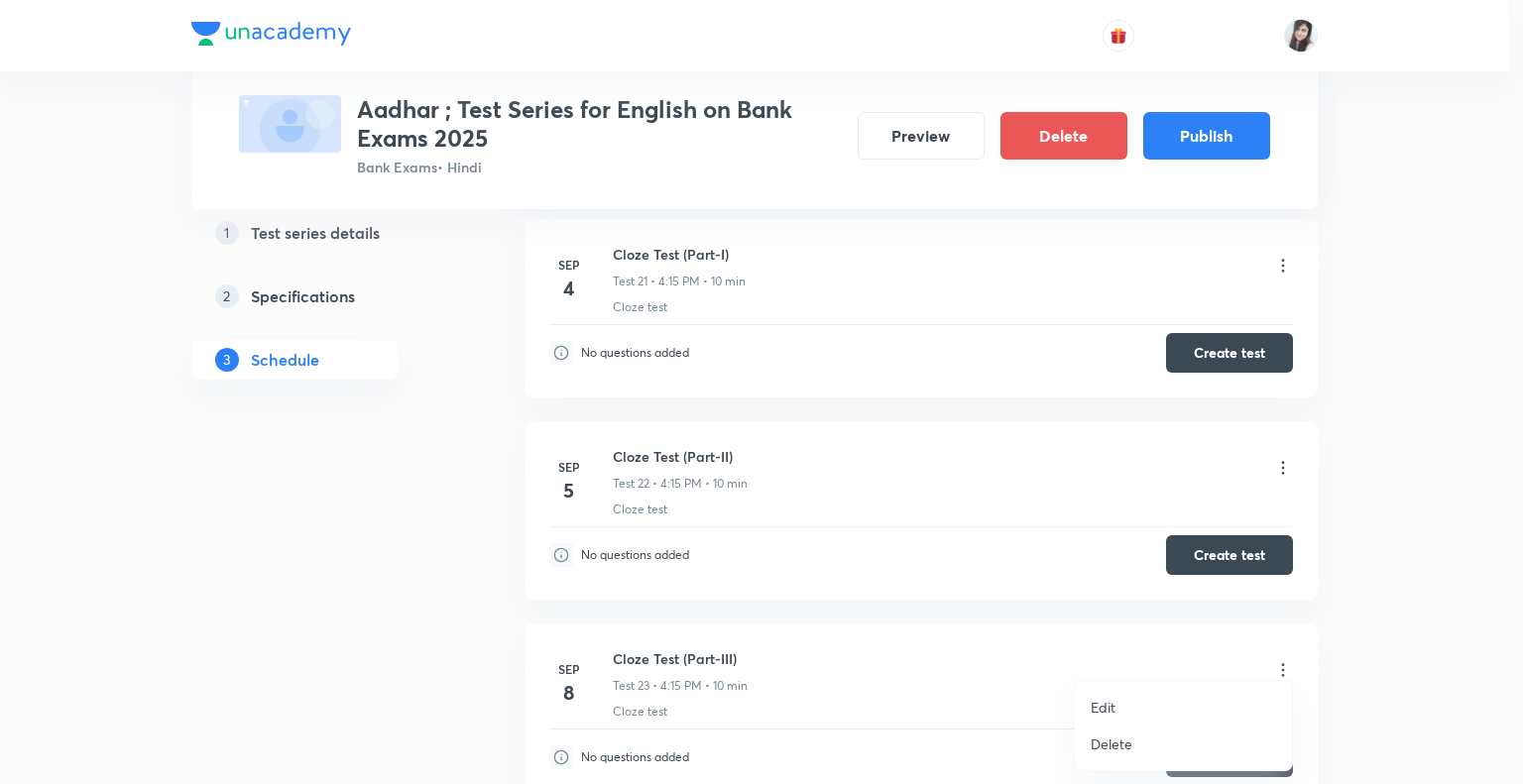click on "Edit" at bounding box center (1103, 707) 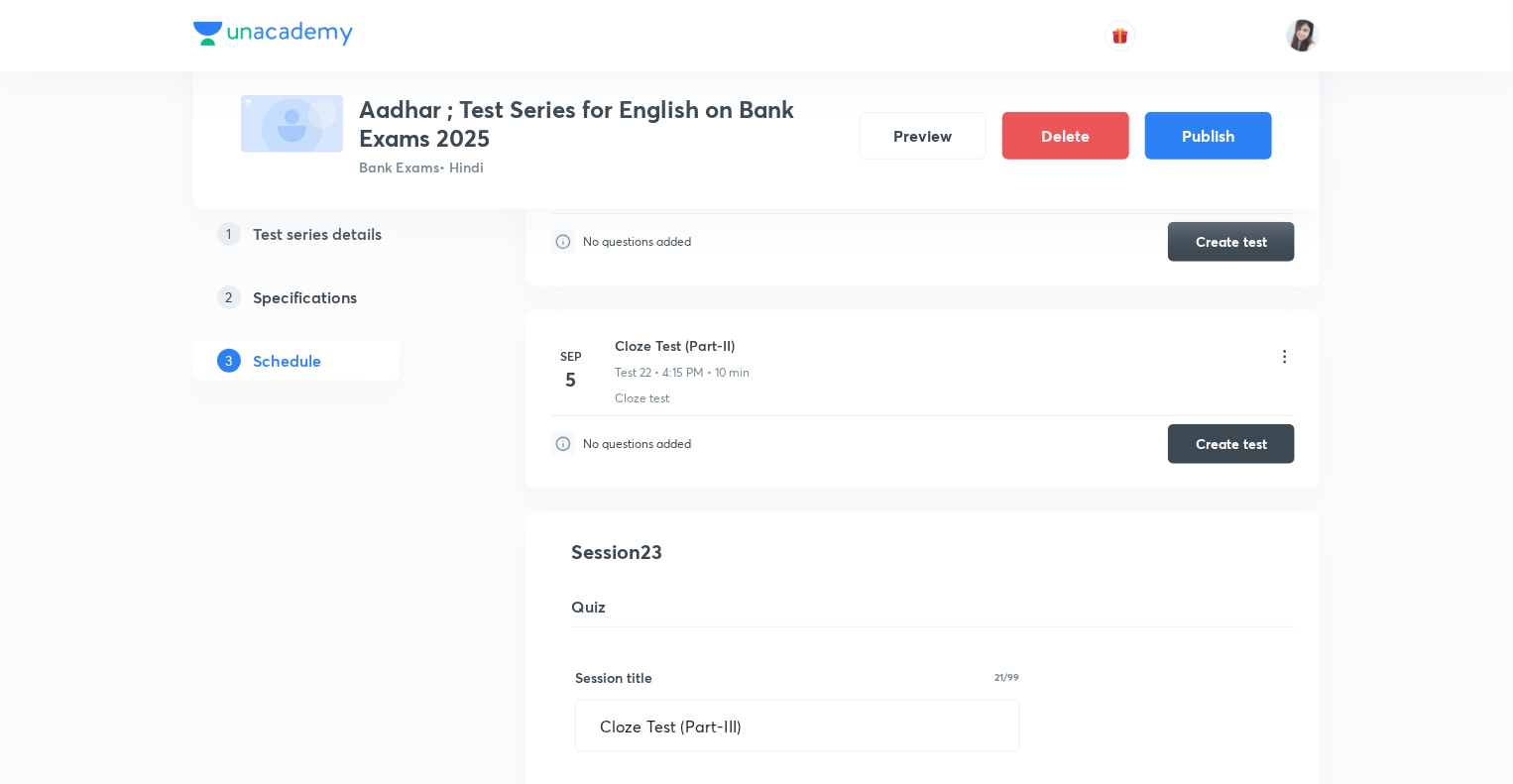 click on "1 Test series details 2 Specifications 3 Schedule" at bounding box center (328, 171) 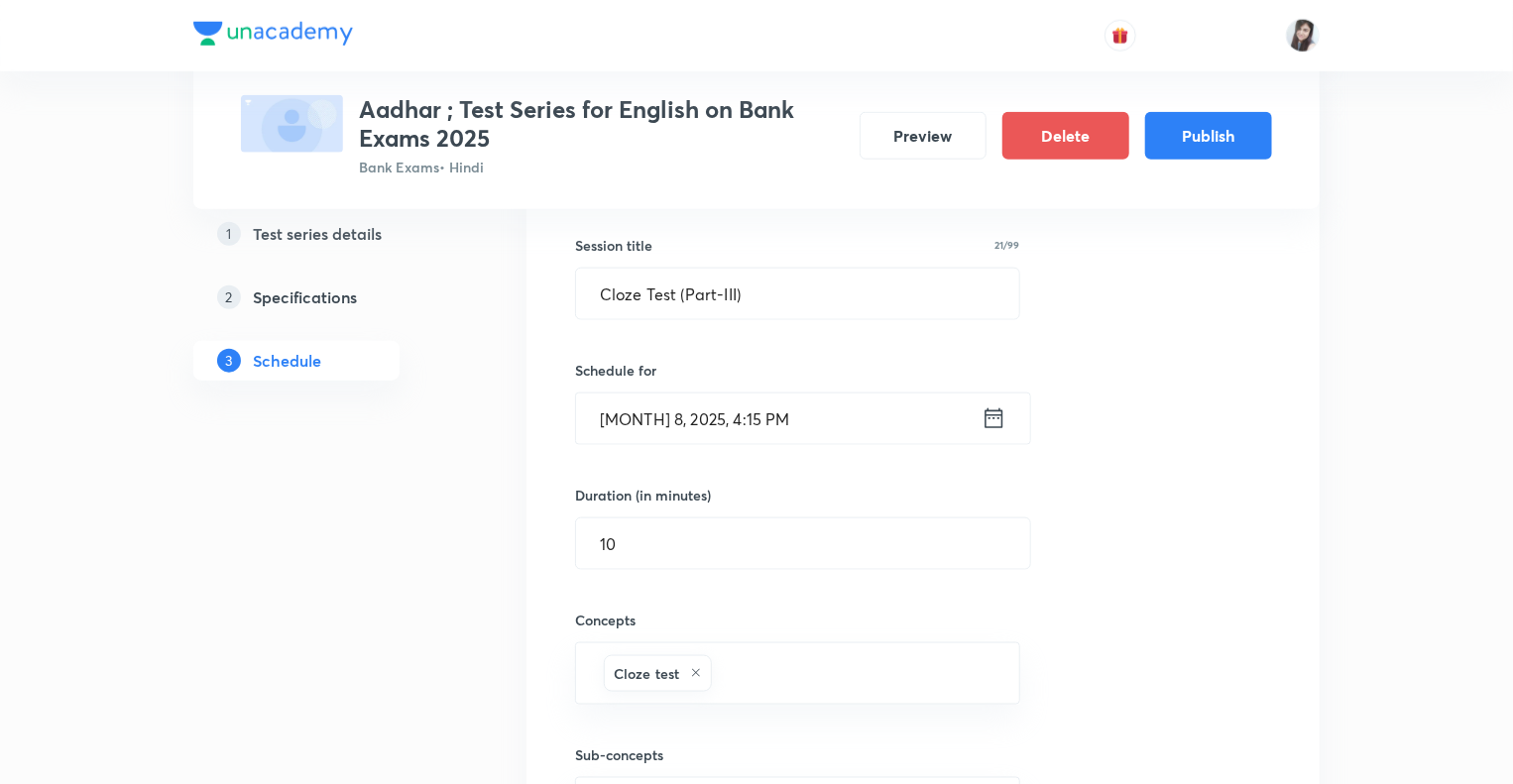 scroll, scrollTop: 4841, scrollLeft: 0, axis: vertical 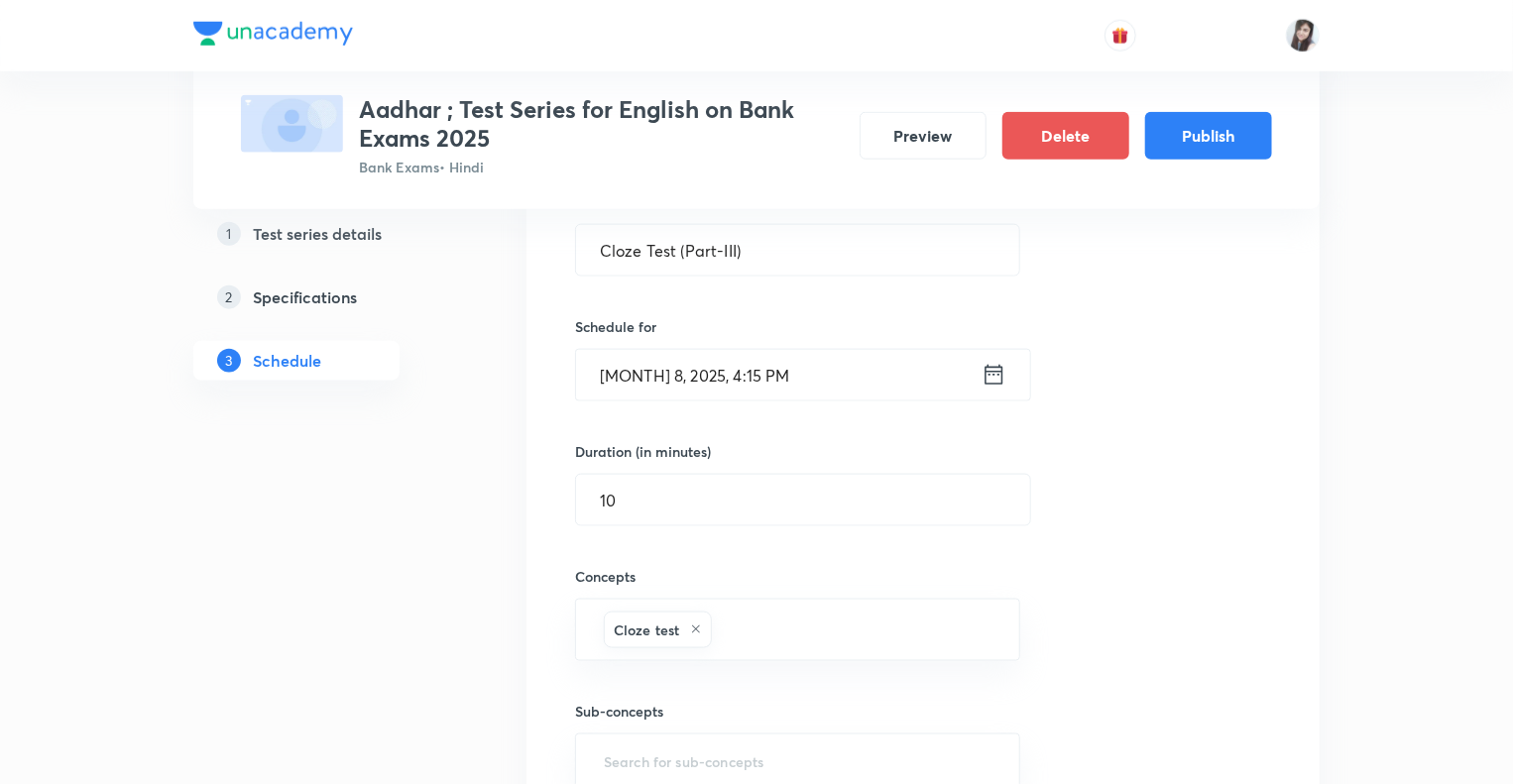 click 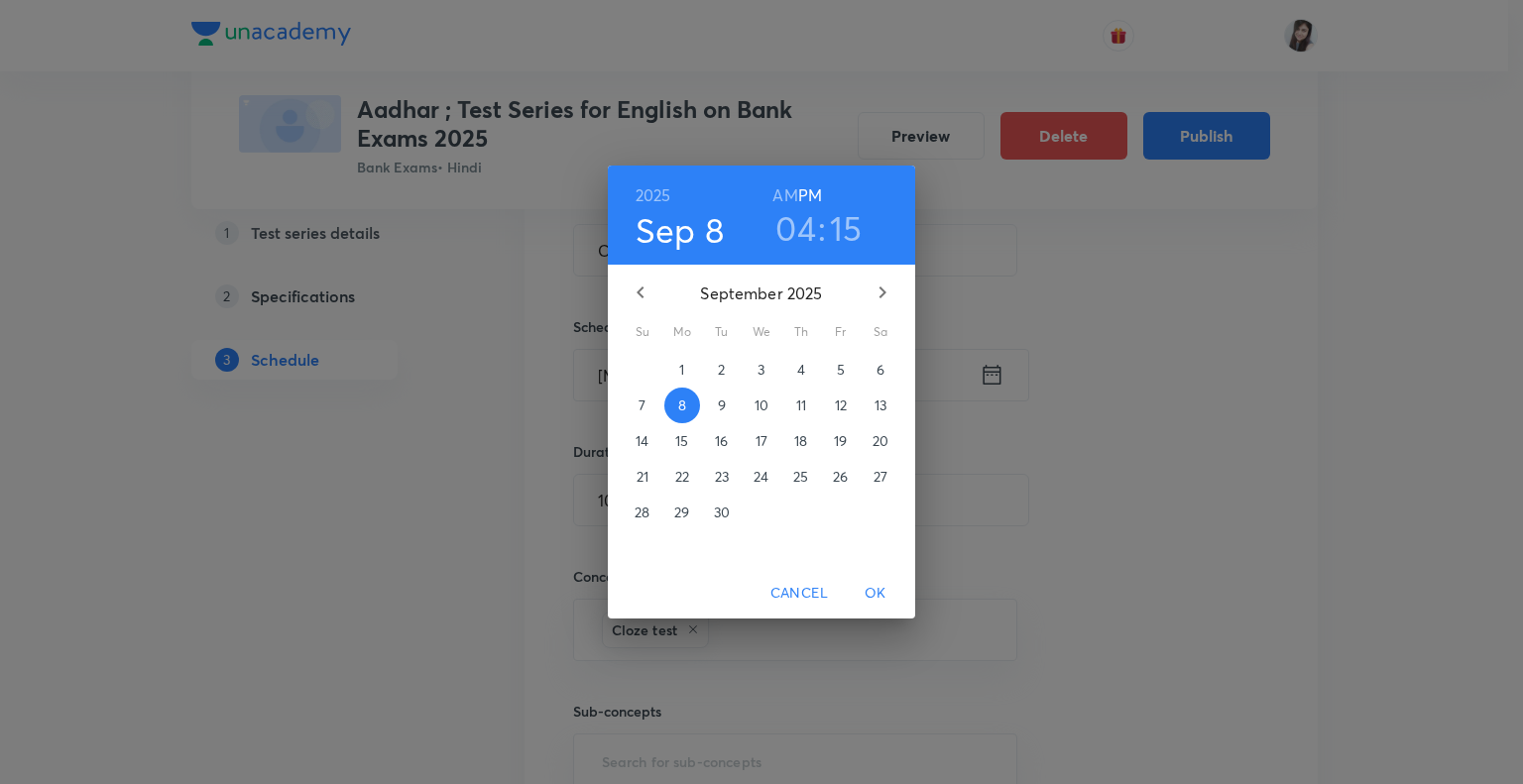 click on "10" at bounding box center (762, 405) 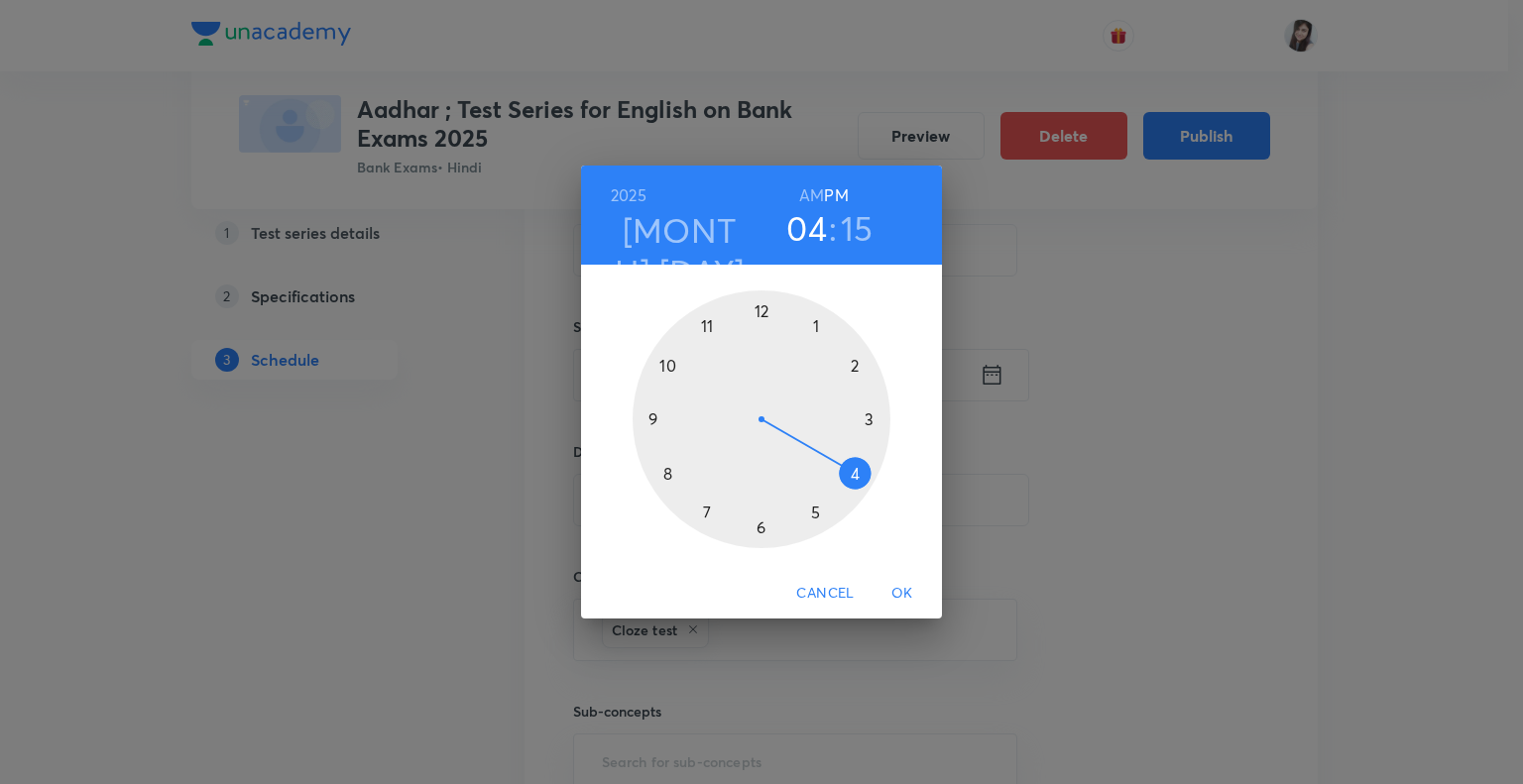 click on "OK" at bounding box center [902, 593] 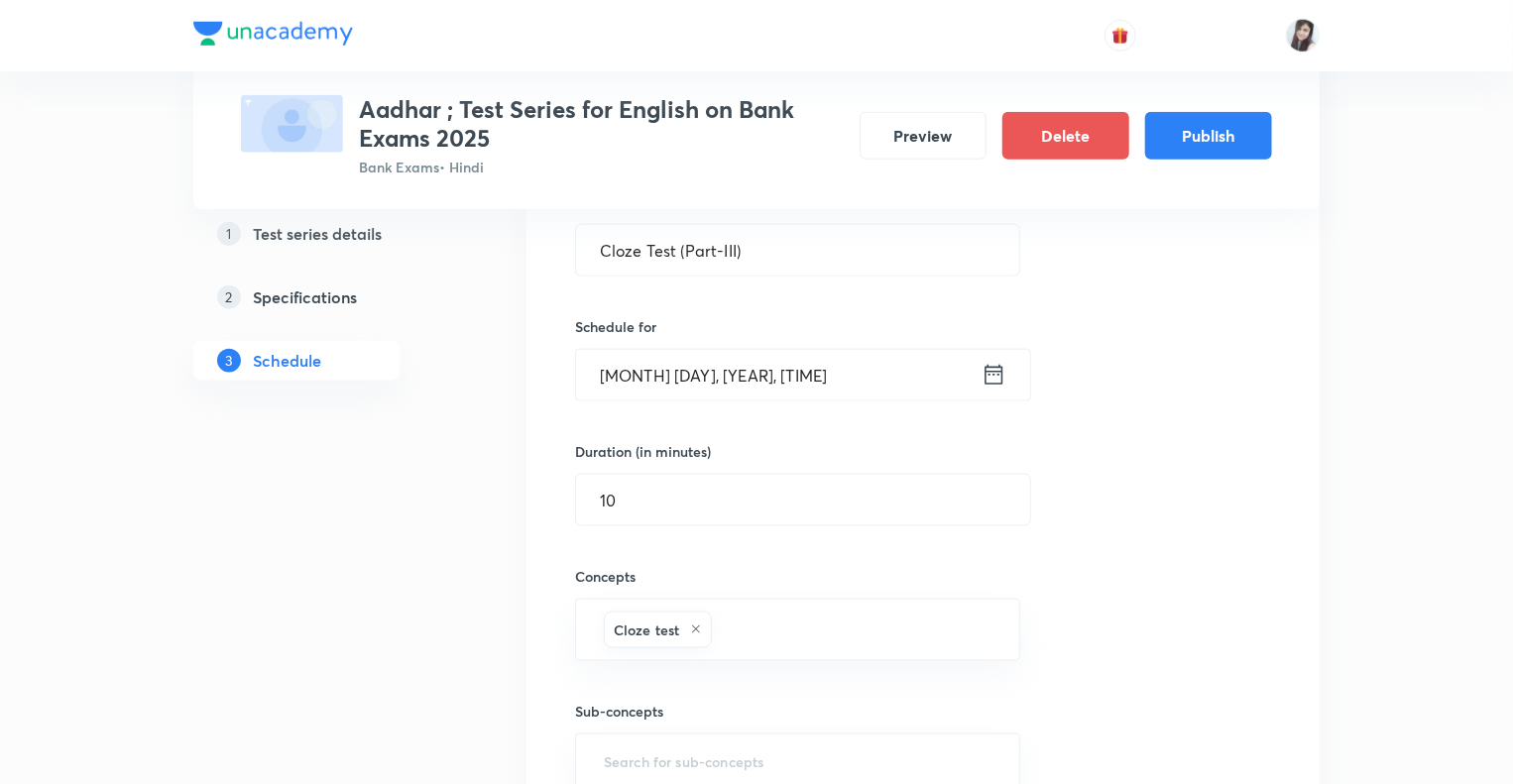 click on "1 Test series details 2 Specifications 3 Schedule" at bounding box center [328, -304] 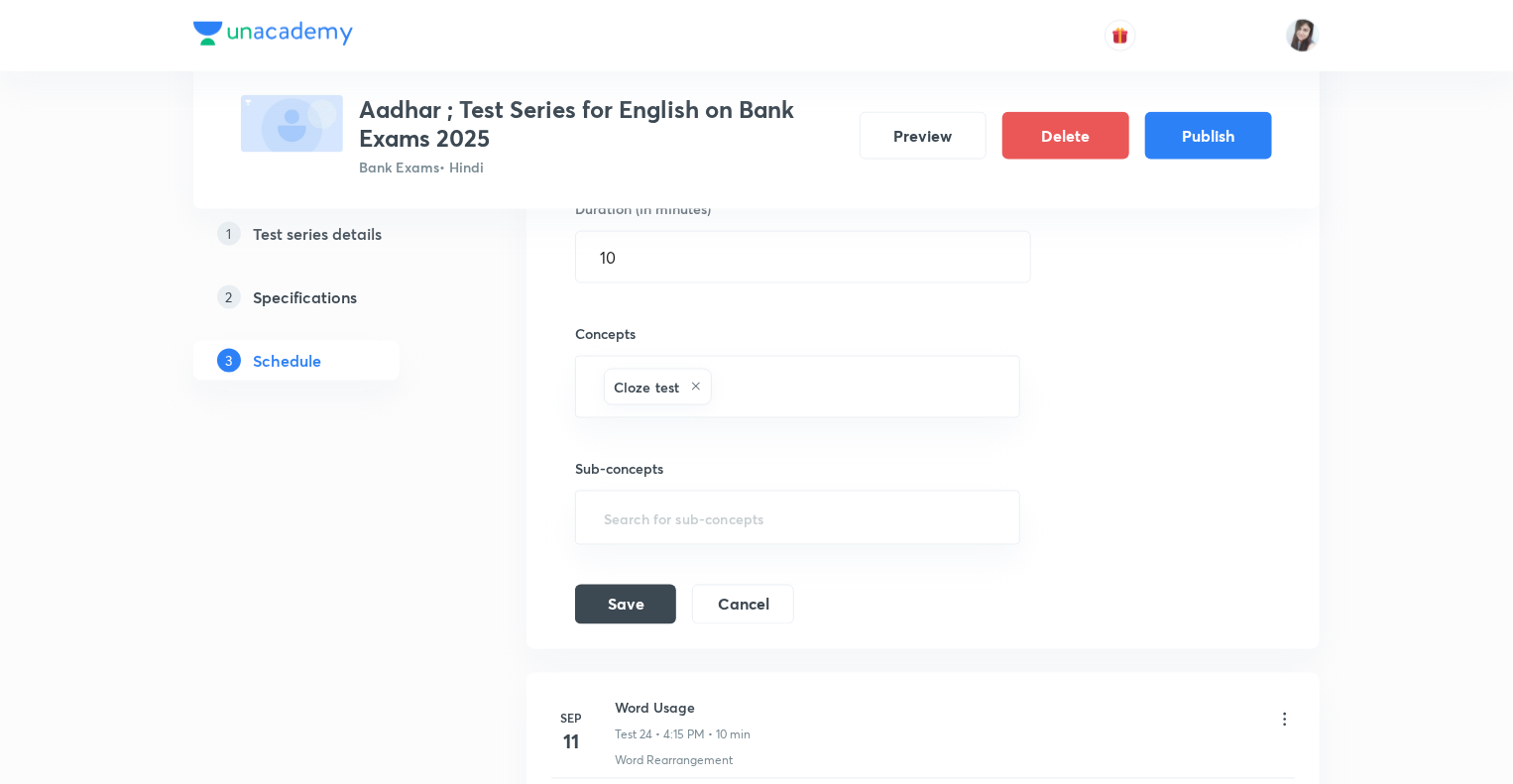 scroll, scrollTop: 5118, scrollLeft: 0, axis: vertical 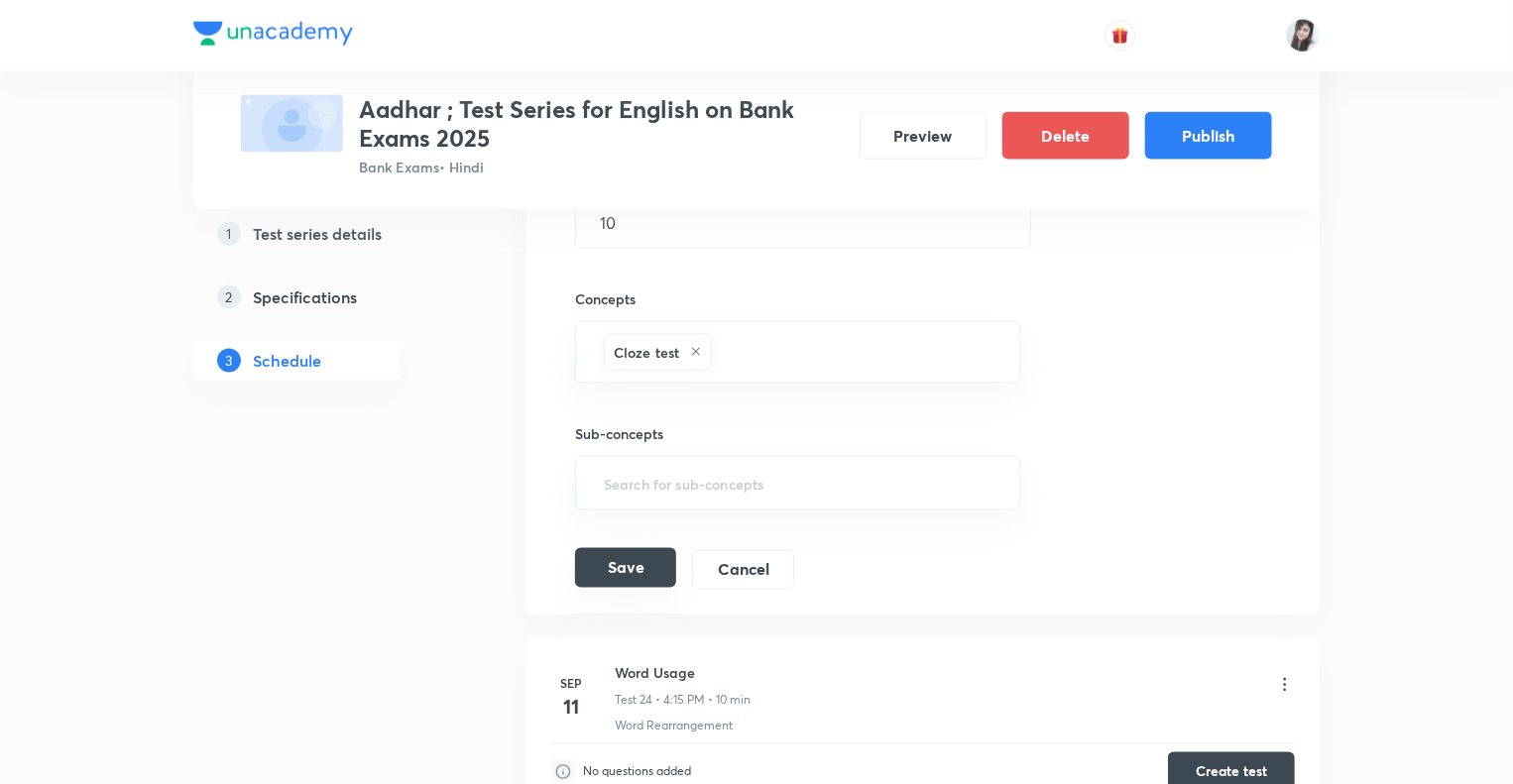 click on "Save" at bounding box center (626, 568) 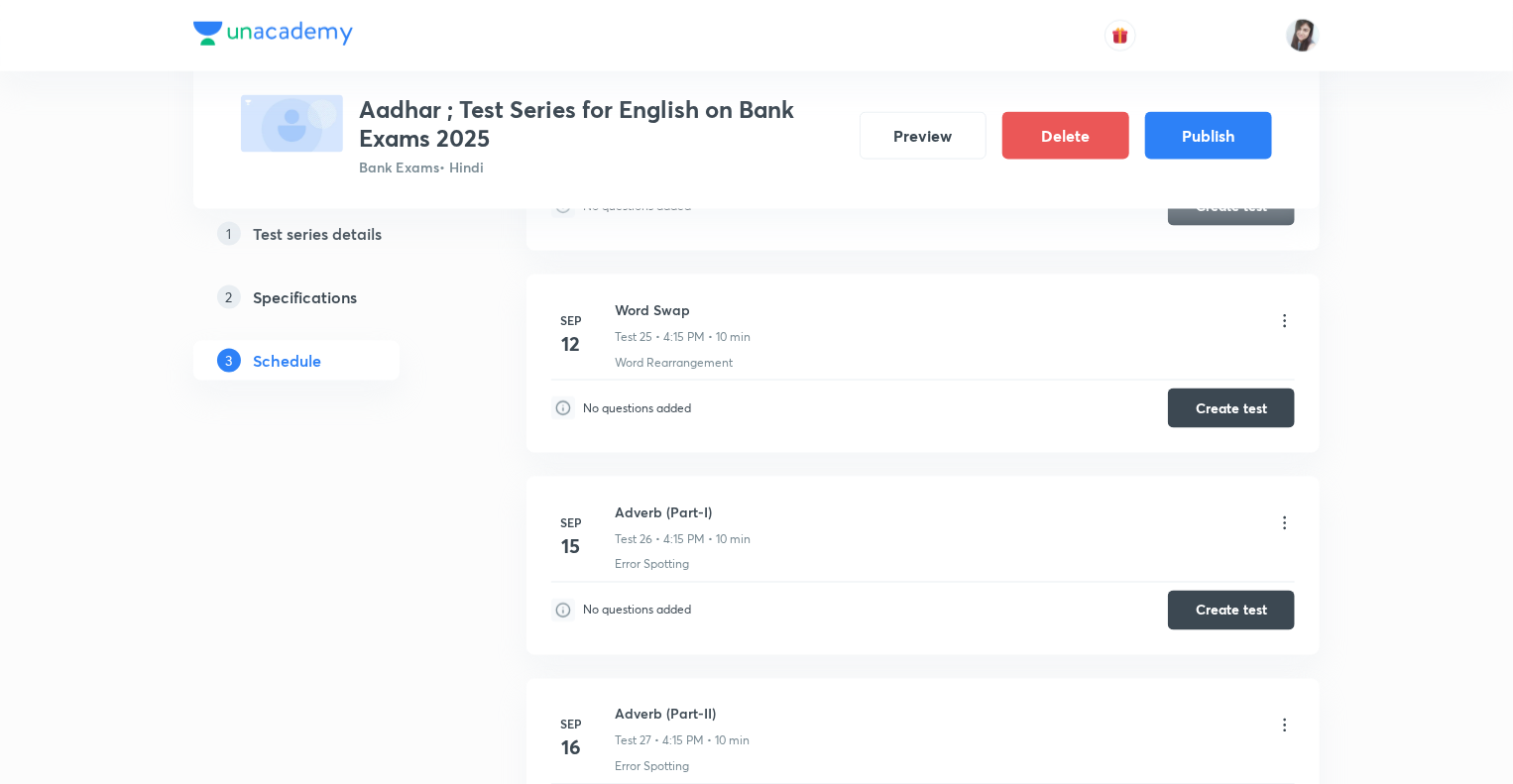 click on "1 Test series details 2 Specifications 3 Schedule" at bounding box center [328, -864] 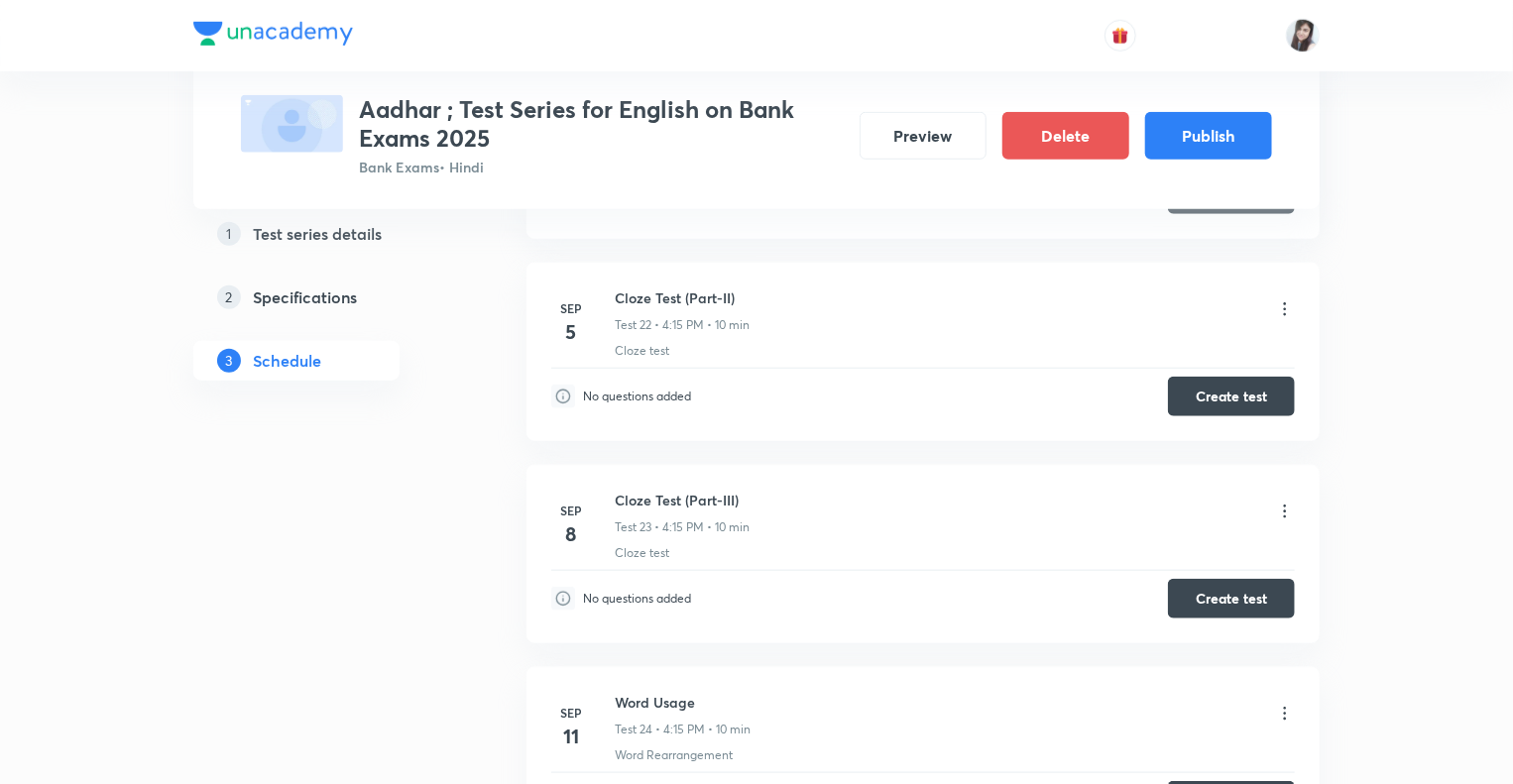 scroll, scrollTop: 4484, scrollLeft: 0, axis: vertical 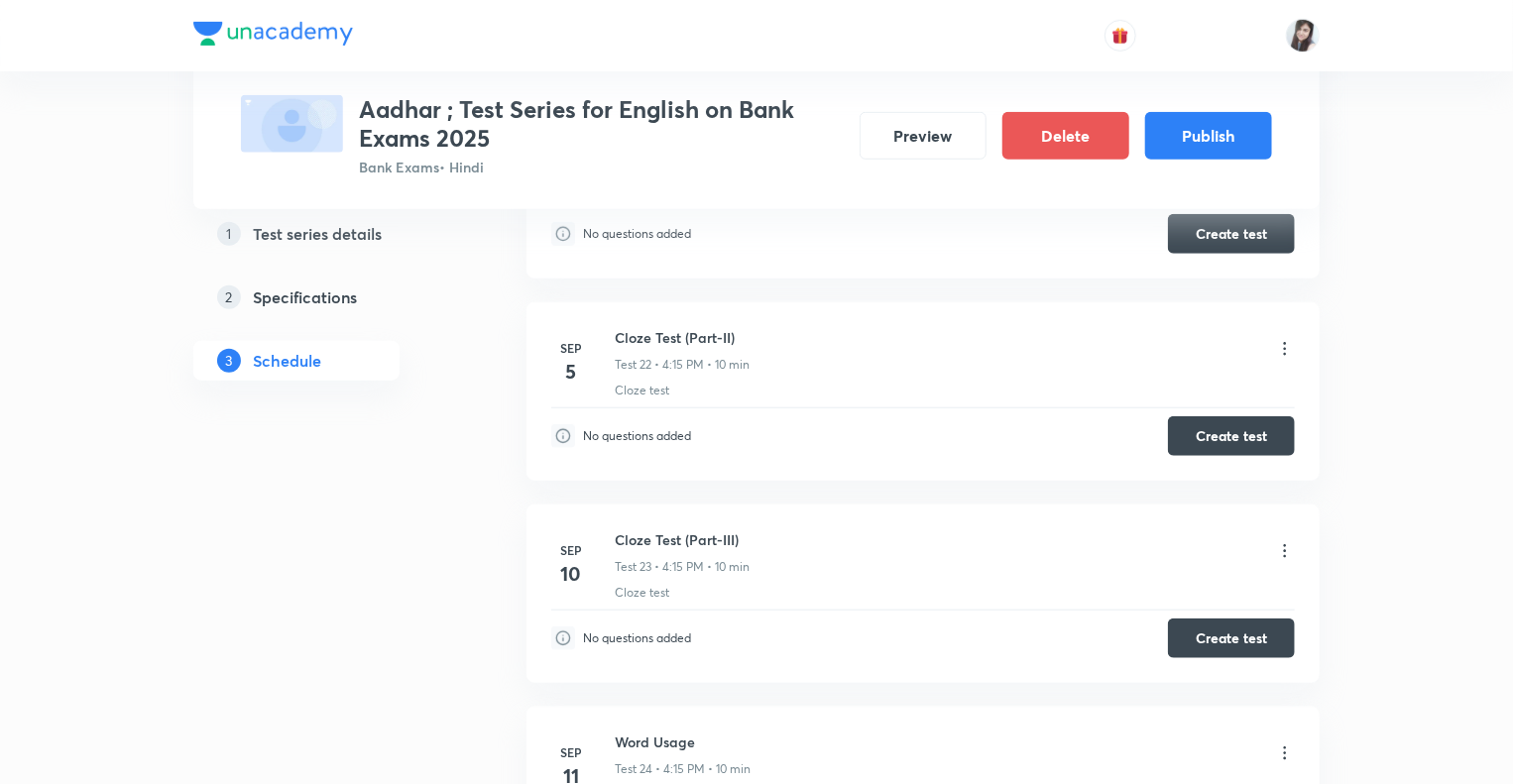 click 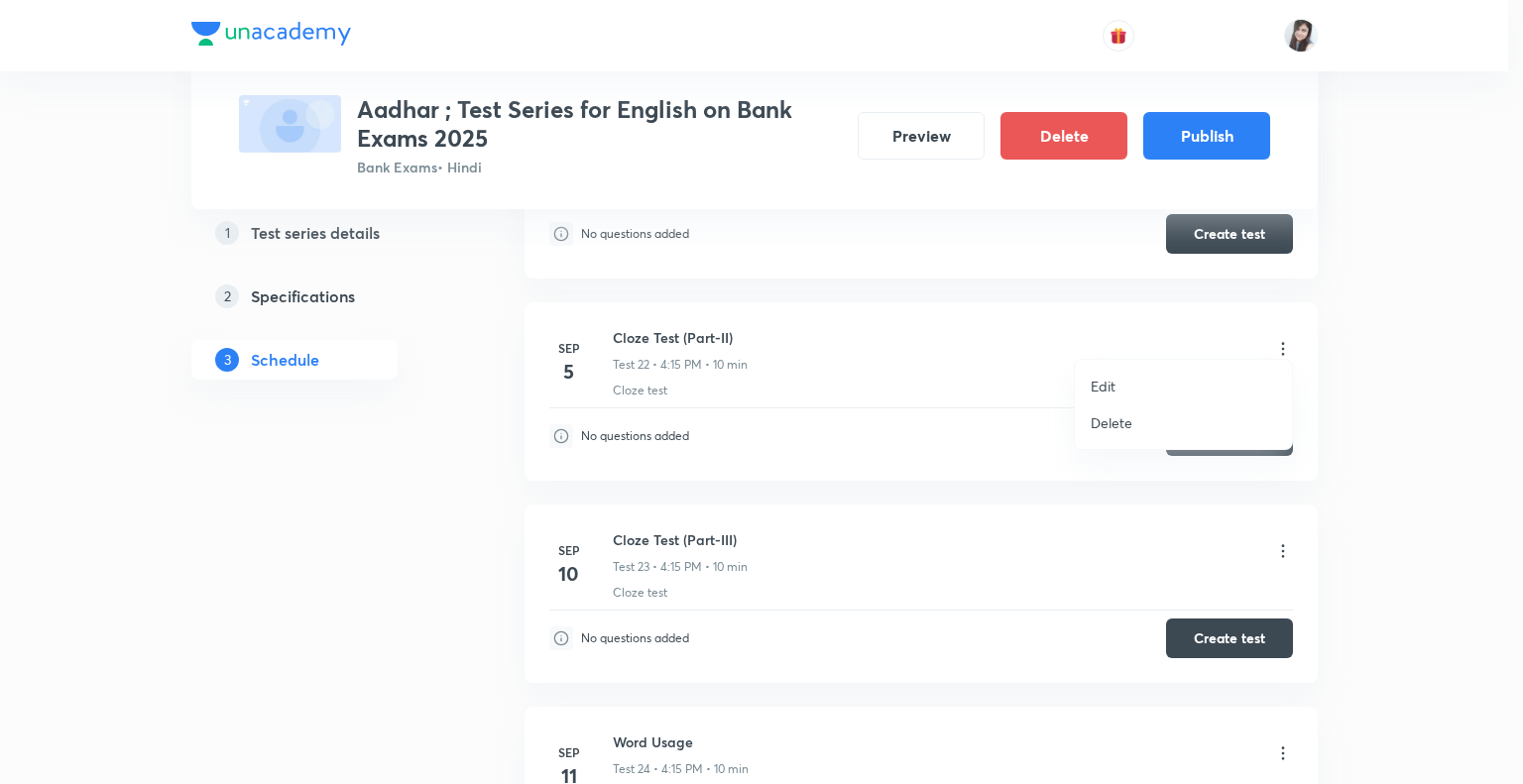 click on "Edit" at bounding box center [1103, 386] 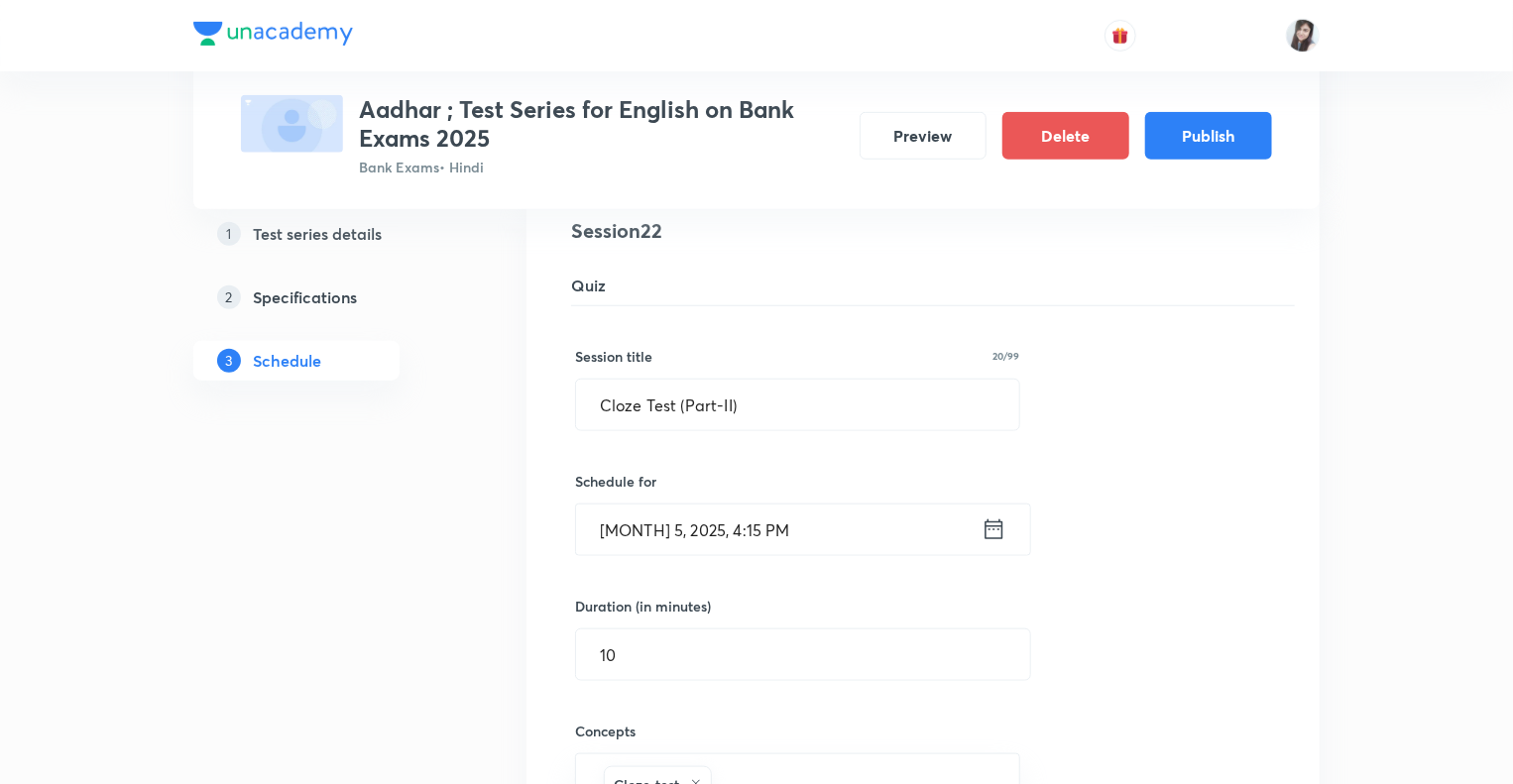 click 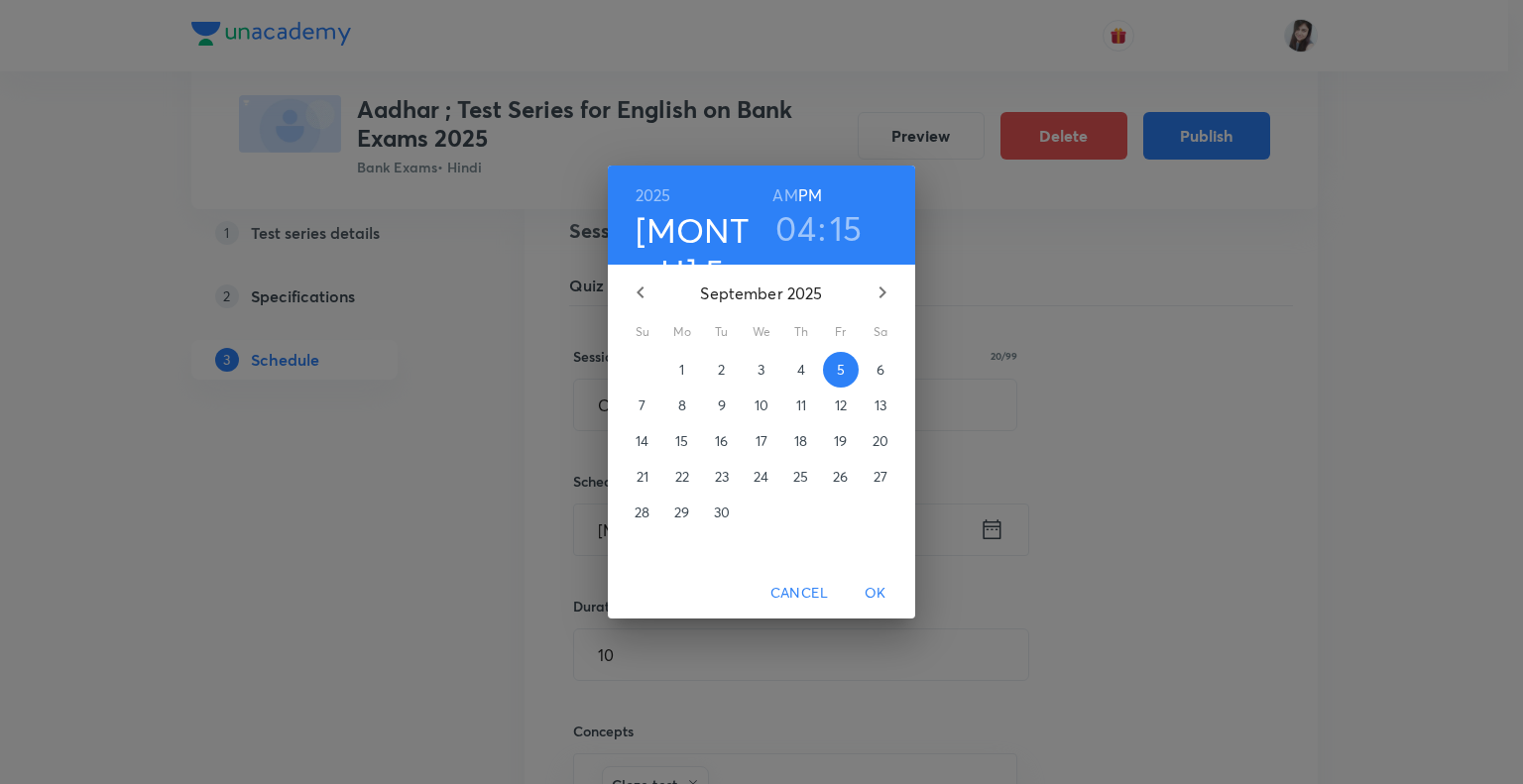 click on "9" at bounding box center (722, 405) 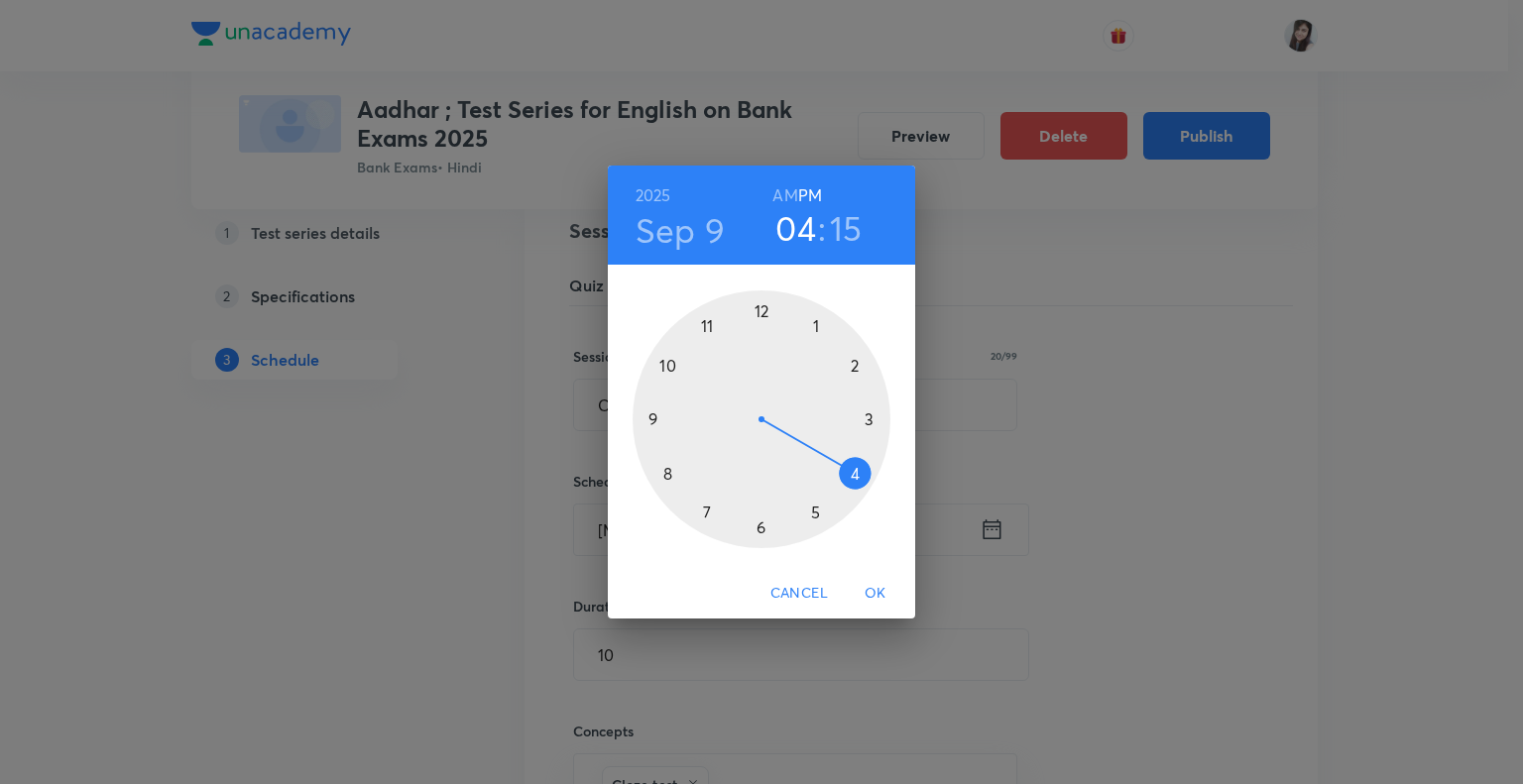 click on "OK" at bounding box center (876, 593) 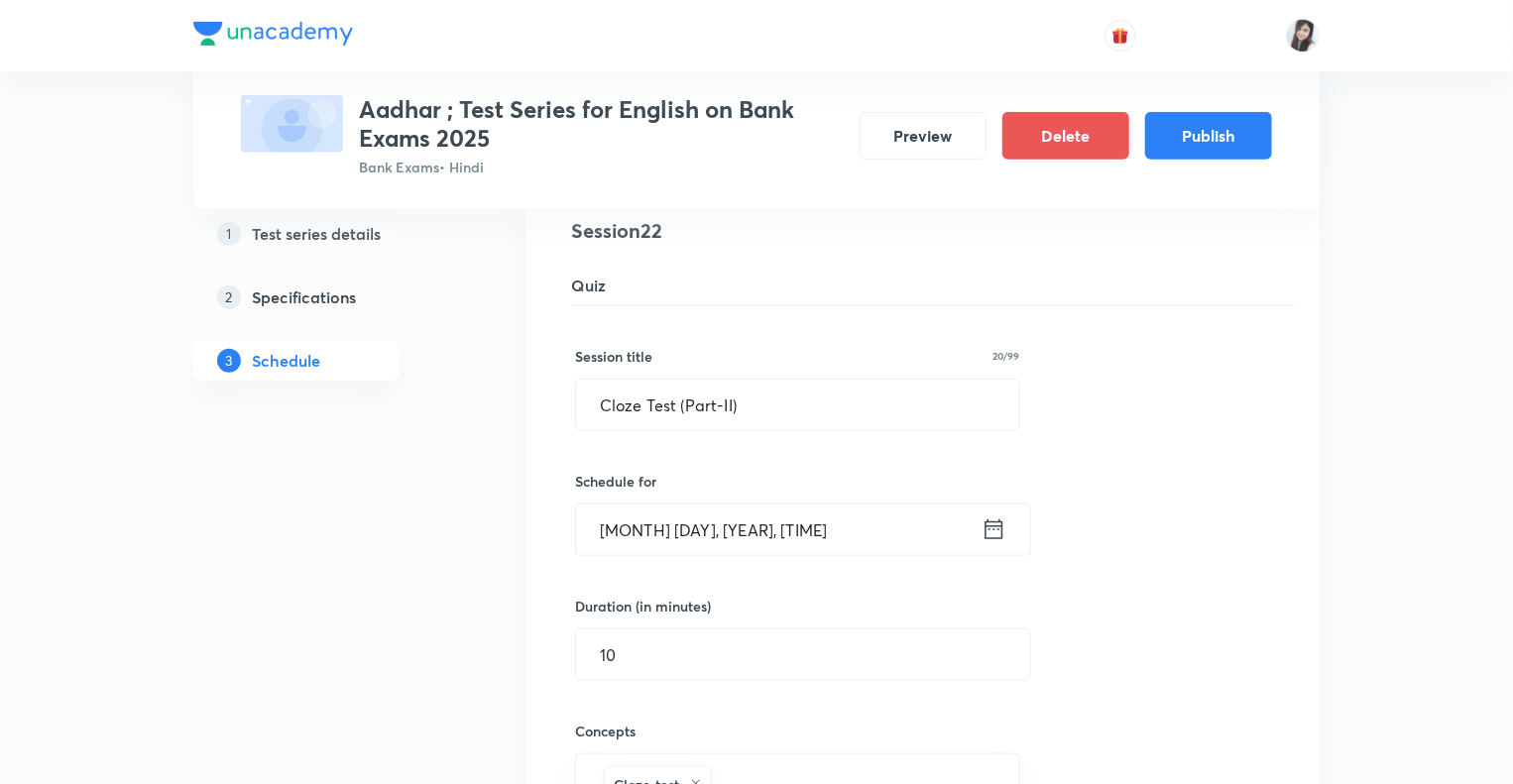 click on "1 Test series details 2 Specifications 3 Schedule" at bounding box center [328, 53] 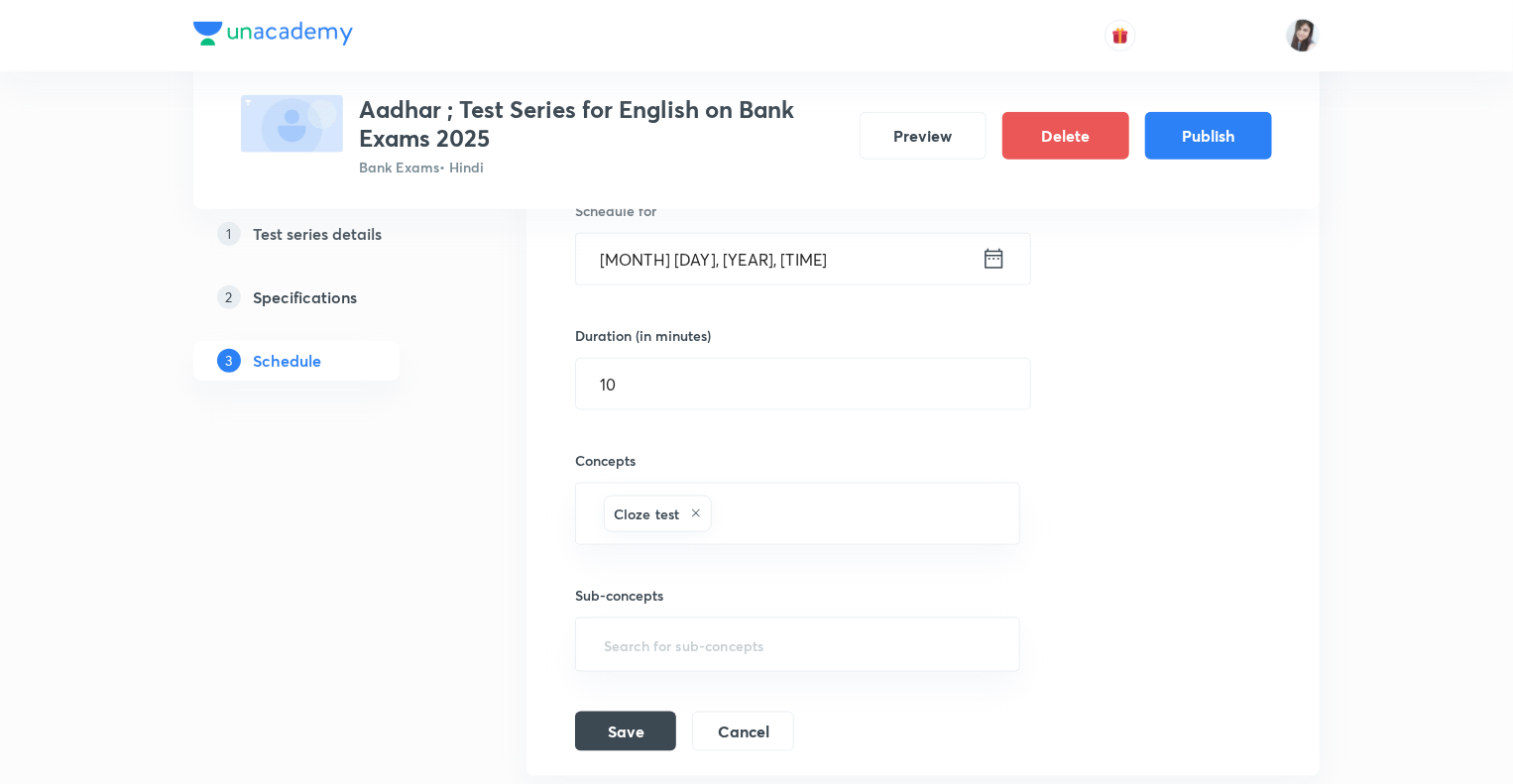scroll, scrollTop: 4960, scrollLeft: 0, axis: vertical 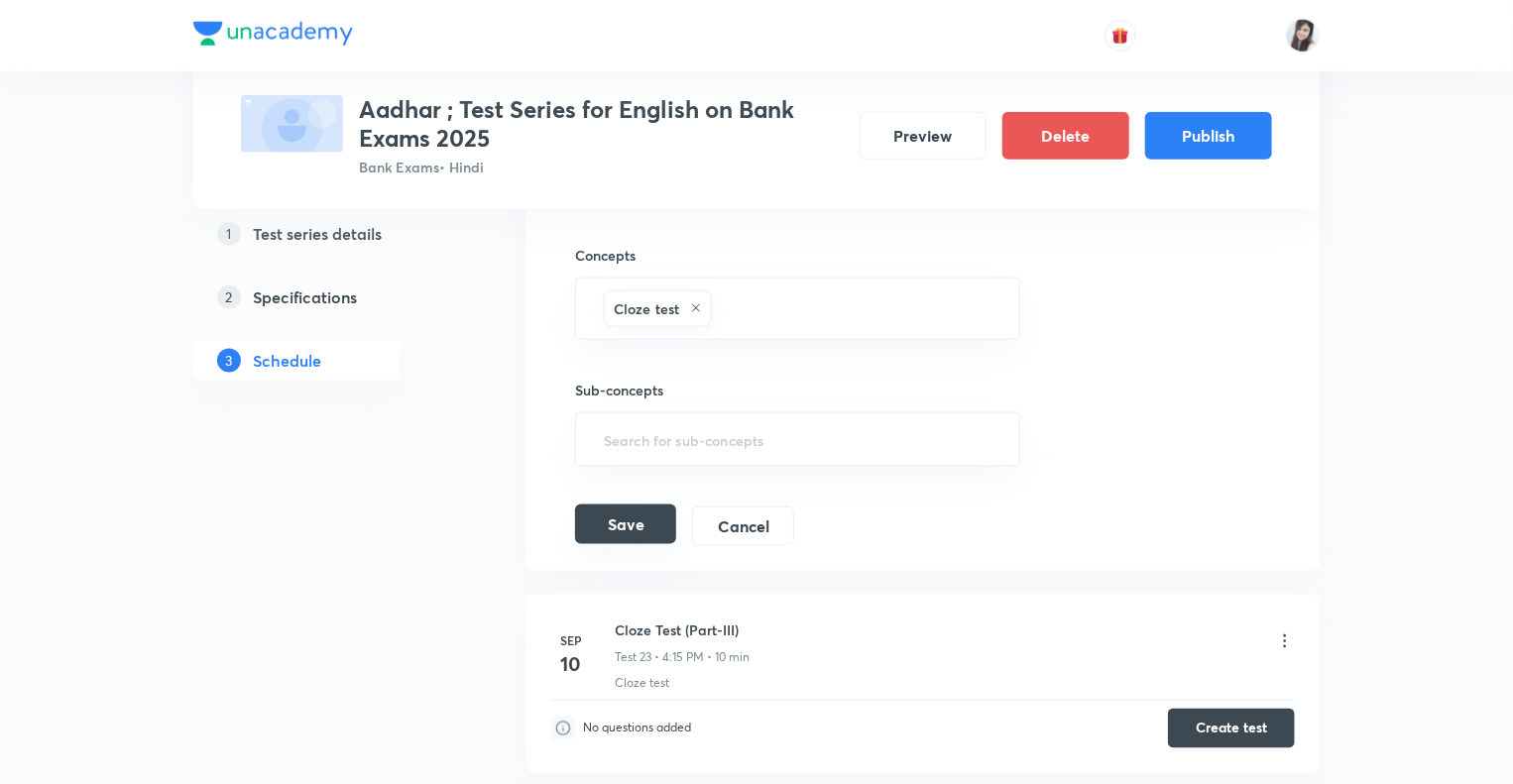 click on "Save" at bounding box center [626, 524] 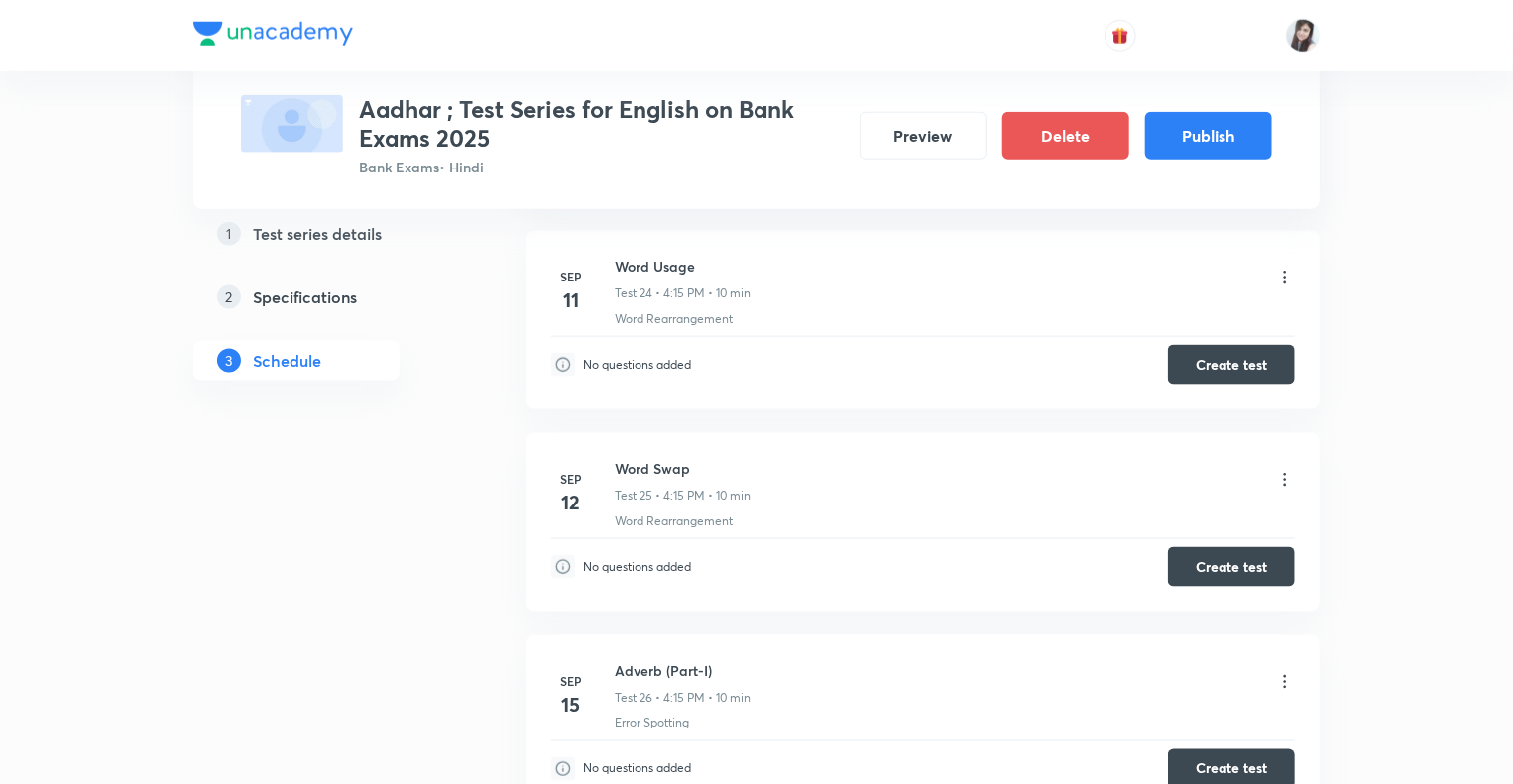 click on "1 Test series details 2 Specifications 3 Schedule" at bounding box center (328, -706) 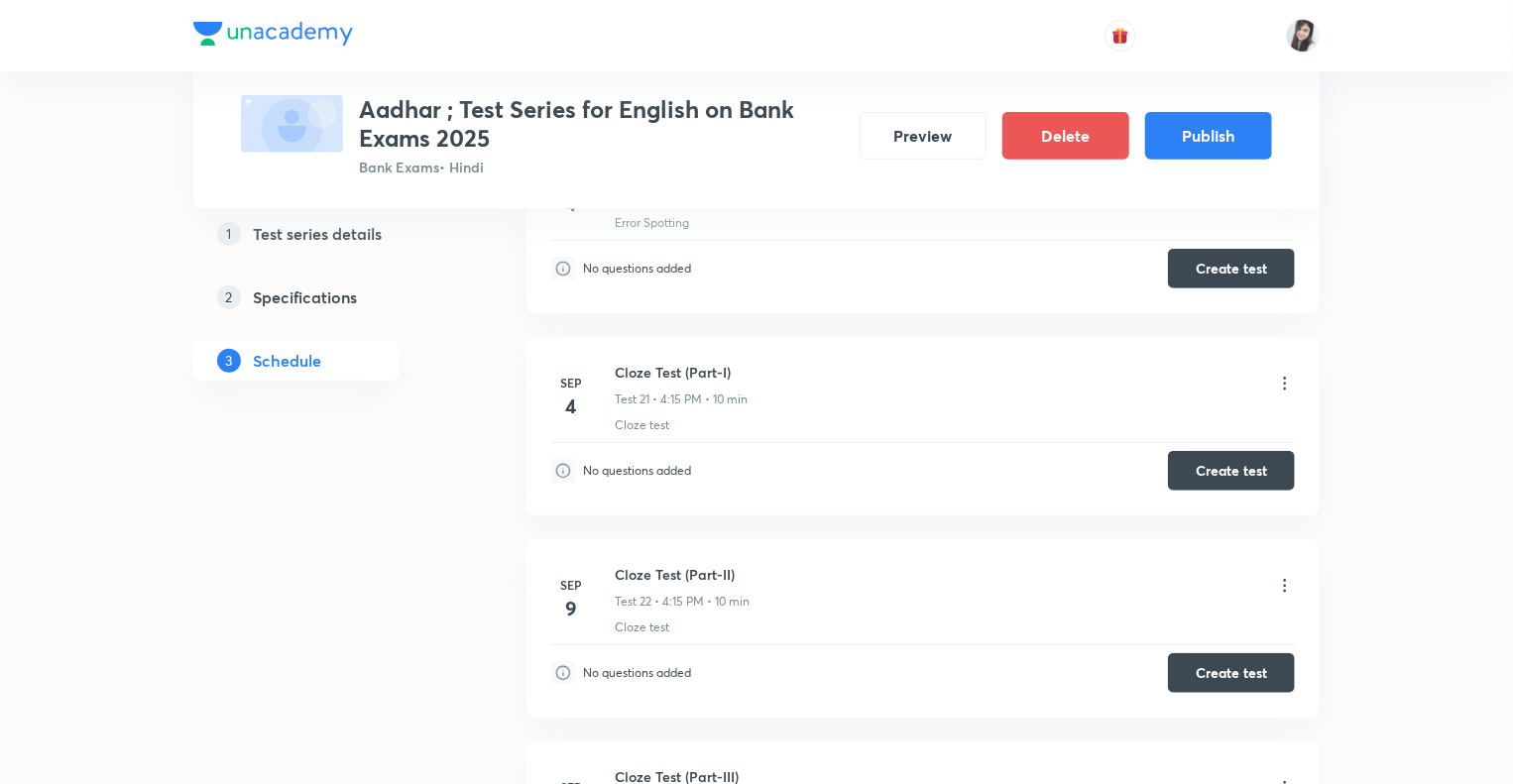 scroll, scrollTop: 4246, scrollLeft: 0, axis: vertical 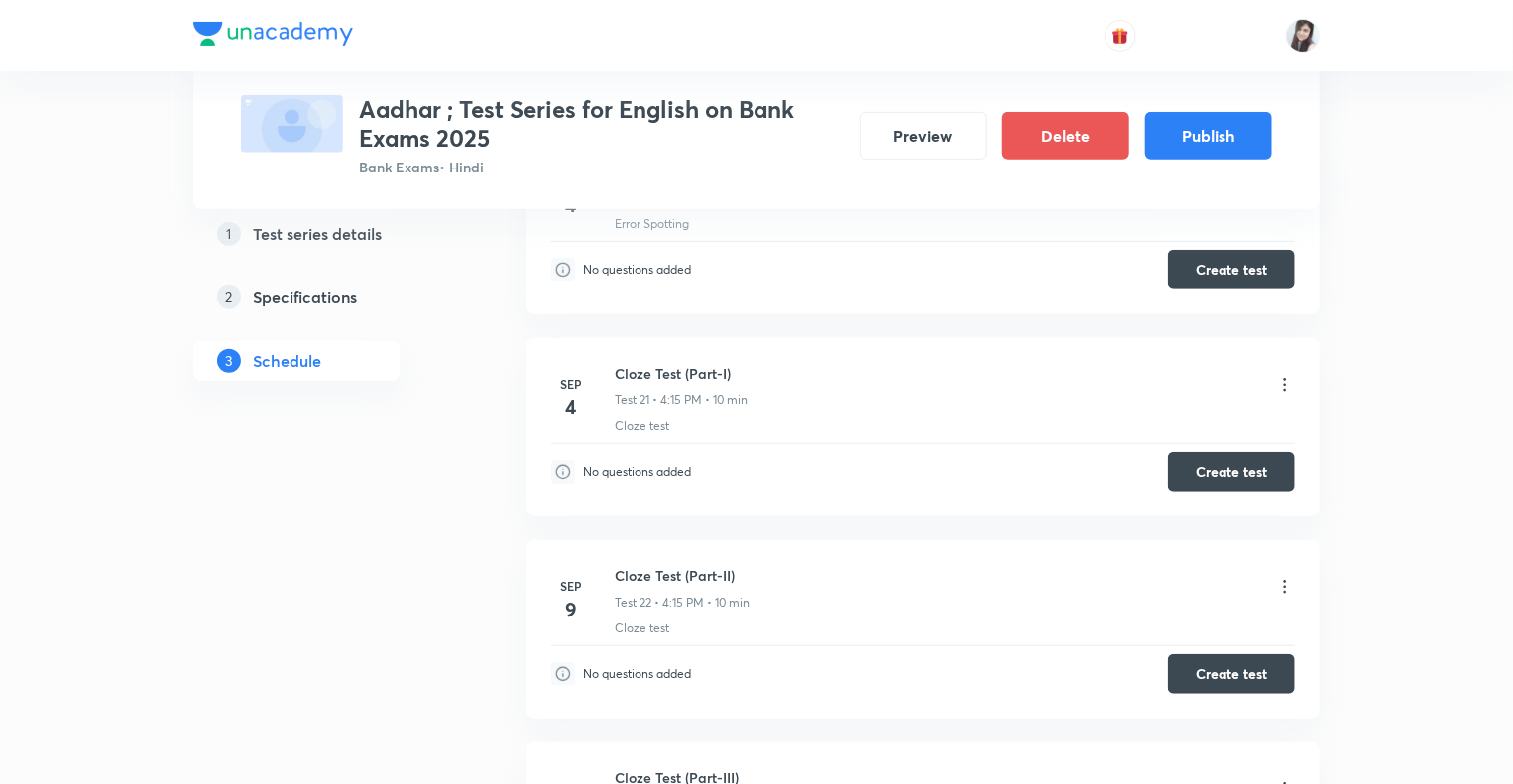 click 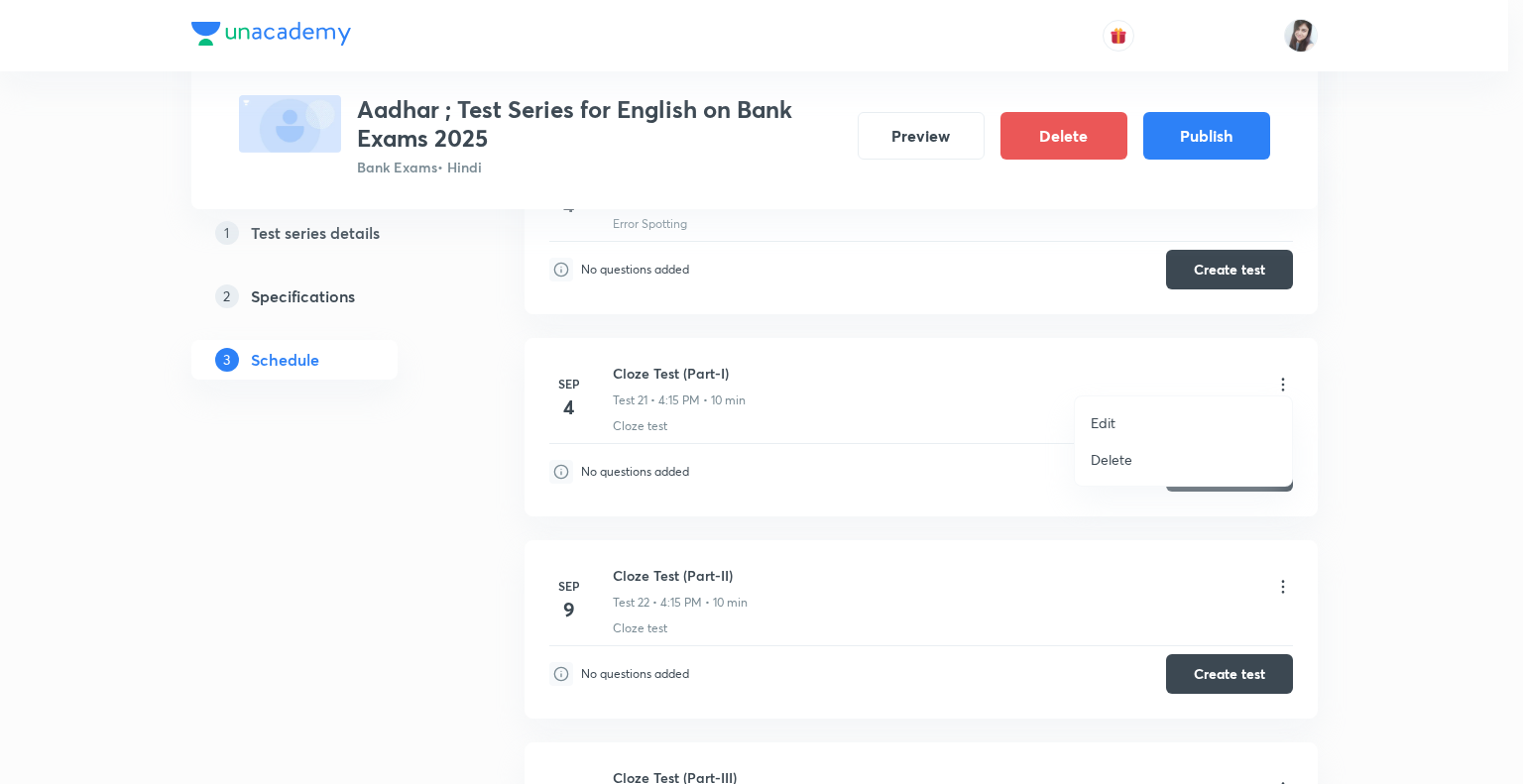 click on "Edit" at bounding box center [1103, 422] 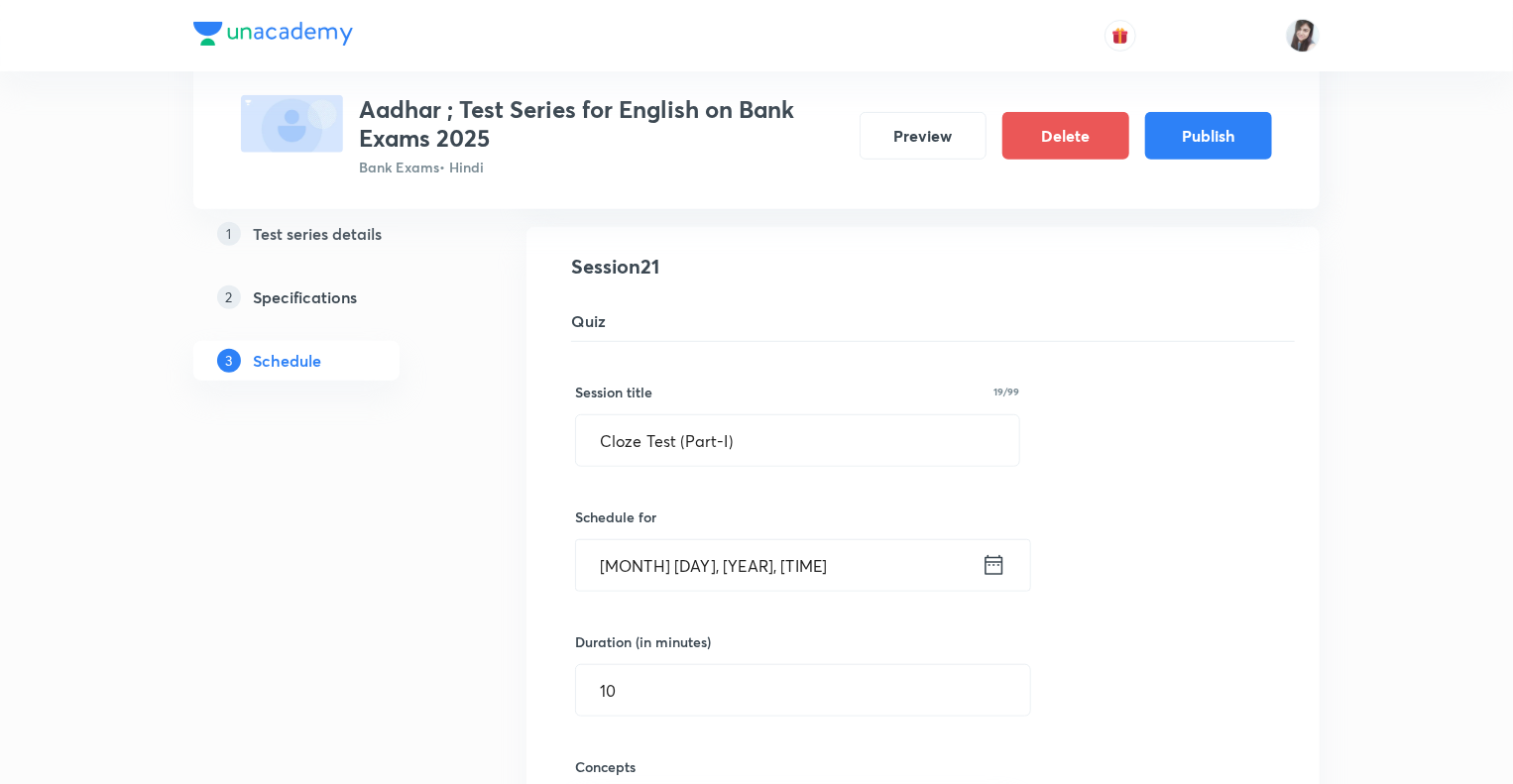 click on "1 Test series details 2 Specifications 3 Schedule" at bounding box center (328, 290) 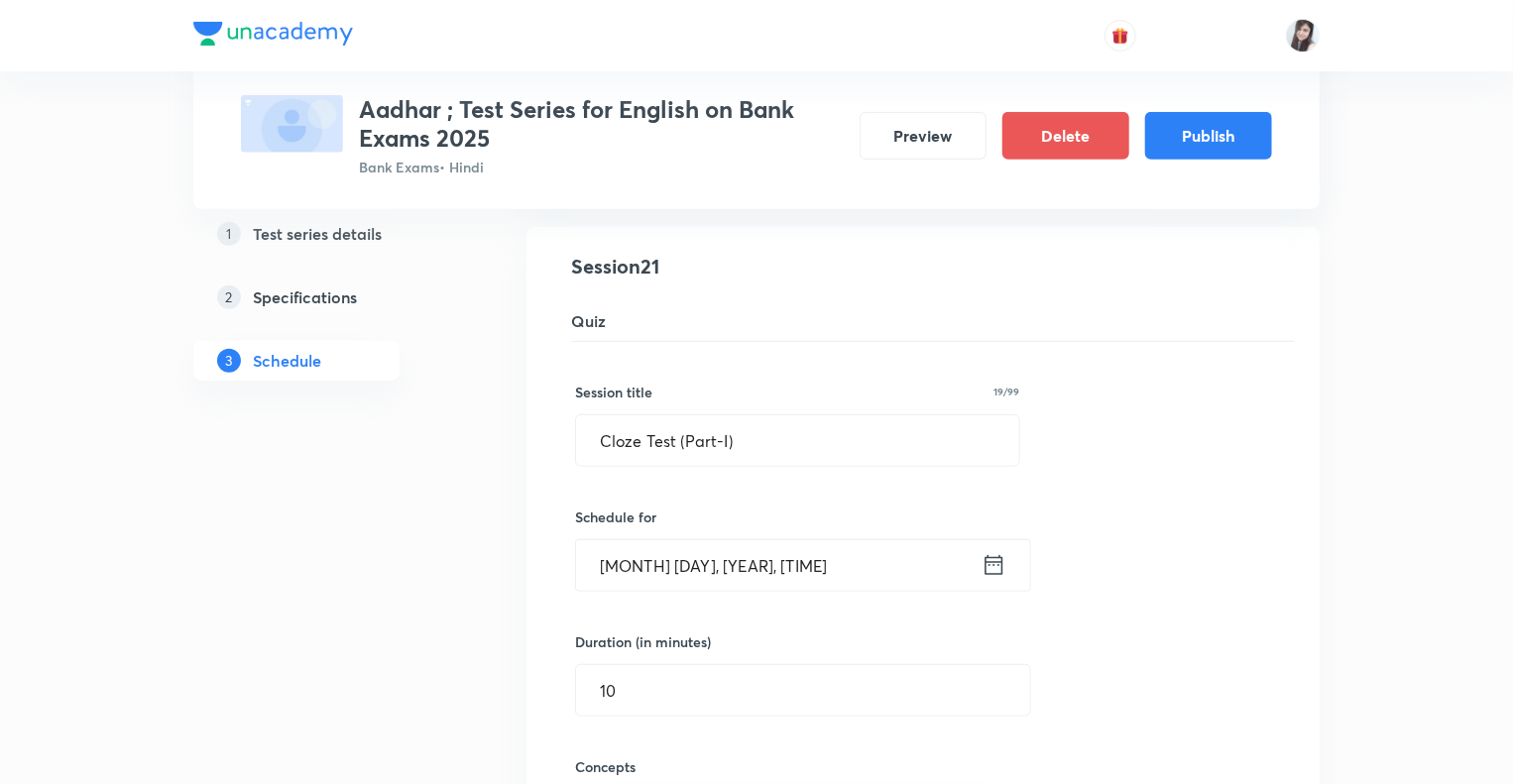 click 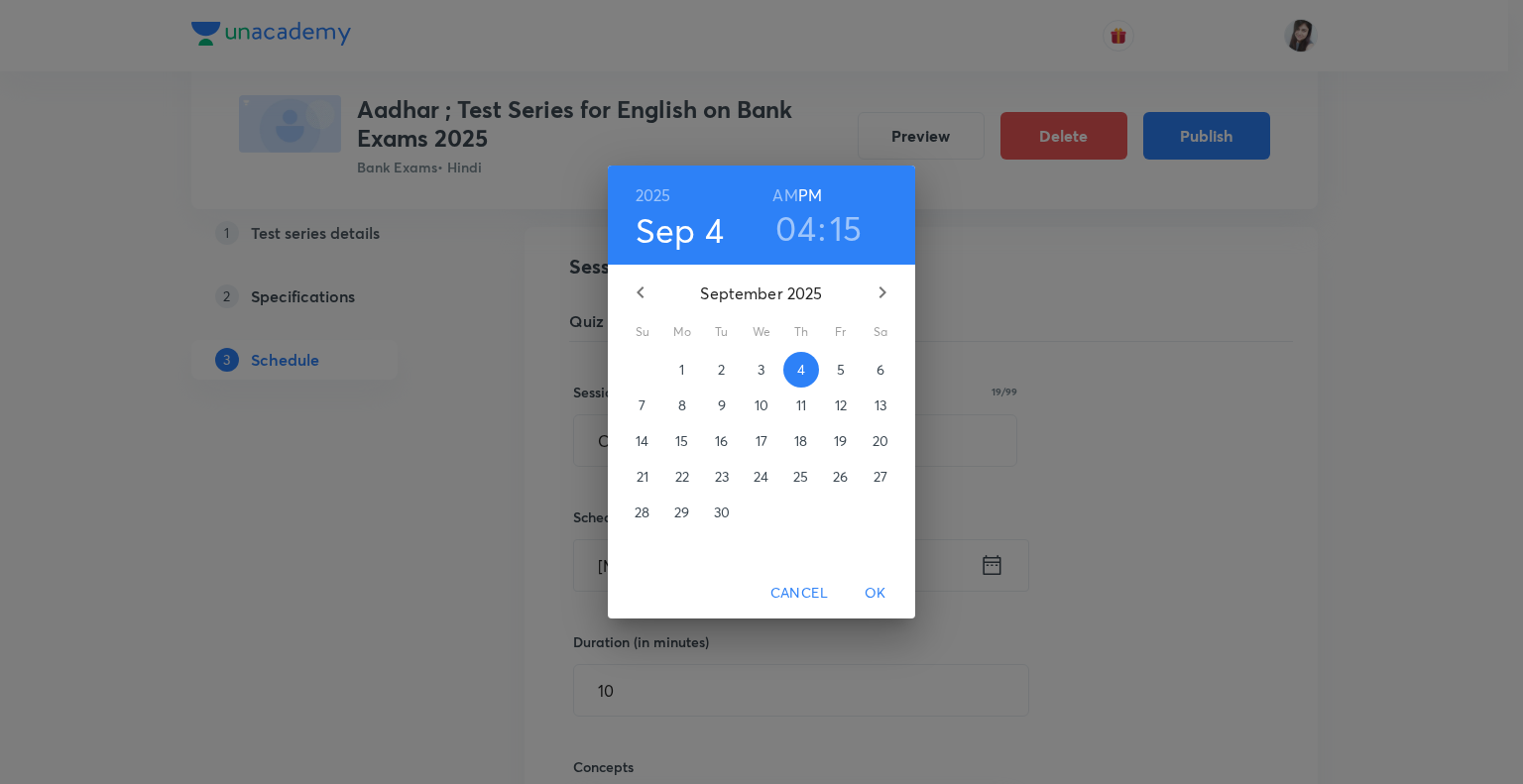 click on "8" at bounding box center (682, 405) 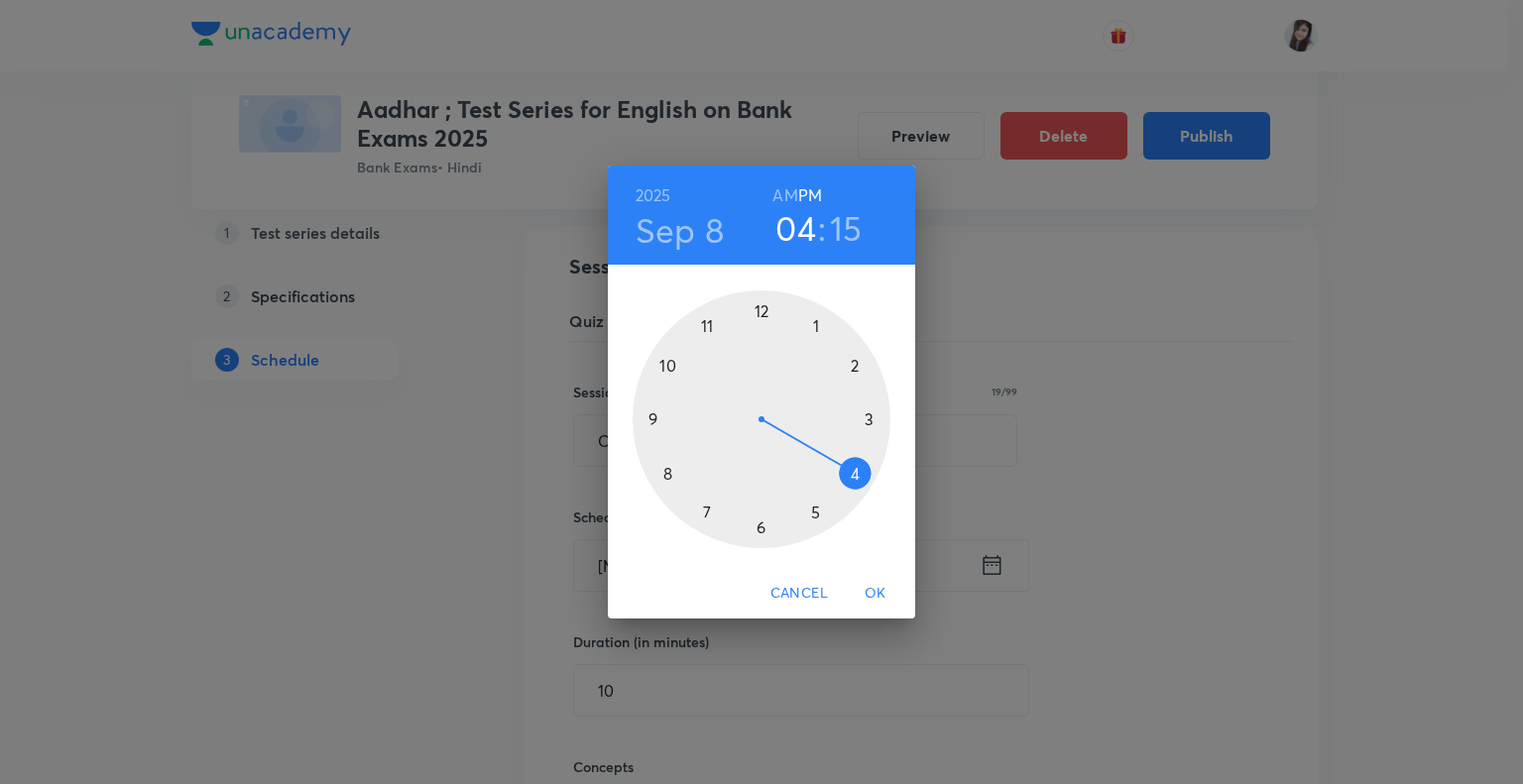 click on "OK" at bounding box center (876, 593) 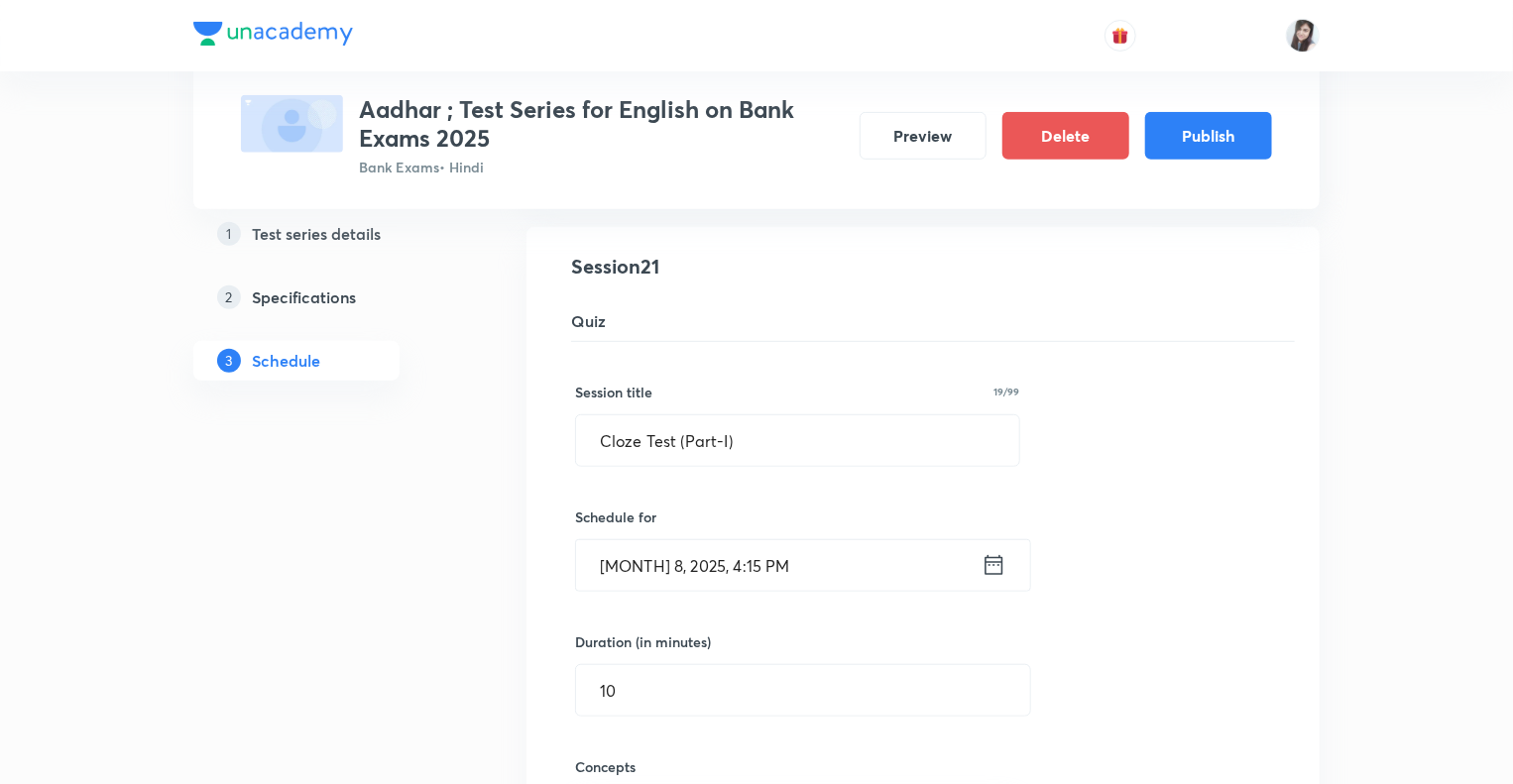 click on "1 Test series details 2 Specifications 3 Schedule" at bounding box center (328, 290) 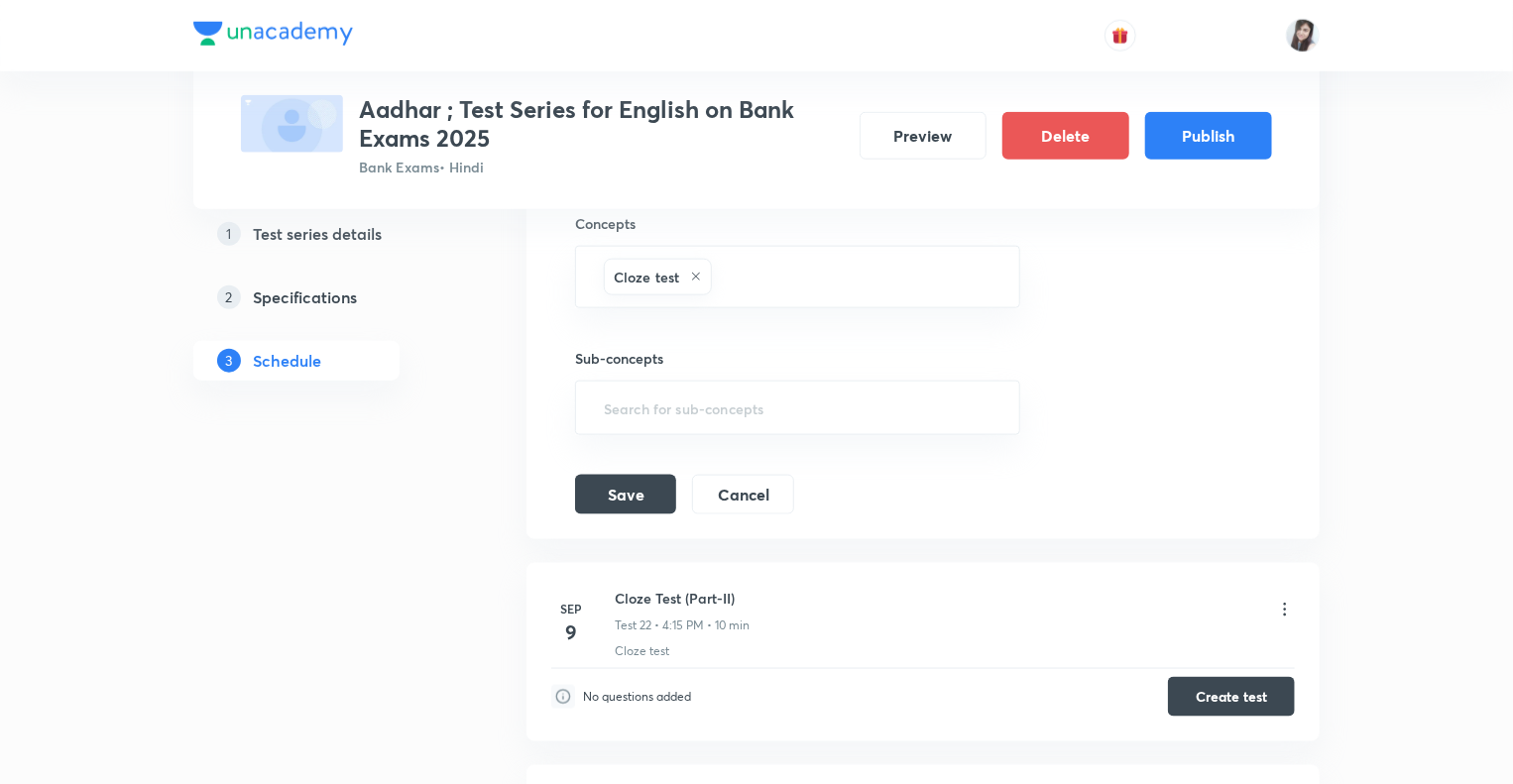 scroll, scrollTop: 4841, scrollLeft: 0, axis: vertical 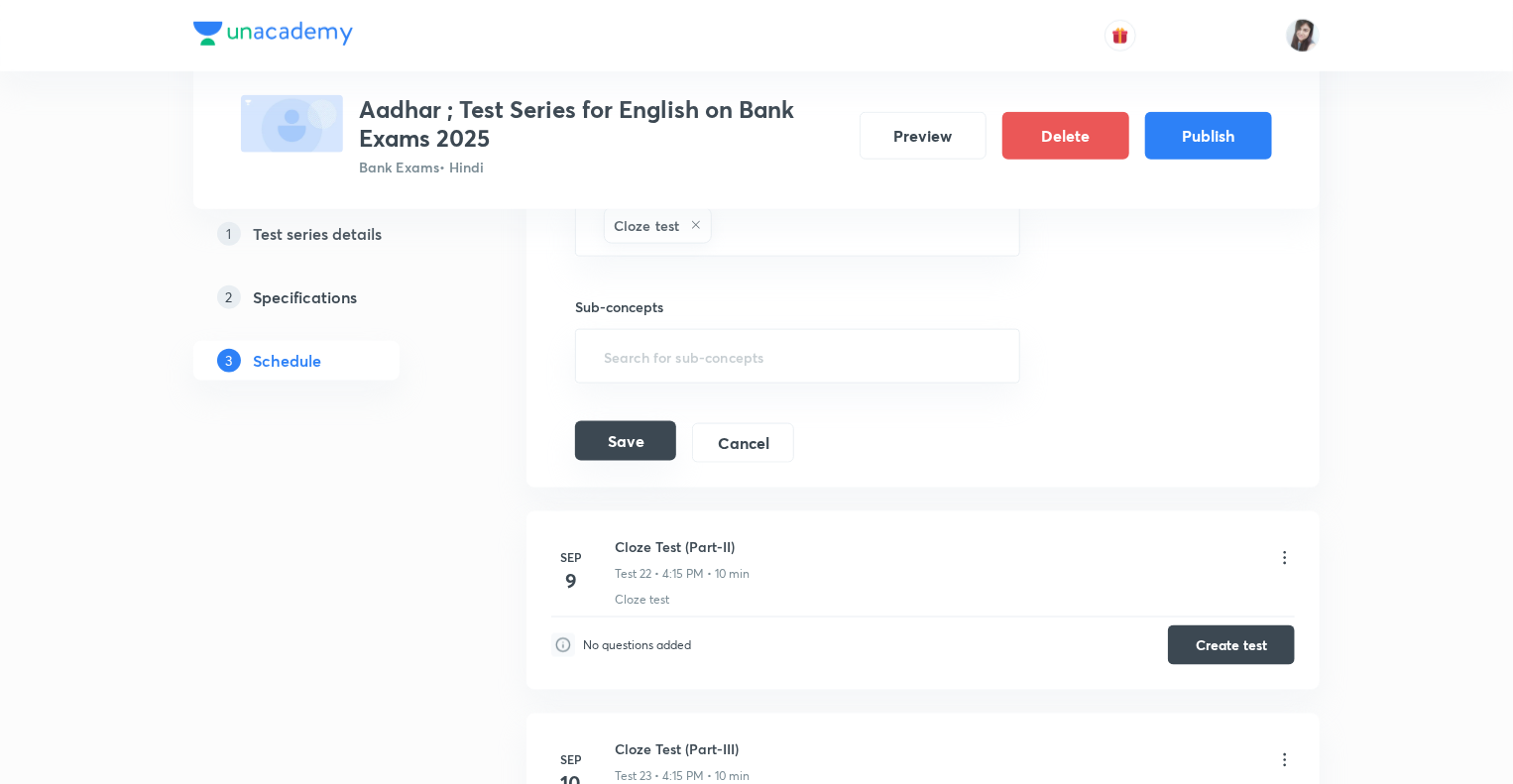 click on "Save" at bounding box center [626, 441] 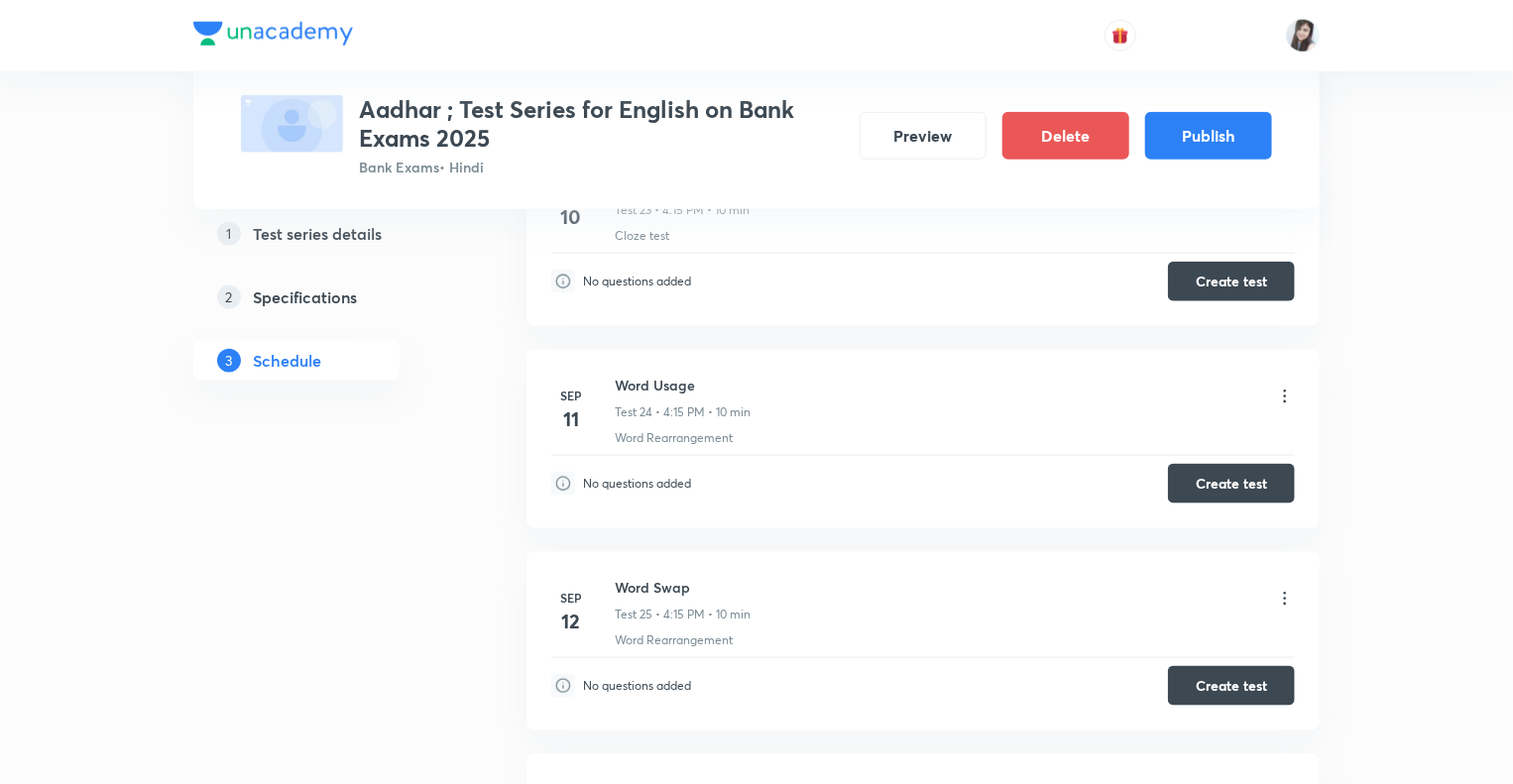 click on "1 Test series details 2 Specifications 3 Schedule" at bounding box center (328, -587) 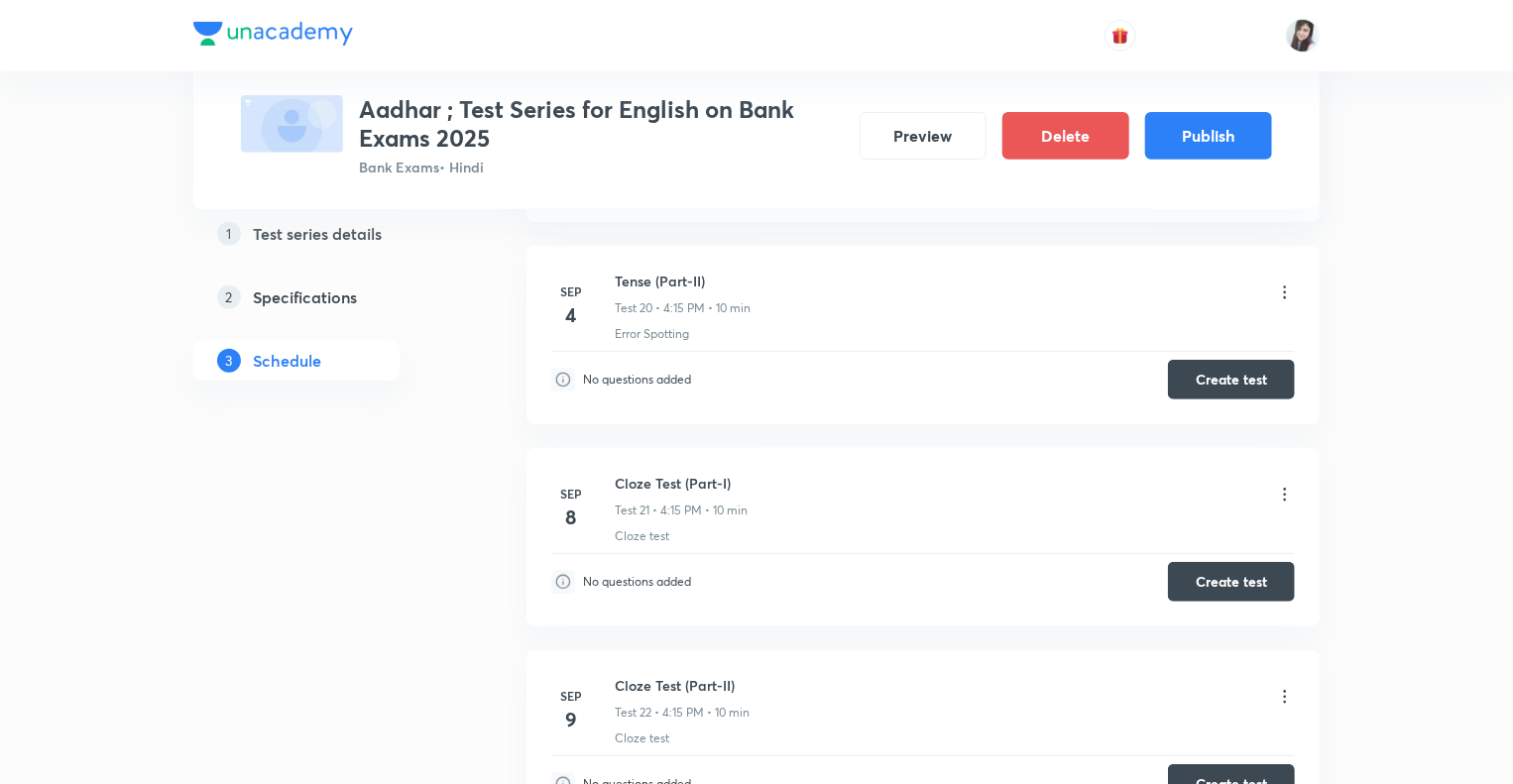 scroll, scrollTop: 3969, scrollLeft: 0, axis: vertical 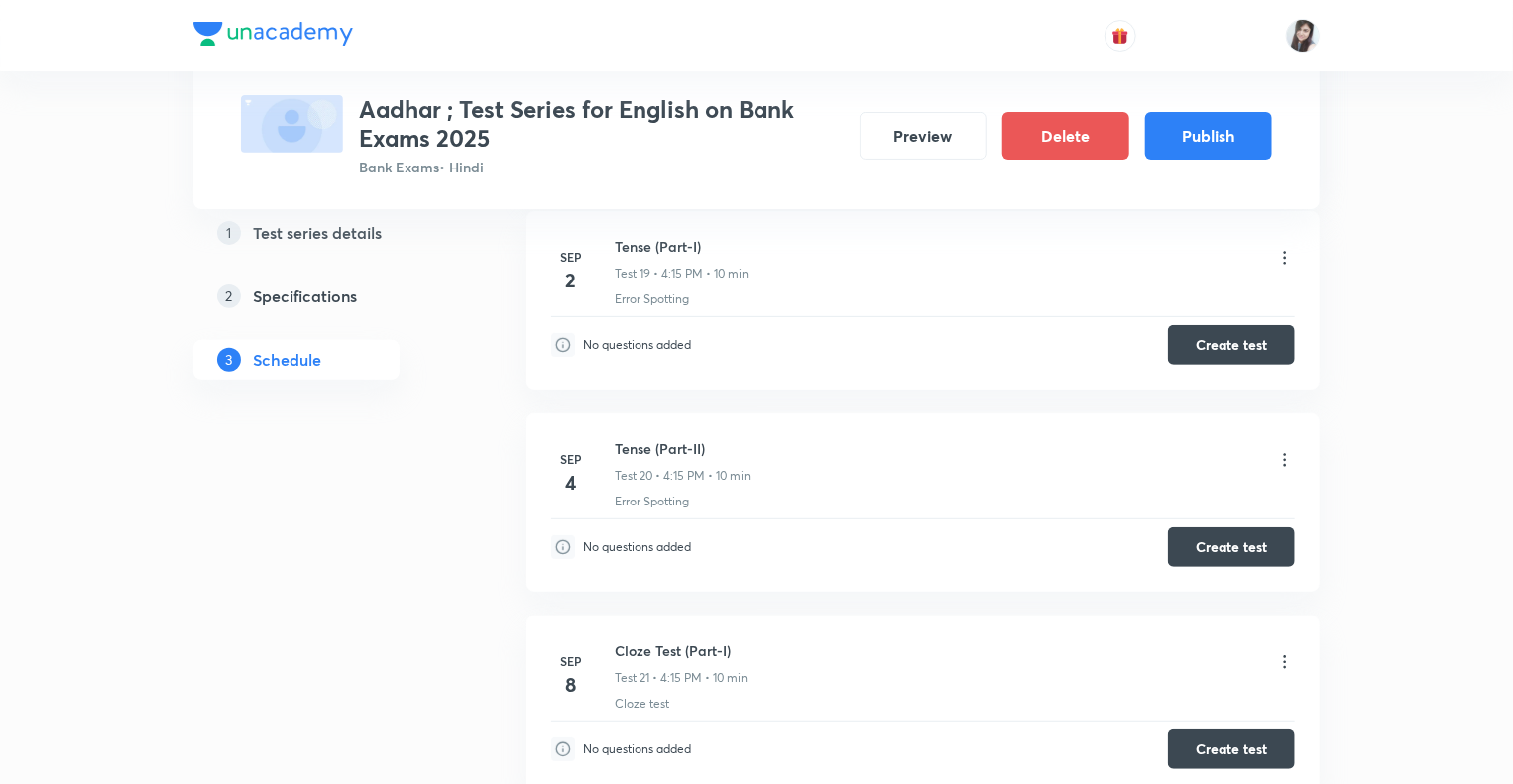click 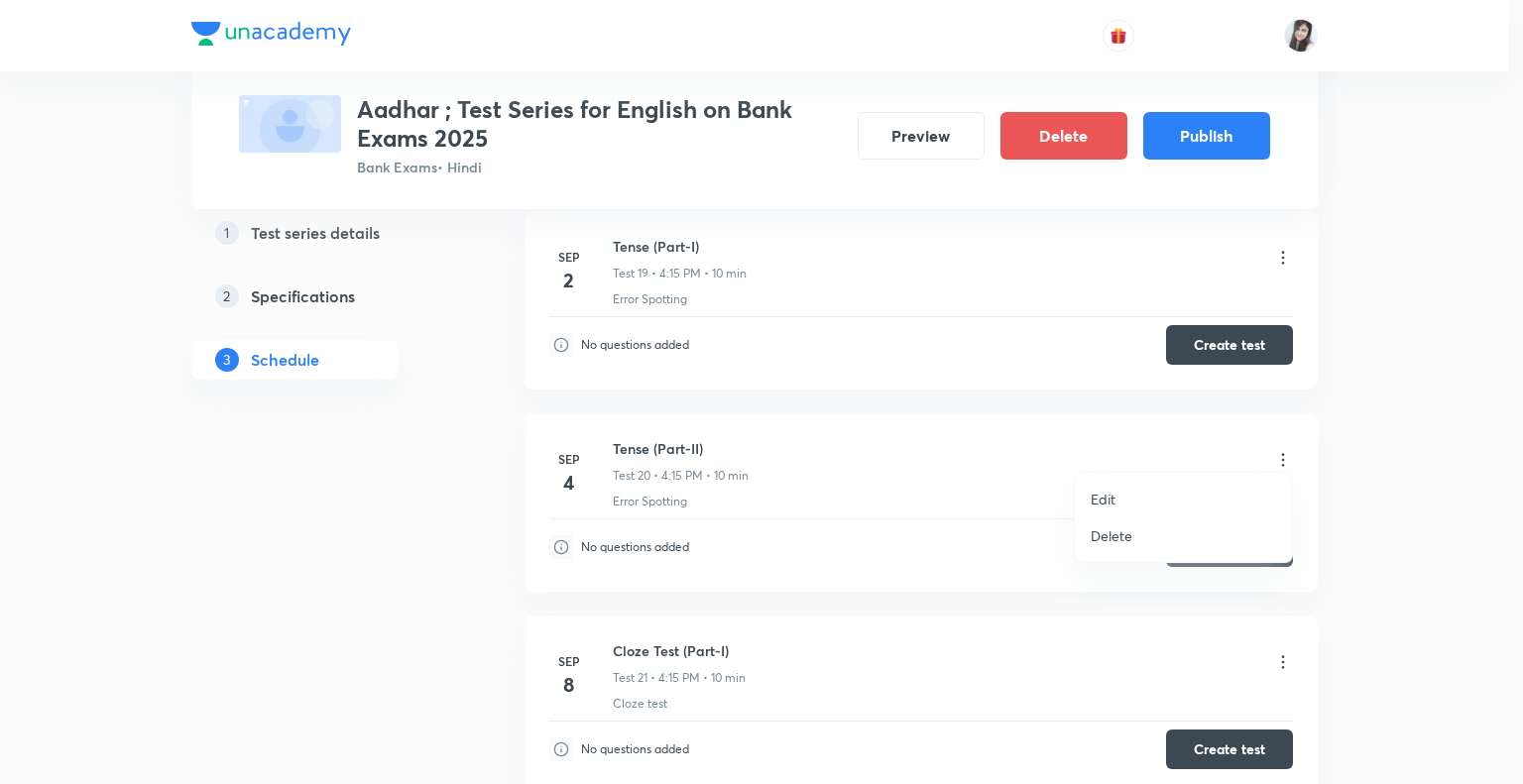 click on "Edit" at bounding box center (1103, 499) 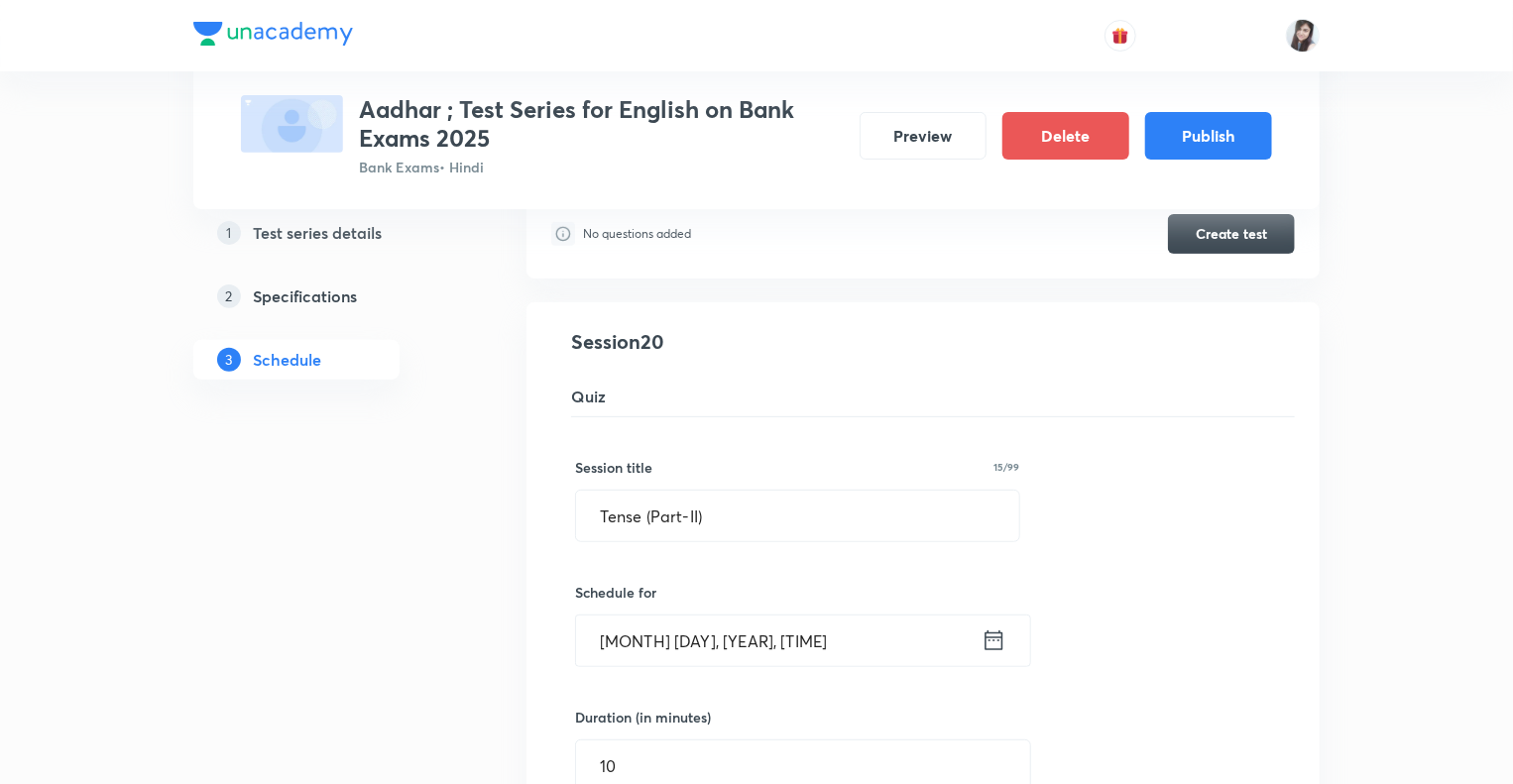 click 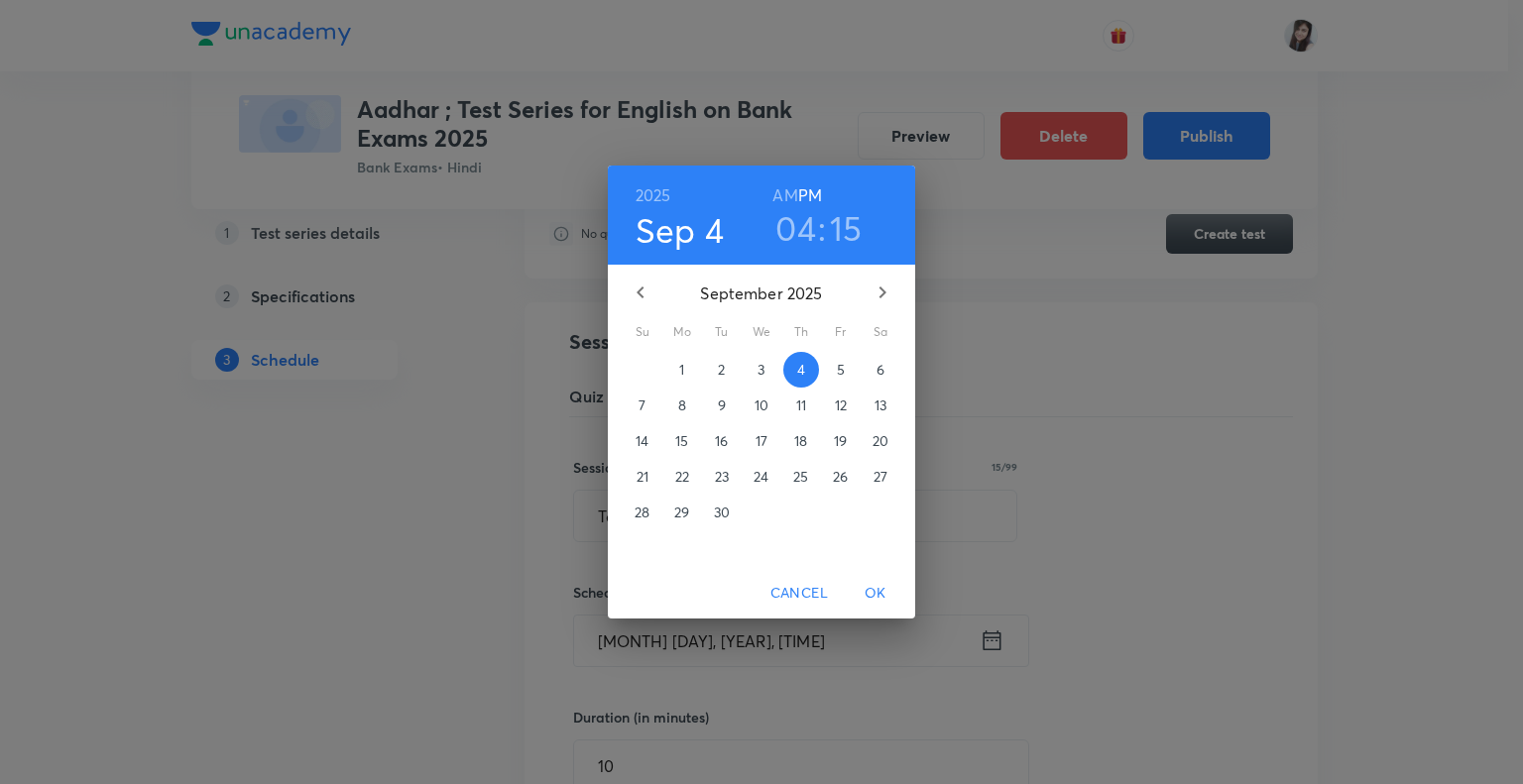click on "5" at bounding box center [841, 370] 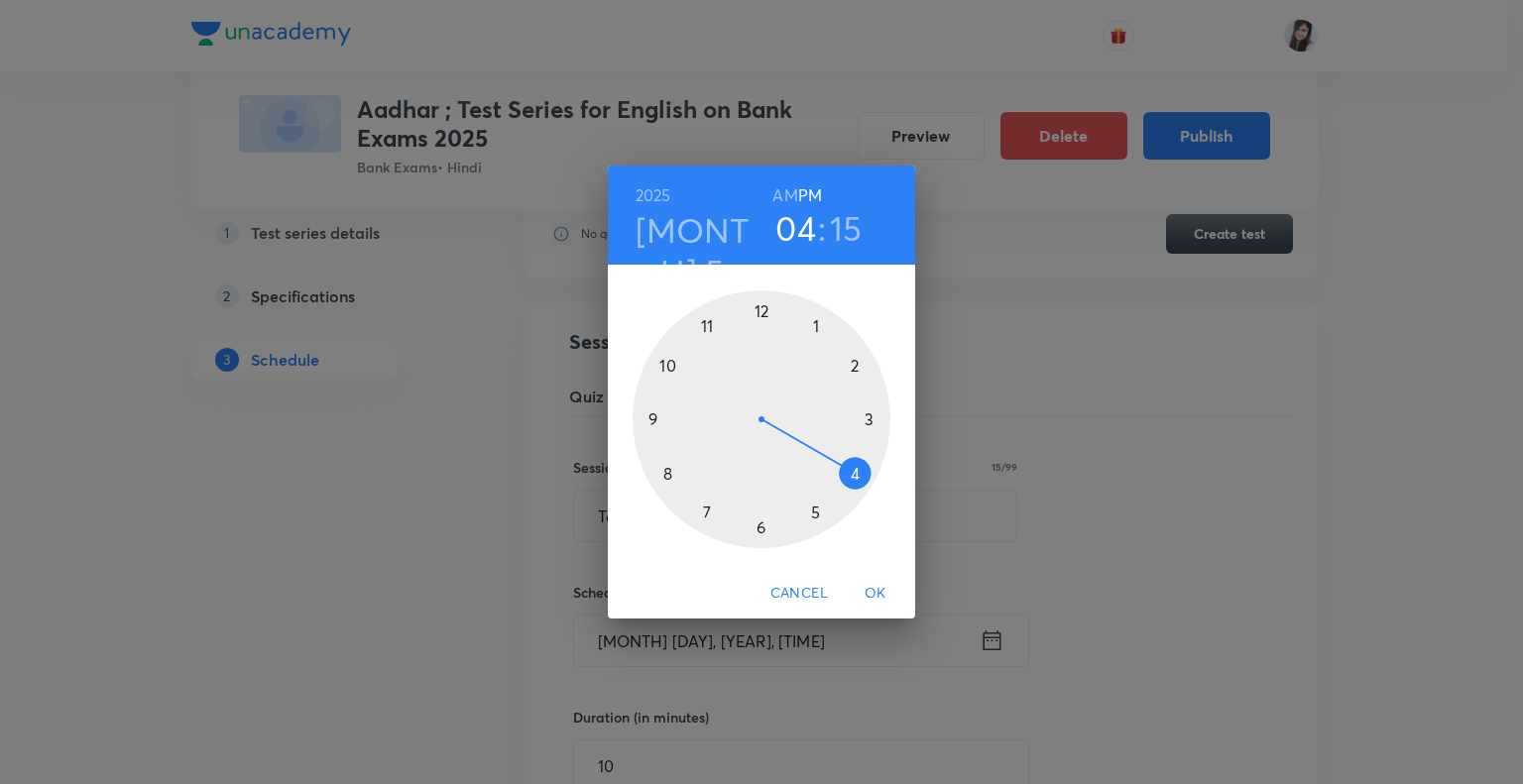 click on "[YEAR] [MONTH] [DAY] [TIME] 1 2 3 4 5 6 7 8 9 10 11 12 Cancel OK" at bounding box center [762, 392] 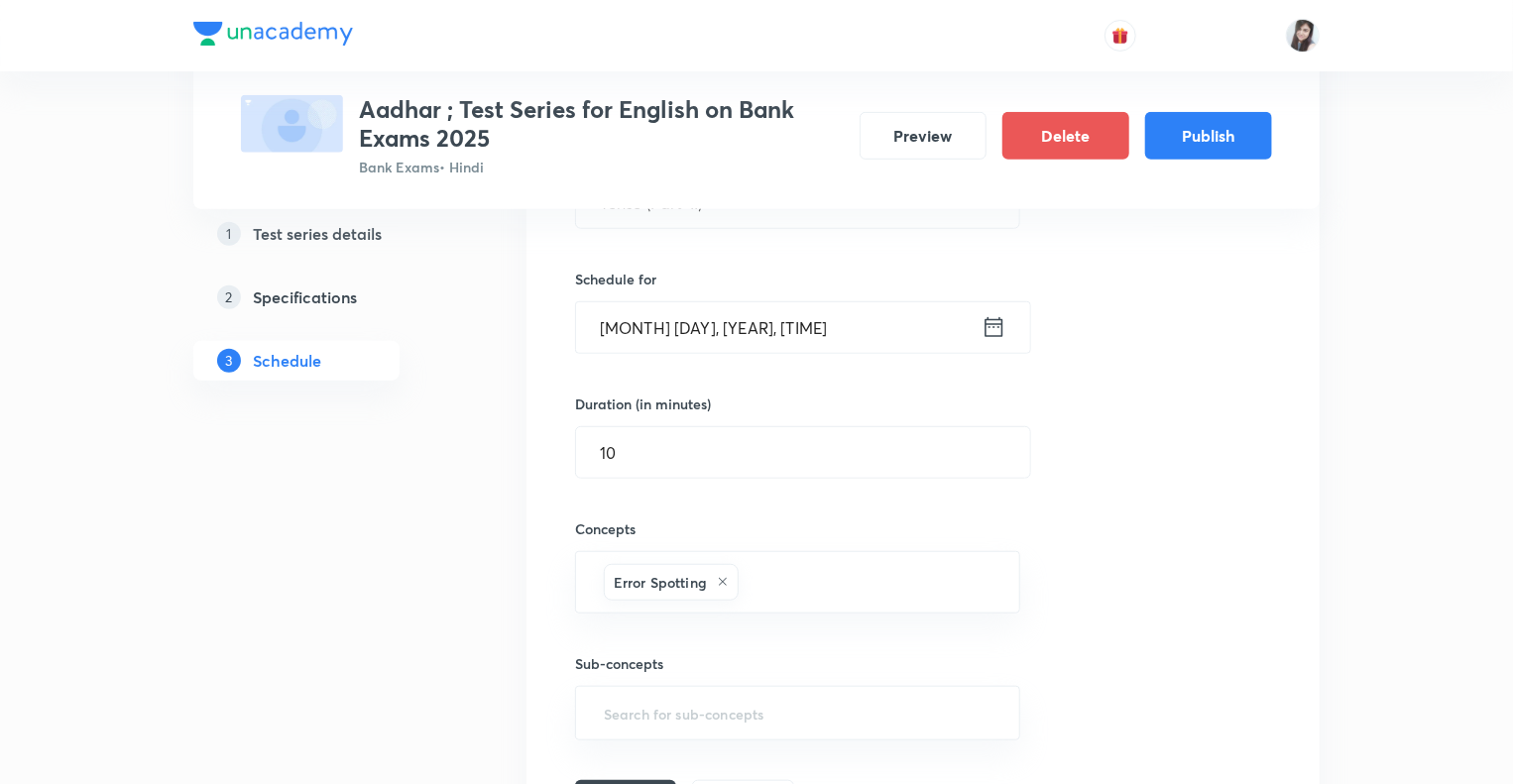 scroll, scrollTop: 4246, scrollLeft: 0, axis: vertical 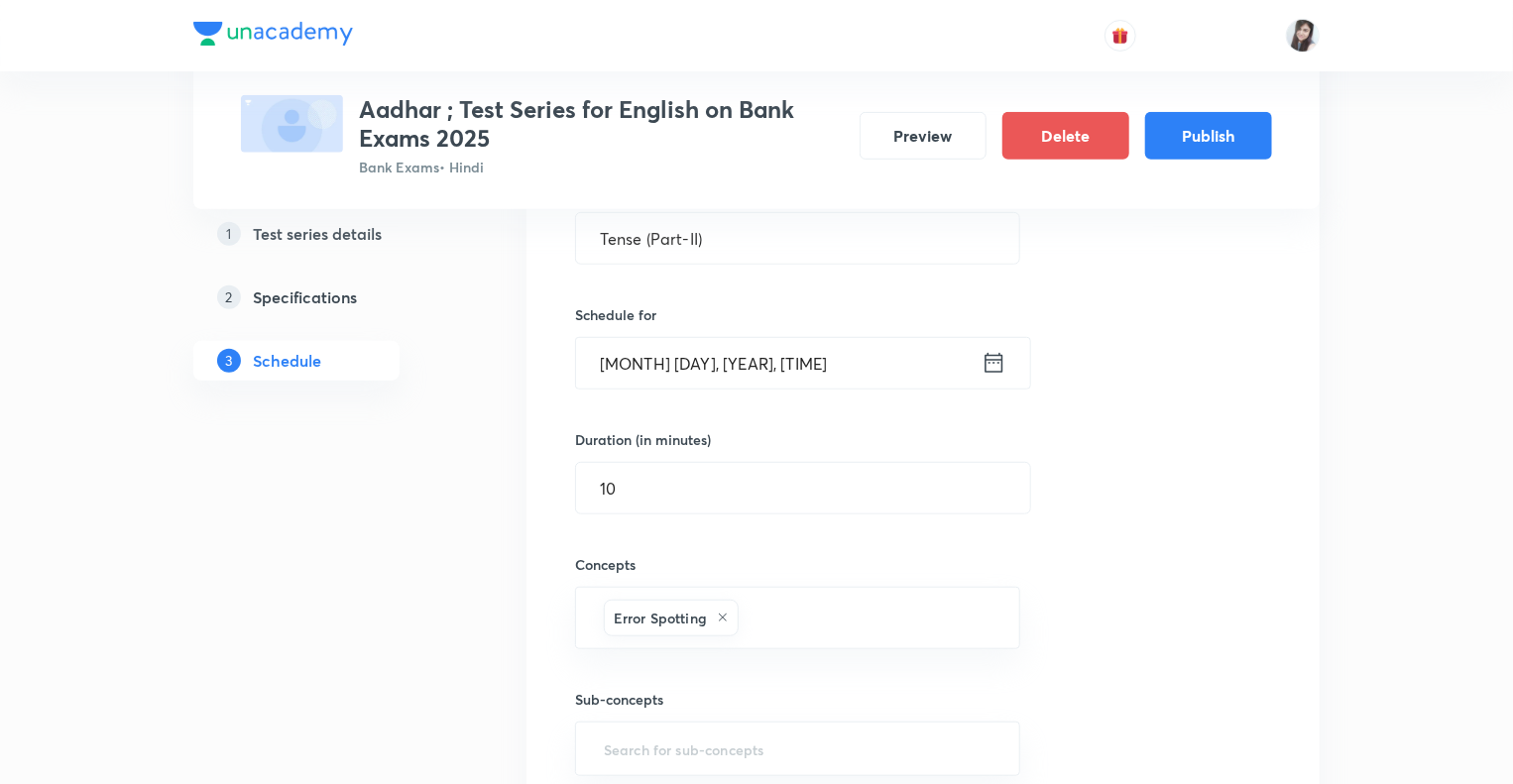 click 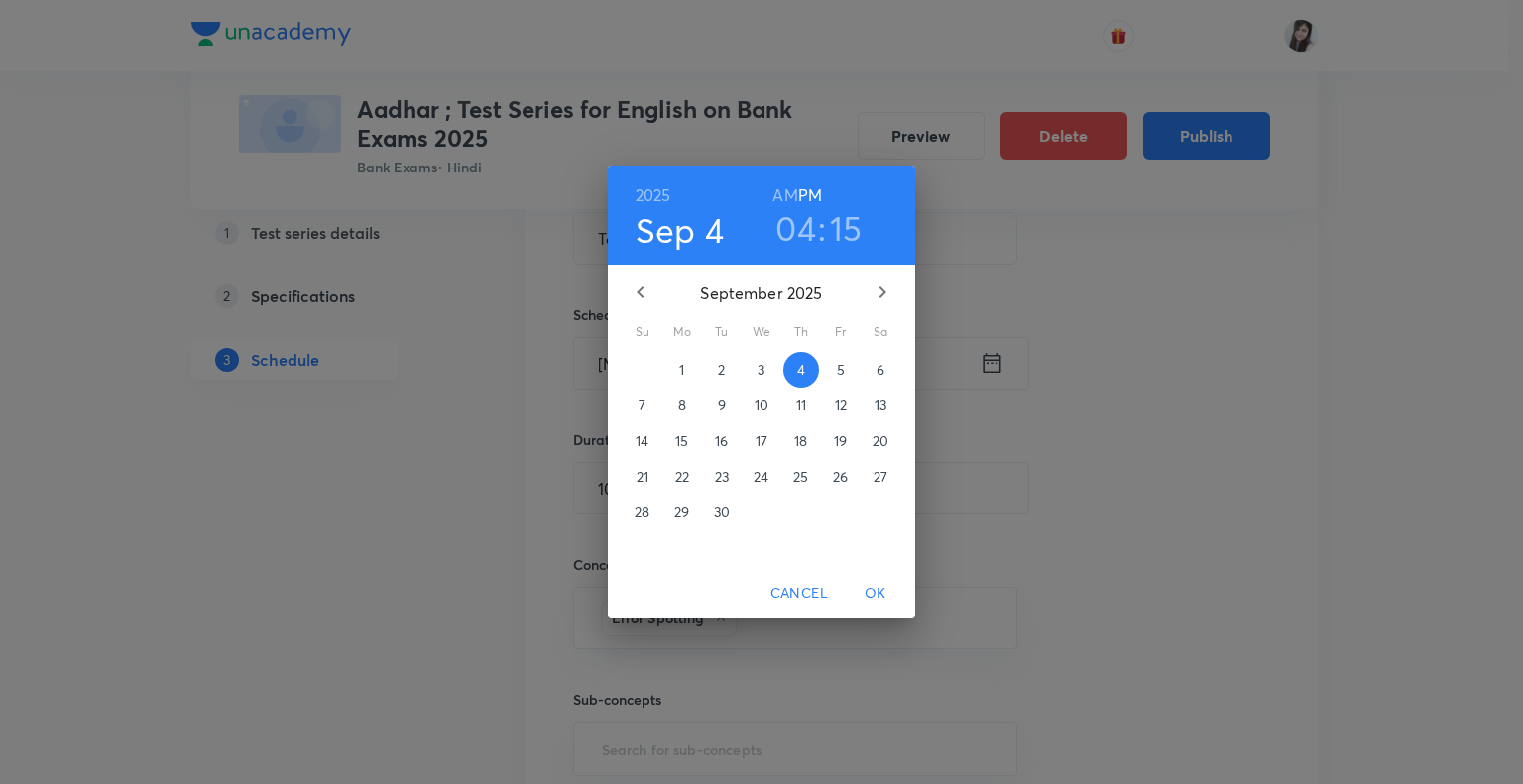click on "5" at bounding box center (841, 370) 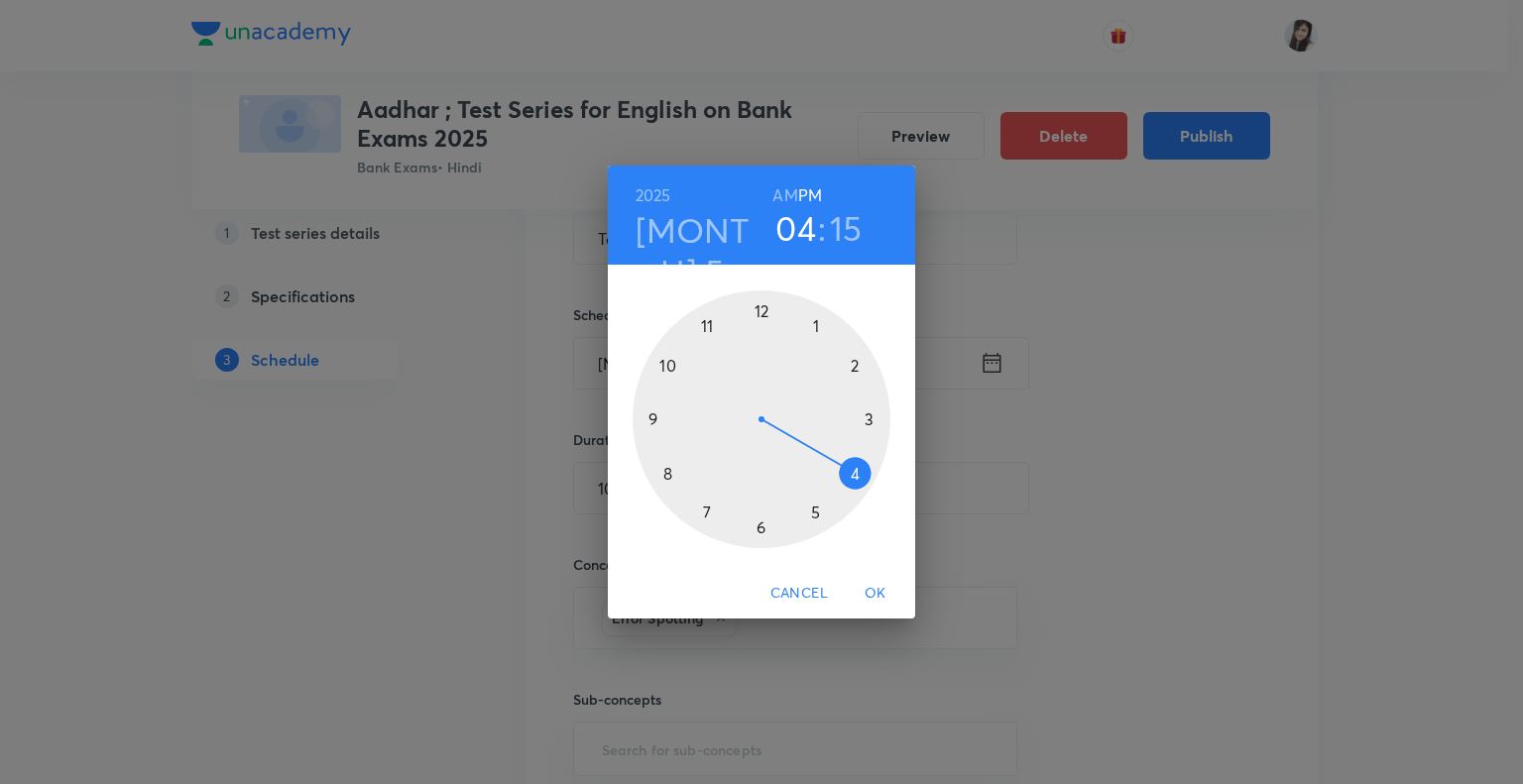 click on "OK" at bounding box center [876, 593] 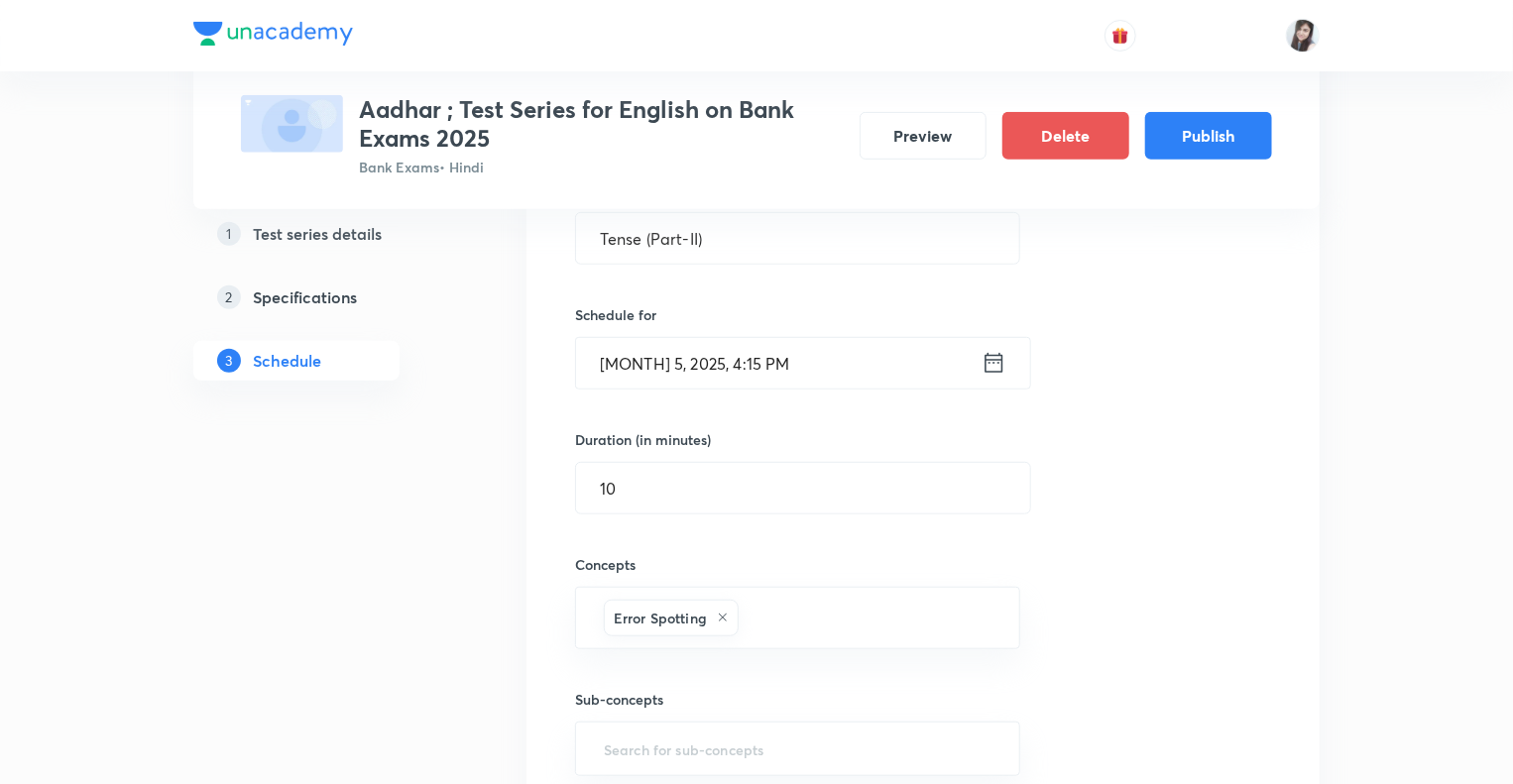click on "1 Test series details 2 Specifications 3 Schedule" at bounding box center [328, 290] 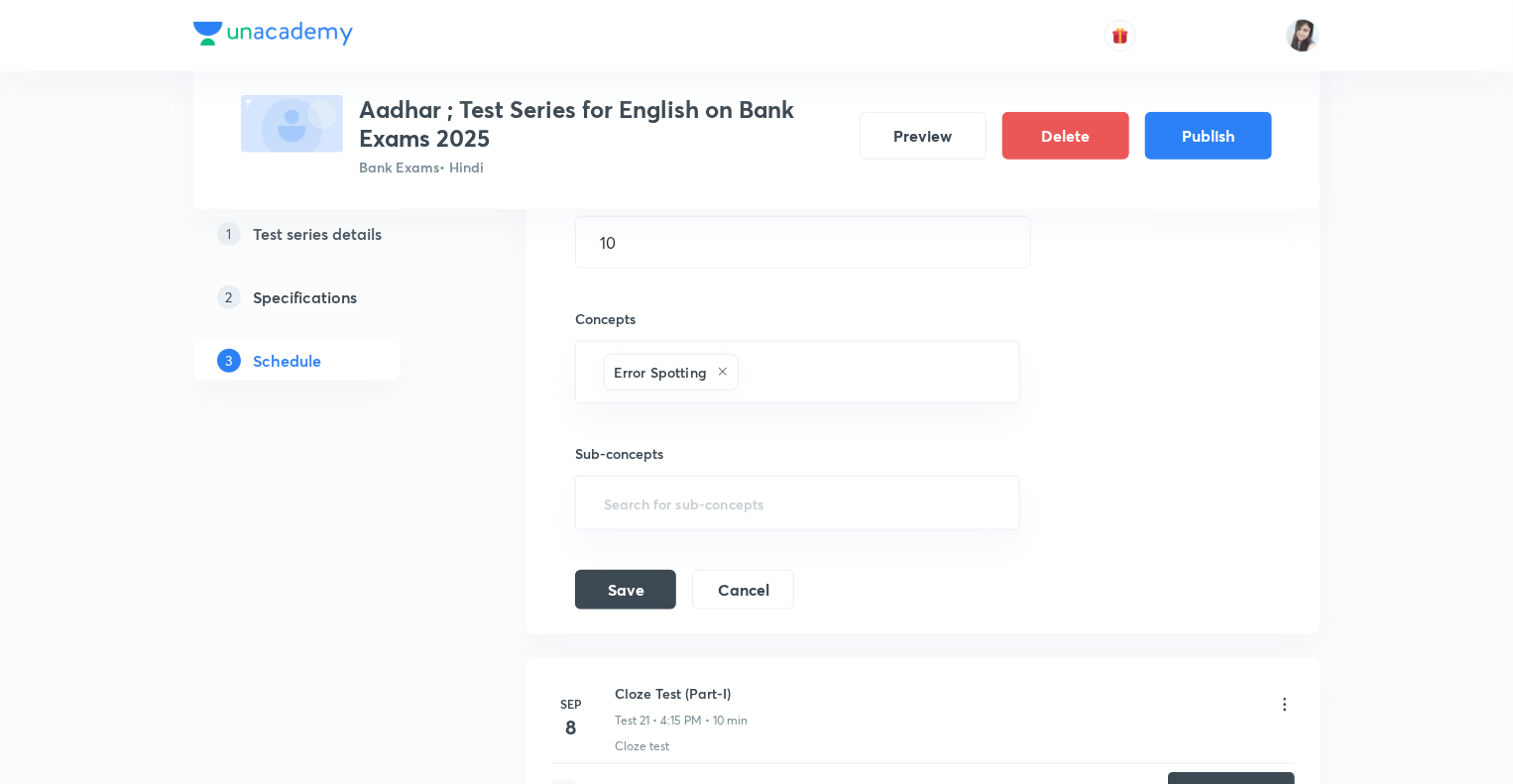 scroll, scrollTop: 4524, scrollLeft: 0, axis: vertical 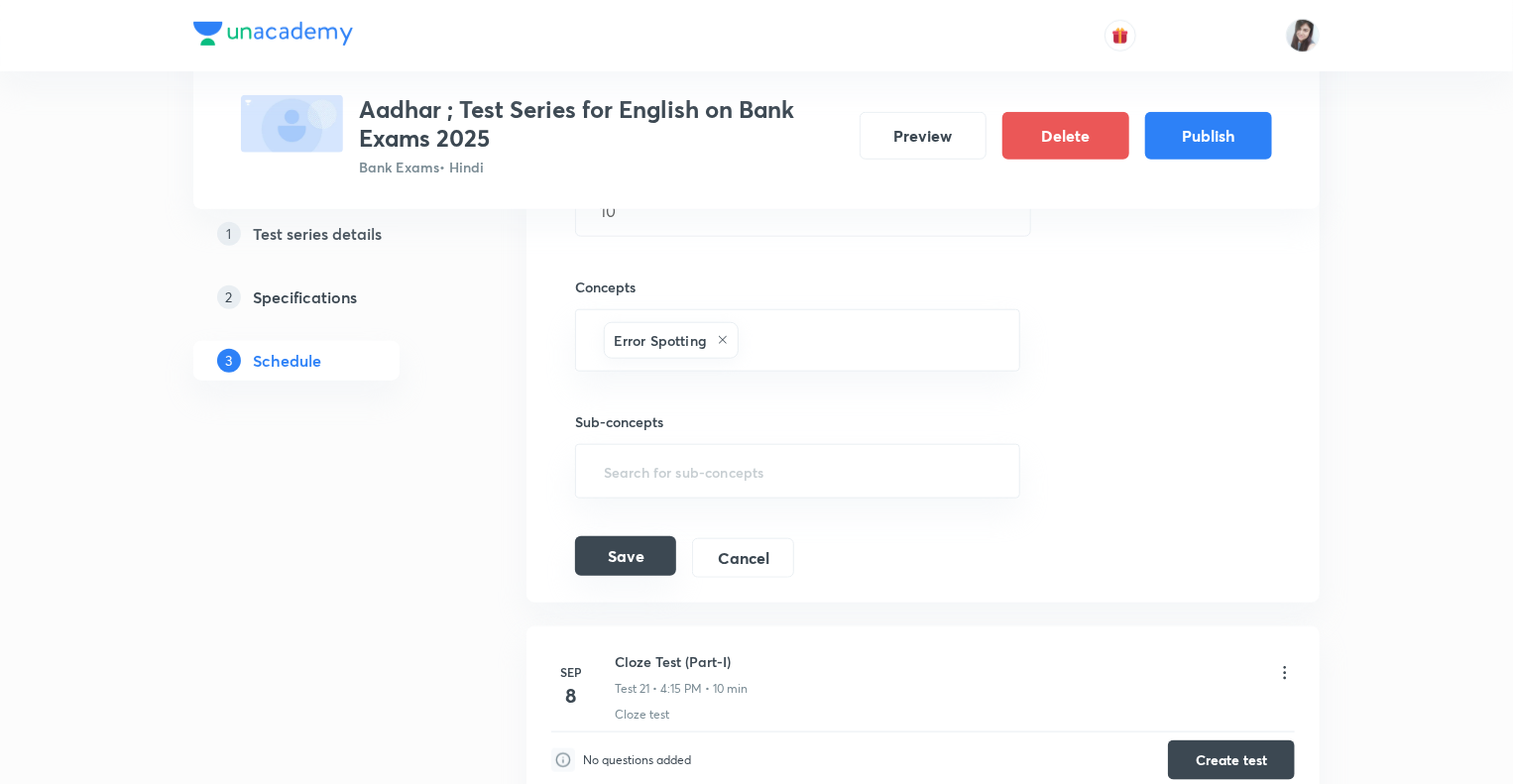 click on "Save" at bounding box center [626, 556] 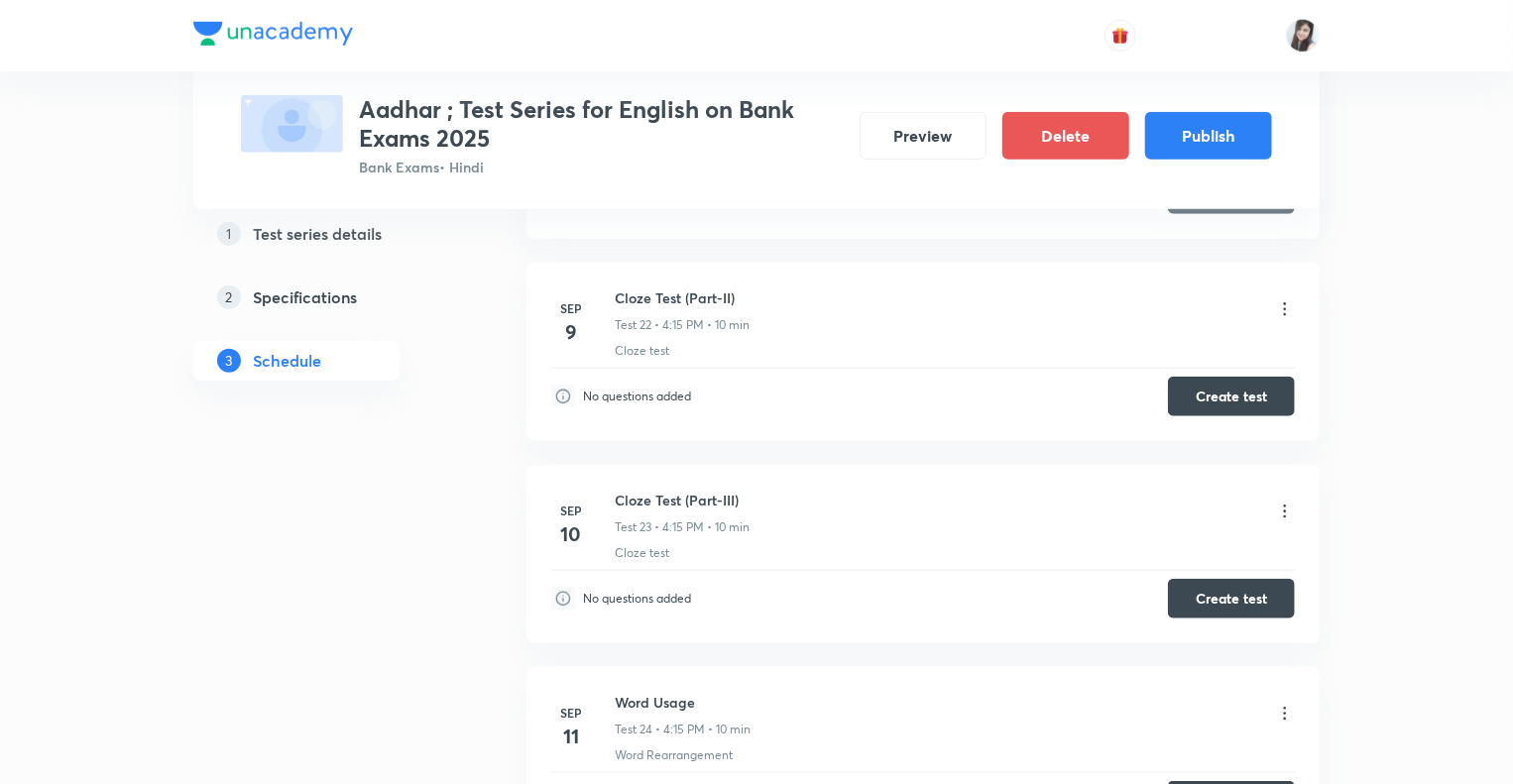 click on "Test Series Aadhar ; Test Series for English on Bank Exams [YEAR] Bank Exams  • Hindi Preview Delete Publish 1 Test series details 2 Specifications 3 Schedule Schedule •  37  tests Add a new session [MONTH] [DAY] Reading Comprehension Test Test 1 • [TIME] • 10 min Comprehension No questions added  Create test [MONTH] [DAY] Subject-Verb-Agreement (Part-I) Test 2 • [TIME] • 10 min Error Spotting No questions added  Create test [MONTH] [DAY] Subject-Verb-Agreement (Part-II) Test 3 • [TIME] • 10 min Error Spotting No questions added  Create test [MONTH] [DAY] Noun (Part-I) Test 4 • [TIME] • 10 min Error Spotting No questions added  Create test [MONTH] [DAY] Noun (Part-II) Test 5 • [TIME] • 10 min Error Spotting No questions added  Create test [MONTH] [DAY] Vocabulary- Antonyms-Synonyms-idioms-Phrasal verbs Test 6 • [TIME] • 10 min Synonyms · Antonyms · Idioms · Phrasal Verbs No questions added  Create test [MONTH] [DAY] Pronoun (Part-I) Test 7 • [TIME] • 10 min Error Spotting No questions added  Create test [MONTH] [DAY] [MONTH] [DAY] 1" at bounding box center [756, -394] 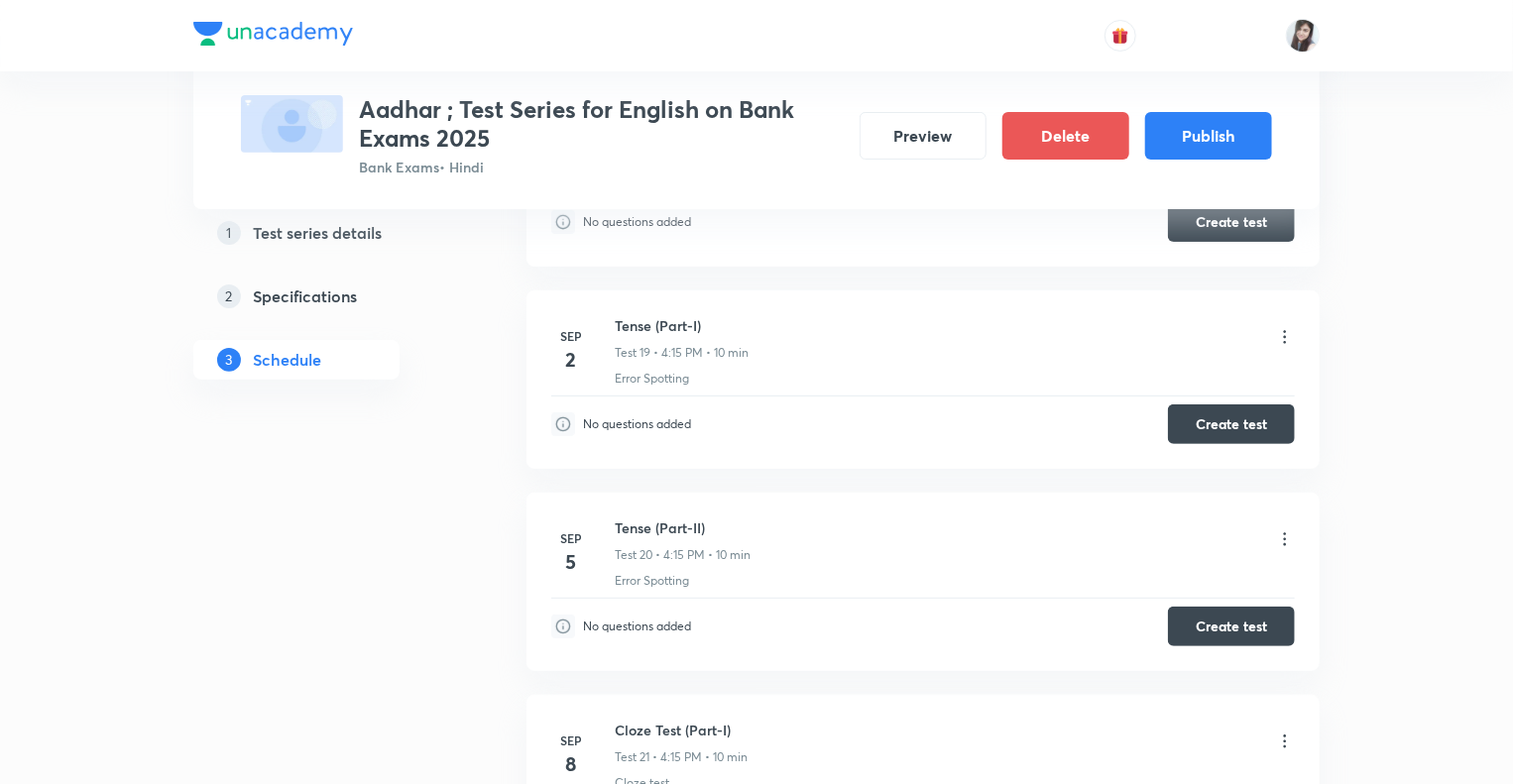 scroll, scrollTop: 3850, scrollLeft: 0, axis: vertical 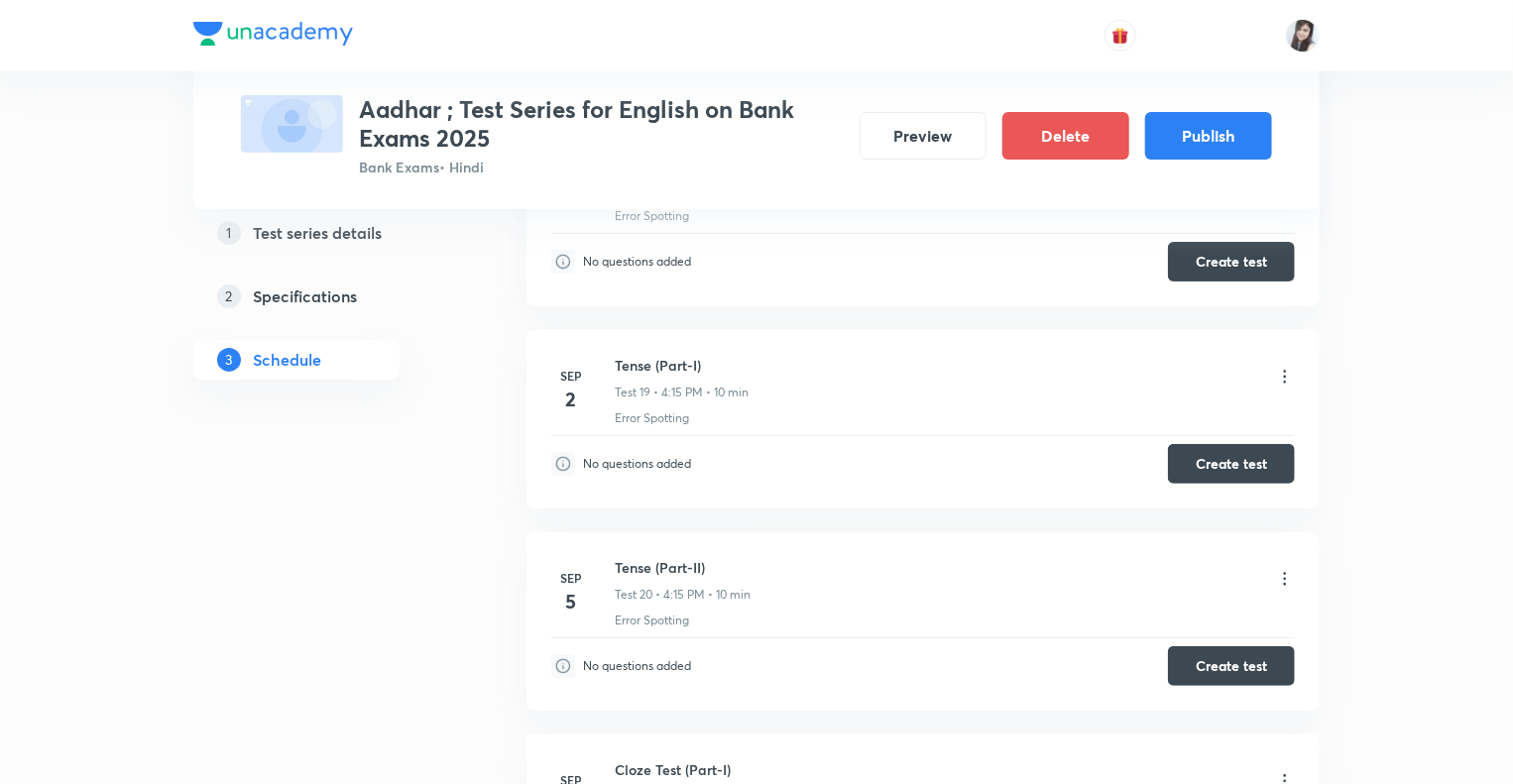 click 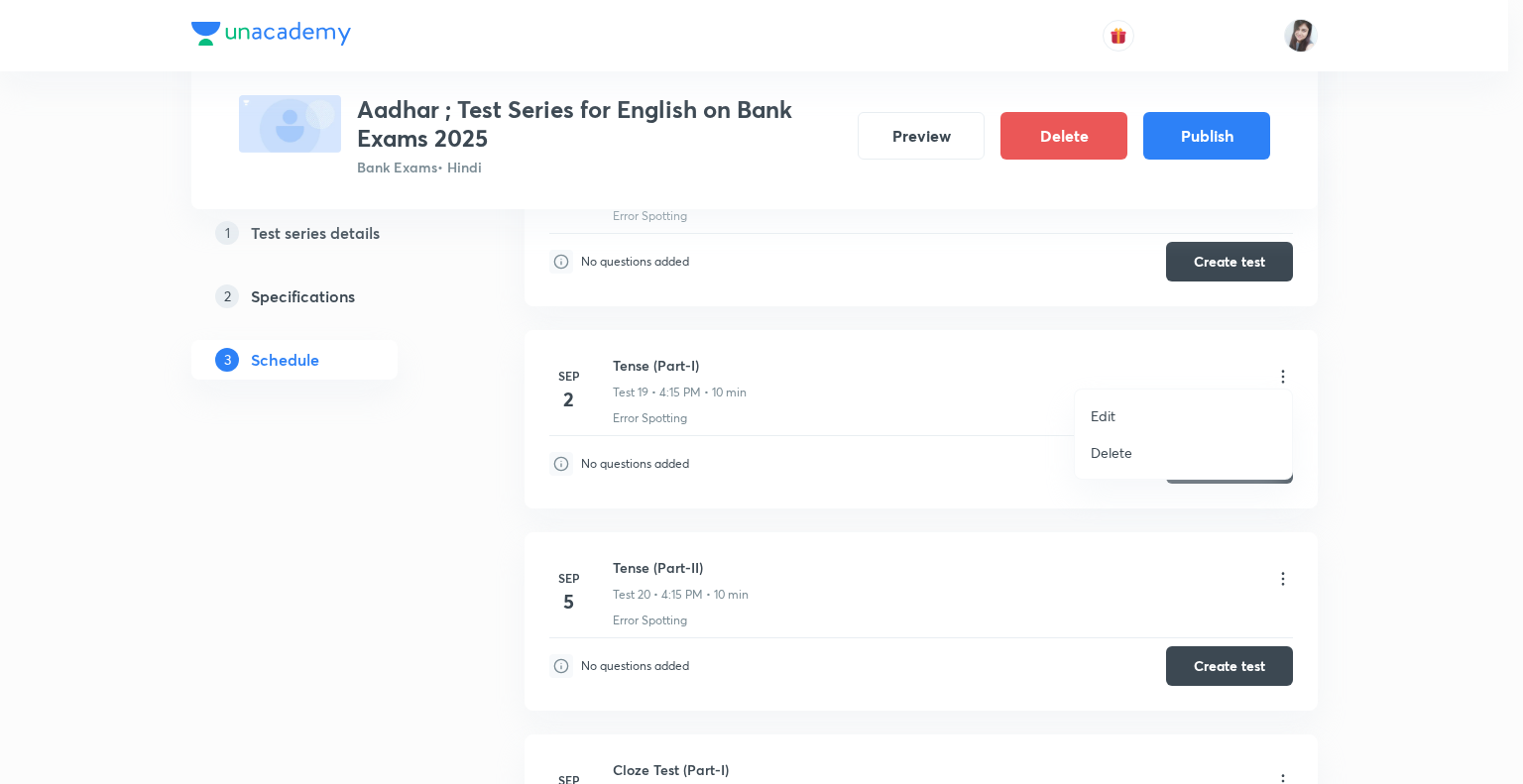 click on "Edit" at bounding box center (1103, 415) 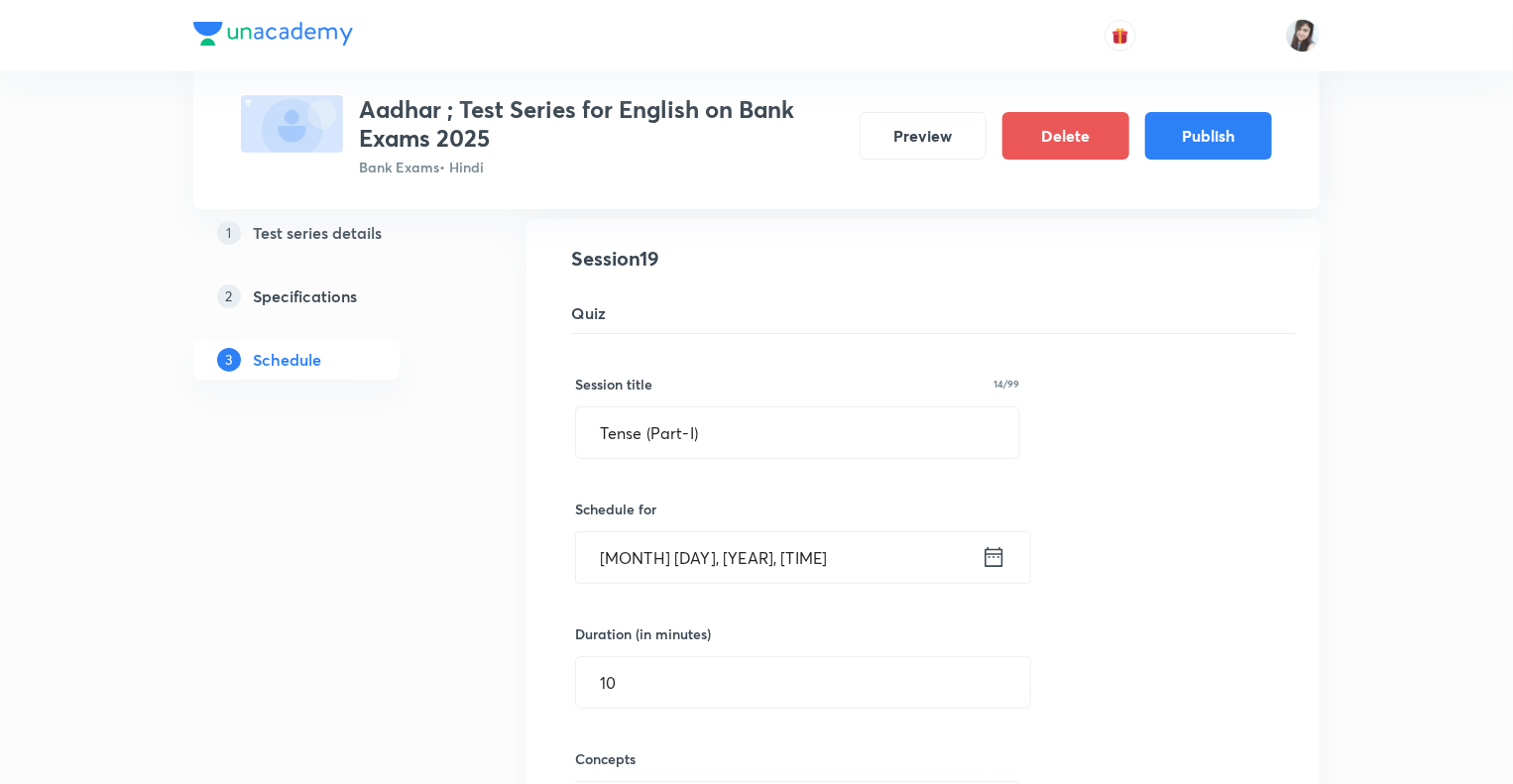 click 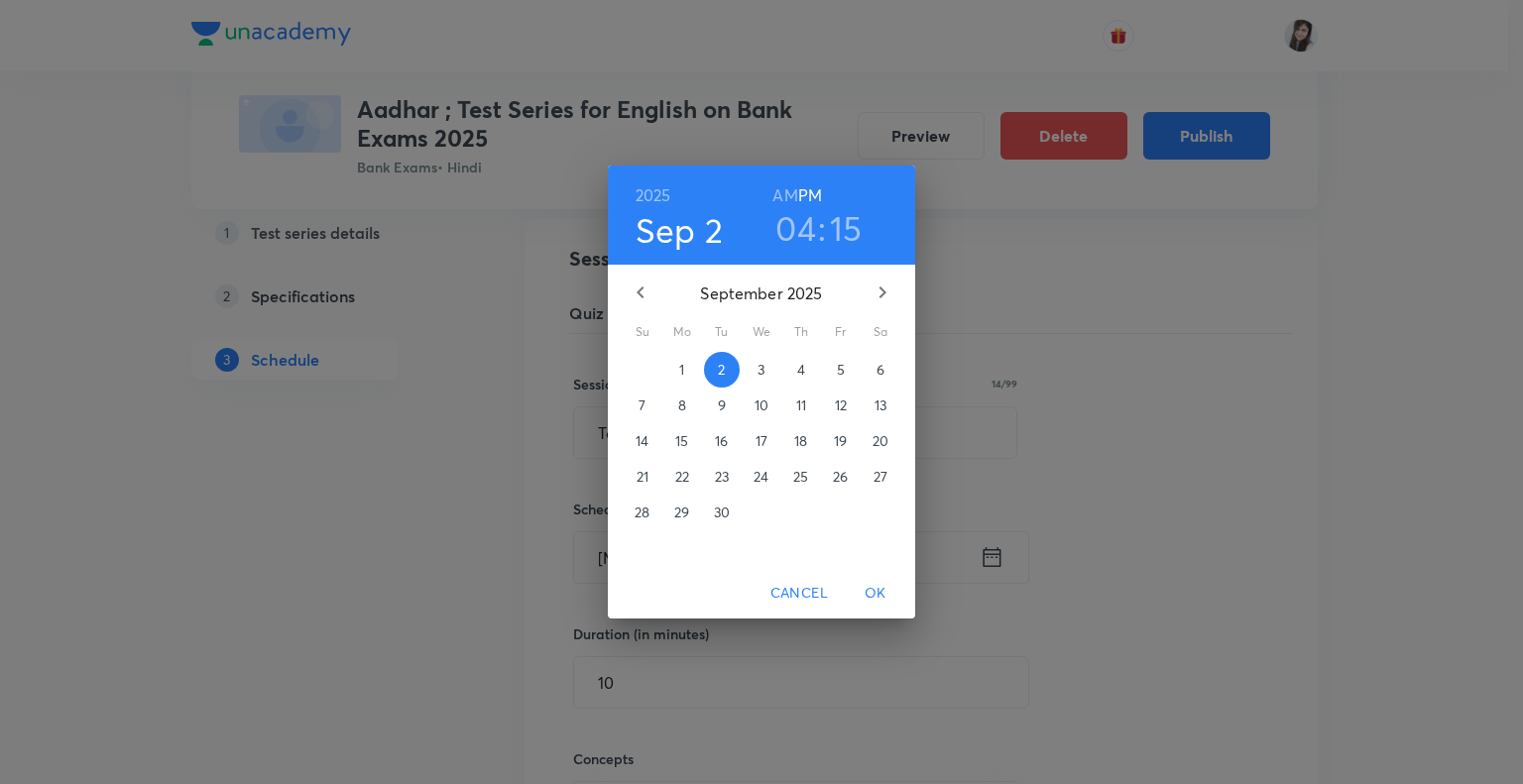 click on "4" at bounding box center (801, 370) 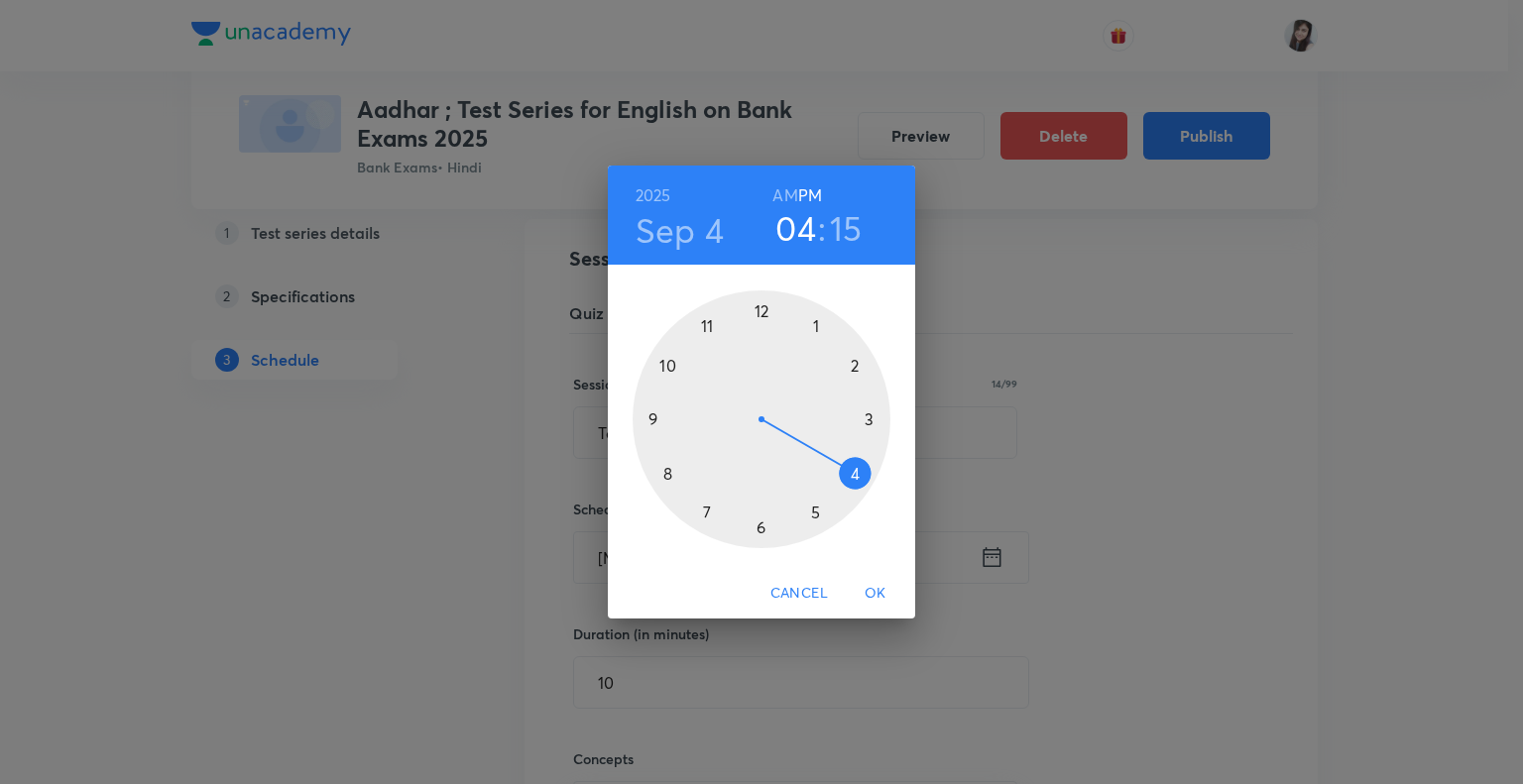click on "OK" at bounding box center [876, 593] 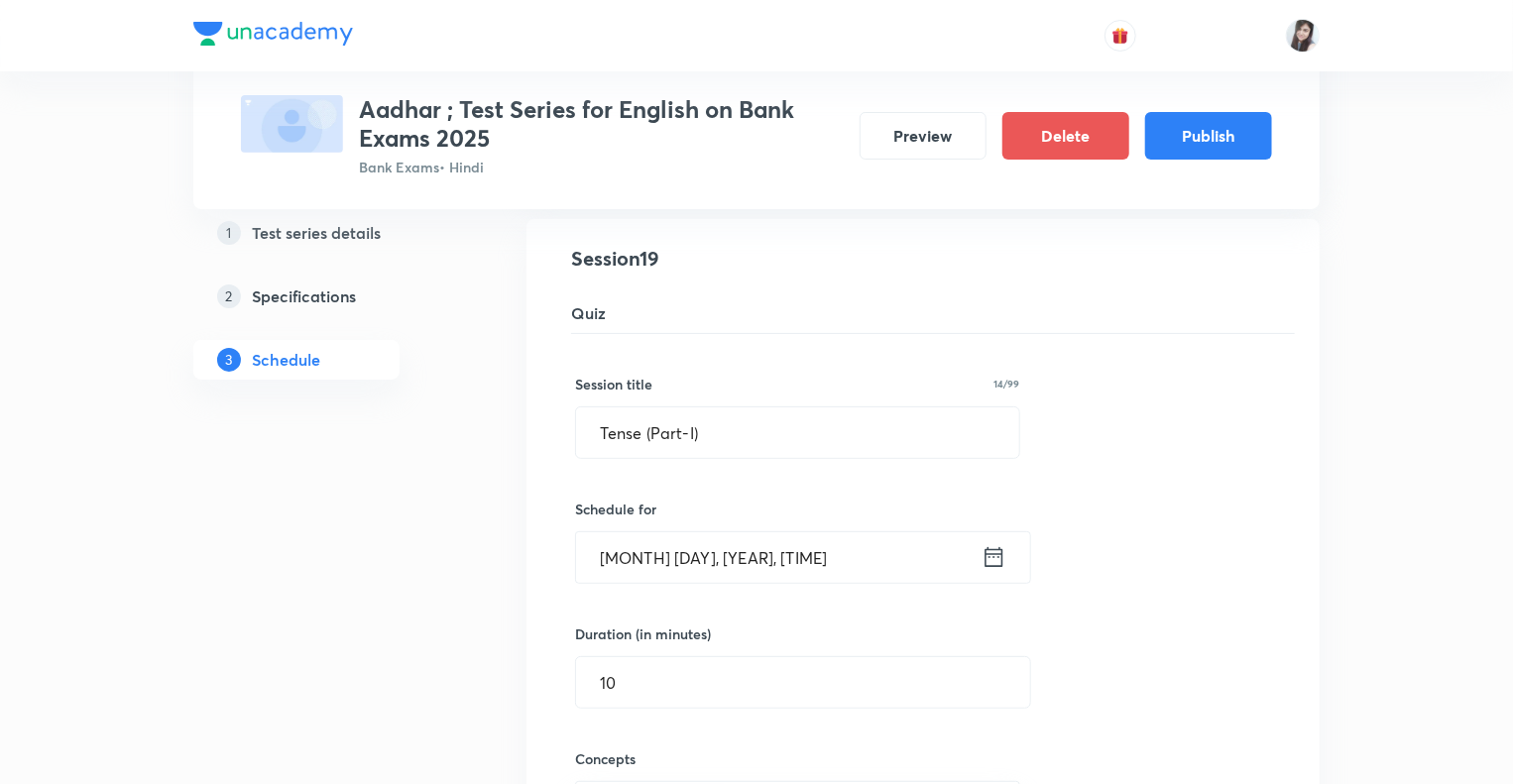 click on "Test Series Aadhar ; Test Series for English on Bank Exams 2025 Bank Exams  • Hindi Preview Delete Publish 1 Test series details 2 Specifications 3 Schedule Schedule •  37  tests Aug 7 Reading Comprehension Test Test 1 • 4:15 PM • 10 min Comprehension No questions added  Create test Aug 11 Subject-Verb-Agreement (Part-I) Test 2 • 4:15 PM • 10 min Error Spotting No questions added  Create test Aug 12 Subject-Verb-Agreement (Part-II) Test 3 • 4:15 PM • 10 min Error Spotting No questions added  Create test Aug 13 Noun (Part-I) Test 4 • 4:15 PM • 10 min Error Spotting No questions added  Create test Aug 14 Noun (Part-II) Test 5 • 4:15 PM • 10 min Error Spotting No questions added  Create test Aug 15 Vocabulary- Antonyms-Synonyms-idioms-Phrasal verbs Test 6 • 4:15 PM • 10 min Synonyms · Antonyms · Idioms · Phrasal Verbs No questions added  Create test Aug 18 Pronoun (Part-I) Test 7 • 4:15 PM • 10 min Error Spotting No questions added  Create test Aug 19 Pronoun (Part-II) Aug 20 1" at bounding box center (756, 563) 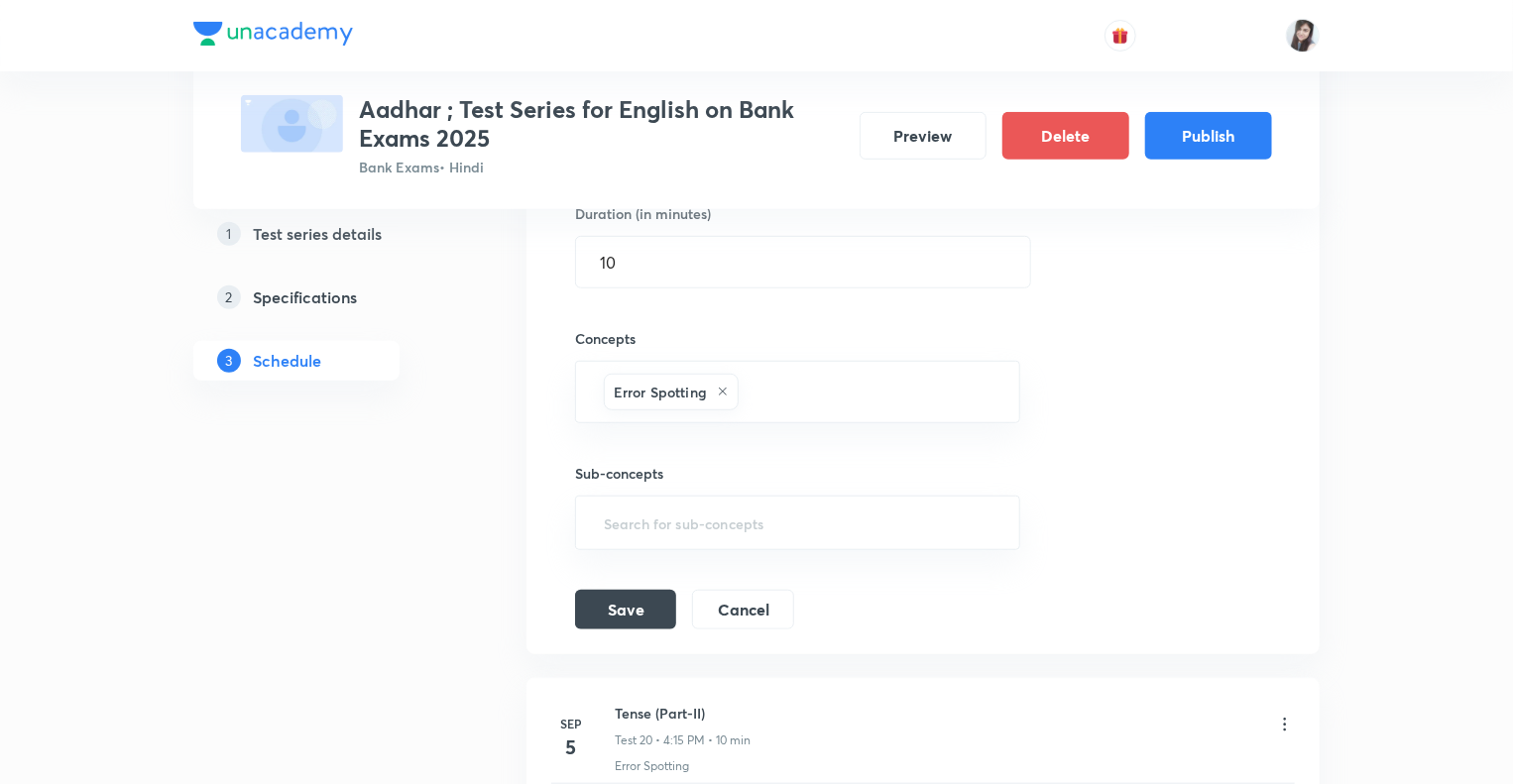 scroll, scrollTop: 4365, scrollLeft: 0, axis: vertical 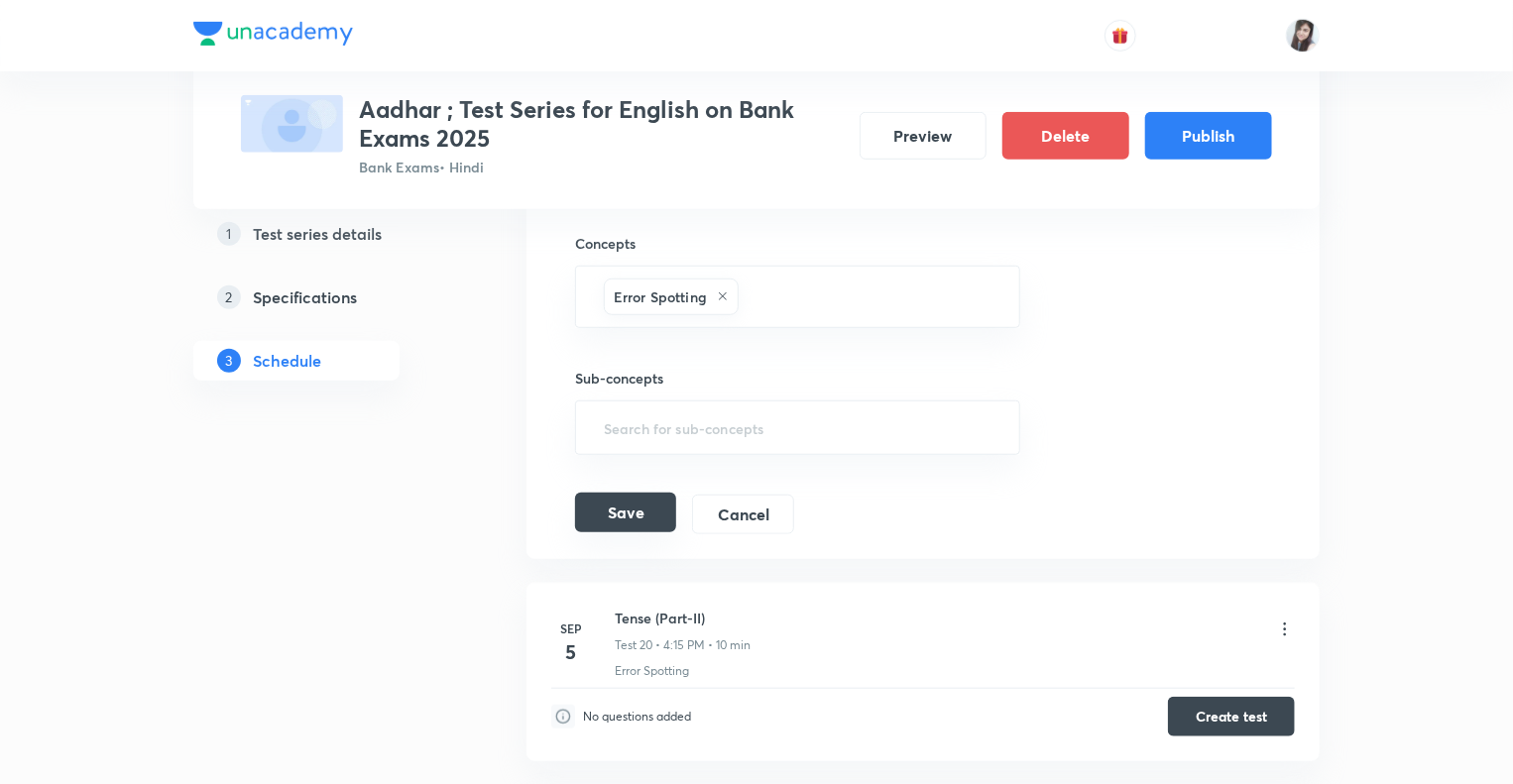 click on "Save" at bounding box center [626, 512] 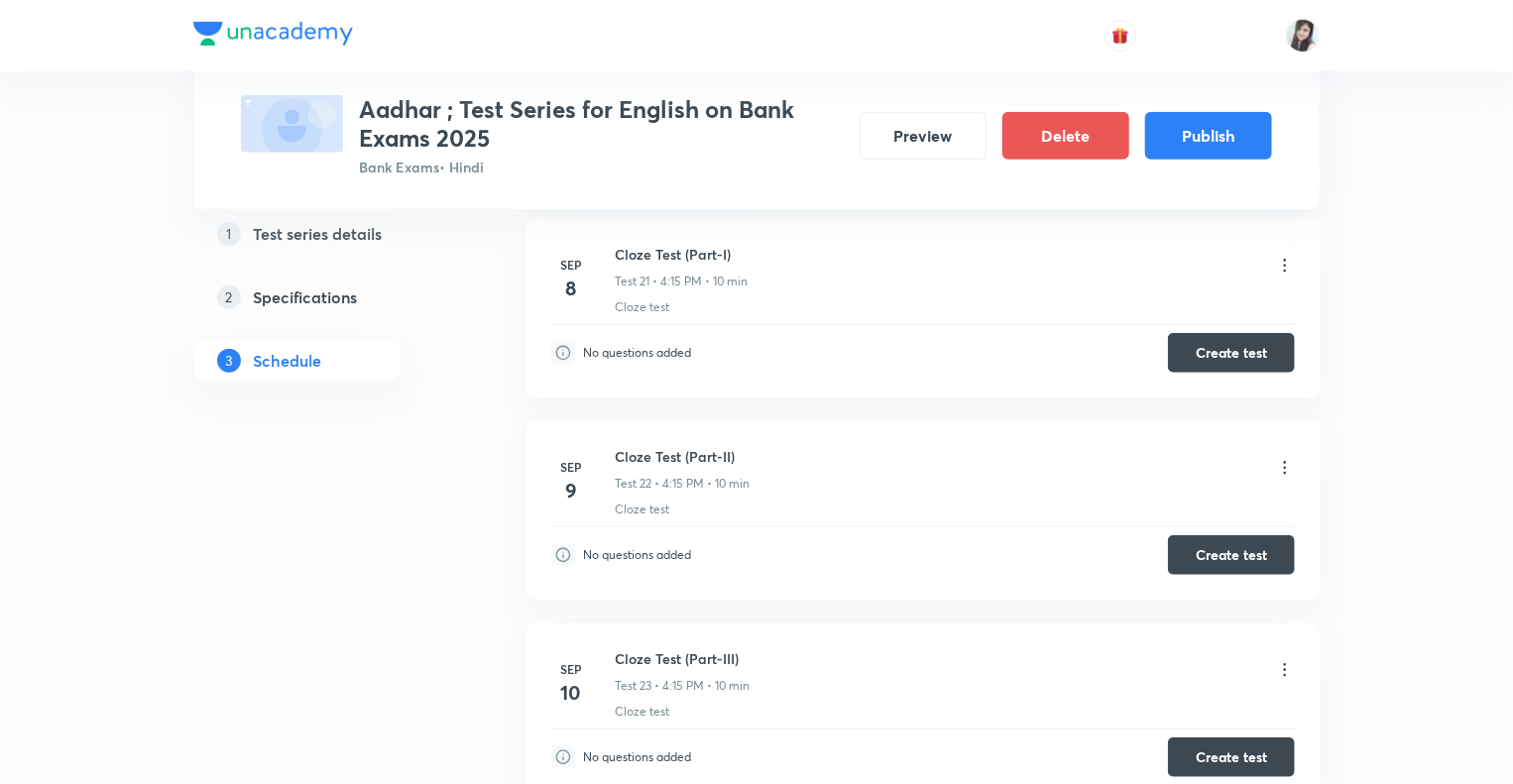 click on "Test Series Aadhar ; Test Series for English on Bank Exams [YEAR] Bank Exams  • Hindi Preview Delete Publish 1 Test series details 2 Specifications 3 Schedule Schedule •  37  tests Add a new session [MONTH] [DAY] Reading Comprehension Test Test 1 • [TIME] • 10 min Comprehension No questions added  Create test [MONTH] [DAY] Subject-Verb-Agreement (Part-I) Test 2 • [TIME] • 10 min Error Spotting No questions added  Create test [MONTH] [DAY] Subject-Verb-Agreement (Part-II) Test 3 • [TIME] • 10 min Error Spotting No questions added  Create test [MONTH] [DAY] Noun (Part-I) Test 4 • [TIME] • 10 min Error Spotting No questions added  Create test [MONTH] [DAY] Noun (Part-II) Test 5 • [TIME] • 10 min Error Spotting No questions added  Create test [MONTH] [DAY] Vocabulary- Antonyms-Synonyms-idioms-Phrasal verbs Test 6 • [TIME] • 10 min Synonyms · Antonyms · Idioms · Phrasal Verbs No questions added  Create test [MONTH] [DAY] Pronoun (Part-I) Test 7 • [TIME] • 10 min Error Spotting No questions added  Create test [MONTH] [DAY] [MONTH] [DAY] 1" at bounding box center [756, -236] 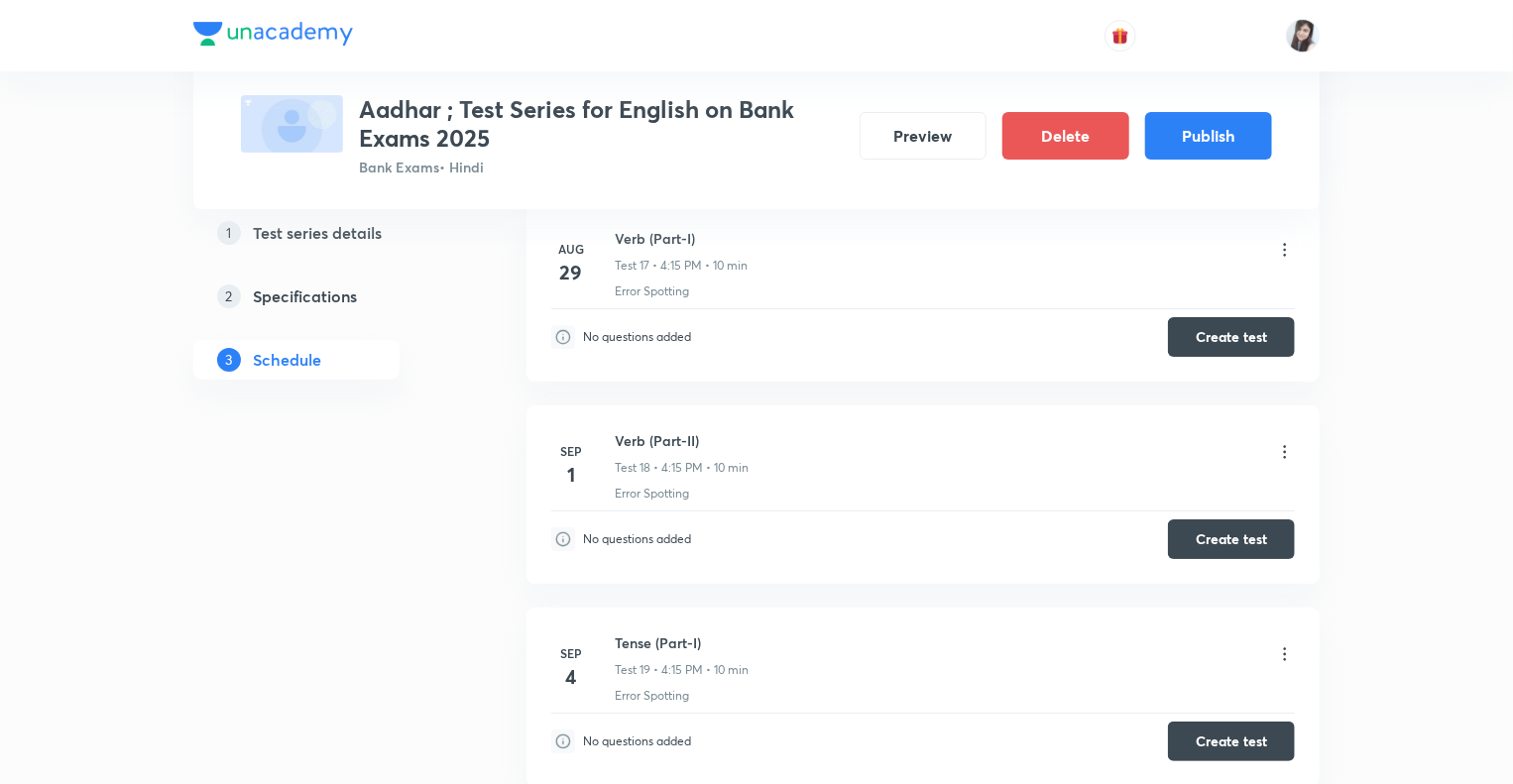 scroll, scrollTop: 3532, scrollLeft: 0, axis: vertical 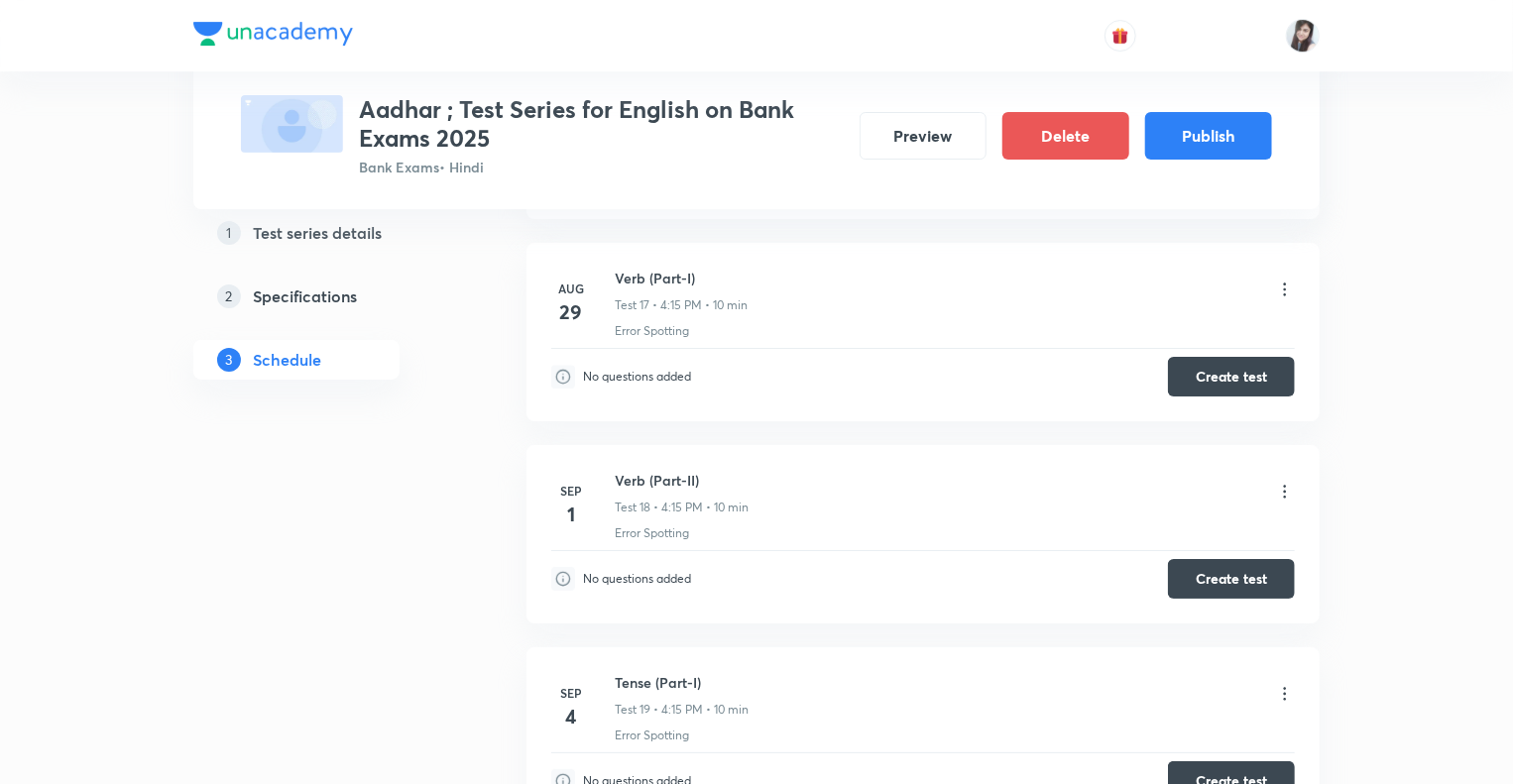 click 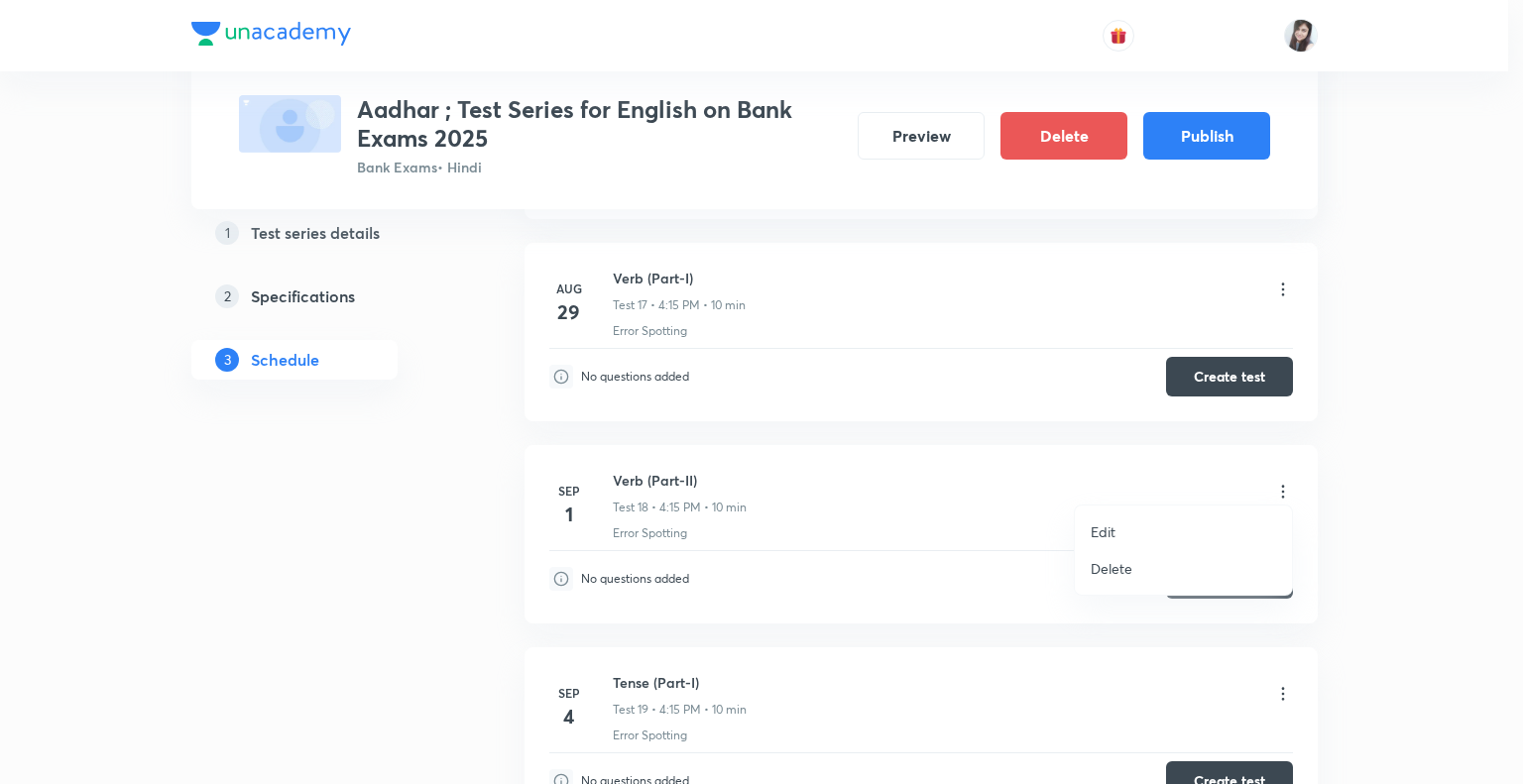 click on "Edit" at bounding box center (1103, 531) 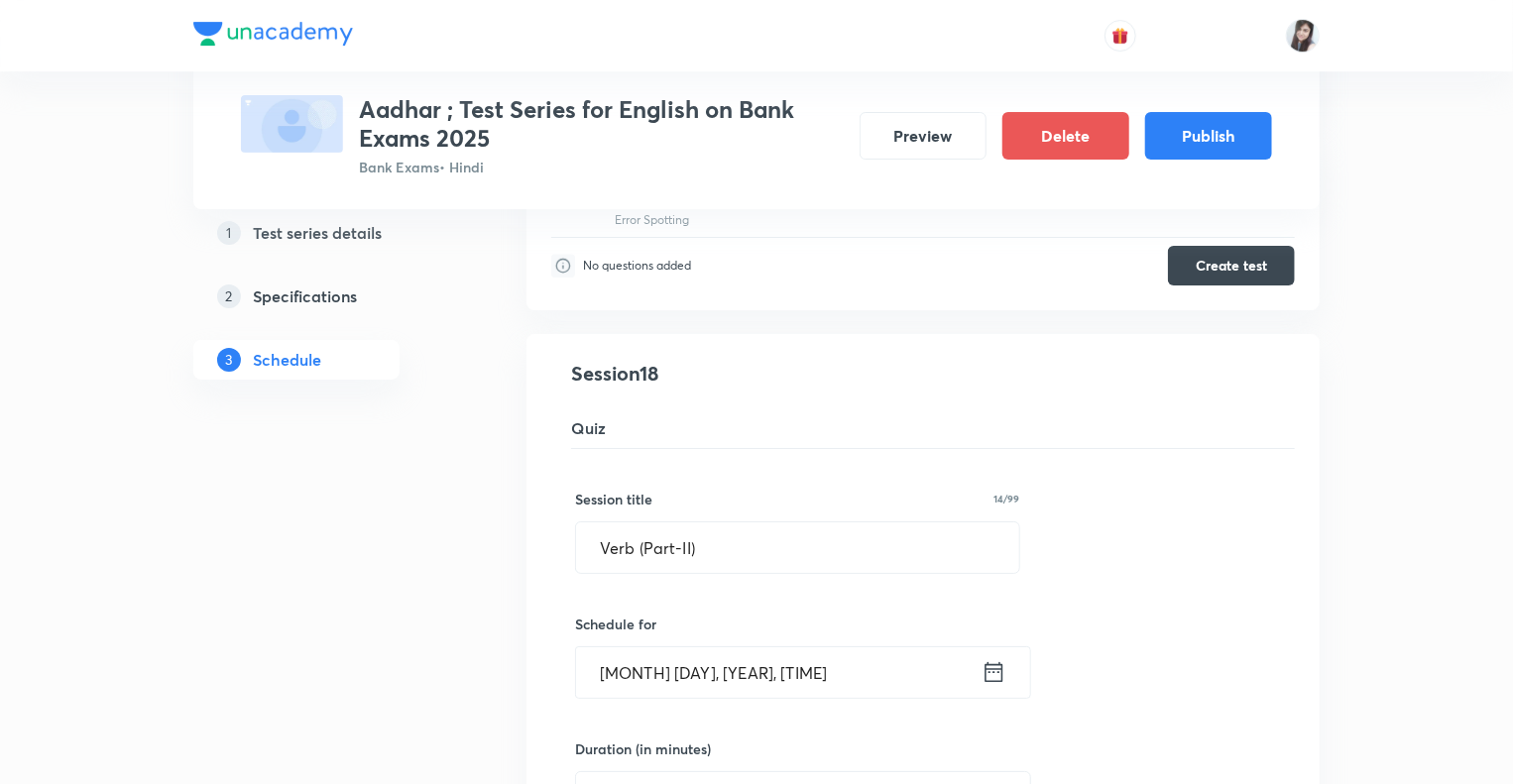 click 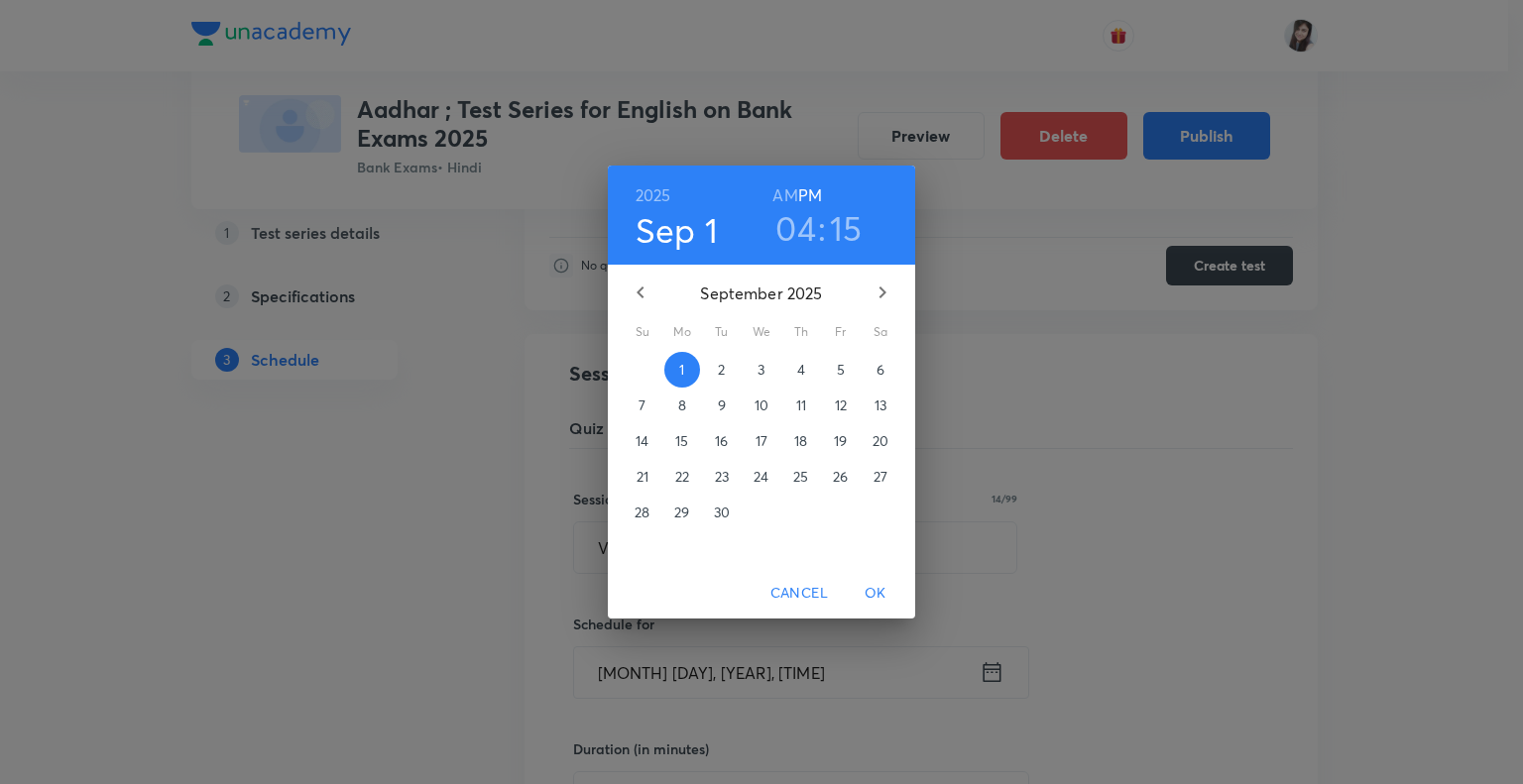 click on "3" at bounding box center [762, 370] 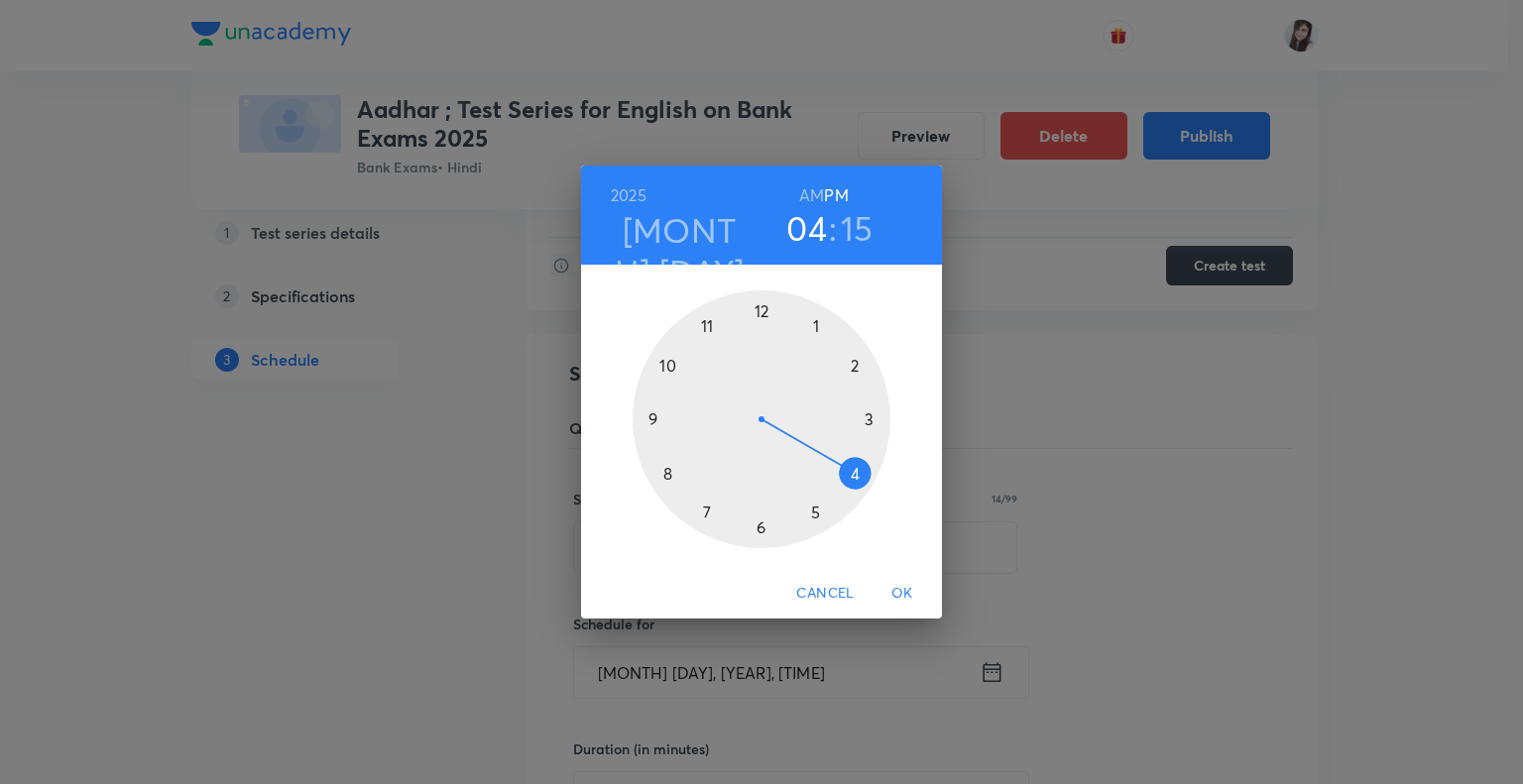 click on "OK" at bounding box center (902, 593) 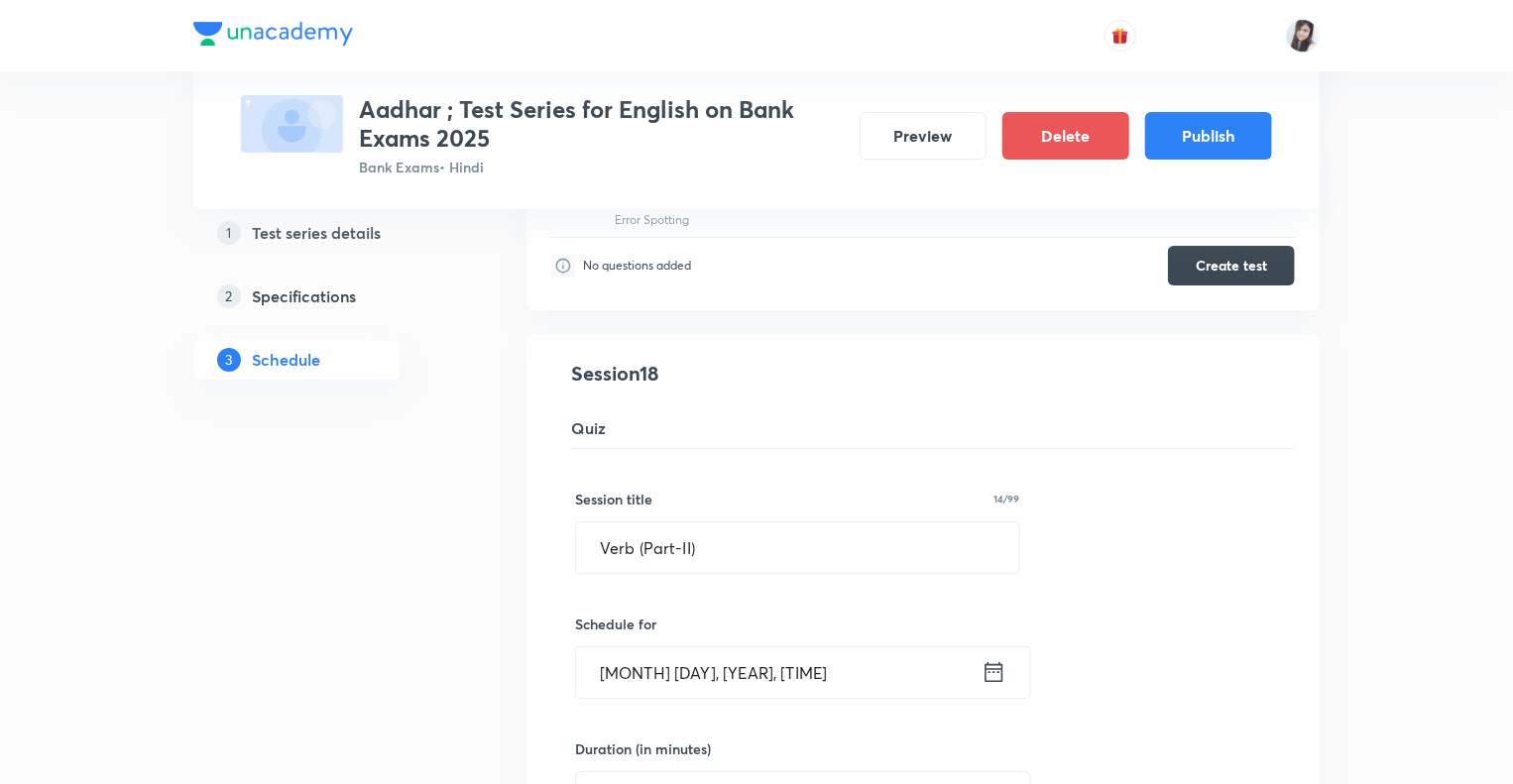 click on "1 Test series details 2 Specifications 3 Schedule" at bounding box center (328, 1004) 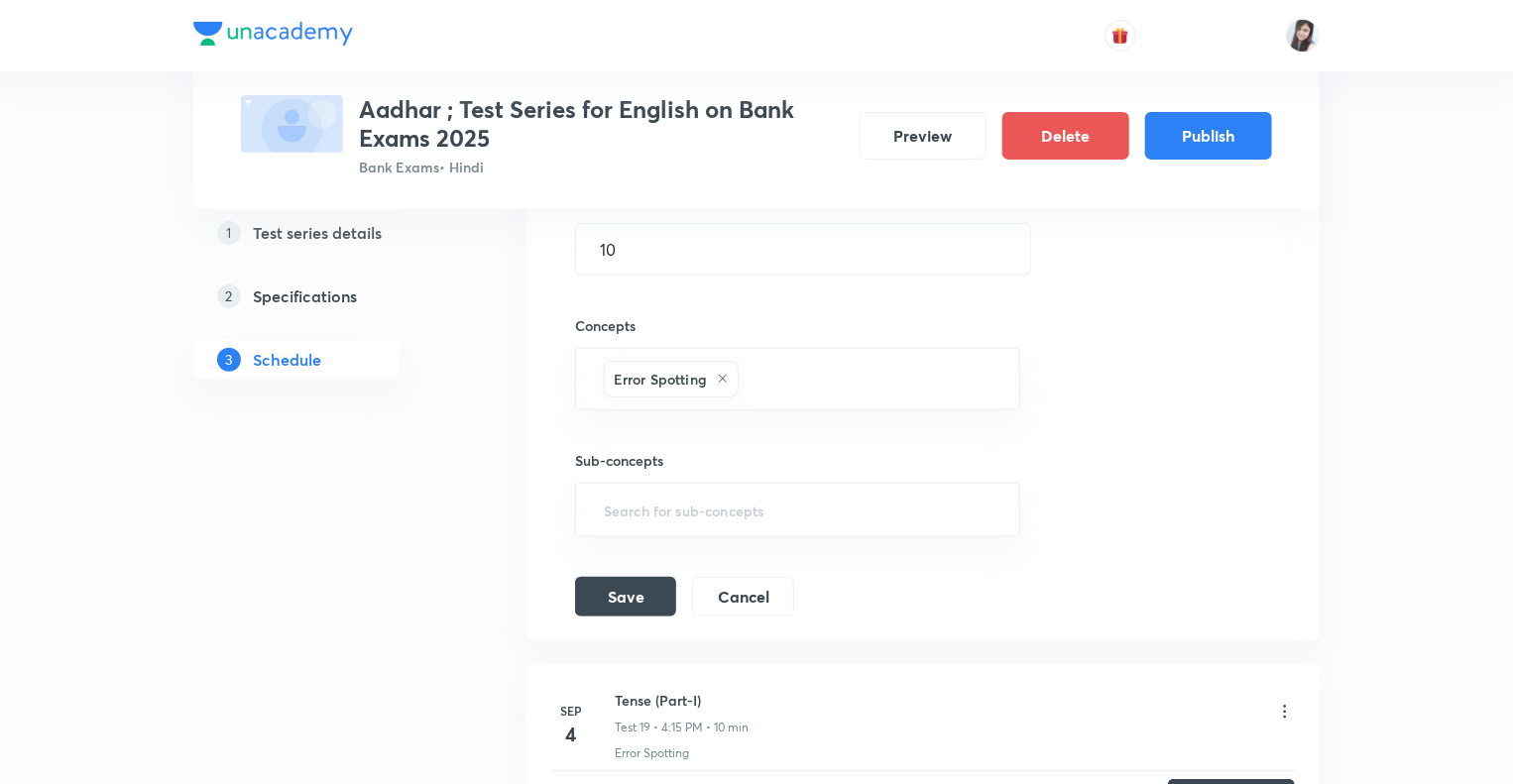 scroll, scrollTop: 4088, scrollLeft: 0, axis: vertical 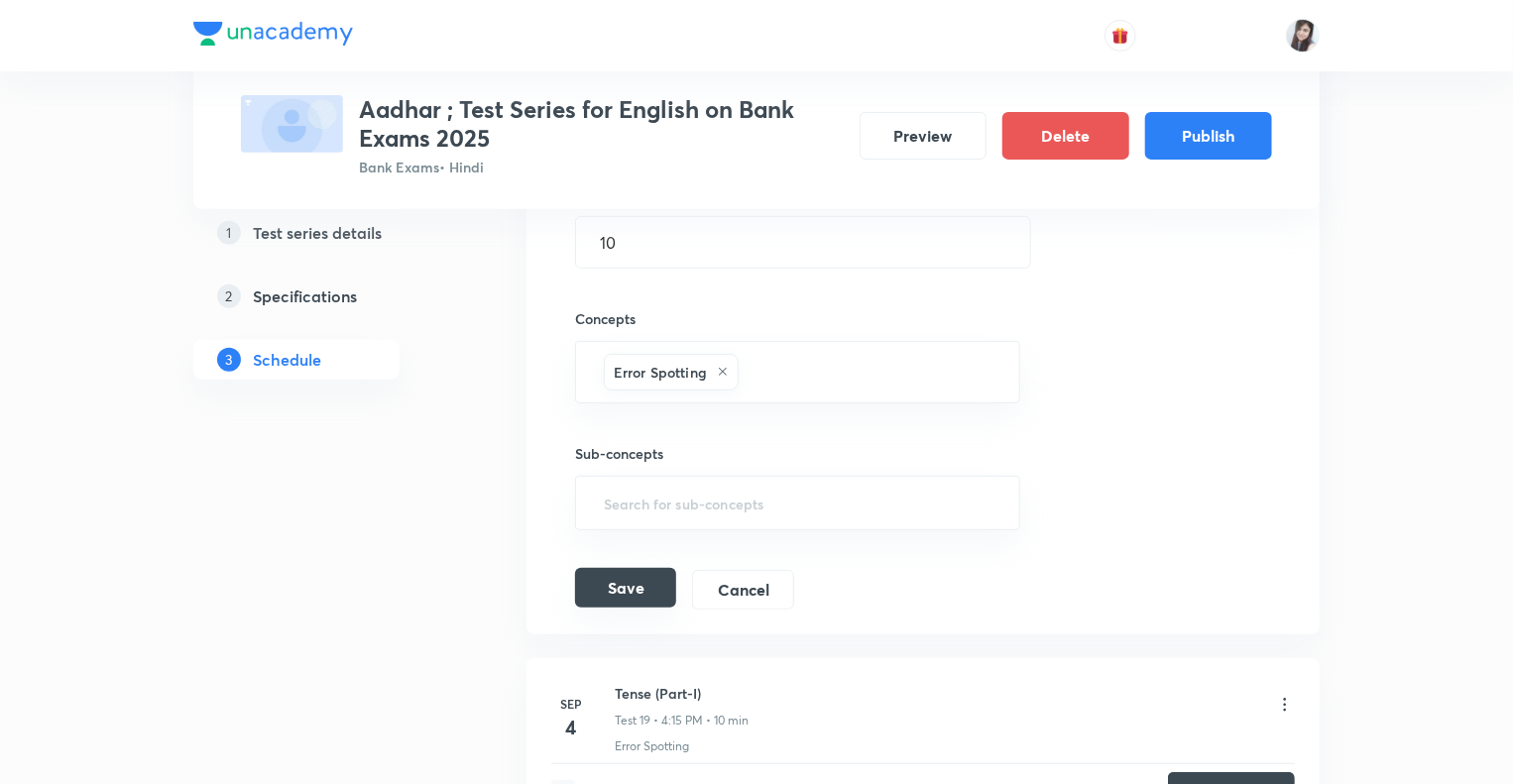 click on "Save" at bounding box center (626, 588) 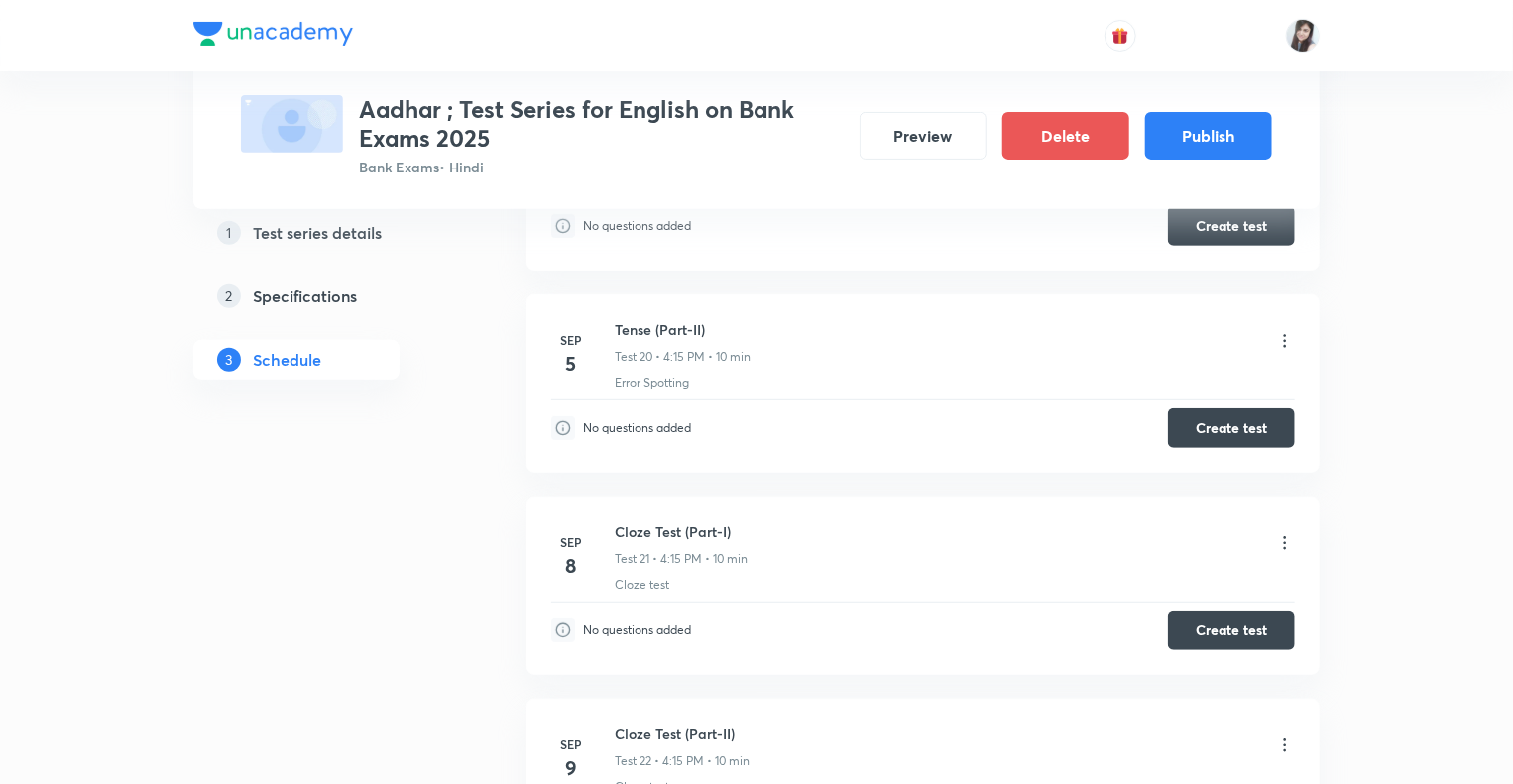 click on "1 Test series details 2 Specifications 3 Schedule" at bounding box center (328, 167) 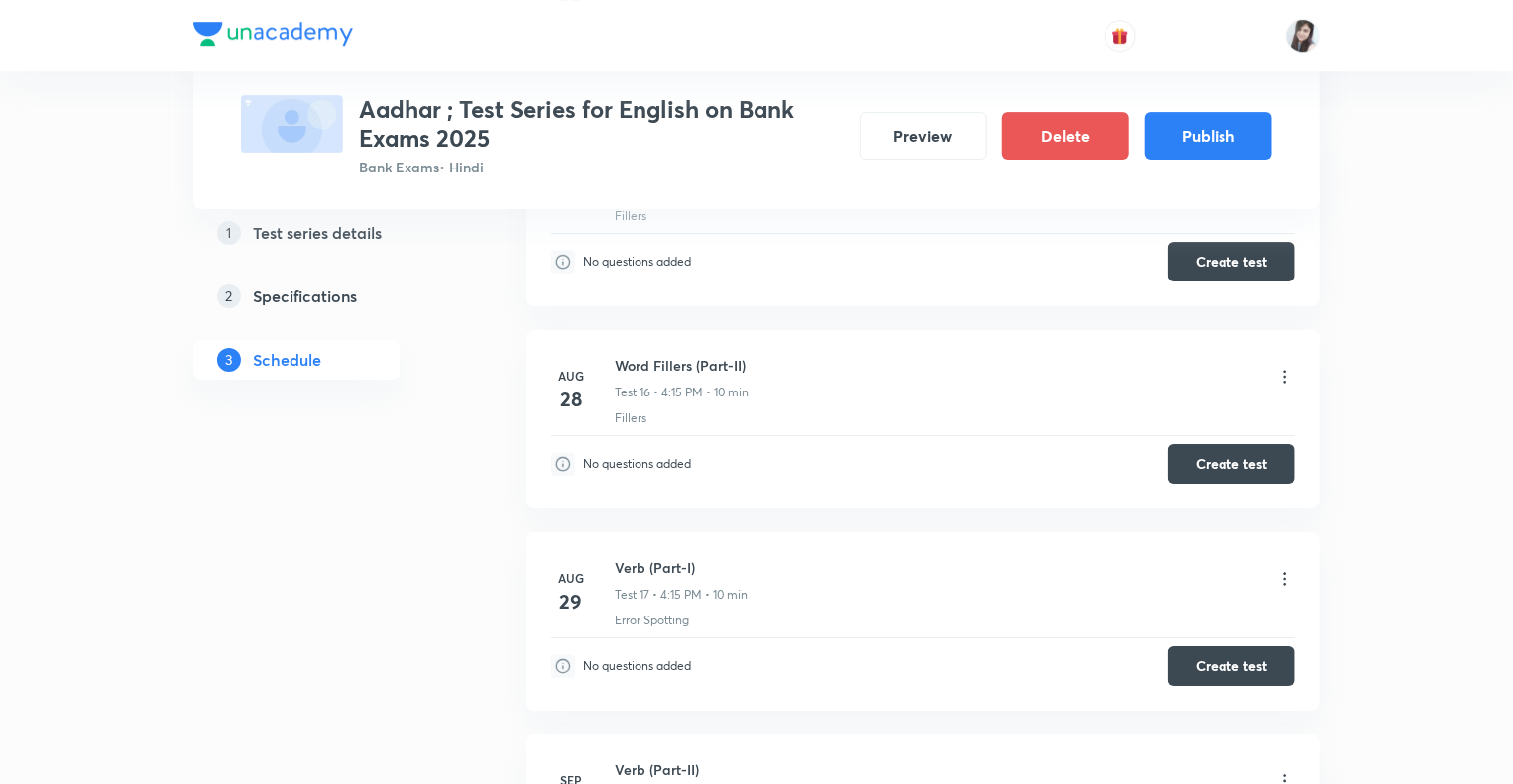 scroll, scrollTop: 3176, scrollLeft: 0, axis: vertical 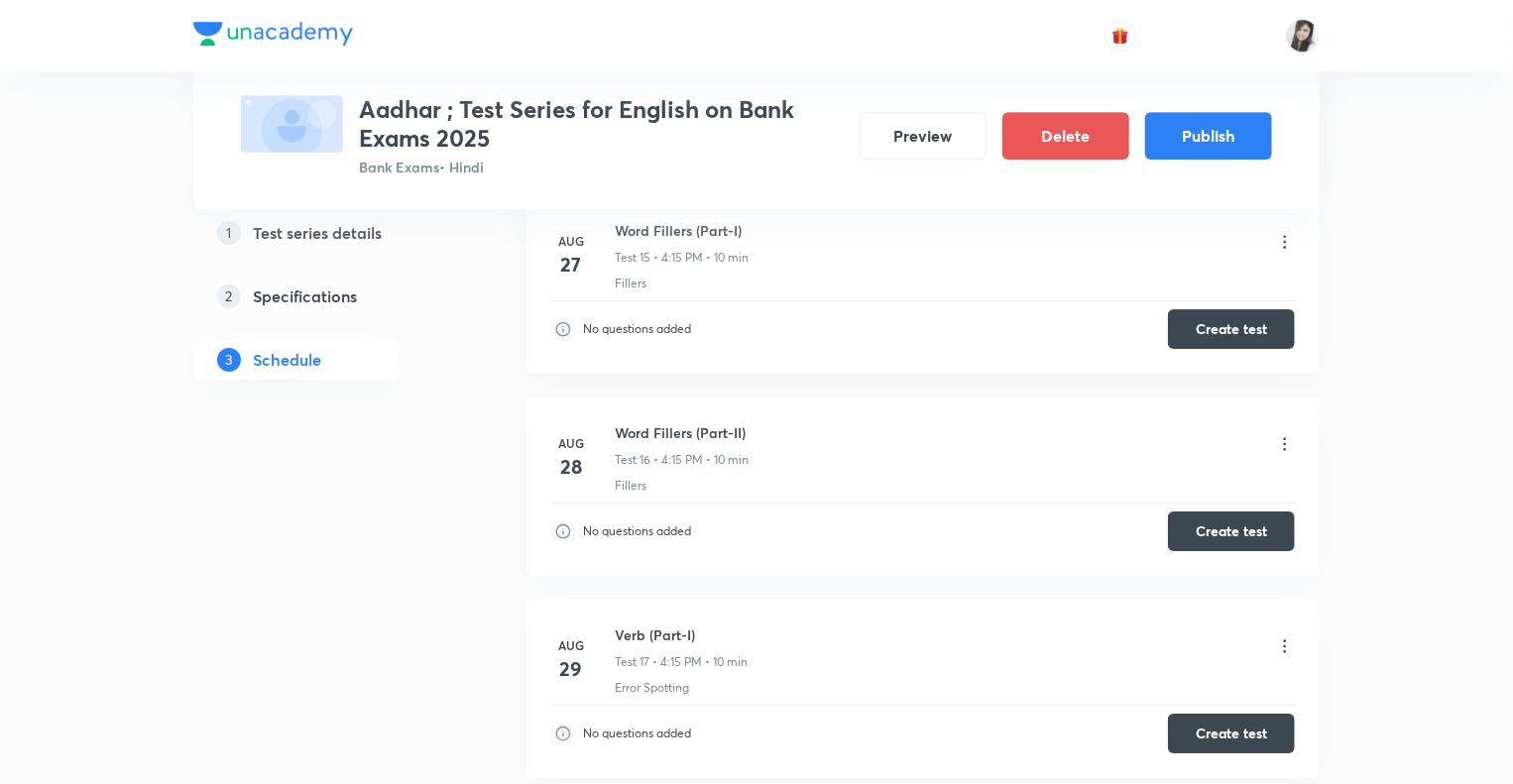 click 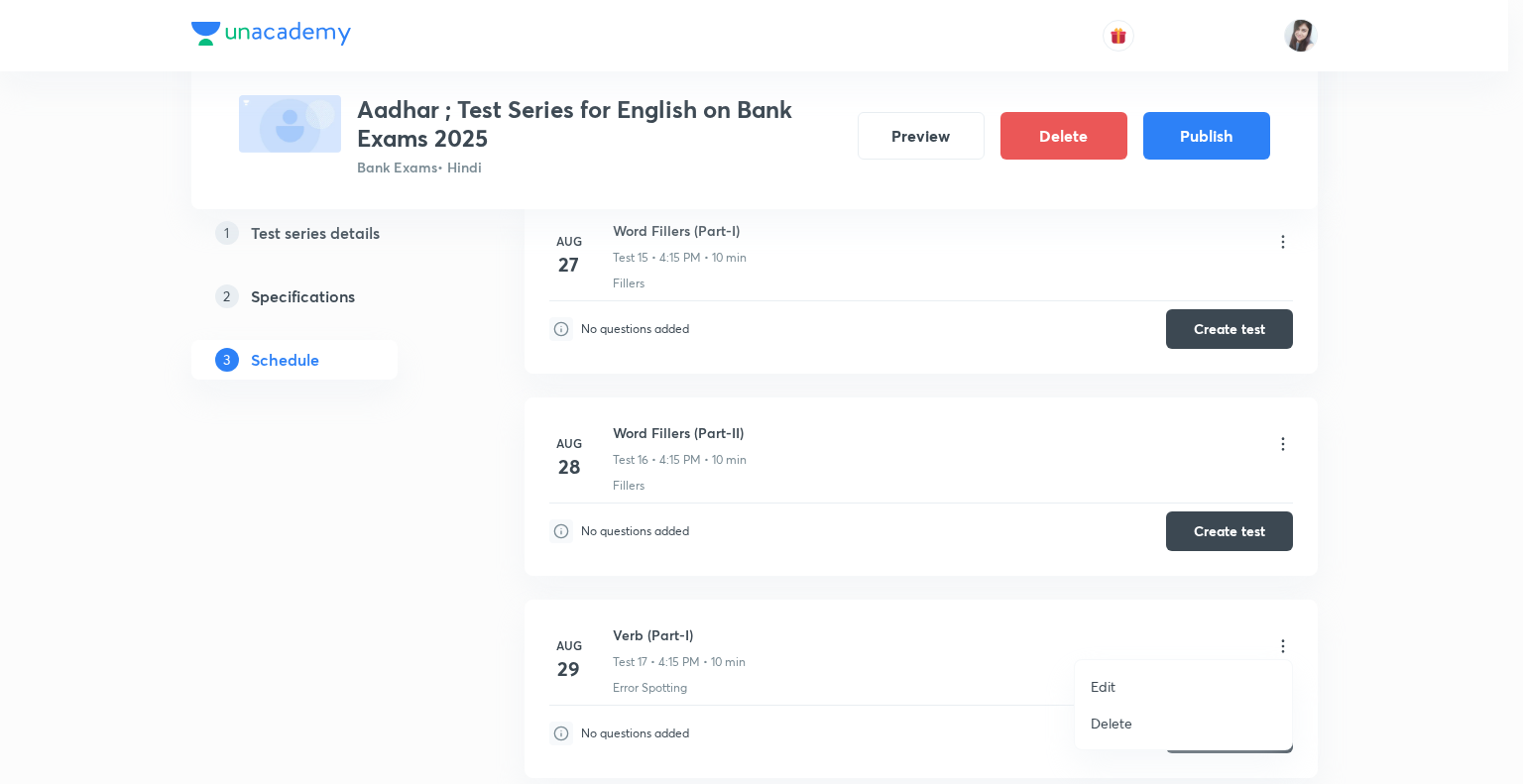 click on "Edit" at bounding box center (1103, 686) 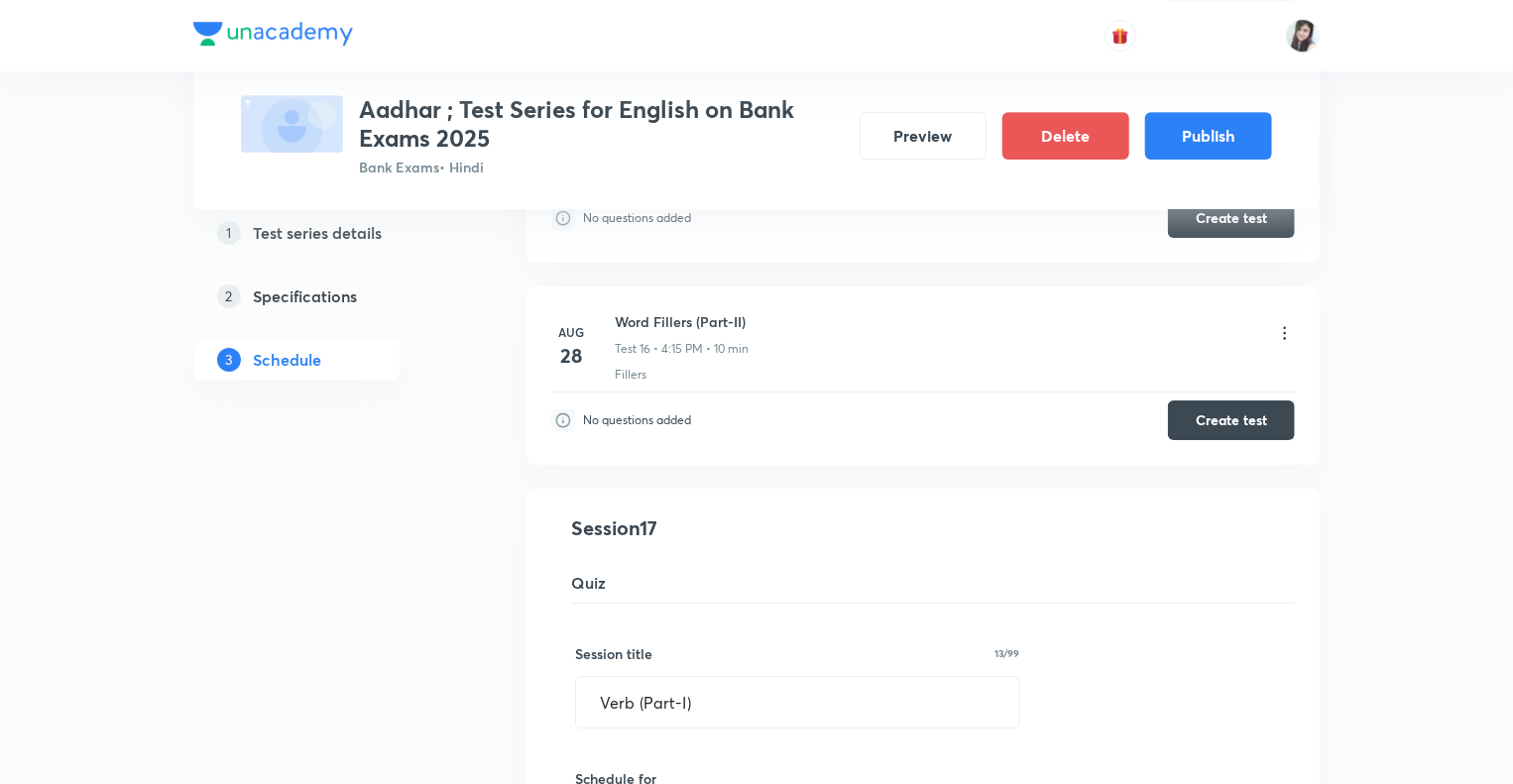 click on "1 Test series details 2 Specifications 3 Schedule" at bounding box center (328, 1361) 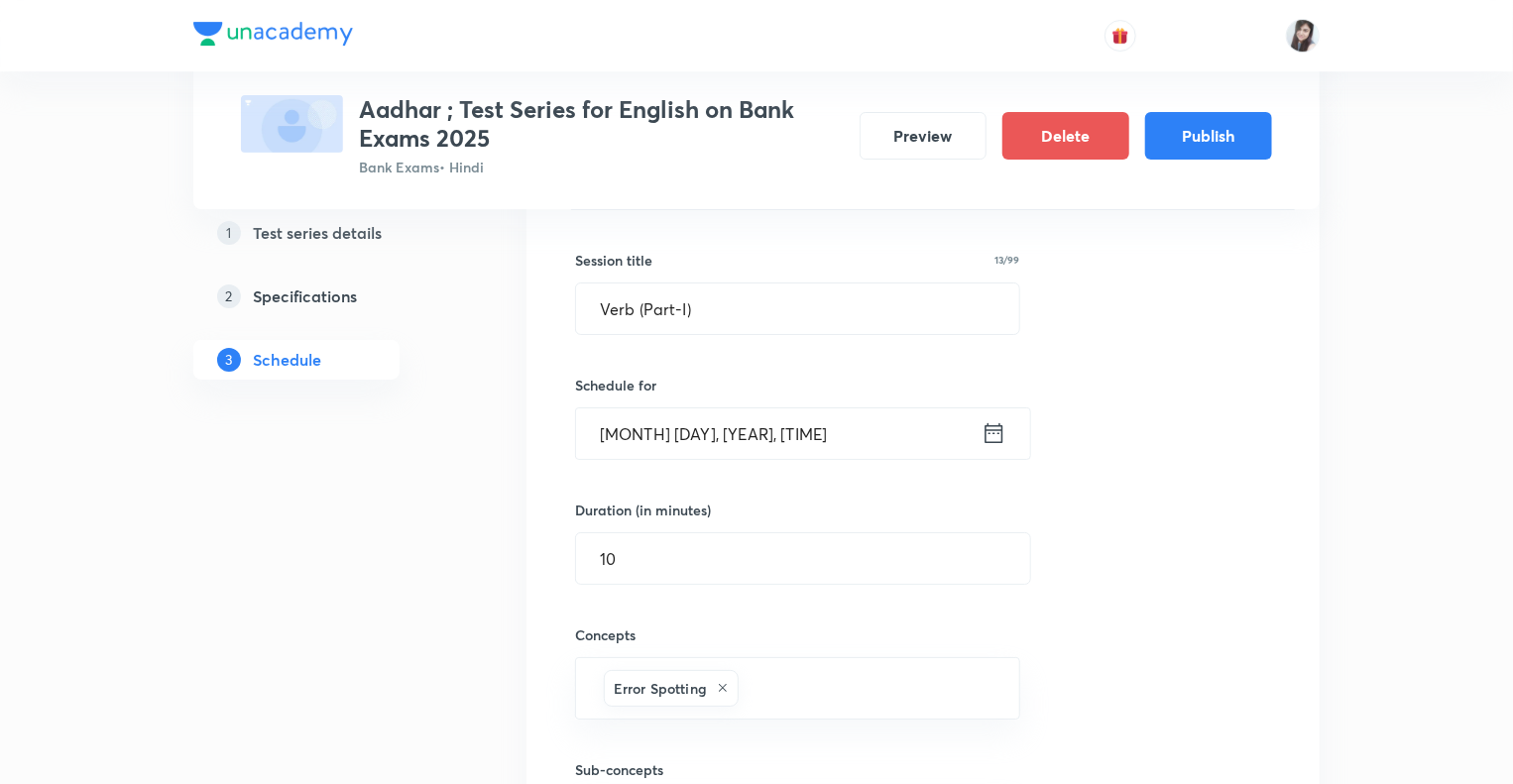 scroll, scrollTop: 3572, scrollLeft: 0, axis: vertical 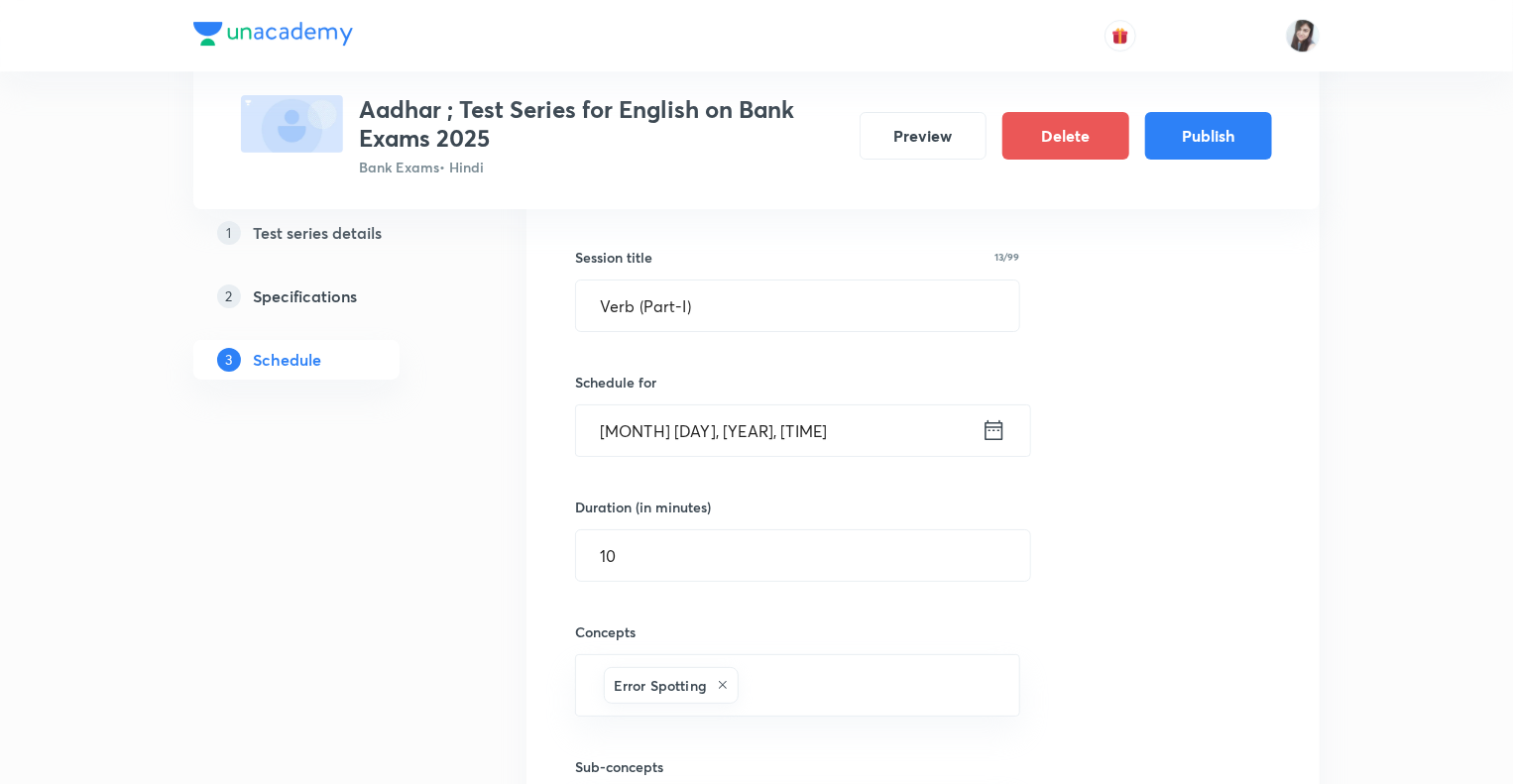 click 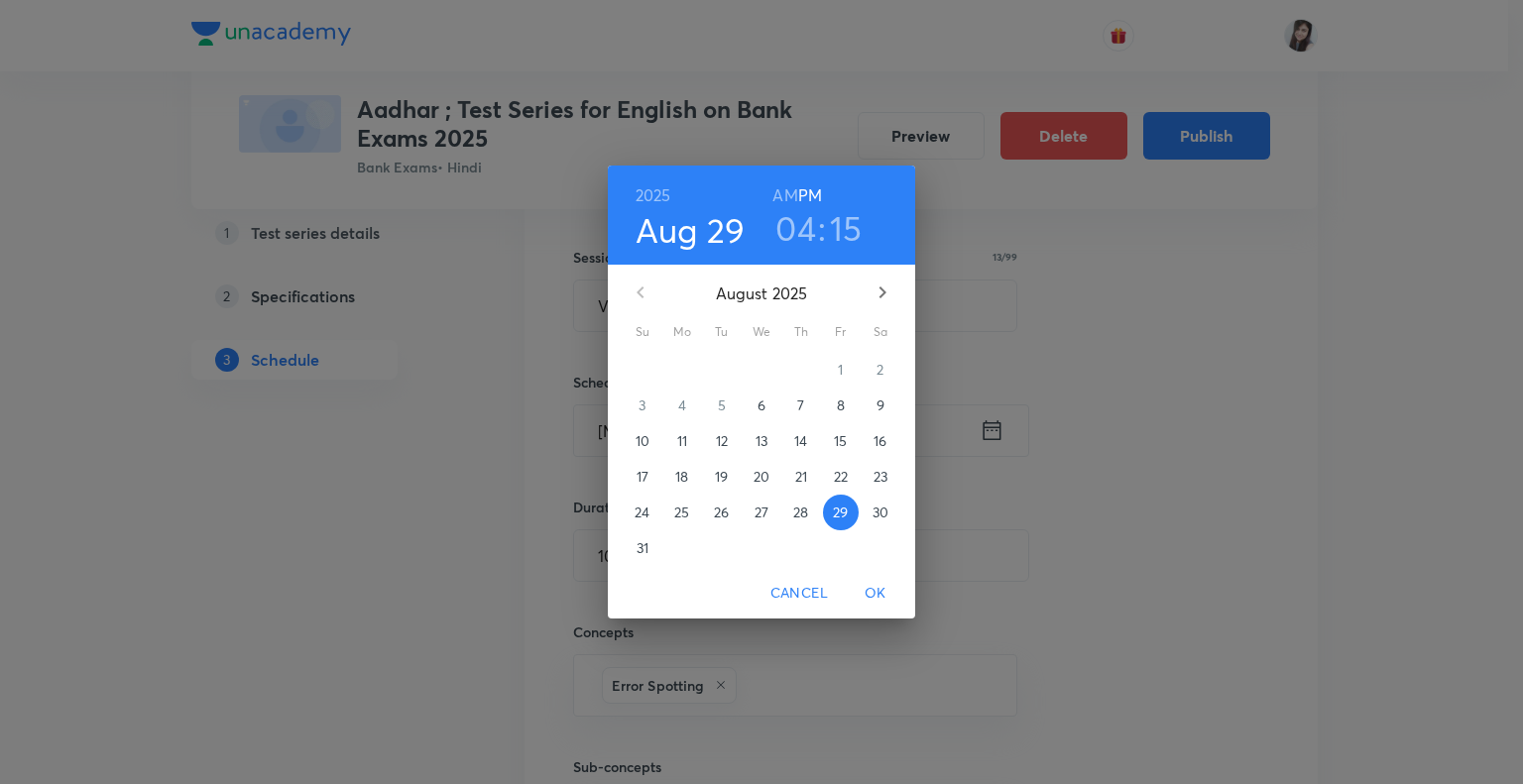 click 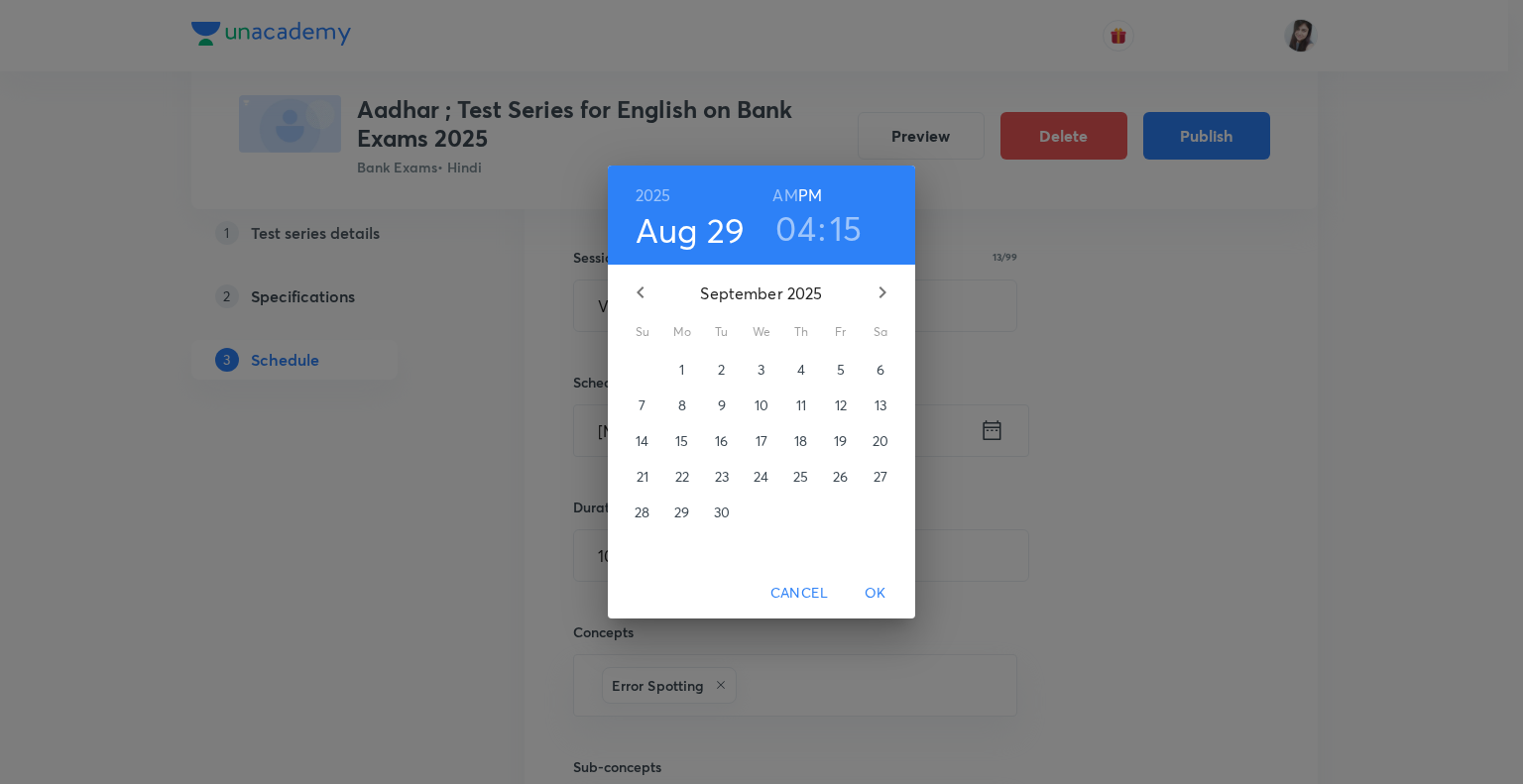 click on "1" at bounding box center (681, 370) 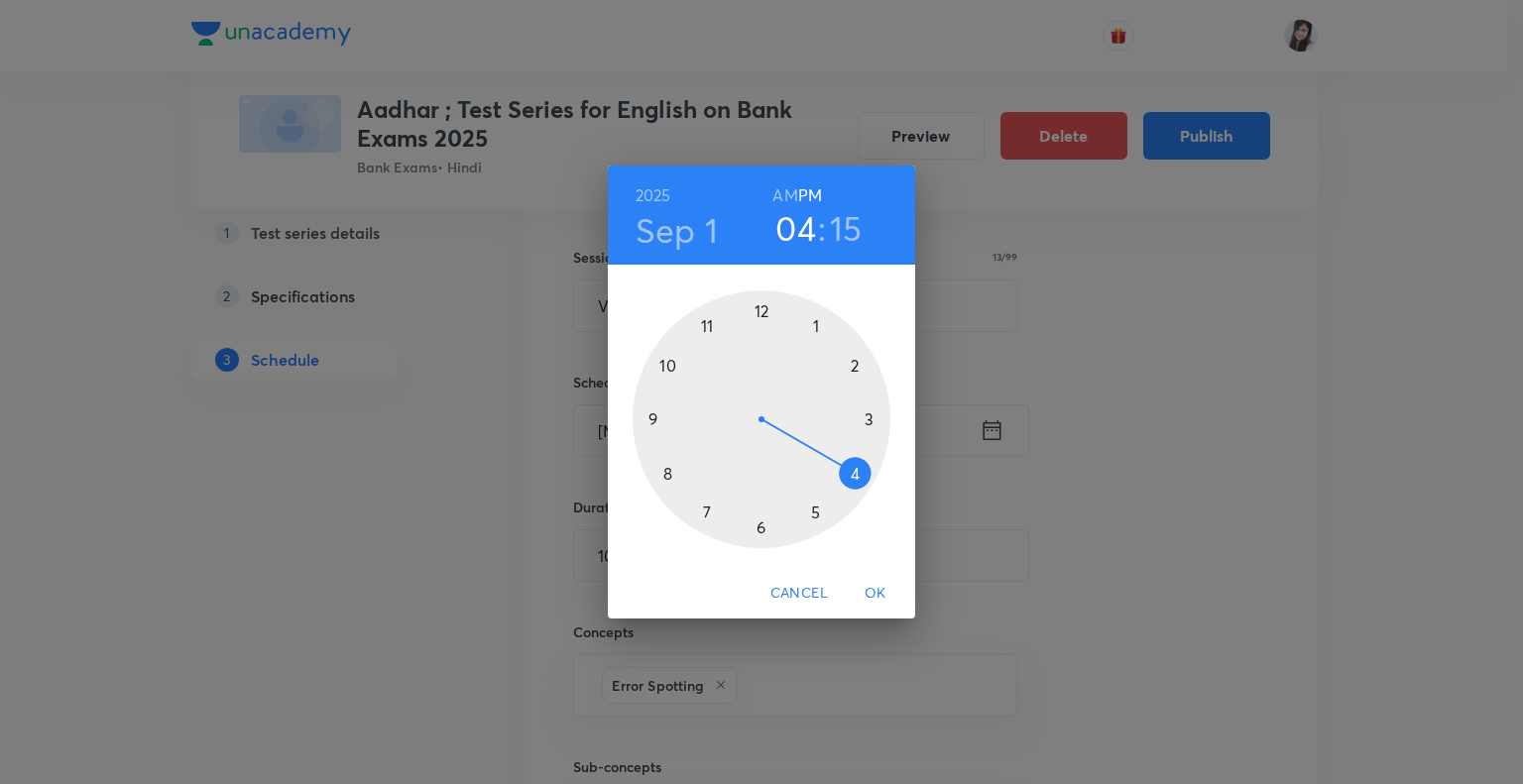 click on "OK" at bounding box center [876, 593] 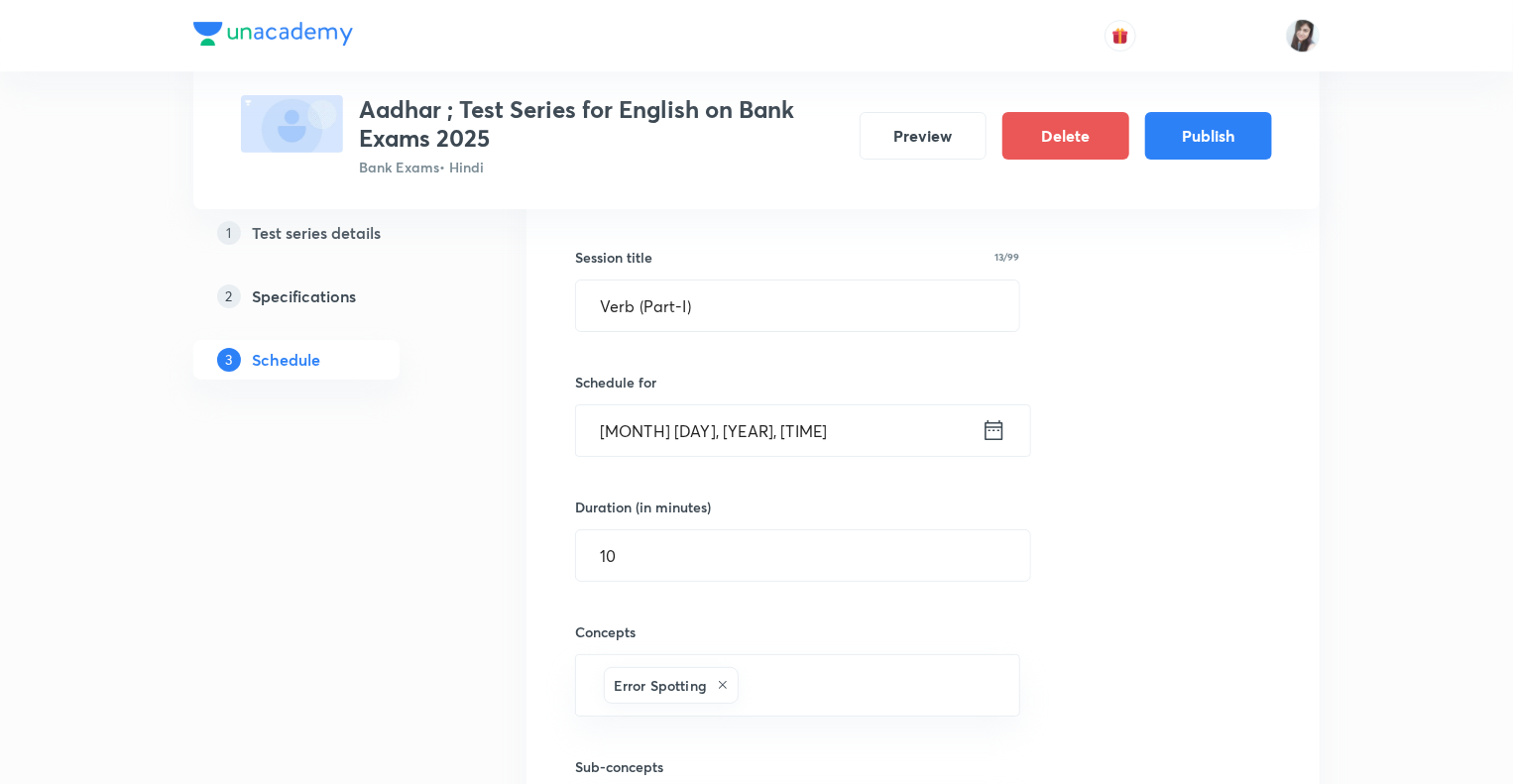 click on "Test Series Aadhar ; Test Series for English on Bank Exams 2025 Bank Exams  • Hindi Preview Delete Publish 1 Test series details 2 Specifications 3 Schedule Schedule •  37  tests Aug 7 Reading Comprehension Test Test 1 • 4:15 PM • 10 min Comprehension No questions added  Create test Aug 11 Subject-Verb-Agreement (Part-I) Test 2 • 4:15 PM • 10 min Error Spotting No questions added  Create test Aug 12 Subject-Verb-Agreement (Part-II) Test 3 • 4:15 PM • 10 min Error Spotting No questions added  Create test Aug 13 Noun (Part-I) Test 4 • 4:15 PM • 10 min Error Spotting No questions added  Create test Aug 14 Noun (Part-II) Test 5 • 4:15 PM • 10 min Error Spotting No questions added  Create test Aug 15 Vocabulary- Antonyms-Synonyms-idioms-Phrasal verbs Test 6 • 4:15 PM • 10 min Synonyms · Antonyms · Idioms · Phrasal Verbs No questions added  Create test Aug 18 Pronoun (Part-I) Test 7 • 4:15 PM • 10 min Error Spotting No questions added  Create test Aug 19 Pronoun (Part-II) Aug 20 3" at bounding box center [756, 840] 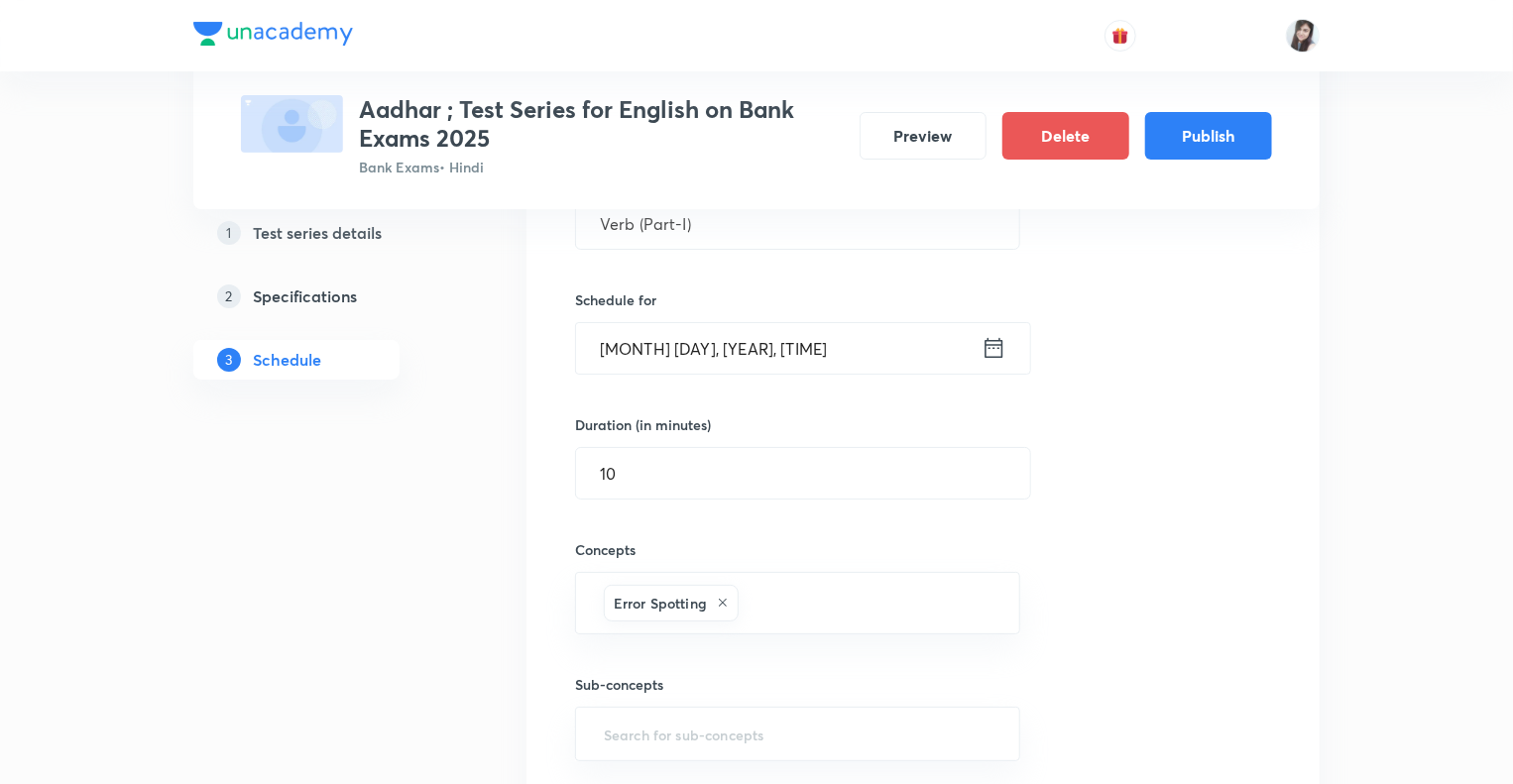 scroll, scrollTop: 3612, scrollLeft: 0, axis: vertical 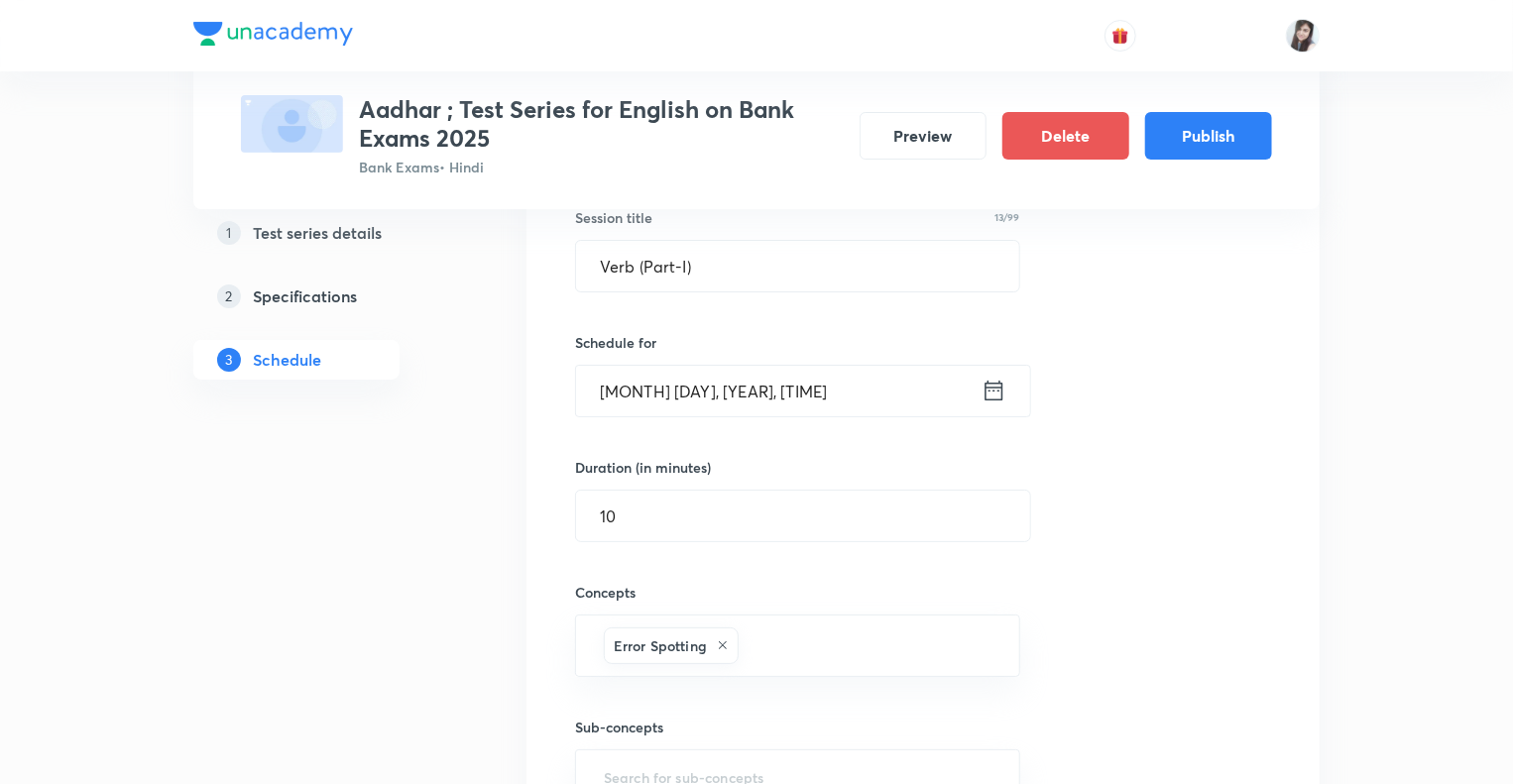 click 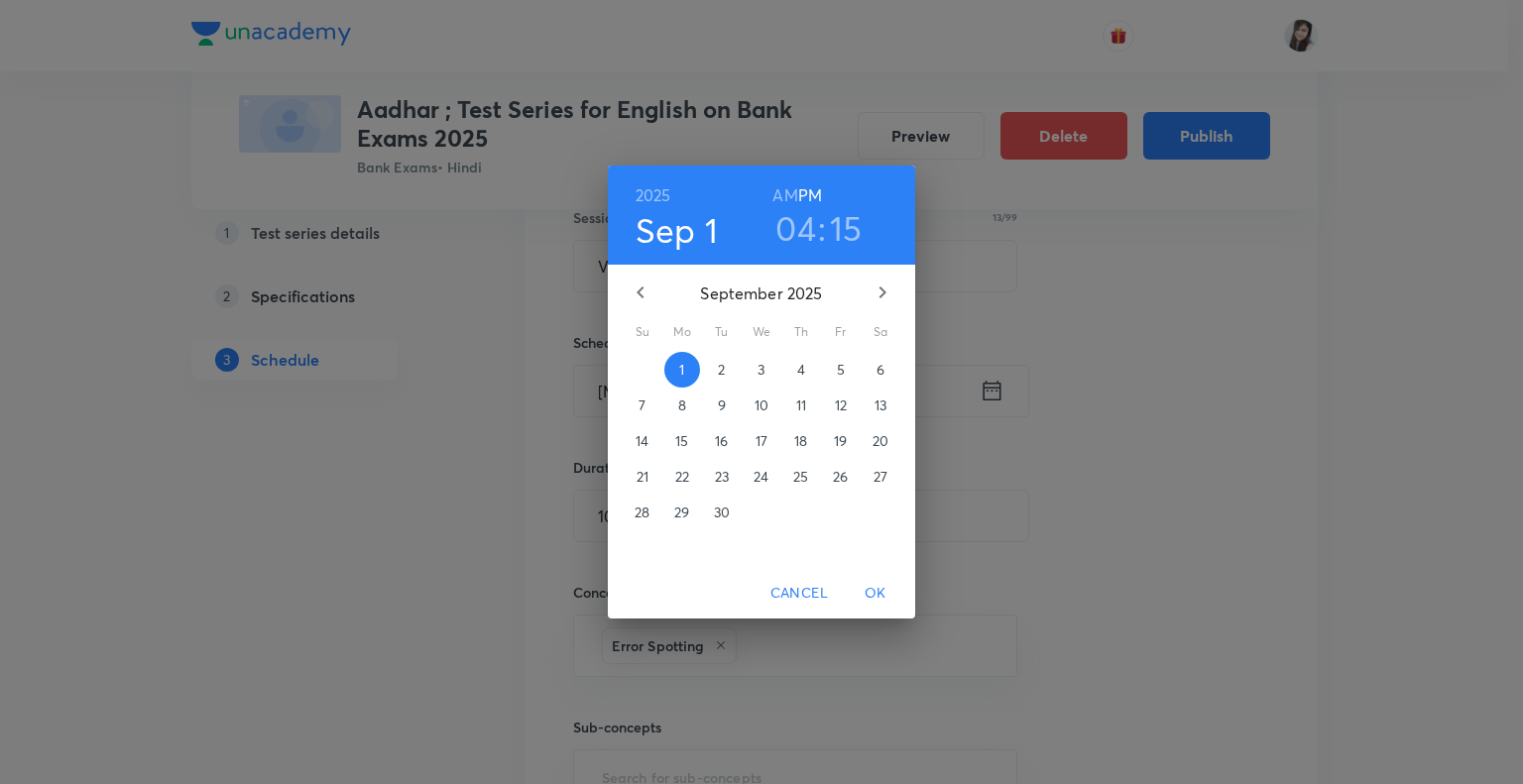 click on "2" at bounding box center (721, 370) 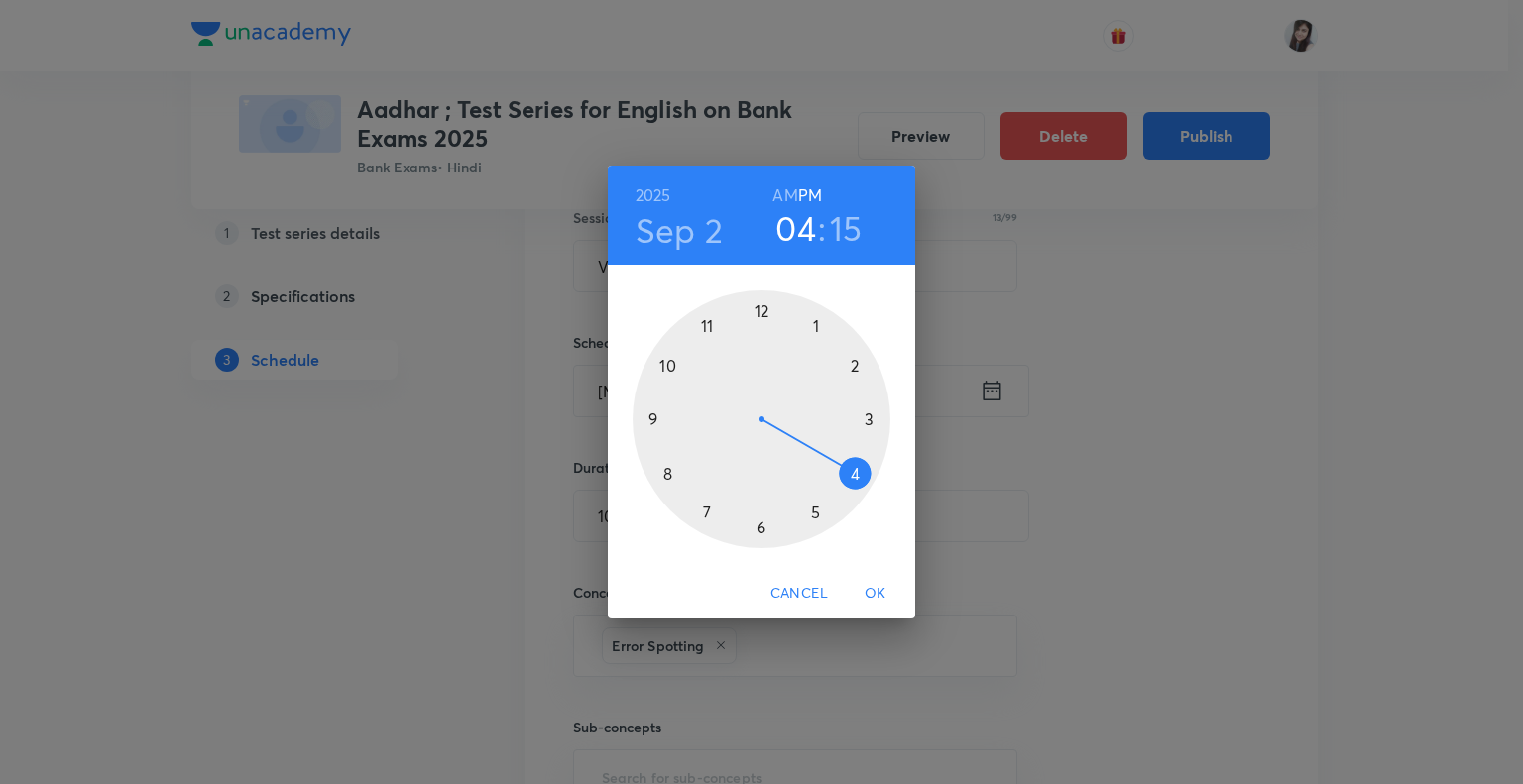 click on "OK" at bounding box center (876, 593) 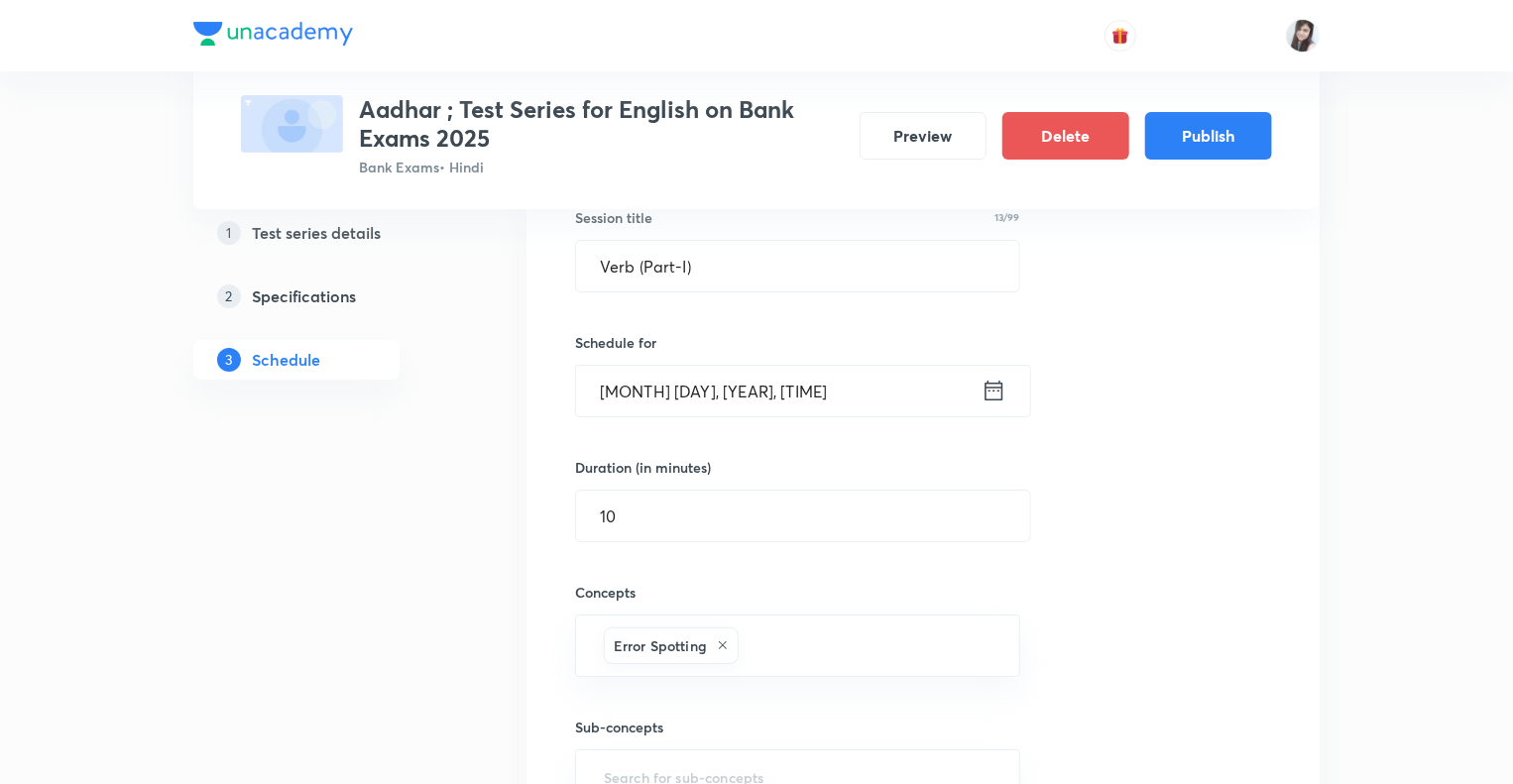 click on "Test Series Aadhar ; Test Series for English on Bank Exams 2025 Bank Exams  • Hindi Preview Delete Publish 1 Test series details 2 Specifications 3 Schedule Schedule •  37  tests Aug 7 Reading Comprehension Test Test 1 • 4:15 PM • 10 min Comprehension No questions added  Create test Aug 11 Subject-Verb-Agreement (Part-I) Test 2 • 4:15 PM • 10 min Error Spotting No questions added  Create test Aug 12 Subject-Verb-Agreement (Part-II) Test 3 • 4:15 PM • 10 min Error Spotting No questions added  Create test Aug 13 Noun (Part-I) Test 4 • 4:15 PM • 10 min Error Spotting No questions added  Create test Aug 14 Noun (Part-II) Test 5 • 4:15 PM • 10 min Error Spotting No questions added  Create test Aug 15 Vocabulary- Antonyms-Synonyms-idioms-Phrasal verbs Test 6 • 4:15 PM • 10 min Synonyms · Antonyms · Idioms · Phrasal Verbs No questions added  Create test Aug 18 Pronoun (Part-I) Test 7 • 4:15 PM • 10 min Error Spotting No questions added  Create test Aug 19 Pronoun (Part-II) Aug 20 3" at bounding box center (756, 801) 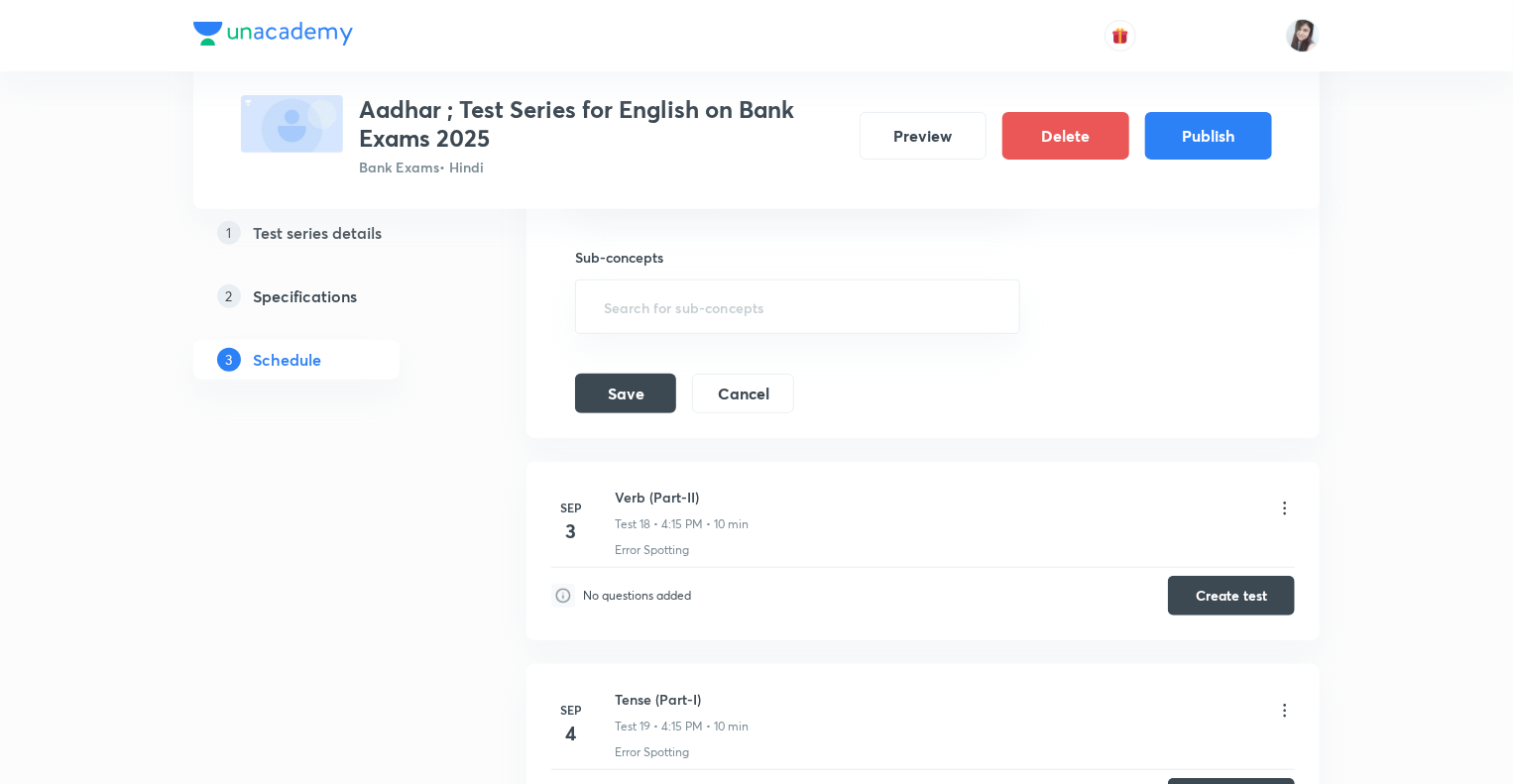 click on "Test Series Aadhar ; Test Series for English on Bank Exams 2025 Bank Exams  • Hindi Preview Delete Publish 1 Test series details 2 Specifications 3 Schedule Schedule •  37  tests Aug 7 Reading Comprehension Test Test 1 • 4:15 PM • 10 min Comprehension No questions added  Create test Aug 11 Subject-Verb-Agreement (Part-I) Test 2 • 4:15 PM • 10 min Error Spotting No questions added  Create test Aug 12 Subject-Verb-Agreement (Part-II) Test 3 • 4:15 PM • 10 min Error Spotting No questions added  Create test Aug 13 Noun (Part-I) Test 4 • 4:15 PM • 10 min Error Spotting No questions added  Create test Aug 14 Noun (Part-II) Test 5 • 4:15 PM • 10 min Error Spotting No questions added  Create test Aug 15 Vocabulary- Antonyms-Synonyms-idioms-Phrasal verbs Test 6 • 4:15 PM • 10 min Synonyms · Antonyms · Idioms · Phrasal Verbs No questions added  Create test Aug 18 Pronoun (Part-I) Test 7 • 4:15 PM • 10 min Error Spotting No questions added  Create test Aug 19 Pronoun (Part-II) Aug 20 3" at bounding box center [756, 331] 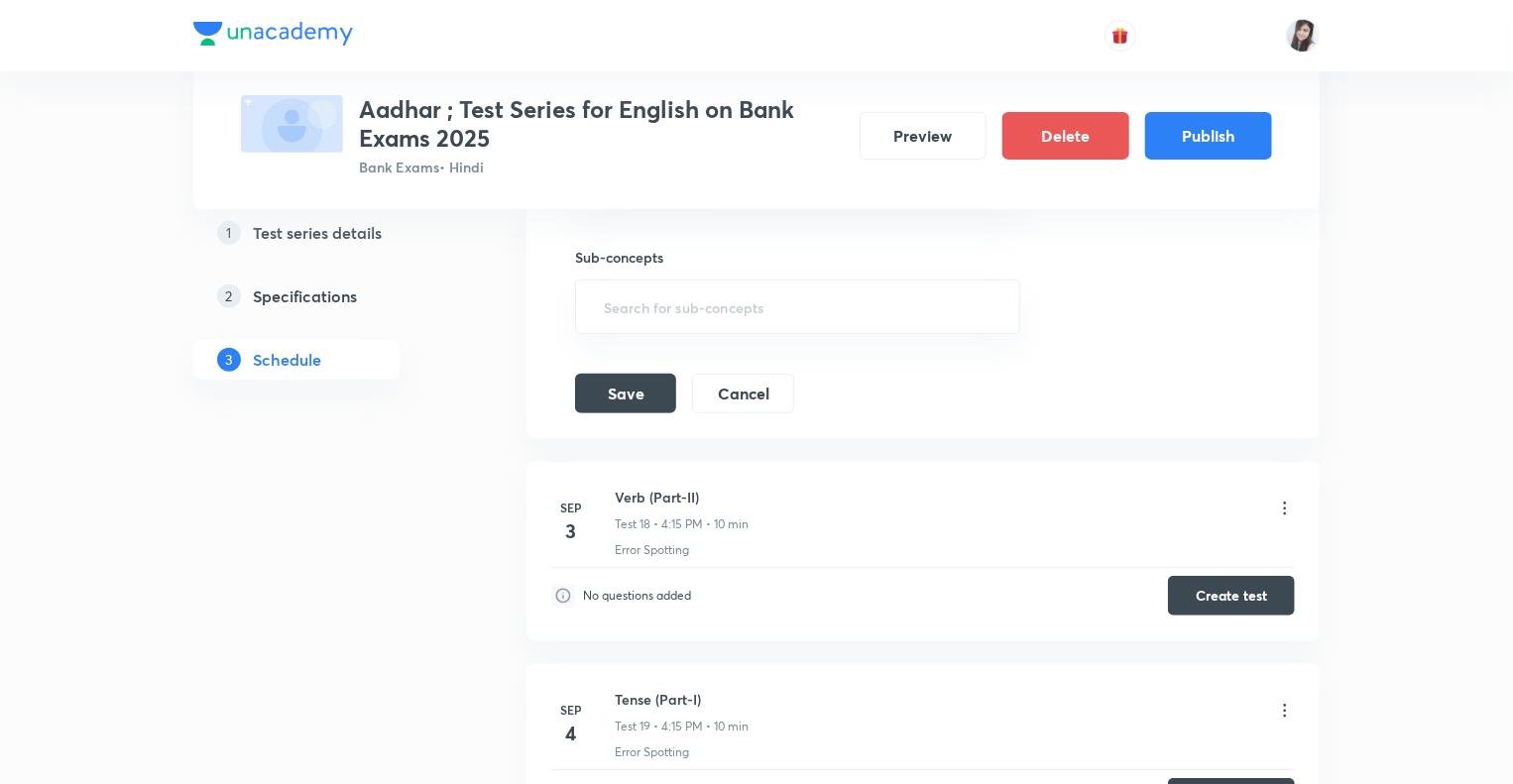scroll, scrollTop: 4088, scrollLeft: 0, axis: vertical 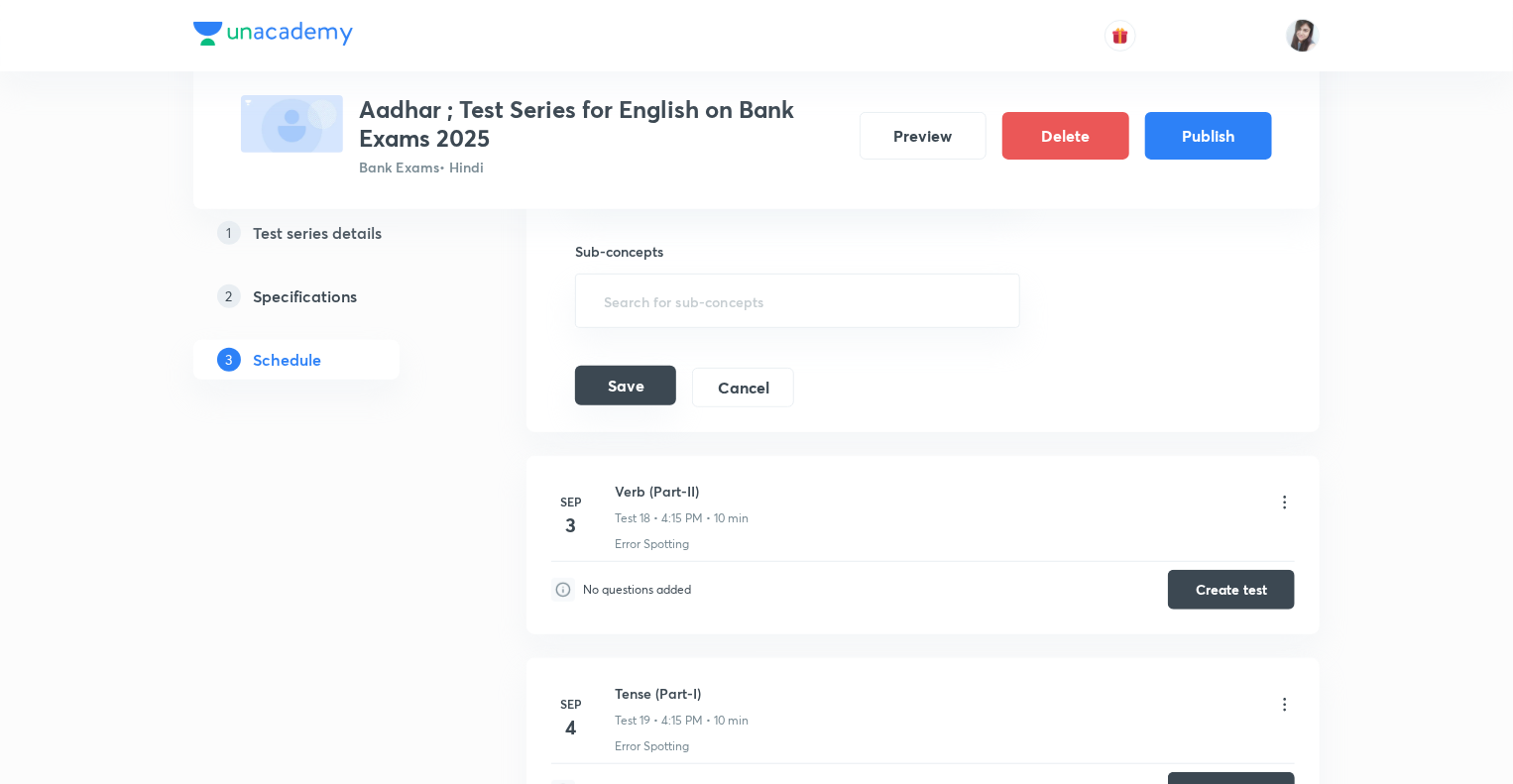 click on "Save" at bounding box center [626, 386] 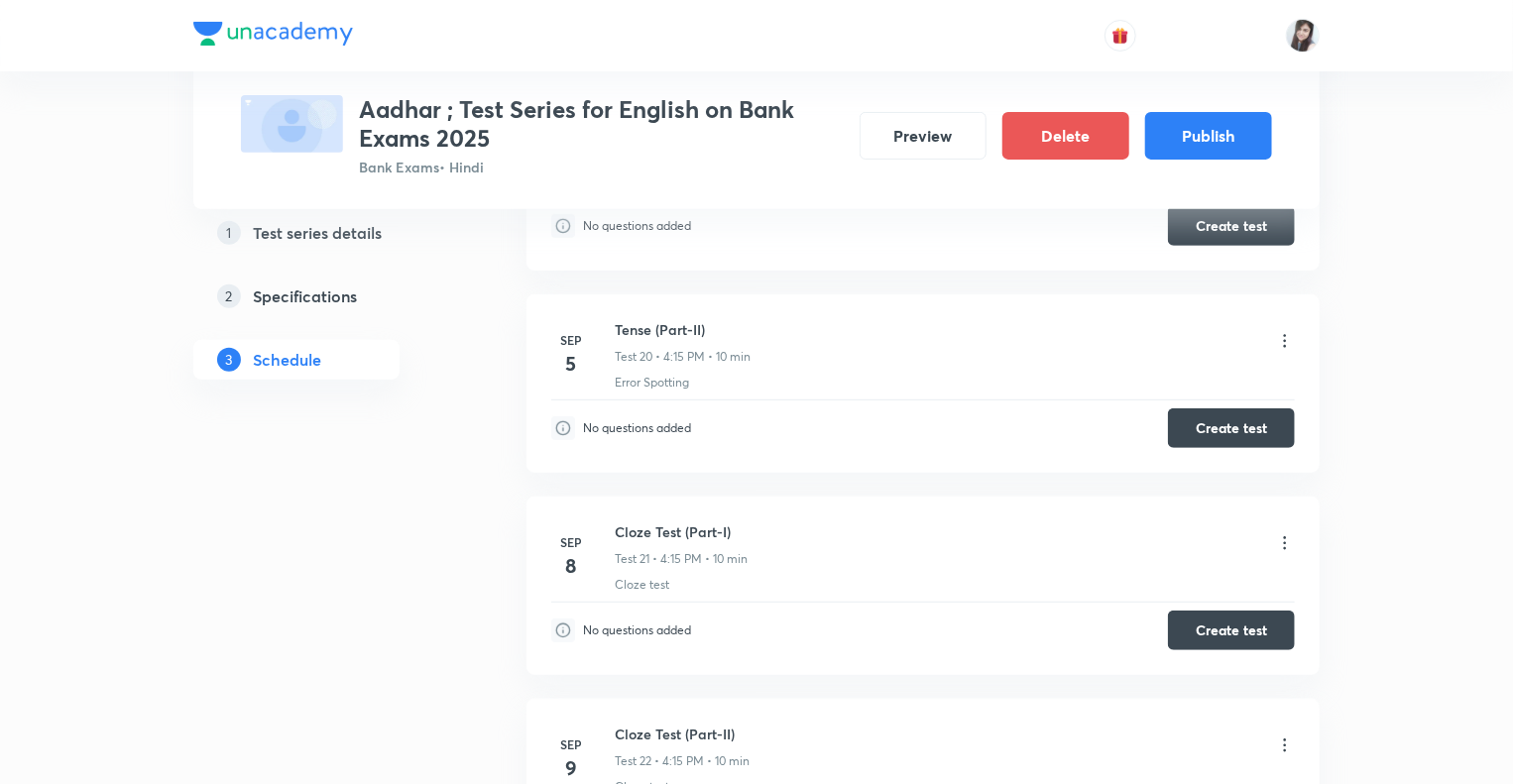 click on "Test Series Aadhar ; Test Series for English on Bank Exams [YEAR] Bank Exams  • Hindi Preview Delete Publish 1 Test series details 2 Specifications 3 Schedule Schedule •  37  tests Add a new session [MONTH] [DAY] Reading Comprehension Test Test 1 • [TIME] • 10 min Comprehension No questions added  Create test [MONTH] [DAY] Subject-Verb-Agreement (Part-I) Test 2 • [TIME] • 10 min Error Spotting No questions added  Create test [MONTH] [DAY] Subject-Verb-Agreement (Part-II) Test 3 • [TIME] • 10 min Error Spotting No questions added  Create test [MONTH] [DAY] Noun (Part-I) Test 4 • [TIME] • 10 min Error Spotting No questions added  Create test [MONTH] [DAY] Noun (Part-II) Test 5 • [TIME] • 10 min Error Spotting No questions added  Create test [MONTH] [DAY] Vocabulary- Antonyms-Synonyms-idioms-Phrasal verbs Test 6 • [TIME] • 10 min Synonyms · Antonyms · Idioms · Phrasal Verbs No questions added  Create test [MONTH] [DAY] Pronoun (Part-I) Test 7 • [TIME] • 10 min Error Spotting No questions added  Create test [MONTH] [DAY] [MONTH] [DAY] 3" at bounding box center [756, 42] 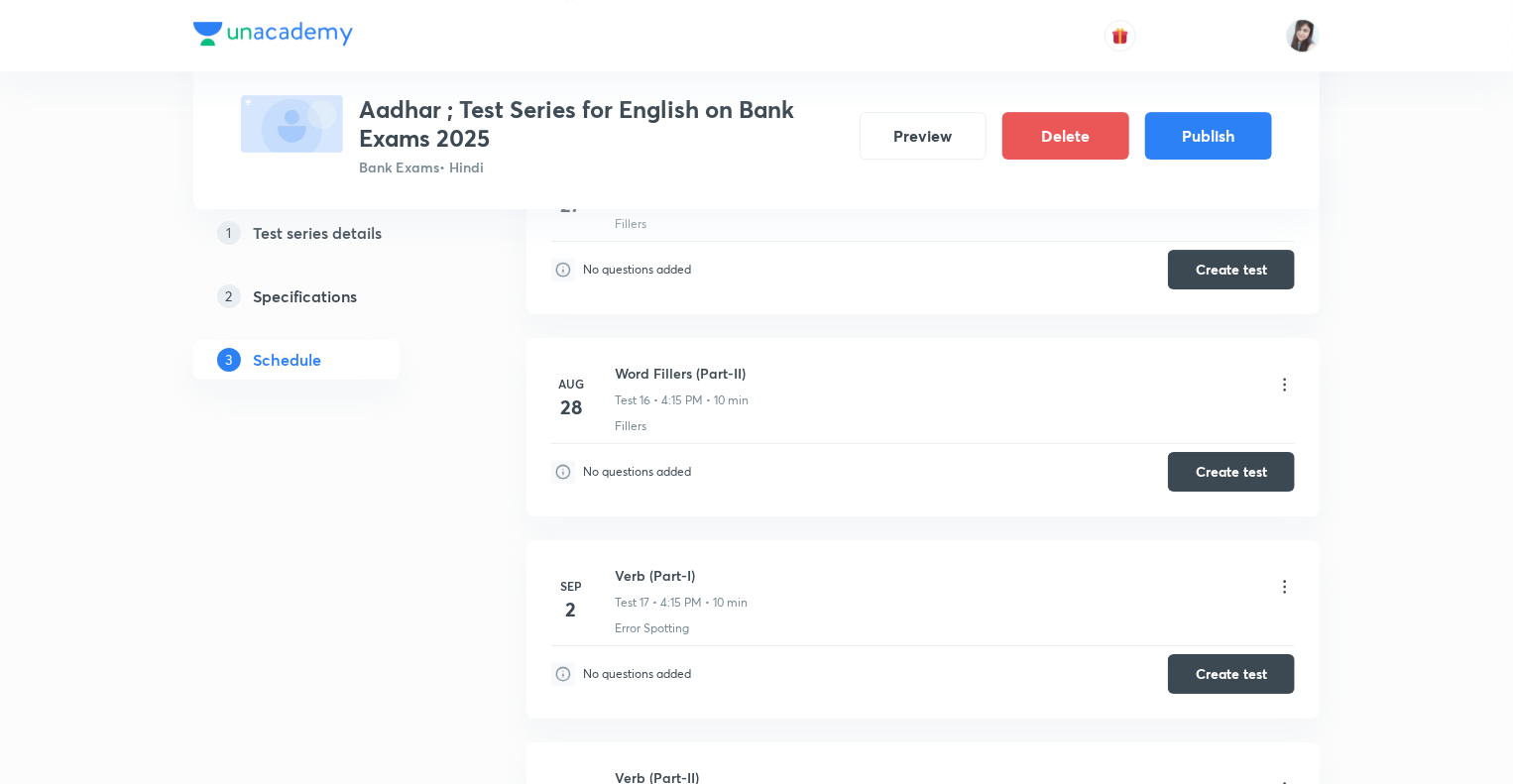 scroll, scrollTop: 3096, scrollLeft: 0, axis: vertical 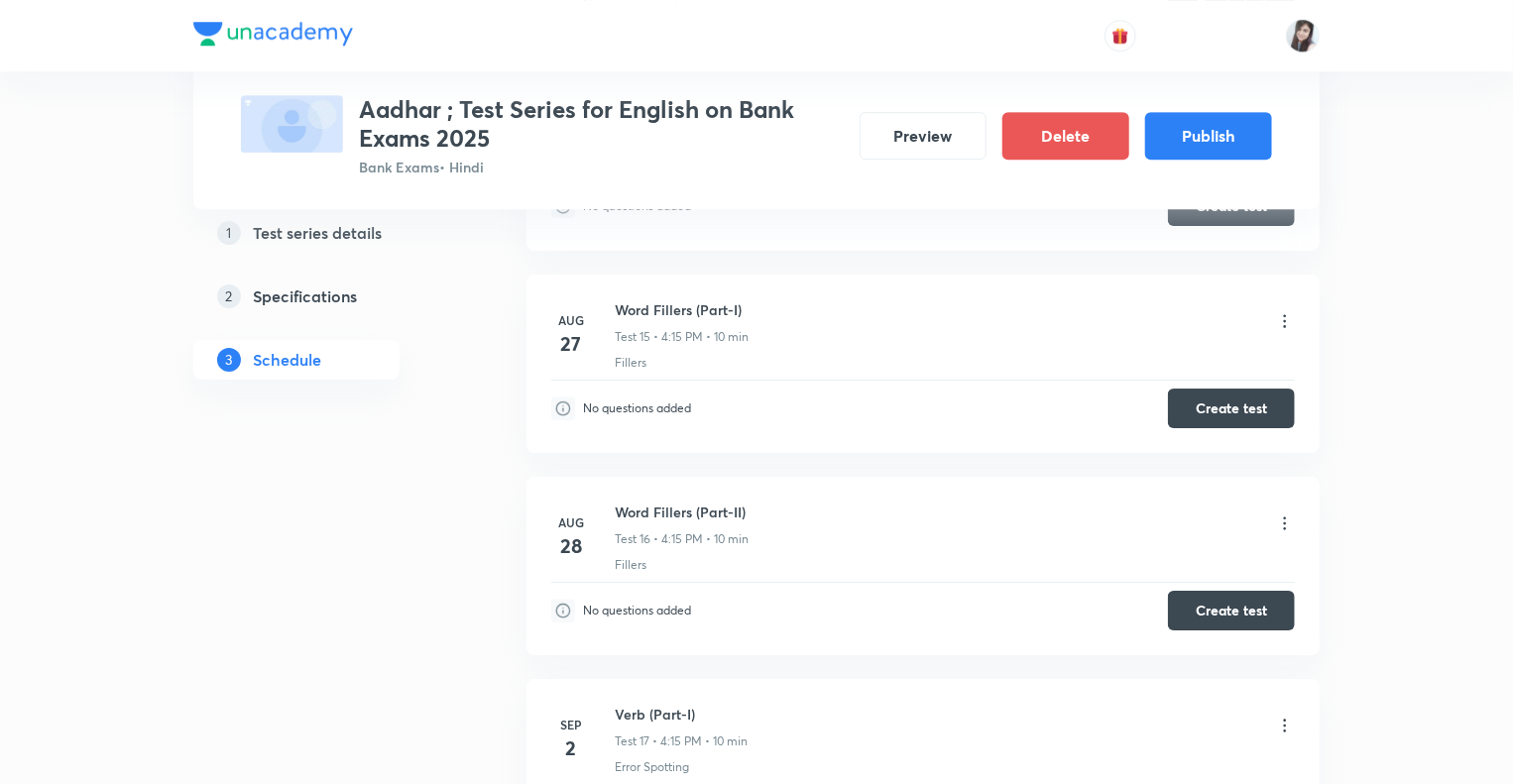 click 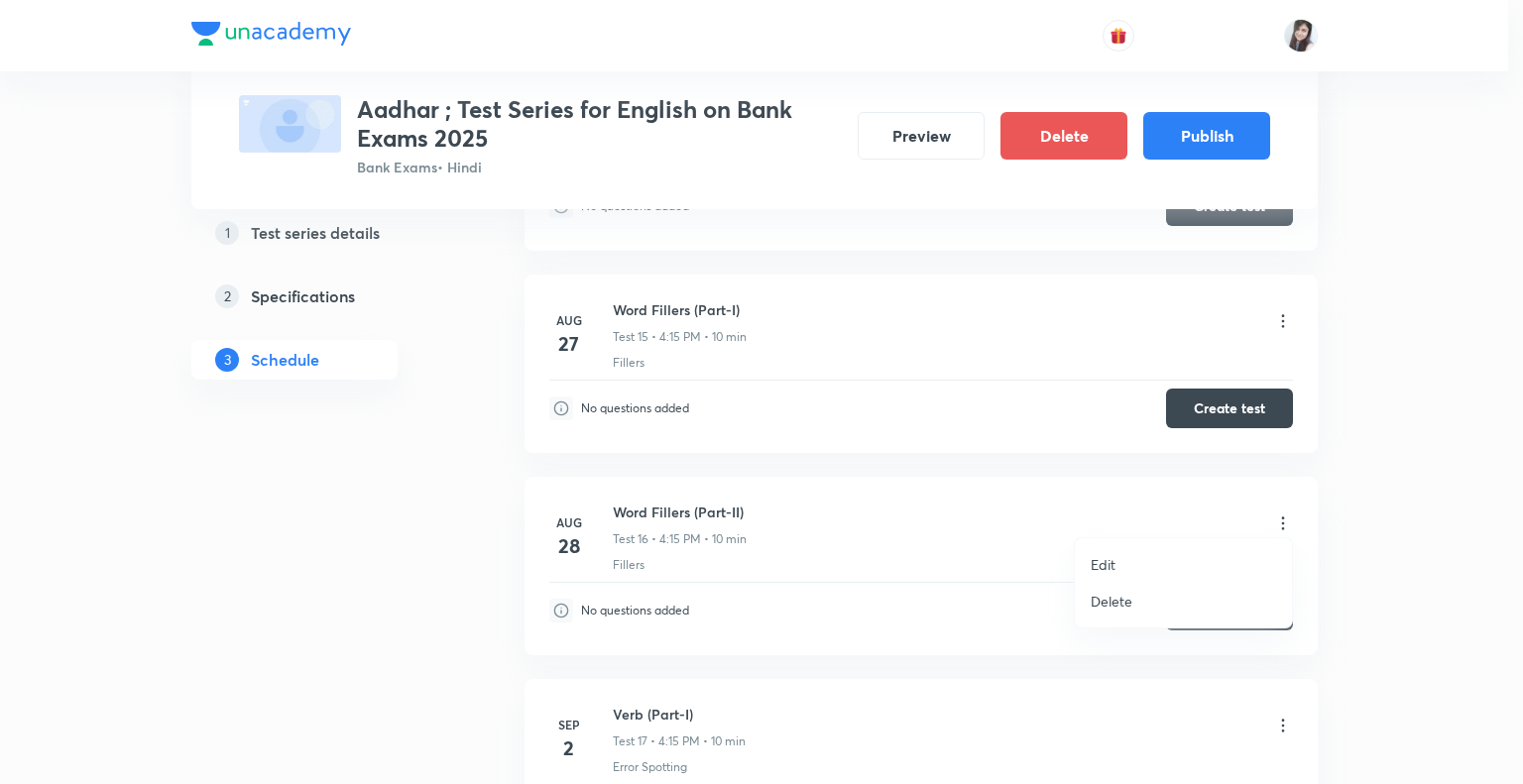 click on "Edit" at bounding box center [1103, 564] 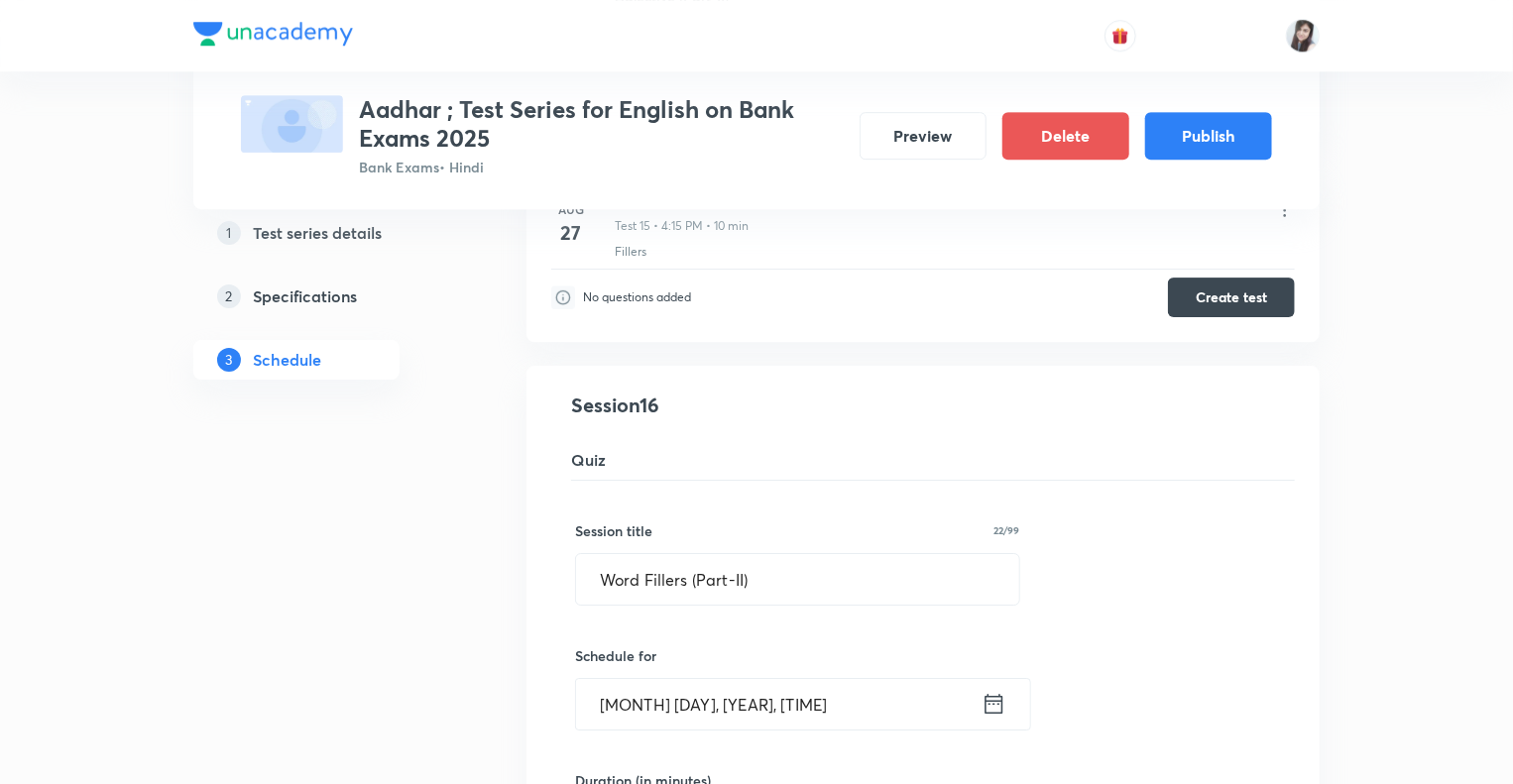 click on "Test Series Aadhar ; Test Series for English on Bank Exams 2025 Bank Exams  • Hindi Preview Delete Publish 1 Test series details 2 Specifications 3 Schedule Schedule •  37  tests Aug 7 Reading Comprehension Test Test 1 • 4:15 PM • 10 min Comprehension No questions added  Create test Aug 11 Subject-Verb-Agreement (Part-I) Test 2 • 4:15 PM • 10 min Error Spotting No questions added  Create test Aug 12 Subject-Verb-Agreement (Part-II) Test 3 • 4:15 PM • 10 min Error Spotting No questions added  Create test Aug 13 Noun (Part-I) Test 4 • 4:15 PM • 10 min Error Spotting No questions added  Create test Aug 14 Noun (Part-II) Test 5 • 4:15 PM • 10 min Error Spotting No questions added  Create test Aug 15 Vocabulary- Antonyms-Synonyms-idioms-Phrasal verbs Test 6 • 4:15 PM • 10 min Synonyms · Antonyms · Idioms · Phrasal Verbs No questions added  Create test Aug 18 Pronoun (Part-I) Test 7 • 4:15 PM • 10 min Error Spotting No questions added  Create test Aug 19 Pronoun (Part-II) Aug 20 2" at bounding box center (756, 1316) 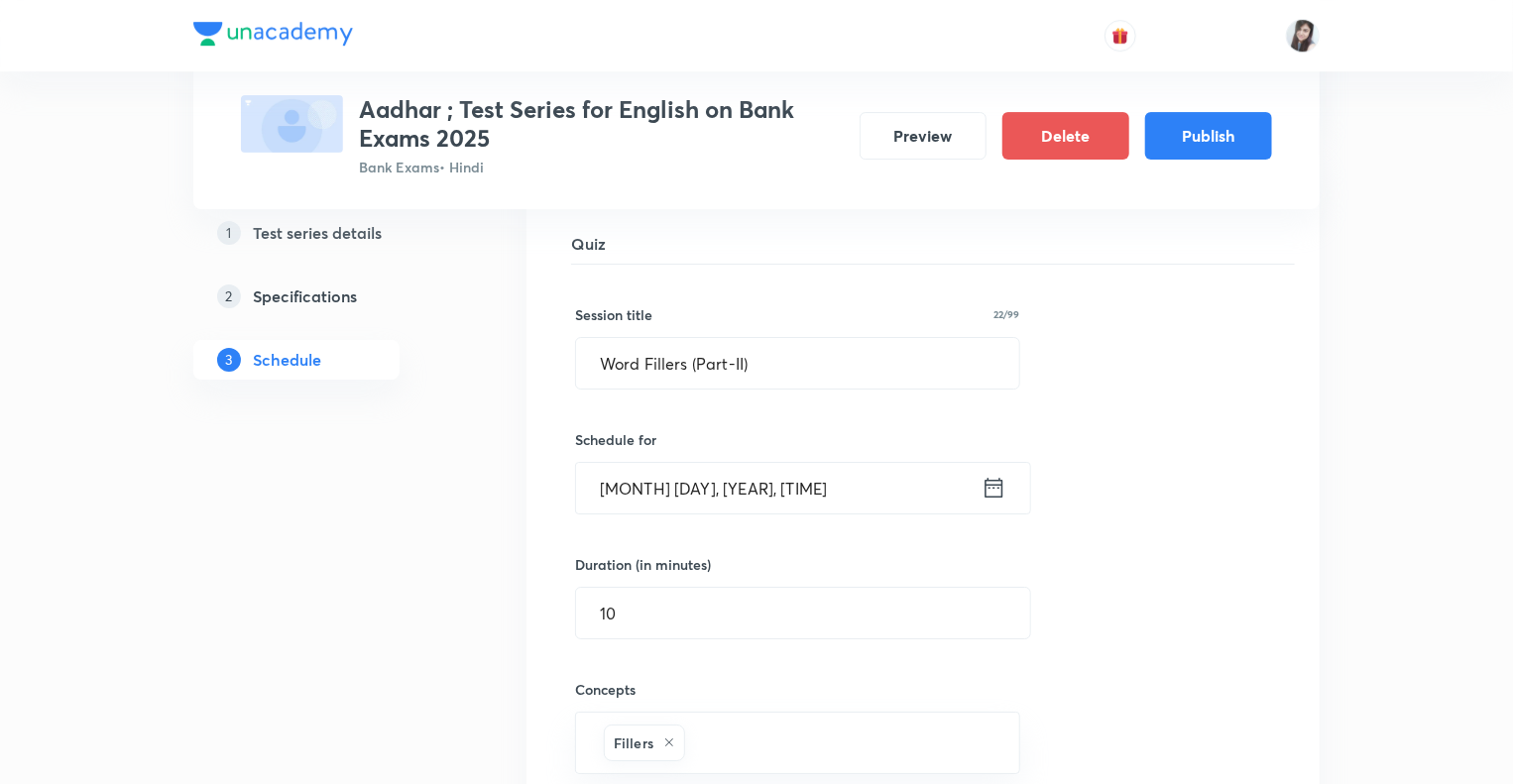 scroll, scrollTop: 3414, scrollLeft: 0, axis: vertical 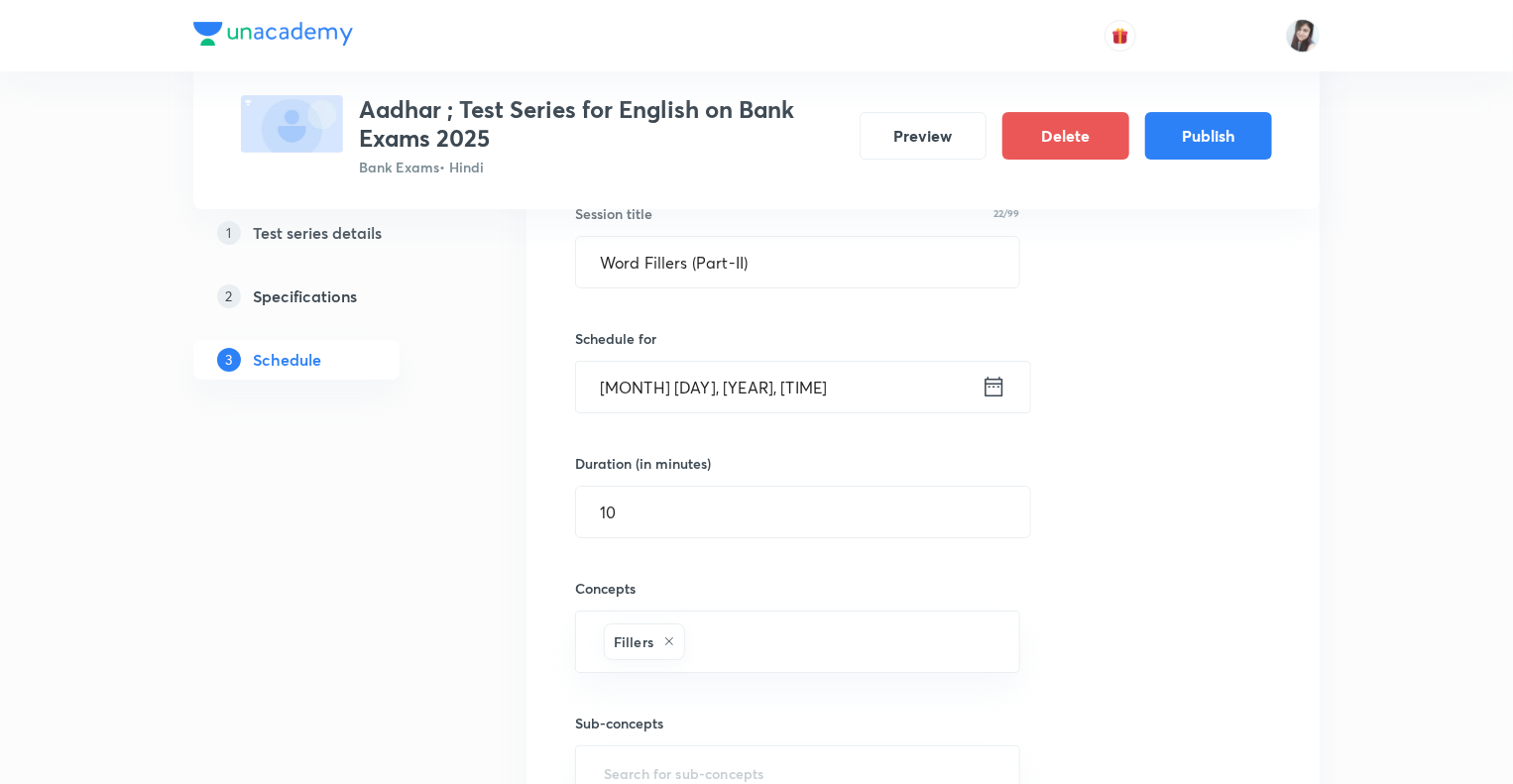 click 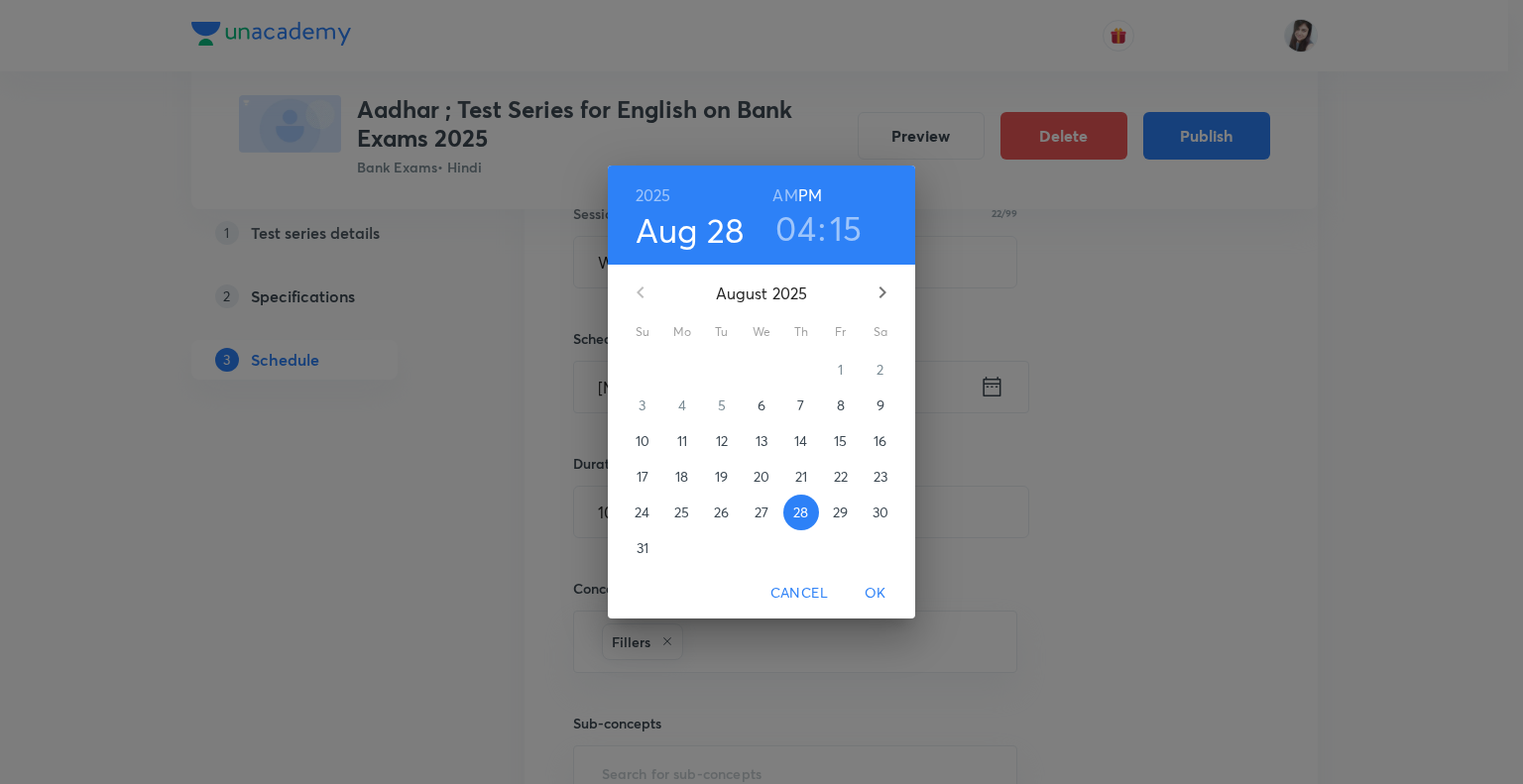 click 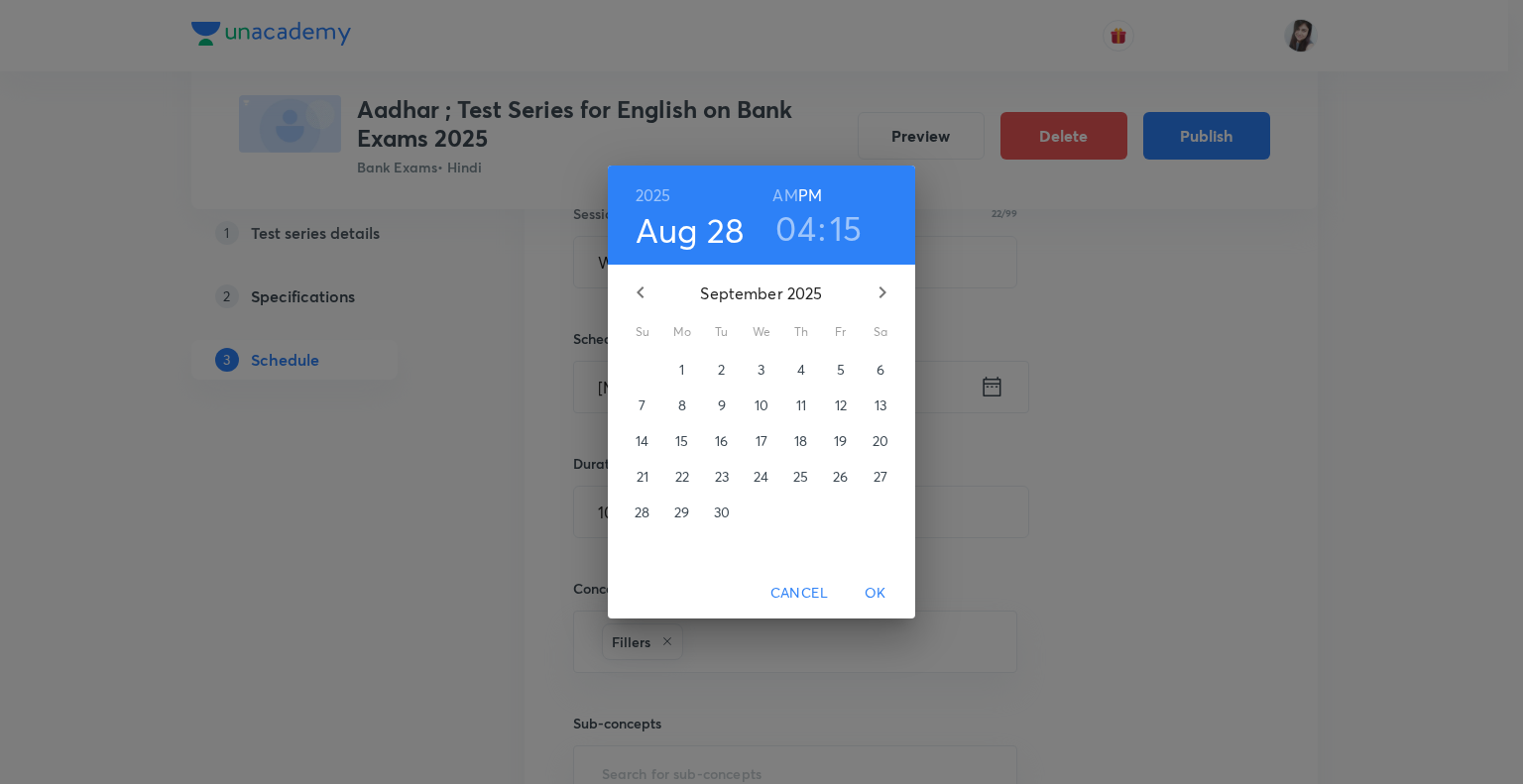 click on "1" at bounding box center (681, 370) 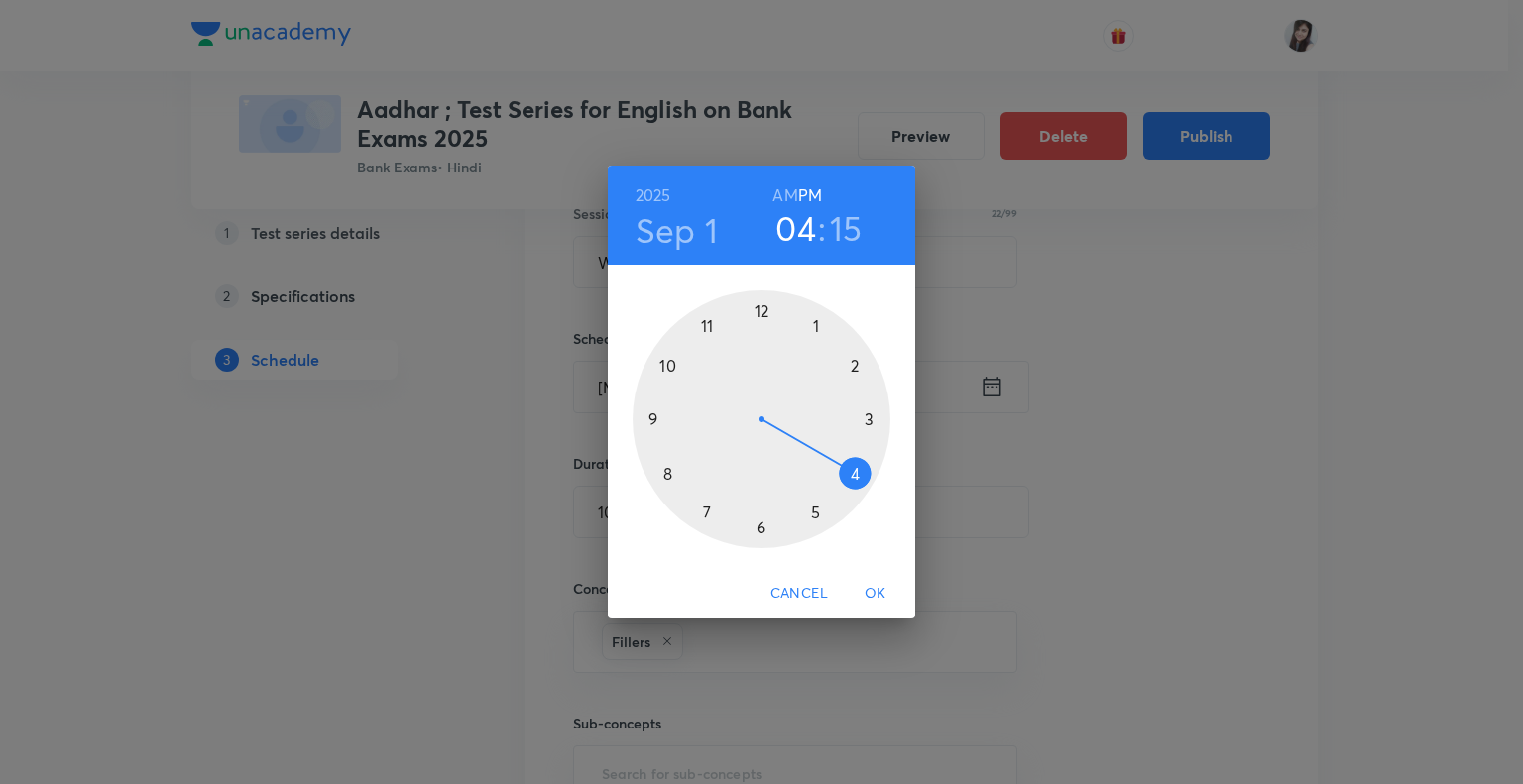 click on "OK" at bounding box center (876, 593) 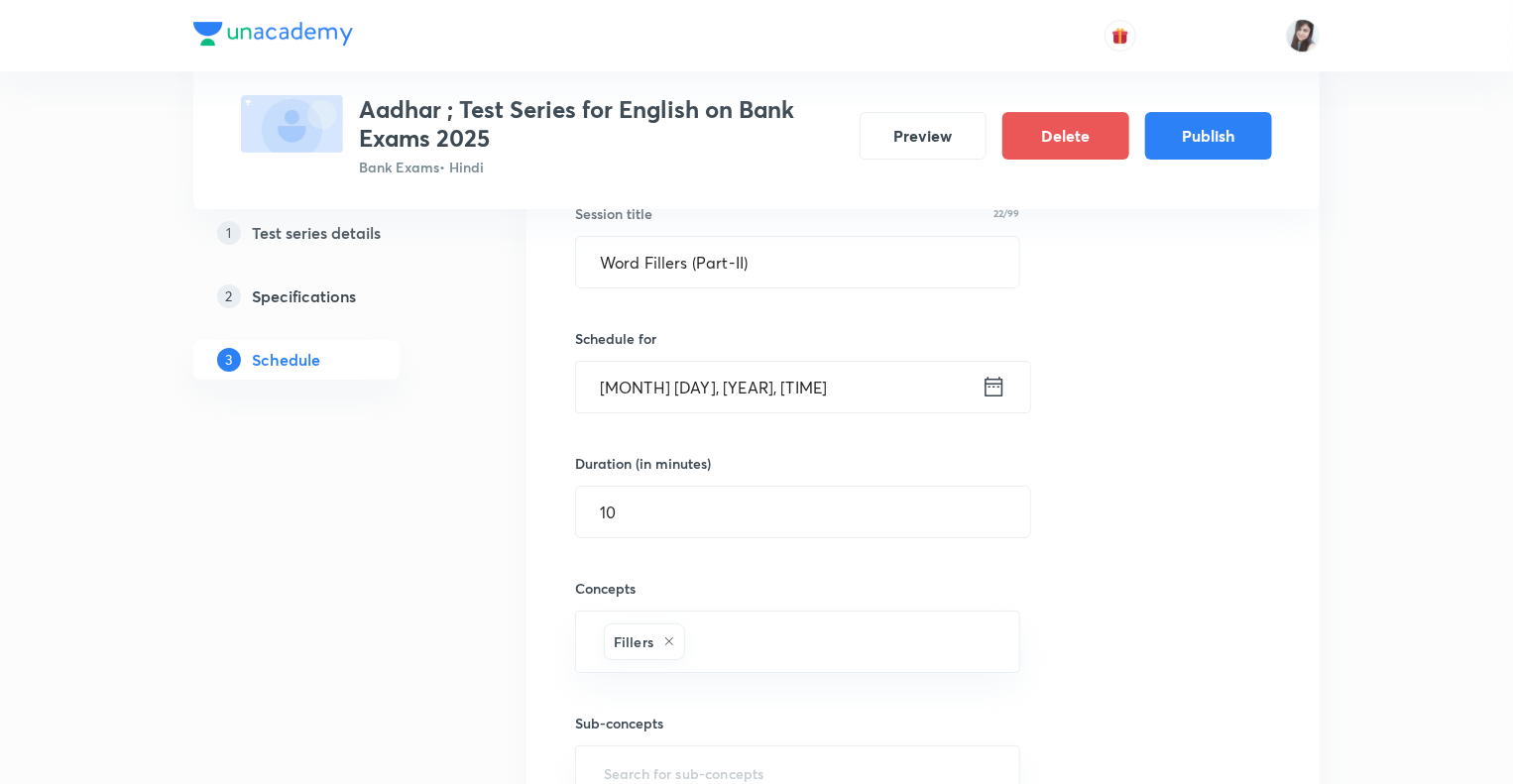 click on "1 Test series details 2 Specifications 3 Schedule" at bounding box center [328, 1123] 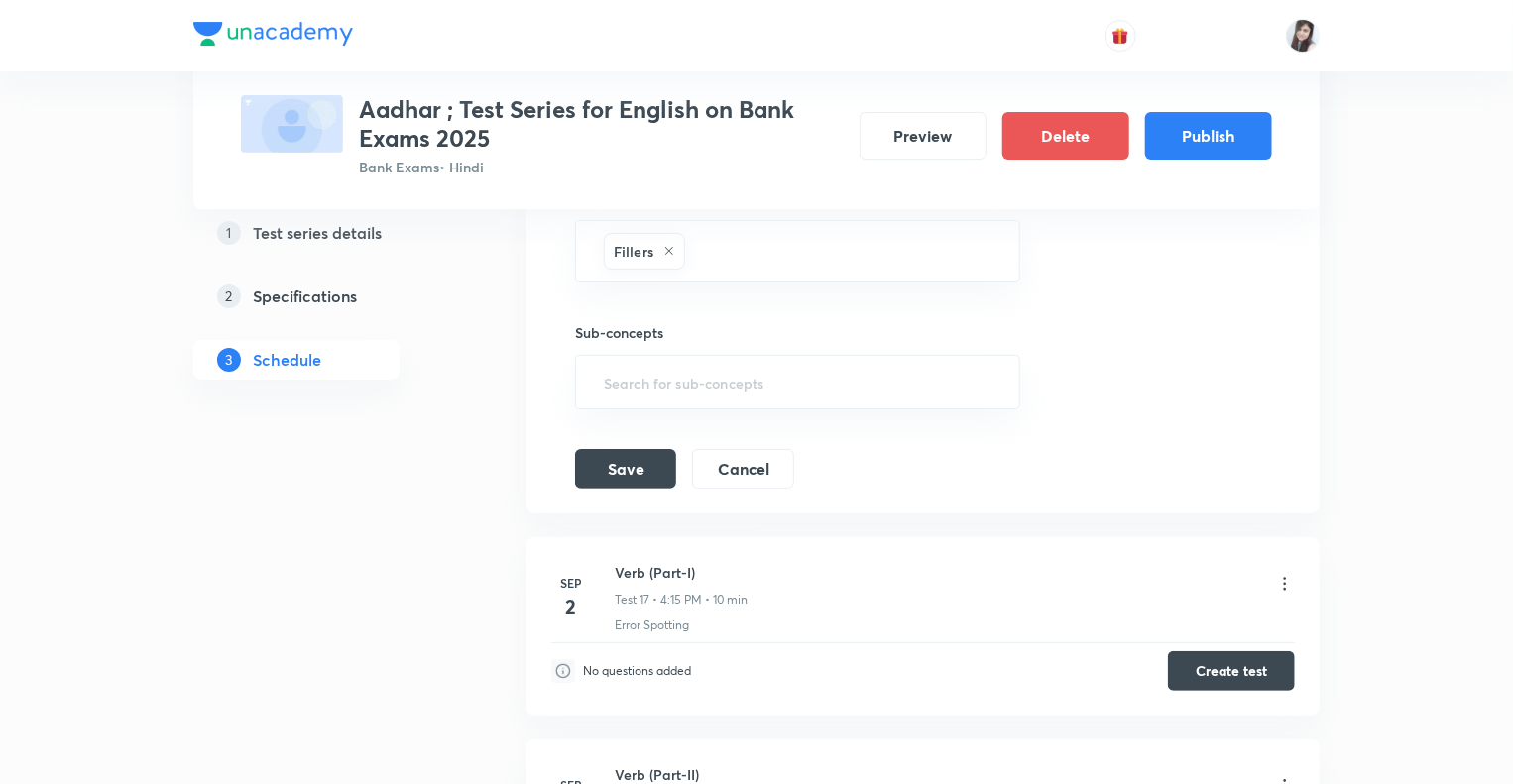 scroll, scrollTop: 3810, scrollLeft: 0, axis: vertical 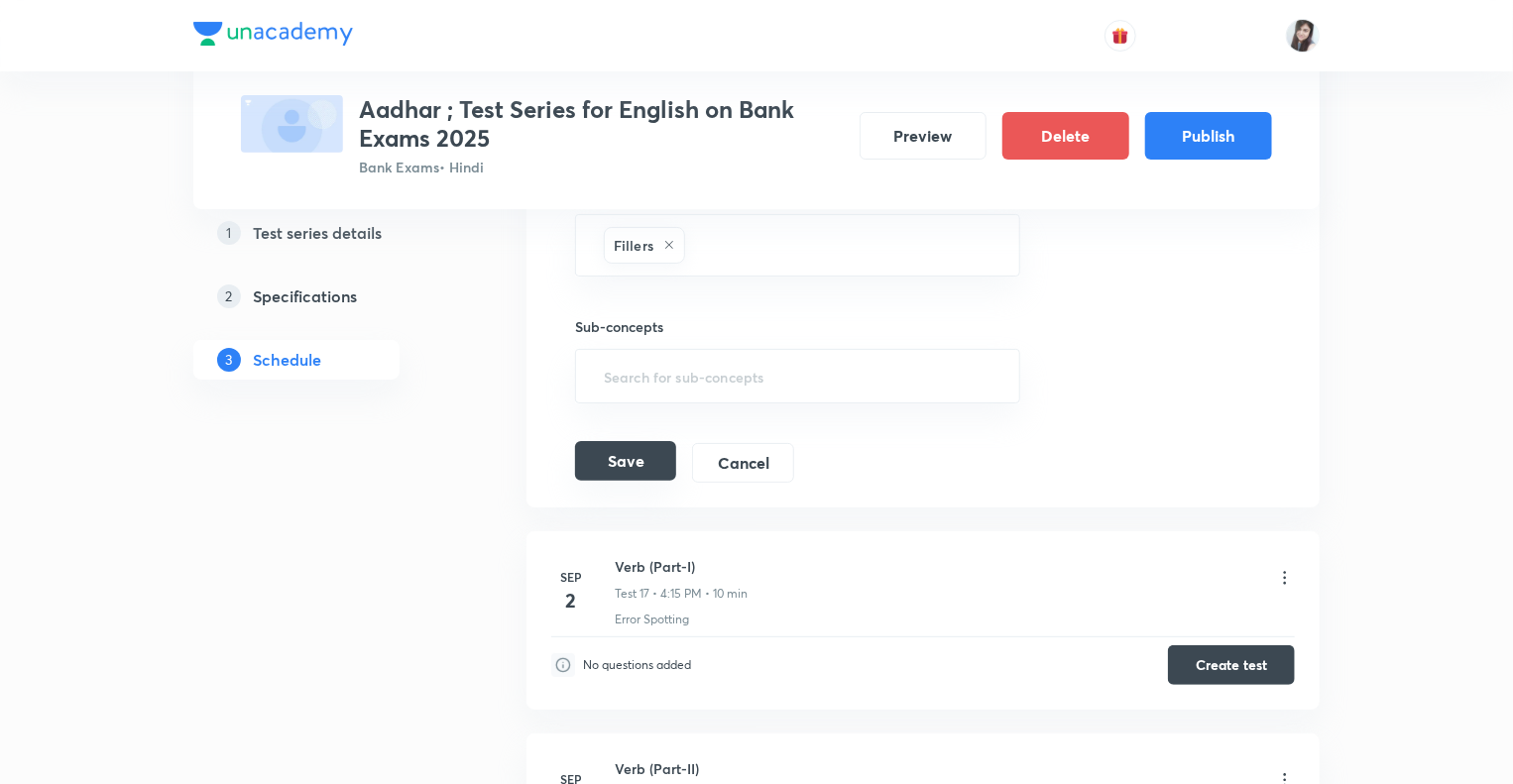 click on "Save" at bounding box center [626, 461] 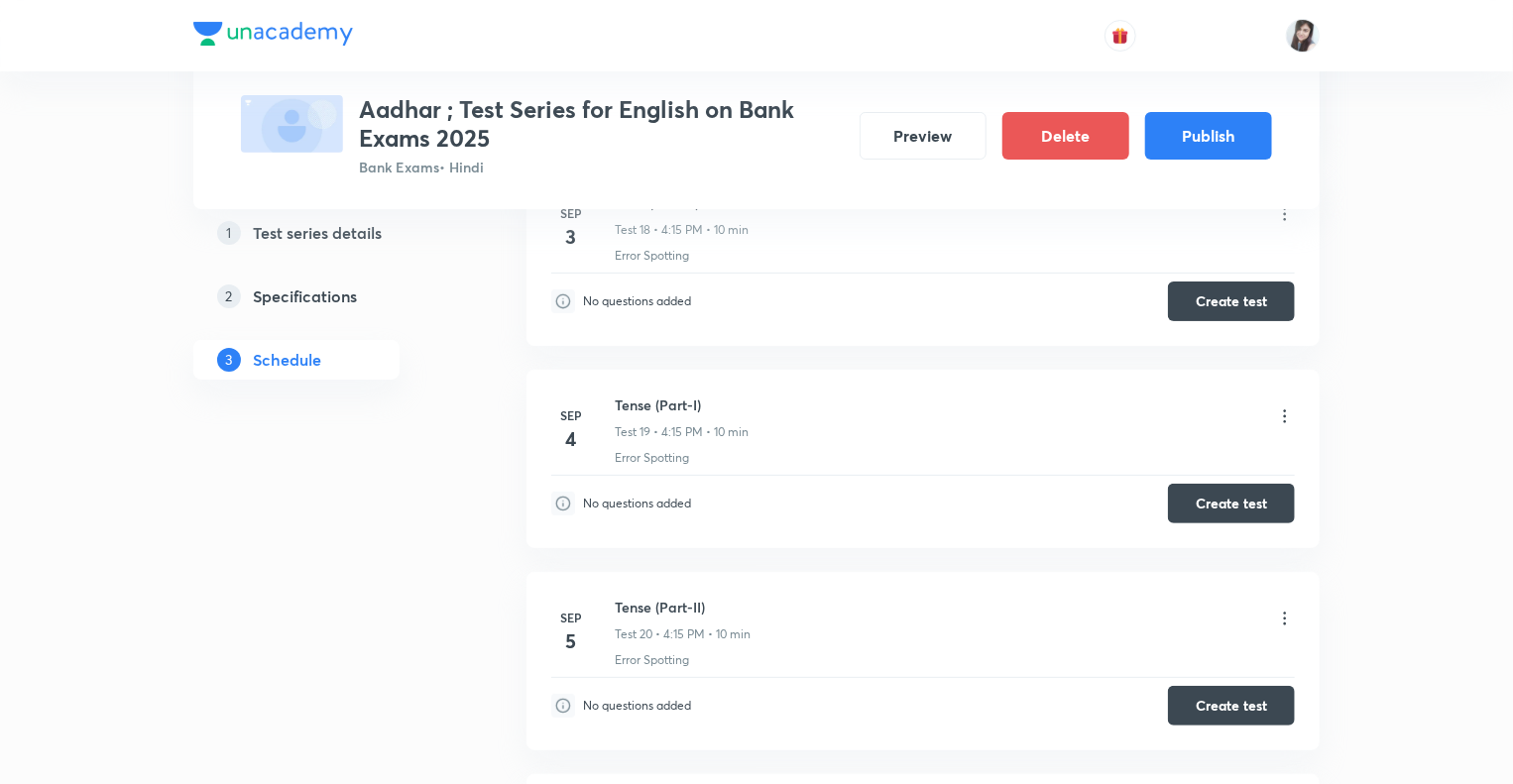 click on "1 Test series details 2 Specifications 3 Schedule" at bounding box center (328, 444) 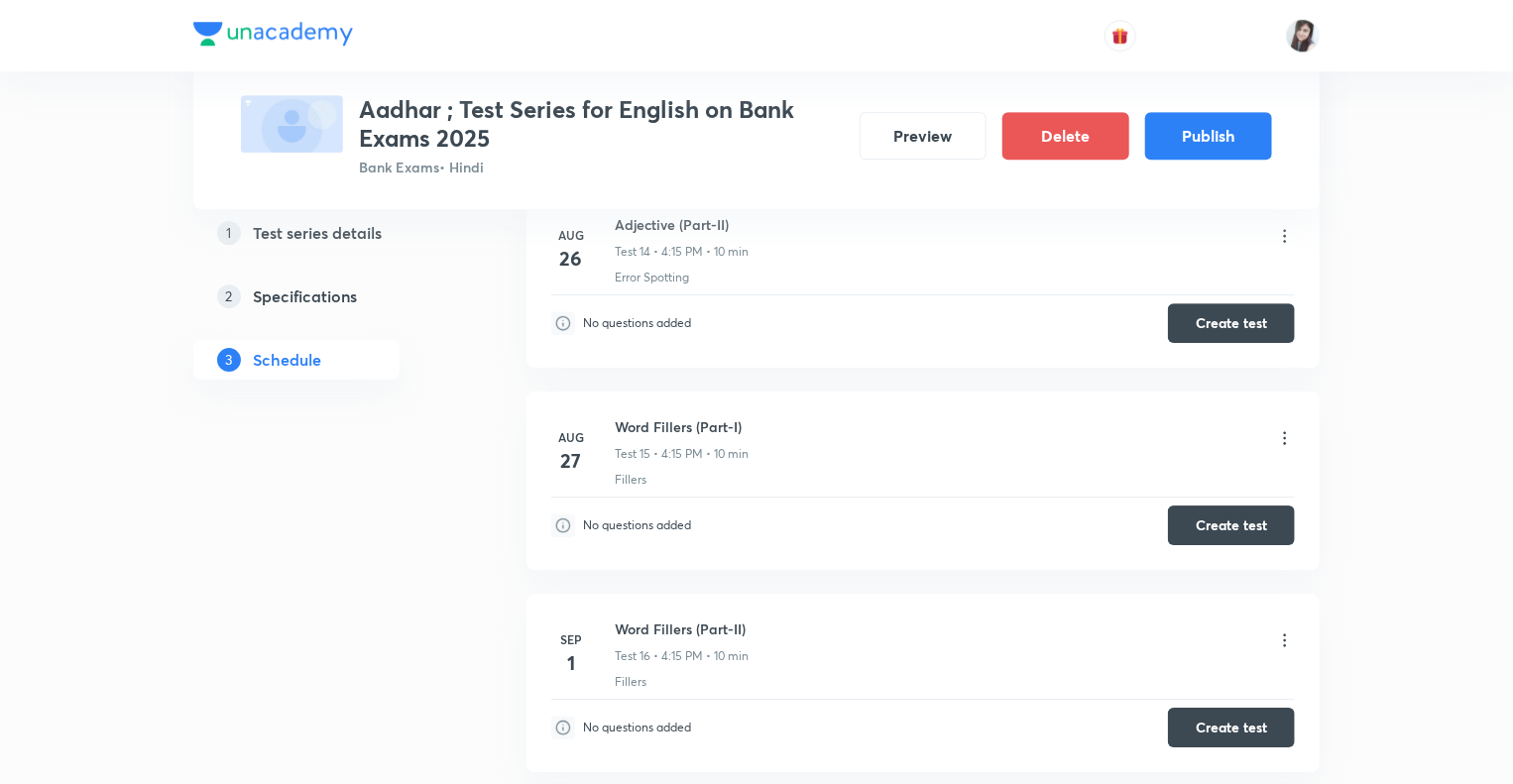 scroll, scrollTop: 2977, scrollLeft: 0, axis: vertical 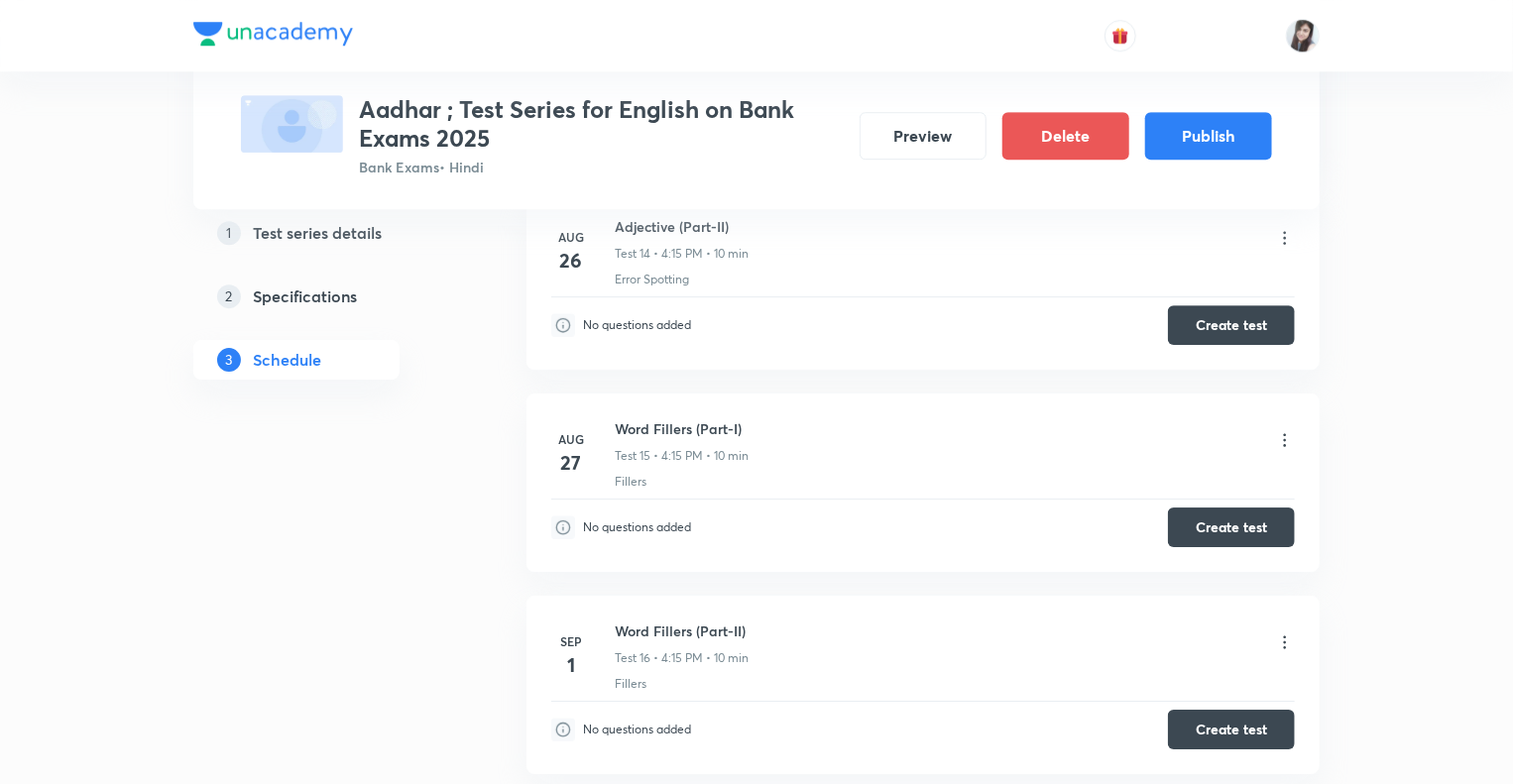 click 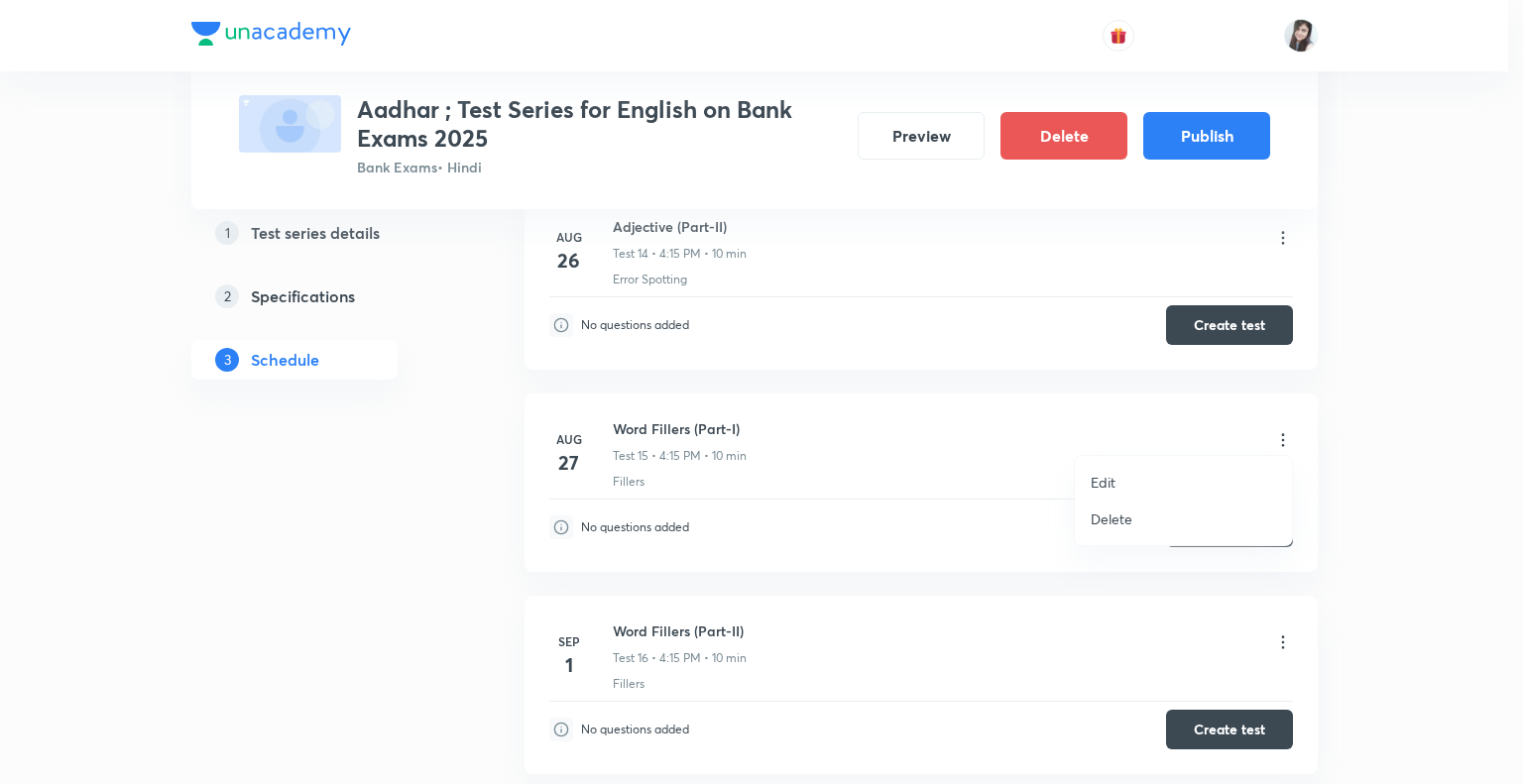 click on "Edit" at bounding box center [1183, 482] 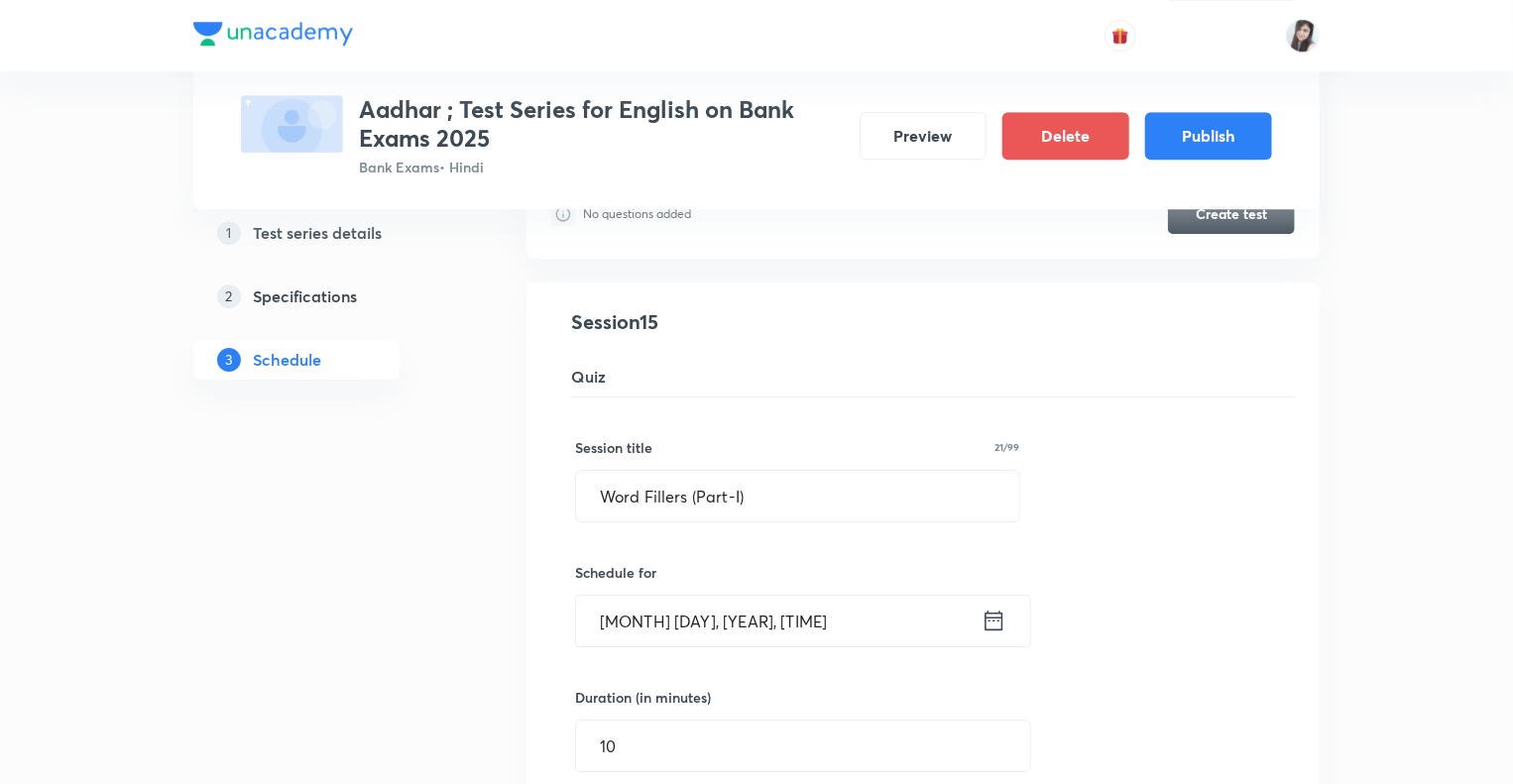 click 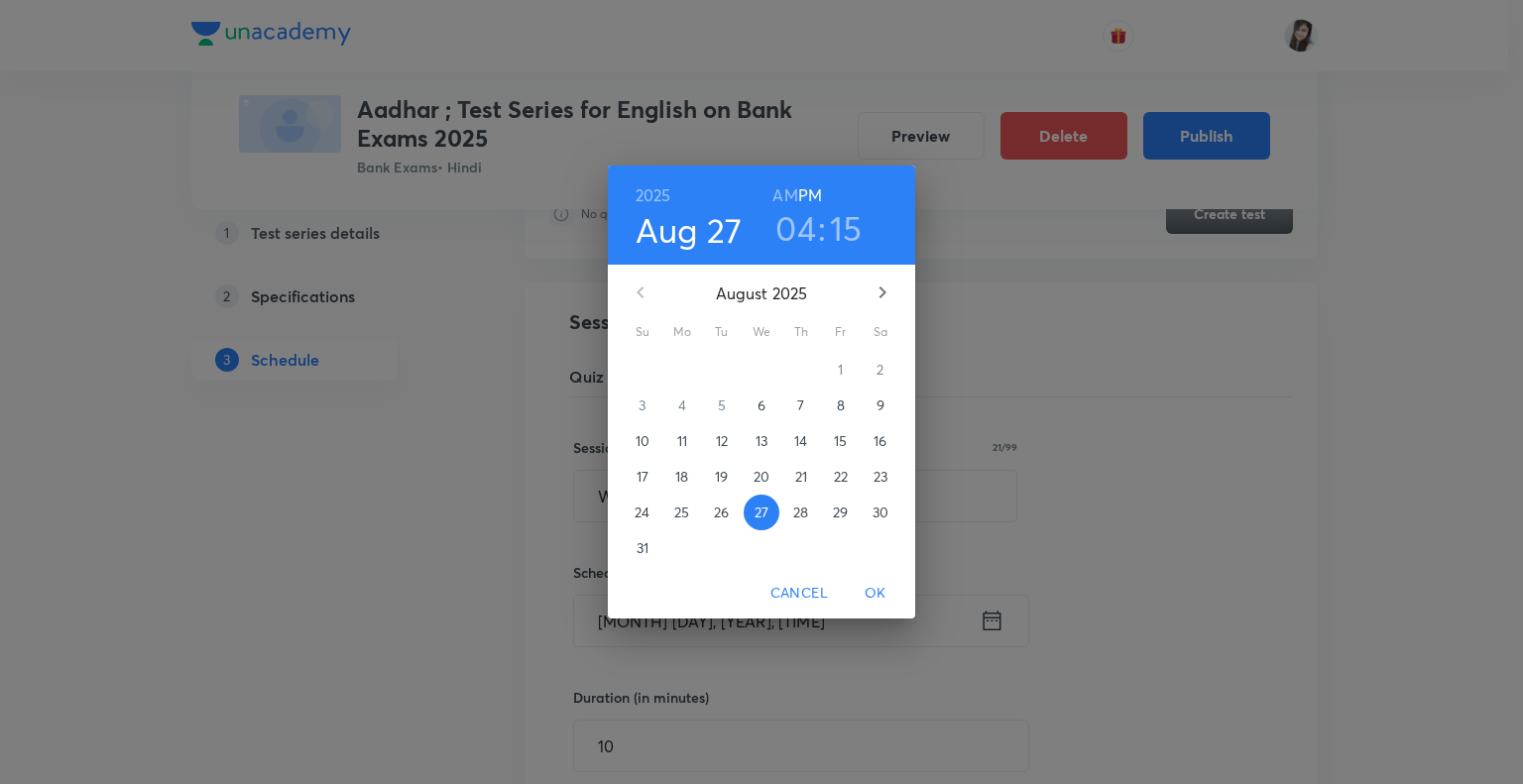 click on "29" at bounding box center (840, 512) 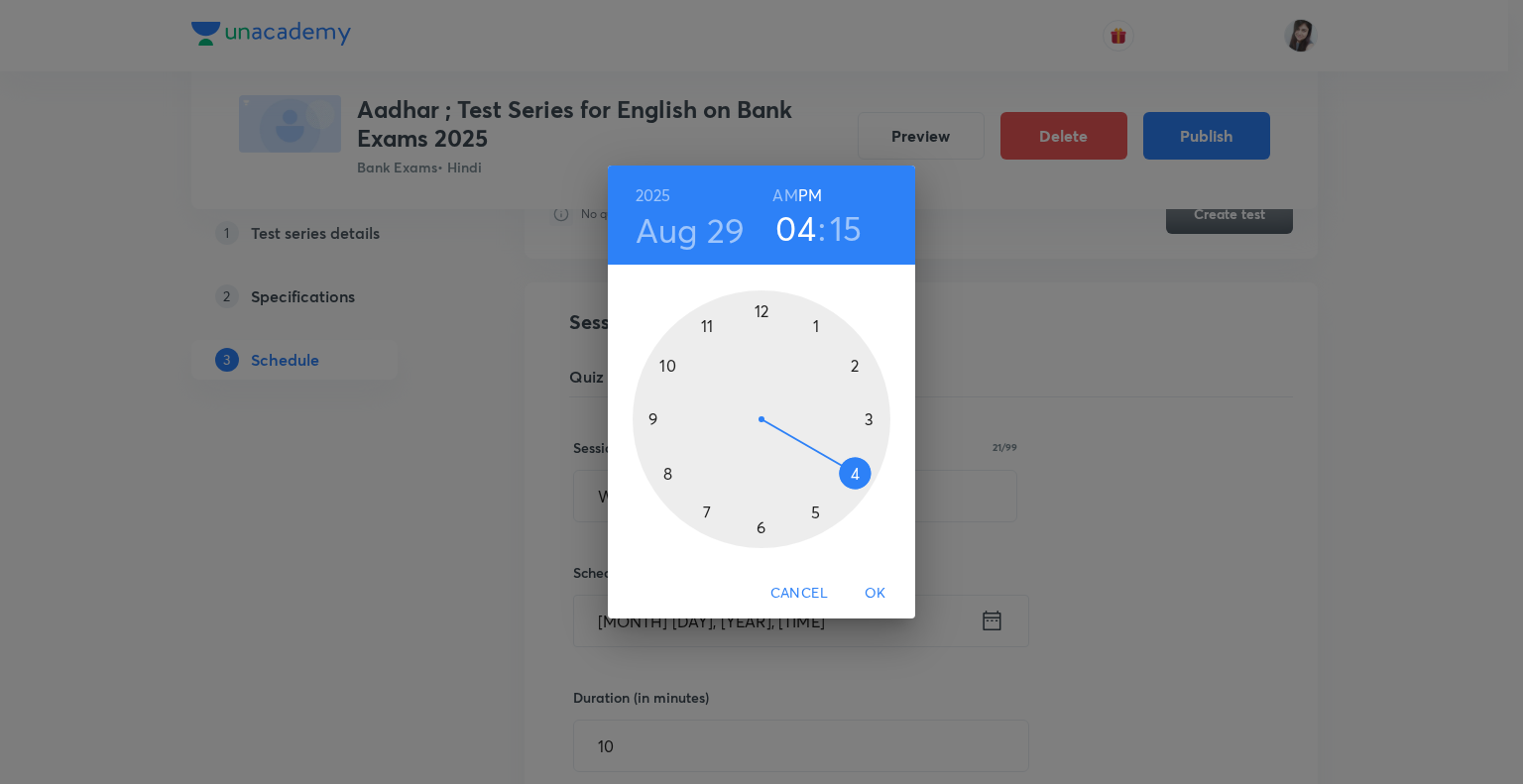 click on "OK" at bounding box center (876, 593) 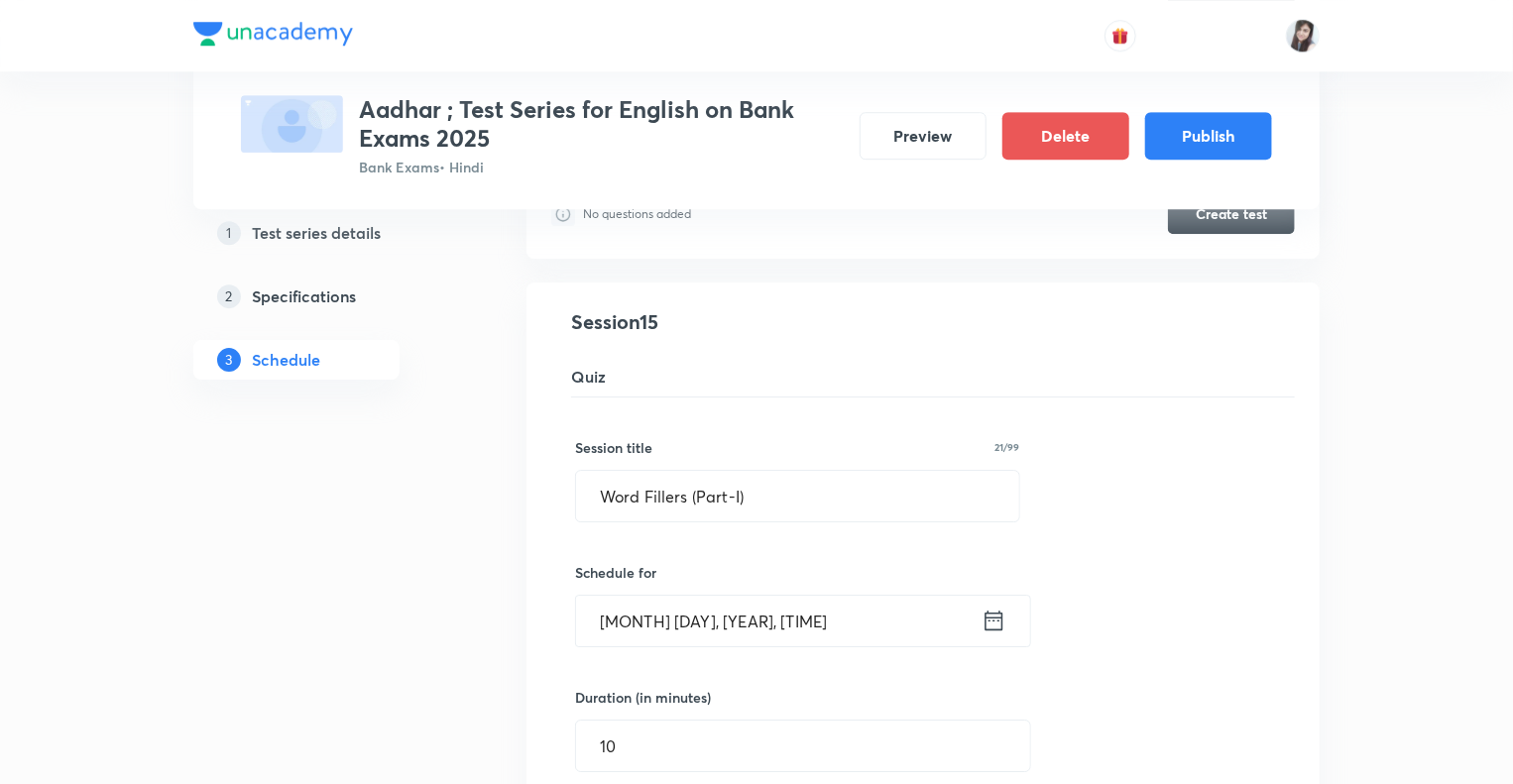 click on "Test Series Aadhar ; Test Series for English on Bank Exams 2025 Bank Exams  • Hindi Preview Delete Publish 1 Test series details 2 Specifications 3 Schedule Schedule •  37  tests Aug 7 Reading Comprehension Test Test 1 • 4:15 PM • 10 min Comprehension No questions added  Create test Aug 11 Subject-Verb-Agreement (Part-I) Test 2 • 4:15 PM • 10 min Error Spotting No questions added  Create test Aug 12 Subject-Verb-Agreement (Part-II) Test 3 • 4:15 PM • 10 min Error Spotting No questions added  Create test Aug 13 Noun (Part-I) Test 4 • 4:15 PM • 10 min Error Spotting No questions added  Create test Aug 14 Noun (Part-II) Test 5 • 4:15 PM • 10 min Error Spotting No questions added  Create test Aug 15 Vocabulary- Antonyms-Synonyms-idioms-Phrasal verbs Test 6 • 4:15 PM • 10 min Synonyms · Antonyms · Idioms · Phrasal Verbs No questions added  Create test Aug 18 Pronoun (Part-I) Test 7 • 4:15 PM • 10 min Error Spotting No questions added  Create test Aug 19 Pronoun (Part-II) Aug 20 1" at bounding box center (756, 1435) 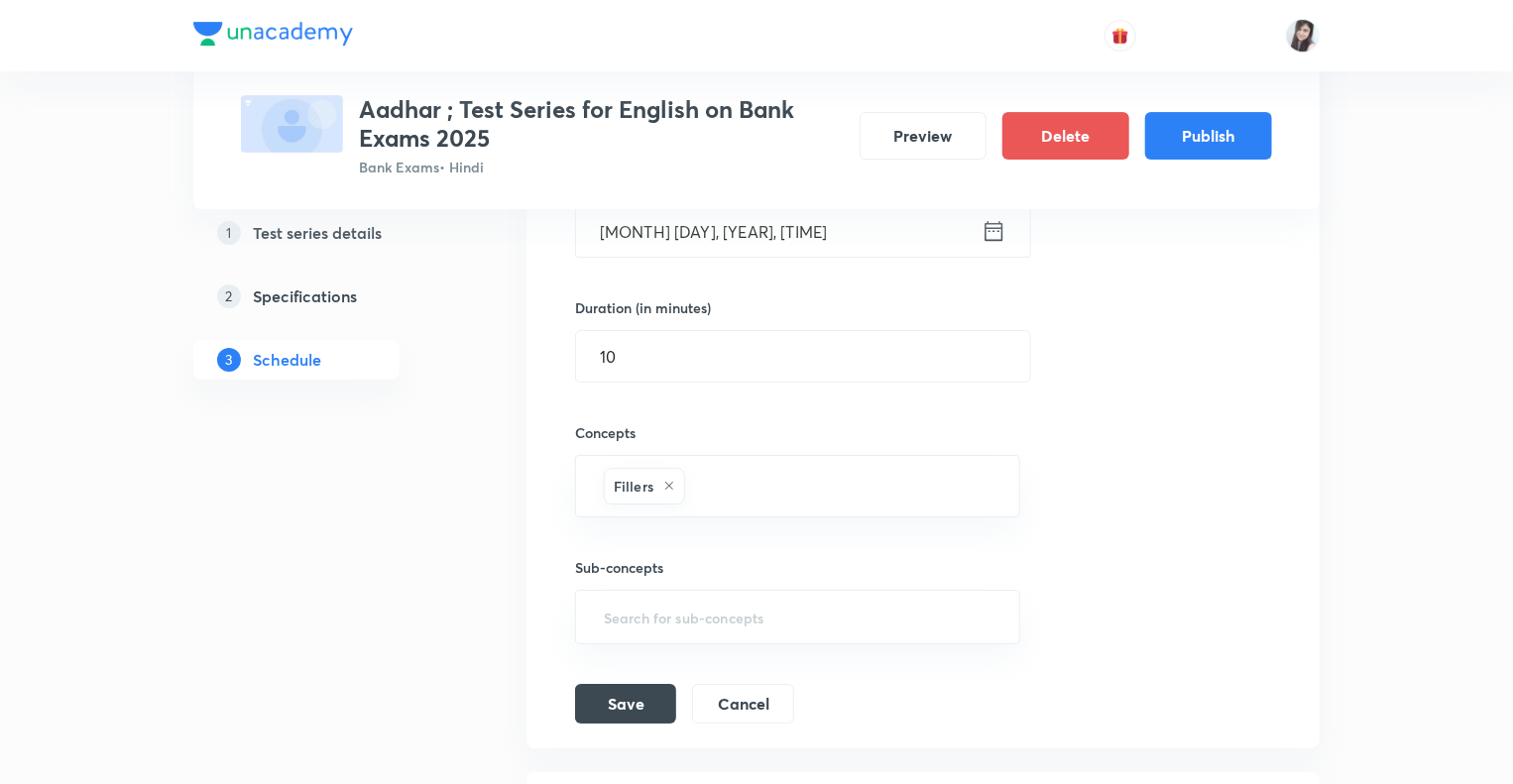 scroll, scrollTop: 3374, scrollLeft: 0, axis: vertical 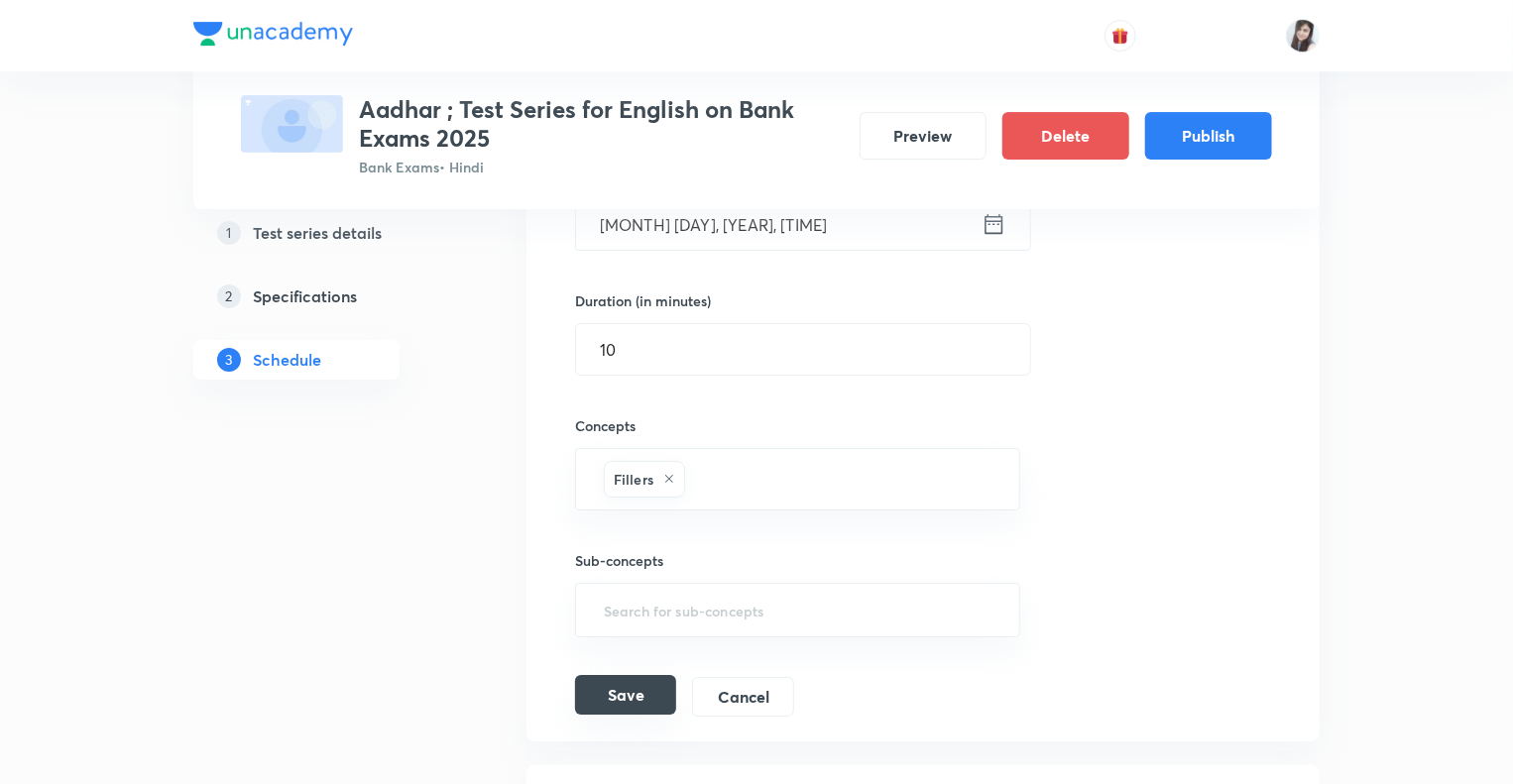 click on "Save" at bounding box center [626, 695] 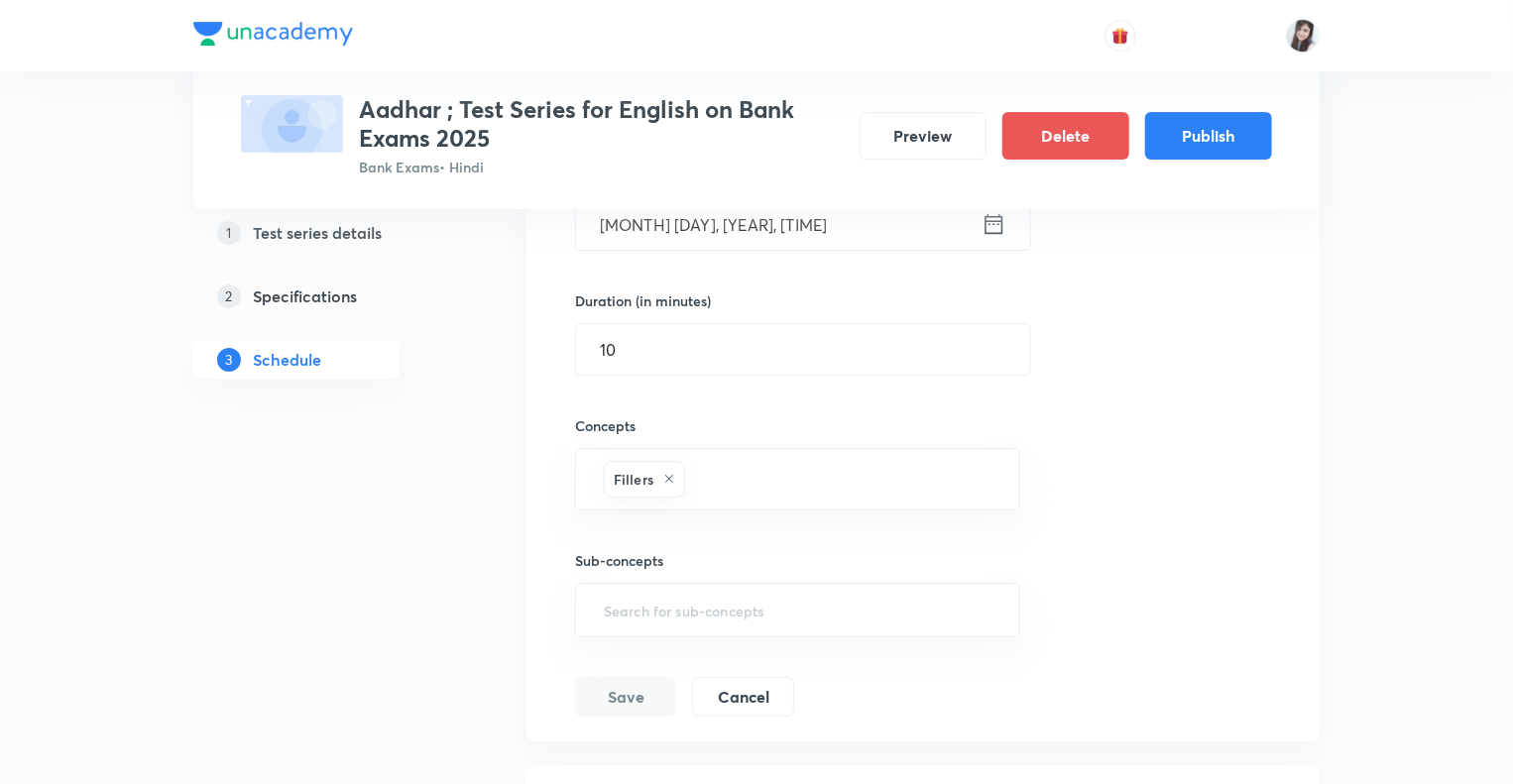 click on "1 Test series details 2 Specifications 3 Schedule" at bounding box center (328, 1163) 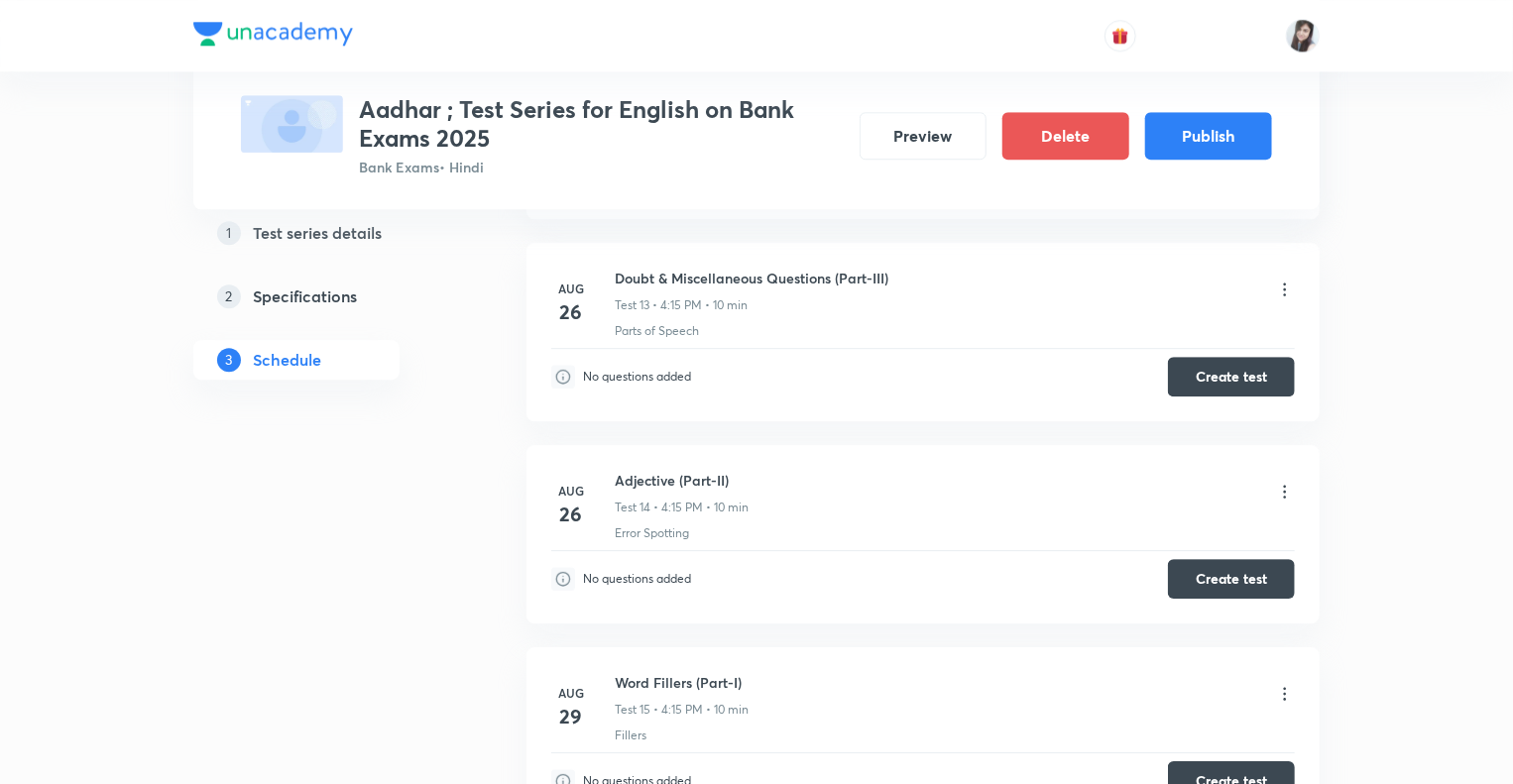 scroll, scrollTop: 2621, scrollLeft: 0, axis: vertical 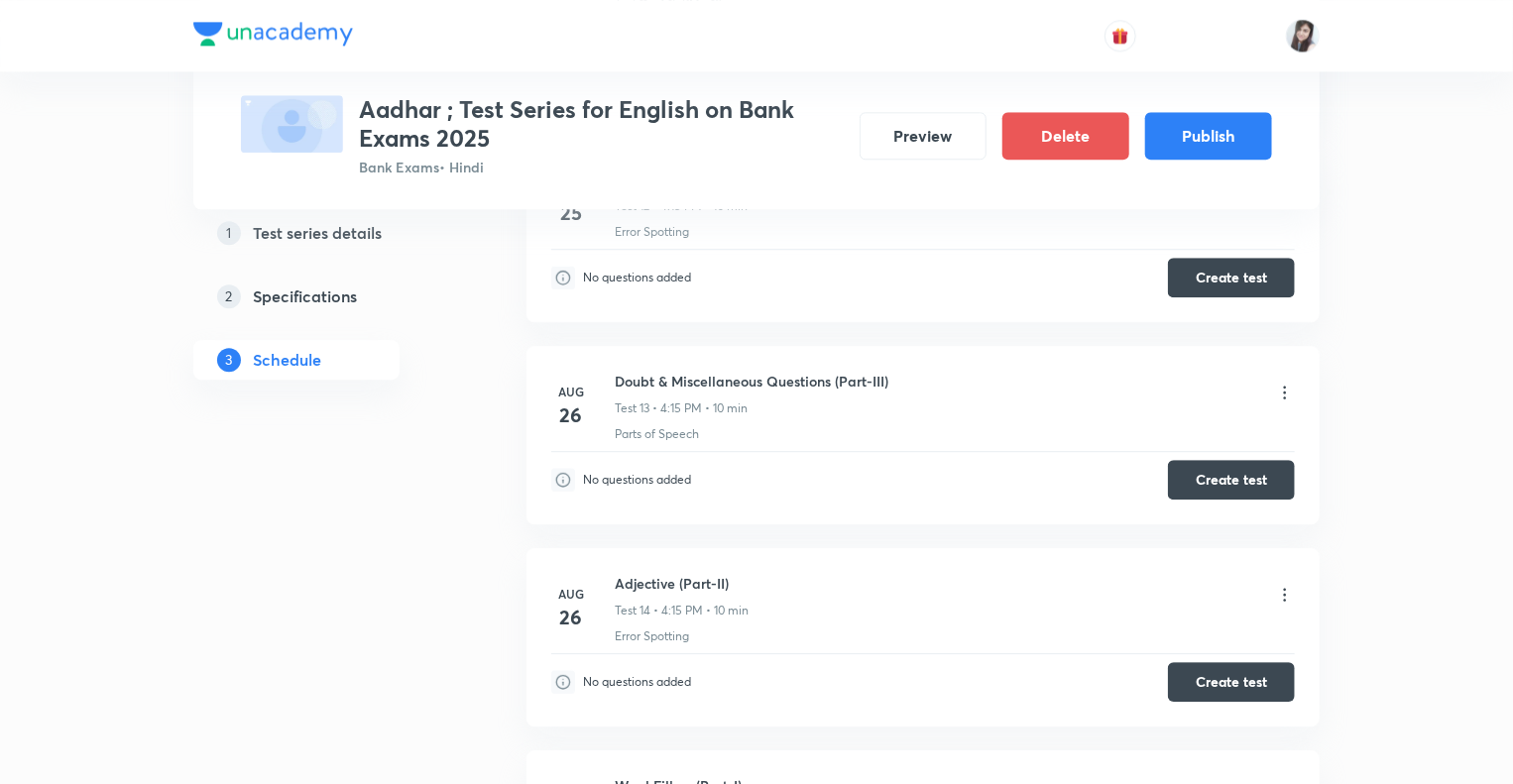 click 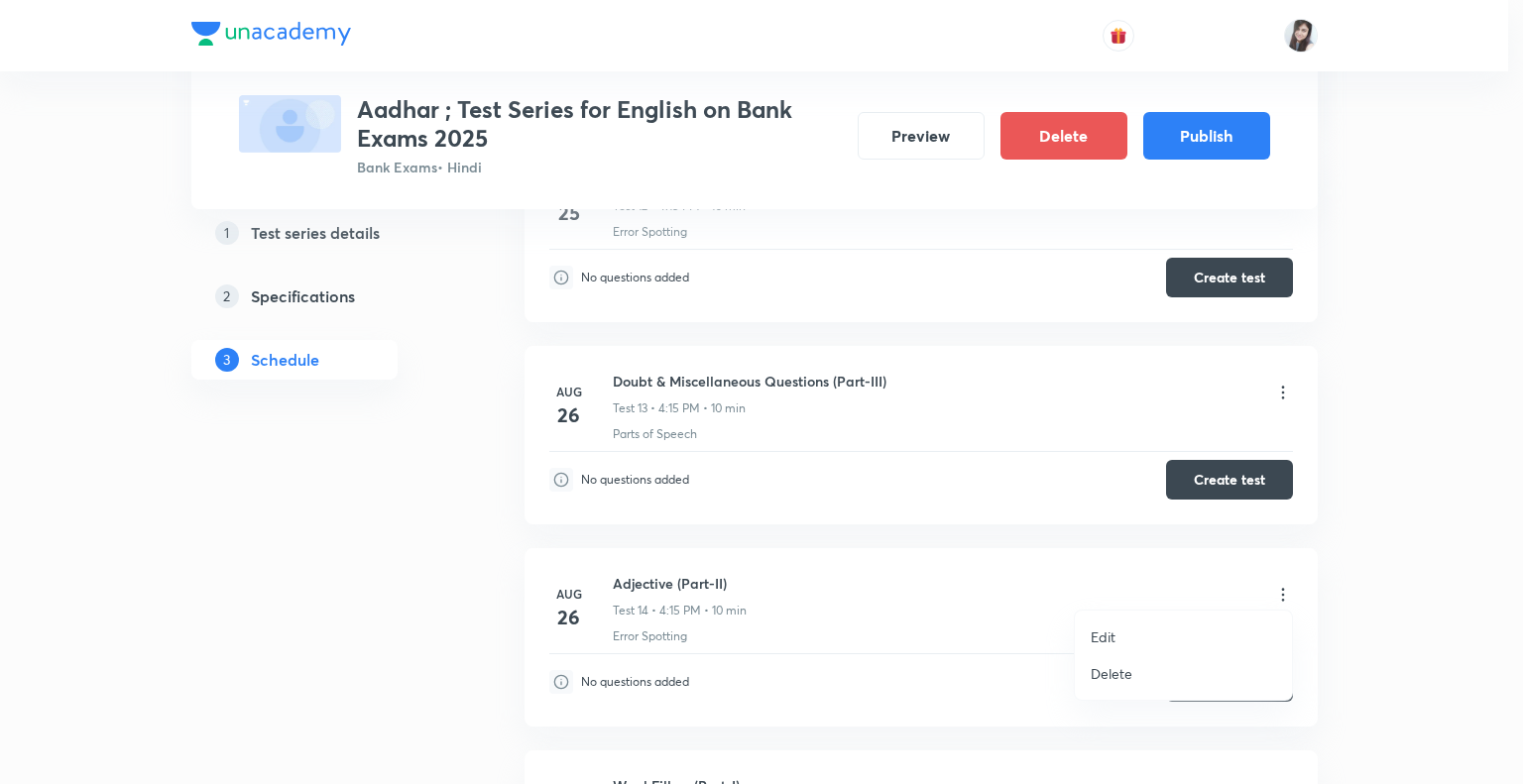 click at bounding box center (762, 392) 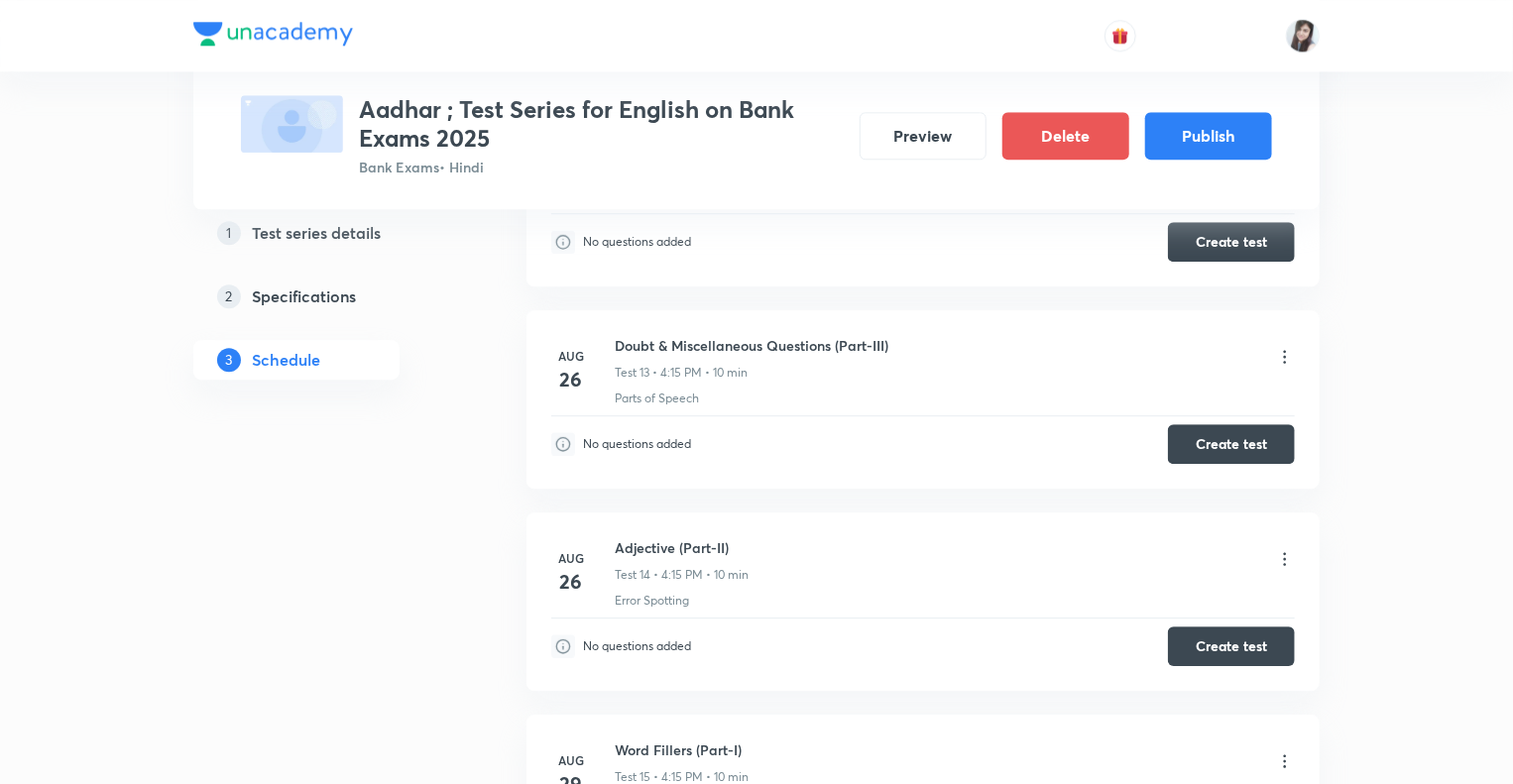 scroll, scrollTop: 2660, scrollLeft: 0, axis: vertical 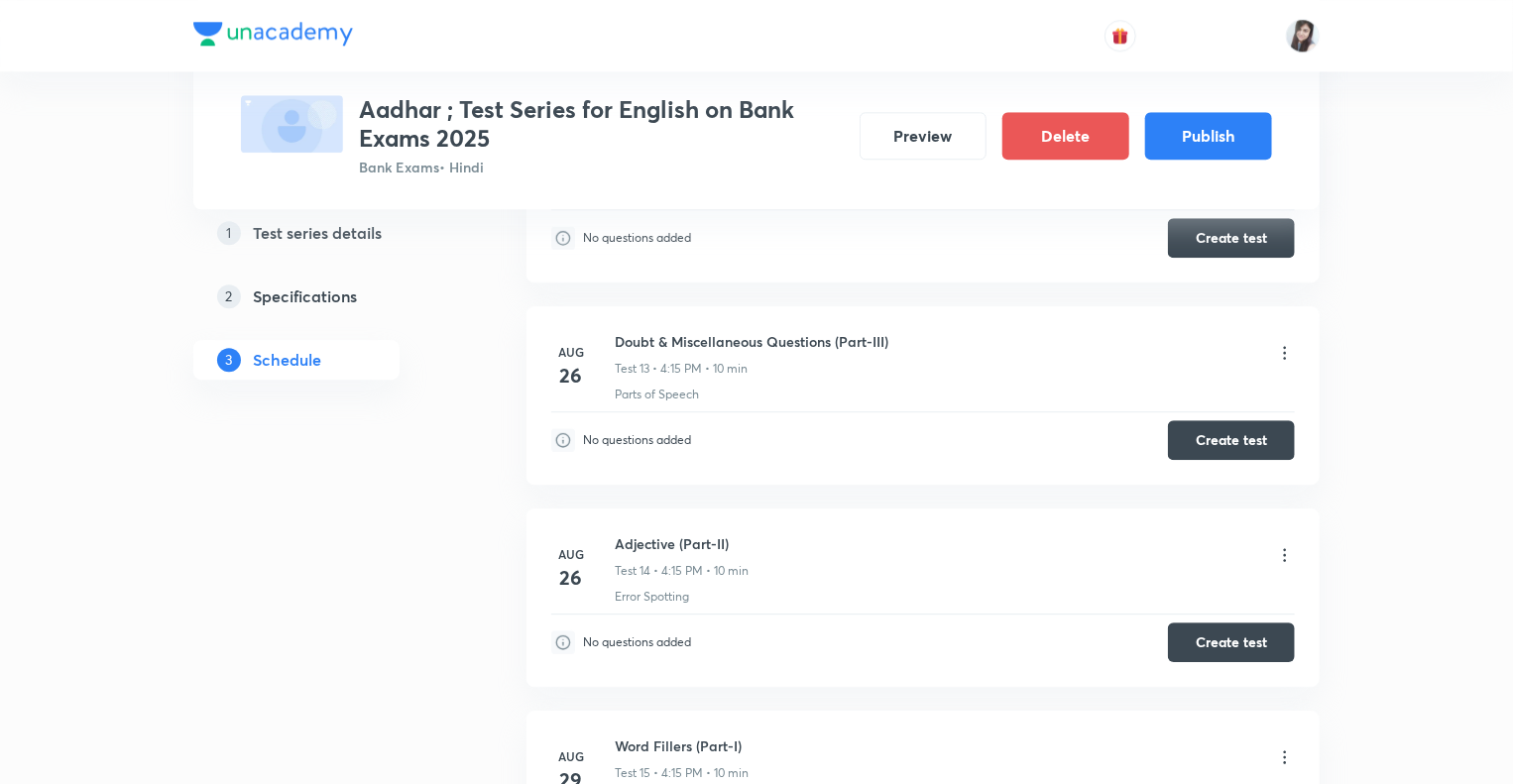 click on "1 Test series details 2 Specifications 3 Schedule" at bounding box center [328, 1594] 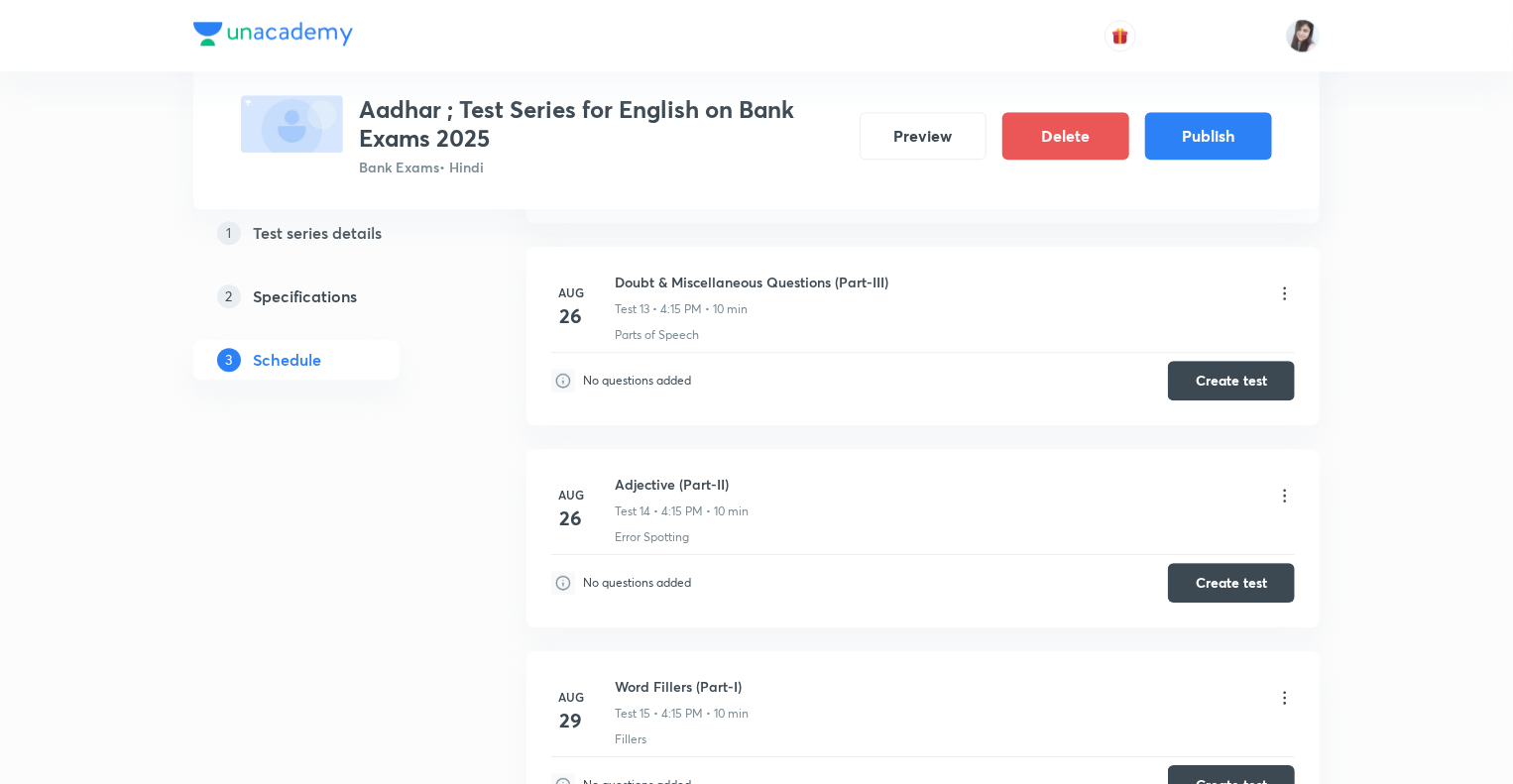 scroll, scrollTop: 2898, scrollLeft: 0, axis: vertical 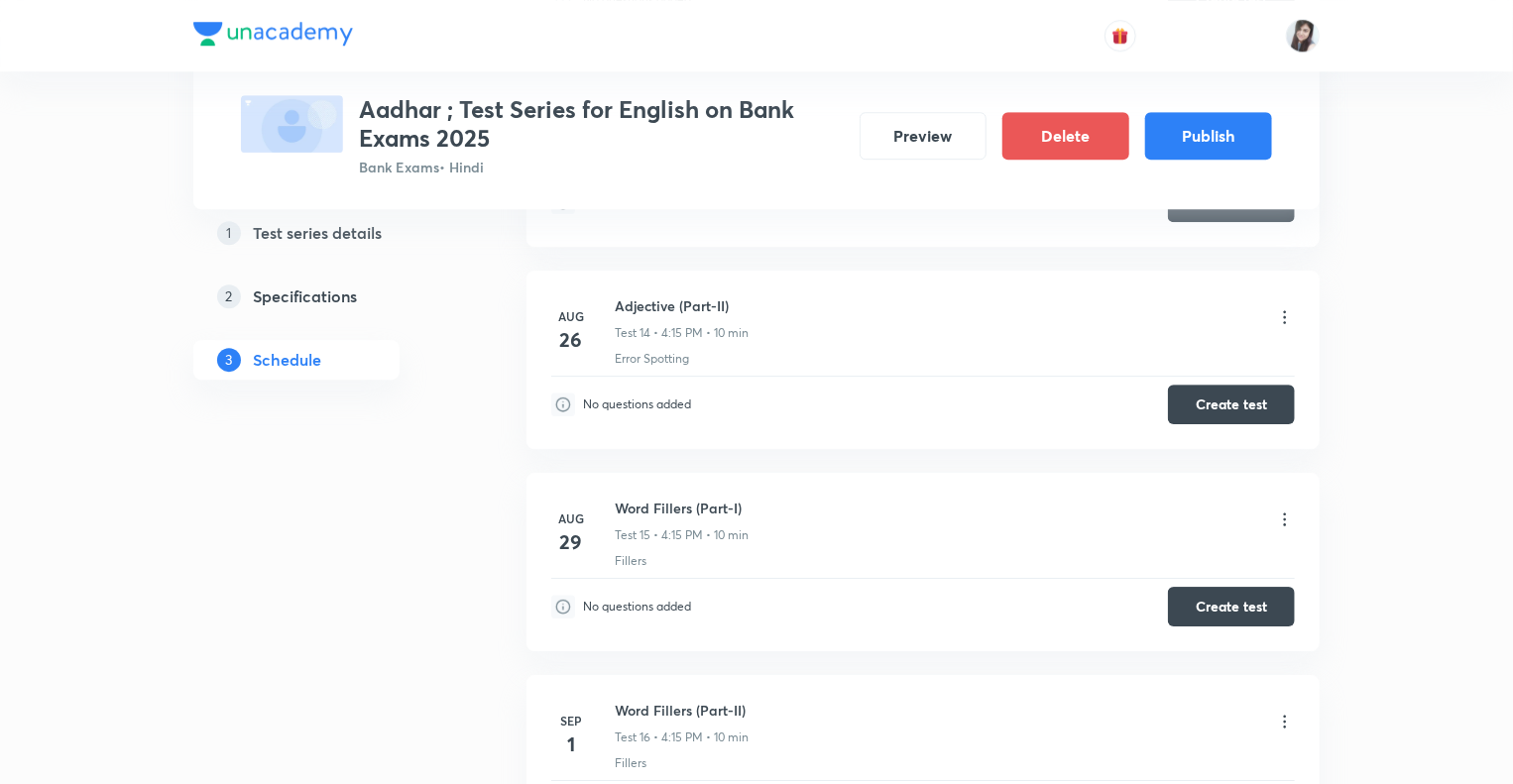 click on "Test Series Aadhar ; Test Series for English on Bank Exams [YEAR] Bank Exams  • Hindi Preview Delete Publish 1 Test series details 2 Specifications 3 Schedule Schedule •  37  tests Add a new session [MONTH] [DAY] Reading Comprehension Test Test 1 • [TIME] • 10 min Comprehension No questions added  Create test [MONTH] [DAY] Subject-Verb-Agreement (Part-I) Test 2 • [TIME] • 10 min Error Spotting No questions added  Create test [MONTH] [DAY] Subject-Verb-Agreement (Part-II) Test 3 • [TIME] • 10 min Error Spotting No questions added  Create test [MONTH] [DAY] Noun (Part-I) Test 4 • [TIME] • 10 min Error Spotting No questions added  Create test [MONTH] [DAY] Noun (Part-II) Test 5 • [TIME] • 10 min Error Spotting No questions added  Create test [MONTH] [DAY] Vocabulary- Antonyms-Synonyms-idioms-Phrasal verbs Test 6 • [TIME] • 10 min Synonyms · Antonyms · Idioms · Phrasal Verbs No questions added  Create test [MONTH] [DAY] Pronoun (Part-I) Test 7 • [TIME] • 10 min Error Spotting No questions added  Create test [MONTH] [DAY] [MONTH] [DAY] 1" at bounding box center (756, 1231) 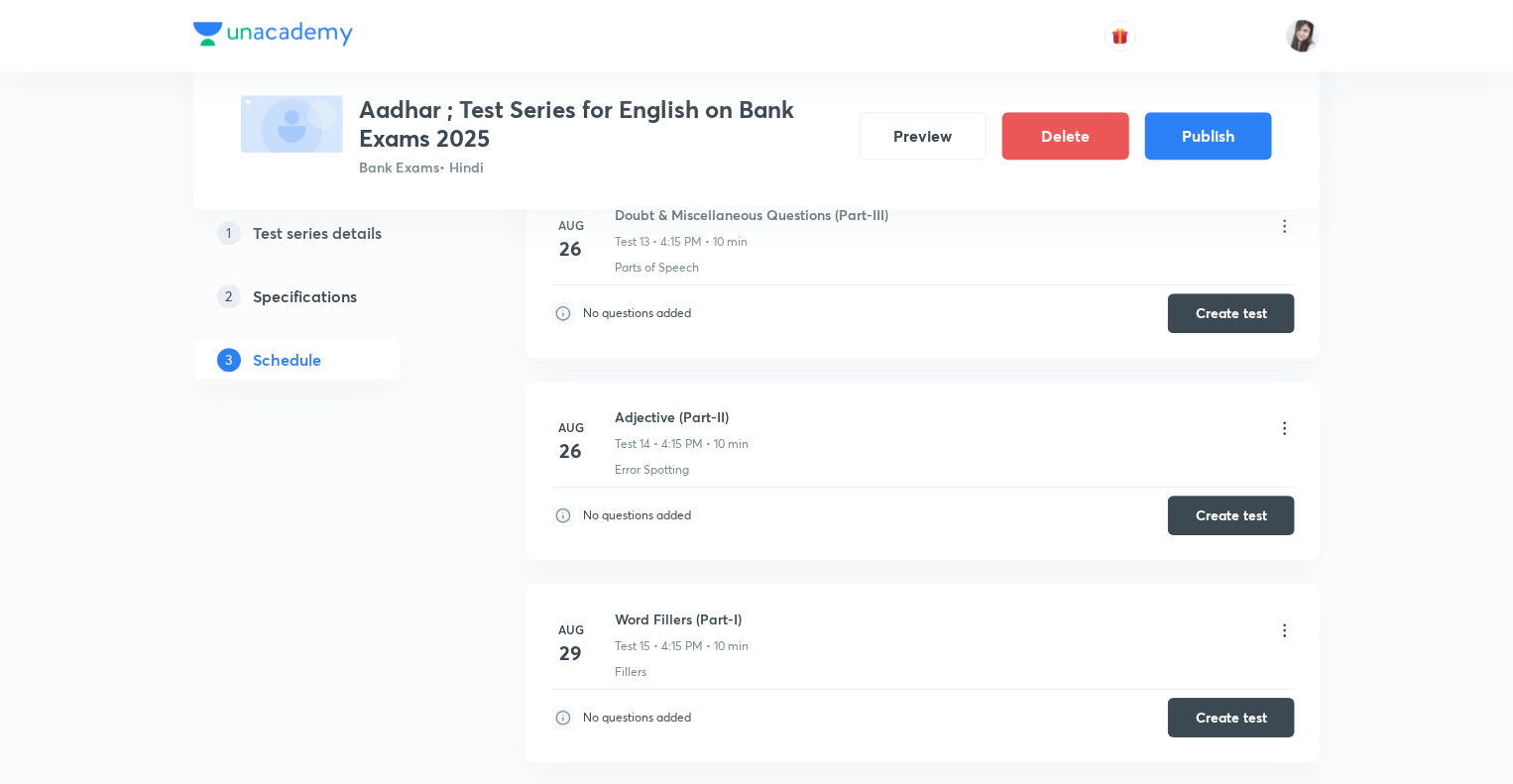 scroll, scrollTop: 2621, scrollLeft: 0, axis: vertical 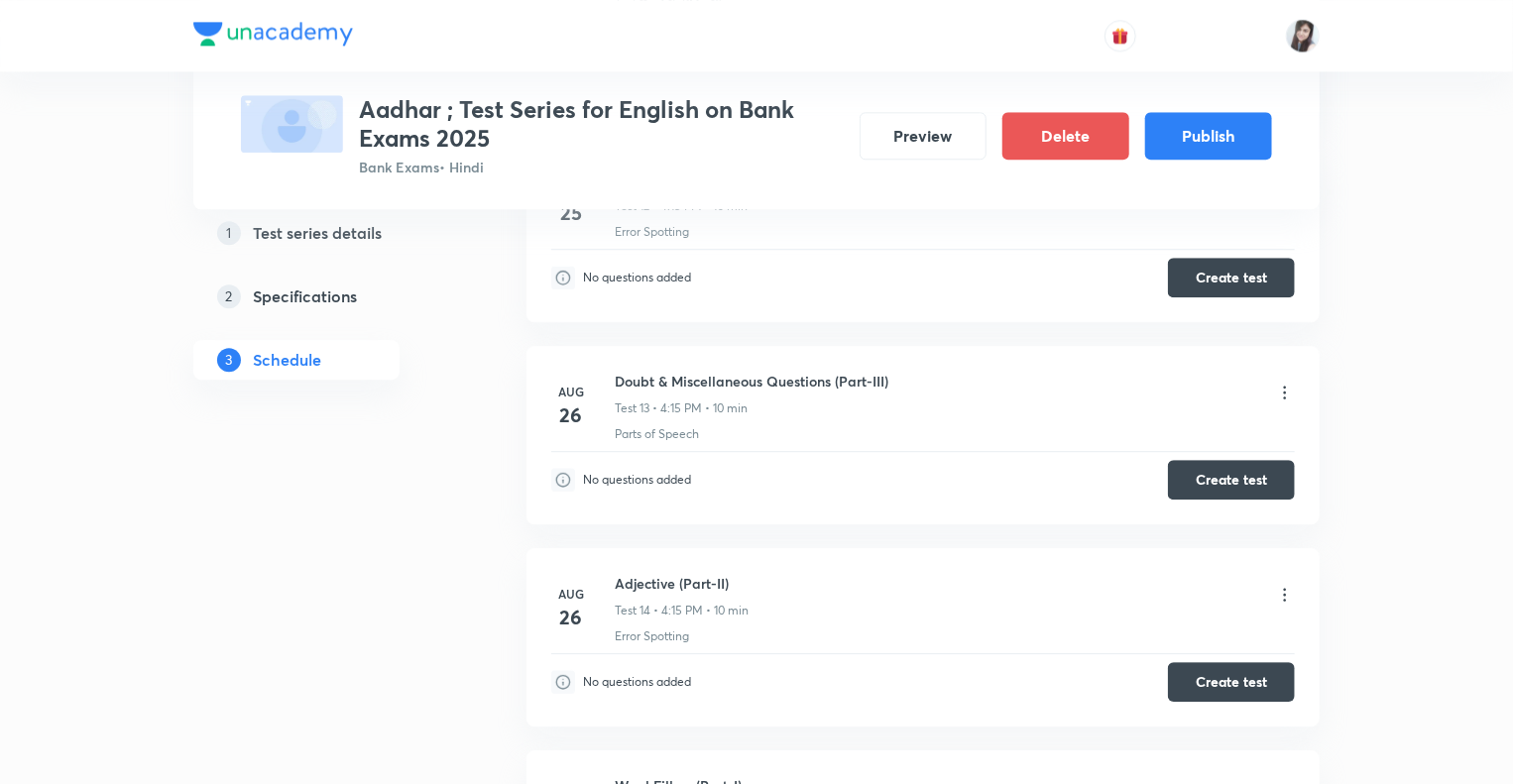 click 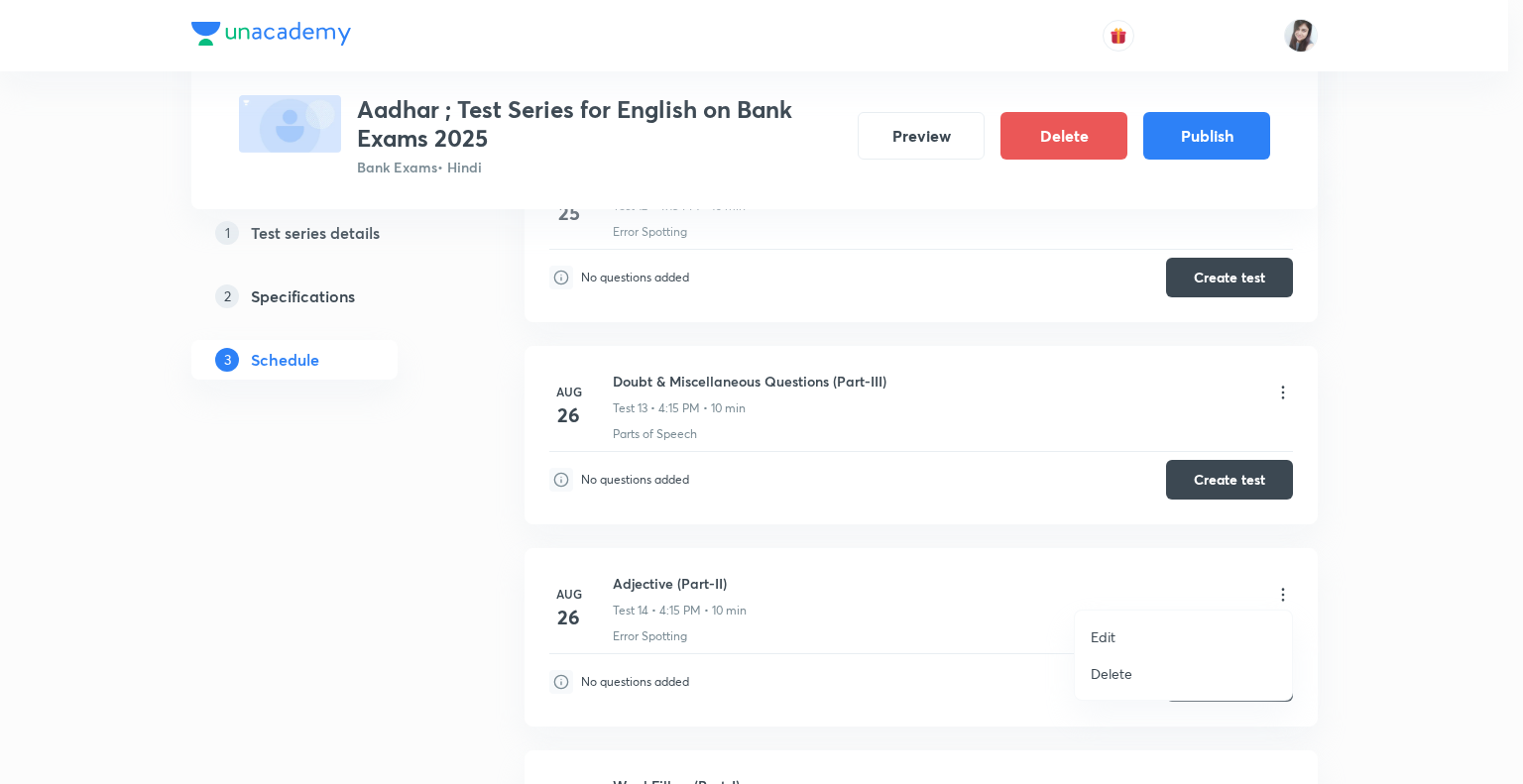 click on "Edit" at bounding box center (1103, 636) 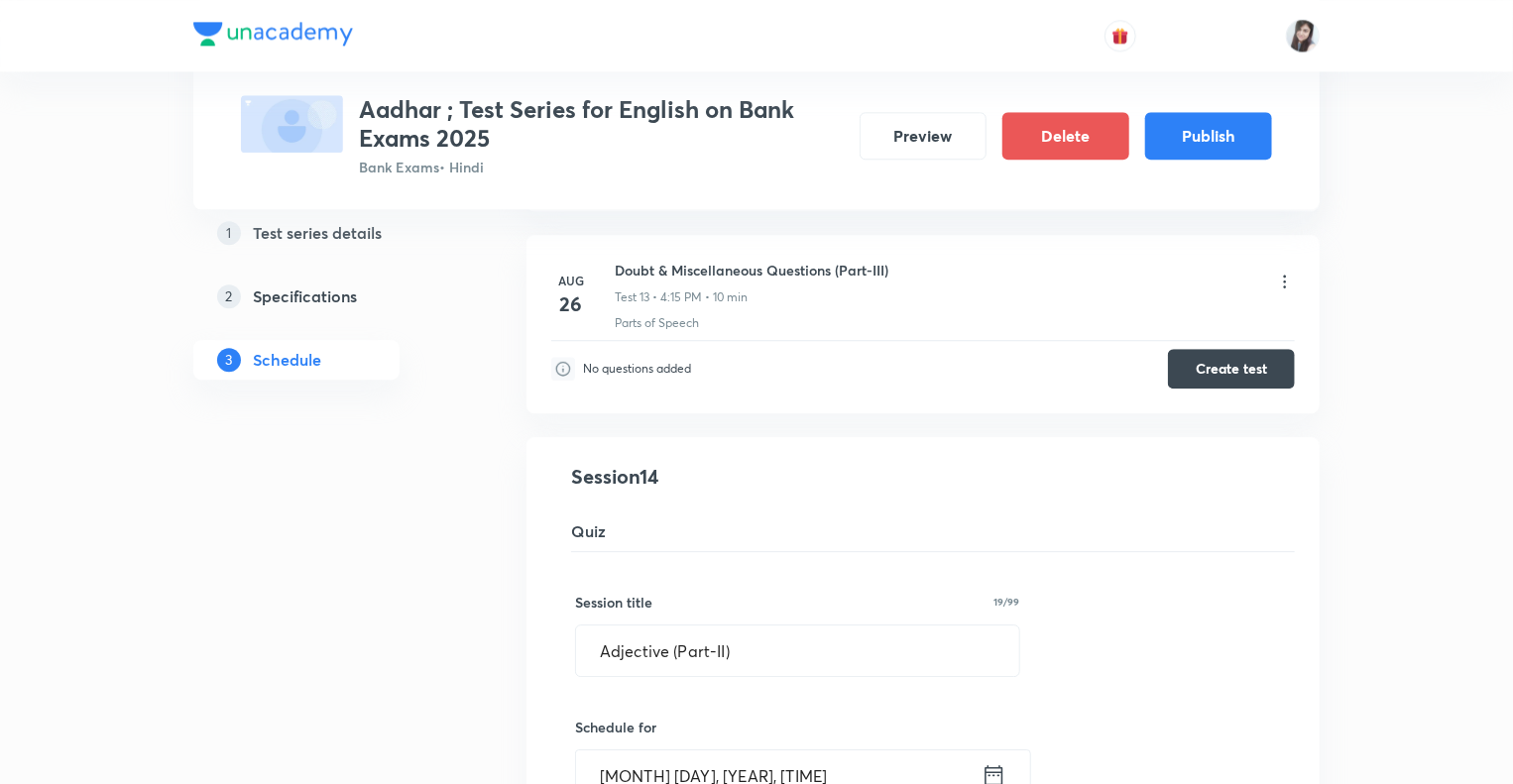 click on "Test Series Aadhar ; Test Series for English on Bank Exams 2025 Bank Exams  • Hindi Preview Delete Publish 1 Test series details 2 Specifications 3 Schedule Schedule •  37  tests Aug 7 Reading Comprehension Test Test 1 • 4:15 PM • 10 min Comprehension No questions added  Create test Aug 11 Subject-Verb-Agreement (Part-I) Test 2 • 4:15 PM • 10 min Error Spotting No questions added  Create test Aug 12 Subject-Verb-Agreement (Part-II) Test 3 • 4:15 PM • 10 min Error Spotting No questions added  Create test Aug 13 Noun (Part-I) Test 4 • 4:15 PM • 10 min Error Spotting No questions added  Create test Aug 14 Noun (Part-II) Test 5 • 4:15 PM • 10 min Error Spotting No questions added  Create test Aug 15 Vocabulary- Antonyms-Synonyms-idioms-Phrasal verbs Test 6 • 4:15 PM • 10 min Synonyms · Antonyms · Idioms · Phrasal Verbs No questions added  Create test Aug 18 Pronoun (Part-I) Test 7 • 4:15 PM • 10 min Error Spotting No questions added  Create test Aug 19 Pronoun (Part-II) Aug 20 1" at bounding box center [756, 1792] 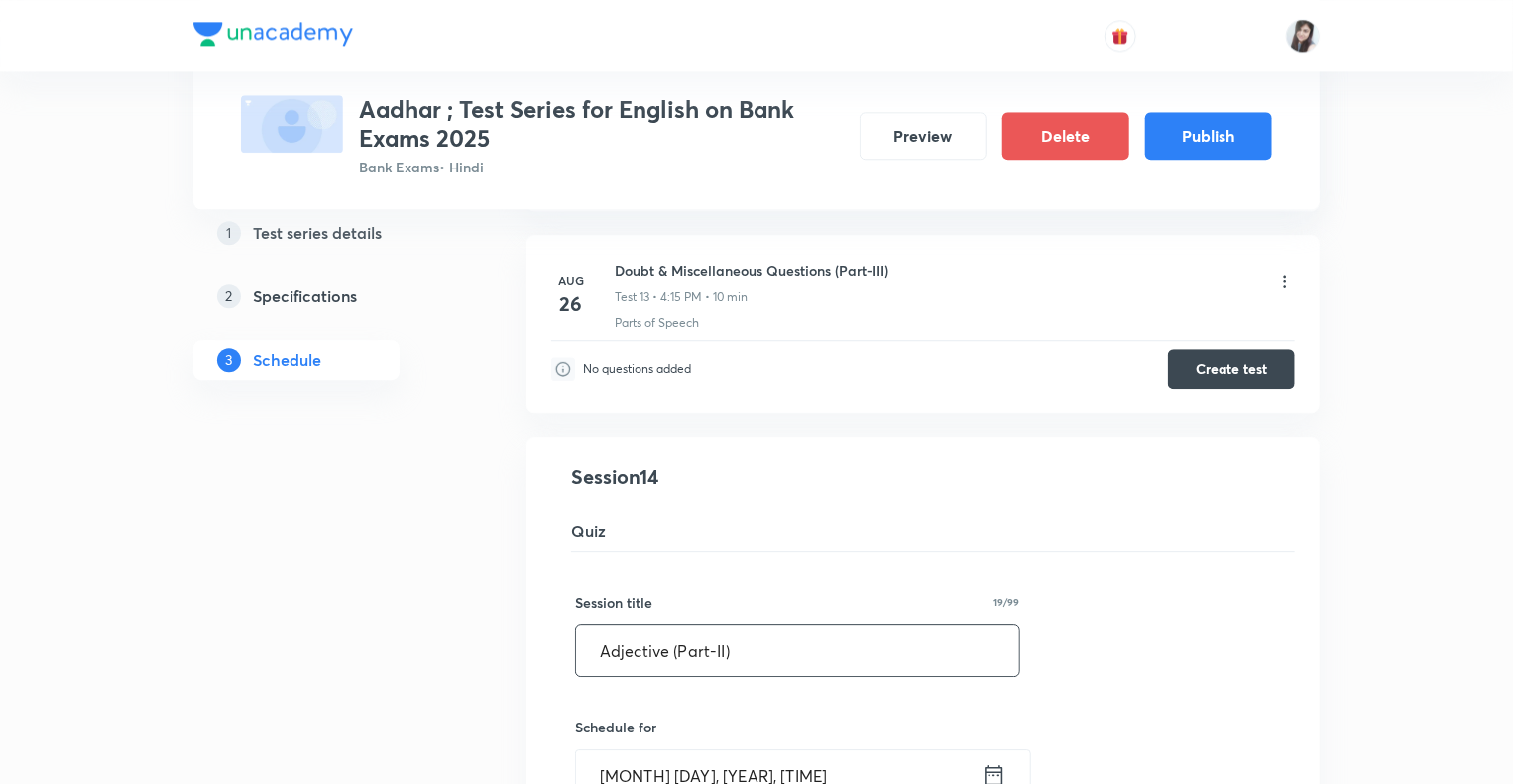 click on "Adjective (Part-II)" at bounding box center [797, 650] 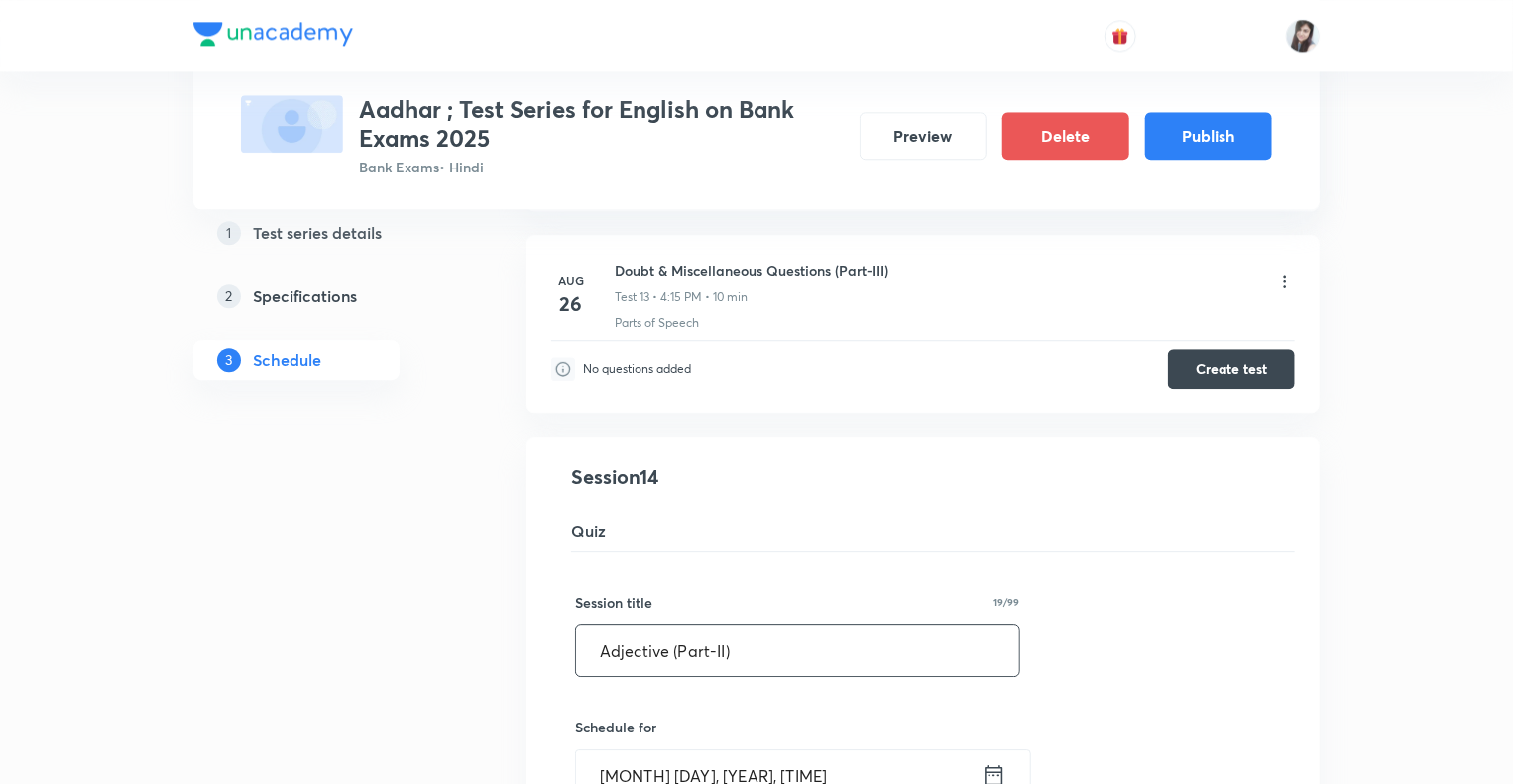 click on "1 Test series details 2 Specifications 3 Schedule" at bounding box center (328, 1916) 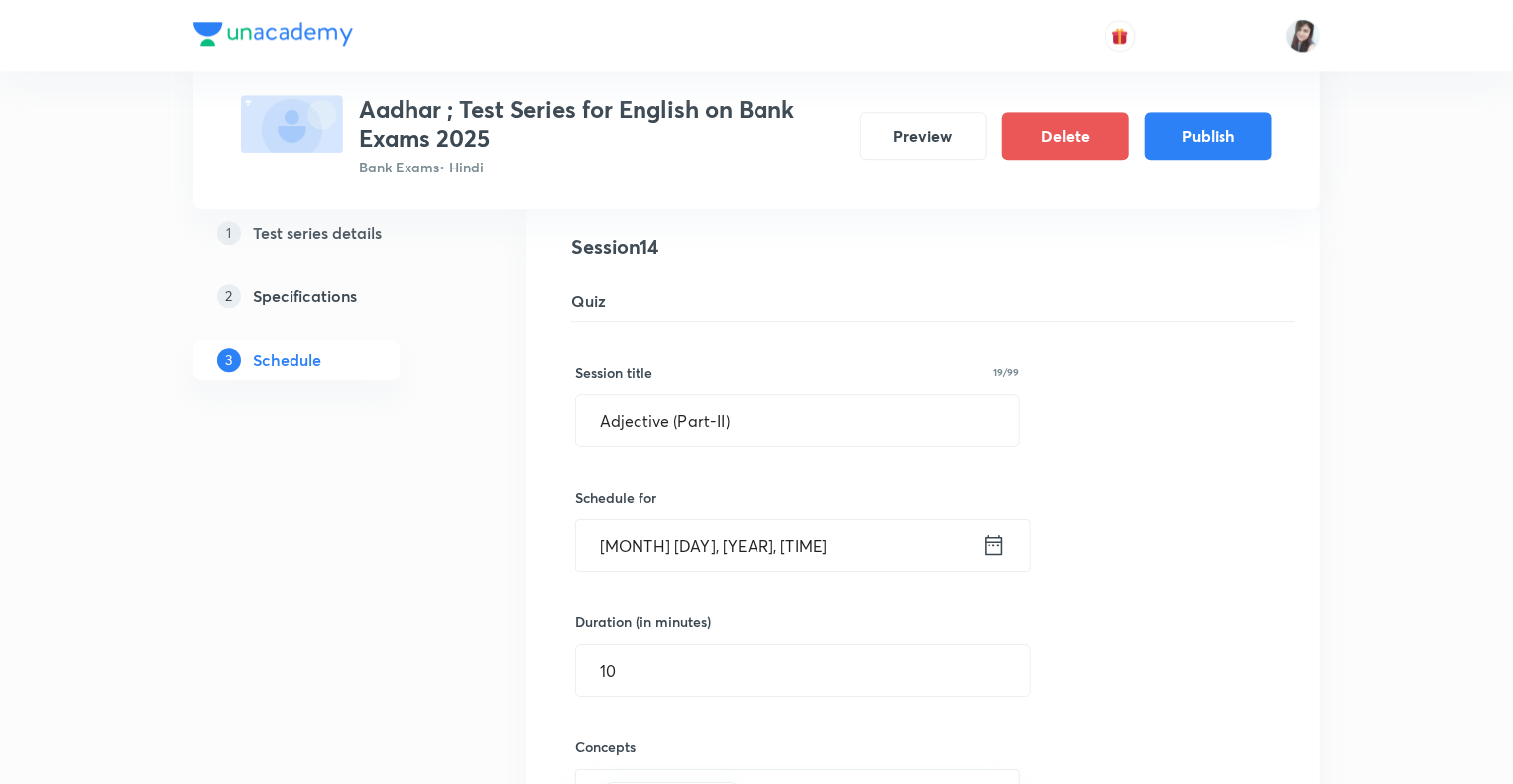 scroll, scrollTop: 3017, scrollLeft: 0, axis: vertical 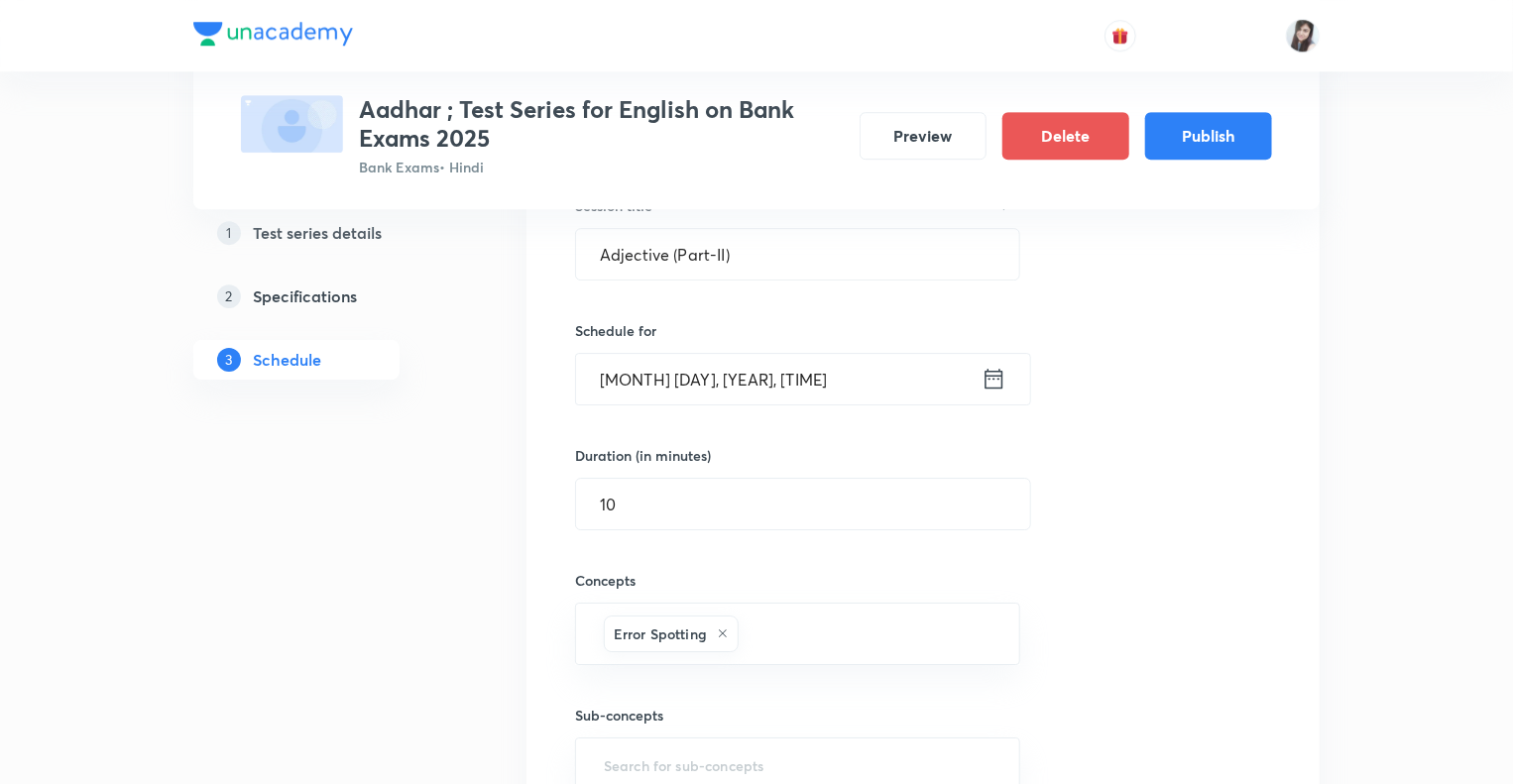 click 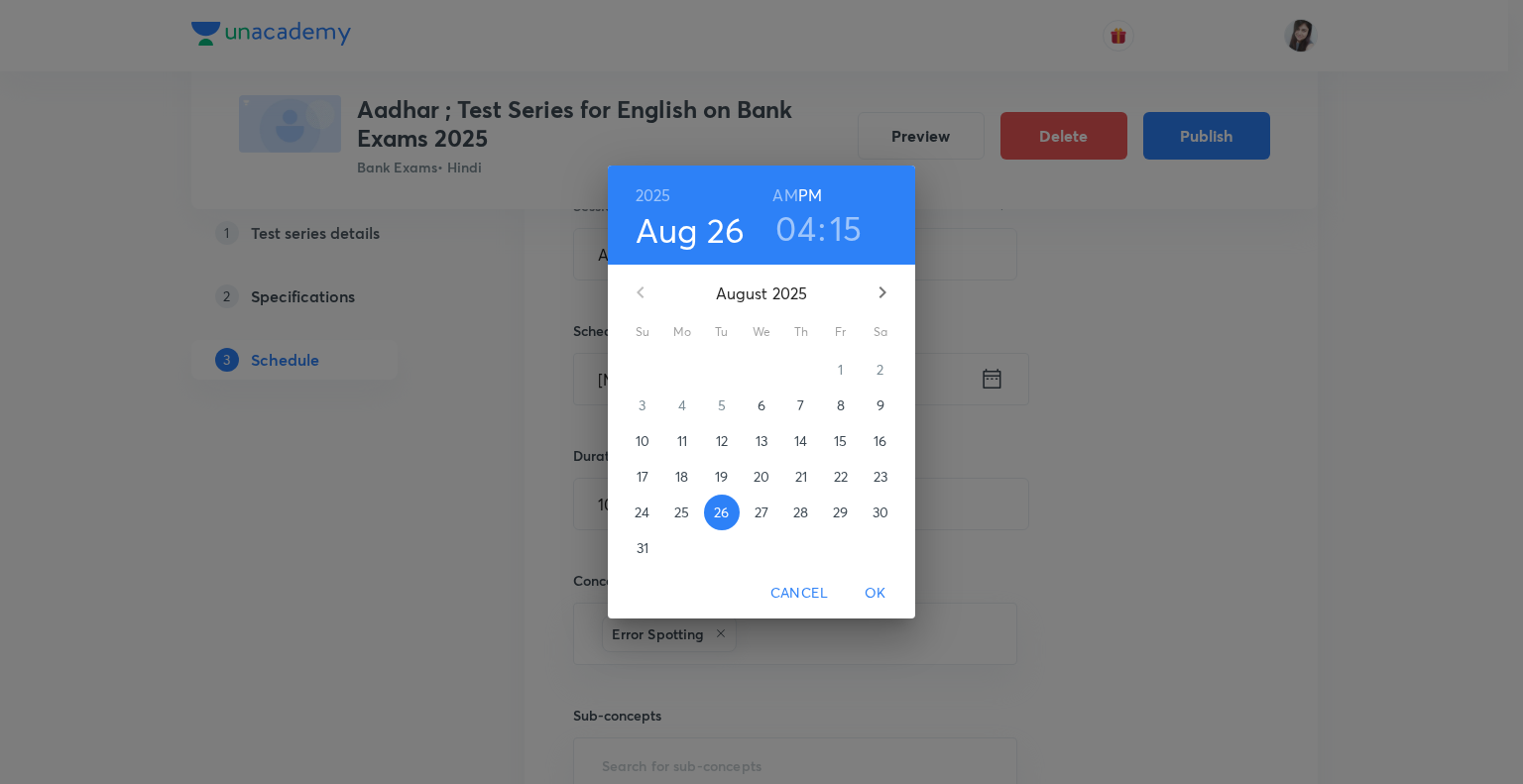 click on "28" at bounding box center (800, 512) 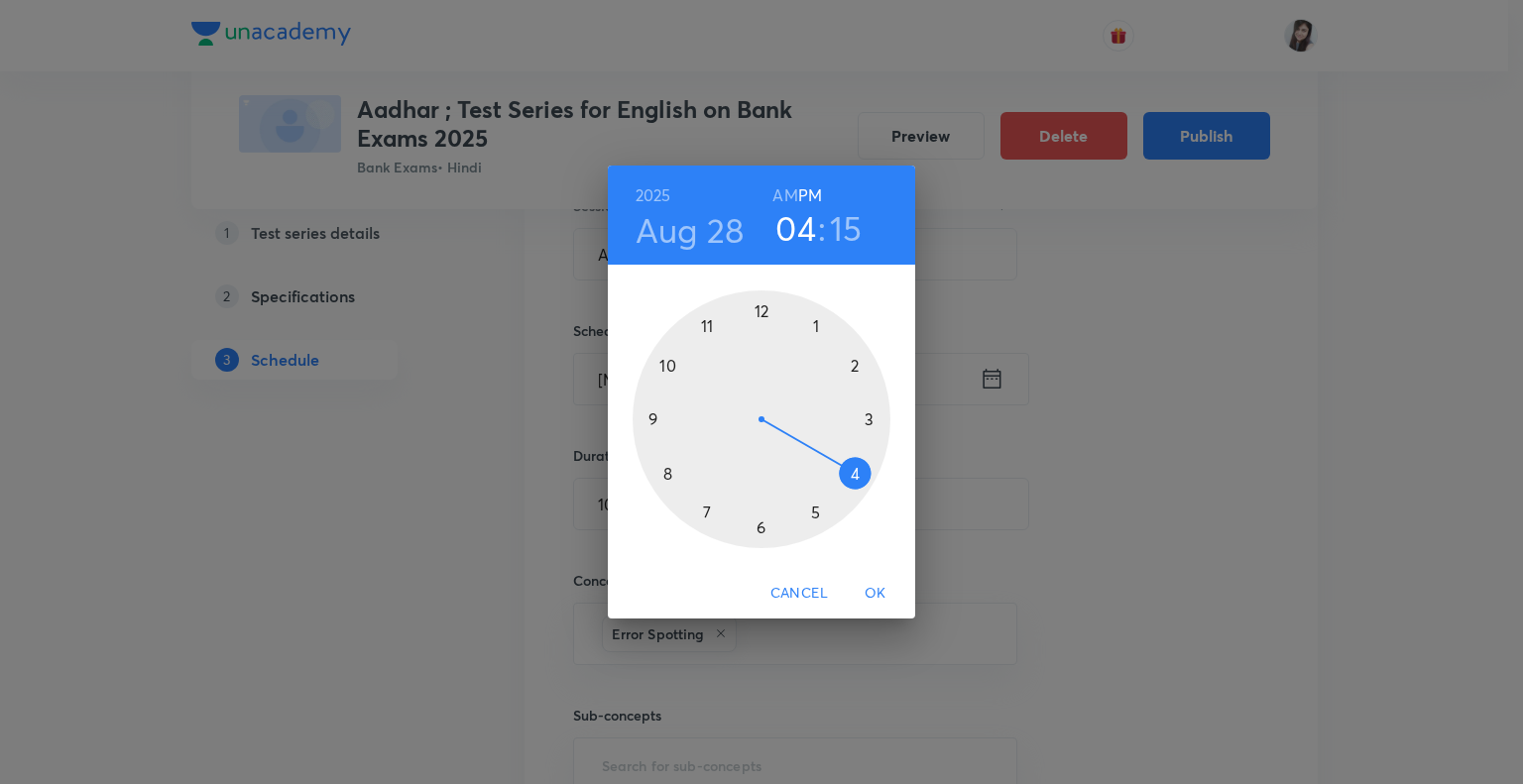 click on "OK" at bounding box center (876, 593) 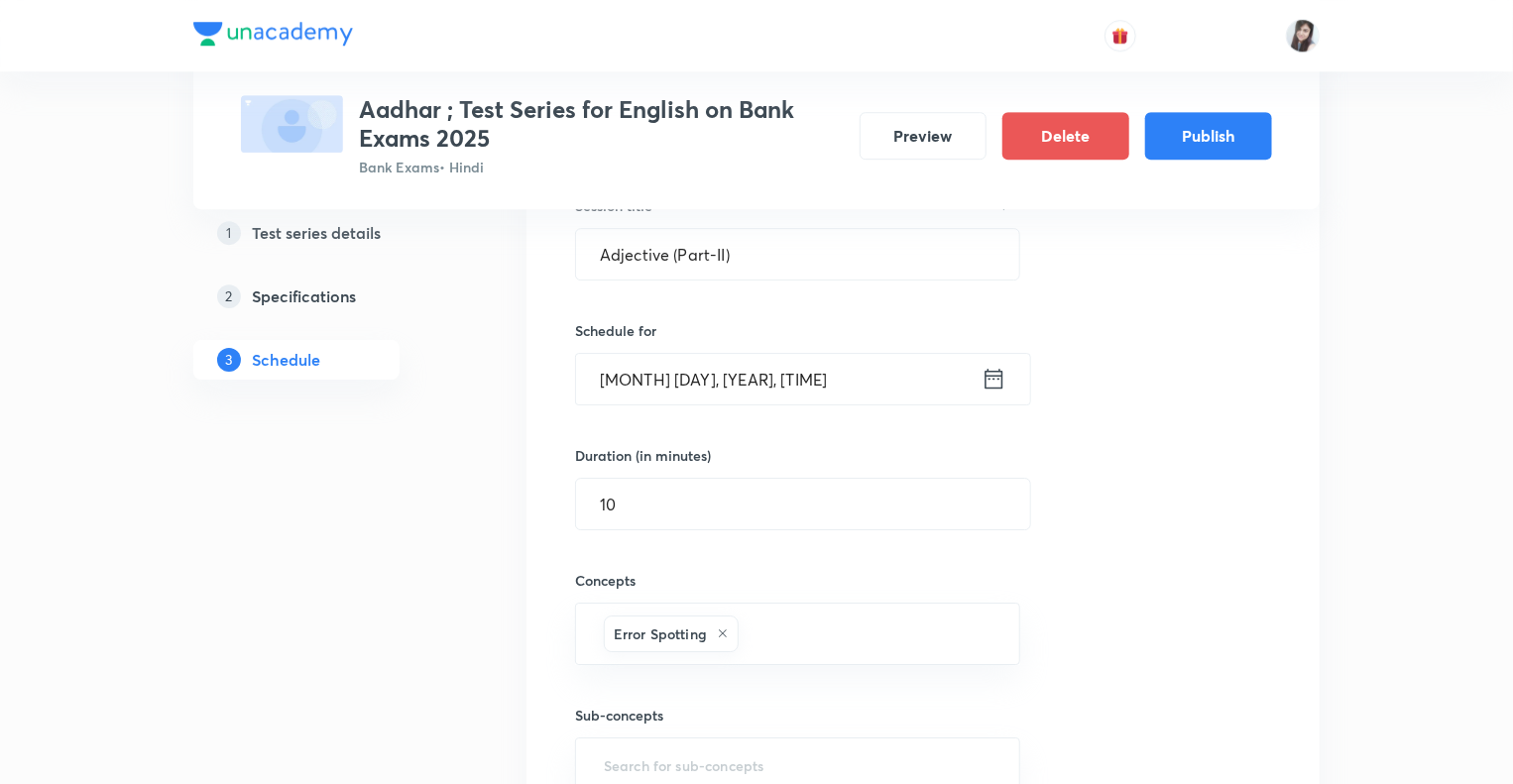 click on "Test Series Aadhar ; Test Series for English on Bank Exams 2025 Bank Exams  • Hindi Preview Delete Publish 1 Test series details 2 Specifications 3 Schedule Schedule •  37  tests Aug 7 Reading Comprehension Test Test 1 • 4:15 PM • 10 min Comprehension No questions added  Create test Aug 11 Subject-Verb-Agreement (Part-I) Test 2 • 4:15 PM • 10 min Error Spotting No questions added  Create test Aug 12 Subject-Verb-Agreement (Part-II) Test 3 • 4:15 PM • 10 min Error Spotting No questions added  Create test Aug 13 Noun (Part-I) Test 4 • 4:15 PM • 10 min Error Spotting No questions added  Create test Aug 14 Noun (Part-II) Test 5 • 4:15 PM • 10 min Error Spotting No questions added  Create test Aug 15 Vocabulary- Antonyms-Synonyms-idioms-Phrasal verbs Test 6 • 4:15 PM • 10 min Synonyms · Antonyms · Idioms · Phrasal Verbs No questions added  Create test Aug 18 Pronoun (Part-I) Test 7 • 4:15 PM • 10 min Error Spotting No questions added  Create test Aug 19 Pronoun (Part-II) Aug 20 1" at bounding box center (756, 1396) 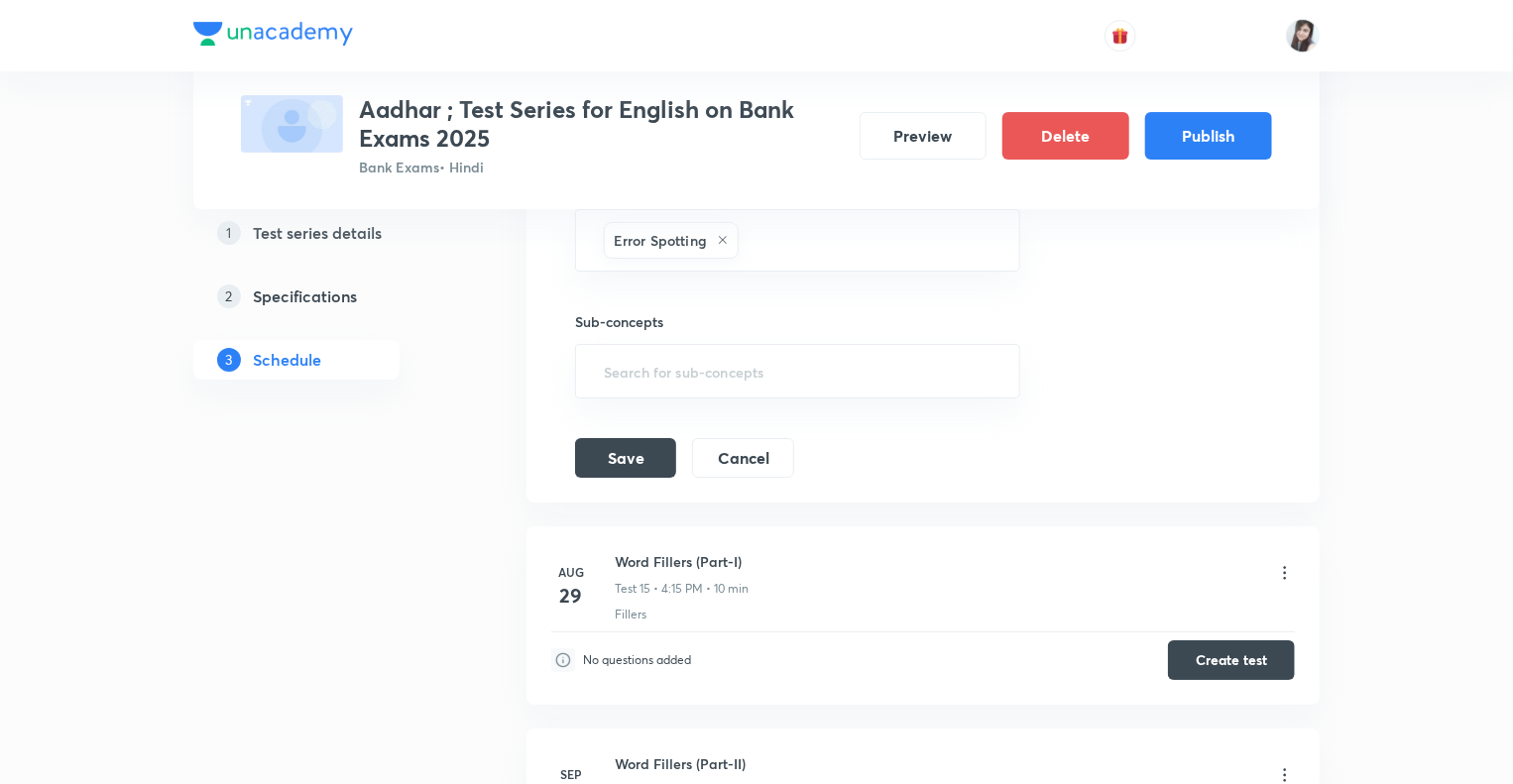 scroll, scrollTop: 3414, scrollLeft: 0, axis: vertical 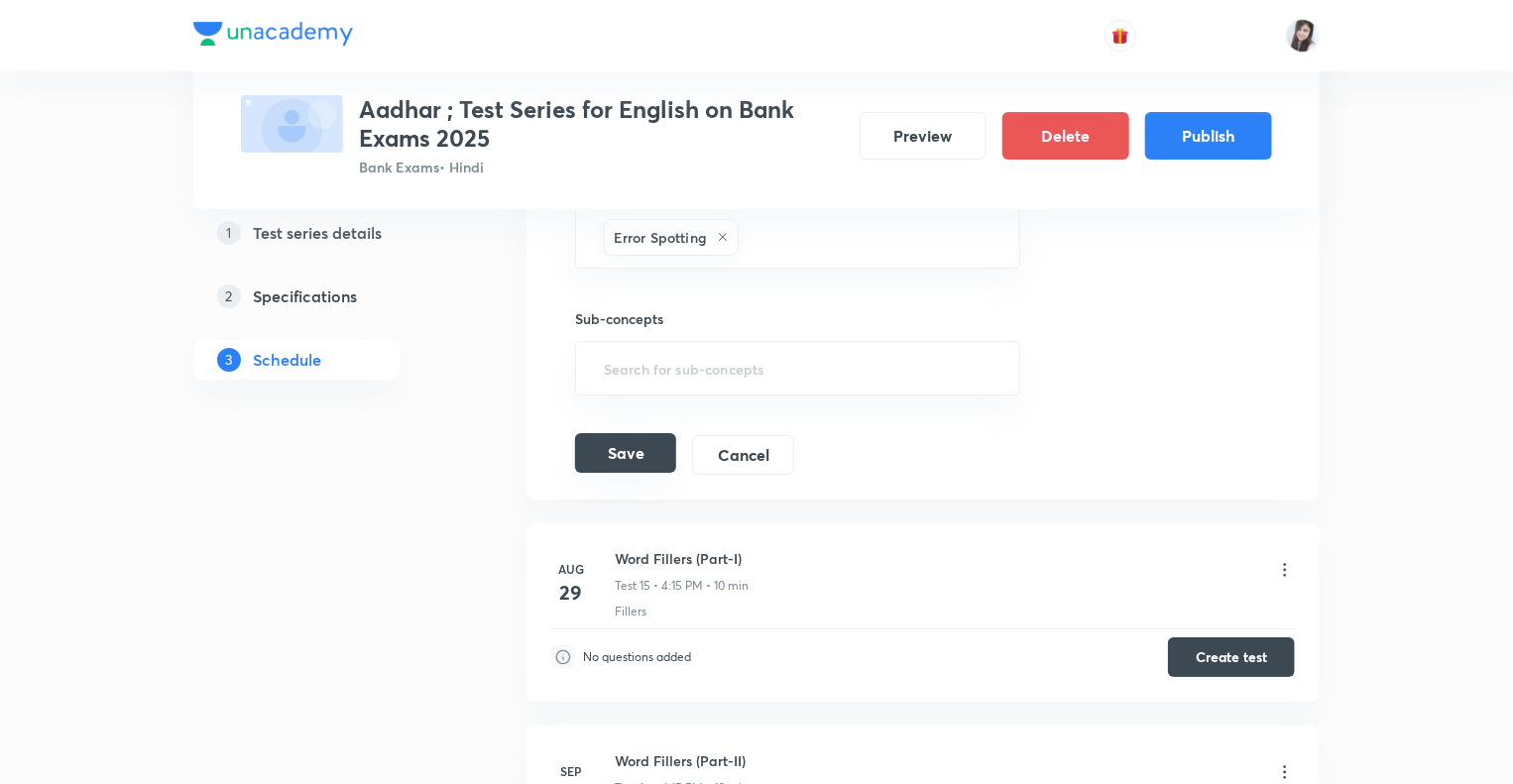 click on "Save" at bounding box center (626, 453) 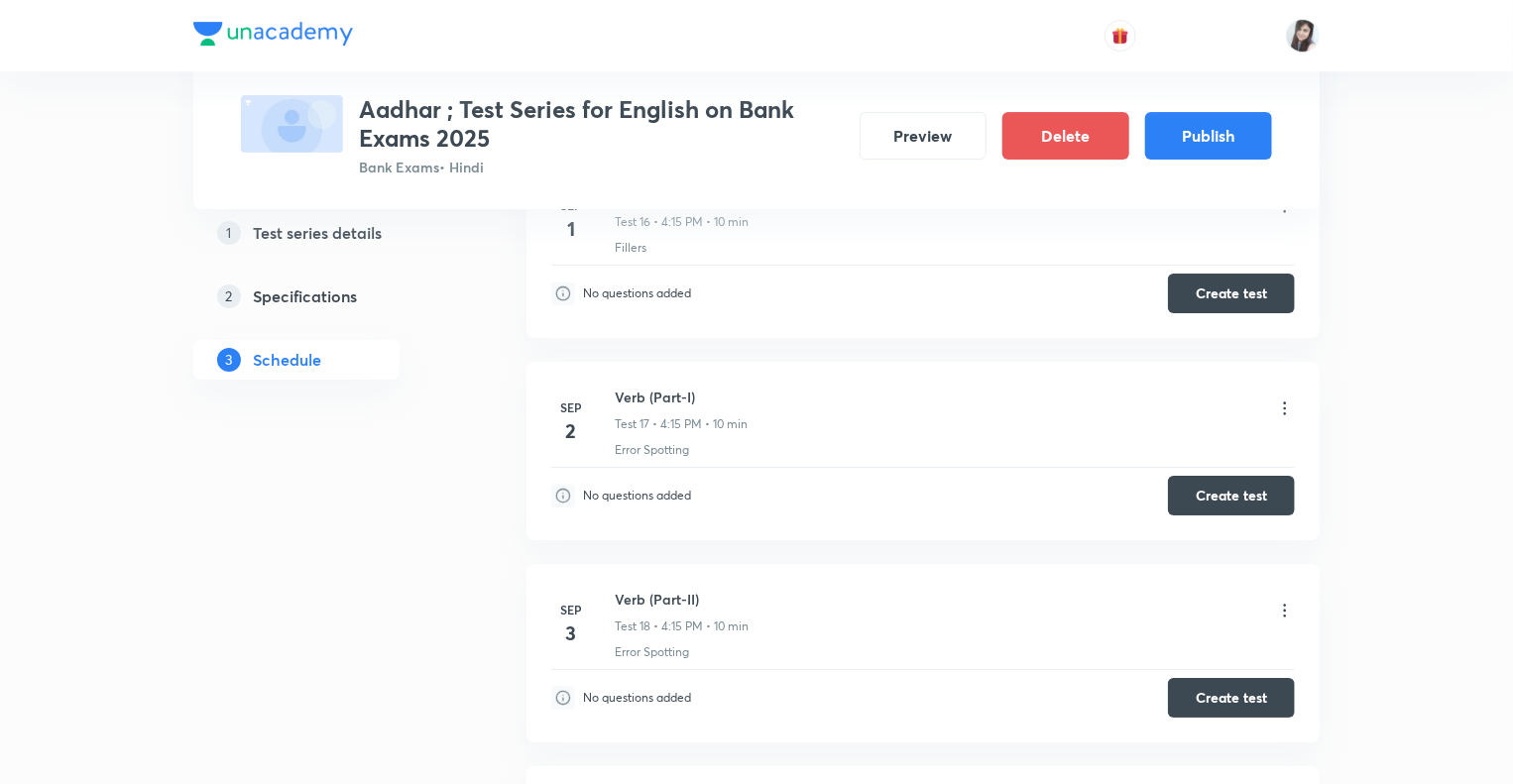 click on "1 Test series details 2 Specifications 3 Schedule" at bounding box center [328, 840] 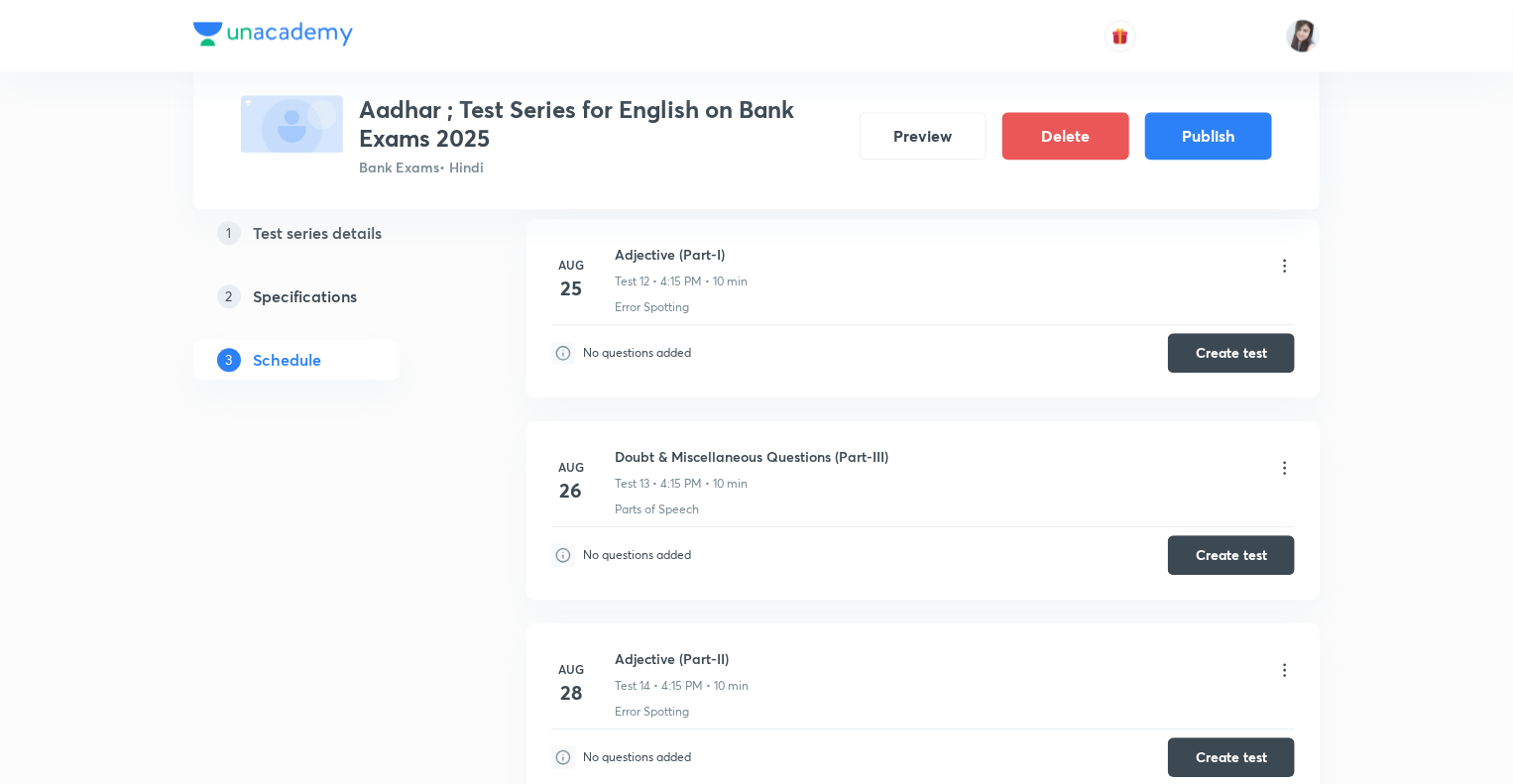 scroll, scrollTop: 2541, scrollLeft: 0, axis: vertical 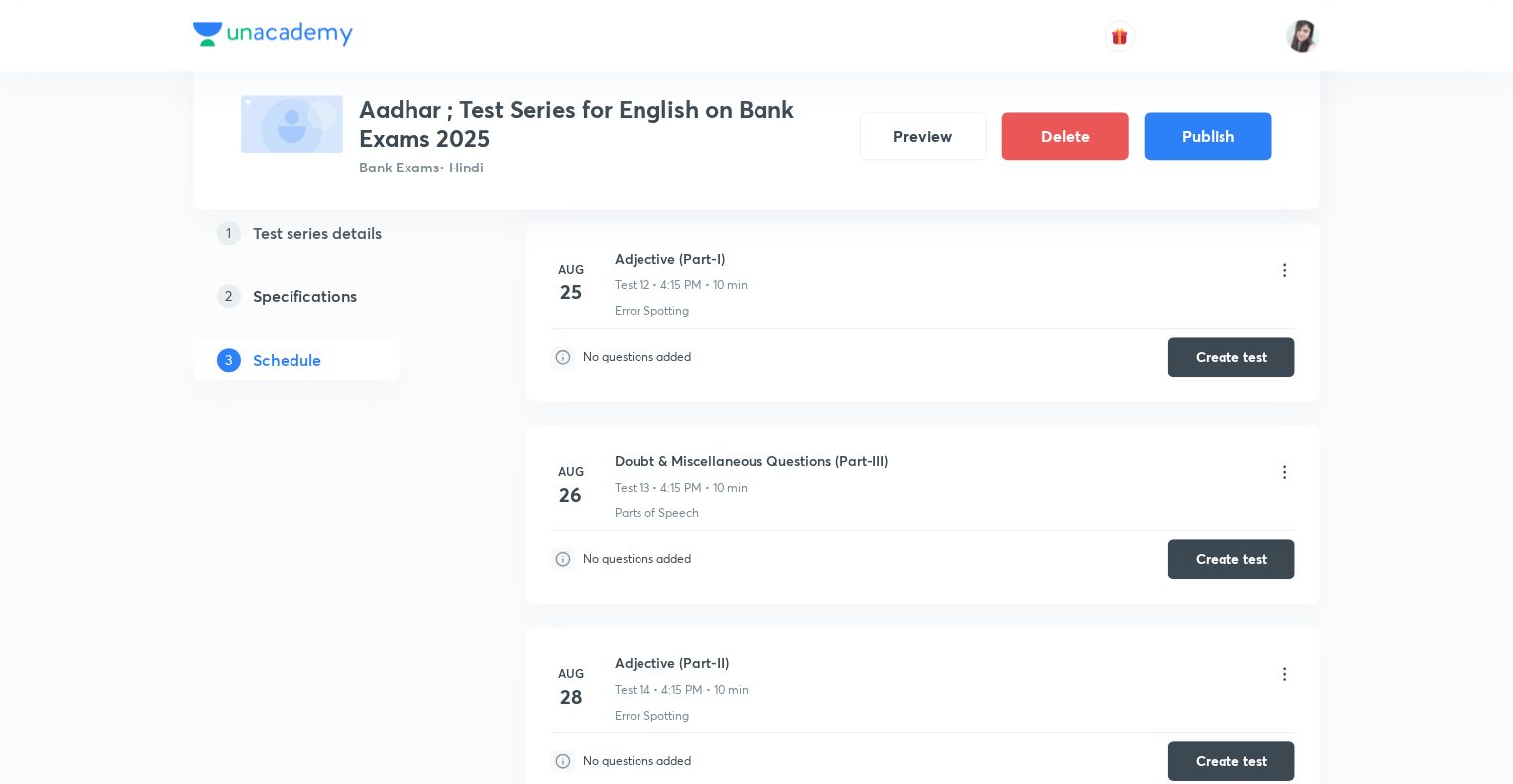 click 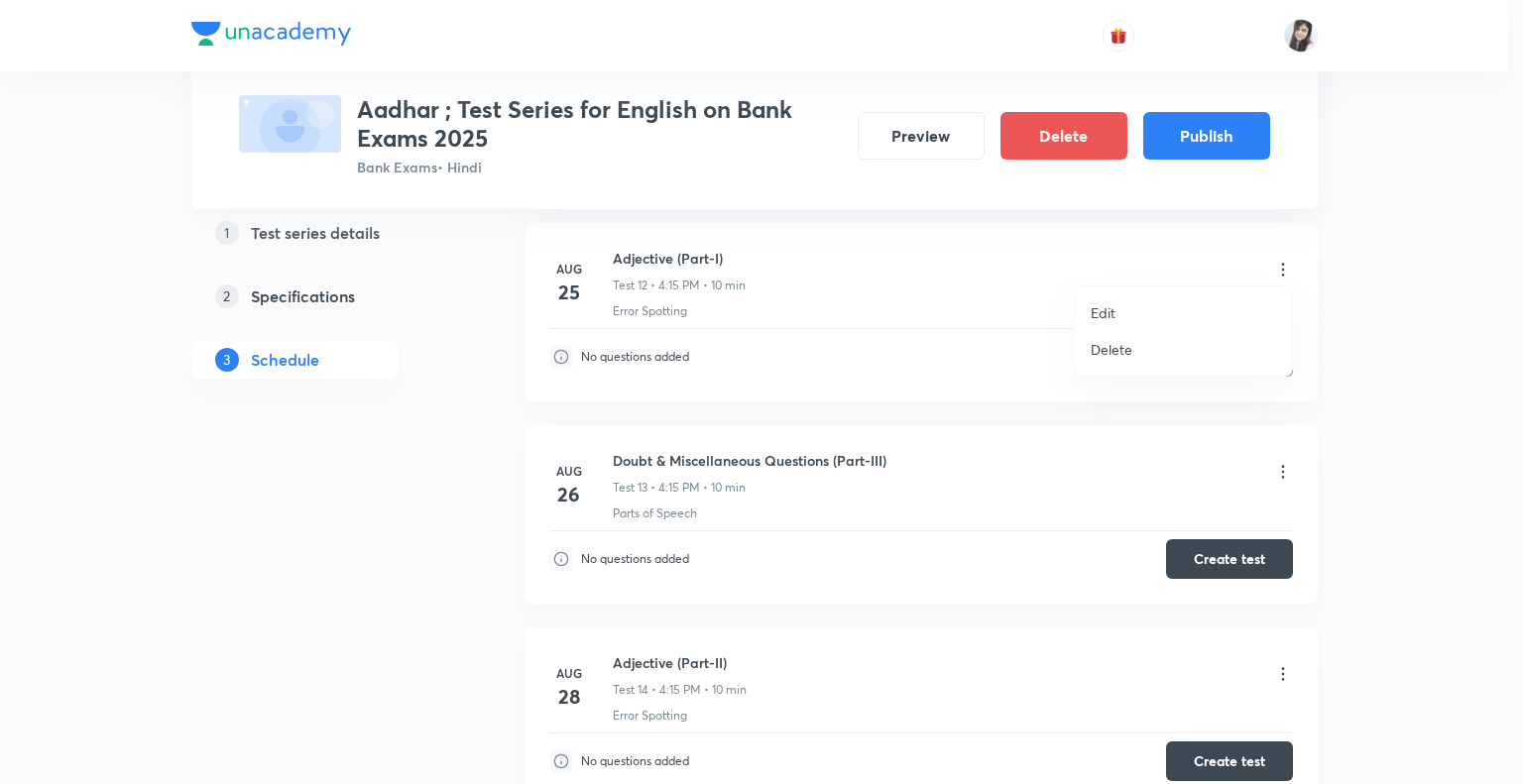 click on "Edit" at bounding box center (1103, 312) 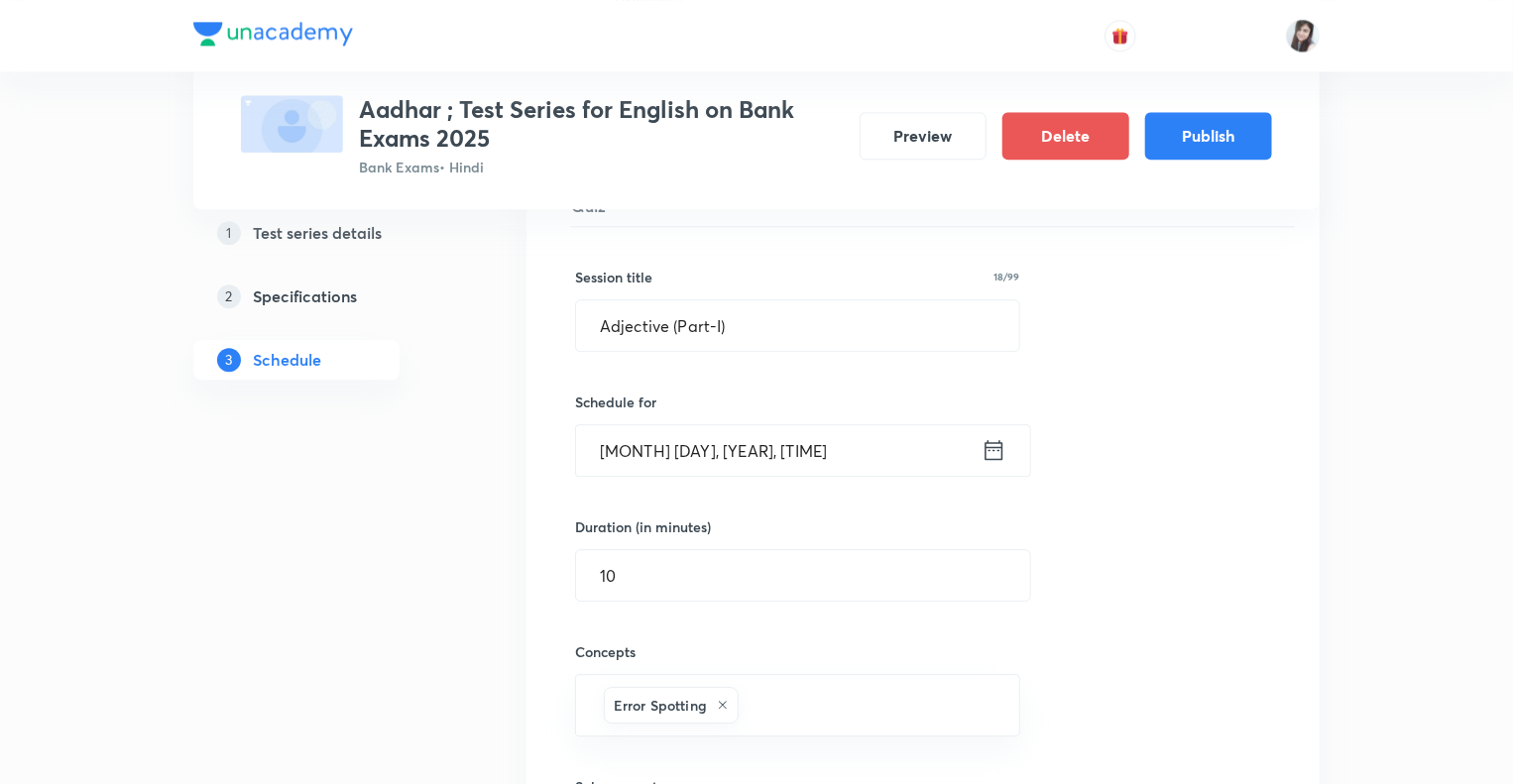 click 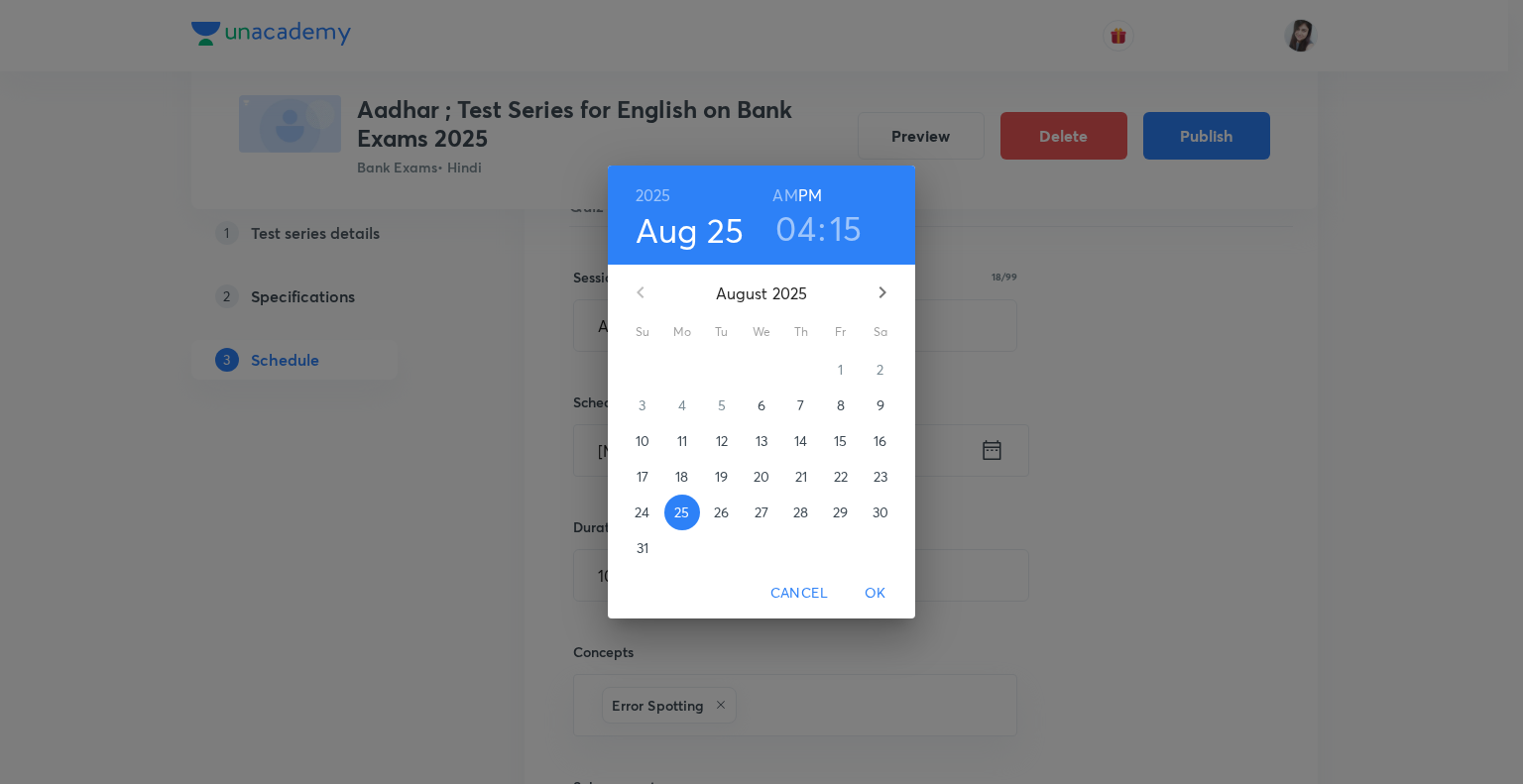 click on "27" at bounding box center [762, 512] 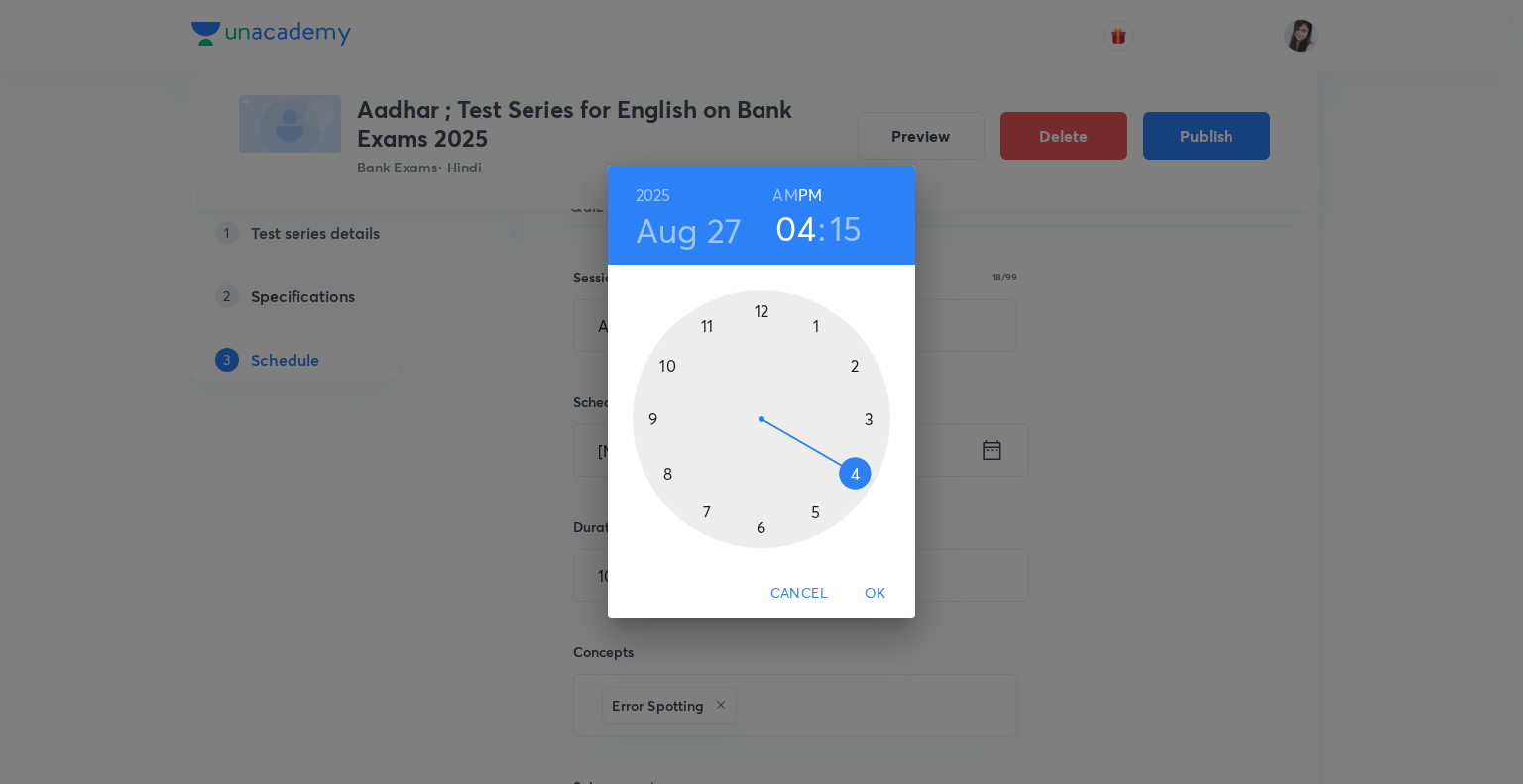 click on "OK" at bounding box center (876, 593) 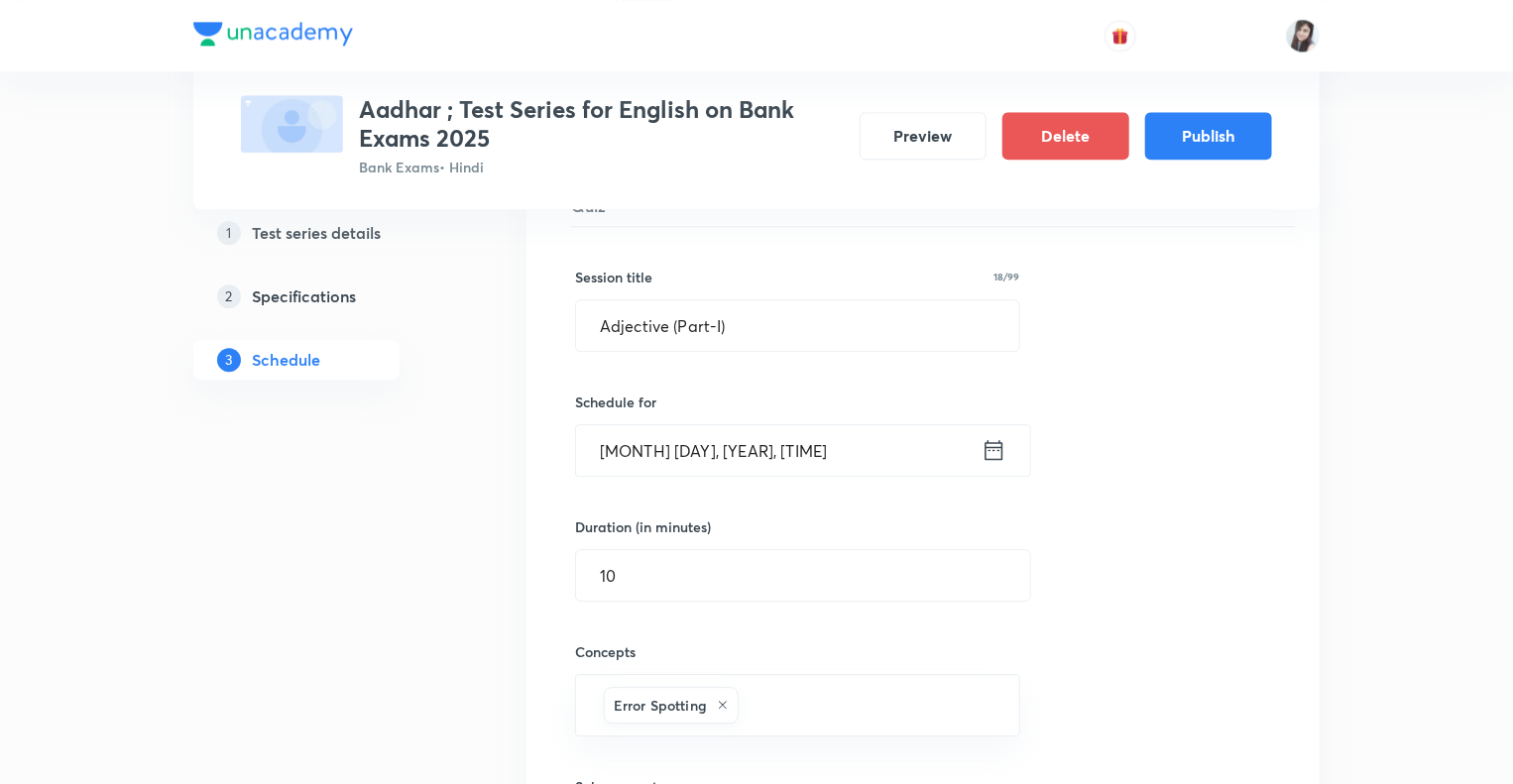click on "Test Series Aadhar ; Test Series for English on Bank Exams 2025 Bank Exams  • Hindi Preview Delete Publish 1 Test series details 2 Specifications 3 Schedule Schedule •  37  tests Aug 7 Reading Comprehension Test Test 1 • 4:15 PM • 10 min Comprehension No questions added  Create test Aug 11 Subject-Verb-Agreement (Part-I) Test 2 • 4:15 PM • 10 min Error Spotting No questions added  Create test Aug 12 Subject-Verb-Agreement (Part-II) Test 3 • 4:15 PM • 10 min Error Spotting No questions added  Create test Aug 13 Noun (Part-I) Test 4 • 4:15 PM • 10 min Error Spotting No questions added  Create test Aug 14 Noun (Part-II) Test 5 • 4:15 PM • 10 min Error Spotting No questions added  Create test Aug 15 Vocabulary- Antonyms-Synonyms-idioms-Phrasal verbs Test 6 • 4:15 PM • 10 min Synonyms · Antonyms · Idioms · Phrasal Verbs No questions added  Create test Aug 18 Pronoun (Part-I) Test 7 • 4:15 PM • 10 min Error Spotting No questions added  Create test Aug 19 Pronoun (Part-II) Aug 20 1" at bounding box center [756, 1871] 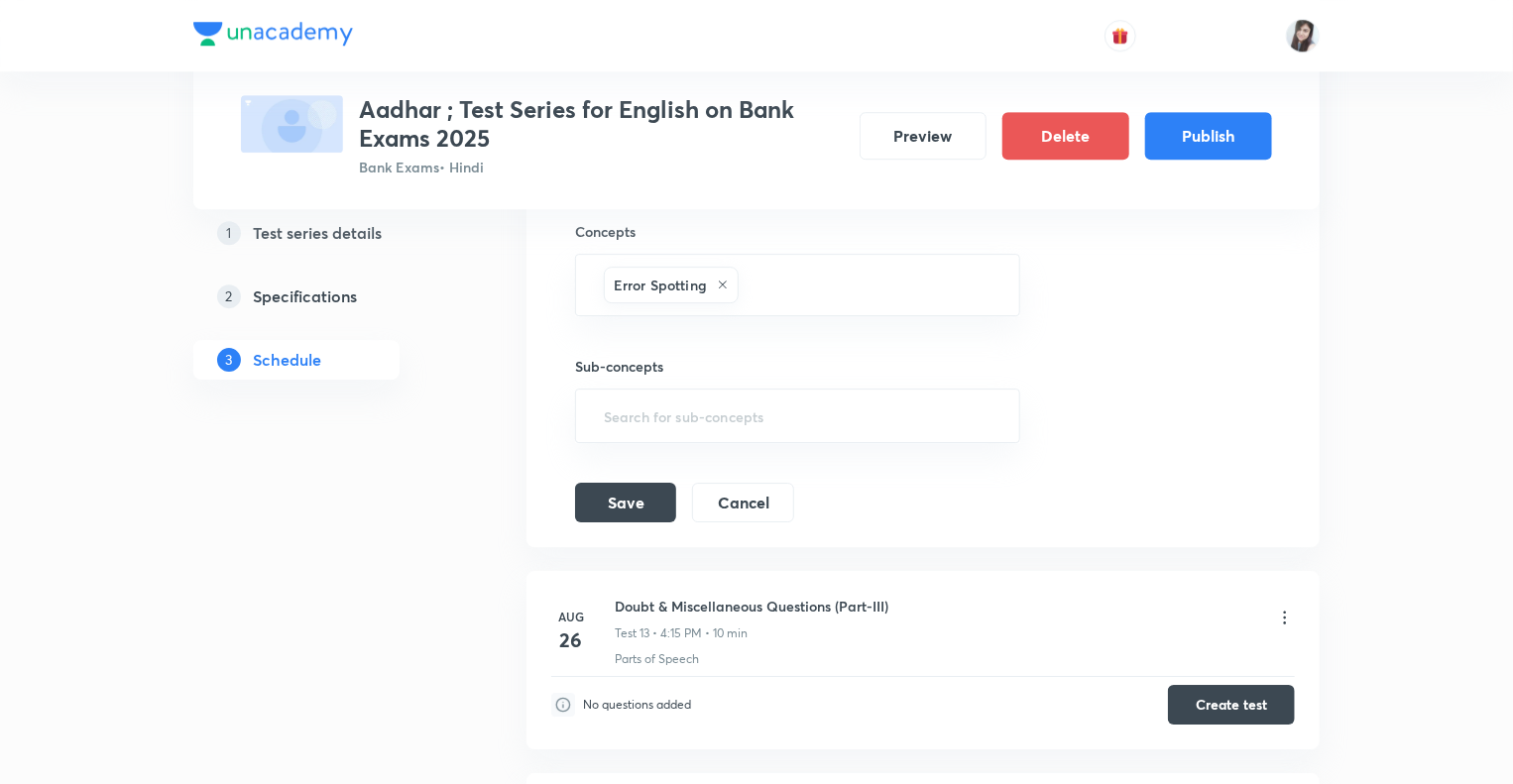 scroll, scrollTop: 3057, scrollLeft: 0, axis: vertical 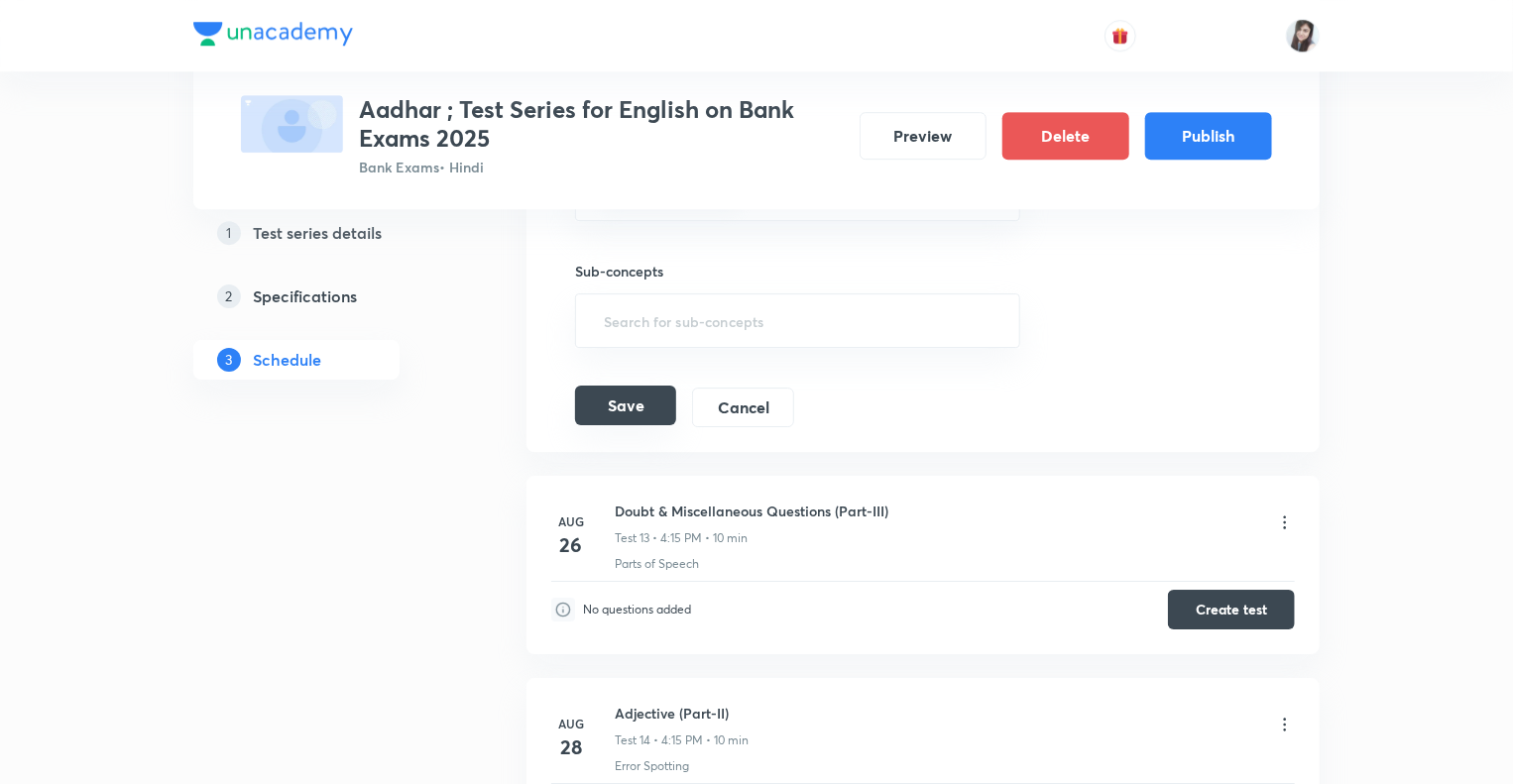 click on "Save" at bounding box center (626, 405) 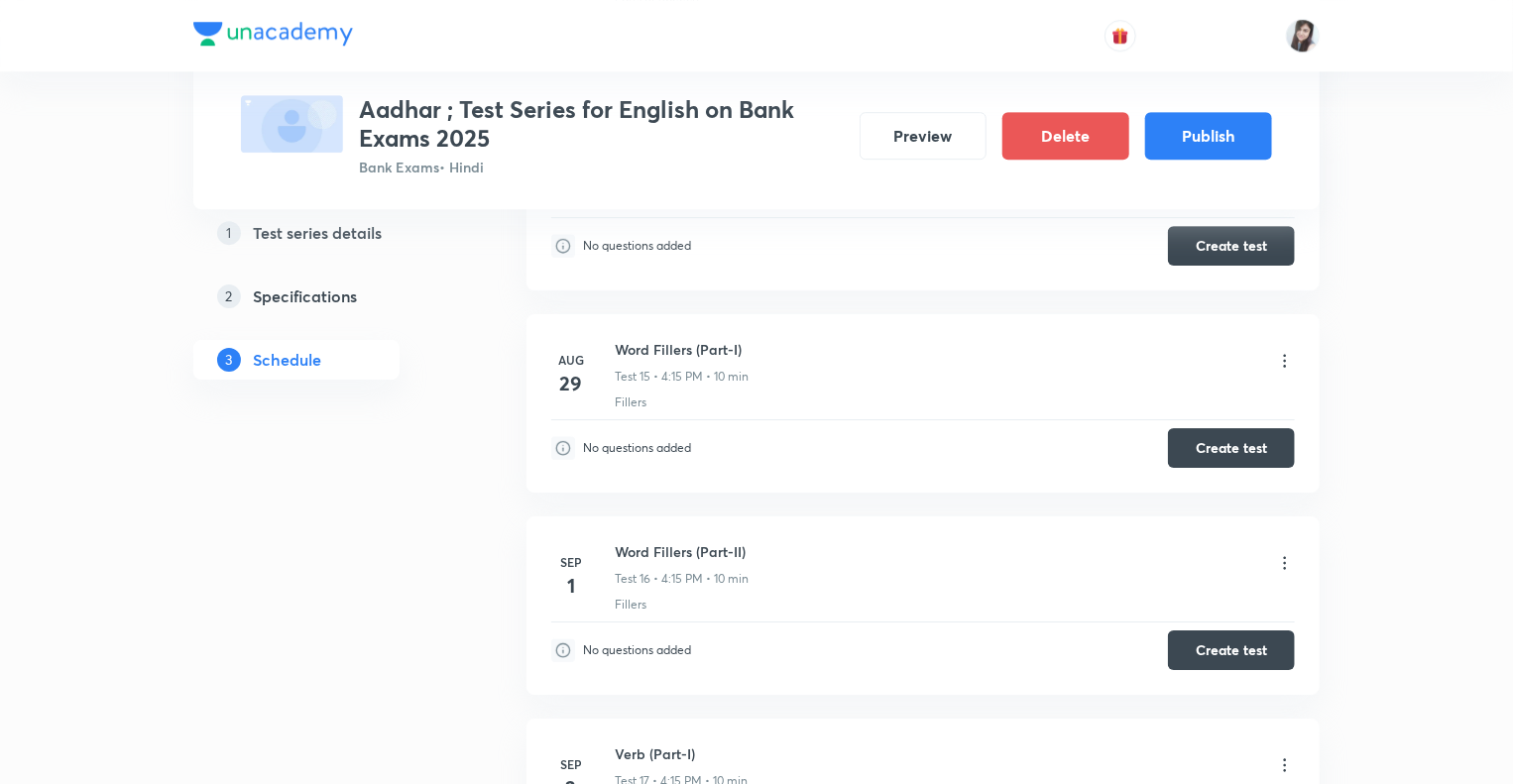 click on "1 Test series details 2 Specifications 3 Schedule" at bounding box center [328, 1197] 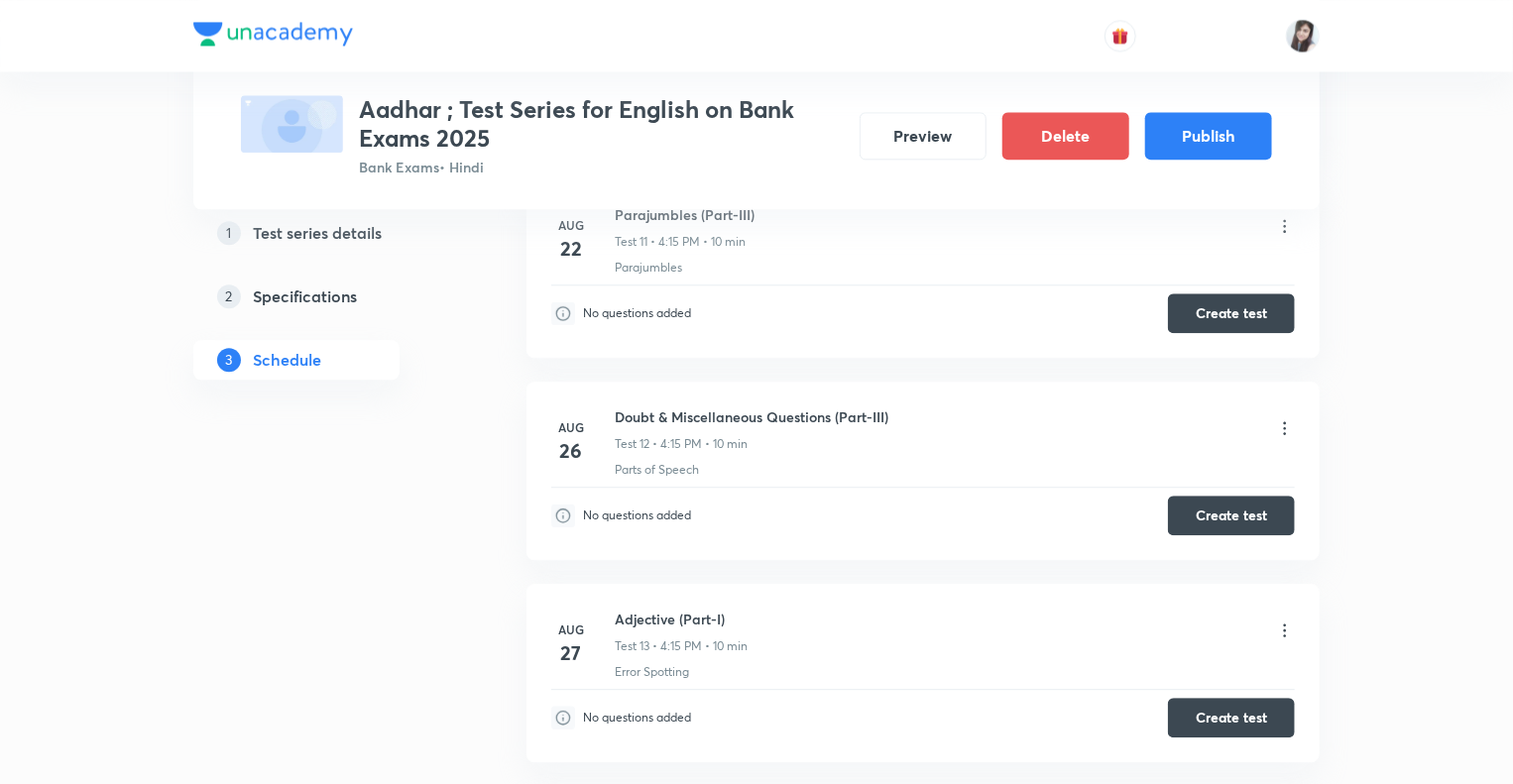 scroll, scrollTop: 2343, scrollLeft: 0, axis: vertical 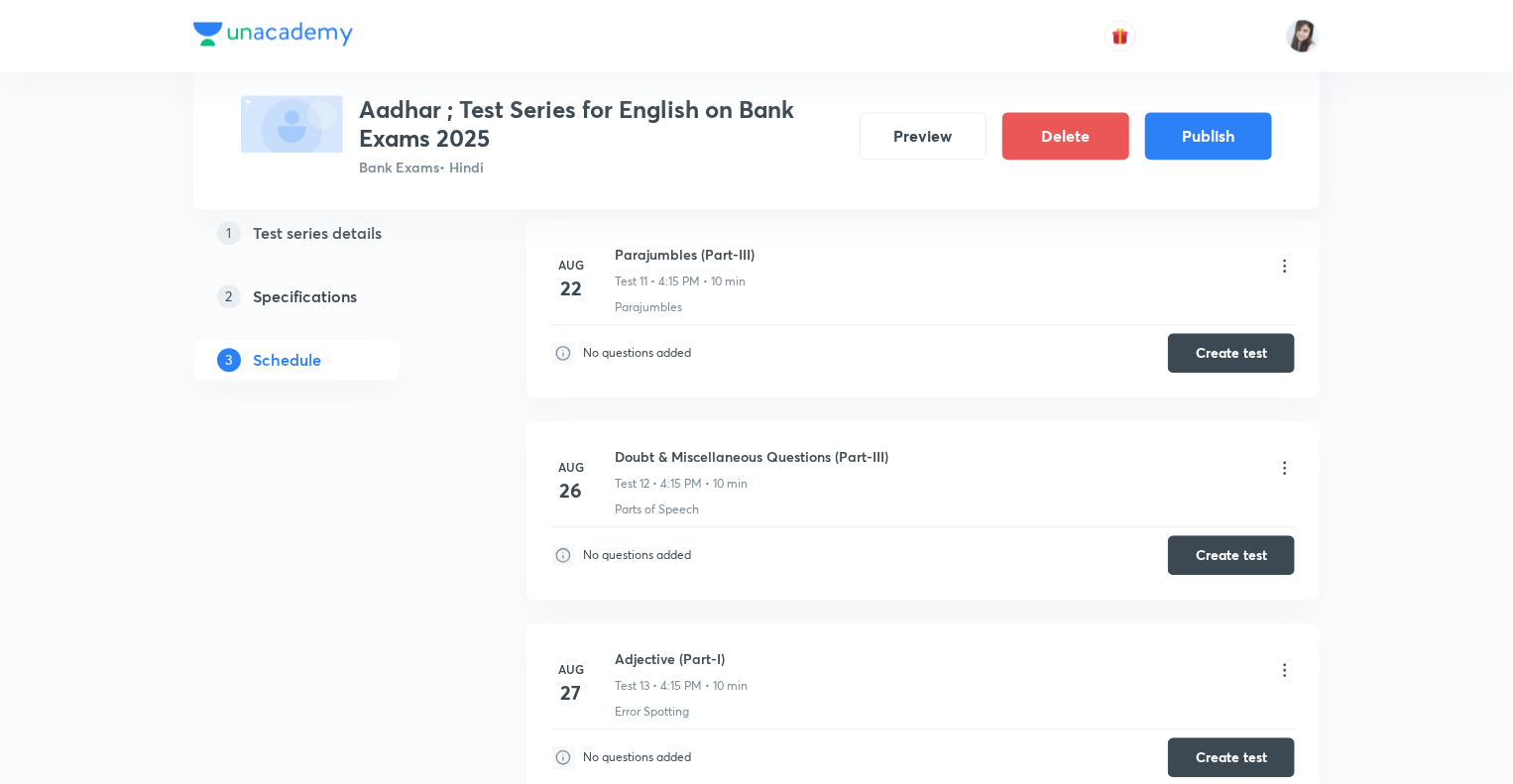 click 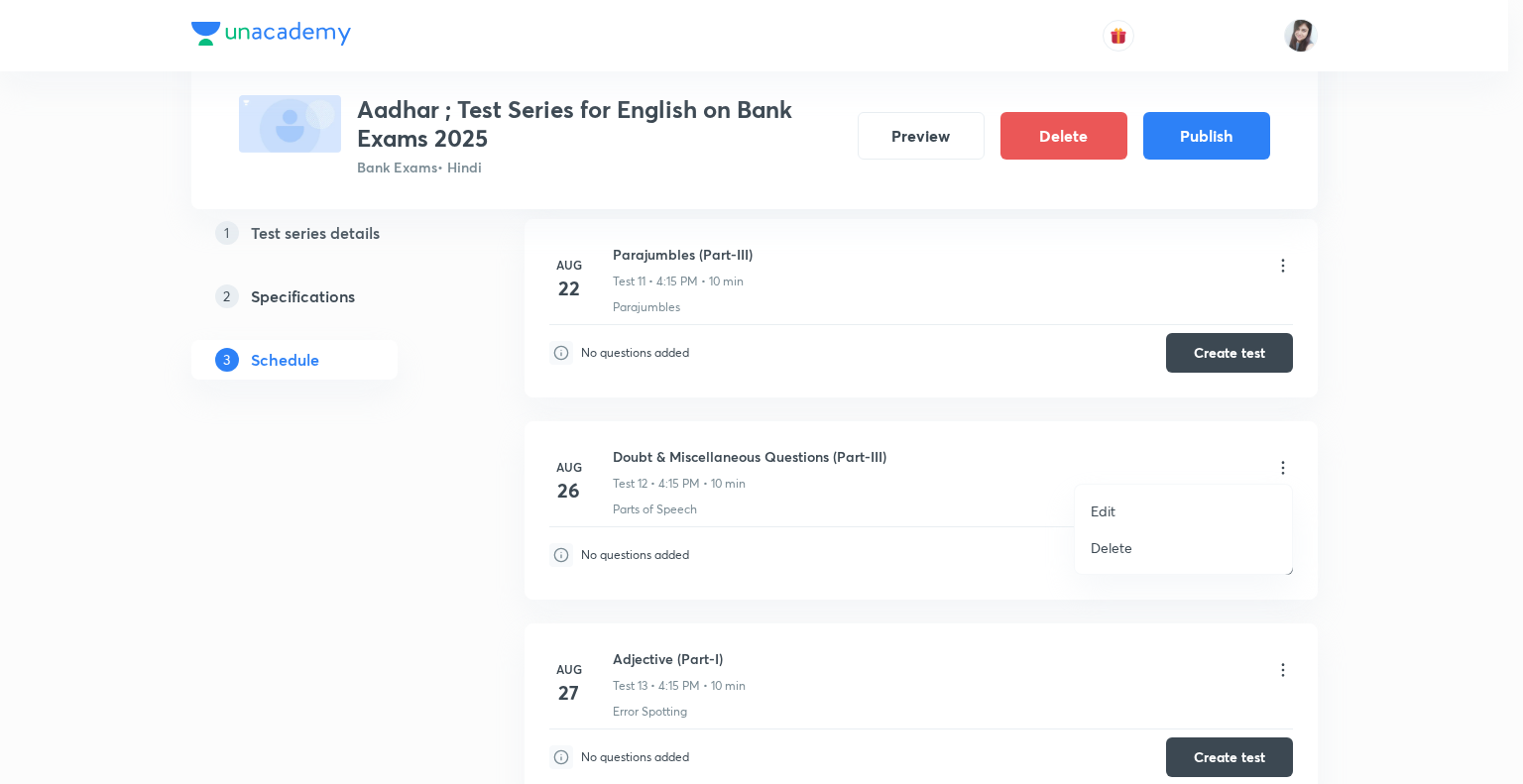 click on "Edit" at bounding box center [1103, 510] 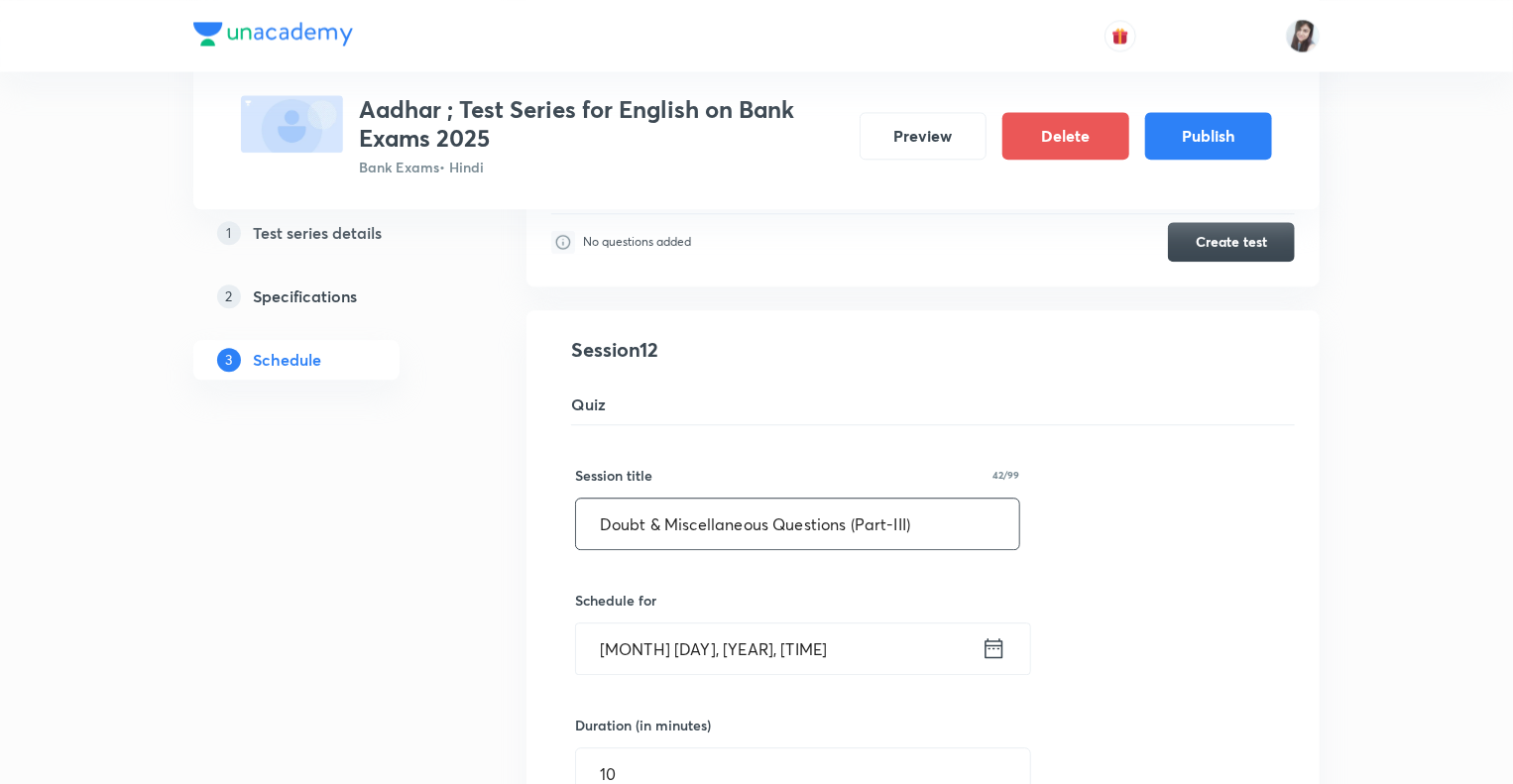 click on "Doubt & Miscellaneous Questions (Part-III)" at bounding box center (797, 523) 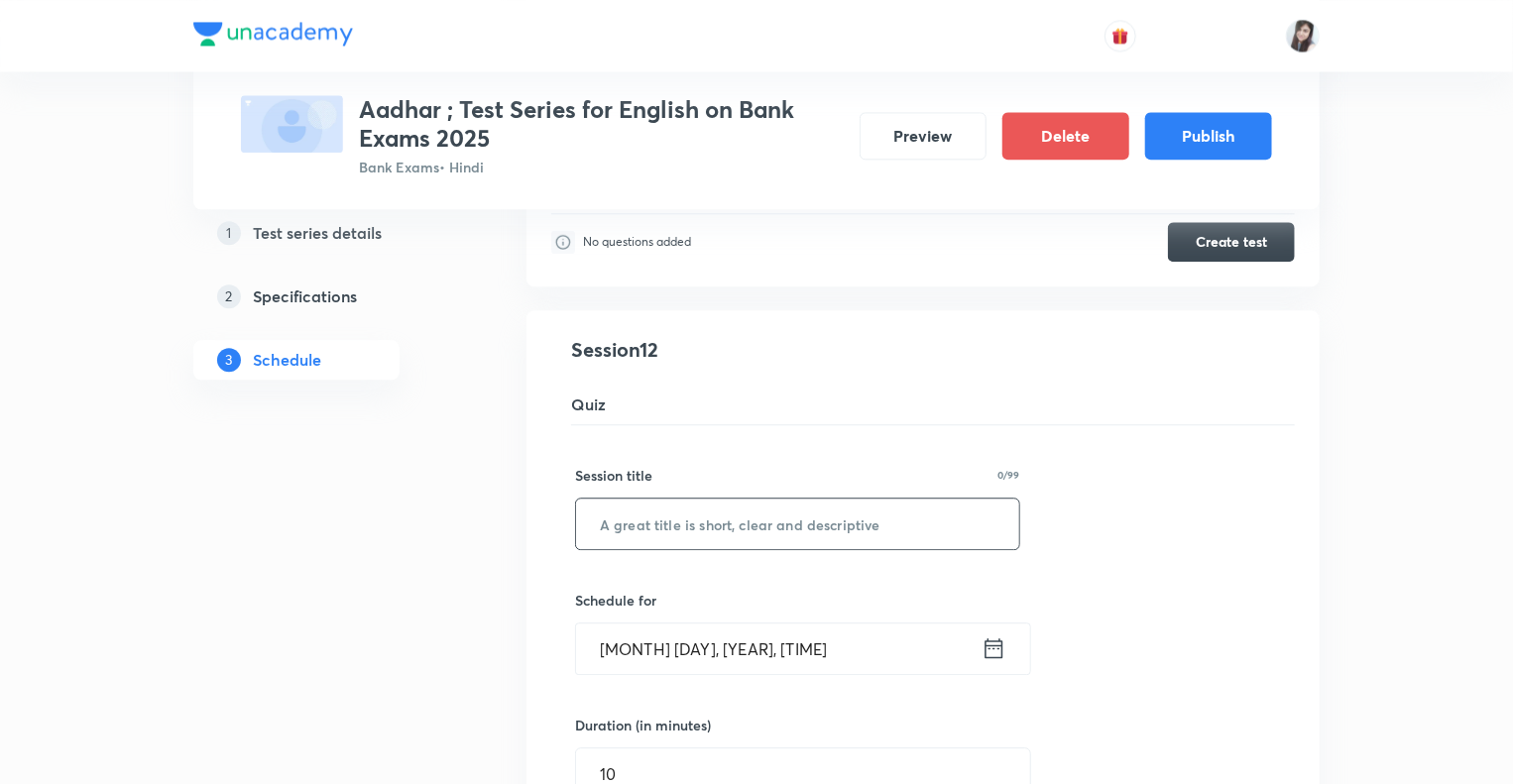 type 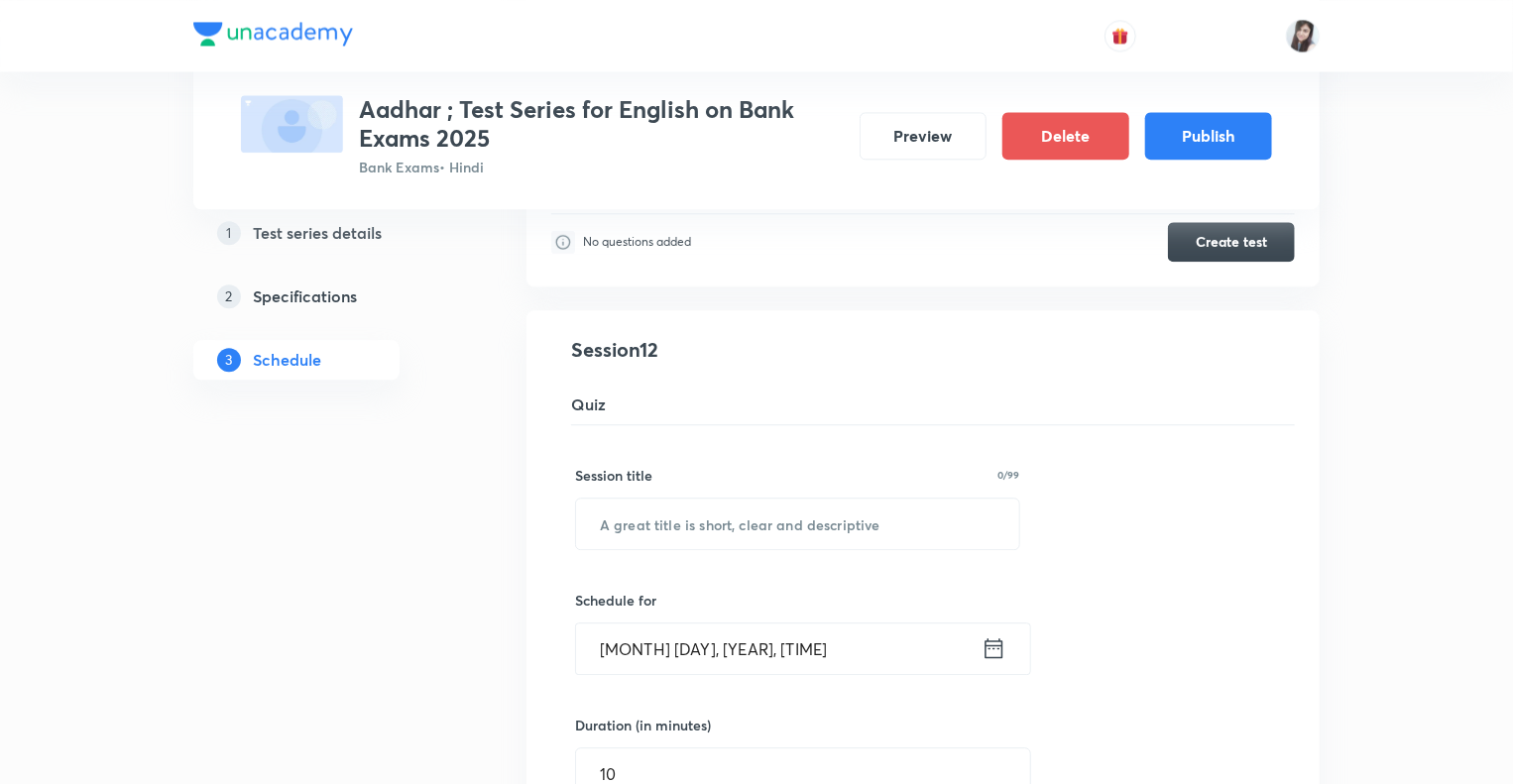 click on "Test Series Aadhar ; Test Series for English on Bank Exams 2025 Bank Exams  • Hindi Preview Delete Publish 1 Test series details 2 Specifications 3 Schedule Schedule •  37  tests Aug 7 Reading Comprehension Test Test 1 • 4:15 PM • 10 min Comprehension No questions added  Create test Aug 11 Subject-Verb-Agreement (Part-I) Test 2 • 4:15 PM • 10 min Error Spotting No questions added  Create test Aug 12 Subject-Verb-Agreement (Part-II) Test 3 • 4:15 PM • 10 min Error Spotting No questions added  Create test Aug 13 Noun (Part-I) Test 4 • 4:15 PM • 10 min Error Spotting No questions added  Create test Aug 14 Noun (Part-II) Test 5 • 4:15 PM • 10 min Error Spotting No questions added  Create test Aug 15 Vocabulary- Antonyms-Synonyms-idioms-Phrasal verbs Test 6 • 4:15 PM • 10 min Synonyms · Antonyms · Idioms · Phrasal Verbs No questions added  Create test Aug 18 Pronoun (Part-I) Test 7 • 4:15 PM • 10 min Error Spotting No questions added  Create test Aug 19 Pronoun (Part-II) Aug 20 1" at bounding box center (756, 2070) 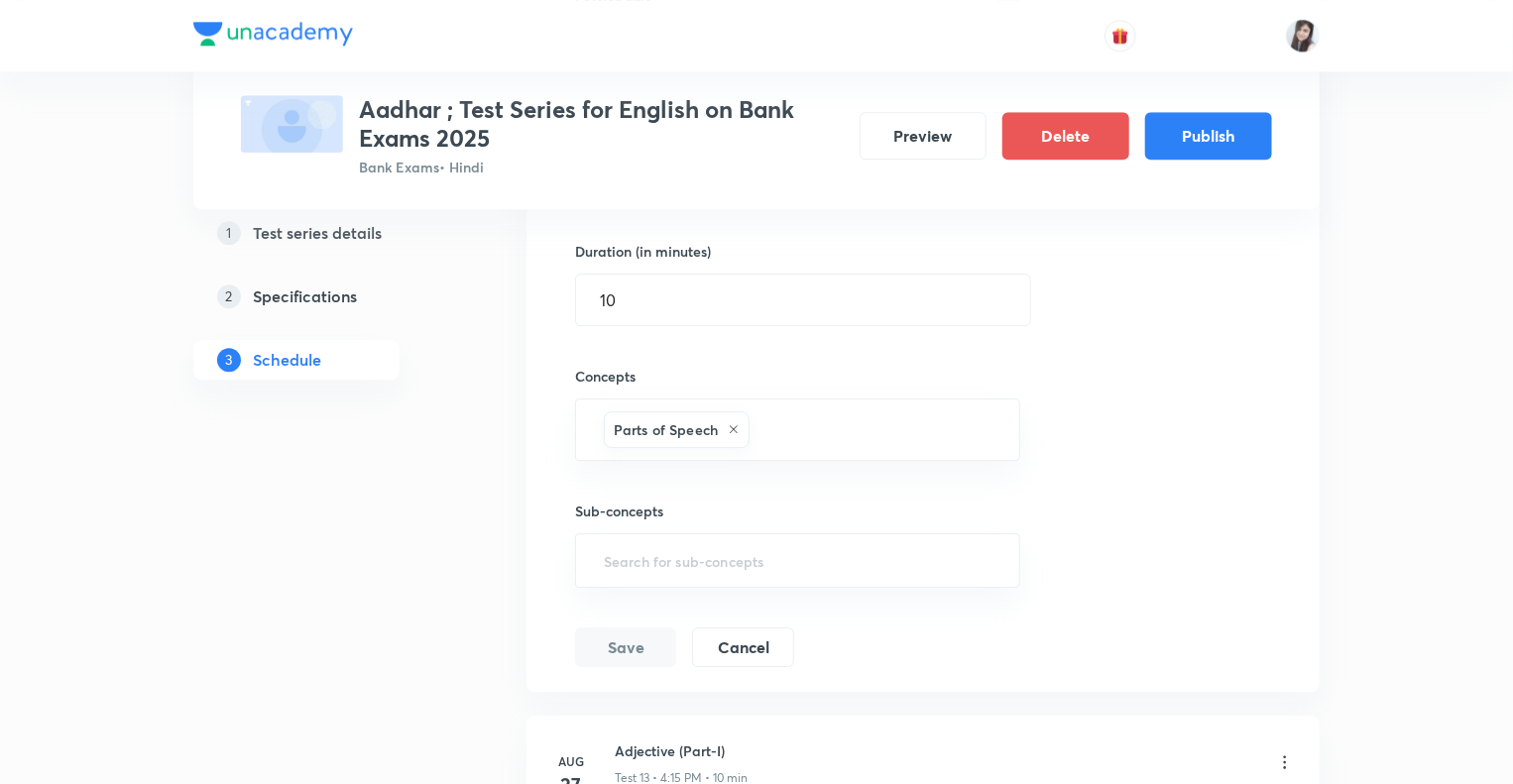 scroll, scrollTop: 2819, scrollLeft: 0, axis: vertical 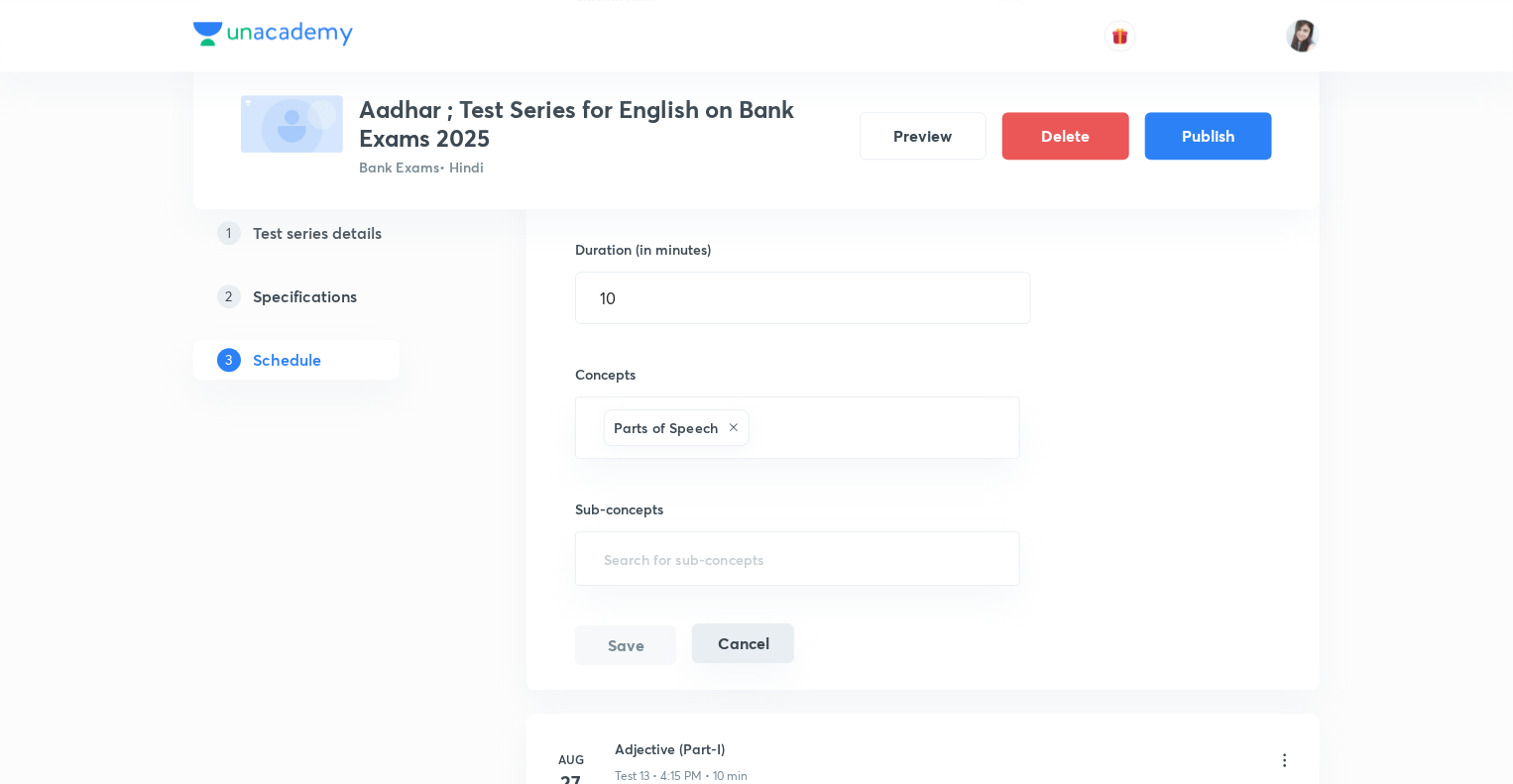 click on "Cancel" at bounding box center [743, 643] 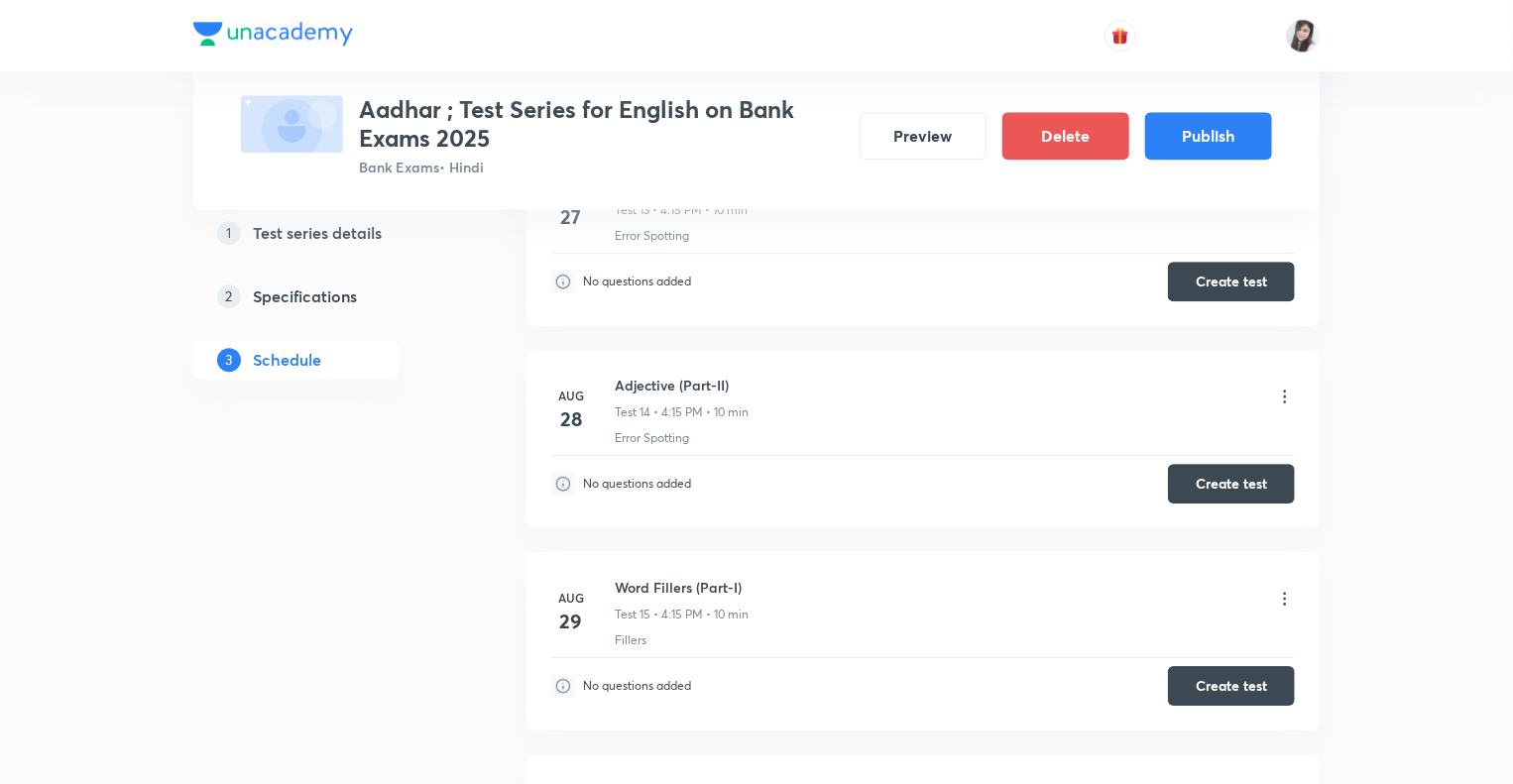 click on "1 Test series details 2 Specifications 3 Schedule" at bounding box center [328, 1435] 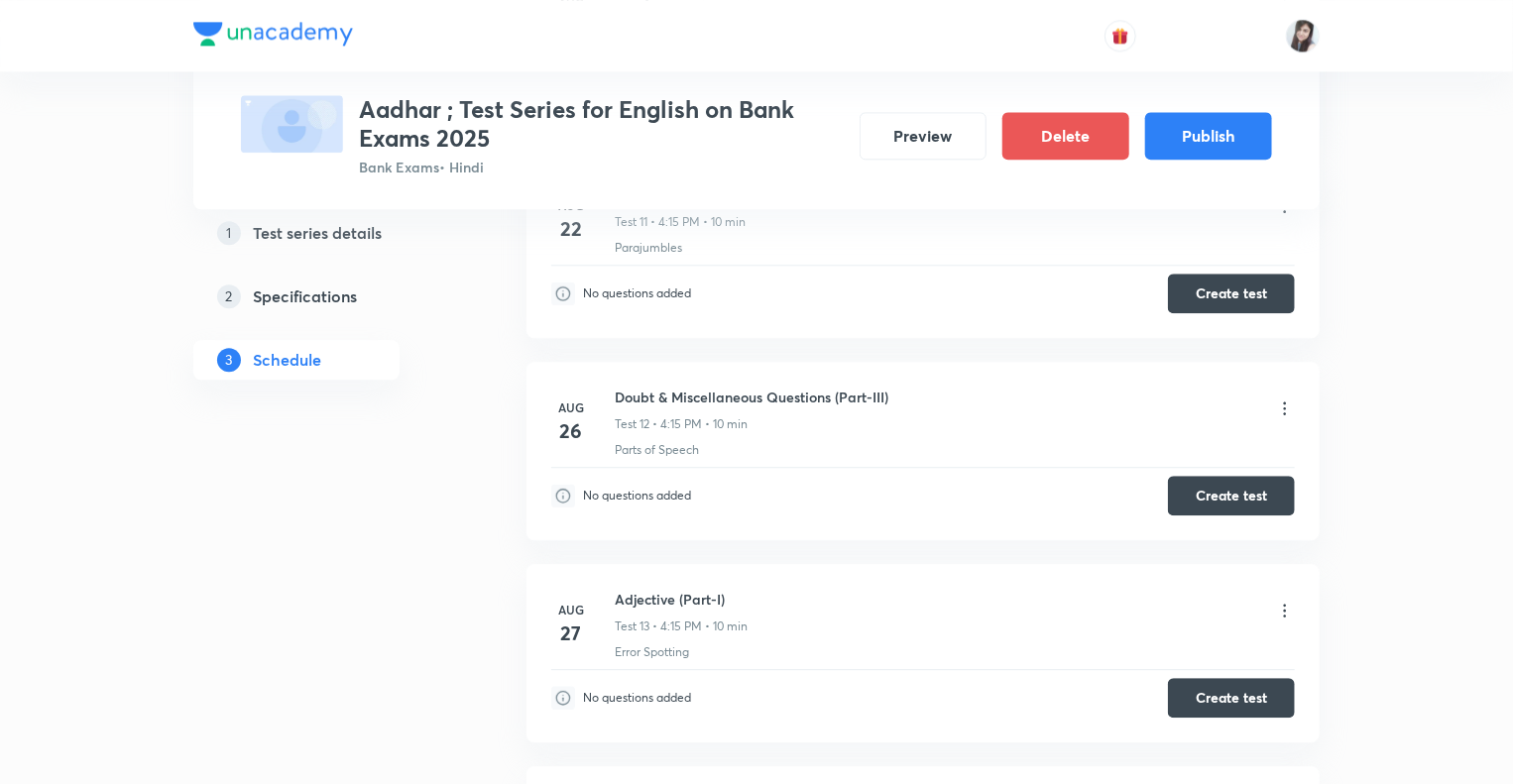 scroll, scrollTop: 2418, scrollLeft: 0, axis: vertical 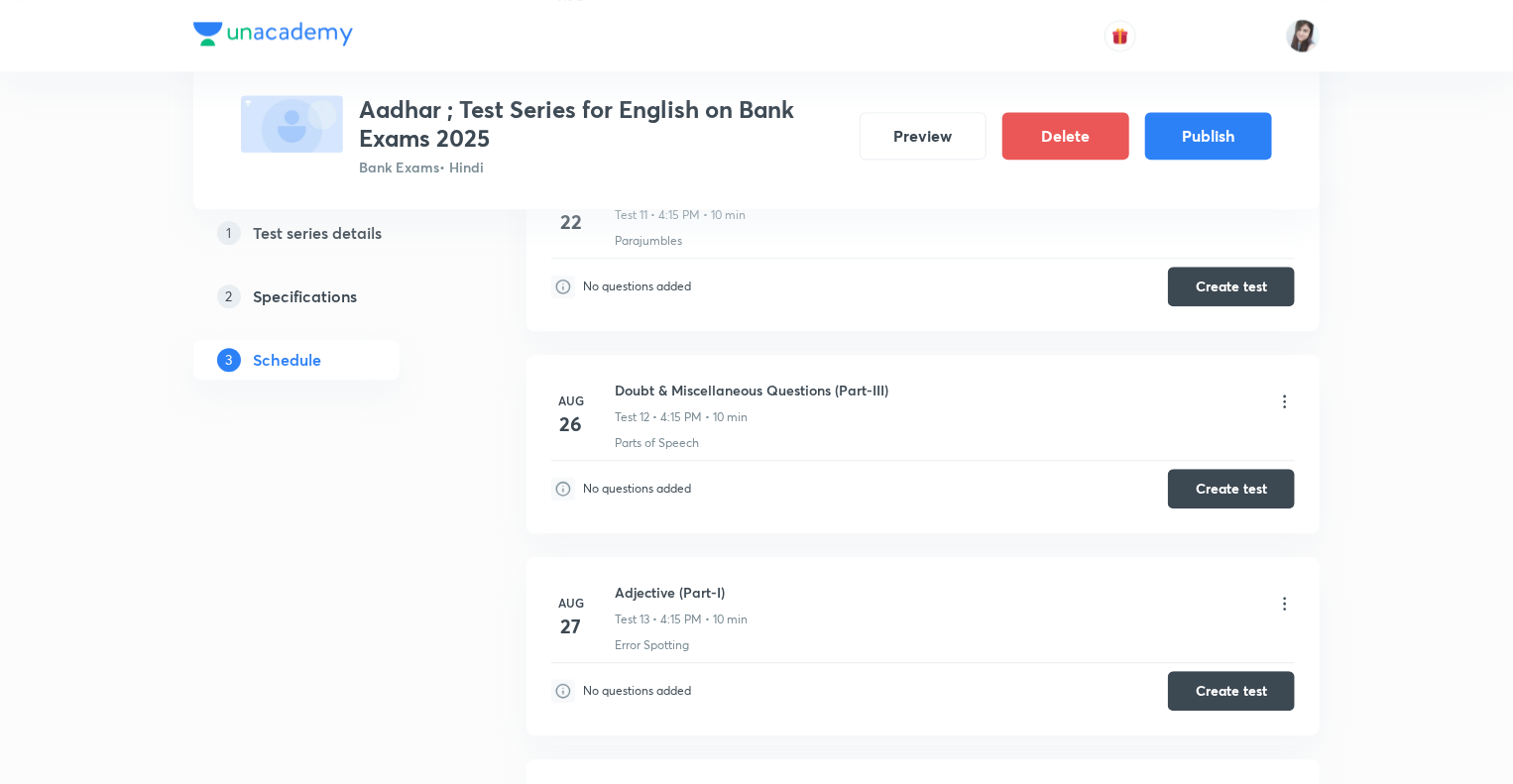 click 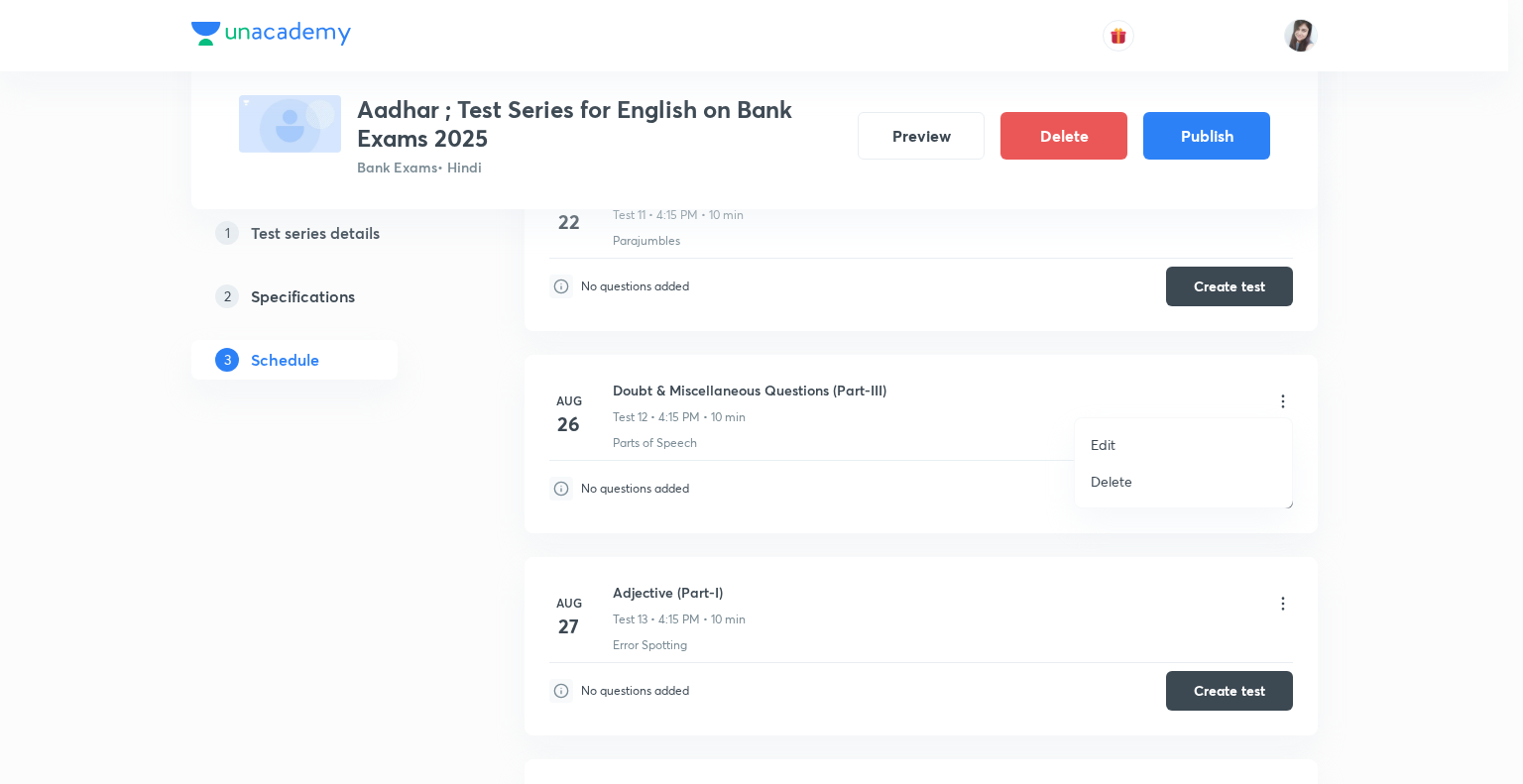 click on "Delete" at bounding box center [1112, 481] 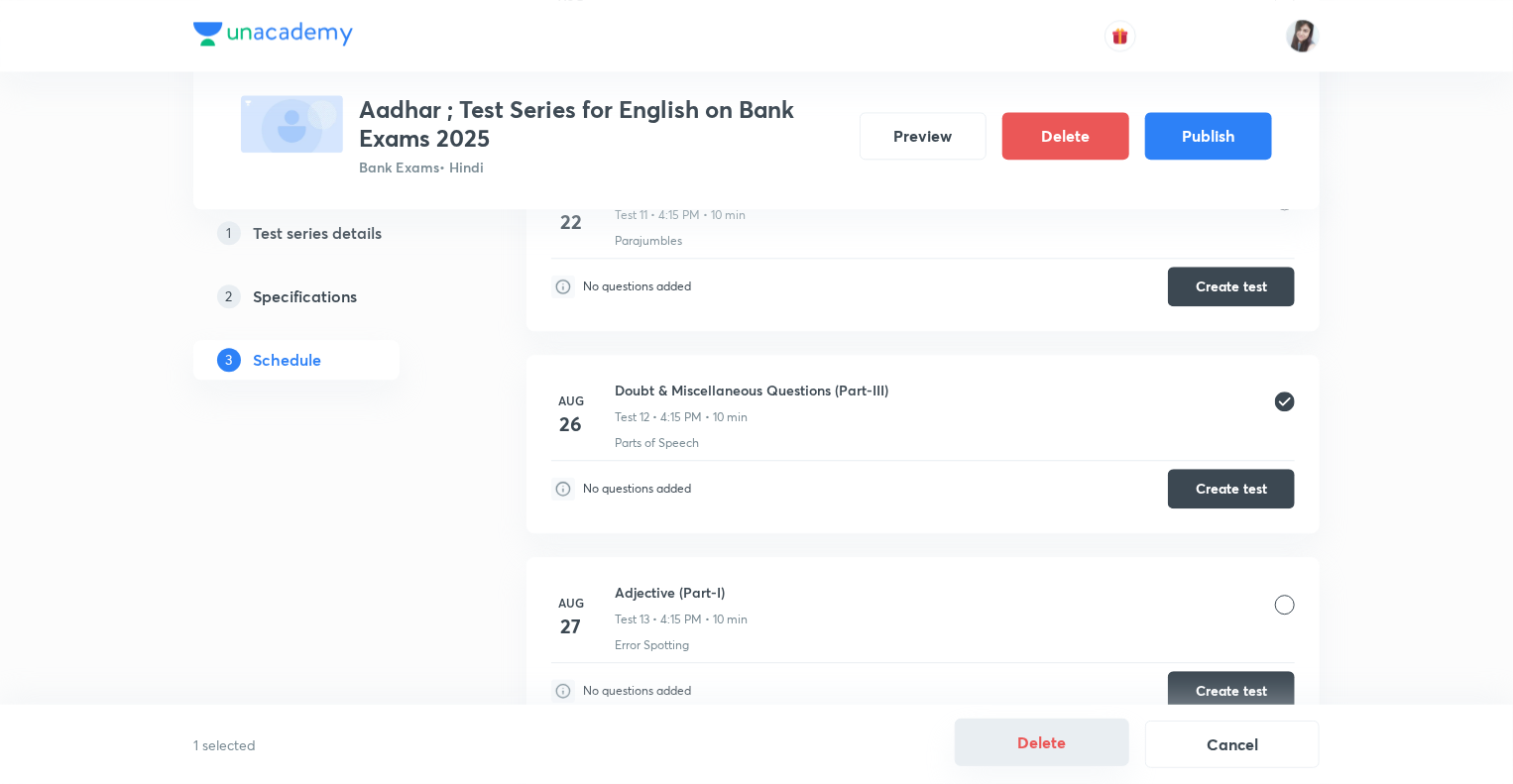 click on "Delete" at bounding box center [1042, 742] 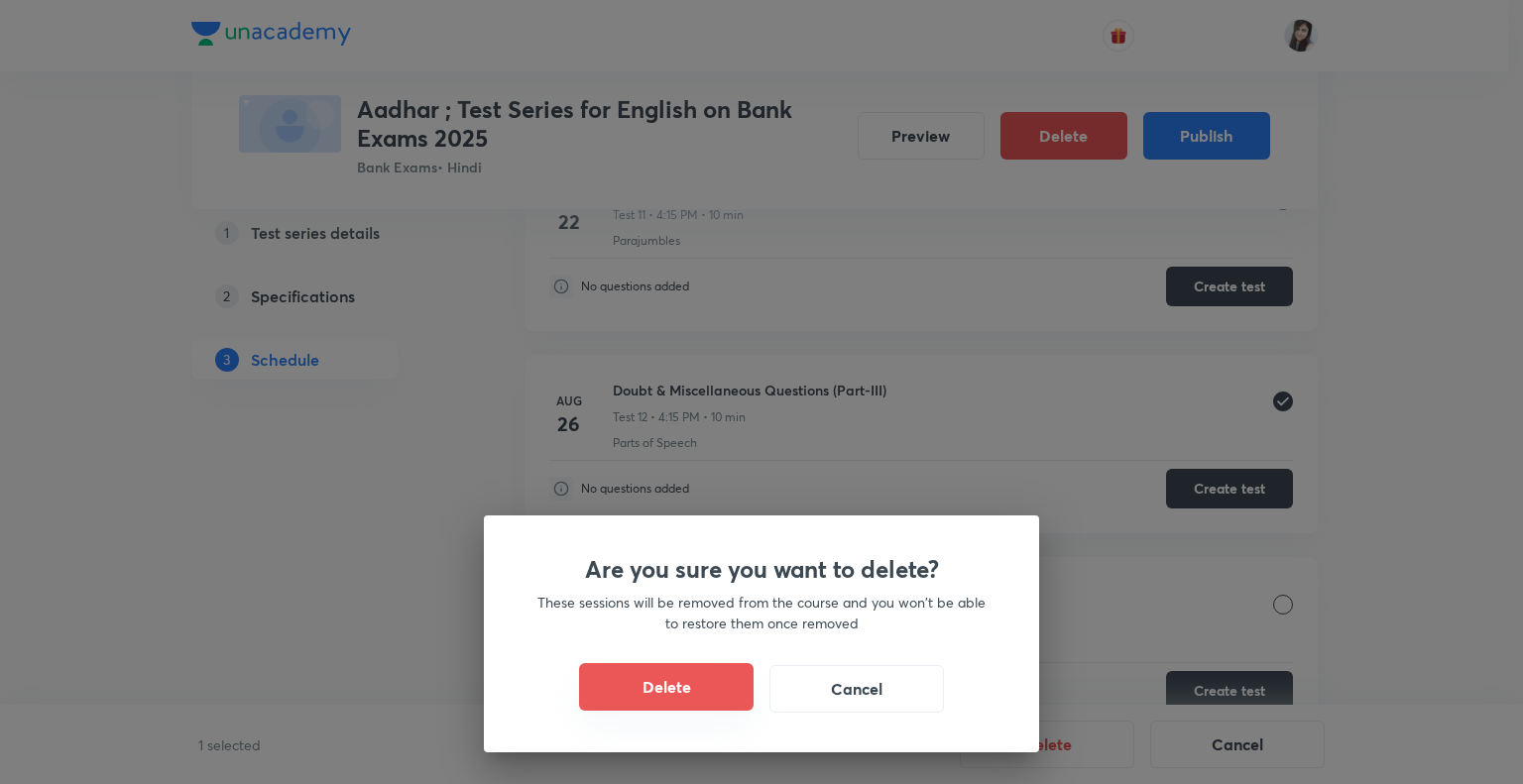 click on "Delete" at bounding box center [666, 687] 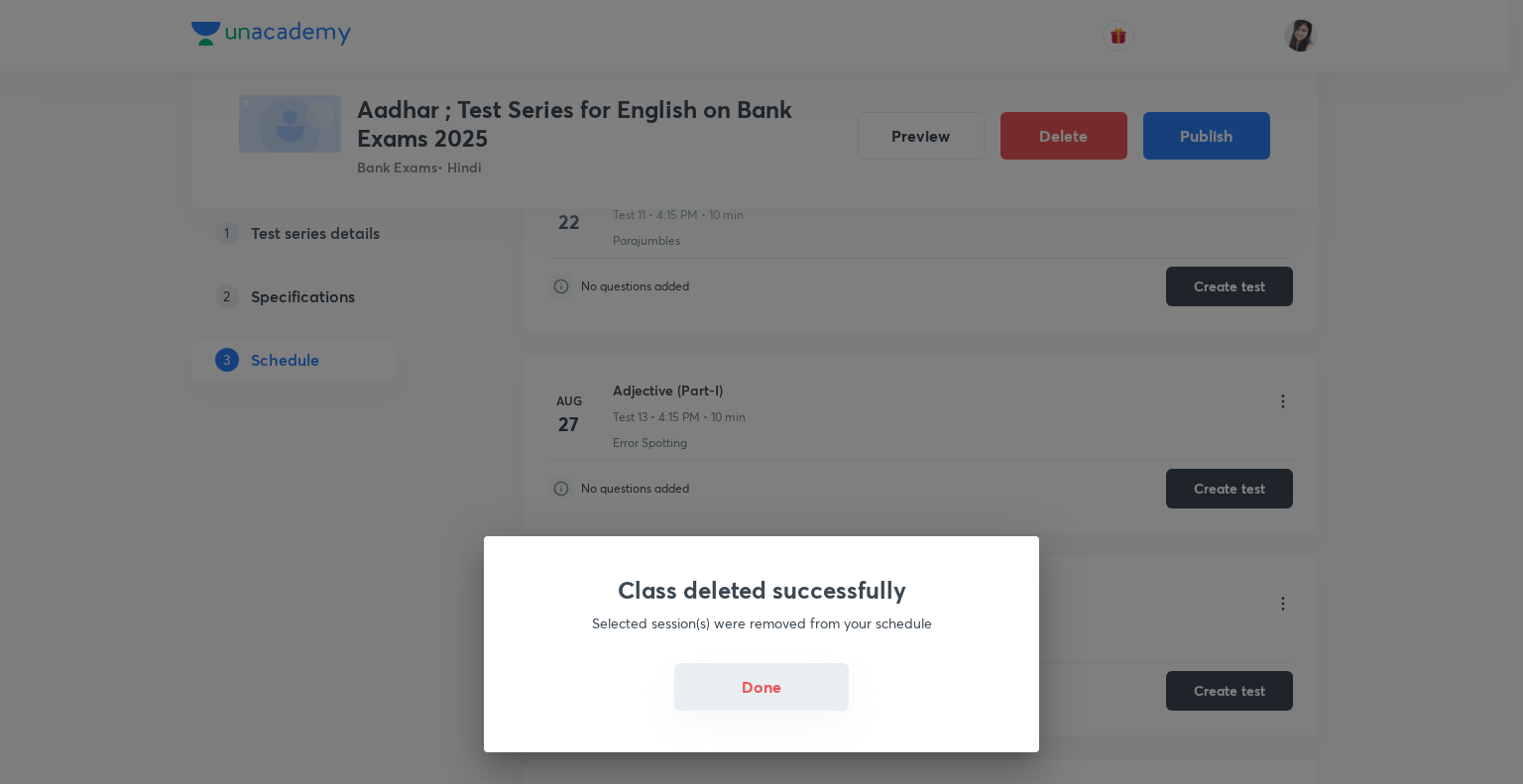 click on "Done" at bounding box center [762, 687] 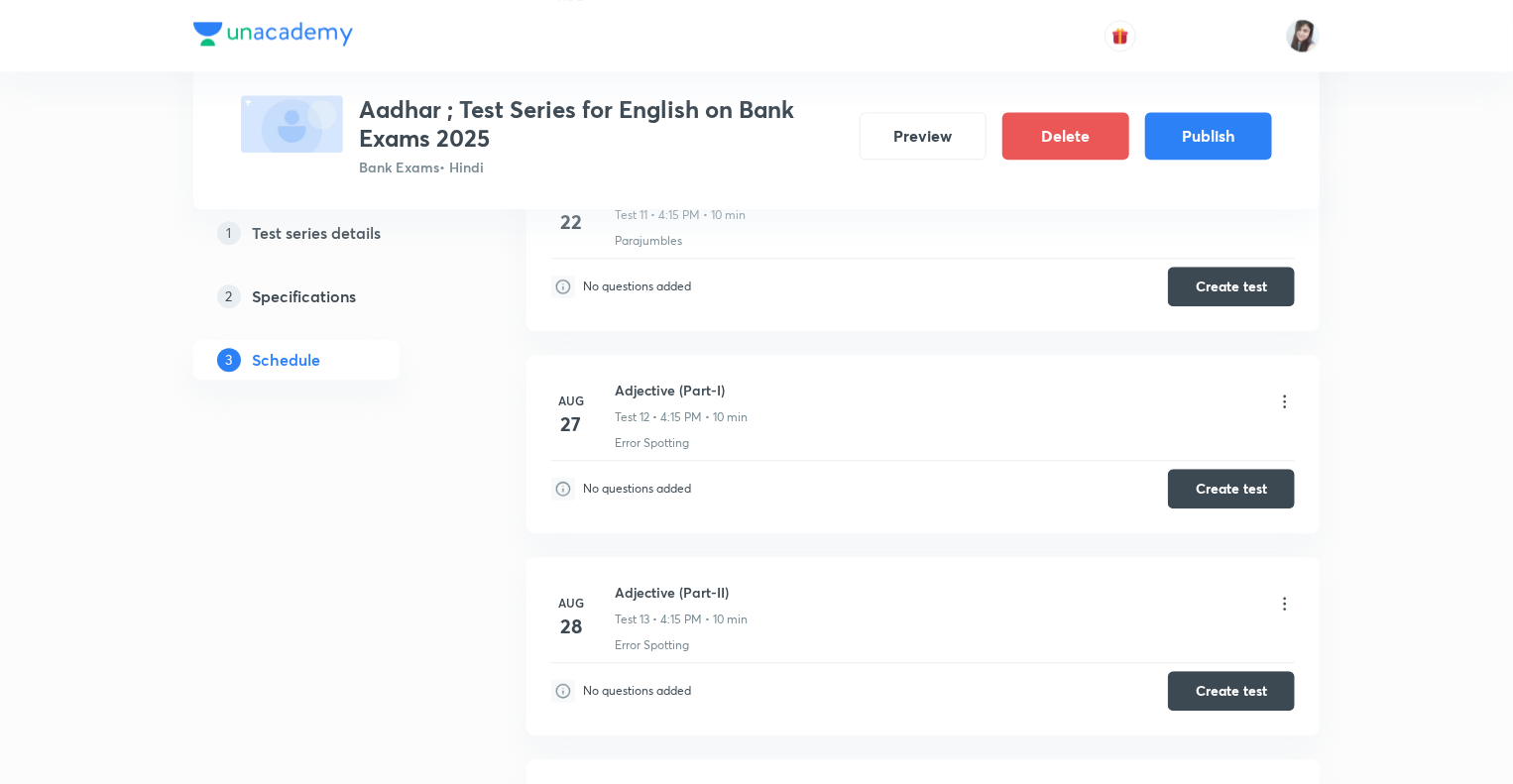 click on "1 Test series details 2 Specifications 3 Schedule" at bounding box center [328, 1743] 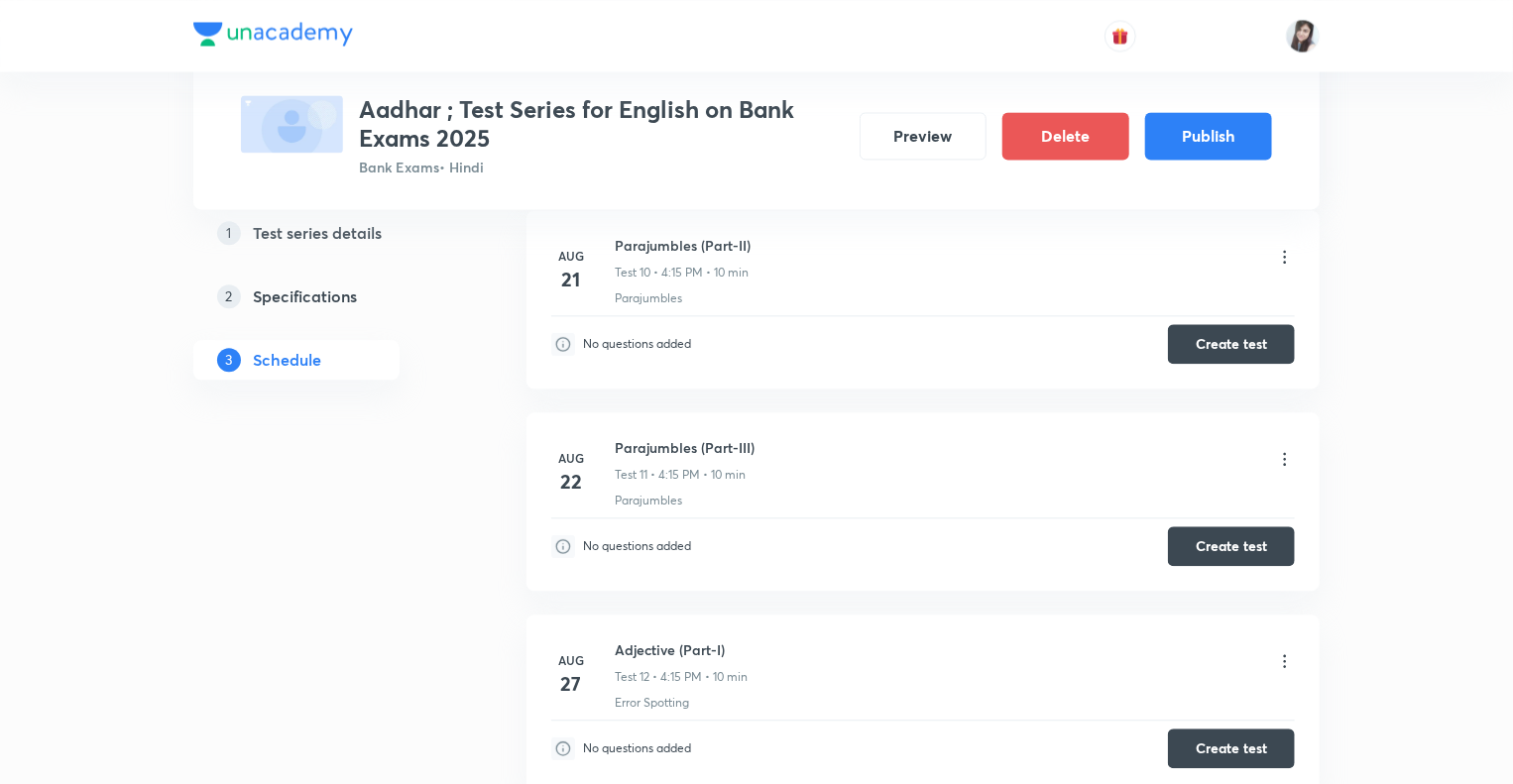 scroll, scrollTop: 2053, scrollLeft: 0, axis: vertical 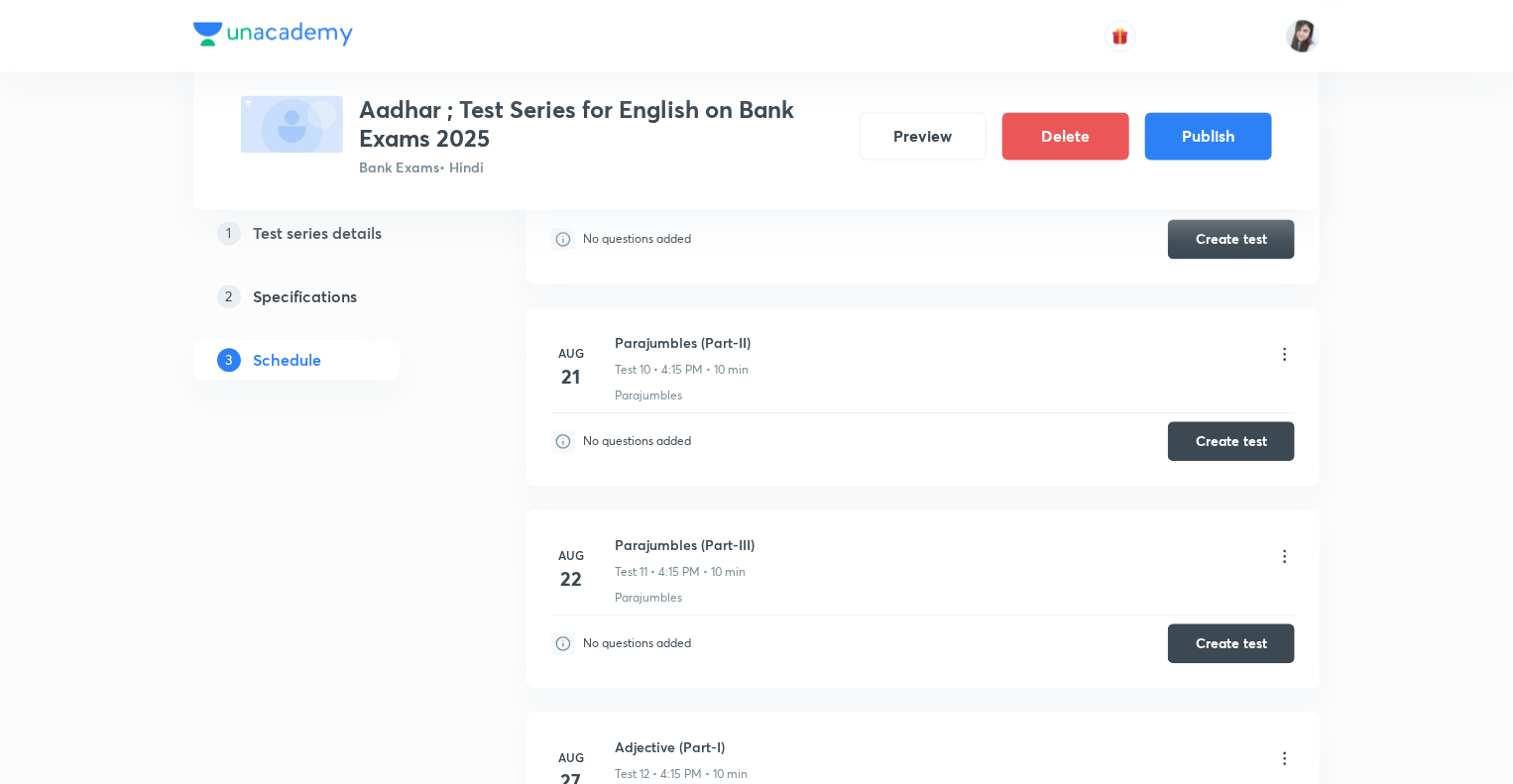 click 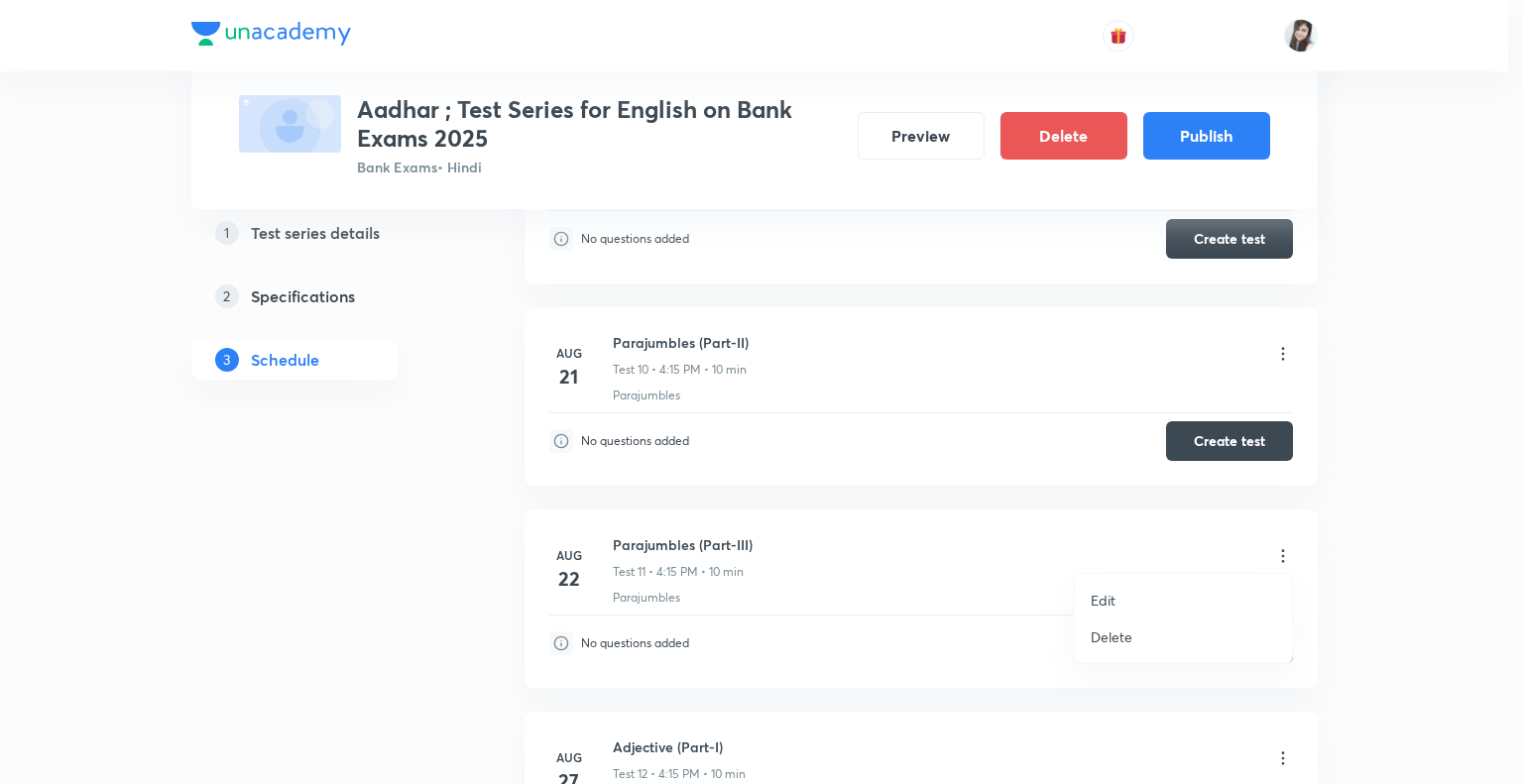 click on "Edit" at bounding box center (1103, 600) 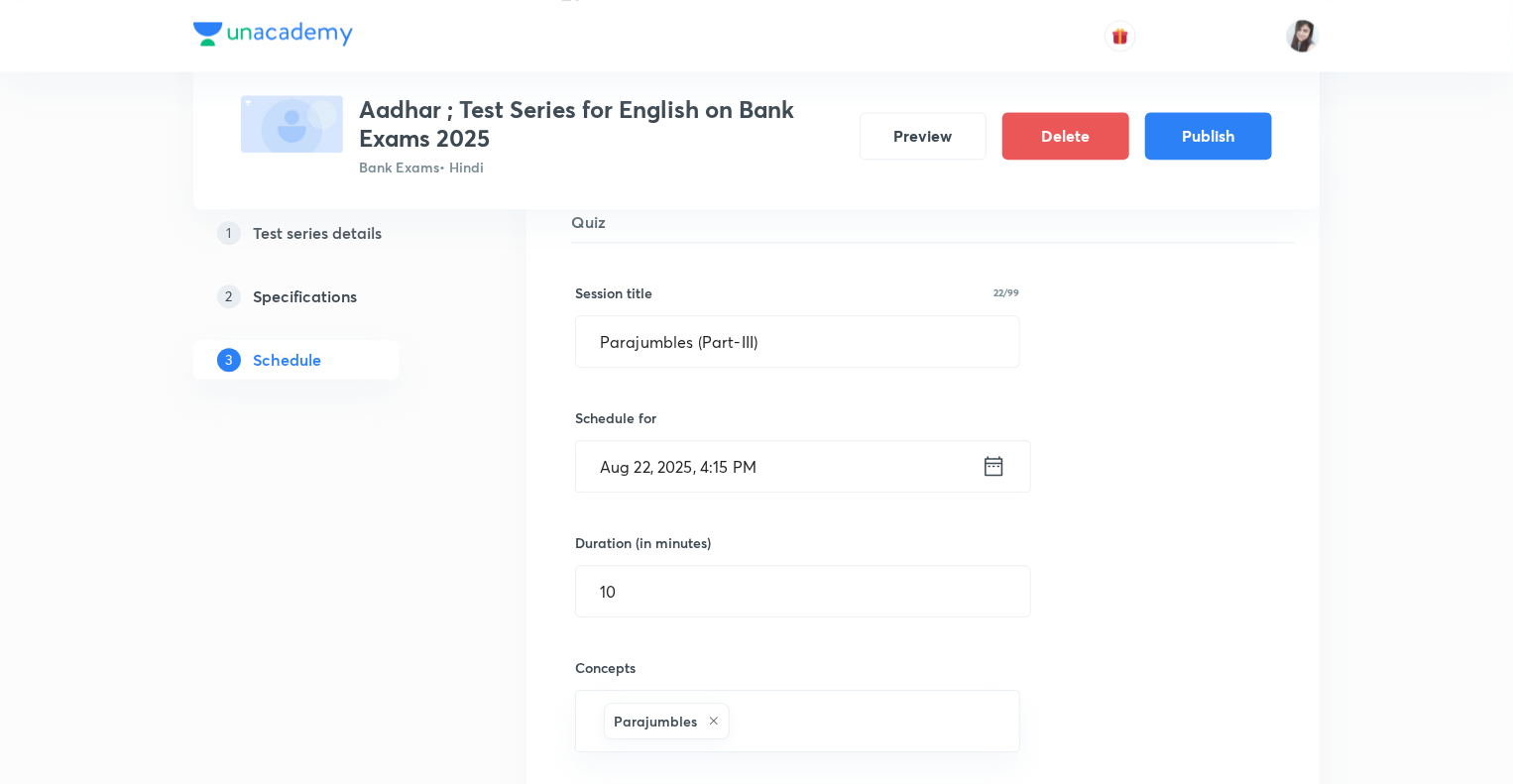 scroll, scrollTop: 2449, scrollLeft: 0, axis: vertical 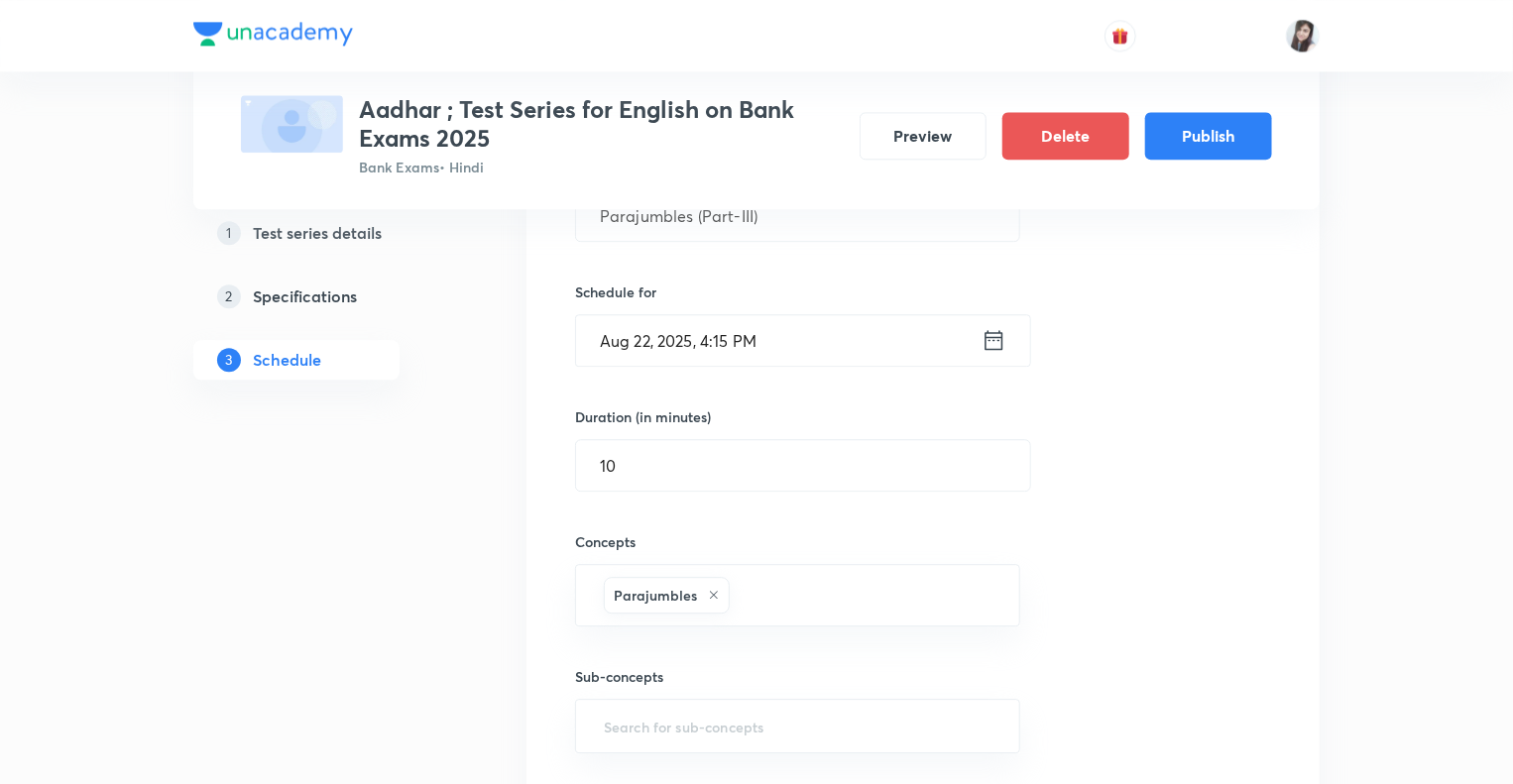 click 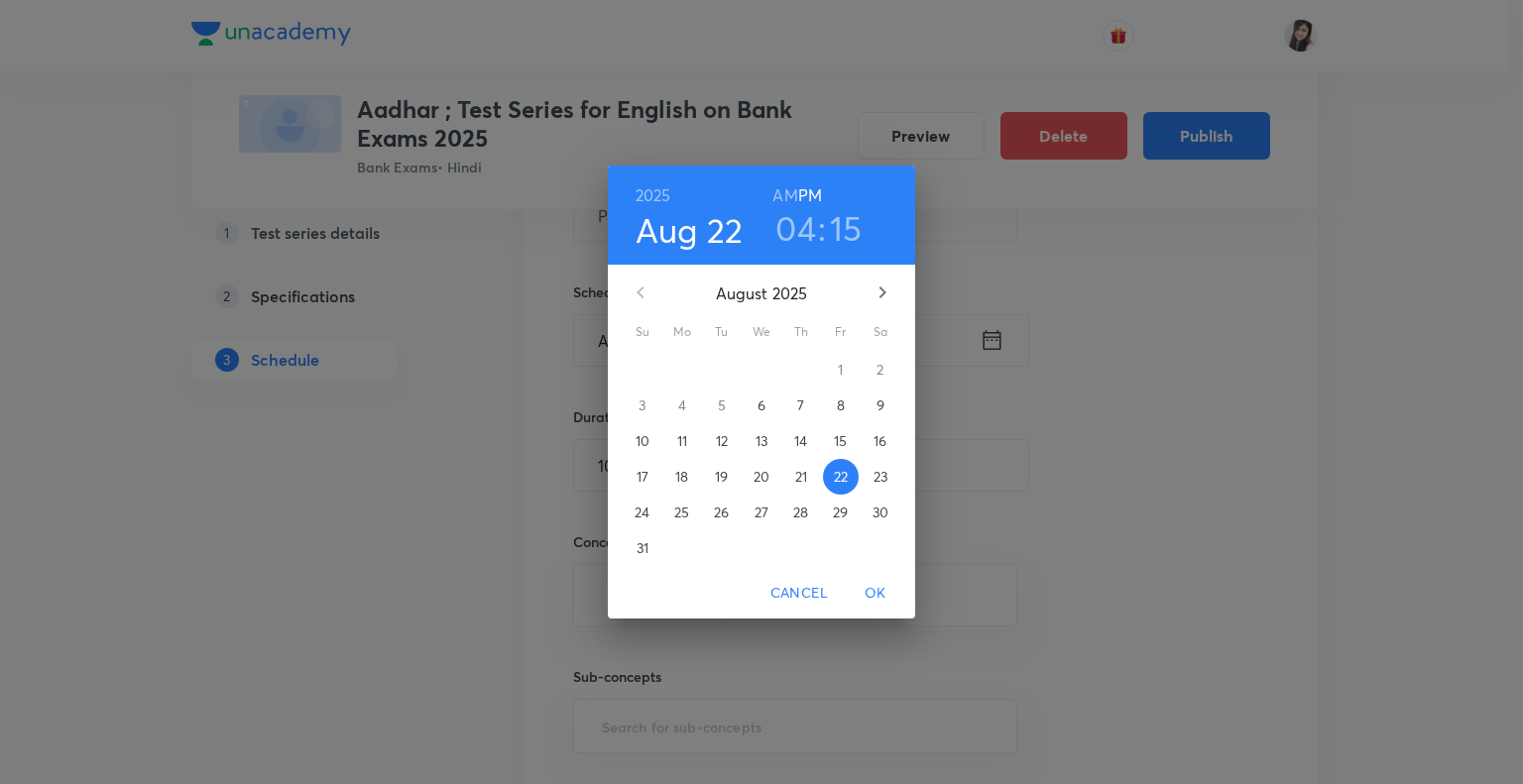 click on "26" at bounding box center [721, 512] 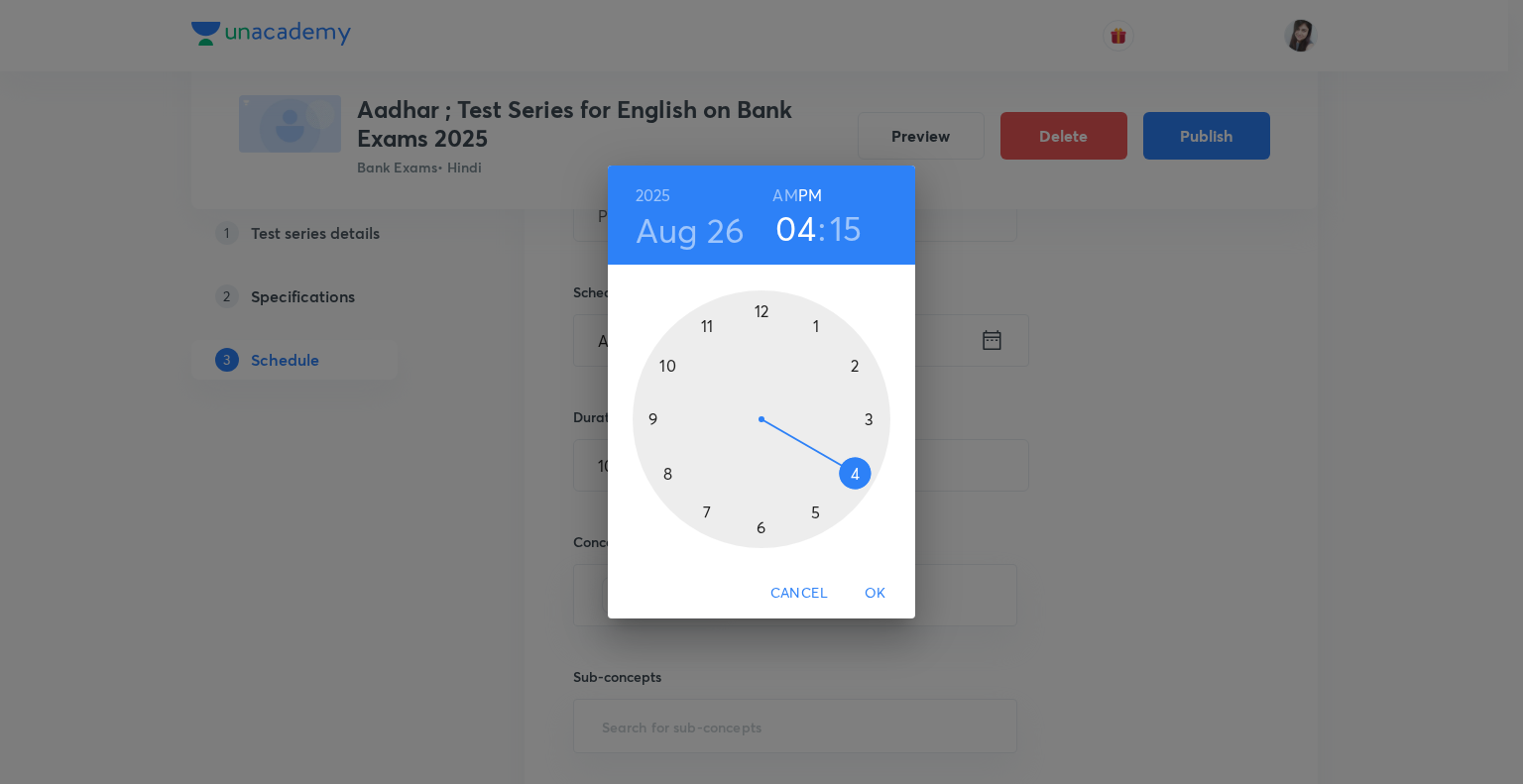 click on "OK" at bounding box center (876, 593) 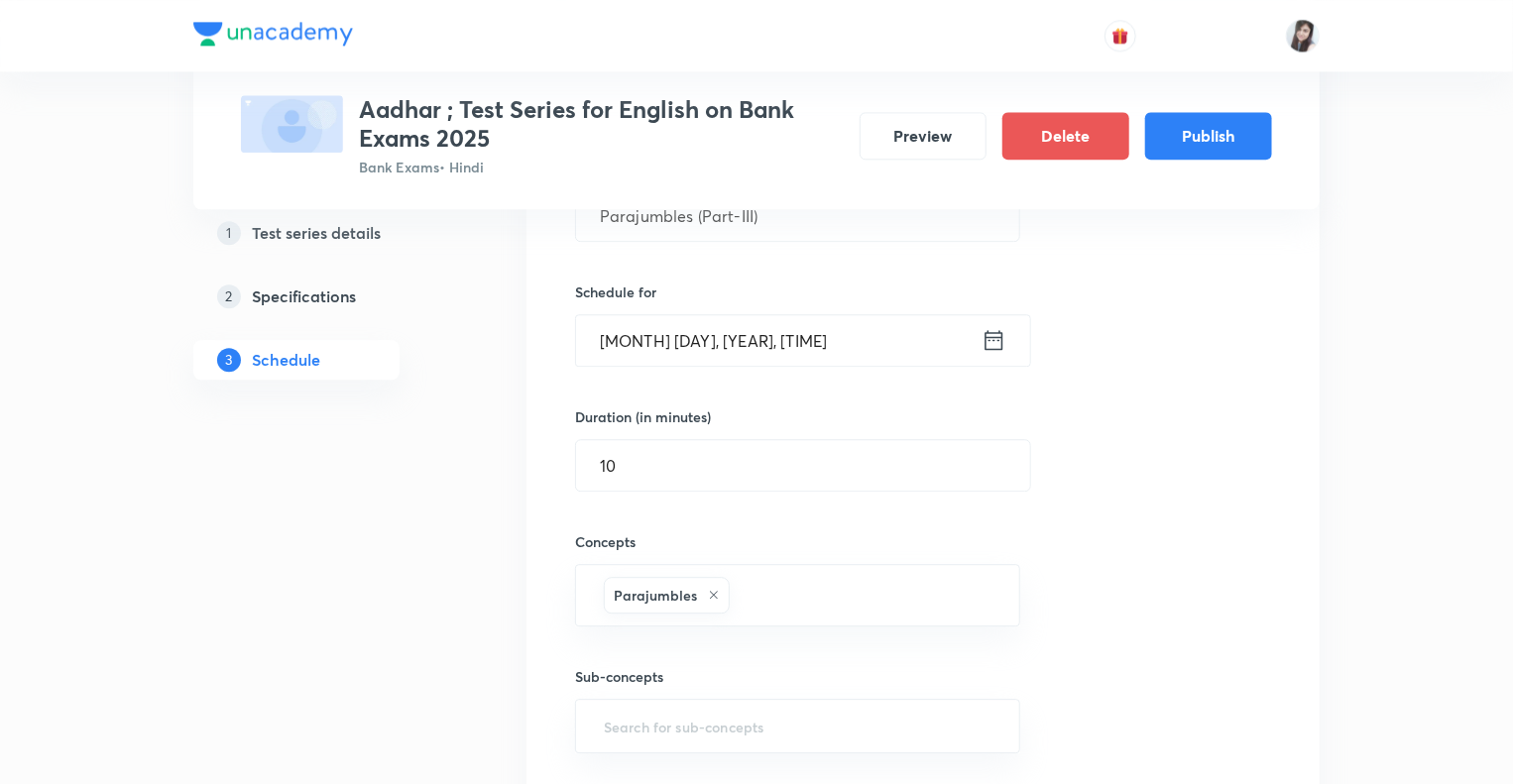 click on "1 Test series details 2 Specifications 3 Schedule" at bounding box center [328, 1986] 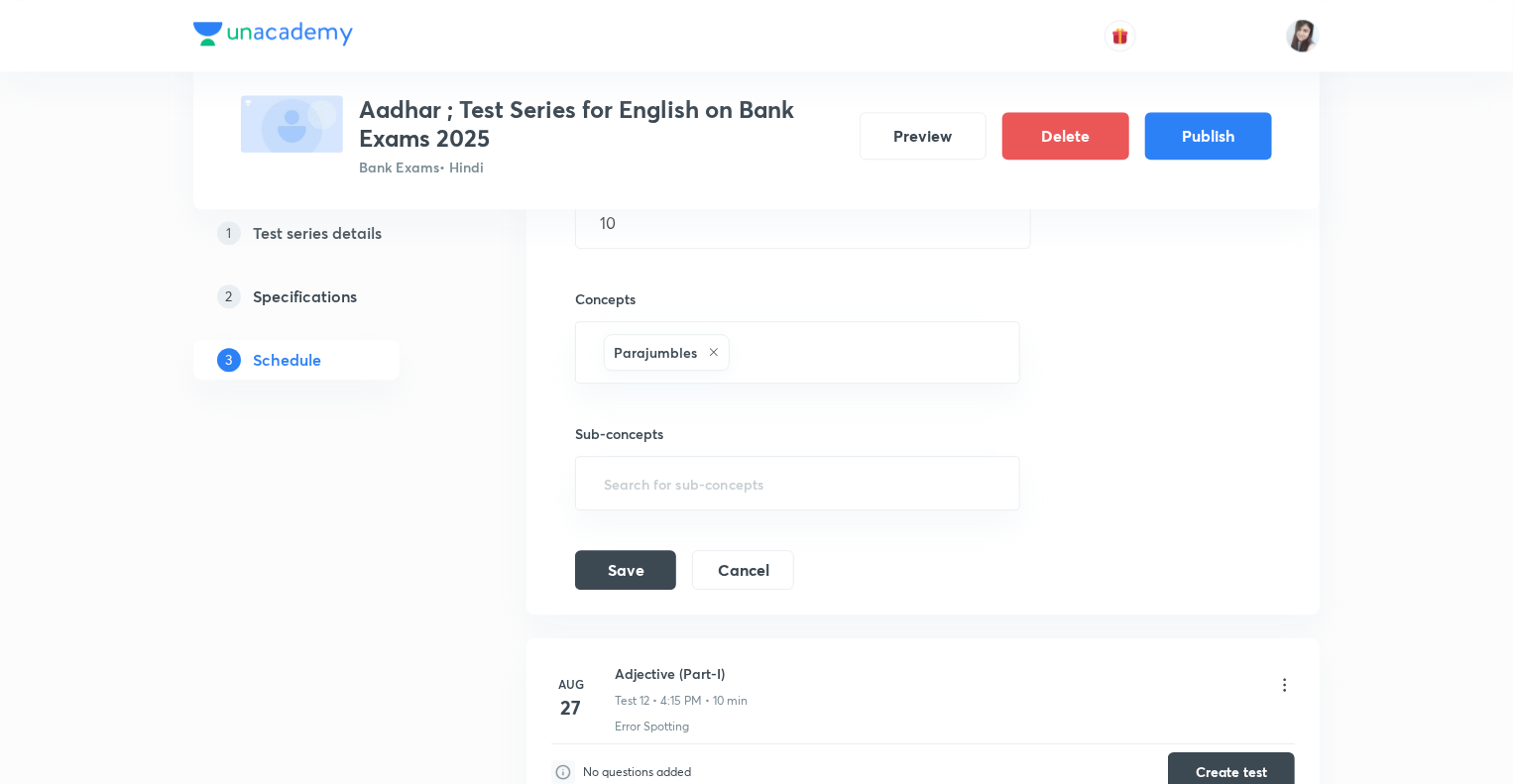 scroll, scrollTop: 2727, scrollLeft: 0, axis: vertical 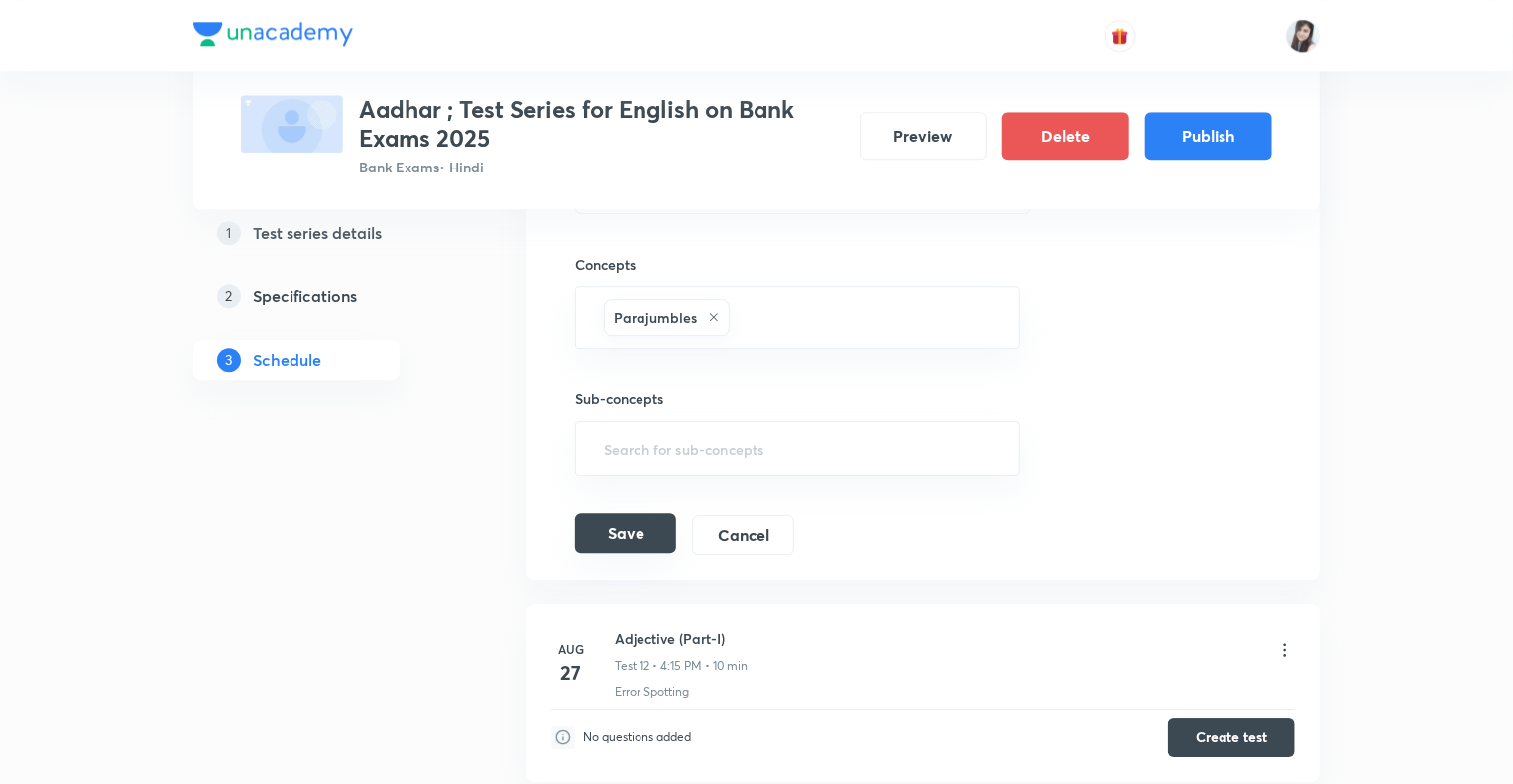 click on "Save" at bounding box center (626, 533) 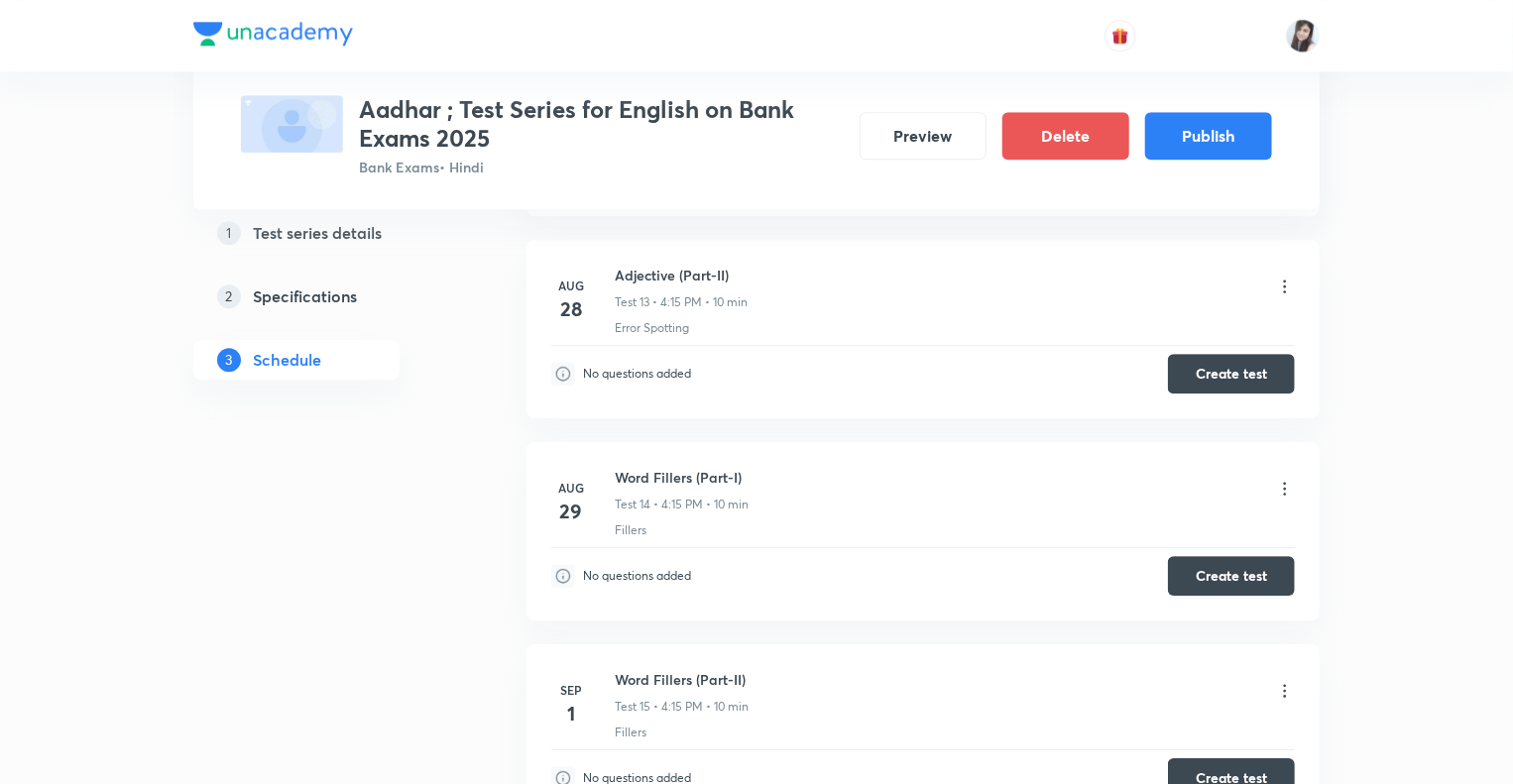 click on "1 Test series details 2 Specifications 3 Schedule" at bounding box center (328, 1426) 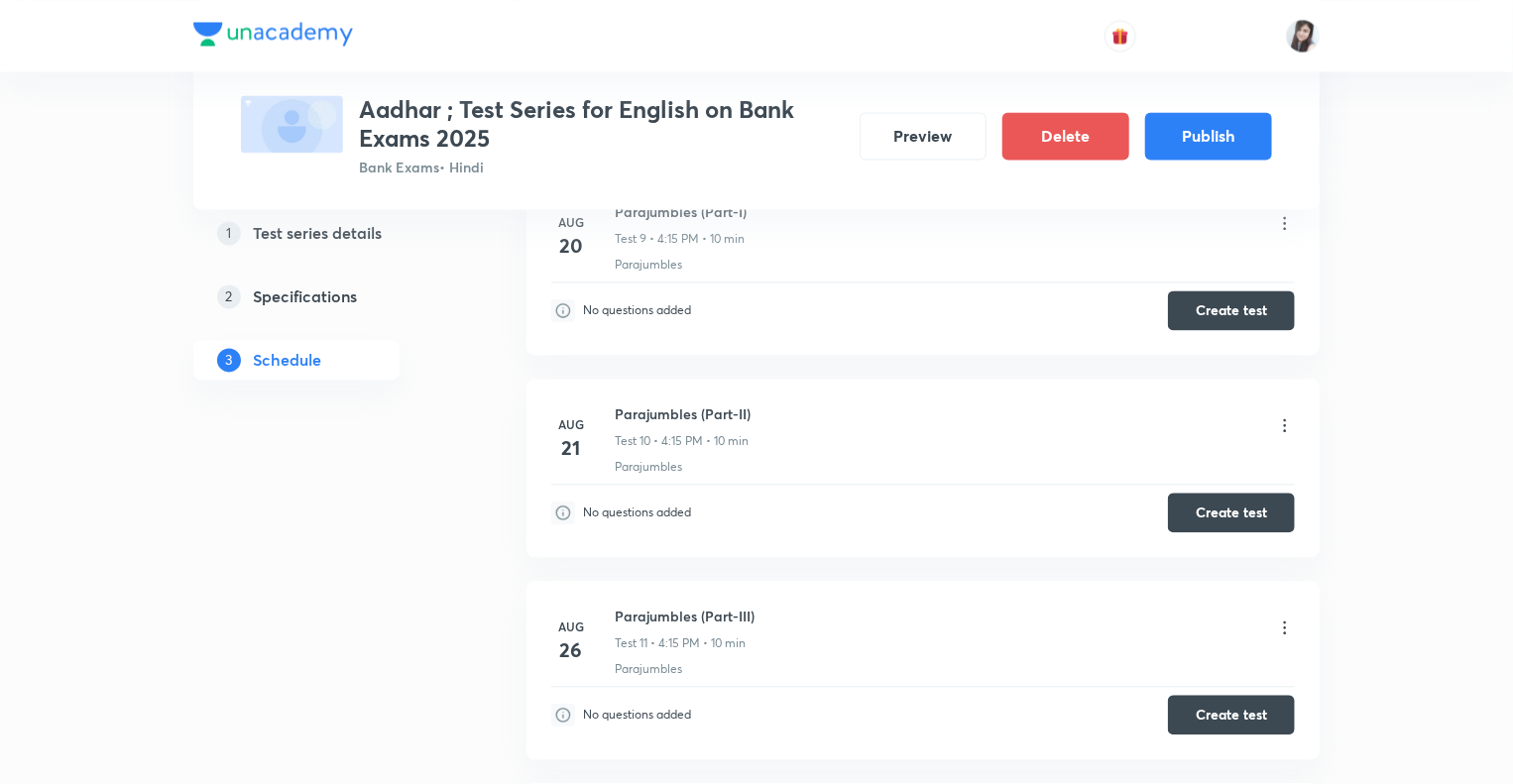 scroll, scrollTop: 1934, scrollLeft: 0, axis: vertical 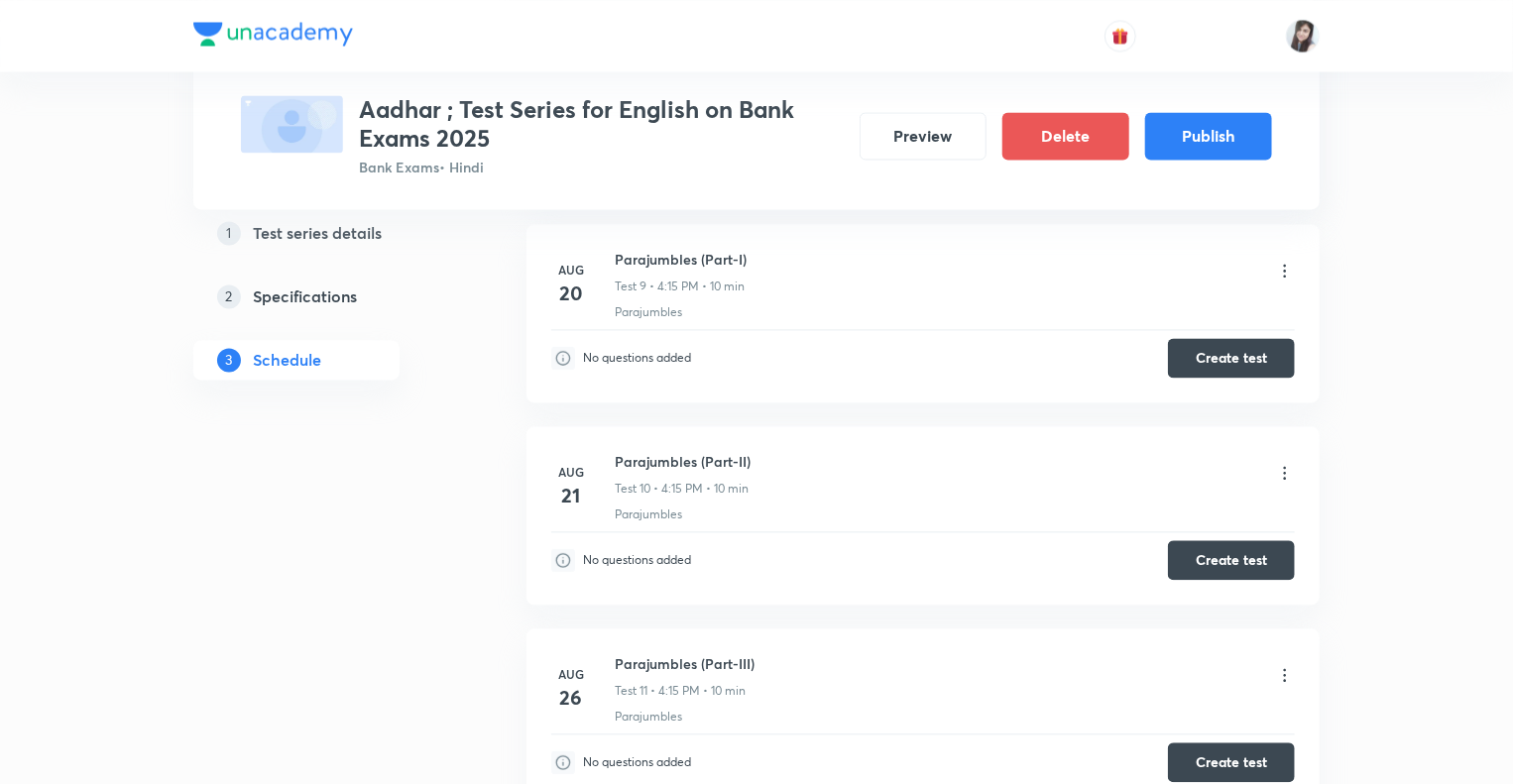 click 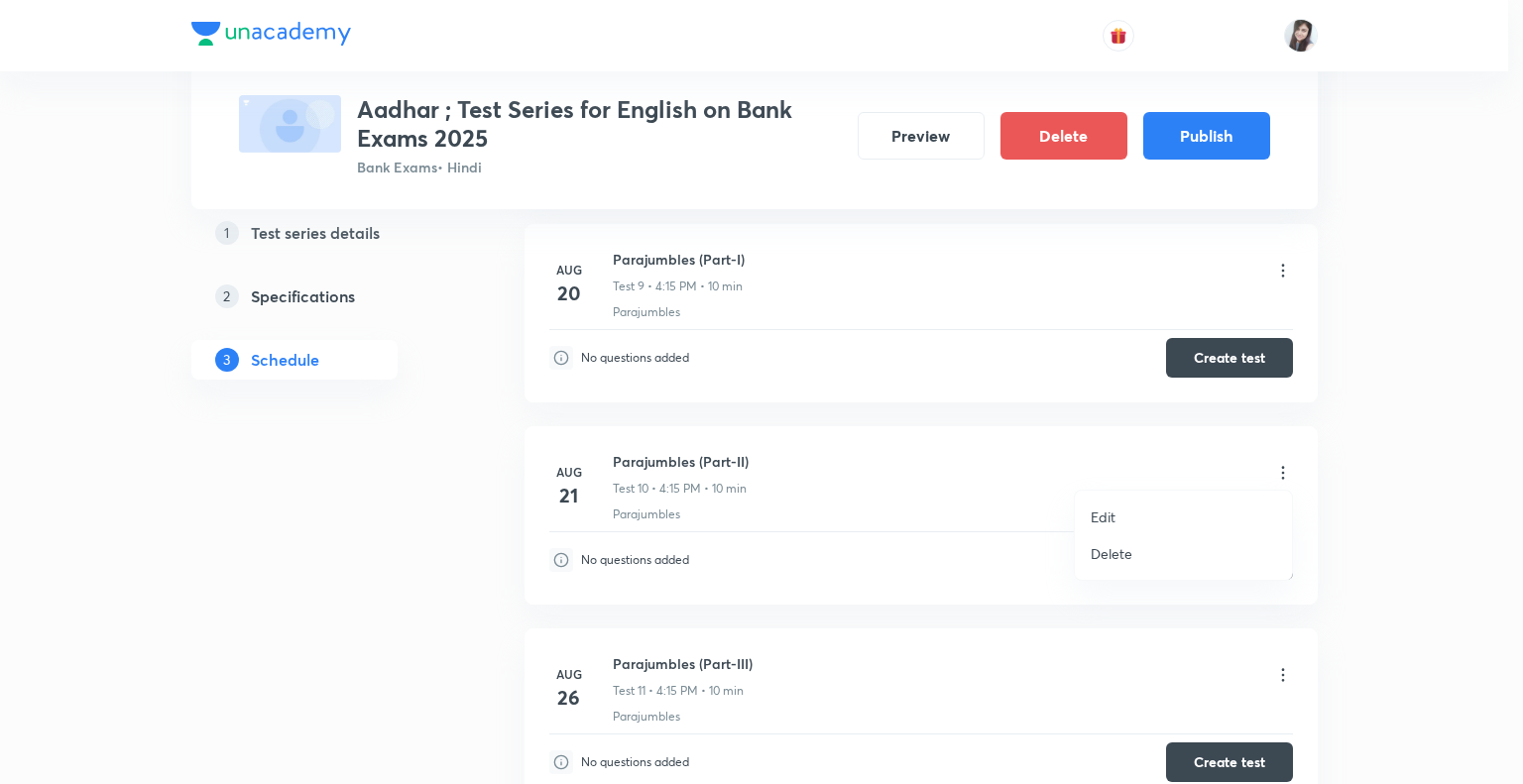 click on "Edit" at bounding box center [1103, 516] 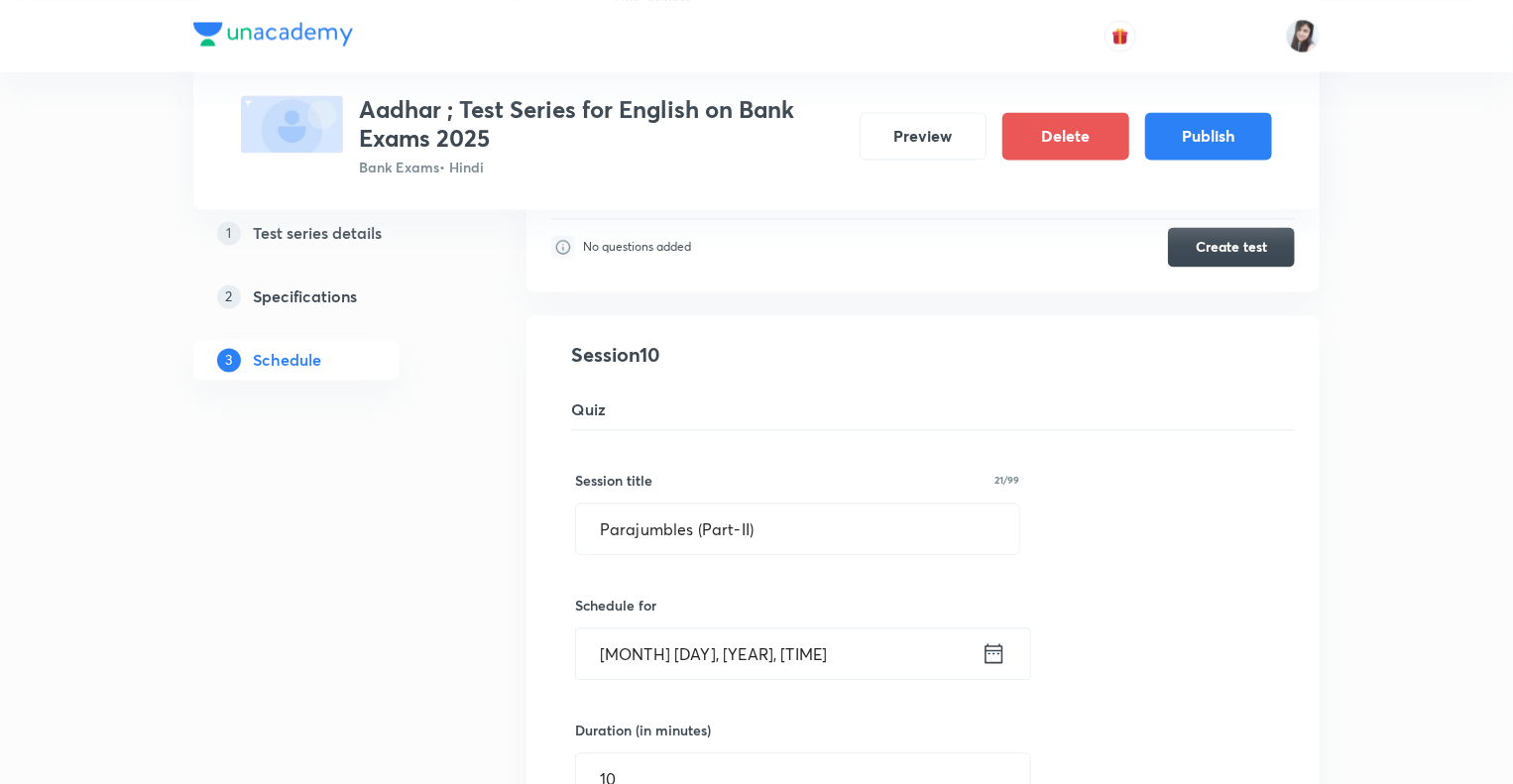 click on "Test Series Aadhar ; Test Series for English on Bank Exams [YEAR] Bank Exams  • Hindi Preview Delete Publish 1 Test series details 2 Specifications 3 Schedule Schedule •  36  tests [MONTH] [DAY] Reading Comprehension Test Test 1 • [TIME] • 10 min Comprehension No questions added  Create test [MONTH] [DAY] Subject-Verb-Agreement (Part-I) Test 2 • [TIME] • 10 min Error Spotting No questions added  Create test [MONTH] [DAY] Subject-Verb-Agreement (Part-II) Test 3 • [TIME] • 10 min Error Spotting No questions added  Create test [MONTH] [DAY] Noun (Part-I) Test 4 • [TIME] • 10 min Error Spotting No questions added  Create test [MONTH] [DAY] Noun (Part-II) Test 5 • [TIME] • 10 min Error Spotting No questions added  Create test [MONTH] [DAY] Vocabulary- Antonyms-Synonyms-idioms-Phrasal verbs Test 6 • [TIME] • 10 min Synonyms · Antonyms · Idioms · Phrasal Verbs No questions added  Create test [MONTH] [DAY] Pronoun (Part-I) Test 7 • [TIME] • 10 min Error Spotting No questions added  Create test [MONTH] [DAY] Pronoun (Part-II) [MONTH] [DAY] 1" at bounding box center (756, 2378) 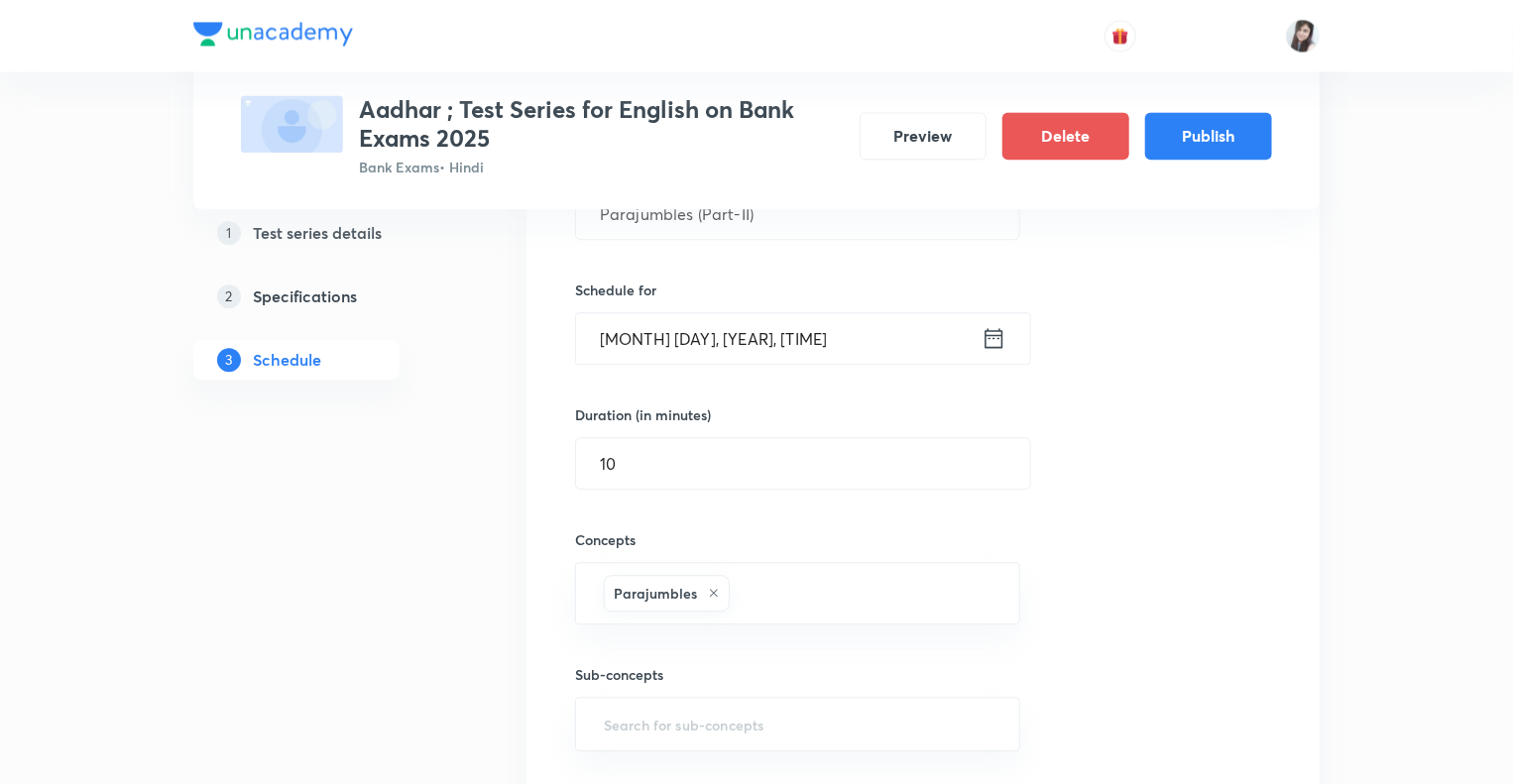 scroll, scrollTop: 2251, scrollLeft: 0, axis: vertical 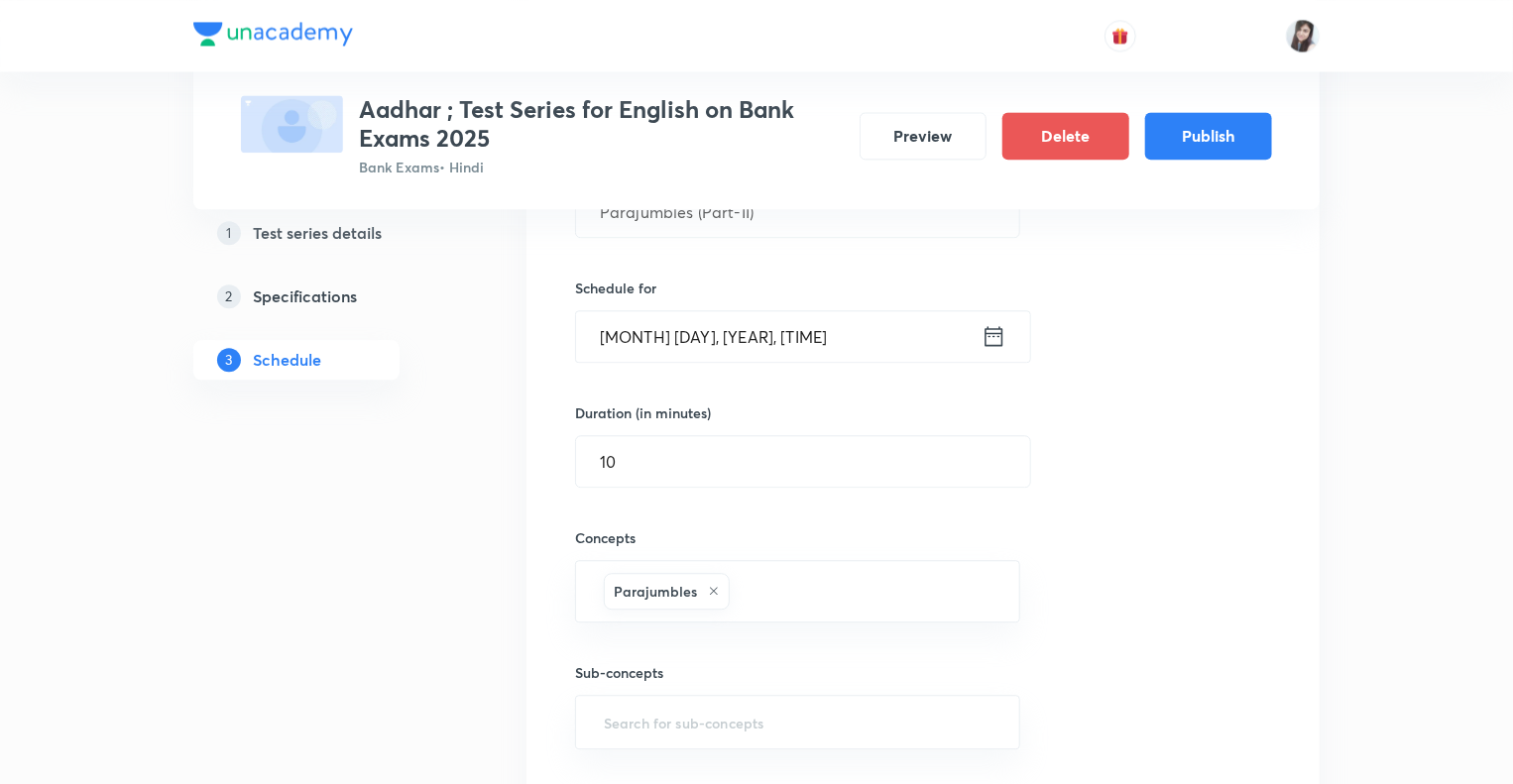 click 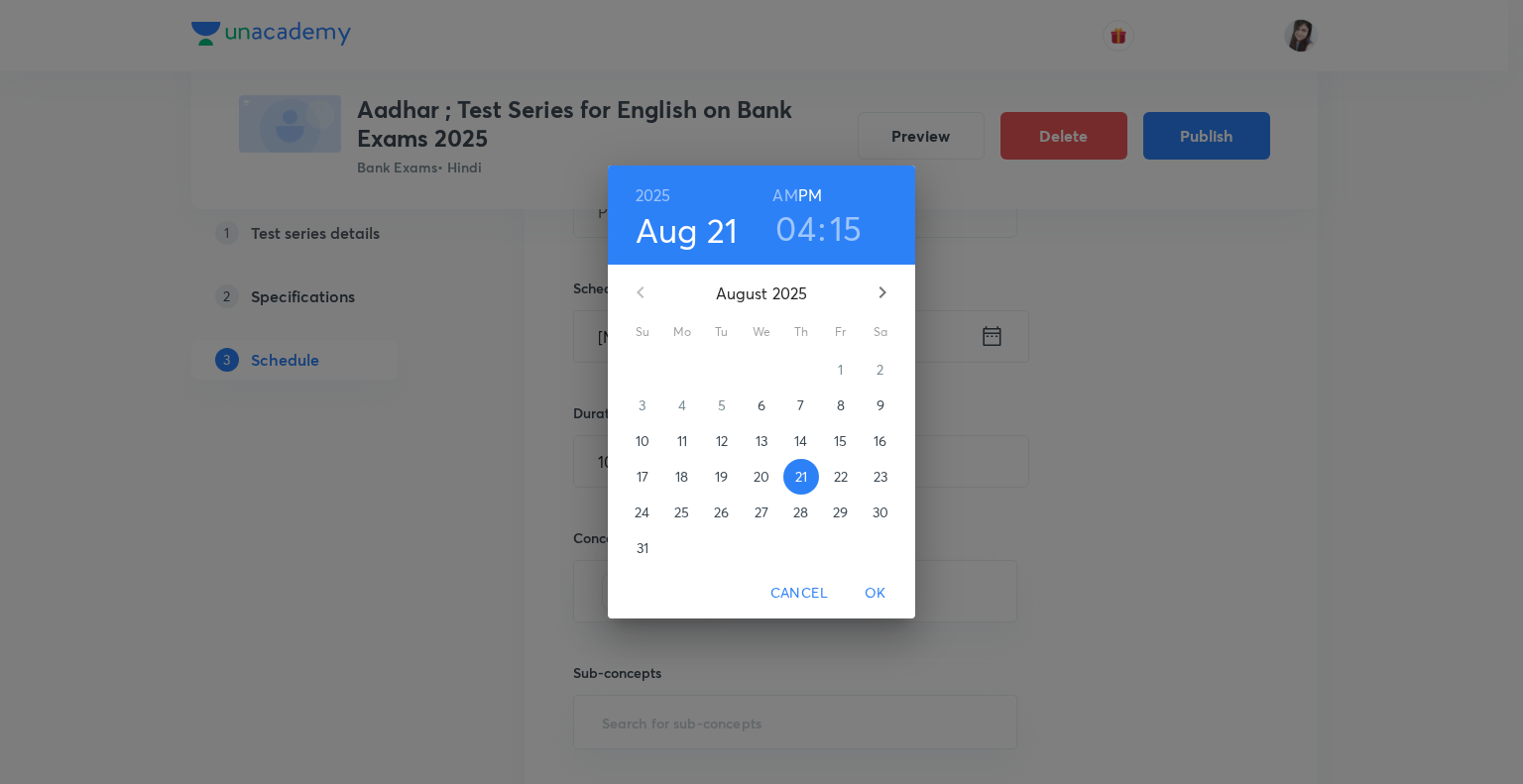click on "25" at bounding box center [681, 512] 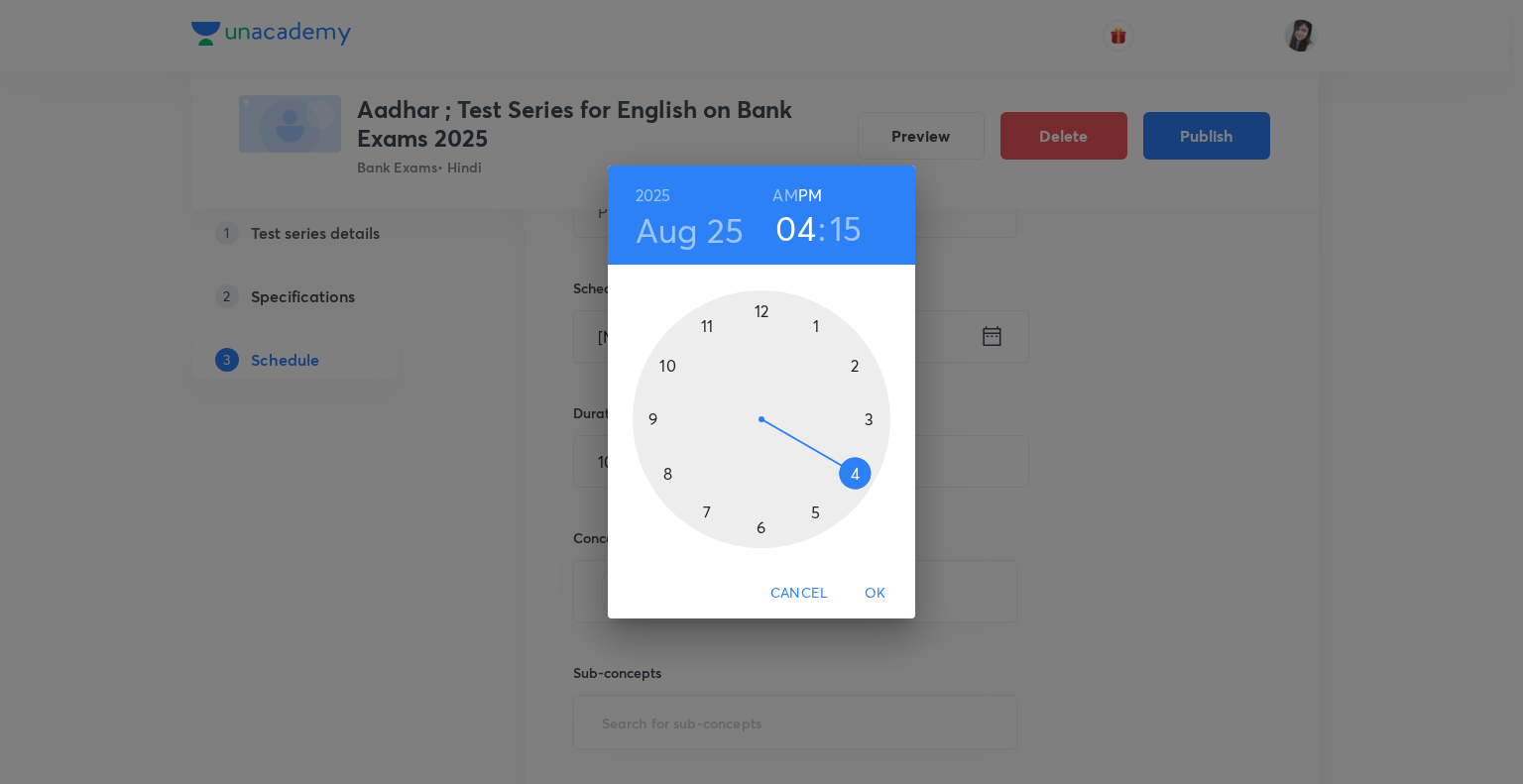 click on "OK" at bounding box center (876, 593) 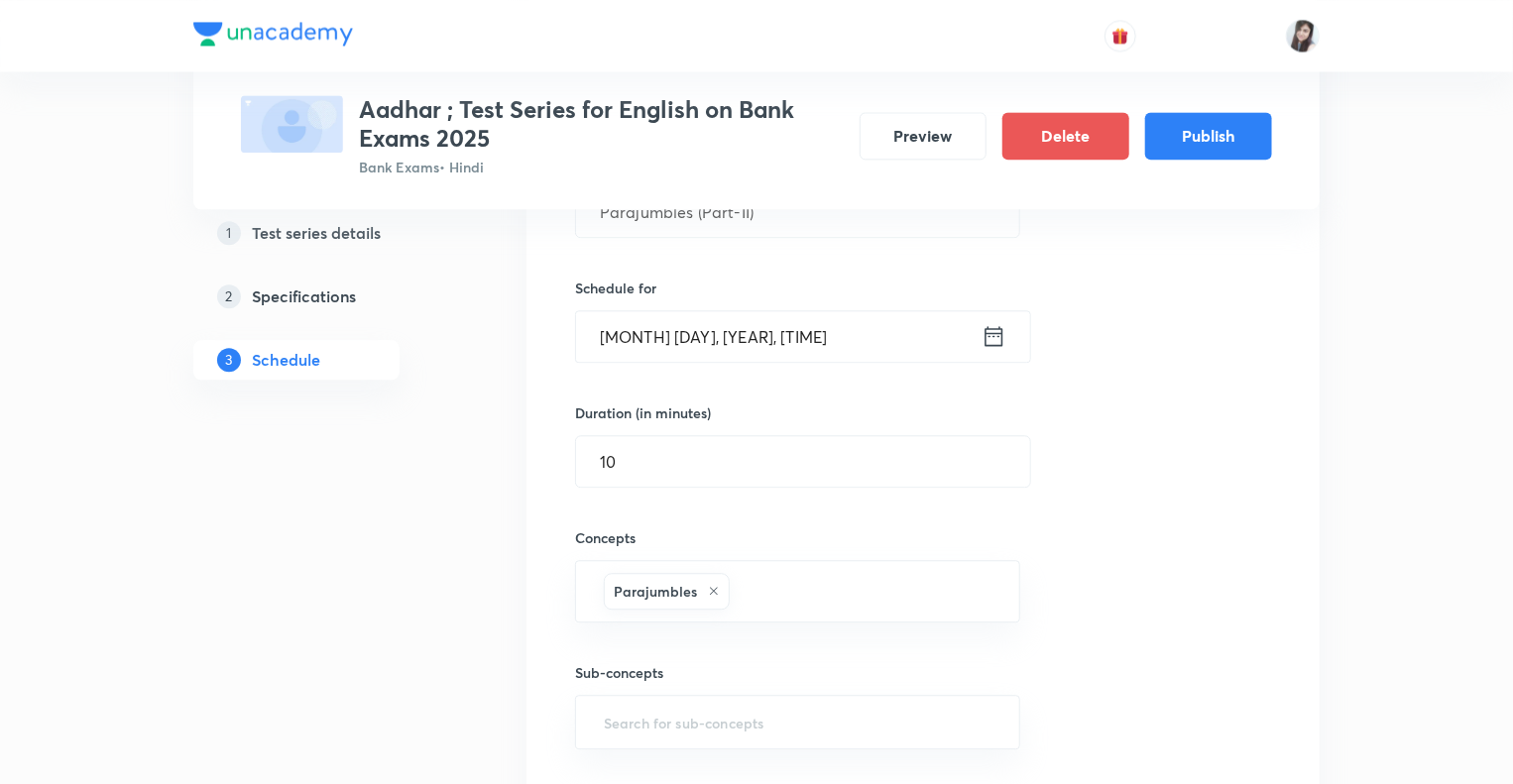 click on "1 Test series details 2 Specifications 3 Schedule" at bounding box center (328, 2184) 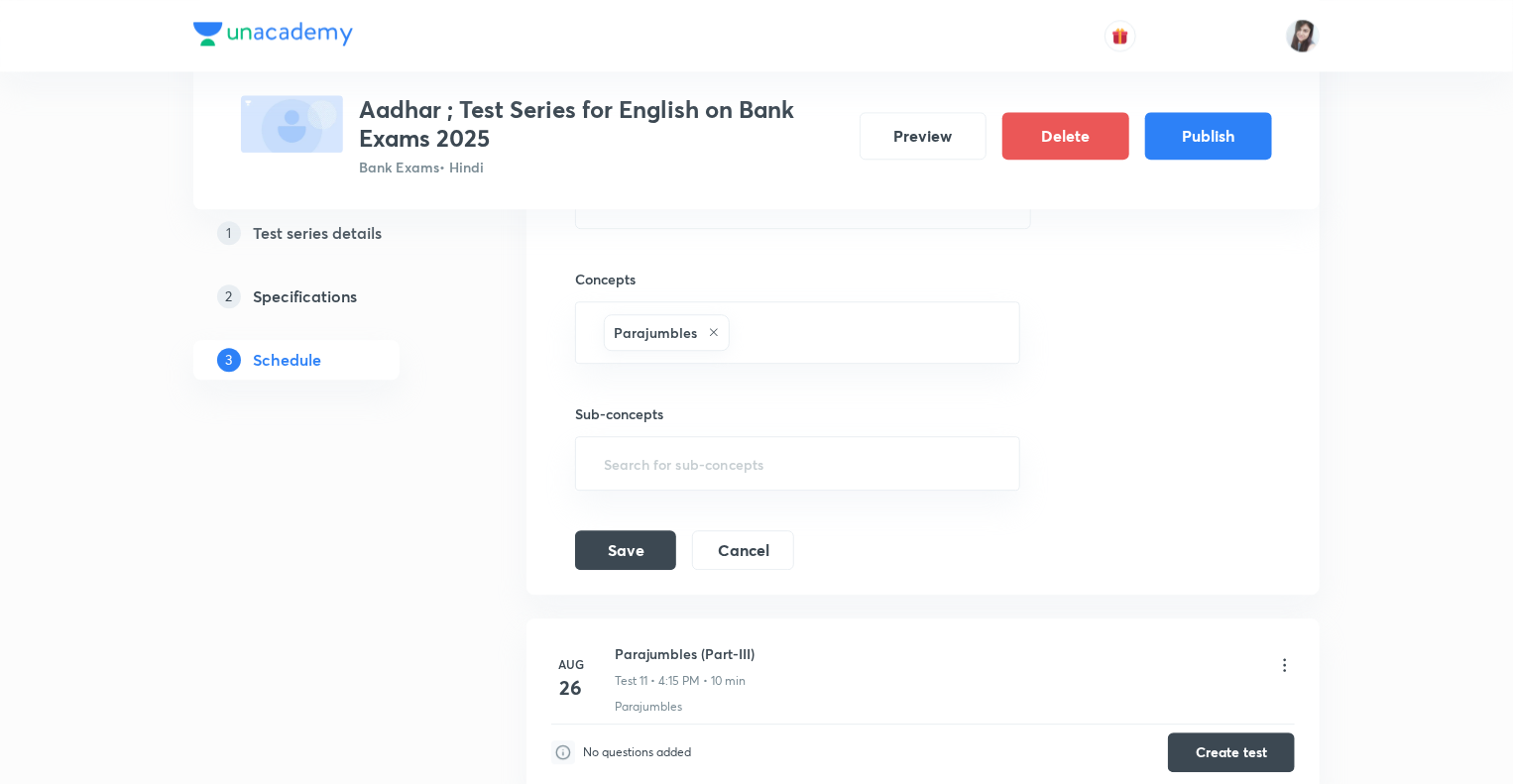 scroll, scrollTop: 2608, scrollLeft: 0, axis: vertical 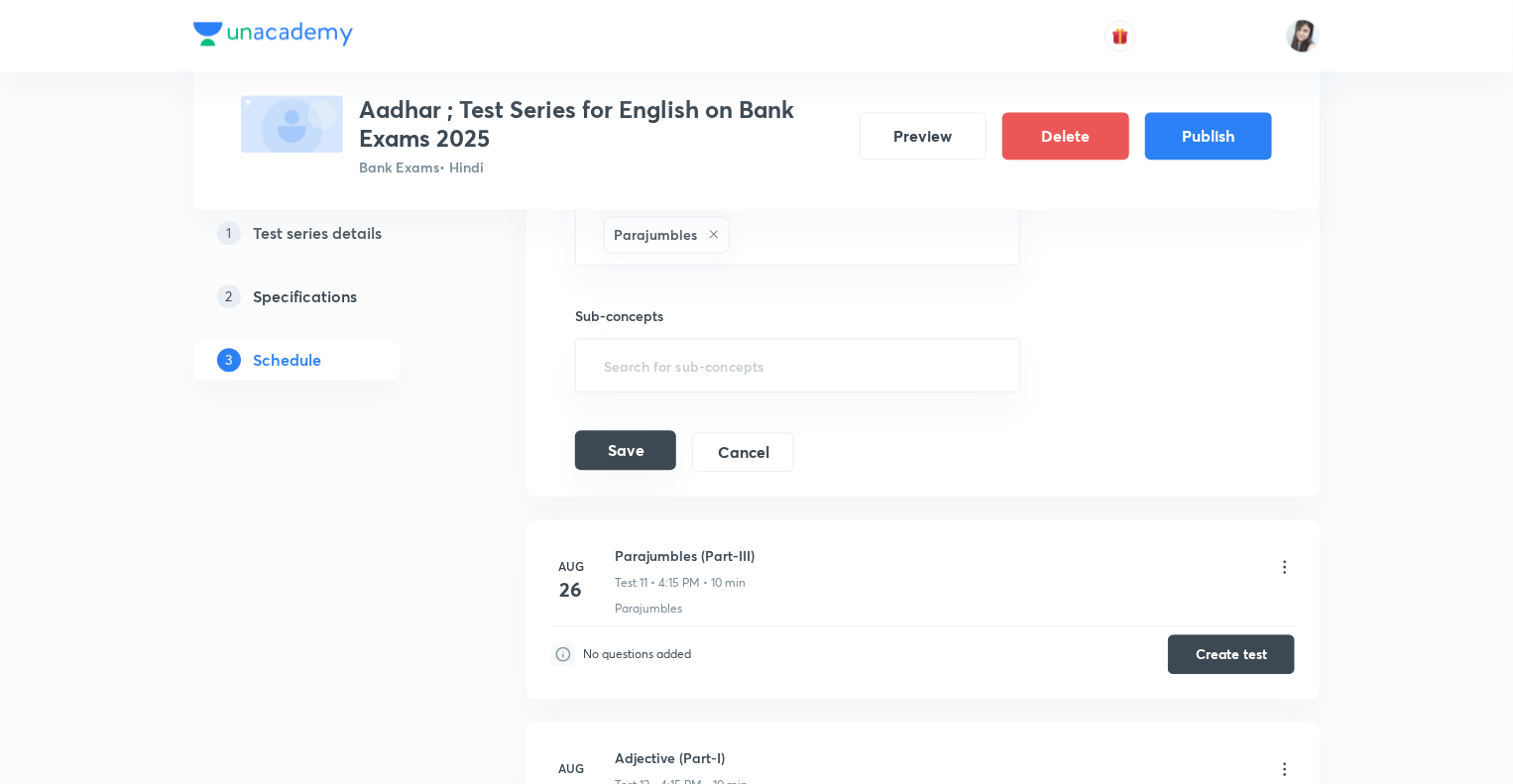 click on "Save" at bounding box center [626, 450] 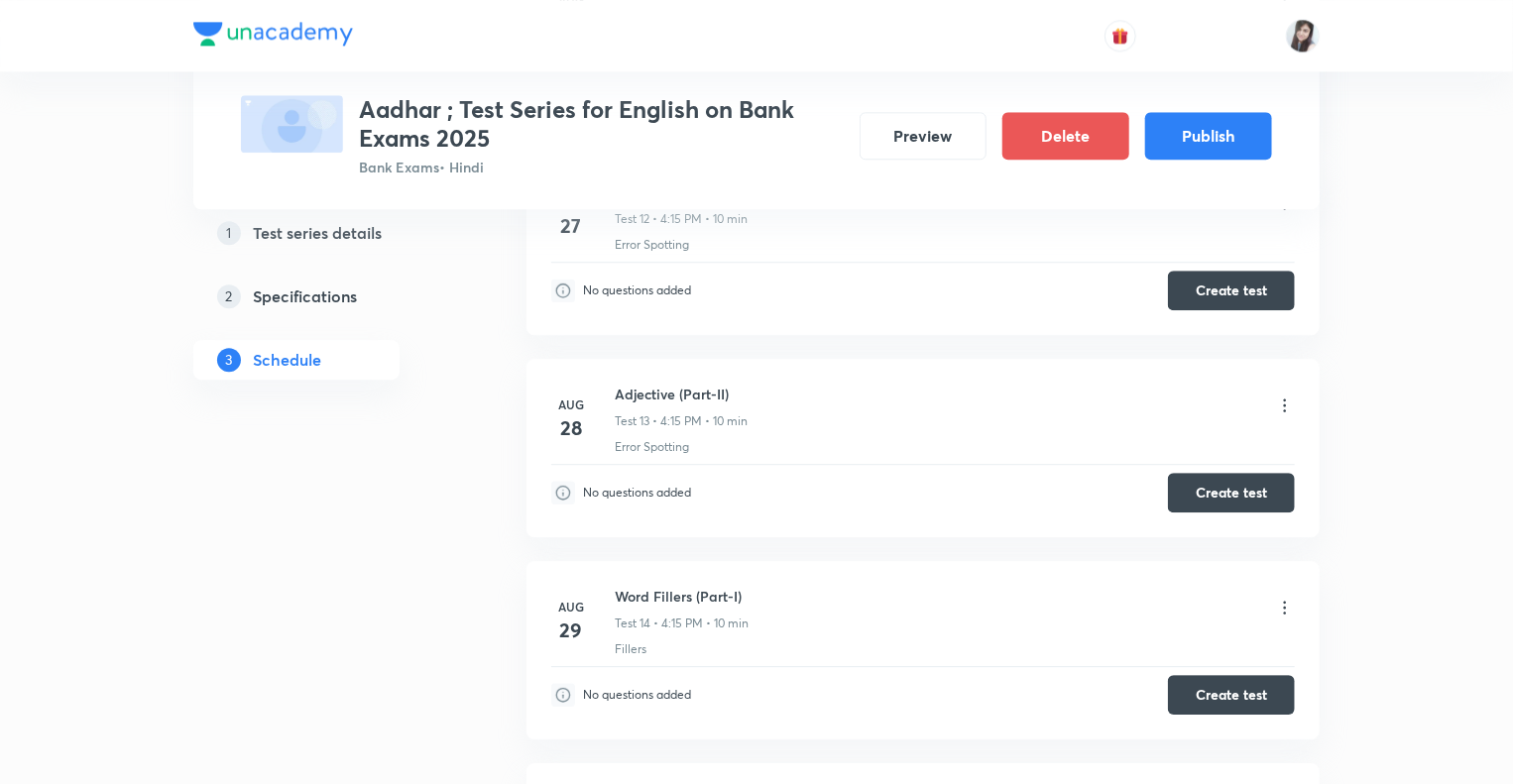 click on "1 Test series details 2 Specifications 3 Schedule" at bounding box center (328, 1545) 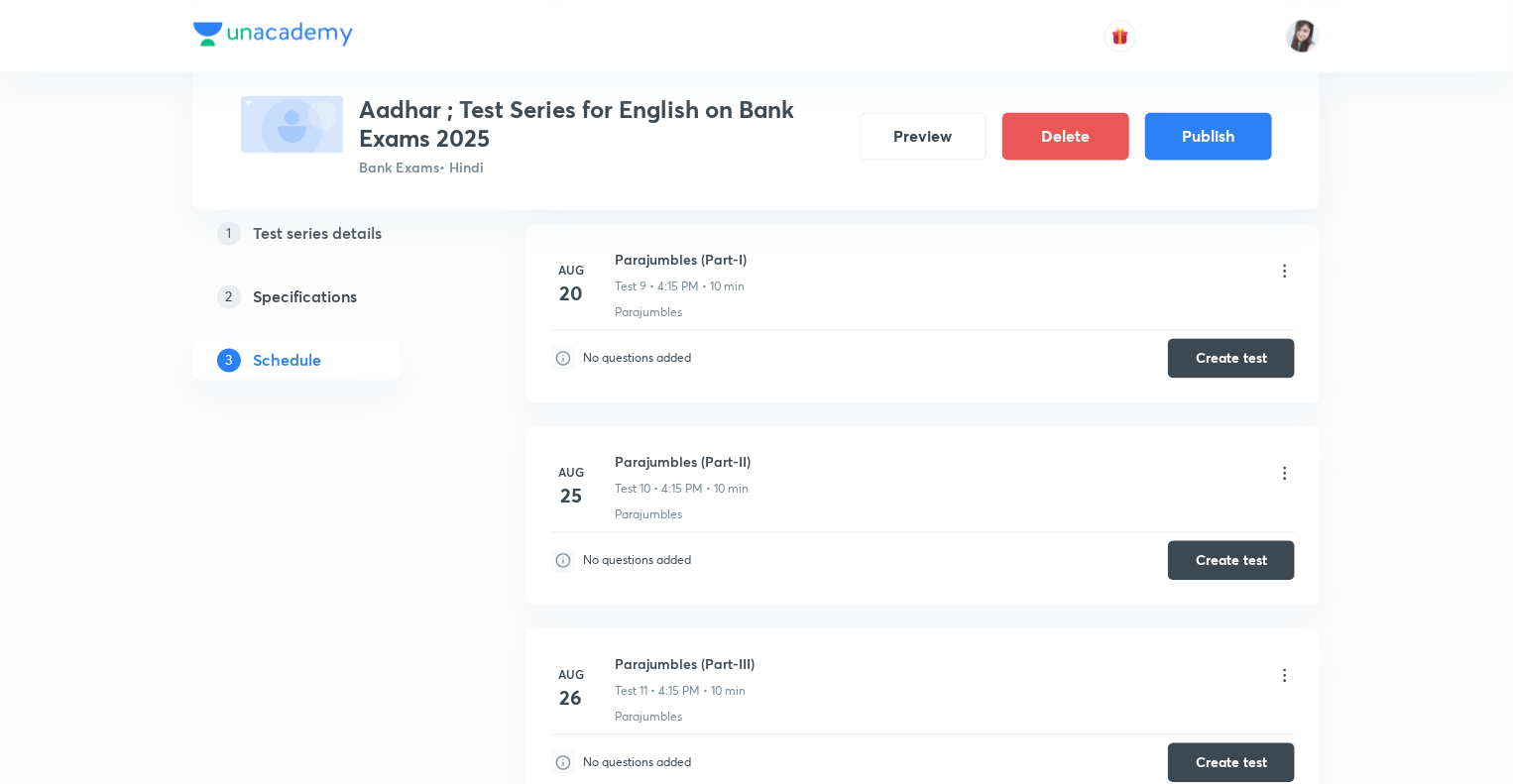 scroll, scrollTop: 1854, scrollLeft: 0, axis: vertical 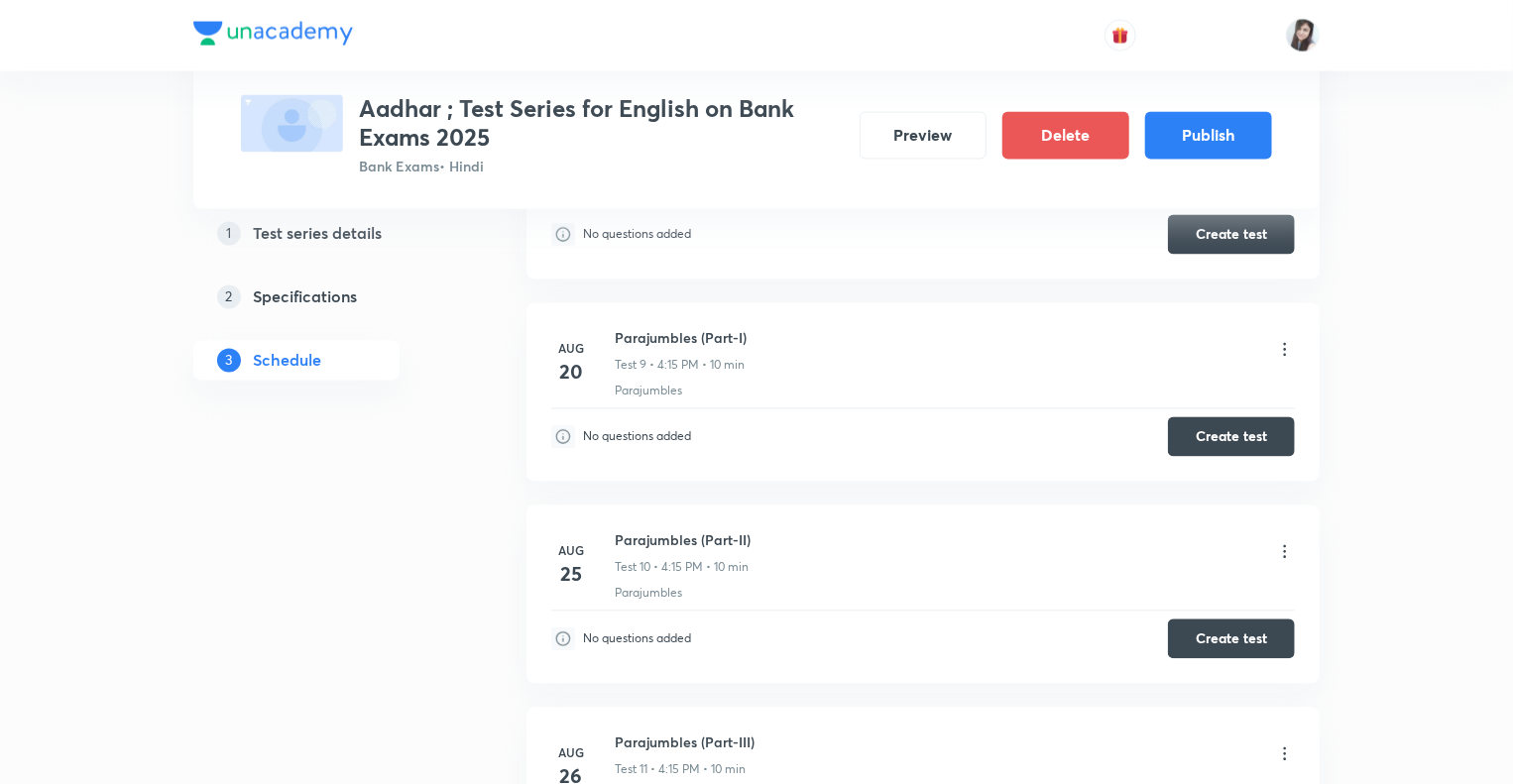 click 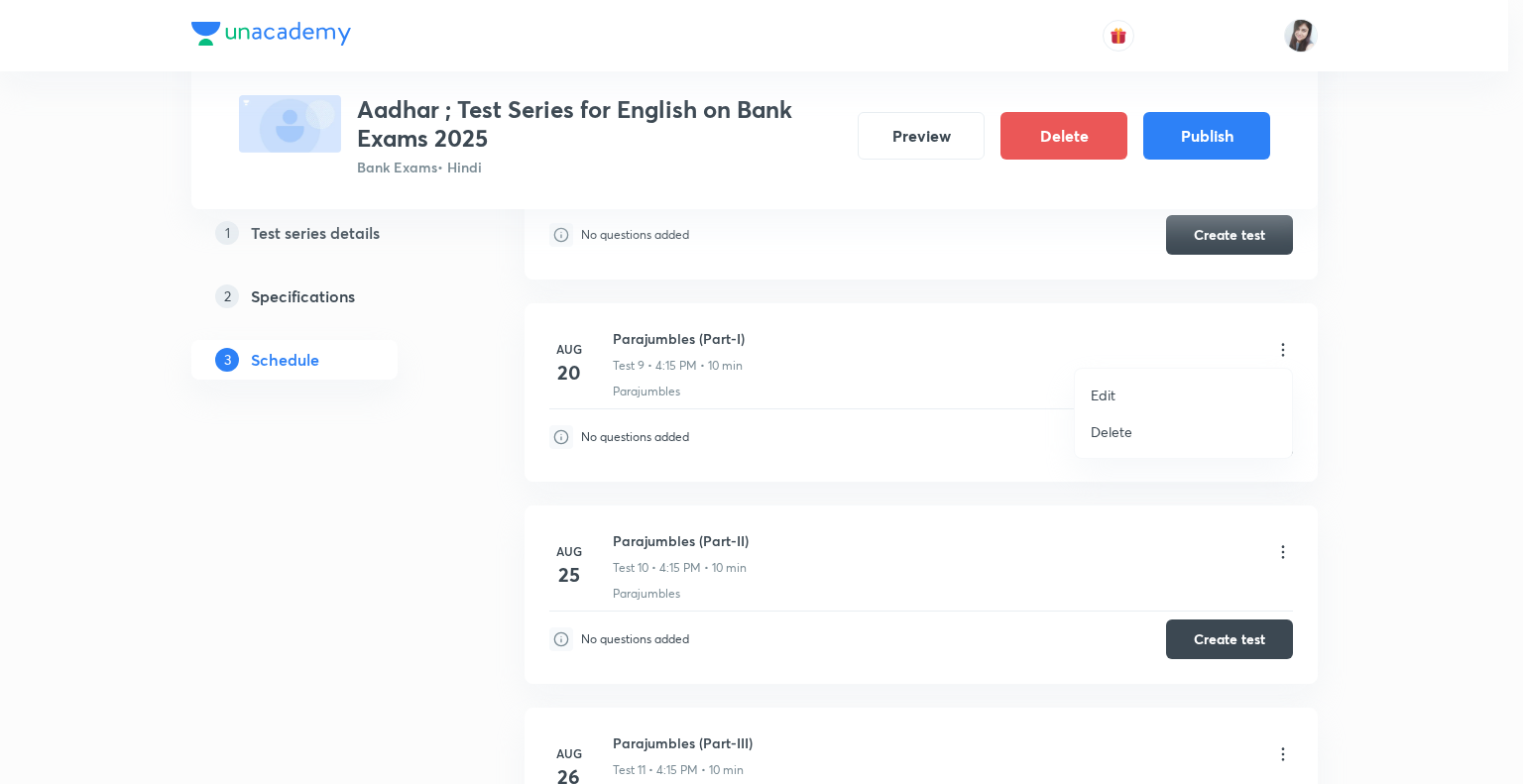 click on "Edit" at bounding box center [1103, 394] 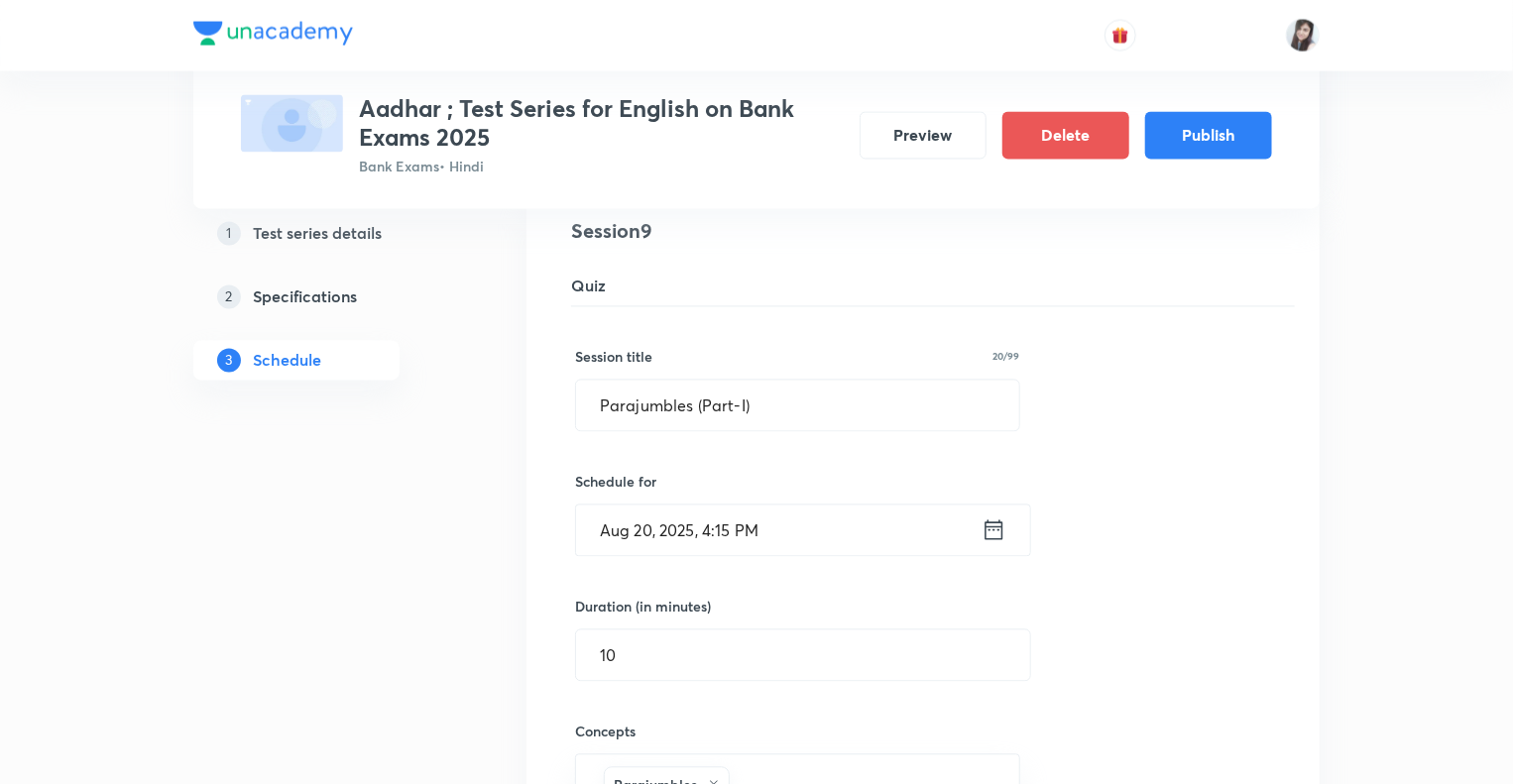 click on "Test Series Aadhar ; Test Series for English on Bank Exams [YEAR] Bank Exams  • Hindi Preview Delete Publish 1 Test series details 2 Specifications 3 Schedule Schedule •  36  tests [MONTH] [DAY] Reading Comprehension Test Test 1 • [TIME] • 10 min Comprehension No questions added  Create test [MONTH] [DAY] Subject-Verb-Agreement (Part-I) Test 2 • [TIME] • 10 min Error Spotting No questions added  Create test [MONTH] [DAY] Subject-Verb-Agreement (Part-II) Test 3 • [TIME] • 10 min Error Spotting No questions added  Create test [MONTH] [DAY] Noun (Part-I) Test 4 • [TIME] • 10 min Error Spotting No questions added  Create test [MONTH] [DAY] Noun (Part-II) Test 5 • [TIME] • 10 min Error Spotting No questions added  Create test [MONTH] [DAY] Vocabulary- Antonyms-Synonyms-idioms-Phrasal verbs Test 6 • [TIME] • 10 min Synonyms · Antonyms · Idioms · Phrasal Verbs No questions added  Create test [MONTH] [DAY] Pronoun (Part-I) Test 7 • [TIME] • 10 min Error Spotting No questions added  Create test [MONTH] [DAY] Pronoun (Part-II) Test 9 9" at bounding box center (756, 2457) 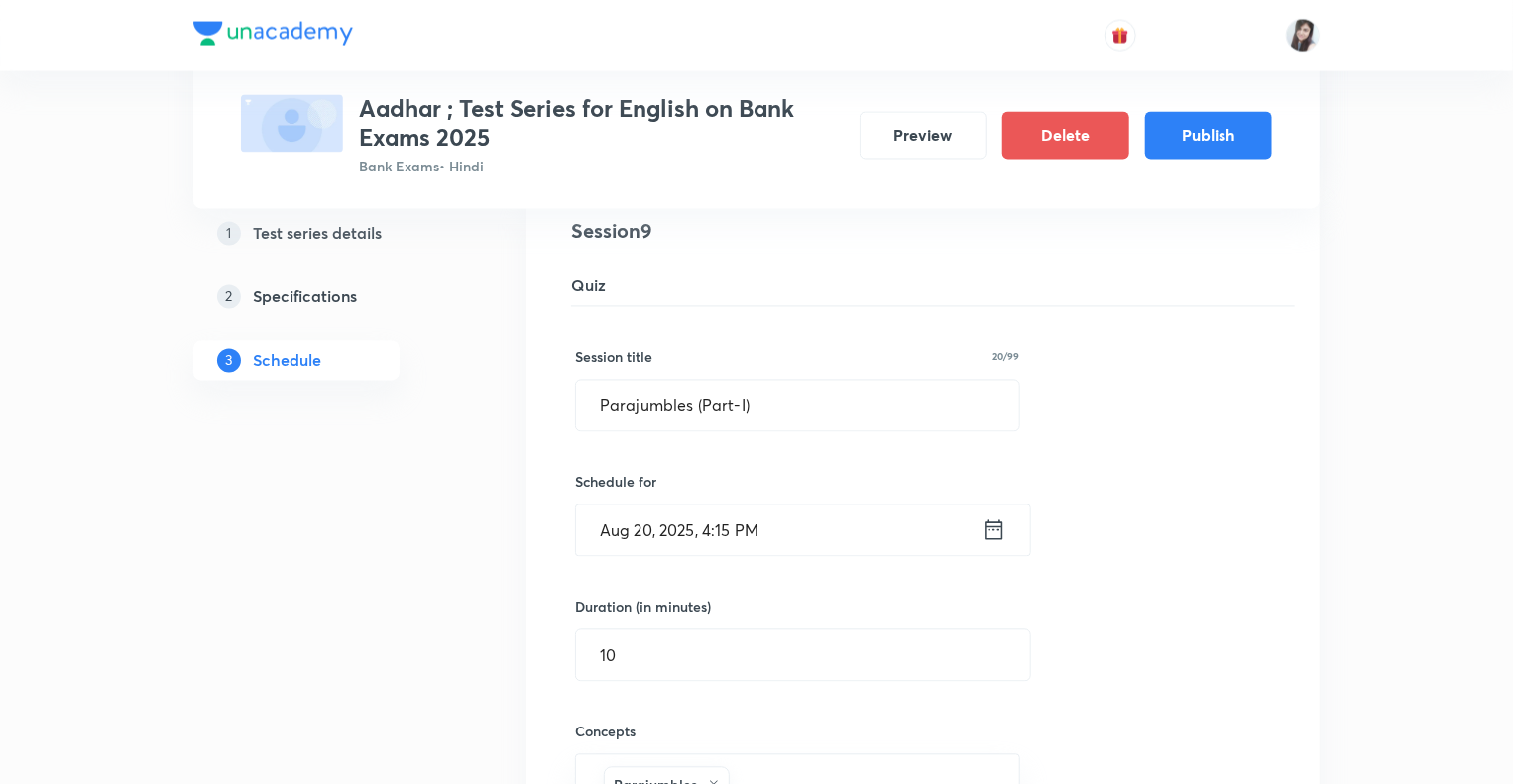scroll, scrollTop: 1894, scrollLeft: 0, axis: vertical 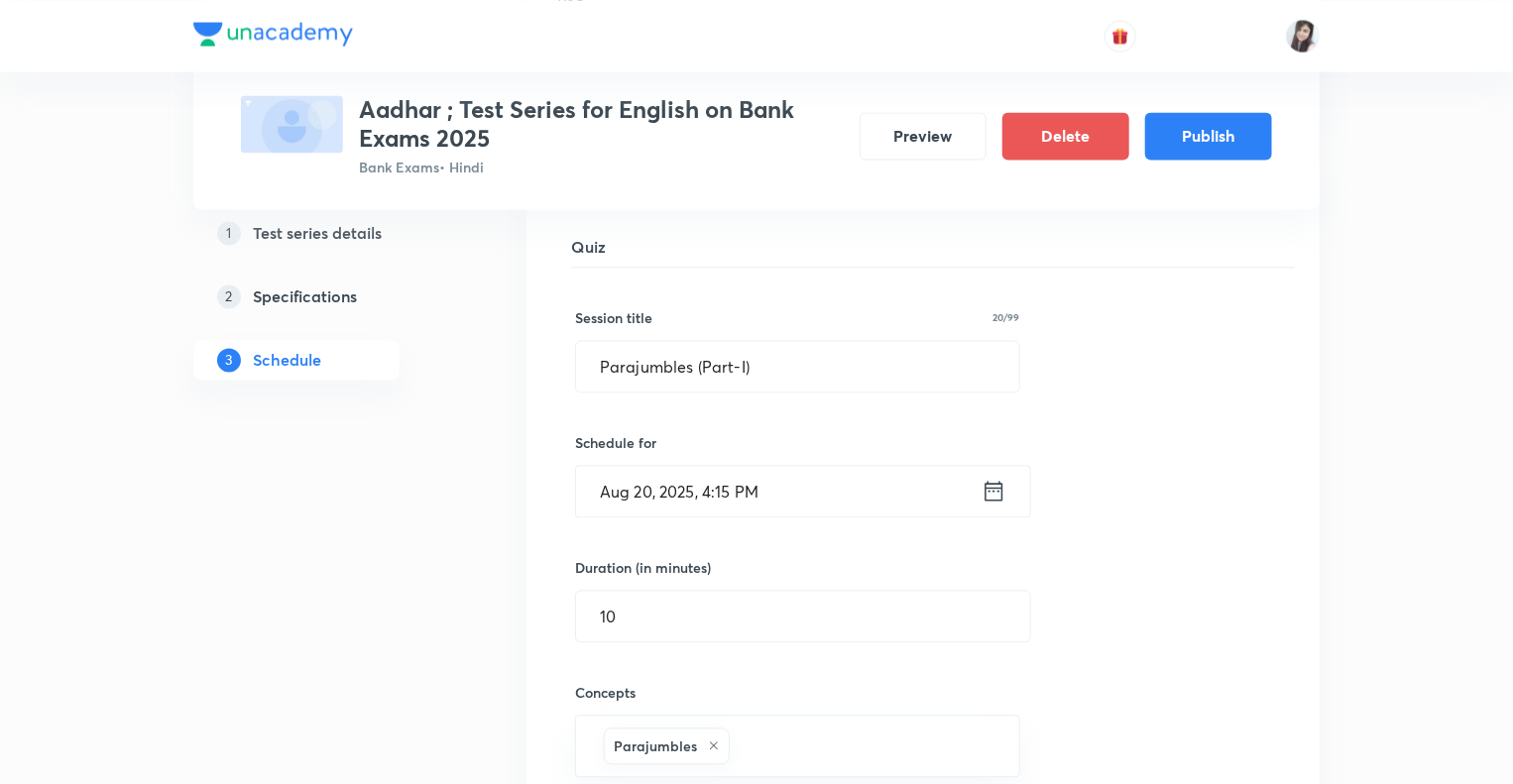 click 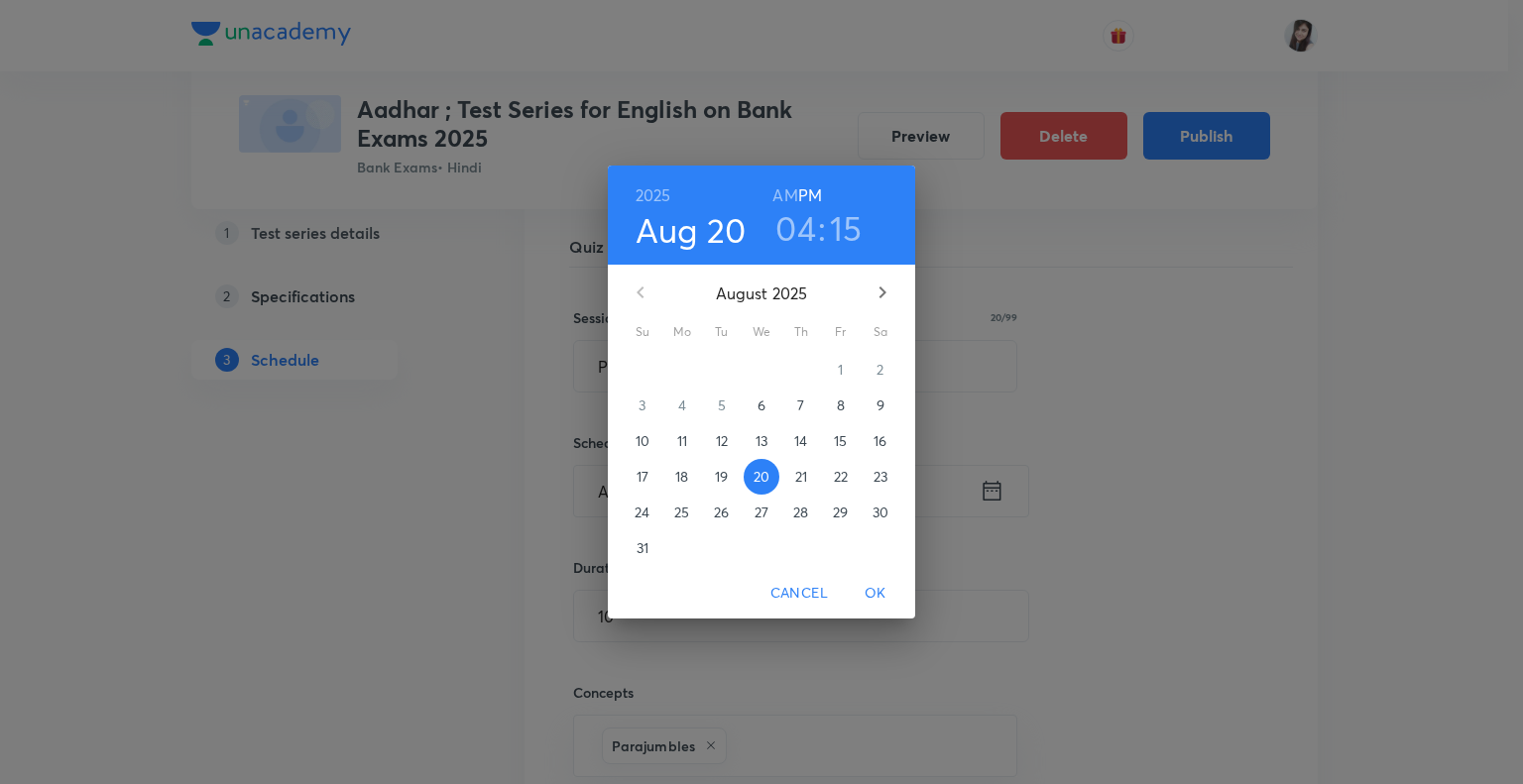 click on "22" at bounding box center [841, 477] 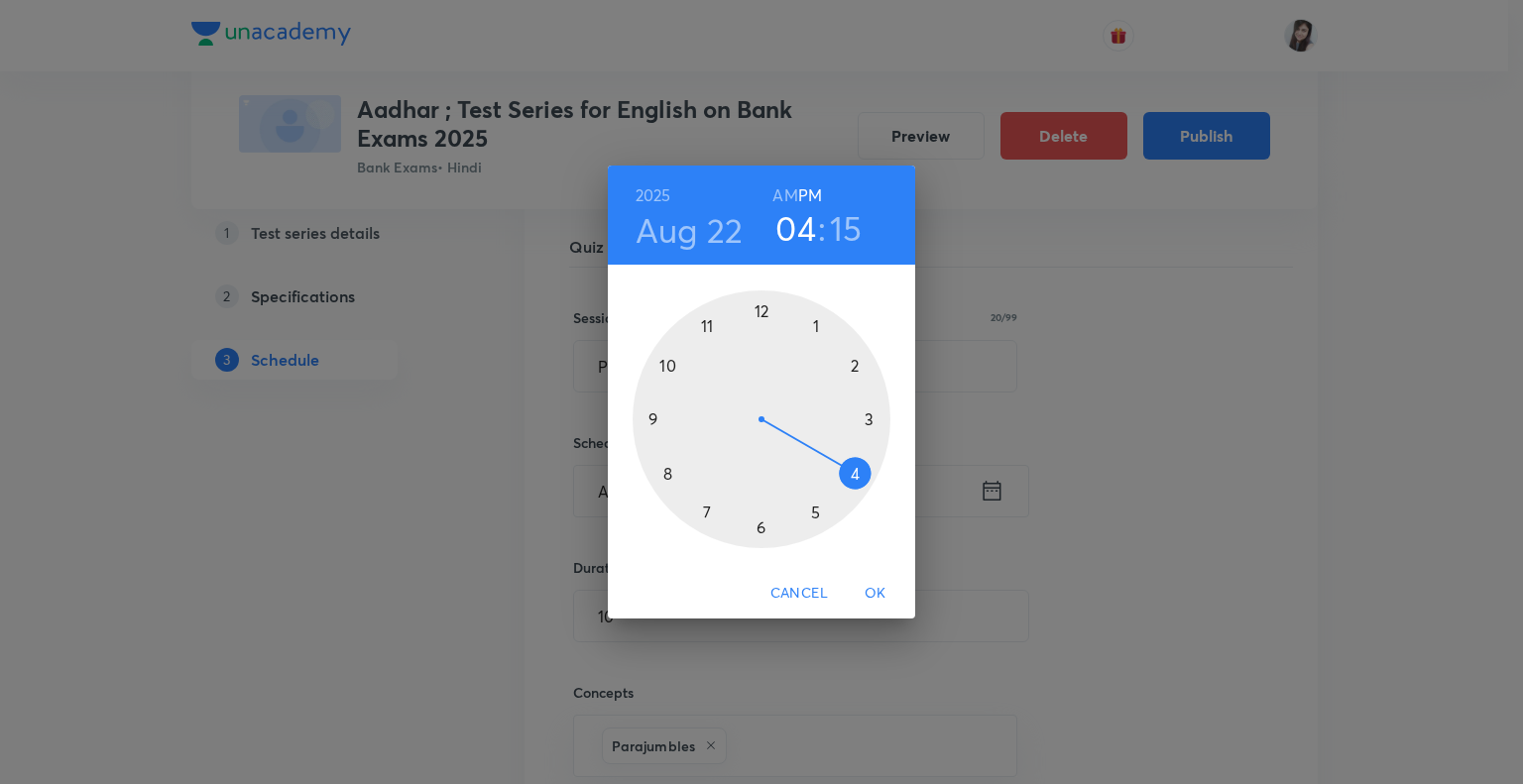 click on "OK" at bounding box center (876, 593) 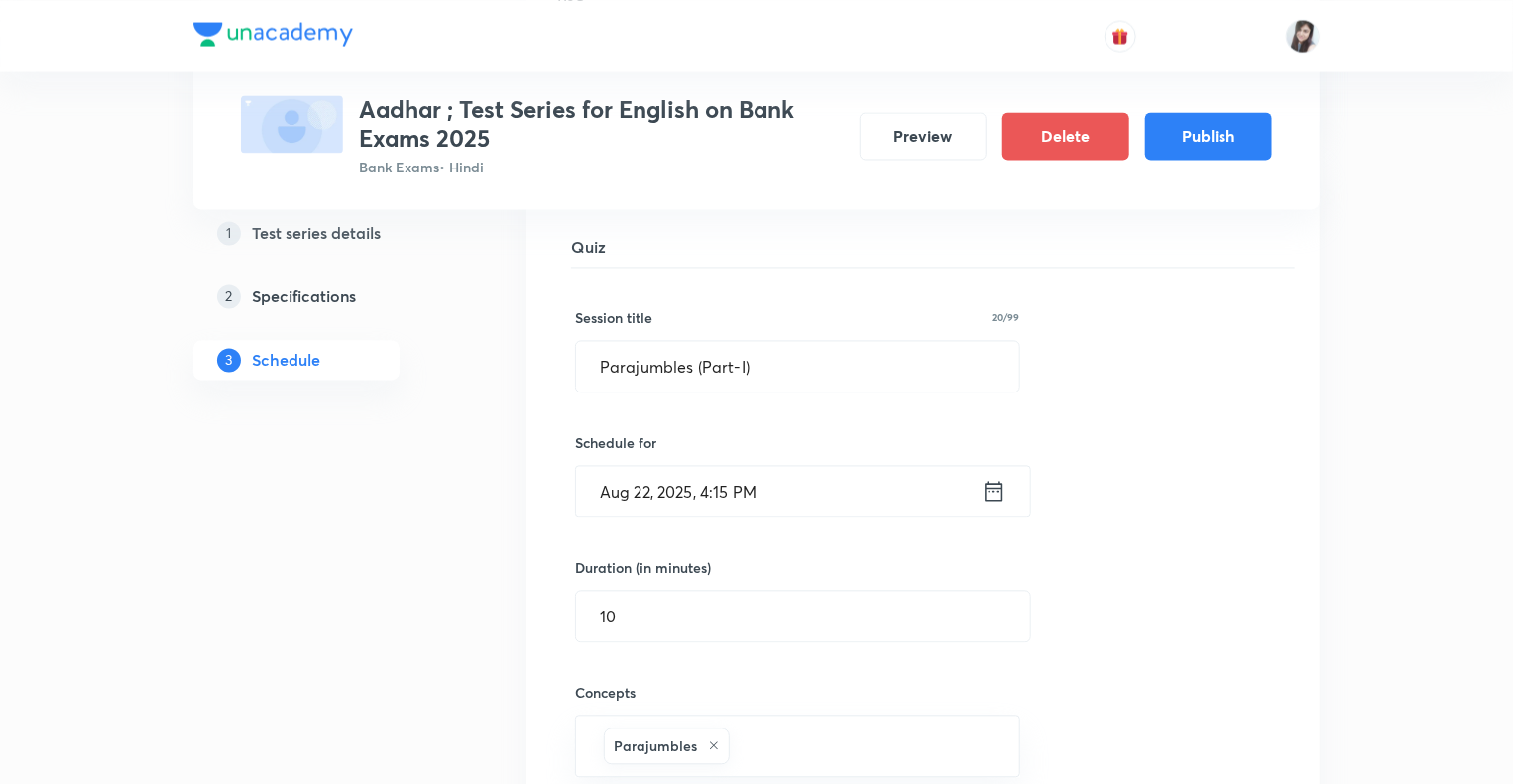 click on "Test Series Aadhar ; Test Series for English on Bank Exams [YEAR] Bank Exams  • Hindi Preview Delete Publish 1 Test series details 2 Specifications 3 Schedule Schedule •  36  tests [MONTH] [DAY] Reading Comprehension Test Test 1 • [TIME] • 10 min Comprehension No questions added  Create test [MONTH] [DAY] Subject-Verb-Agreement (Part-I) Test 2 • [TIME] • 10 min Error Spotting No questions added  Create test [MONTH] [DAY] Subject-Verb-Agreement (Part-II) Test 3 • [TIME] • 10 min Error Spotting No questions added  Create test [MONTH] [DAY] Noun (Part-I) Test 4 • [TIME] • 10 min Error Spotting No questions added  Create test [MONTH] [DAY] Noun (Part-II) Test 5 • [TIME] • 10 min Error Spotting No questions added  Create test [MONTH] [DAY] Vocabulary- Antonyms-Synonyms-idioms-Phrasal verbs Test 6 • [TIME] • 10 min Synonyms · Antonyms · Idioms · Phrasal Verbs No questions added  Create test [MONTH] [DAY] Pronoun (Part-I) Test 7 • [TIME] • 10 min Error Spotting No questions added  Create test [MONTH] [DAY] Pronoun (Part-II) Test 9 9" at bounding box center [756, 2417] 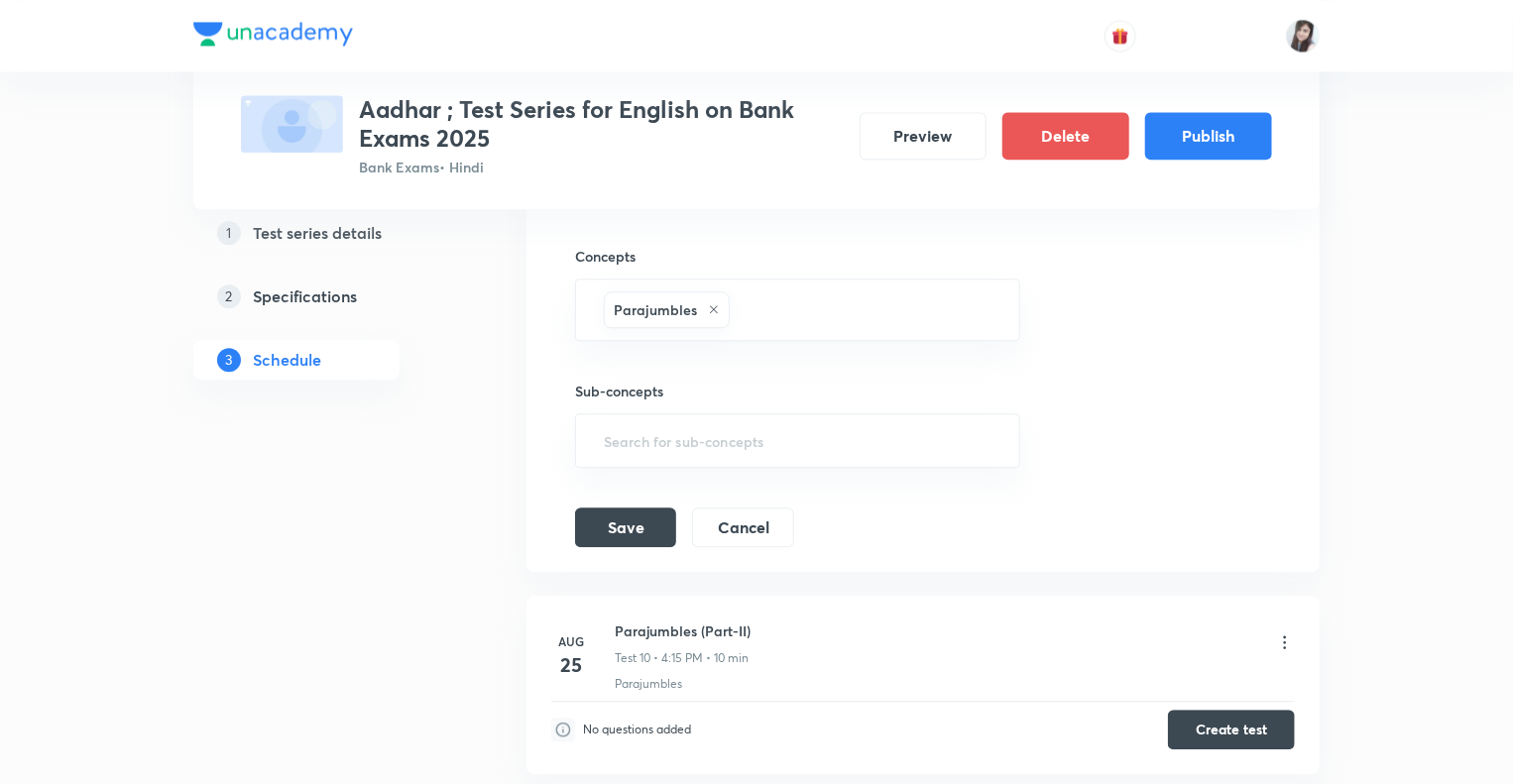 scroll, scrollTop: 2409, scrollLeft: 0, axis: vertical 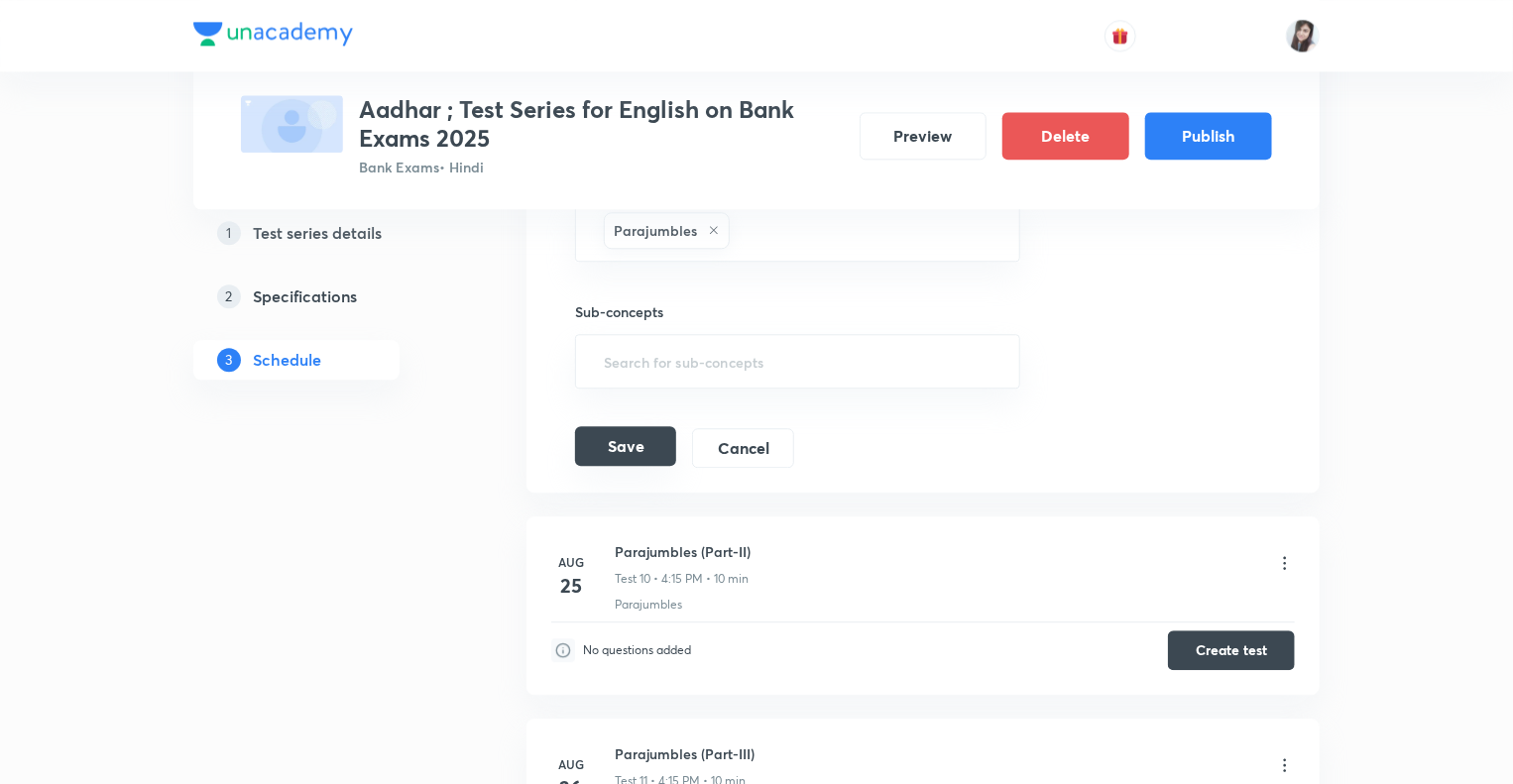 click on "Save" at bounding box center (626, 446) 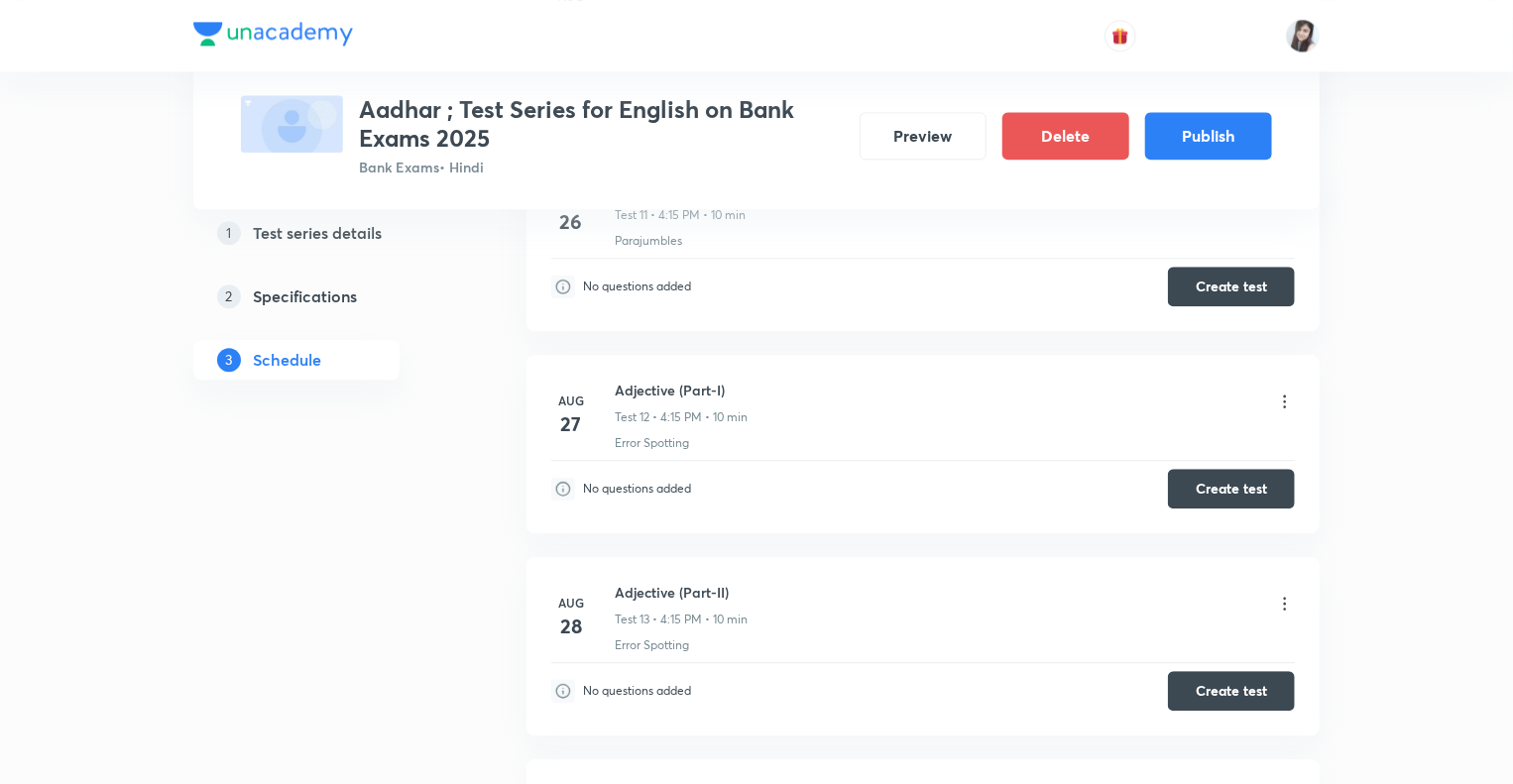 click on "1 Test series details 2 Specifications 3 Schedule" at bounding box center (328, 1743) 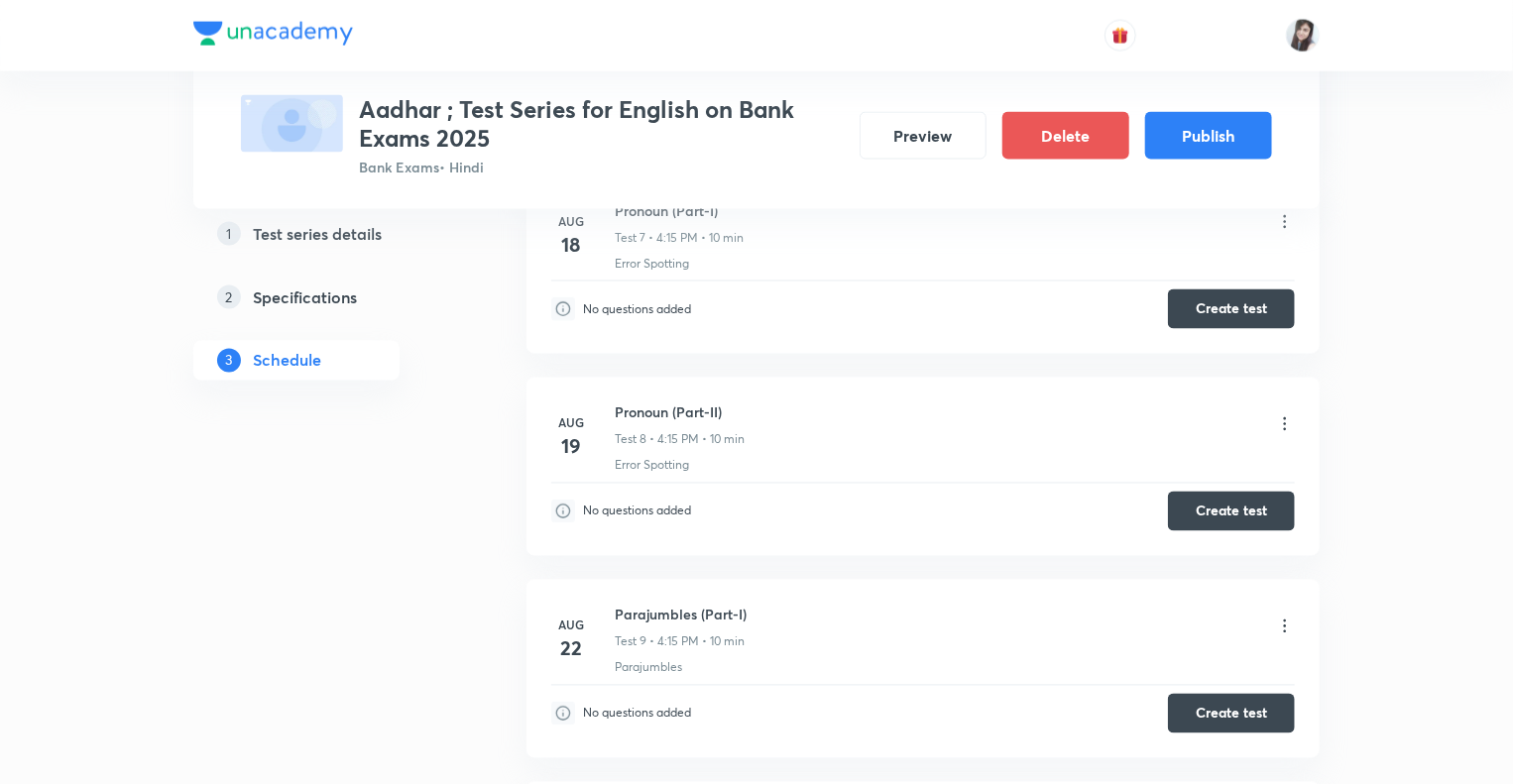 scroll, scrollTop: 1577, scrollLeft: 0, axis: vertical 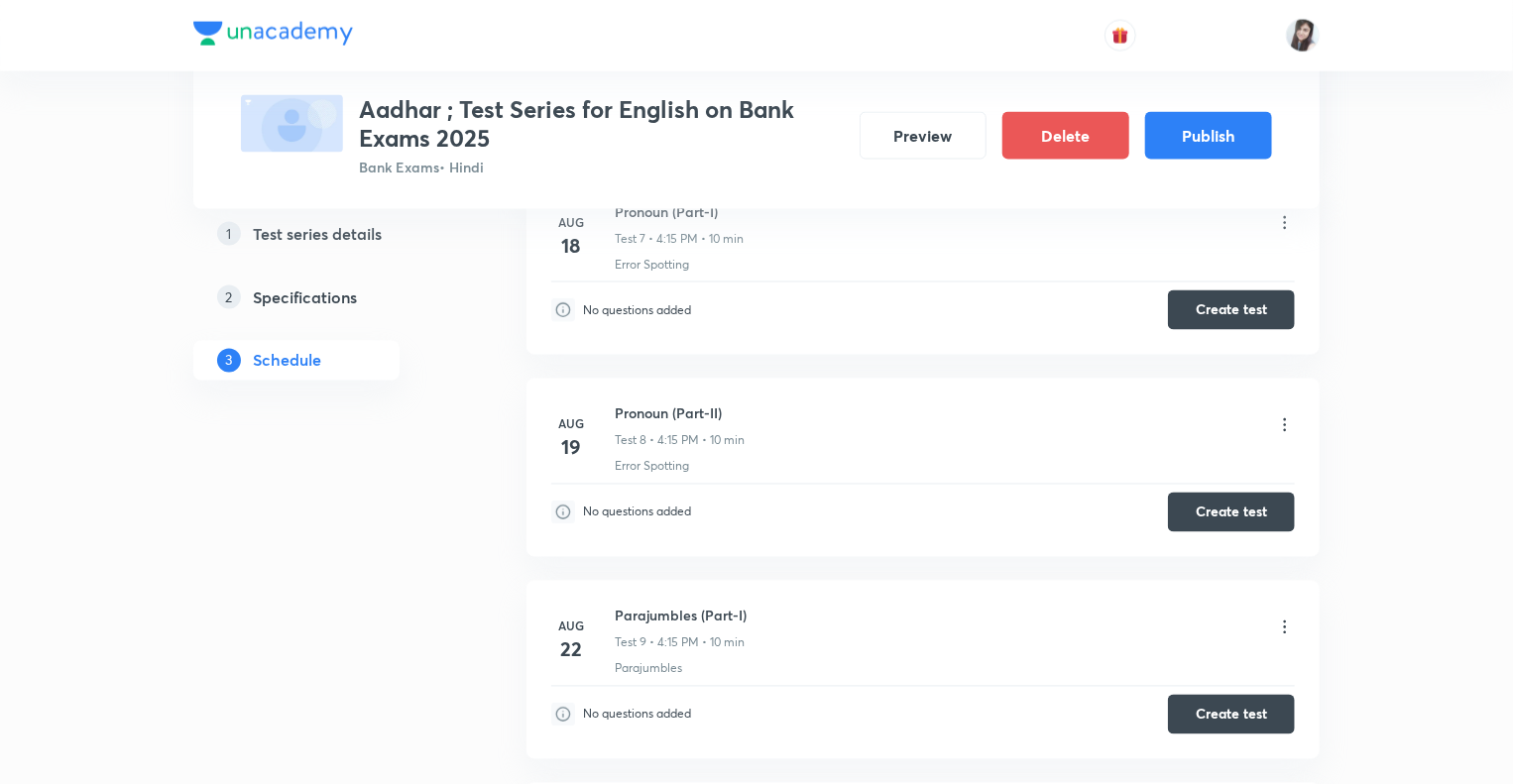 click 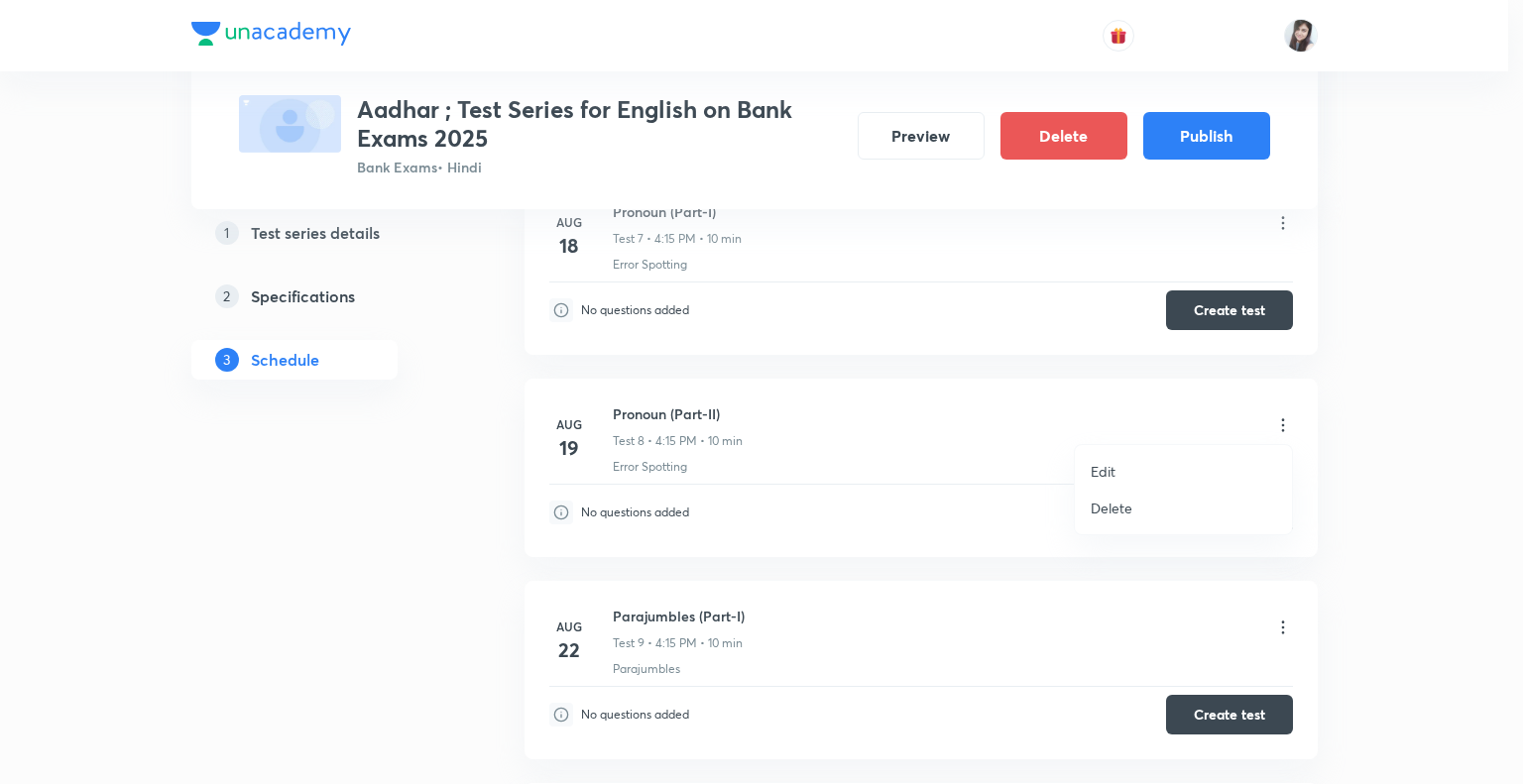 click on "Edit" at bounding box center (1103, 471) 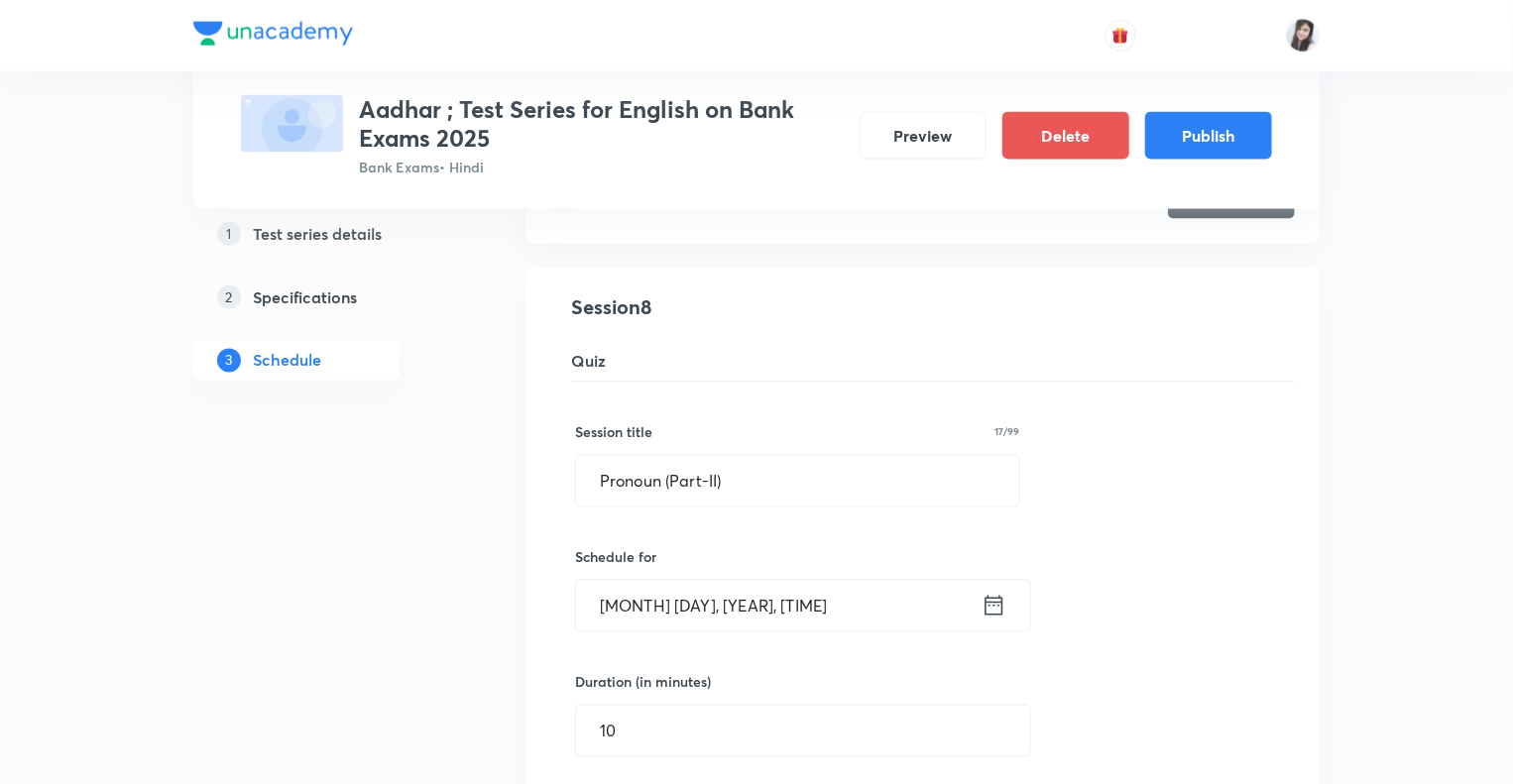 click on "Test Series Aadhar ; Test Series for English on Bank Exams [YEAR] Bank Exams  • Hindi Preview Delete Publish 1 Test series details 2 Specifications 3 Schedule Schedule •  36  tests [MONTH] [DAY] Reading Comprehension Test Test 1 • [TIME] • 10 min Comprehension No questions added  Create test [MONTH] [DAY] Subject-Verb-Agreement (Part-I) Test 2 • [TIME] • 10 min Error Spotting No questions added  Create test [MONTH] [DAY] Subject-Verb-Agreement (Part-II) Test 3 • [TIME] • 10 min Error Spotting No questions added  Create test [MONTH] [DAY] Noun (Part-I) Test 4 • [TIME] • 10 min Error Spotting No questions added  Create test [MONTH] [DAY] Noun (Part-II) Test 5 • [TIME] • 10 min Error Spotting No questions added  Create test [MONTH] [DAY] Vocabulary- Antonyms-Synonyms-idioms-Phrasal verbs Test 6 • [TIME] • 10 min Synonyms · Antonyms · Idioms · Phrasal Verbs No questions added  Create test [MONTH] [DAY] Pronoun (Part-I) Test 7 • [TIME] • 10 min Error Spotting No questions added  Create test Pronoun (Part-II) Test 8 Session" at bounding box center [756, 2735] 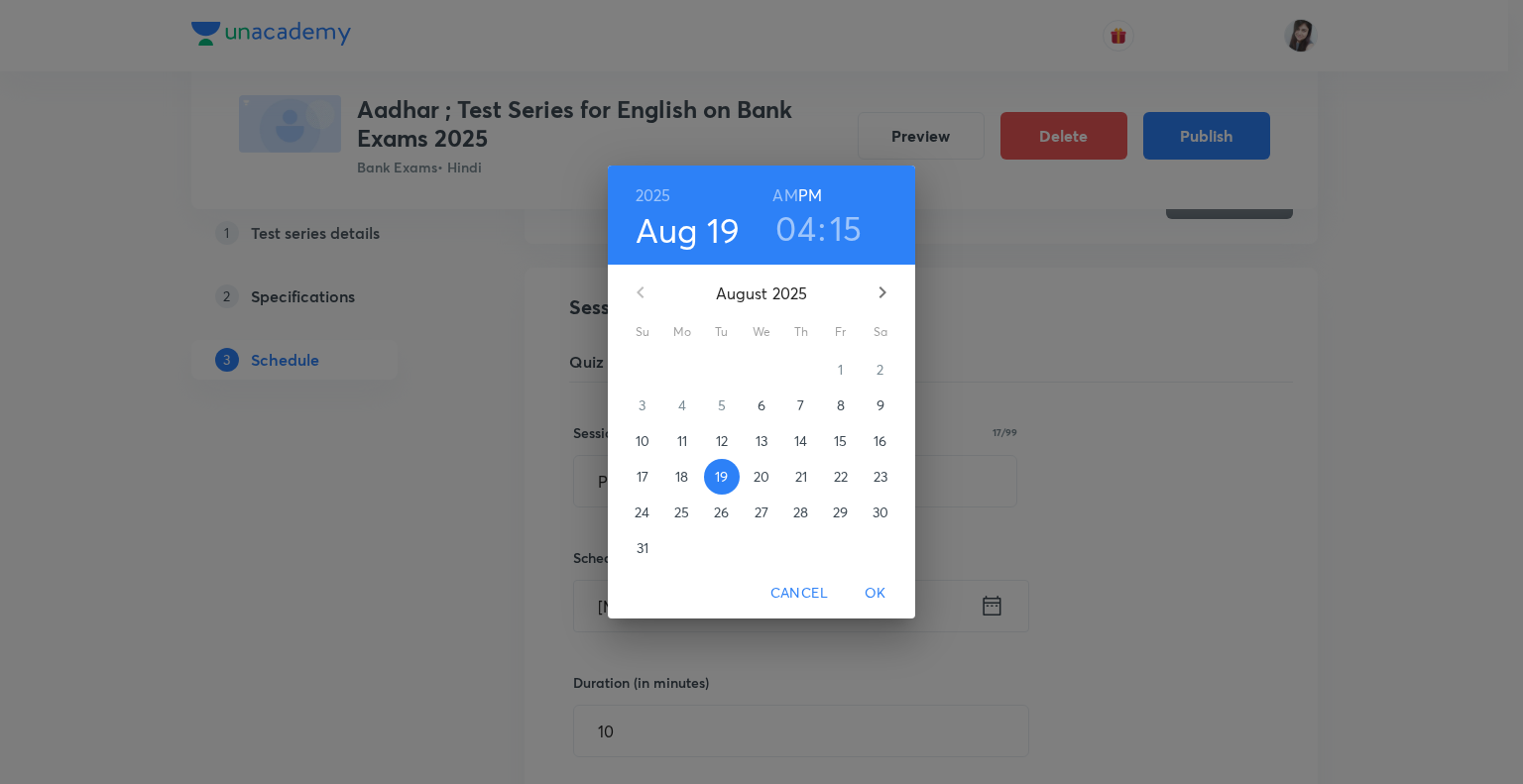click on "21" at bounding box center (801, 477) 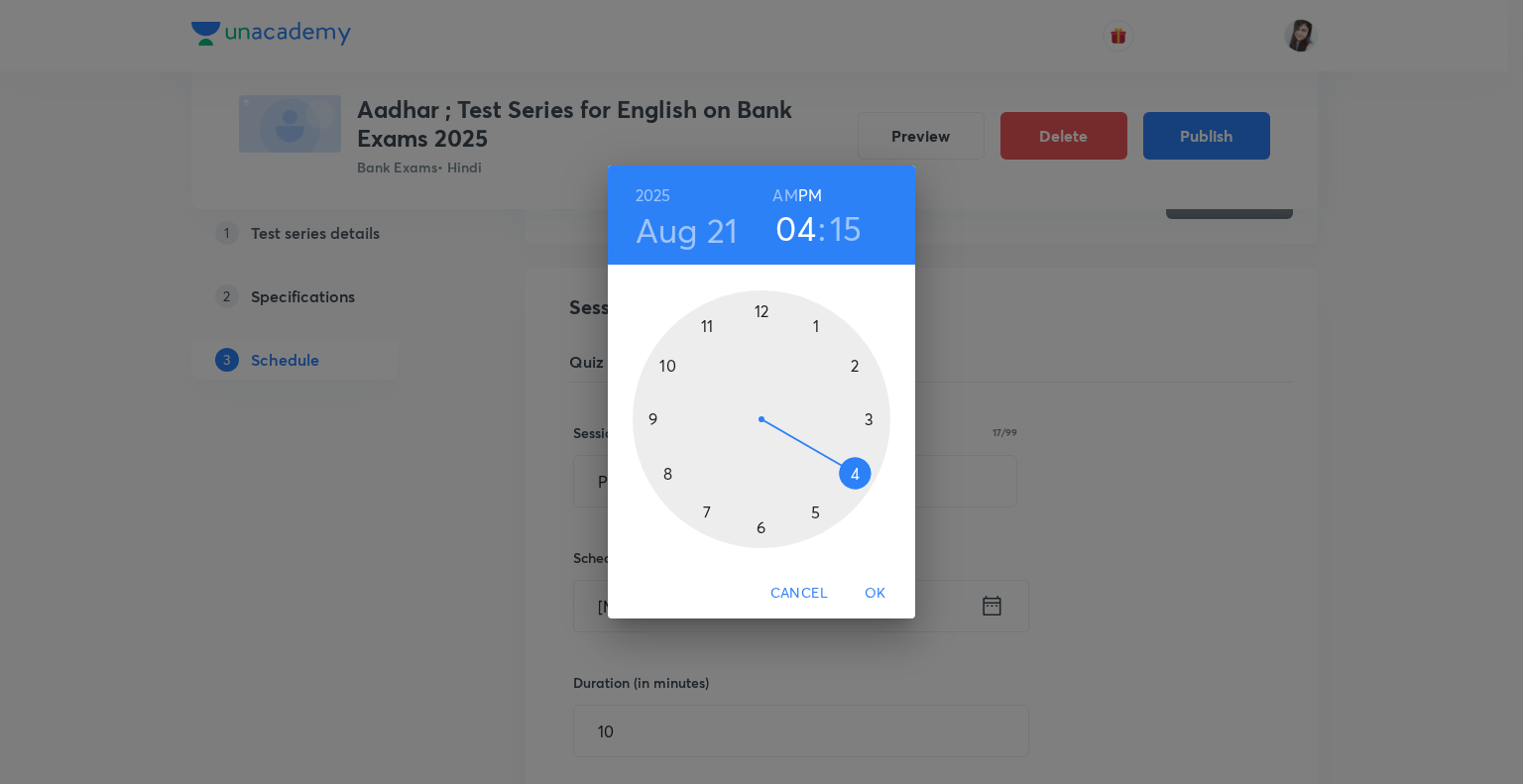 click on "OK" at bounding box center [876, 593] 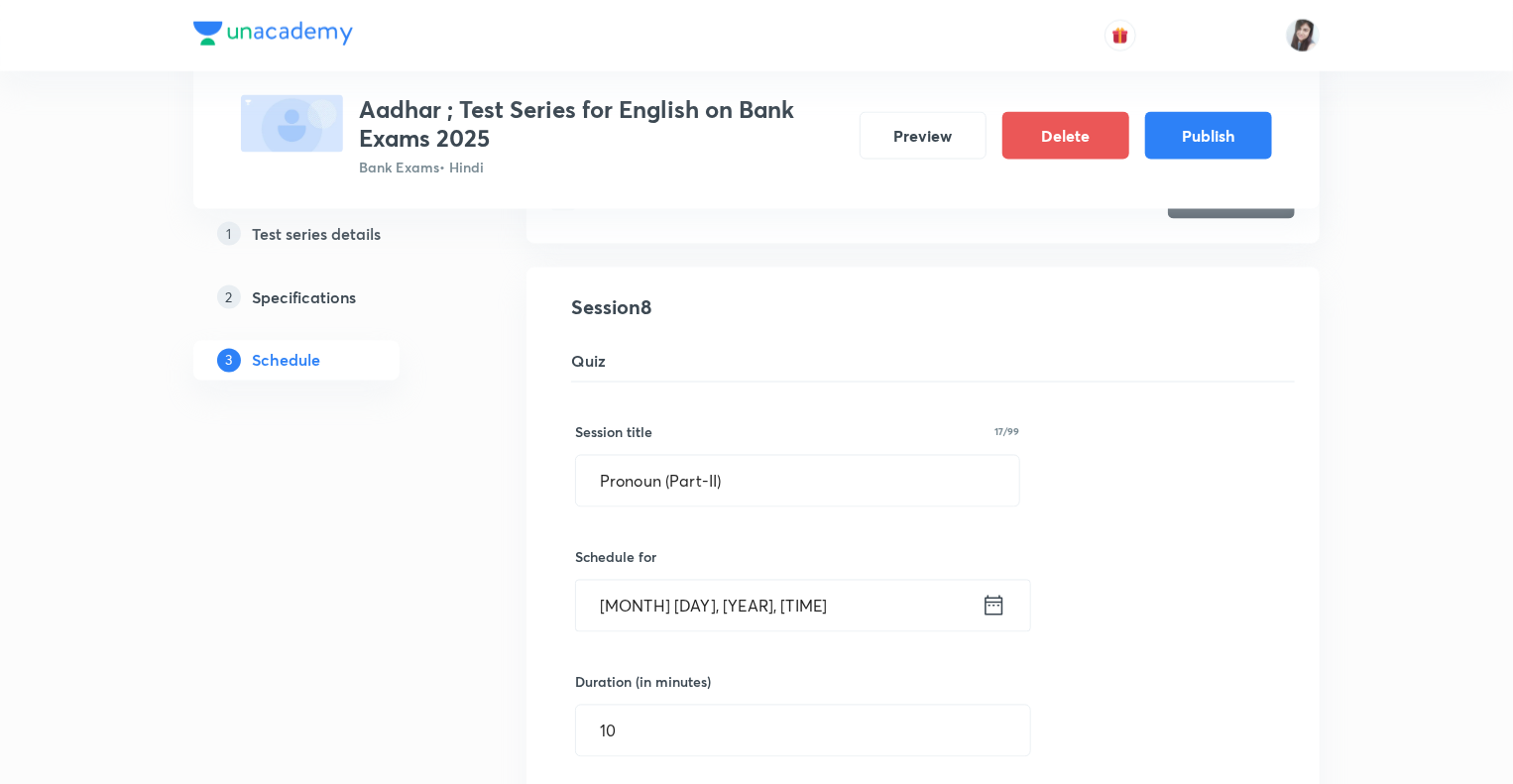 click on "1 Test series details 2 Specifications 3 Schedule" at bounding box center (328, 2858) 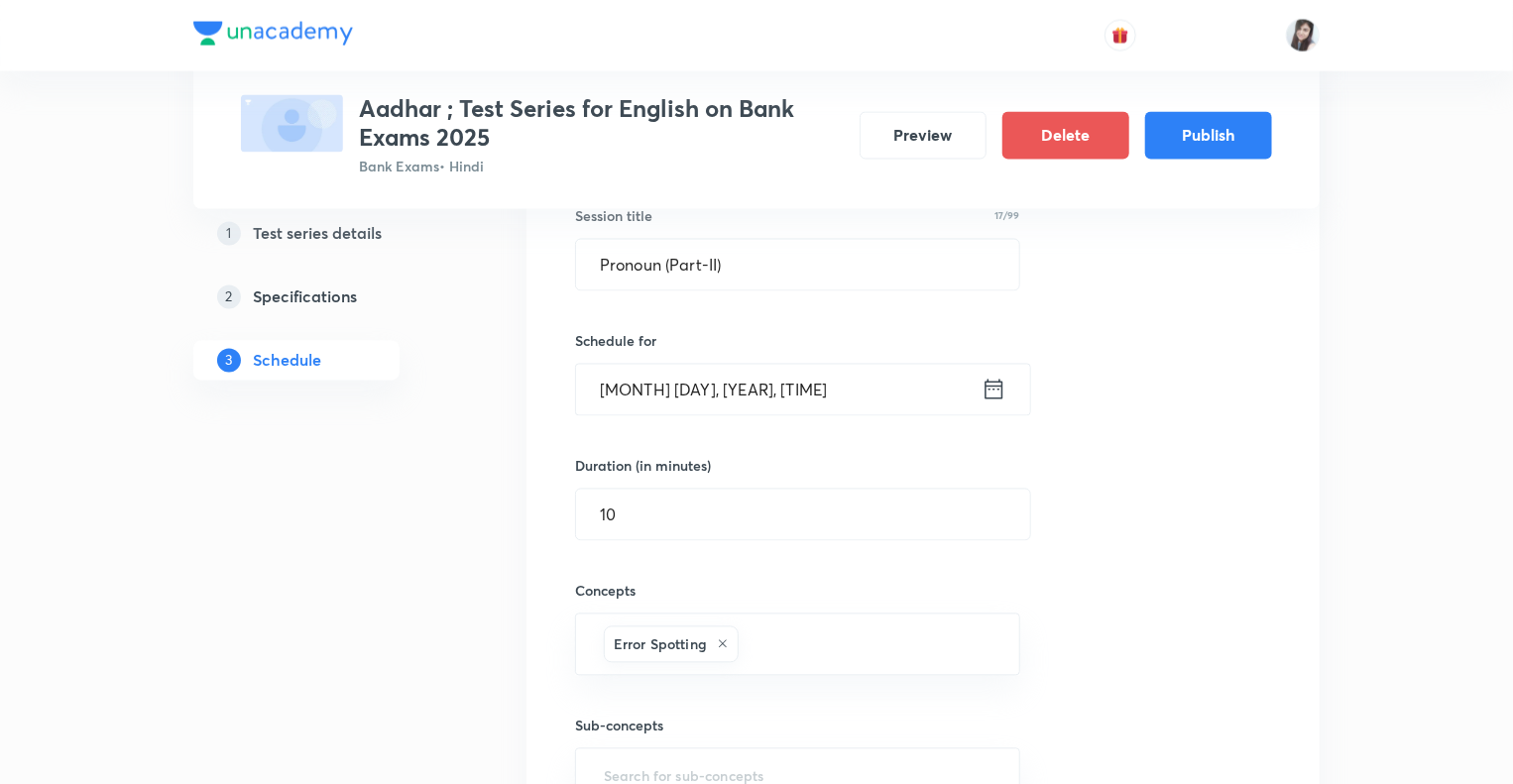 scroll, scrollTop: 2053, scrollLeft: 0, axis: vertical 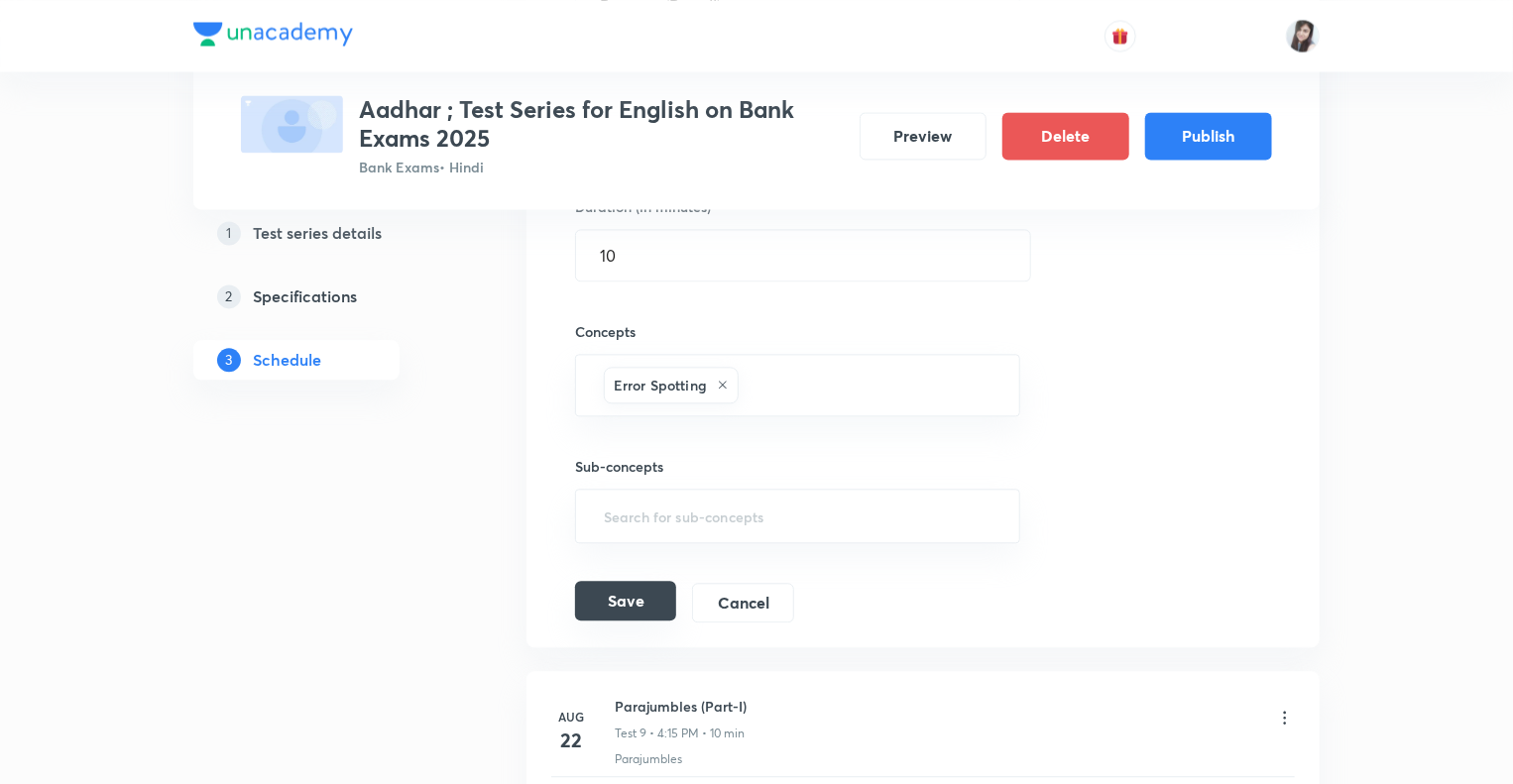 click on "Save" at bounding box center [626, 601] 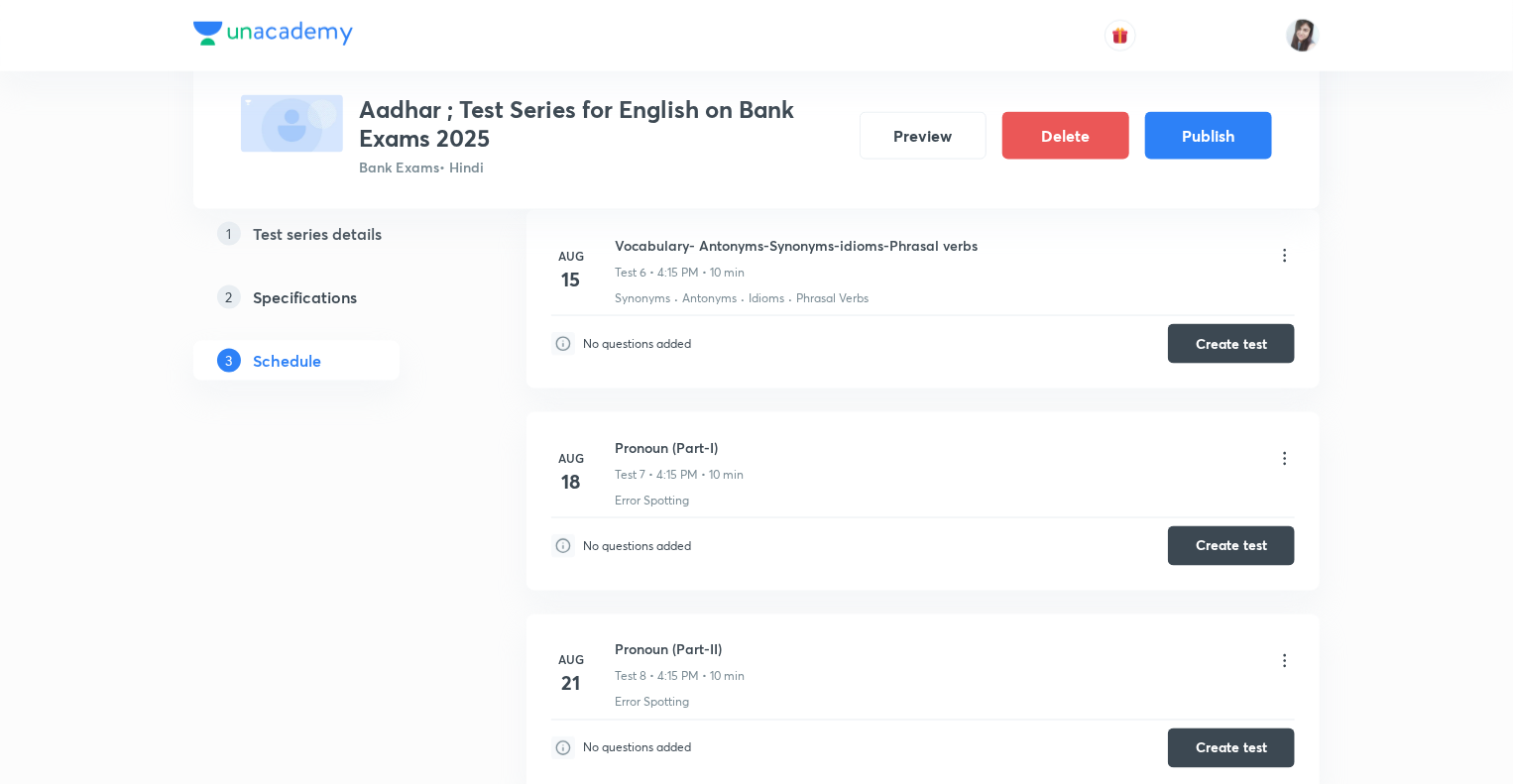 scroll, scrollTop: 1339, scrollLeft: 0, axis: vertical 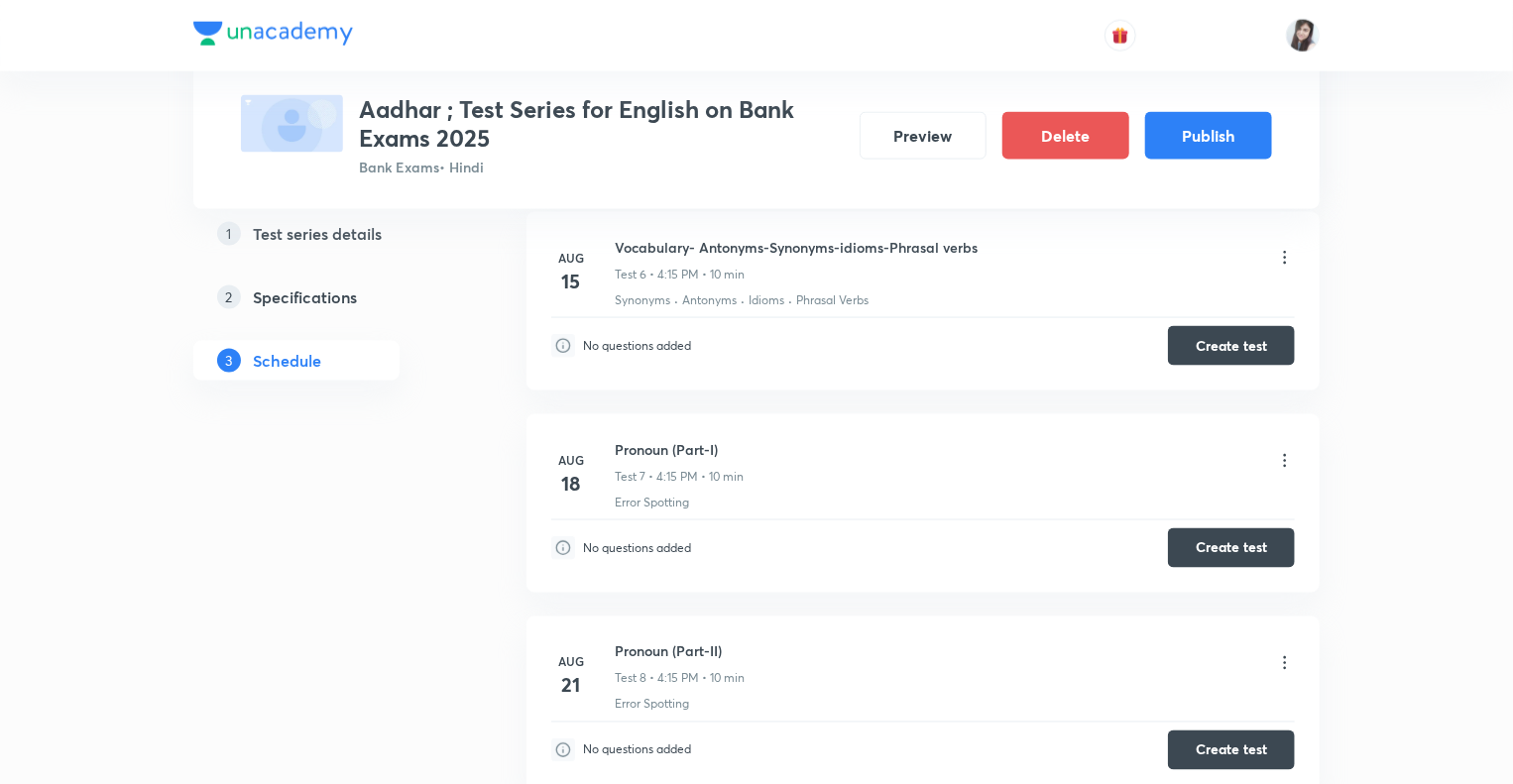 click 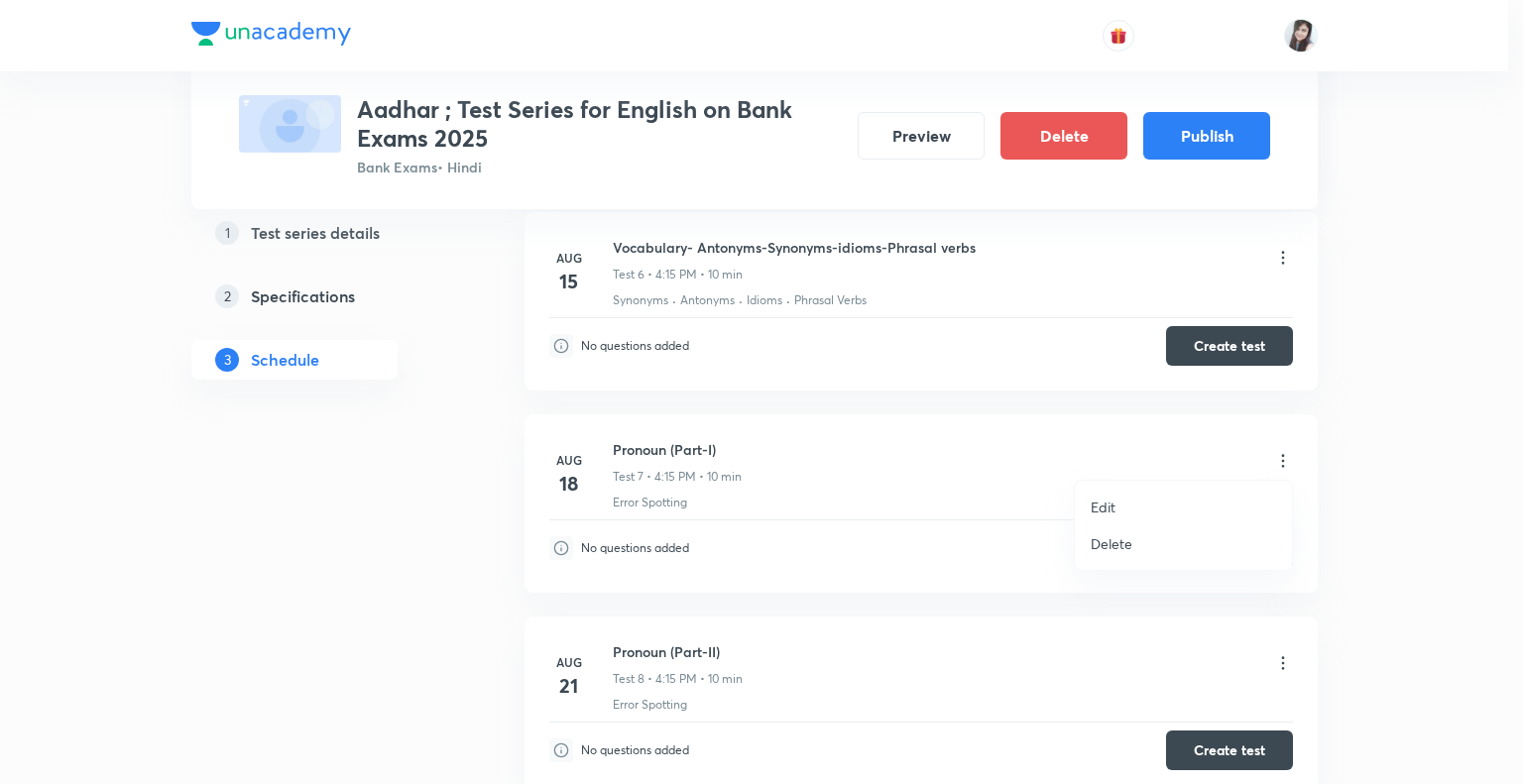 click on "Edit" at bounding box center [1103, 506] 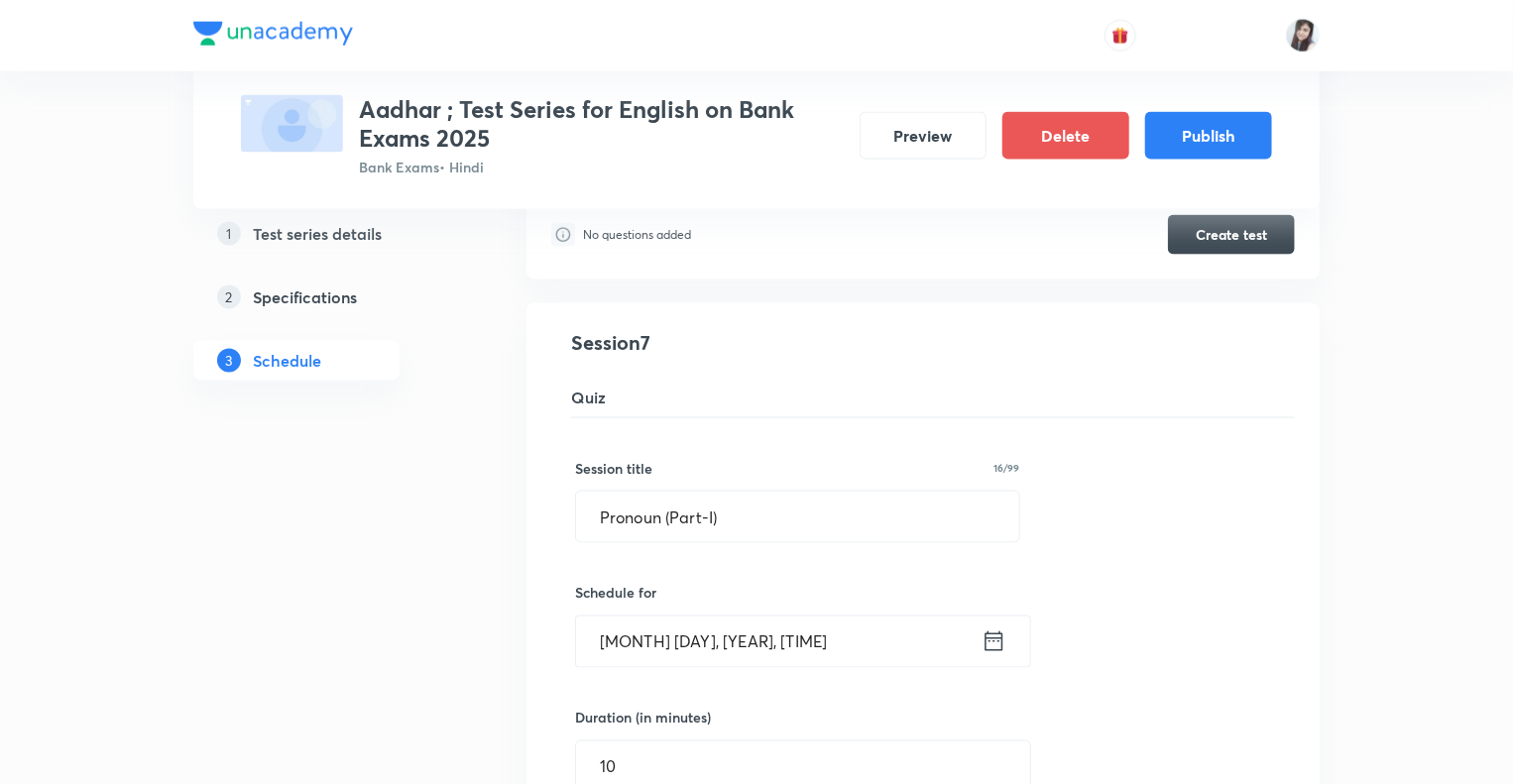 click 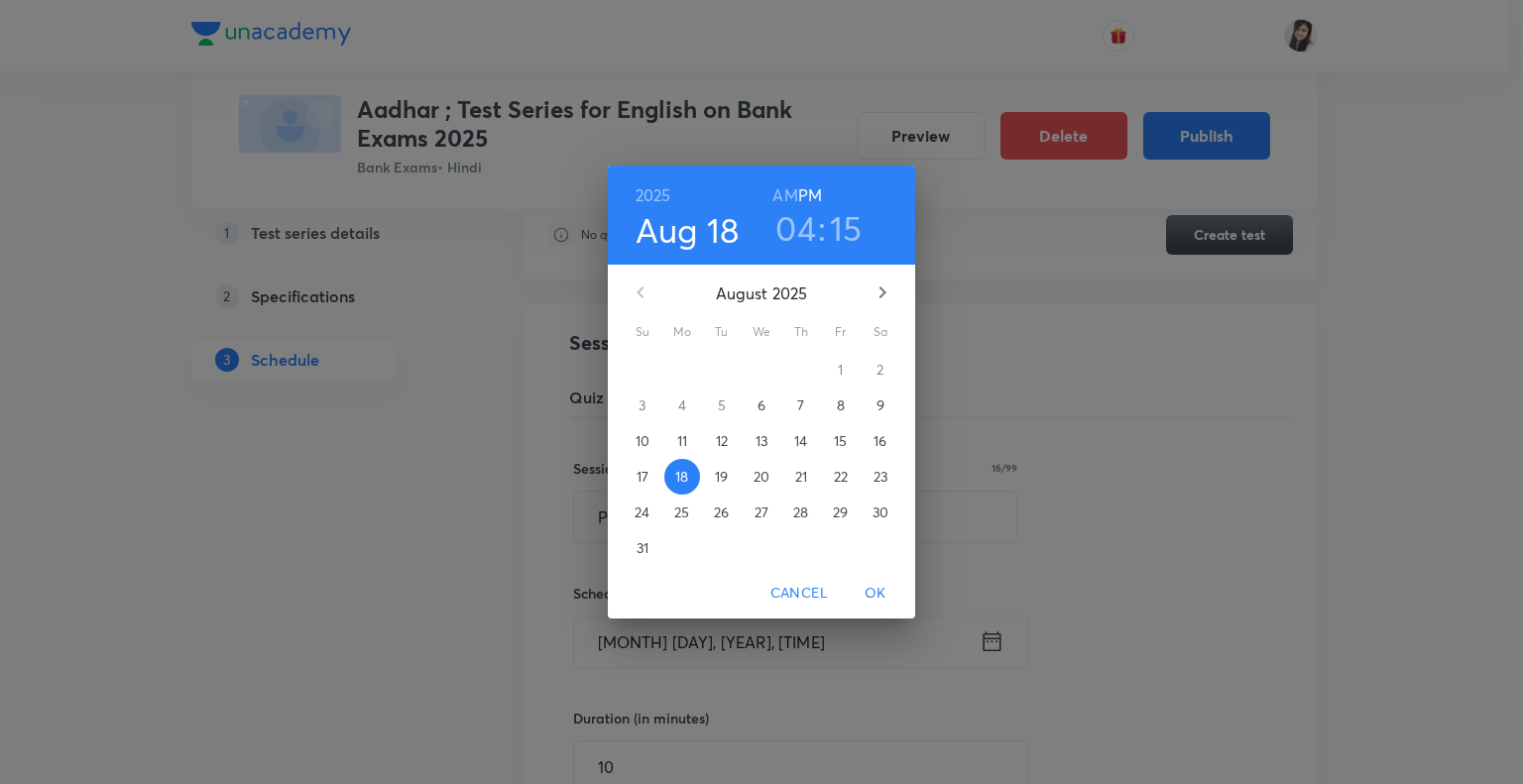 click on "20" at bounding box center (762, 477) 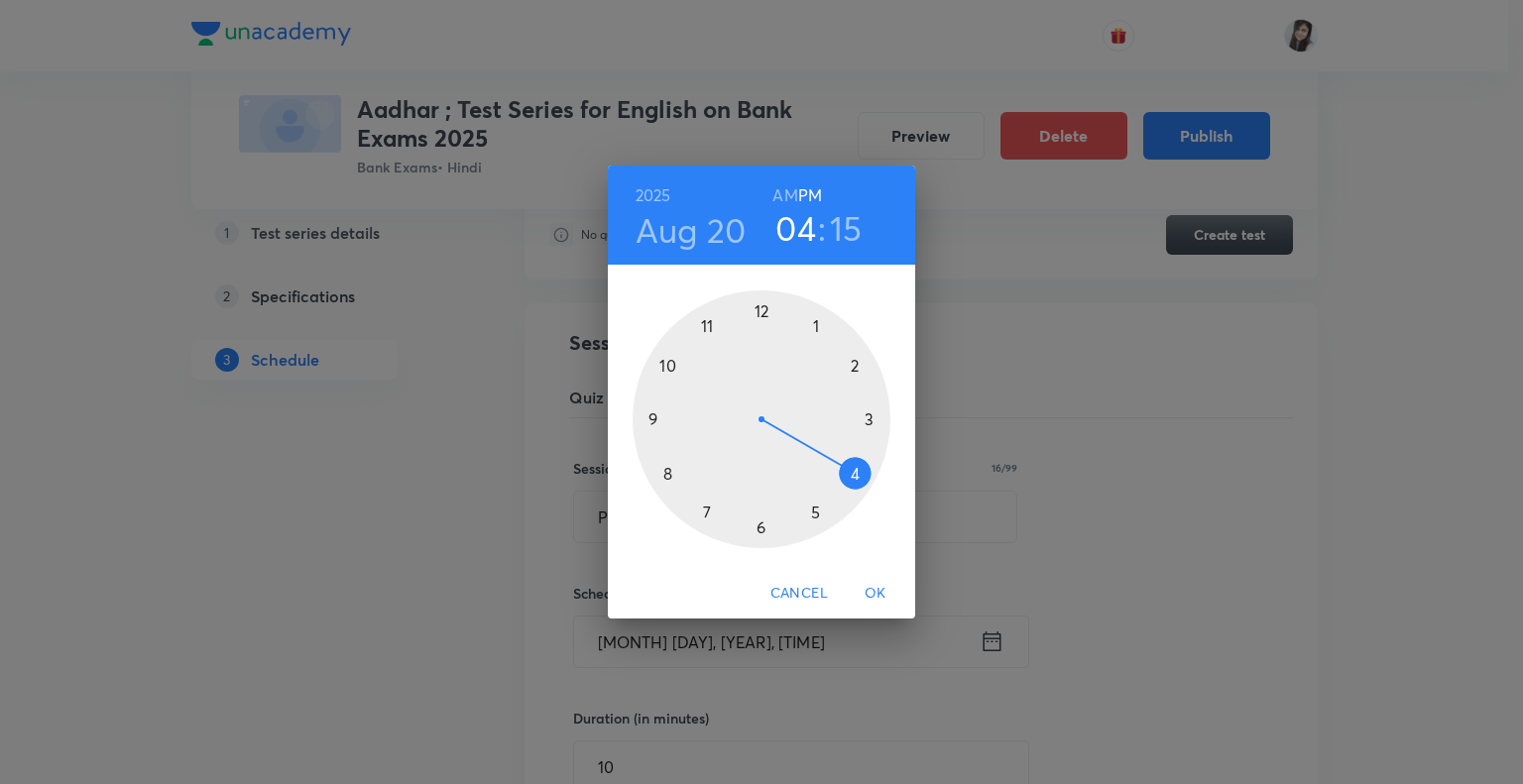 click on "OK" at bounding box center (876, 593) 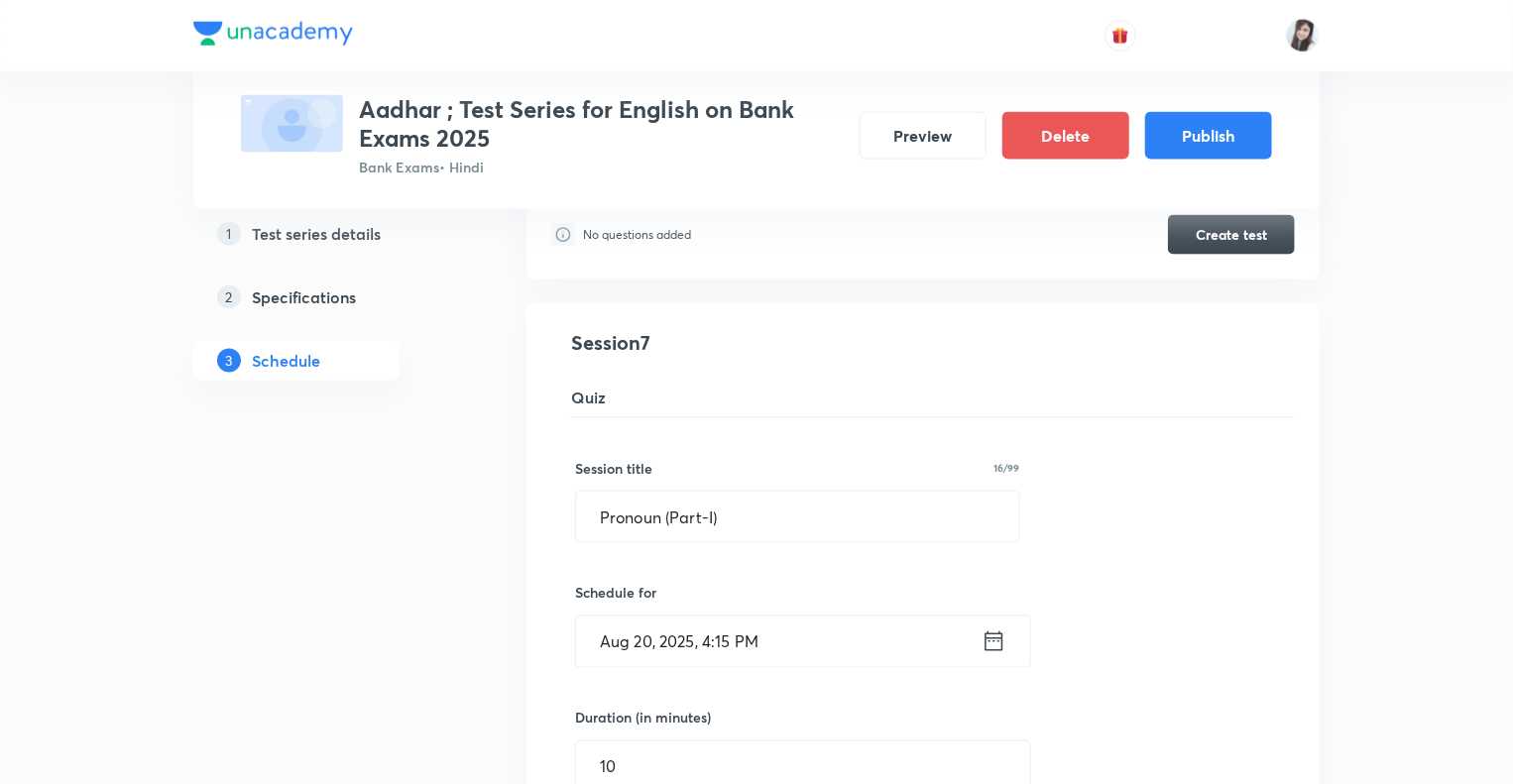 click on "Test Series Aadhar ; Test Series for English on Bank Exams 2025 Bank Exams  • Hindi Preview Delete Publish 1 Test series details 2 Specifications 3 Schedule Schedule •  36  tests Aug 7 Reading Comprehension Test Test 1 • 4:15 PM • 10 min Comprehension No questions added  Create test Aug 11 Subject-Verb-Agreement (Part-I) Test 2 • 4:15 PM • 10 min Error Spotting No questions added  Create test Aug 12 Subject-Verb-Agreement (Part-II) Test 3 • 4:15 PM • 10 min Error Spotting No questions added  Create test Aug 13 Noun (Part-I) Test 4 • 4:15 PM • 10 min Error Spotting No questions added  Create test Aug 14 Noun (Part-II) Test 5 • 4:15 PM • 10 min Error Spotting No questions added  Create test Aug 15 Vocabulary- Antonyms-Synonyms-idioms-Phrasal verbs Test 6 • 4:15 PM • 10 min Synonyms · Antonyms · Idioms · Phrasal Verbs No questions added  Create test Pronoun (Part-I) Test 7 Error Spotting Session  7 Quiz Session title 16/99 Pronoun (Part-I) ​ Schedule for Aug 20, 2025, 4:15 PM ​" at bounding box center (756, 2972) 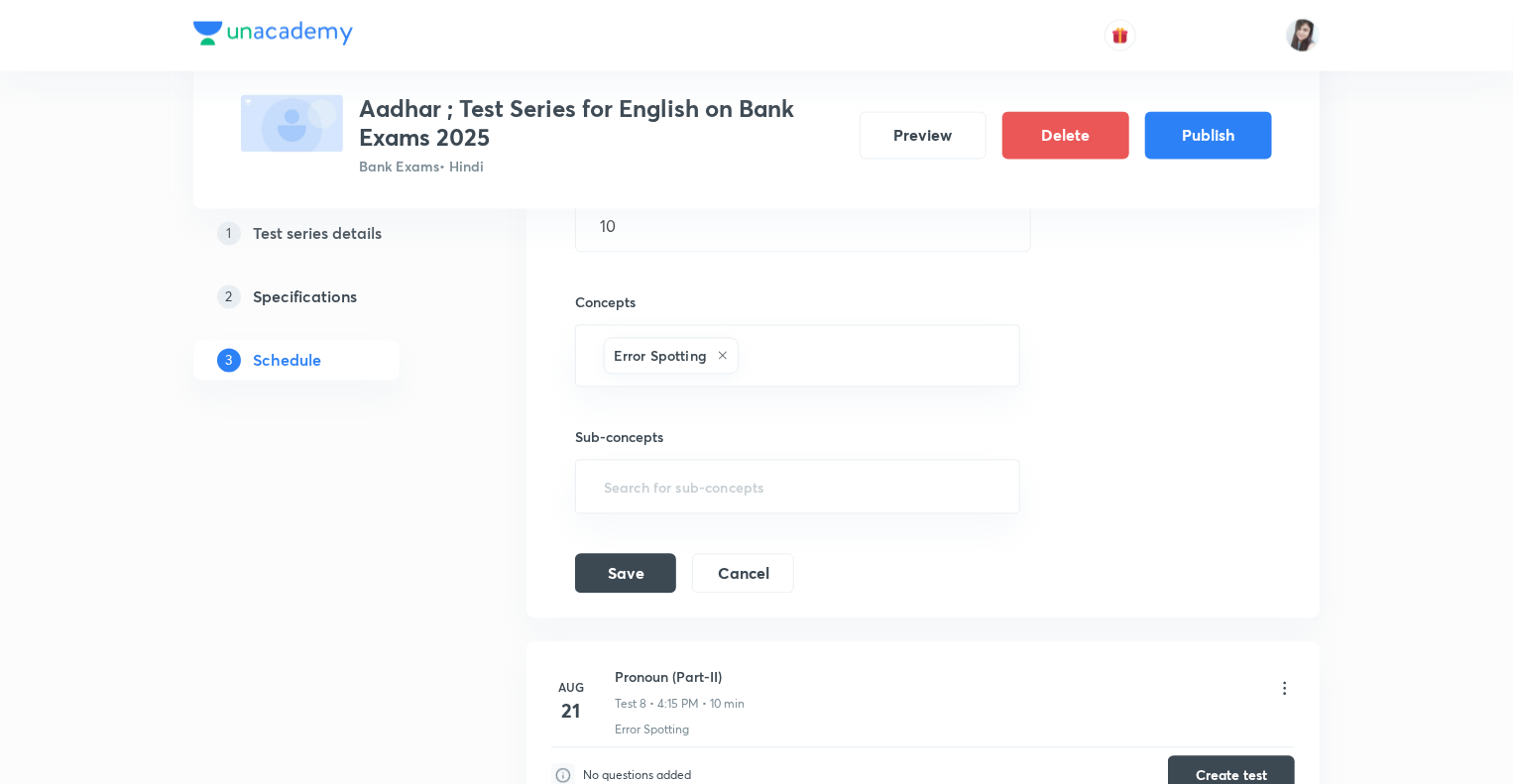 scroll, scrollTop: 1894, scrollLeft: 0, axis: vertical 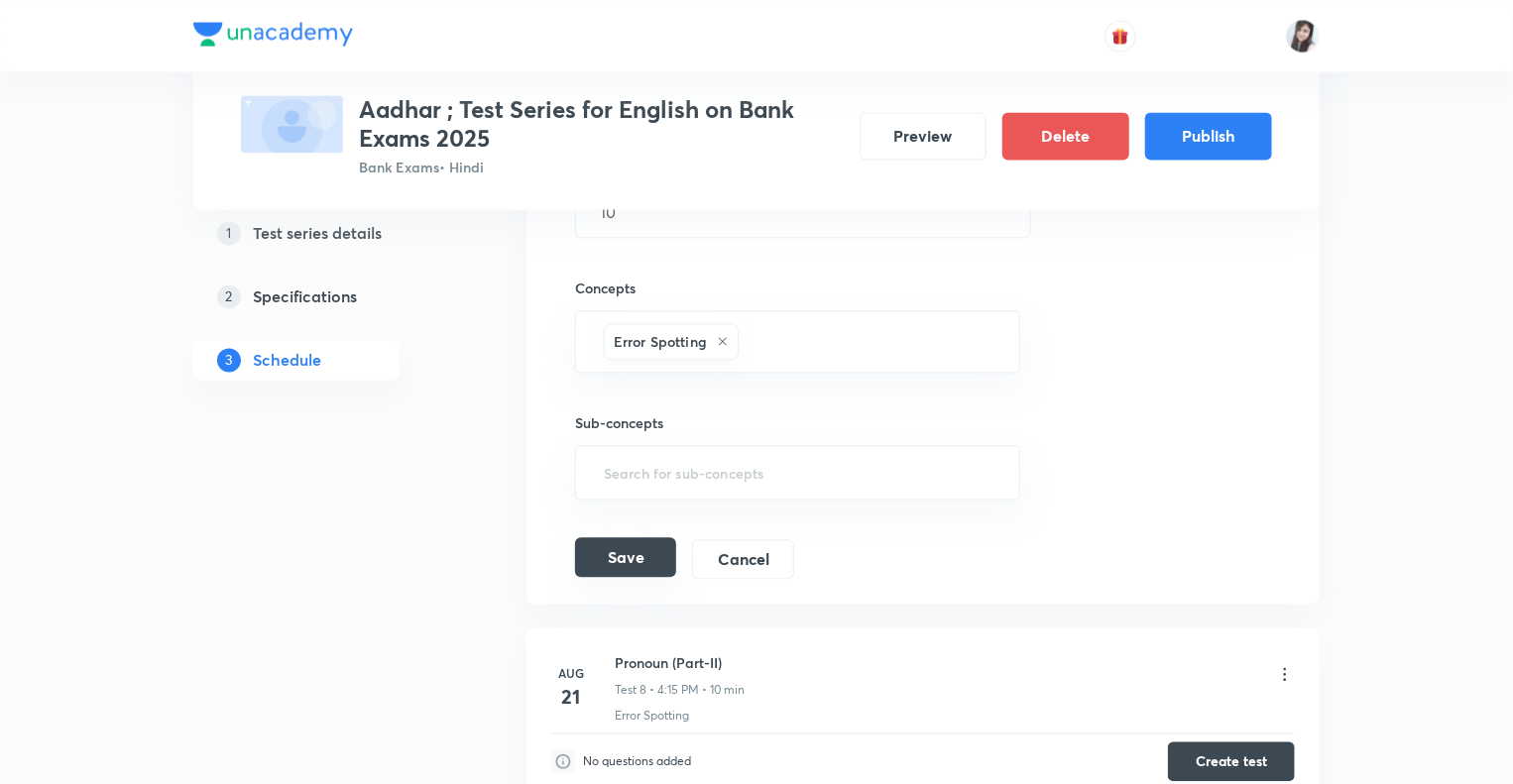 click on "Save" at bounding box center (626, 557) 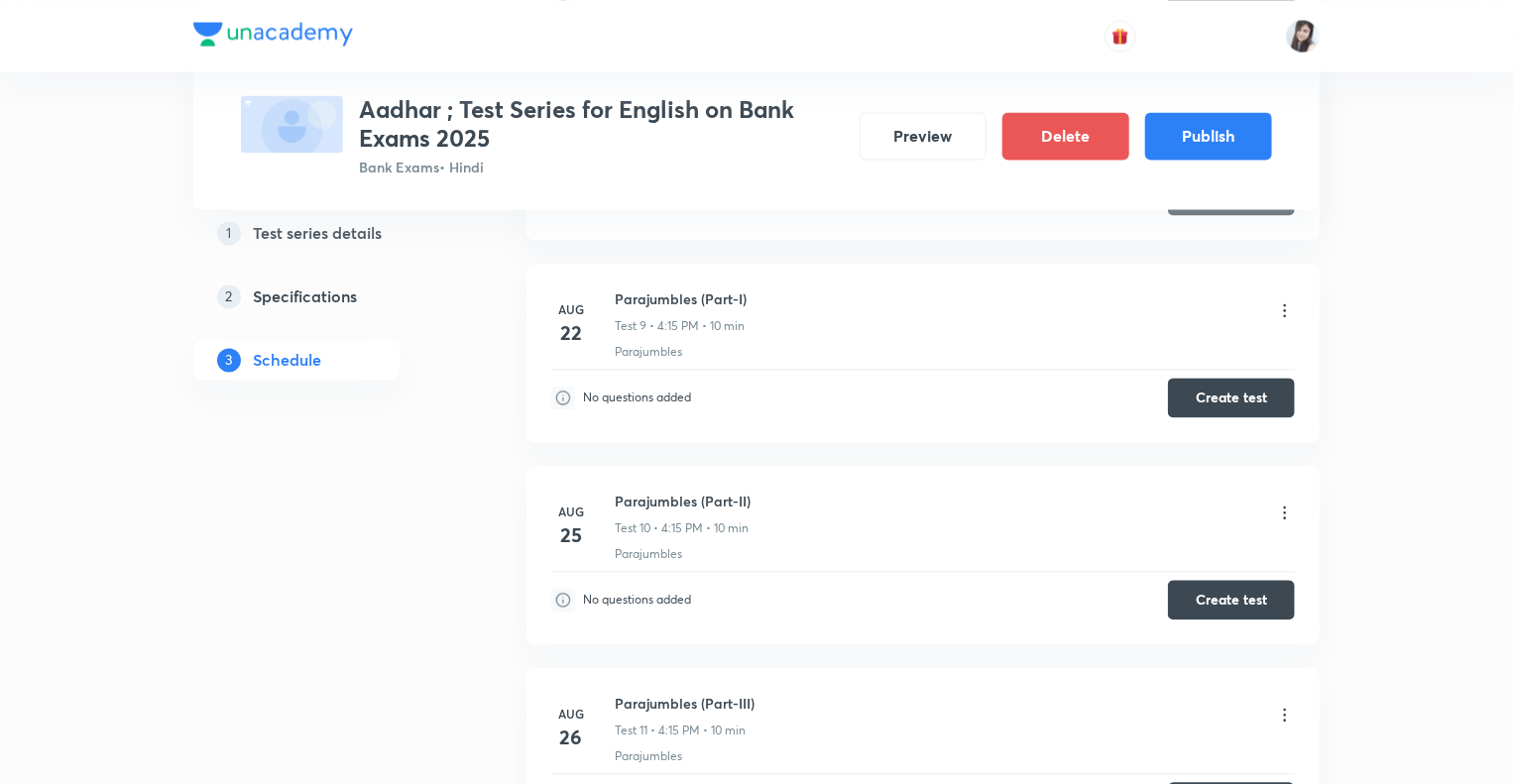 click on "Test Series Aadhar ; Test Series for English on Bank Exams [YEAR] Bank Exams  • Hindi Preview Delete Publish 1 Test series details 2 Specifications 3 Schedule Schedule •  36  tests Add a new session [MONTH] [DAY] Reading Comprehension Test Test 1 • [TIME] • 10 min Comprehension No questions added  Create test [MONTH] [DAY] Subject-Verb-Agreement (Part-I) Test 2 • [TIME] • 10 min Error Spotting No questions added  Create test [MONTH] [DAY] Subject-Verb-Agreement (Part-II) Test 3 • [TIME] • 10 min Error Spotting No questions added  Create test [MONTH] [DAY] Noun (Part-I) Test 4 • [TIME] • 10 min Error Spotting No questions added  Create test [MONTH] [DAY] Noun (Part-II) Test 5 • [TIME] • 10 min Error Spotting No questions added  Create test [MONTH] [DAY] Vocabulary- Antonyms-Synonyms-idioms-Phrasal verbs Test 6 • [TIME] • 10 min Synonyms · Antonyms · Idioms · Phrasal Verbs No questions added  Create test [MONTH] [DAY] Pronoun (Part-I) Test 7 • [TIME] • 10 min Error Spotting No questions added  Create test [MONTH] [DAY] [MONTH] [DAY] 1" at bounding box center (756, 2134) 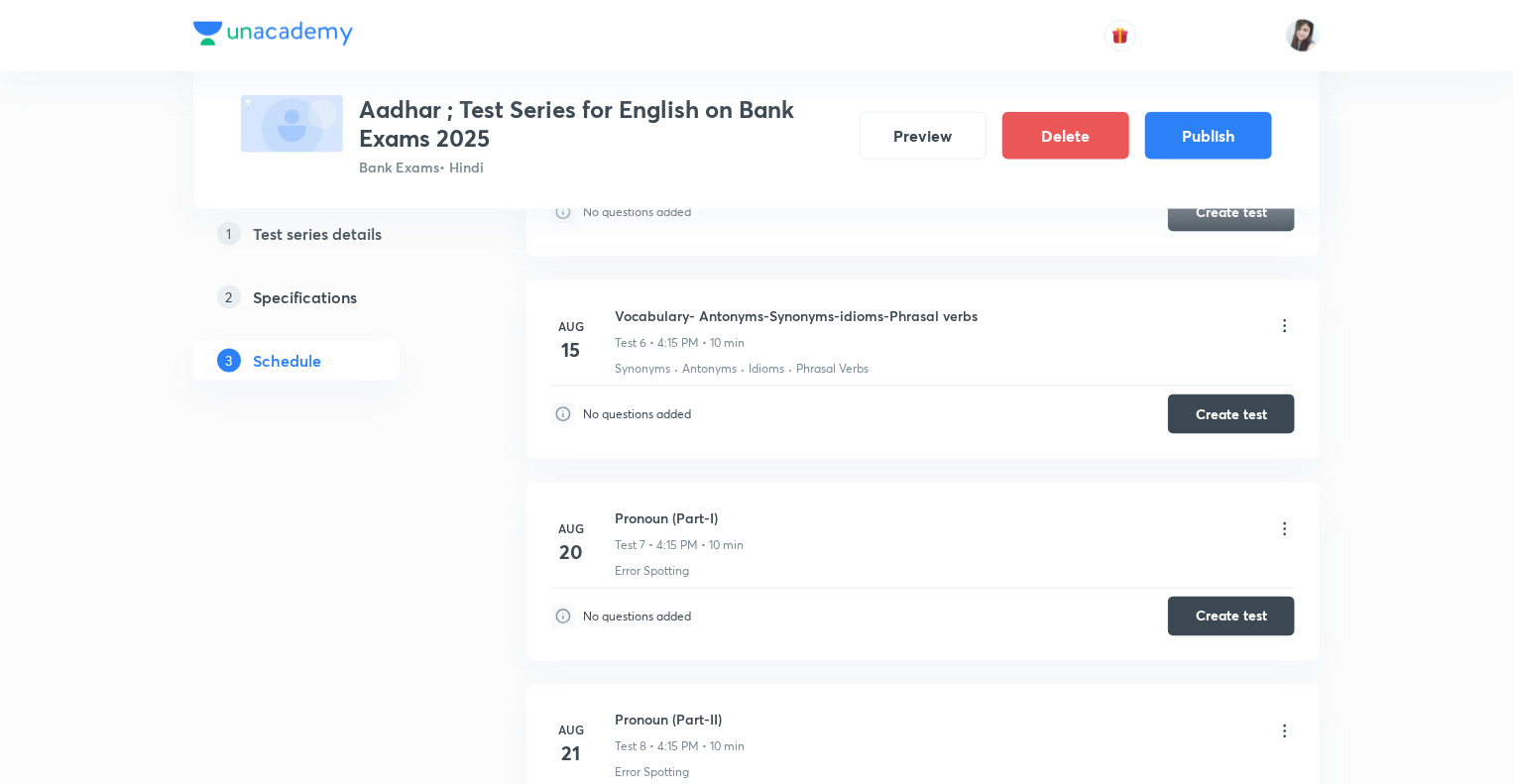scroll, scrollTop: 1062, scrollLeft: 0, axis: vertical 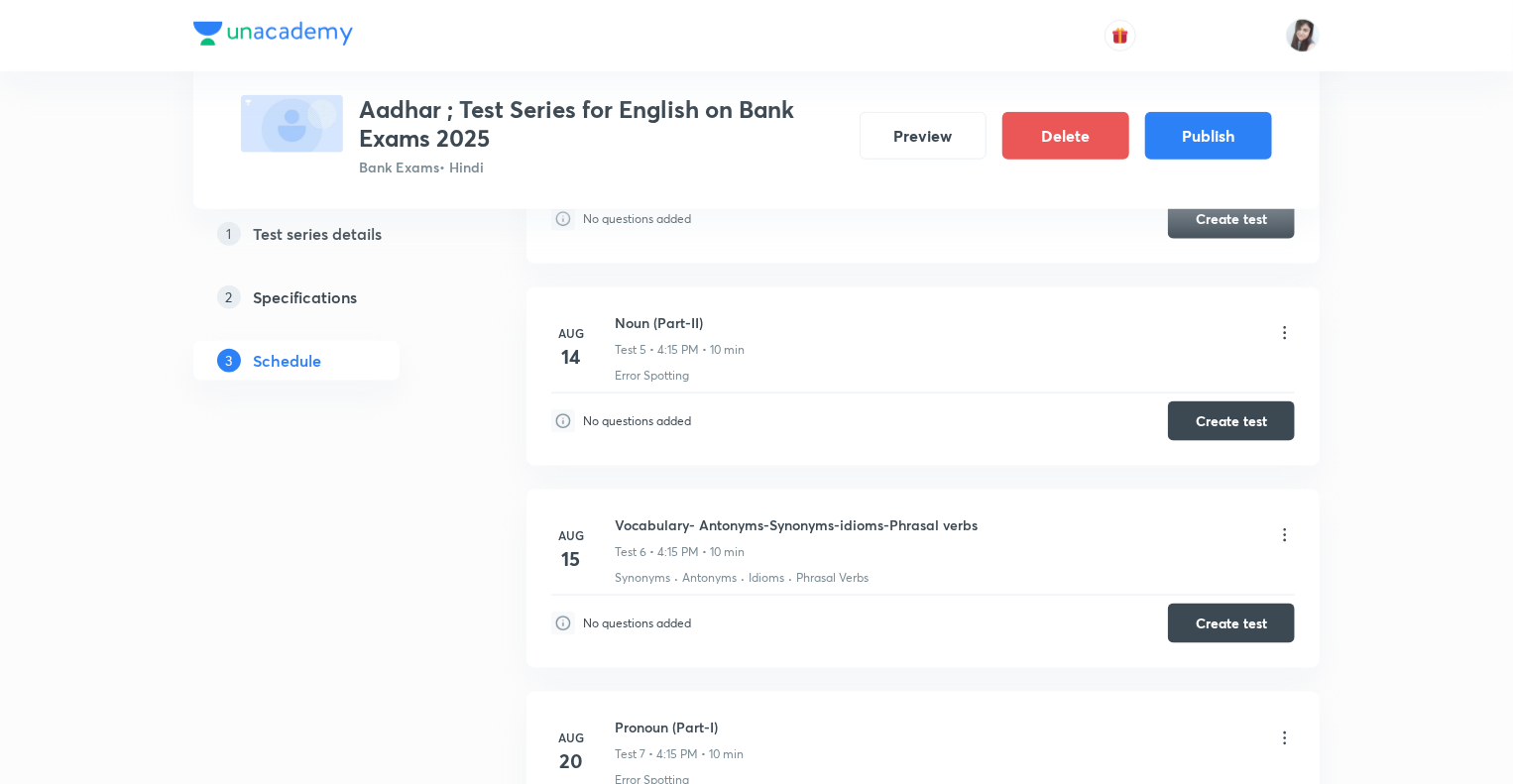 click 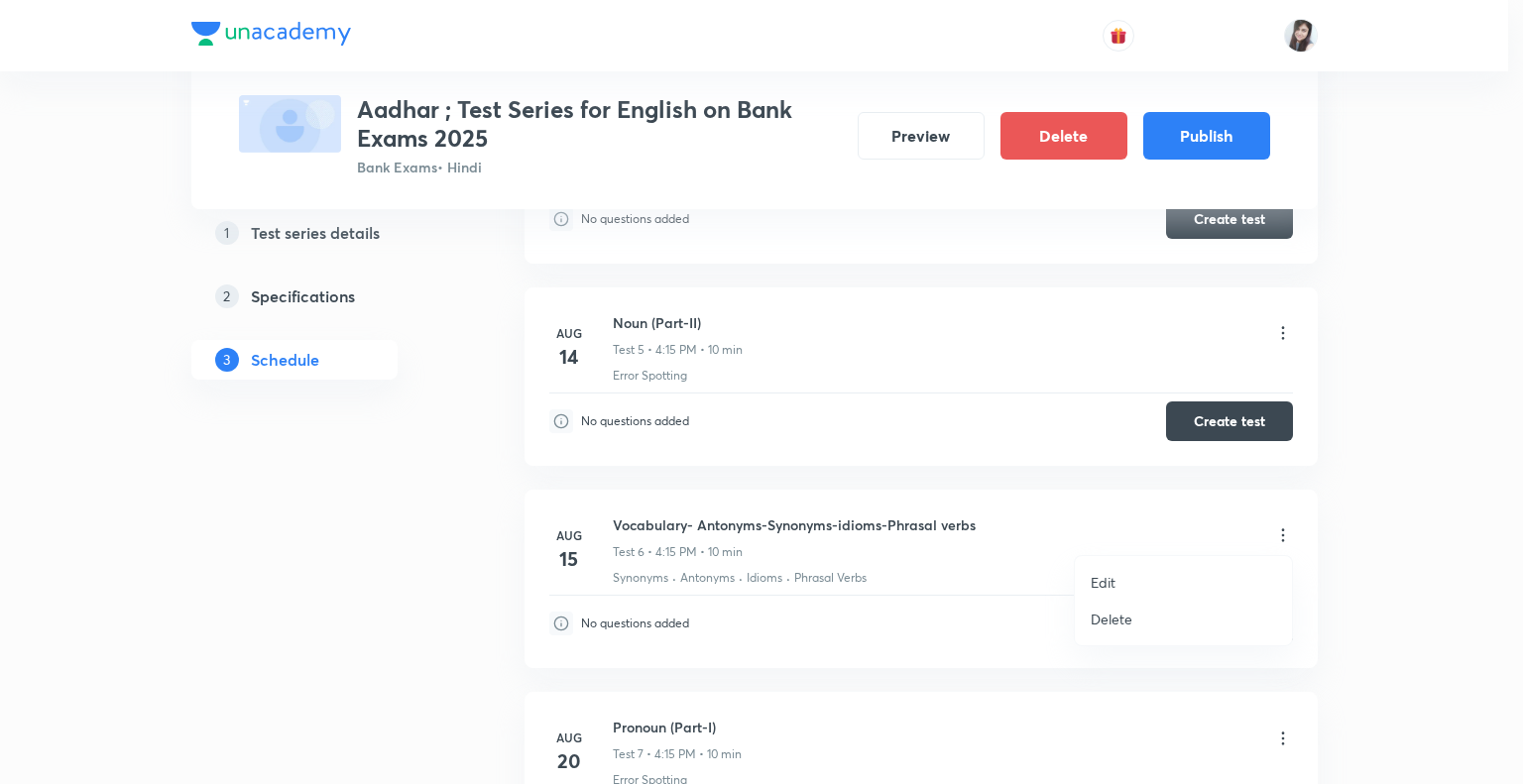 click on "Edit" at bounding box center [1103, 582] 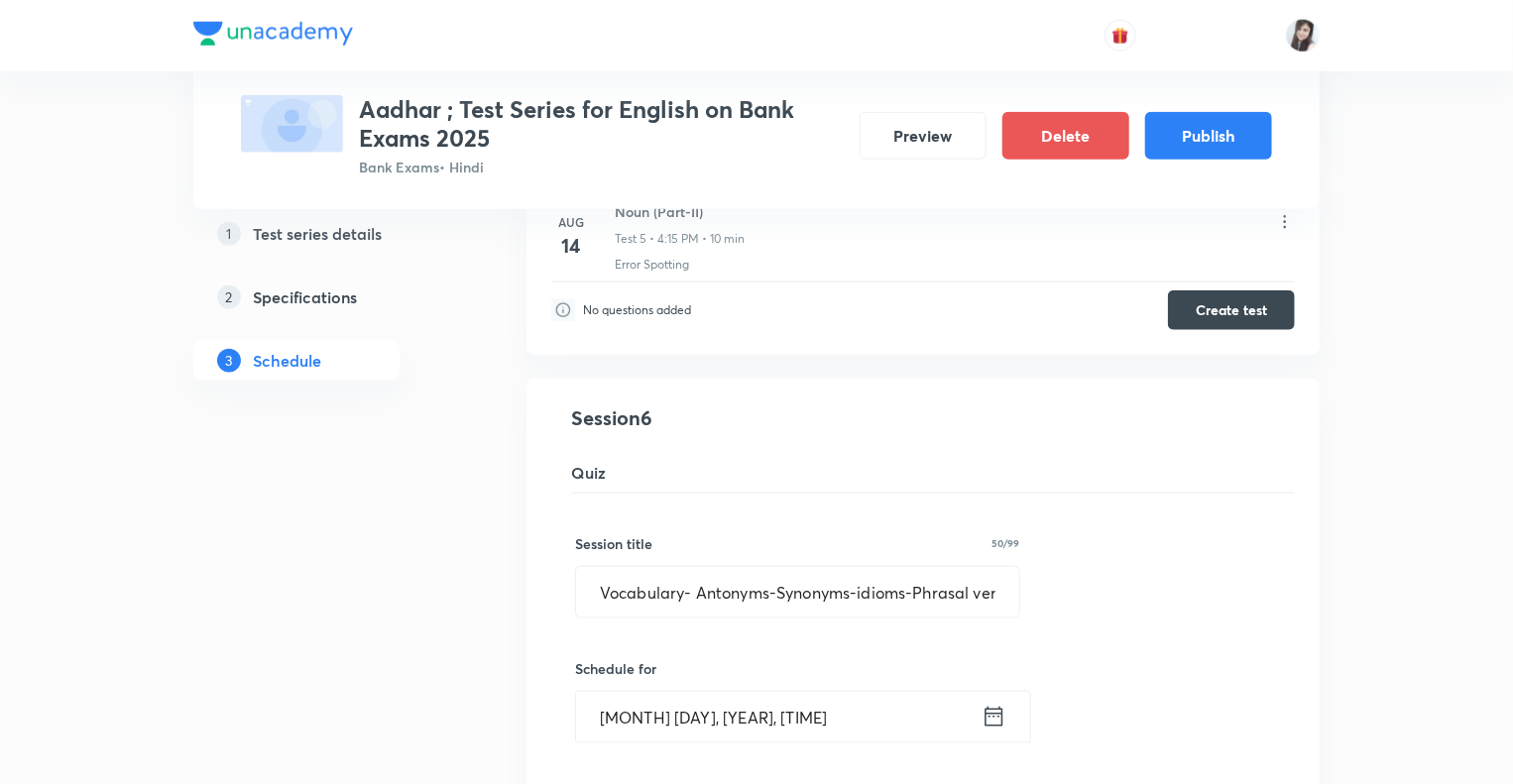 click 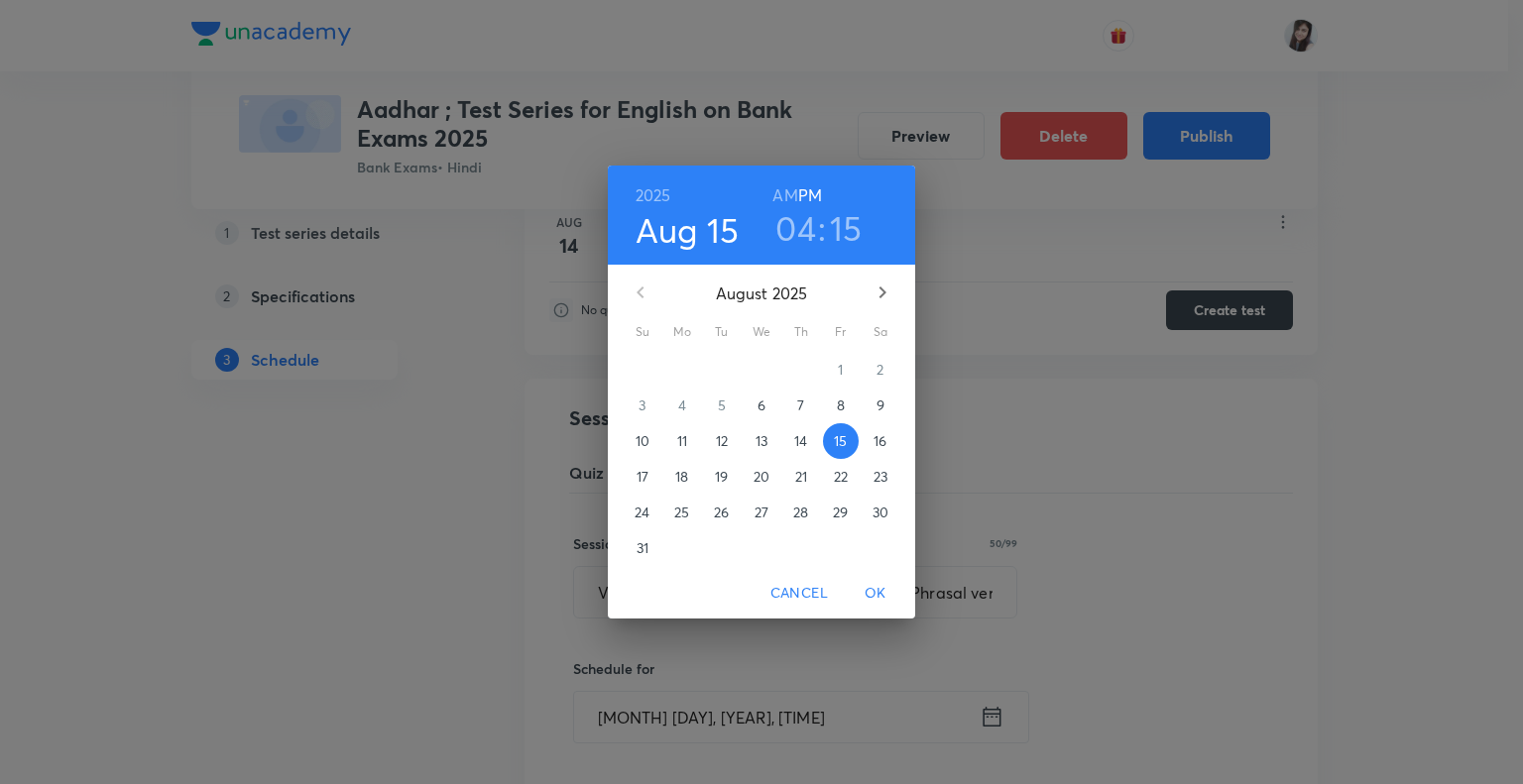 click on "19" at bounding box center (721, 477) 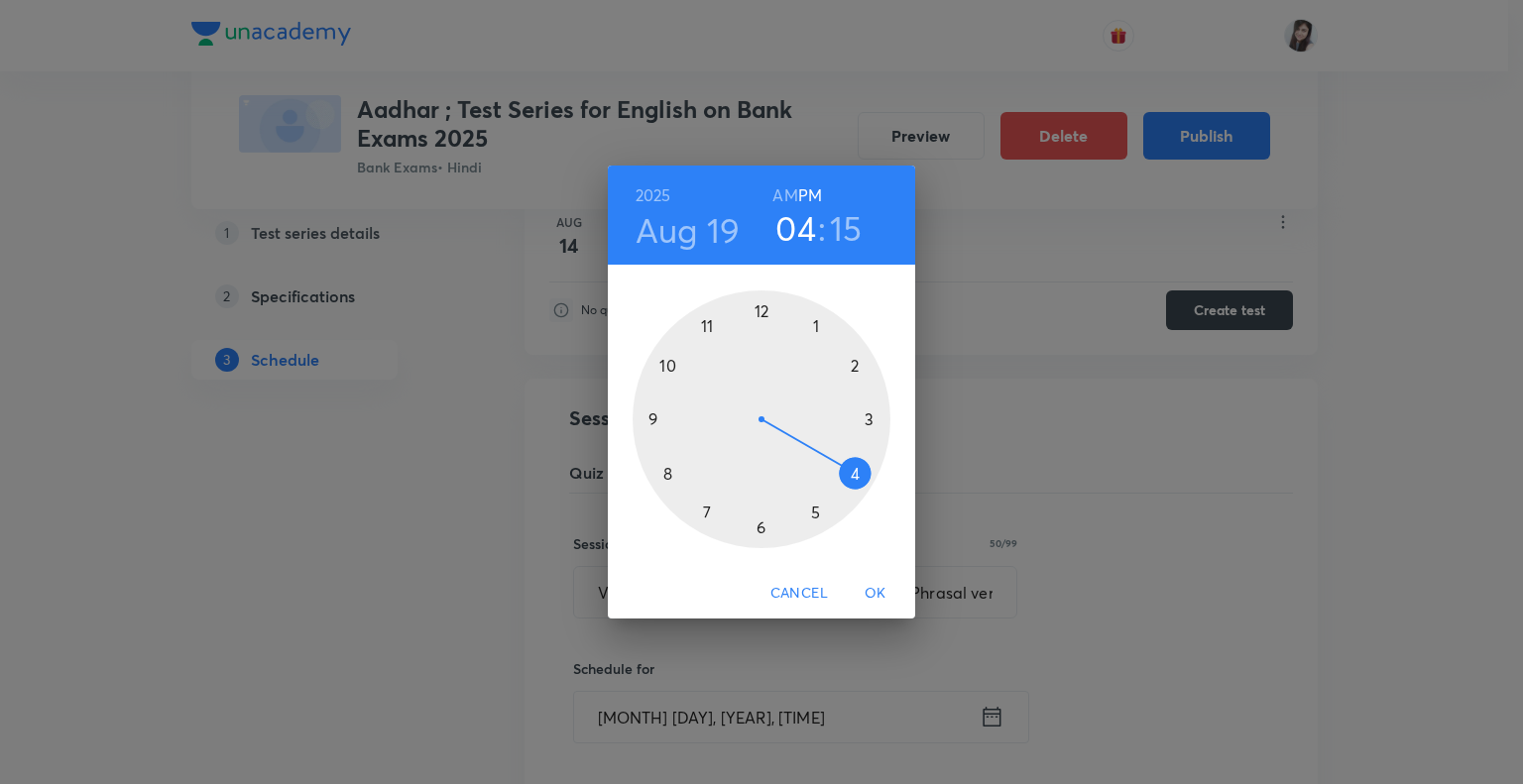 click on "OK" at bounding box center (876, 593) 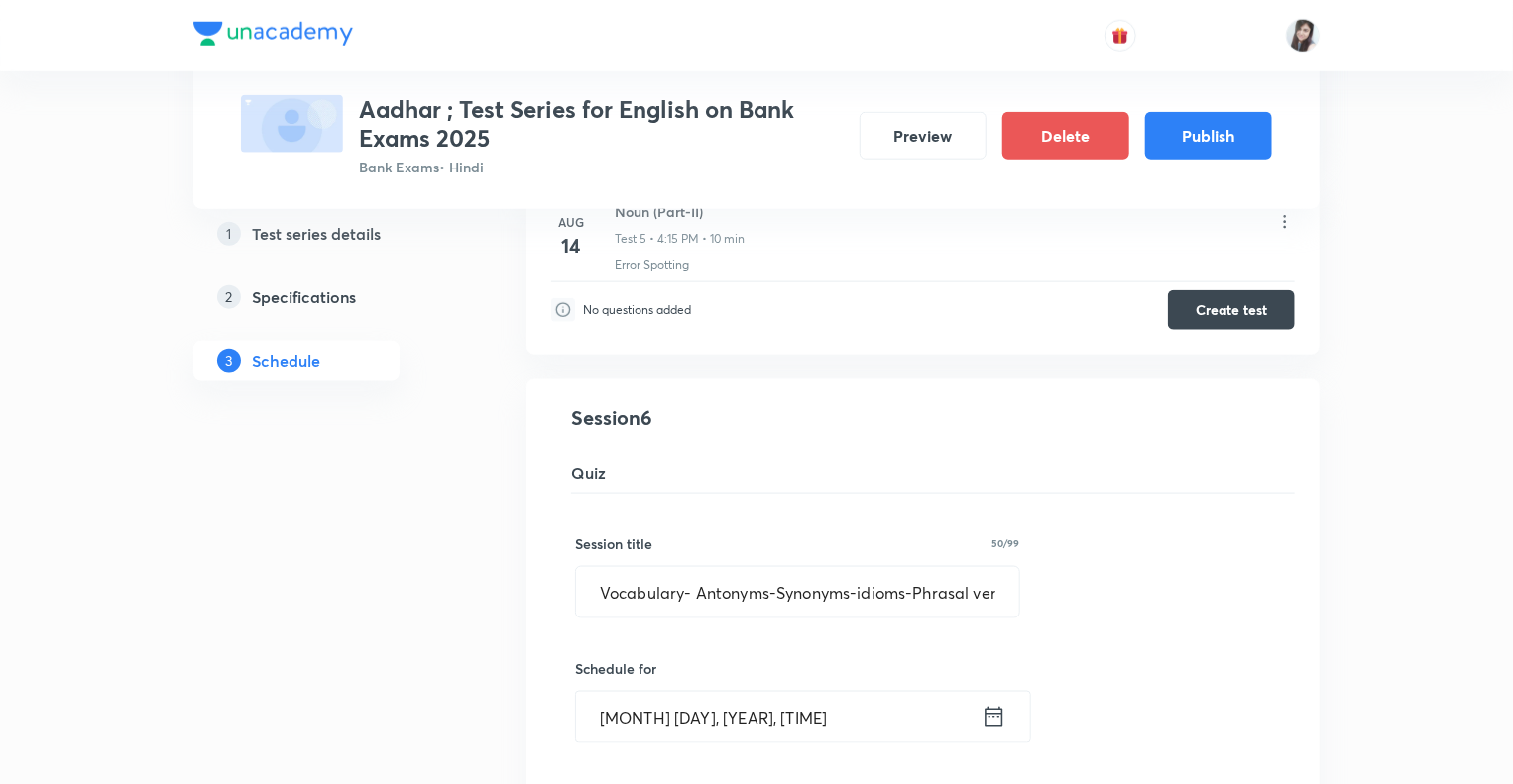 click on "1 Test series details 2 Specifications 3 Schedule" at bounding box center [328, 3397] 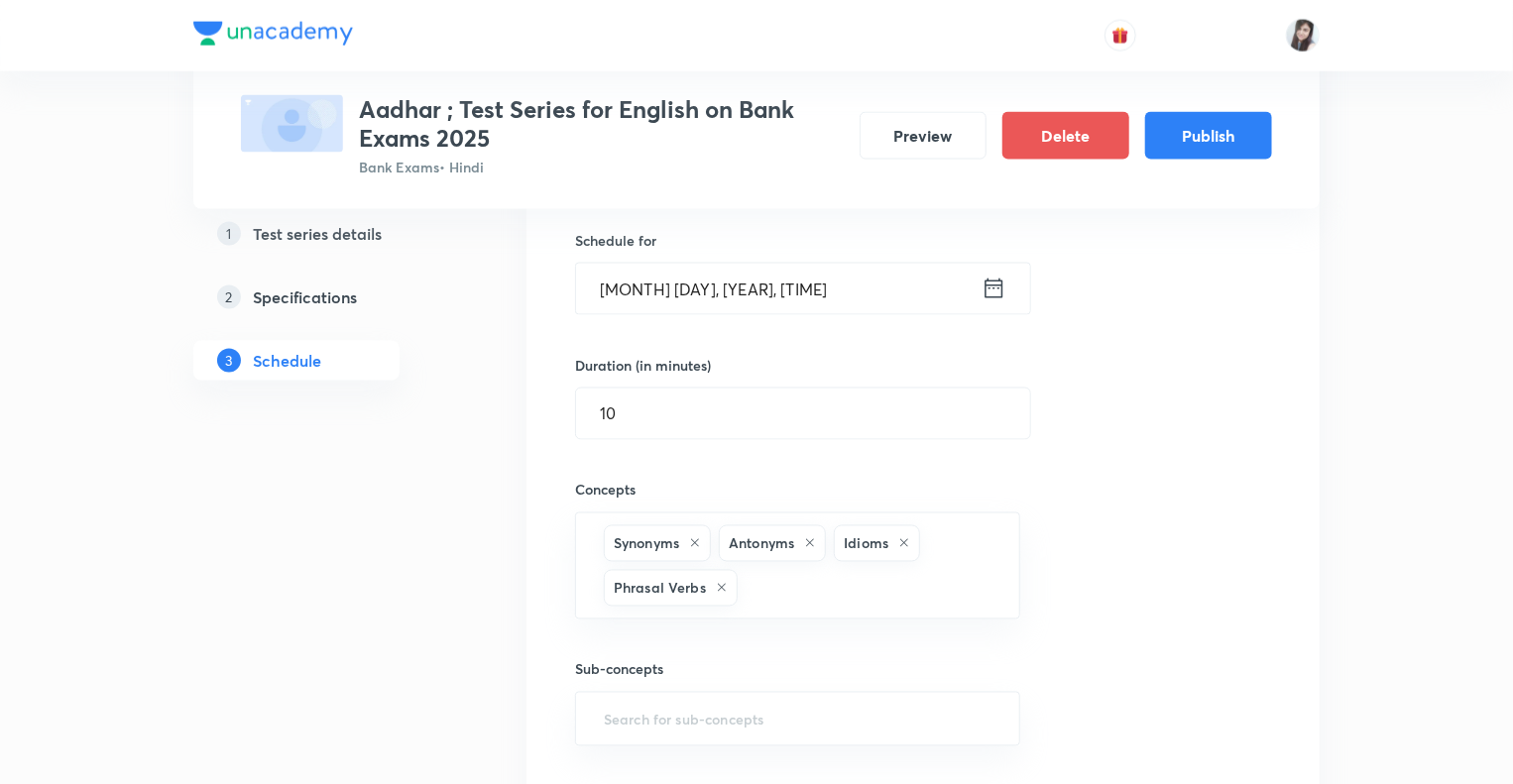 scroll, scrollTop: 1498, scrollLeft: 0, axis: vertical 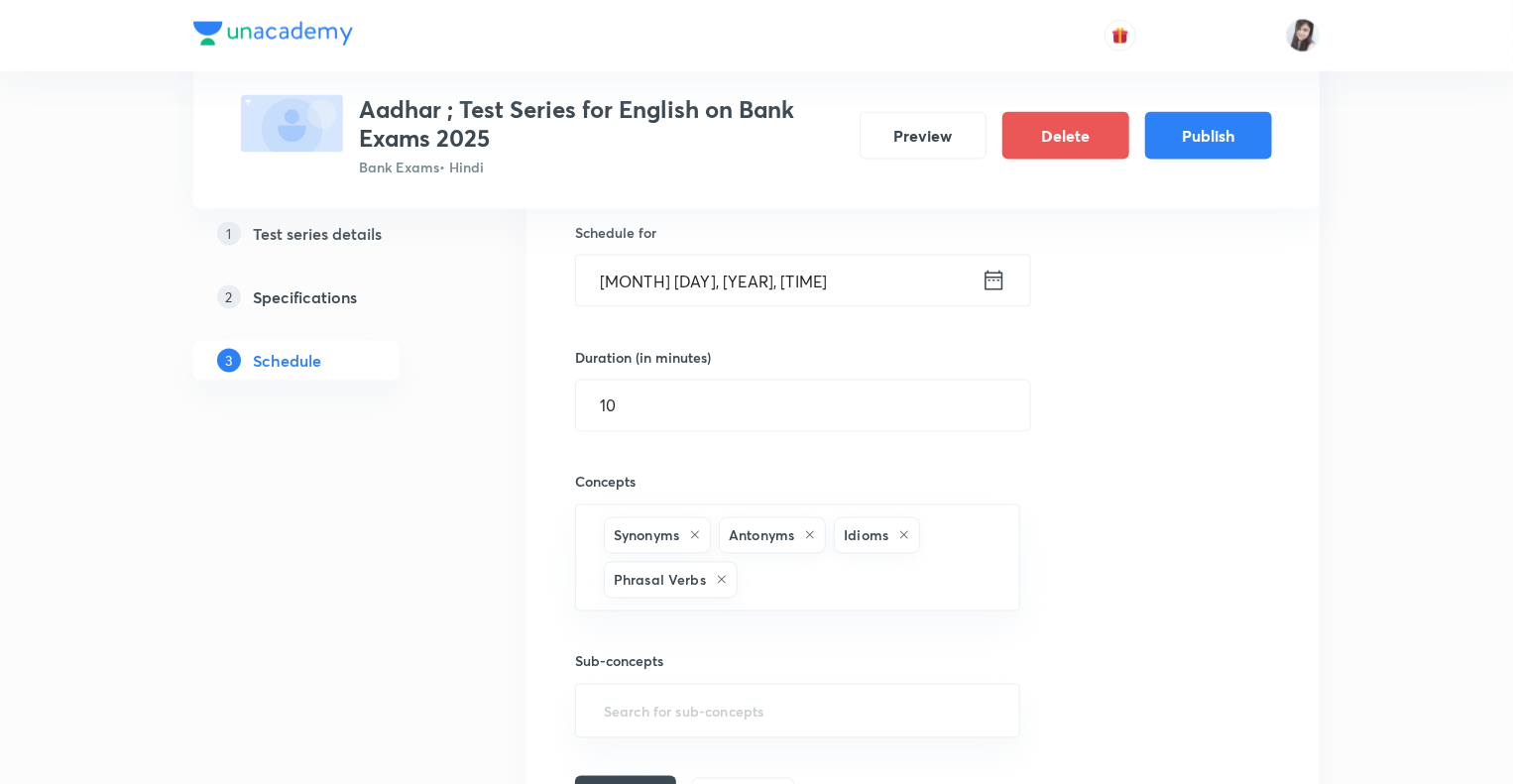 click on "Save" at bounding box center (626, 796) 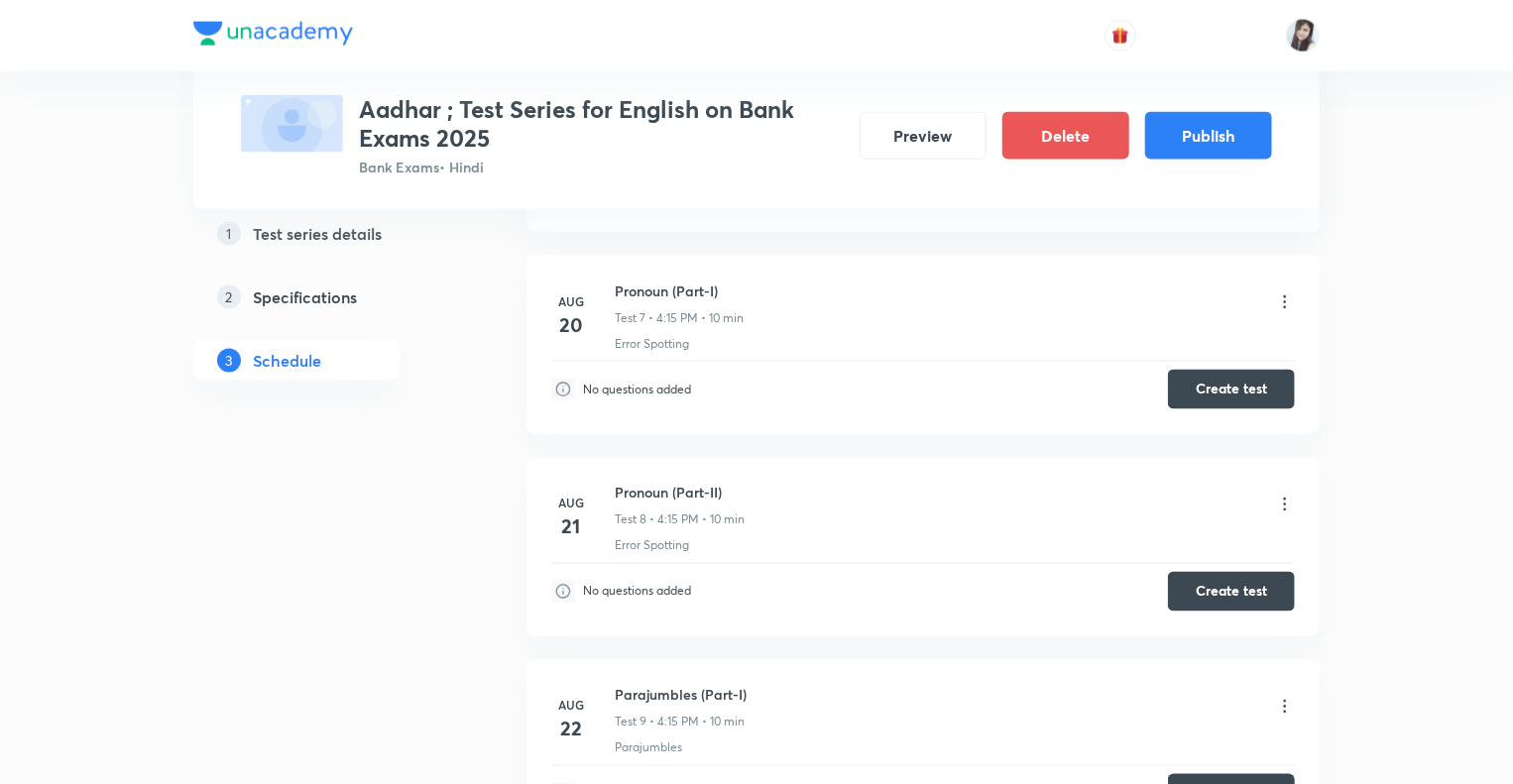 click on "1 Test series details 2 Specifications 3 Schedule" at bounding box center [328, 2655] 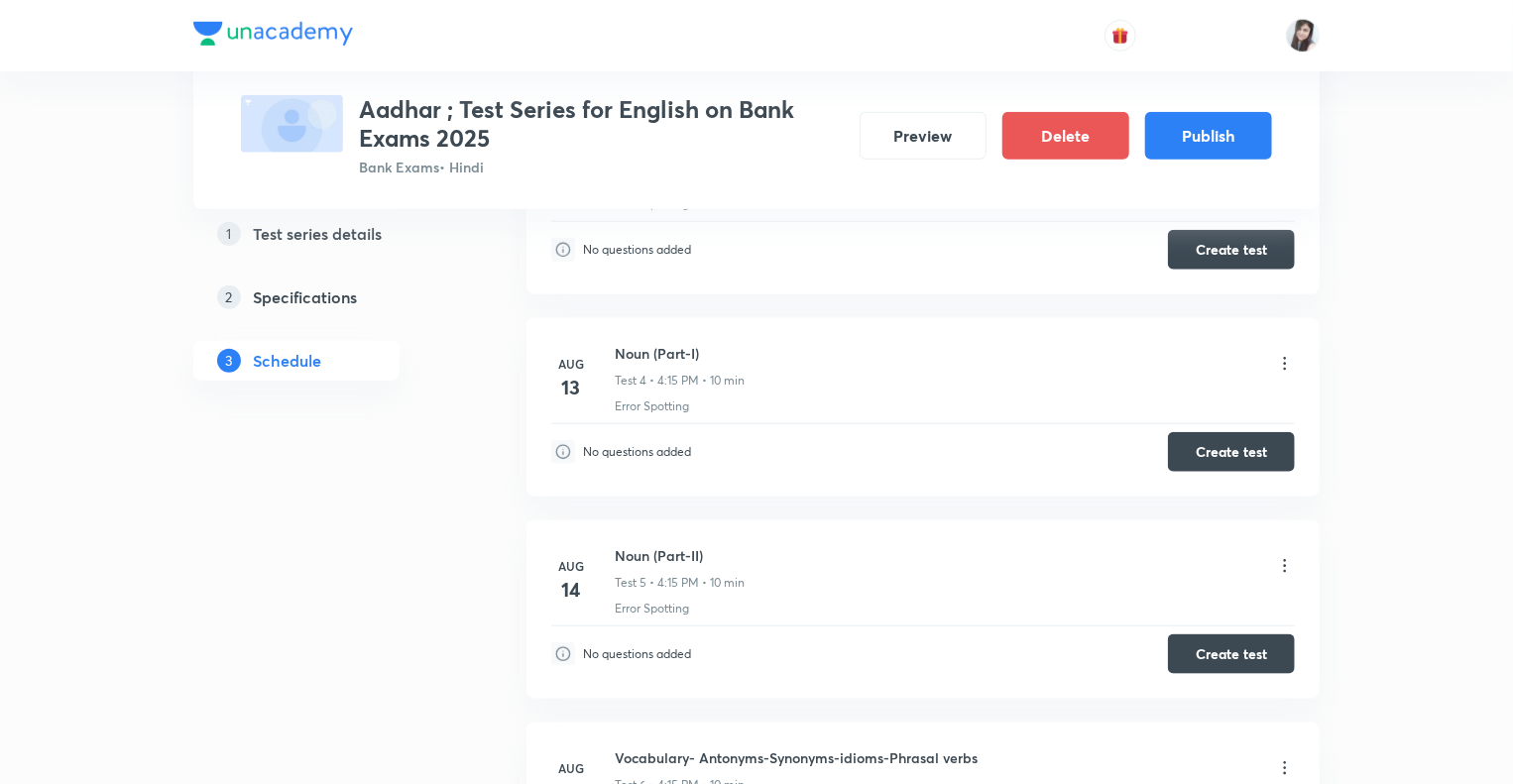 scroll, scrollTop: 824, scrollLeft: 0, axis: vertical 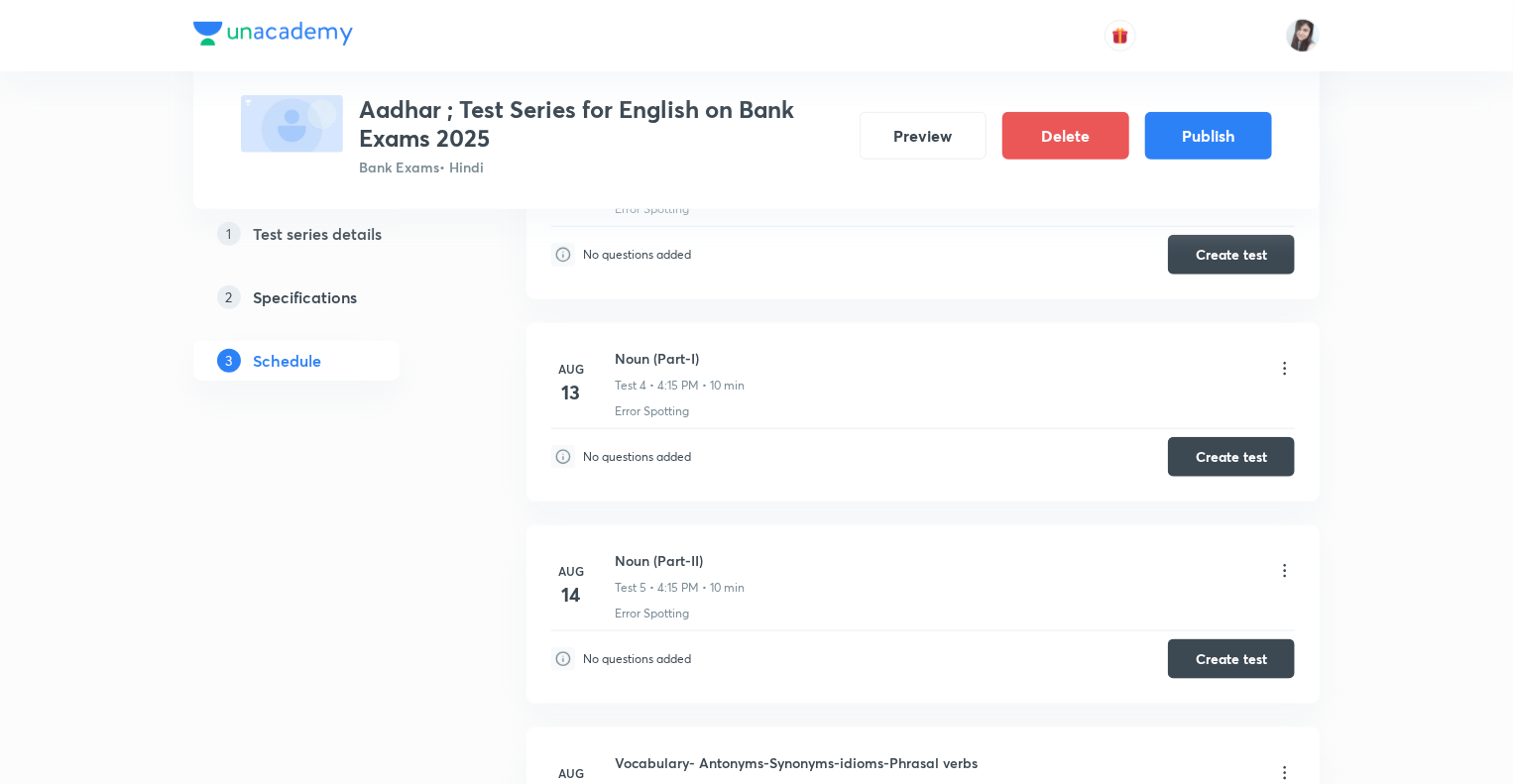 click 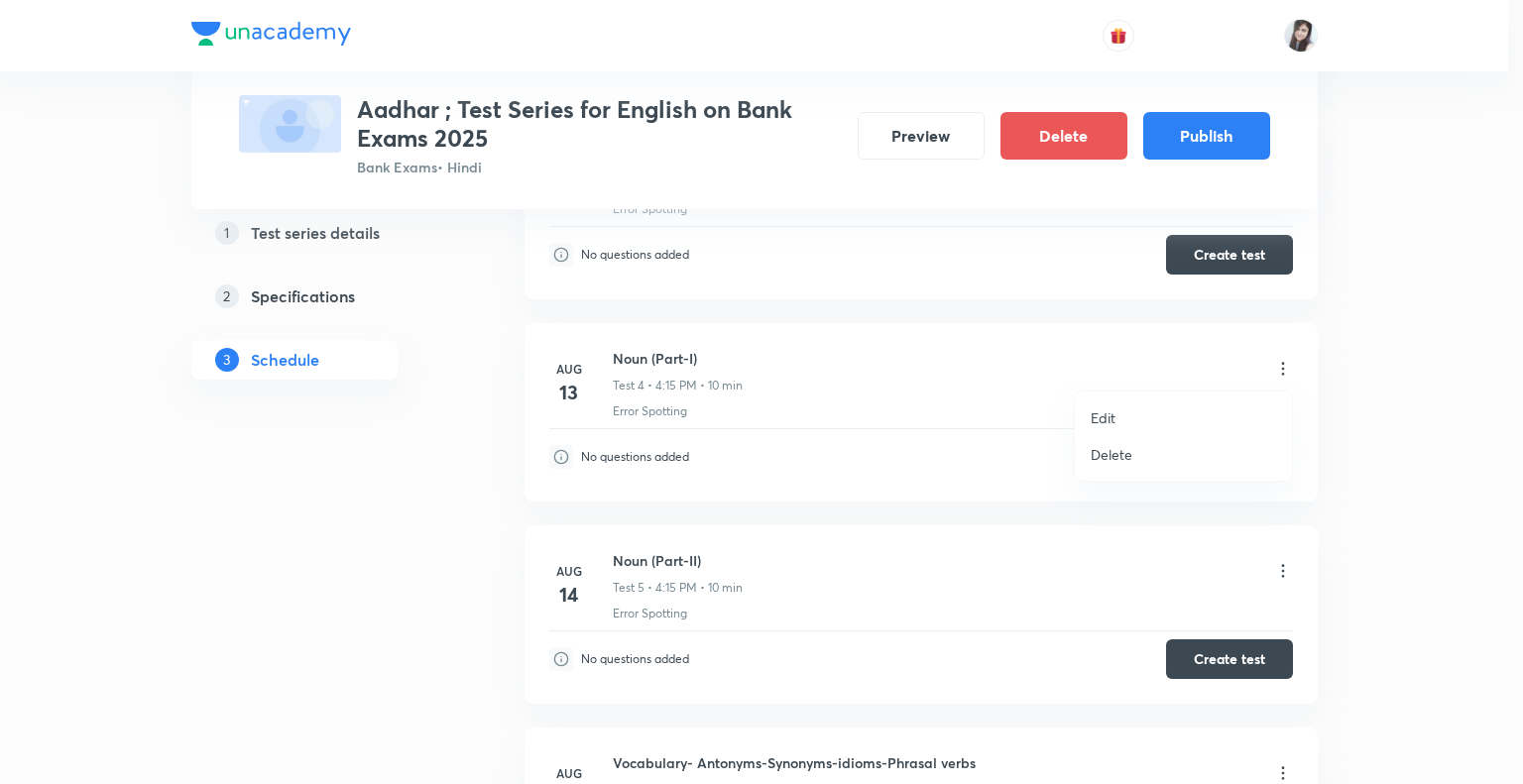 click on "Edit" at bounding box center (1103, 417) 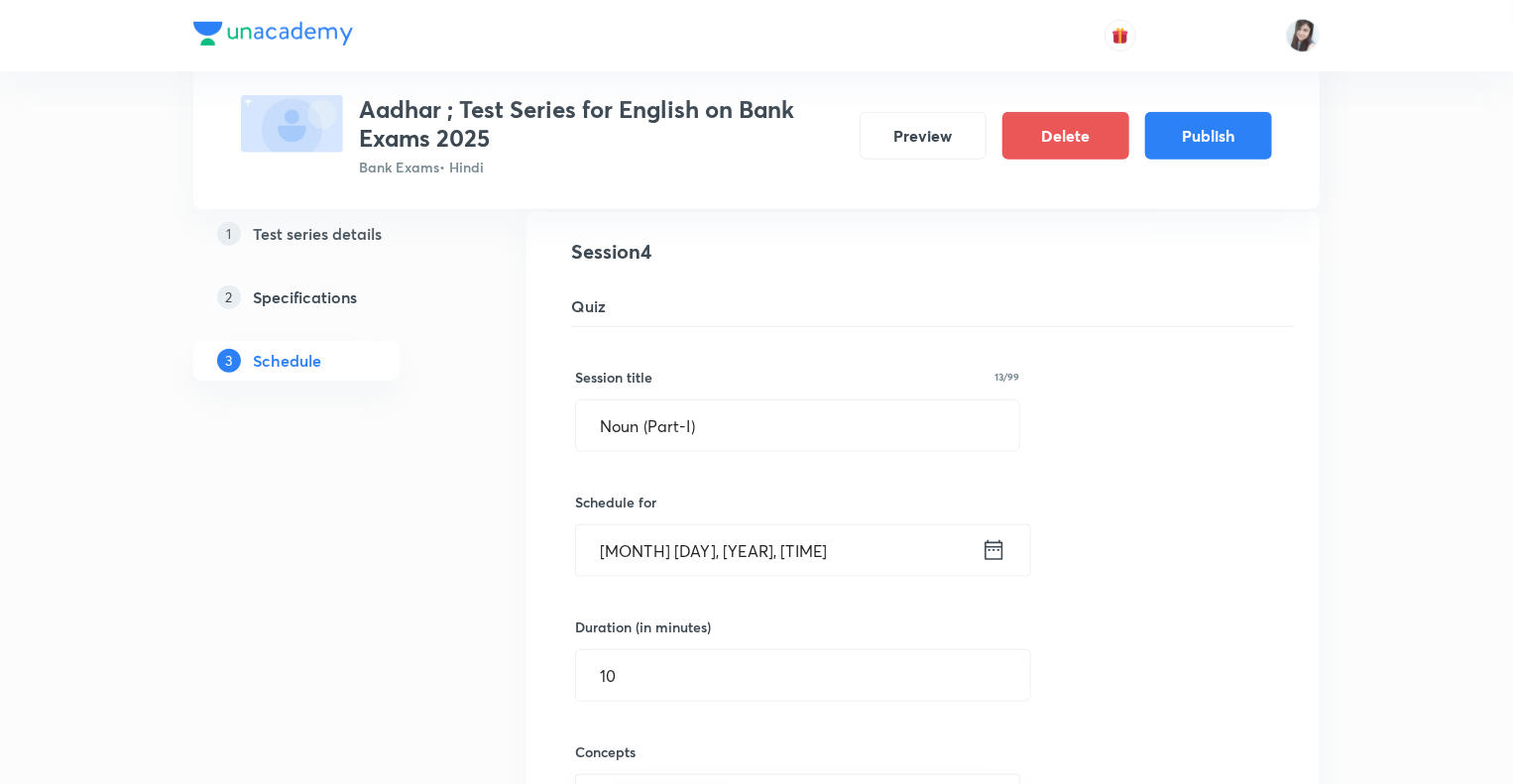 click 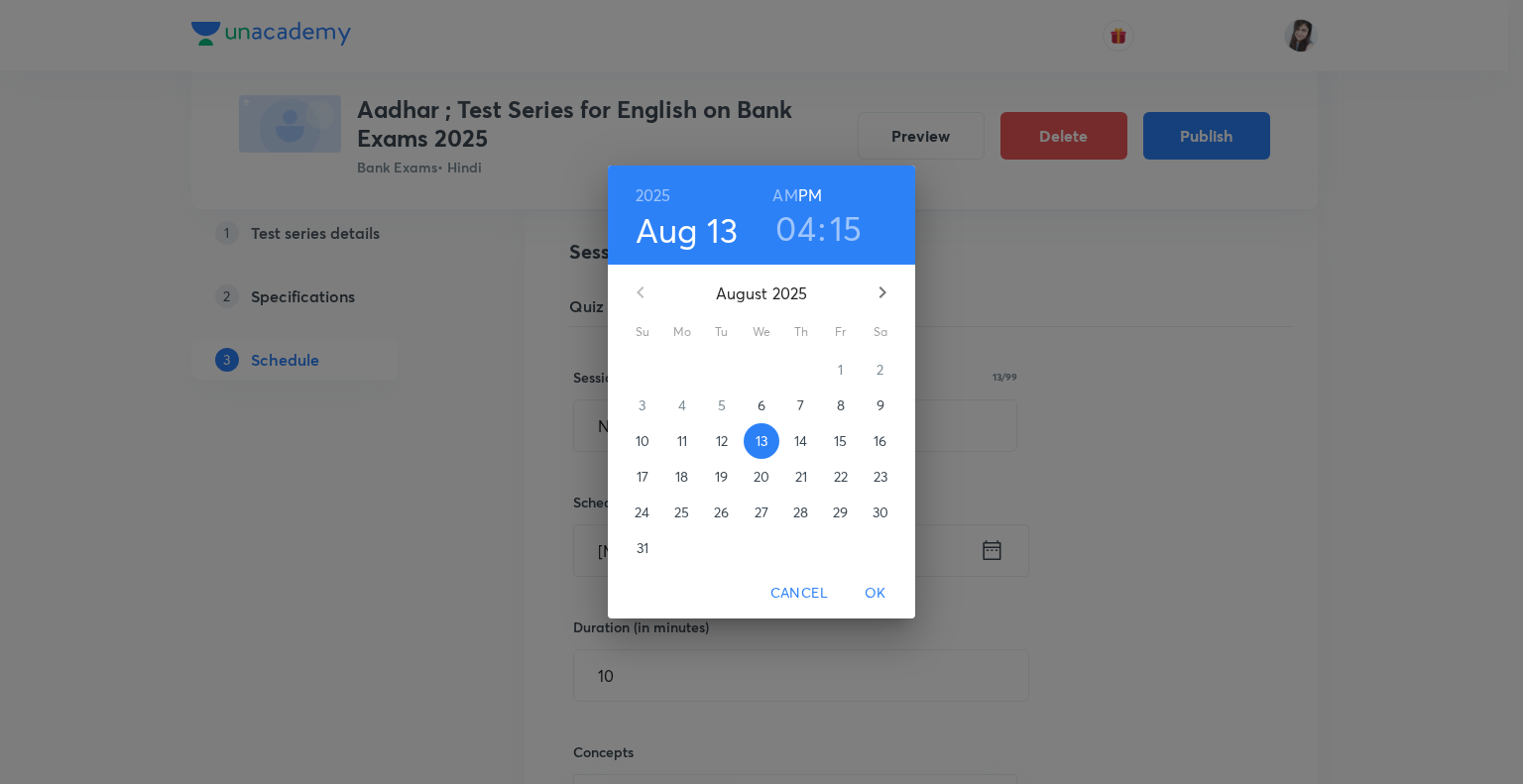 click on "15" at bounding box center (840, 441) 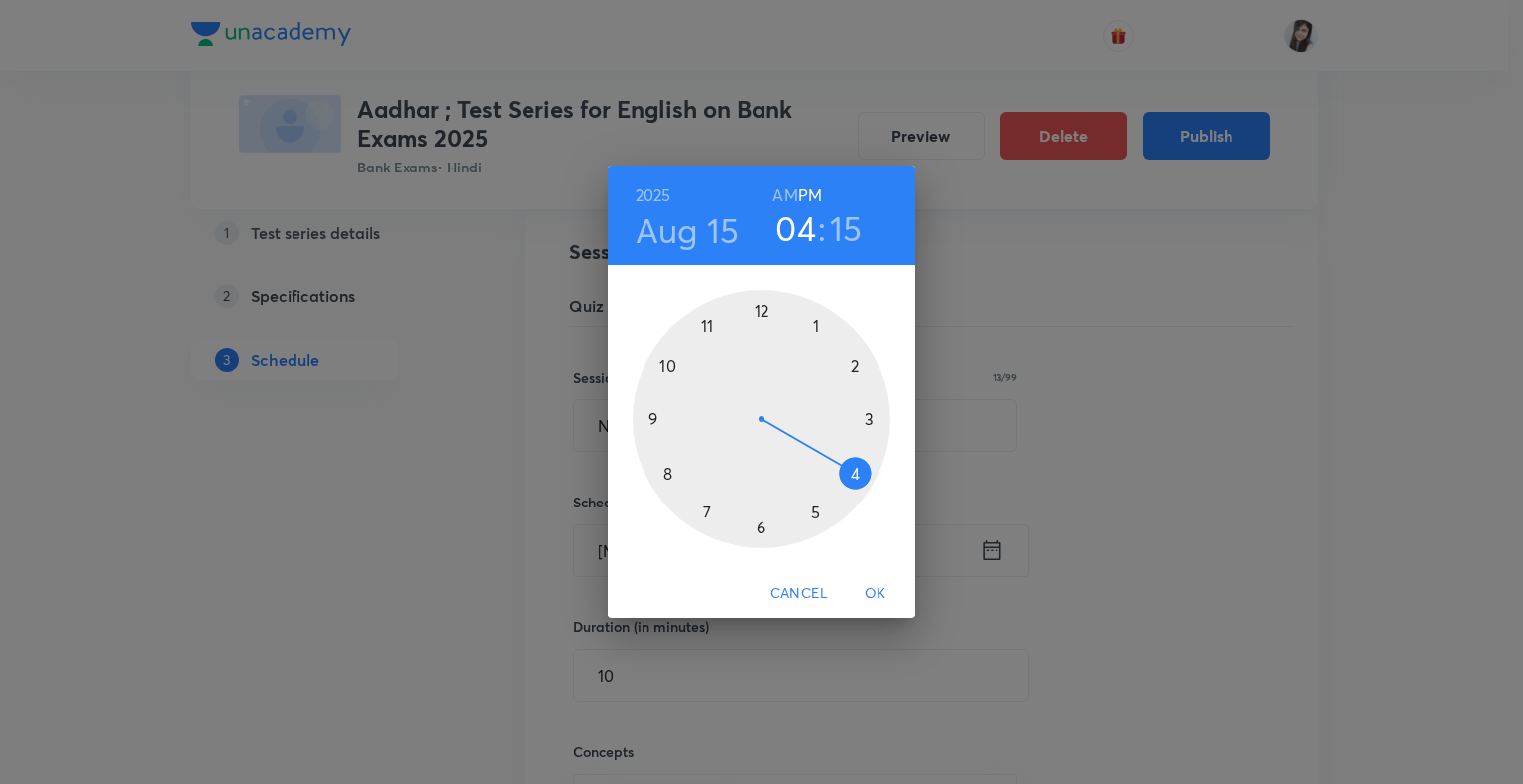 click on "OK" at bounding box center (876, 593) 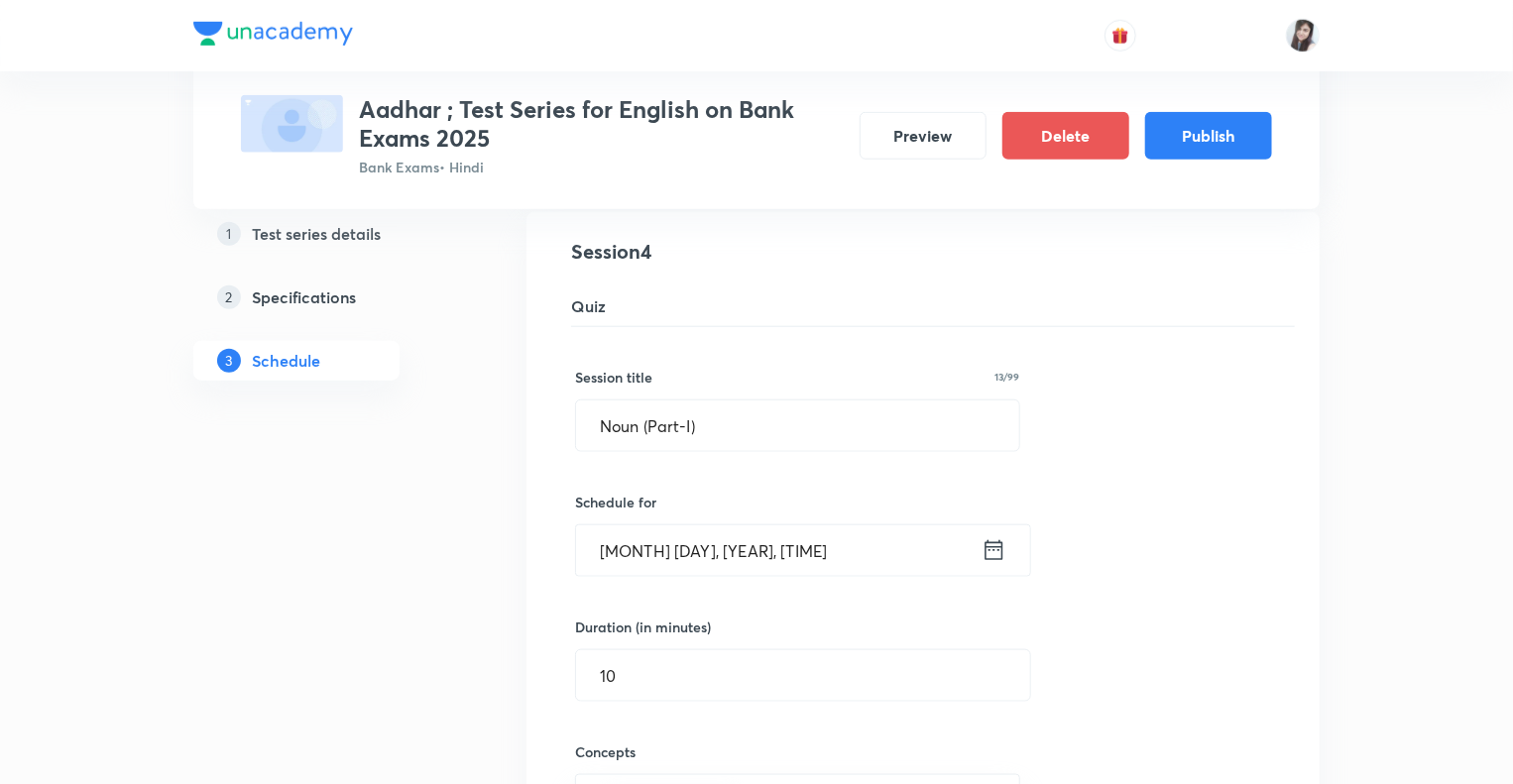 click on "Noun (Part-I) Test 4 Error Spotting Session  4 Quiz Session title 13/99 Noun (Part-I) ​ Schedule for [MONTH] [DAY], [YEAR], [TIME] ​ Duration (in minutes) 10 ​ Concepts Error Spotting ​ Sub-concepts ​ Save Cancel" at bounding box center [923, 639] 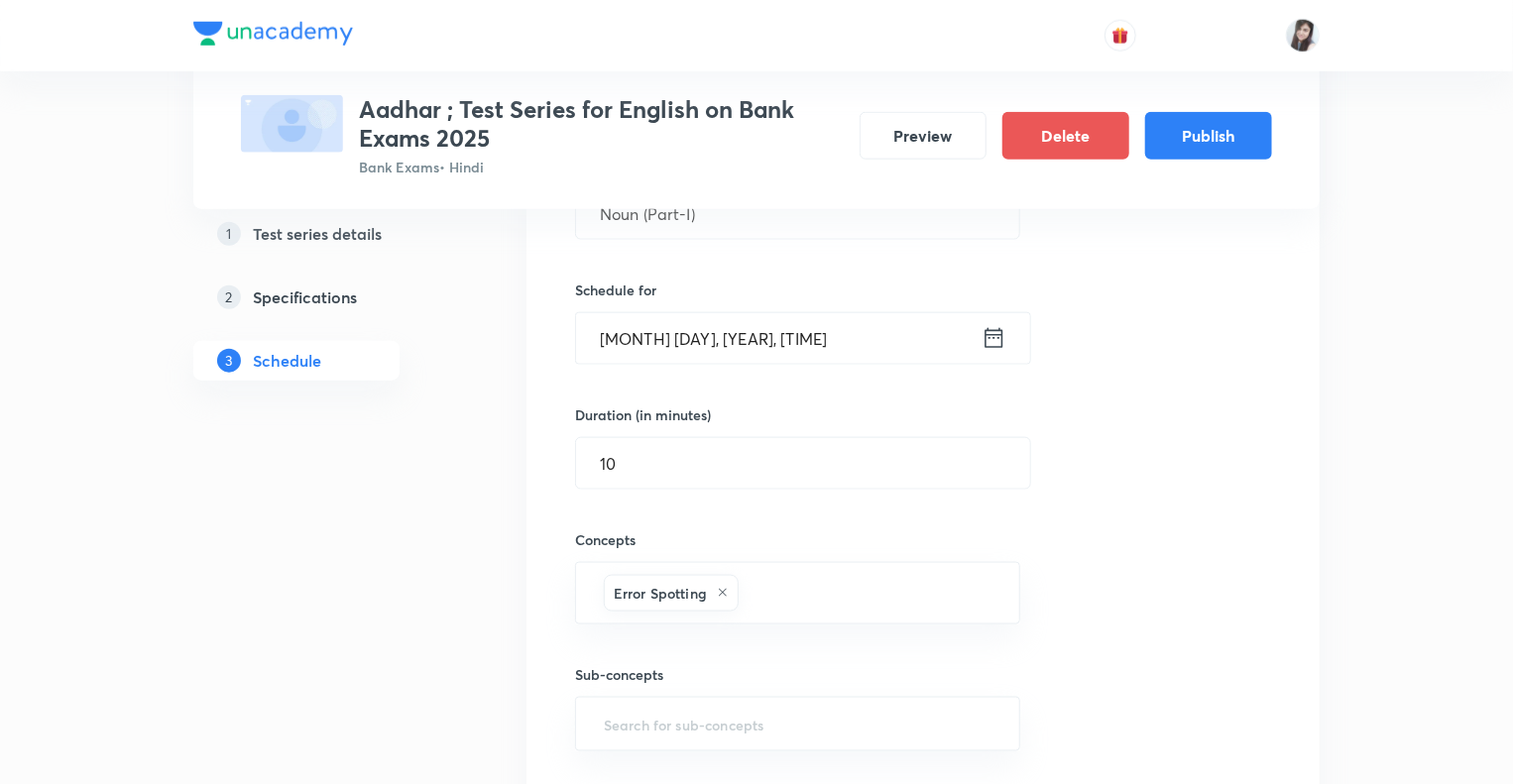 click on "Noun (Part-I) Test 4 Error Spotting Session  4 Quiz Session title 13/99 Noun (Part-I) ​ Schedule for [MONTH] [DAY], [YEAR], [TIME] ​ Duration (in minutes) 10 ​ Concepts Error Spotting ​ Sub-concepts ​ Save Cancel" at bounding box center (923, 427) 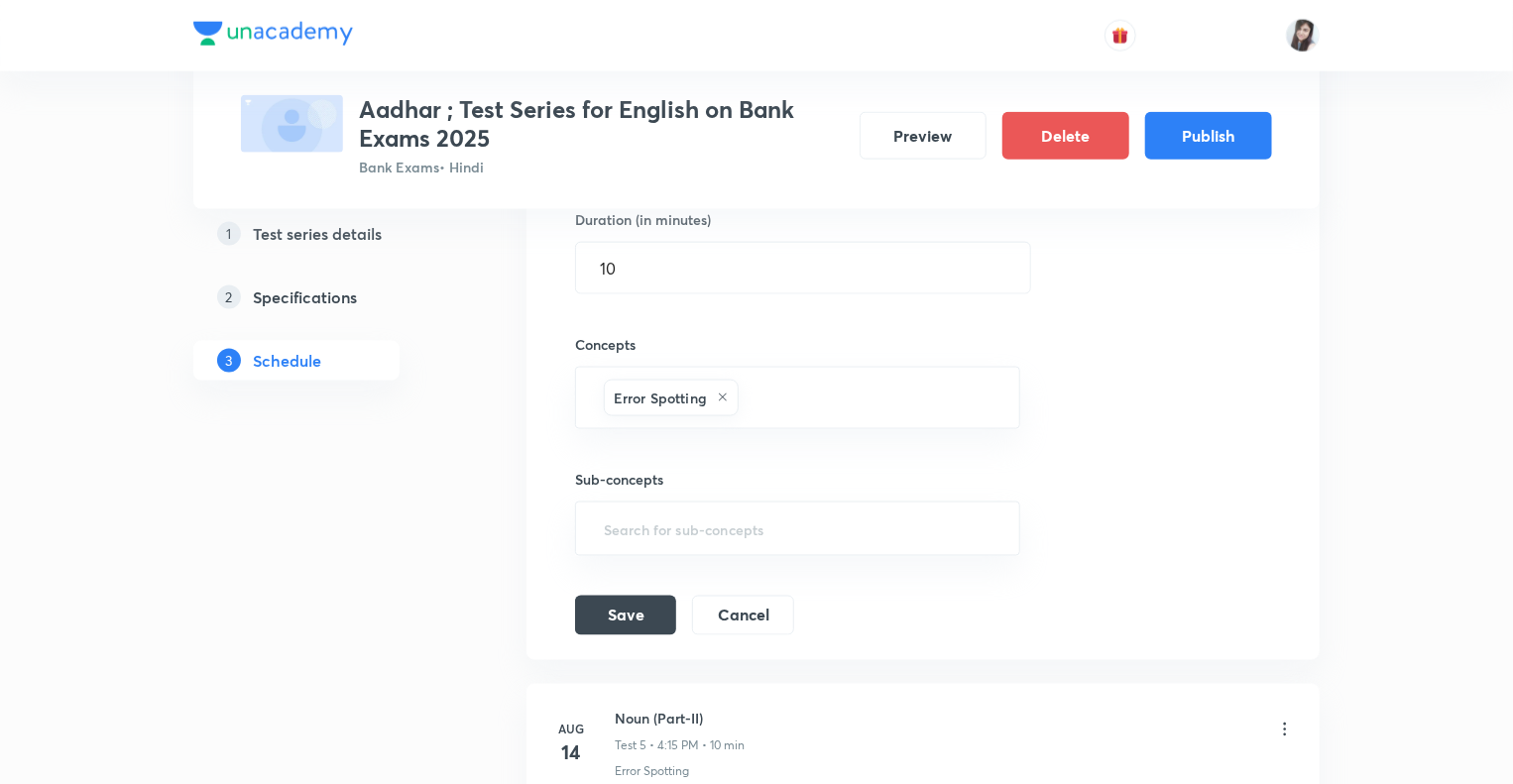 scroll, scrollTop: 1260, scrollLeft: 0, axis: vertical 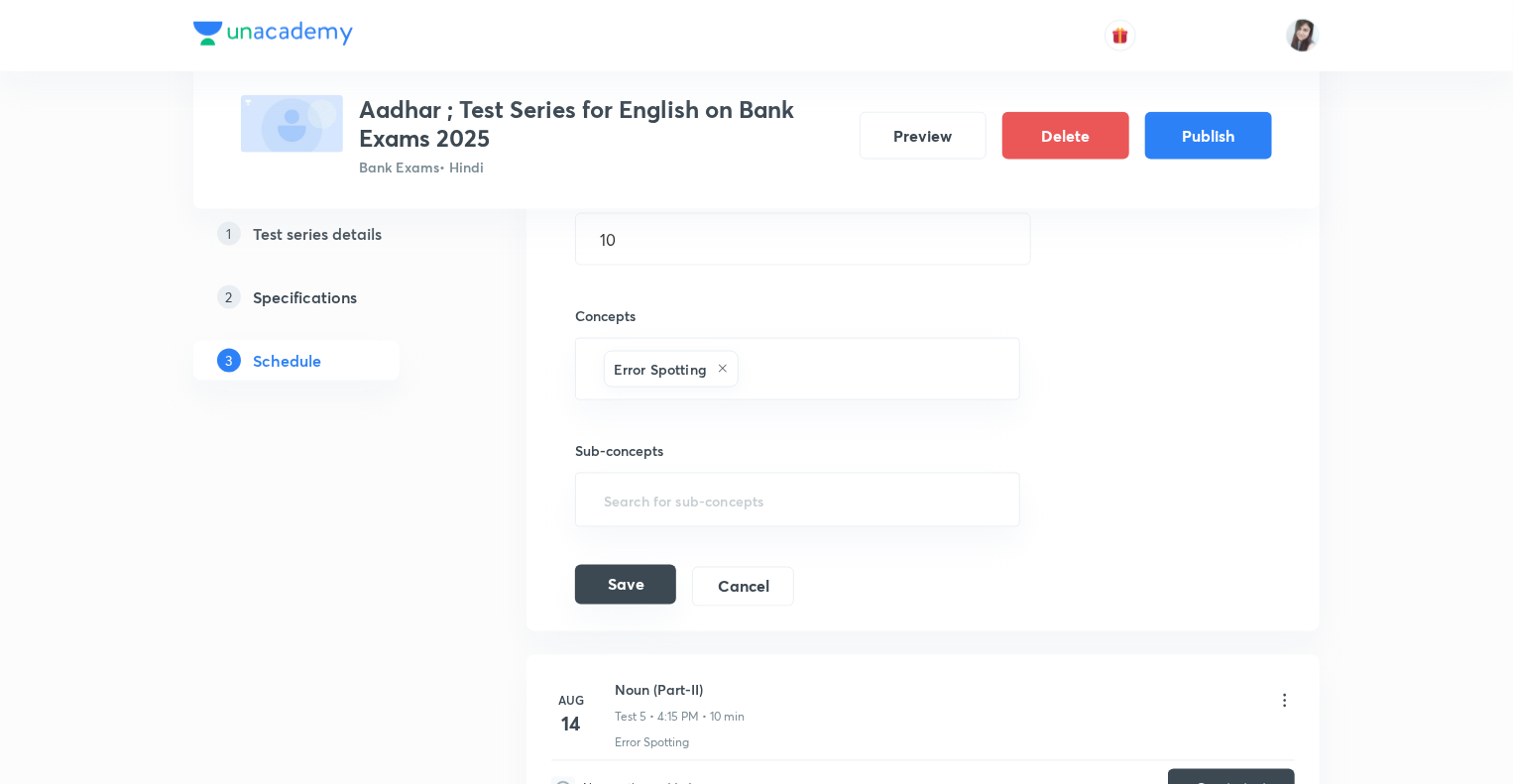 click on "Save" at bounding box center [626, 585] 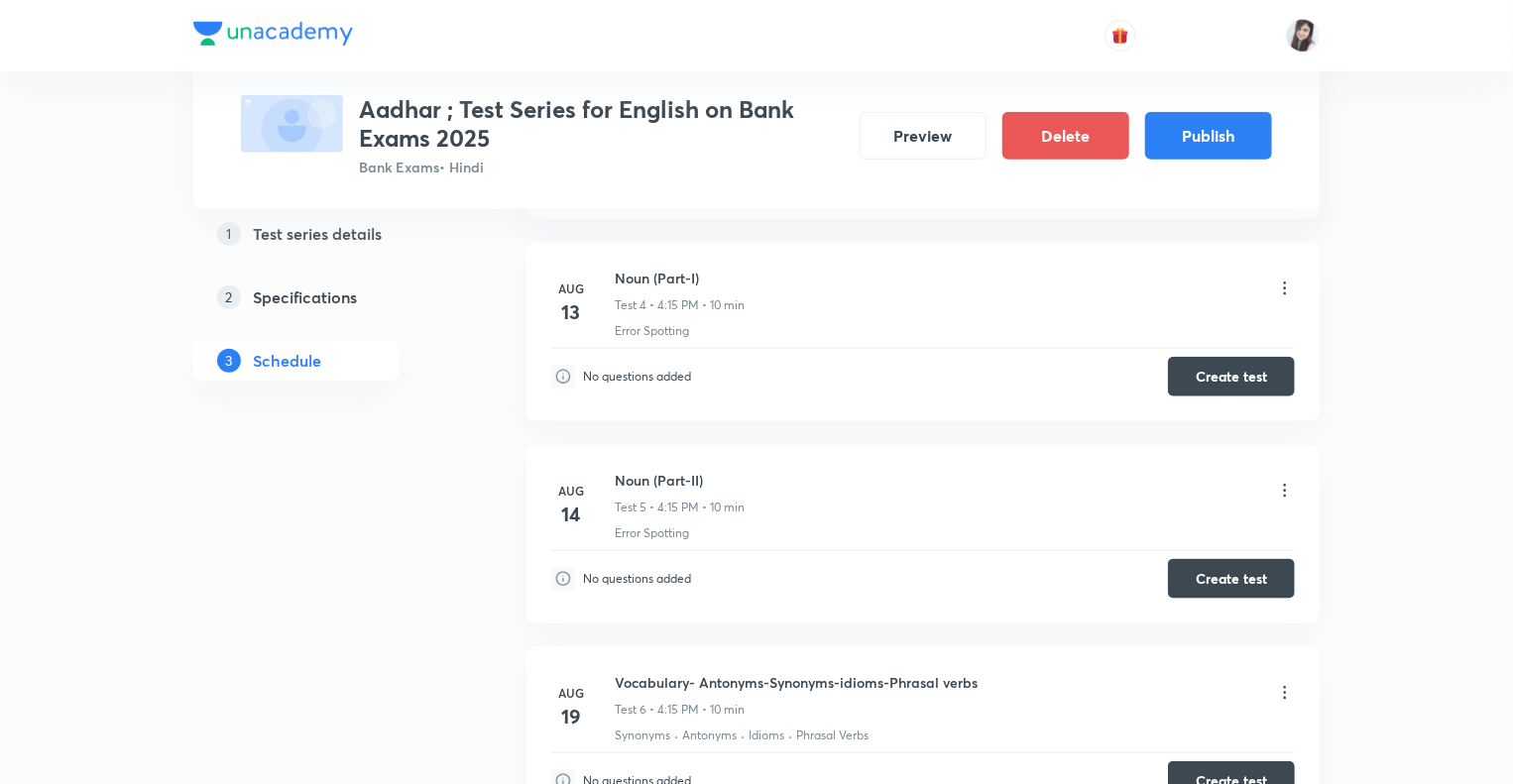 scroll, scrollTop: 903, scrollLeft: 0, axis: vertical 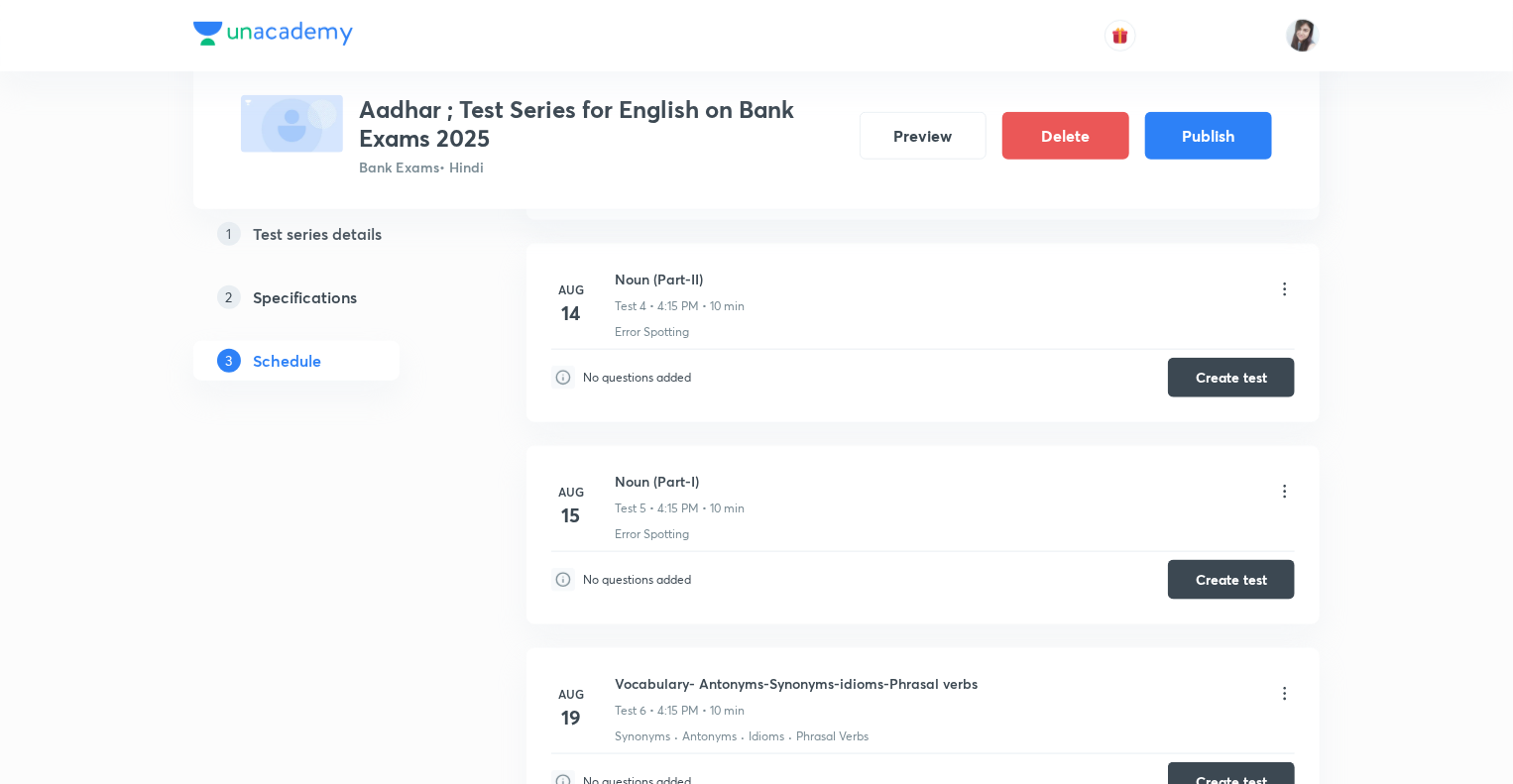 click 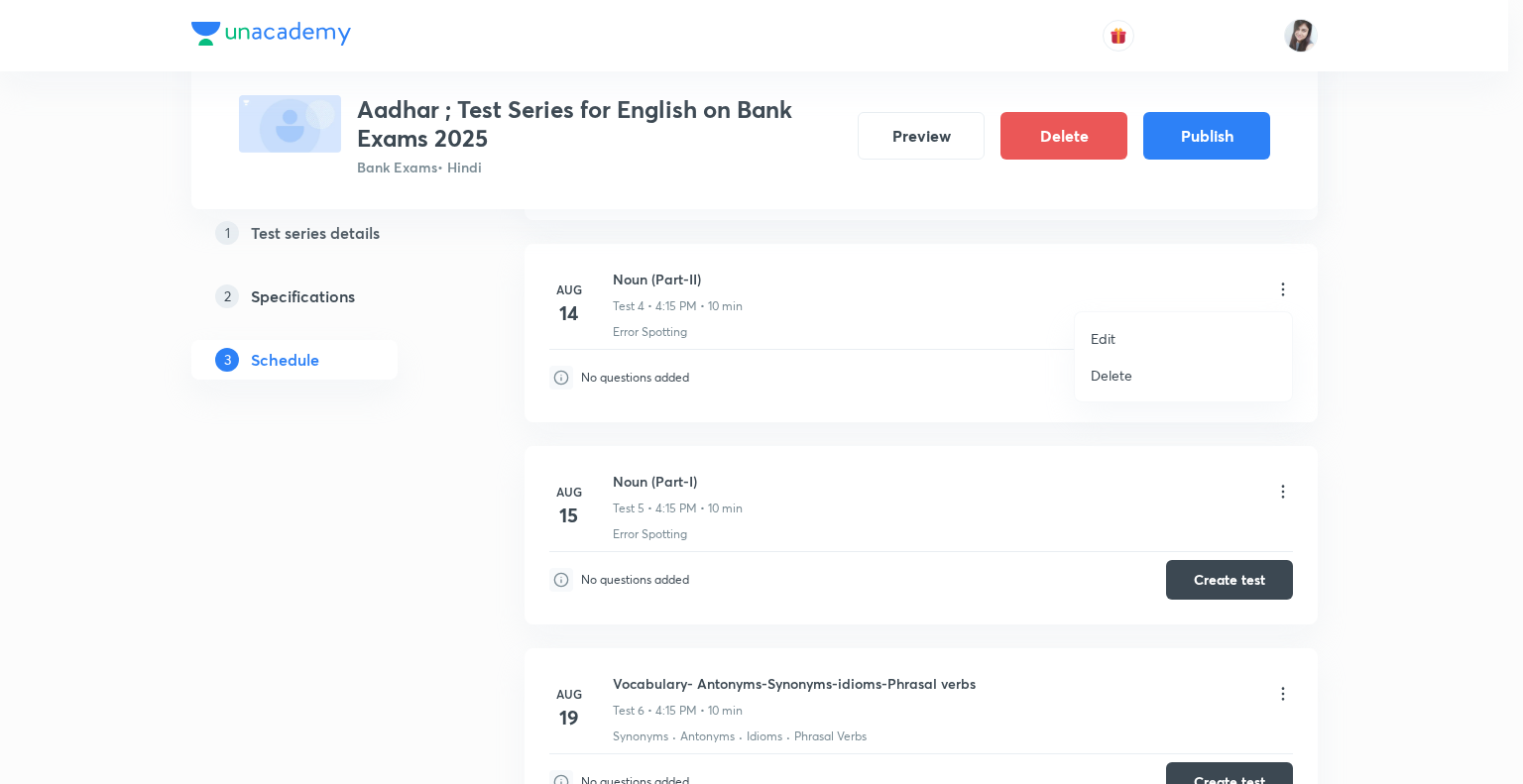 click on "Edit" at bounding box center (1103, 338) 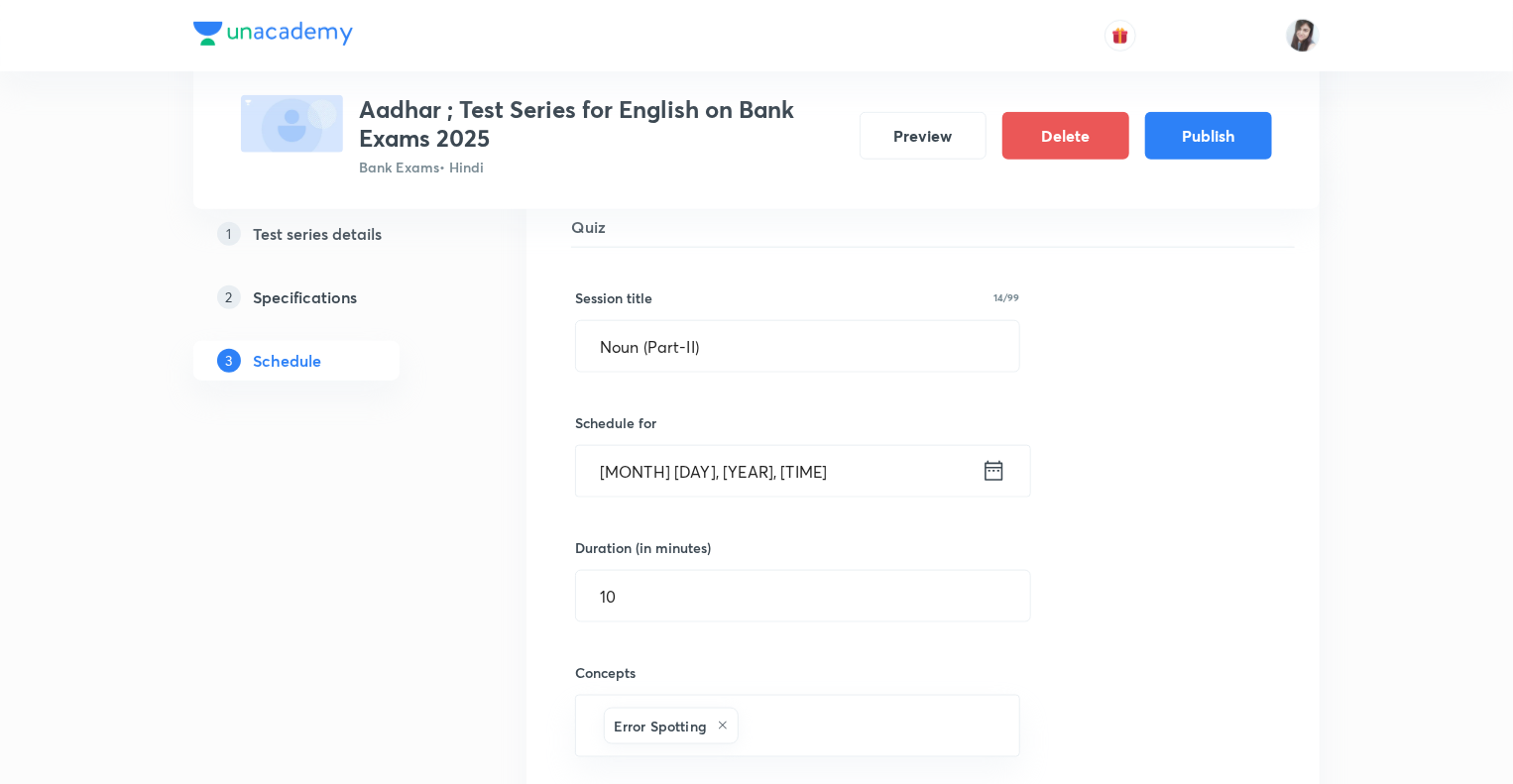 click 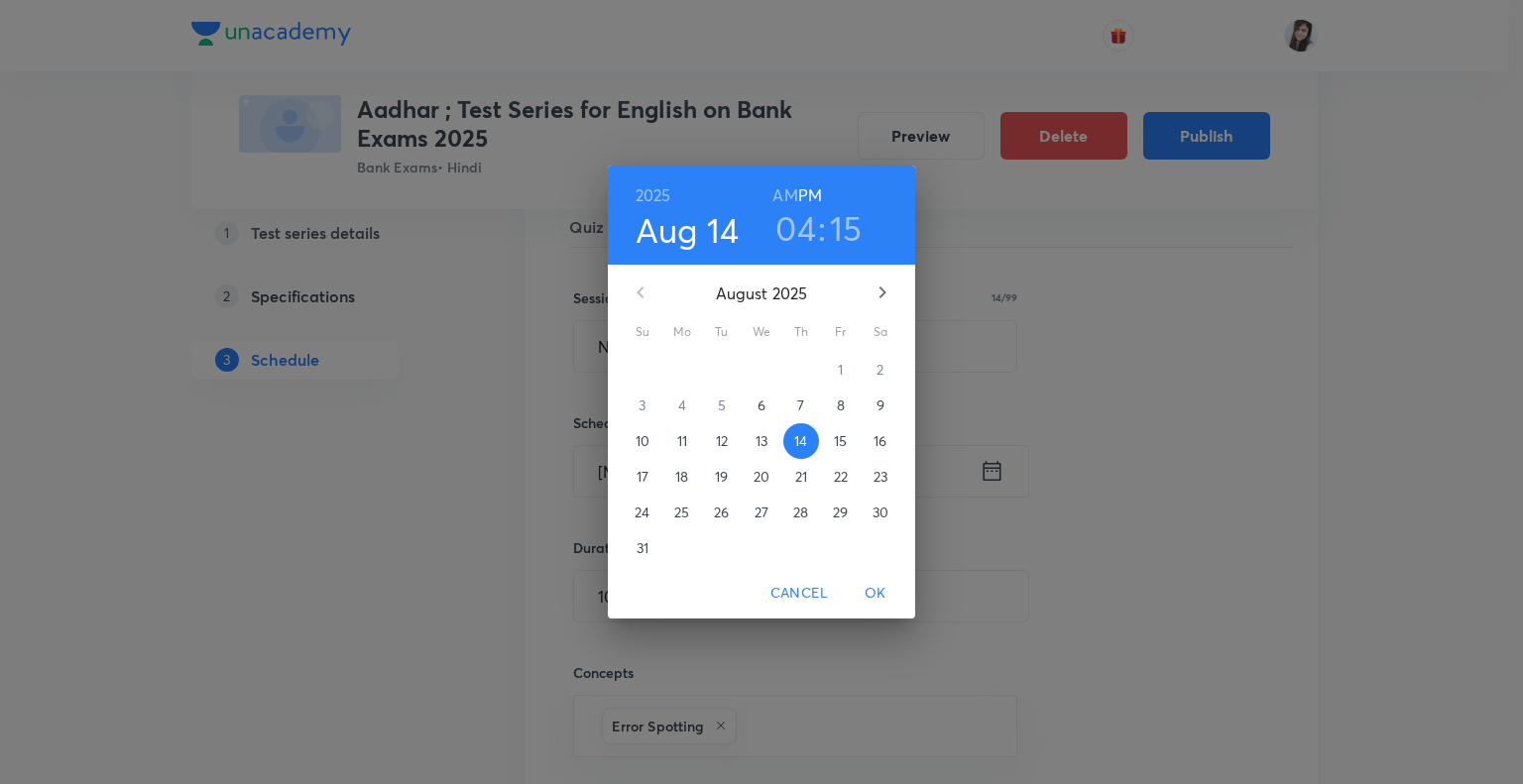 click on "18" at bounding box center [681, 477] 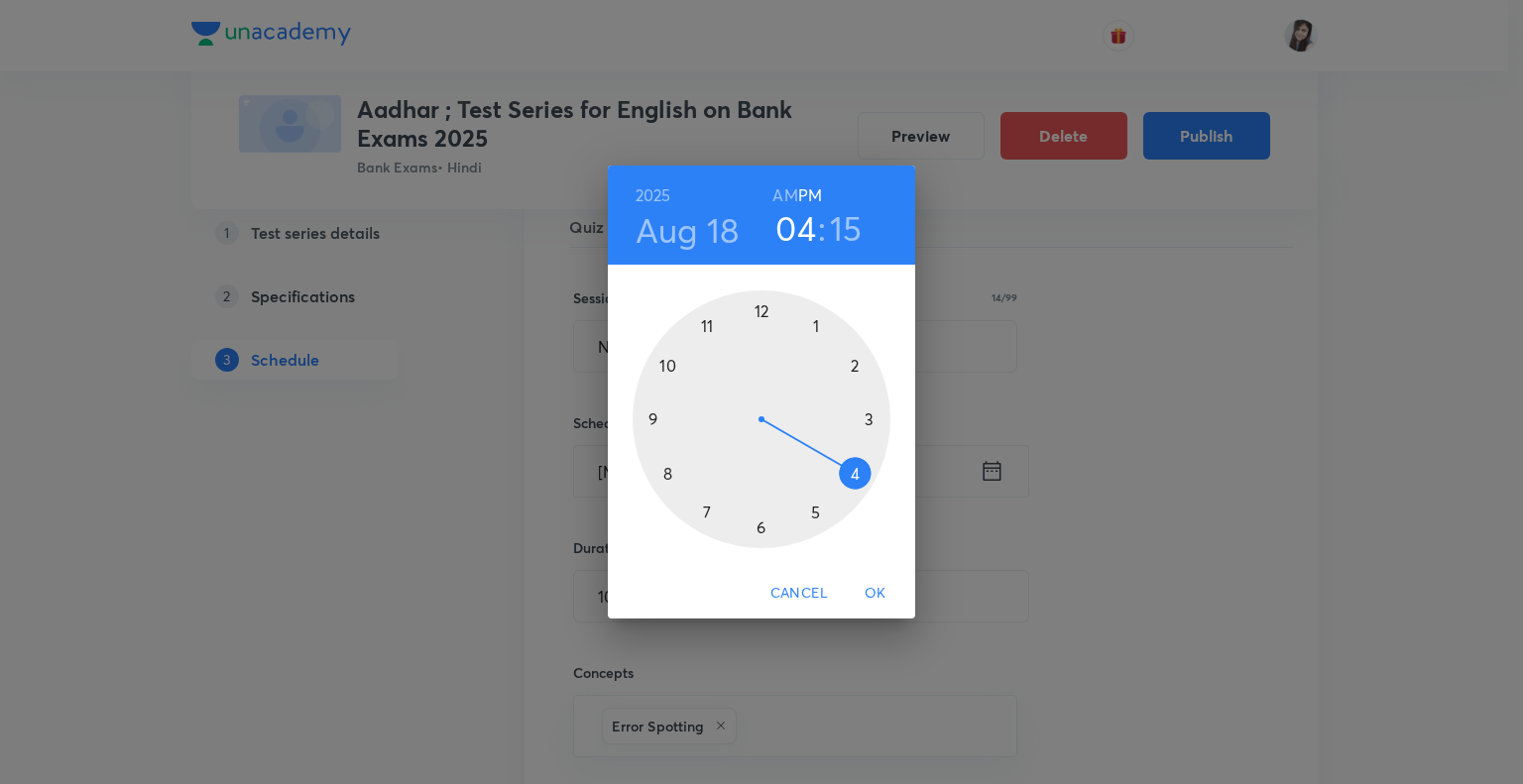 click on "OK" at bounding box center (876, 593) 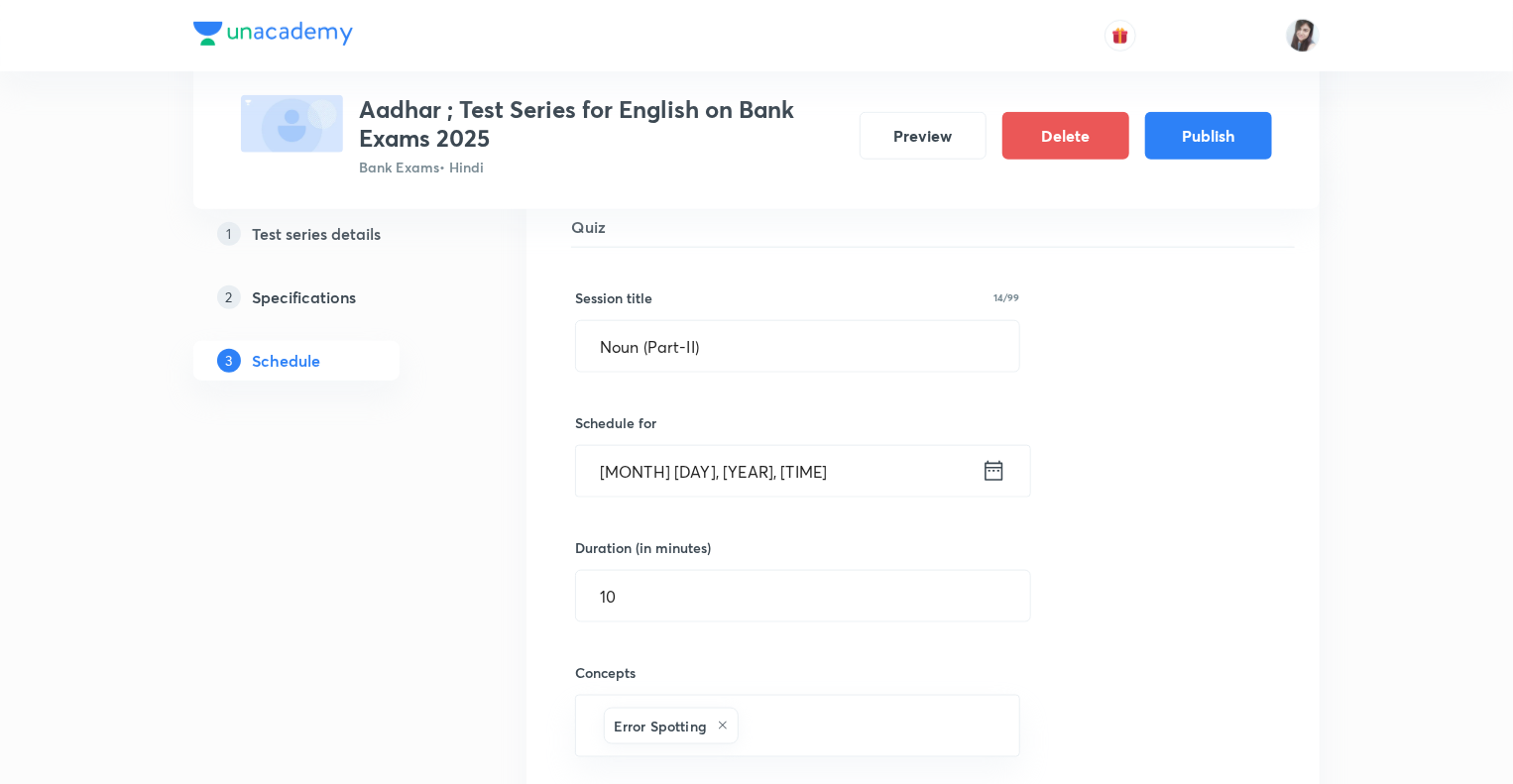 click on "Test Series Aadhar ; Test Series for English on Bank Exams 2025 Bank Exams  • Hindi Preview Delete Publish 1 Test series details 2 Specifications 3 Schedule Schedule •  36  tests Aug 7 Reading Comprehension Test Test 1 • 4:15 PM • 10 min Comprehension No questions added  Create test Aug 11 Subject-Verb-Agreement (Part-I) Test 2 • 4:15 PM • 10 min Error Spotting No questions added  Create test Aug 12 Subject-Verb-Agreement (Part-II) Test 3 • 4:15 PM • 10 min Error Spotting No questions added  Create test Noun (Part-II) Test 4 Error Spotting Session  7 Quiz Session title 16/99 Noun (Part-II) ​ Schedule for Aug 20, 2025, 4:15 PM ​ Duration (in minutes) 10 ​ Concepts Error Spotting ​ Sub-concepts ​ Save Cancel Aug 15 Noun (Part-I) Test 5 • 4:15 PM • 10 min Error Spotting No questions added  Create test Aug 19 Vocabulary- Antonyms-Synonyms-idioms-Phrasal verbs Test 6 • 4:15 PM • 10 min Synonyms · Antonyms · Idioms · Phrasal Verbs No questions added  Create test Aug 20 Aug 21 22" at bounding box center (756, 3409) 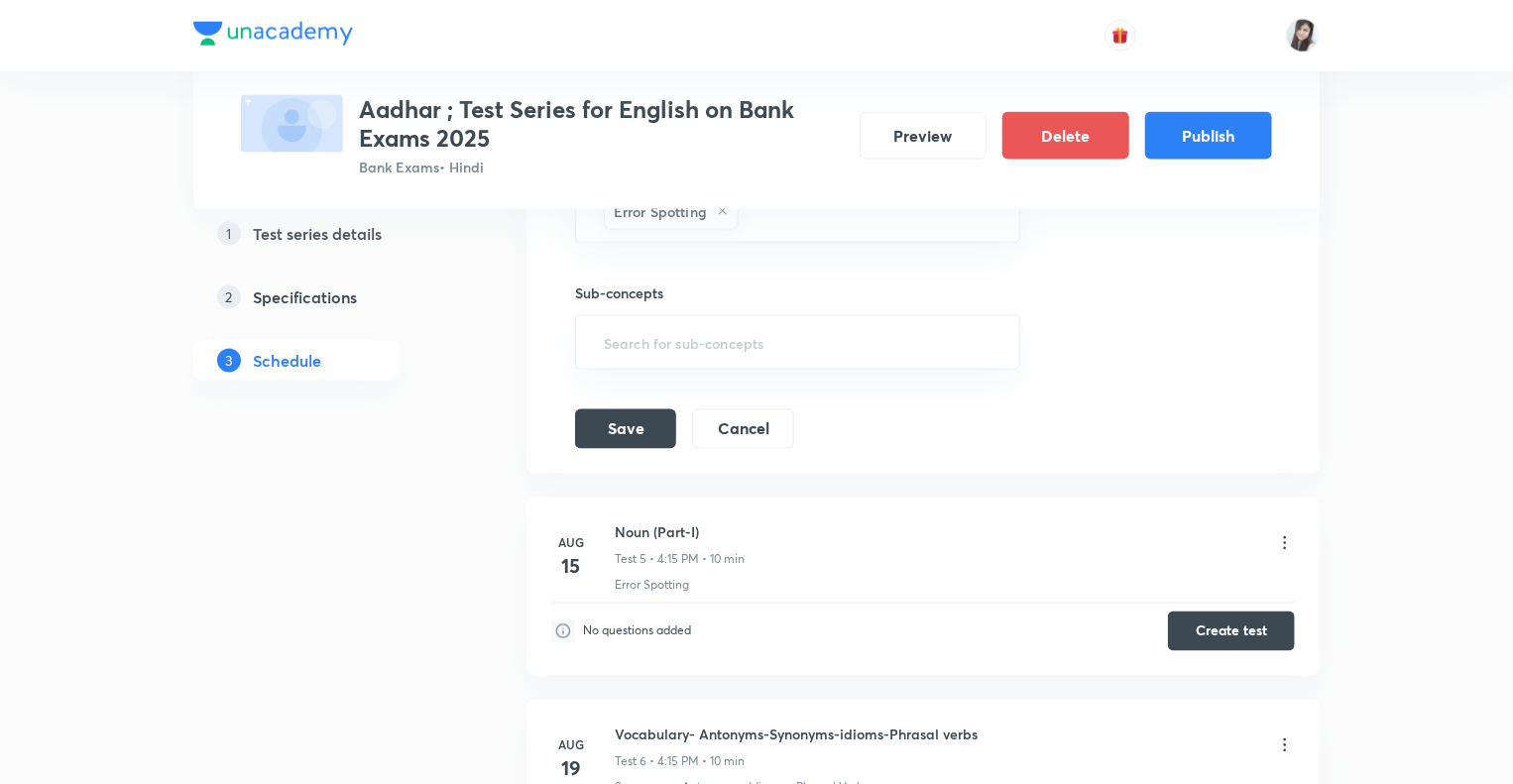 scroll, scrollTop: 1418, scrollLeft: 0, axis: vertical 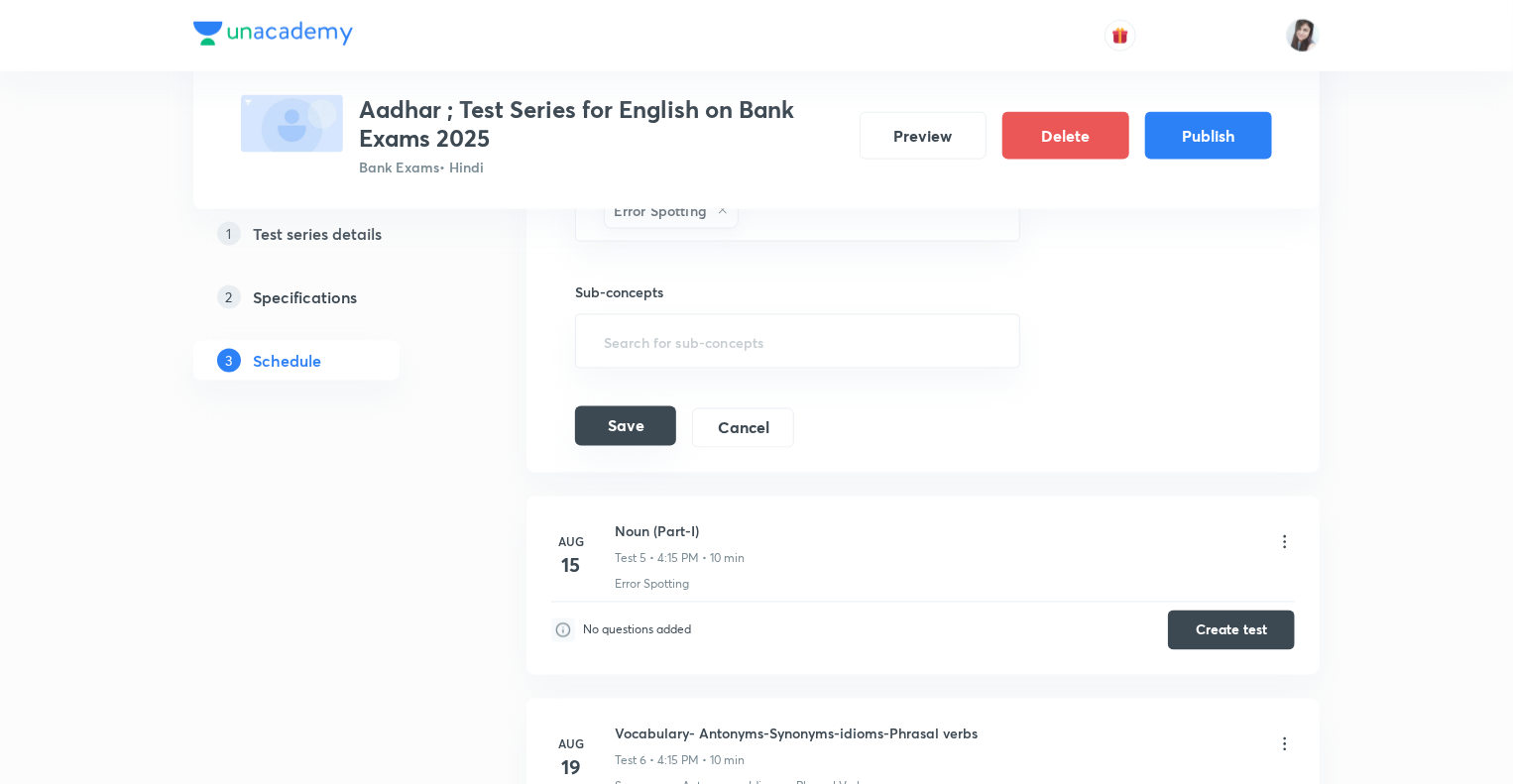 click on "Save" at bounding box center (626, 426) 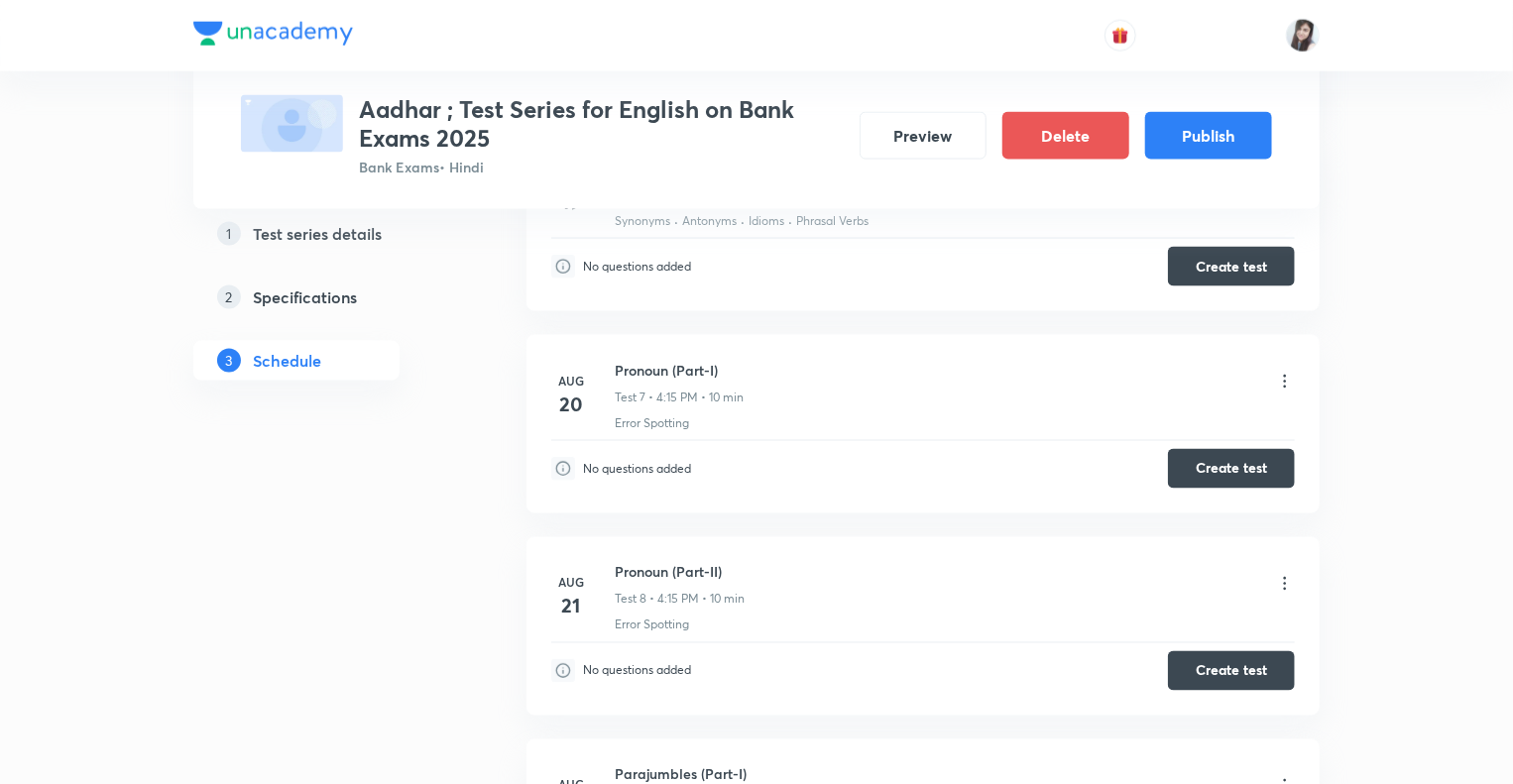 click on "1 Test series details 2 Specifications 3 Schedule" at bounding box center (328, 2735) 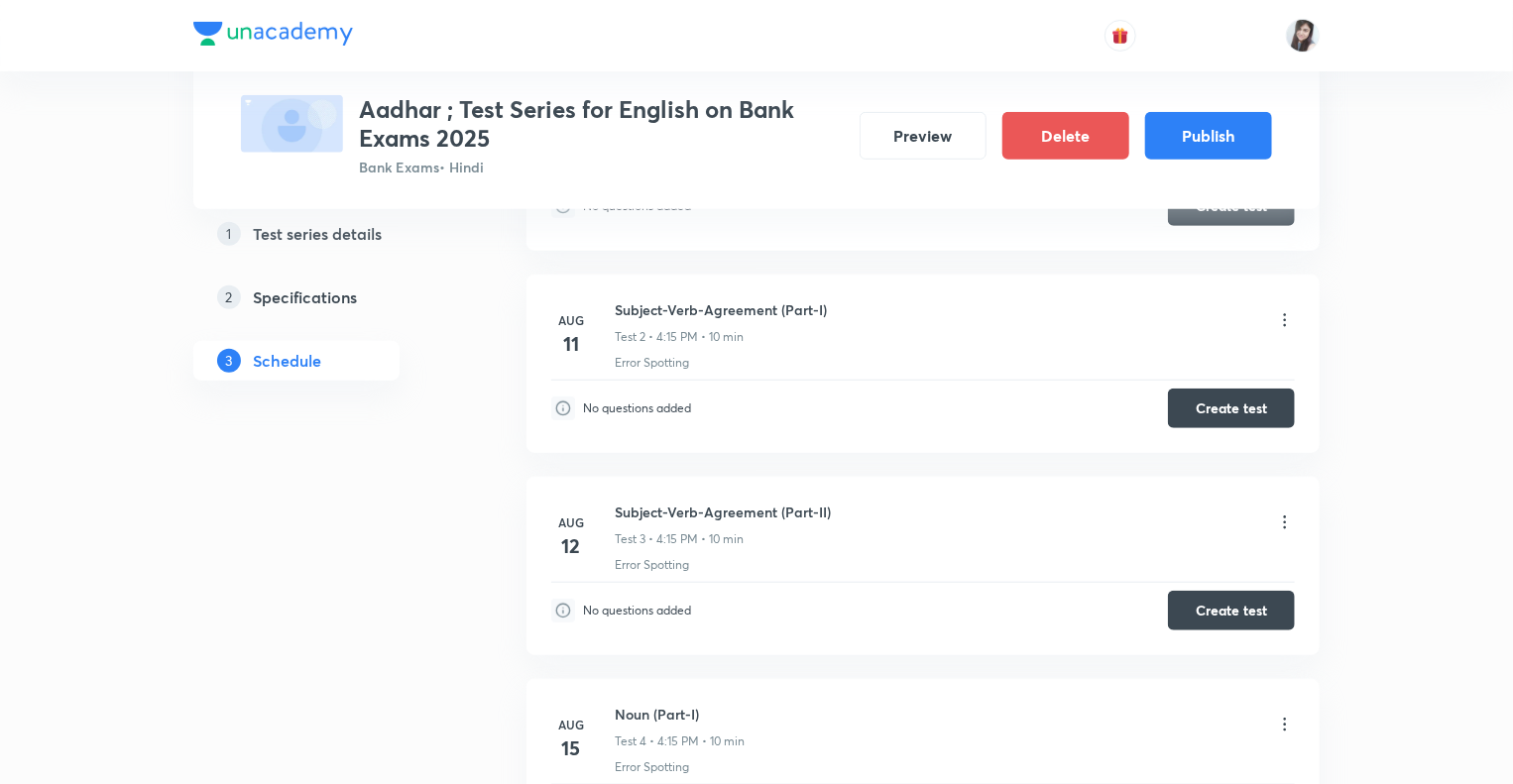 scroll, scrollTop: 467, scrollLeft: 0, axis: vertical 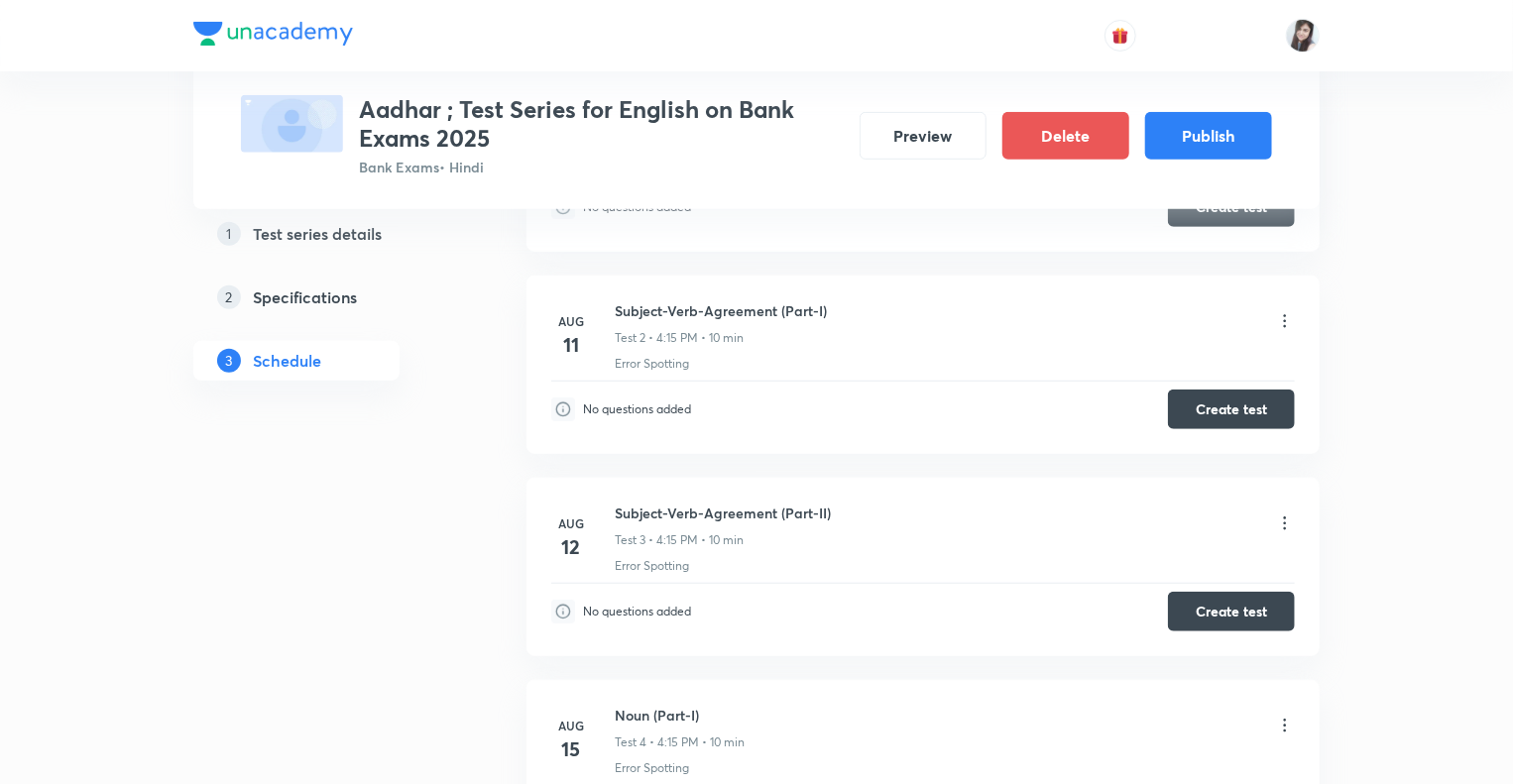 click on "Subject-Verb-Agreement (Part-I) Test 2 • [TIME] • 10 min" at bounding box center [955, 323] 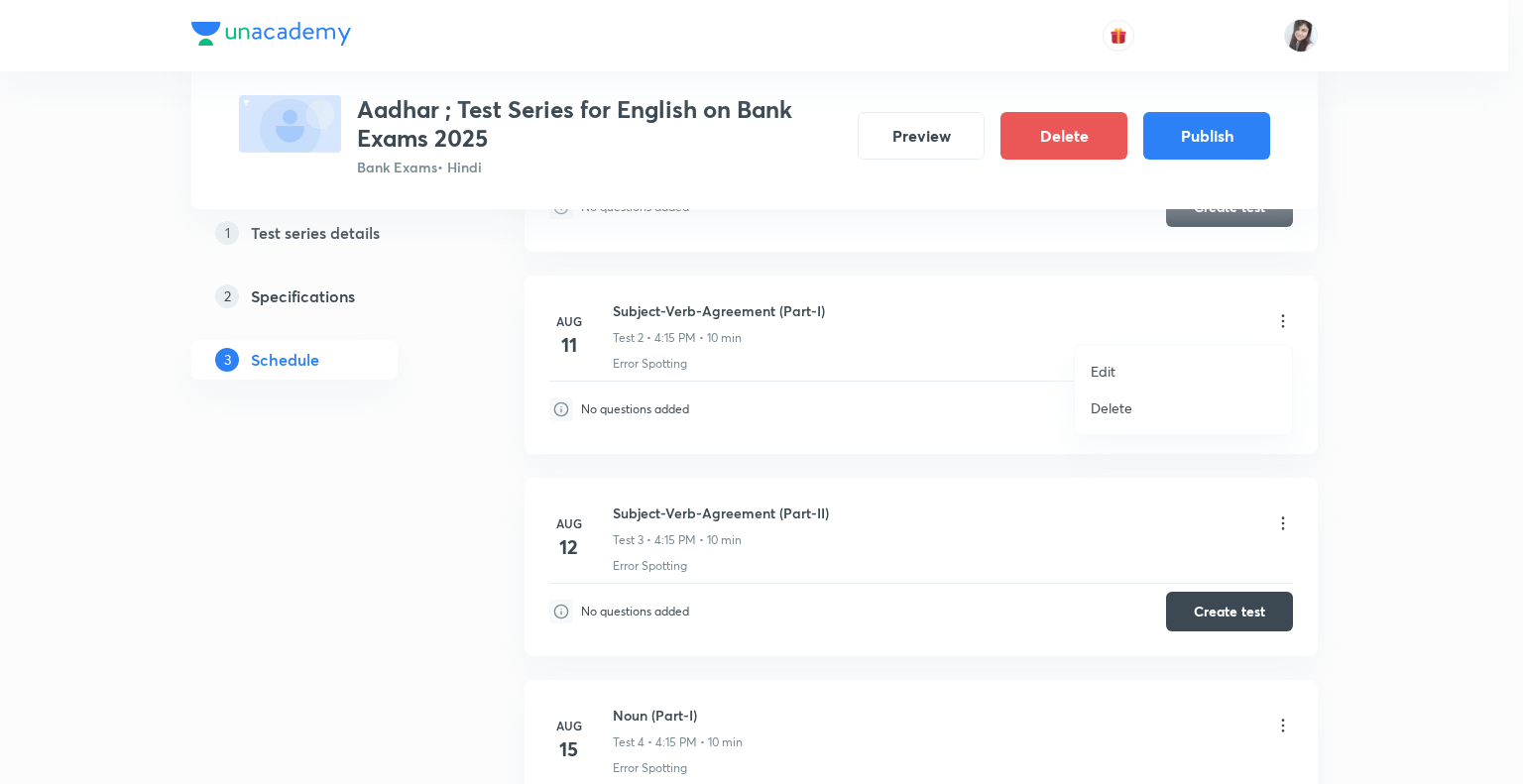 click on "Edit" at bounding box center [1103, 371] 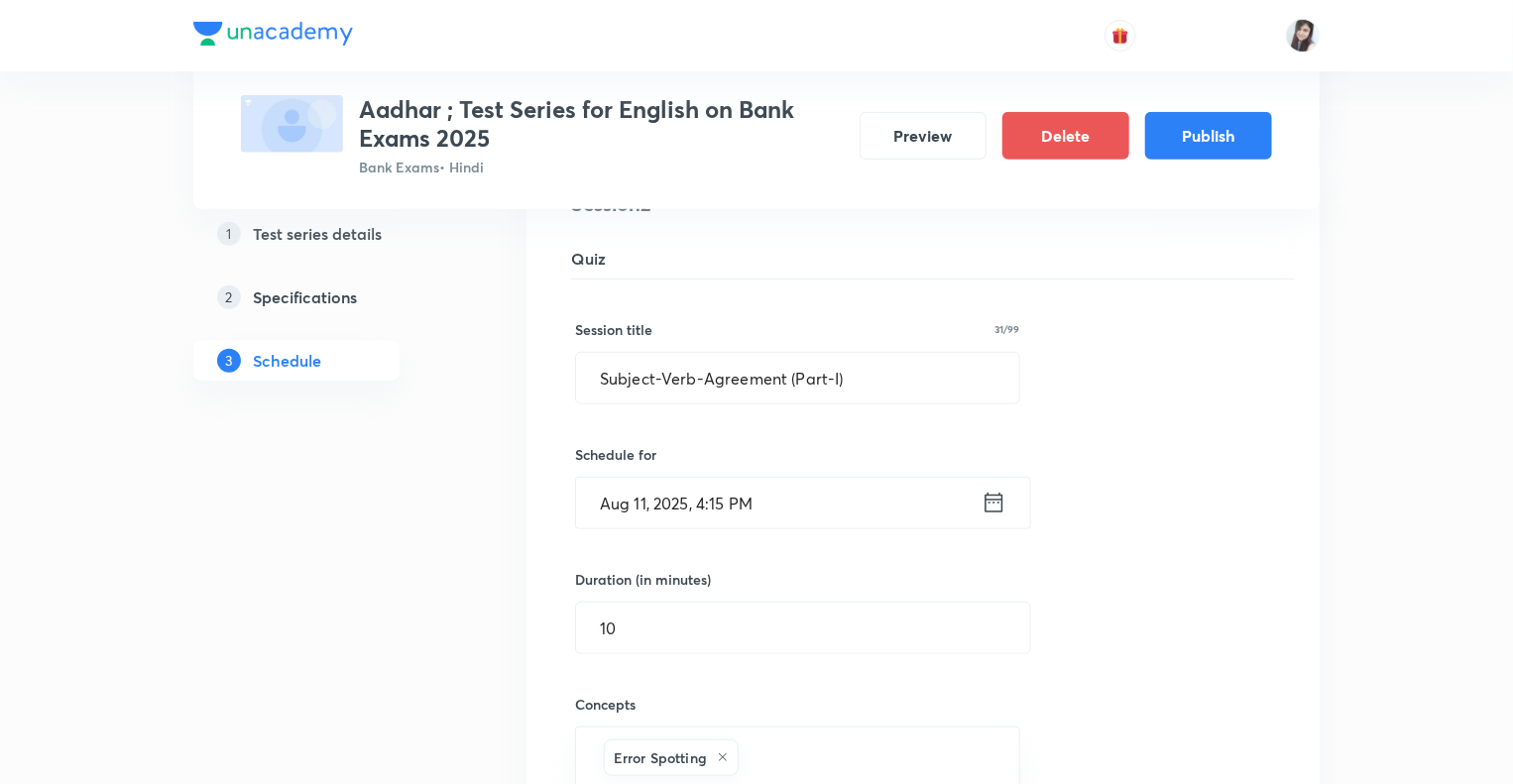 click 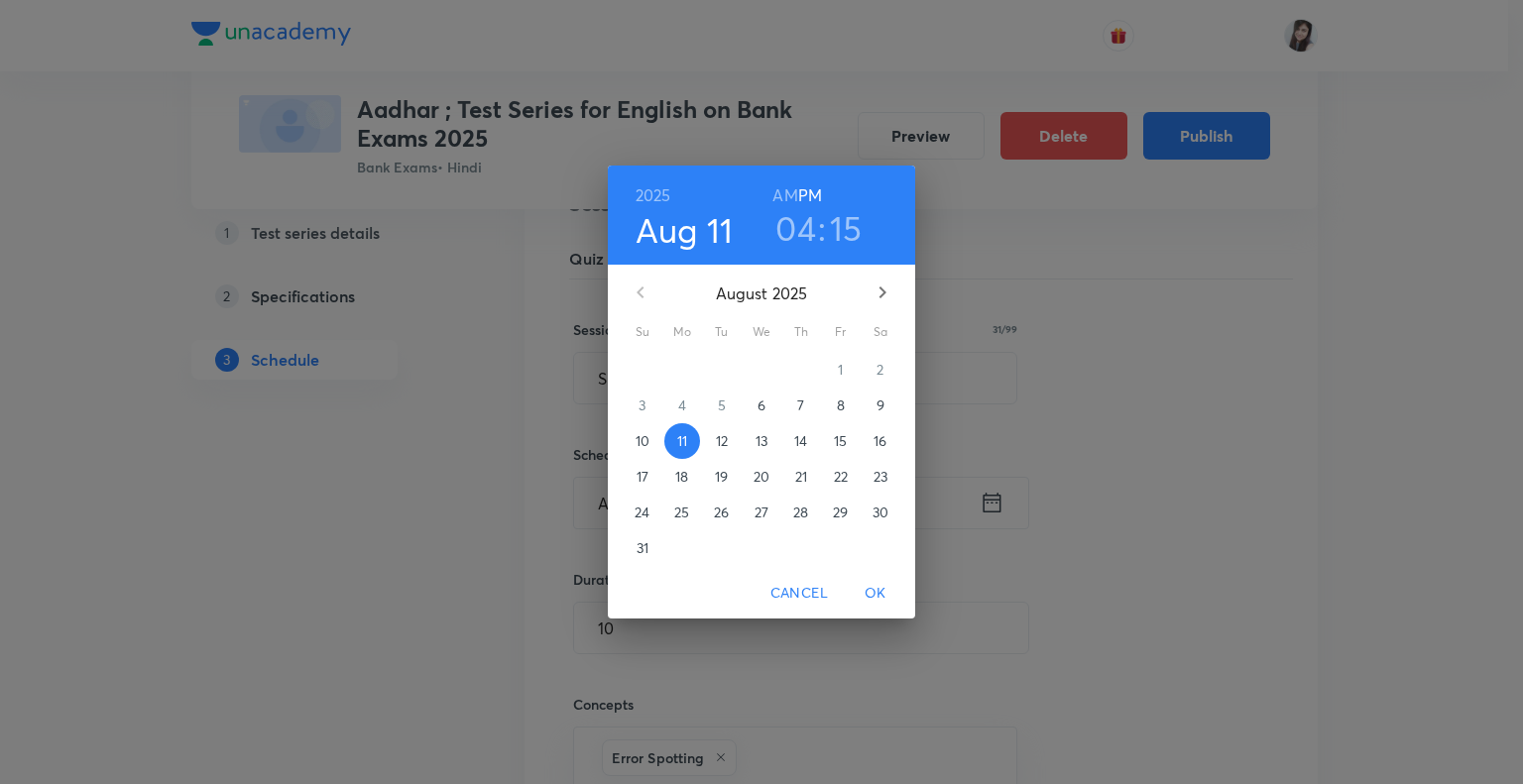 click on "13" at bounding box center (762, 441) 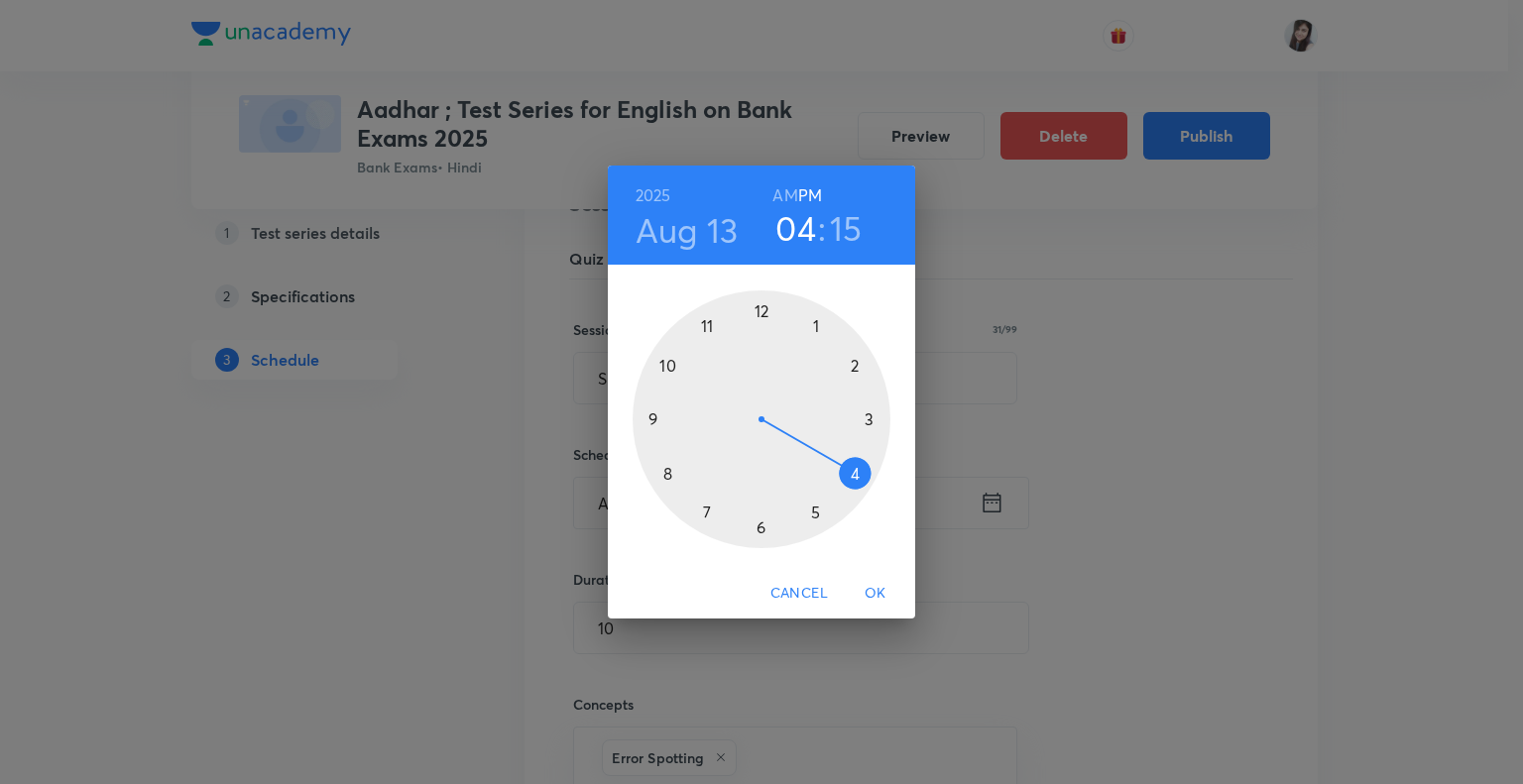 click on "OK" at bounding box center (876, 593) 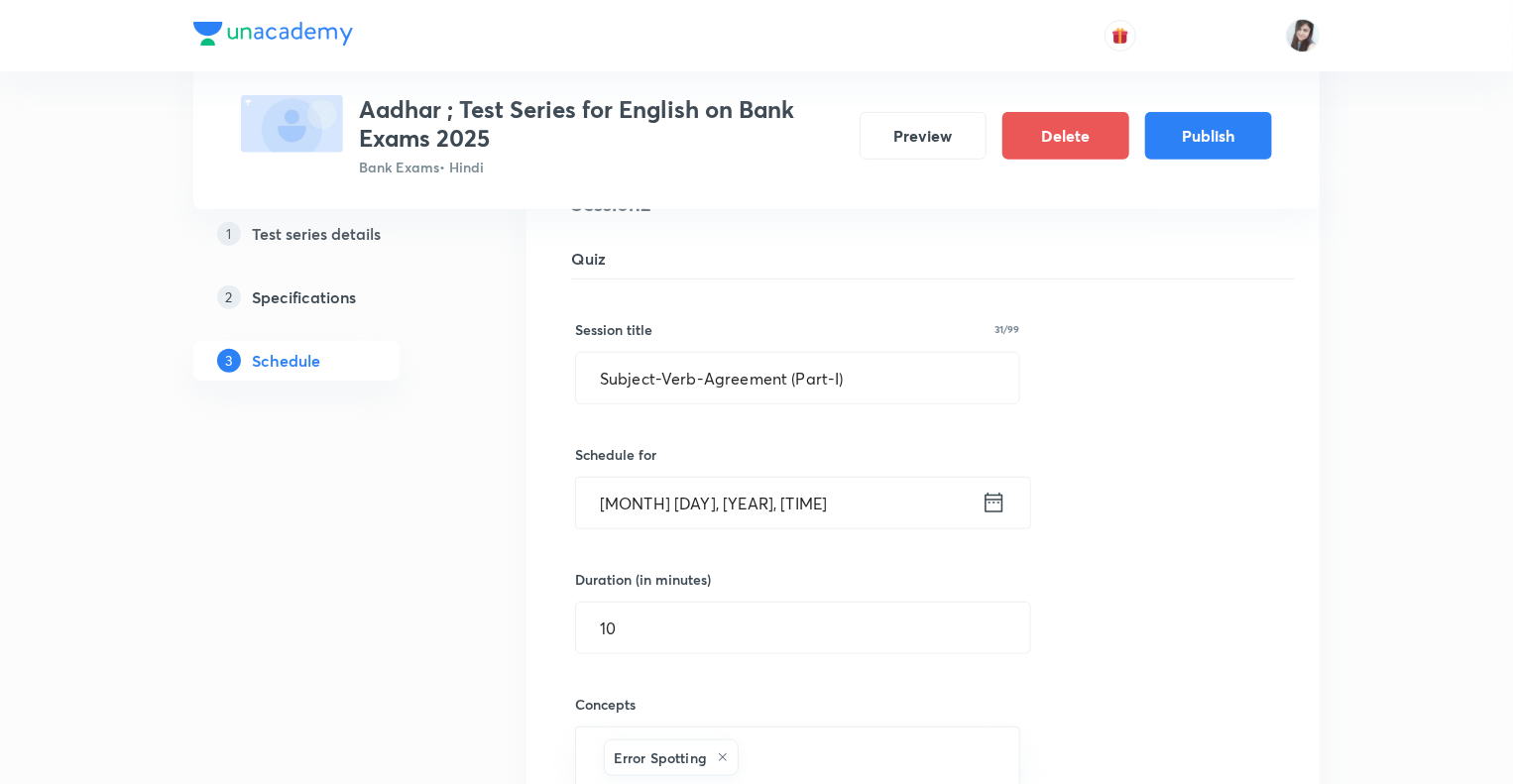 click on "1 Test series details 2 Specifications 3 Schedule" at bounding box center [328, 3969] 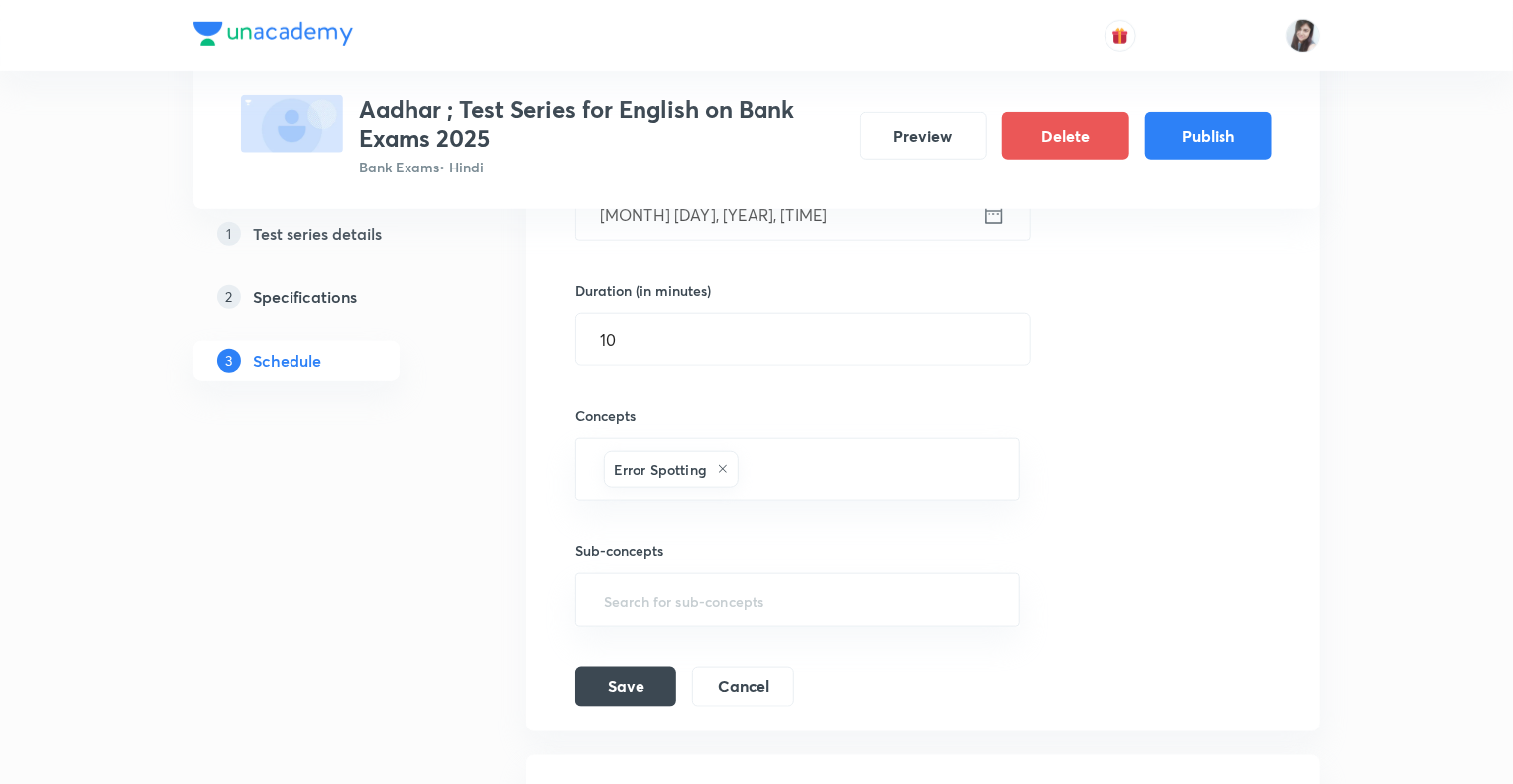 scroll, scrollTop: 863, scrollLeft: 0, axis: vertical 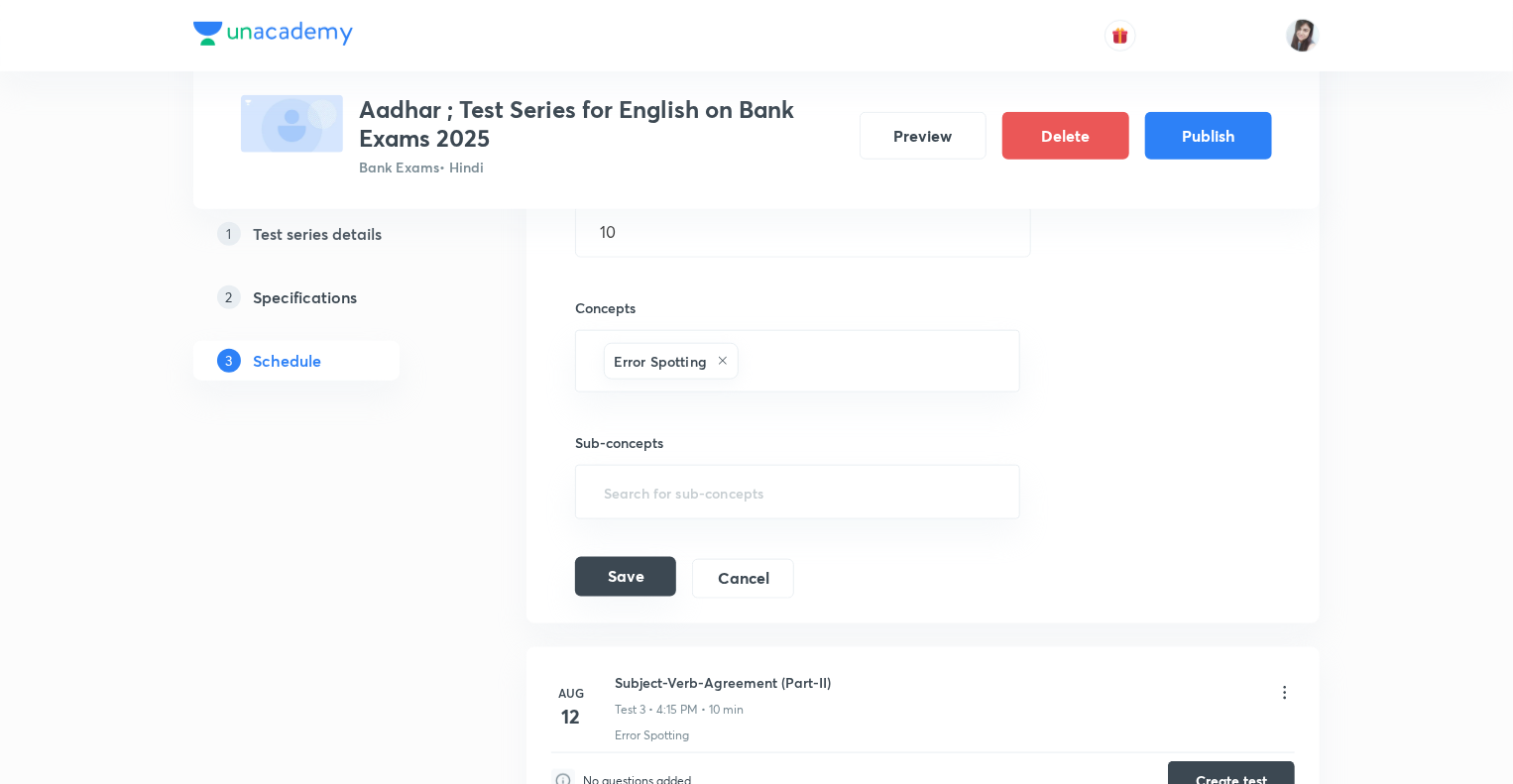click on "Save" at bounding box center [626, 577] 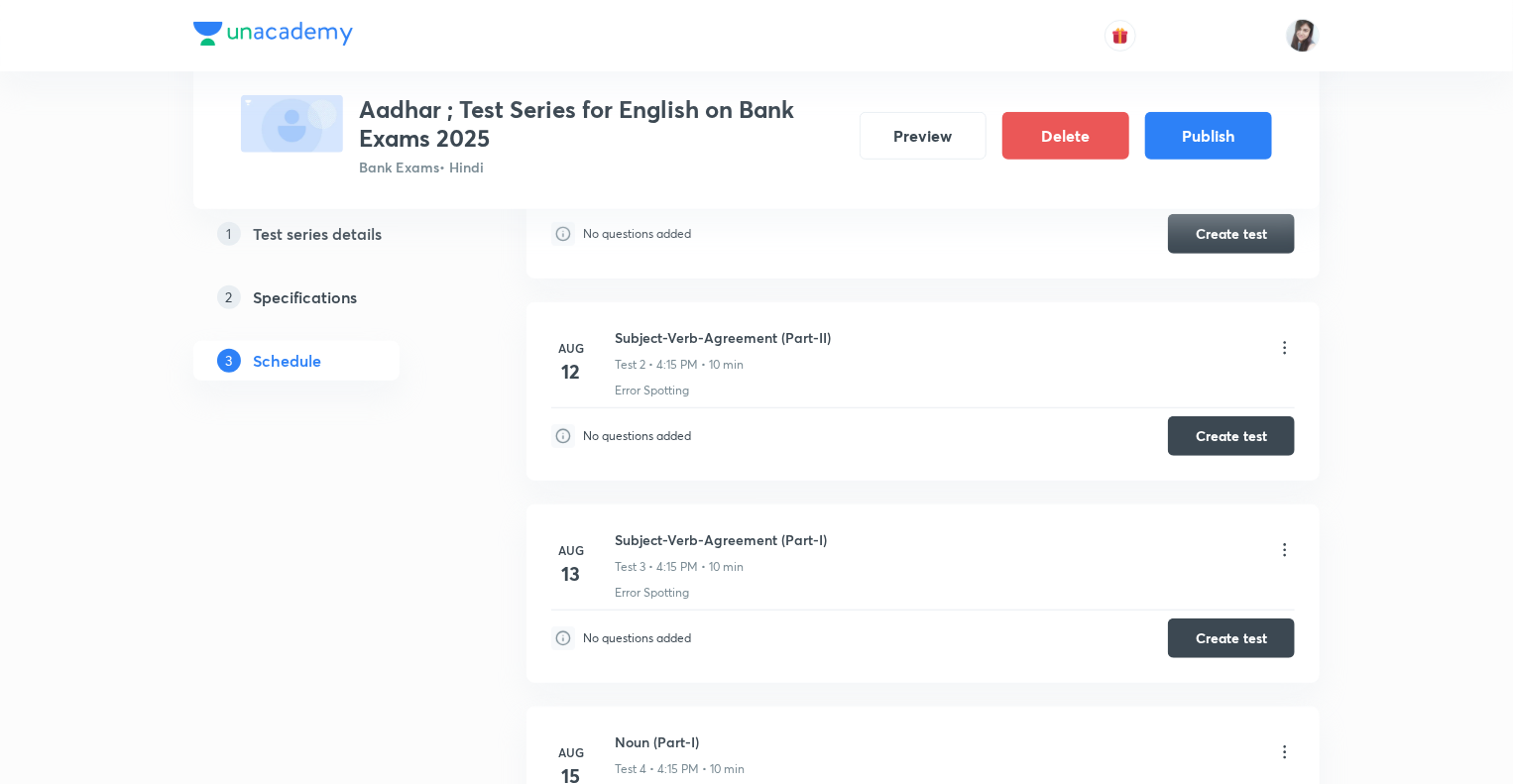 scroll, scrollTop: 388, scrollLeft: 0, axis: vertical 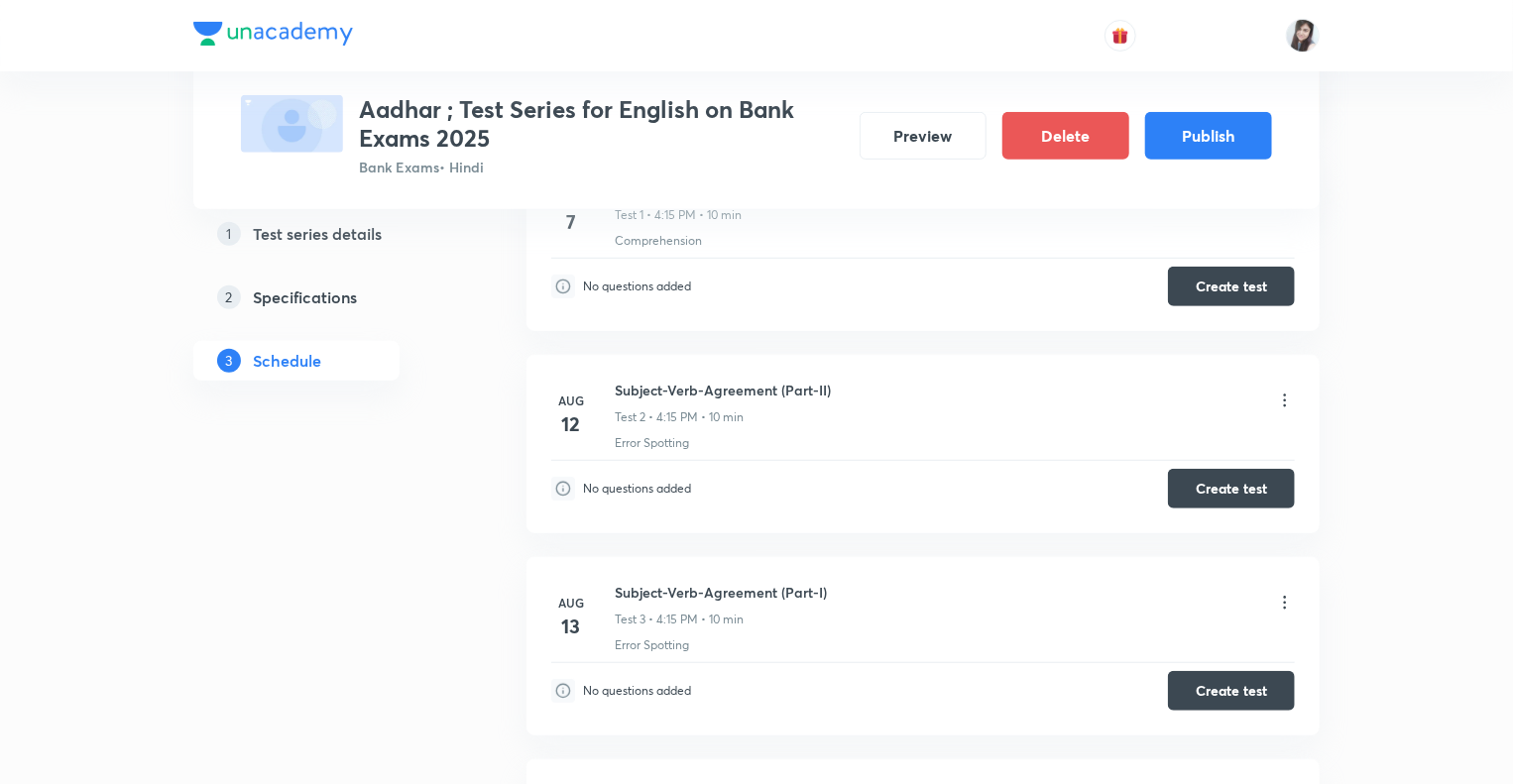 click 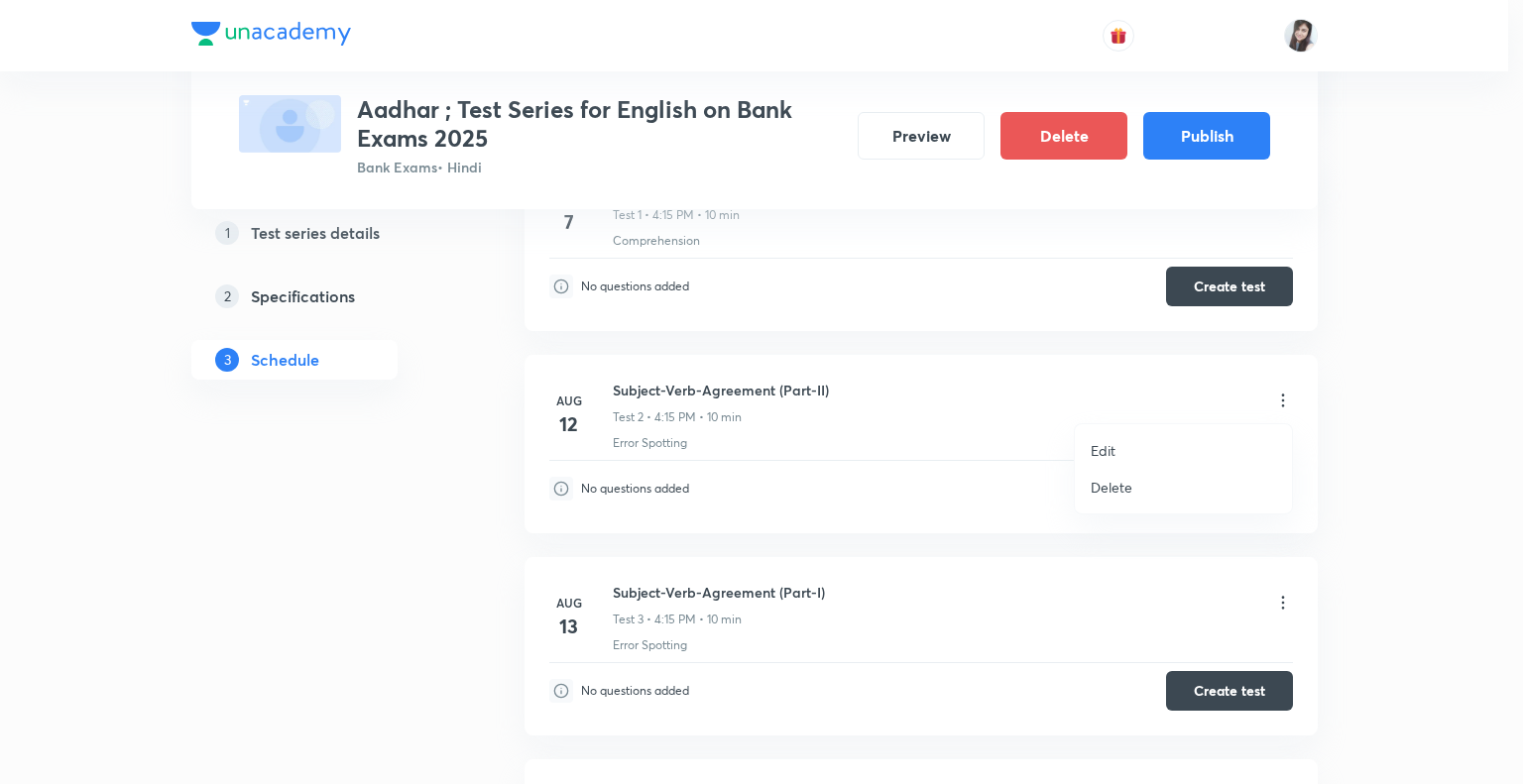 click on "Edit" at bounding box center (1103, 450) 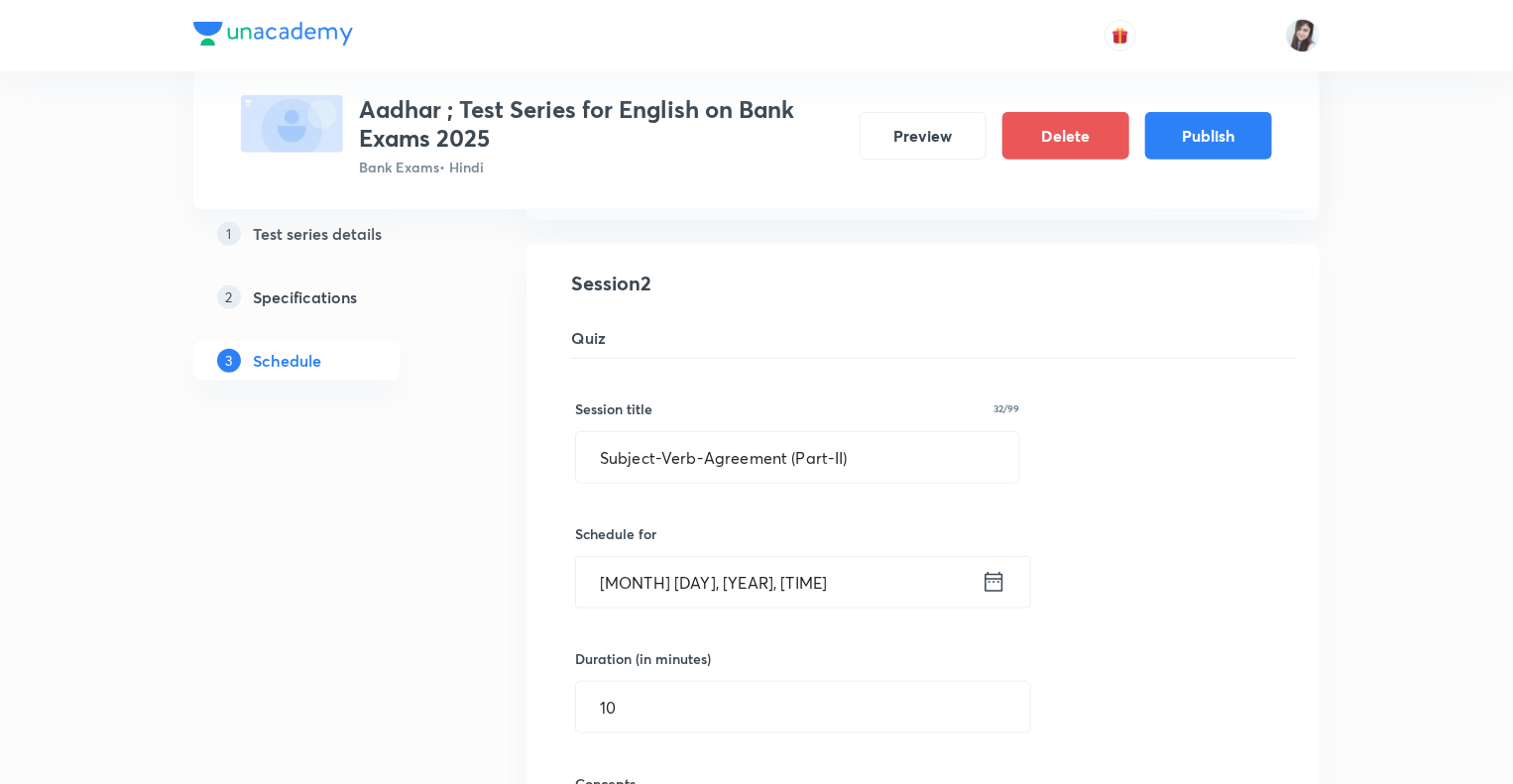 click 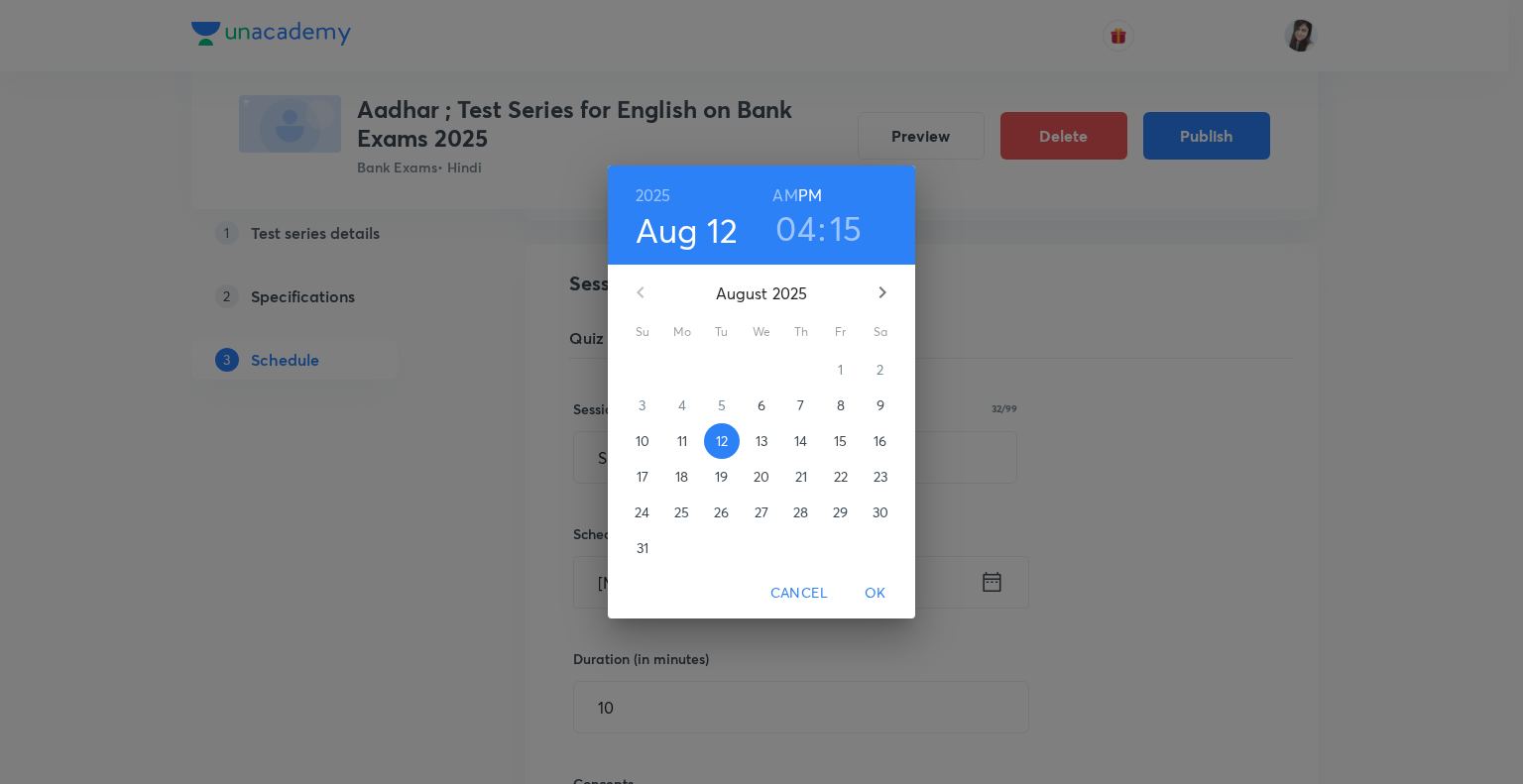 click on "14" at bounding box center (800, 441) 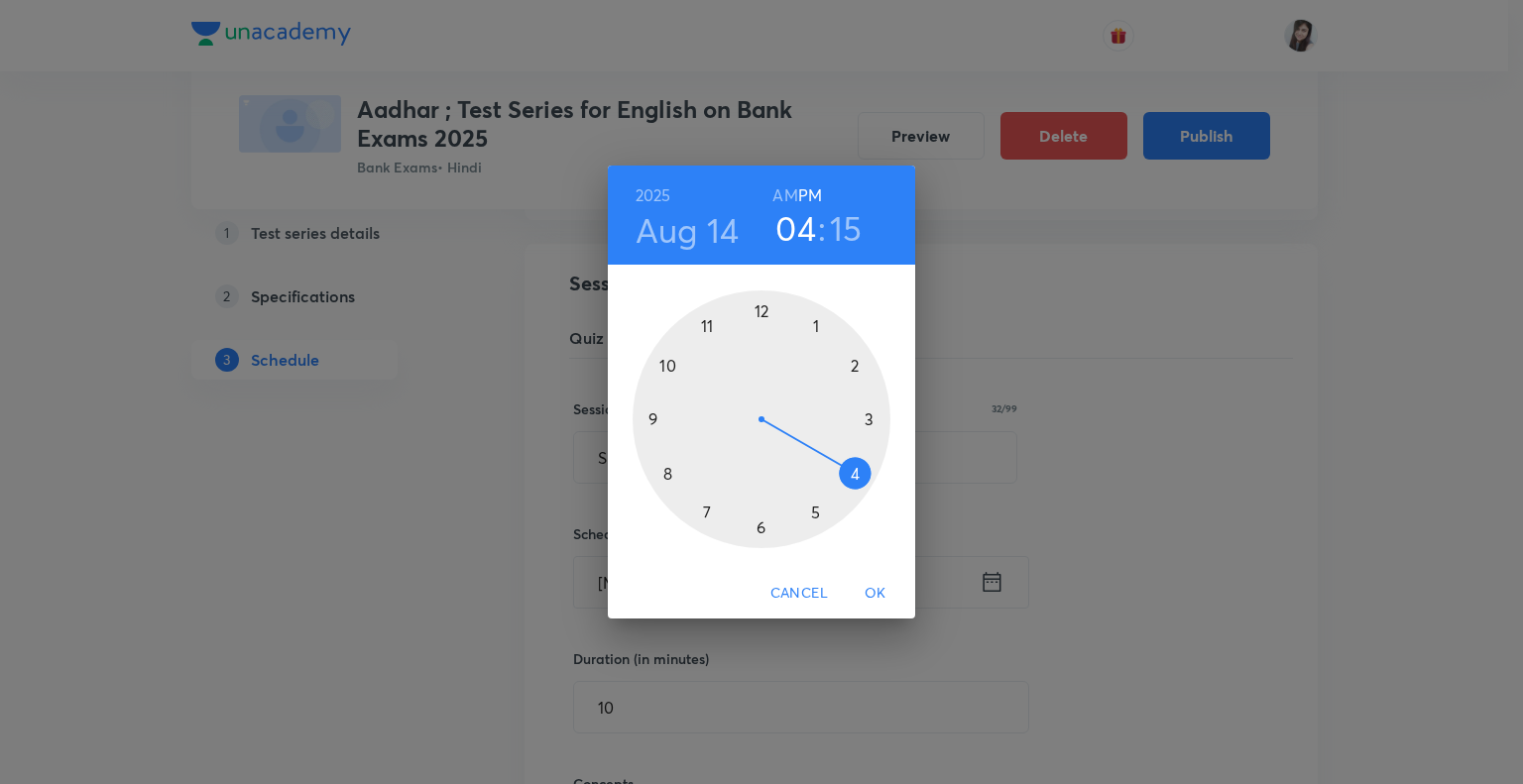 click on "OK" at bounding box center (876, 593) 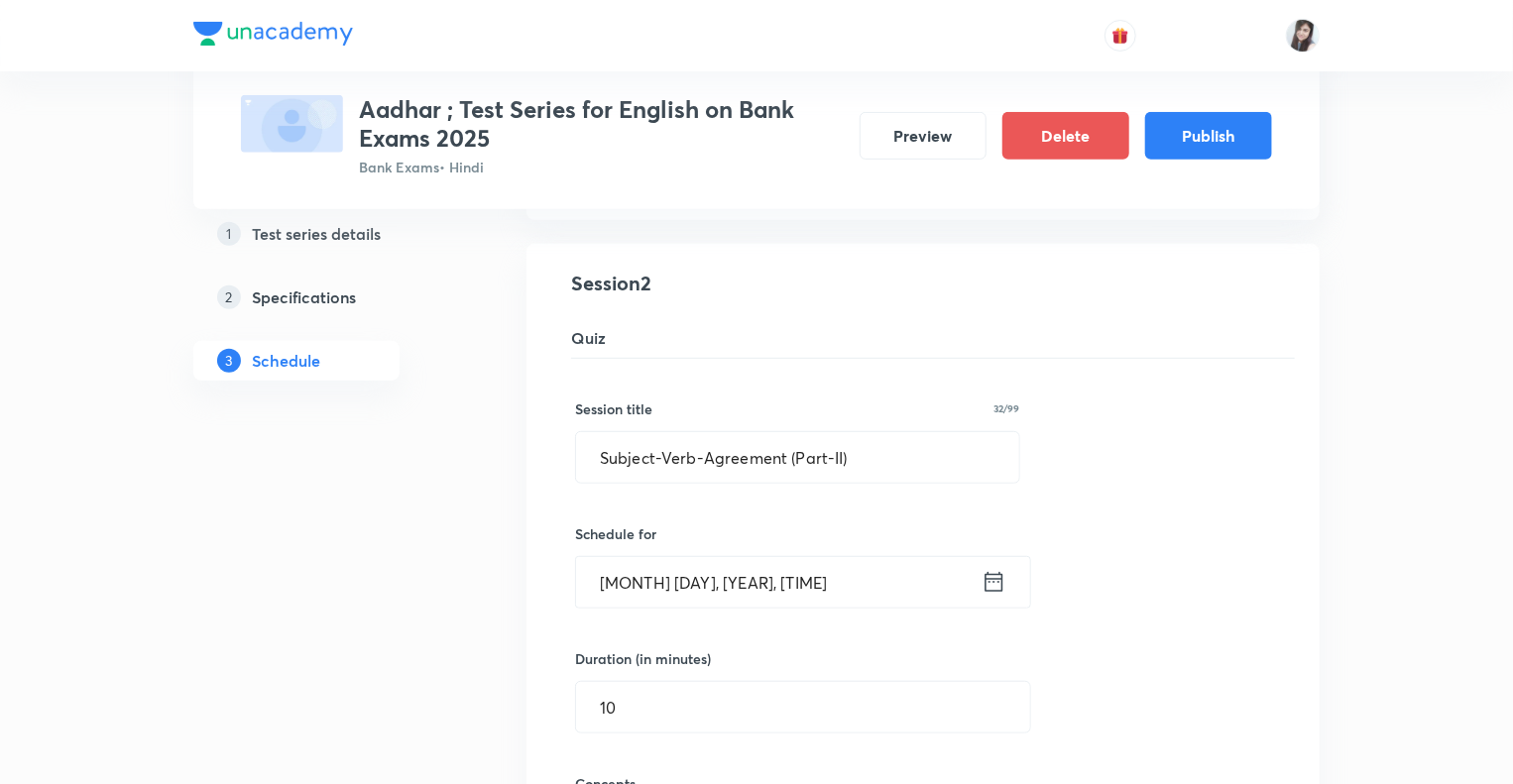 click on "1 Test series details 2 Specifications 3 Schedule" at bounding box center (328, 4048) 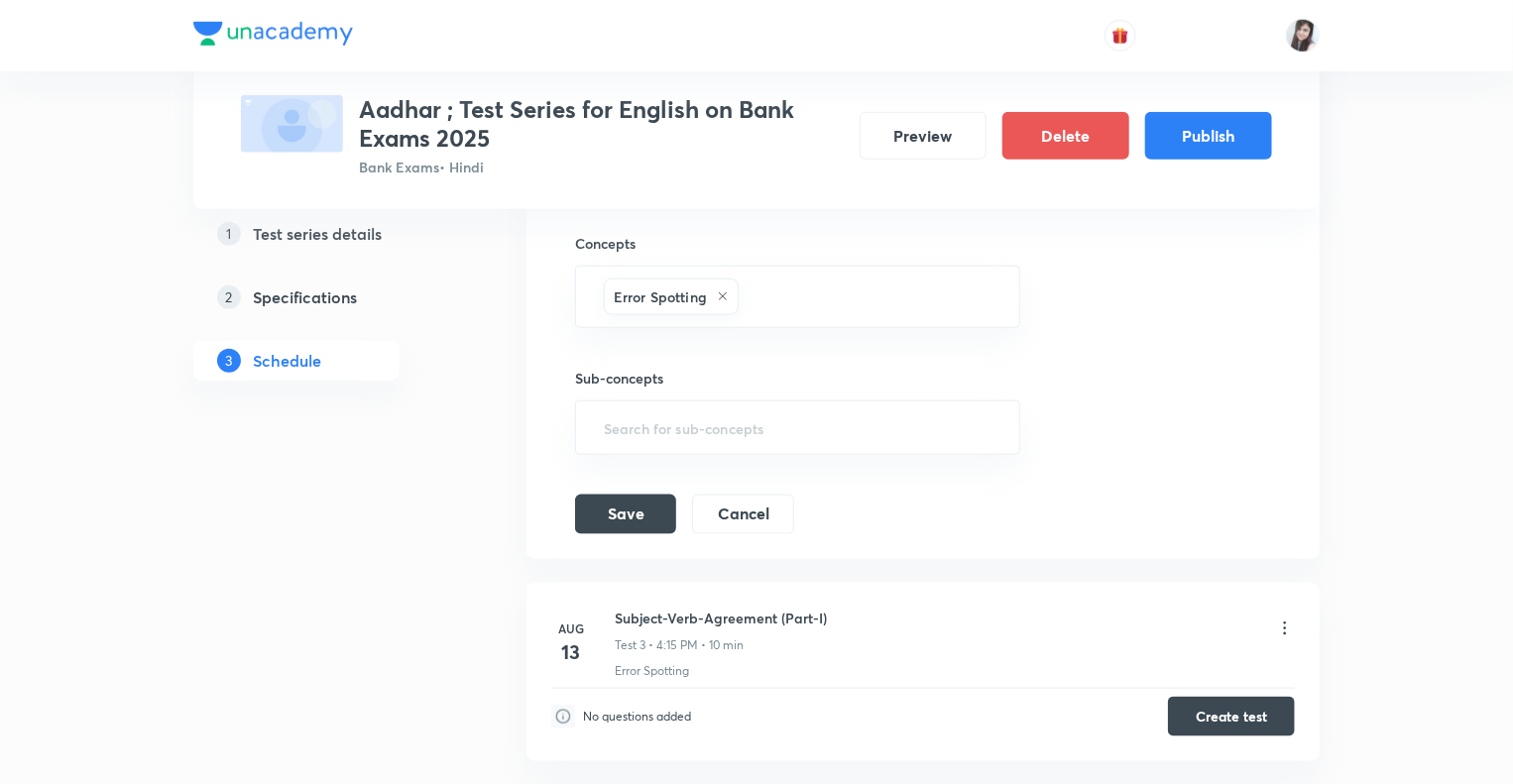 scroll, scrollTop: 1022, scrollLeft: 0, axis: vertical 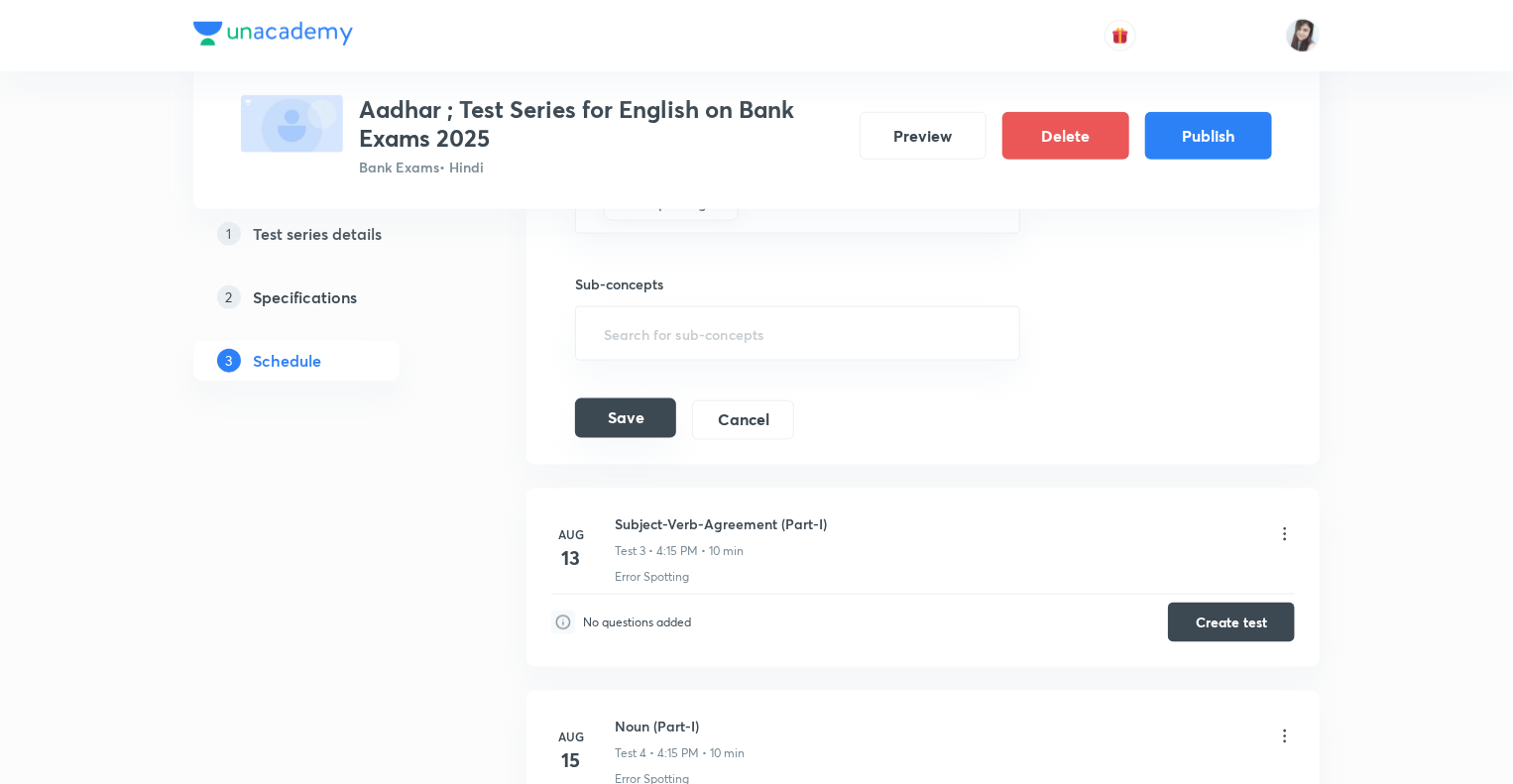 click on "Save" at bounding box center [626, 418] 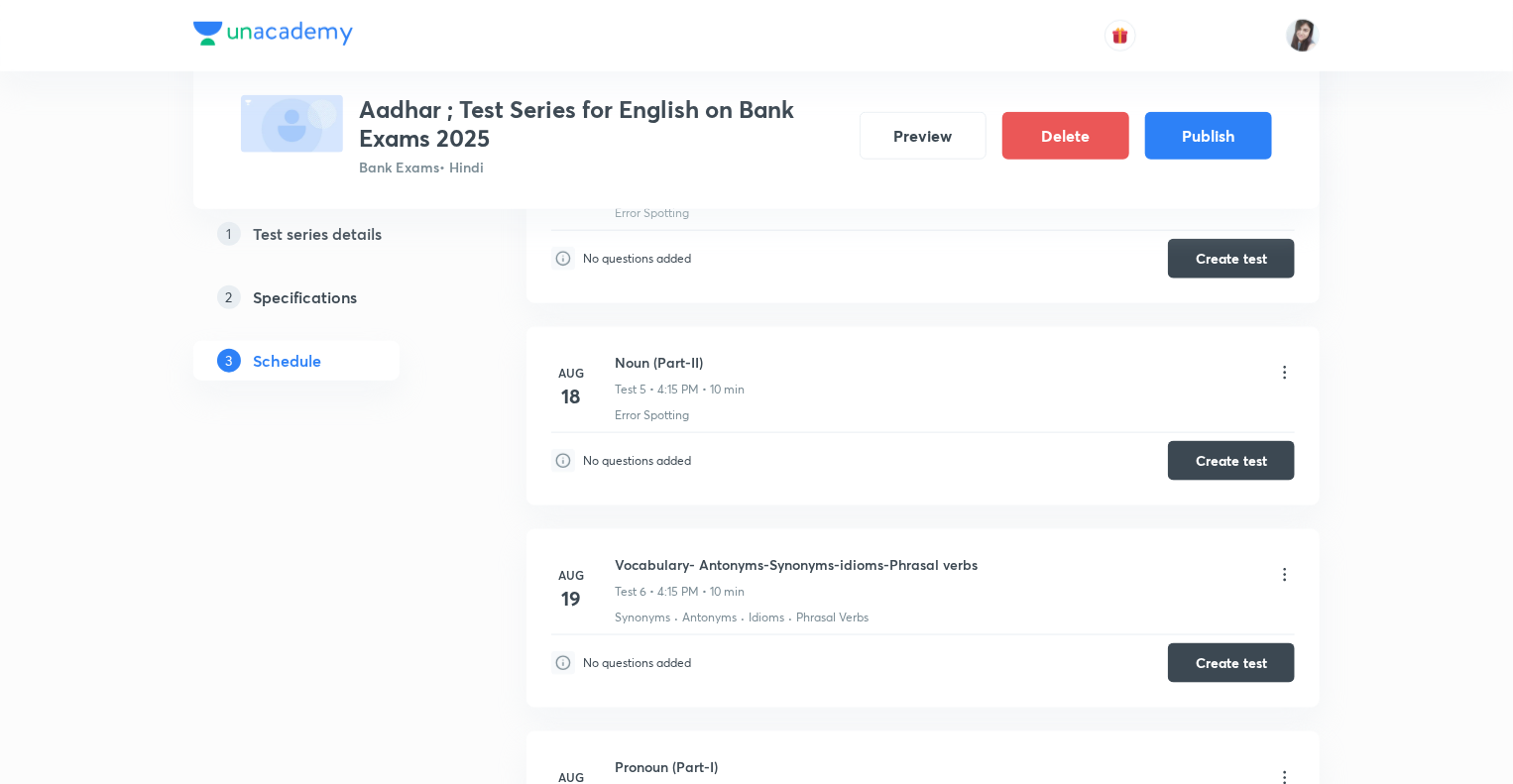 click on "1 Test series details 2 Specifications 3 Schedule" at bounding box center [328, 3131] 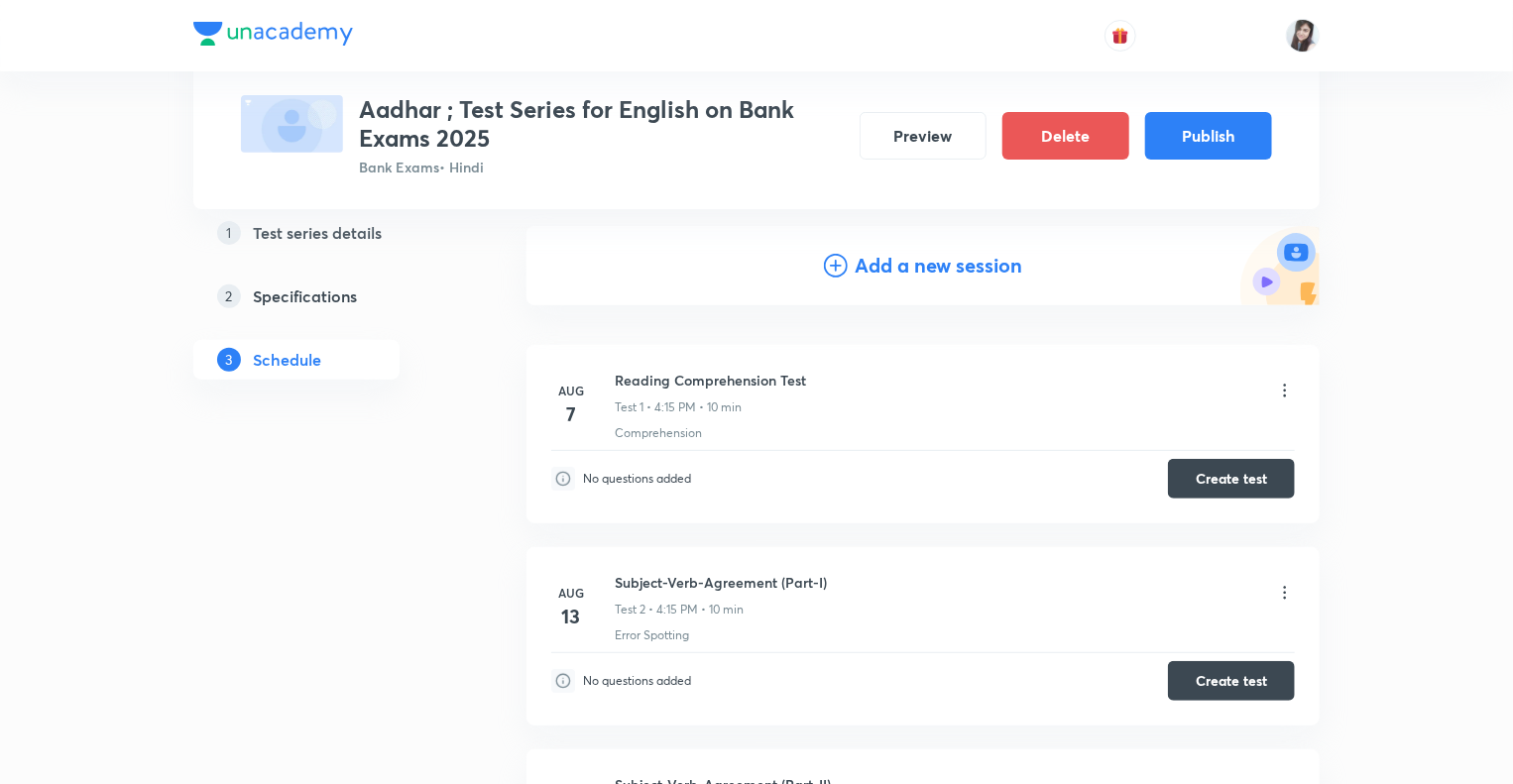 scroll, scrollTop: 198, scrollLeft: 0, axis: vertical 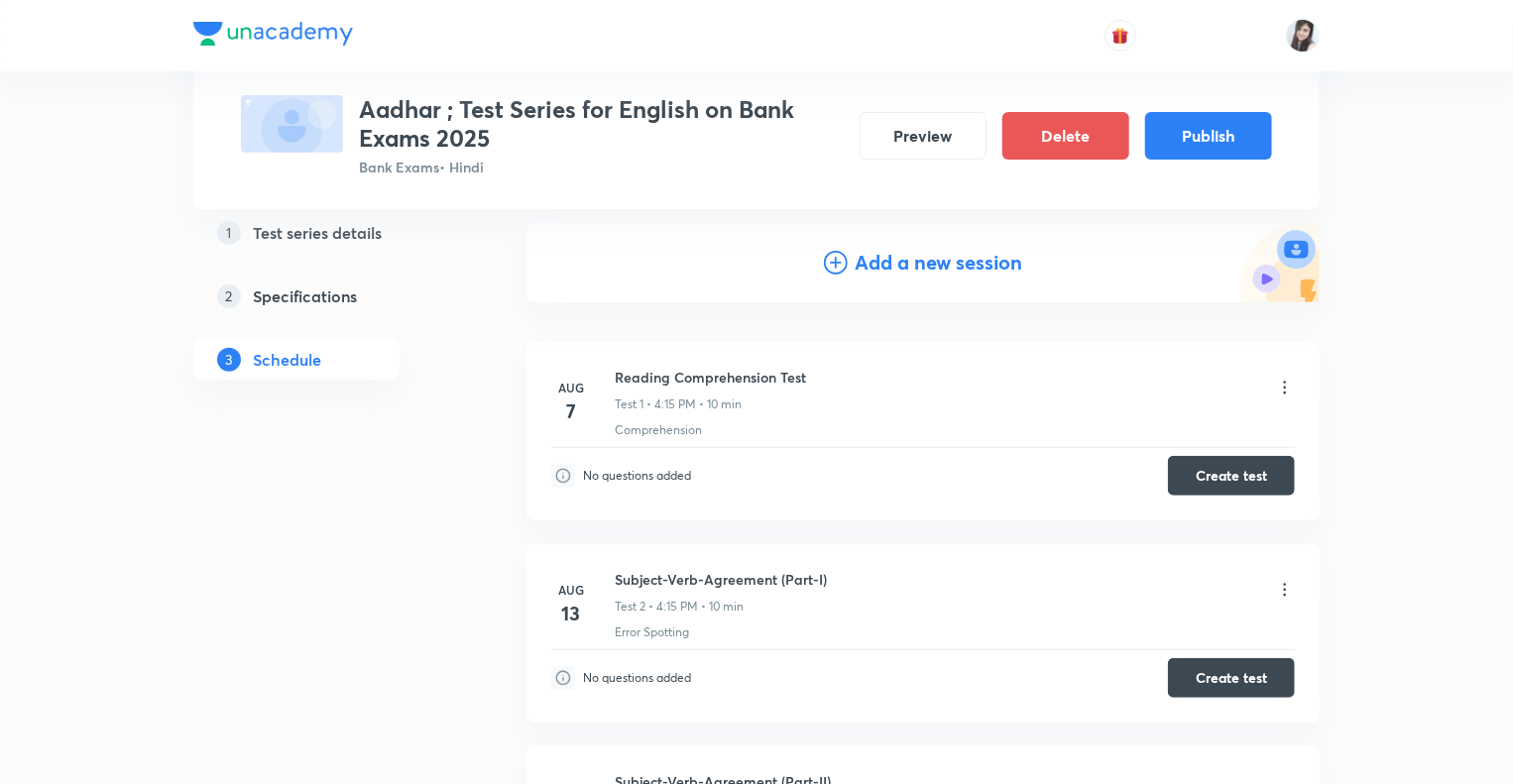 click 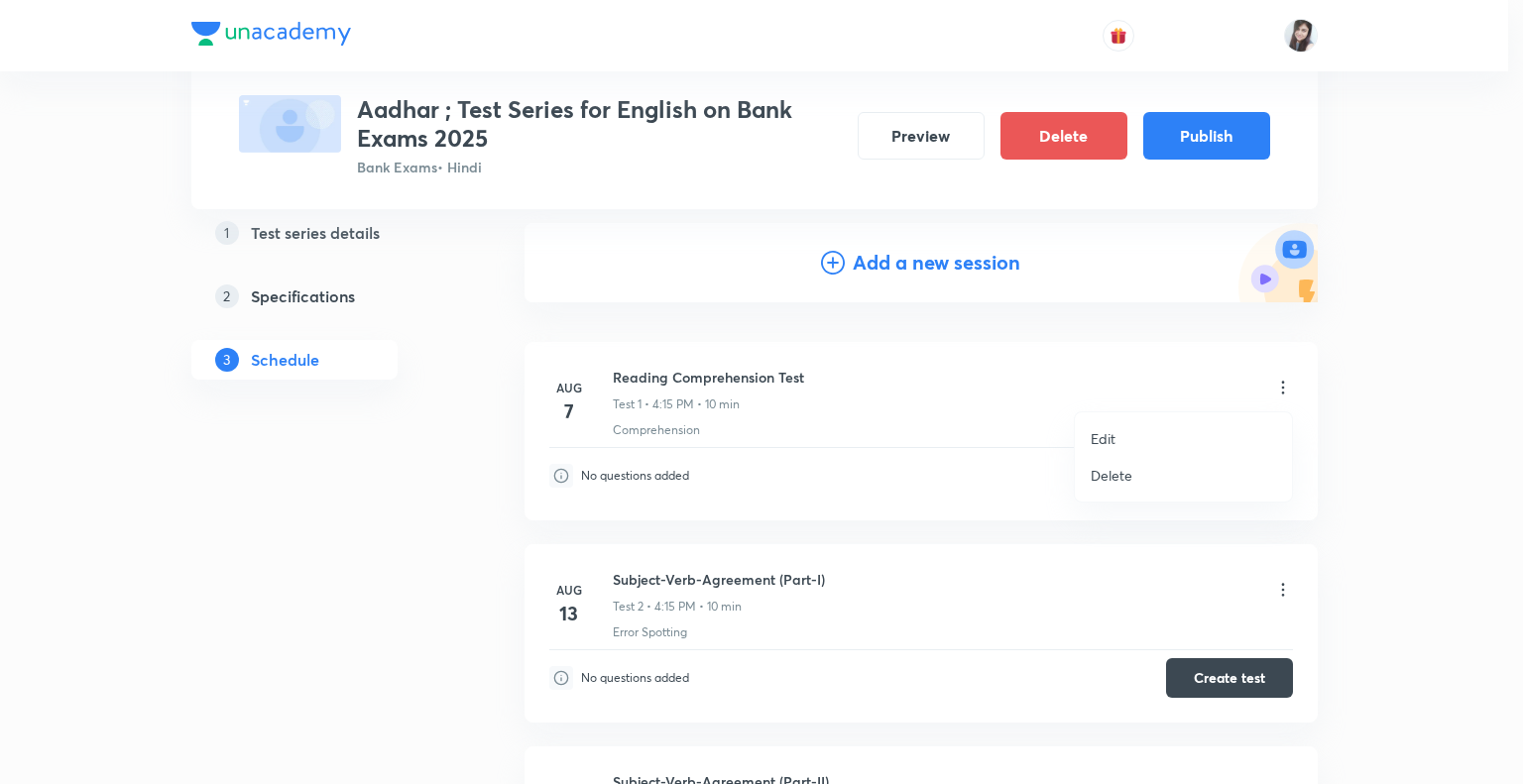 click on "Edit" at bounding box center [1103, 438] 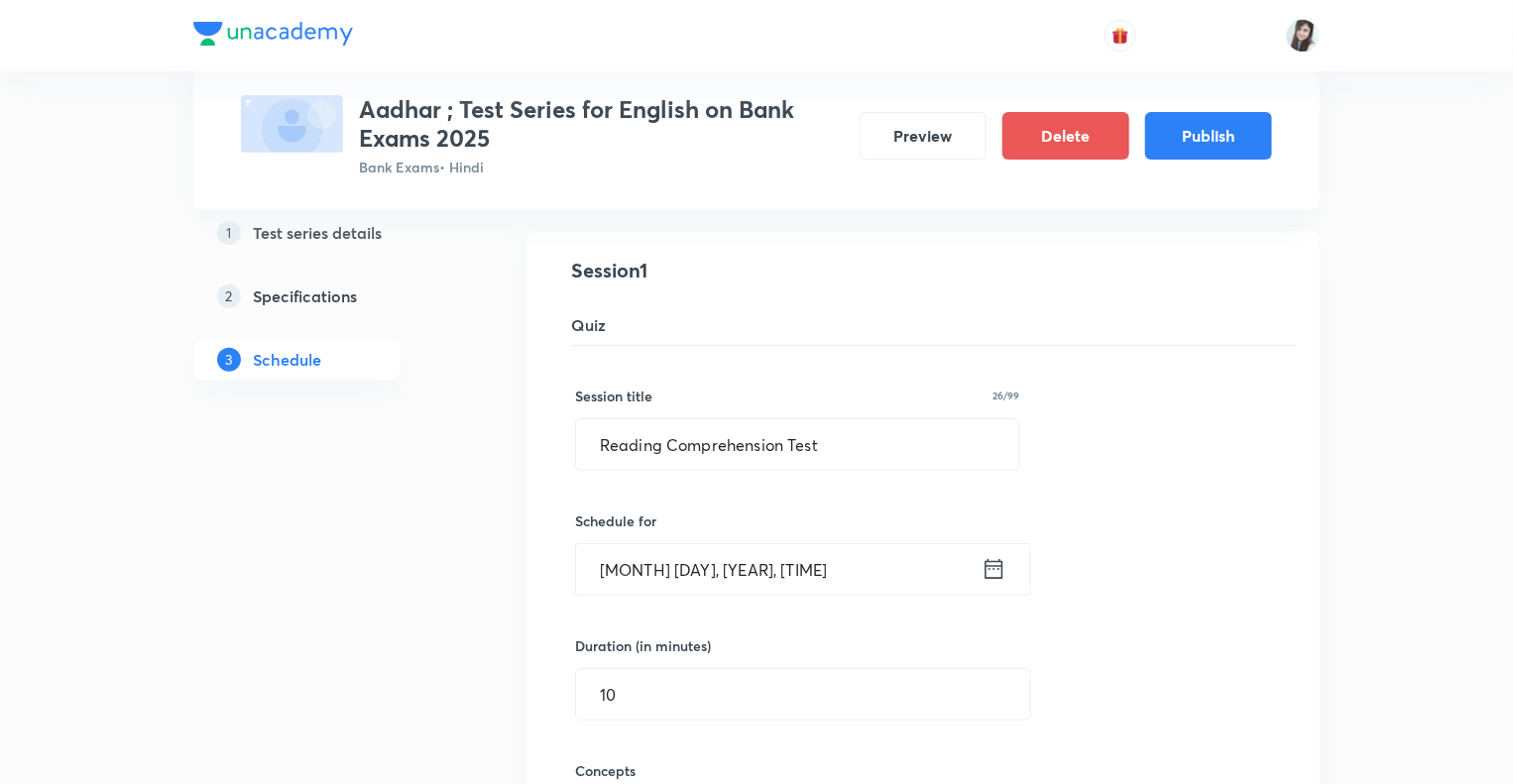 click 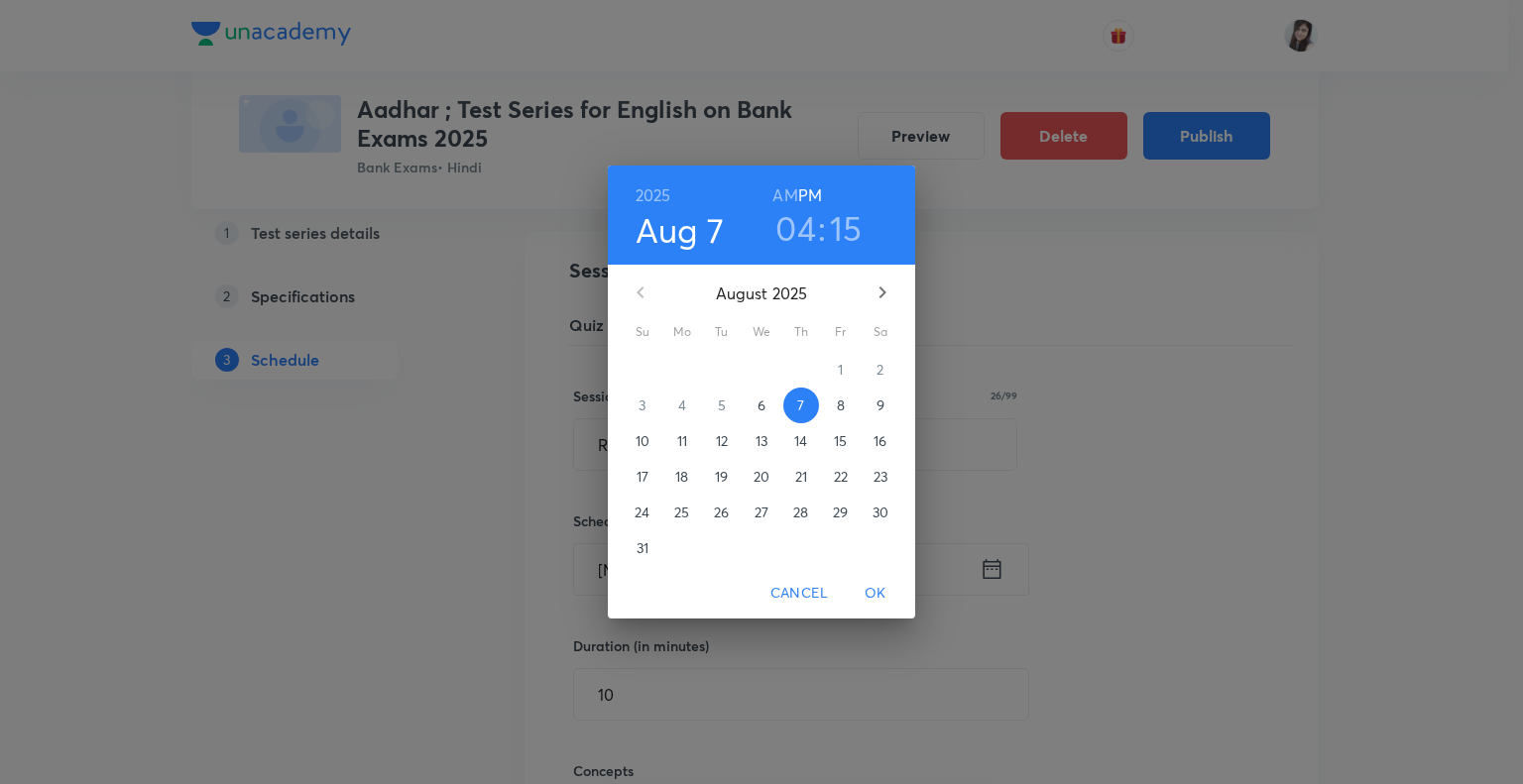 click on "12" at bounding box center (722, 441) 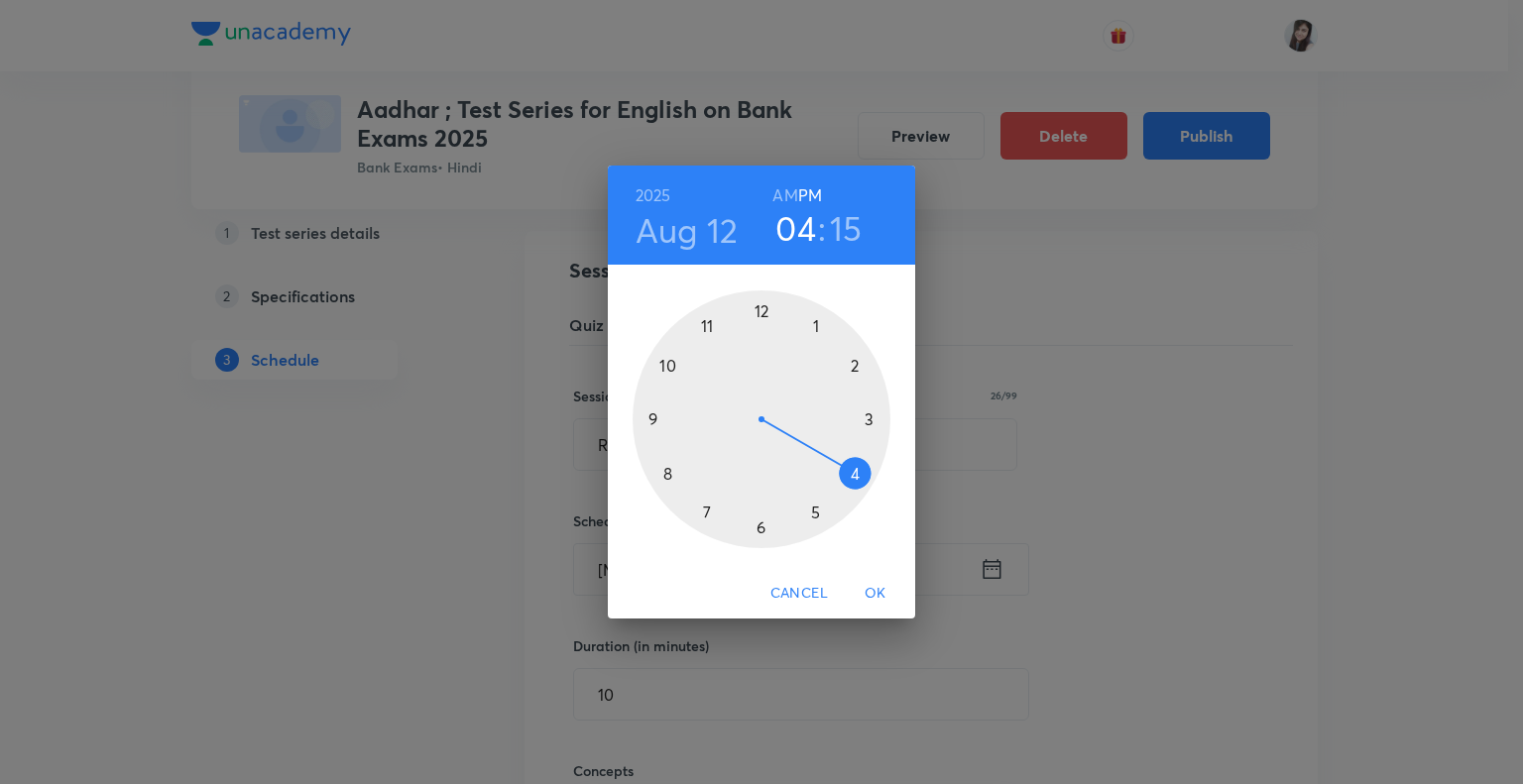 click on "OK" at bounding box center (876, 593) 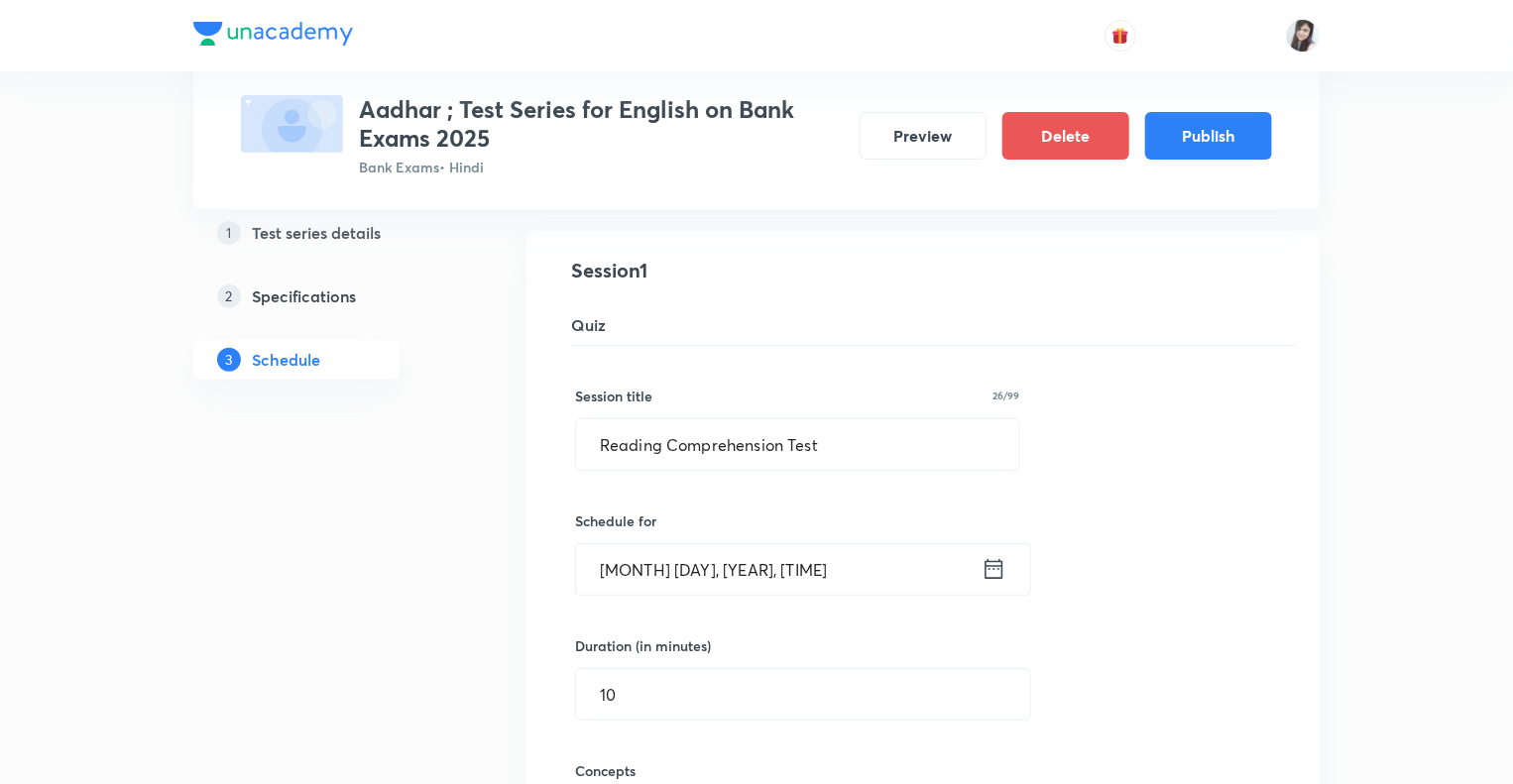 click on "1 Test series details 2 Specifications 3 Schedule" at bounding box center (328, 4237) 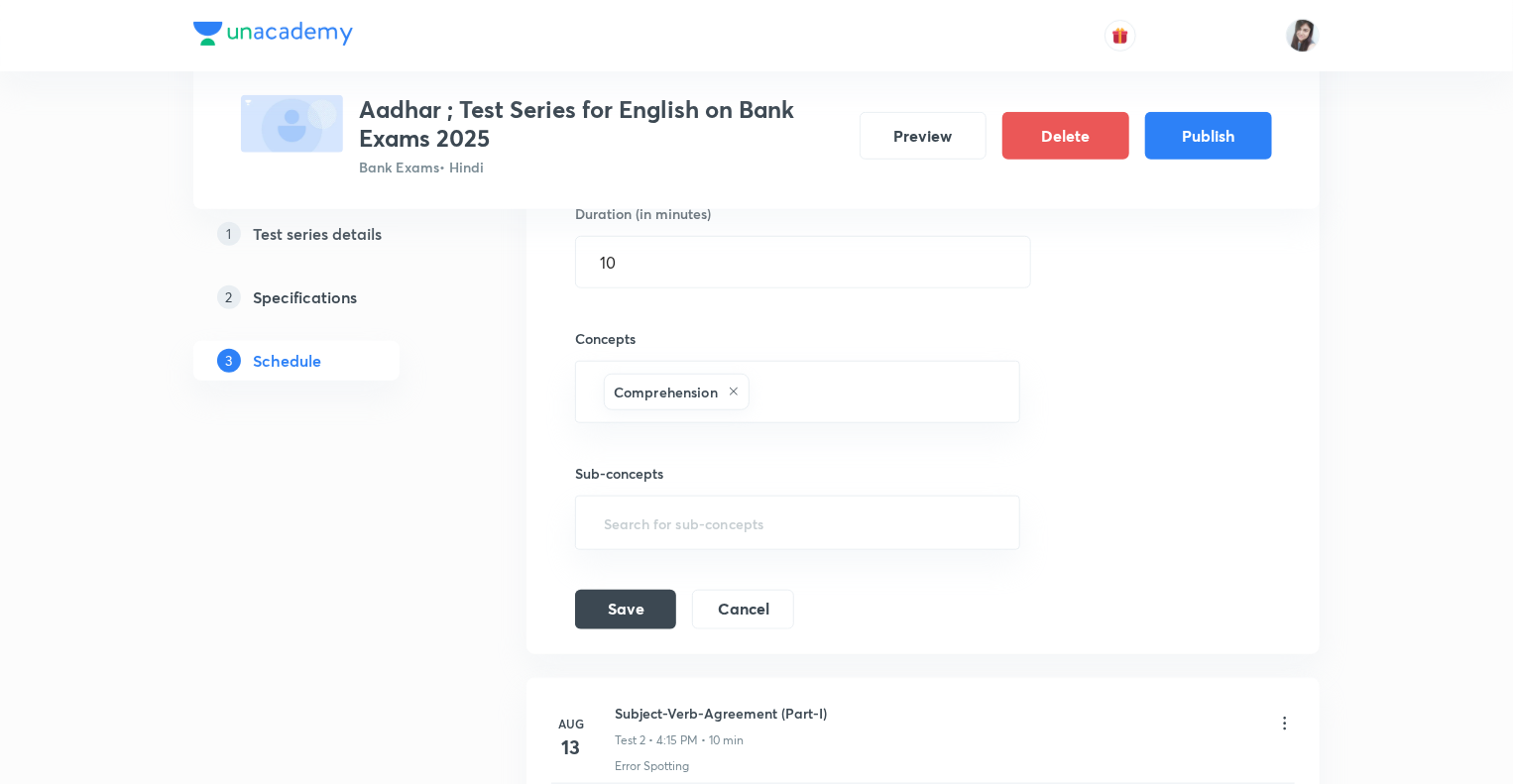 scroll, scrollTop: 674, scrollLeft: 0, axis: vertical 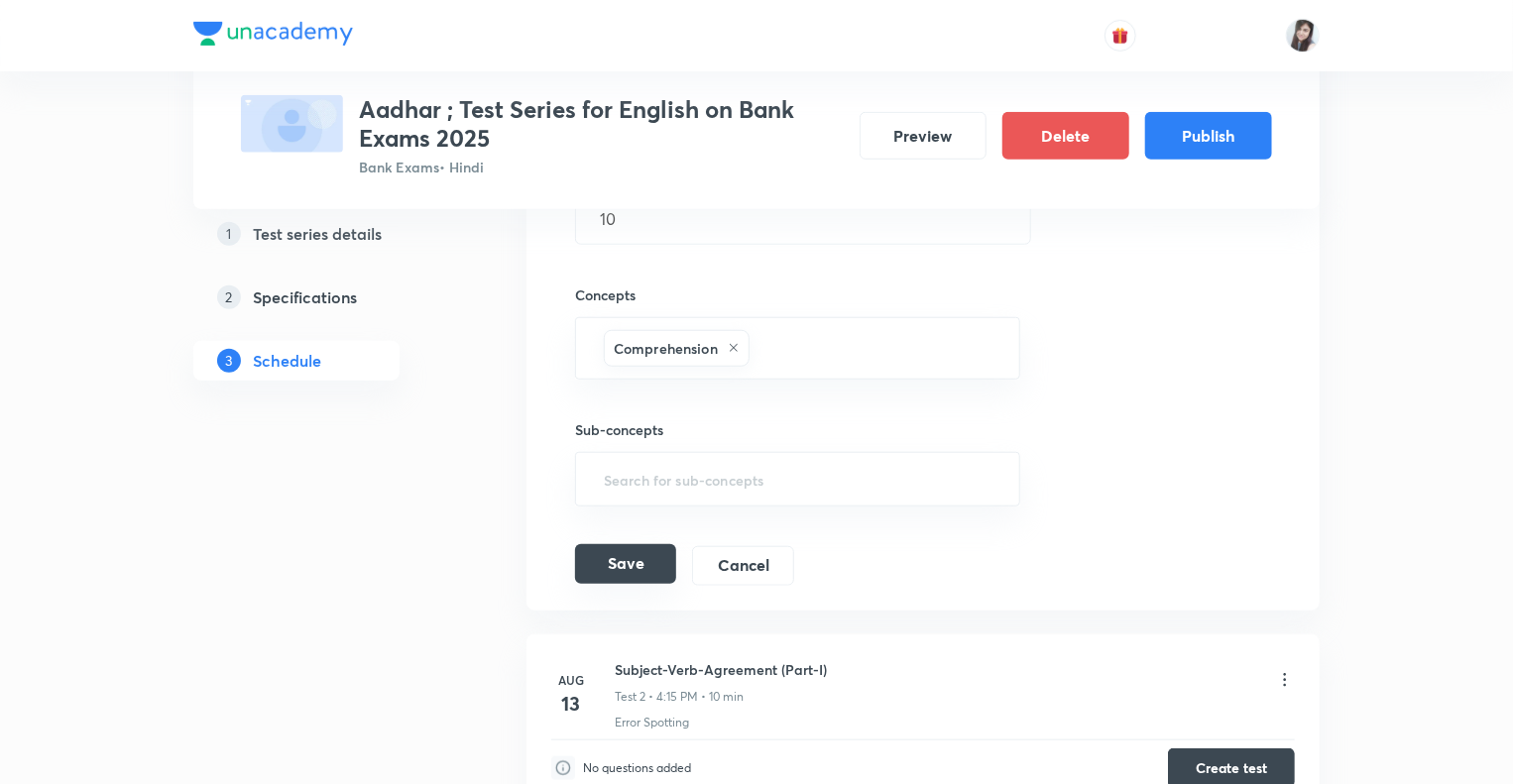 click on "Save" at bounding box center [626, 564] 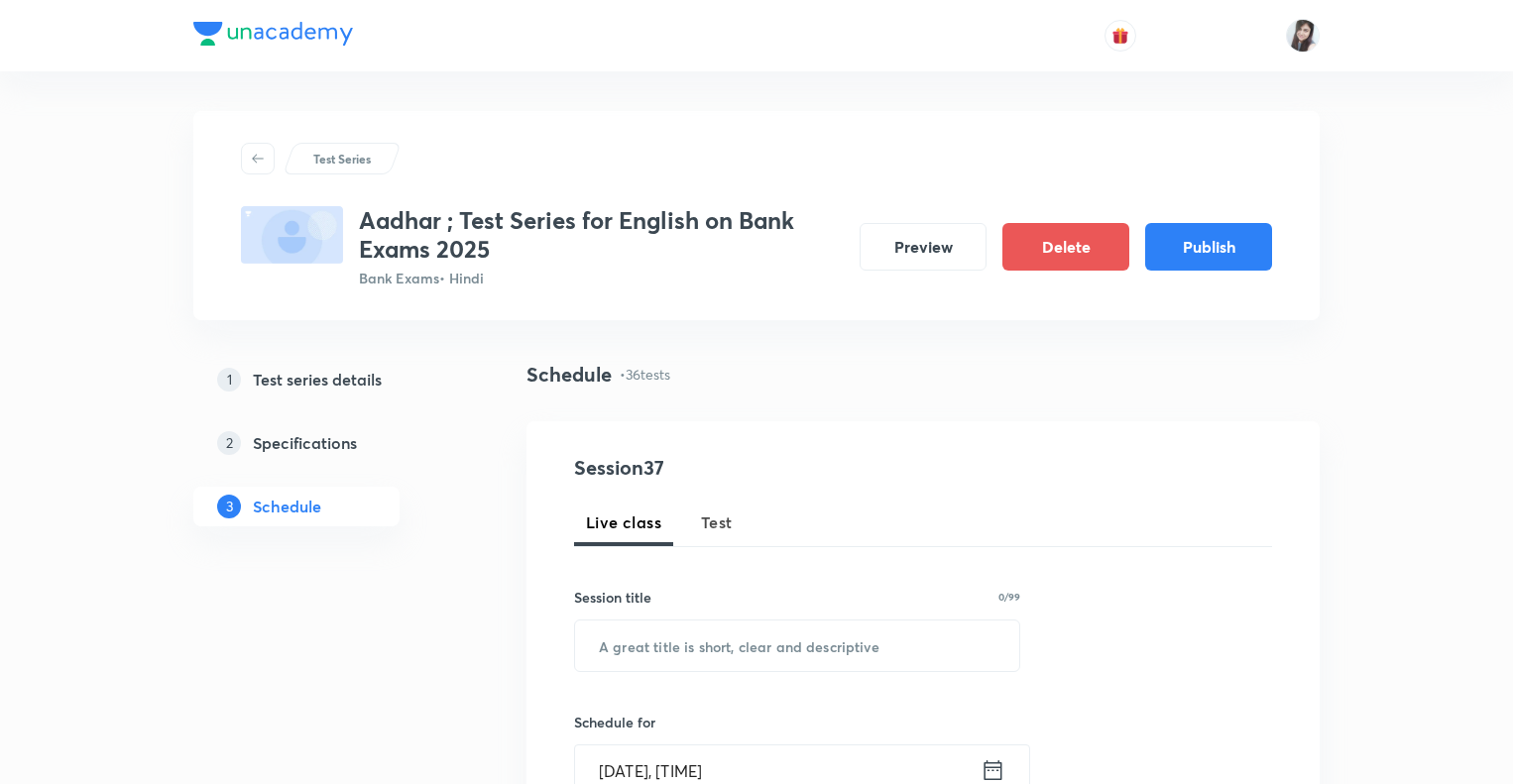 scroll, scrollTop: 872, scrollLeft: 0, axis: vertical 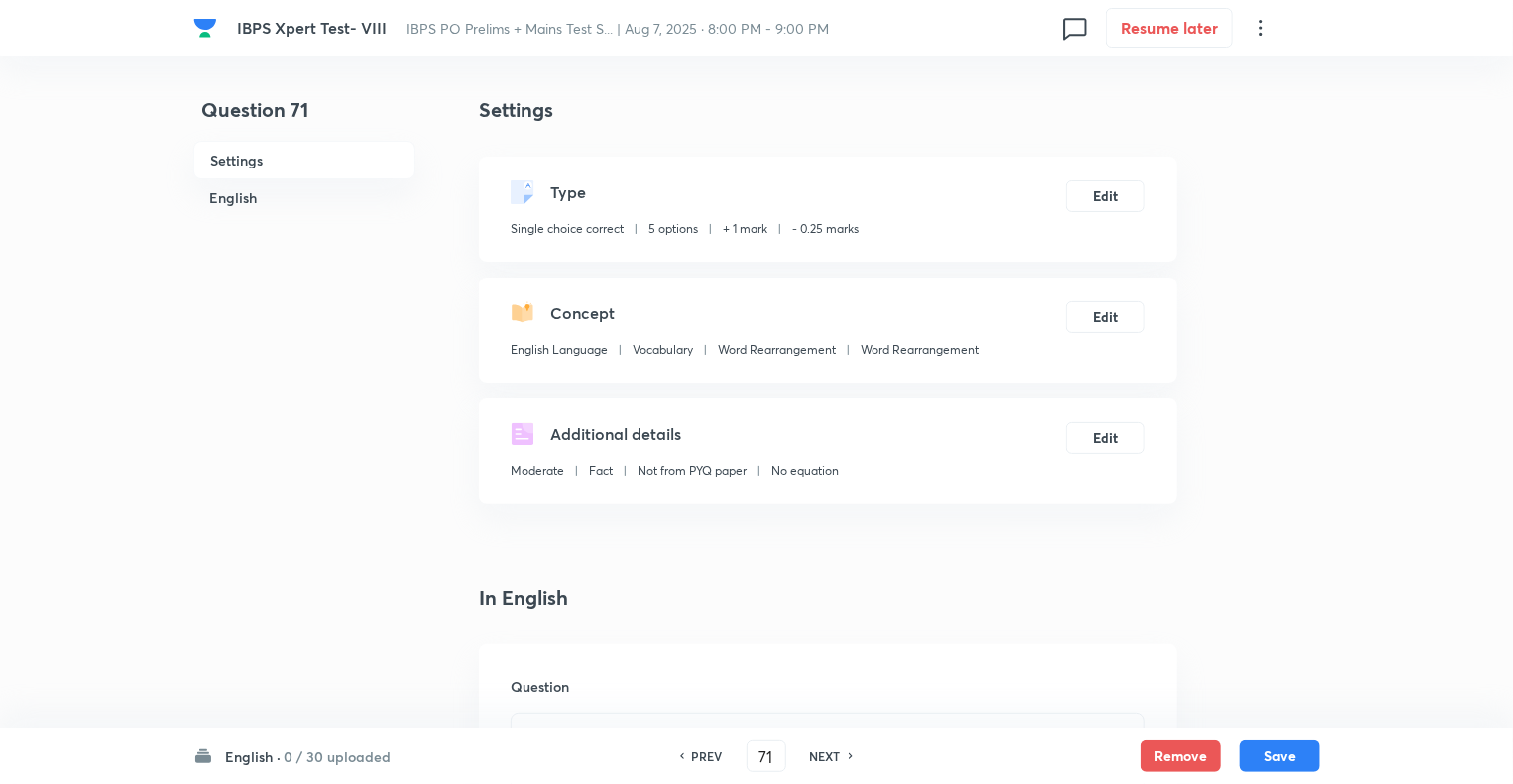 click on "Question 71 Settings English" at bounding box center [304, 1493] 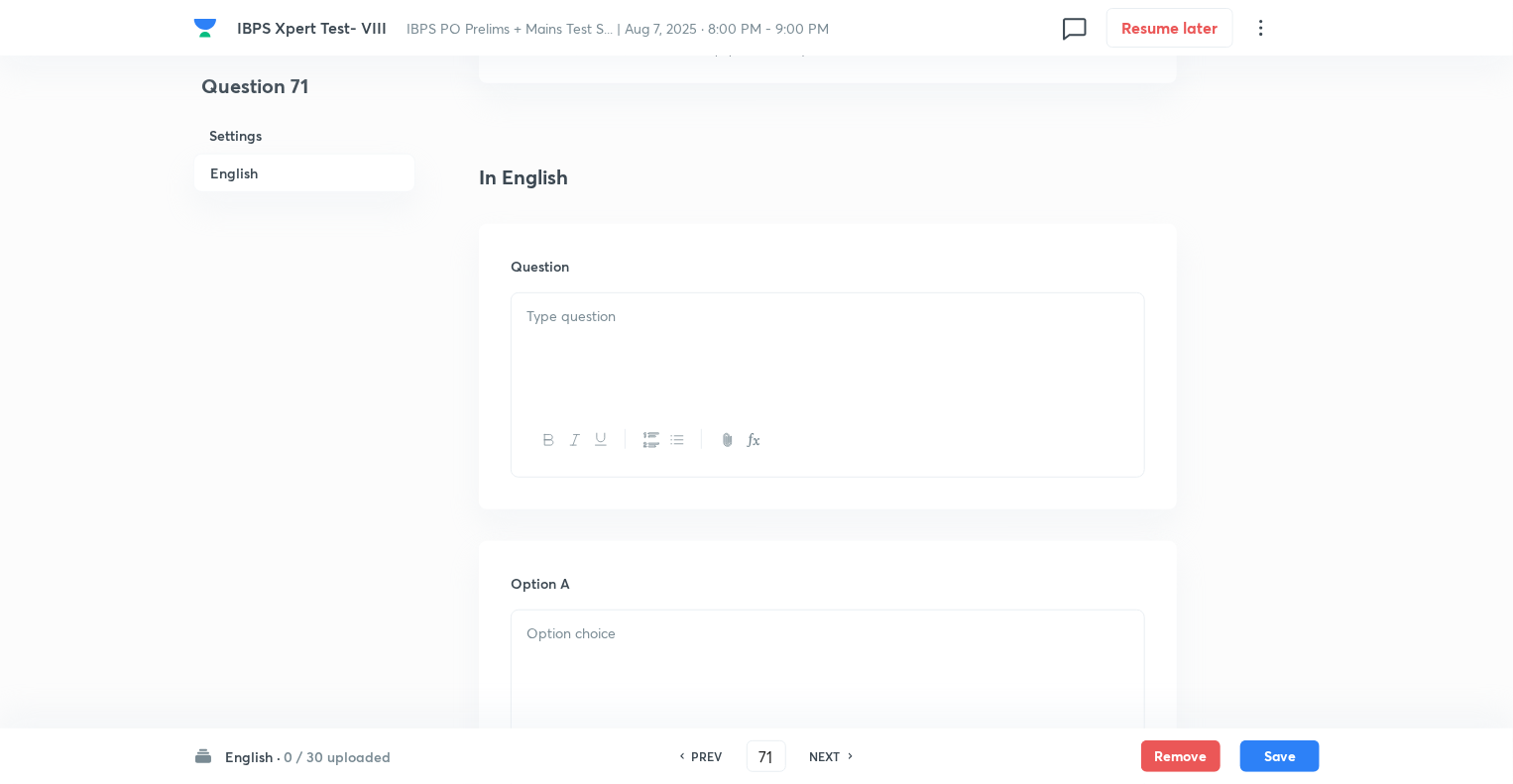 scroll, scrollTop: 476, scrollLeft: 0, axis: vertical 